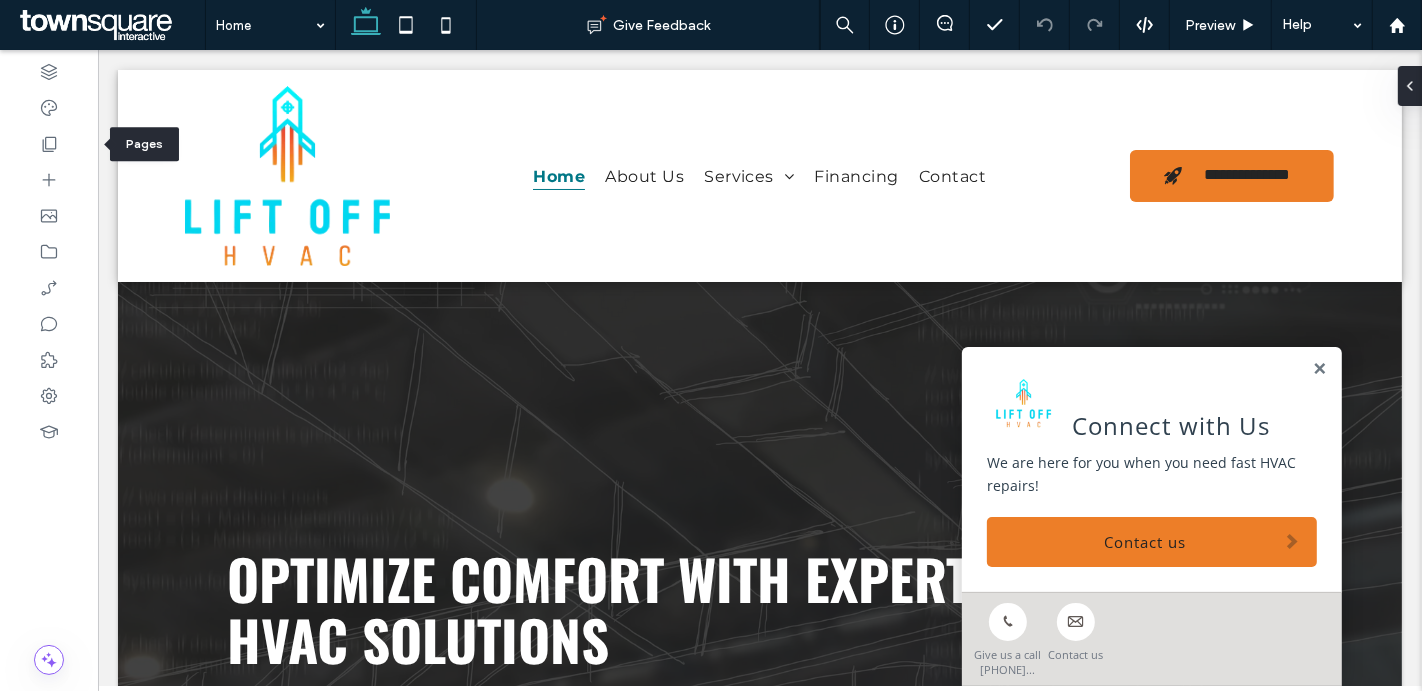scroll, scrollTop: 0, scrollLeft: 0, axis: both 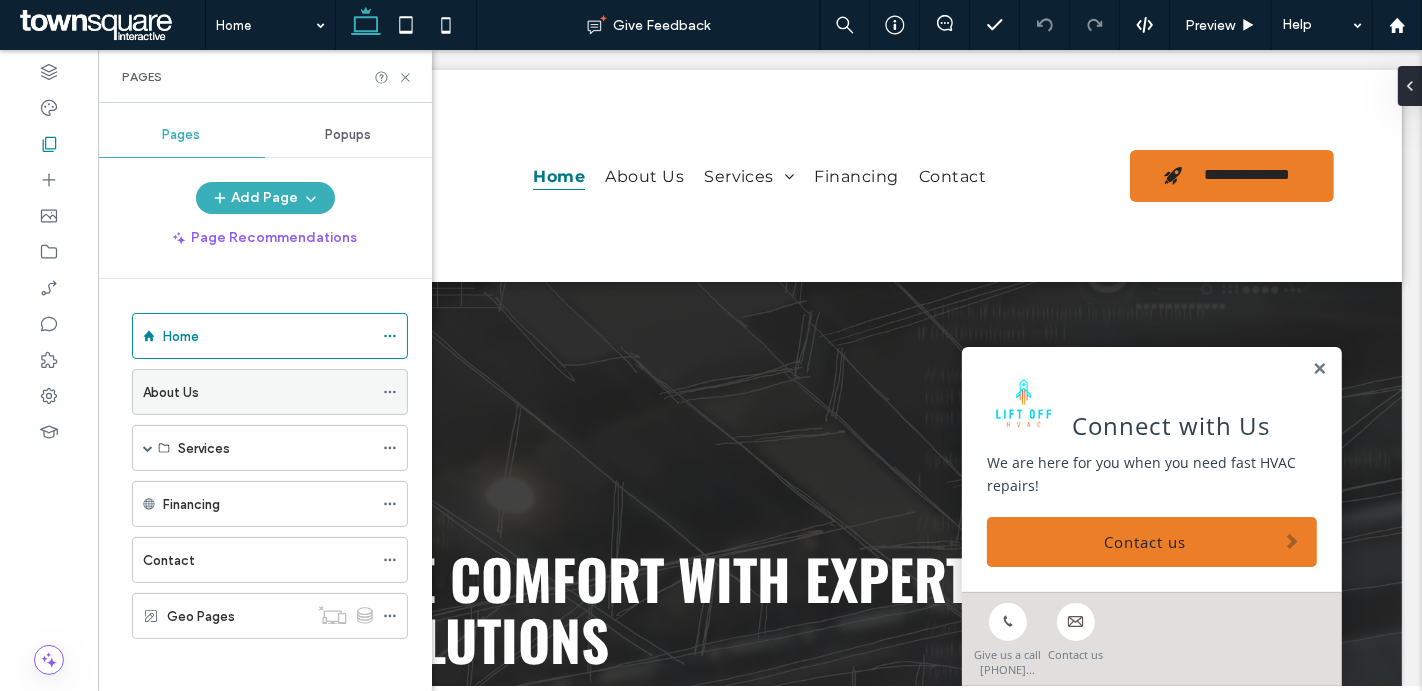 click on "About Us" at bounding box center [171, 392] 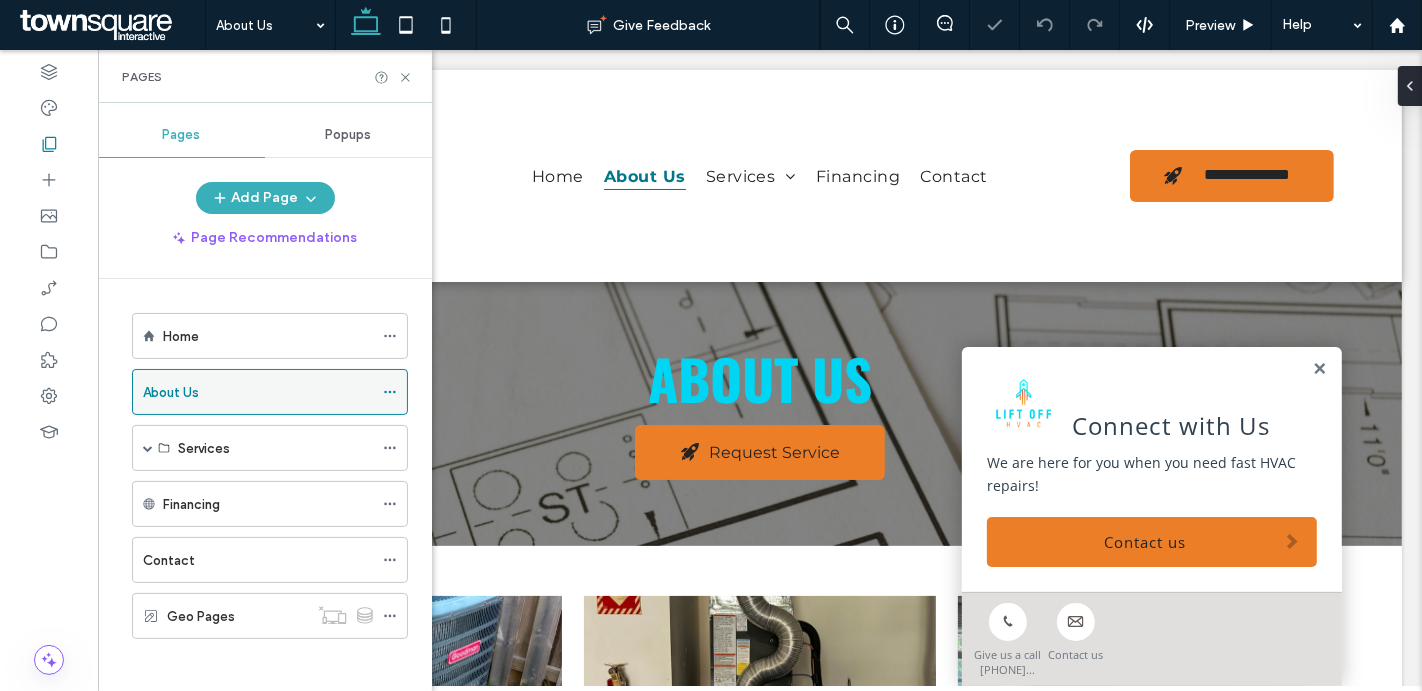 scroll, scrollTop: 0, scrollLeft: 0, axis: both 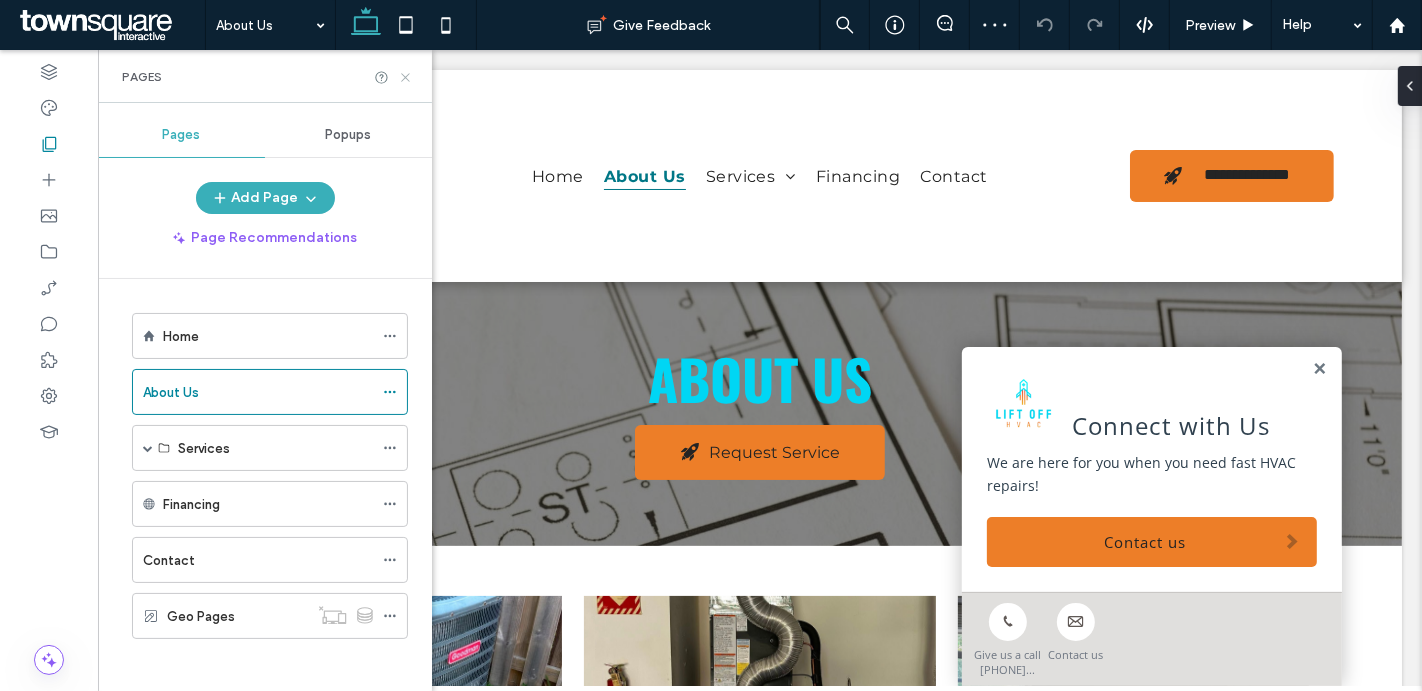 click 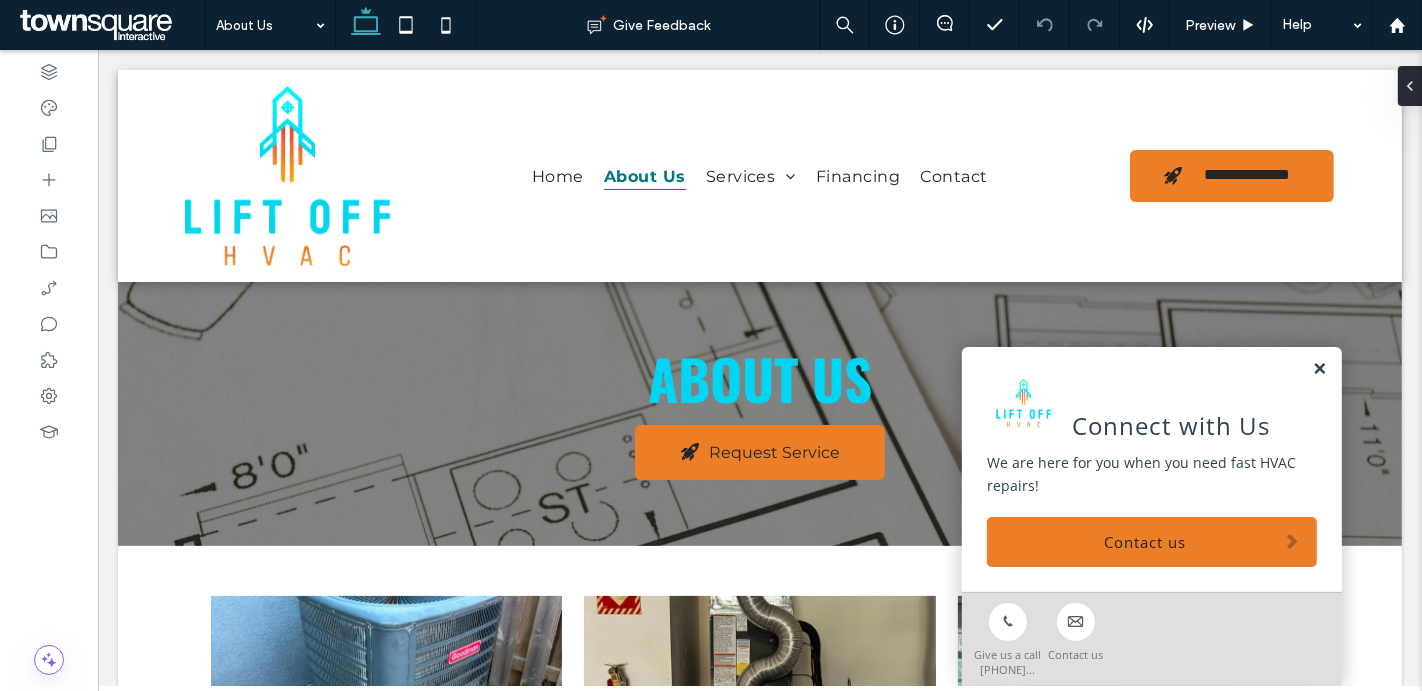 click at bounding box center [1318, 369] 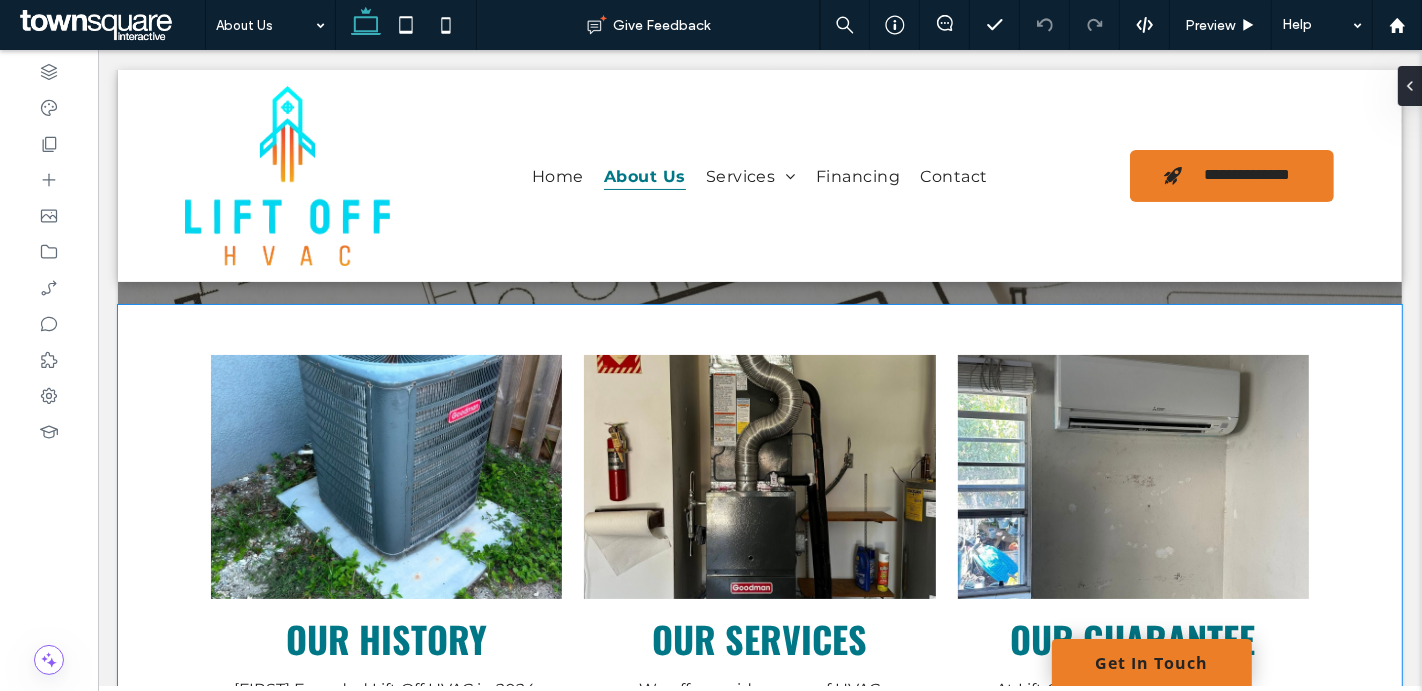scroll, scrollTop: 236, scrollLeft: 0, axis: vertical 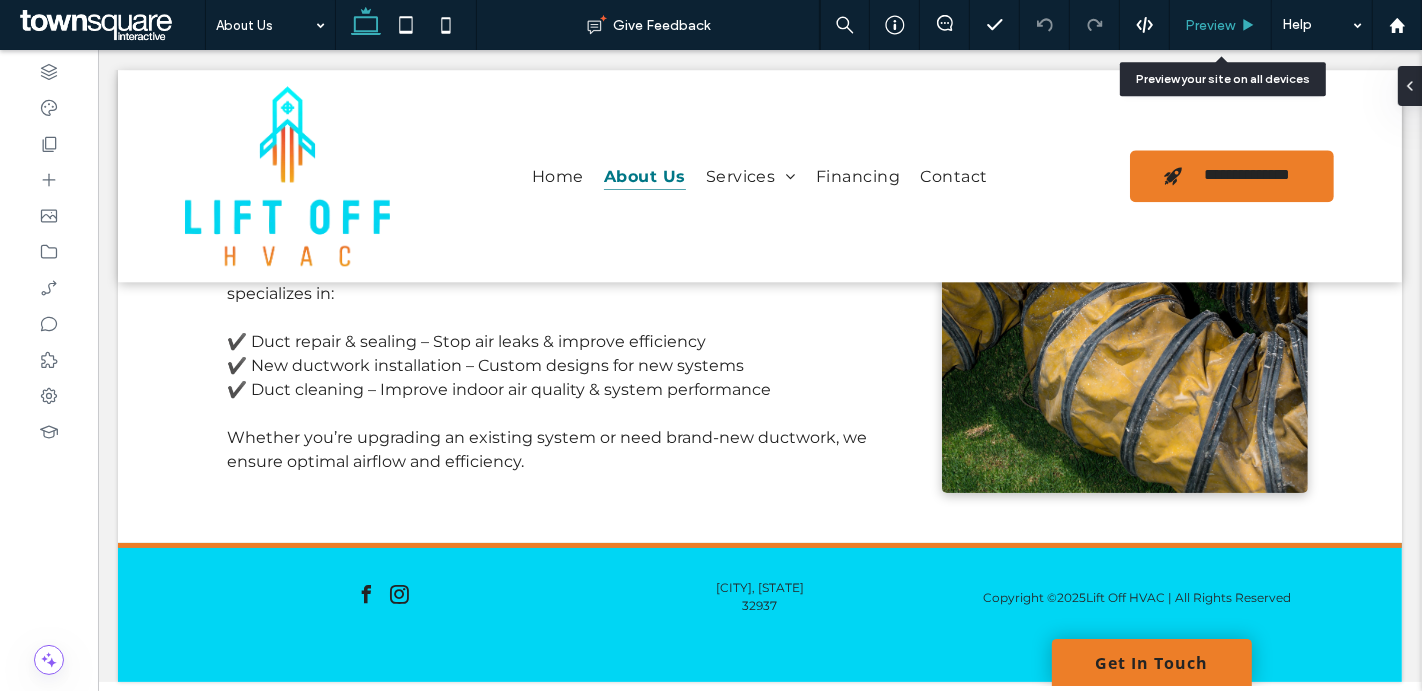 click on "Preview" at bounding box center (1210, 25) 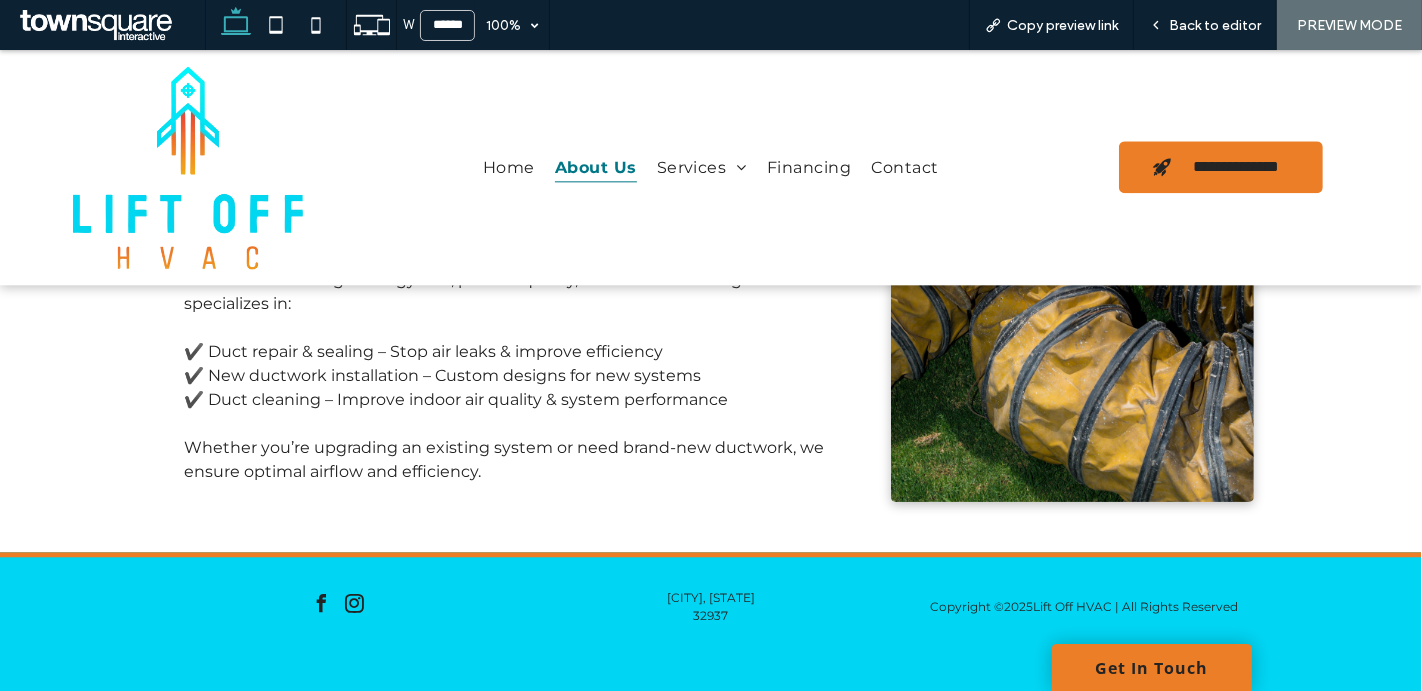 scroll, scrollTop: 4088, scrollLeft: 0, axis: vertical 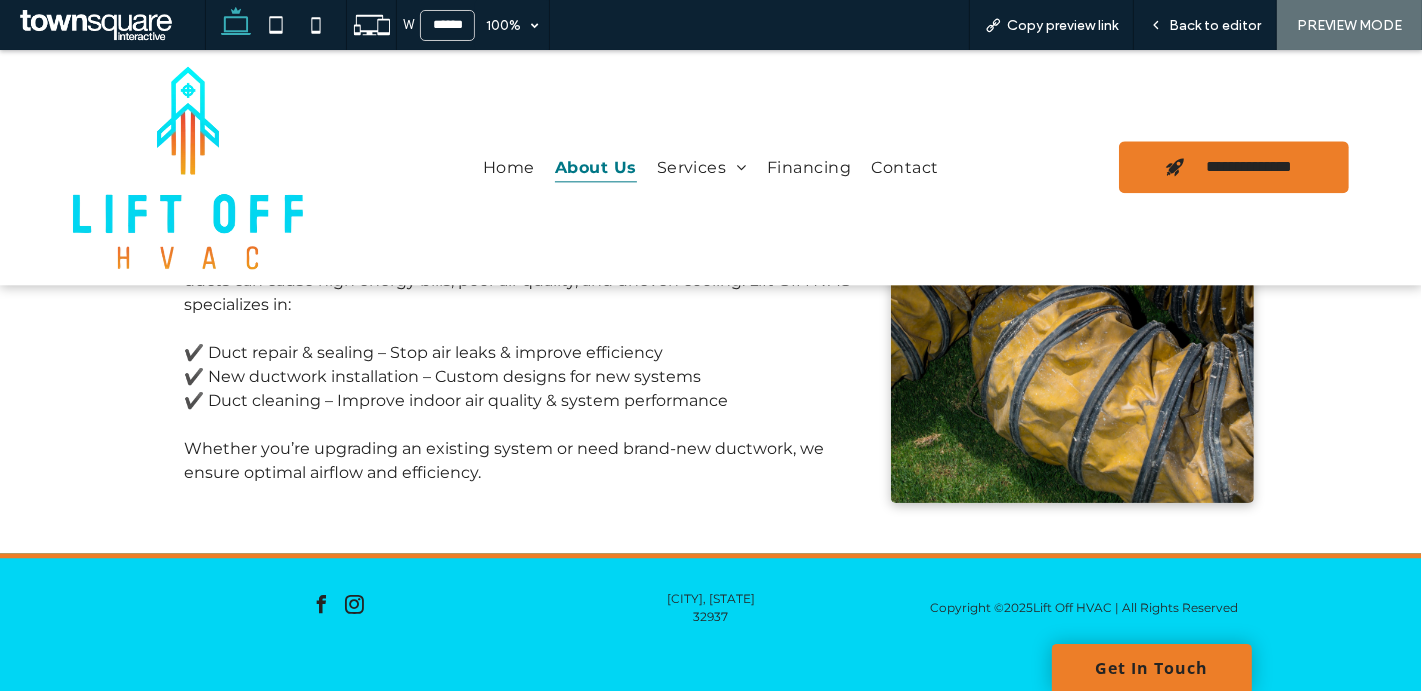 click at bounding box center (322, 605) 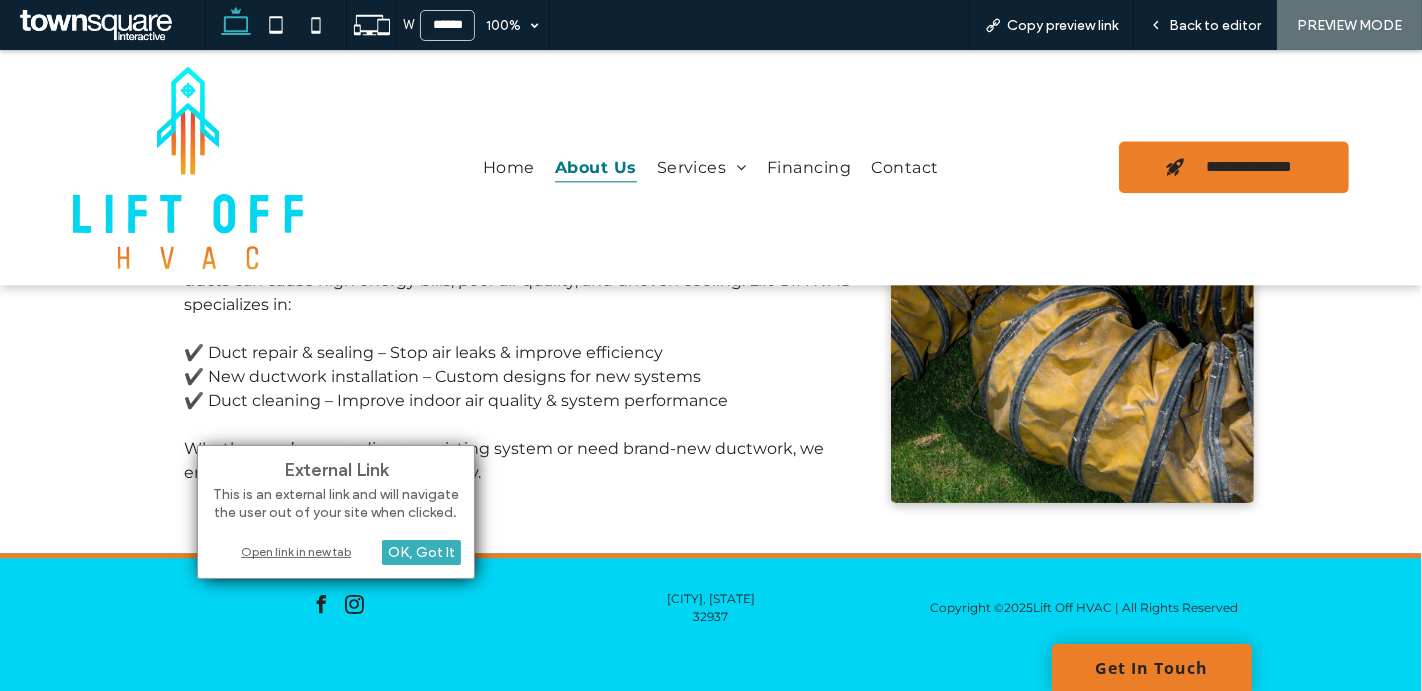 click on "Open link in new tab" at bounding box center (336, 551) 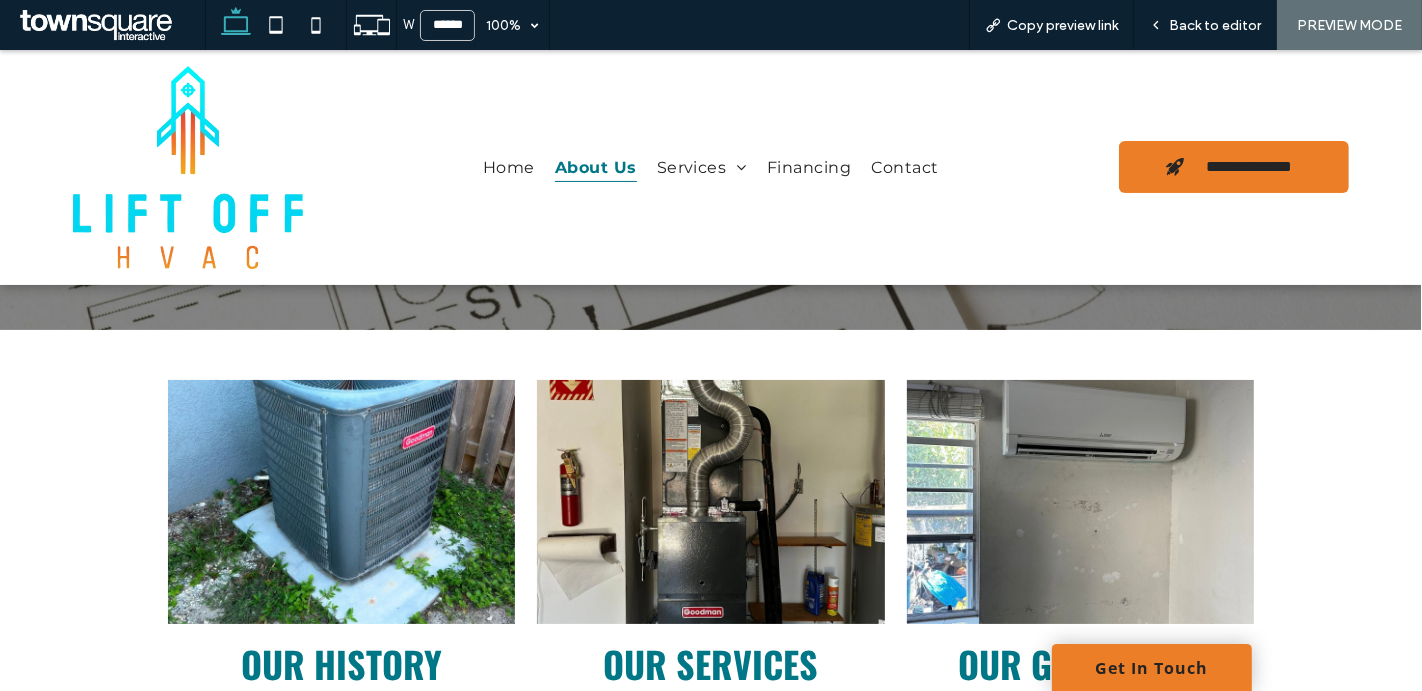 scroll, scrollTop: 220, scrollLeft: 0, axis: vertical 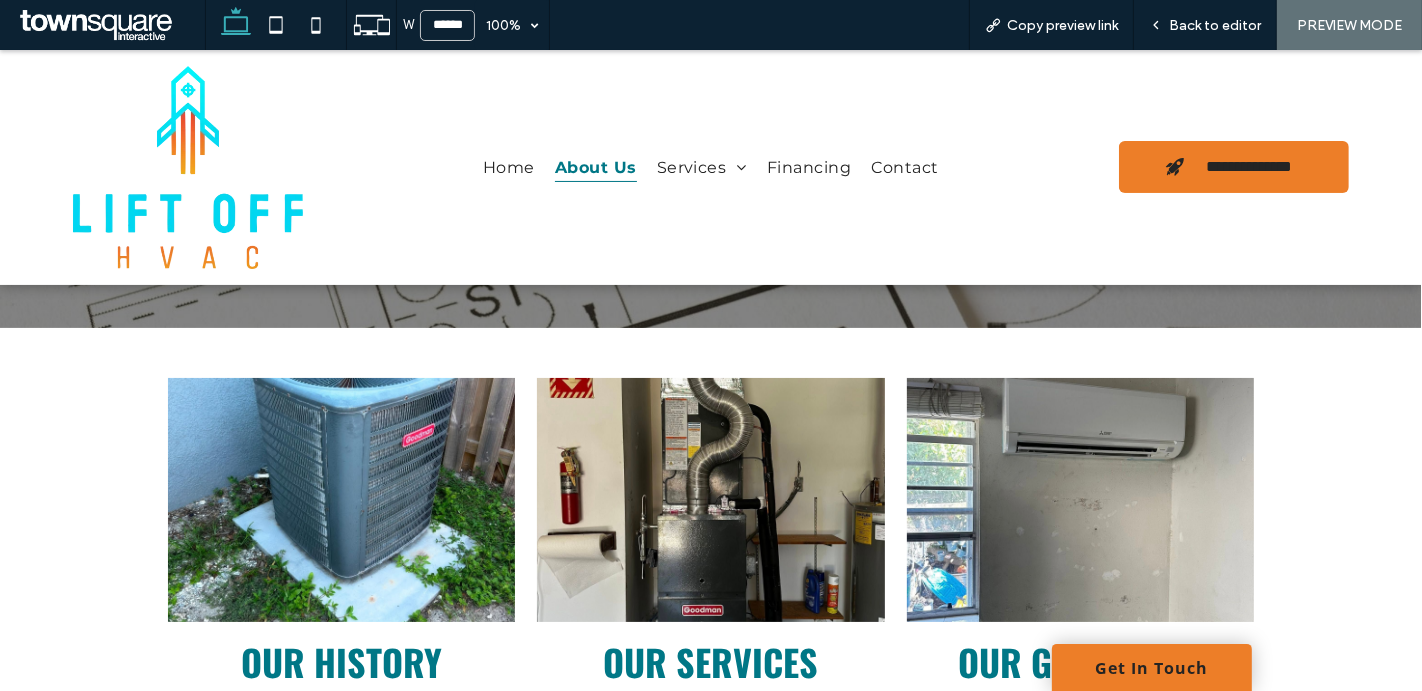 click at bounding box center [342, 500] 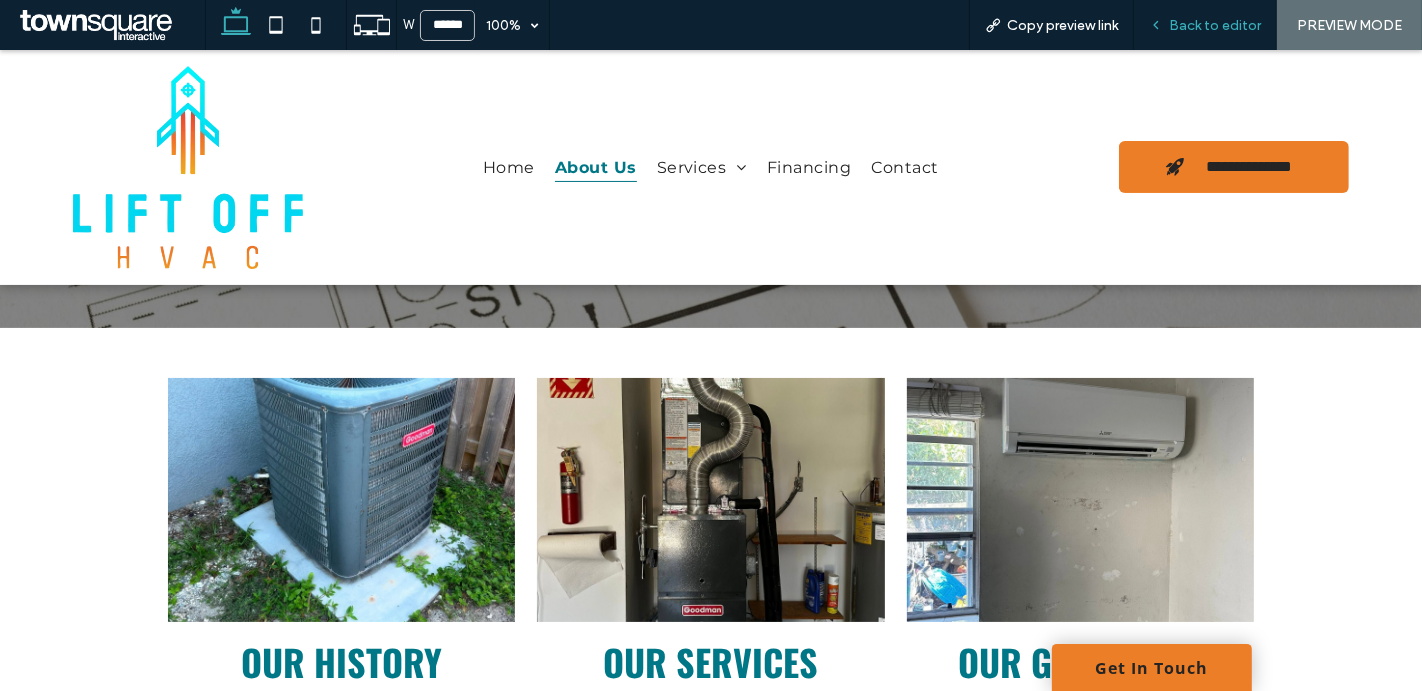 click on "Back to editor" at bounding box center [1205, 25] 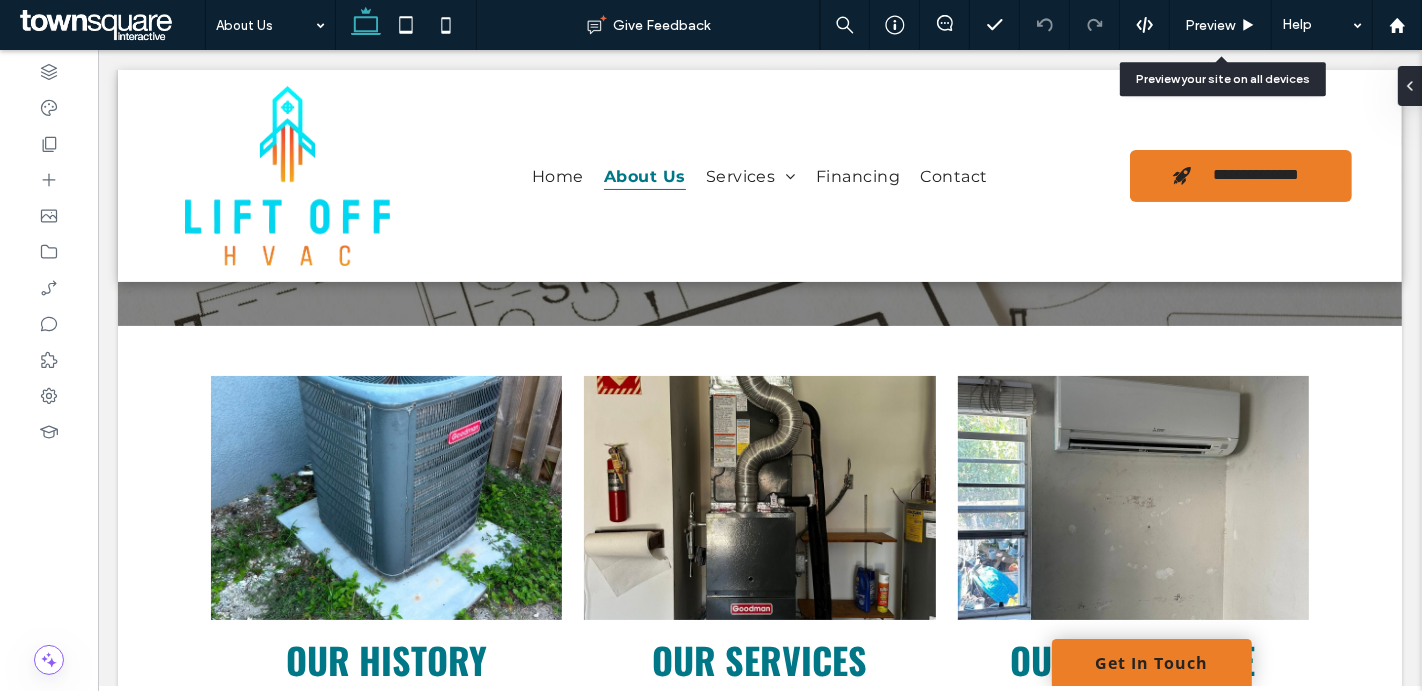 scroll, scrollTop: 203, scrollLeft: 0, axis: vertical 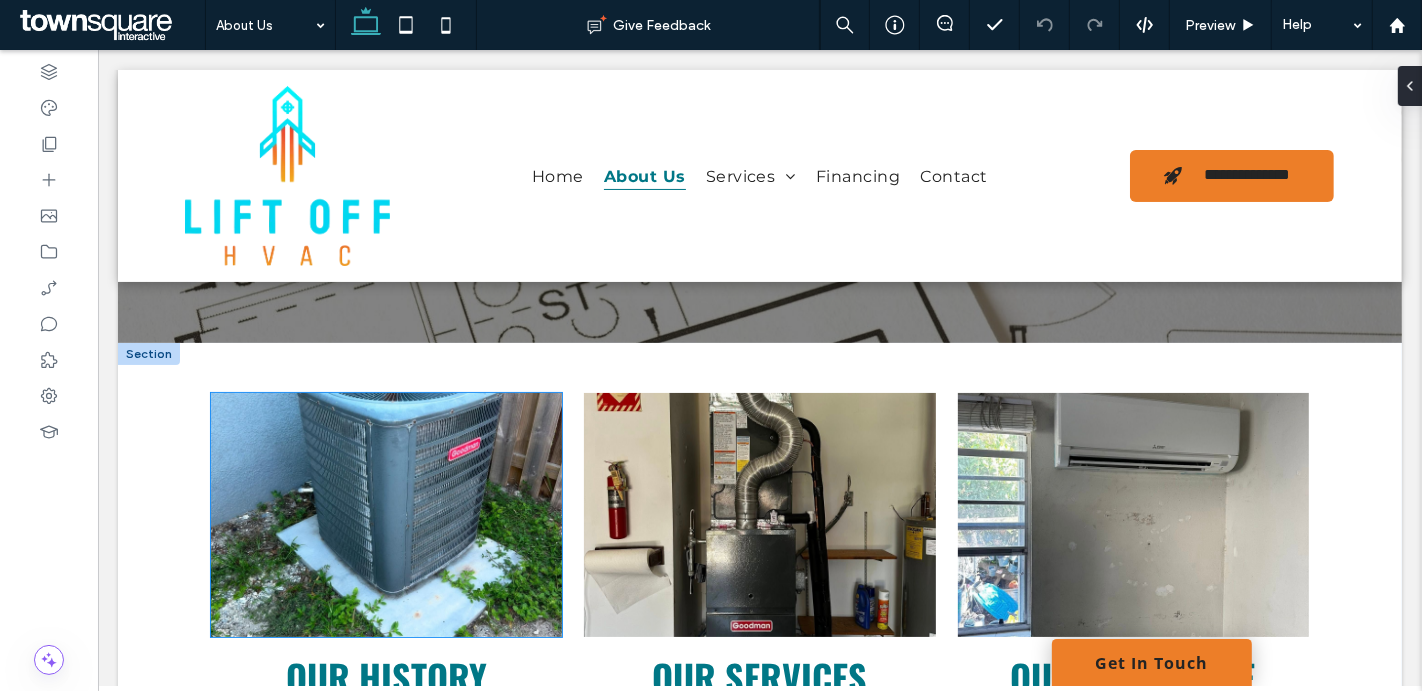 click at bounding box center (385, 515) 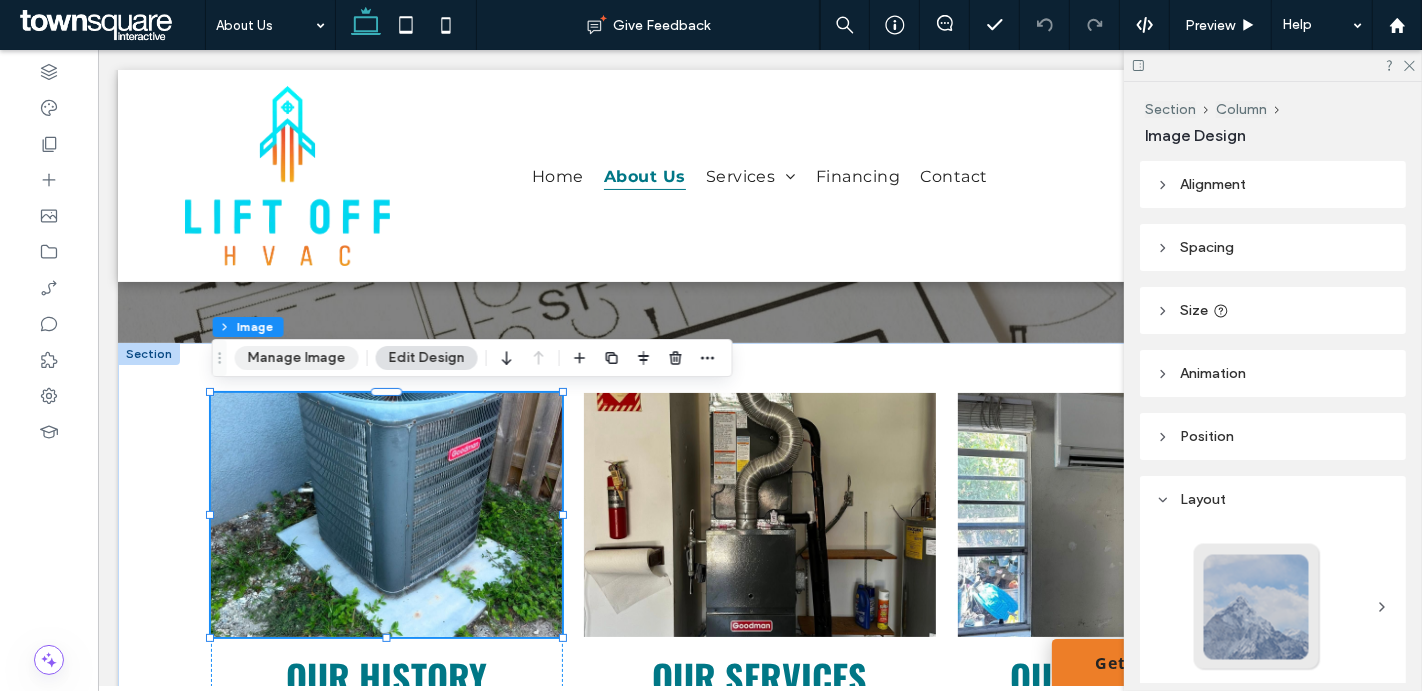 click on "Manage Image" at bounding box center [297, 358] 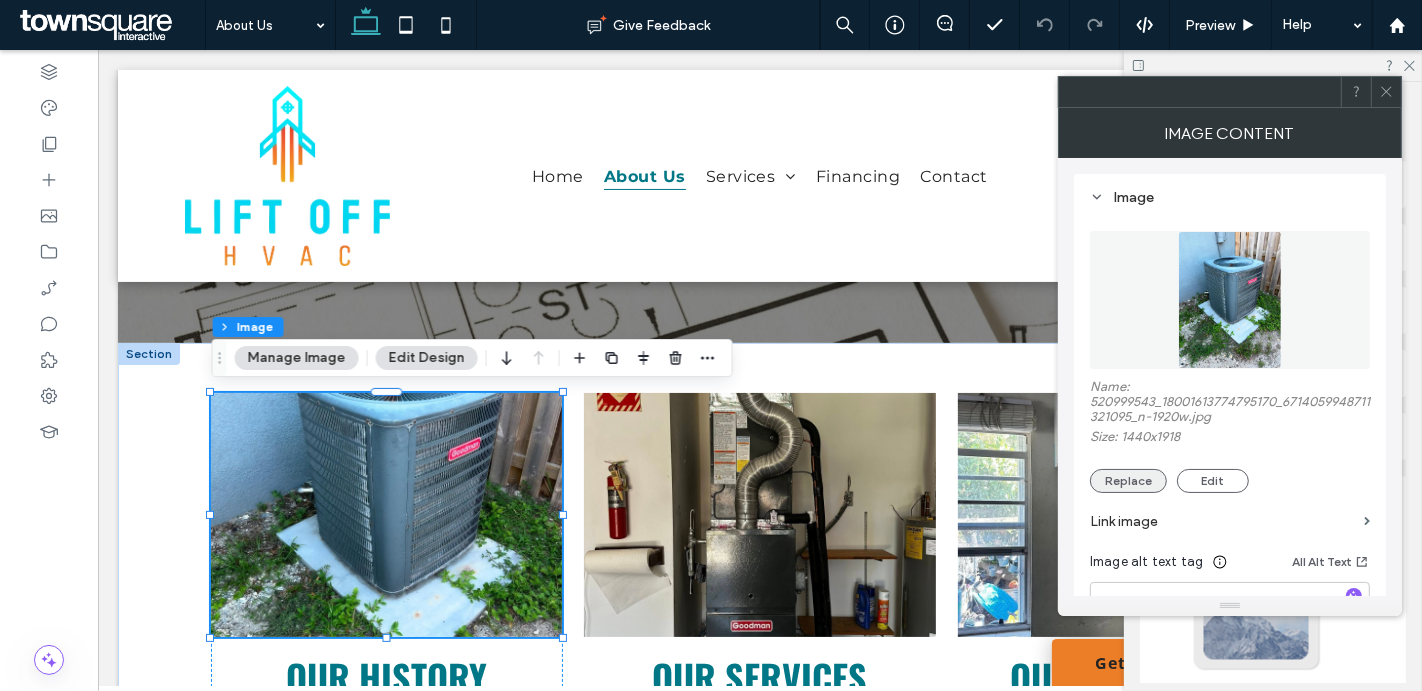 click on "Replace" at bounding box center [1128, 481] 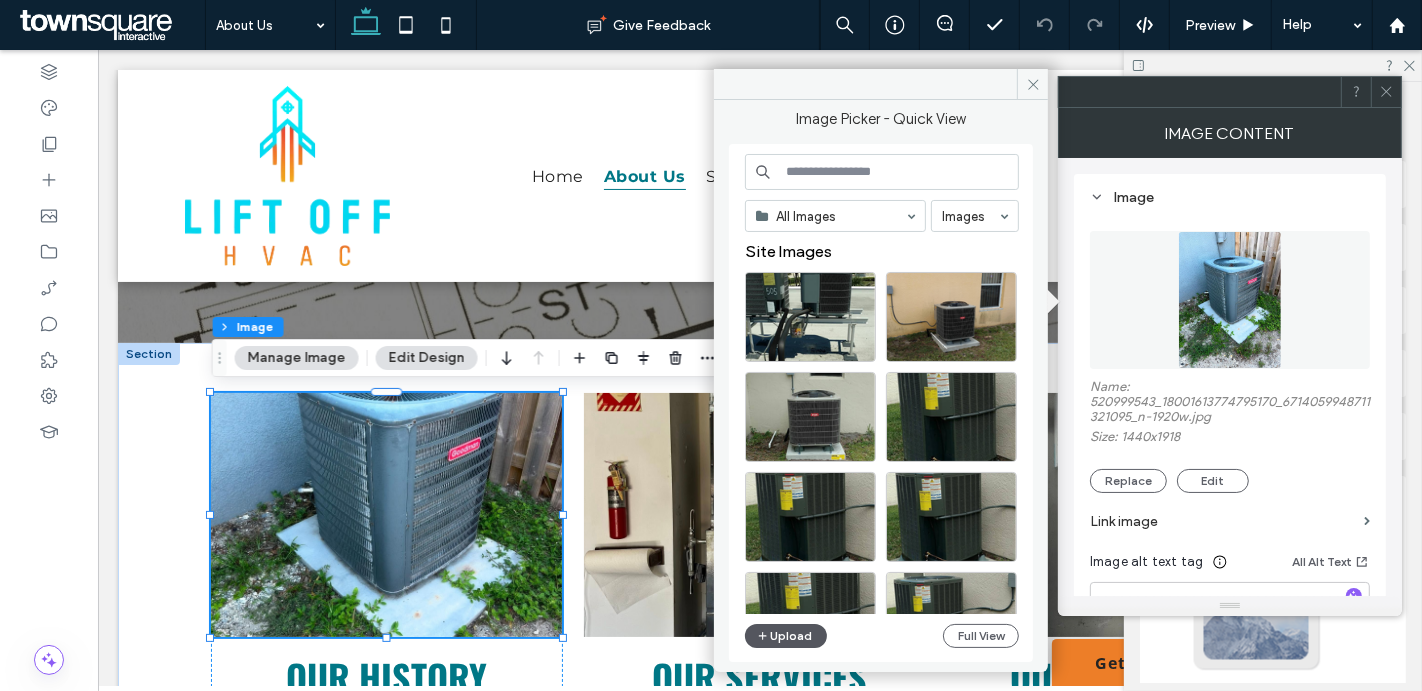 click on "Upload" at bounding box center [786, 636] 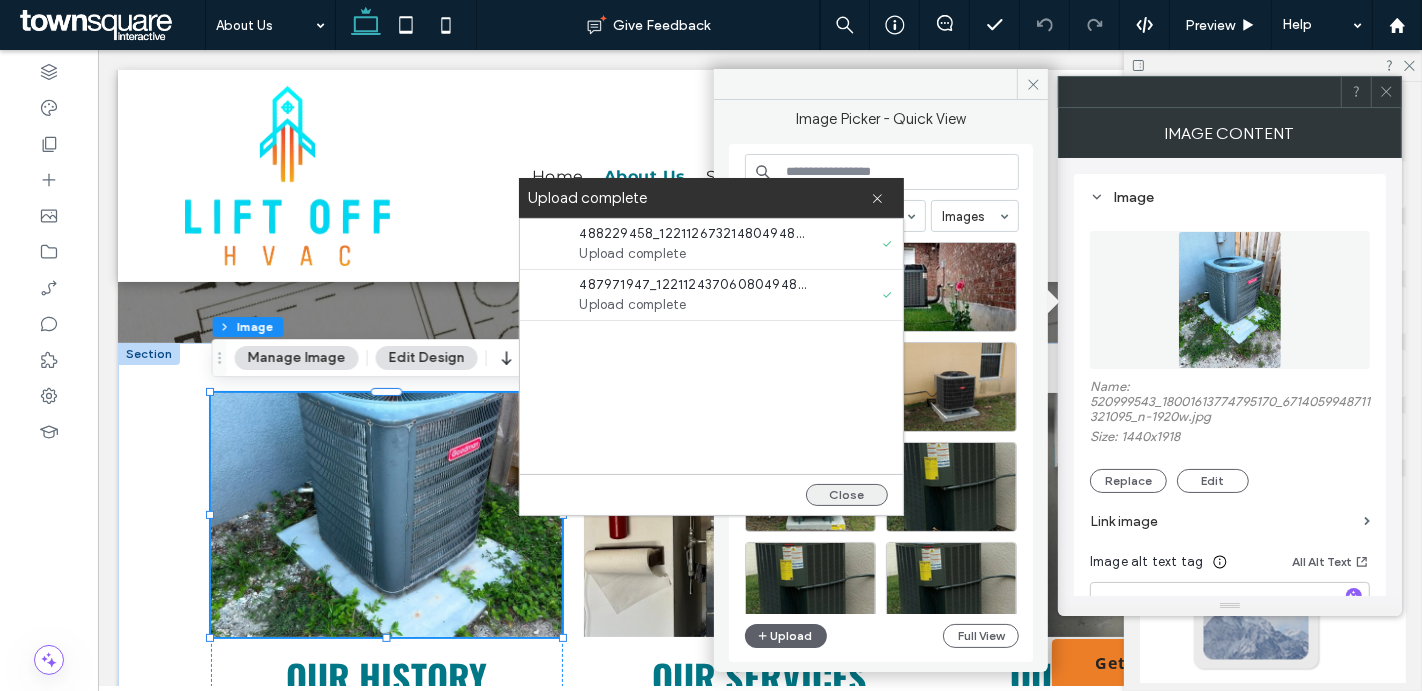 click on "Close" at bounding box center (847, 495) 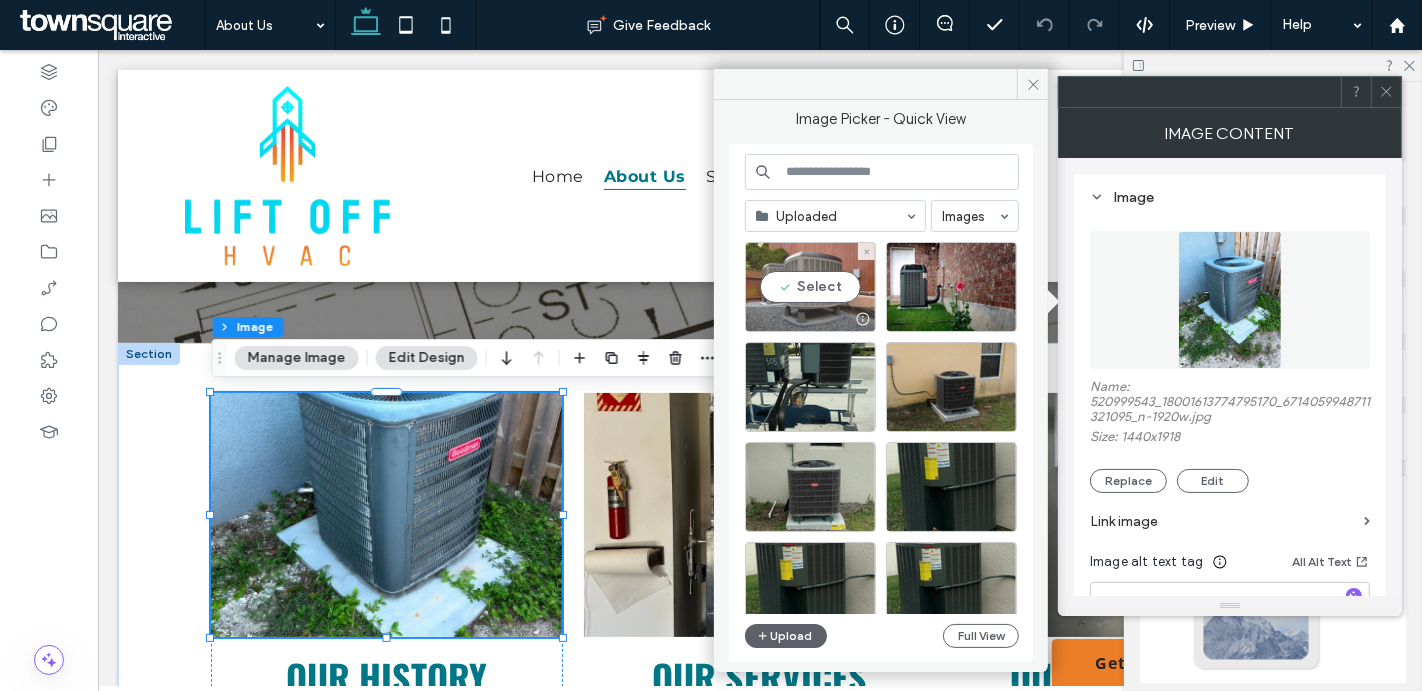 click on "Select" at bounding box center [810, 287] 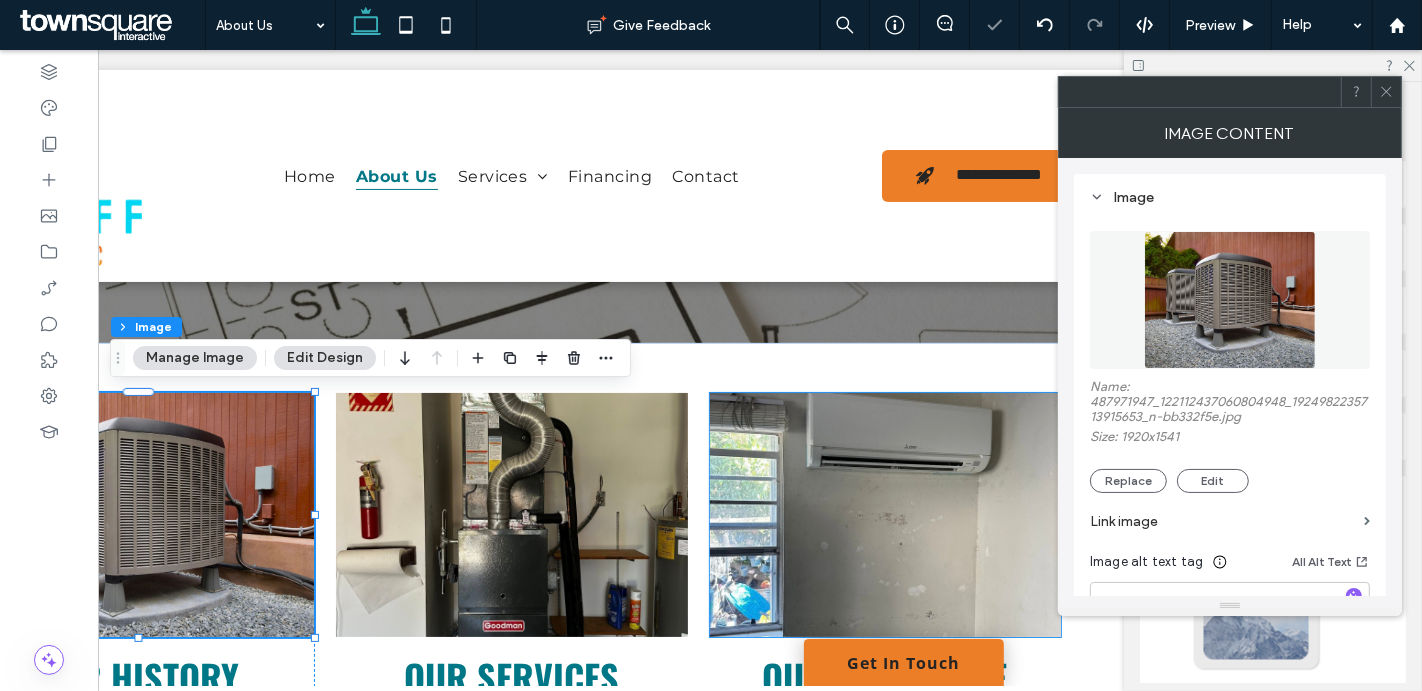 scroll, scrollTop: 0, scrollLeft: 252, axis: horizontal 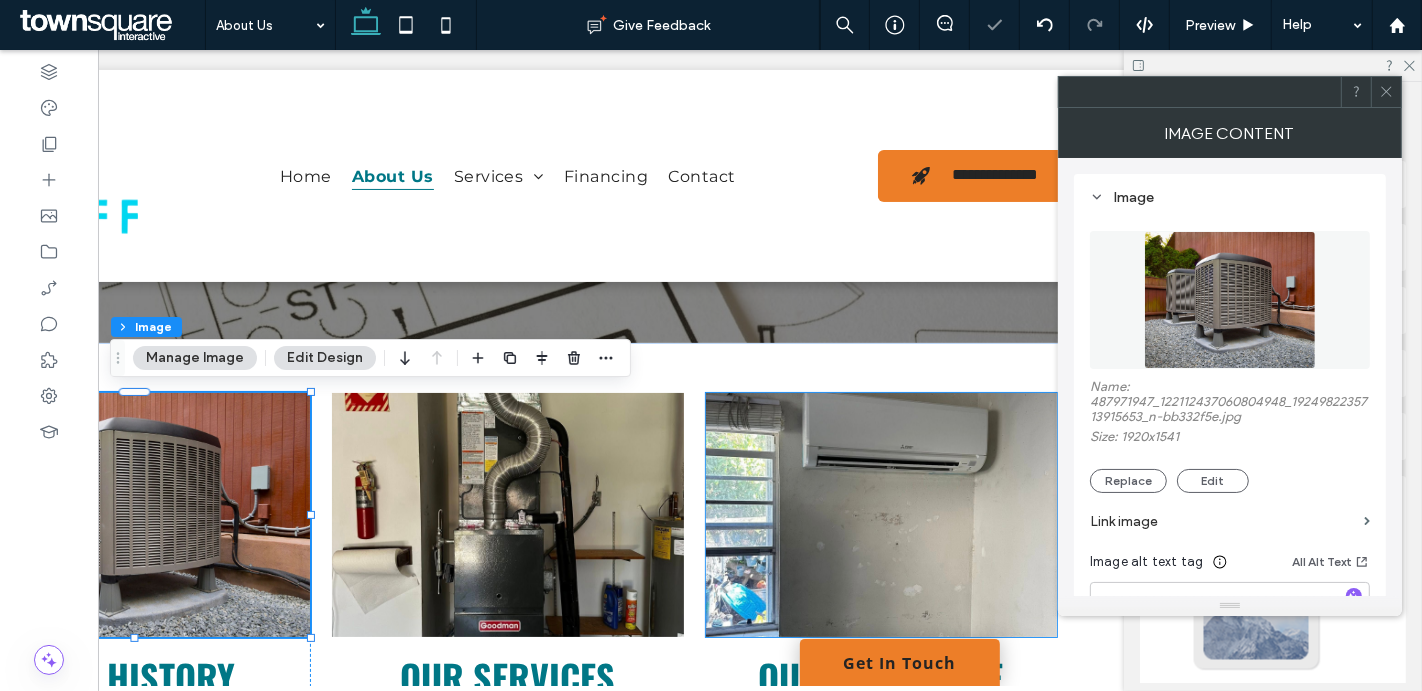 click at bounding box center (882, 515) 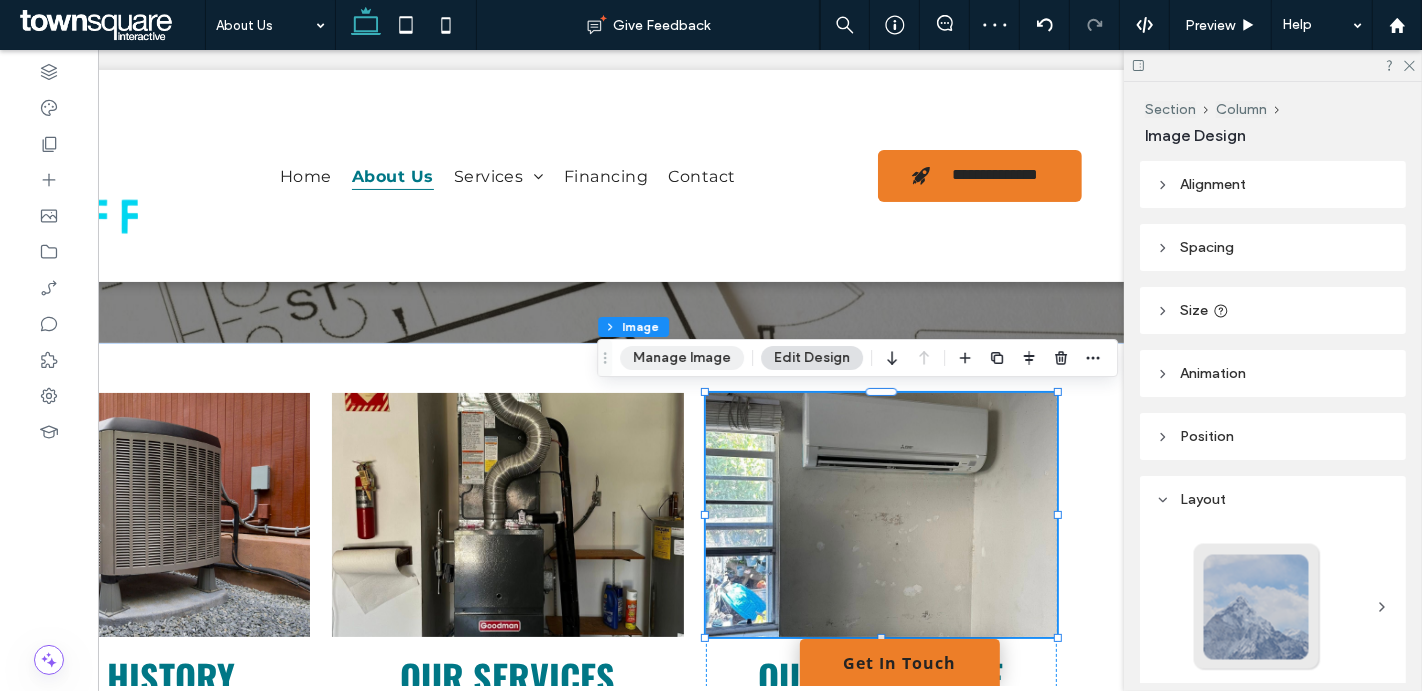 click on "Manage Image" at bounding box center [682, 358] 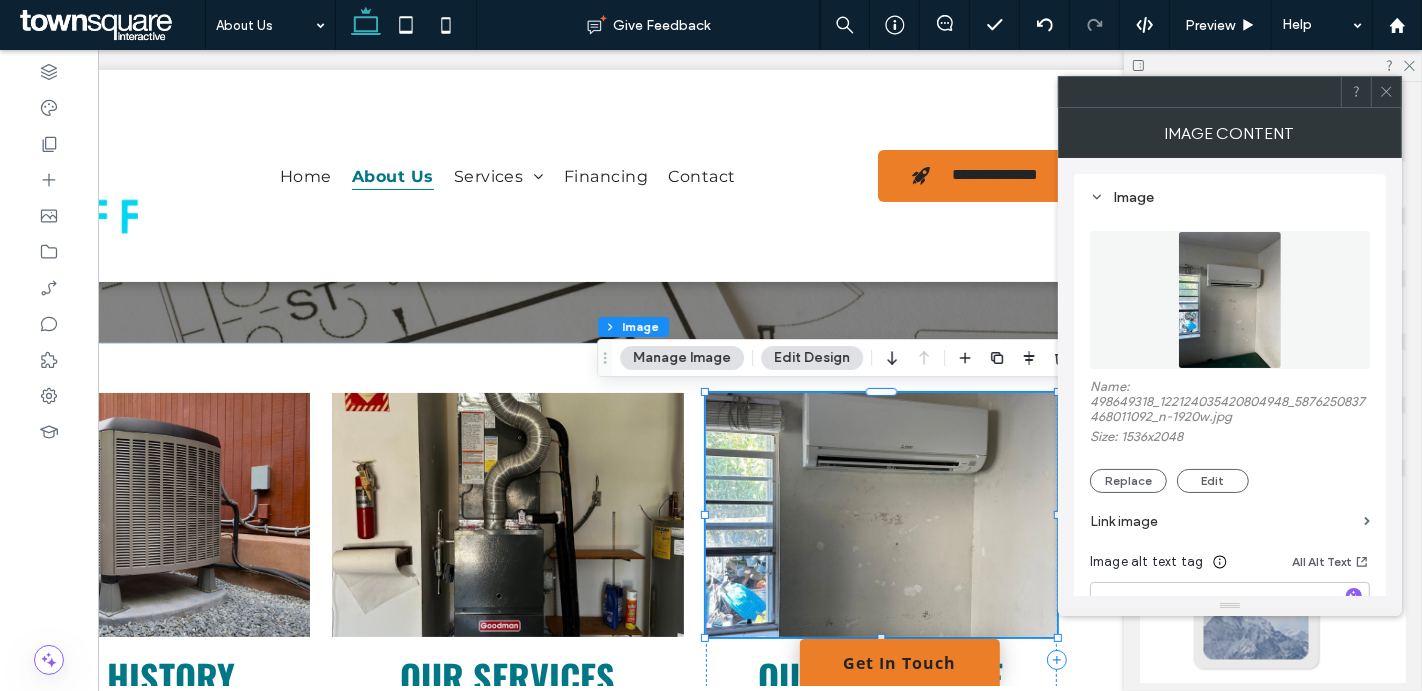 click on "Link image" at bounding box center [1230, 521] 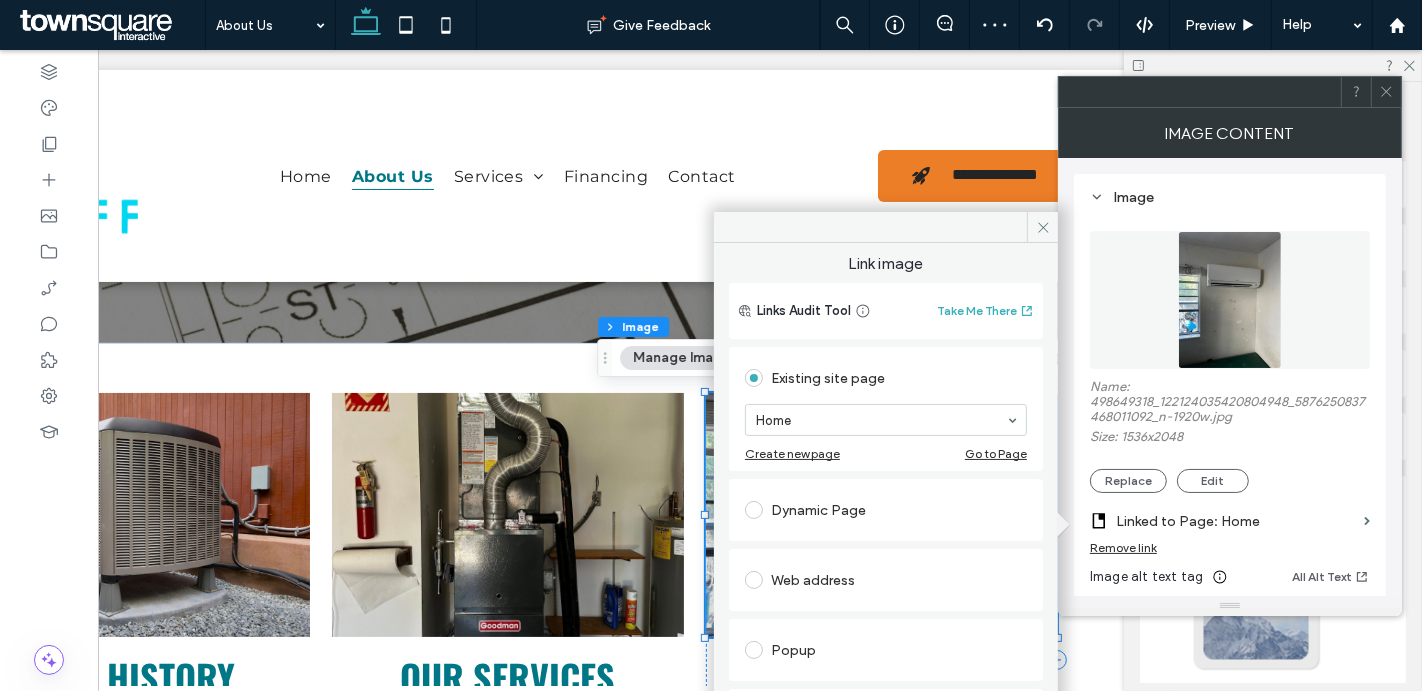 click on "Remove link" at bounding box center (1123, 547) 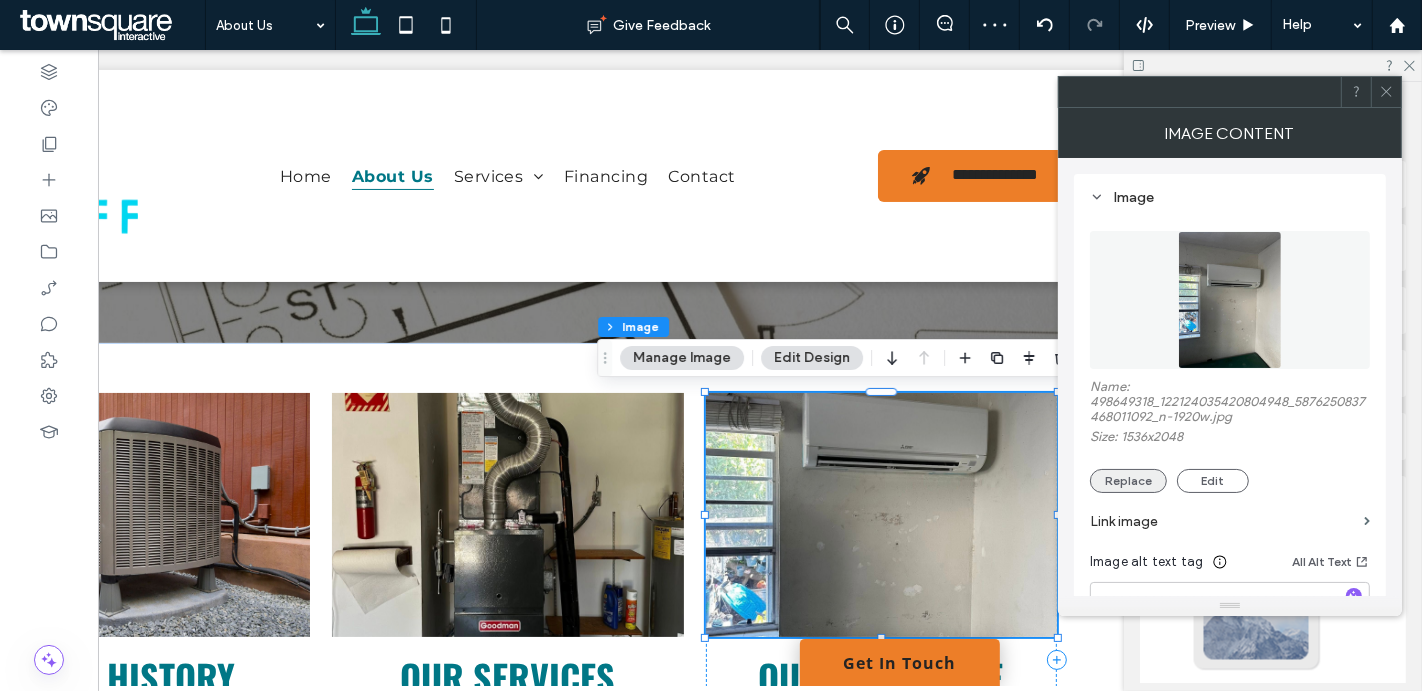 click on "Replace" at bounding box center (1128, 481) 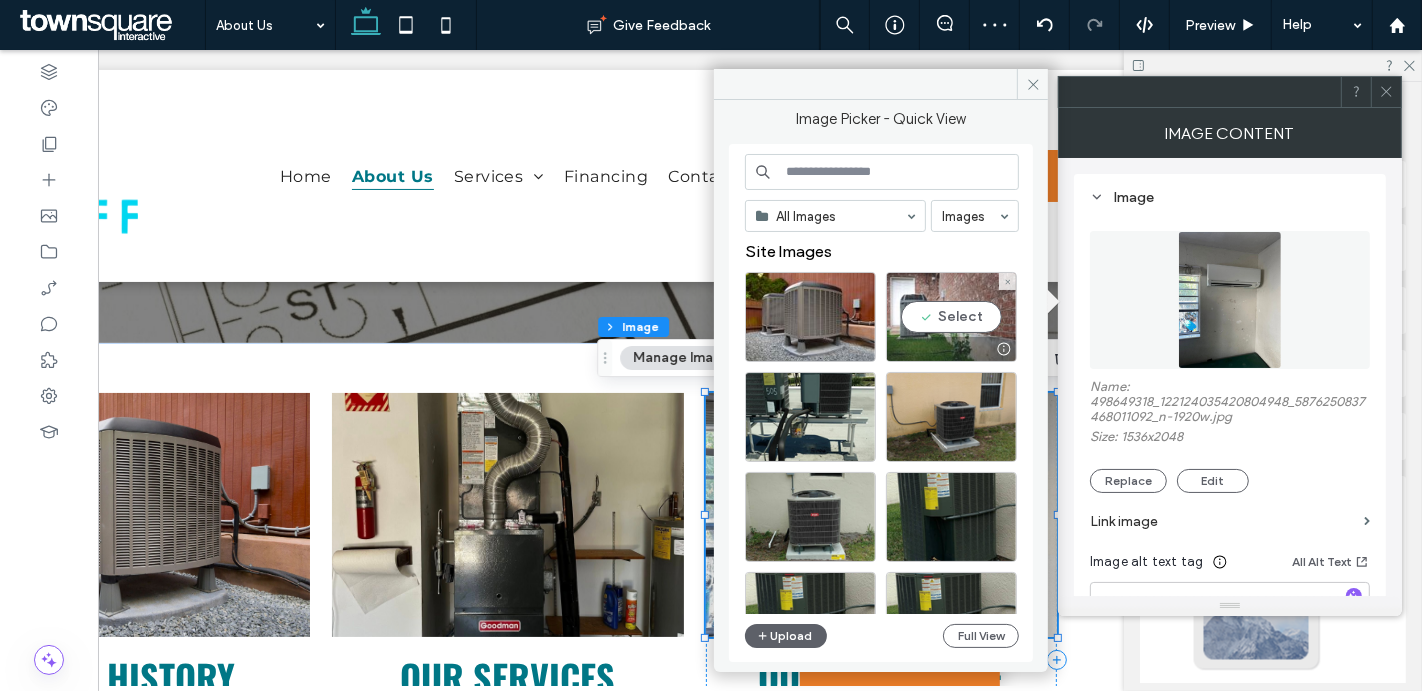 click on "Select" at bounding box center [951, 317] 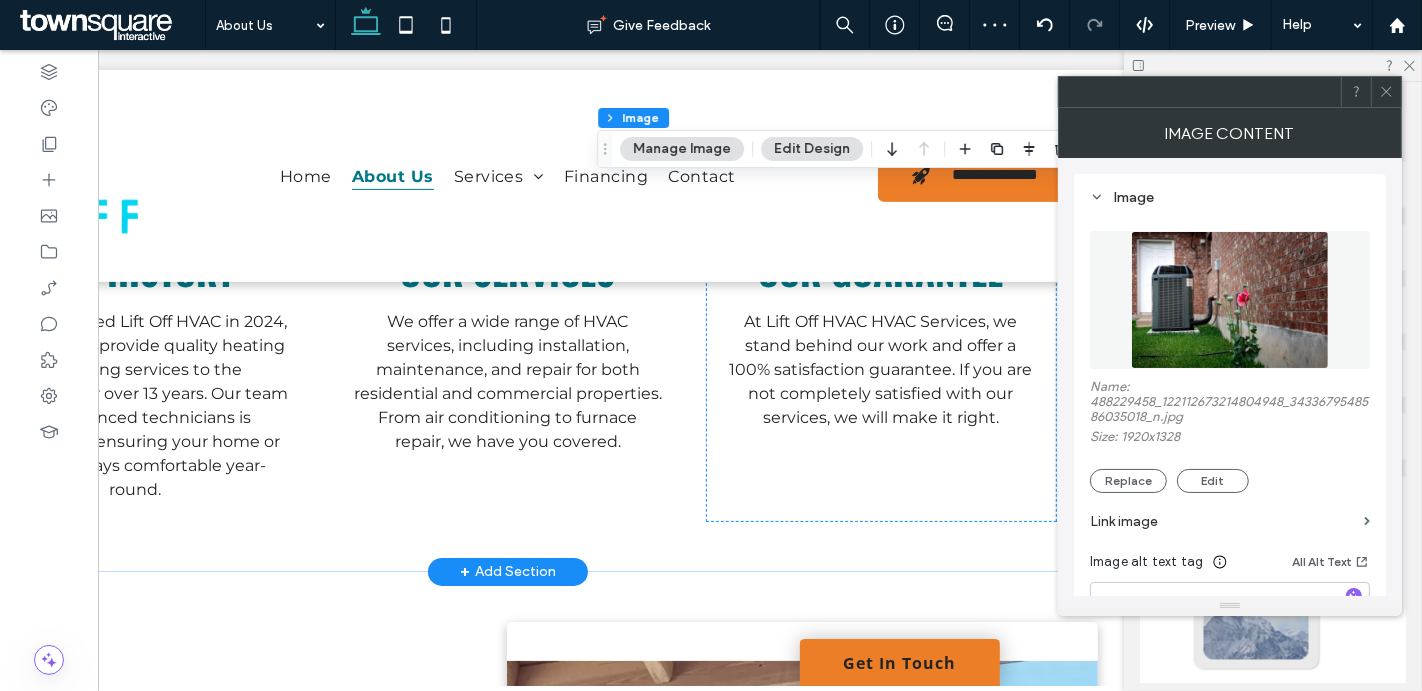 scroll, scrollTop: 615, scrollLeft: 0, axis: vertical 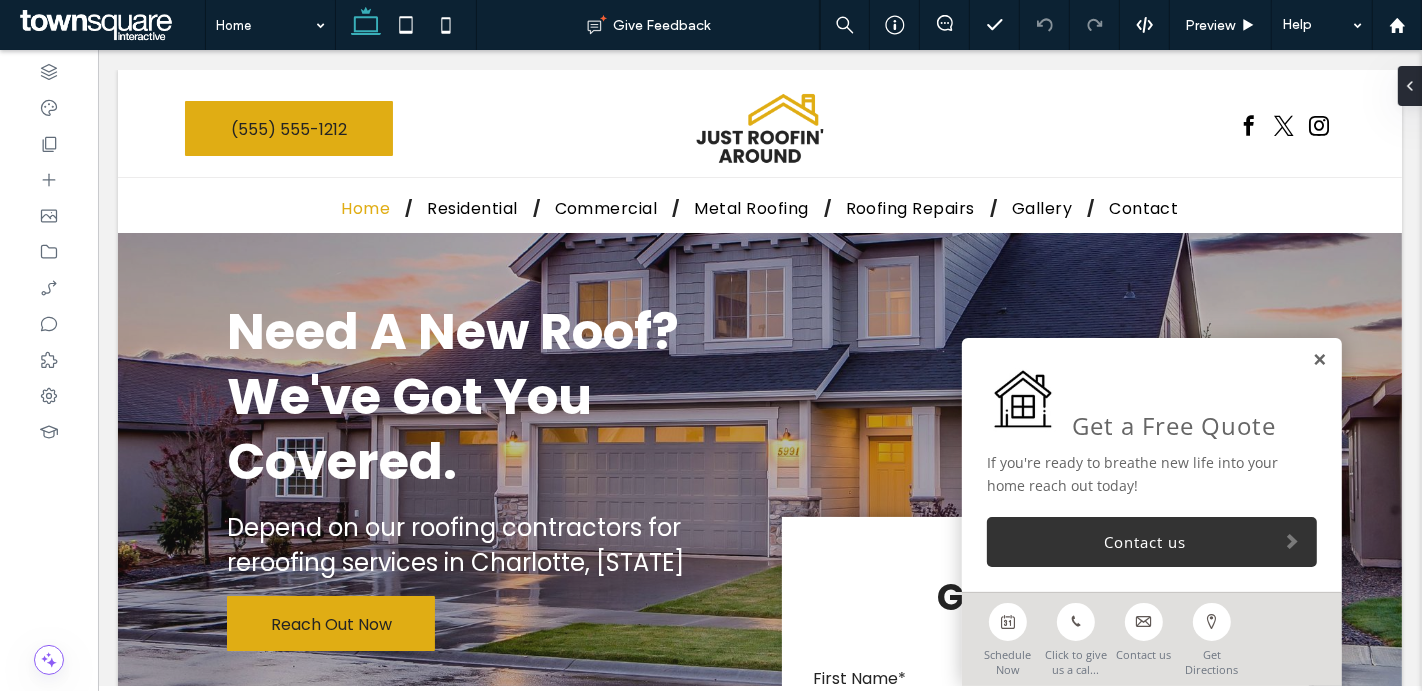click at bounding box center [1318, 360] 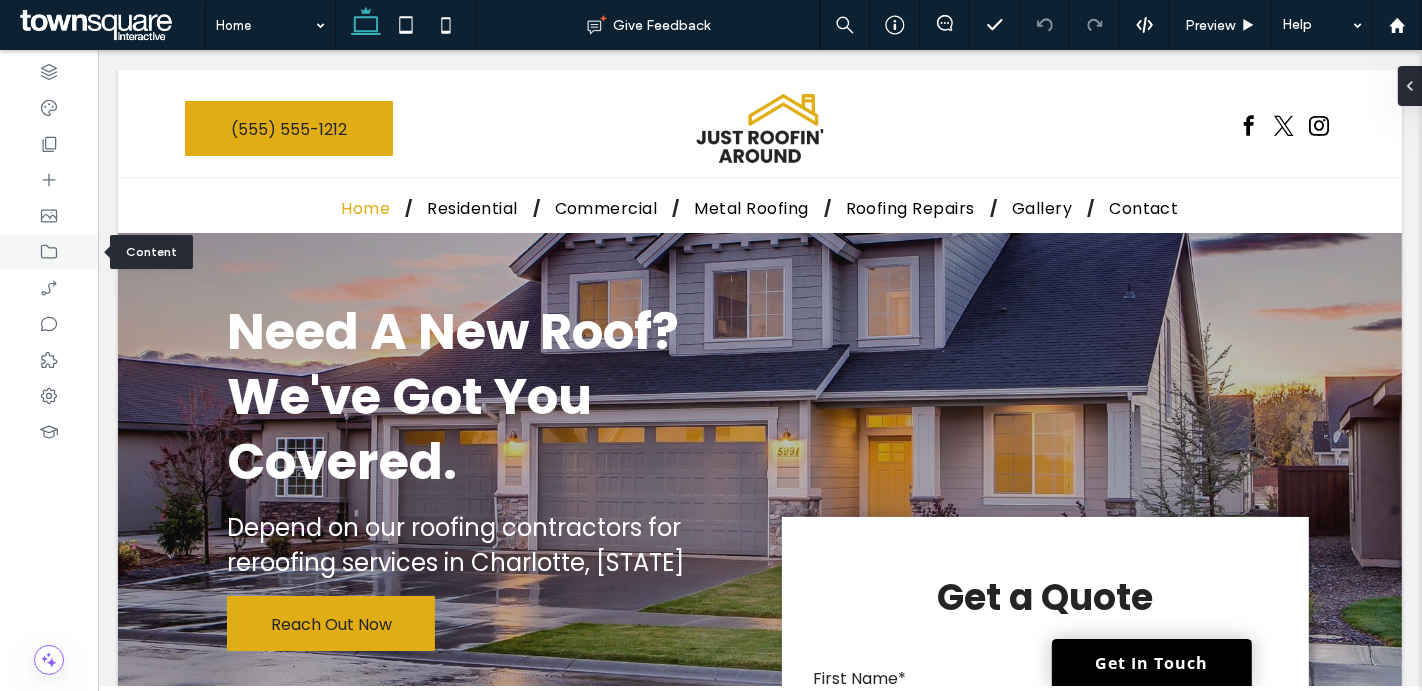 click at bounding box center (49, 252) 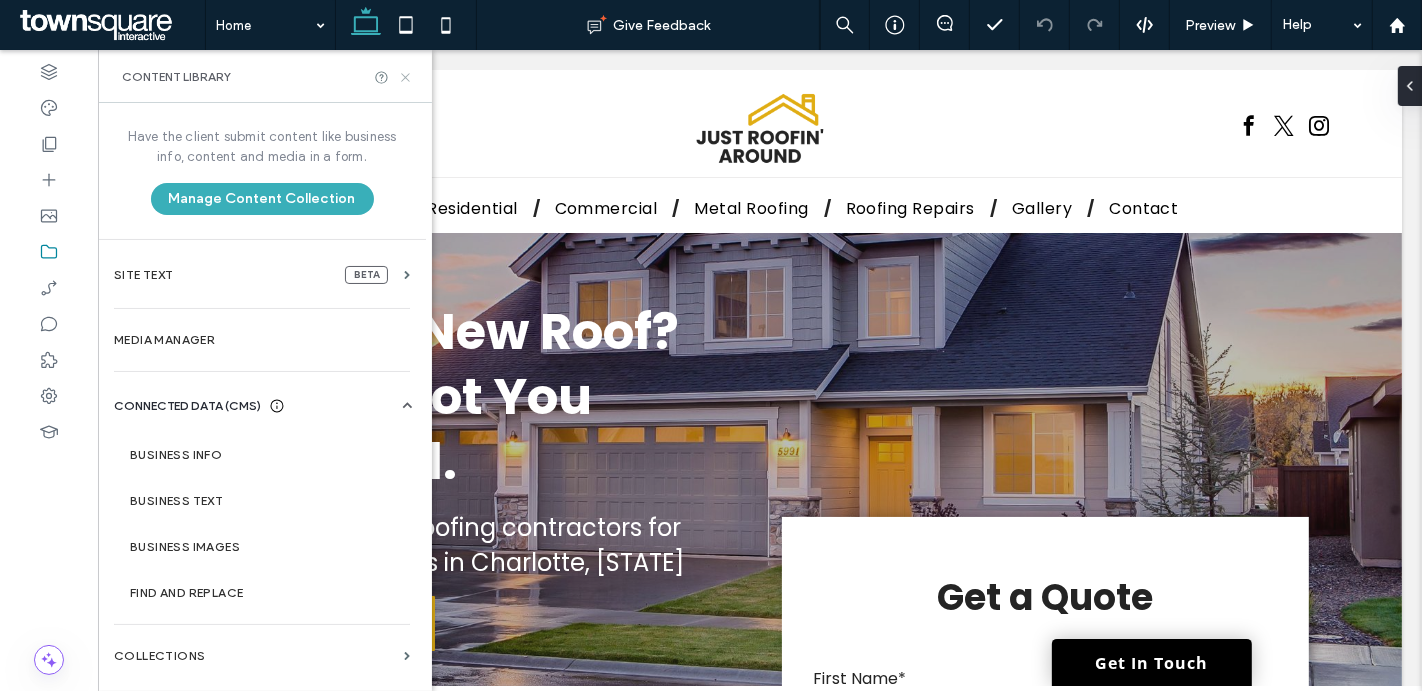 drag, startPoint x: 404, startPoint y: 76, endPoint x: 75, endPoint y: 193, distance: 349.18475 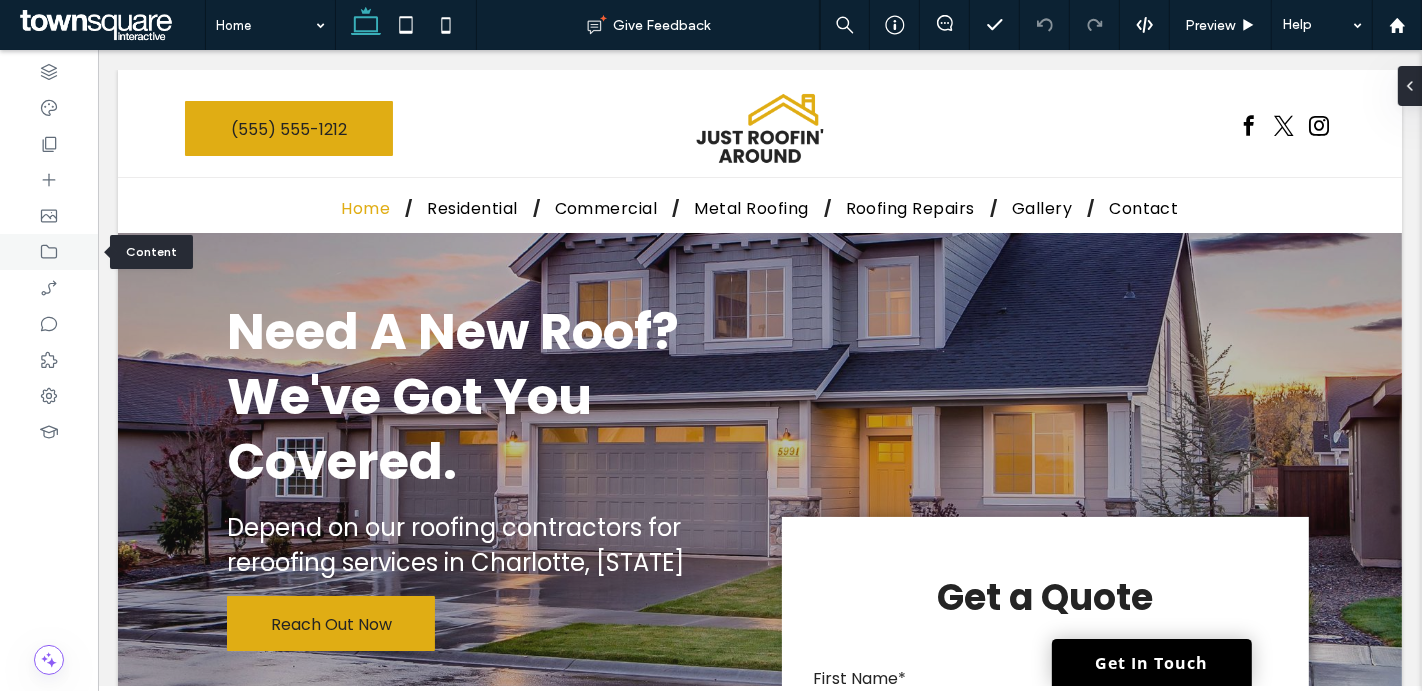 click 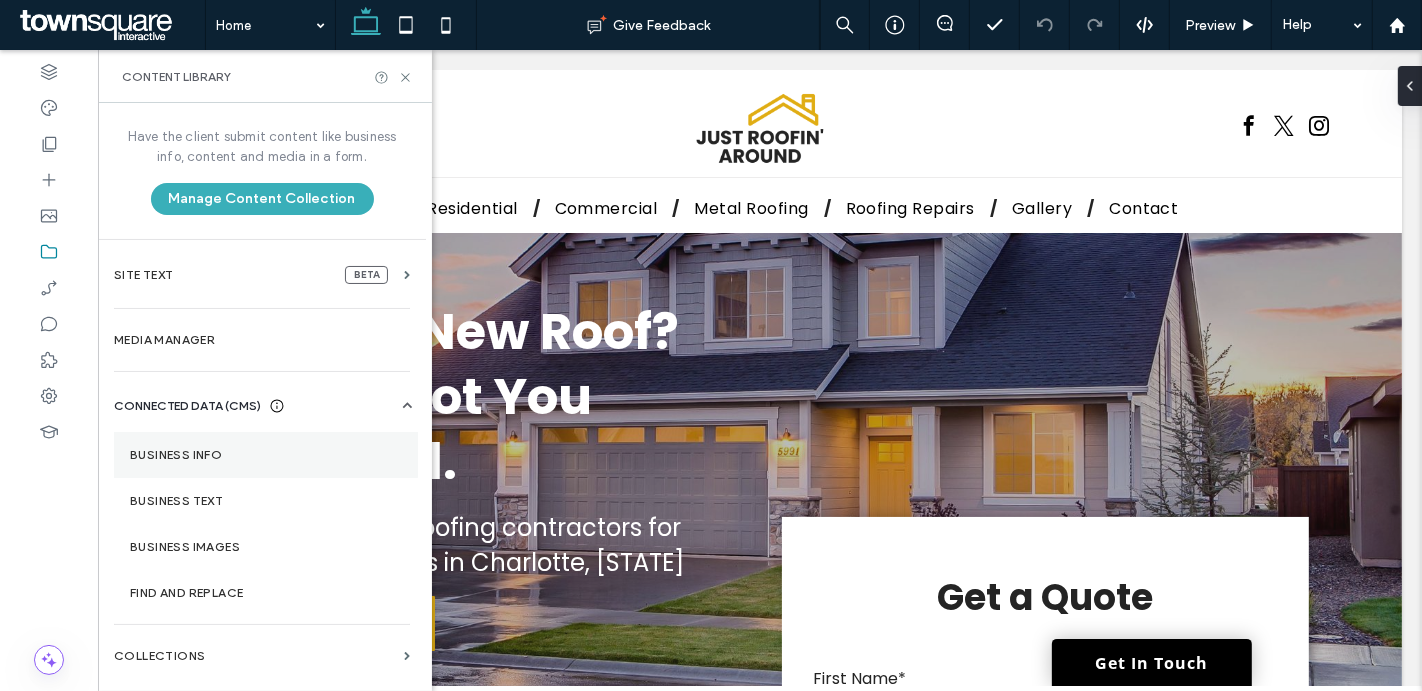click on "Business Info" at bounding box center (266, 455) 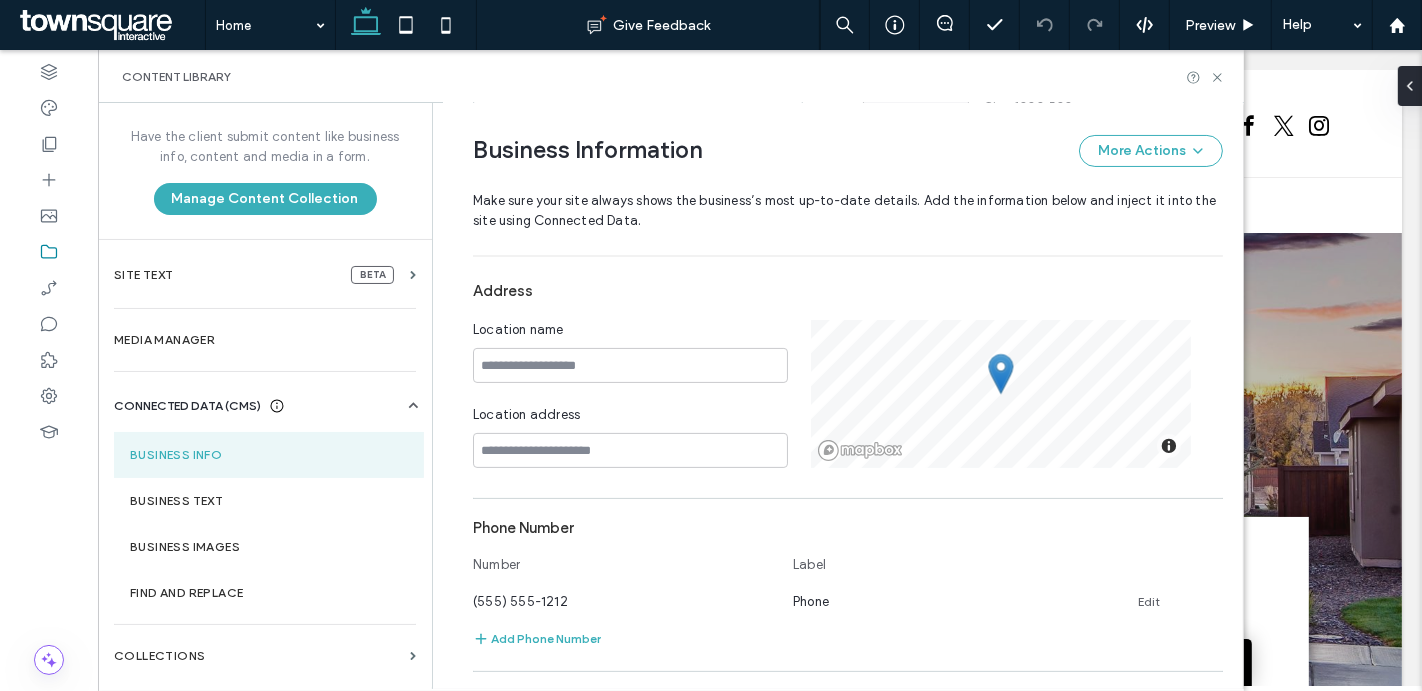 scroll, scrollTop: 0, scrollLeft: 0, axis: both 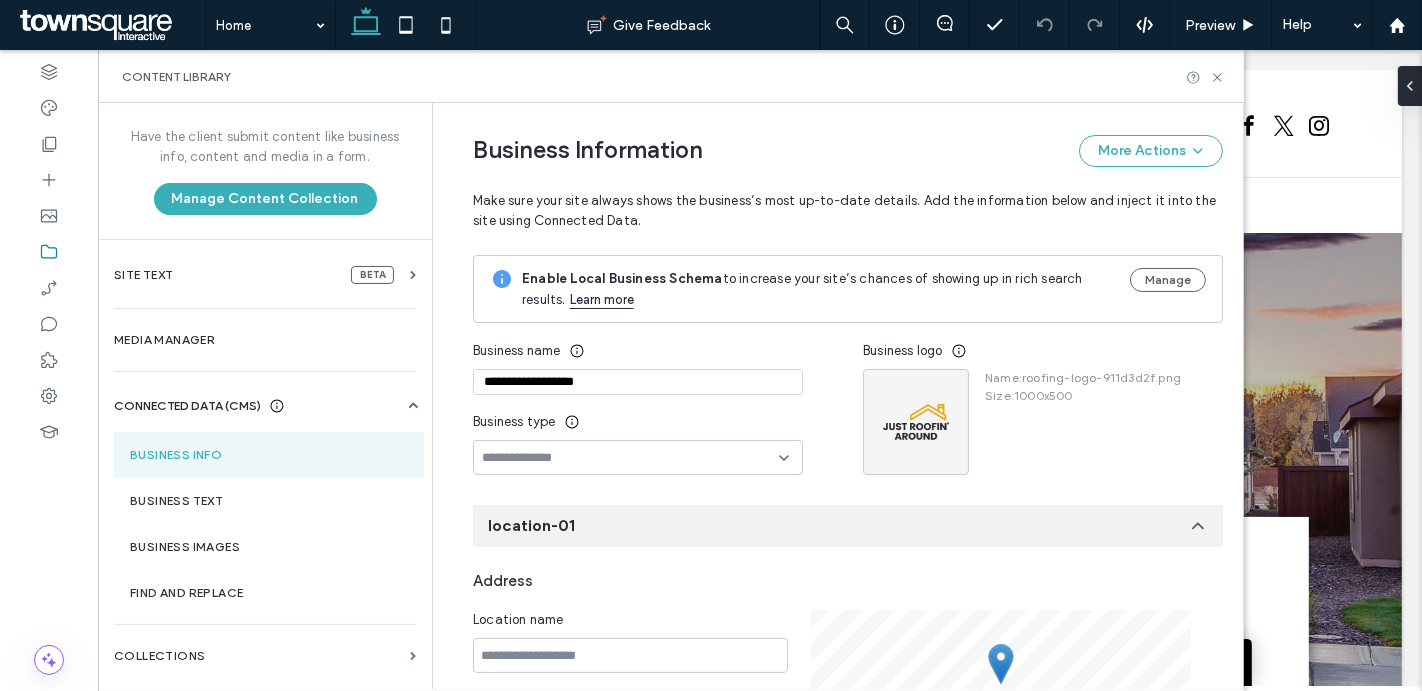 click on "**********" at bounding box center (638, 382) 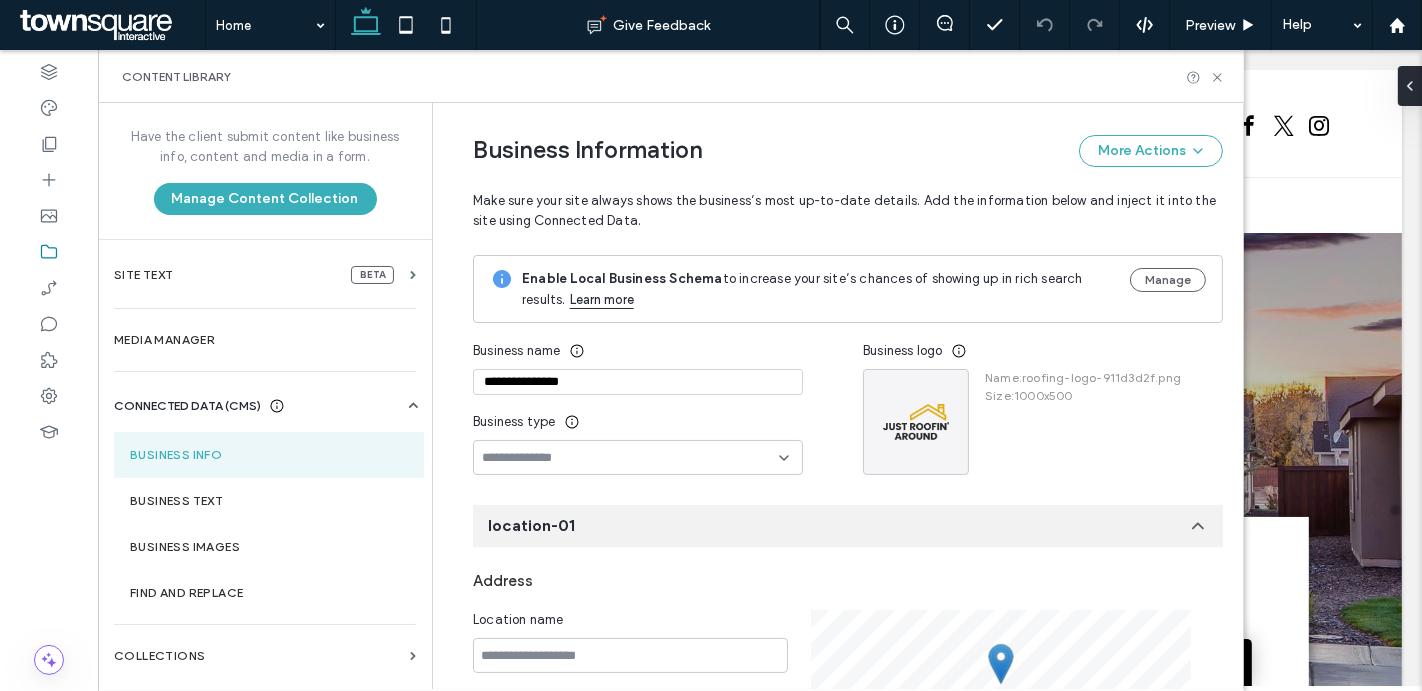 type on "**********" 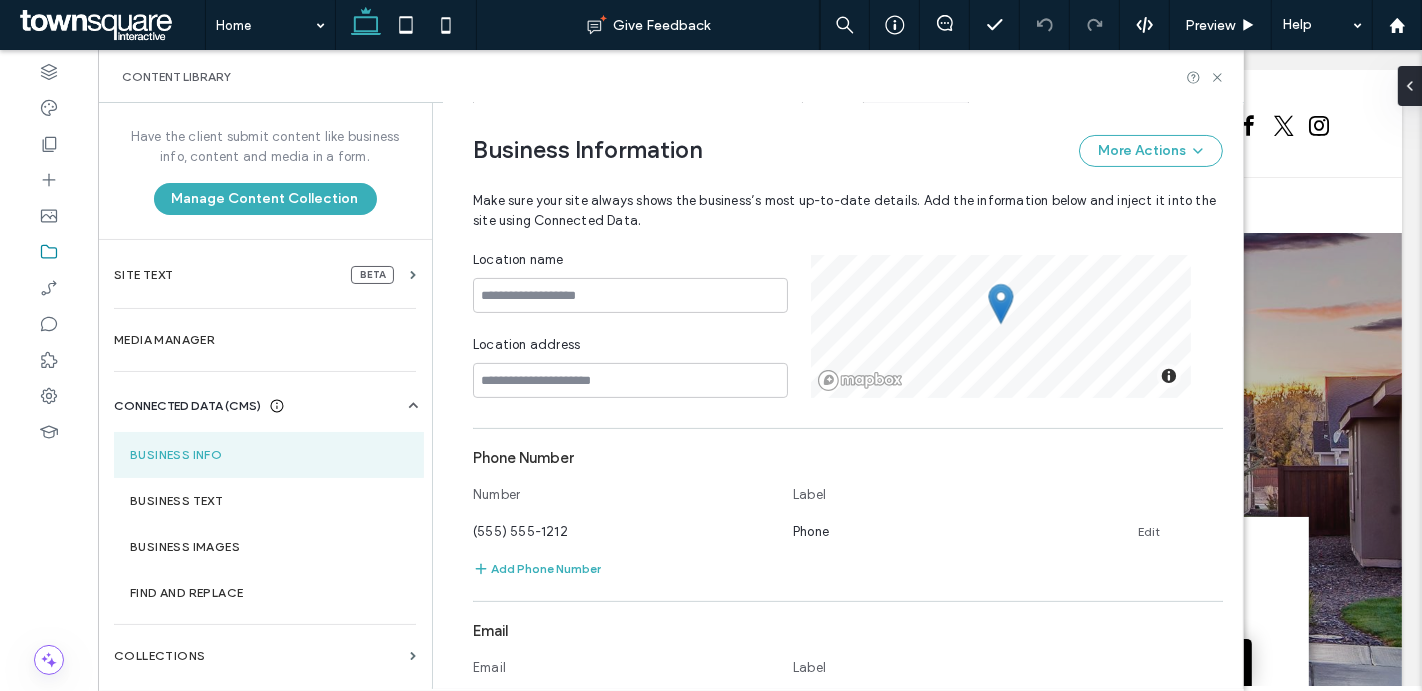 scroll, scrollTop: 370, scrollLeft: 0, axis: vertical 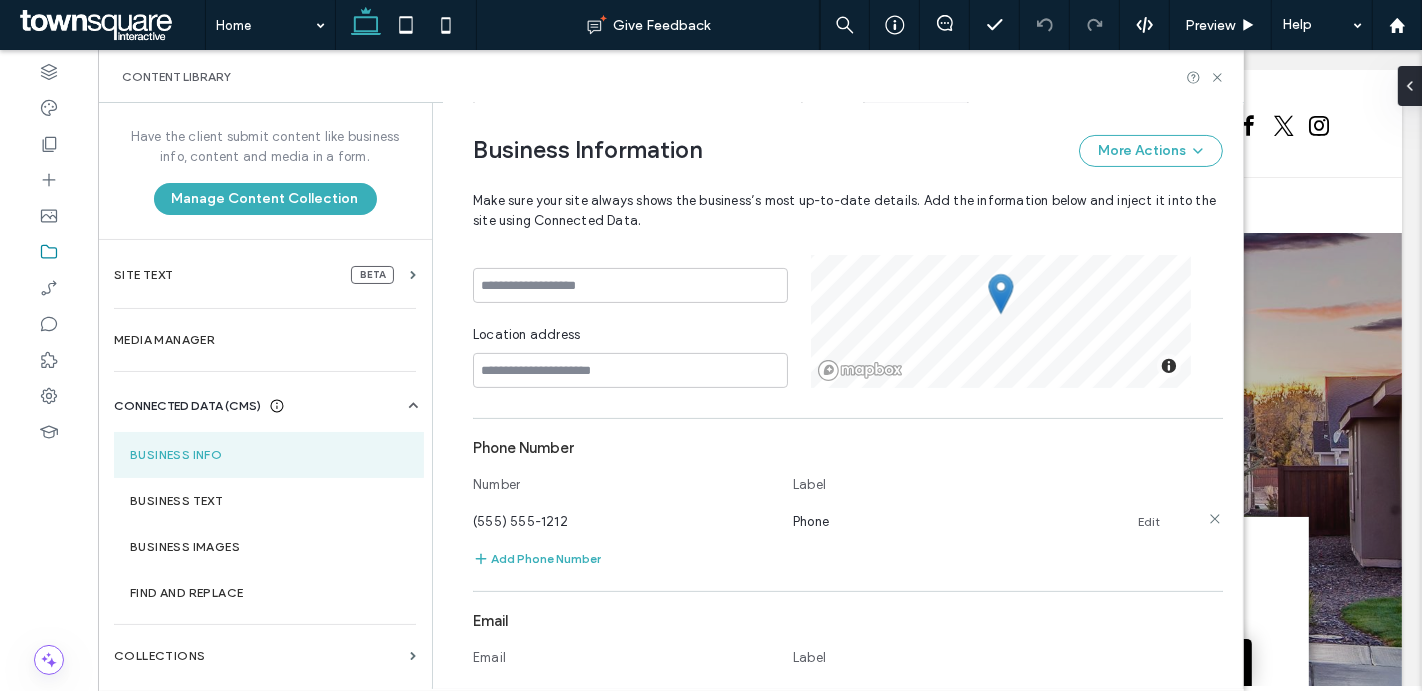 click on "Edit" at bounding box center (1149, 522) 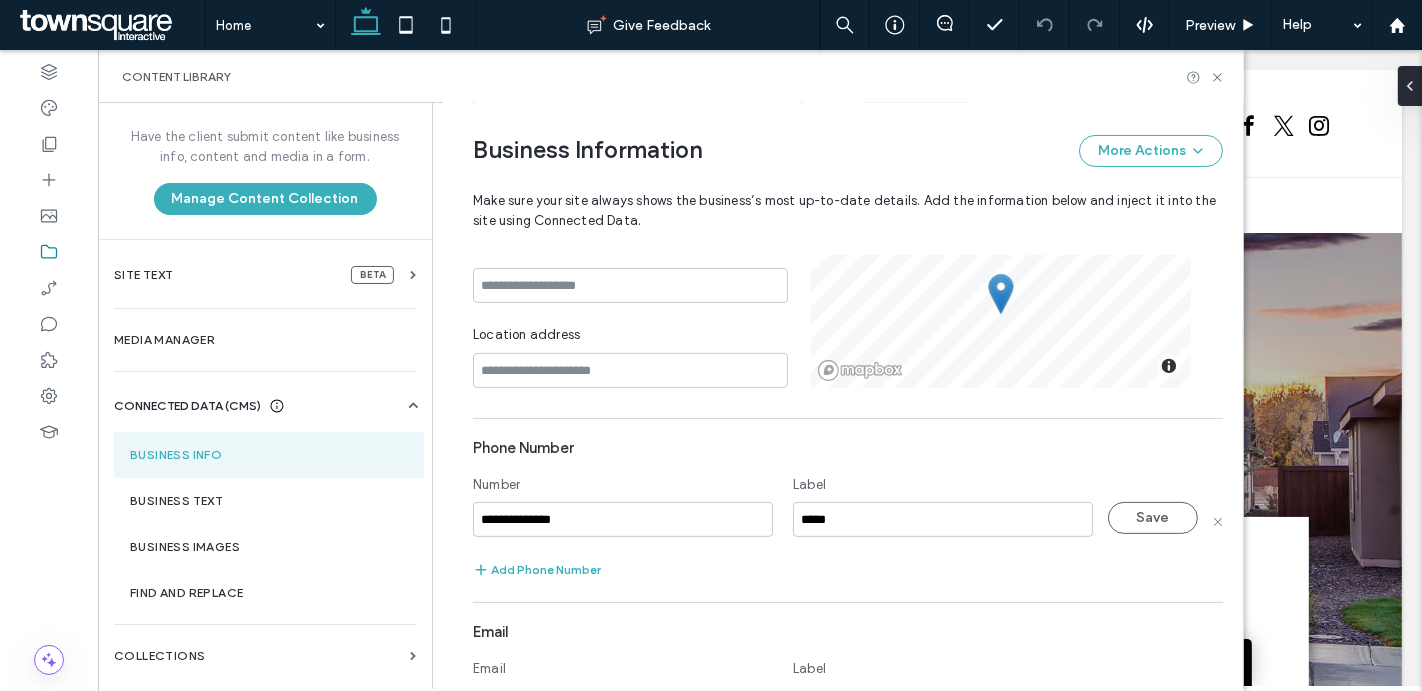 click on "**********" at bounding box center (623, 519) 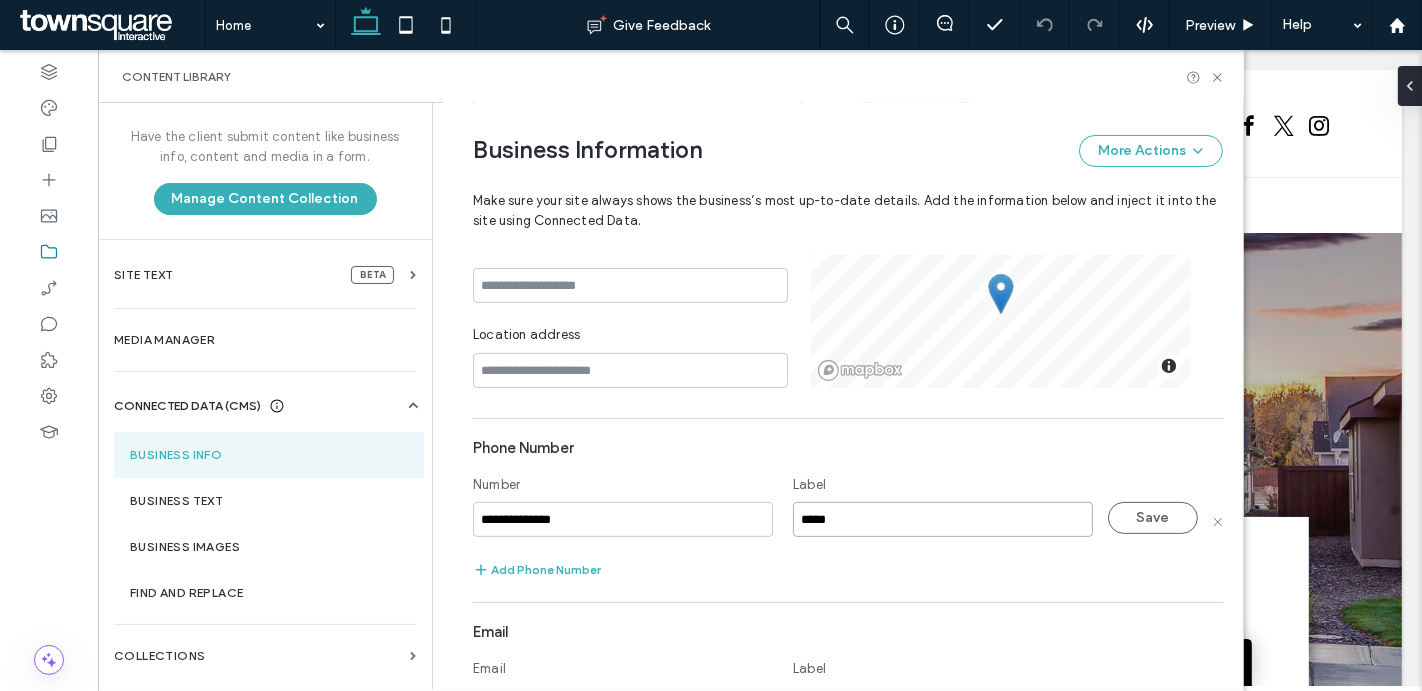 click on "*****" at bounding box center [943, 519] 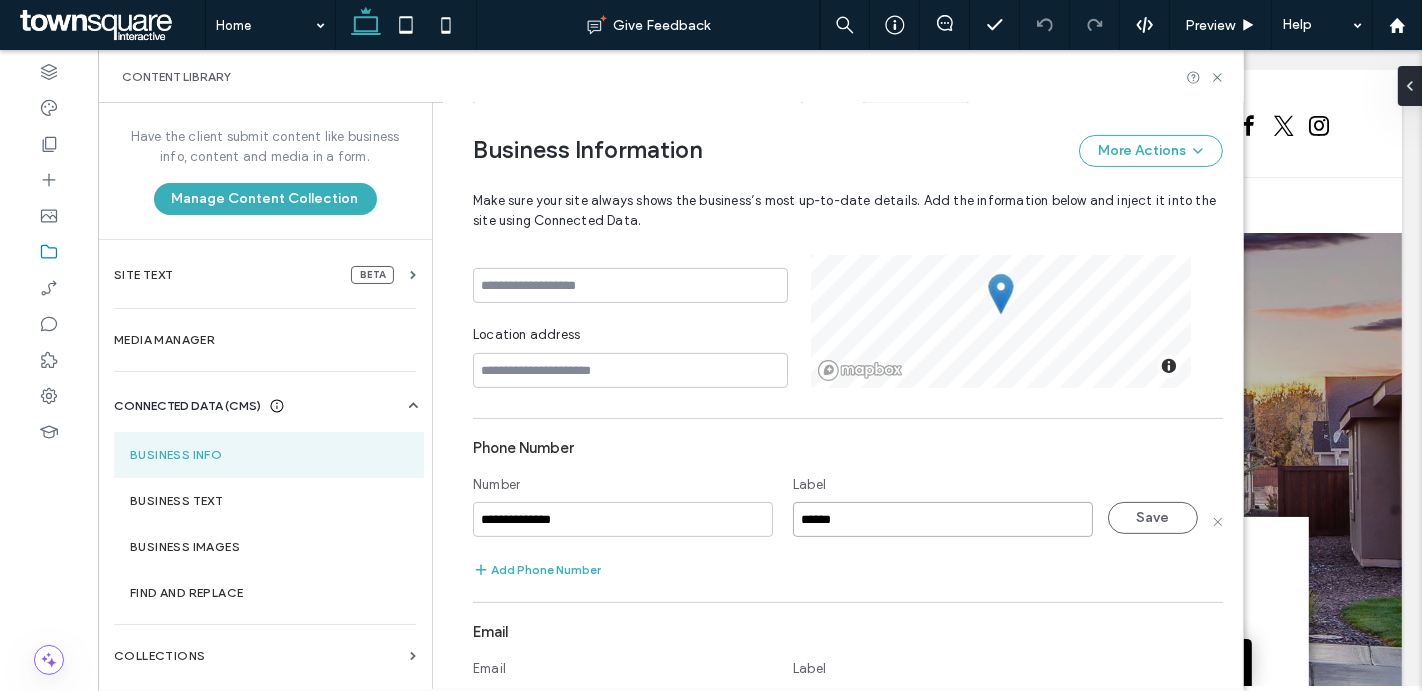 type on "******" 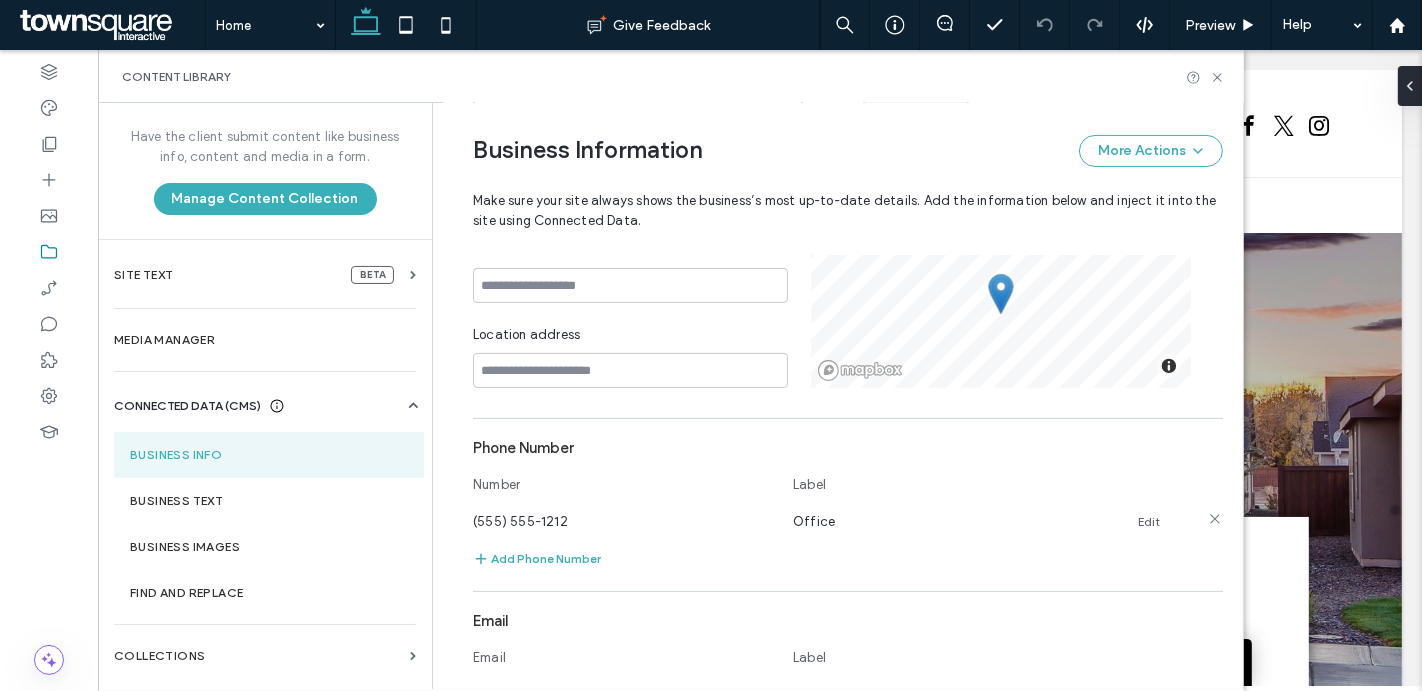 click on "Edit" at bounding box center (1149, 522) 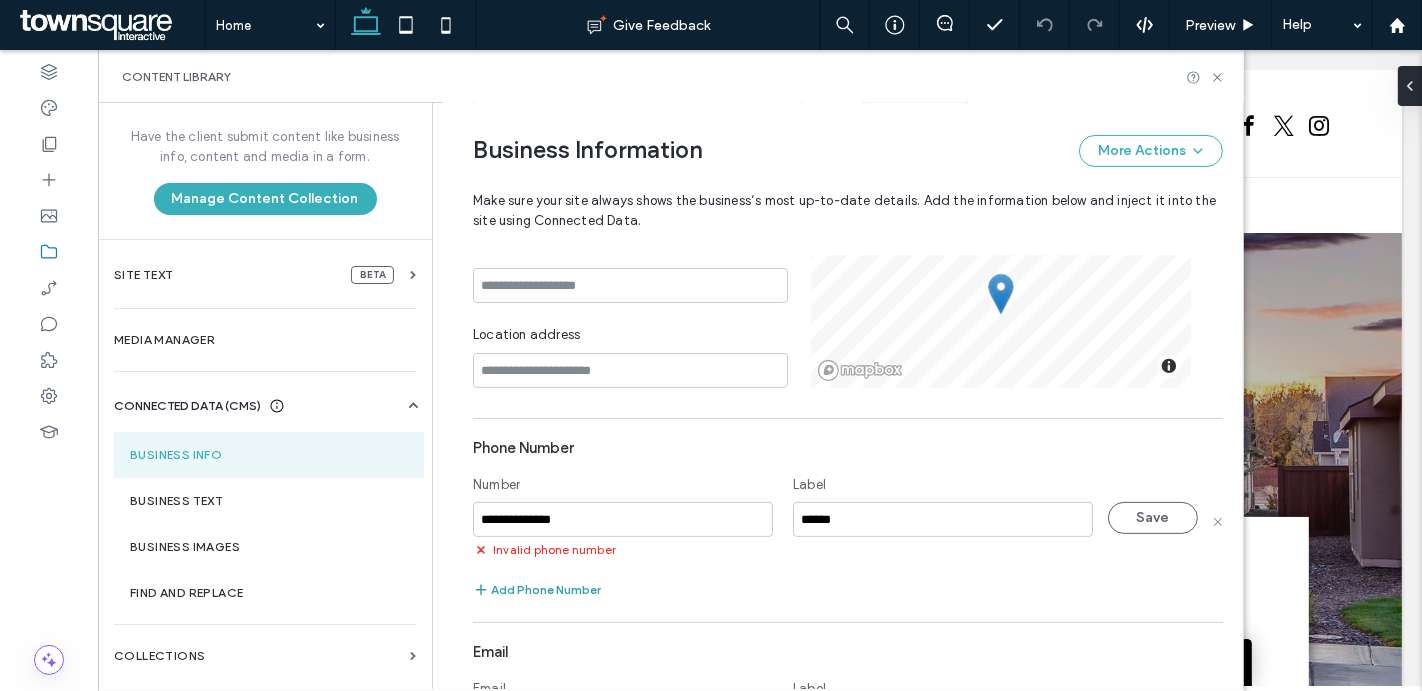 click on "Add Phone Number" at bounding box center (537, 590) 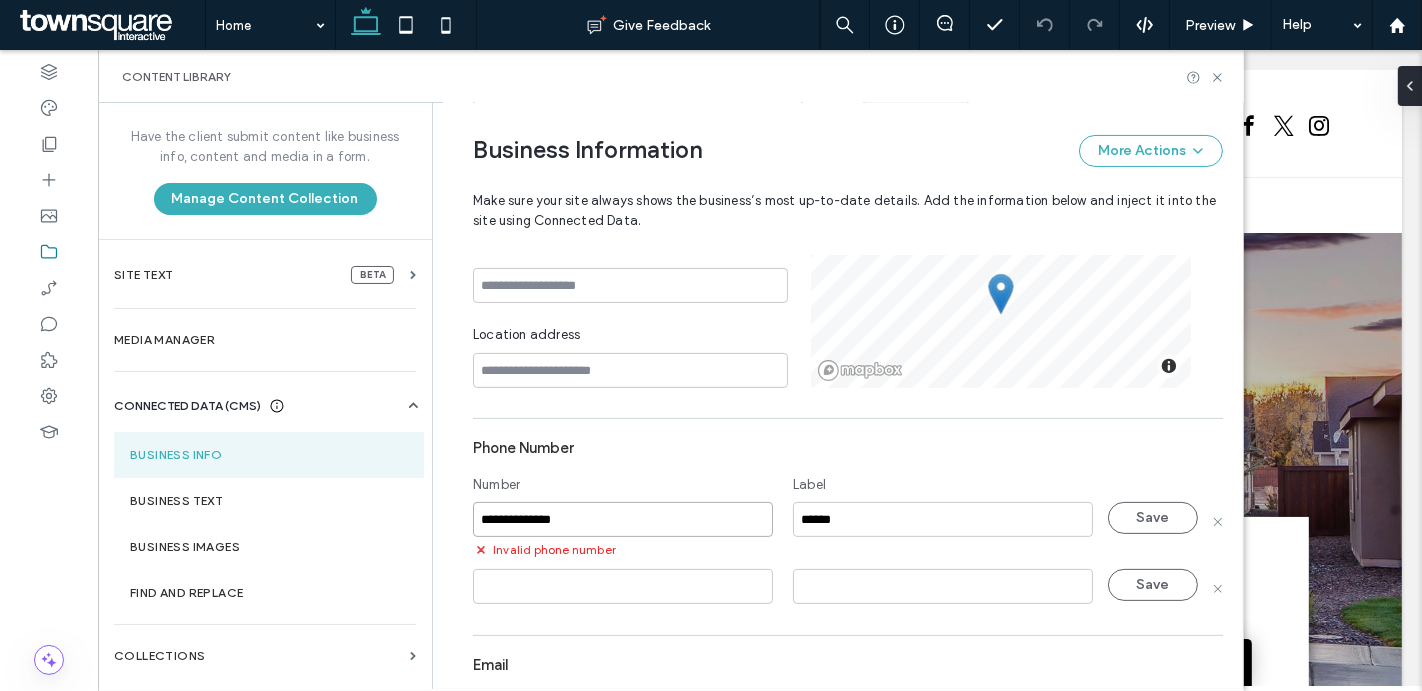 click on "**********" at bounding box center (623, 519) 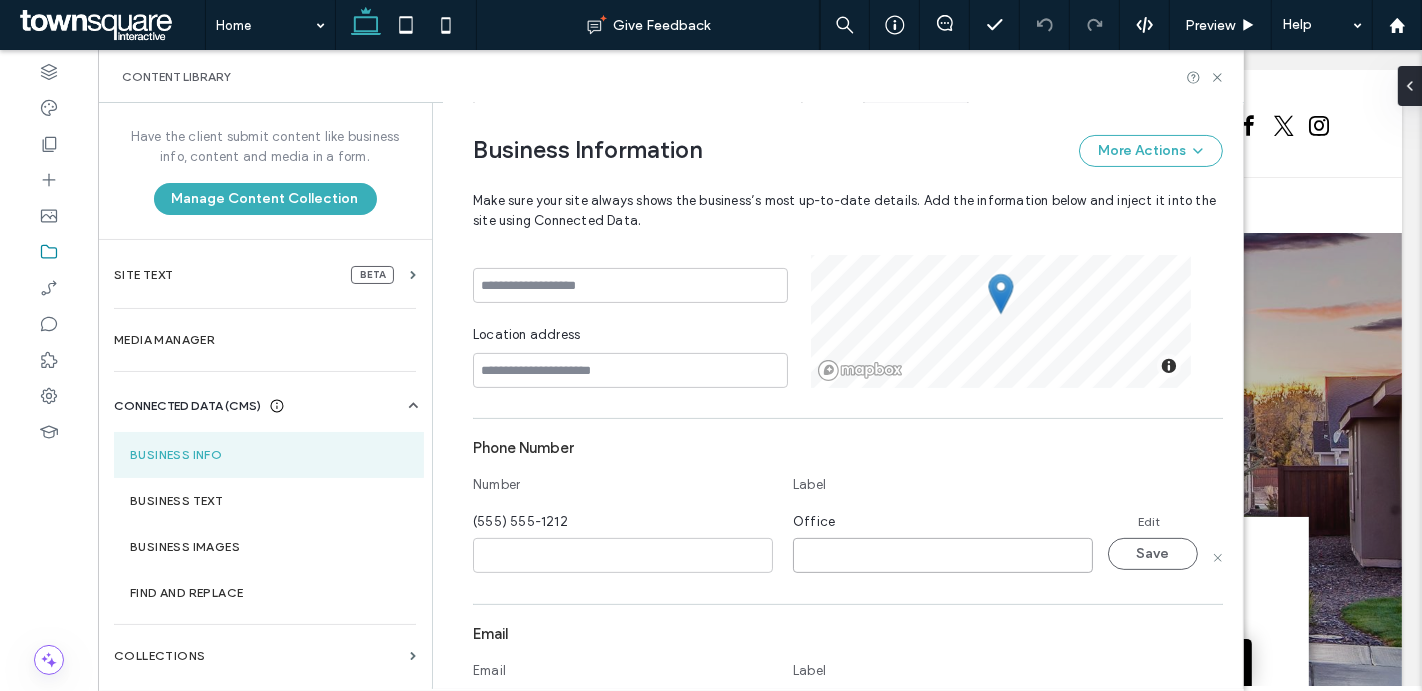 click at bounding box center (943, 555) 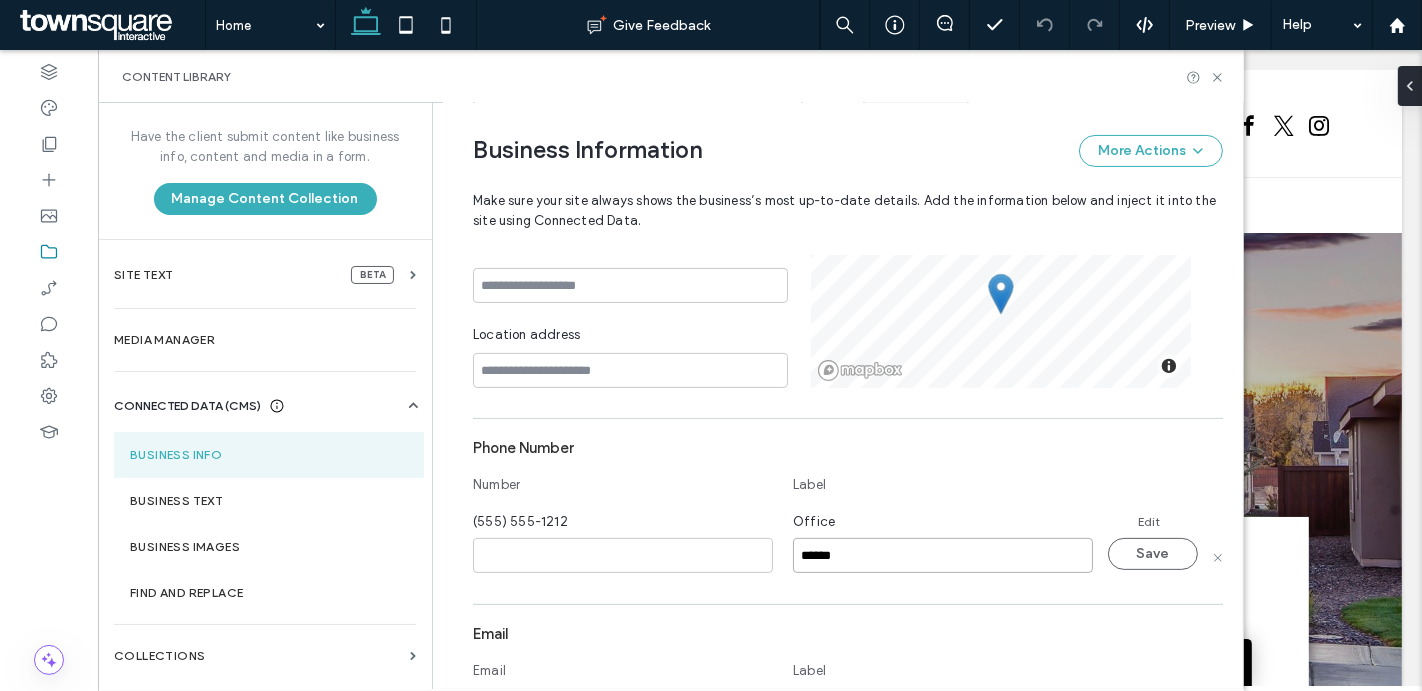 type on "******" 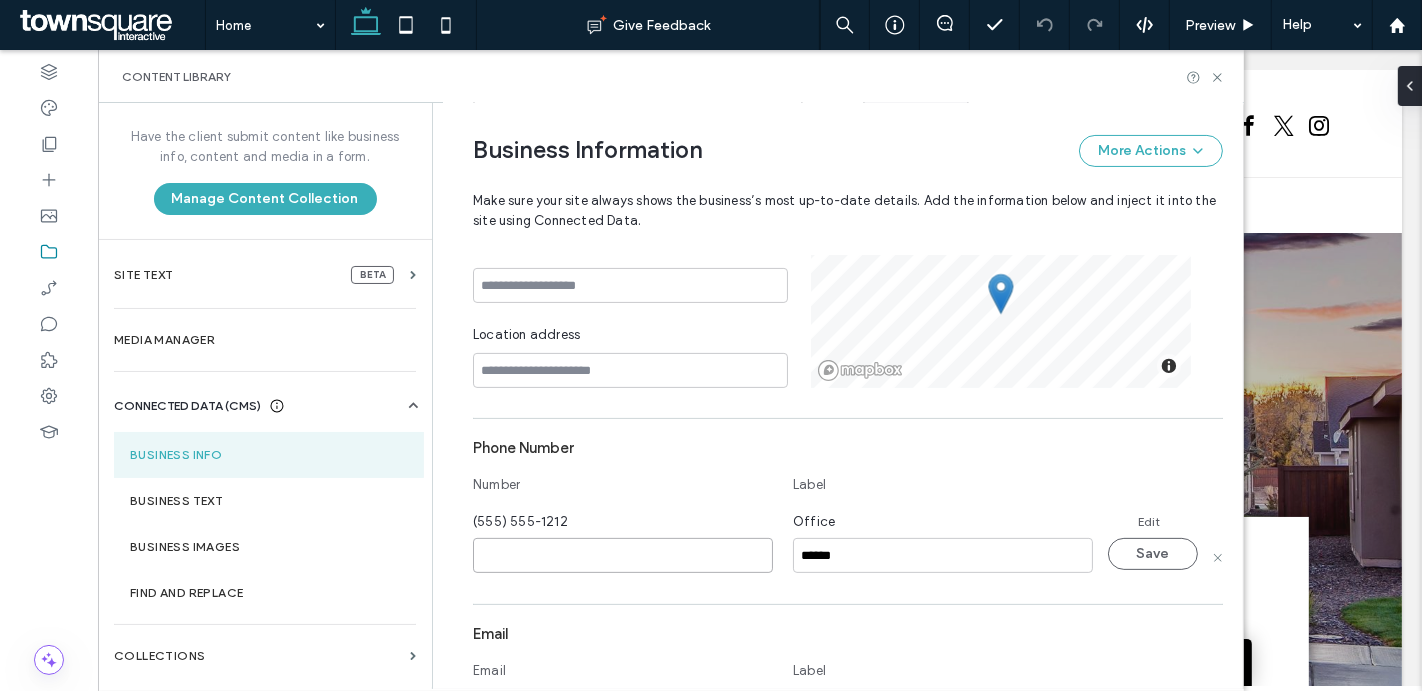 click at bounding box center (623, 555) 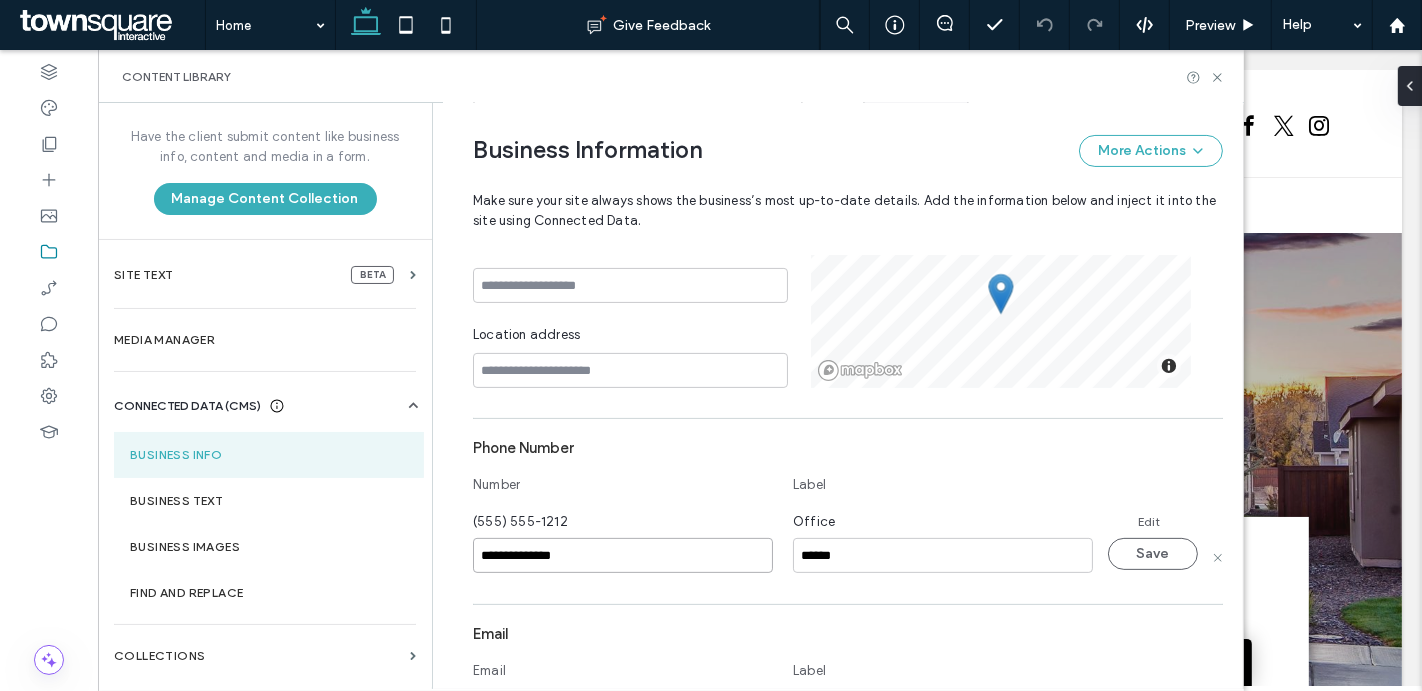 type on "**********" 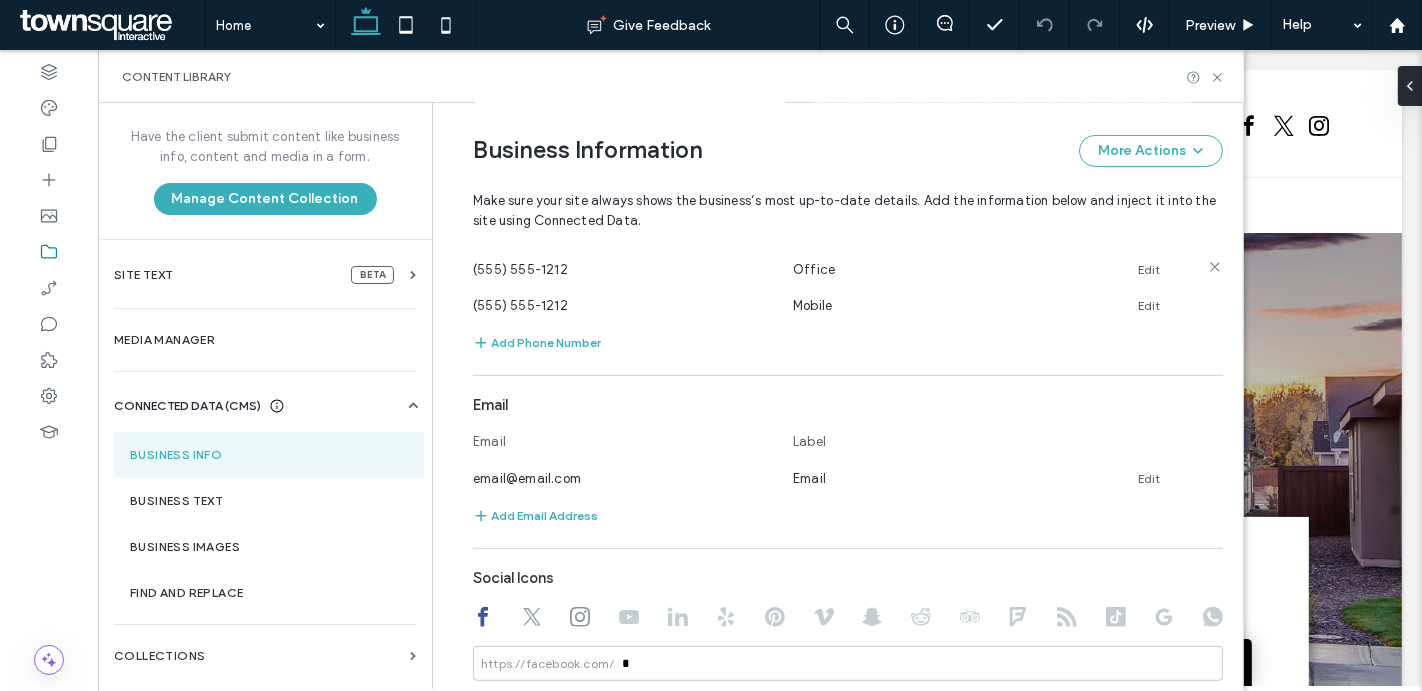 scroll, scrollTop: 623, scrollLeft: 0, axis: vertical 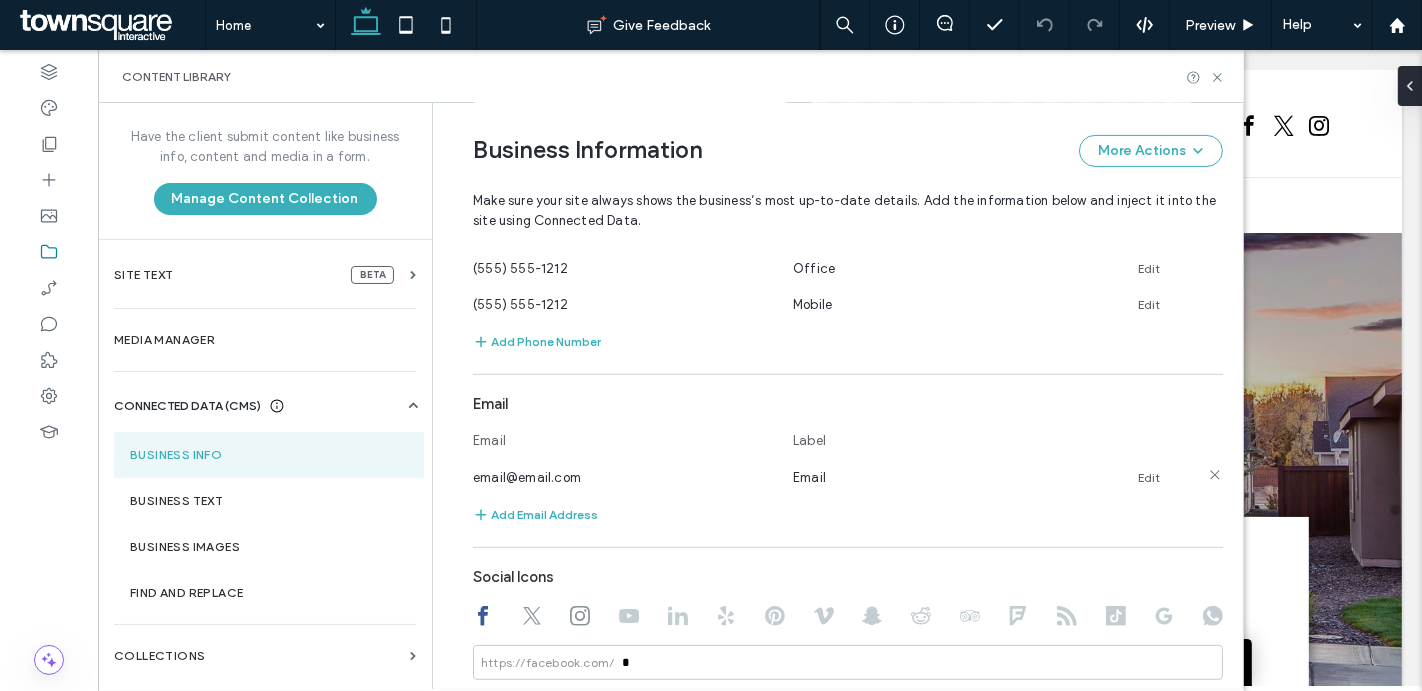 click on "Edit" at bounding box center (1149, 478) 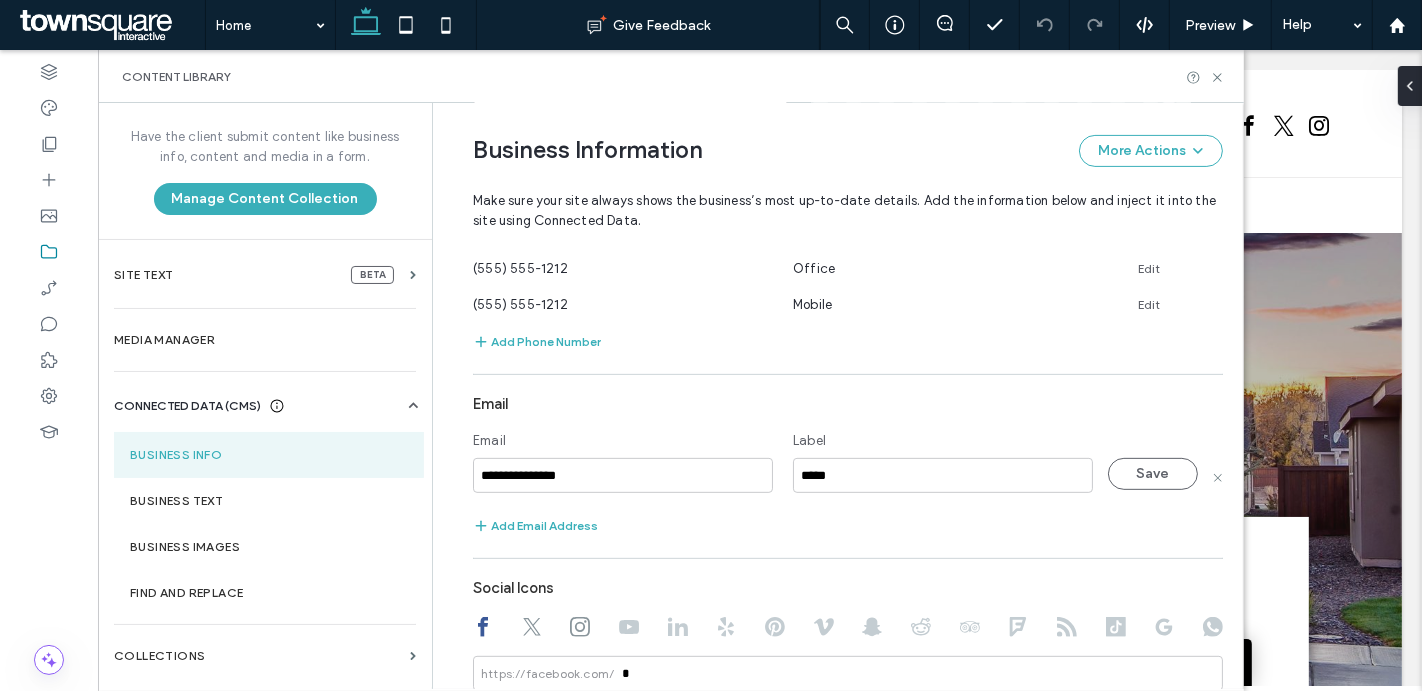 click on "**********" at bounding box center [623, 475] 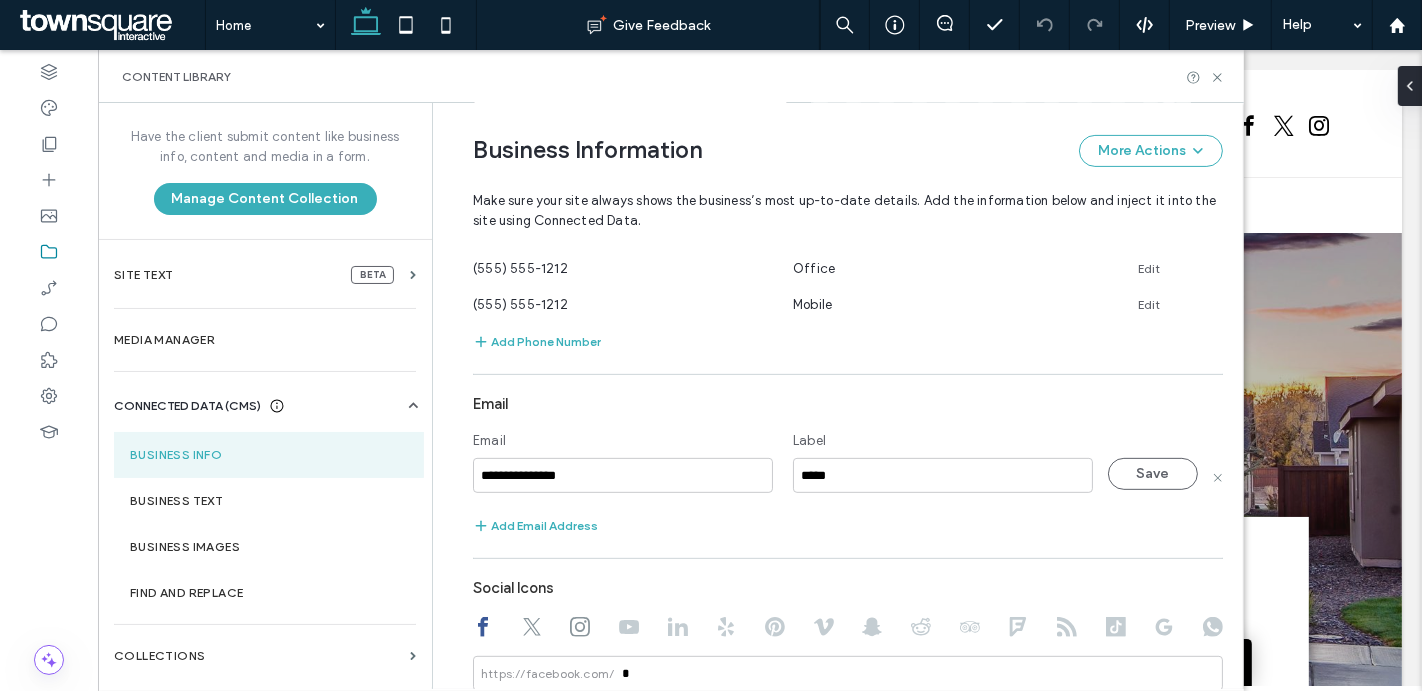 click on "**********" at bounding box center (623, 475) 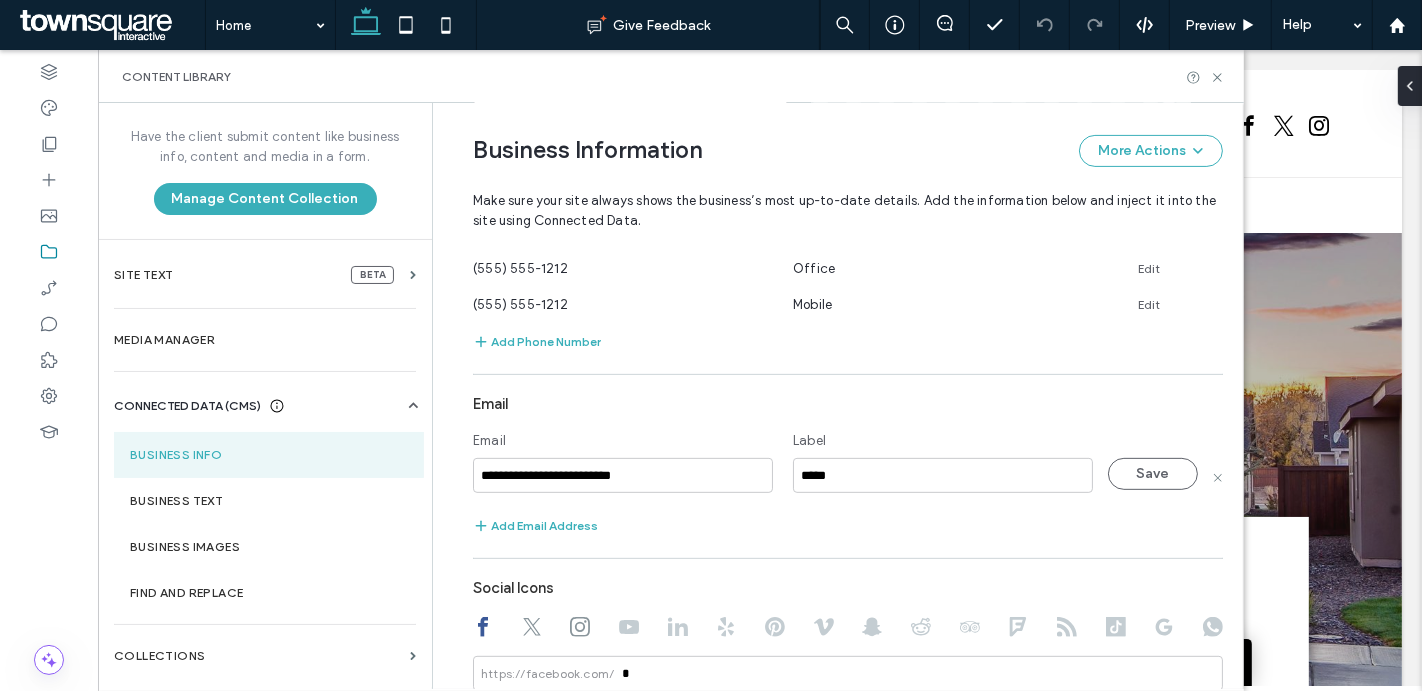 type on "**********" 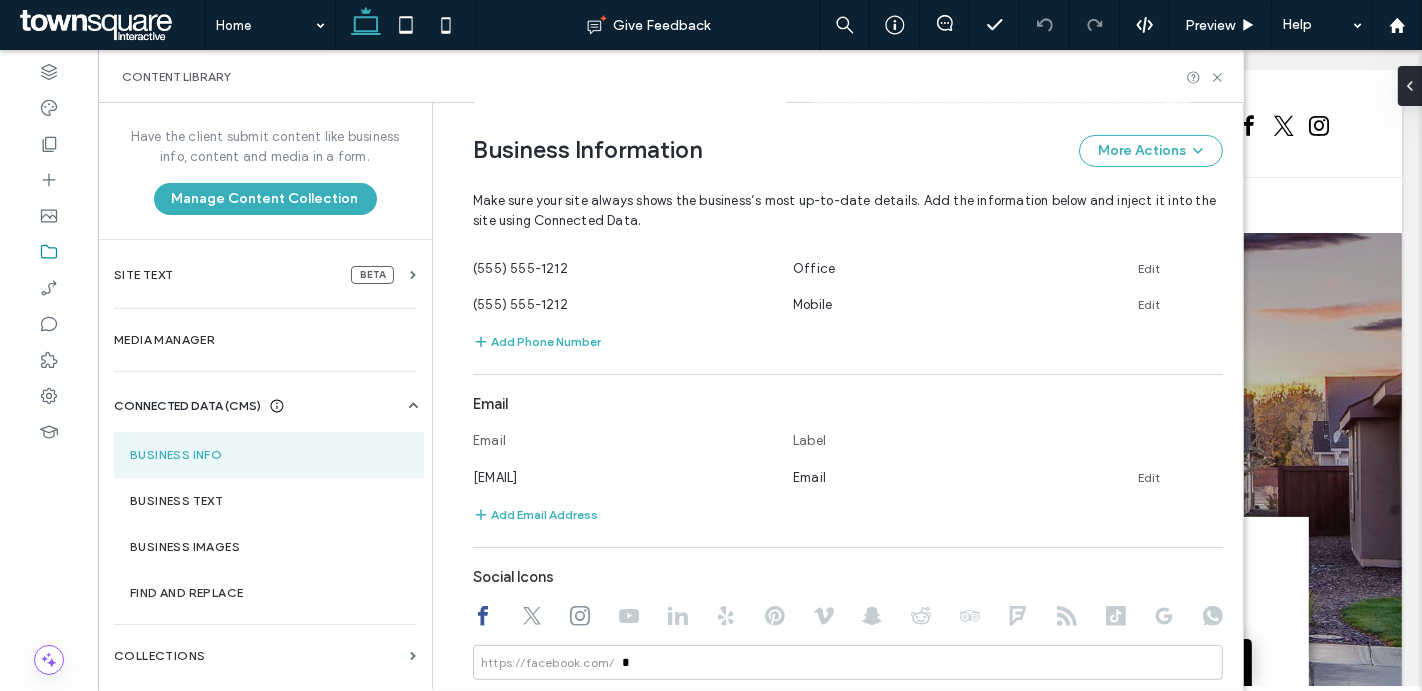 scroll, scrollTop: 808, scrollLeft: 0, axis: vertical 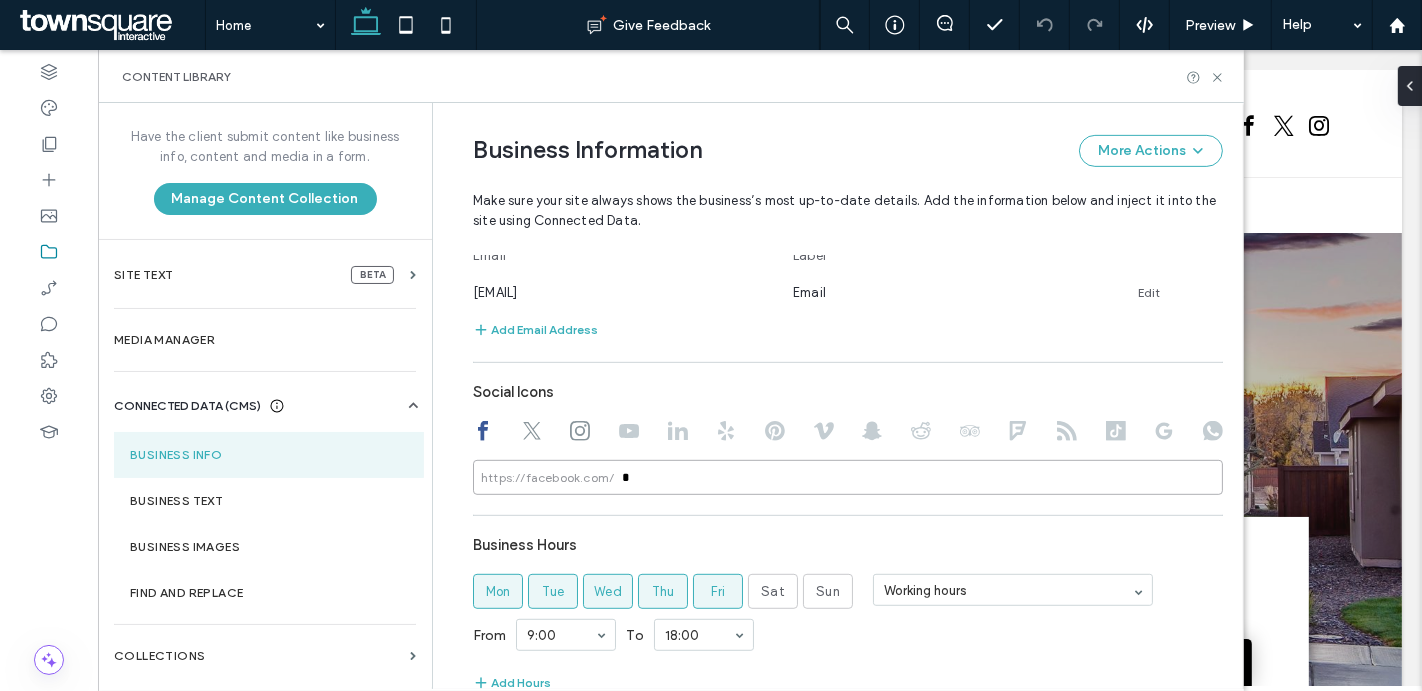 click on "*" at bounding box center (848, 477) 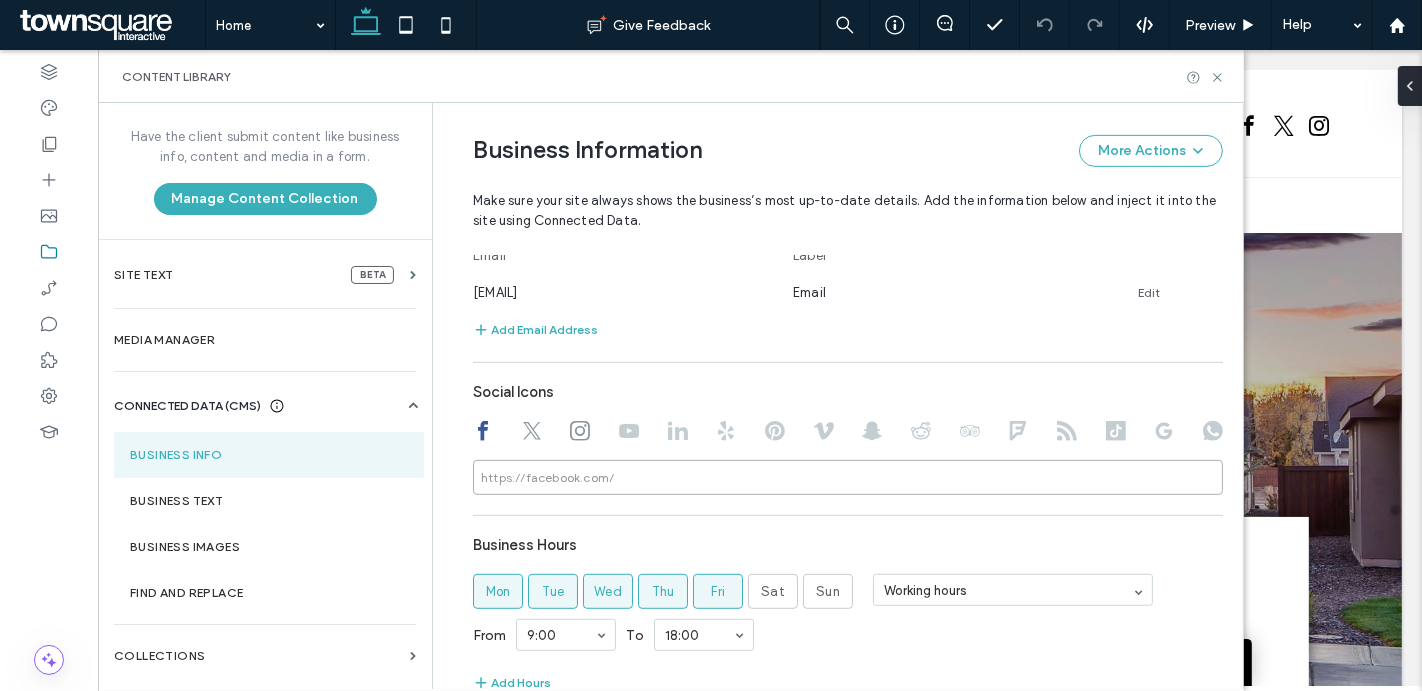 paste on "**********" 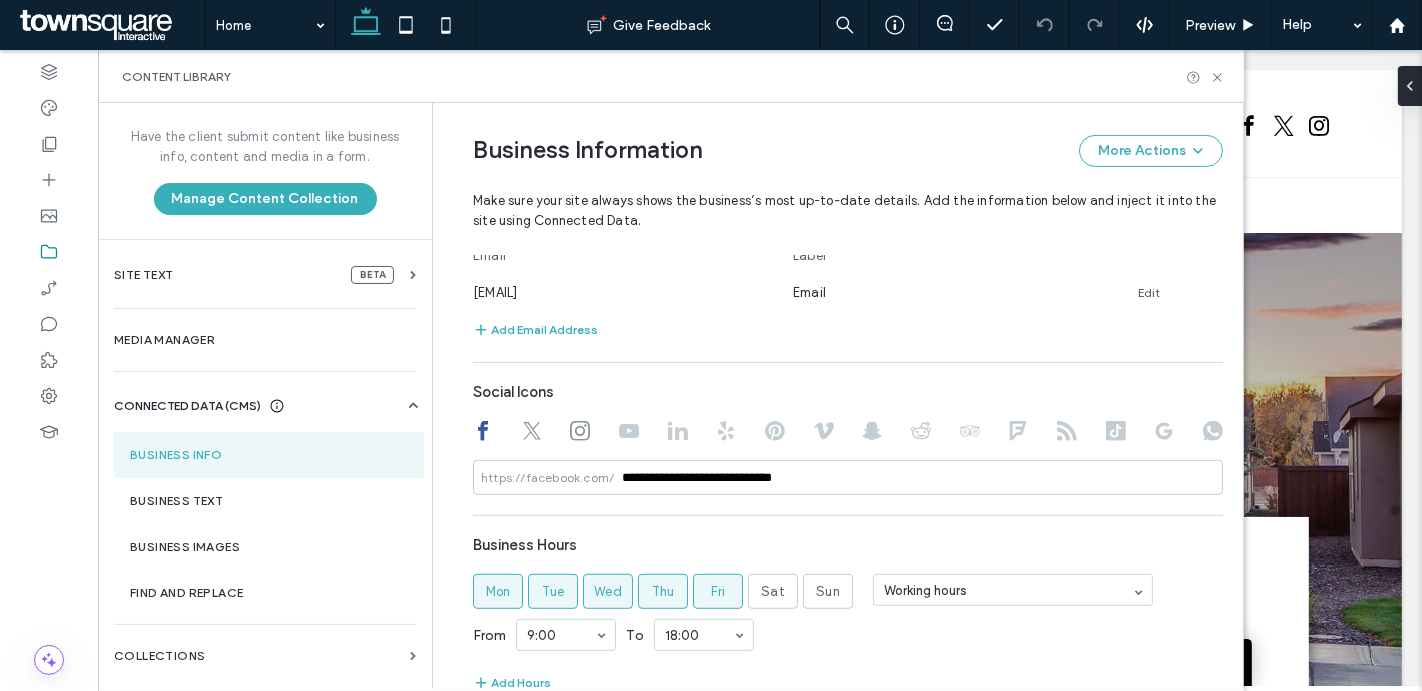 click 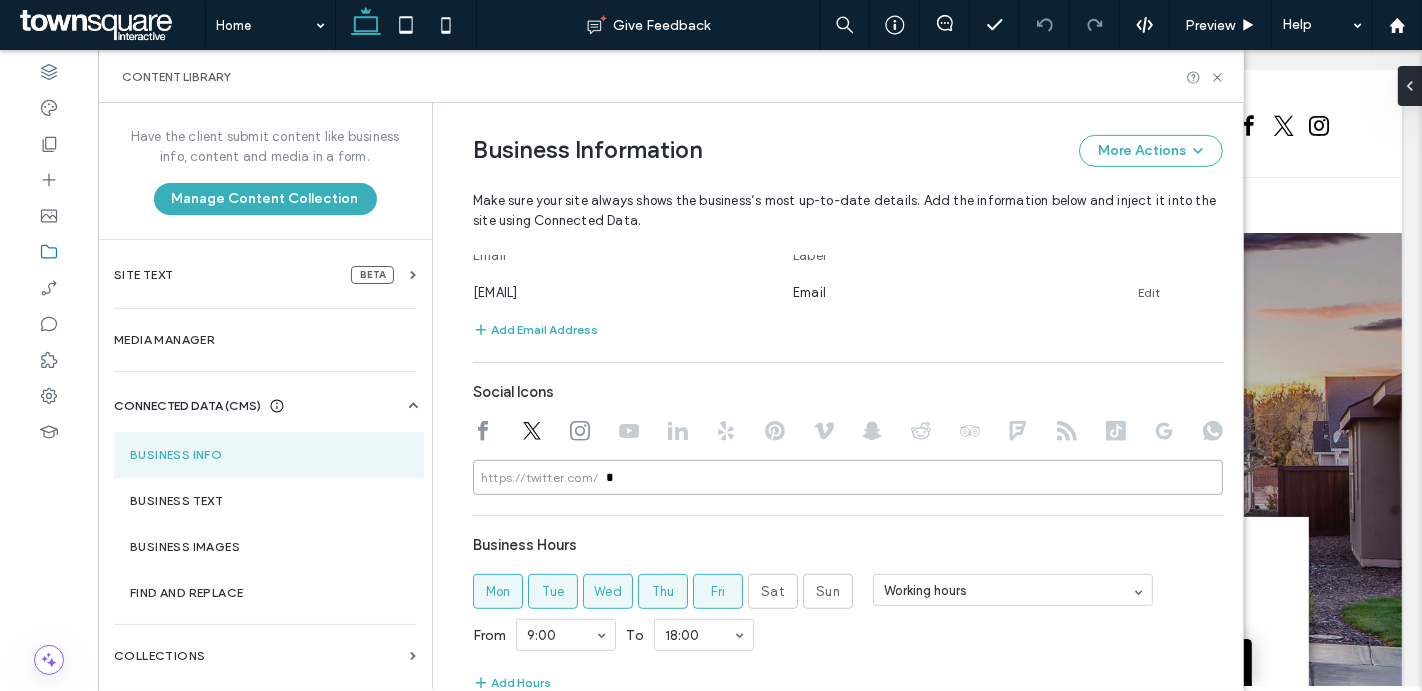 click on "*" at bounding box center (848, 477) 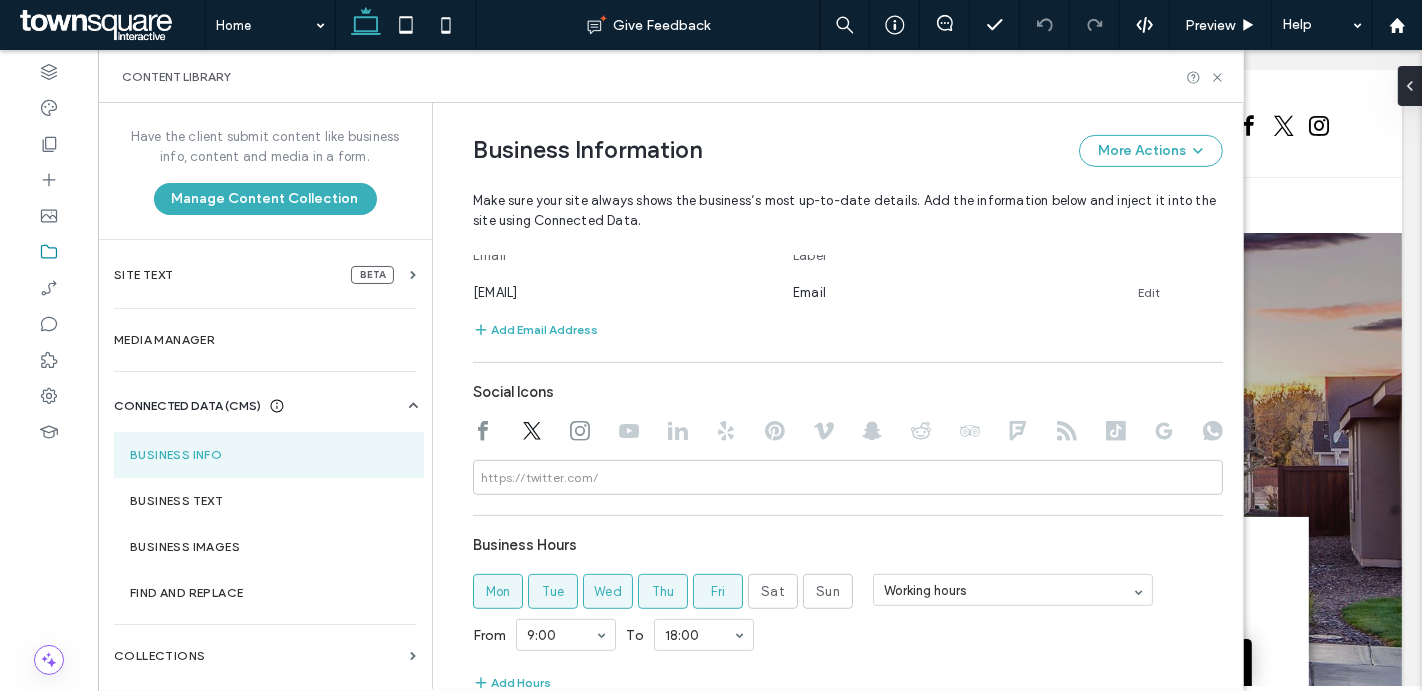 click 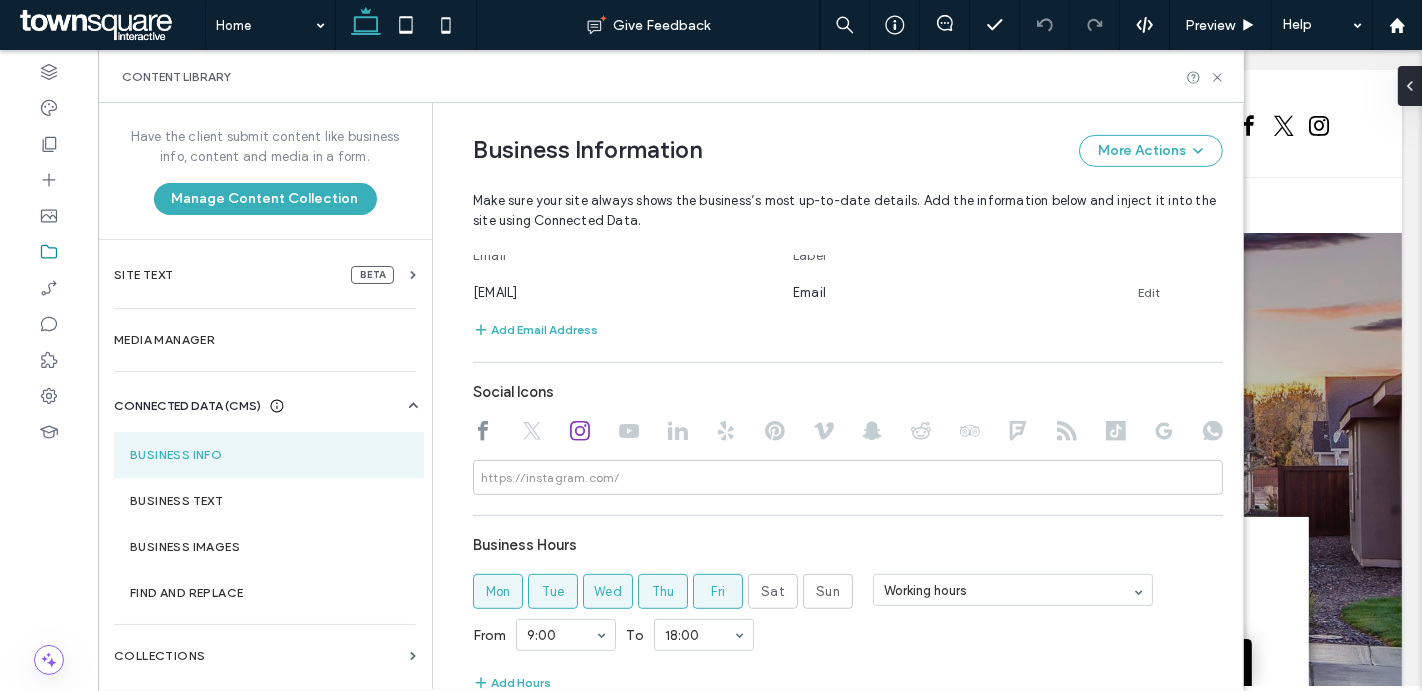 type on "*" 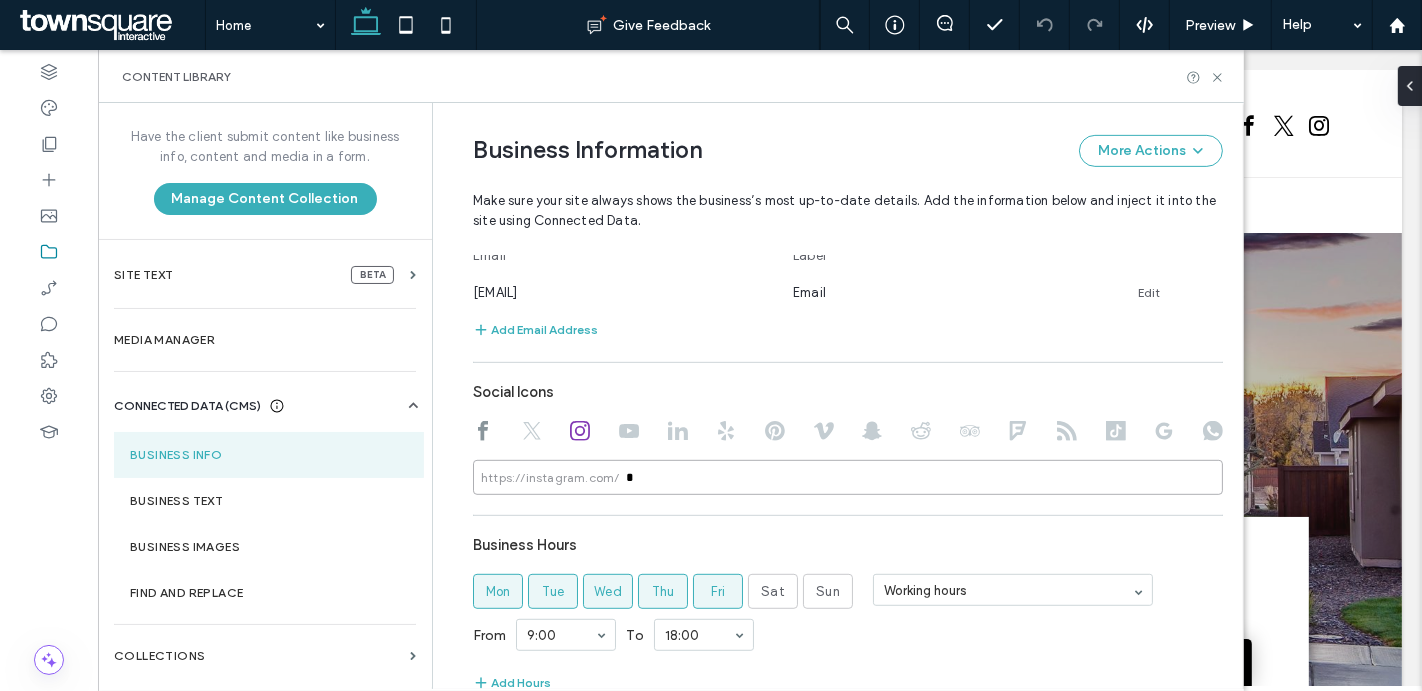 click on "*" at bounding box center (848, 477) 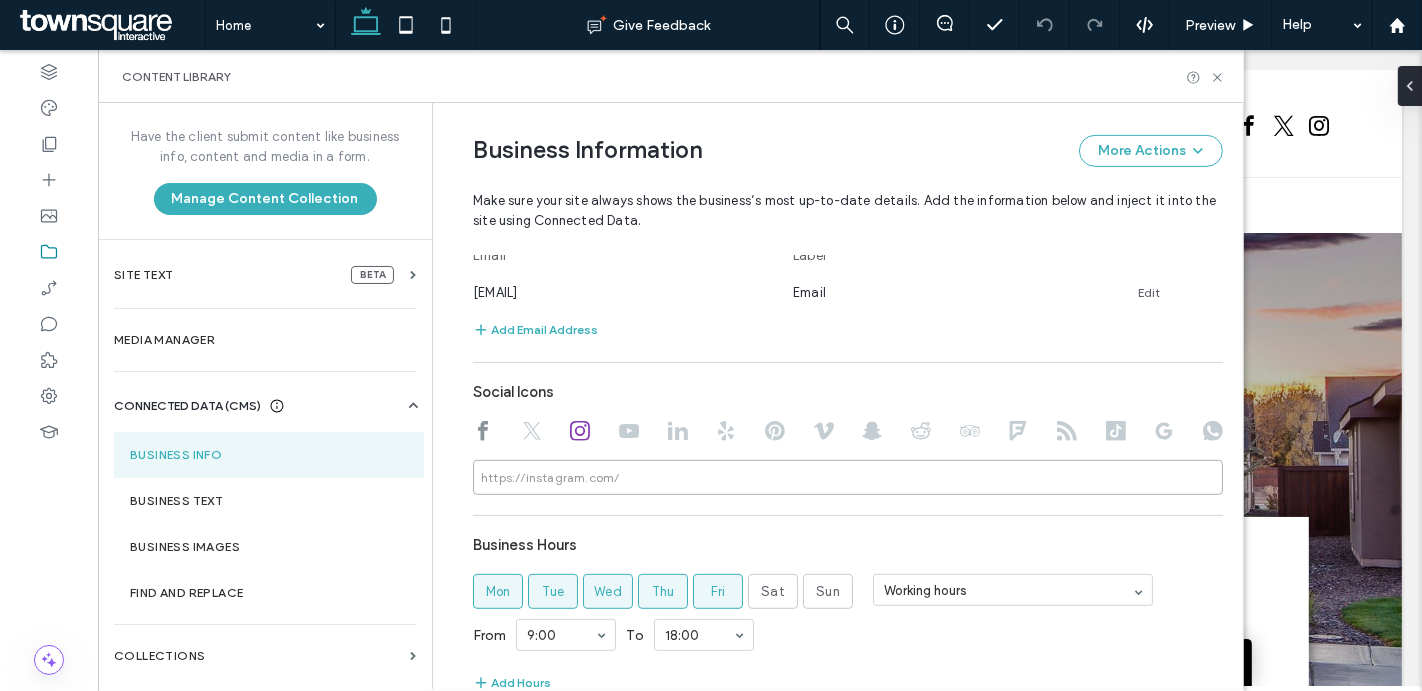 paste on "**********" 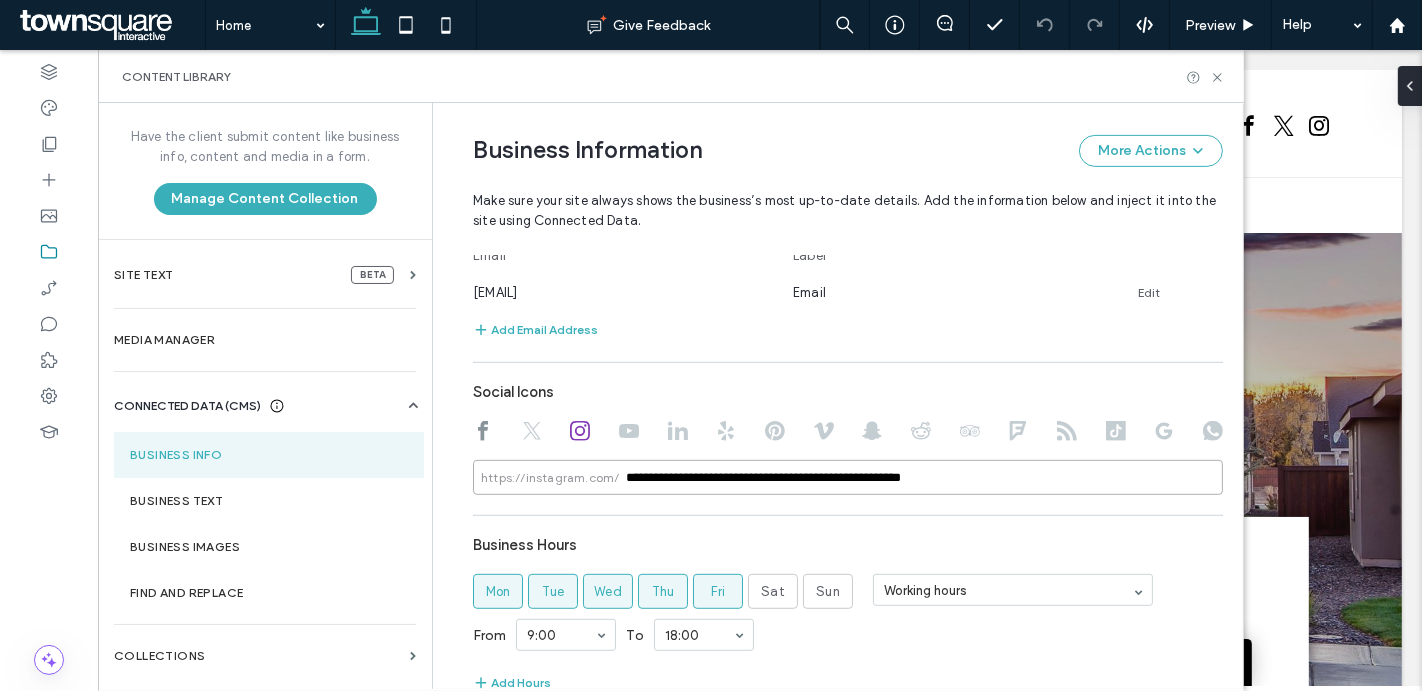 type on "**********" 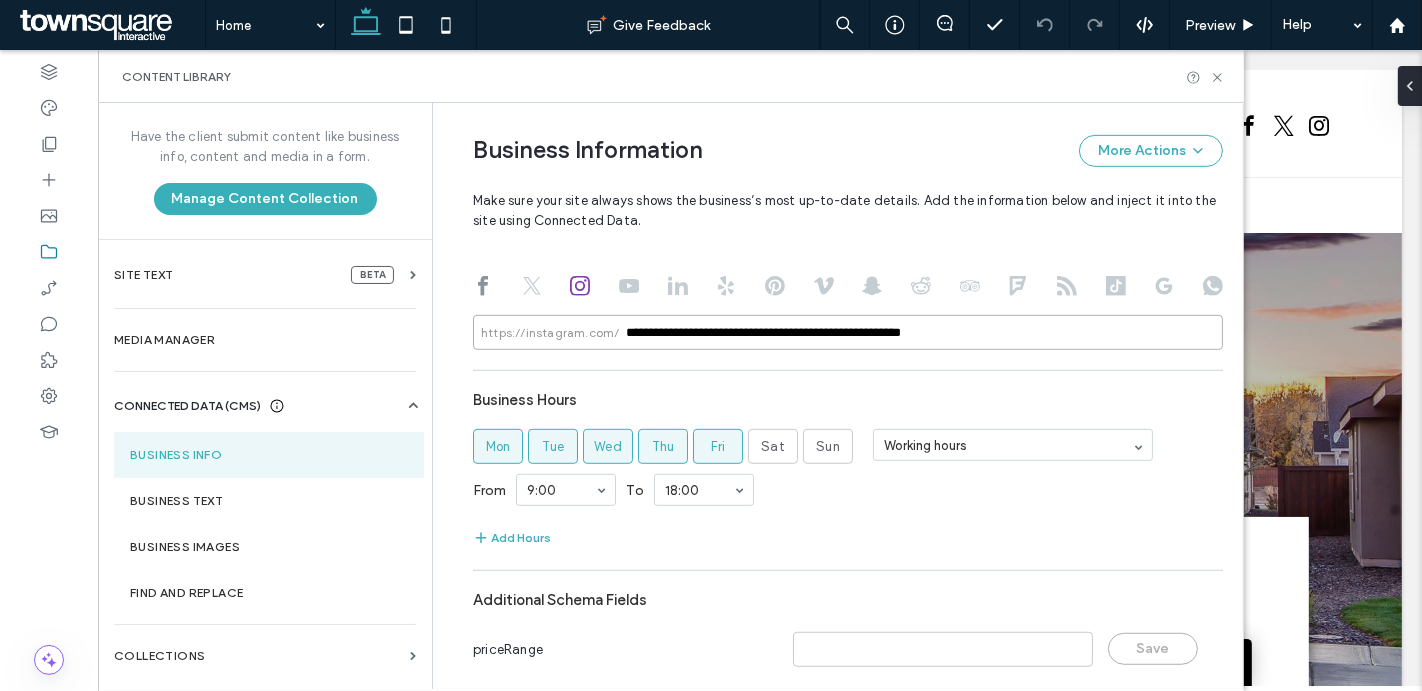 scroll, scrollTop: 960, scrollLeft: 0, axis: vertical 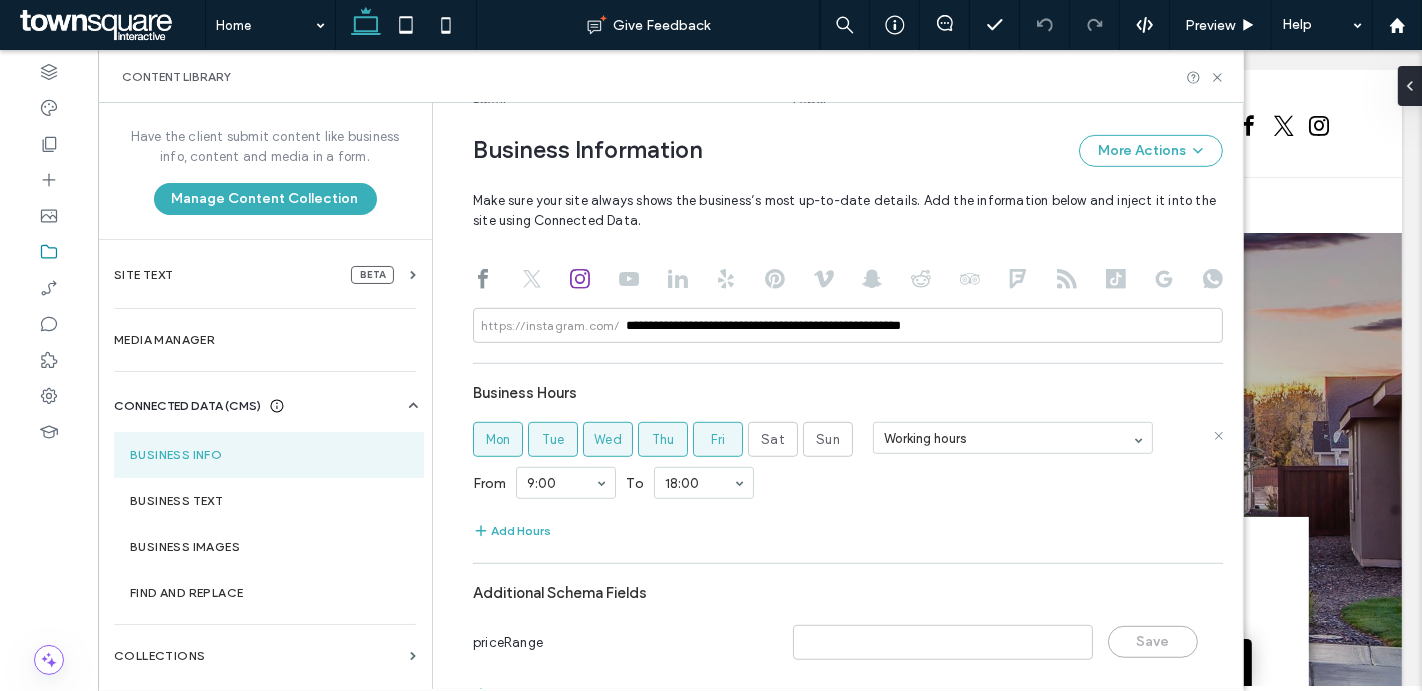 click on "Fri" at bounding box center (718, 439) 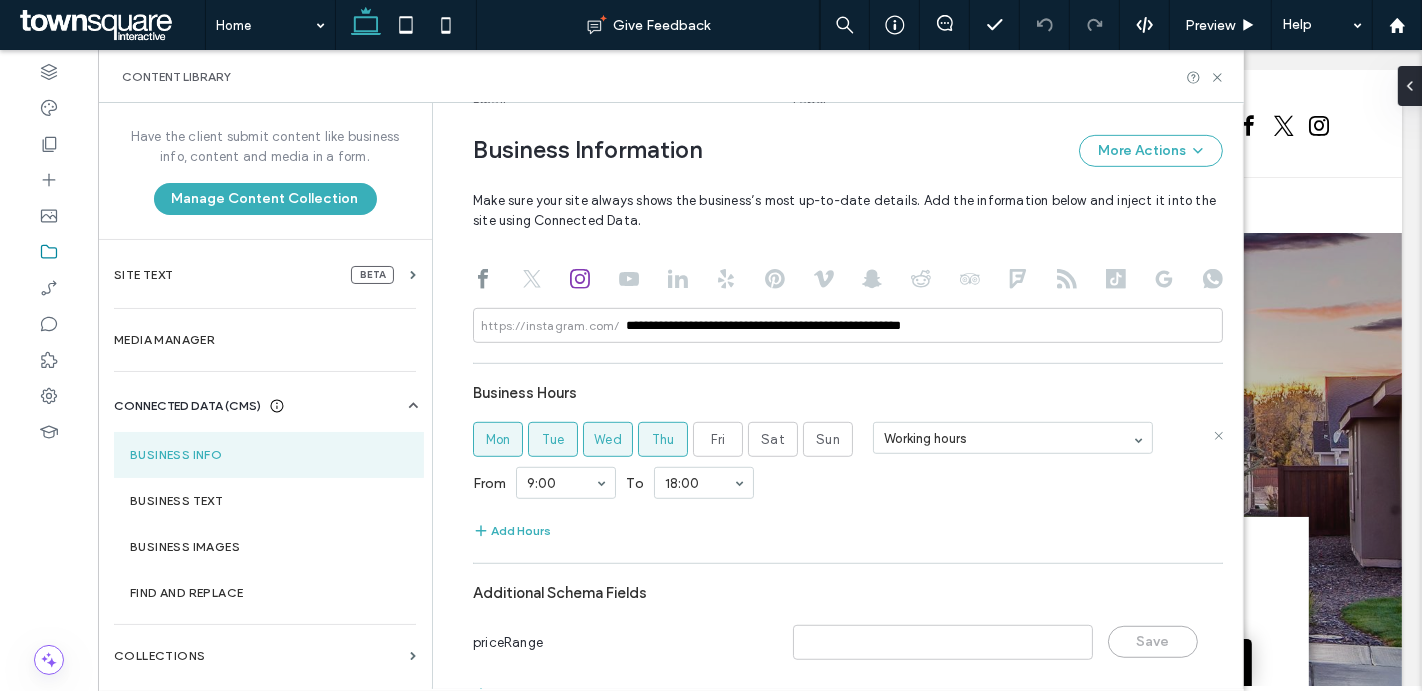click on "Thu" at bounding box center (663, 439) 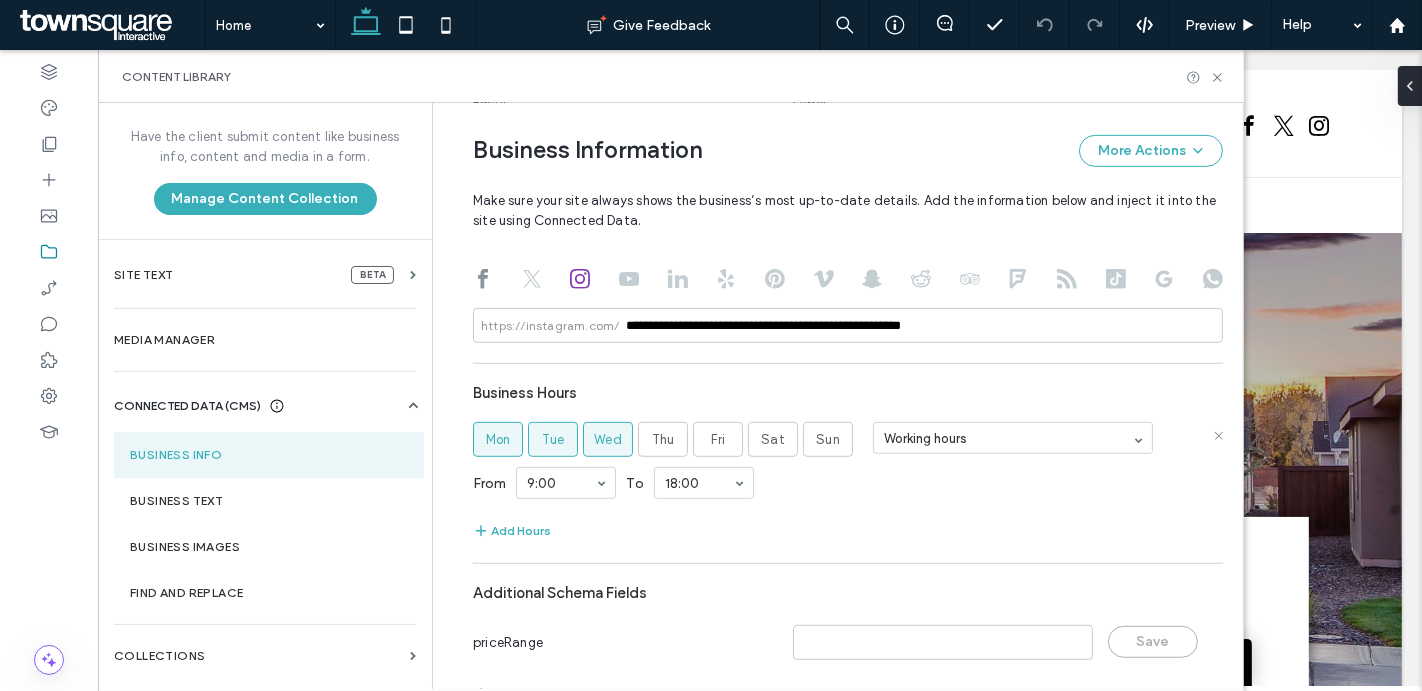 click on "Wed" at bounding box center [608, 439] 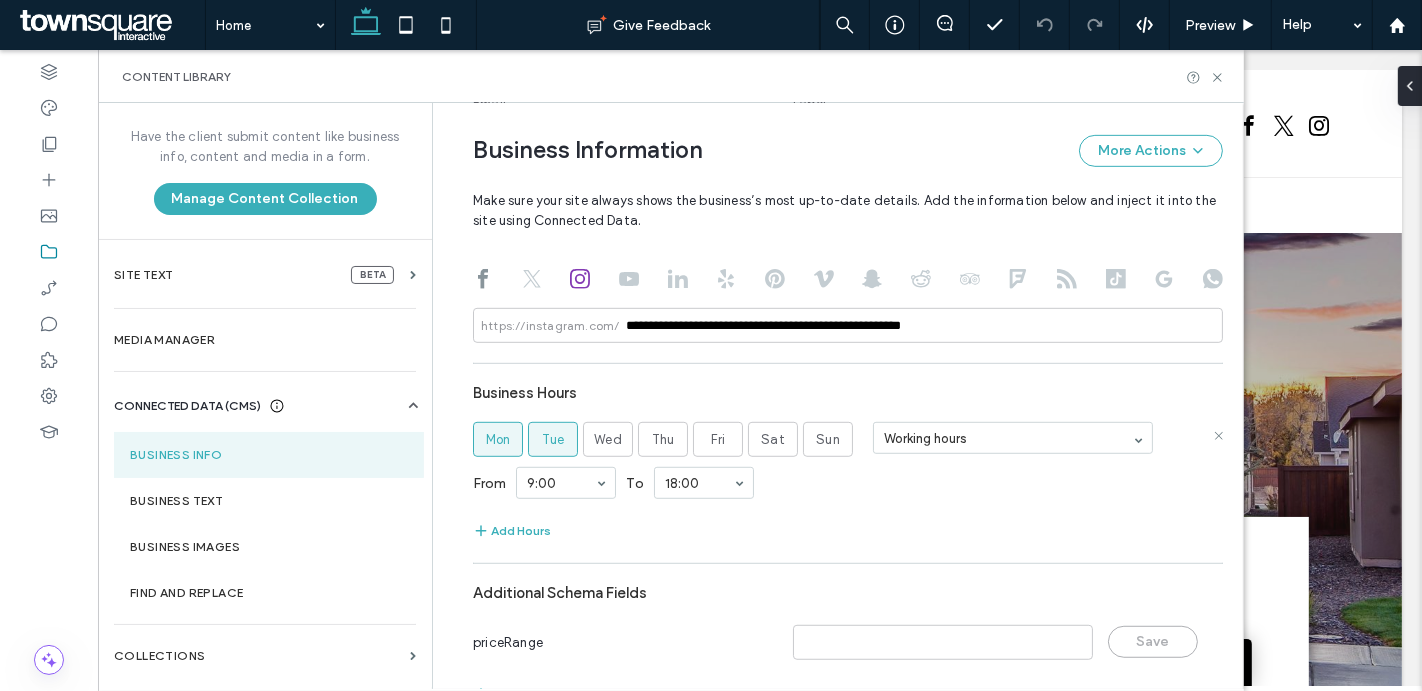 click on "Tue" at bounding box center [553, 440] 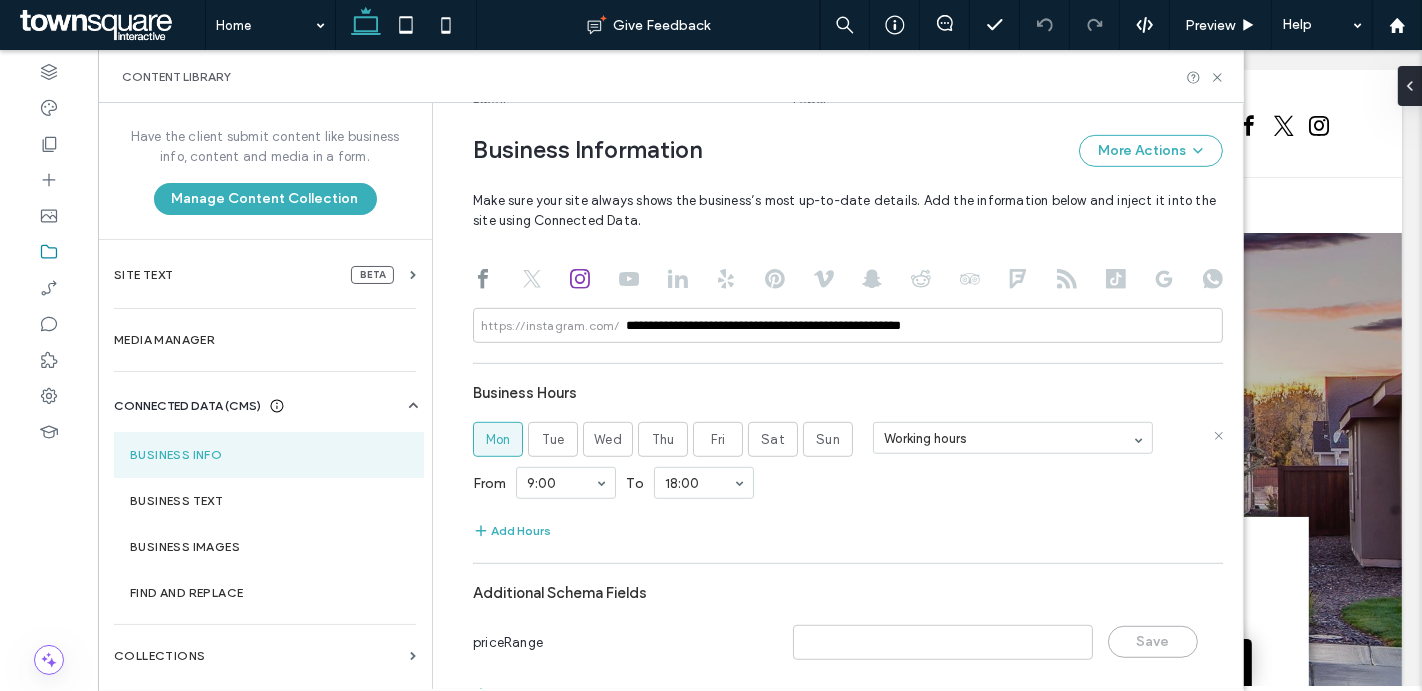 click on "Mon" at bounding box center (498, 440) 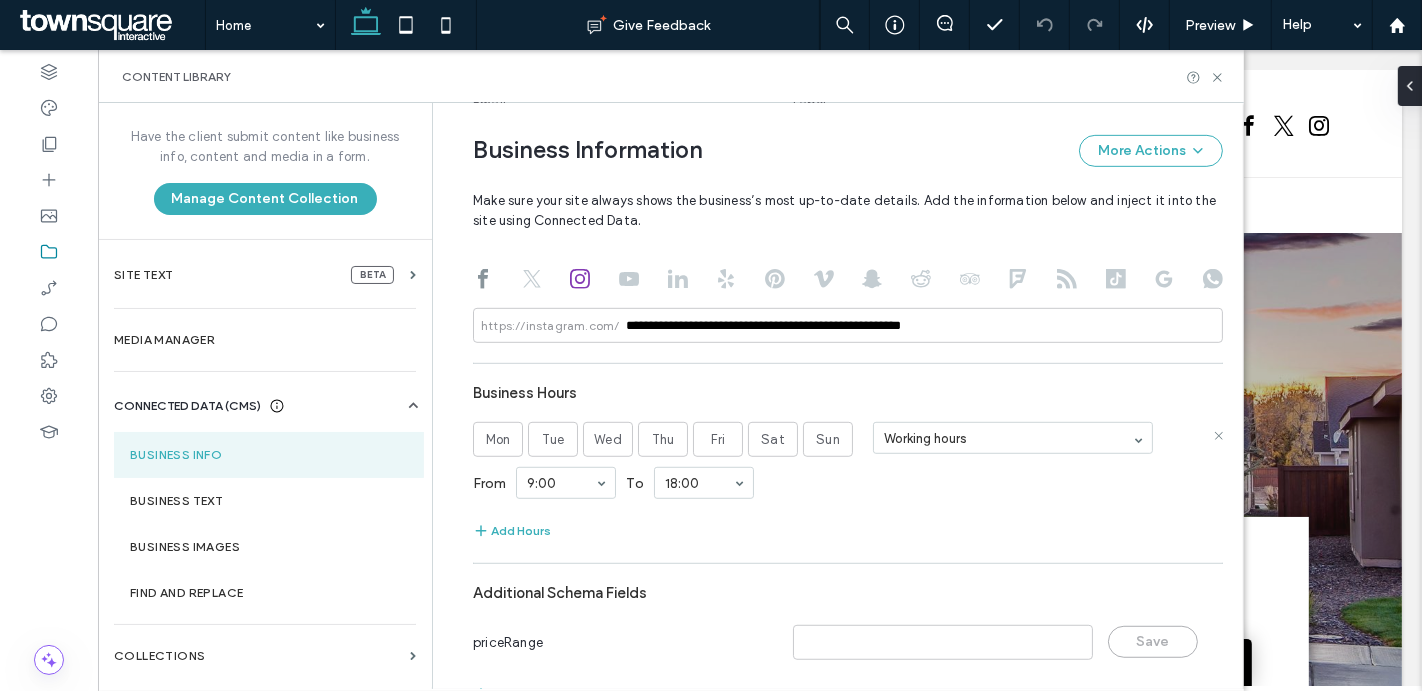 scroll, scrollTop: 1009, scrollLeft: 0, axis: vertical 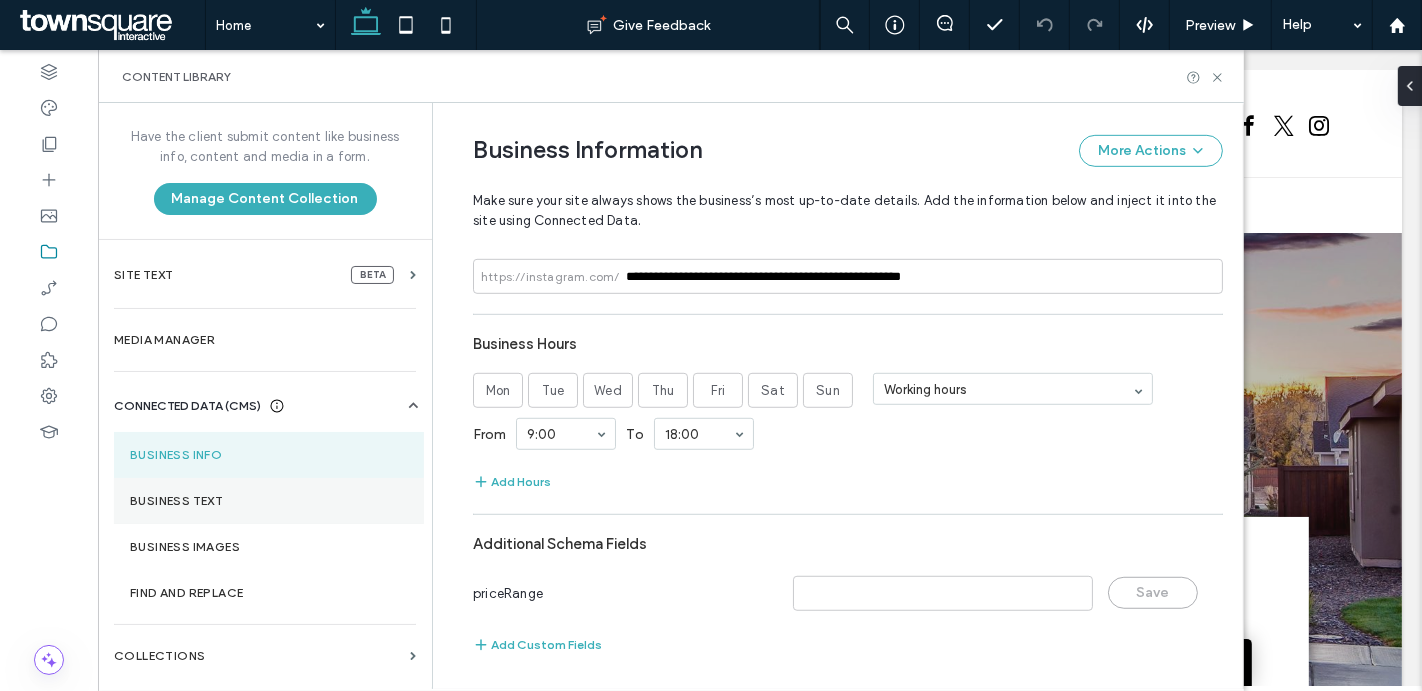 click on "Business Text" at bounding box center (269, 501) 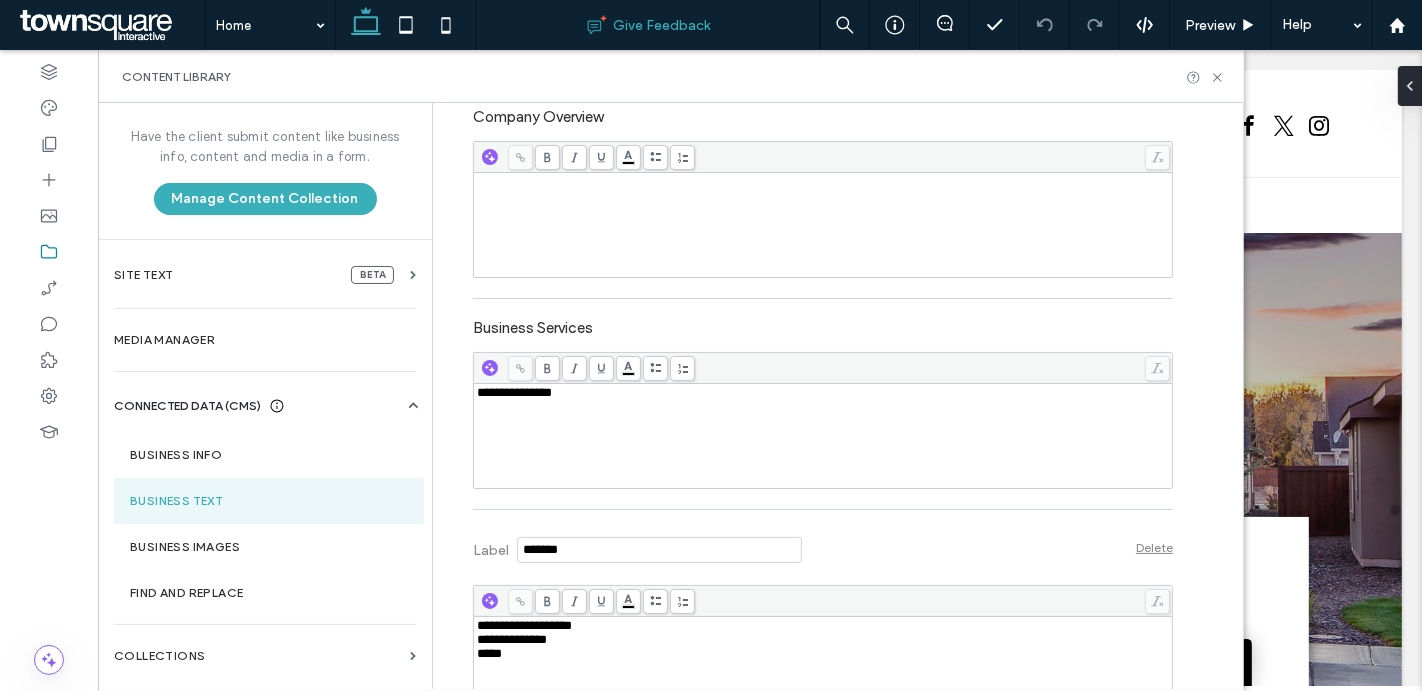 scroll, scrollTop: 556, scrollLeft: 0, axis: vertical 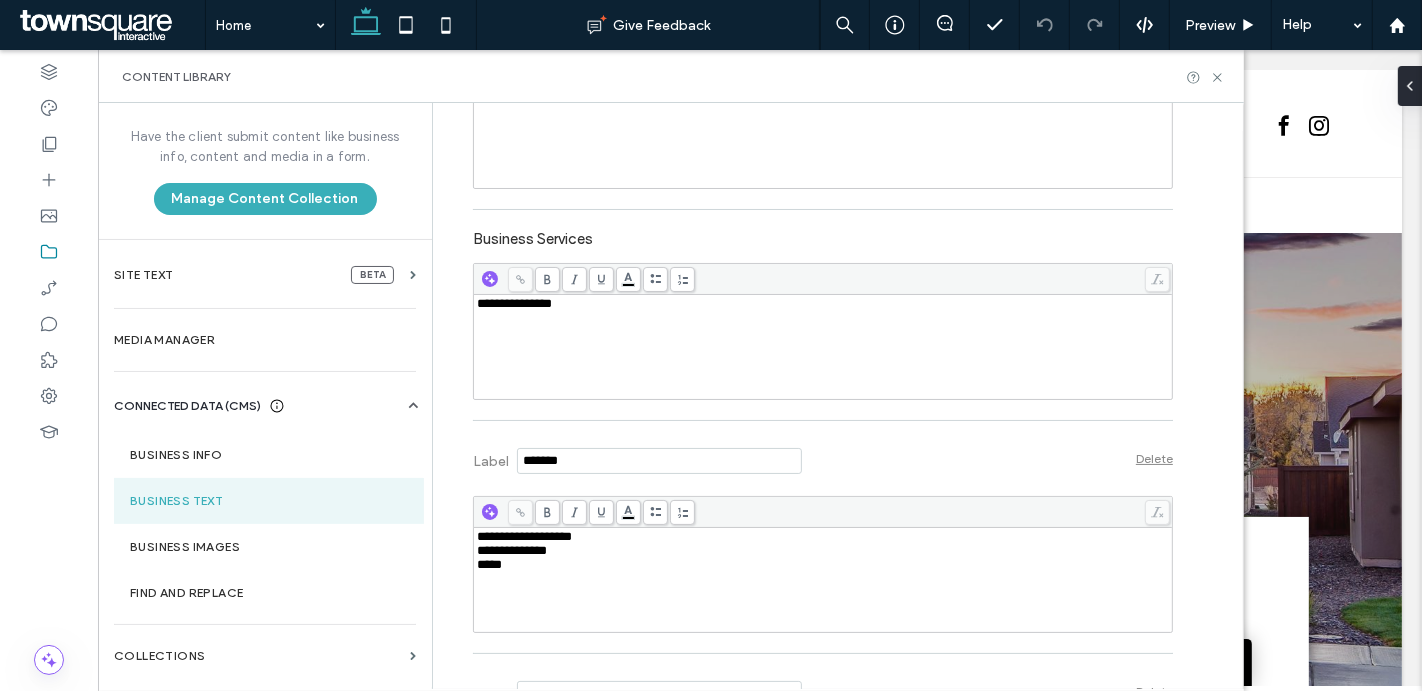drag, startPoint x: 588, startPoint y: 577, endPoint x: 599, endPoint y: 342, distance: 235.25731 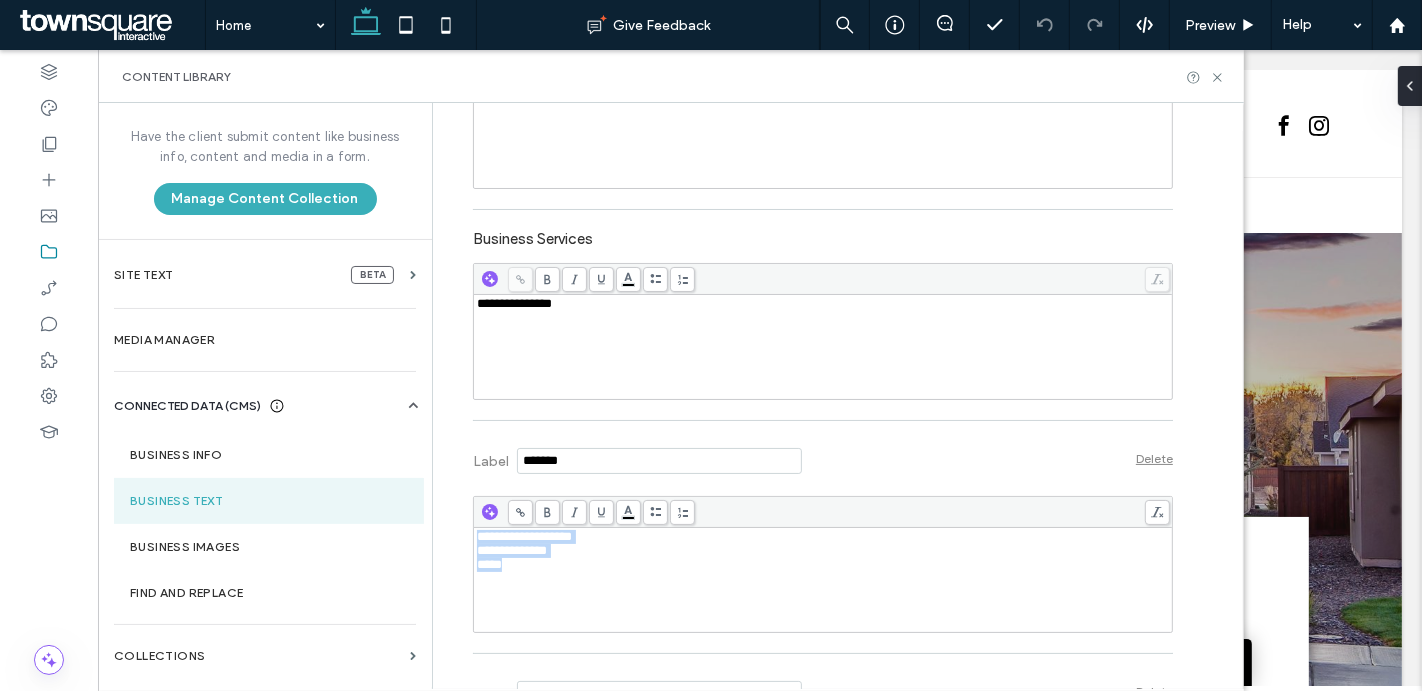 paste 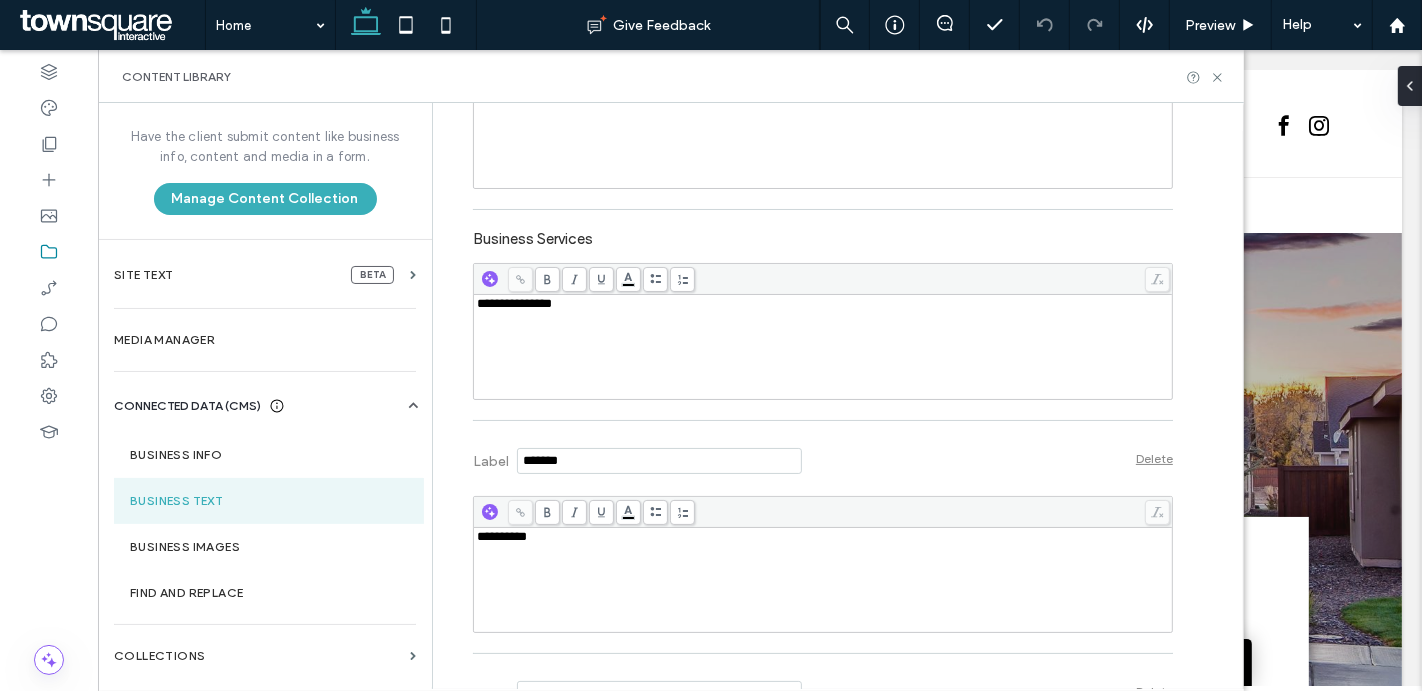 type 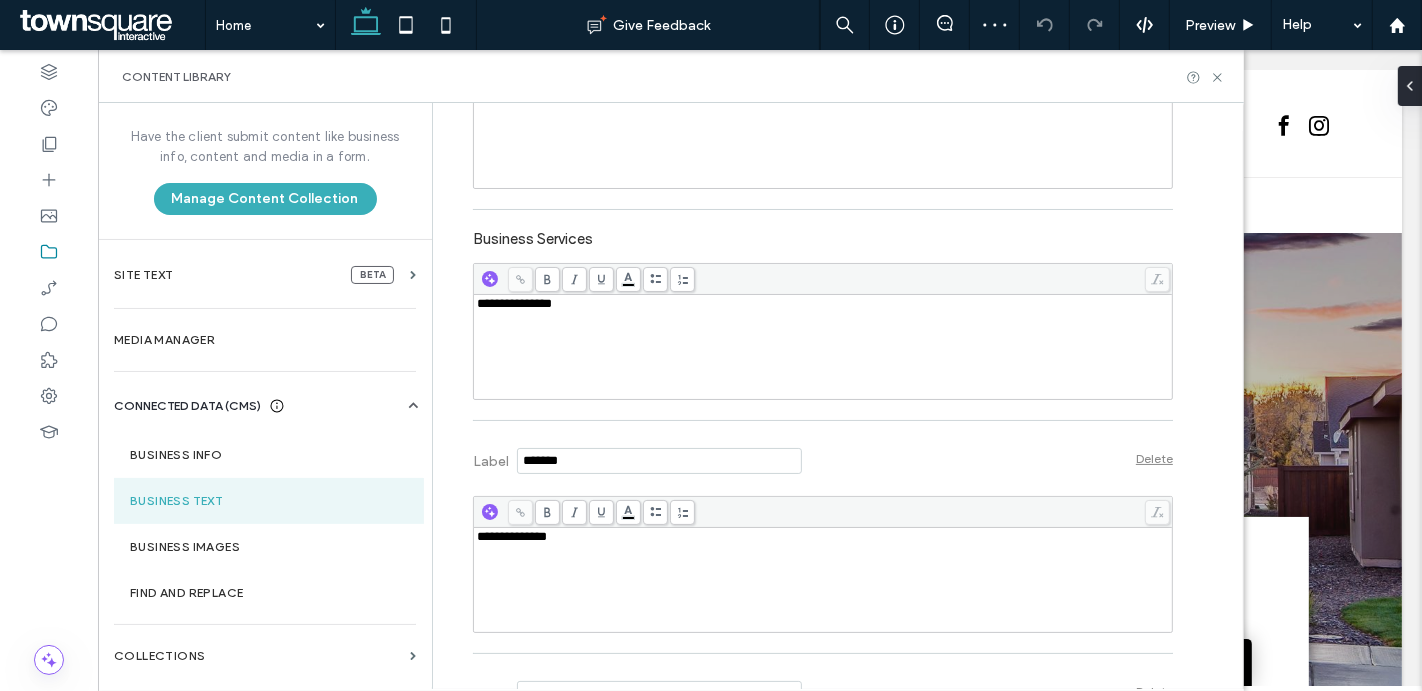 click on "**********" at bounding box center (823, 580) 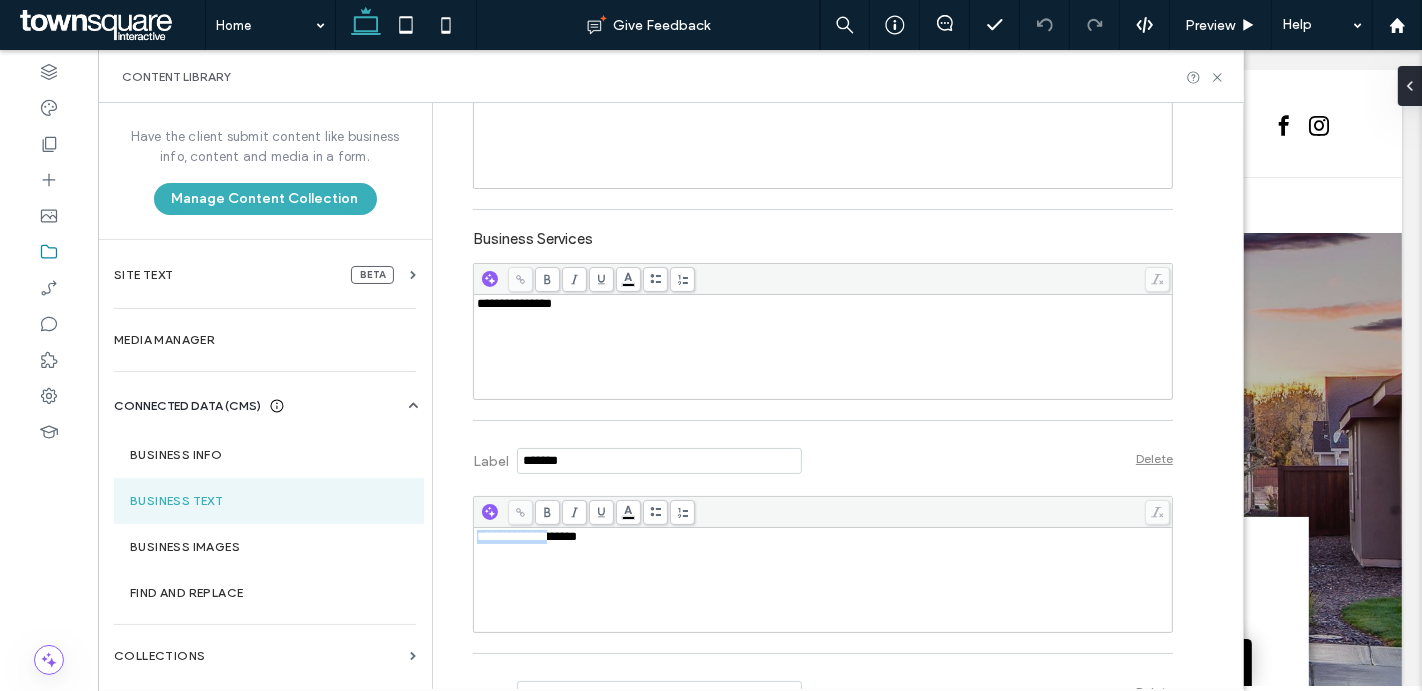 drag, startPoint x: 551, startPoint y: 533, endPoint x: 436, endPoint y: 532, distance: 115.00435 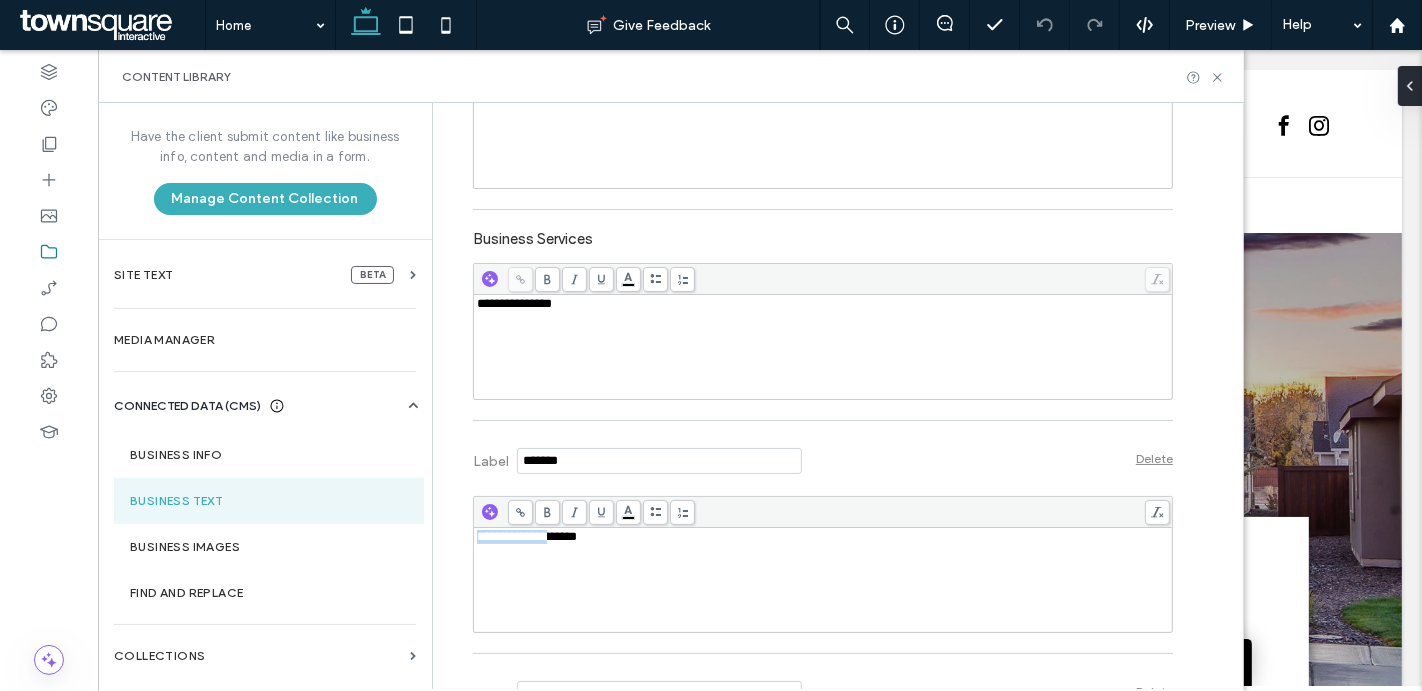 copy on "**********" 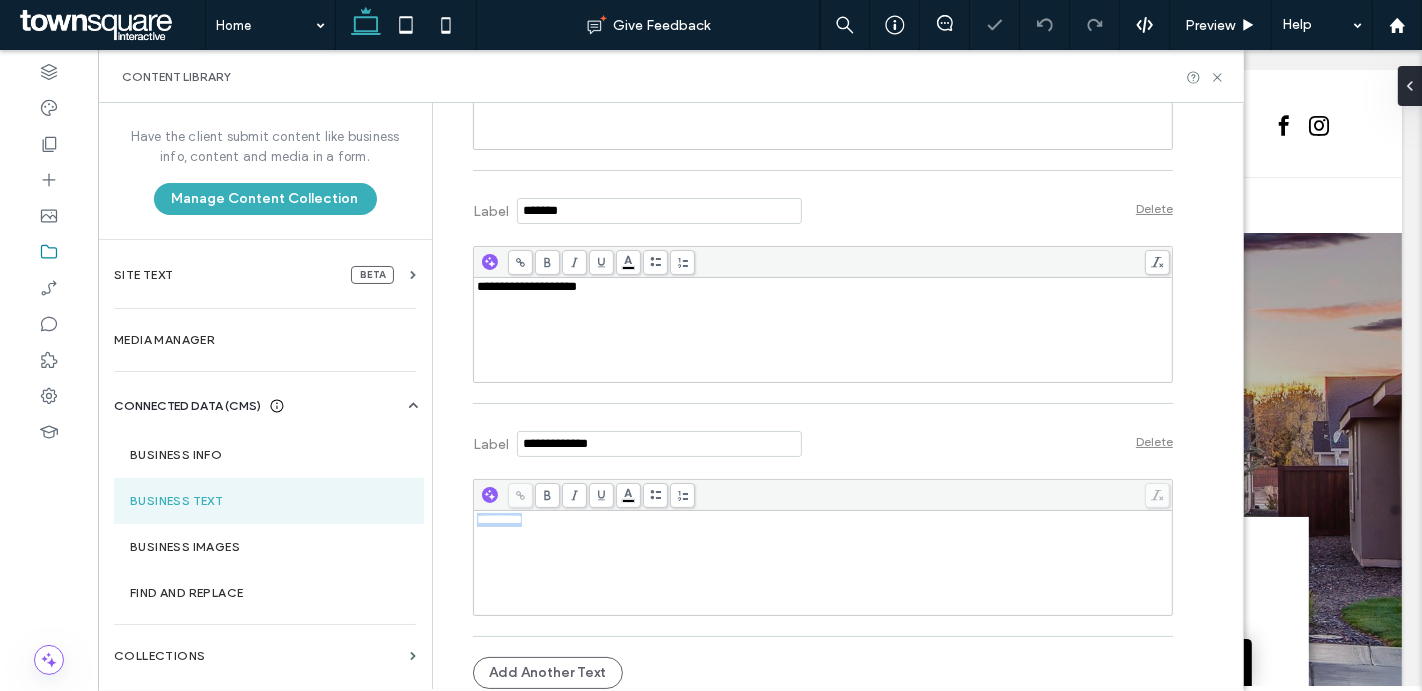 drag, startPoint x: 579, startPoint y: 569, endPoint x: 584, endPoint y: 319, distance: 250.04999 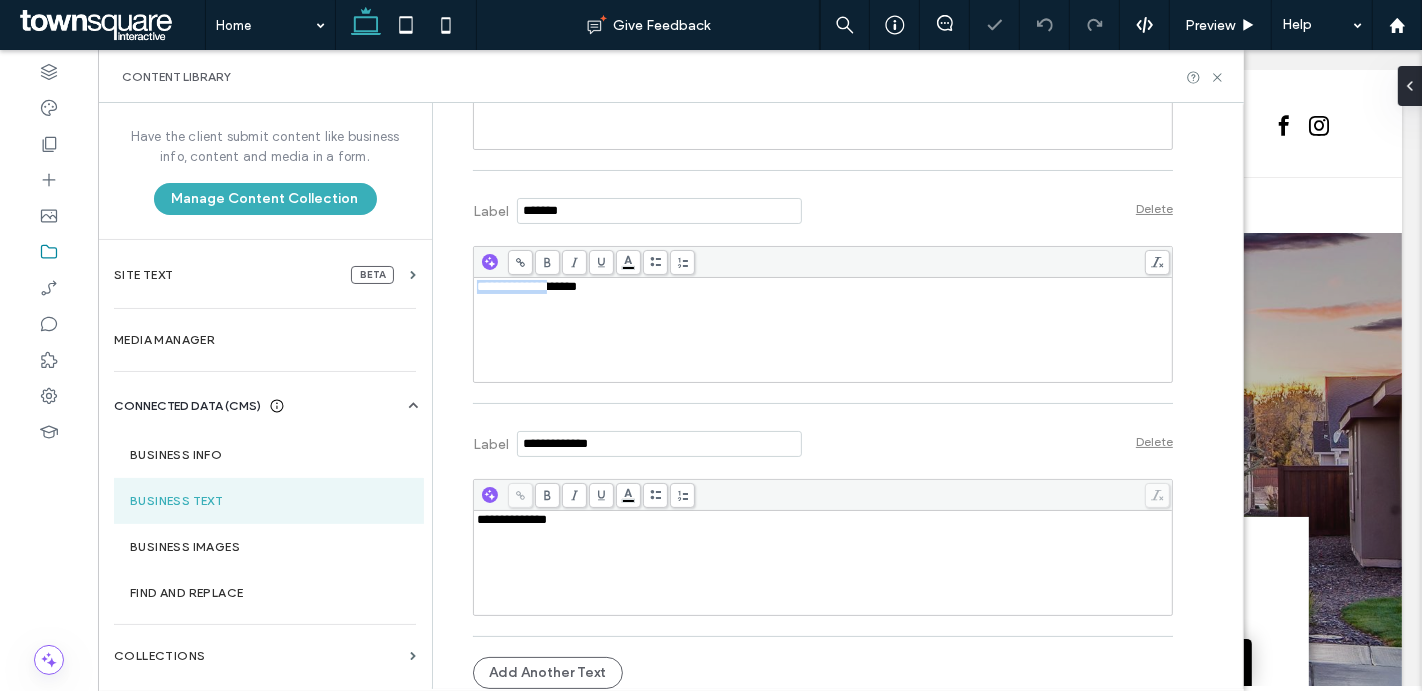 click on "**********" at bounding box center (823, 330) 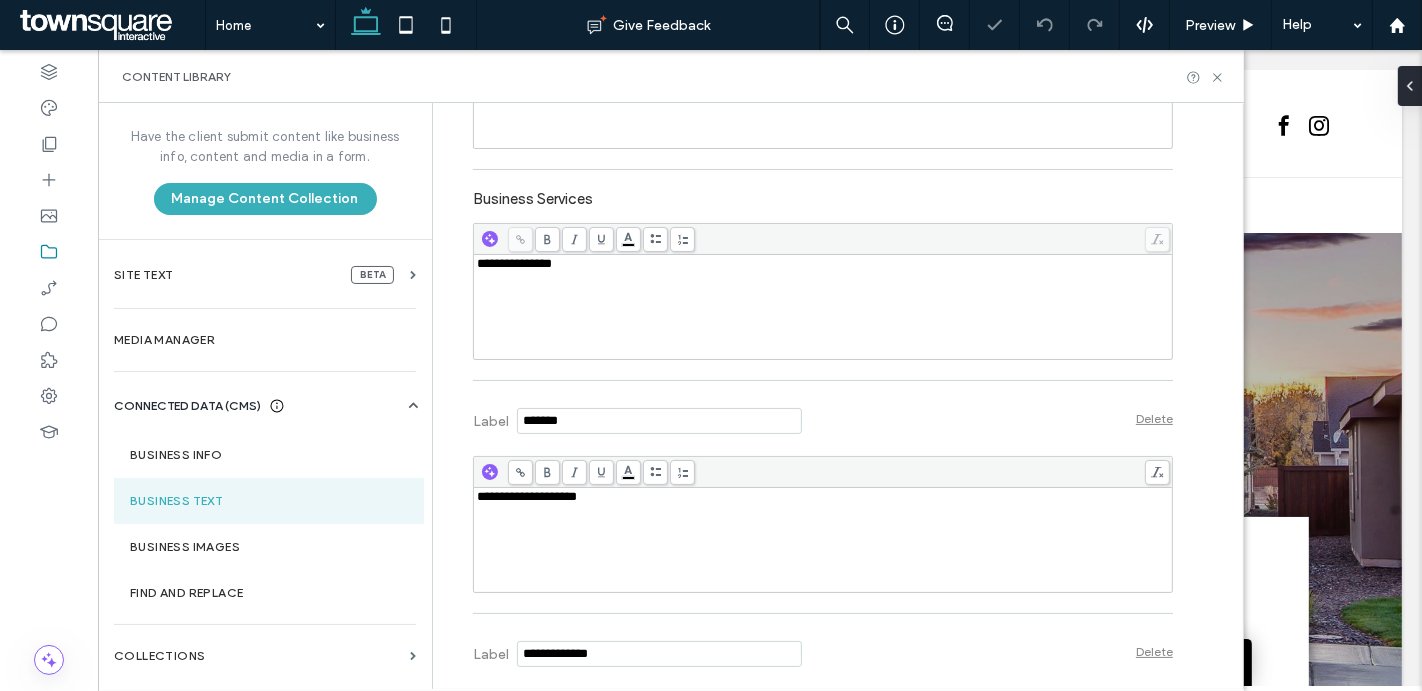 click on "**********" at bounding box center [823, 307] 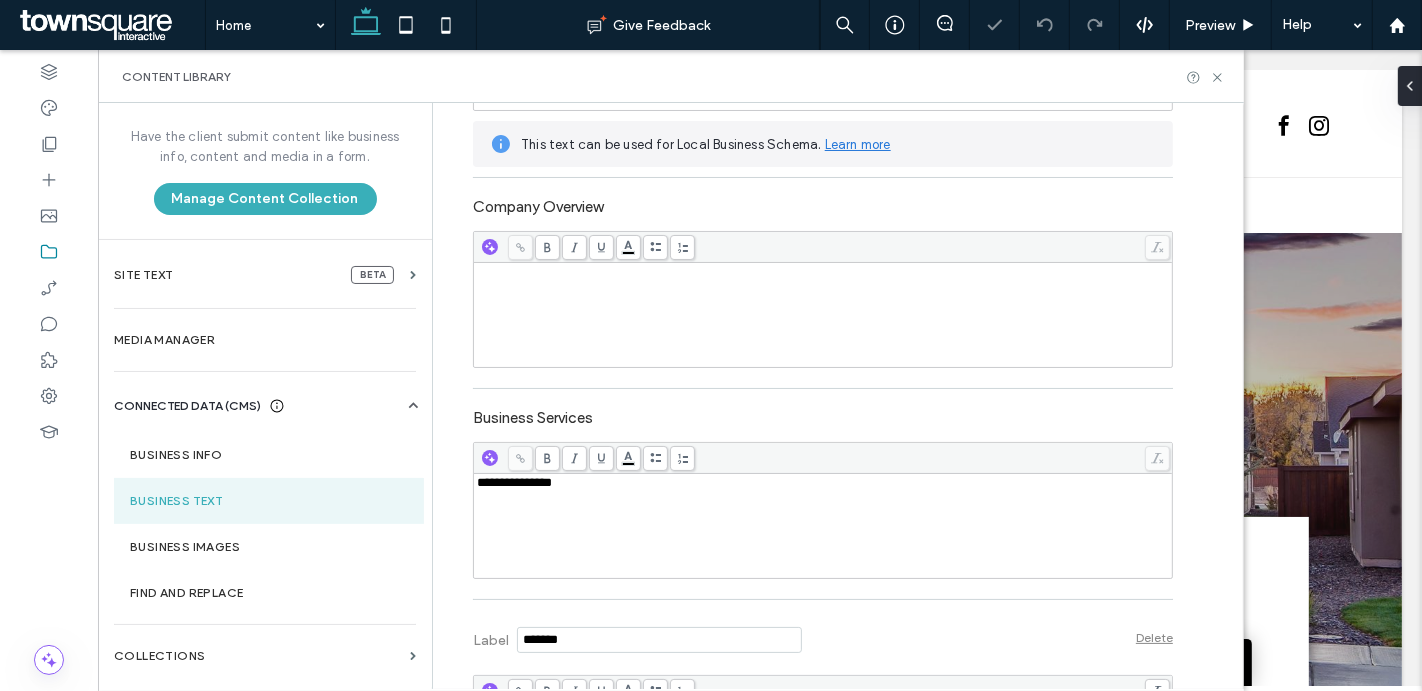 scroll, scrollTop: 368, scrollLeft: 0, axis: vertical 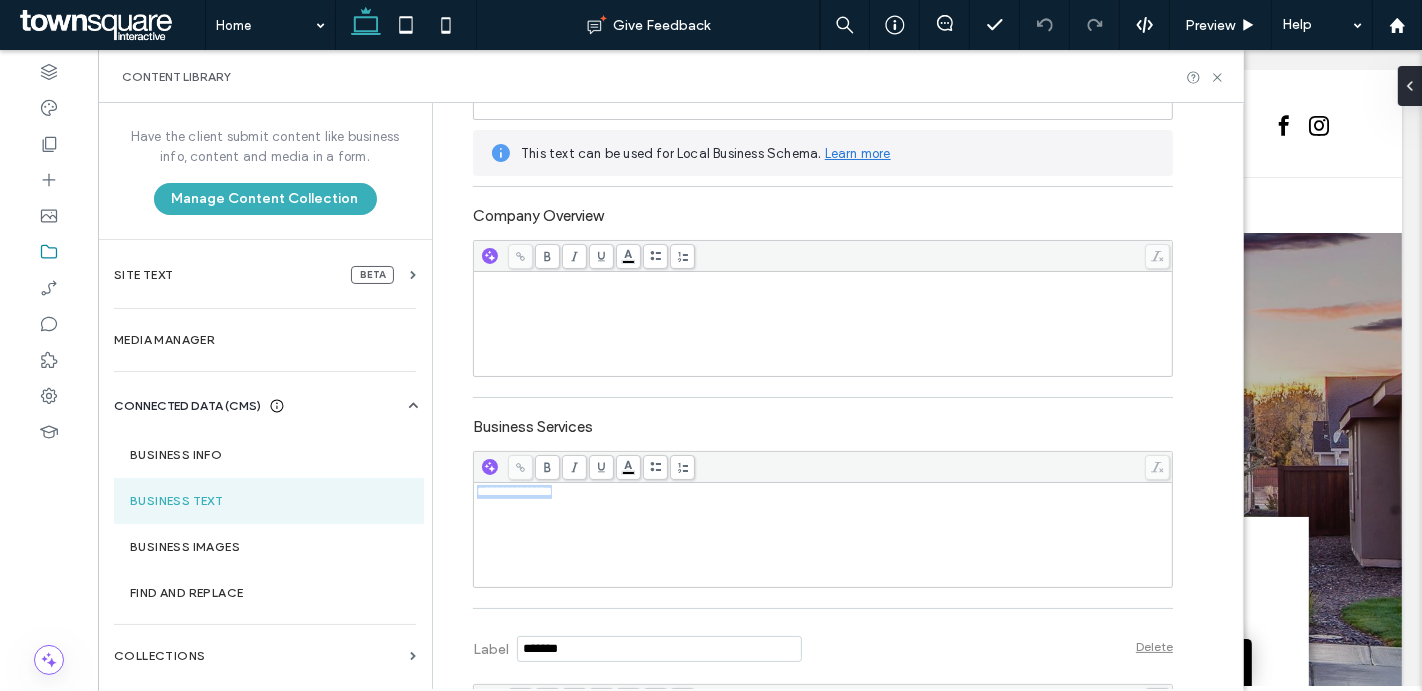 drag, startPoint x: 626, startPoint y: 531, endPoint x: 626, endPoint y: 310, distance: 221 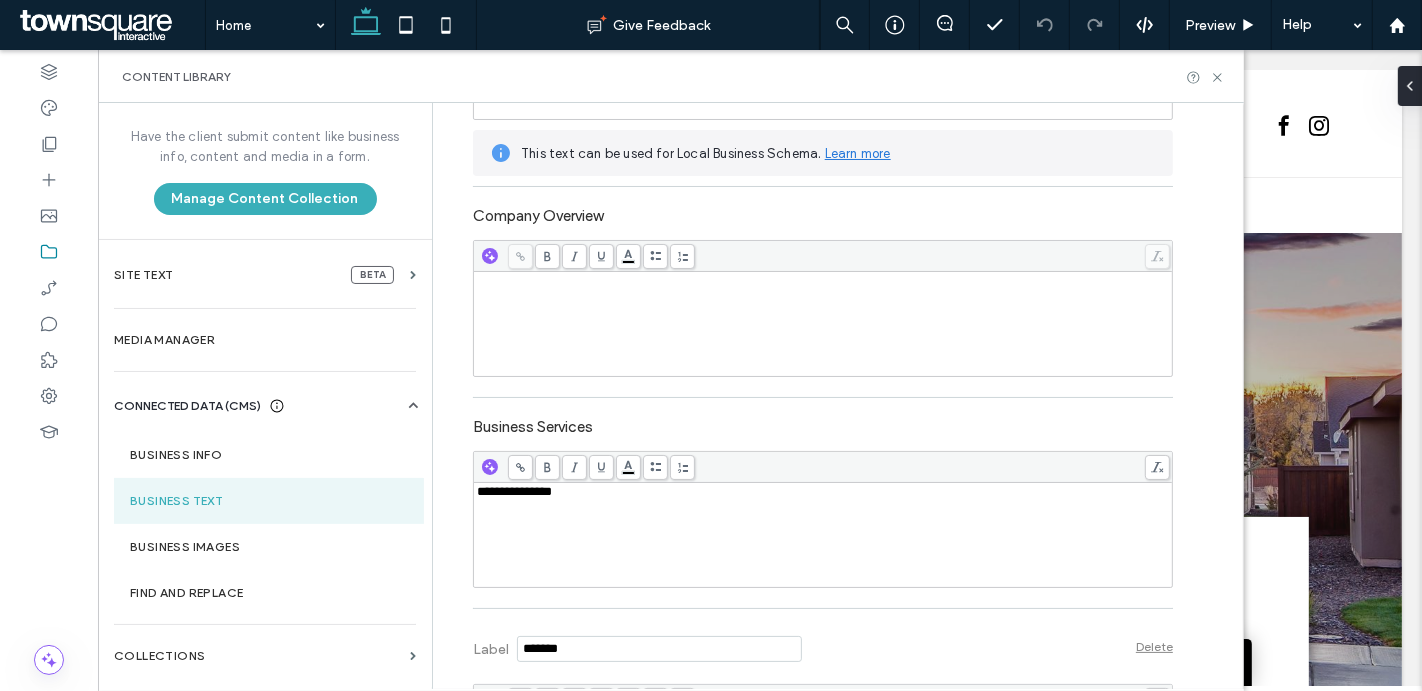 type 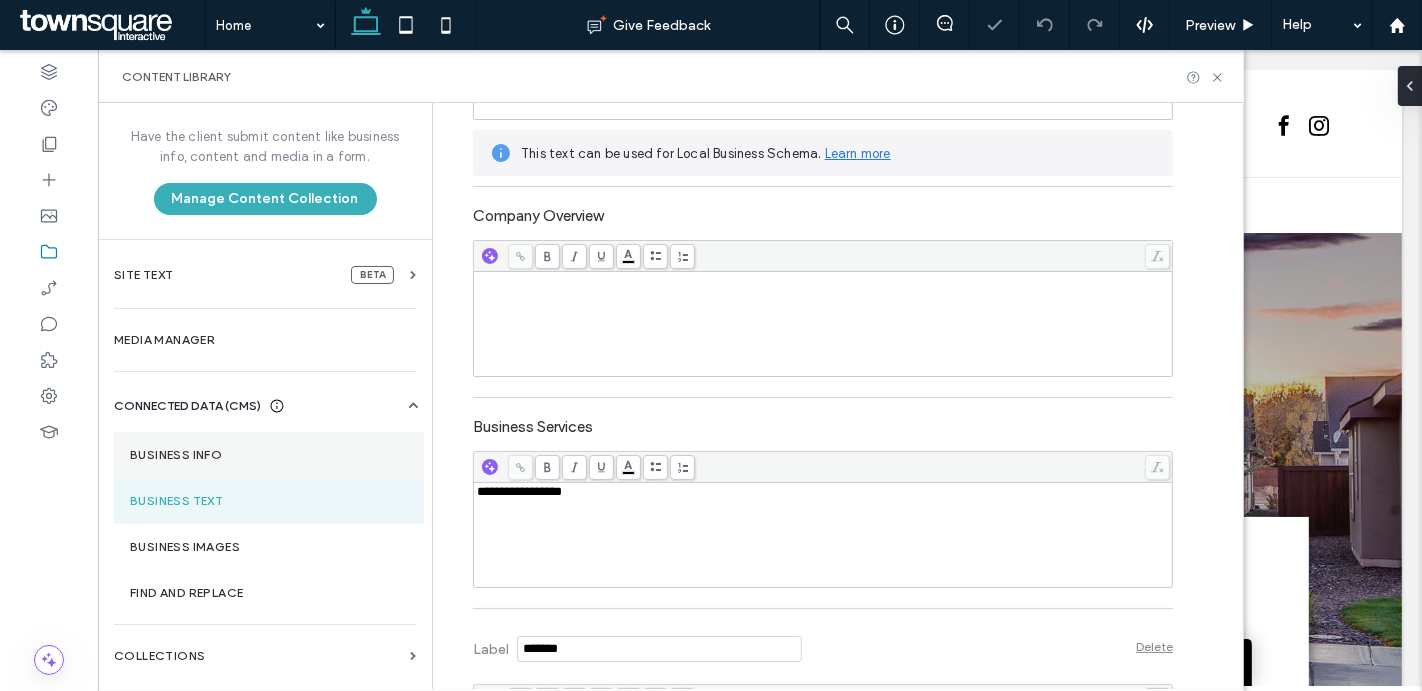 click on "Business Info" at bounding box center [269, 455] 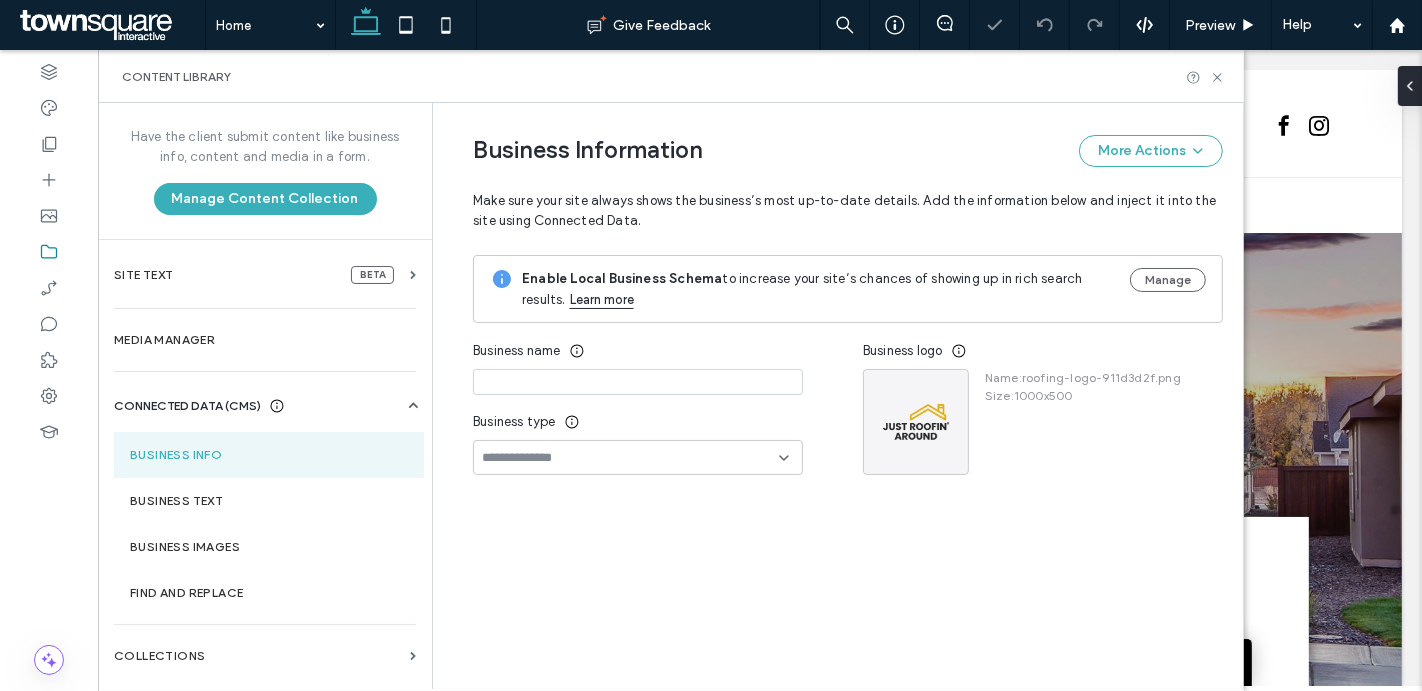 type on "**********" 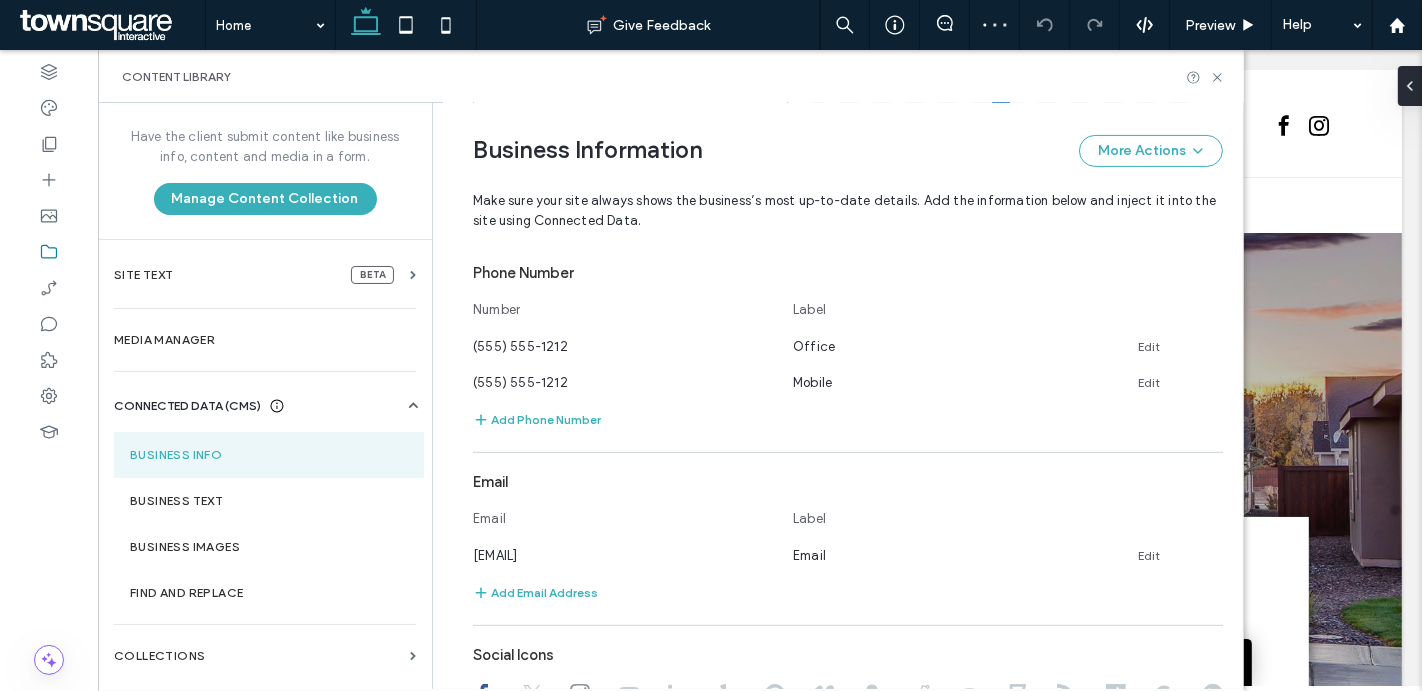 scroll, scrollTop: 763, scrollLeft: 0, axis: vertical 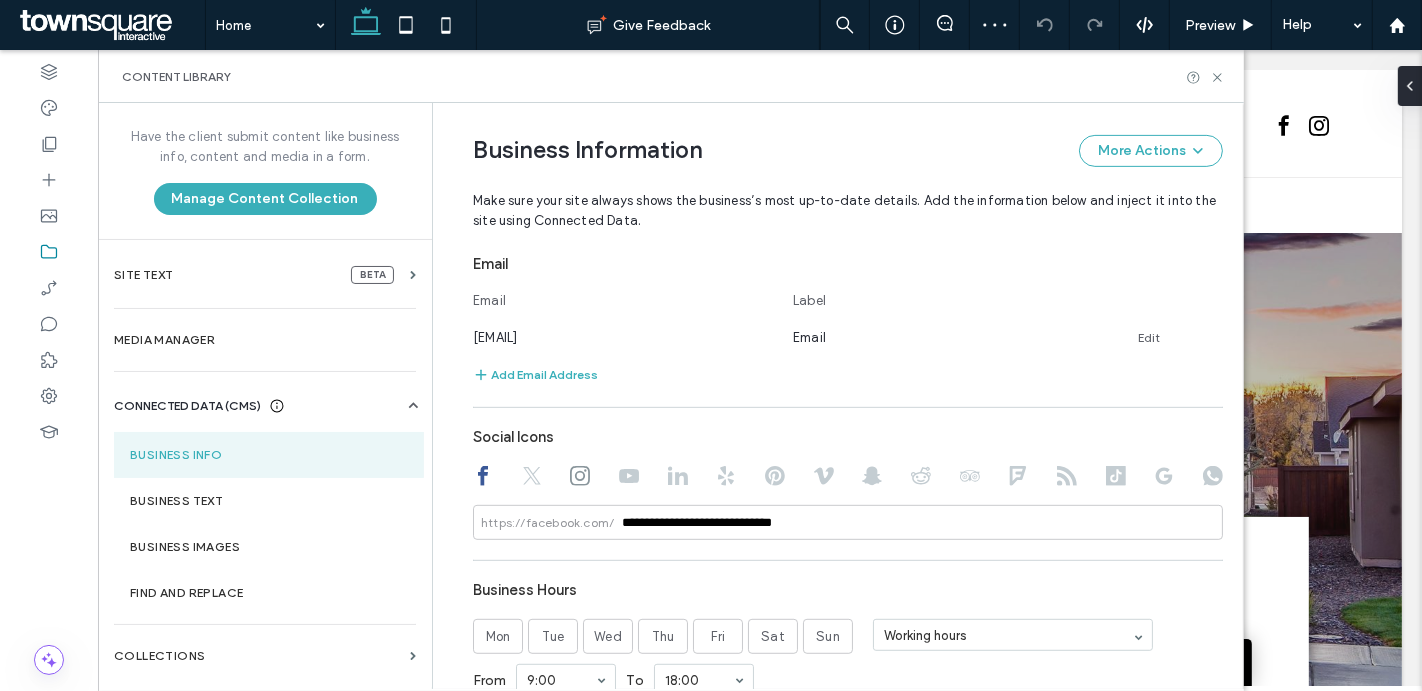 click on "Content Library" at bounding box center [671, 76] 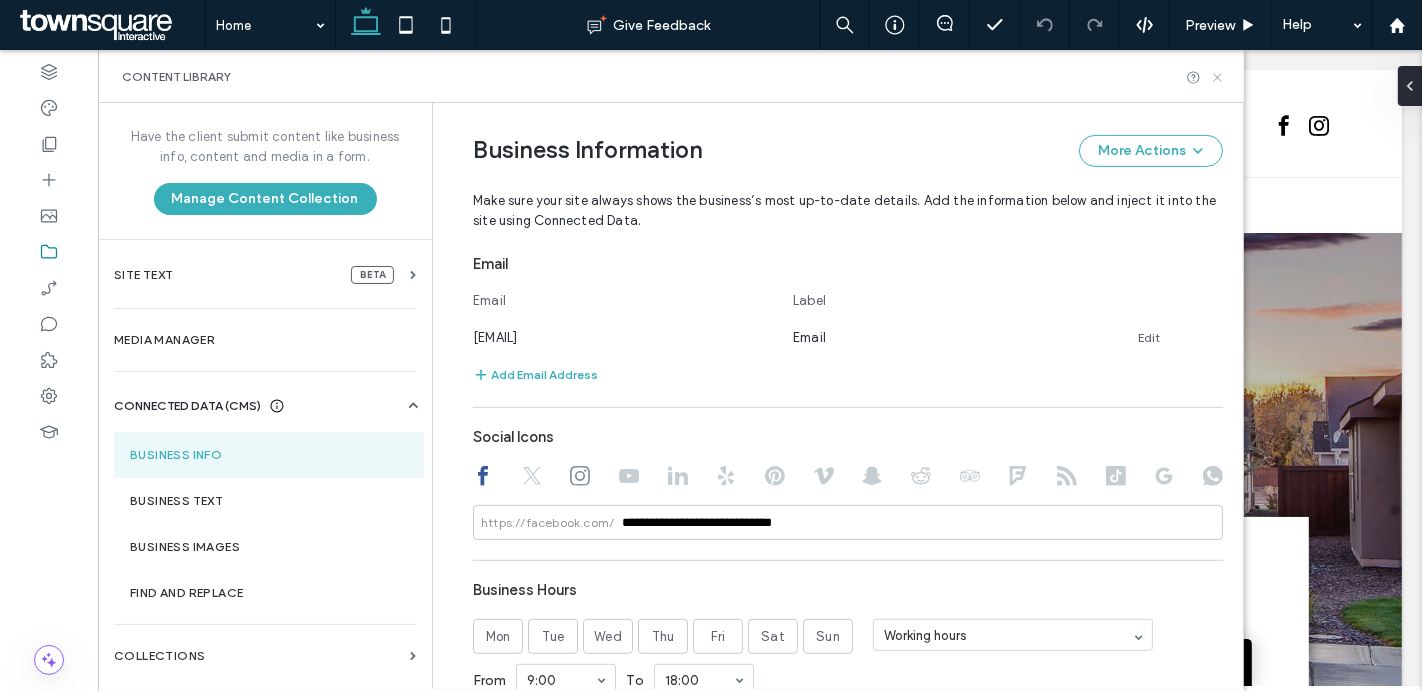 scroll, scrollTop: 961, scrollLeft: 0, axis: vertical 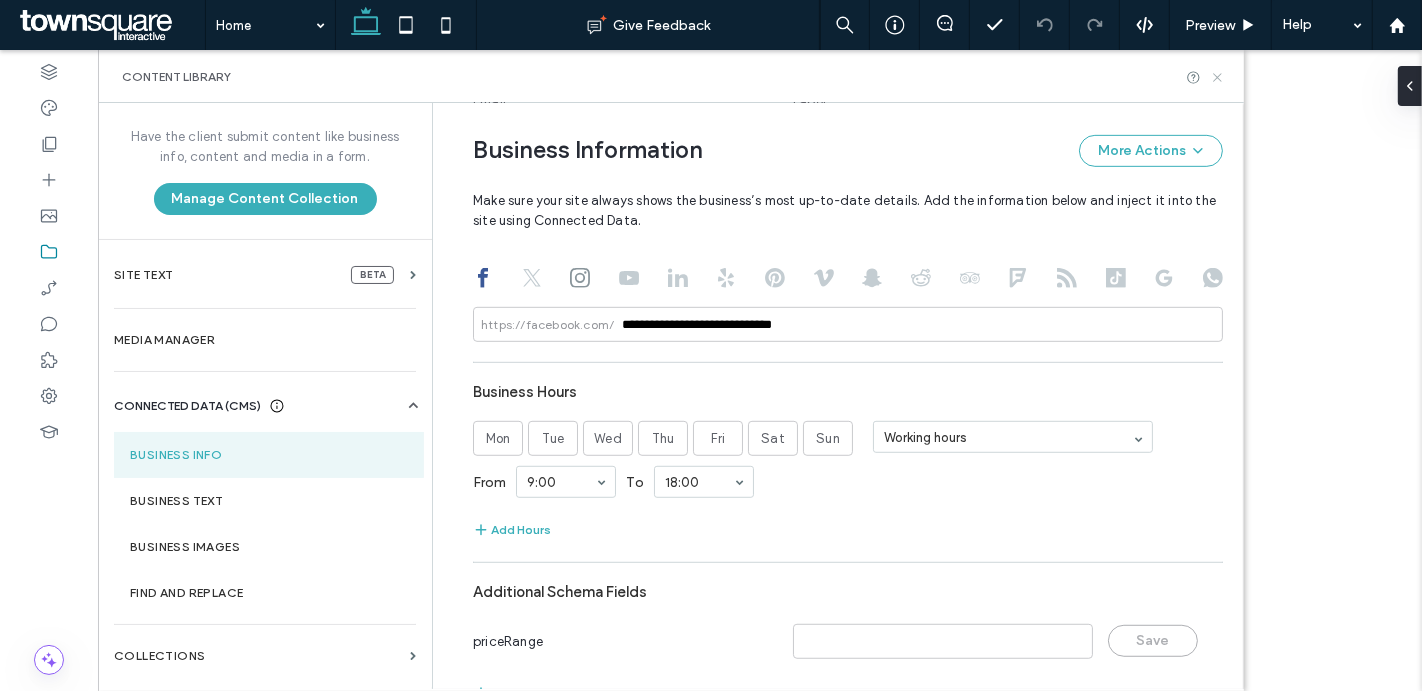 click 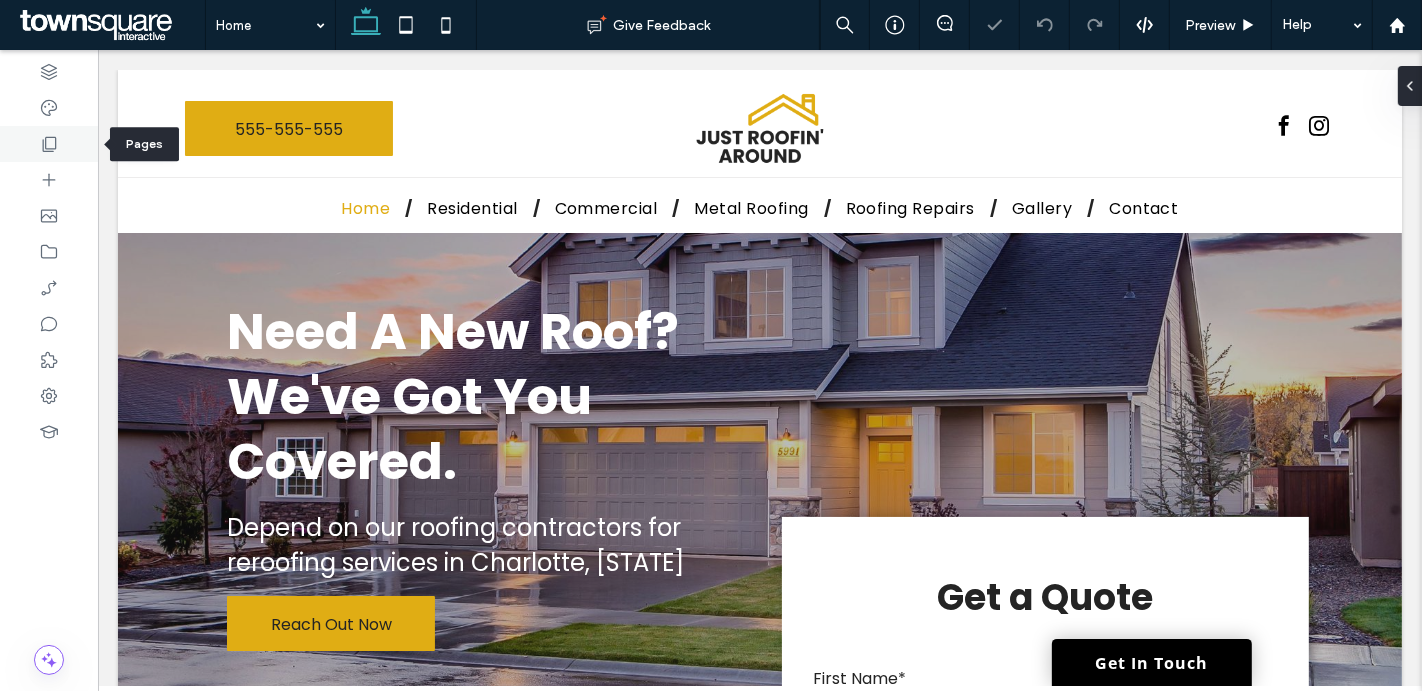 click 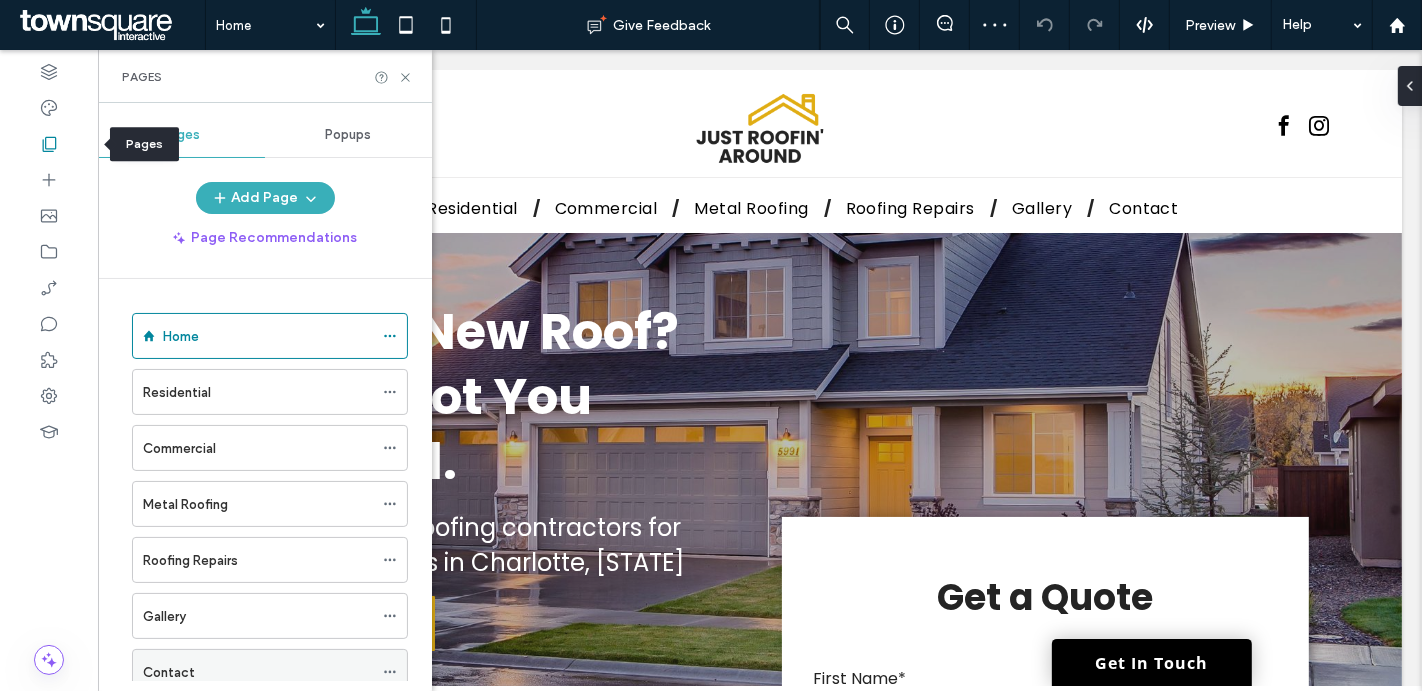 click on "Contact" at bounding box center (169, 672) 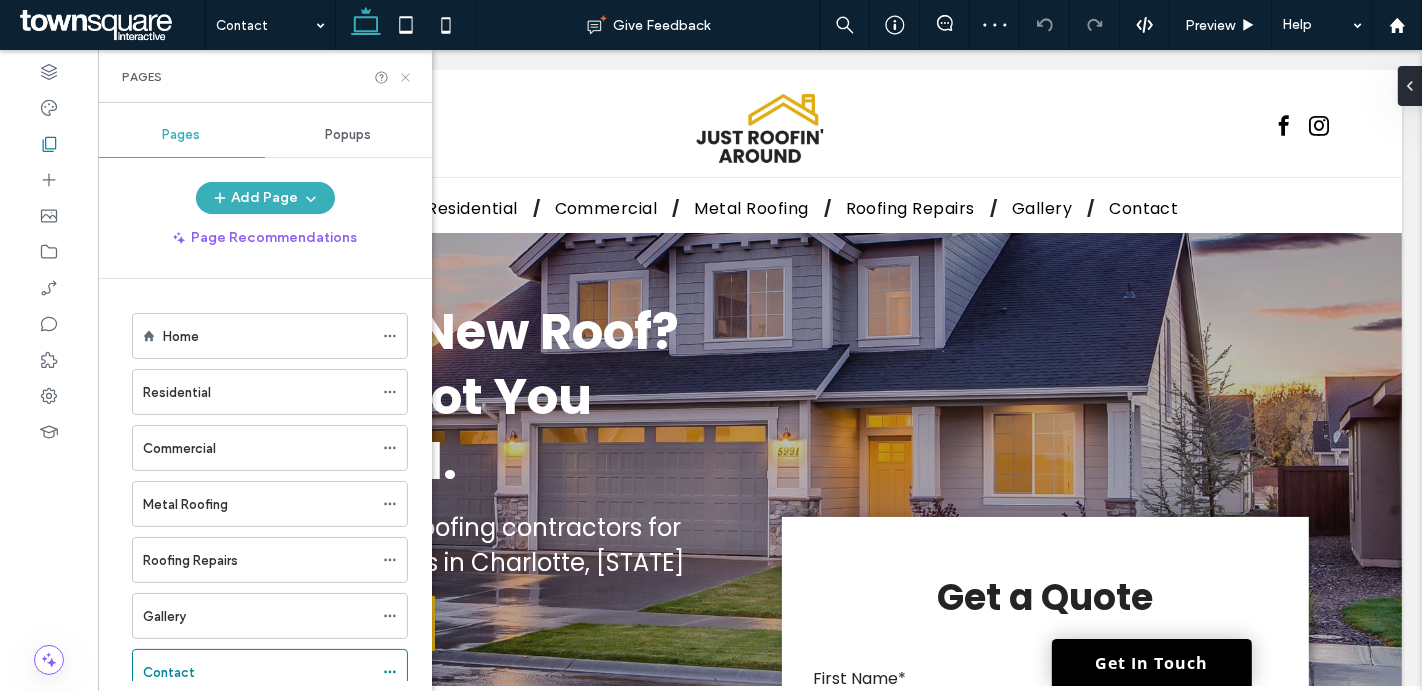 click 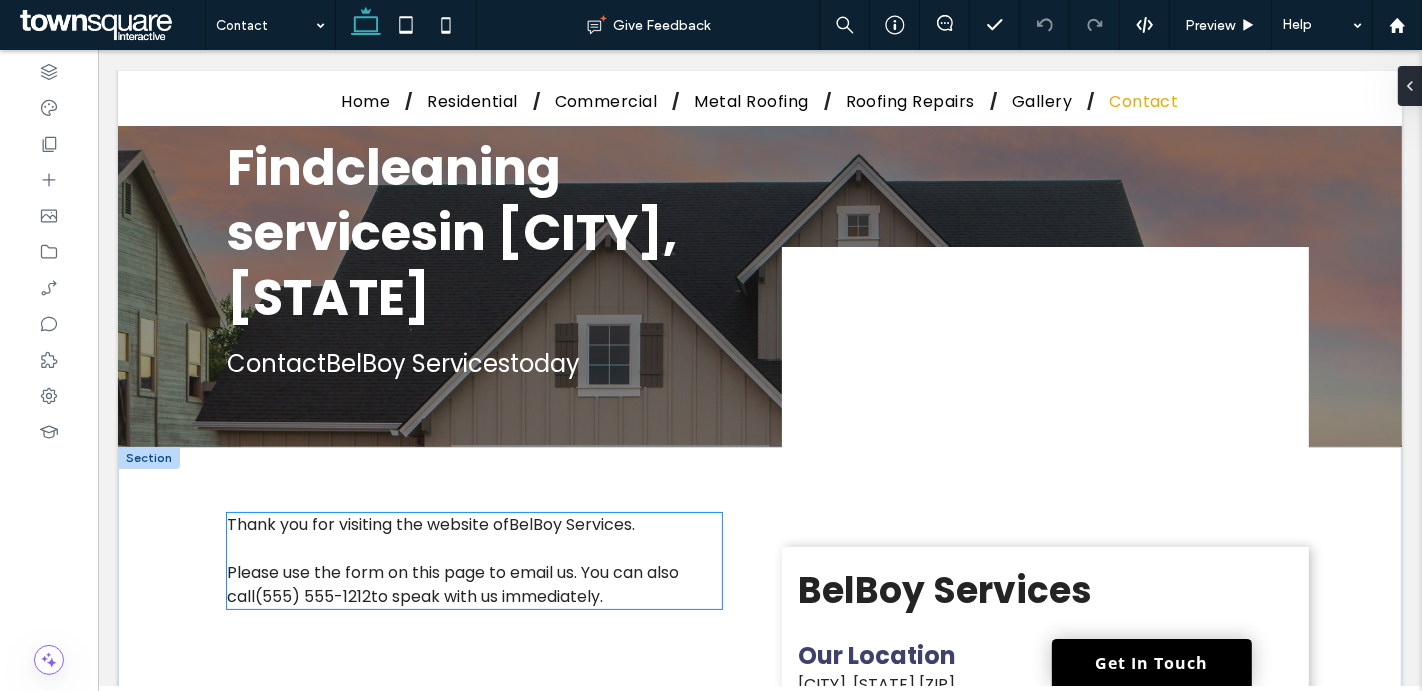 scroll, scrollTop: 55, scrollLeft: 0, axis: vertical 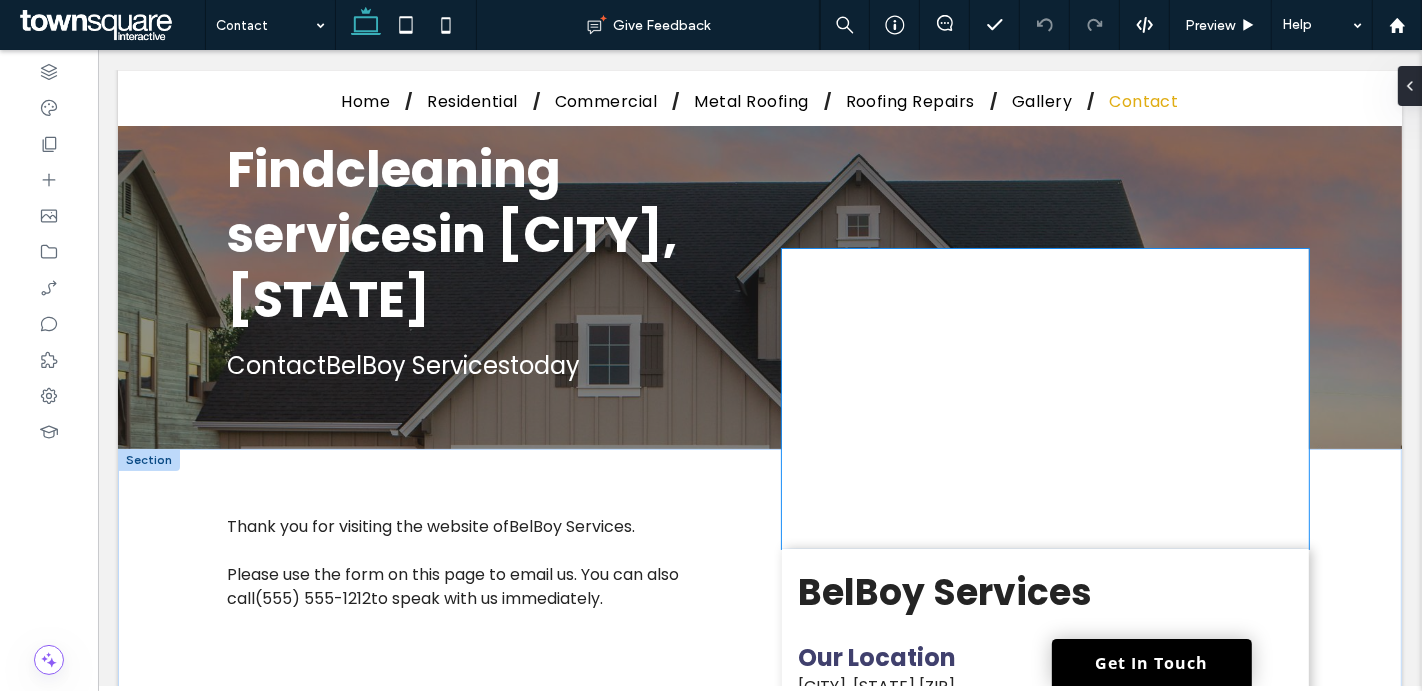click at bounding box center [1044, 399] 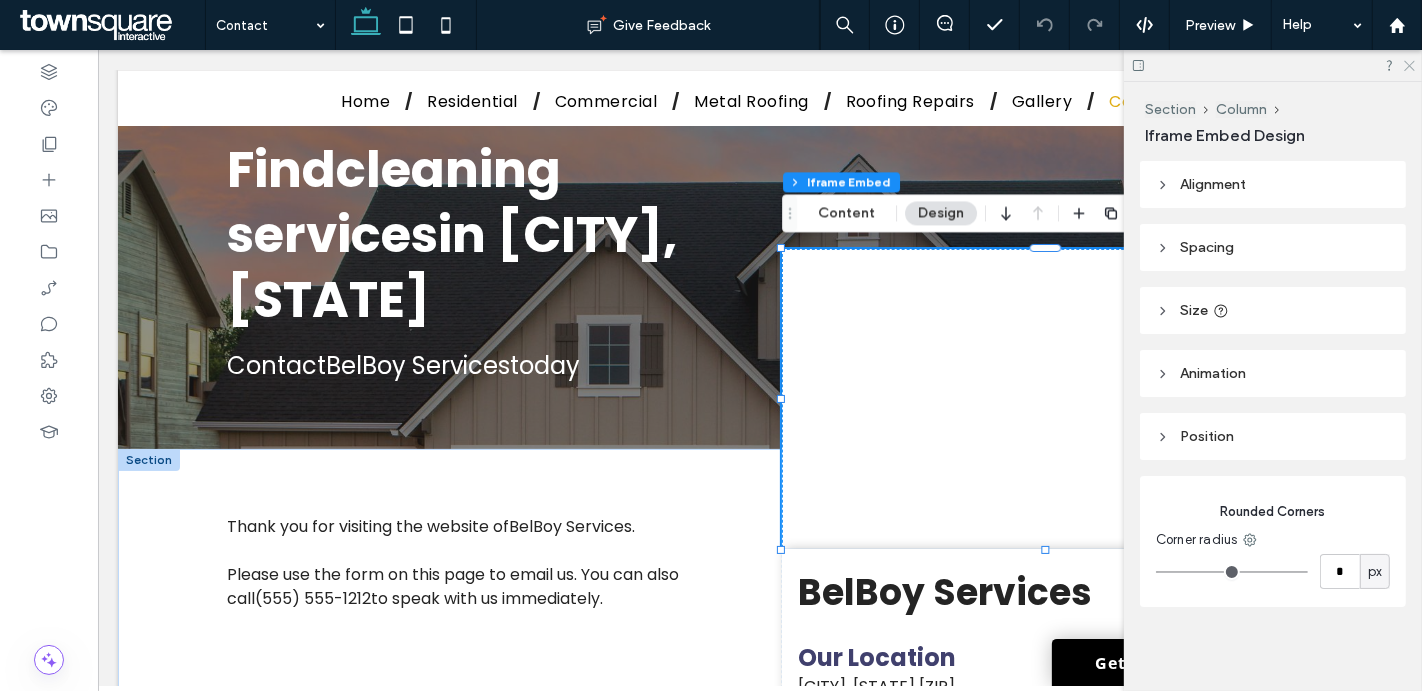 click 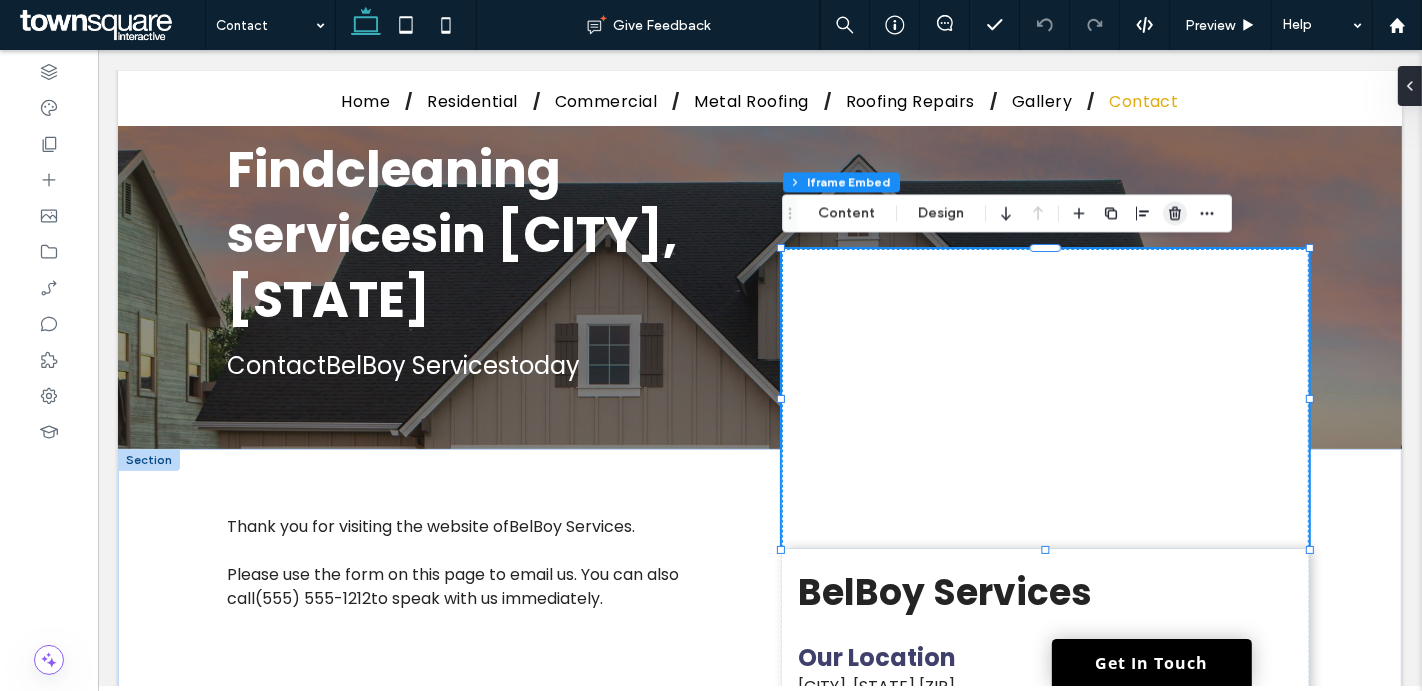 click 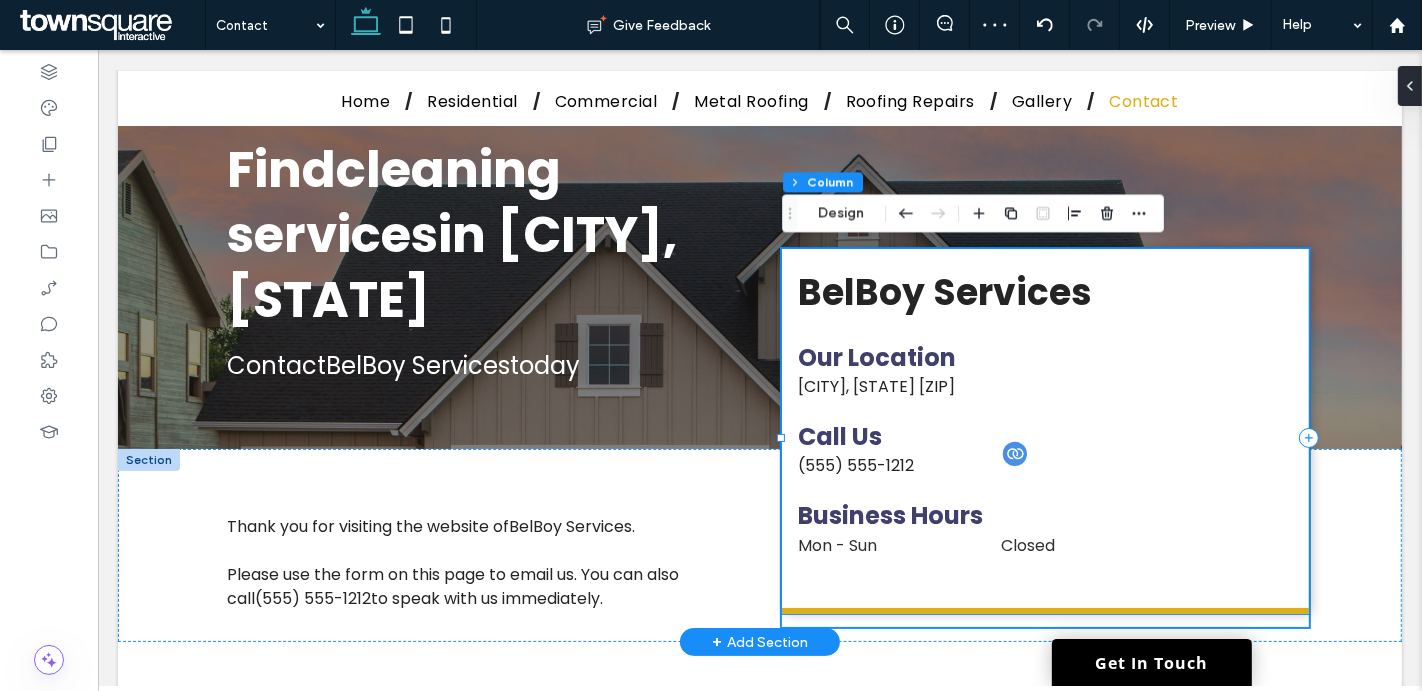 click on "(704) 856-2277" at bounding box center [855, 465] 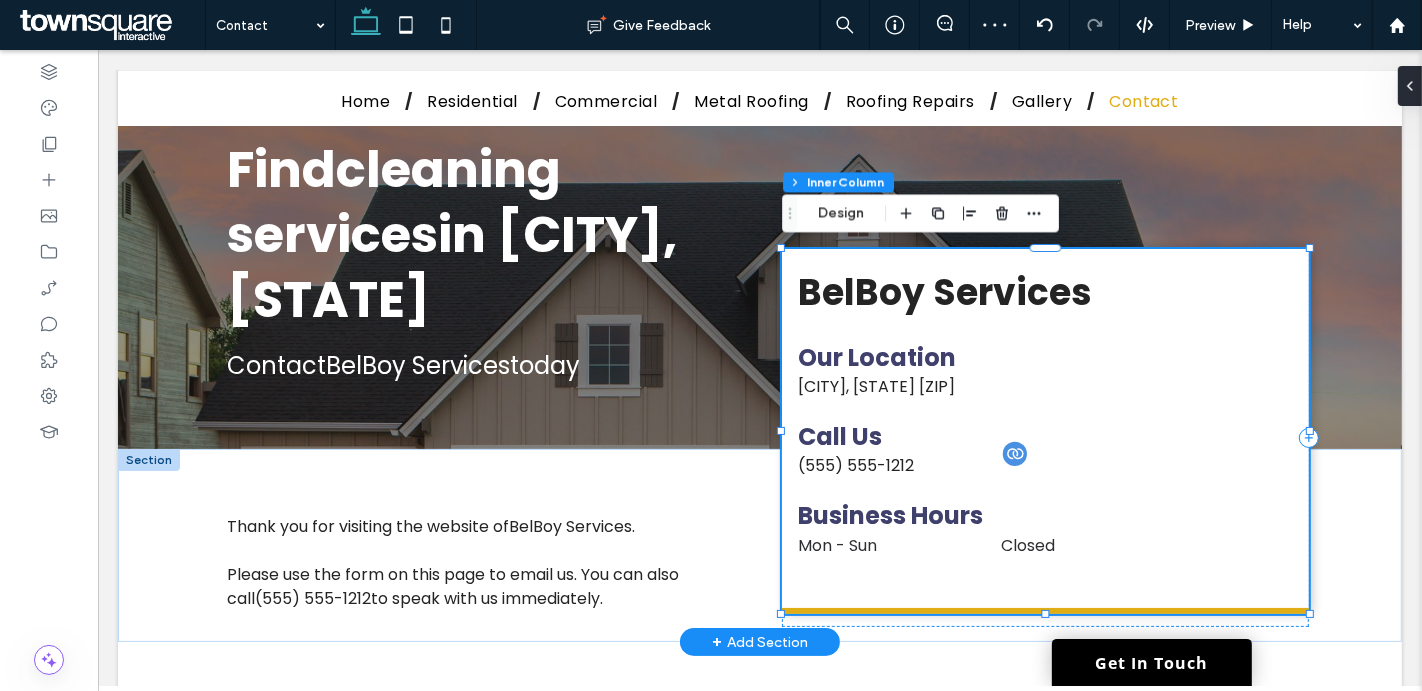type on "**" 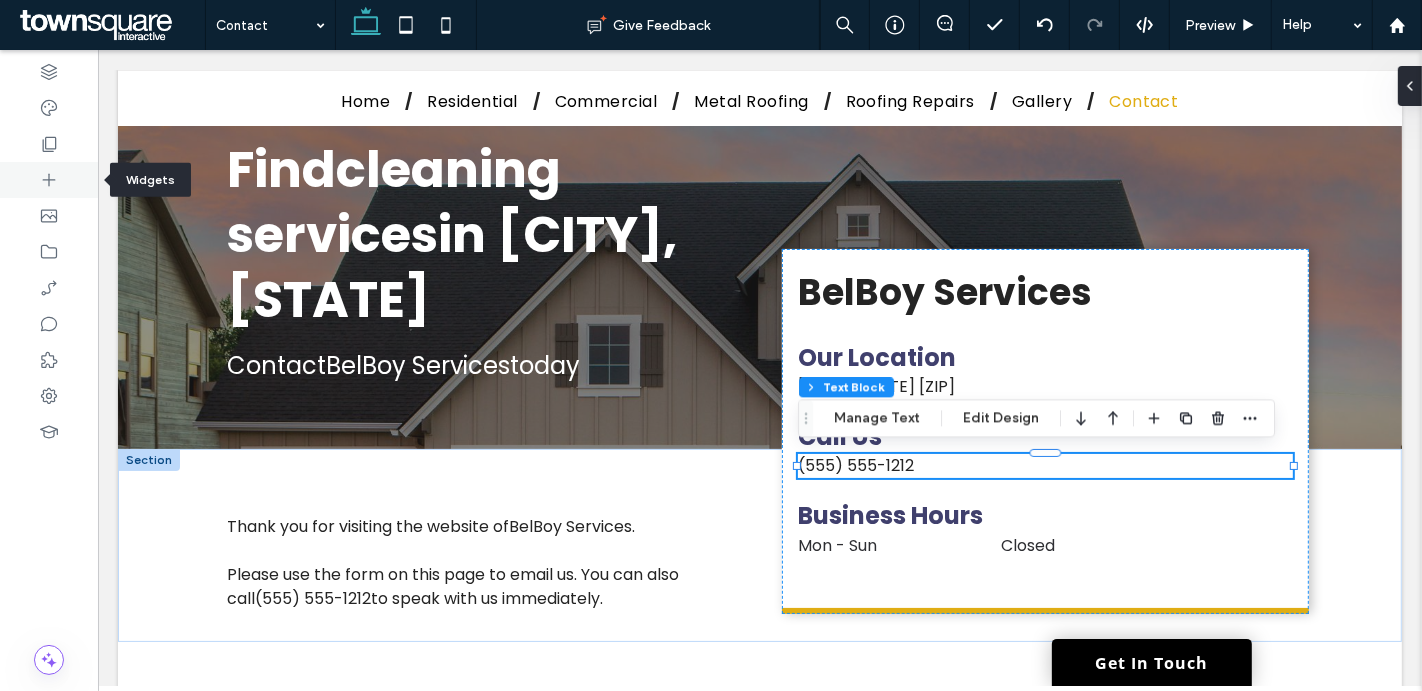 click 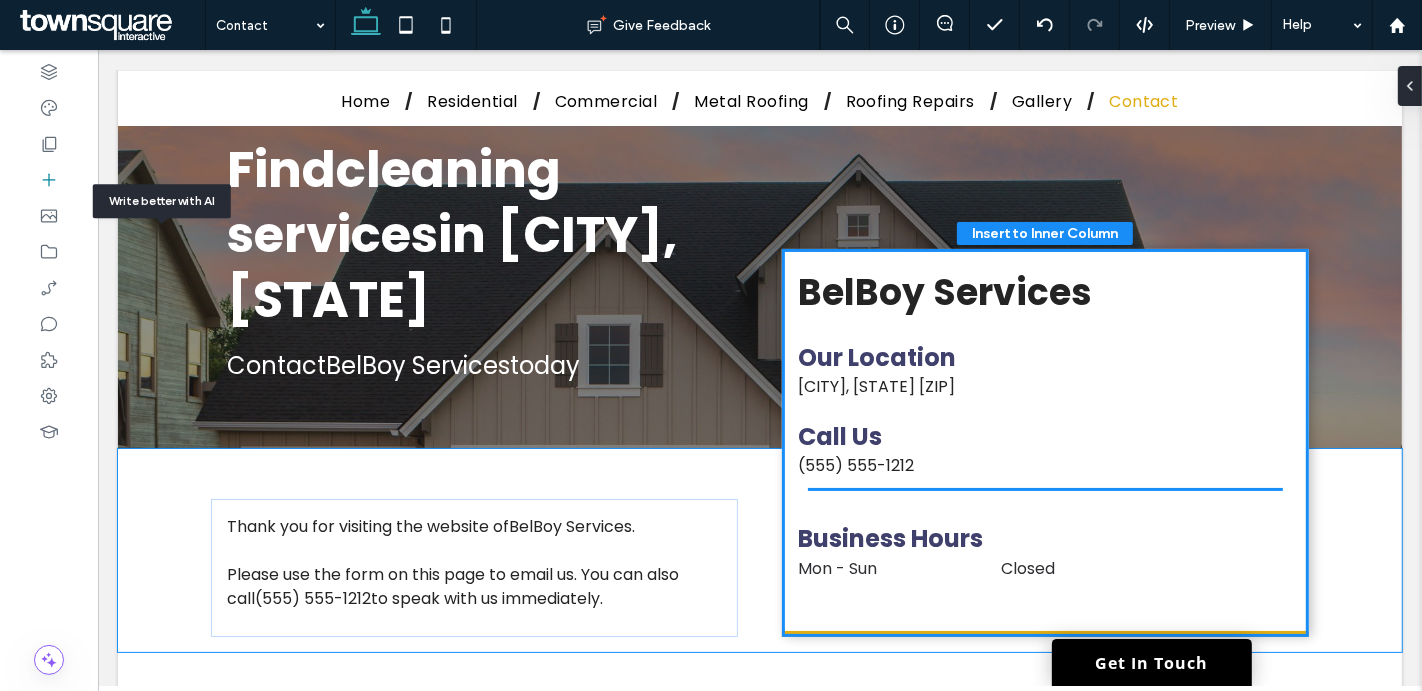 scroll, scrollTop: 70, scrollLeft: 0, axis: vertical 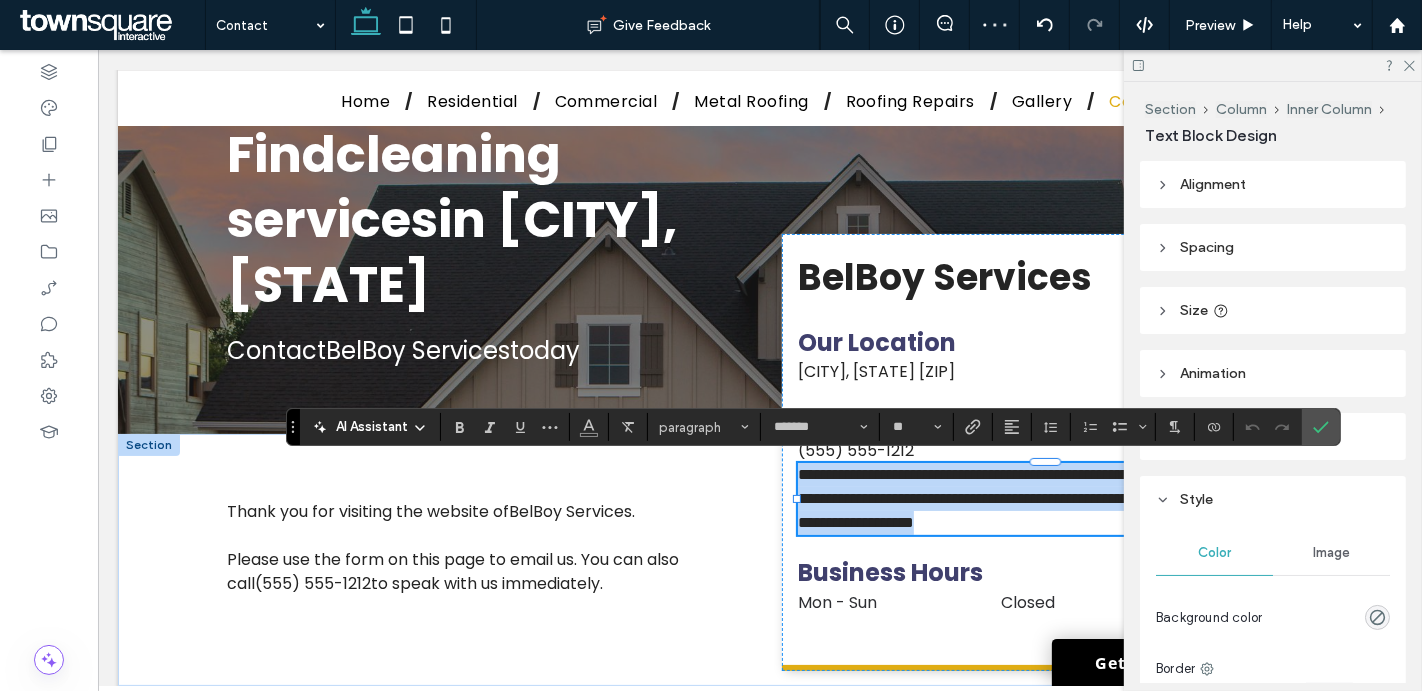 type on "*******" 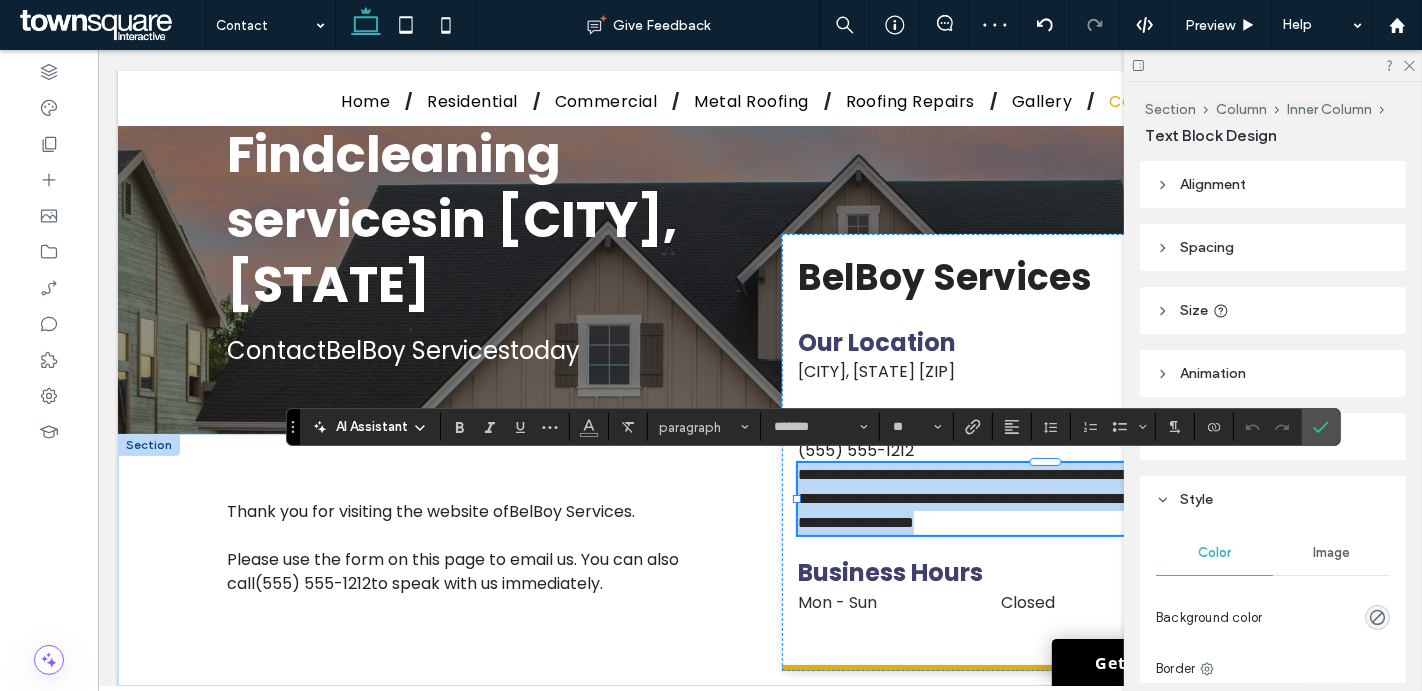 type on "**" 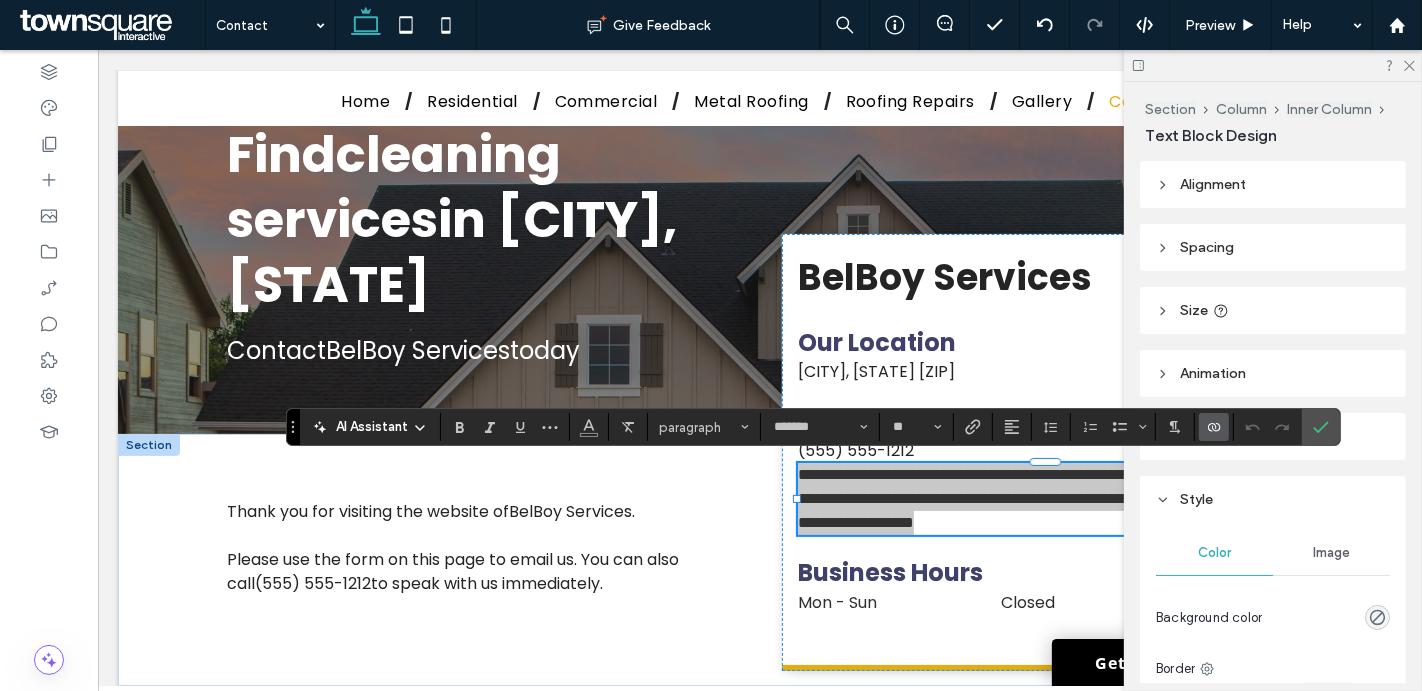 click 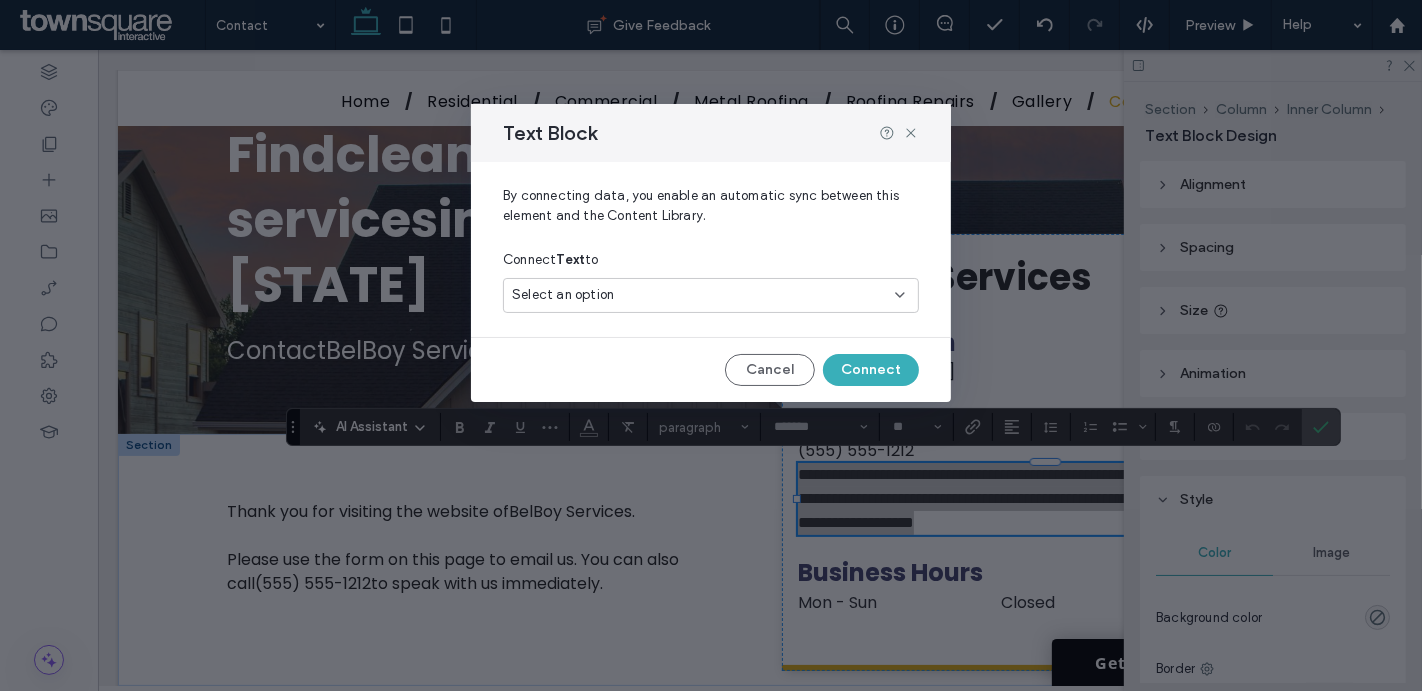 click 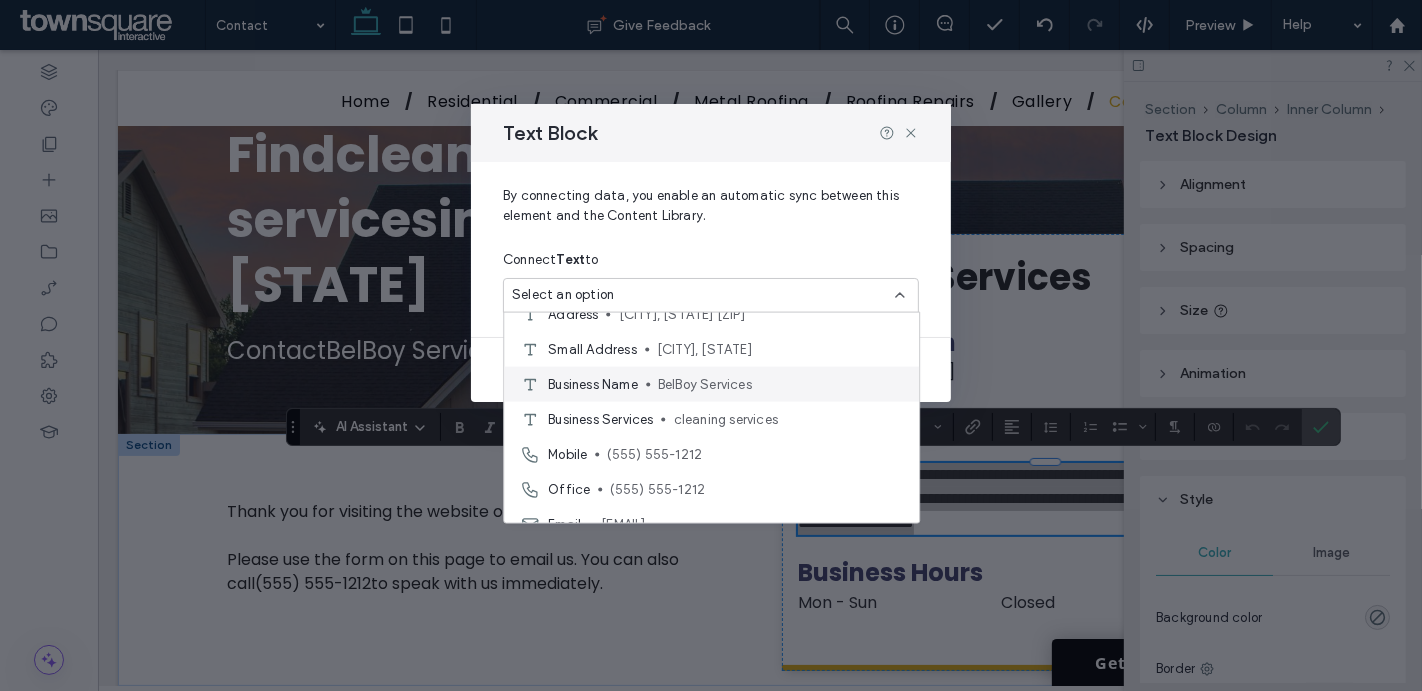 scroll, scrollTop: 66, scrollLeft: 0, axis: vertical 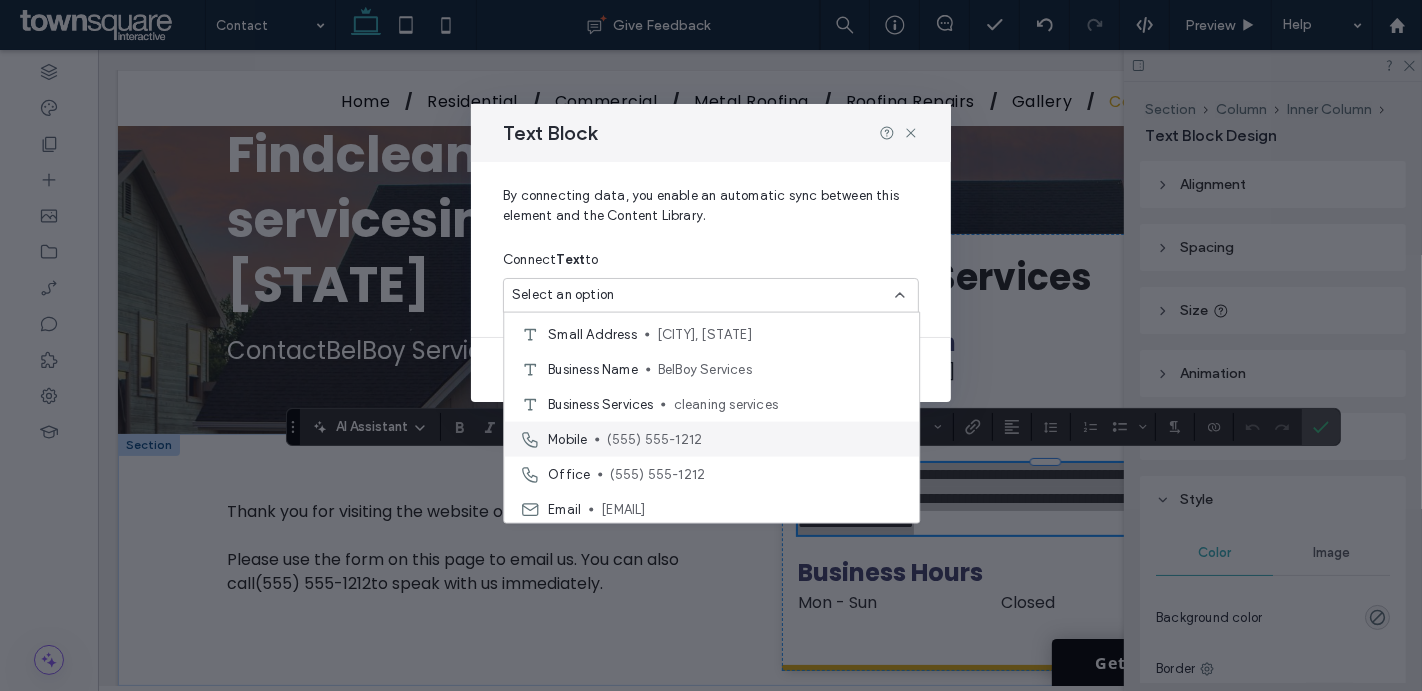 click on "(717) 919-0047" at bounding box center (756, 439) 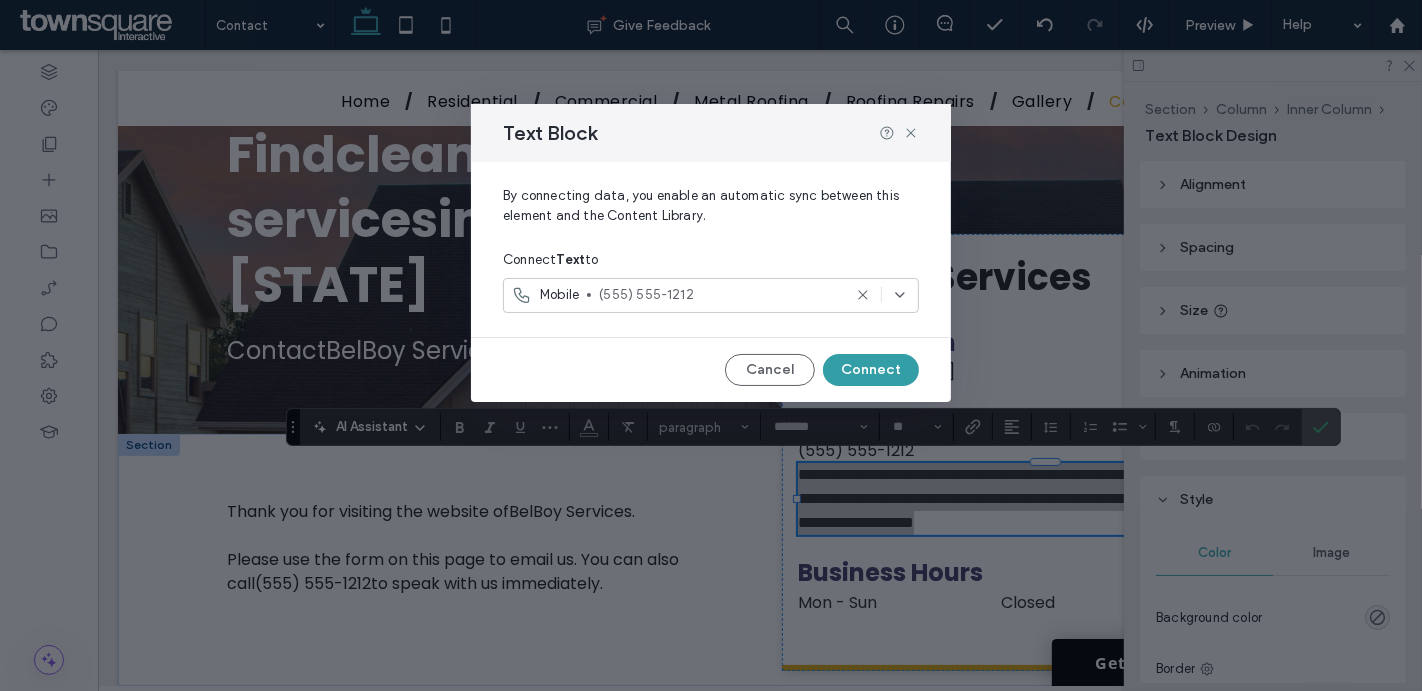 click on "Connect" at bounding box center [871, 370] 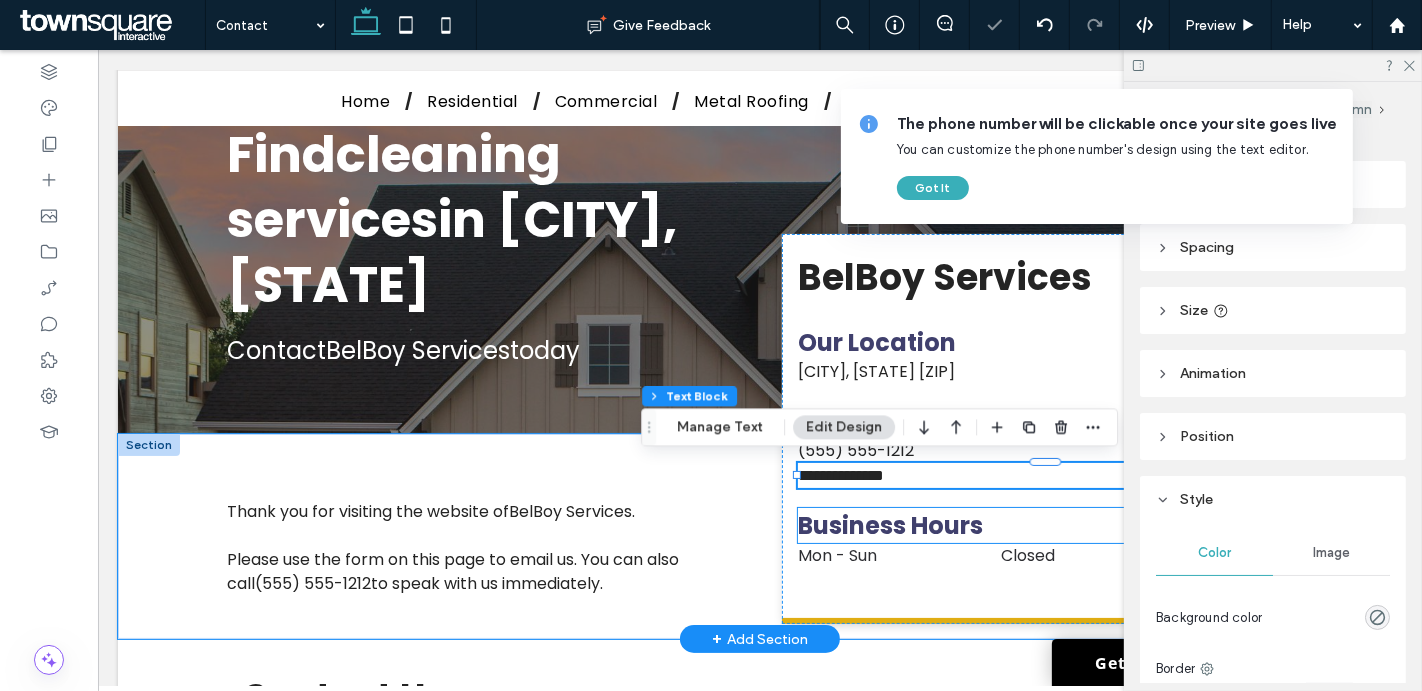 click on "Business Hours" at bounding box center [889, 525] 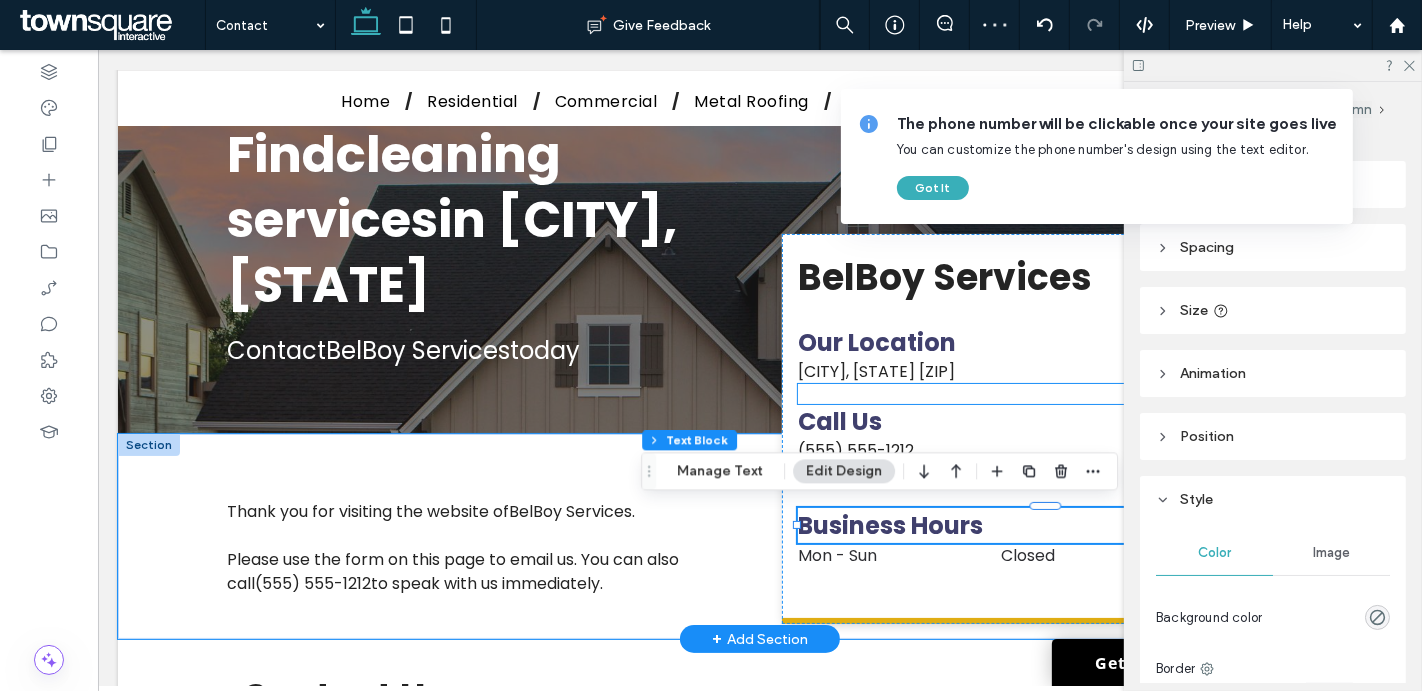 click at bounding box center [1044, 394] 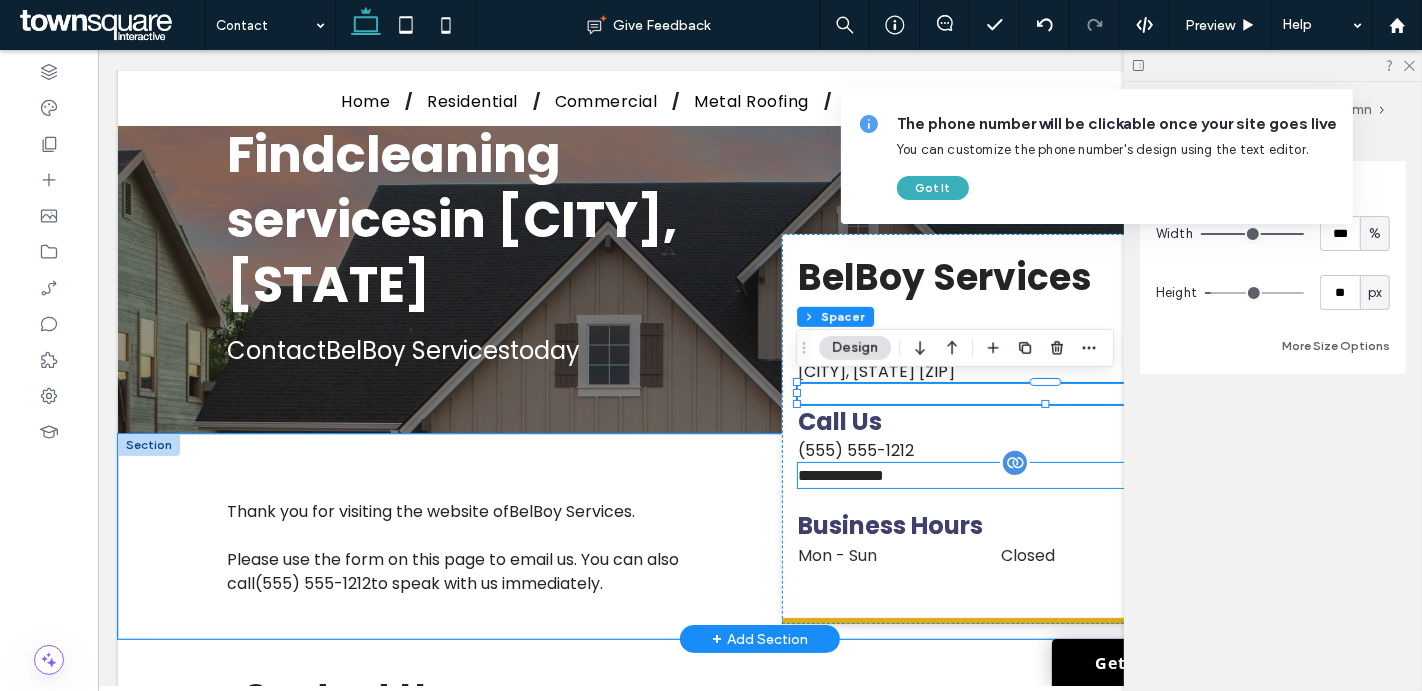 click on "**********" at bounding box center [840, 475] 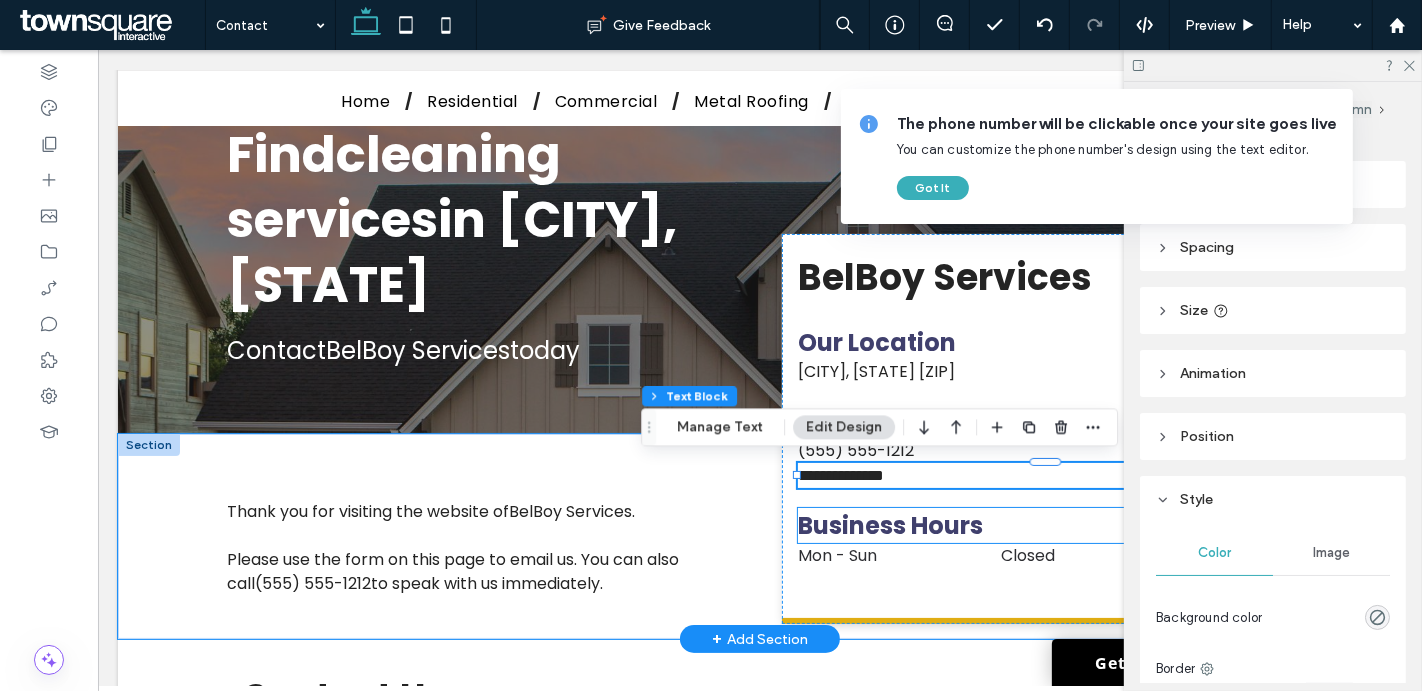 click on "Business Hours" at bounding box center [889, 525] 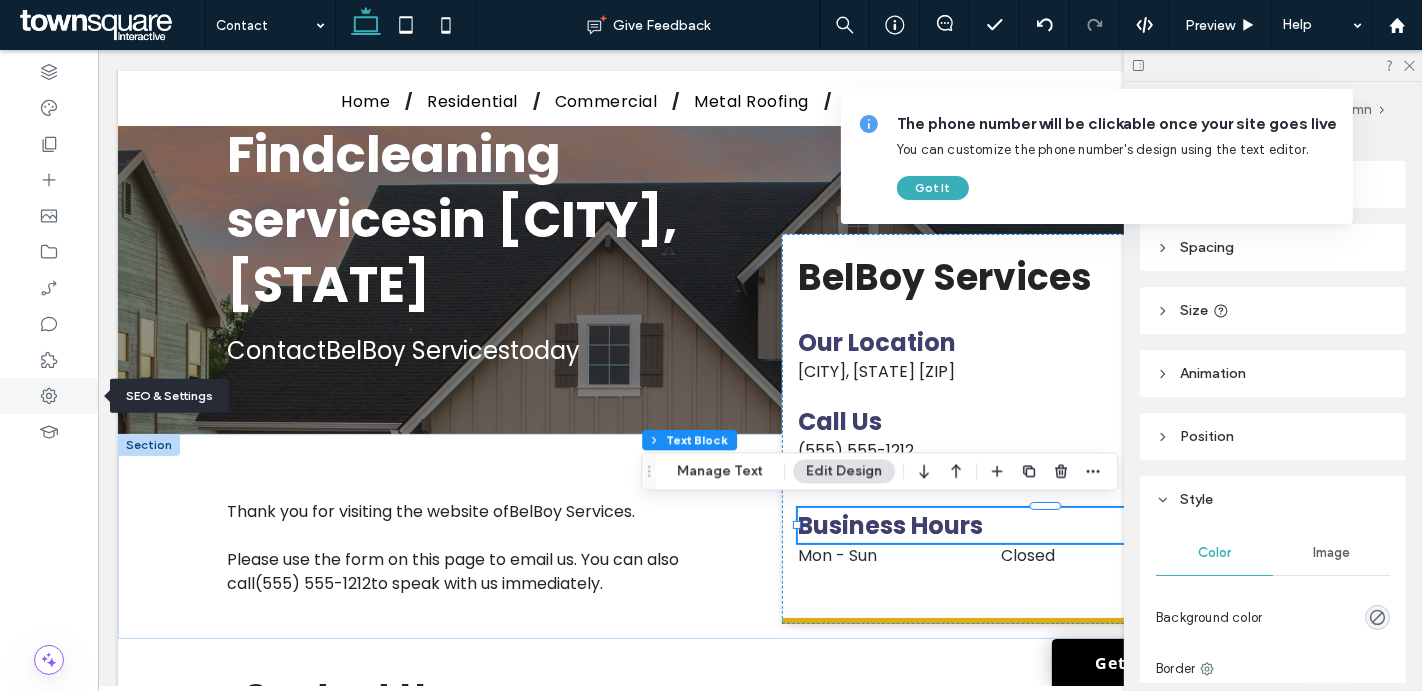 click 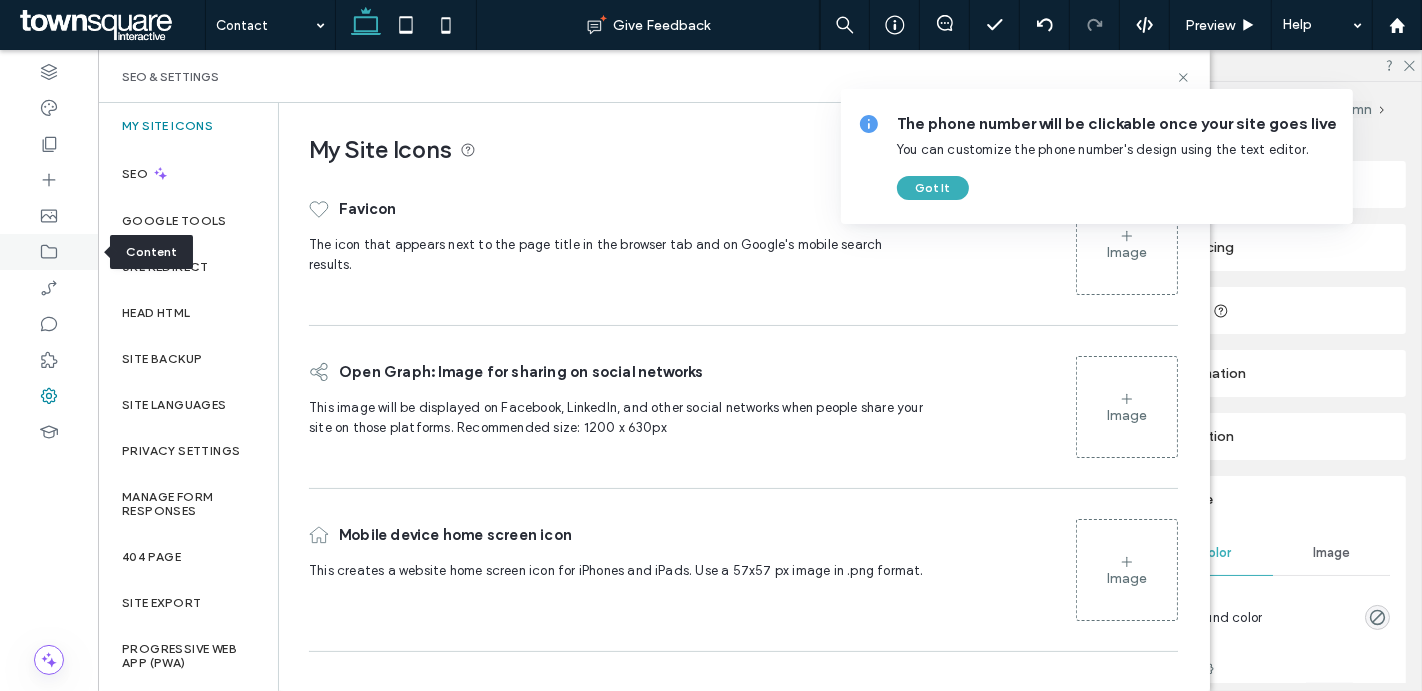 click 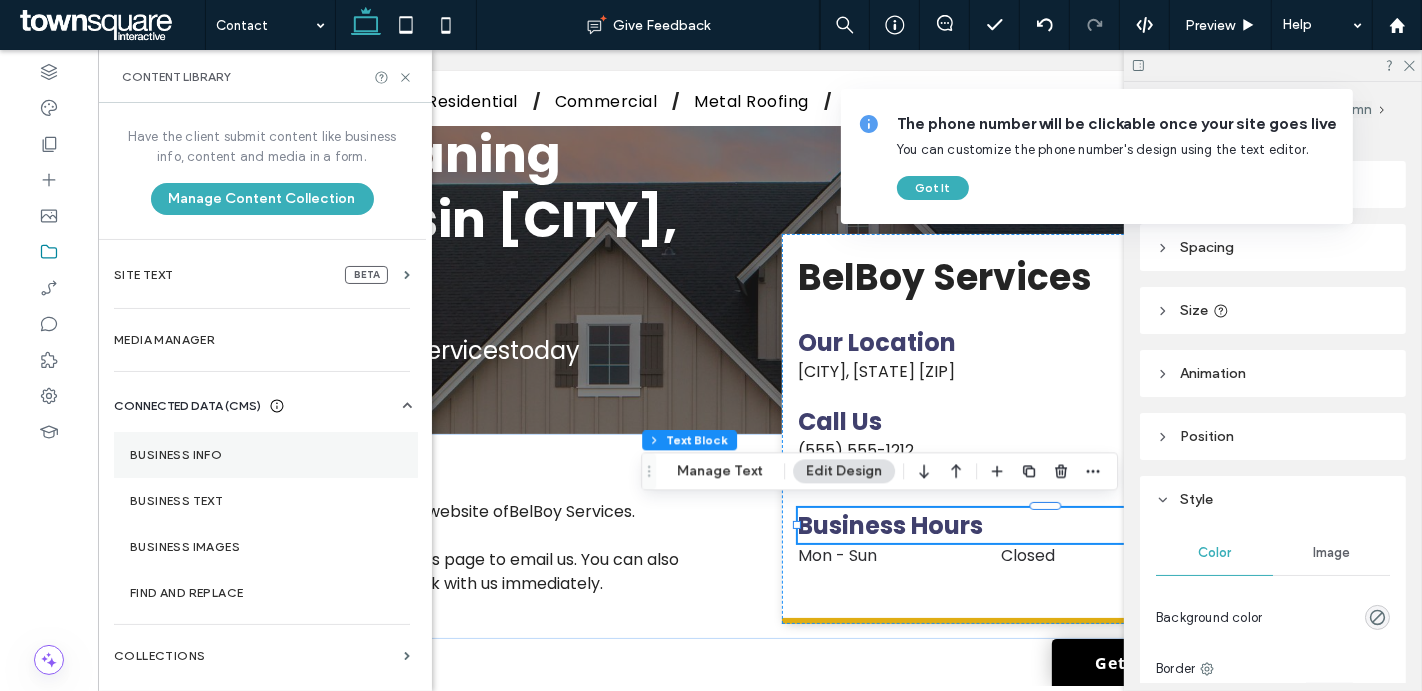 click on "Business Info" at bounding box center (266, 455) 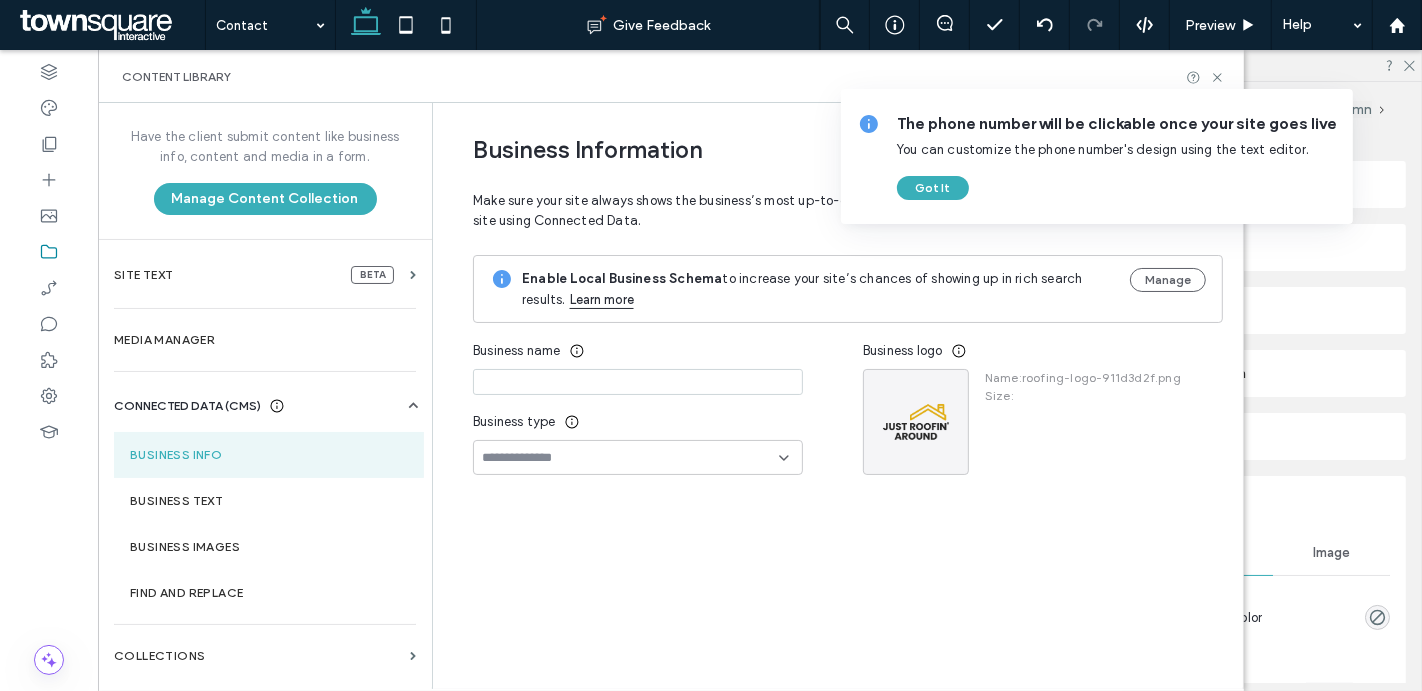 type on "**********" 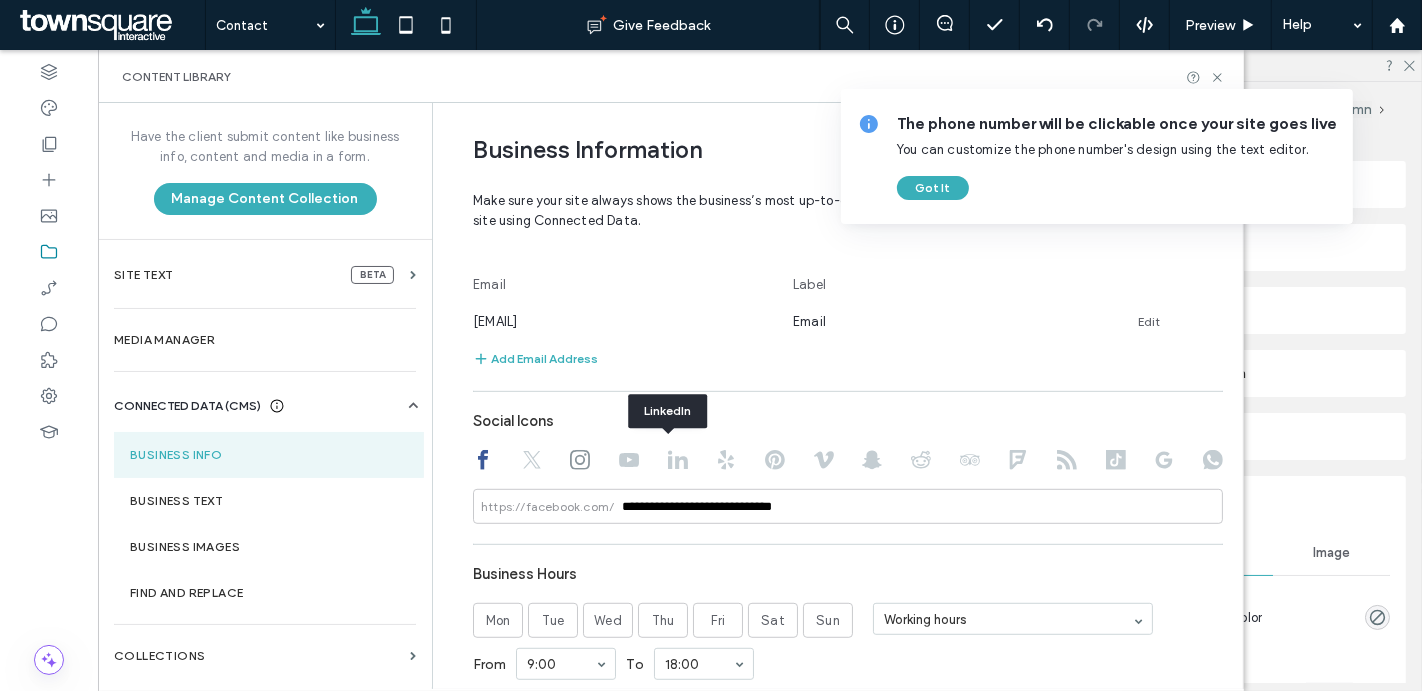 scroll, scrollTop: 918, scrollLeft: 0, axis: vertical 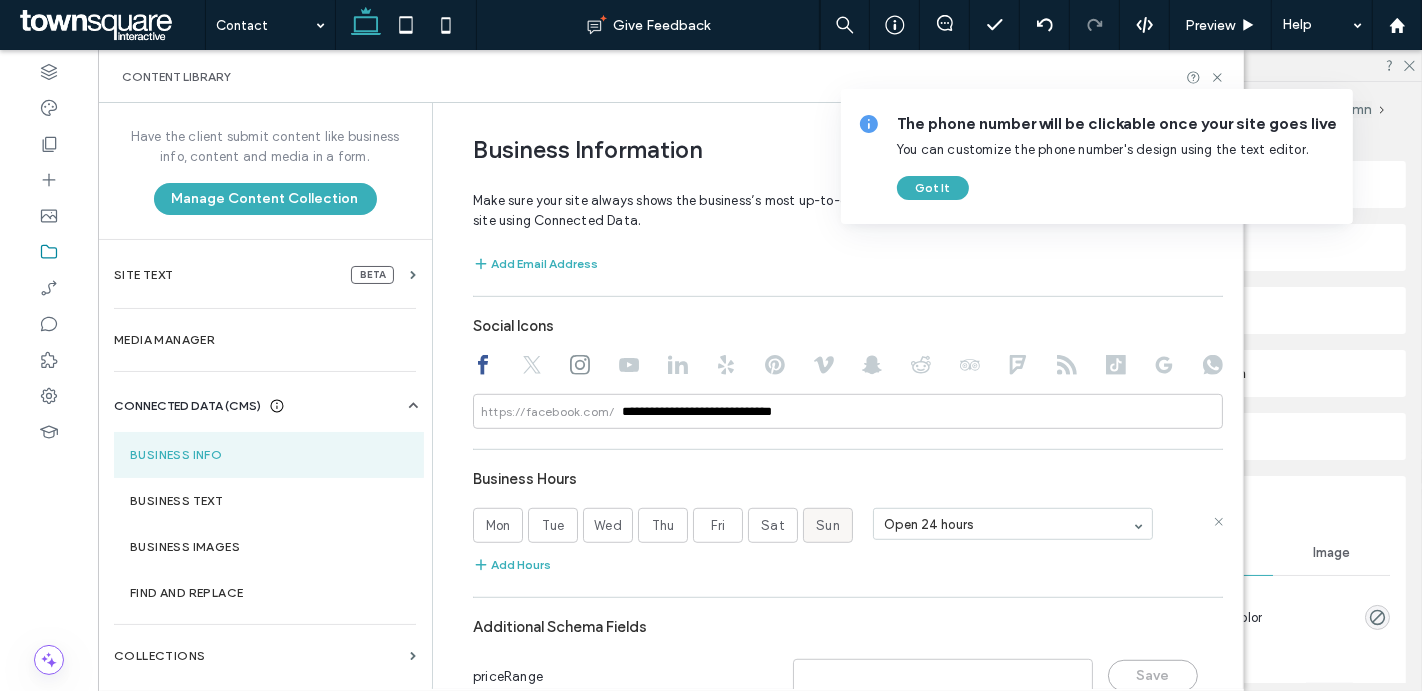 click on "Sun" at bounding box center (828, 526) 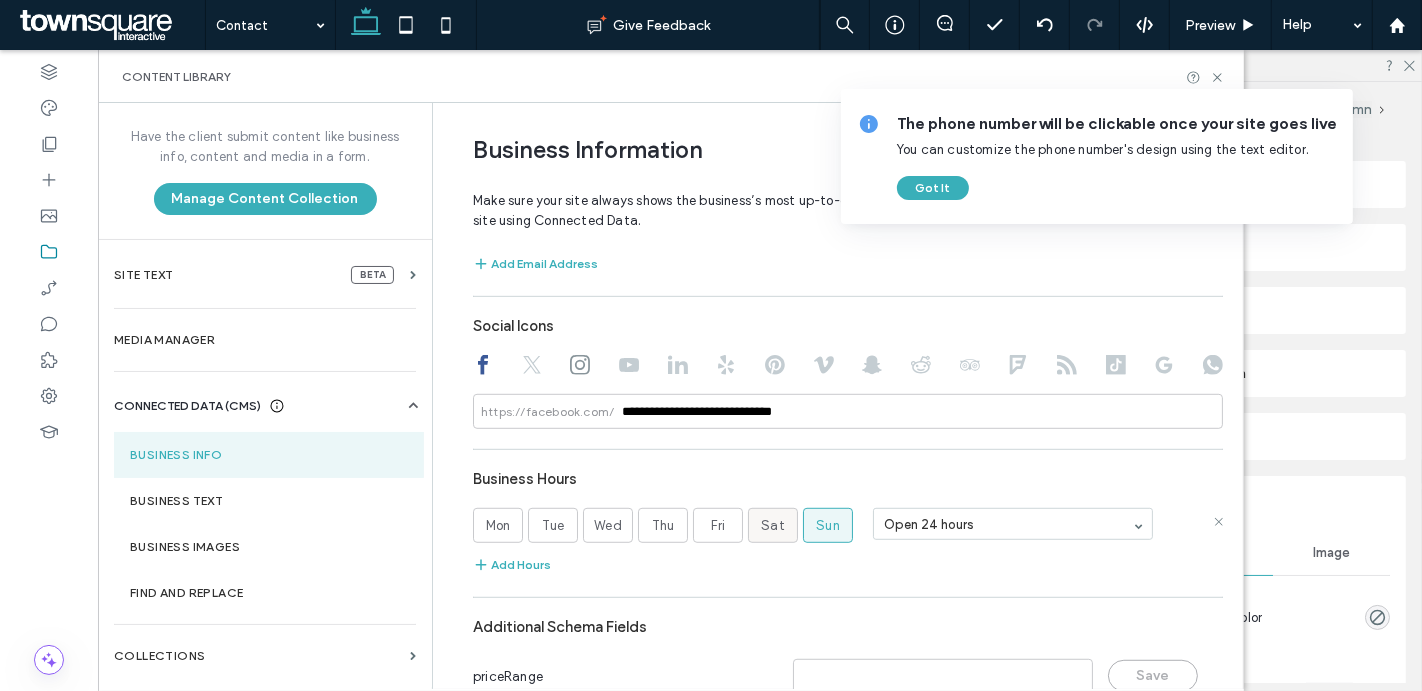 click on "Sat" at bounding box center (773, 526) 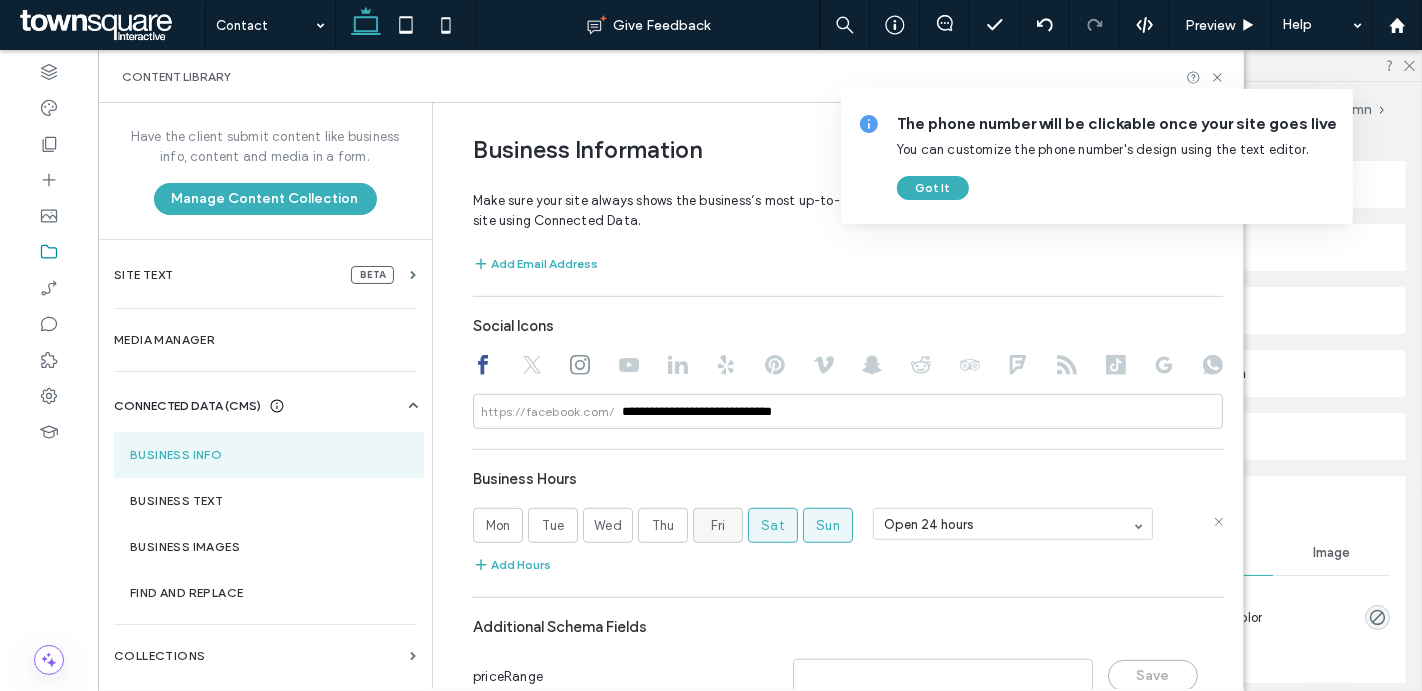 click on "Fri" at bounding box center (718, 525) 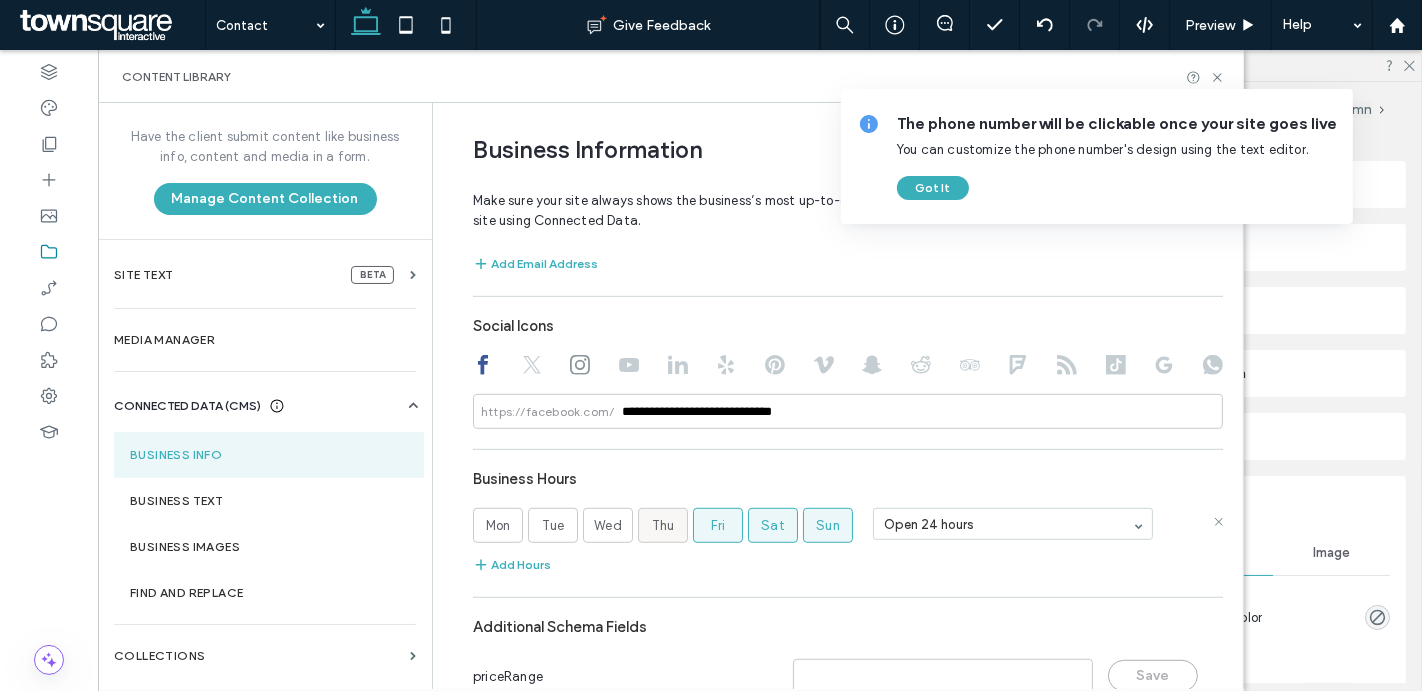 click on "Thu" at bounding box center (663, 525) 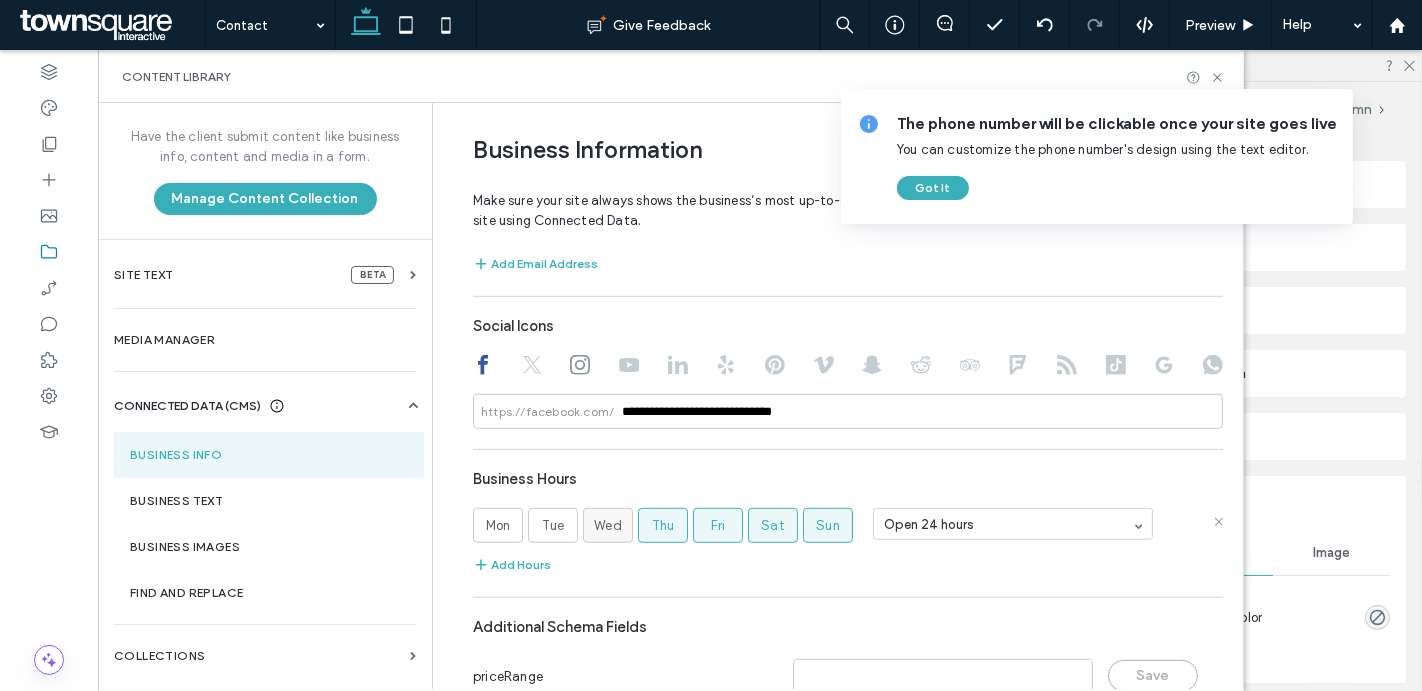 click on "Wed" at bounding box center (608, 526) 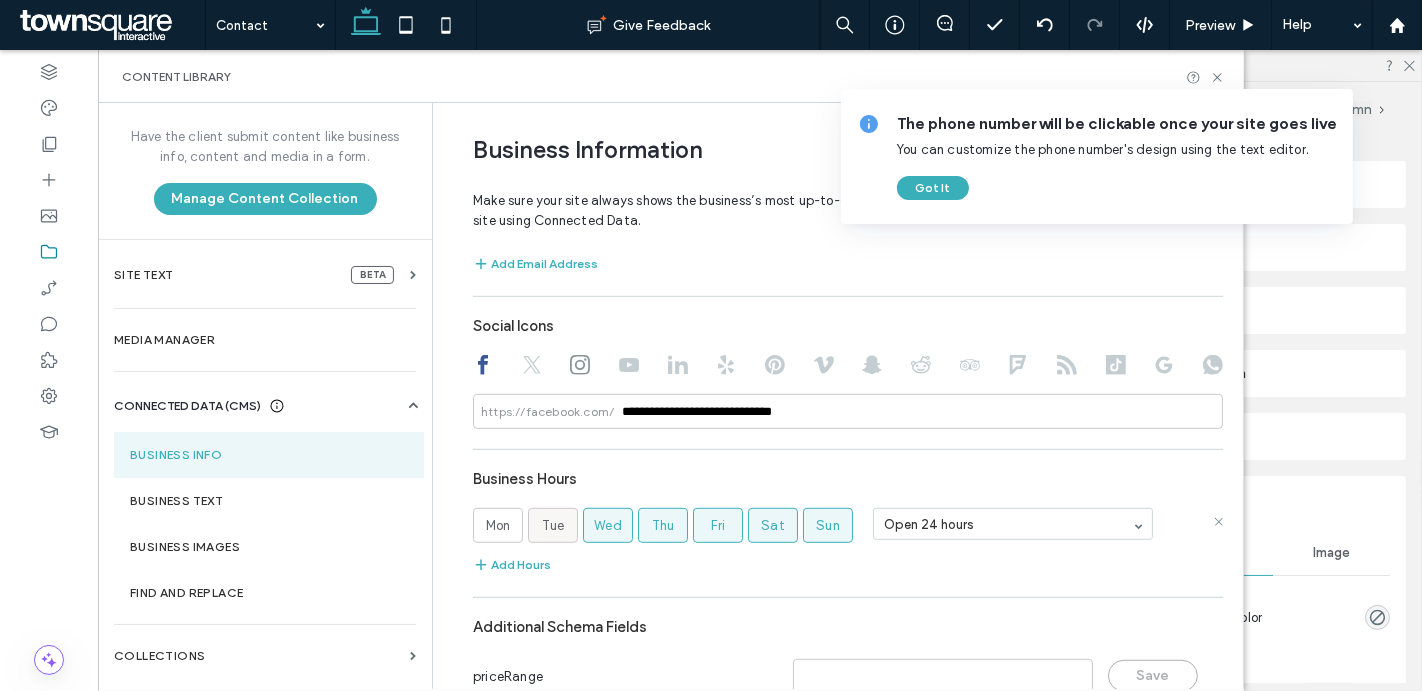 click on "Tue" at bounding box center (553, 526) 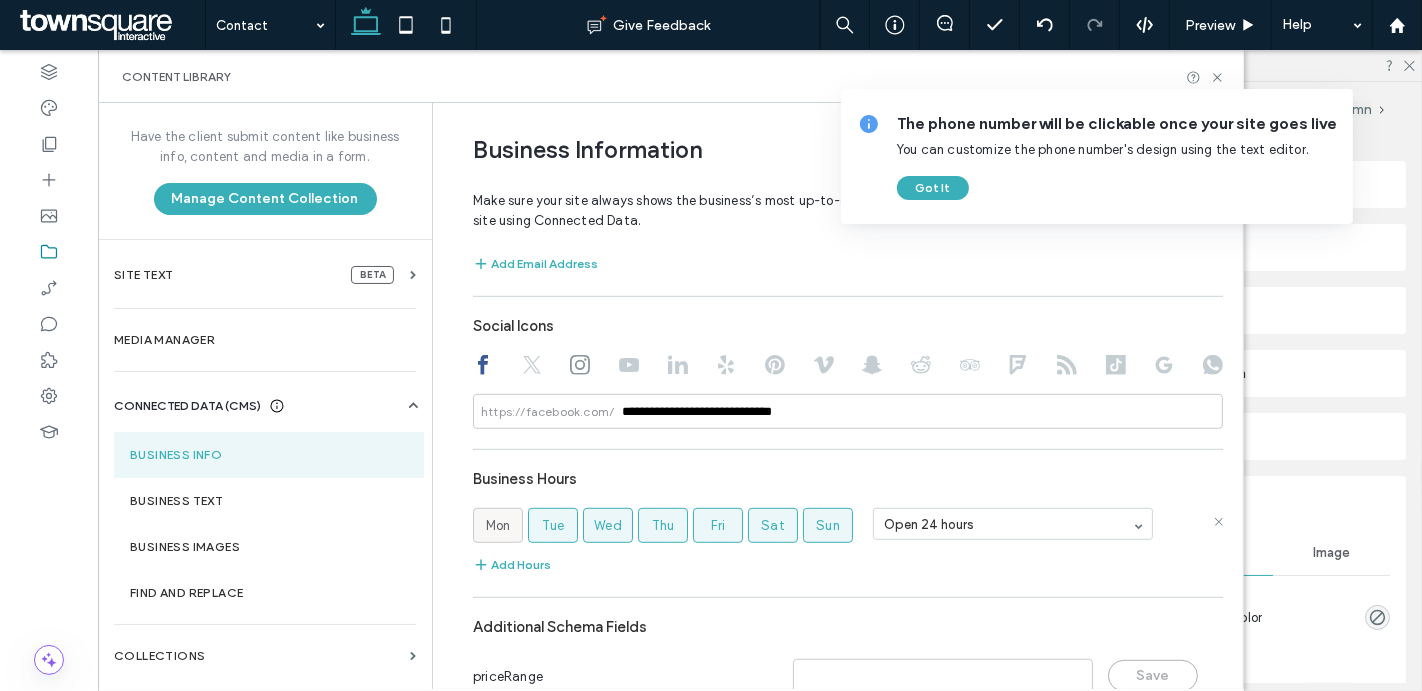 click on "Mon" at bounding box center [498, 525] 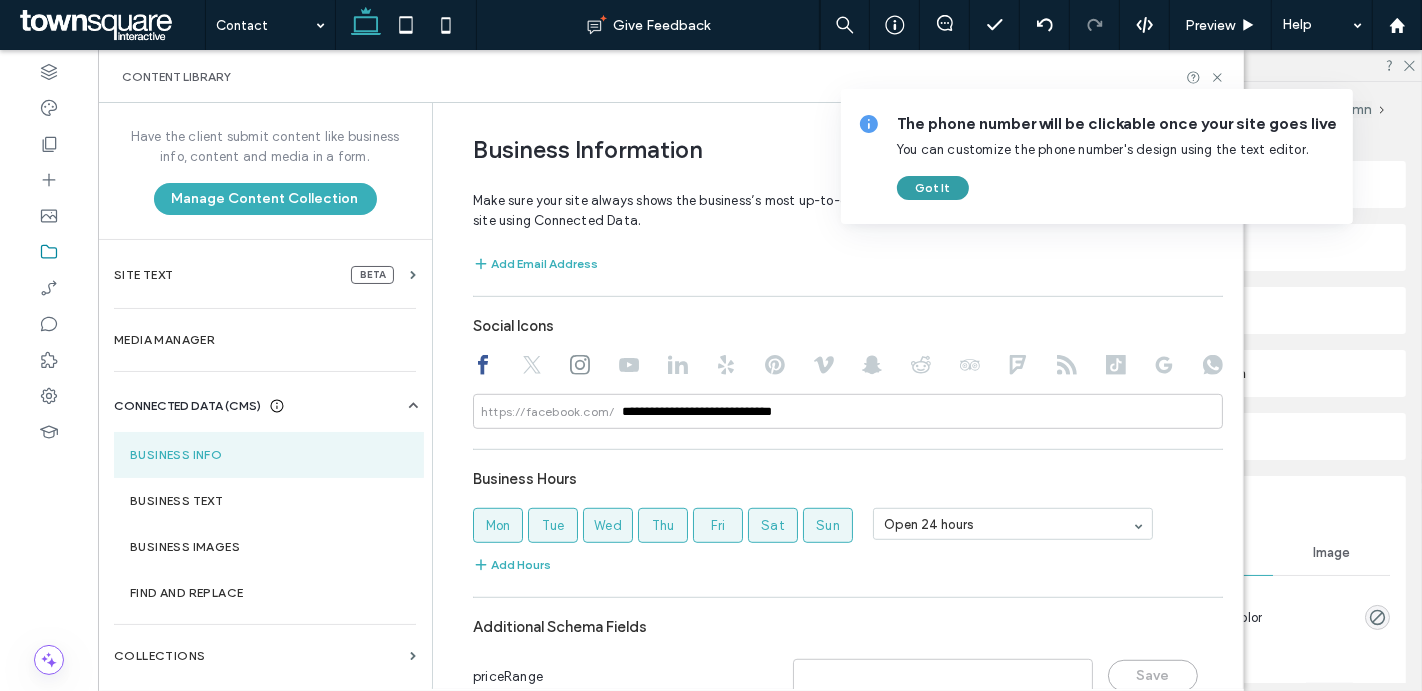 click on "Got It" at bounding box center (933, 188) 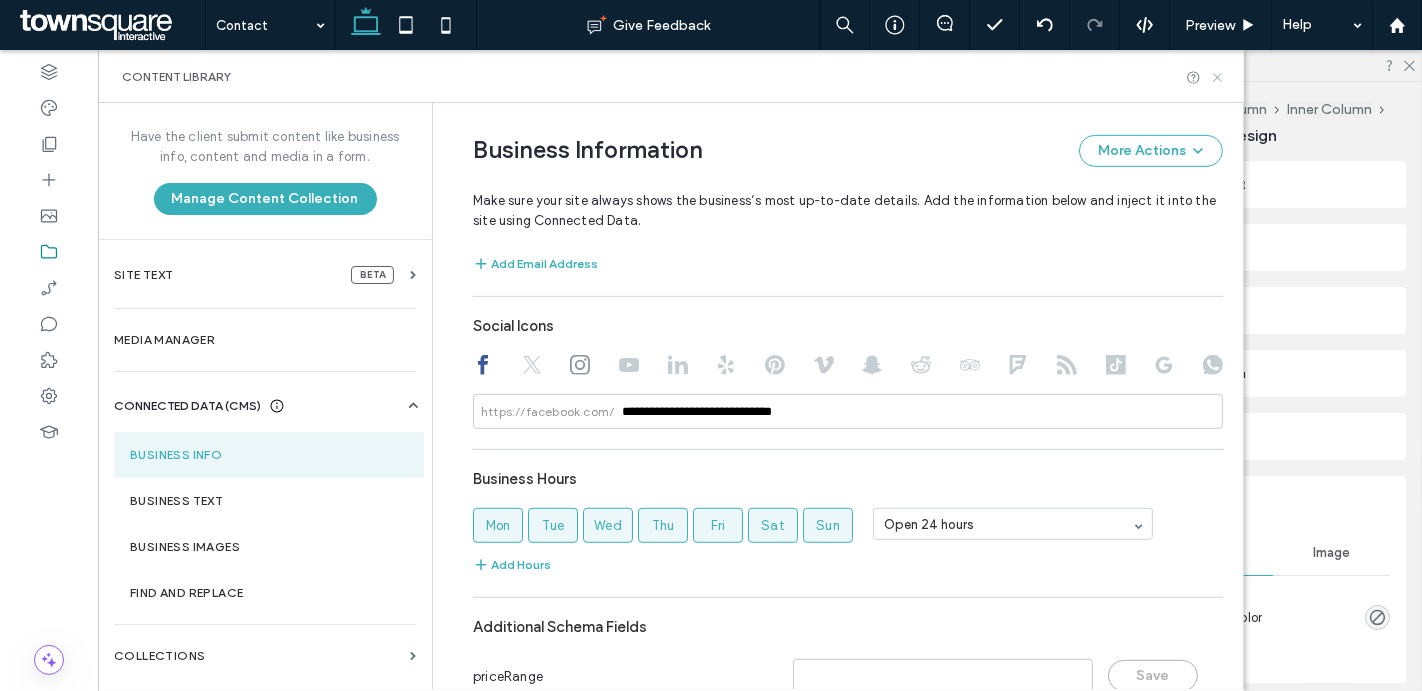 click 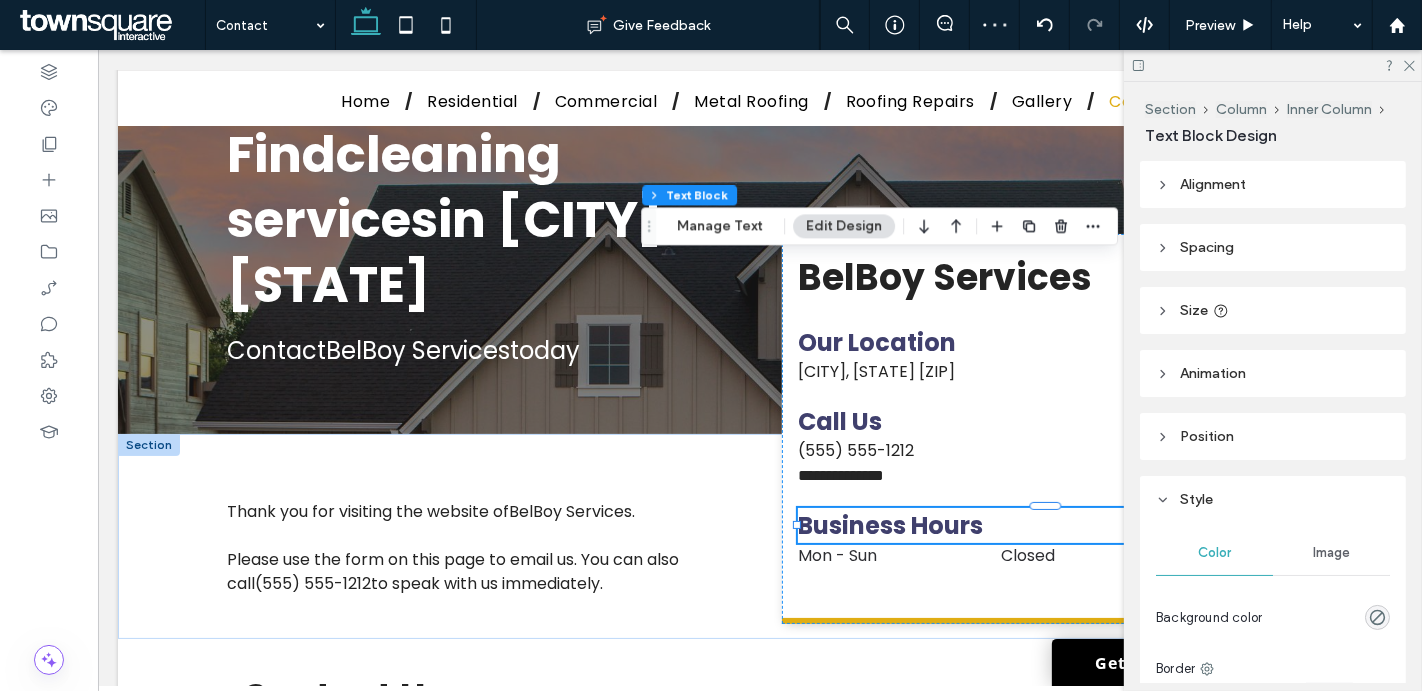 scroll, scrollTop: 0, scrollLeft: 148, axis: horizontal 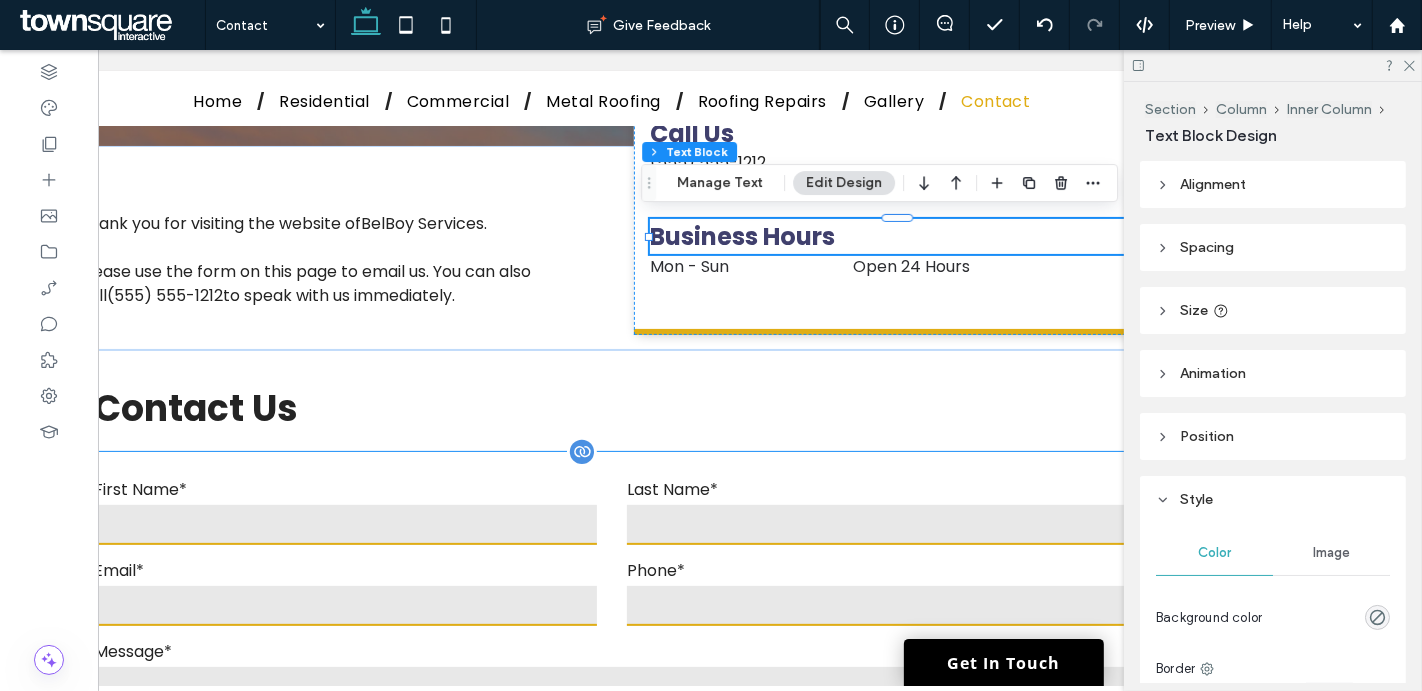 click at bounding box center (878, 525) 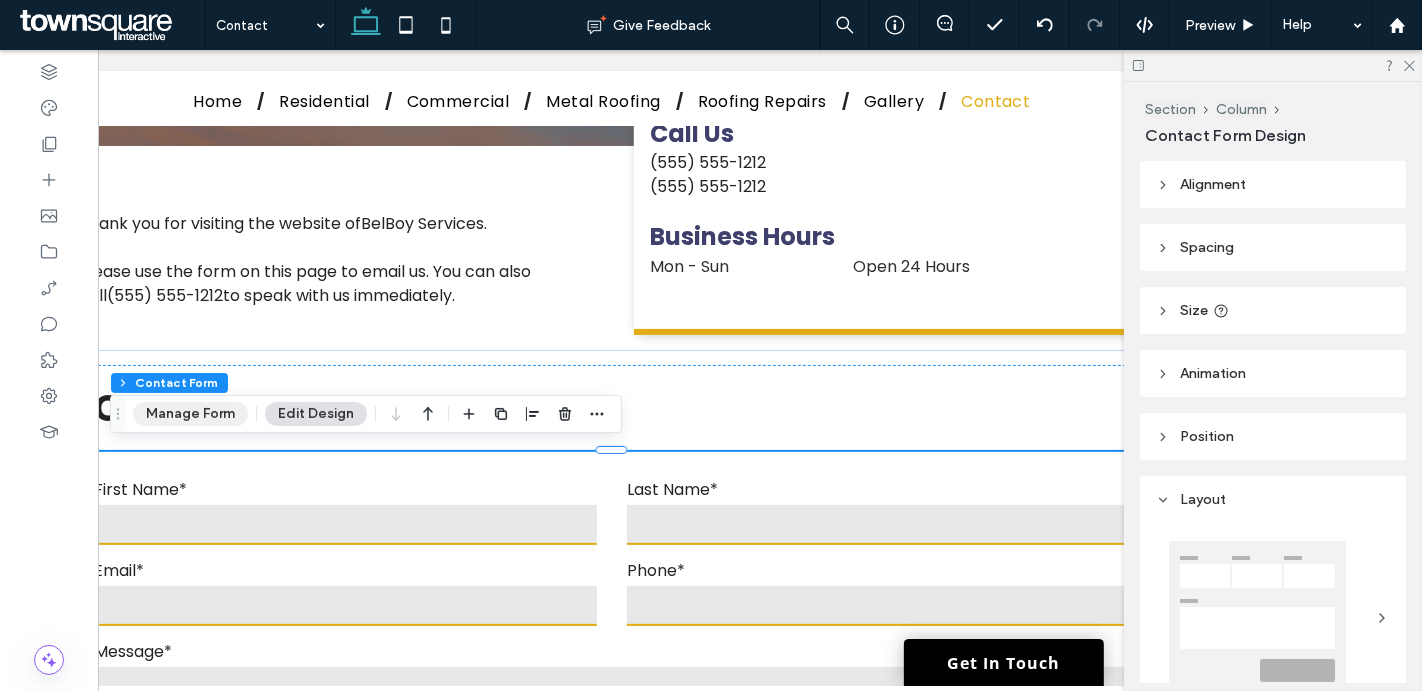 click on "Manage Form" at bounding box center [190, 414] 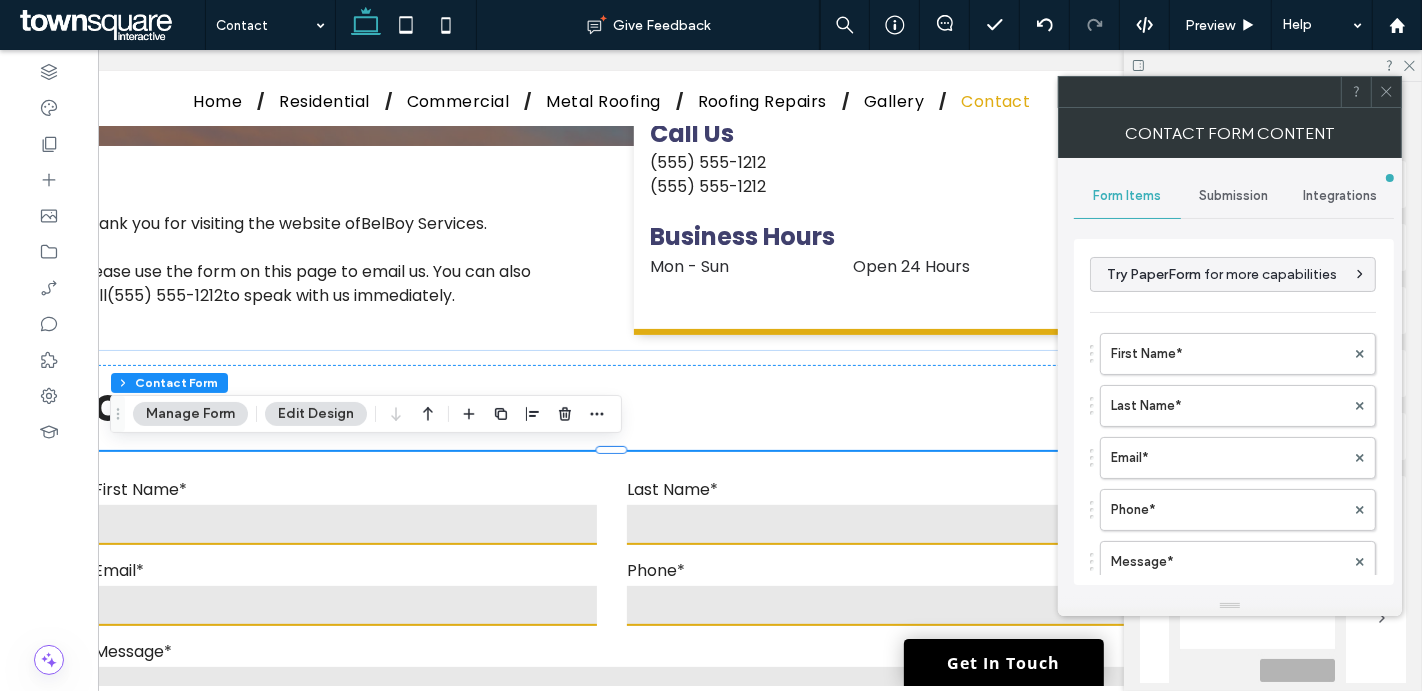 click on "Submission" at bounding box center [1234, 196] 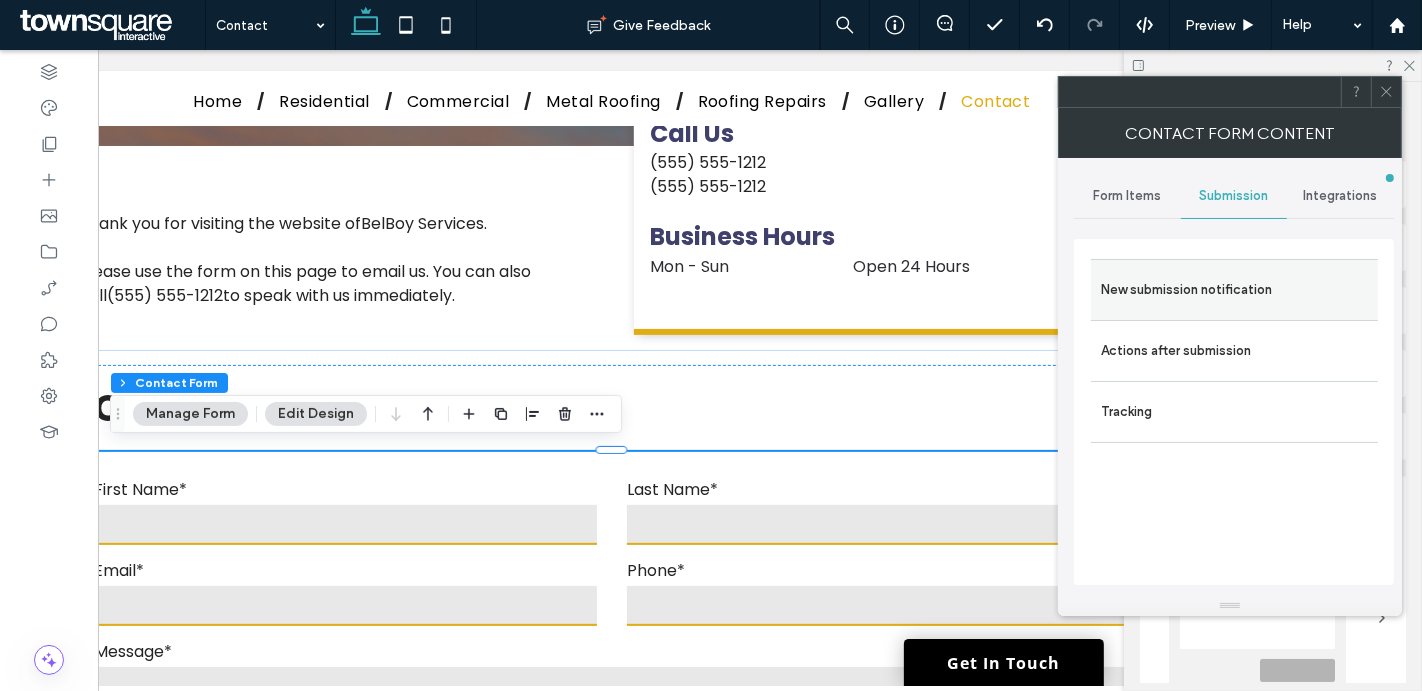 click on "New submission notification" at bounding box center [1234, 290] 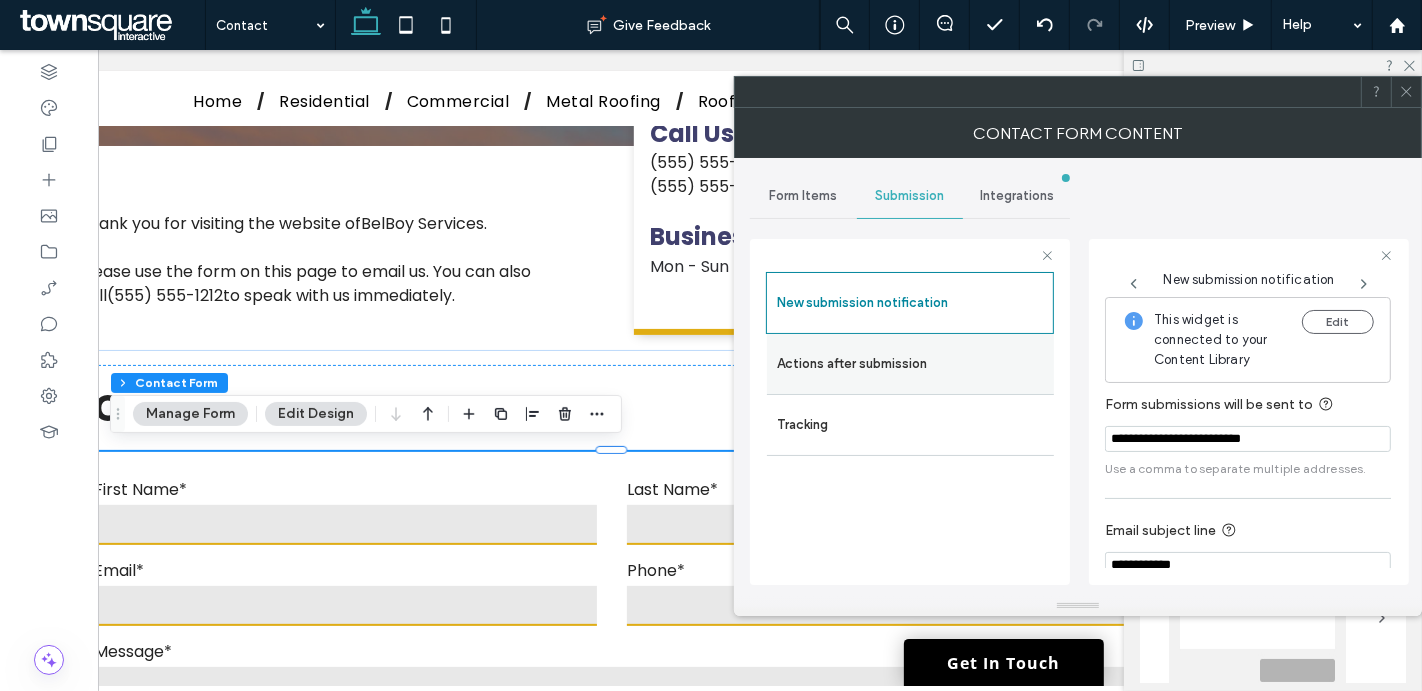 click on "Actions after submission" at bounding box center [910, 364] 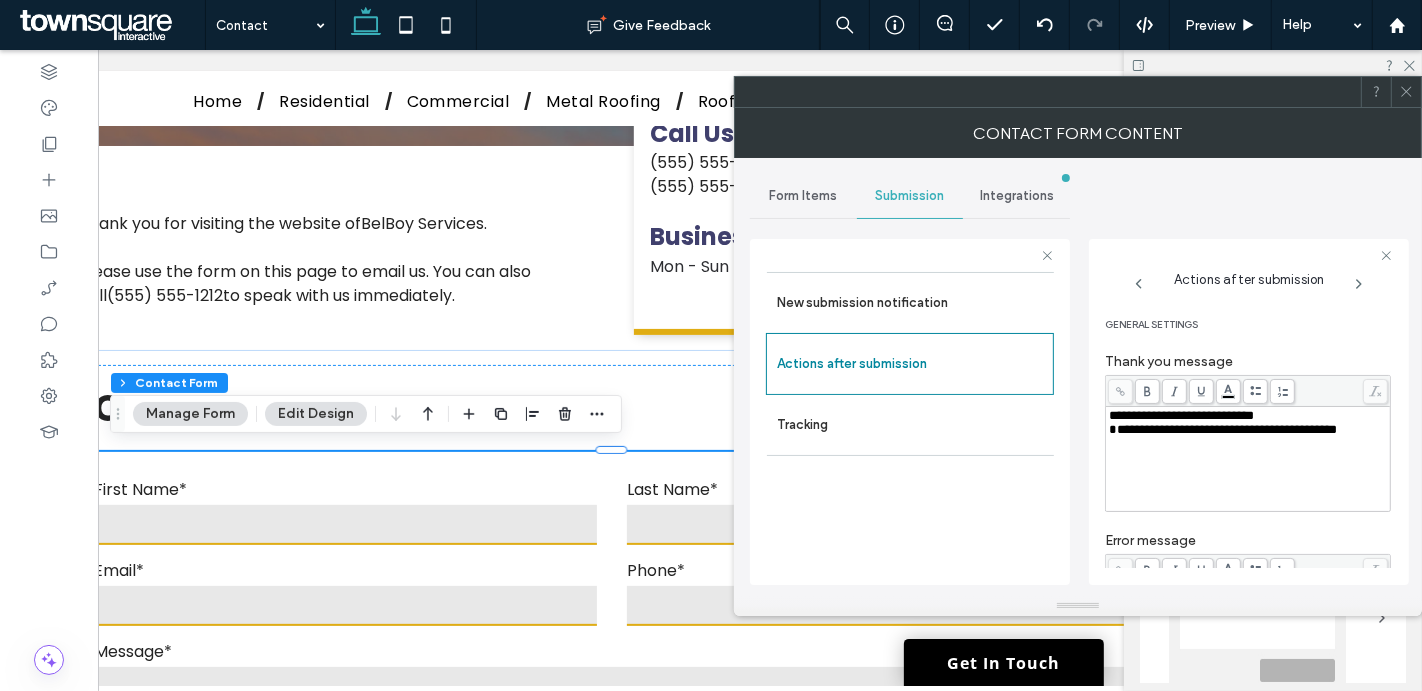 scroll, scrollTop: 340, scrollLeft: 0, axis: vertical 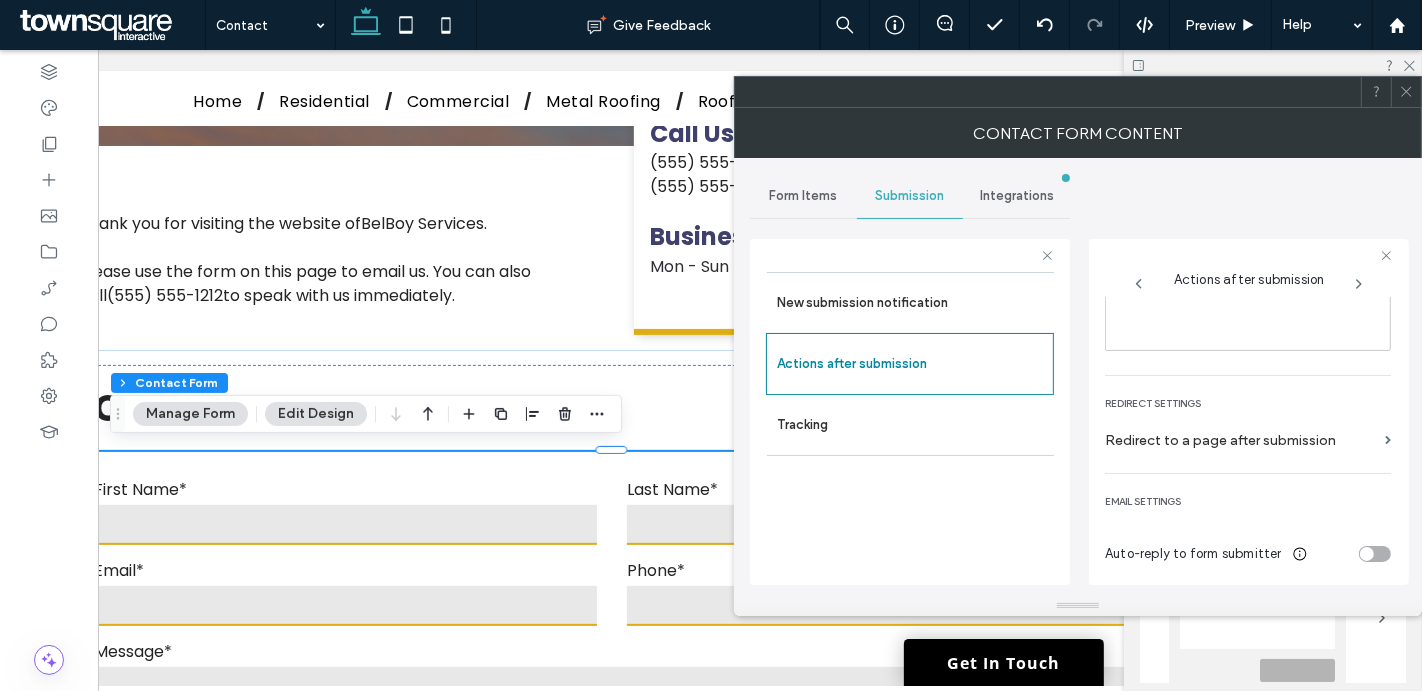 click 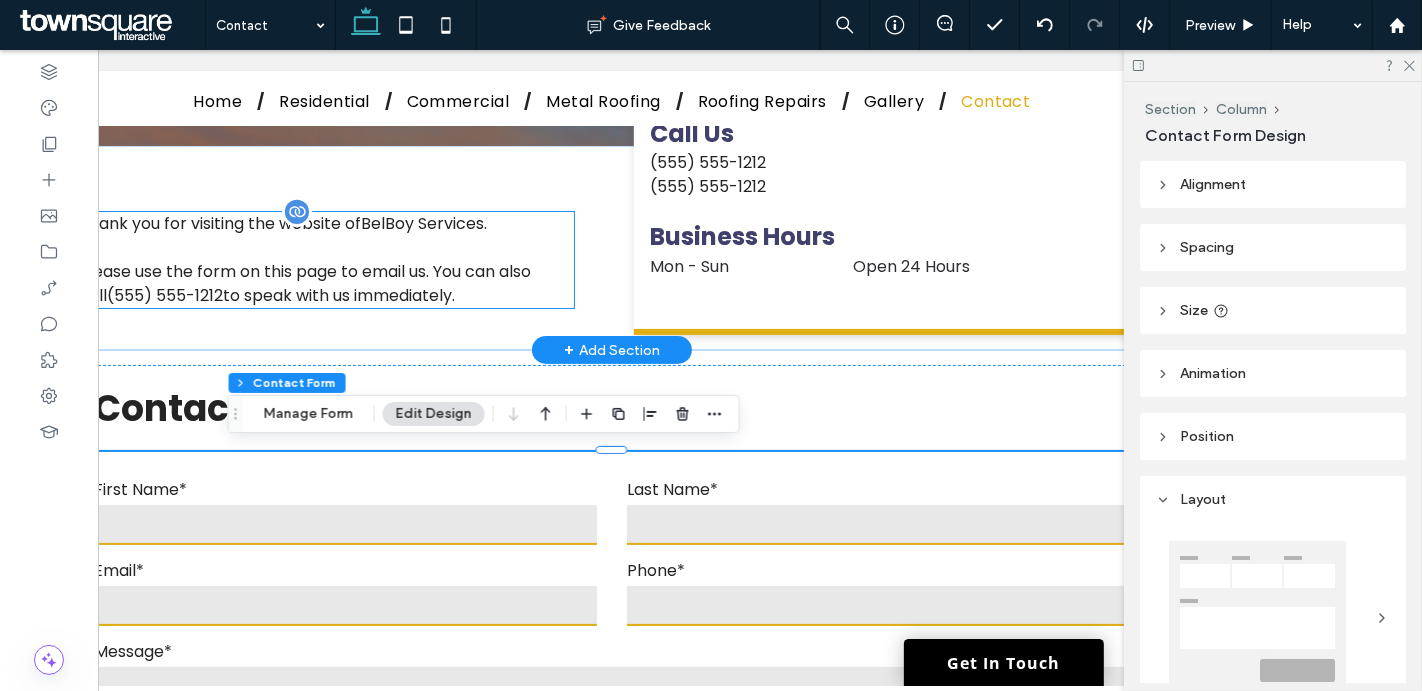 scroll, scrollTop: 0, scrollLeft: 0, axis: both 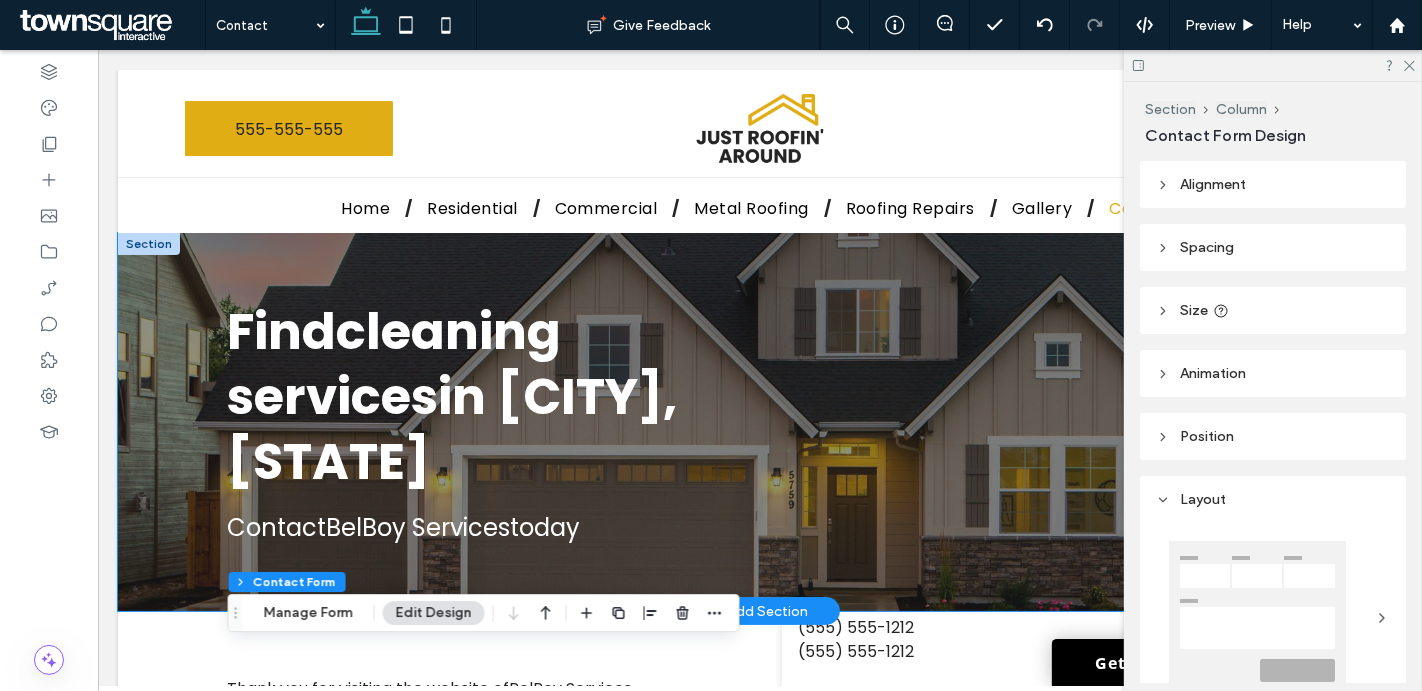 click on "Find  cleaning services
in
Harrisburg, PA
Contact  BelBoy Services
today" at bounding box center (759, 422) 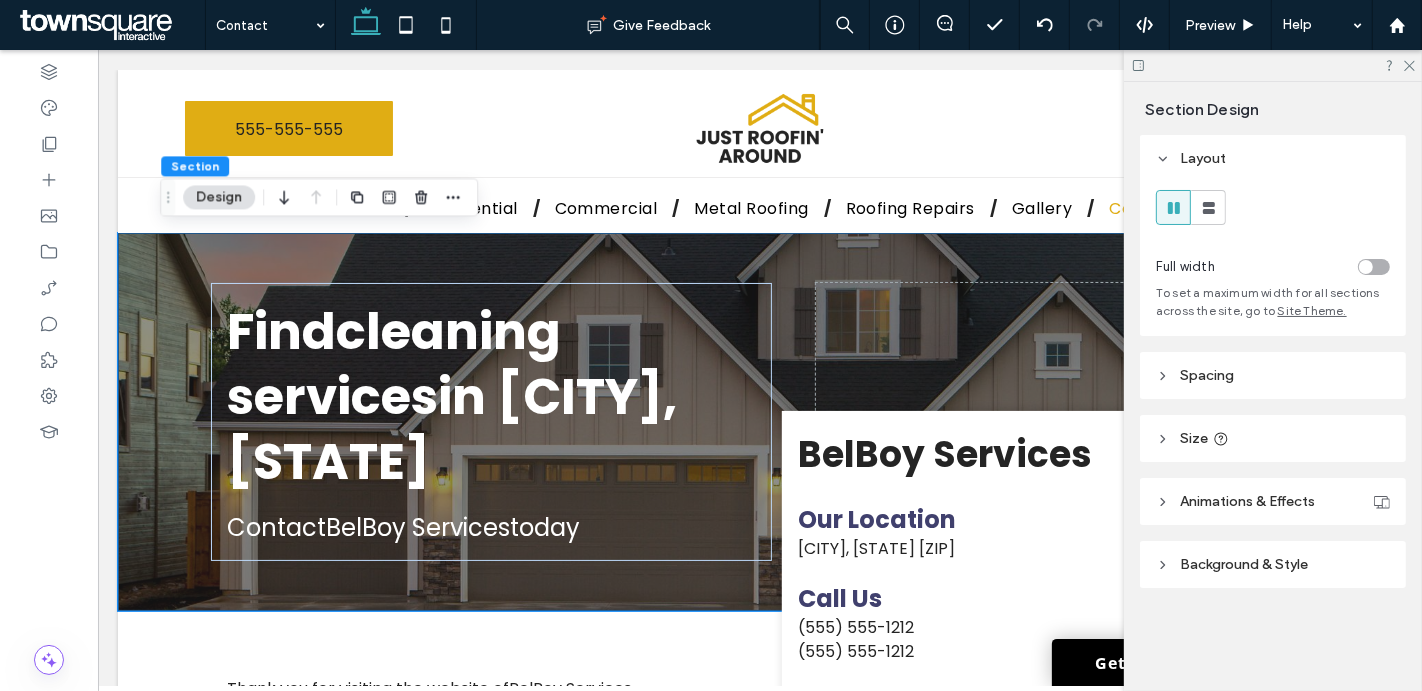 click on "Background & Style" at bounding box center (1273, 564) 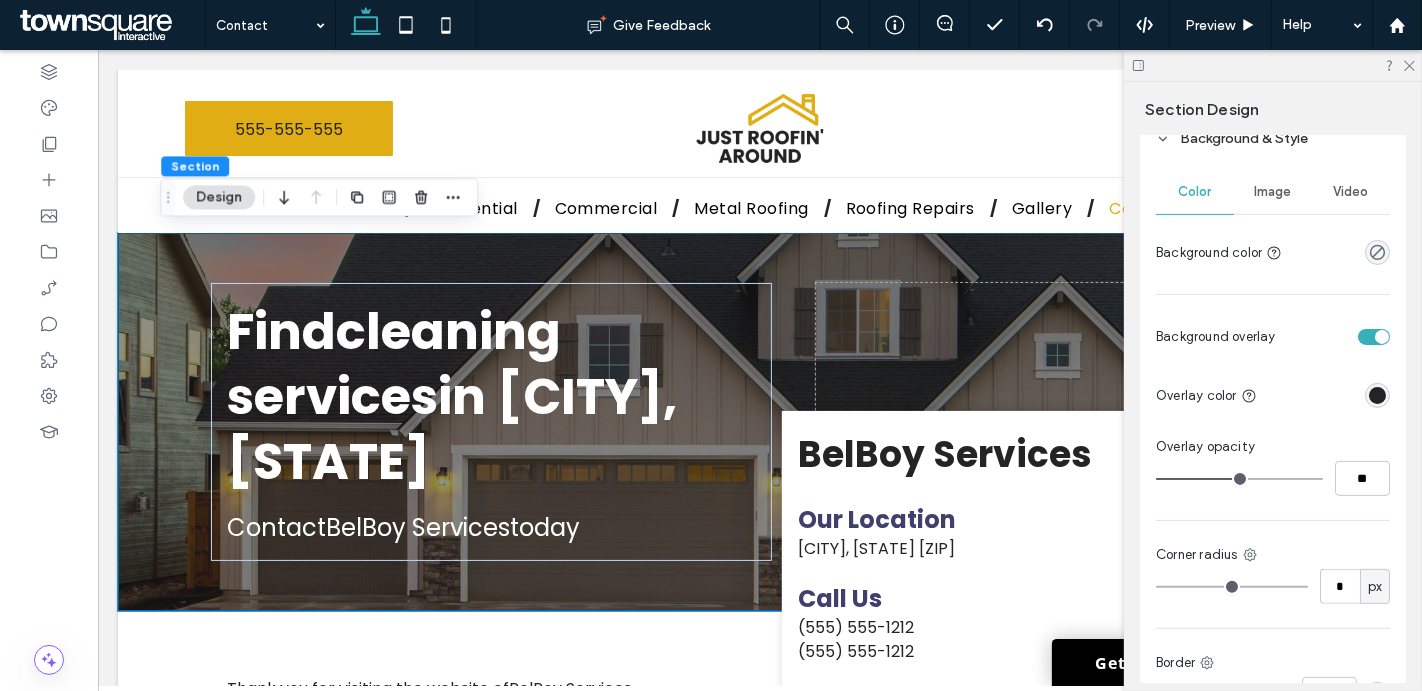 scroll, scrollTop: 351, scrollLeft: 0, axis: vertical 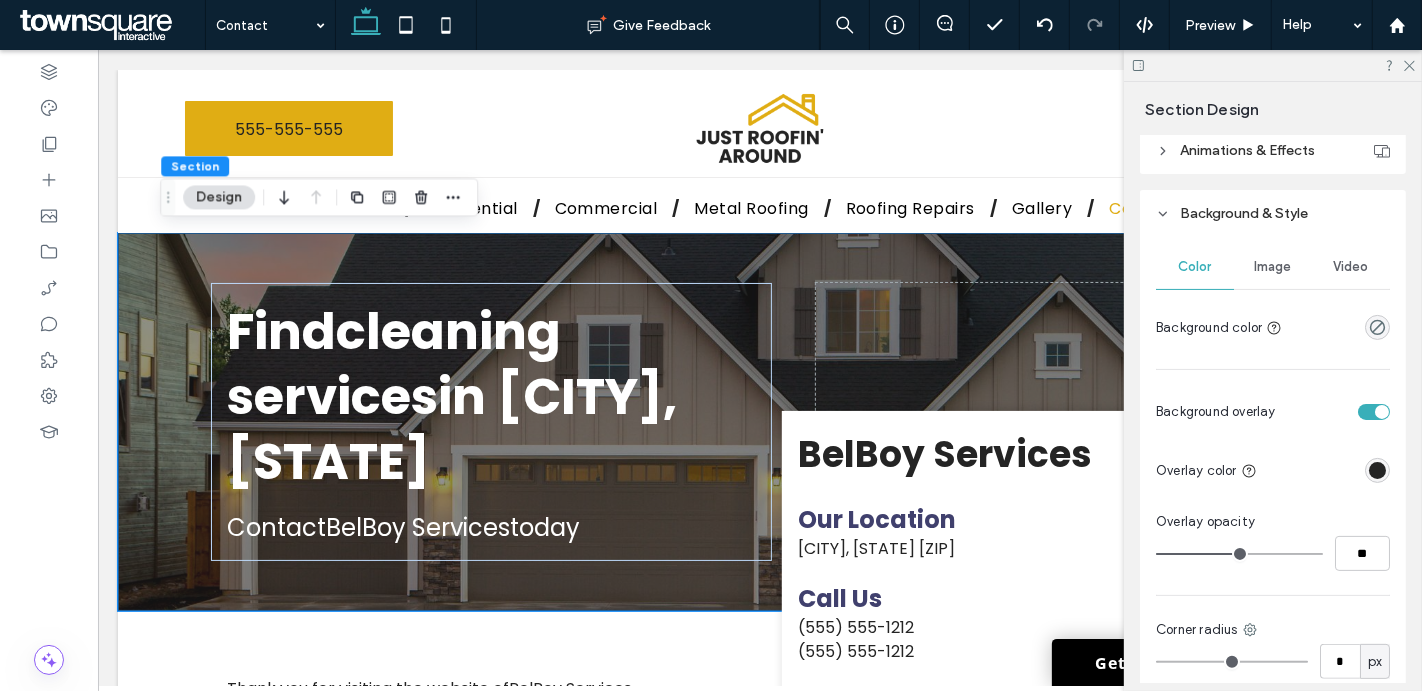 click on "Image" at bounding box center [1273, 267] 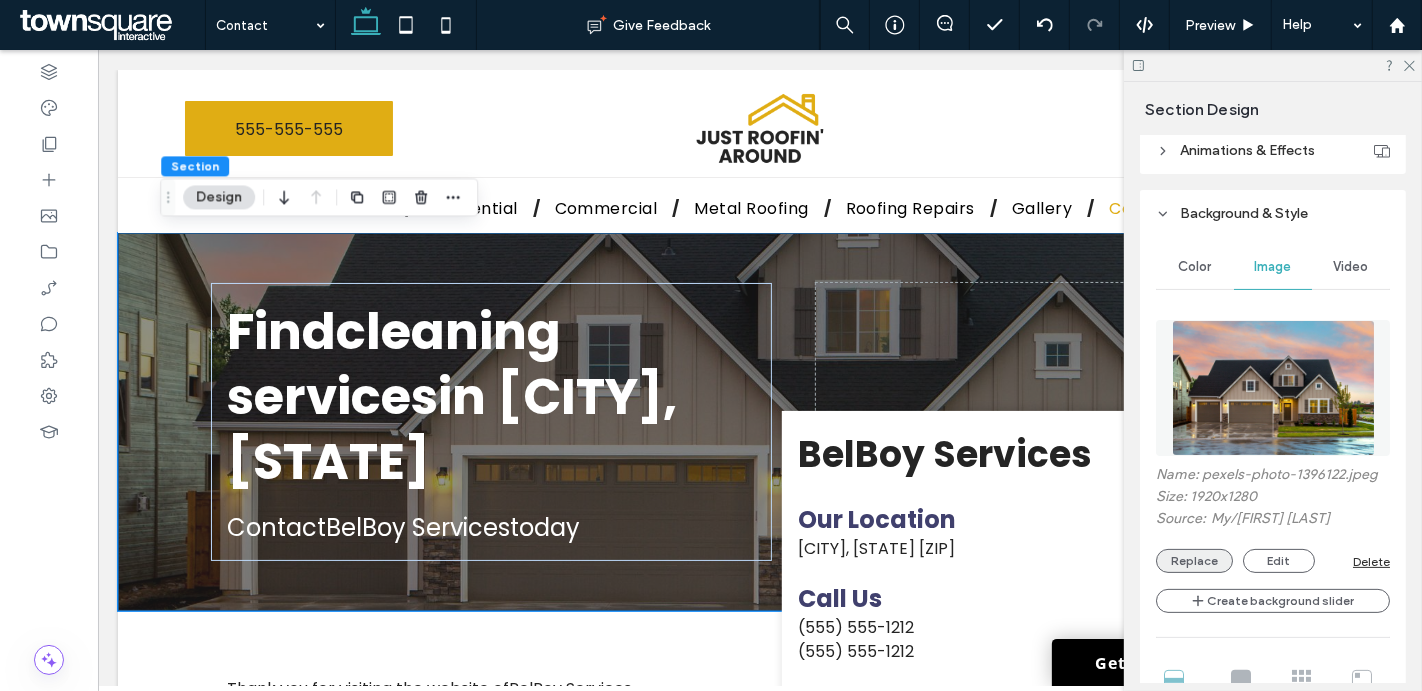 click on "Replace" at bounding box center (1194, 561) 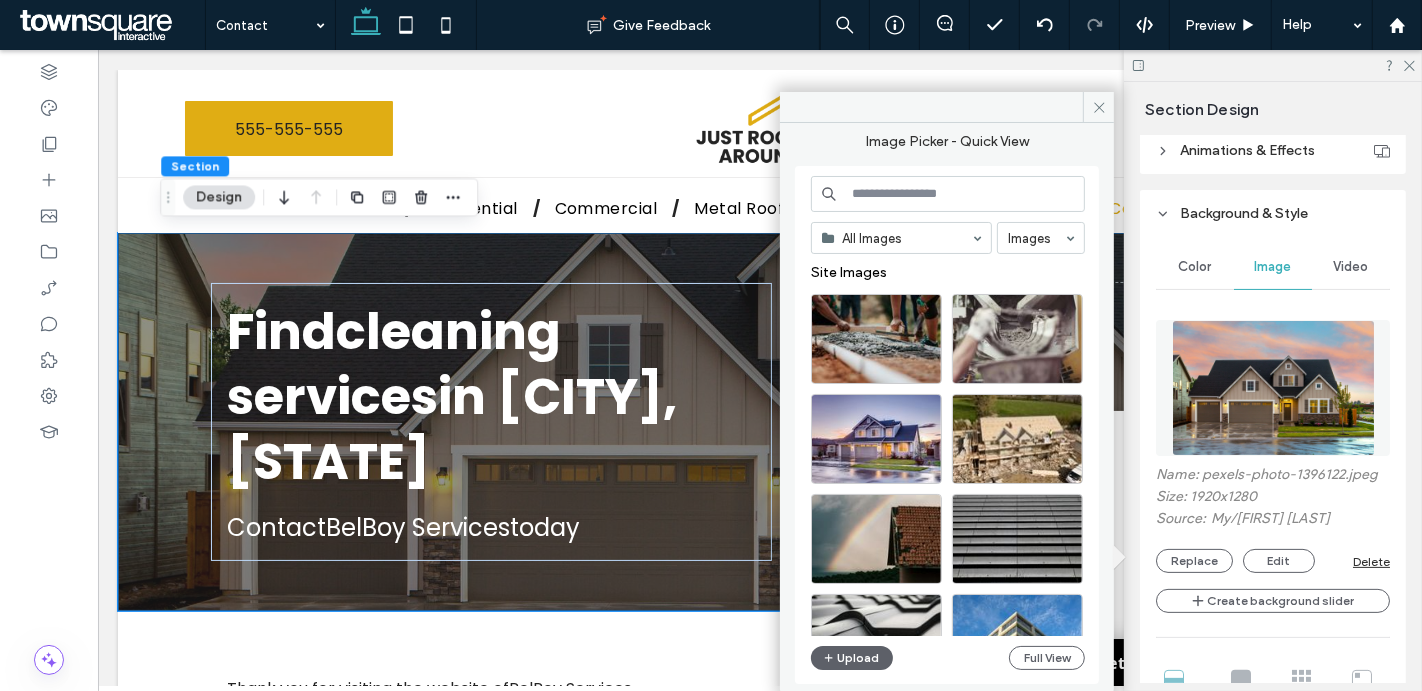 click at bounding box center [948, 194] 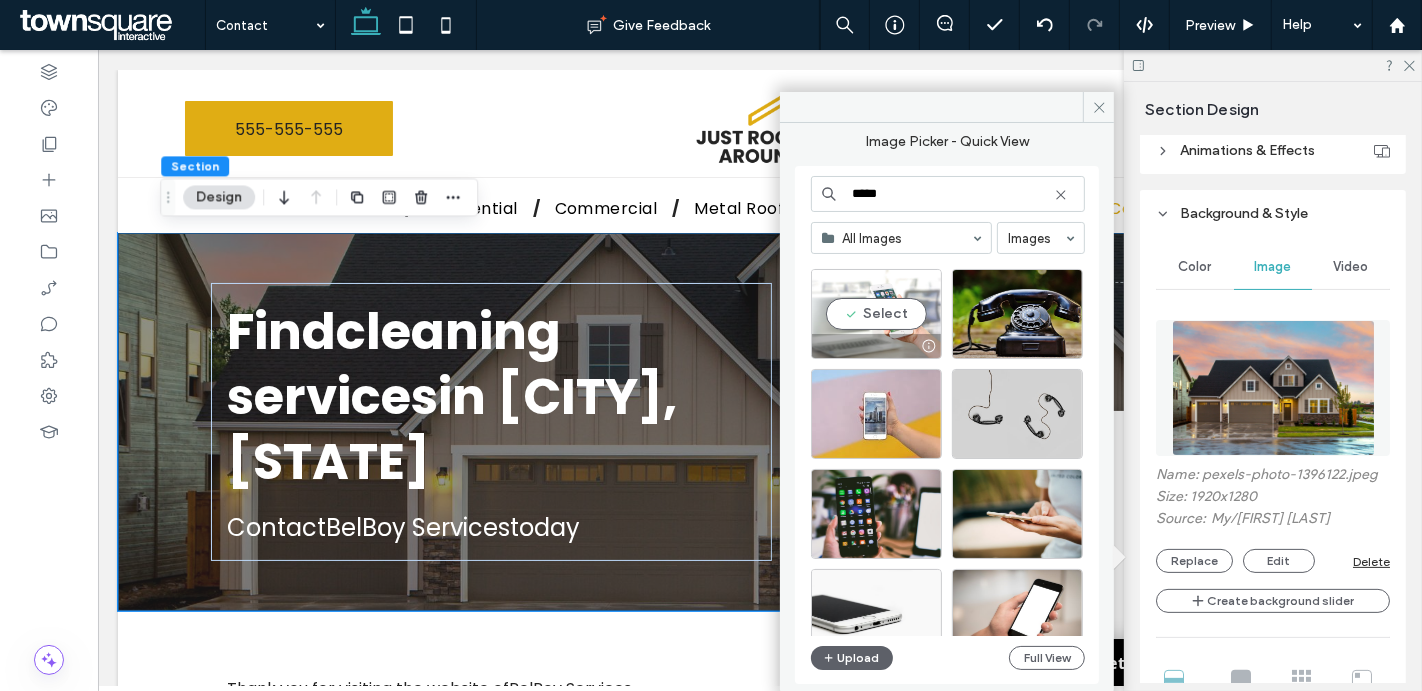 scroll, scrollTop: 626, scrollLeft: 0, axis: vertical 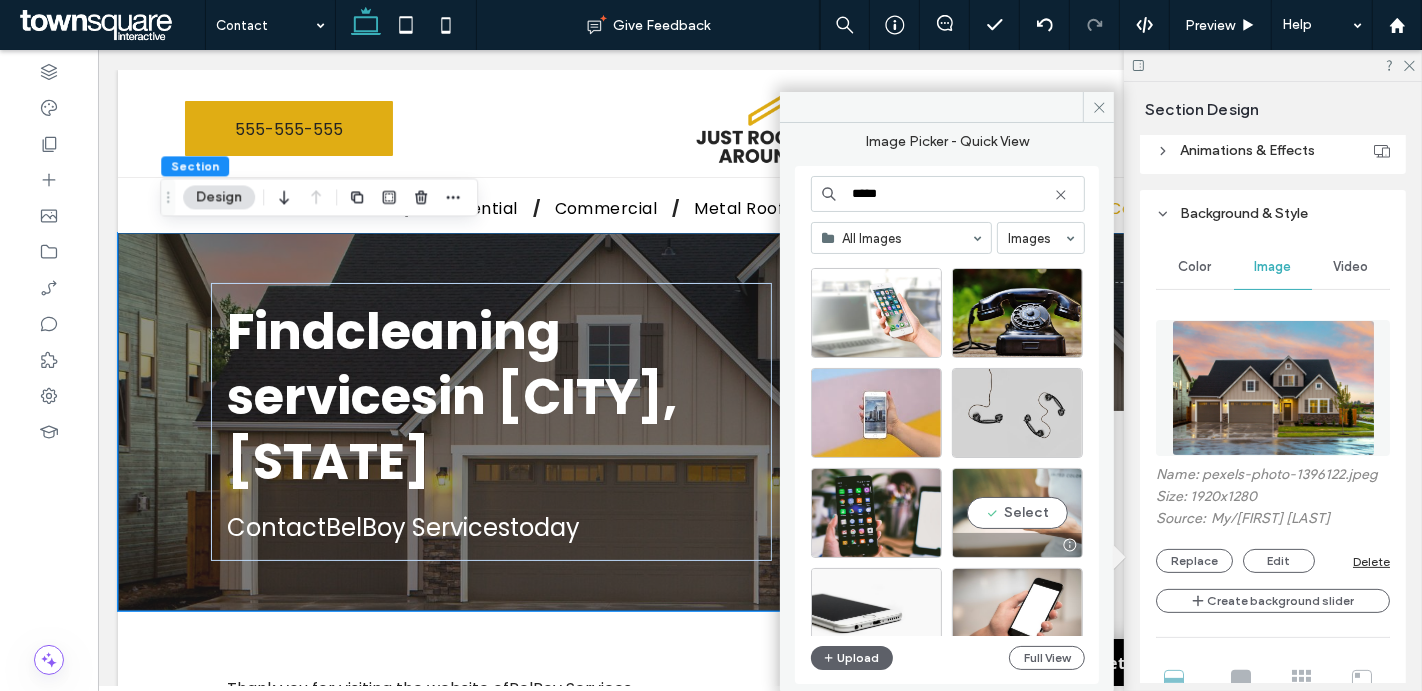 type on "*****" 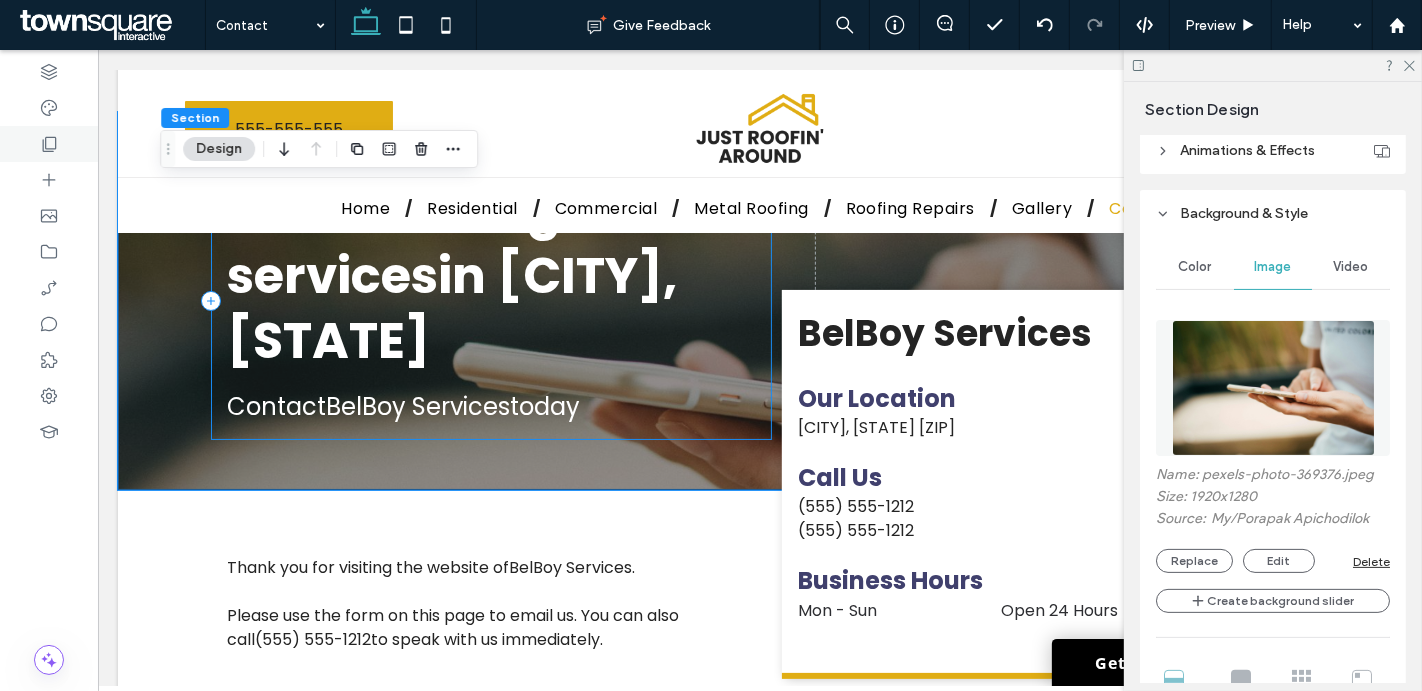 scroll, scrollTop: 0, scrollLeft: 0, axis: both 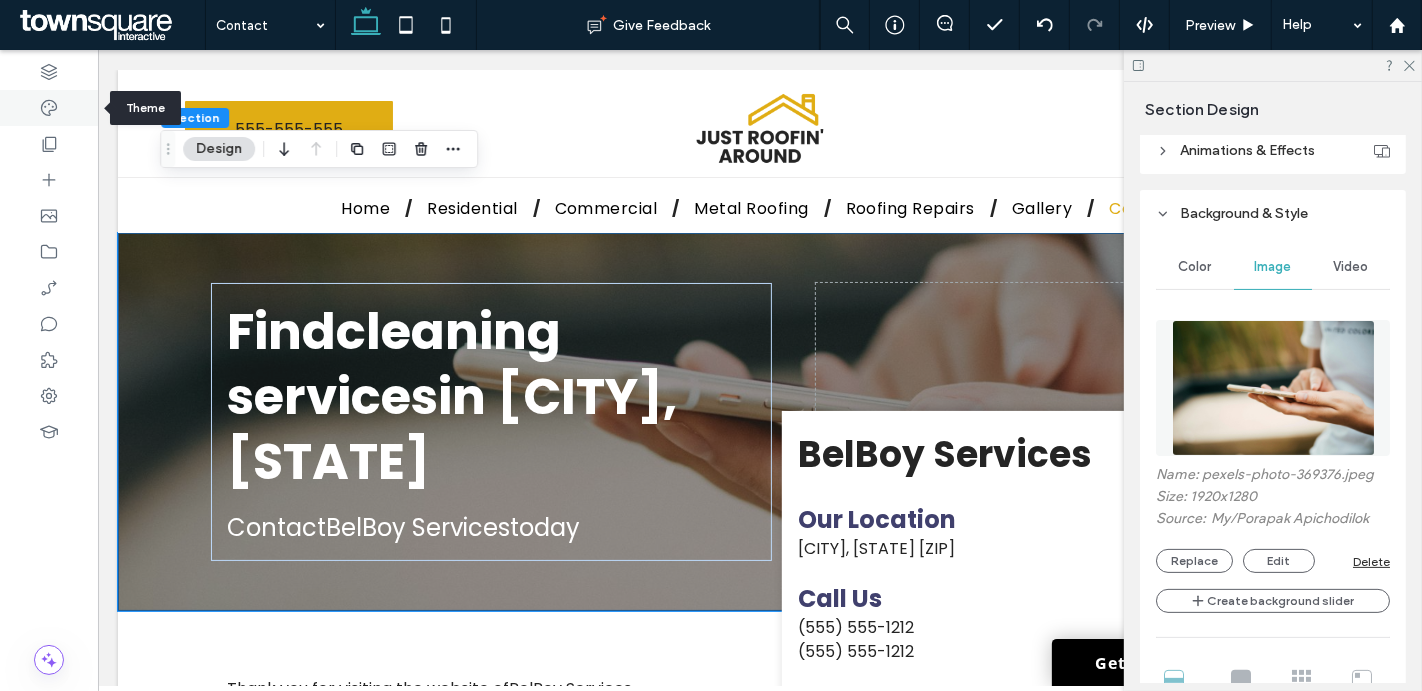 click 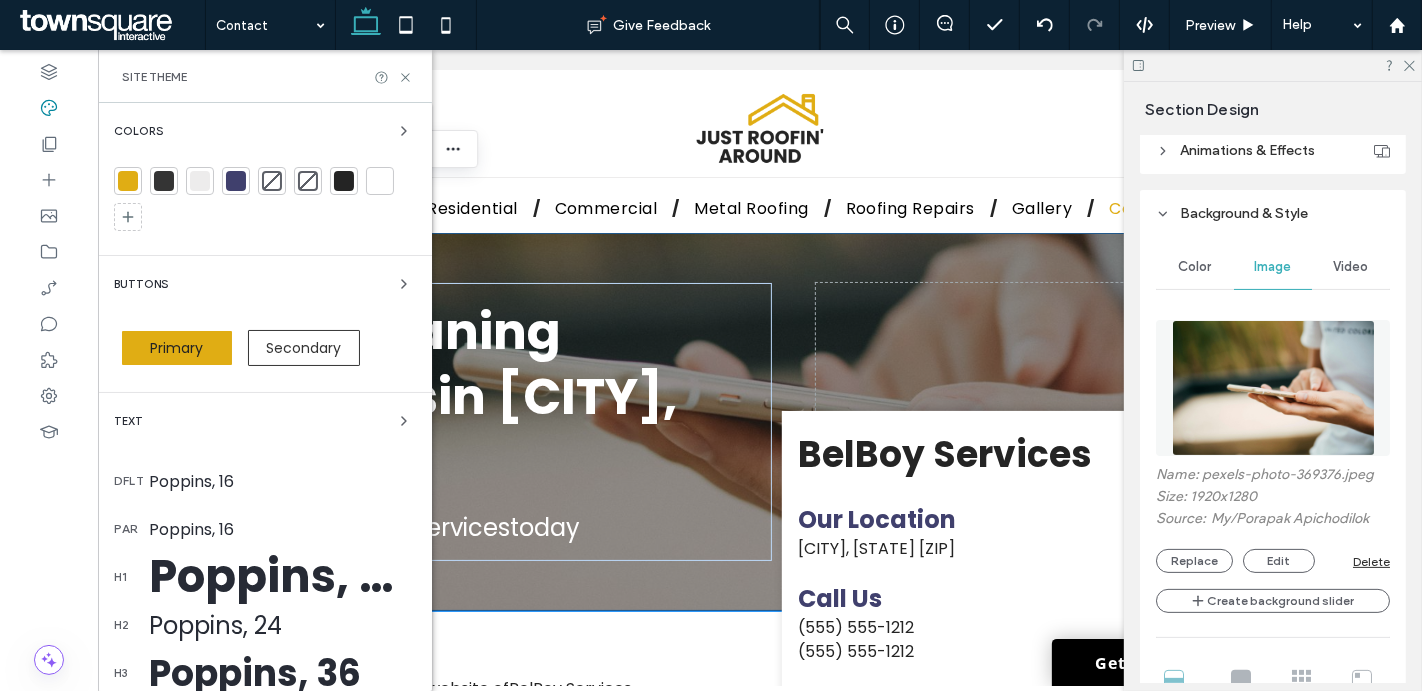 click at bounding box center (128, 181) 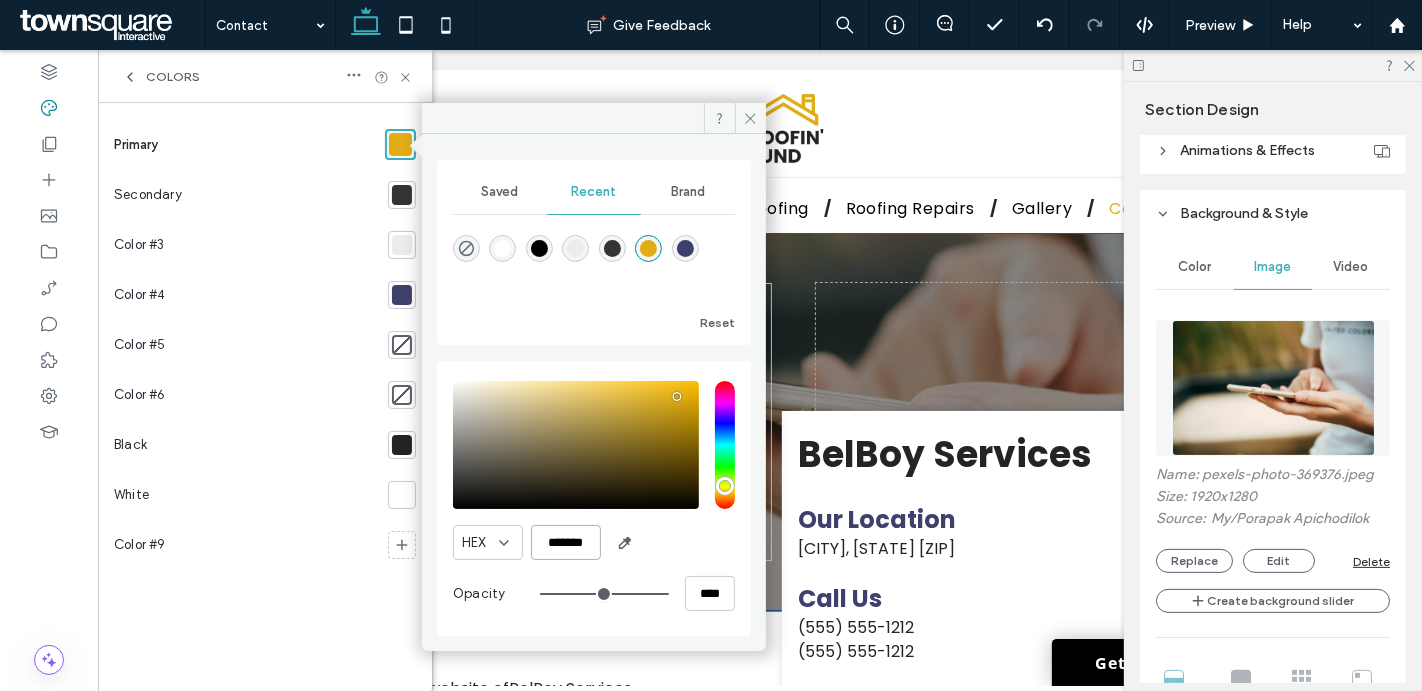 click on "*******" at bounding box center [566, 542] 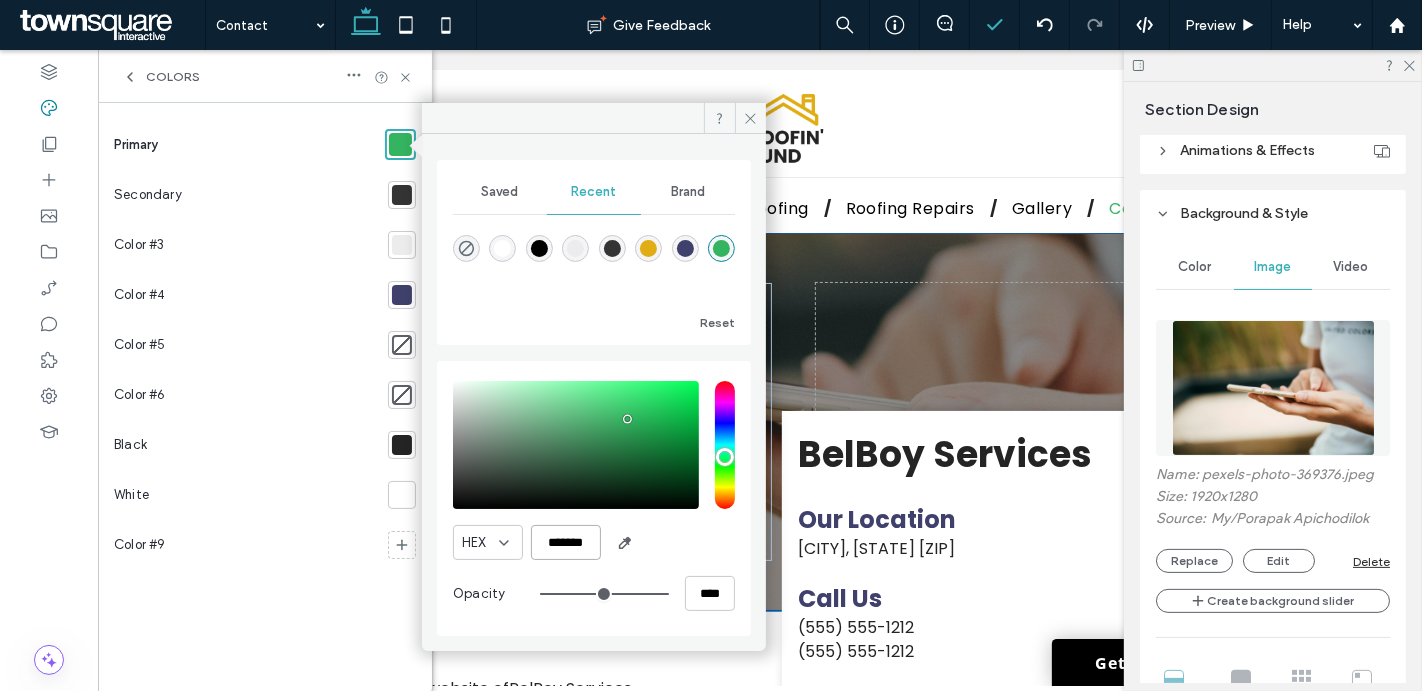 type on "*******" 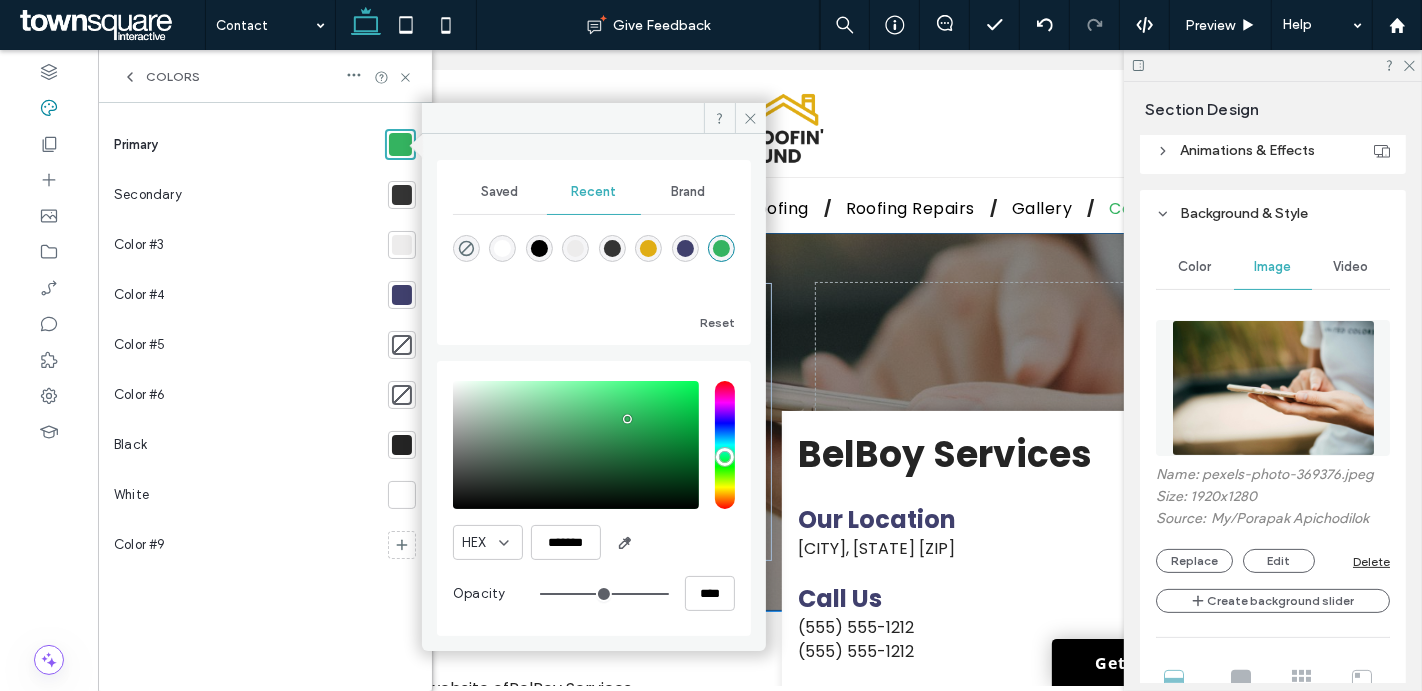 click at bounding box center [402, 295] 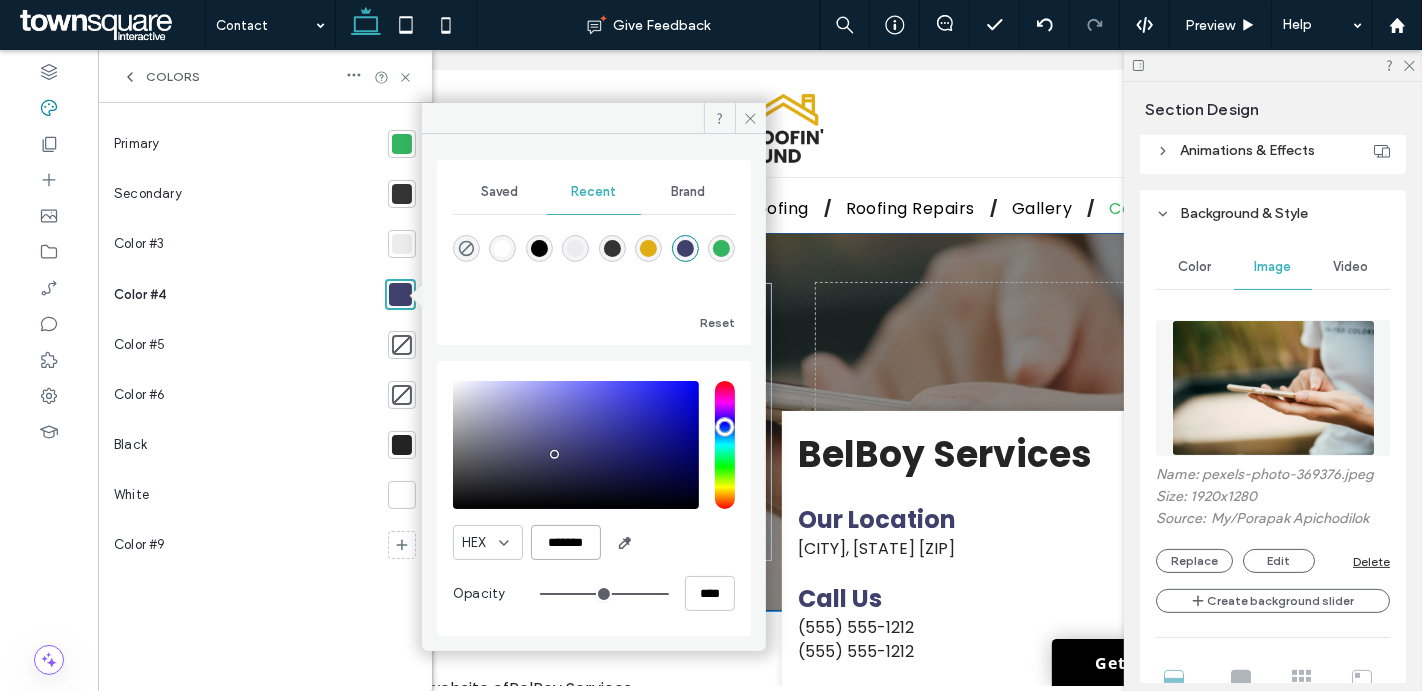 click on "*******" at bounding box center [566, 542] 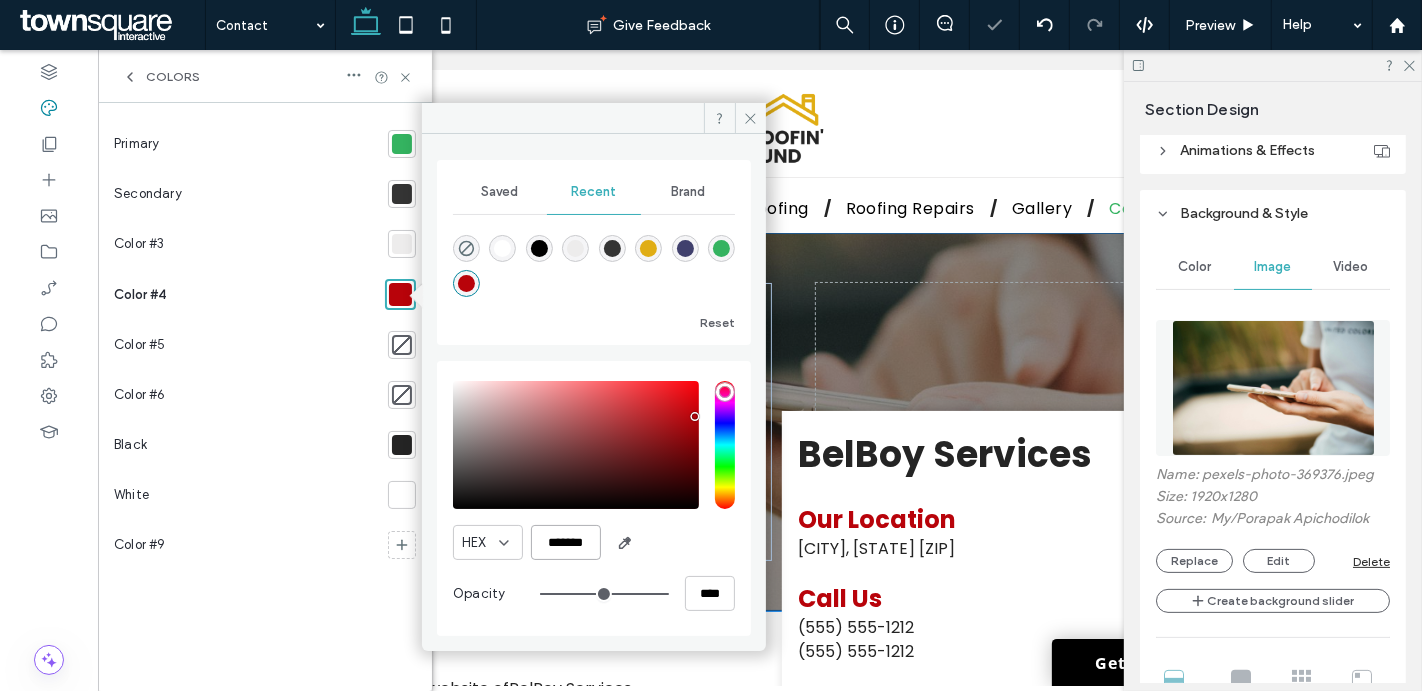 type on "*******" 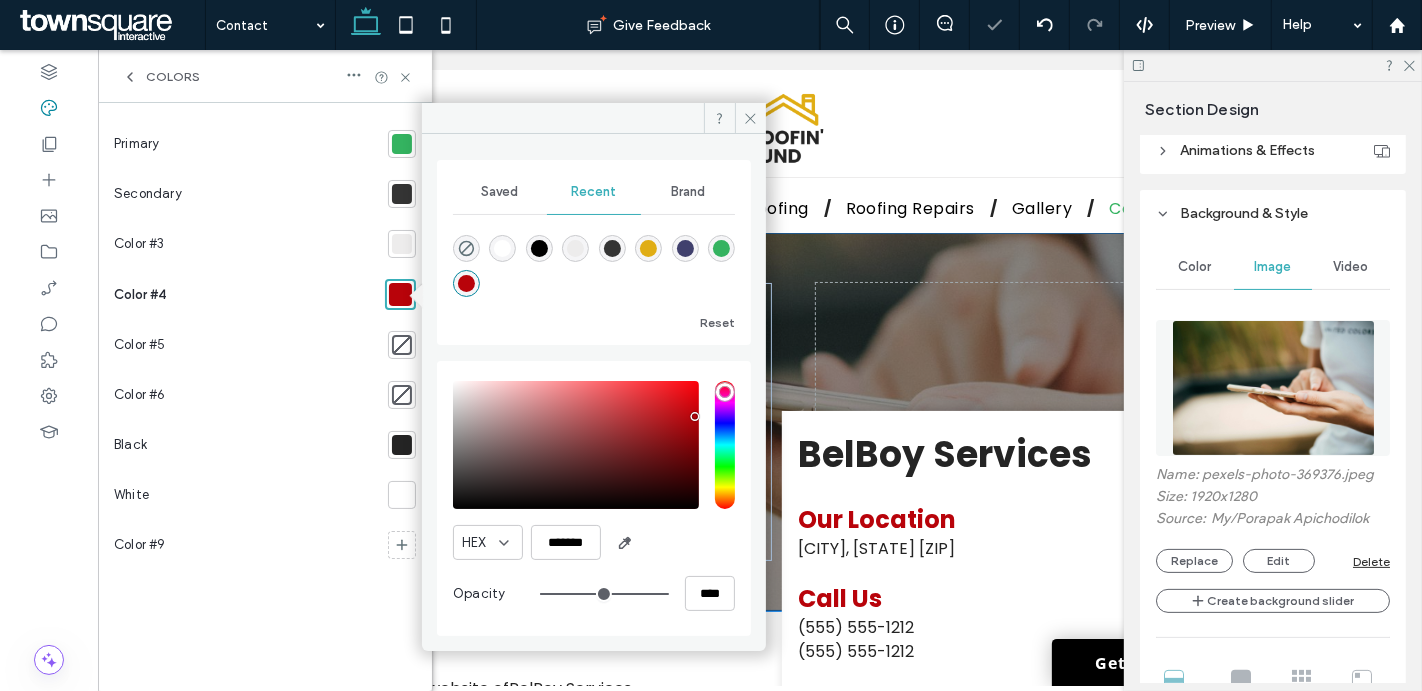 click on "Primary Secondary Color #3 Color #4 Color #5 Color #6 Black White Color #9" at bounding box center [265, 397] 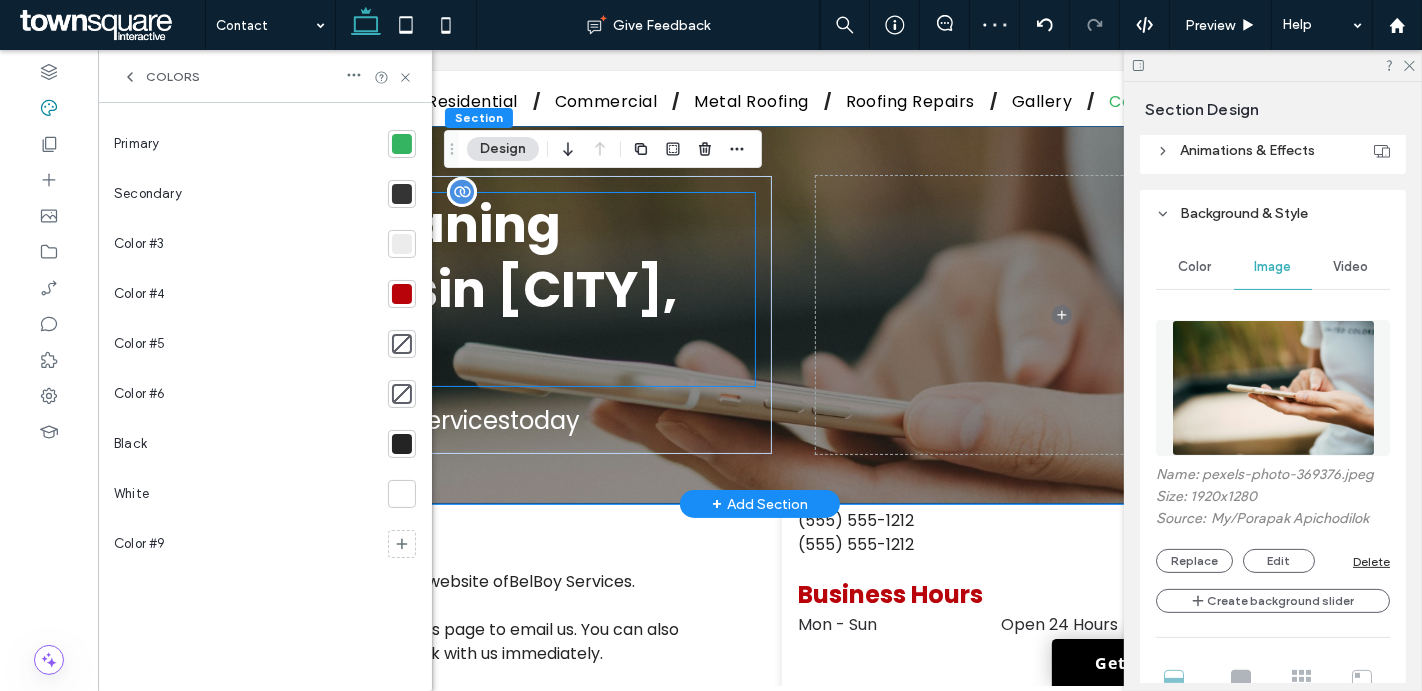 scroll, scrollTop: 187, scrollLeft: 0, axis: vertical 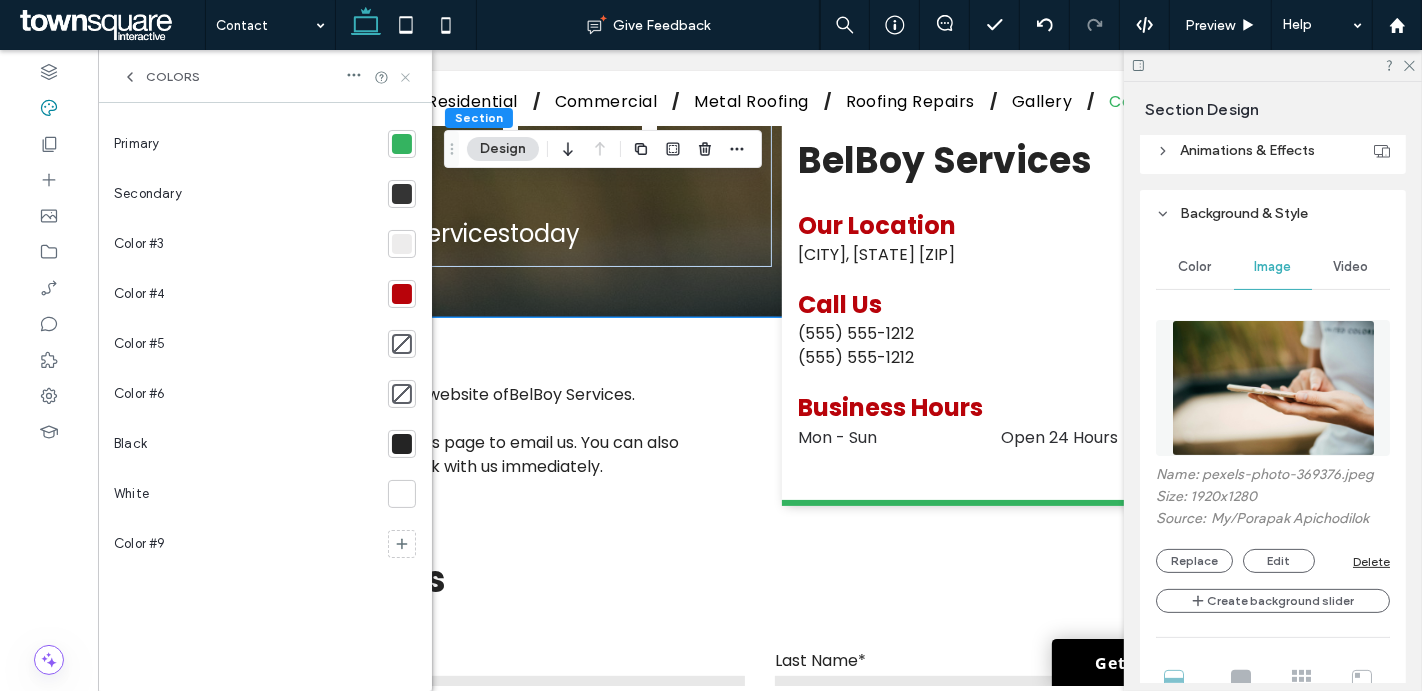 click 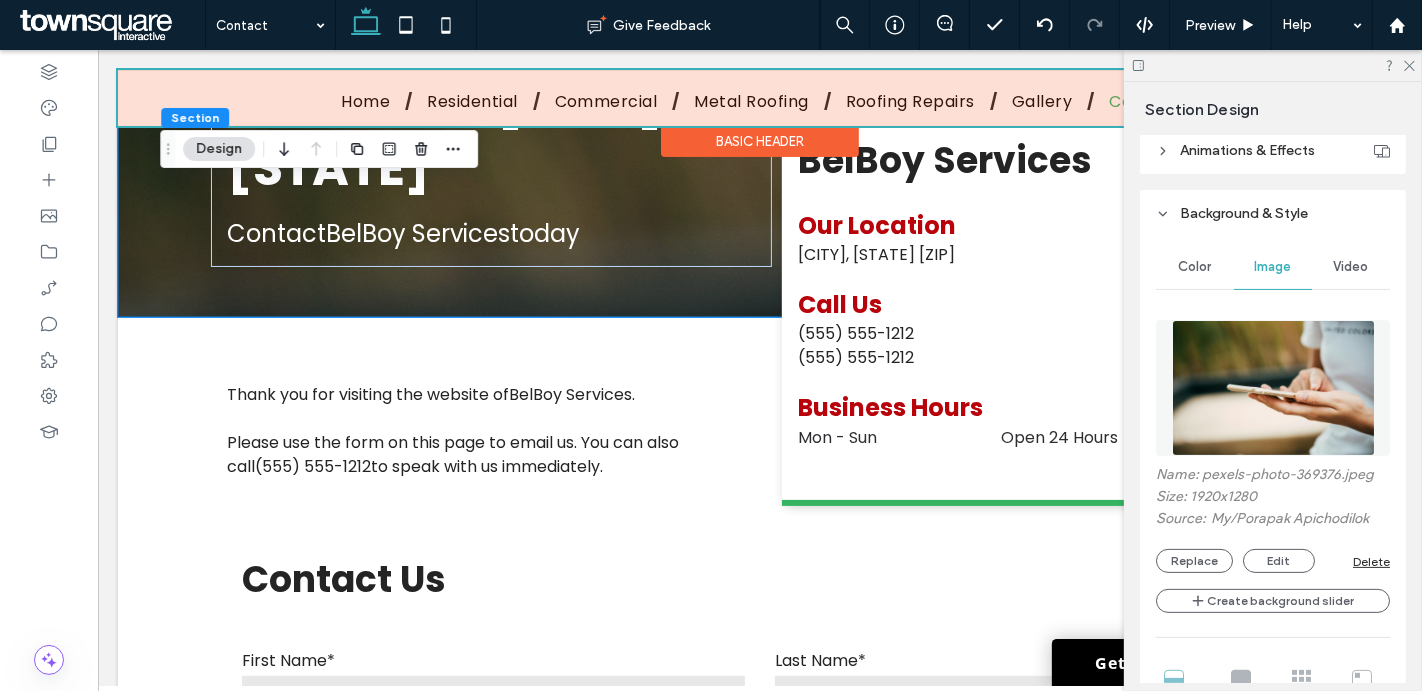 scroll, scrollTop: 0, scrollLeft: 0, axis: both 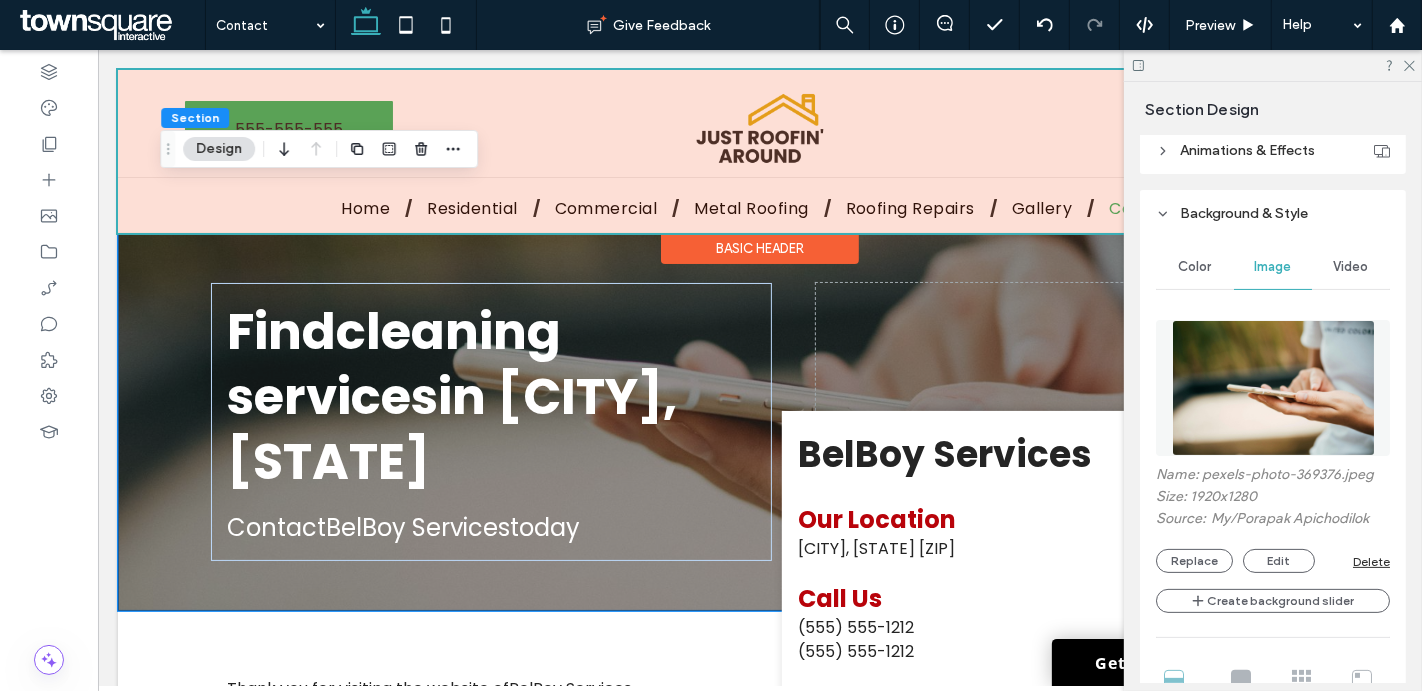 click on "Basic Header" at bounding box center [759, 248] 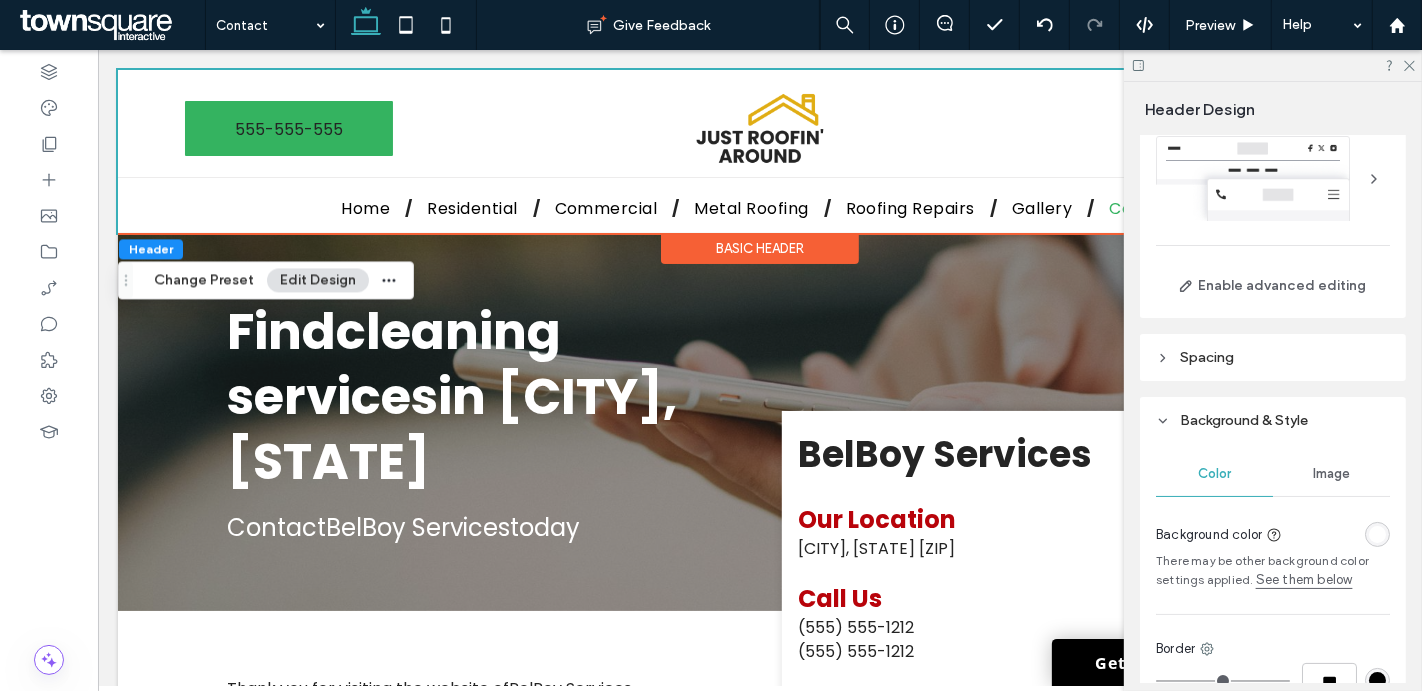 scroll, scrollTop: 0, scrollLeft: 0, axis: both 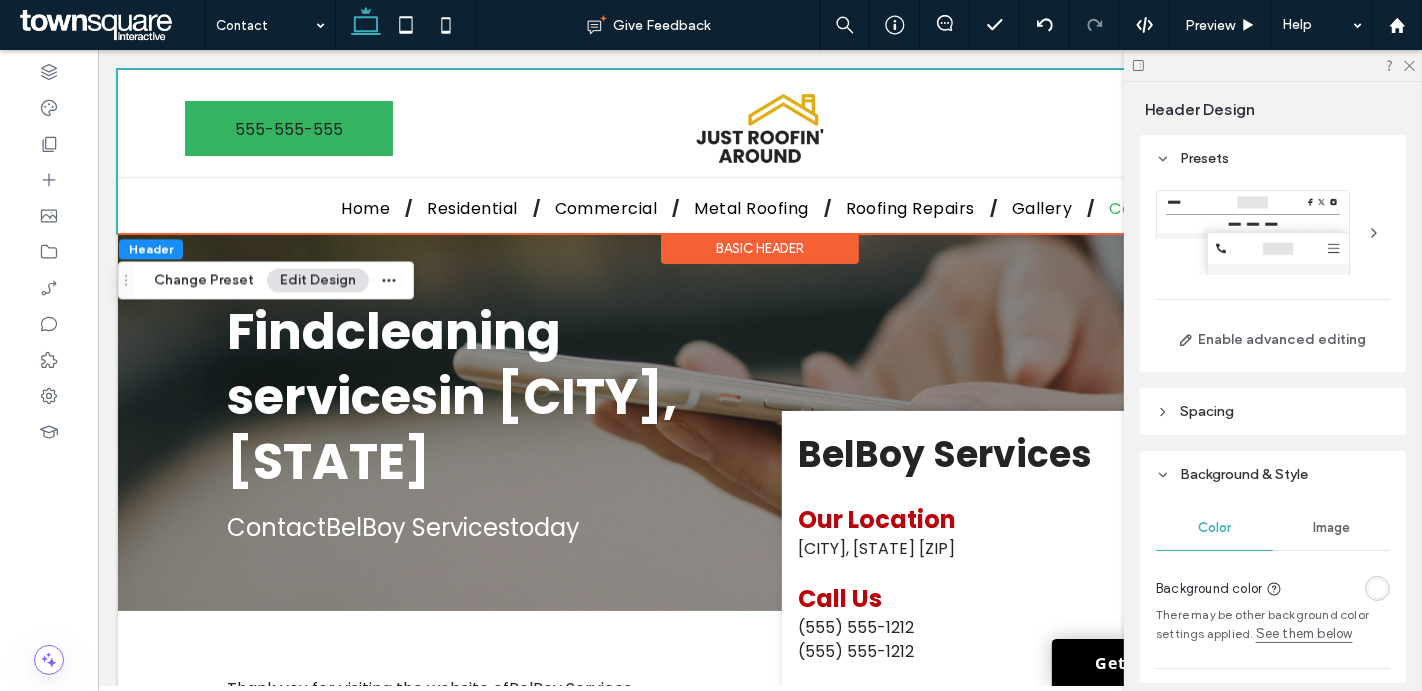 click at bounding box center [1273, 232] 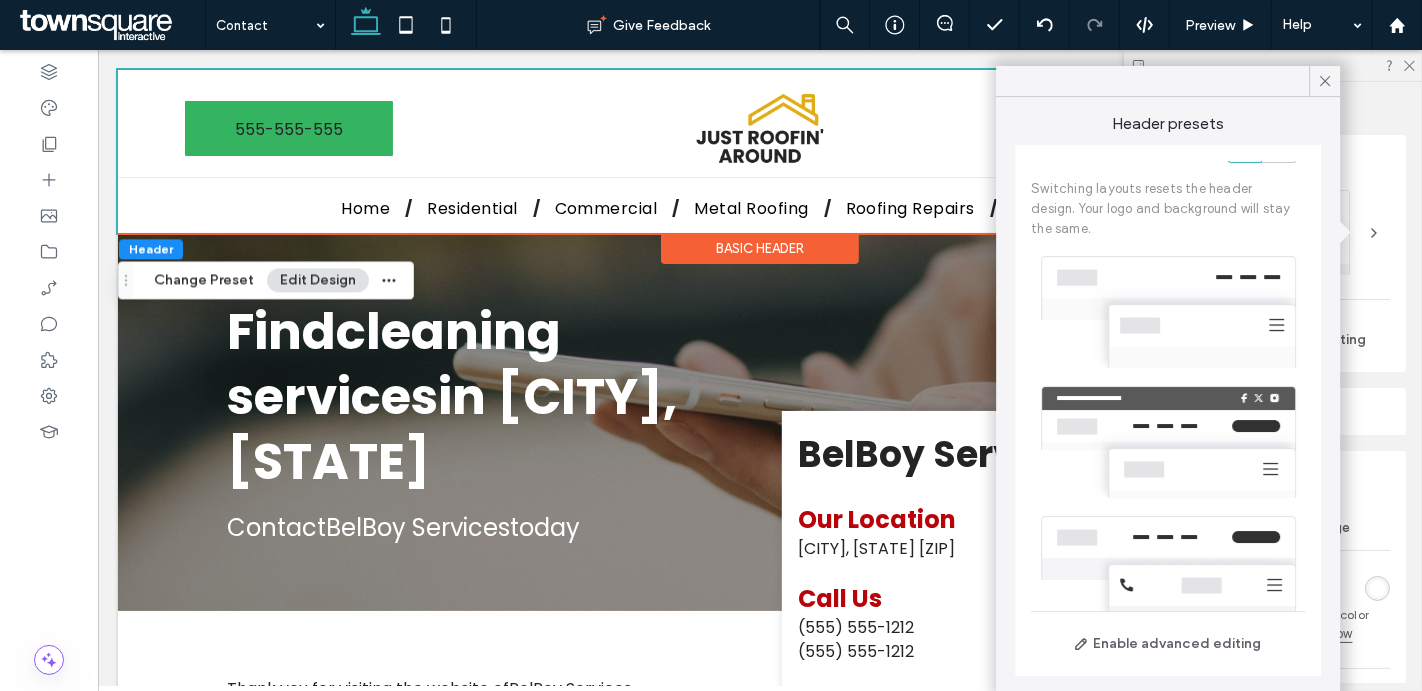 scroll, scrollTop: 35, scrollLeft: 0, axis: vertical 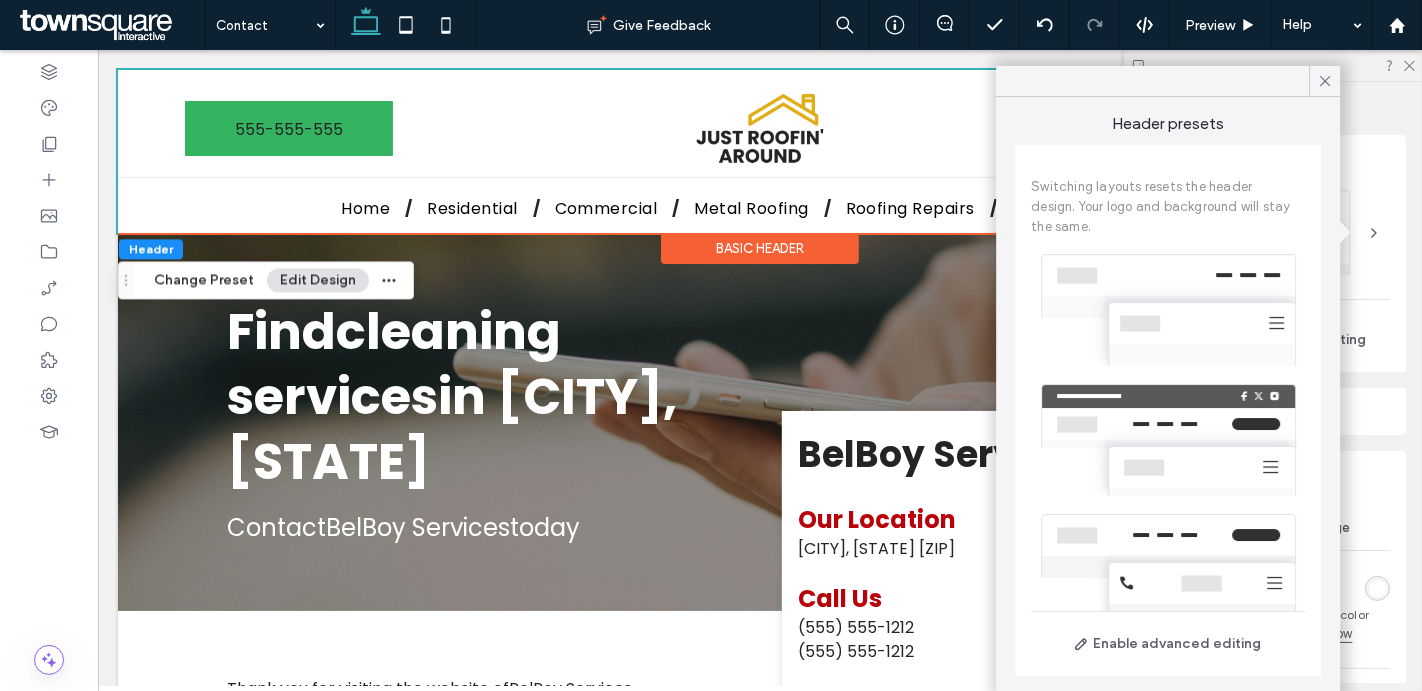 click at bounding box center [1168, 440] 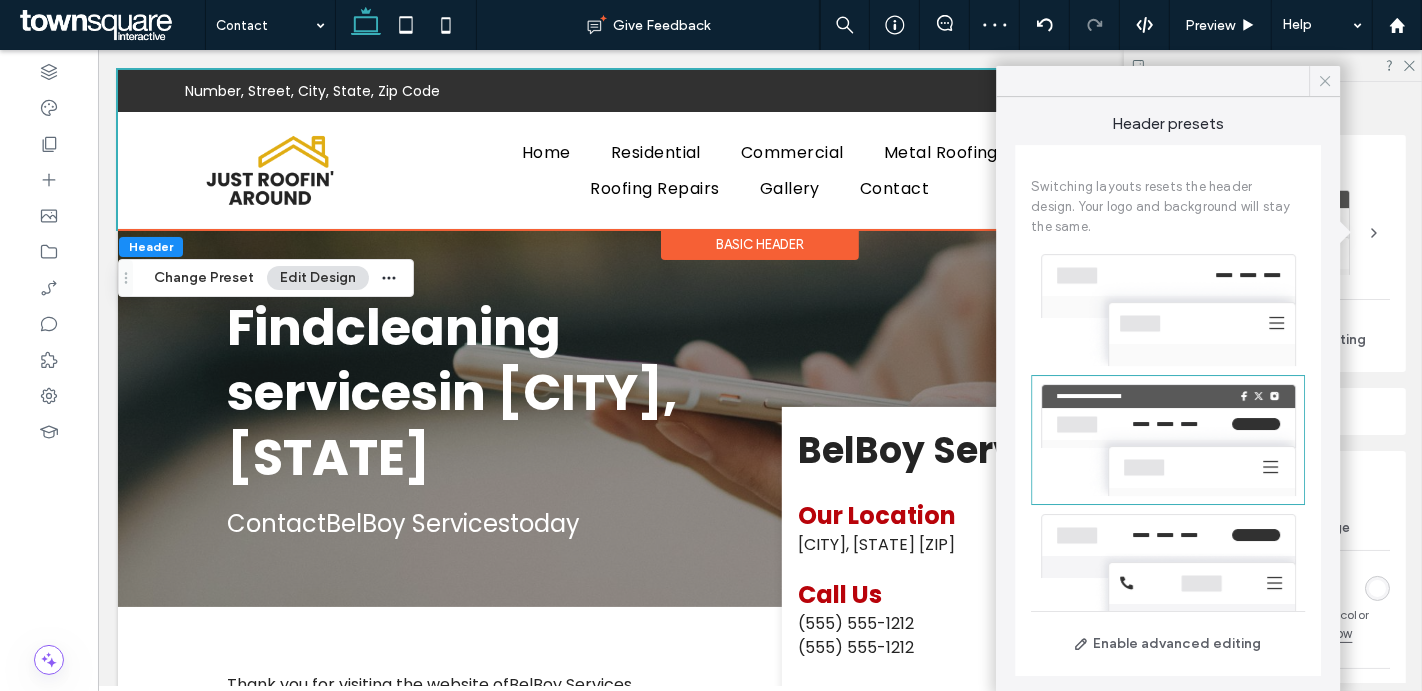 click 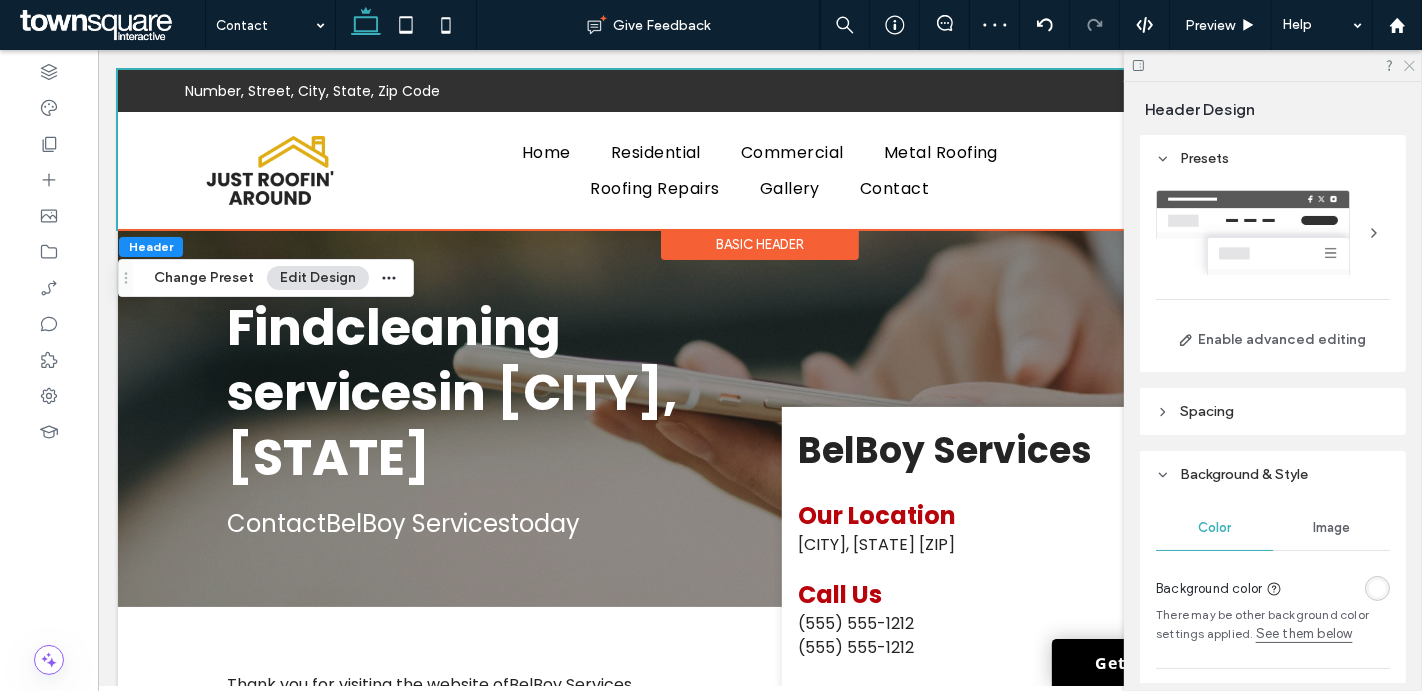 click 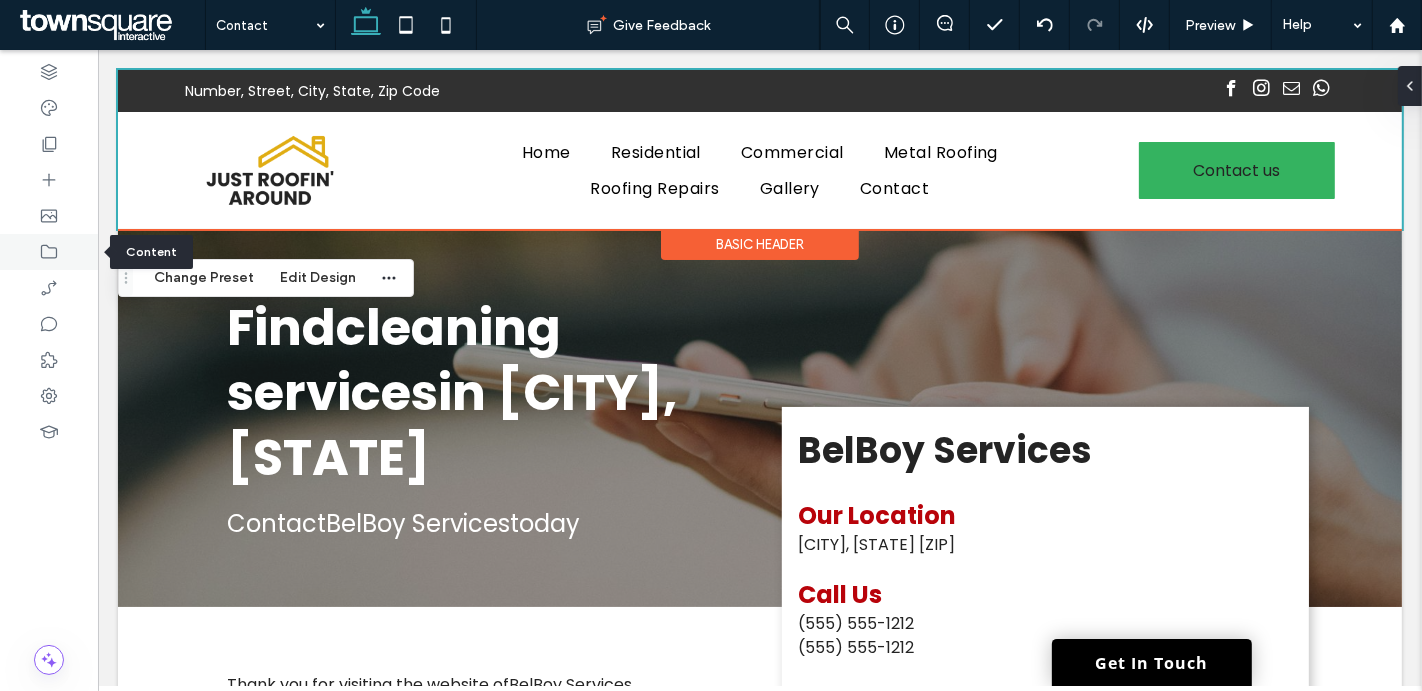 click 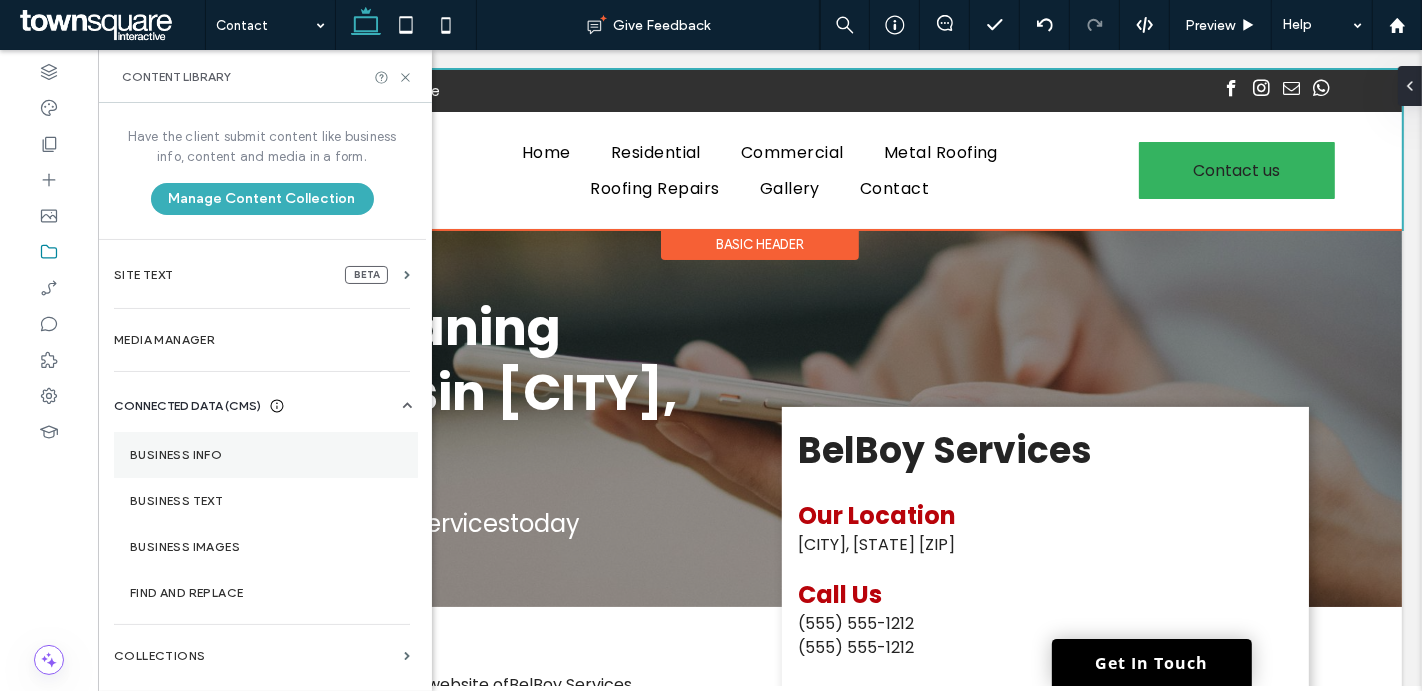click on "Business Info" at bounding box center (266, 455) 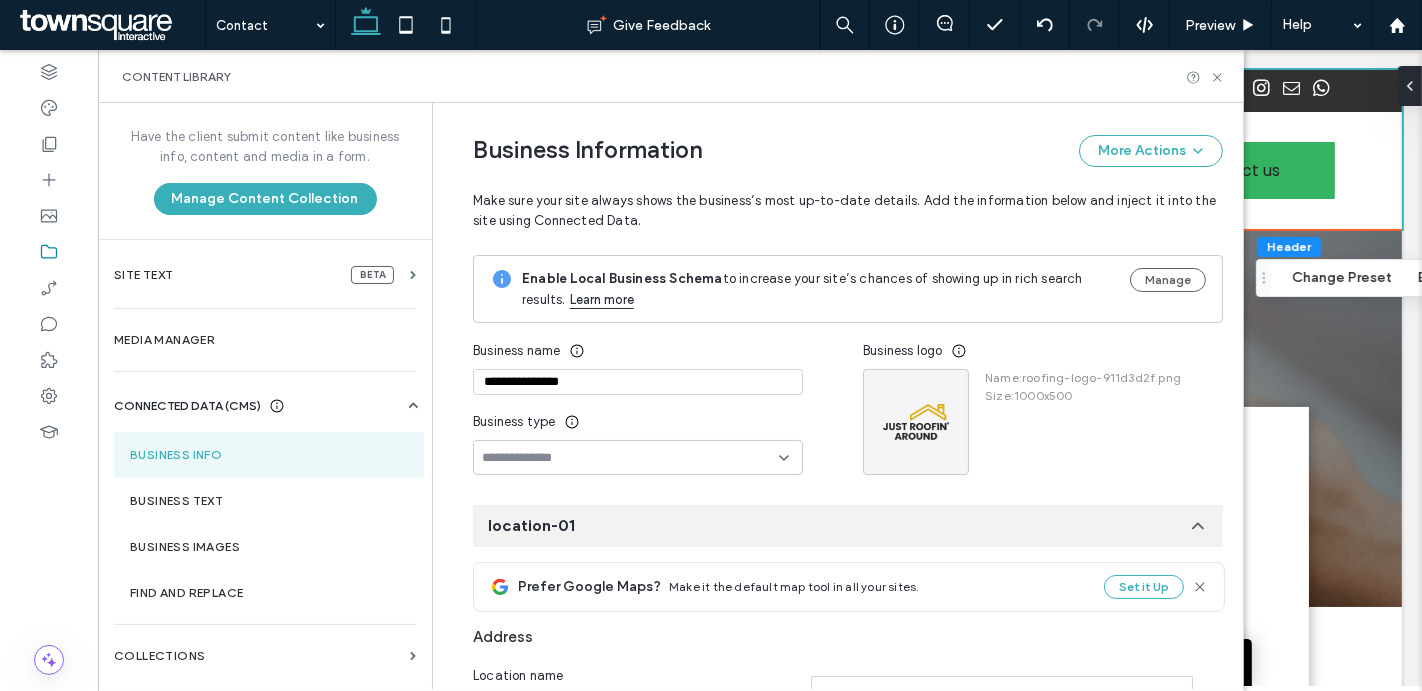 type on "**********" 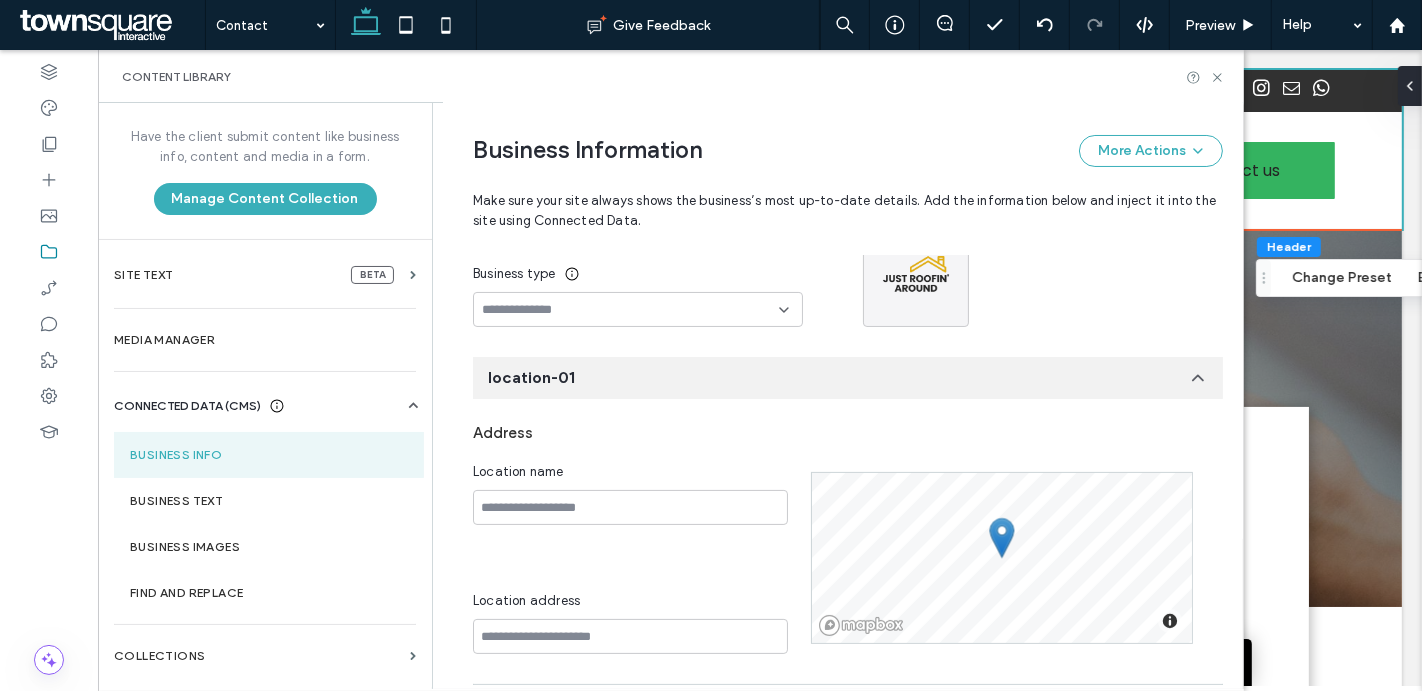 scroll, scrollTop: 0, scrollLeft: 0, axis: both 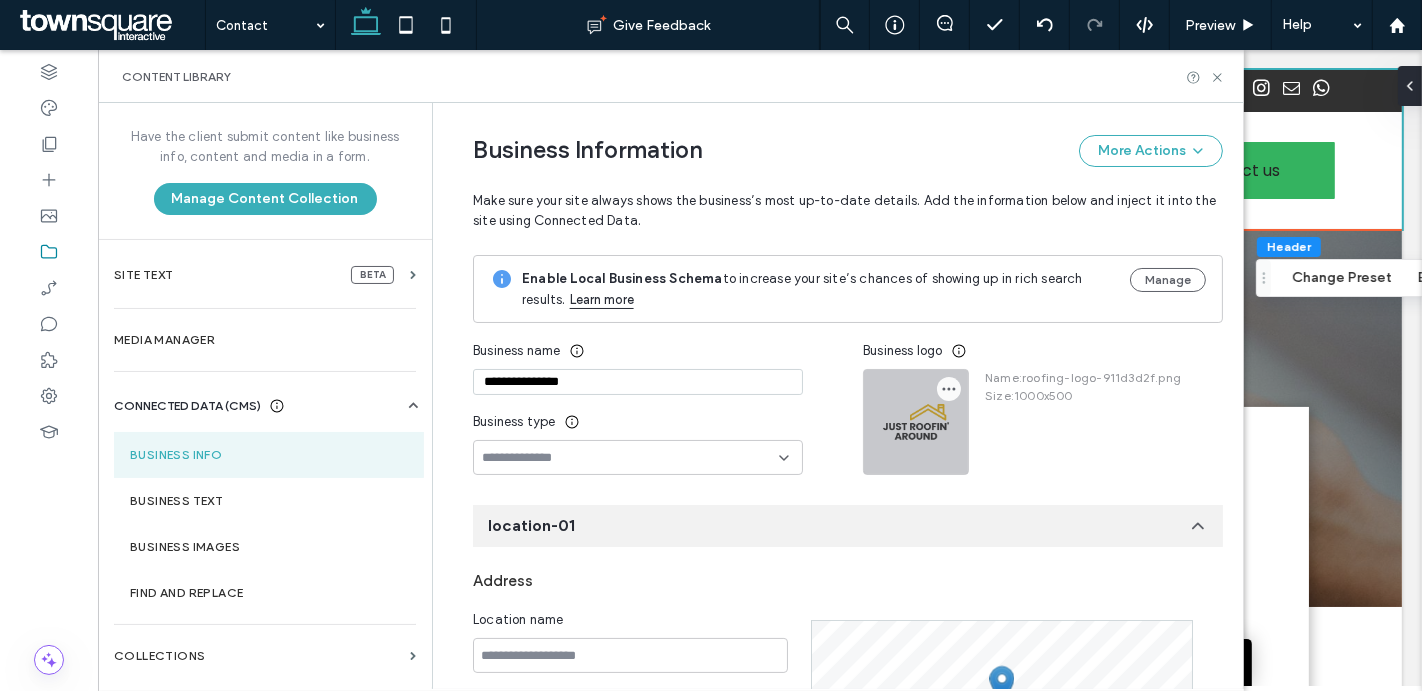 click 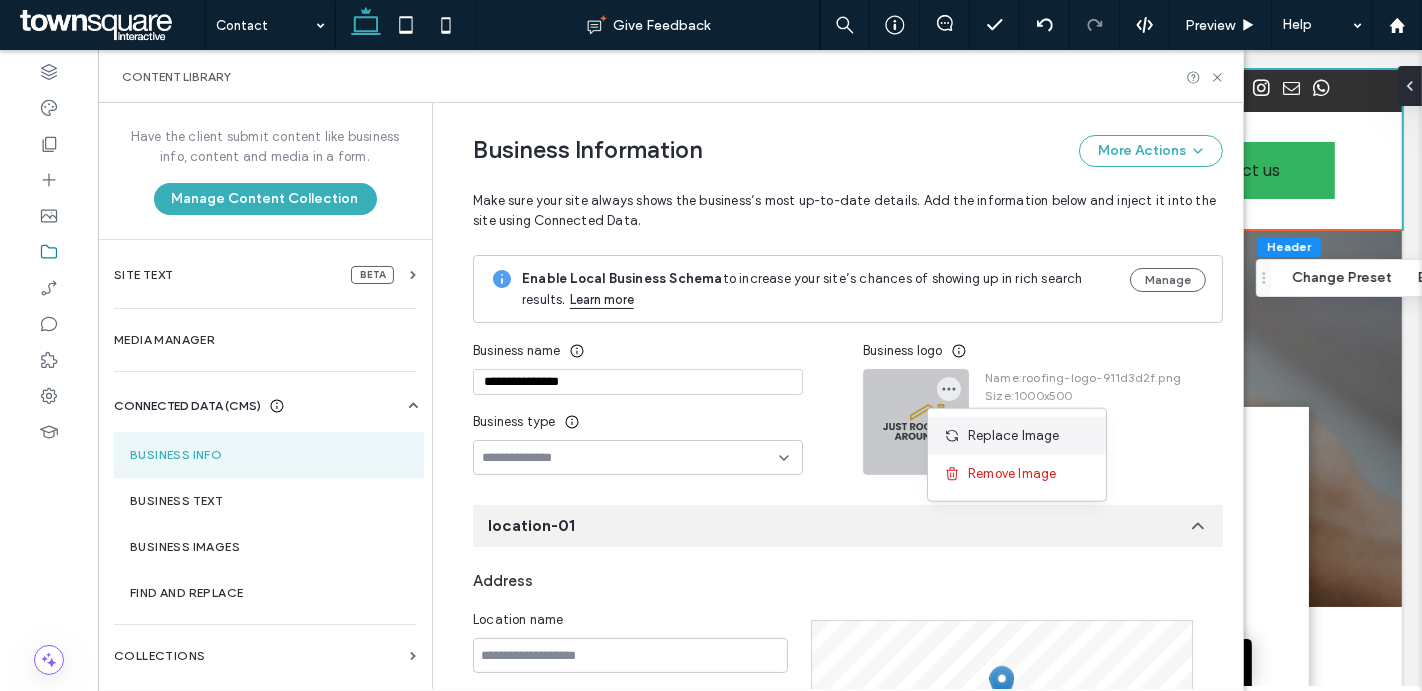 click on "Replace Image" at bounding box center (1014, 436) 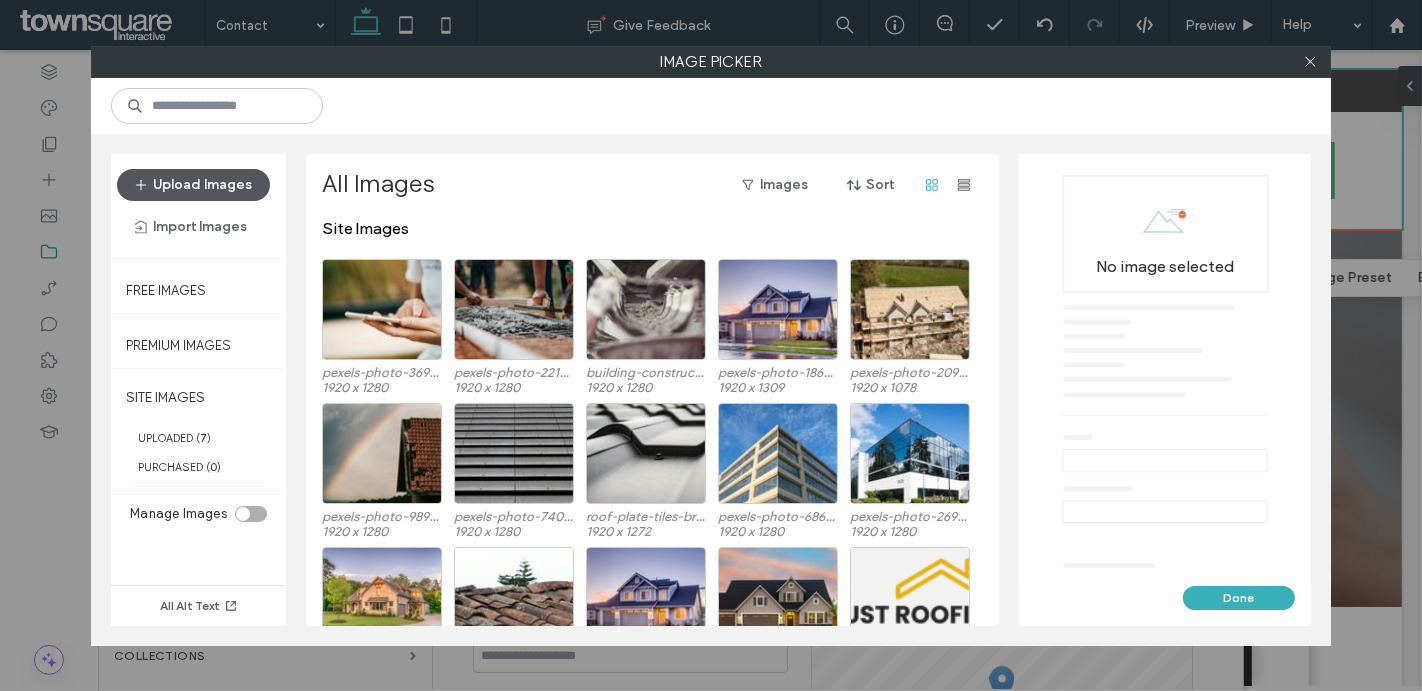 click on "Upload Images" at bounding box center [193, 185] 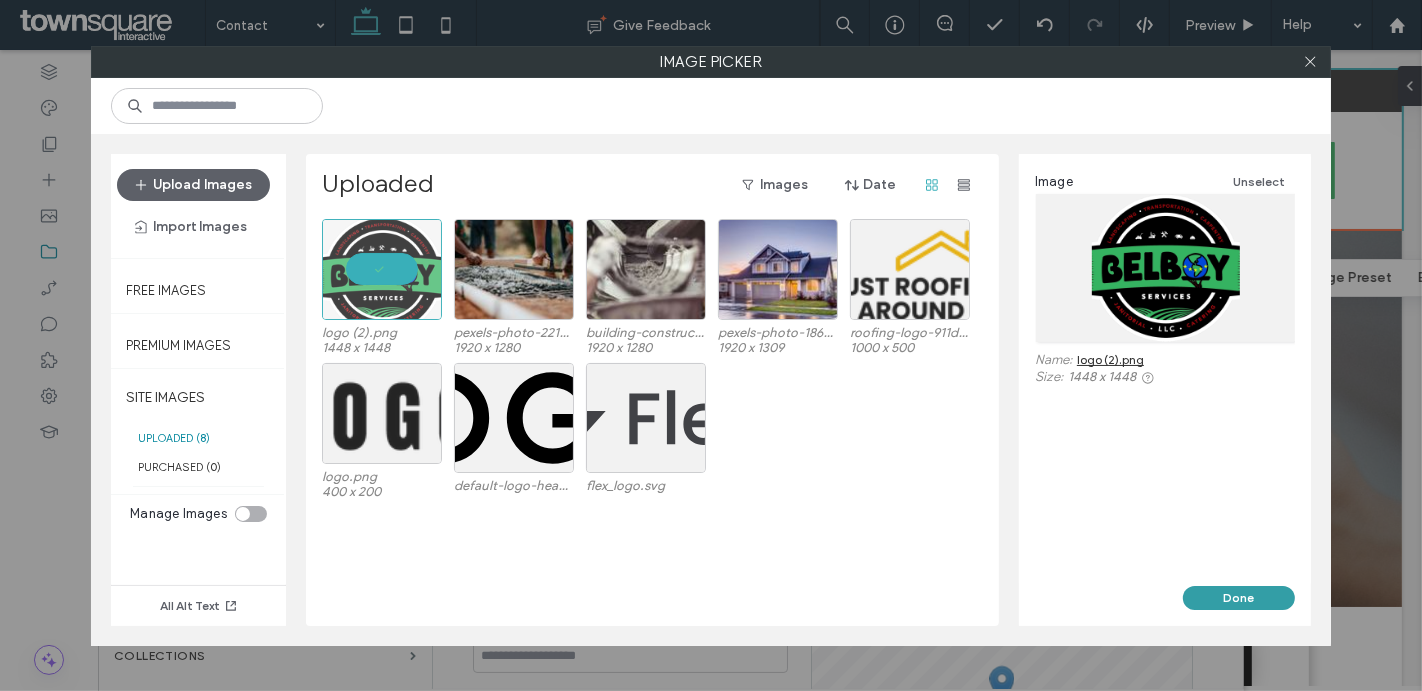 click on "Done" at bounding box center (1239, 598) 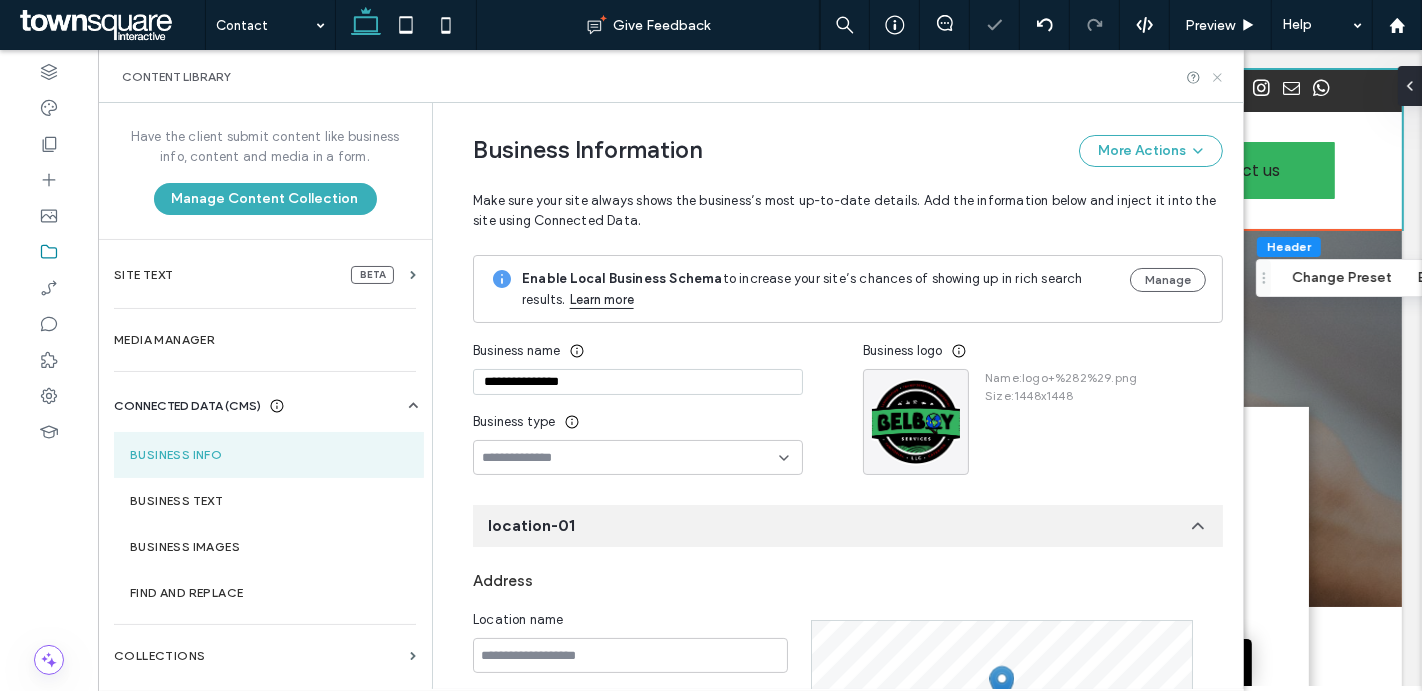 click 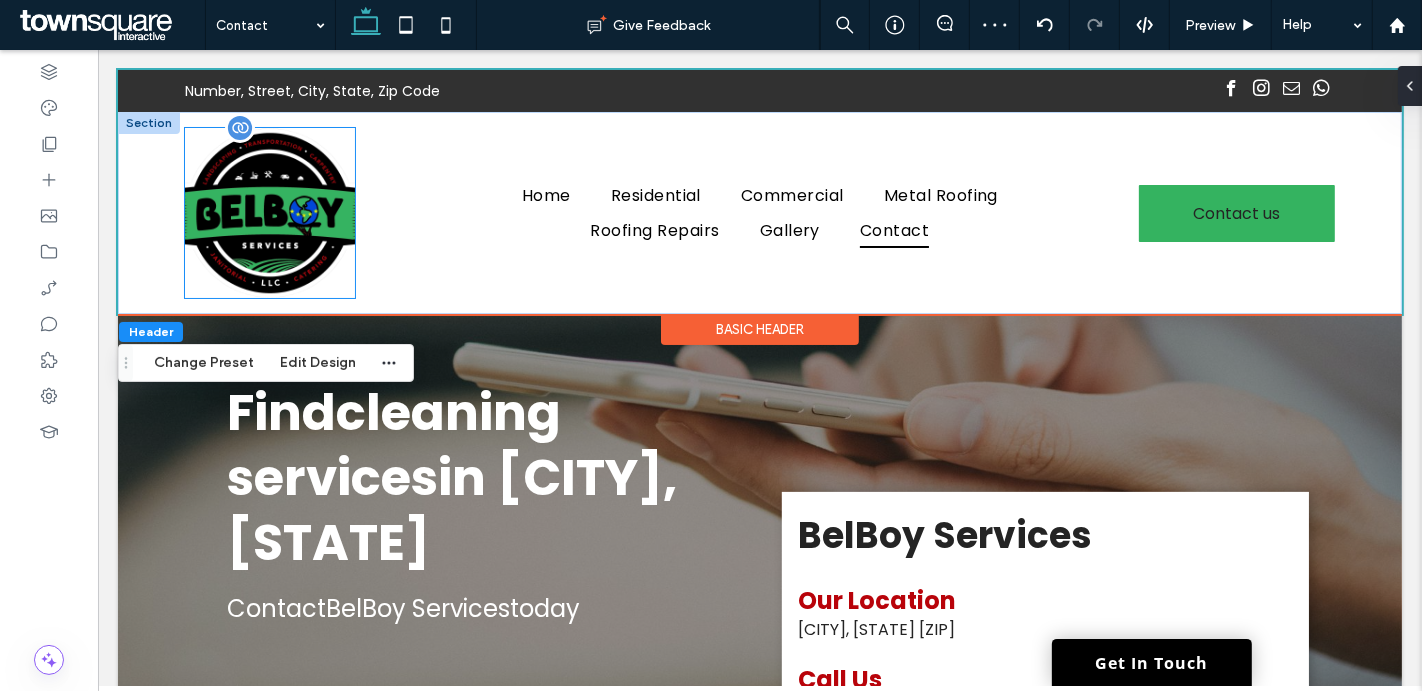 scroll, scrollTop: 0, scrollLeft: 0, axis: both 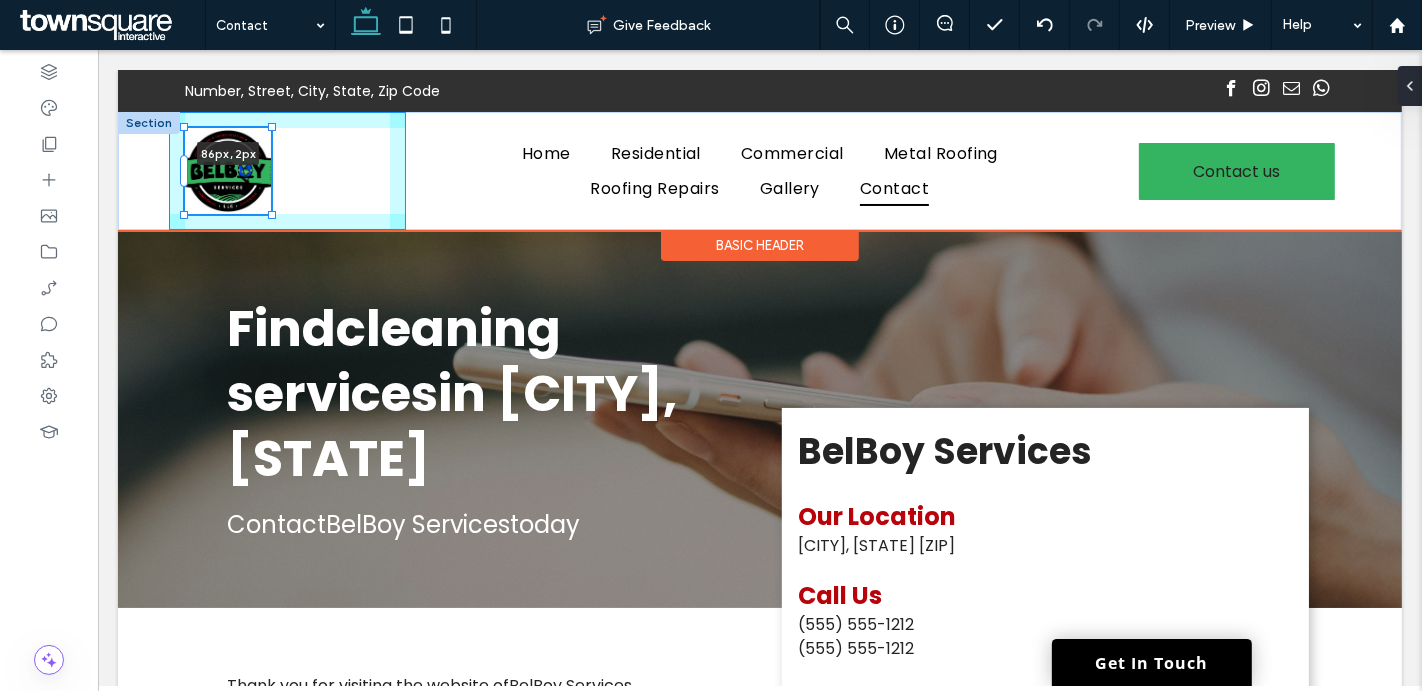 drag, startPoint x: 356, startPoint y: 298, endPoint x: 286, endPoint y: 197, distance: 122.88612 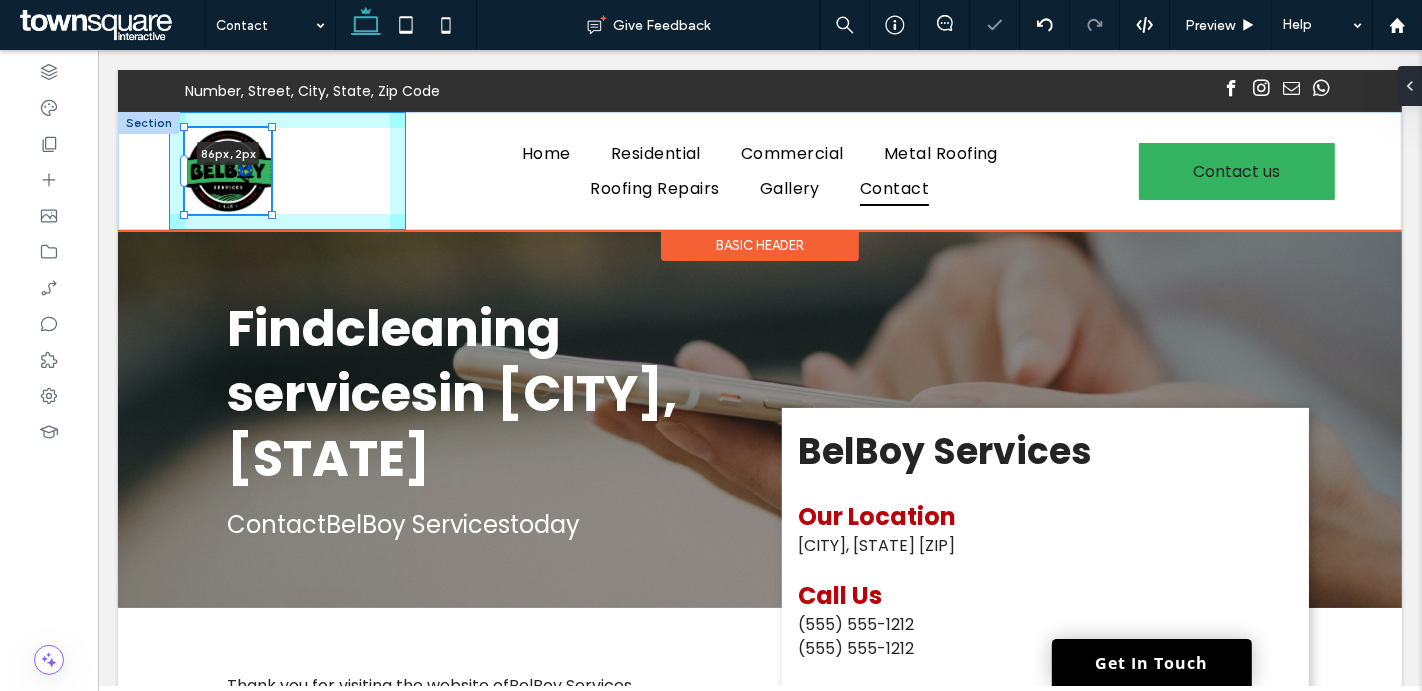 type on "**" 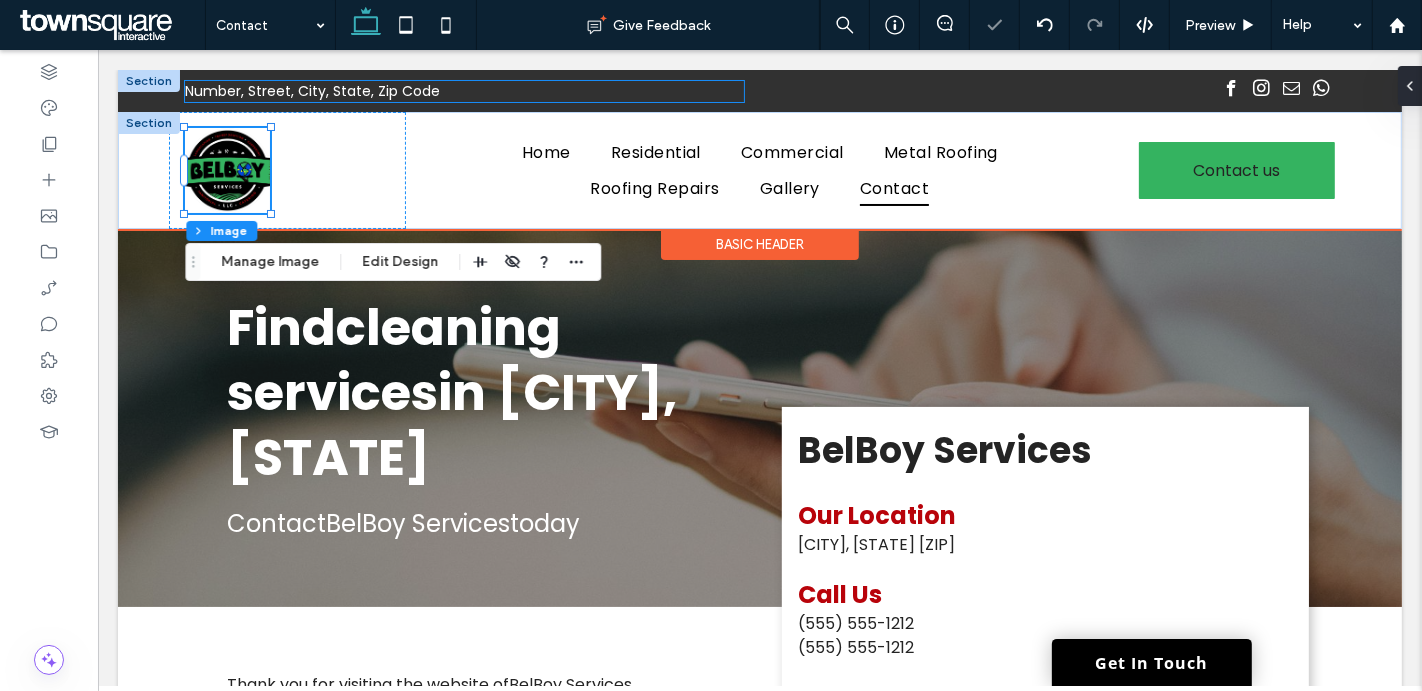 click on "Number, Street, City, State, Zip Code" at bounding box center [463, 91] 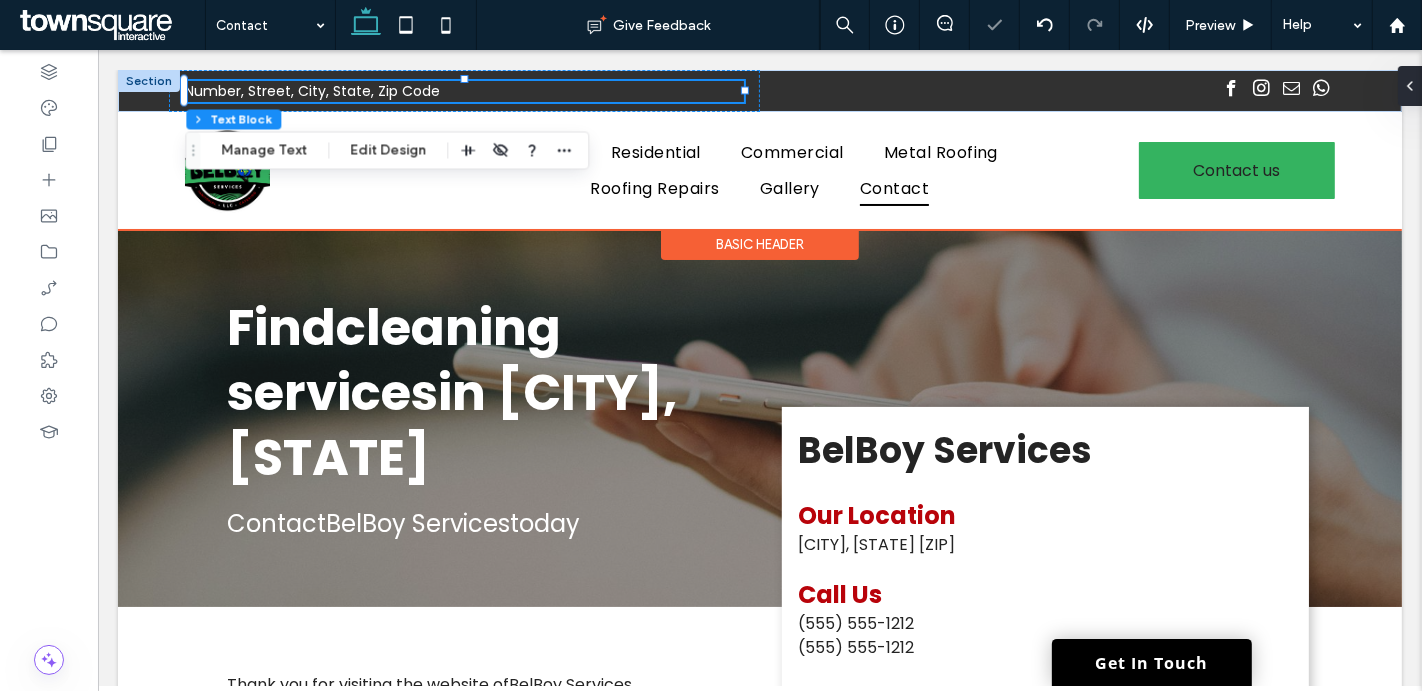 click at bounding box center (148, 81) 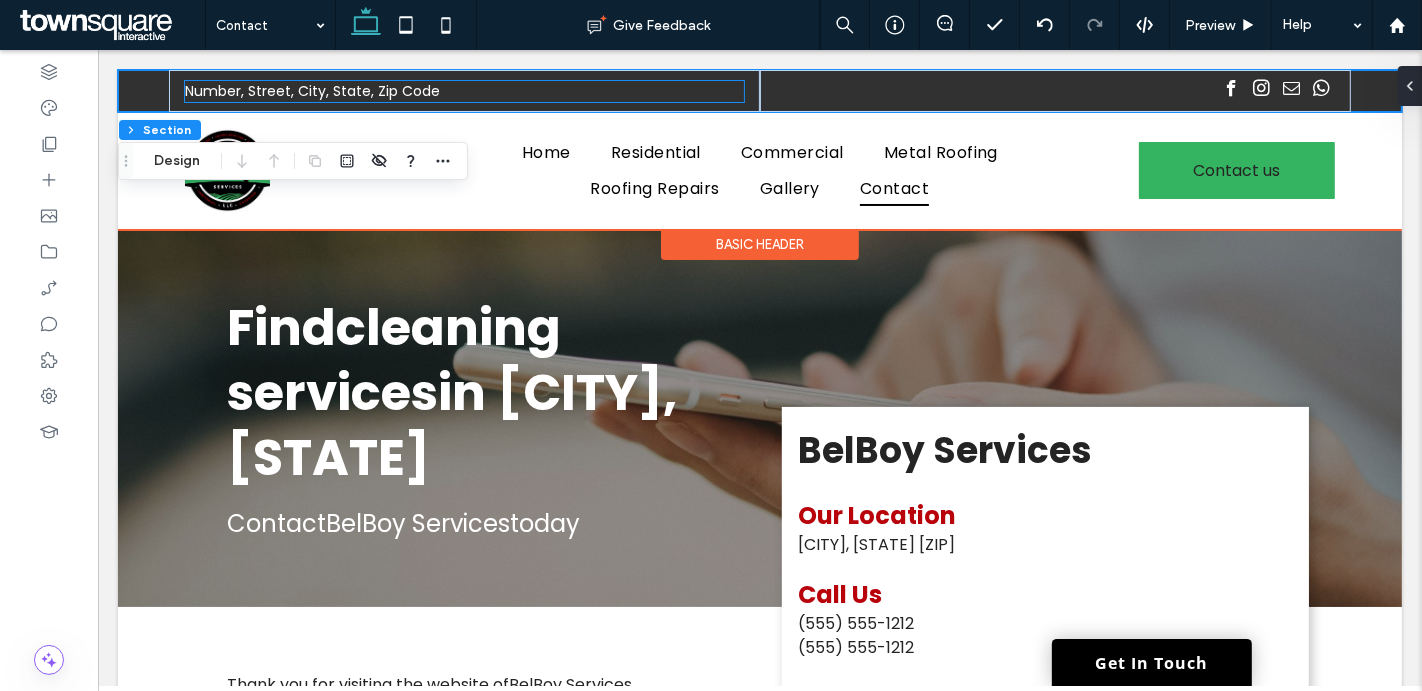 click on "Number, Street, City, State, Zip Code" at bounding box center (311, 91) 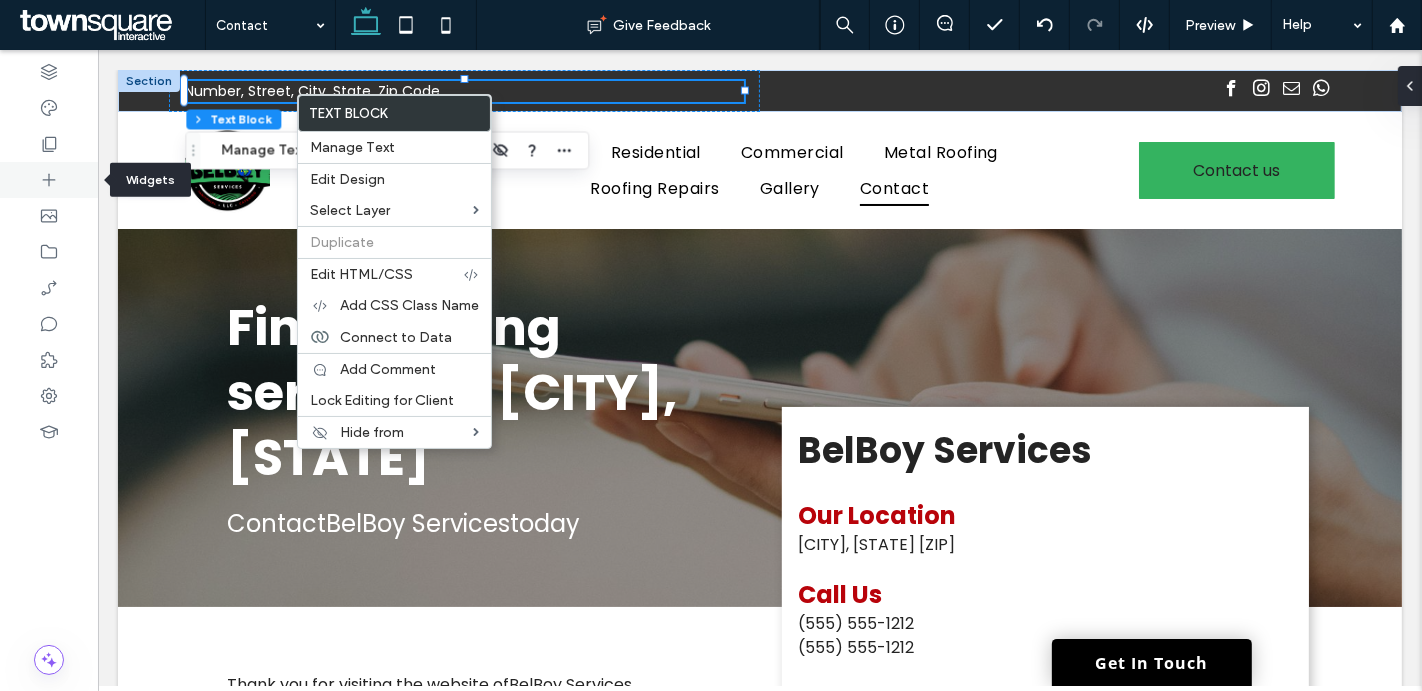 click 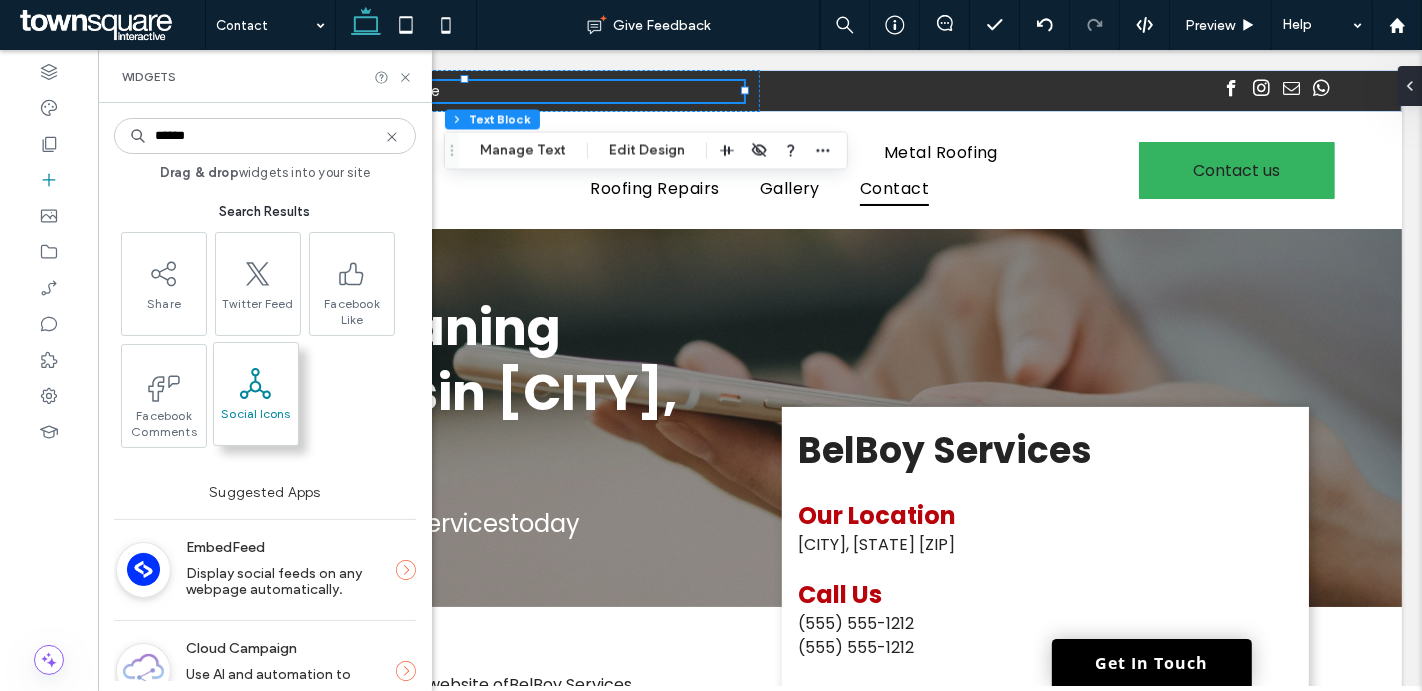 type on "******" 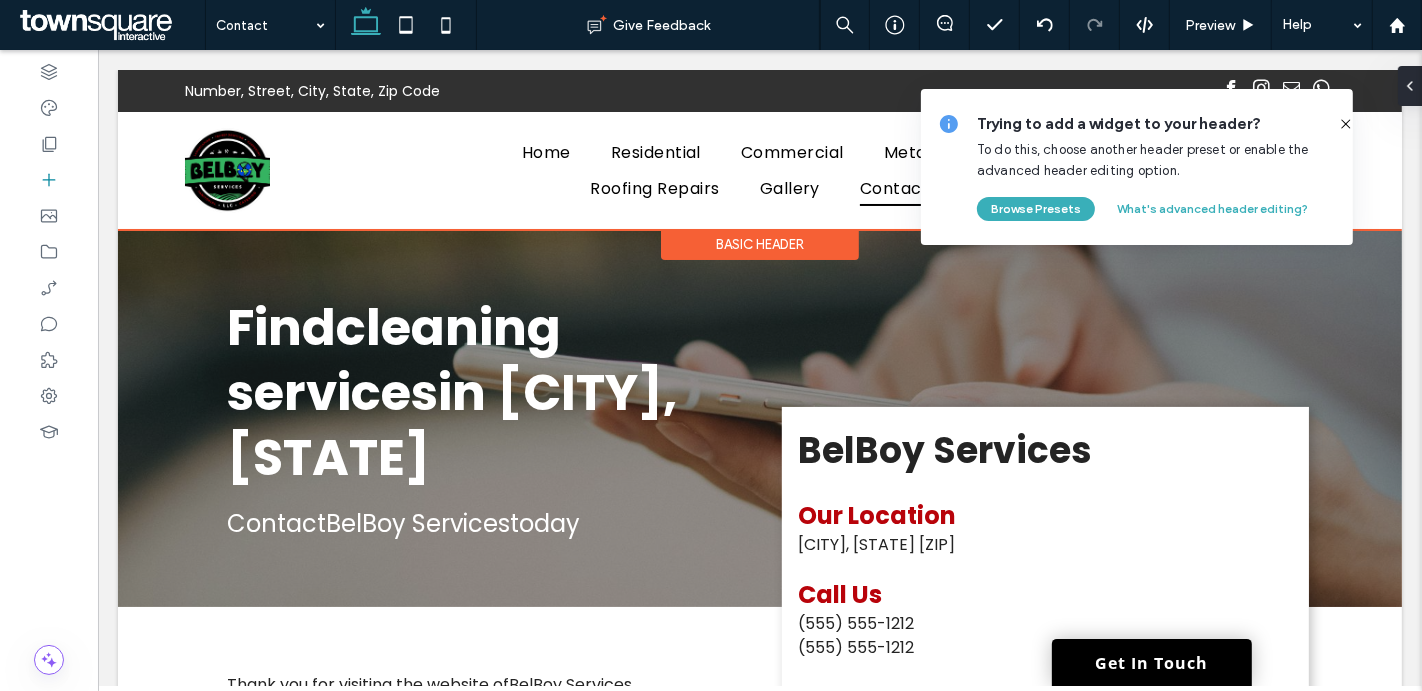 drag, startPoint x: 361, startPoint y: 450, endPoint x: 551, endPoint y: 168, distance: 340.03528 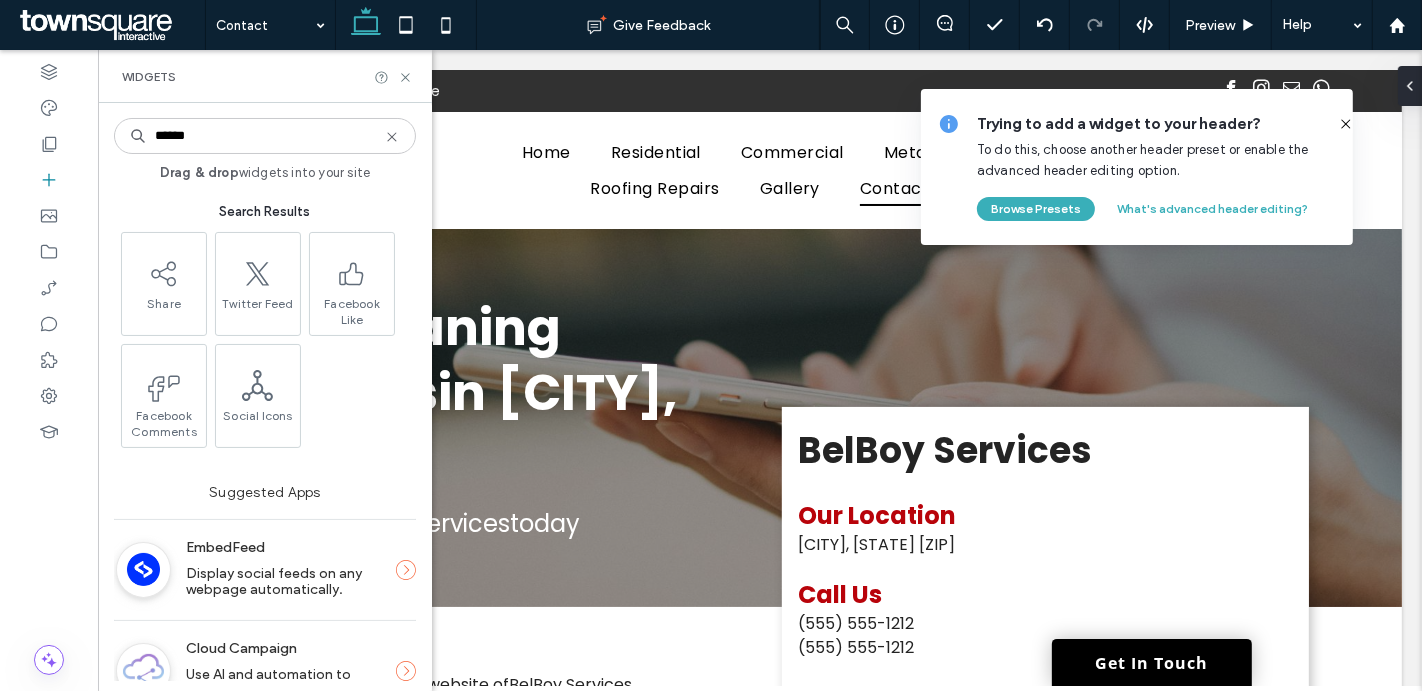 click 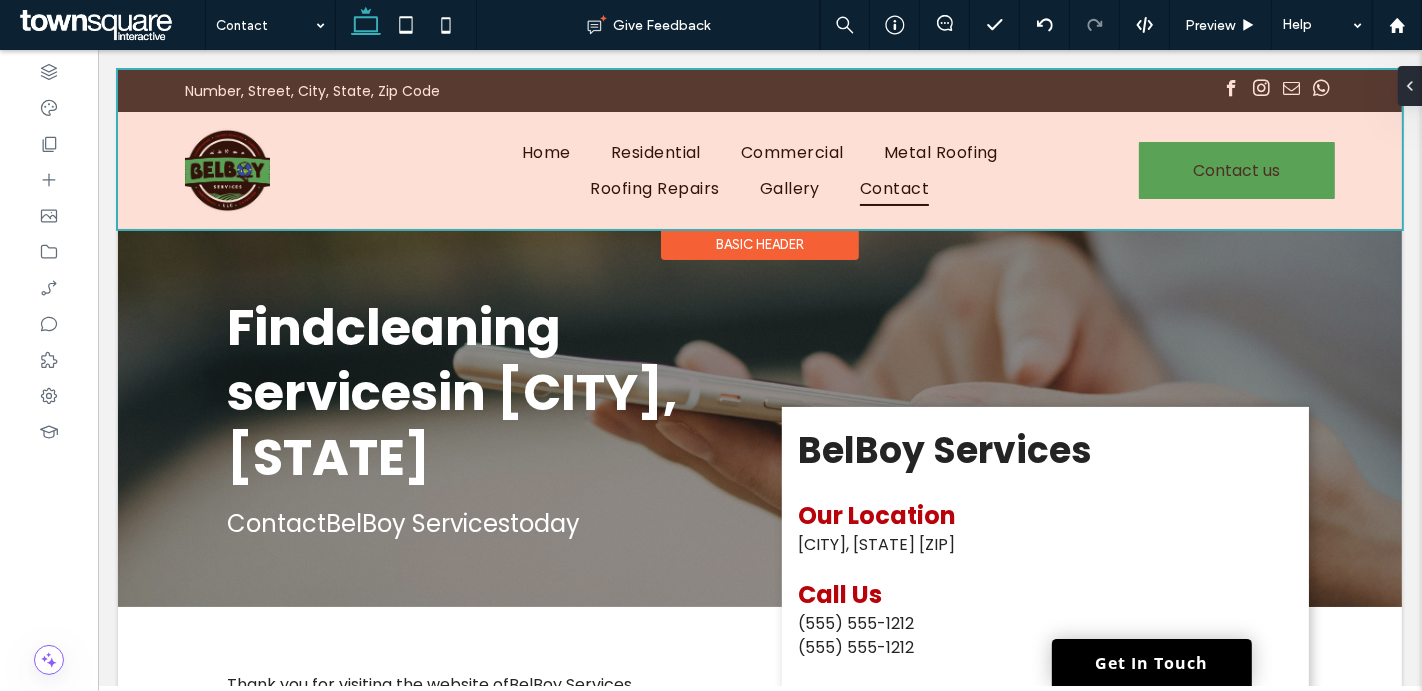 click on "Basic Header" at bounding box center (759, 244) 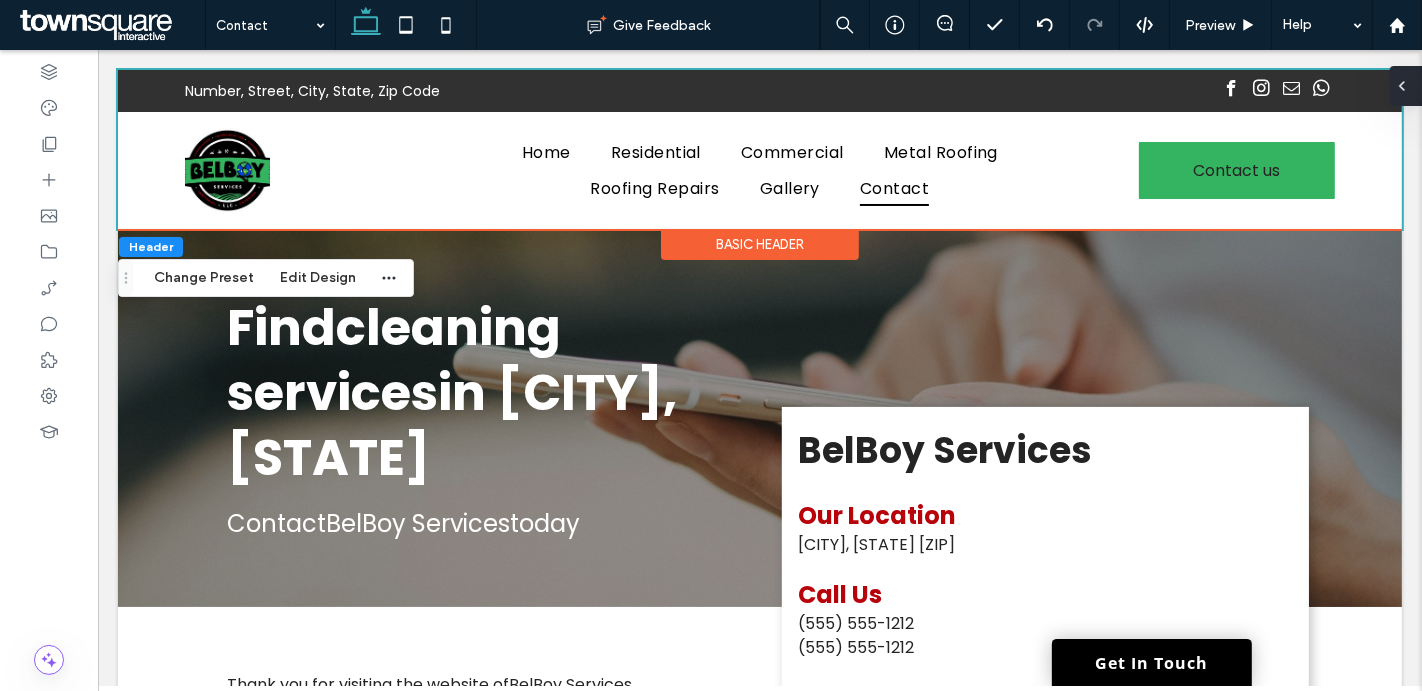 click at bounding box center [1406, 86] 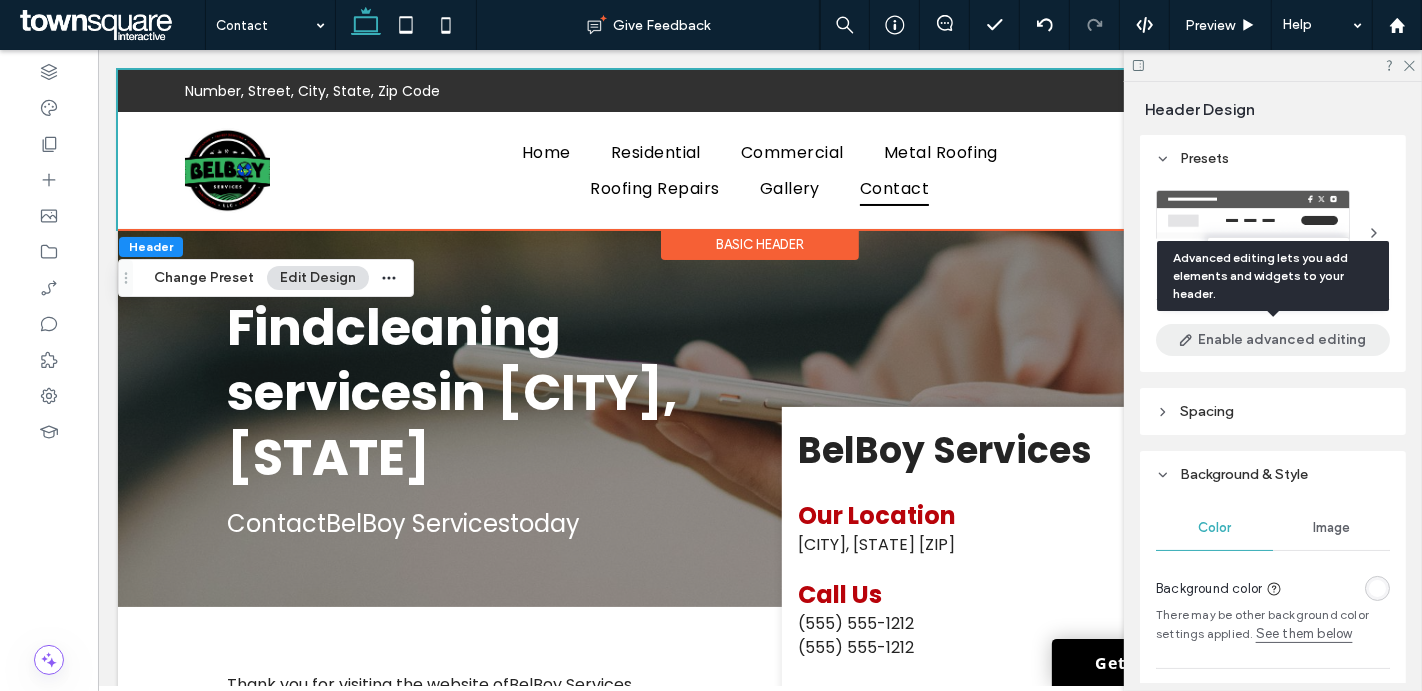 click on "Enable advanced editing" at bounding box center (1273, 340) 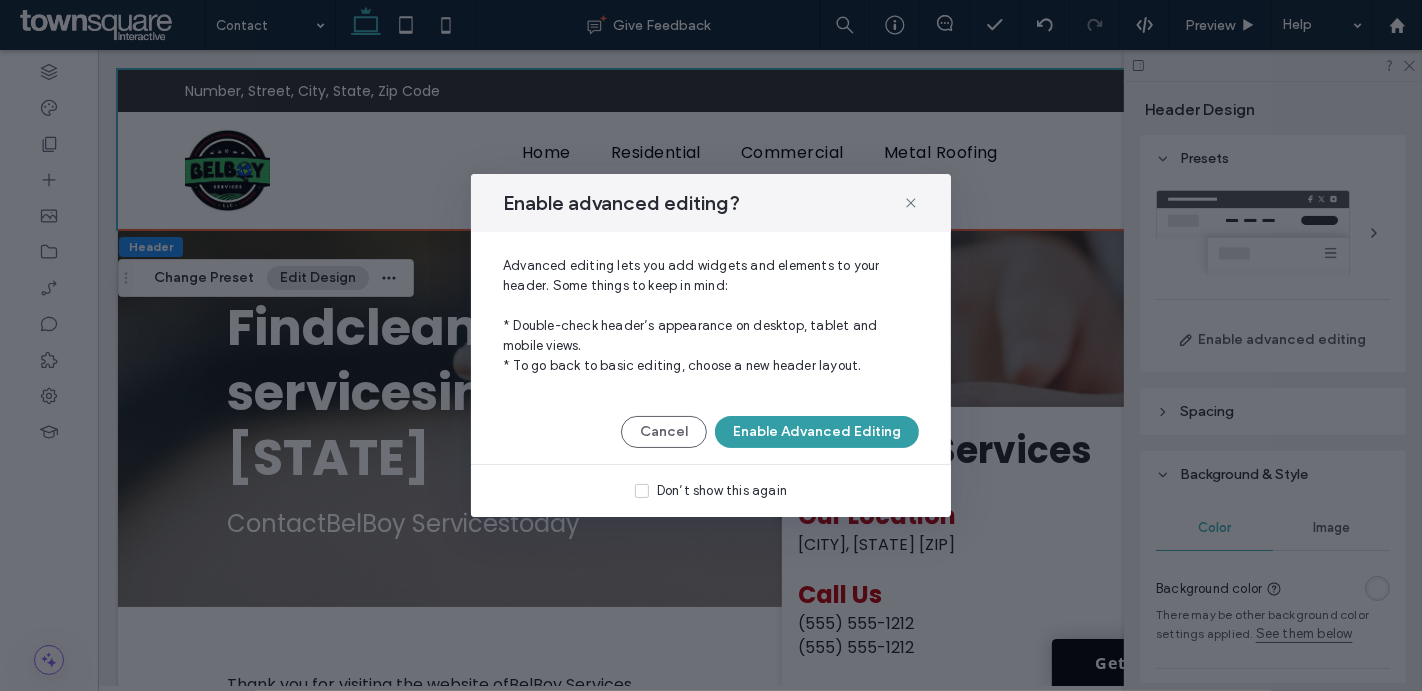click on "Enable Advanced Editing" at bounding box center [817, 432] 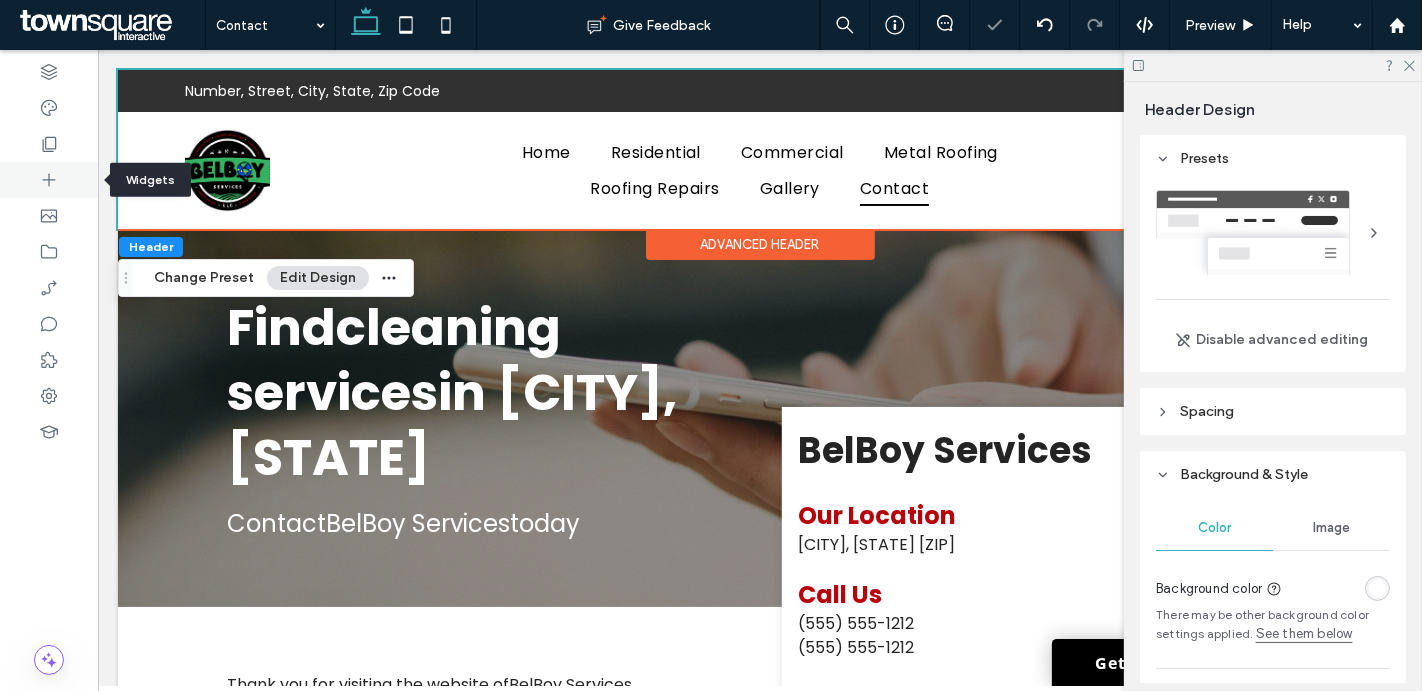 click 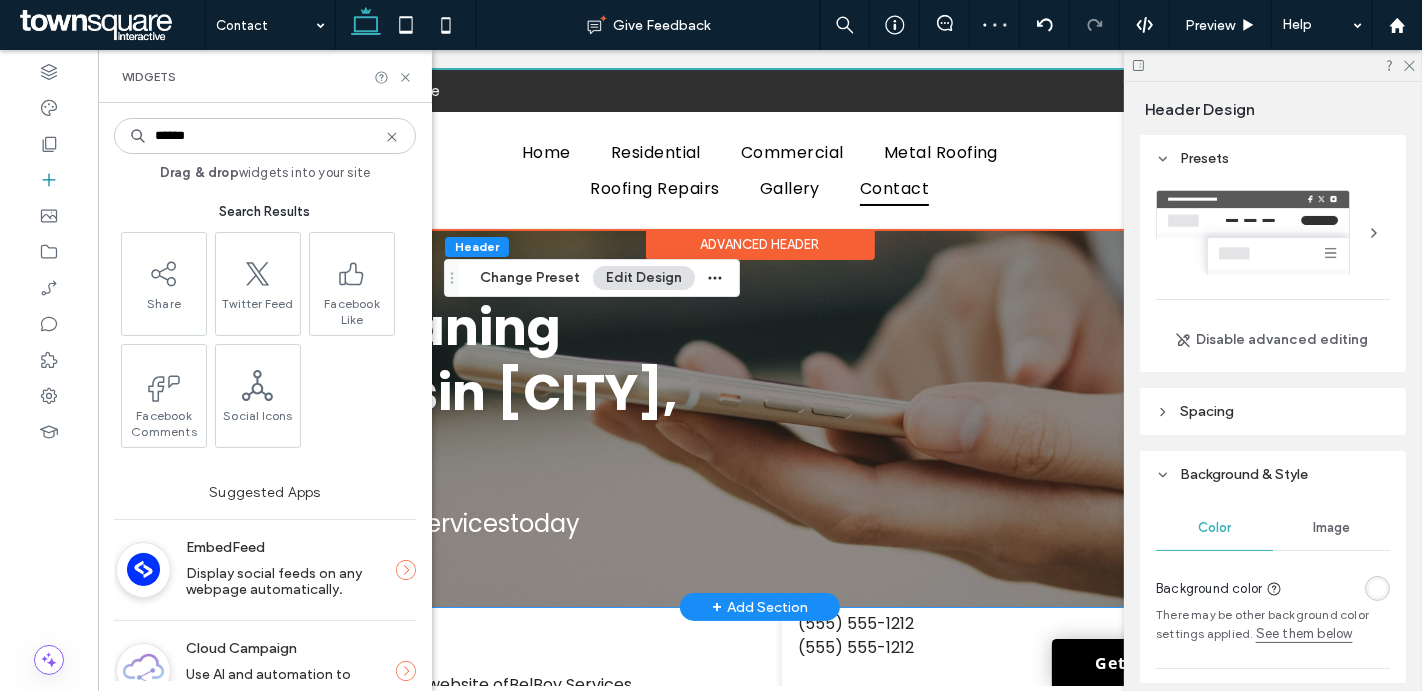 scroll, scrollTop: 0, scrollLeft: 297, axis: horizontal 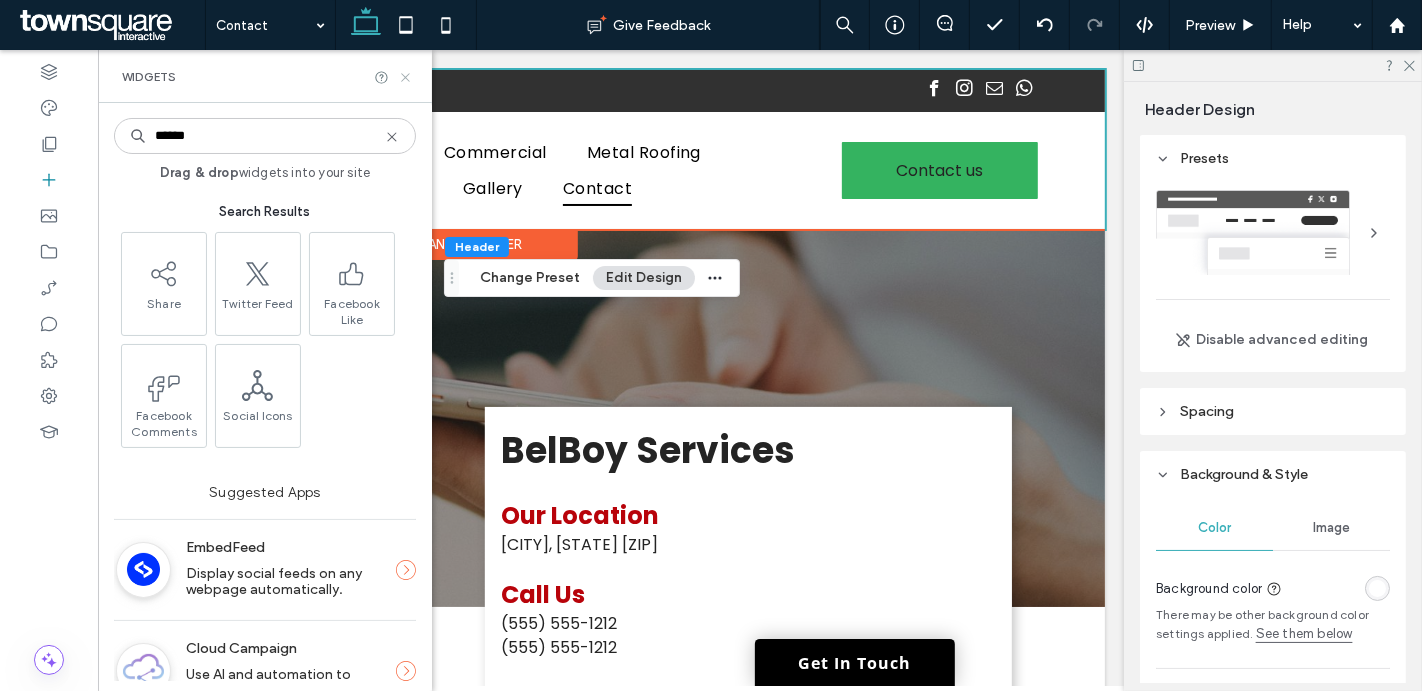 type on "******" 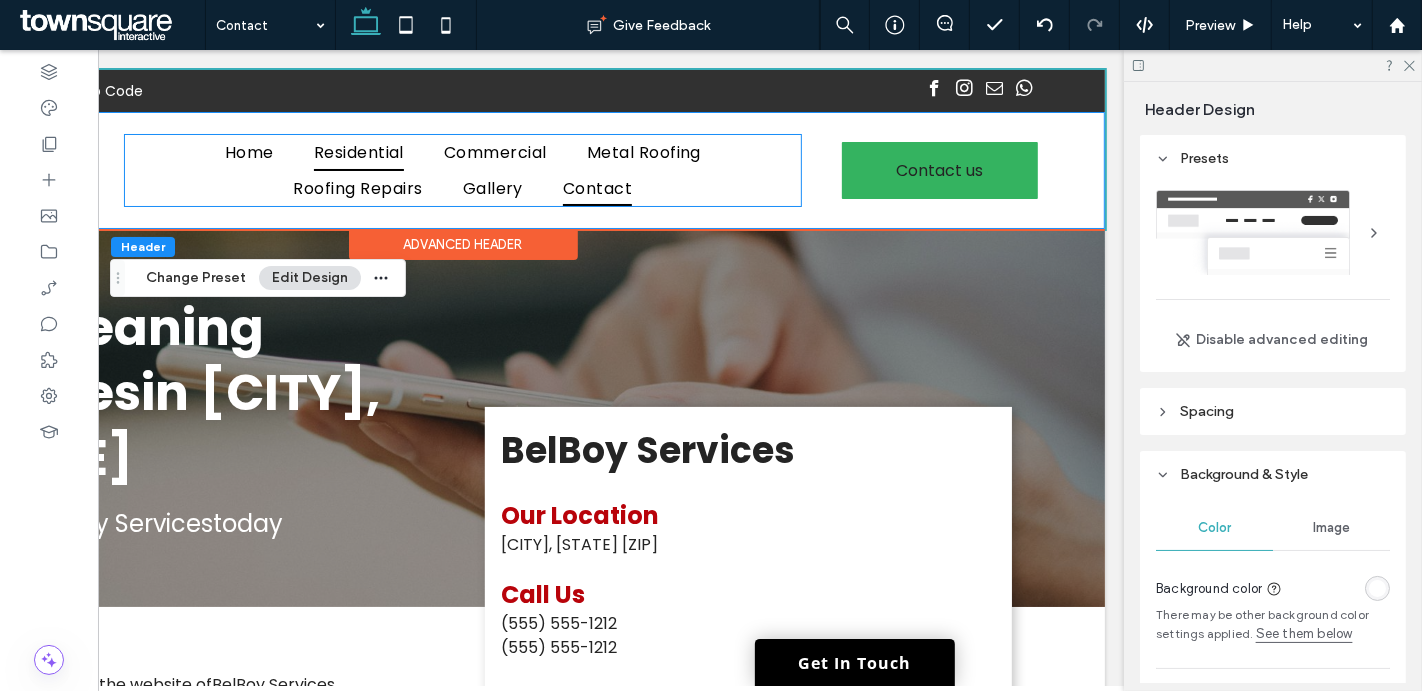 scroll, scrollTop: 0, scrollLeft: 0, axis: both 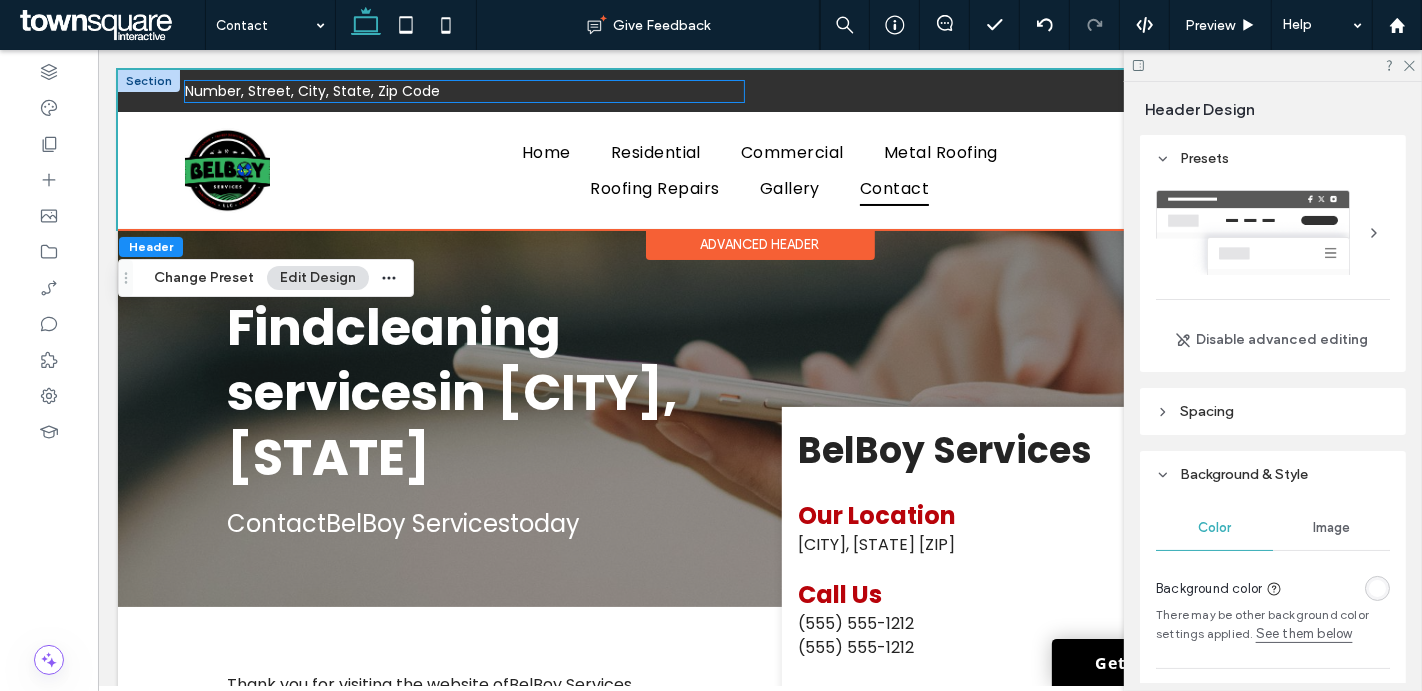 click on "Number, Street, City, State, Zip Code" at bounding box center (311, 91) 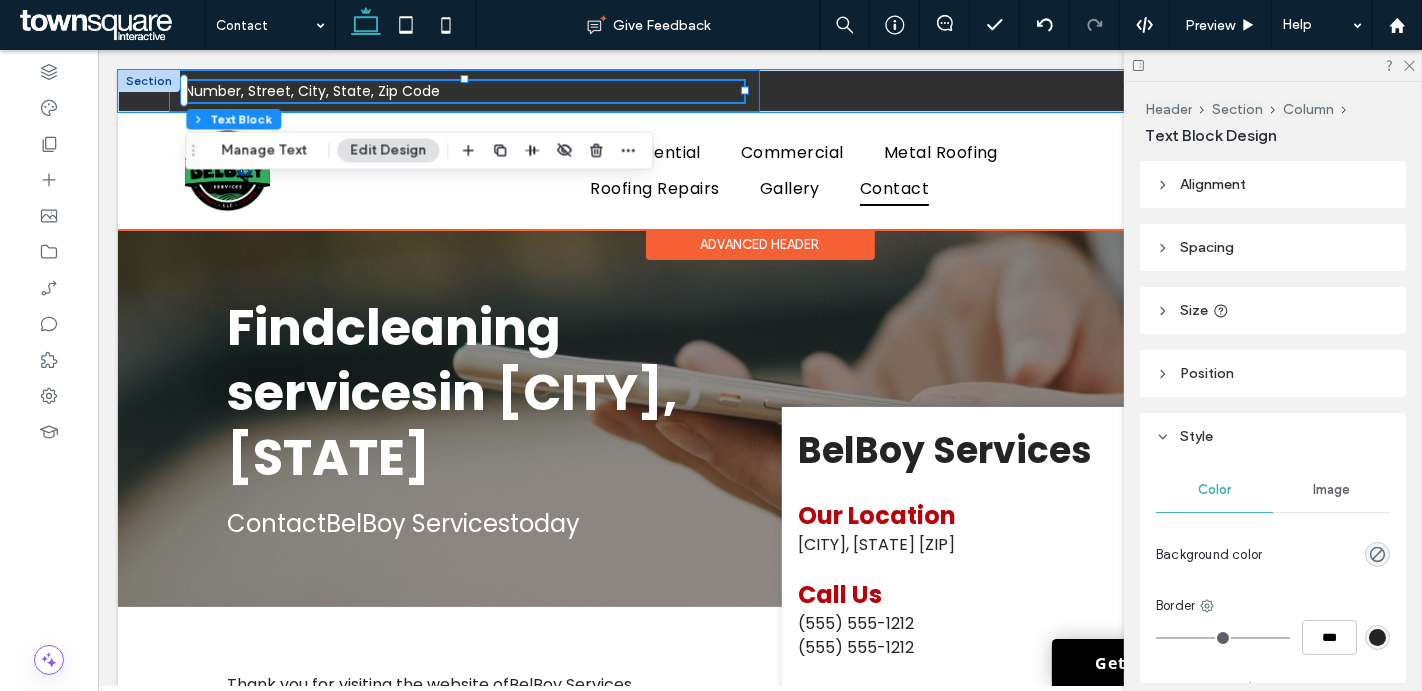 click on "Number, Street, City, State, Zip Code" at bounding box center [463, 91] 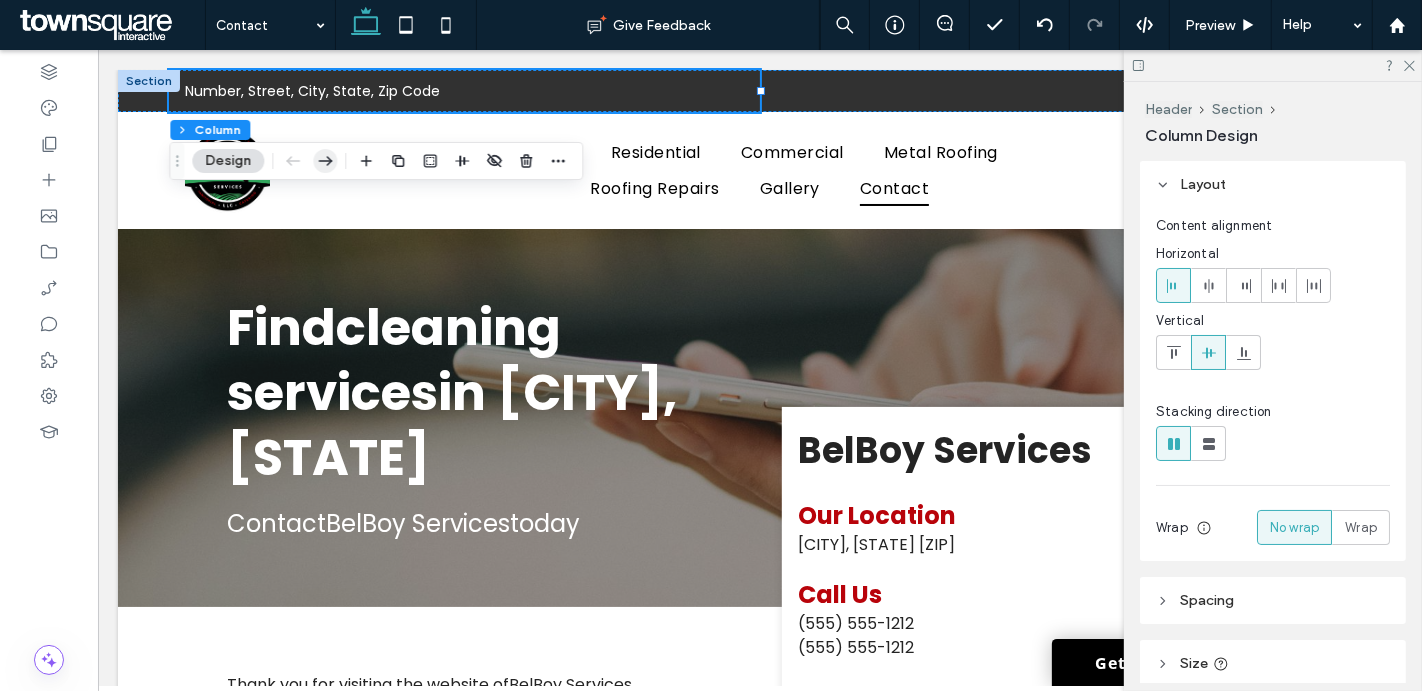 click 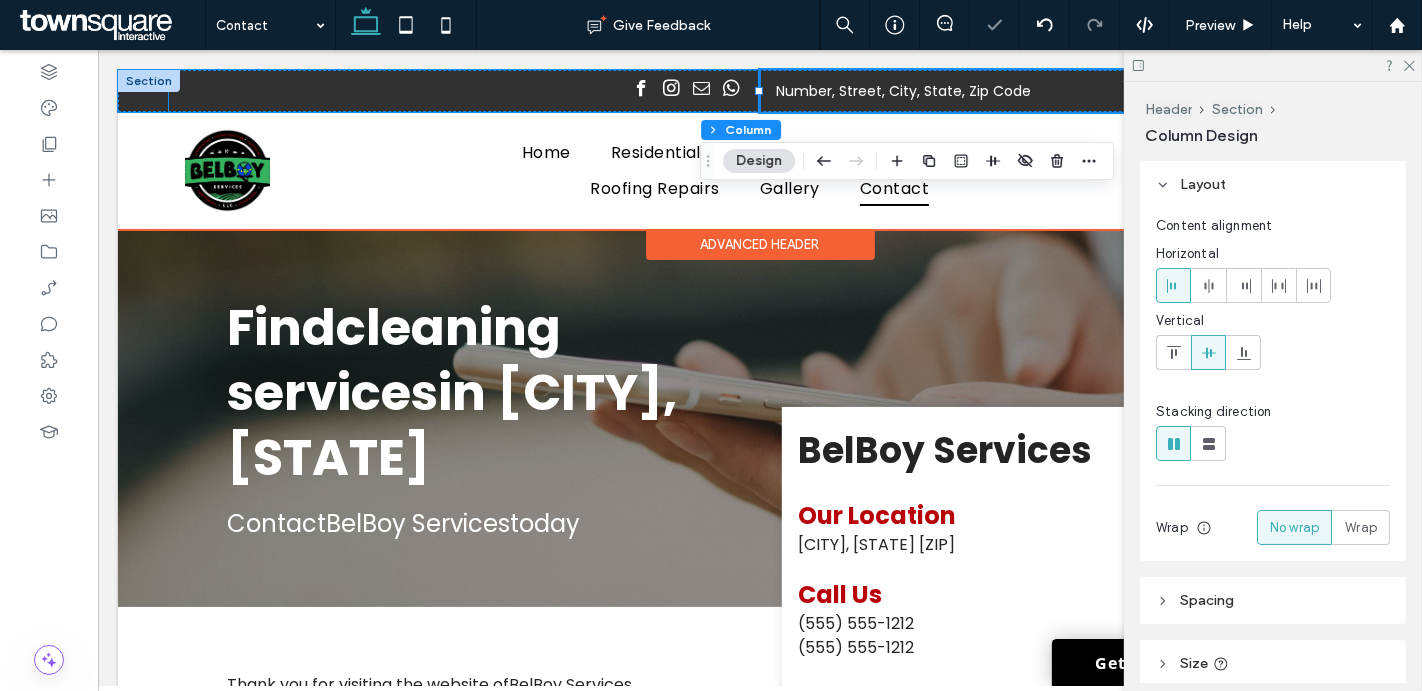 click at bounding box center [640, 88] 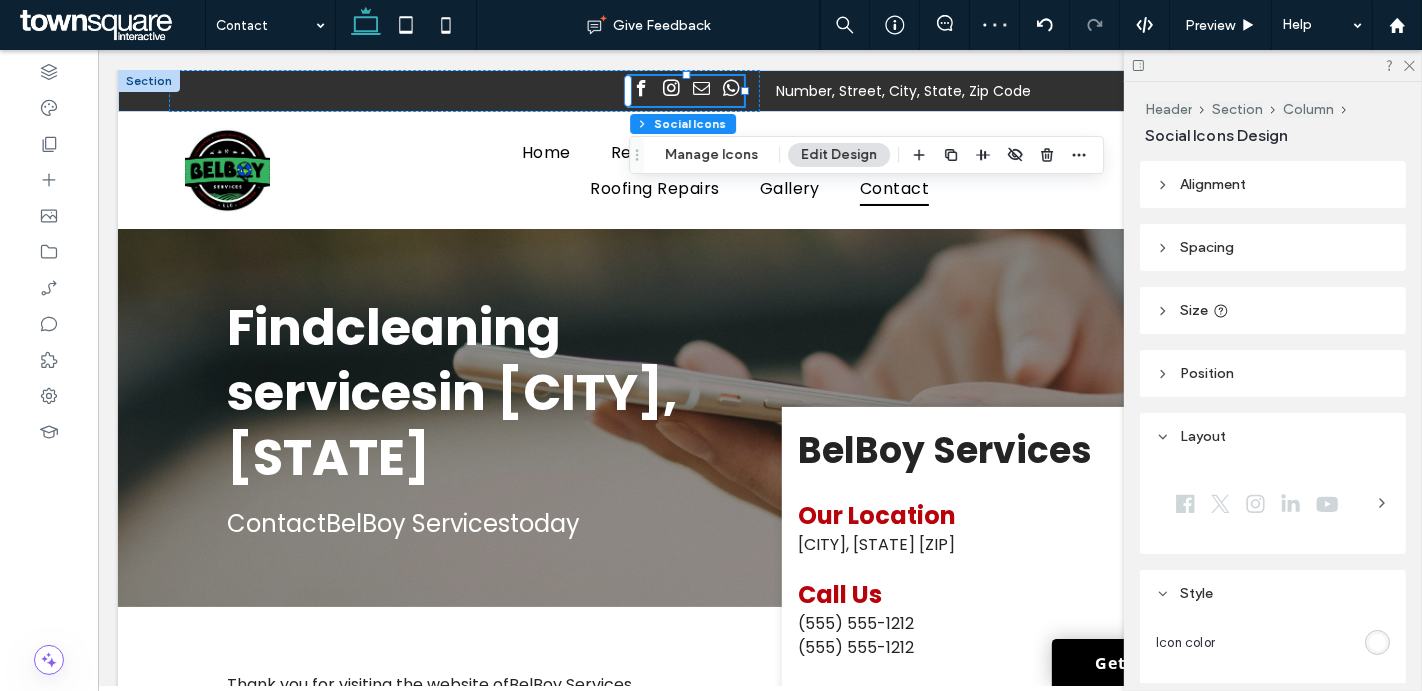 click on "Alignment" at bounding box center [1273, 184] 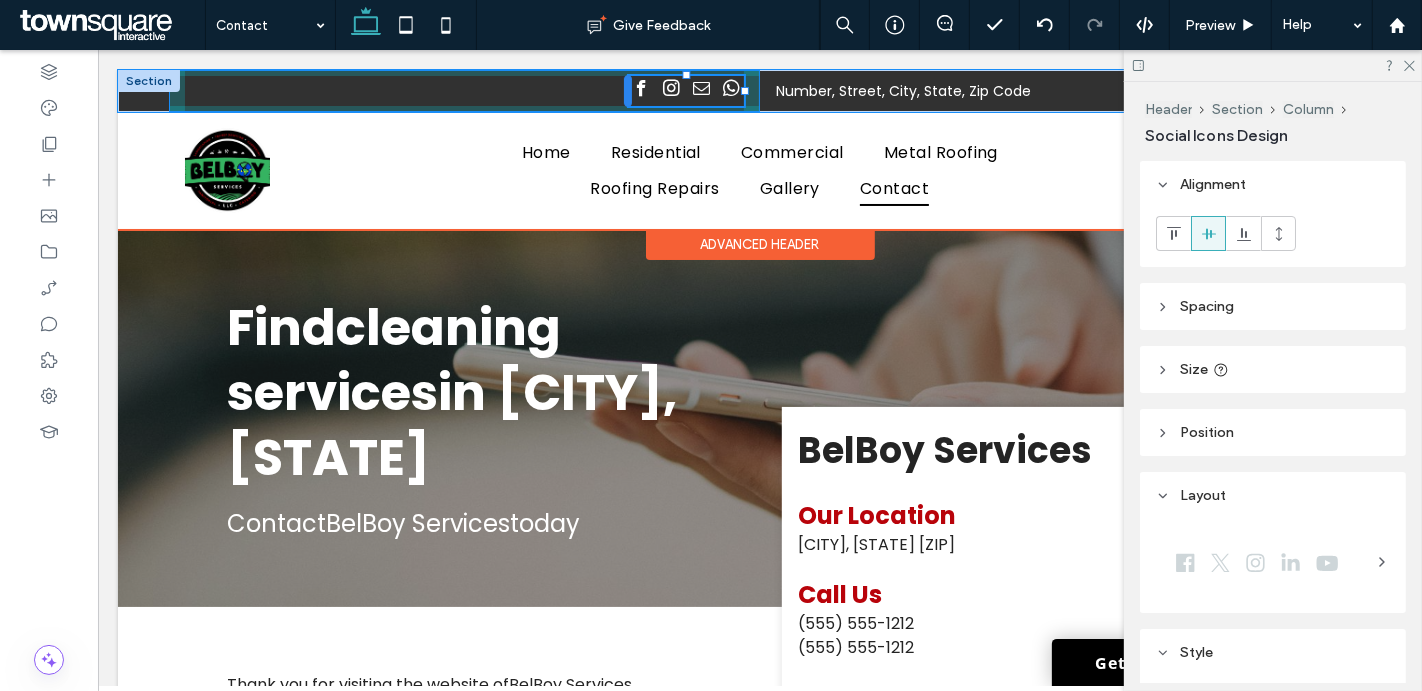 click at bounding box center [627, 91] 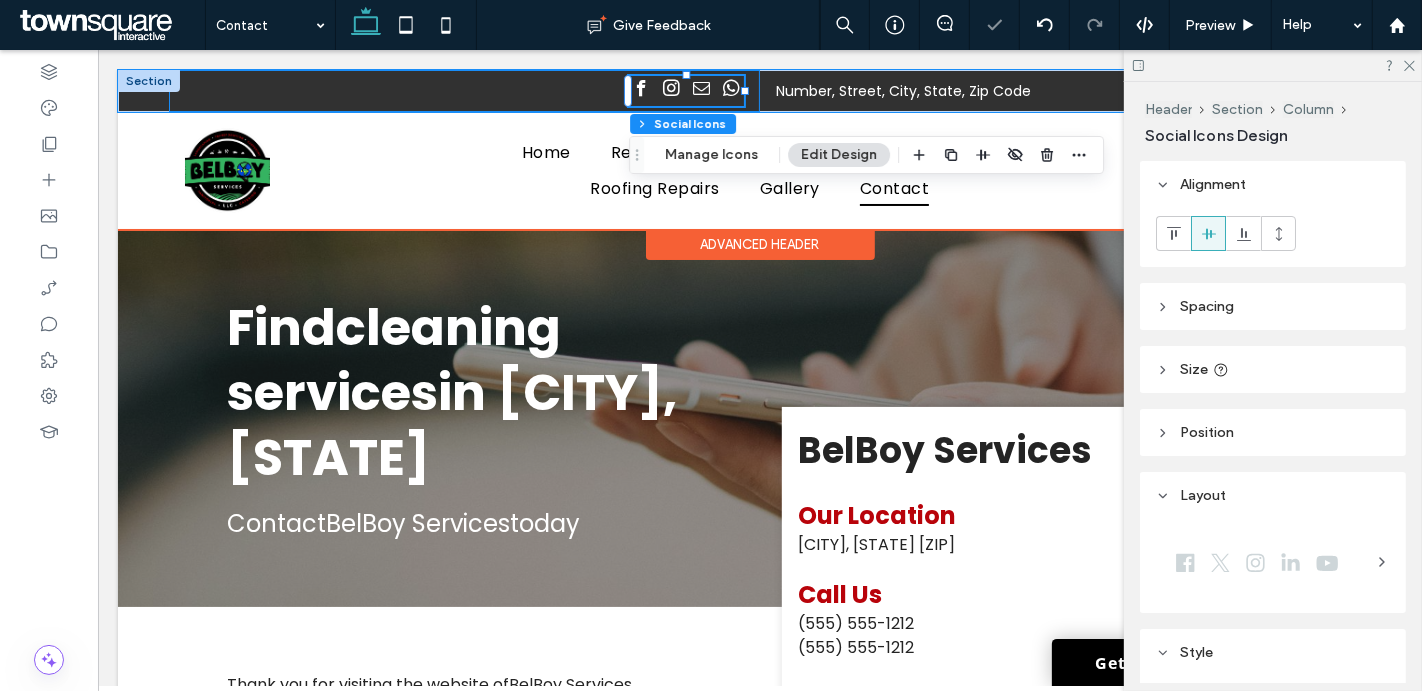 click at bounding box center (463, 91) 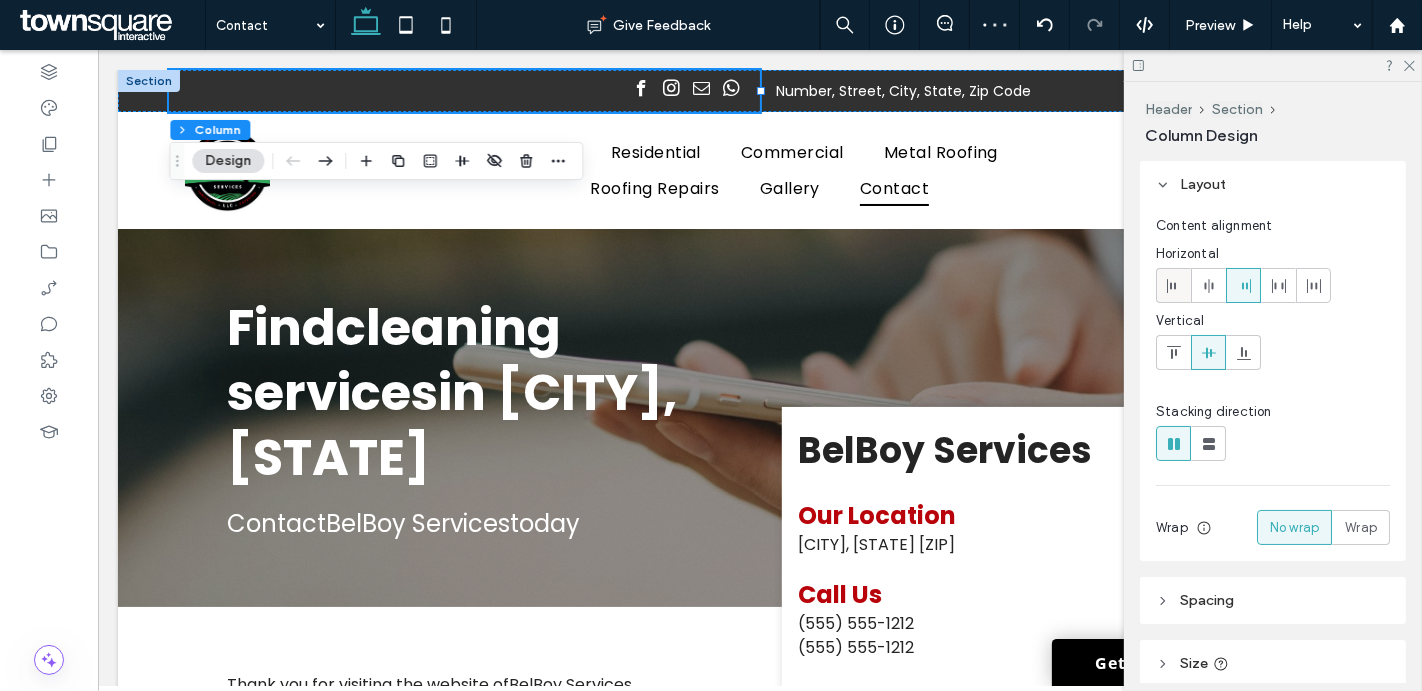 click at bounding box center (1174, 285) 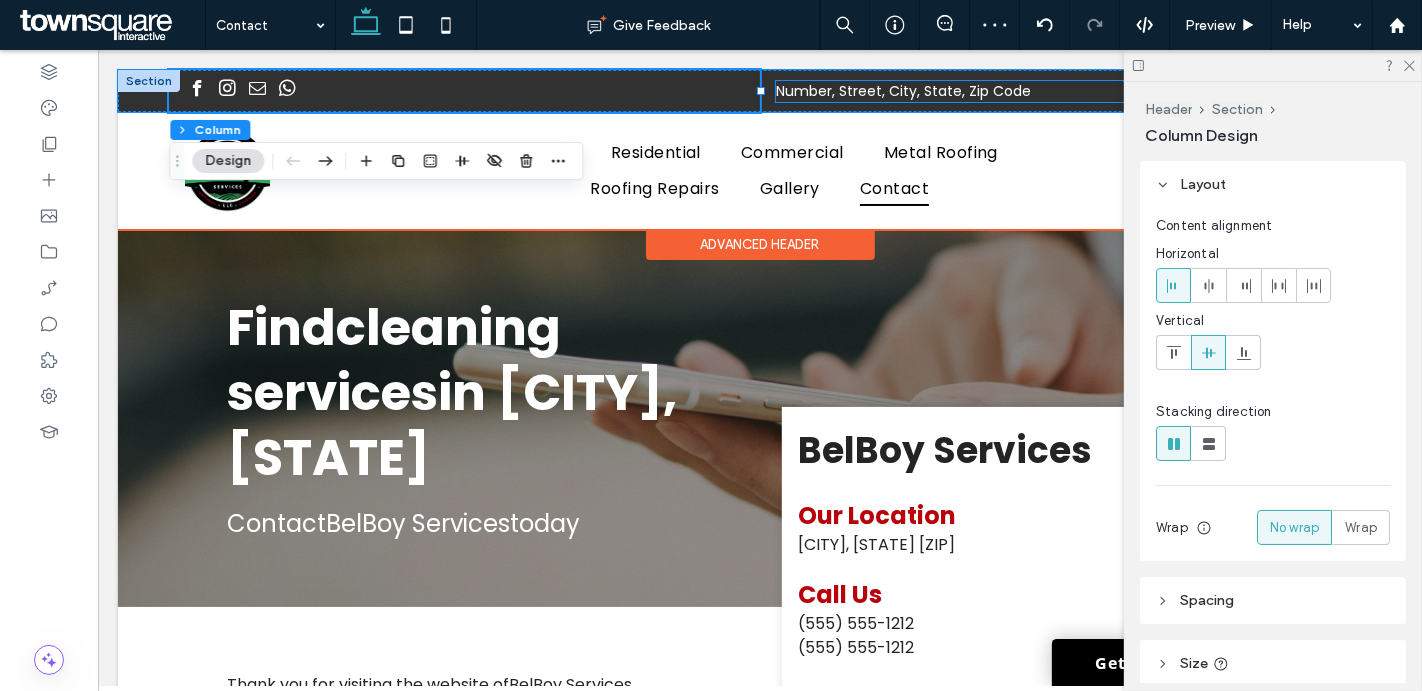 click on "Number, Street, City, State, Zip Code" at bounding box center (902, 91) 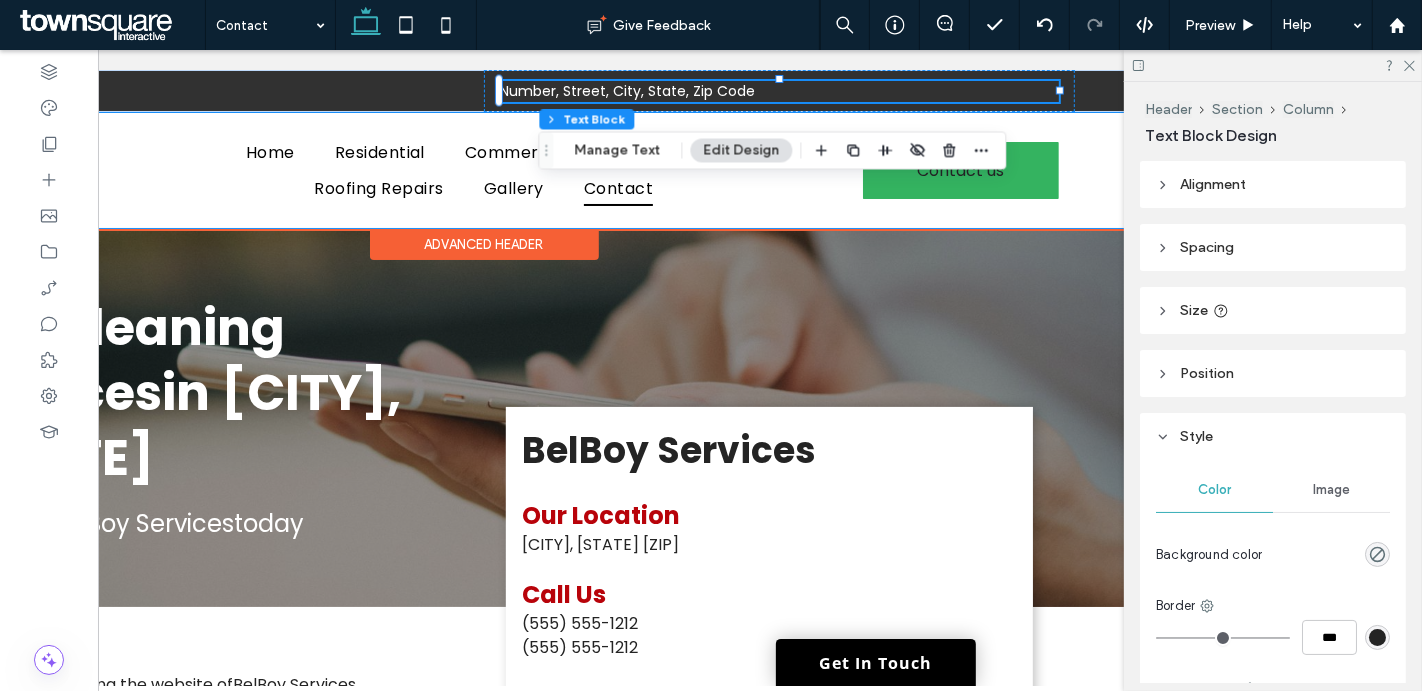 scroll, scrollTop: 0, scrollLeft: 283, axis: horizontal 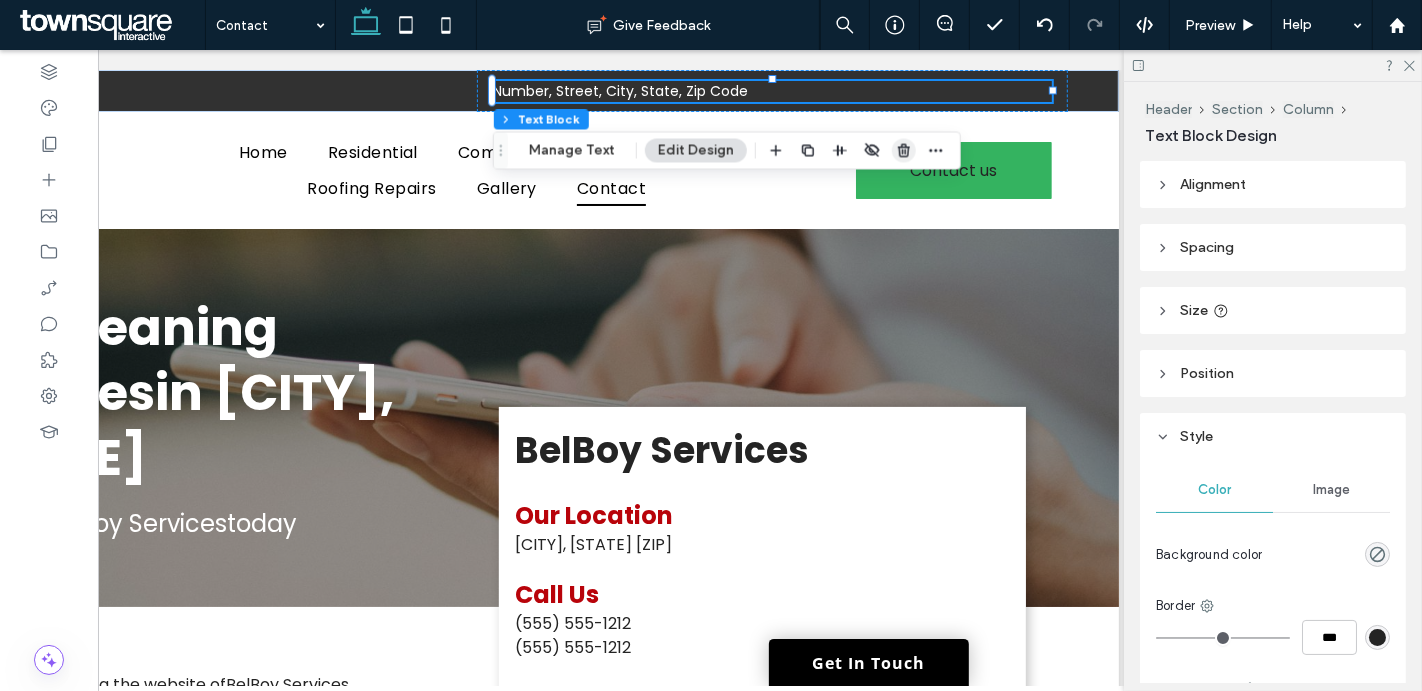 click 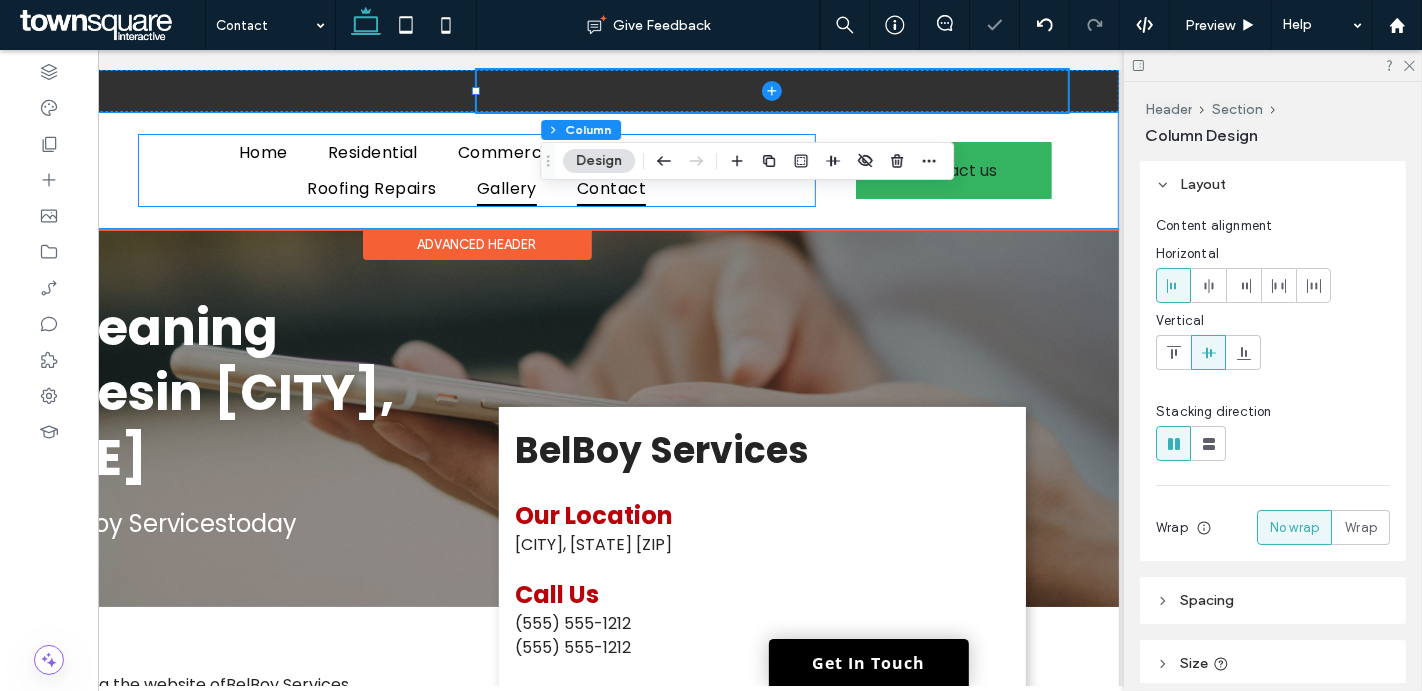 scroll, scrollTop: 0, scrollLeft: 0, axis: both 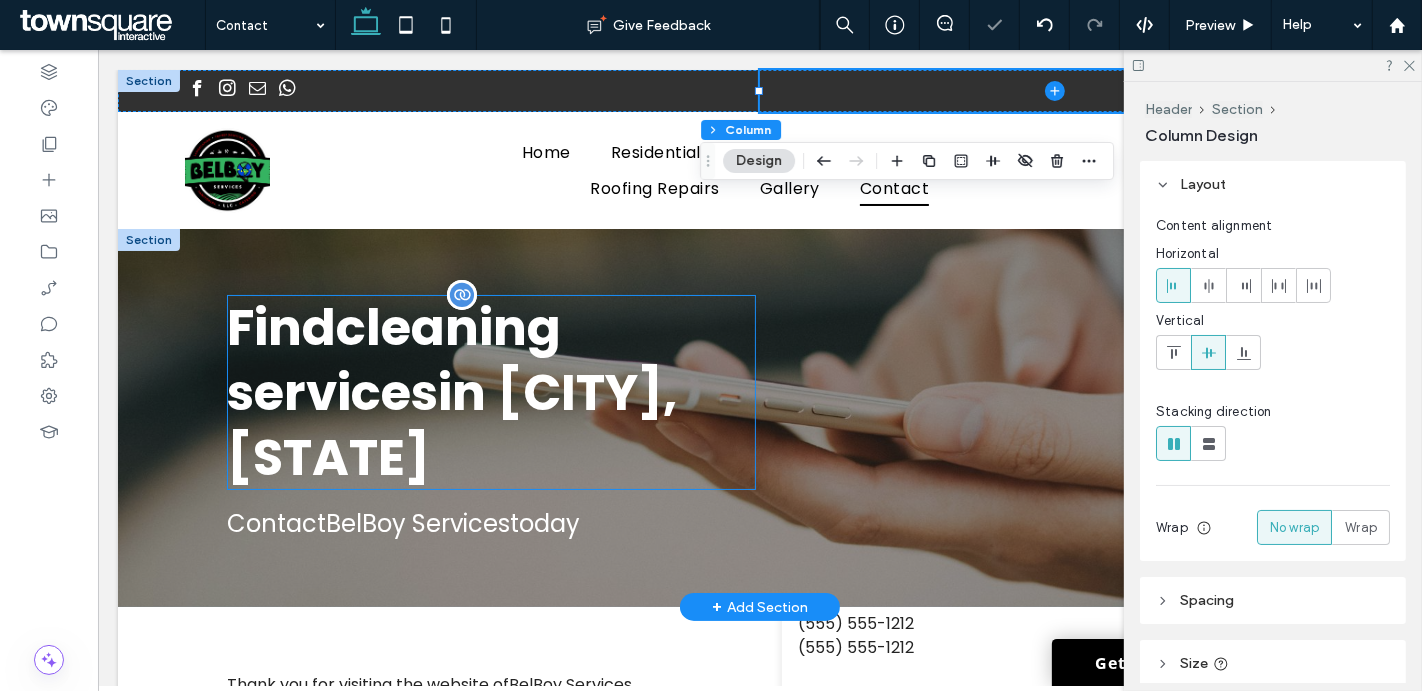 click on "cleaning services" at bounding box center [393, 360] 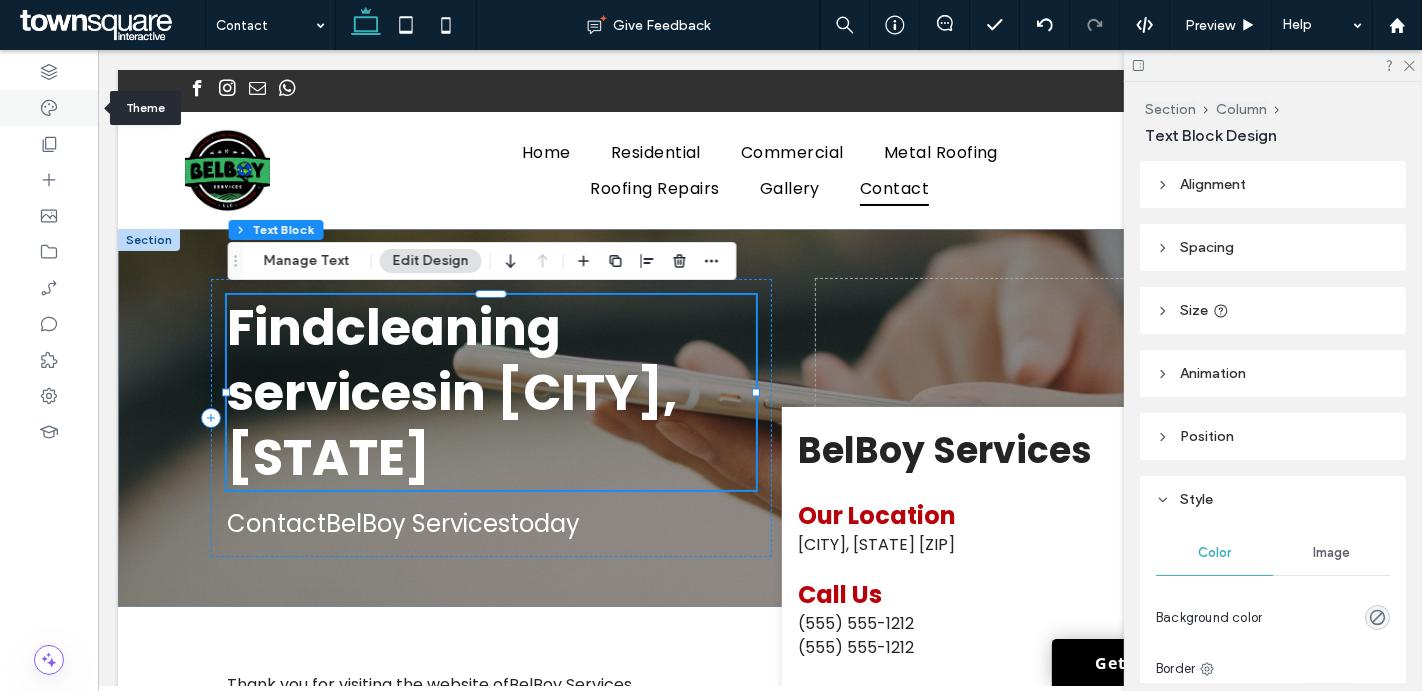 click 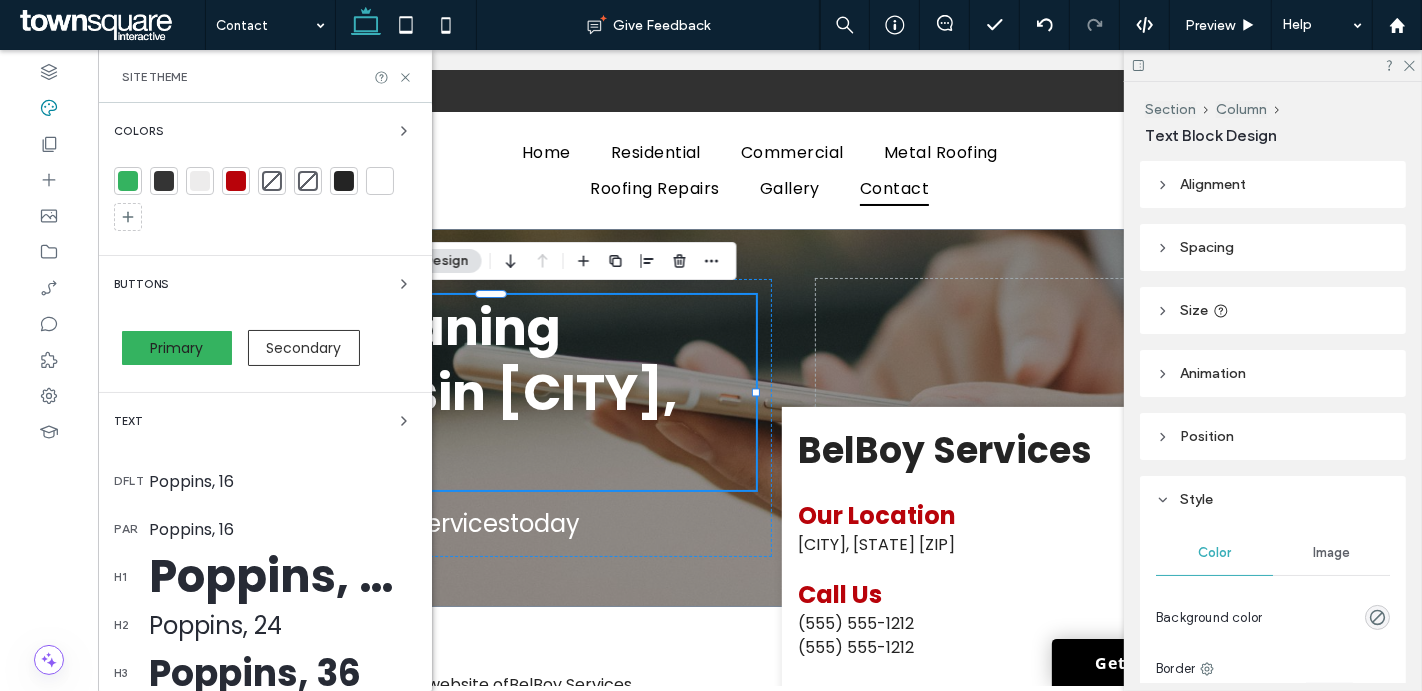 click on "Poppins, 50" at bounding box center [282, 577] 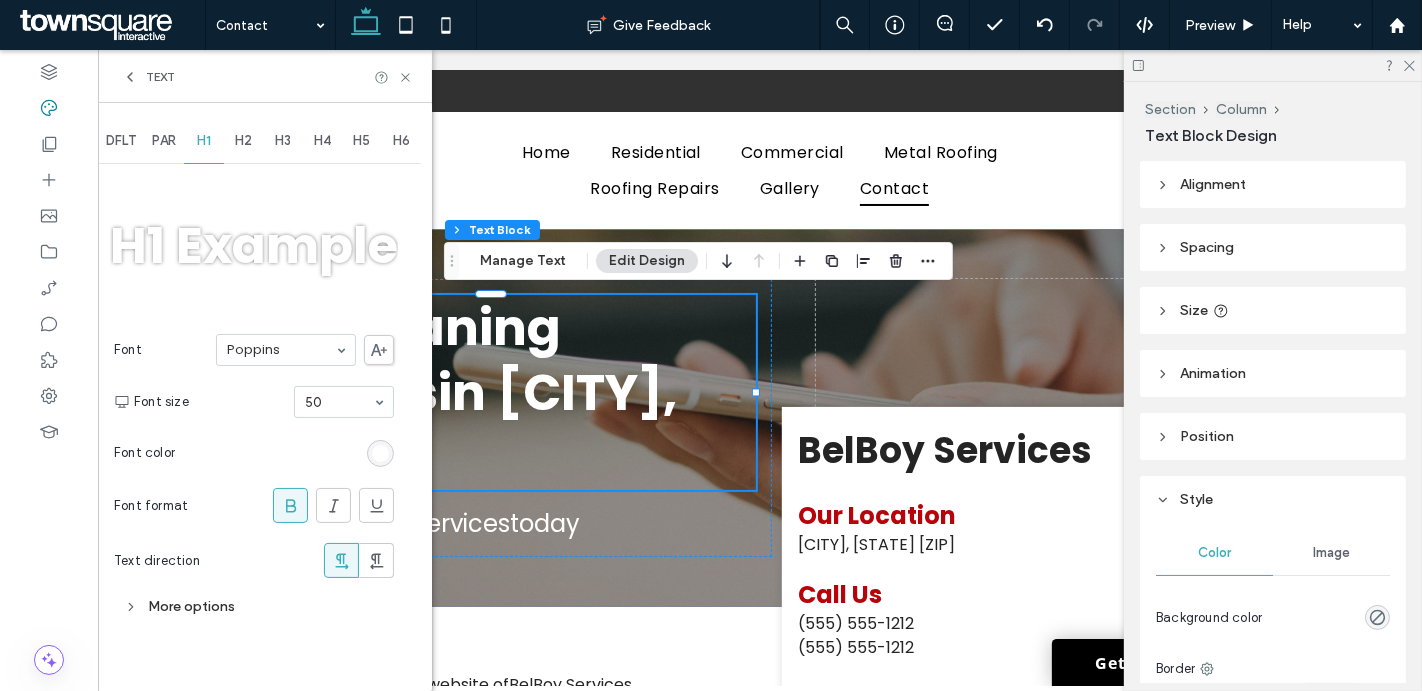 click on "H2" at bounding box center (244, 141) 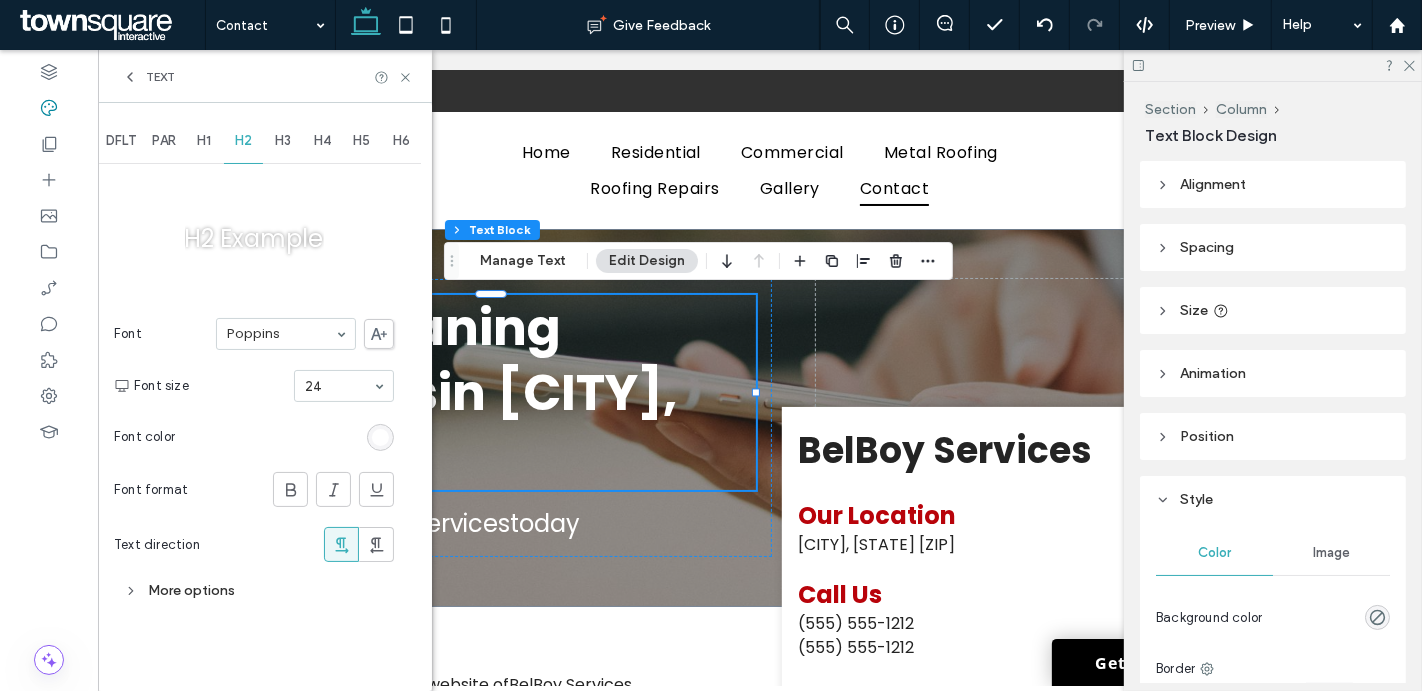 click on "H4" at bounding box center [323, 141] 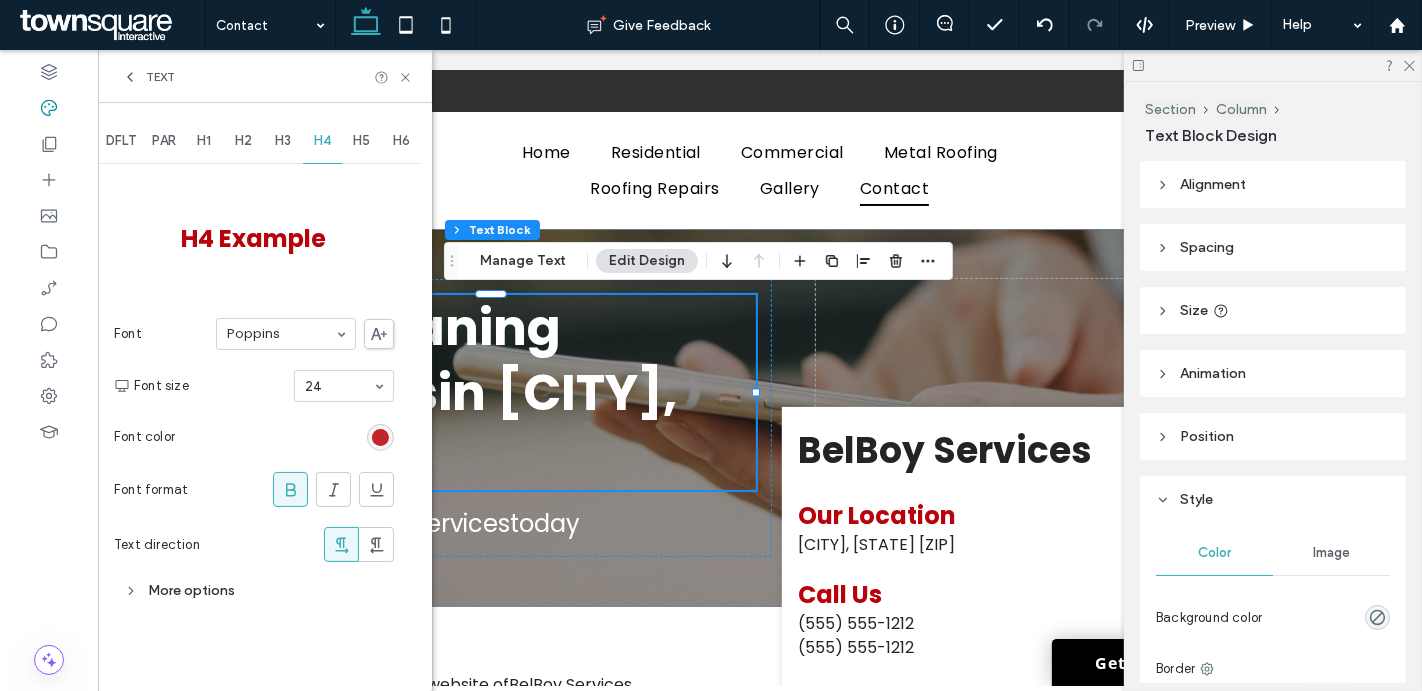 click at bounding box center [380, 437] 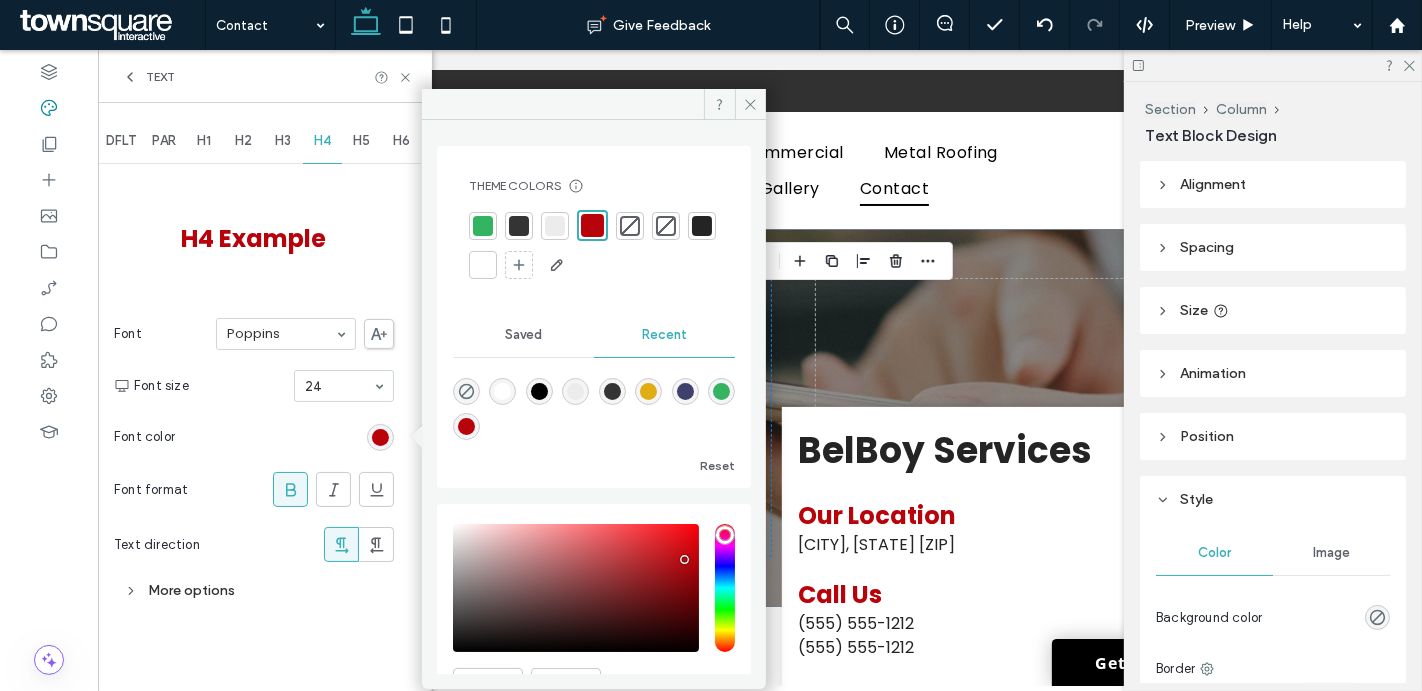 click at bounding box center [519, 226] 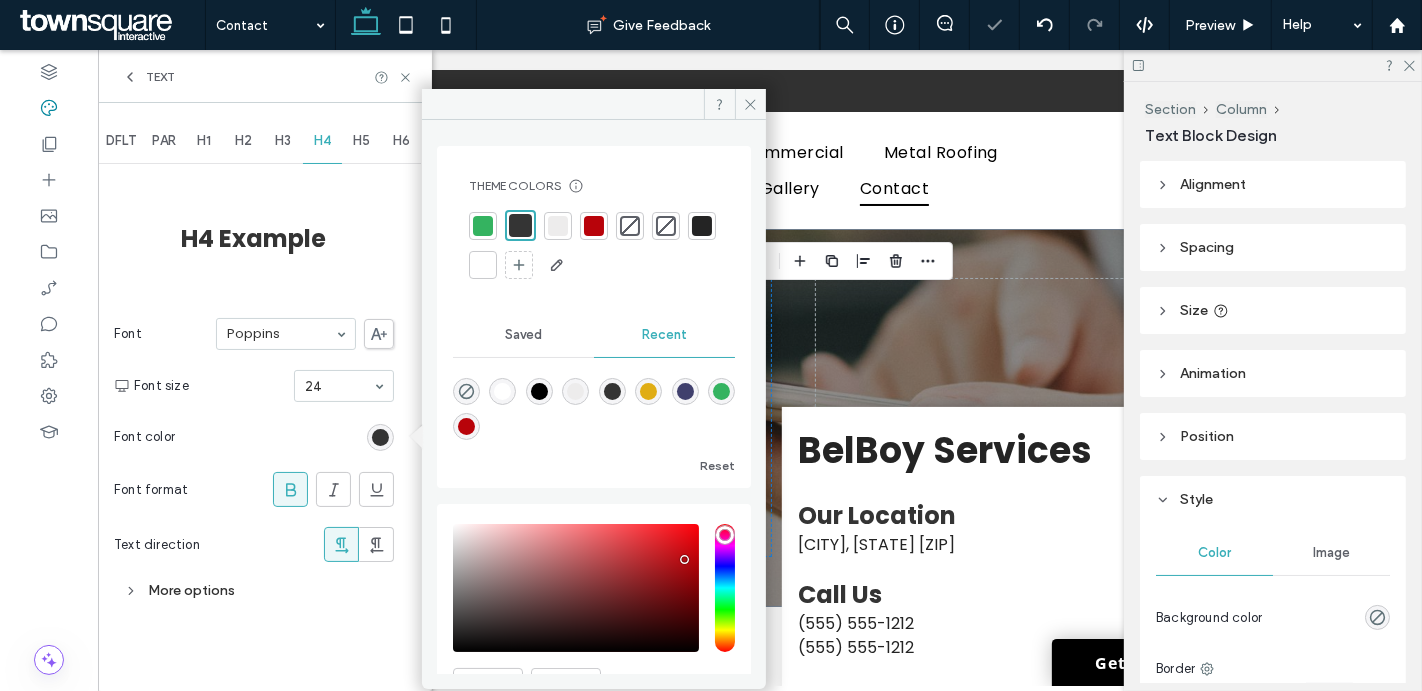 click on "H5" at bounding box center (362, 141) 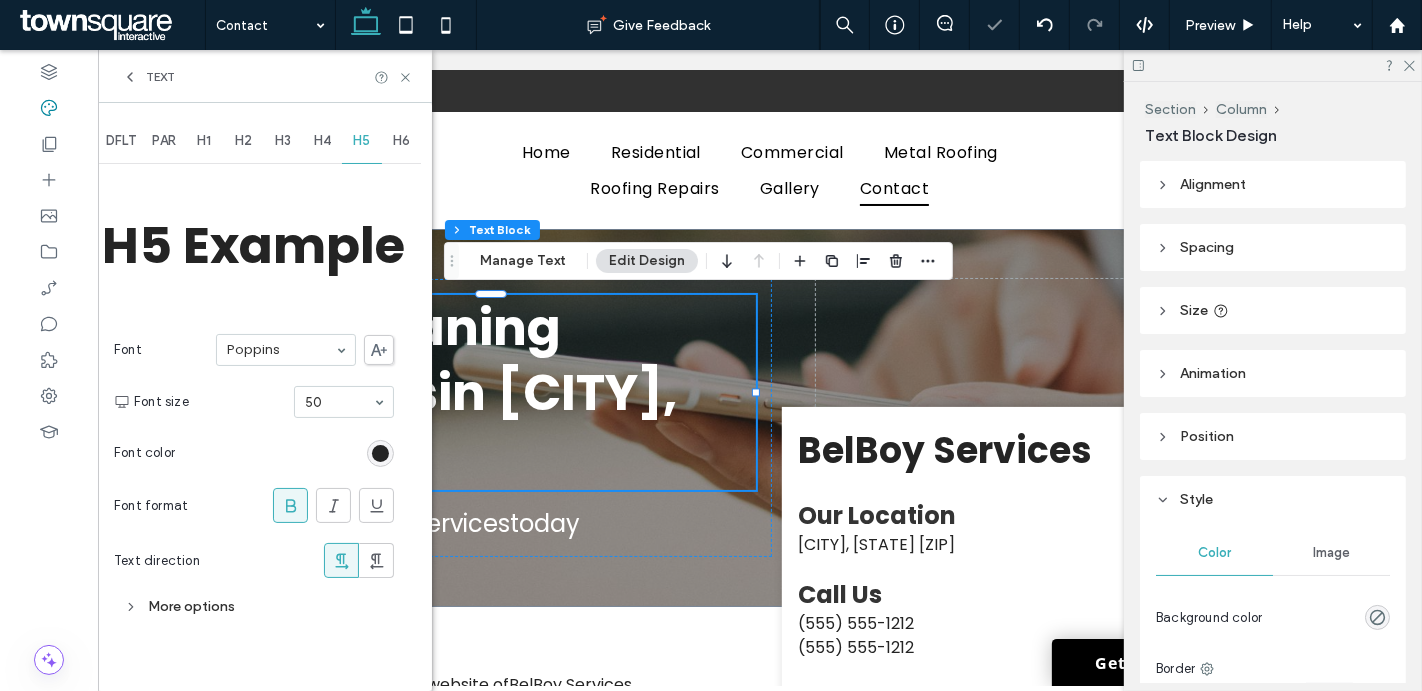 click on "H6" at bounding box center (401, 141) 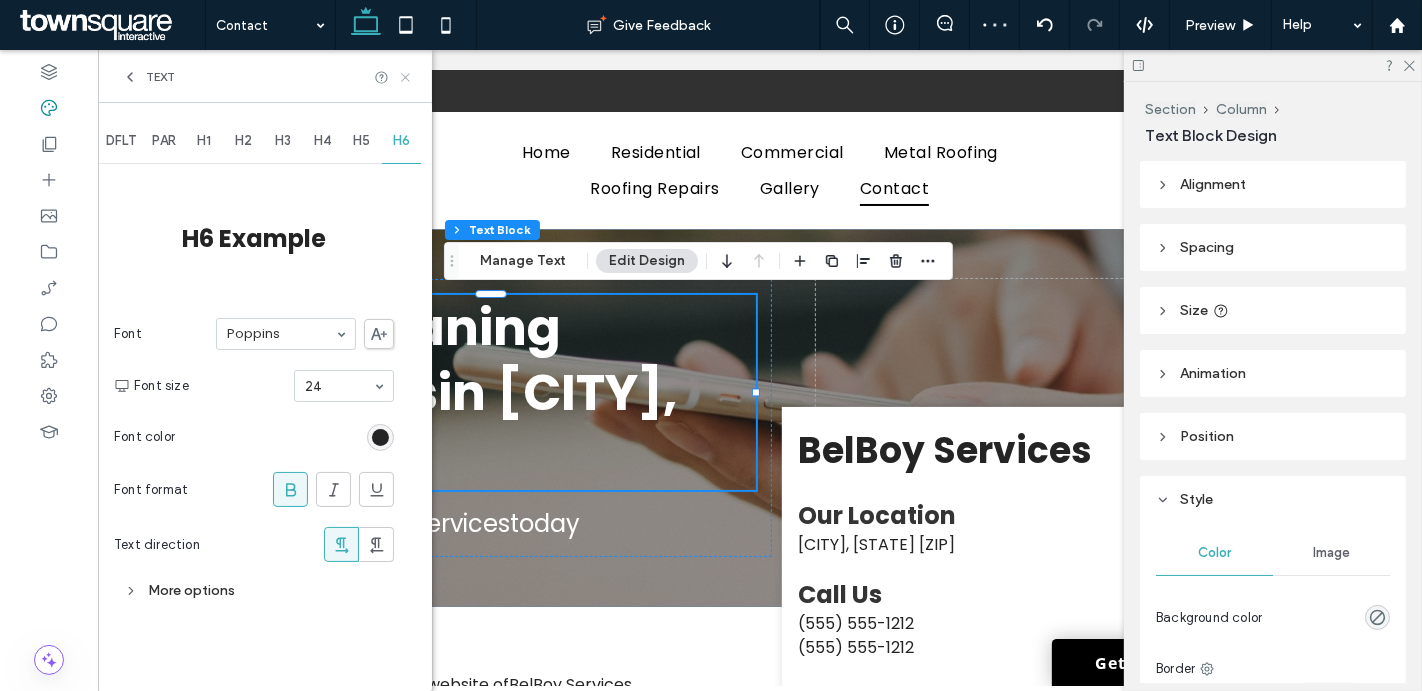 click 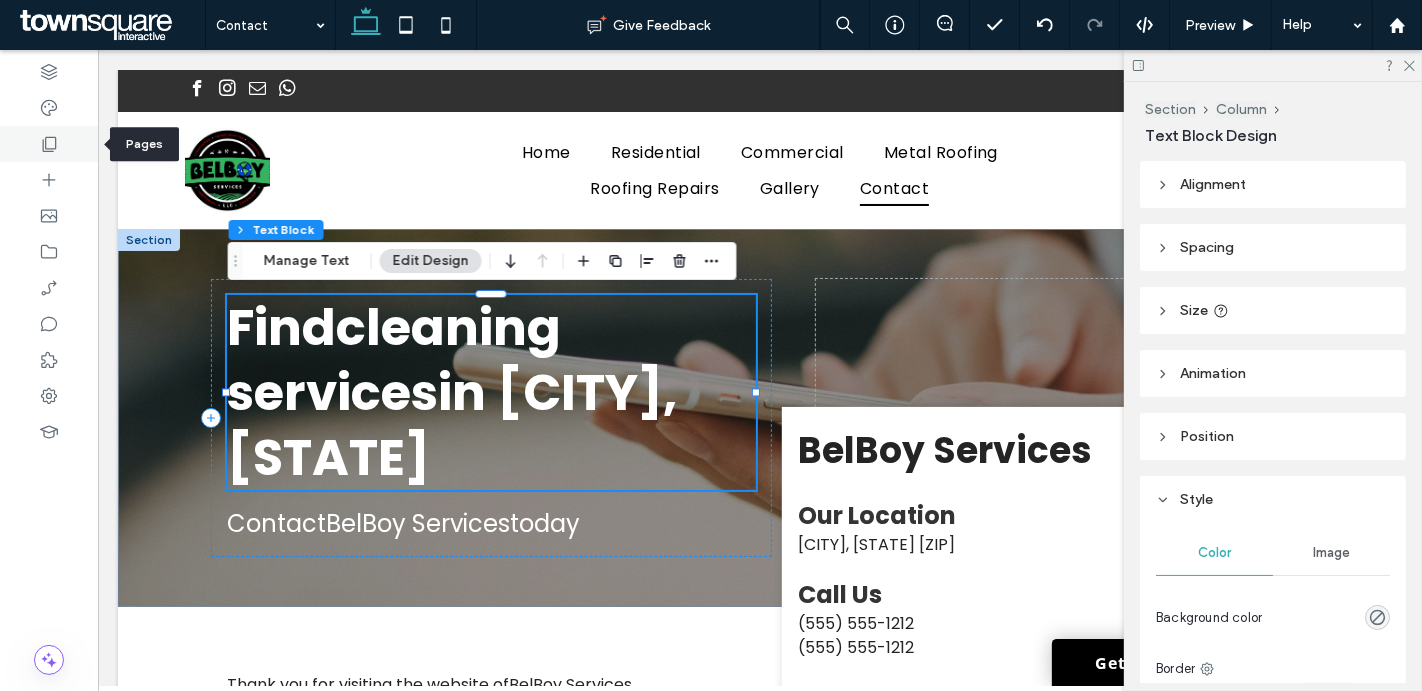 click 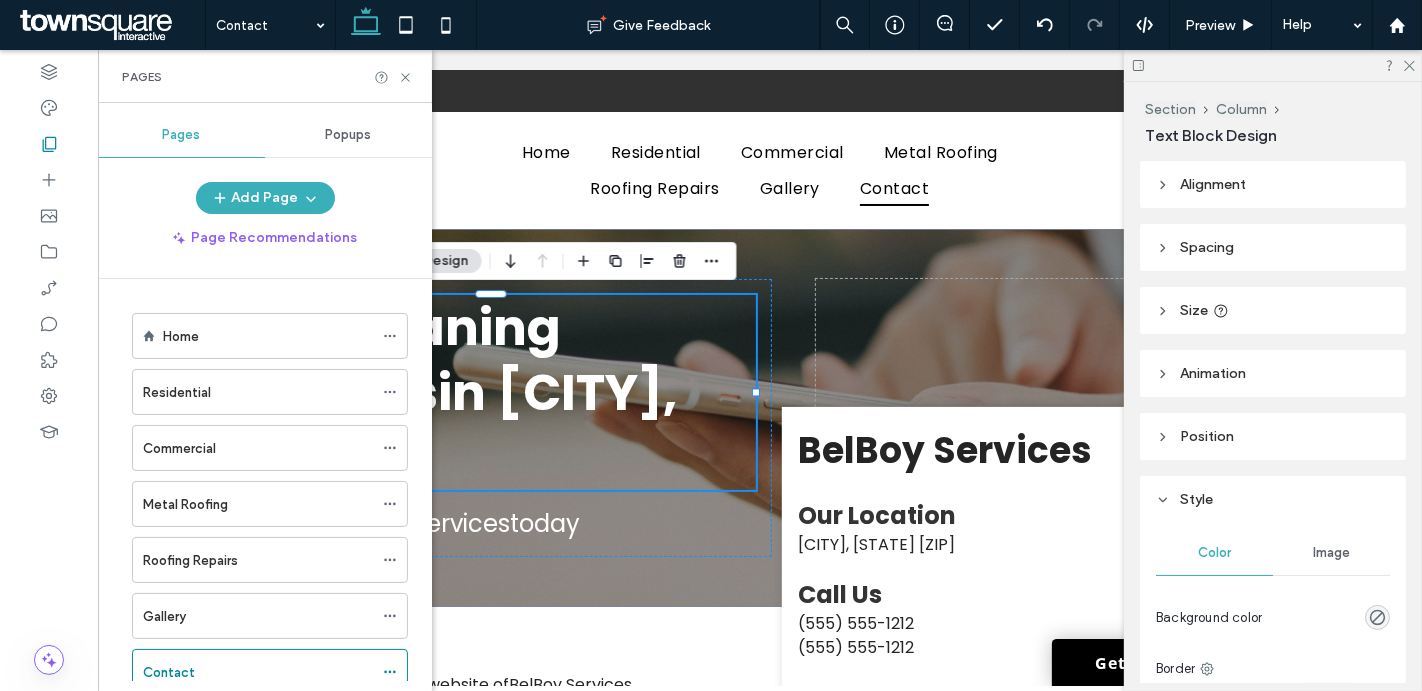 scroll, scrollTop: 111, scrollLeft: 0, axis: vertical 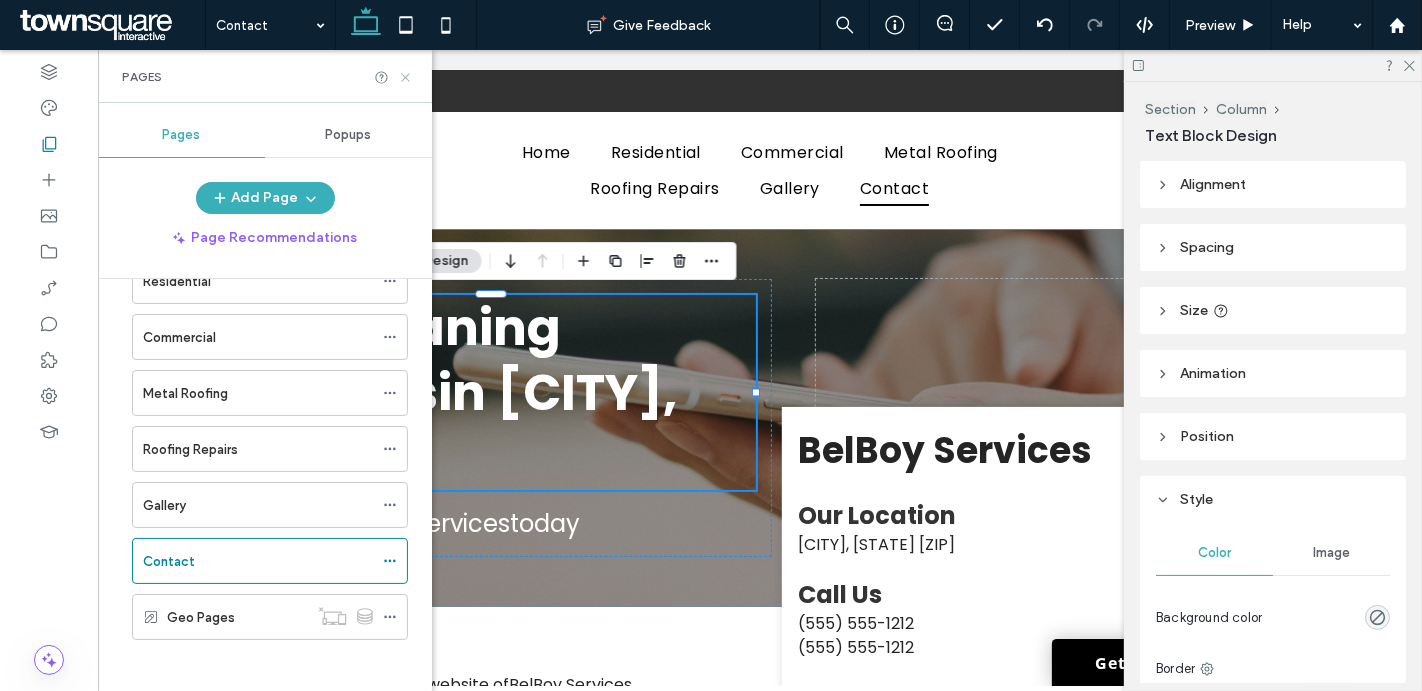 click 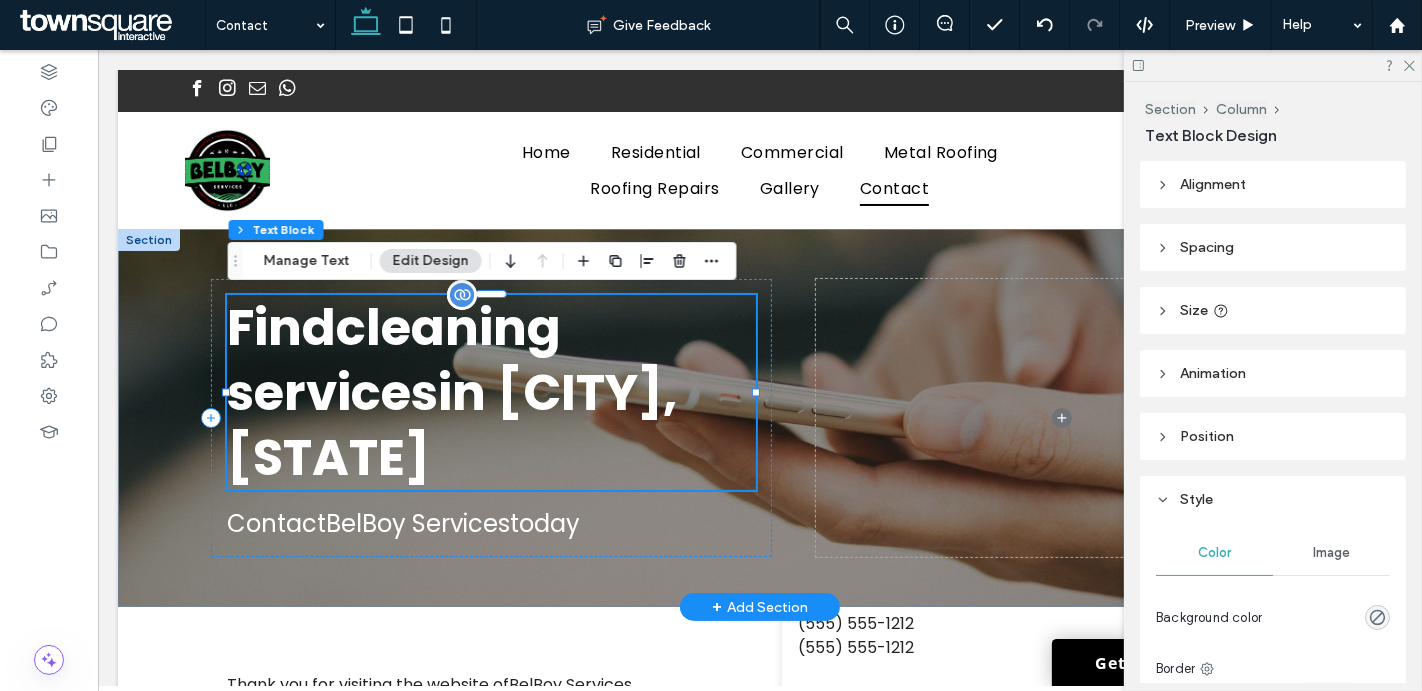 click on "Find  cleaning services
in" at bounding box center (393, 360) 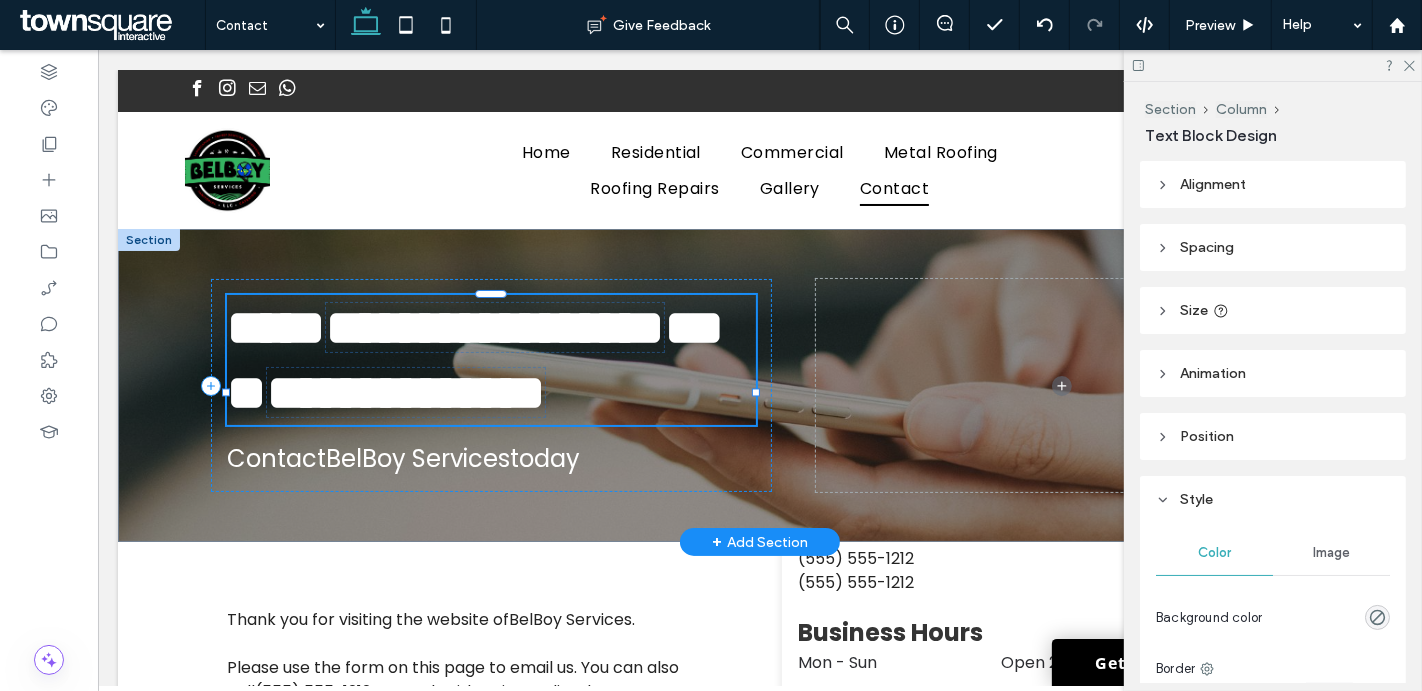 type on "*******" 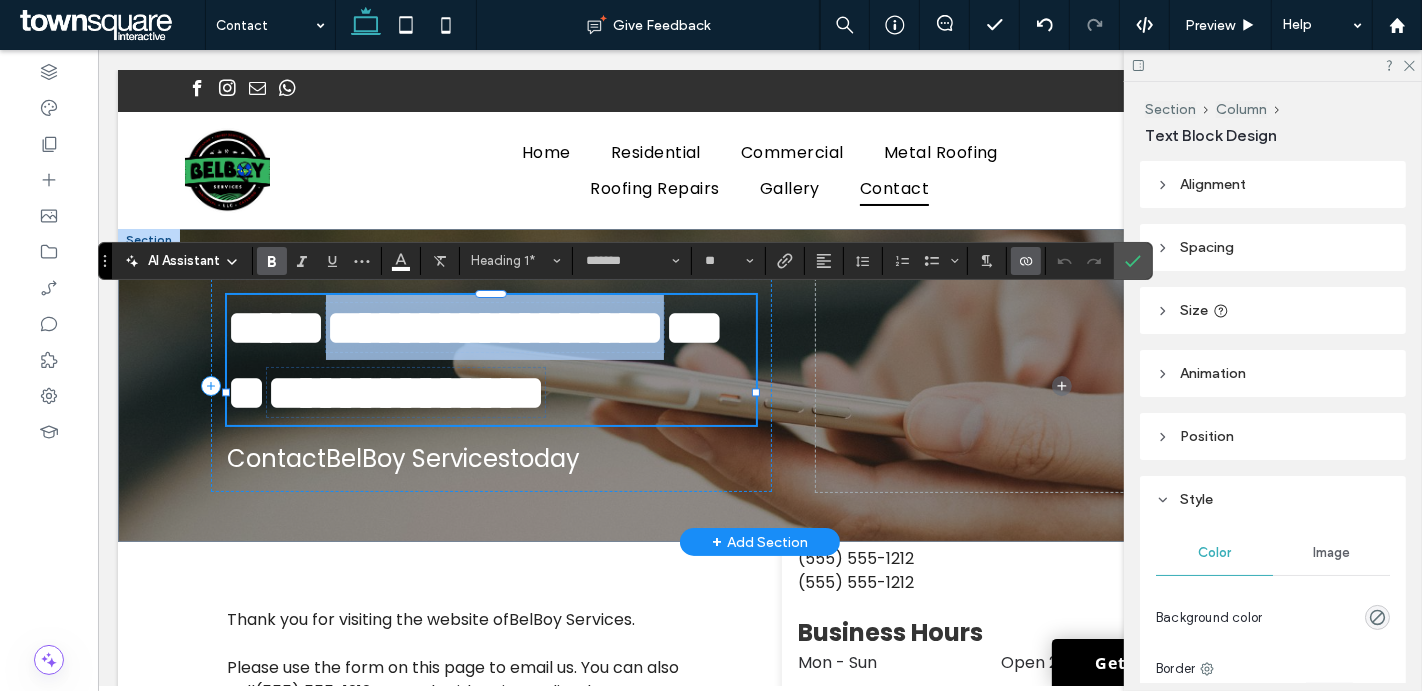 click on "**********" at bounding box center [494, 327] 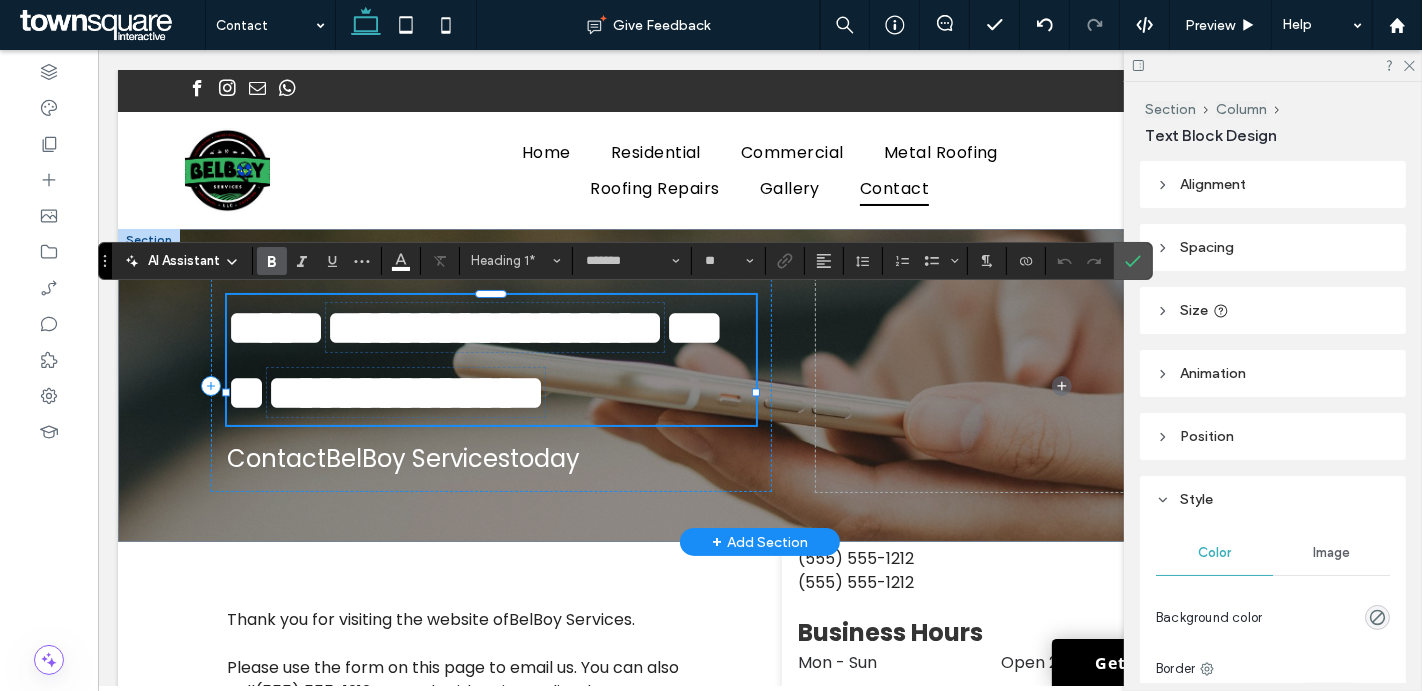 click on "**********" at bounding box center (474, 360) 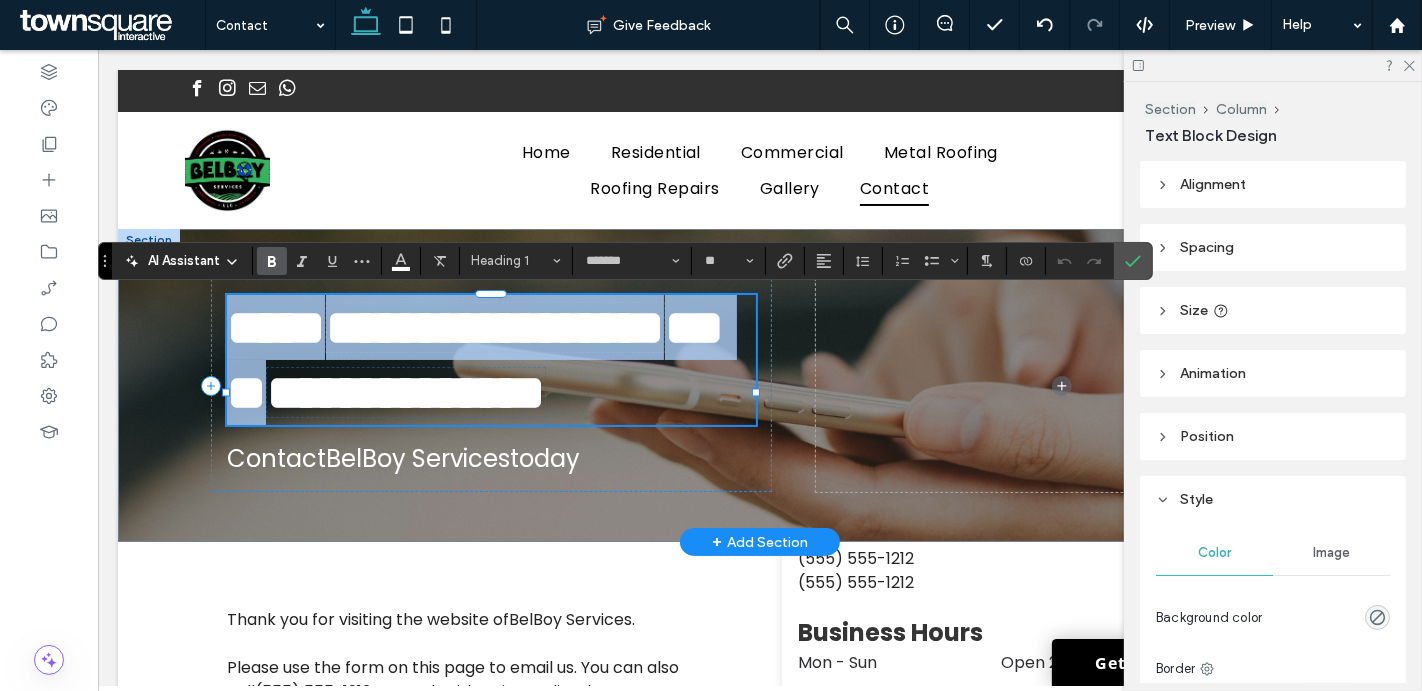 drag, startPoint x: 238, startPoint y: 328, endPoint x: 639, endPoint y: 456, distance: 420.93347 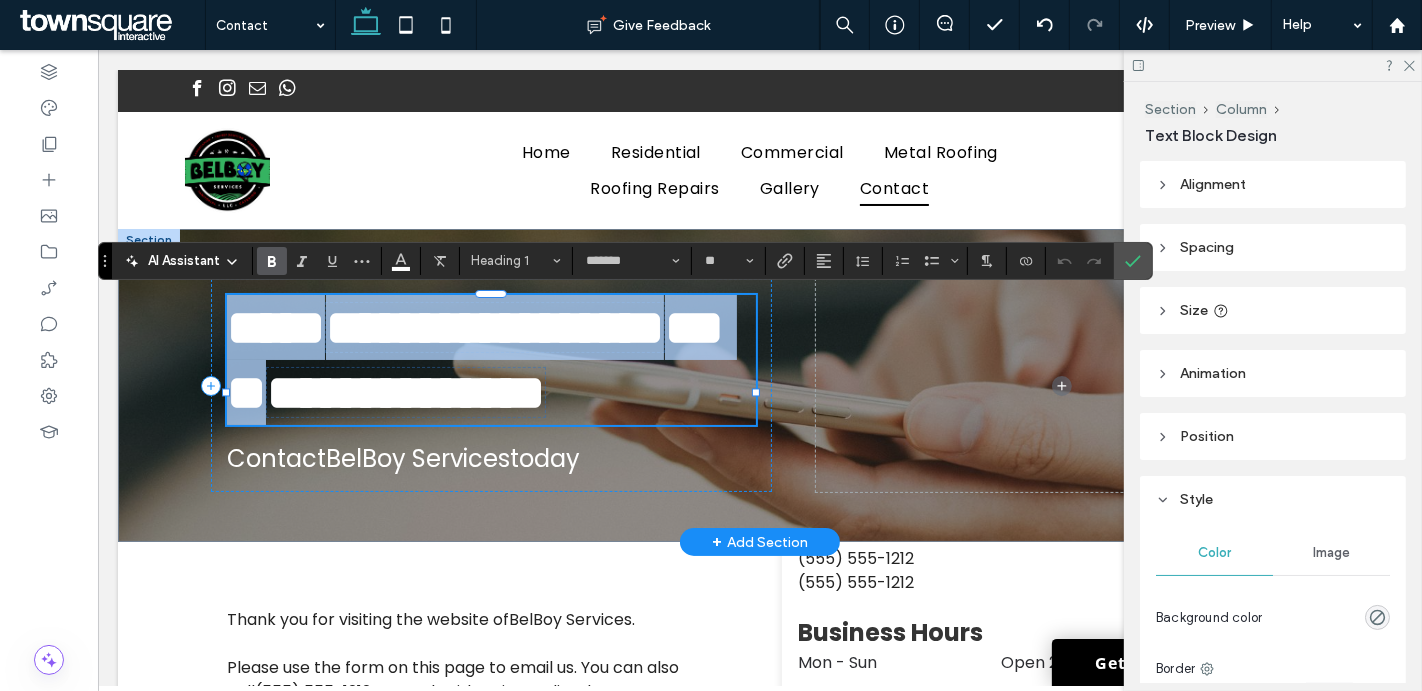 click on "**********" at bounding box center [494, 327] 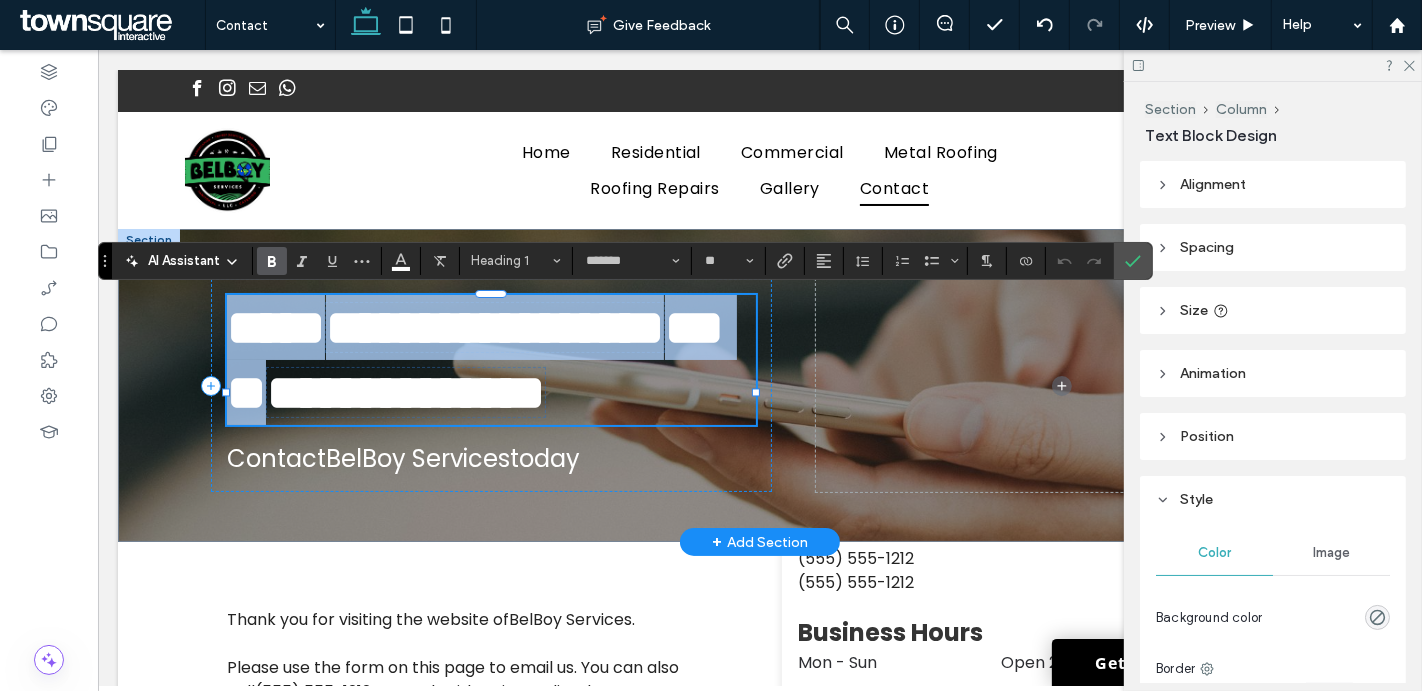 drag, startPoint x: 235, startPoint y: 320, endPoint x: 666, endPoint y: 478, distance: 459.0479 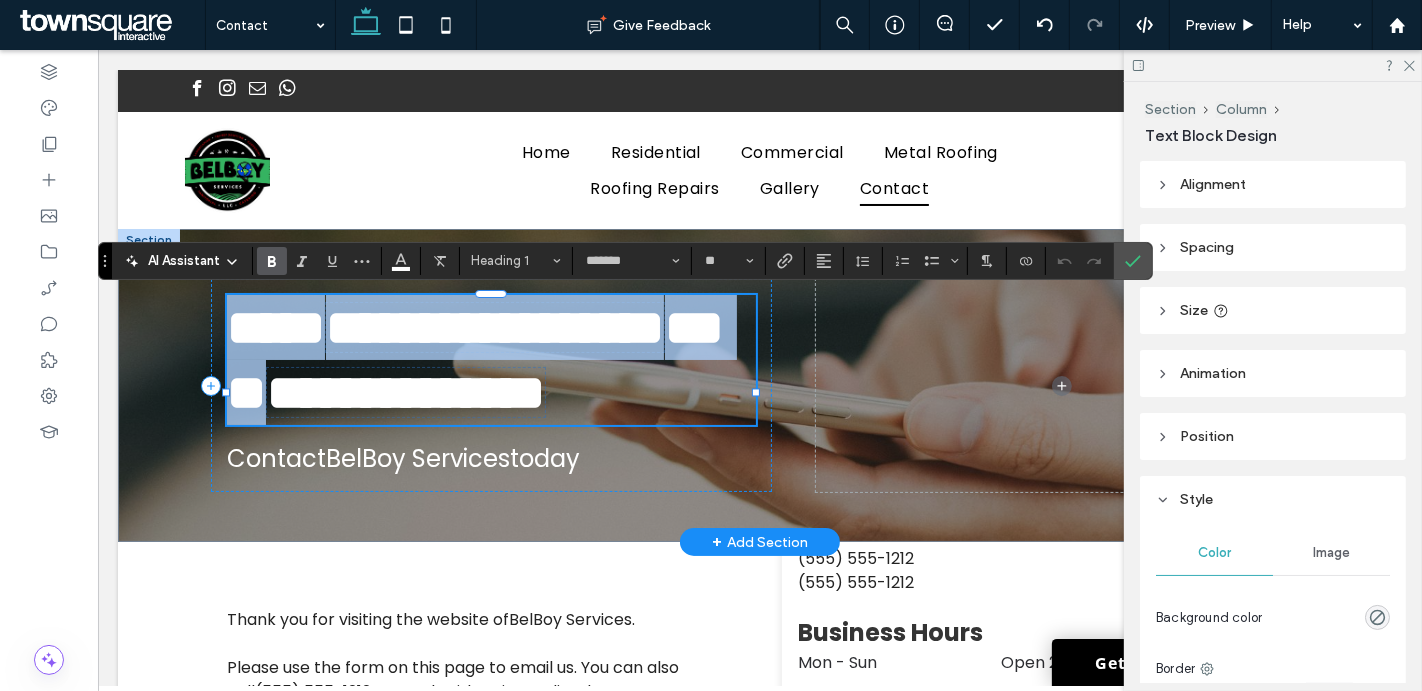 click on "**********" at bounding box center (490, 360) 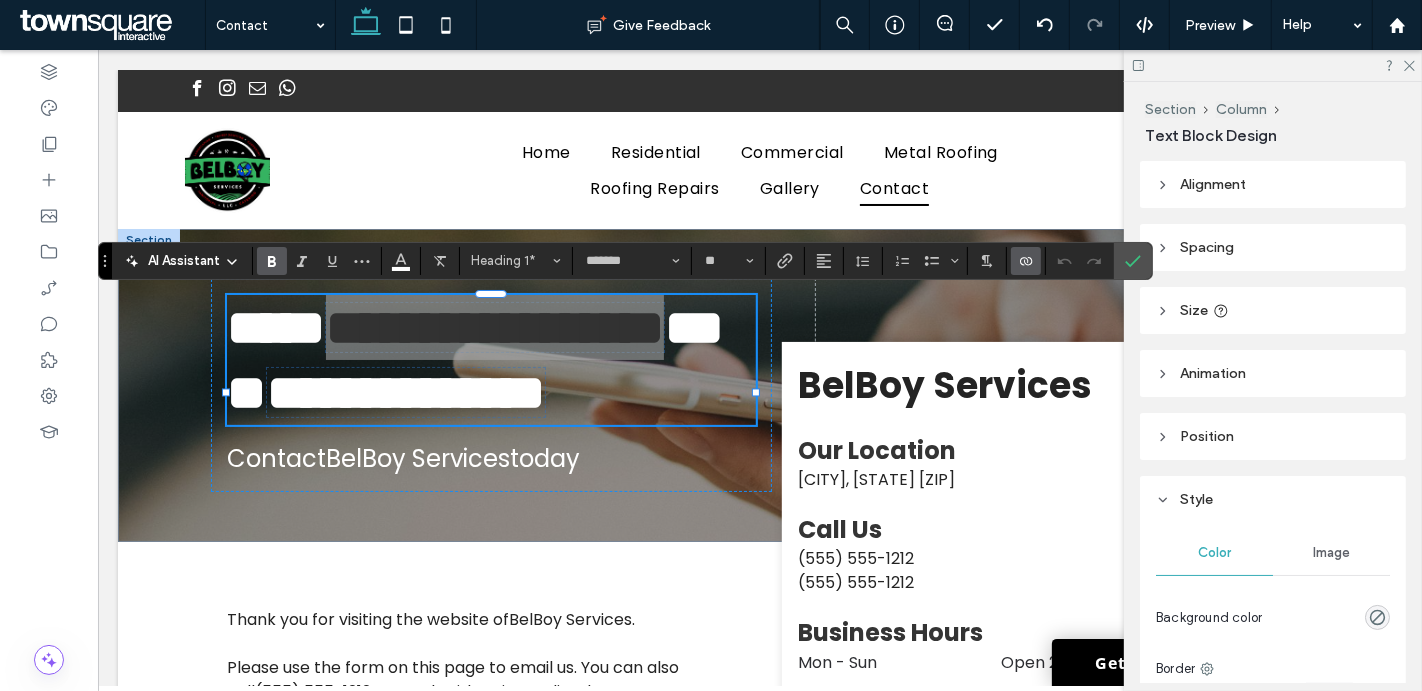 click 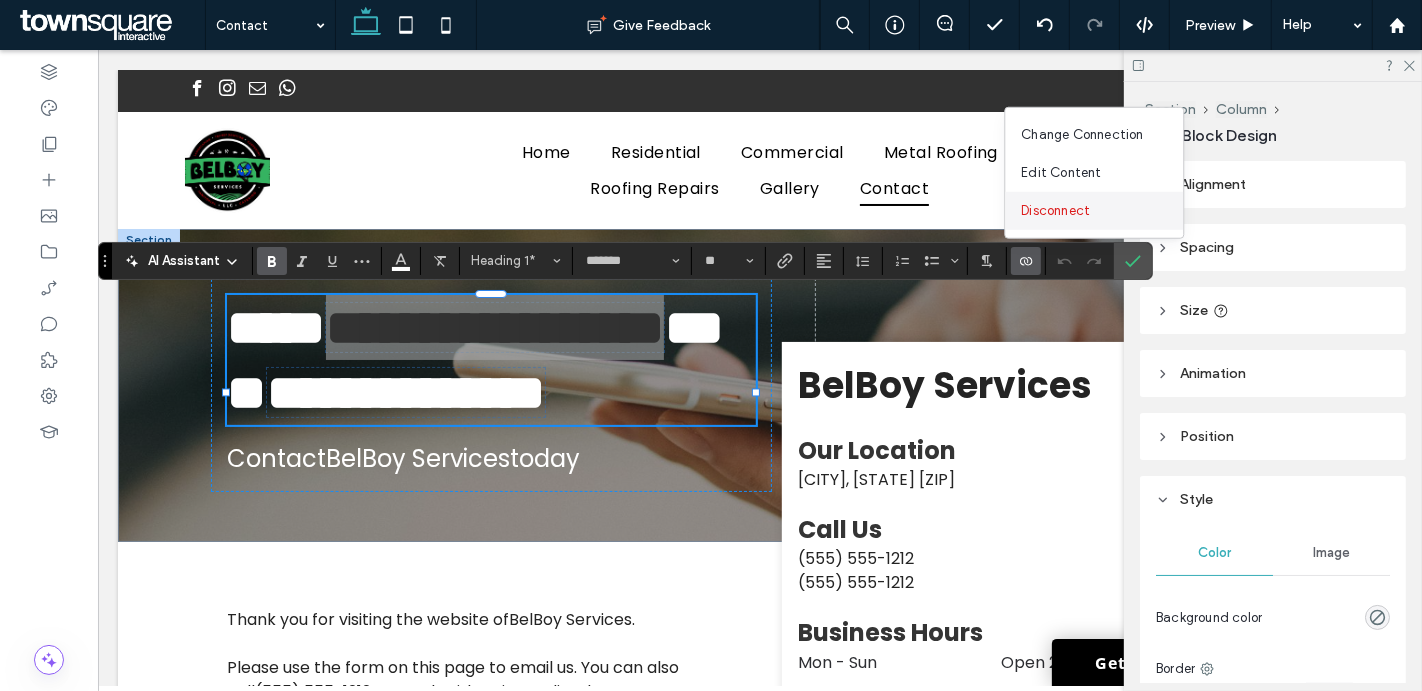 click on "Disconnect" at bounding box center (1055, 211) 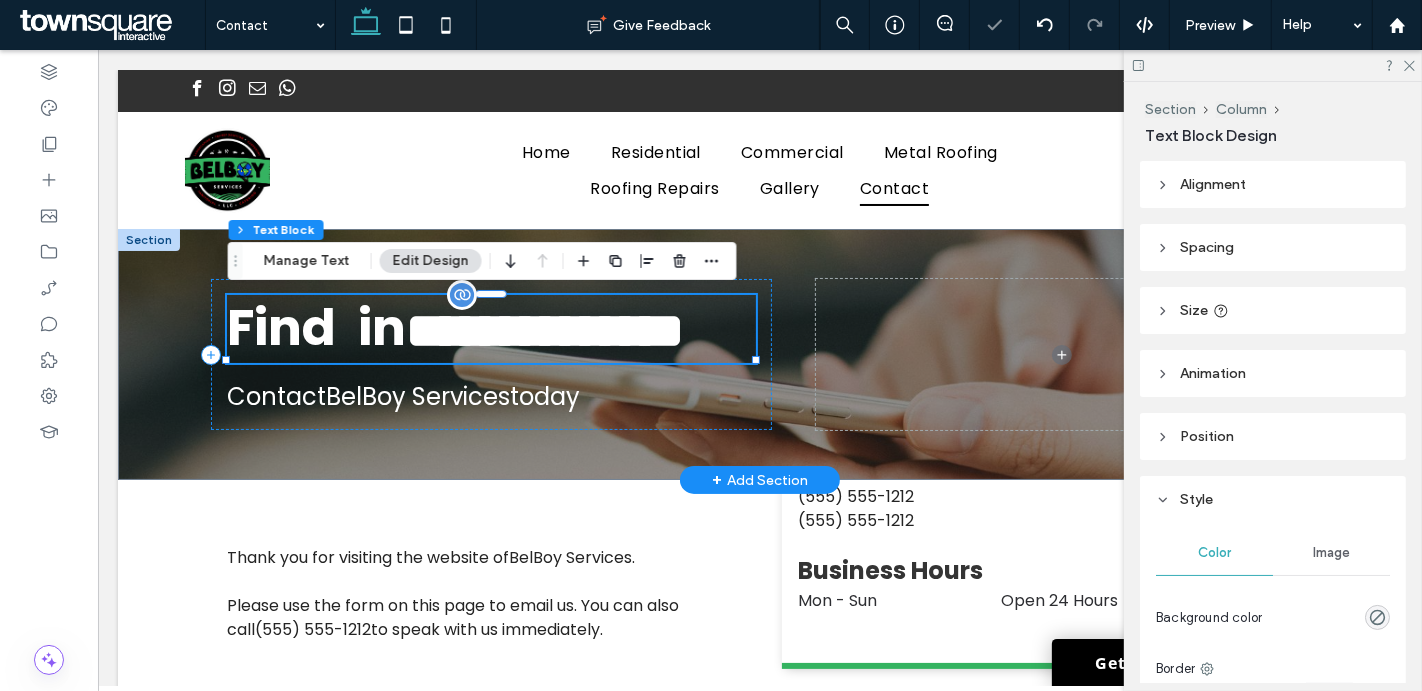 click on "**********" at bounding box center (490, 329) 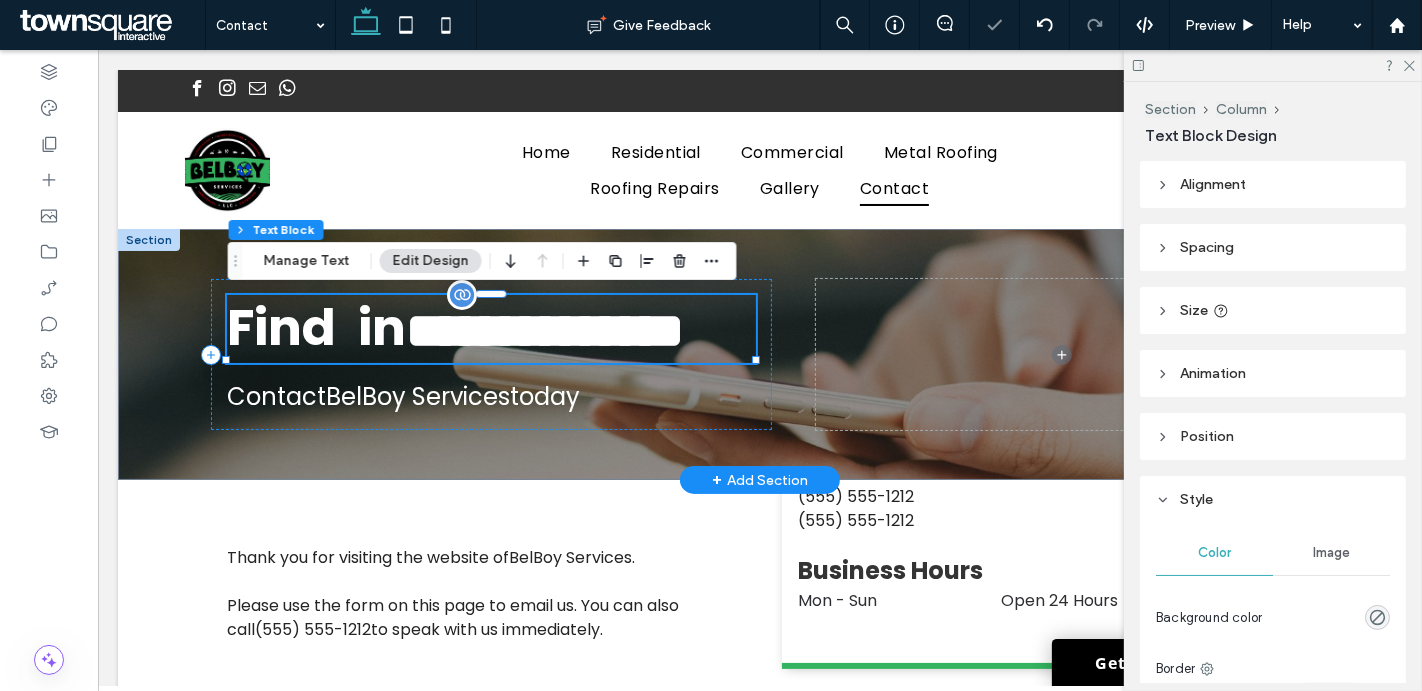 click on "**********" at bounding box center (490, 329) 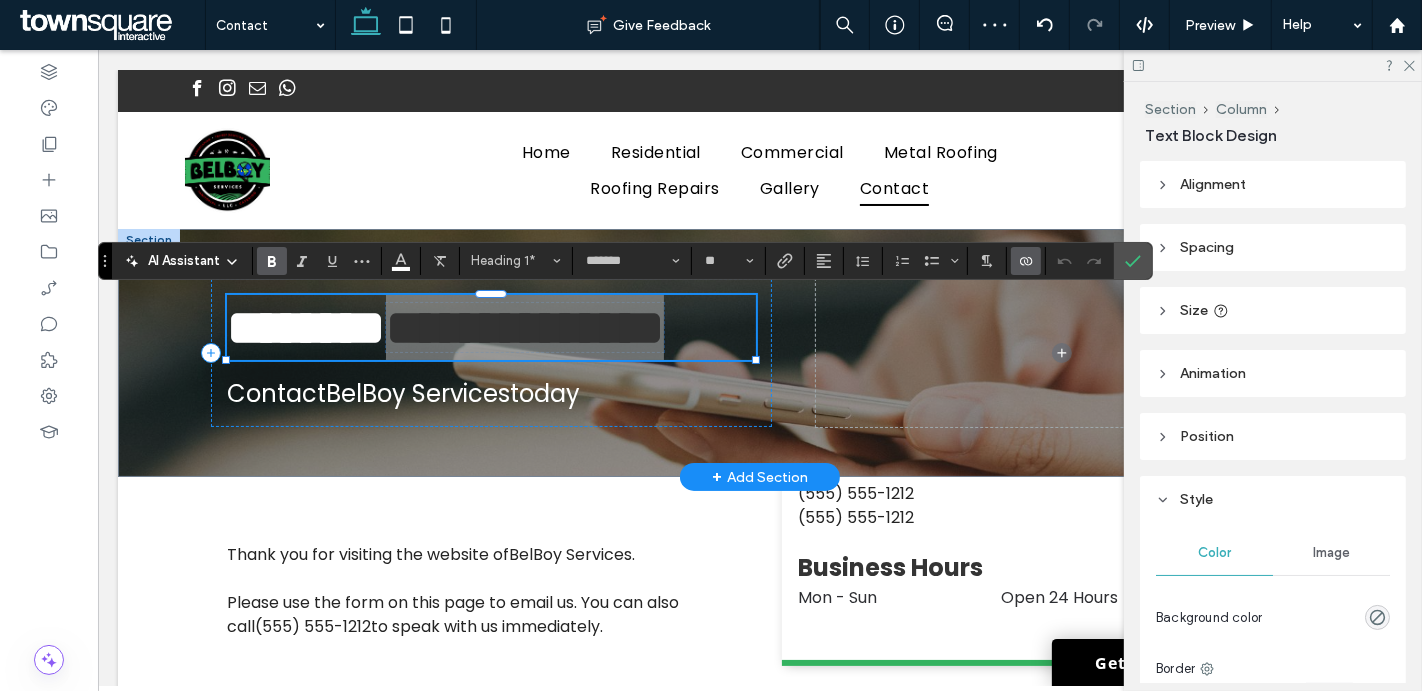 click 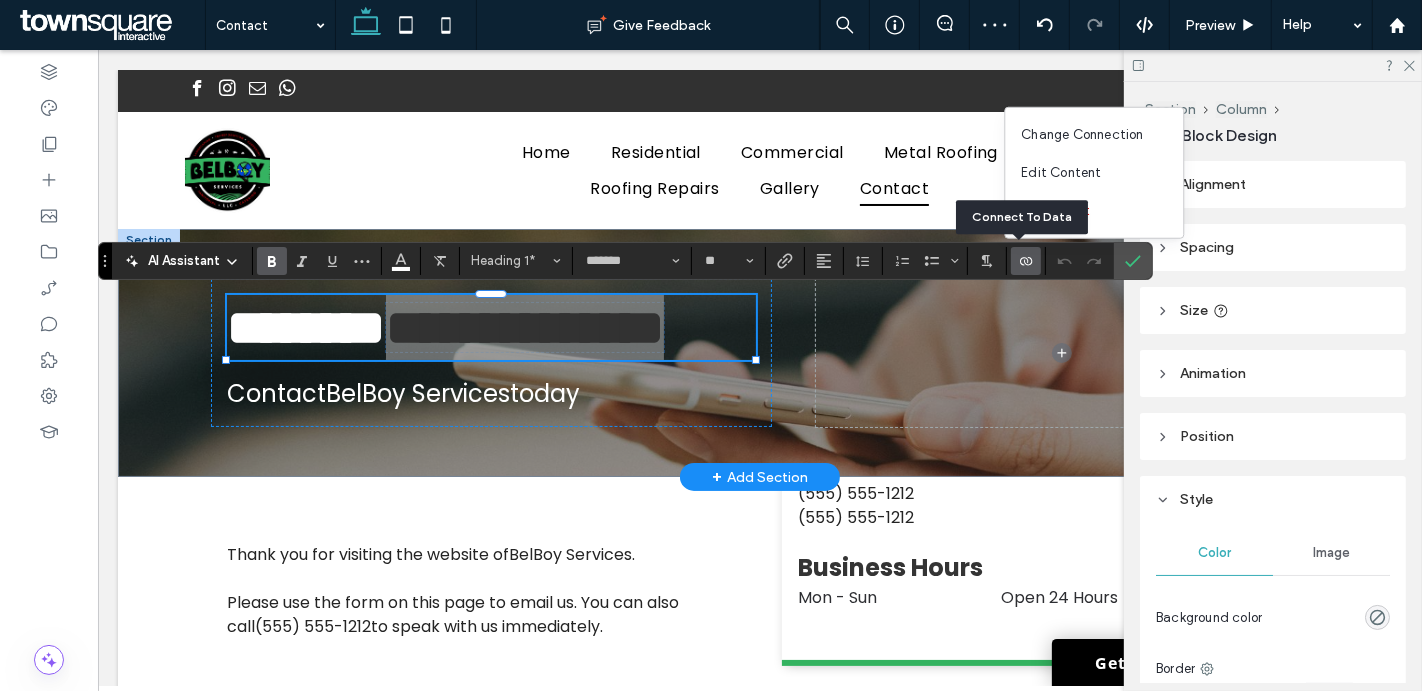 click 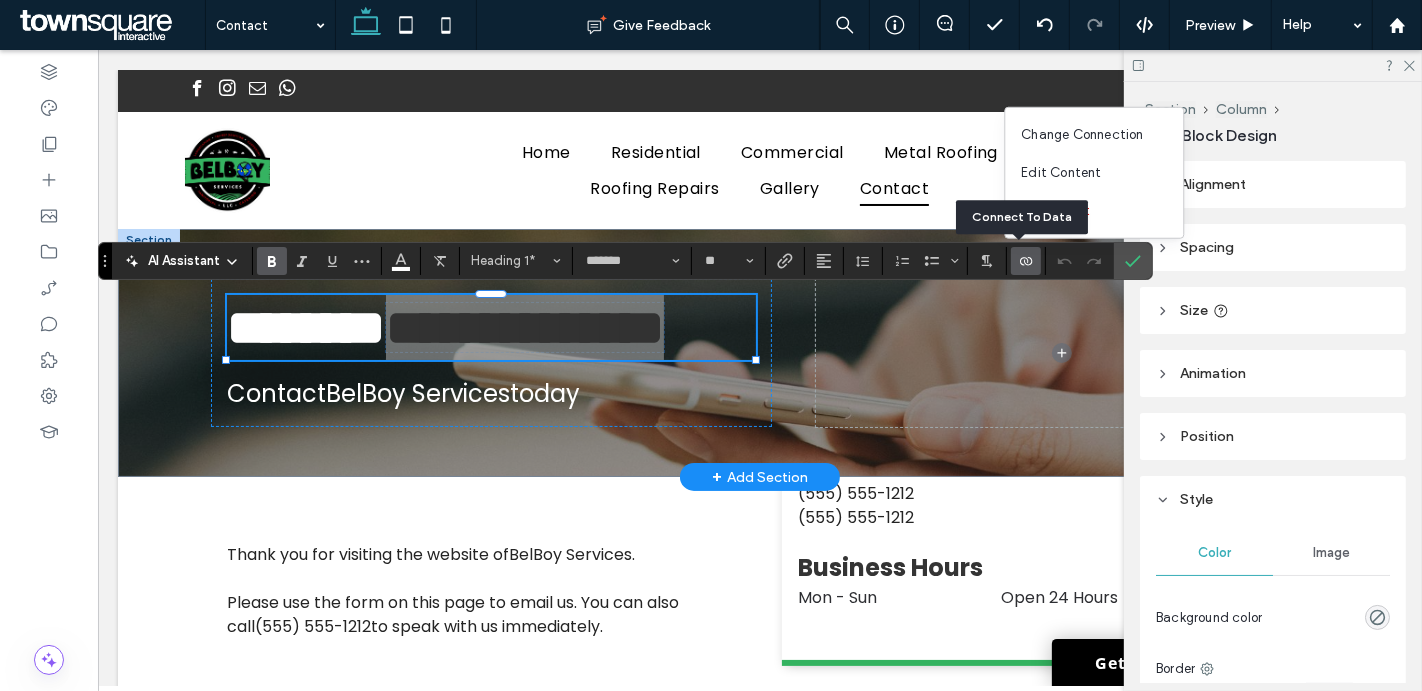 click 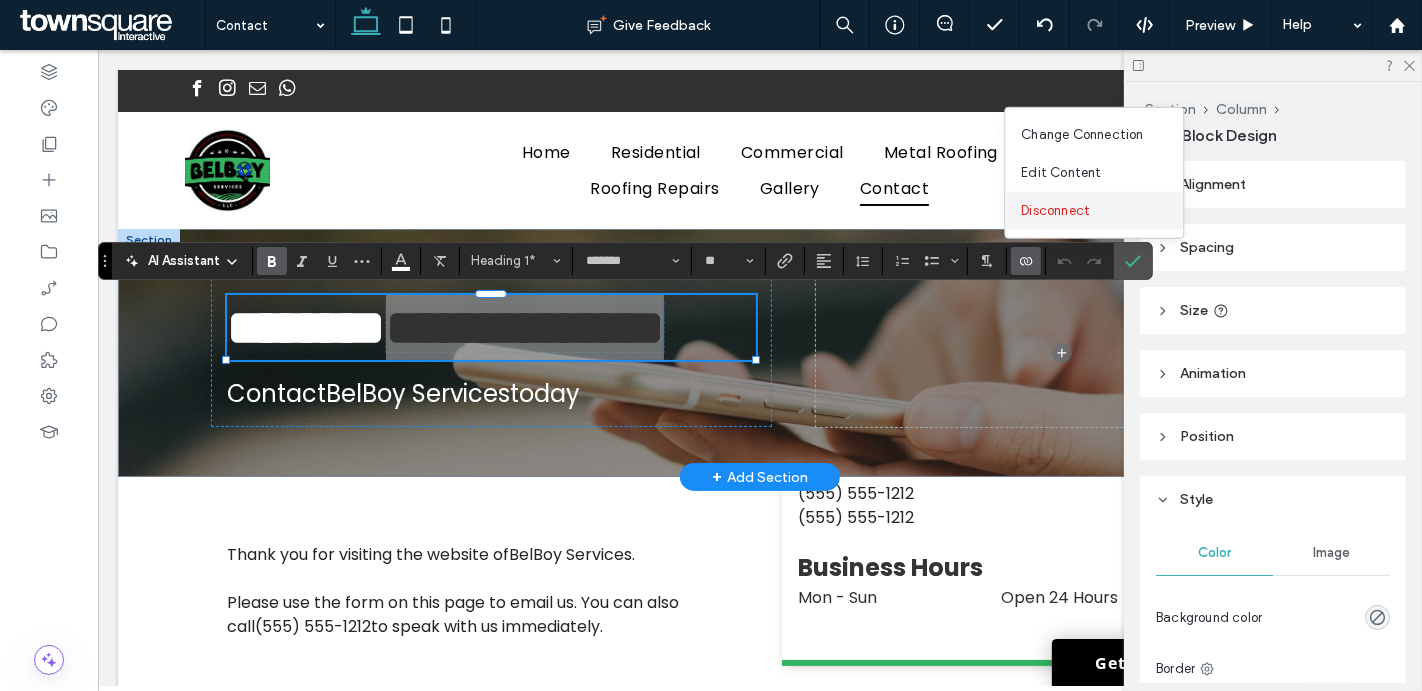 click on "Disconnect" at bounding box center [1055, 211] 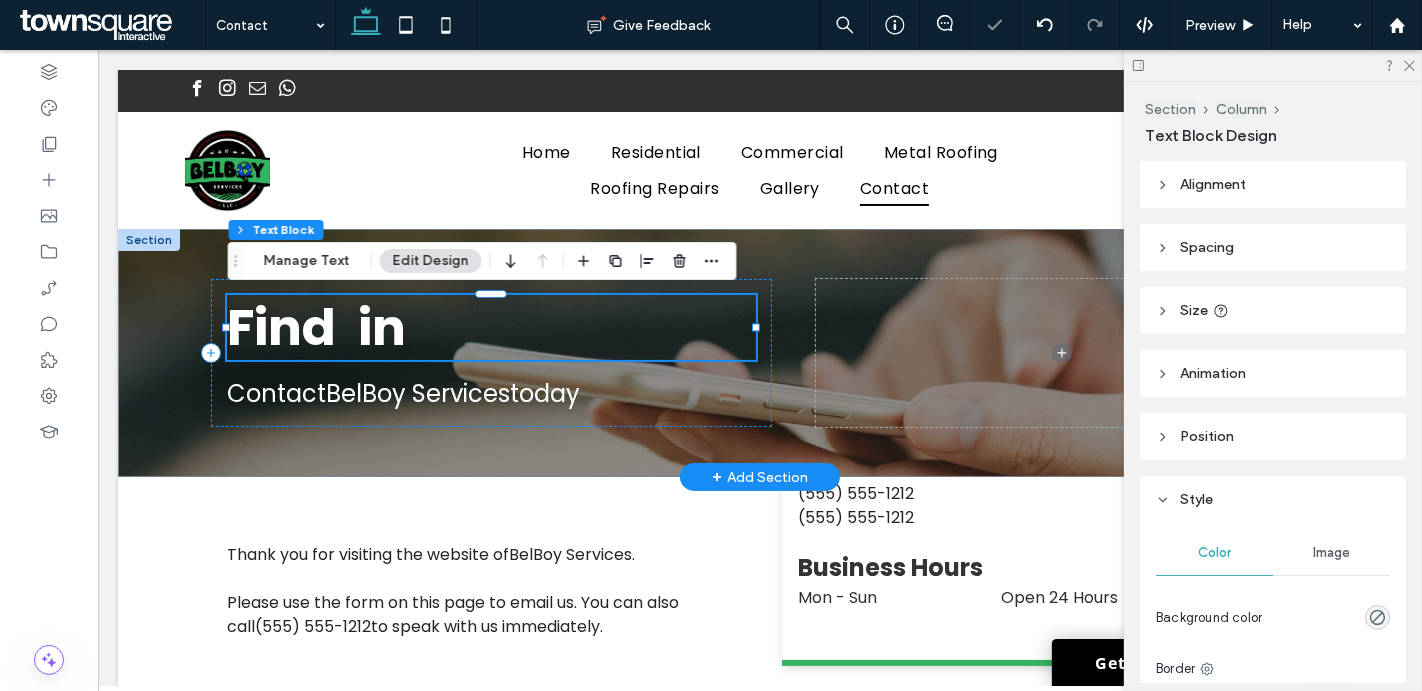 click on "Find  in" at bounding box center [315, 327] 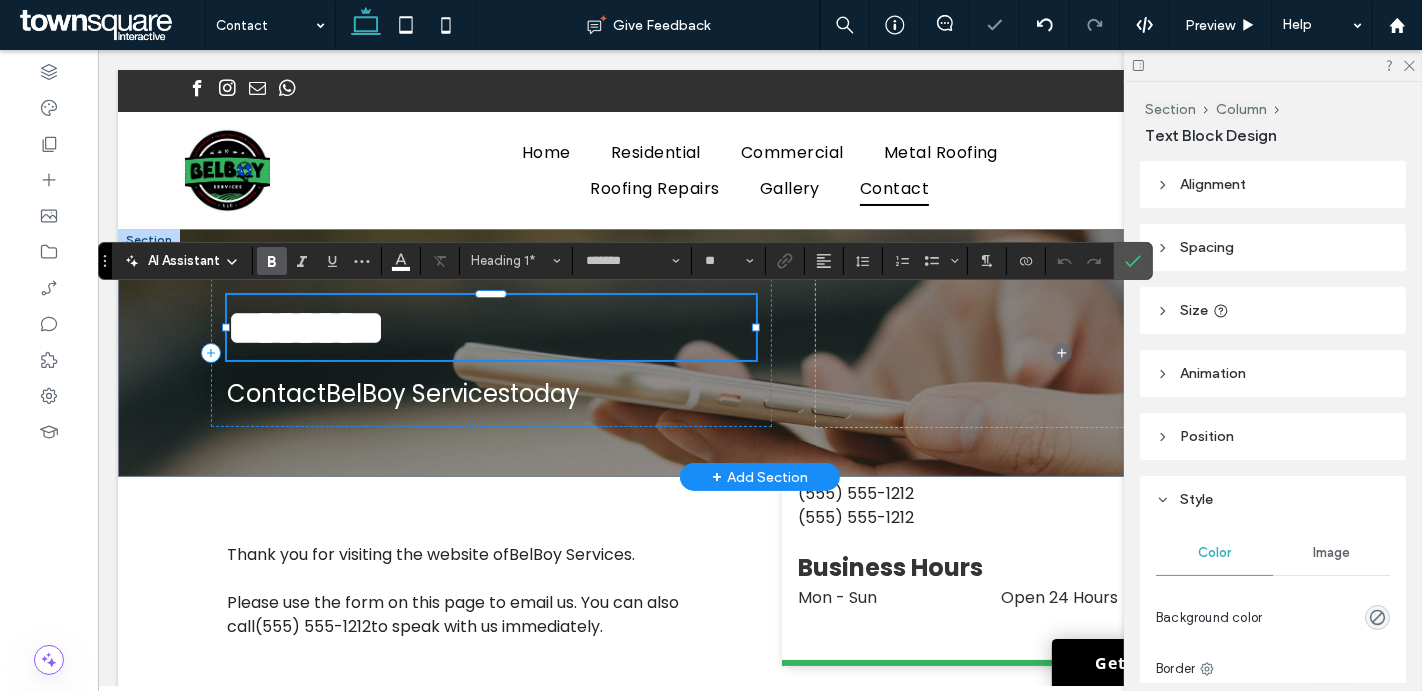 click on "********" at bounding box center (305, 327) 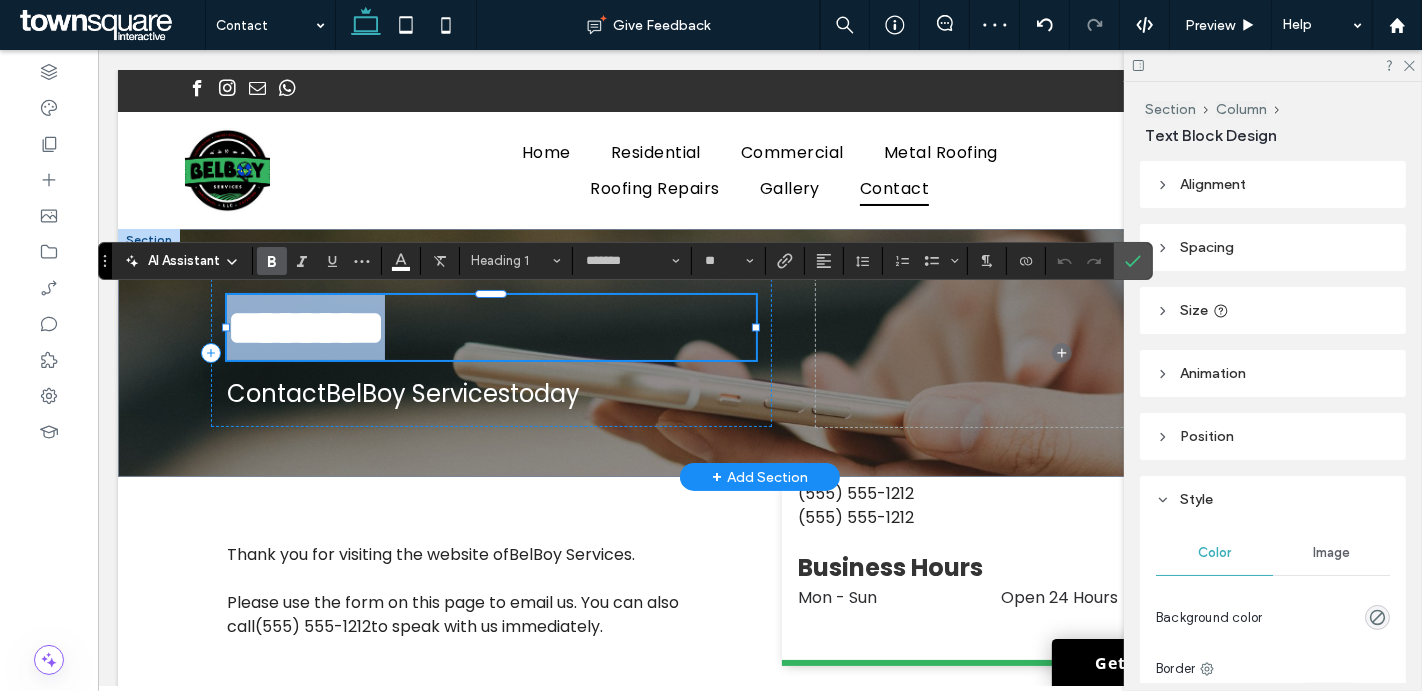paste 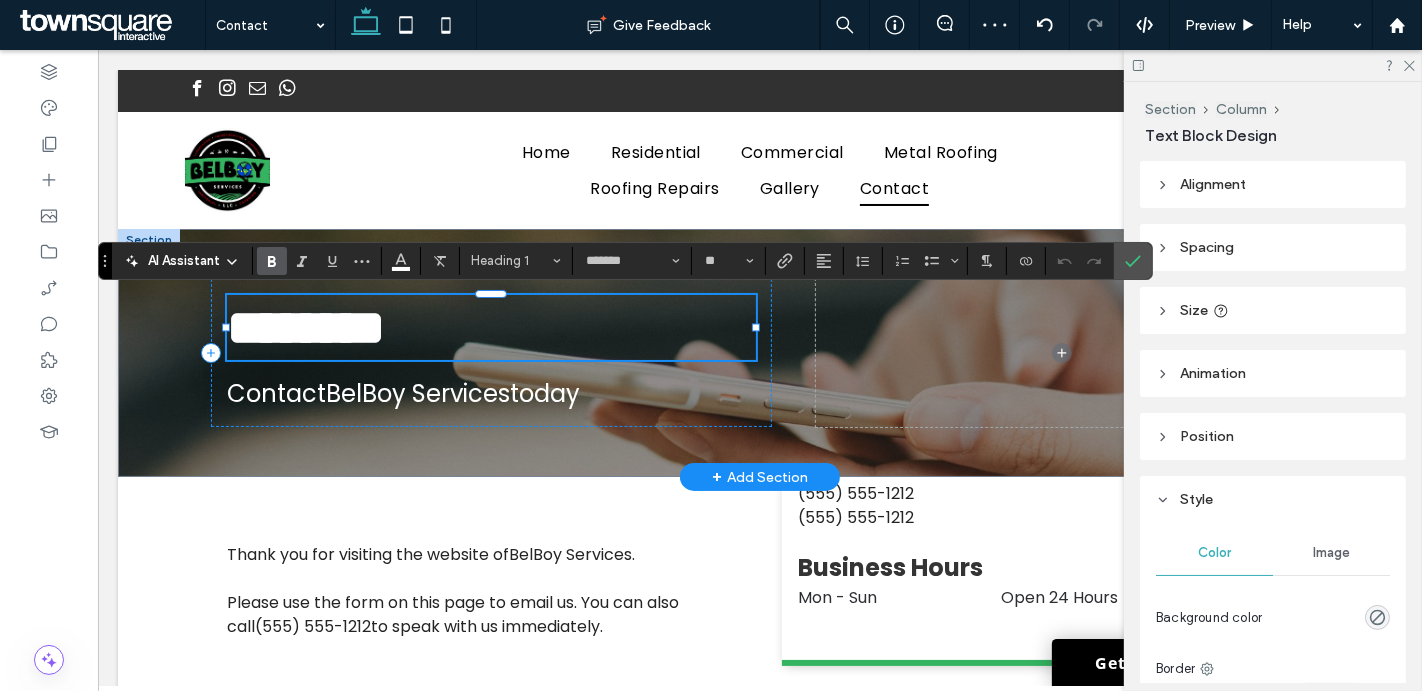 type 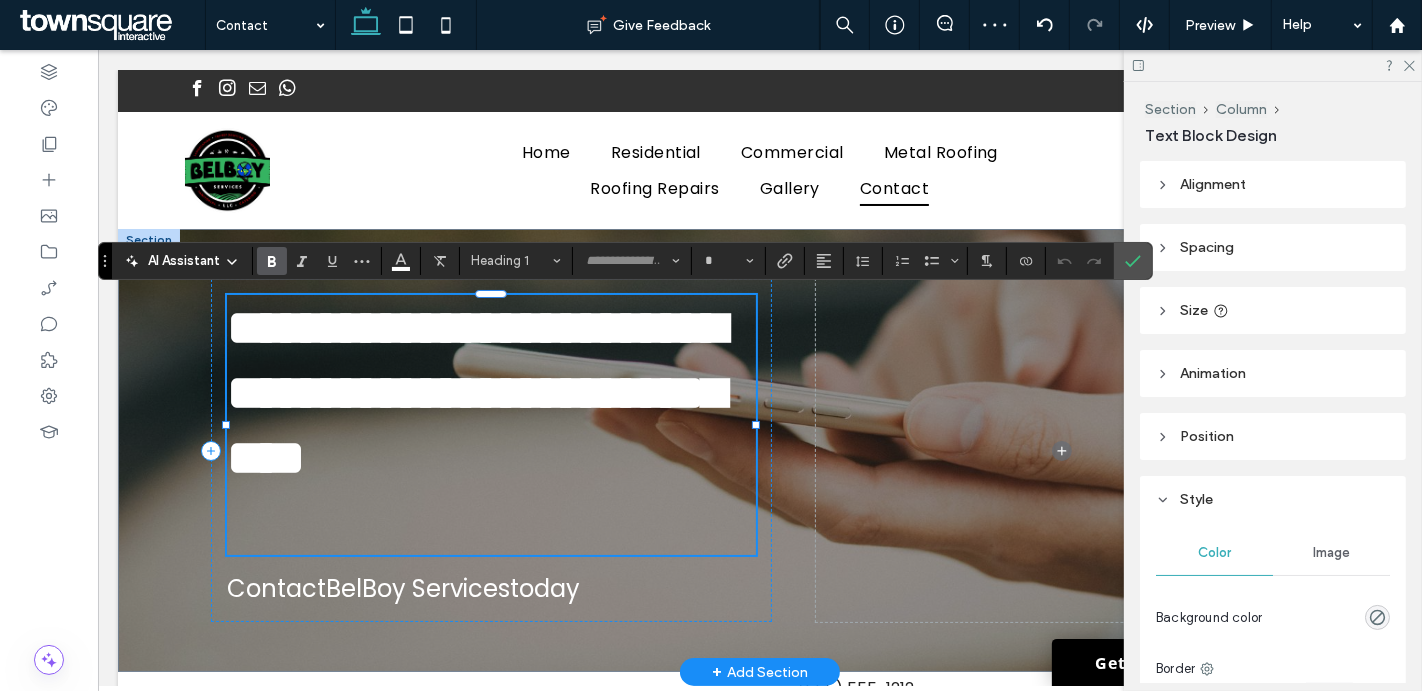 scroll, scrollTop: 80, scrollLeft: 0, axis: vertical 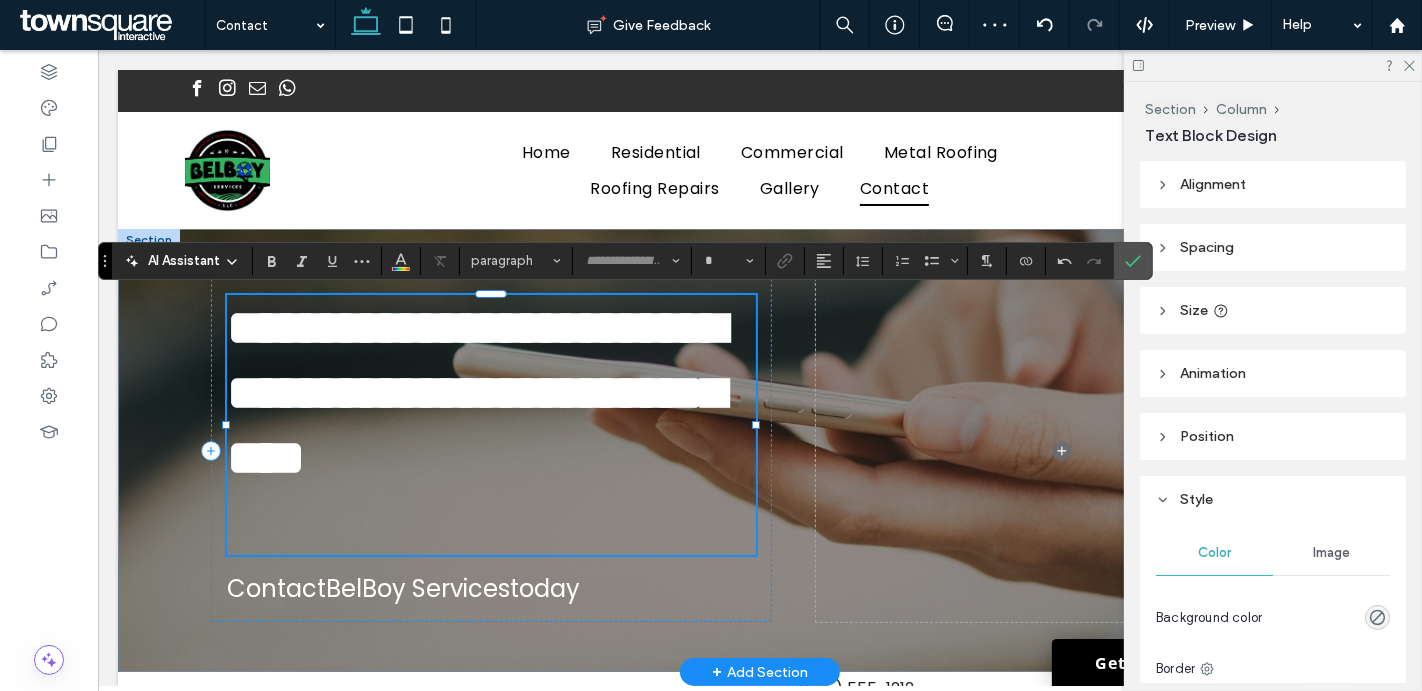 type on "*******" 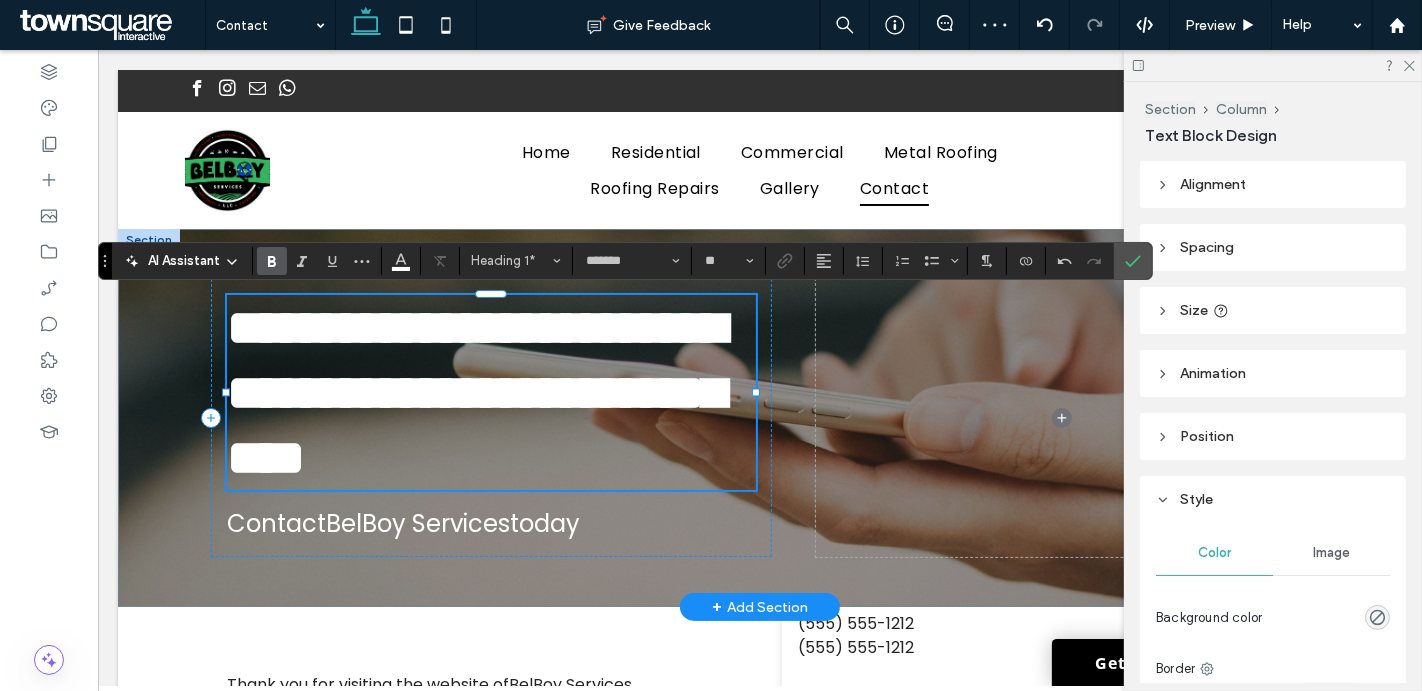 scroll, scrollTop: 2, scrollLeft: 0, axis: vertical 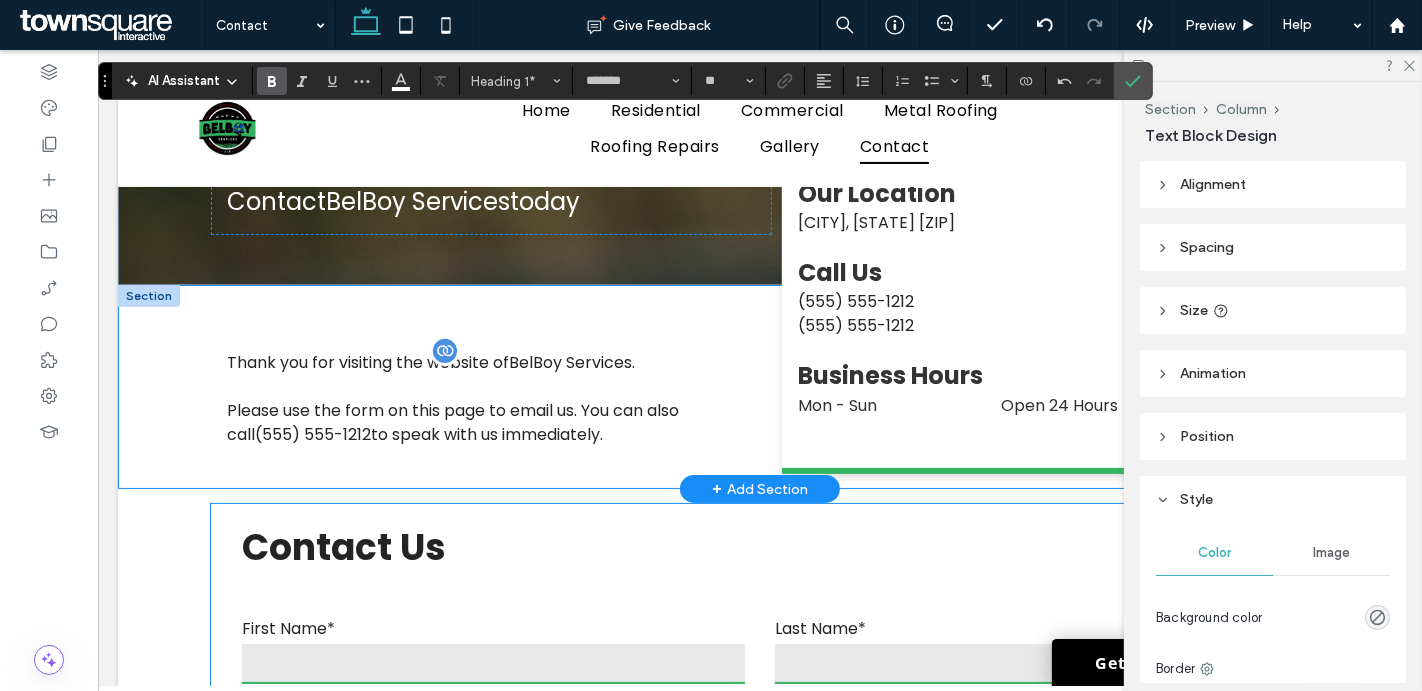 click on "Please use the form on this page to email us. You can also call  (855) 463-5490
to speak with us immediately." at bounding box center (452, 422) 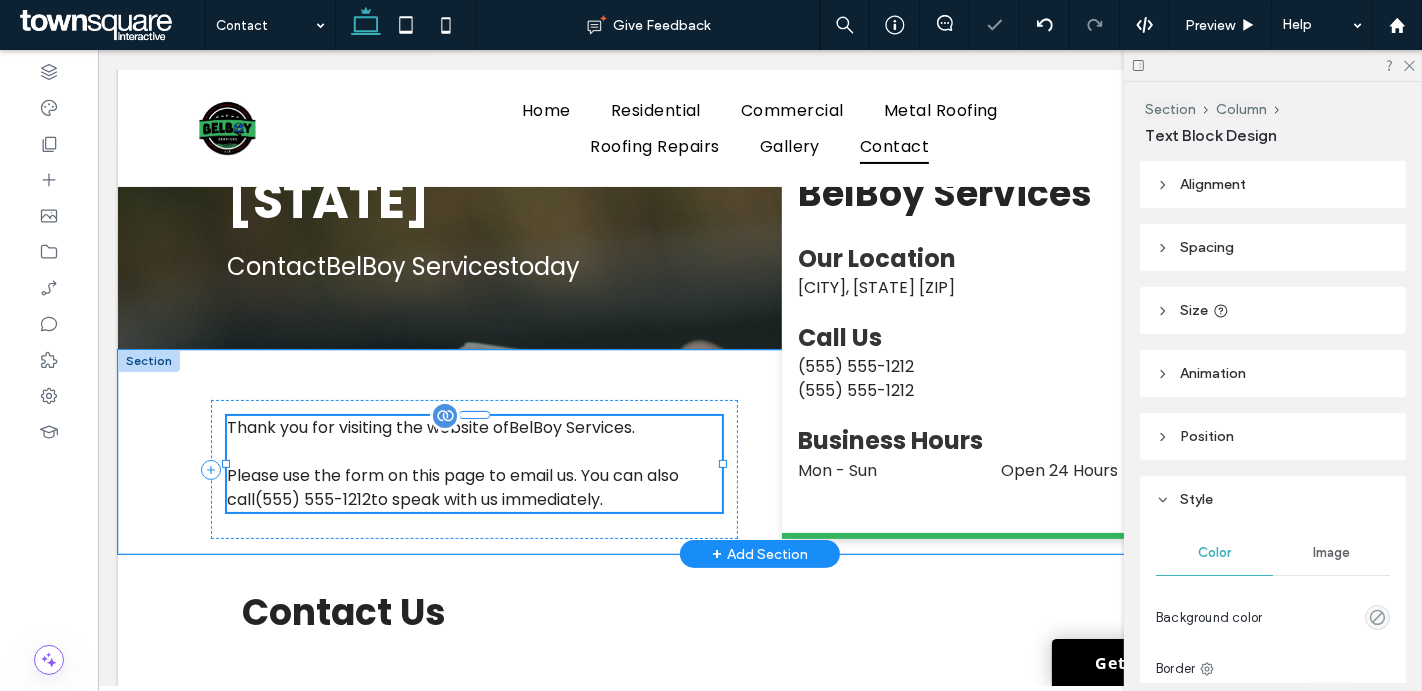 click on "Thank you for visiting the website of  BelBoy Services .
Please use the form on this page to email us. You can also call  (855) 463-5490
to speak with us immediately." at bounding box center (473, 464) 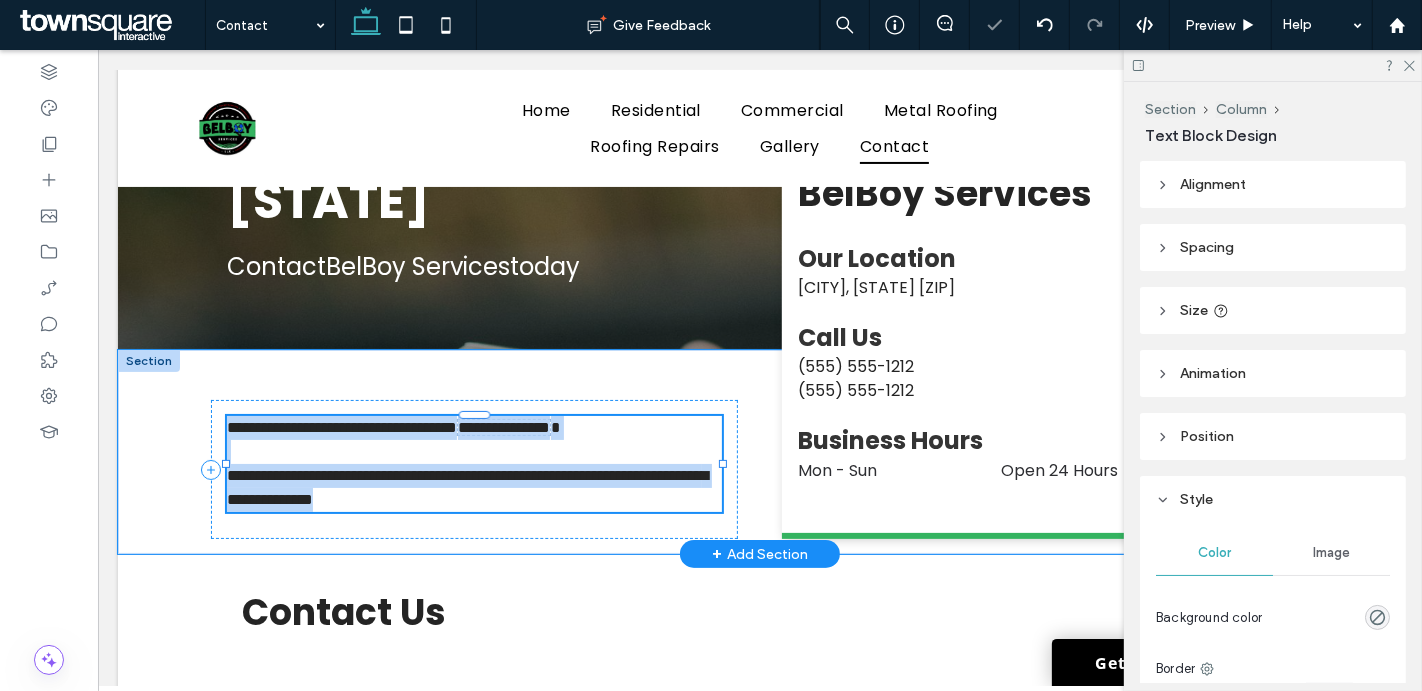 type on "*******" 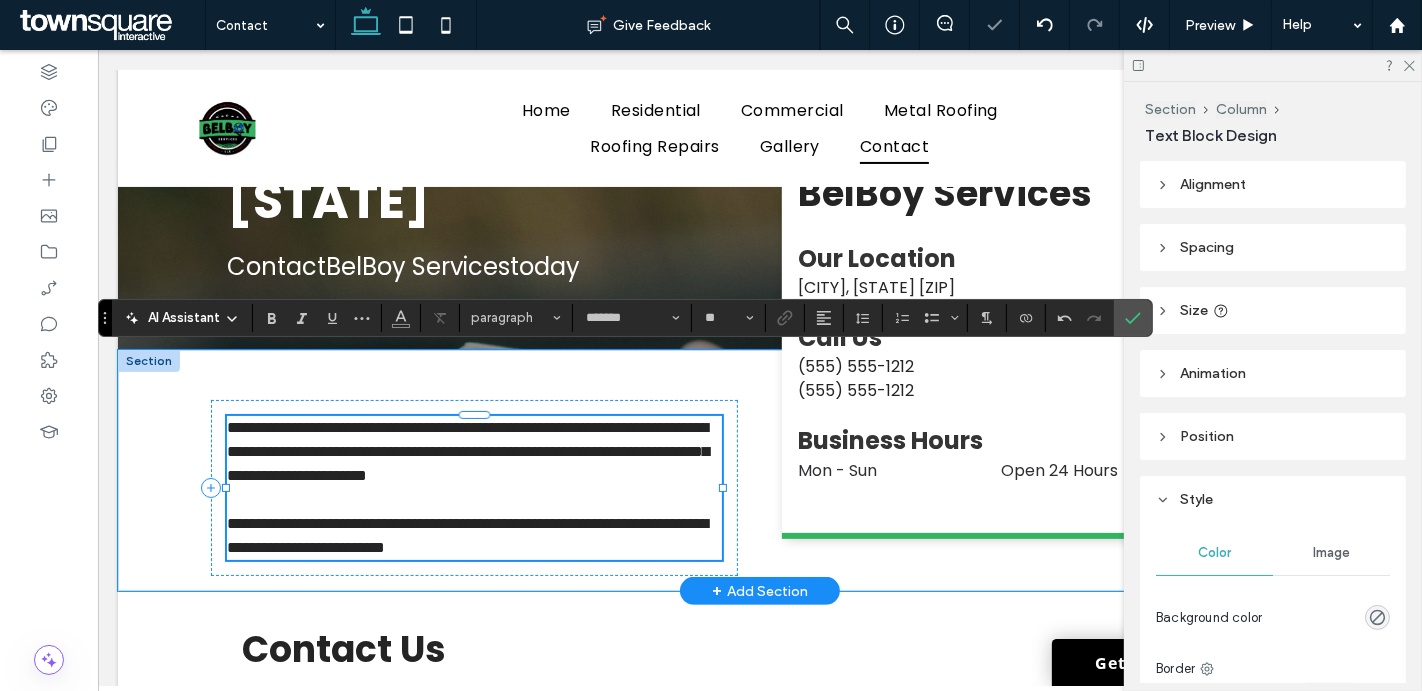 scroll, scrollTop: 0, scrollLeft: 0, axis: both 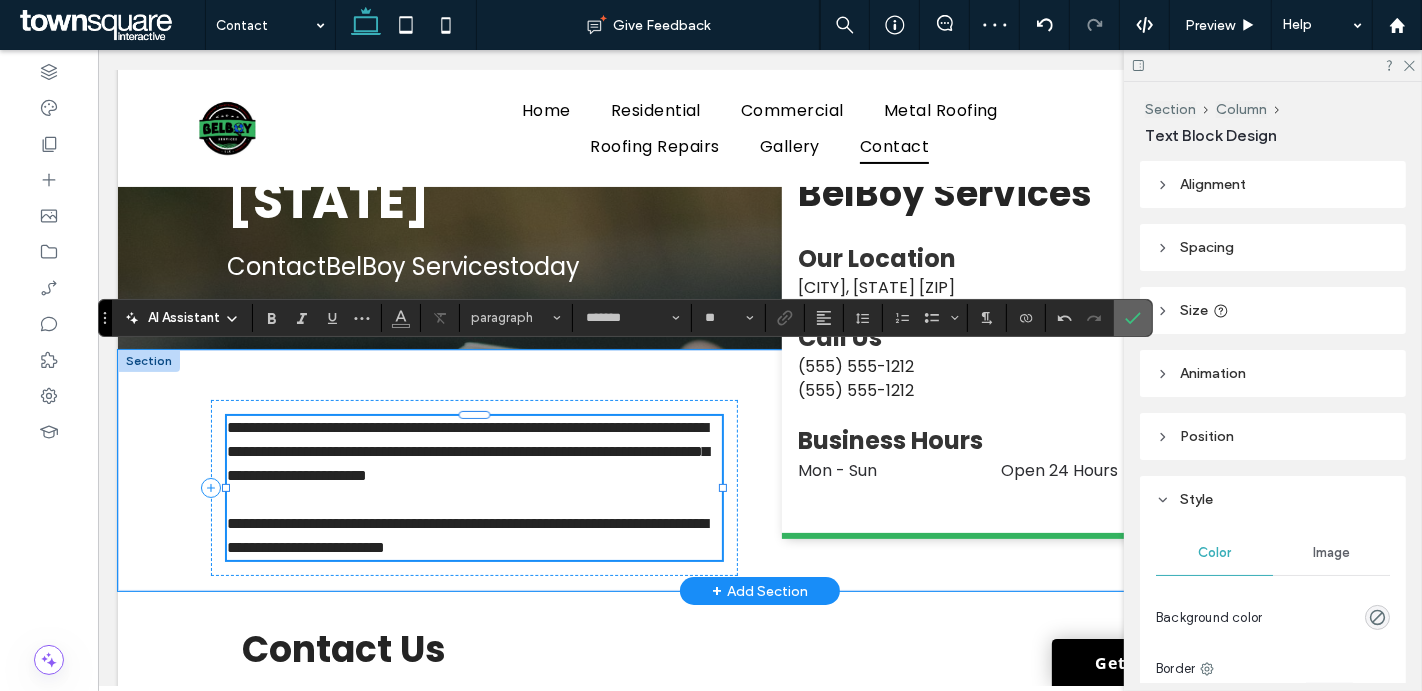 click 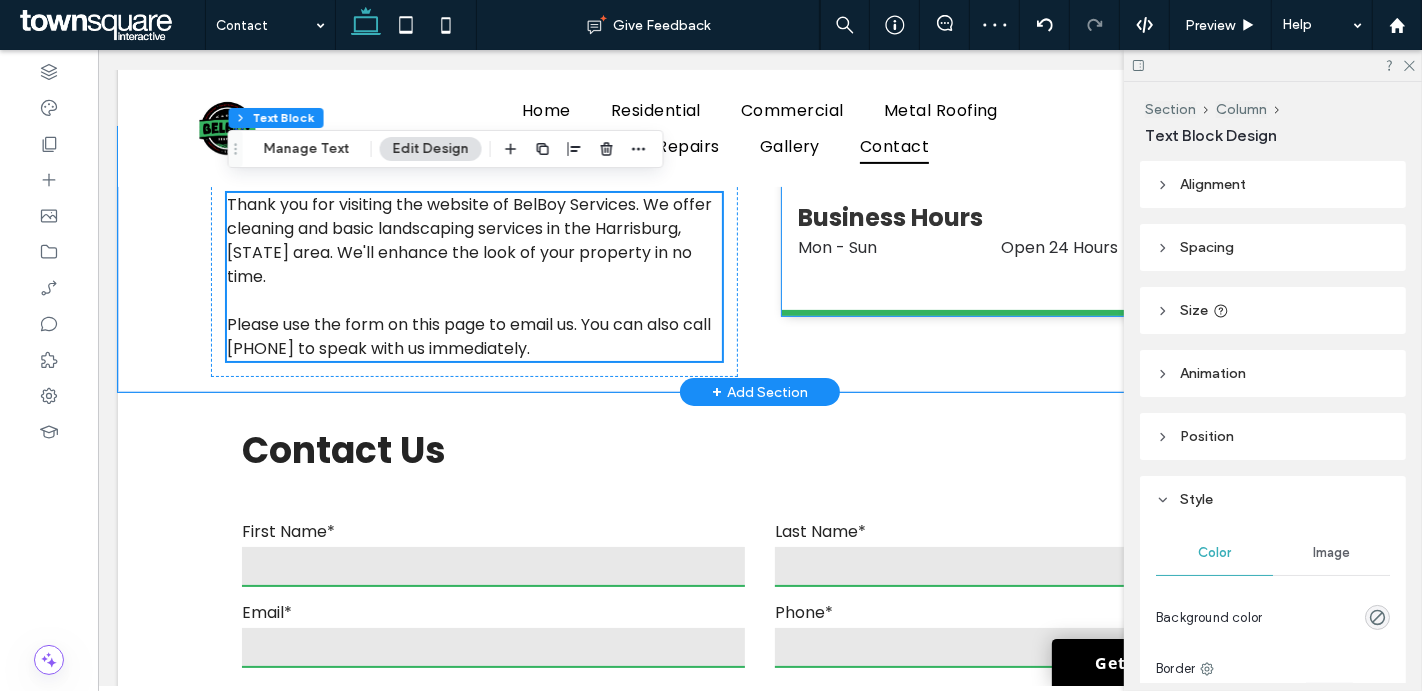 scroll, scrollTop: 511, scrollLeft: 0, axis: vertical 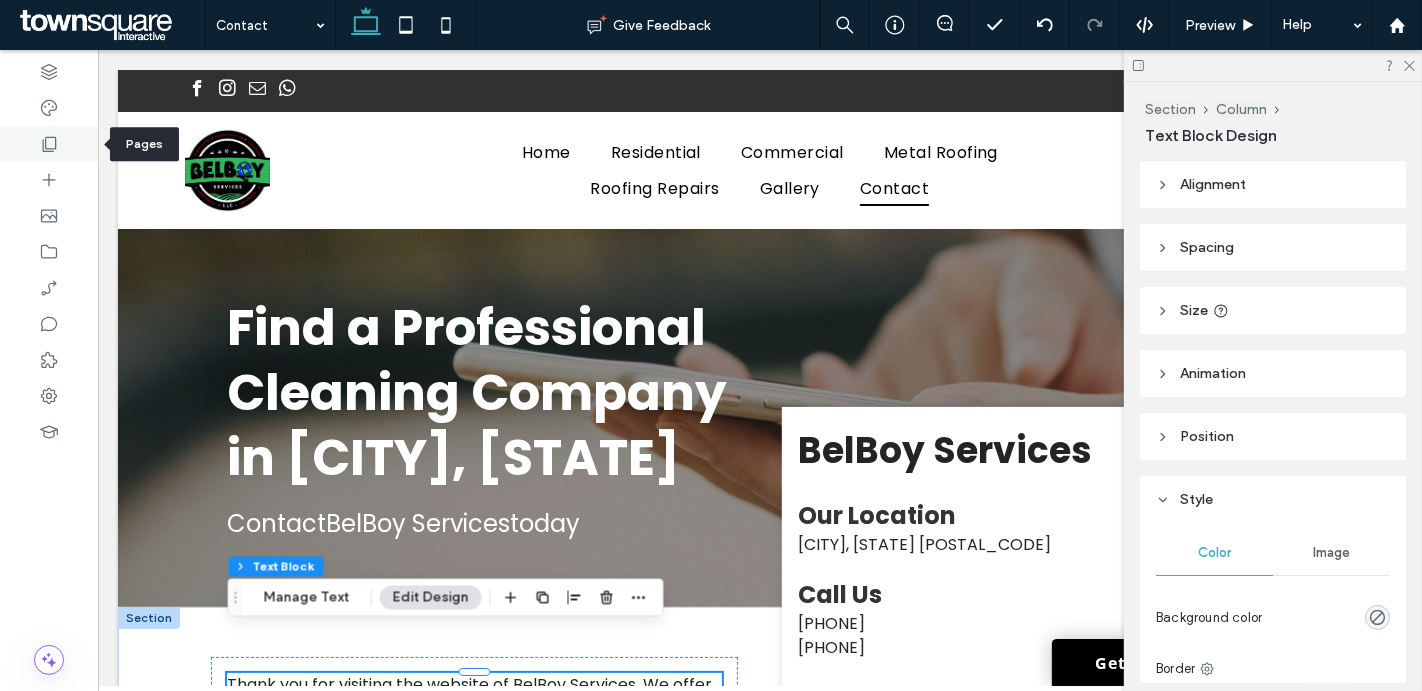 click 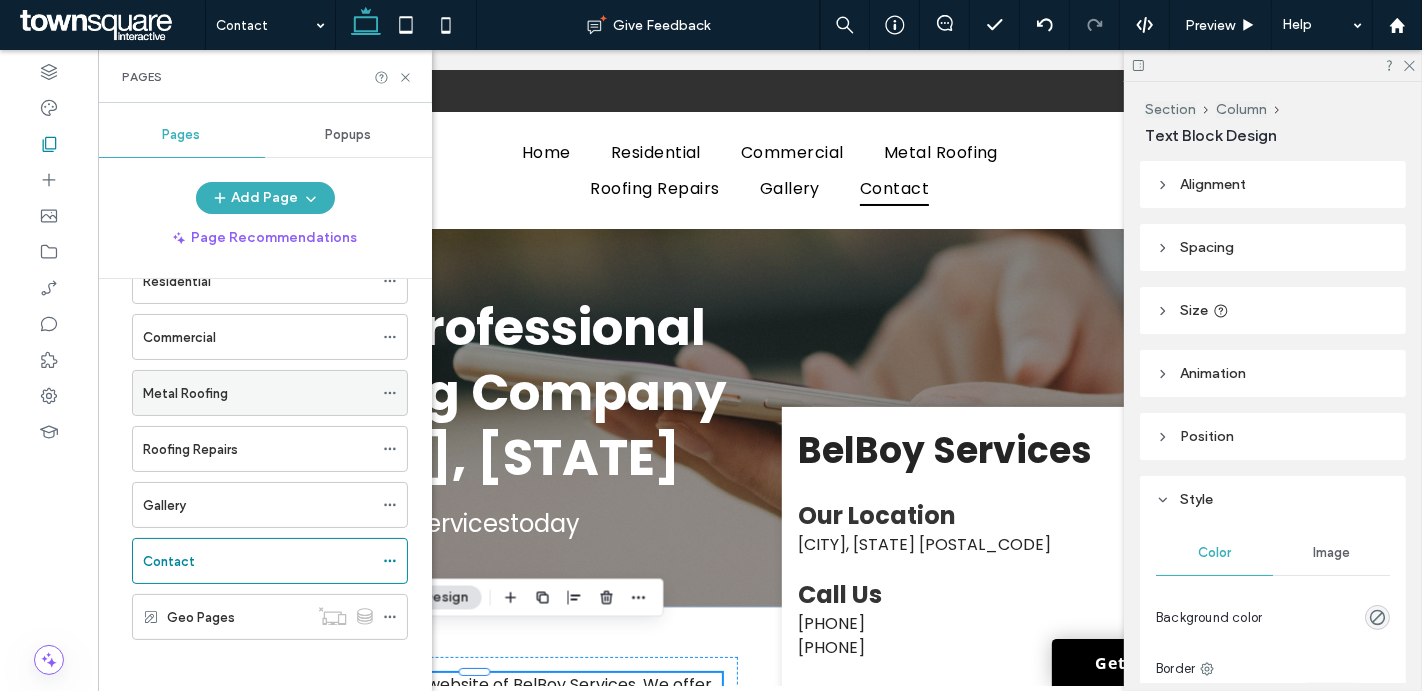 scroll, scrollTop: 0, scrollLeft: 0, axis: both 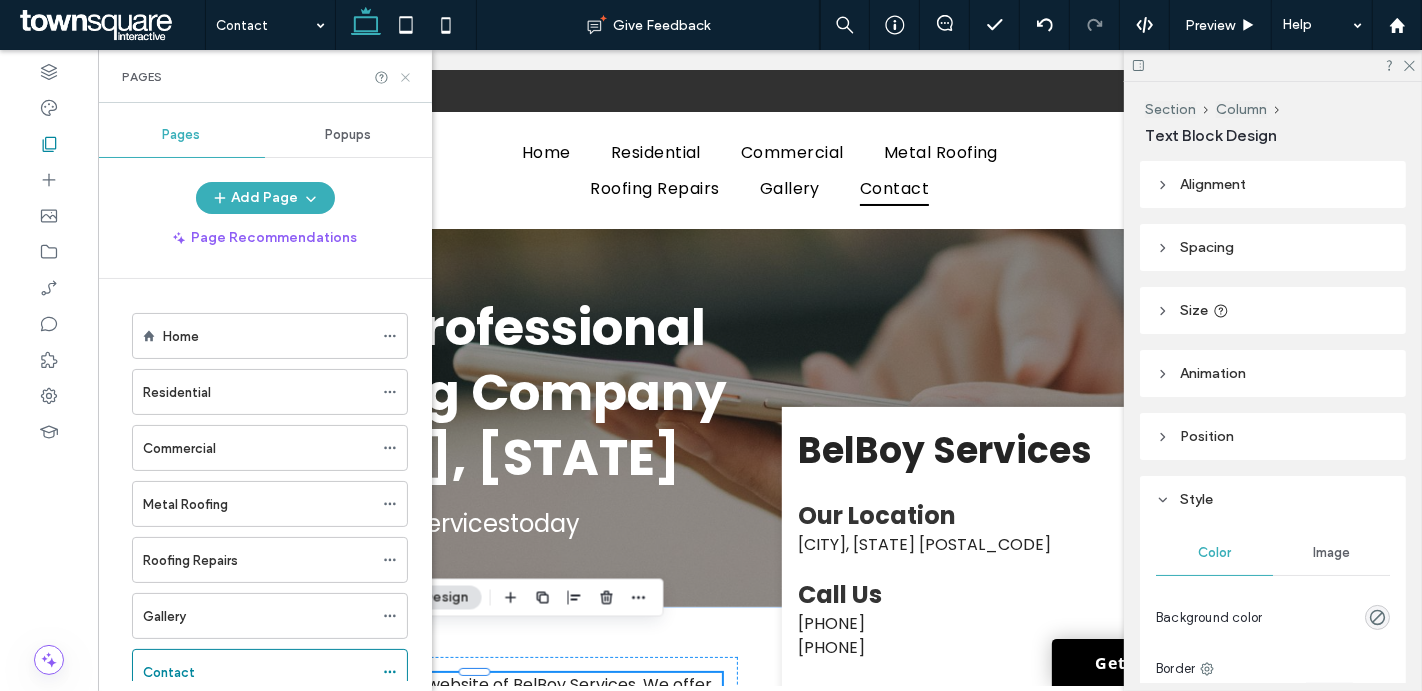click 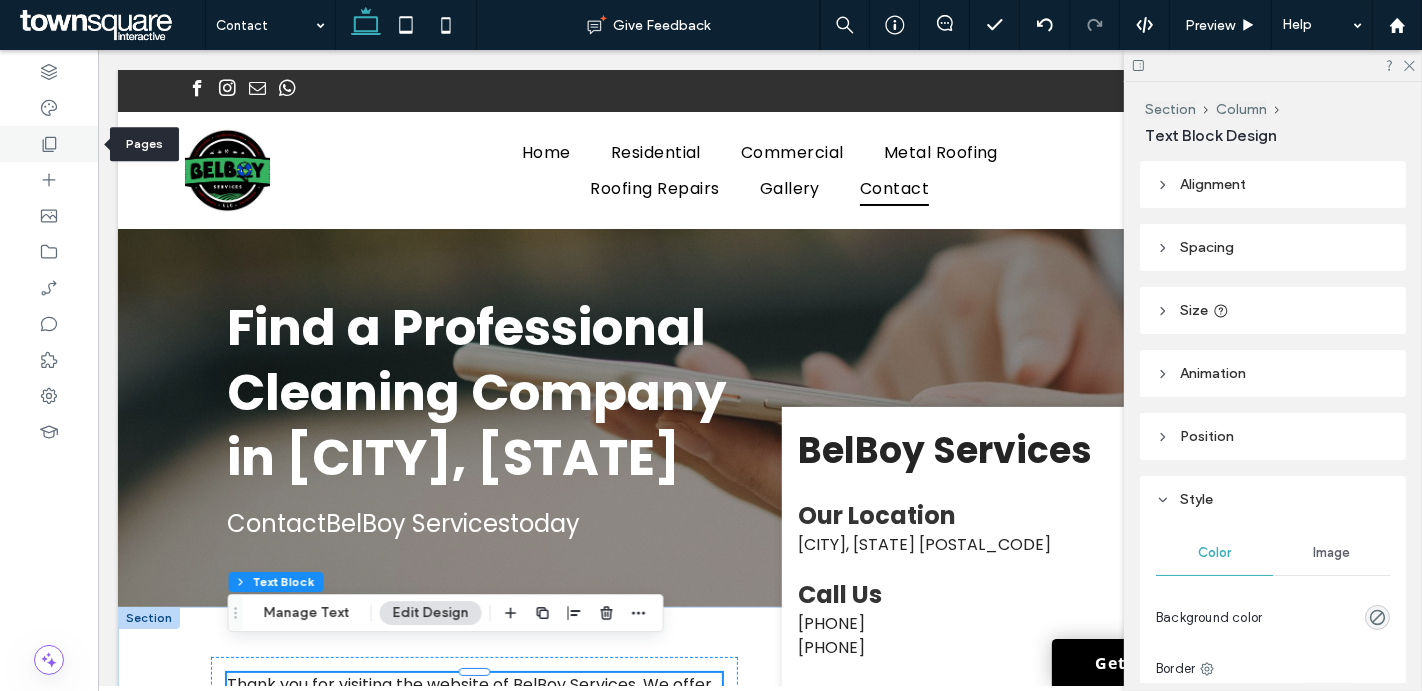 click 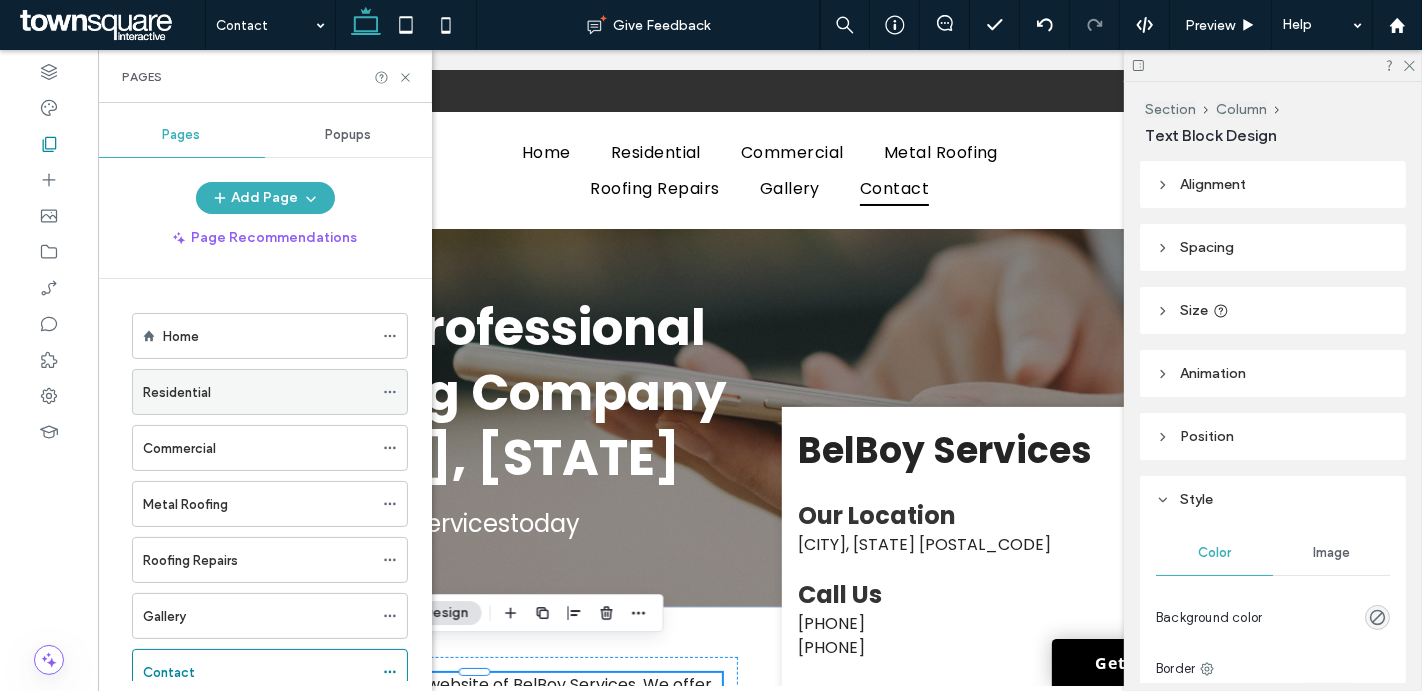 click 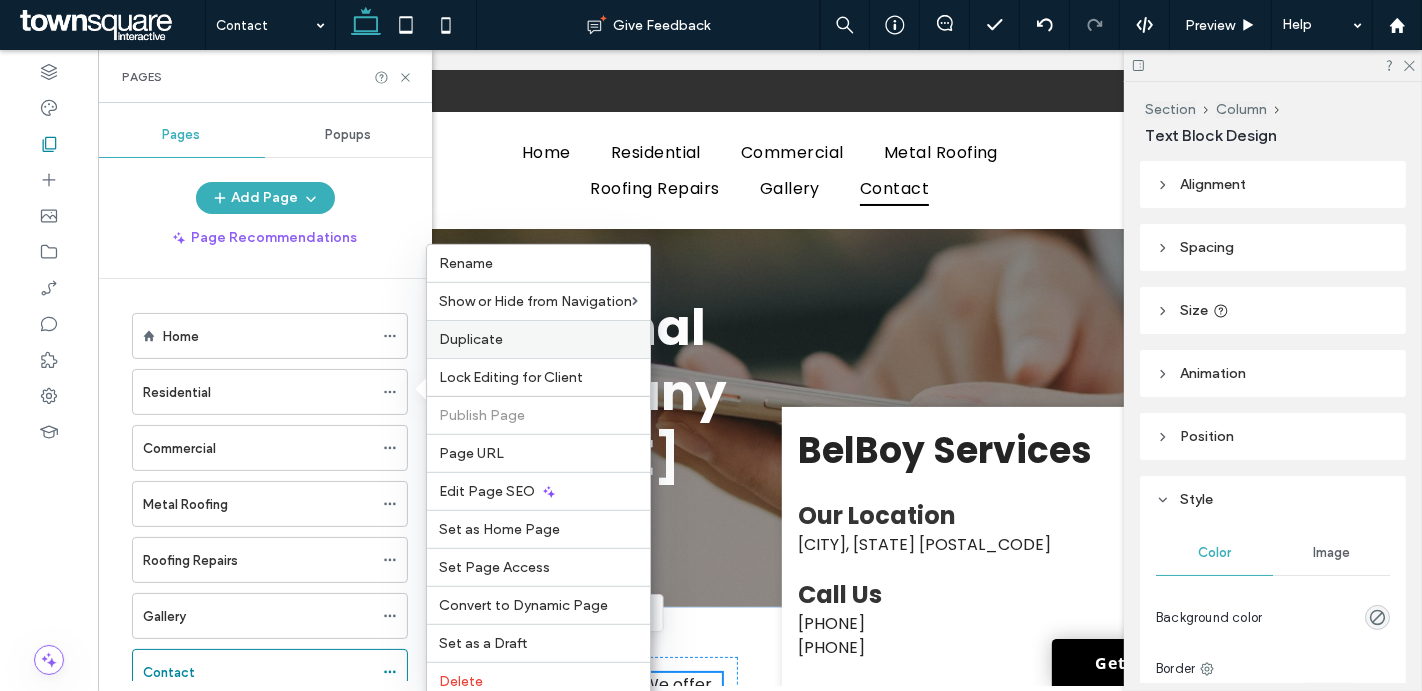 click on "Duplicate" at bounding box center (471, 339) 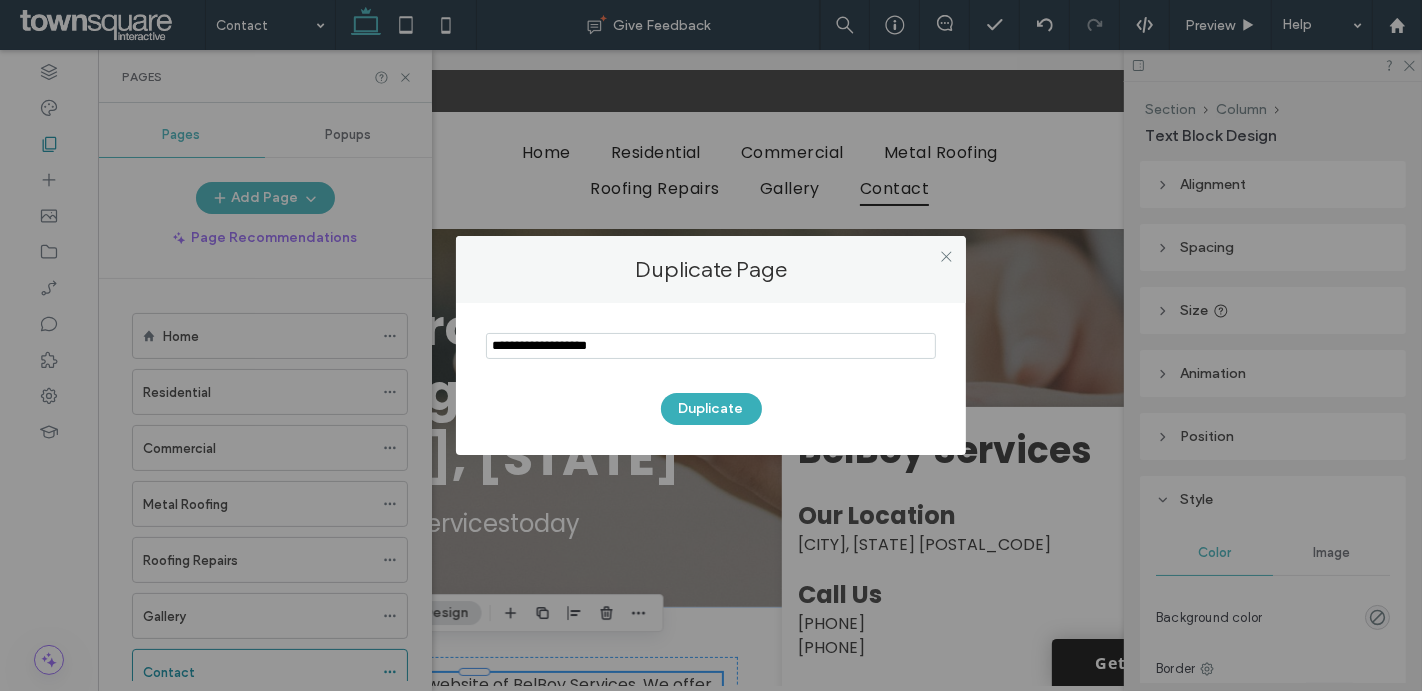 click at bounding box center (711, 346) 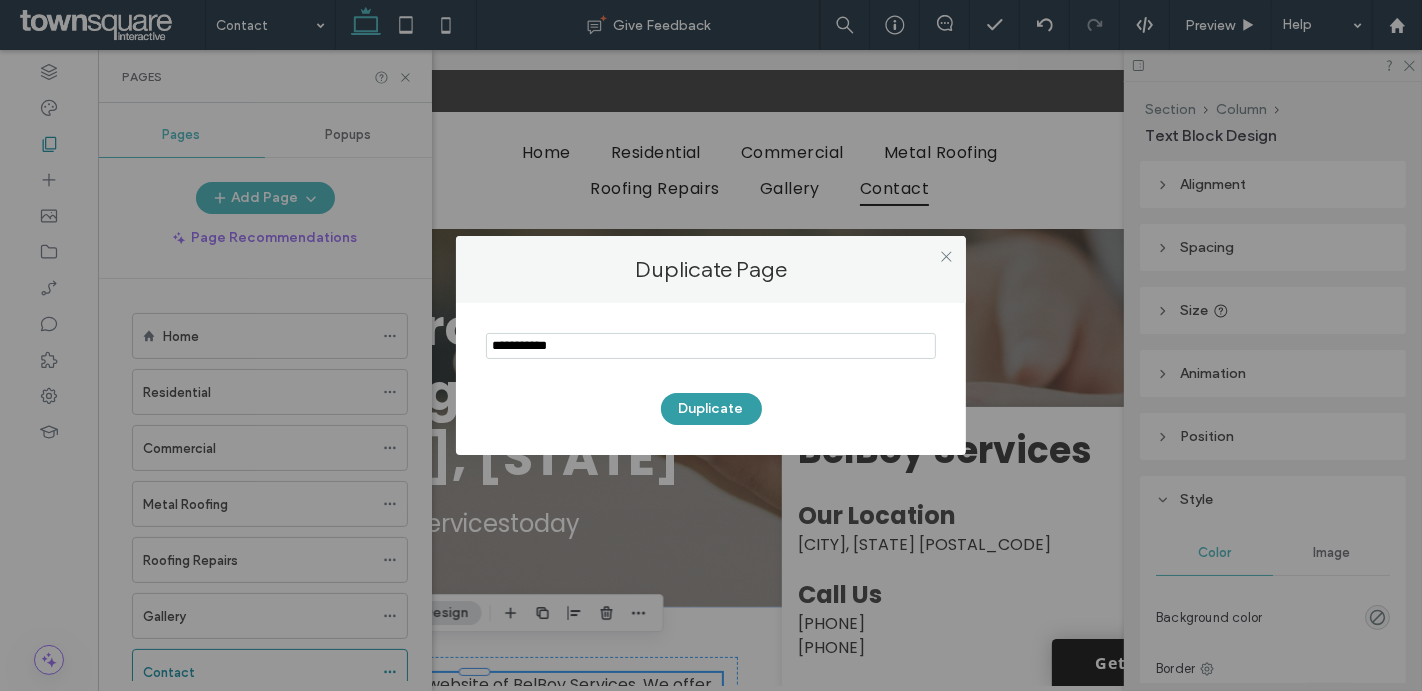 type on "**********" 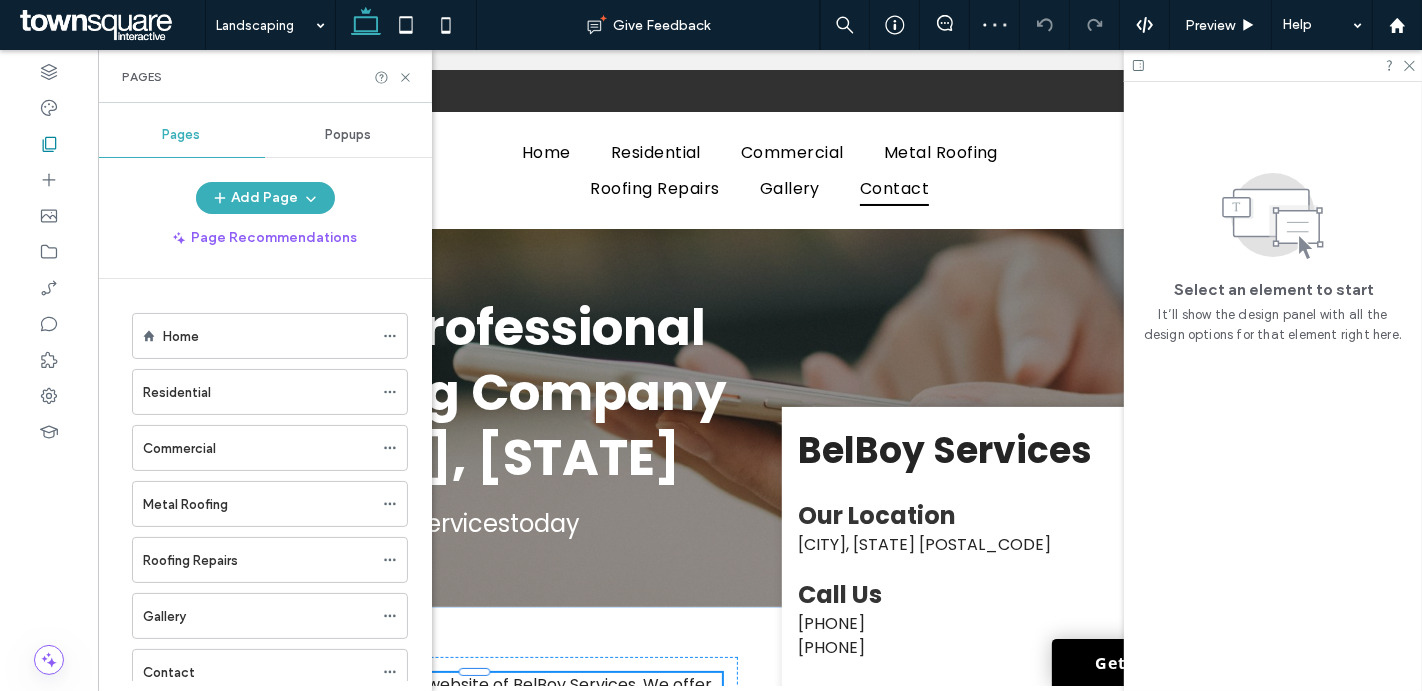 scroll, scrollTop: 166, scrollLeft: 0, axis: vertical 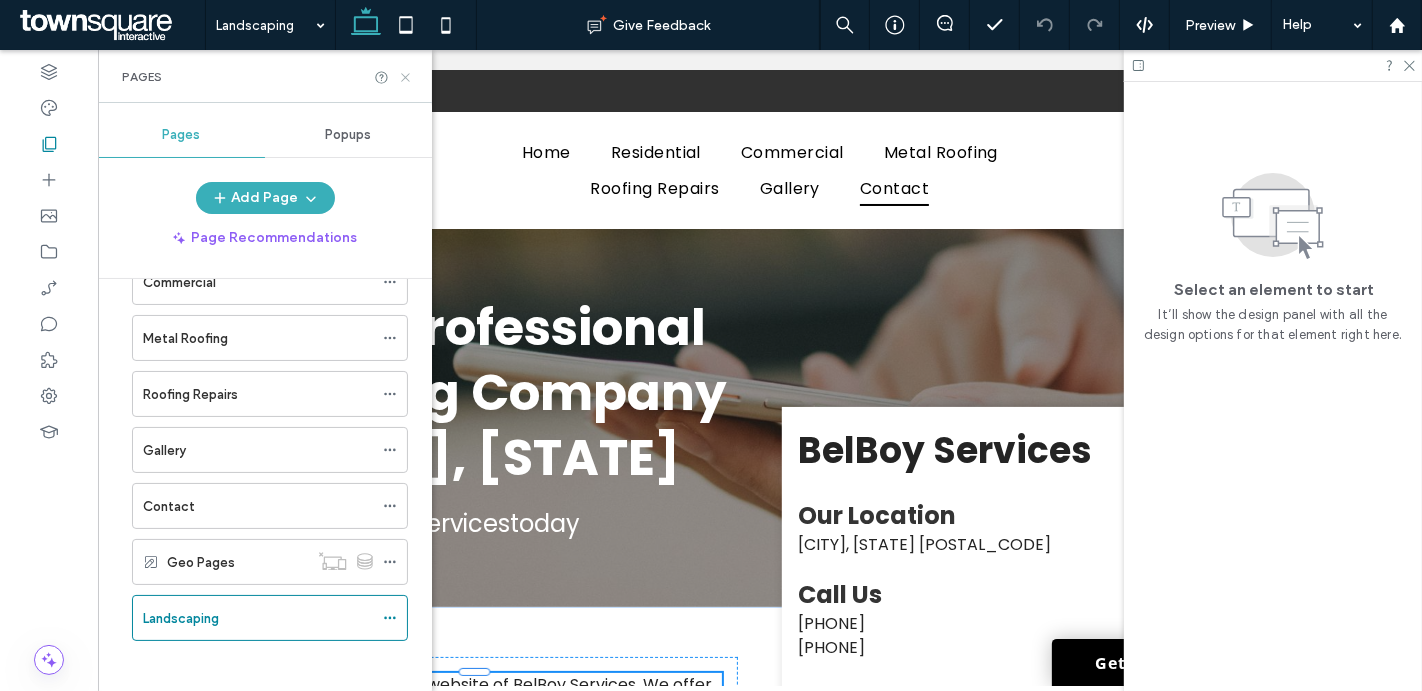 click 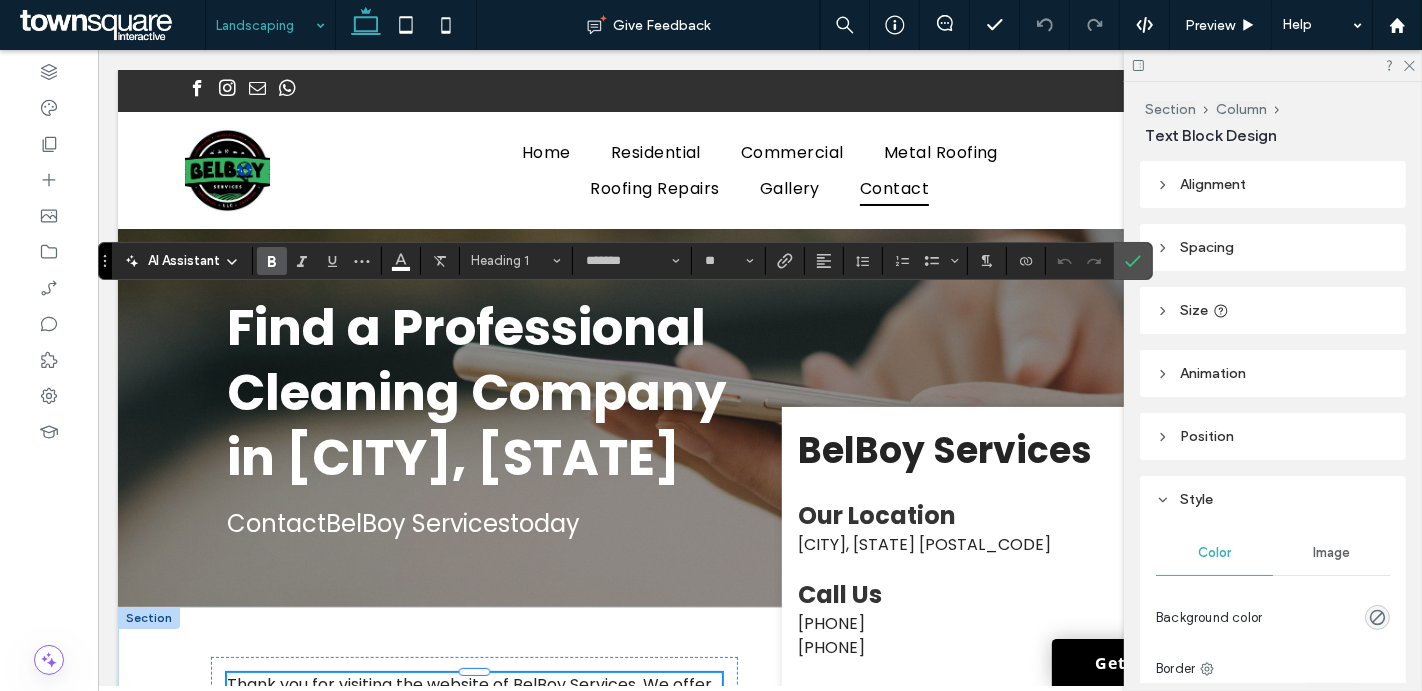 type 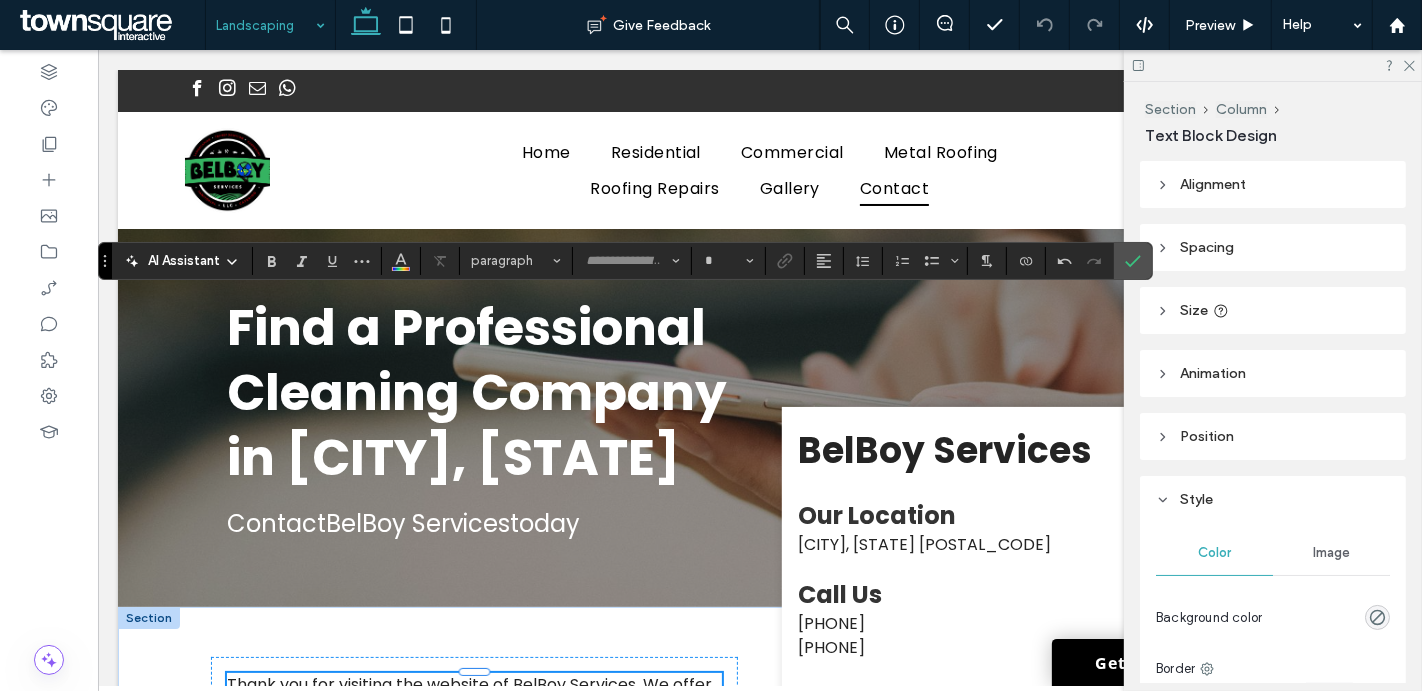 type on "*******" 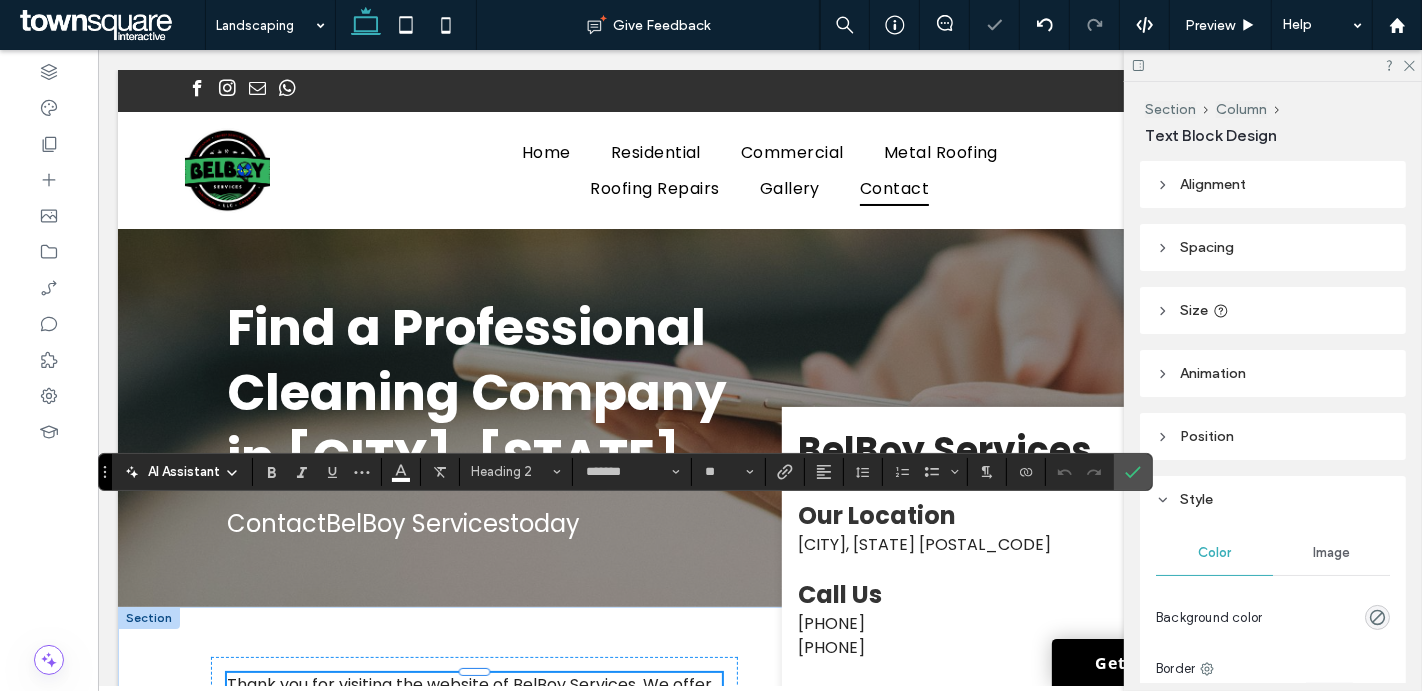 type 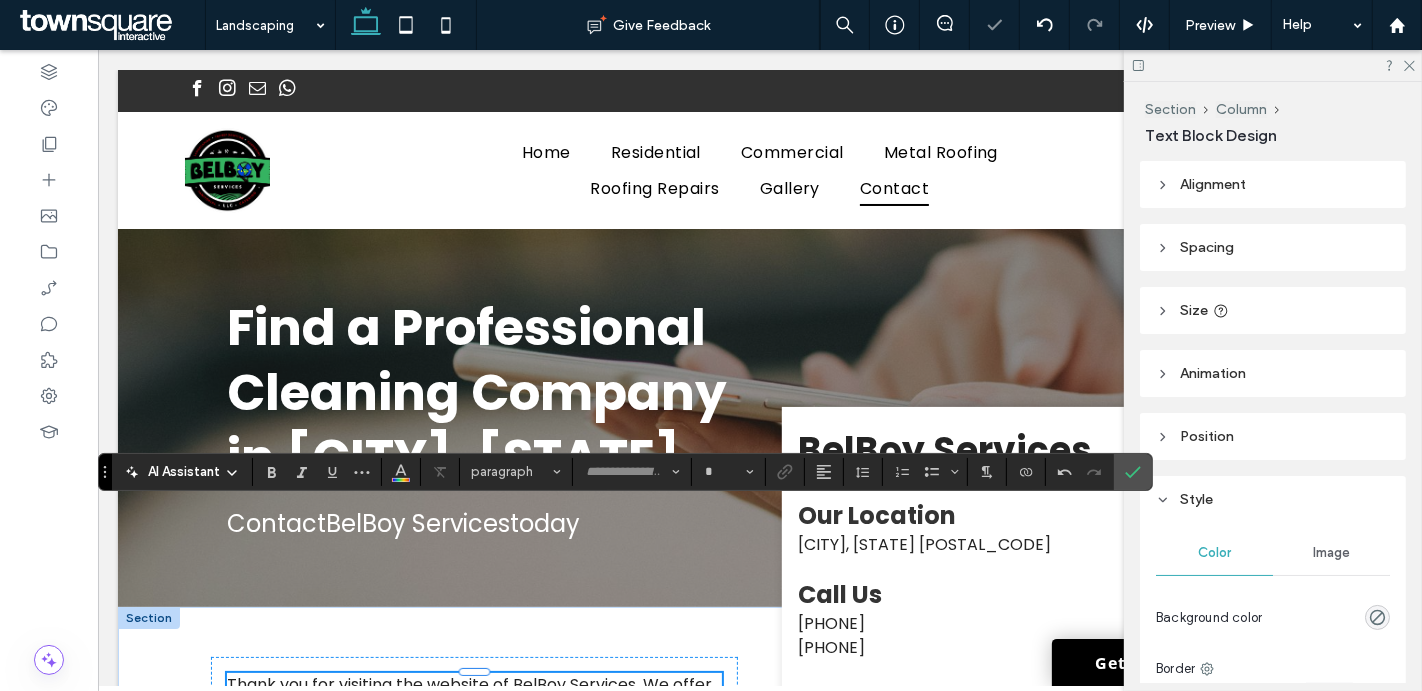 type on "*******" 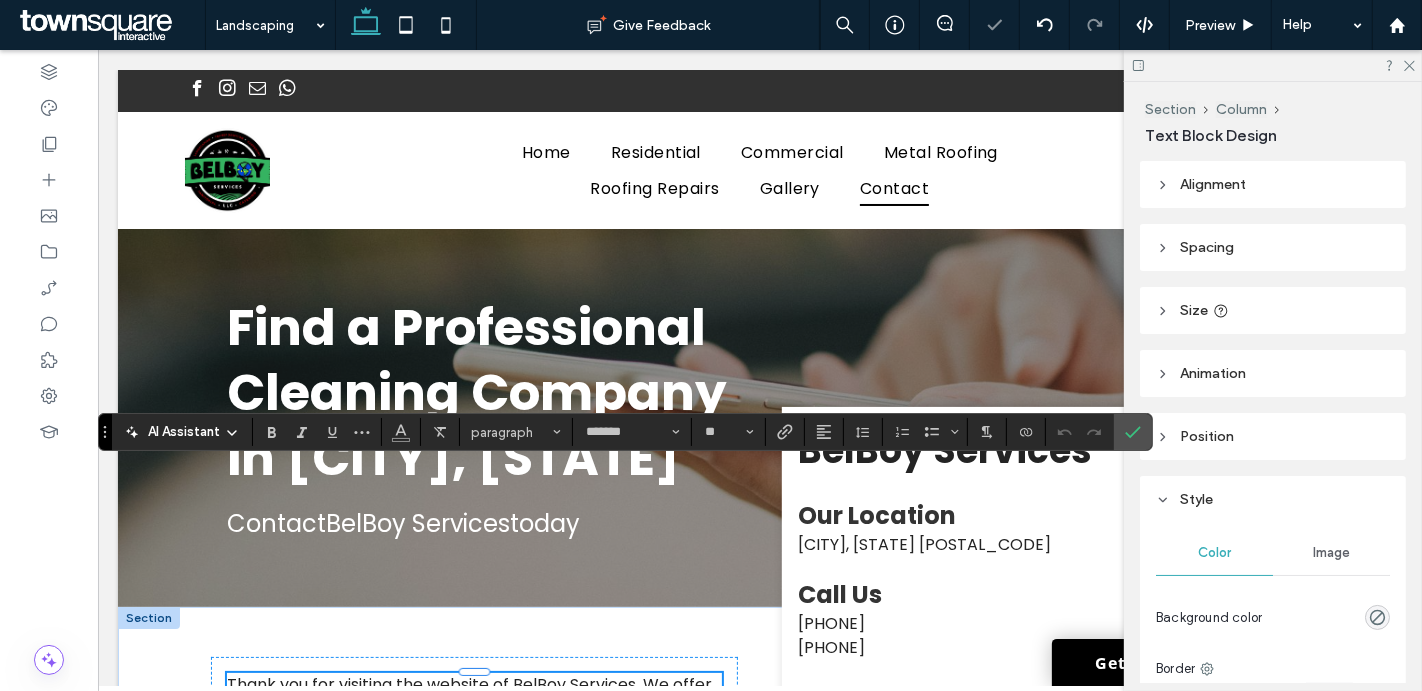 type 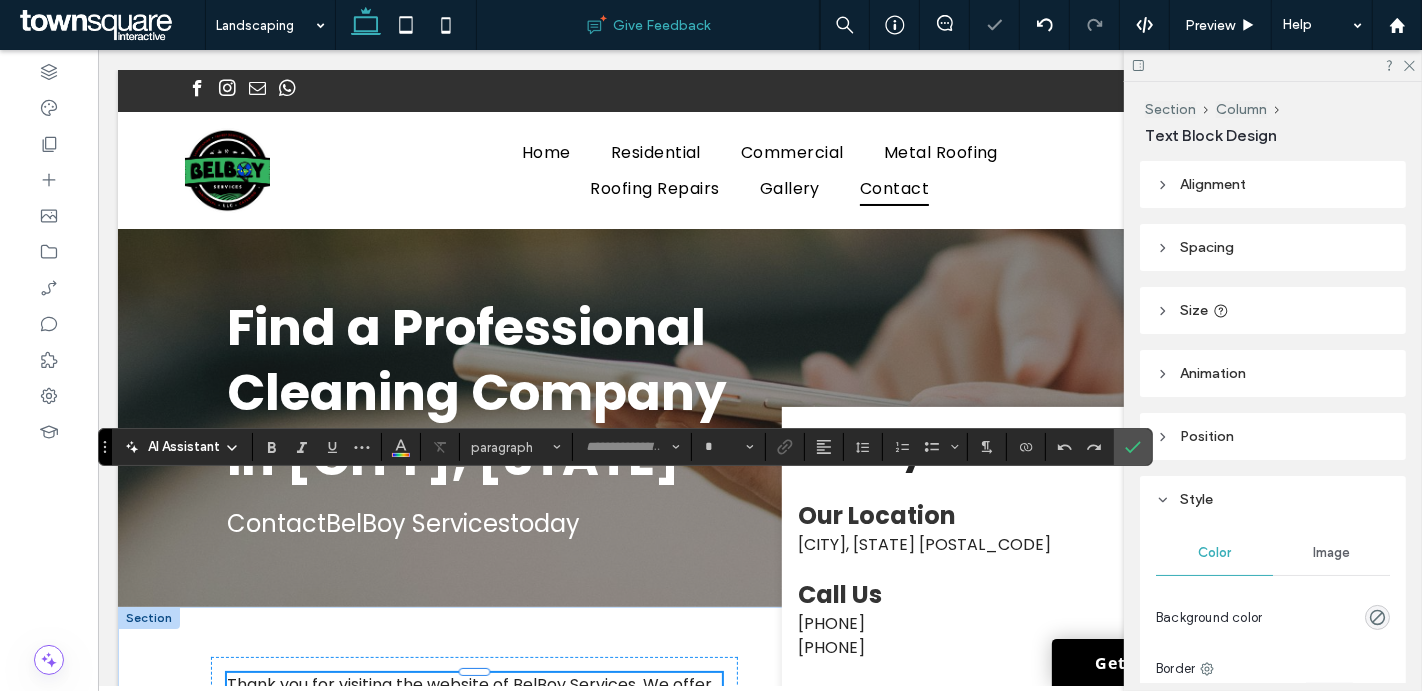 type on "*******" 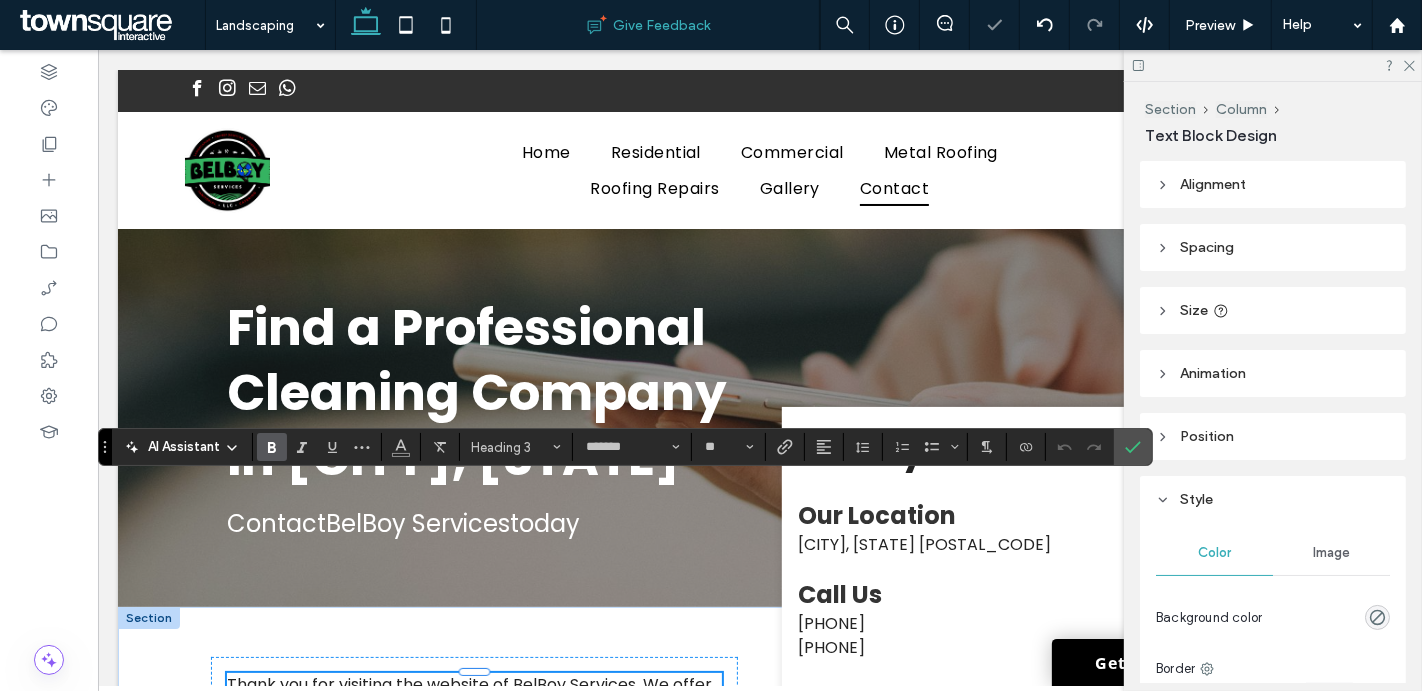 type 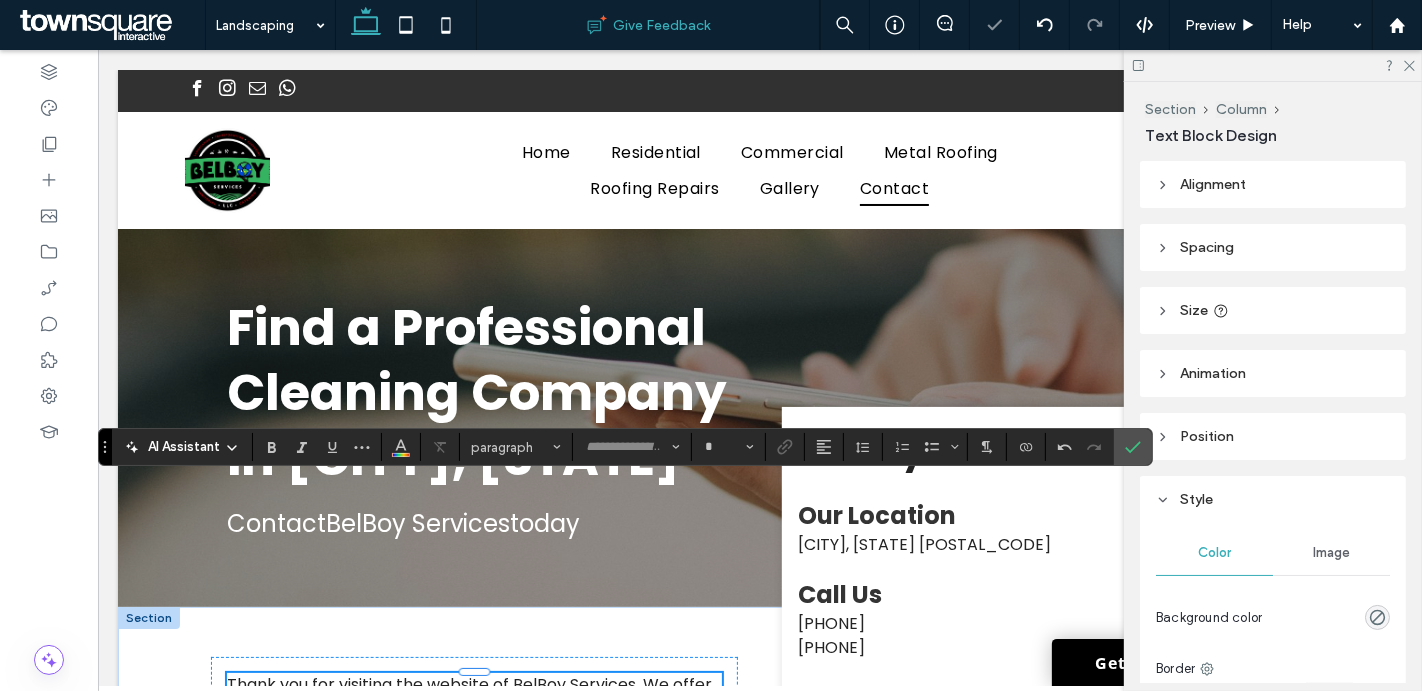 type on "*******" 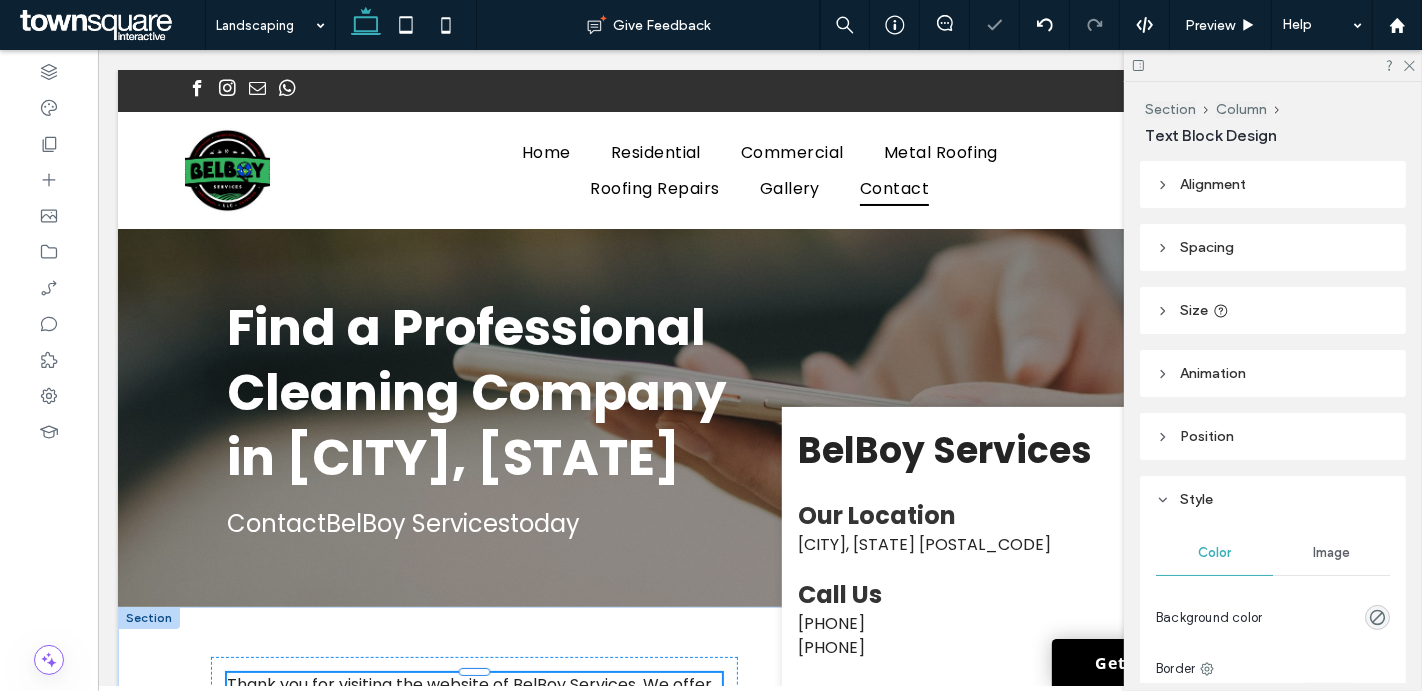 type on "*******" 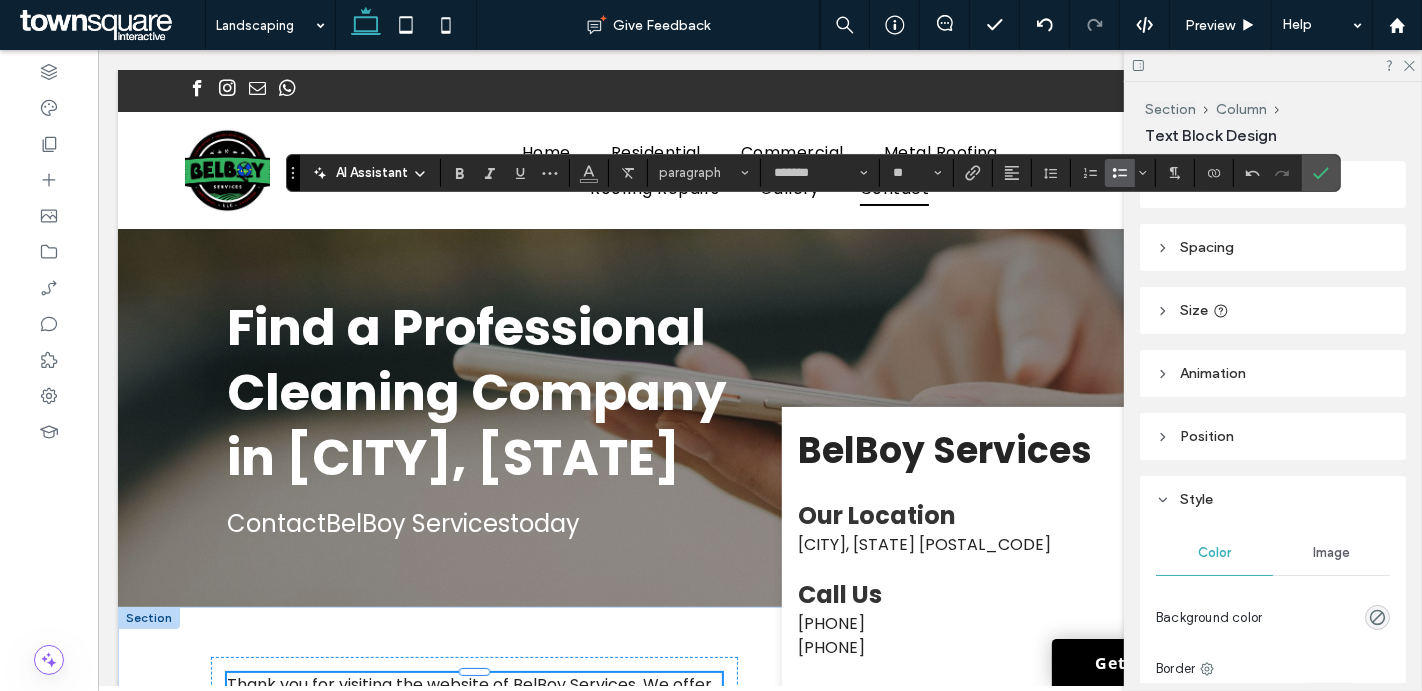 click 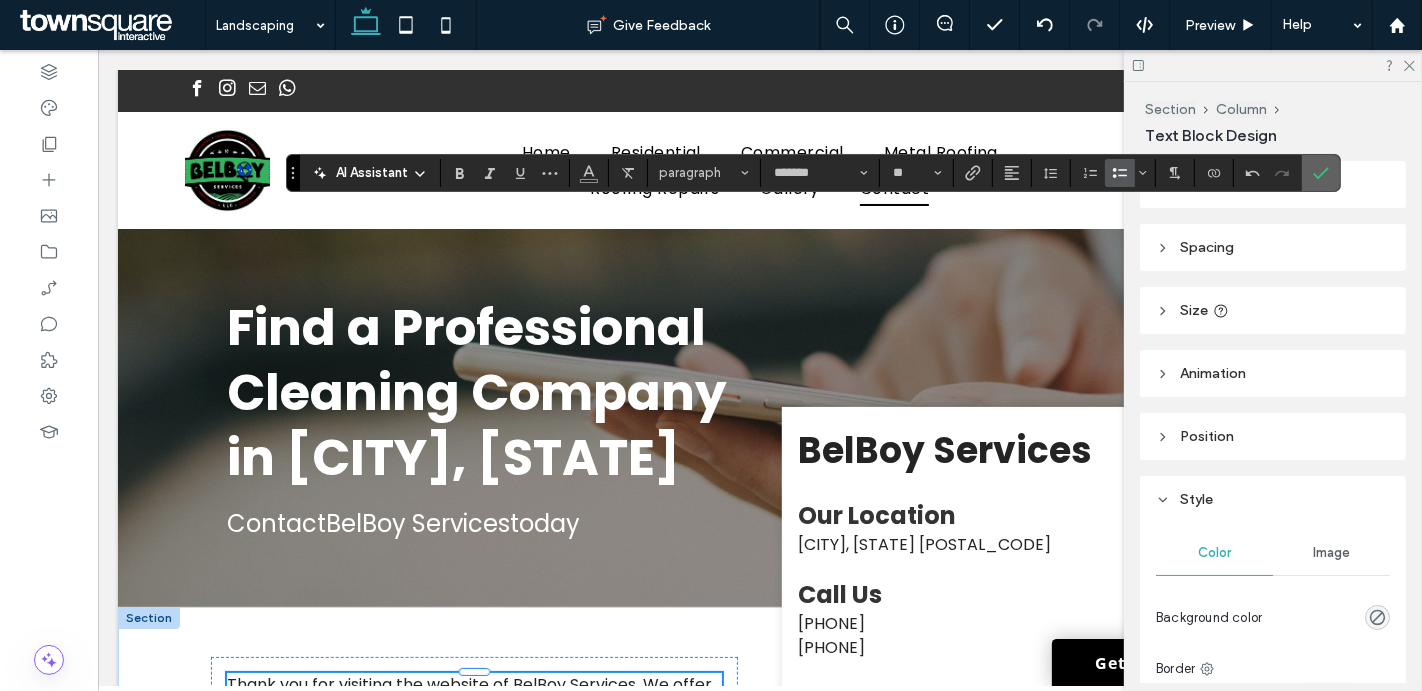 click 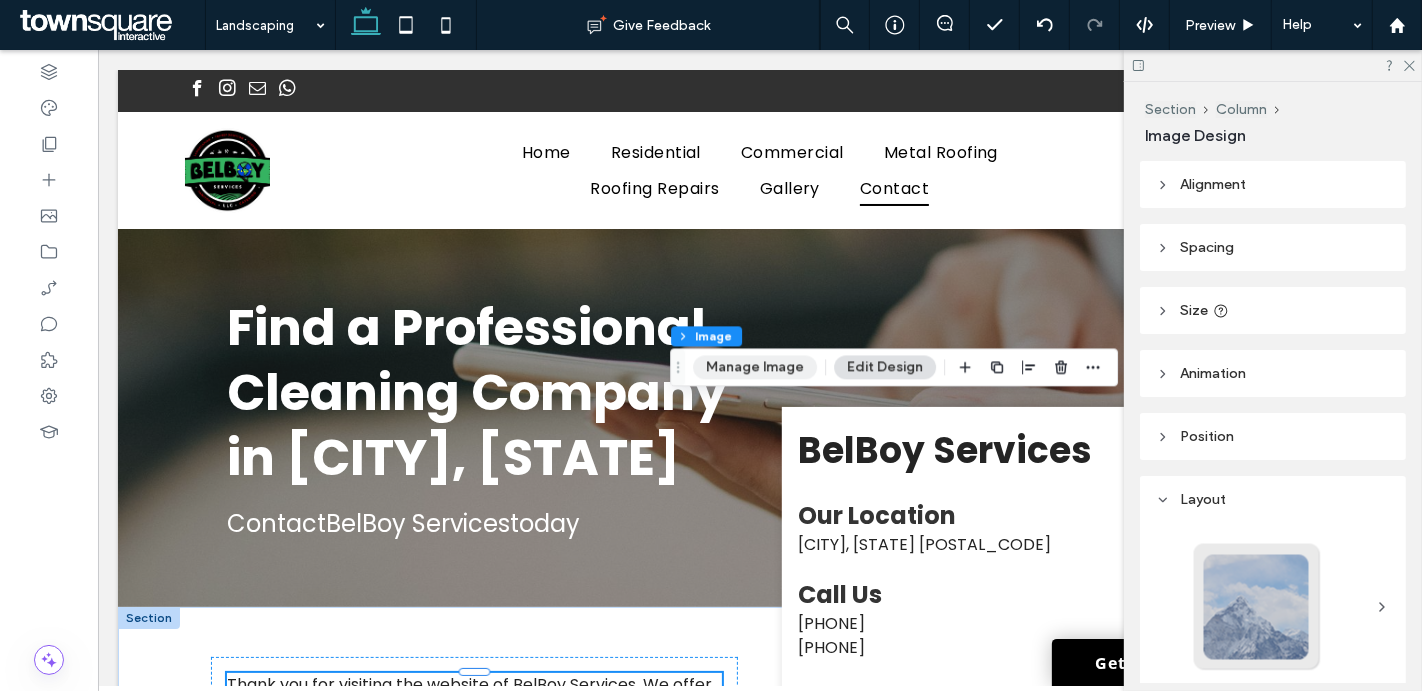 click on "Manage Image" at bounding box center [755, 367] 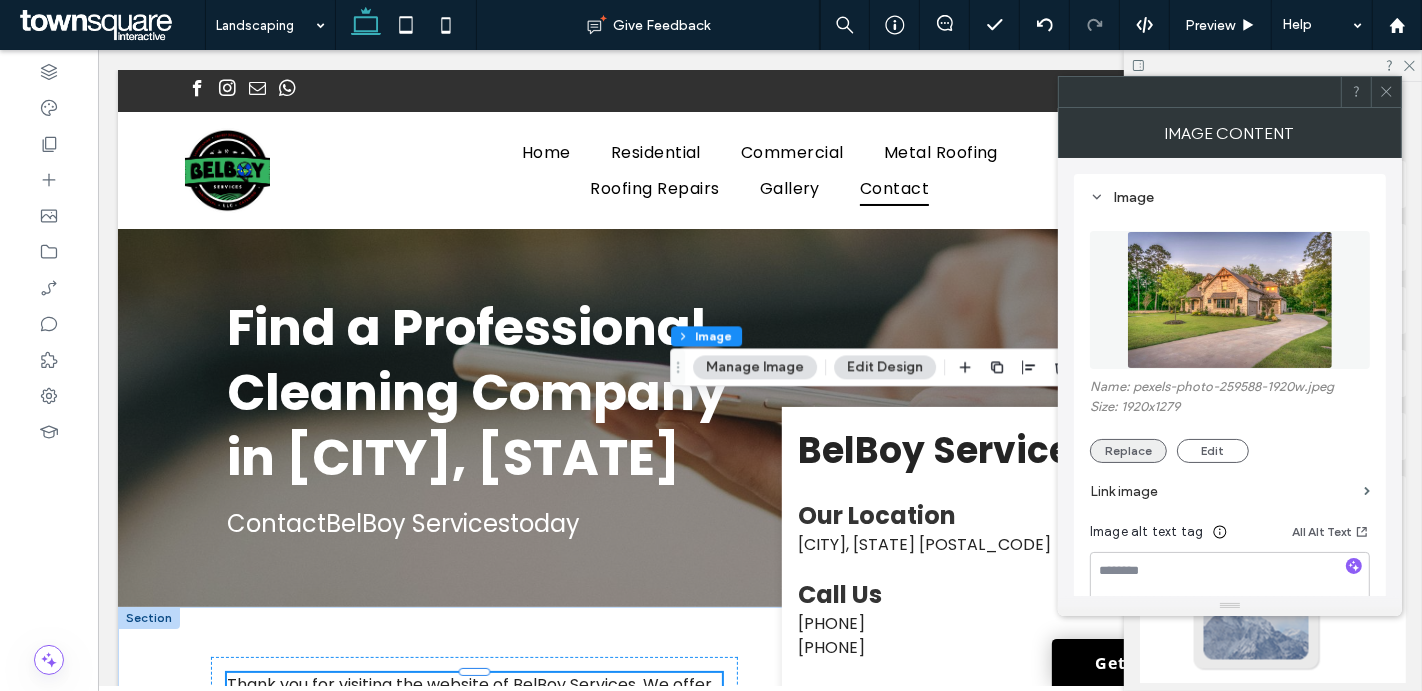 click on "Replace" at bounding box center (1128, 451) 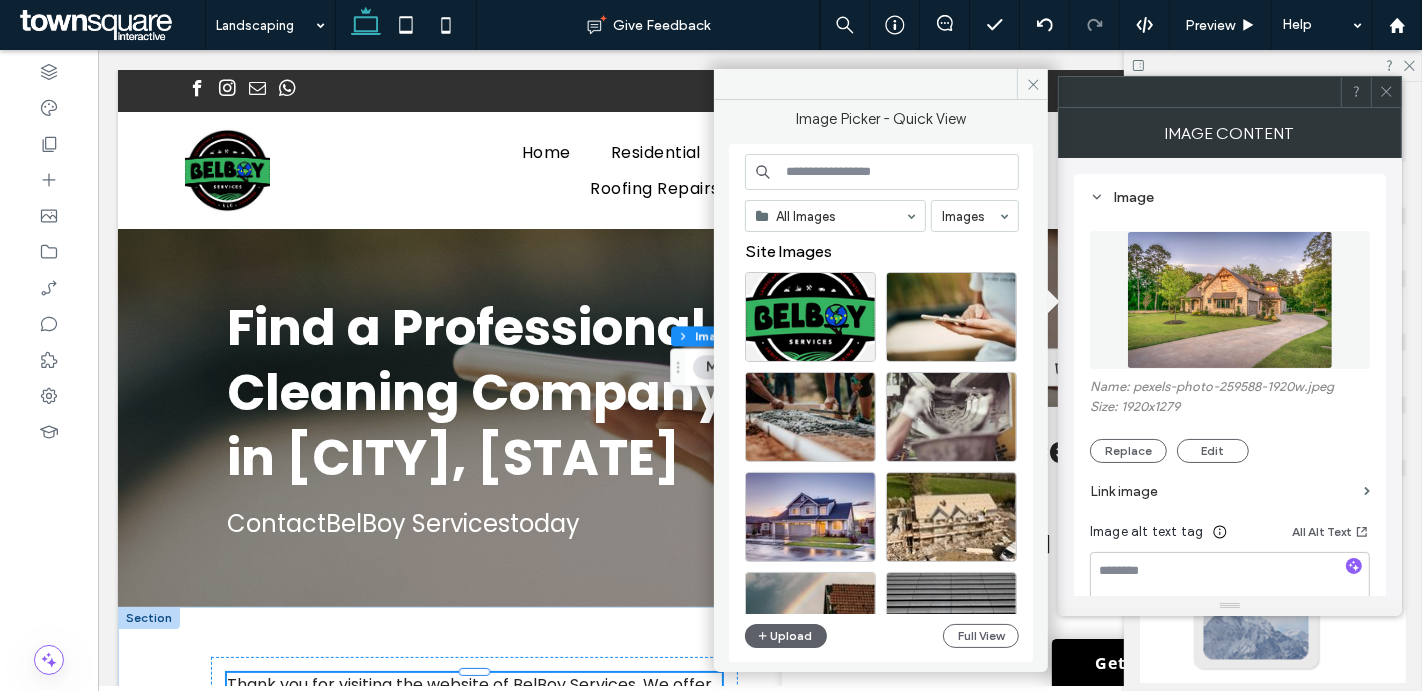 click on "All Images Images Site Images Upload Full View" at bounding box center (882, 403) 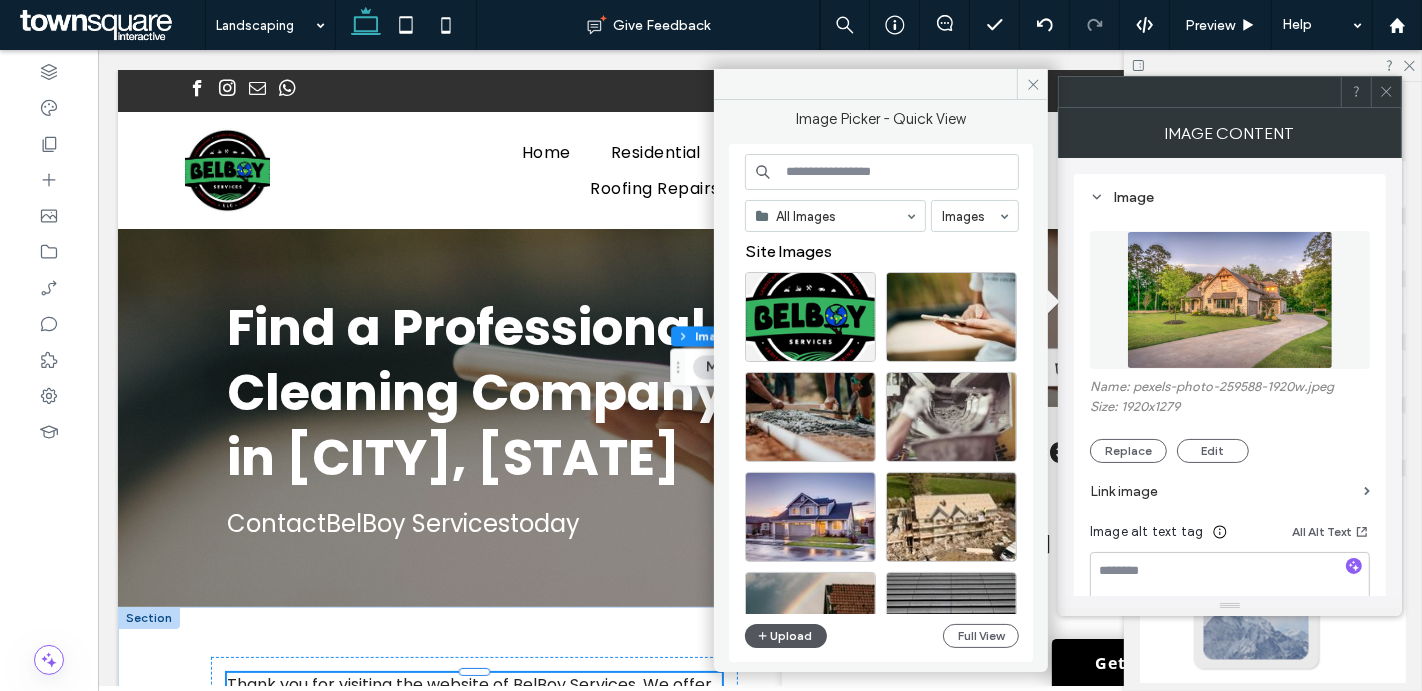 click on "Upload" at bounding box center (786, 636) 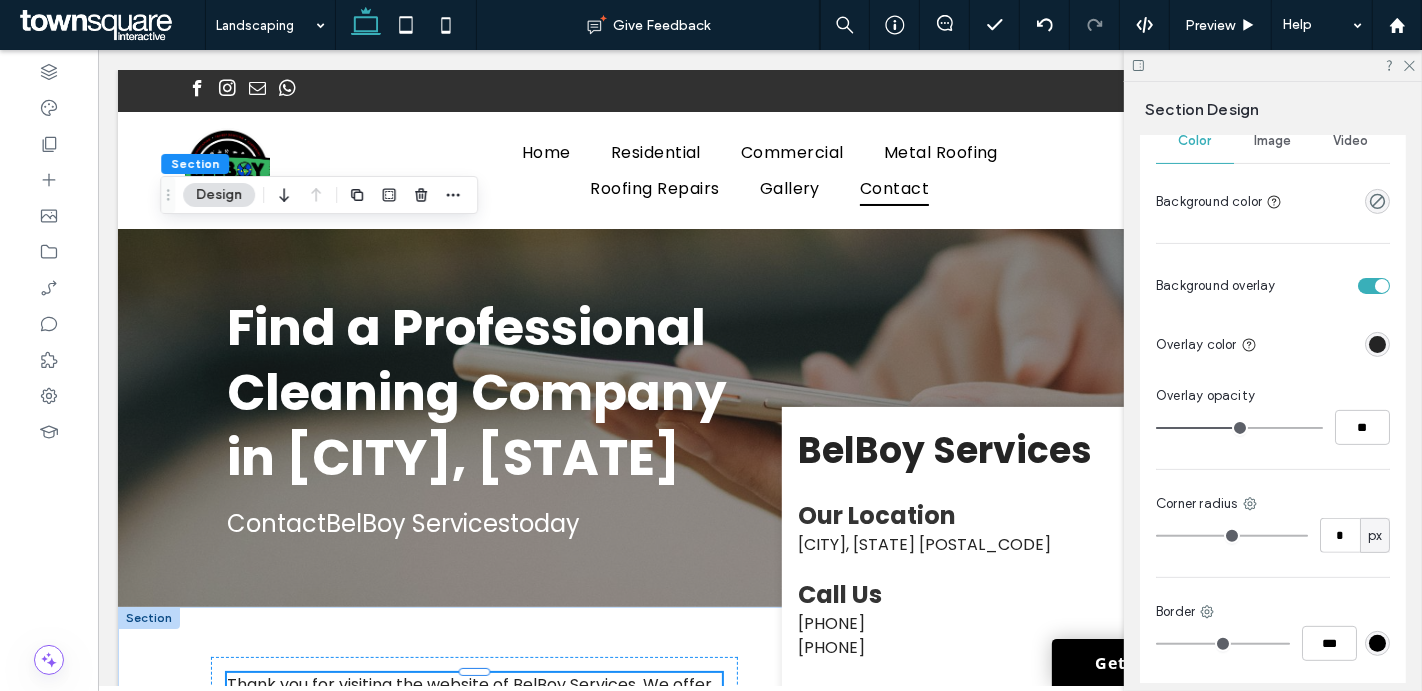 scroll, scrollTop: 508, scrollLeft: 0, axis: vertical 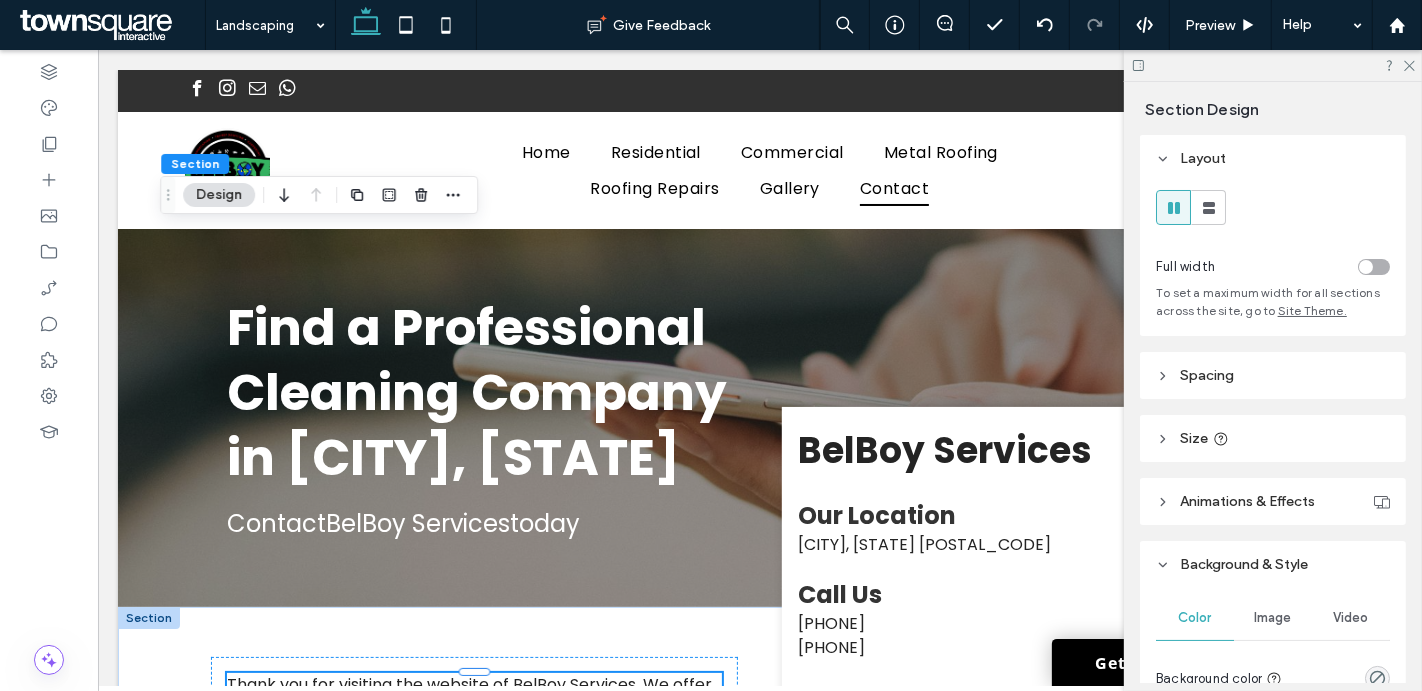click on "Image" at bounding box center (1273, 618) 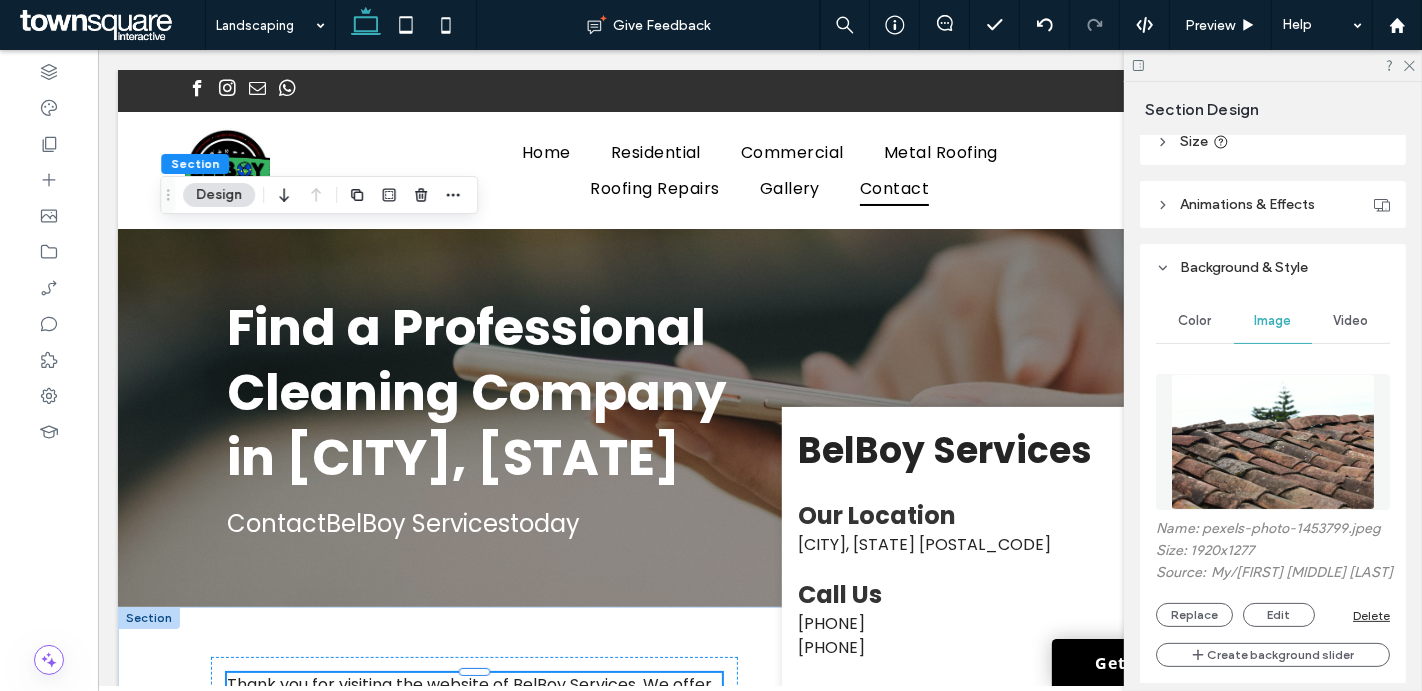 scroll, scrollTop: 298, scrollLeft: 0, axis: vertical 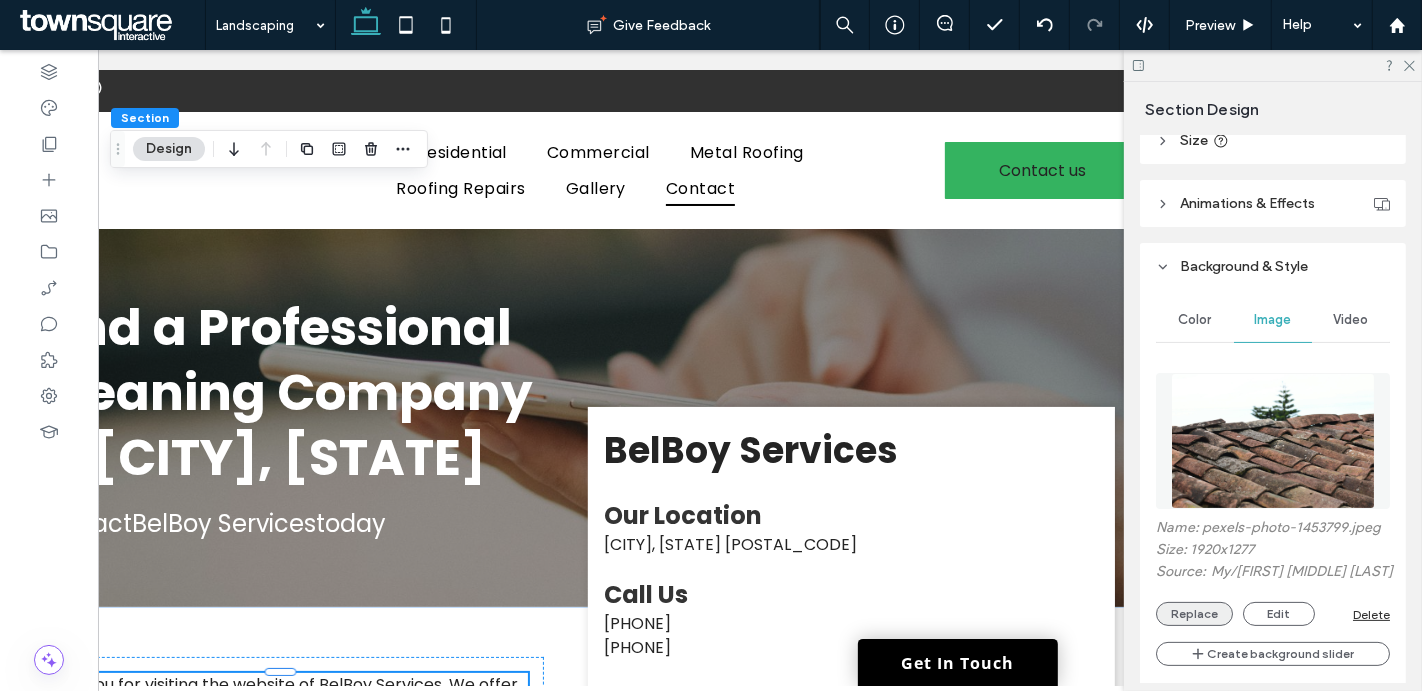 click on "Replace" at bounding box center [1194, 614] 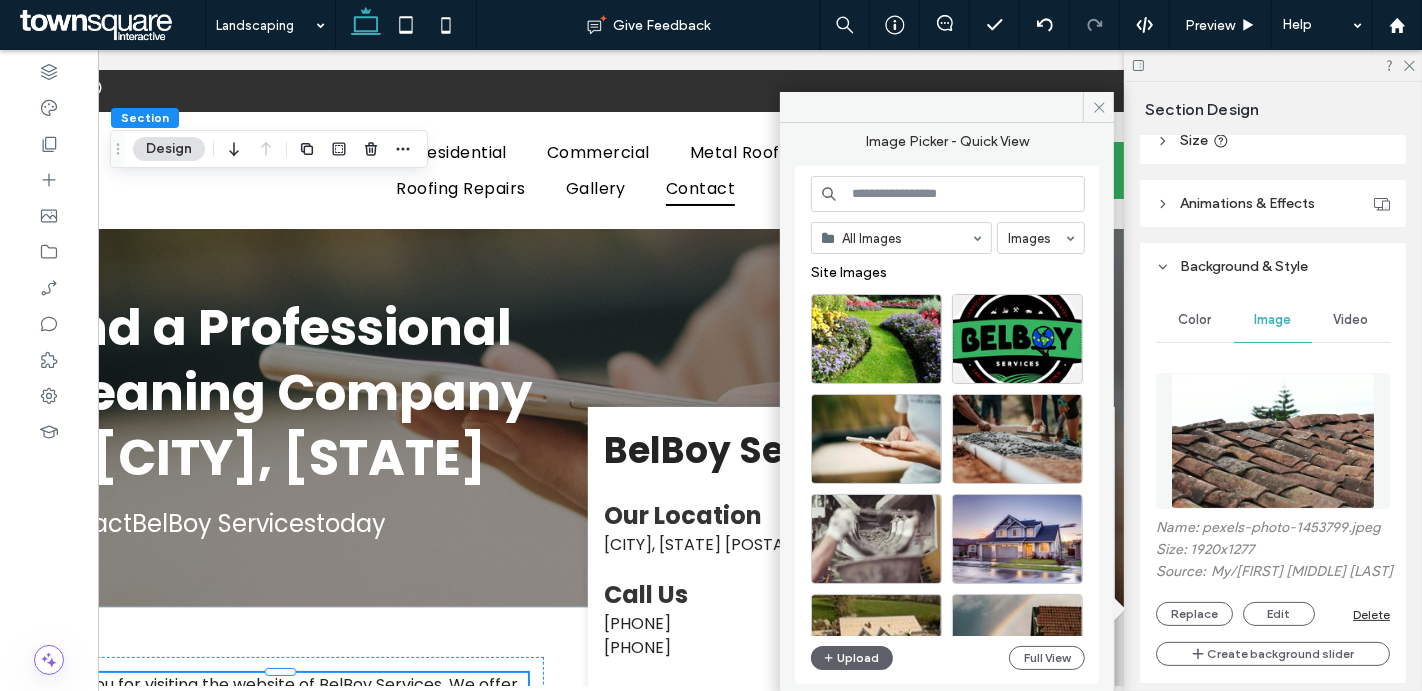 click at bounding box center [948, 194] 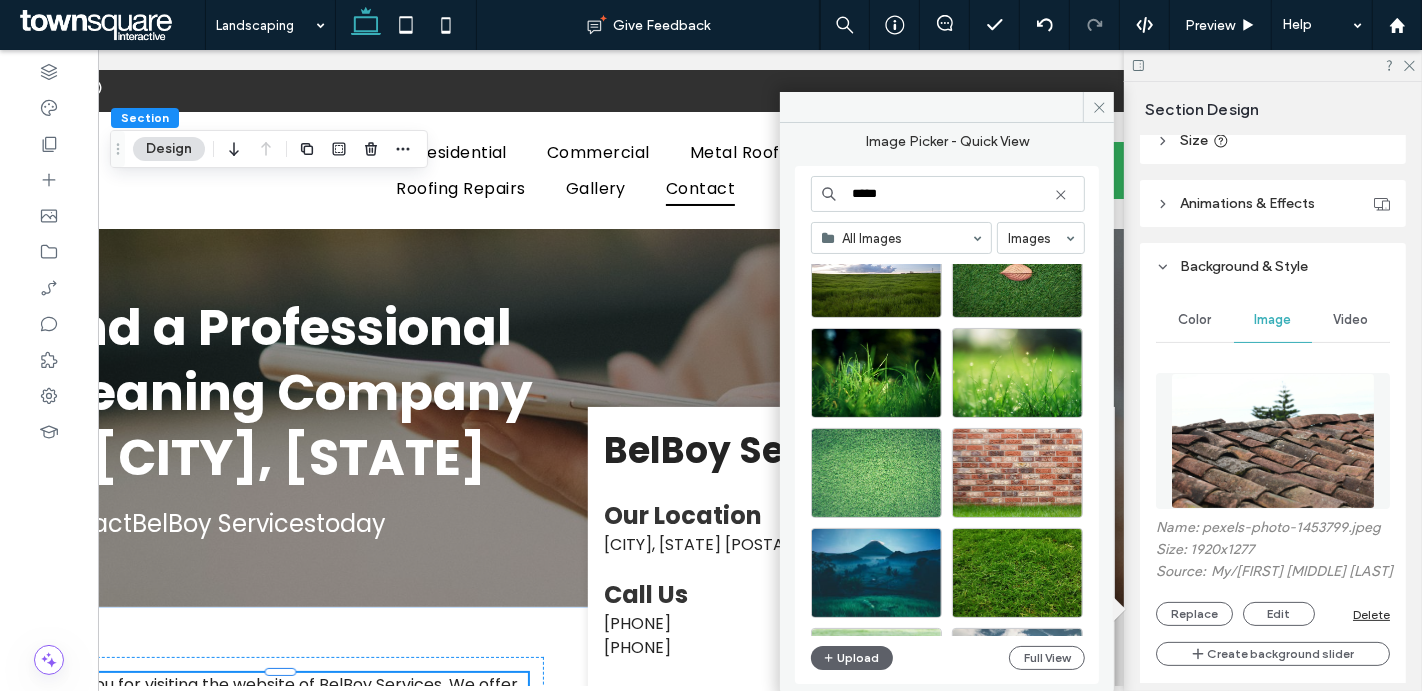scroll, scrollTop: 767, scrollLeft: 0, axis: vertical 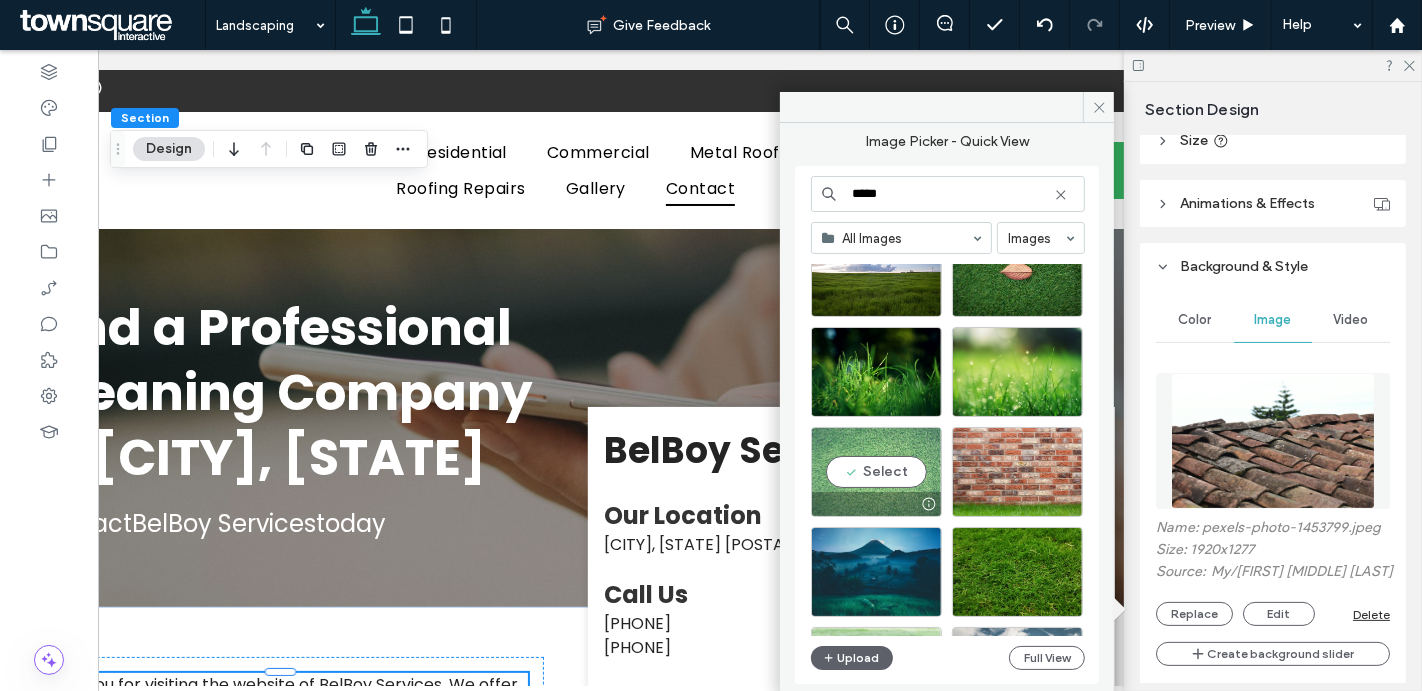 type on "*****" 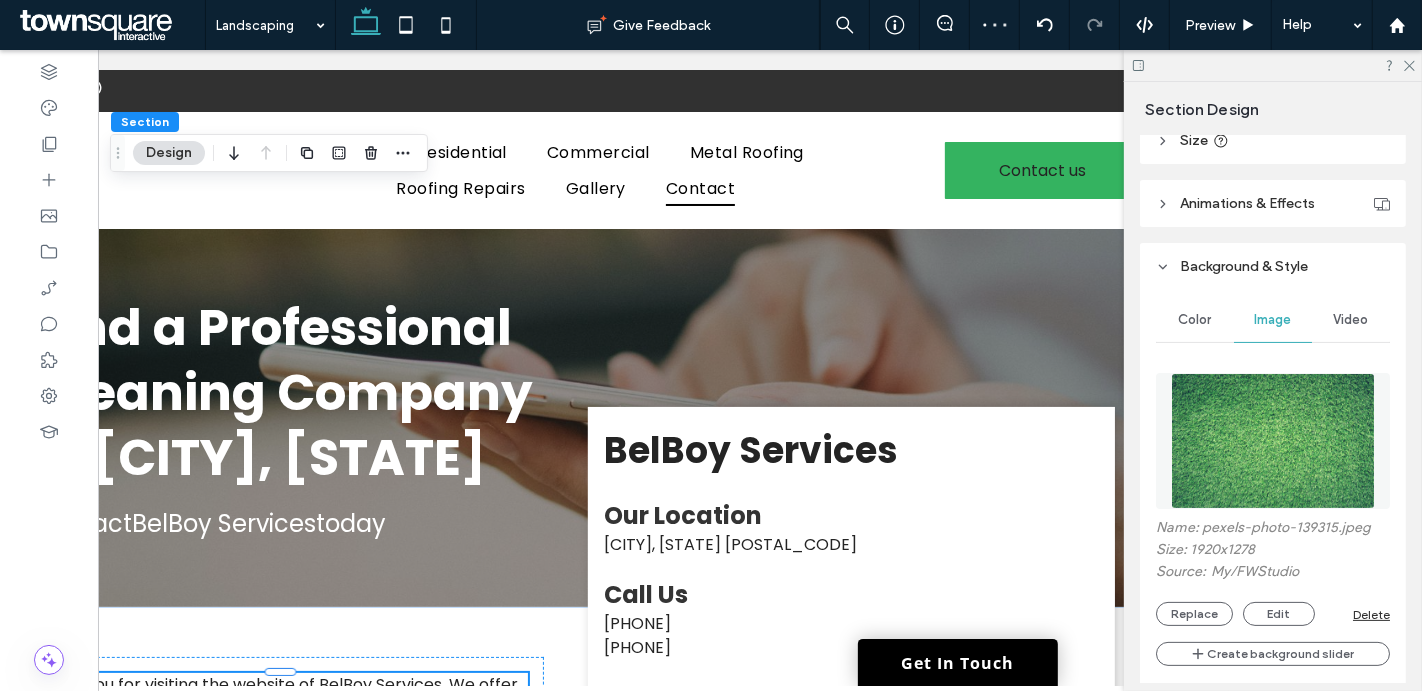 scroll, scrollTop: 0, scrollLeft: 0, axis: both 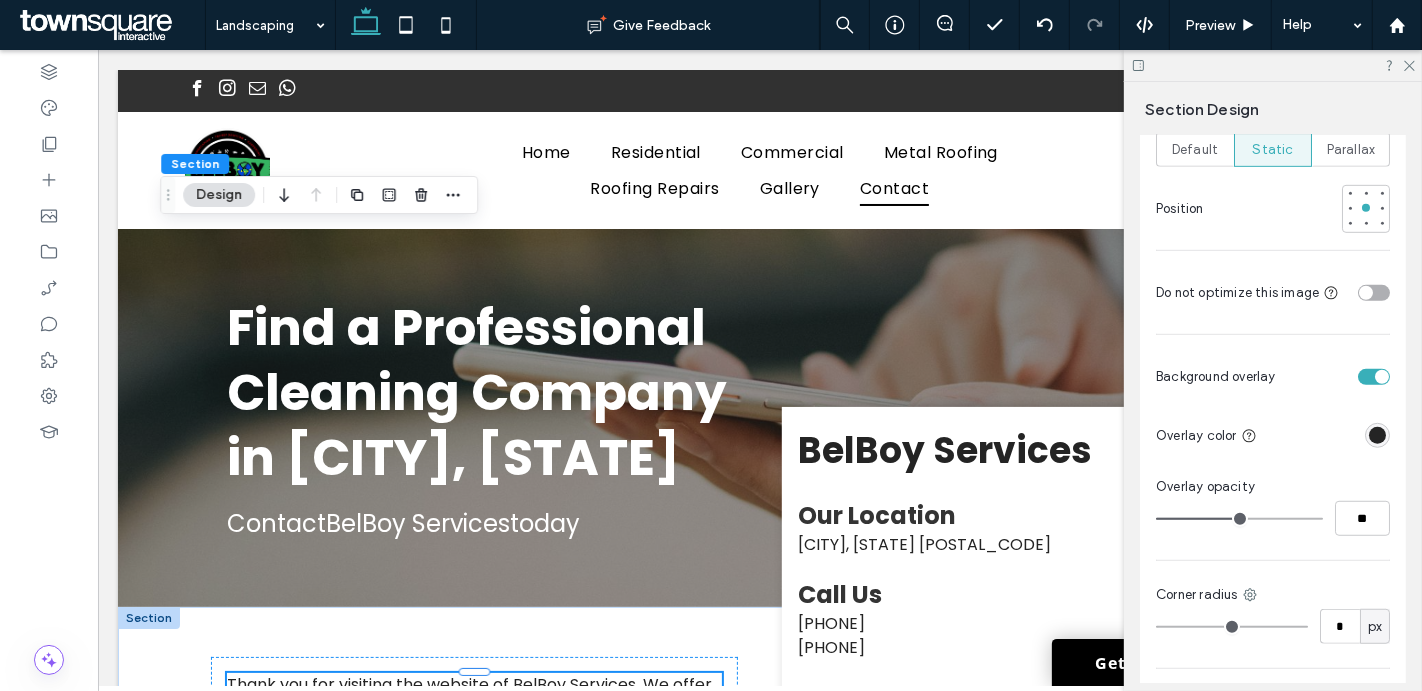 click at bounding box center (1377, 435) 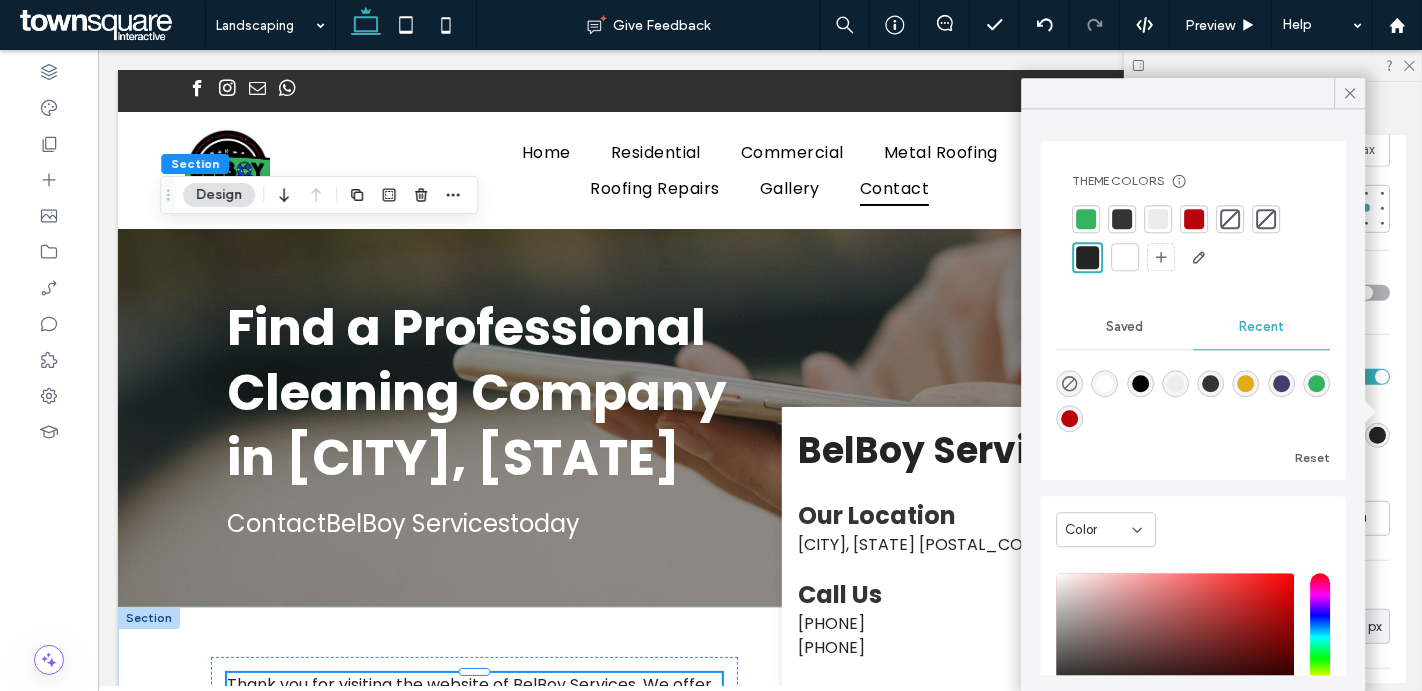 scroll, scrollTop: 101, scrollLeft: 0, axis: vertical 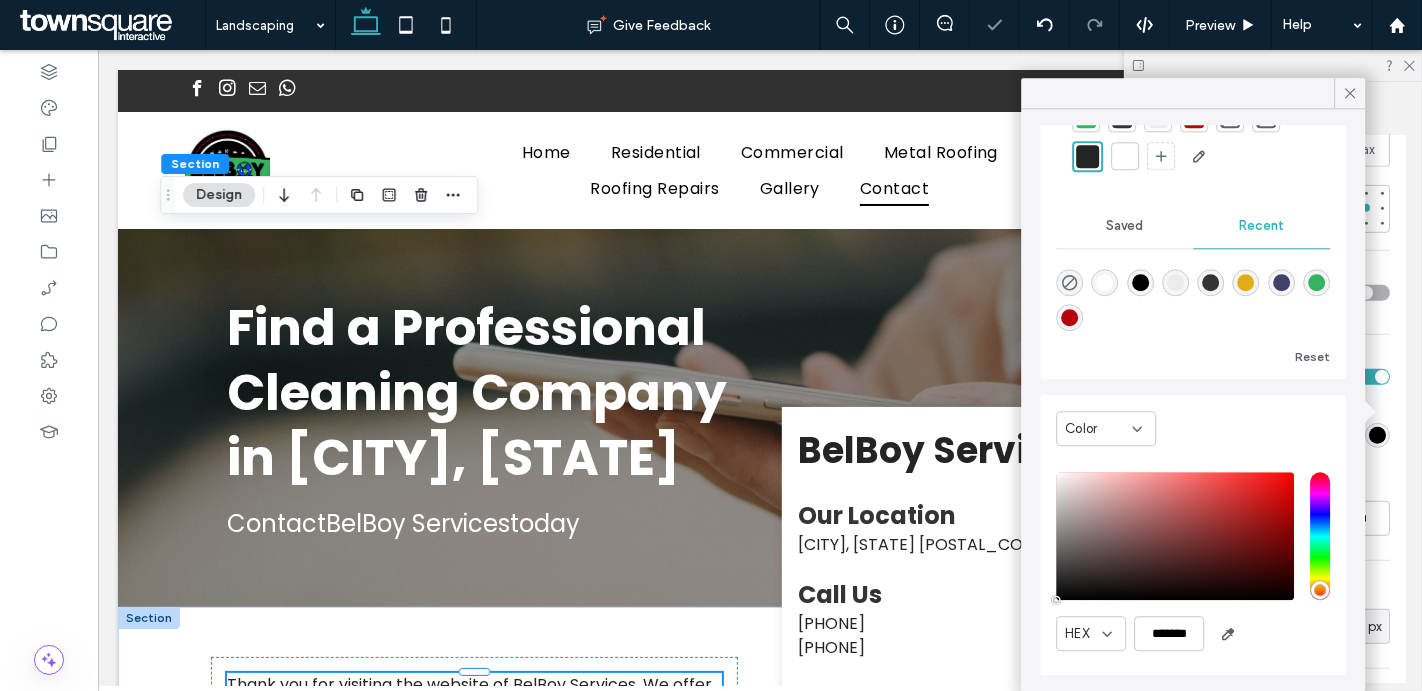 type on "*******" 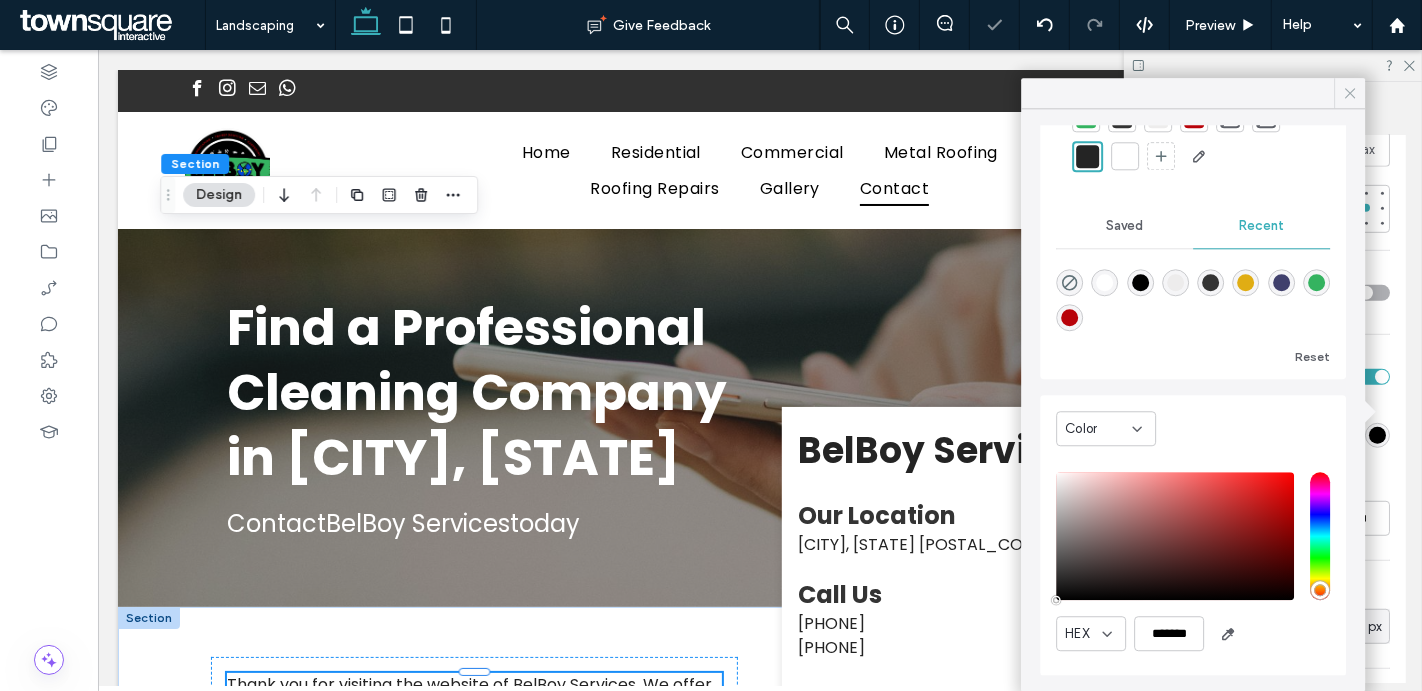 click 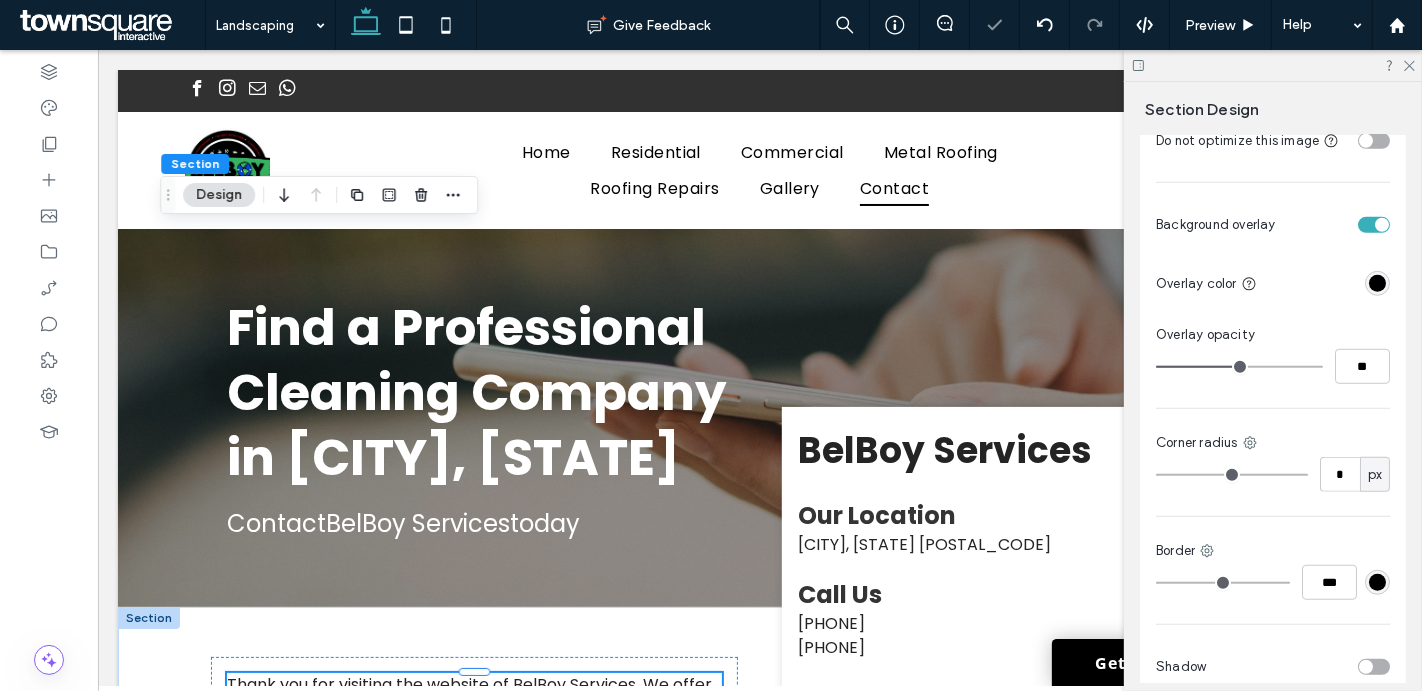 scroll, scrollTop: 1207, scrollLeft: 0, axis: vertical 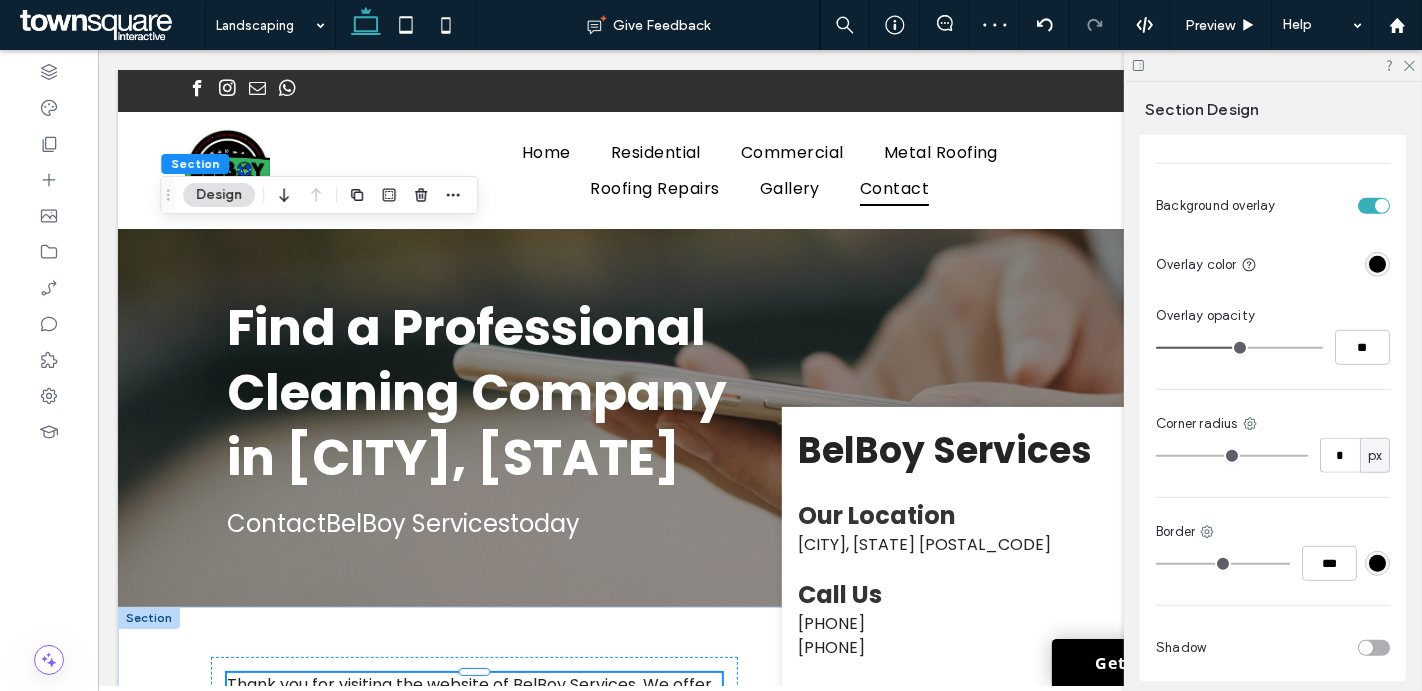 type on "**" 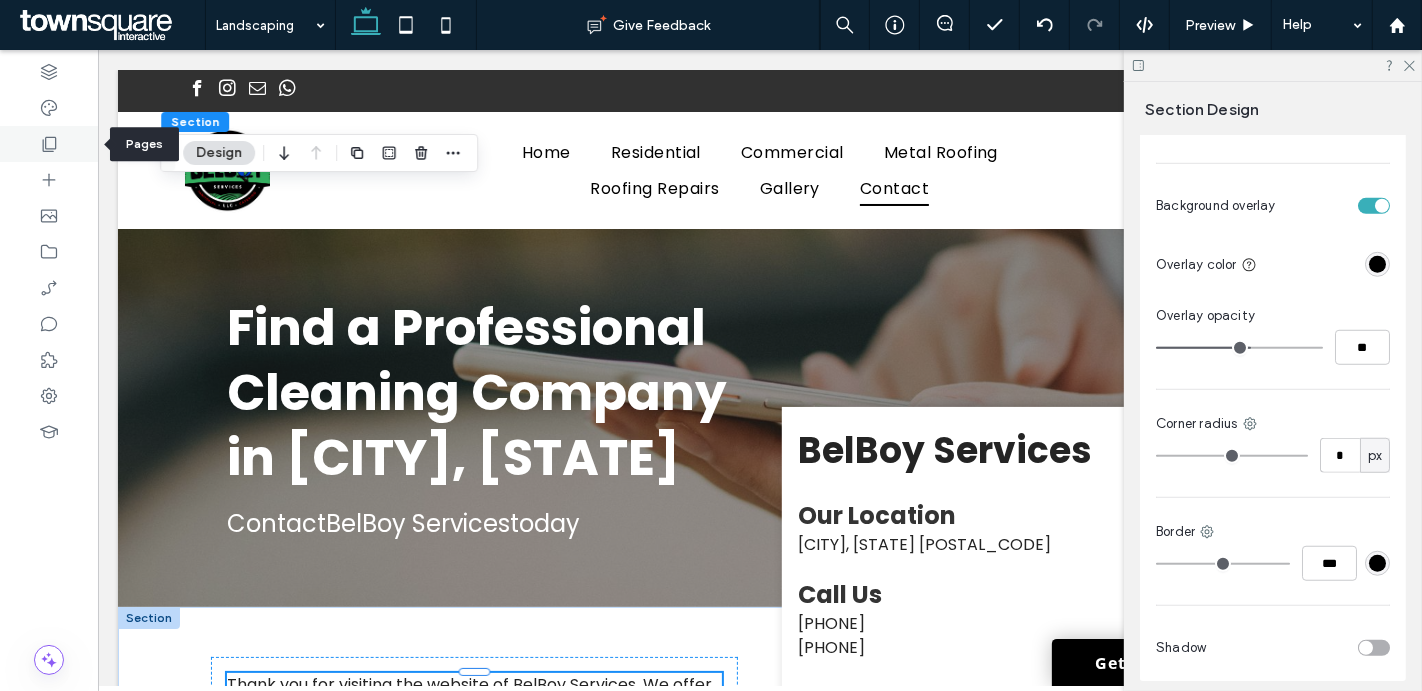 click at bounding box center (49, 144) 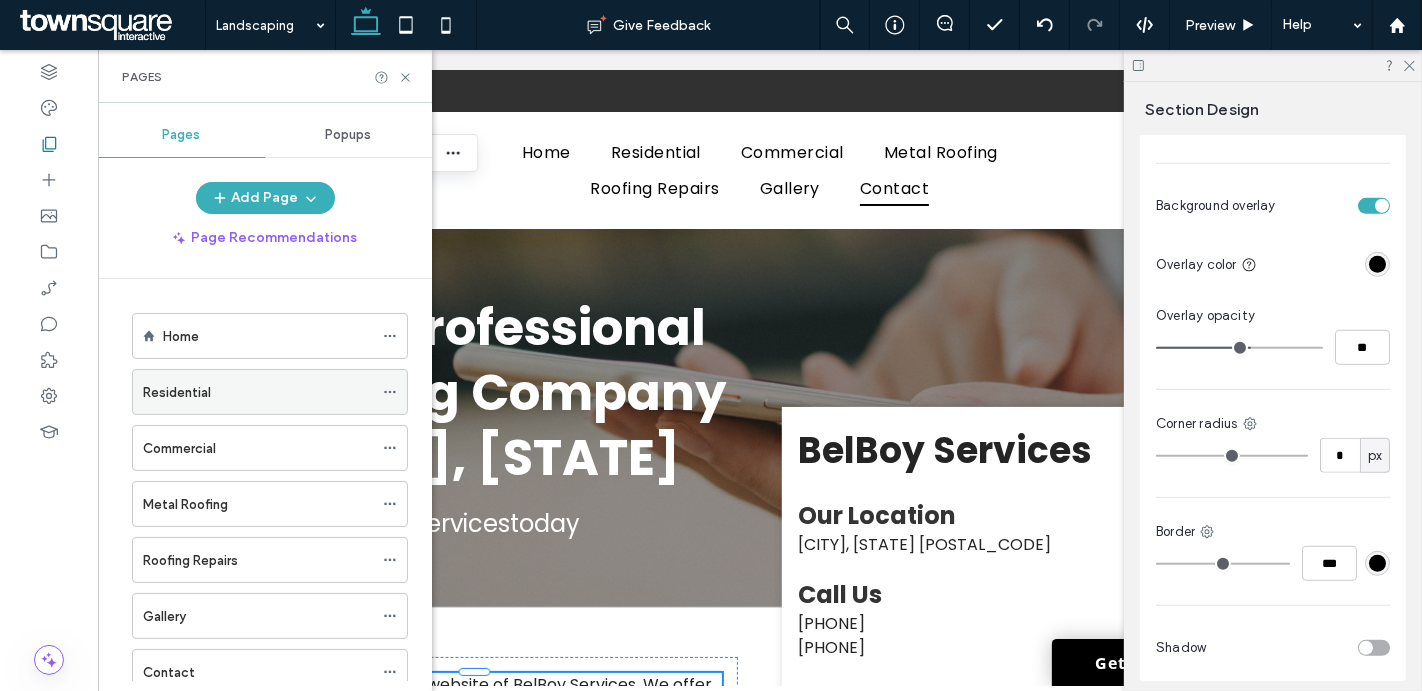 scroll, scrollTop: 166, scrollLeft: 0, axis: vertical 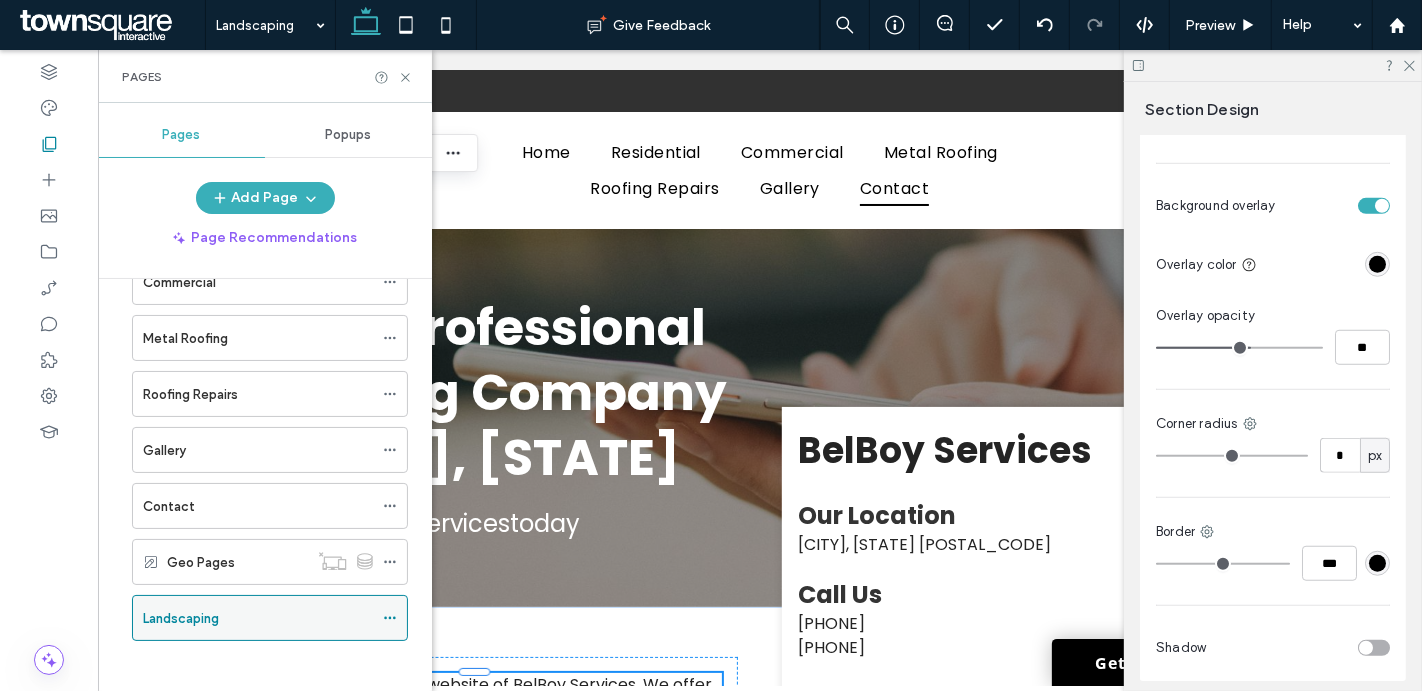 click 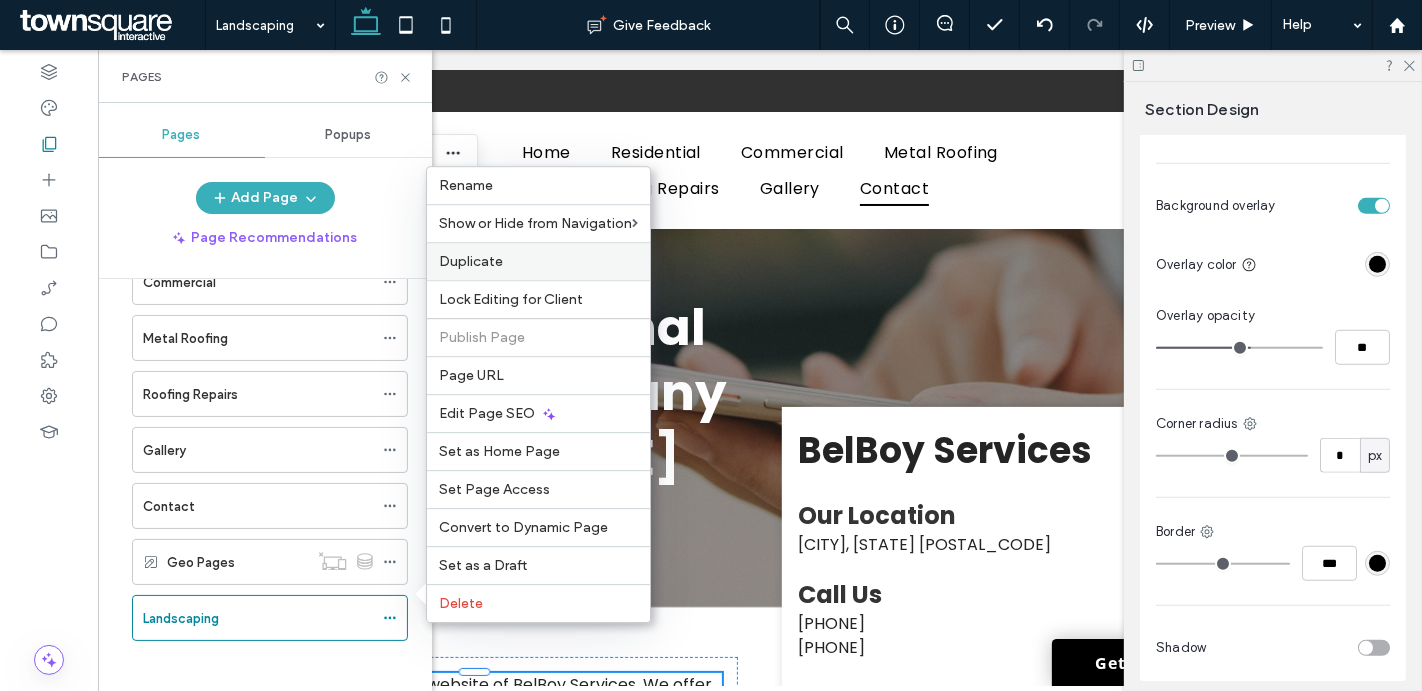 click on "Duplicate" at bounding box center (471, 261) 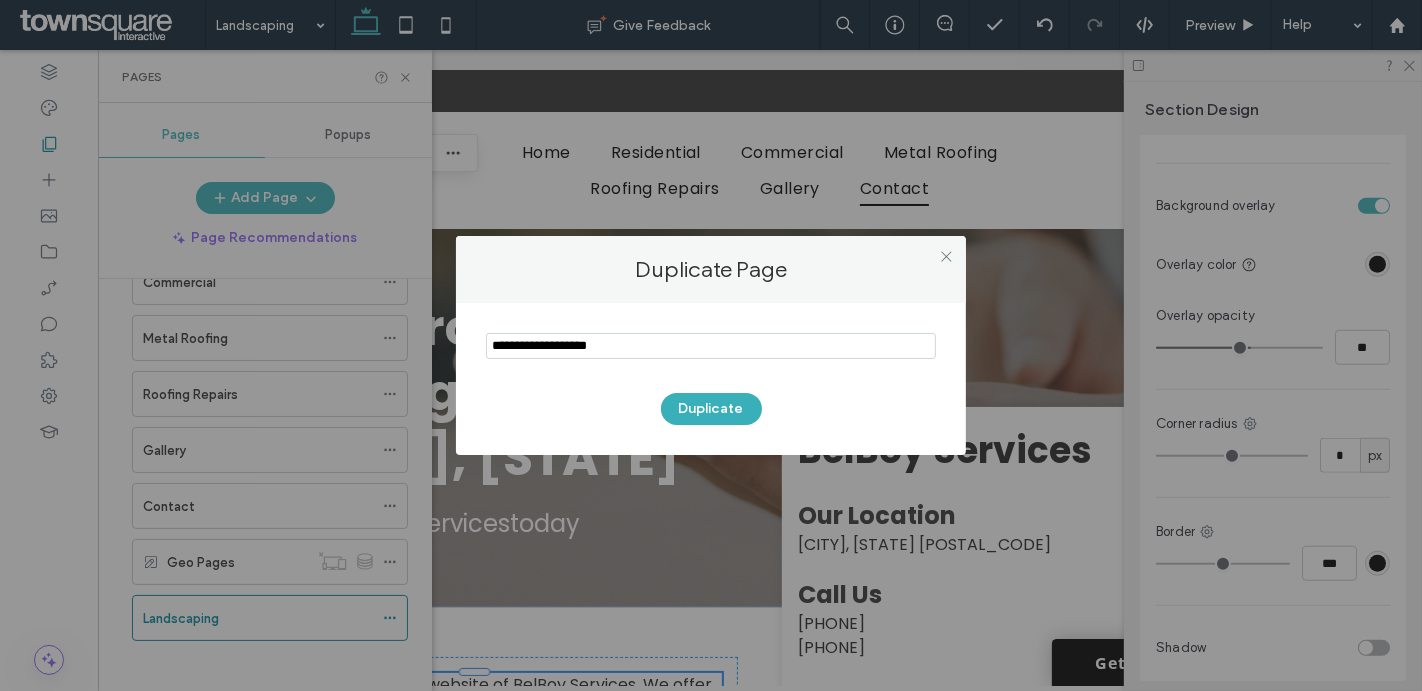 click at bounding box center [711, 348] 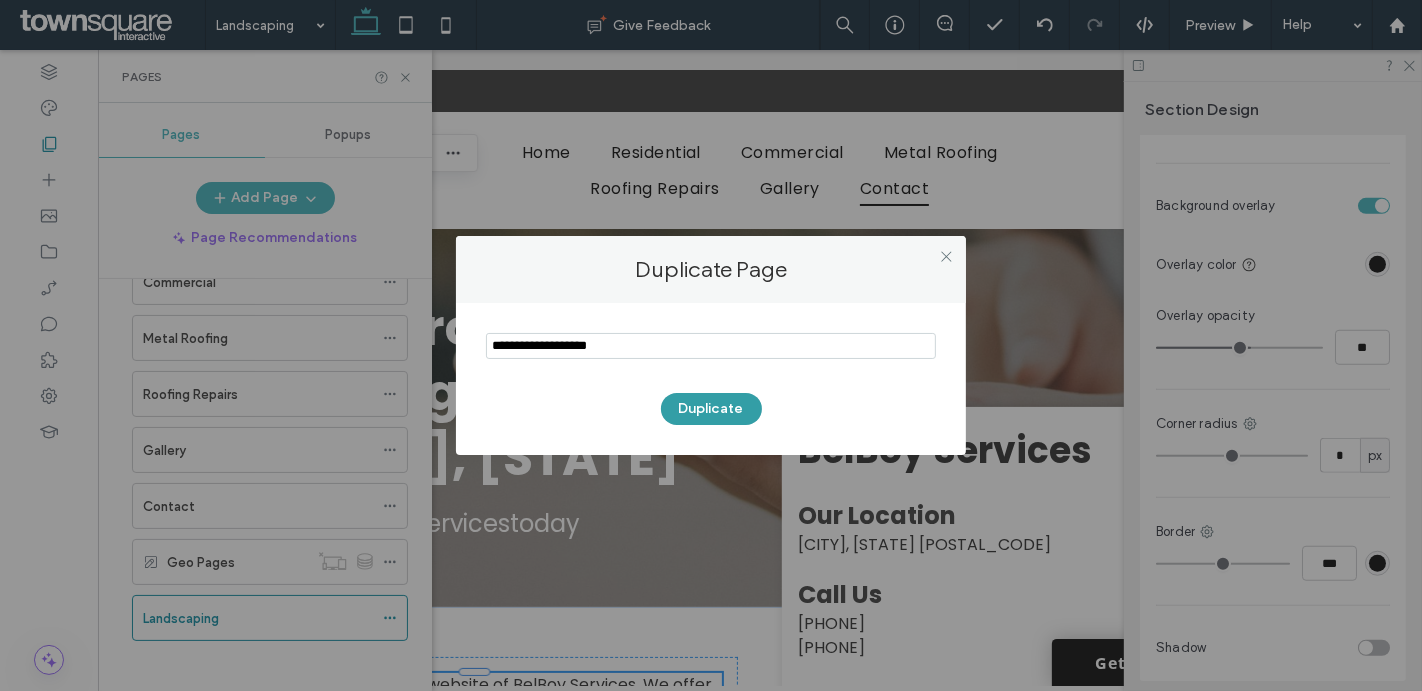 type on "**********" 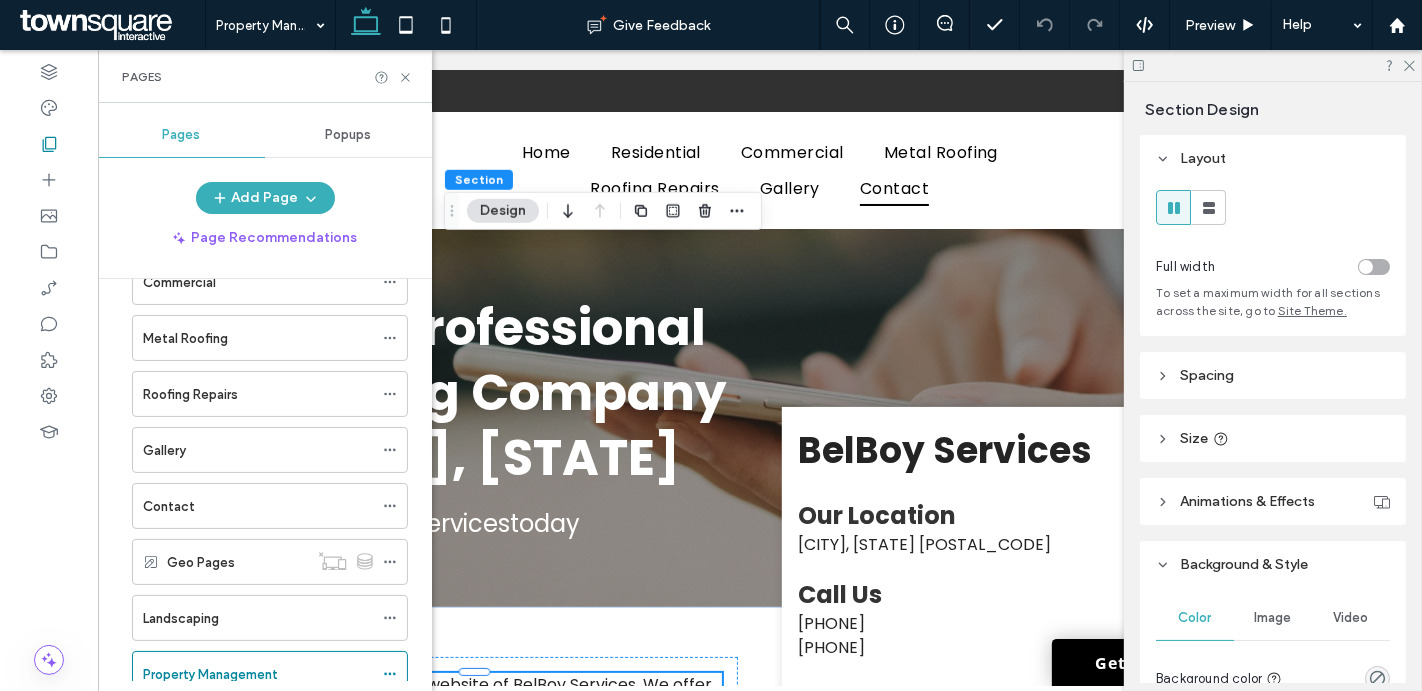 scroll, scrollTop: 221, scrollLeft: 0, axis: vertical 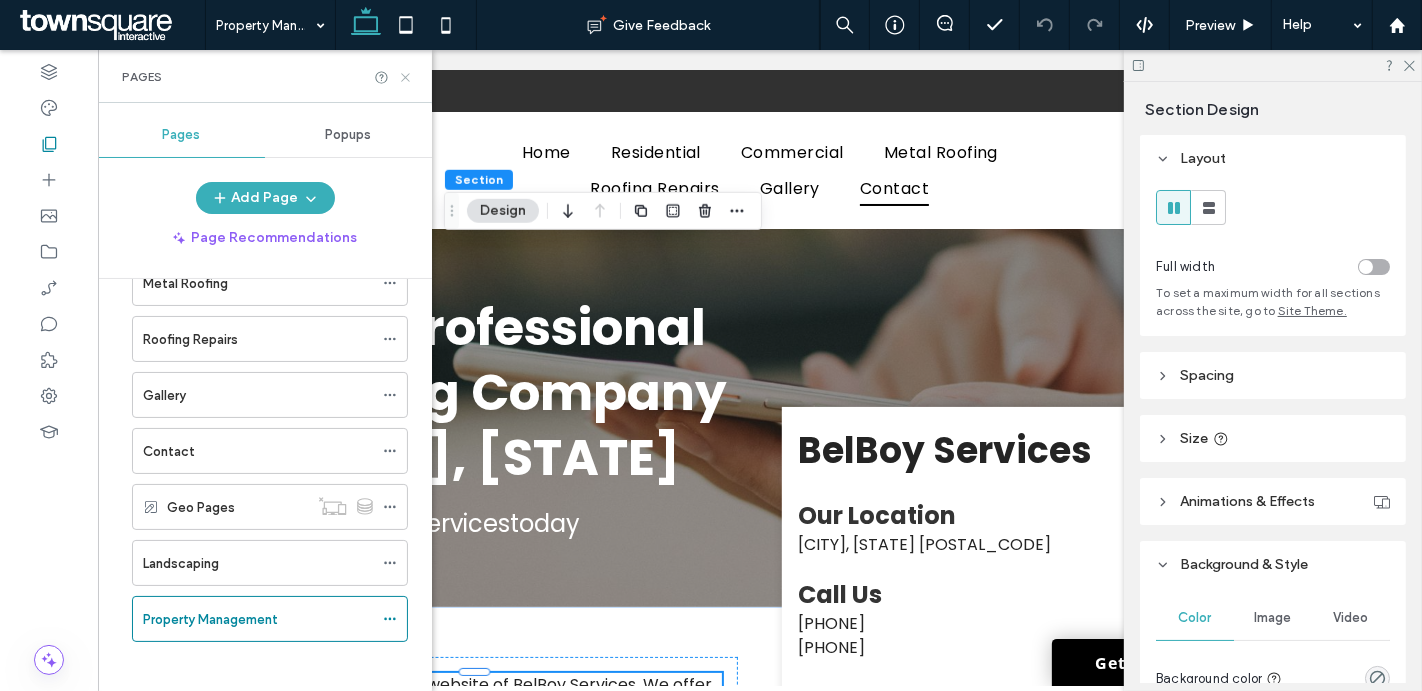 click 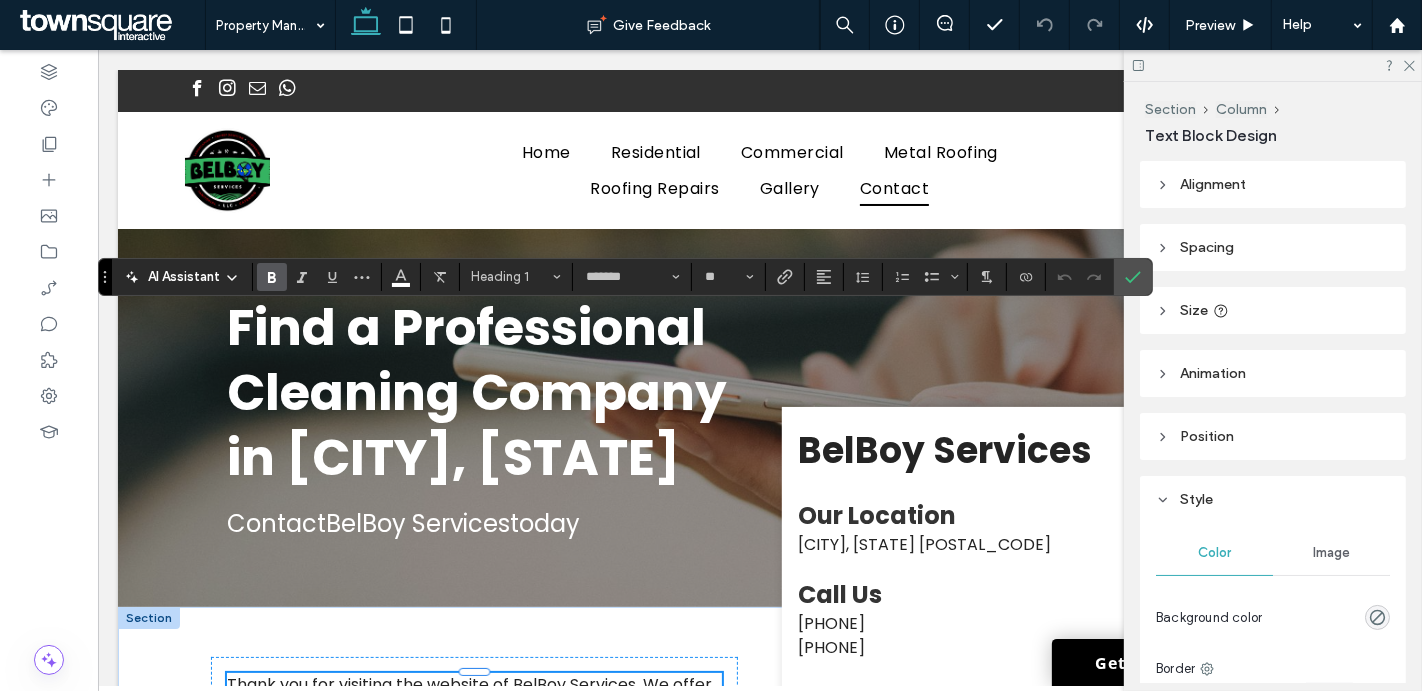 type 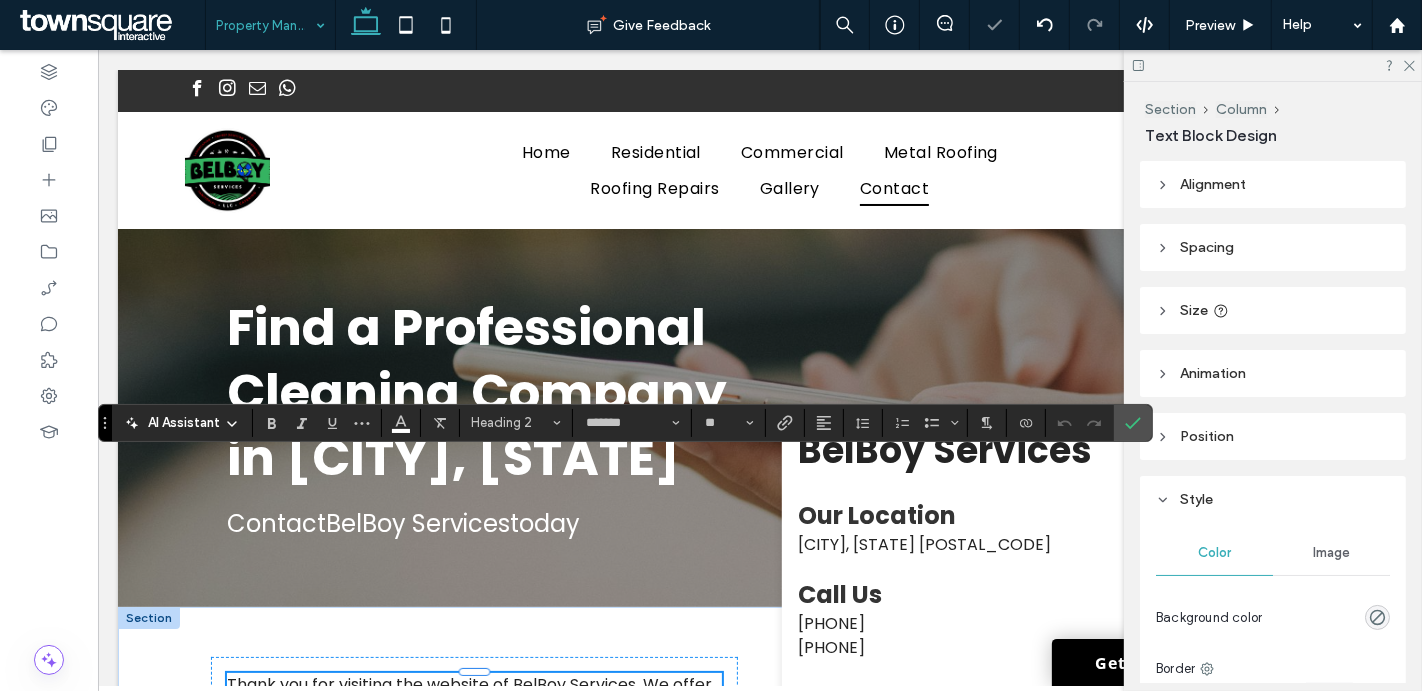 type 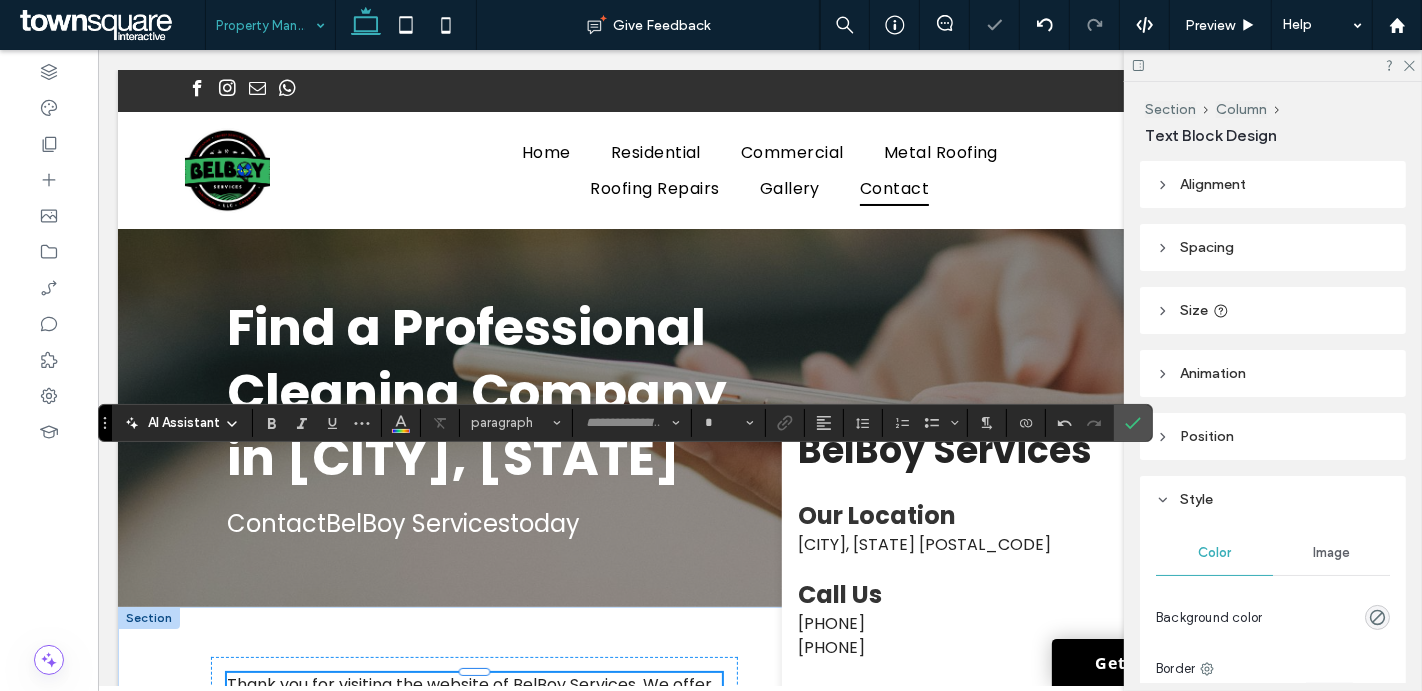 type on "*******" 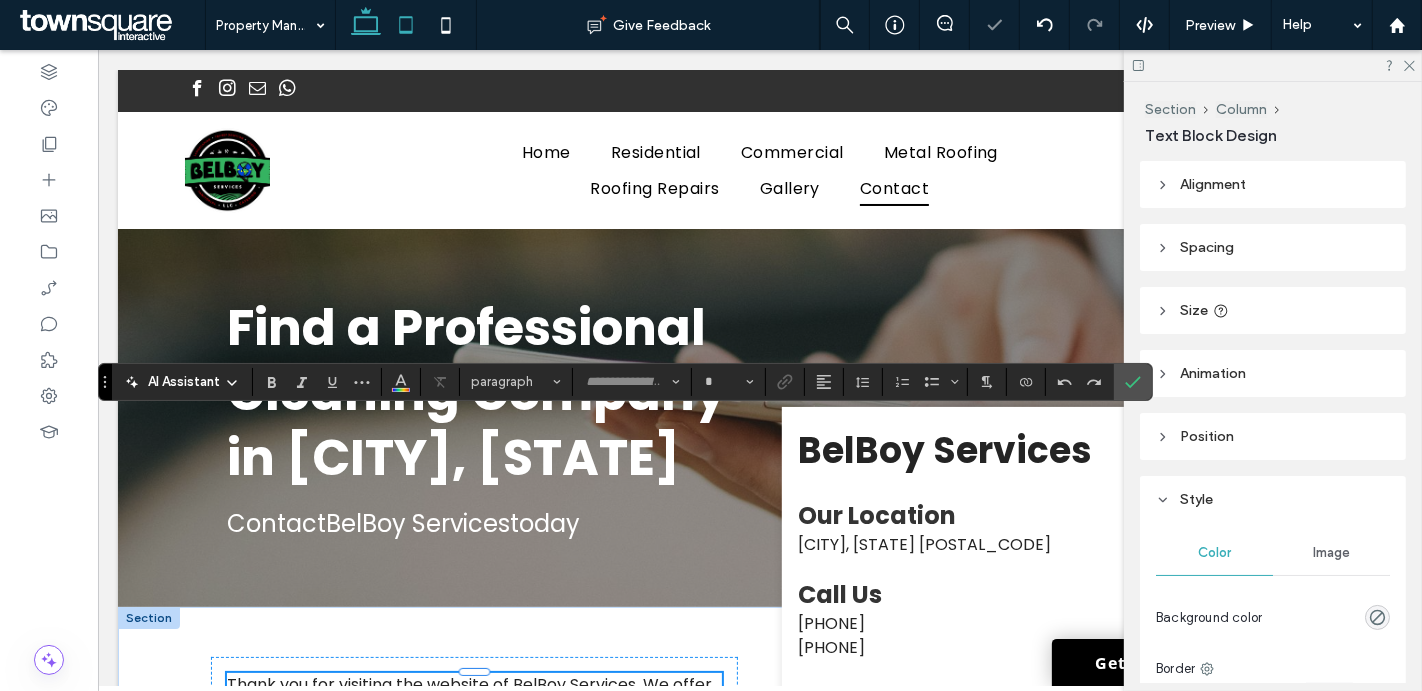 type on "*******" 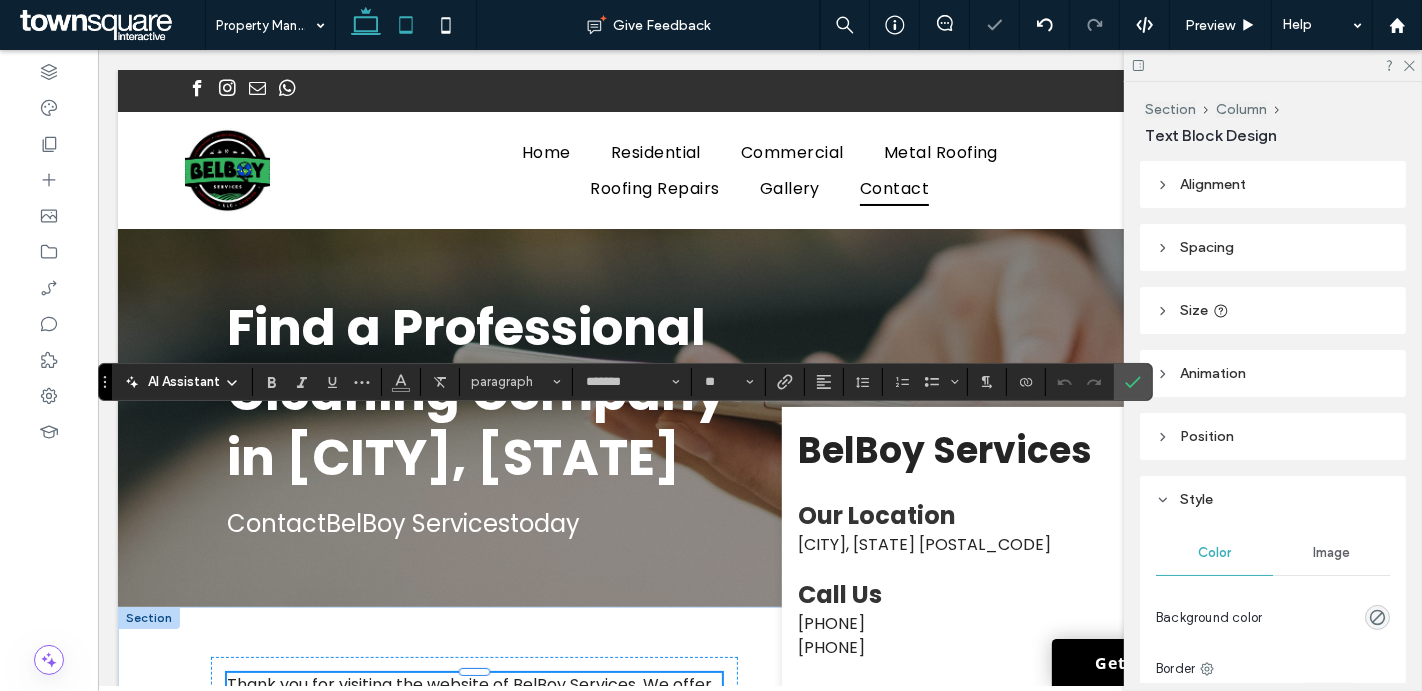 type 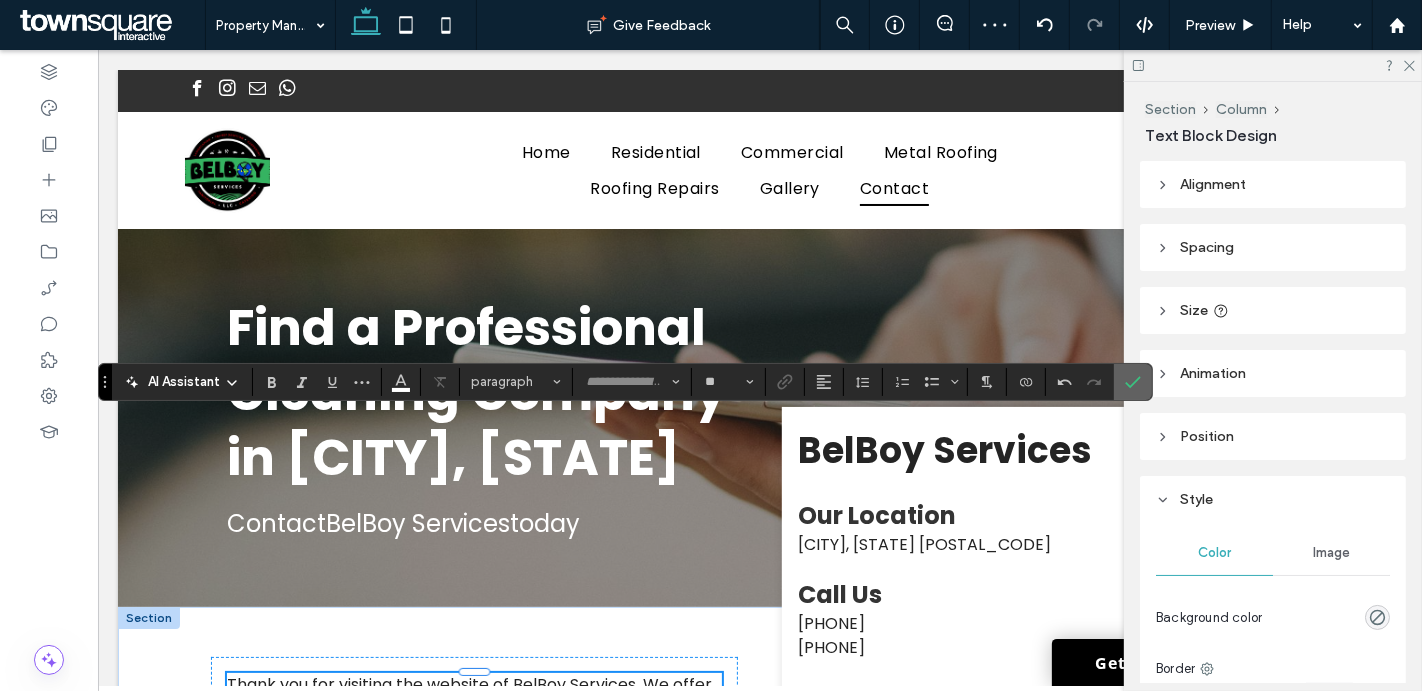 click 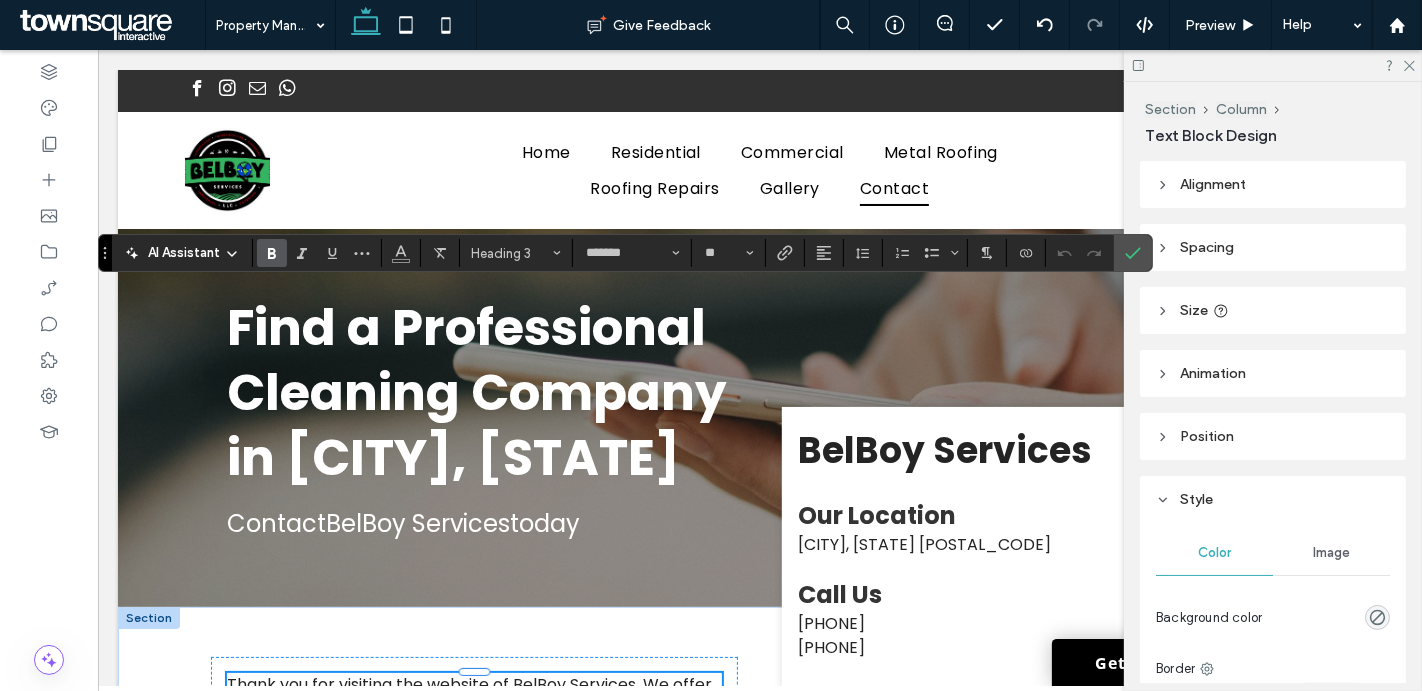 type on "*******" 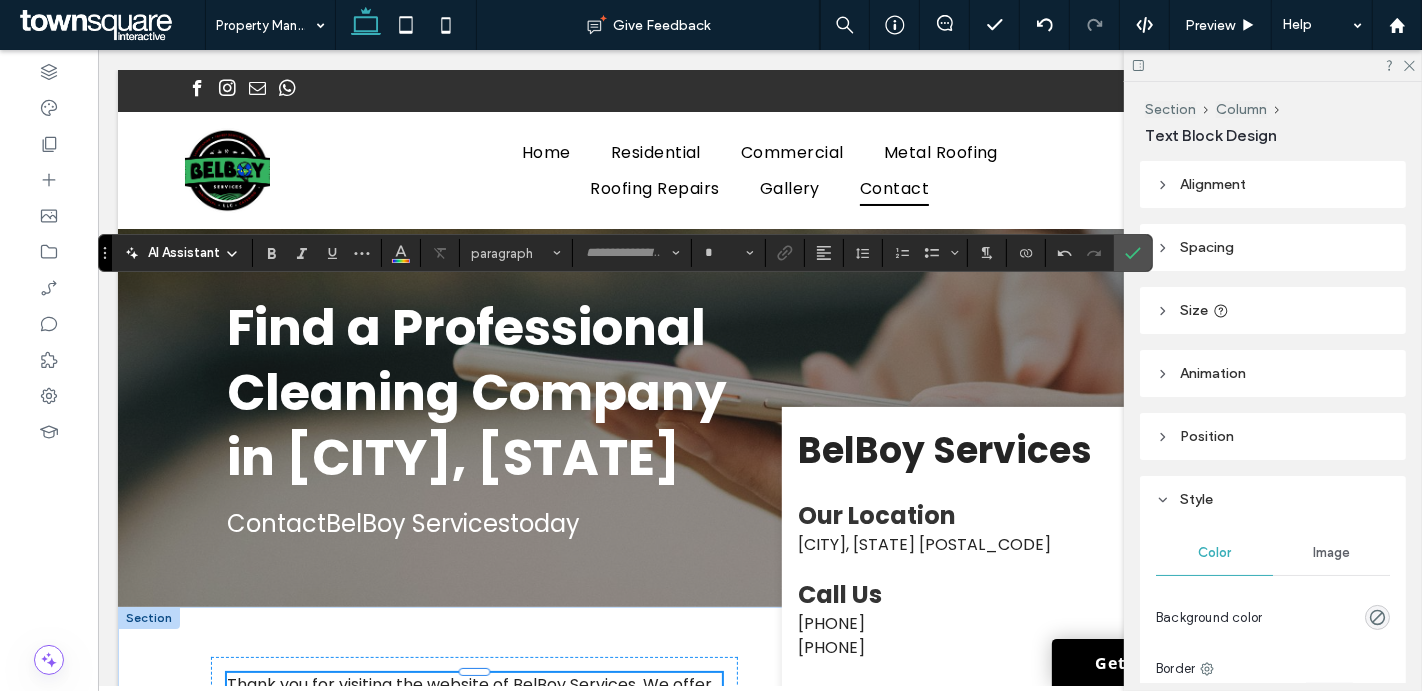 type on "*******" 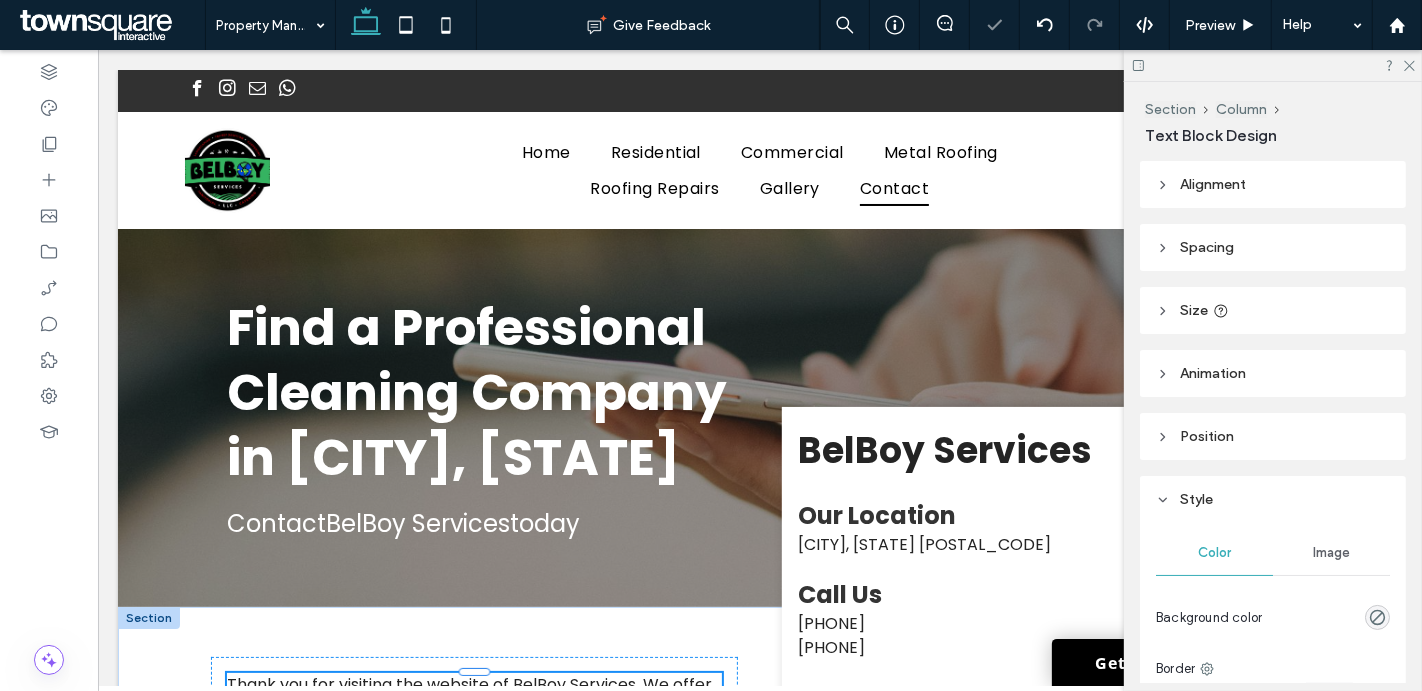 type on "*******" 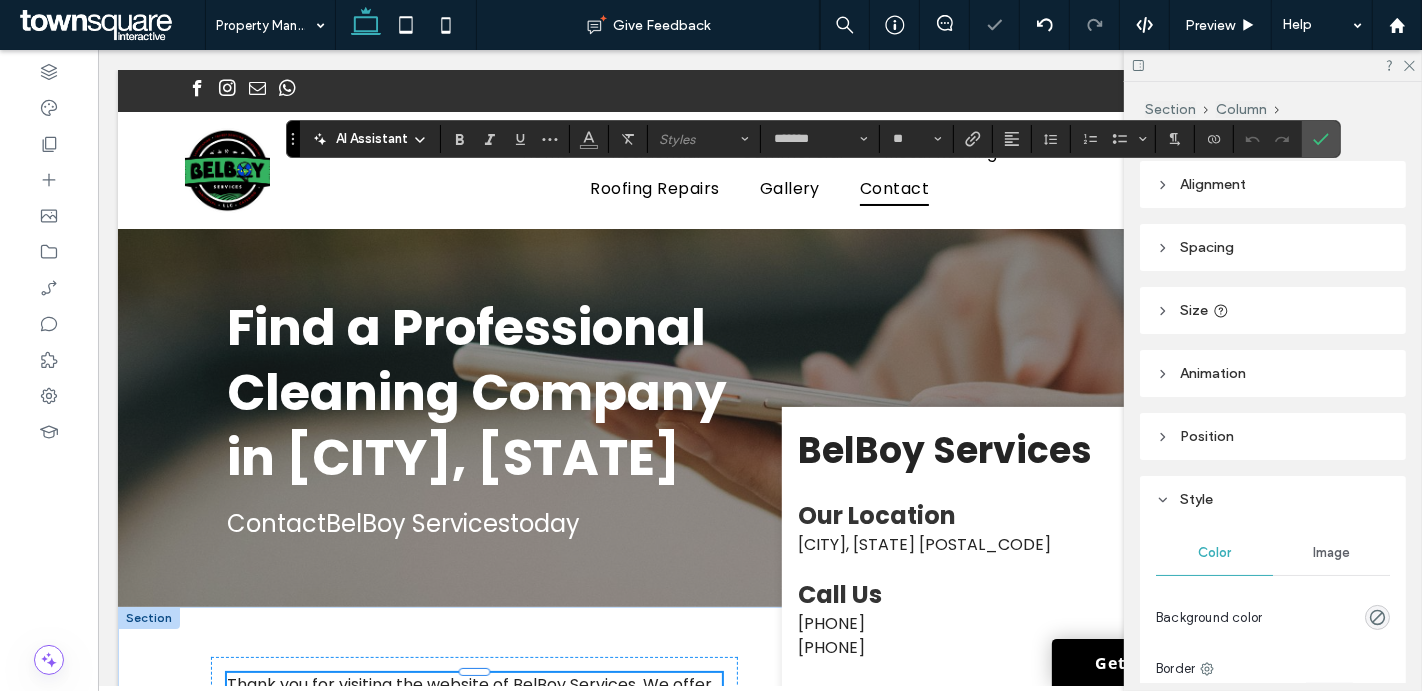 type 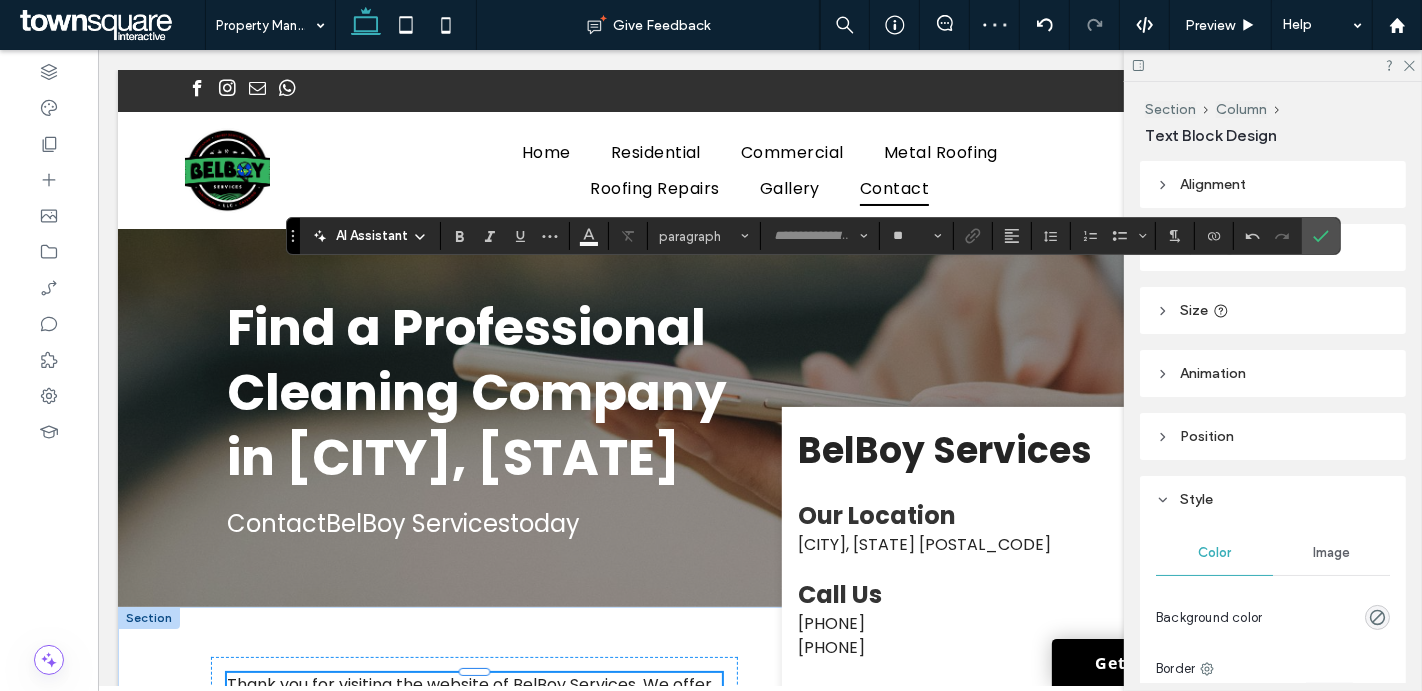 type on "*******" 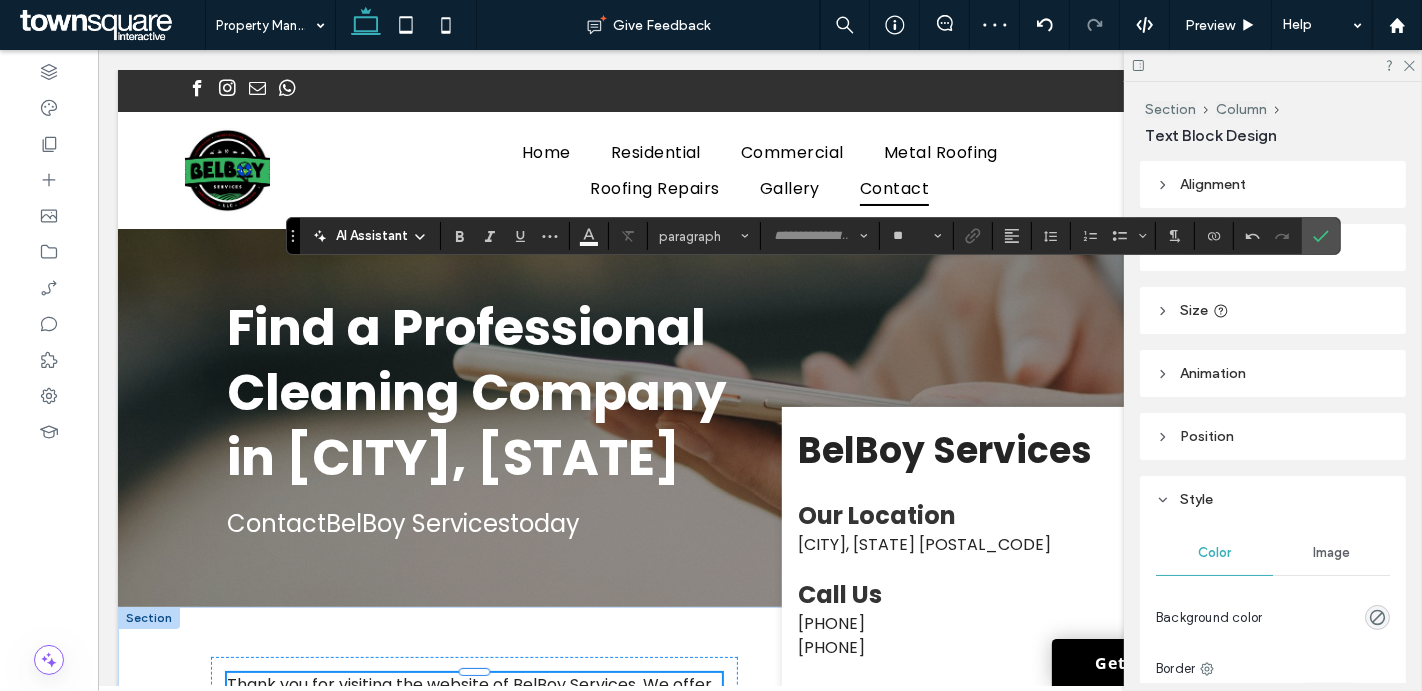 type on "**" 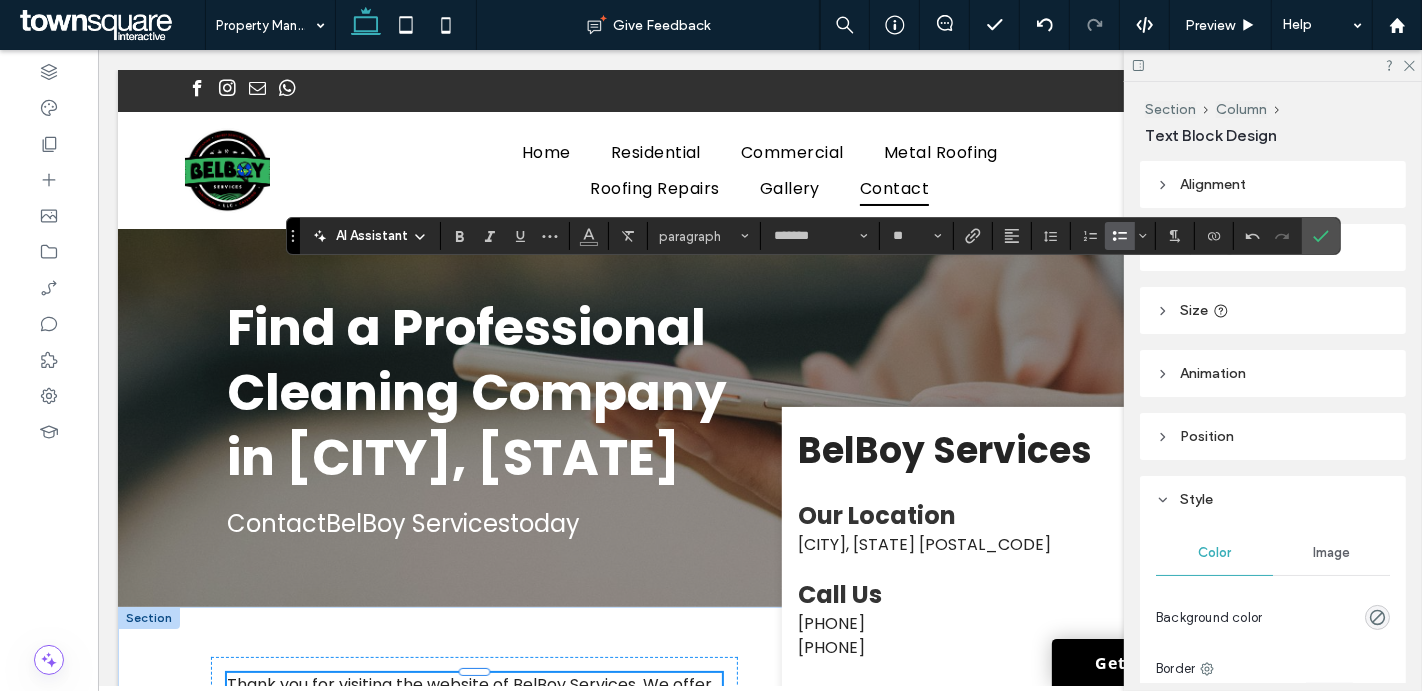 click 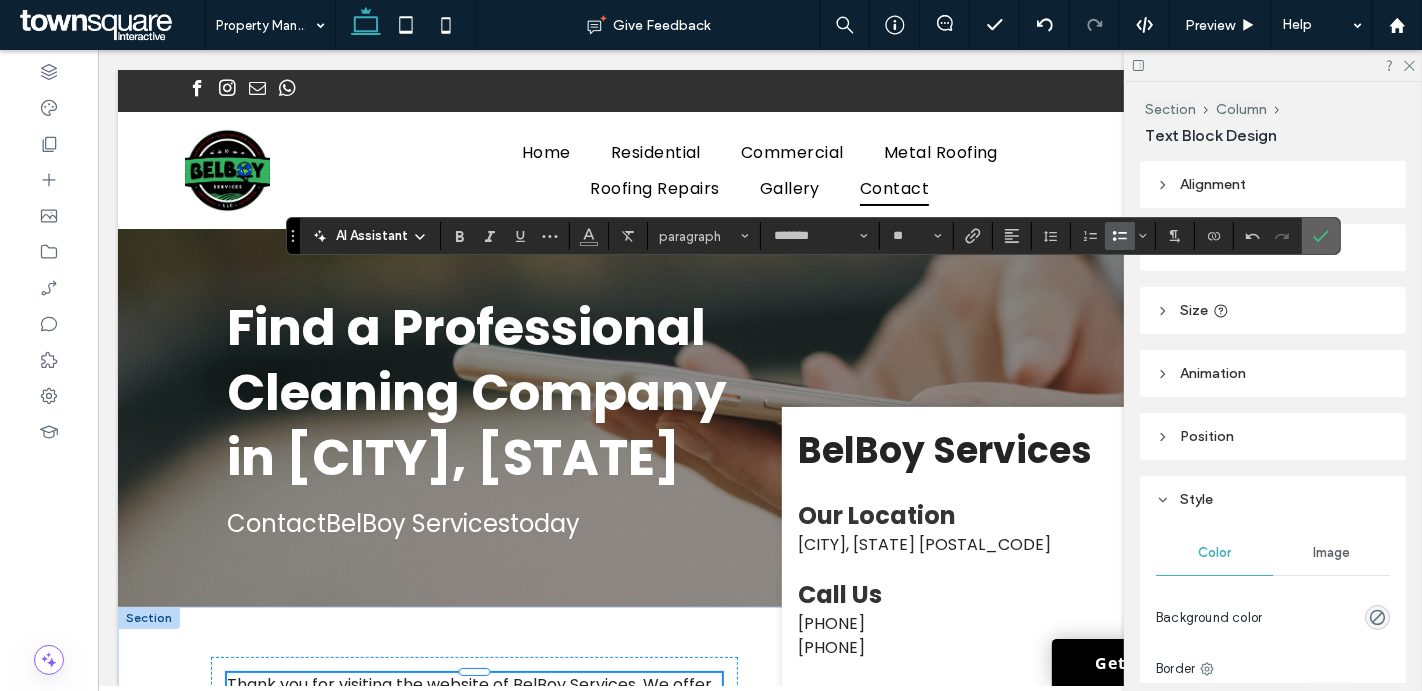 click 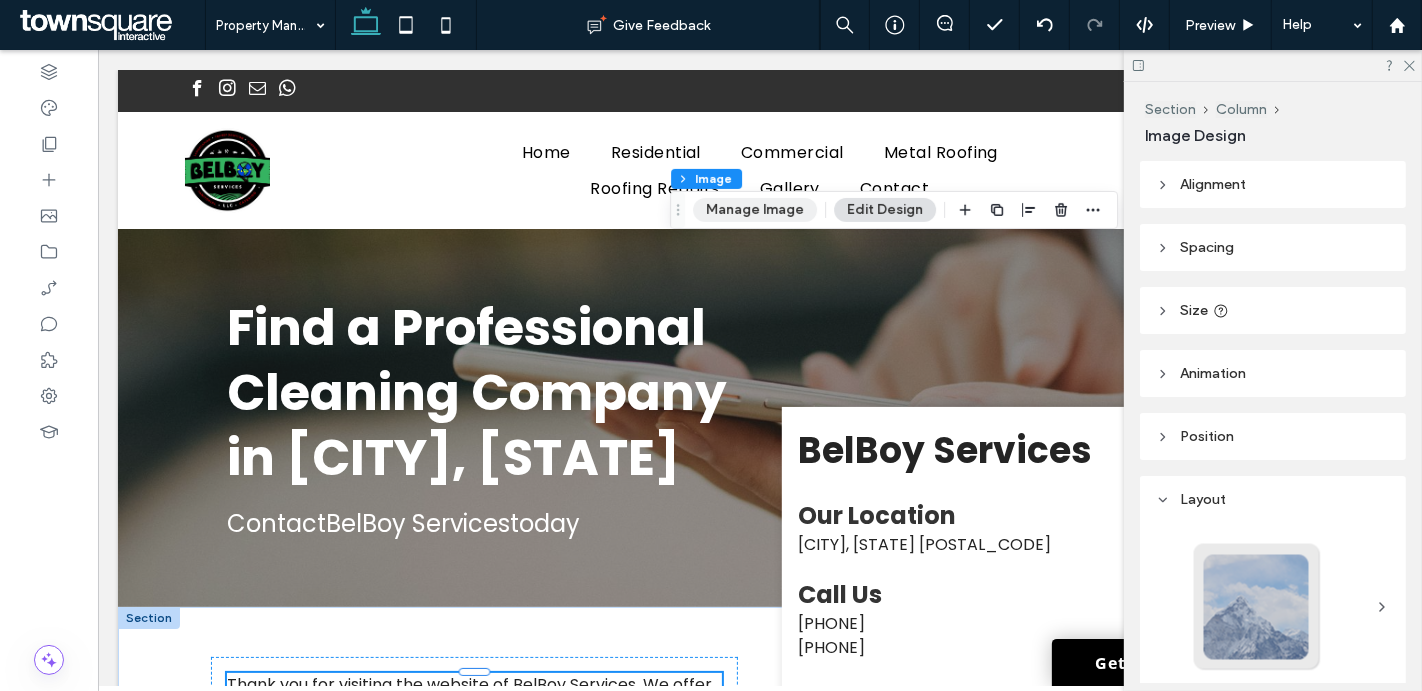 click on "Manage Image" at bounding box center (755, 210) 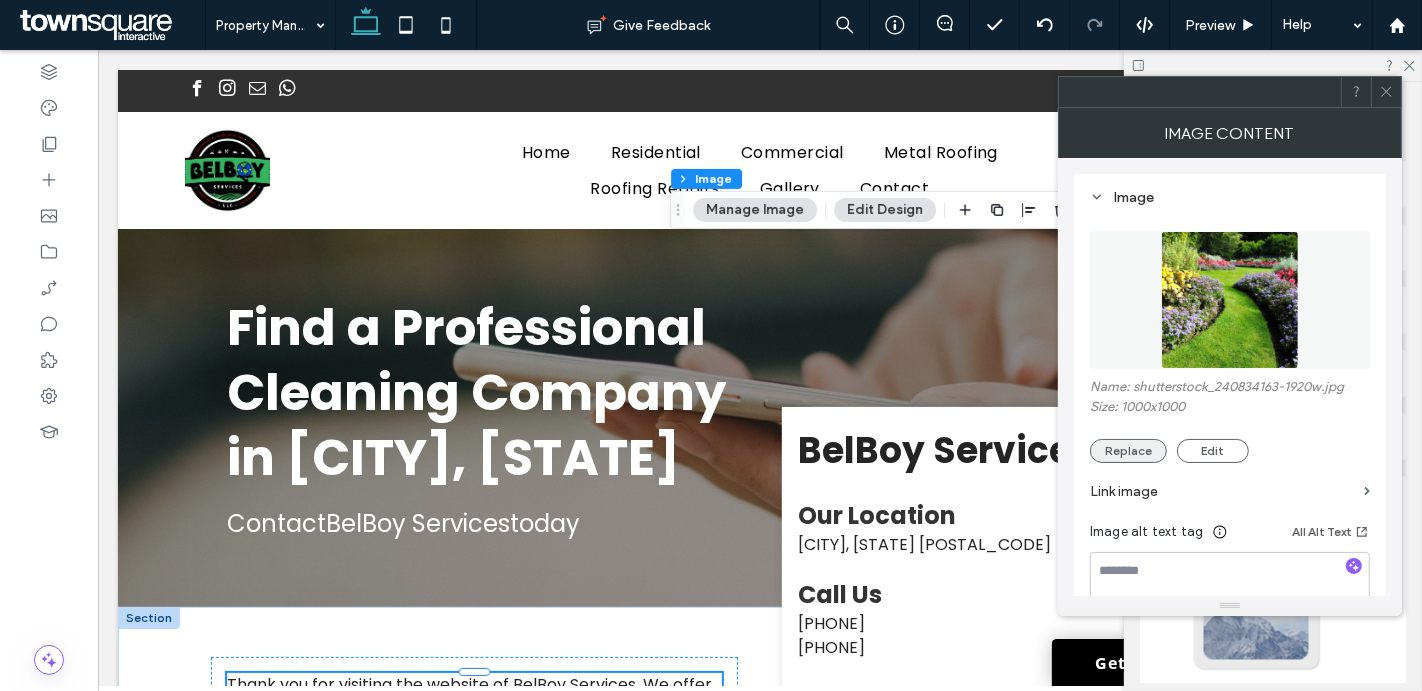 click on "Replace" at bounding box center [1128, 451] 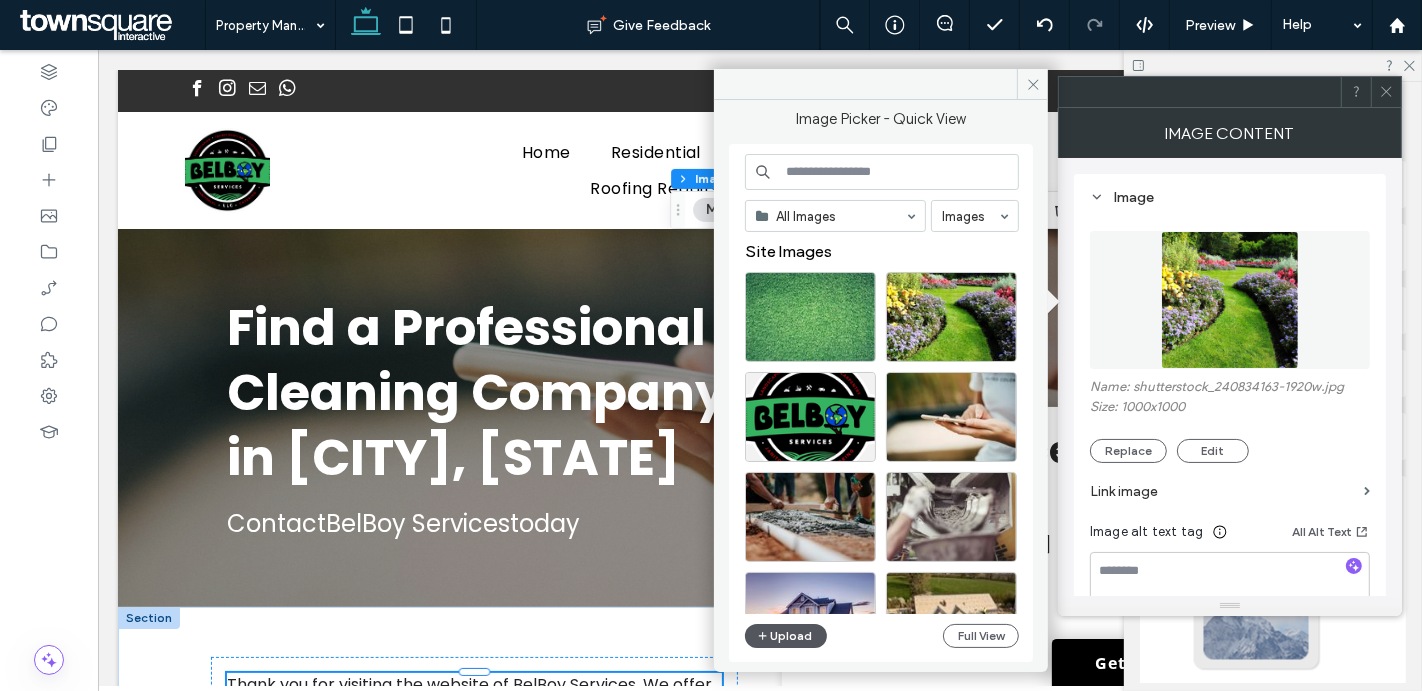 click on "Upload" at bounding box center (786, 636) 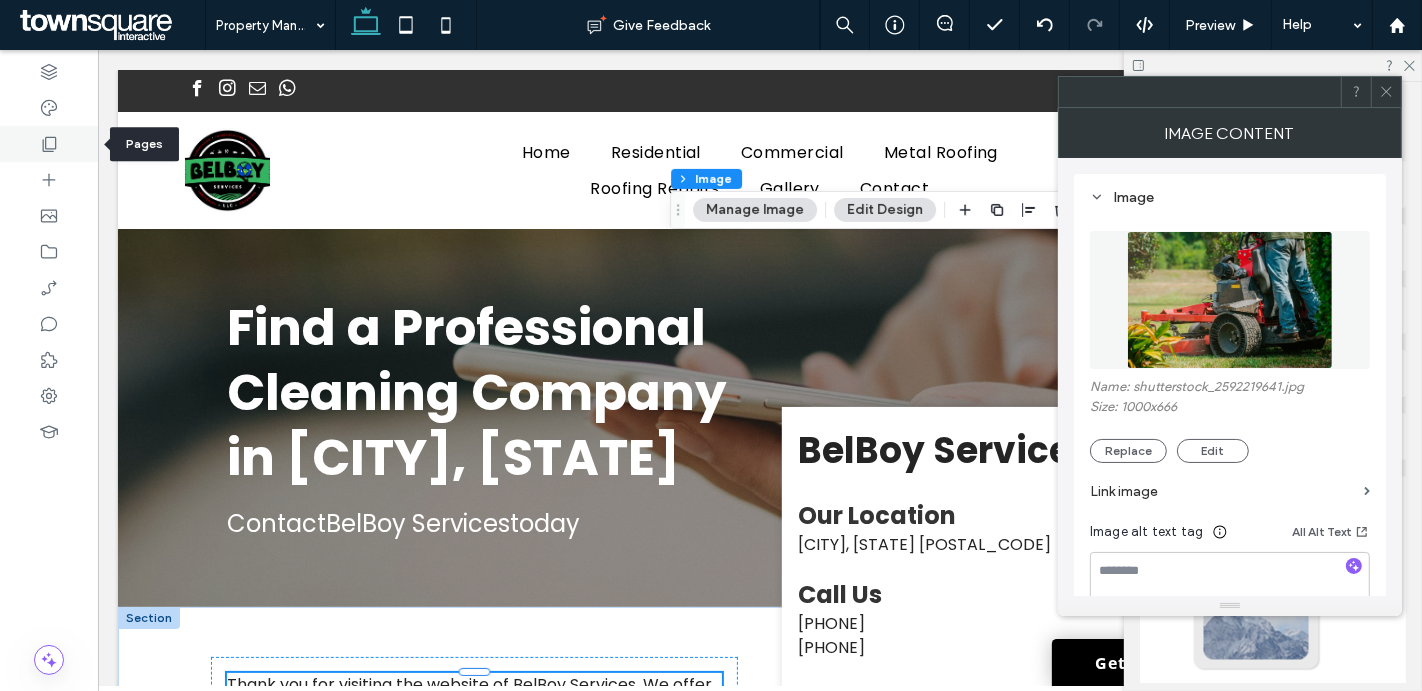 click 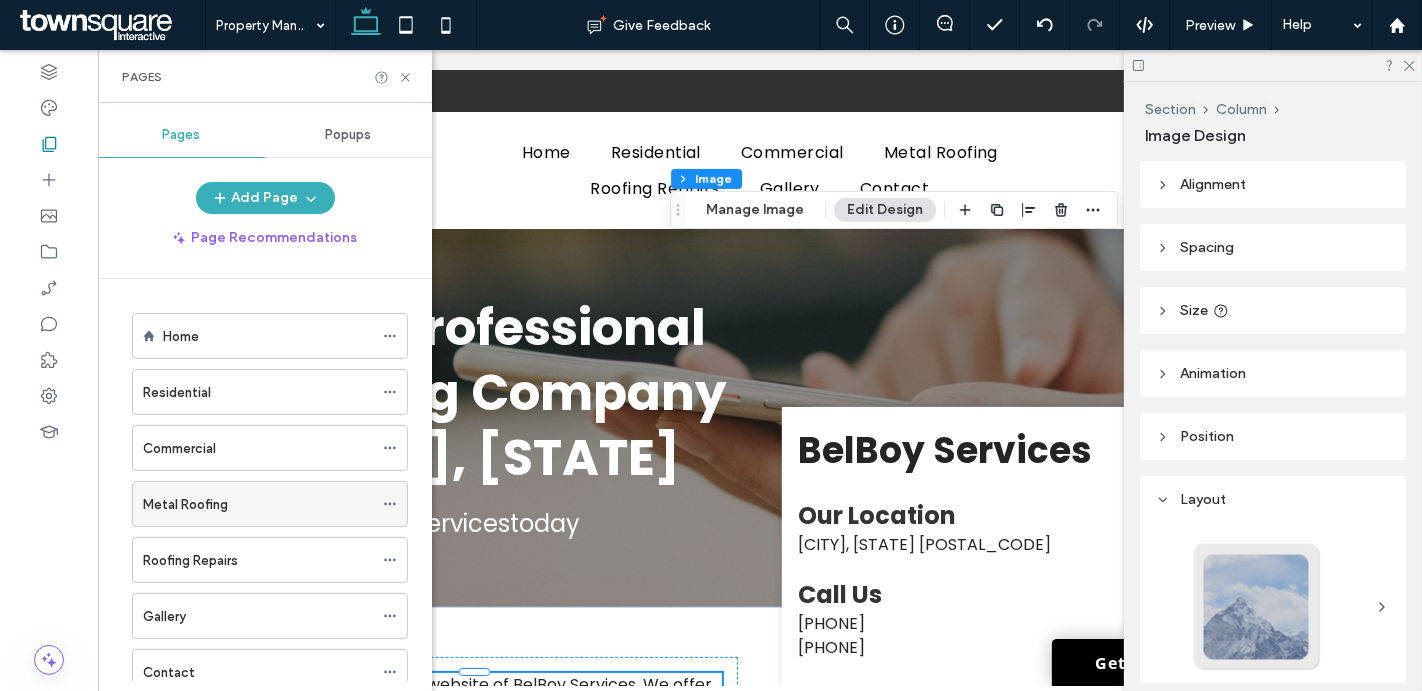 scroll, scrollTop: 221, scrollLeft: 0, axis: vertical 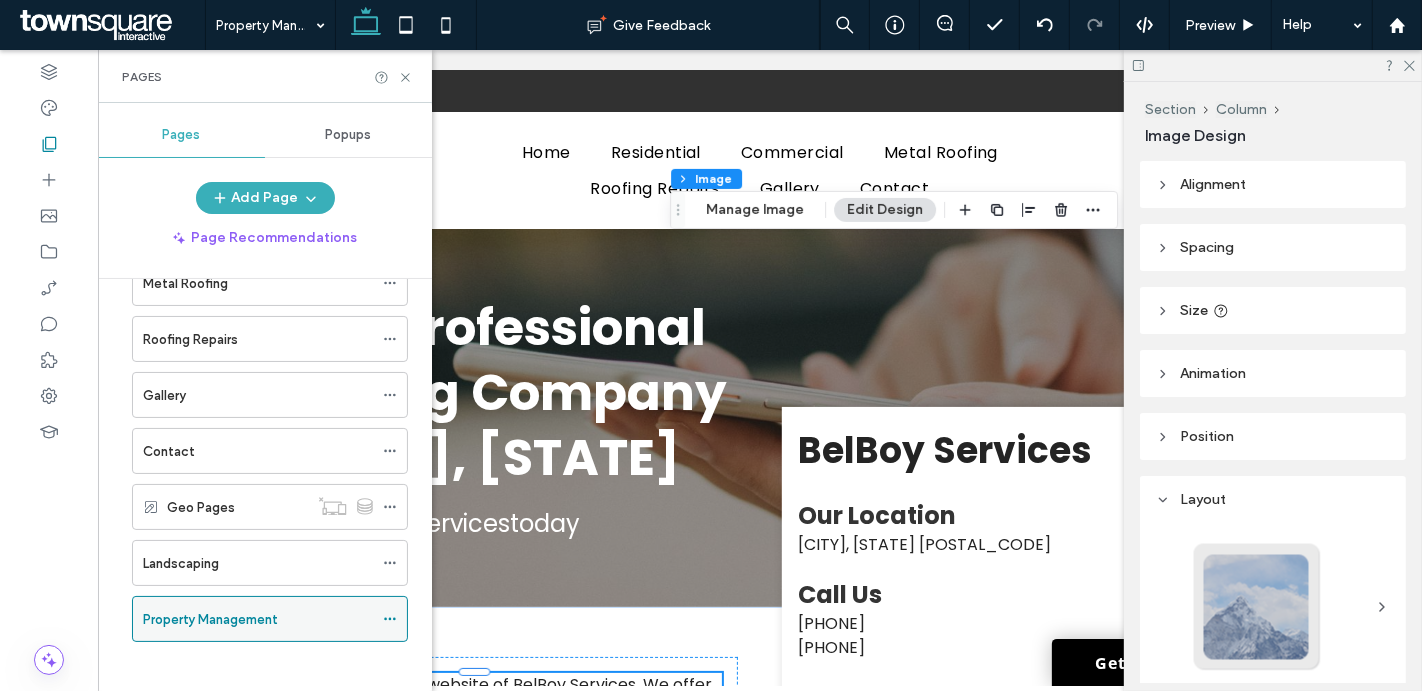 click 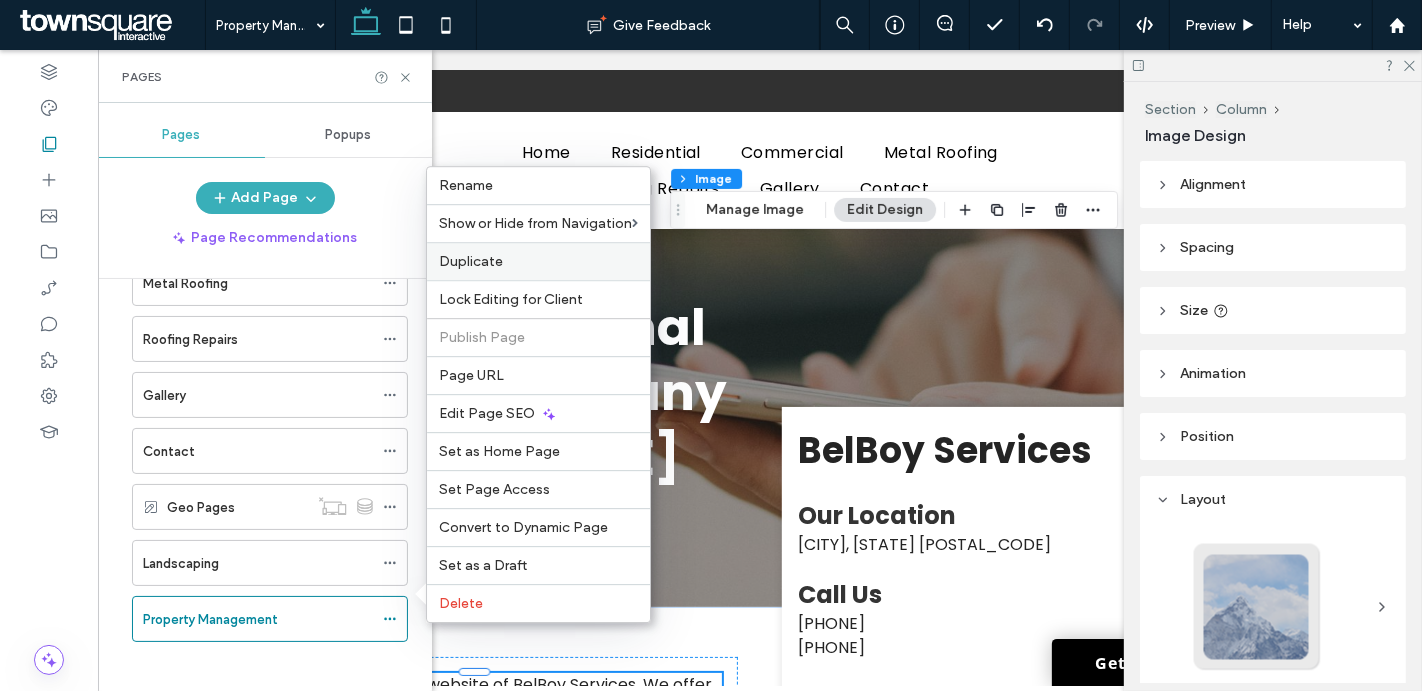 click on "Duplicate" at bounding box center [471, 261] 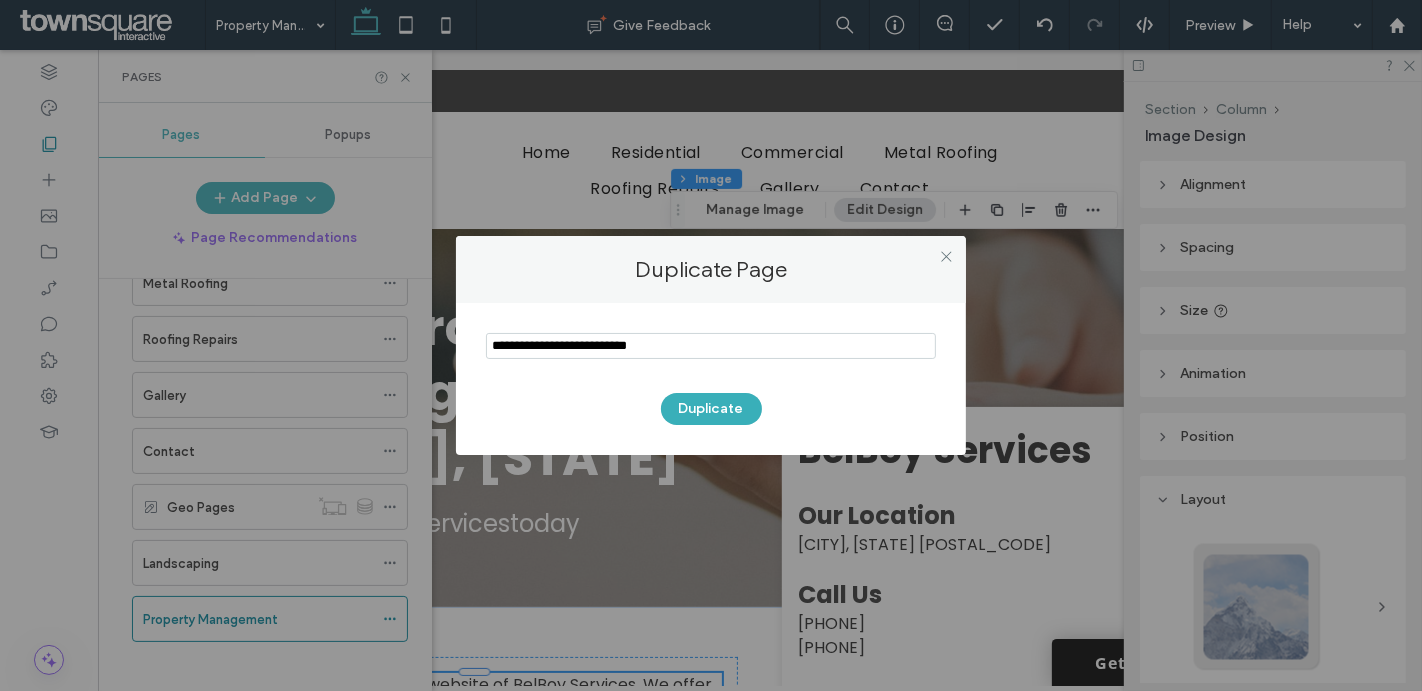 click at bounding box center (711, 346) 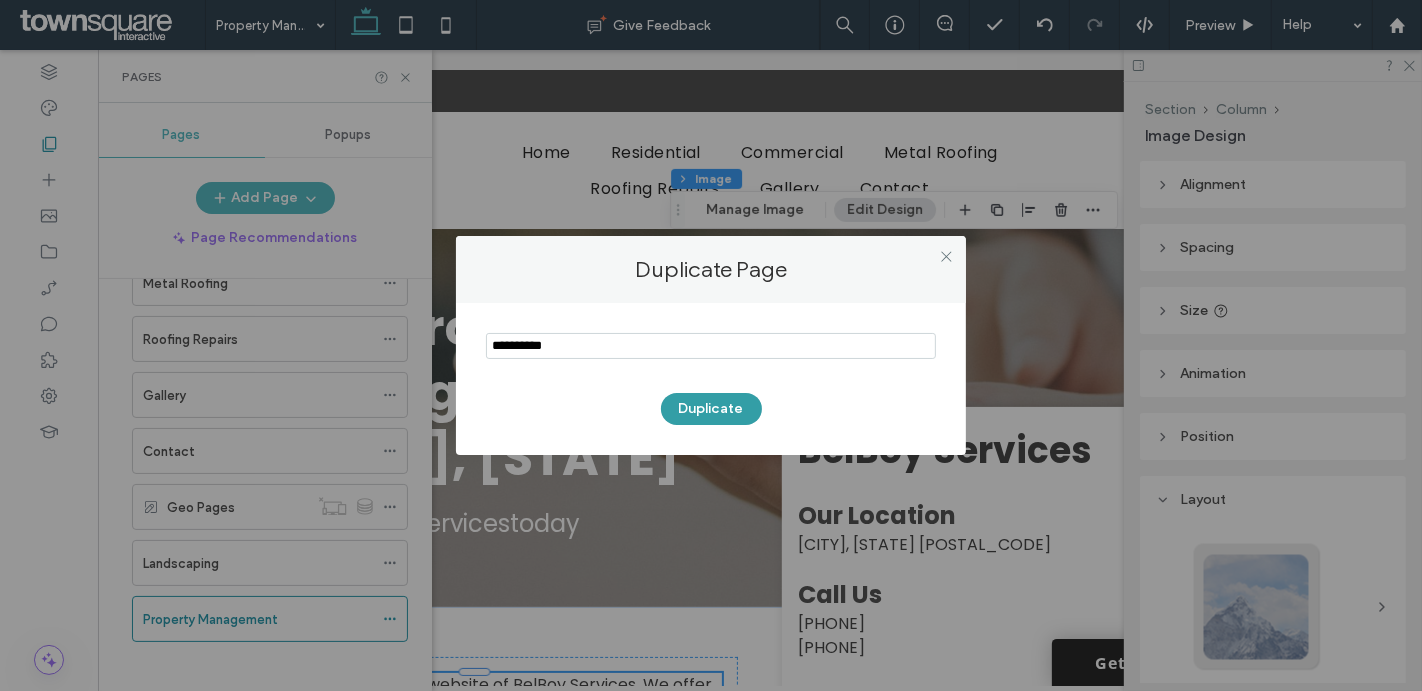 type on "**********" 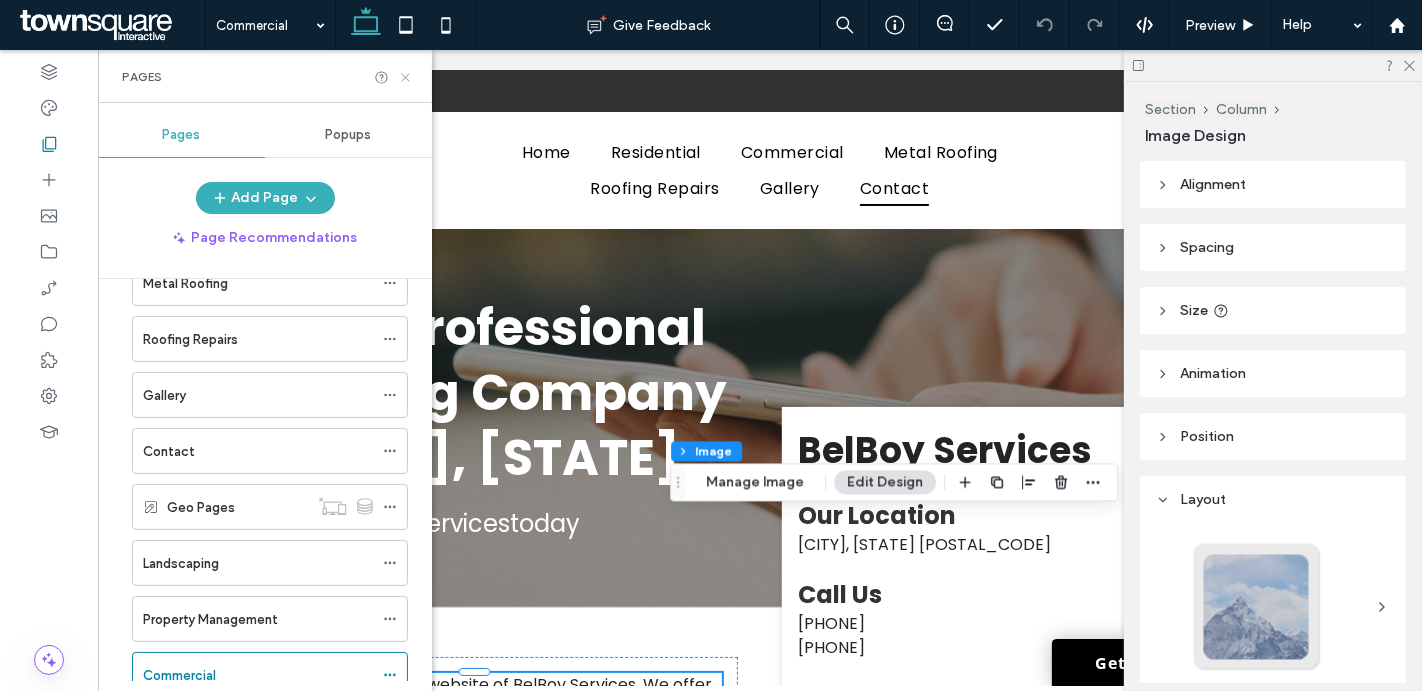click 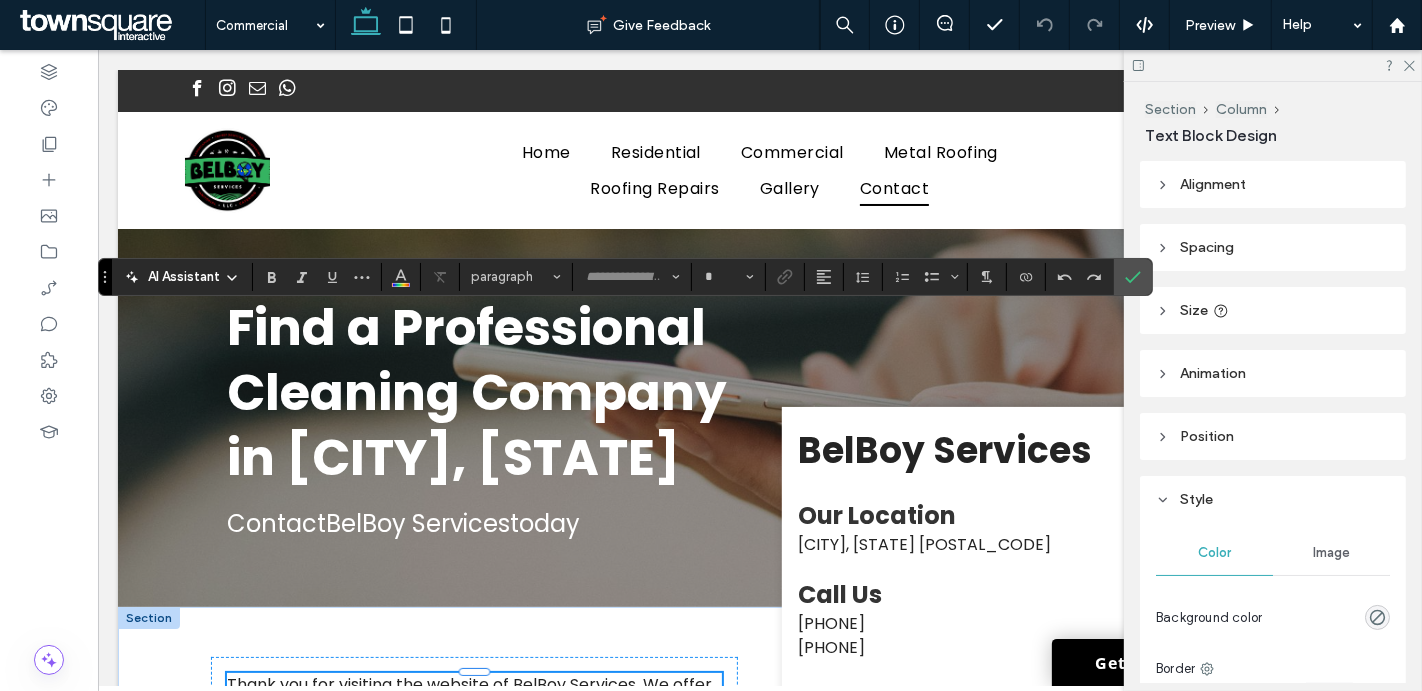 type on "*******" 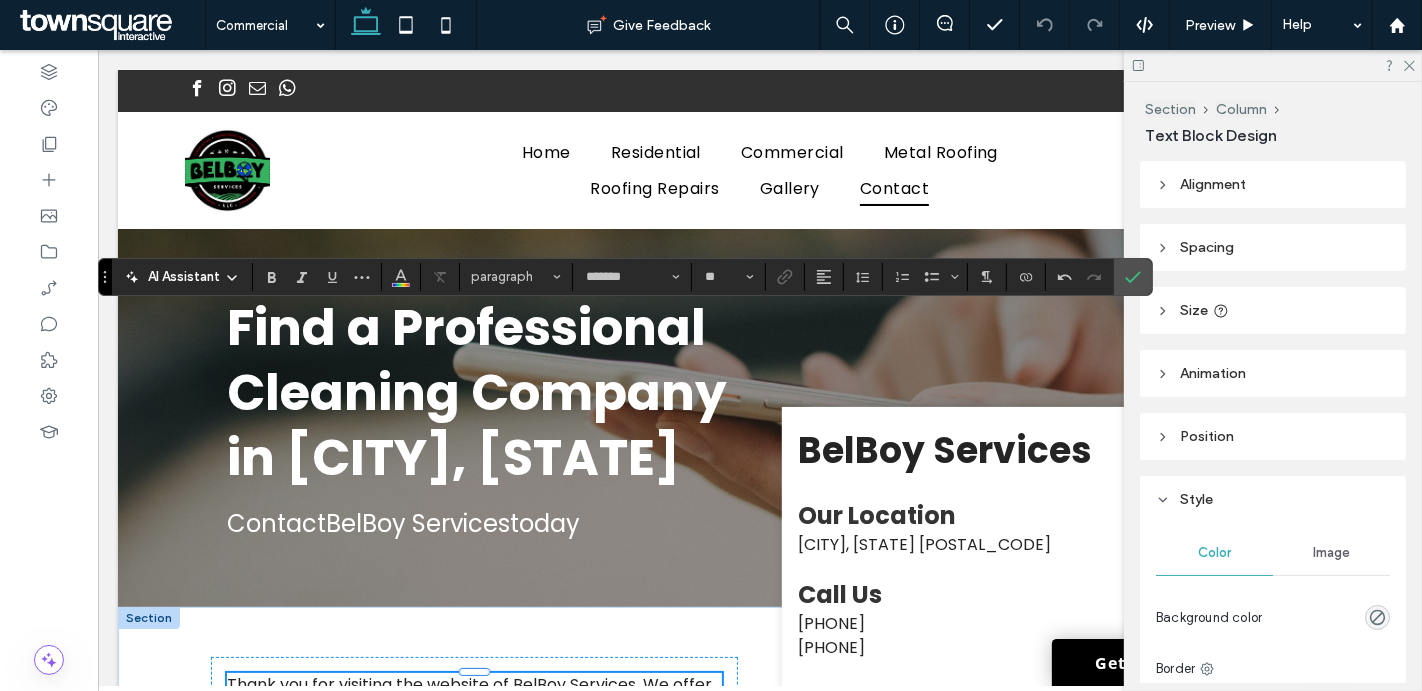 type 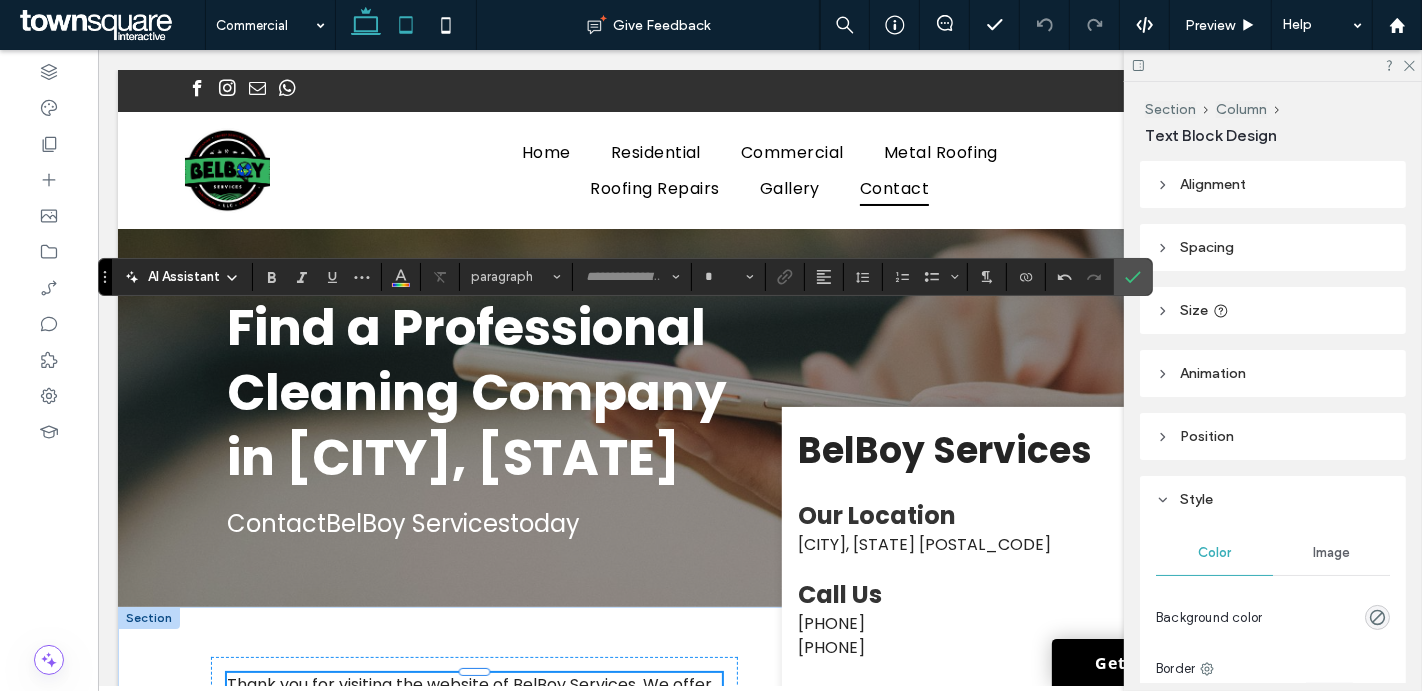 type on "*******" 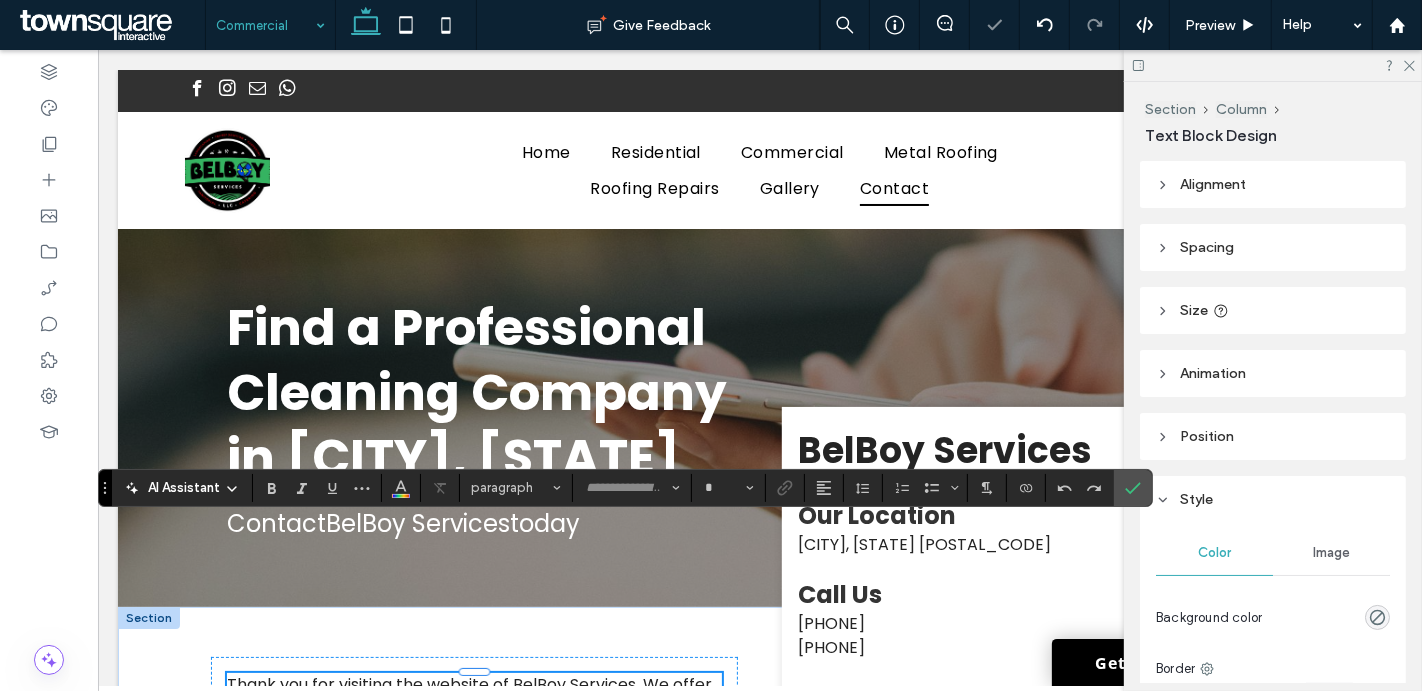 type on "*******" 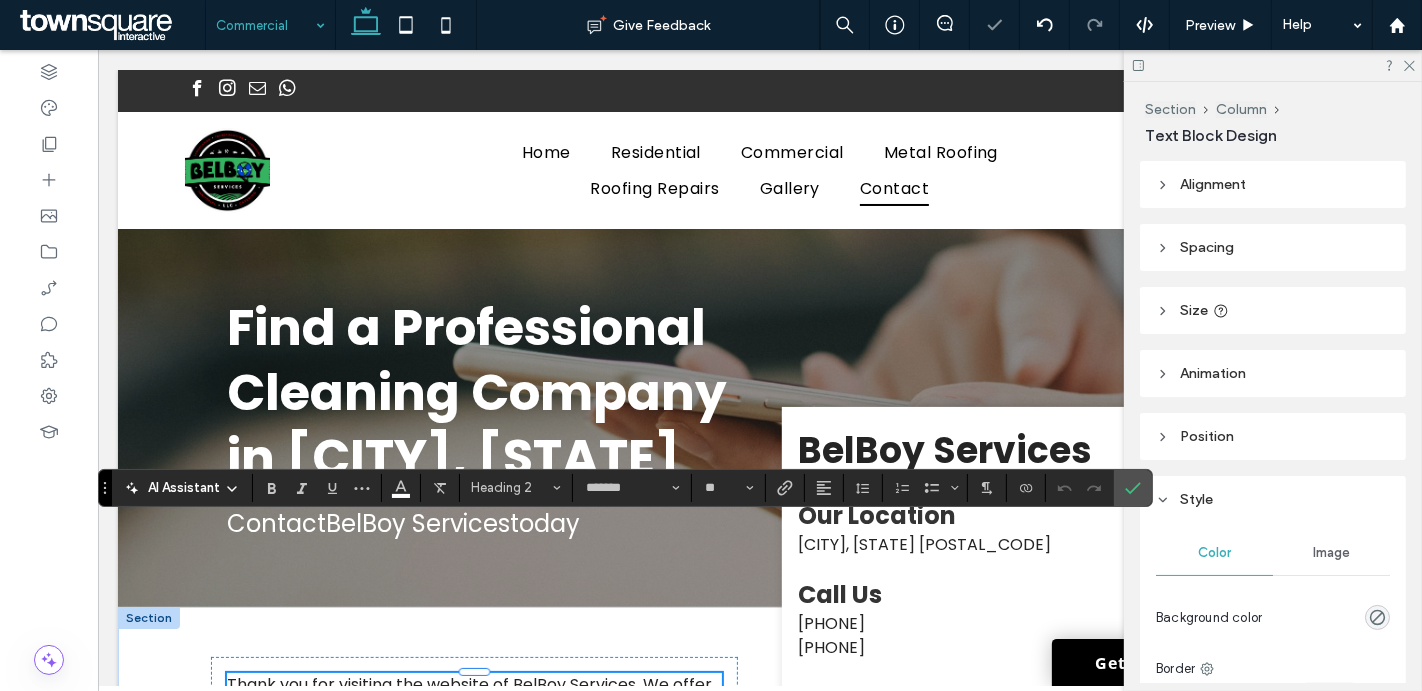 type 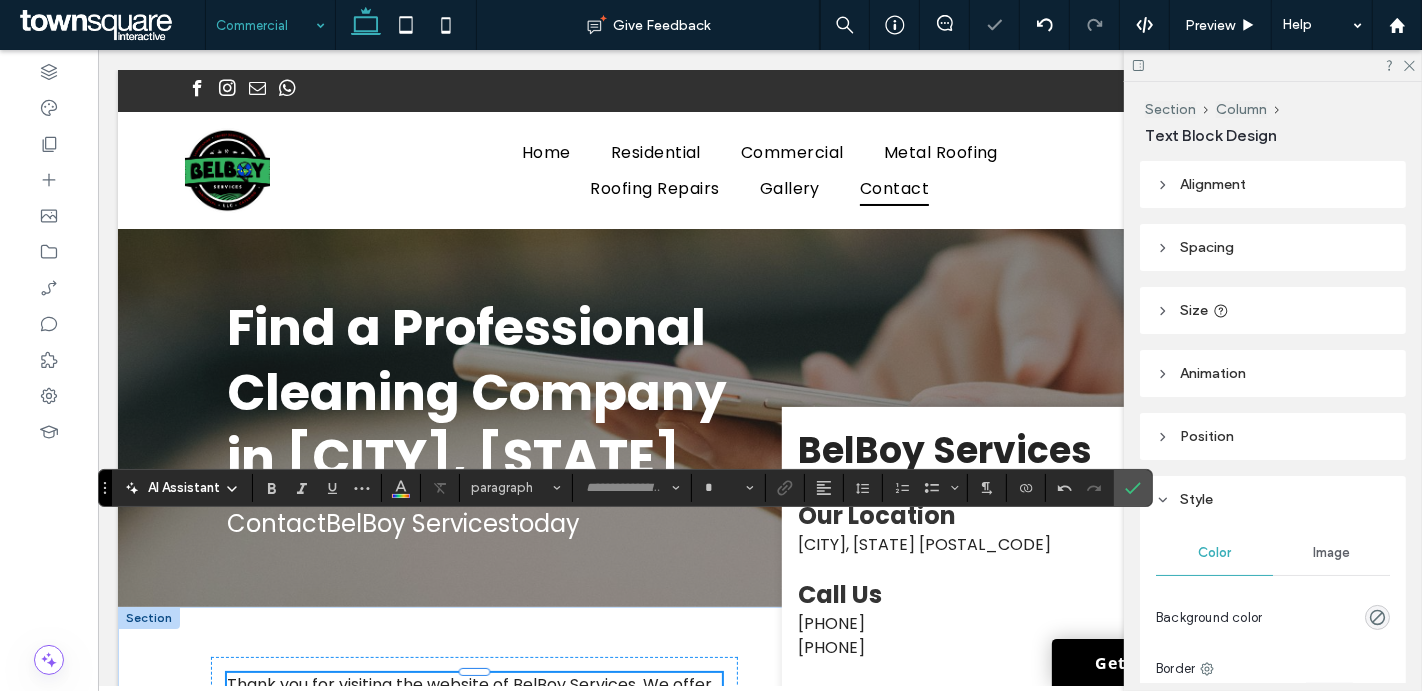 type on "*******" 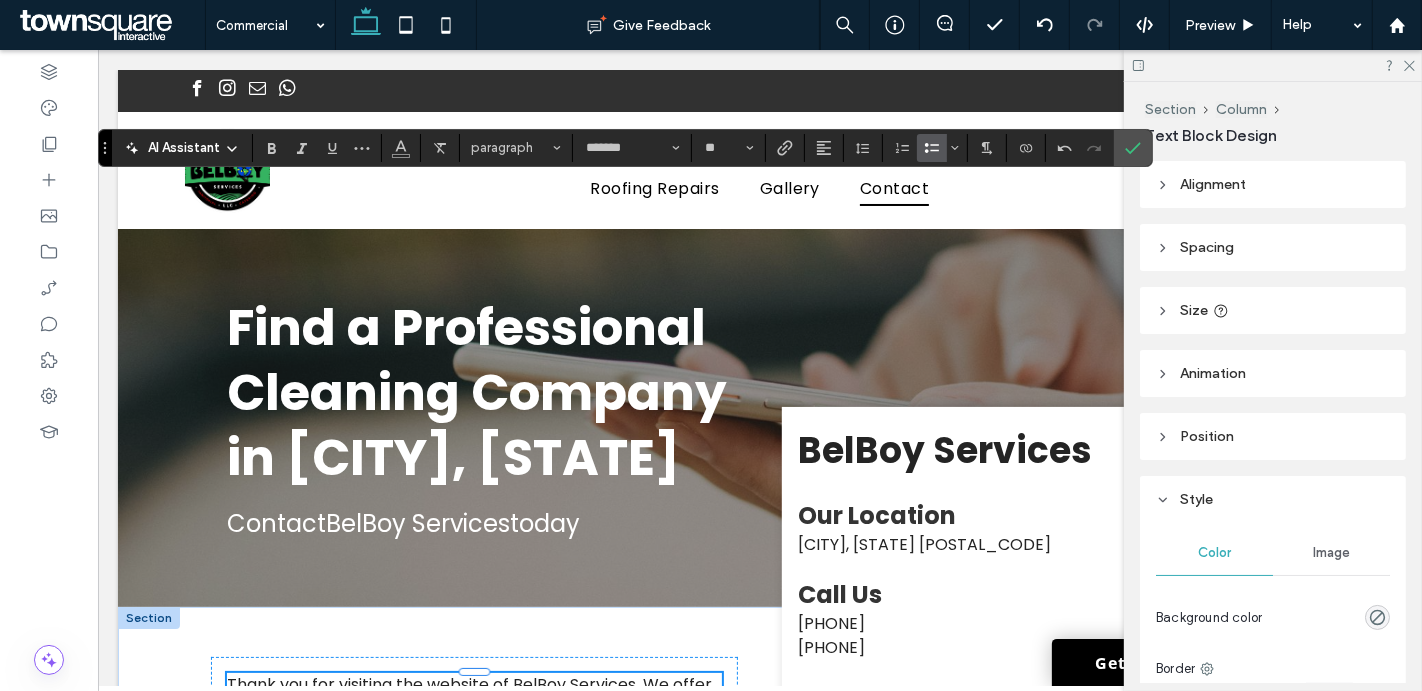 click 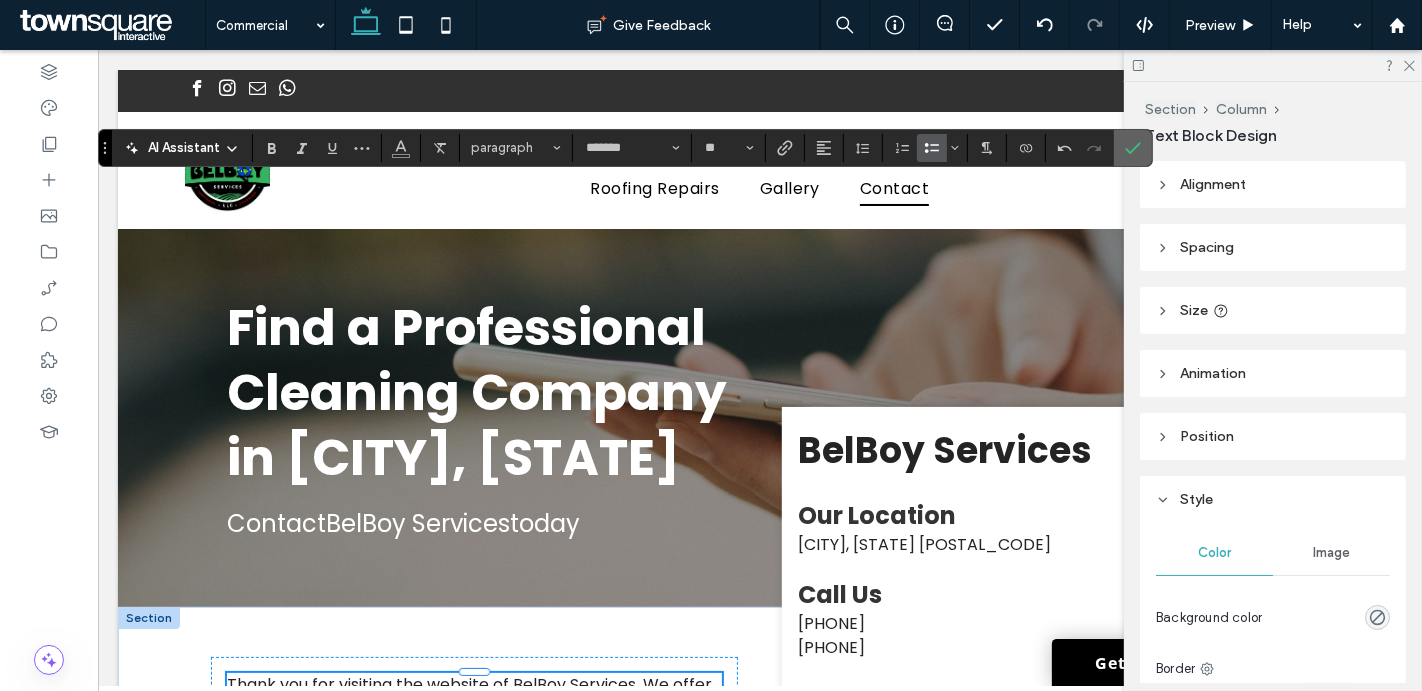 click 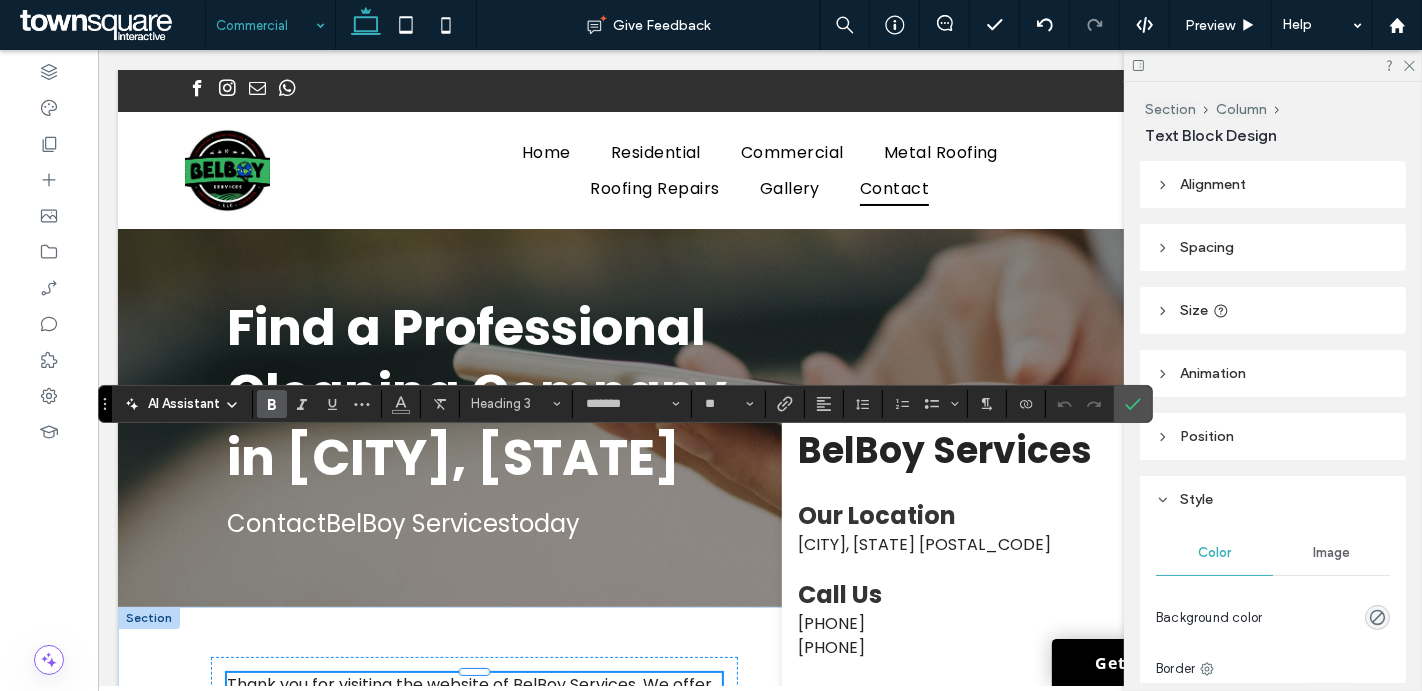 type 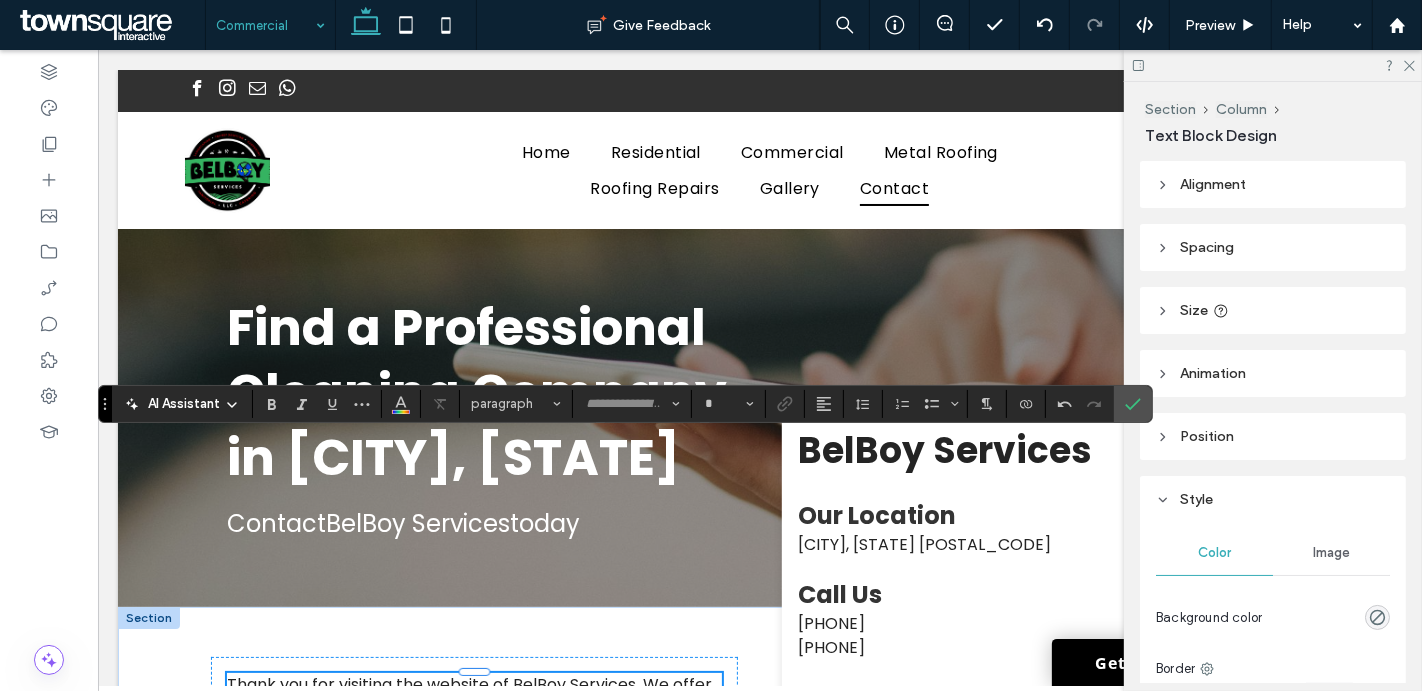 type on "*******" 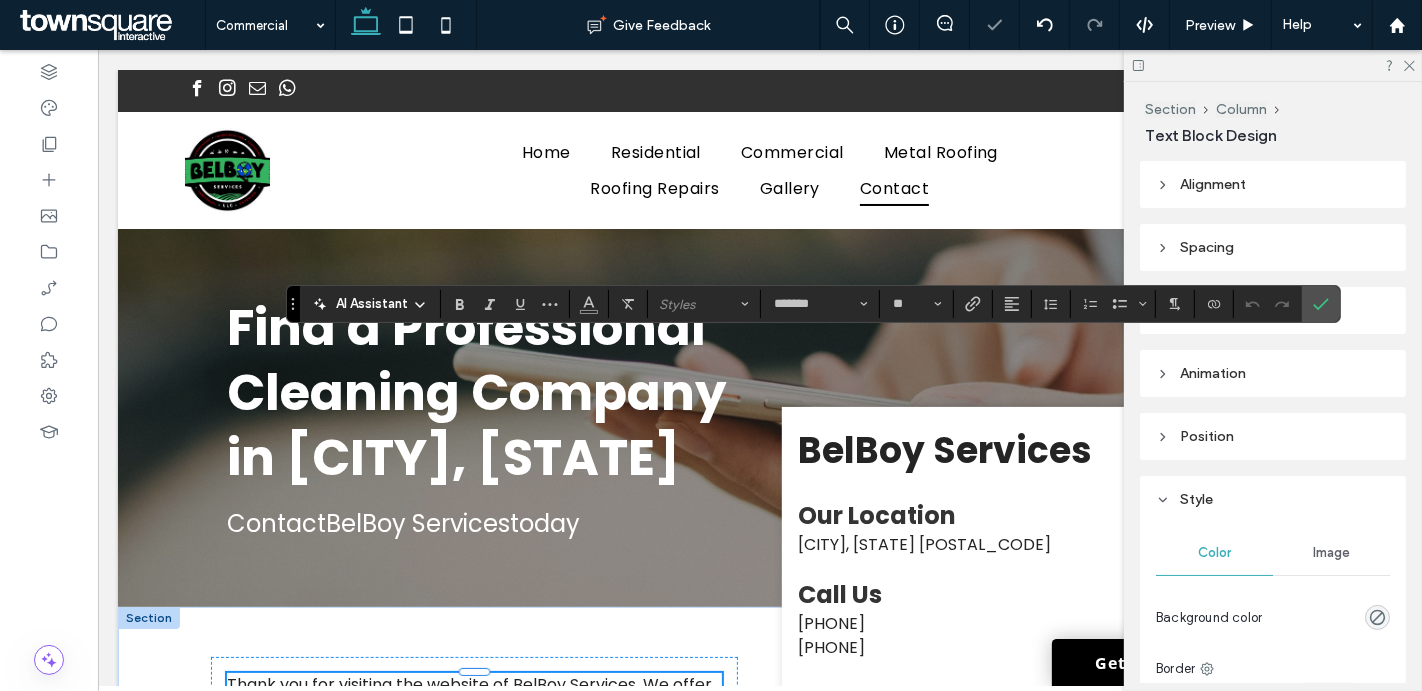 type 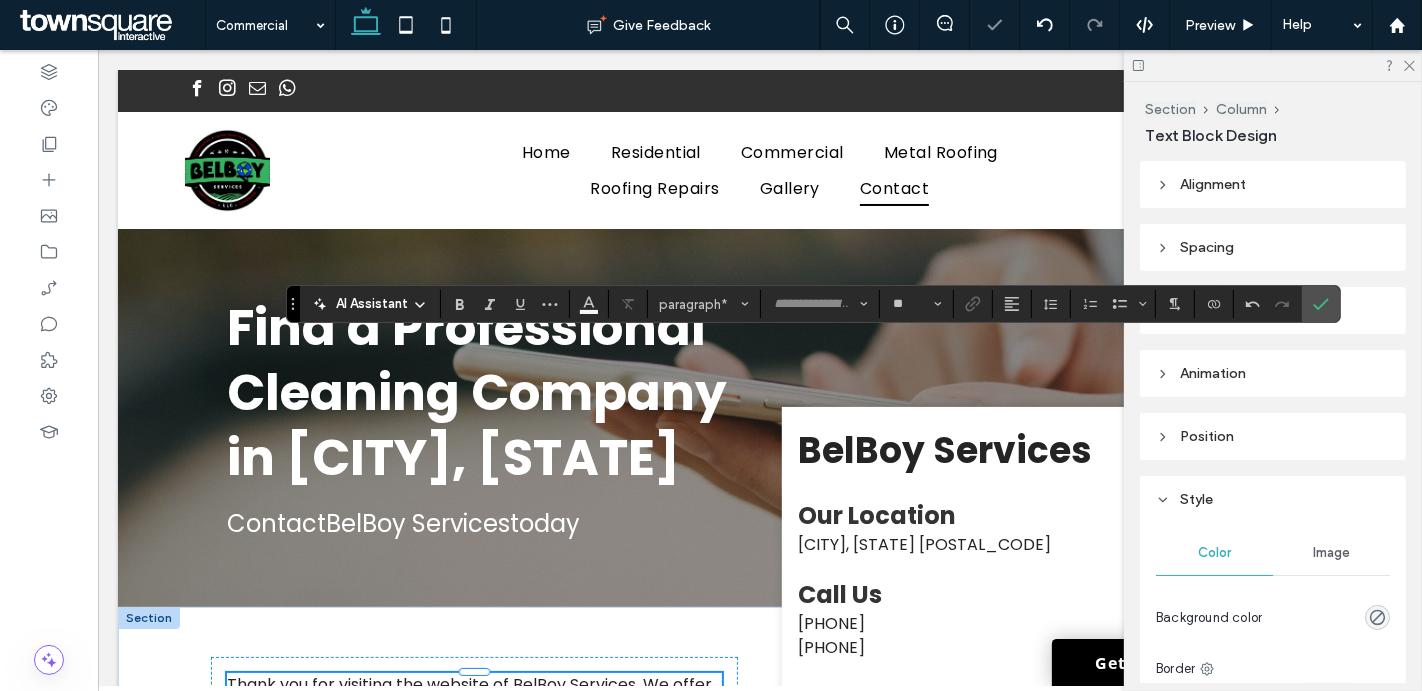 type on "*******" 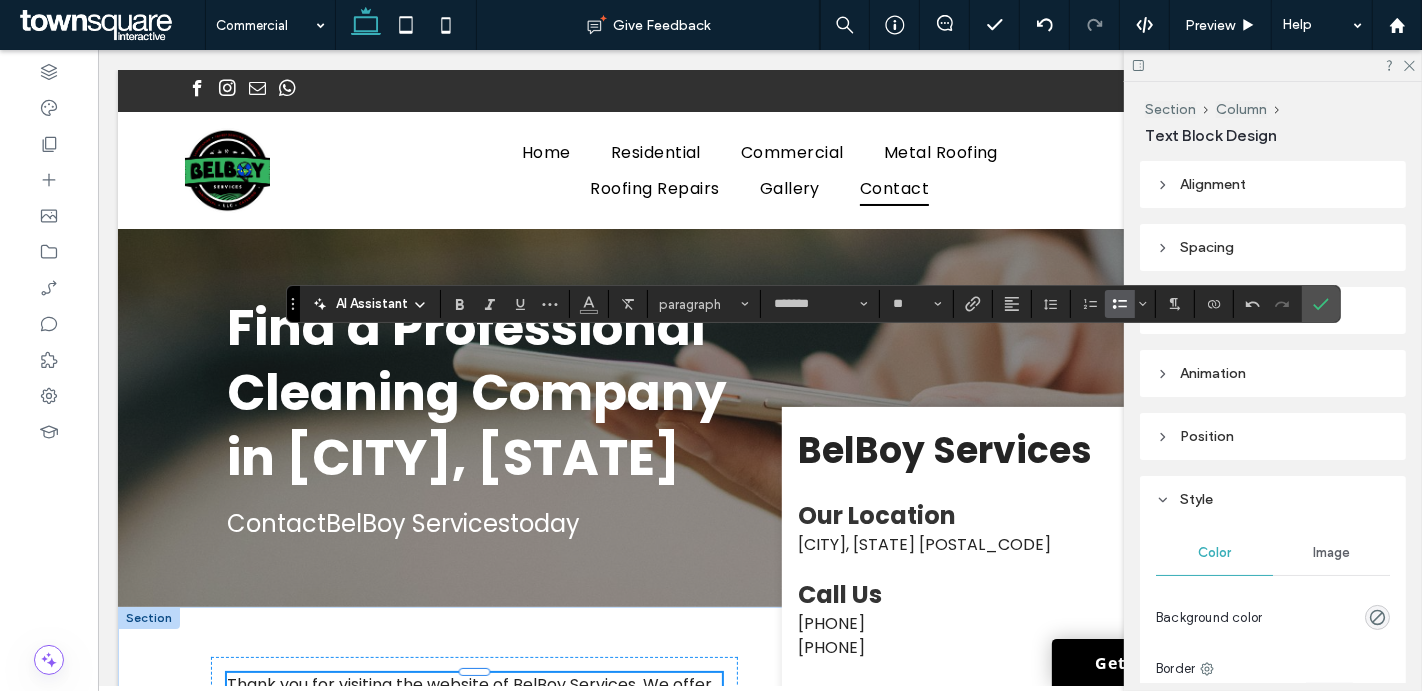 click 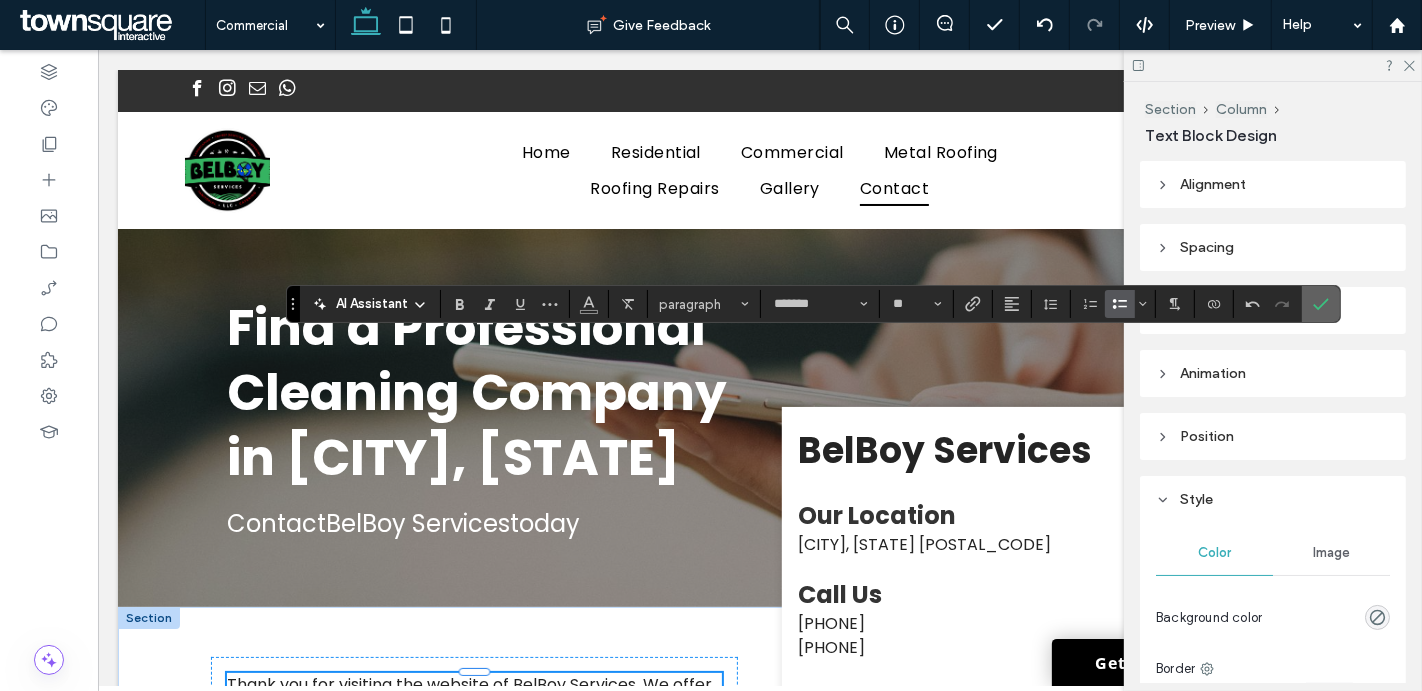 click 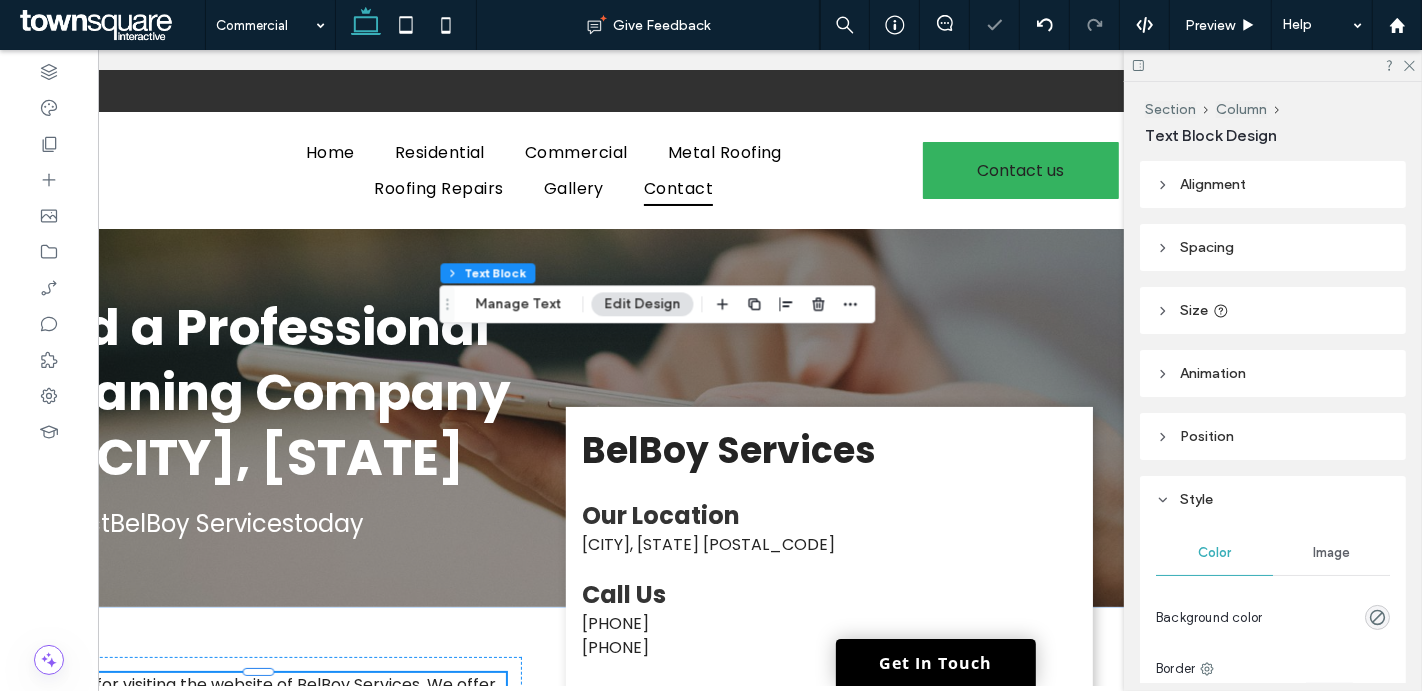 scroll, scrollTop: 0, scrollLeft: 0, axis: both 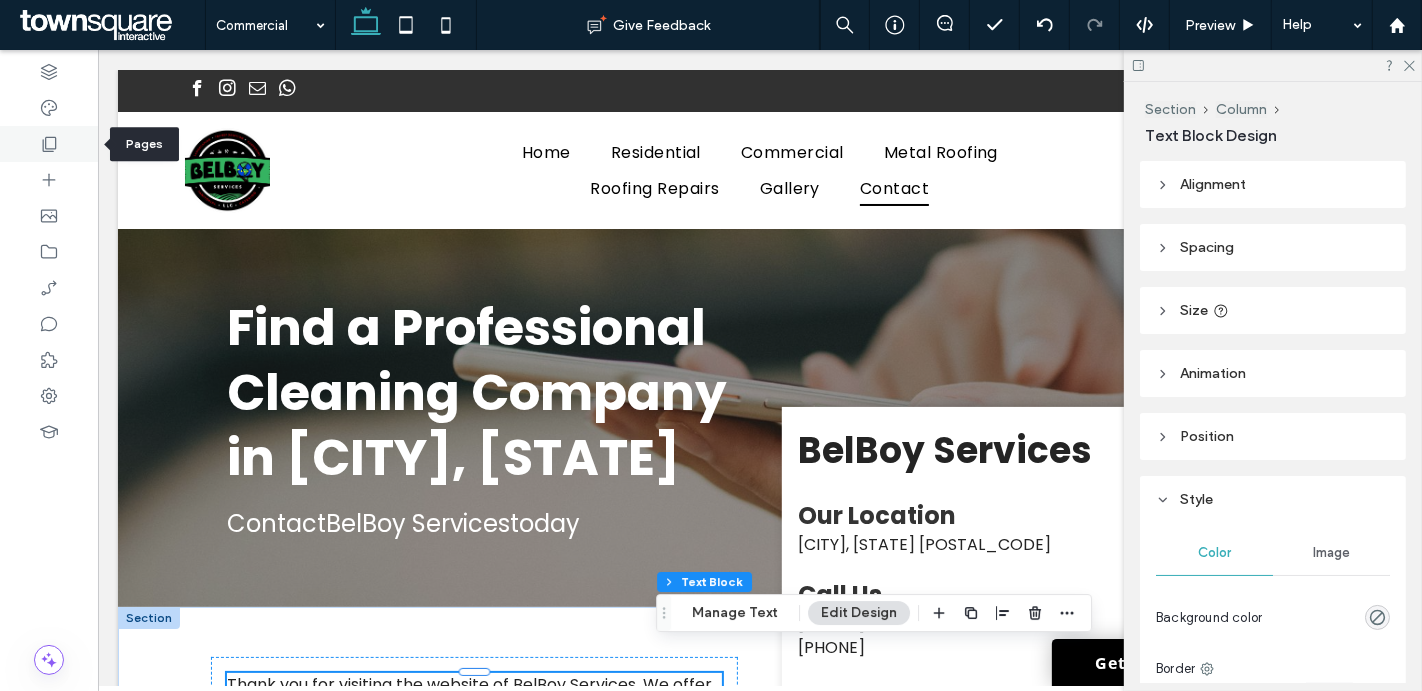 click 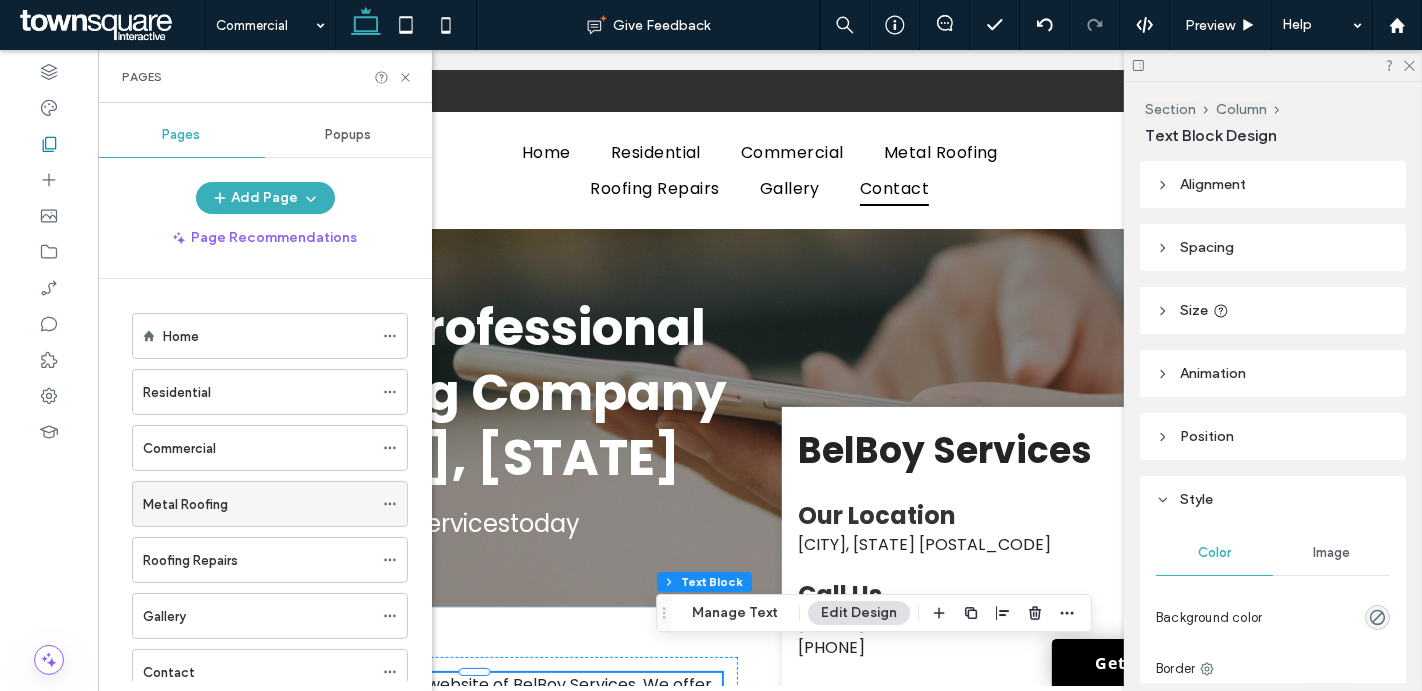 scroll, scrollTop: 276, scrollLeft: 0, axis: vertical 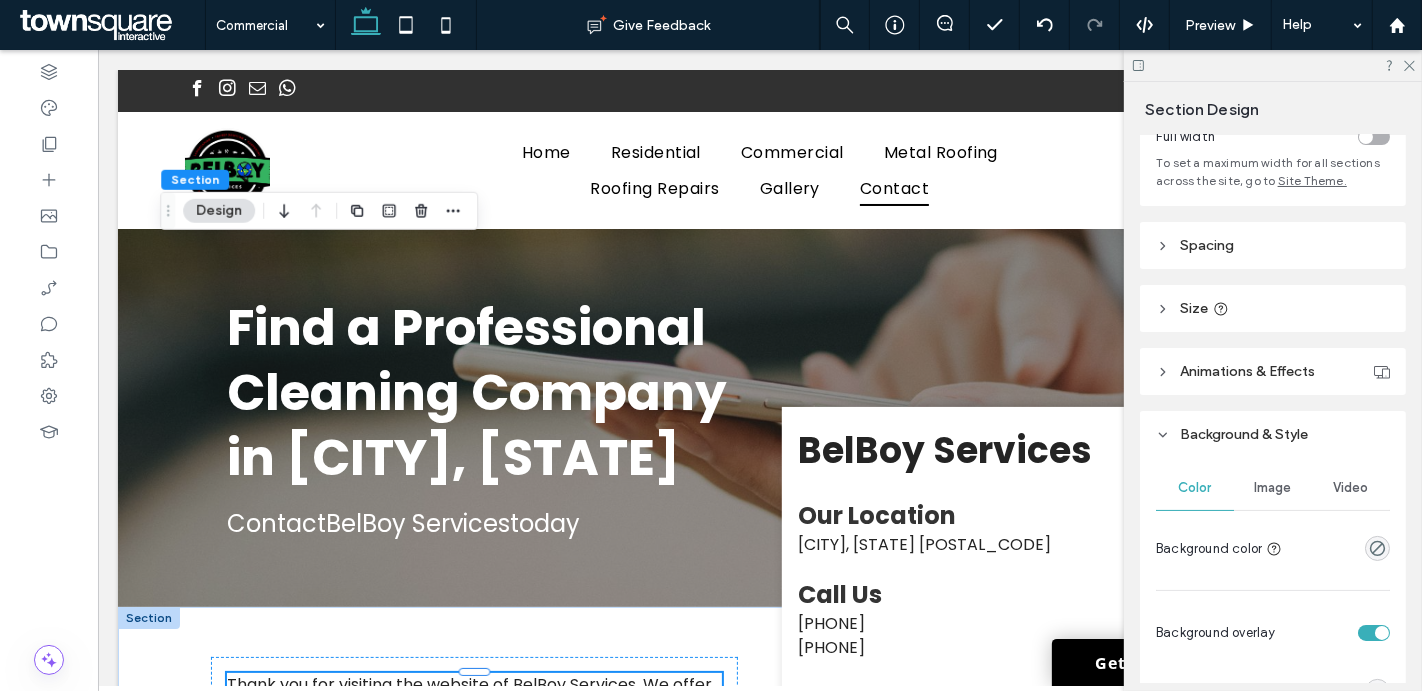click on "Image" at bounding box center [1273, 488] 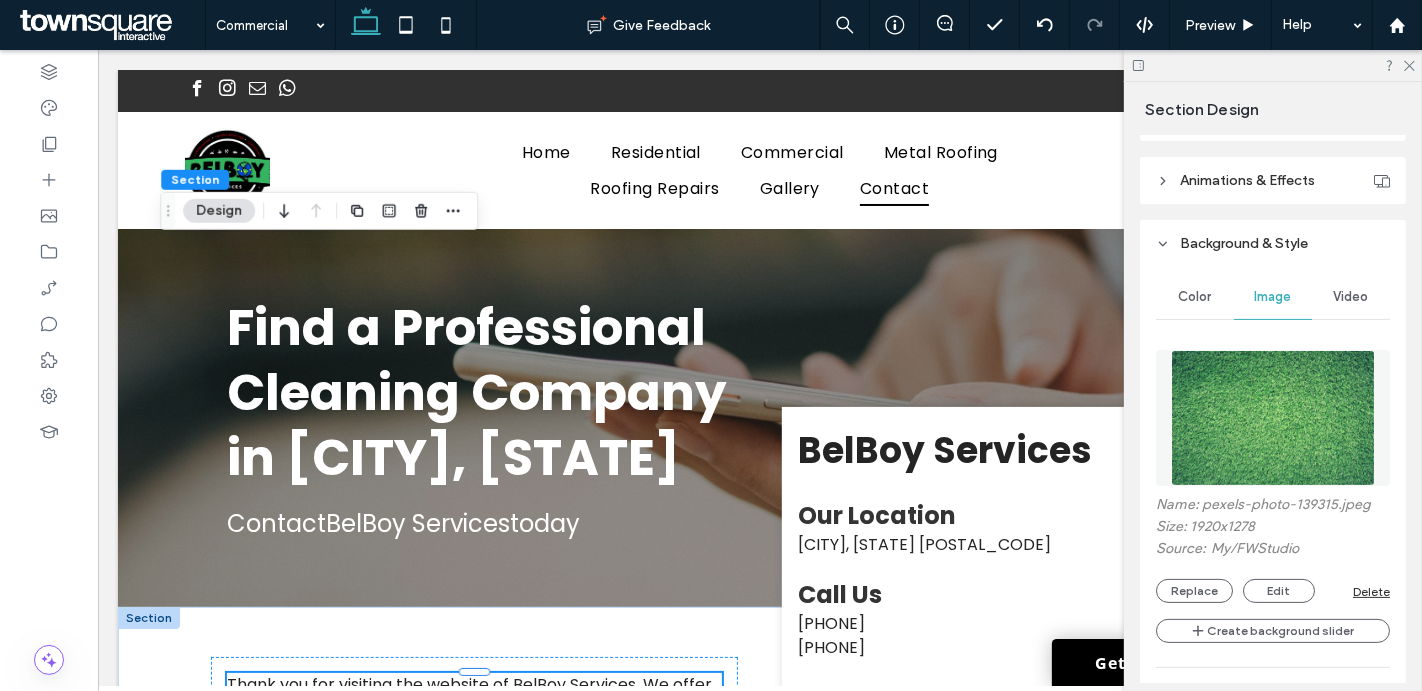 scroll, scrollTop: 352, scrollLeft: 0, axis: vertical 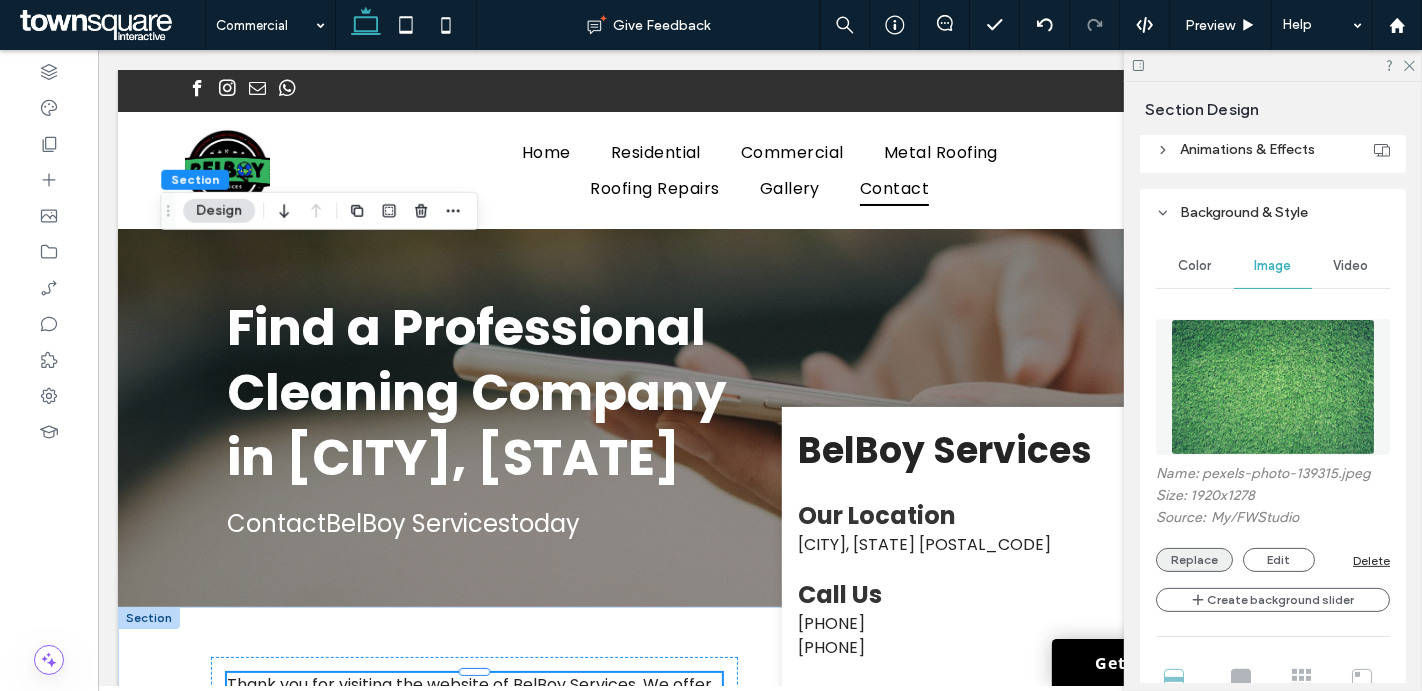 click on "Replace" at bounding box center [1194, 560] 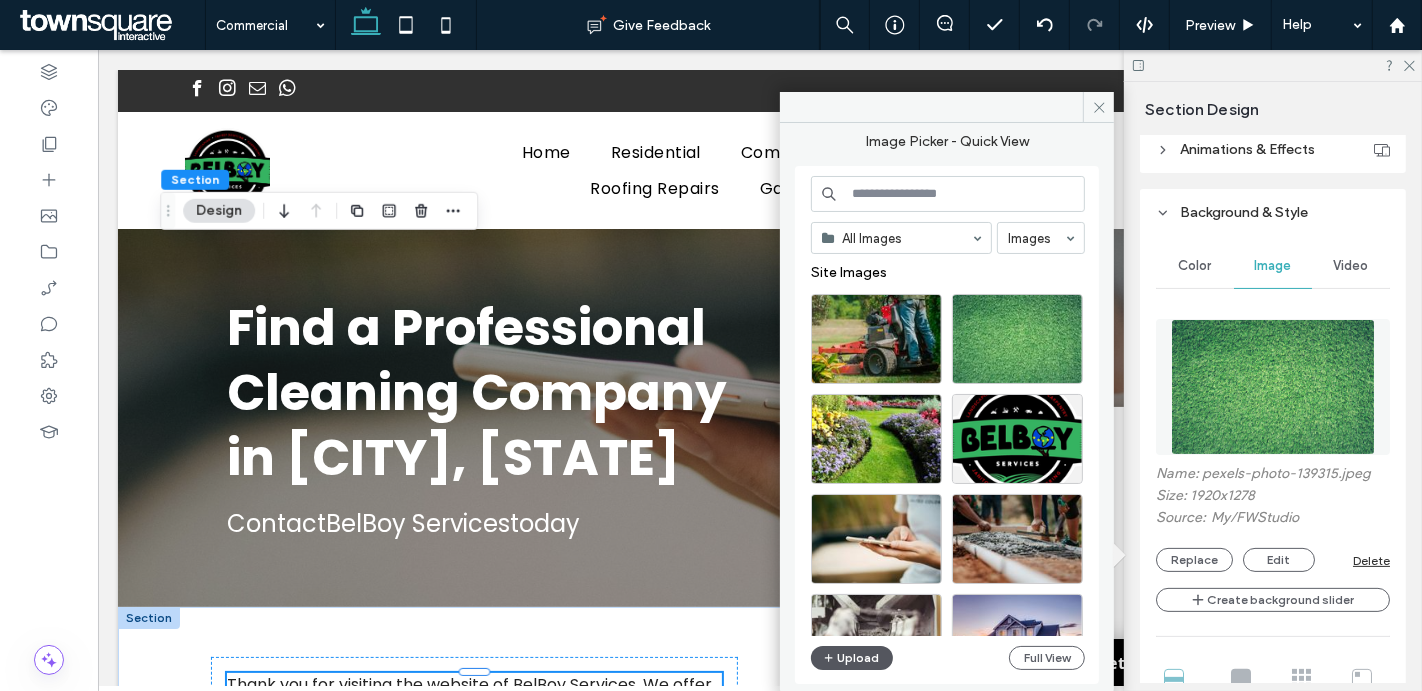 click on "Upload" at bounding box center (852, 658) 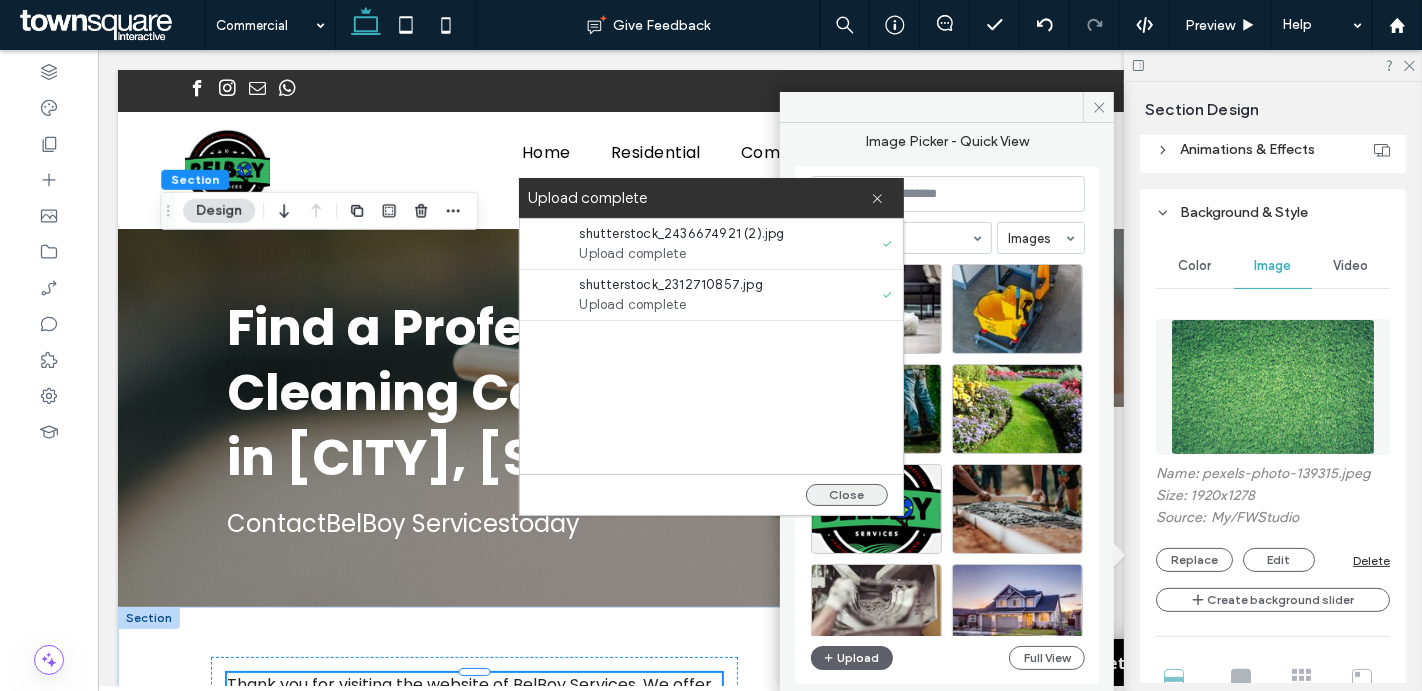 click on "Close" at bounding box center (847, 495) 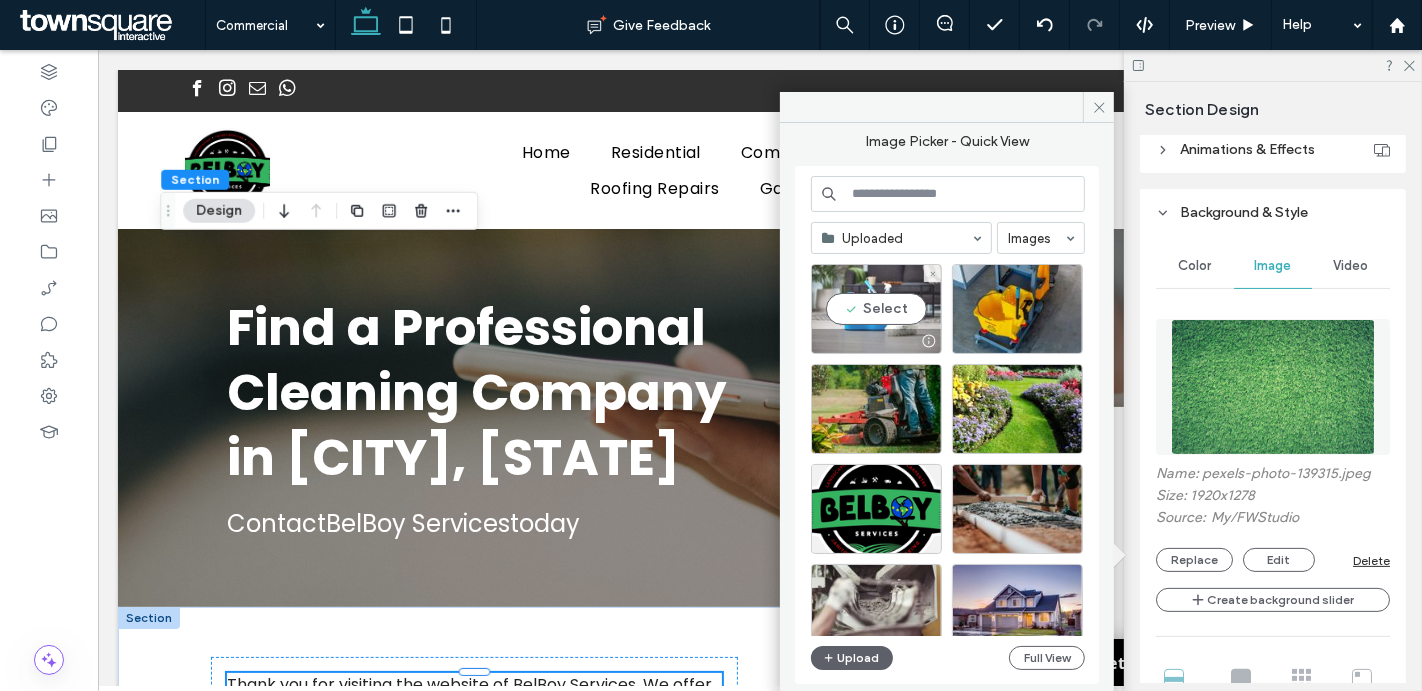 click on "Select" at bounding box center [876, 309] 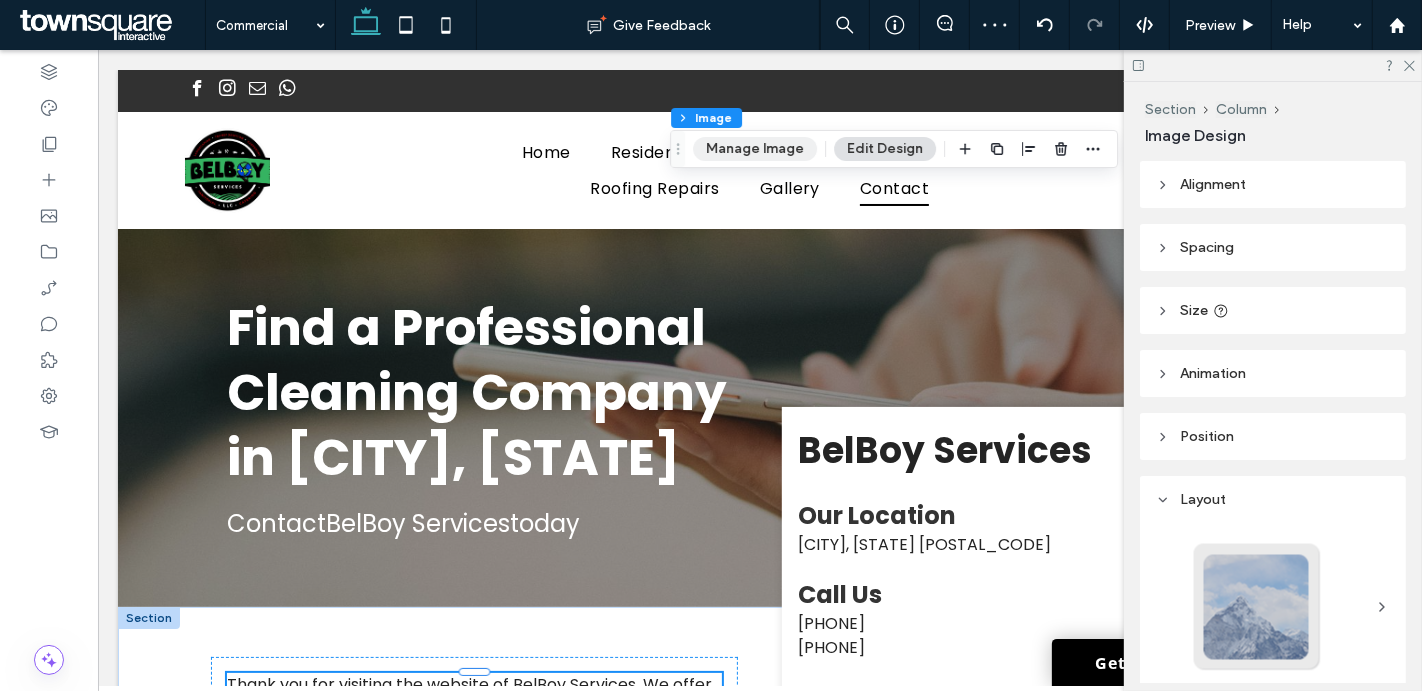 click on "Manage Image" at bounding box center [755, 149] 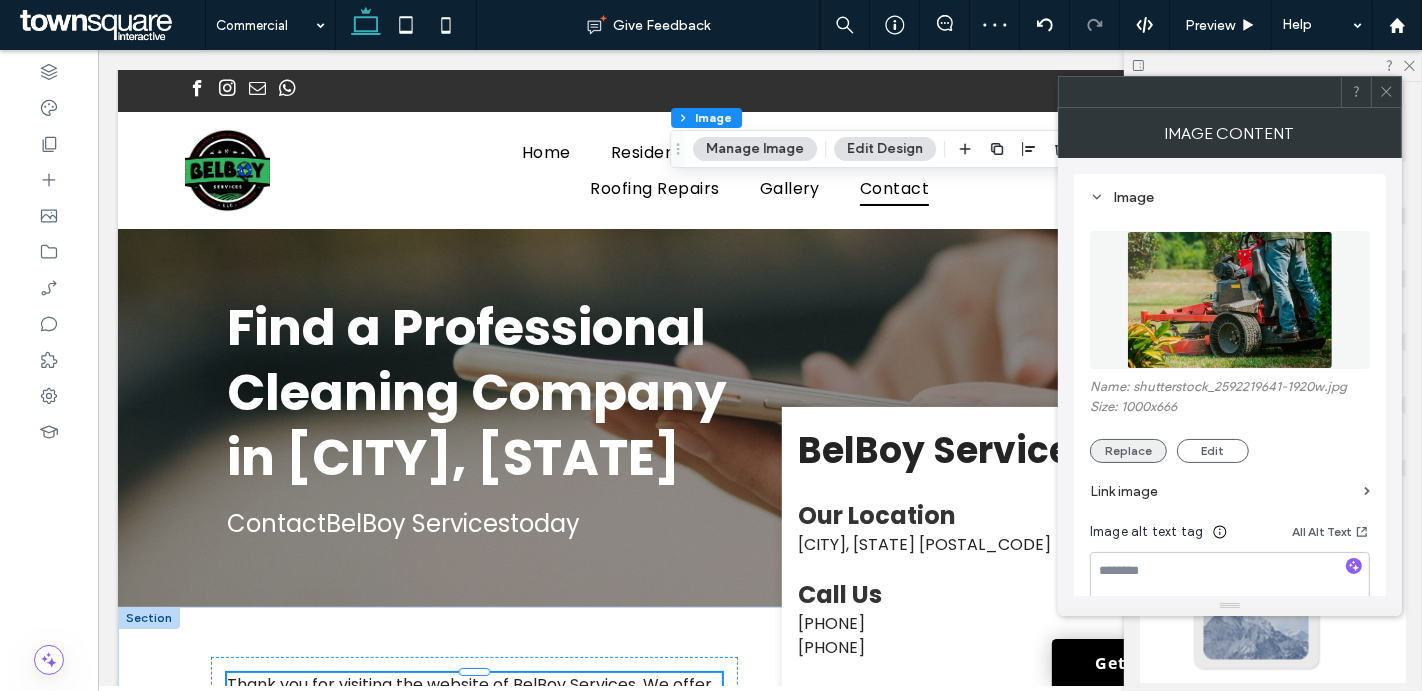 click on "Replace" at bounding box center [1128, 451] 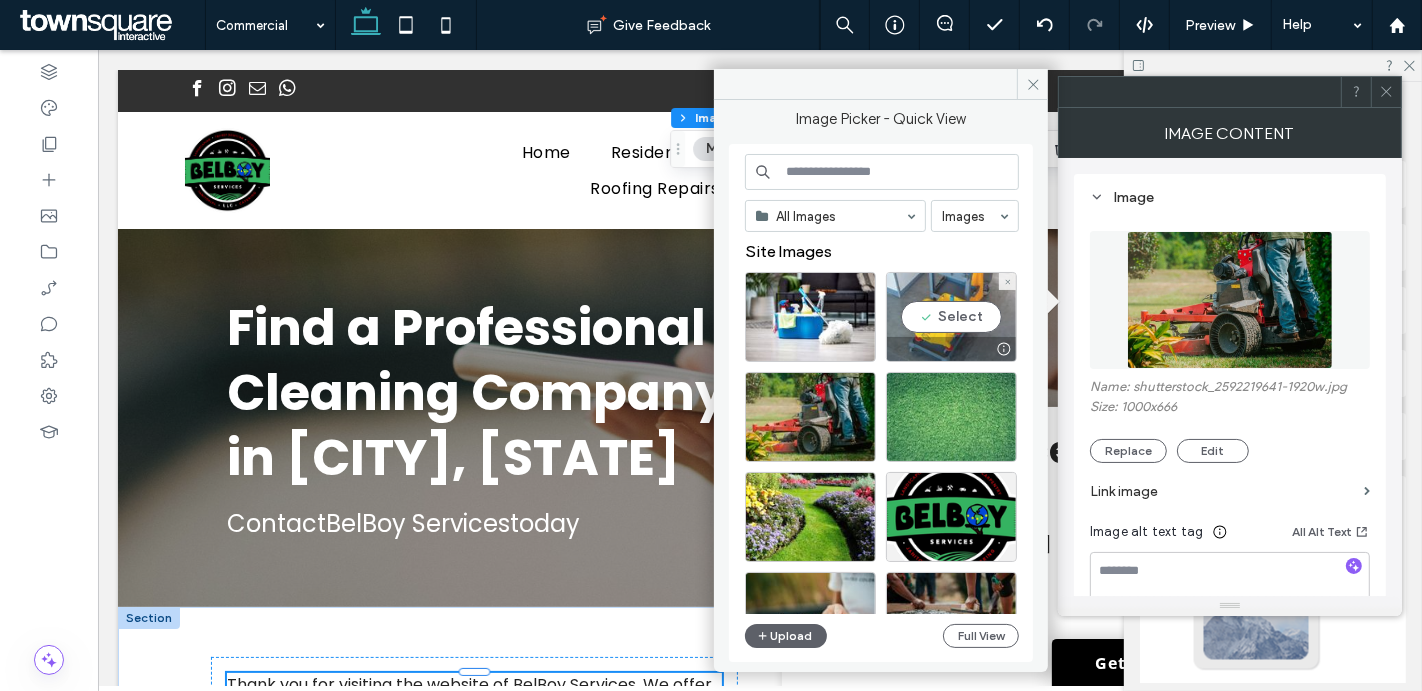 click on "Select" at bounding box center (951, 317) 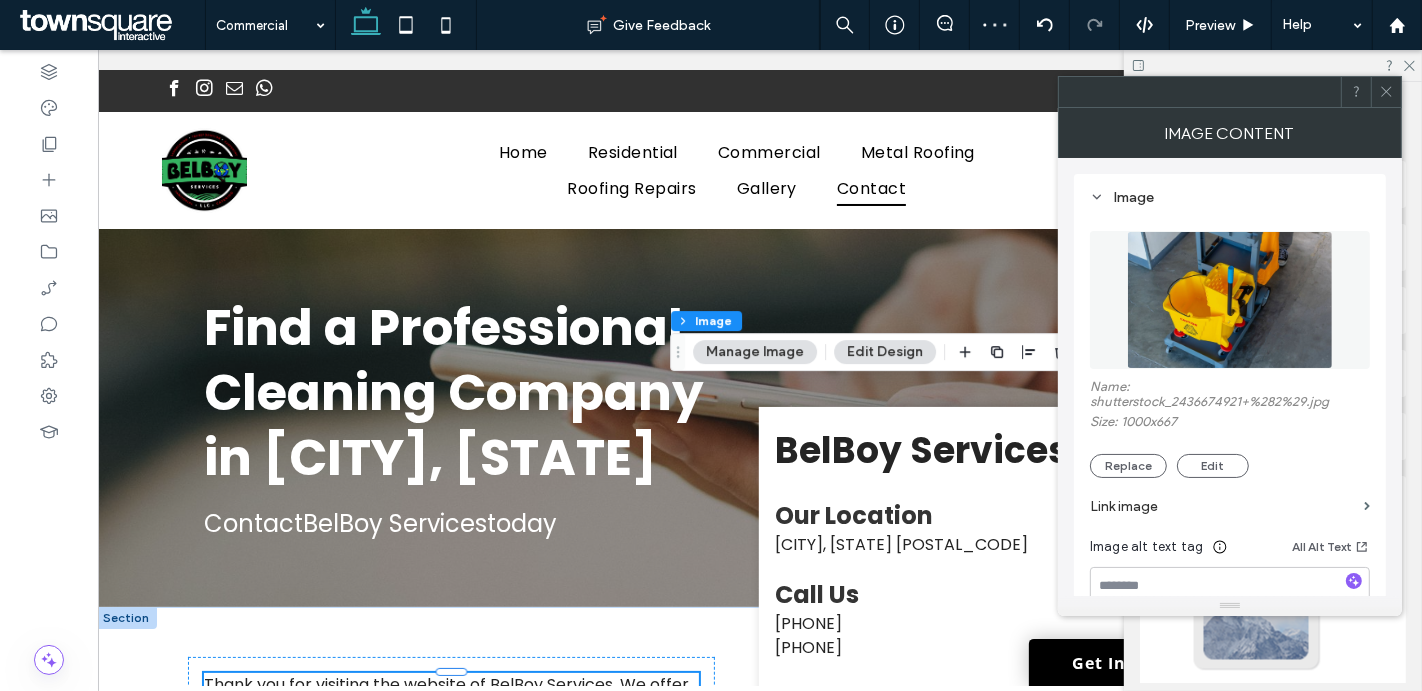 scroll, scrollTop: 0, scrollLeft: 0, axis: both 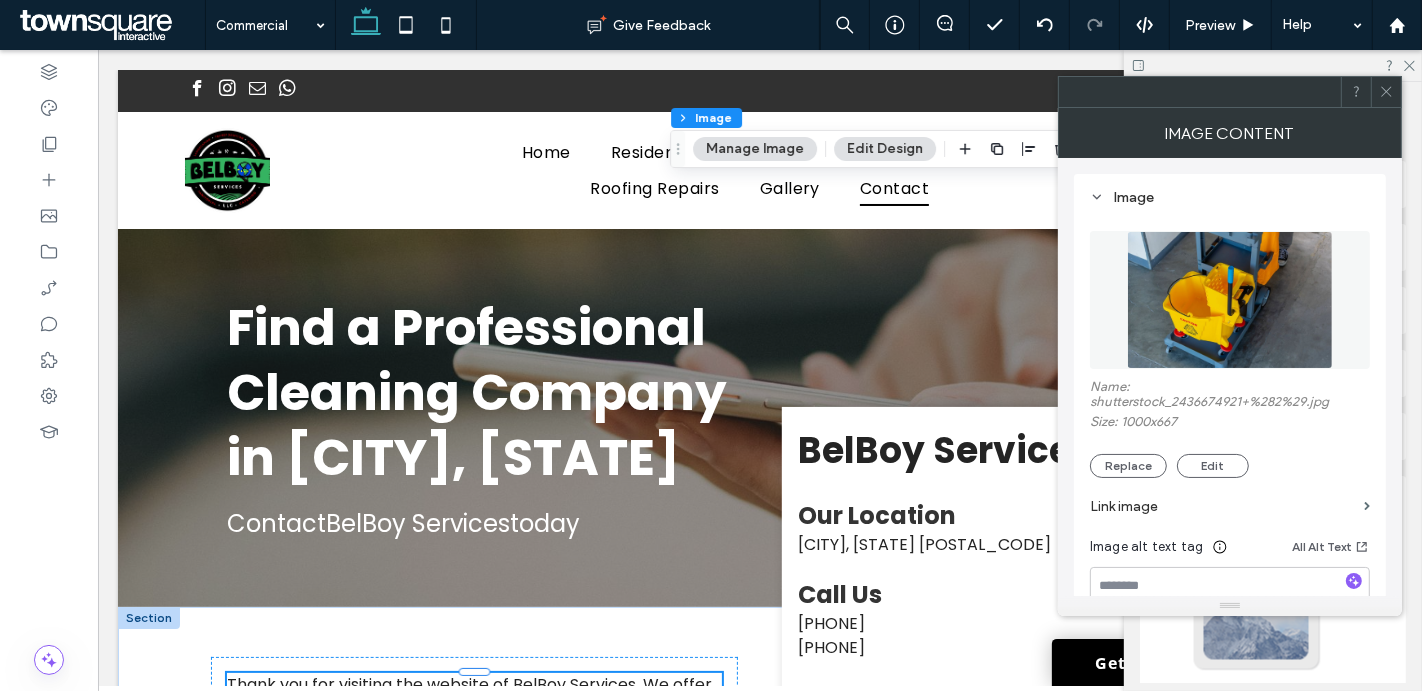 click 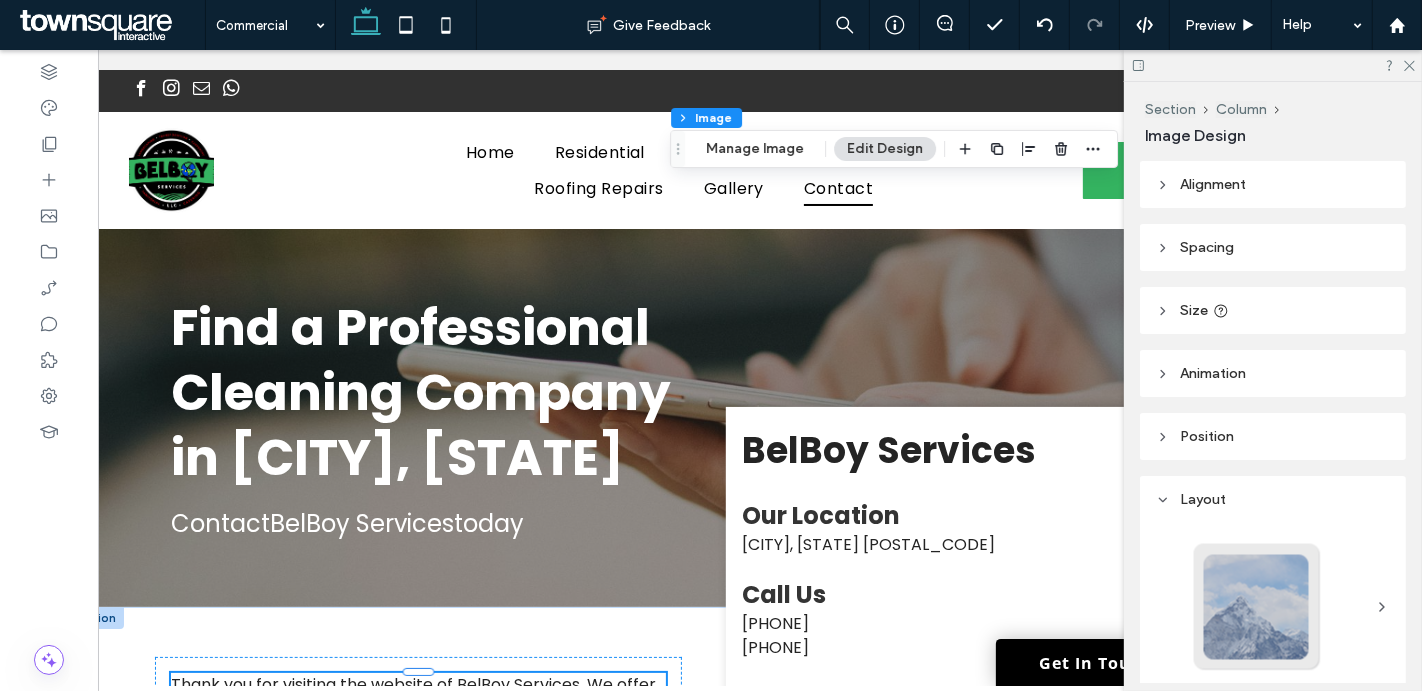 scroll, scrollTop: 0, scrollLeft: 78, axis: horizontal 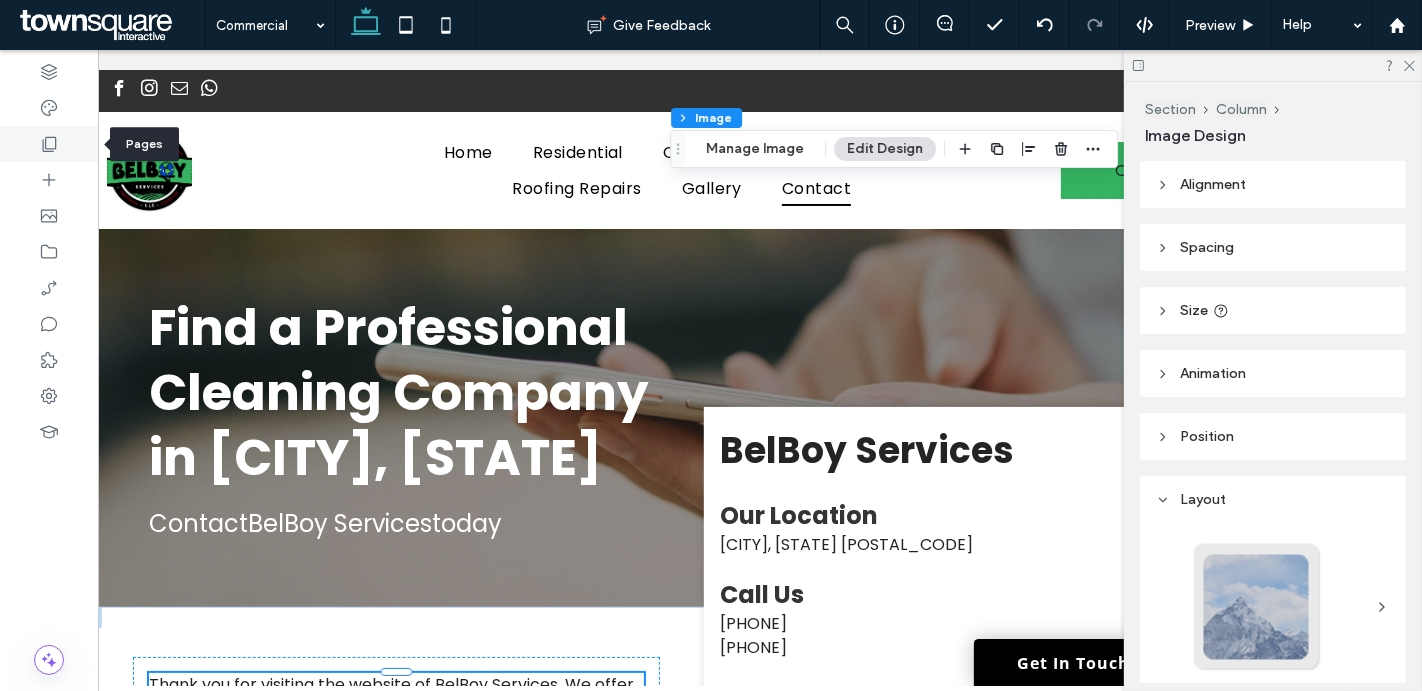 click 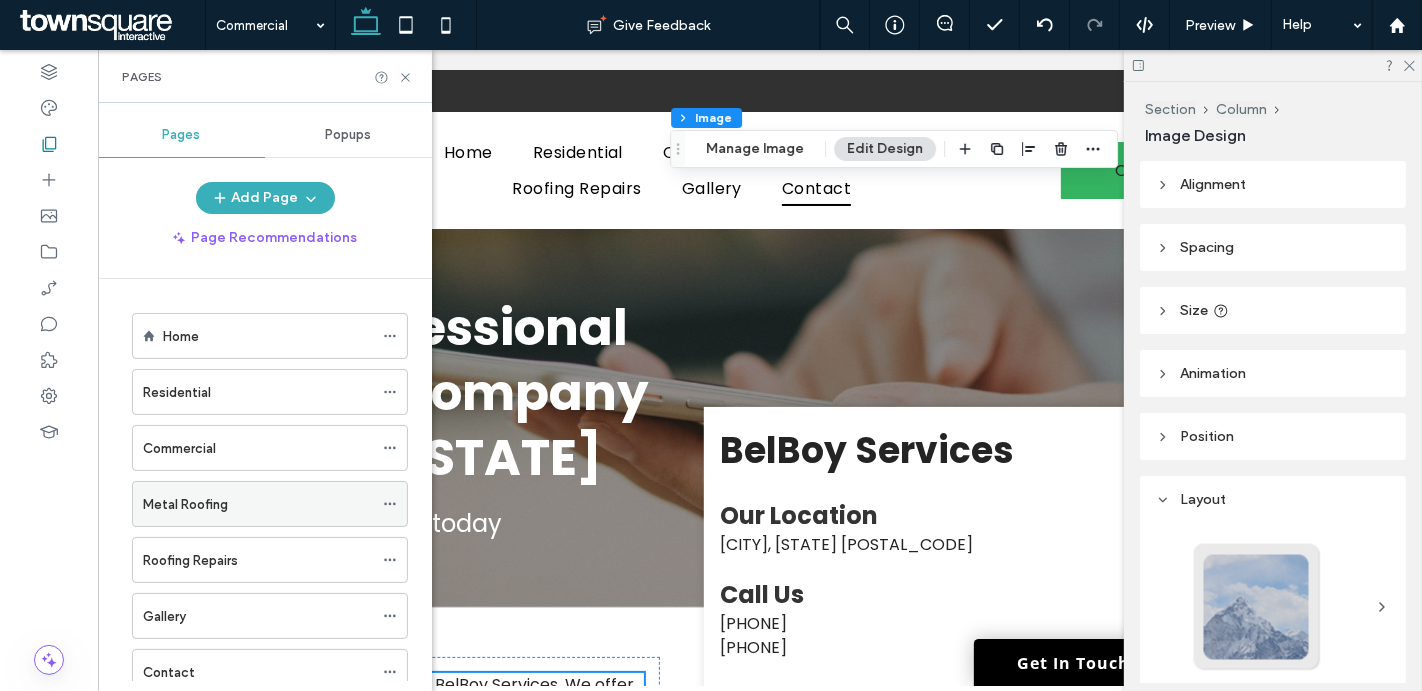 scroll, scrollTop: 276, scrollLeft: 0, axis: vertical 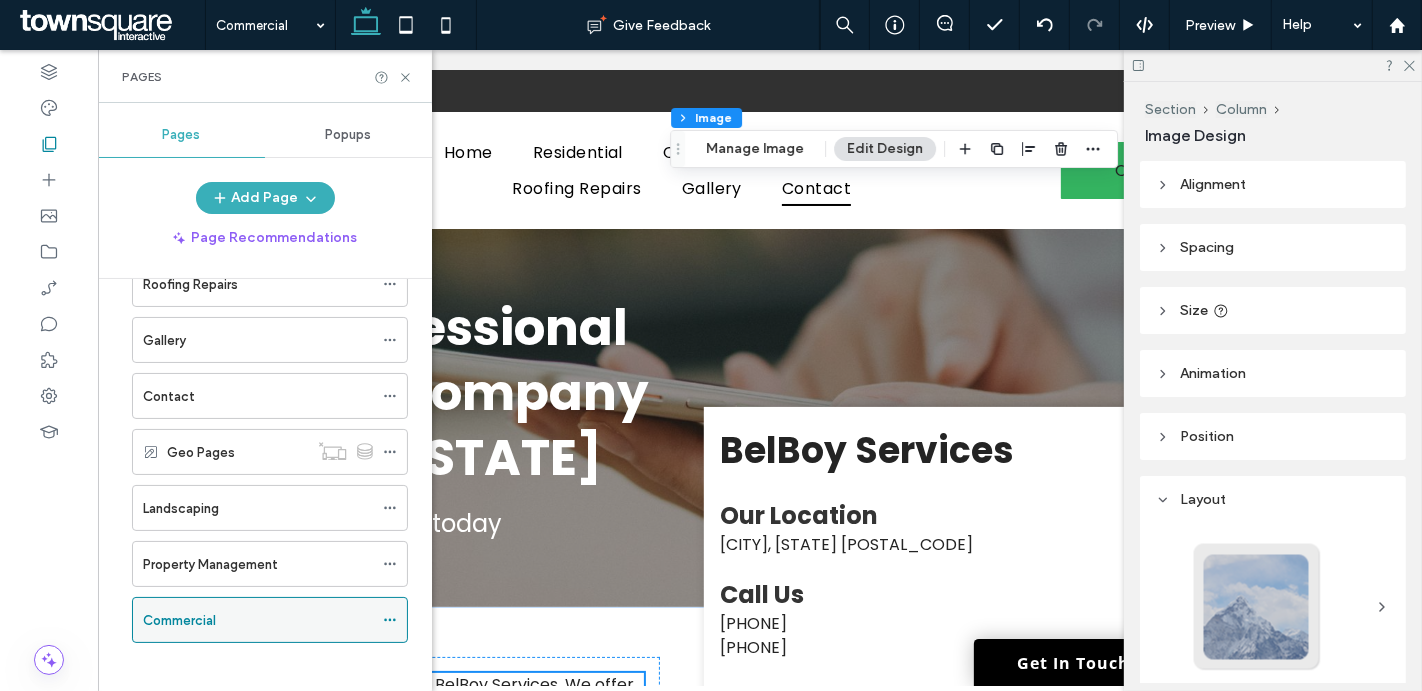 click 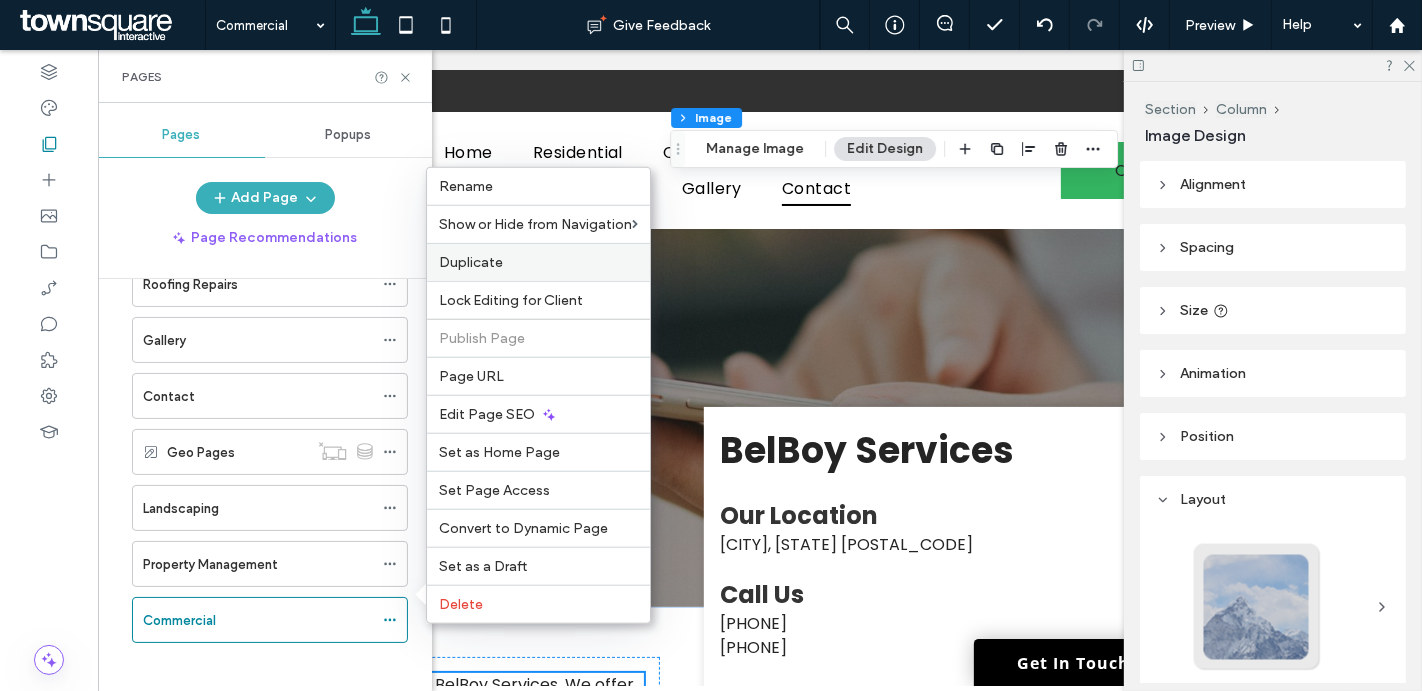 click on "Duplicate" at bounding box center (471, 262) 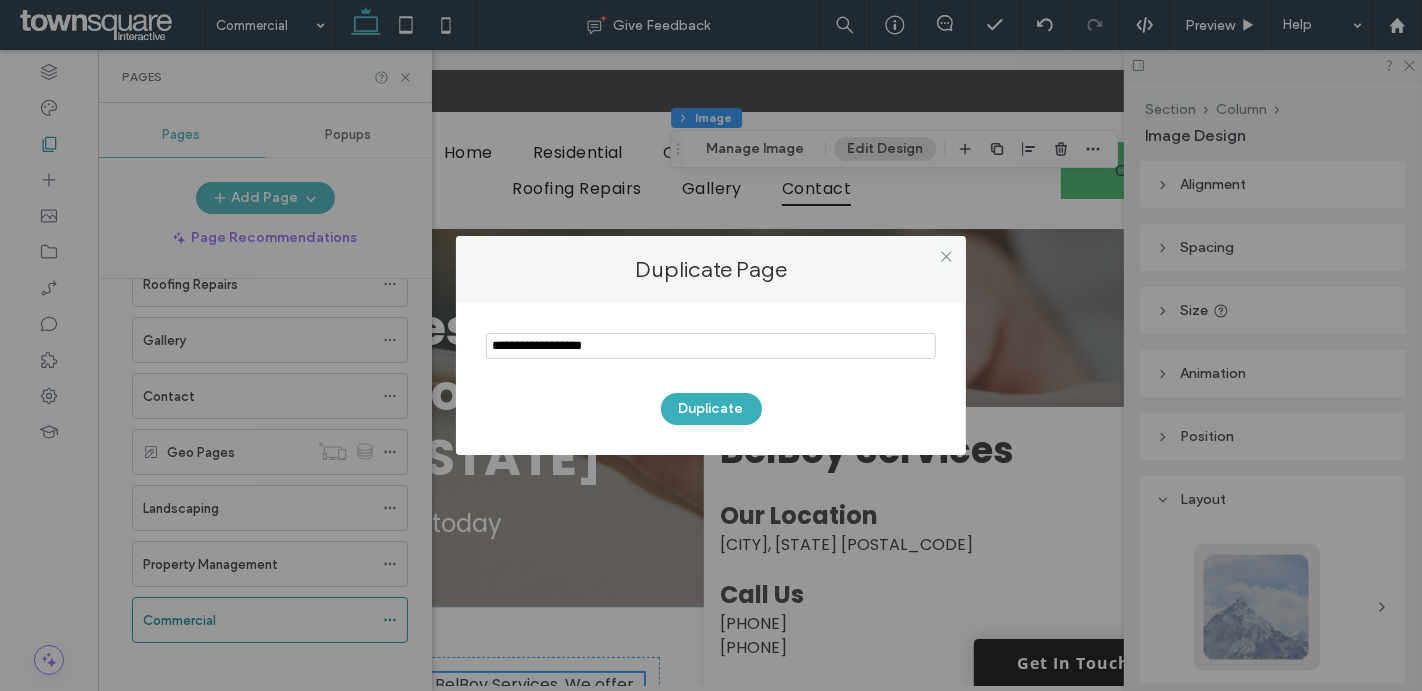 click at bounding box center [711, 346] 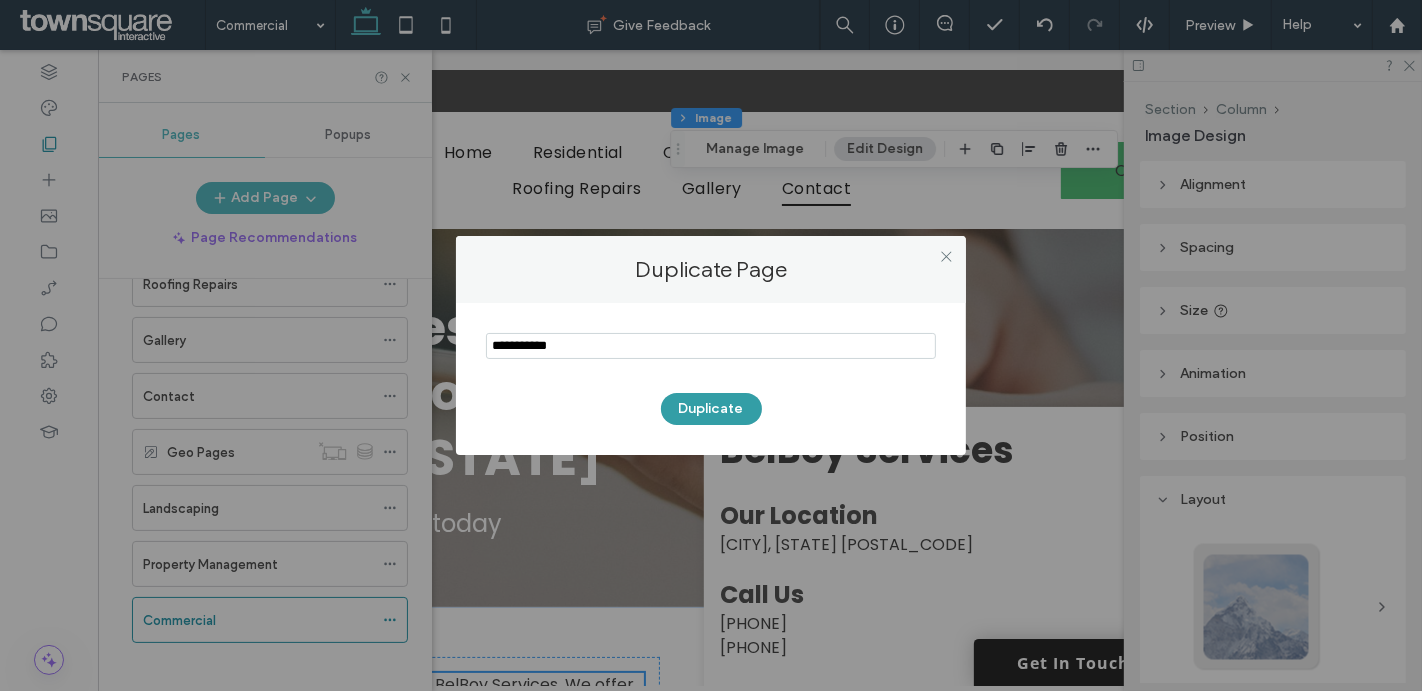 type on "**********" 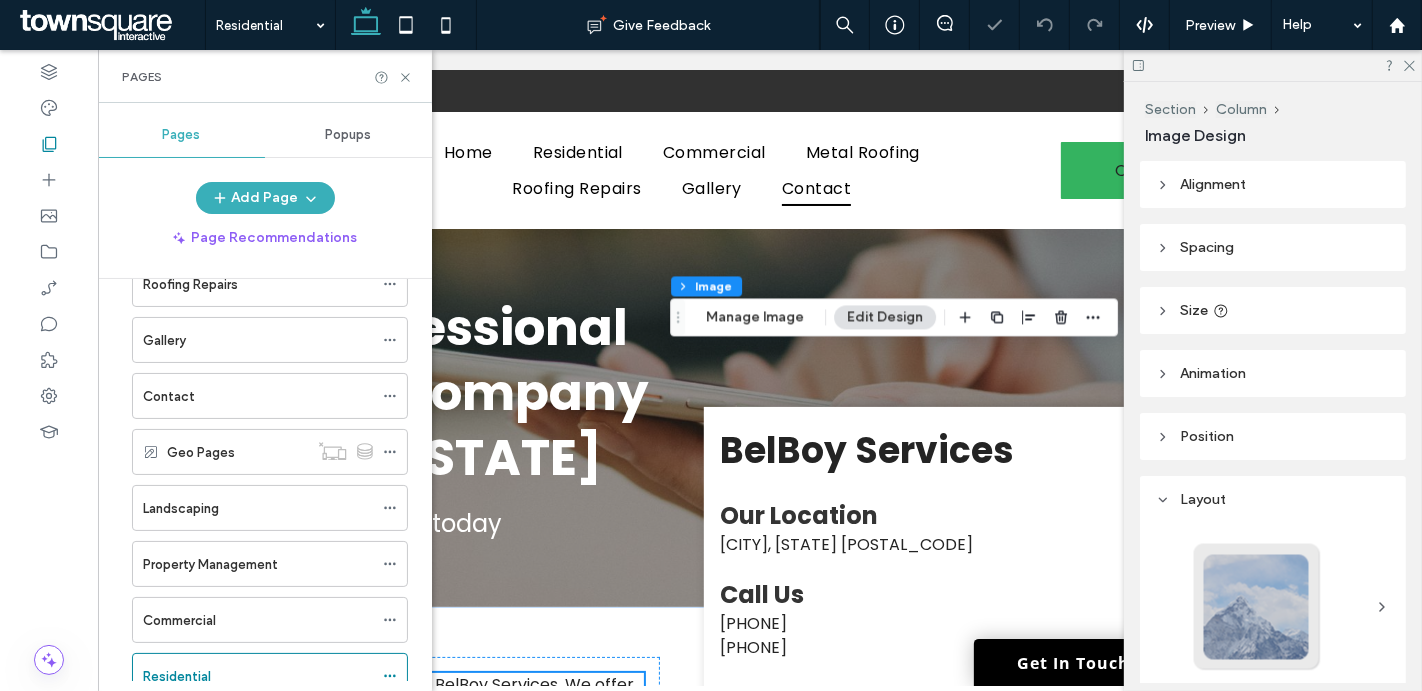 scroll, scrollTop: 331, scrollLeft: 0, axis: vertical 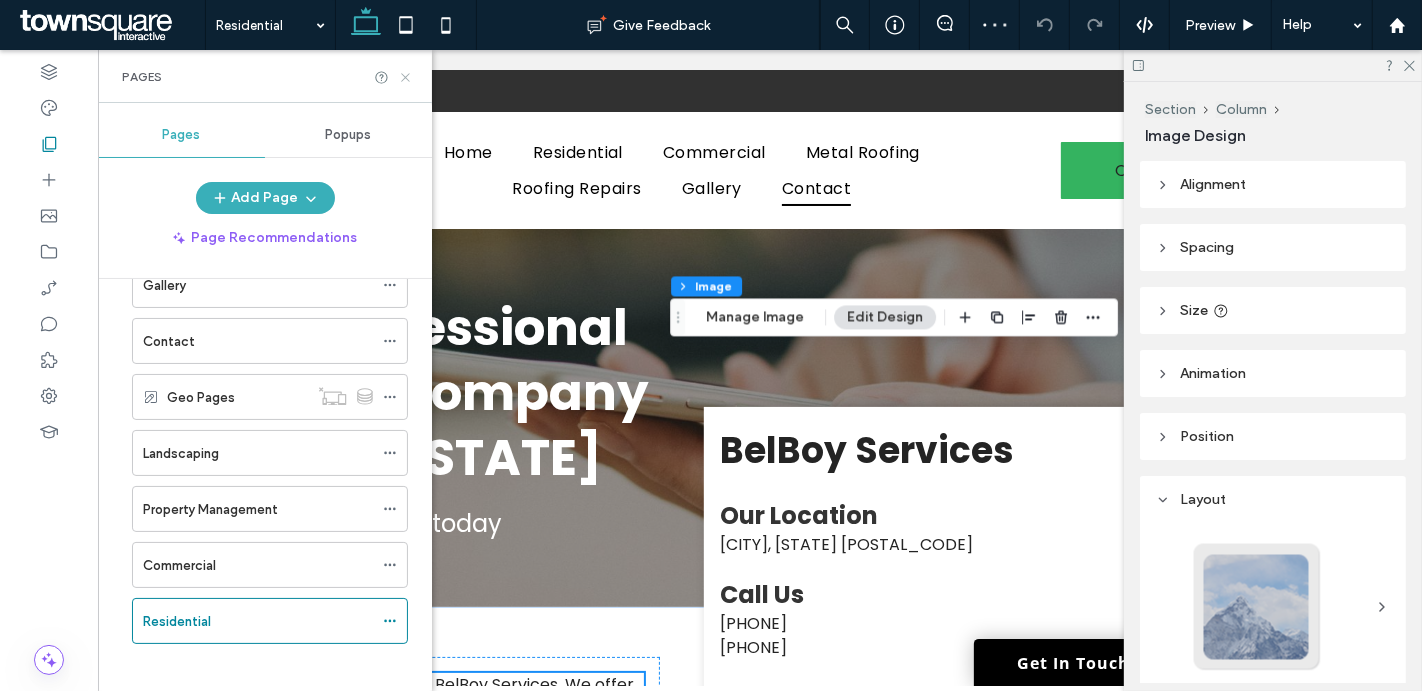 click 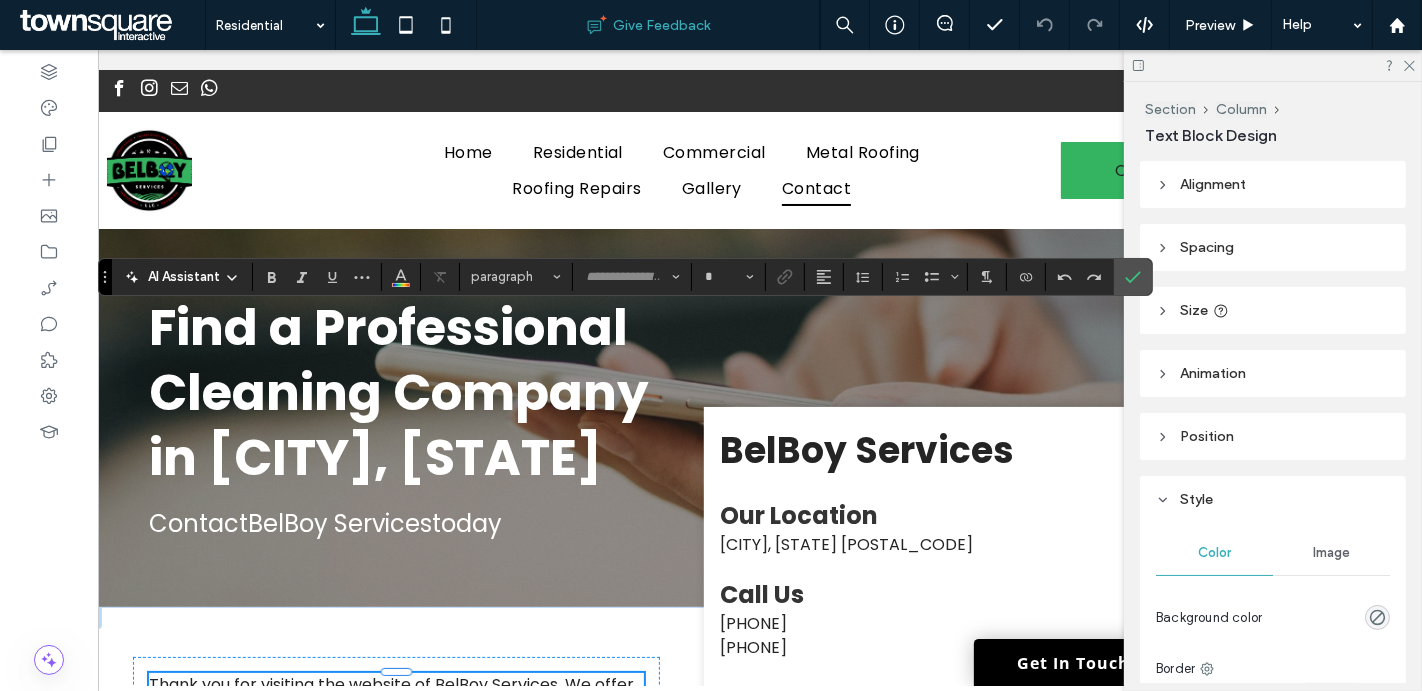 type on "*******" 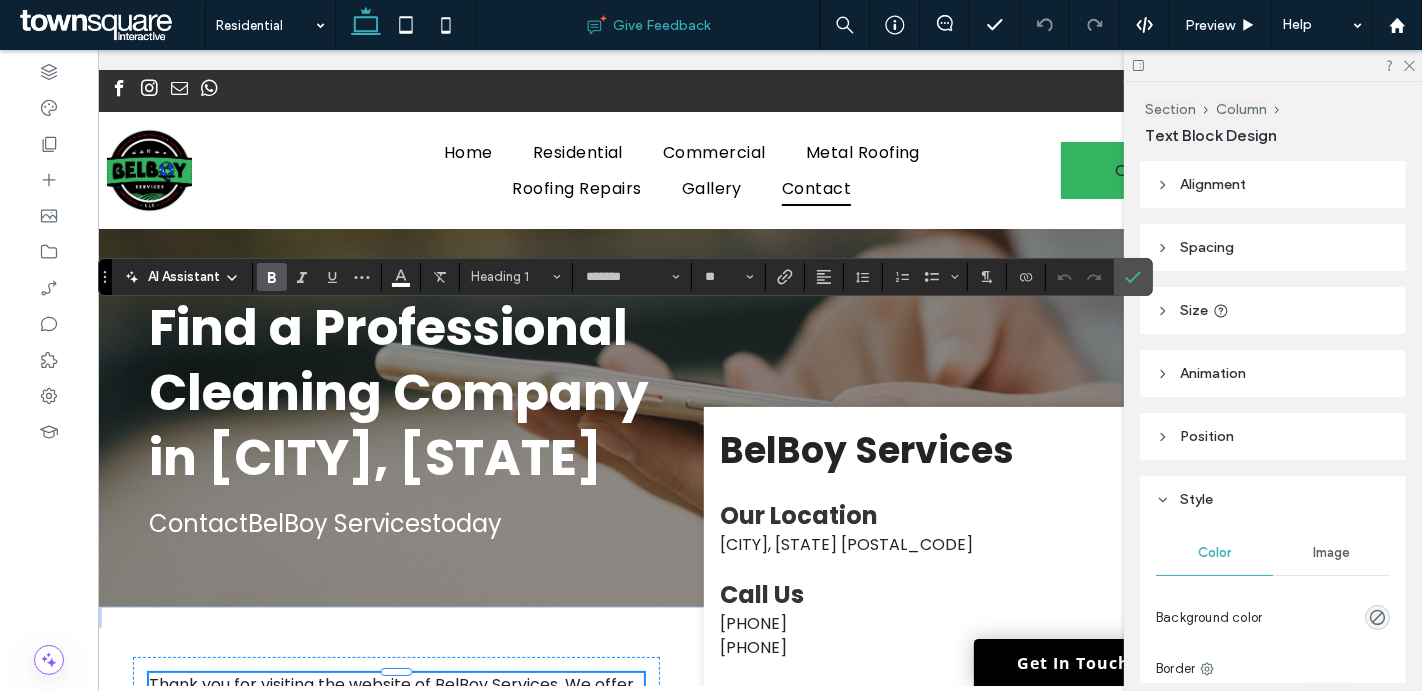 type 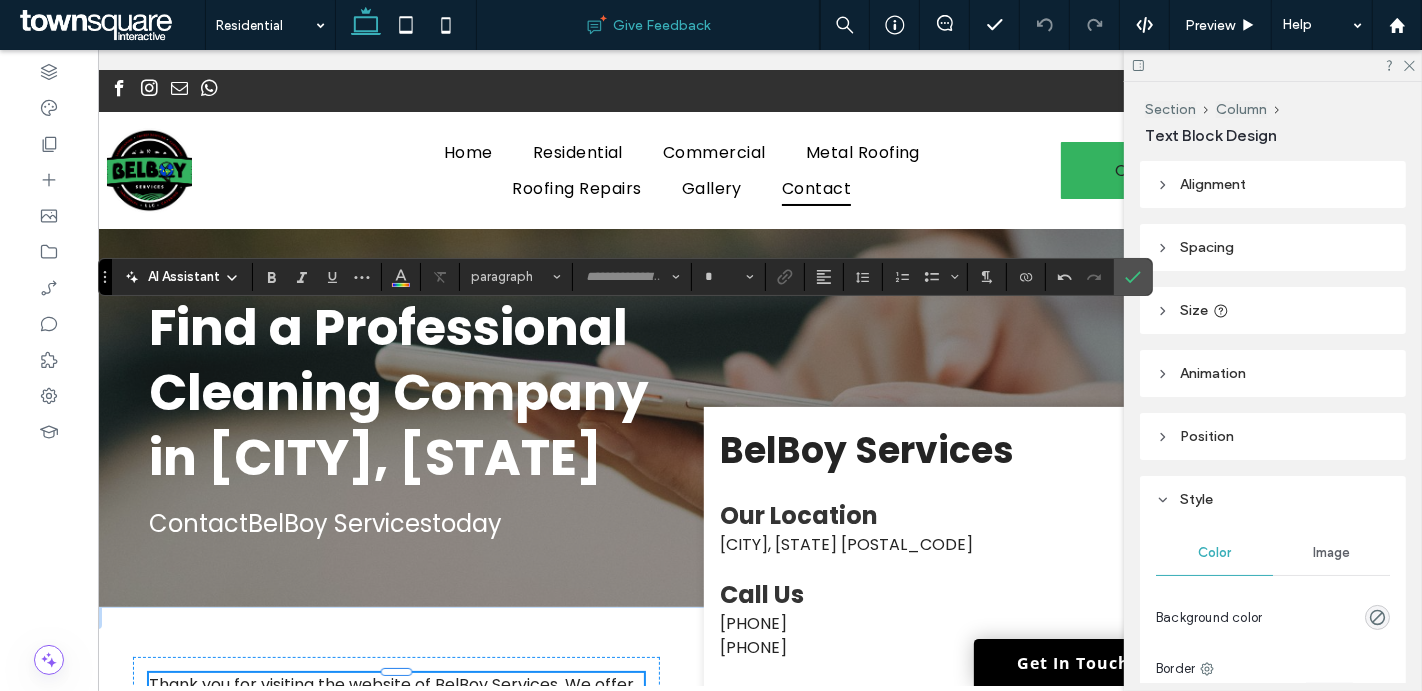 scroll, scrollTop: 0, scrollLeft: 0, axis: both 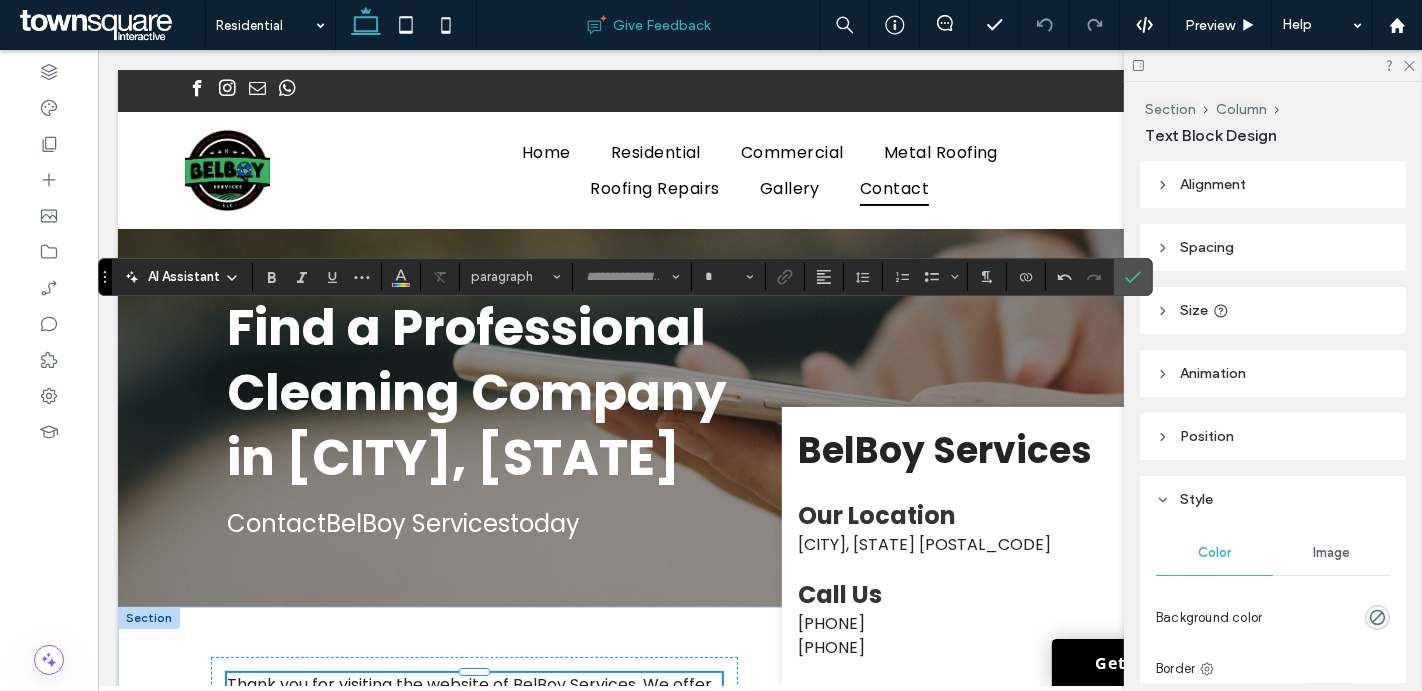 type on "*******" 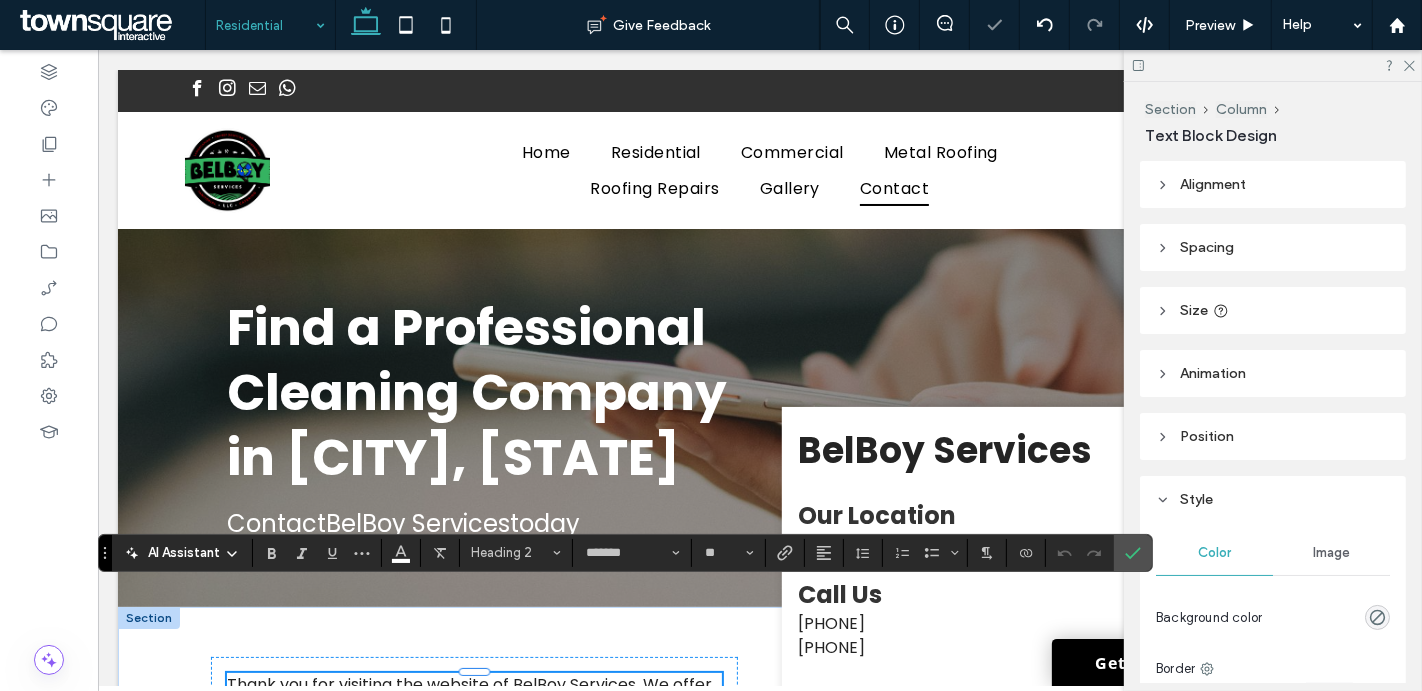 type 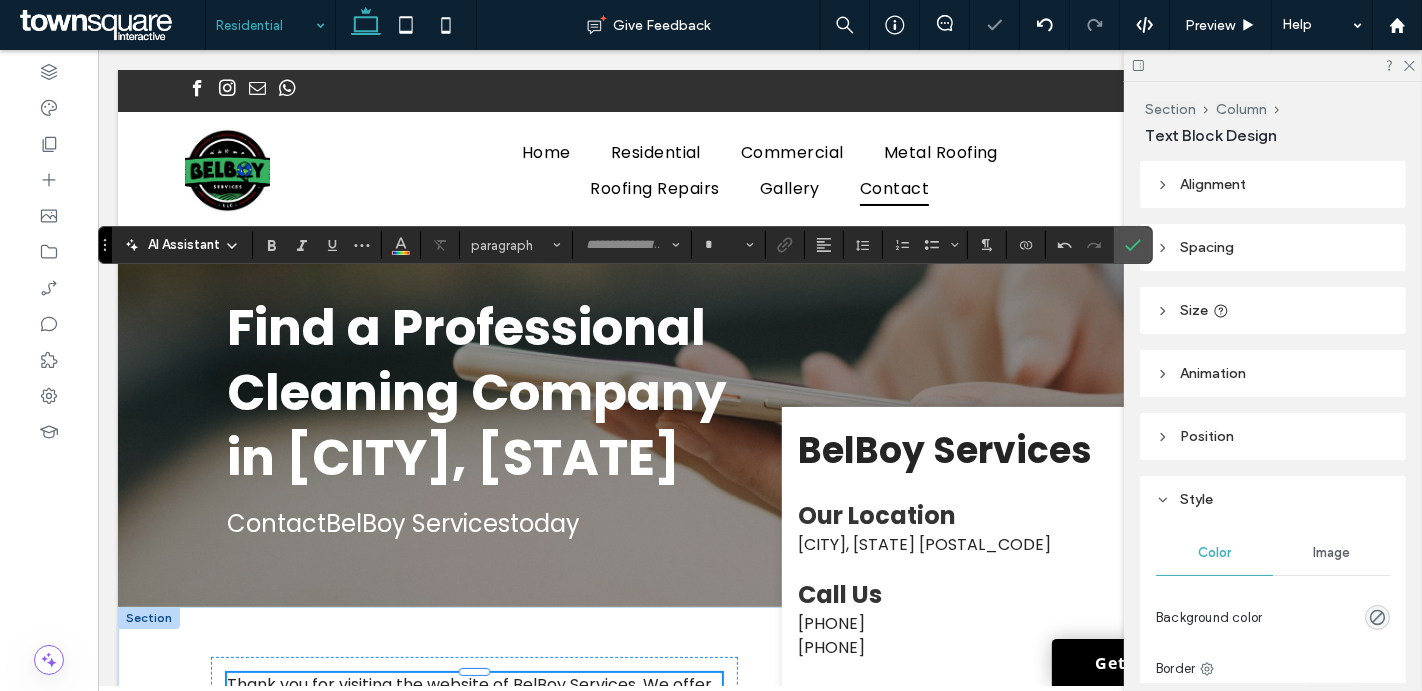 type on "*******" 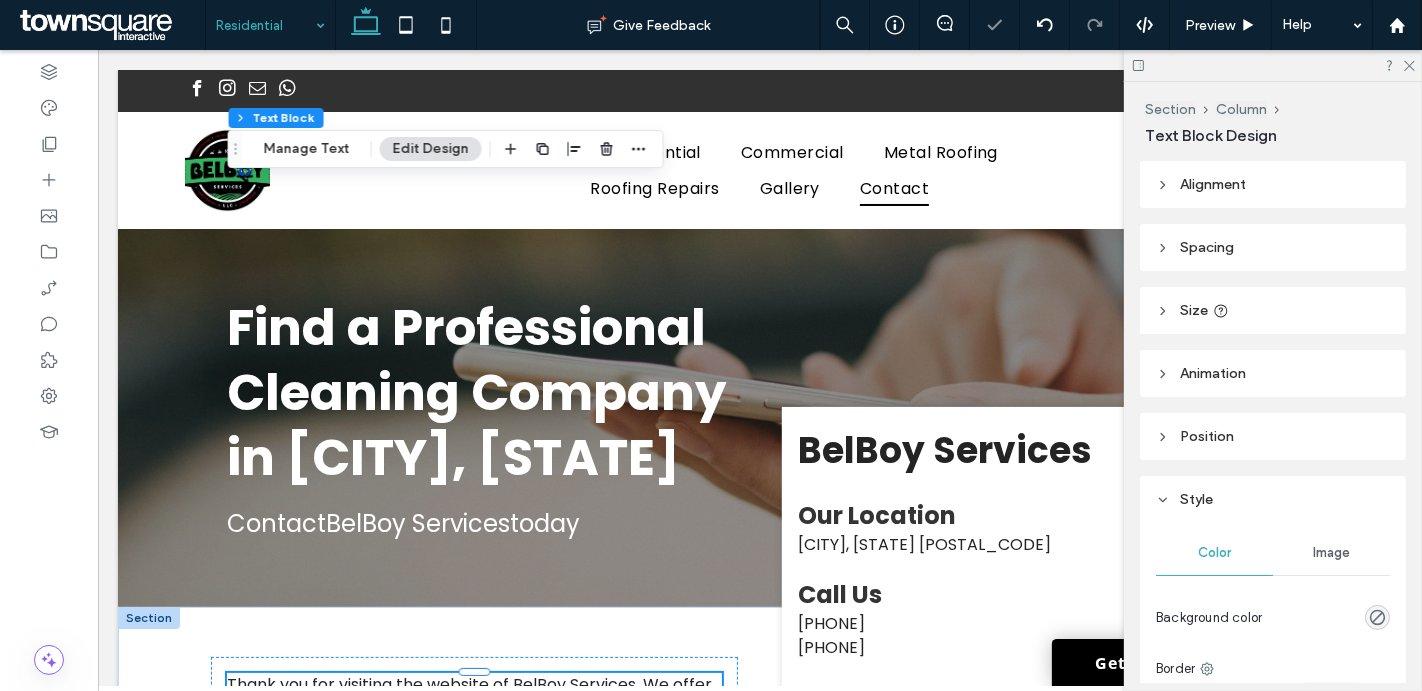 type on "*******" 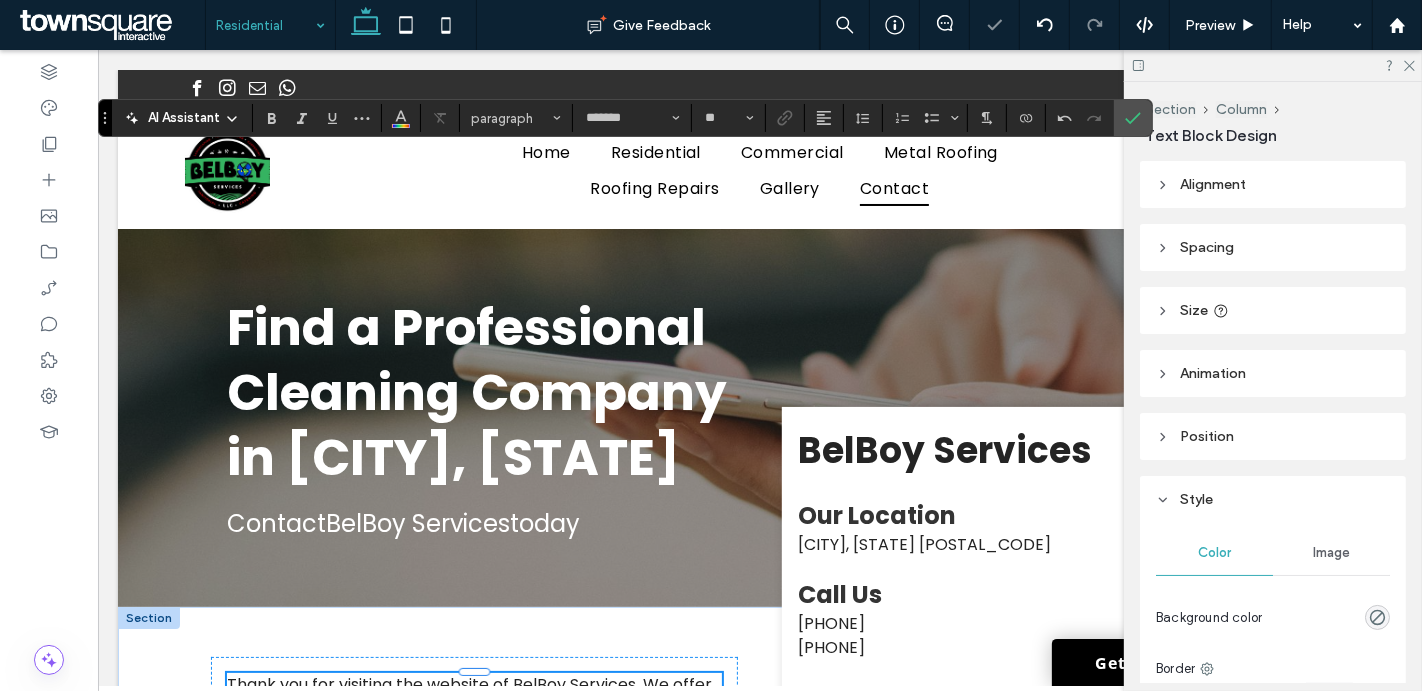 type 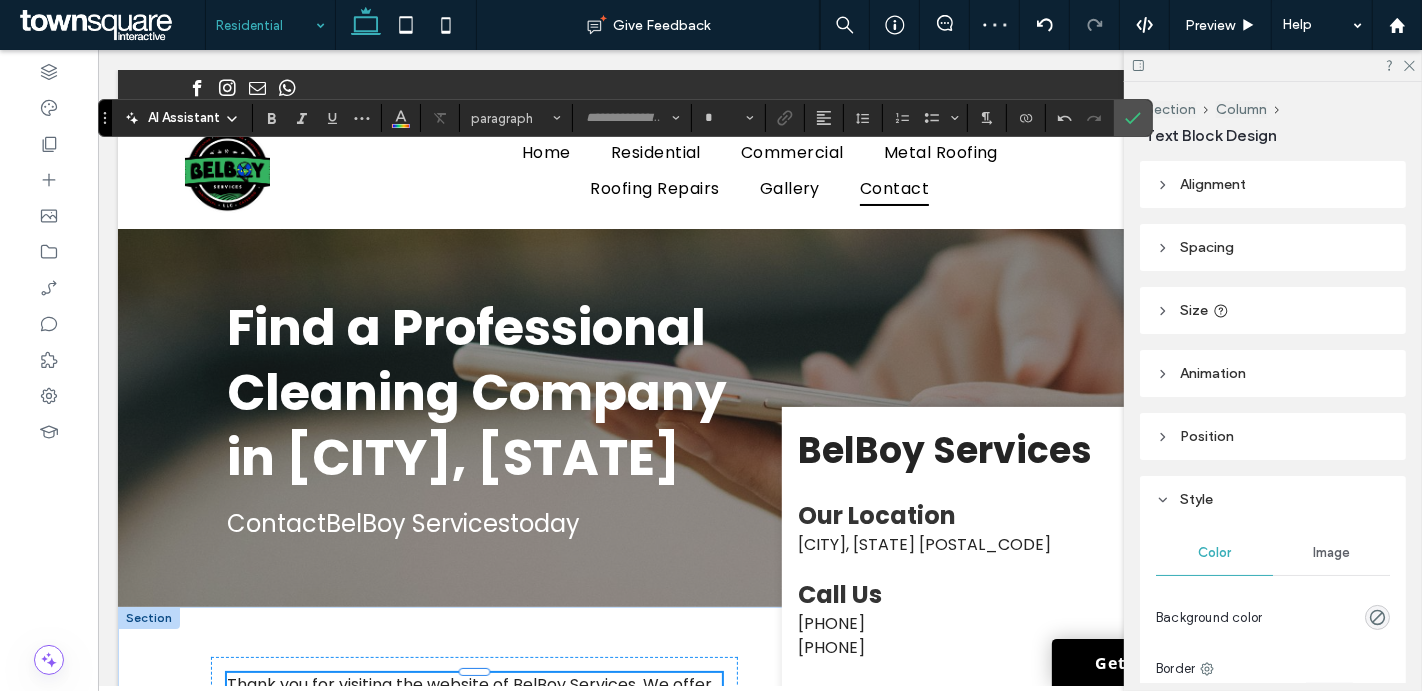 type on "*******" 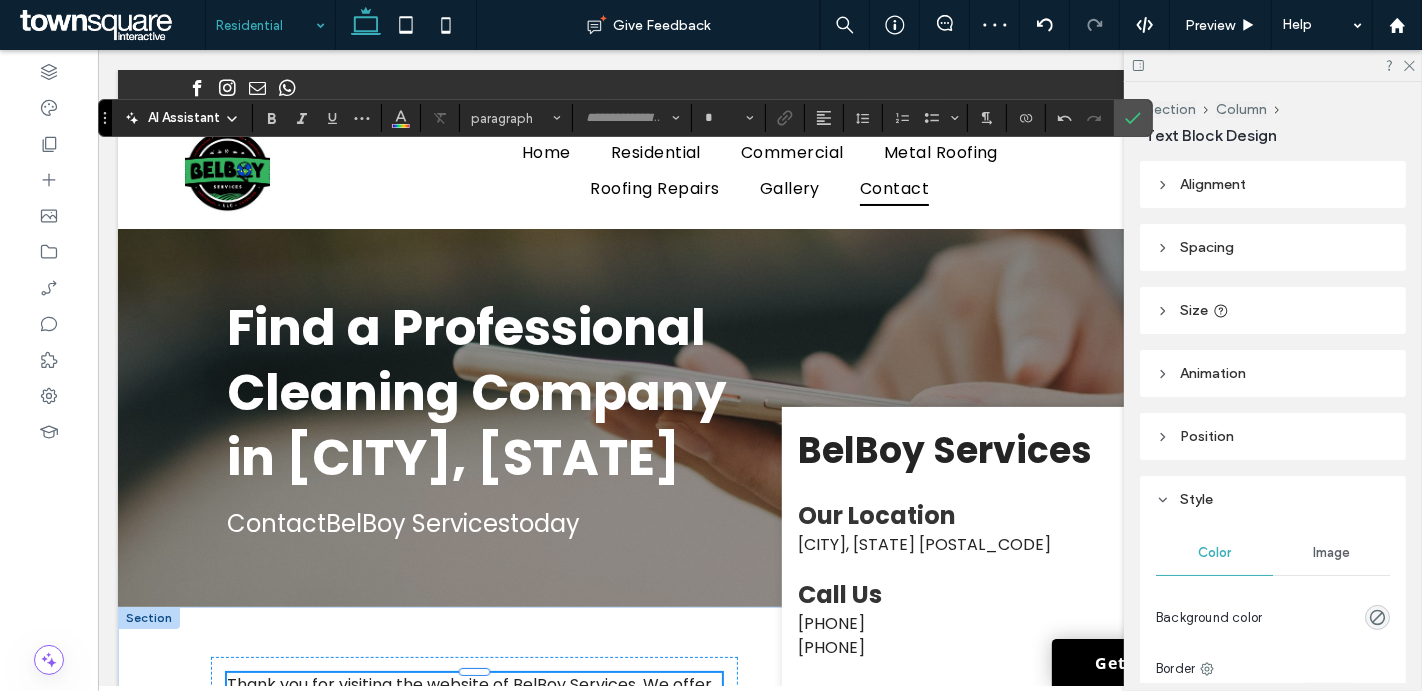 type on "**" 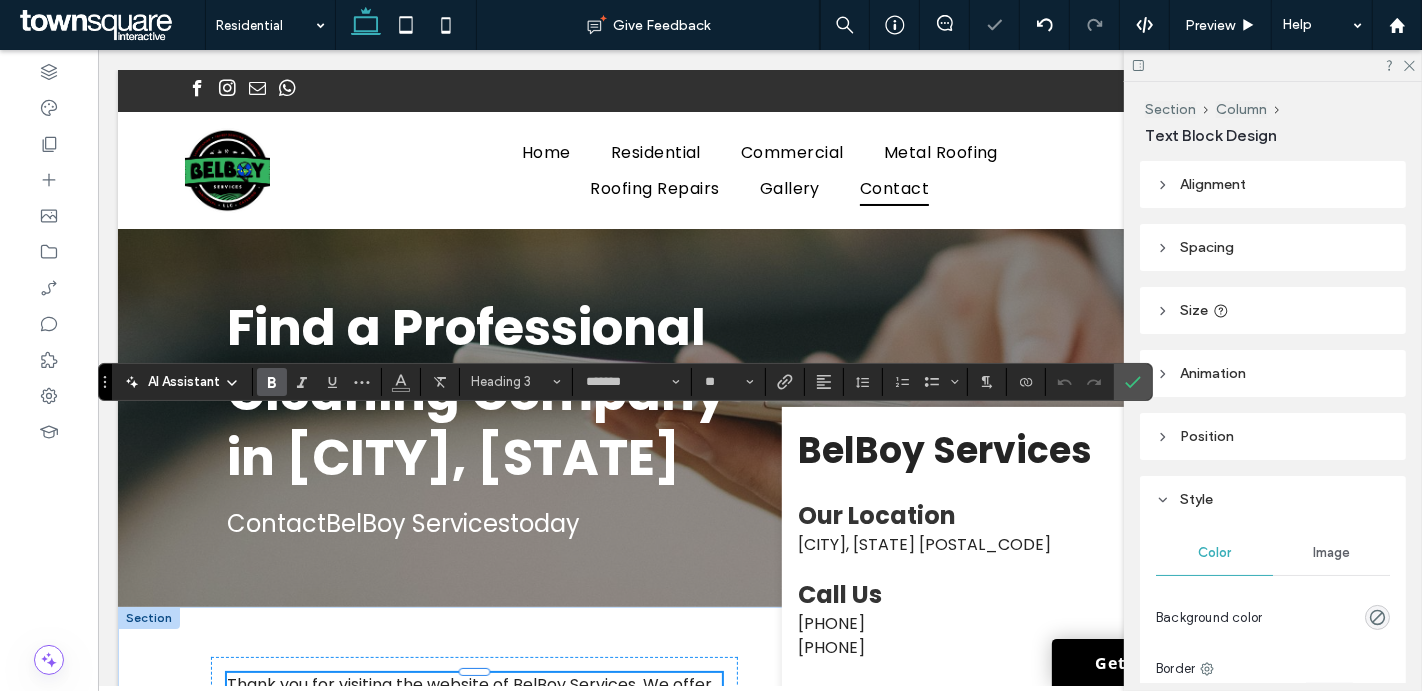 type 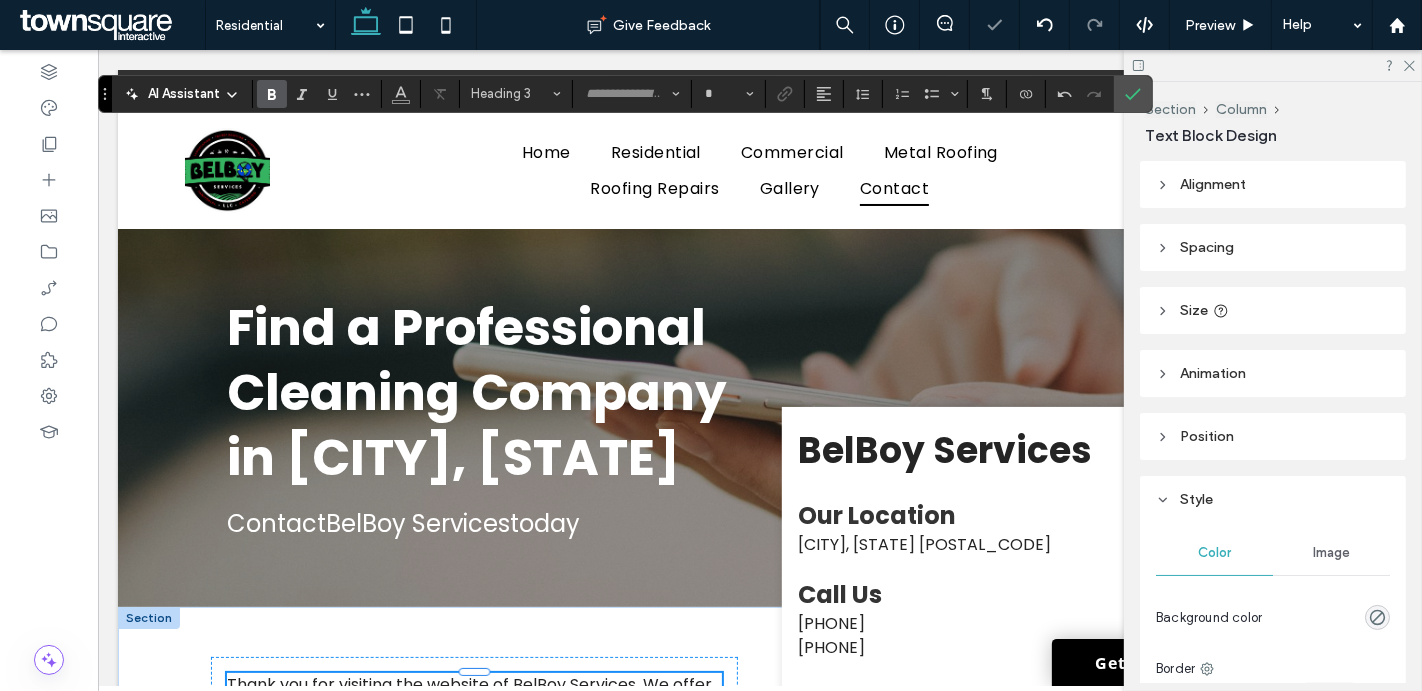 type on "*******" 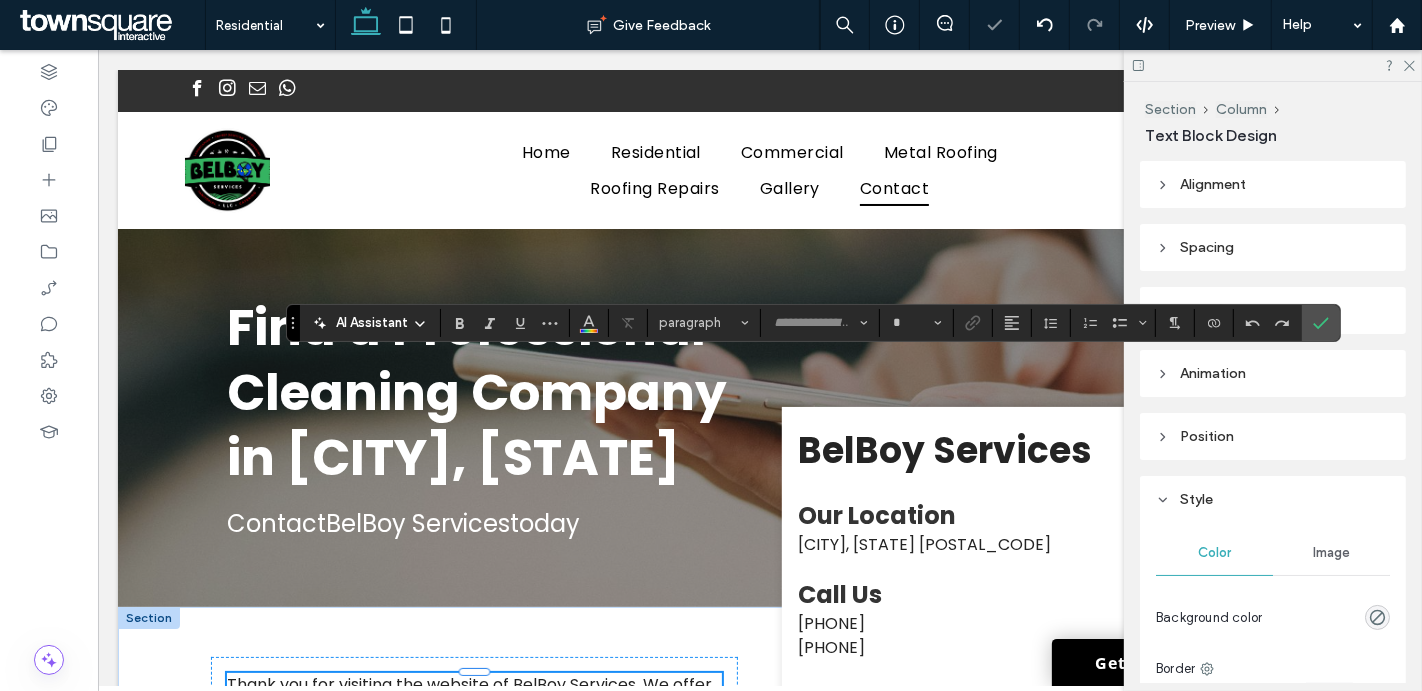 type on "*******" 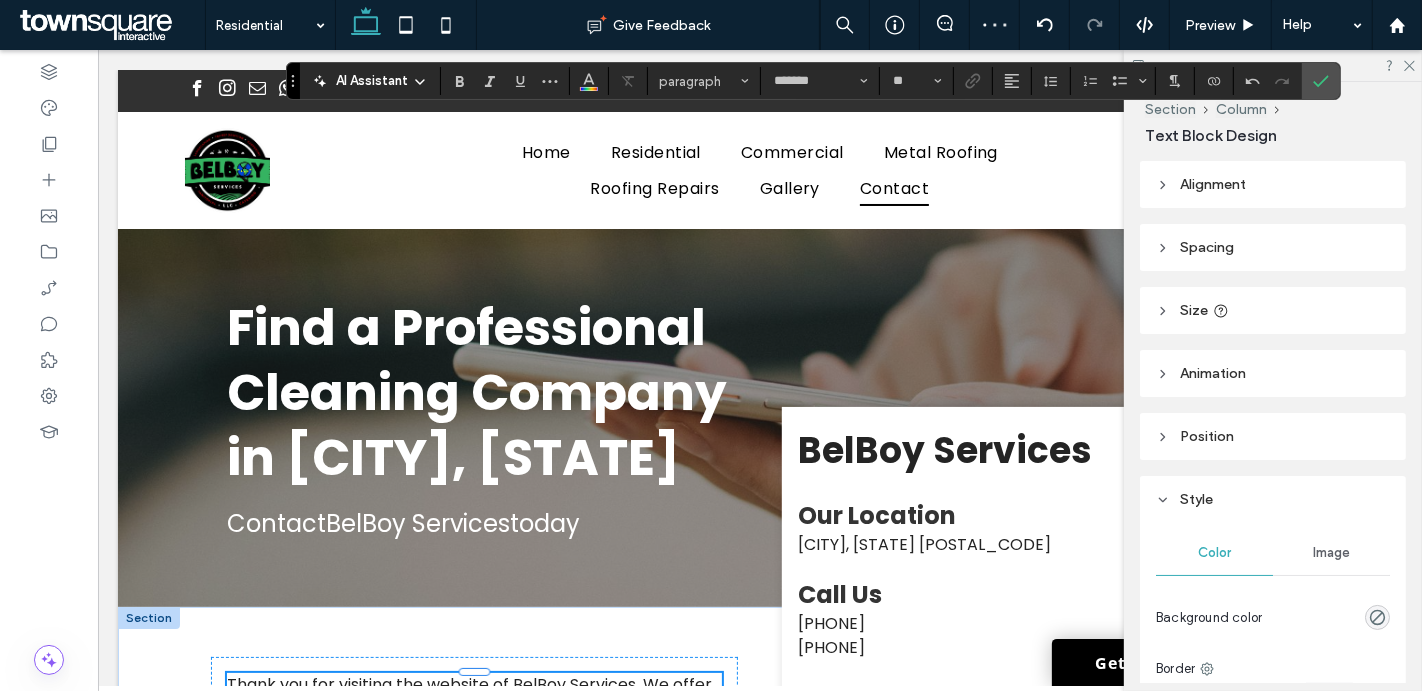 type 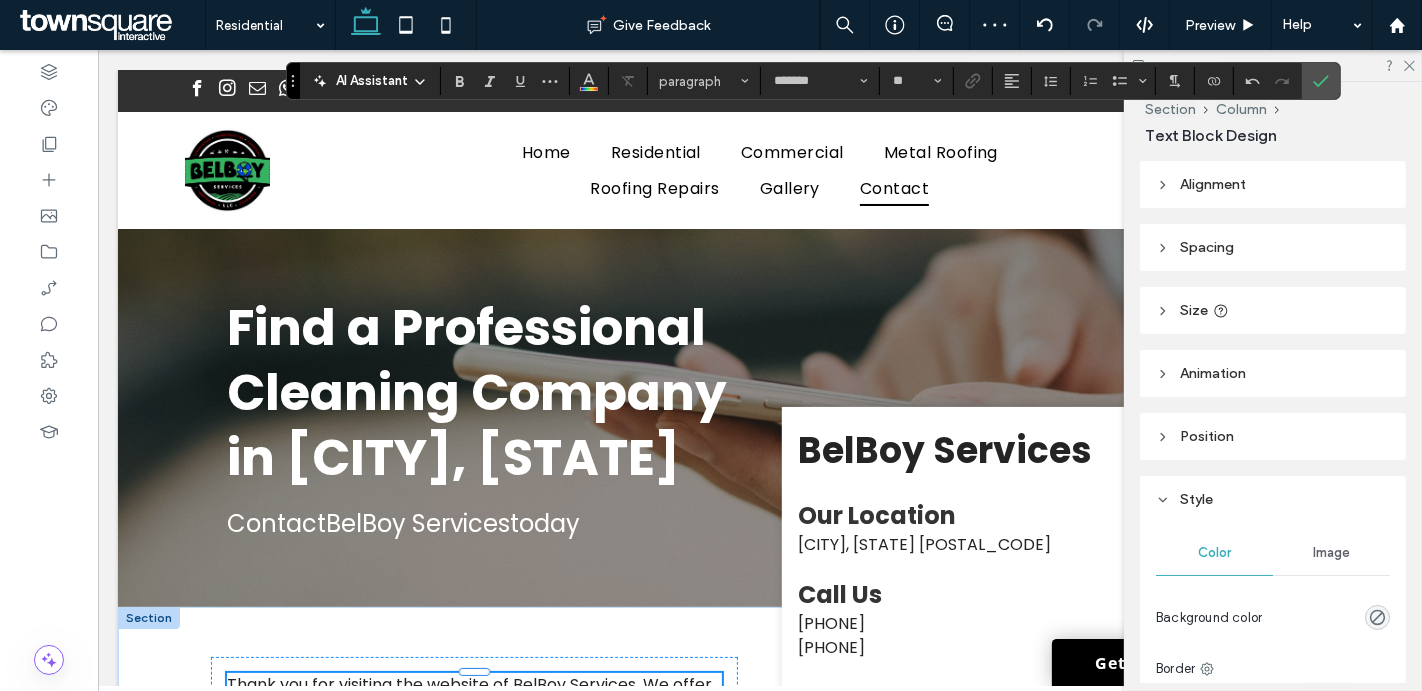 type on "*" 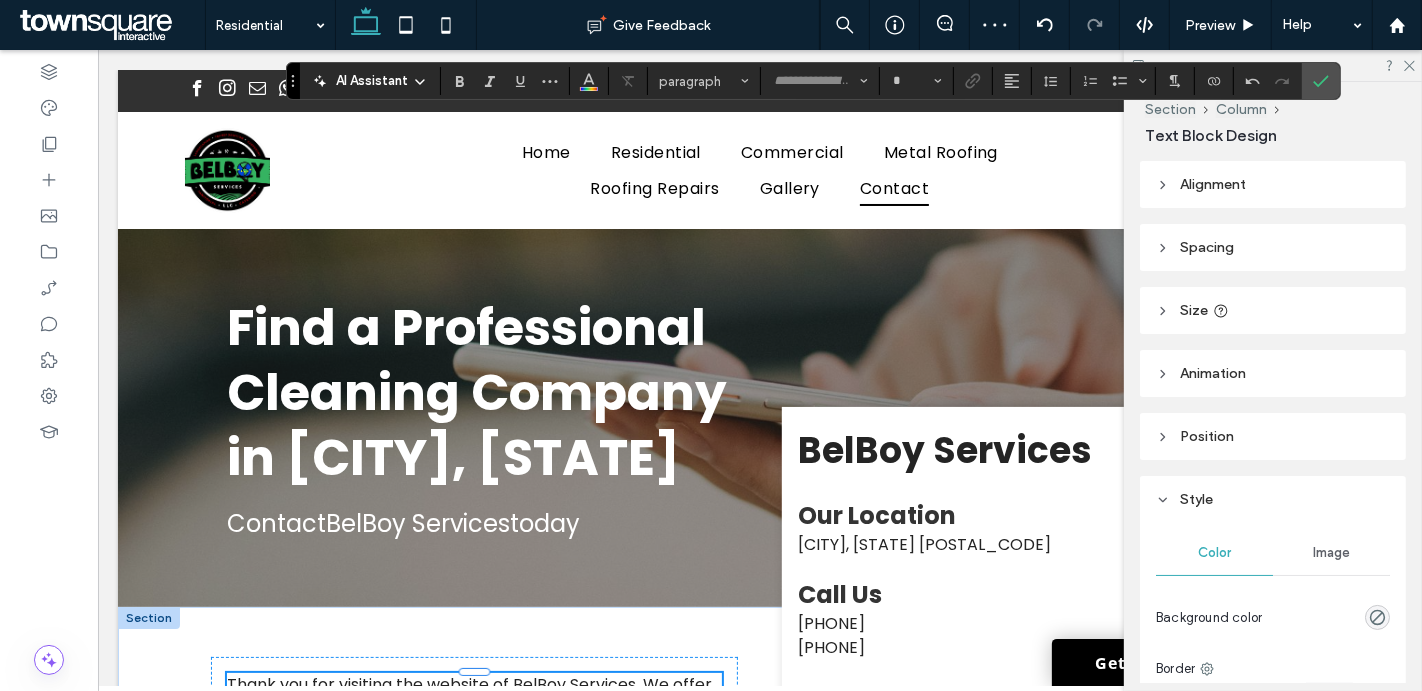 type on "*******" 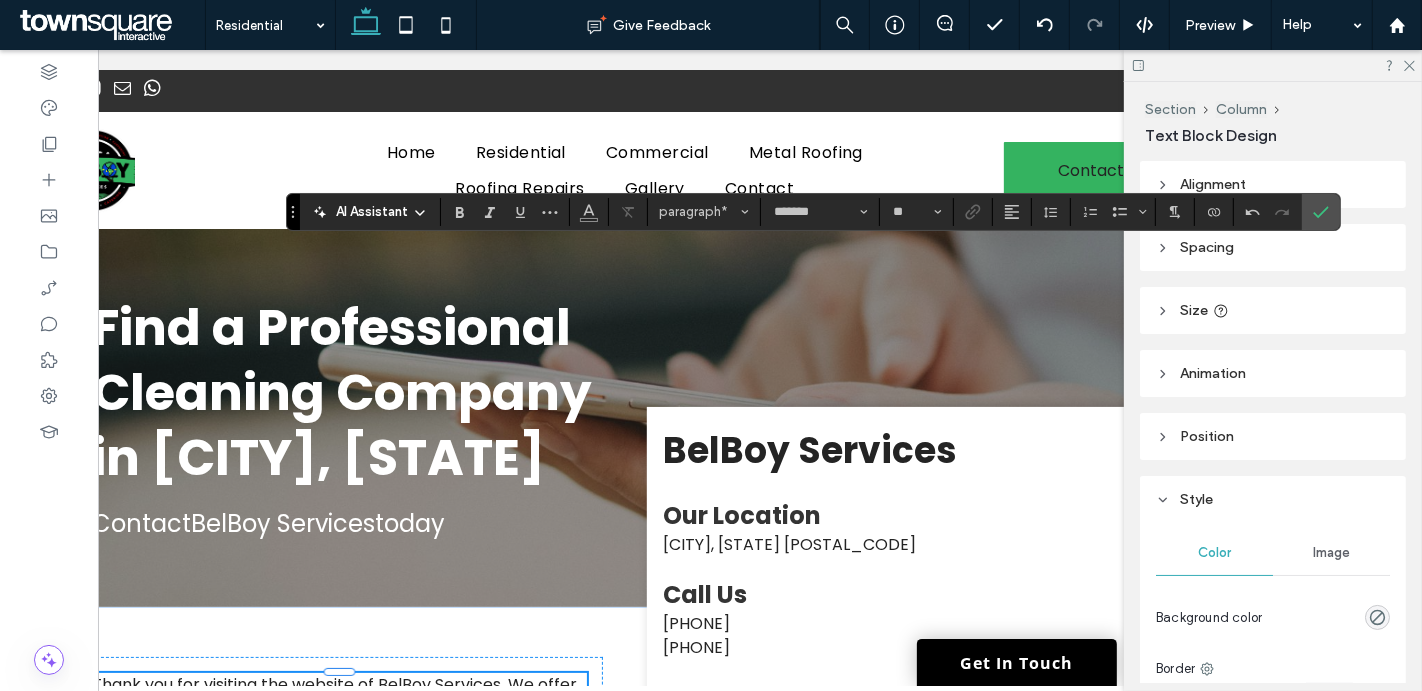 scroll, scrollTop: 0, scrollLeft: 142, axis: horizontal 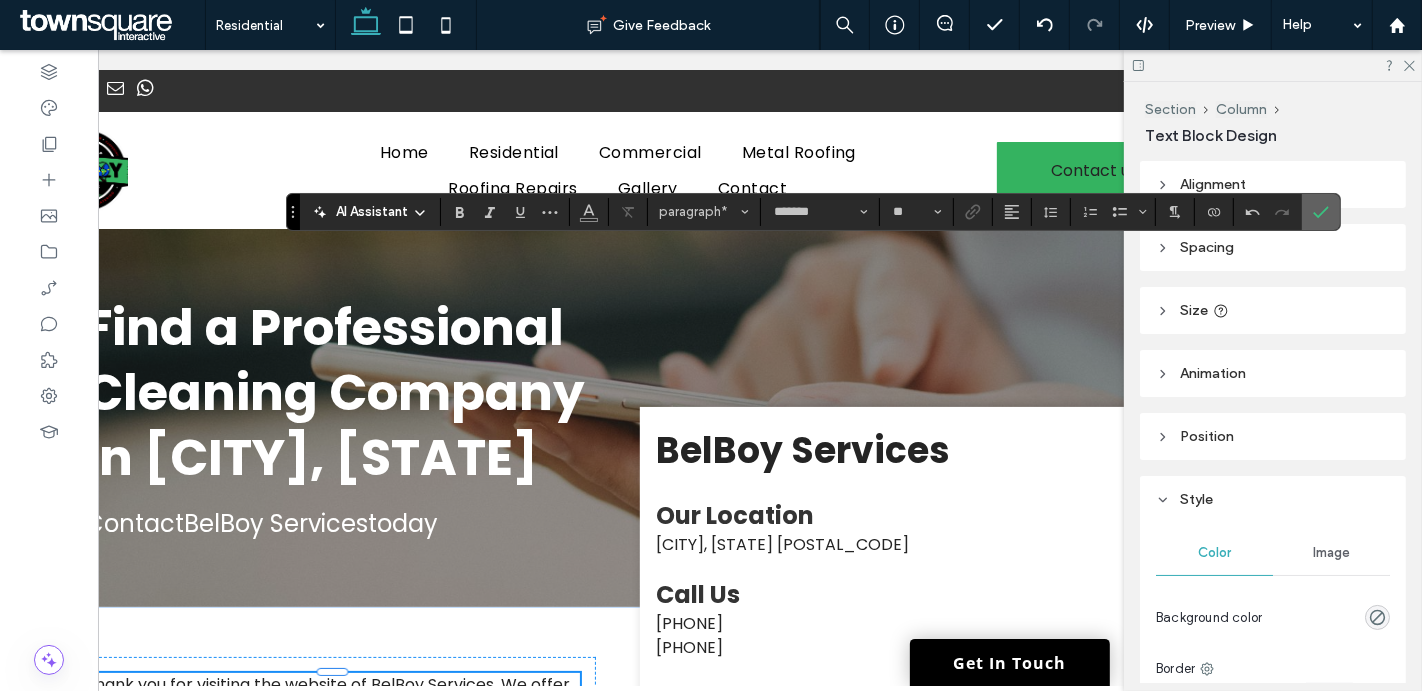 click 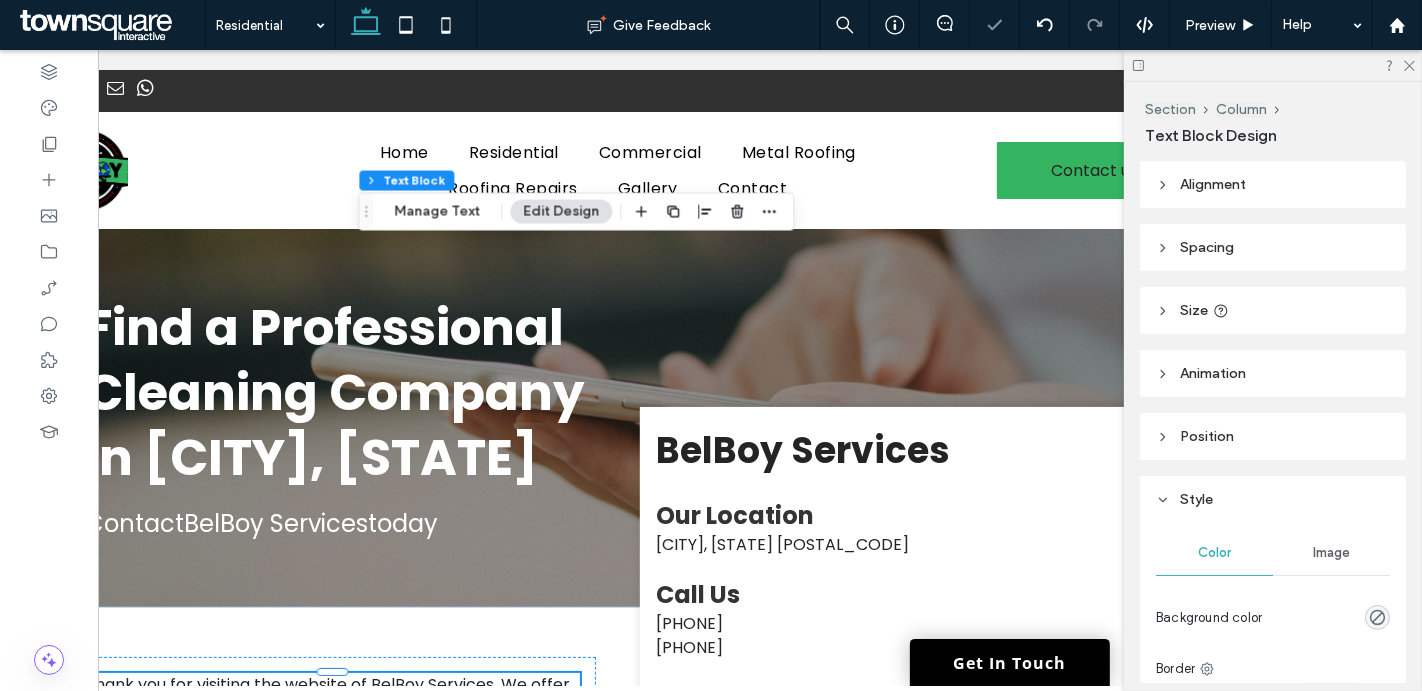 scroll, scrollTop: 0, scrollLeft: 297, axis: horizontal 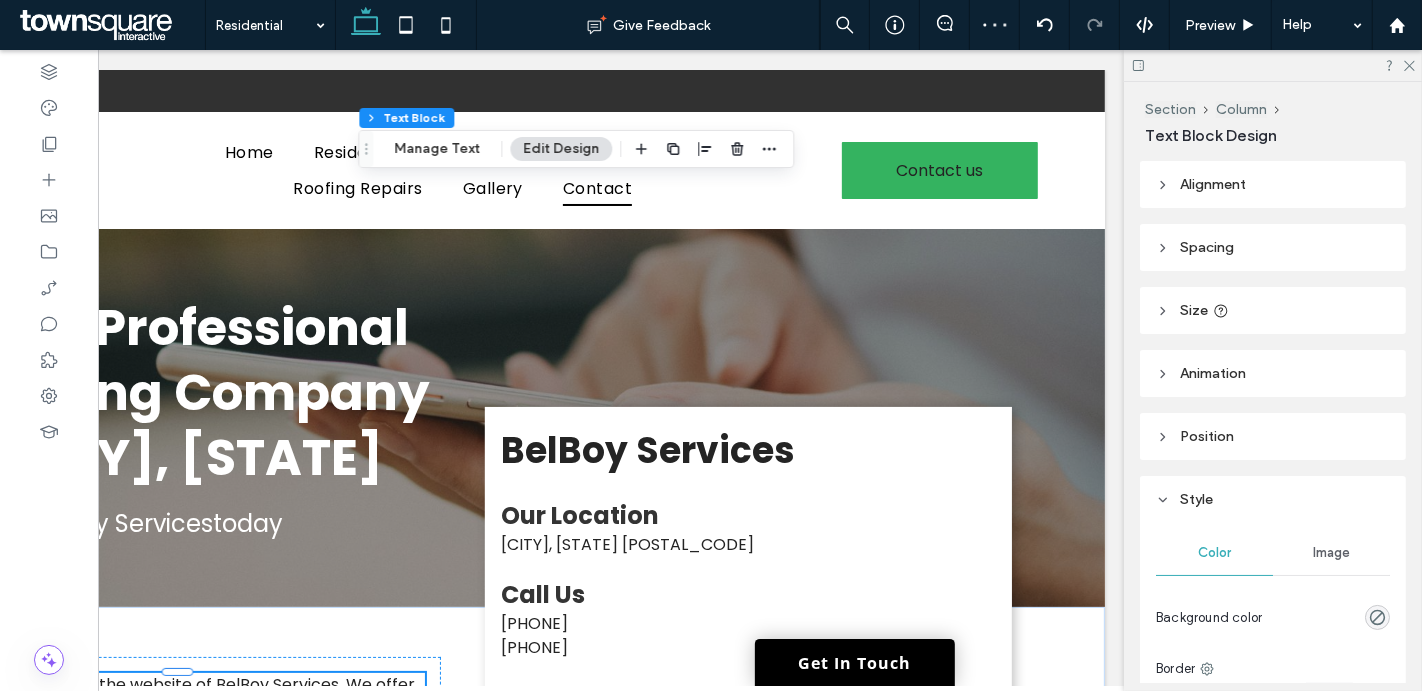 type on "*******" 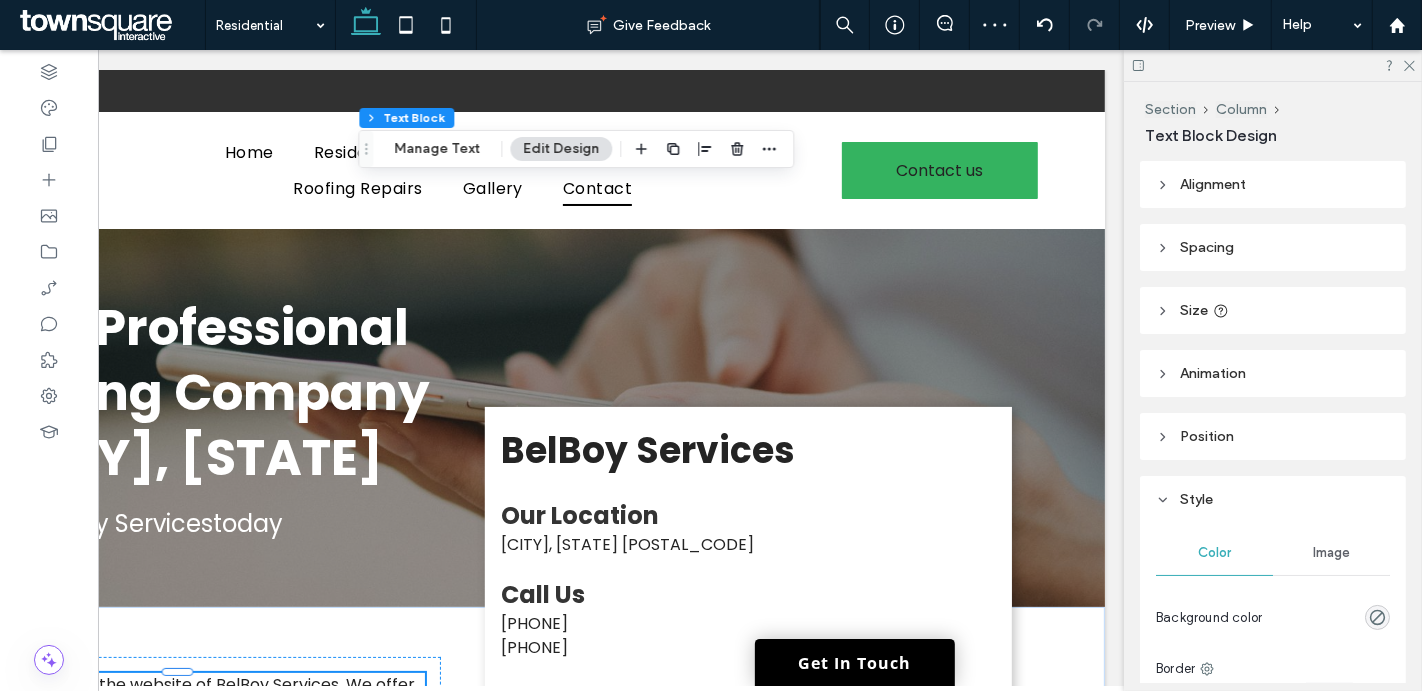 type on "**" 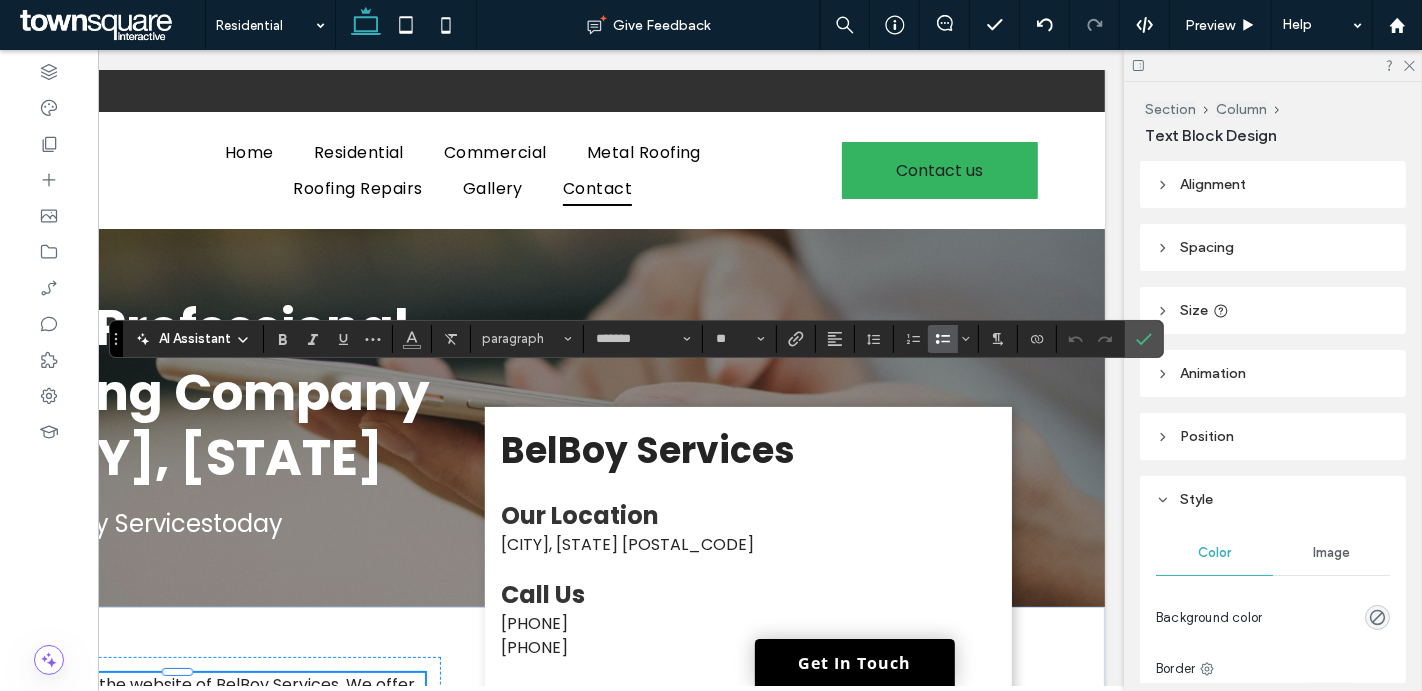 click 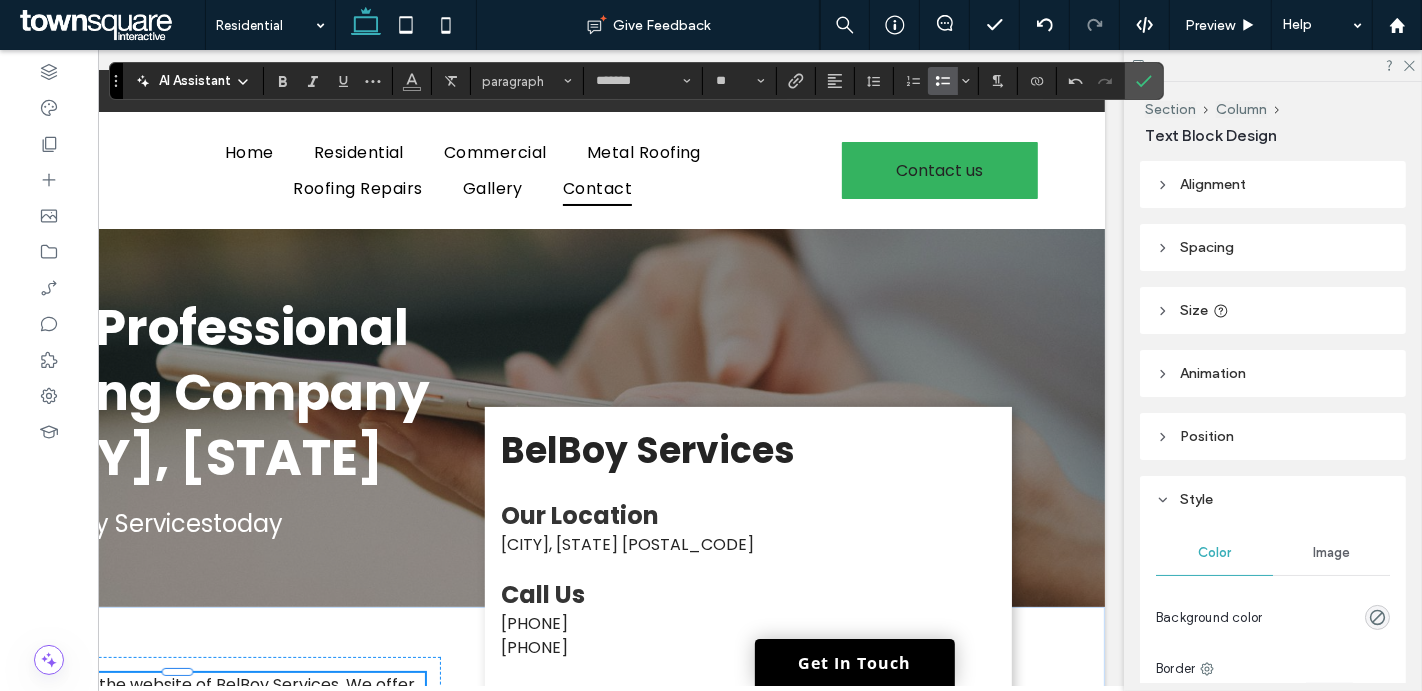 click 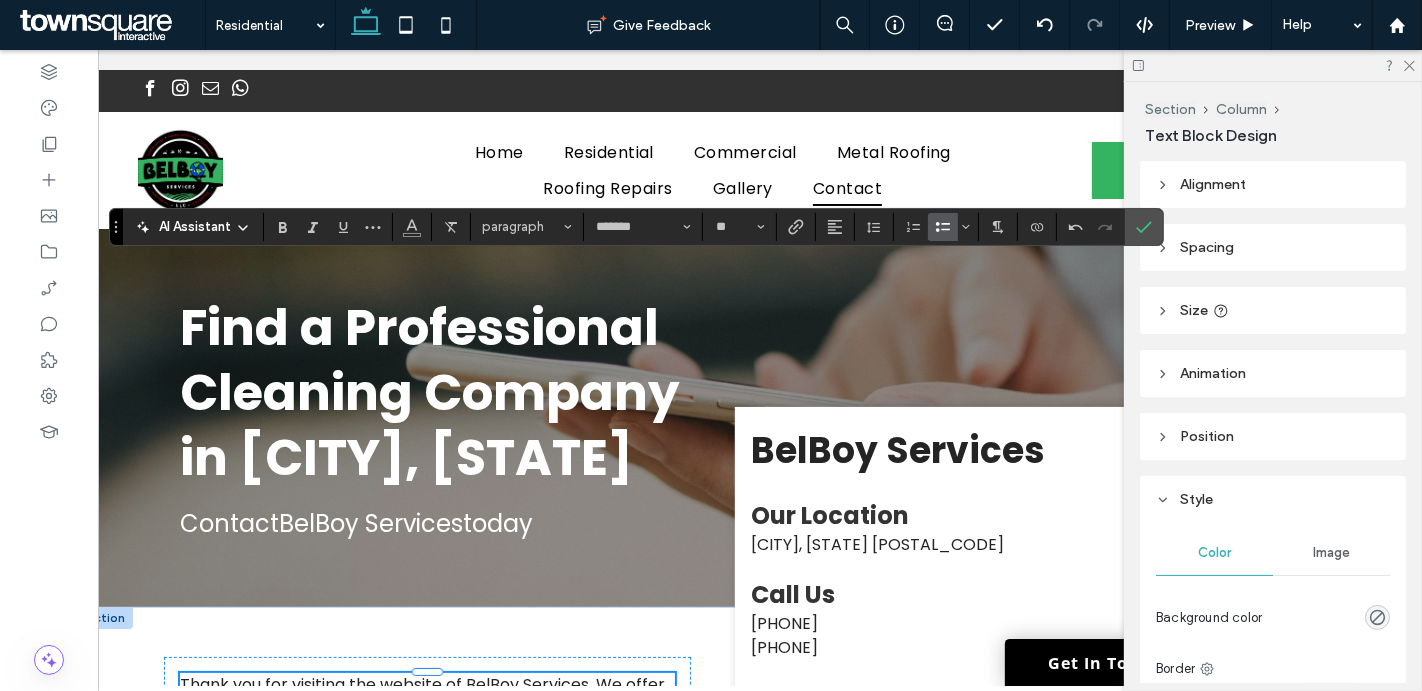 scroll, scrollTop: 0, scrollLeft: 0, axis: both 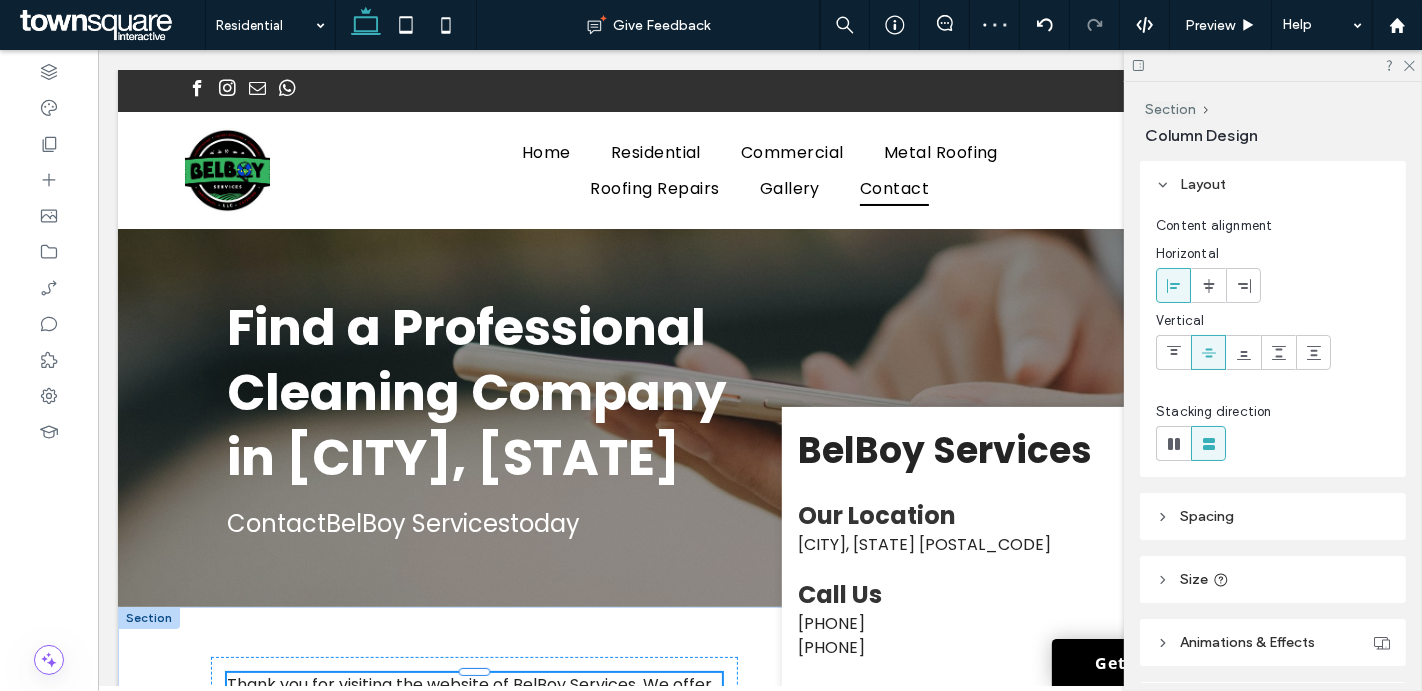 type on "**" 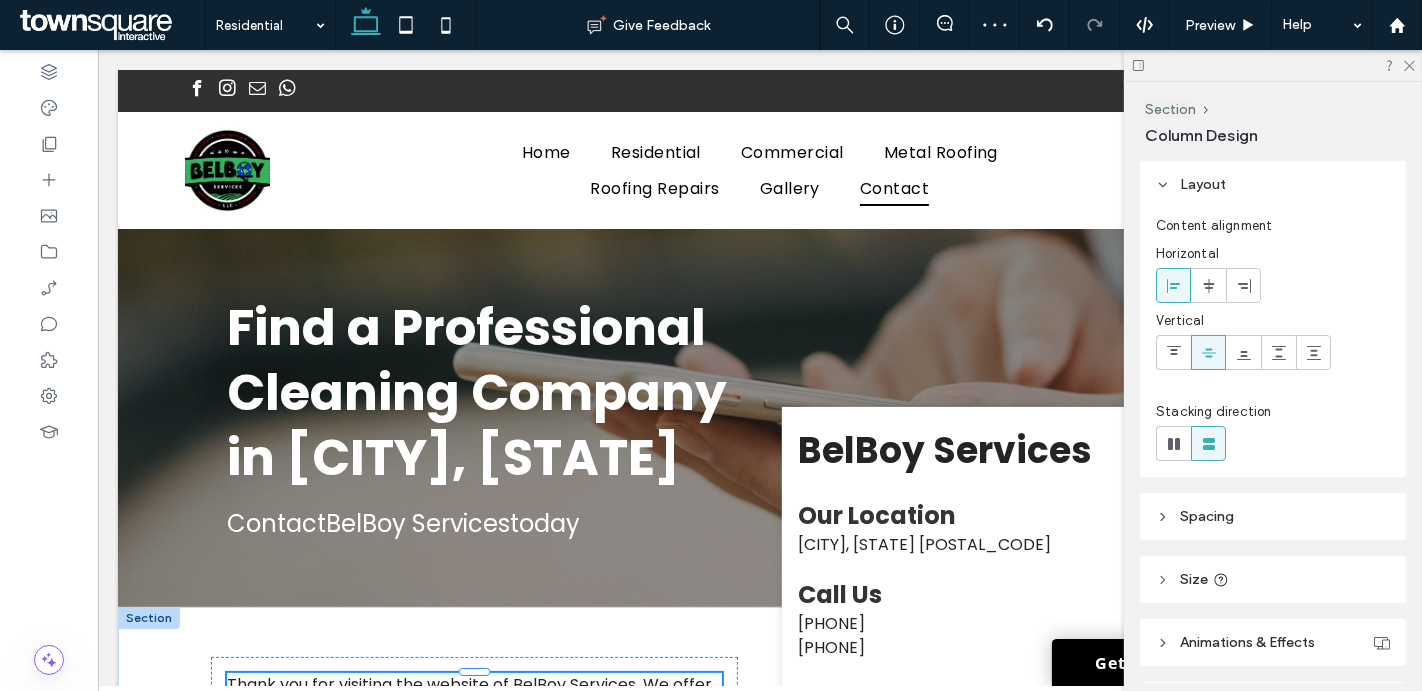 type on "*****" 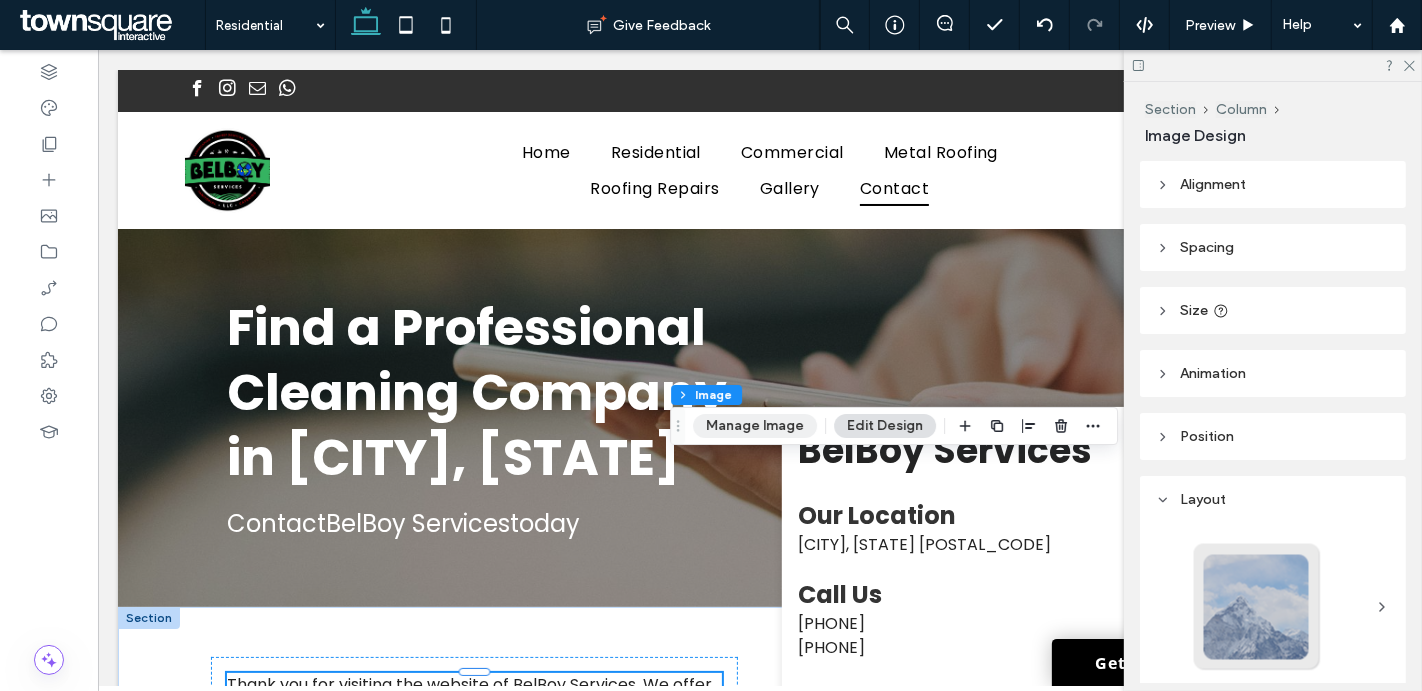 click on "Manage Image" at bounding box center (755, 426) 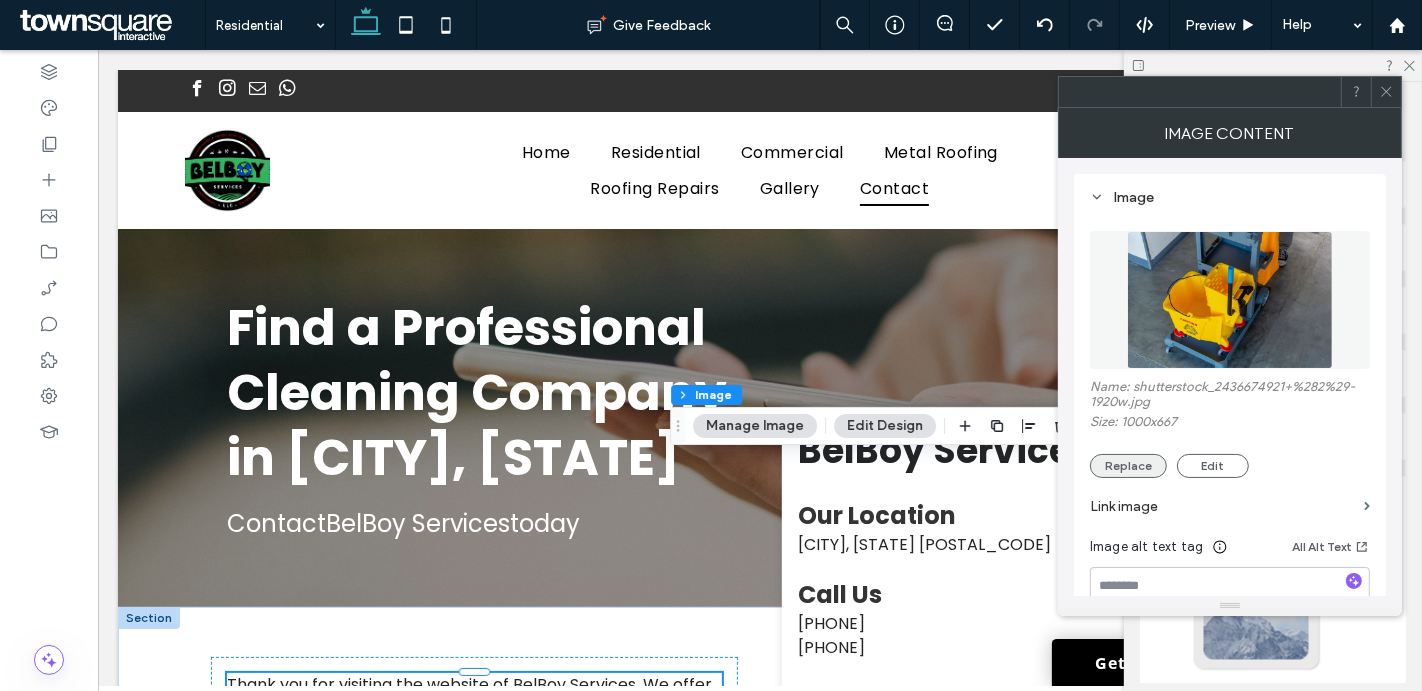 click on "Replace" at bounding box center [1128, 466] 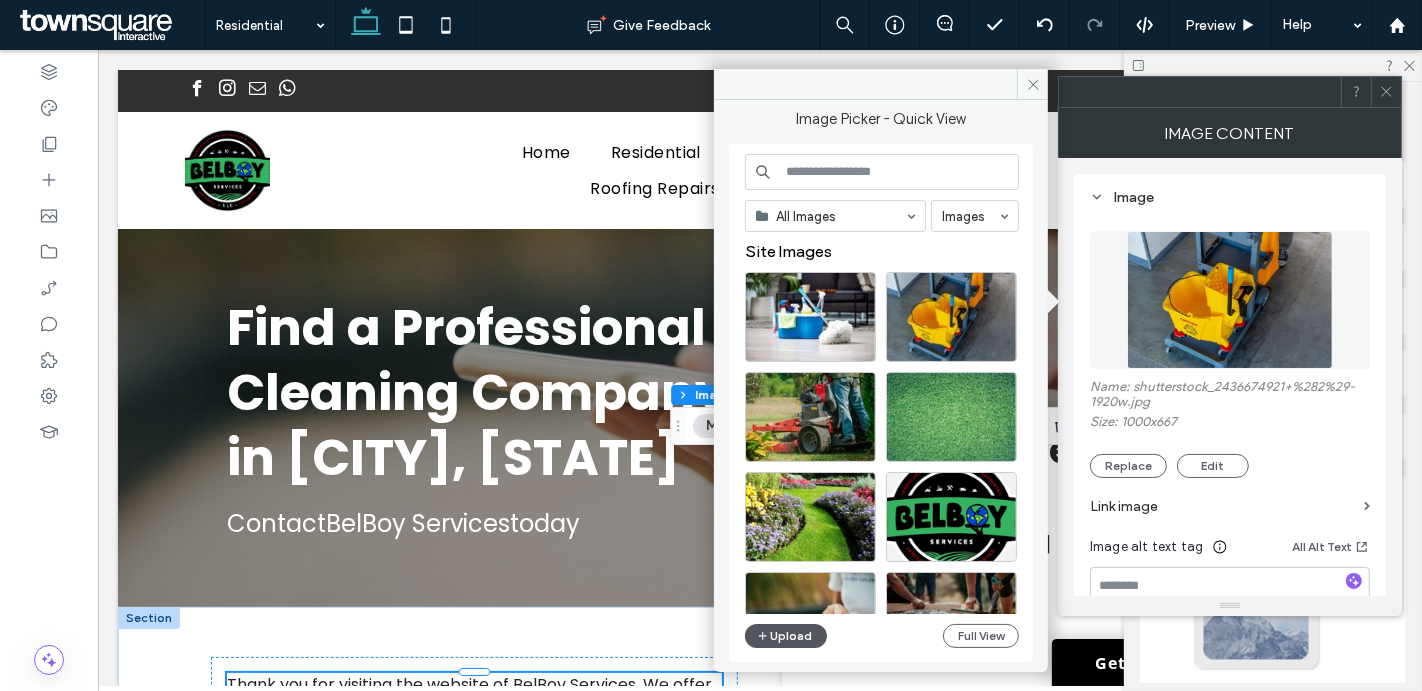 click on "Upload" at bounding box center [786, 636] 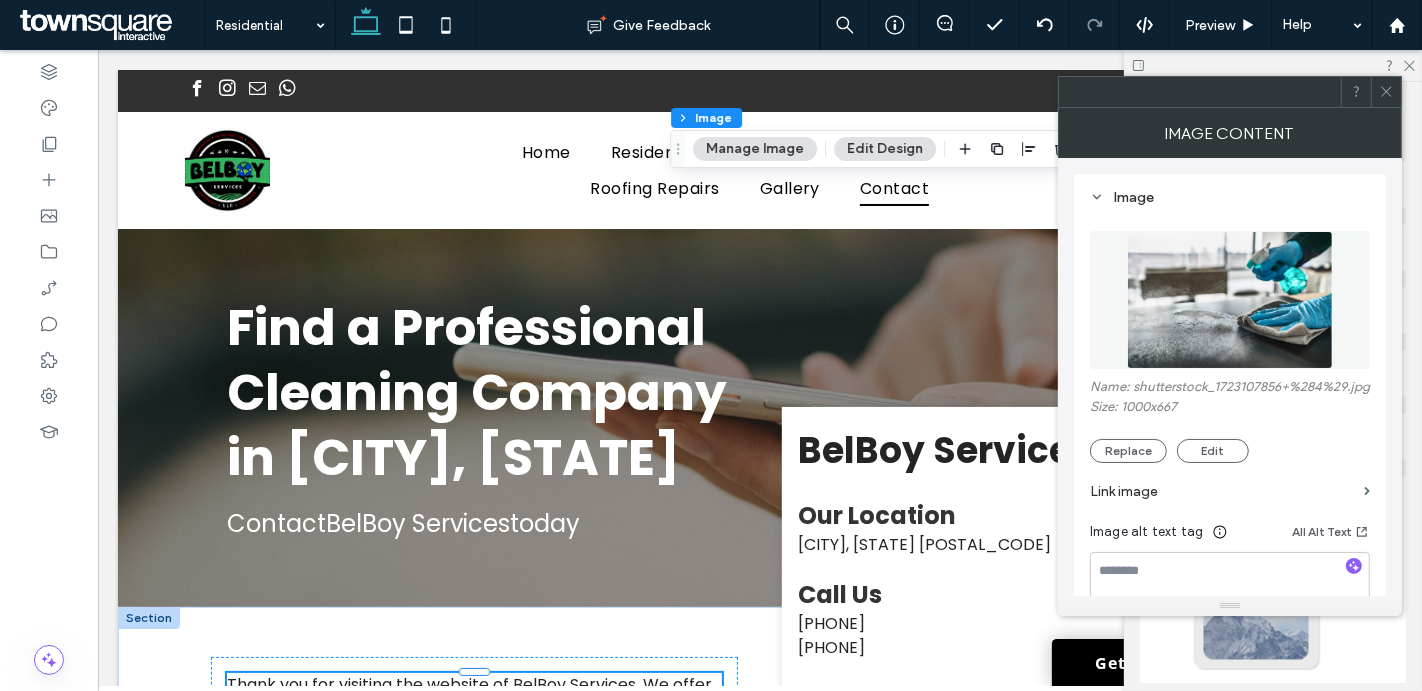 click 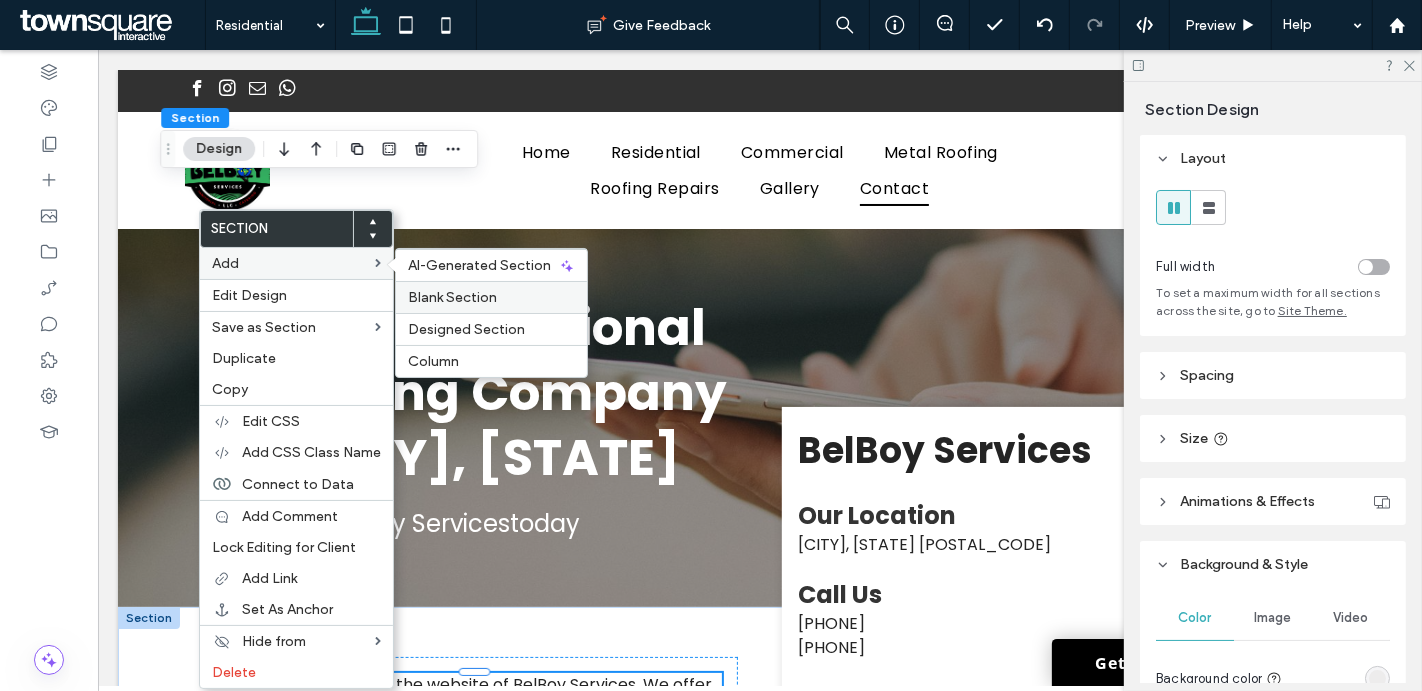 click on "Blank Section" at bounding box center [452, 297] 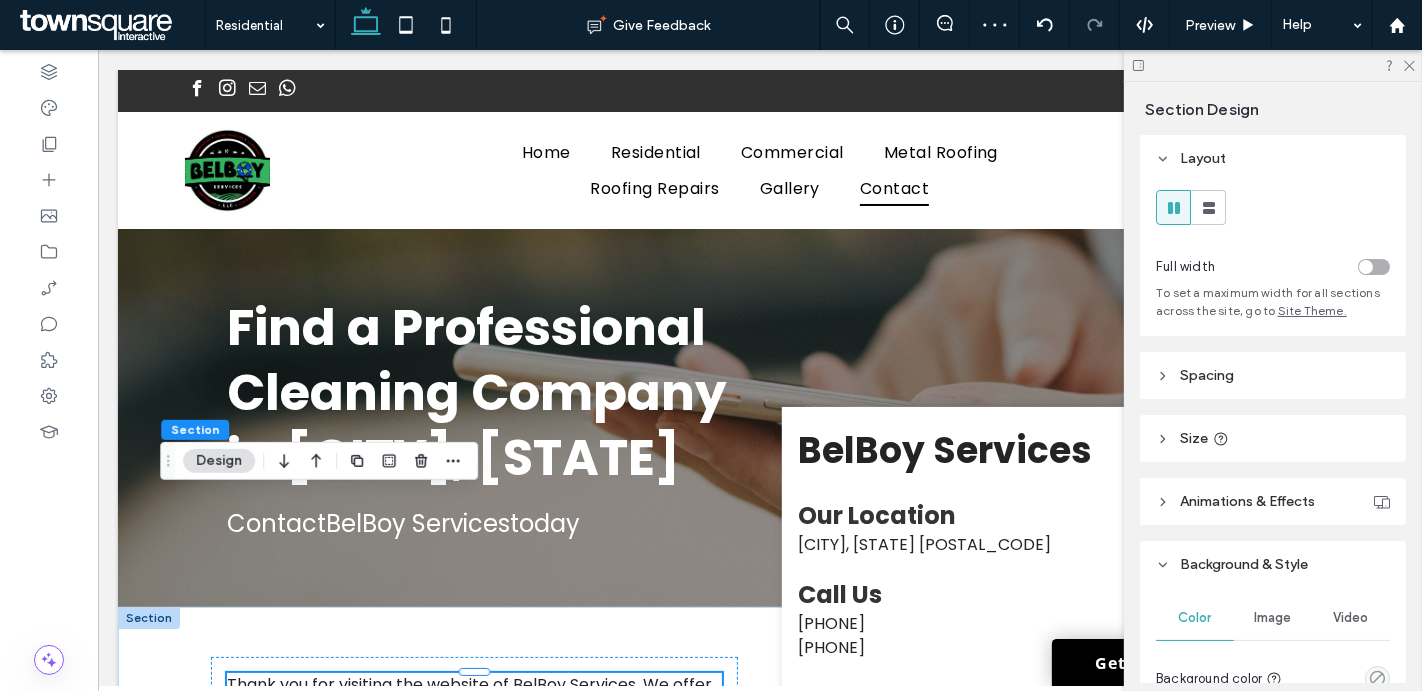 click on "Spacing" at bounding box center [1207, 375] 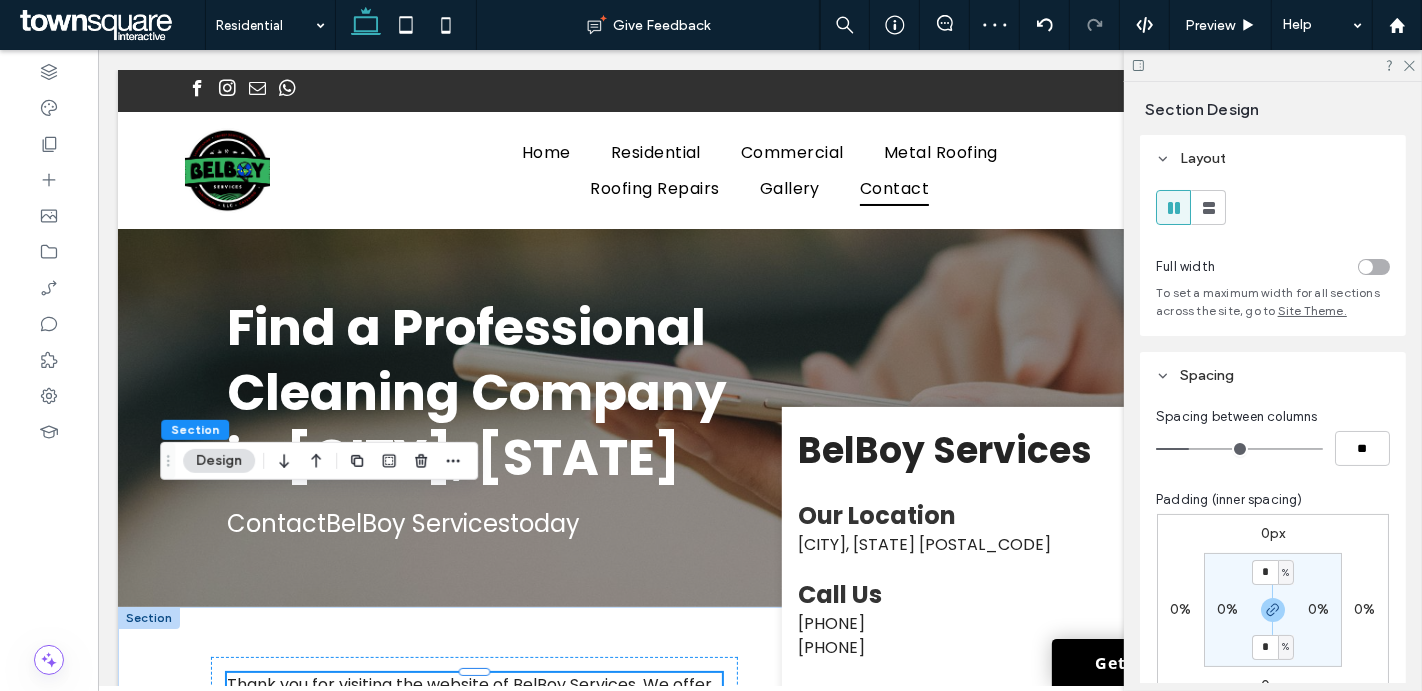 click on "0%" at bounding box center (1227, 609) 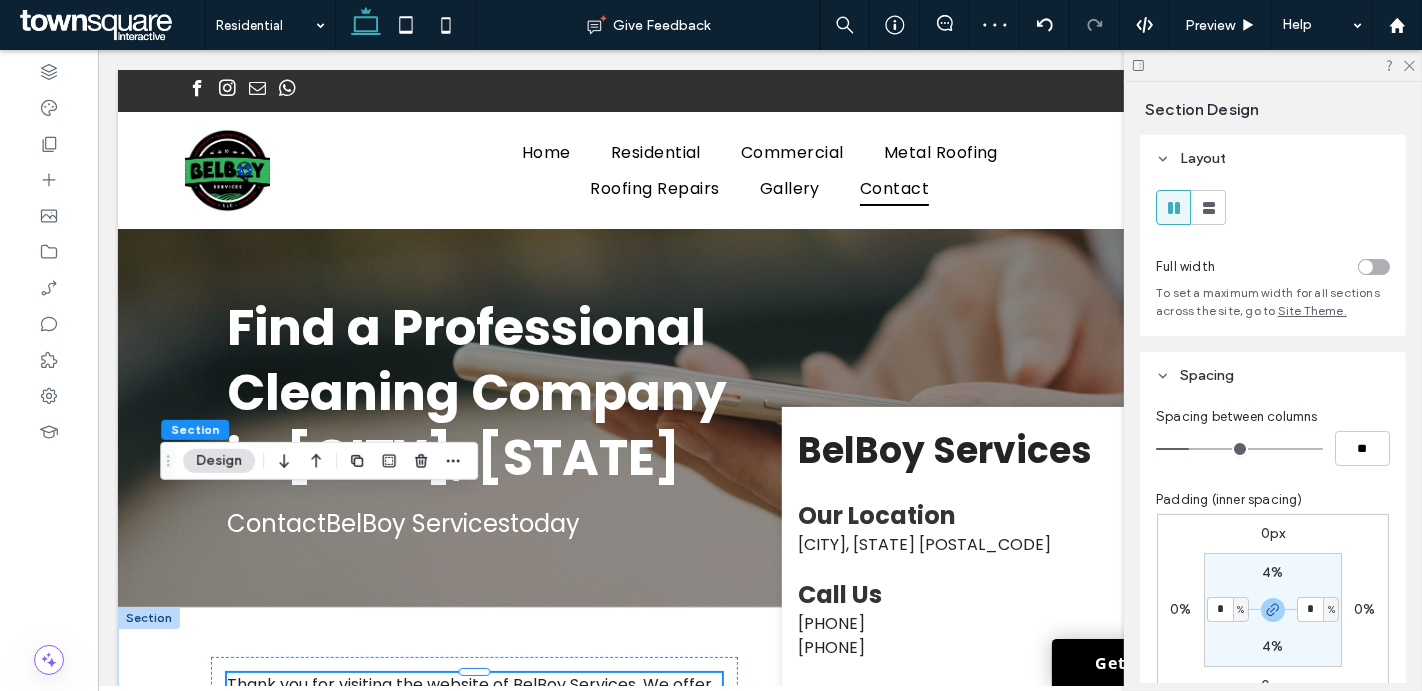 type on "*" 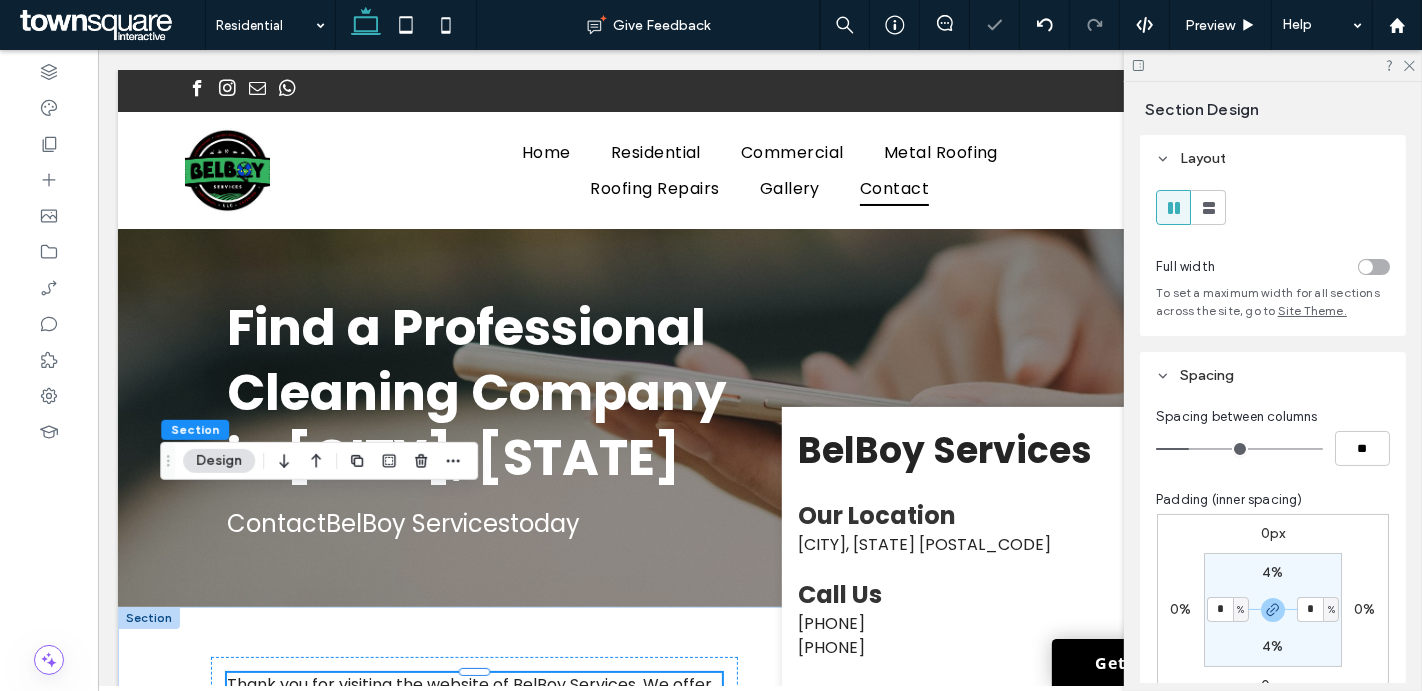 type on "*" 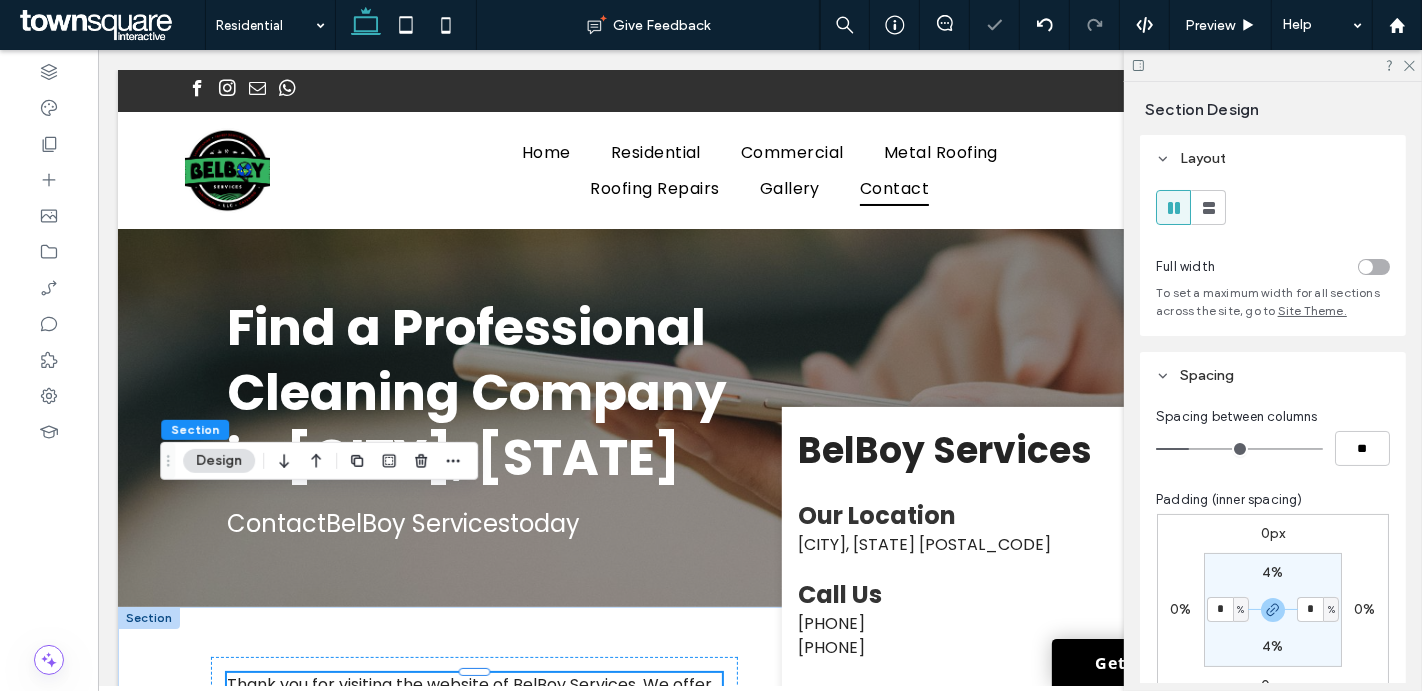 type on "*" 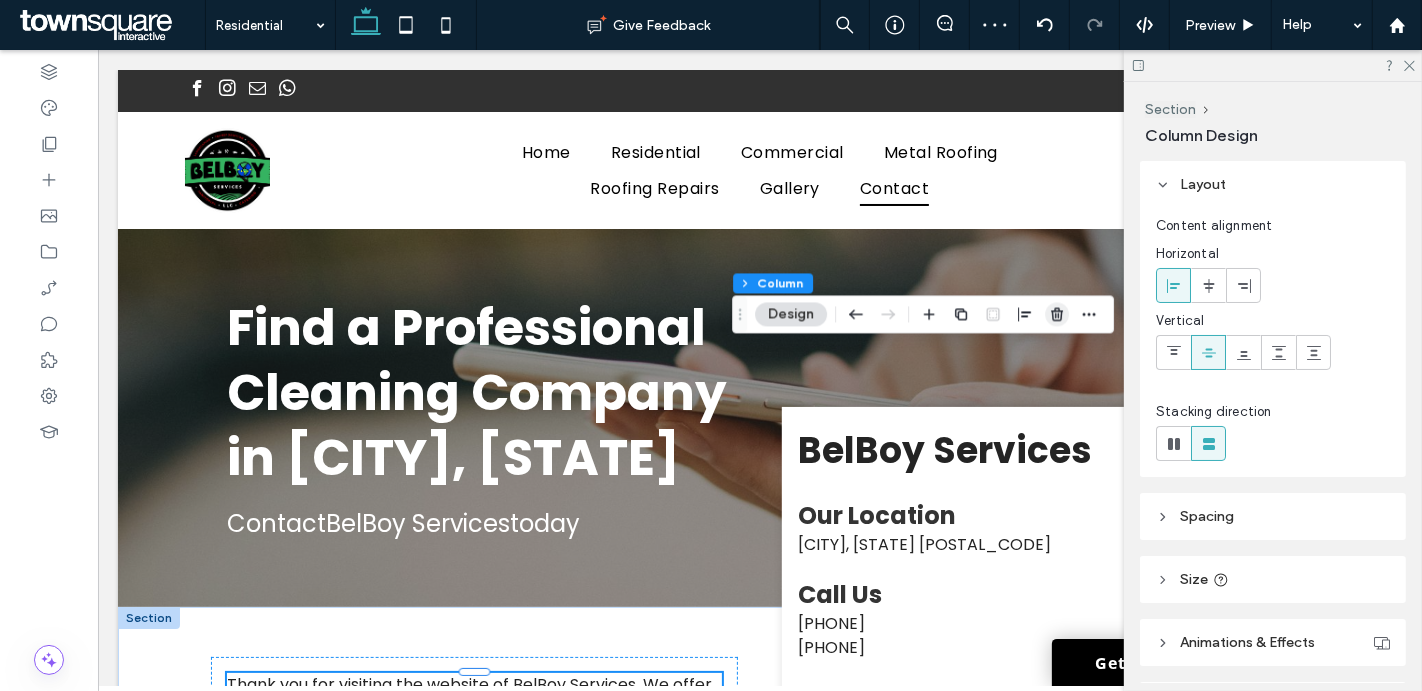 click 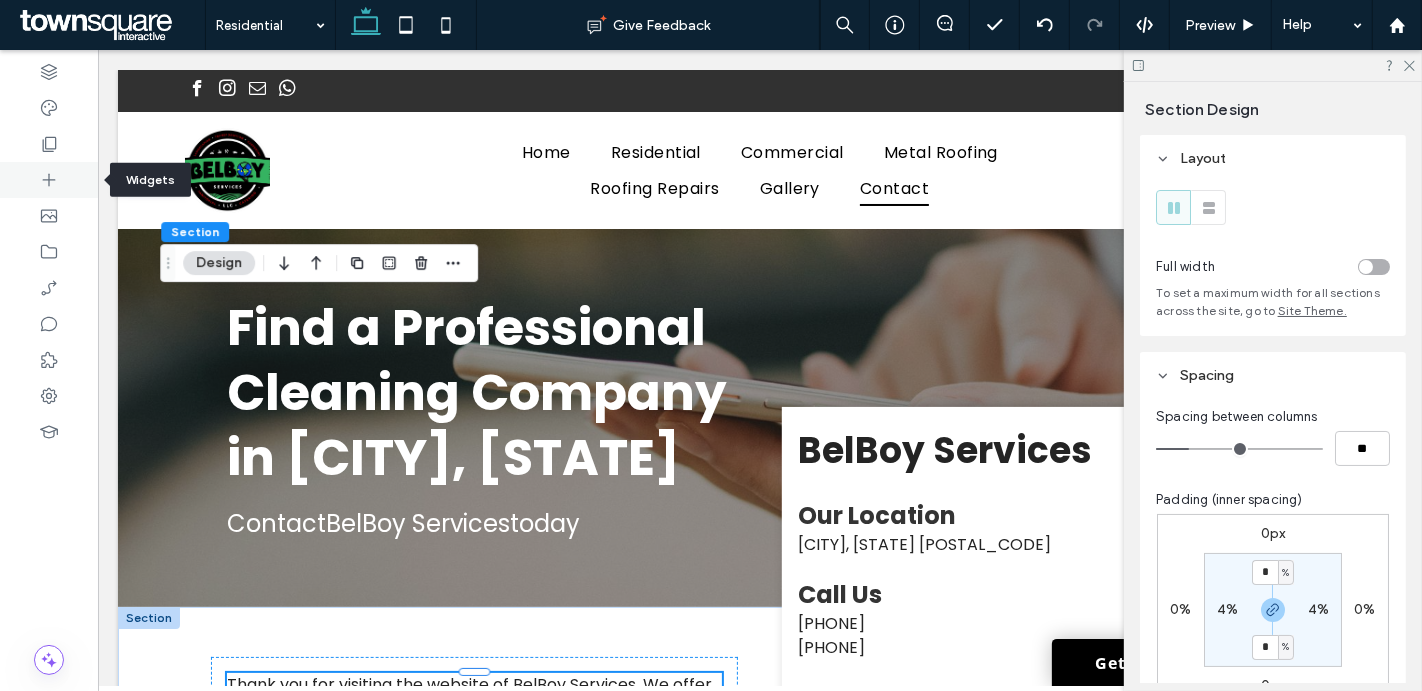 click at bounding box center [49, 180] 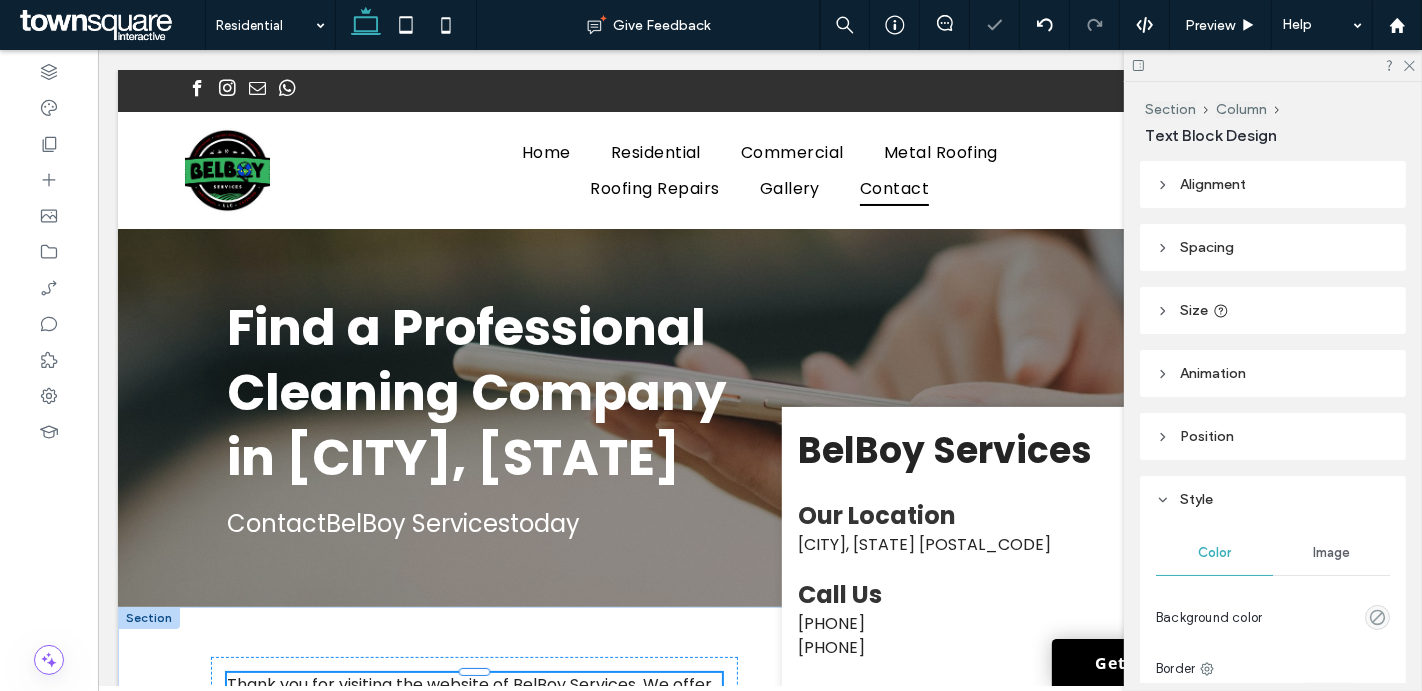 type on "*******" 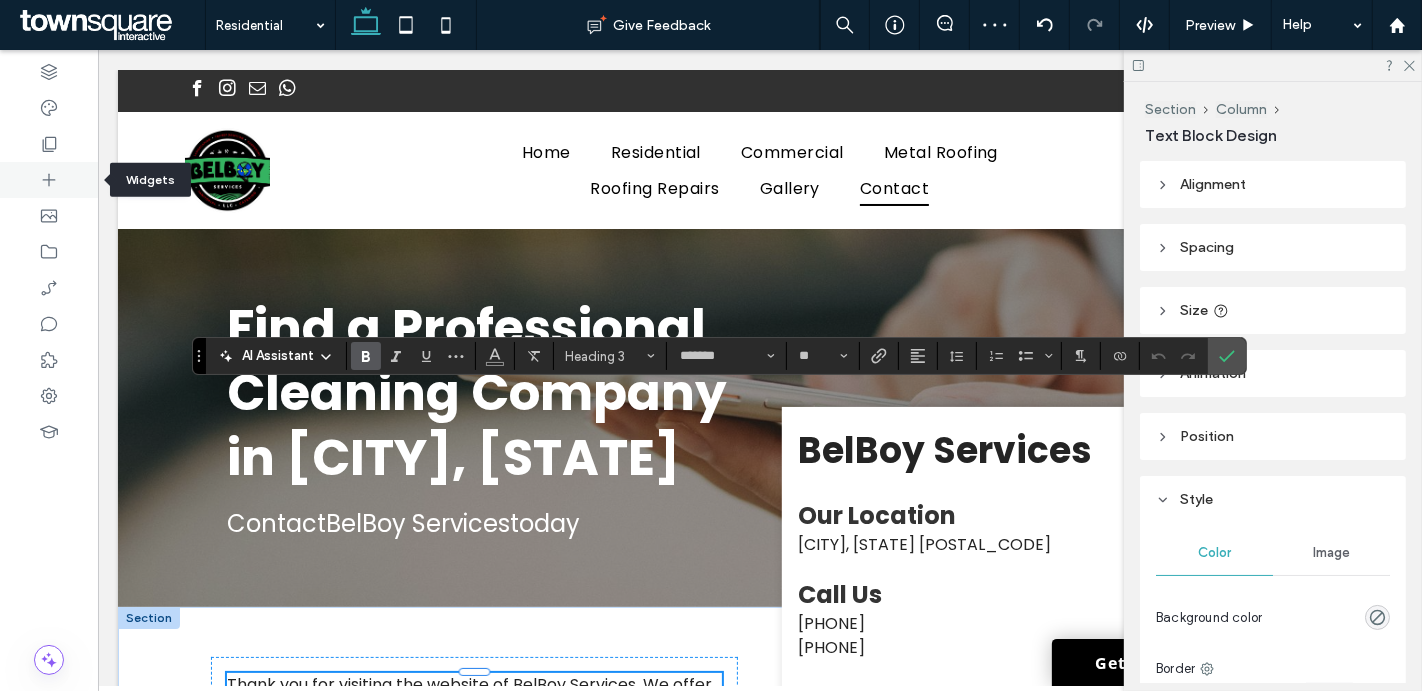 click 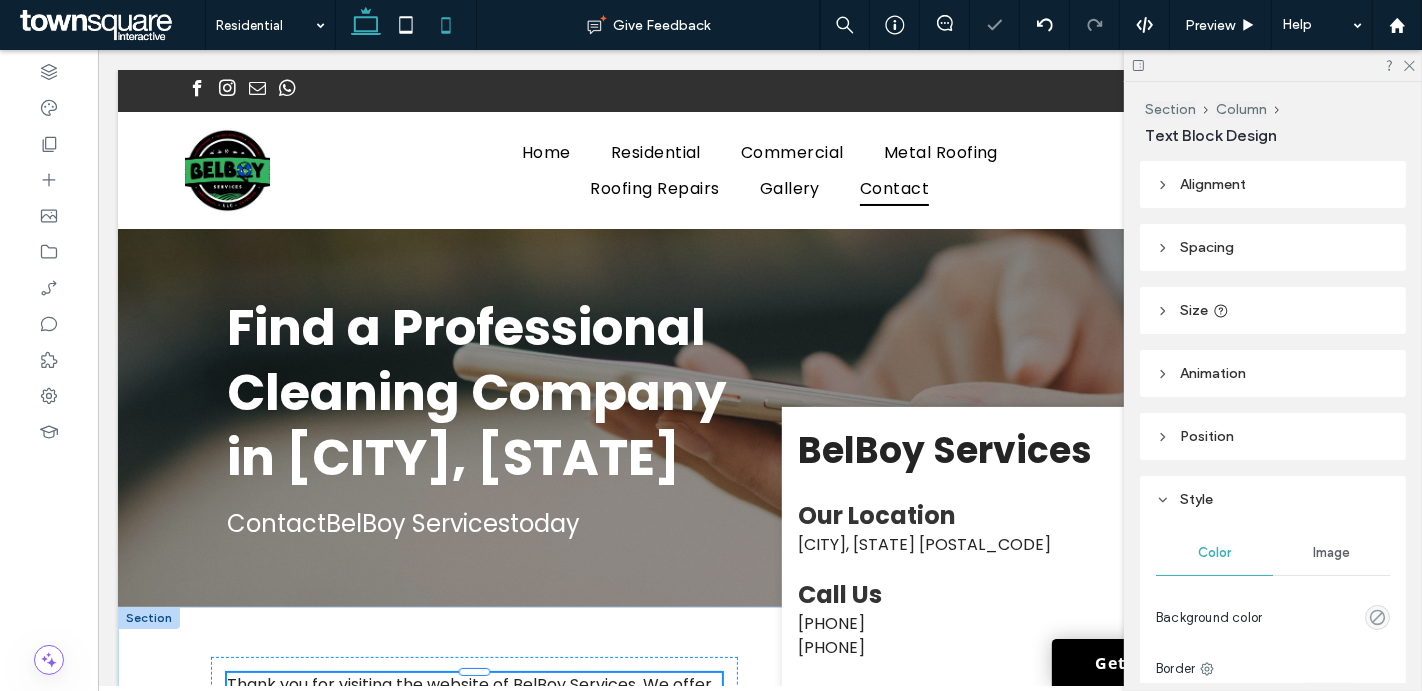 type on "*******" 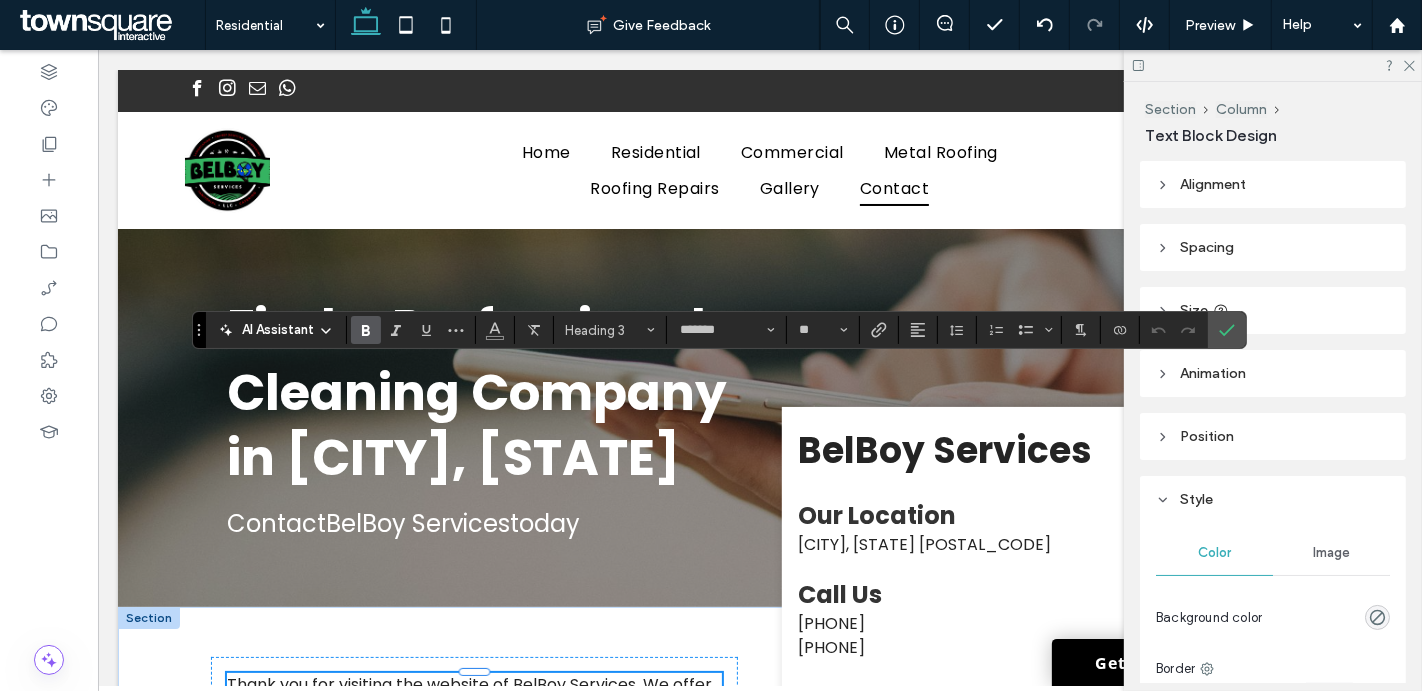type 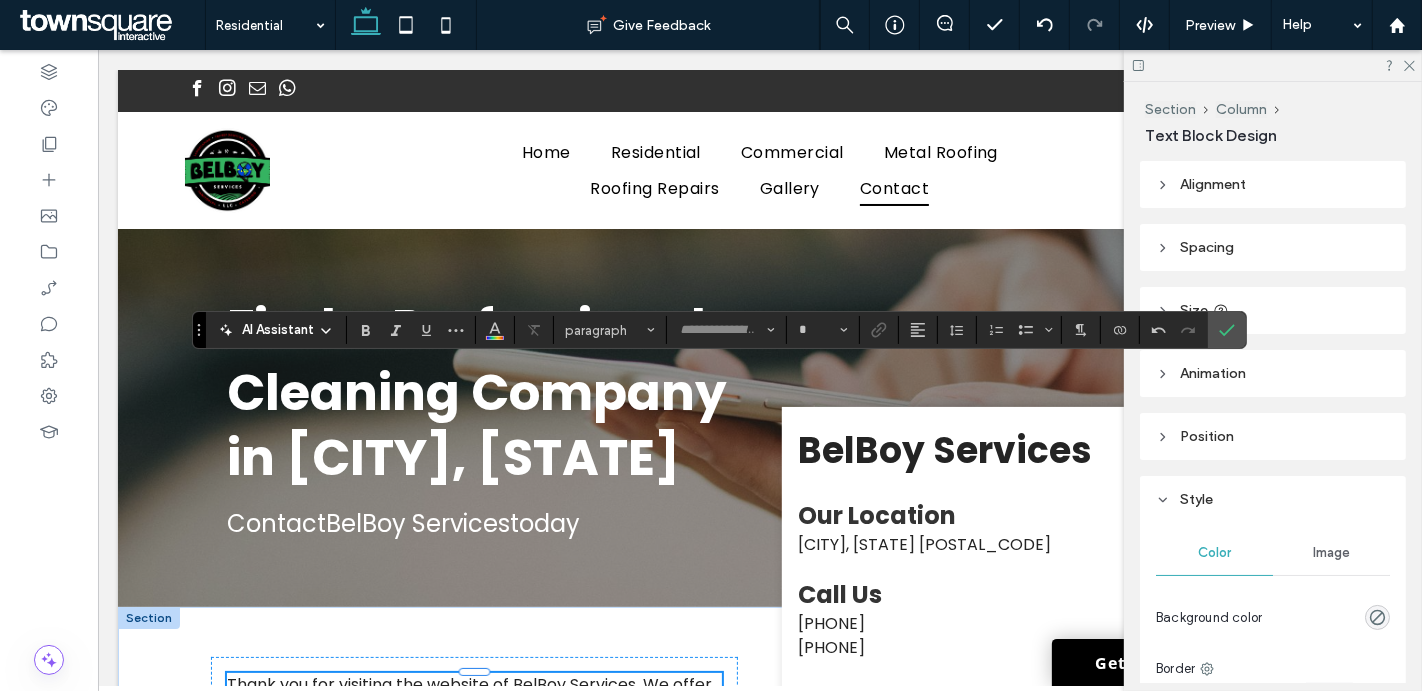type on "*******" 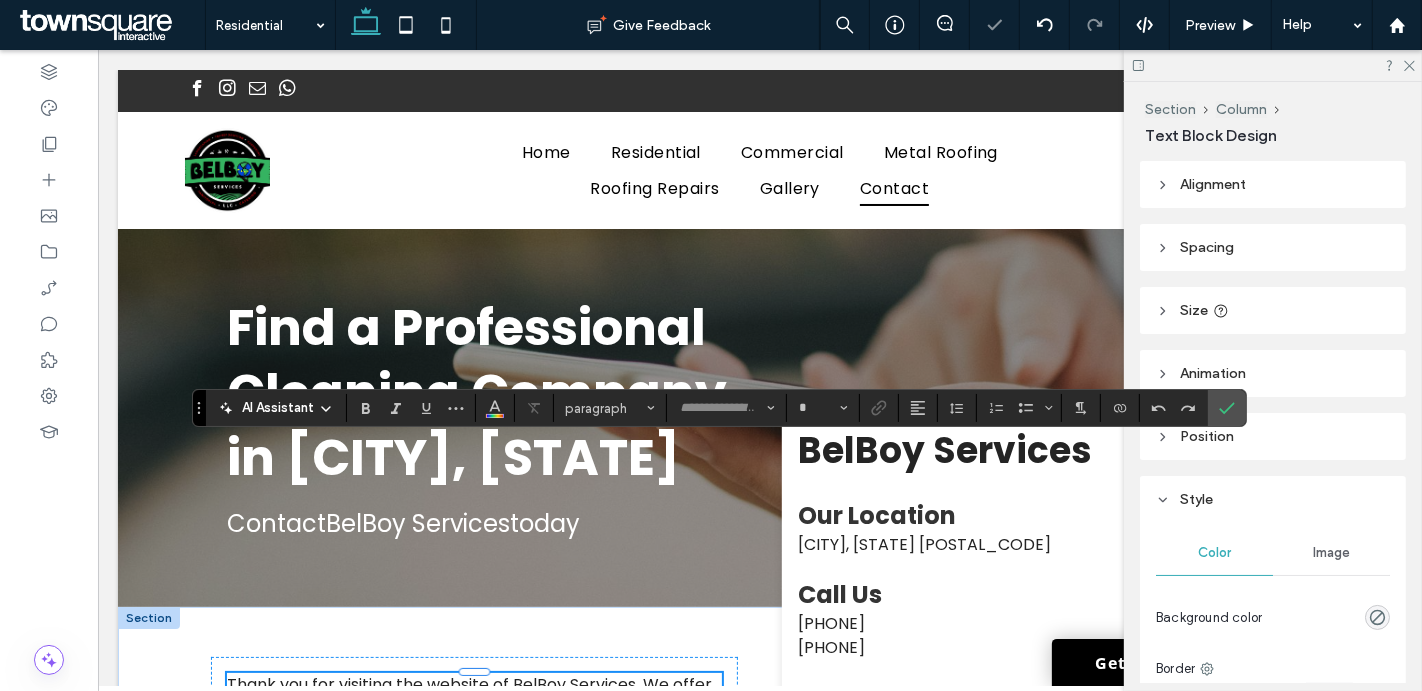 type on "*******" 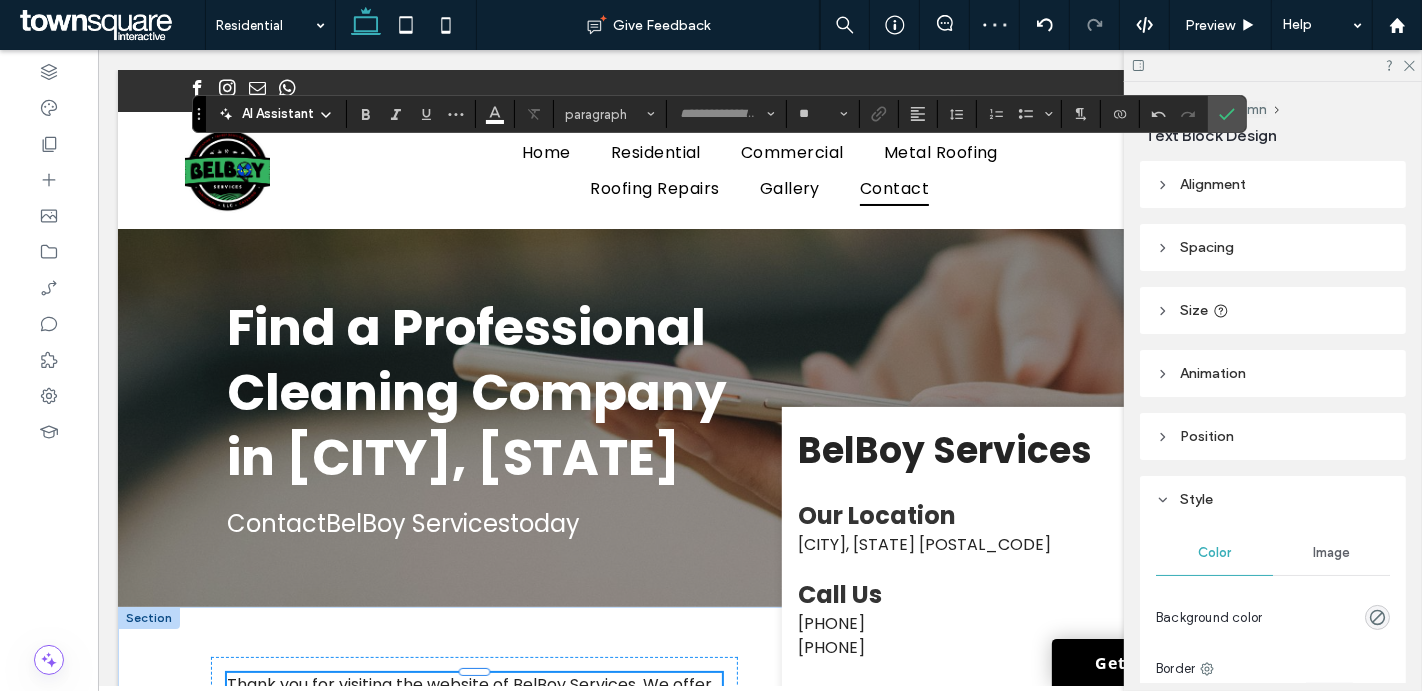 type on "*******" 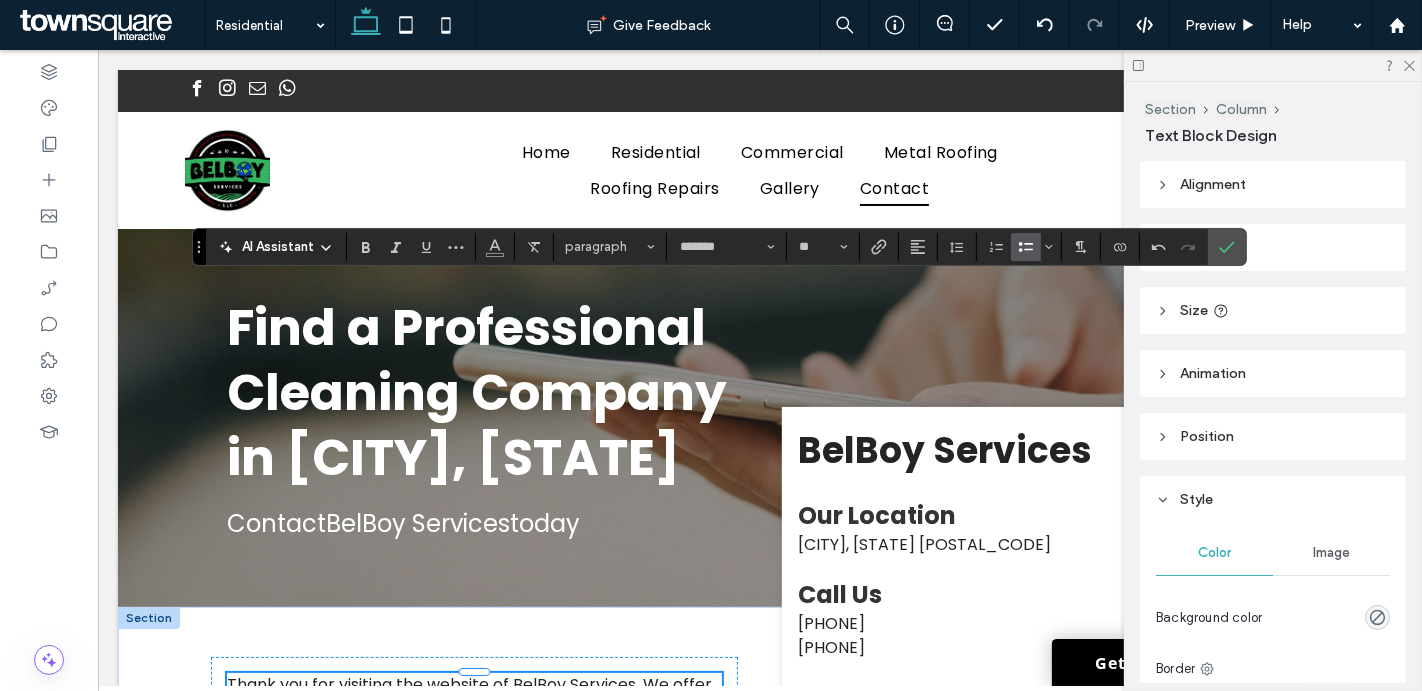 click 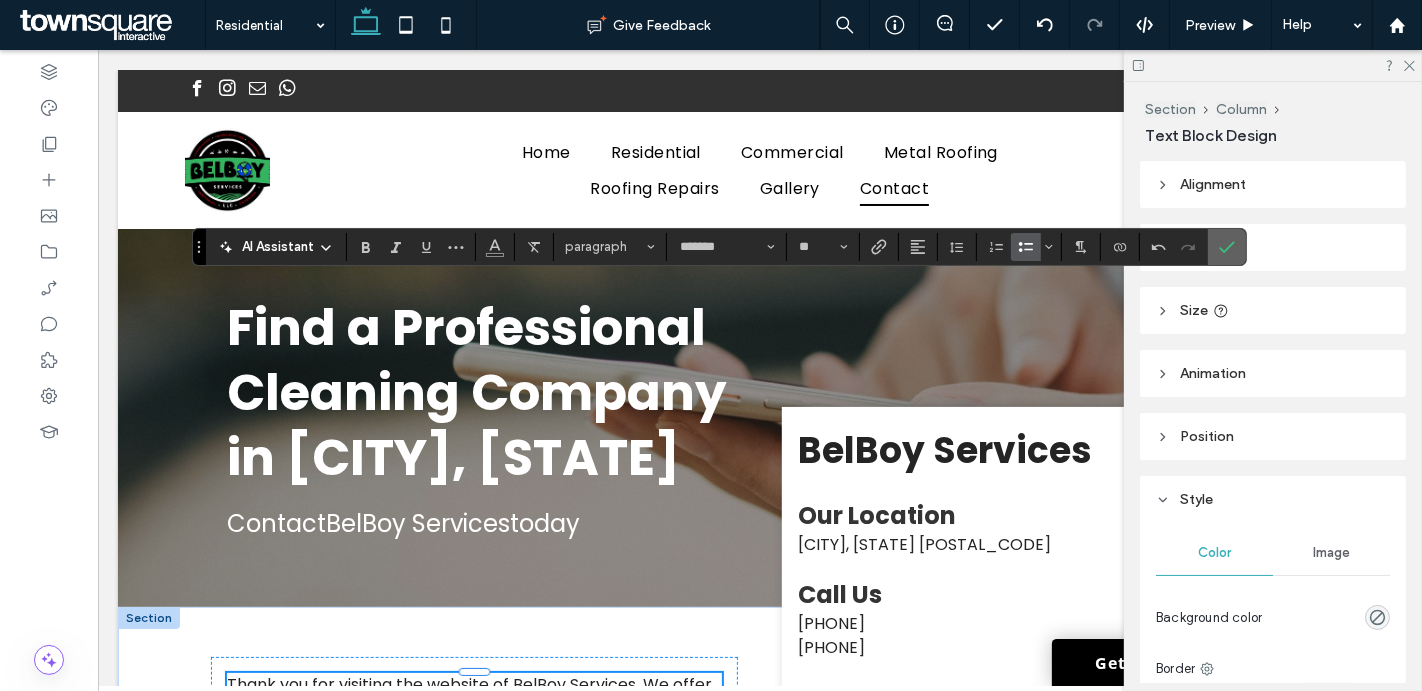 click 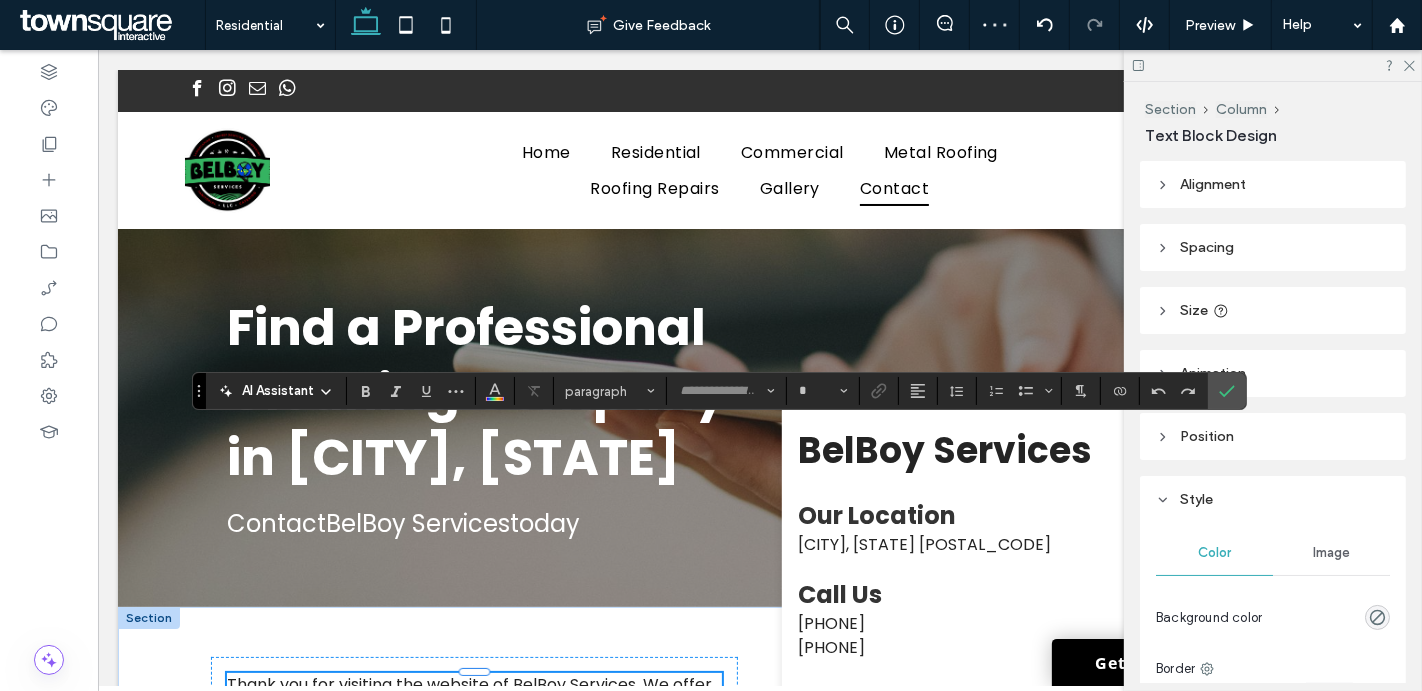 type on "*******" 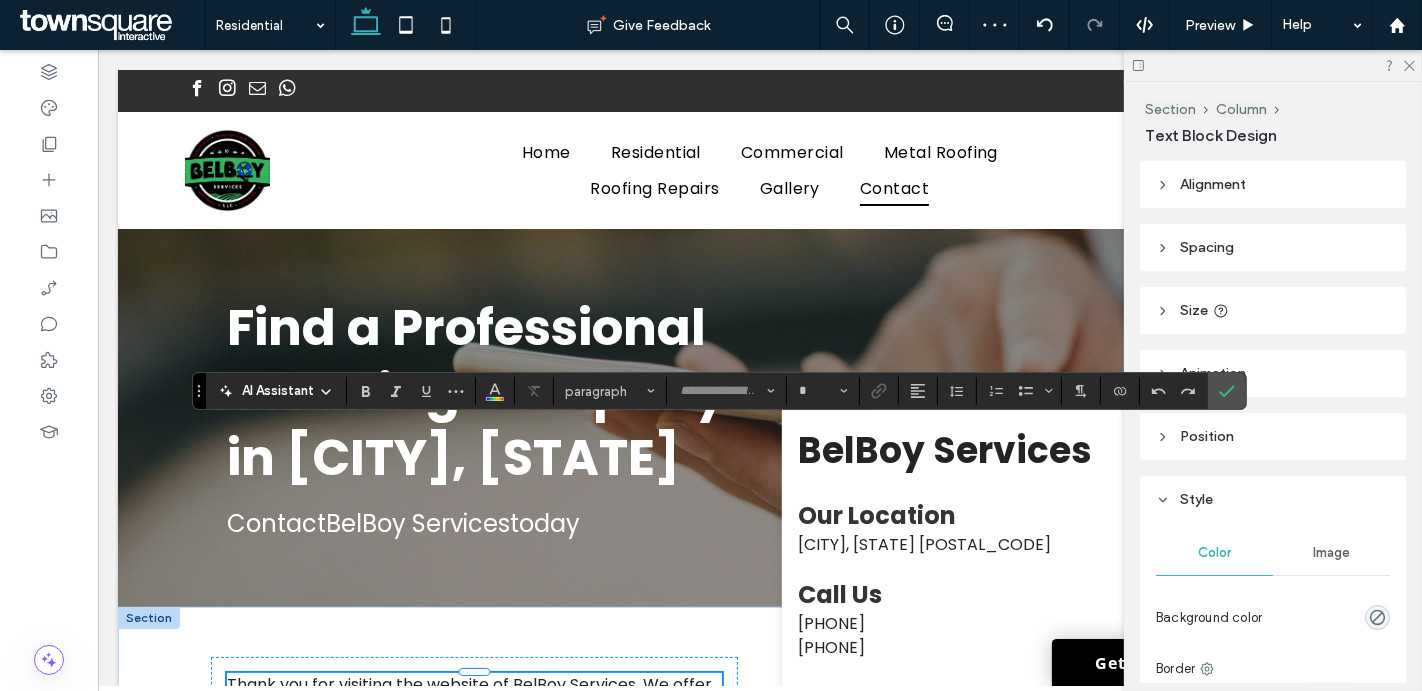 type on "**" 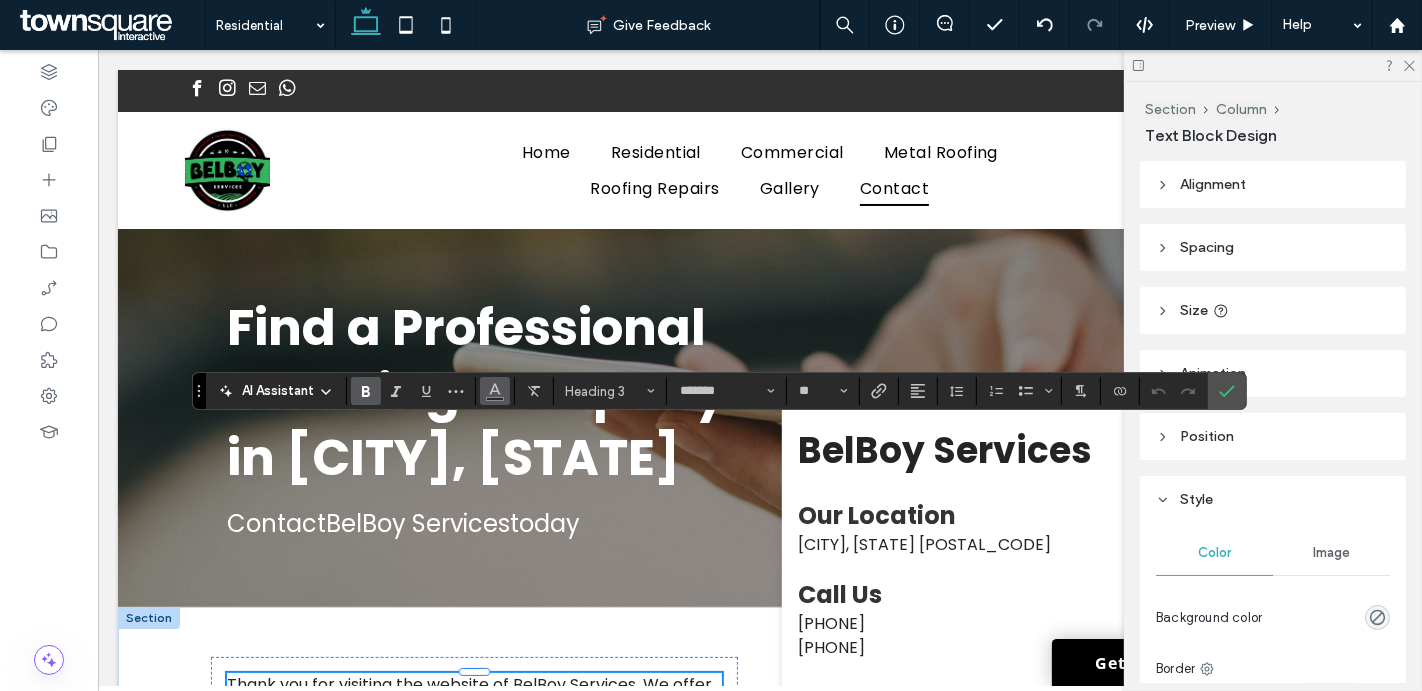 click 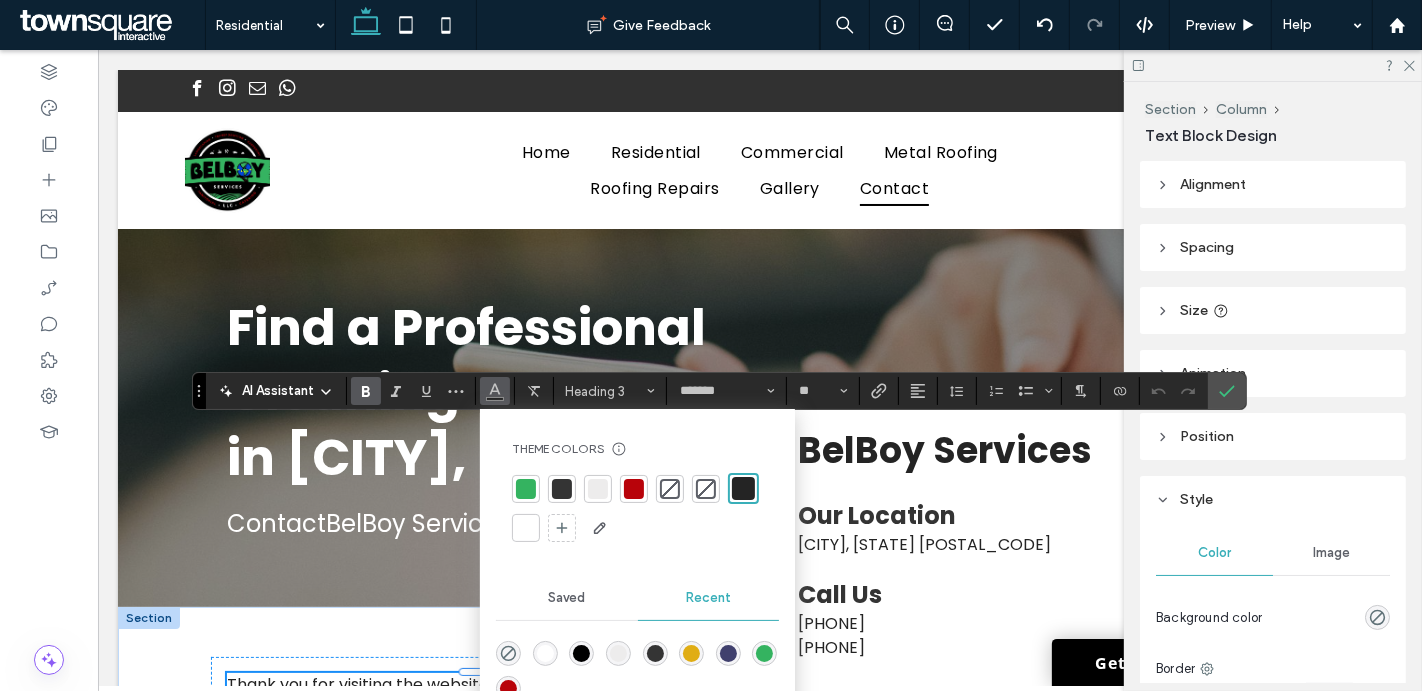 click at bounding box center [526, 528] 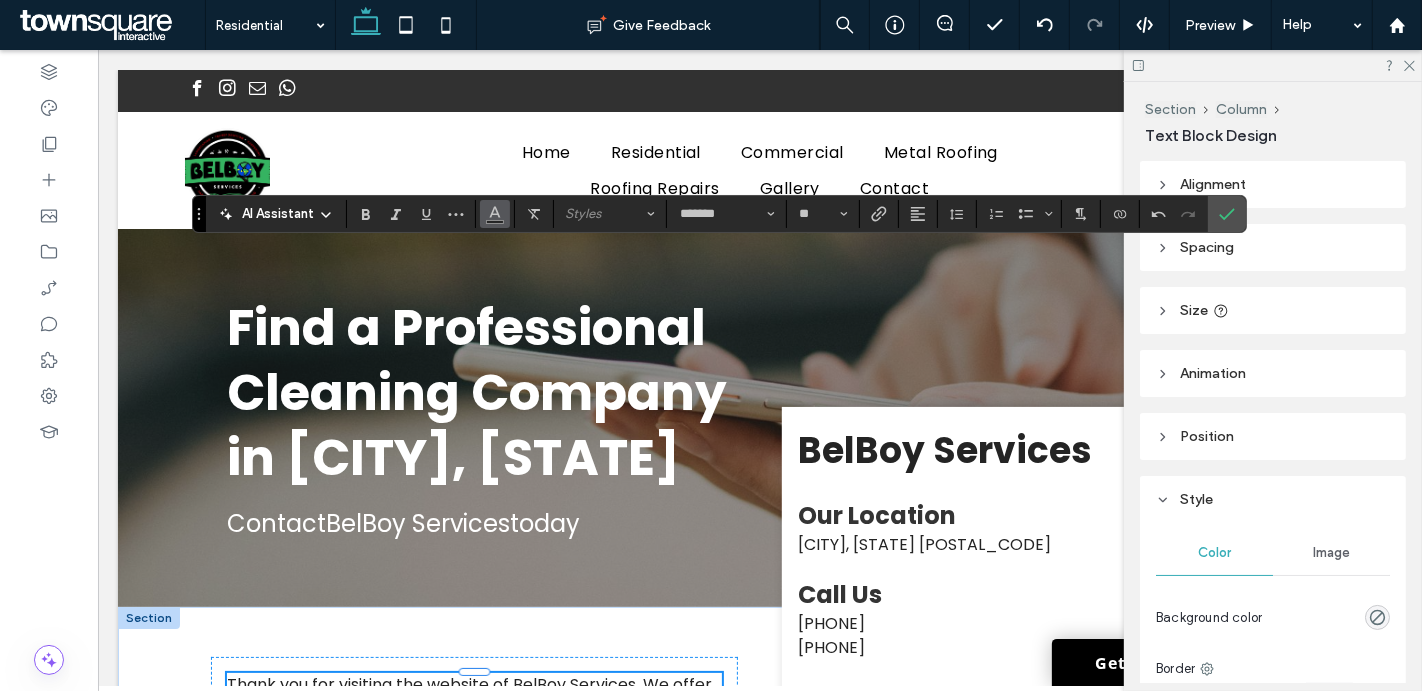 click at bounding box center [495, 212] 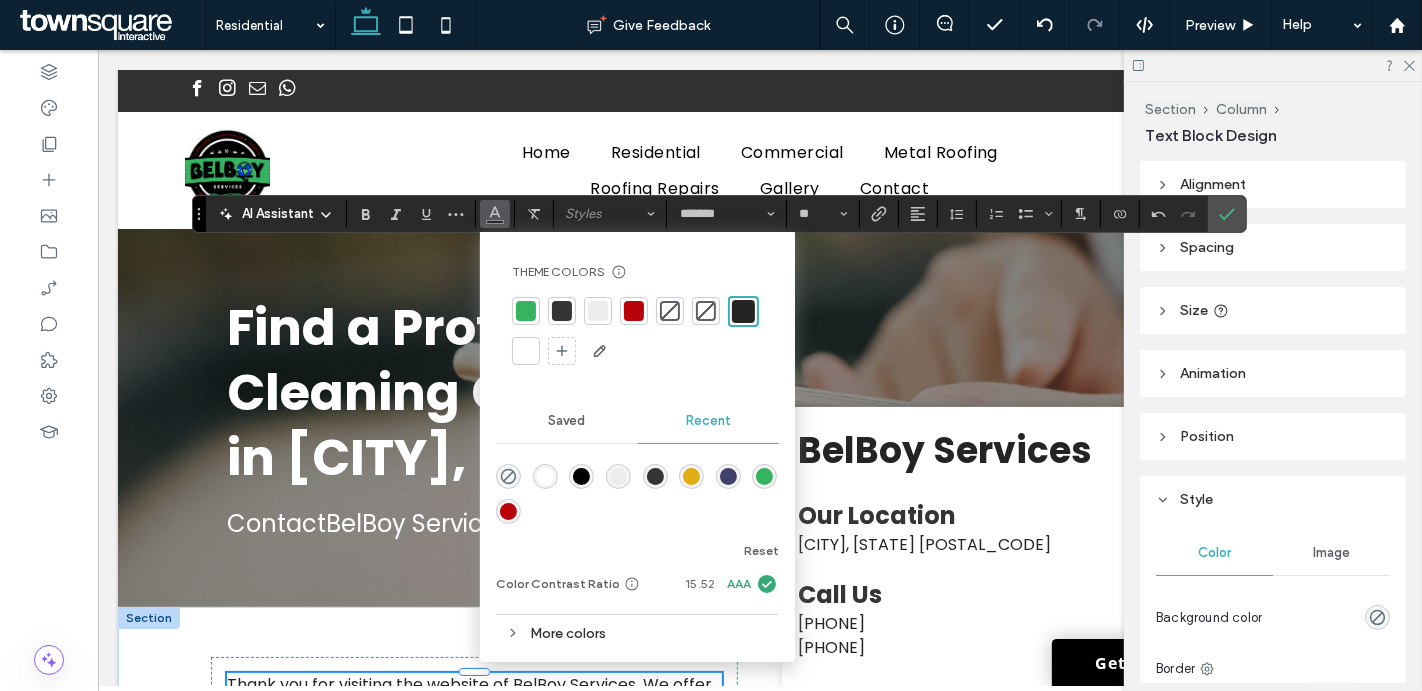 click at bounding box center (526, 351) 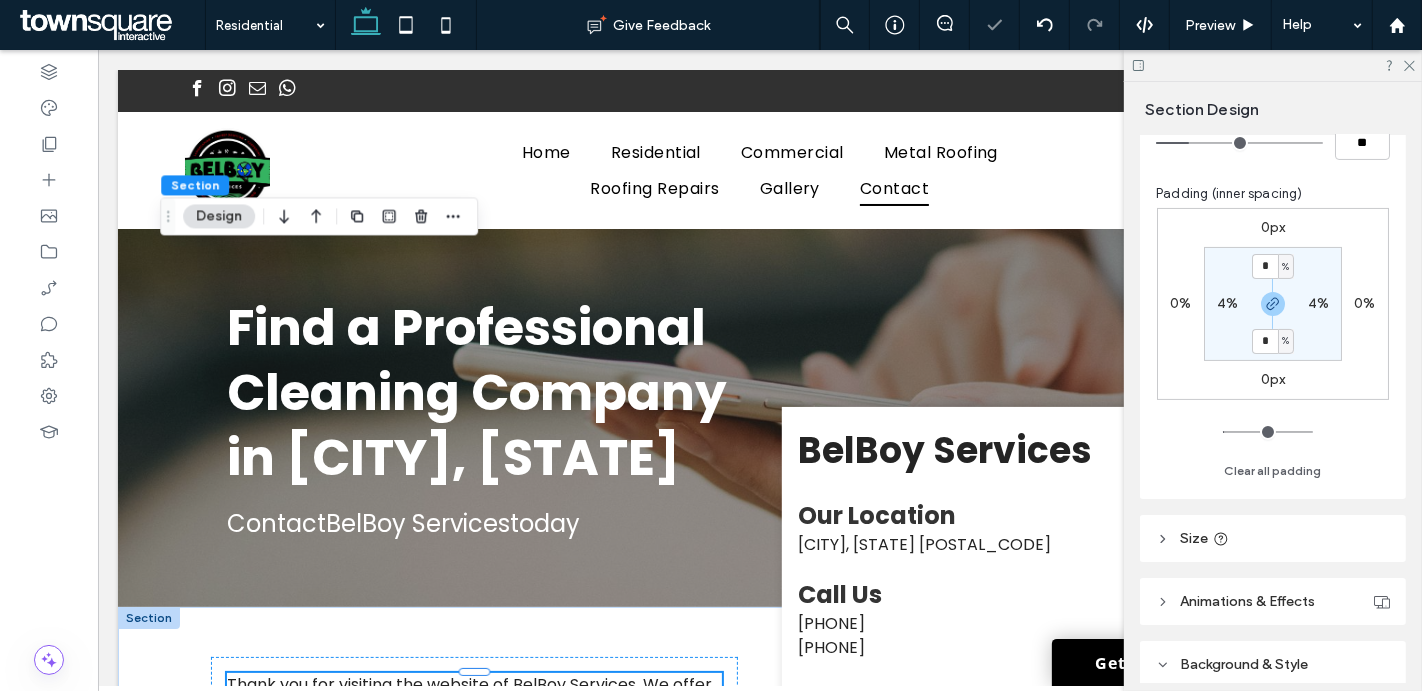 scroll, scrollTop: 320, scrollLeft: 0, axis: vertical 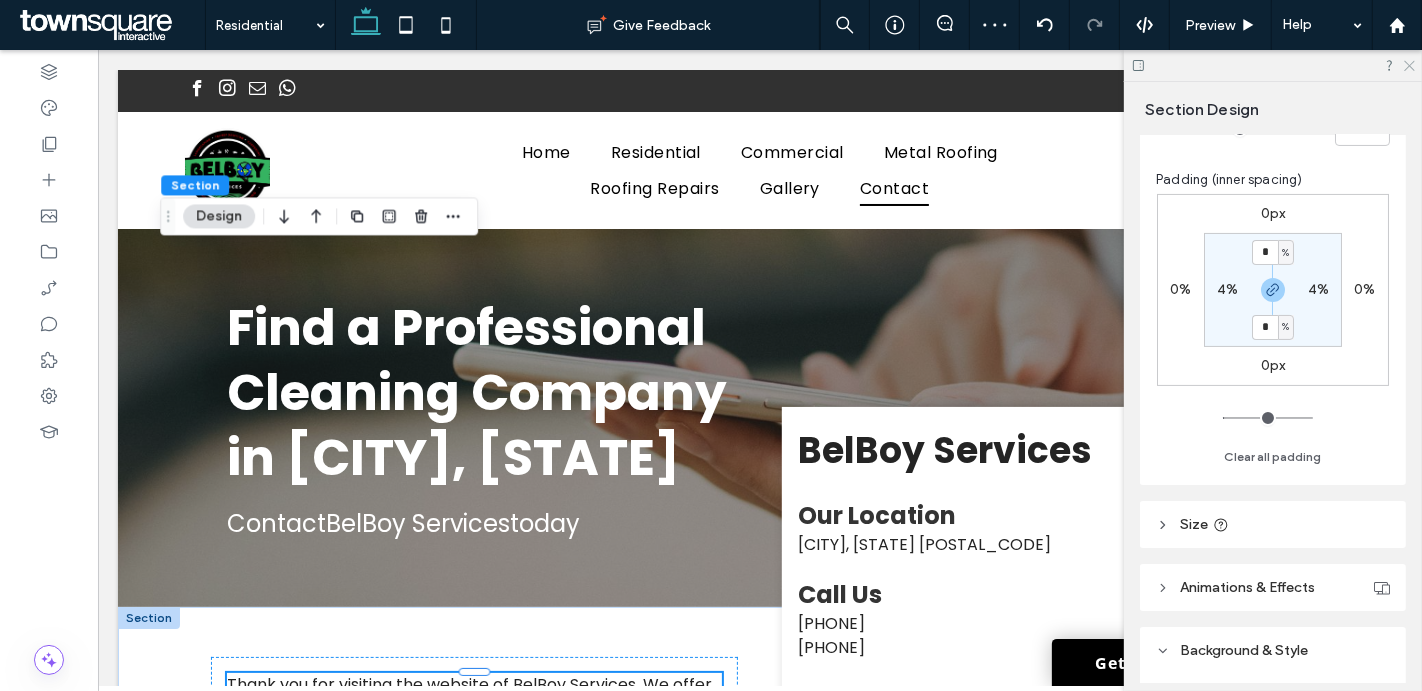 click 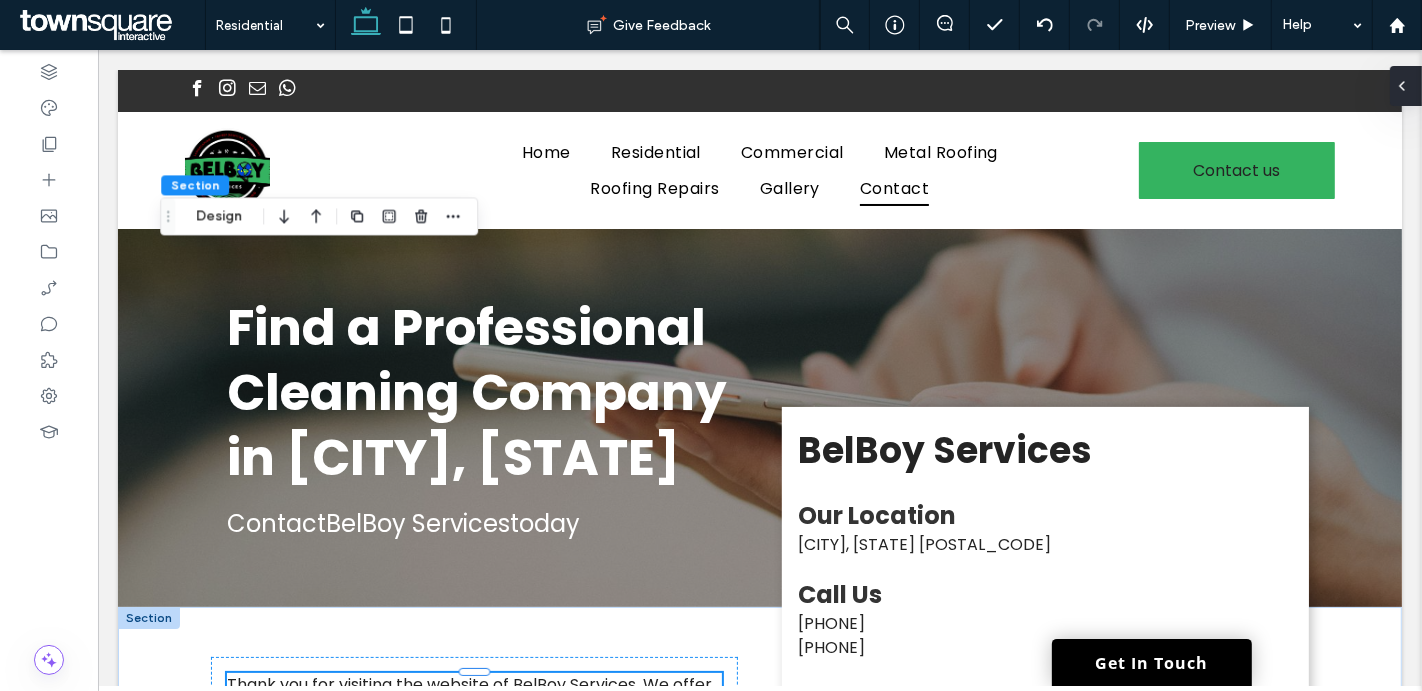 click at bounding box center [1406, 86] 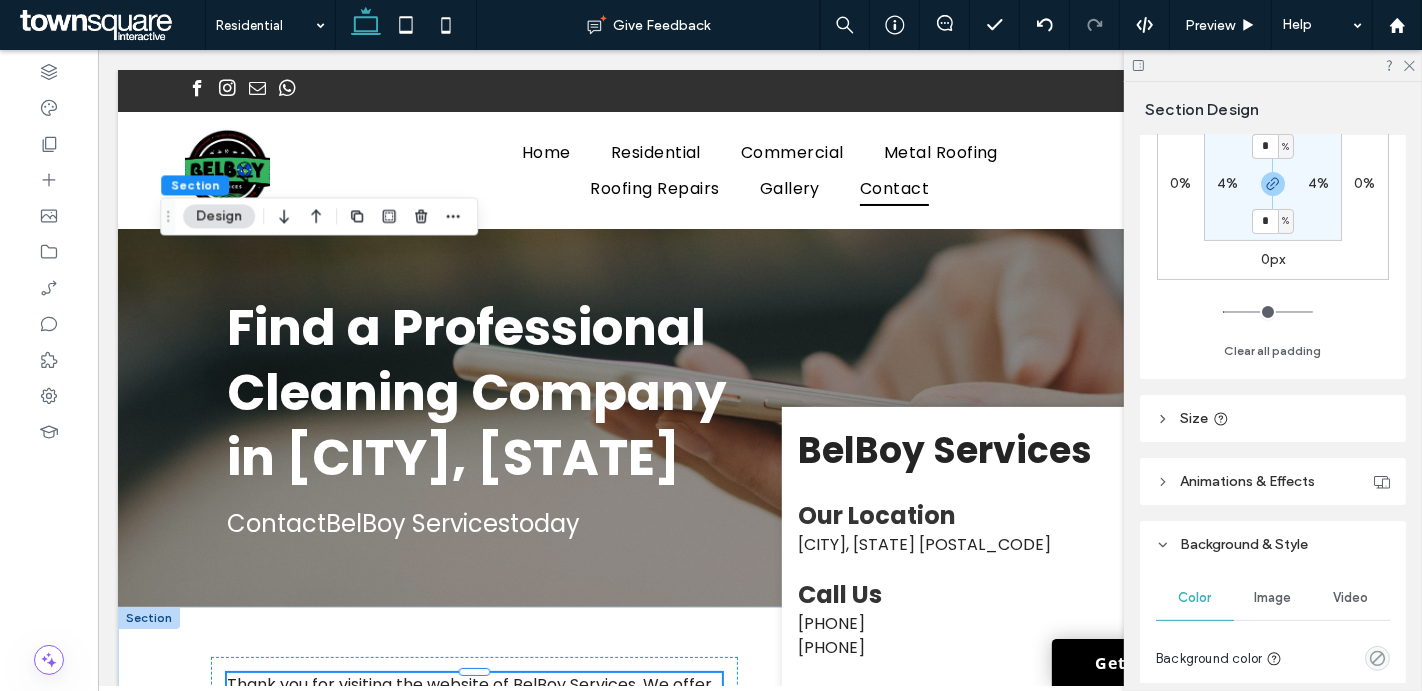 scroll, scrollTop: 437, scrollLeft: 0, axis: vertical 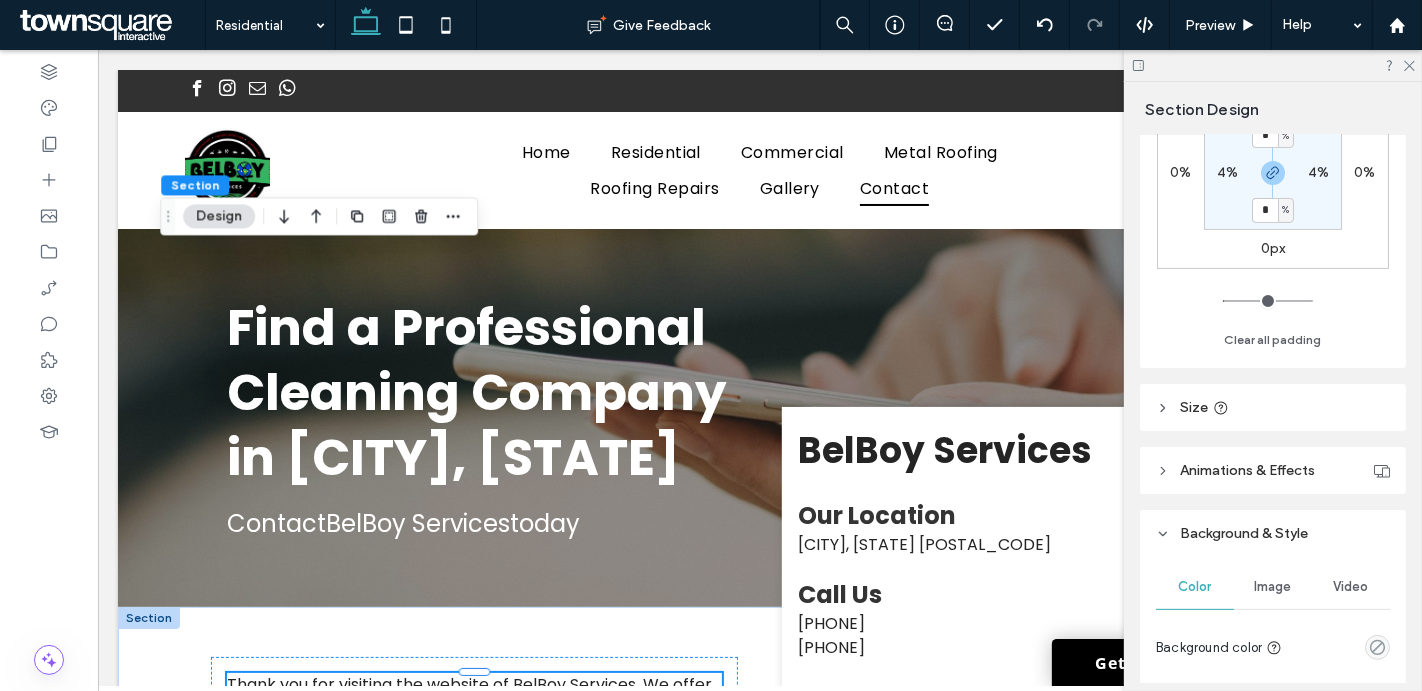 click on "Image" at bounding box center (1273, 587) 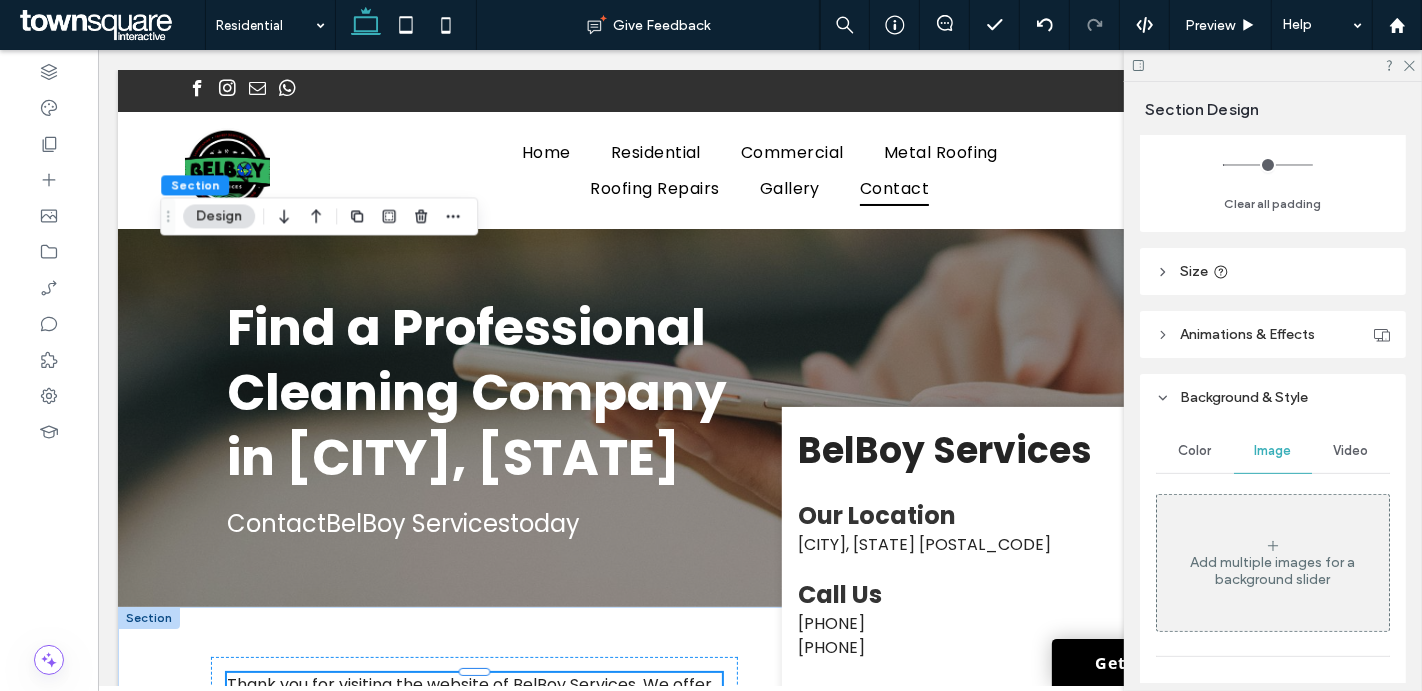 scroll, scrollTop: 574, scrollLeft: 0, axis: vertical 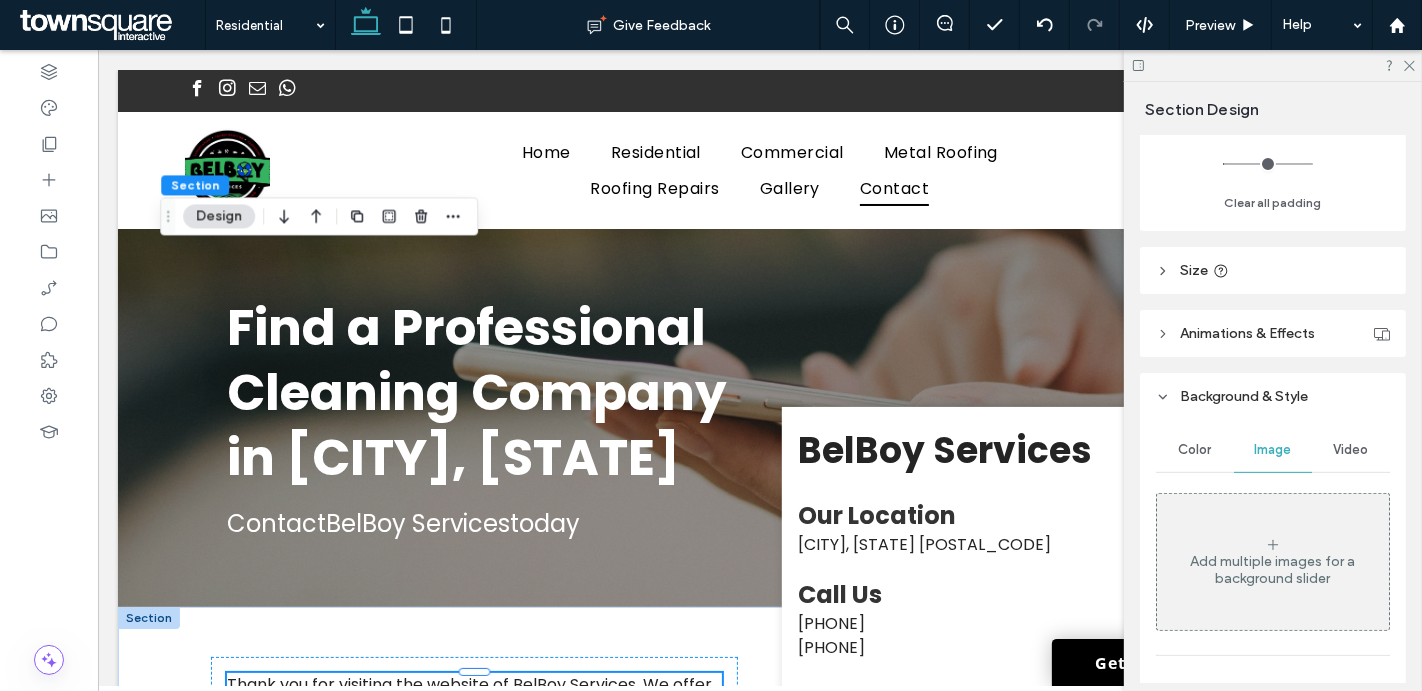 click on "Add multiple images for a background slider" at bounding box center [1273, 562] 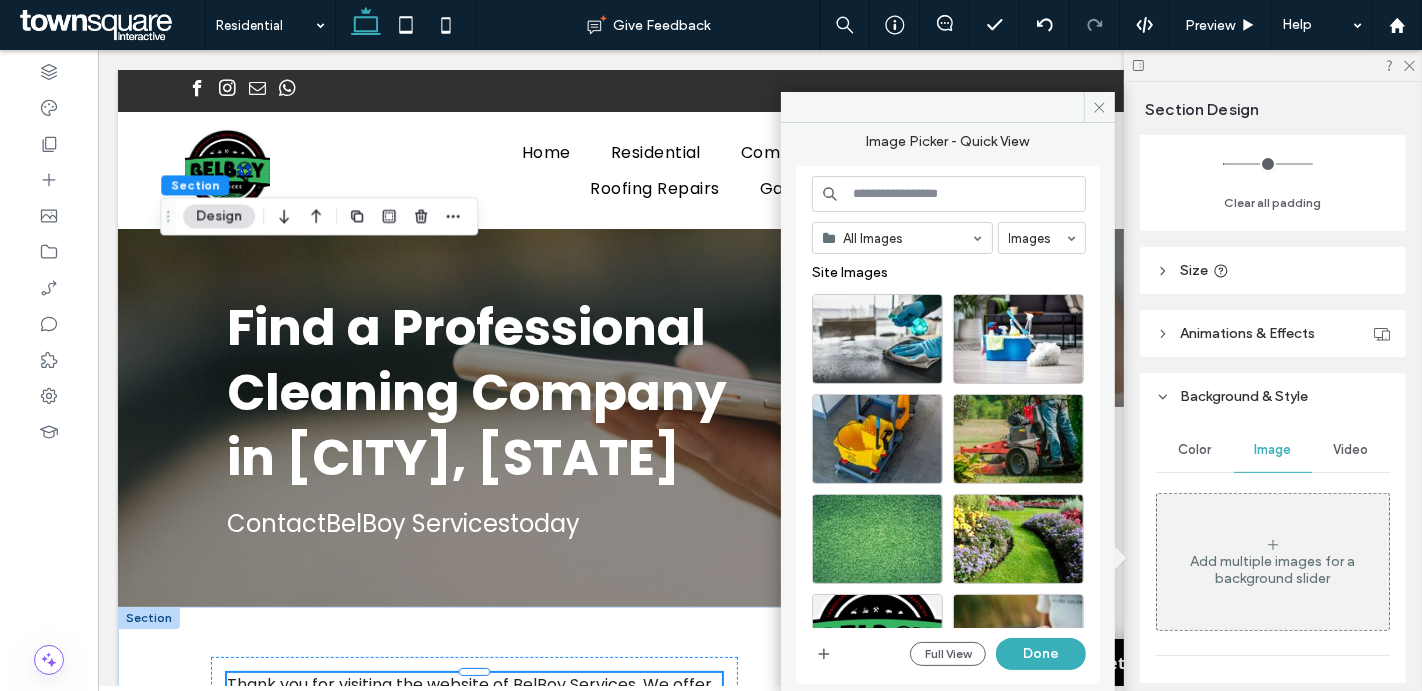 click on "Color" at bounding box center (1195, 450) 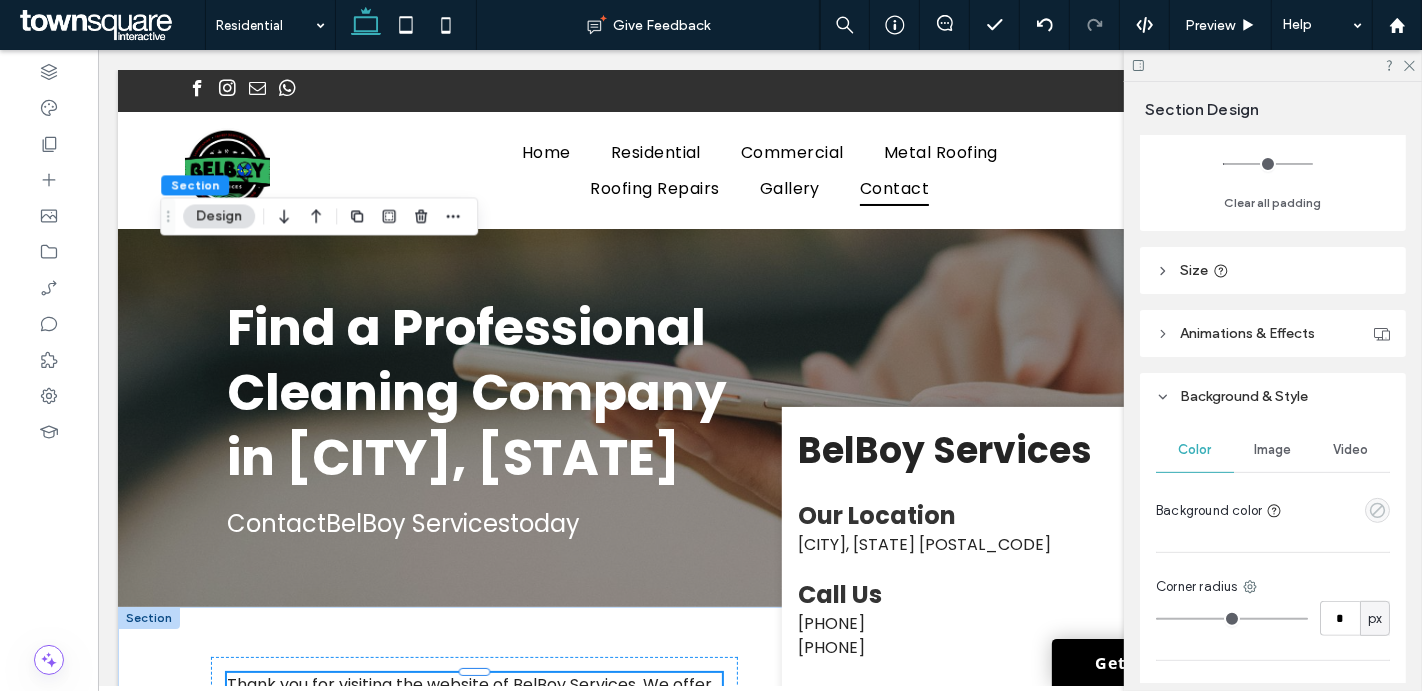 click 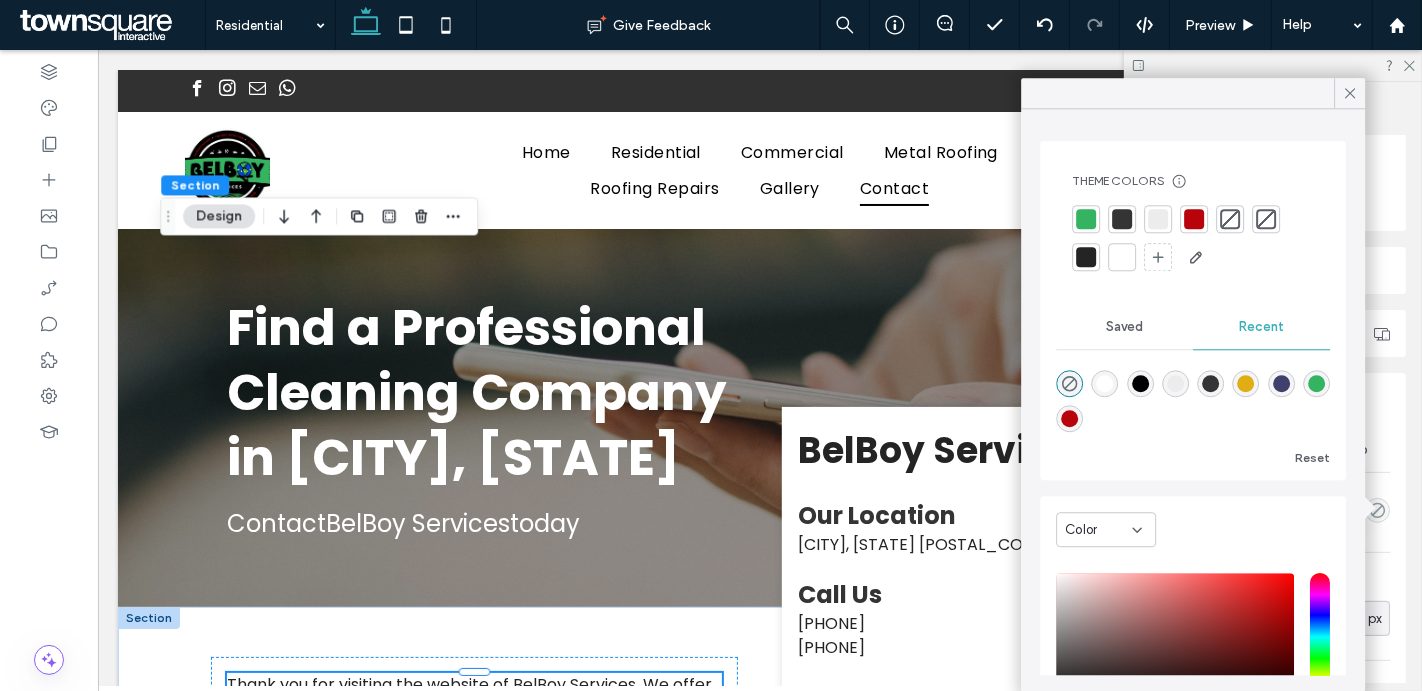 click at bounding box center [1086, 257] 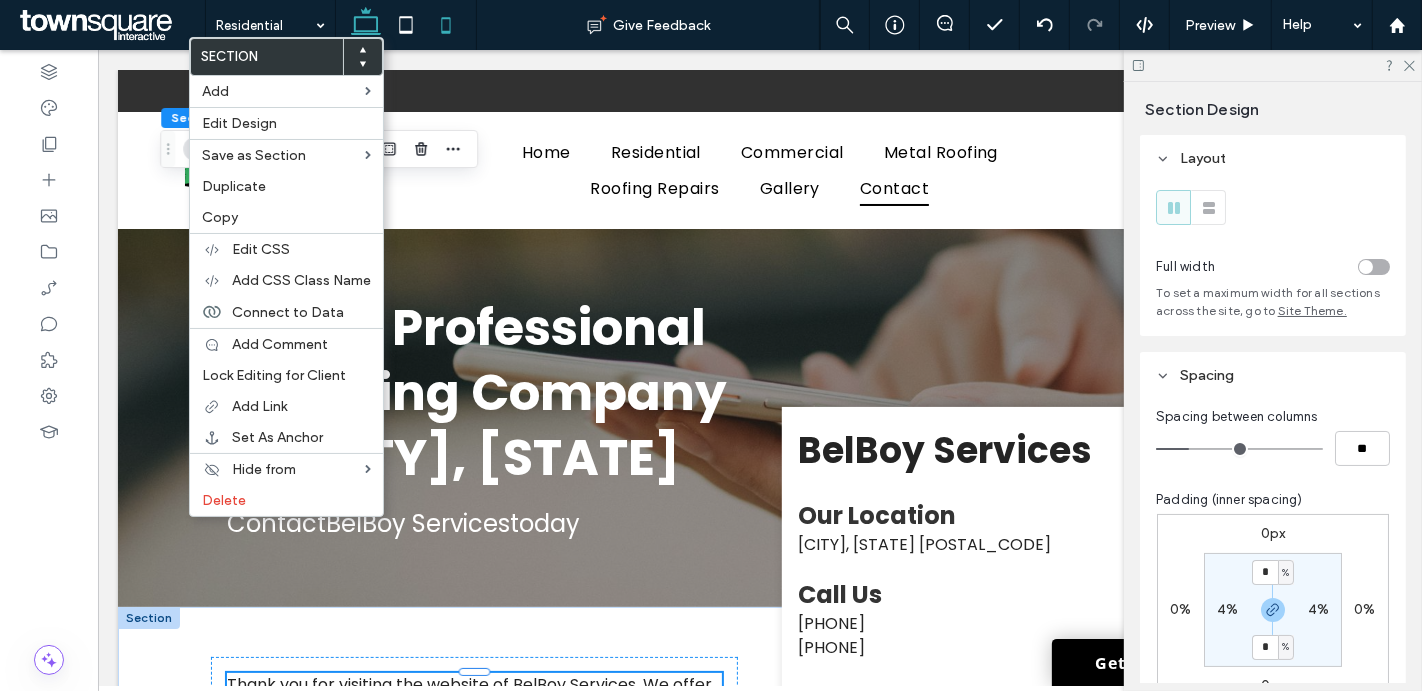 click 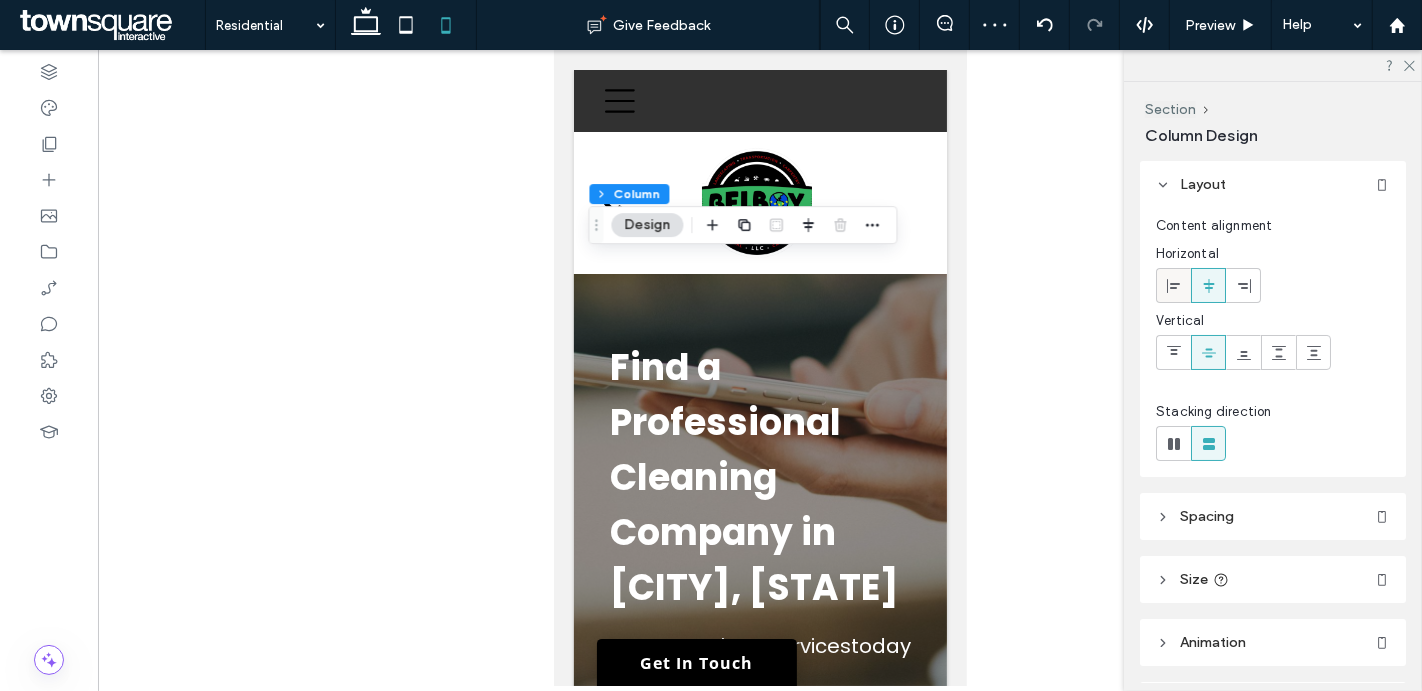click 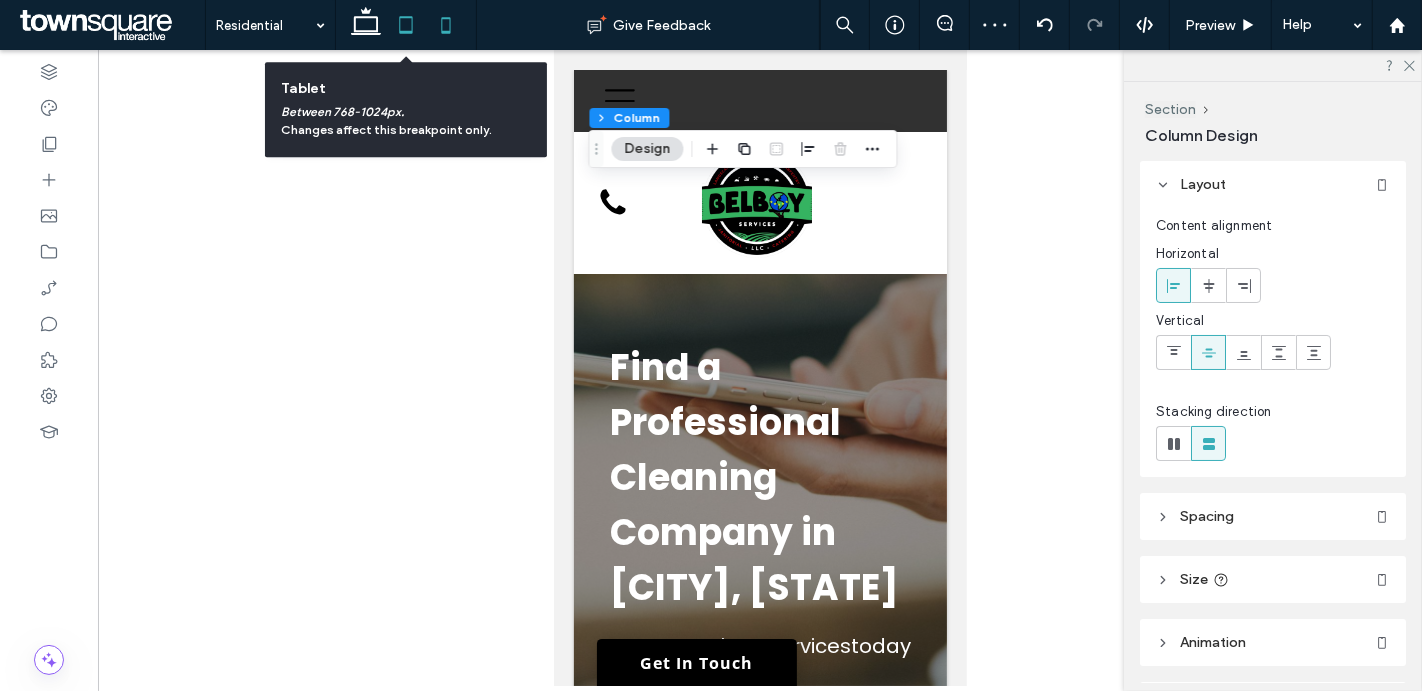 click 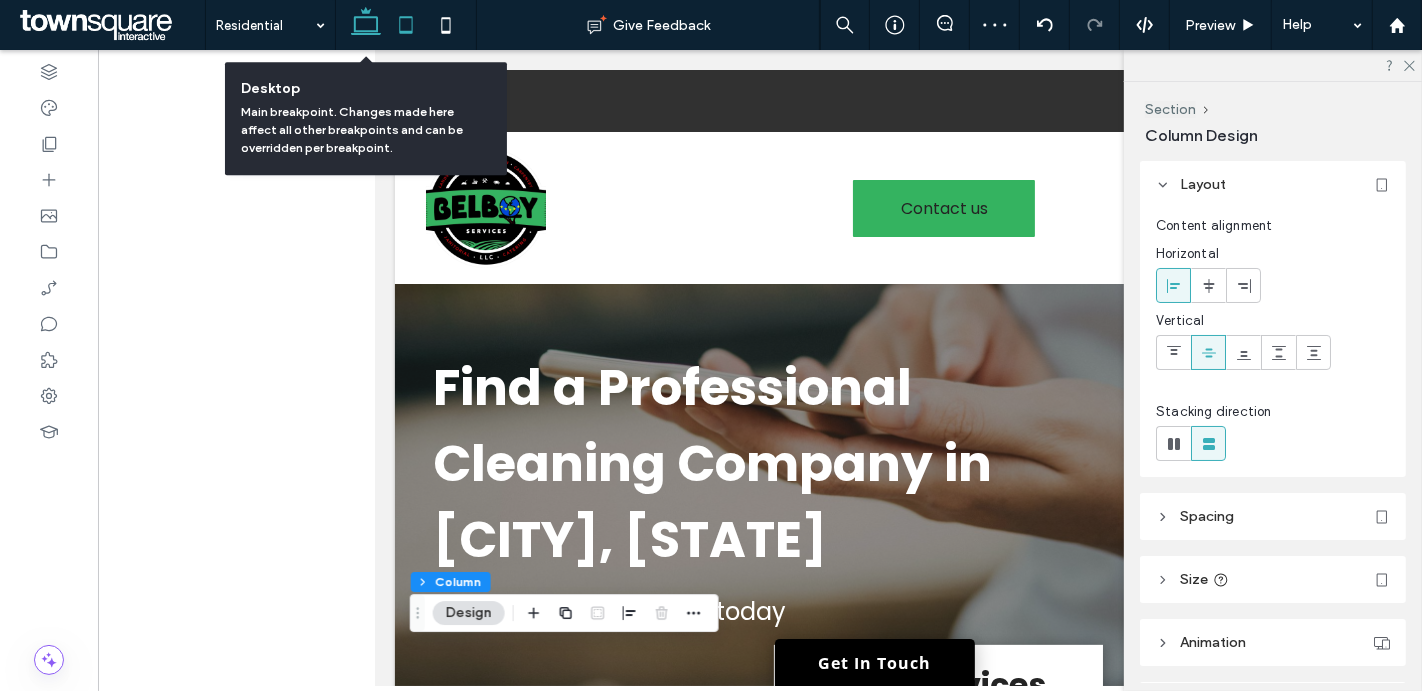 click 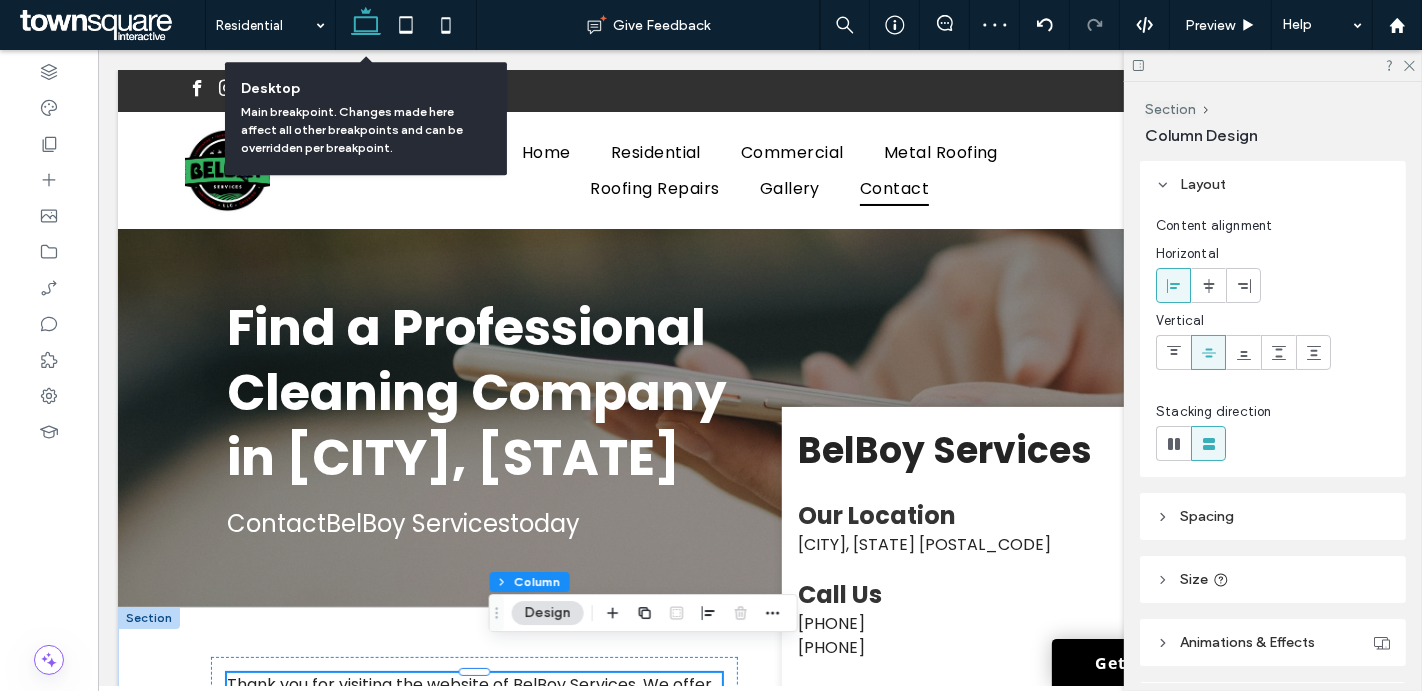 type on "**" 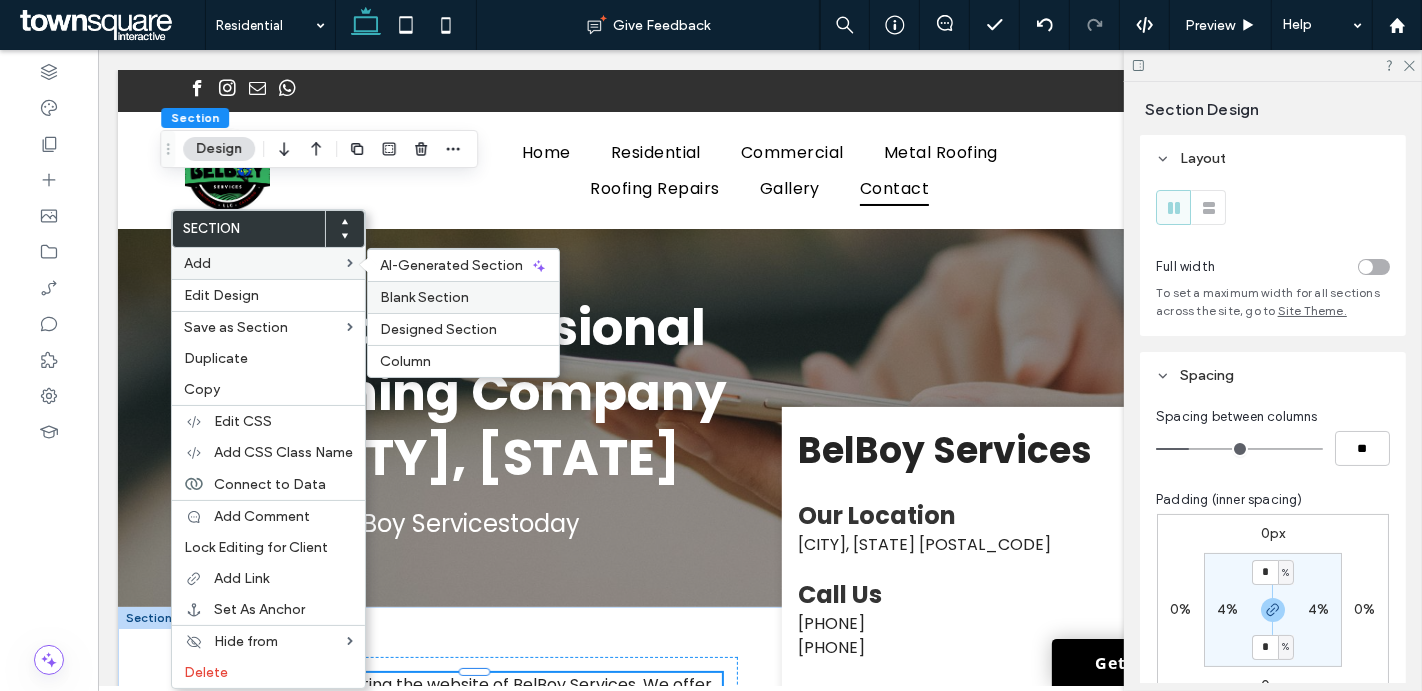 click on "Blank Section" at bounding box center (424, 297) 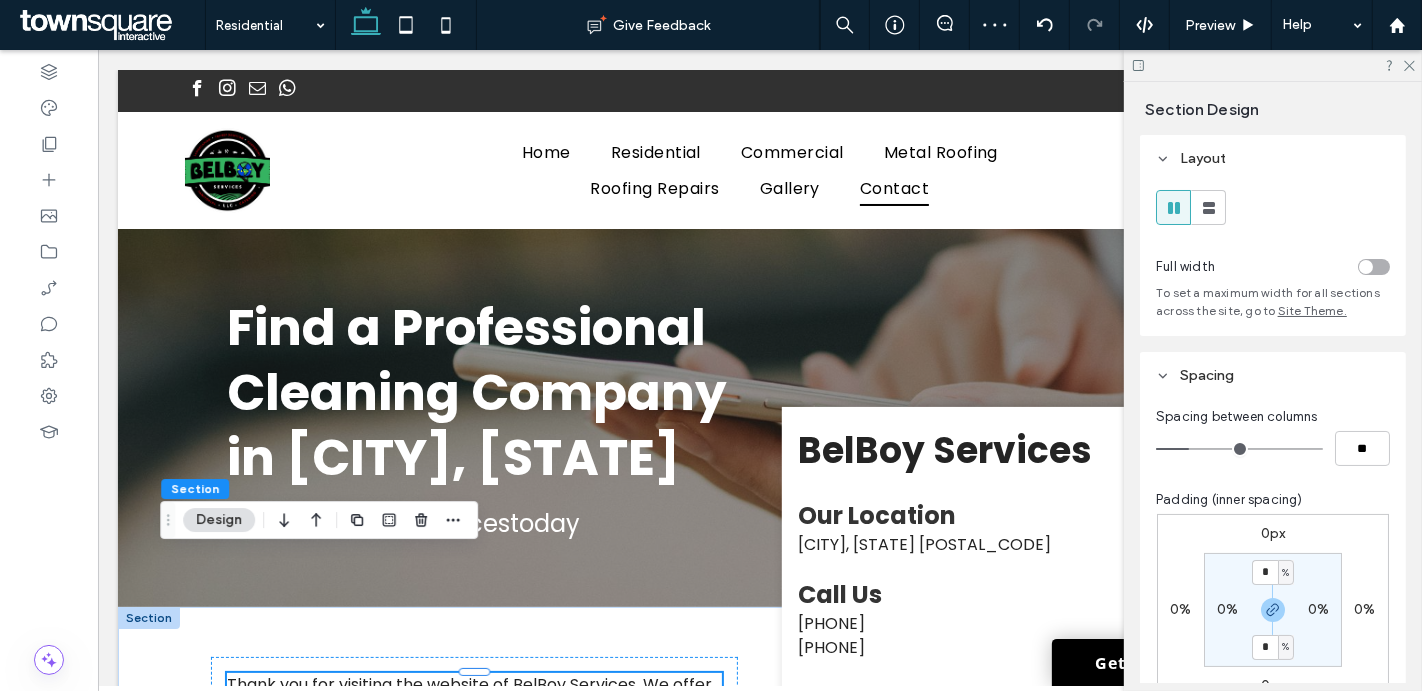 click on "0%" at bounding box center [1227, 609] 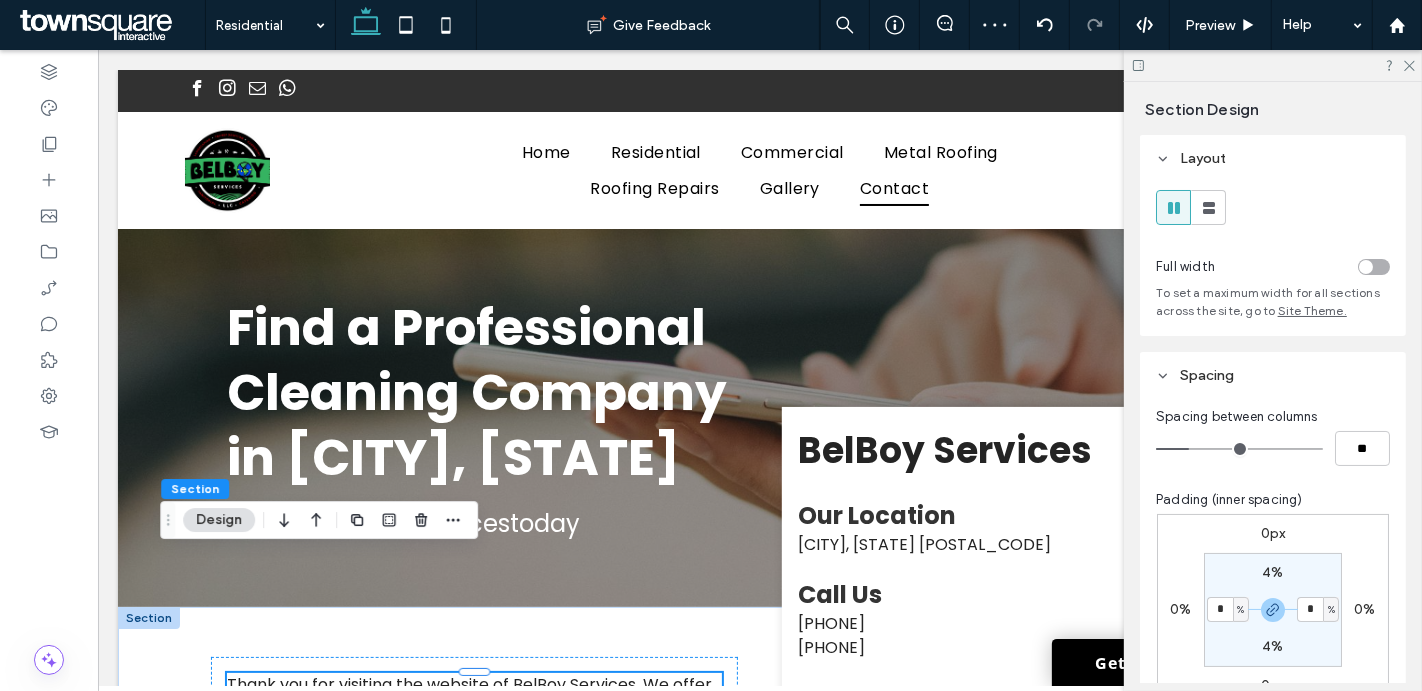 type on "*" 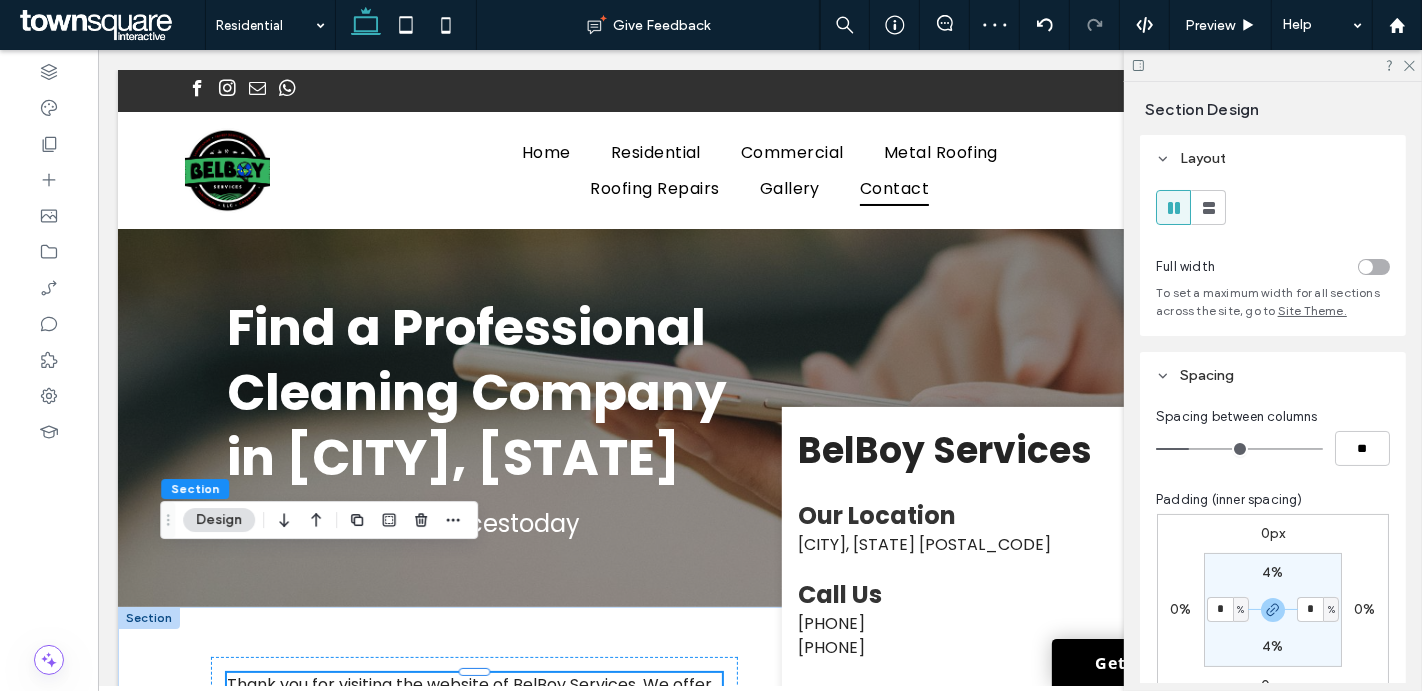 type on "*" 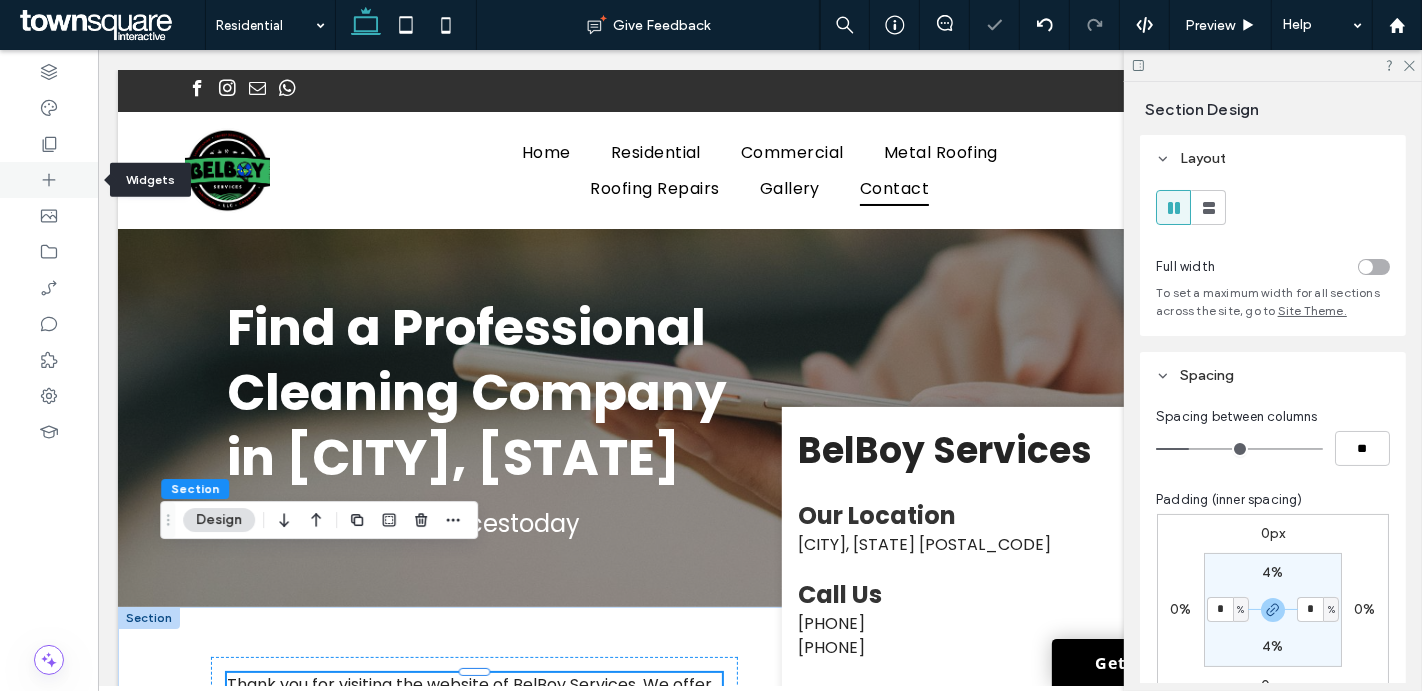 click 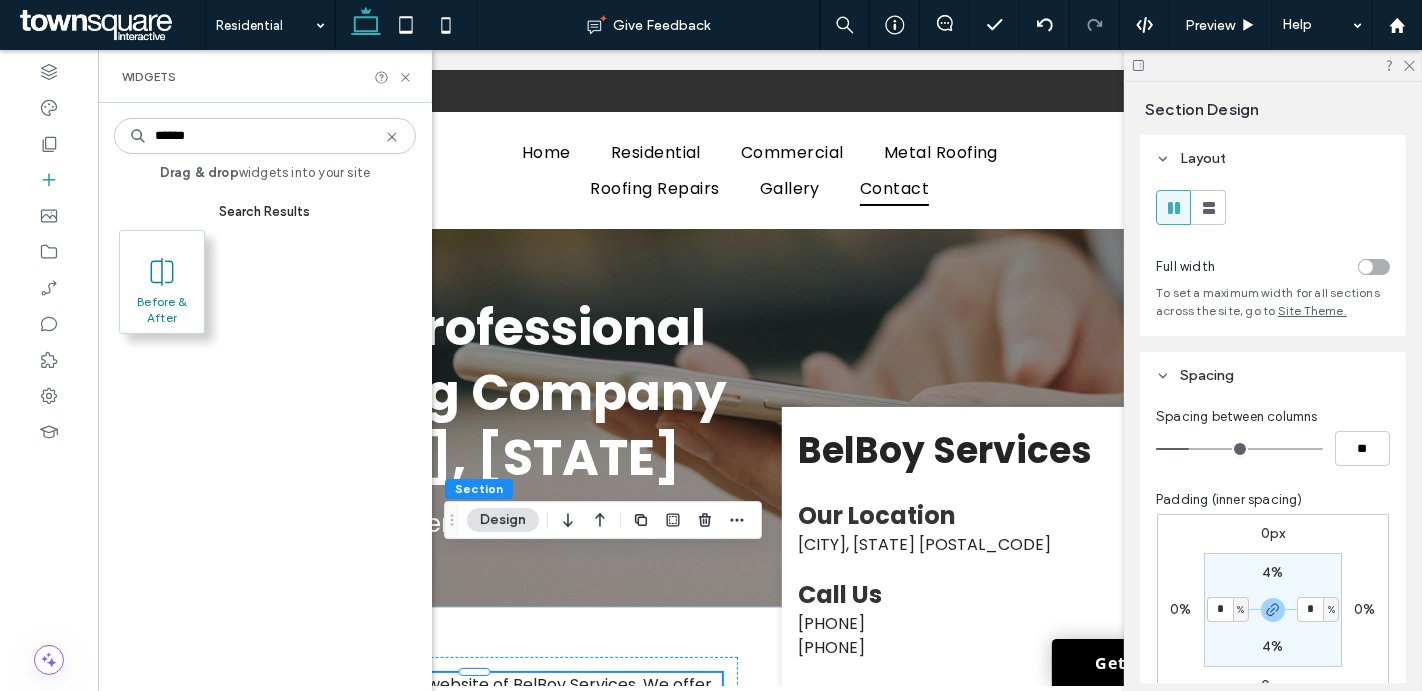 type on "******" 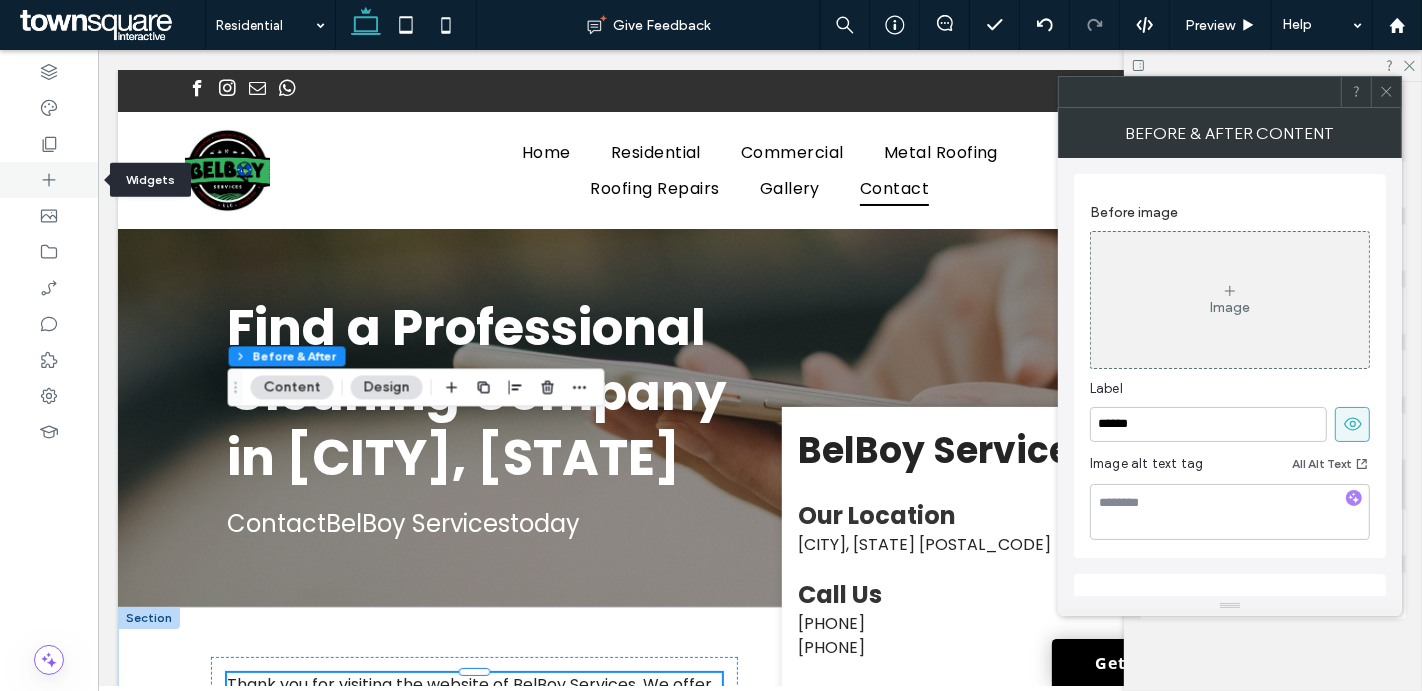 click at bounding box center (49, 180) 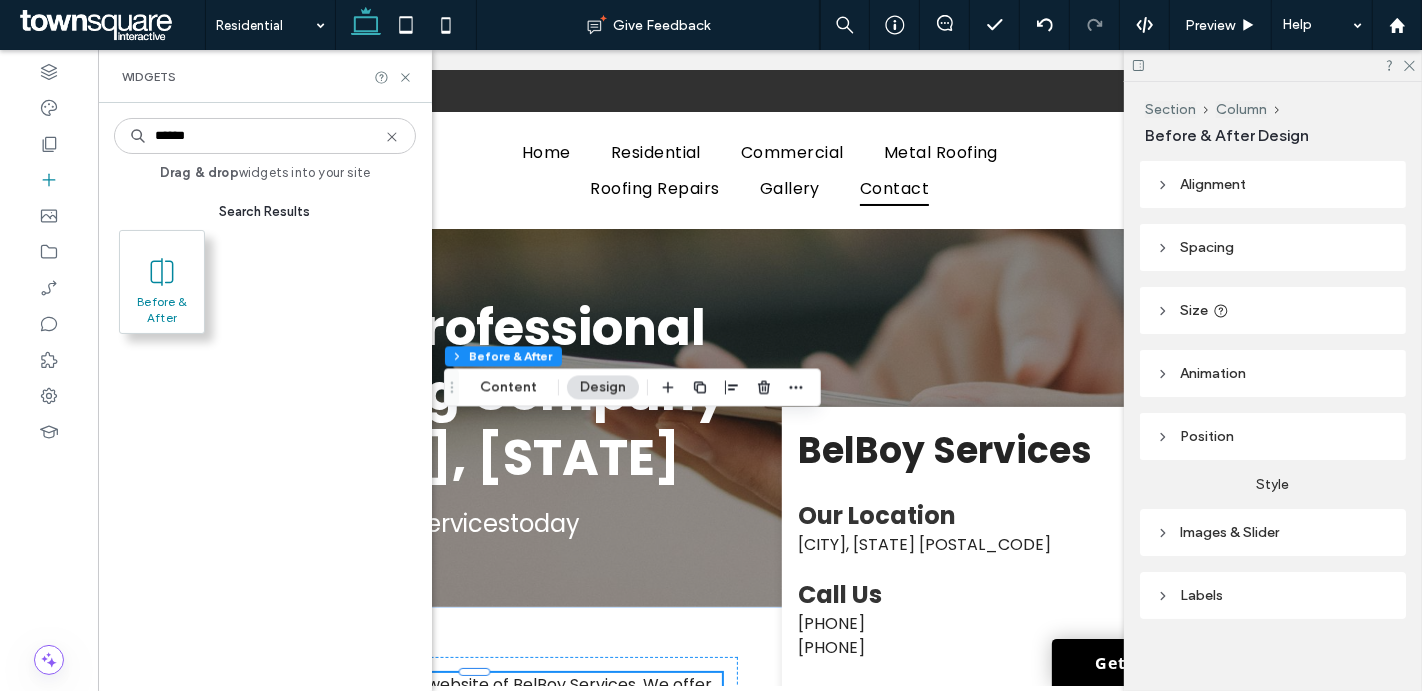 type on "******" 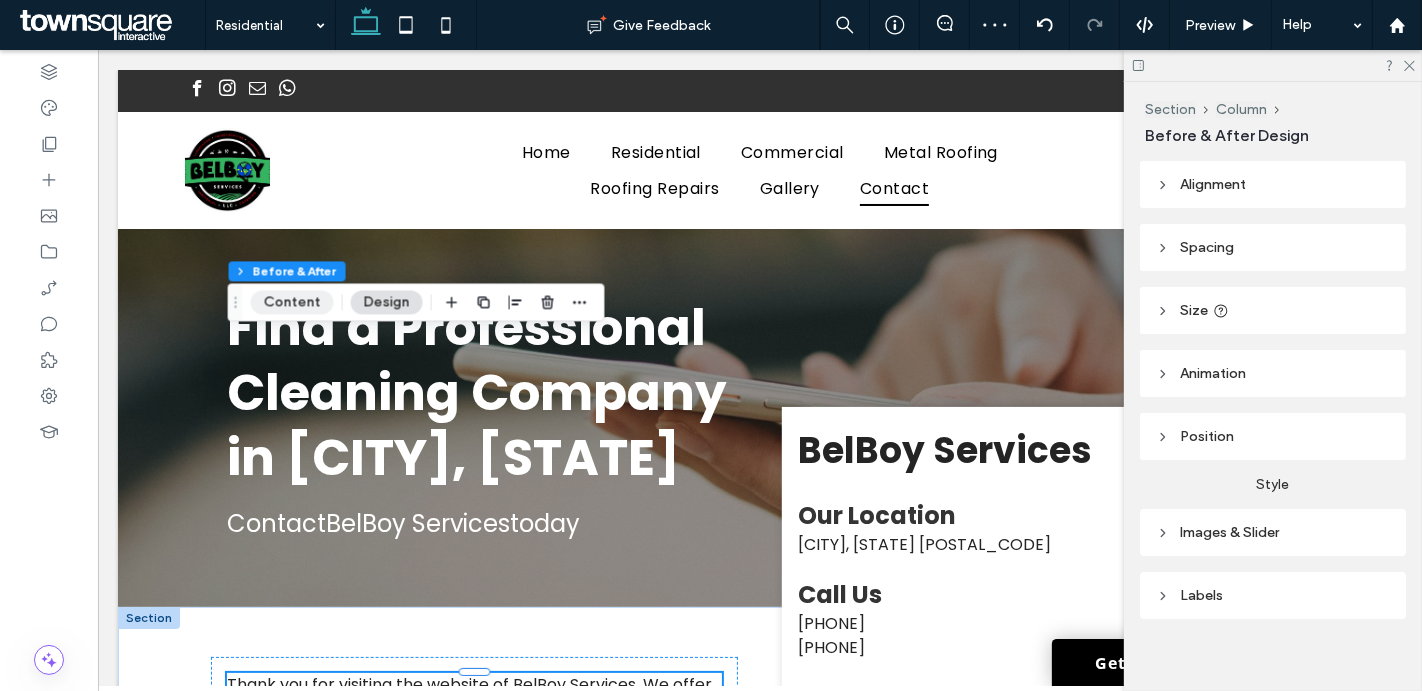click on "Content" at bounding box center [292, 302] 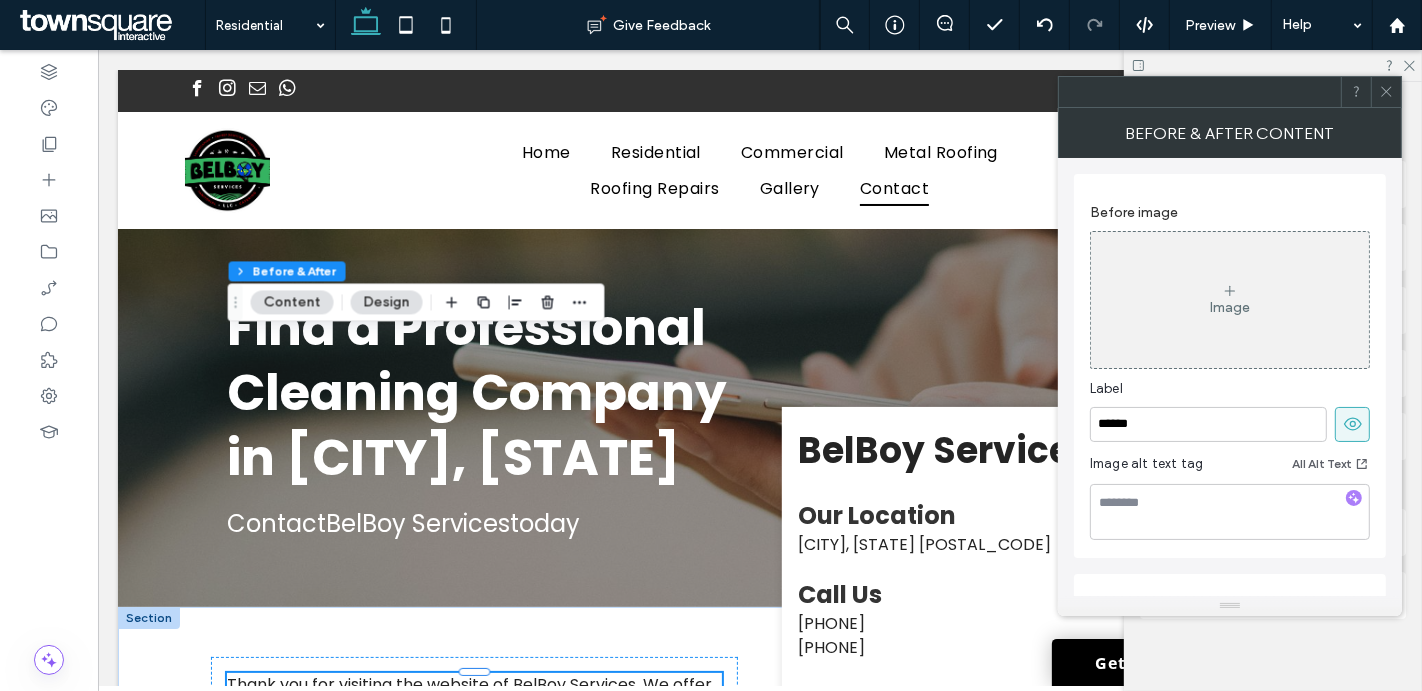 click on "Image" at bounding box center [1230, 300] 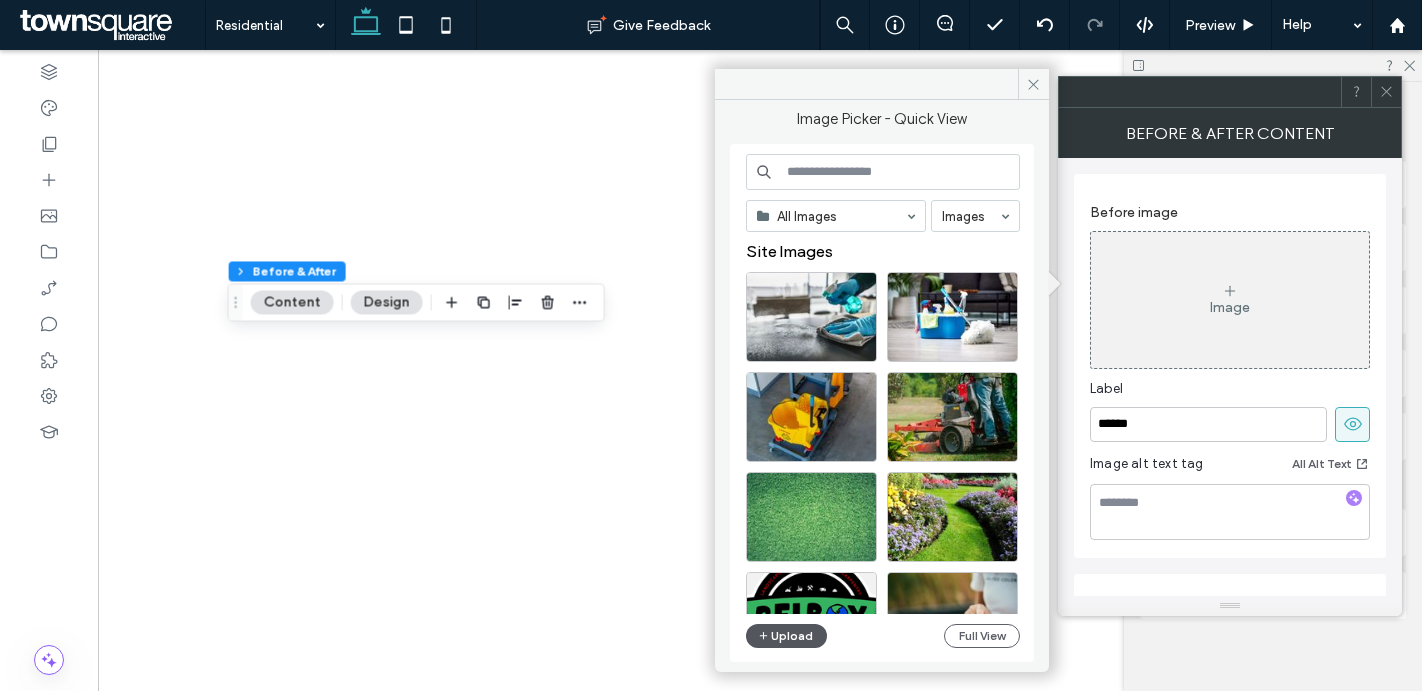 click on "Upload" at bounding box center [787, 636] 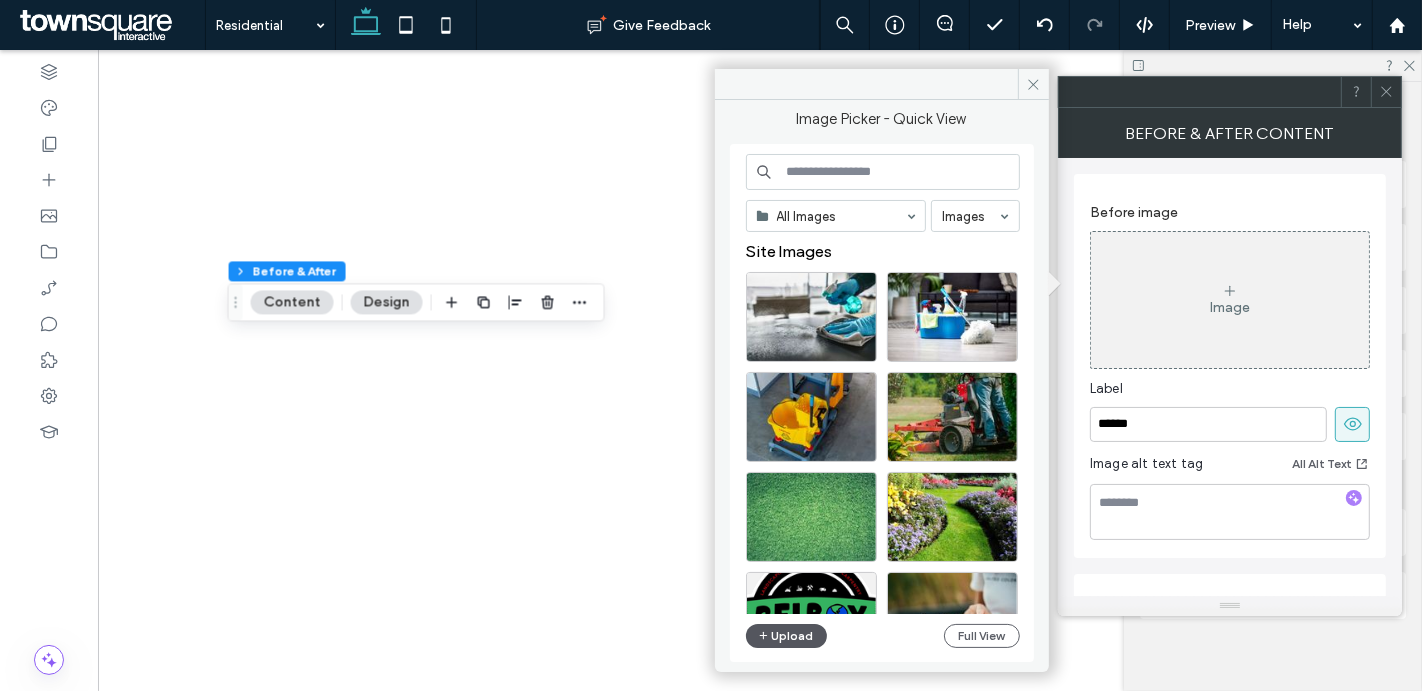 scroll, scrollTop: 0, scrollLeft: 0, axis: both 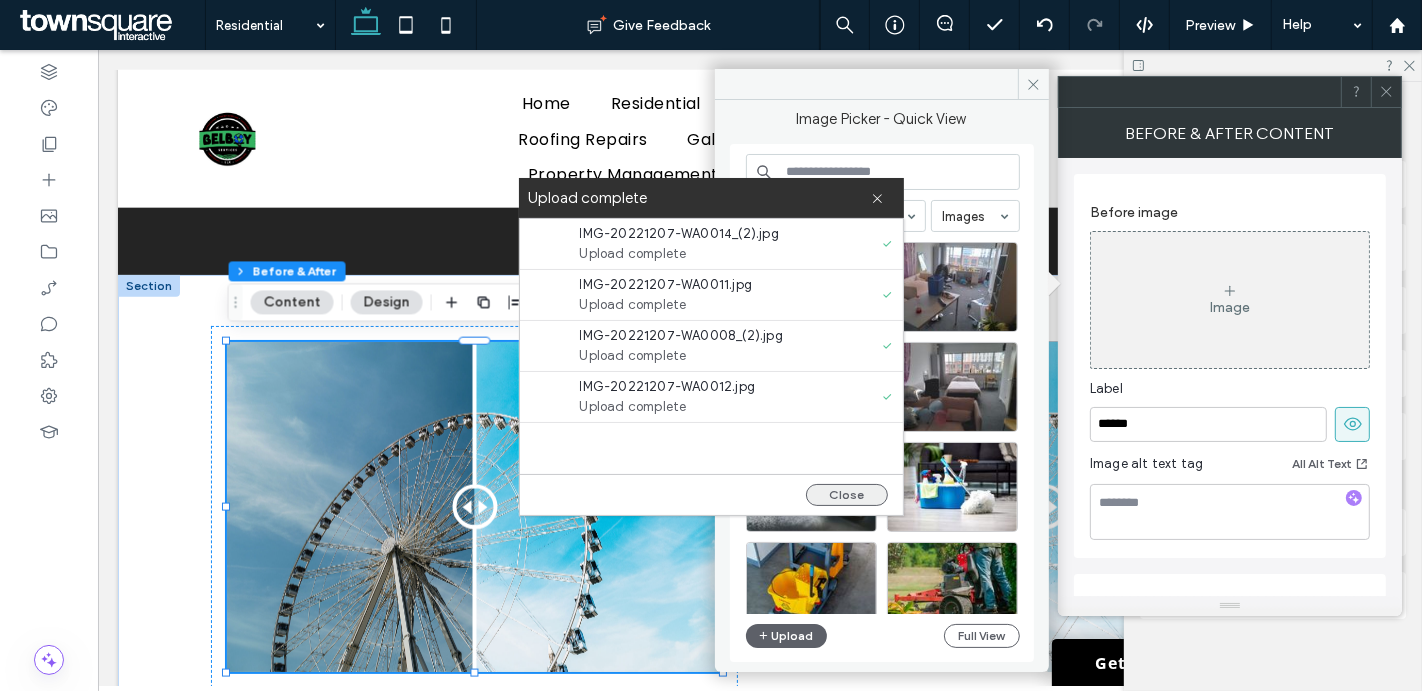 click on "Close" at bounding box center (847, 495) 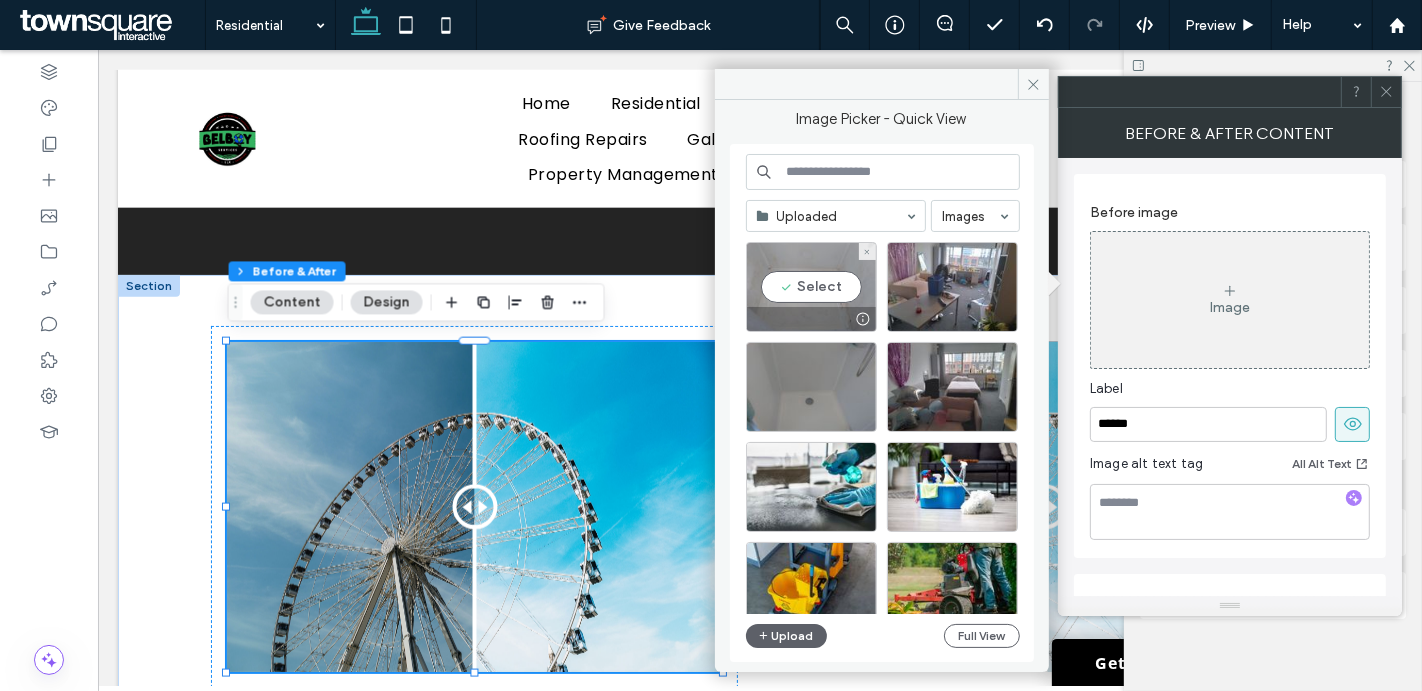 click on "Select" at bounding box center (811, 287) 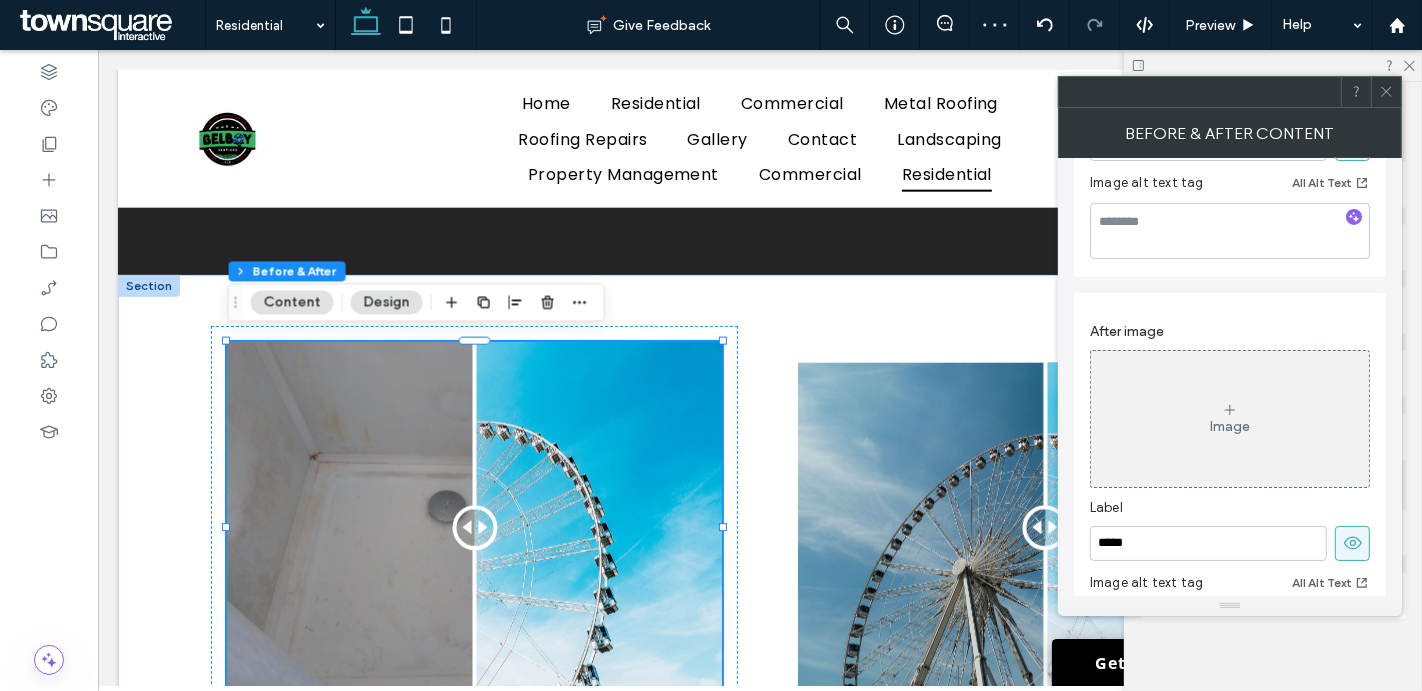 scroll, scrollTop: 413, scrollLeft: 0, axis: vertical 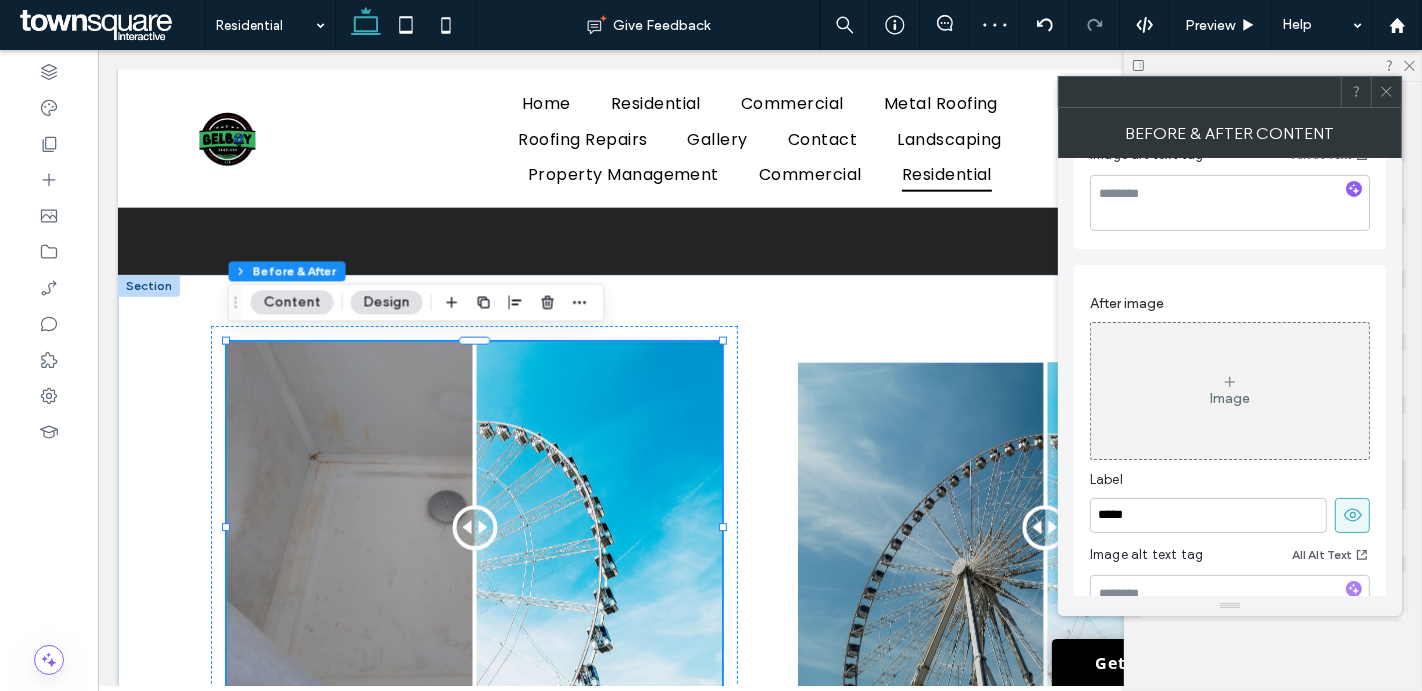 click on "Image" at bounding box center [1230, 391] 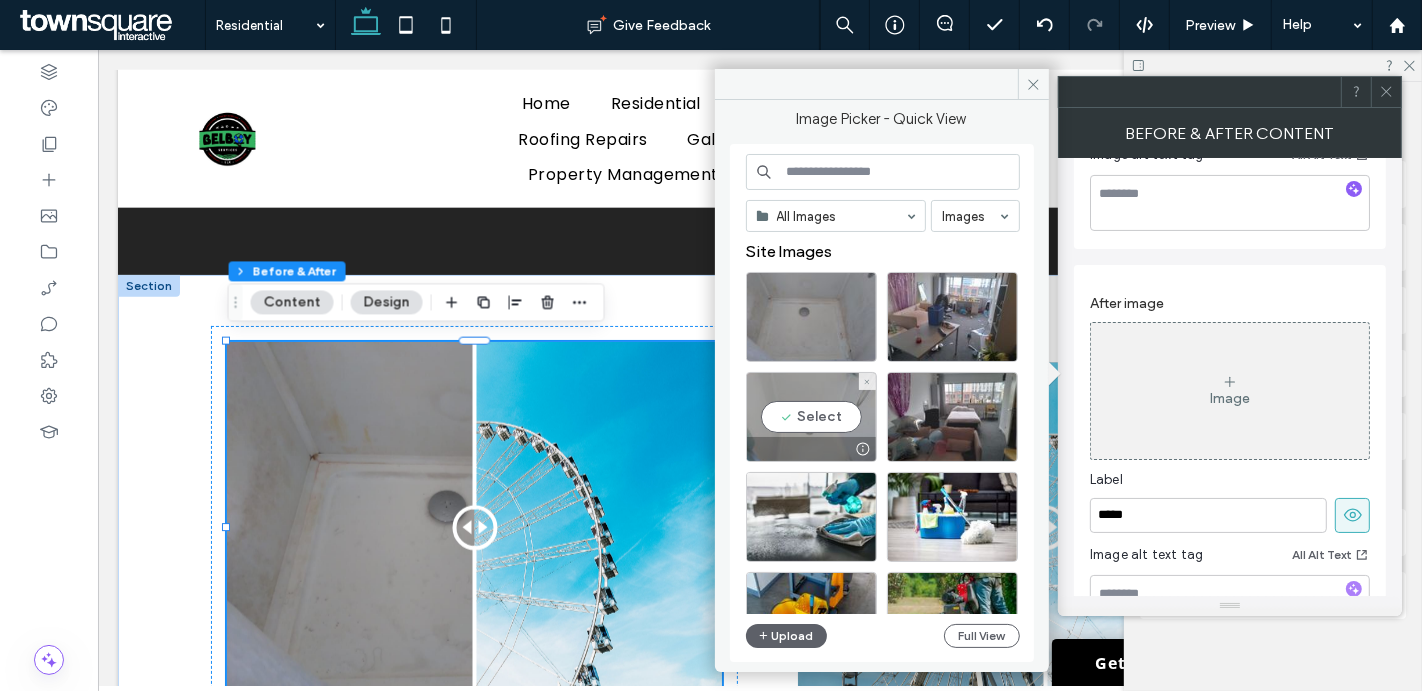 click on "Select" at bounding box center (811, 417) 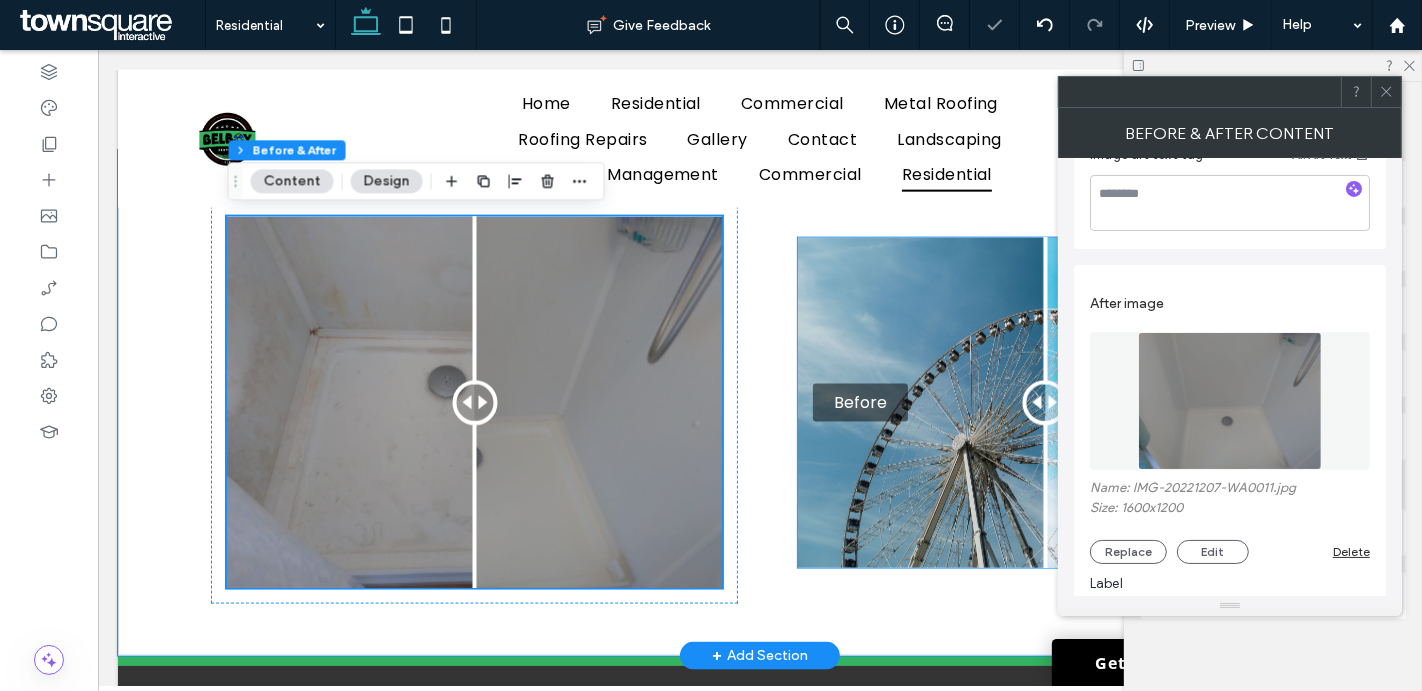 scroll, scrollTop: 2163, scrollLeft: 0, axis: vertical 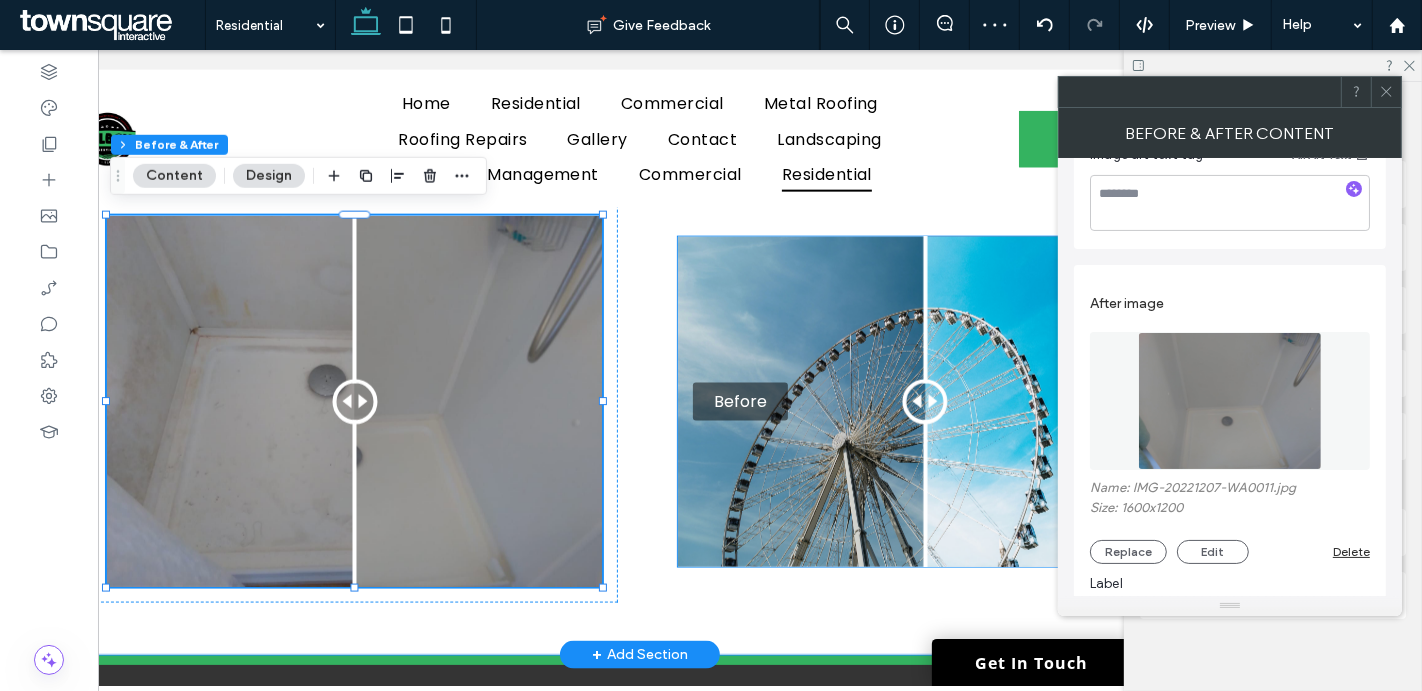 click on "Before
After" at bounding box center [925, 402] 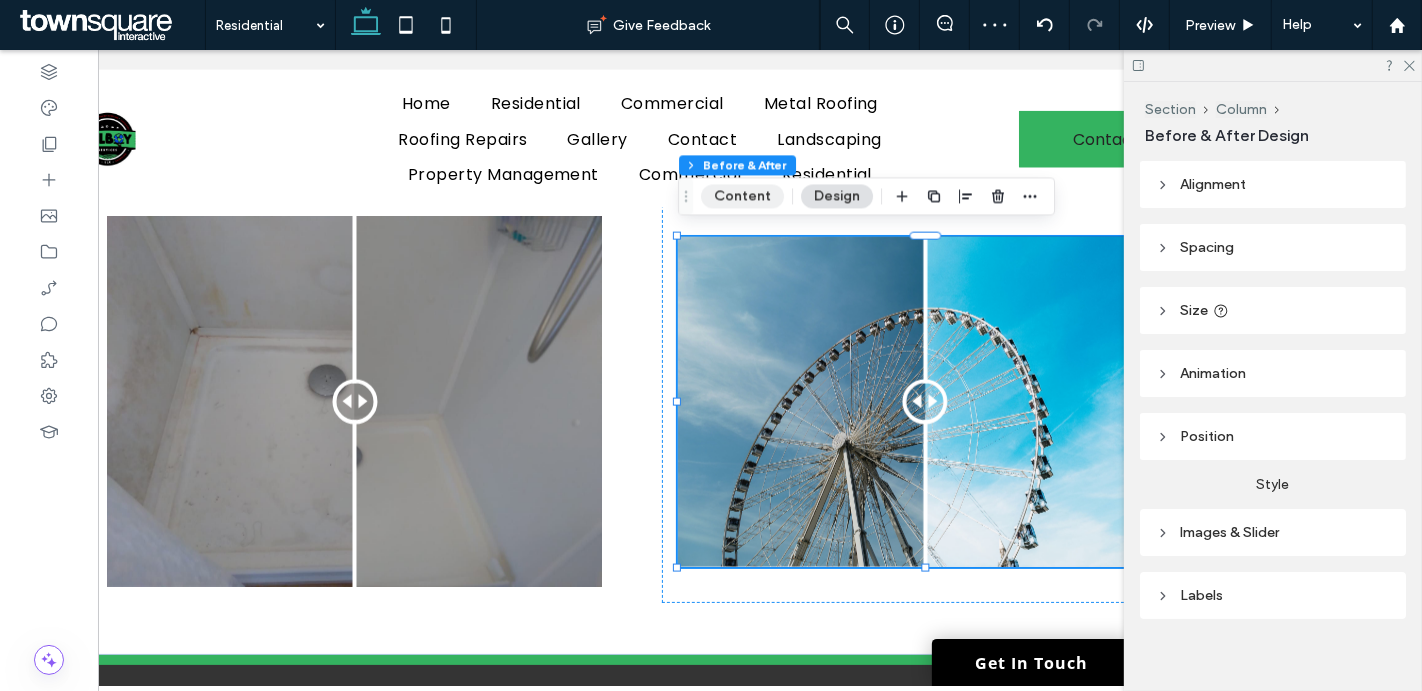 click on "Content" at bounding box center [742, 196] 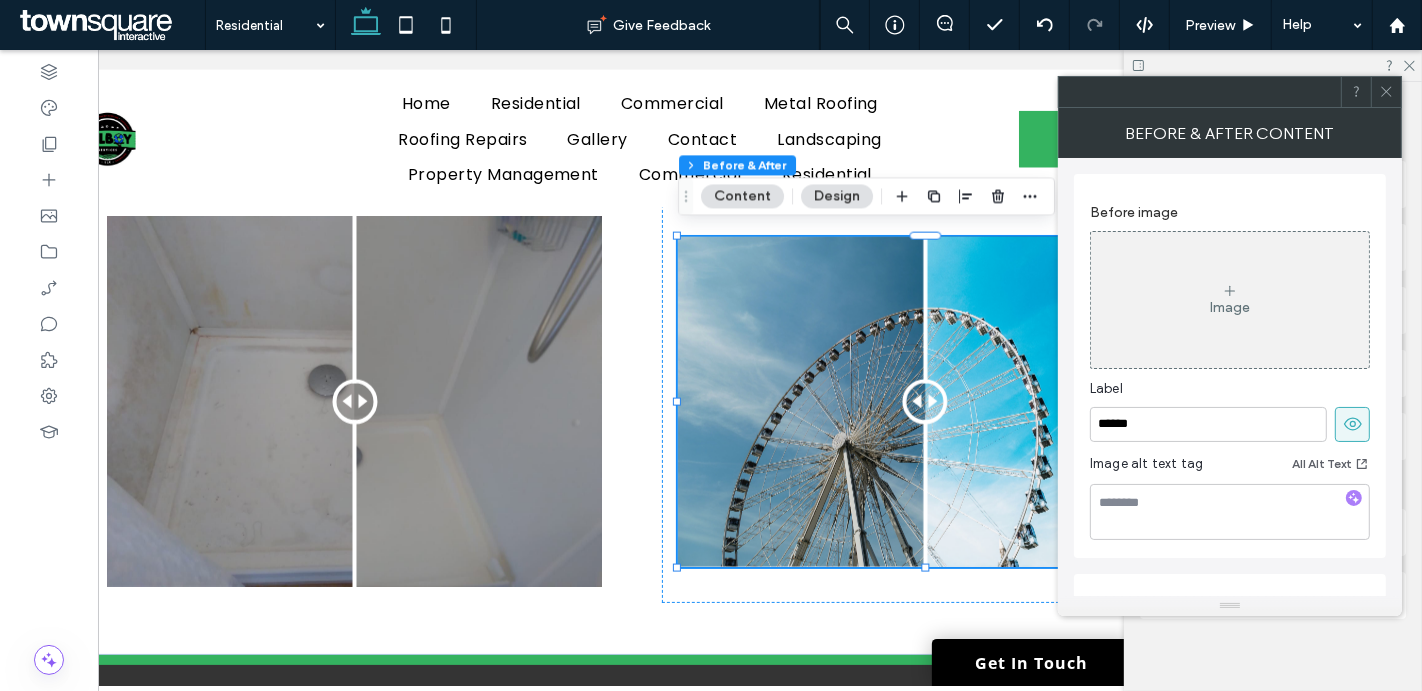click on "Image" at bounding box center (1230, 300) 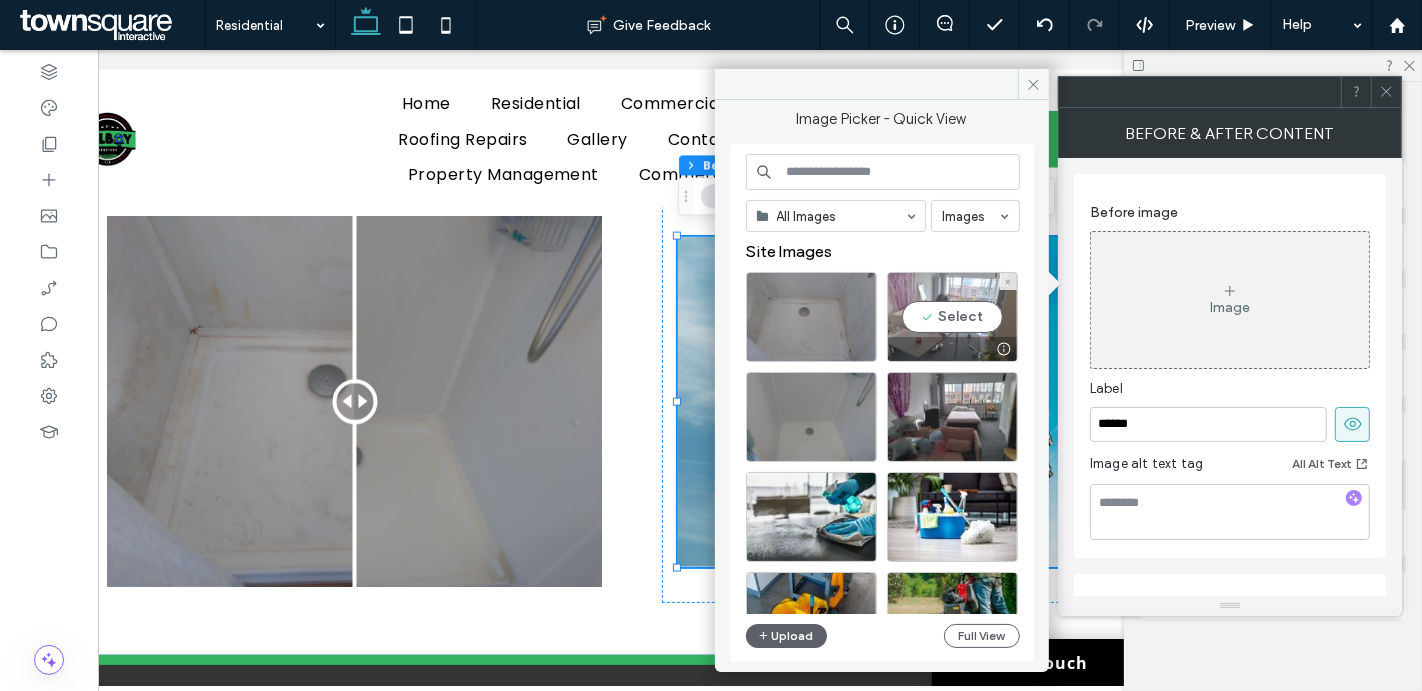 click on "Select" at bounding box center (952, 317) 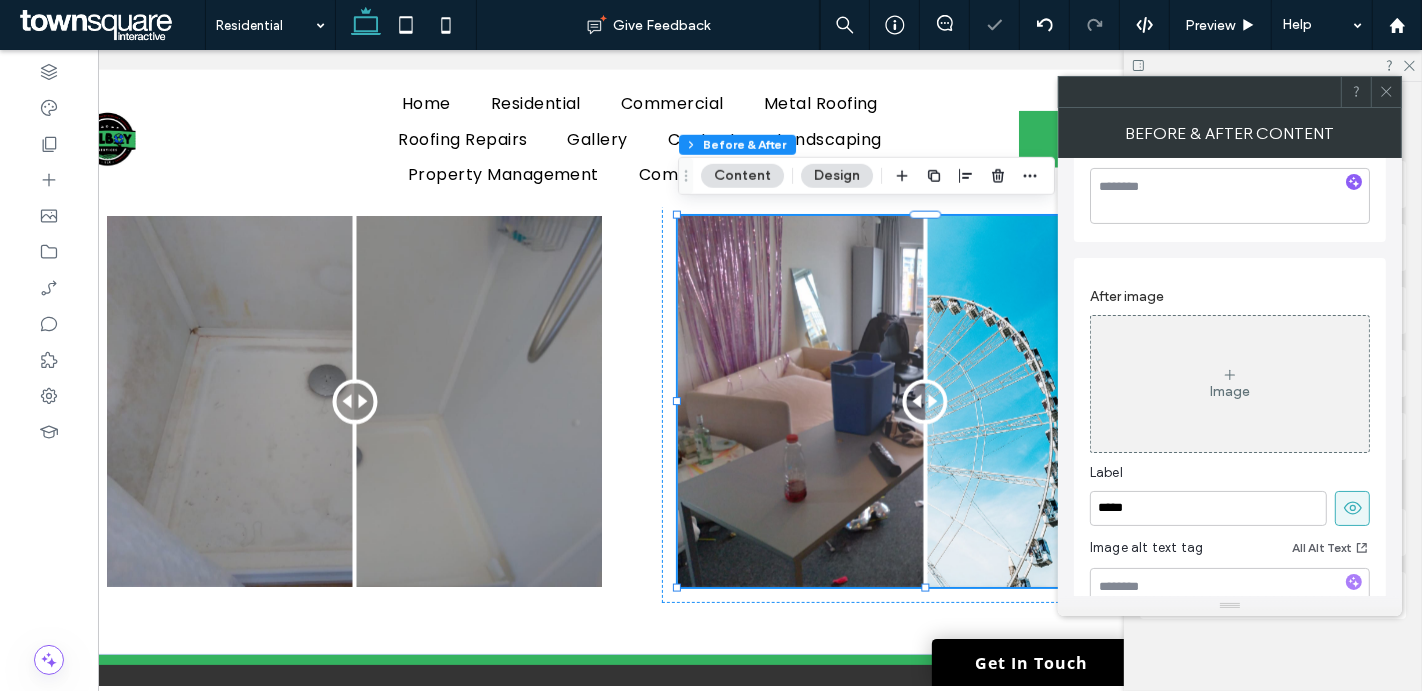 scroll, scrollTop: 464, scrollLeft: 0, axis: vertical 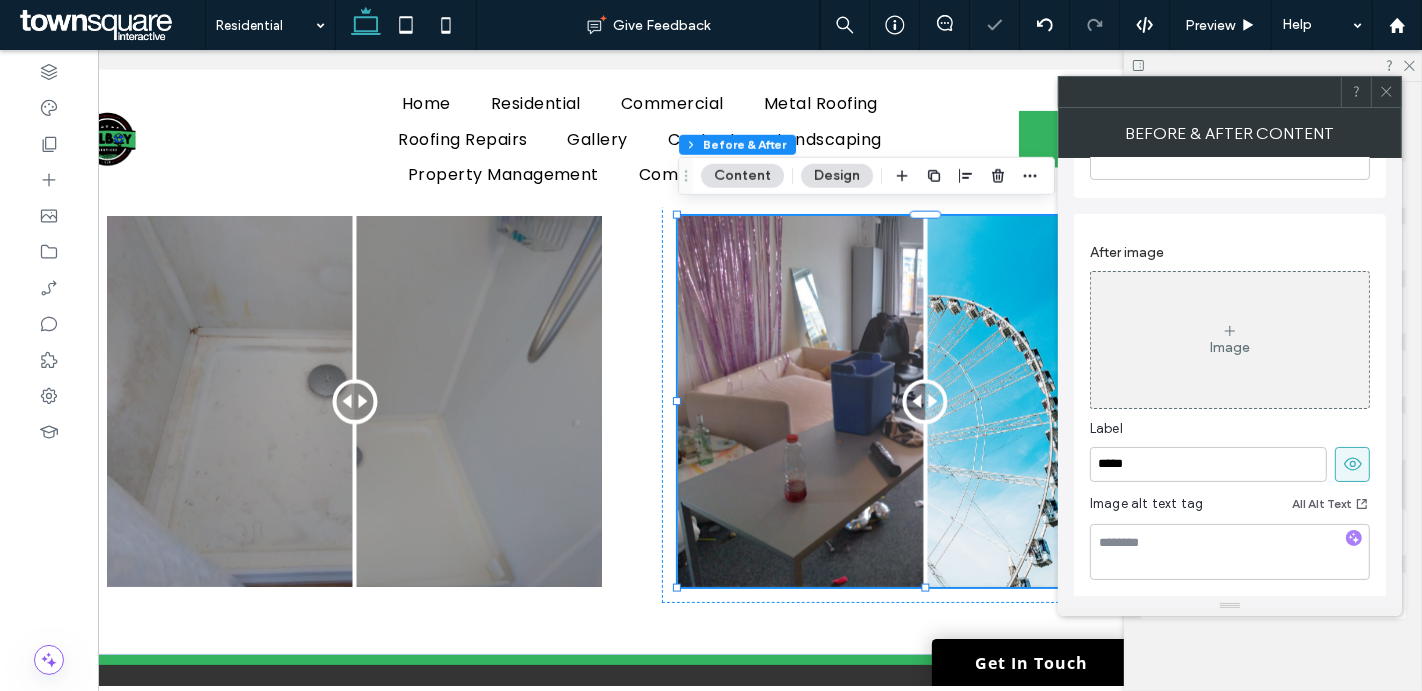 click on "Image" at bounding box center [1230, 340] 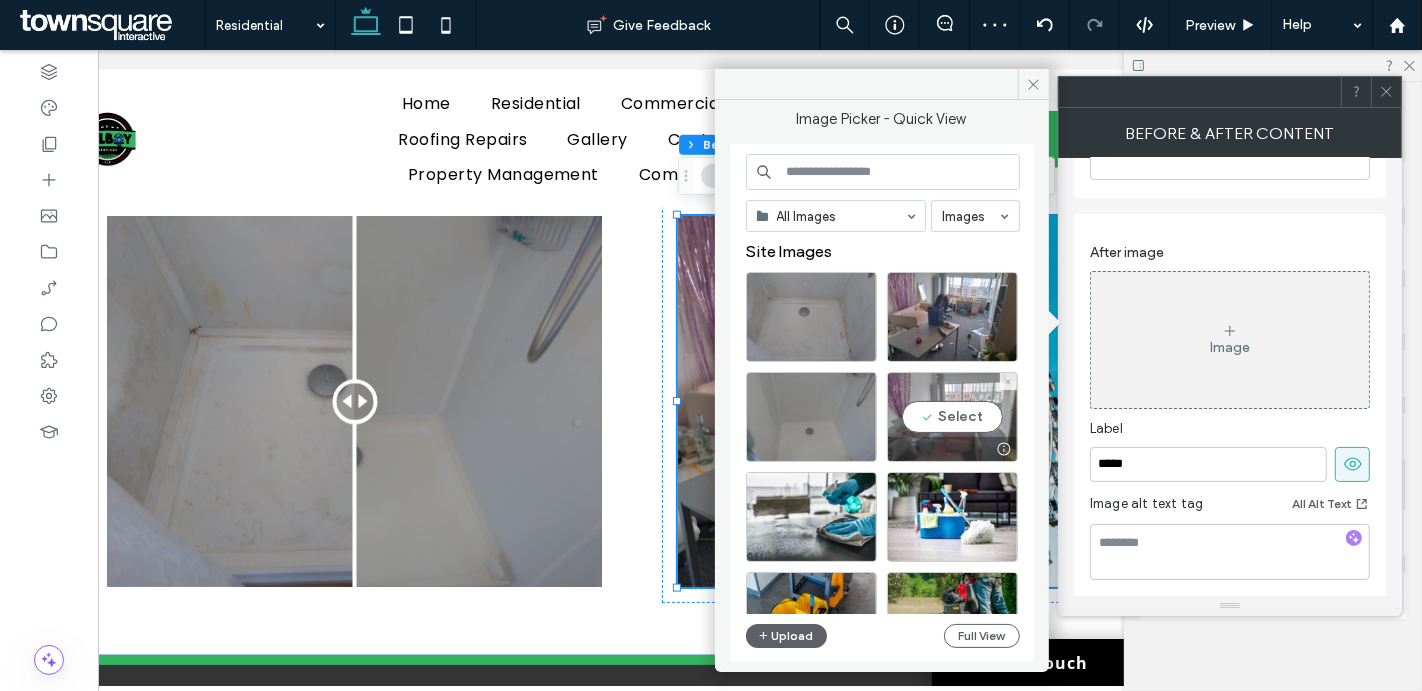 click on "Select" at bounding box center [952, 417] 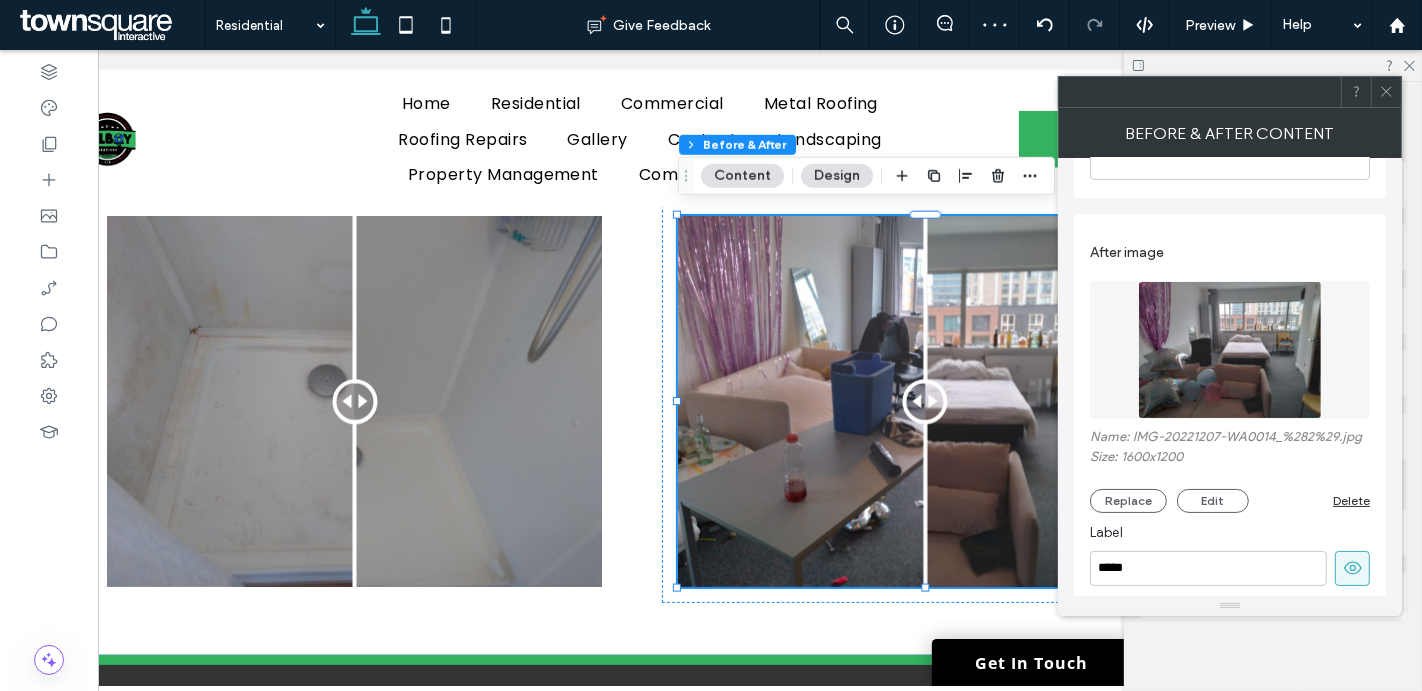 click at bounding box center [1386, 92] 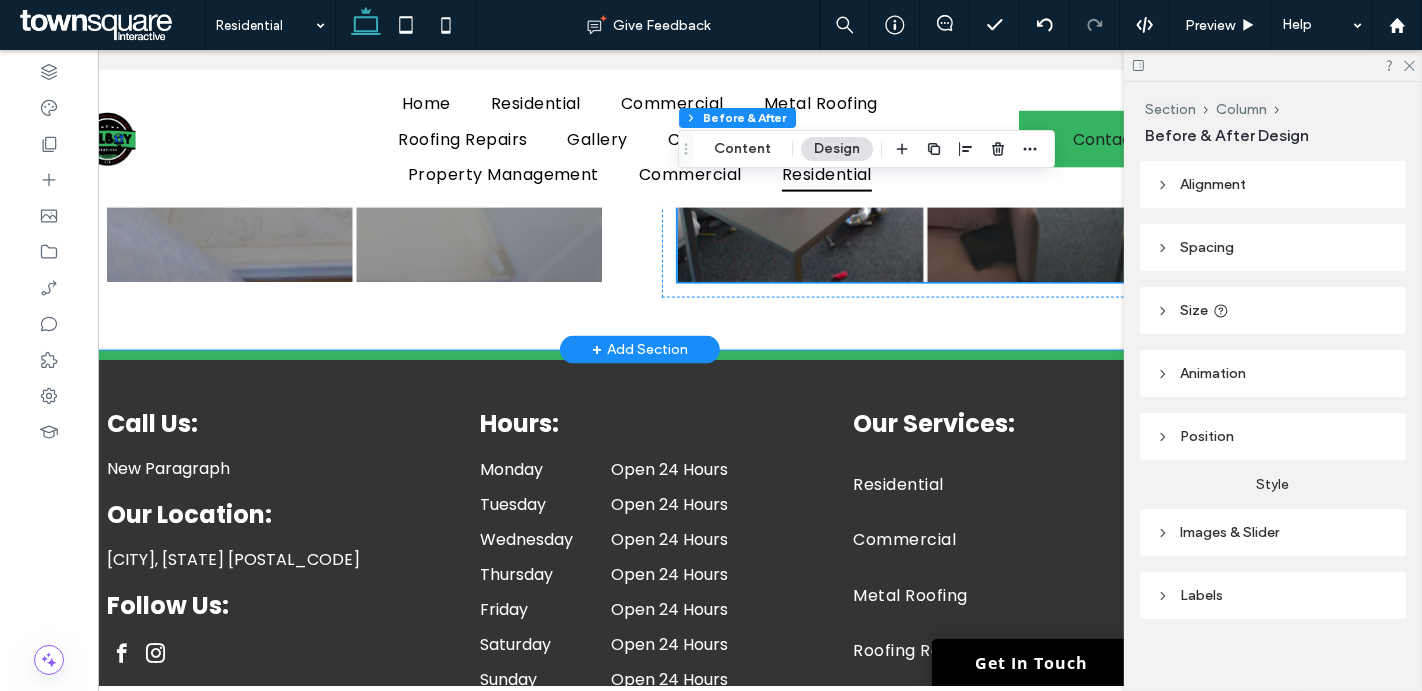 scroll, scrollTop: 2187, scrollLeft: 0, axis: vertical 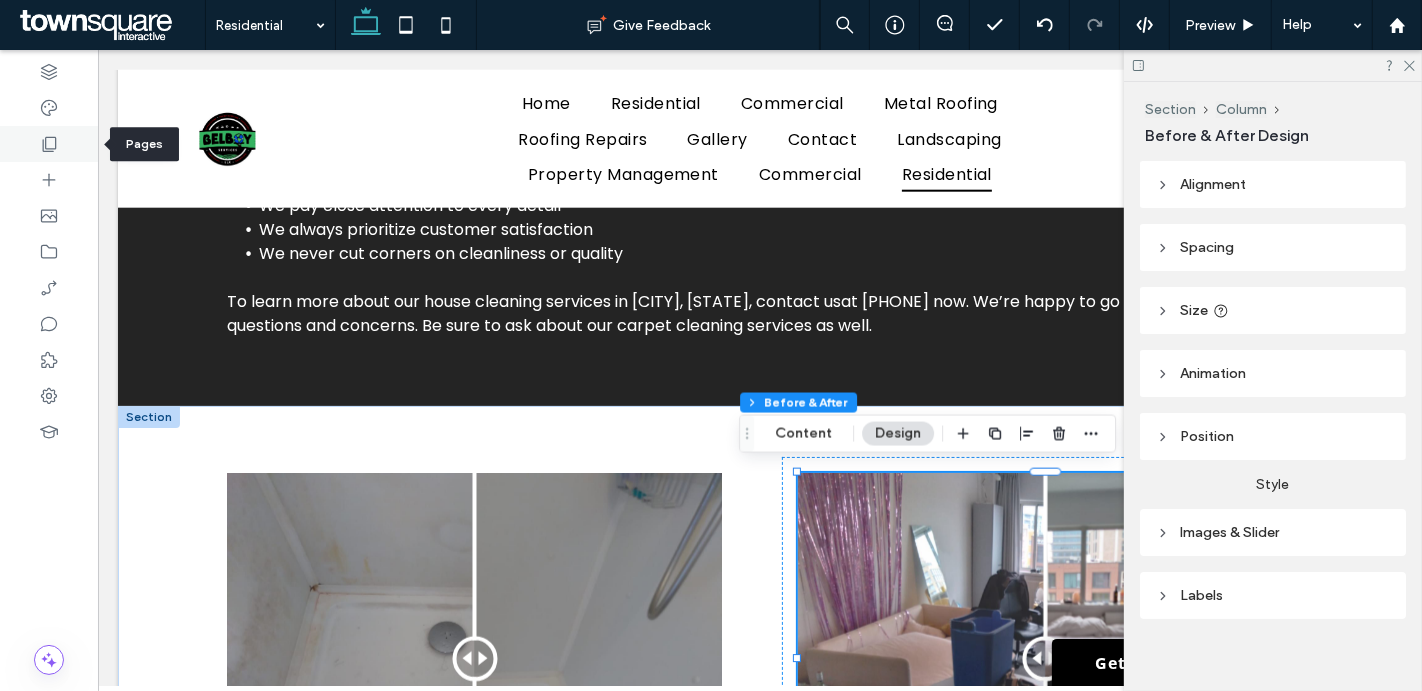 click at bounding box center (49, 144) 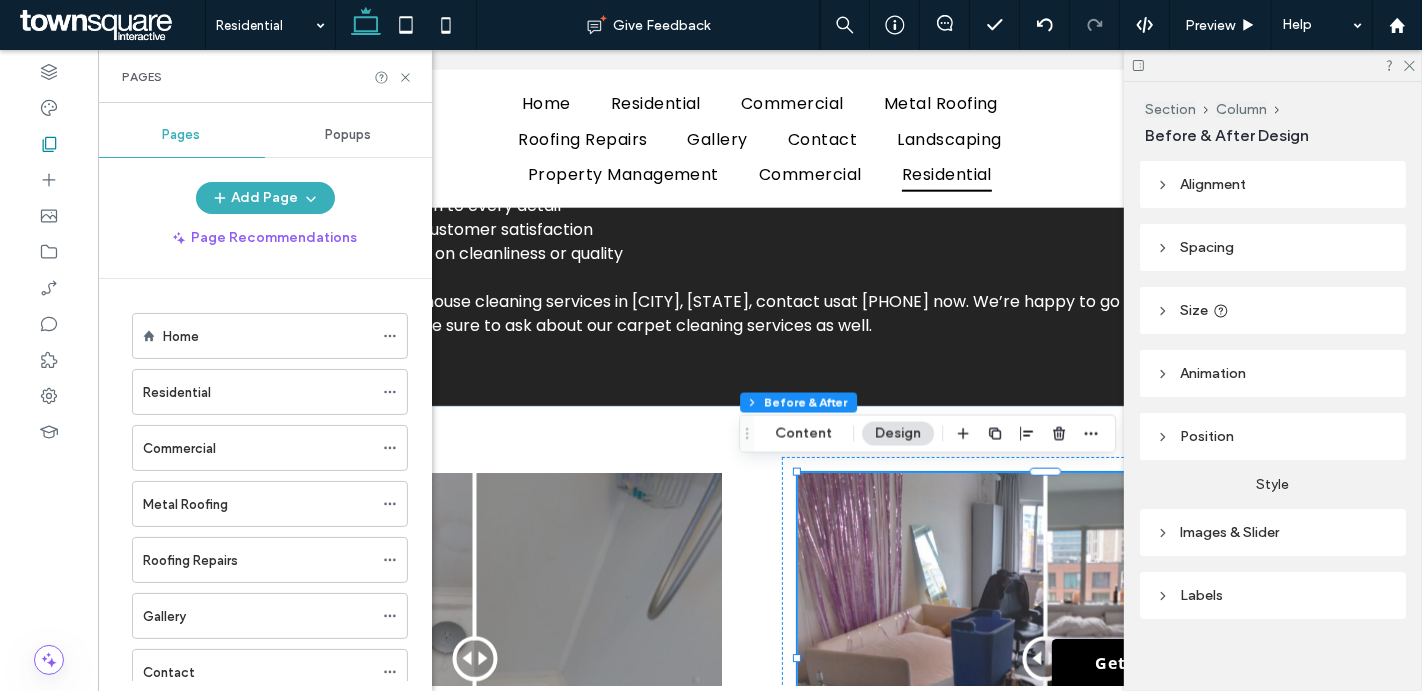 scroll, scrollTop: 331, scrollLeft: 0, axis: vertical 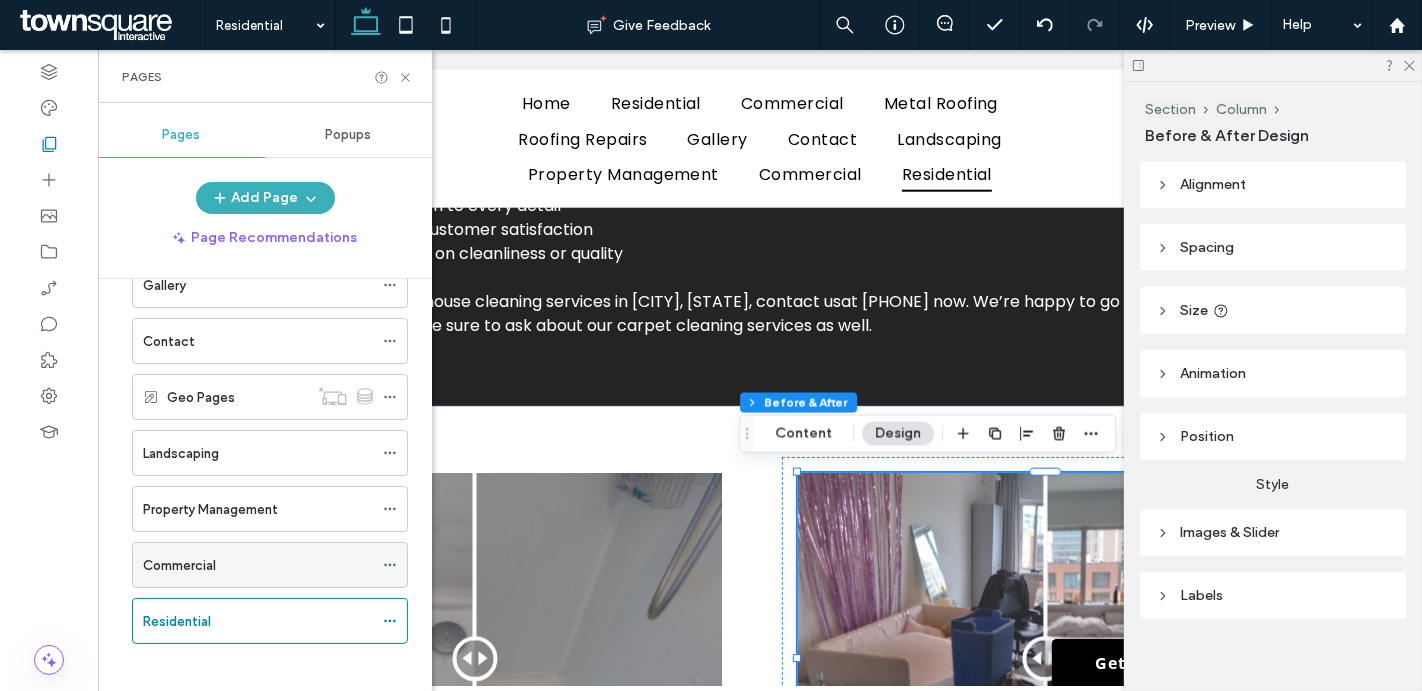 click 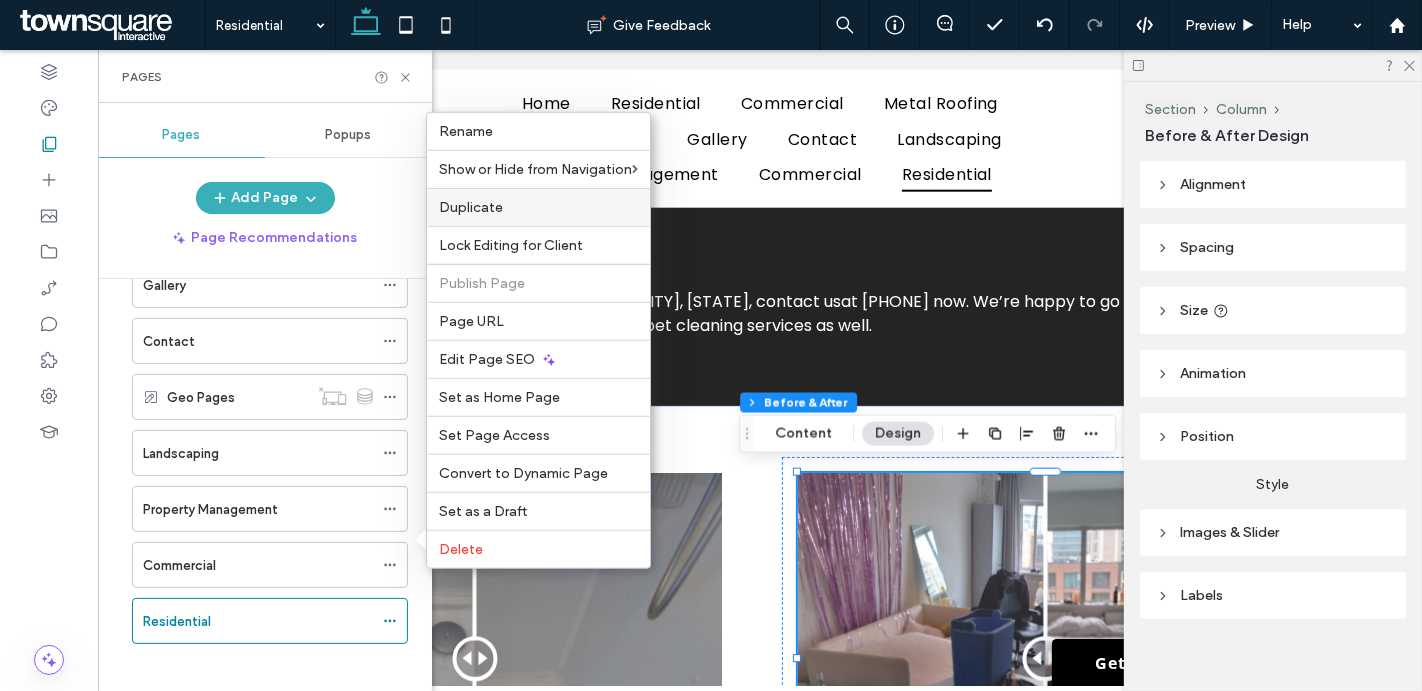 click on "Duplicate" at bounding box center [471, 207] 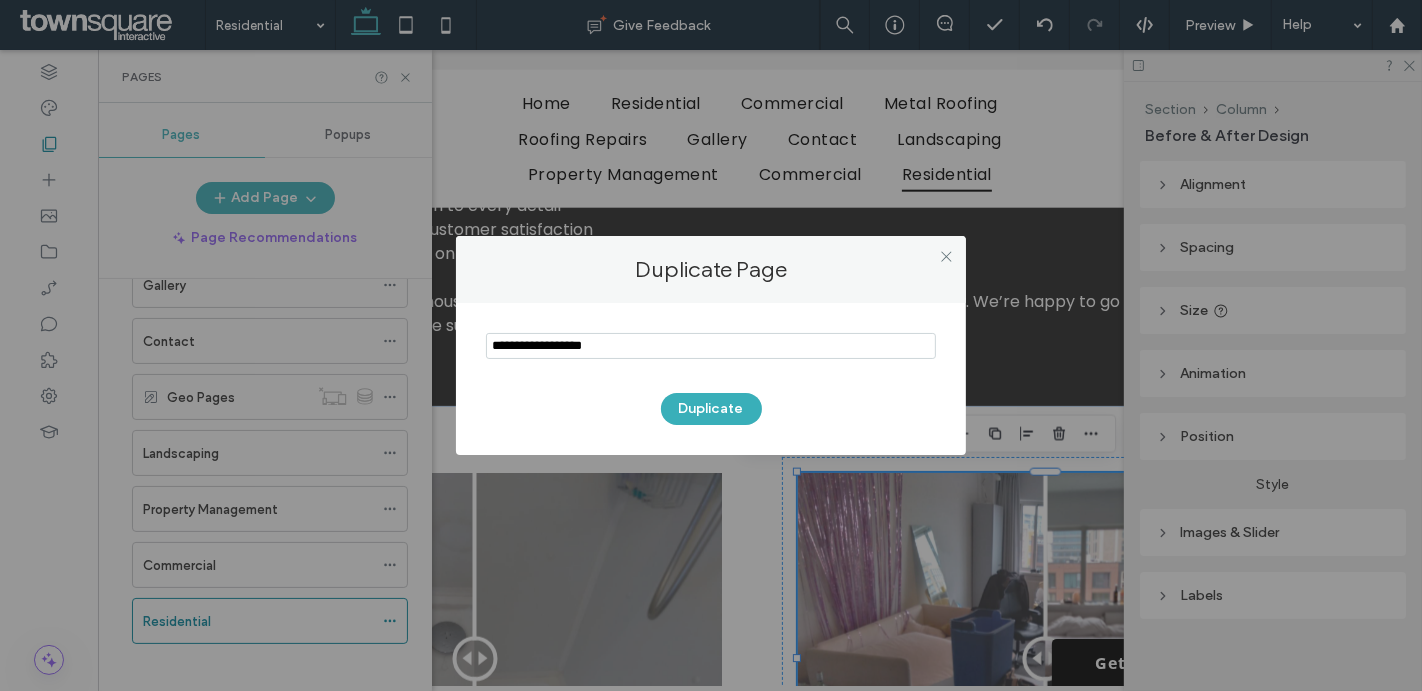 click at bounding box center (711, 346) 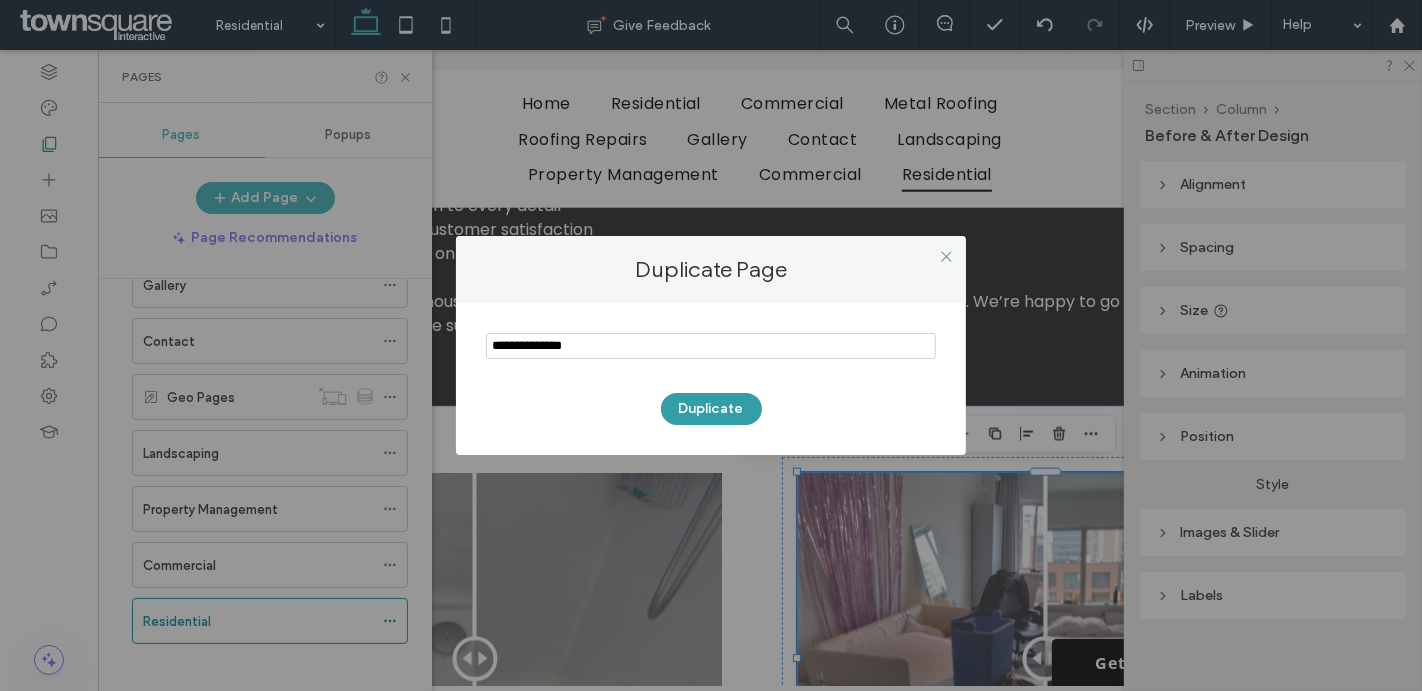 type on "**********" 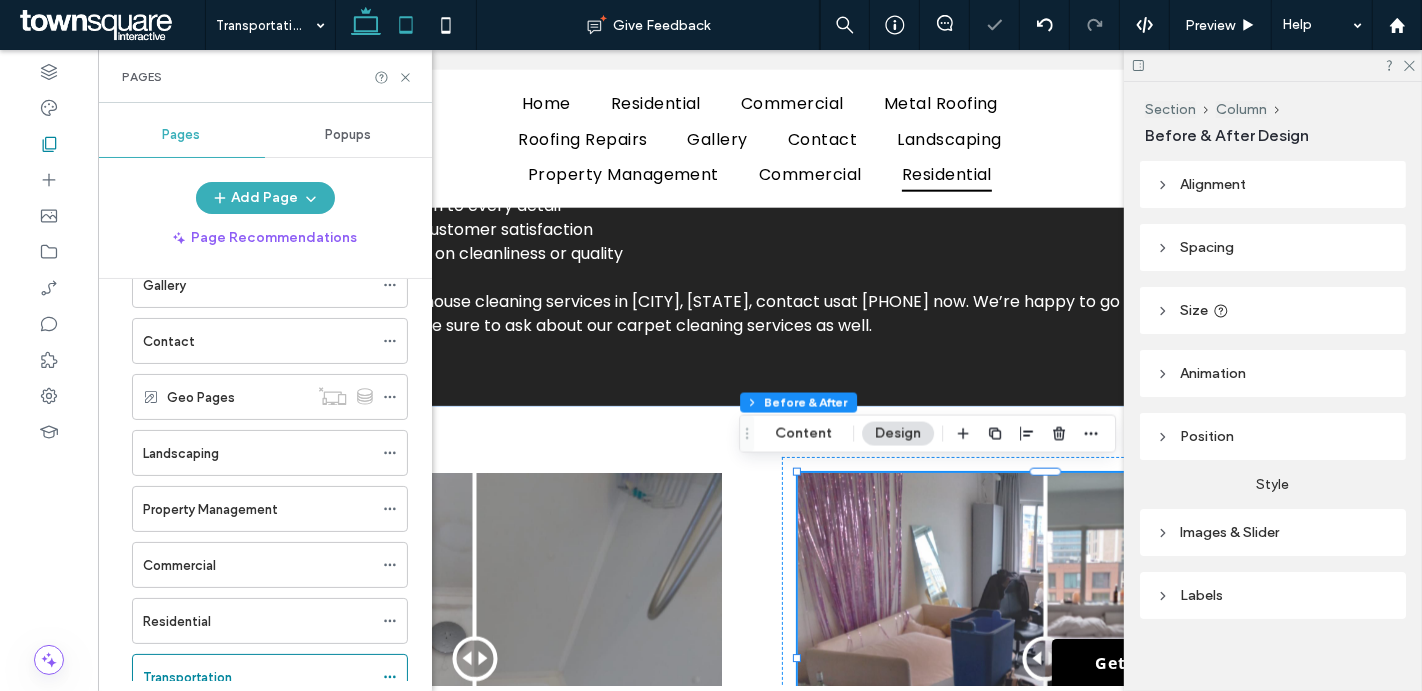 click 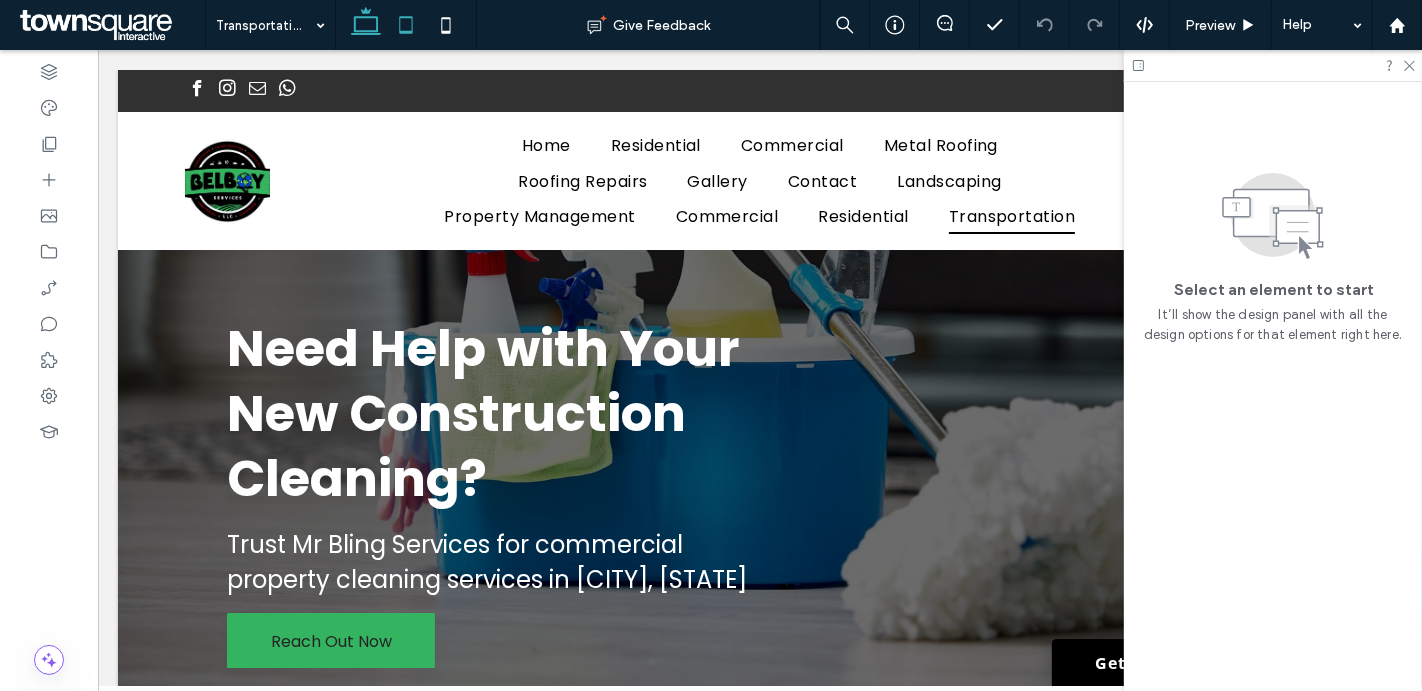 scroll, scrollTop: 0, scrollLeft: 0, axis: both 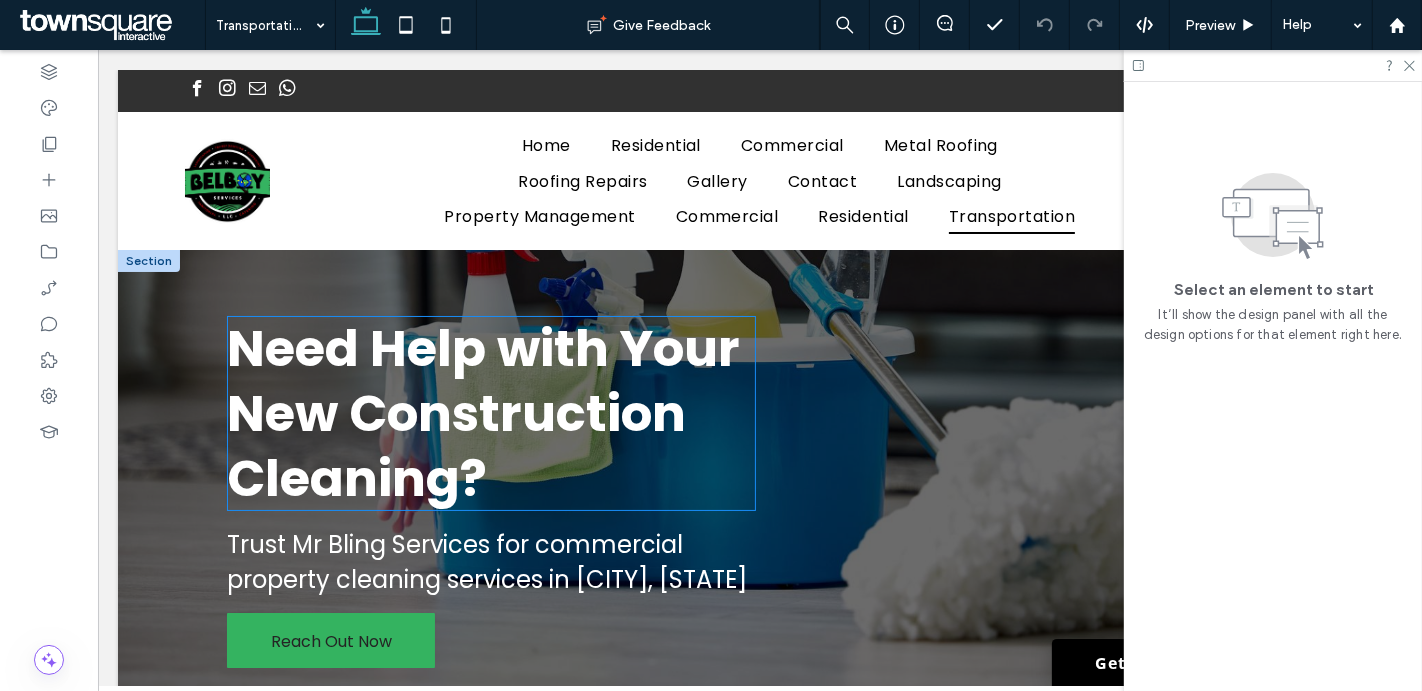 click on "Need Help with Your New Construction Cleaning?" at bounding box center [482, 413] 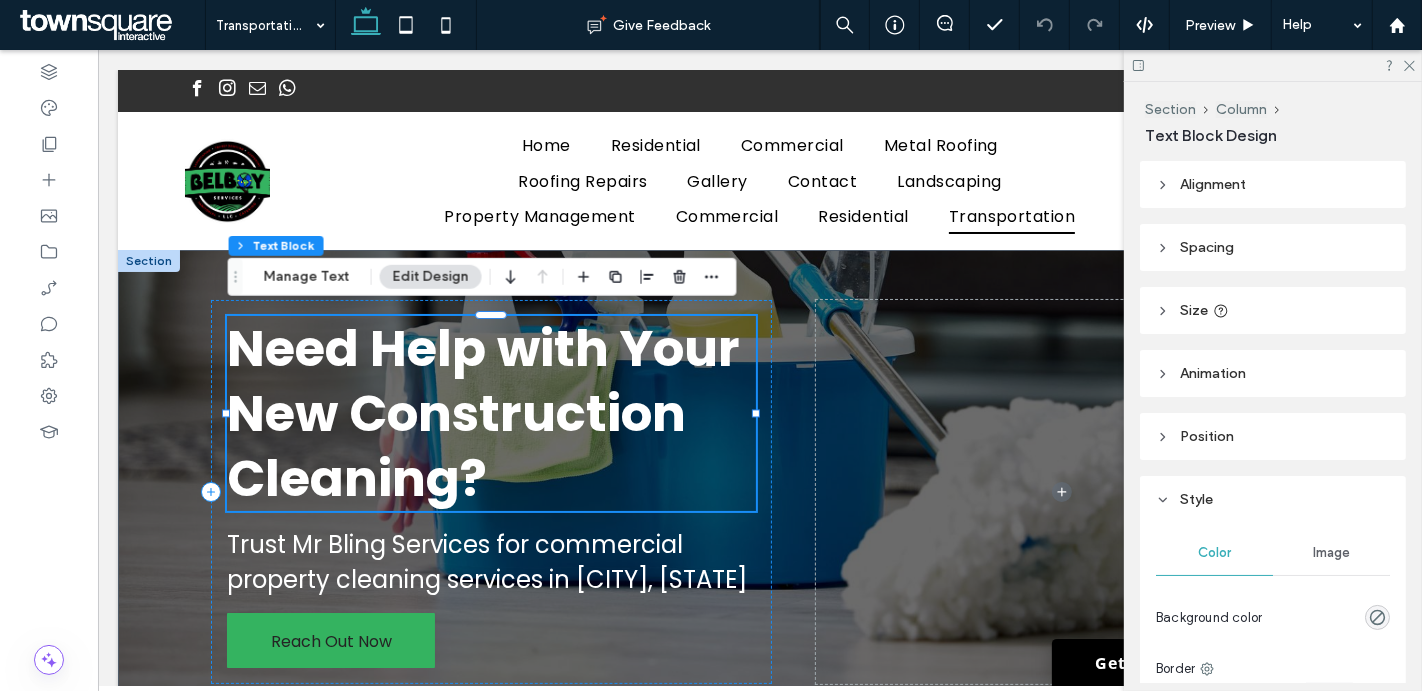 click on "Need Help with Your New Construction Cleaning?" at bounding box center [482, 413] 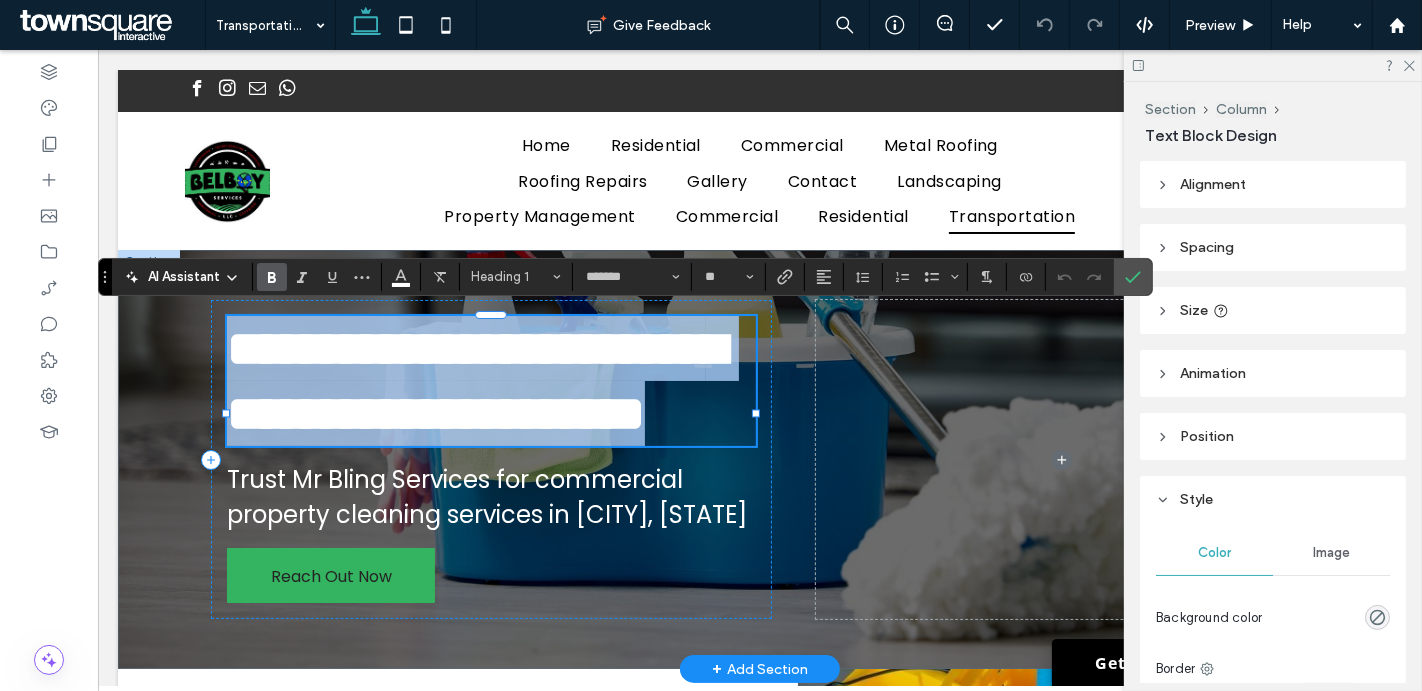 paste 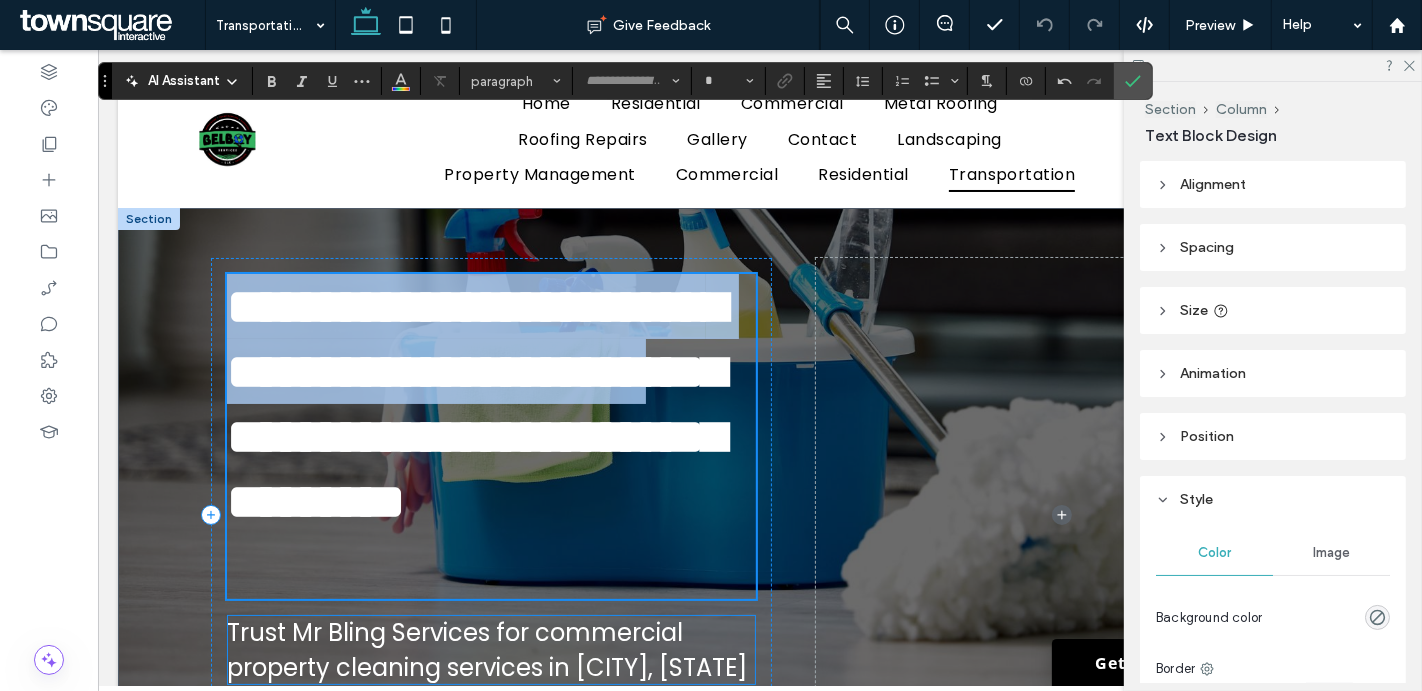 scroll, scrollTop: 348, scrollLeft: 0, axis: vertical 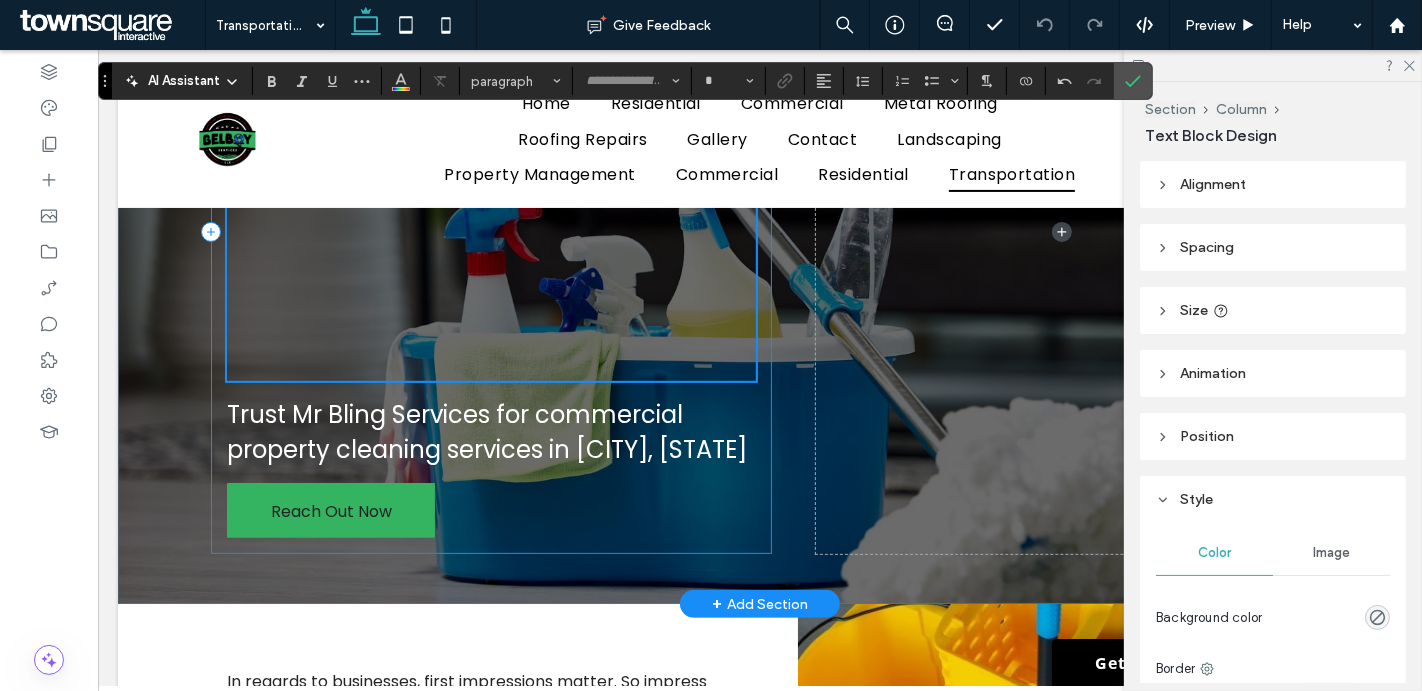 type on "*******" 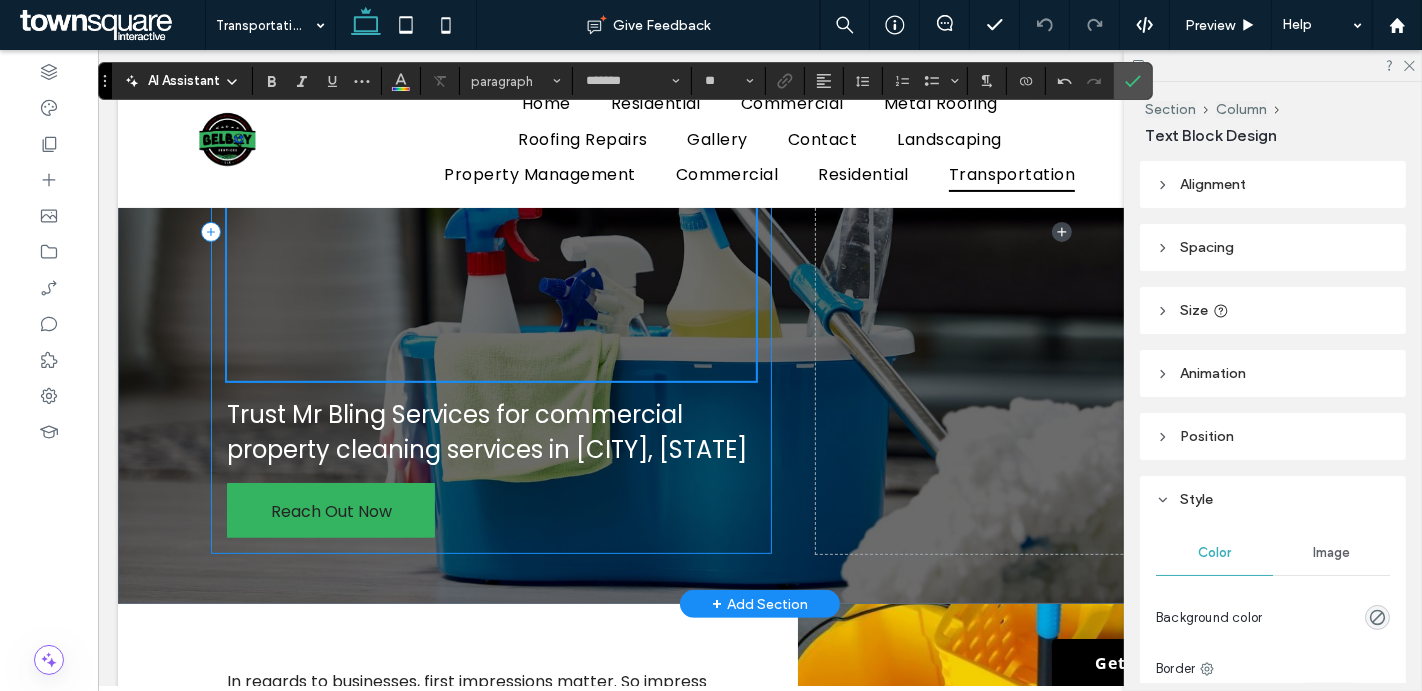 scroll, scrollTop: 2, scrollLeft: 0, axis: vertical 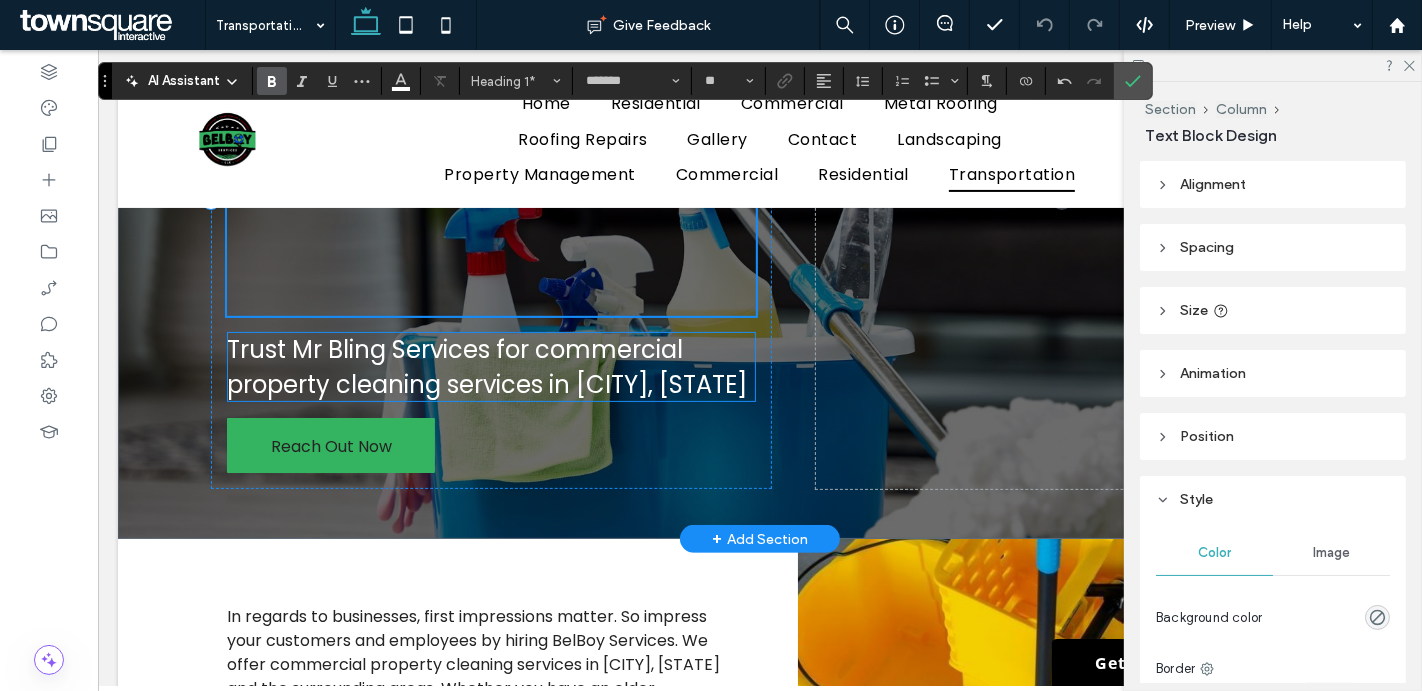 click on "Trust Mr Bling Services for commercial property cleaning services in [CITY], [STATE]" at bounding box center [486, 367] 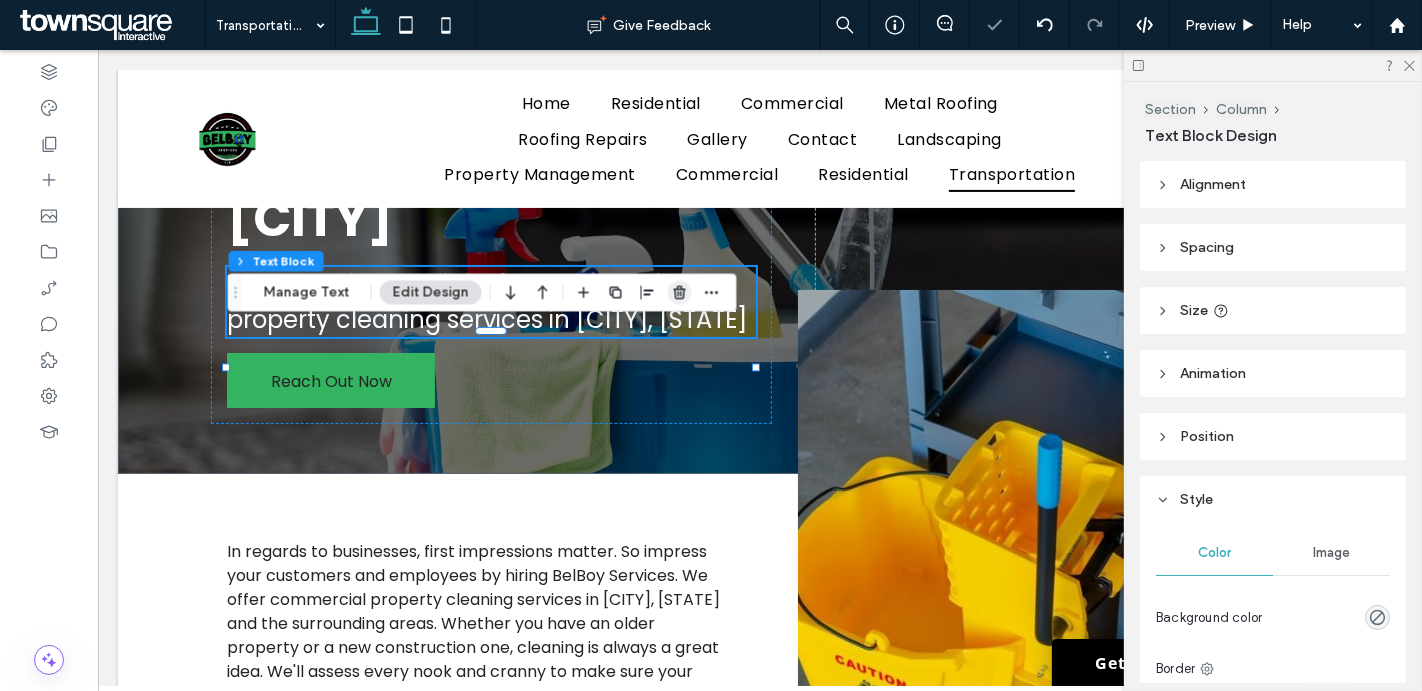 click 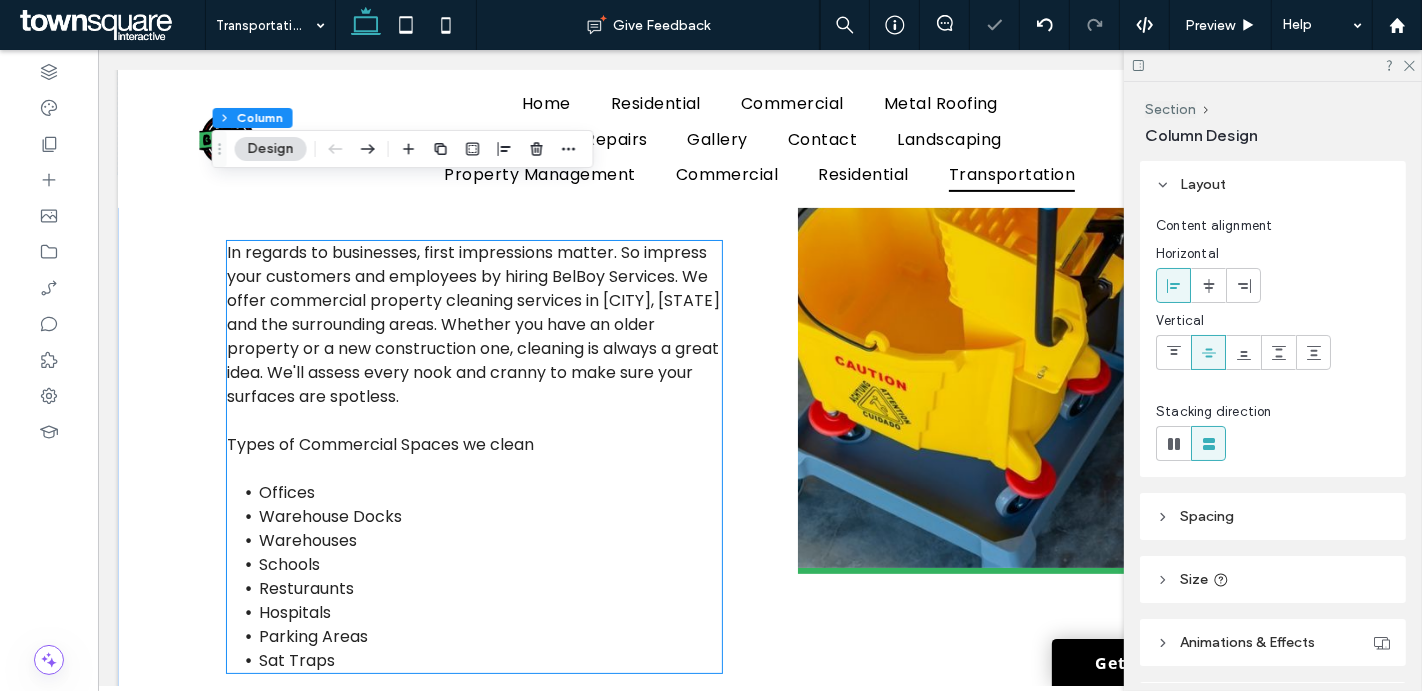 scroll, scrollTop: 586, scrollLeft: 0, axis: vertical 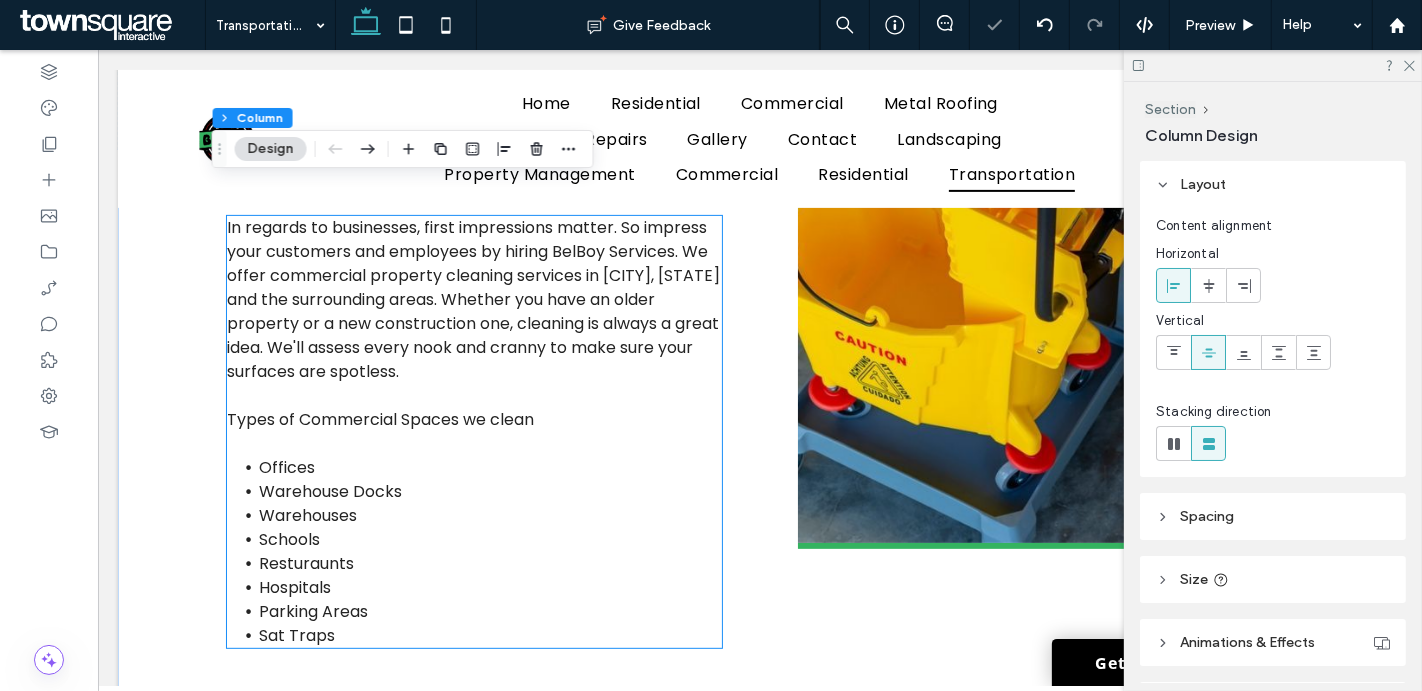 click on "In regards to businesses, first impressions matter. So impress your customers and employees by hiring BelBoy Services. We offer commercial property cleaning services in [CITY], [STATE] and the surrounding areas. Whether you have an older property or a new construction one, cleaning is always a great idea. We'll assess every nook and cranny to make sure your surfaces are spotless." at bounding box center (472, 299) 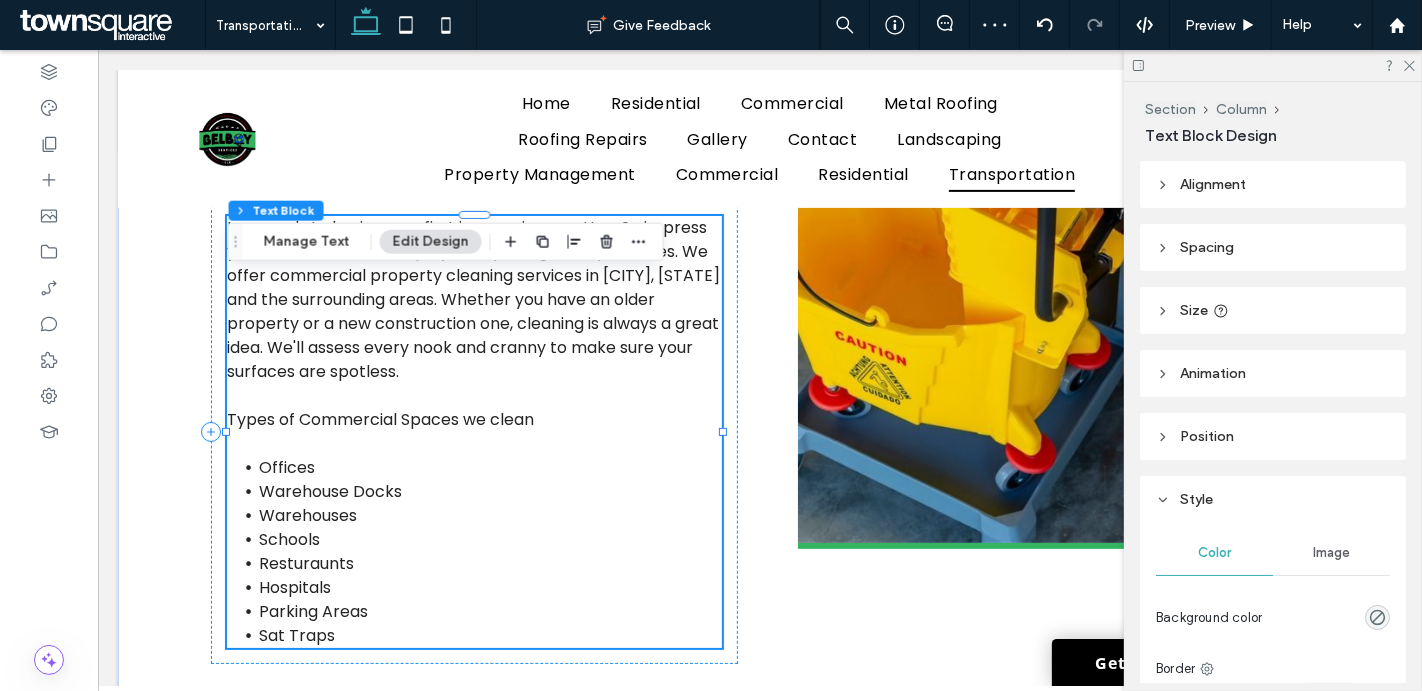click on "In regards to businesses, first impressions matter. So impress your customers and employees by hiring BelBoy Services. We offer commercial property cleaning services in [CITY], [STATE] and the surrounding areas. Whether you have an older property or a new construction one, cleaning is always a great idea. We'll assess every nook and cranny to make sure your surfaces are spotless." at bounding box center [472, 299] 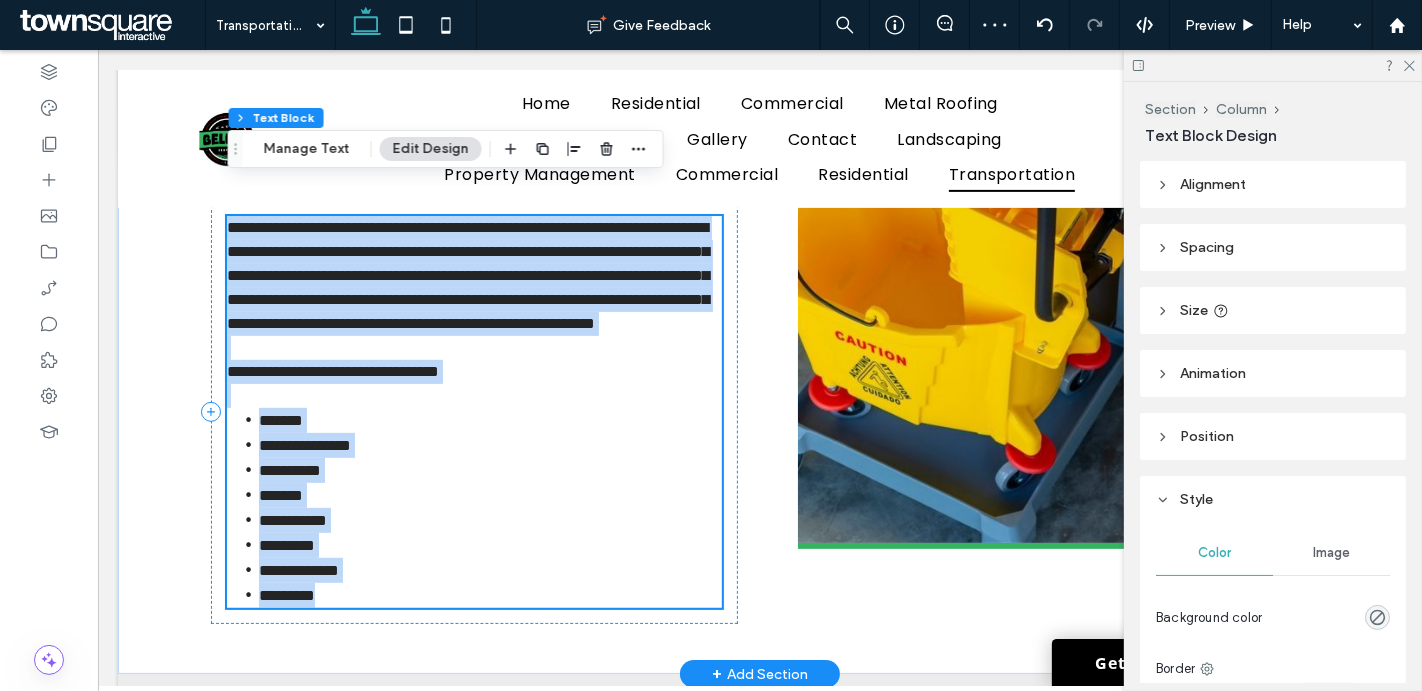 scroll, scrollTop: 709, scrollLeft: 0, axis: vertical 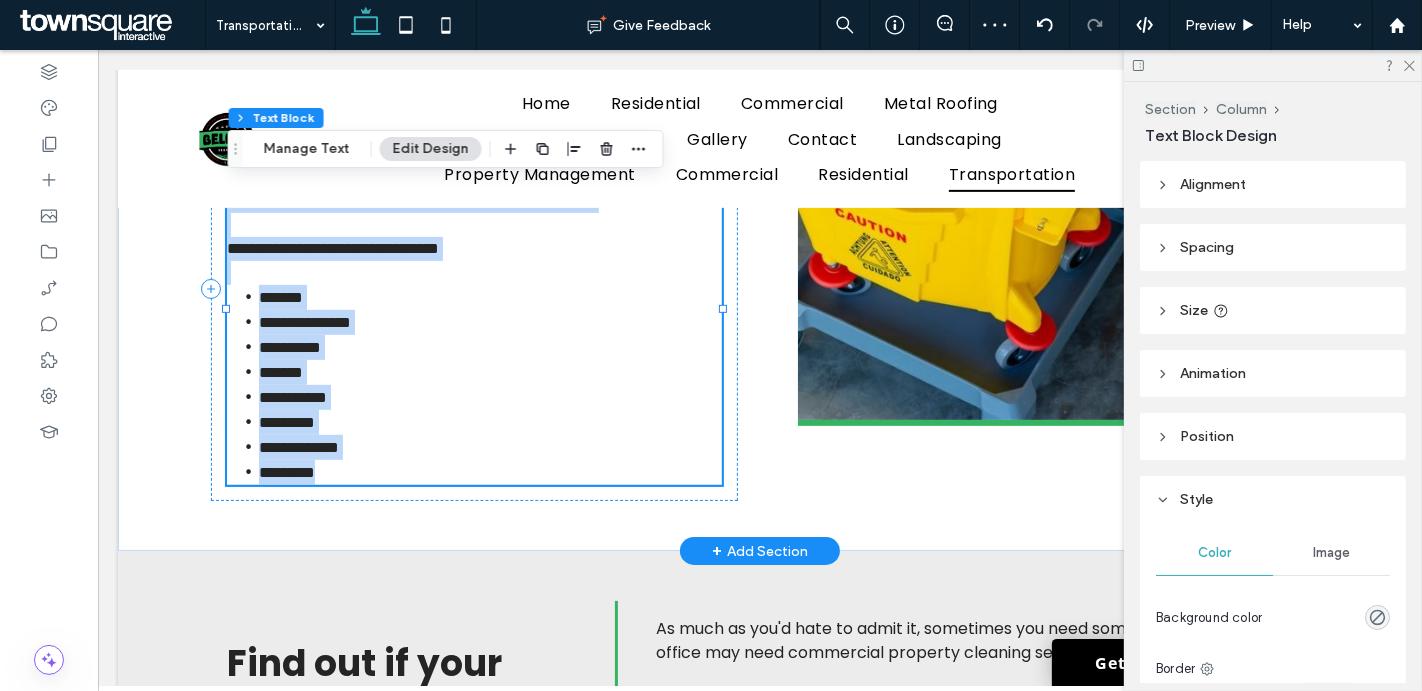 type on "*******" 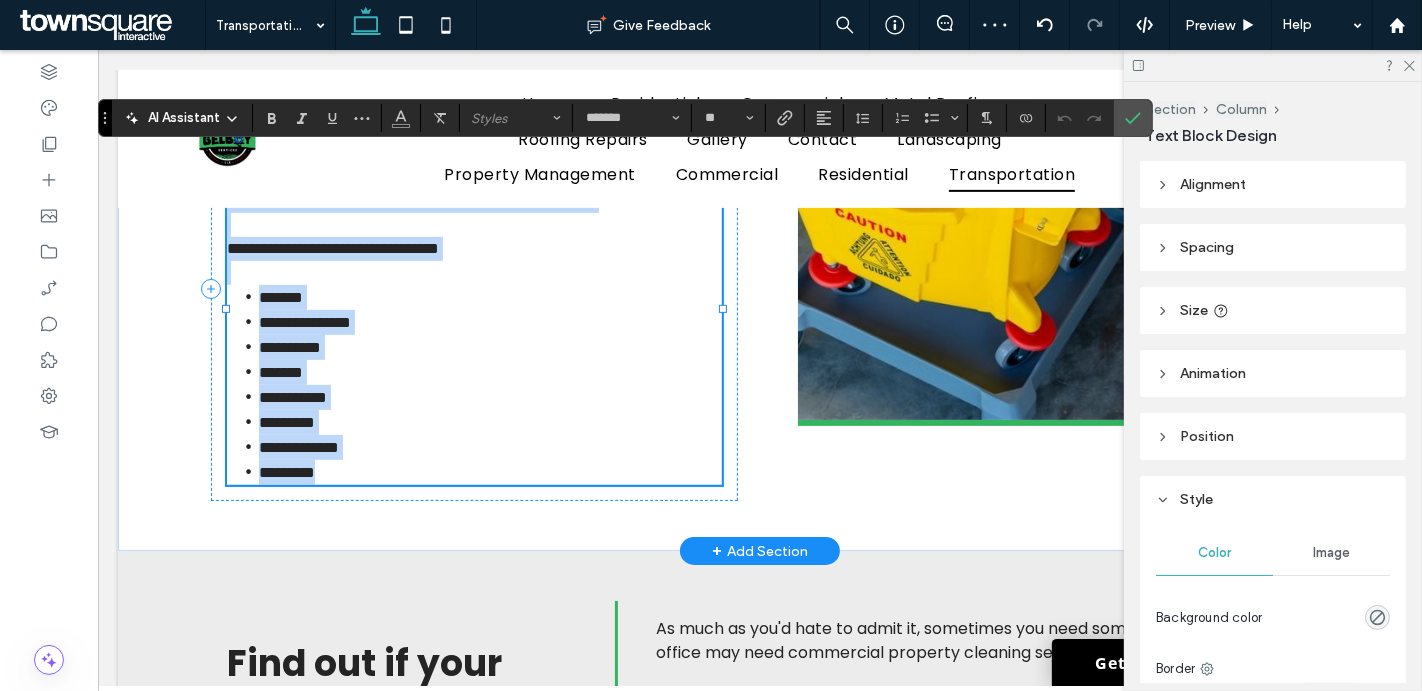 paste 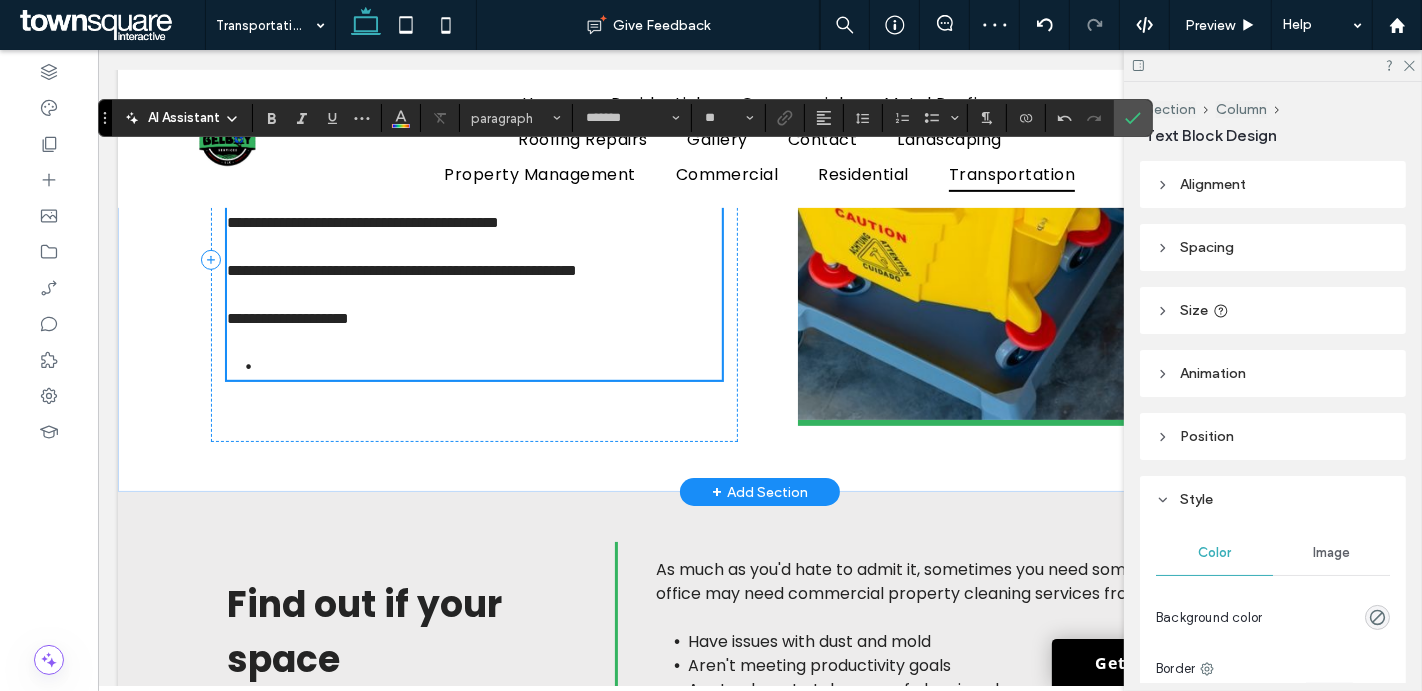 type 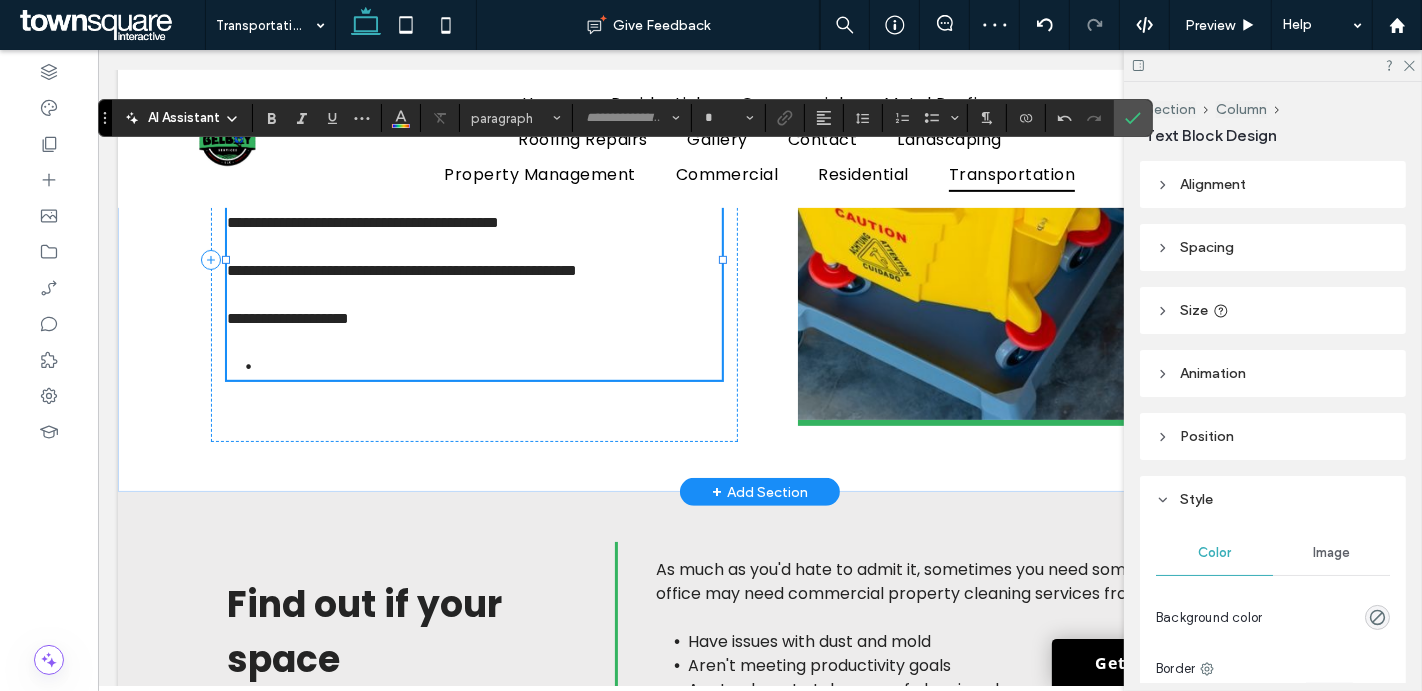 type on "*******" 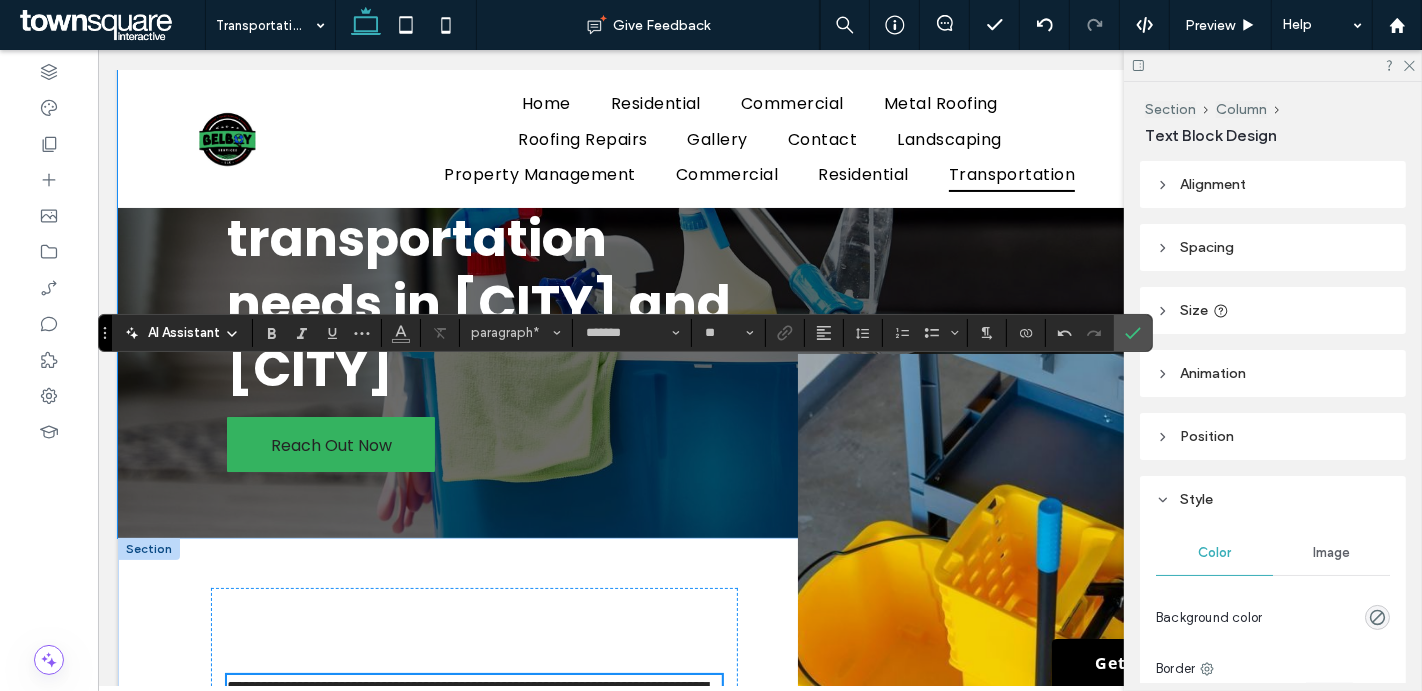 scroll, scrollTop: 530, scrollLeft: 0, axis: vertical 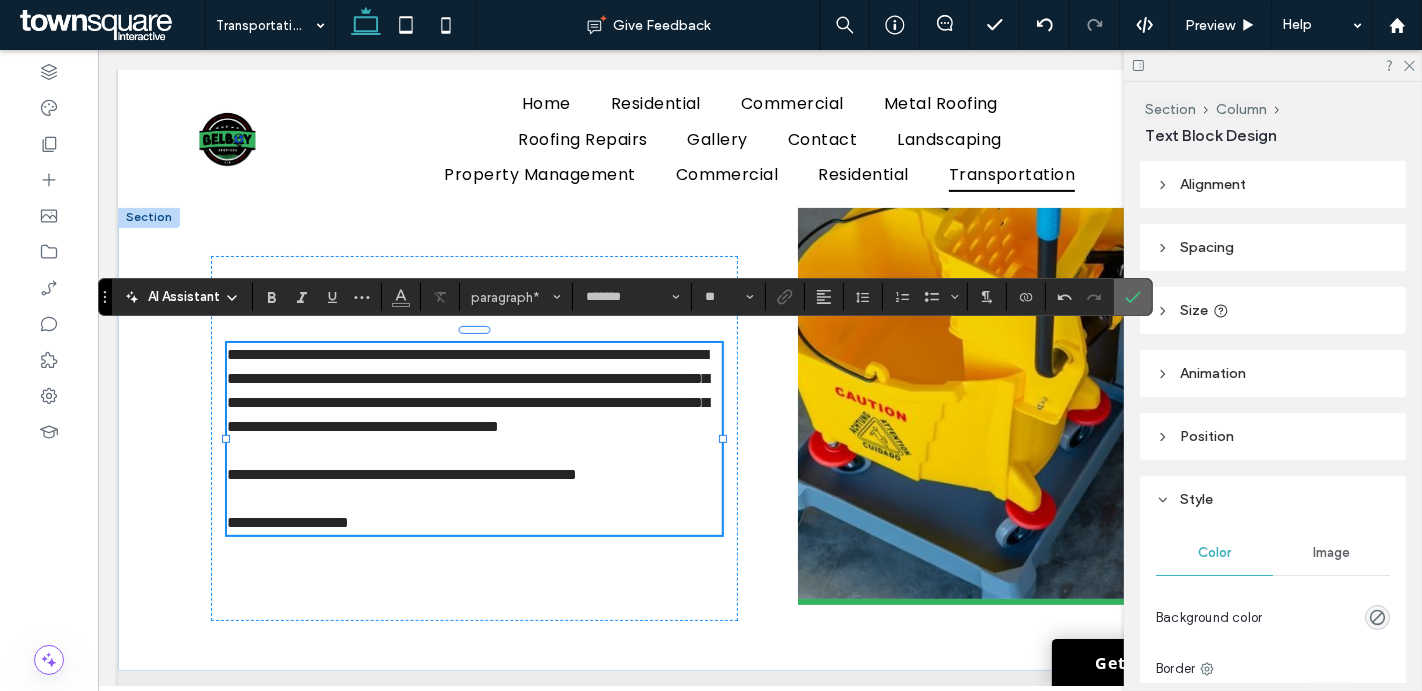 click at bounding box center [1129, 297] 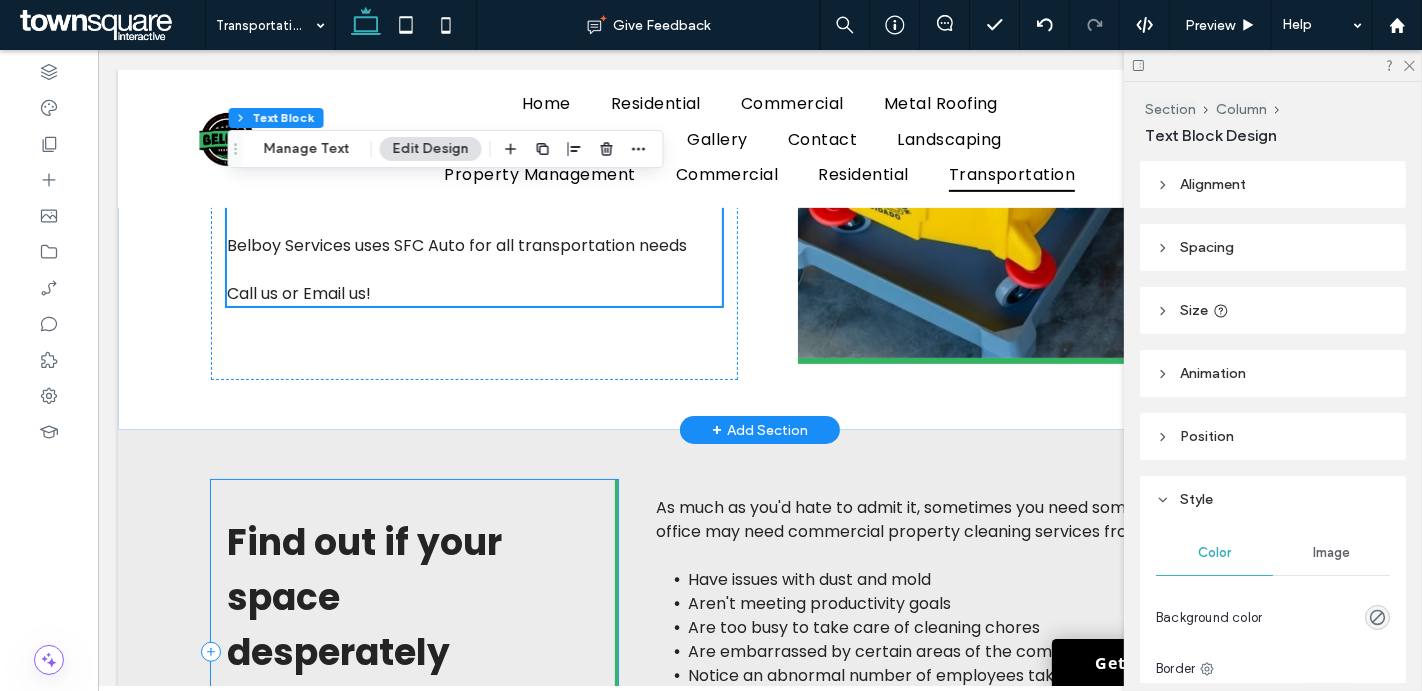 scroll, scrollTop: 1501, scrollLeft: 0, axis: vertical 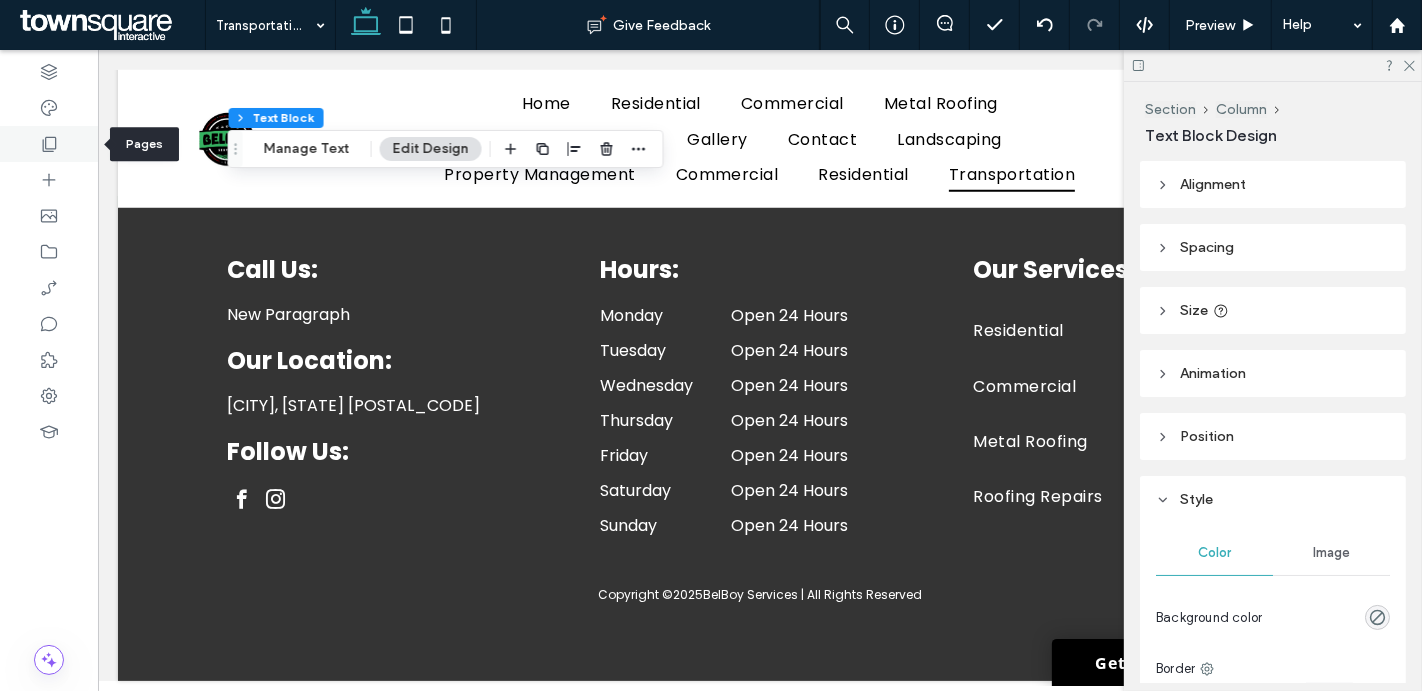 click 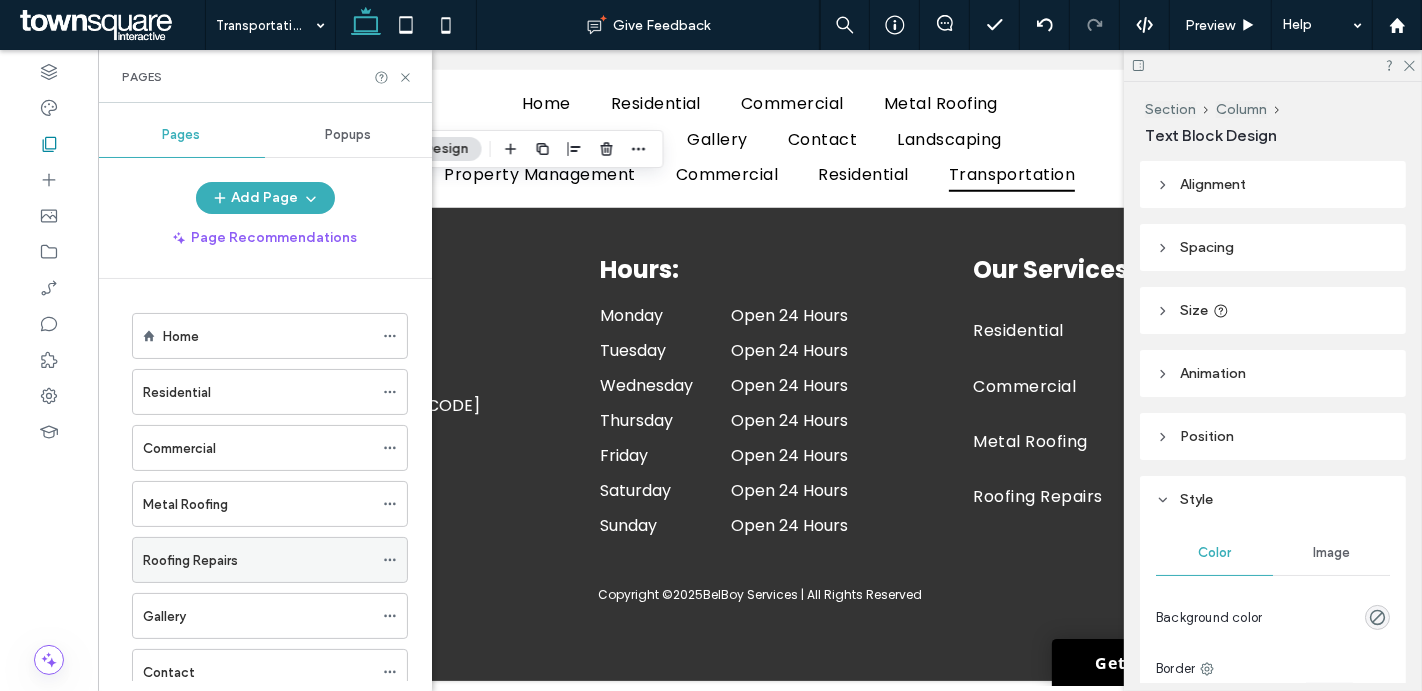 scroll, scrollTop: 386, scrollLeft: 0, axis: vertical 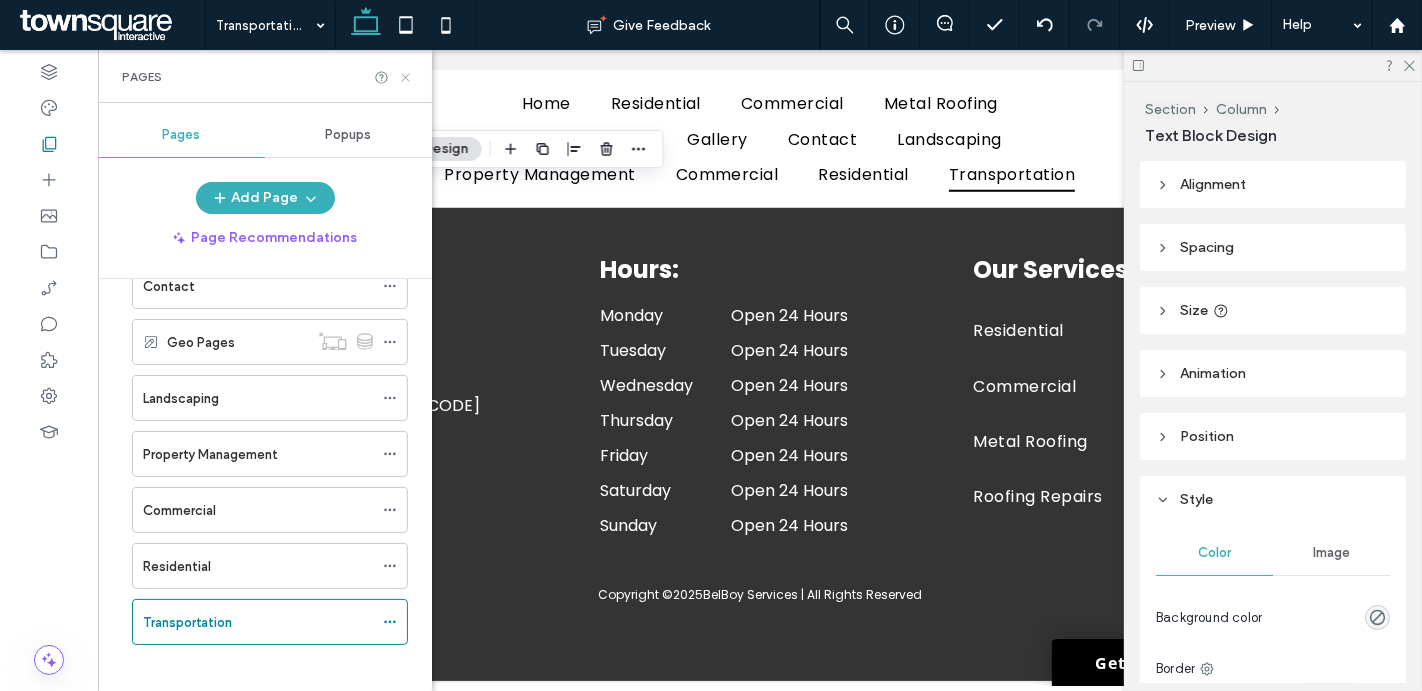 click 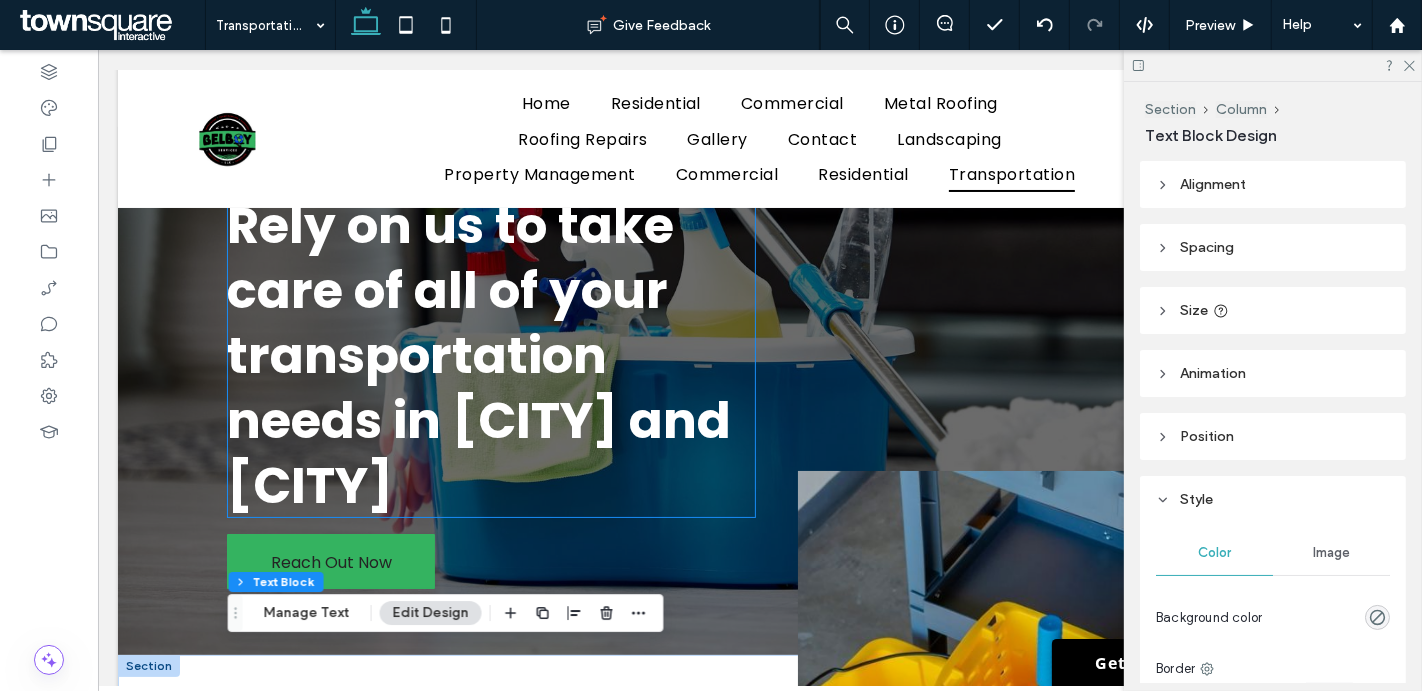 scroll, scrollTop: 77, scrollLeft: 0, axis: vertical 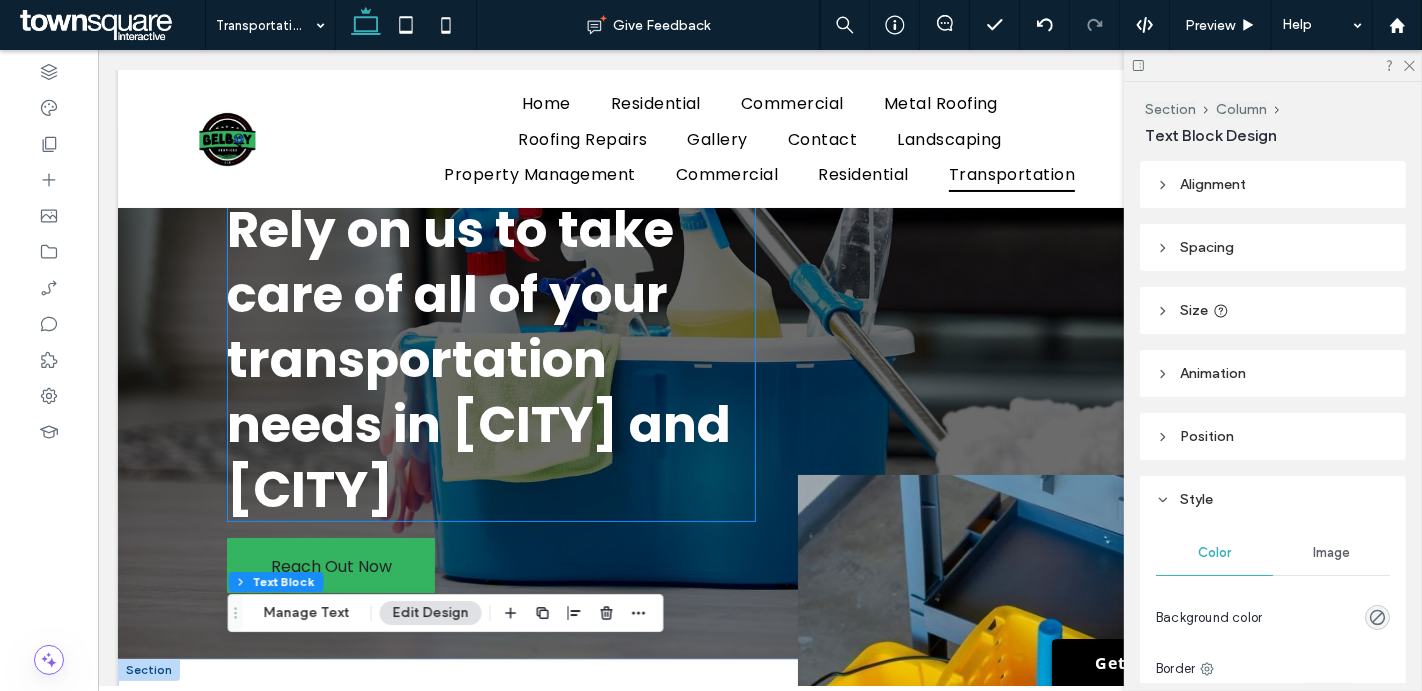 click on "Rely on us to take care of all of your transportation needs in [CITY] and [CITY]" at bounding box center (490, 359) 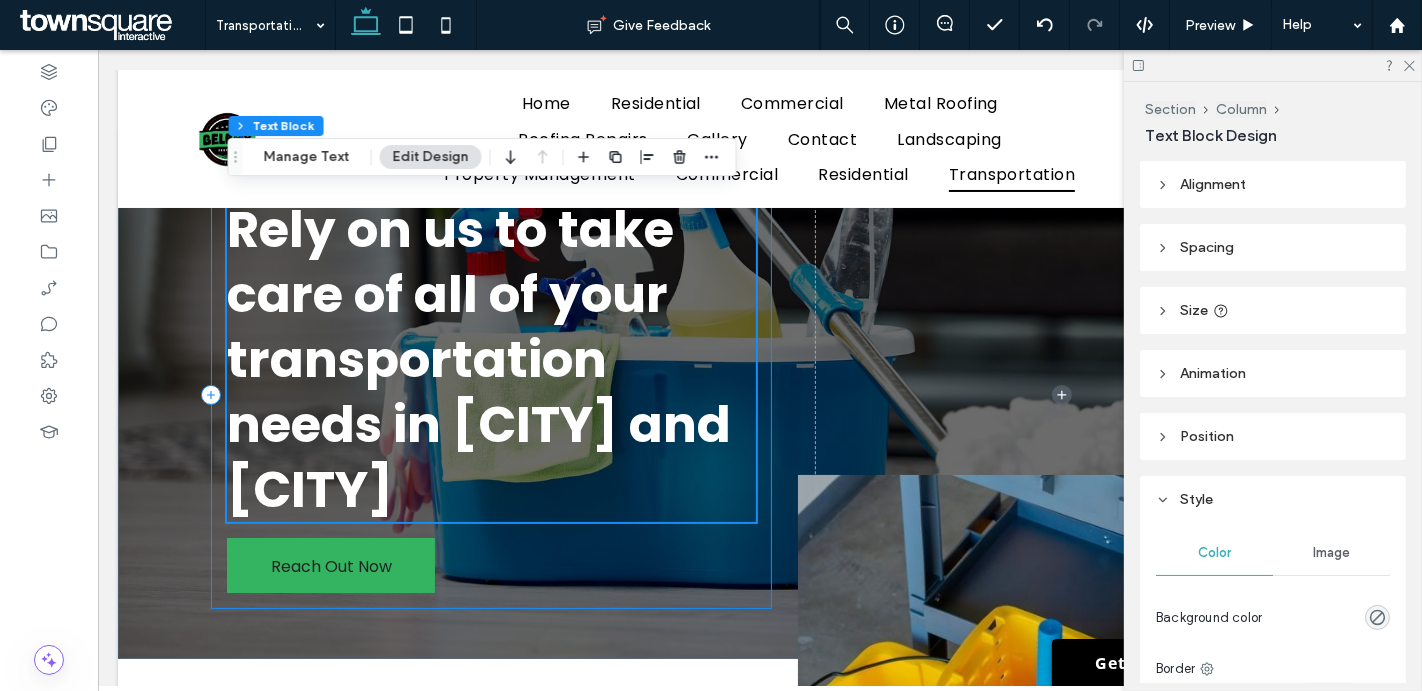 scroll, scrollTop: 184, scrollLeft: 0, axis: vertical 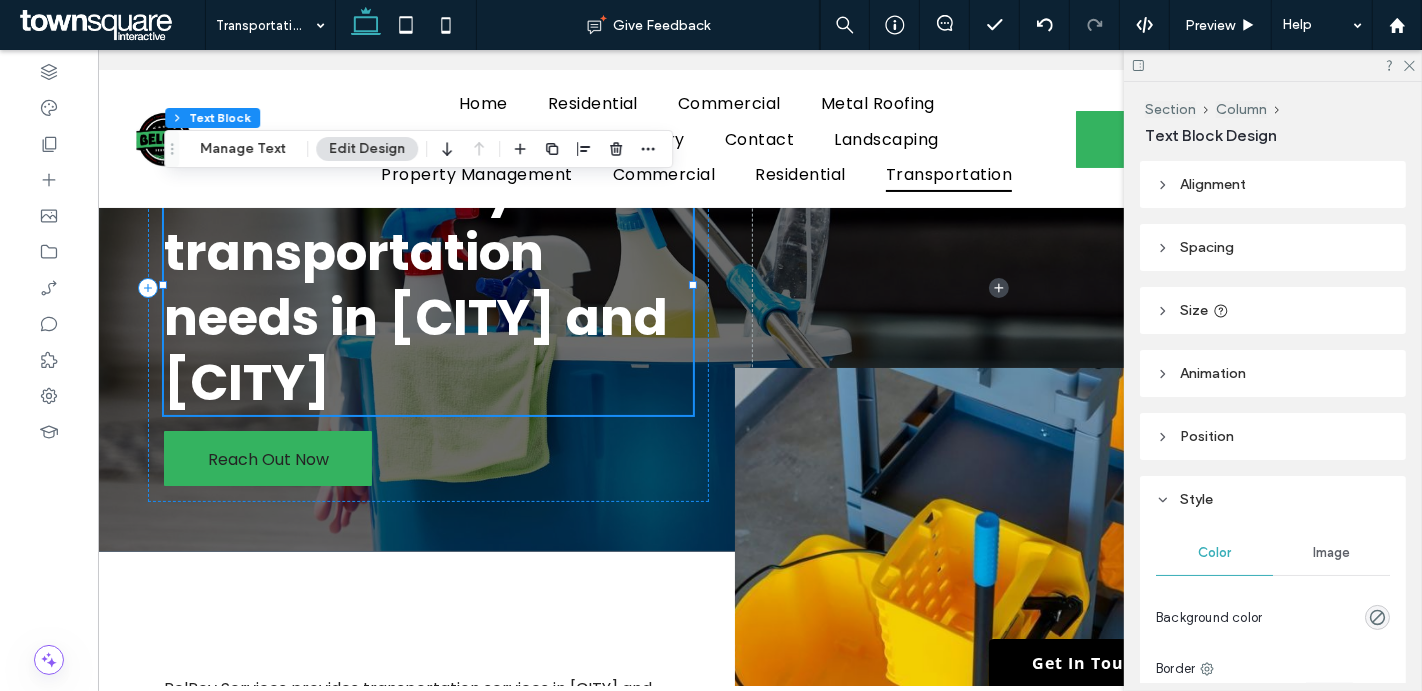 click on "Rely on us to take care of all of your transportation needs in [CITY] and [CITY]" at bounding box center [428, 252] 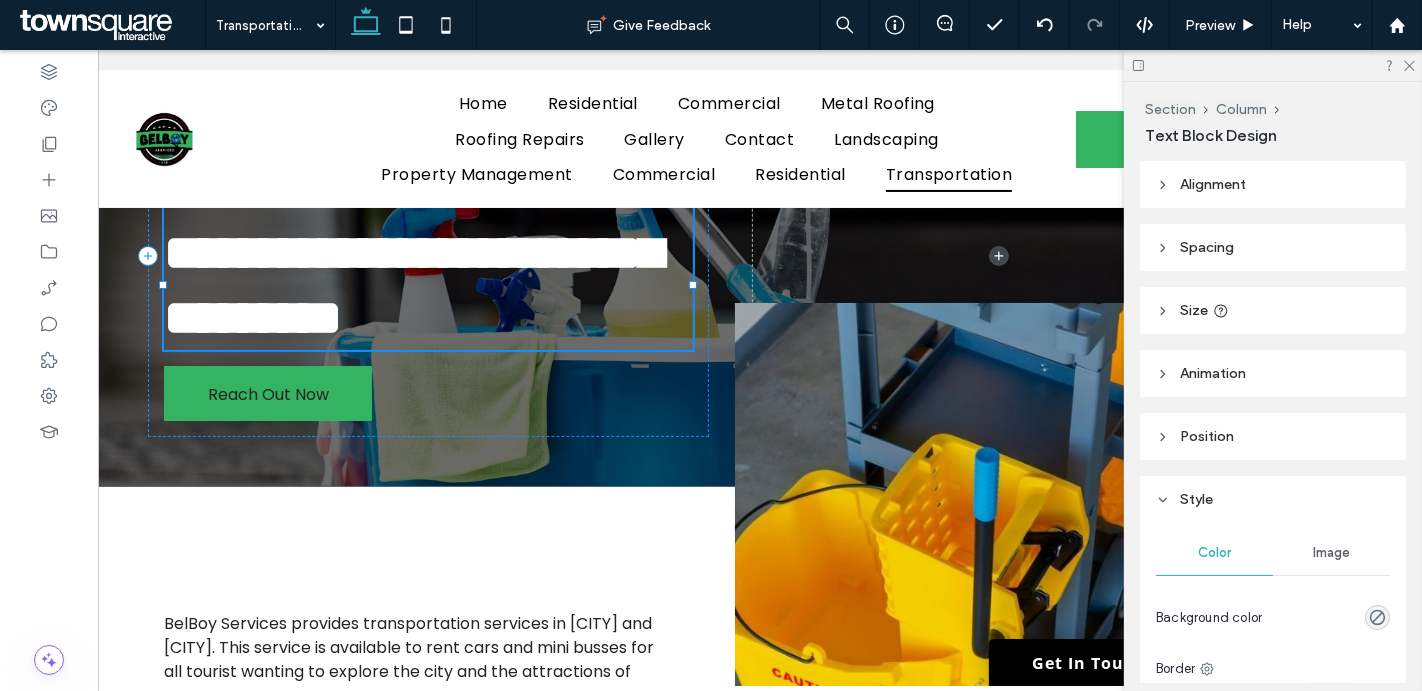 click on "**********" at bounding box center [413, 220] 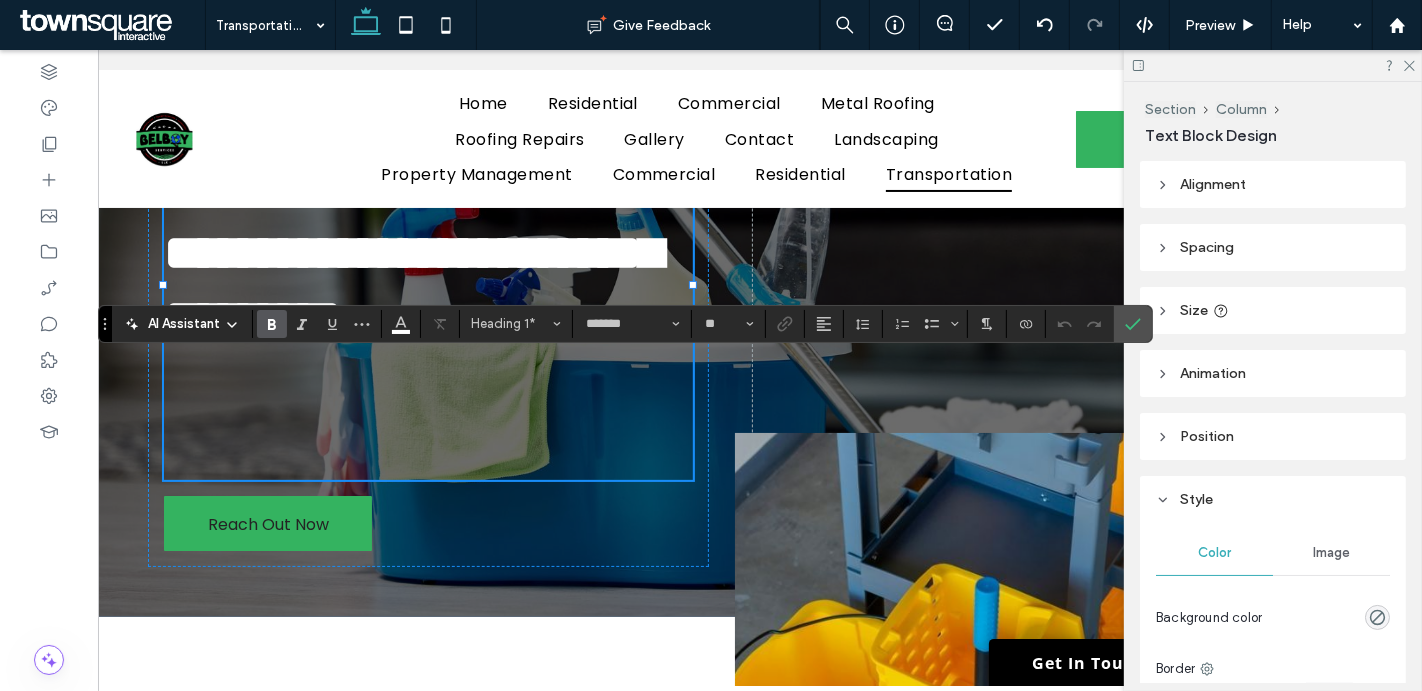 click on "**********" at bounding box center [413, 220] 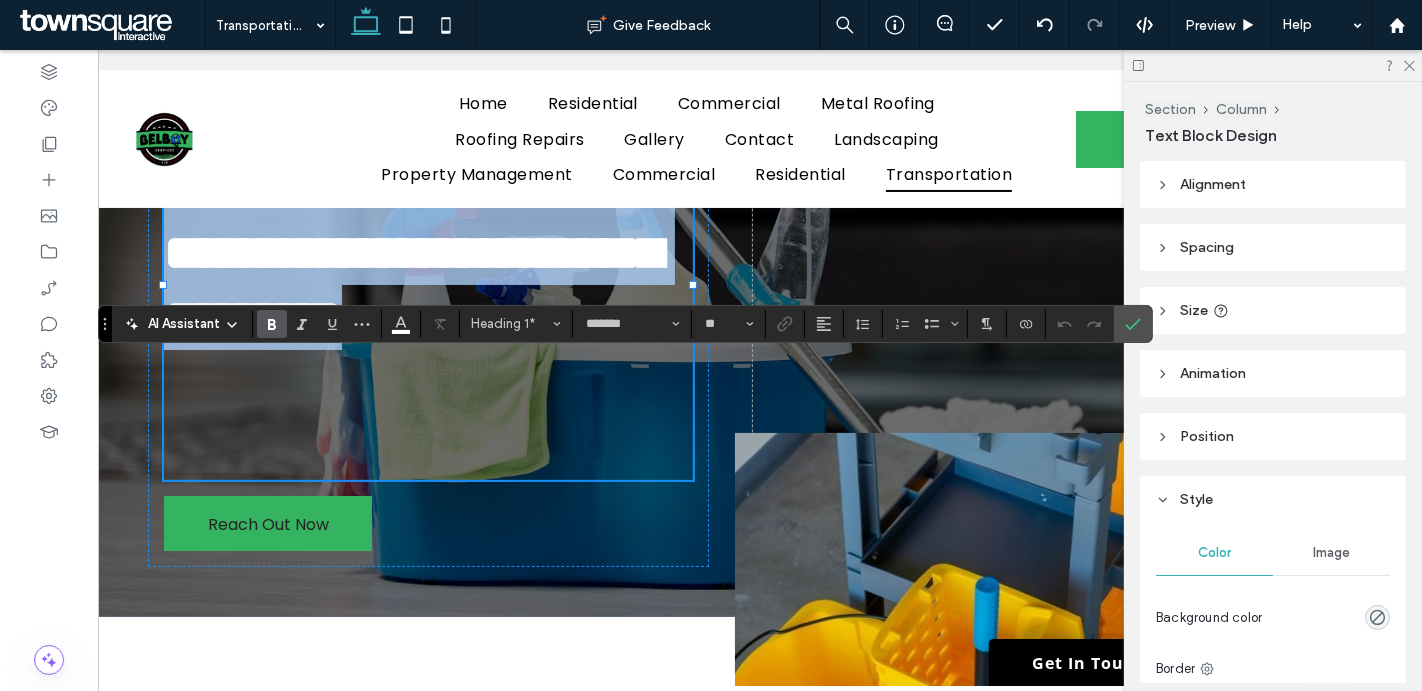 click on "**********" at bounding box center [413, 220] 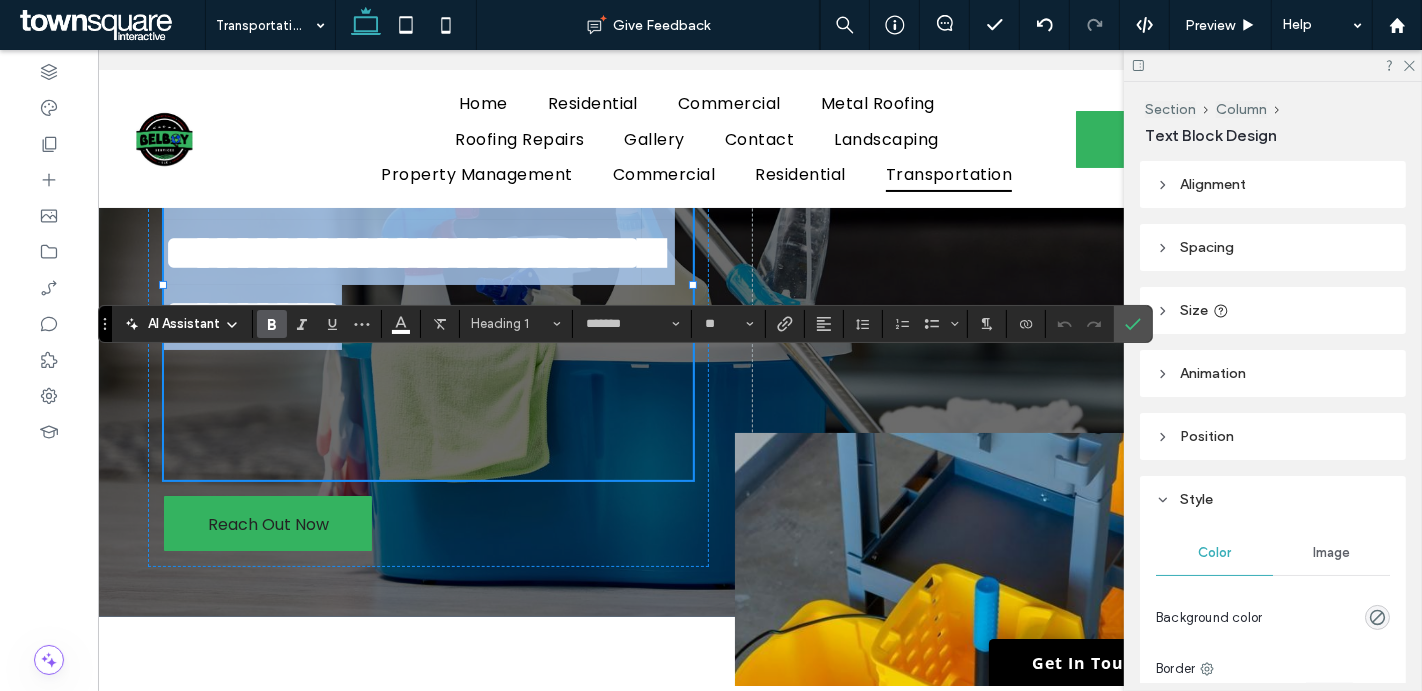 scroll, scrollTop: 0, scrollLeft: 0, axis: both 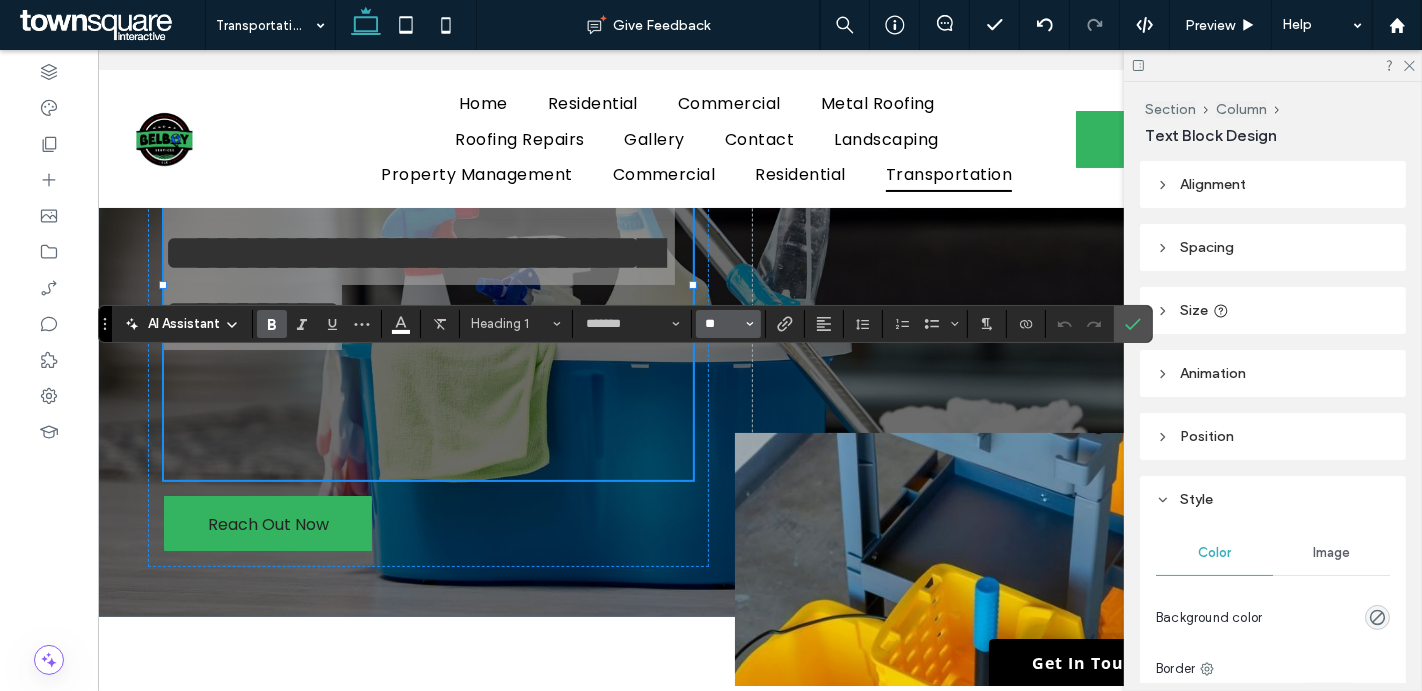 click on "**" at bounding box center (722, 324) 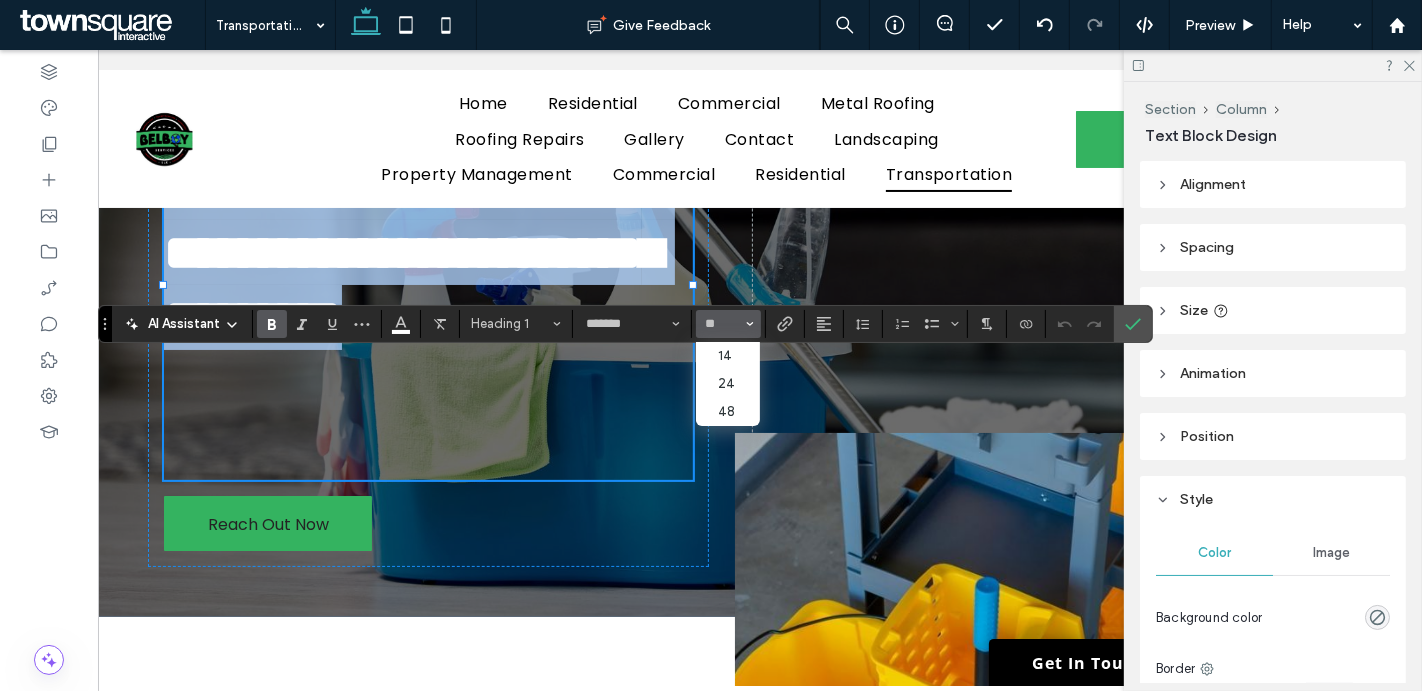 type on "**" 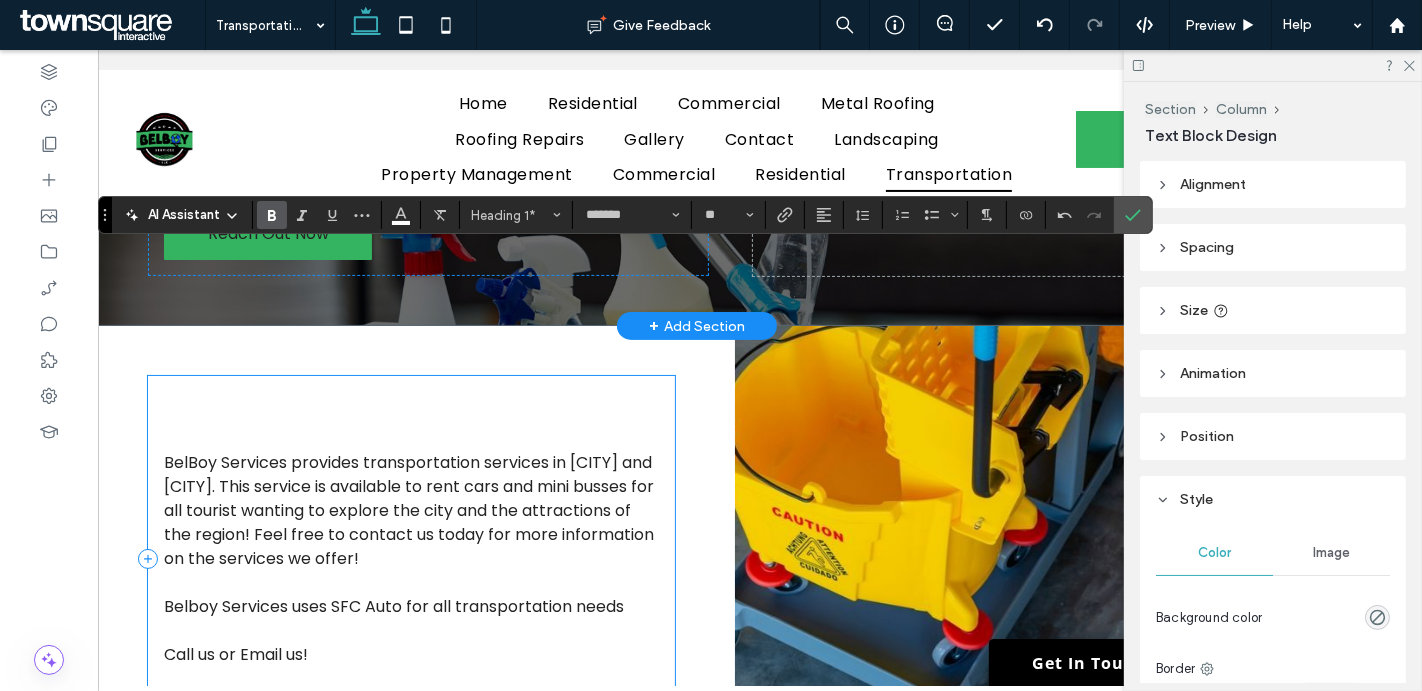 scroll, scrollTop: 300, scrollLeft: 0, axis: vertical 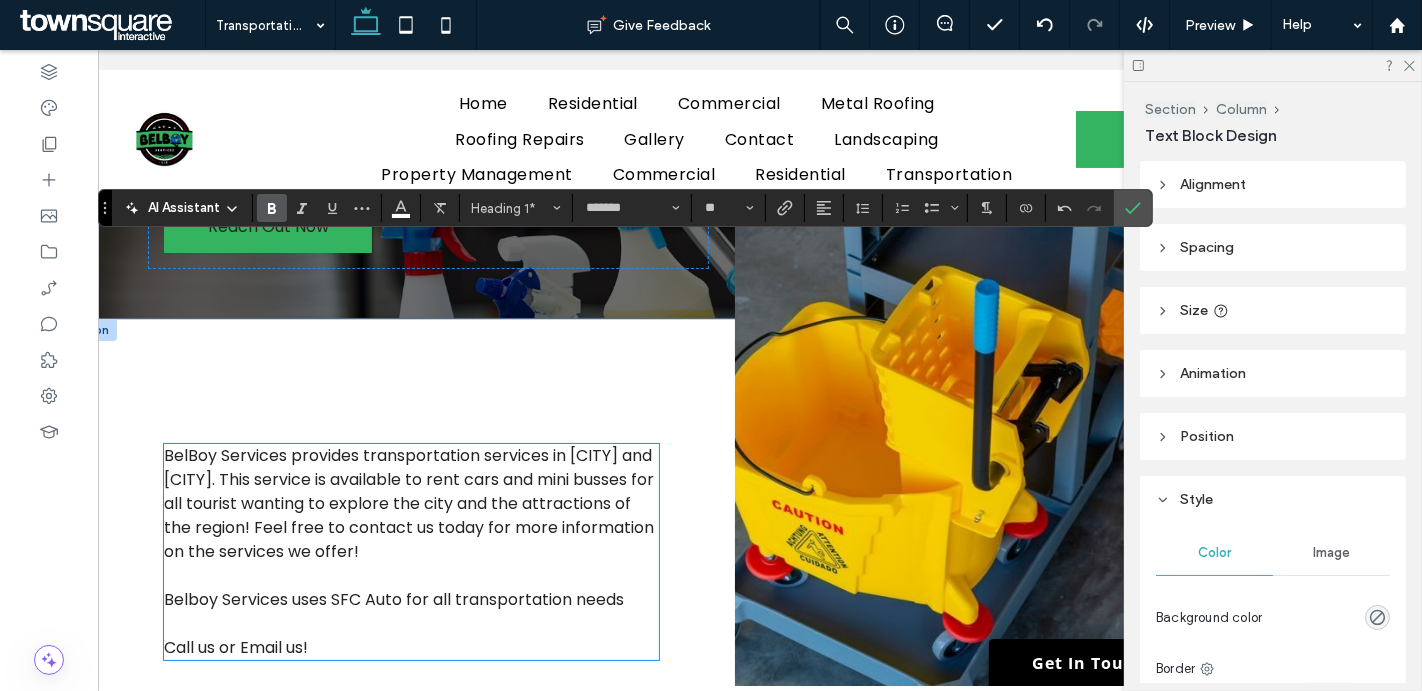 click on "BelBoy Services provides transportation services in [CITY] and [CITY]. This service is available to rent cars and mini busses for all tourist wanting to explore the city and the attractions of the region! Feel free to contact us today for more information on the services we offer!" at bounding box center (409, 503) 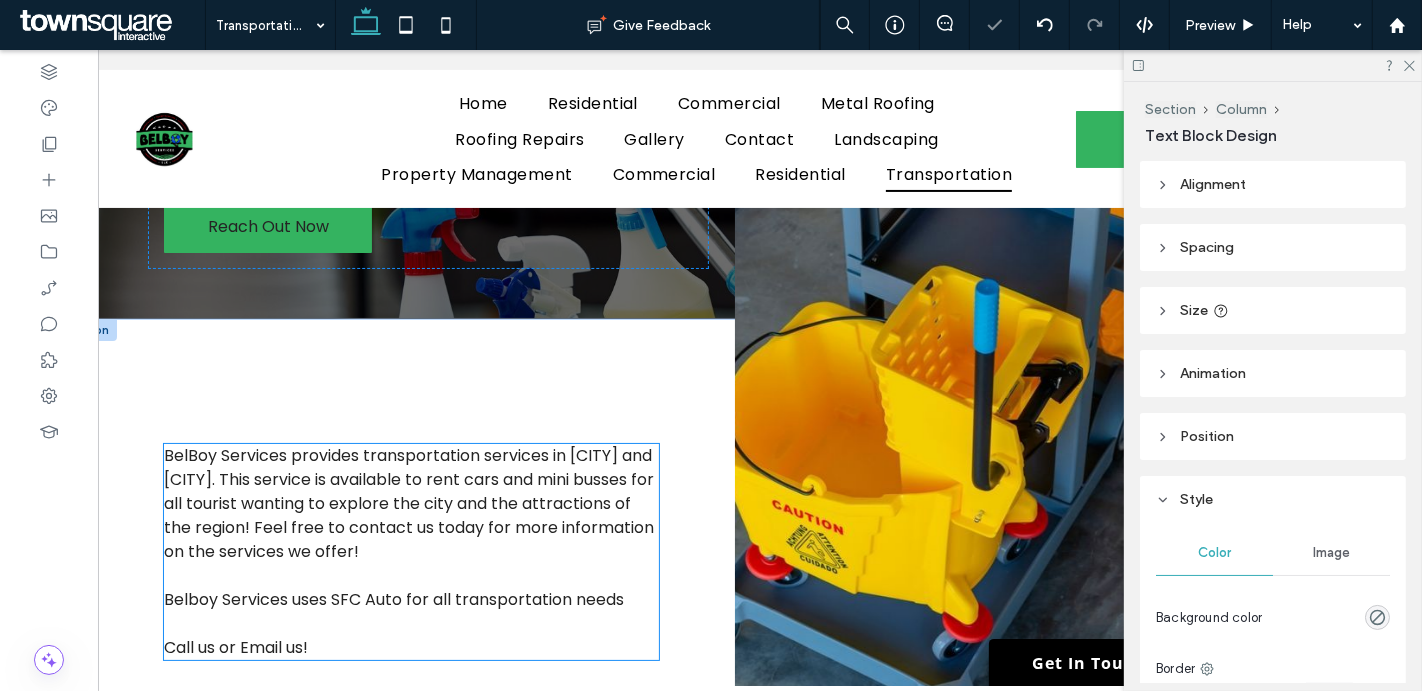 click on "BelBoy Services provides transportation services in [CITY] and [CITY]. This service is available to rent cars and mini busses for all tourist wanting to explore the city and the attractions of the region! Feel free to contact us today for more information on the services we offer! Belboy Services uses SFC Auto for all transportation needs Call us or Email us! ﻿" at bounding box center (411, 552) 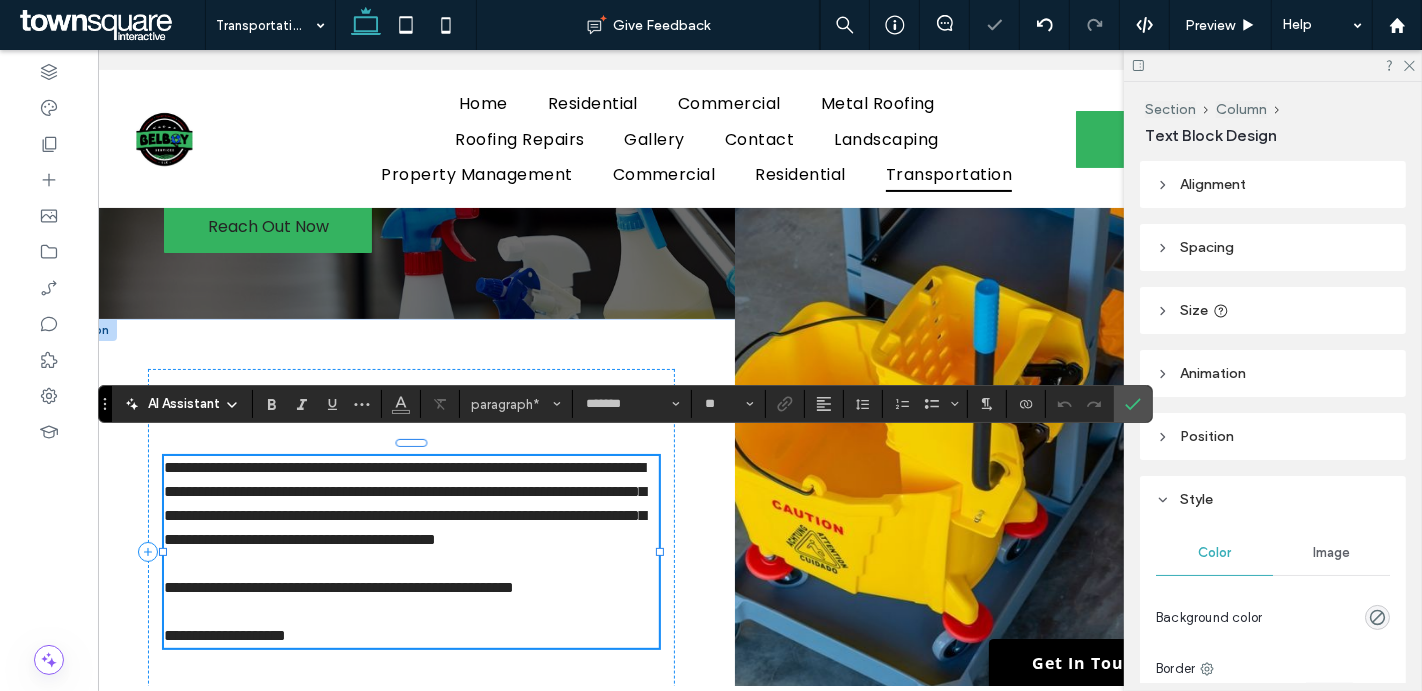 click on "**********" at bounding box center [405, 503] 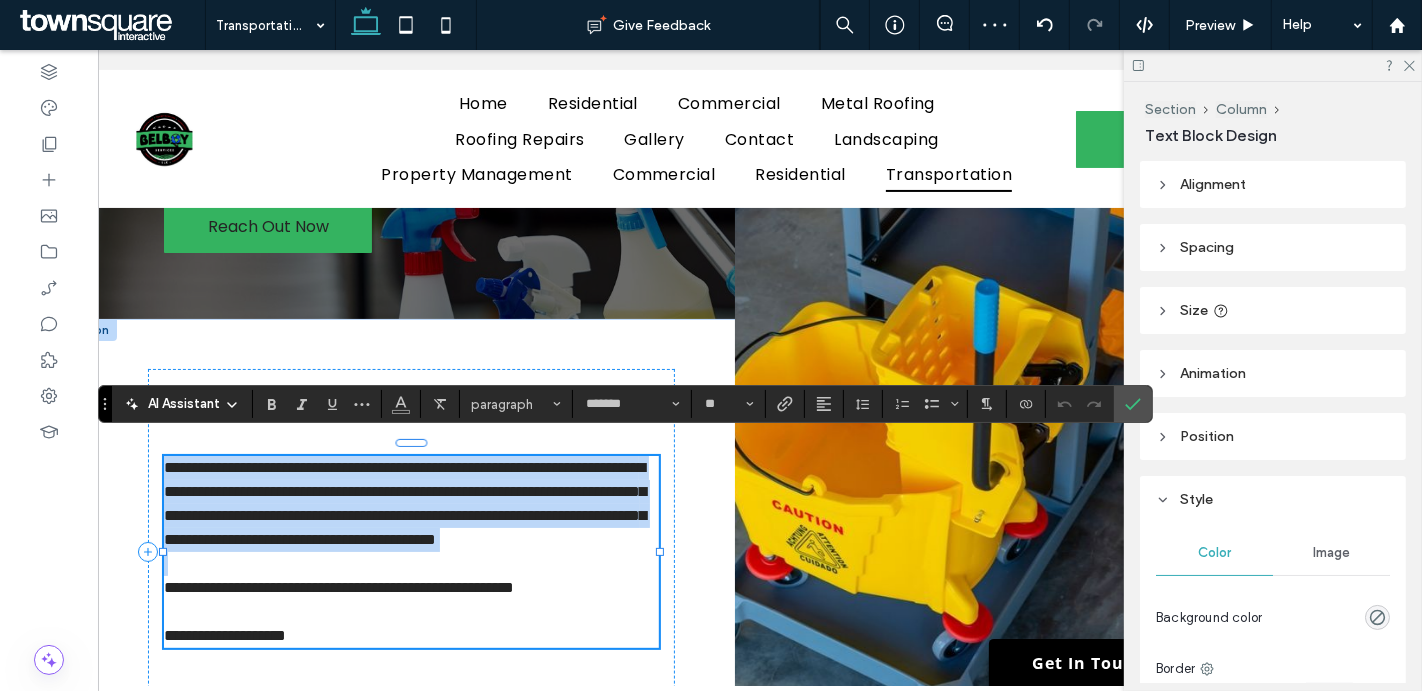 click on "**********" at bounding box center (405, 503) 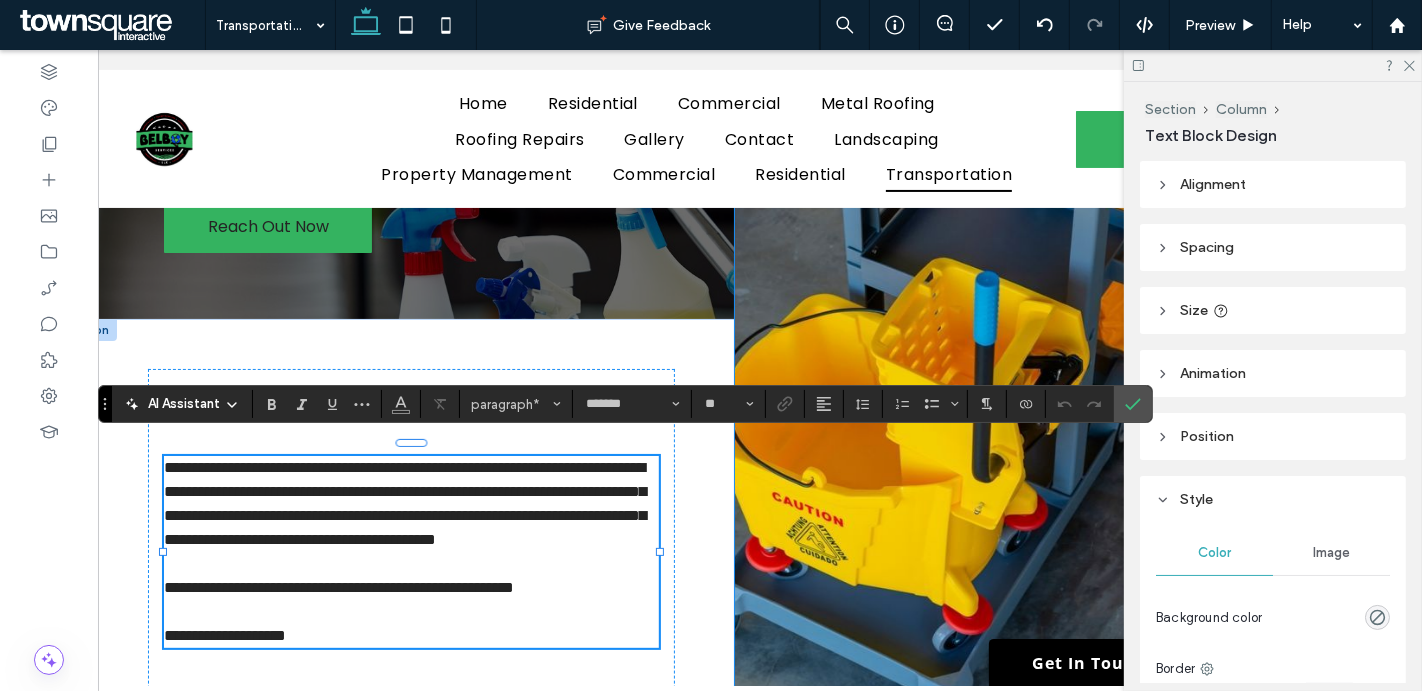 scroll, scrollTop: 0, scrollLeft: 68, axis: horizontal 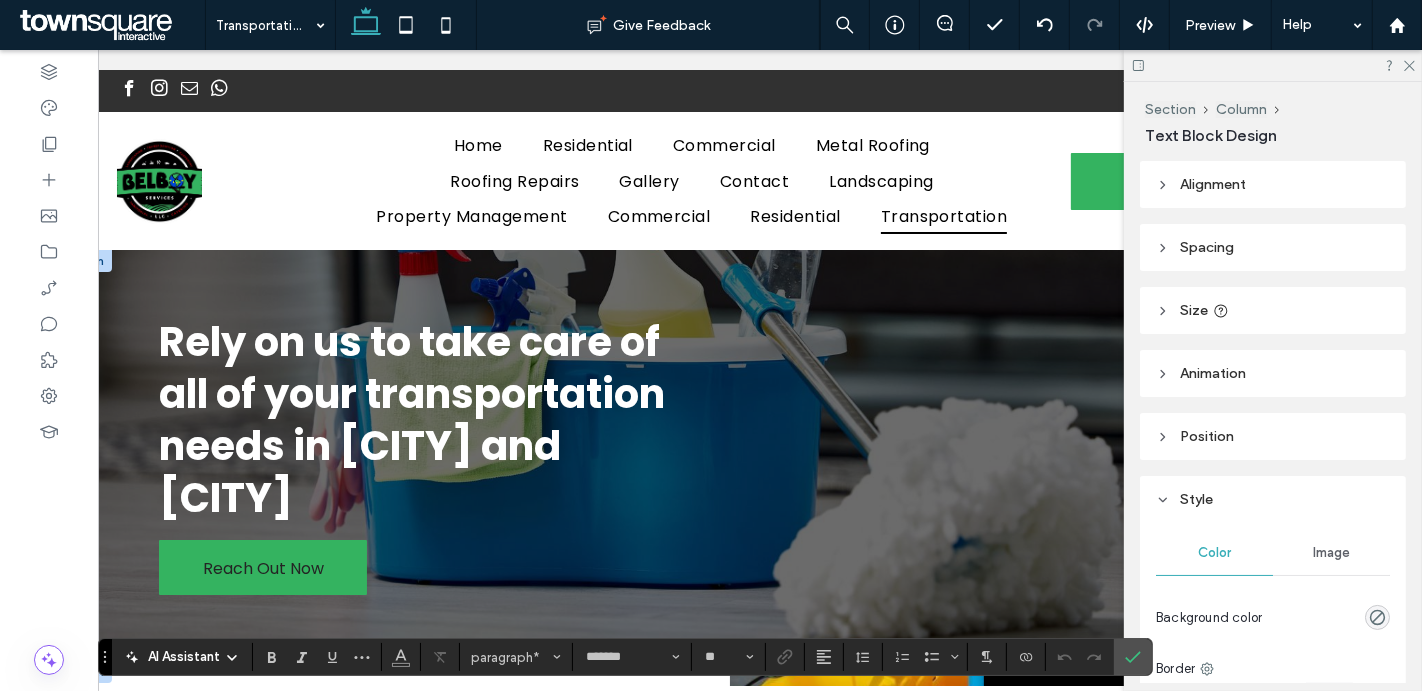 click on "Rely on us to take care of all of your transportation needs in [CITY] and [CITY]
Reach Out Now" at bounding box center (692, 455) 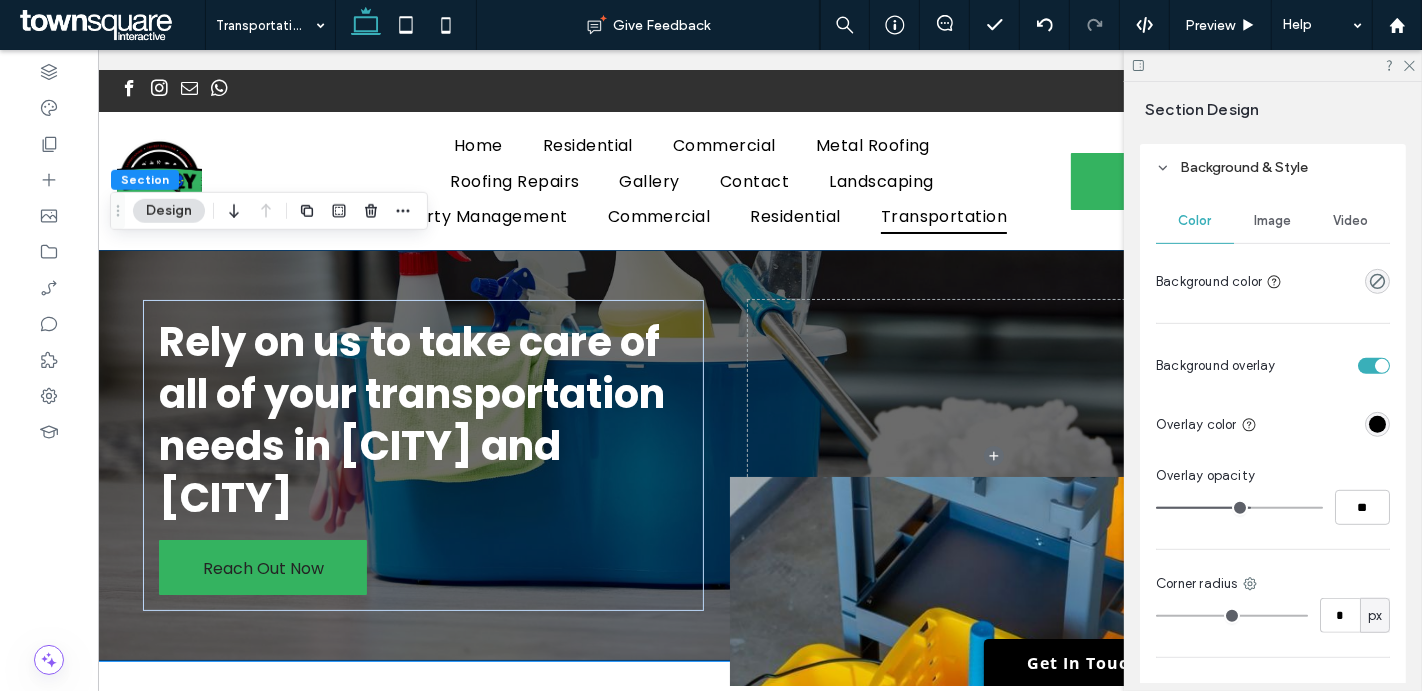 scroll, scrollTop: 802, scrollLeft: 0, axis: vertical 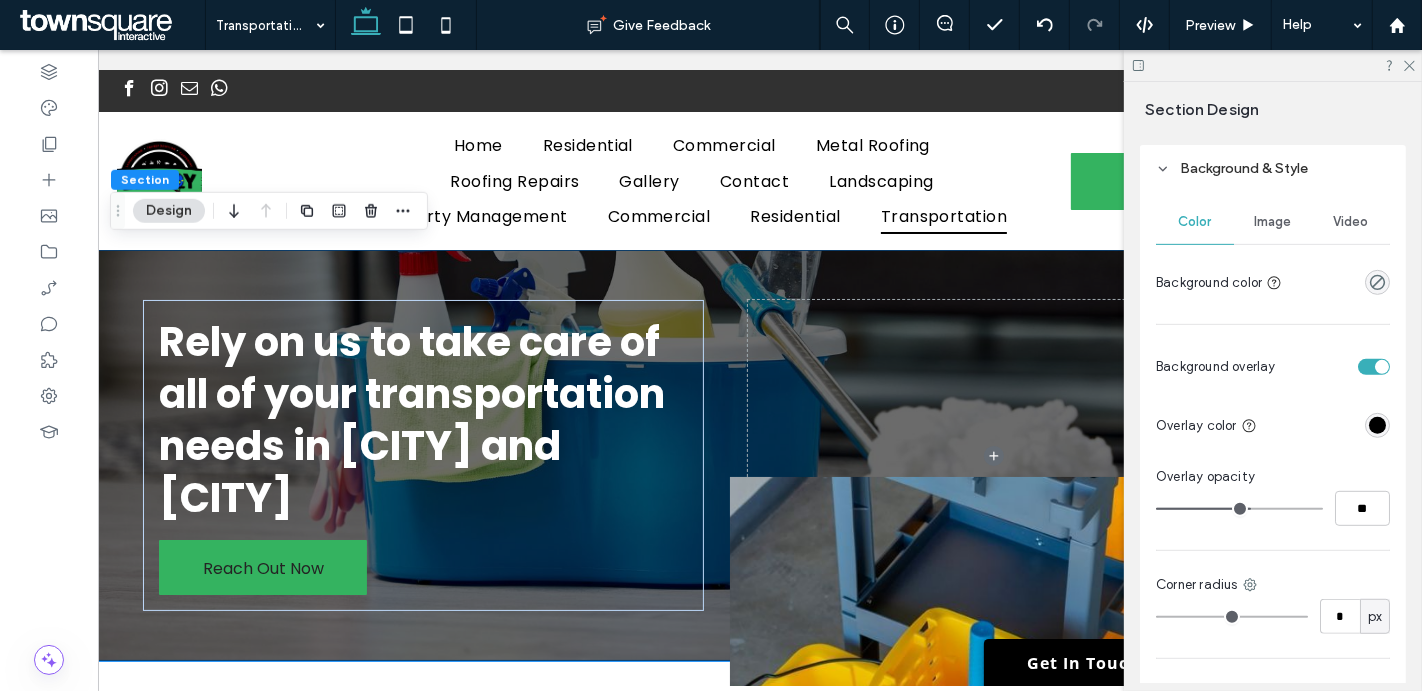 click on "Image" at bounding box center (1273, 222) 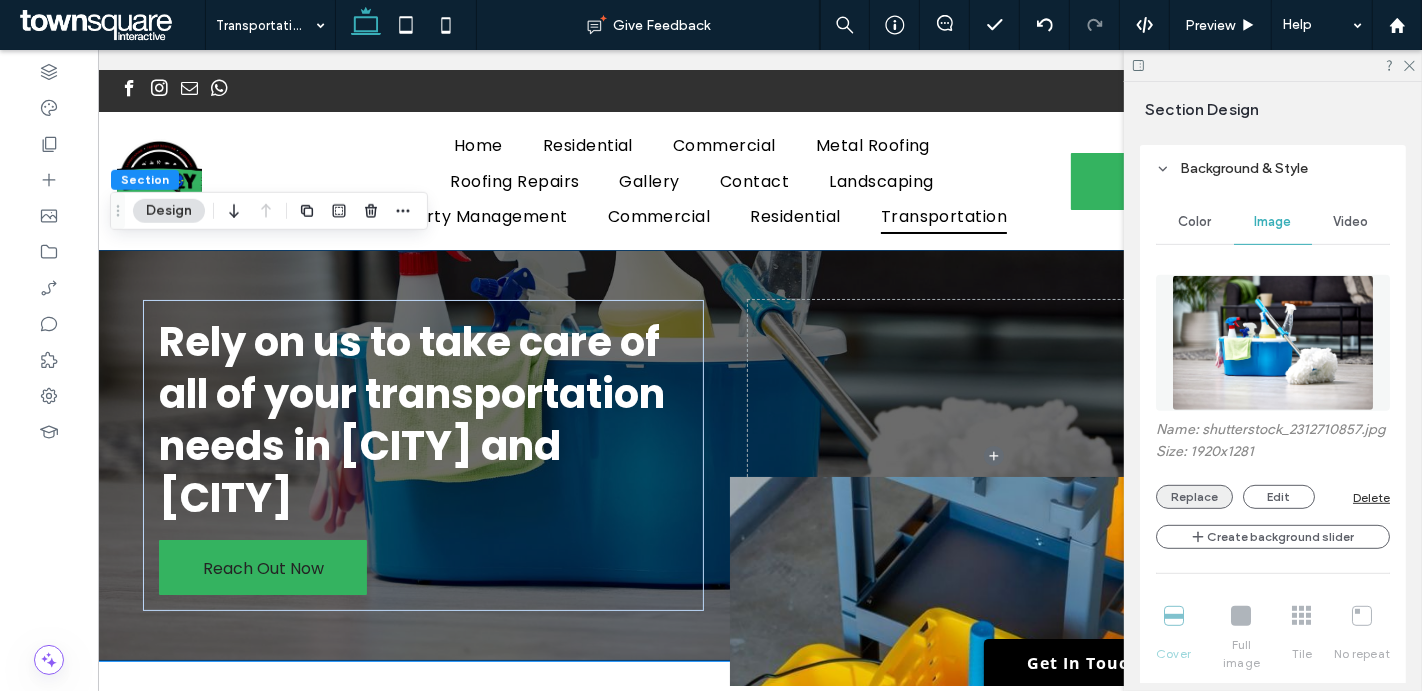 click on "Replace" at bounding box center (1194, 497) 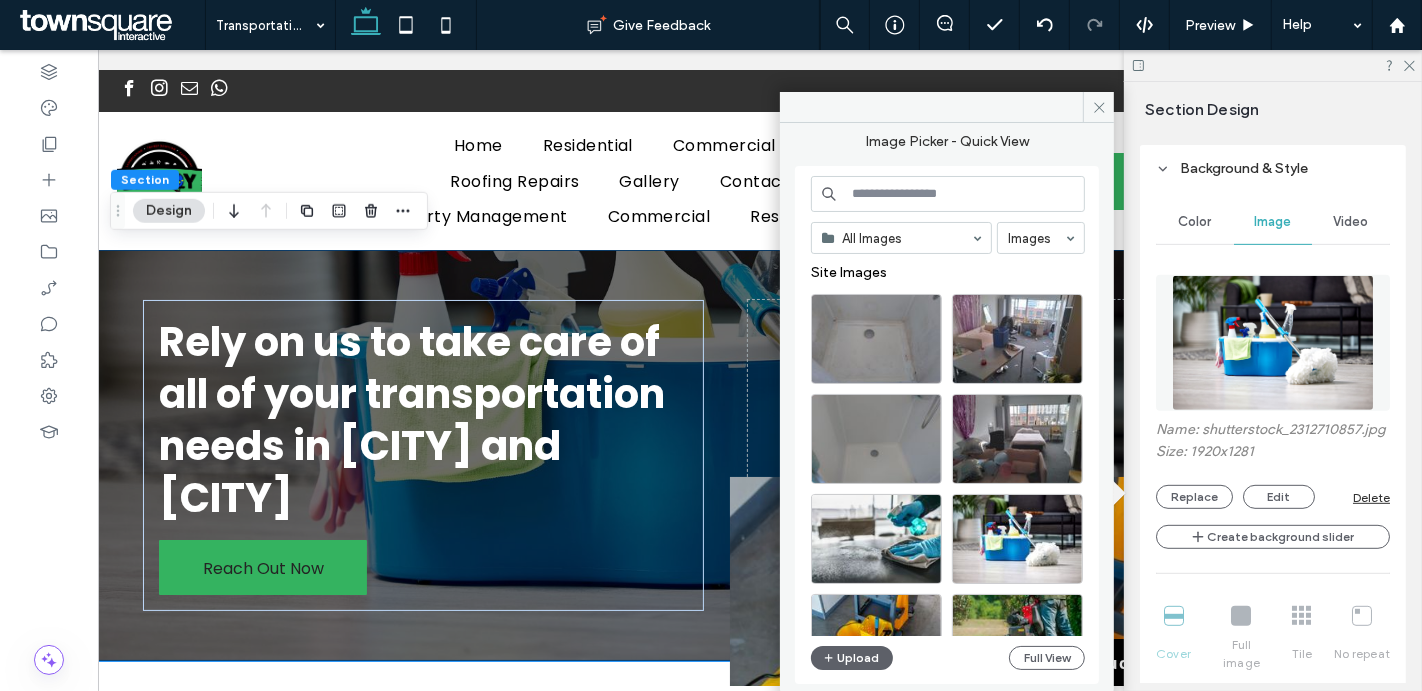 click at bounding box center [948, 194] 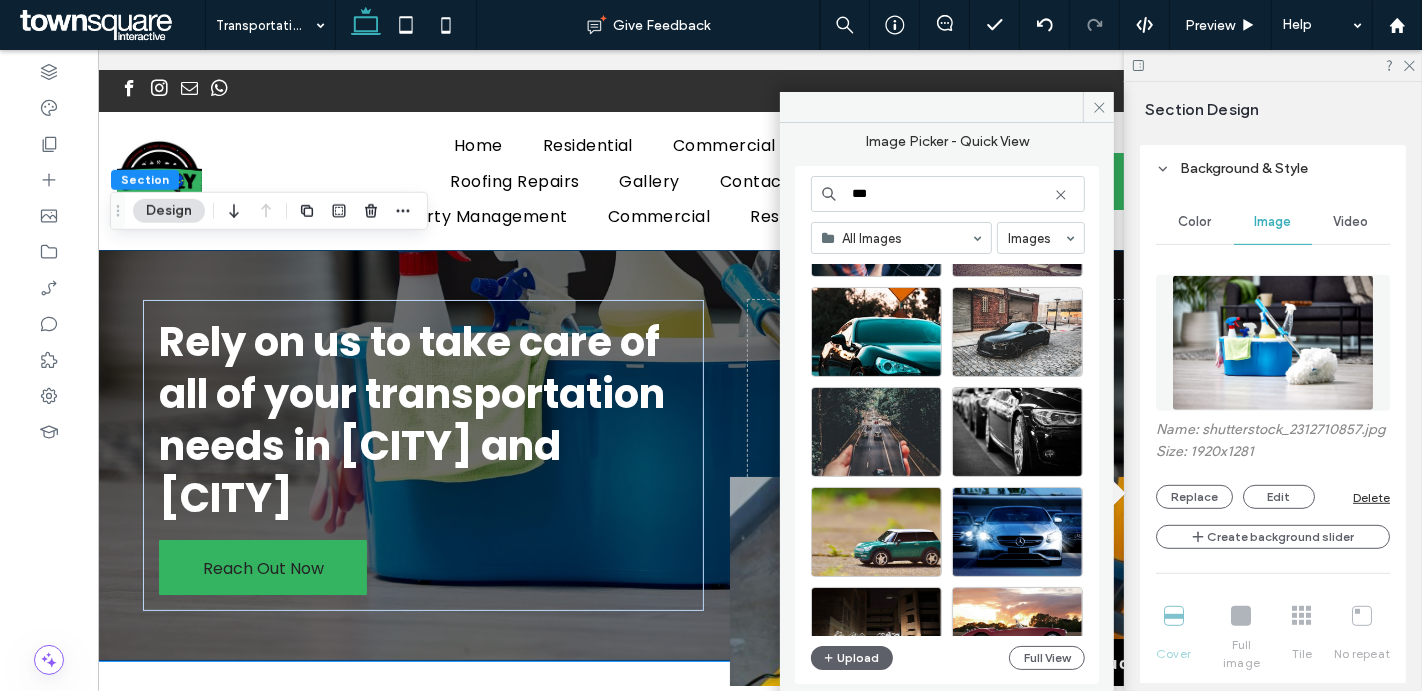 scroll, scrollTop: 571, scrollLeft: 0, axis: vertical 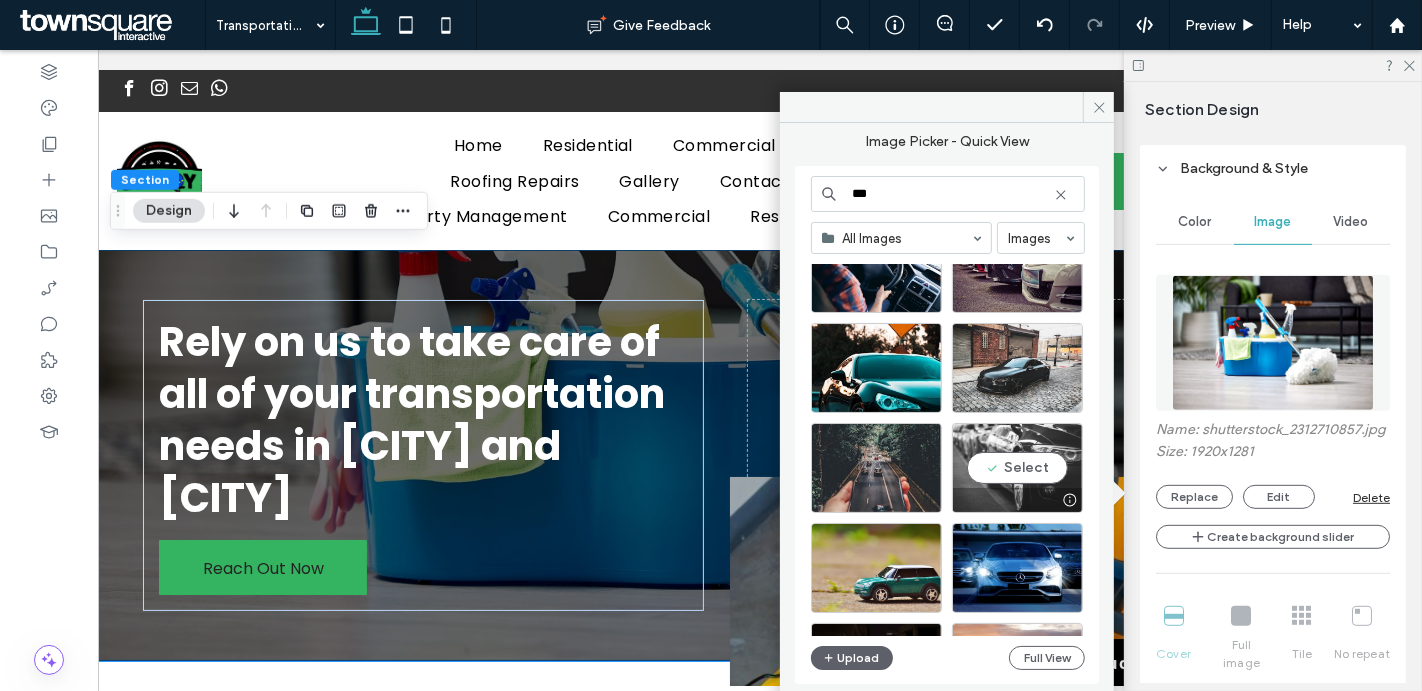 type on "***" 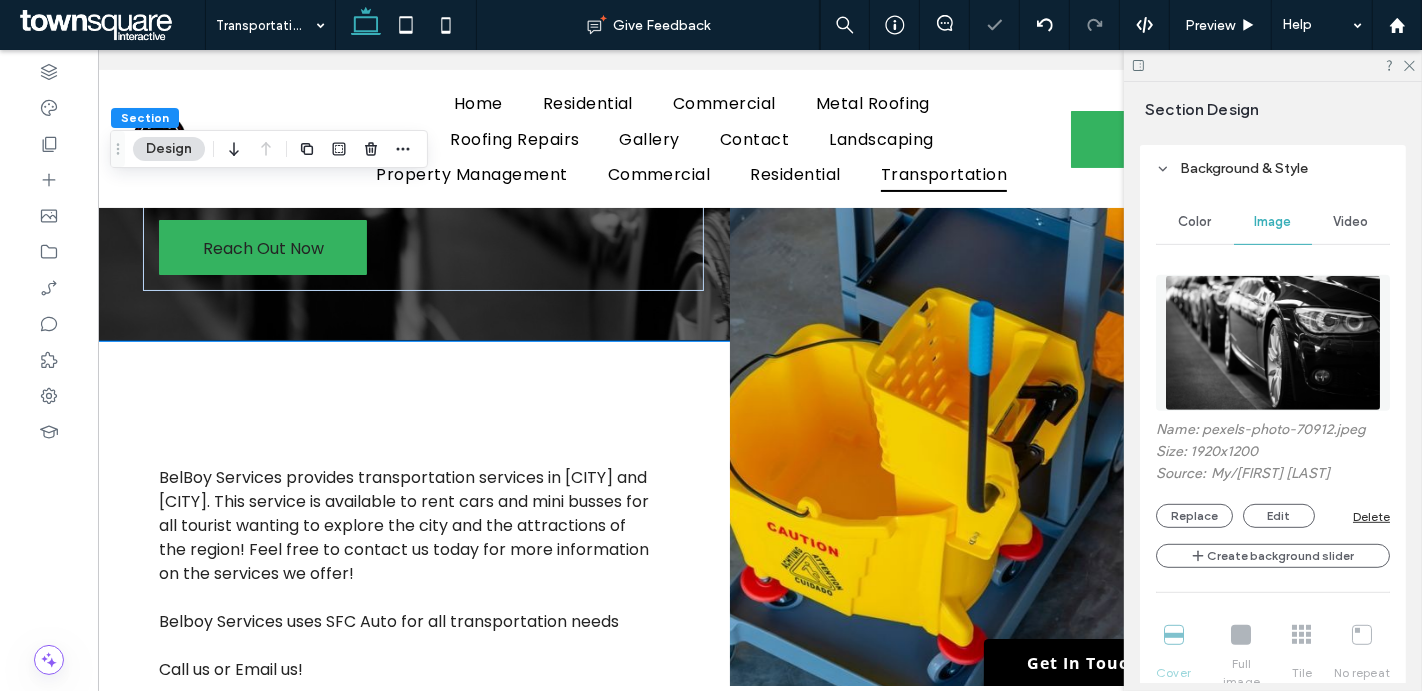 scroll, scrollTop: 285, scrollLeft: 0, axis: vertical 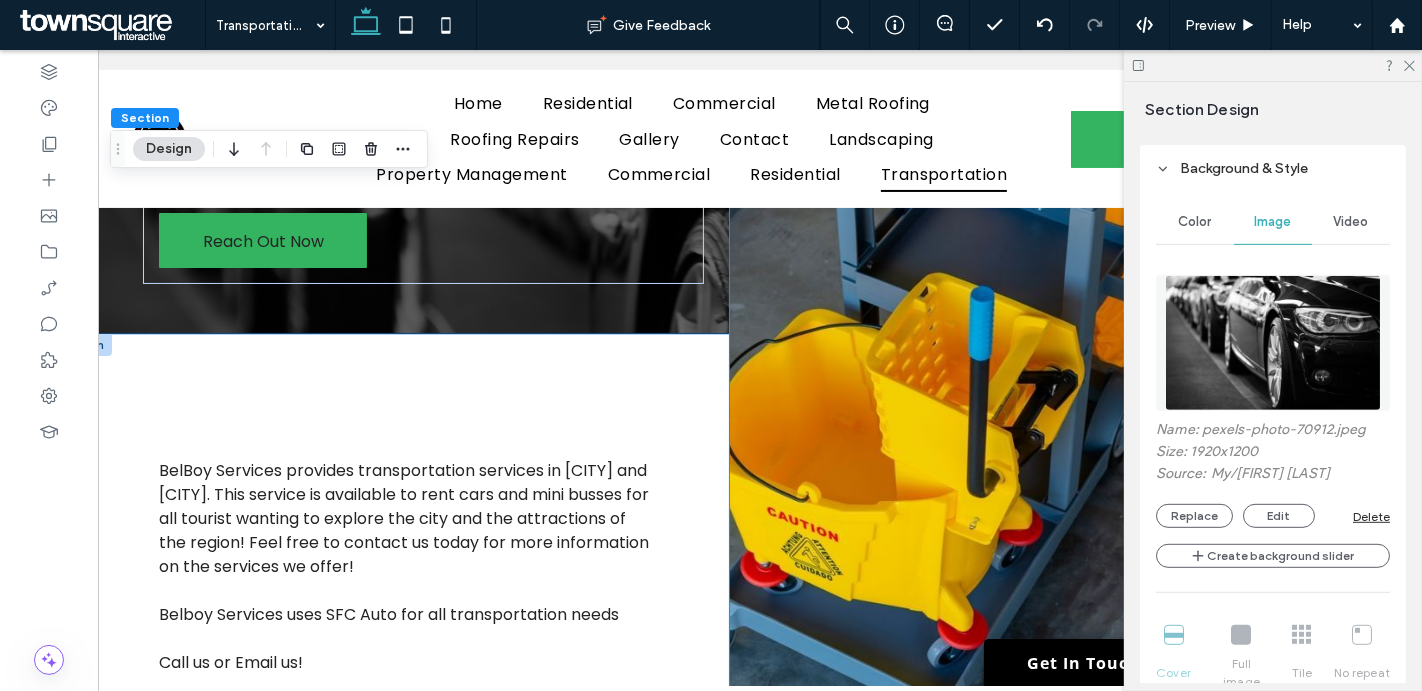 click at bounding box center [977, 433] 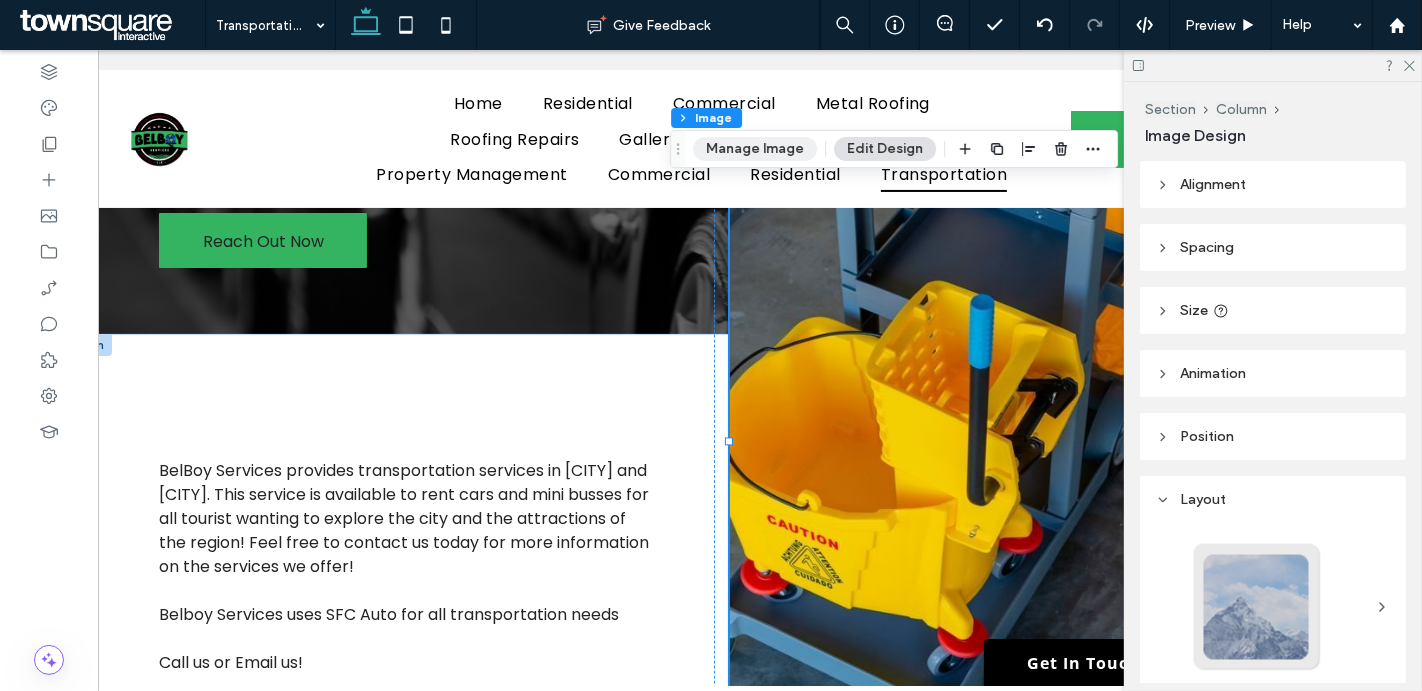 click on "Manage Image" at bounding box center (755, 149) 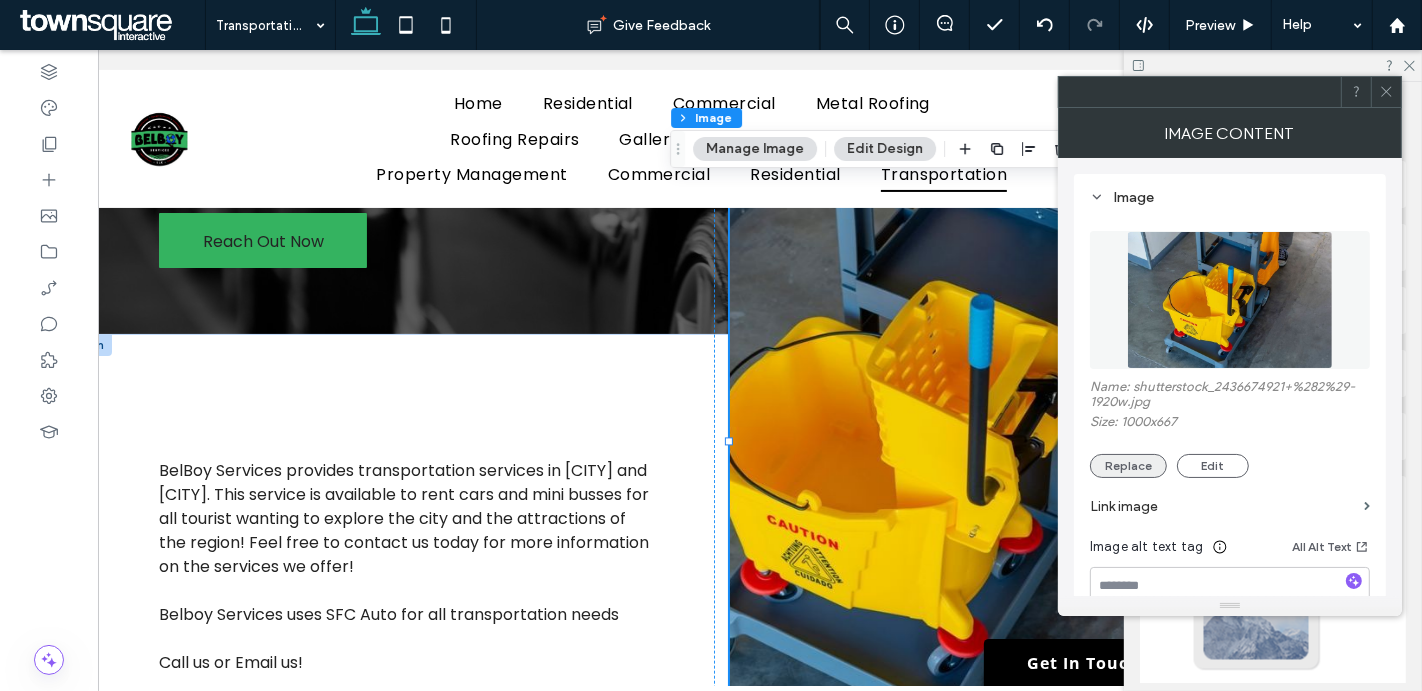 click on "Replace" at bounding box center (1128, 466) 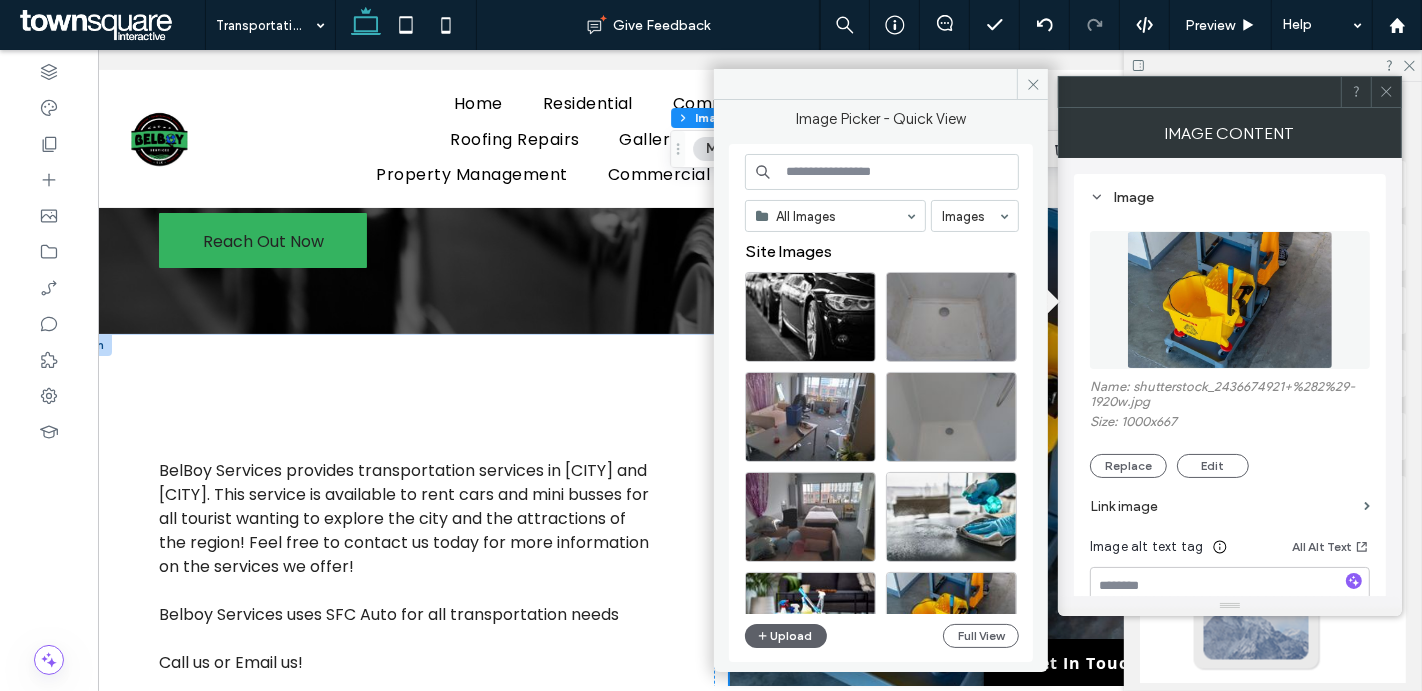 click on "All Images Images Site Images Upload Full View" at bounding box center (882, 403) 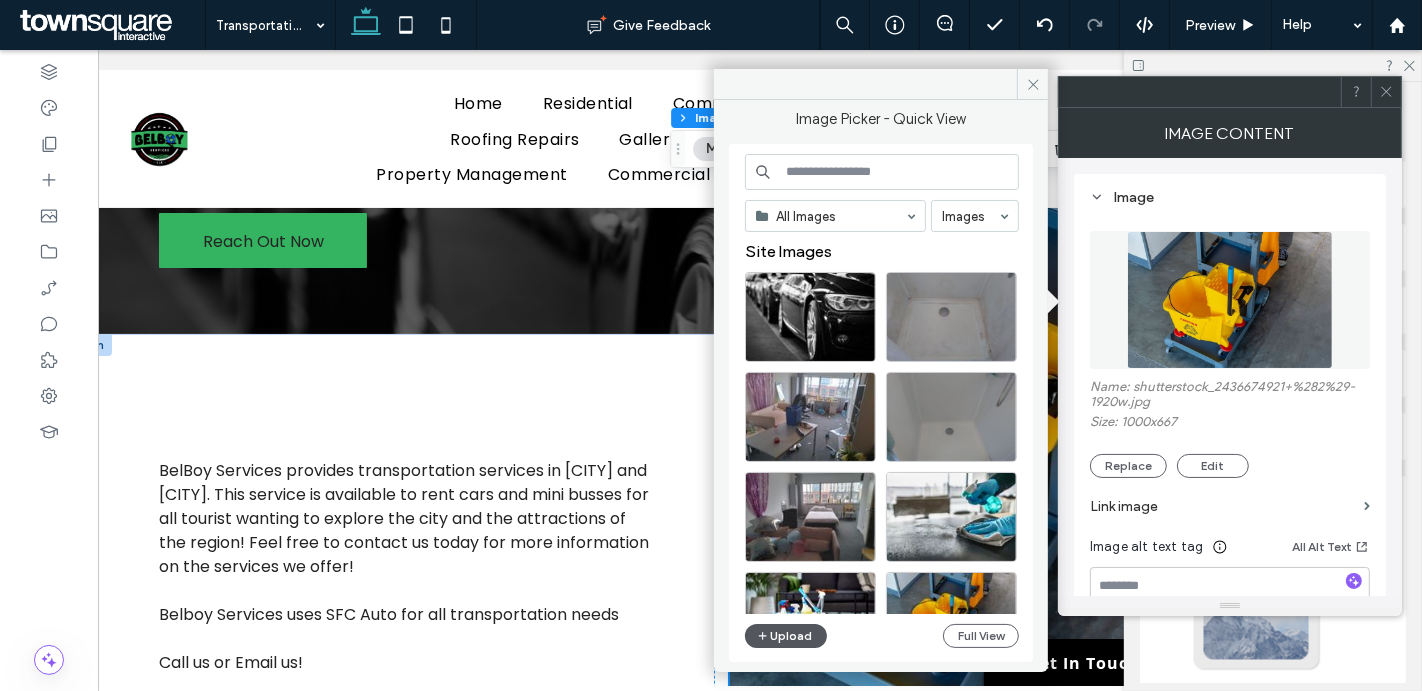 click on "Upload" at bounding box center (786, 636) 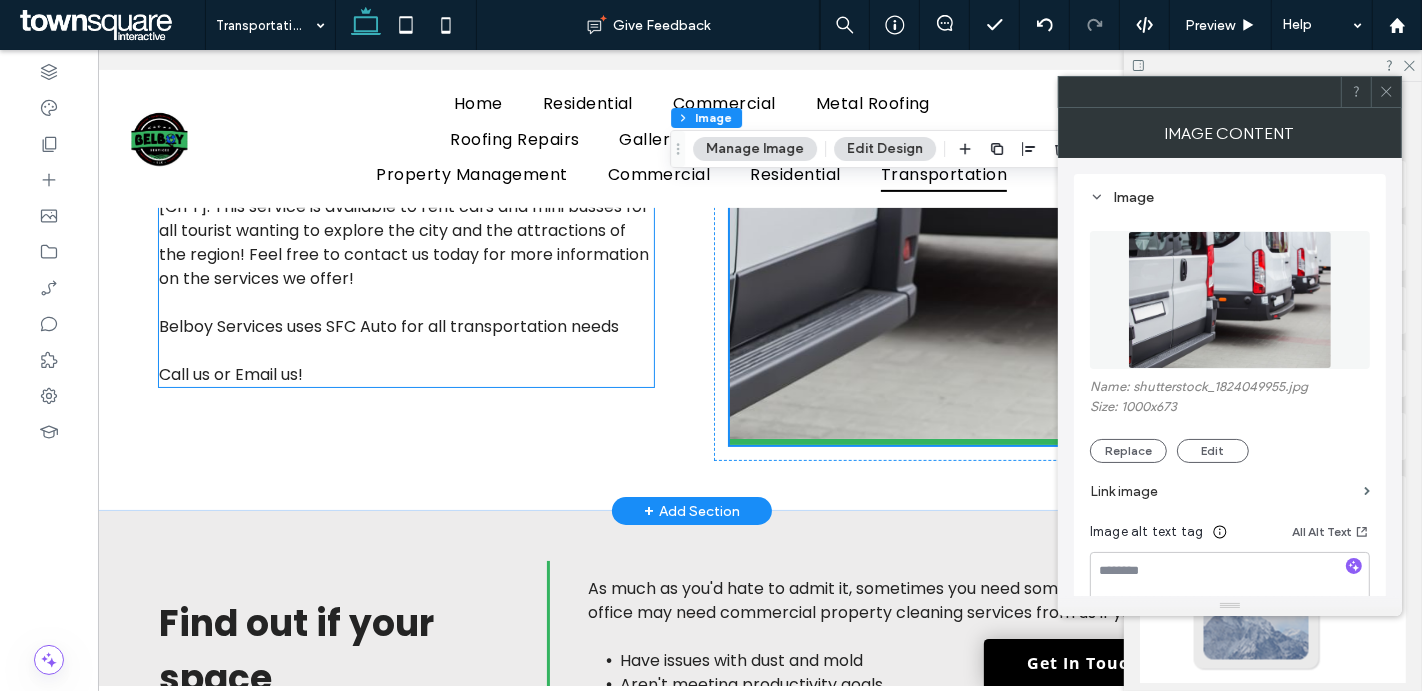 scroll, scrollTop: 575, scrollLeft: 0, axis: vertical 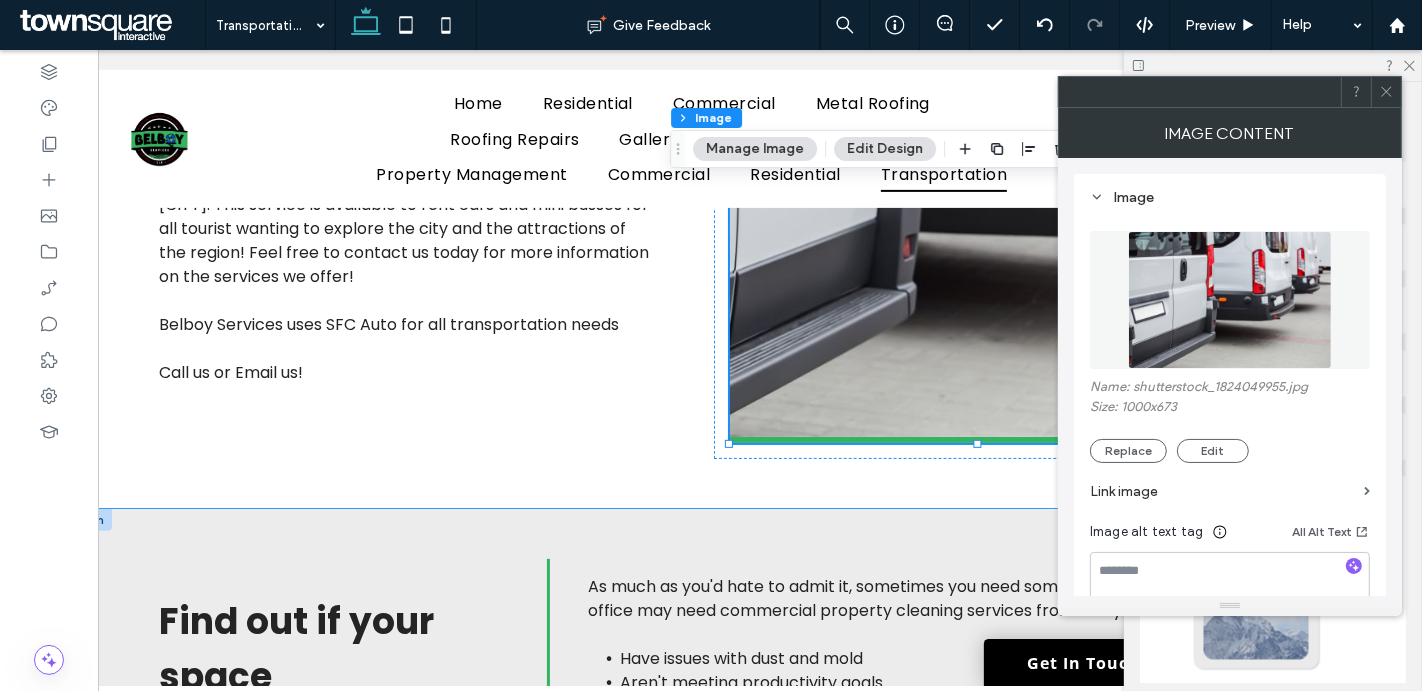 click on "Find out if your space desperately needs cleaning services
As much as you'd hate to admit it, sometimes you need some extra help. Your office may need commercial property cleaning services from us if you:   Have issues with dust and mold Aren't meeting productivity goals Are too busy to take care of cleaning chores Are embarrassed by certain areas of the commercial space Notice an abnormal number of employees taking sick days Have a quarterly or annual inspection coming up Need to pass inspections
Call us today to schedule an appointment for new construction cleaning services." at bounding box center (692, 731) 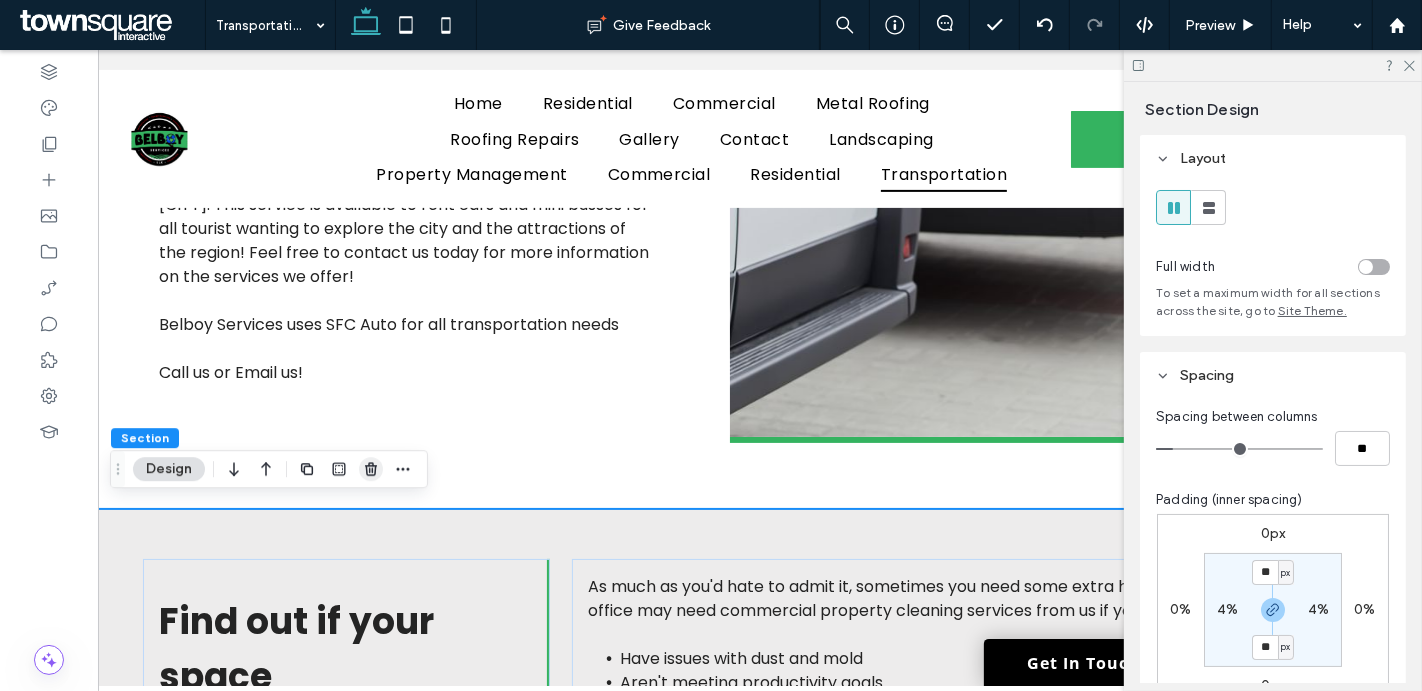 click 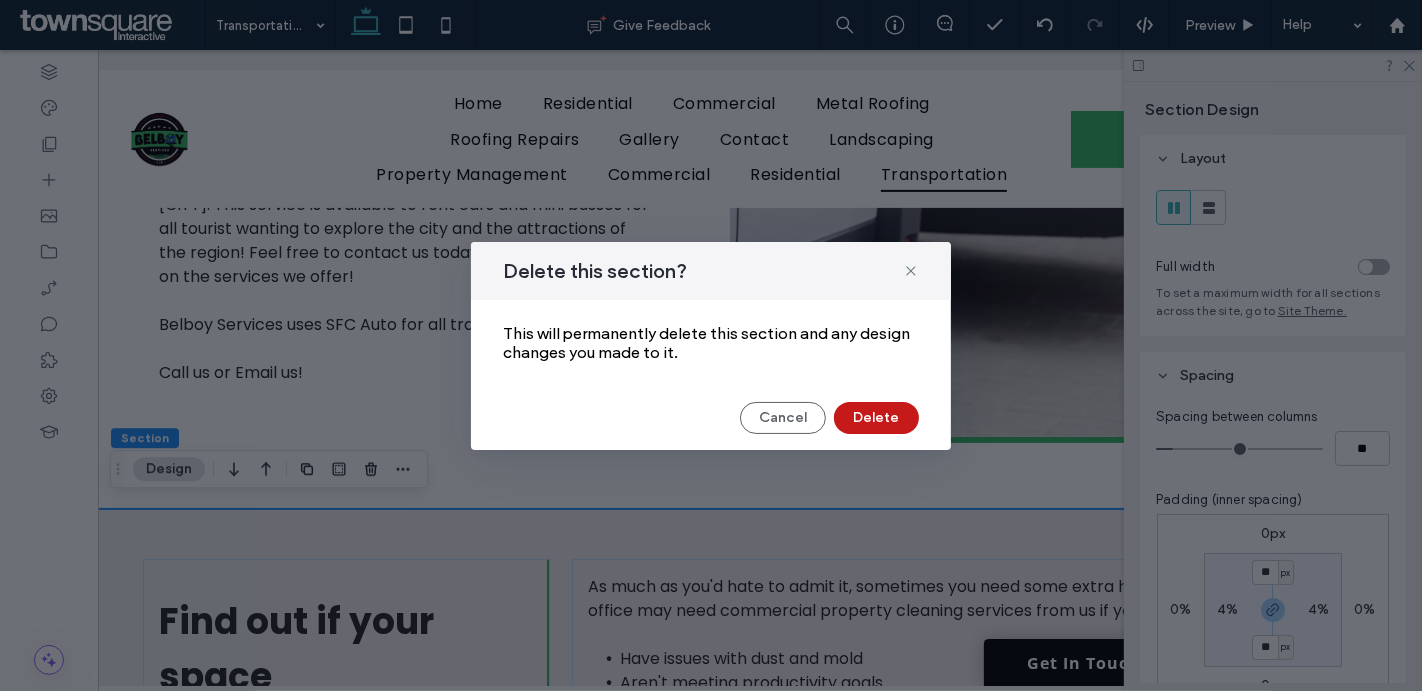 click on "Delete" at bounding box center [876, 418] 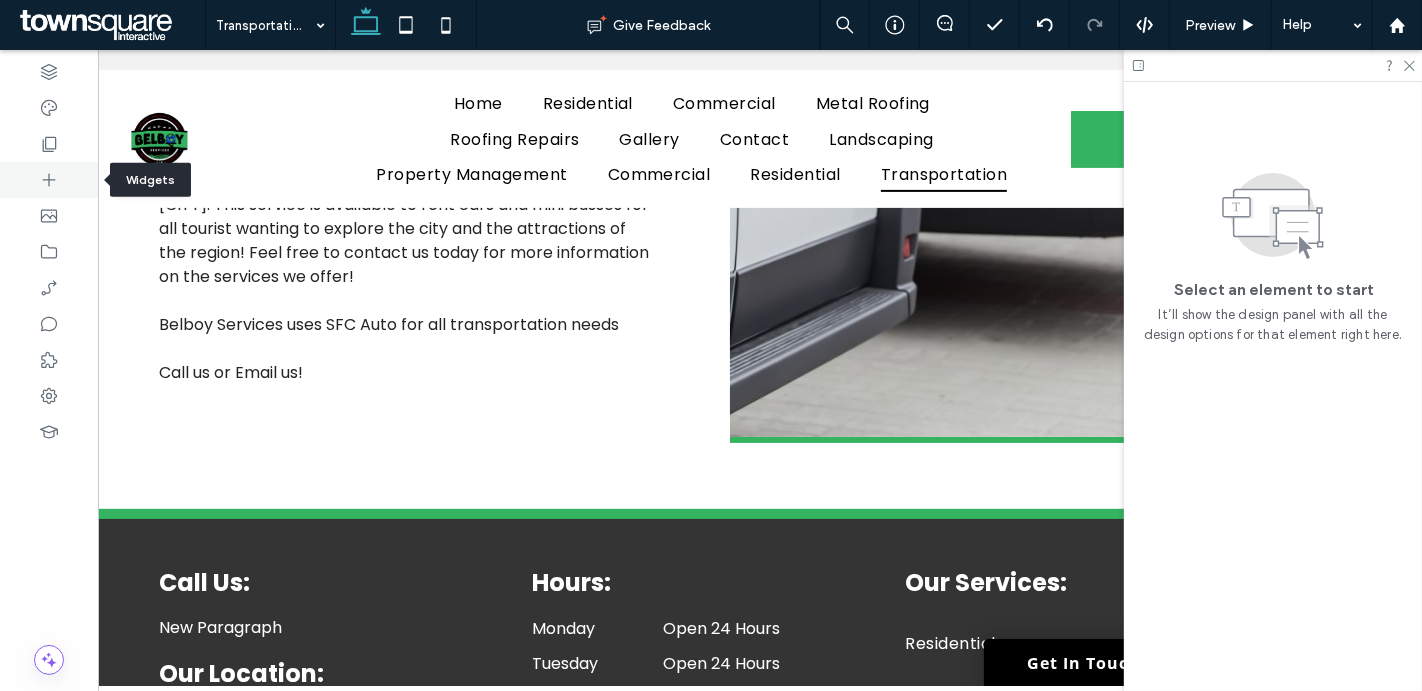 click 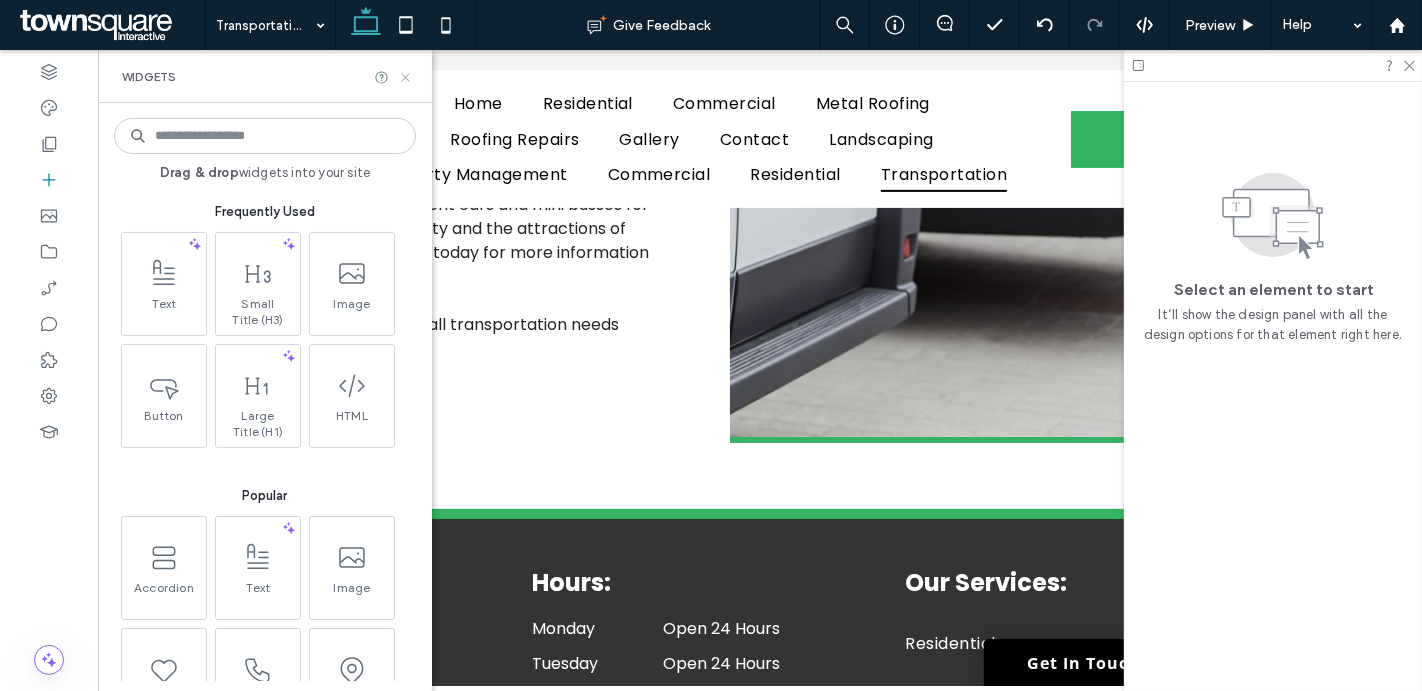 click 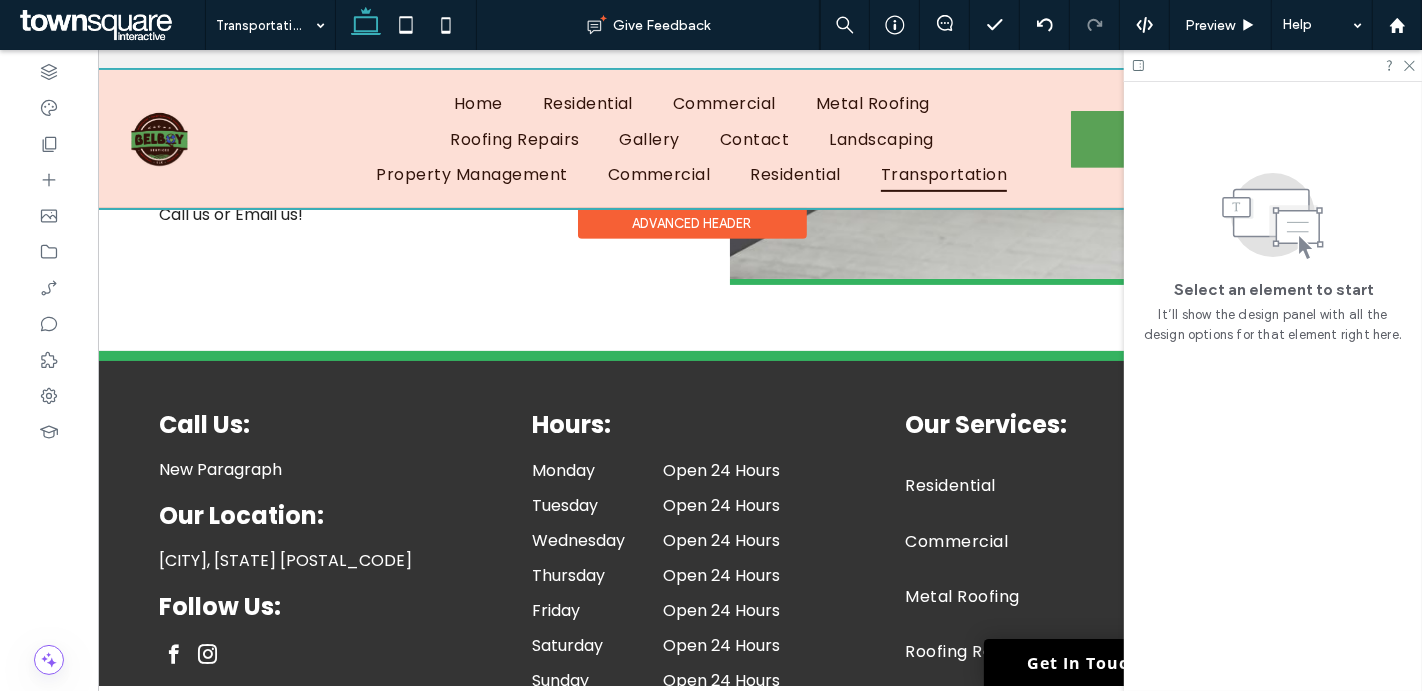 scroll, scrollTop: 737, scrollLeft: 0, axis: vertical 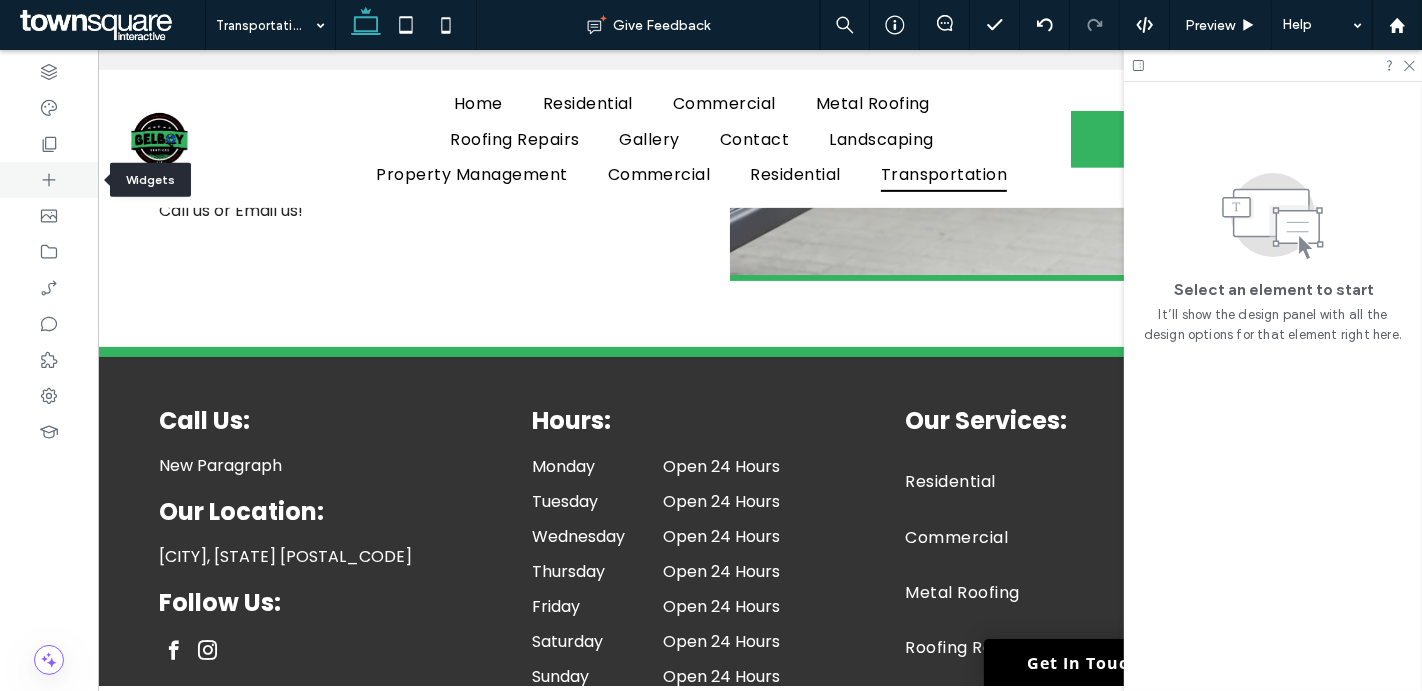 click 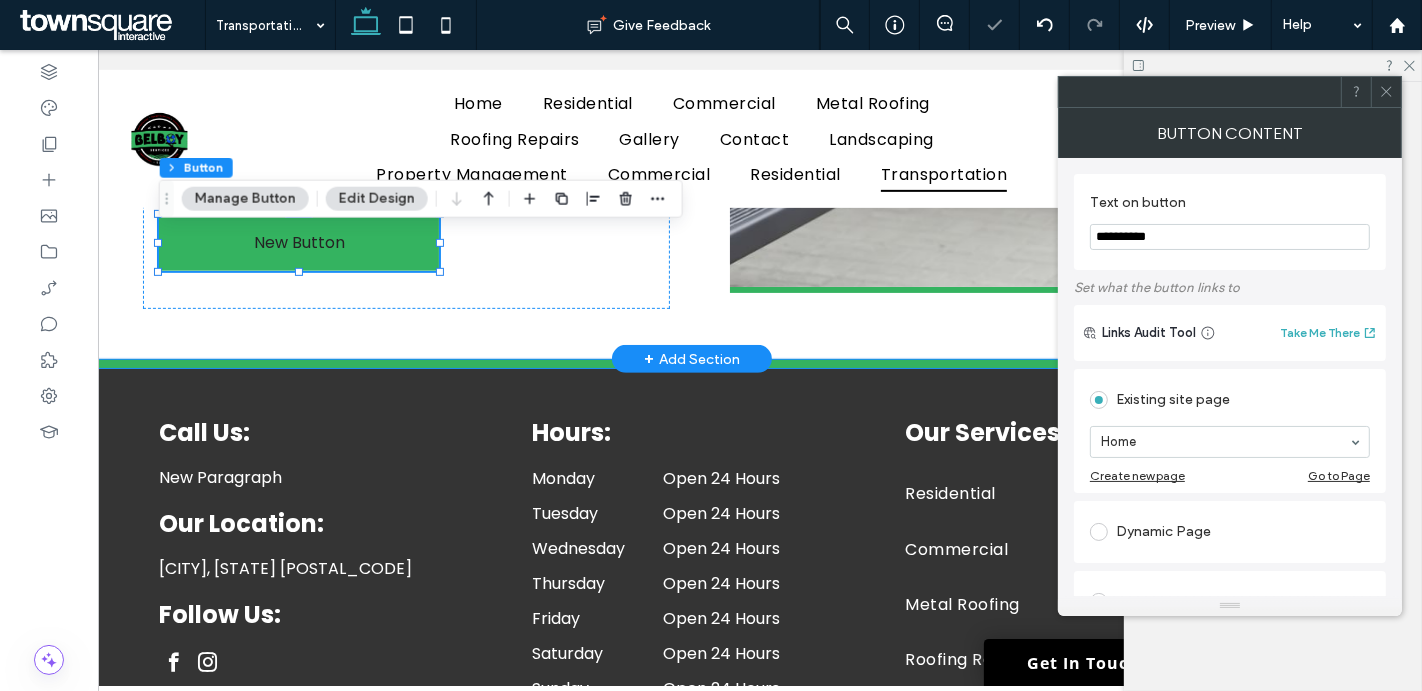 scroll, scrollTop: 701, scrollLeft: 0, axis: vertical 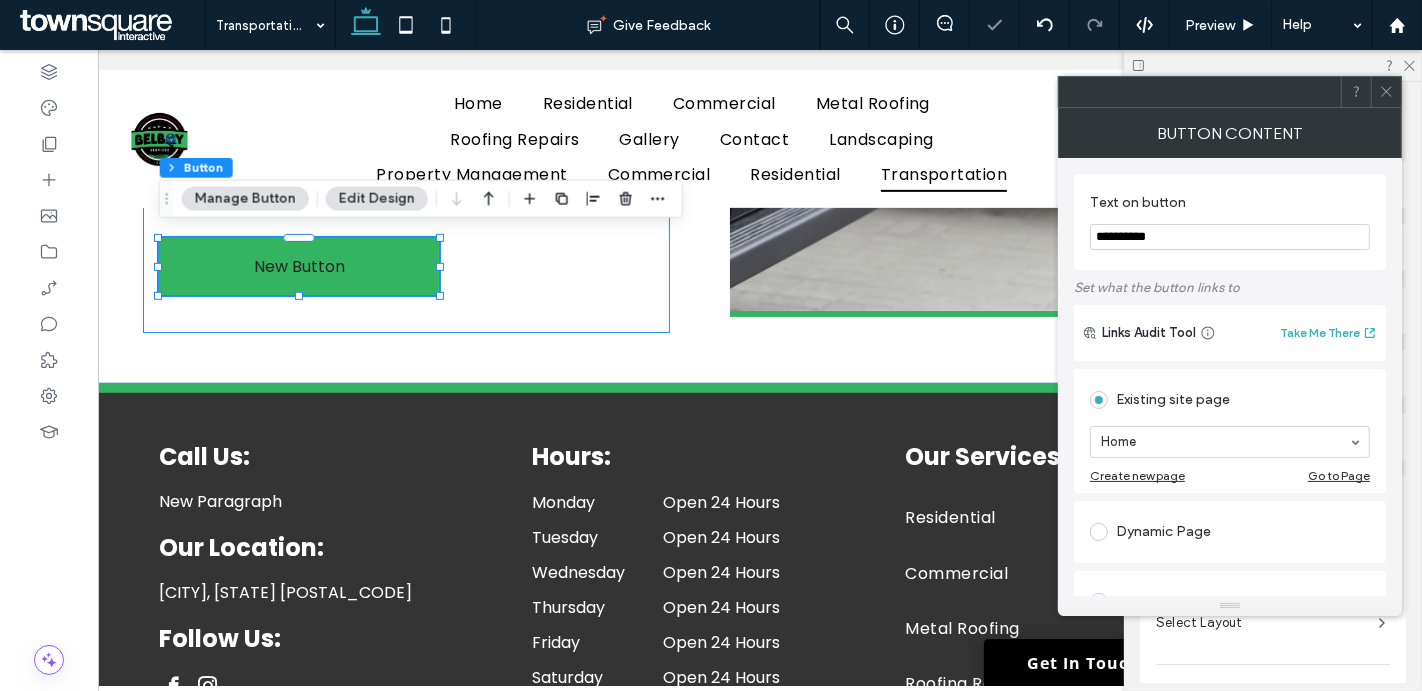 type on "**" 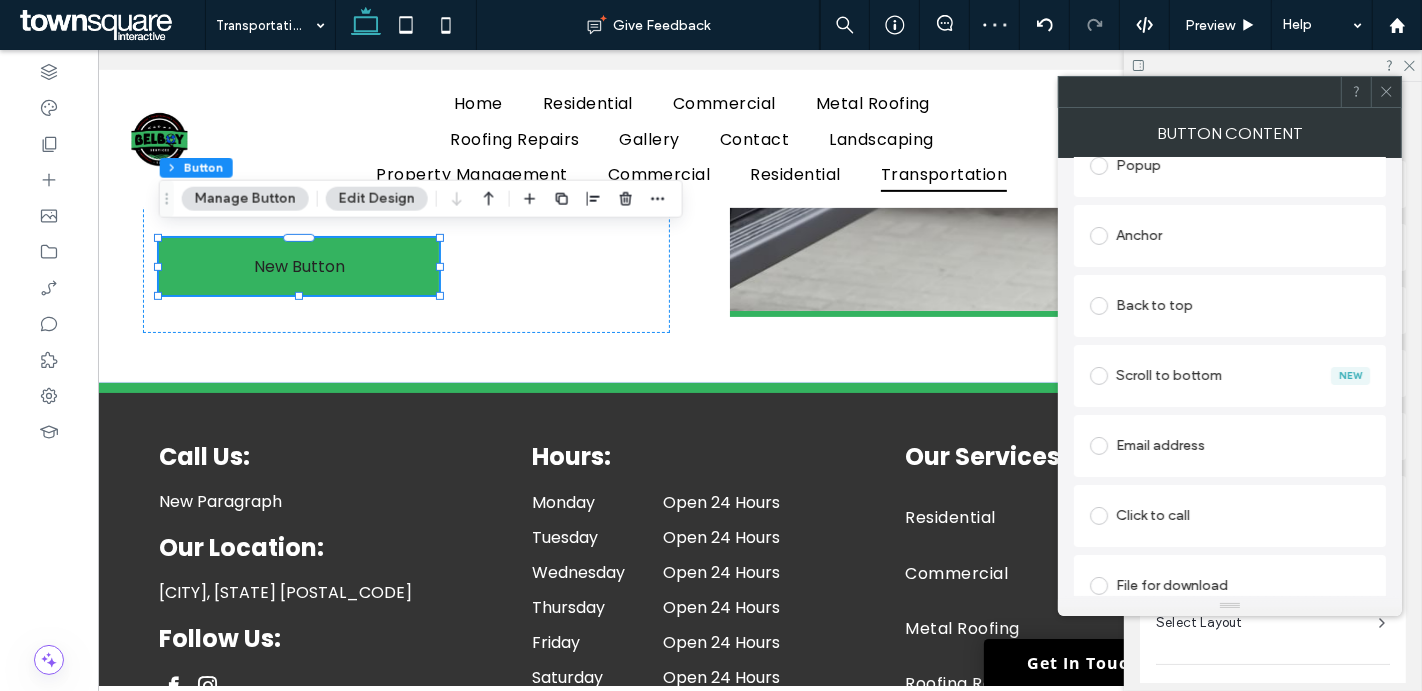 scroll, scrollTop: 525, scrollLeft: 0, axis: vertical 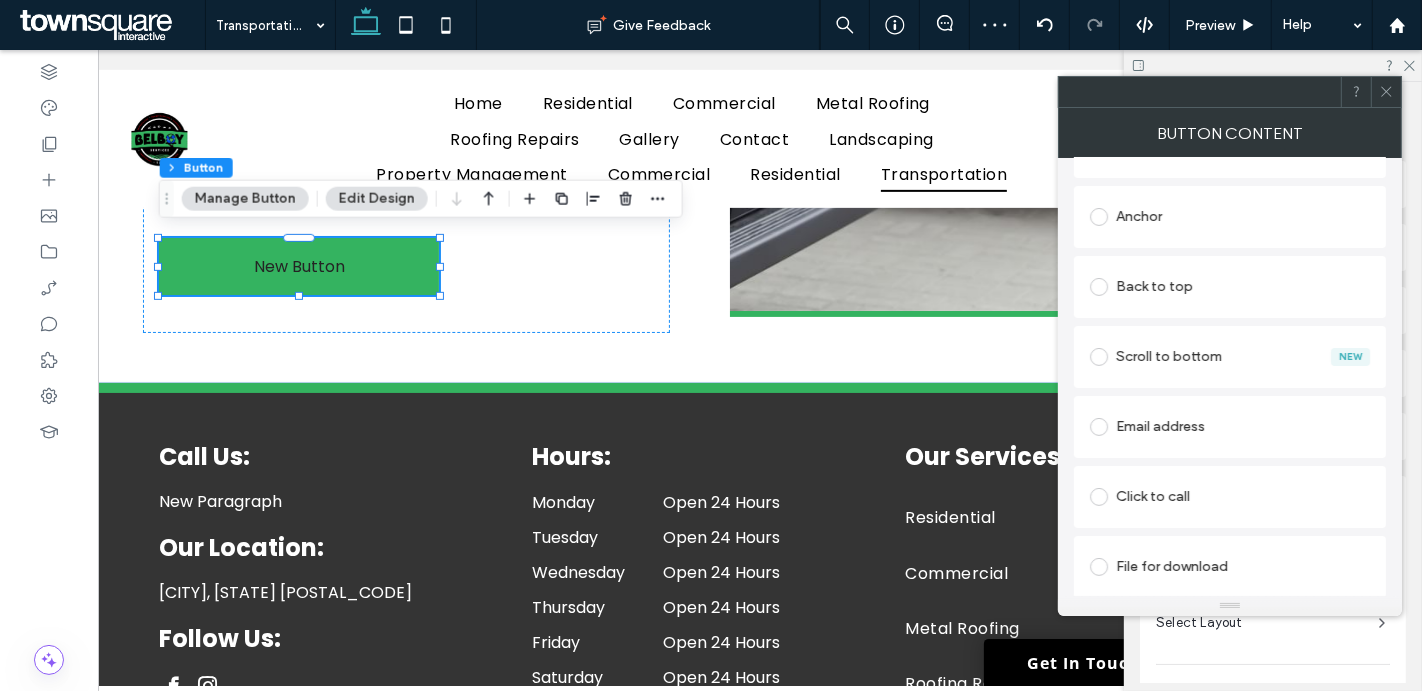click on "File for download" at bounding box center [1230, 567] 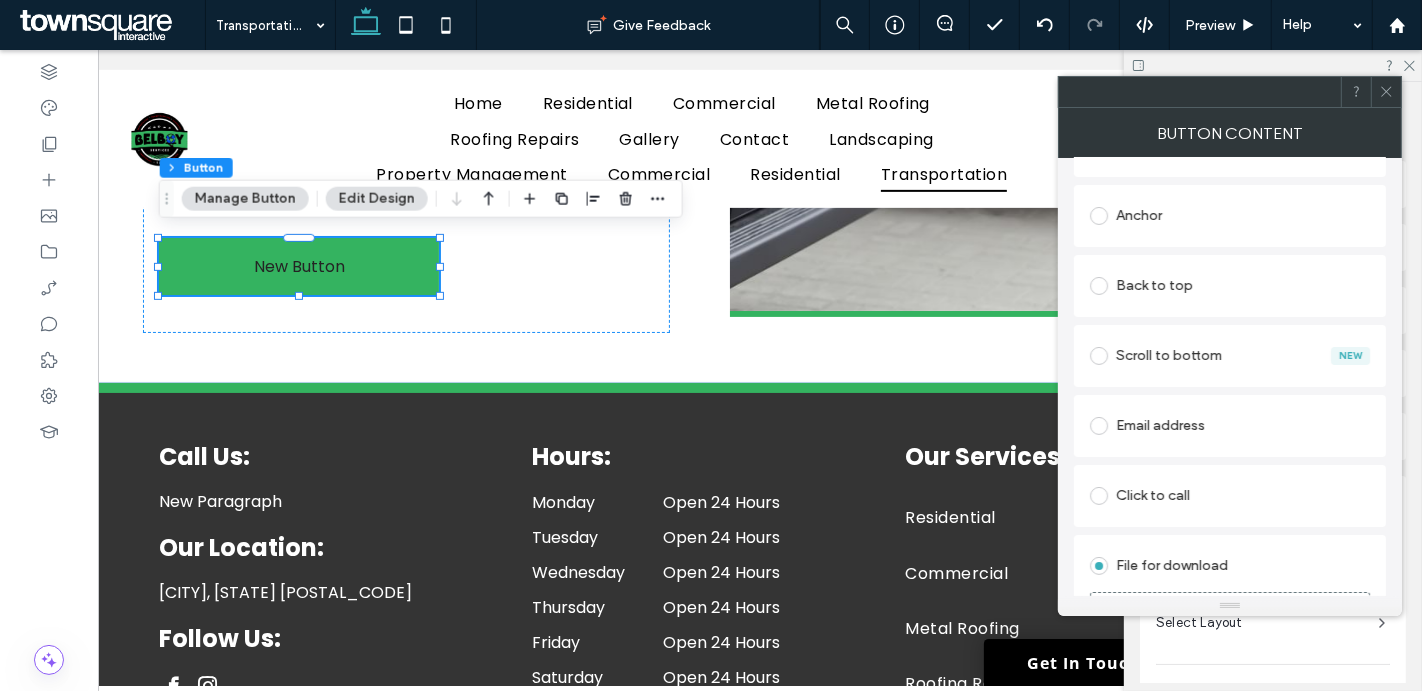 scroll, scrollTop: 503, scrollLeft: 0, axis: vertical 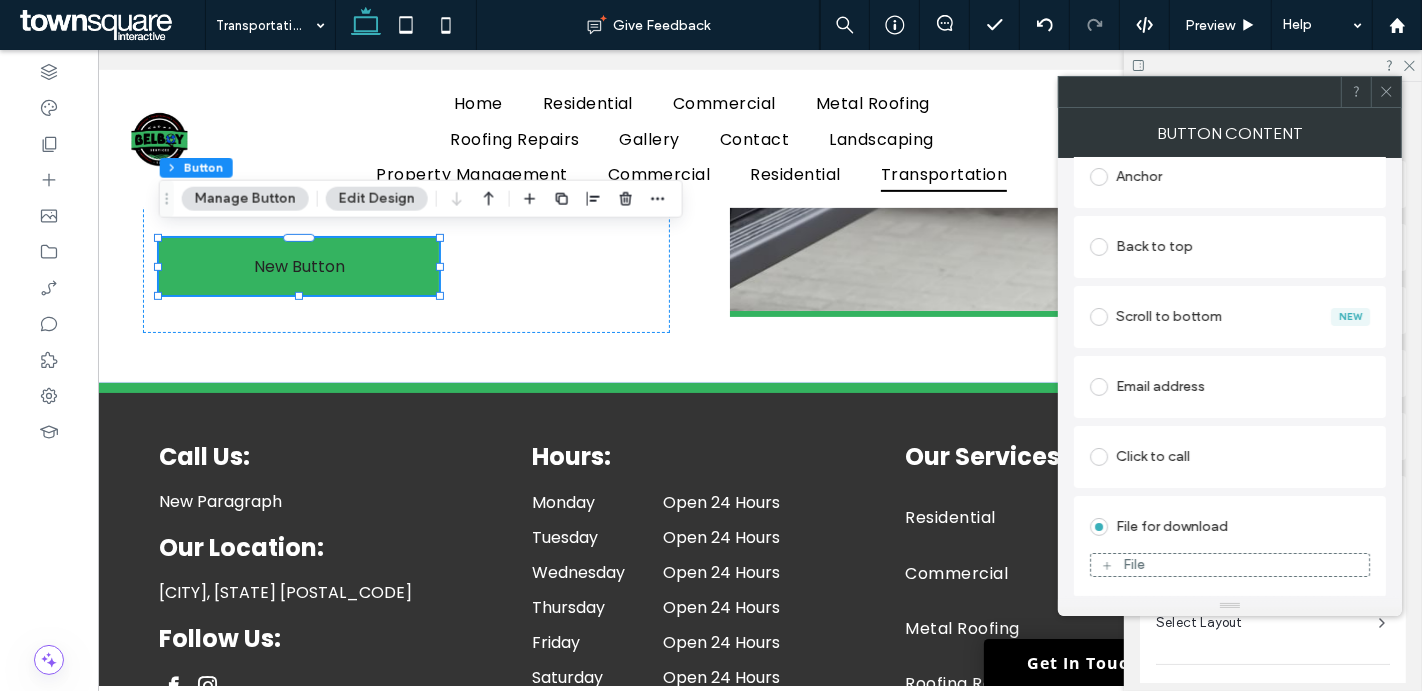 click on "File" at bounding box center [1230, 565] 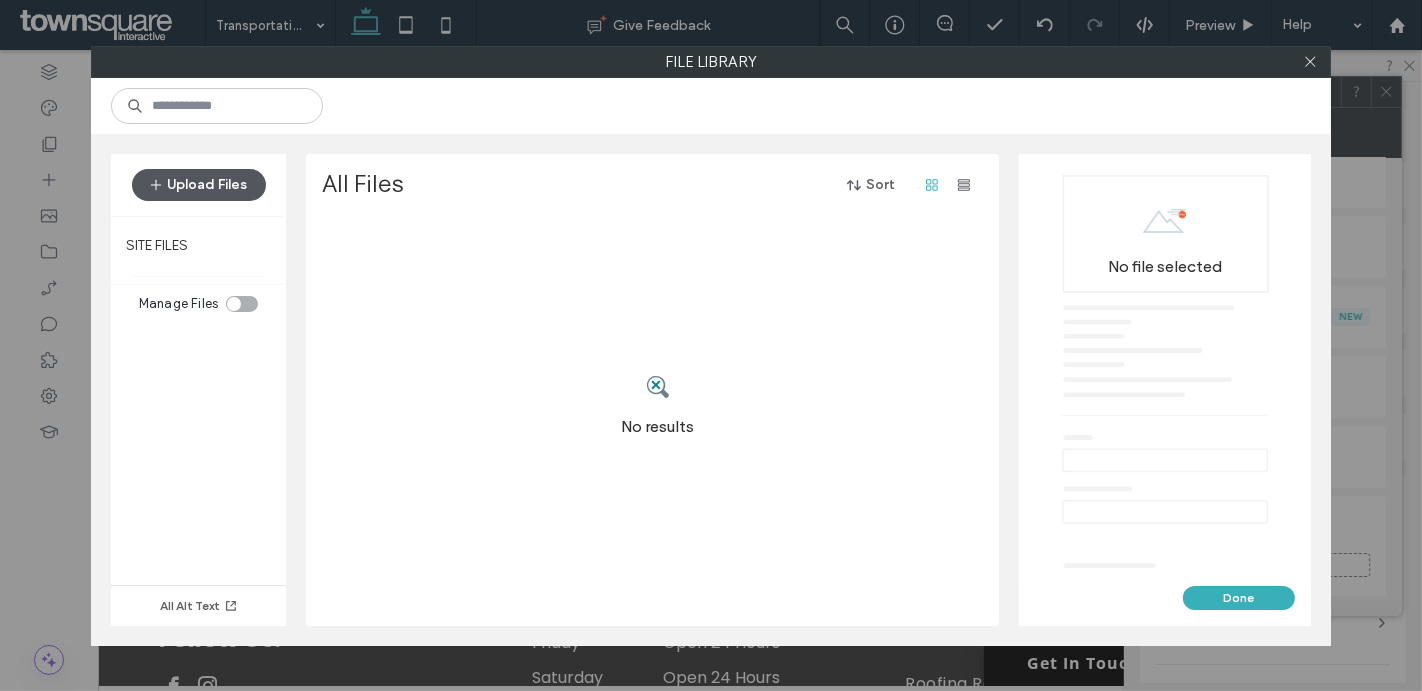 click on "Upload Files" at bounding box center [199, 185] 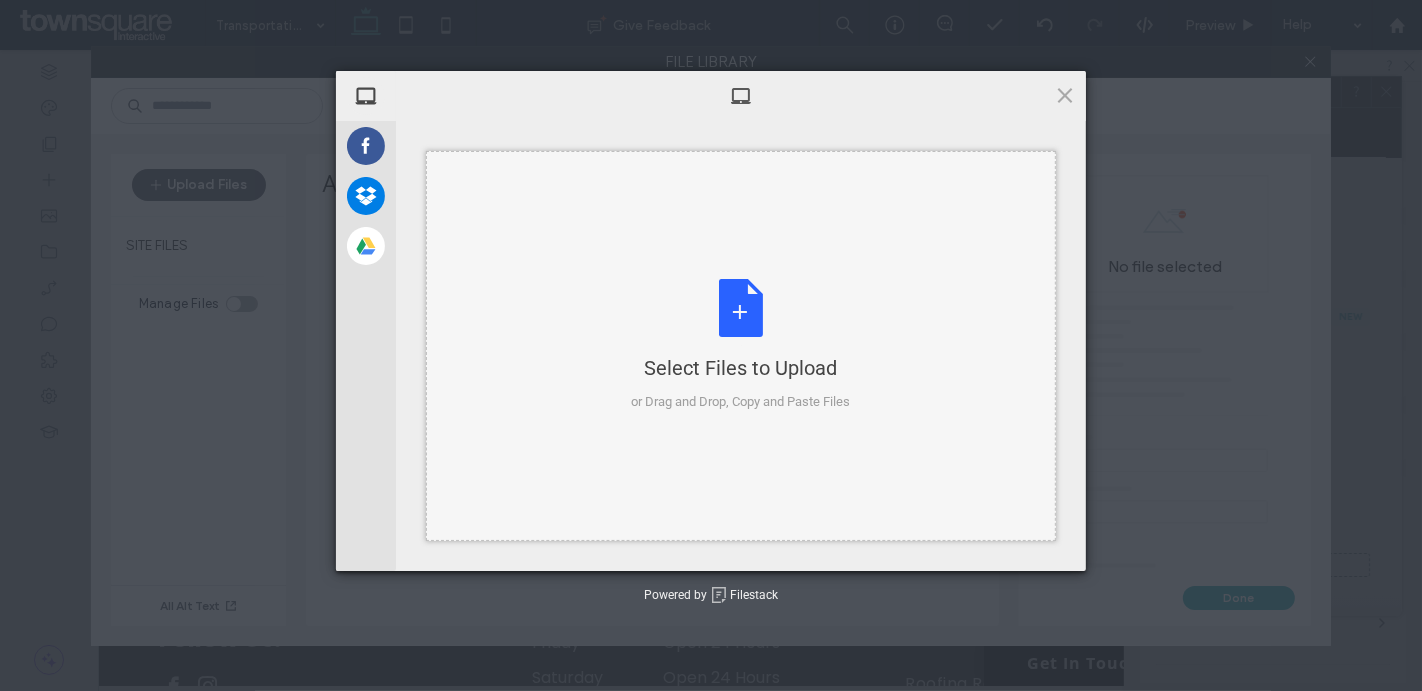 click on "Select Files to Upload" at bounding box center (741, 368) 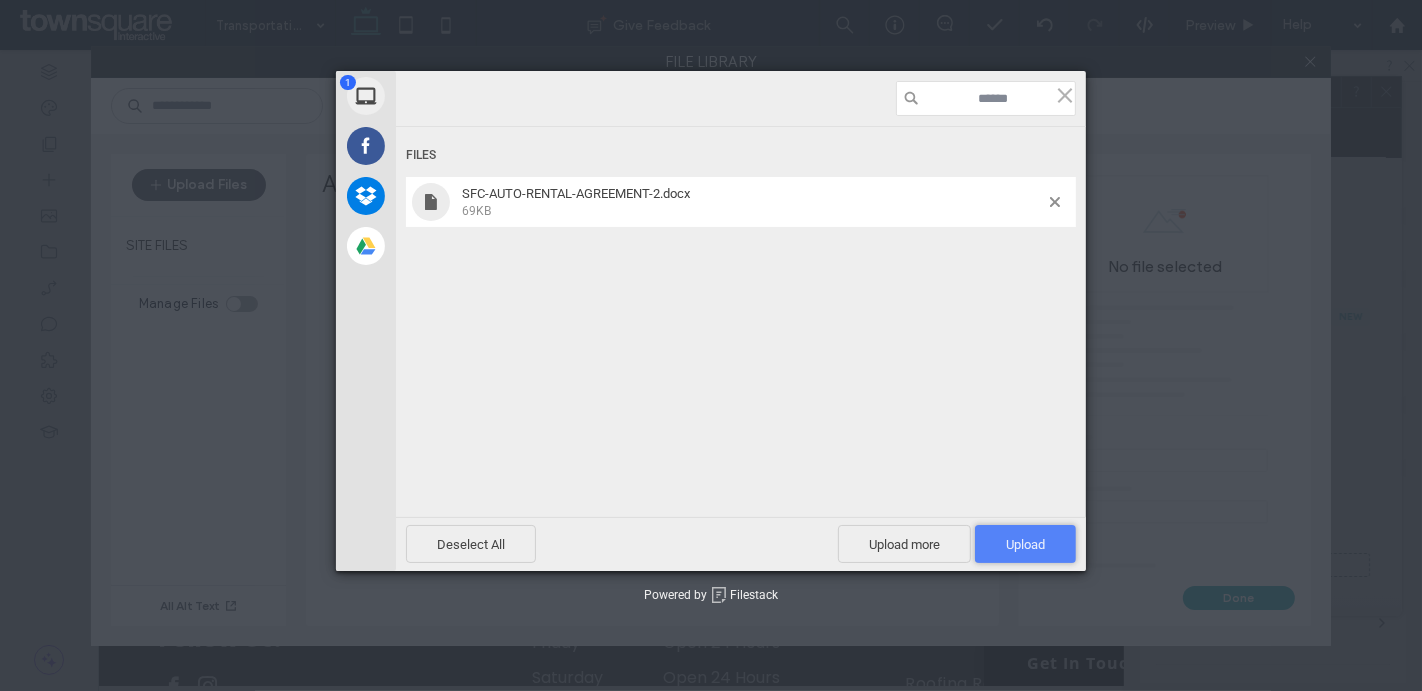 click on "Upload
1" at bounding box center [1025, 544] 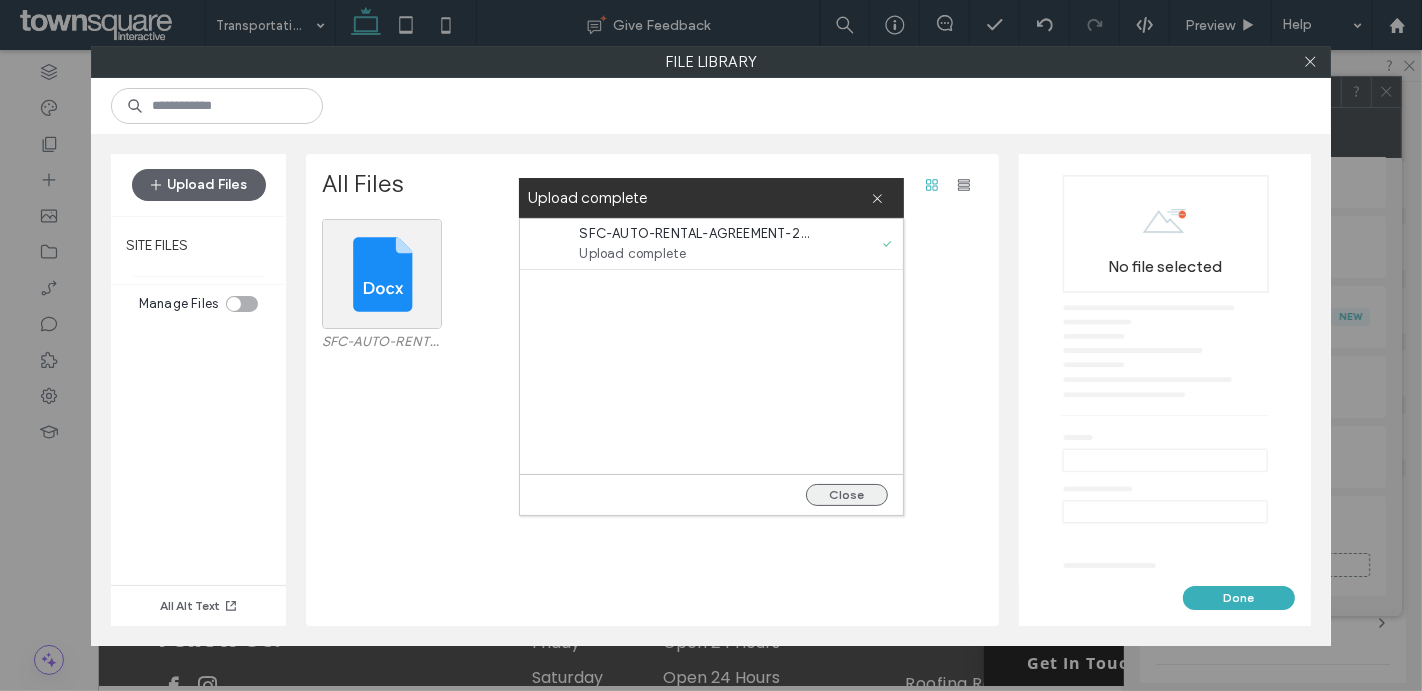 click on "Close" at bounding box center (847, 495) 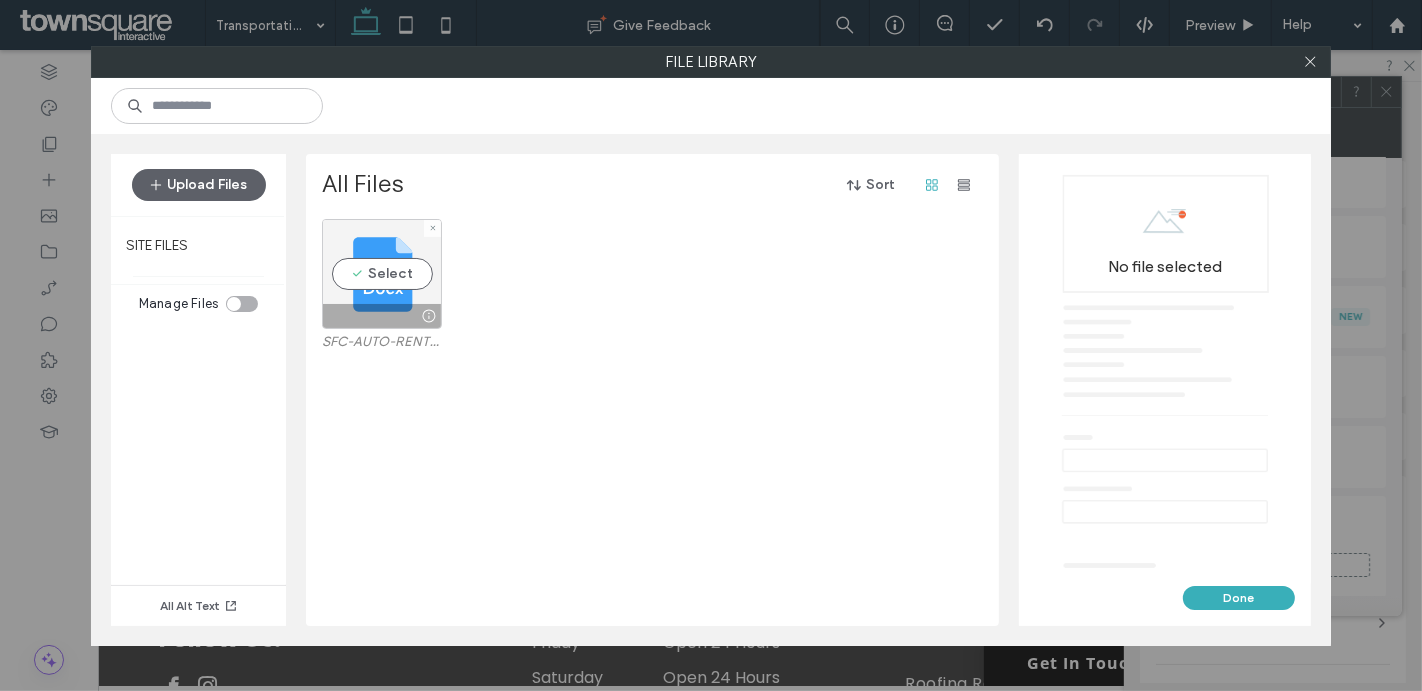 click on "Select" at bounding box center (382, 274) 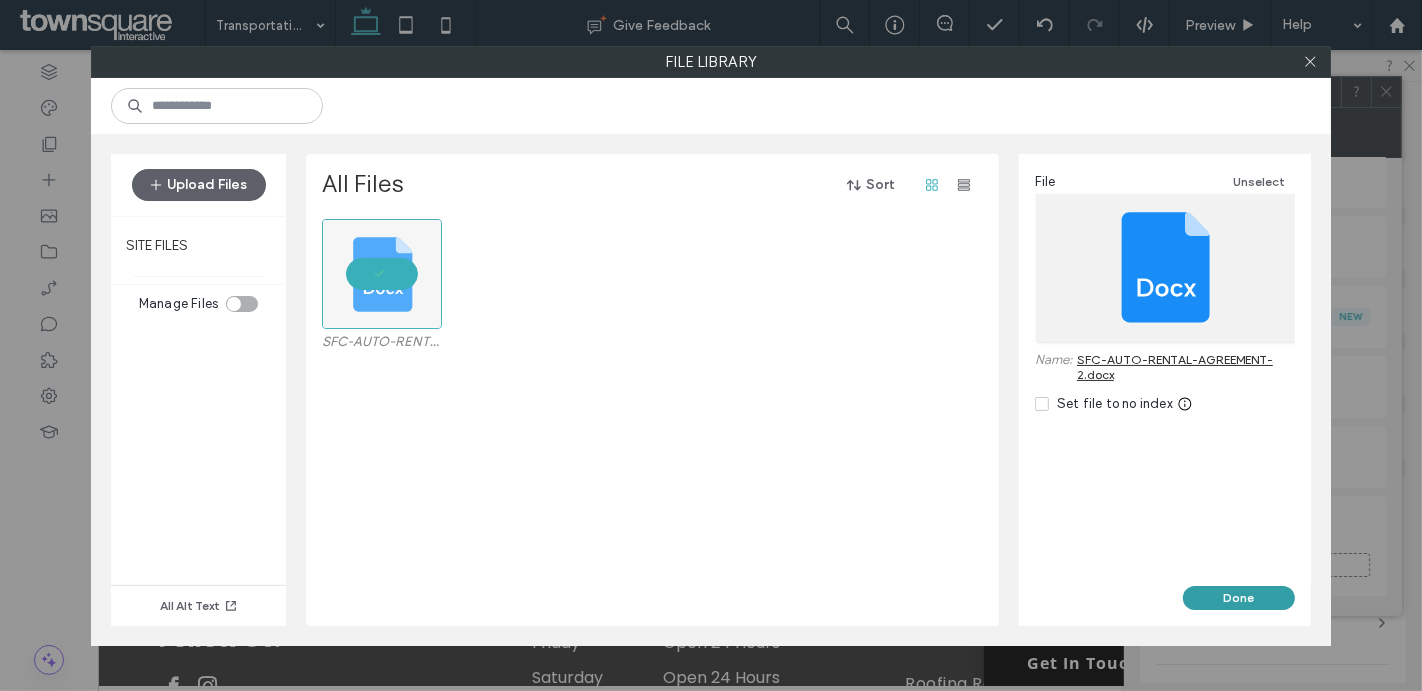 click on "Done" at bounding box center (1239, 598) 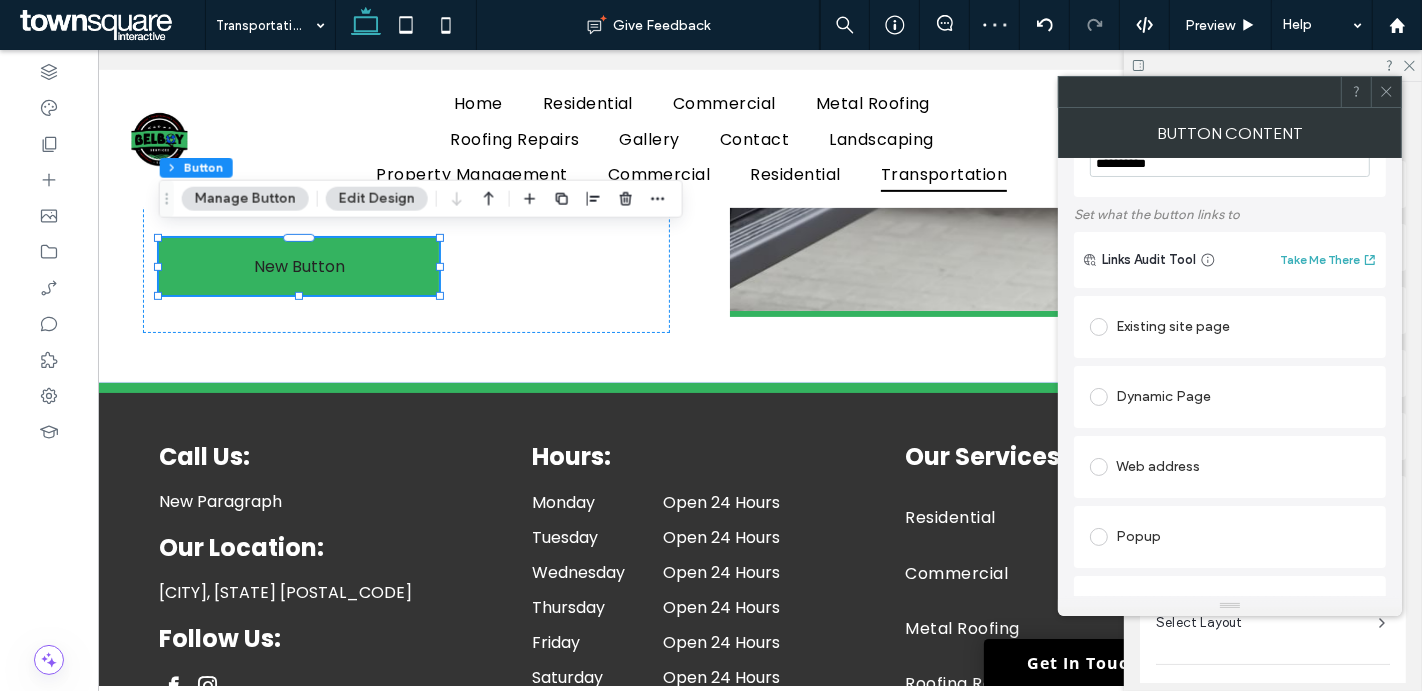 scroll, scrollTop: 0, scrollLeft: 0, axis: both 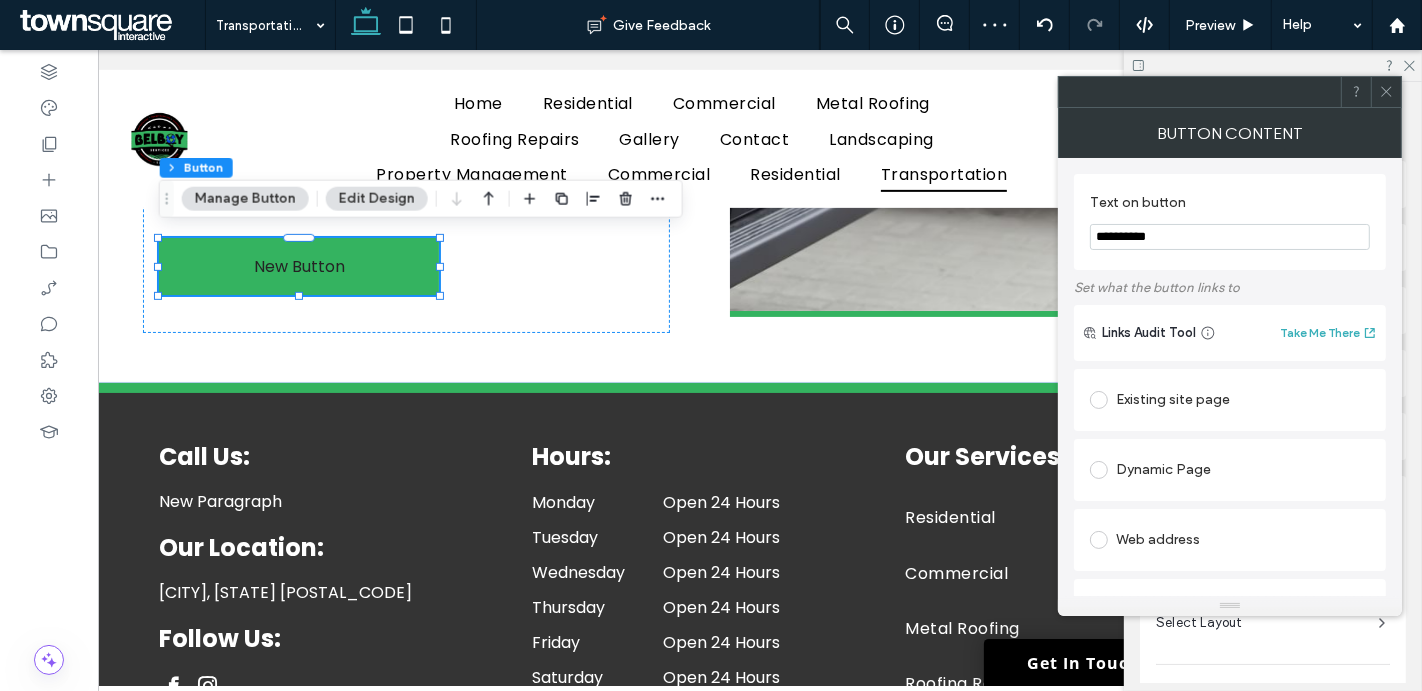 click on "**********" at bounding box center [1230, 237] 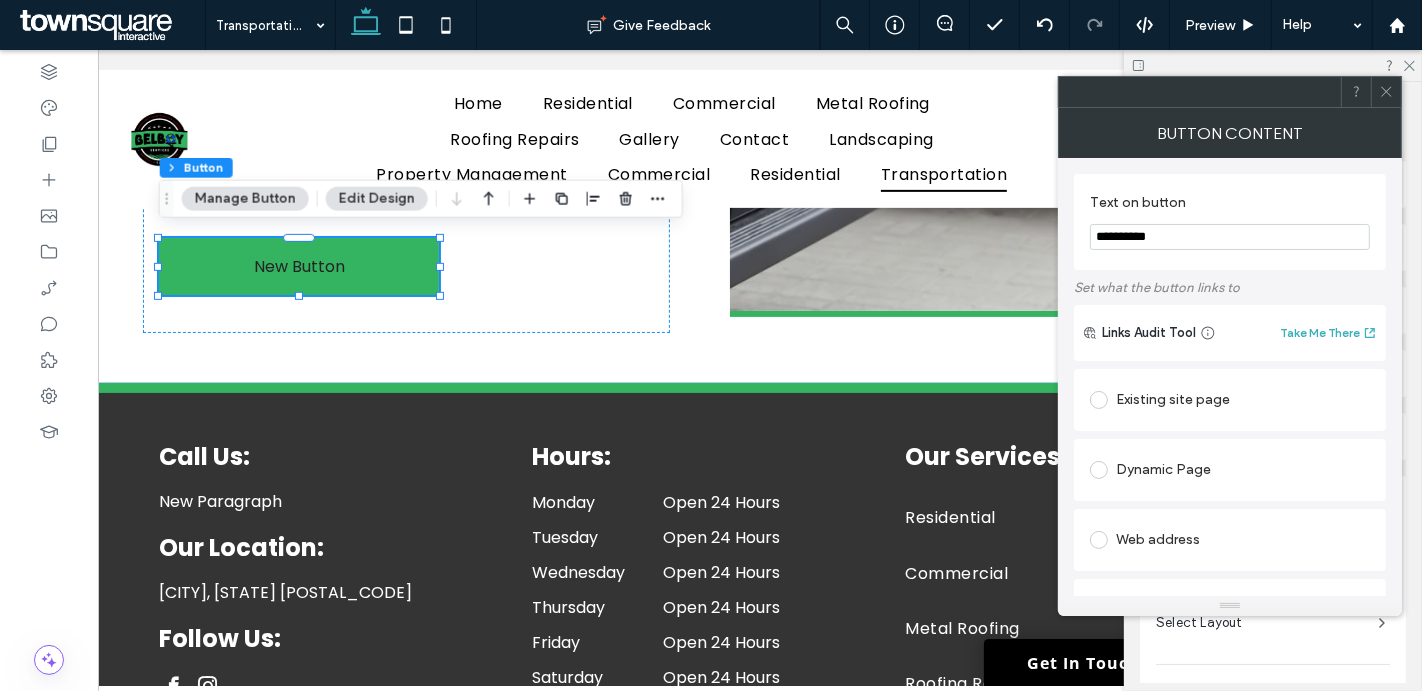 type on "*" 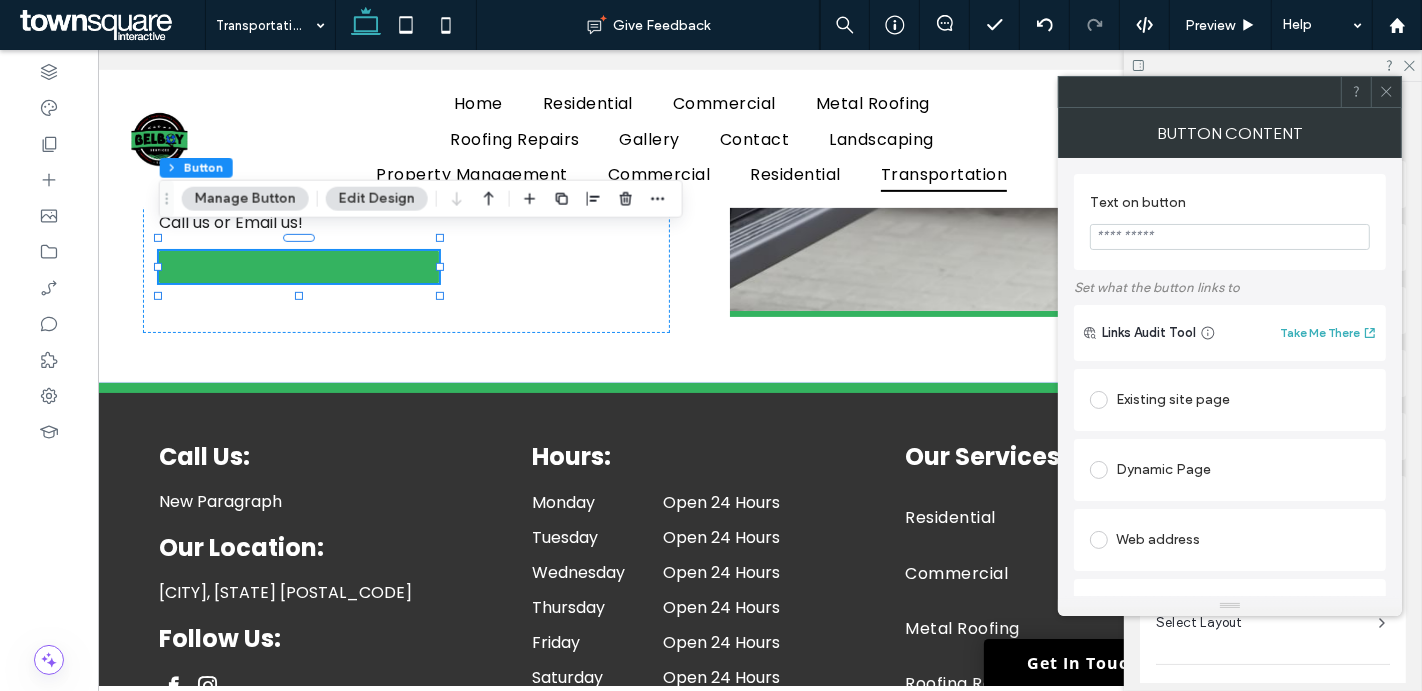 scroll, scrollTop: 713, scrollLeft: 0, axis: vertical 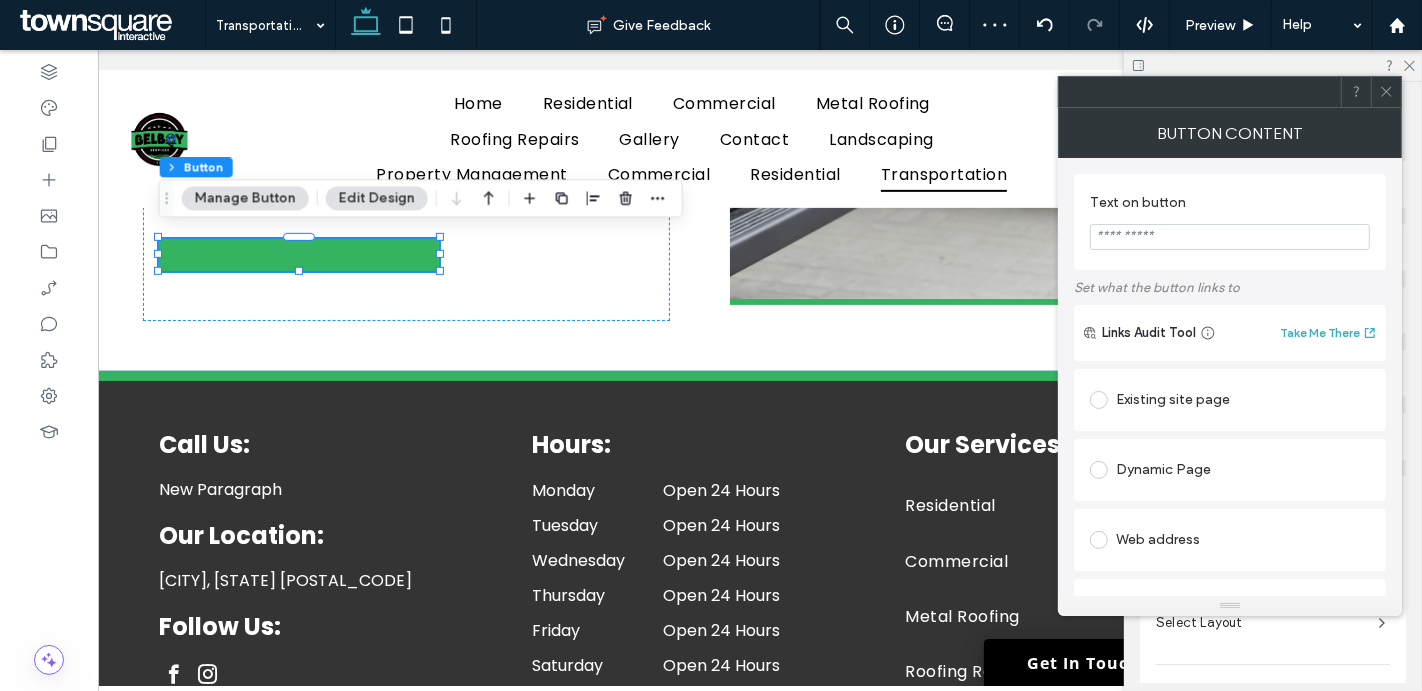 click at bounding box center [1230, 237] 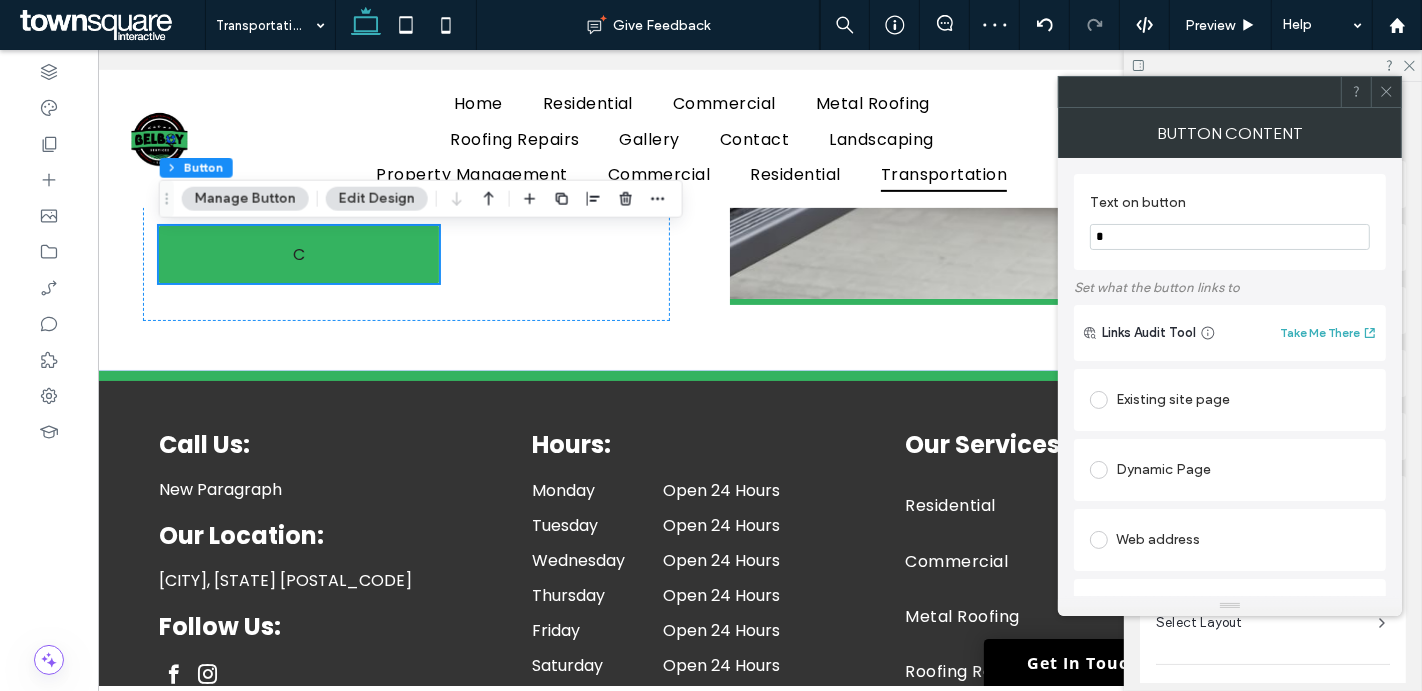 scroll, scrollTop: 701, scrollLeft: 0, axis: vertical 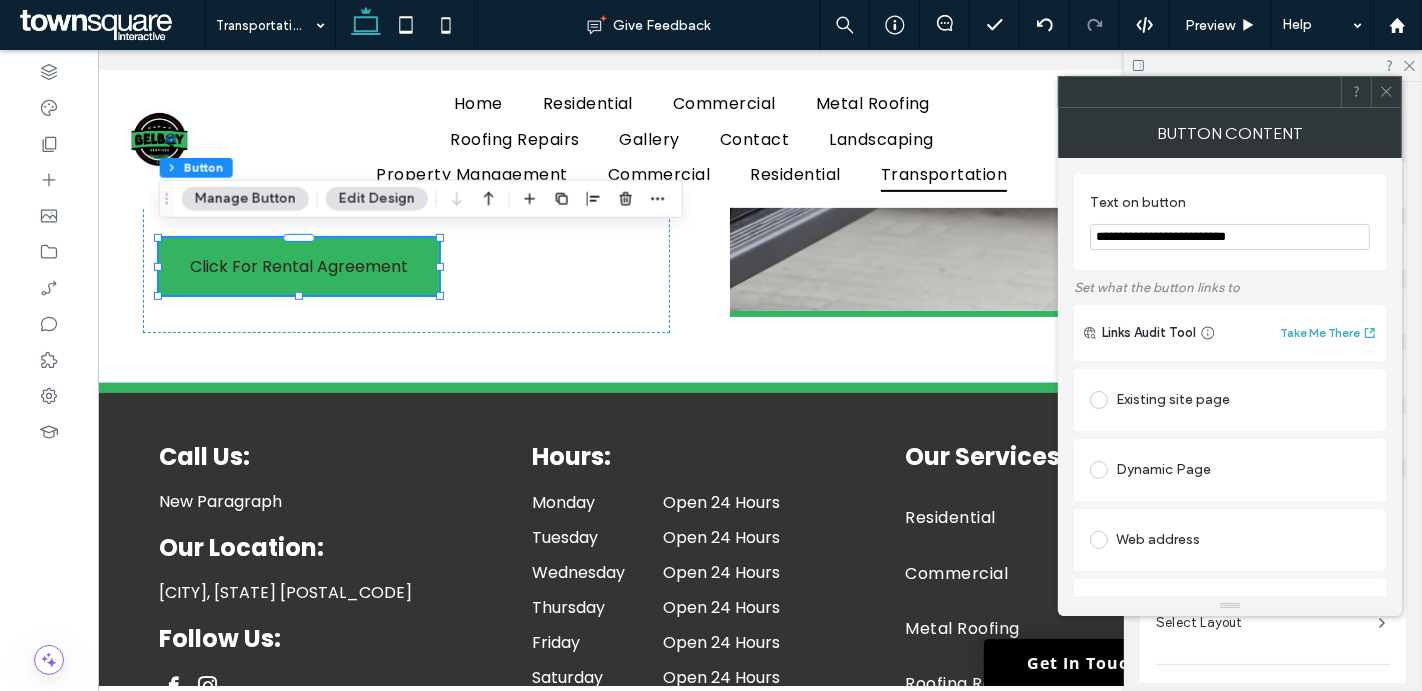 type on "**********" 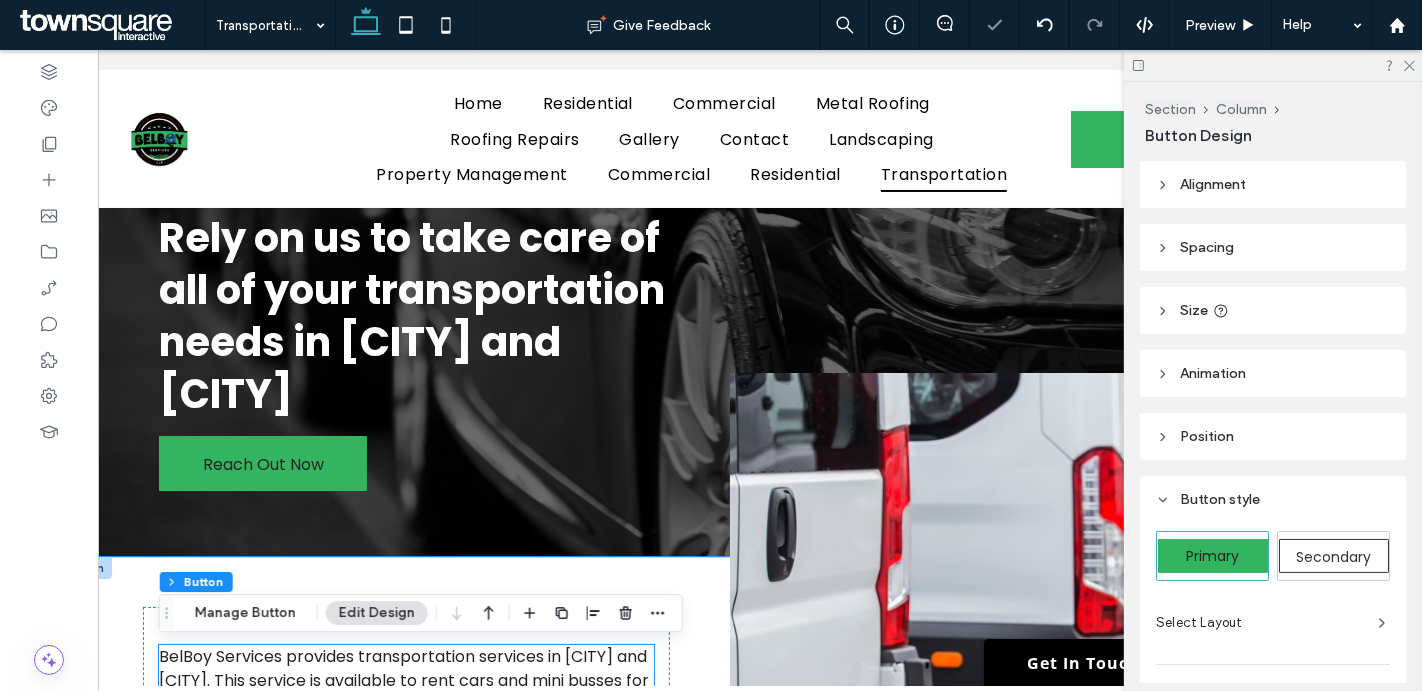 scroll, scrollTop: 58, scrollLeft: 0, axis: vertical 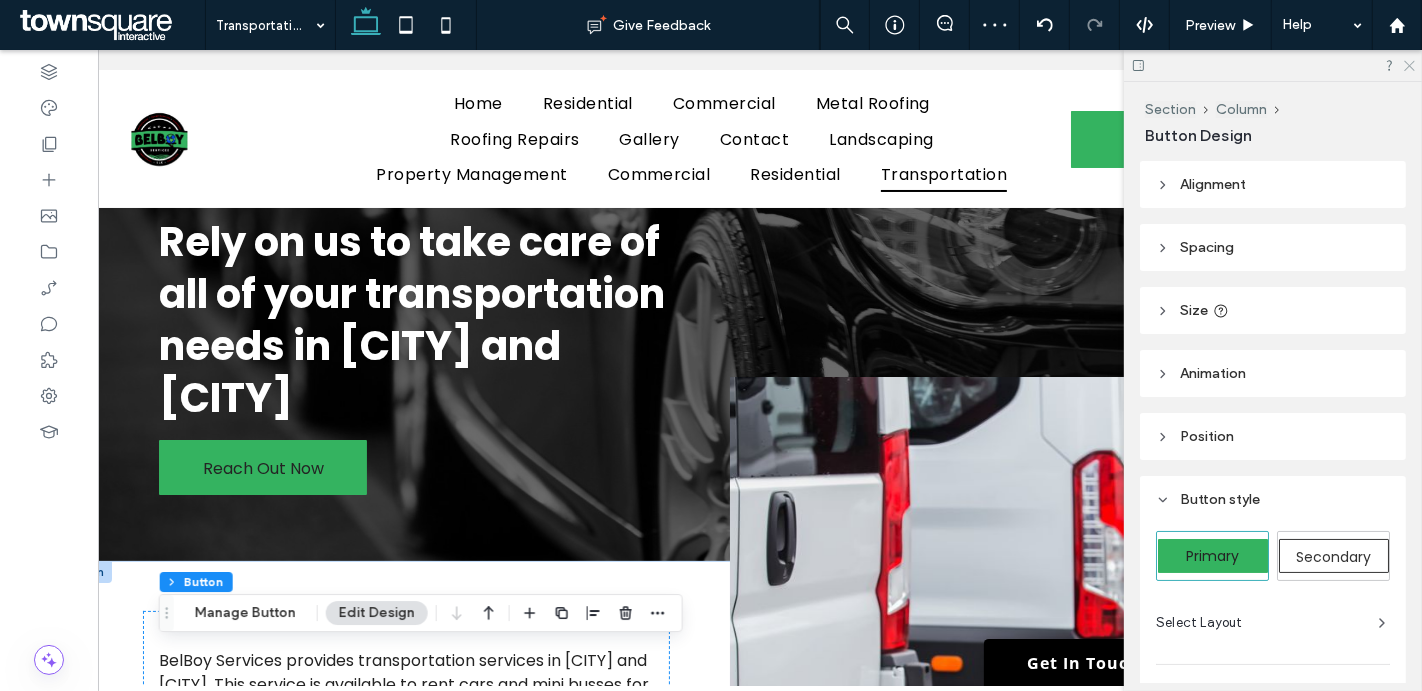 click 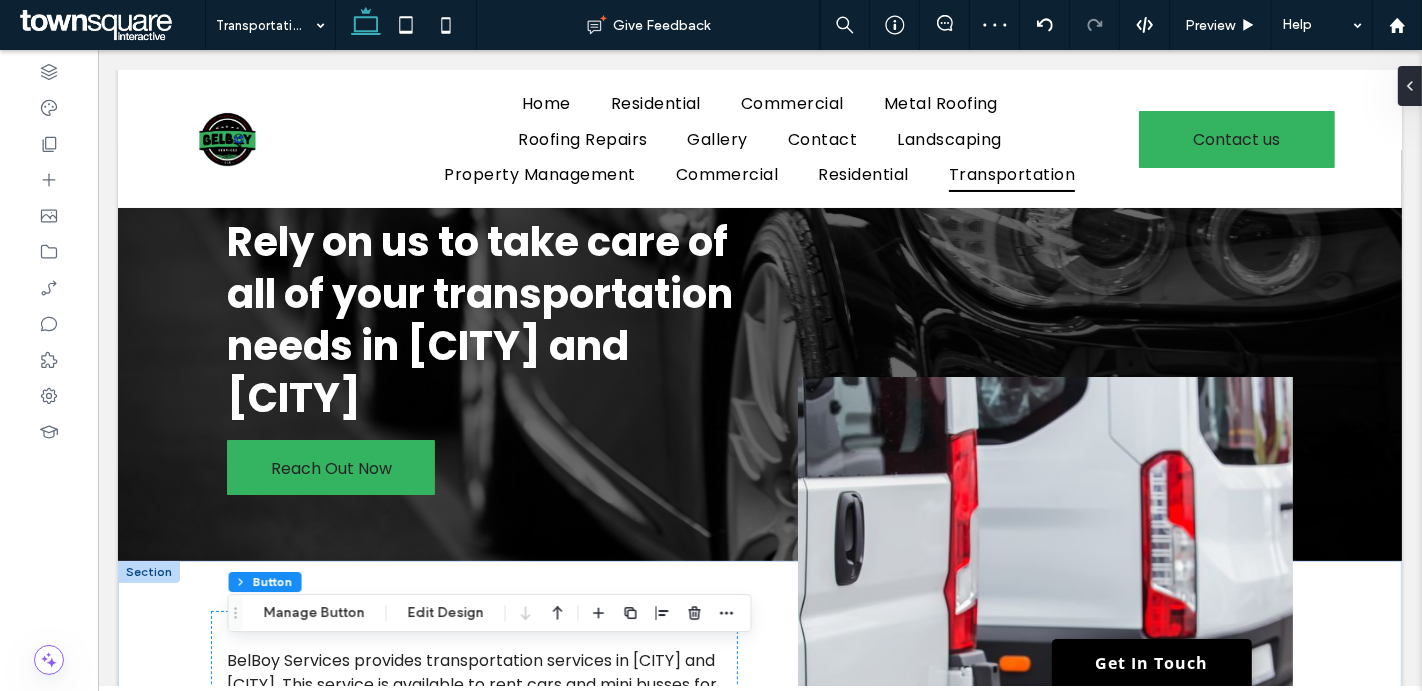 scroll, scrollTop: 0, scrollLeft: 0, axis: both 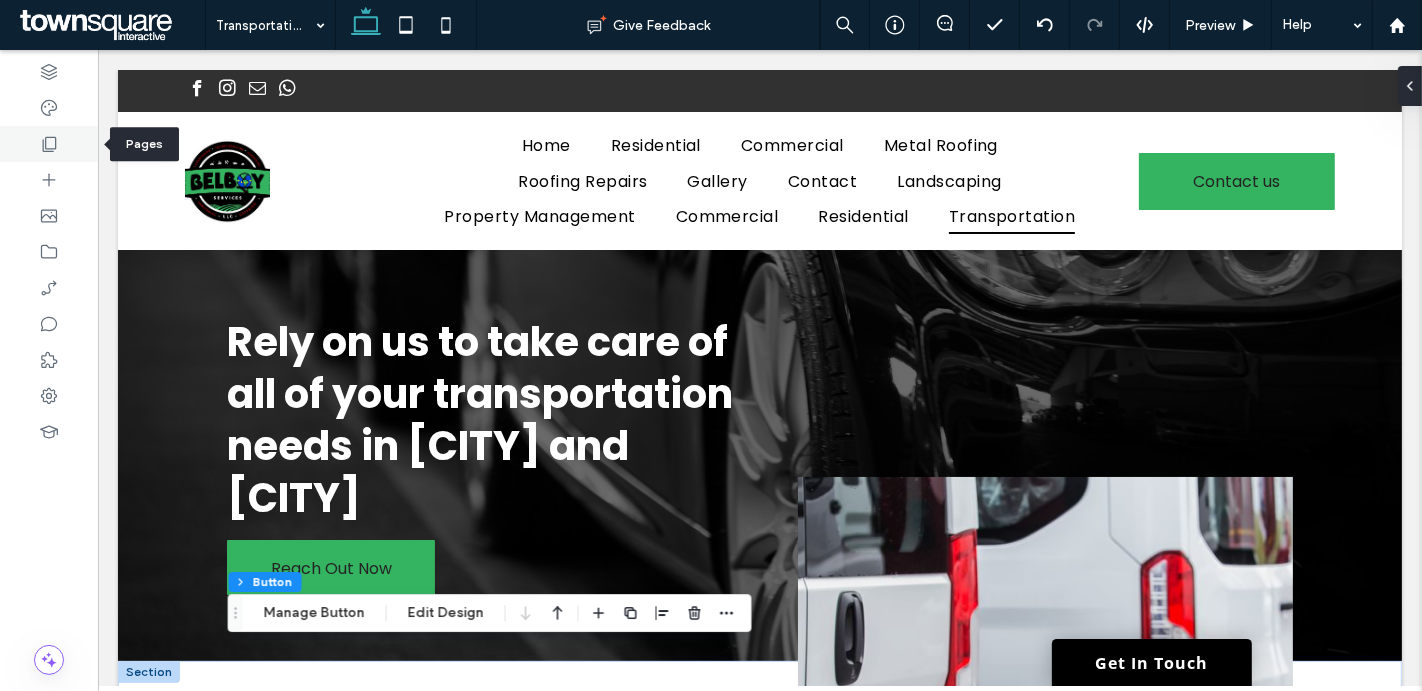 click 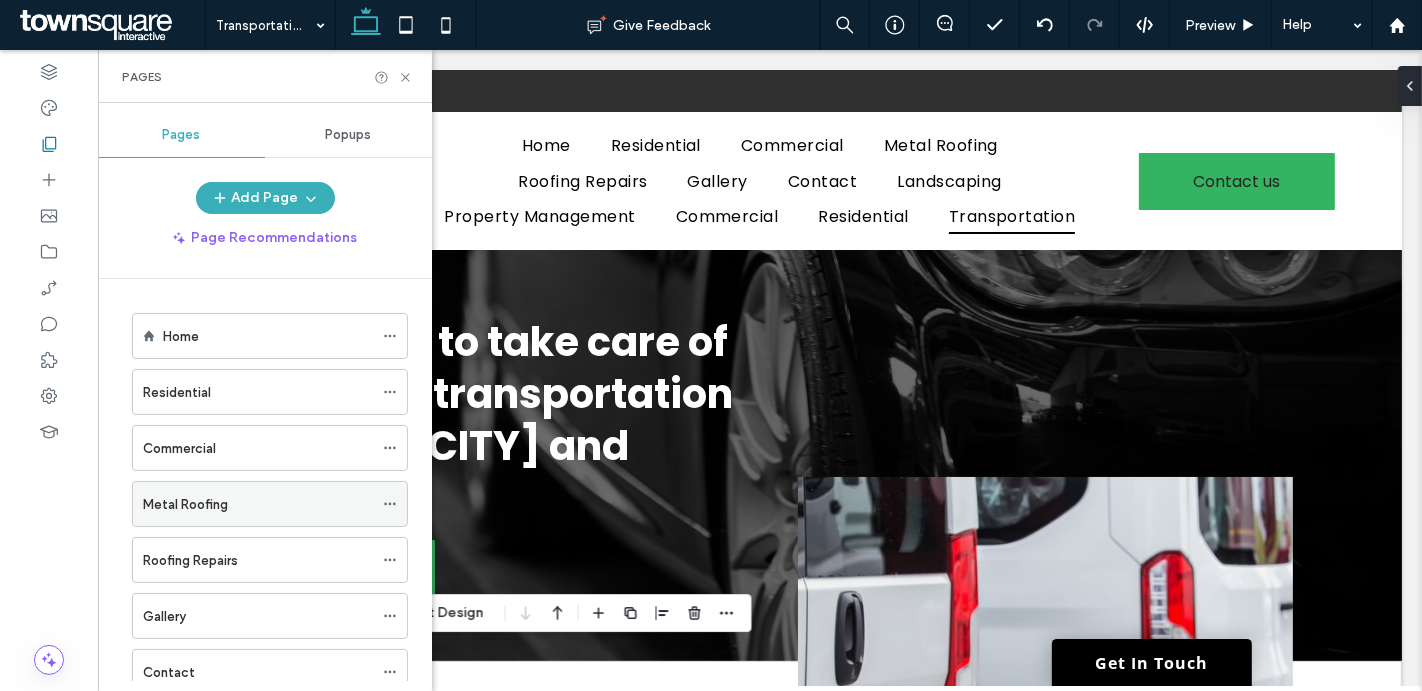 scroll, scrollTop: 386, scrollLeft: 0, axis: vertical 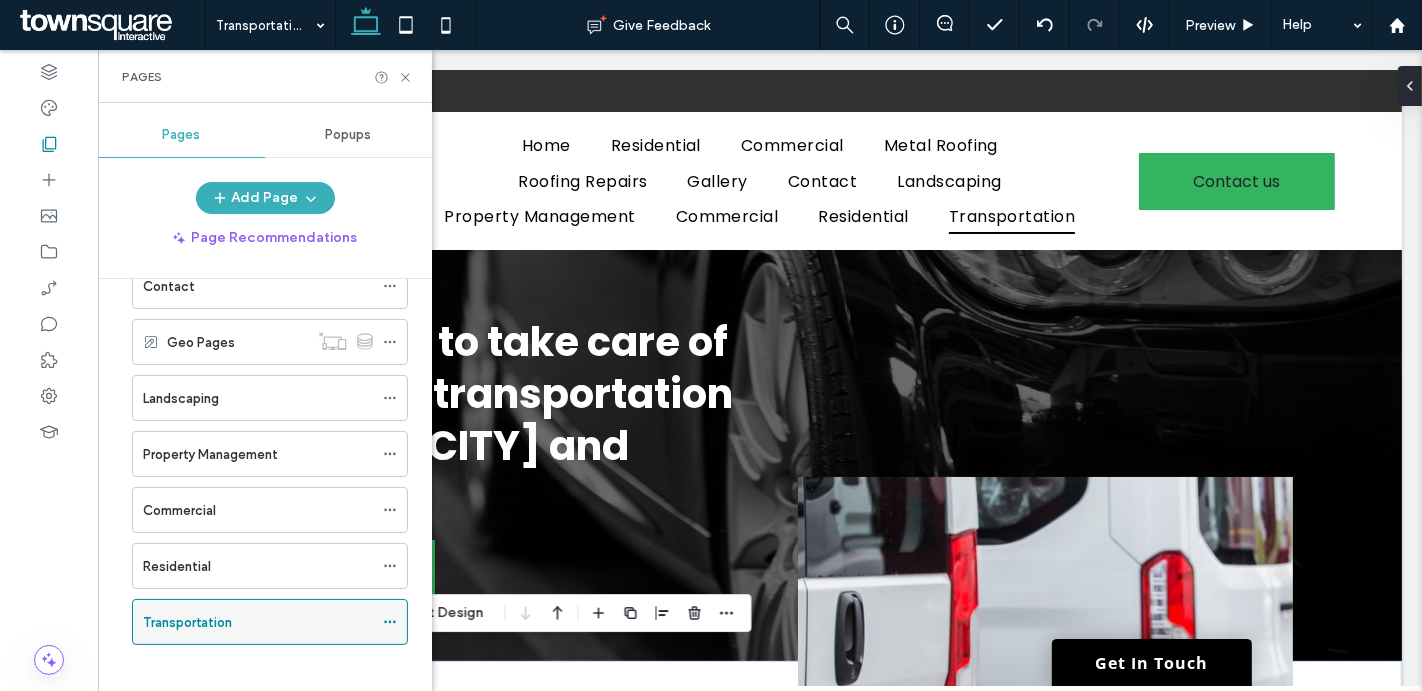 click 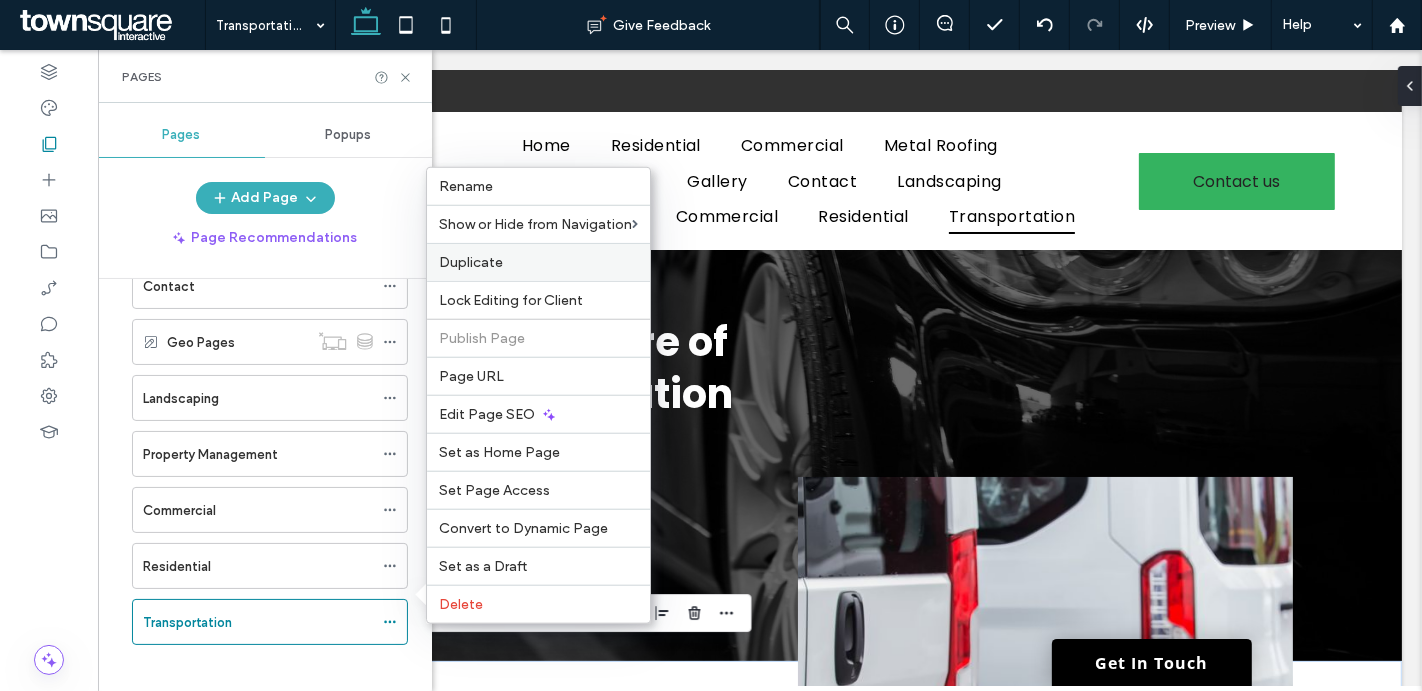 click on "Duplicate" at bounding box center [471, 262] 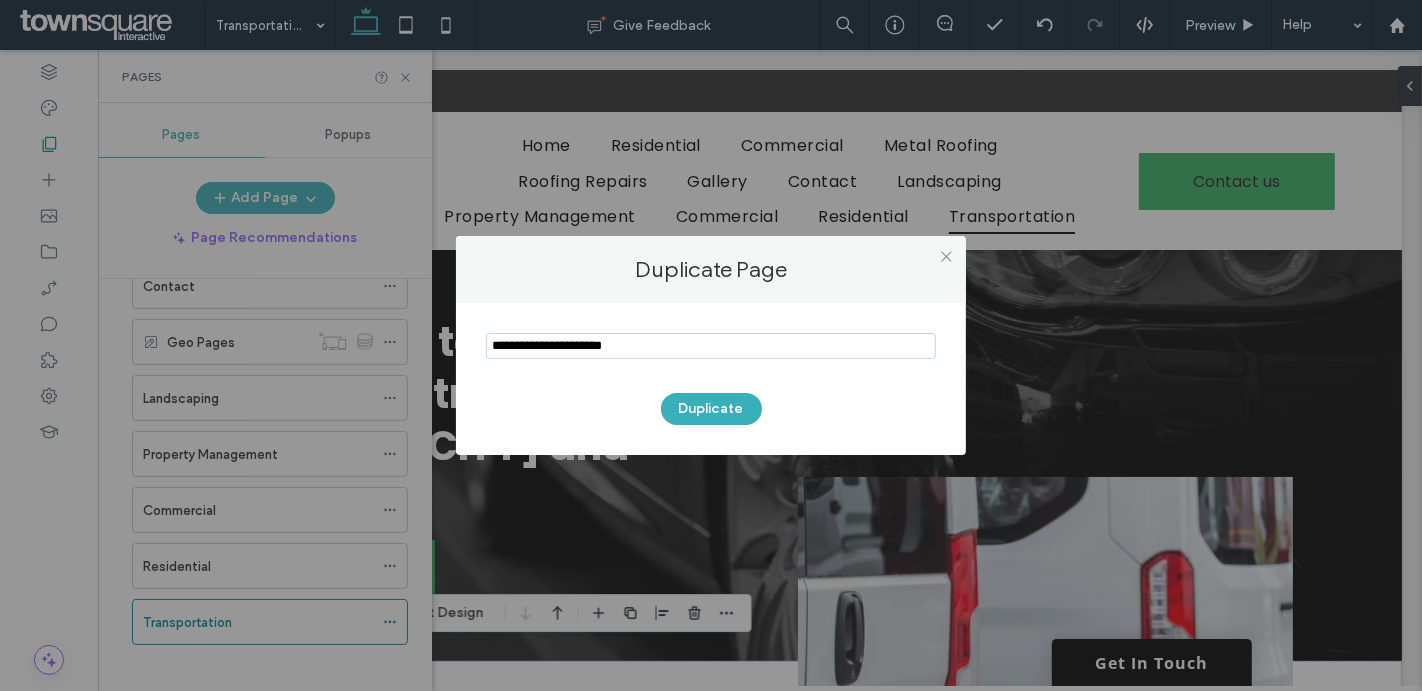 click at bounding box center (711, 346) 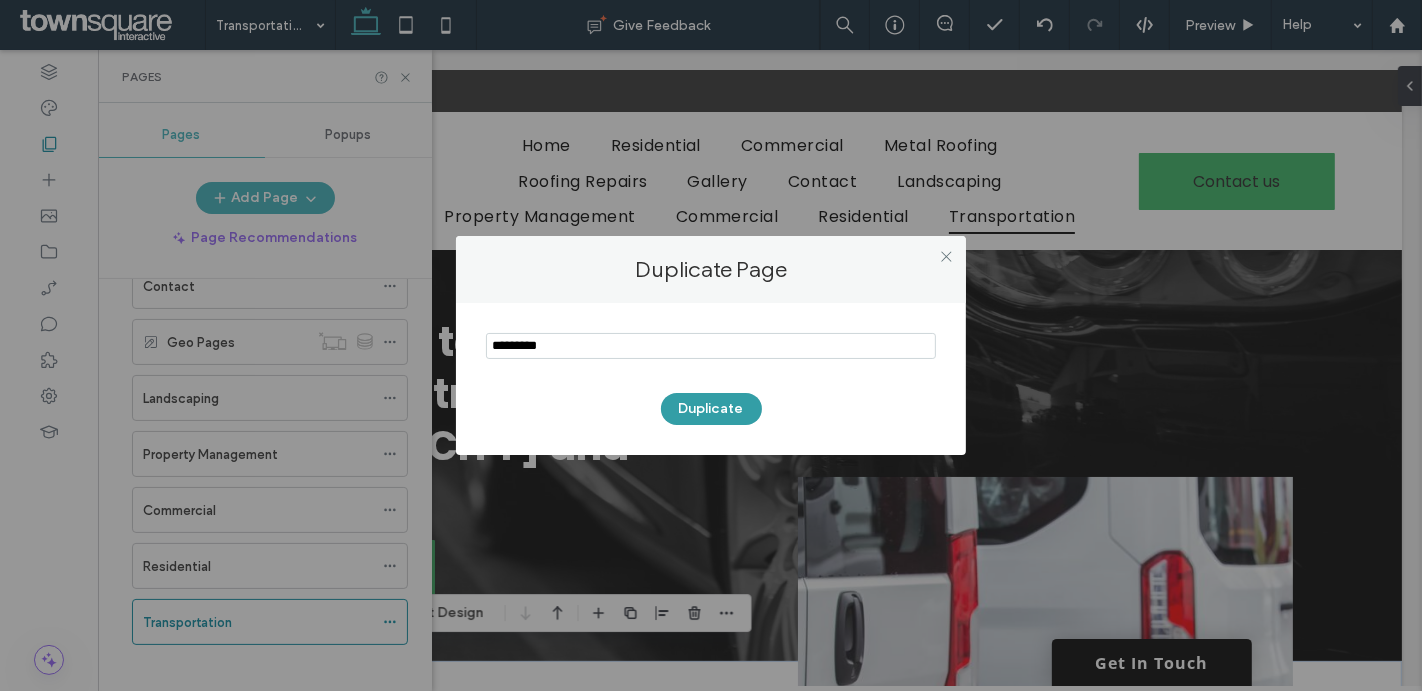 type on "*********" 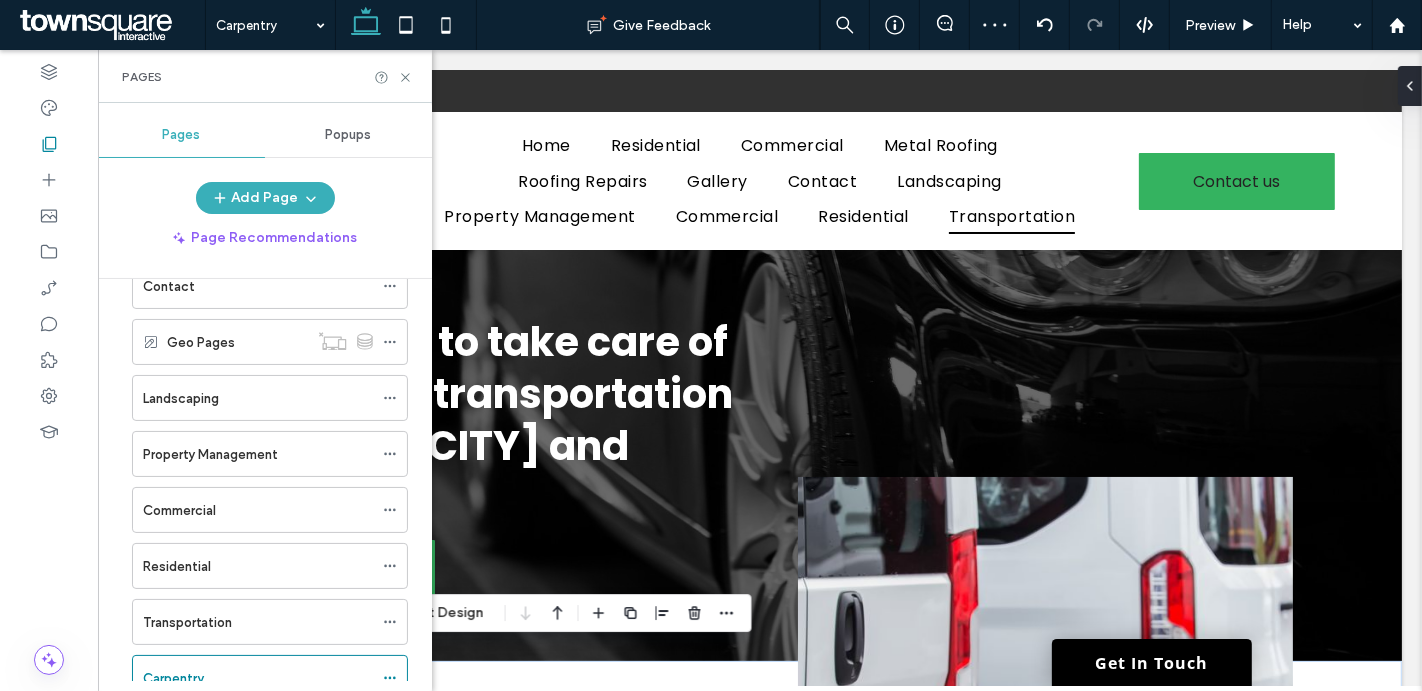 click on "Carpentry Give Feedback Preview Help
Design Panel Site Comments Team & Clients Automate new comments Instantly notify your team when someone adds or updates a comment on a site. See Zap Examples
Pages Pages Popups Add Page Page Recommendations Home Residential Commercial Metal Roofing Roofing Repairs Gallery Contact Geo Pages Landscaping Property Management Commercial Residential Transportation Carpentry
Section Column Button Manage Button Edit Design Section Column Button Design Alignment Spacing Set margins and padding 0px" at bounding box center [711, 345] 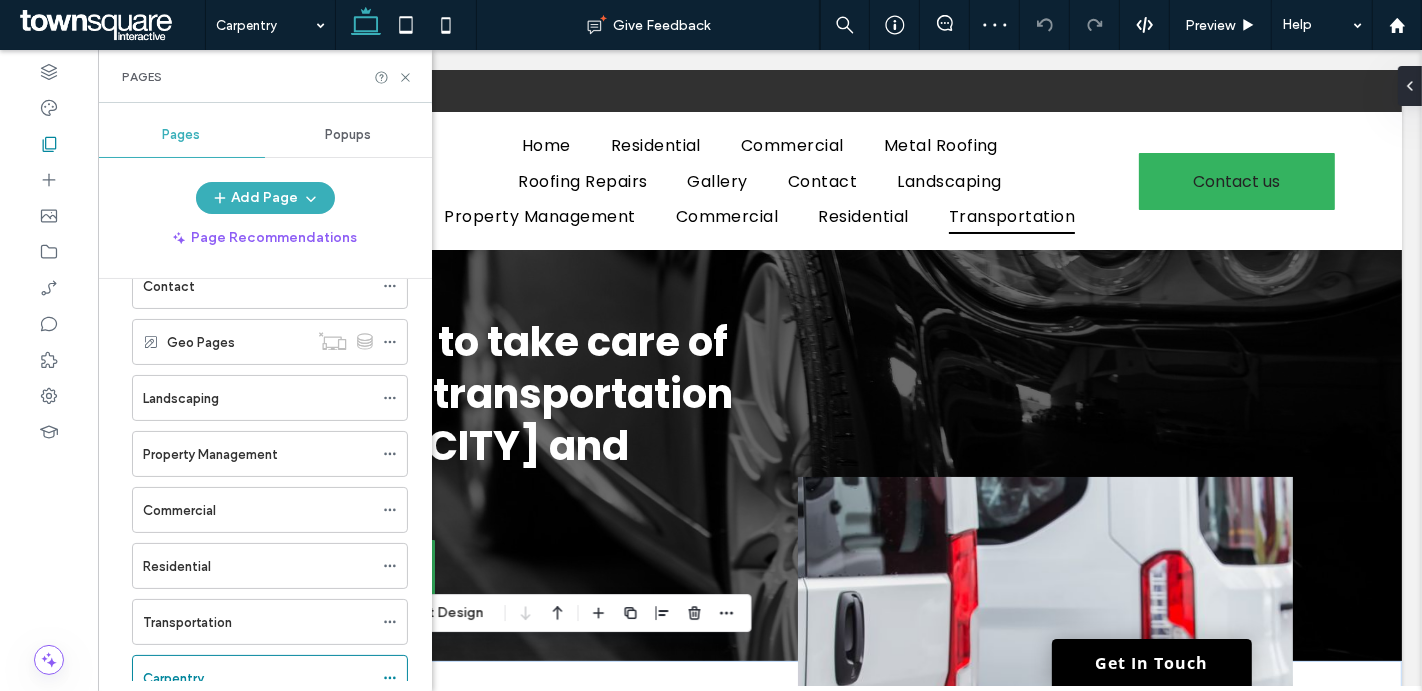 click 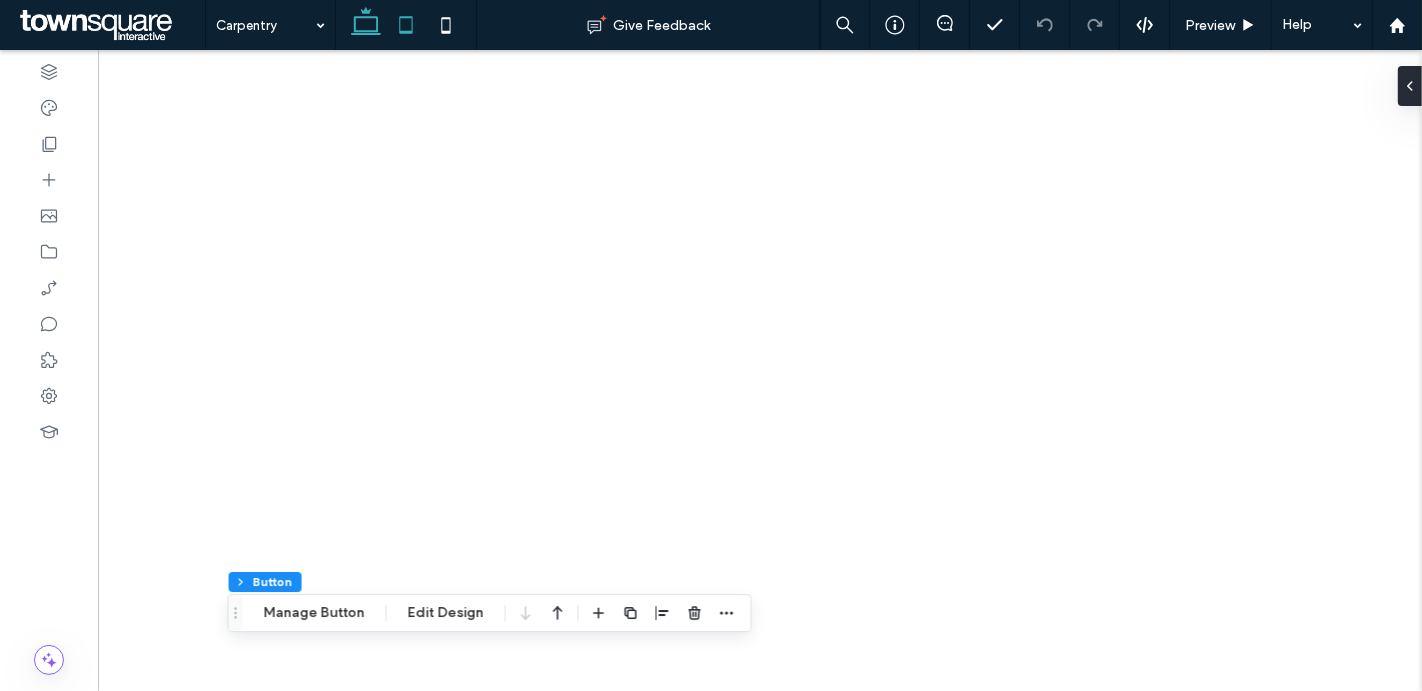 type on "**" 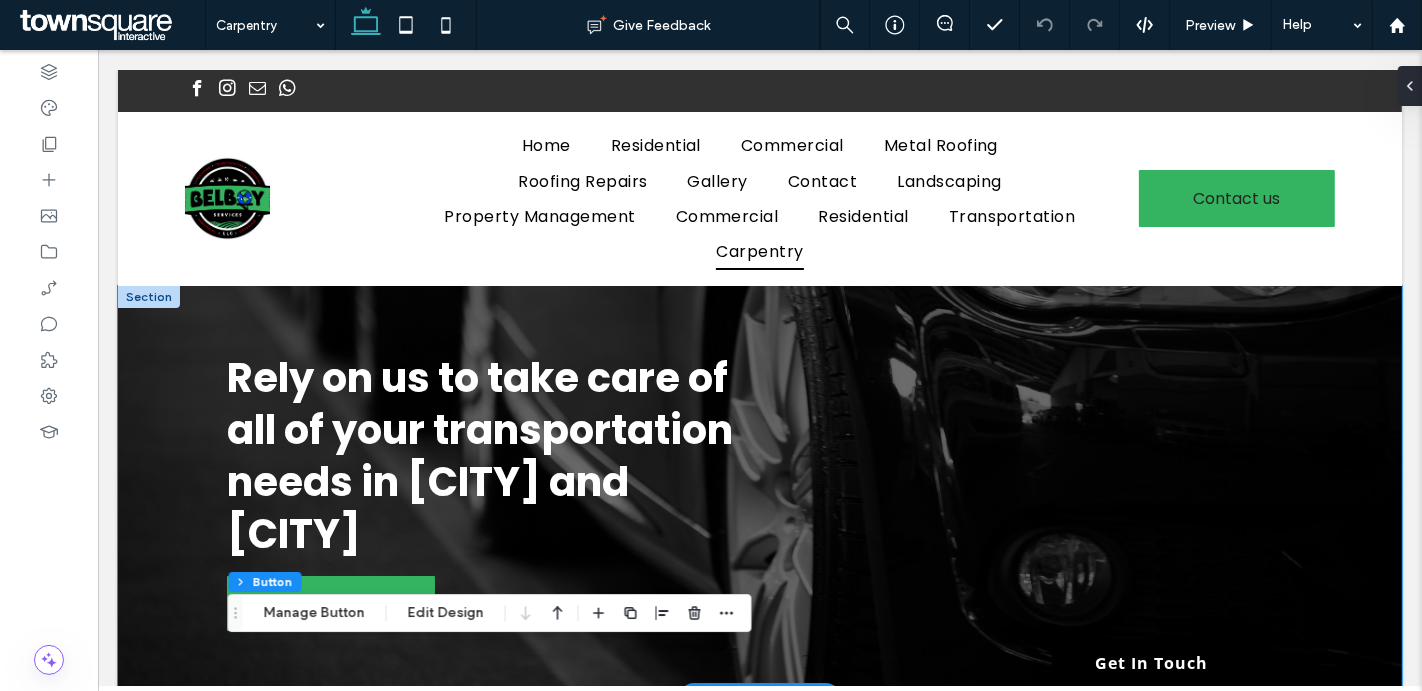scroll, scrollTop: 0, scrollLeft: 0, axis: both 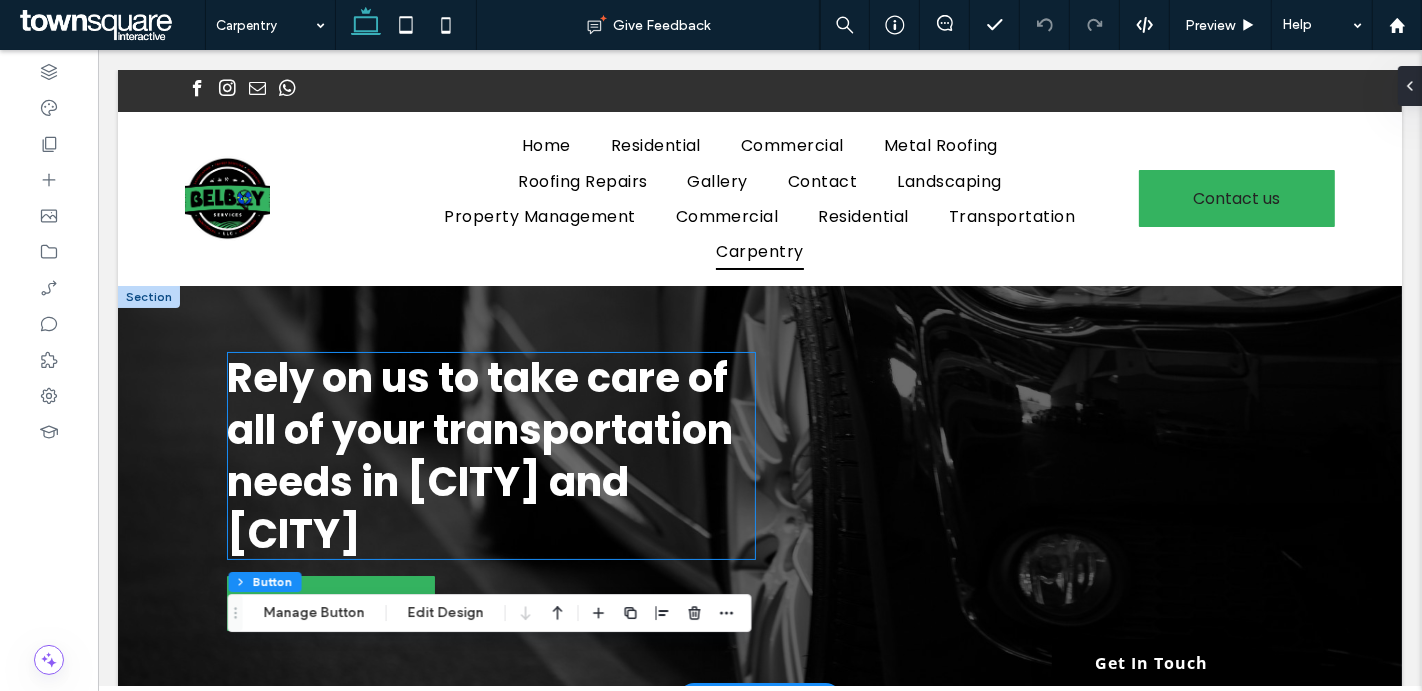 click on "Rely on us to take care of all of your transportation needs in Georgetown and Linden" at bounding box center (479, 456) 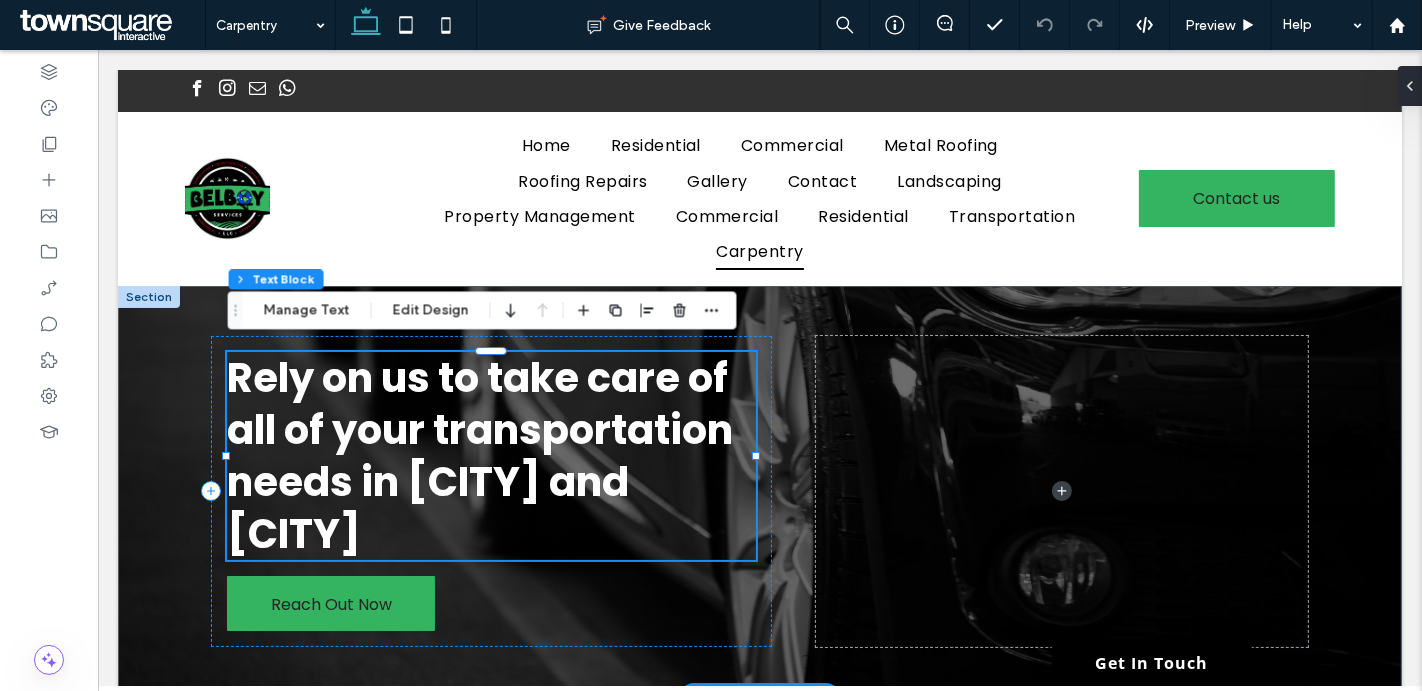 click on "Rely on us to take care of all of your transportation needs in Georgetown and Linden" at bounding box center [490, 456] 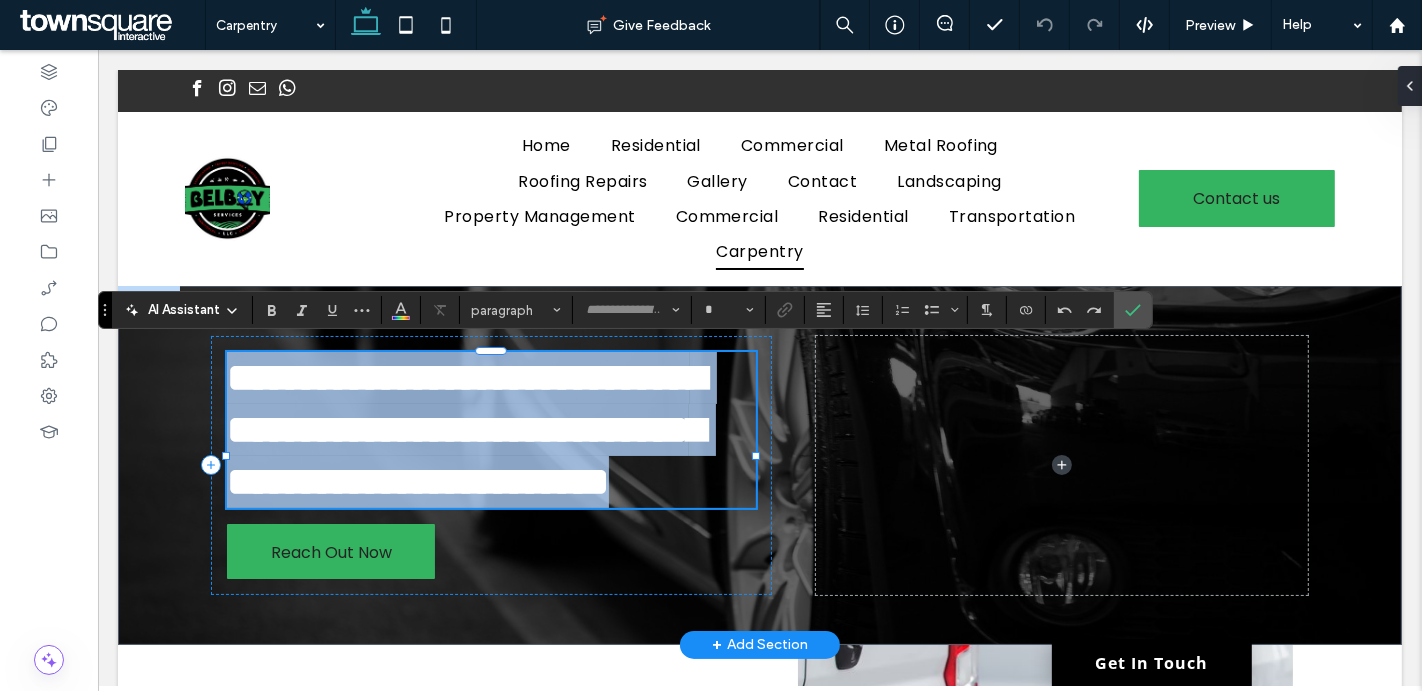 type on "*******" 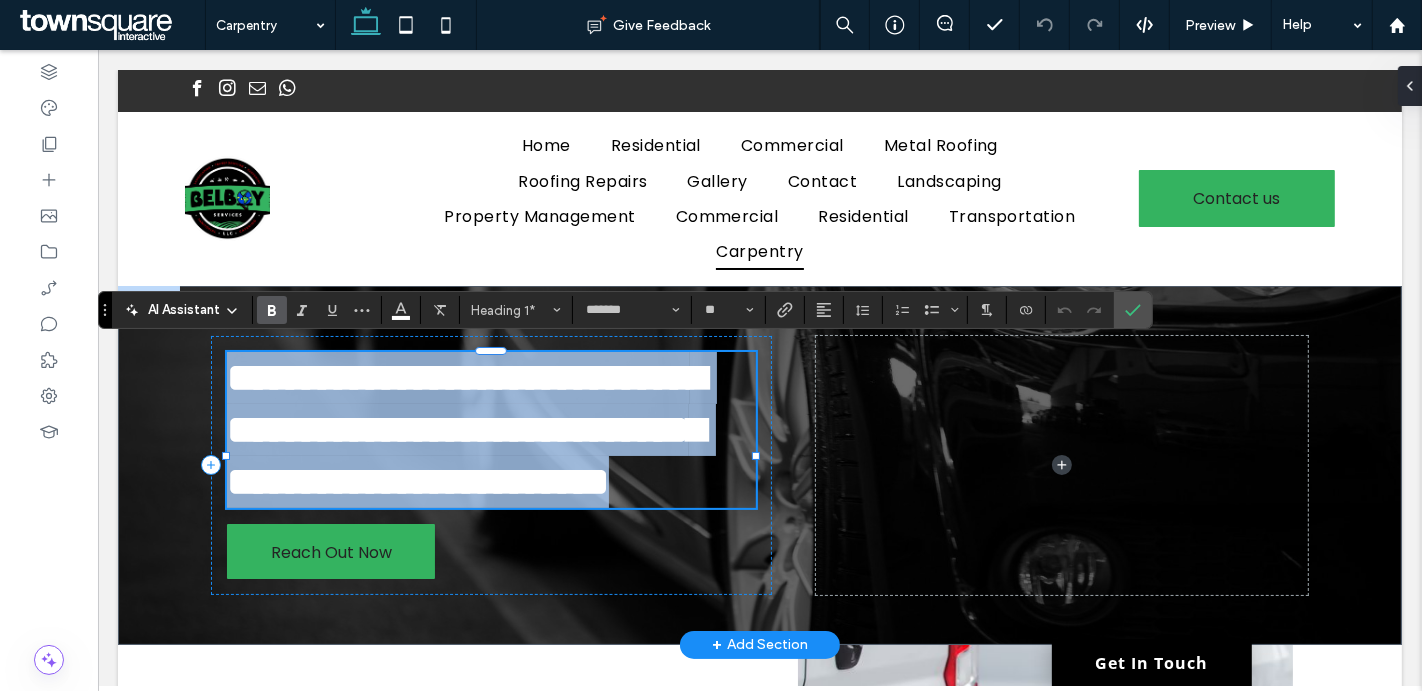 paste 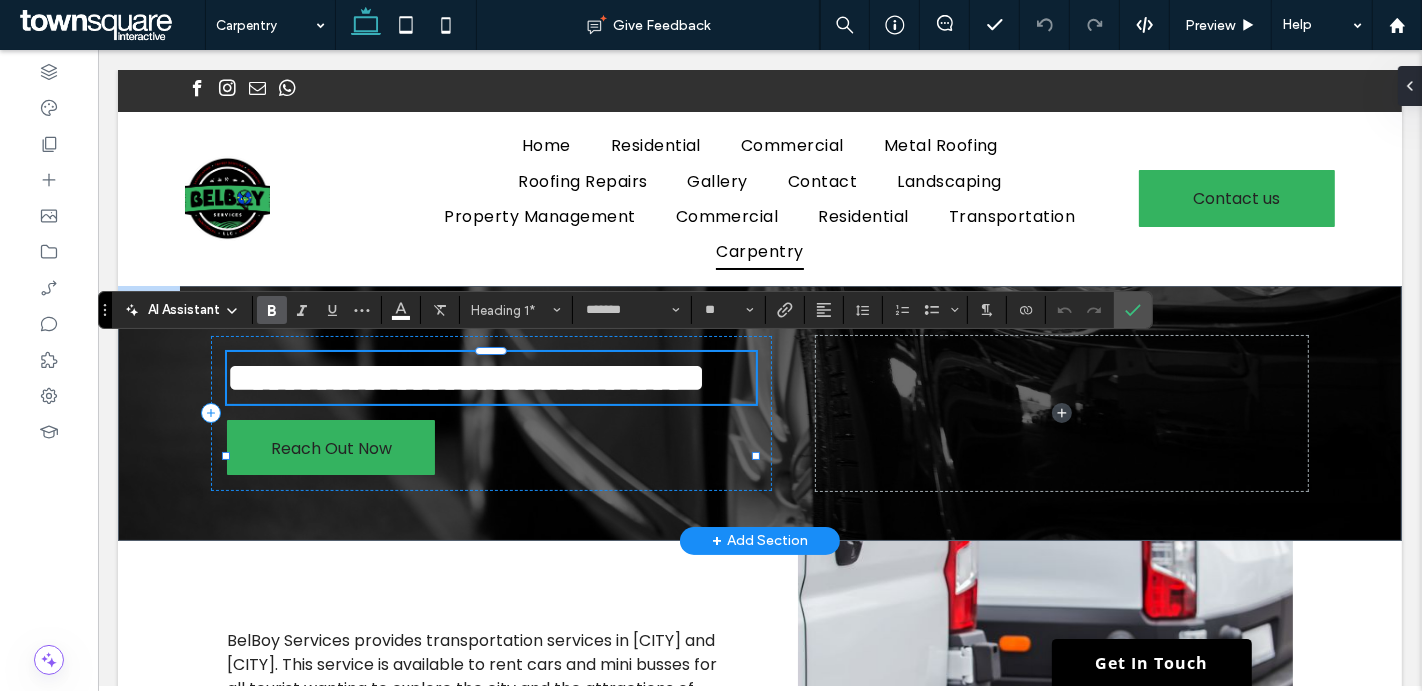 type 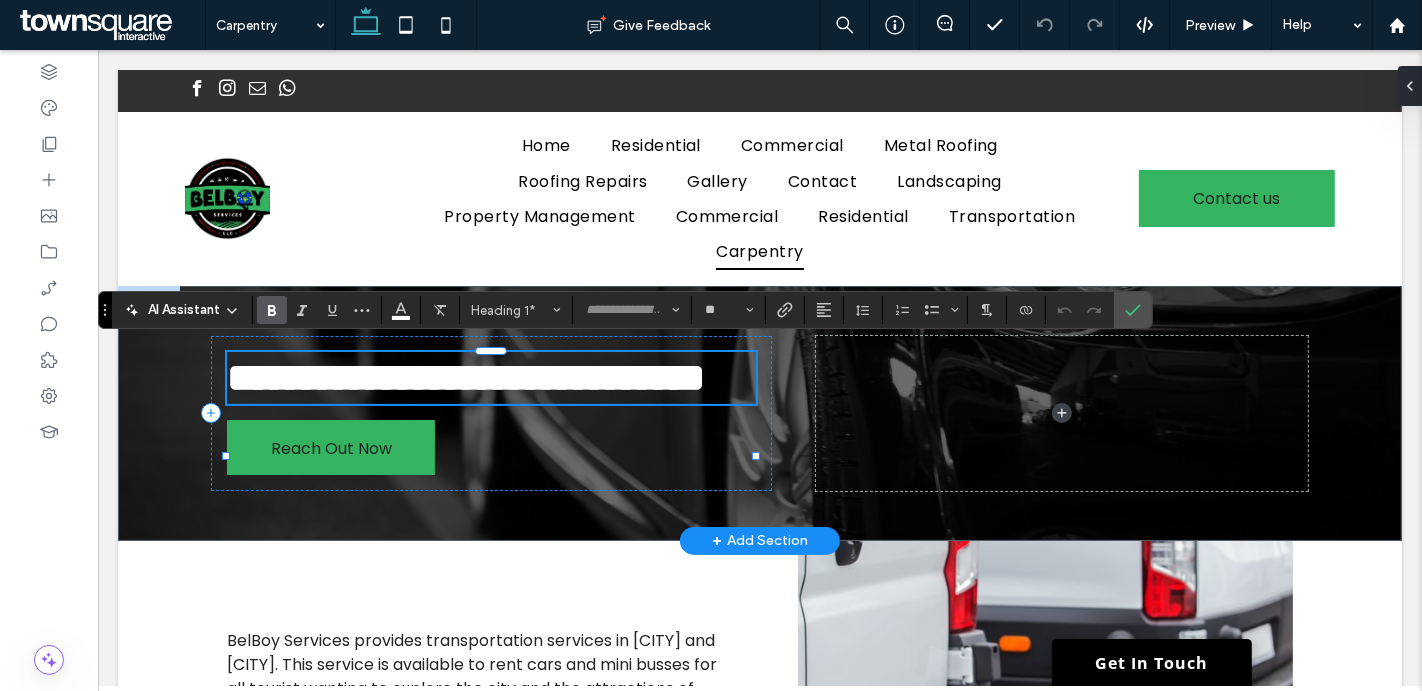 scroll, scrollTop: 18, scrollLeft: 0, axis: vertical 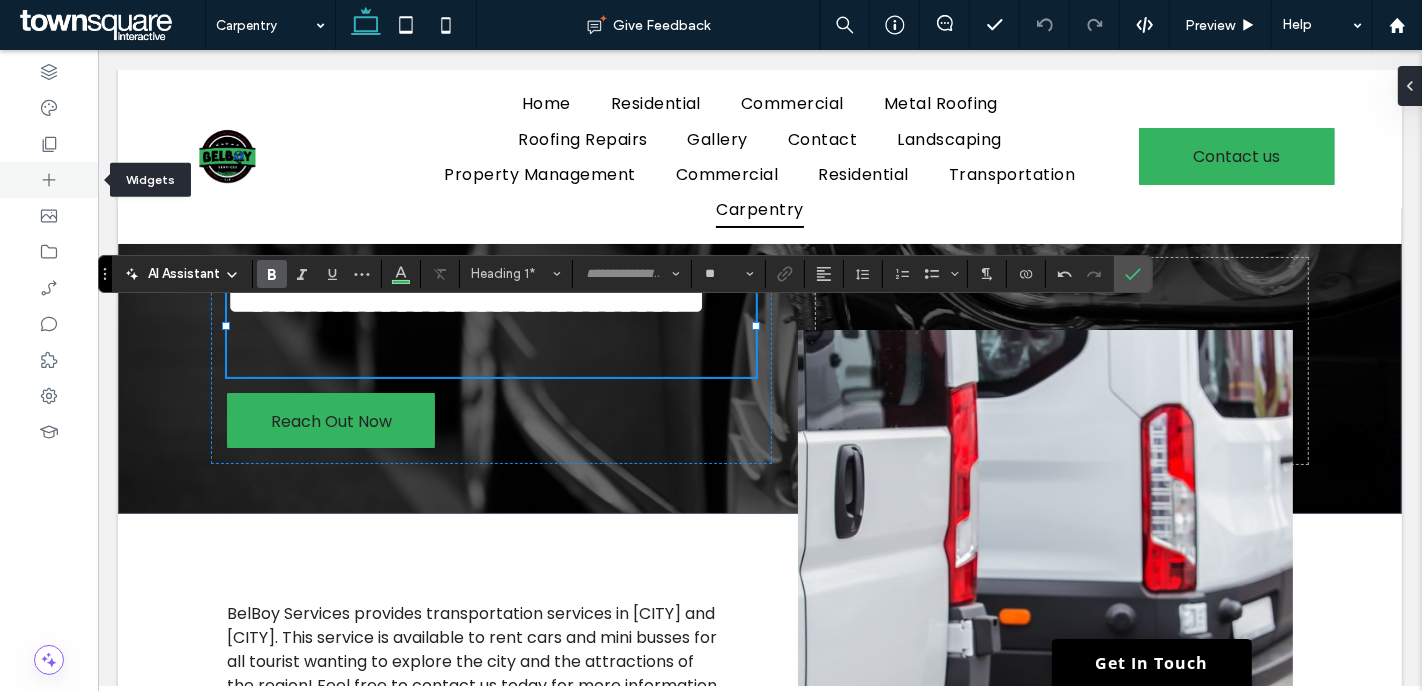 click at bounding box center [49, 180] 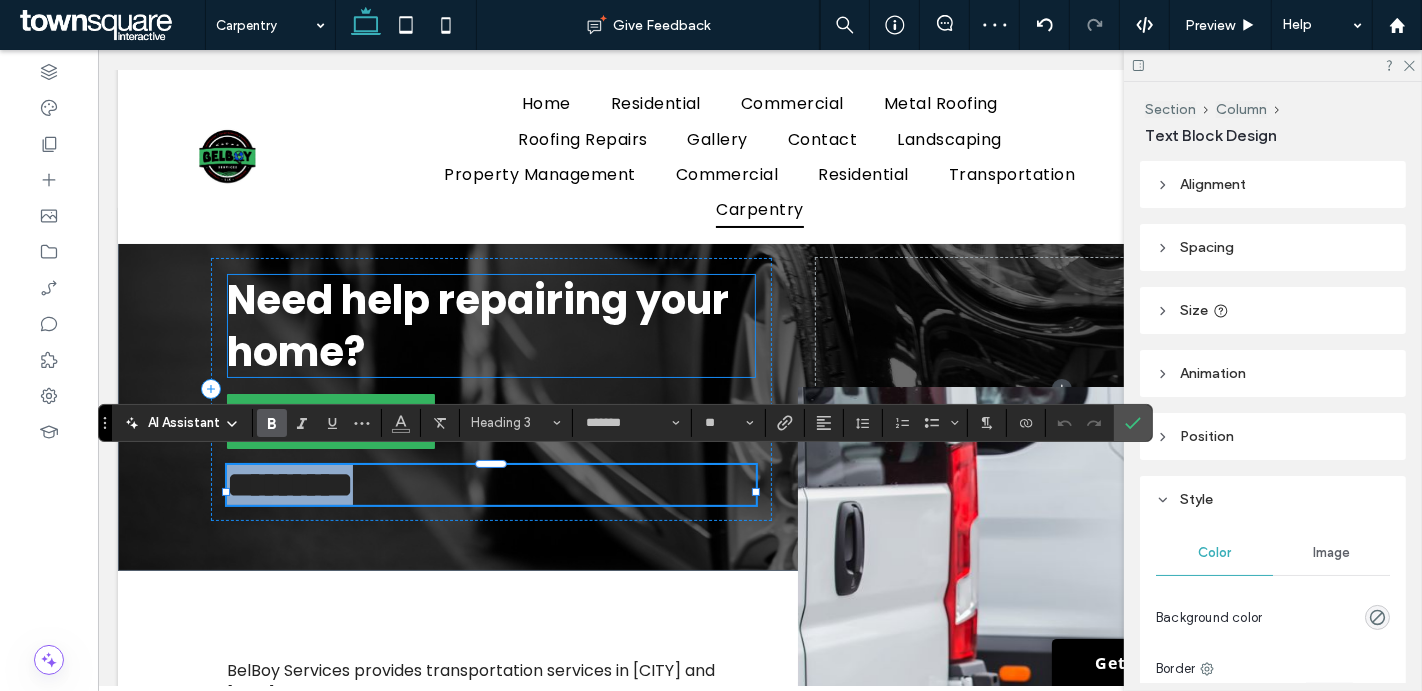 paste 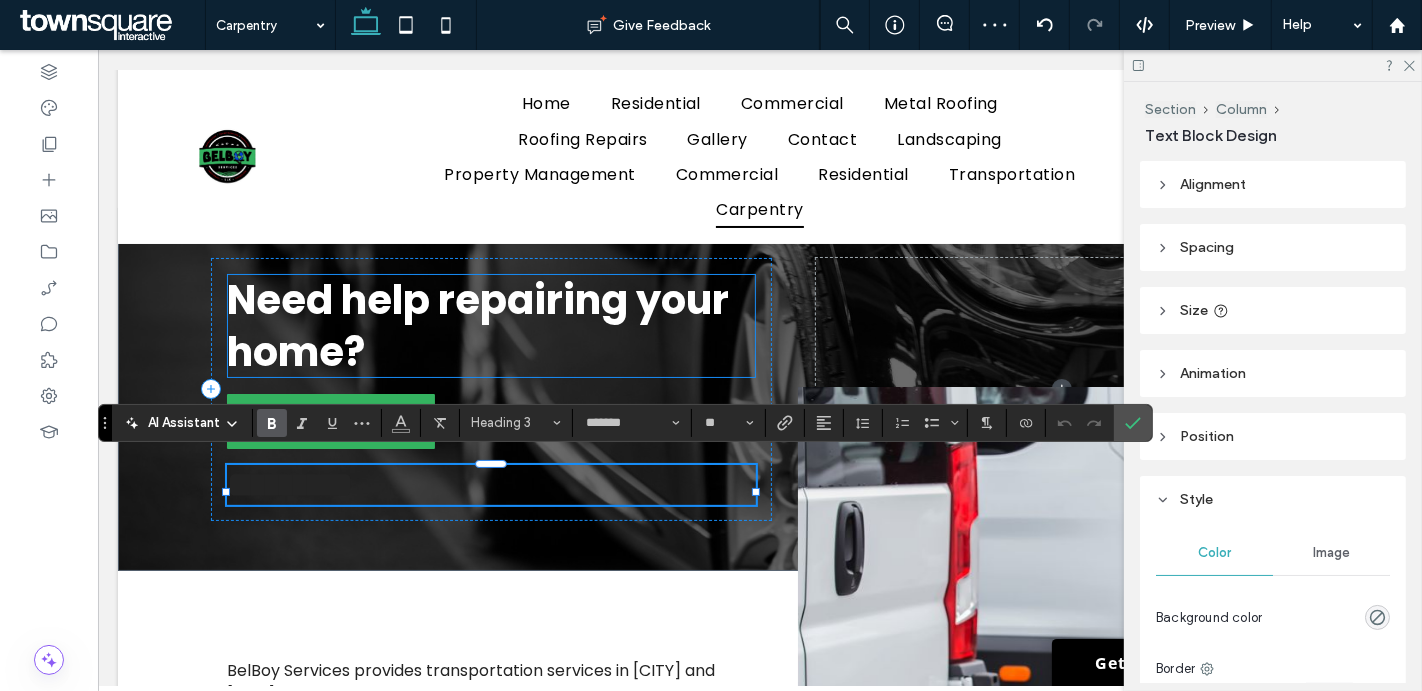 type on "**" 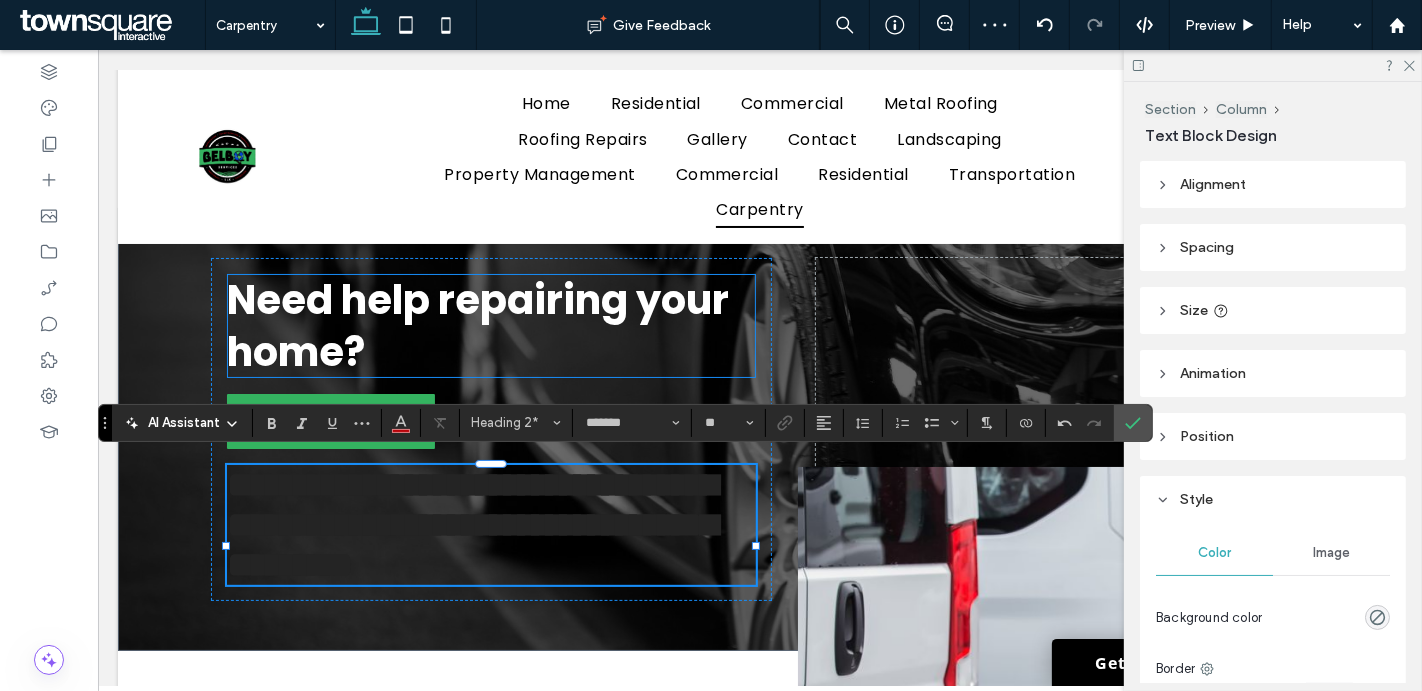 scroll, scrollTop: 40, scrollLeft: 0, axis: vertical 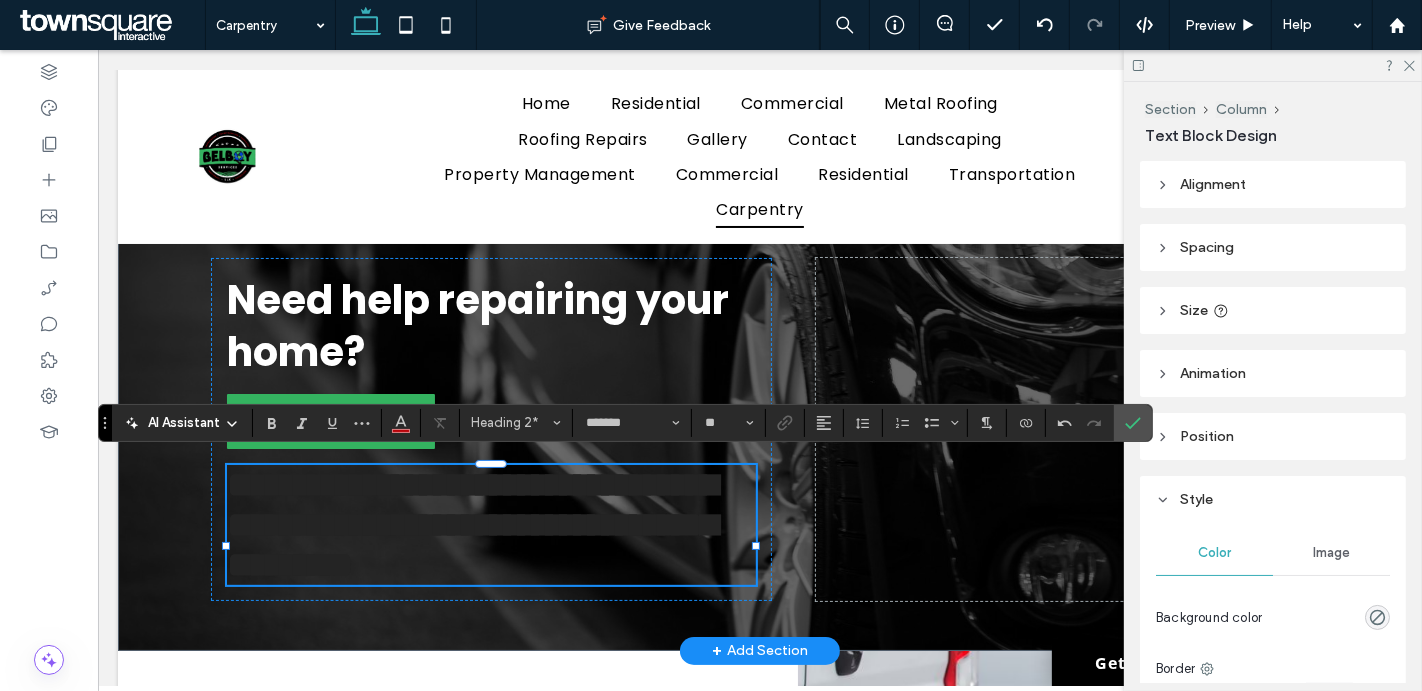 click on "**********" at bounding box center [471, 525] 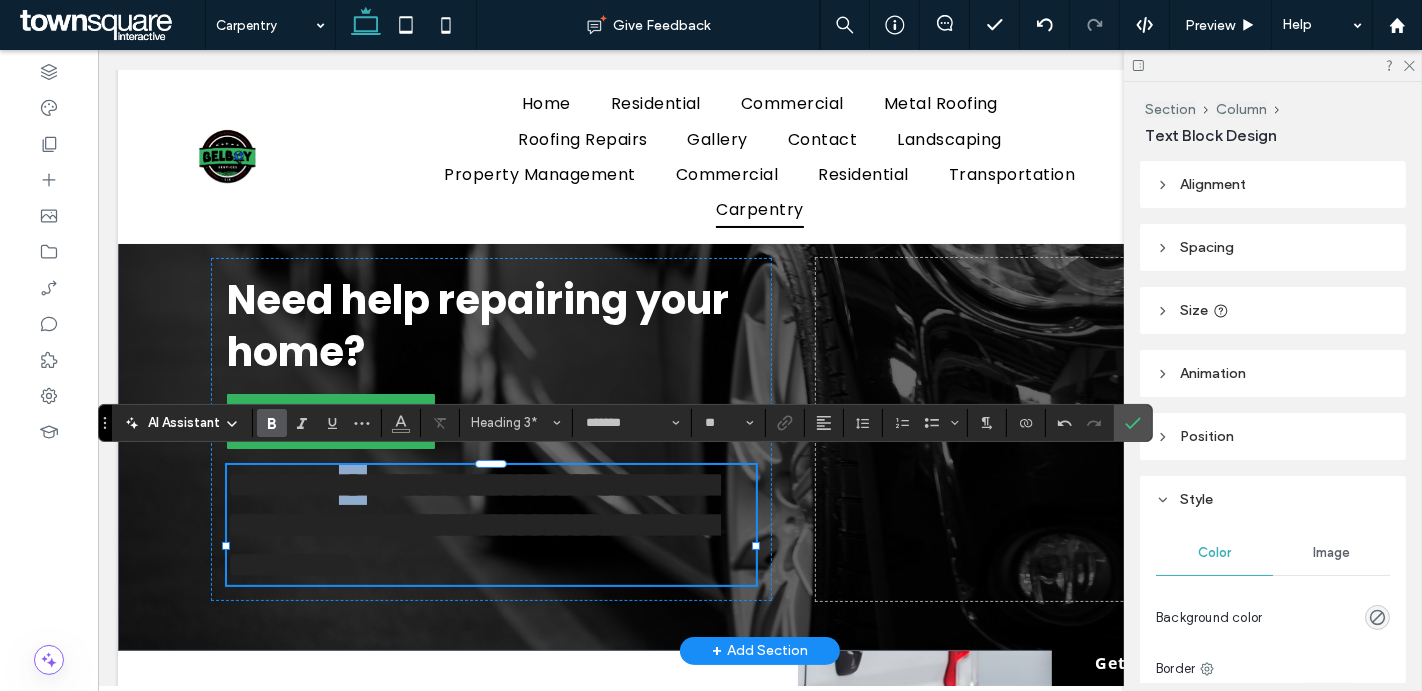 type on "**" 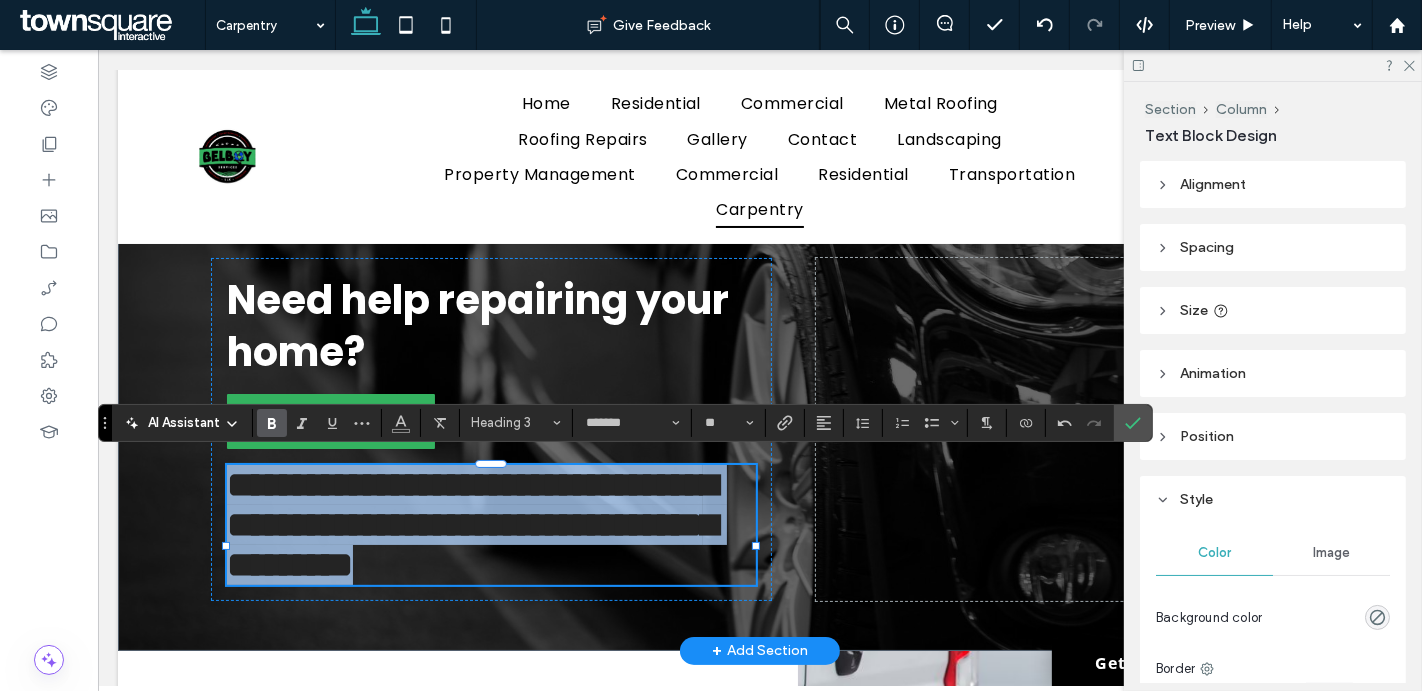 click on "**********" at bounding box center [471, 525] 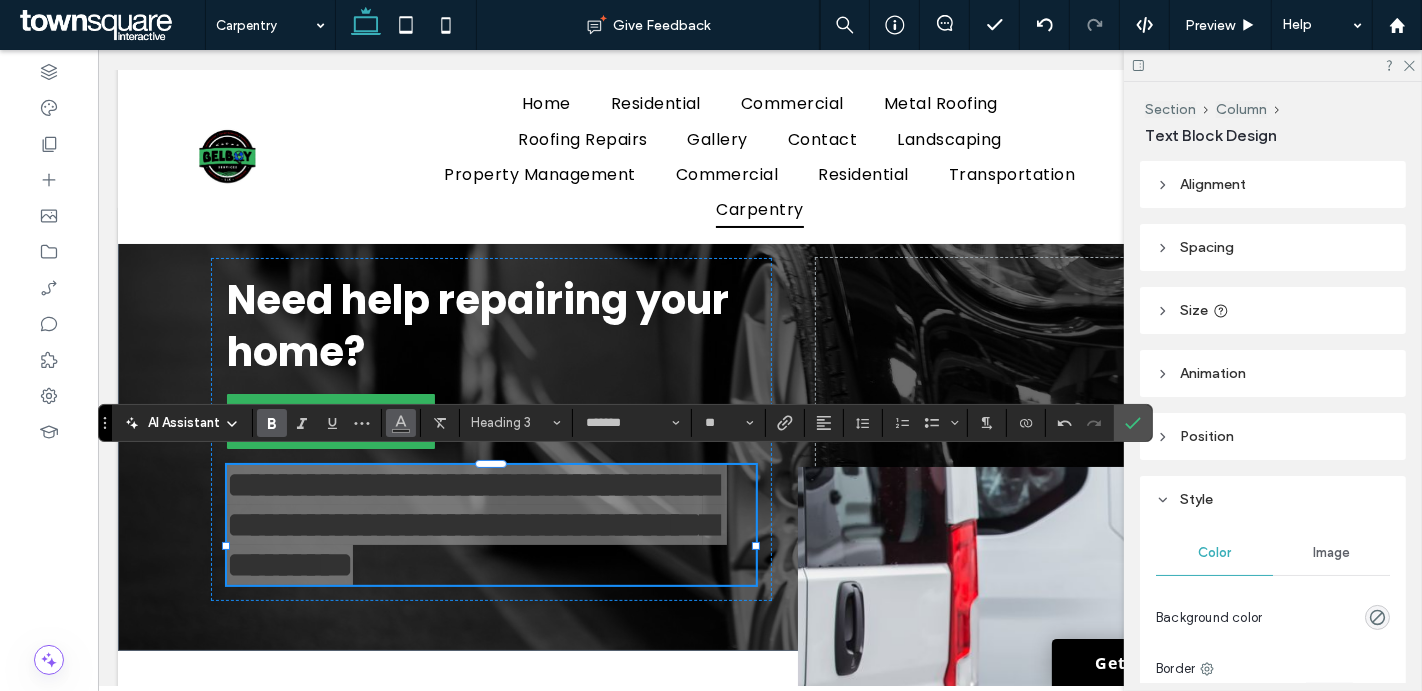 click 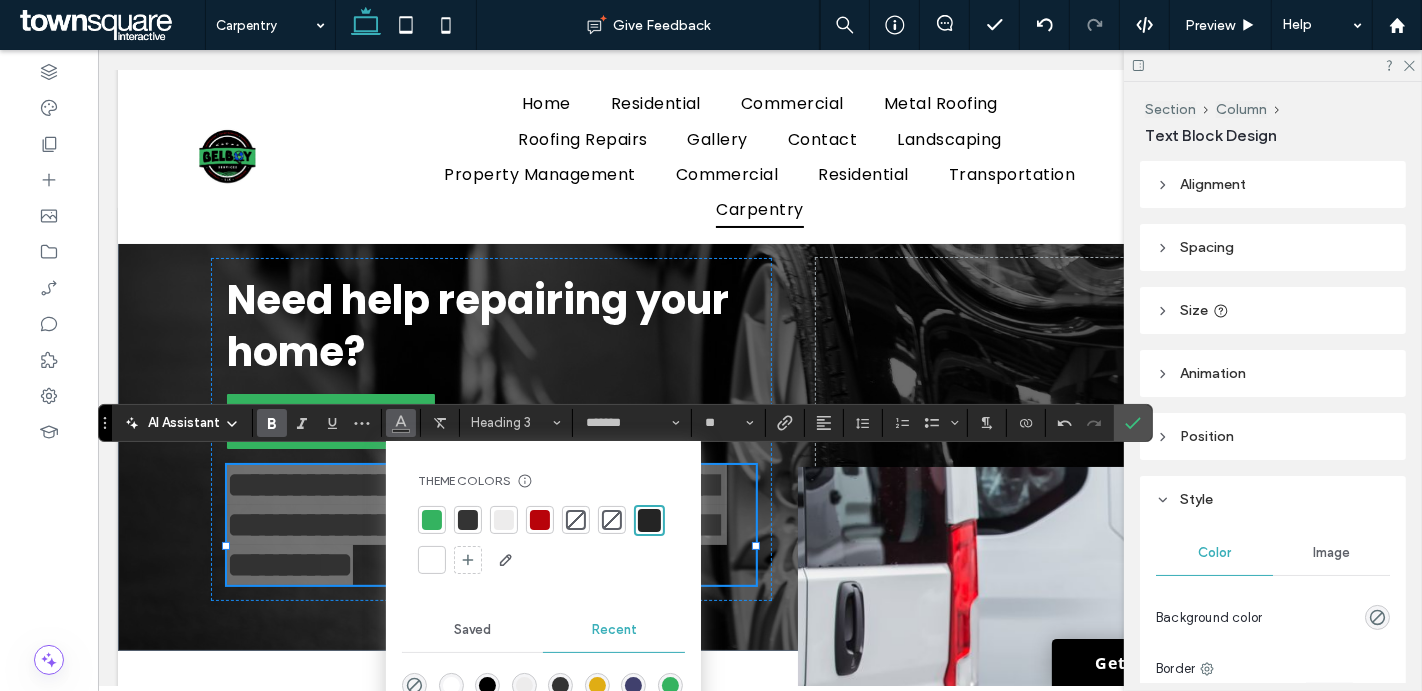 click at bounding box center (432, 560) 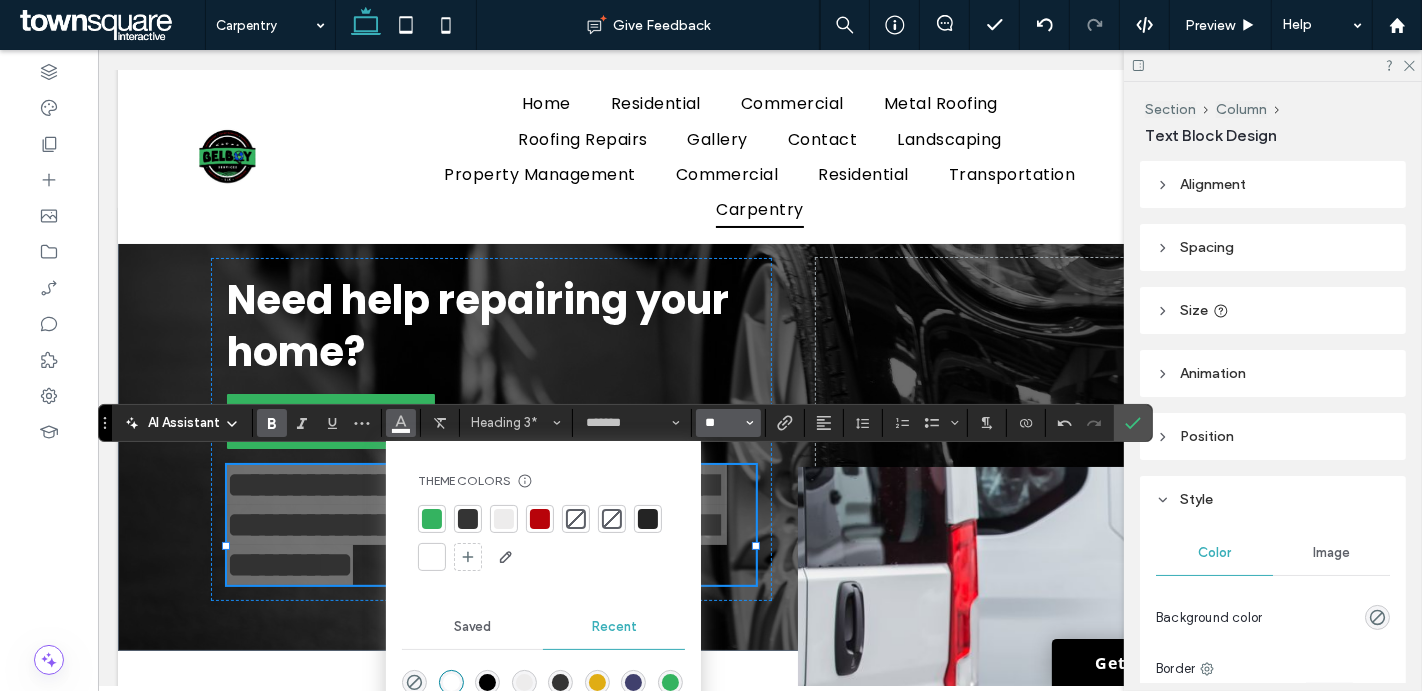 click on "**" at bounding box center [722, 423] 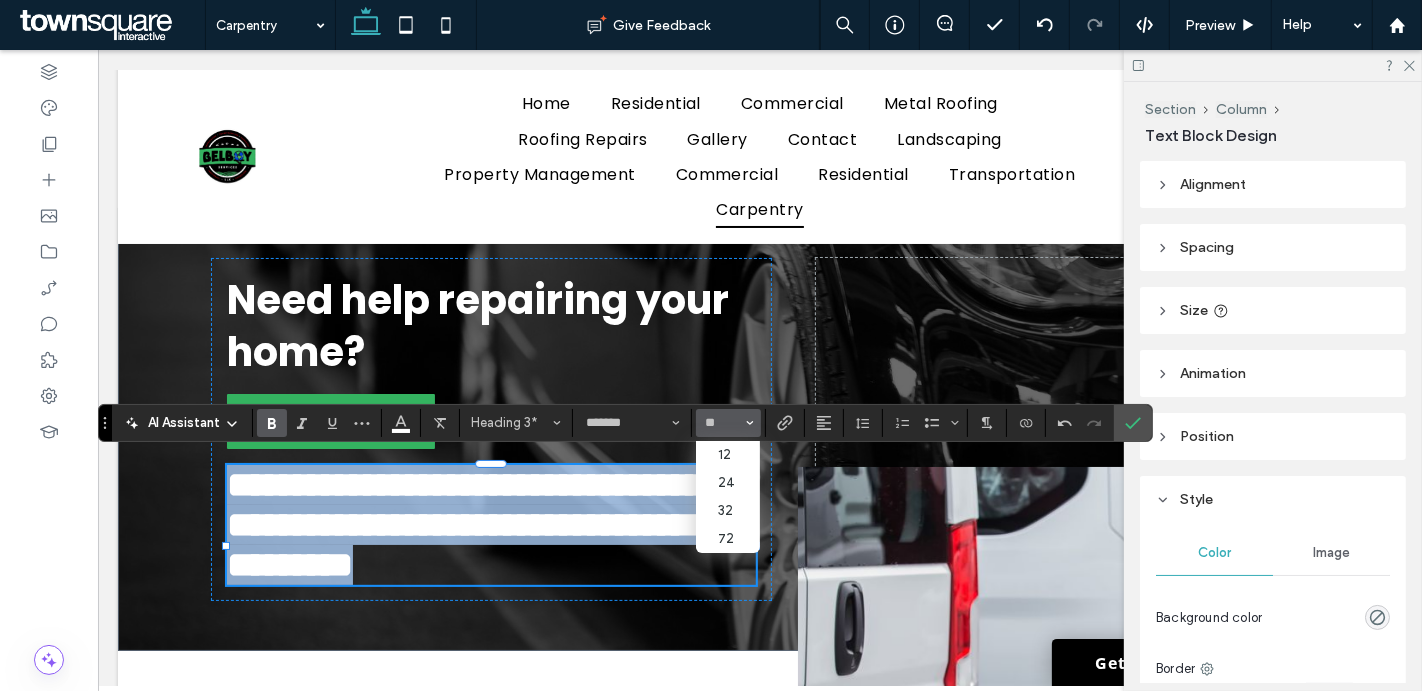 type on "**" 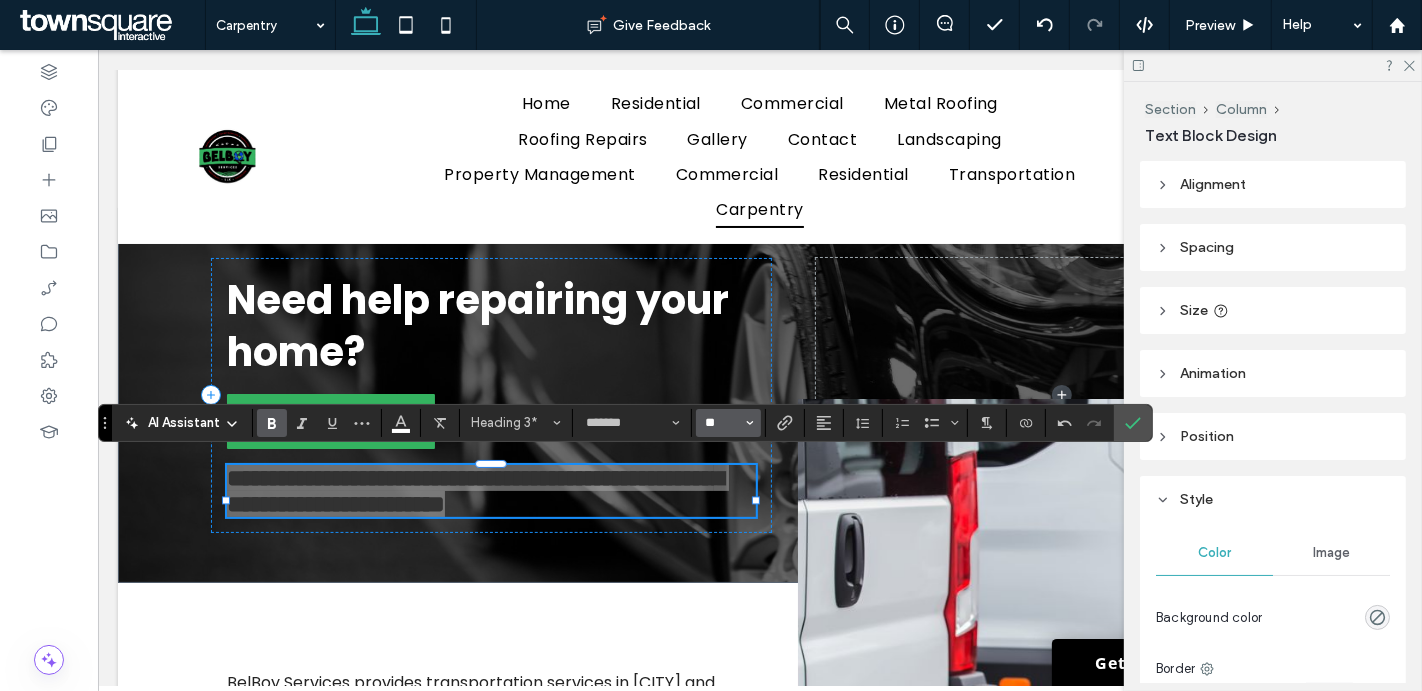 click on "**" at bounding box center [722, 423] 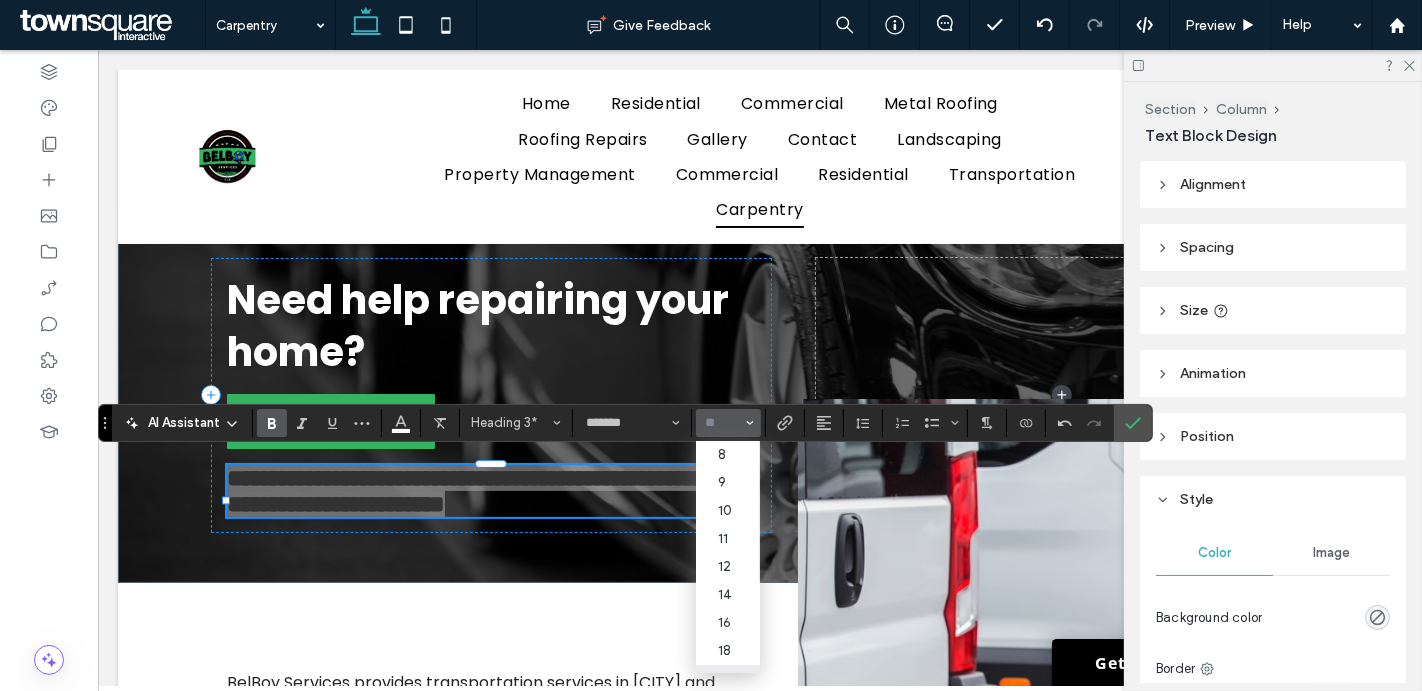 type on "*" 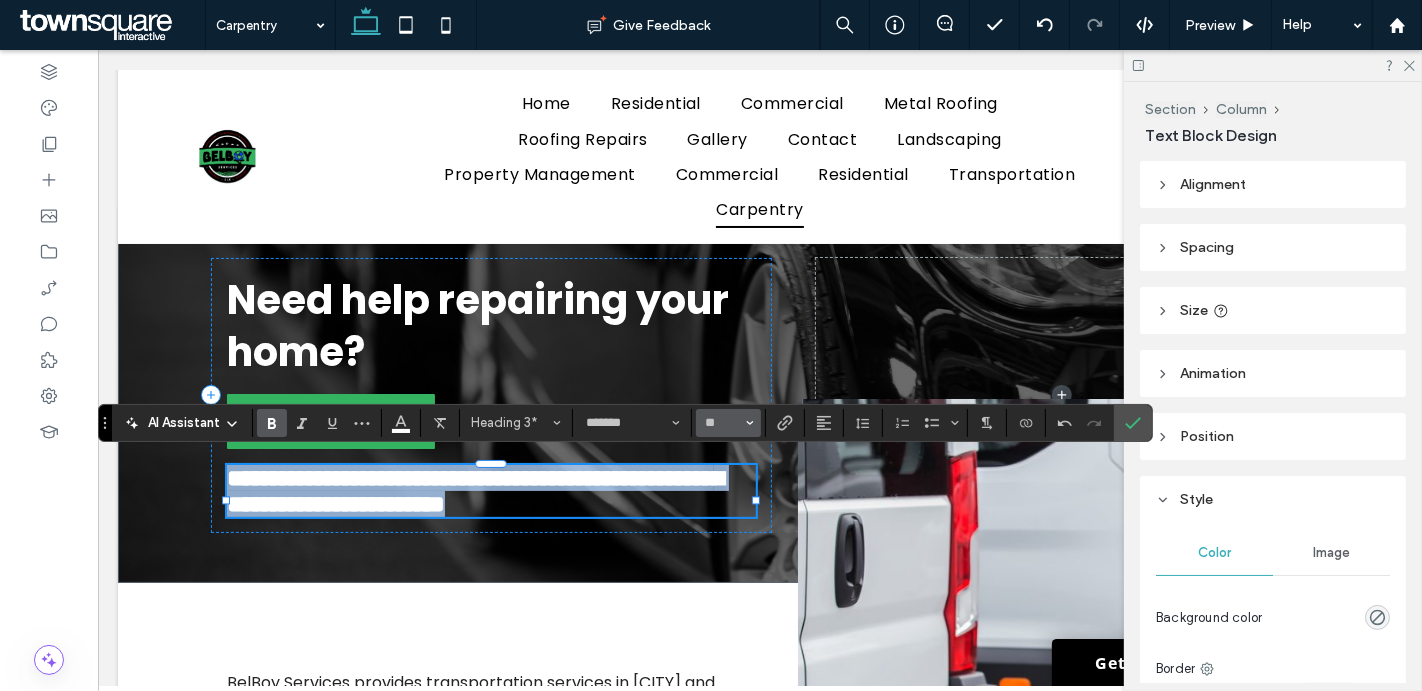 type on "**" 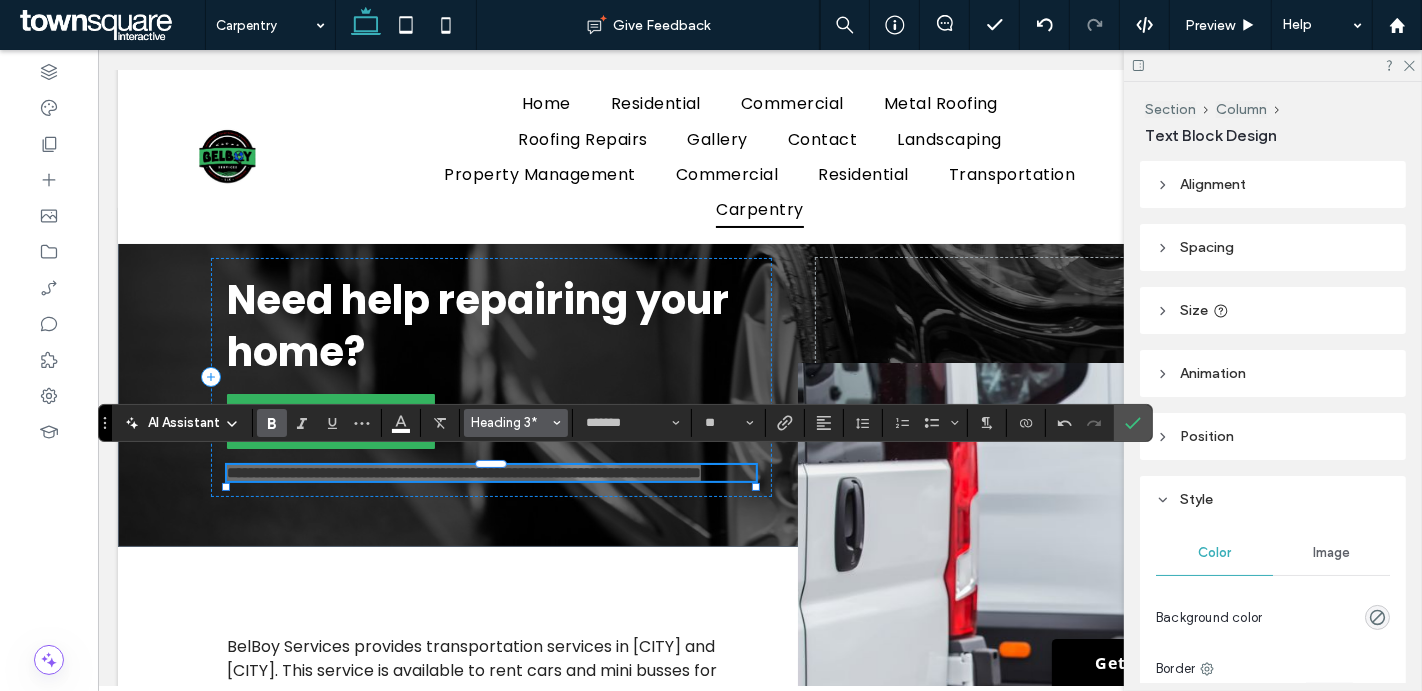 click on "Heading 3*" at bounding box center [510, 422] 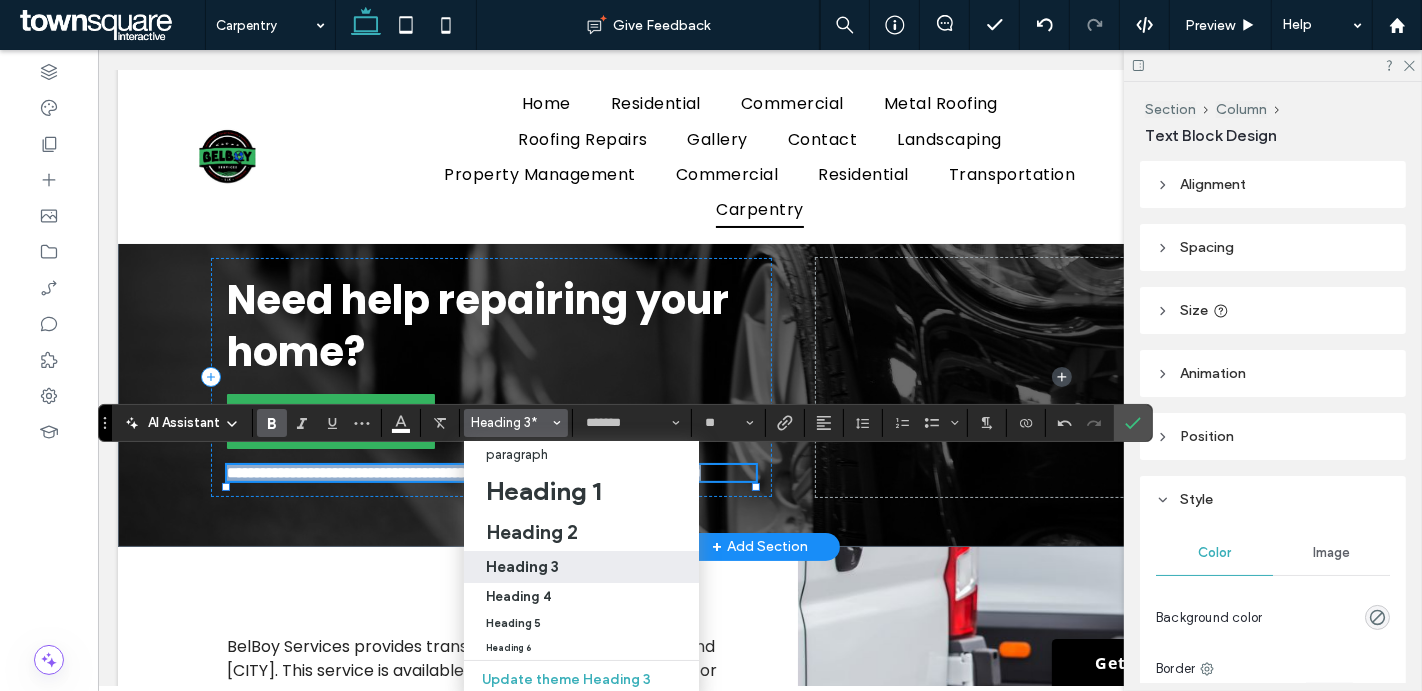 click on "**********" at bounding box center [490, 473] 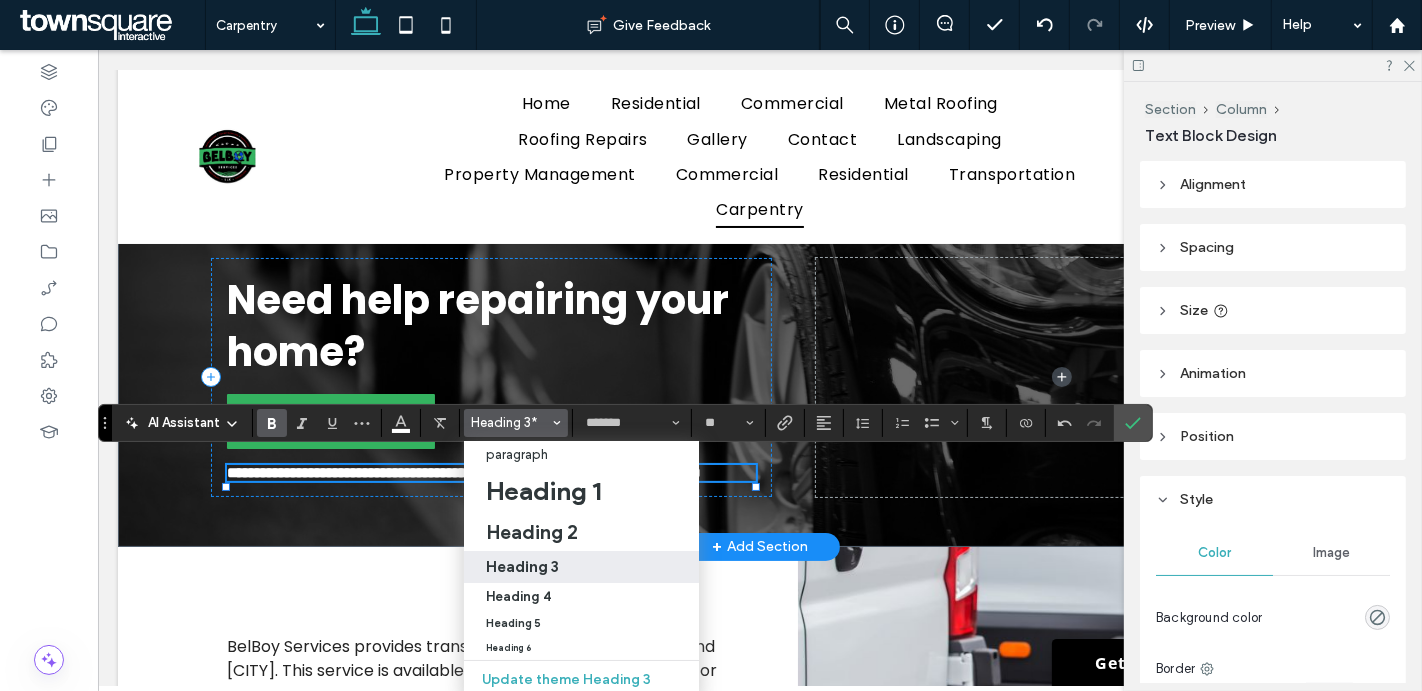 click on "**********" at bounding box center (490, 473) 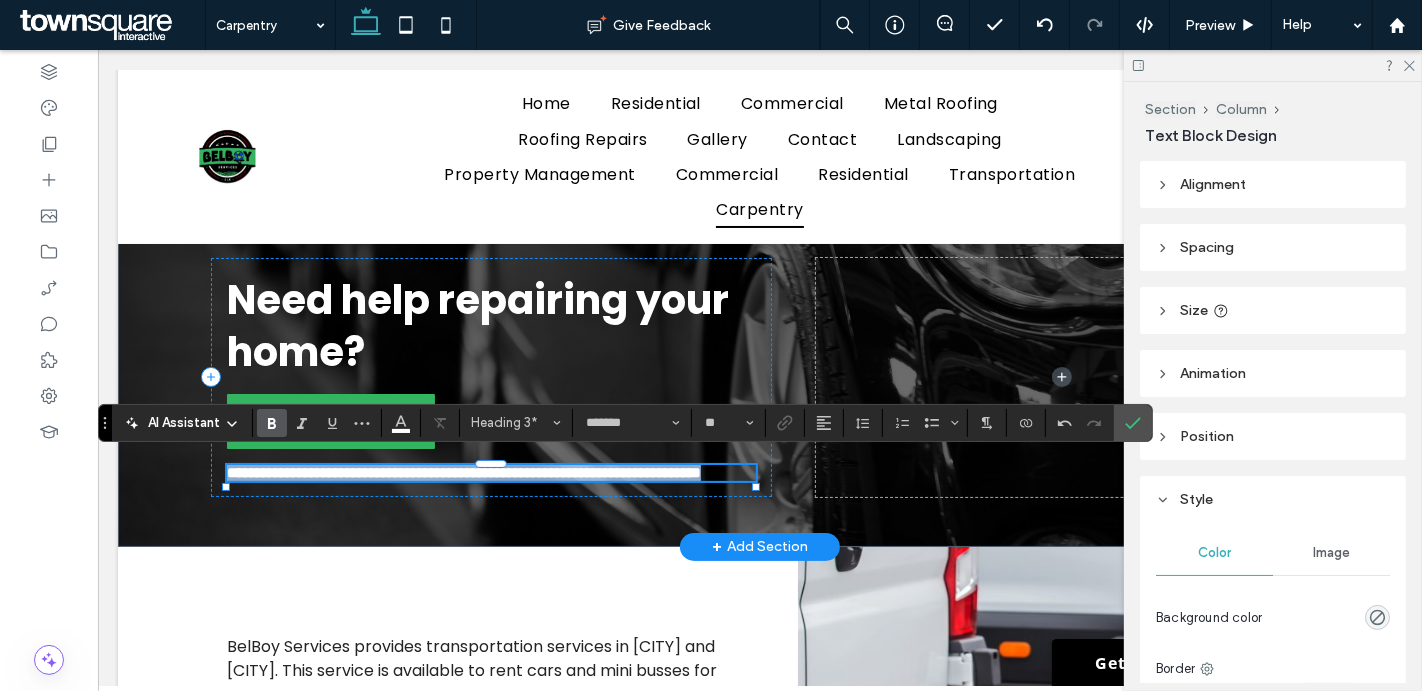 click on "**********" at bounding box center [490, 473] 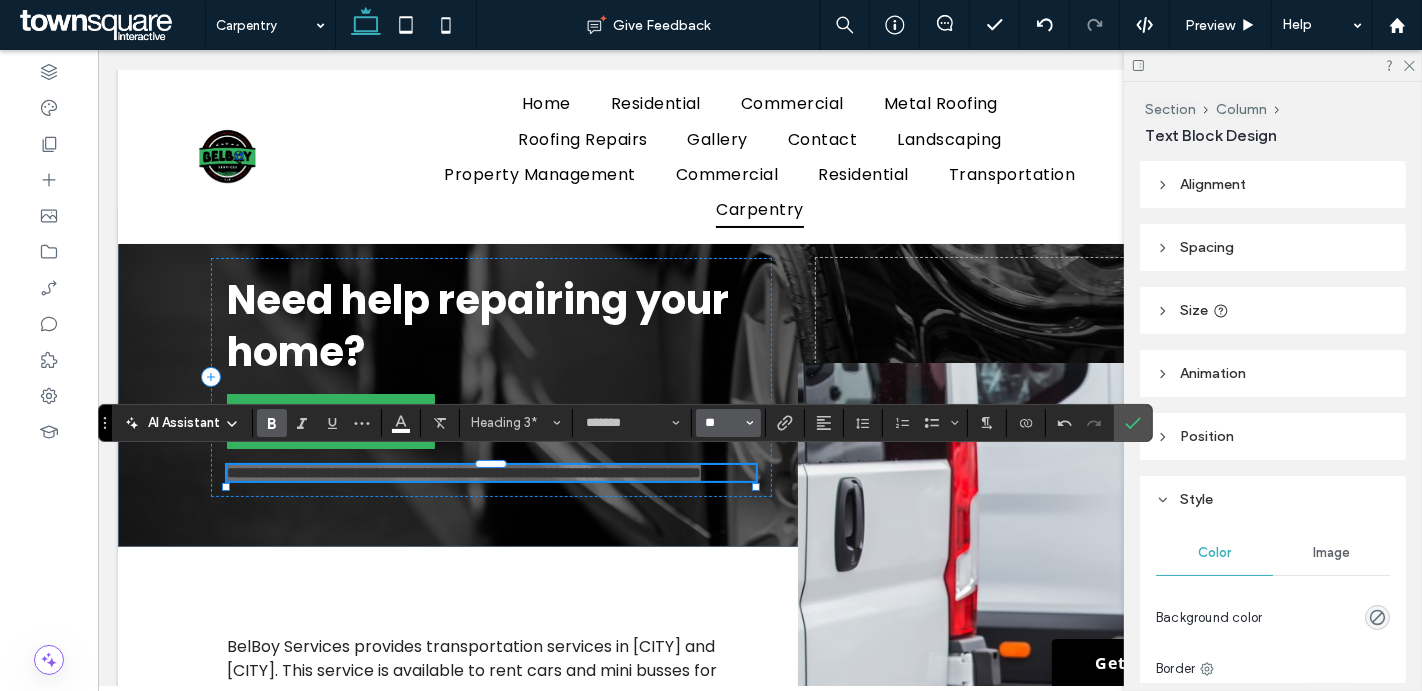 click on "**" at bounding box center [722, 423] 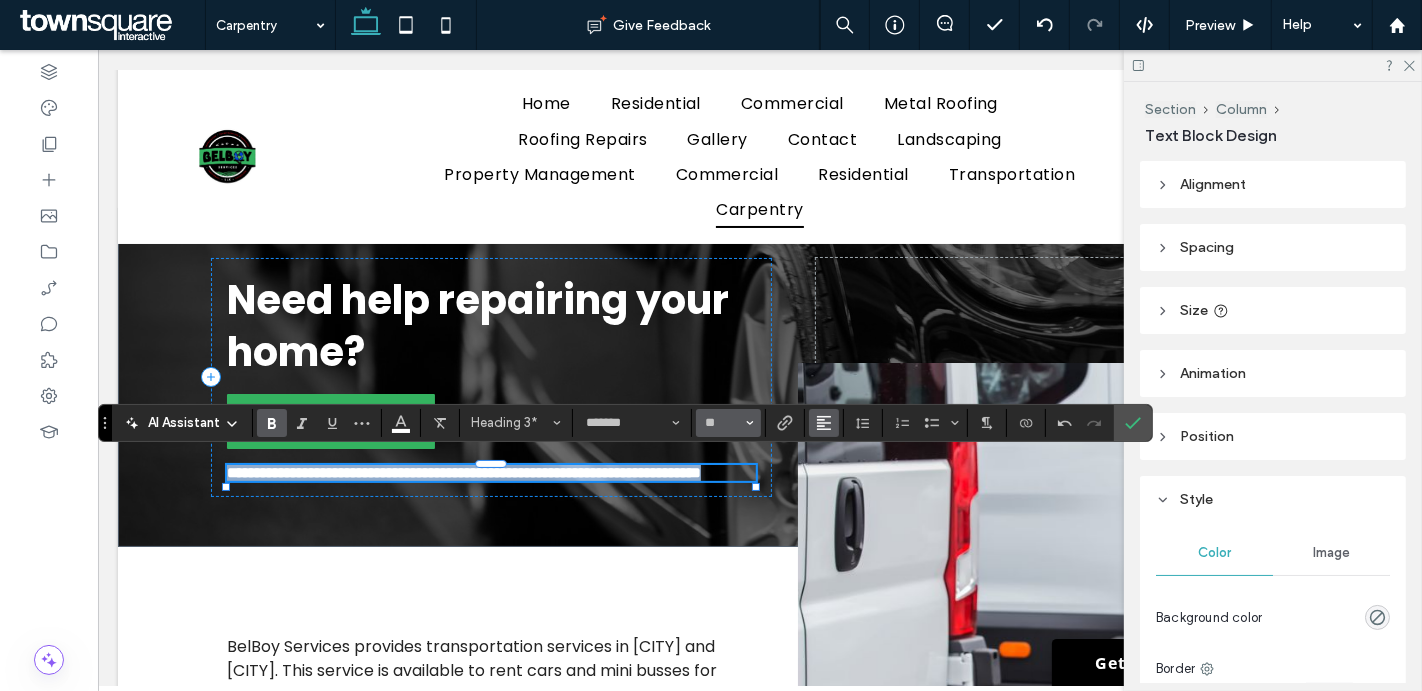 type on "**" 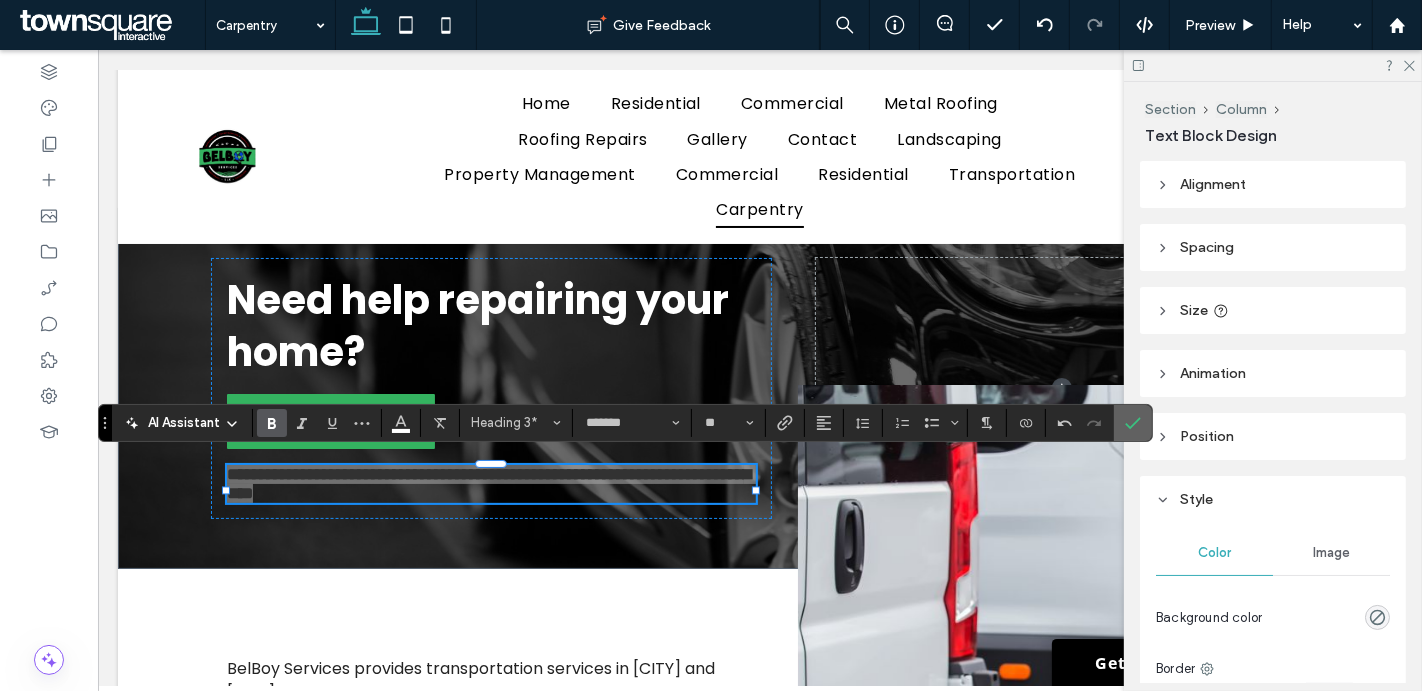 click 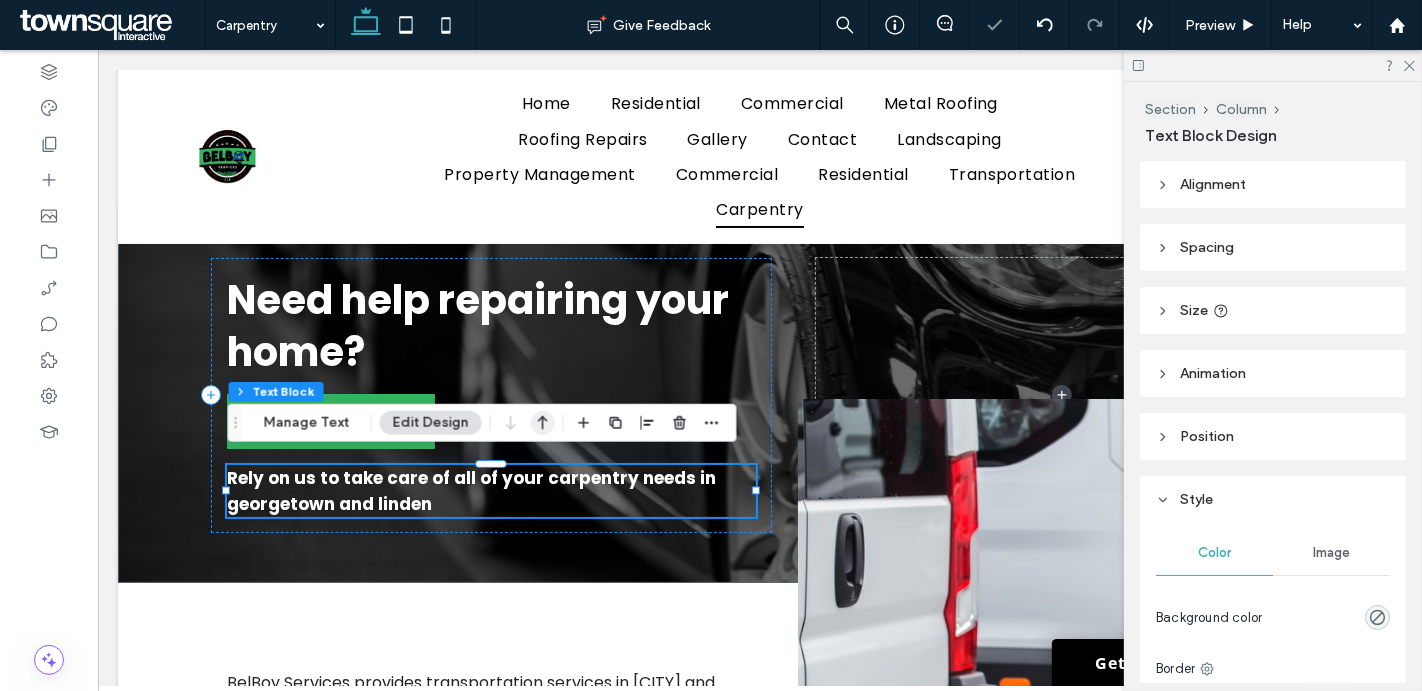 click 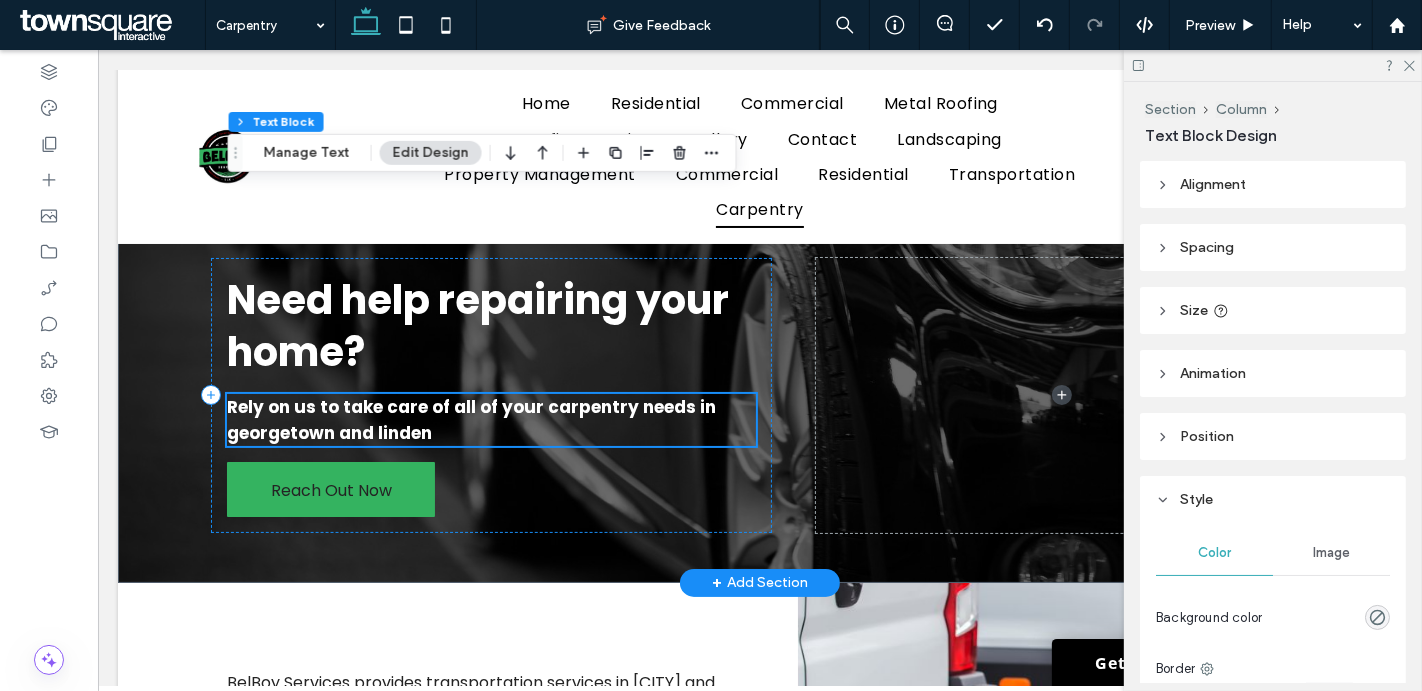 scroll, scrollTop: 303, scrollLeft: 0, axis: vertical 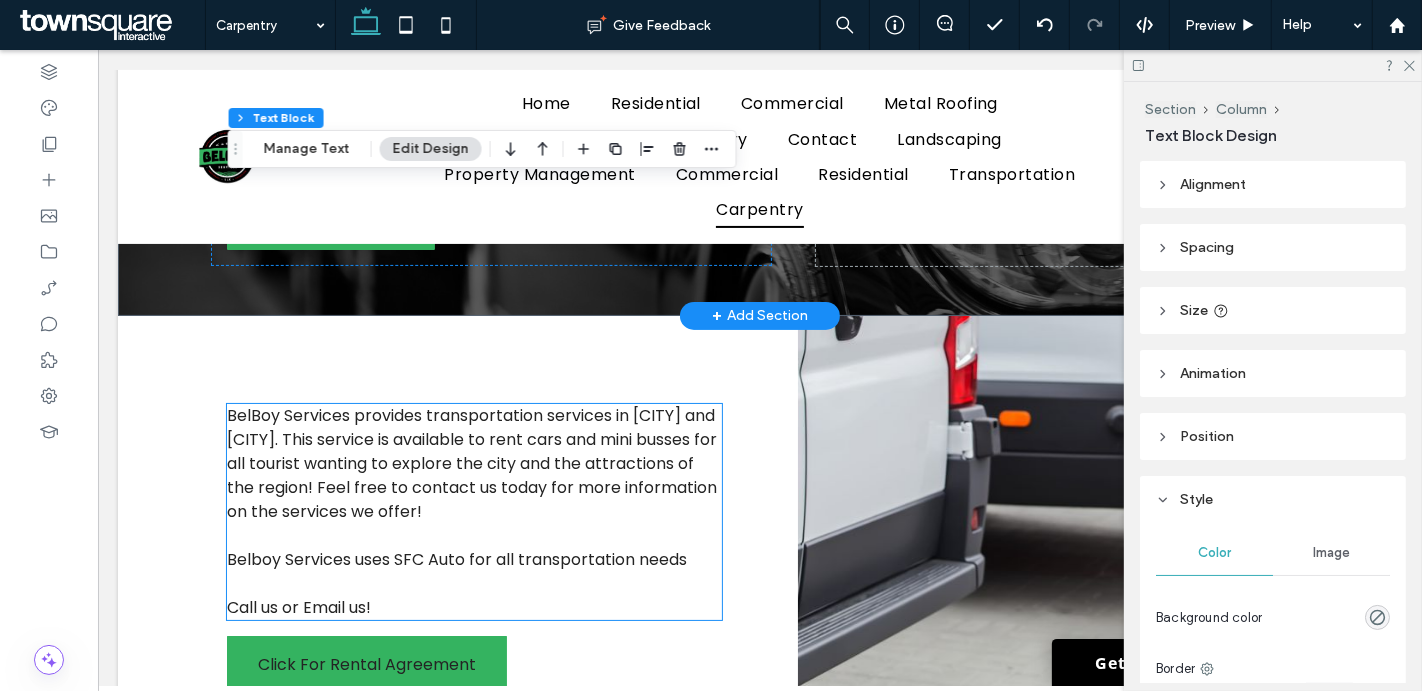 click on "BelBoy Services provides transportation services in Georgetown and Linden. This service is available to rent cars and mini busses for all tourist wanting to explore the city and the attractions of the region! Feel free to contact us today for more information on the services we offer!" at bounding box center [471, 463] 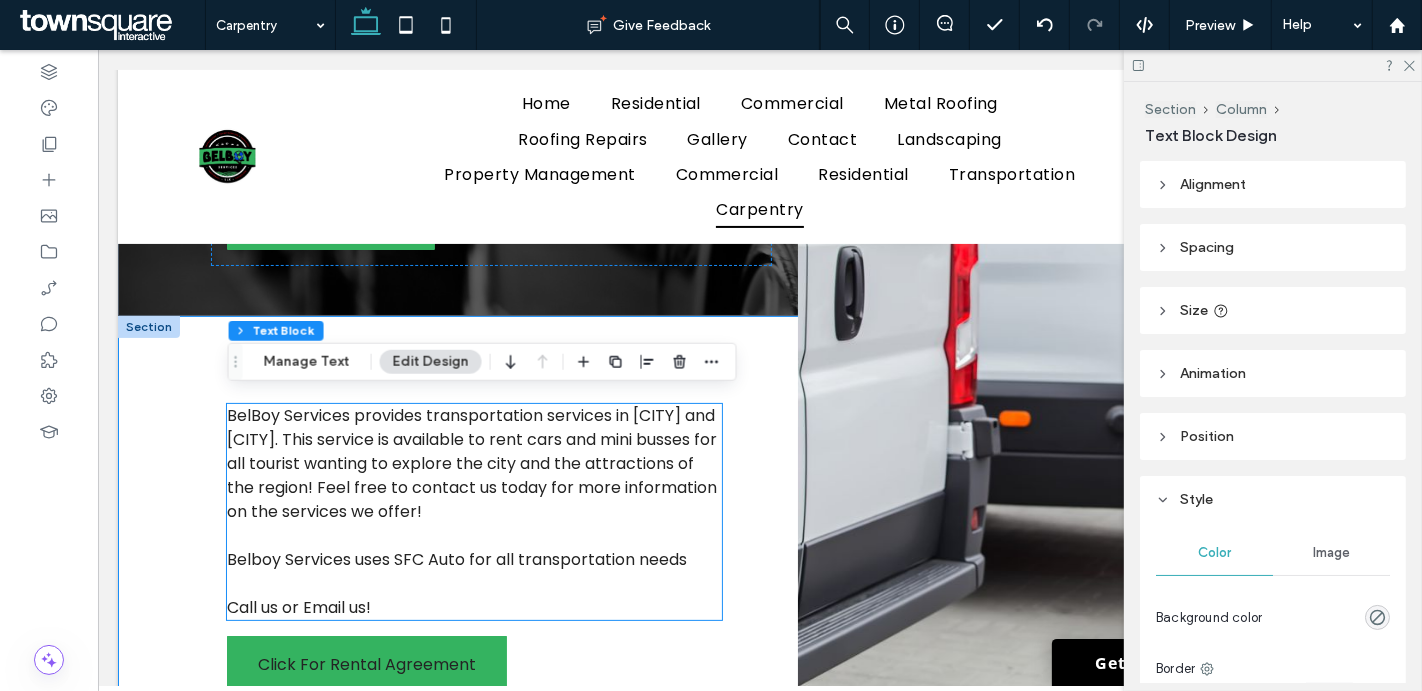 click on "BelBoy Services provides transportation services in Georgetown and Linden. This service is available to rent cars and mini busses for all tourist wanting to explore the city and the attractions of the region! Feel free to contact us today for more information on the services we offer! Belboy Services uses SFC Auto for all transportation needs Call us or Email us! ﻿" at bounding box center [473, 512] 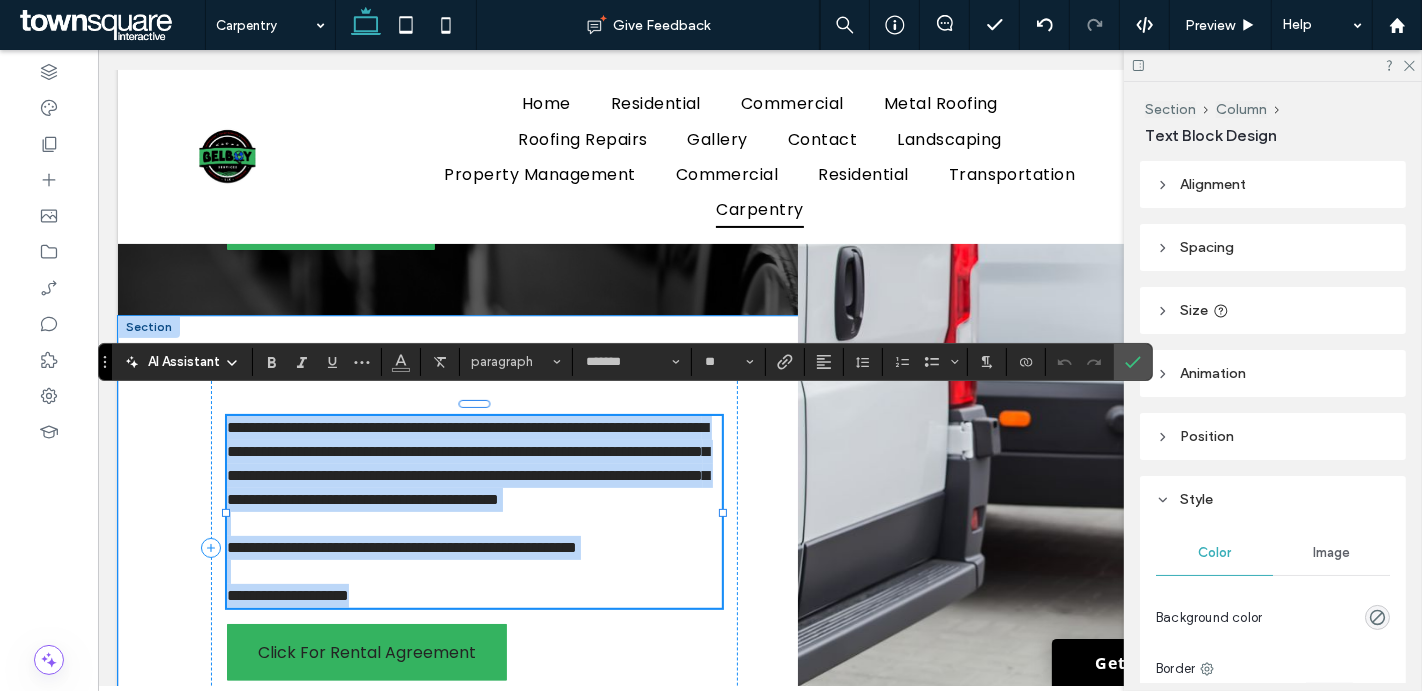 paste 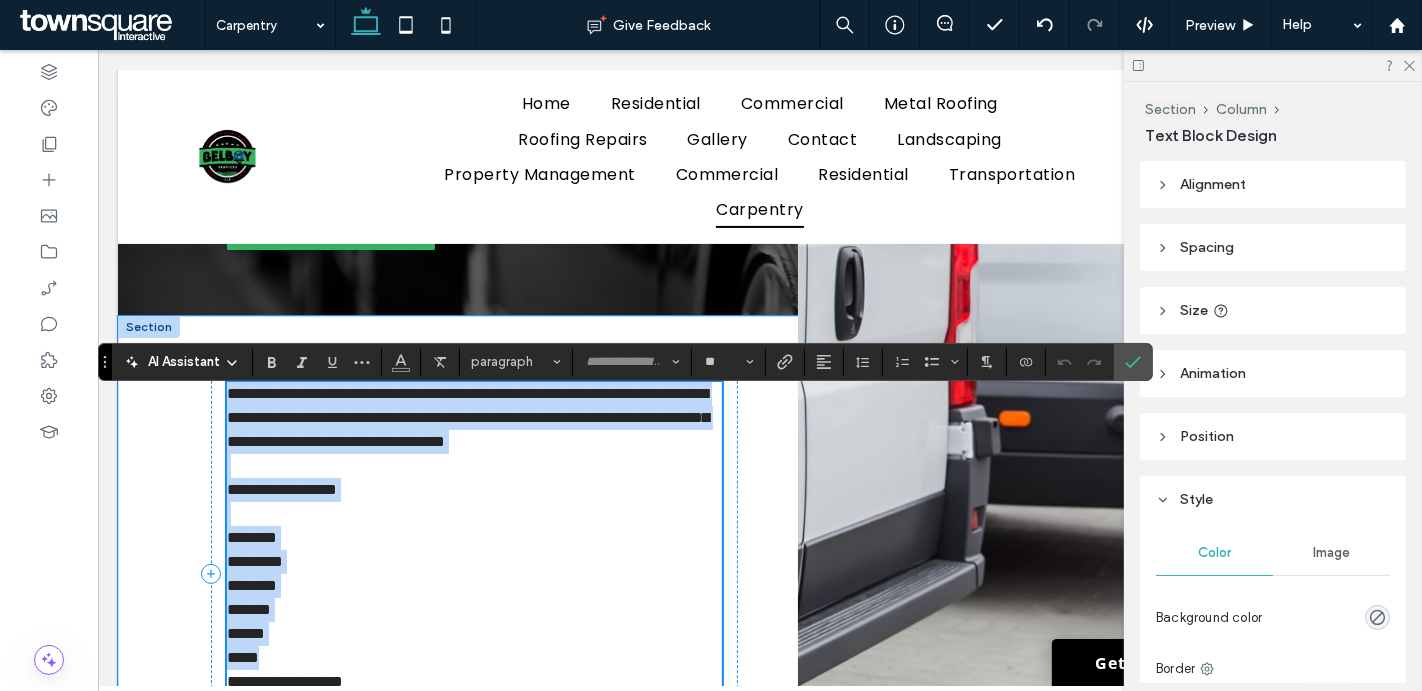 scroll, scrollTop: 217, scrollLeft: 0, axis: vertical 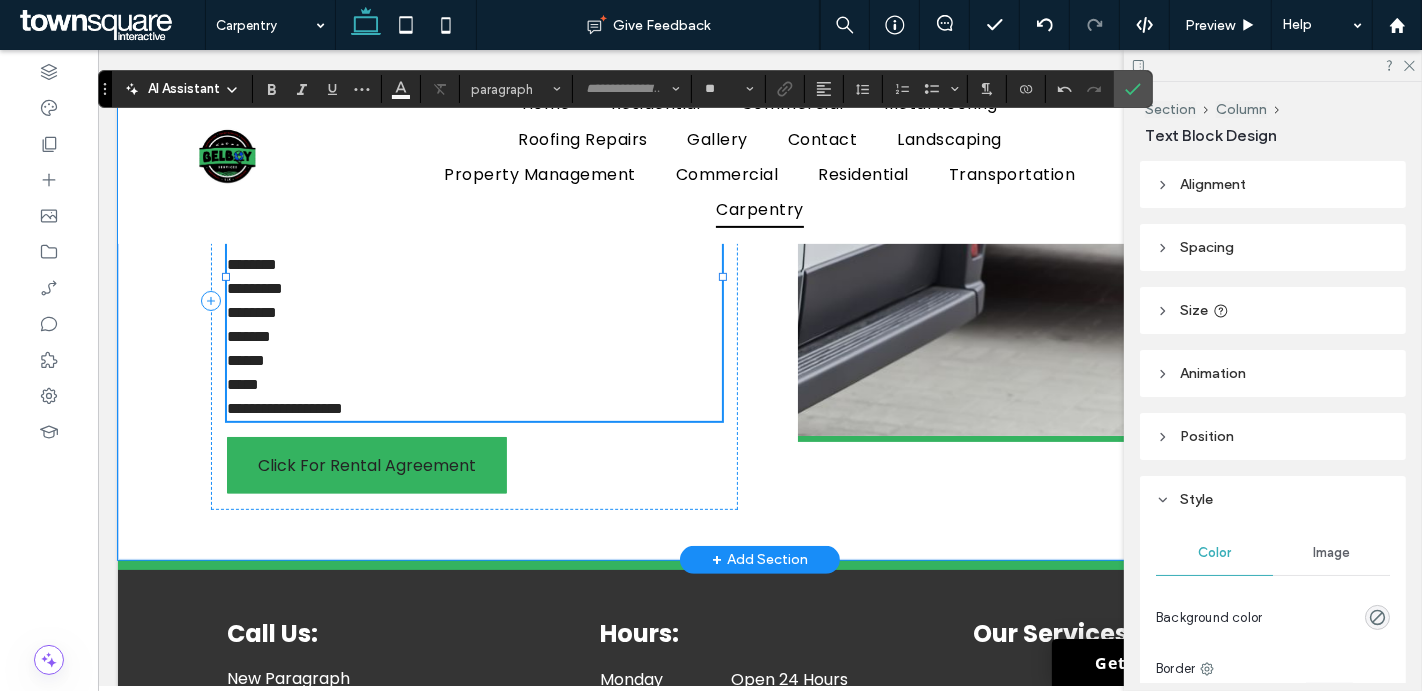 type on "*******" 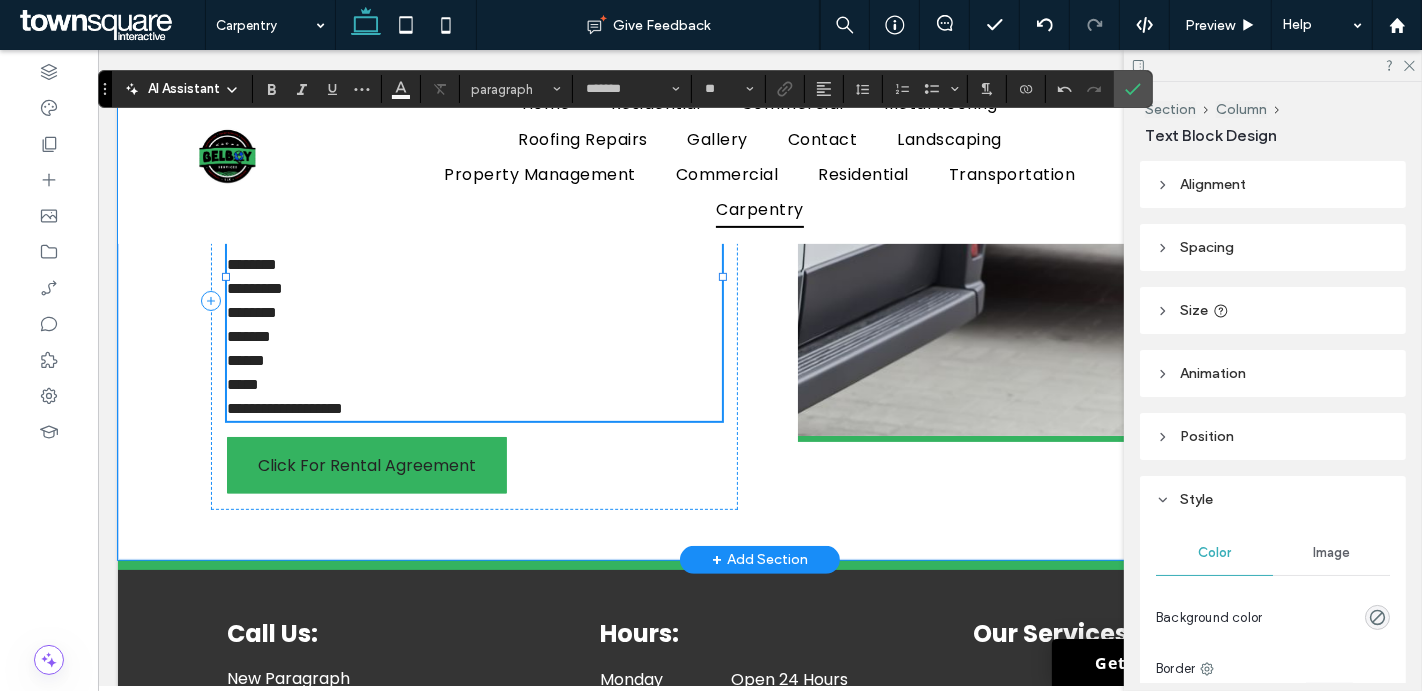 click on "*****" at bounding box center [473, 385] 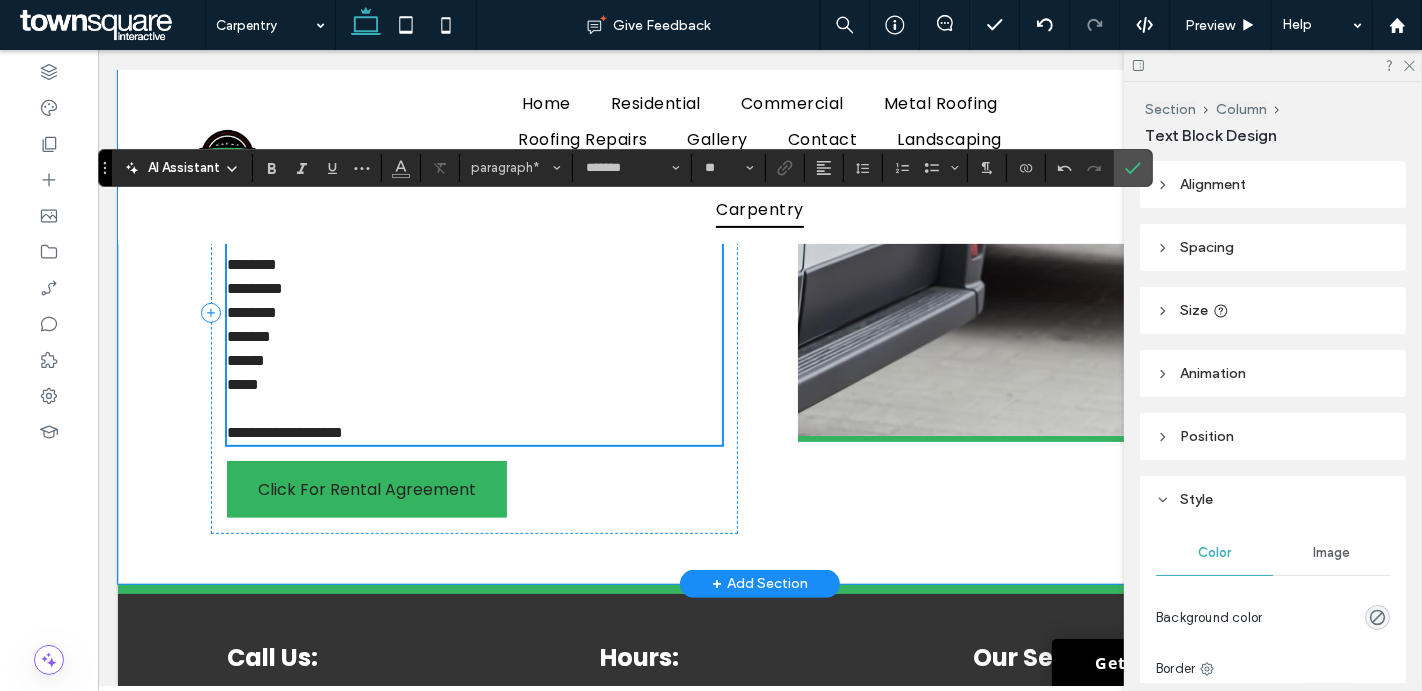 scroll, scrollTop: 438, scrollLeft: 0, axis: vertical 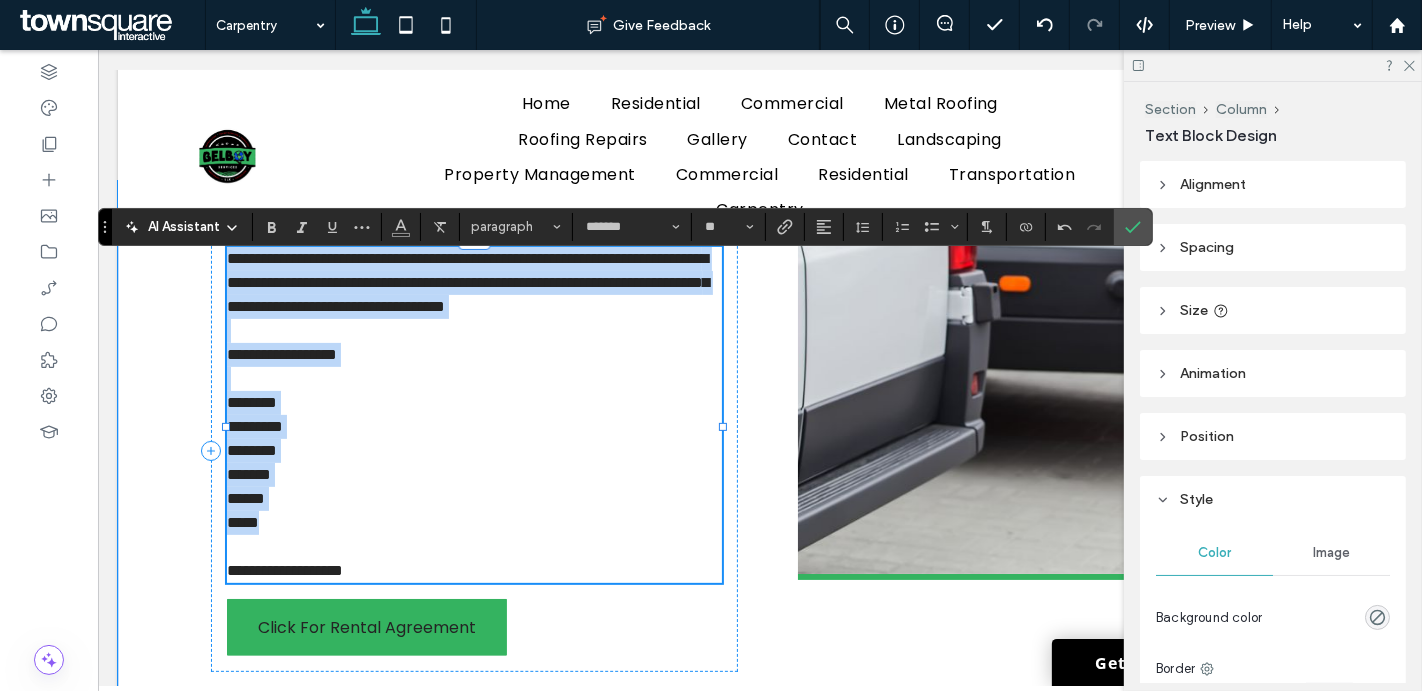 drag, startPoint x: 289, startPoint y: 537, endPoint x: 229, endPoint y: 422, distance: 129.71121 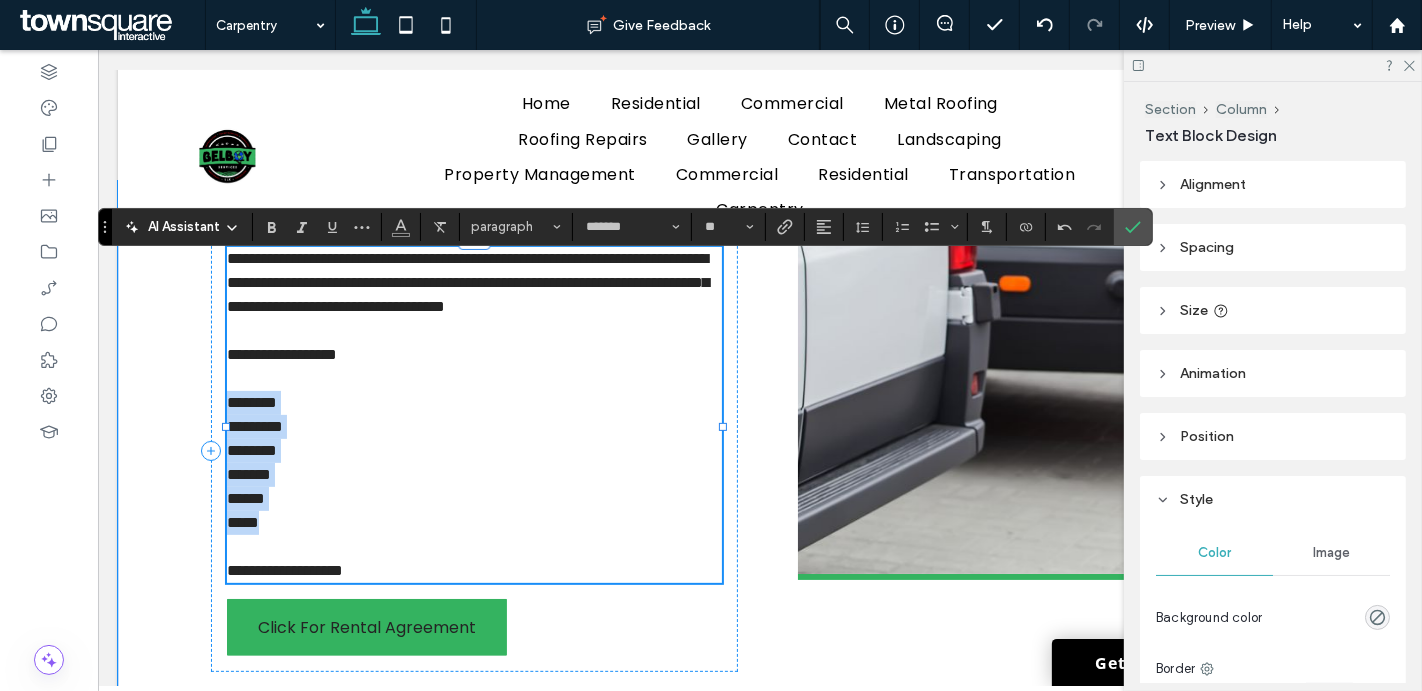 drag, startPoint x: 229, startPoint y: 422, endPoint x: 289, endPoint y: 533, distance: 126.178444 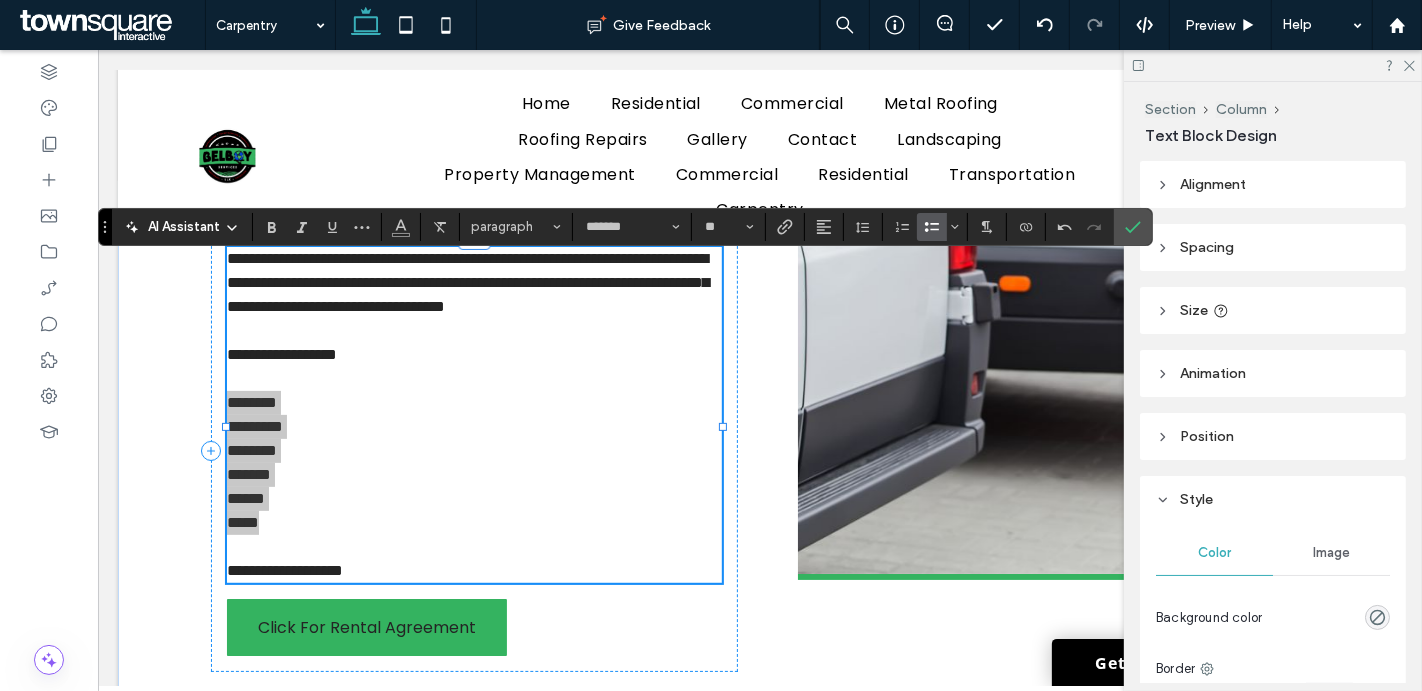 click 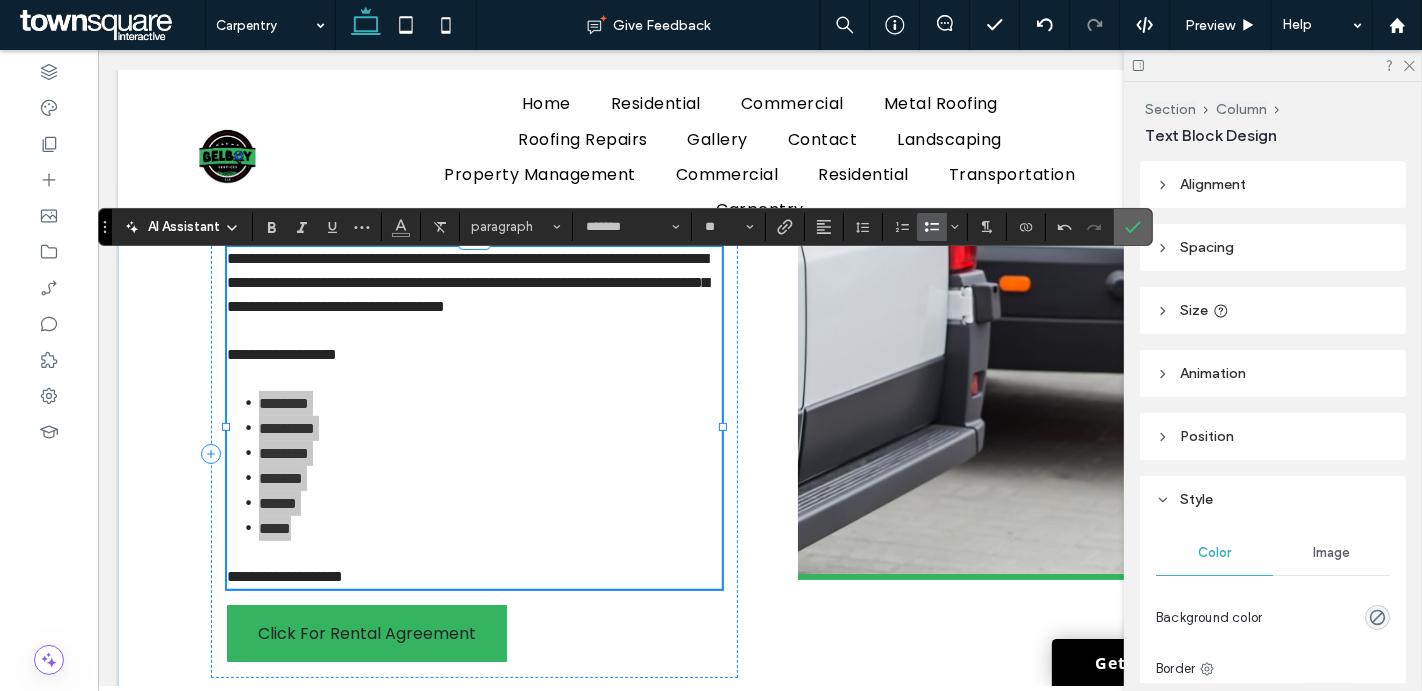 click 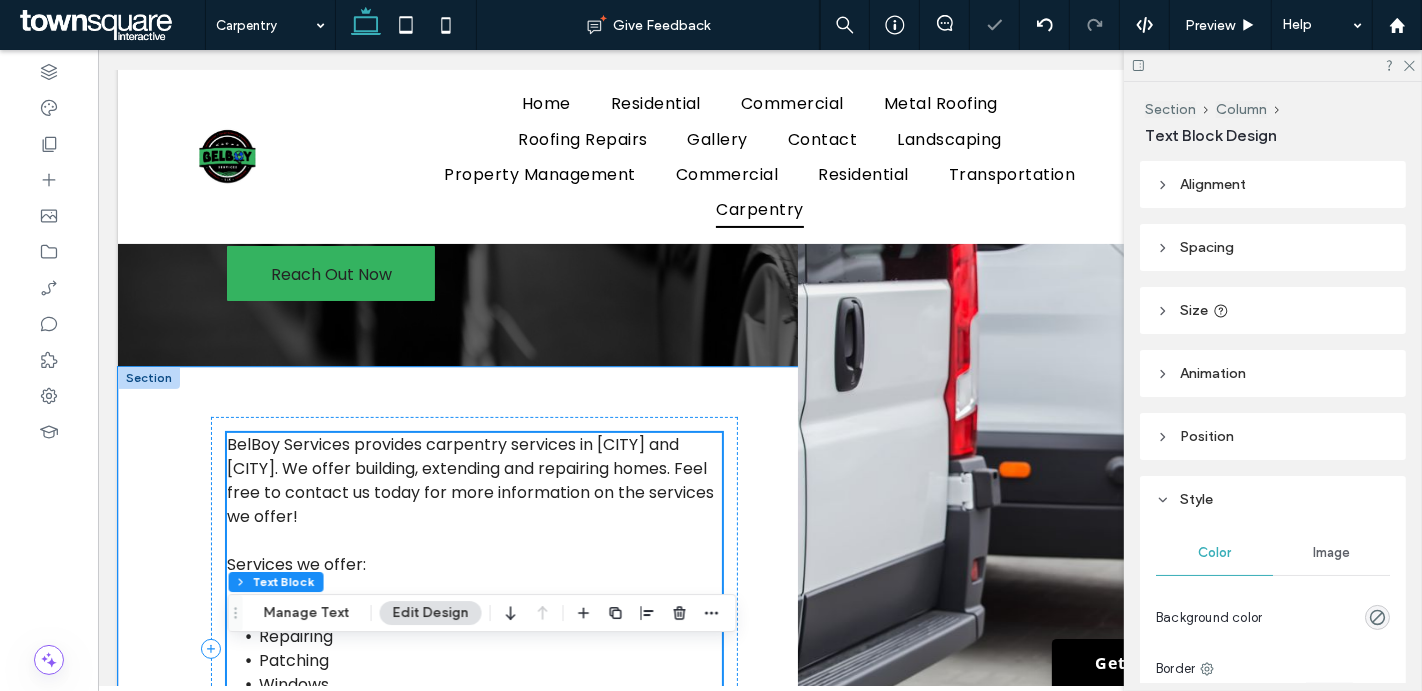 scroll, scrollTop: 0, scrollLeft: 0, axis: both 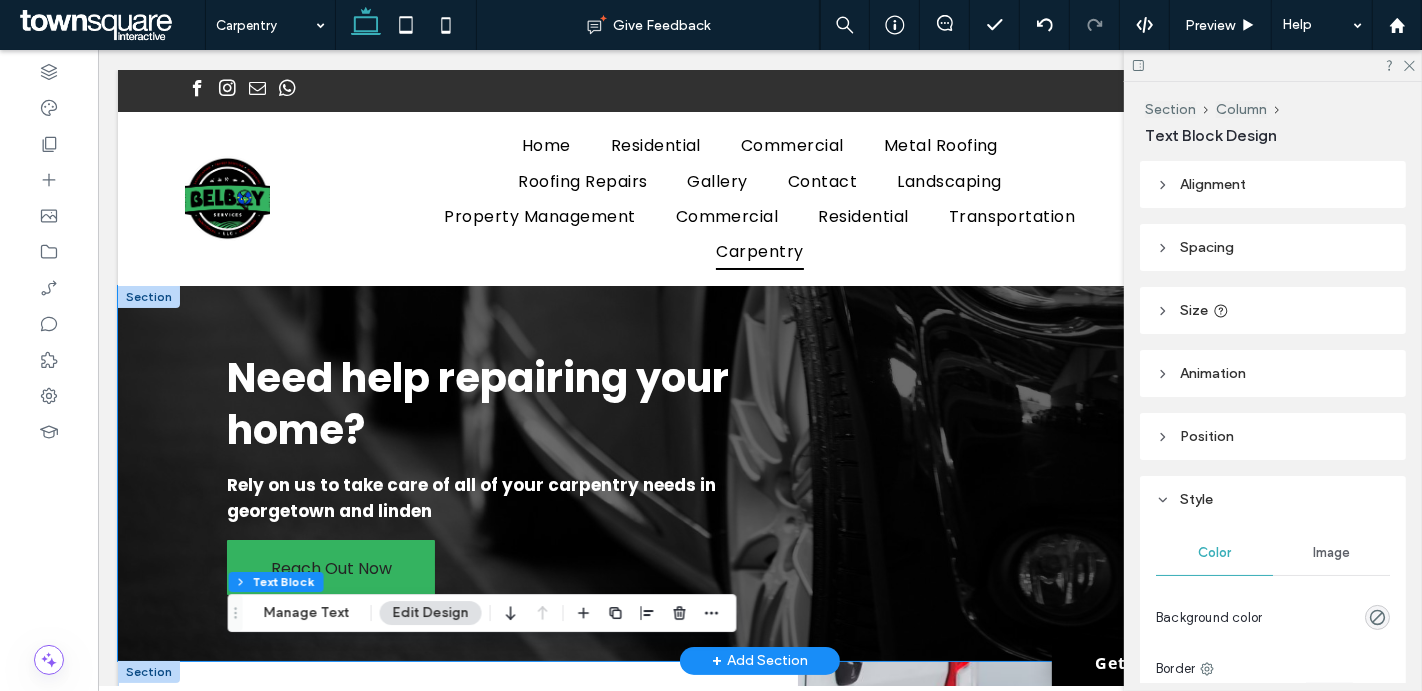 click on "Need help repairing your home?
Rely on us to take care of all of your carpentry needs in georgetown and linden
Reach Out Now" at bounding box center (759, 473) 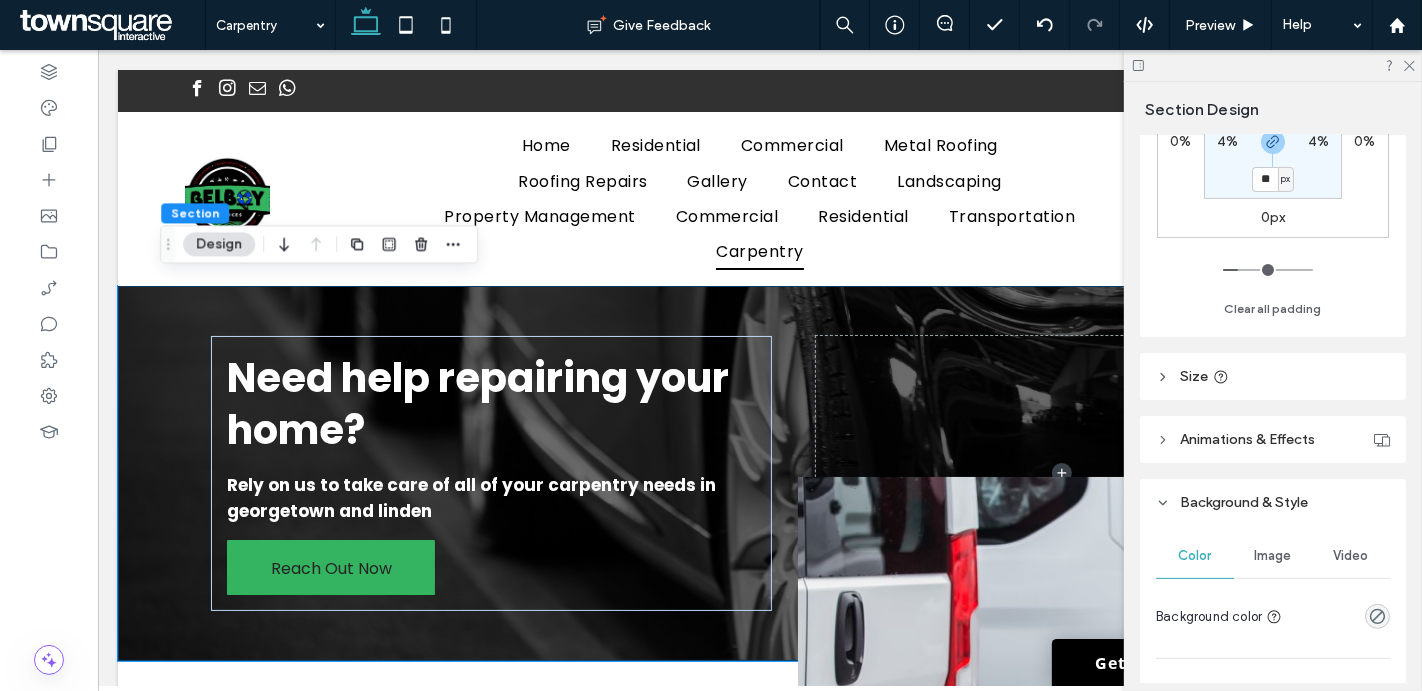 scroll, scrollTop: 523, scrollLeft: 0, axis: vertical 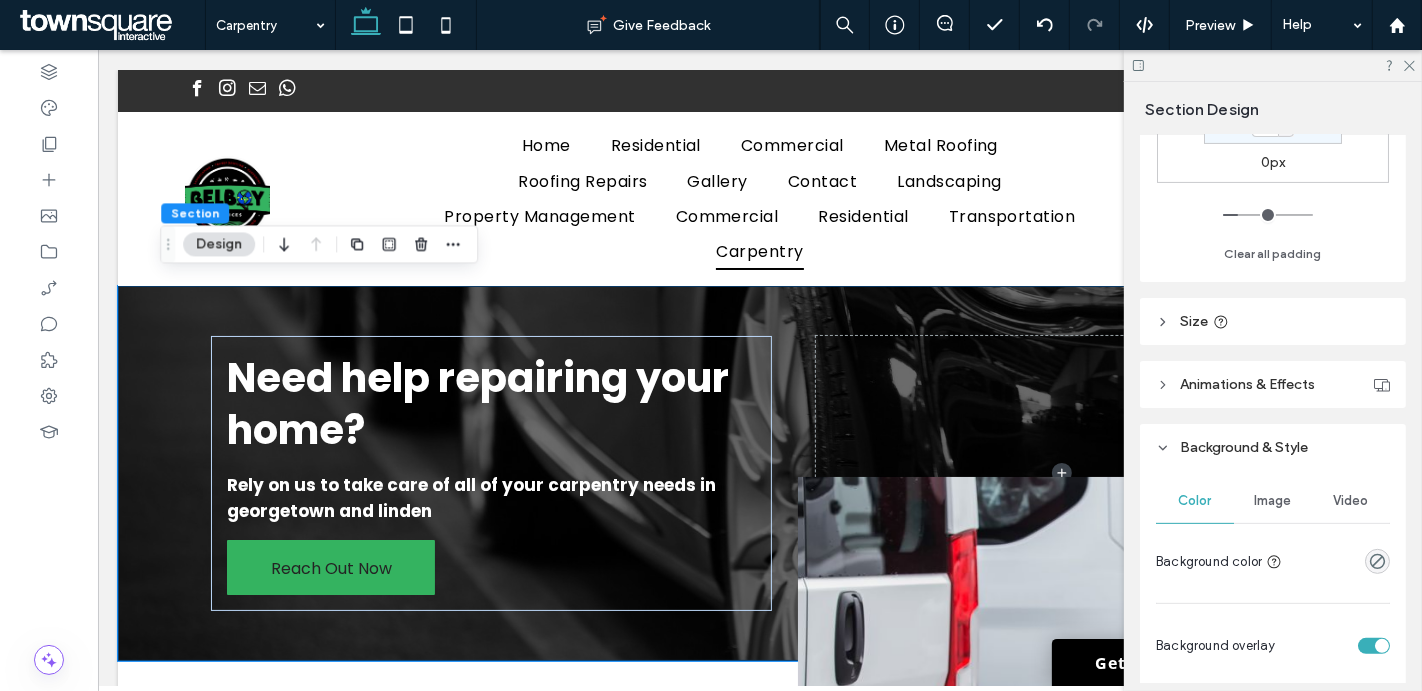 click on "Image" at bounding box center (1273, 501) 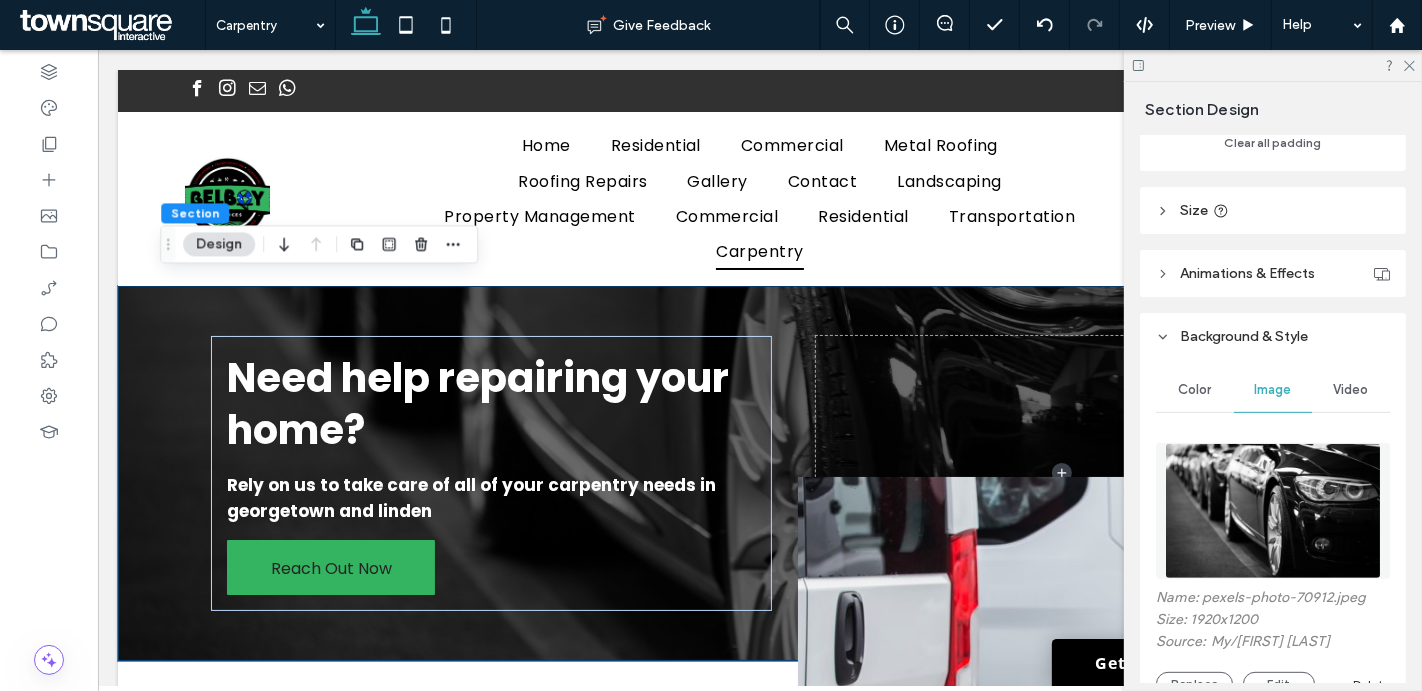 scroll, scrollTop: 664, scrollLeft: 0, axis: vertical 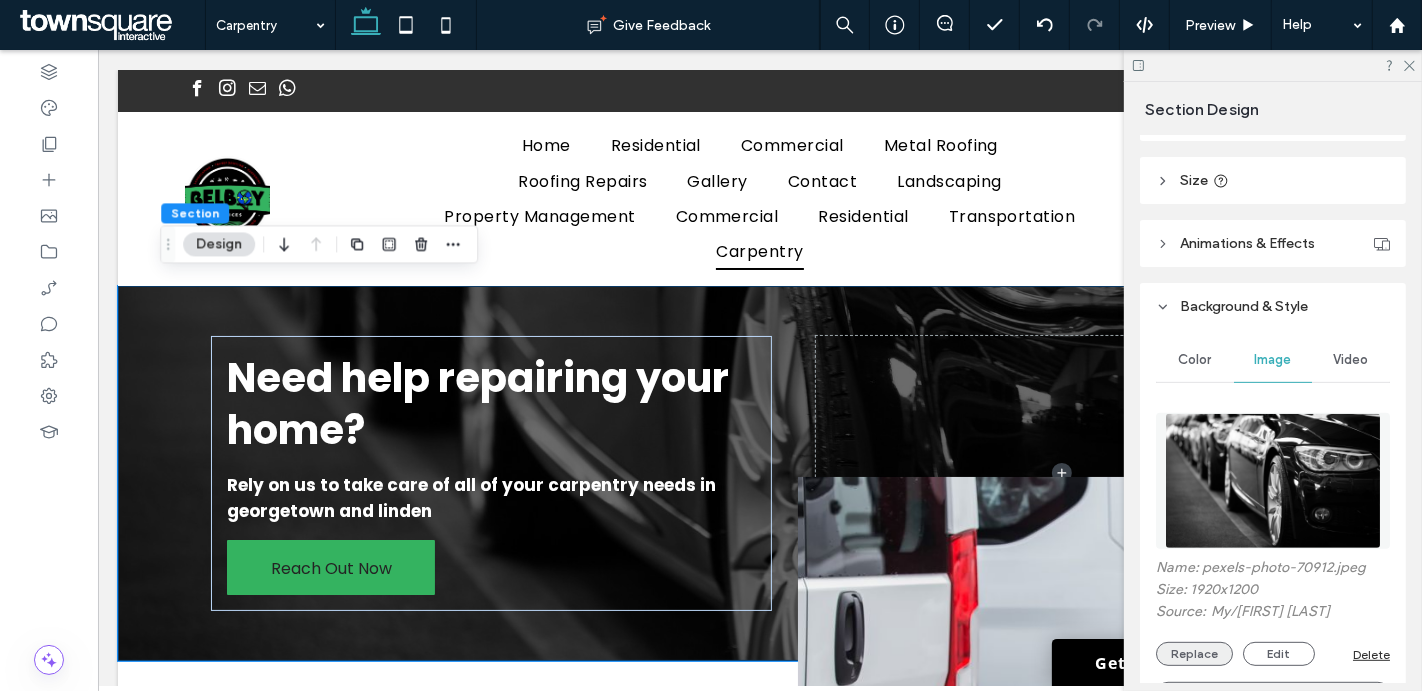 click on "Replace" at bounding box center (1194, 654) 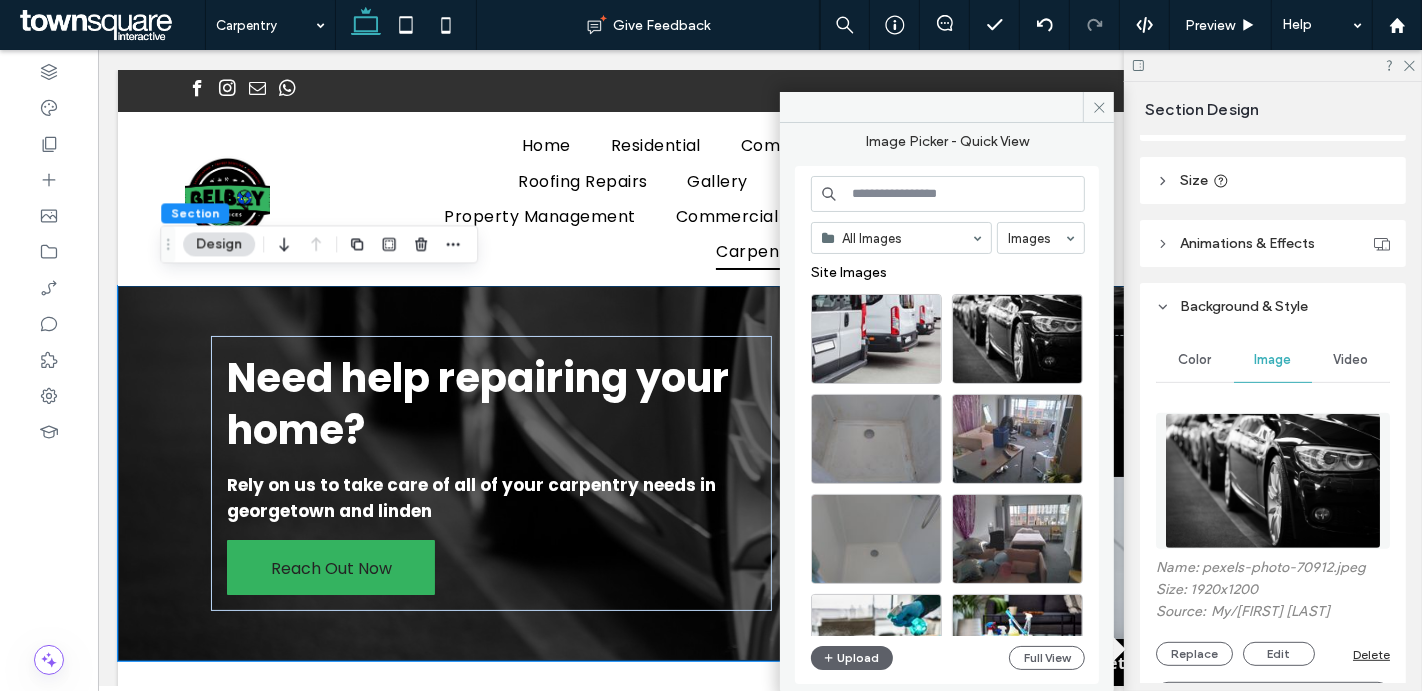 click at bounding box center (948, 194) 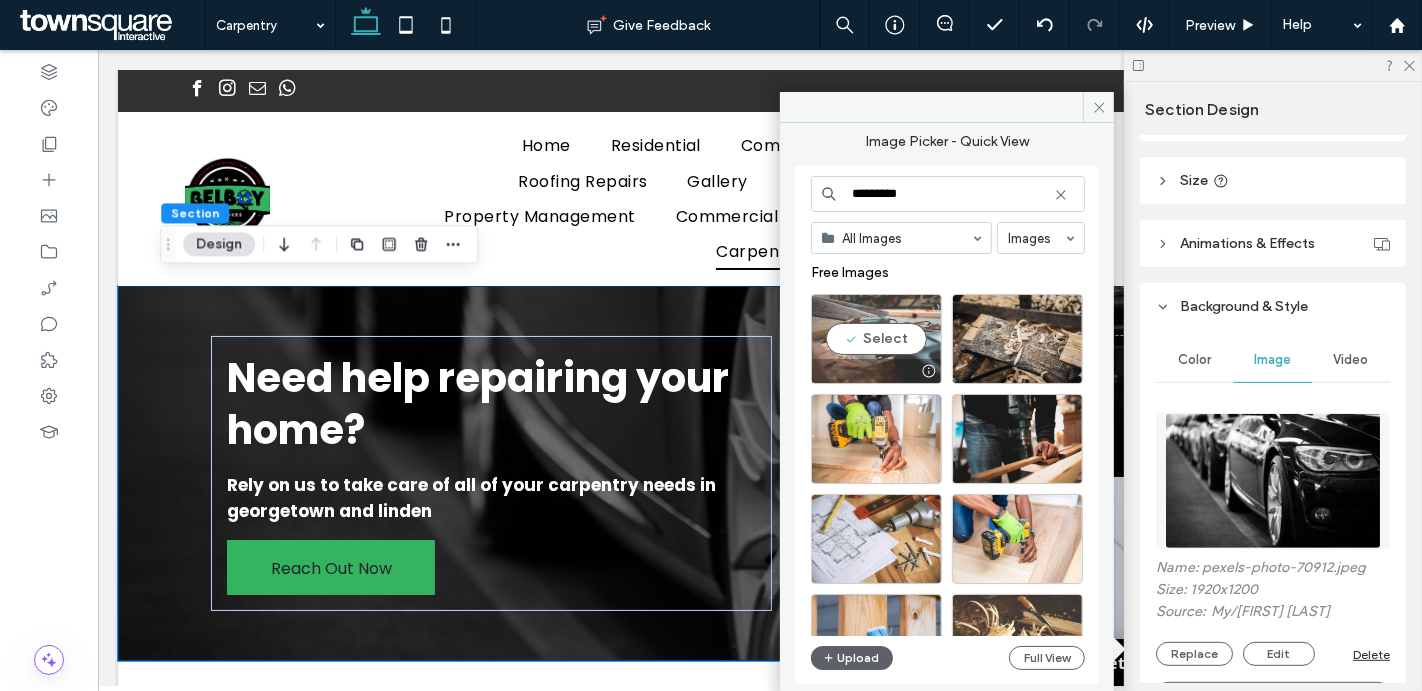 type on "*********" 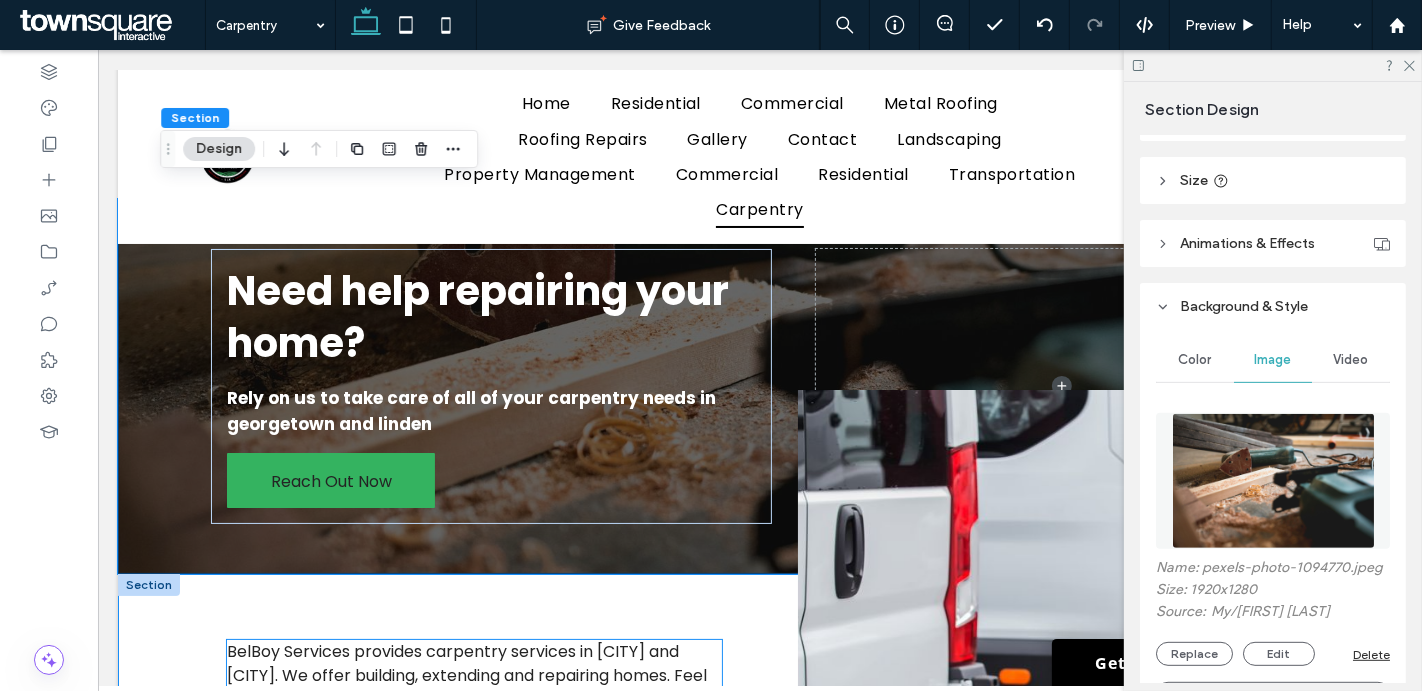 scroll, scrollTop: 413, scrollLeft: 0, axis: vertical 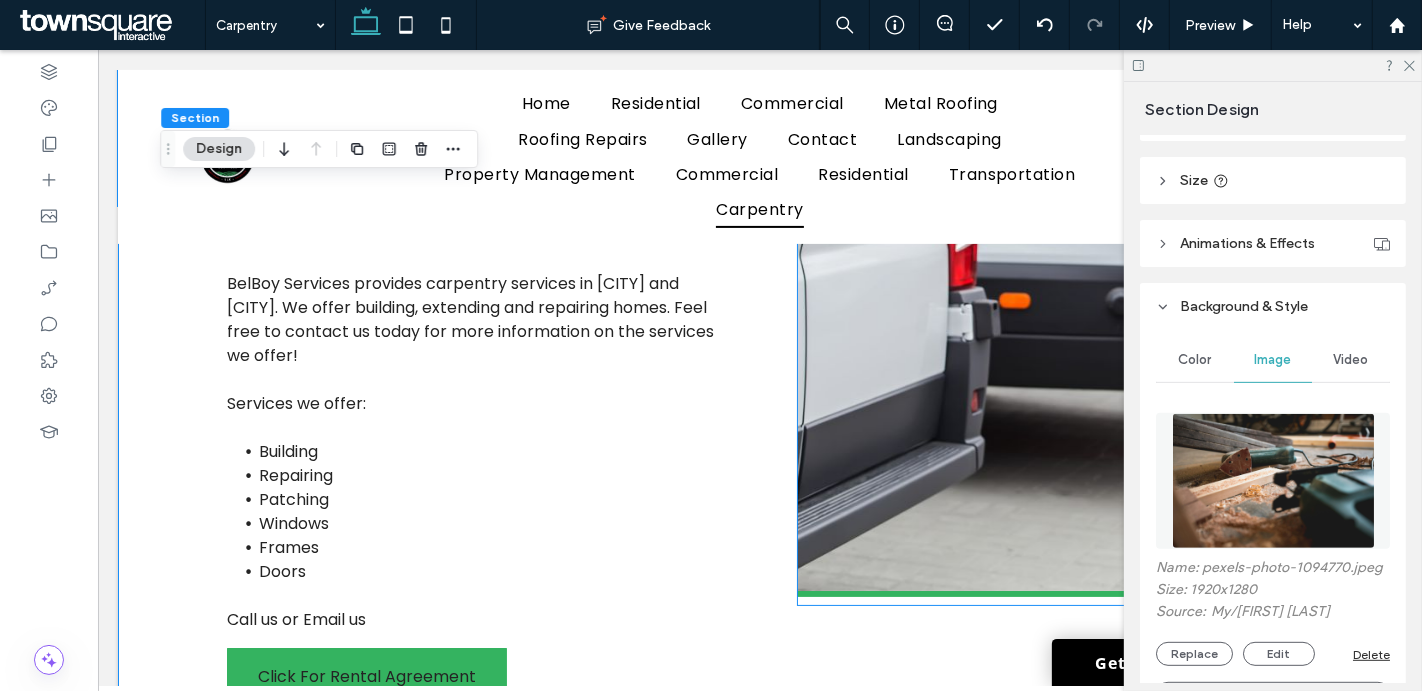 click at bounding box center (1044, 305) 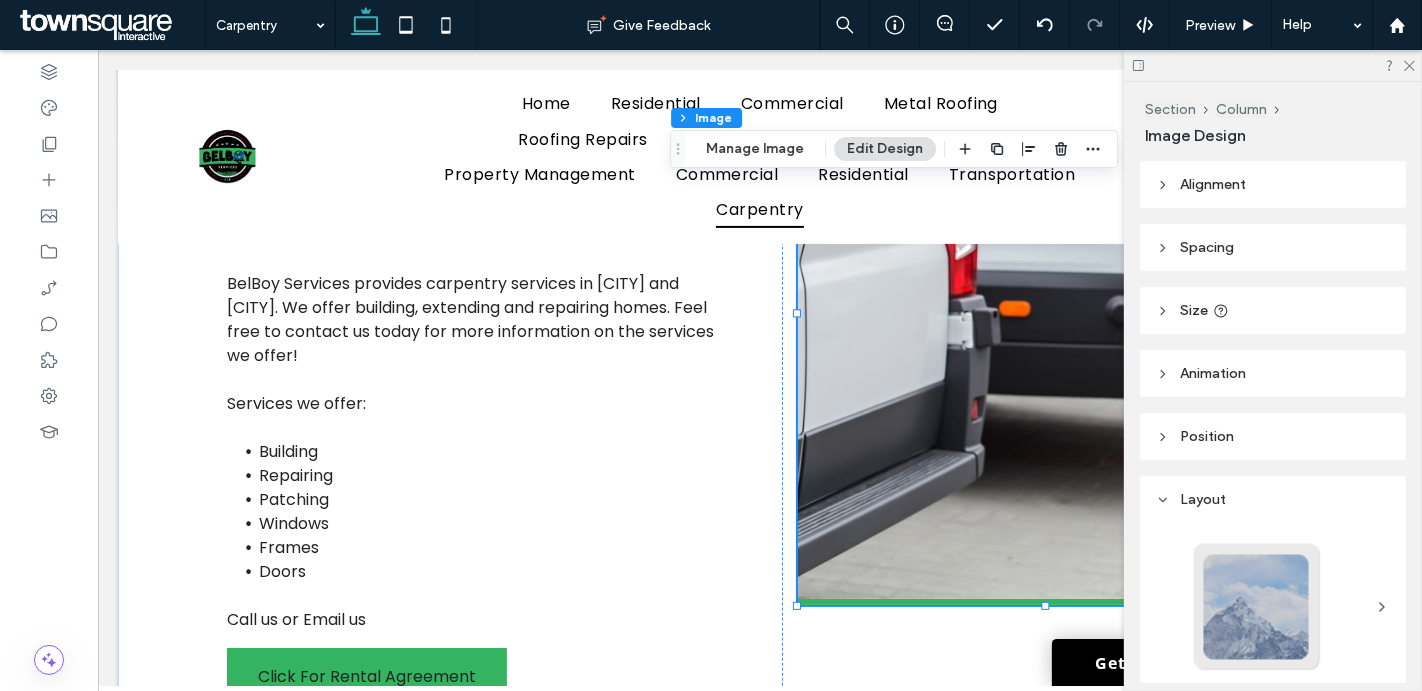 click on "Section Column Image Manage Image Edit Design" at bounding box center (894, 149) 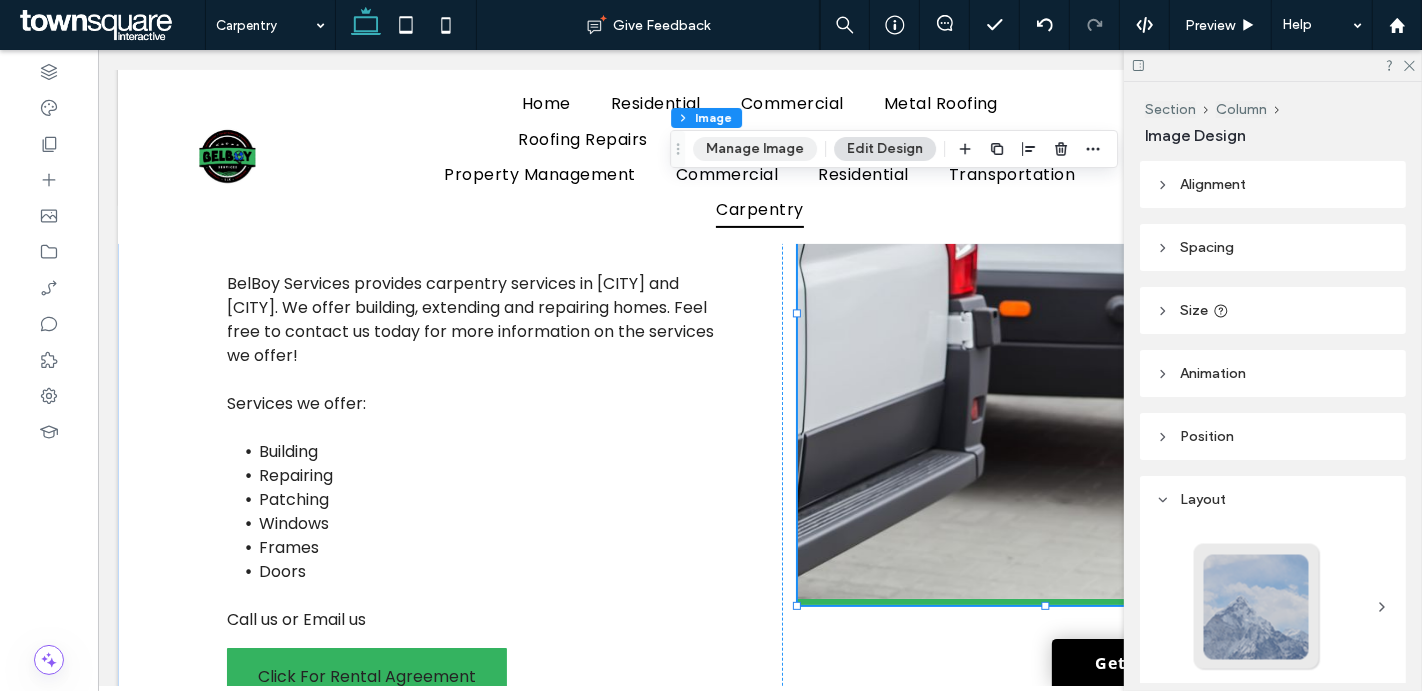 click on "Manage Image" at bounding box center [755, 149] 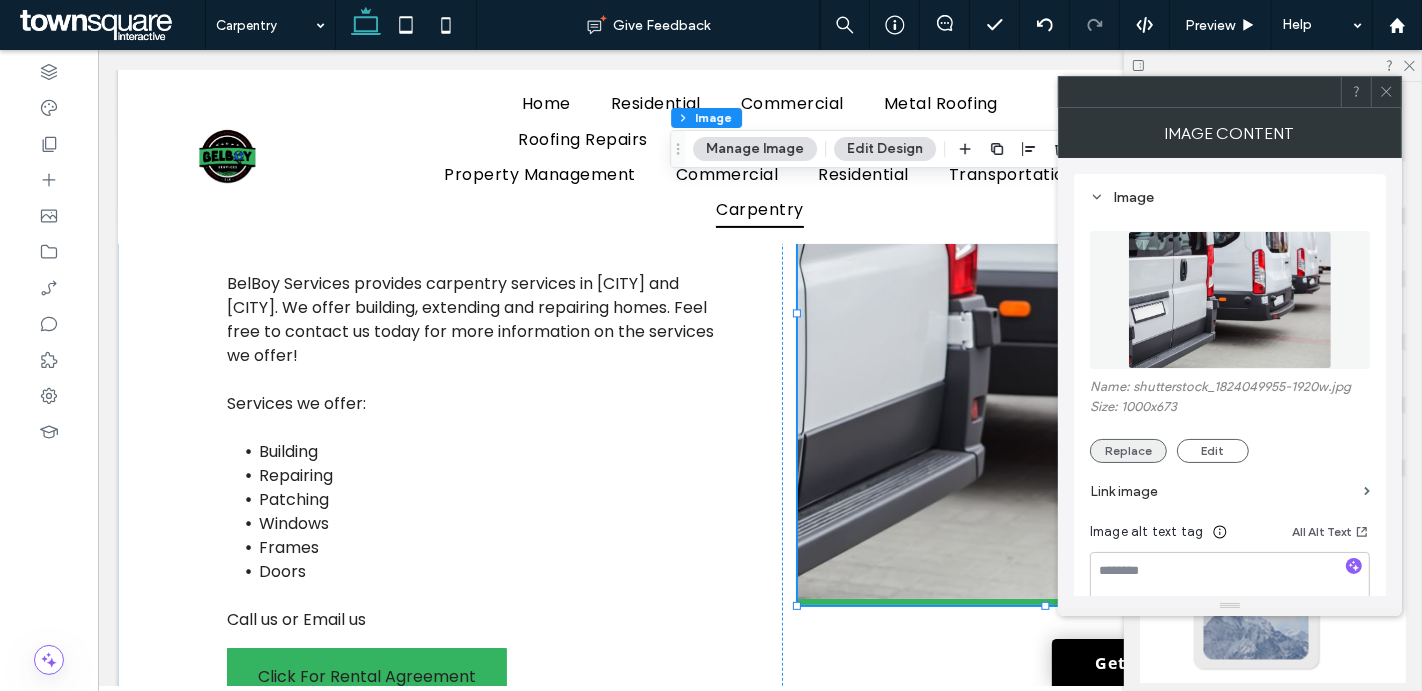 click on "Replace" at bounding box center [1128, 451] 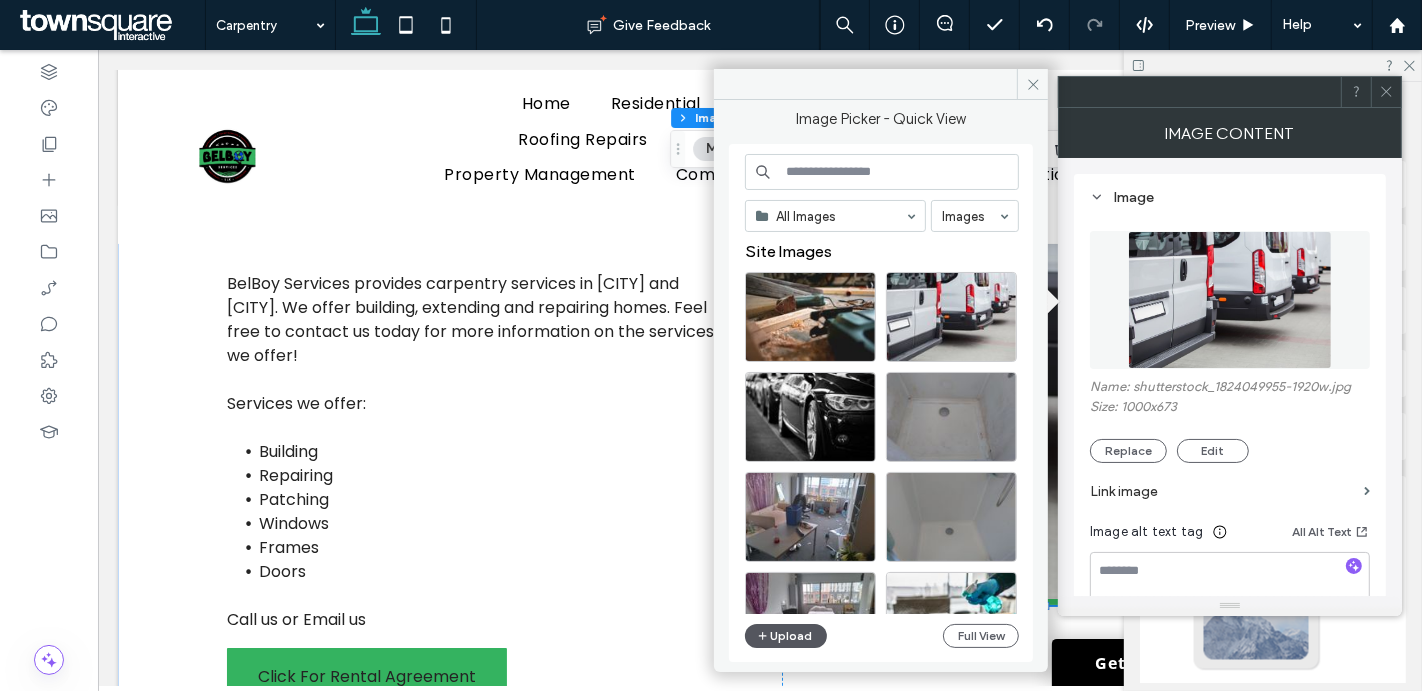 click on "Upload" at bounding box center [786, 636] 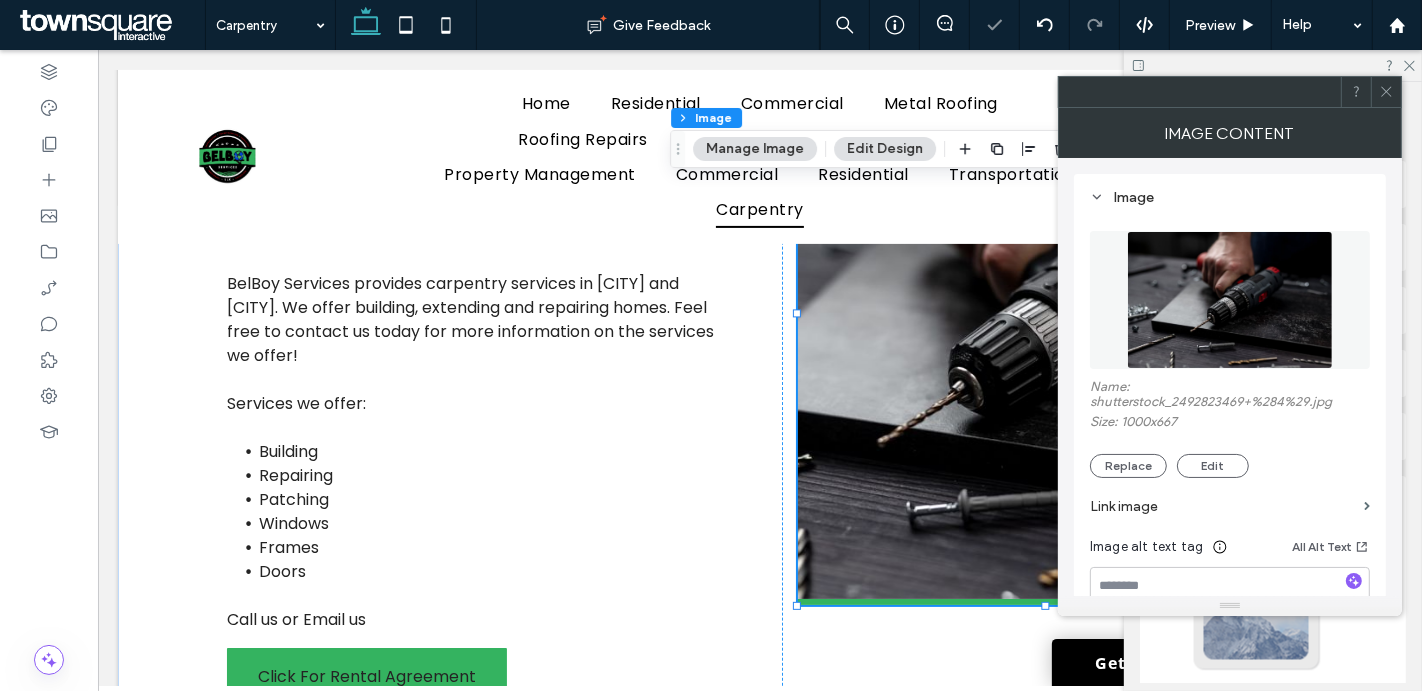 click 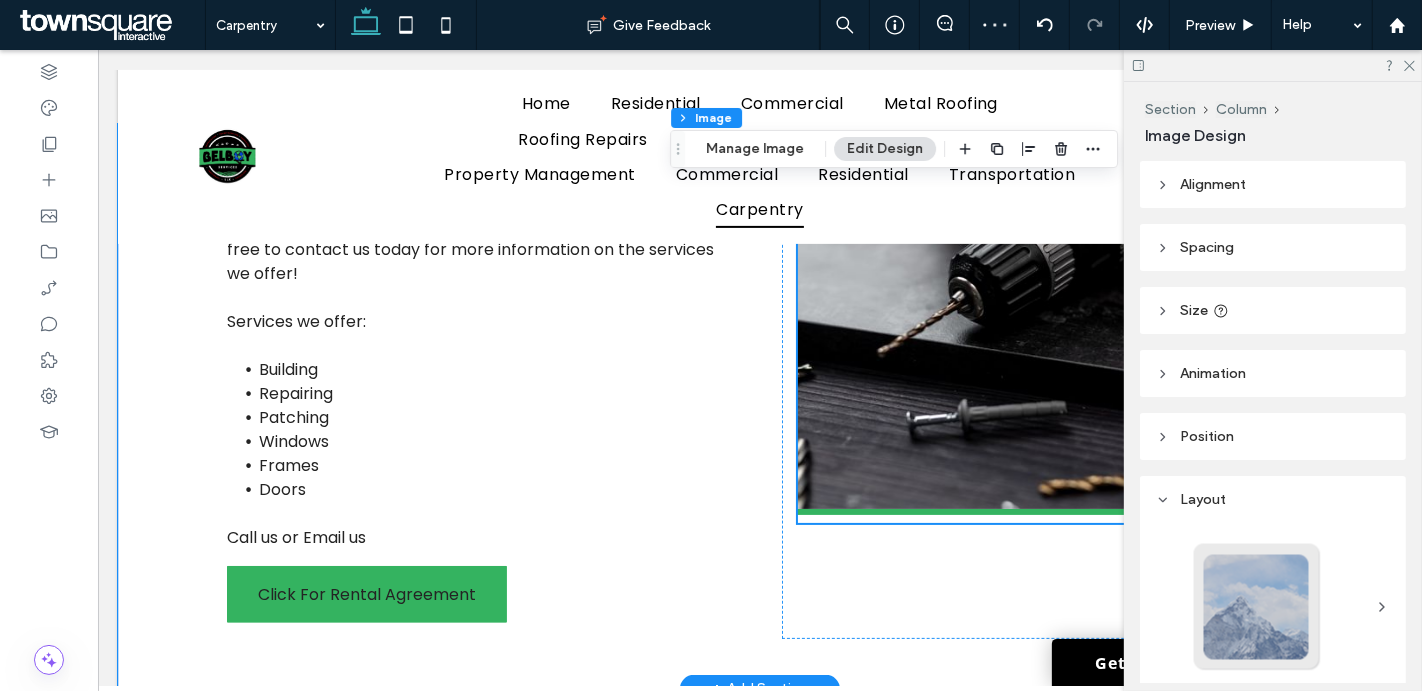 scroll, scrollTop: 500, scrollLeft: 0, axis: vertical 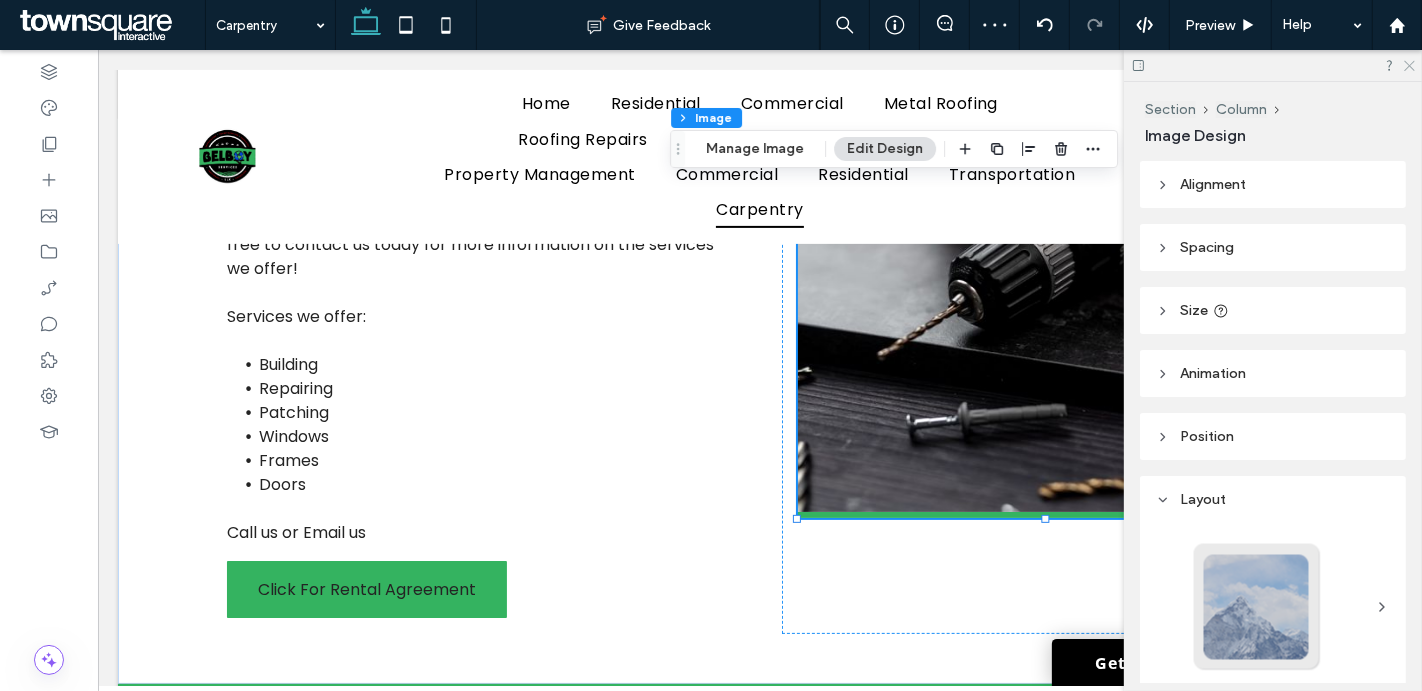 click 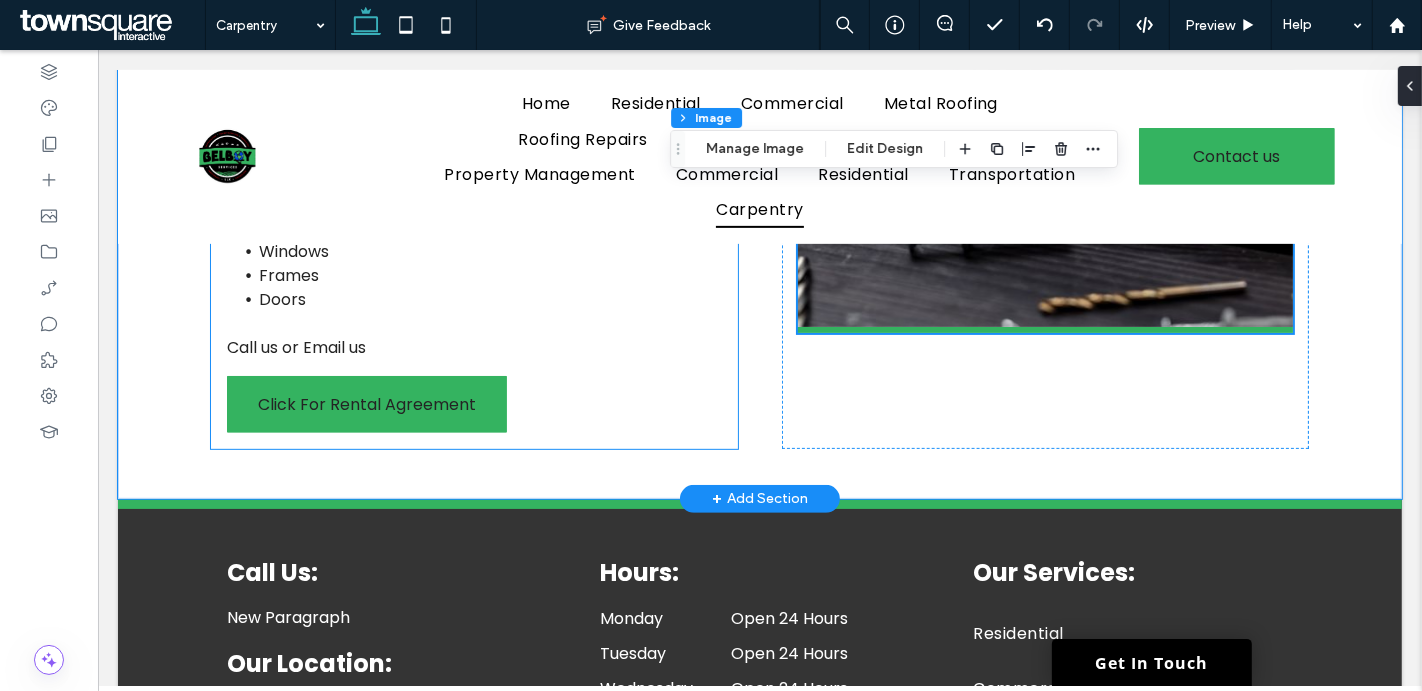 scroll, scrollTop: 563, scrollLeft: 0, axis: vertical 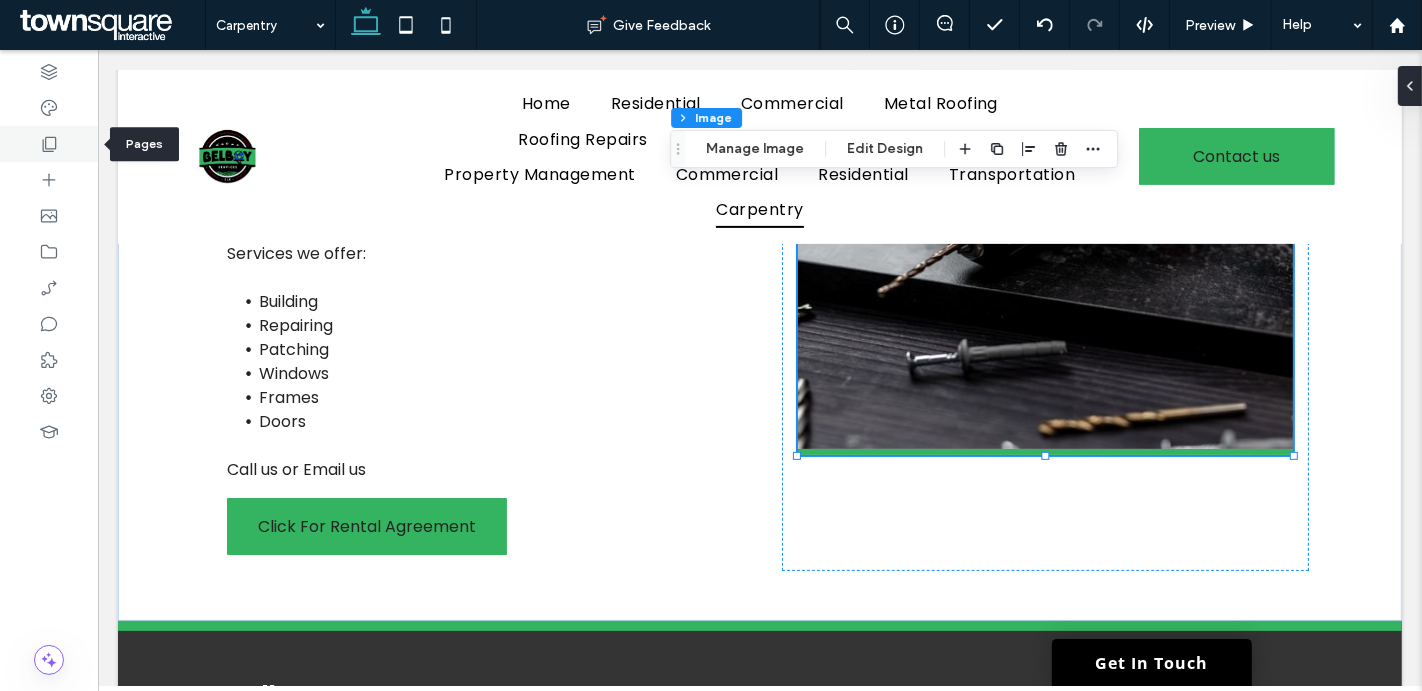 click 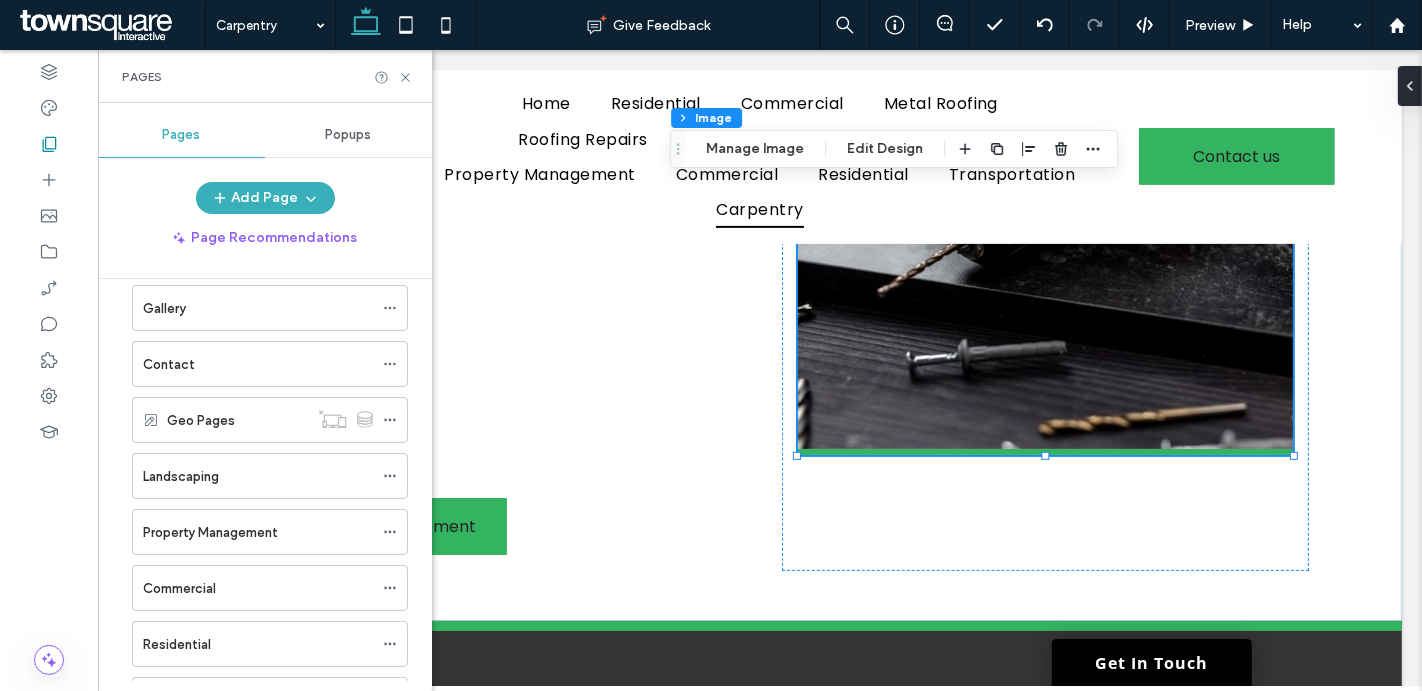 scroll, scrollTop: 442, scrollLeft: 0, axis: vertical 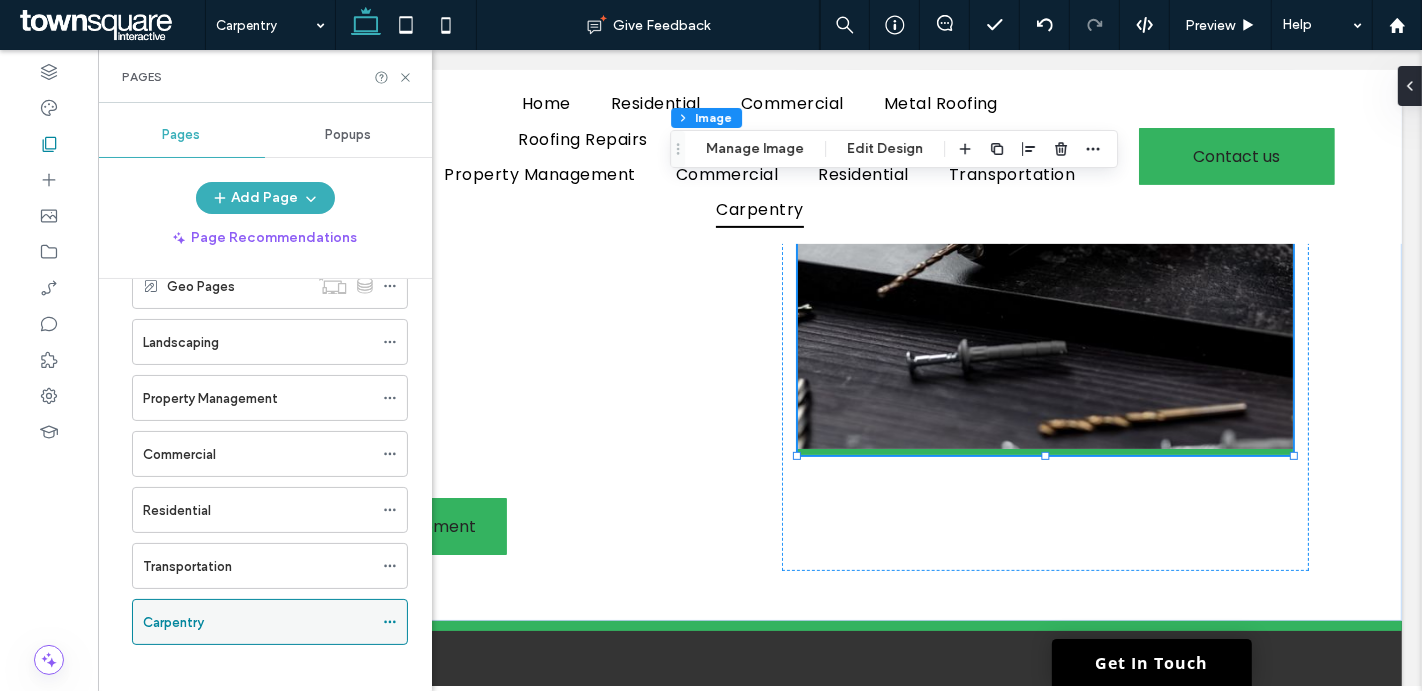 click 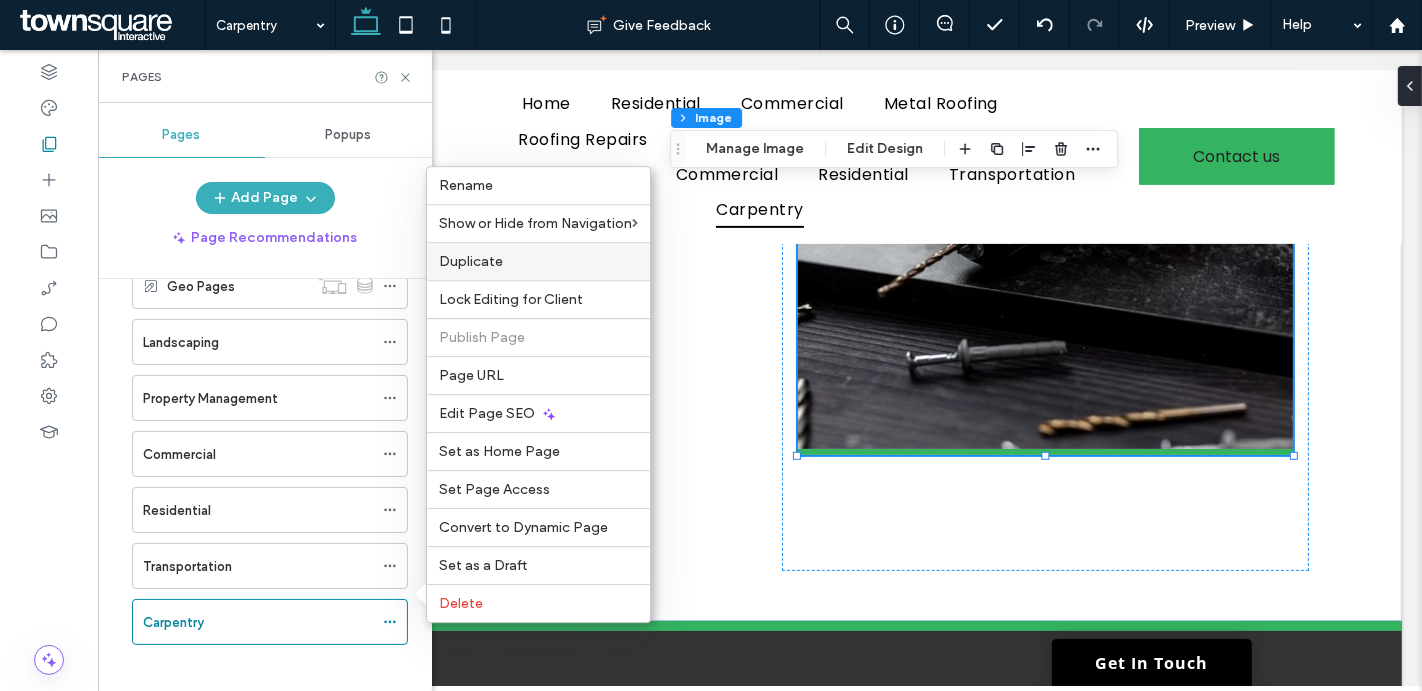 click on "Duplicate" at bounding box center (471, 261) 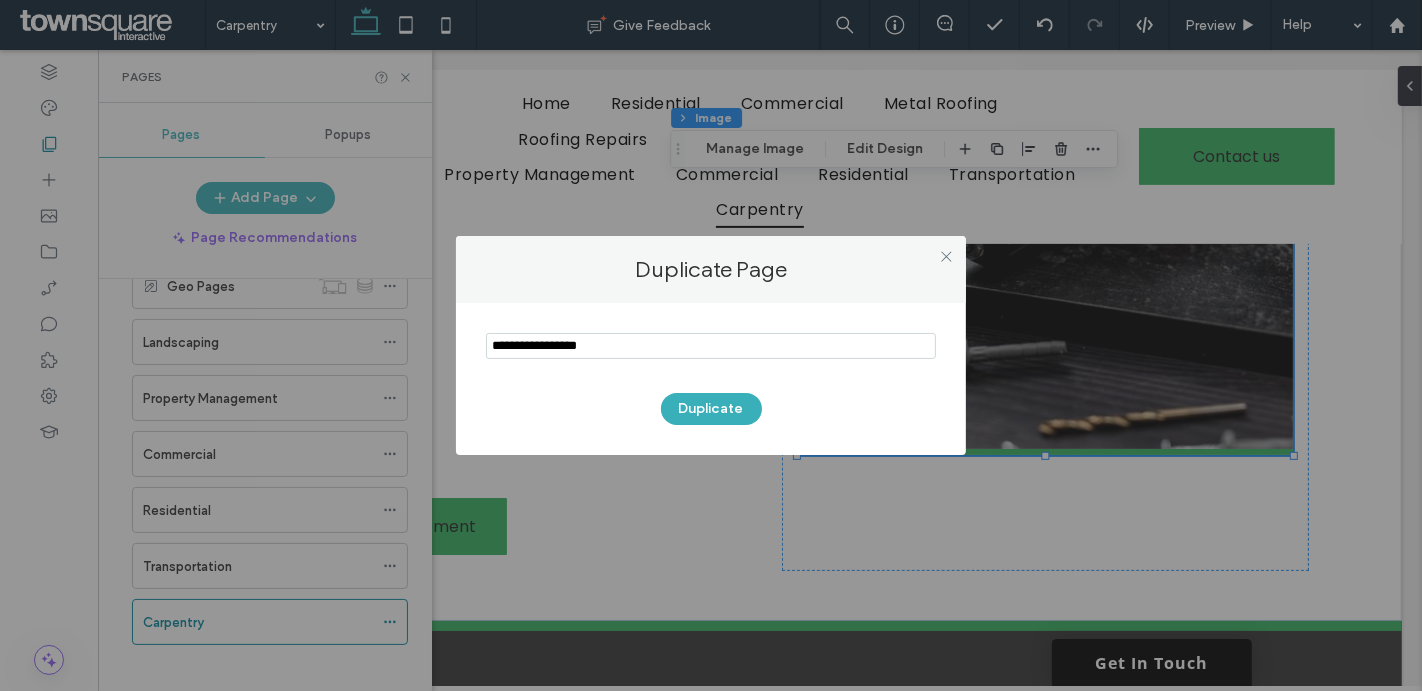 click at bounding box center (711, 346) 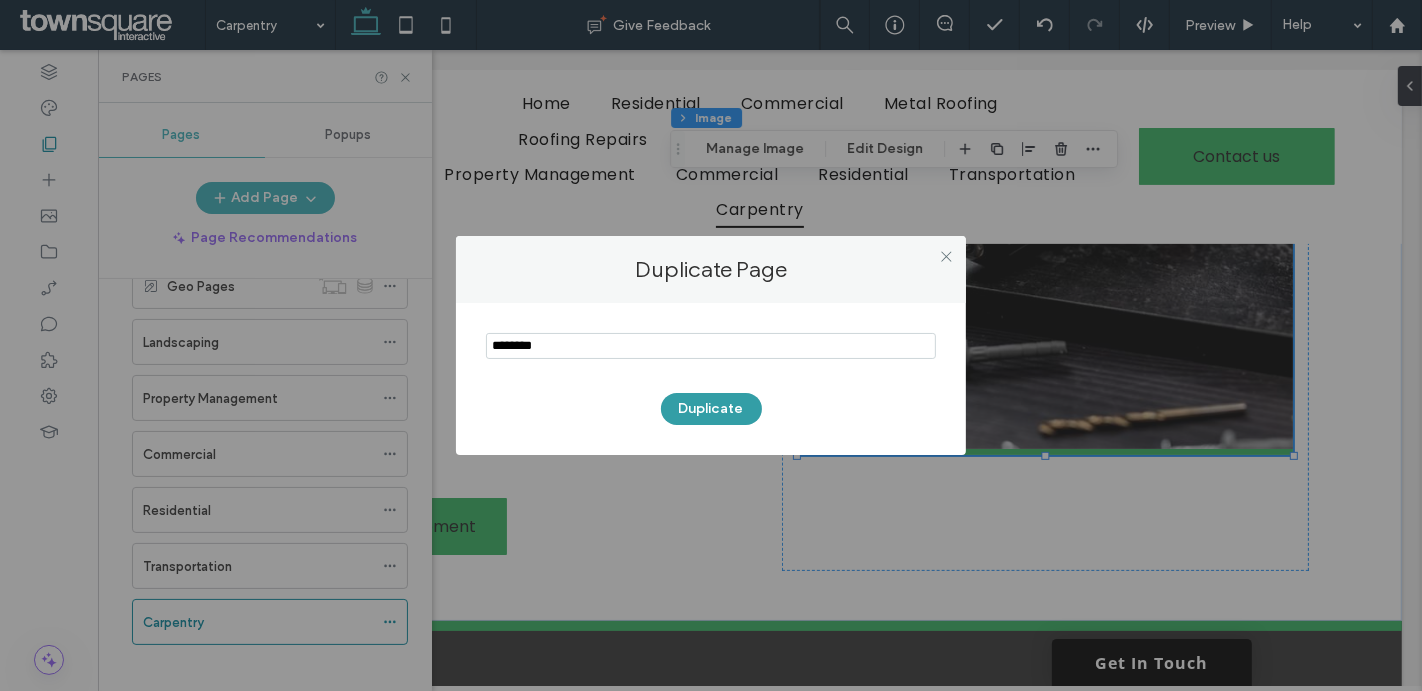 type on "********" 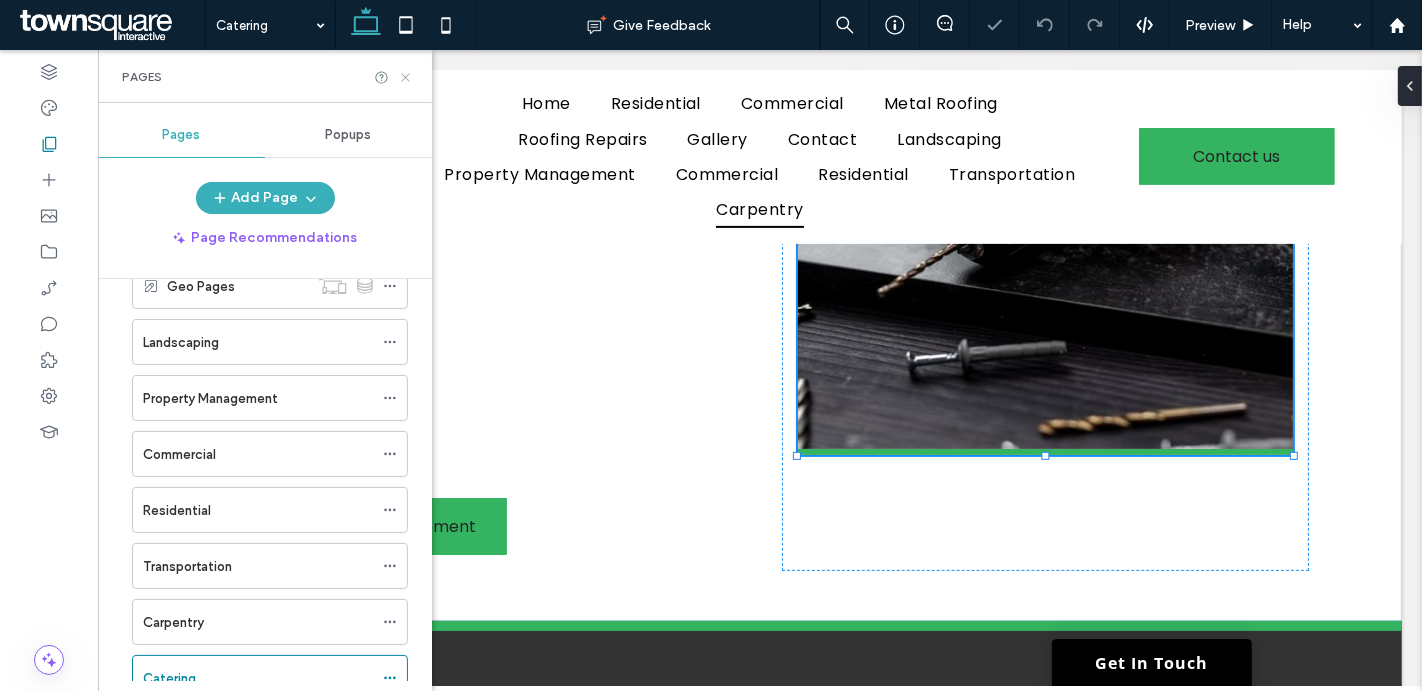 click 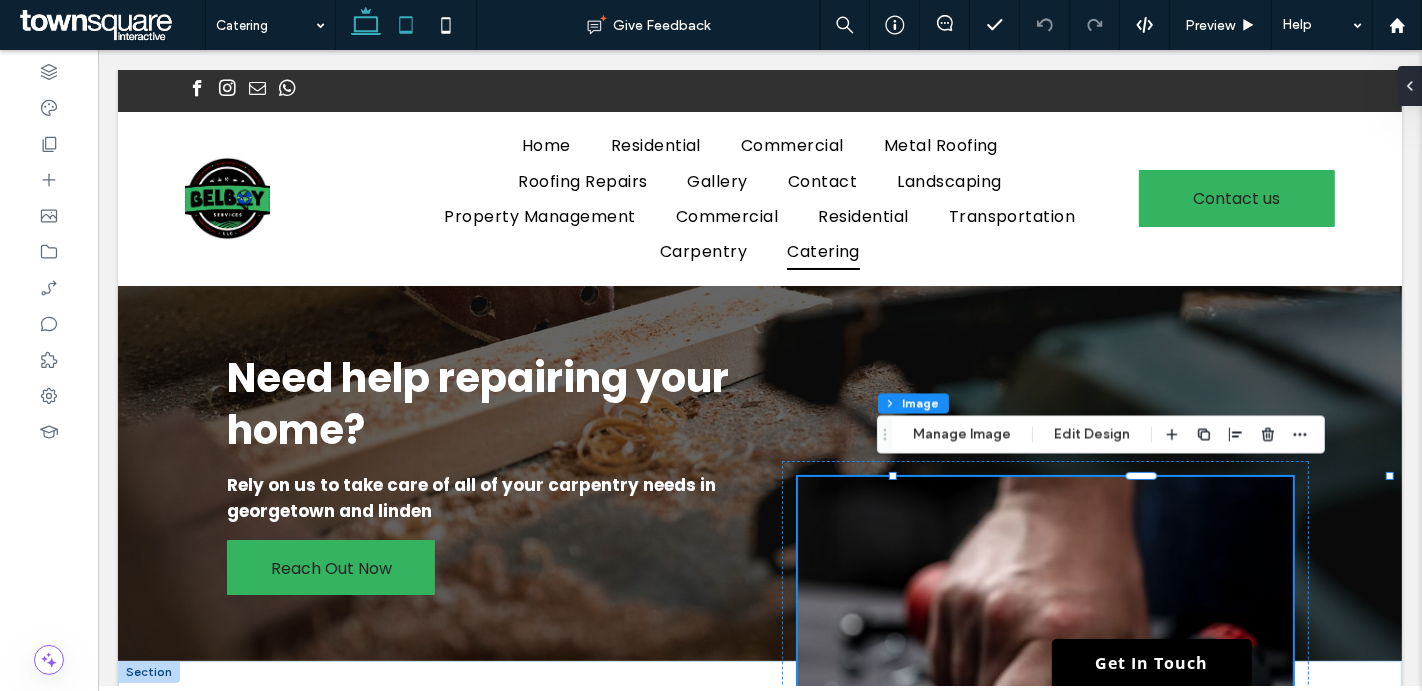 scroll, scrollTop: 0, scrollLeft: 0, axis: both 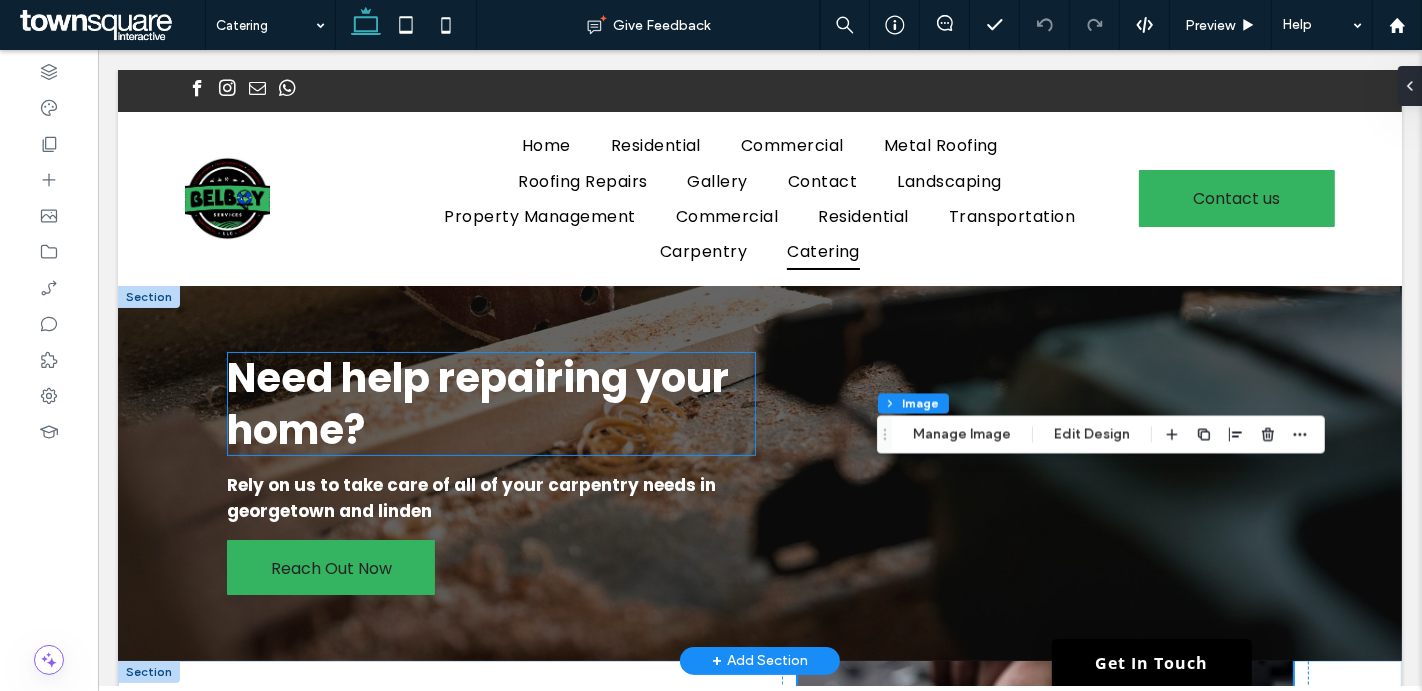 click on "Need help repairing your home?" at bounding box center [477, 404] 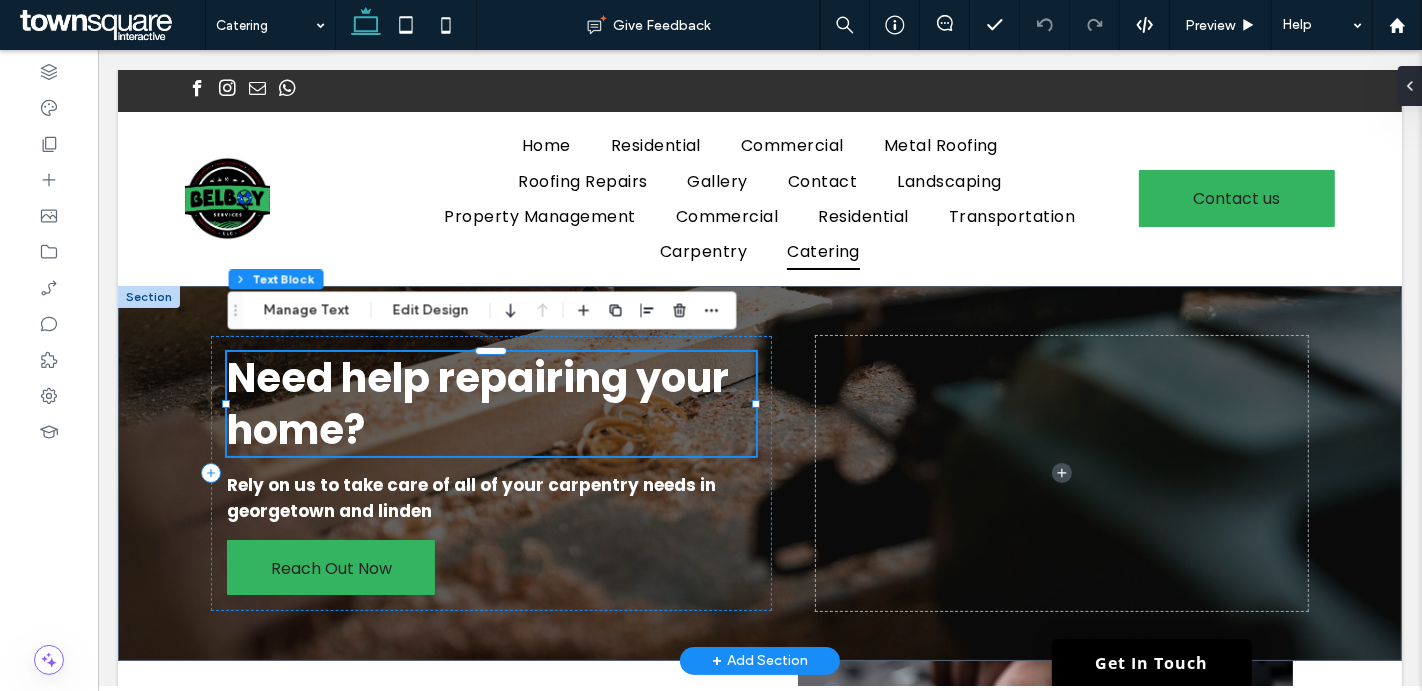 click on "Need help repairing your home?" at bounding box center (490, 404) 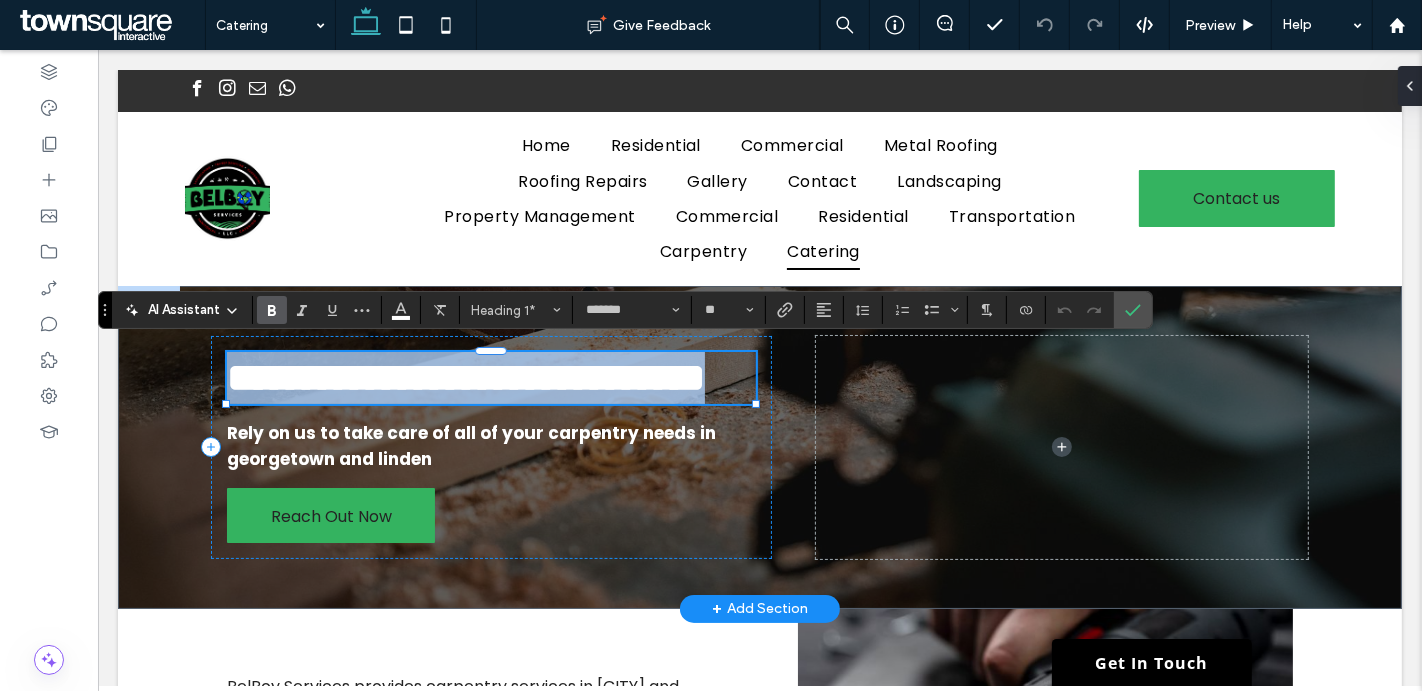 paste 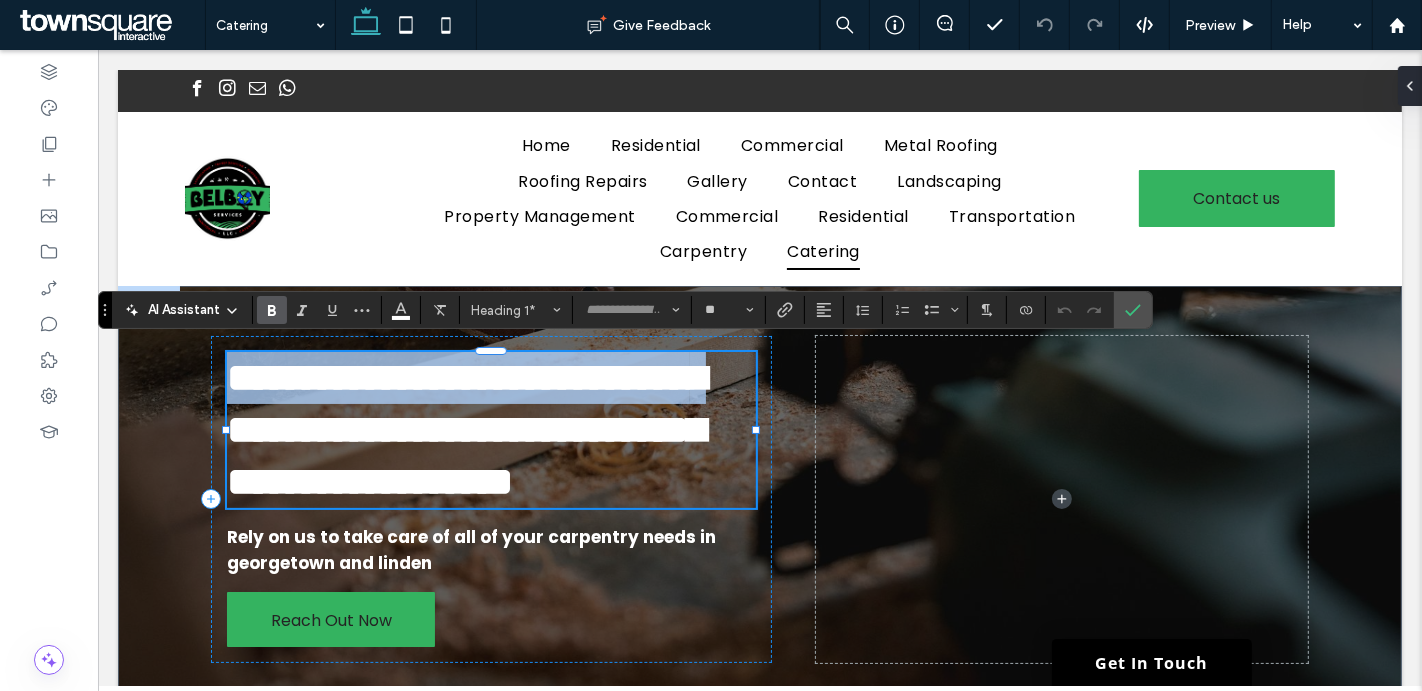scroll, scrollTop: 57, scrollLeft: 0, axis: vertical 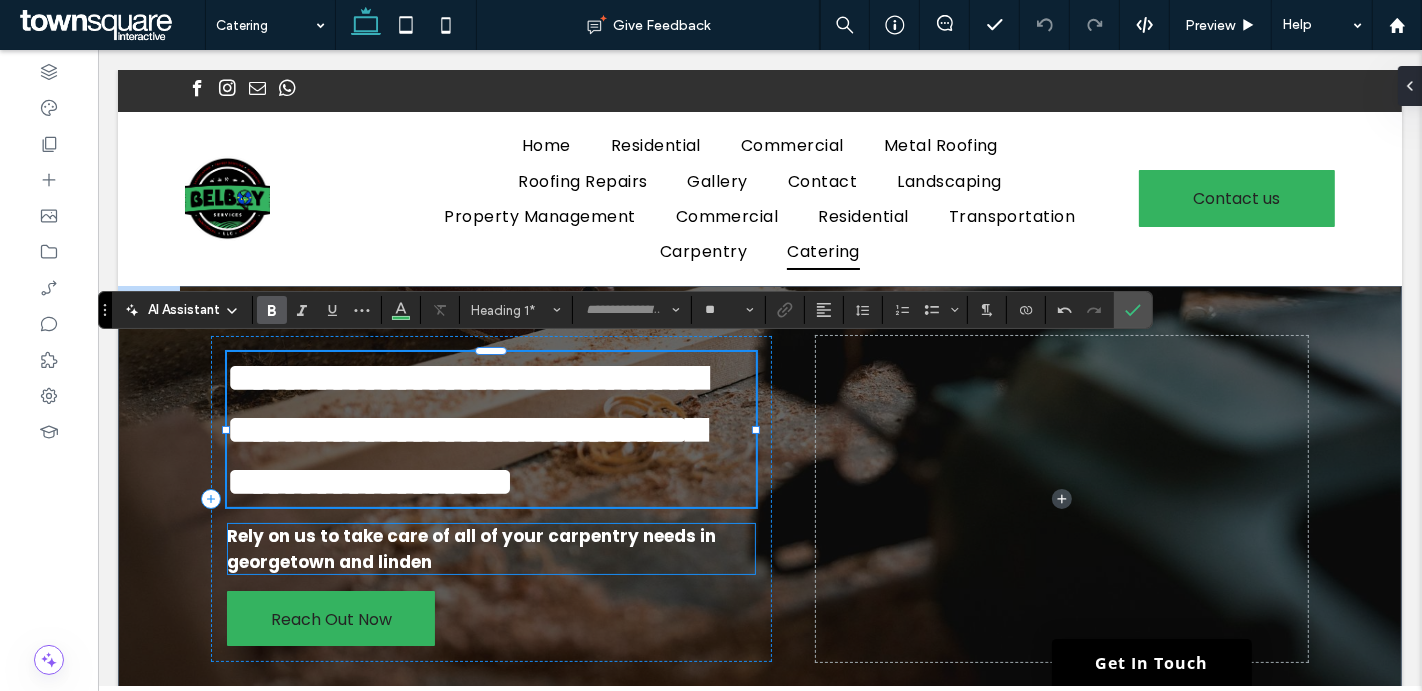 click on "Rely on us to take care of all of your carpentry needs in georgetown and linden" at bounding box center (470, 549) 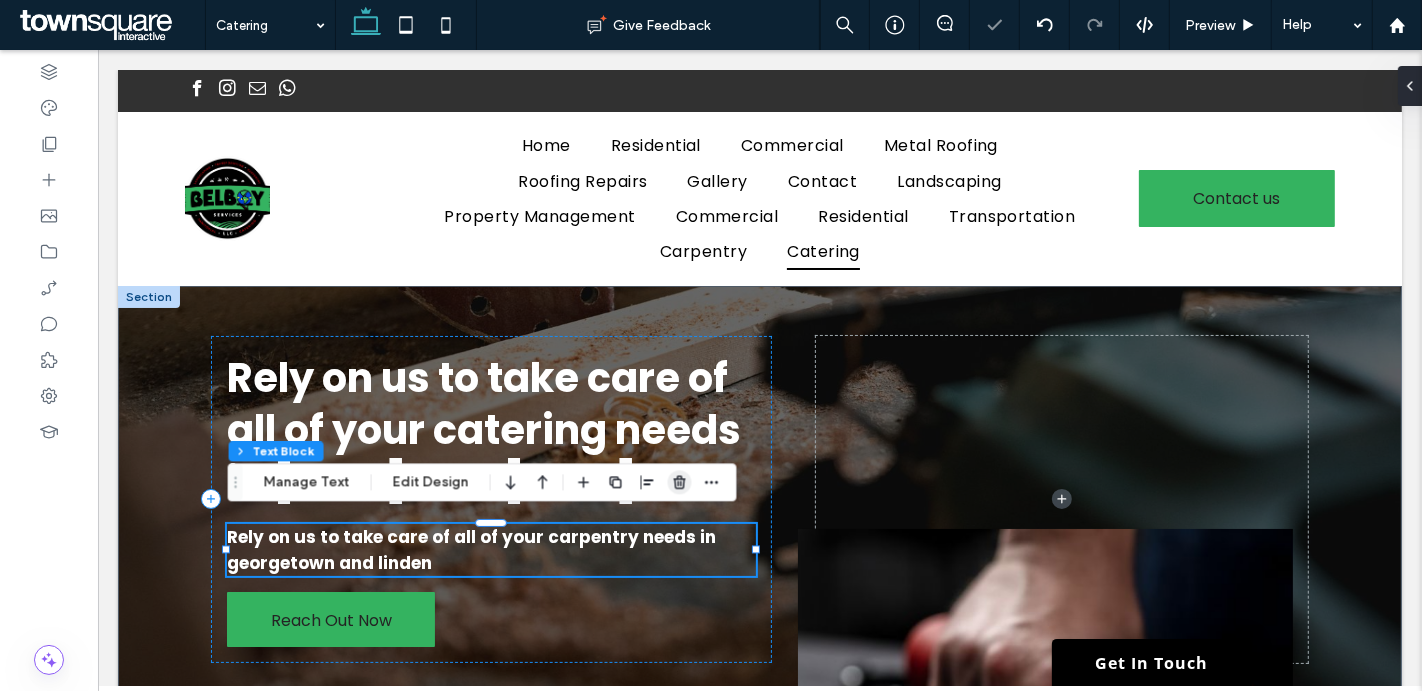 click 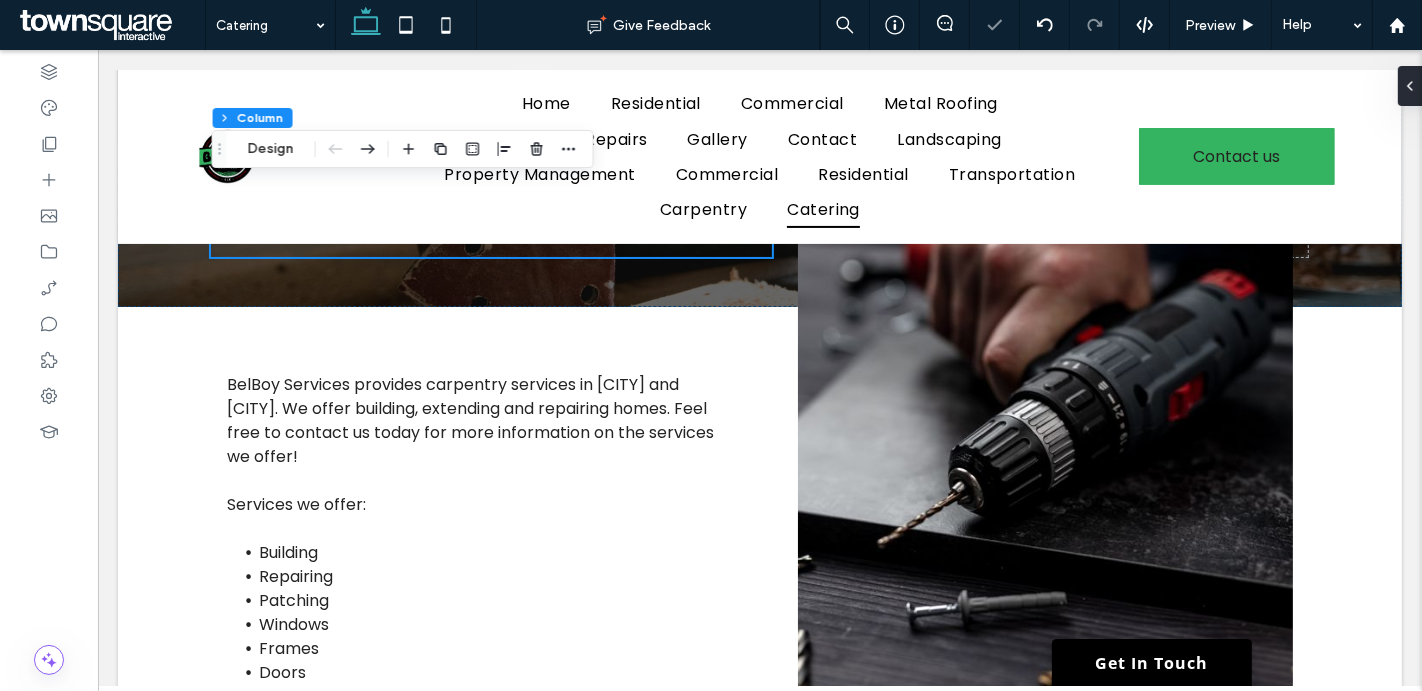 scroll, scrollTop: 297, scrollLeft: 0, axis: vertical 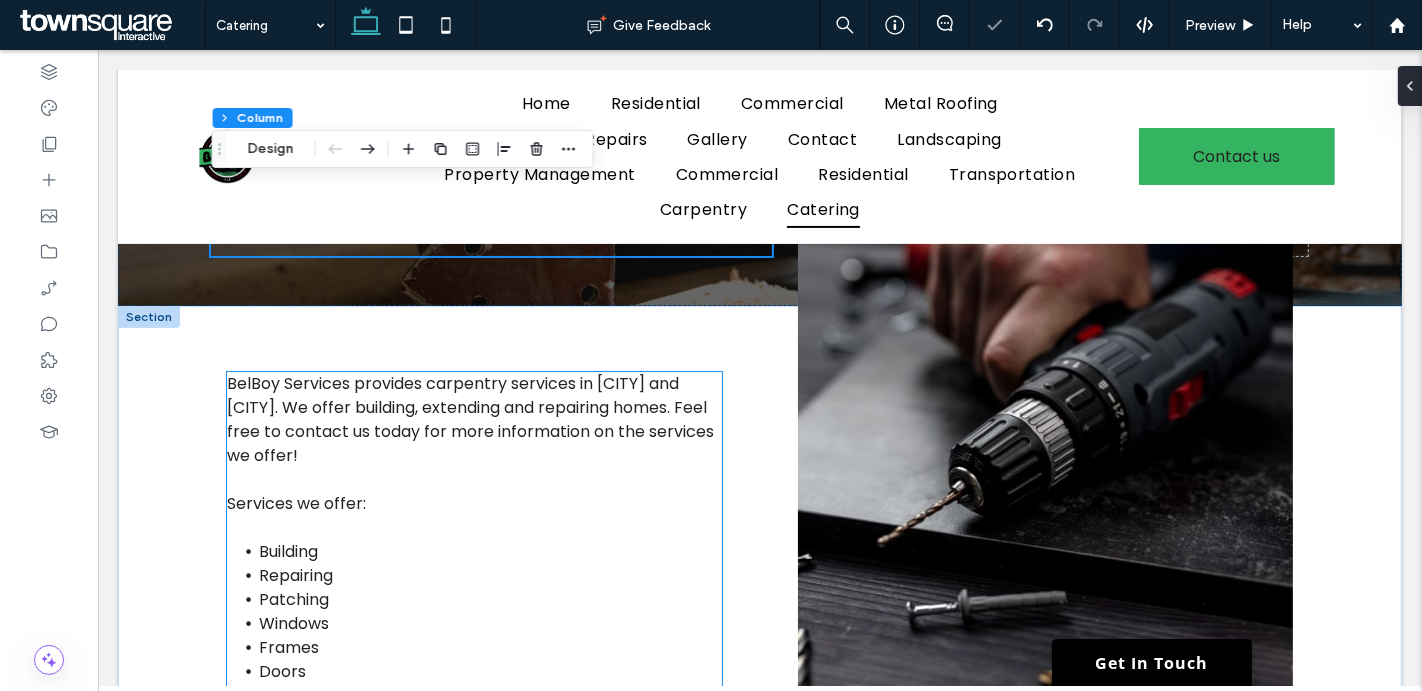 click on "BelBoy Services provides carpentry services in Georgetown and Linden. We offer building, extending and repairing homes. Feel free to contact us today for more information on the services we offer!" at bounding box center (473, 420) 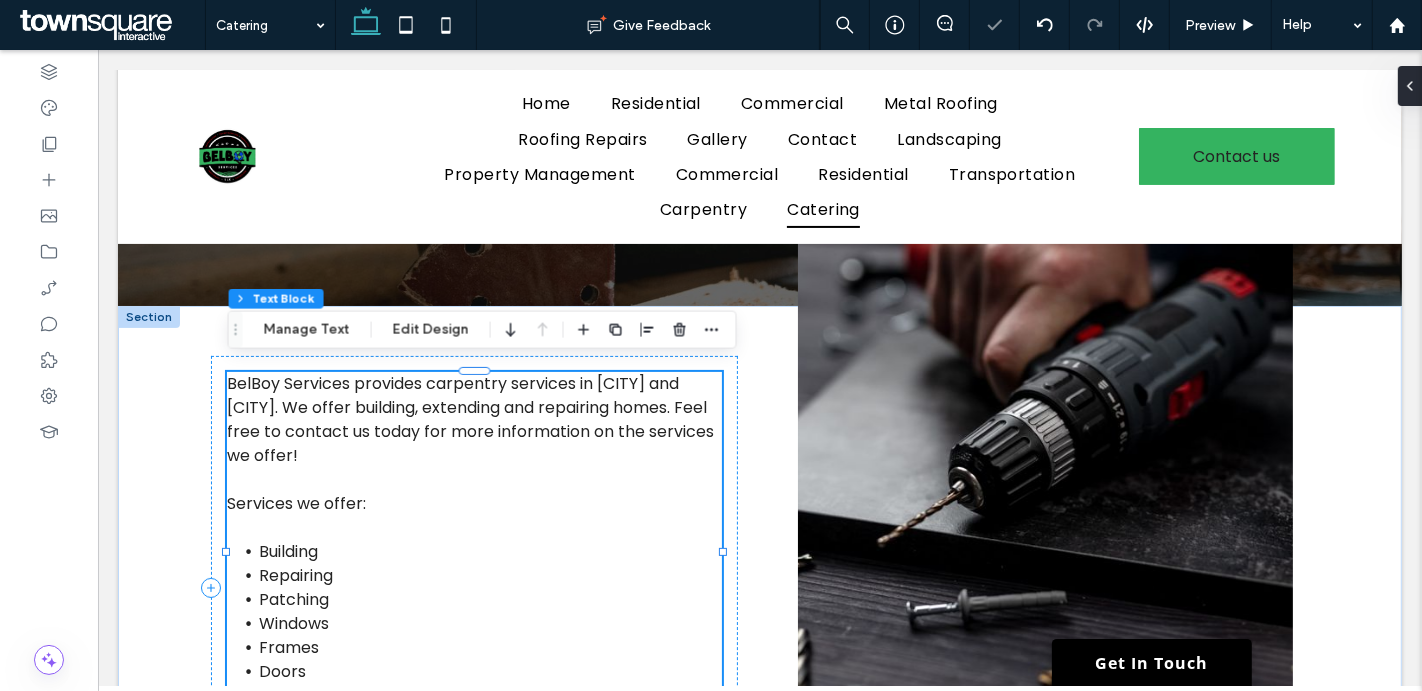click on "BelBoy Services provides carpentry services in Georgetown and Linden. We offer building, extending and repairing homes. Feel free to contact us today for more information on the services we offer!" at bounding box center (473, 420) 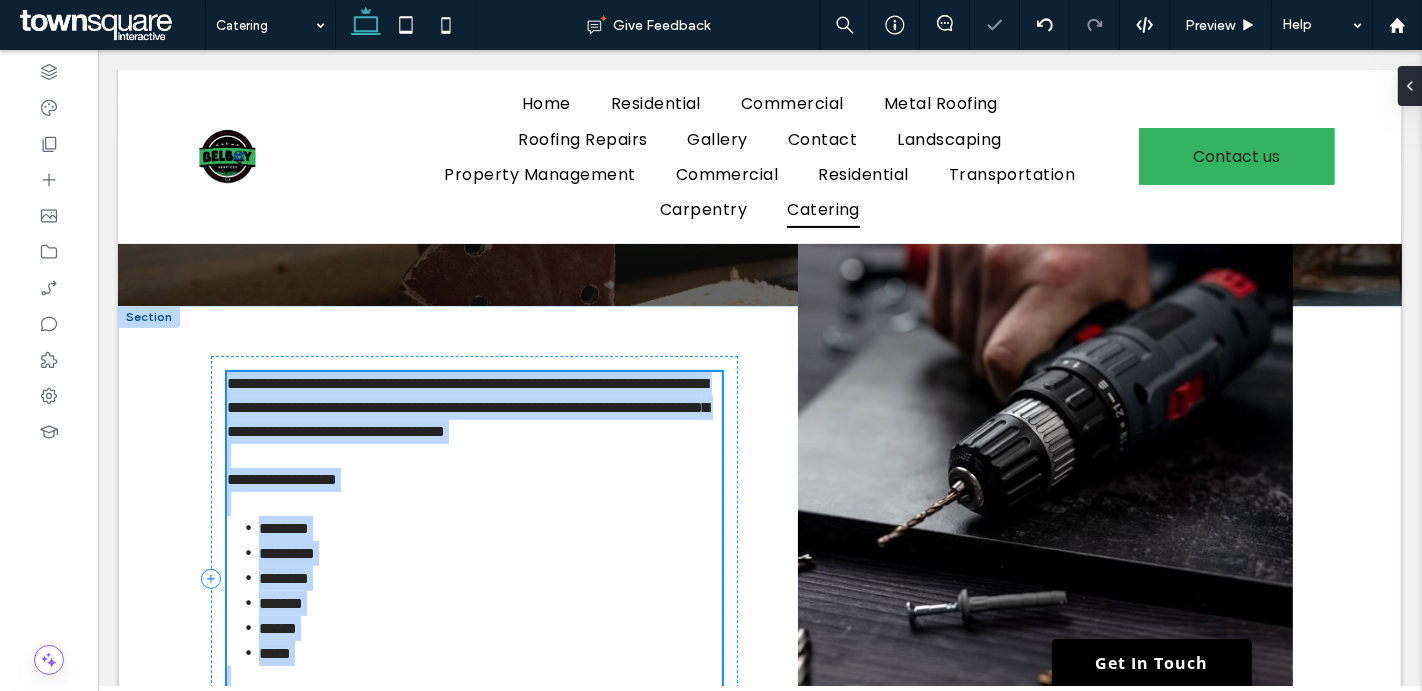 scroll, scrollTop: 473, scrollLeft: 0, axis: vertical 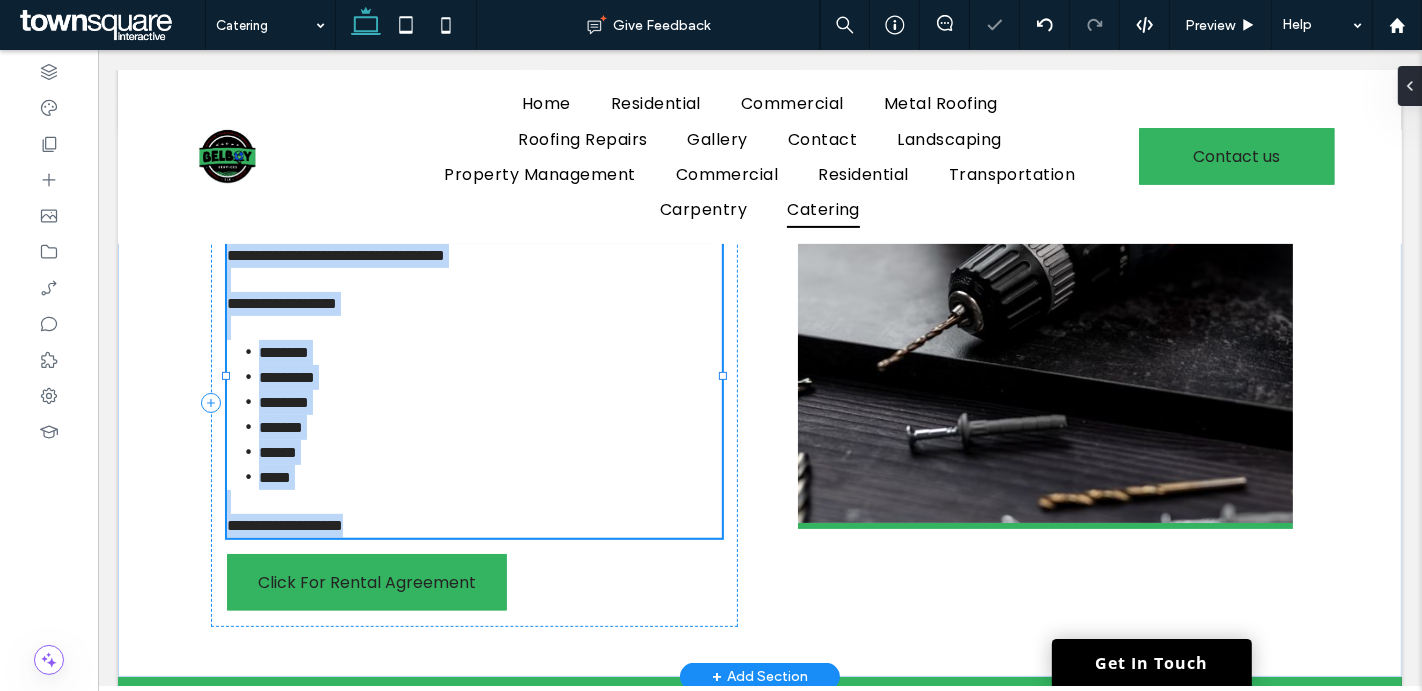 type on "*******" 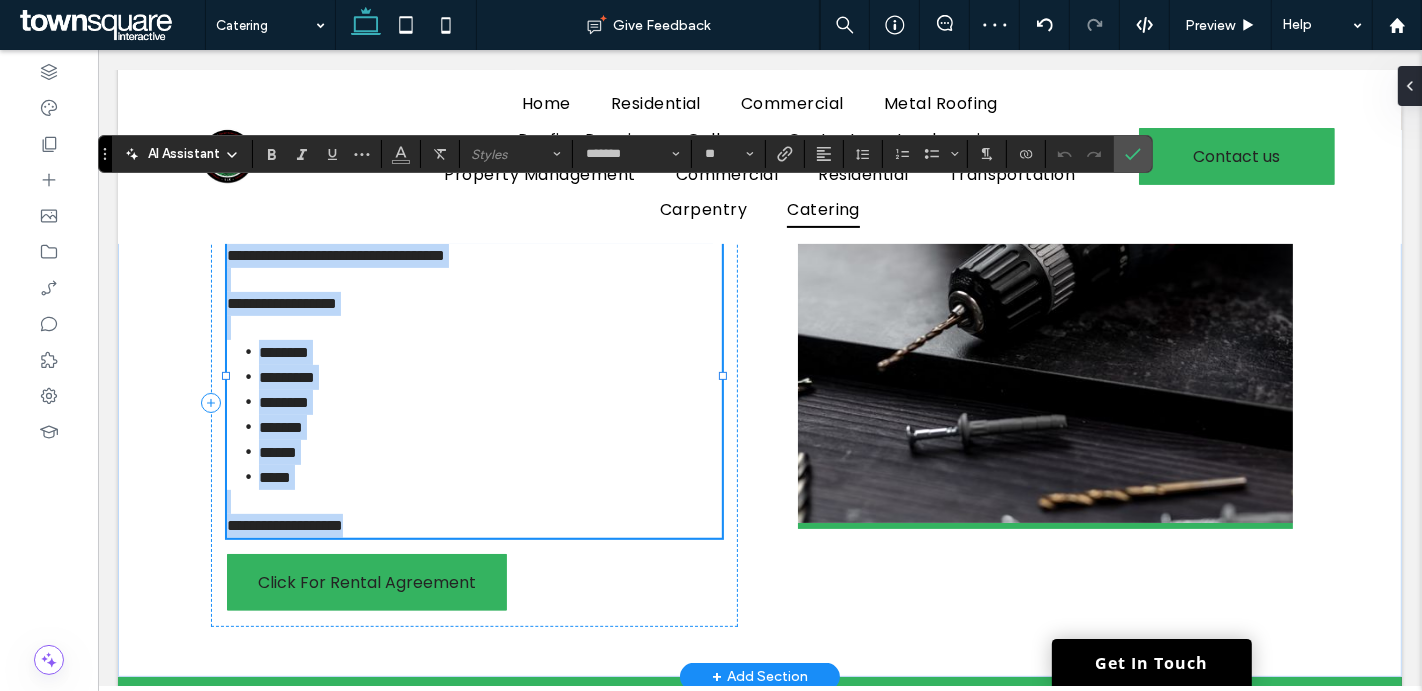 paste 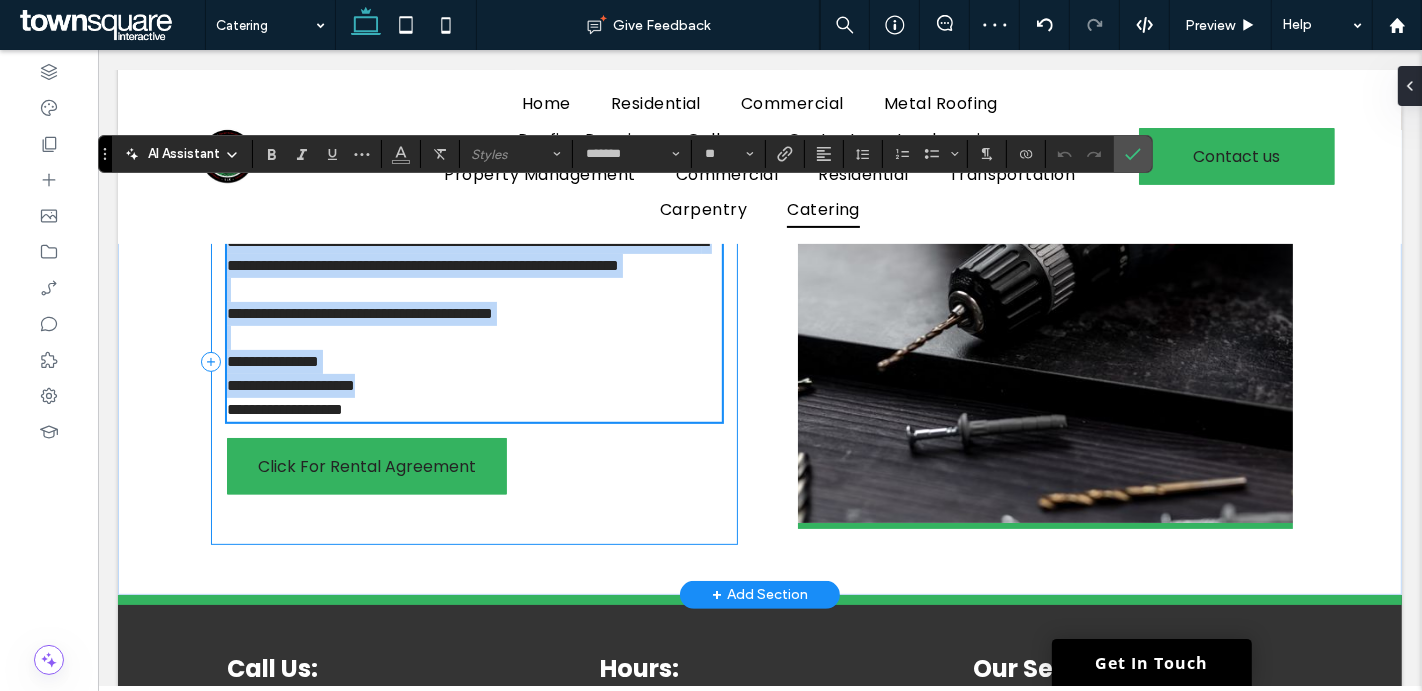 type 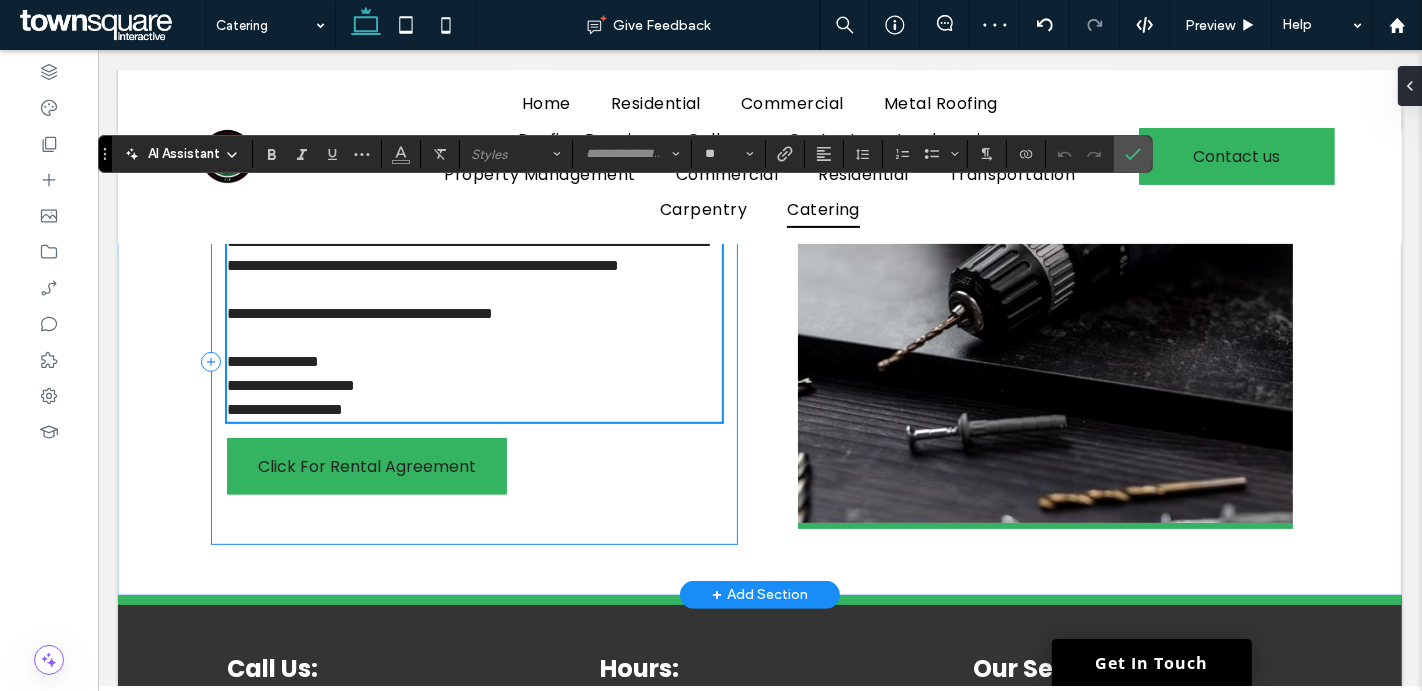 scroll, scrollTop: 193, scrollLeft: 0, axis: vertical 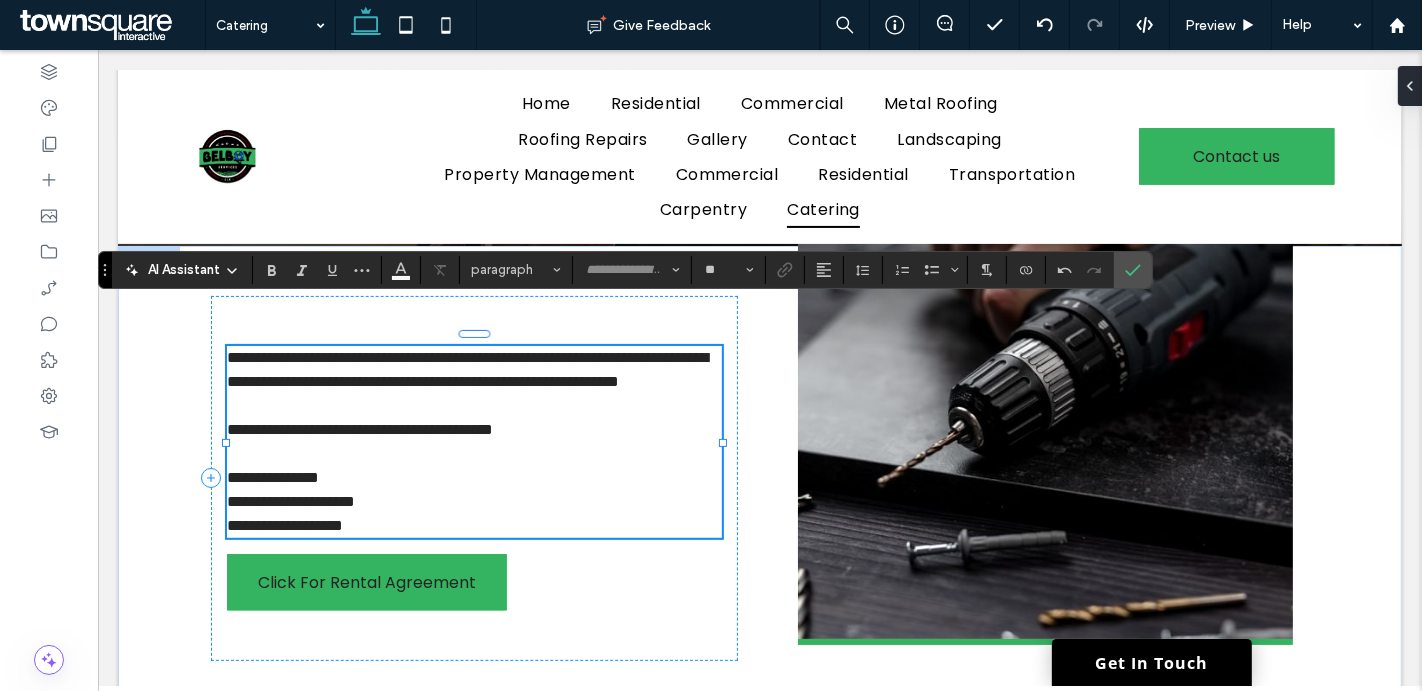 type on "*******" 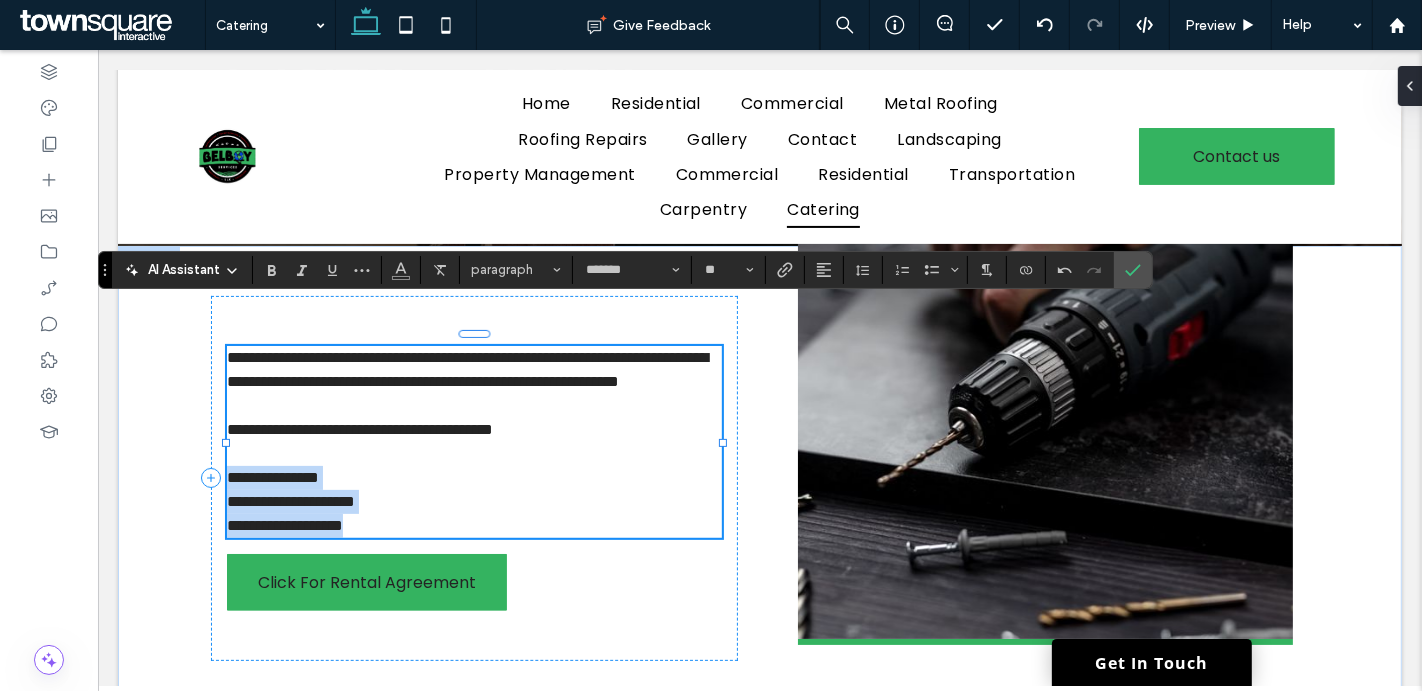 drag, startPoint x: 229, startPoint y: 480, endPoint x: 406, endPoint y: 537, distance: 185.9516 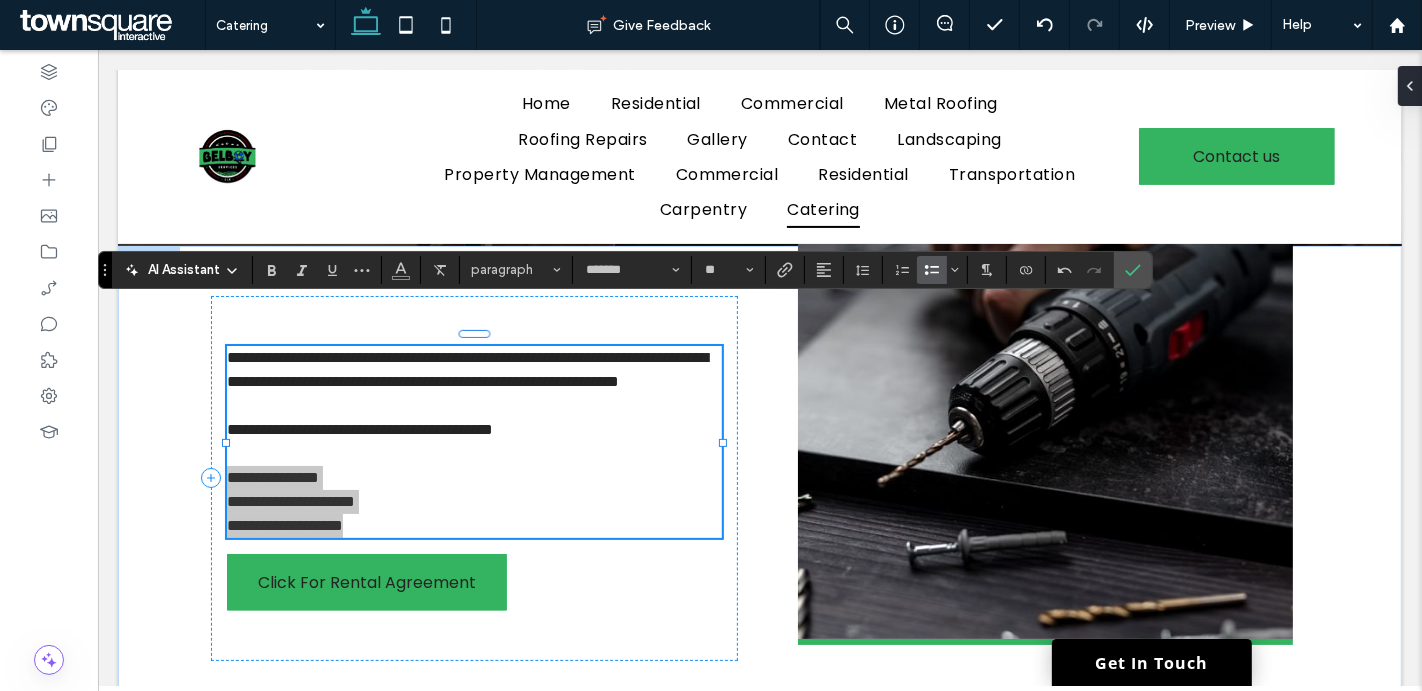 click 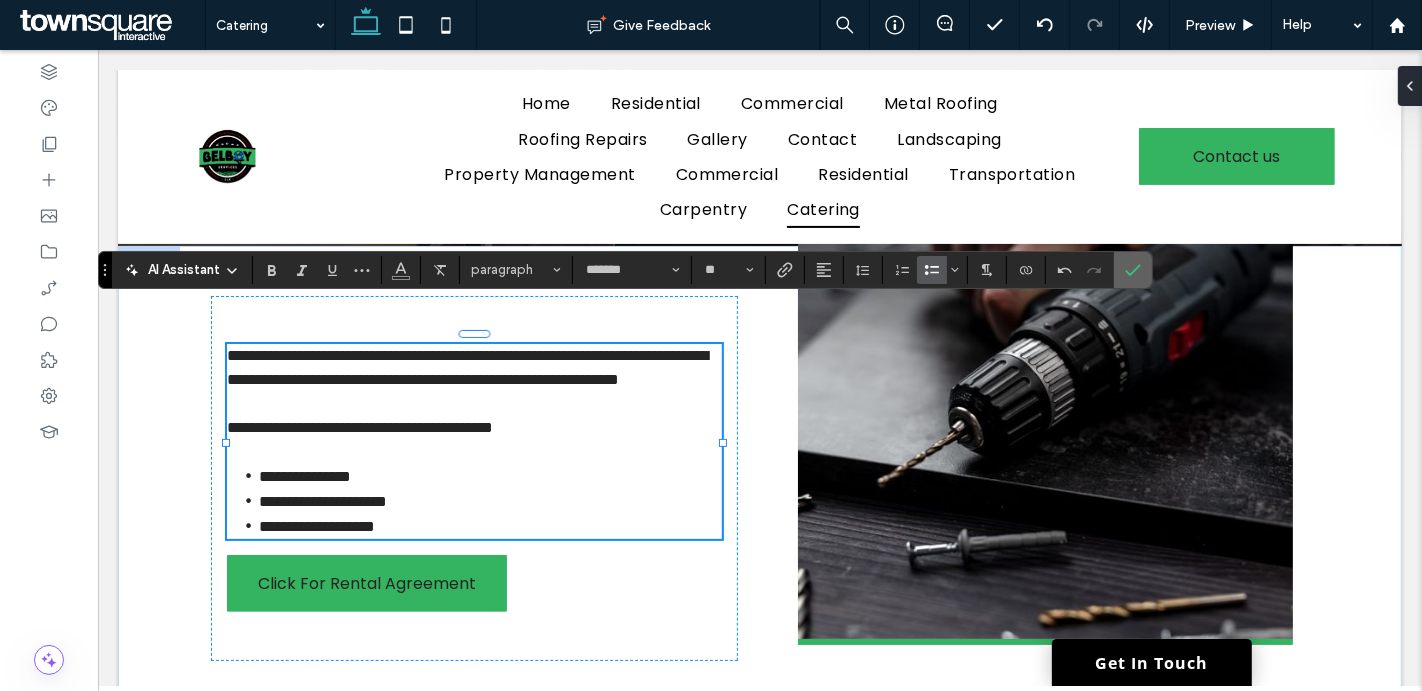 click 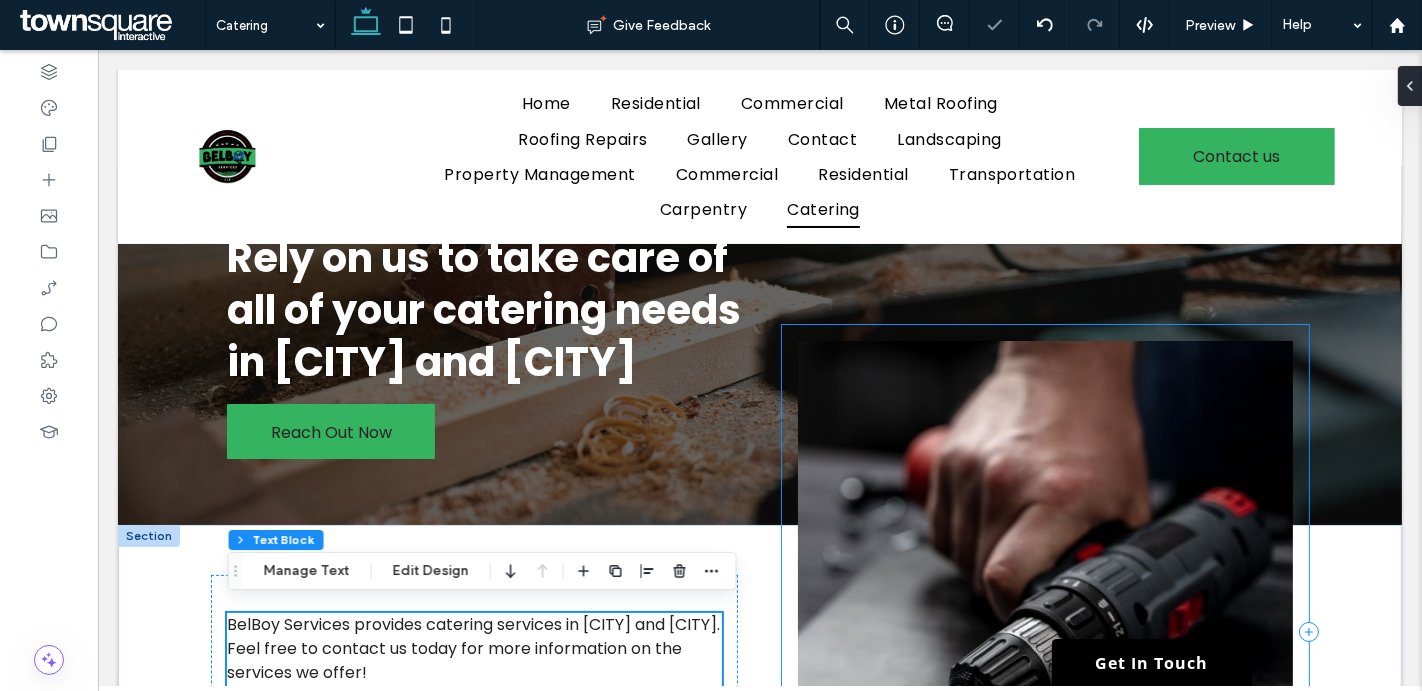 scroll, scrollTop: 73, scrollLeft: 0, axis: vertical 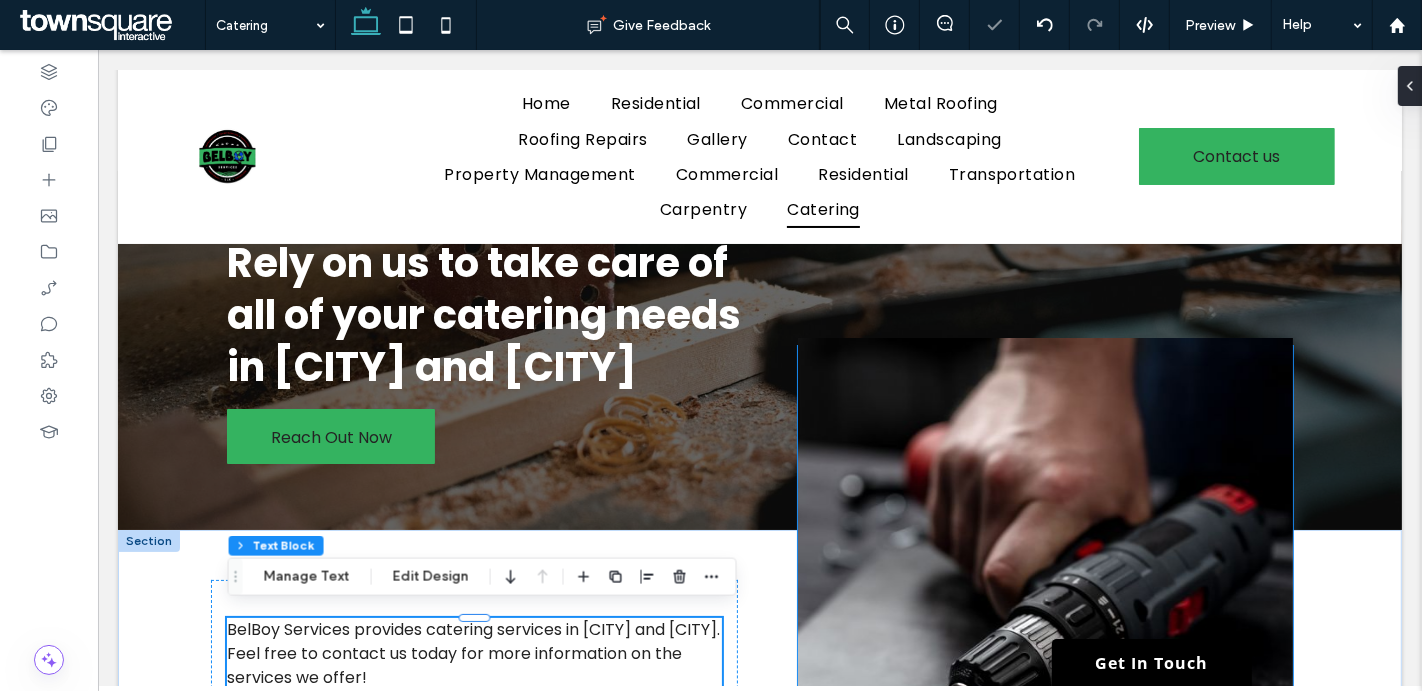 click at bounding box center (1044, 629) 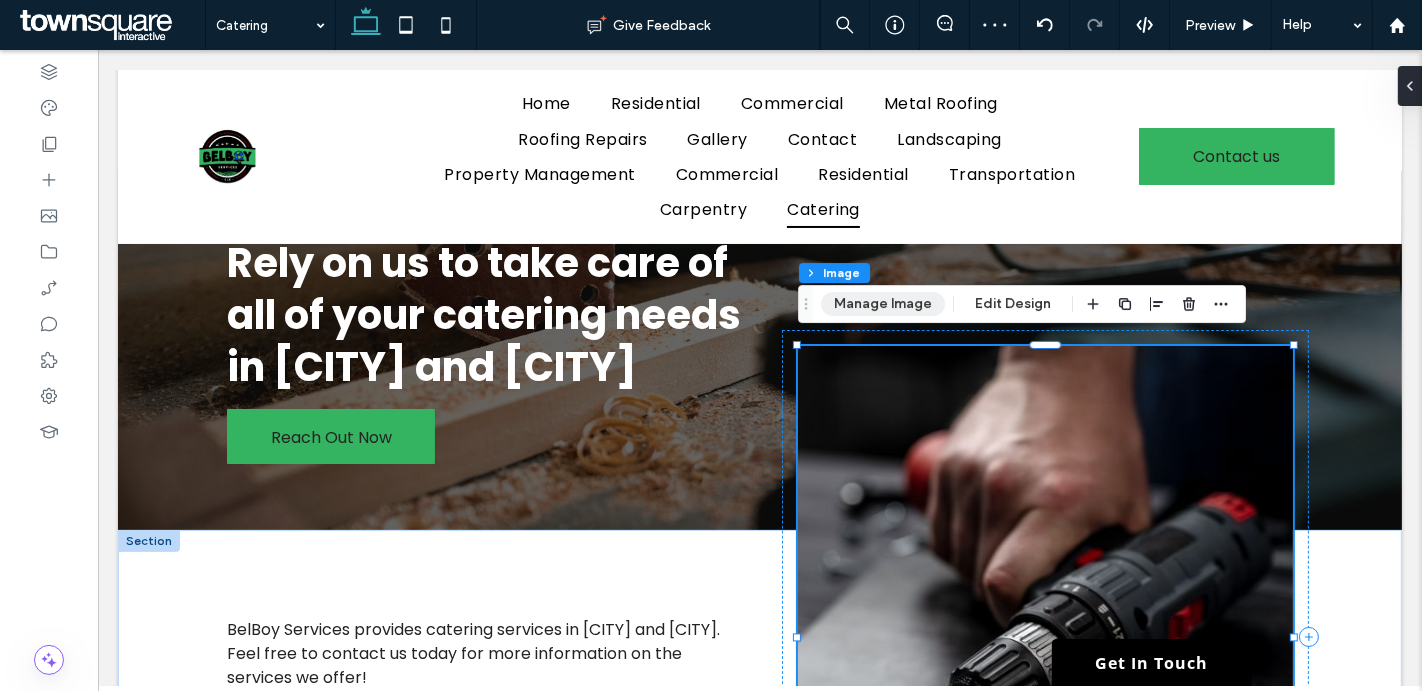 click on "Manage Image" at bounding box center [883, 304] 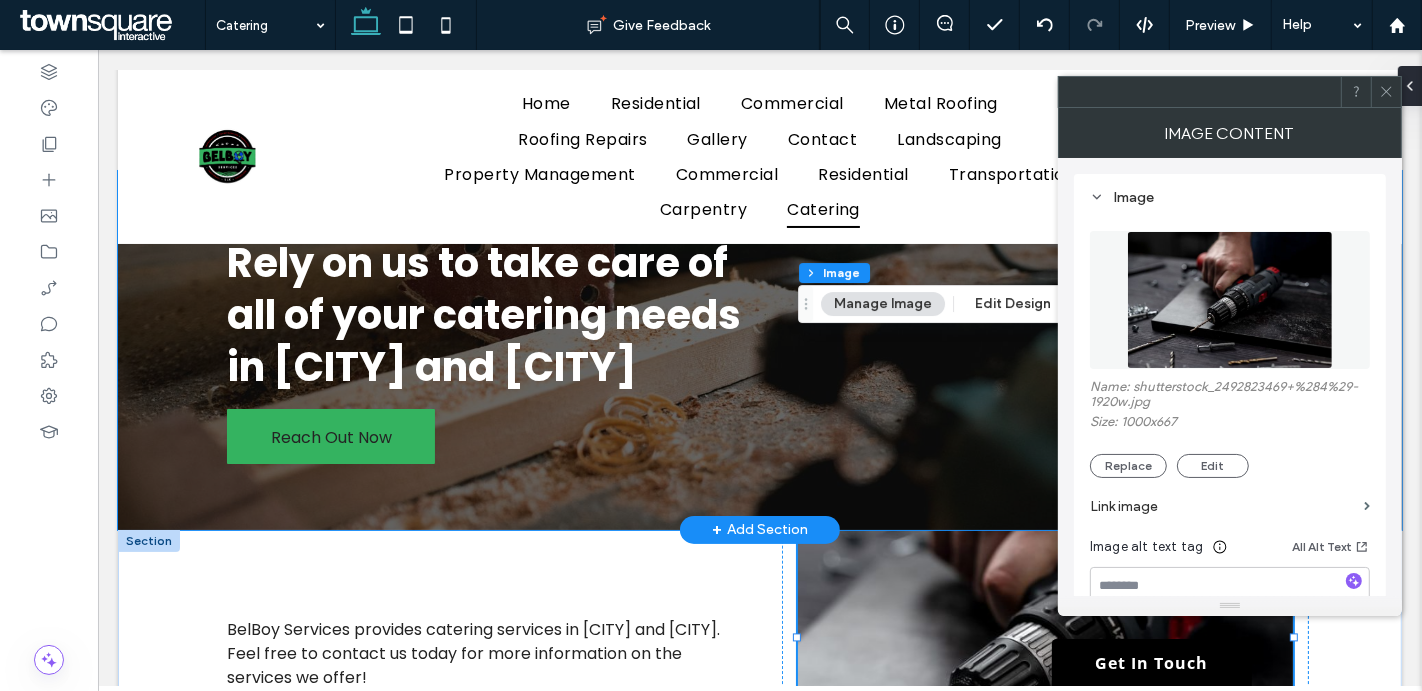 click on "Rely on us to take care of all of your catering needs in Georgetown and linden
Reach Out Now" at bounding box center (759, 350) 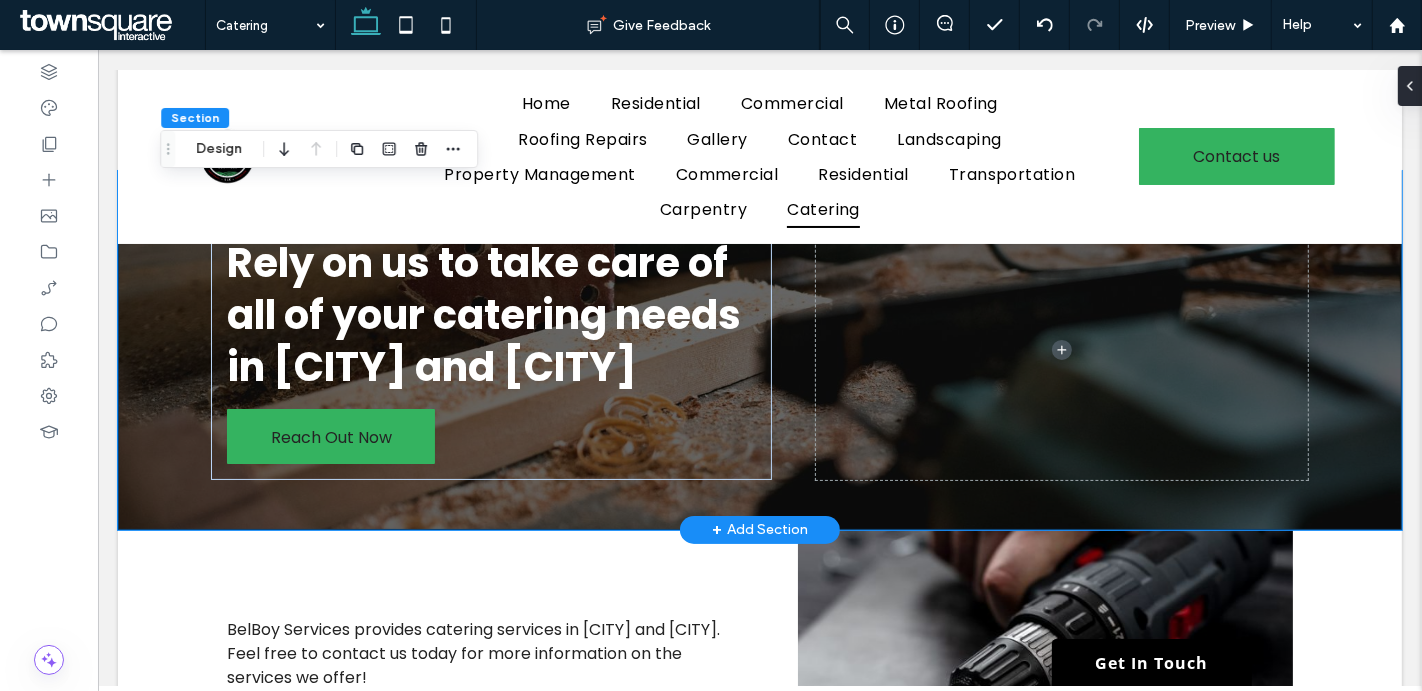click on "Rely on us to take care of all of your catering needs in Georgetown and linden
Reach Out Now" at bounding box center (759, 350) 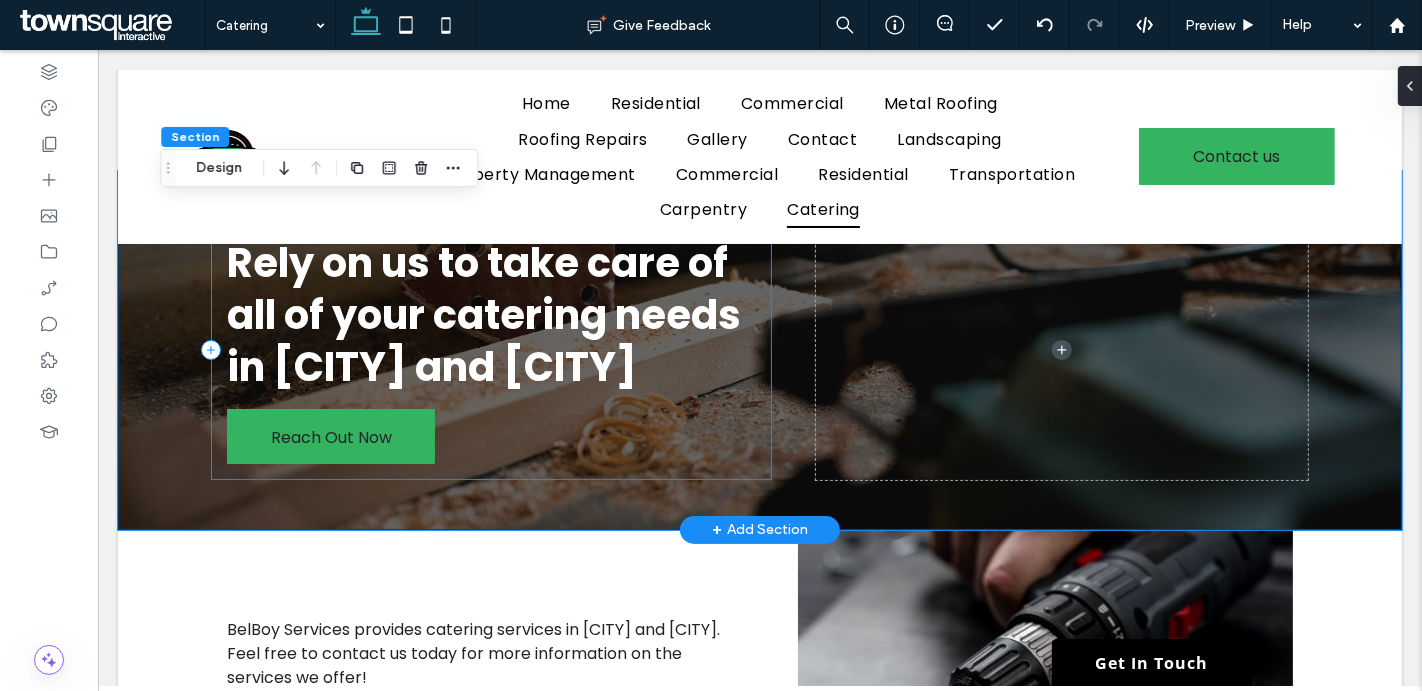 scroll, scrollTop: 0, scrollLeft: 0, axis: both 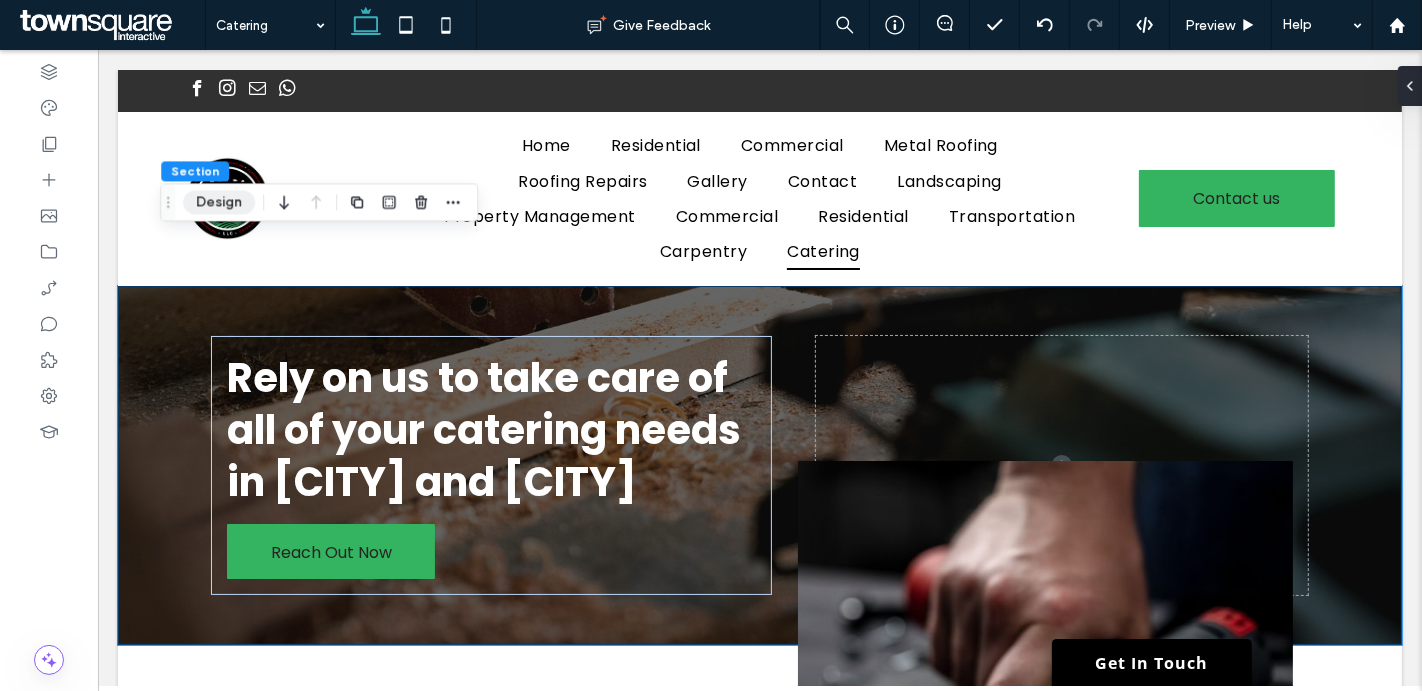 click on "Design" at bounding box center (219, 202) 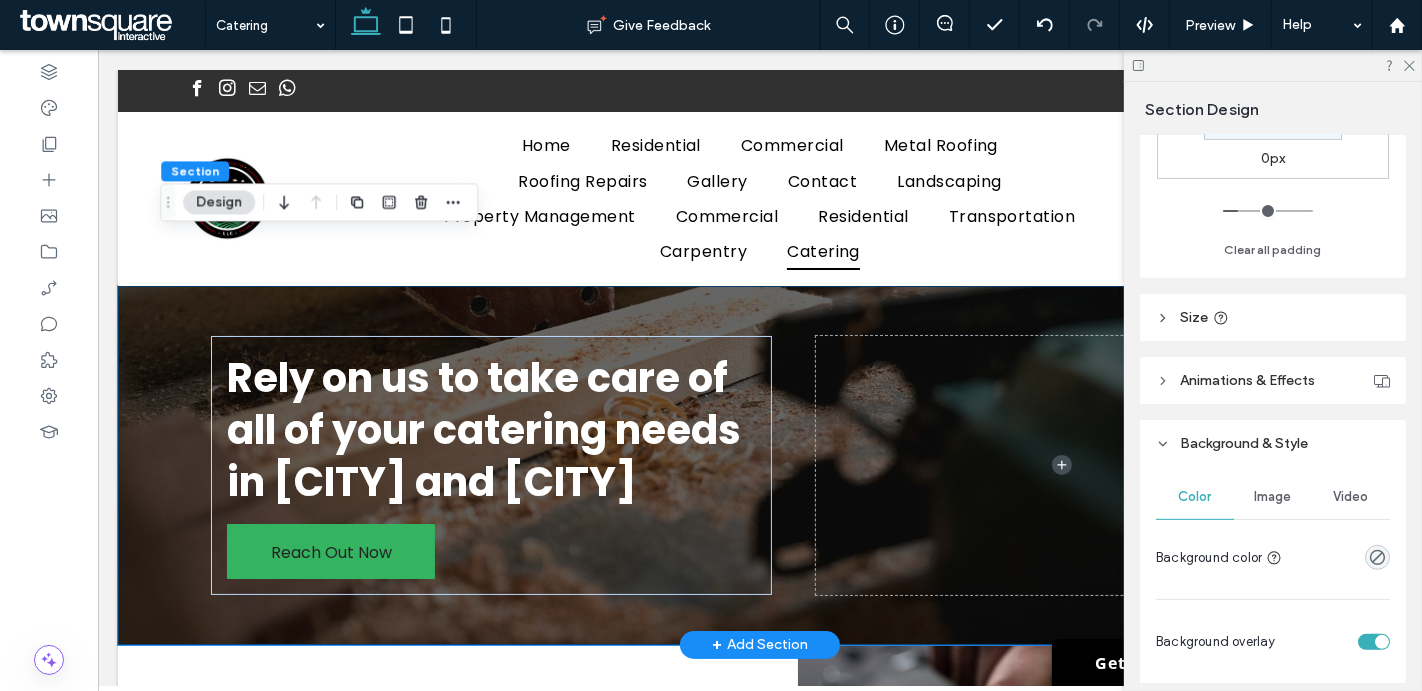 scroll, scrollTop: 534, scrollLeft: 0, axis: vertical 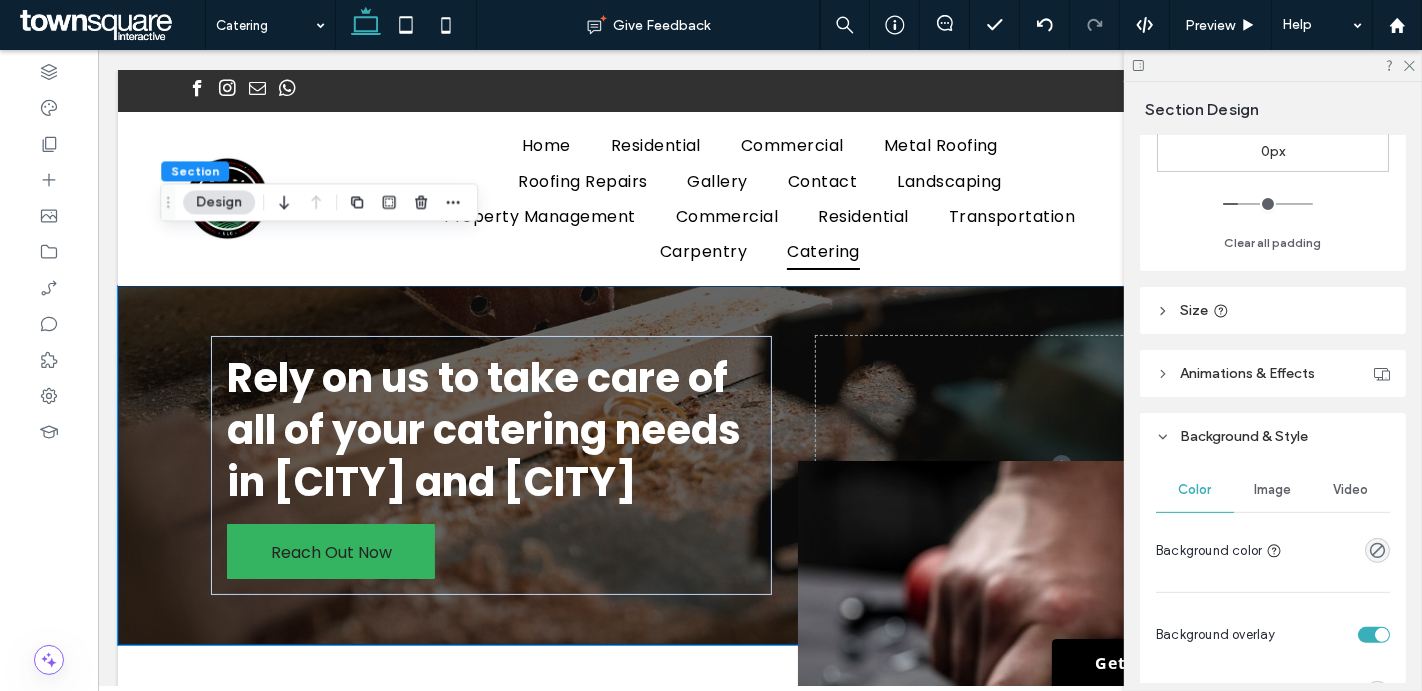click on "Image" at bounding box center [1273, 490] 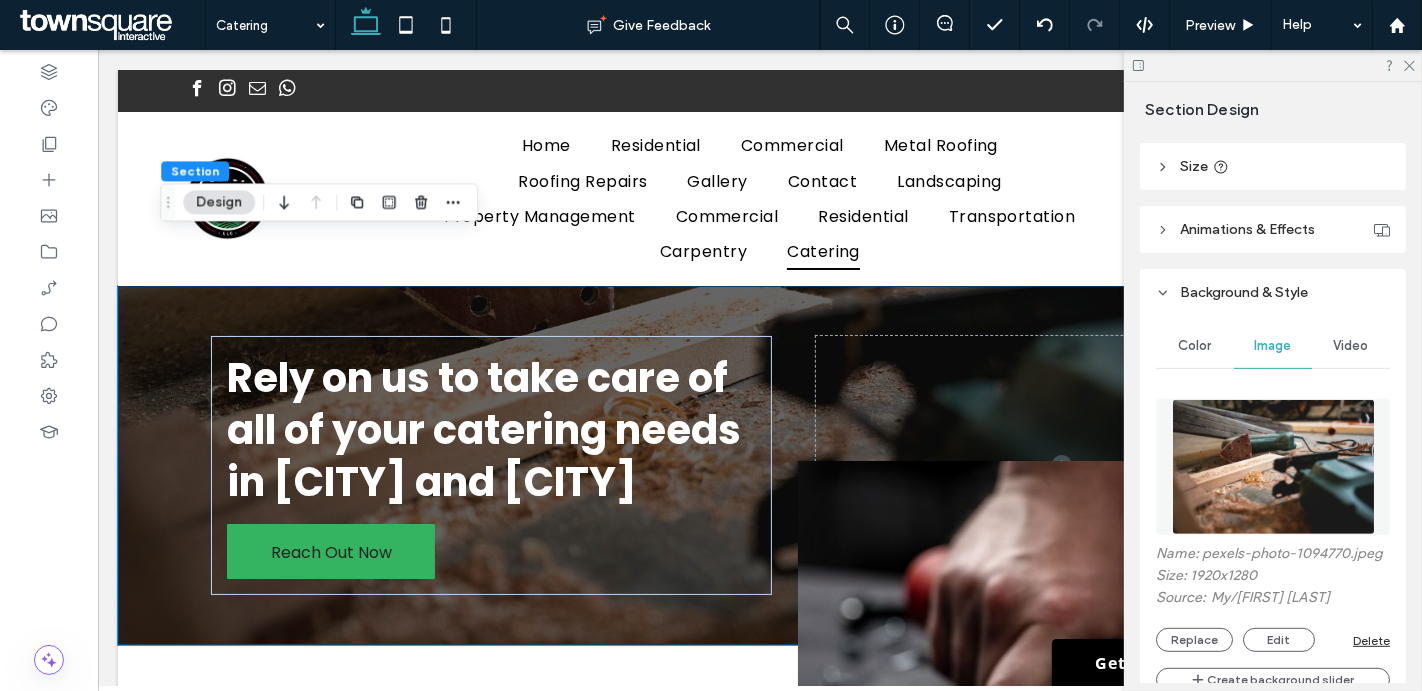 scroll, scrollTop: 698, scrollLeft: 0, axis: vertical 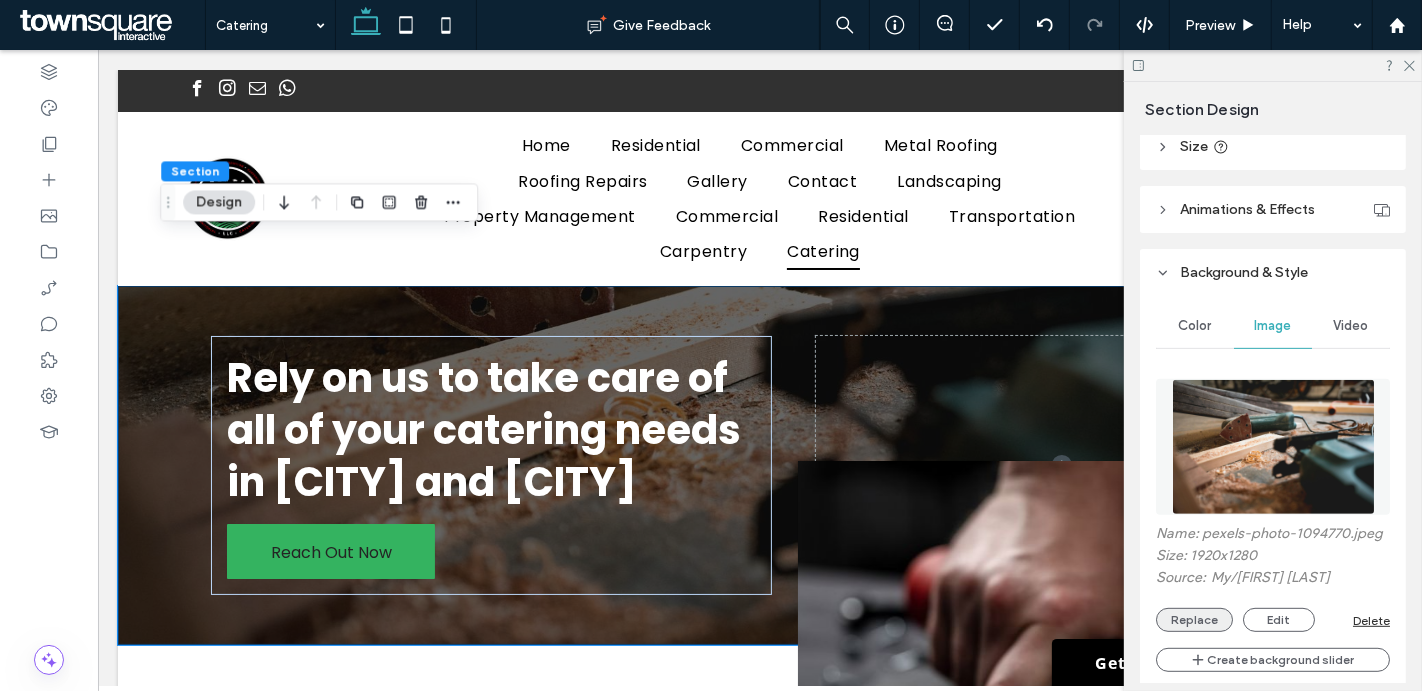 click on "Replace" at bounding box center (1194, 620) 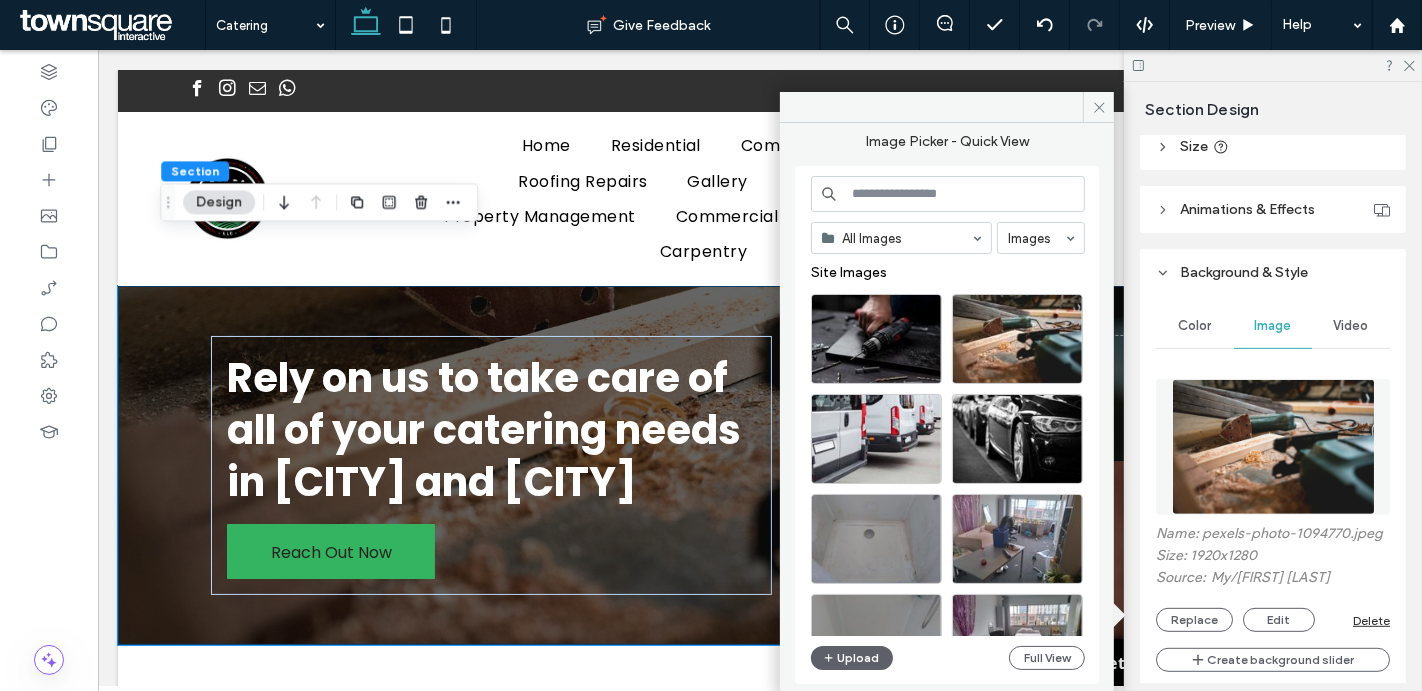 click at bounding box center [948, 194] 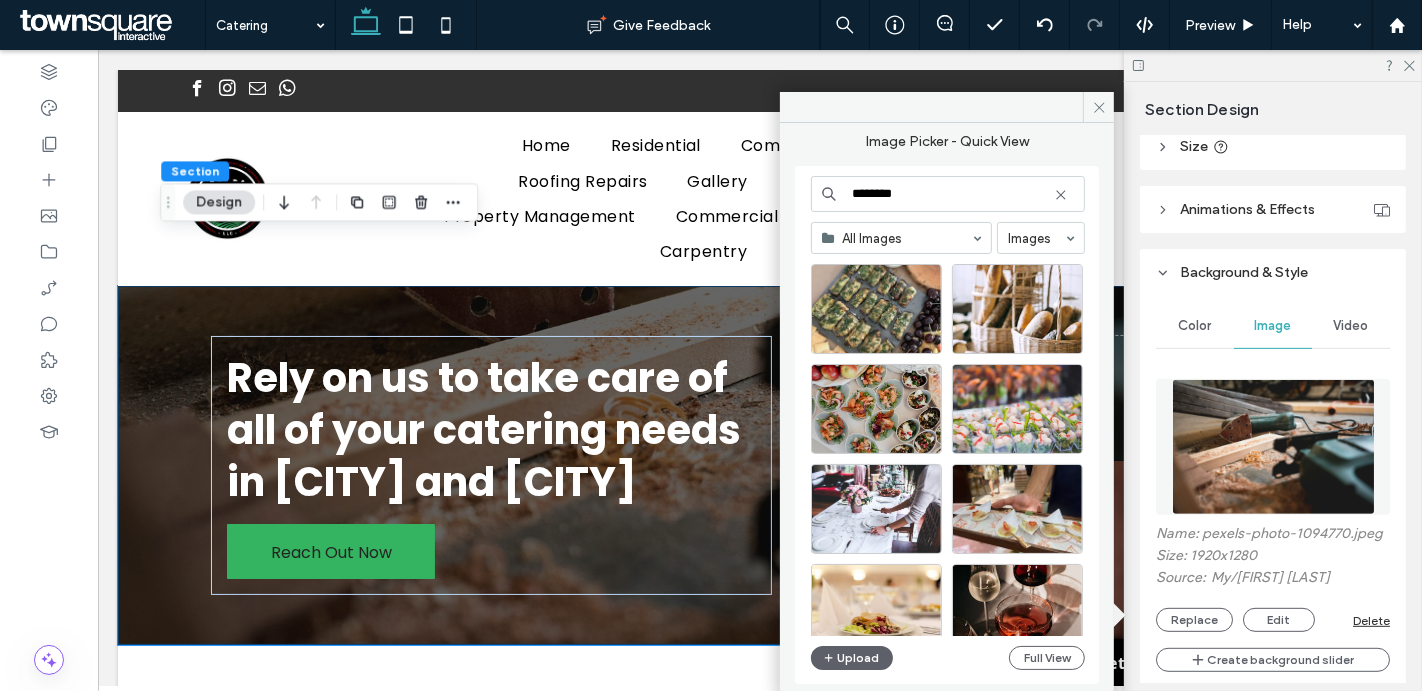 scroll, scrollTop: 0, scrollLeft: 0, axis: both 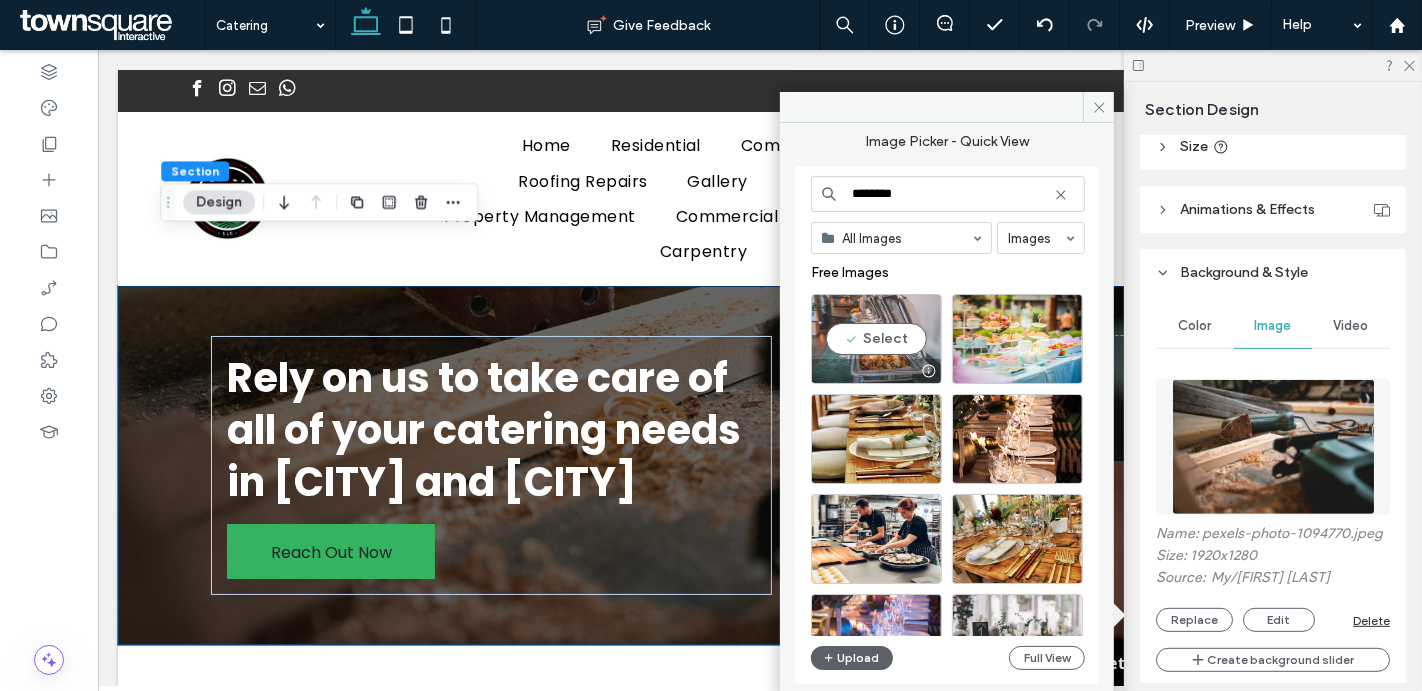 type on "********" 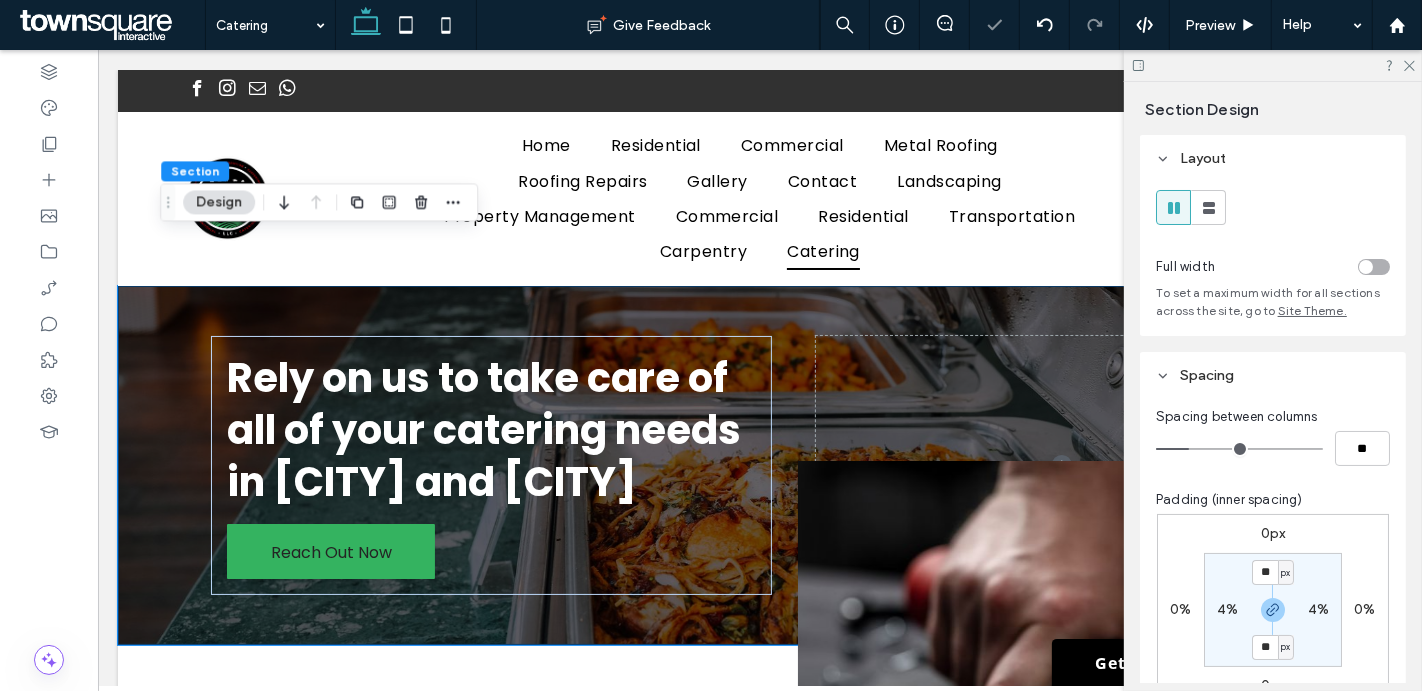 scroll, scrollTop: 0, scrollLeft: 0, axis: both 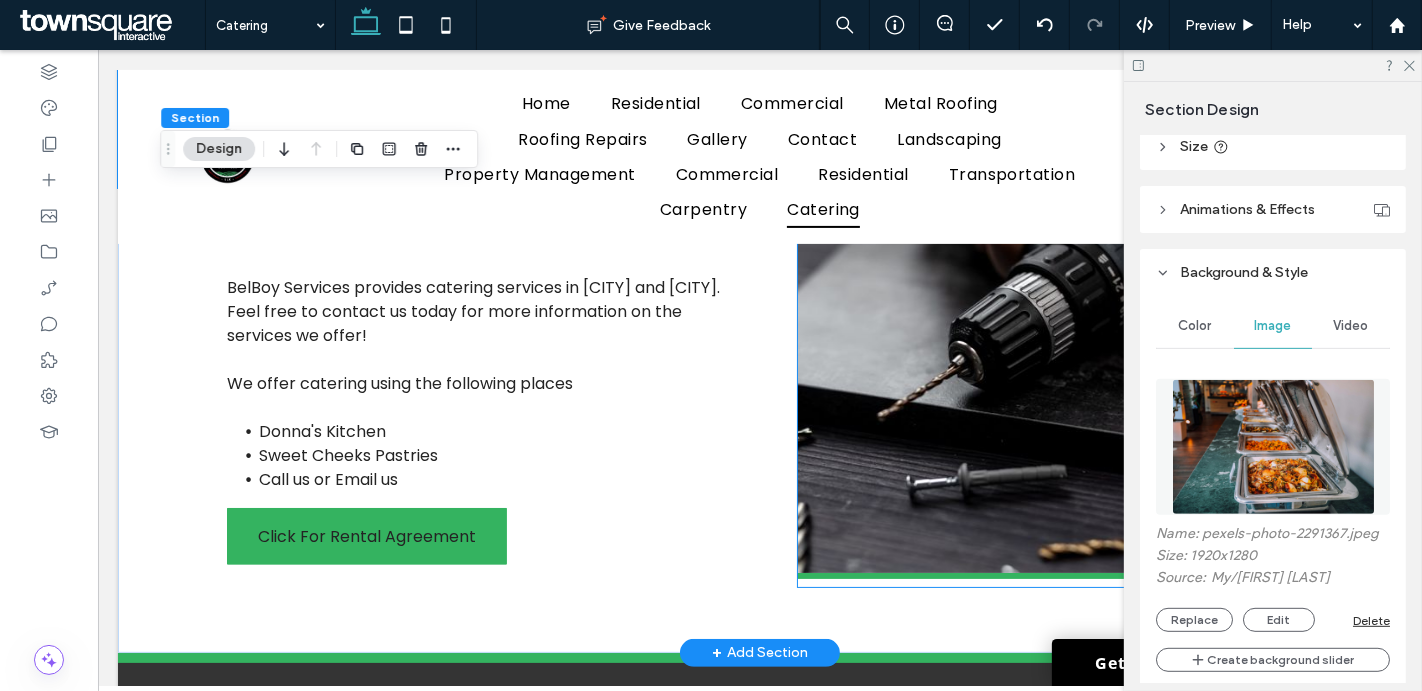 click at bounding box center (1044, 287) 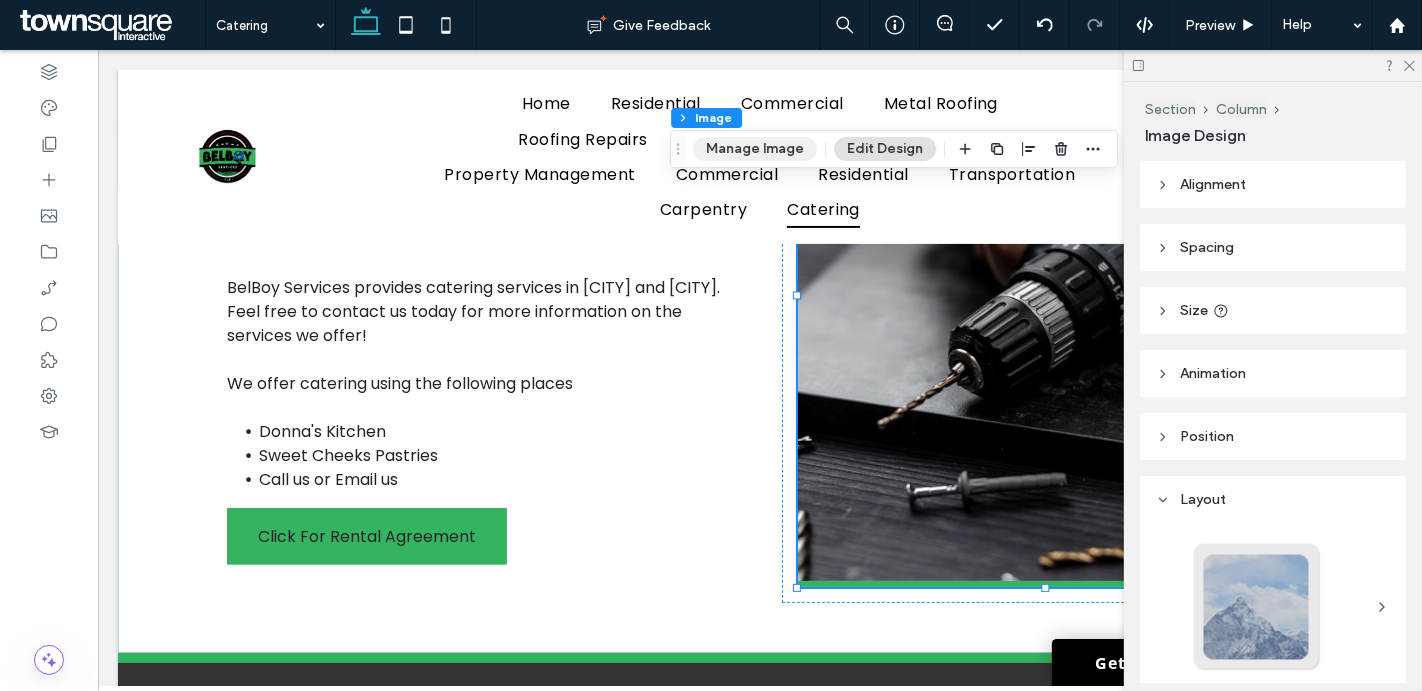 click on "Manage Image" at bounding box center (755, 149) 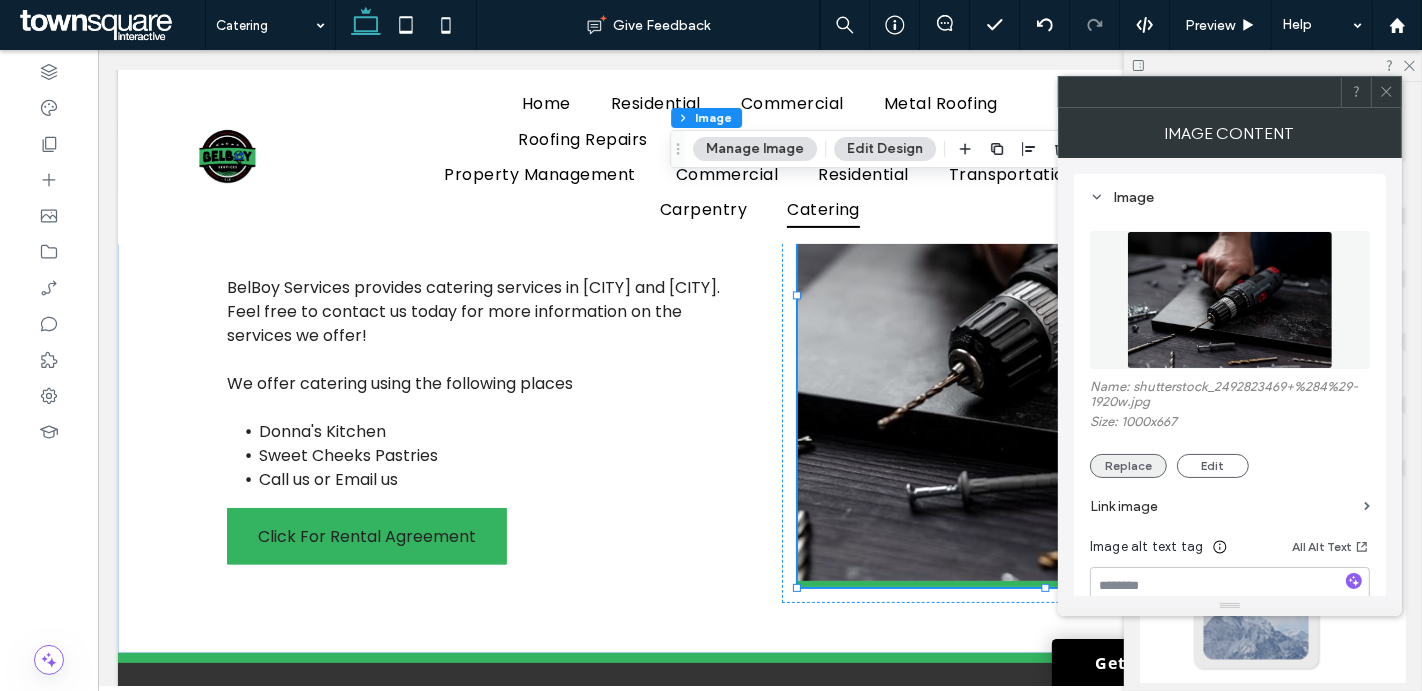 click on "Replace" at bounding box center (1128, 466) 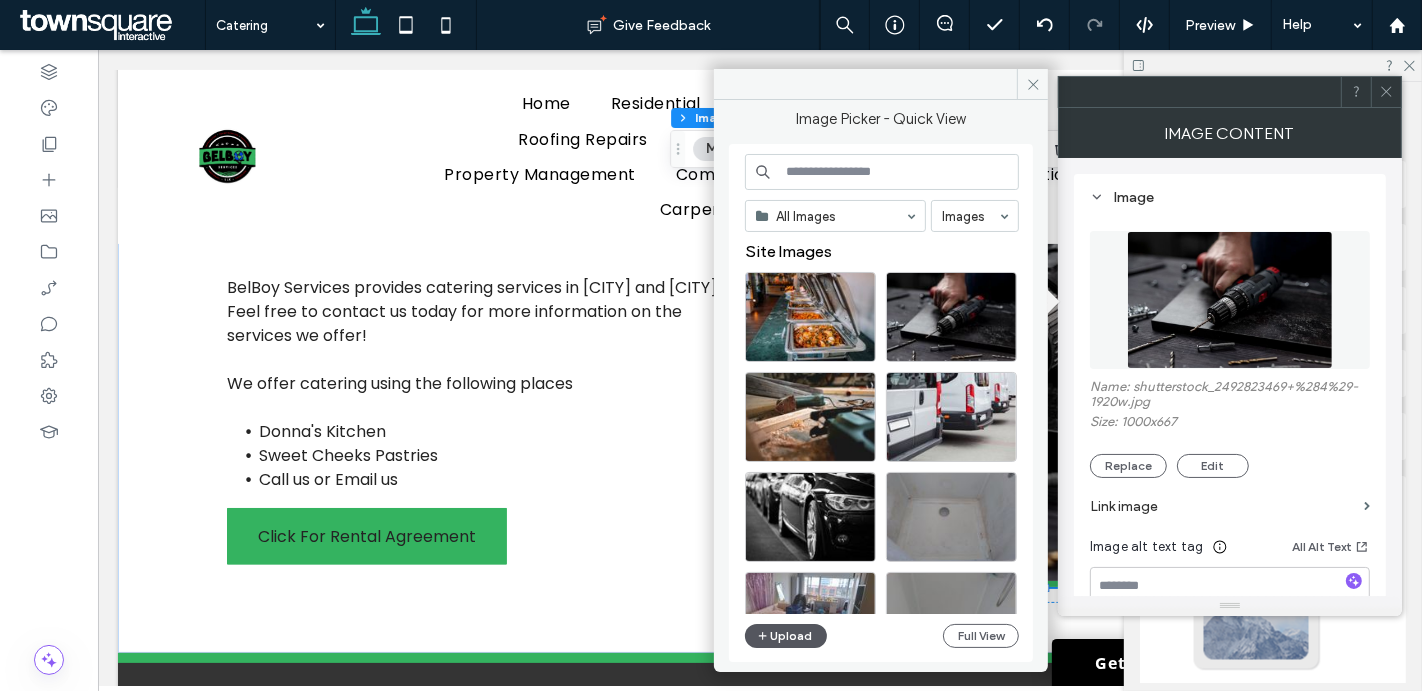 click on "Upload" at bounding box center [786, 636] 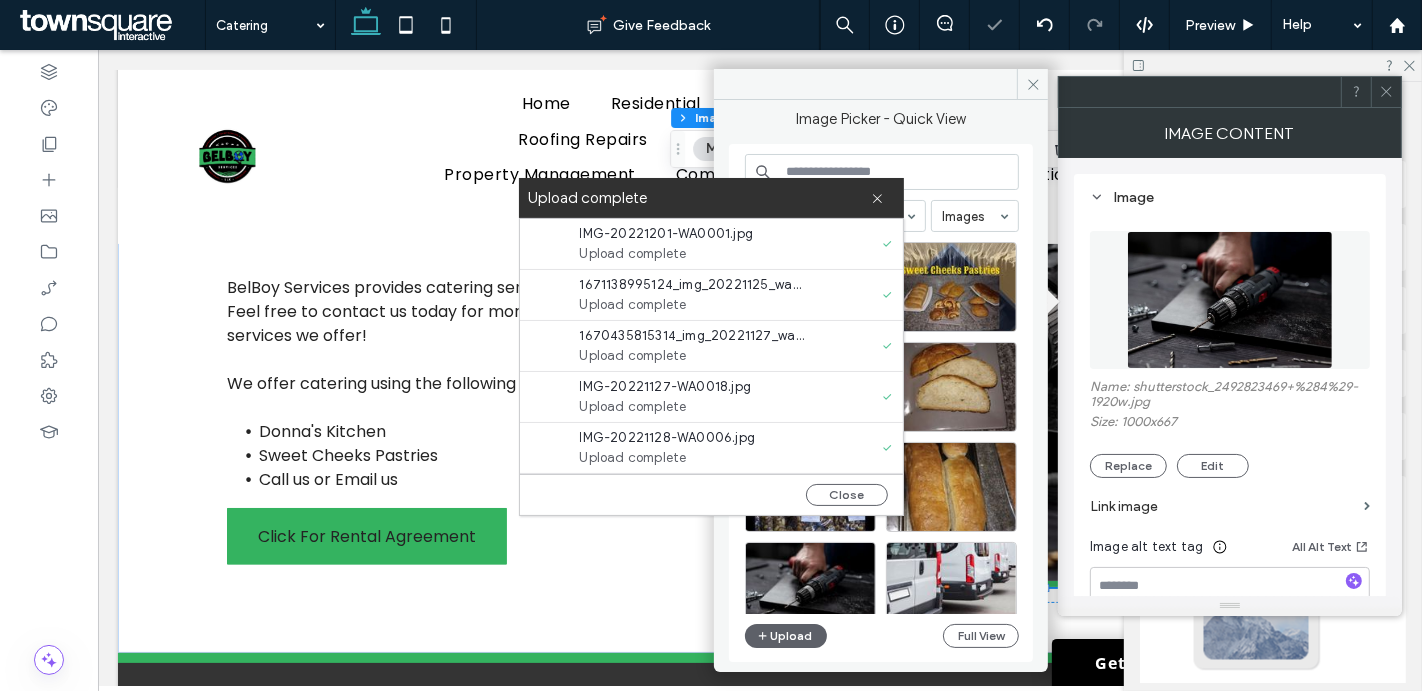 scroll, scrollTop: 48, scrollLeft: 0, axis: vertical 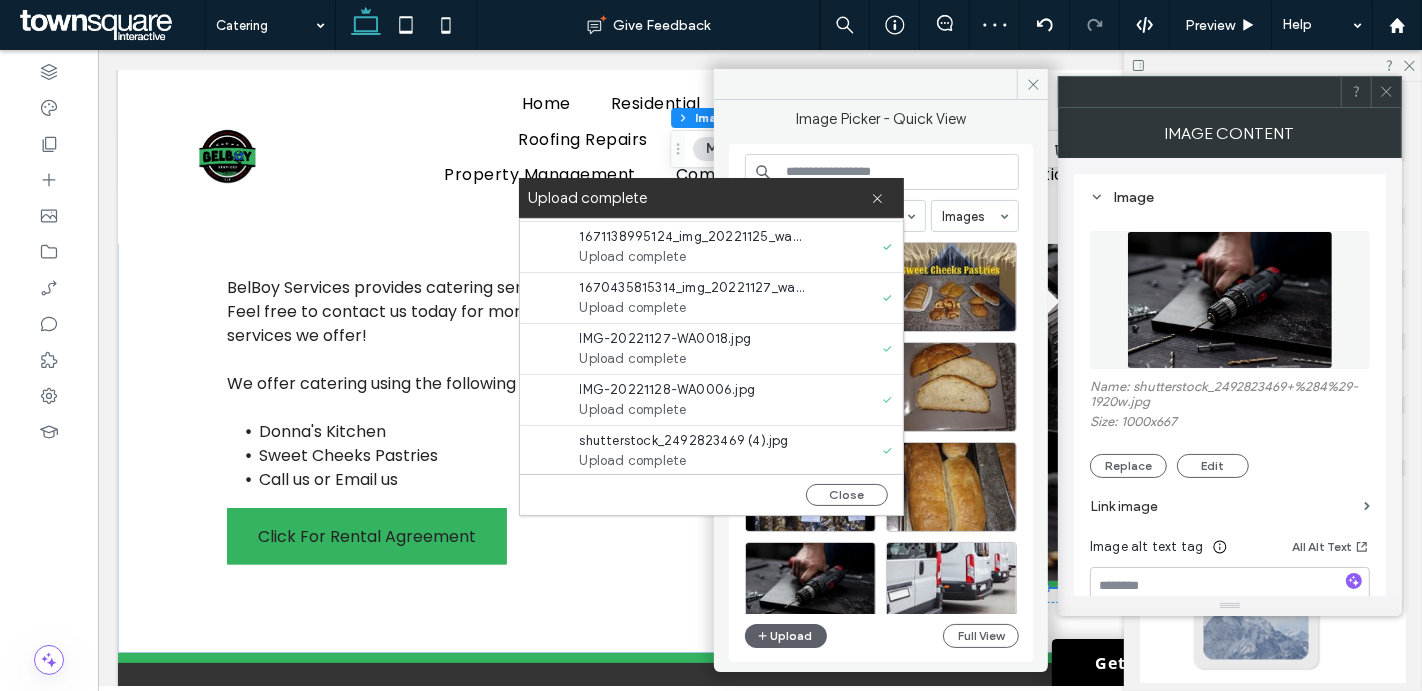 click on "Close" at bounding box center [711, 494] 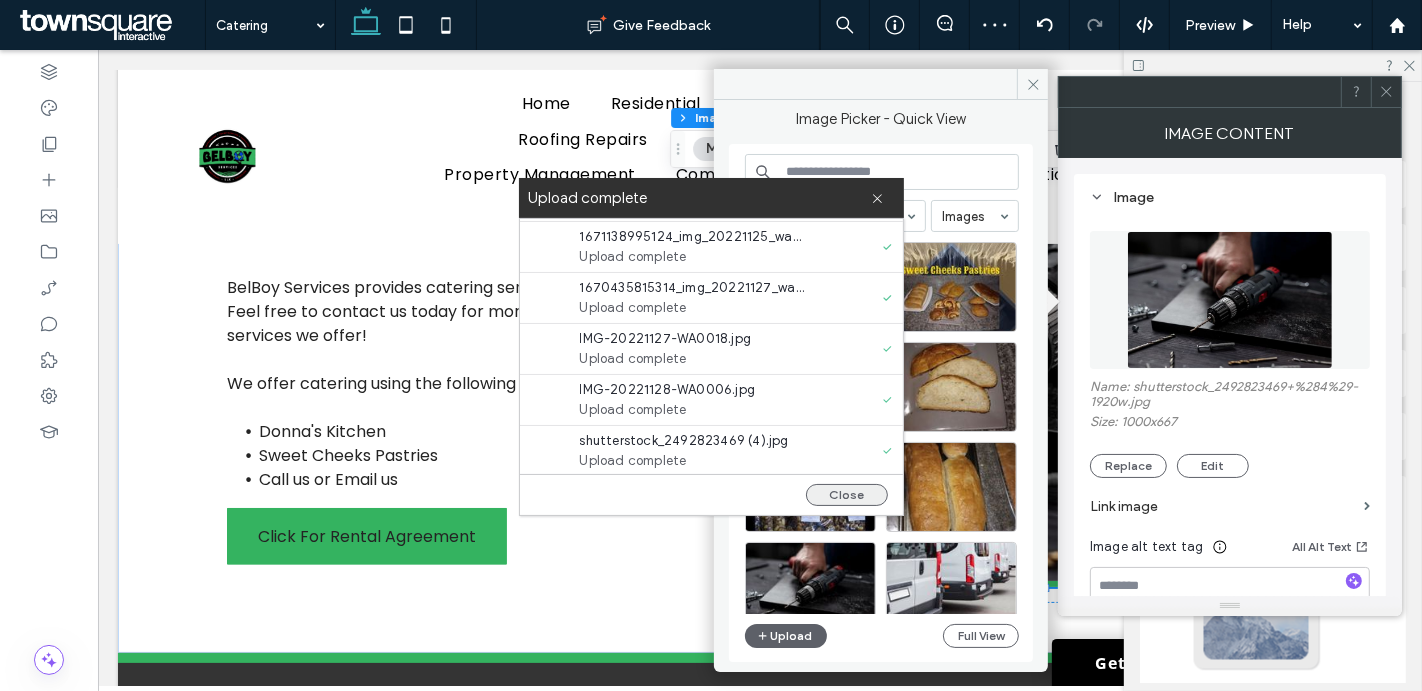 click on "Close" at bounding box center [847, 495] 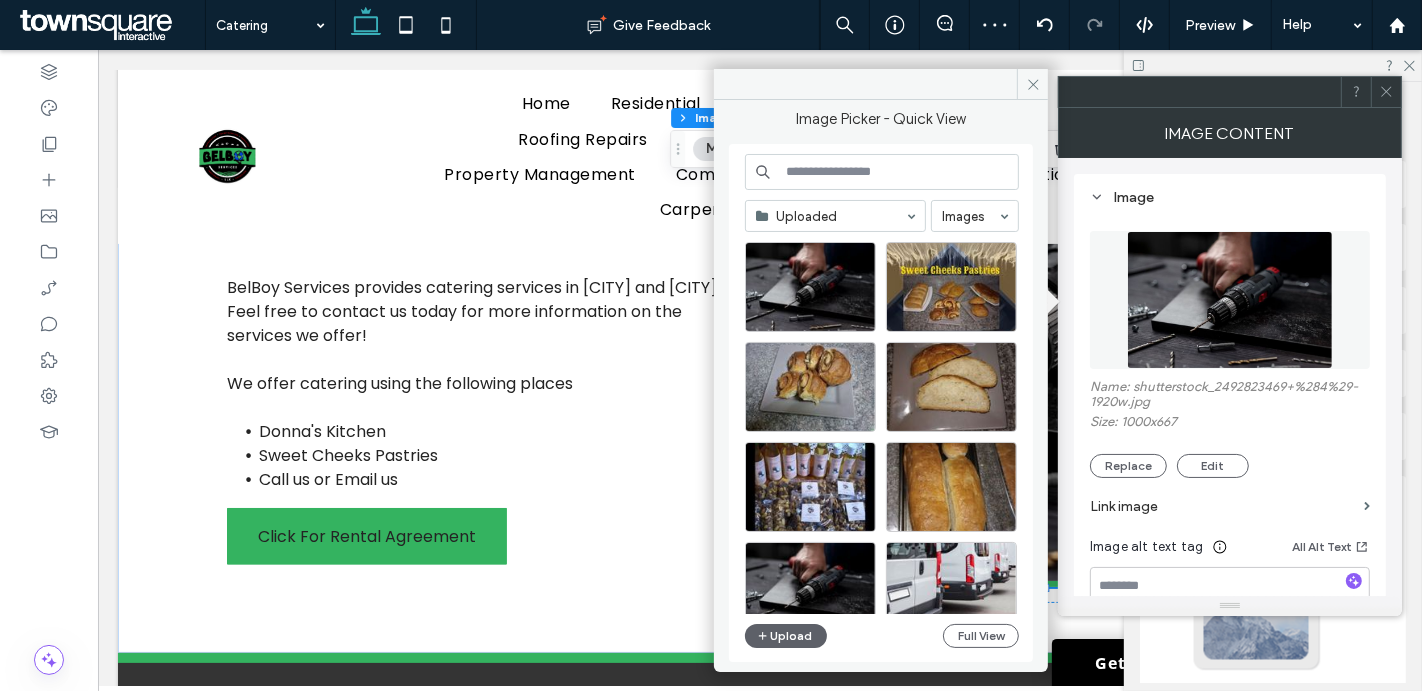 scroll, scrollTop: 0, scrollLeft: 0, axis: both 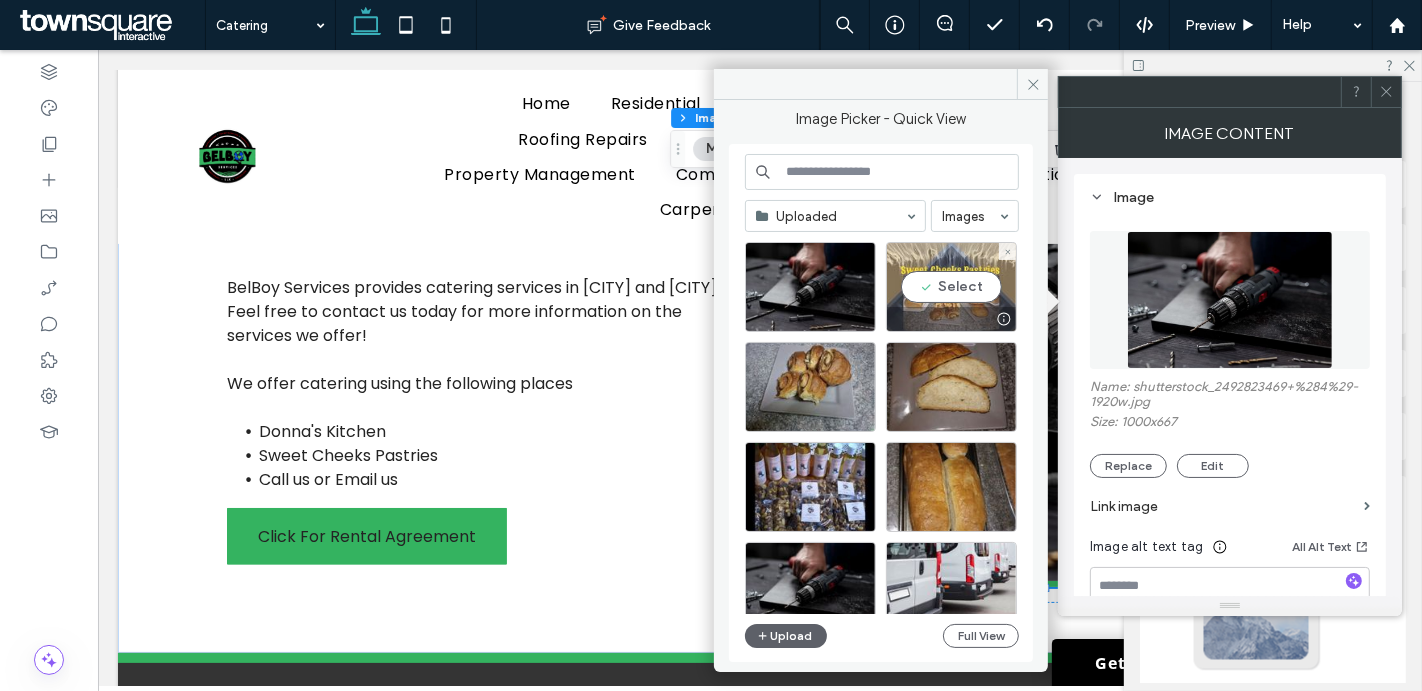 click on "Select" at bounding box center (951, 287) 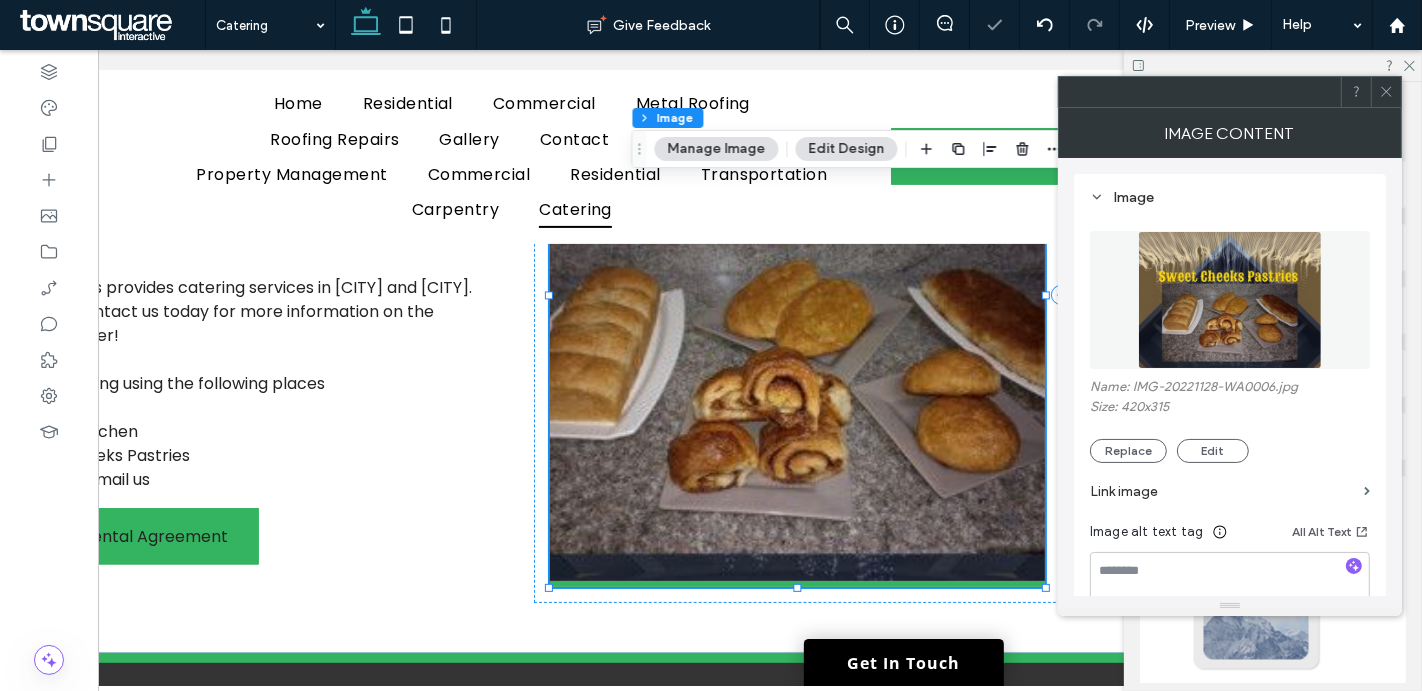 scroll, scrollTop: 0, scrollLeft: 297, axis: horizontal 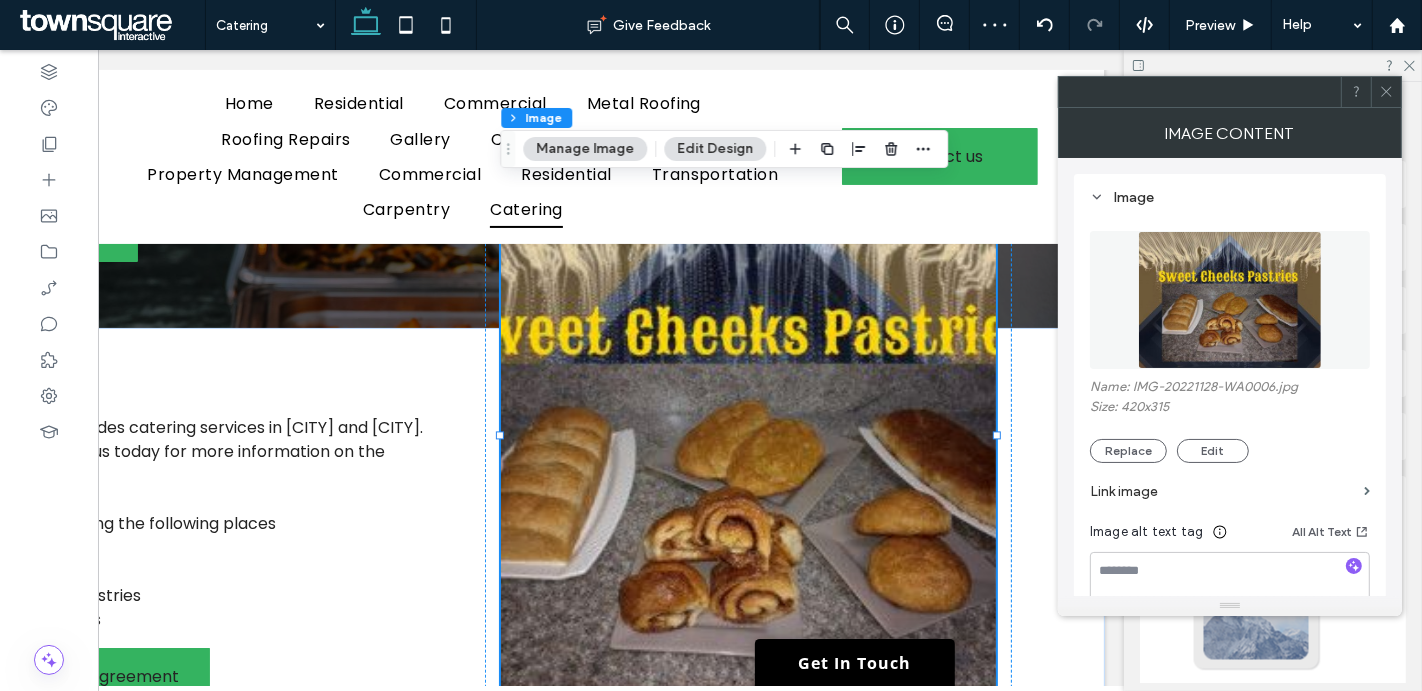 click 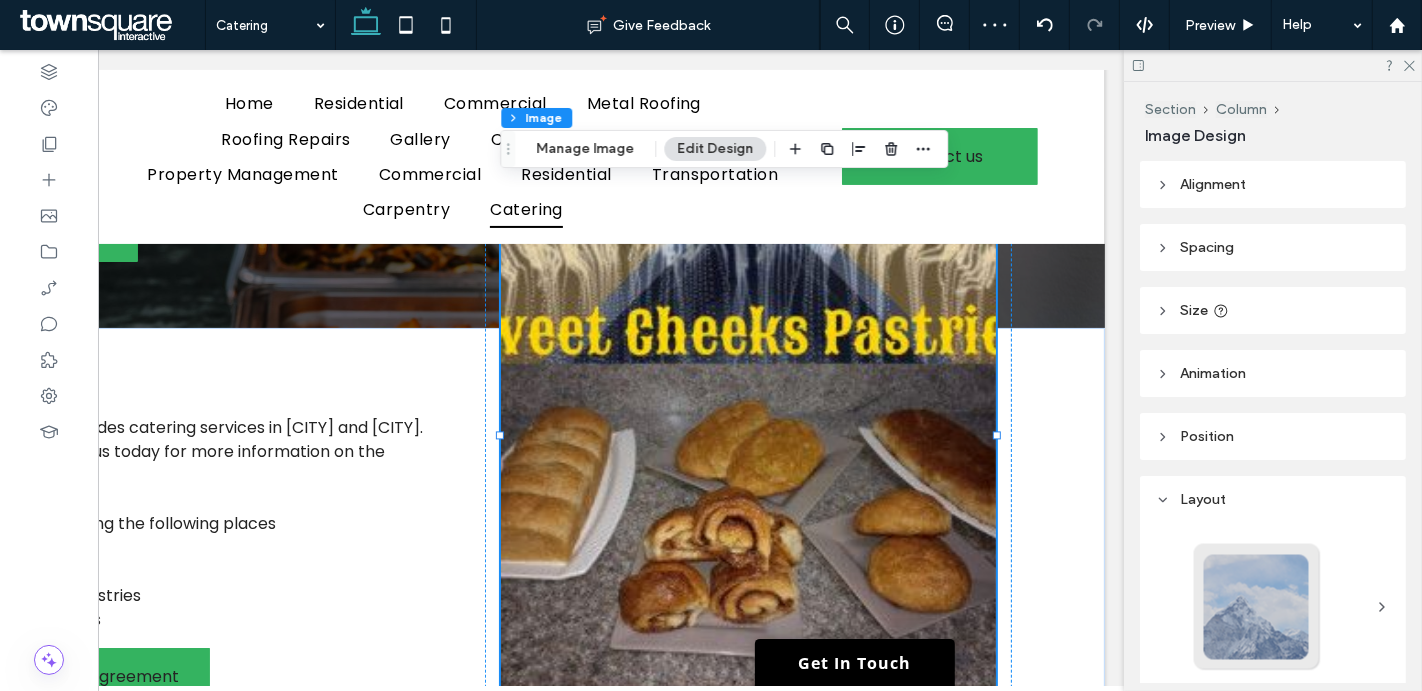 click on "Spacing" at bounding box center (1273, 247) 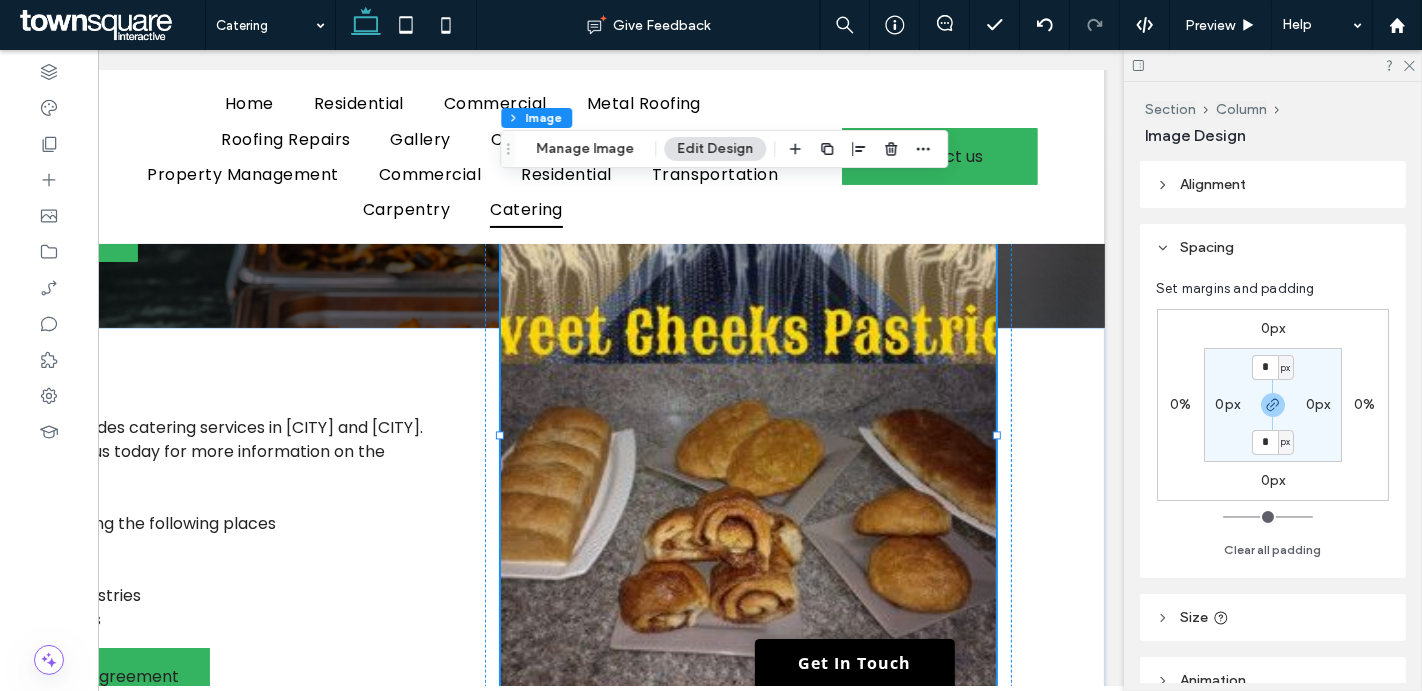 click on "Spacing" at bounding box center [1273, 247] 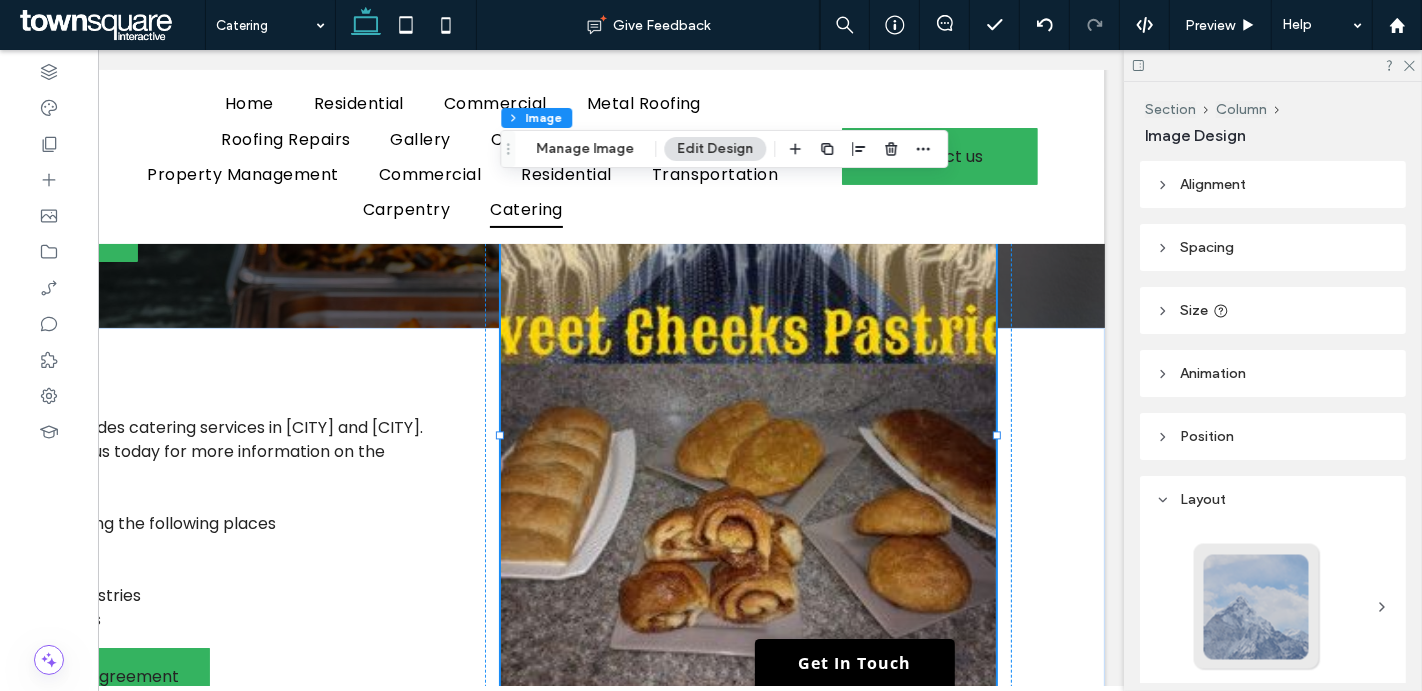 click 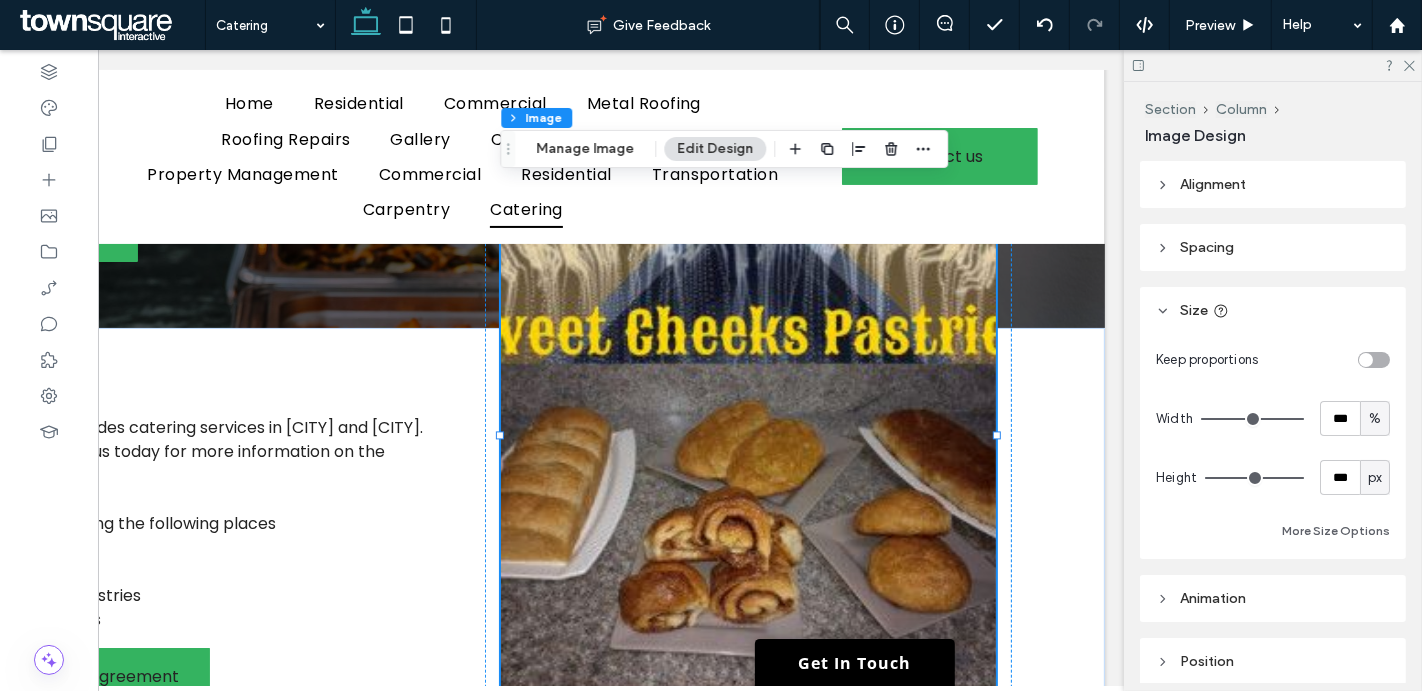 click at bounding box center [1366, 360] 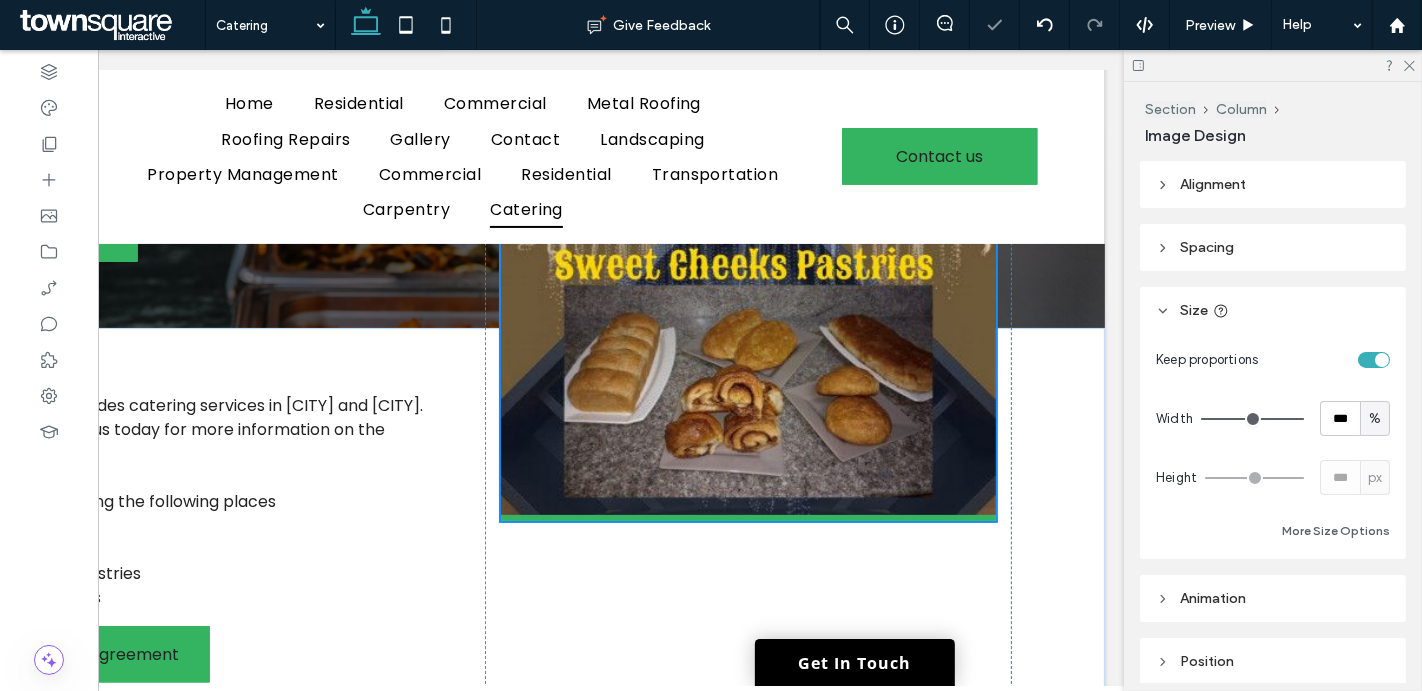 type on "*" 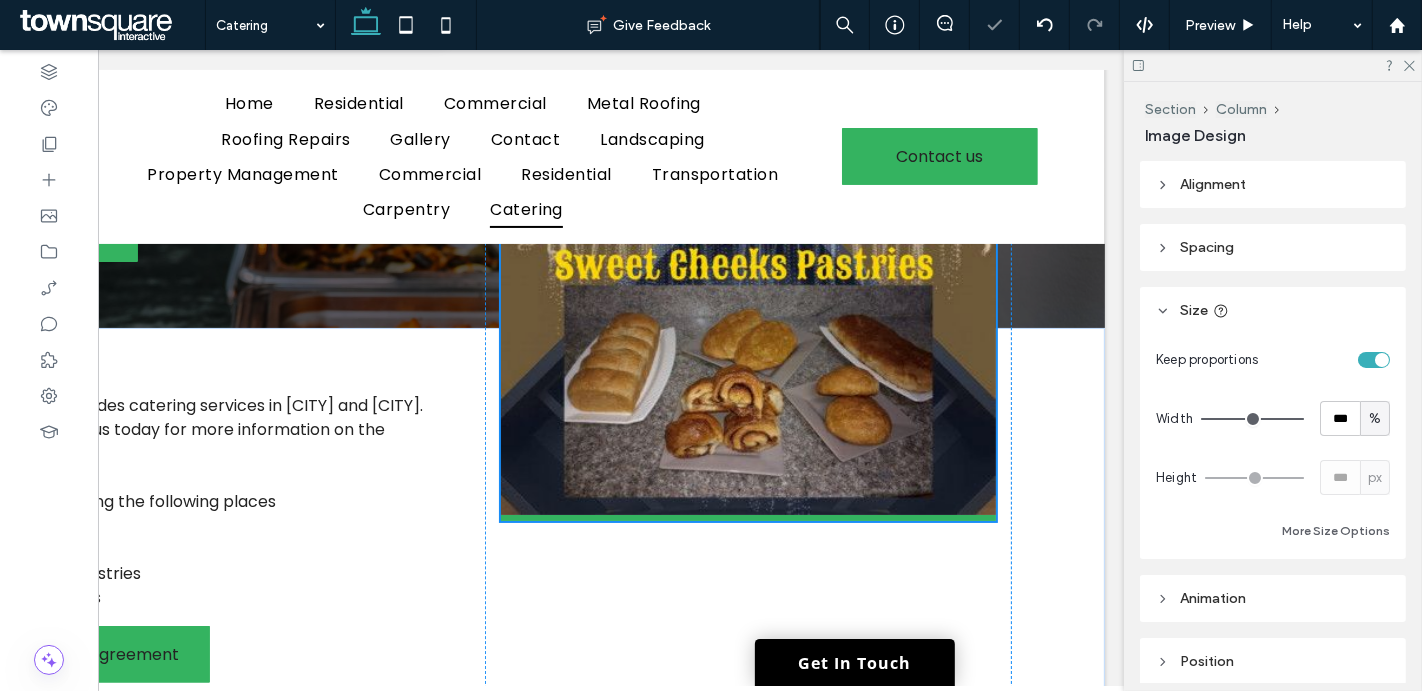 type 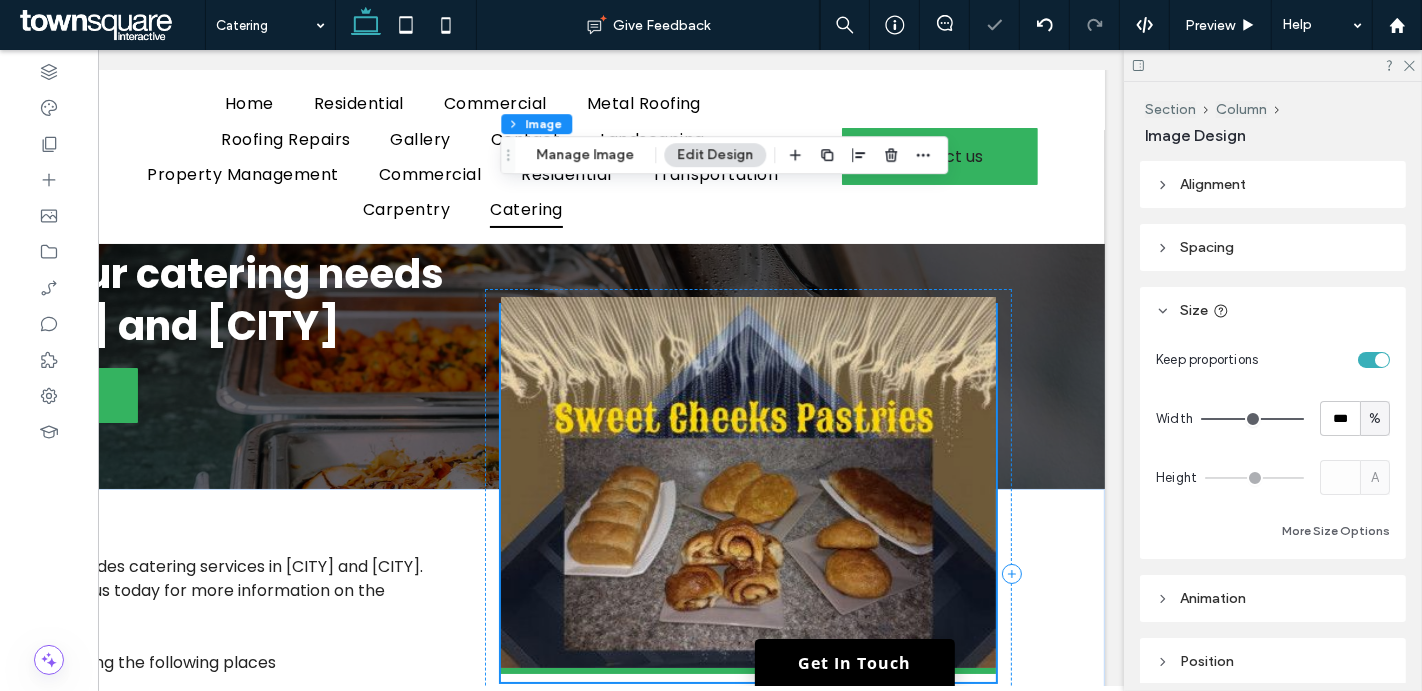 scroll, scrollTop: 82, scrollLeft: 0, axis: vertical 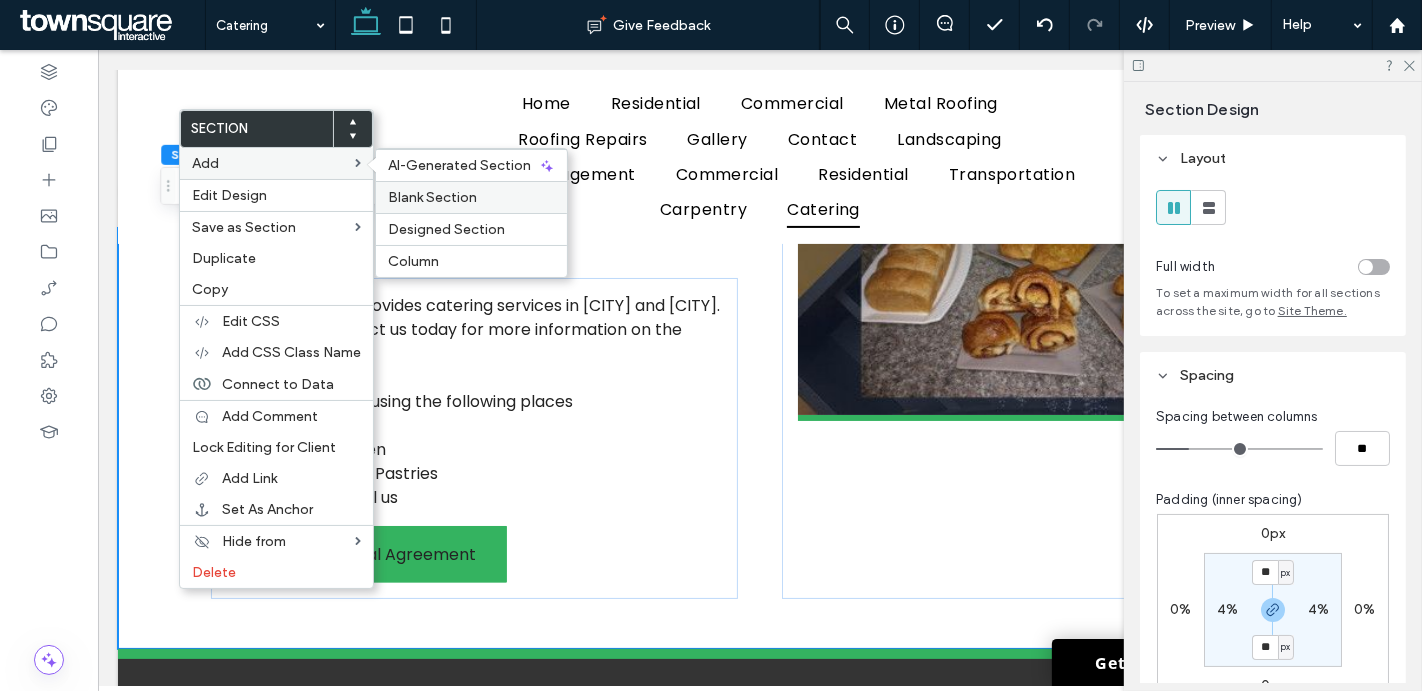 click on "Blank Section" at bounding box center [432, 197] 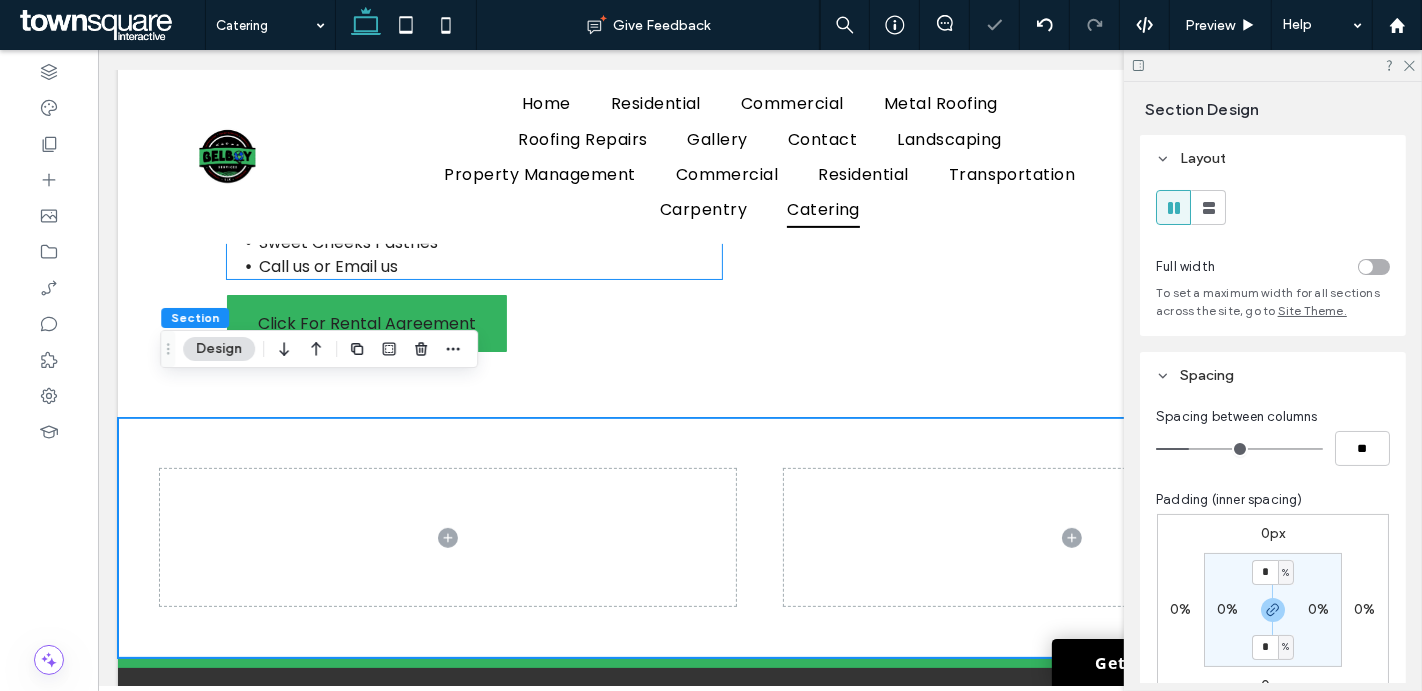 scroll, scrollTop: 636, scrollLeft: 0, axis: vertical 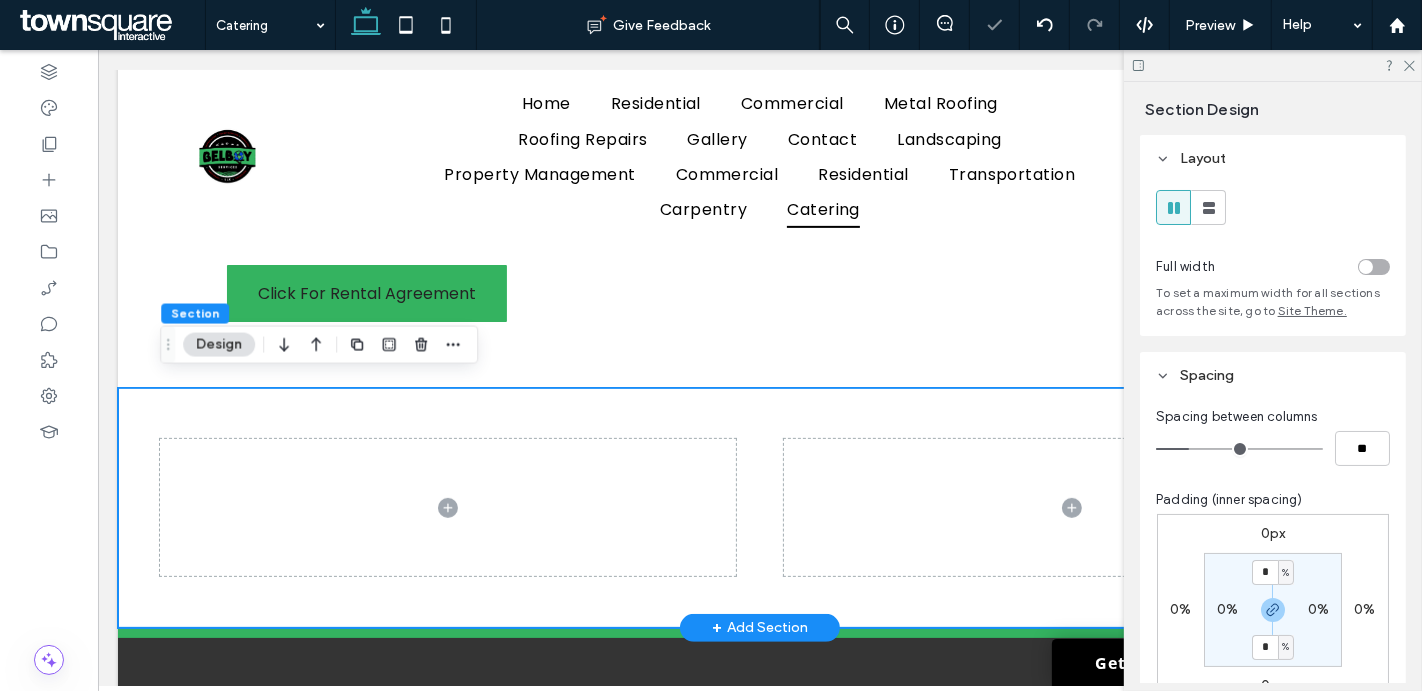 click at bounding box center (759, 508) 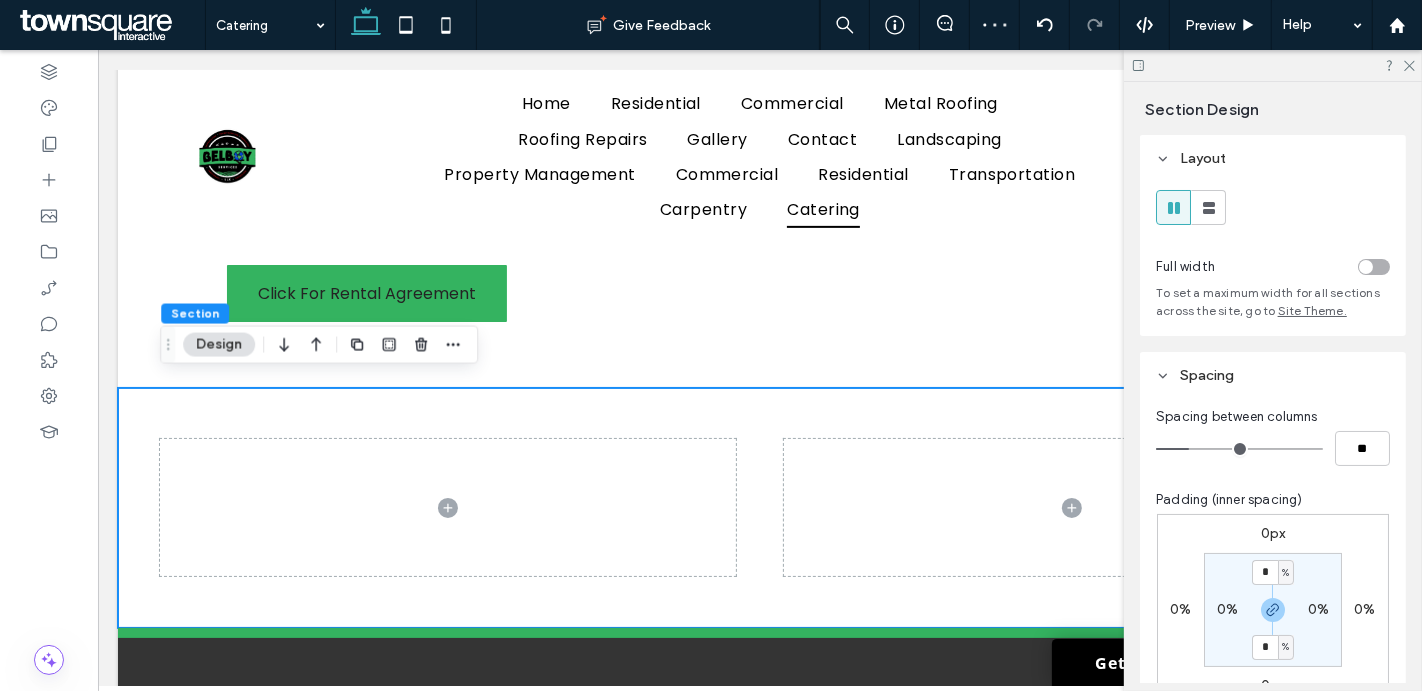 click on "0%" at bounding box center [1227, 609] 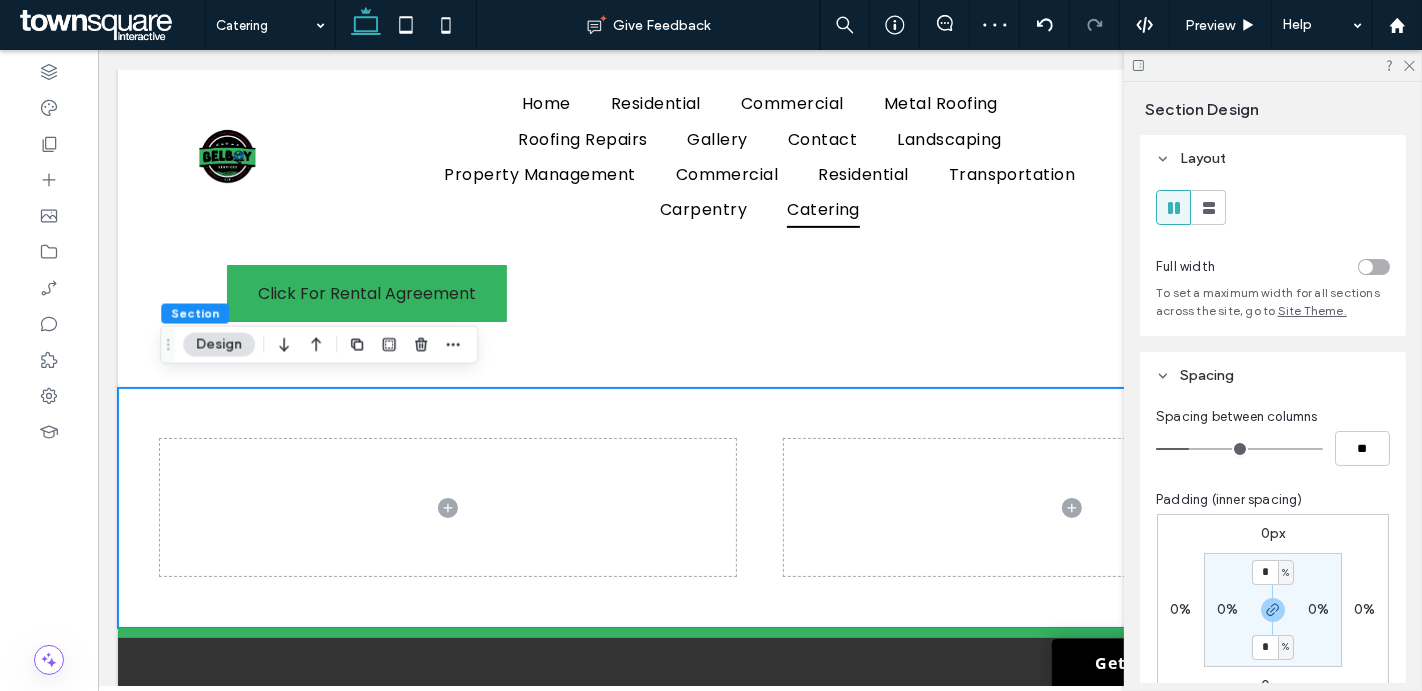 type on "*" 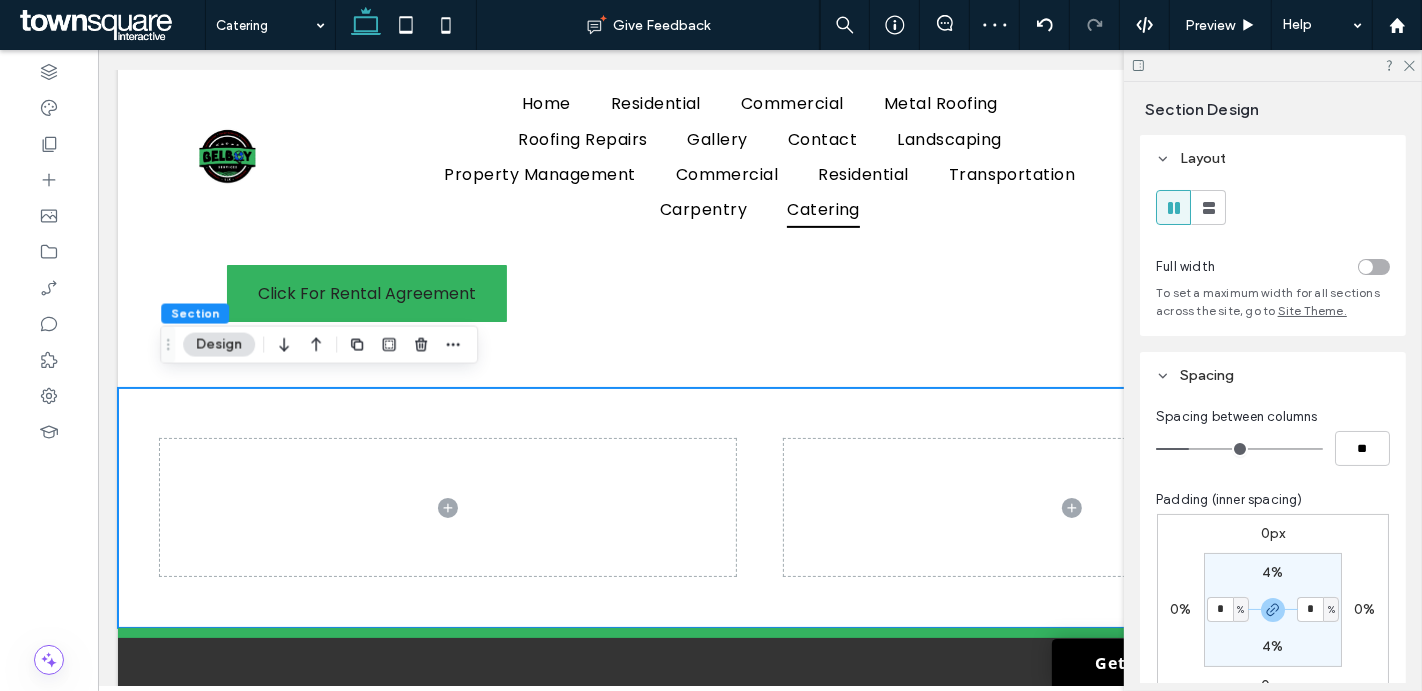 type on "*" 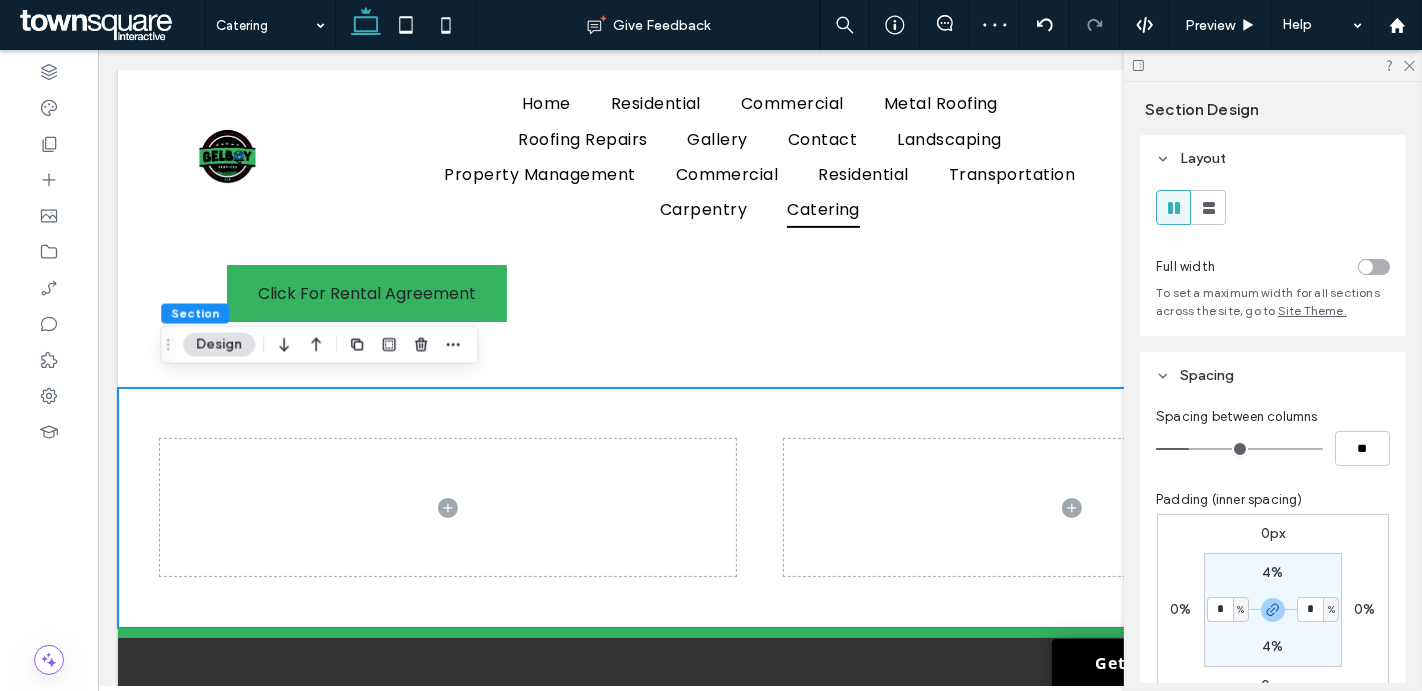 type on "*" 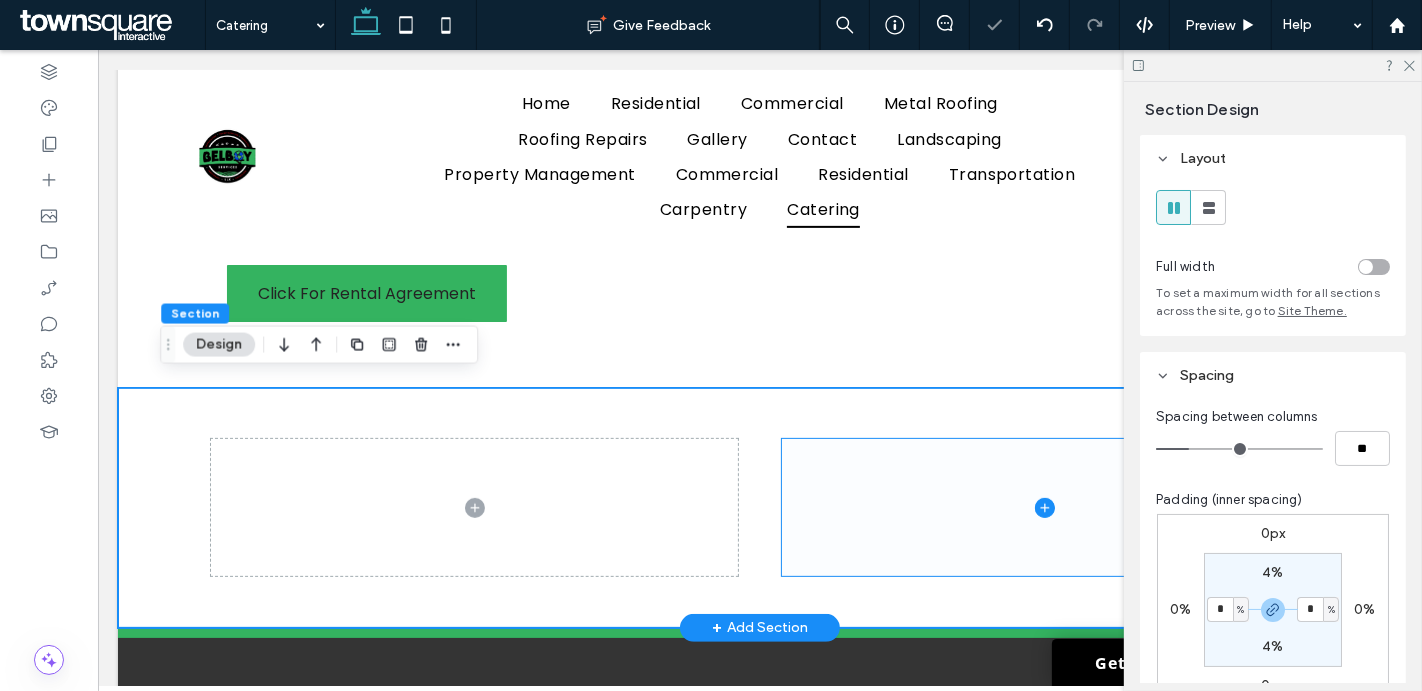 click at bounding box center [1044, 507] 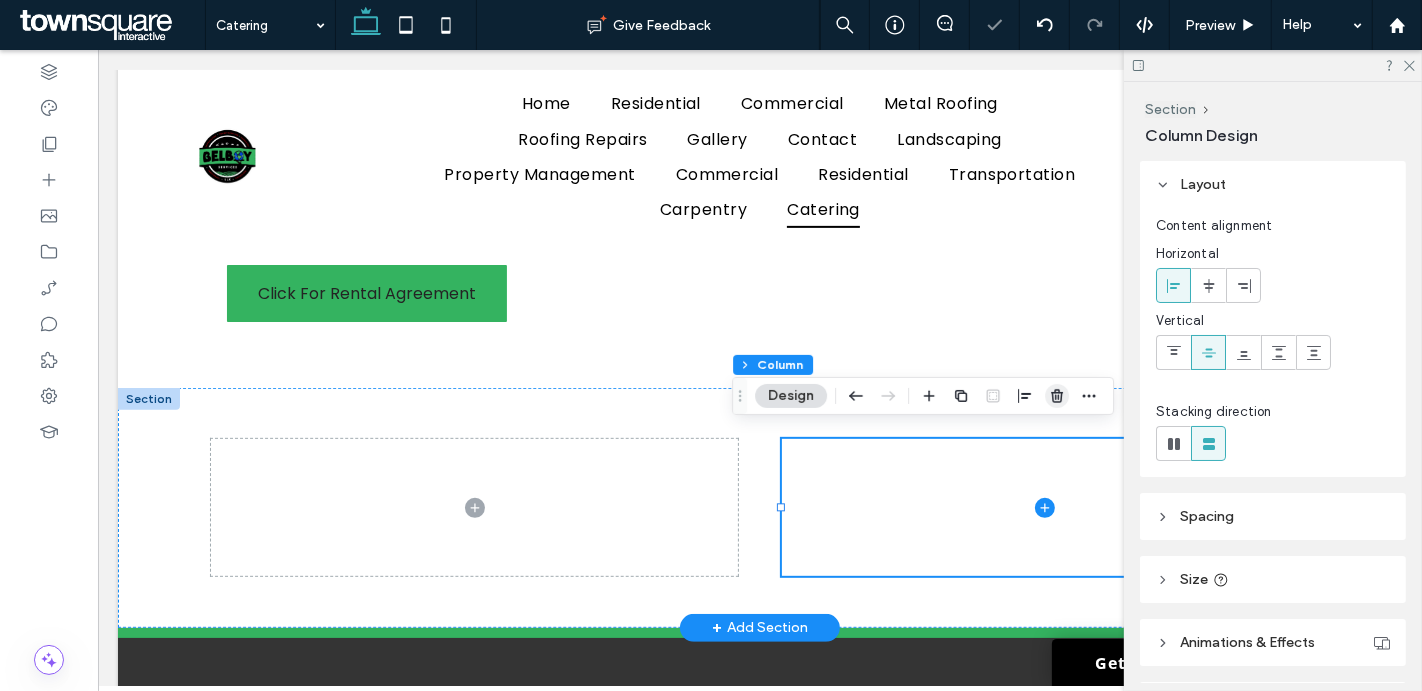 click 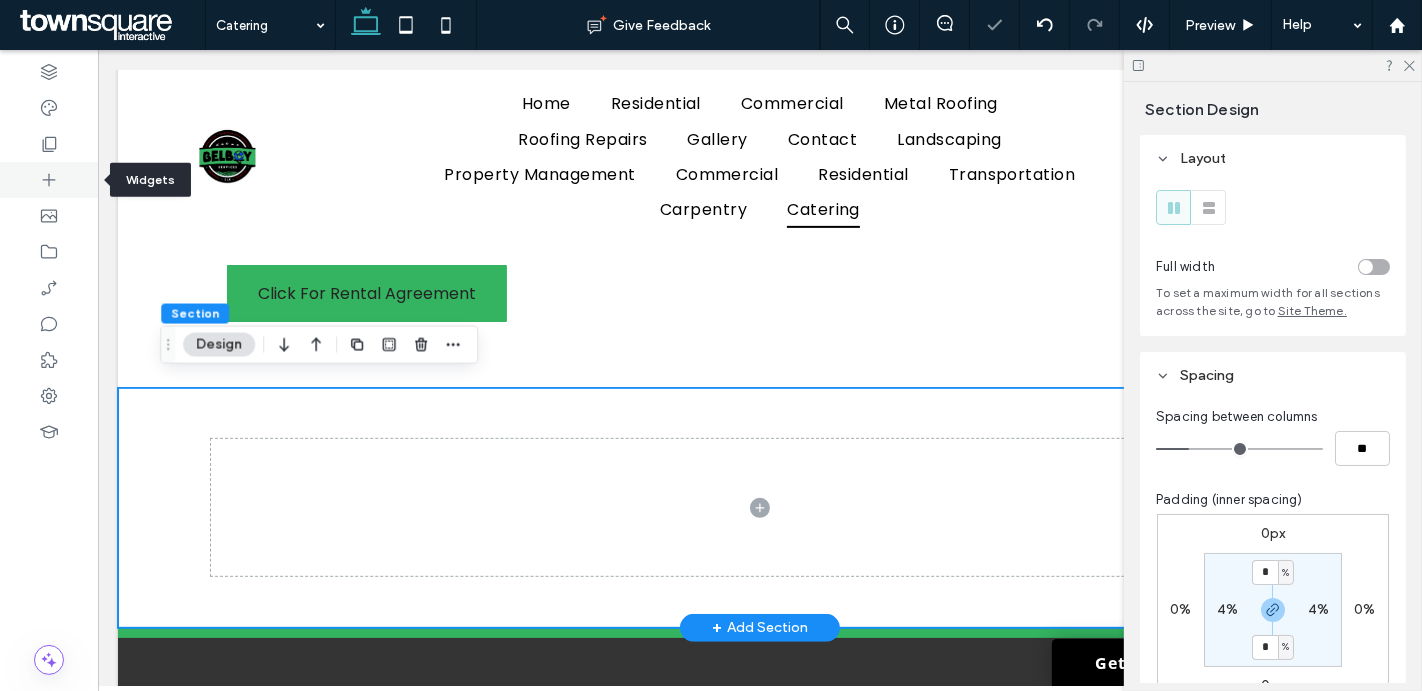 click 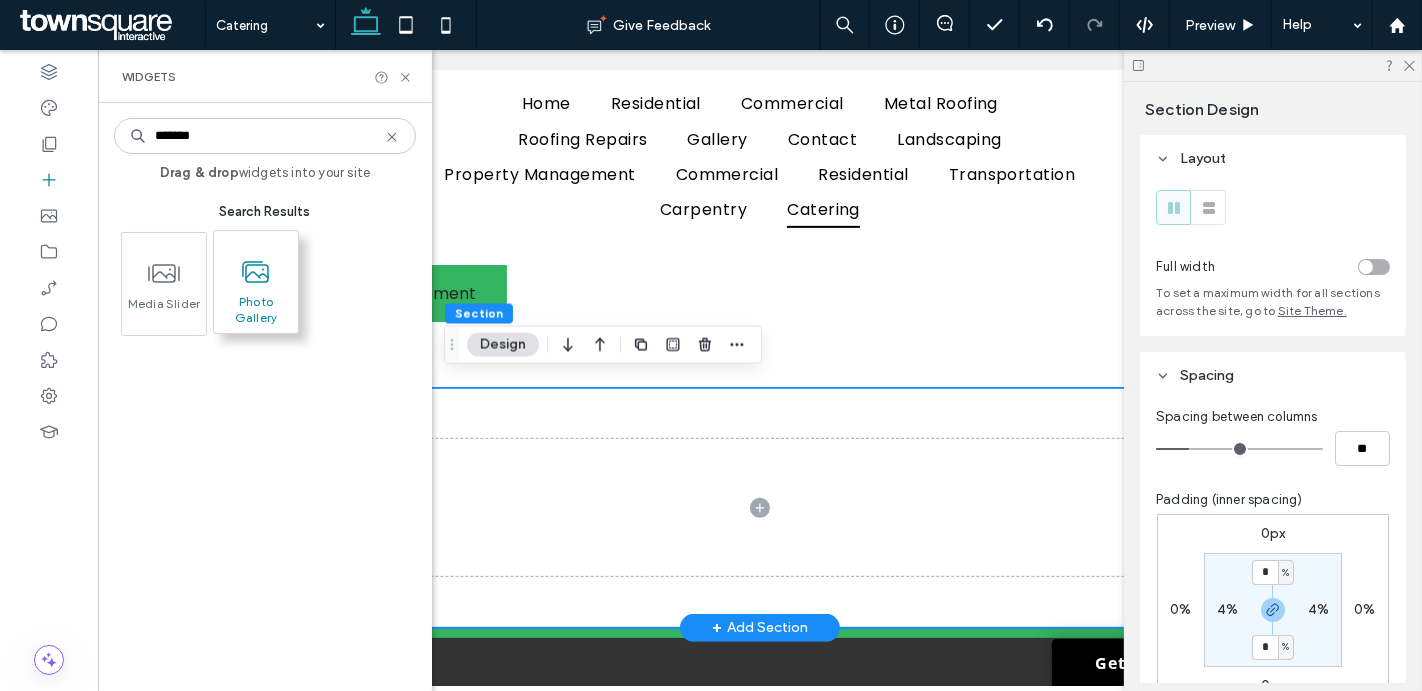 type on "*******" 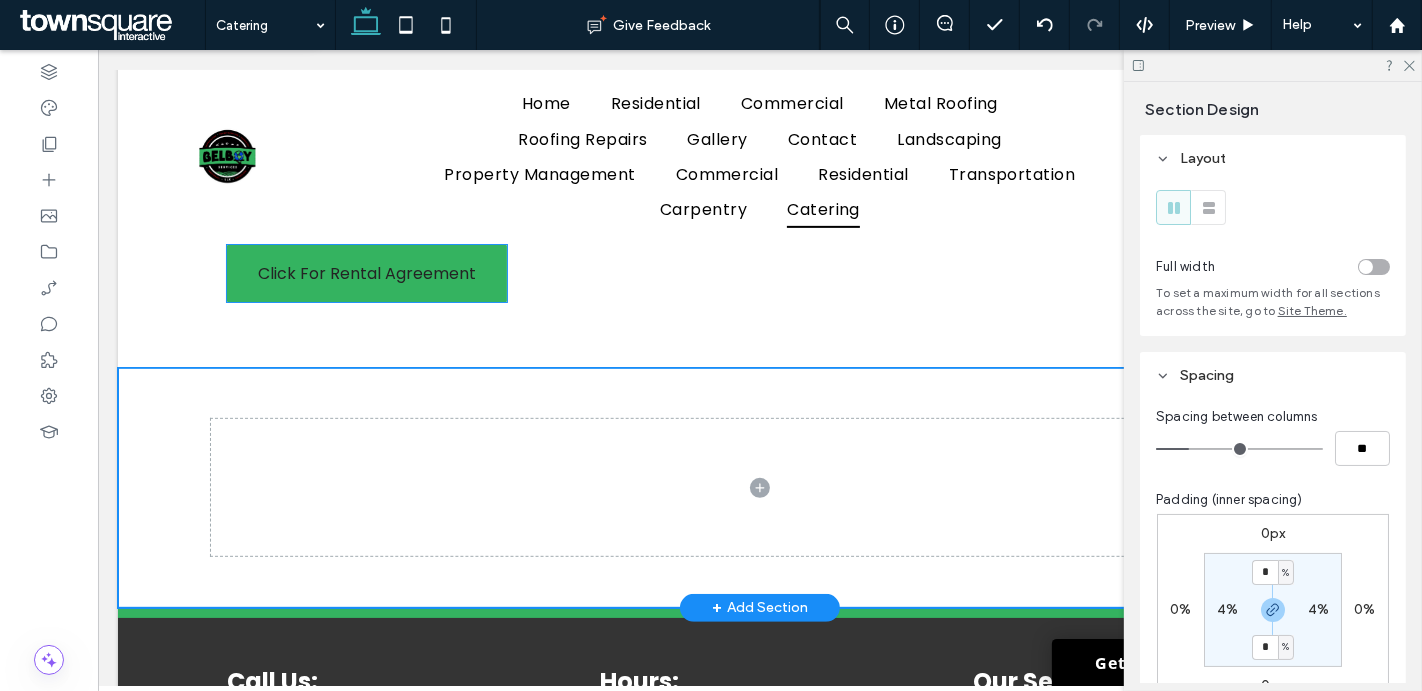 scroll, scrollTop: 671, scrollLeft: 0, axis: vertical 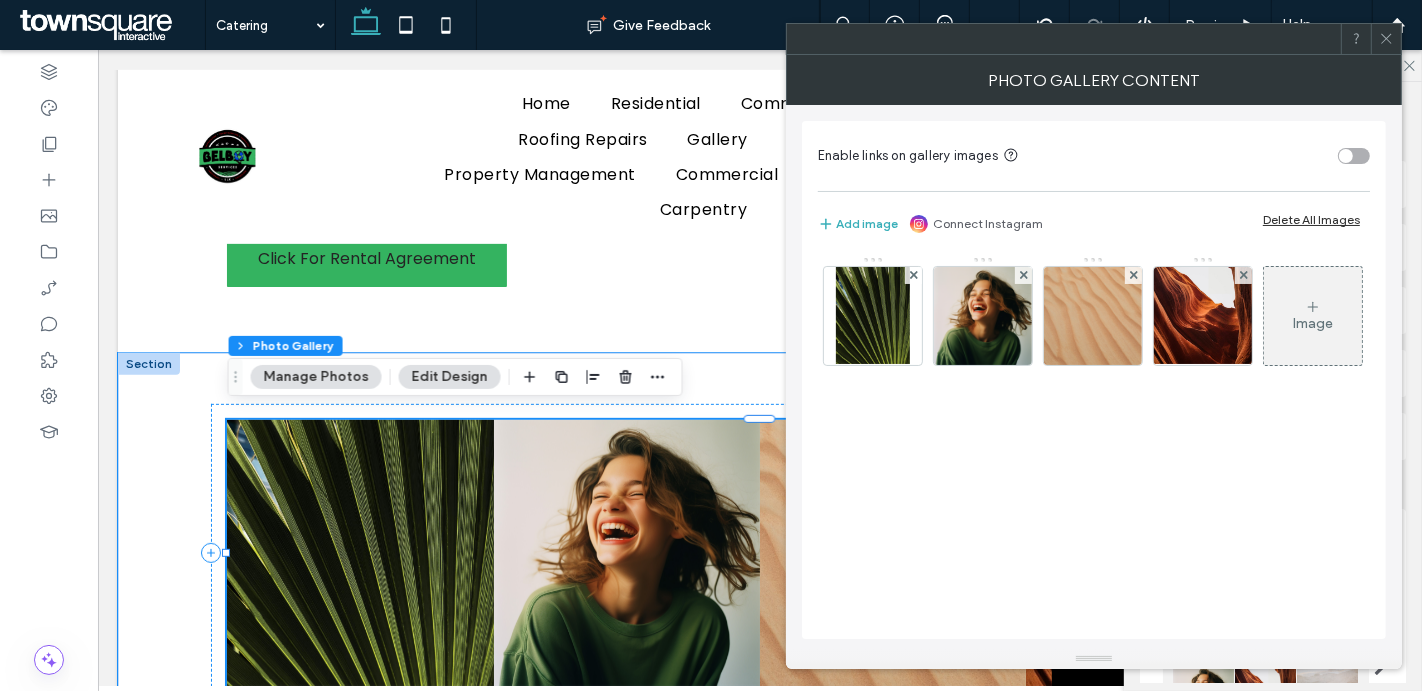 click on "Delete All Images" at bounding box center (1311, 219) 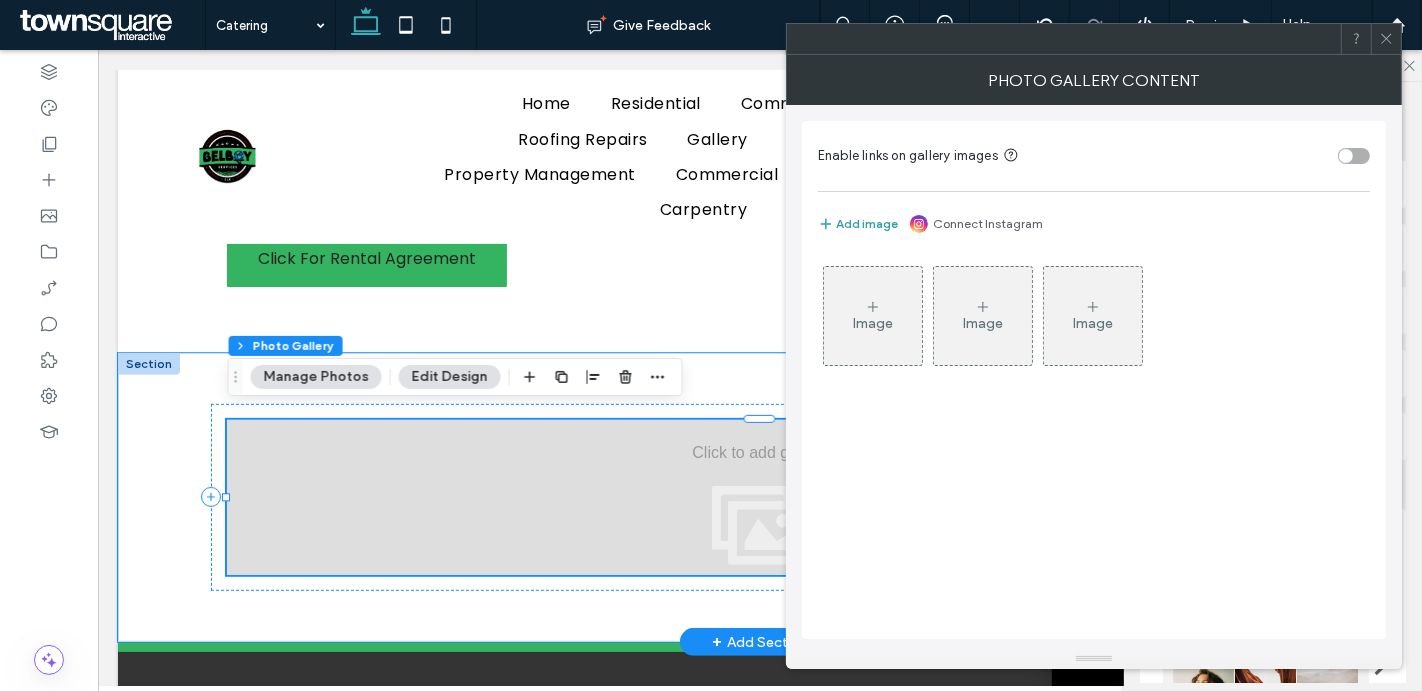 click on "Add image" at bounding box center [858, 224] 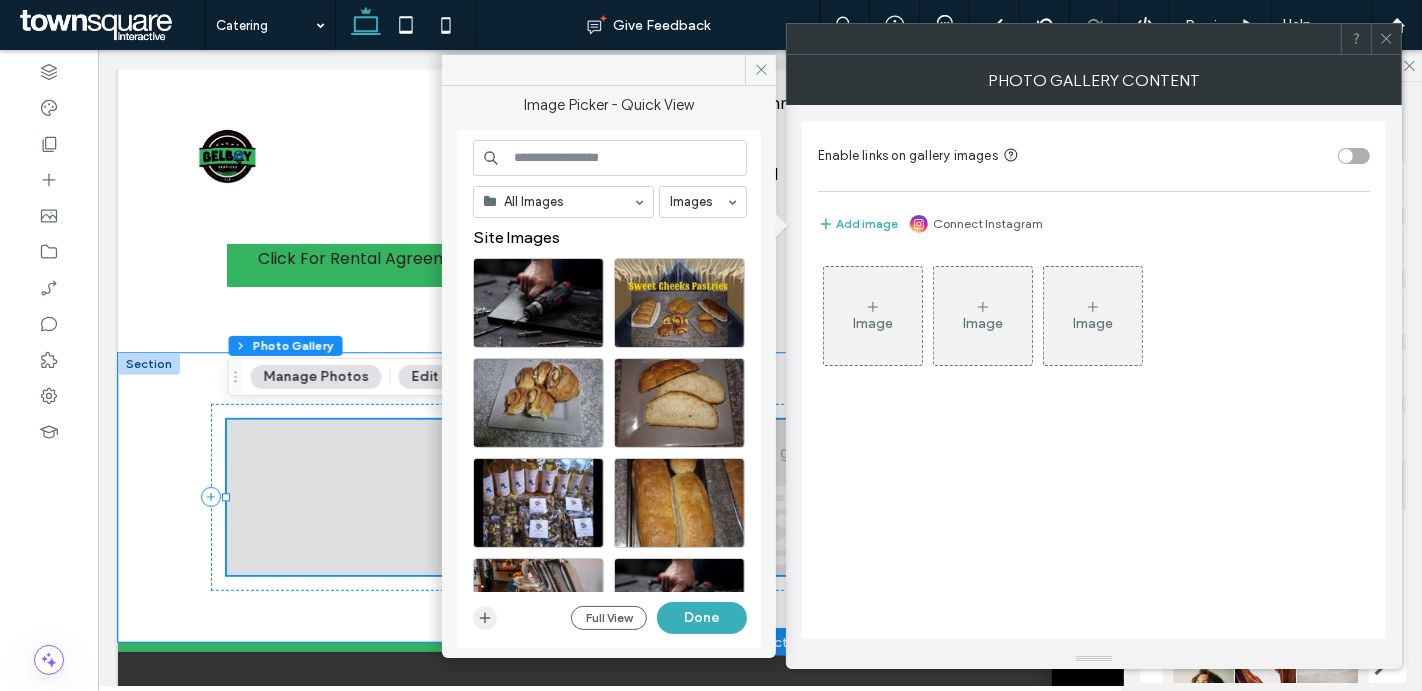 click 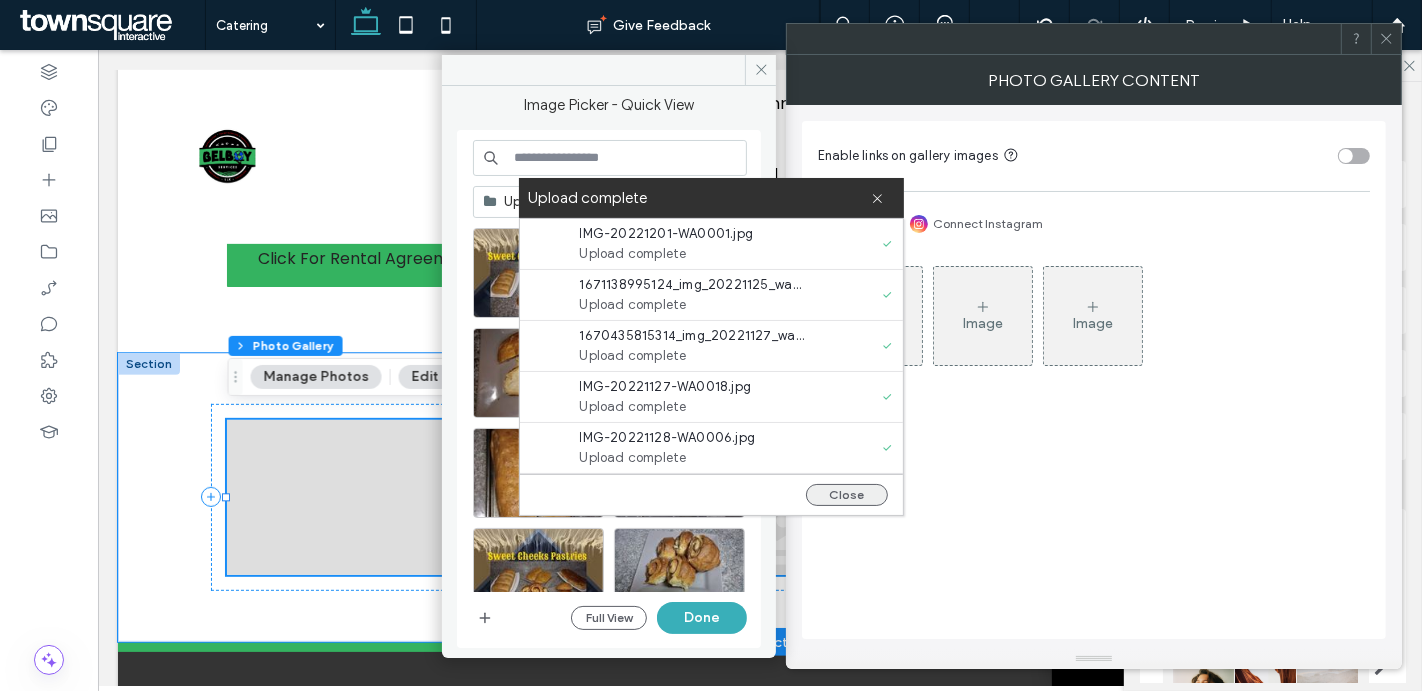 click on "Close" at bounding box center [847, 495] 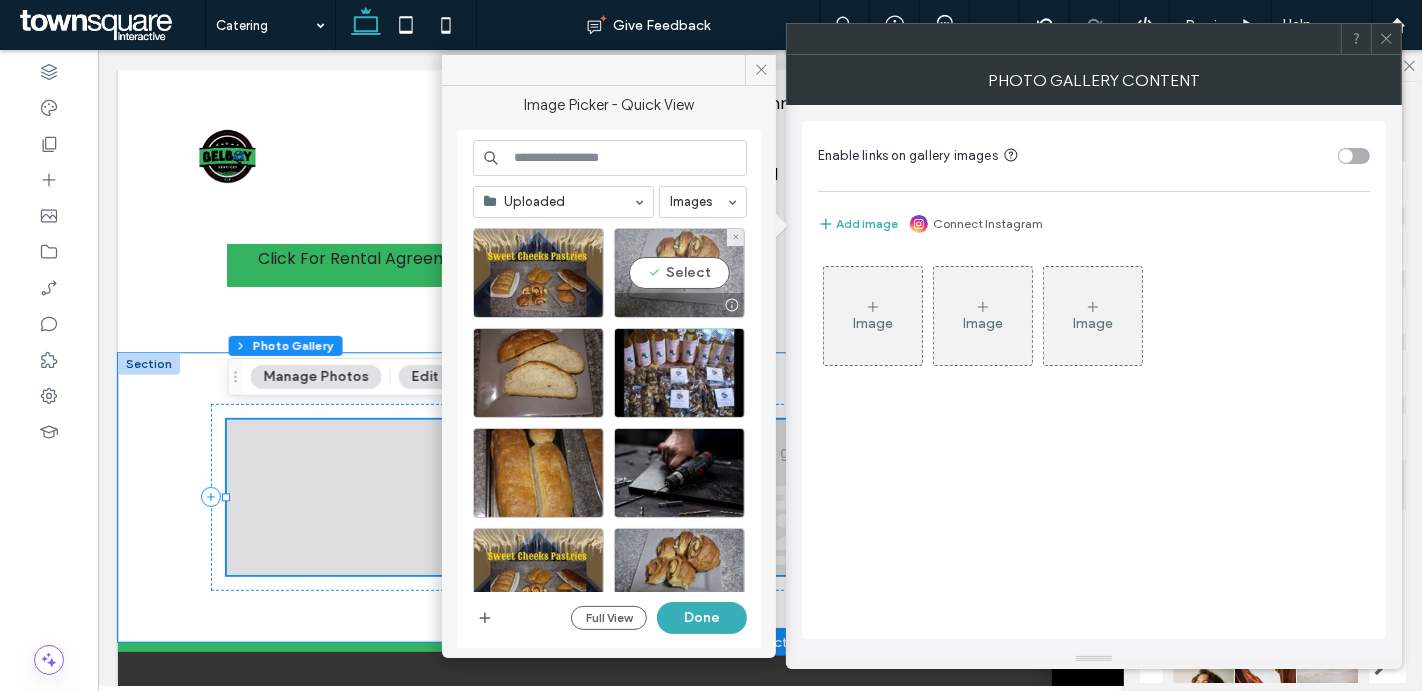 click on "Select" at bounding box center [679, 273] 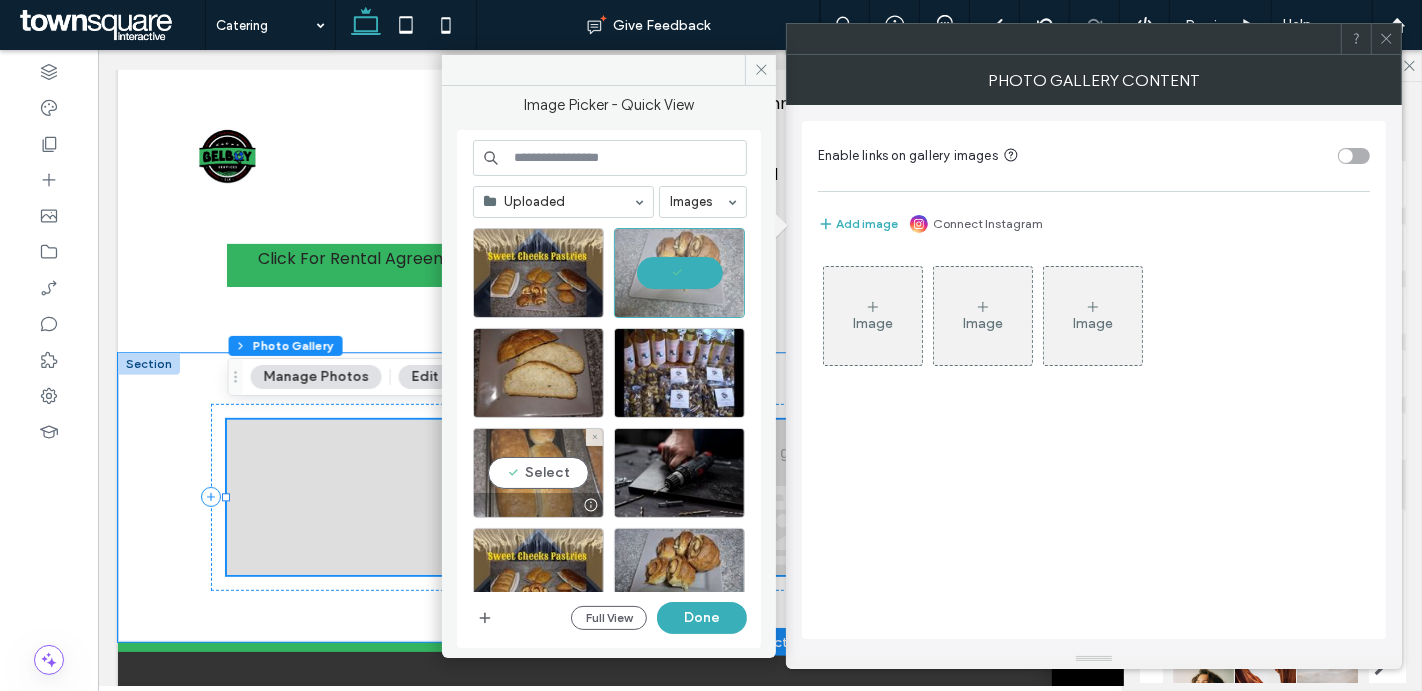 click on "Select" at bounding box center [538, 473] 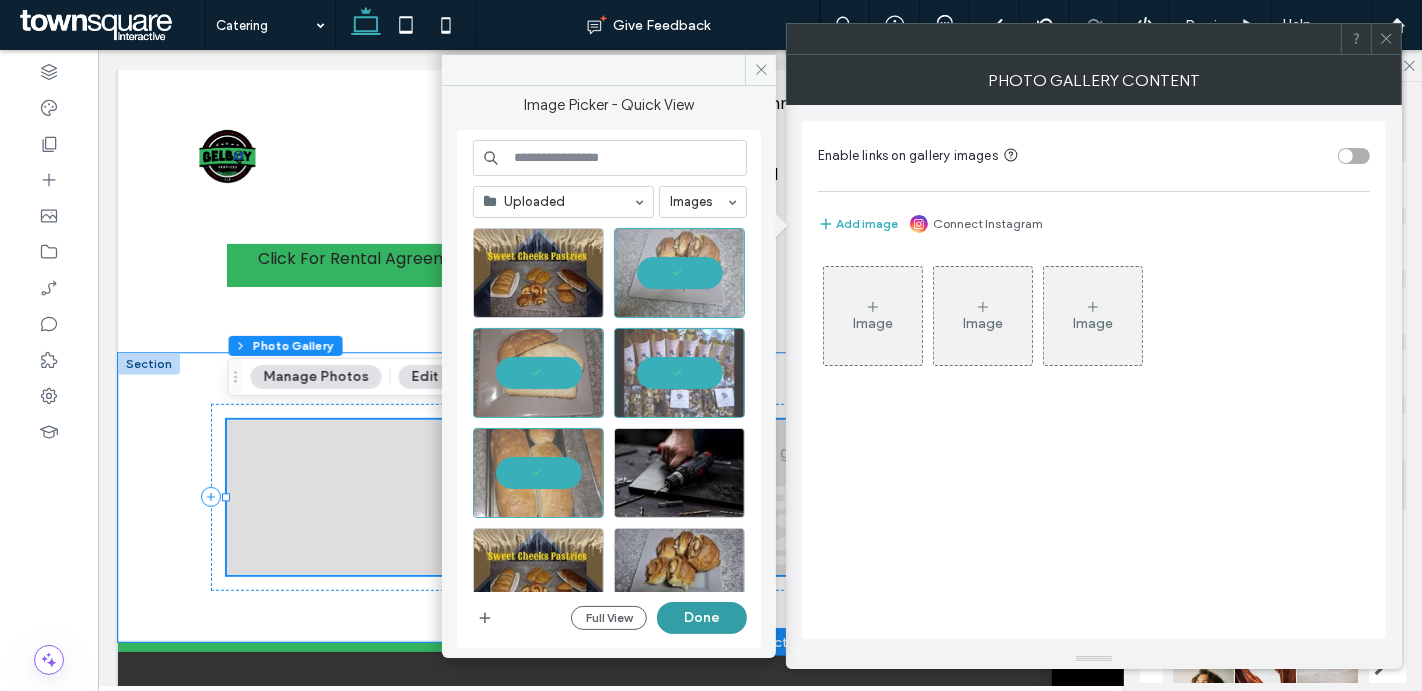 click on "Done" at bounding box center [702, 618] 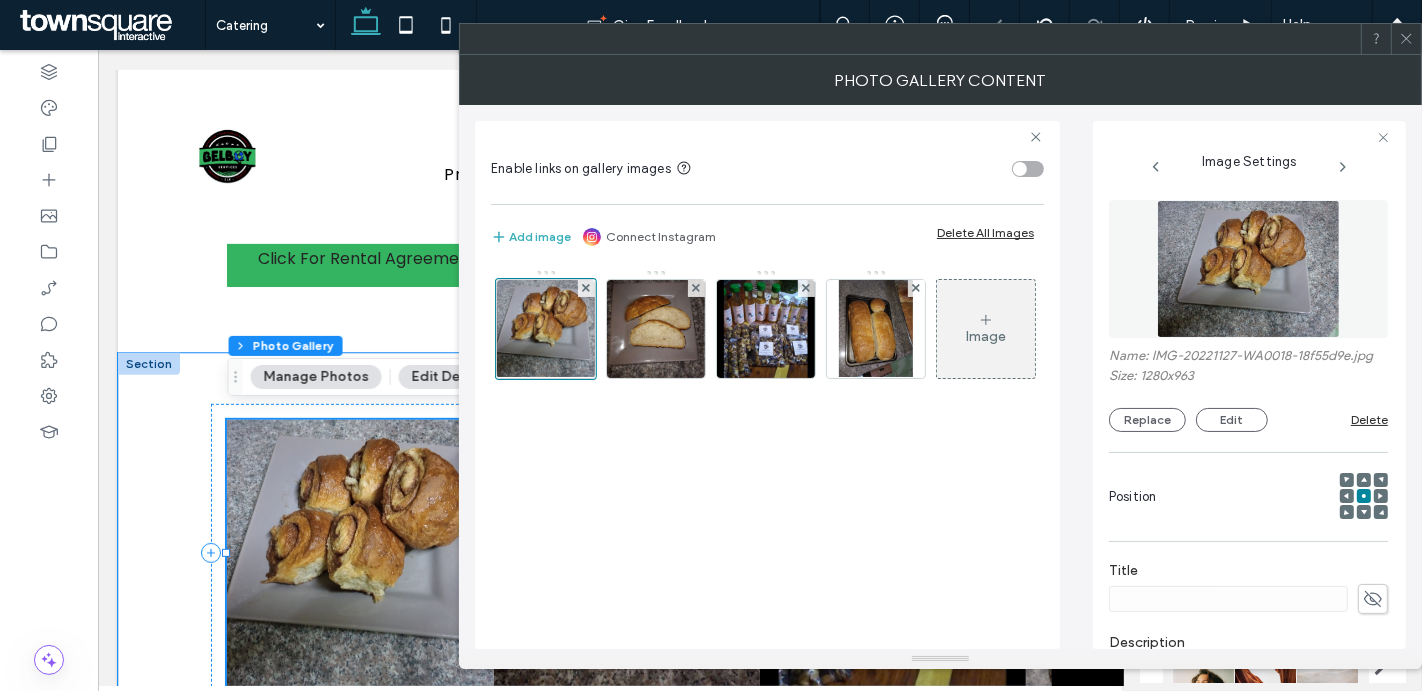 click 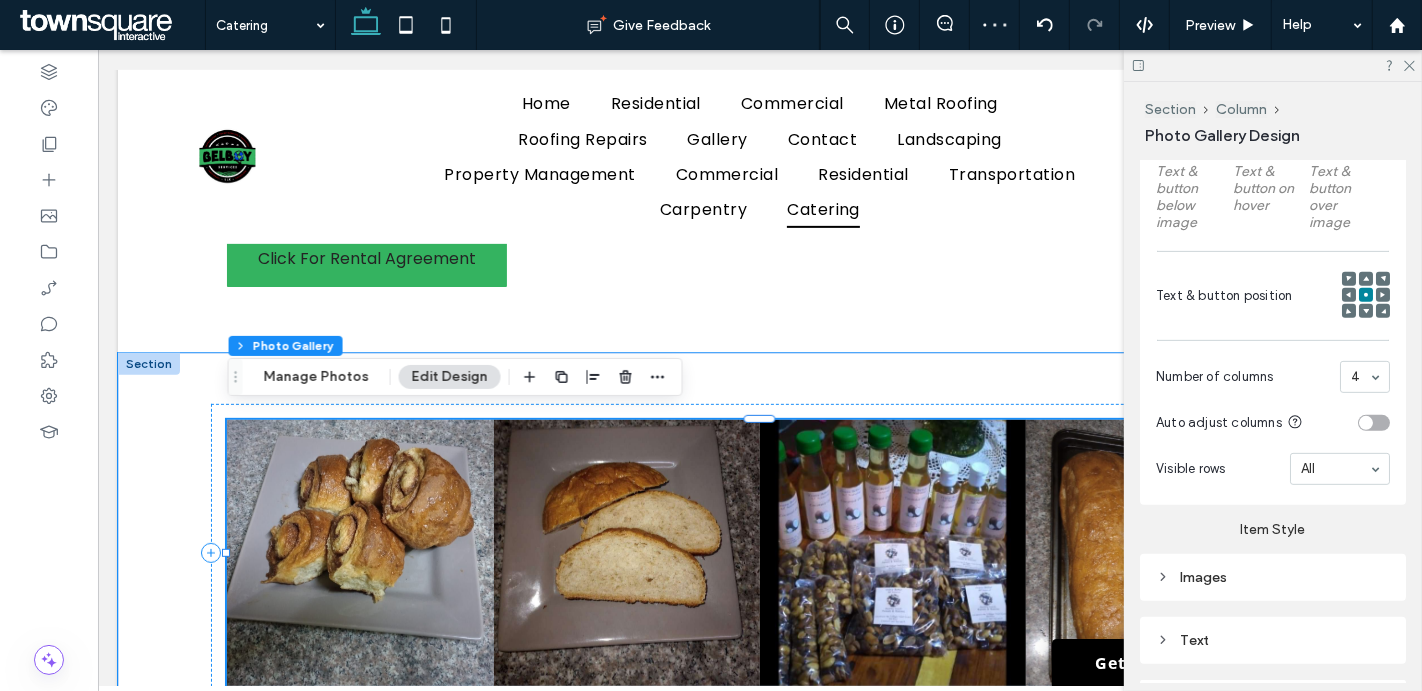 scroll, scrollTop: 705, scrollLeft: 0, axis: vertical 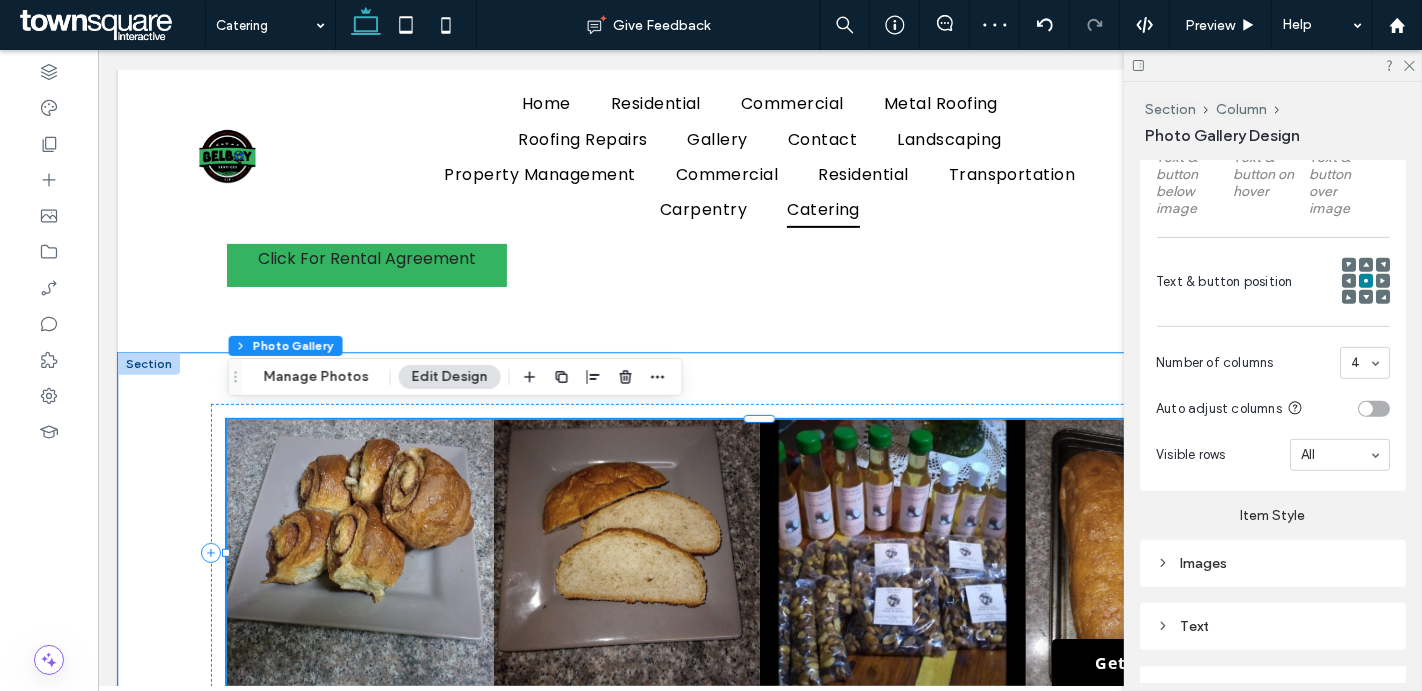 click on "Images" at bounding box center (1273, 563) 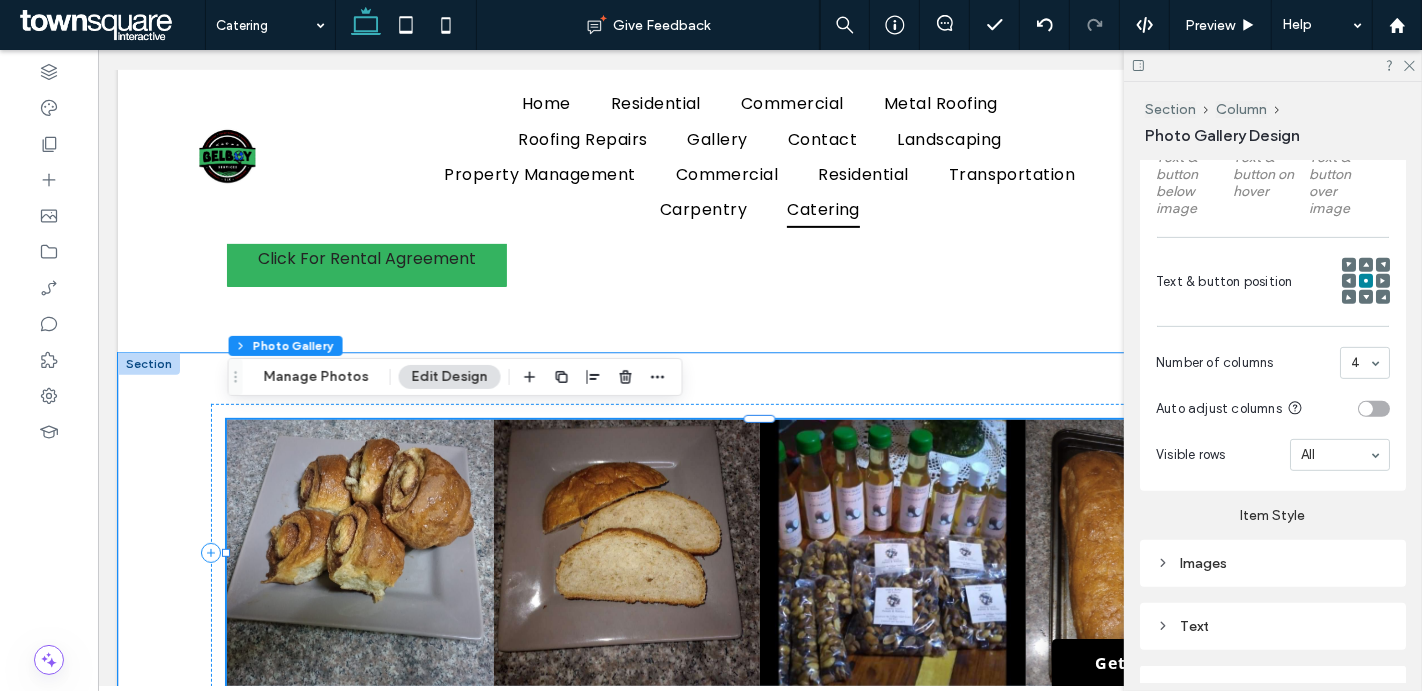 click on "Images" at bounding box center [1273, 563] 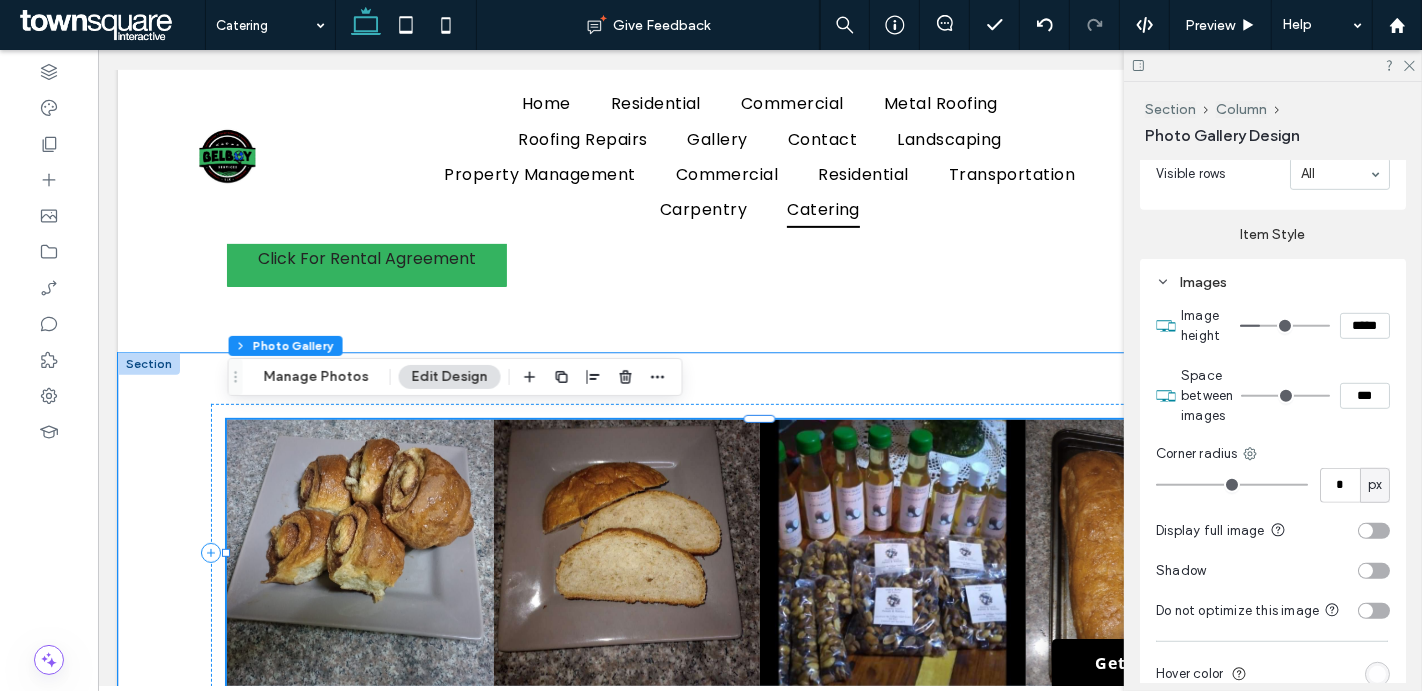 scroll, scrollTop: 988, scrollLeft: 0, axis: vertical 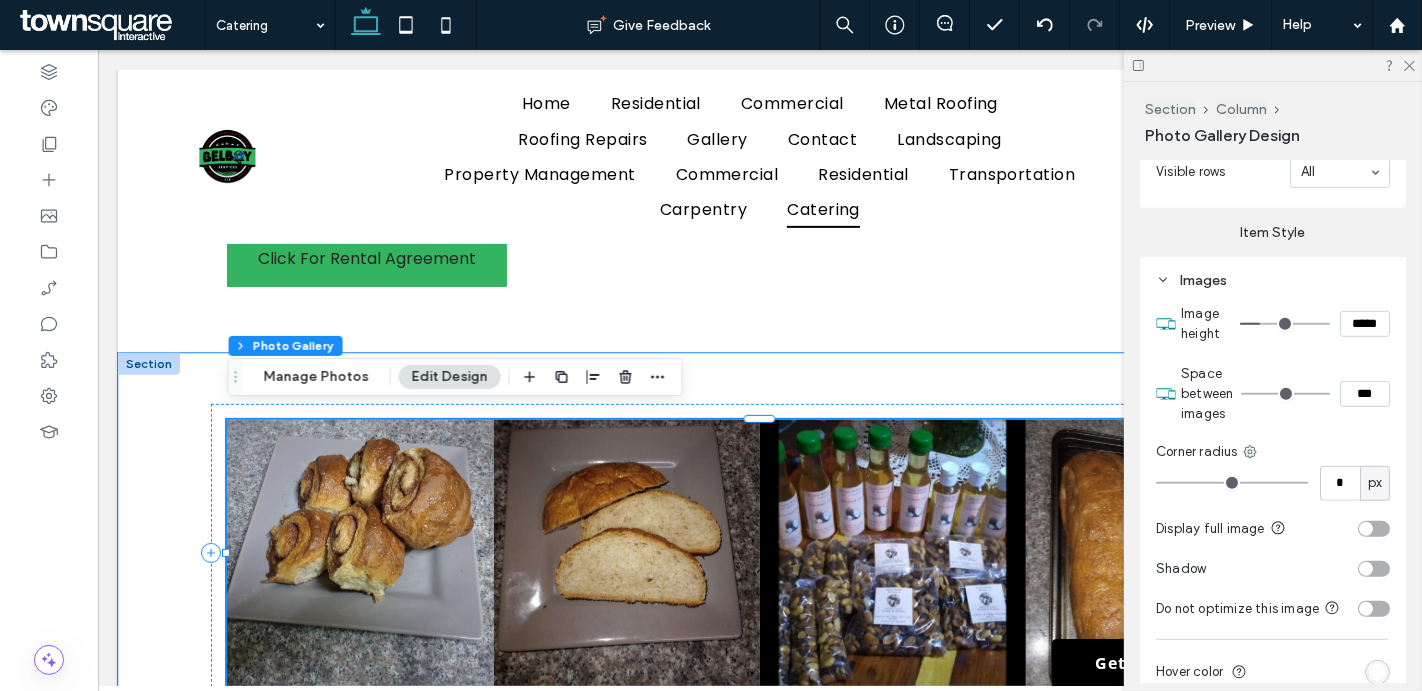 type on "*" 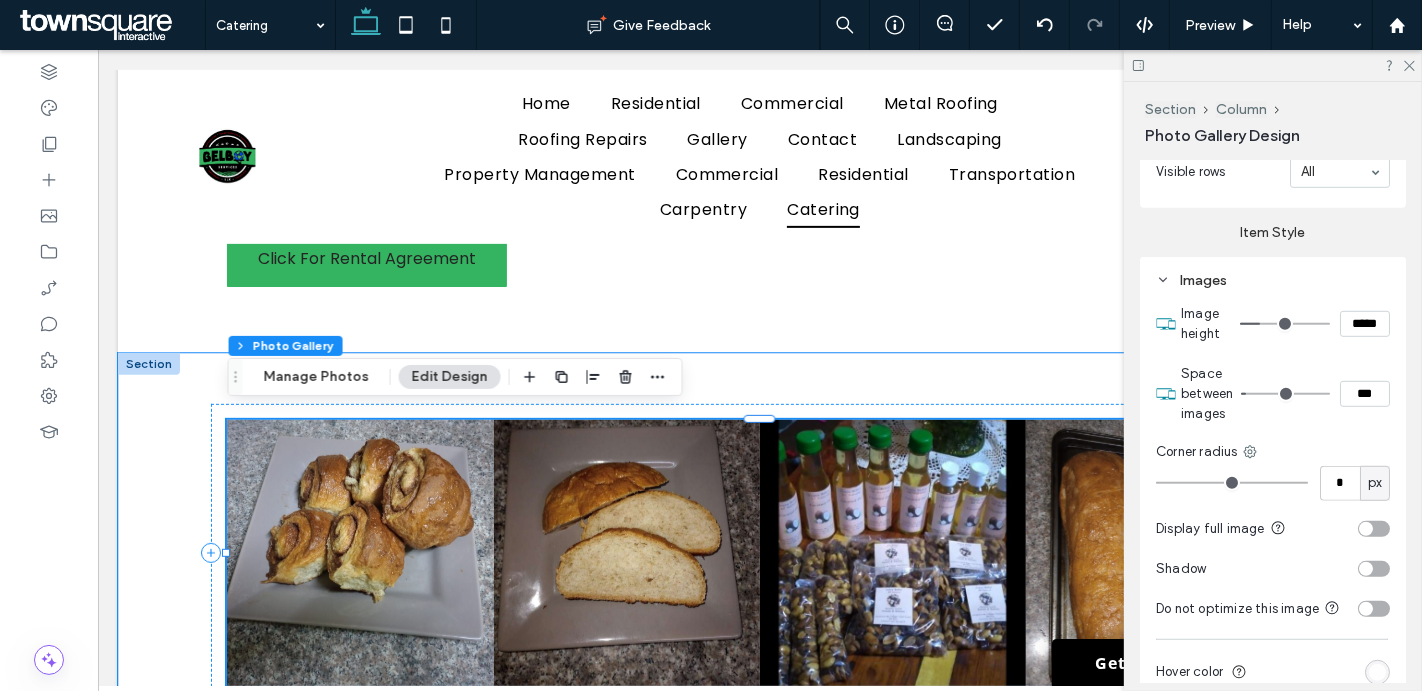 type on "*" 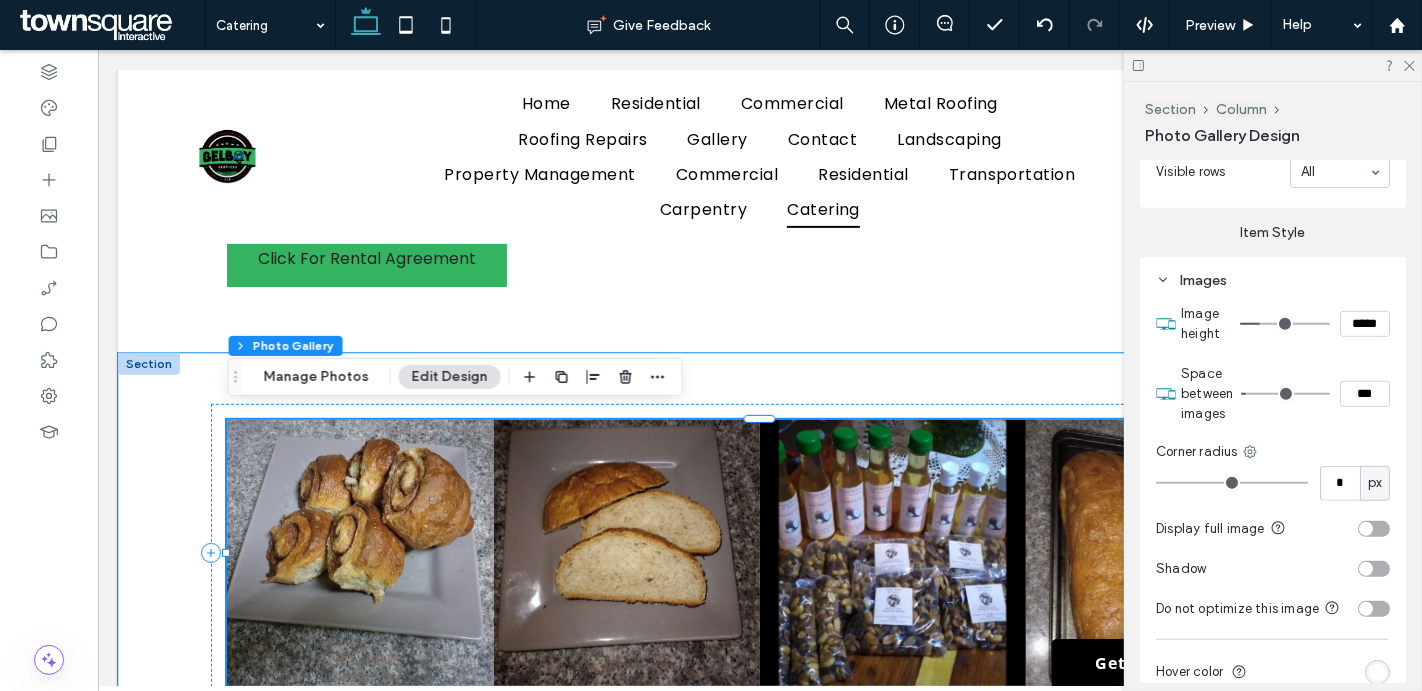 type on "***" 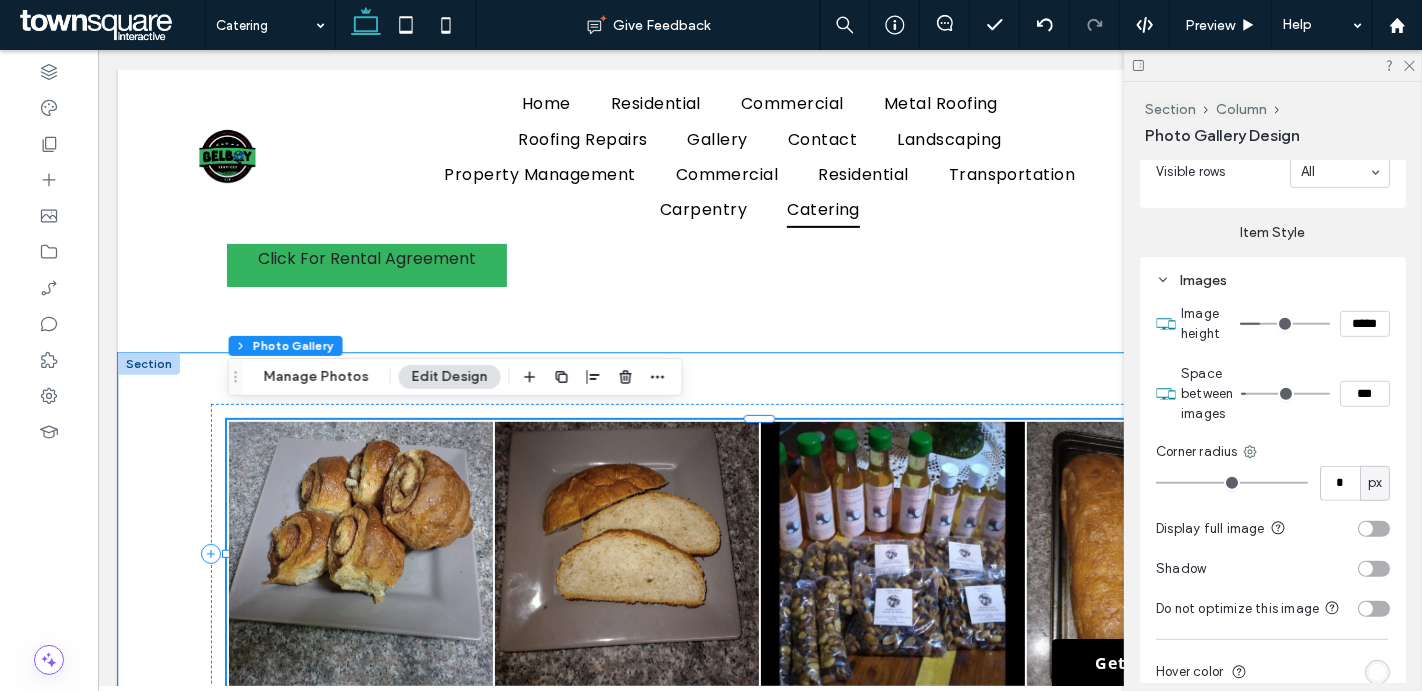 type on "*" 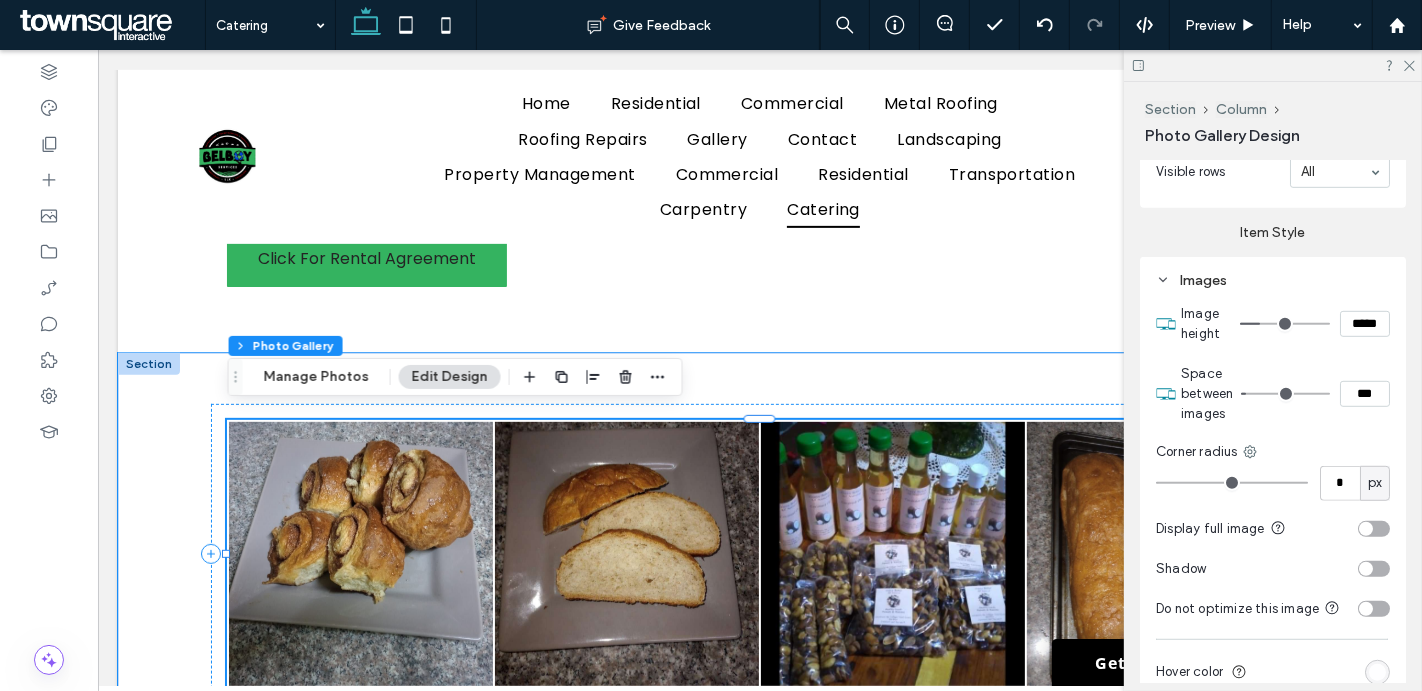 type on "***" 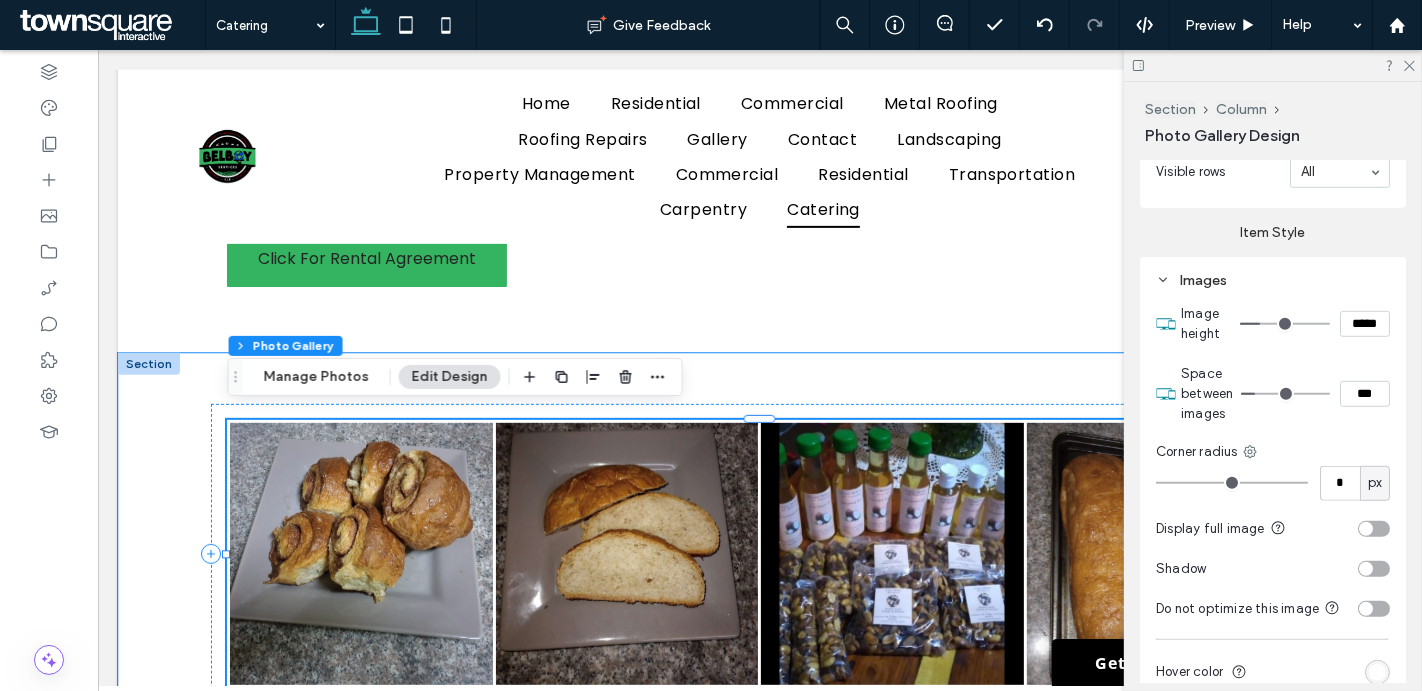type on "*" 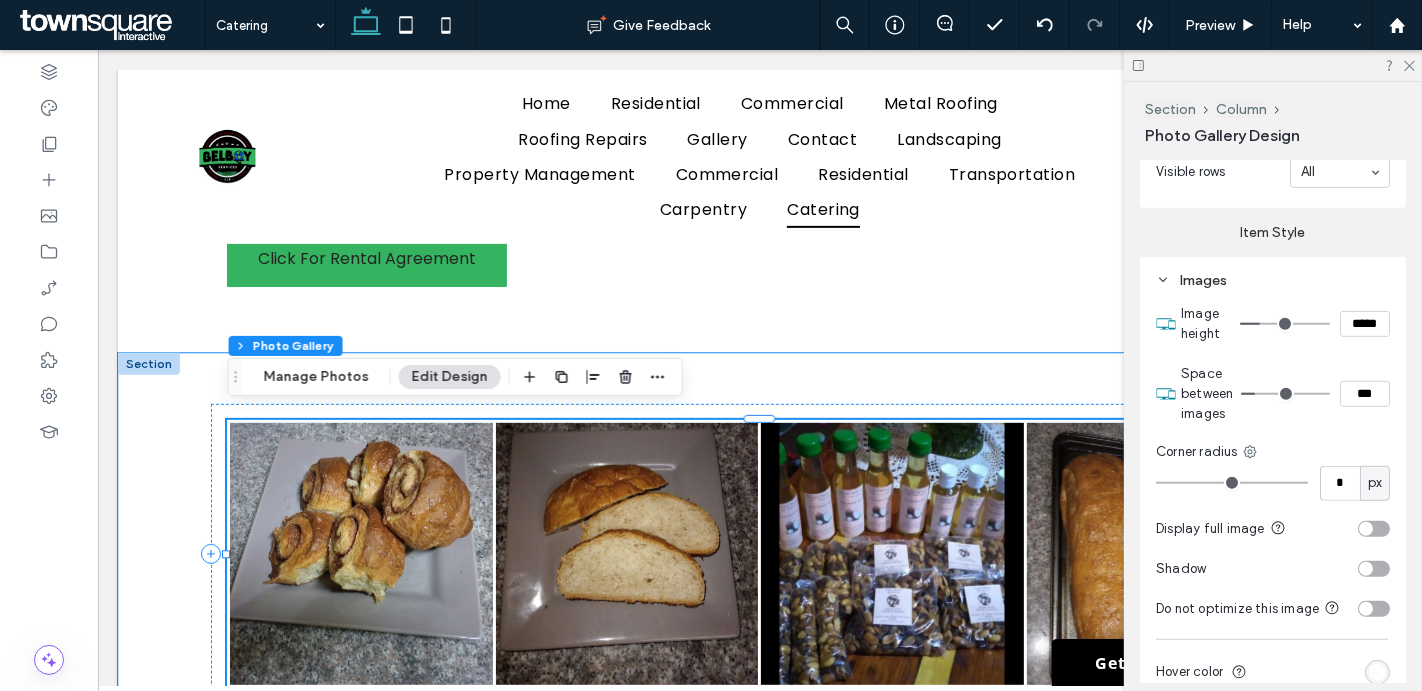 type on "***" 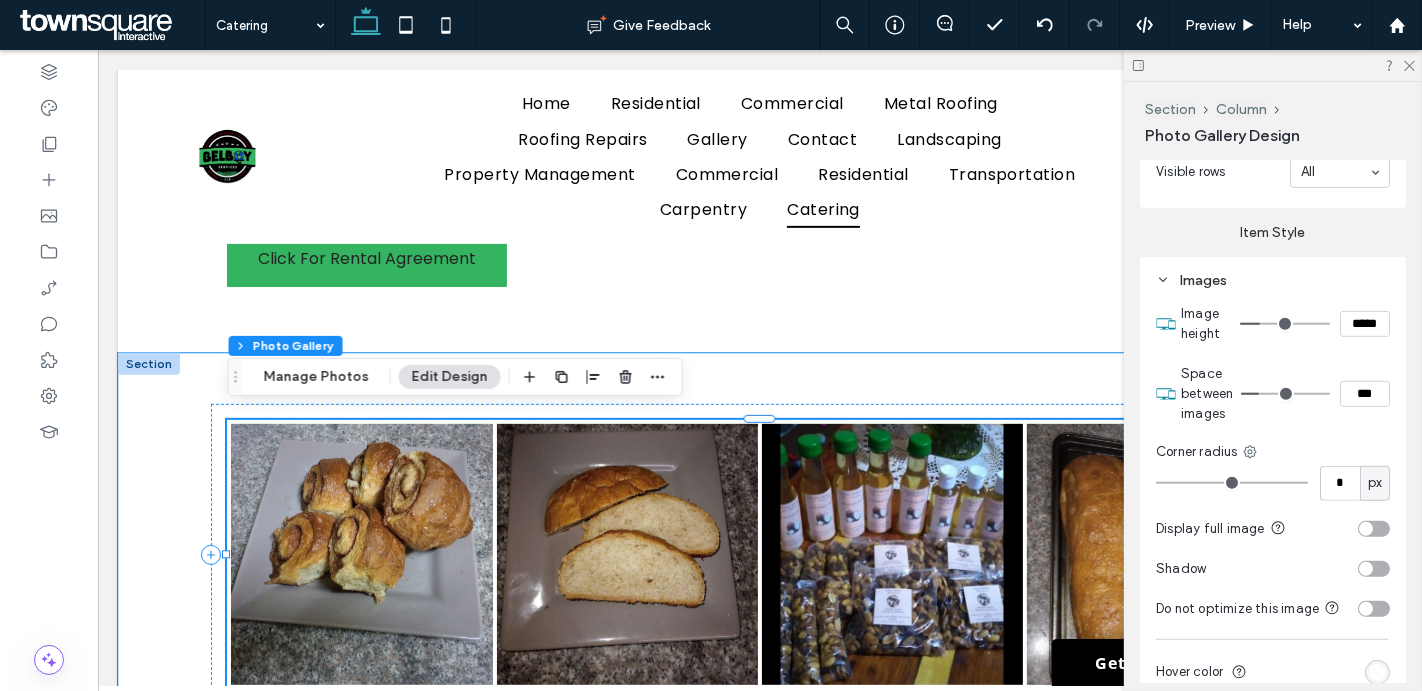 type on "*" 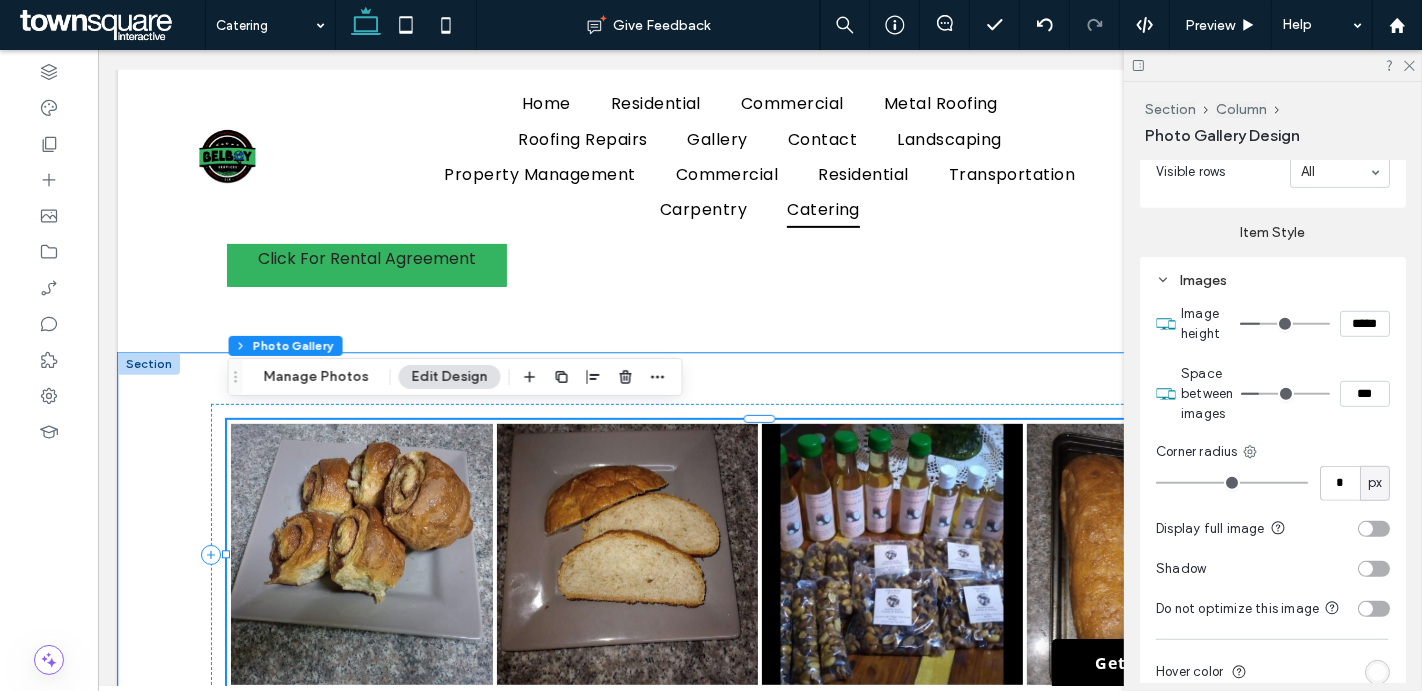type on "***" 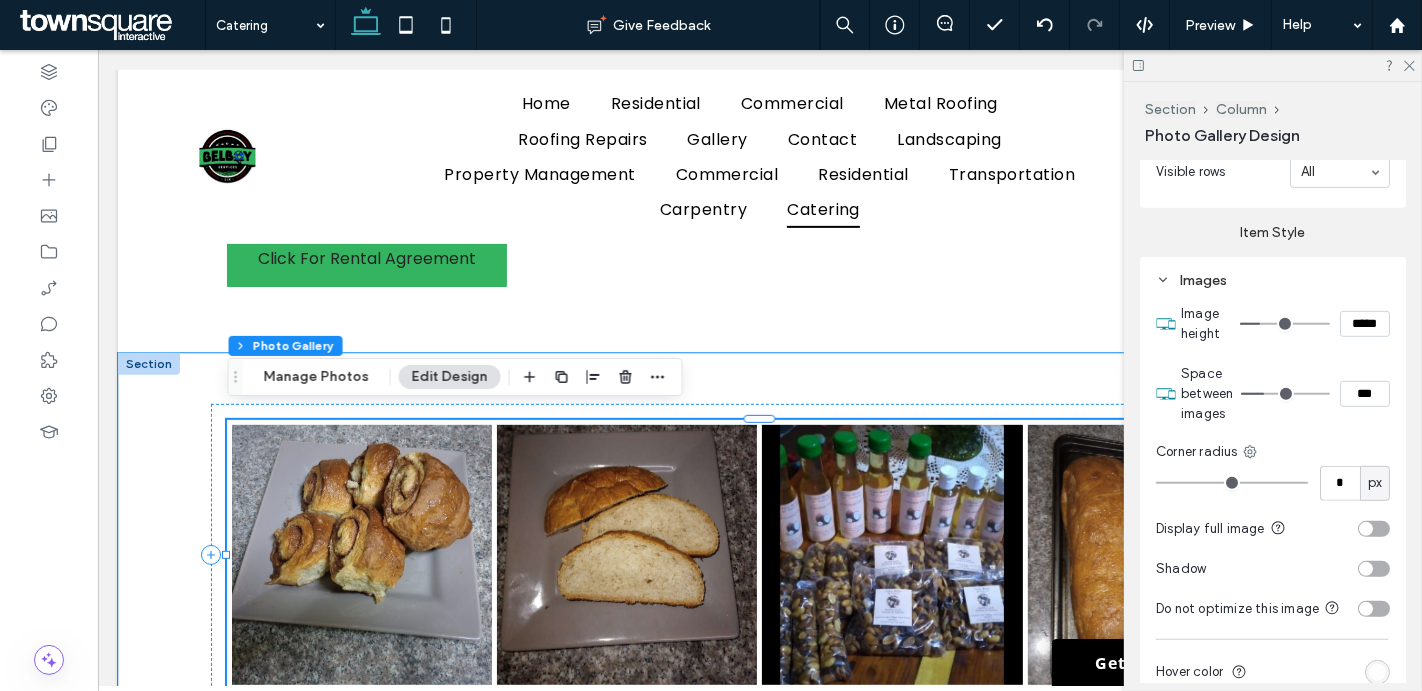 type on "*" 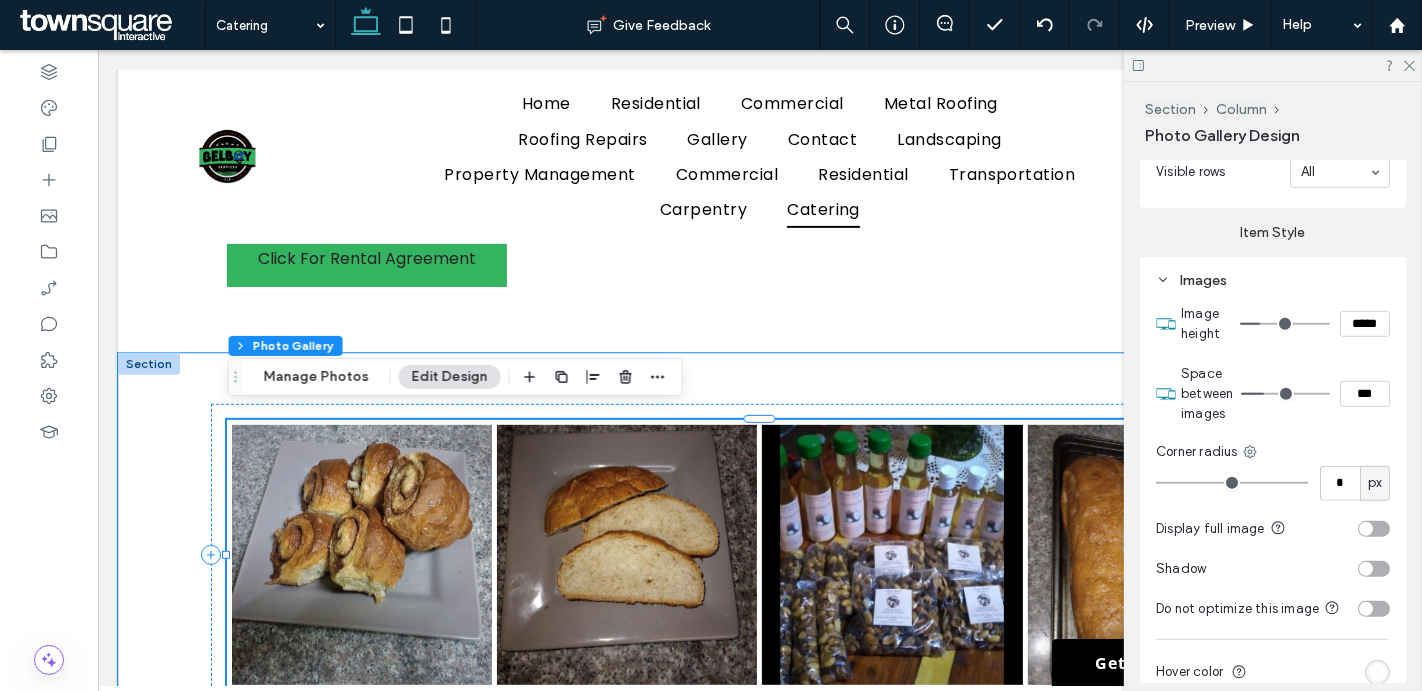 type on "***" 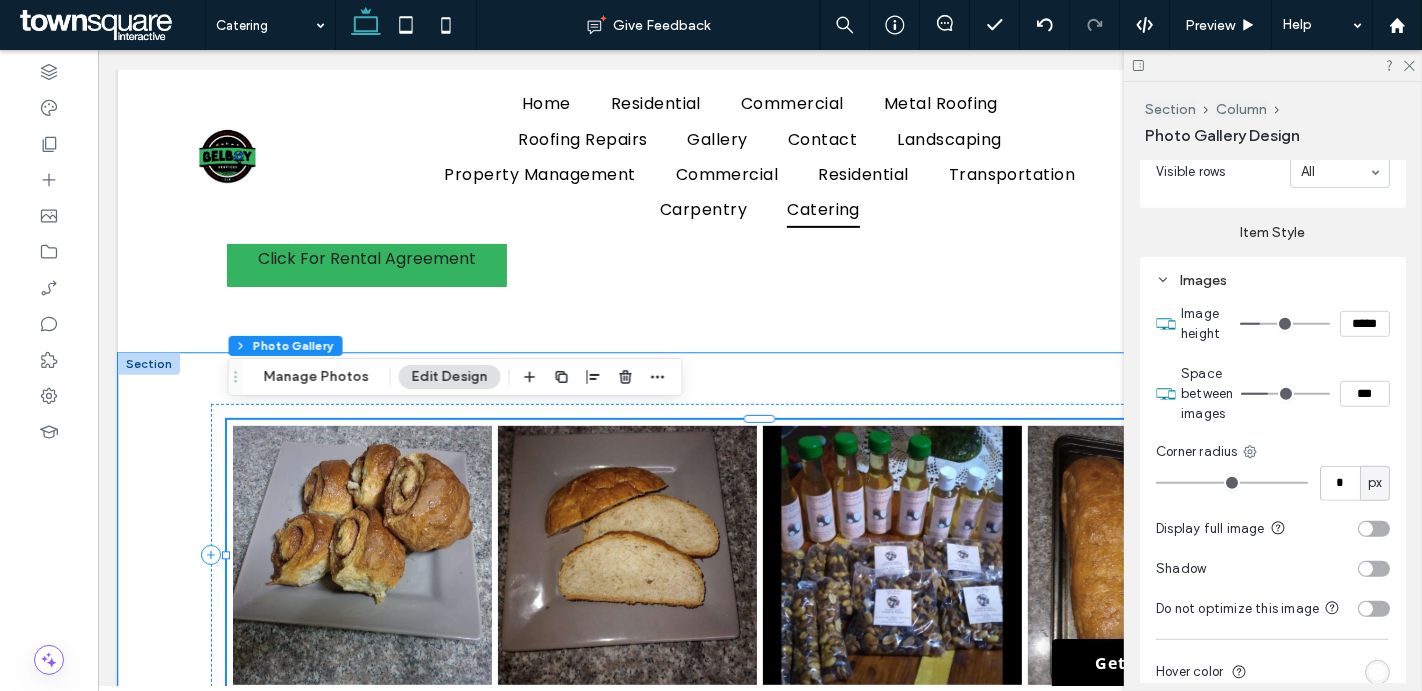 drag, startPoint x: 1247, startPoint y: 381, endPoint x: 1272, endPoint y: 381, distance: 25 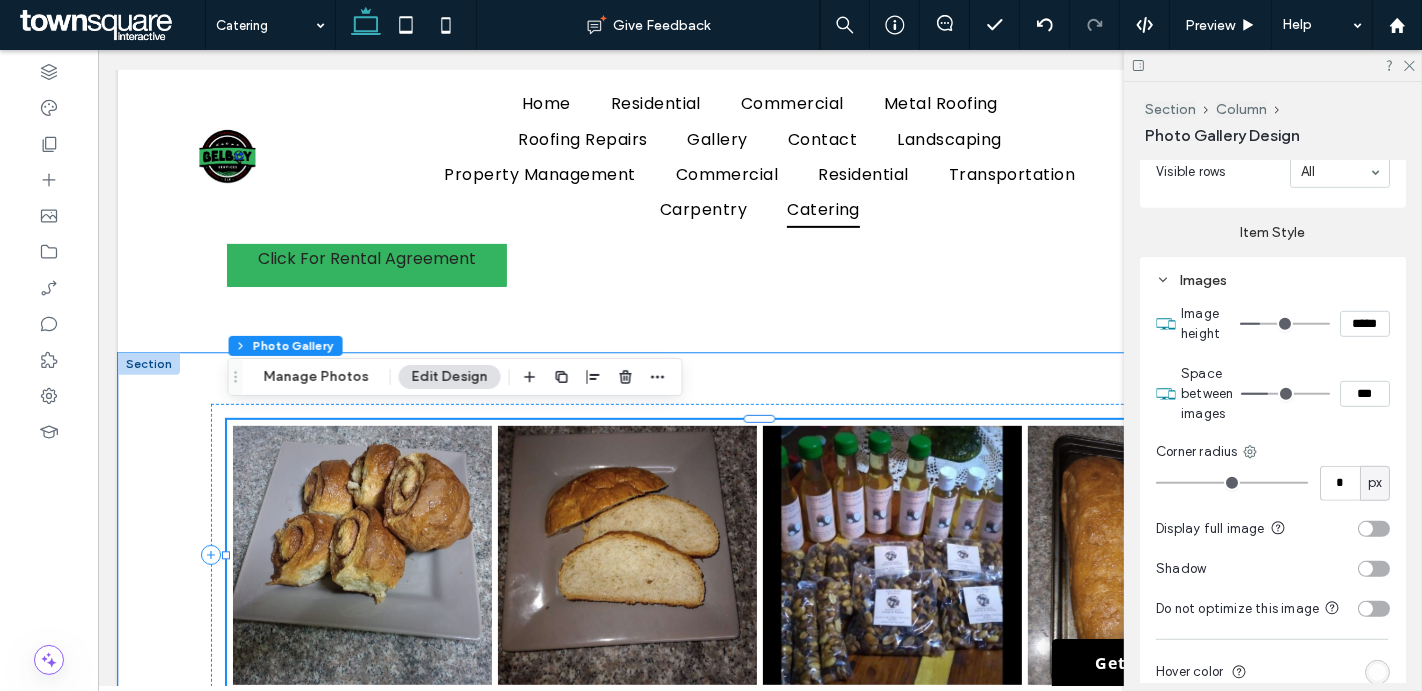 type on "*" 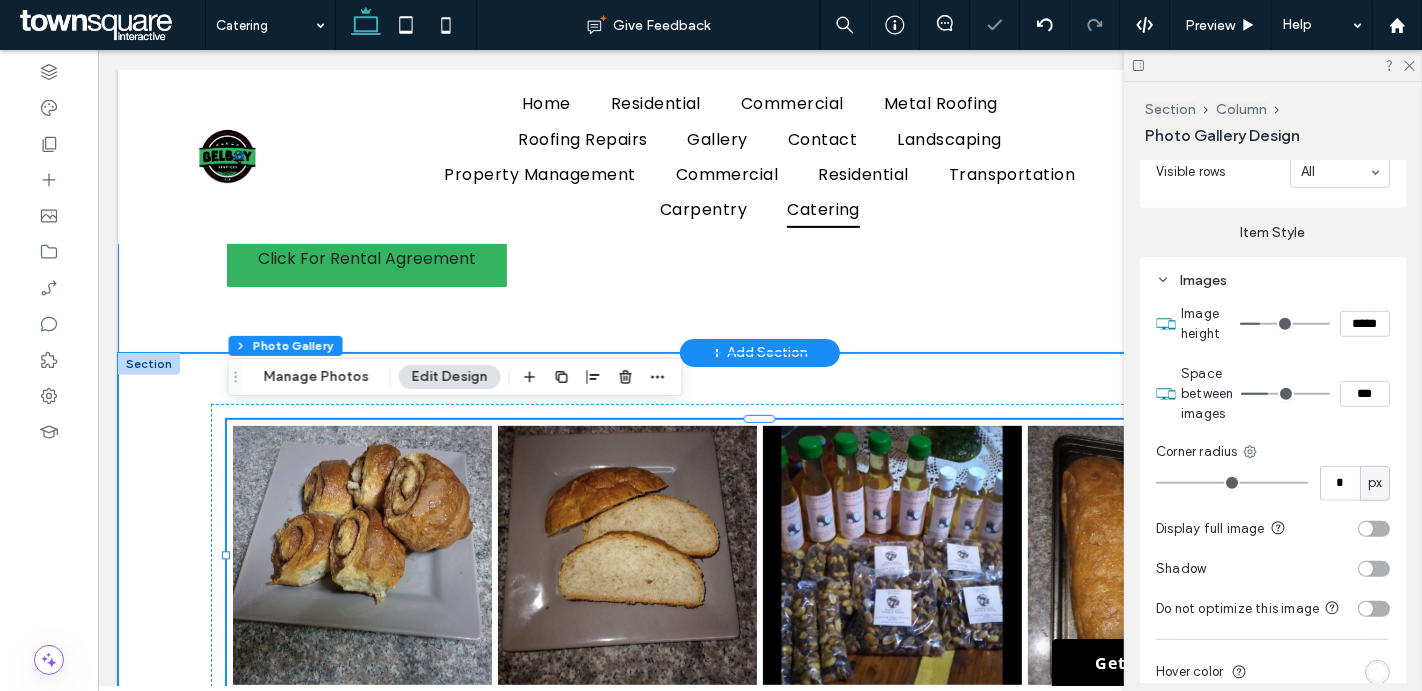 click on "BelBoy Services provides catering services in [CITY] and [CITY]. Feel free to contact us today for more information on the services we offer! We offer catering using the following places Donna's Kitchen Sweet Cheeks Pastries Call us or Email us
Click For Rental Agreement" at bounding box center (759, 142) 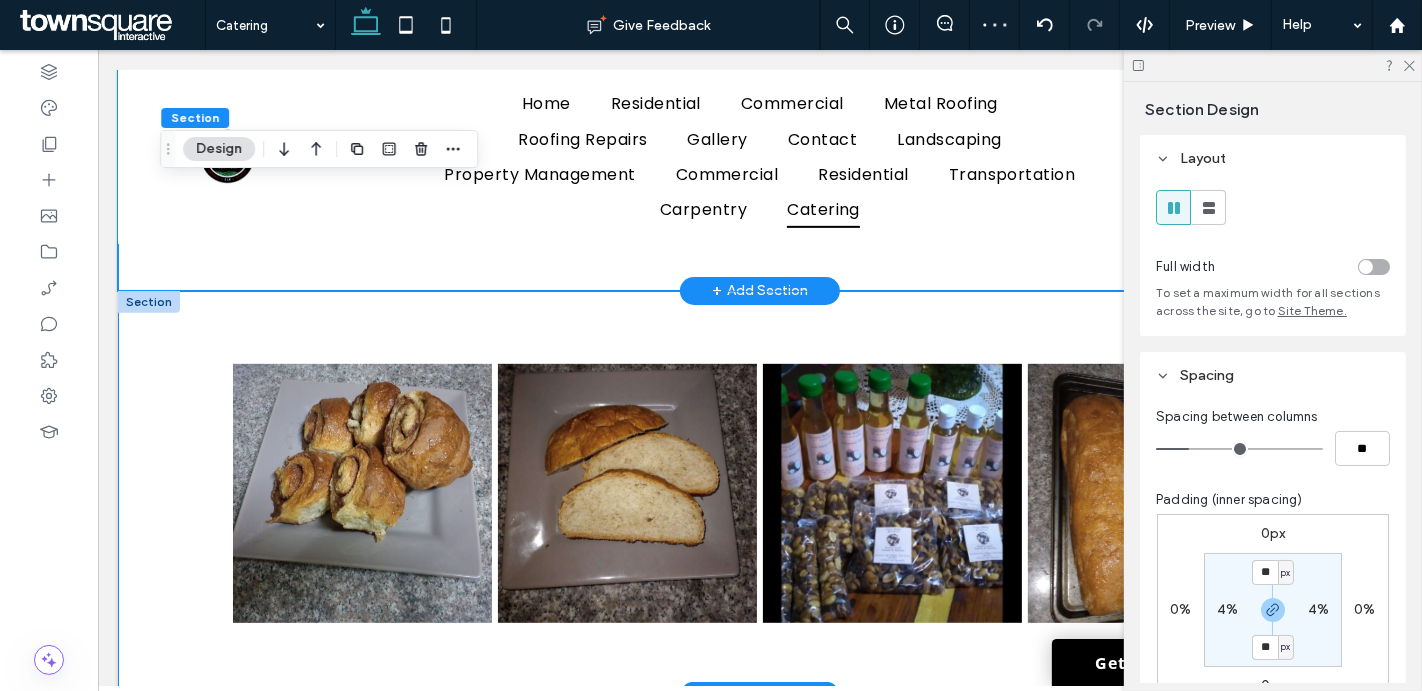 scroll, scrollTop: 1116, scrollLeft: 0, axis: vertical 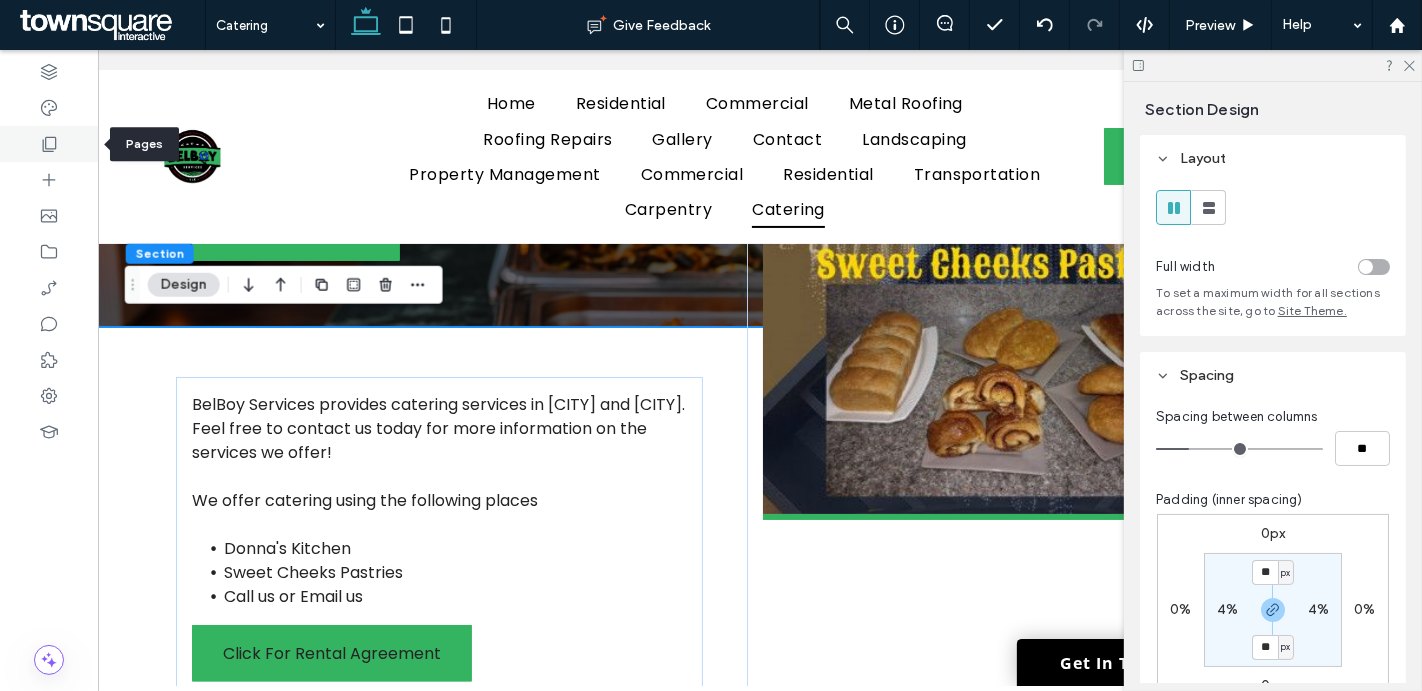 click at bounding box center (49, 144) 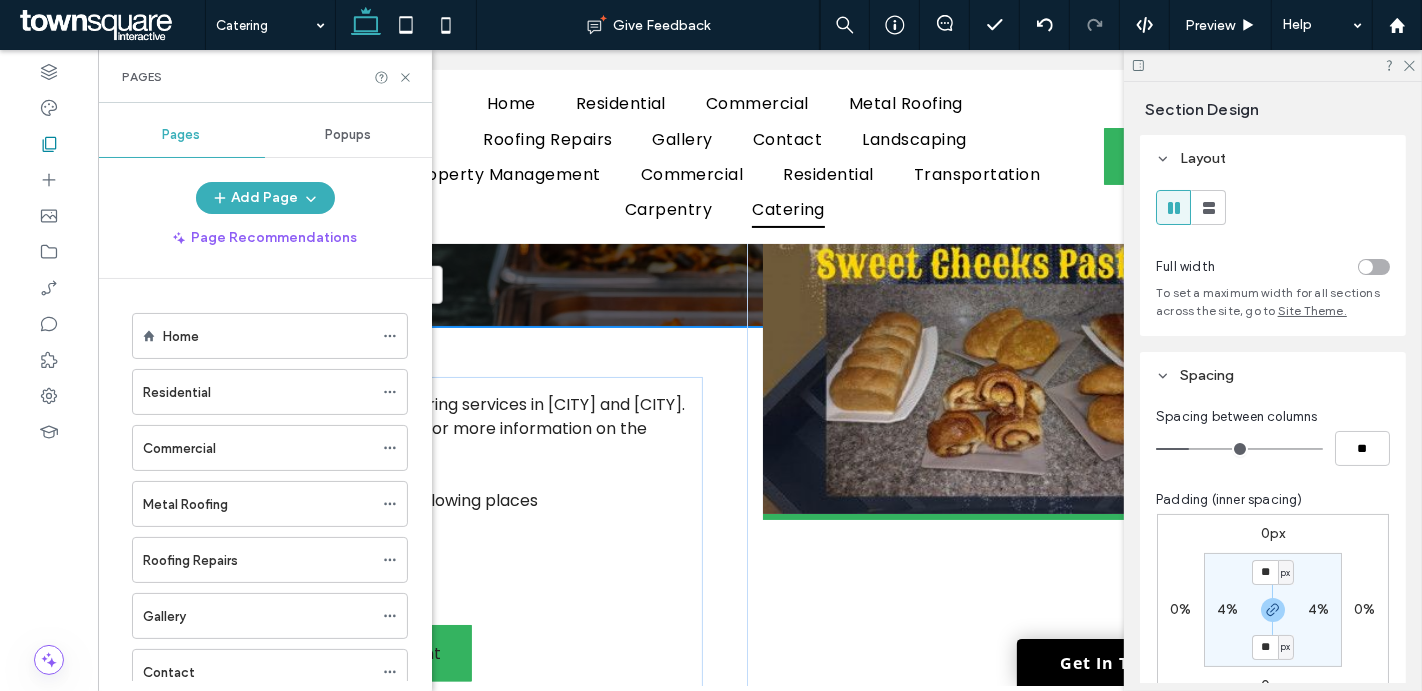 scroll, scrollTop: 497, scrollLeft: 0, axis: vertical 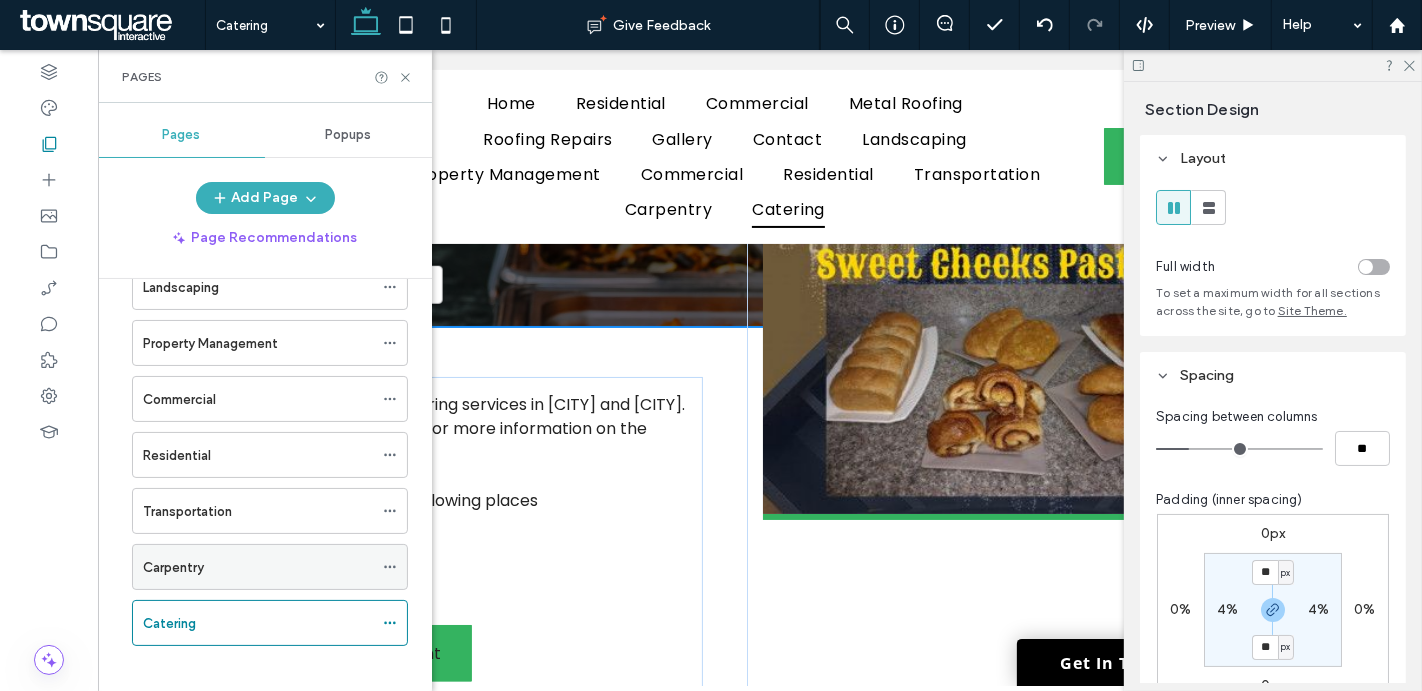 click on "Carpentry" at bounding box center (258, 567) 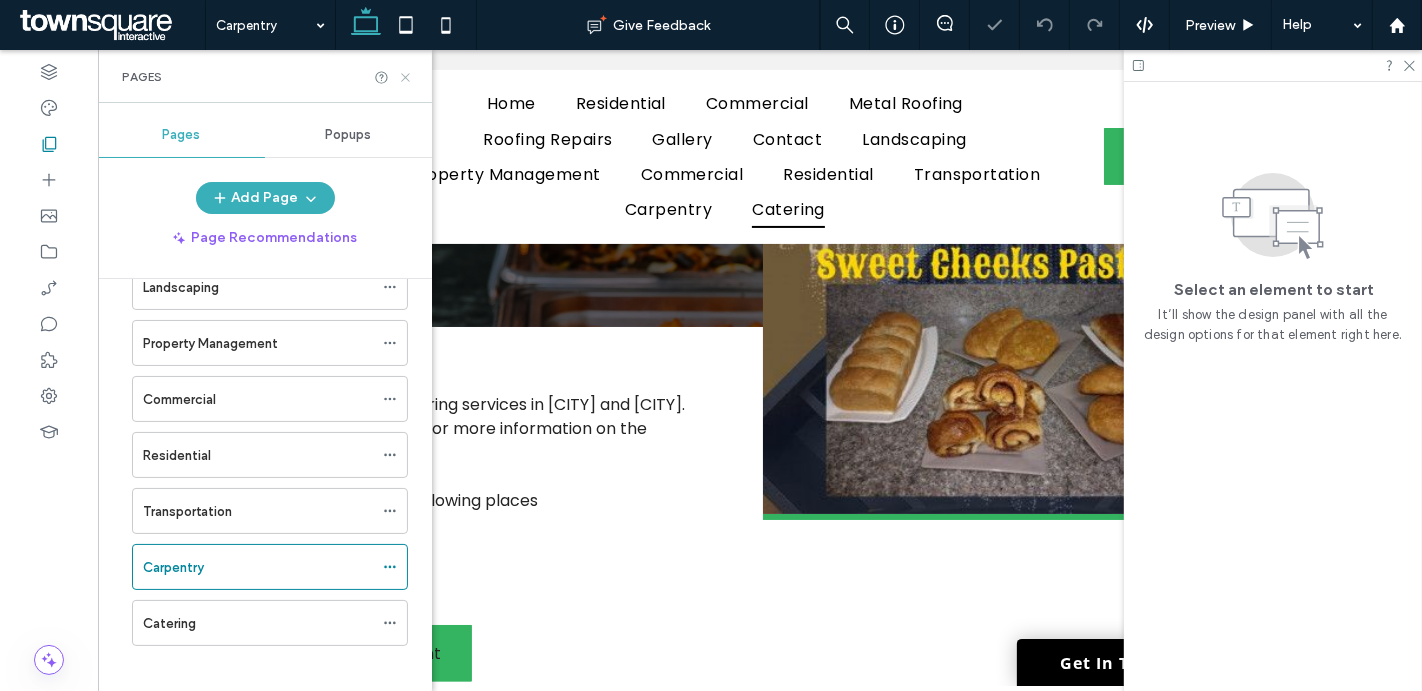 click 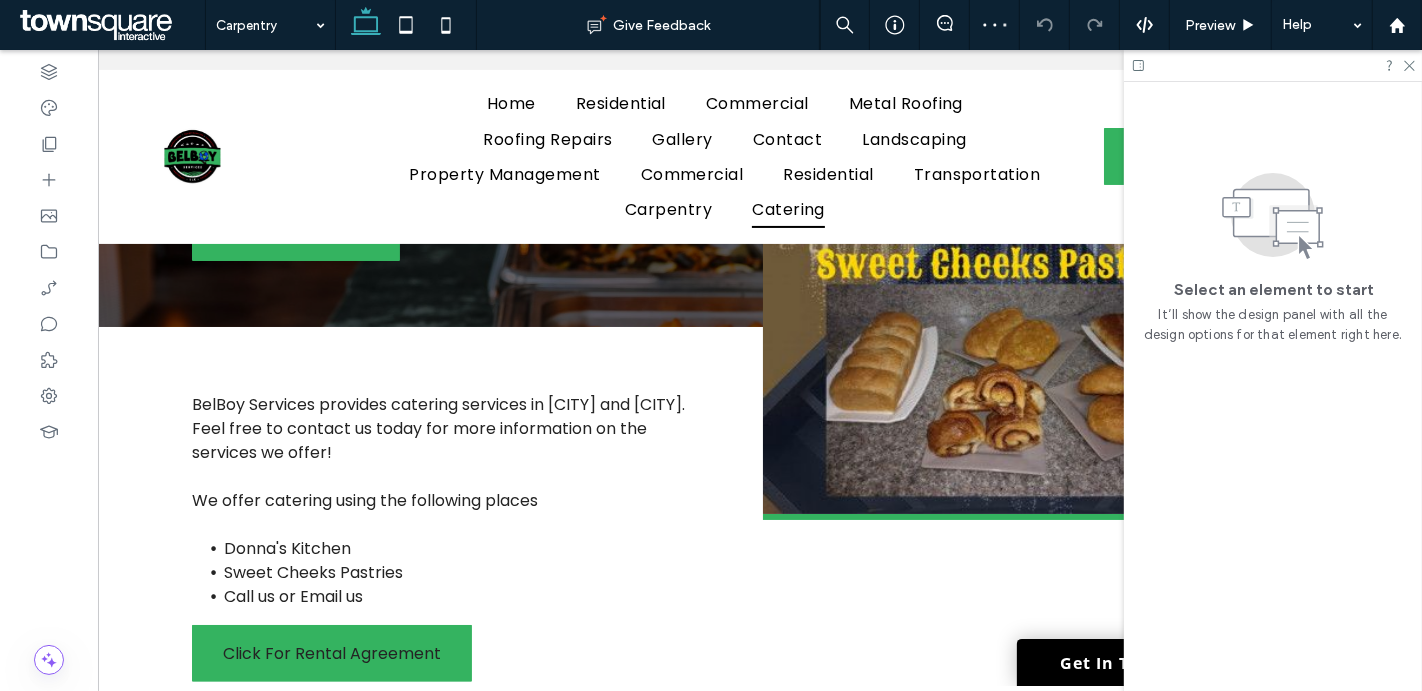 scroll, scrollTop: 0, scrollLeft: 0, axis: both 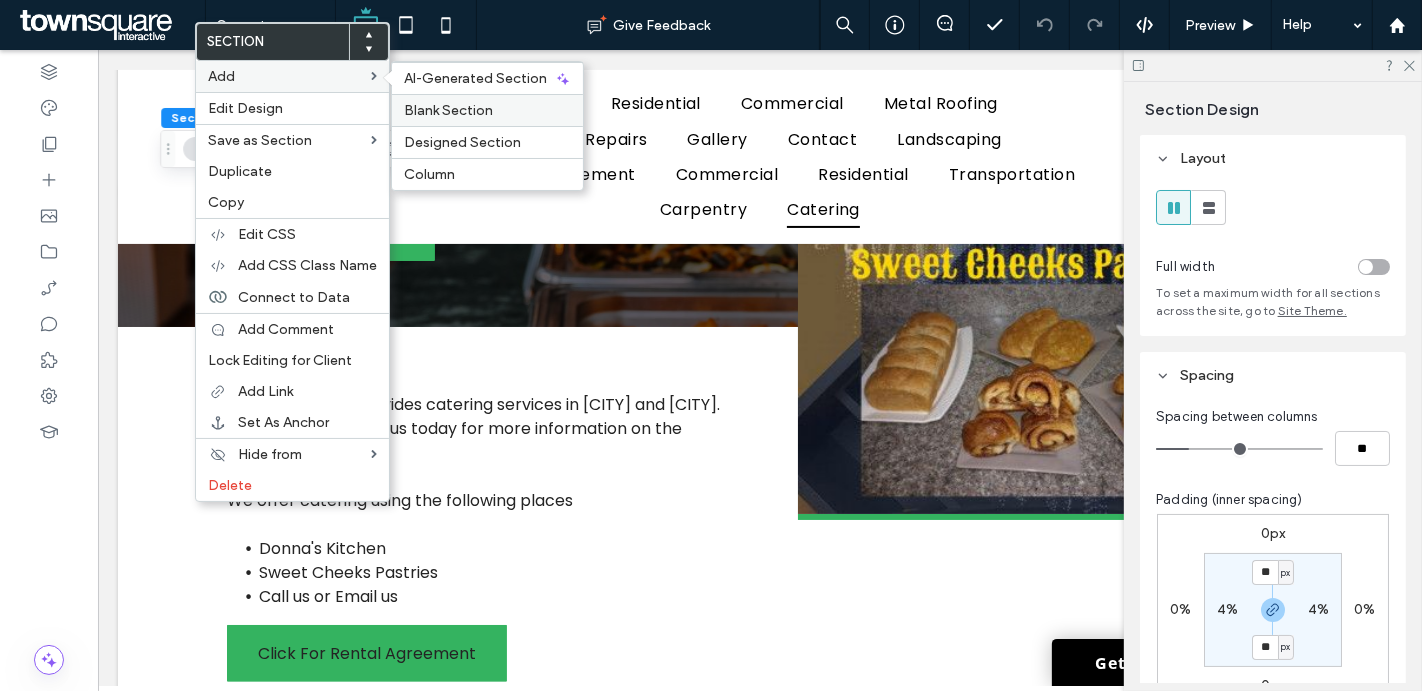 click on "Blank Section" at bounding box center [448, 110] 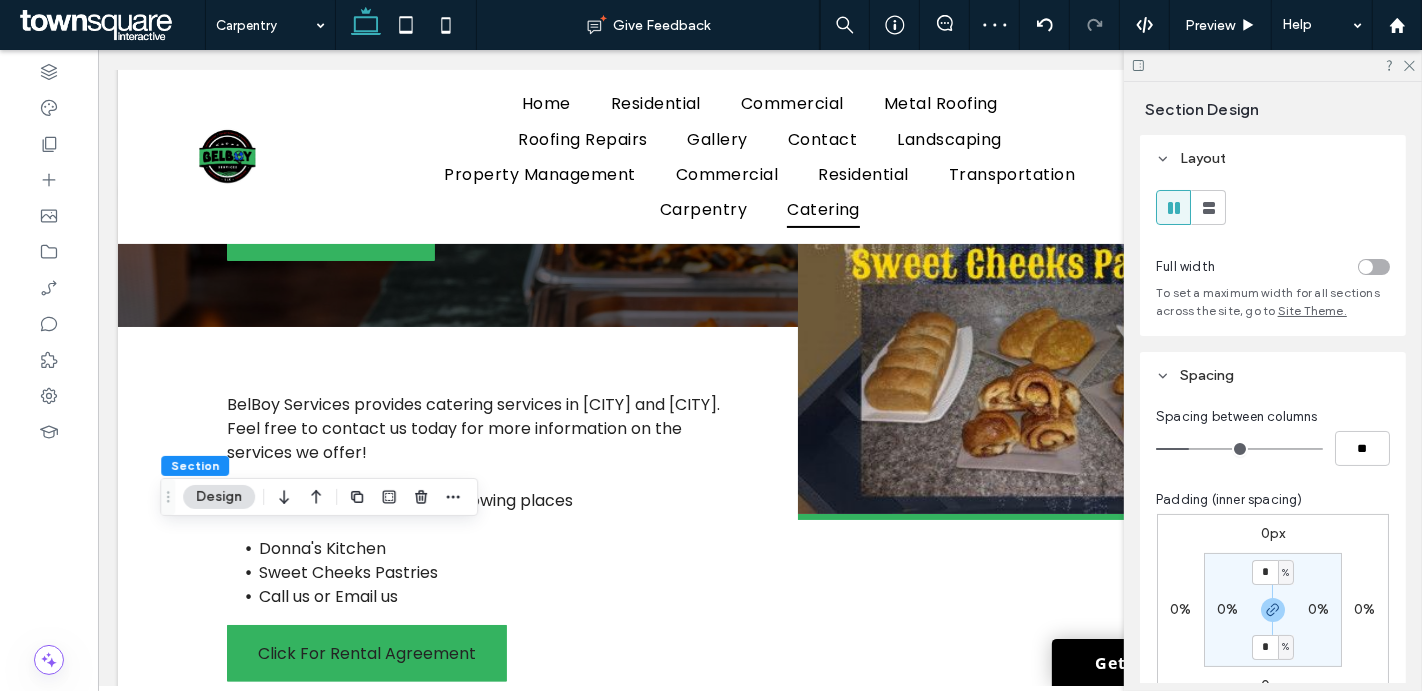 click on "0%" at bounding box center (1227, 609) 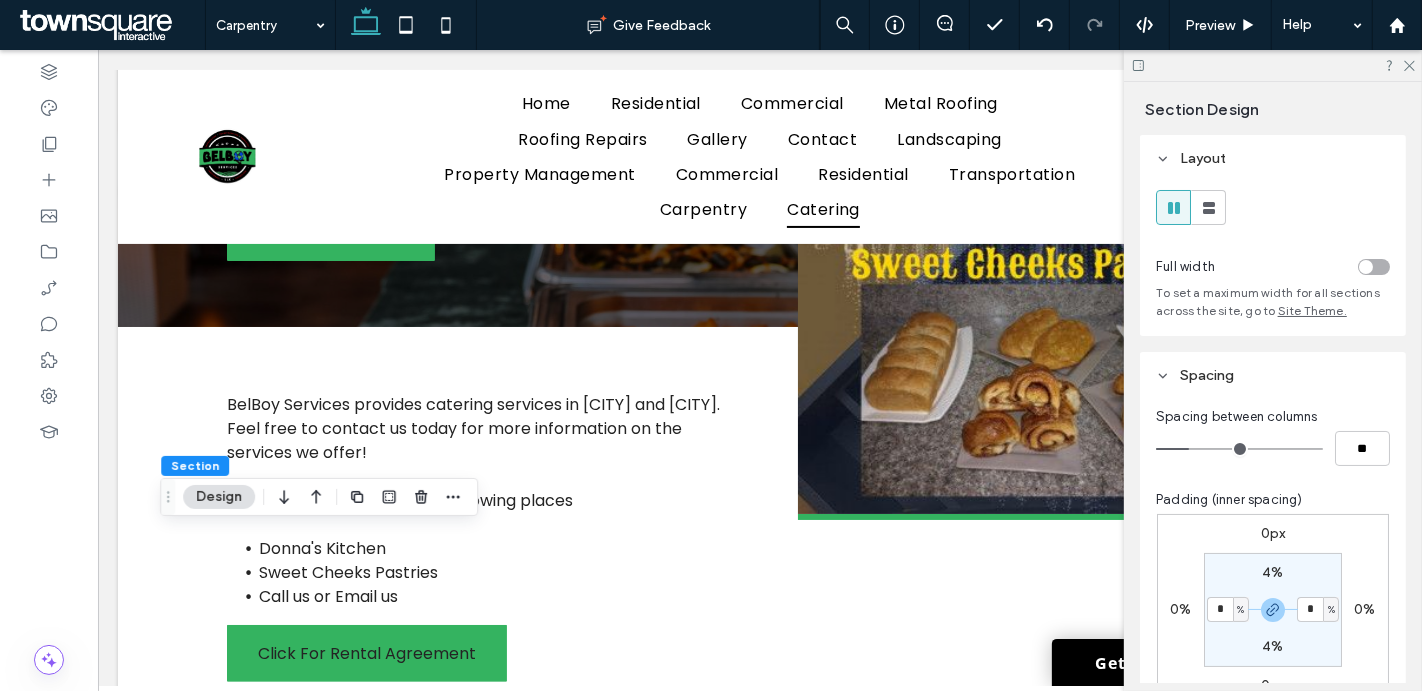 type on "*" 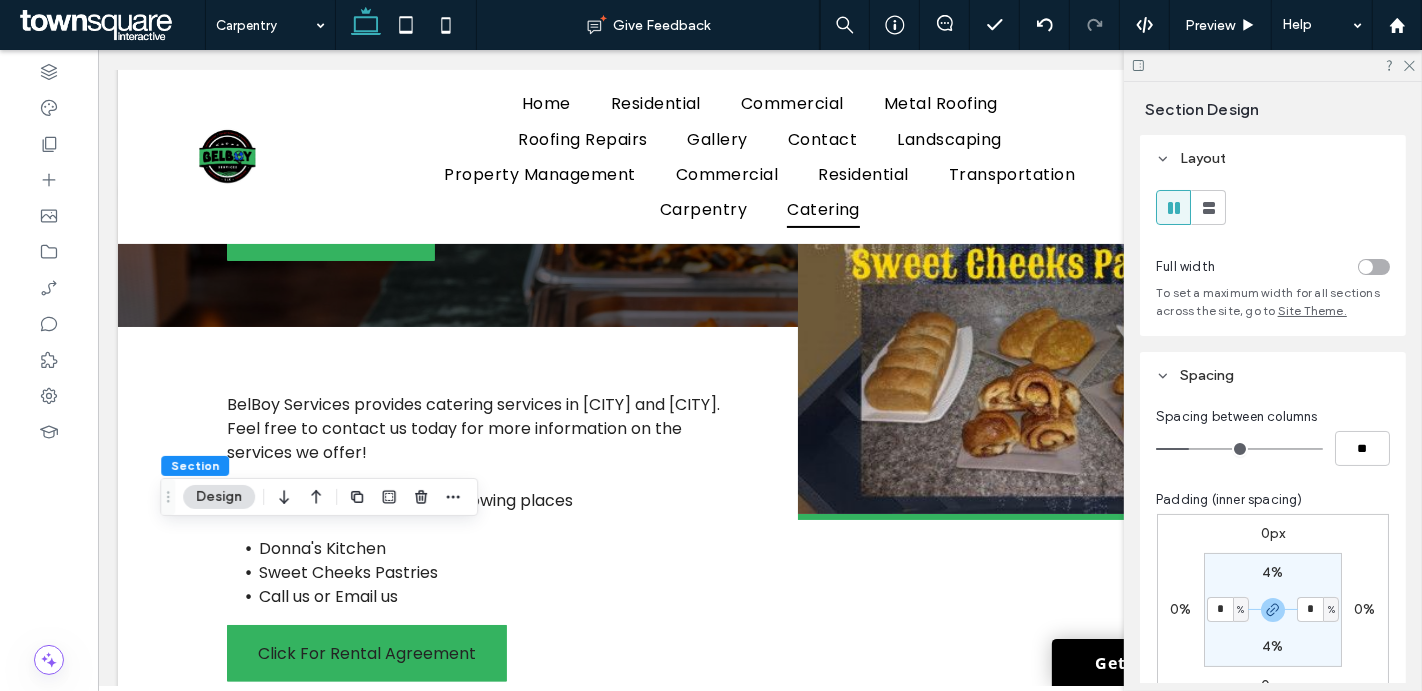 type on "*" 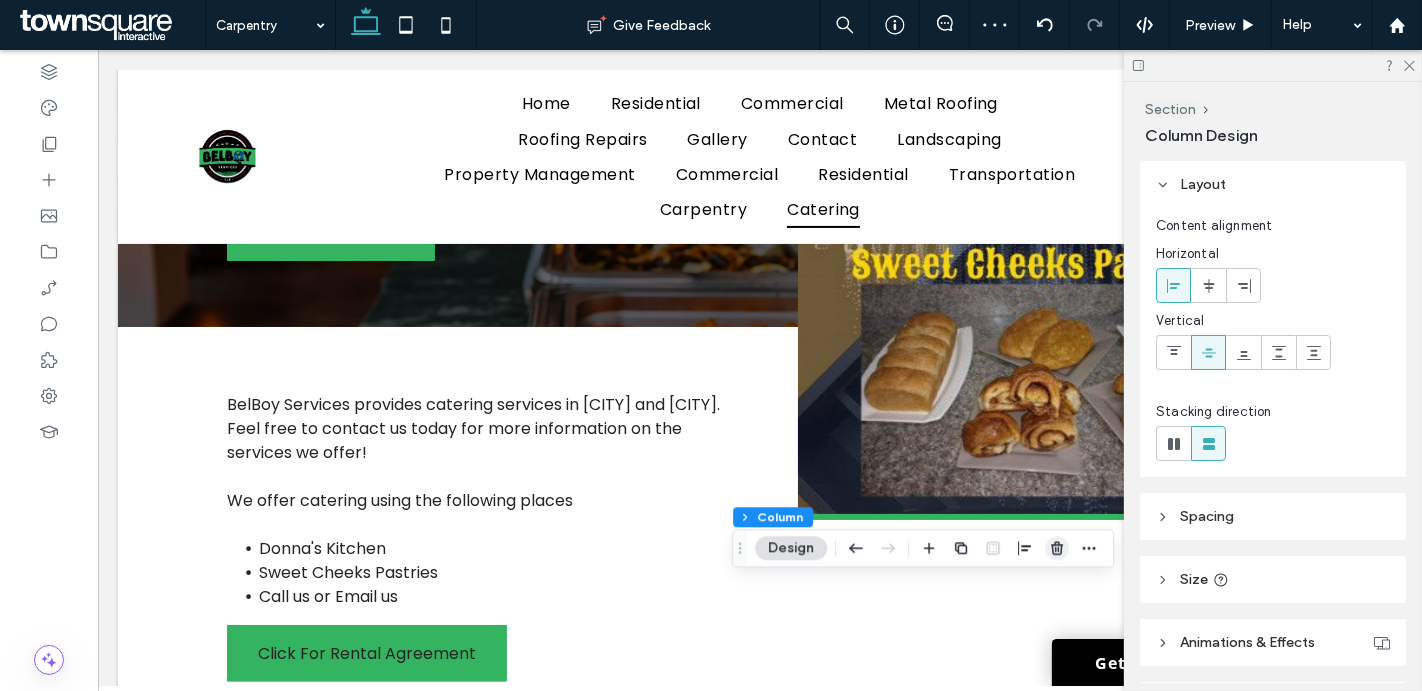 click 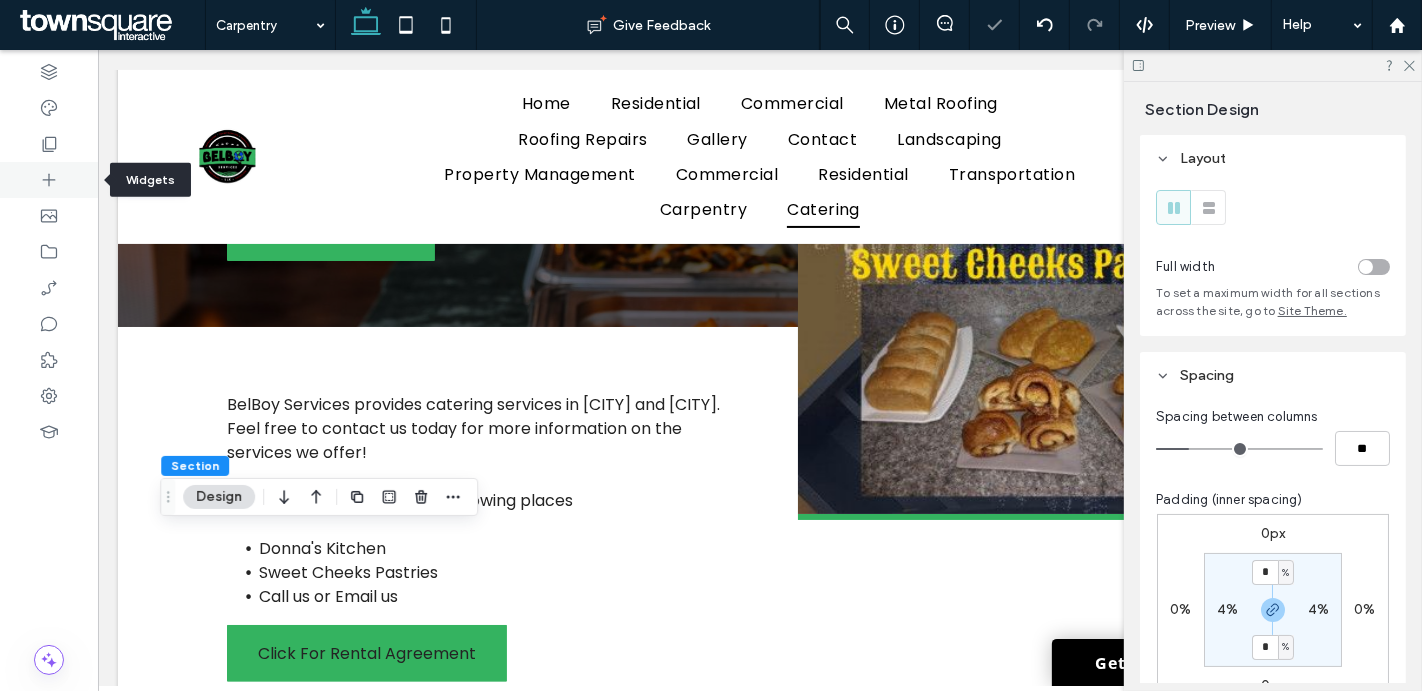 click at bounding box center (49, 180) 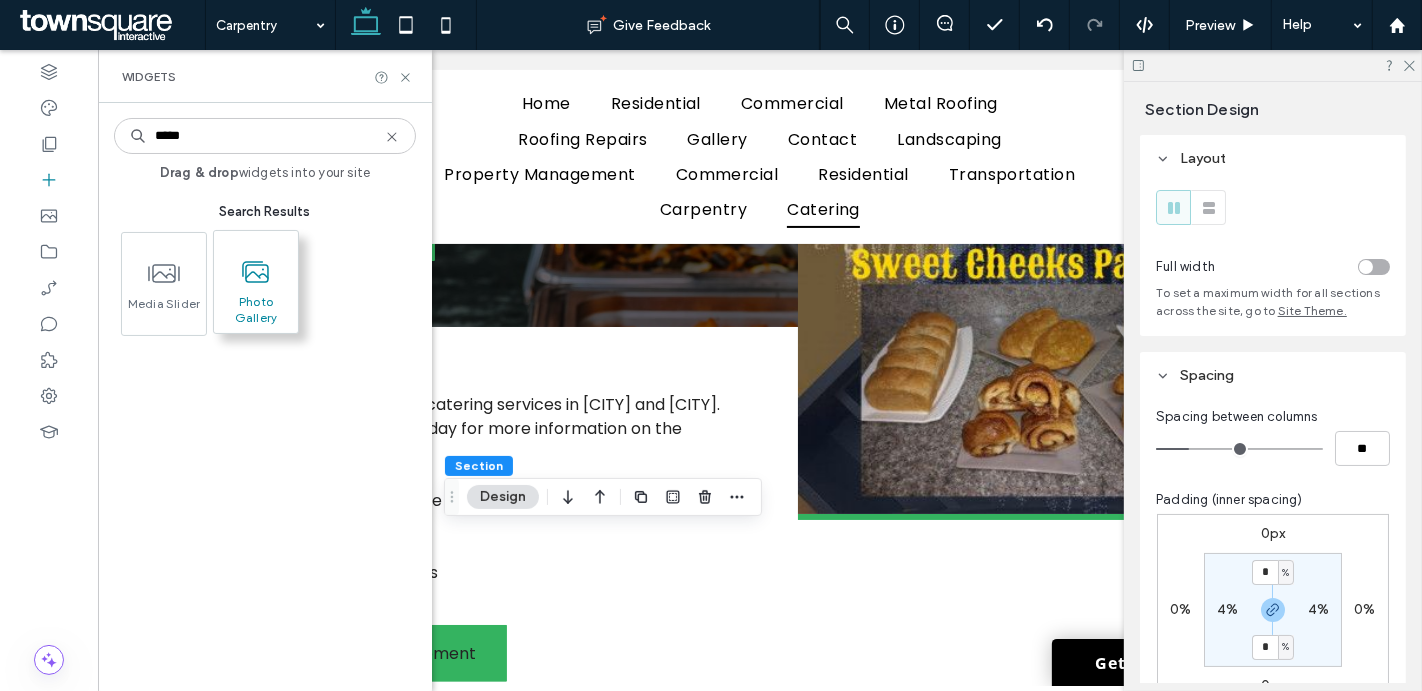 type on "*****" 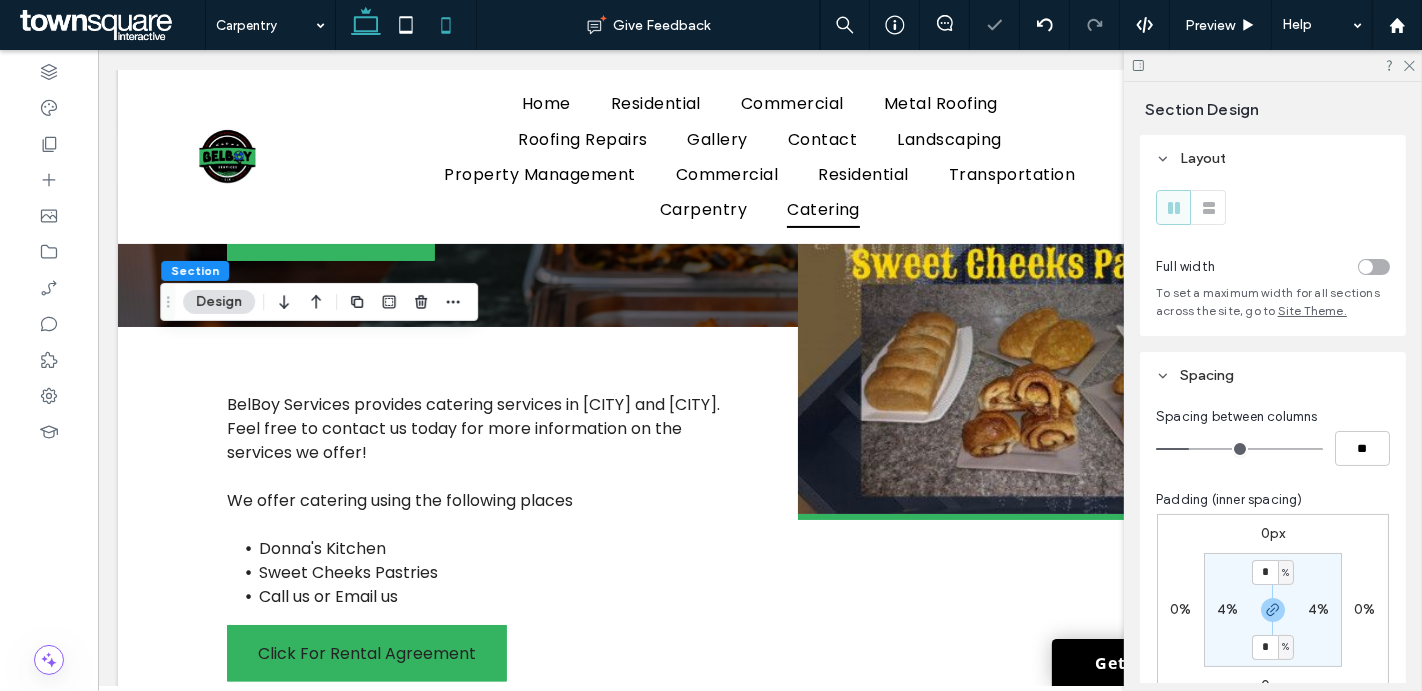 drag, startPoint x: 260, startPoint y: 275, endPoint x: 425, endPoint y: 0, distance: 320.70236 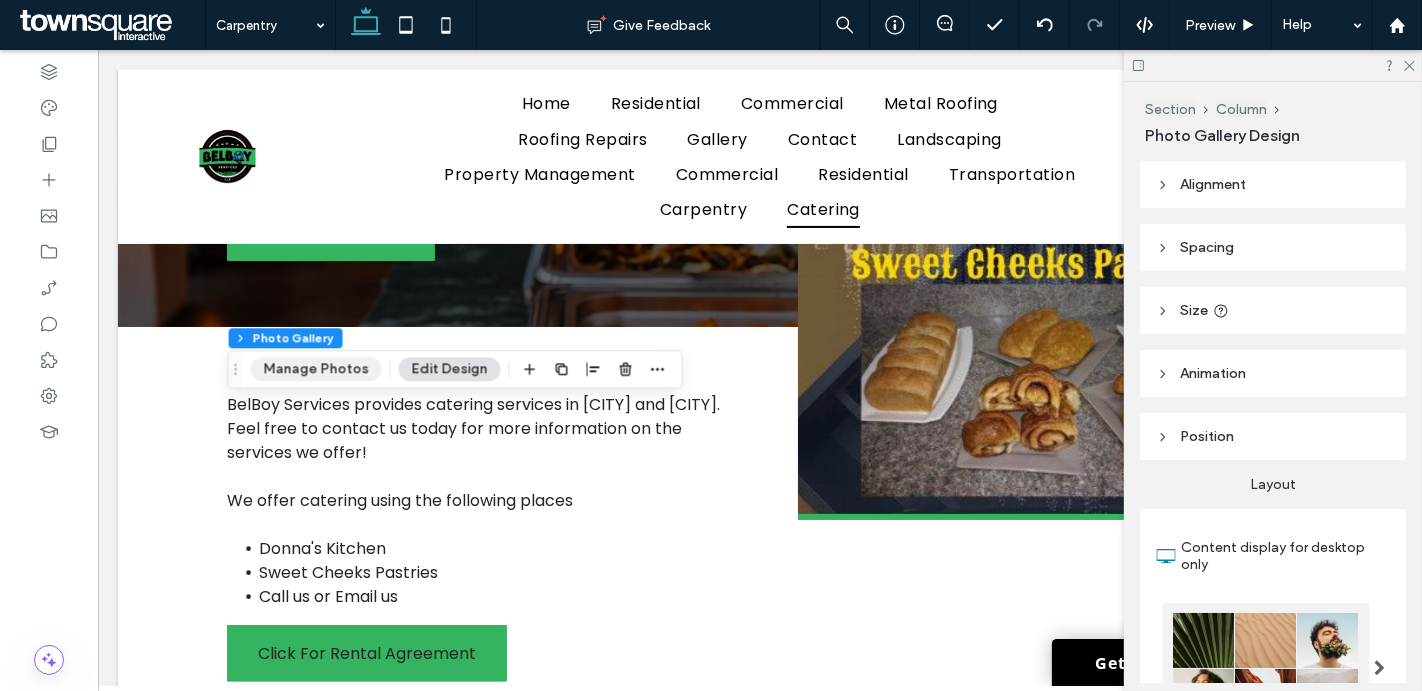 click on "Manage Photos" at bounding box center [316, 369] 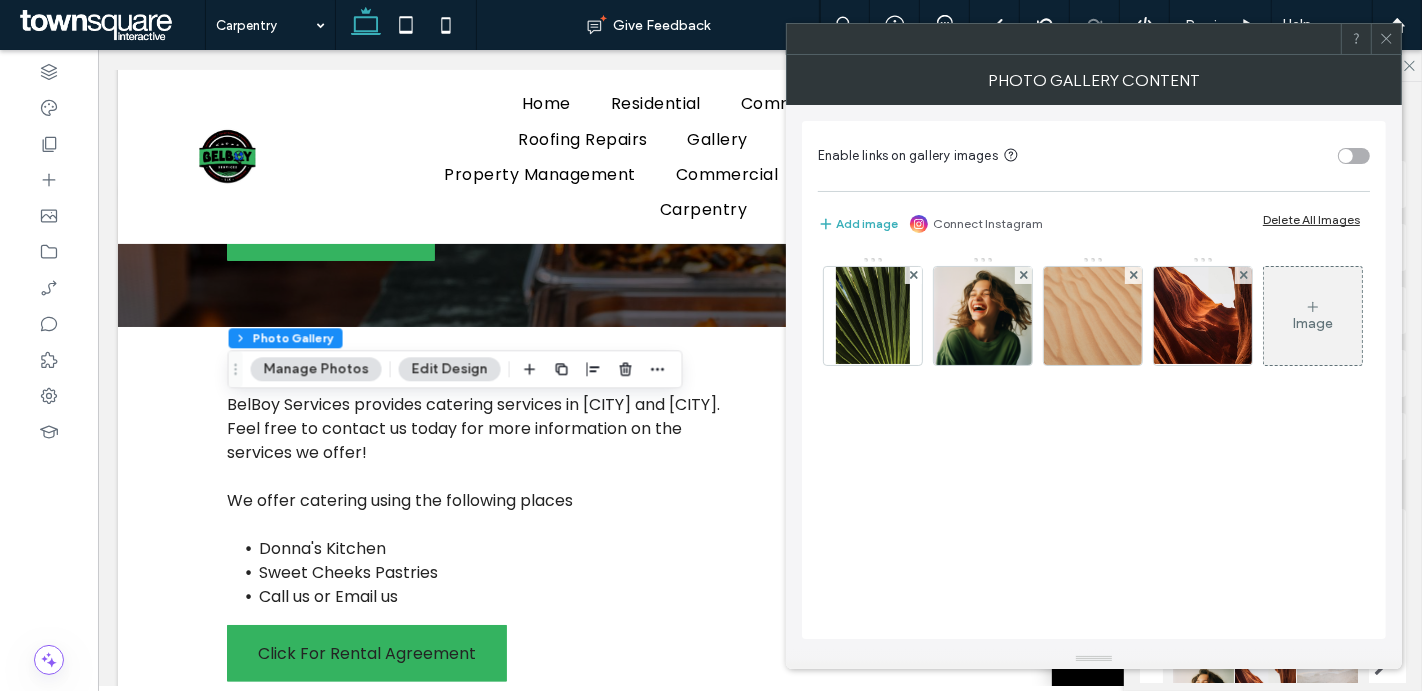 click on "Delete All Images" at bounding box center [1311, 219] 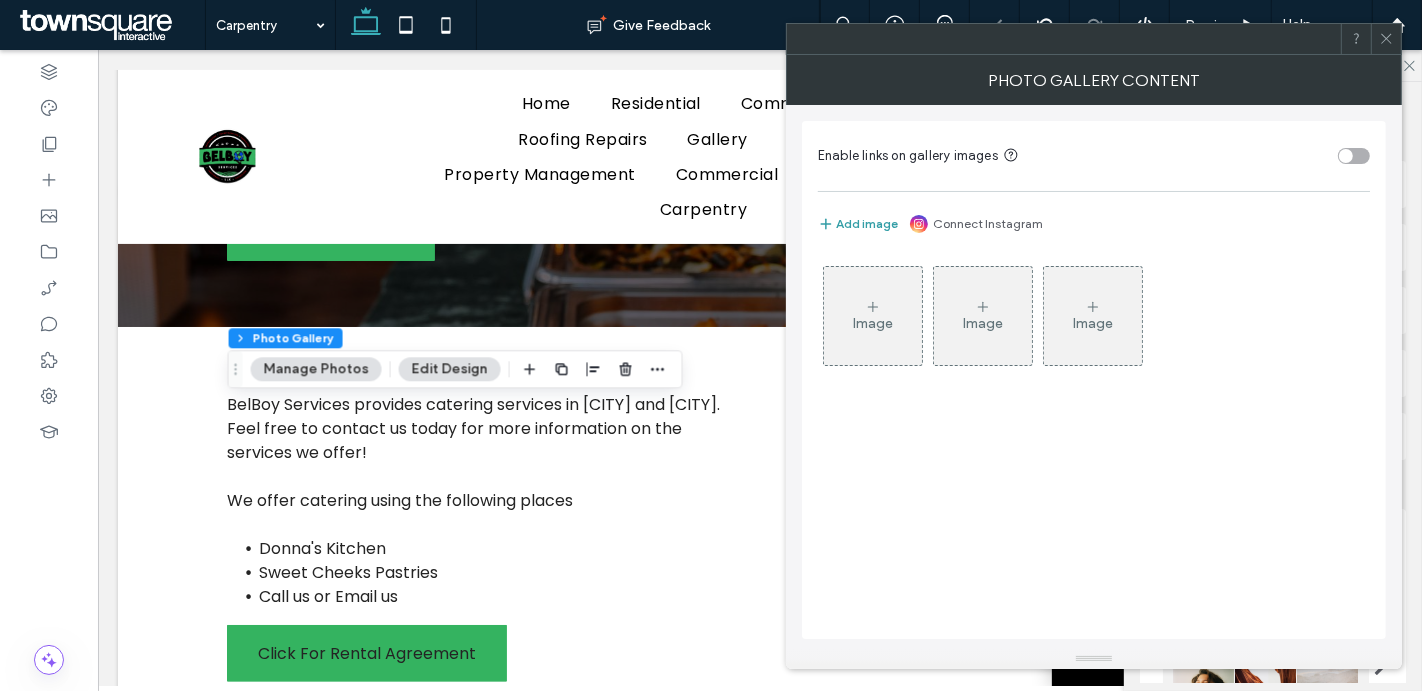 click on "Add image" at bounding box center [858, 224] 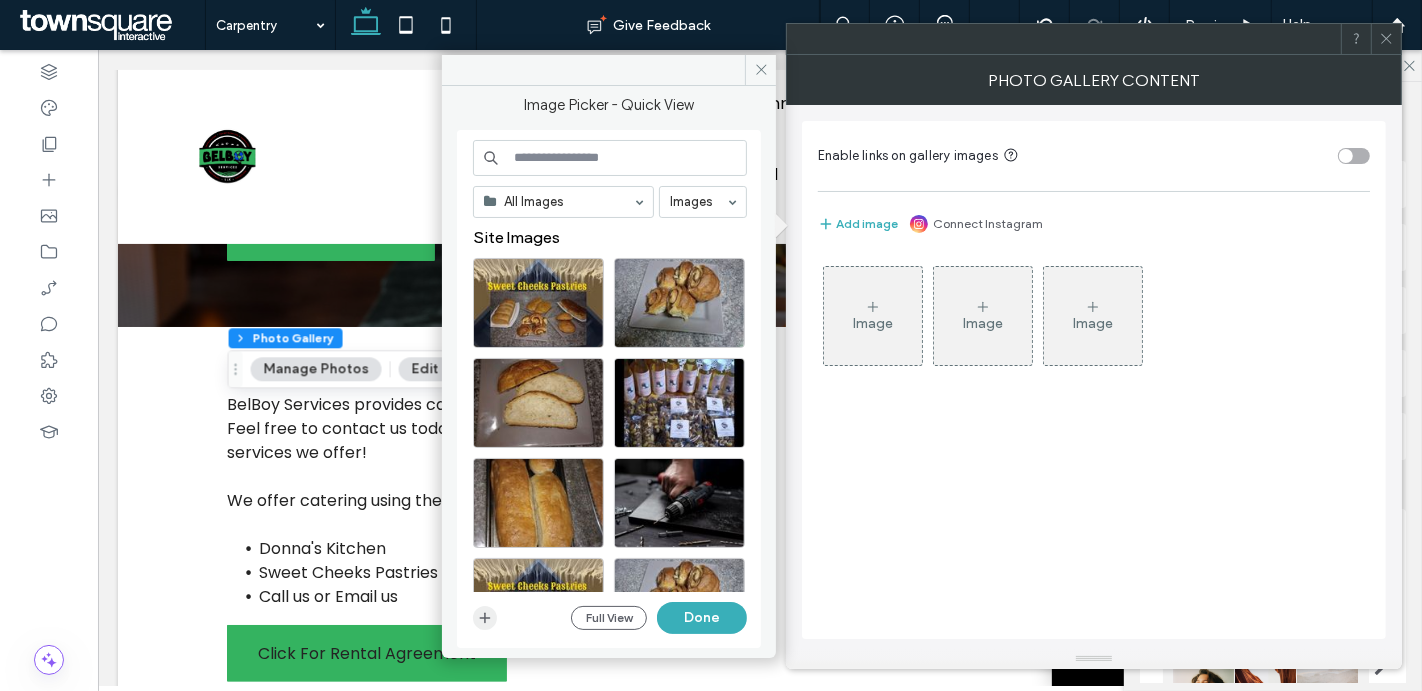 click 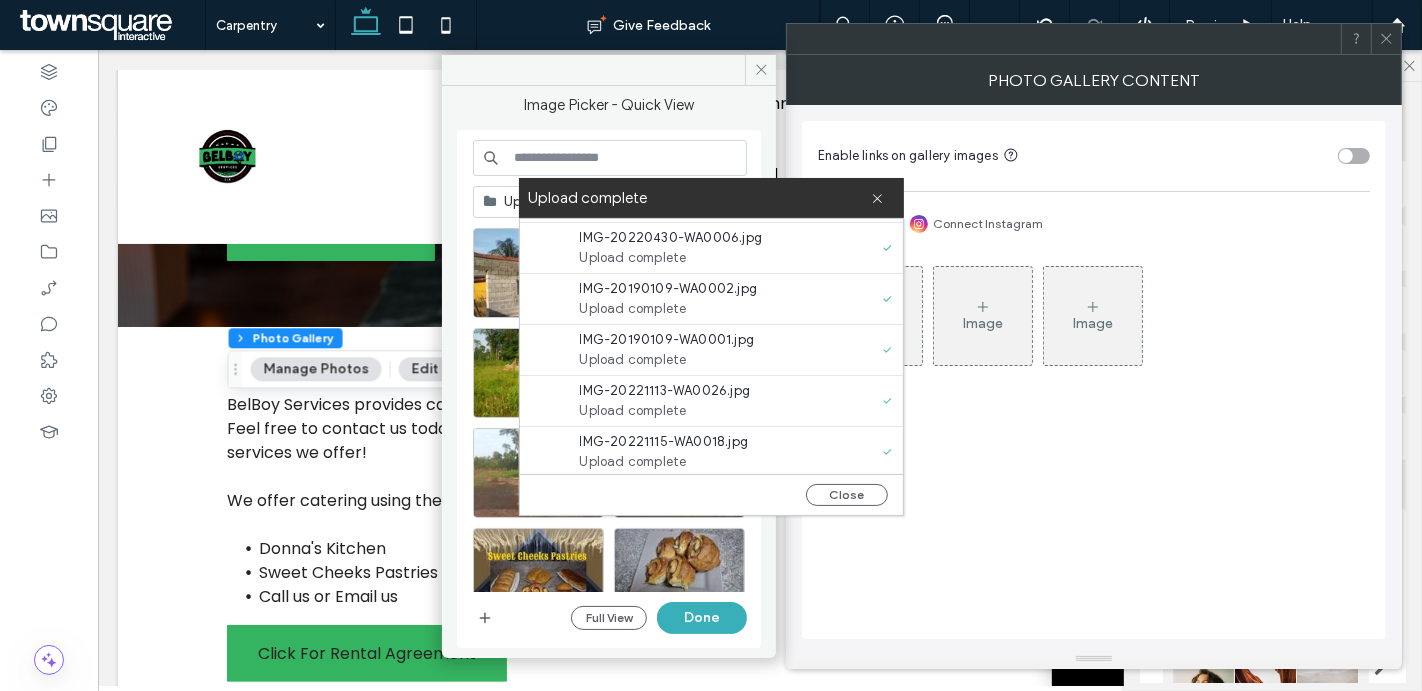 scroll, scrollTop: 48, scrollLeft: 0, axis: vertical 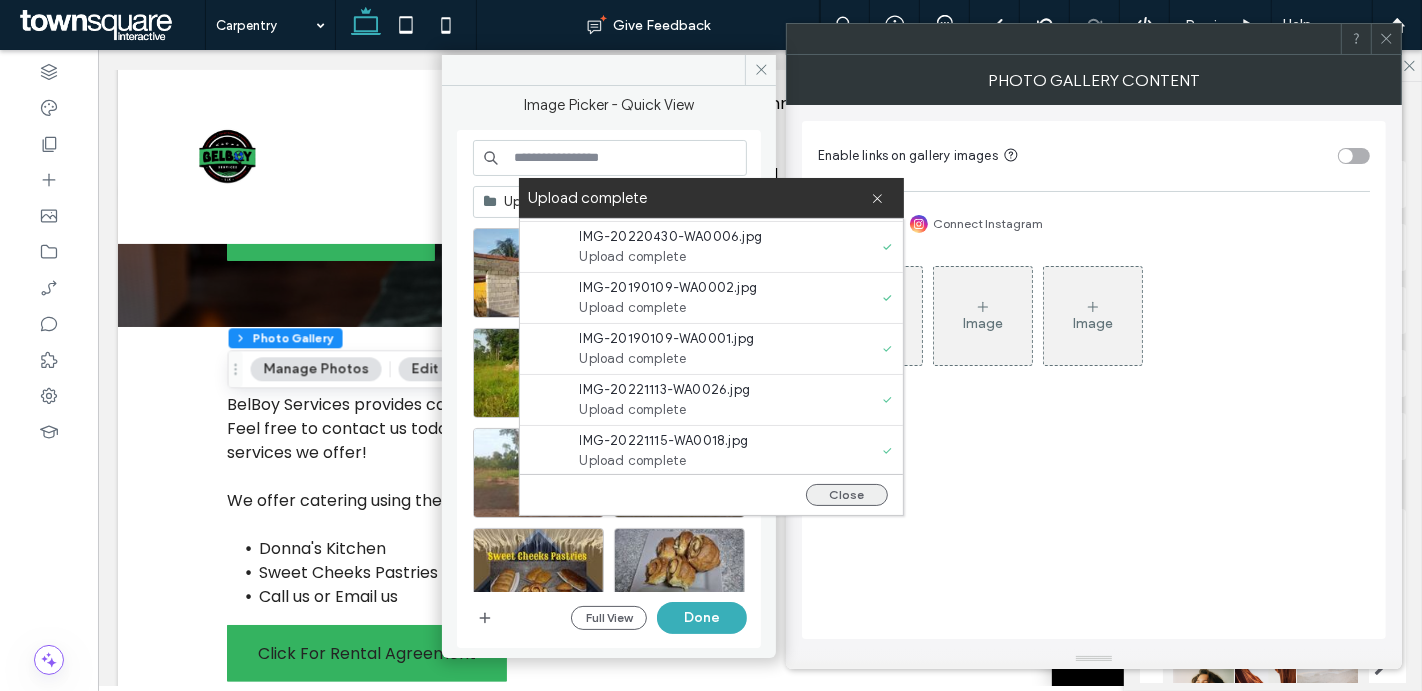 click on "Close" at bounding box center [847, 495] 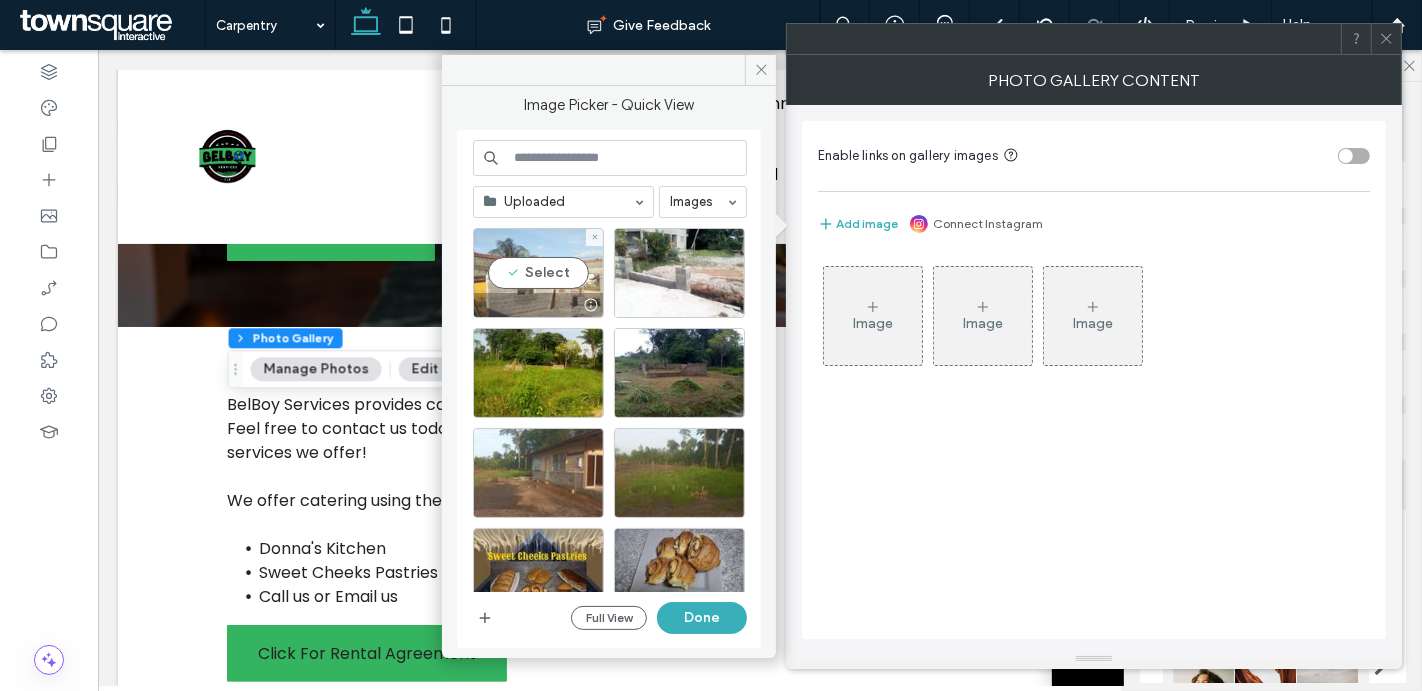 click on "Select" at bounding box center [538, 273] 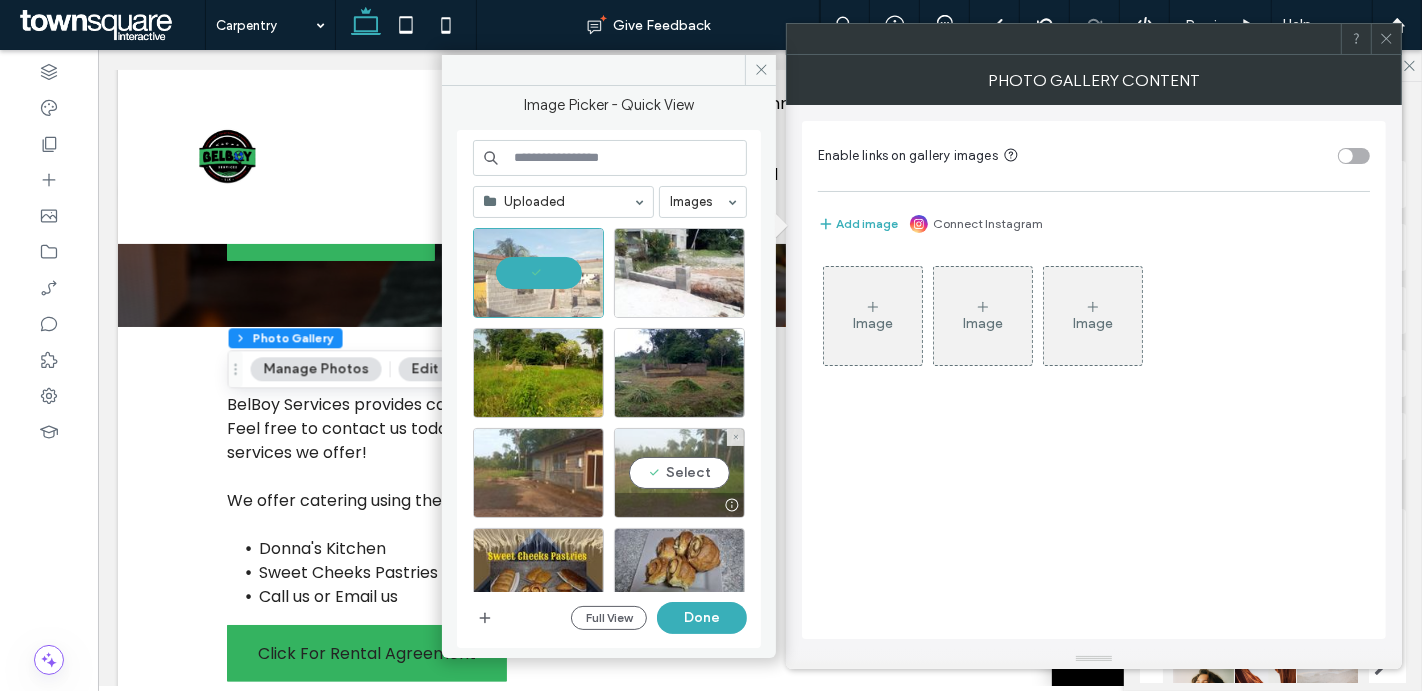 click on "Select" at bounding box center [679, 473] 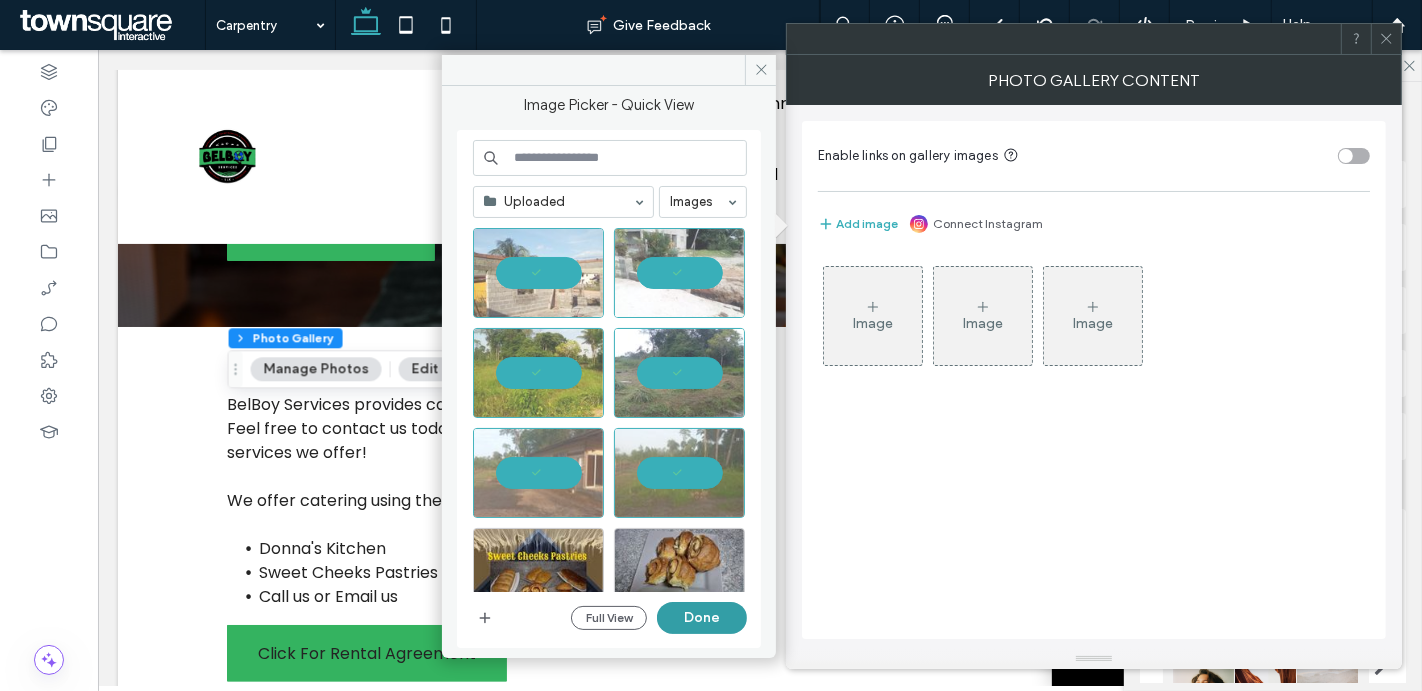click on "Done" at bounding box center (702, 618) 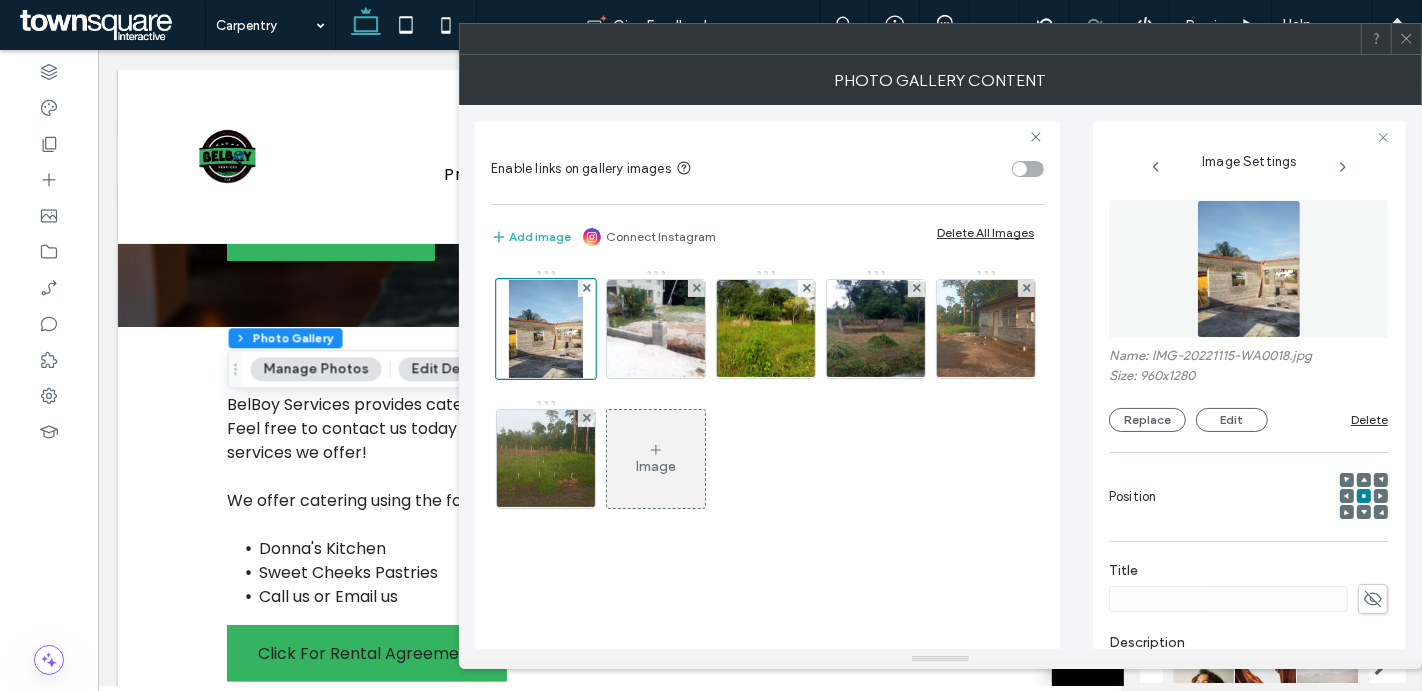 click 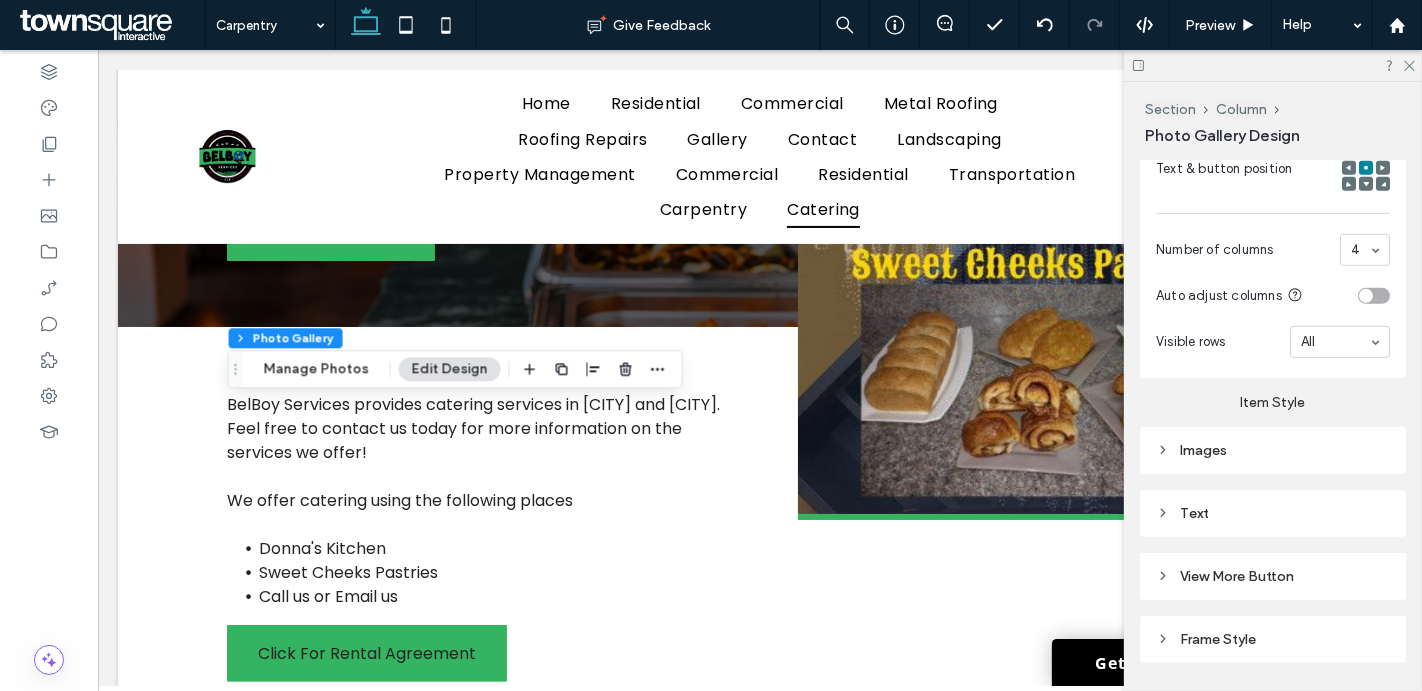 scroll, scrollTop: 830, scrollLeft: 0, axis: vertical 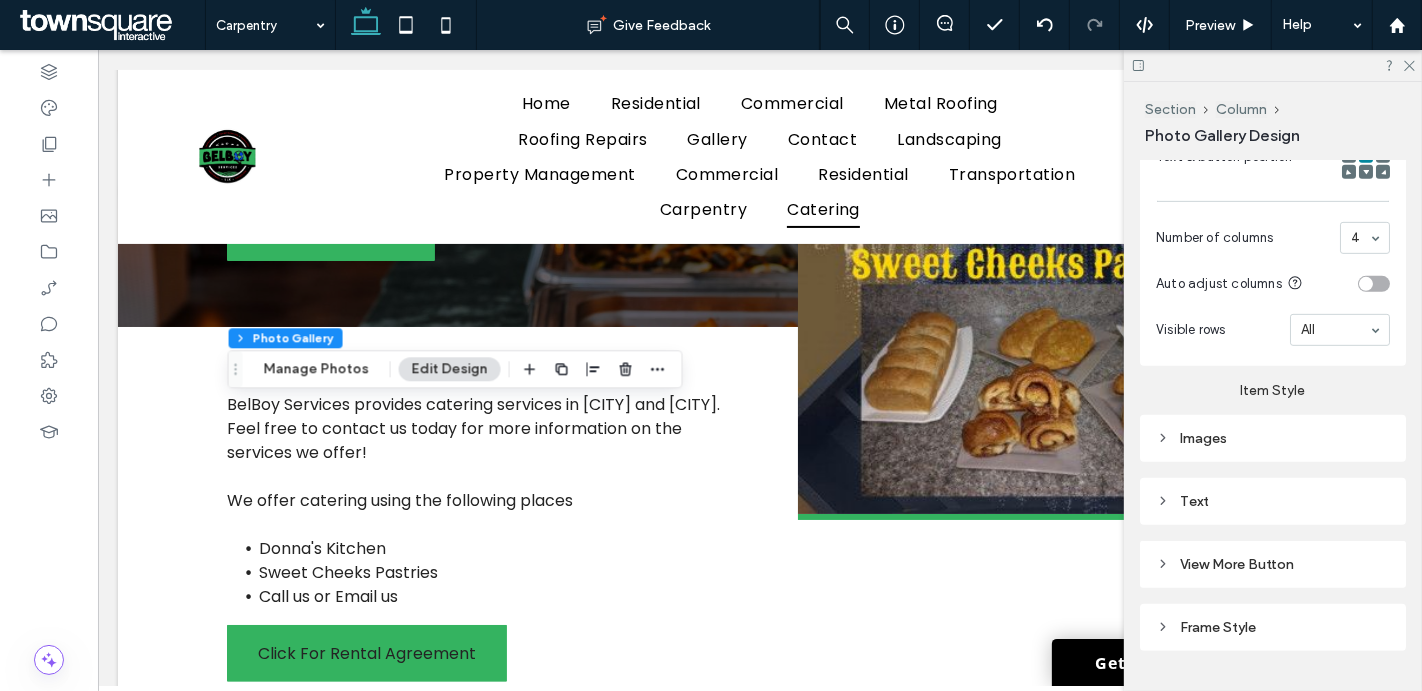 click on "Images" at bounding box center (1273, 438) 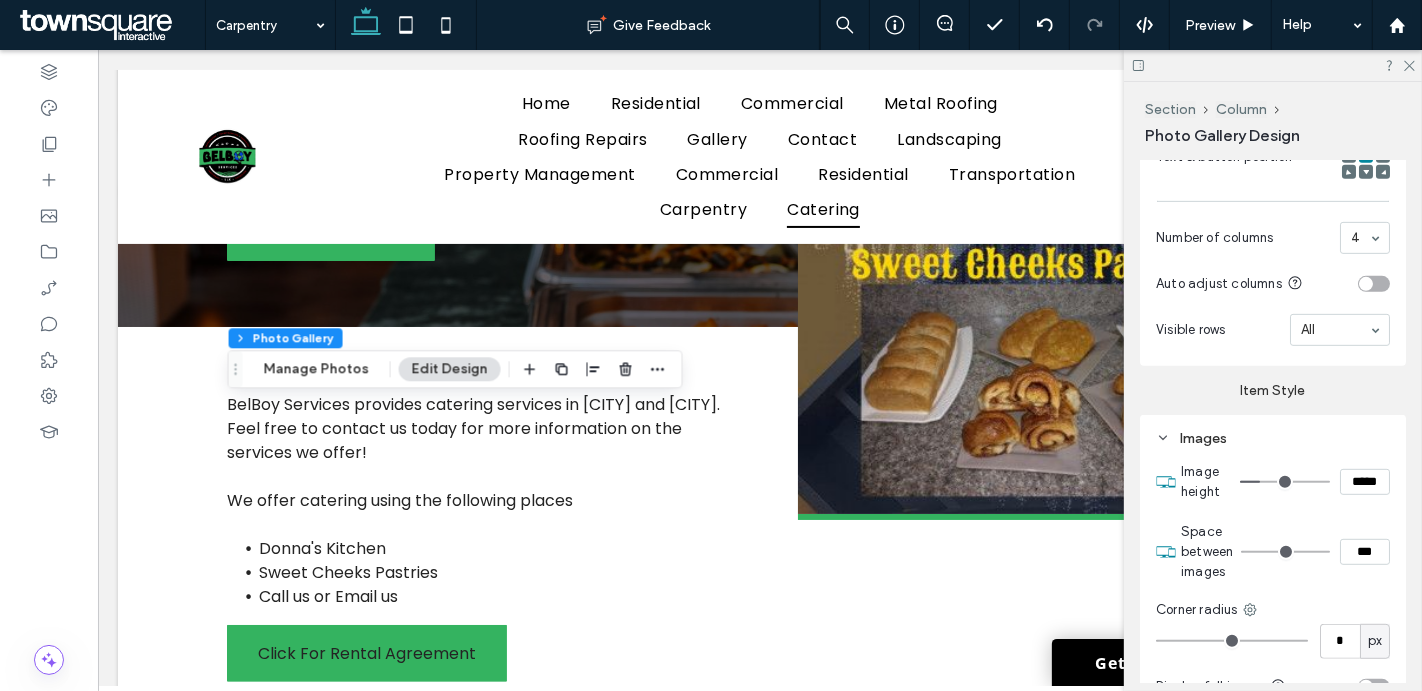 type on "*" 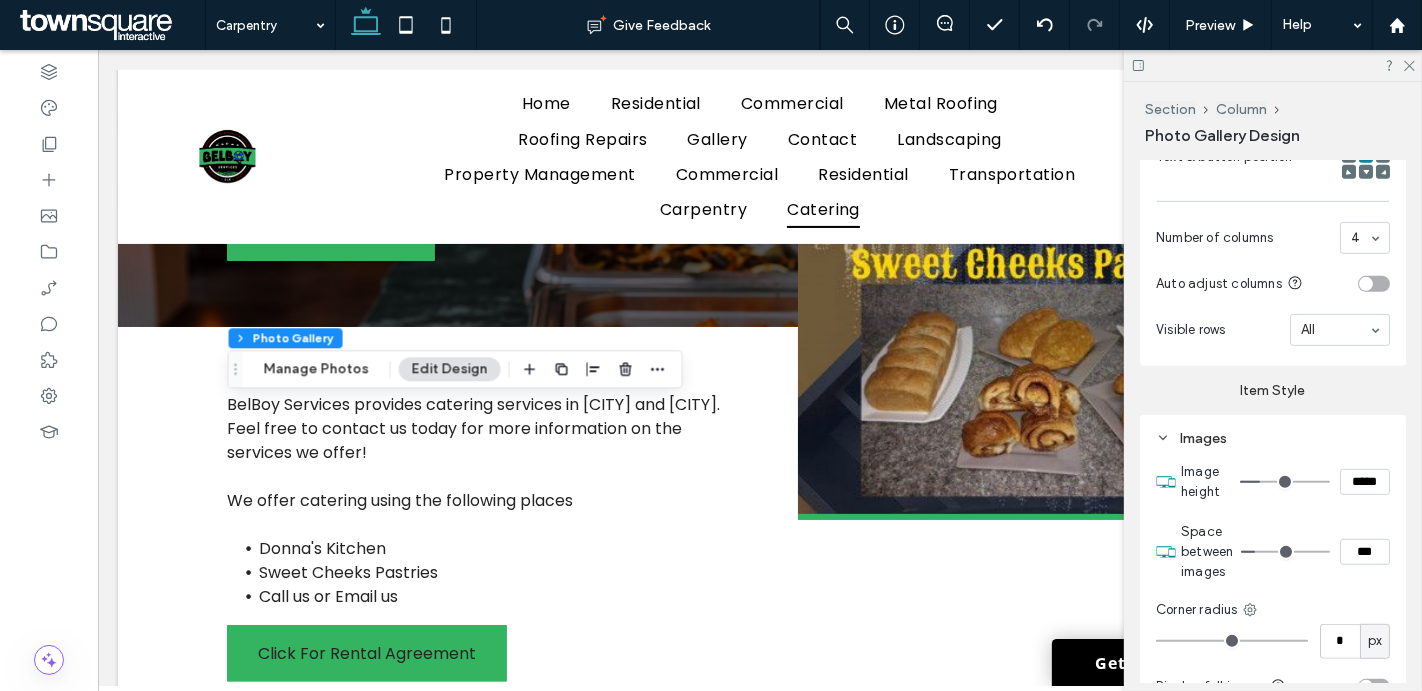 type on "*" 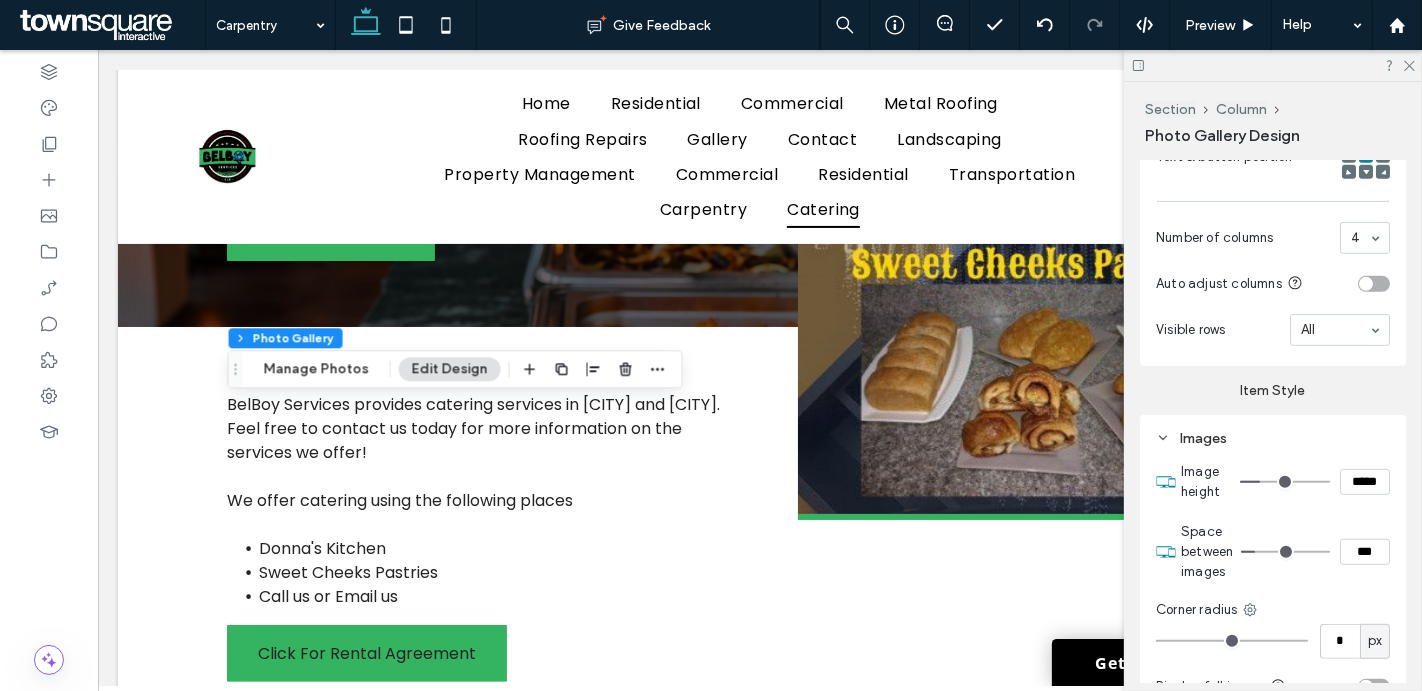 type on "***" 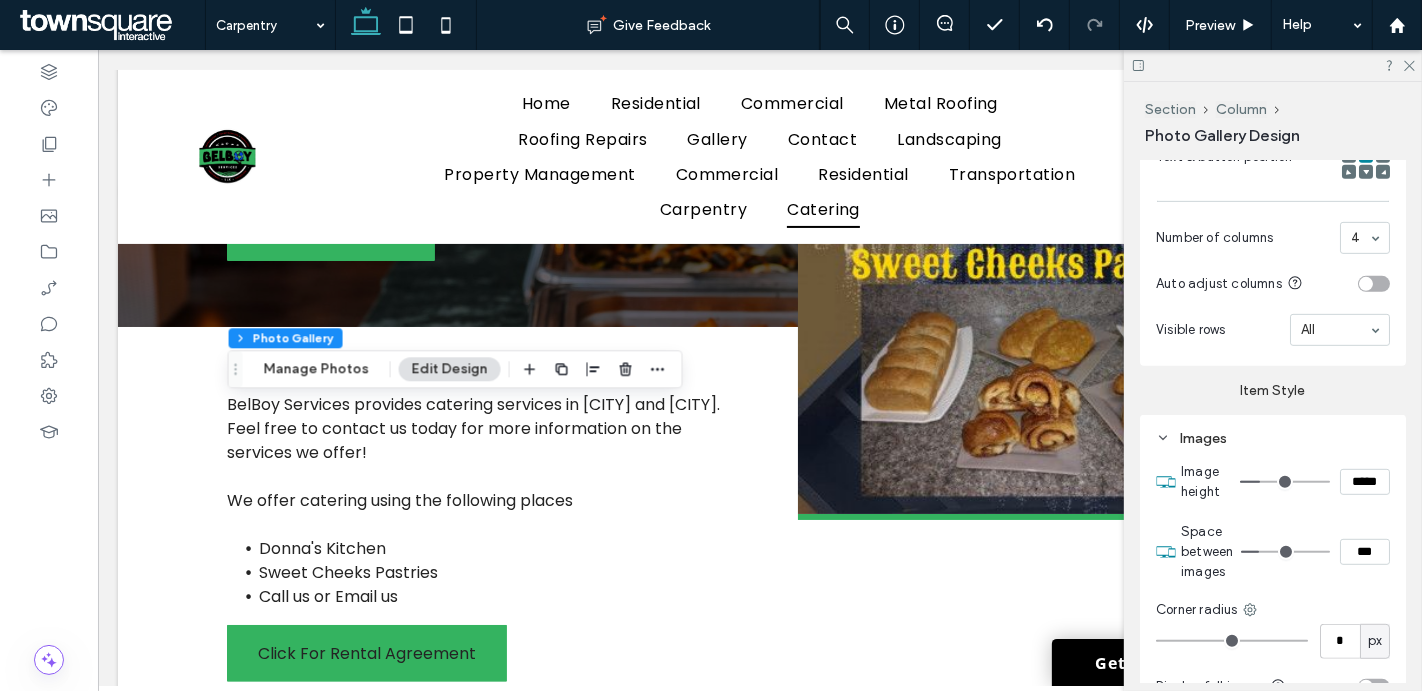 type on "*" 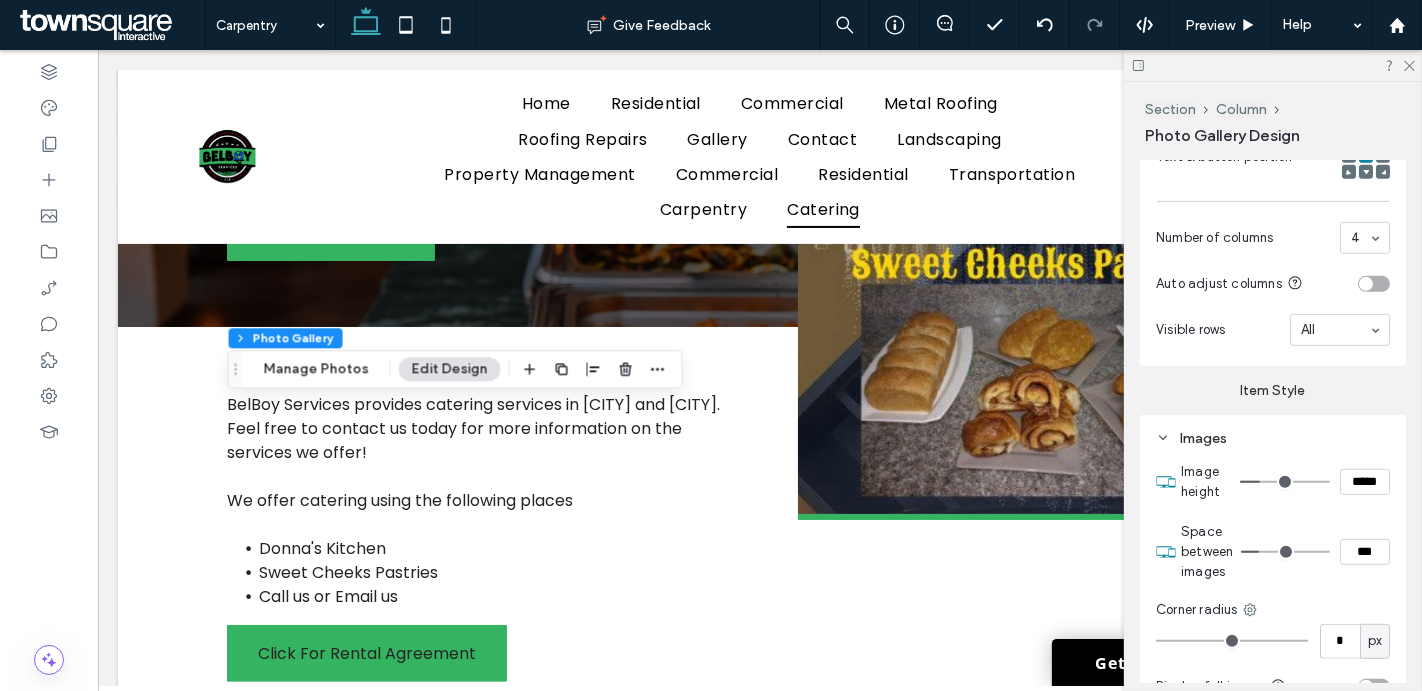 type on "***" 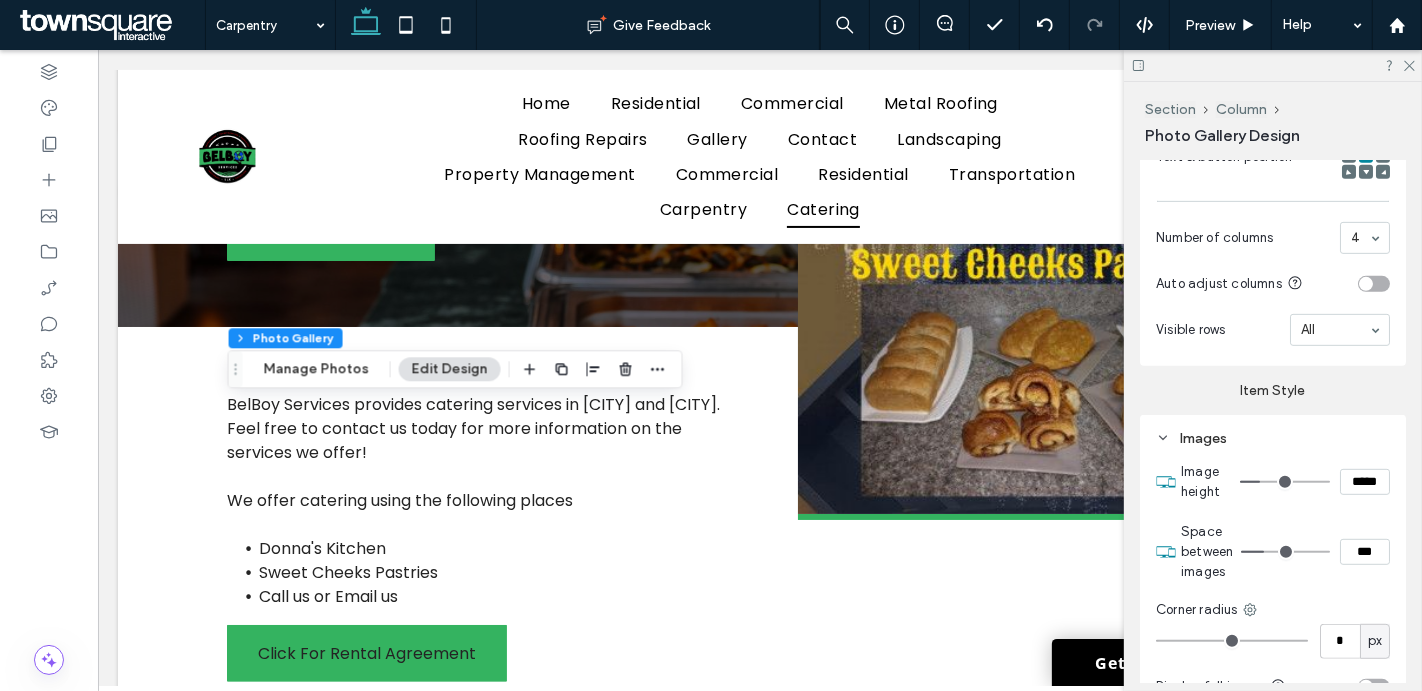 drag, startPoint x: 1248, startPoint y: 544, endPoint x: 1269, endPoint y: 546, distance: 21.095022 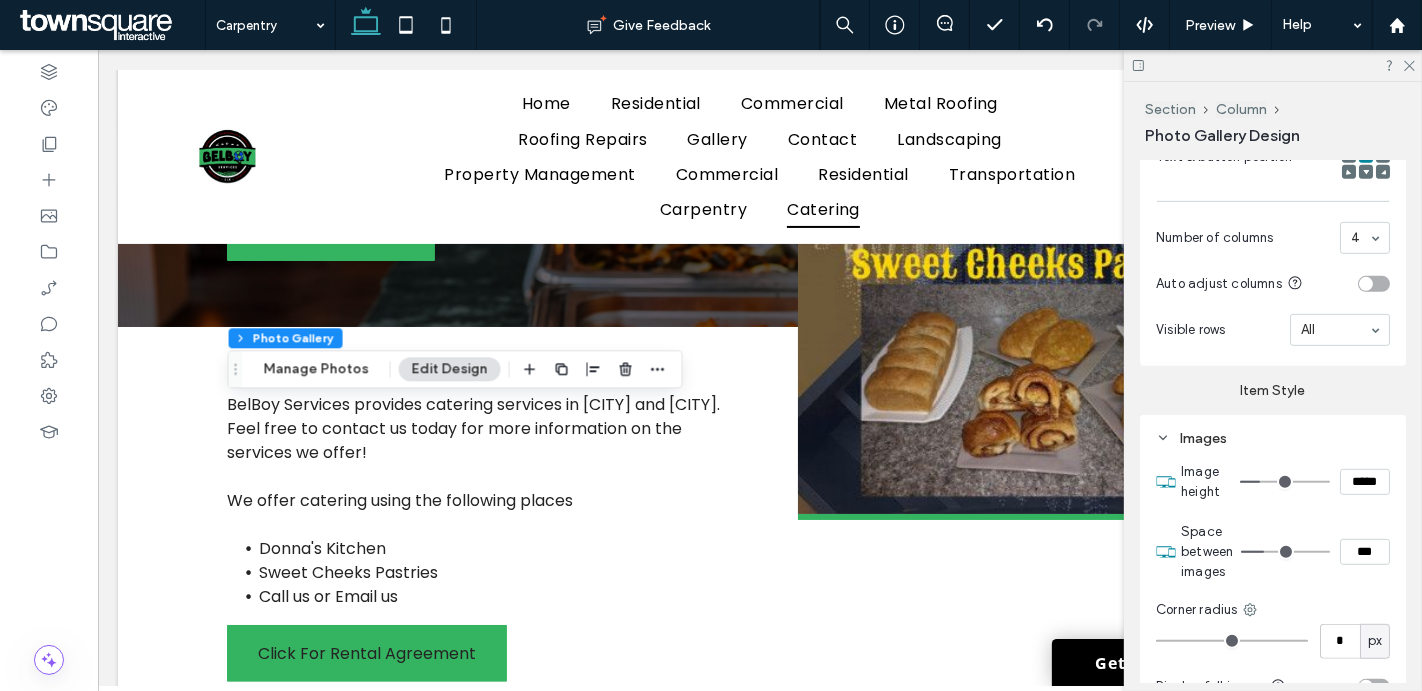 type on "*" 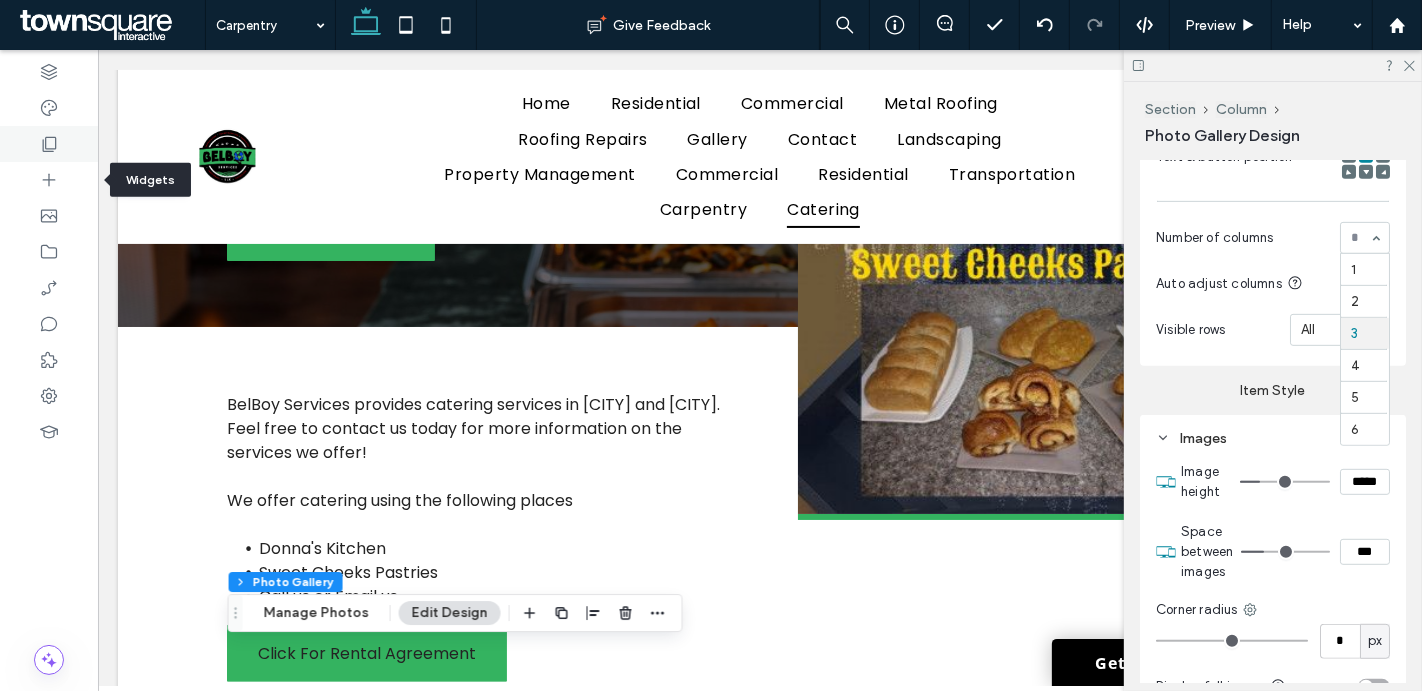 click 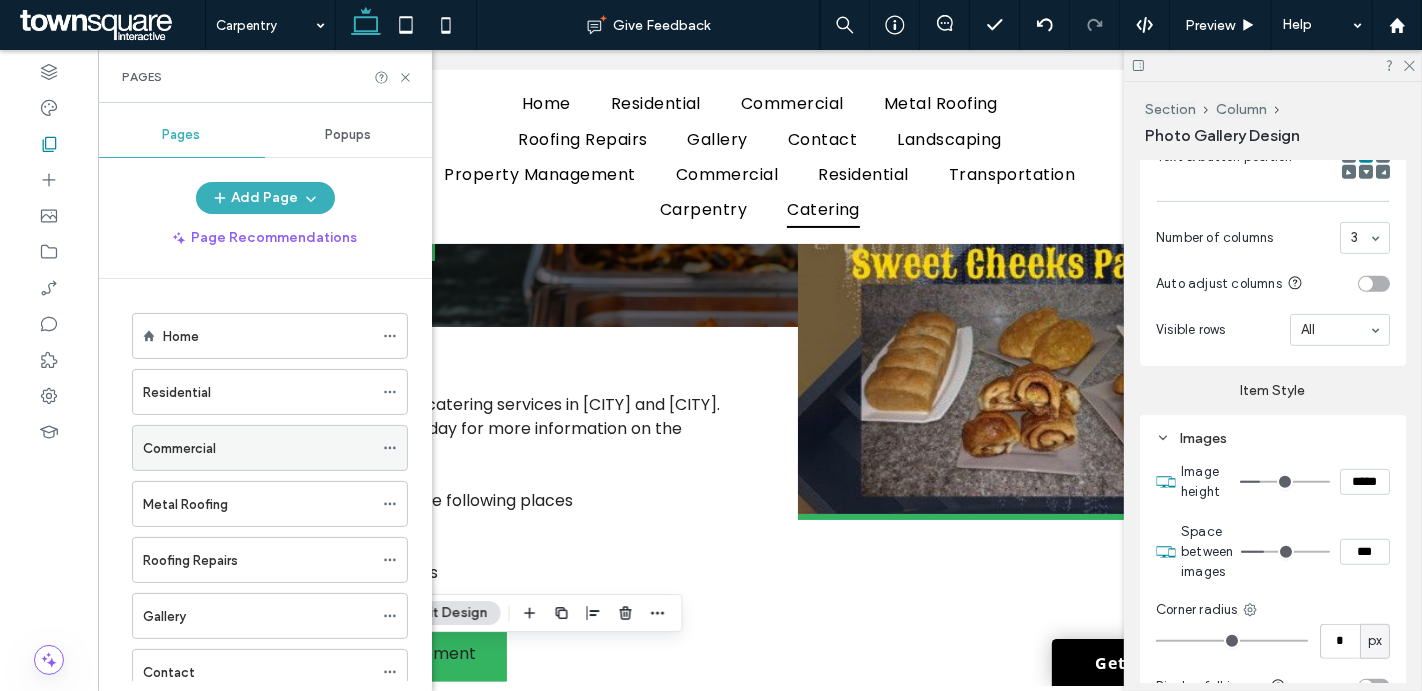 click on "Commercial" at bounding box center [179, 448] 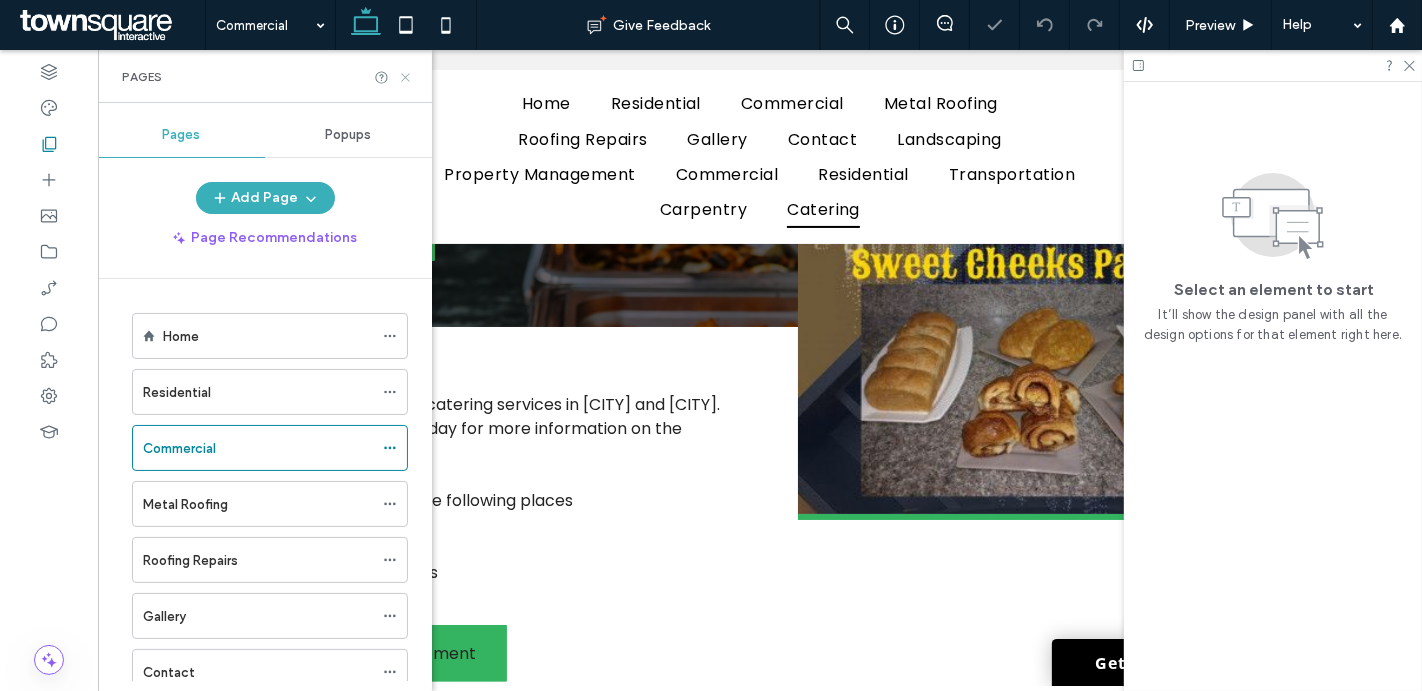 click 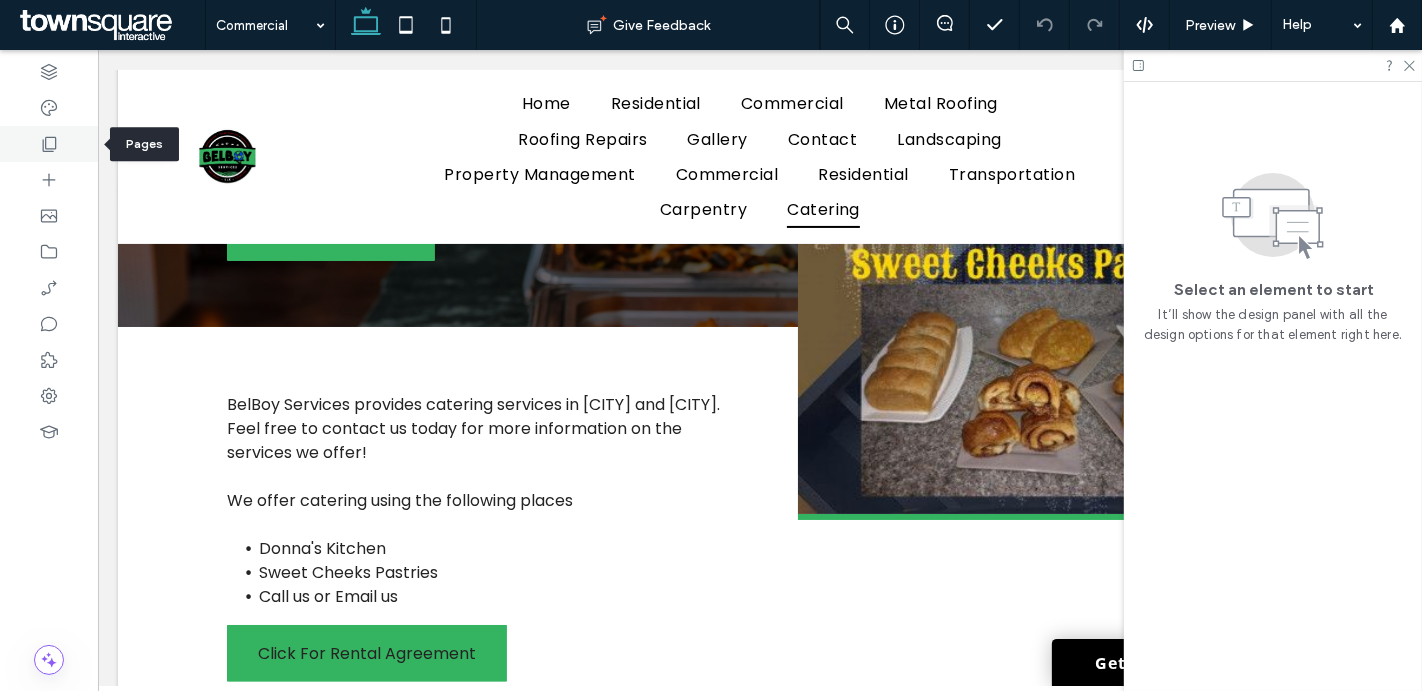 click 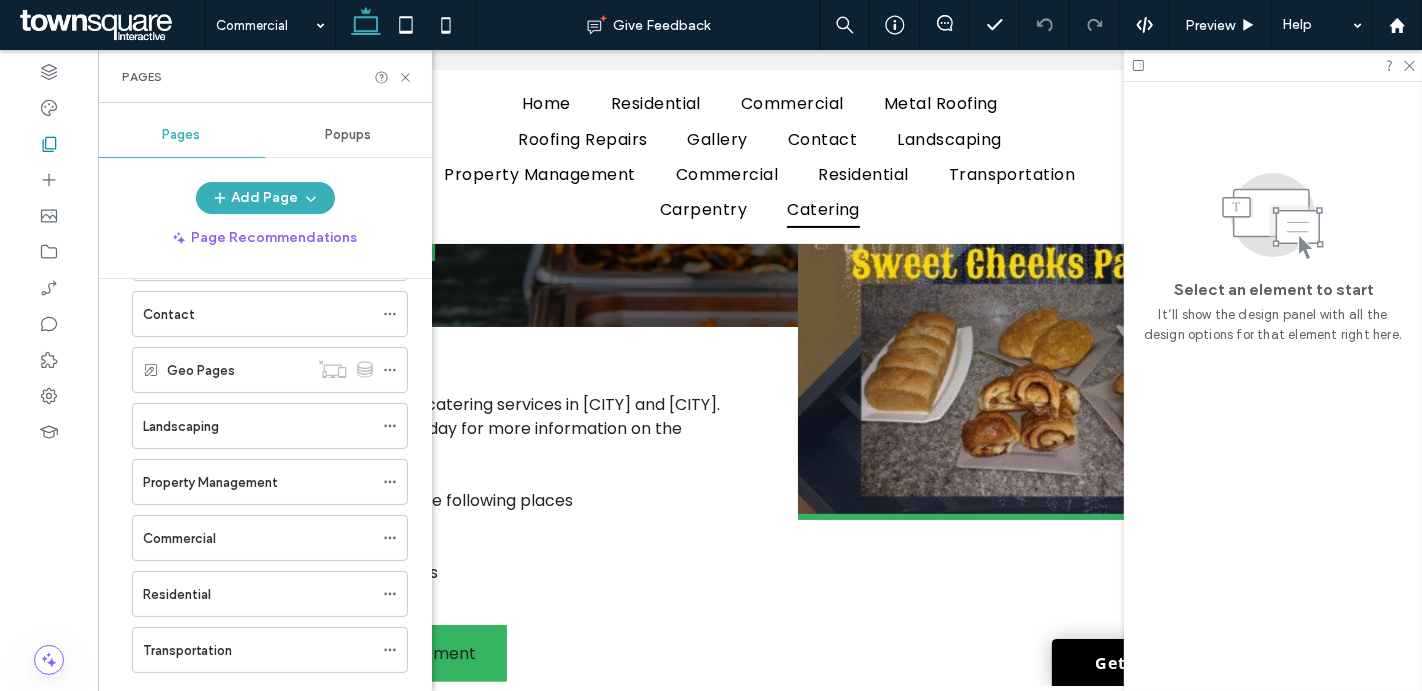 scroll, scrollTop: 378, scrollLeft: 0, axis: vertical 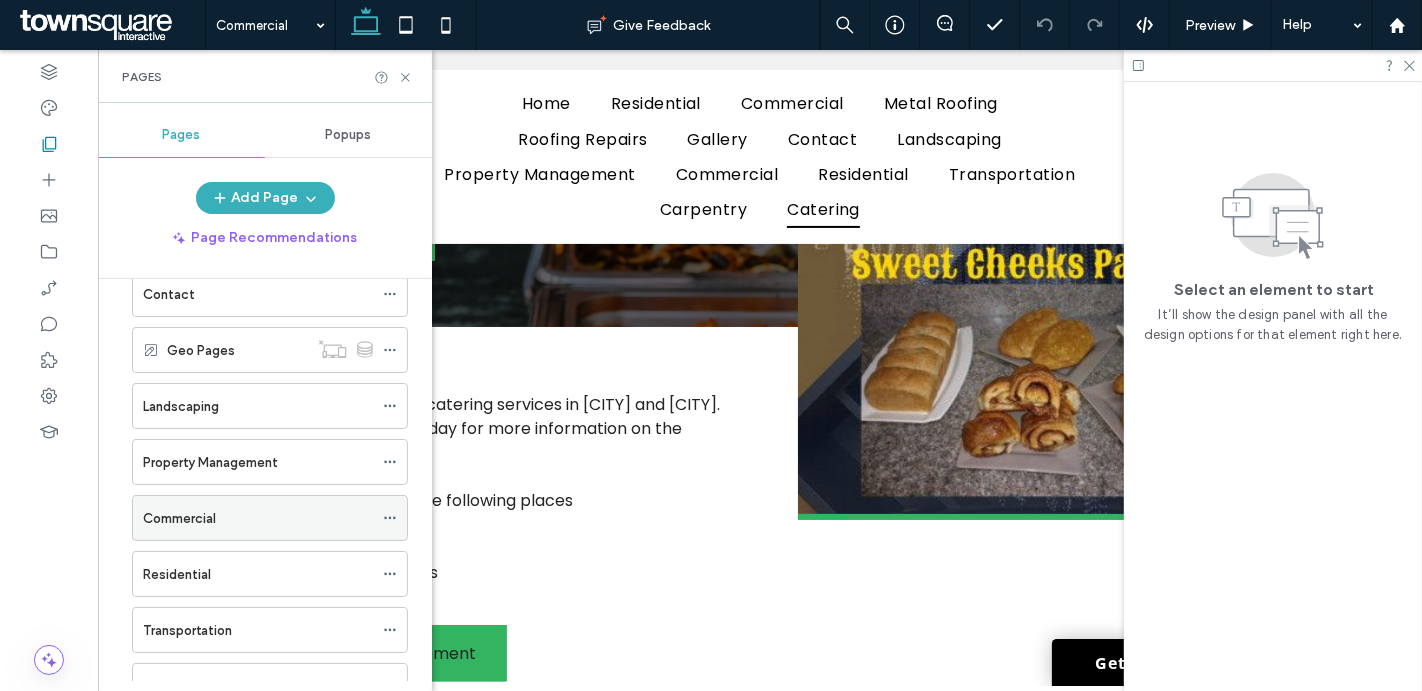 click on "Commercial" at bounding box center [179, 518] 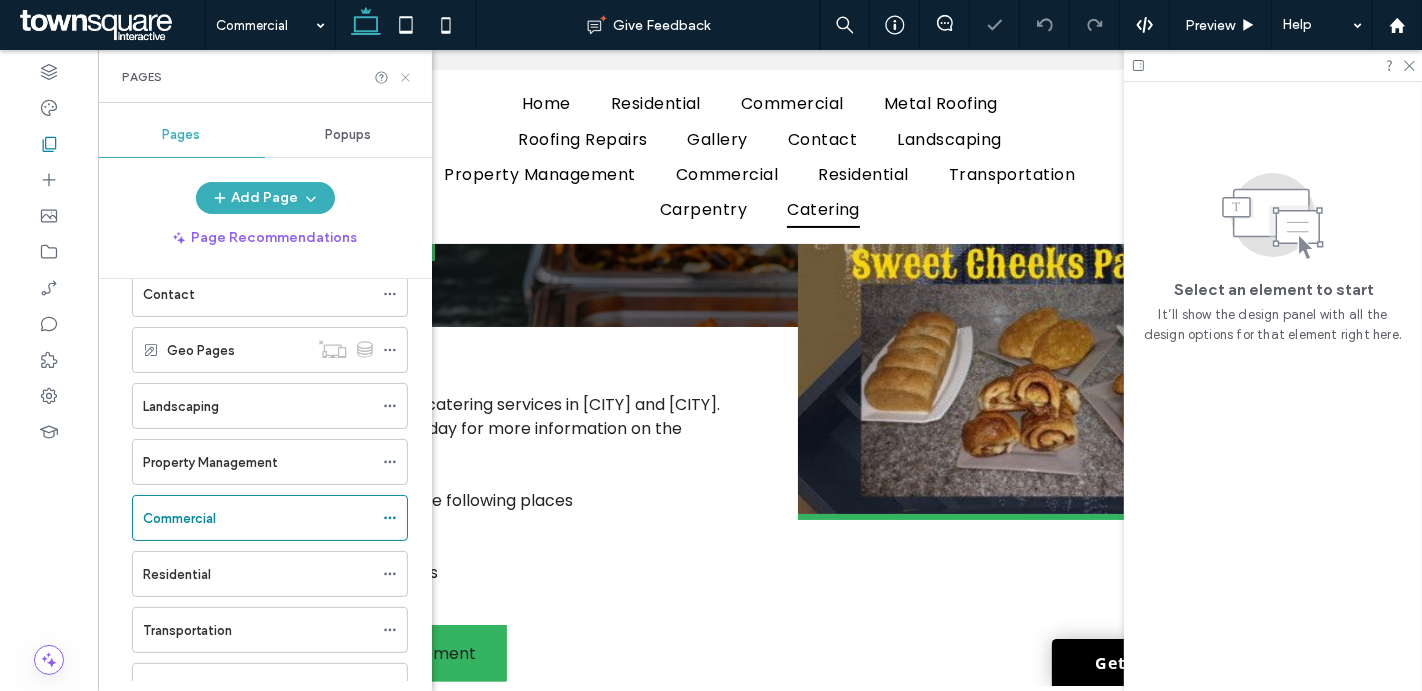 click 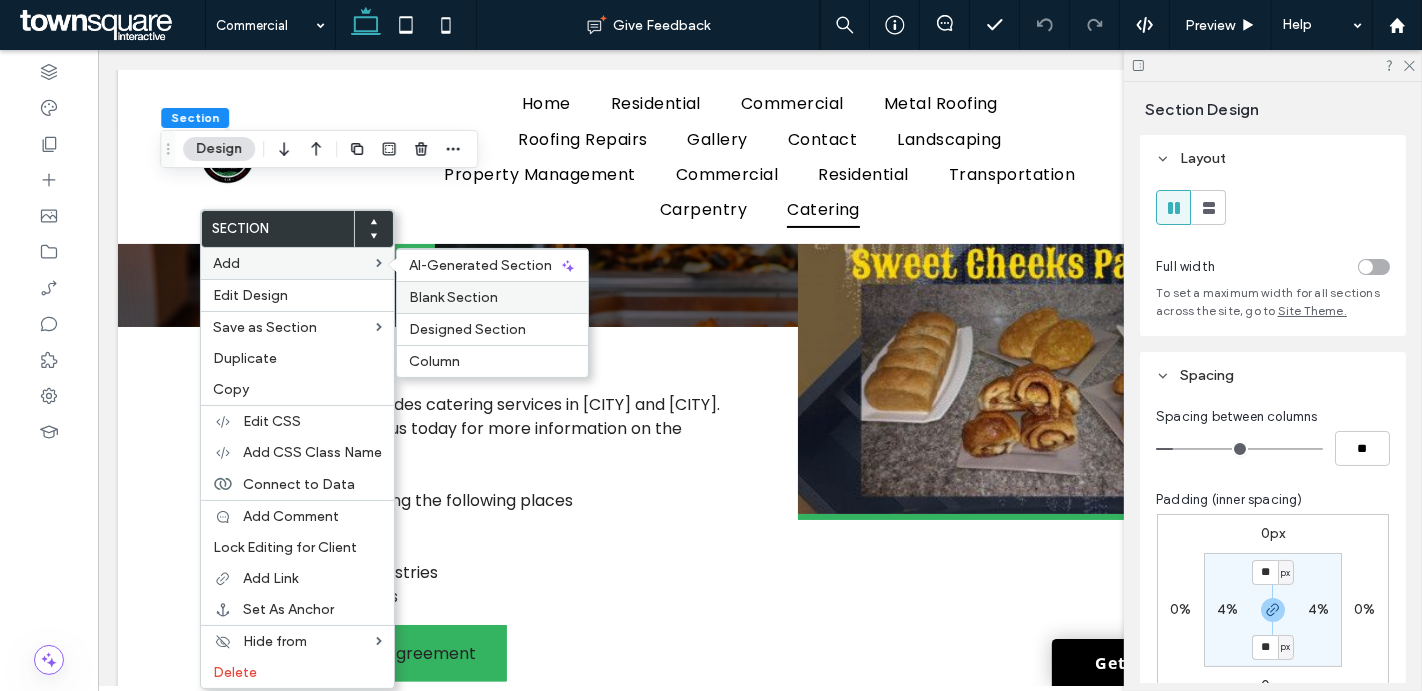 click on "Blank Section" at bounding box center (453, 297) 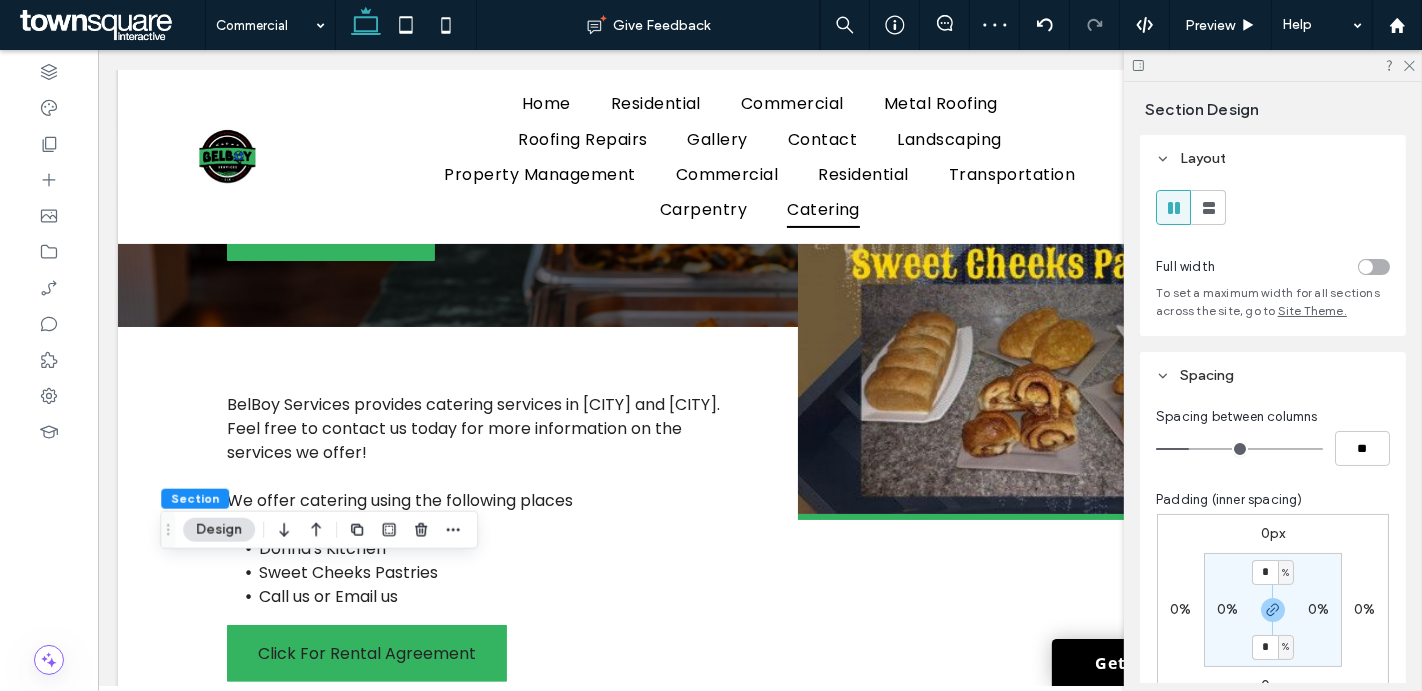 click on "0%" at bounding box center [1227, 609] 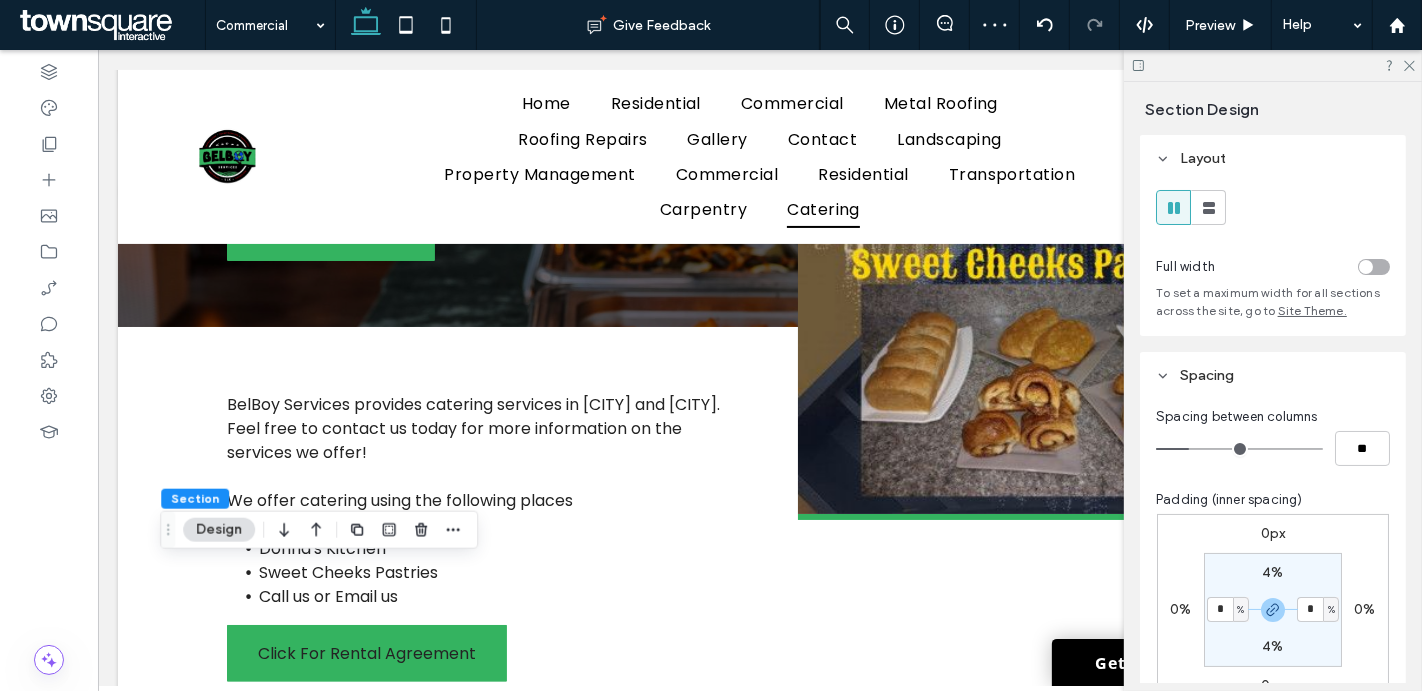 type on "*" 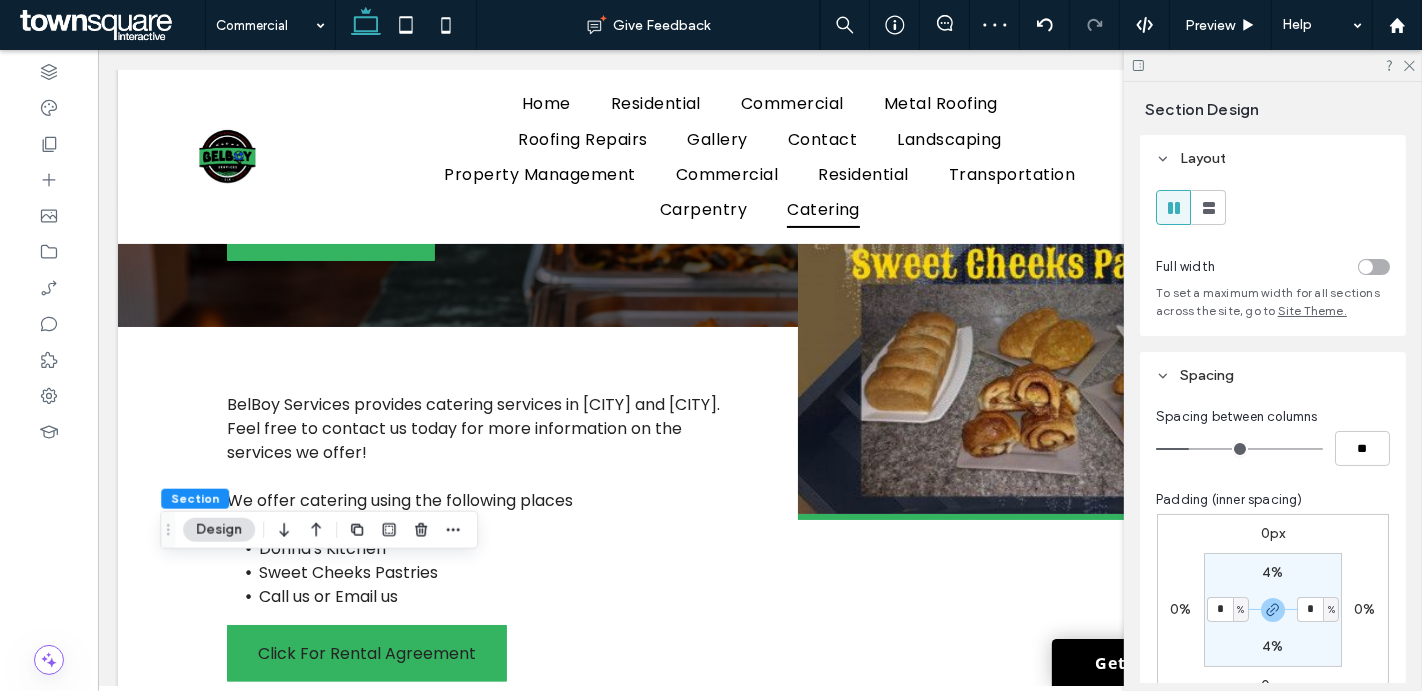 type on "*" 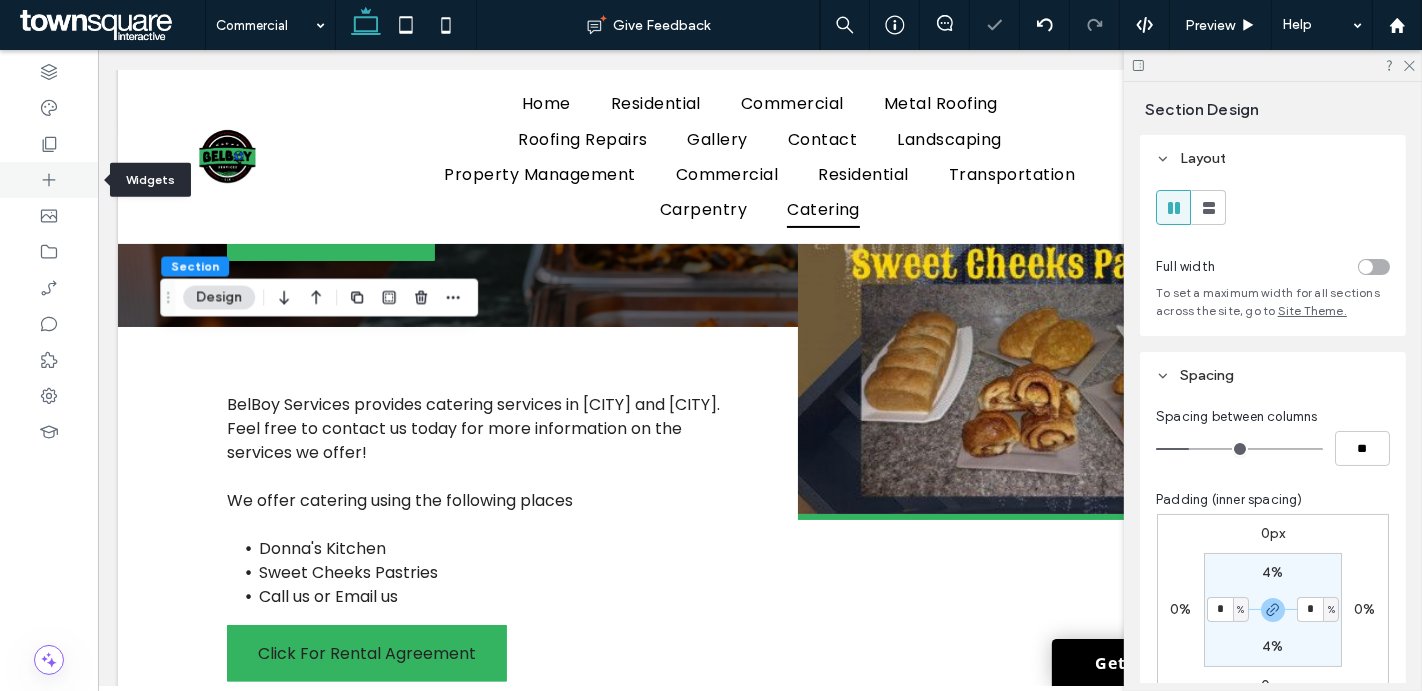 click 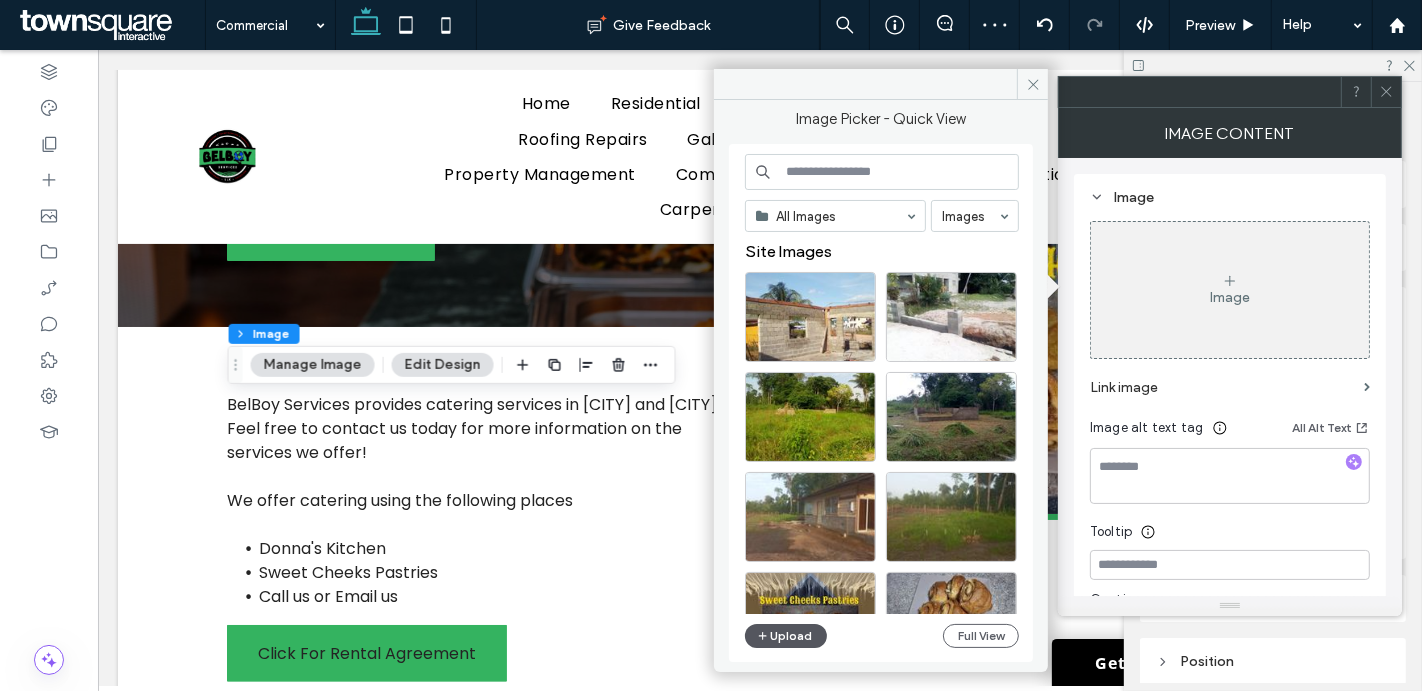 click on "Upload" at bounding box center (786, 636) 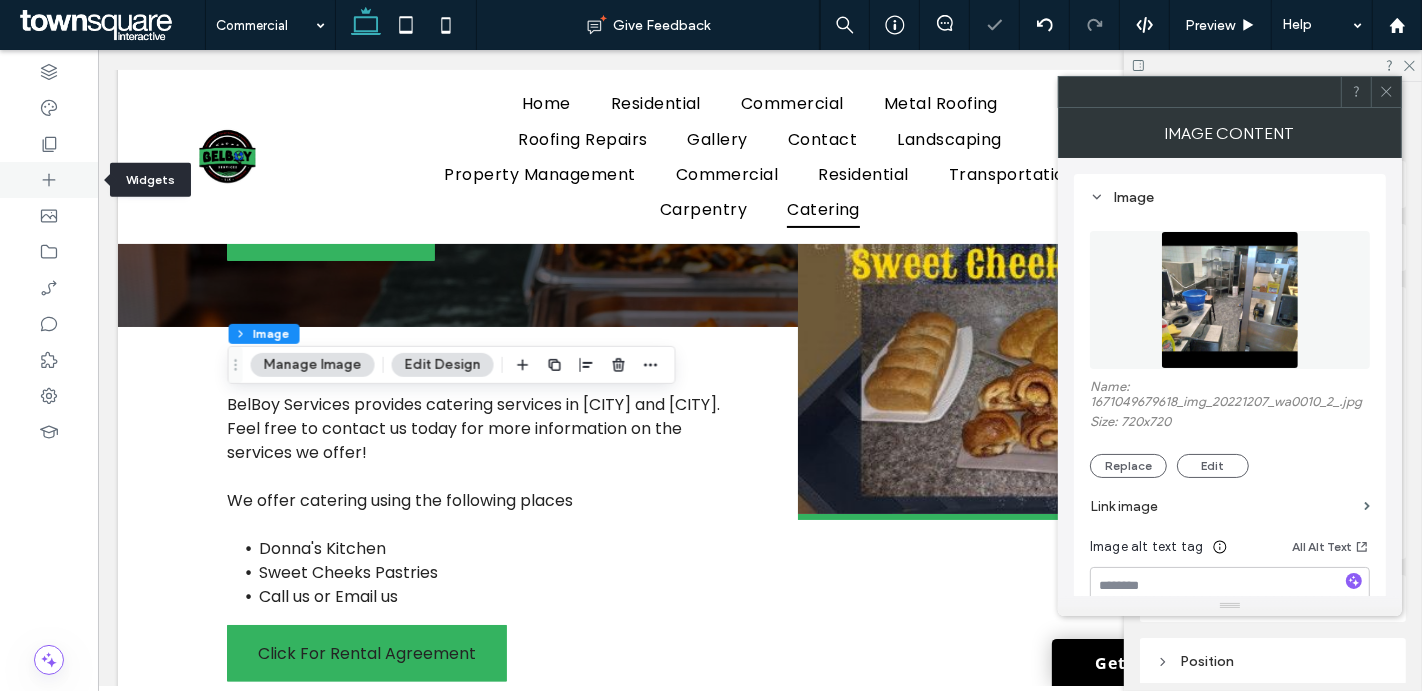 click 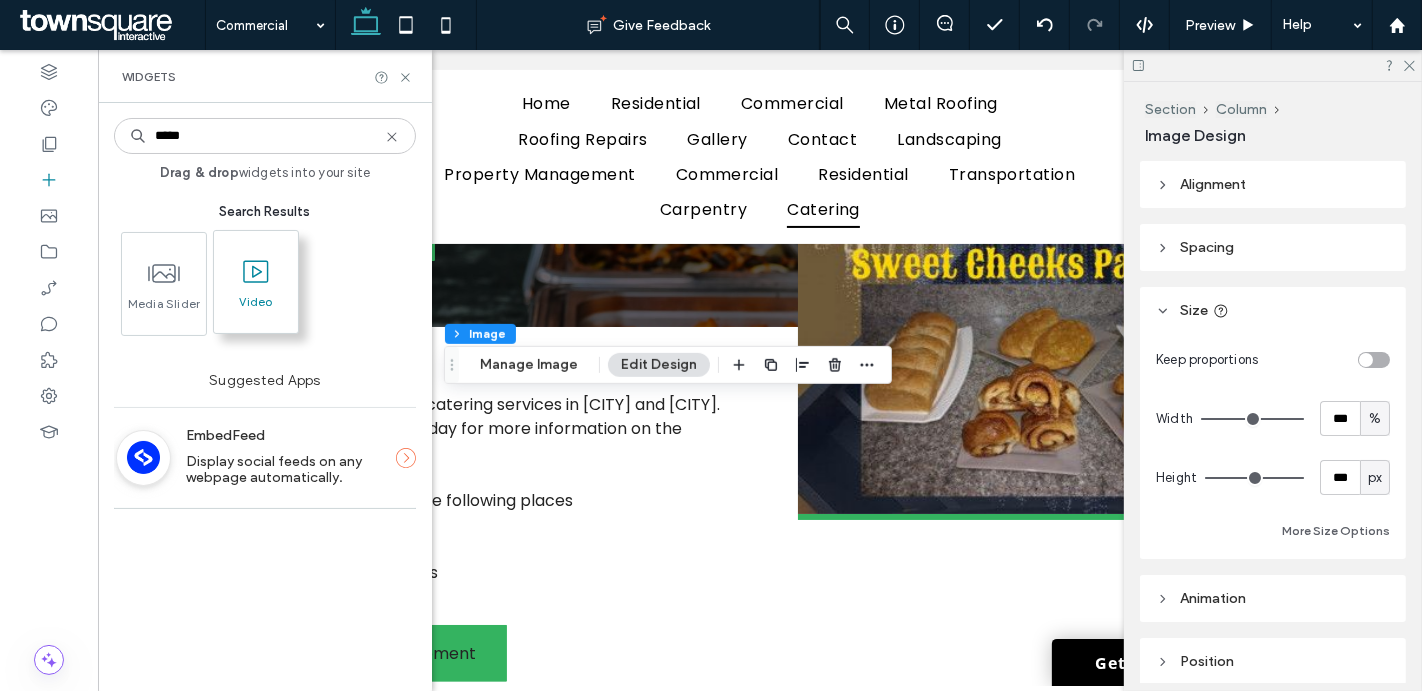 type on "*****" 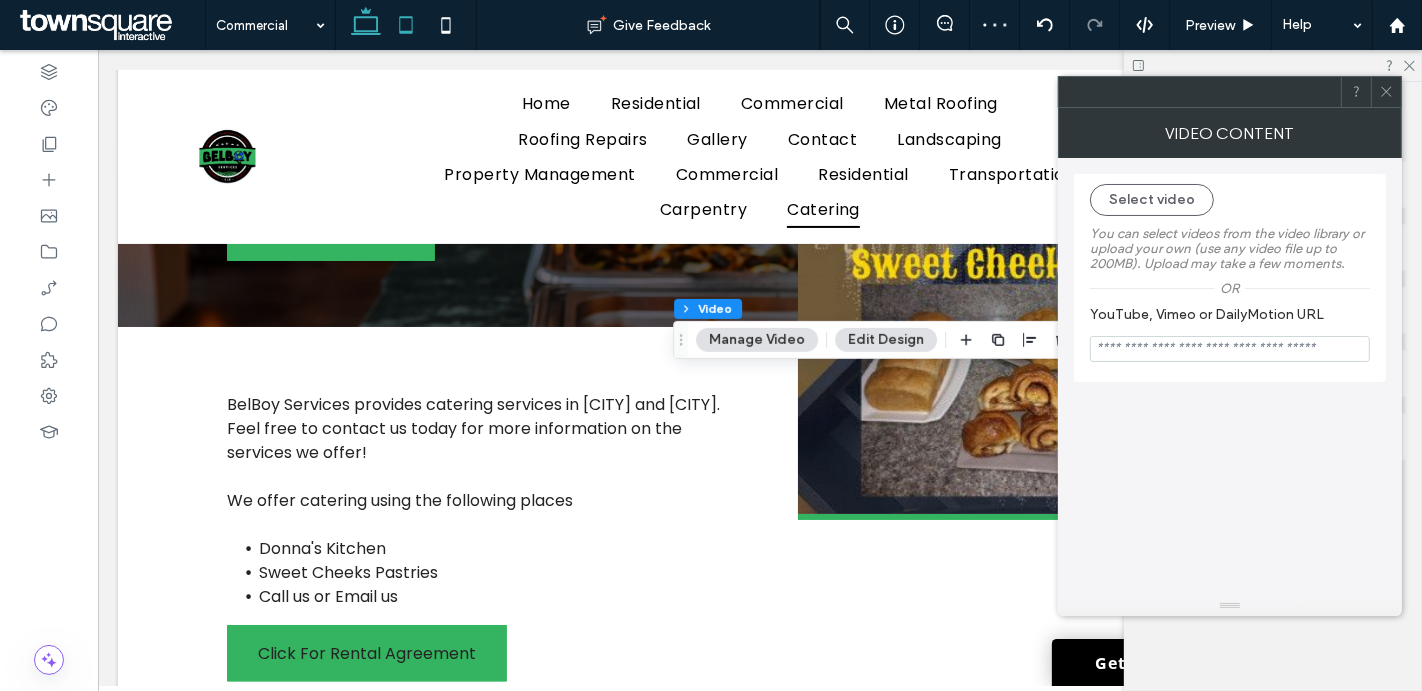 drag, startPoint x: 257, startPoint y: 289, endPoint x: 409, endPoint y: 4, distance: 323 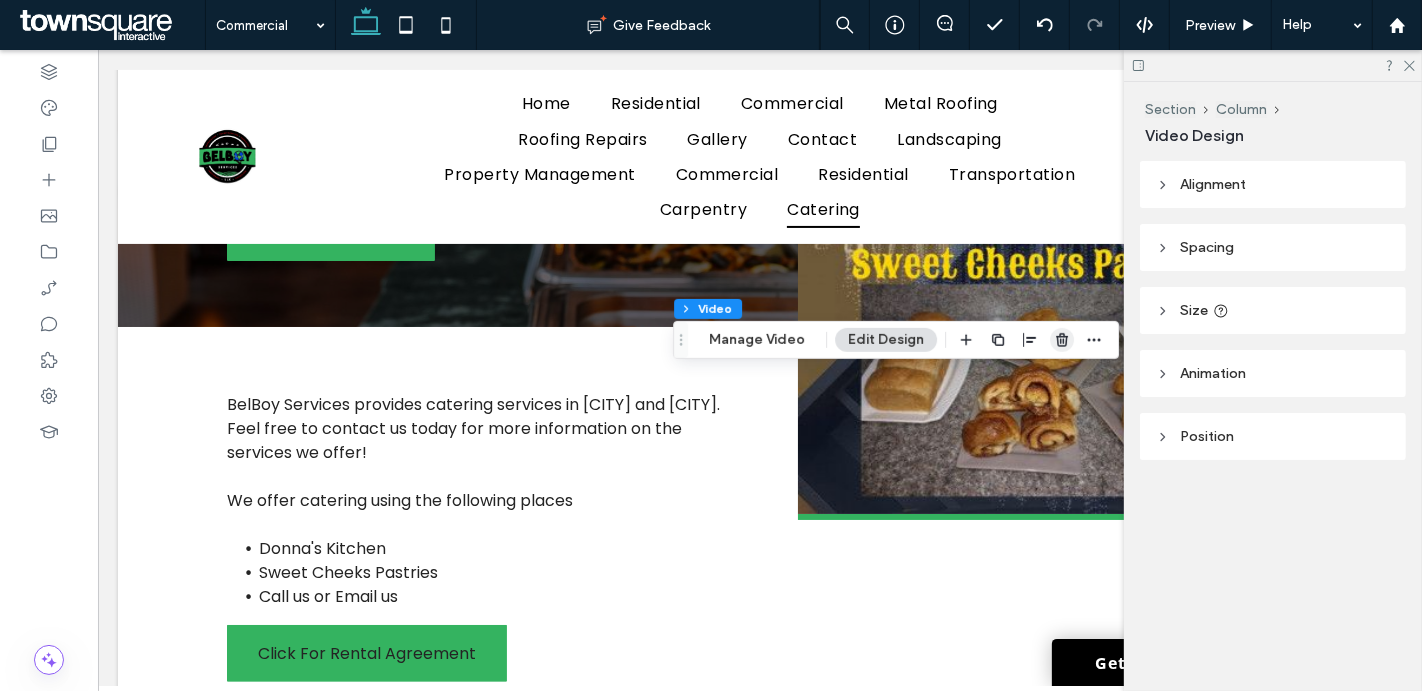 click 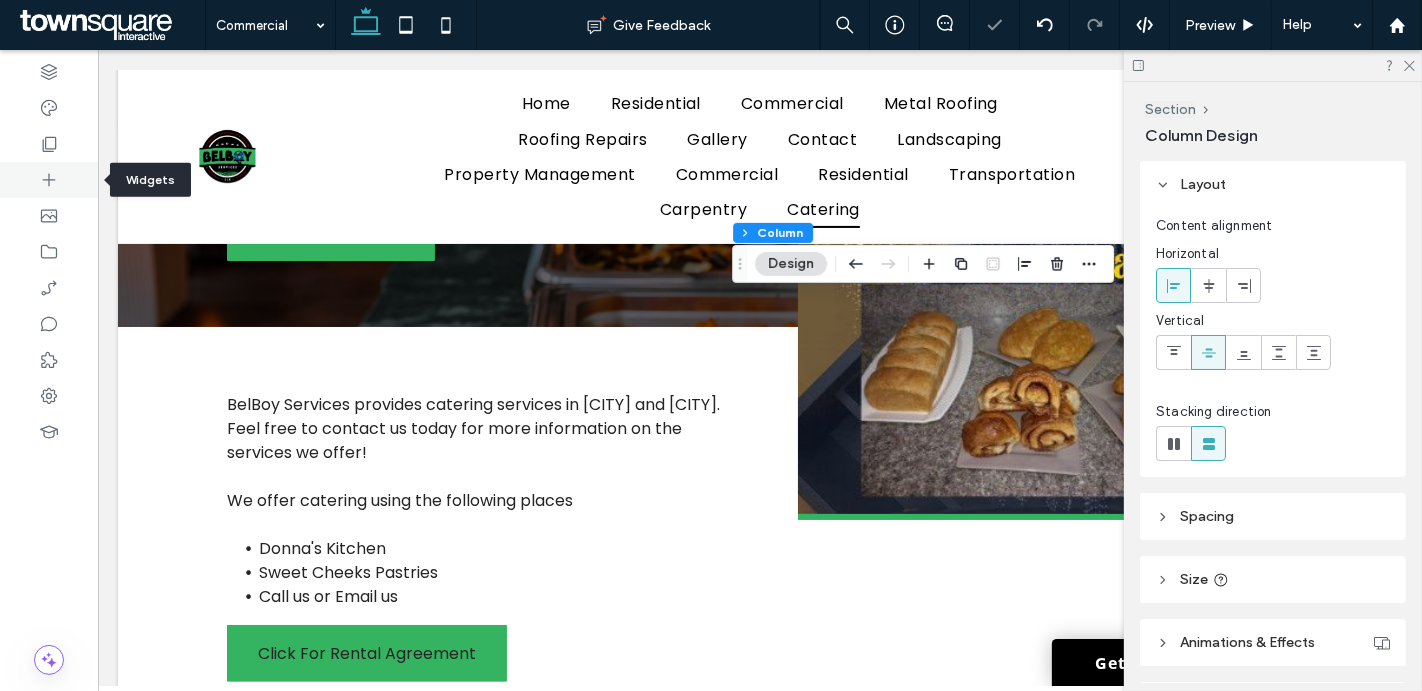 click 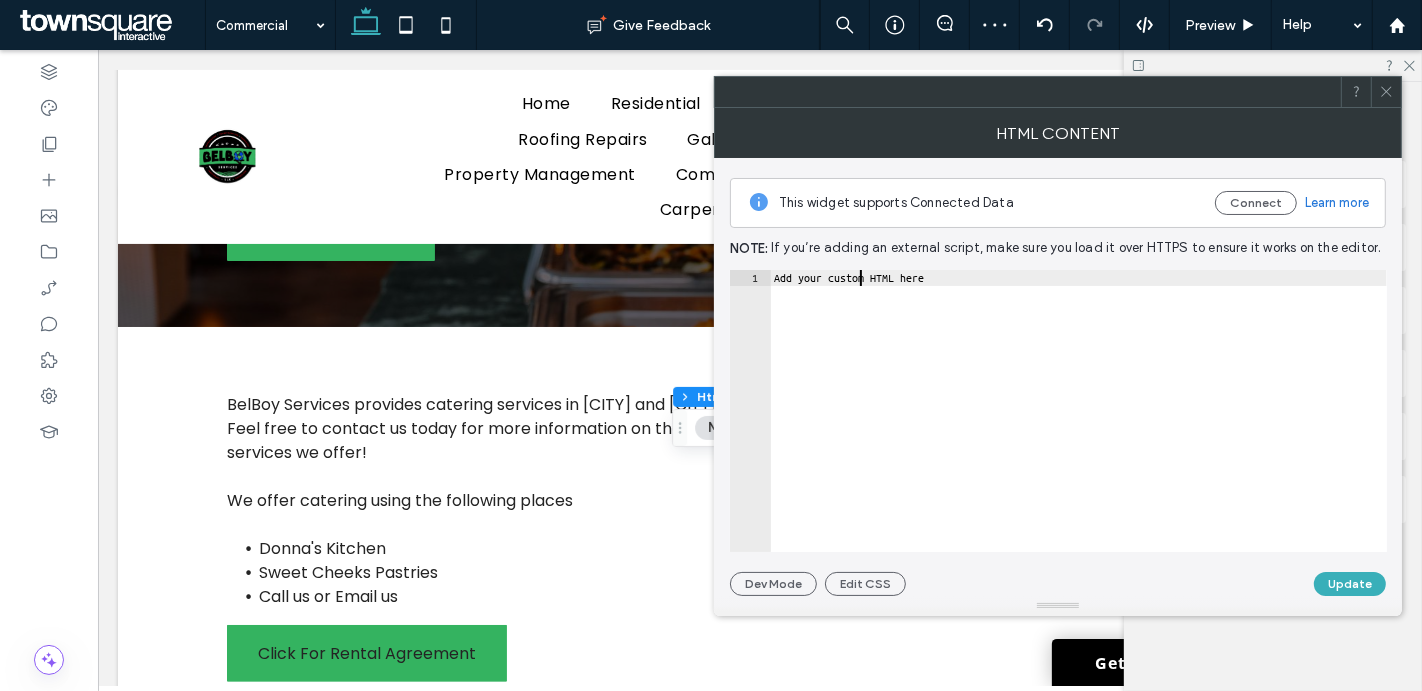 click on "Add your custom HTML here" at bounding box center [1078, 428] 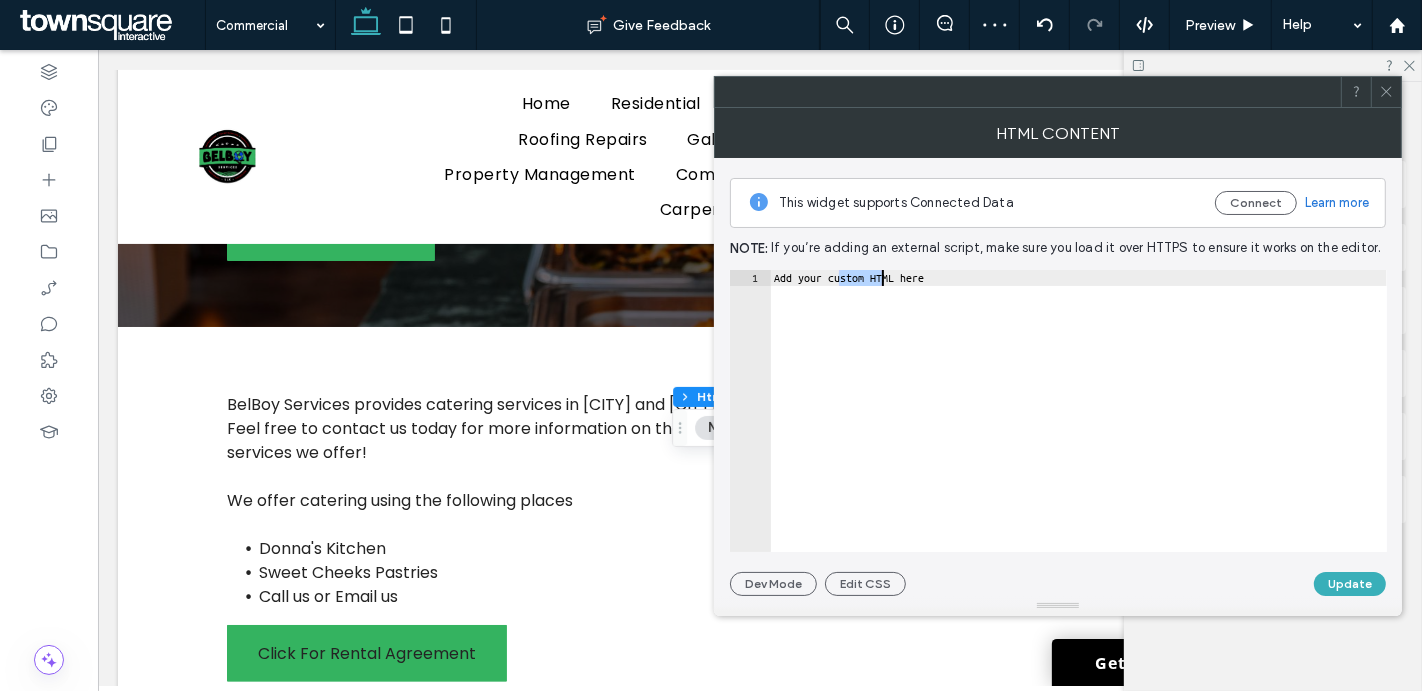 click on "Add your custom HTML here" at bounding box center [1078, 428] 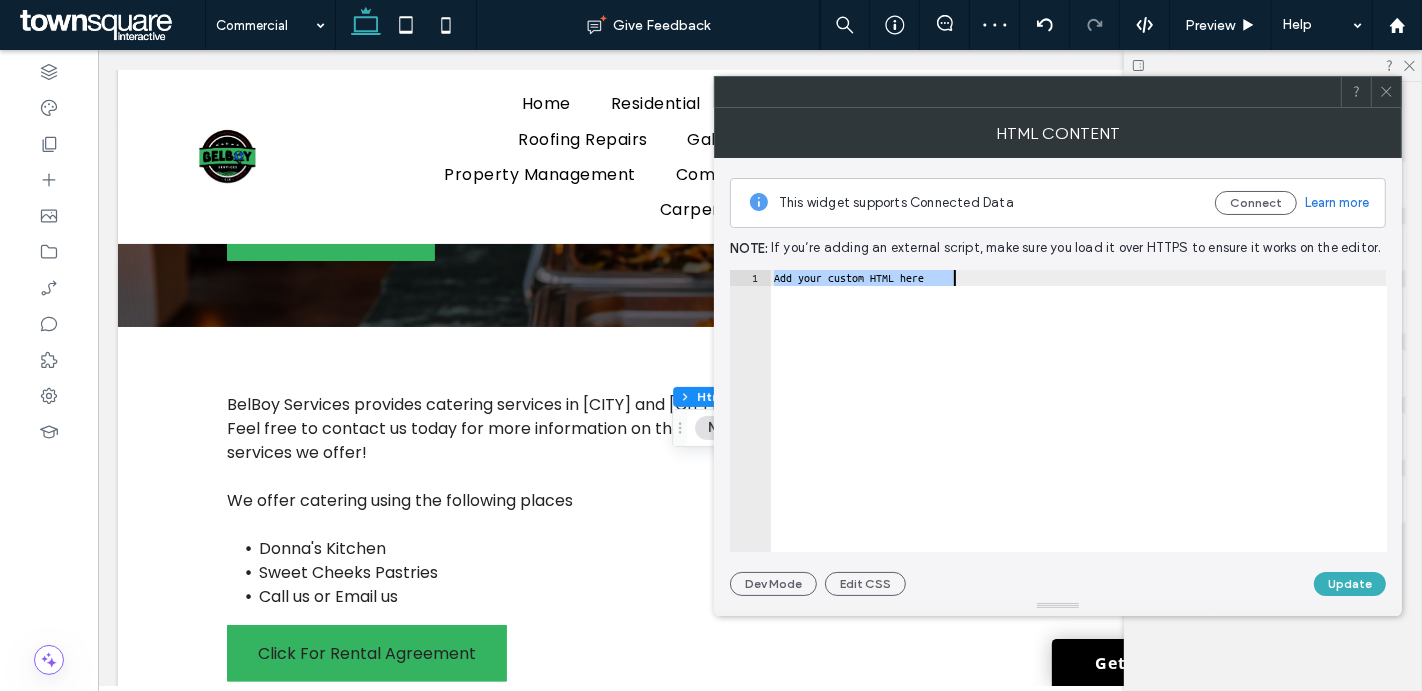 click on "Add your custom HTML here" at bounding box center [1078, 428] 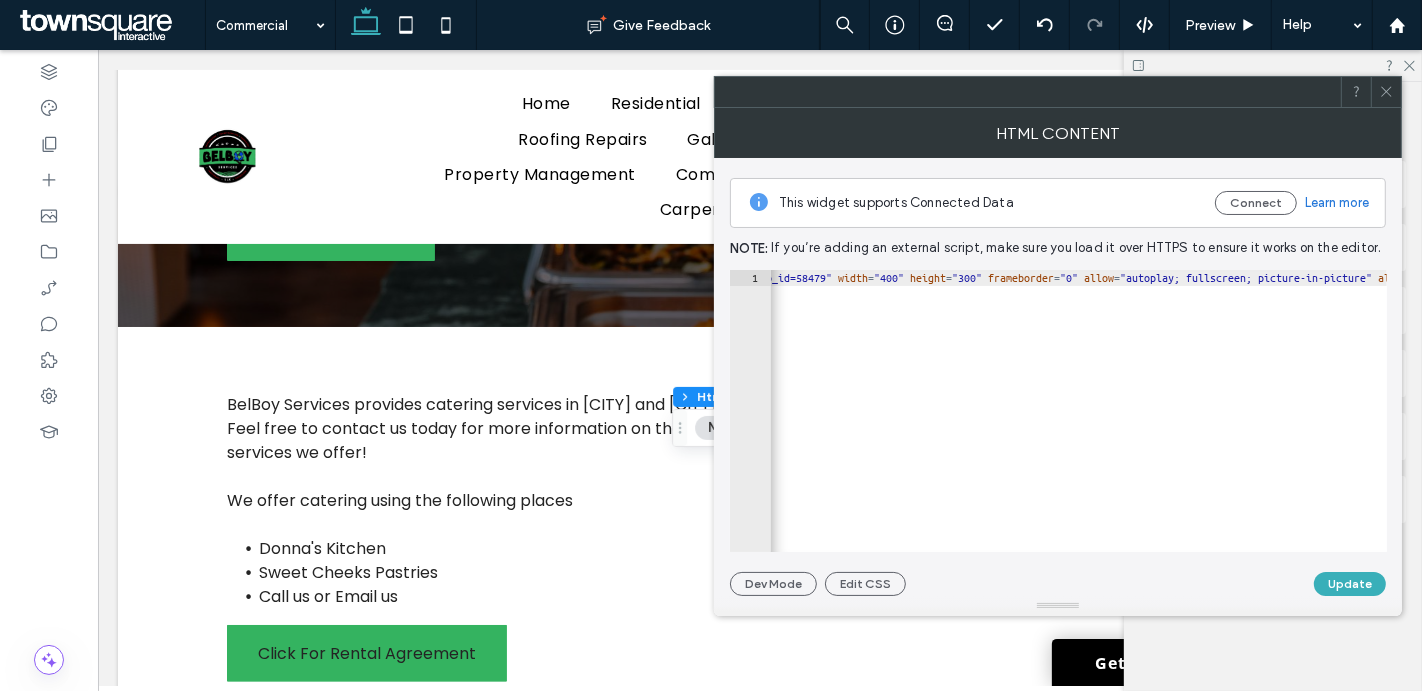 scroll, scrollTop: 0, scrollLeft: 661, axis: horizontal 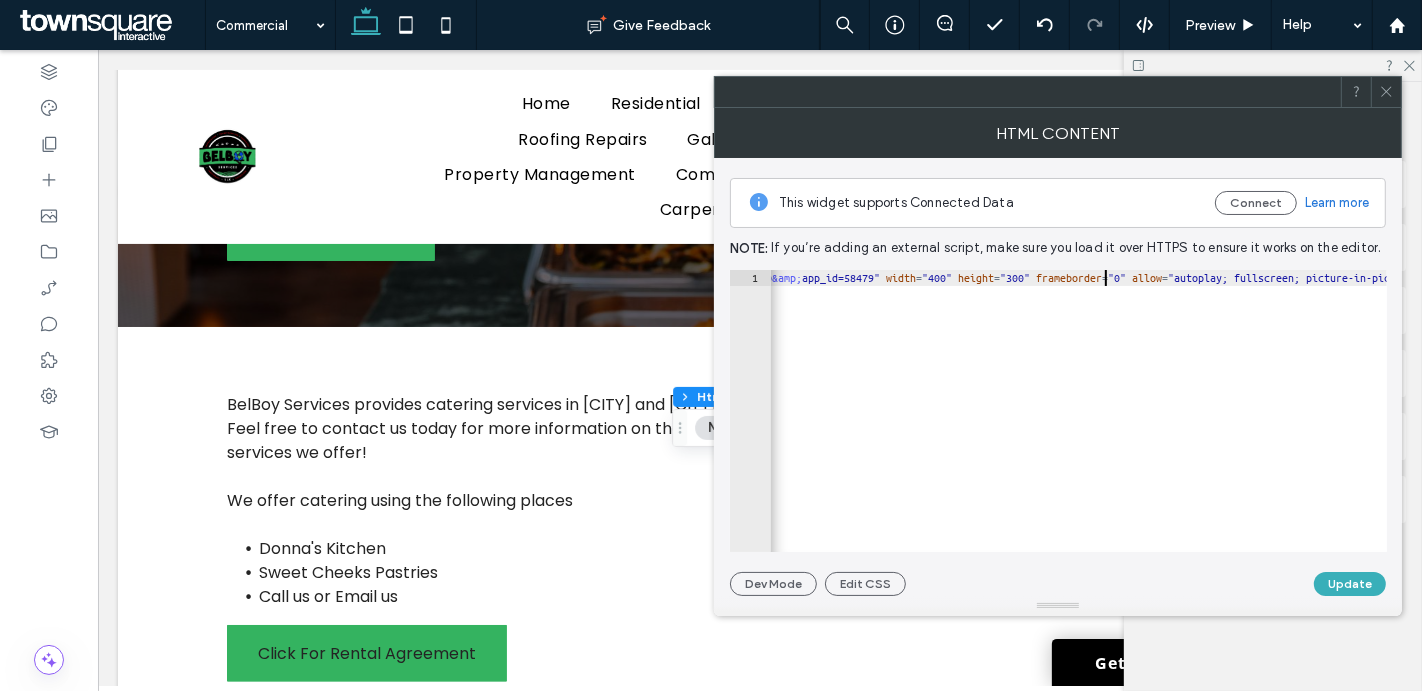 click on "< iframe   src = "https://player.vimeo.com/video/778976810?h=41ba662f96 &amp; badge=0 &amp; autopause=0 &amp; player_id=0 &amp; app_id=58479"   width = "400"   height = "300"   frameborder = "0"   allow = "autoplay; fullscreen; picture-in-picture"   allowfullscreen = ""   title = "VID-20221207-WA0016" > </ iframe >" at bounding box center (1101, 428) 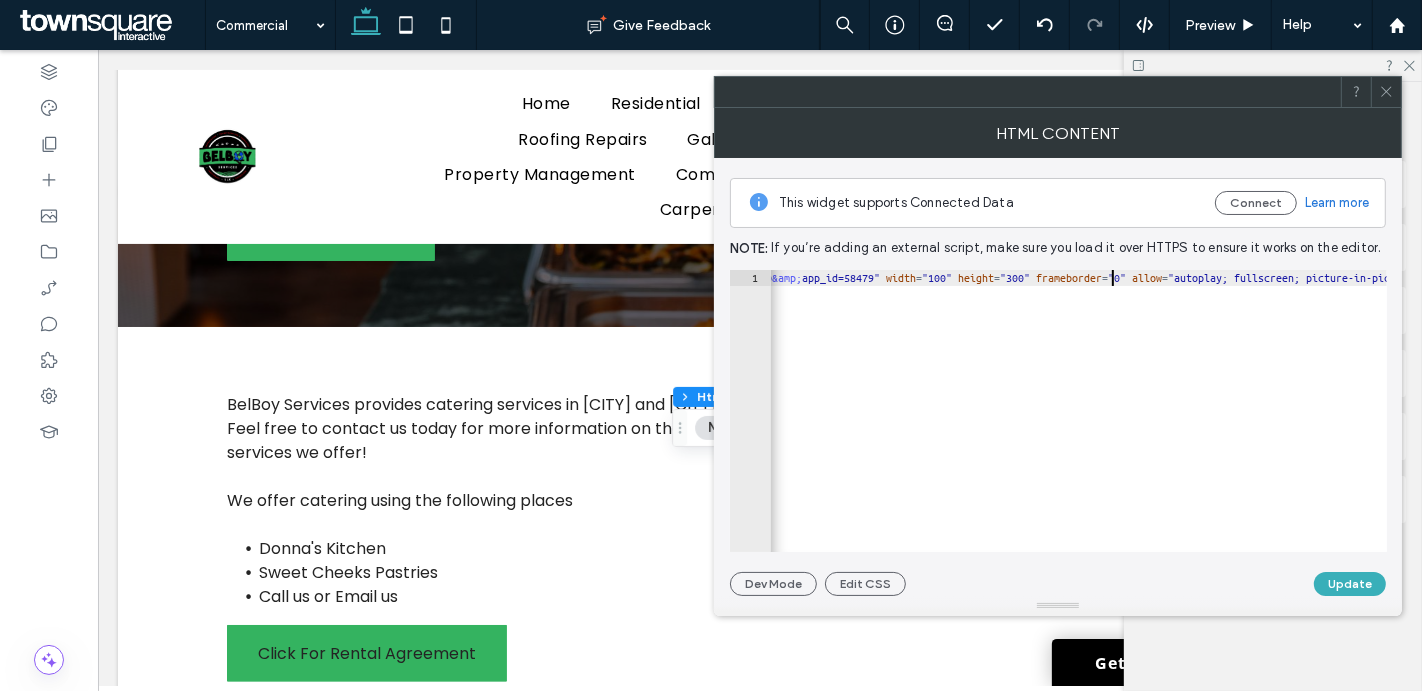 scroll, scrollTop: 0, scrollLeft: 83, axis: horizontal 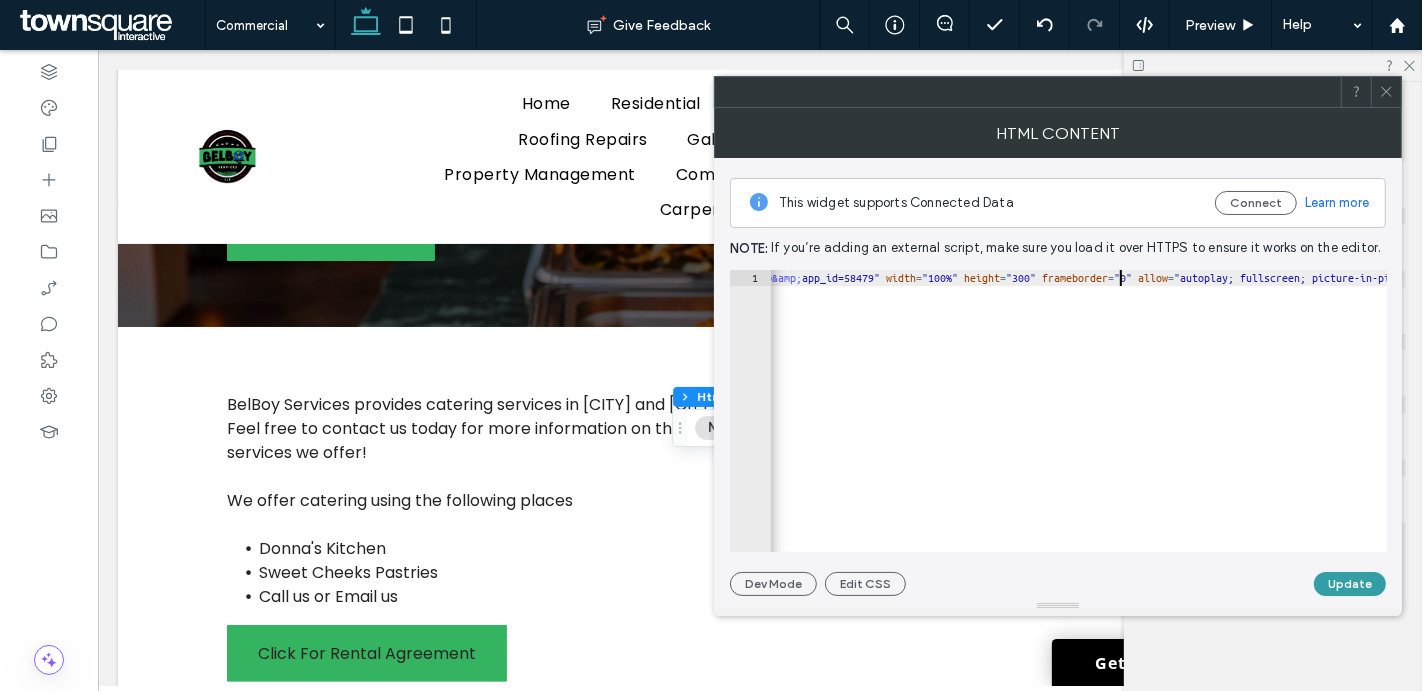 type on "**********" 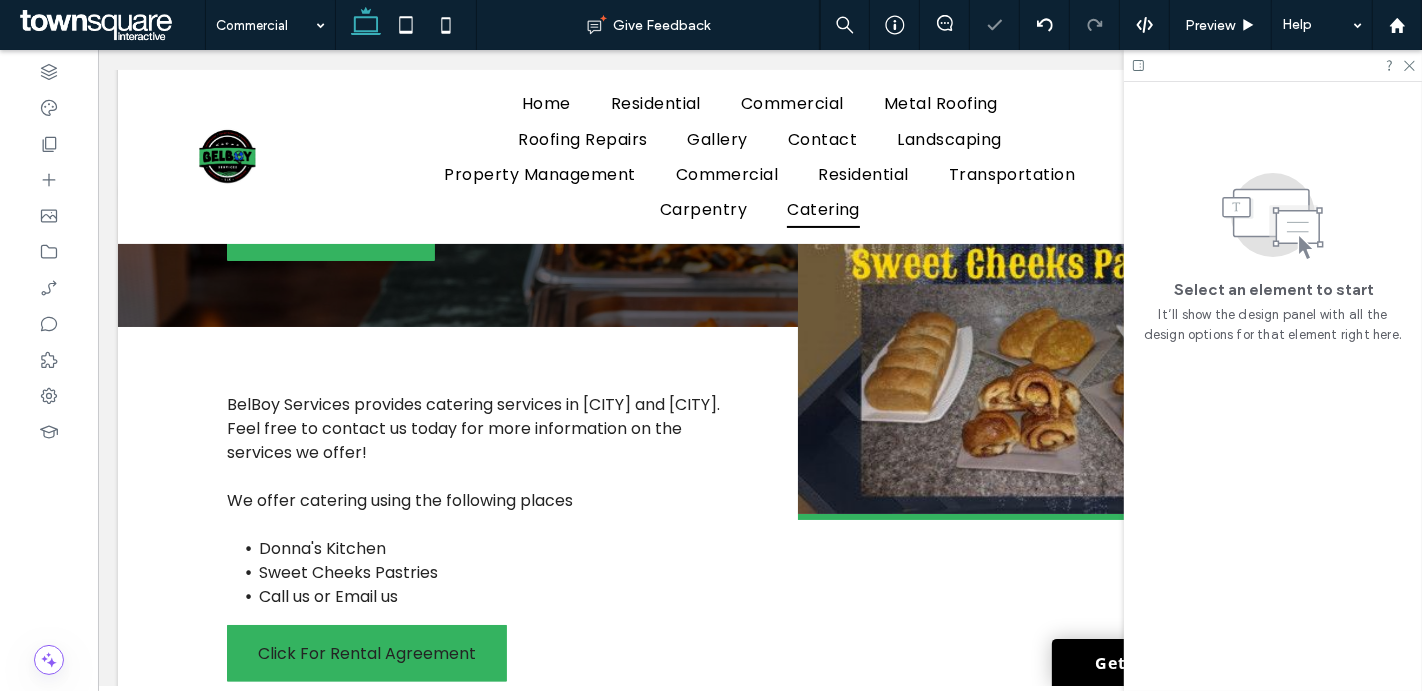click 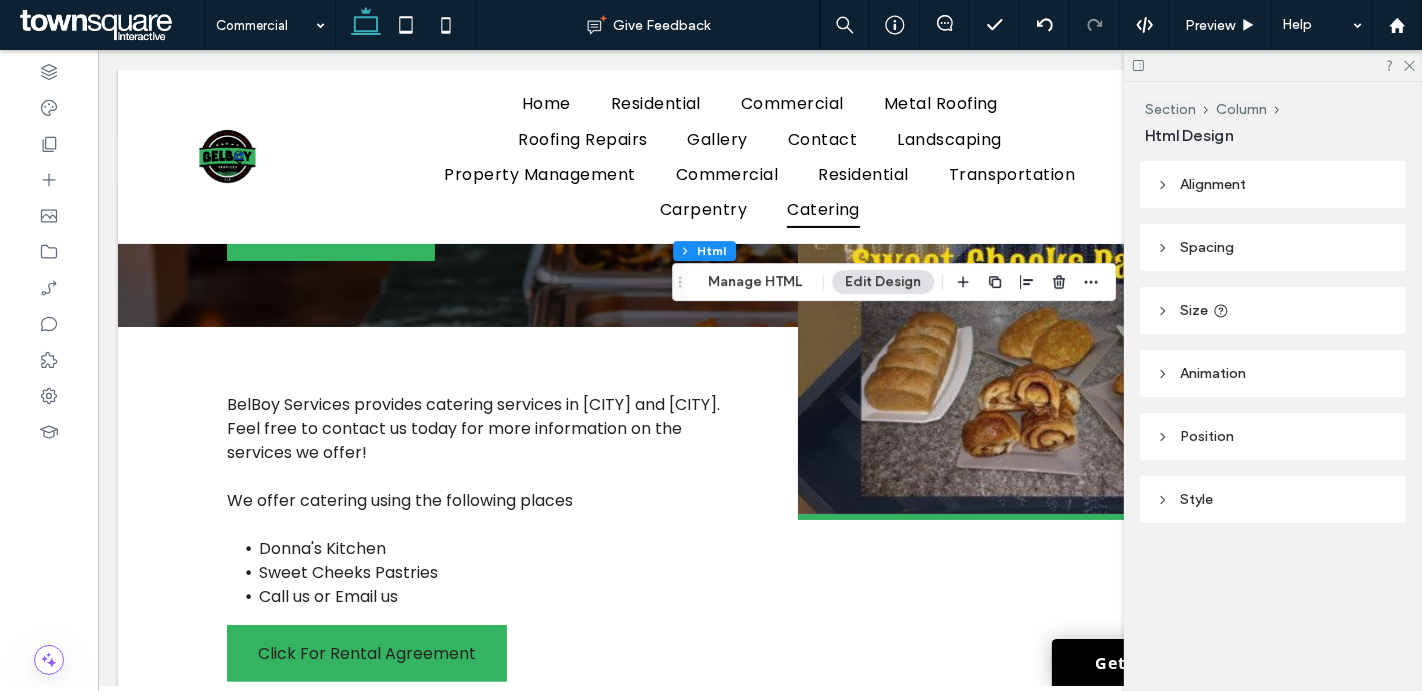 click 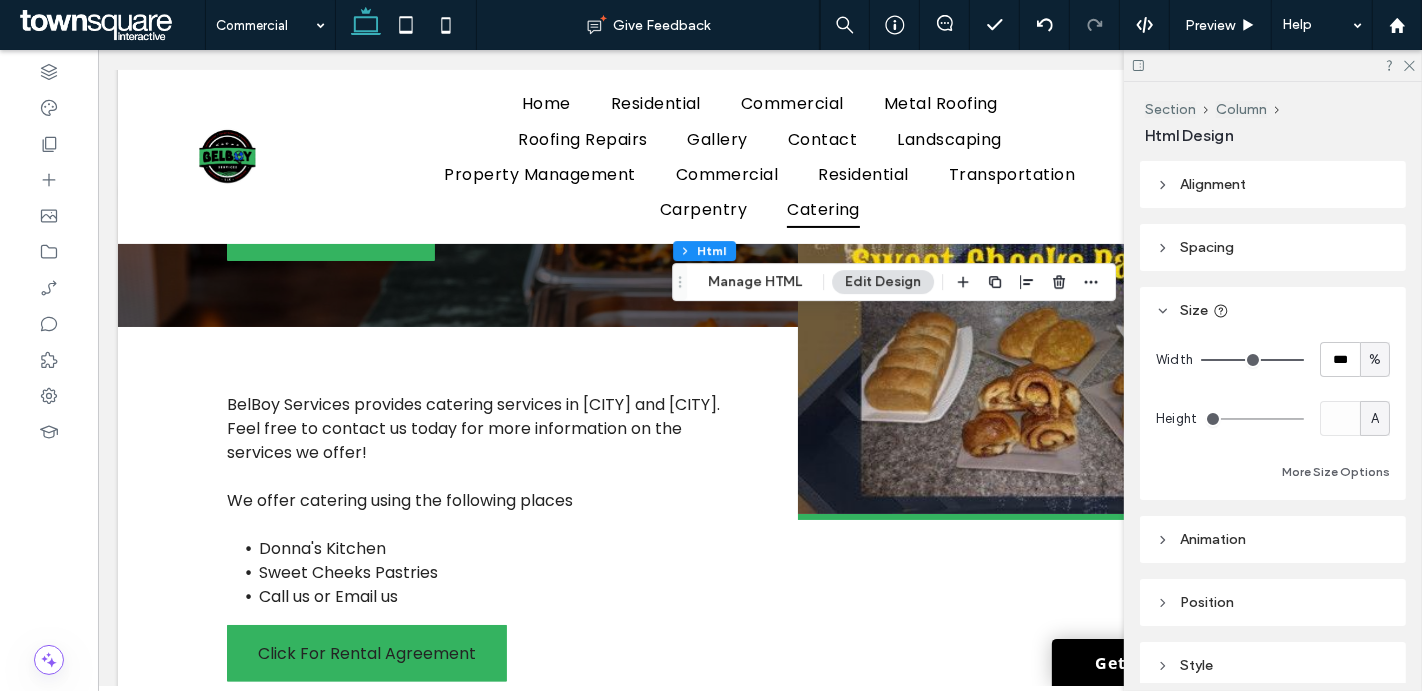 click on "A" at bounding box center [1375, 419] 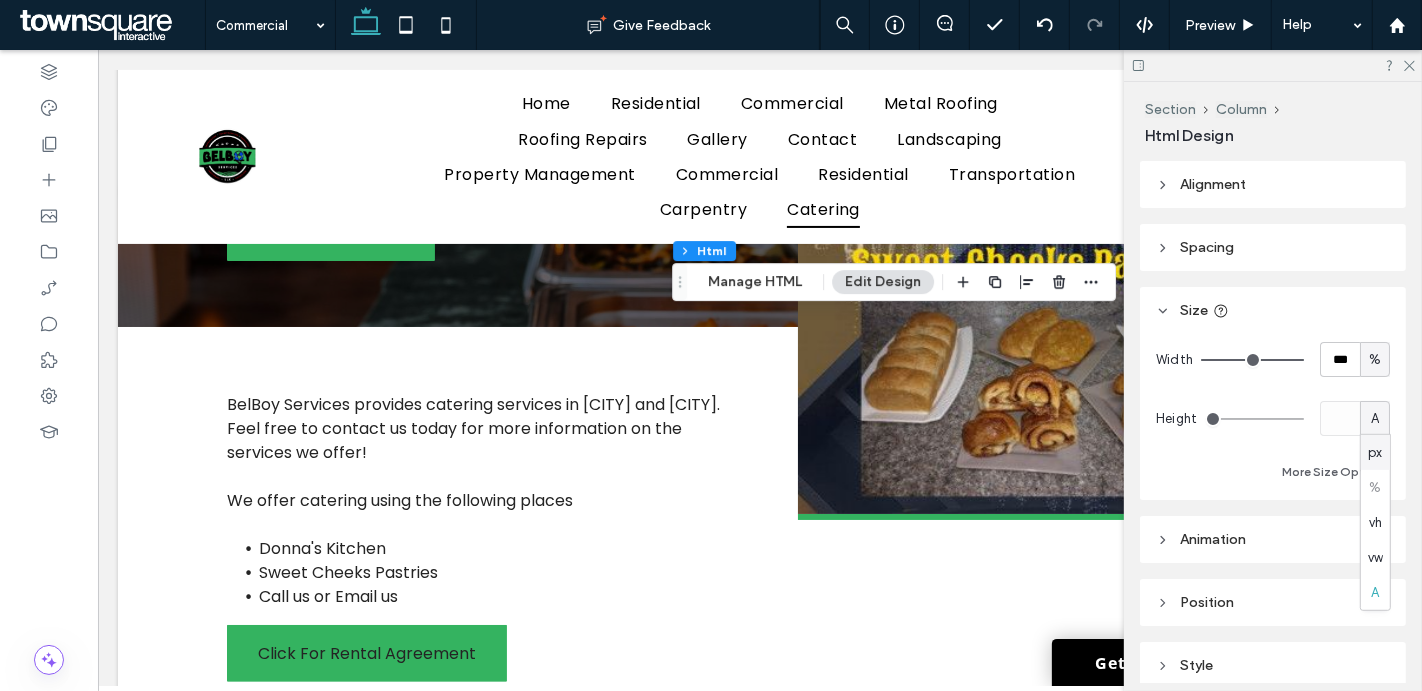 click on "px" at bounding box center [1375, 452] 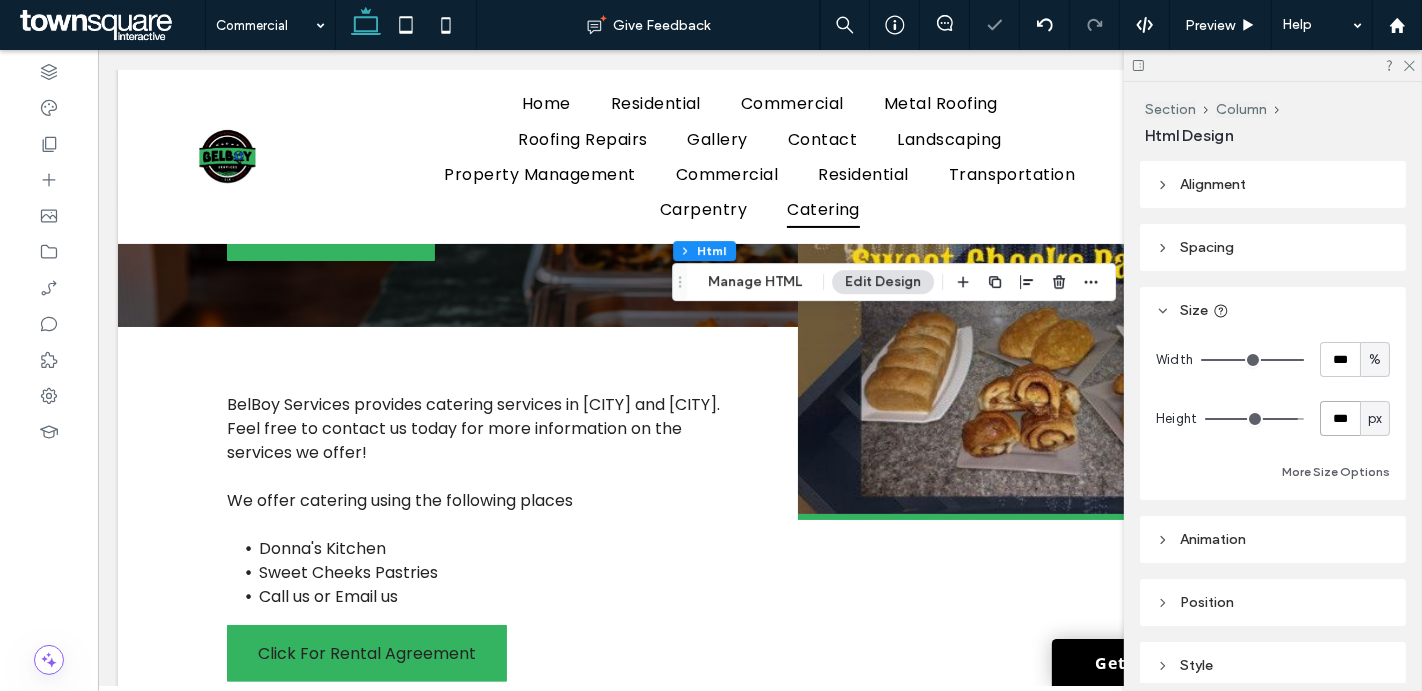 click on "***" at bounding box center (1340, 418) 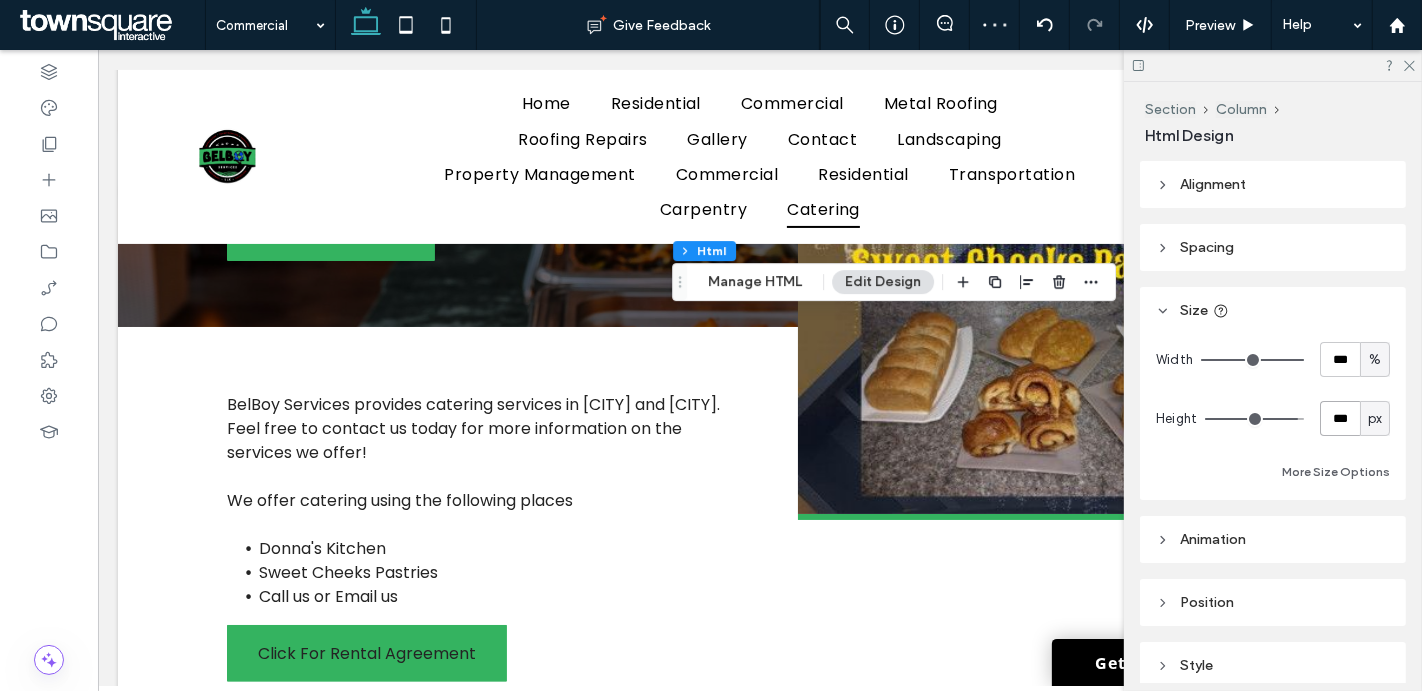 type on "***" 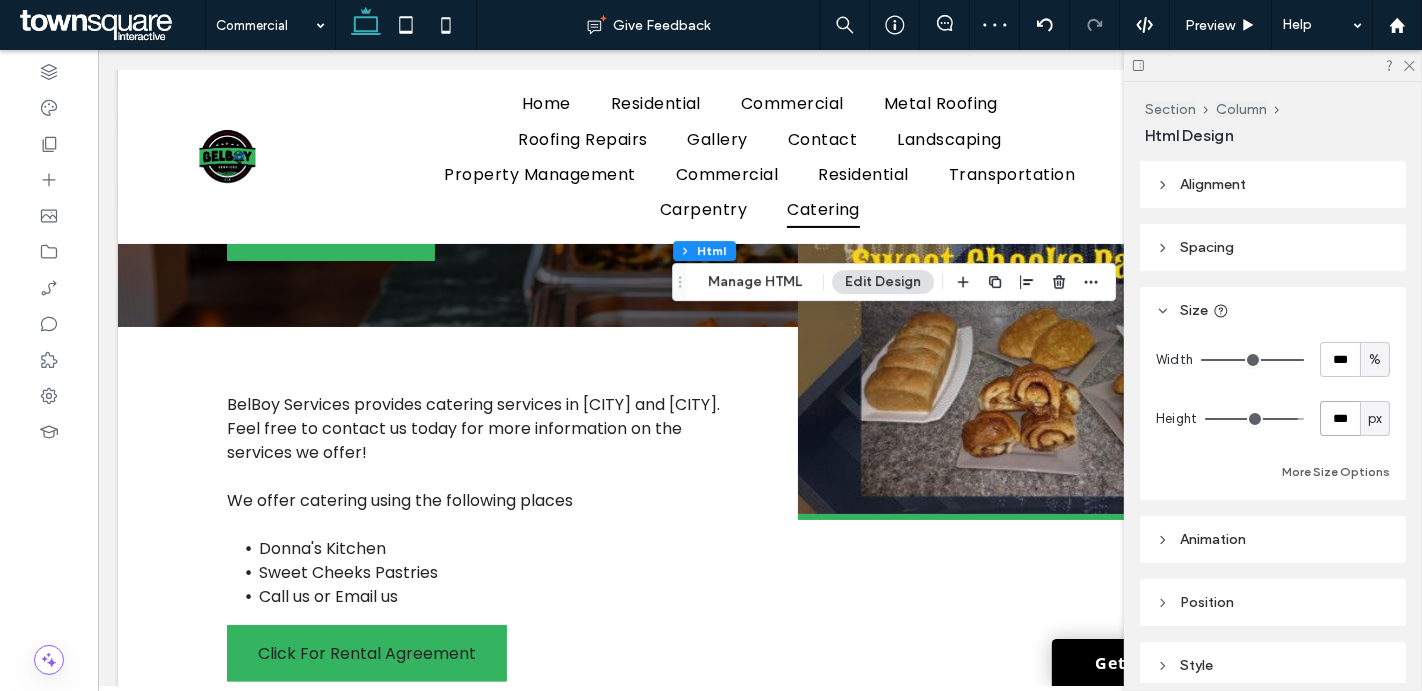 type on "***" 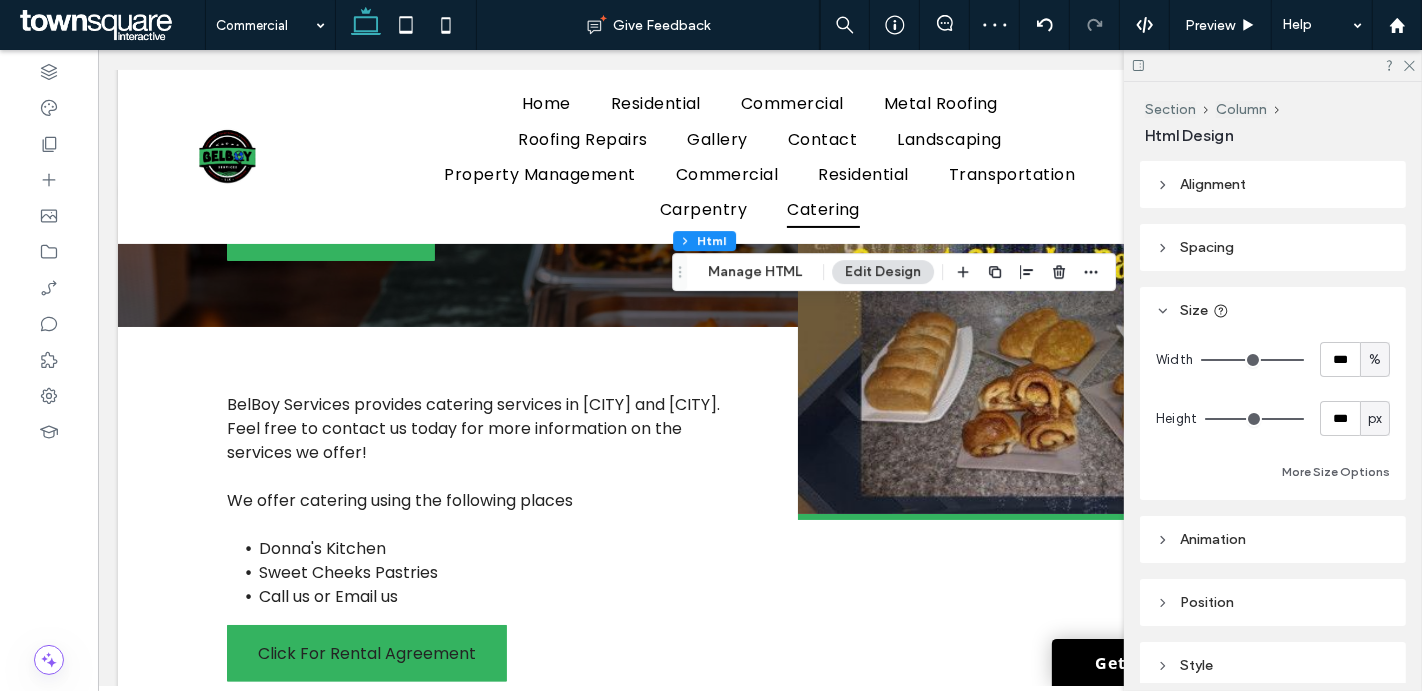 click on "px" at bounding box center [1375, 418] 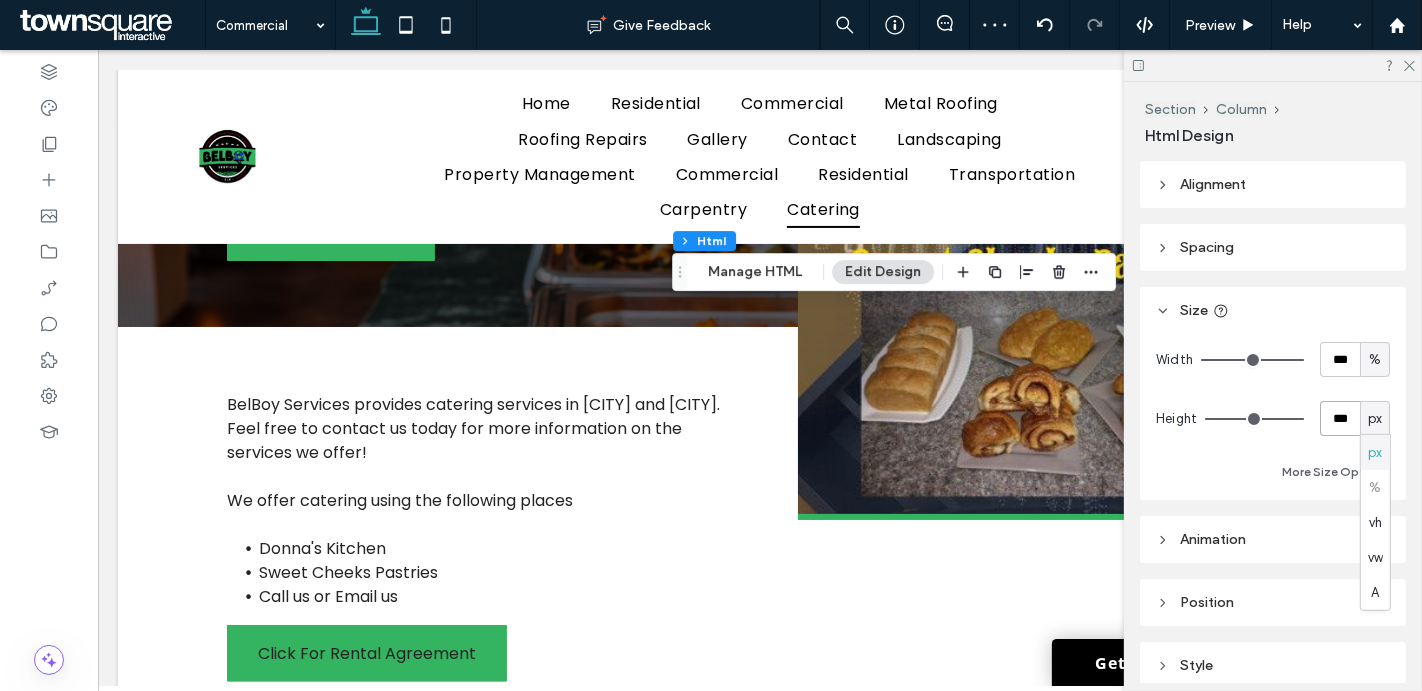 click on "***" at bounding box center [1340, 418] 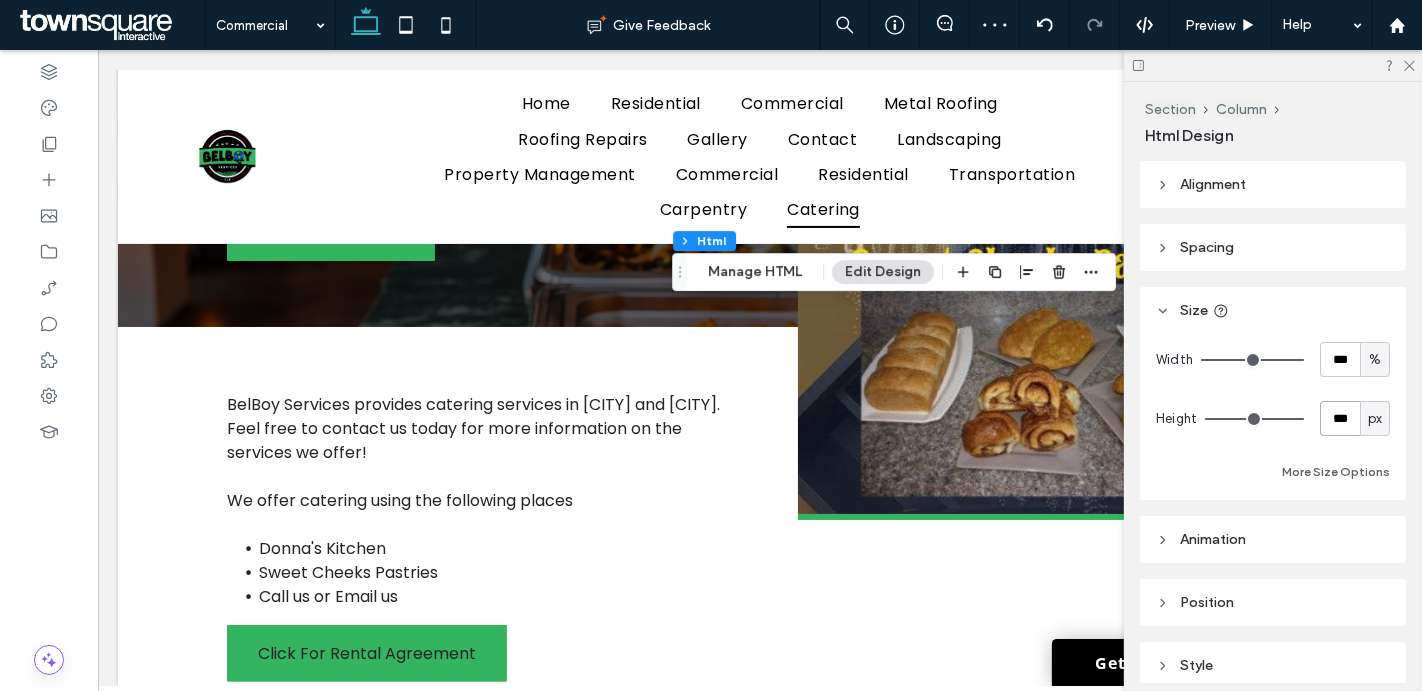 click on "***" at bounding box center [1340, 418] 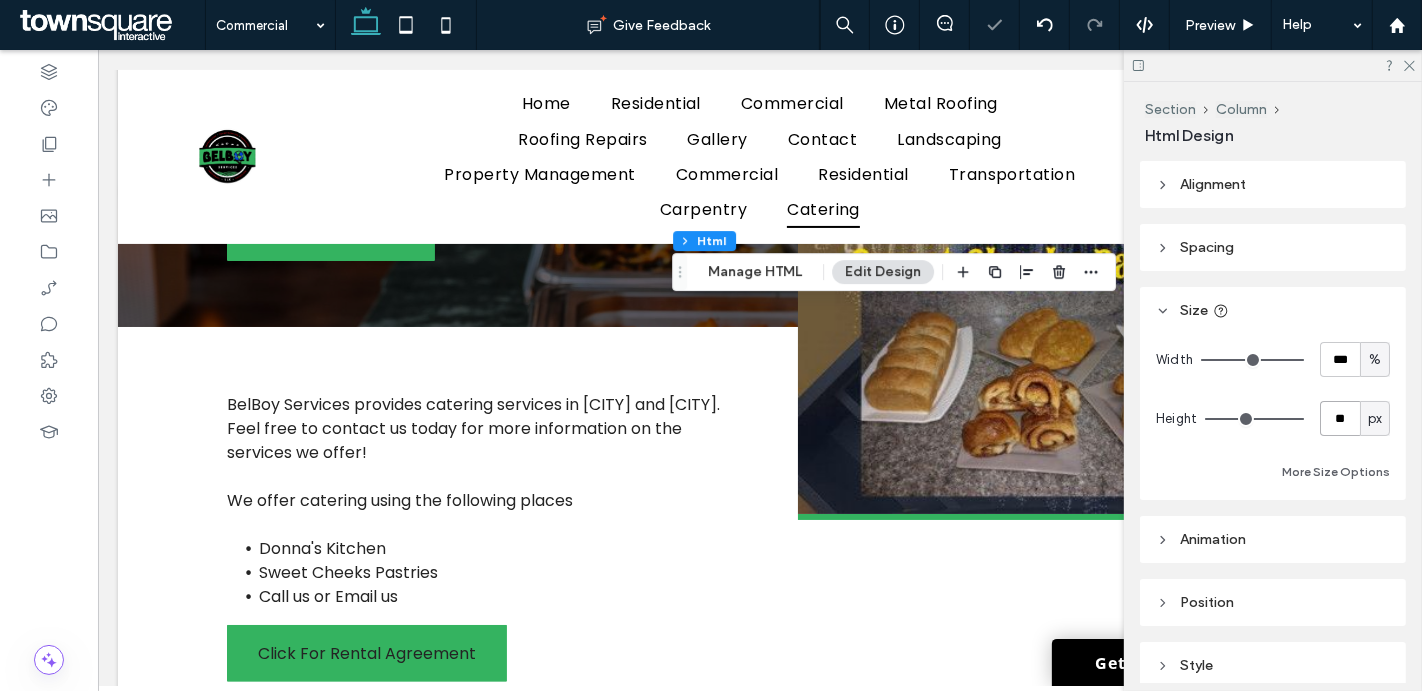 type on "*" 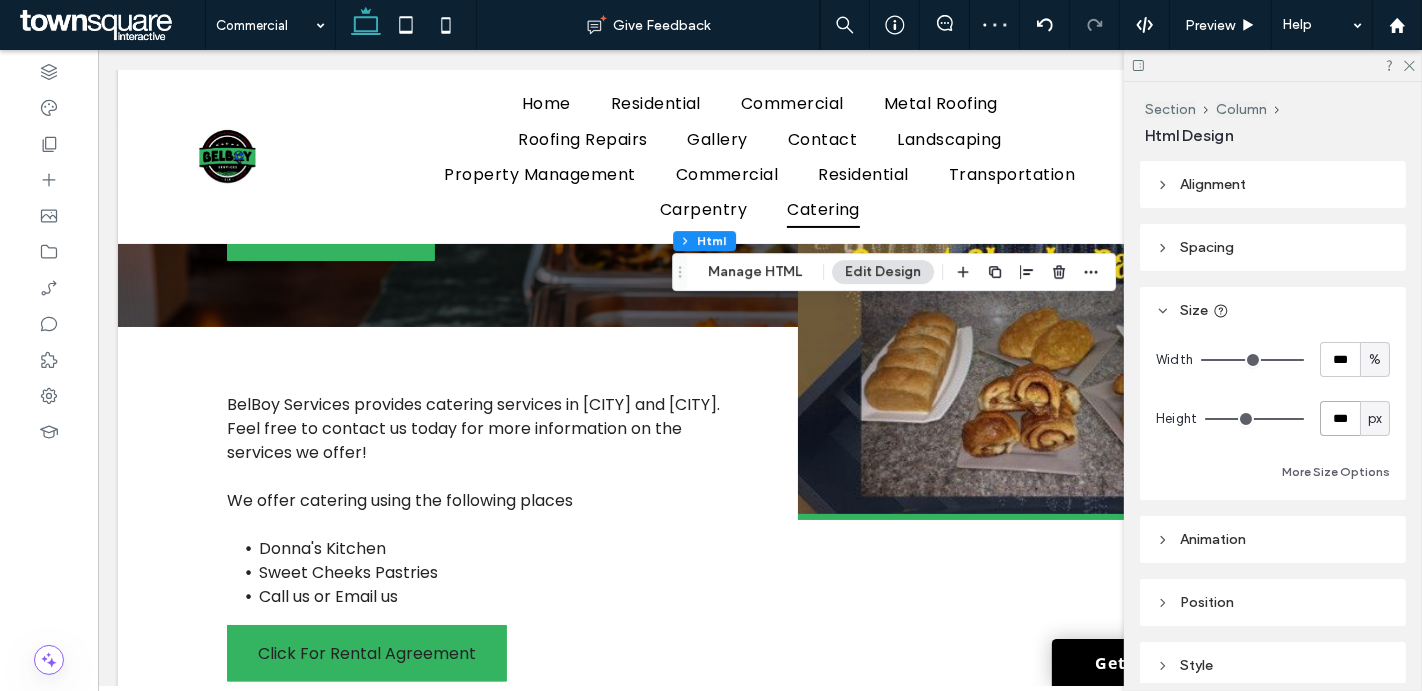 type on "***" 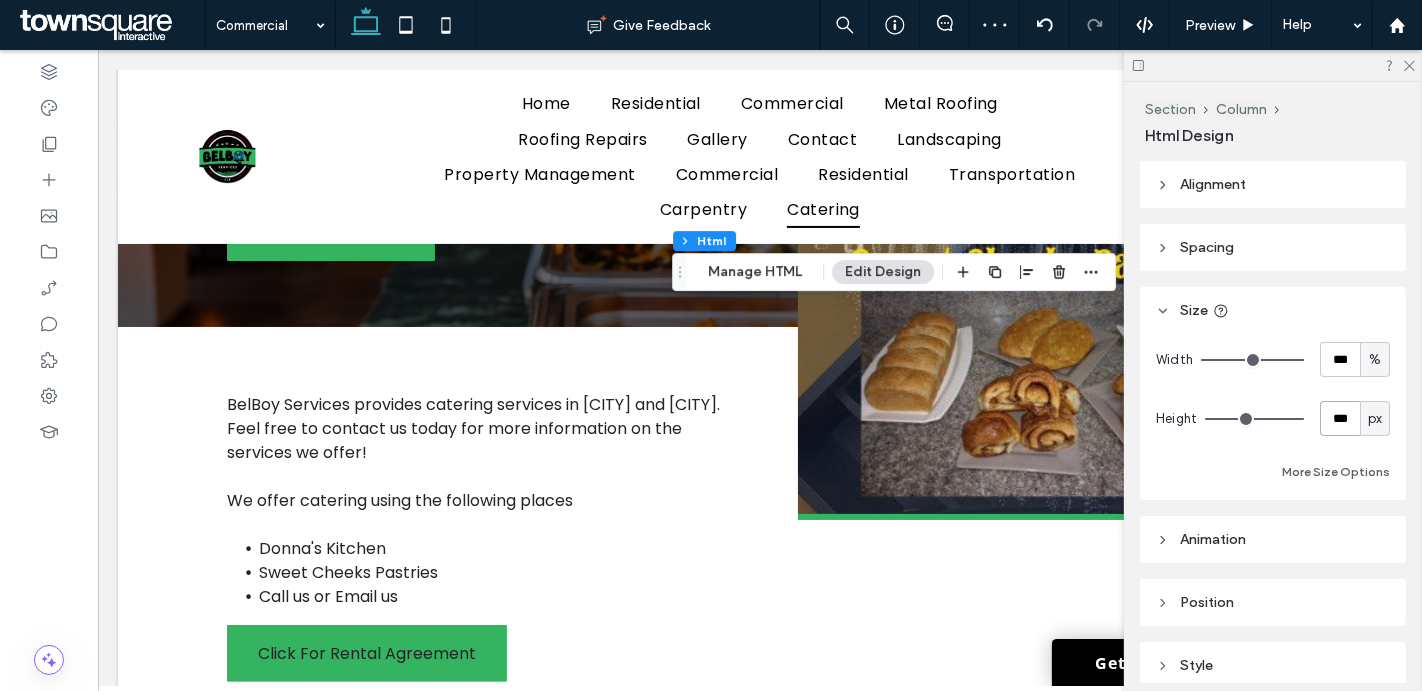 type on "***" 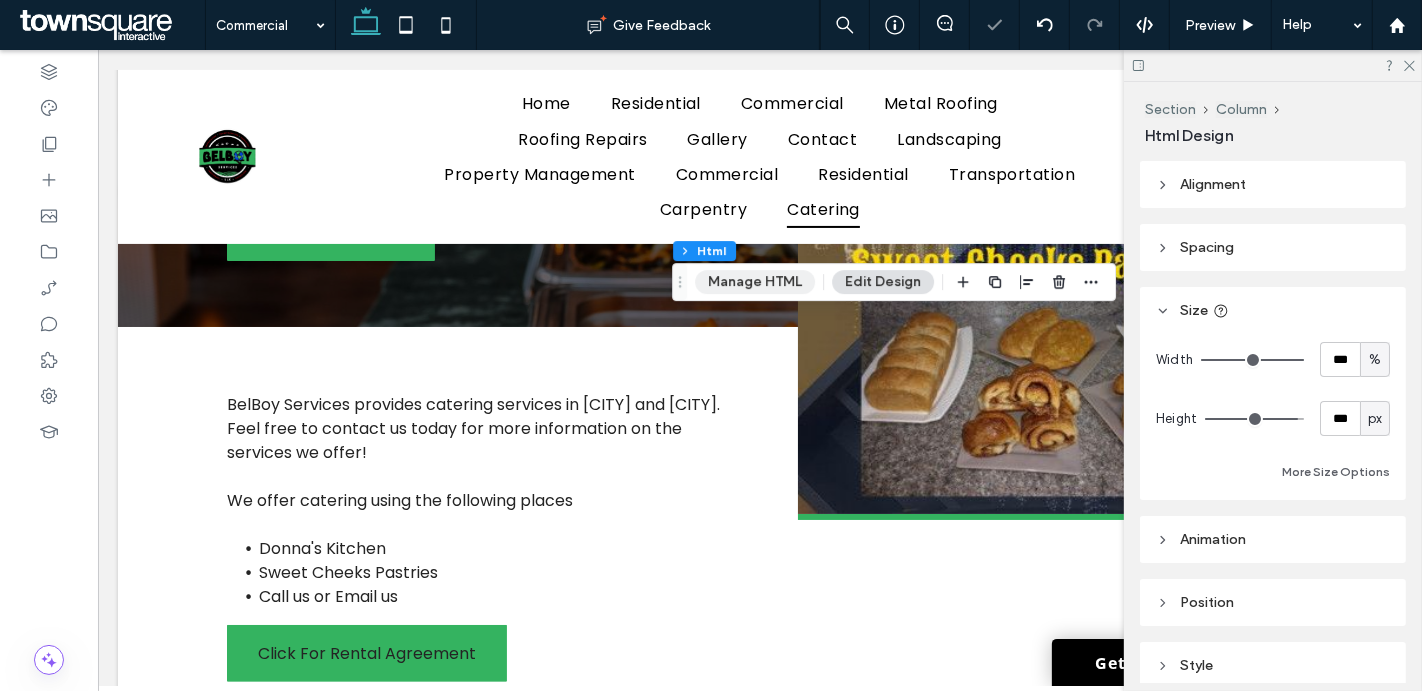 click on "Manage HTML" at bounding box center [755, 282] 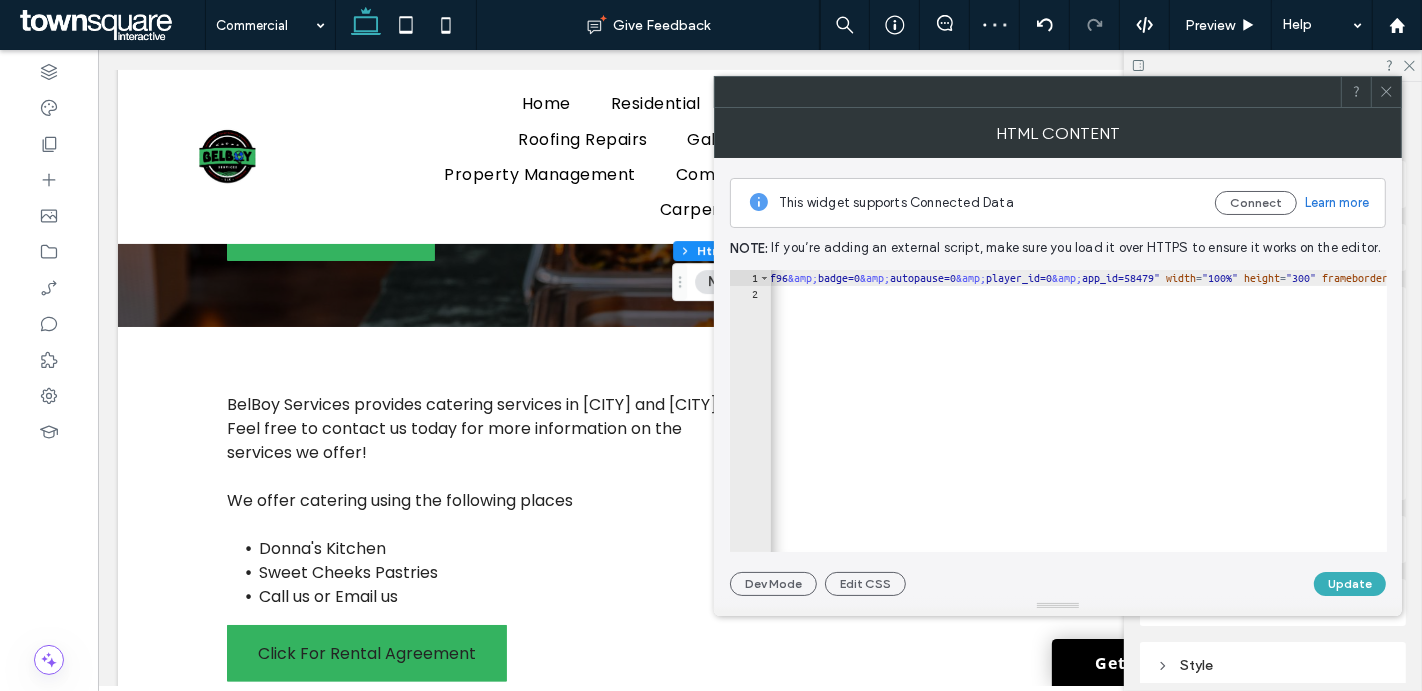 scroll, scrollTop: 0, scrollLeft: 518, axis: horizontal 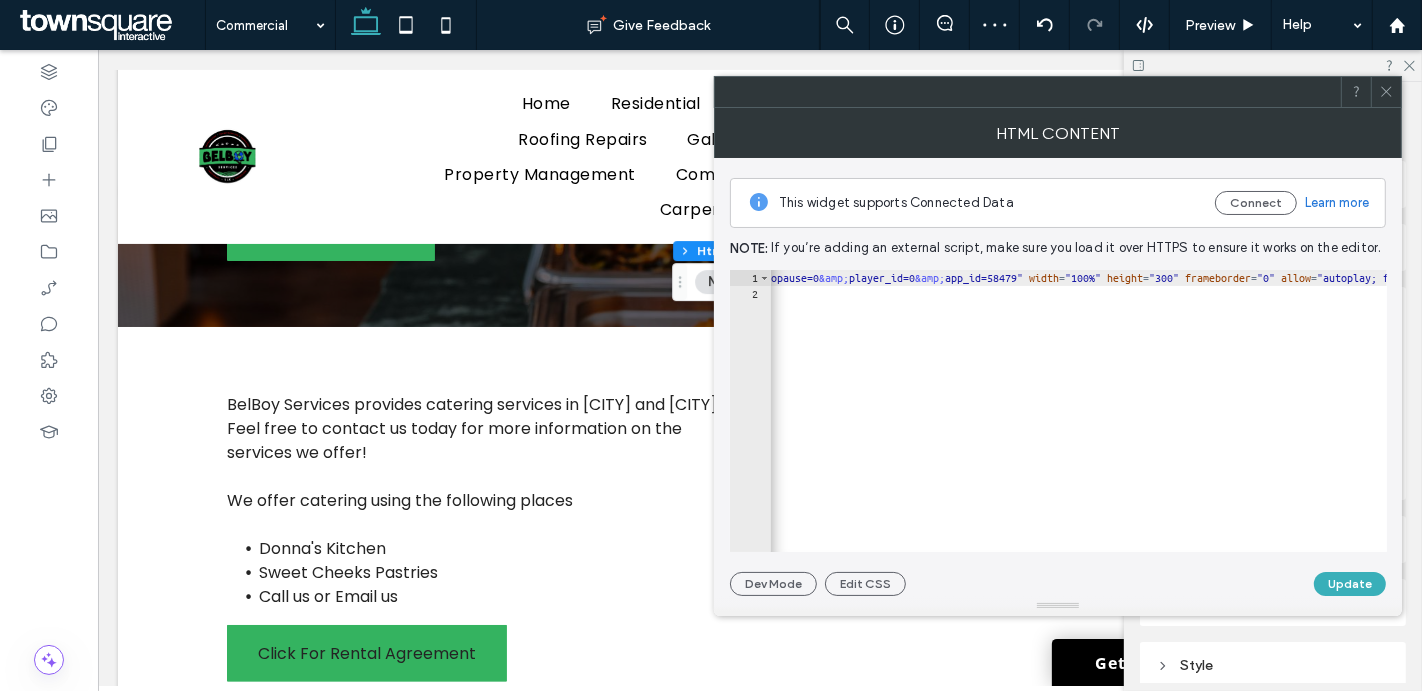 click on "< iframe   src = "https://player.vimeo.com/video/778976810?h=41ba662f96 &amp; badge=0 &amp; autopause=0 &amp; player_id=0 &amp; app_id=58479"   width = "100%"   height = "300"   frameborder = "0"   allow = "autoplay; fullscreen; picture-in-picture"   allowfullscreen = ""   title = "VID-20221207-WA0016" >   </ iframe >" at bounding box center (1216, 428) 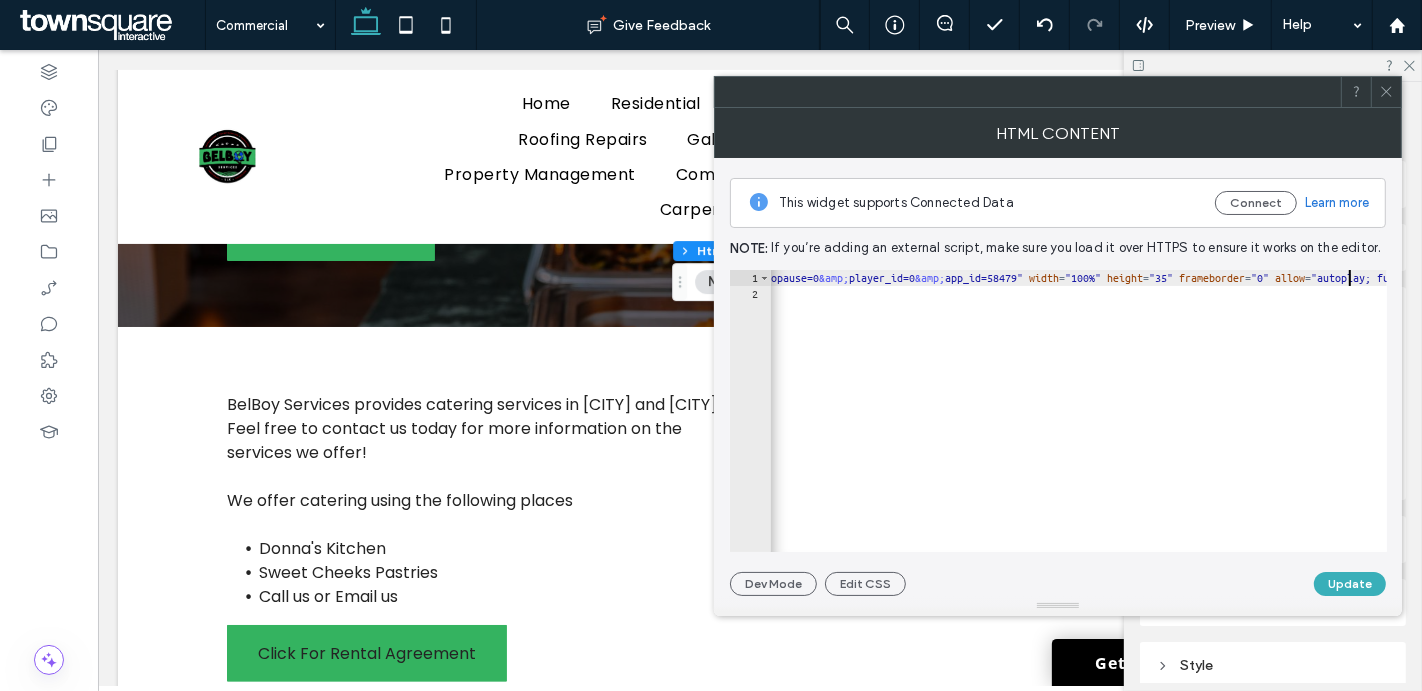 scroll, scrollTop: 0, scrollLeft: 91, axis: horizontal 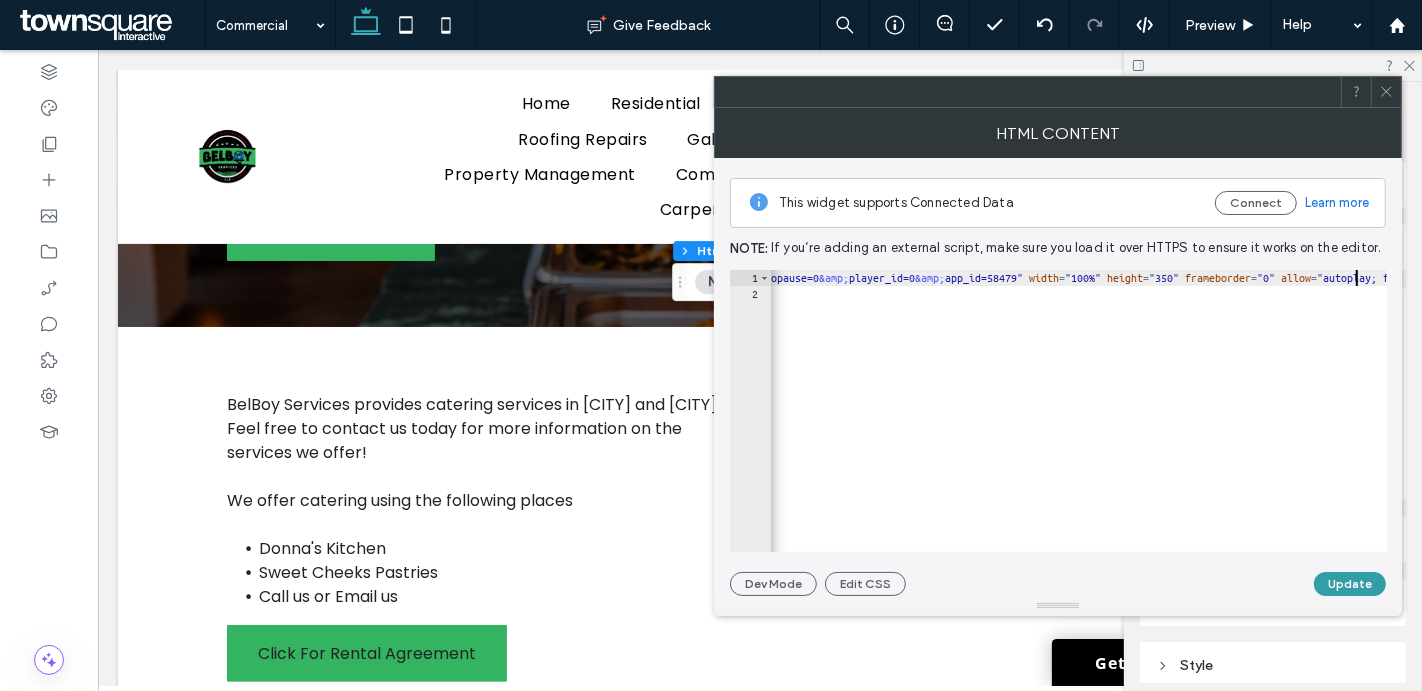 type on "**********" 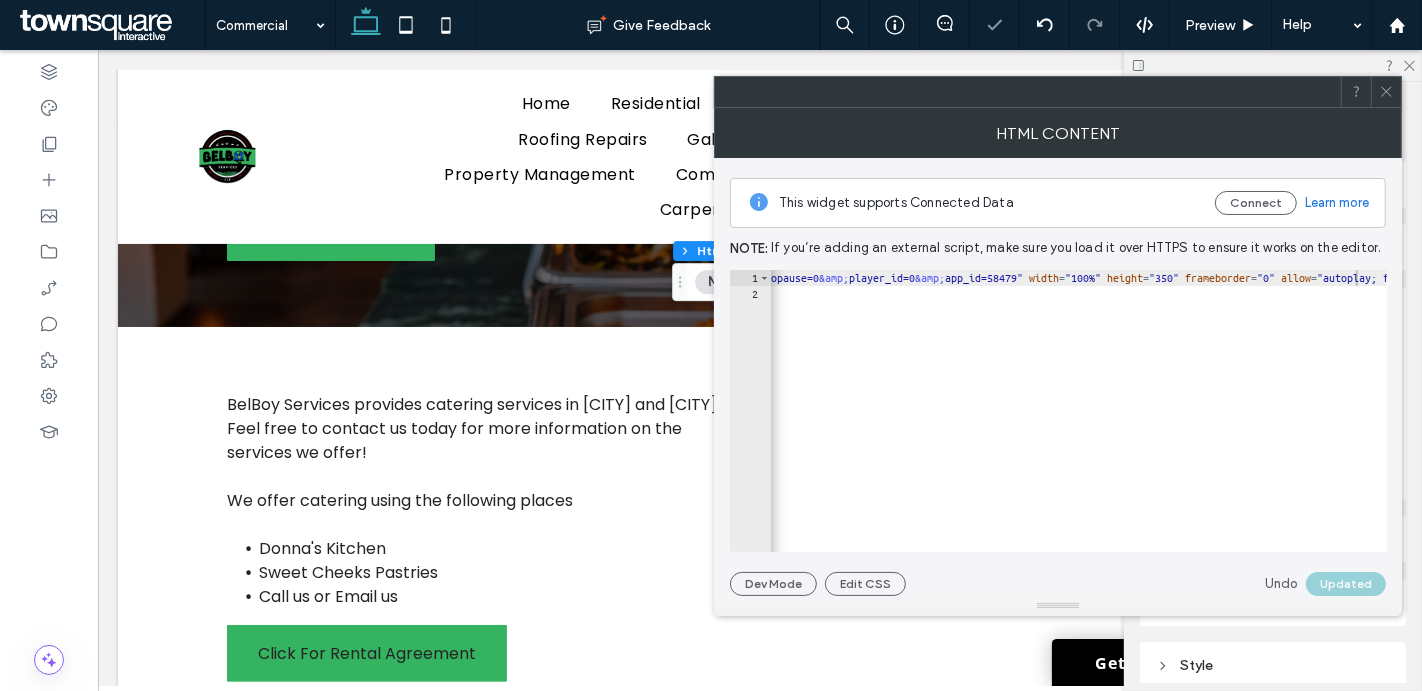 click 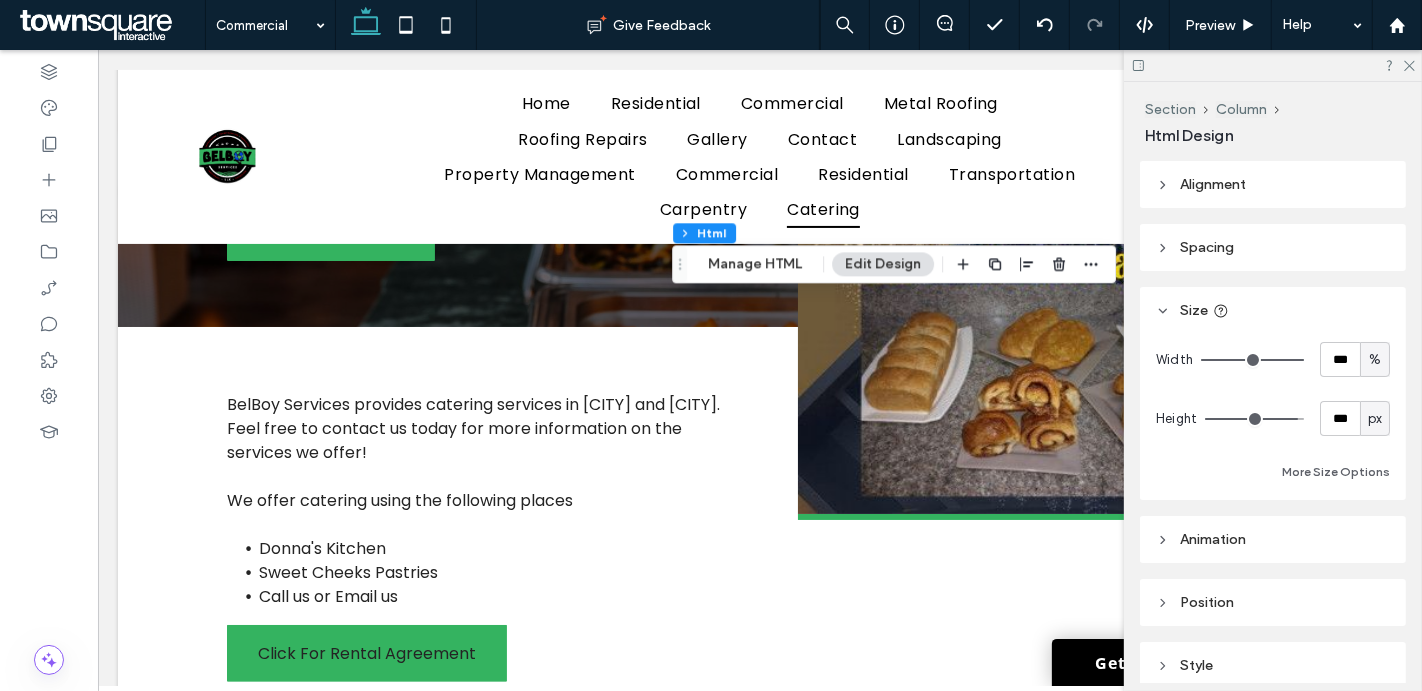 click on "Spacing" at bounding box center (1273, 247) 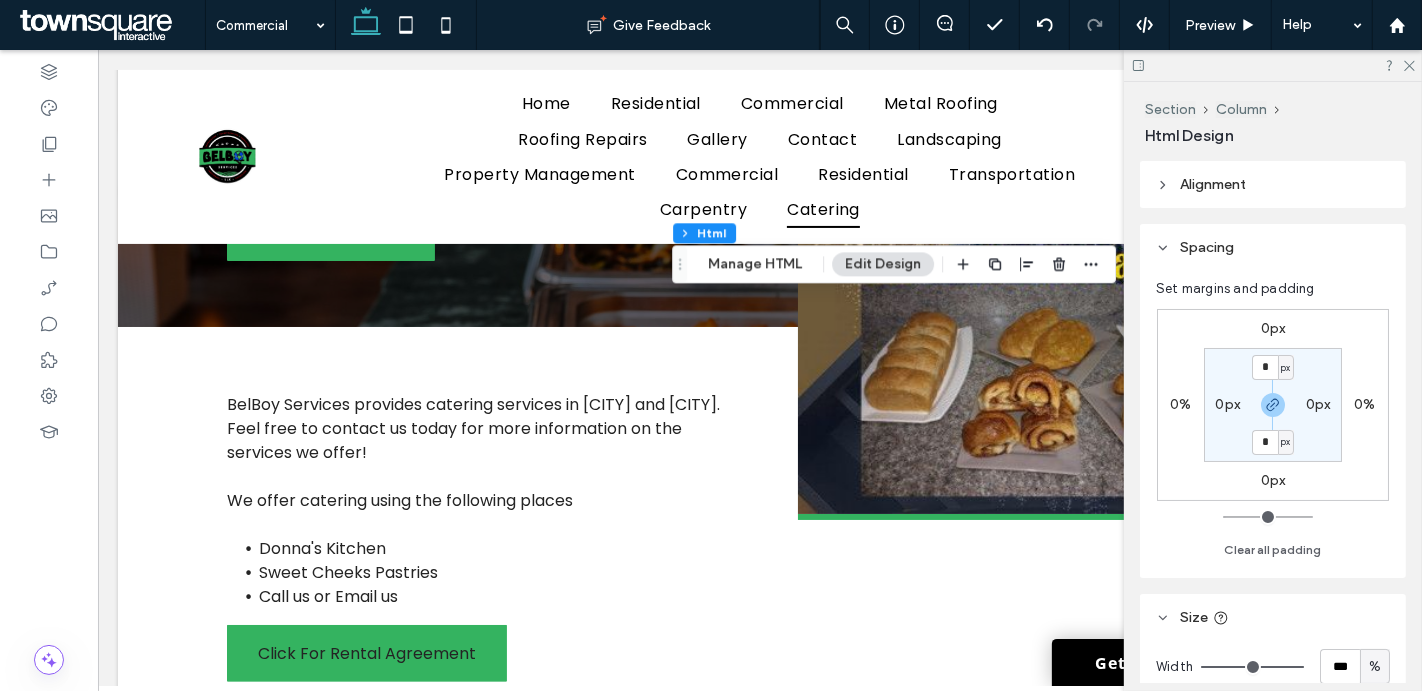 click on "Alignment" at bounding box center [1273, 184] 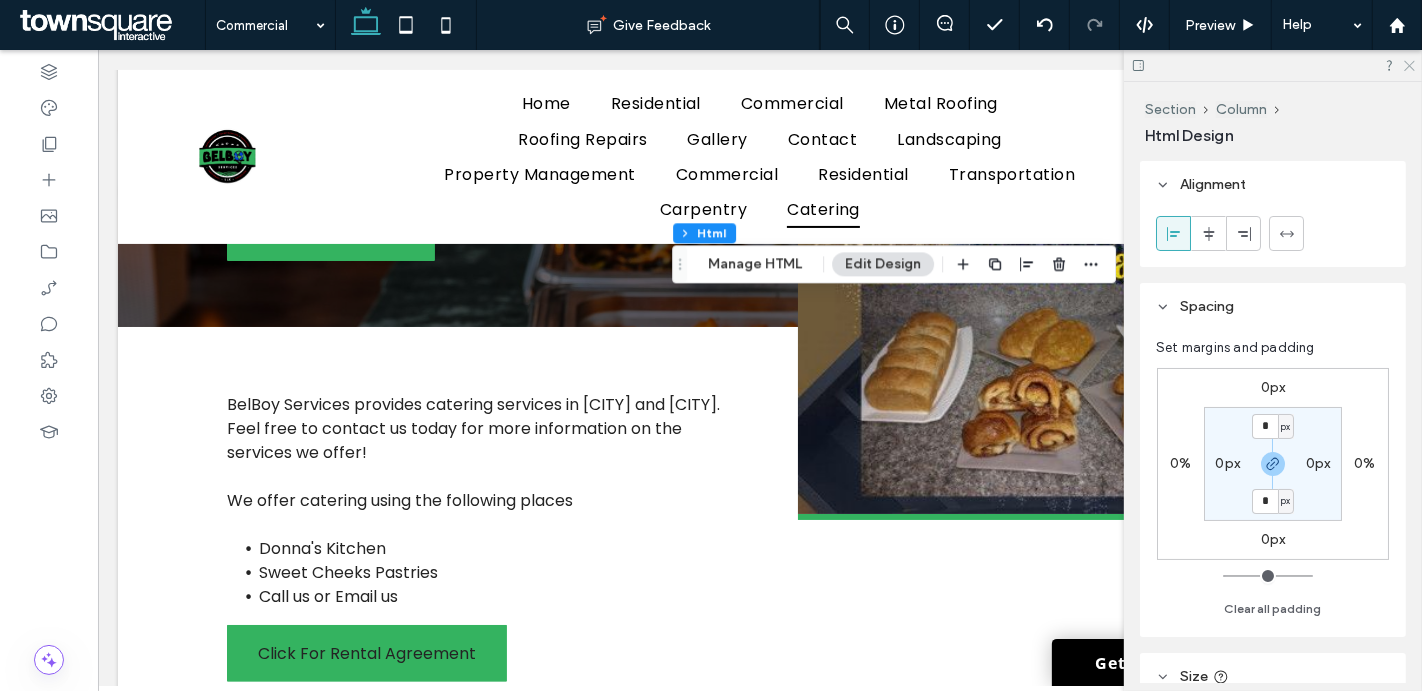 click 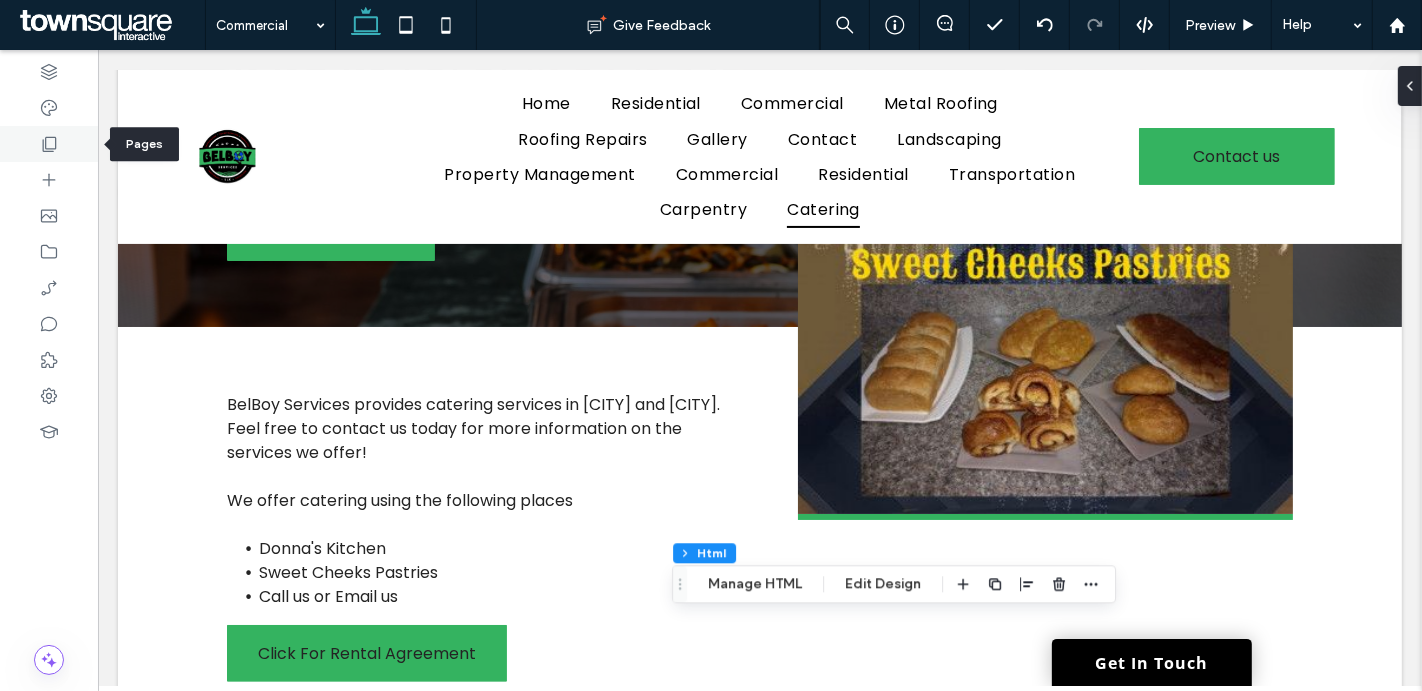 click 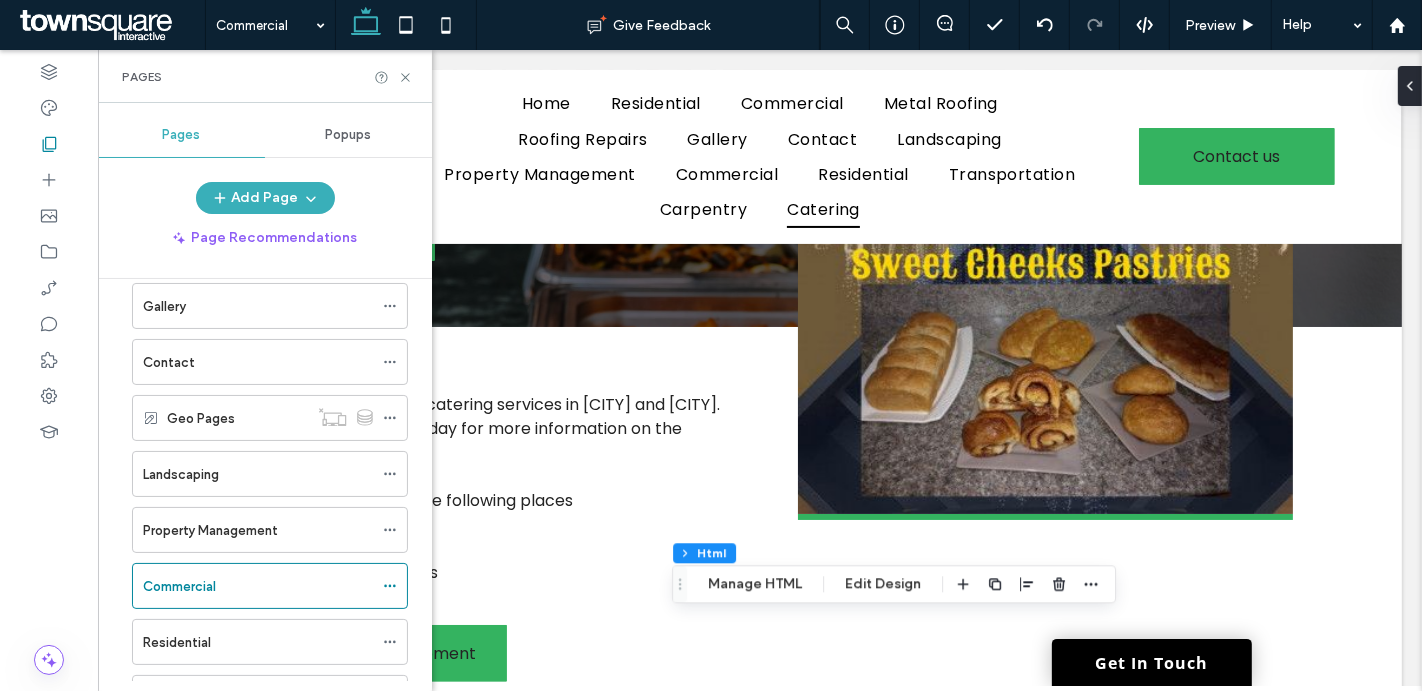 scroll, scrollTop: 497, scrollLeft: 0, axis: vertical 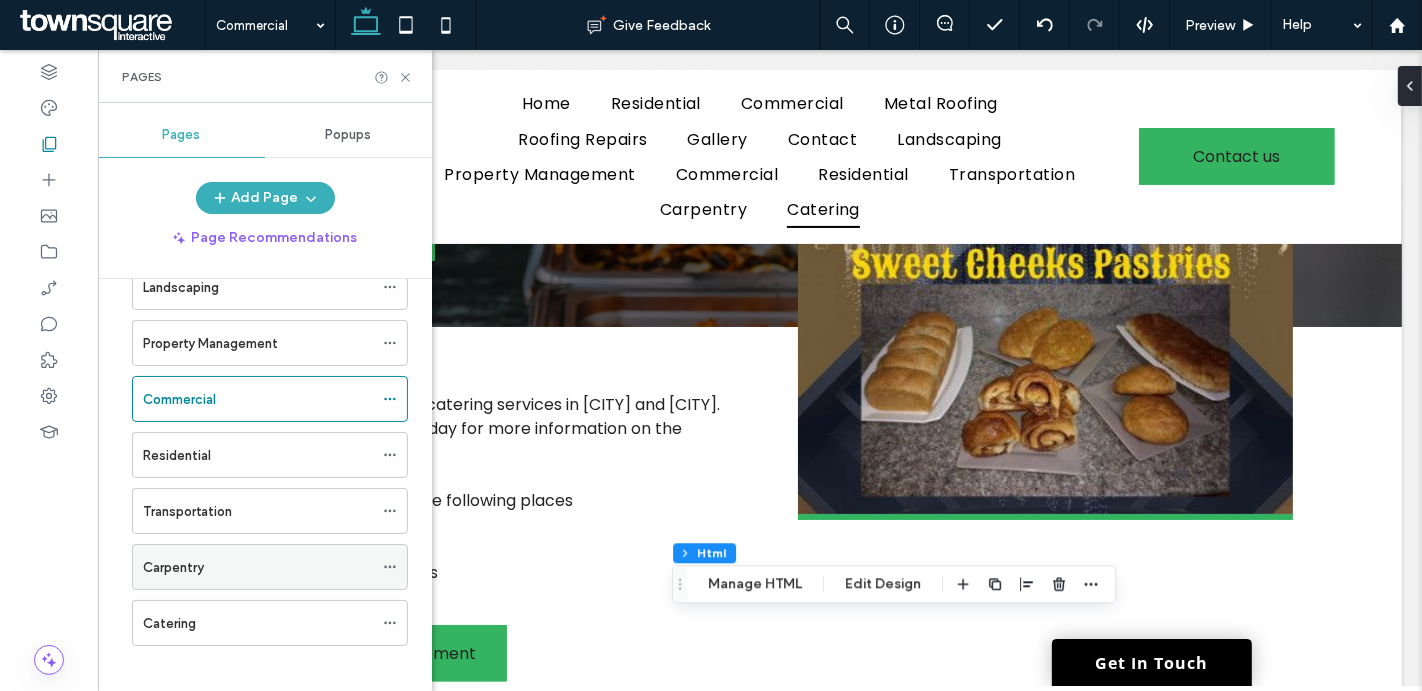 click on "Carpentry" at bounding box center (258, 567) 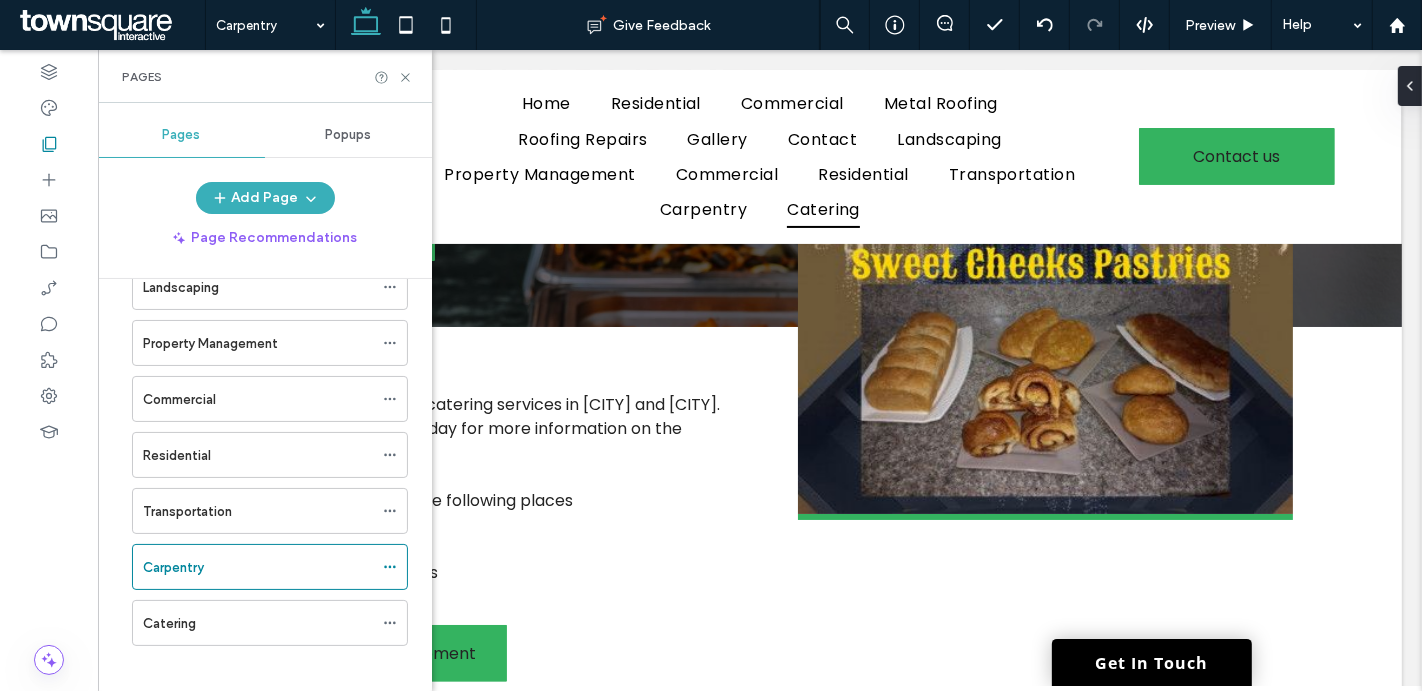 click on "Carpentry Give Feedback Preview Help
Design Panel Site Comments Team & Clients Automate new comments Instantly notify your team when someone adds or updates a comment on a site. See Zap Examples
Pages Pages Popups Add Page Page Recommendations Home Residential Commercial Metal Roofing Roofing Repairs Gallery Contact Geo Pages Landscaping Property Management Commercial Residential Transportation Carpentry Catering
Select an element to start It’ll show the design panel with all the design options for that element right here." at bounding box center [711, 345] 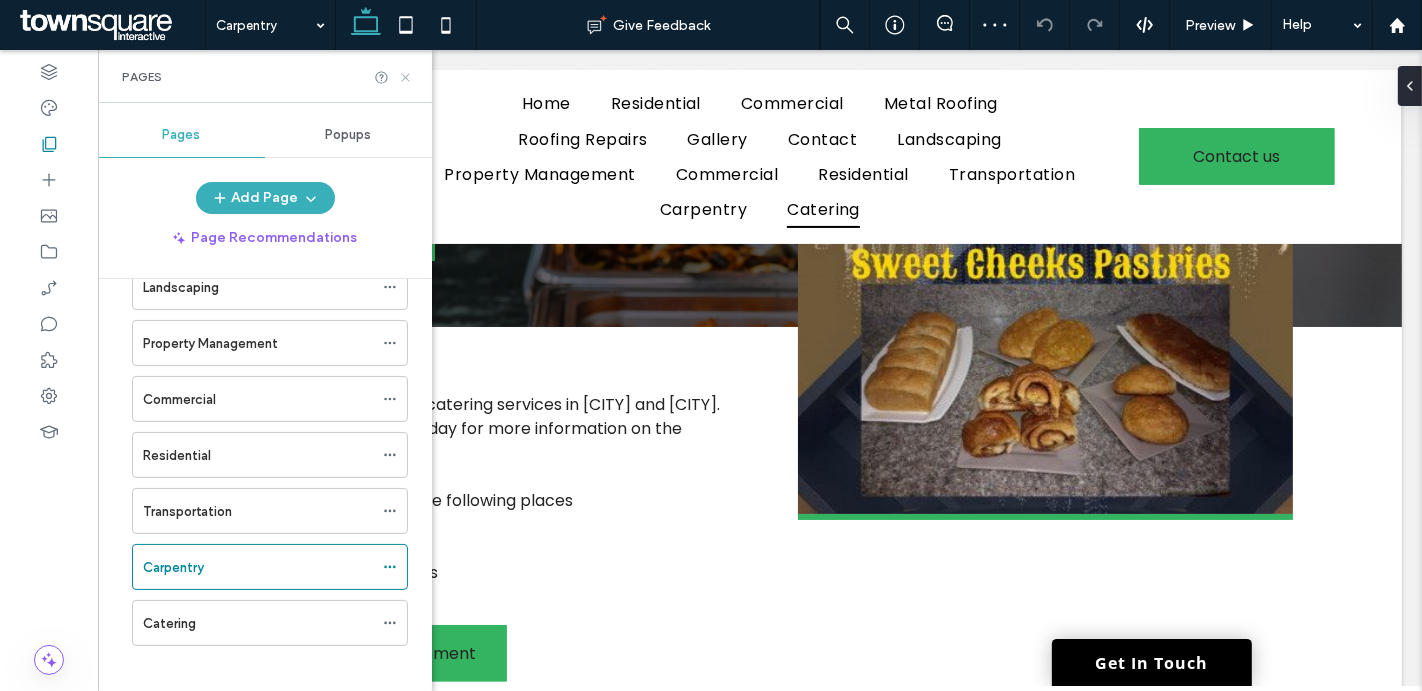 click 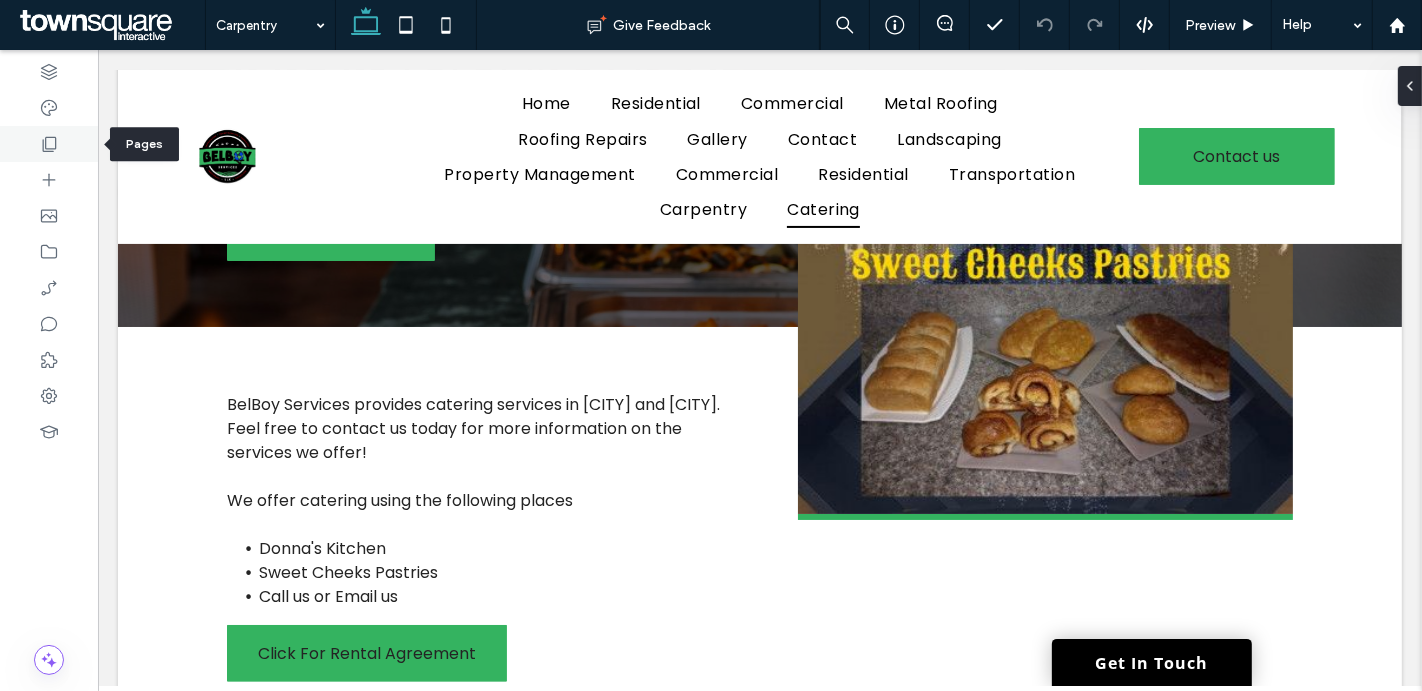 click 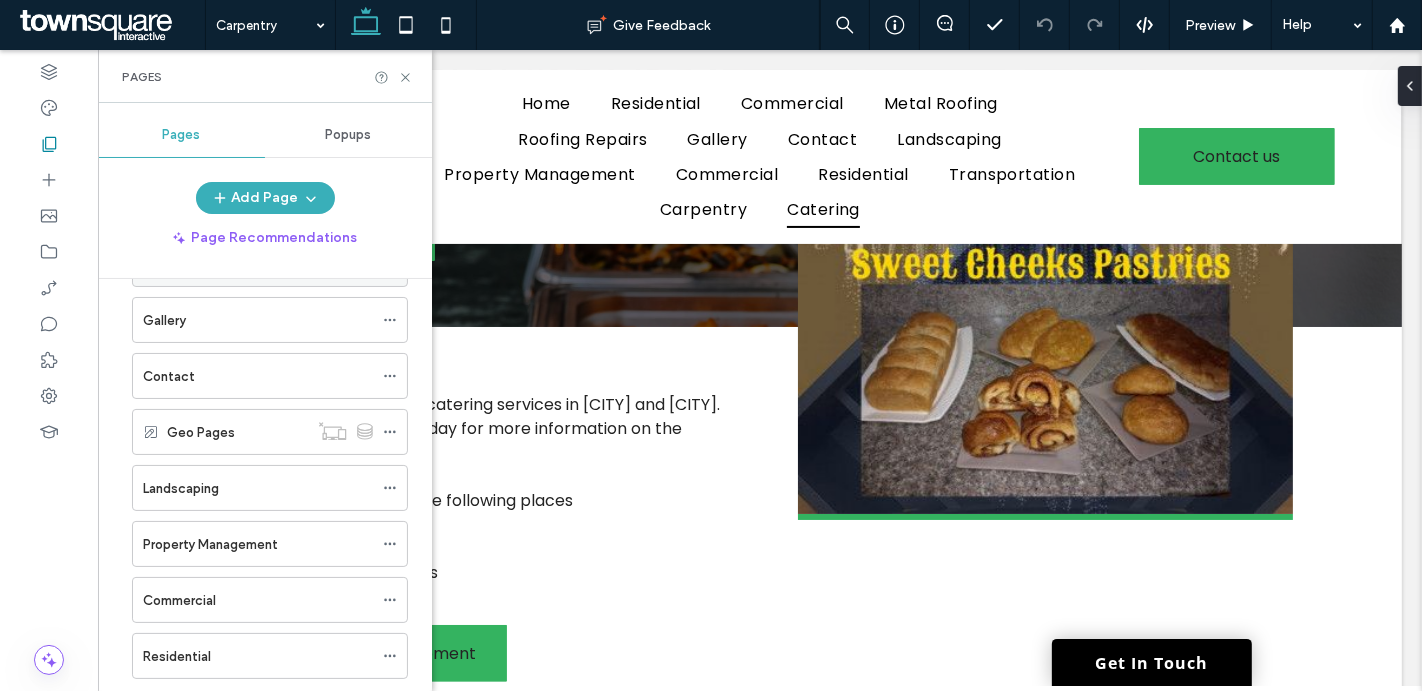 scroll, scrollTop: 315, scrollLeft: 0, axis: vertical 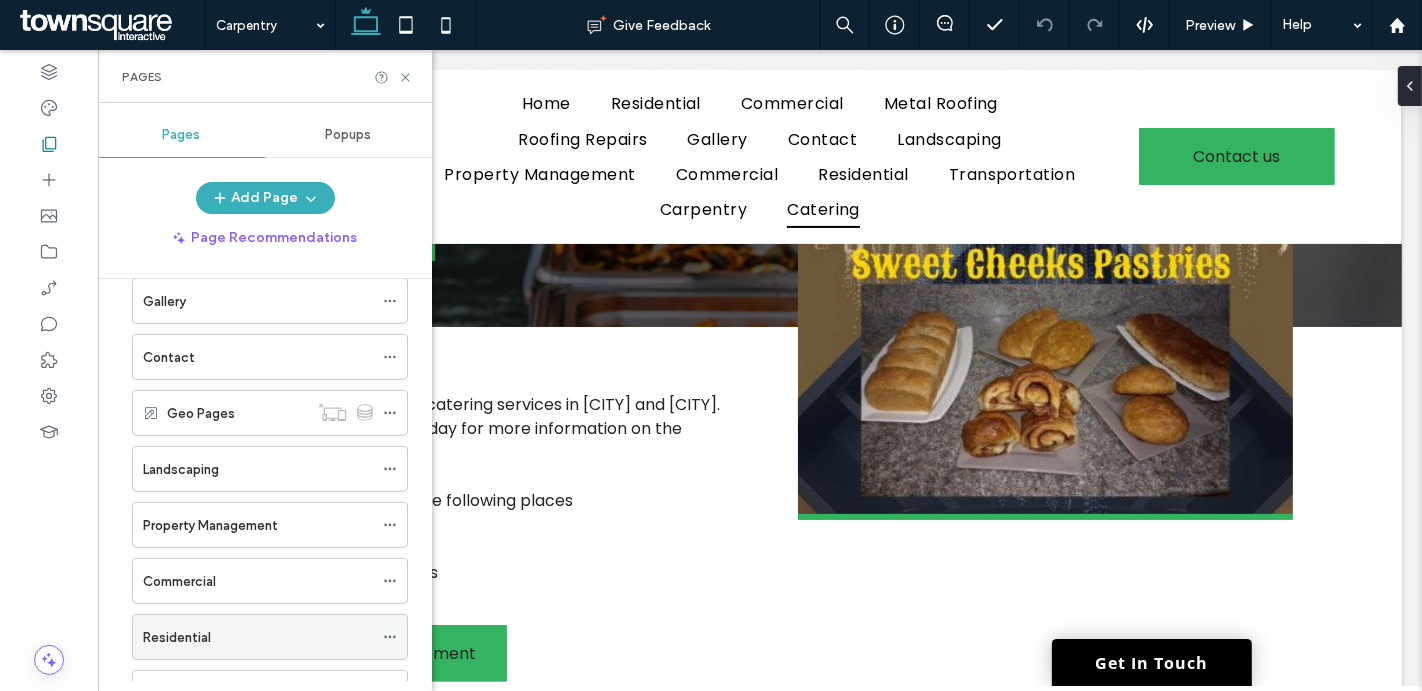 click on "Residential" at bounding box center (258, 637) 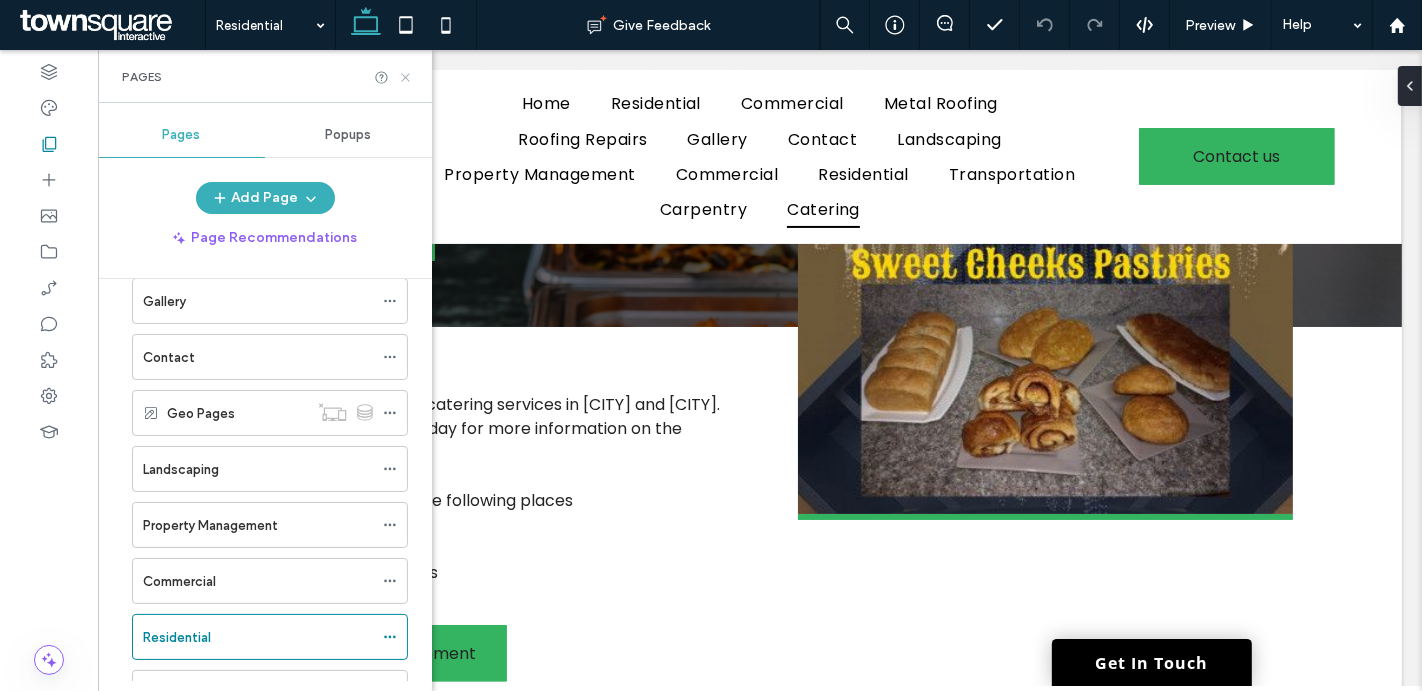 click 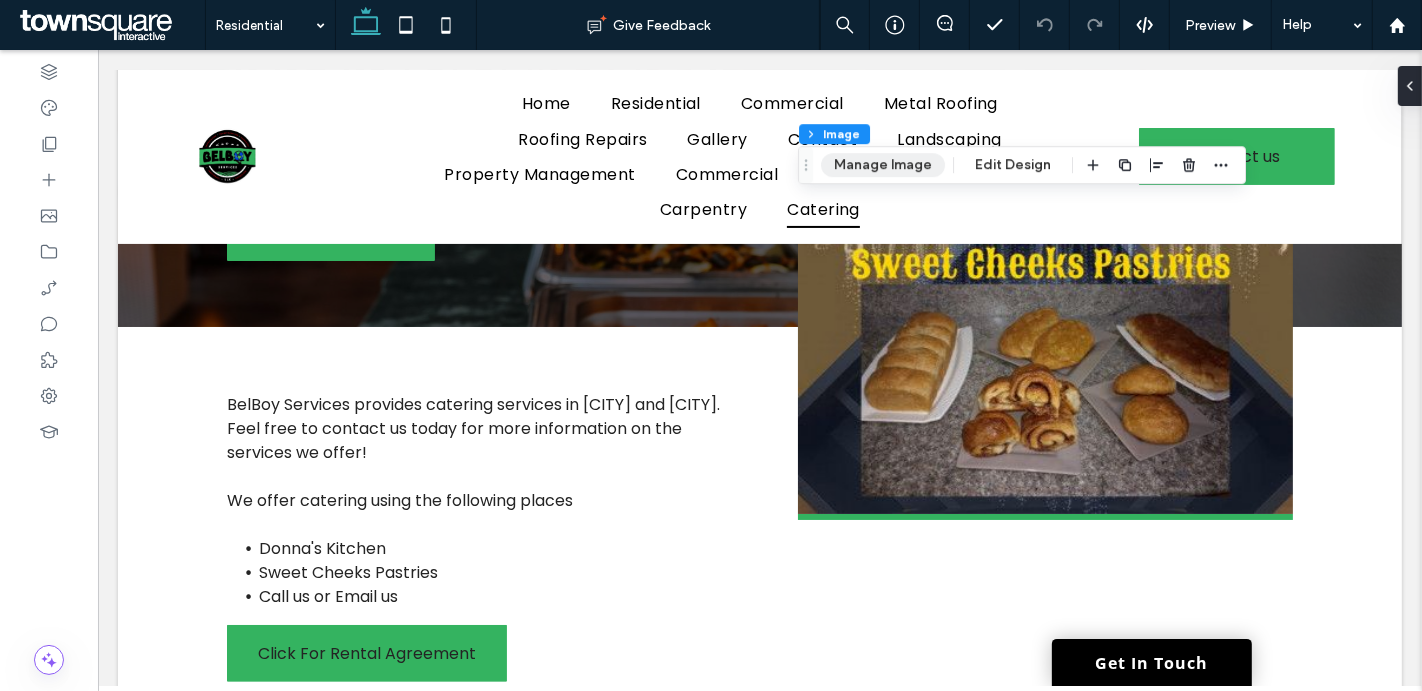 click on "Manage Image" at bounding box center (883, 165) 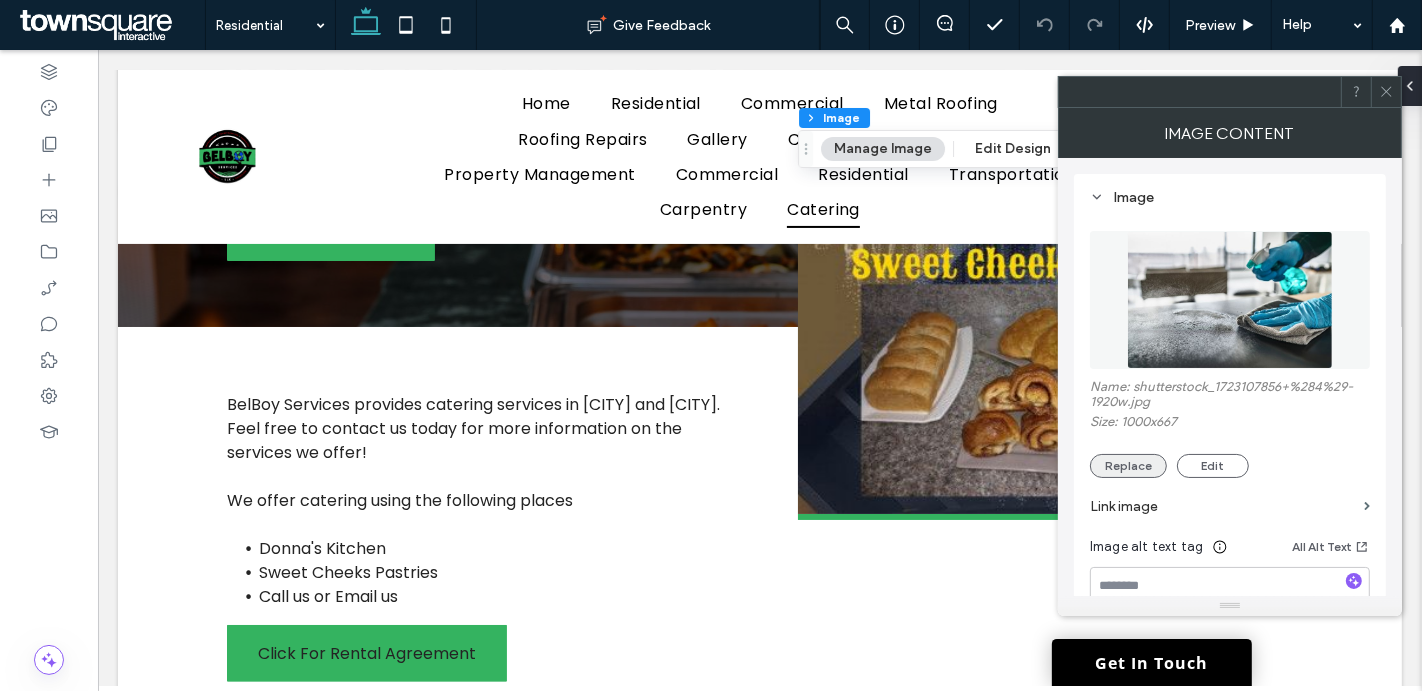 click on "Replace" at bounding box center (1128, 466) 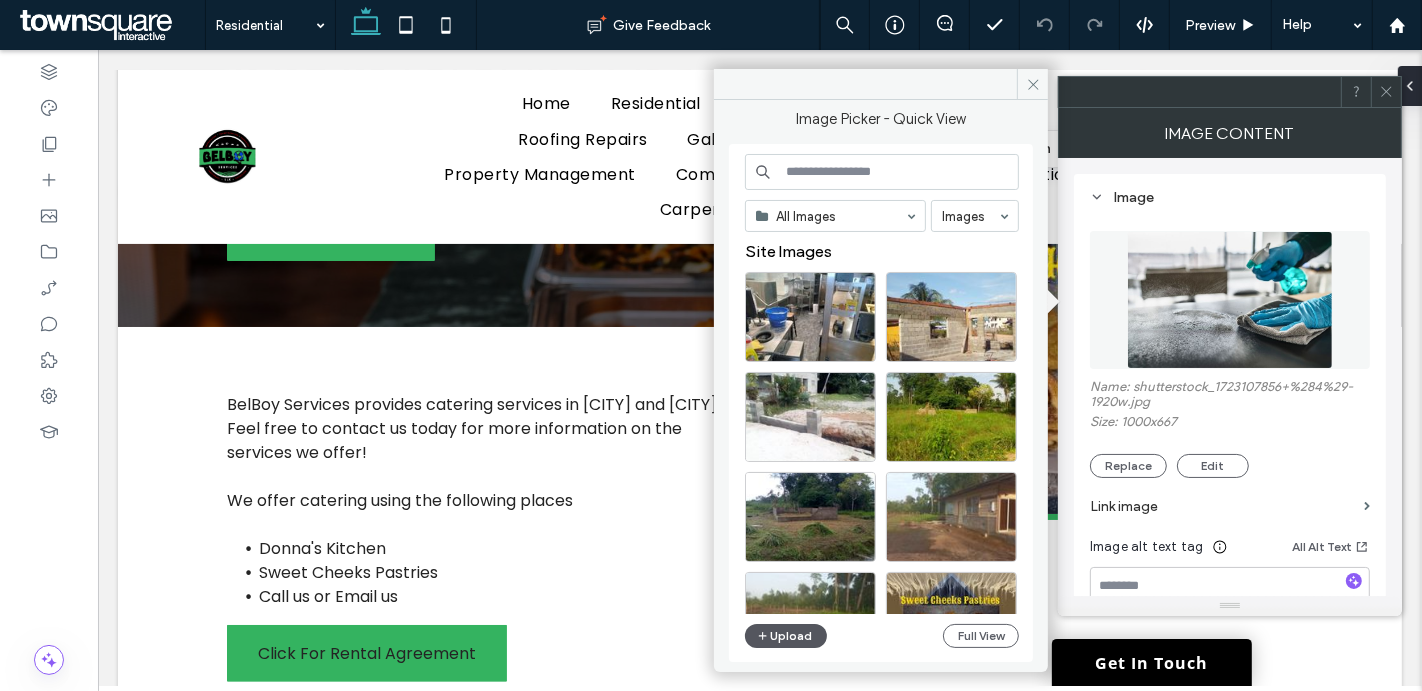 click on "Upload" at bounding box center (786, 636) 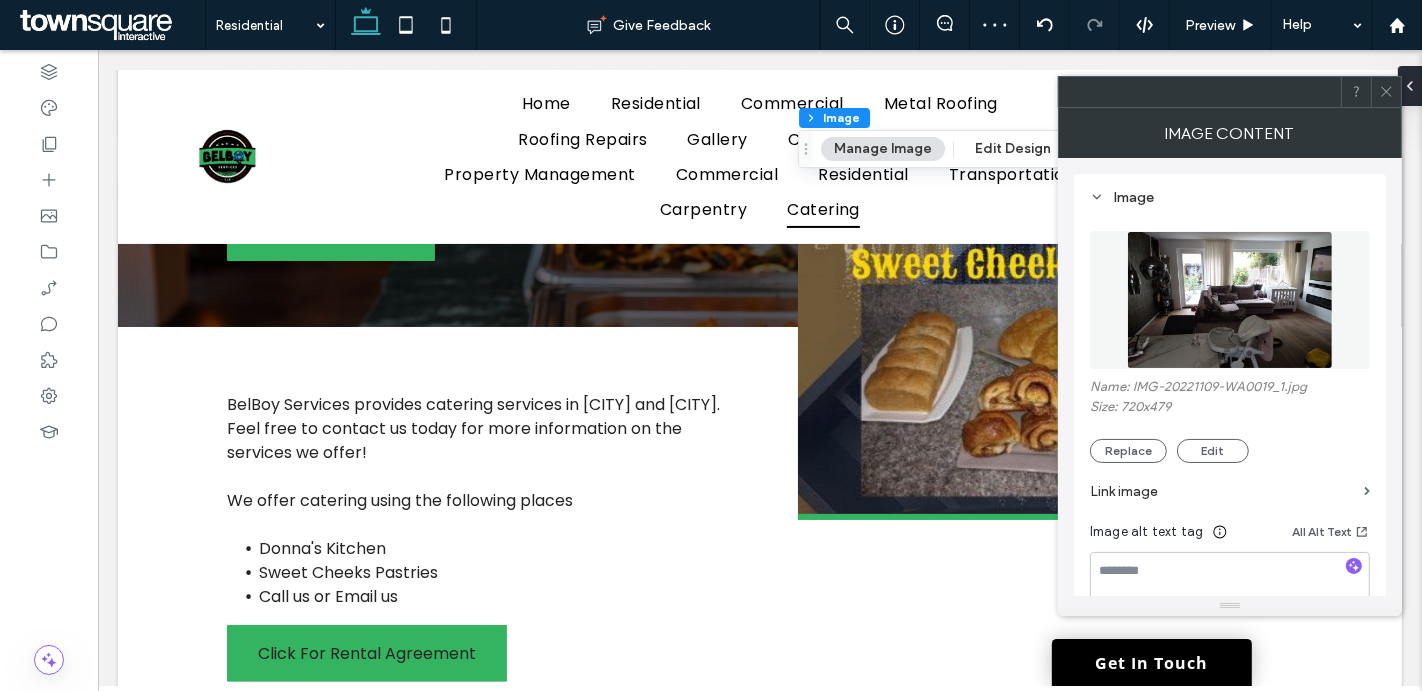click 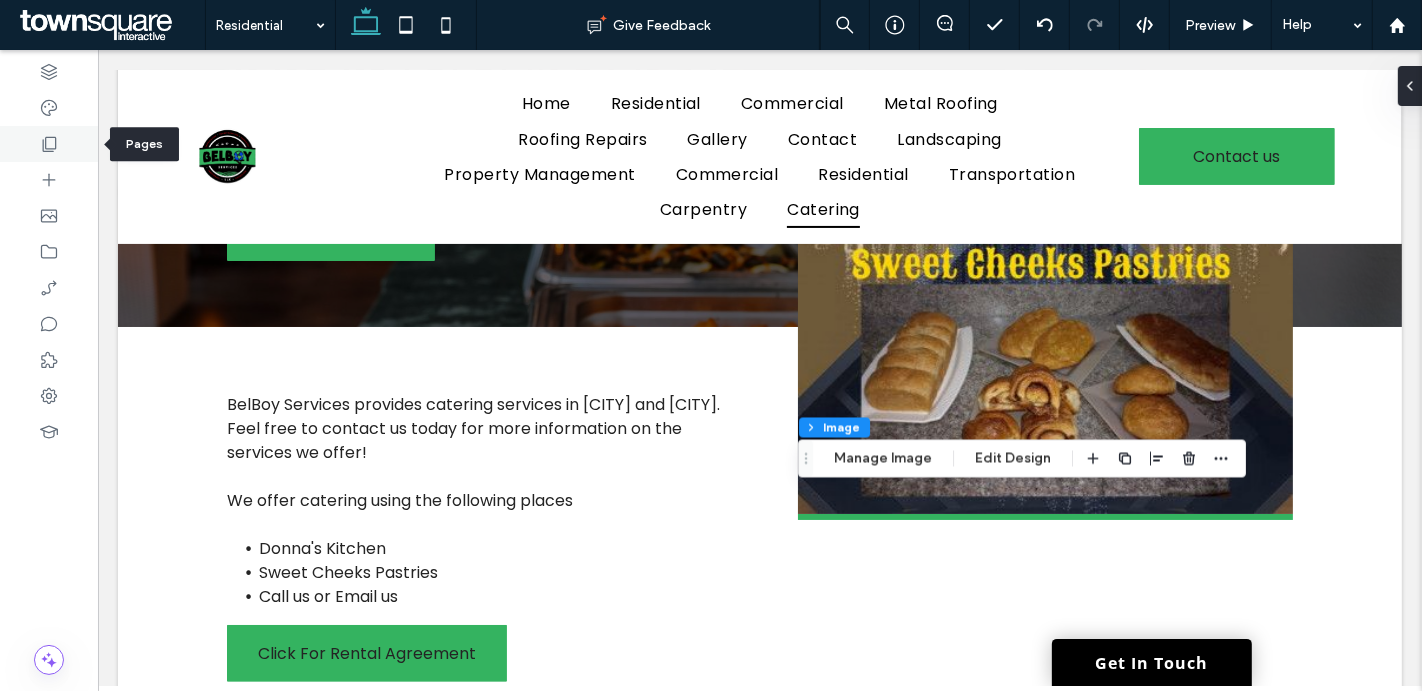 click 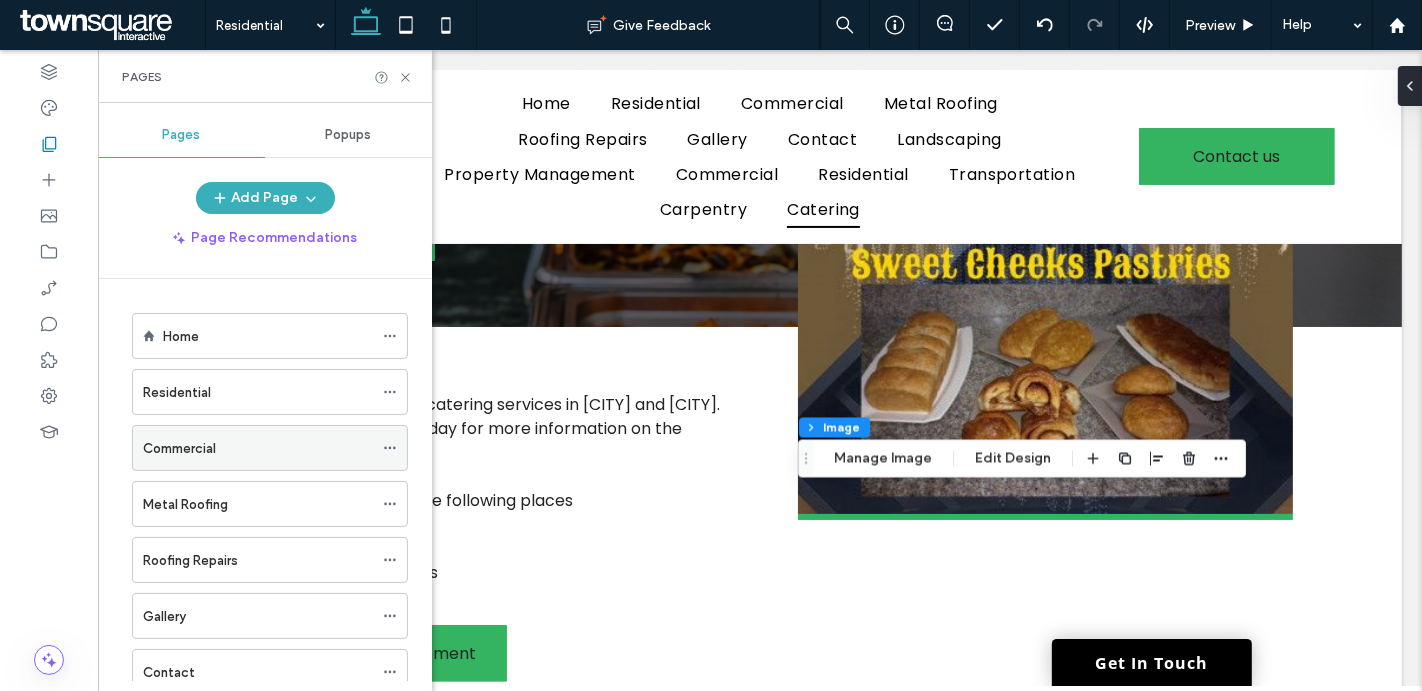 click on "Commercial" at bounding box center [179, 448] 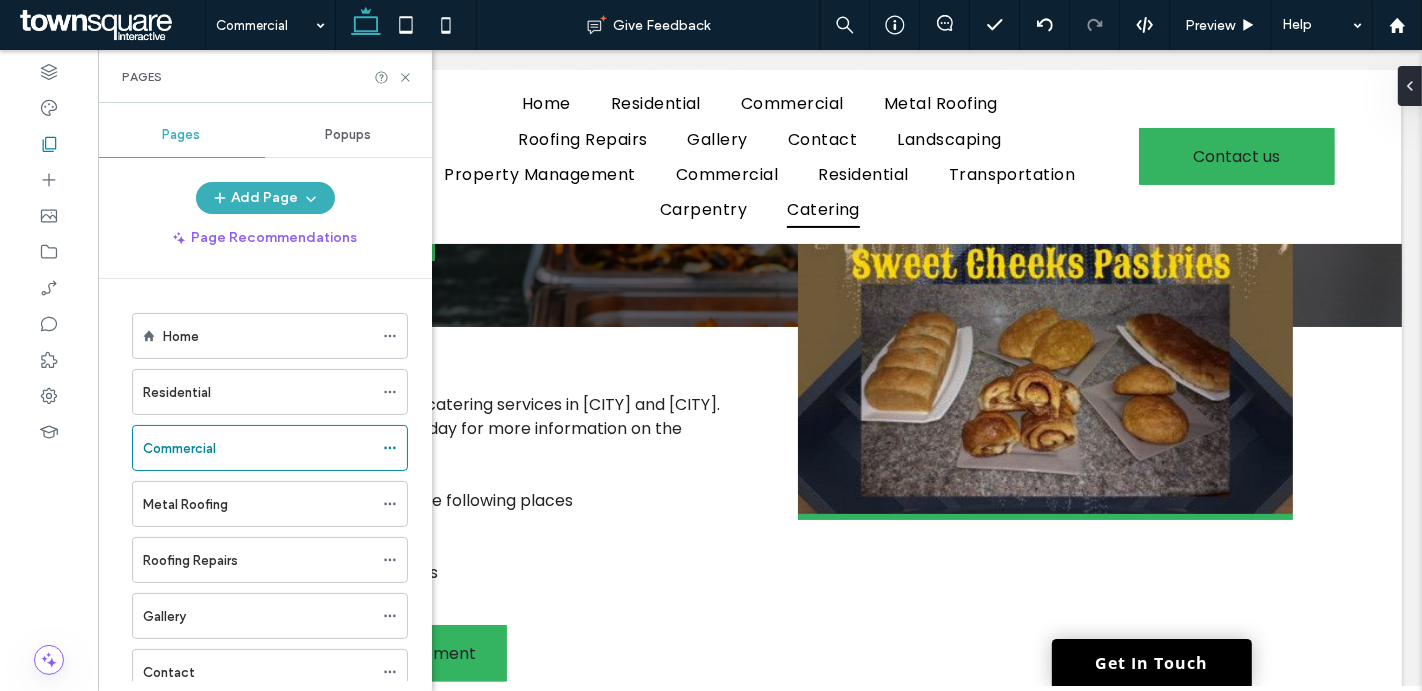 click on "Commercial Give Feedback Preview Help
Design Panel Site Comments Team & Clients Automate new comments Instantly notify your team when someone adds or updates a comment on a site. See Zap Examples
Pages Pages Popups Add Page Page Recommendations Home Residential Commercial Metal Roofing Roofing Repairs Gallery Contact Geo Pages Landscaping Property Management Commercial Residential Transportation Carpentry Catering
Select an element to start It’ll show the design panel with all the design options for that element right here." at bounding box center [711, 345] 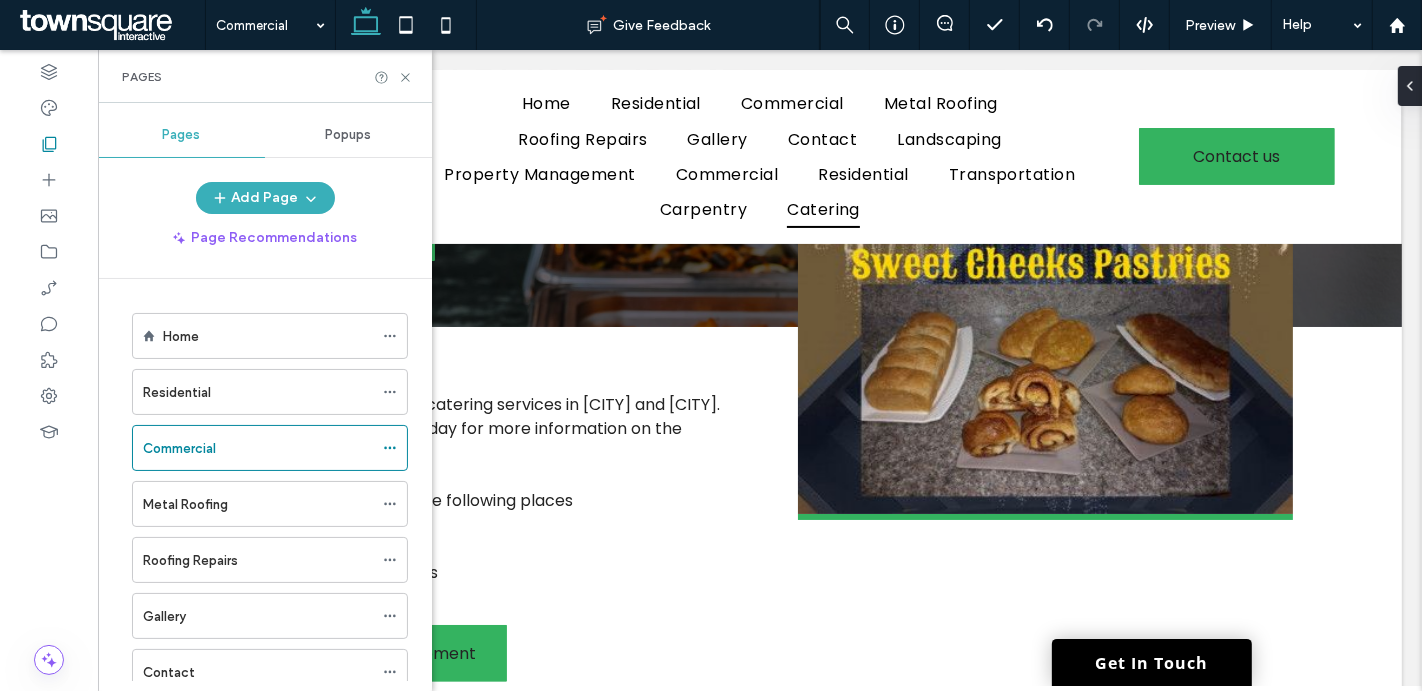 scroll, scrollTop: 497, scrollLeft: 0, axis: vertical 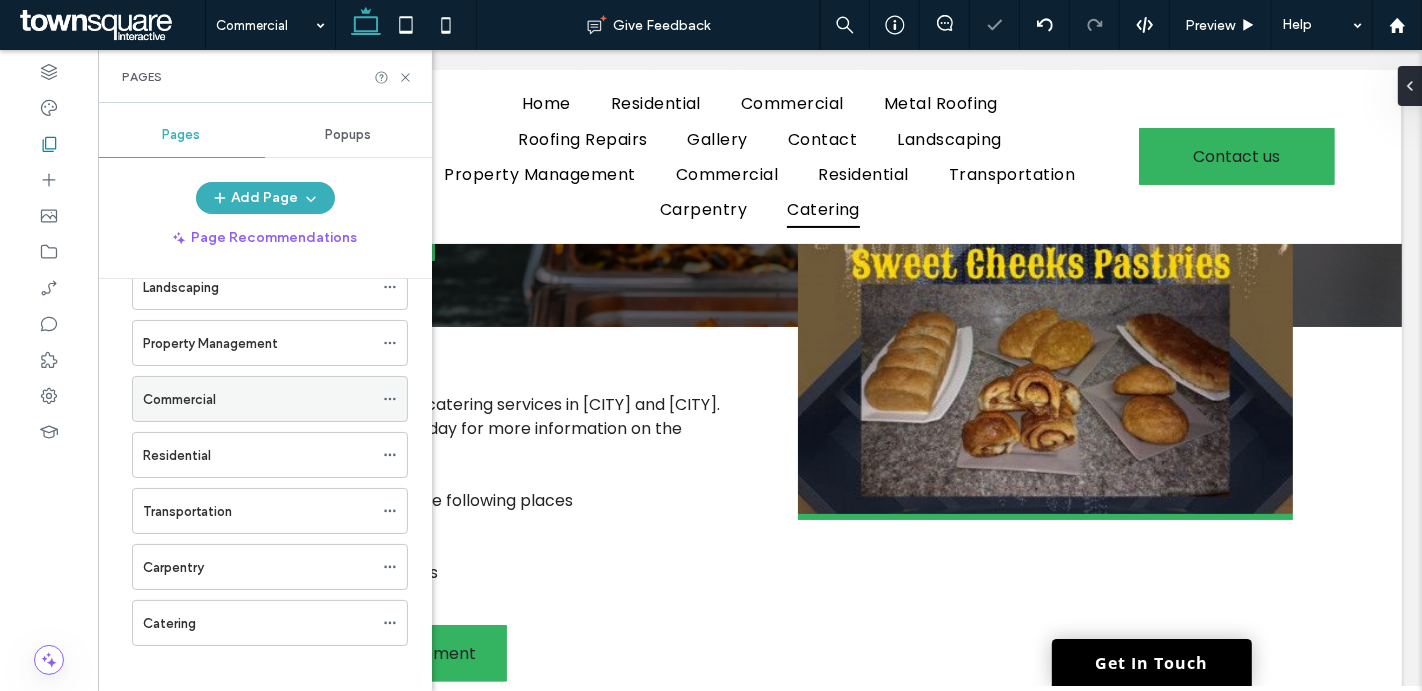 click on "Commercial" at bounding box center [179, 399] 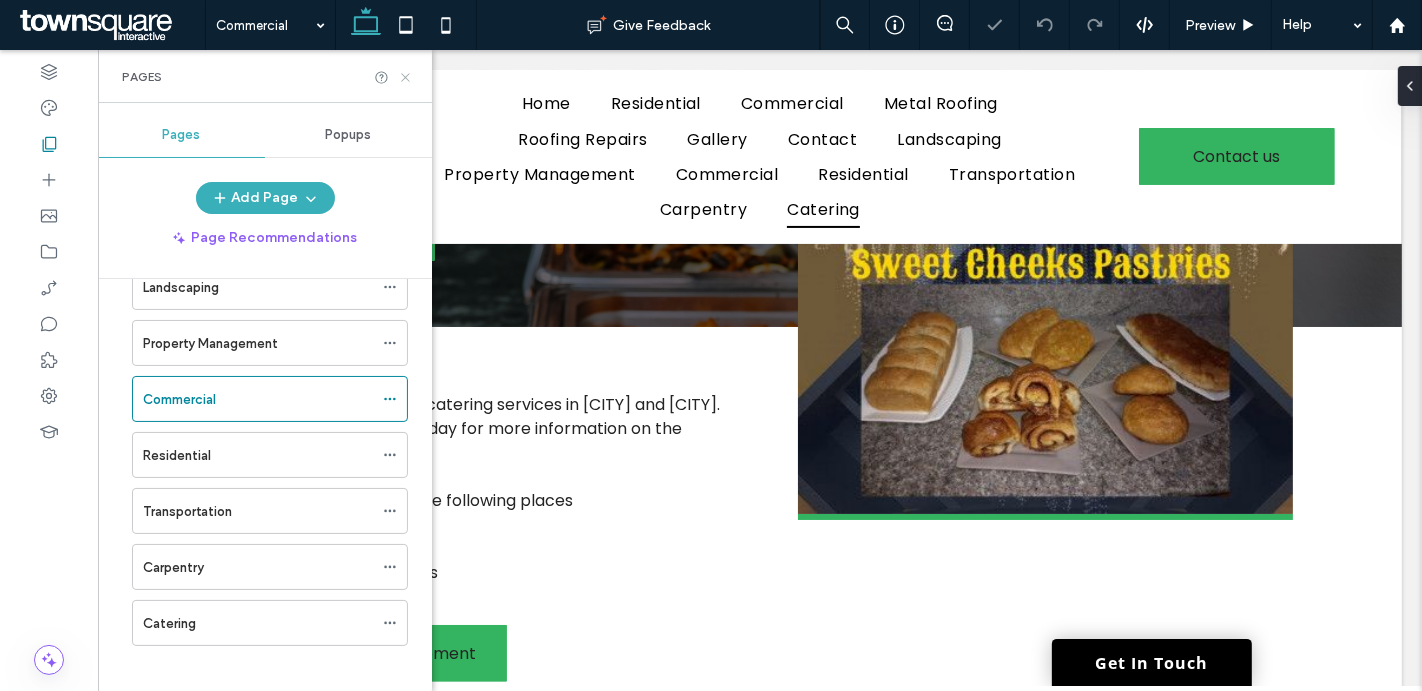 click 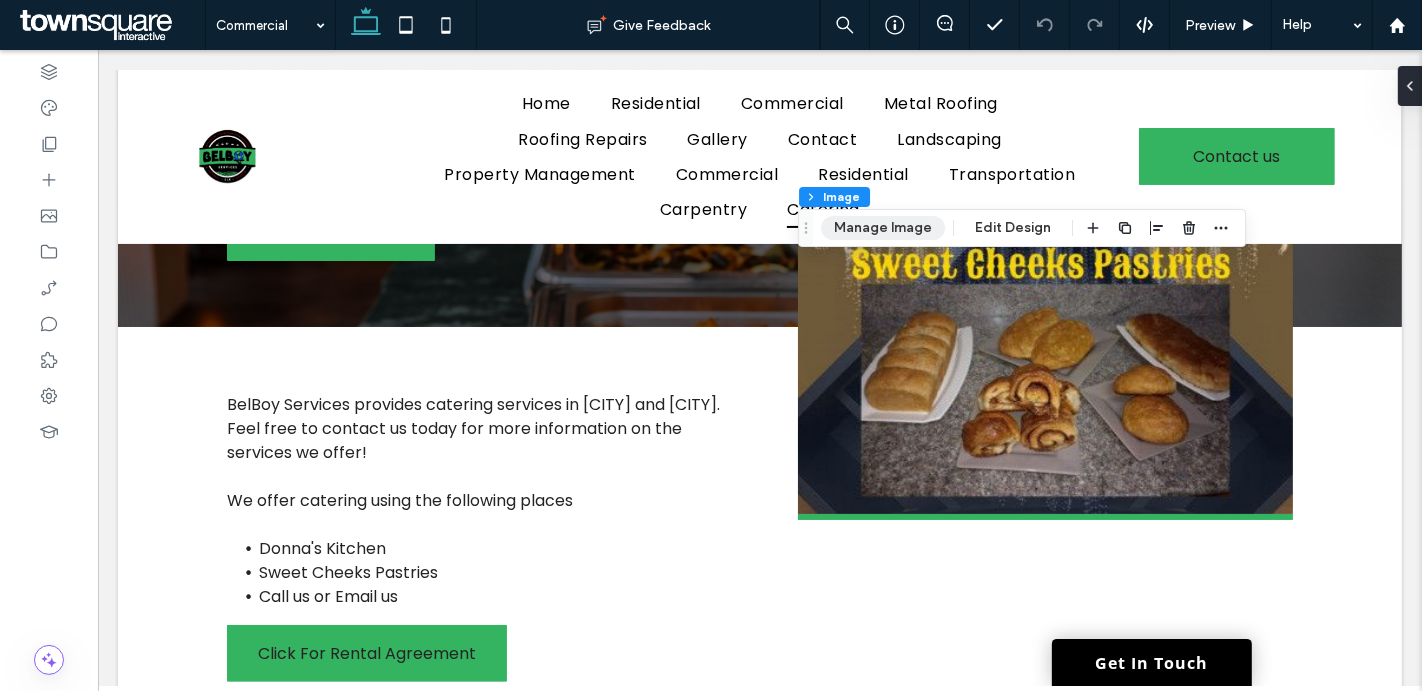 click on "Manage Image" at bounding box center (883, 228) 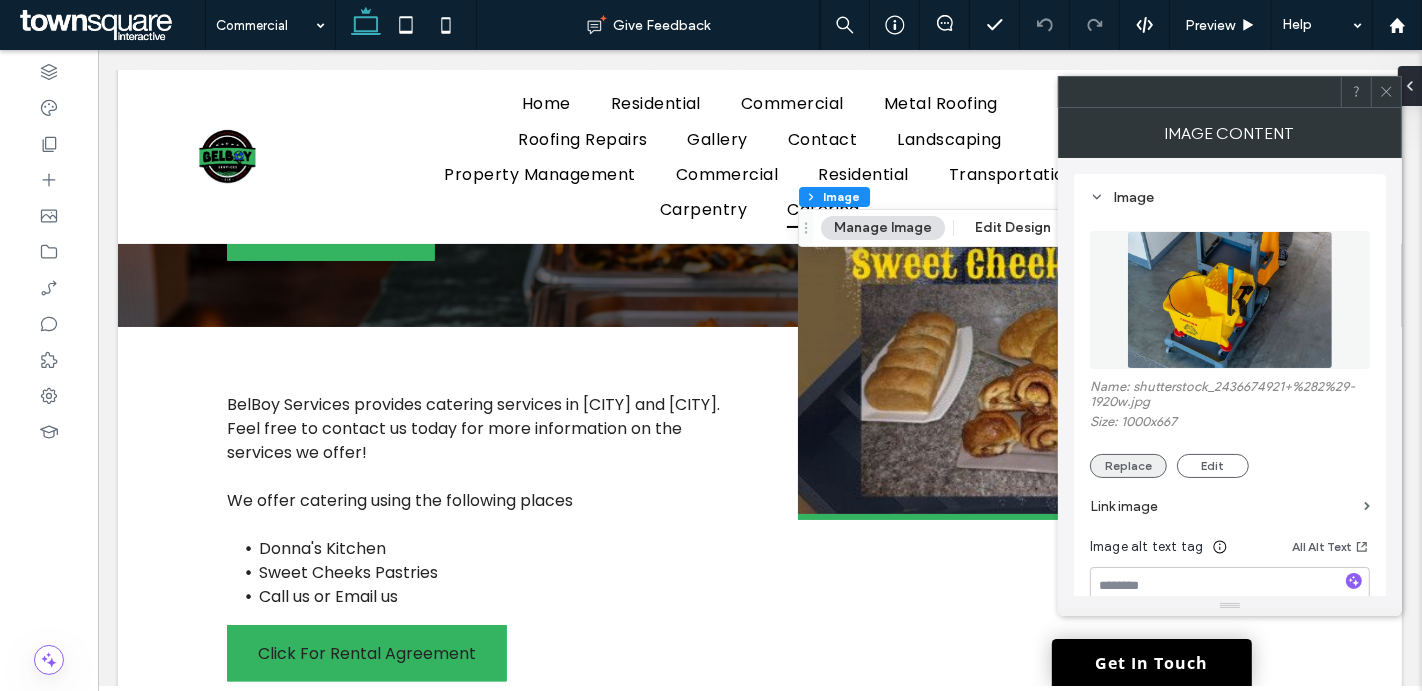 click on "Replace" at bounding box center [1128, 466] 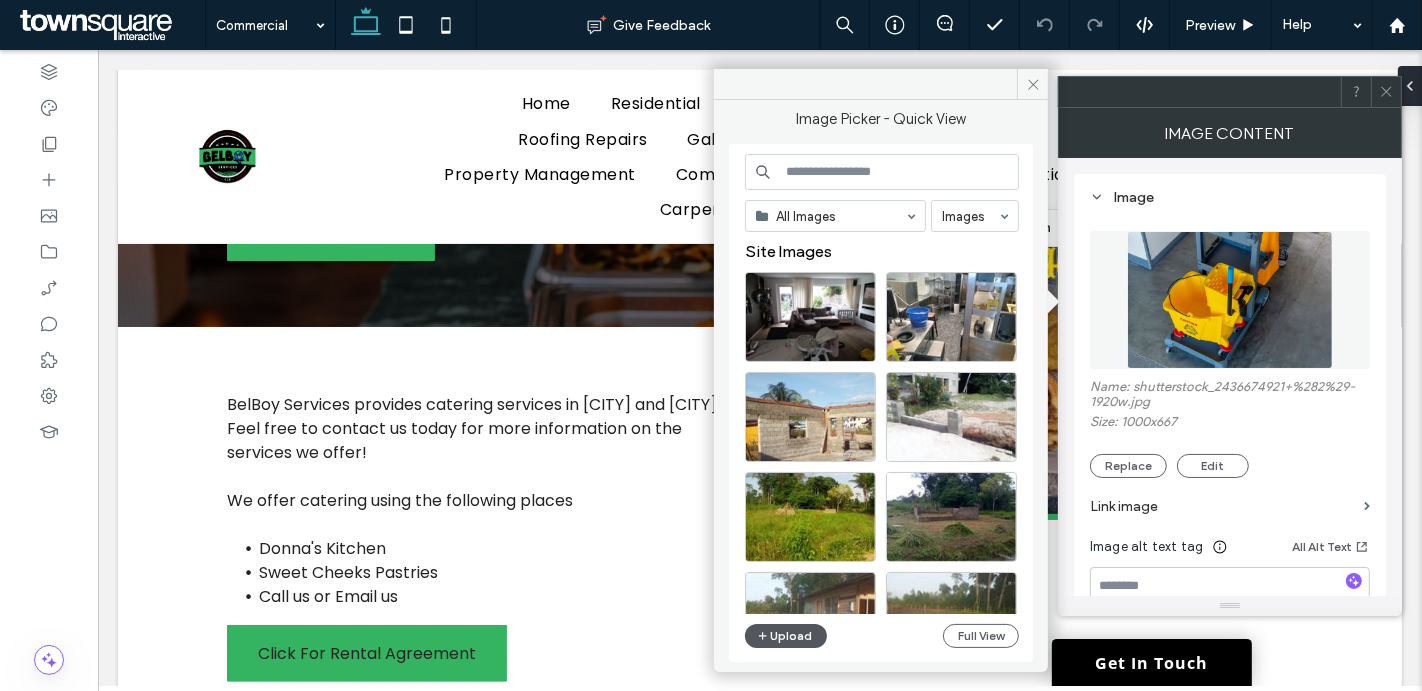 click on "Upload" at bounding box center [786, 636] 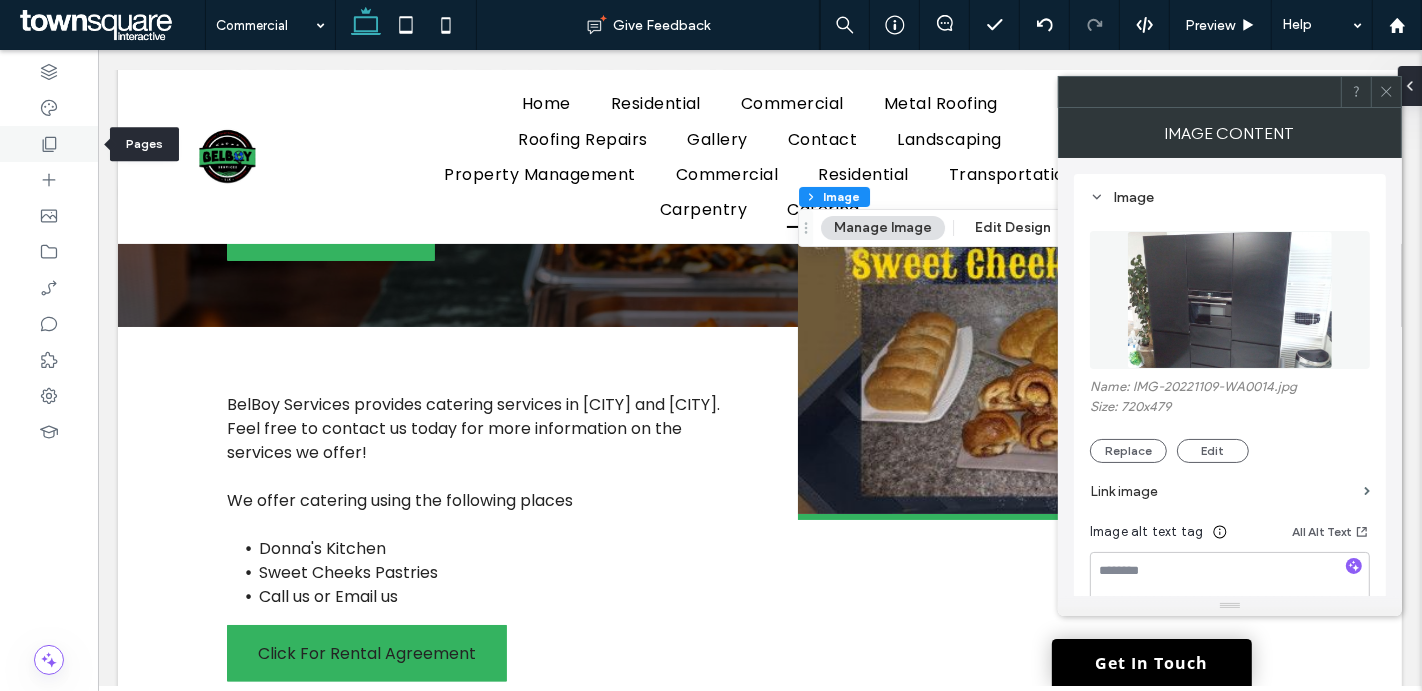 click at bounding box center [49, 144] 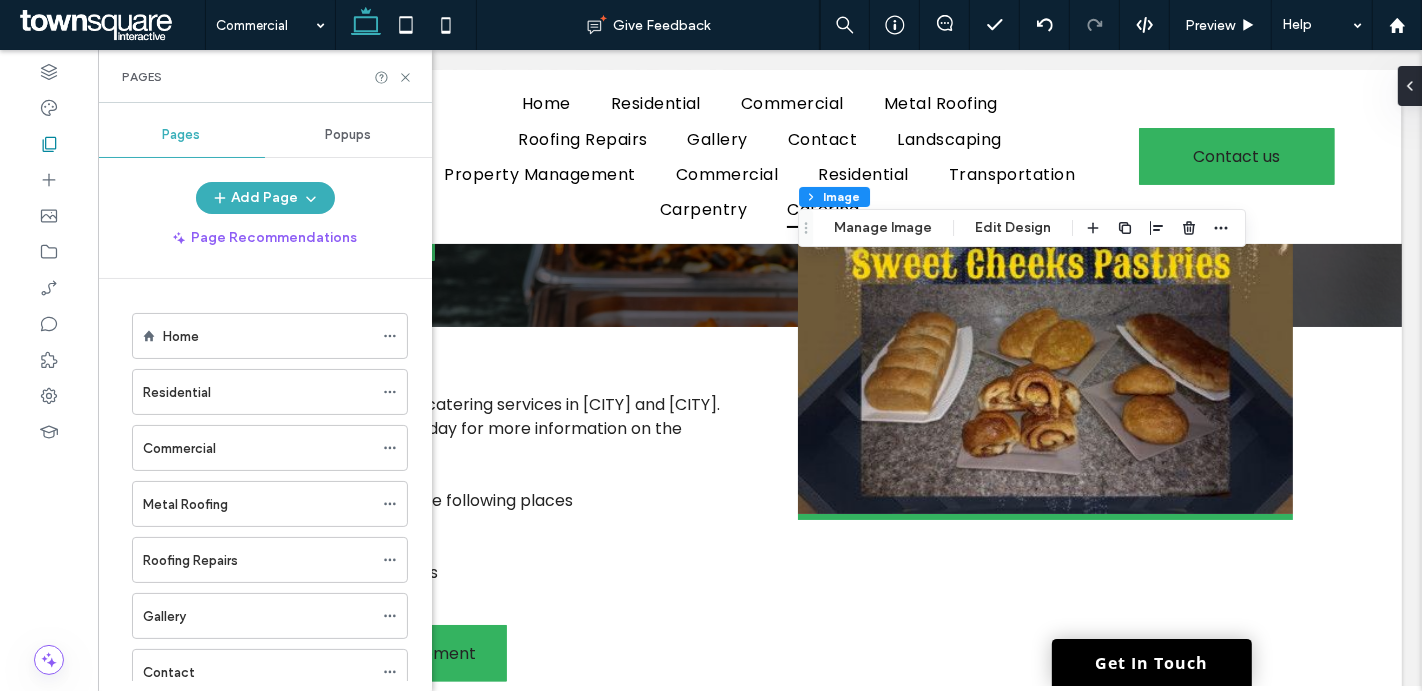 scroll, scrollTop: 497, scrollLeft: 0, axis: vertical 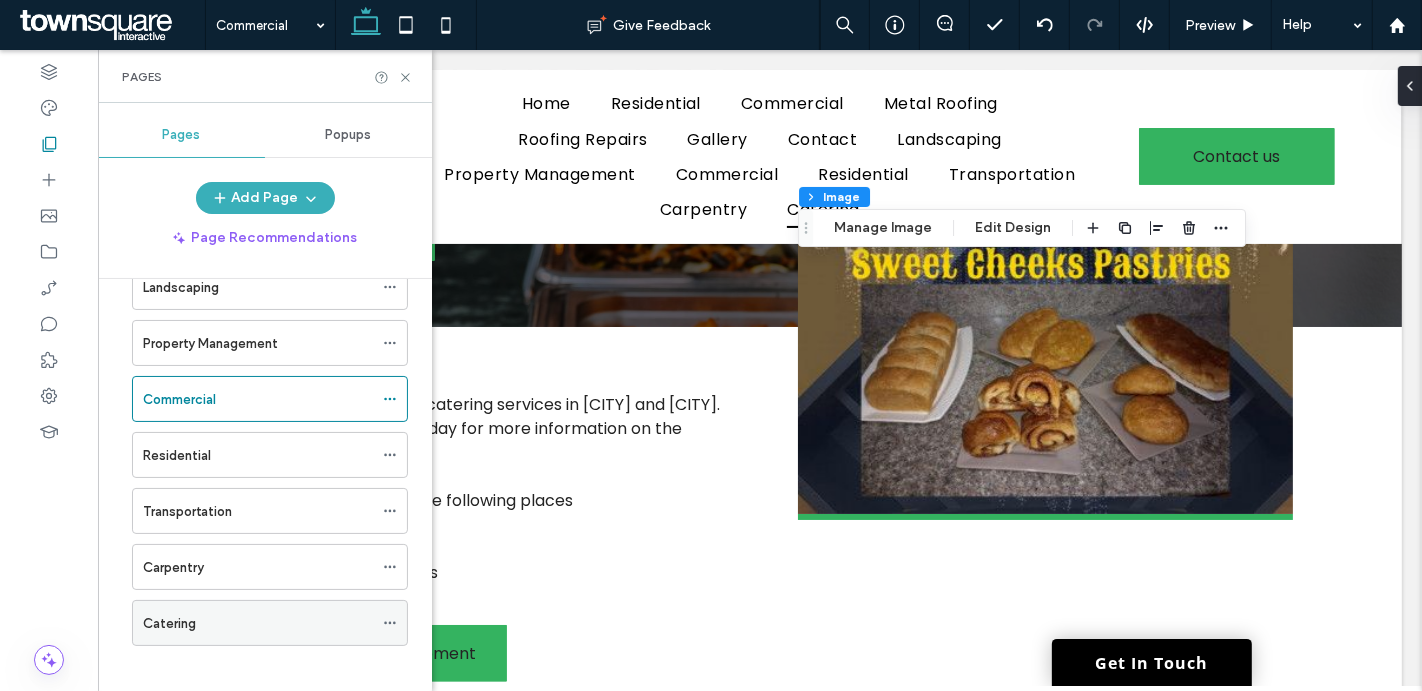 click 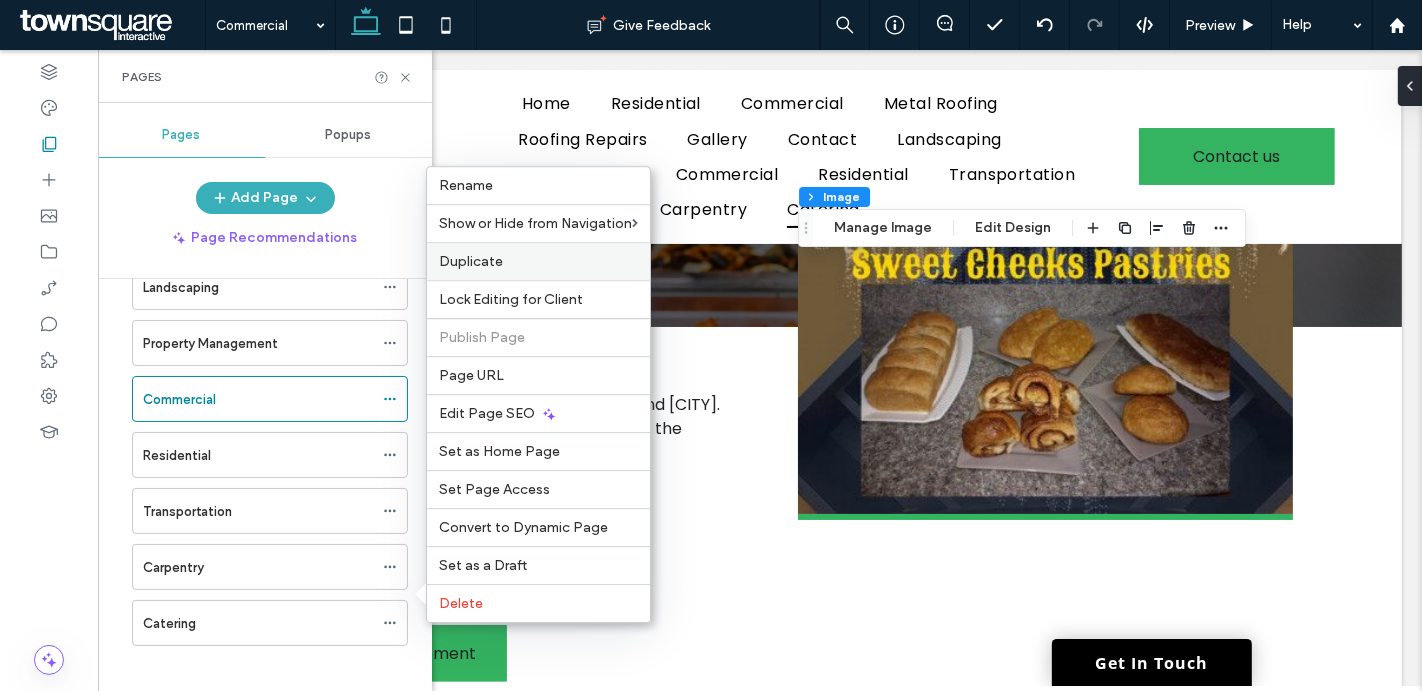 click on "Duplicate" at bounding box center [471, 261] 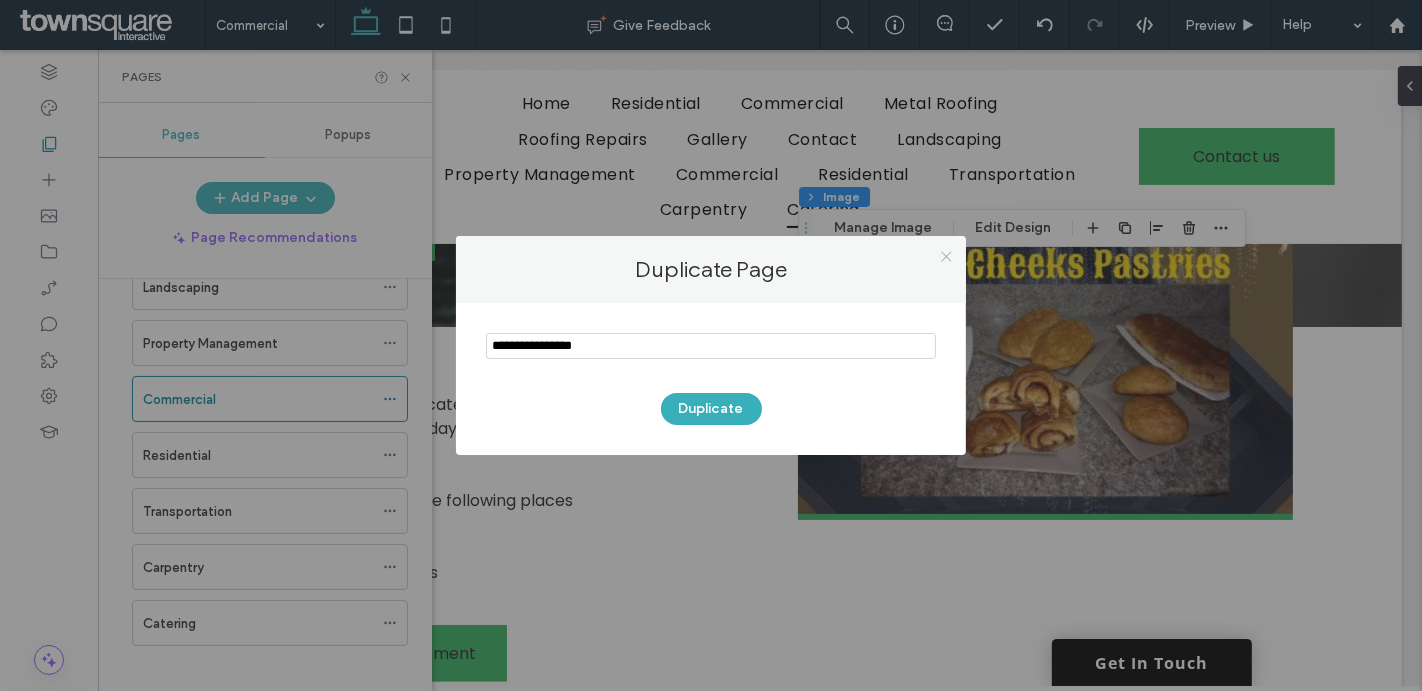 click 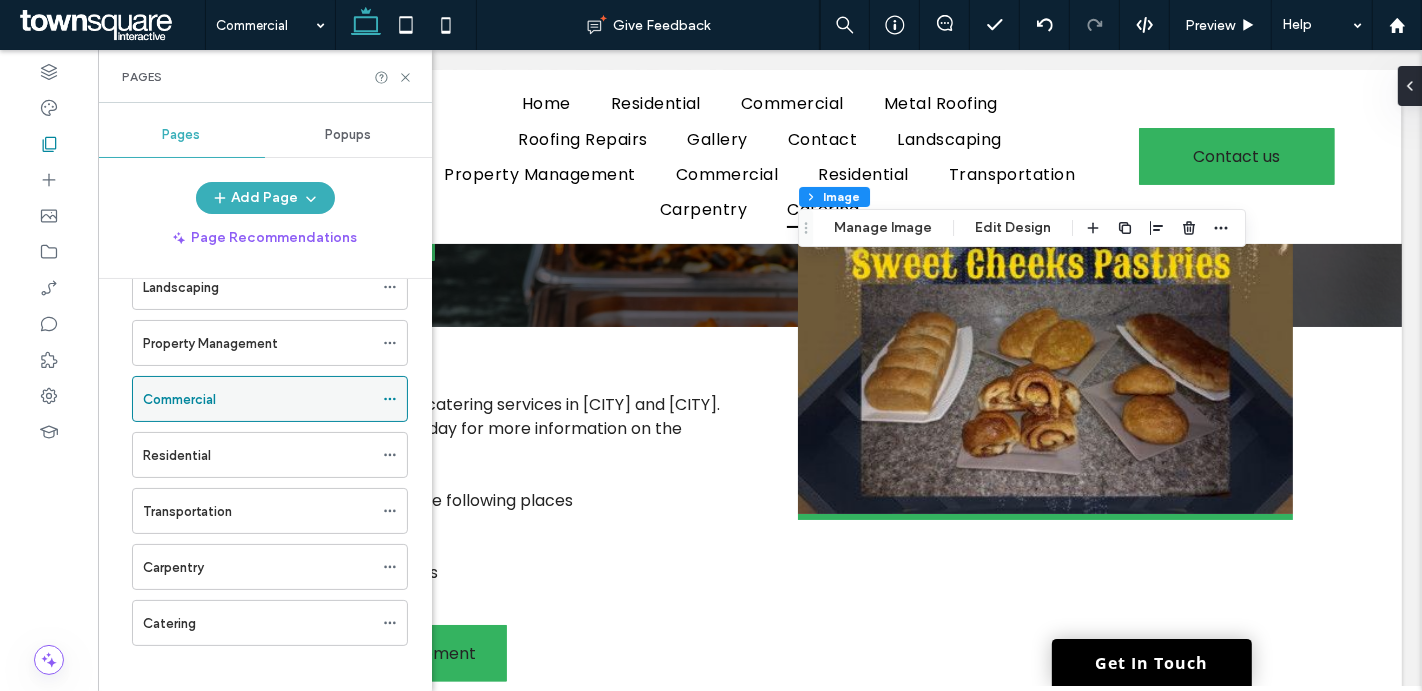 click 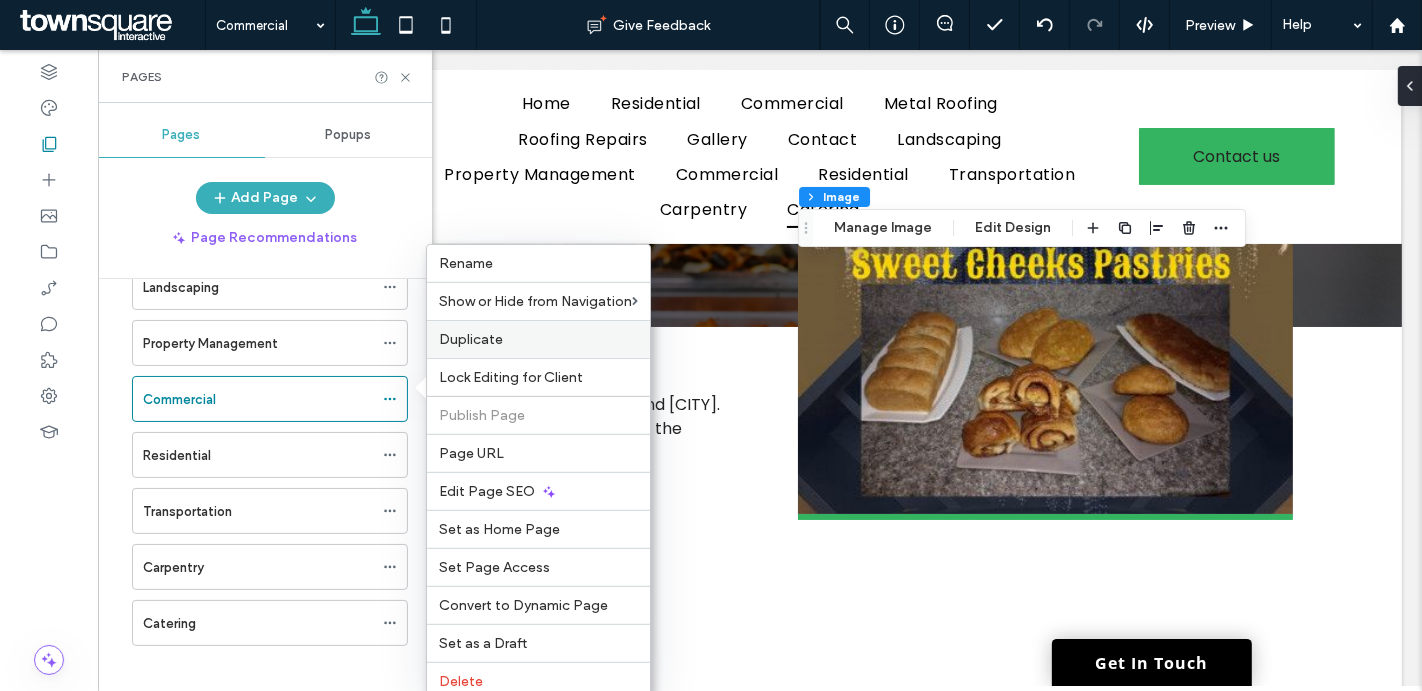 click on "Duplicate" at bounding box center [471, 339] 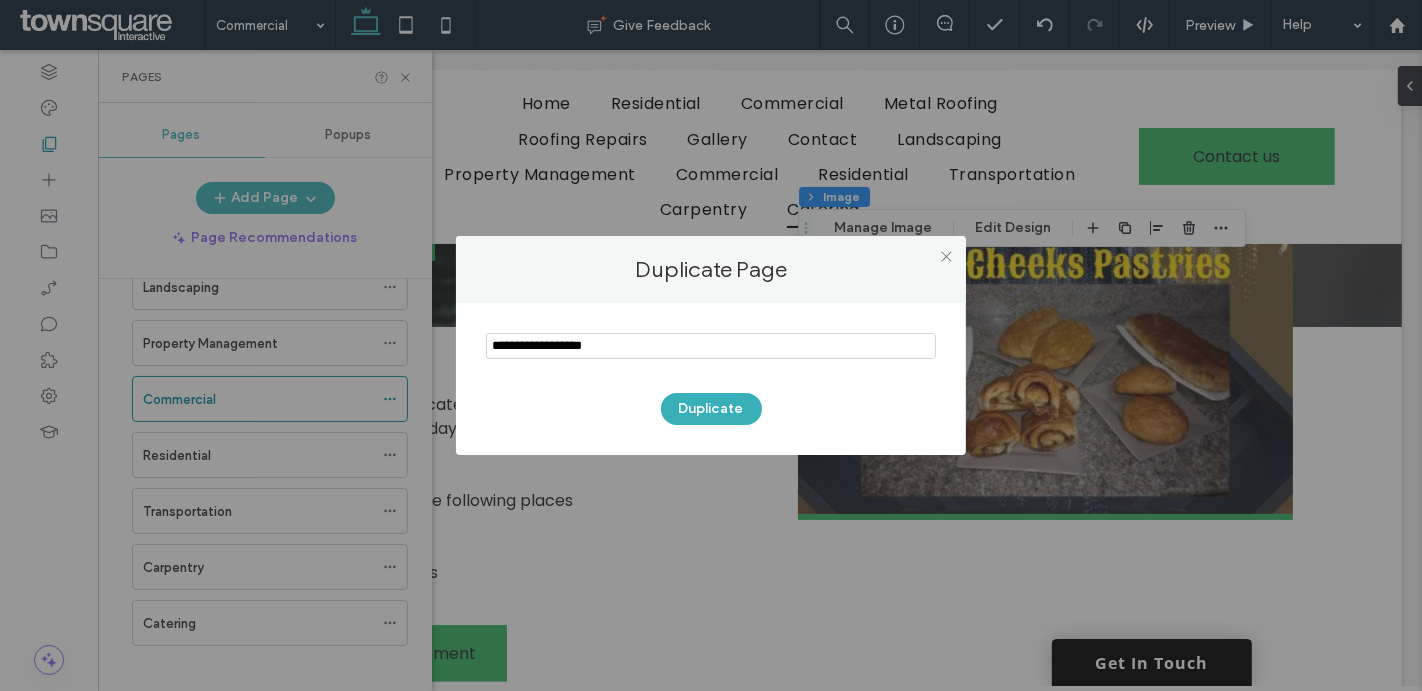 click at bounding box center [711, 346] 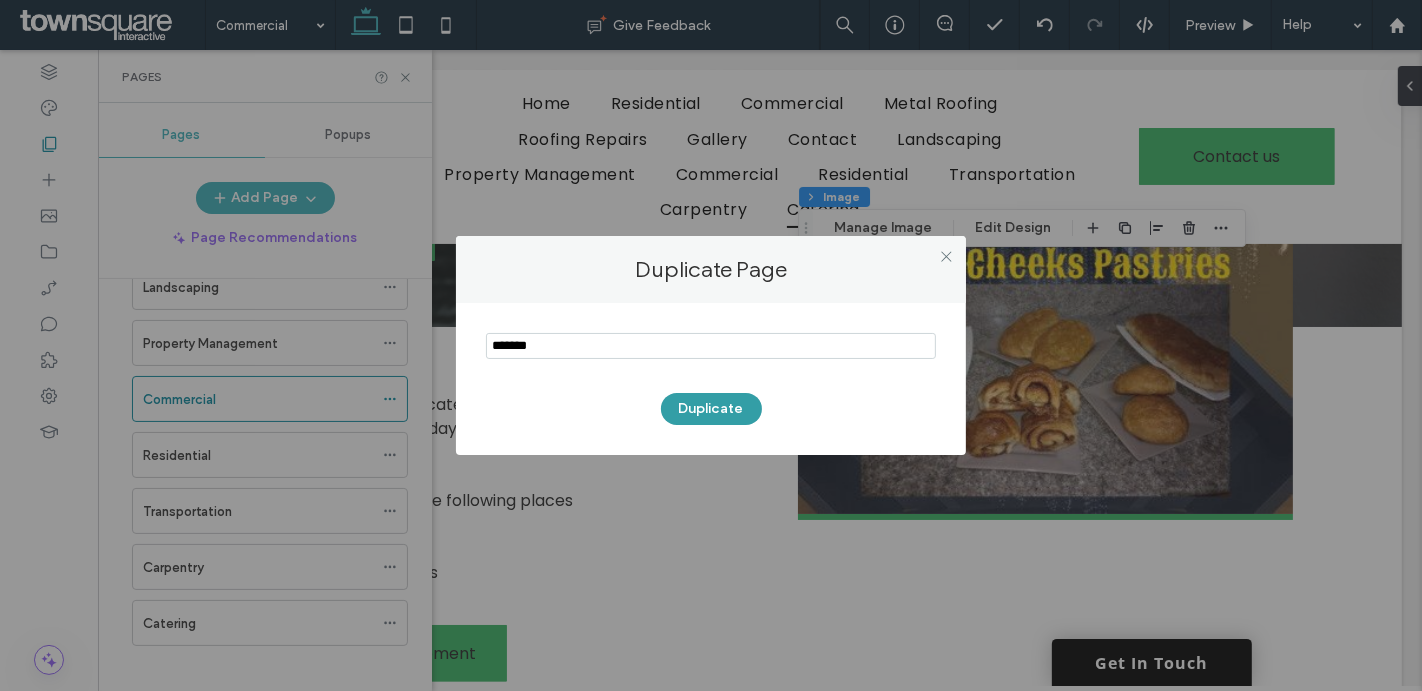 type on "*******" 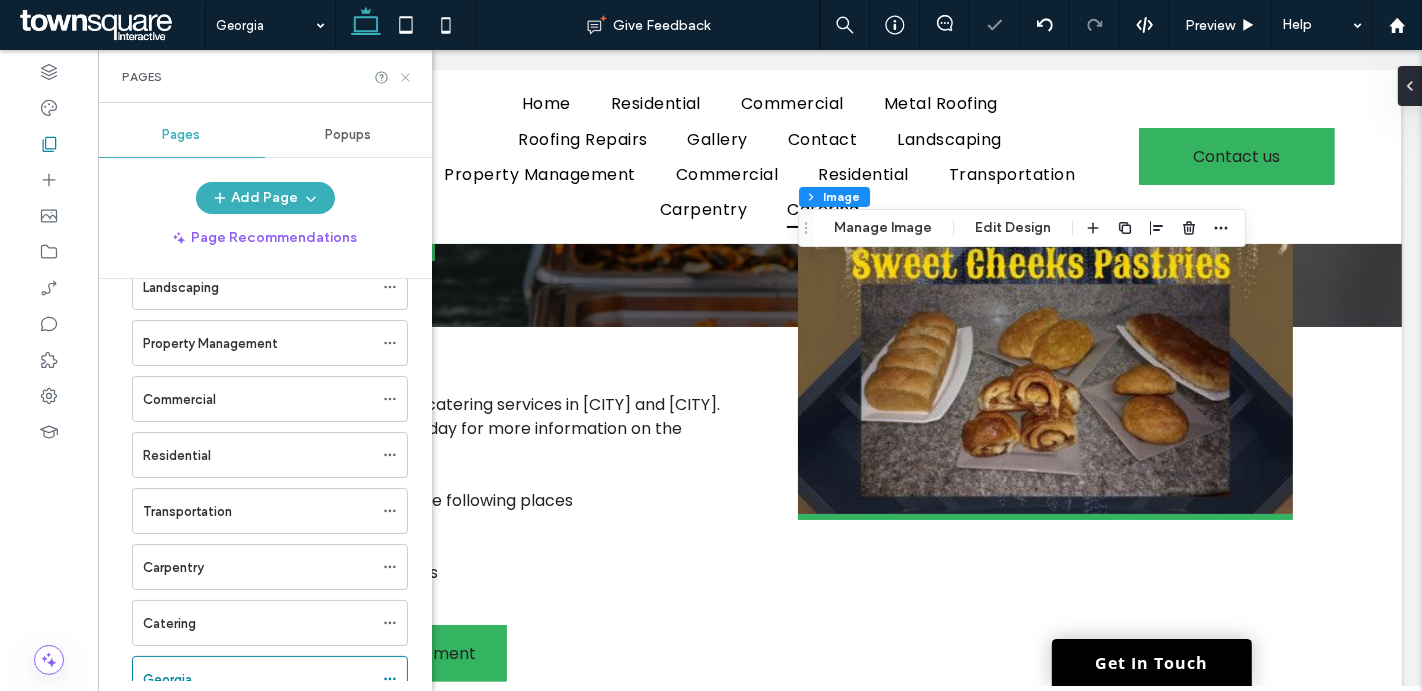 click 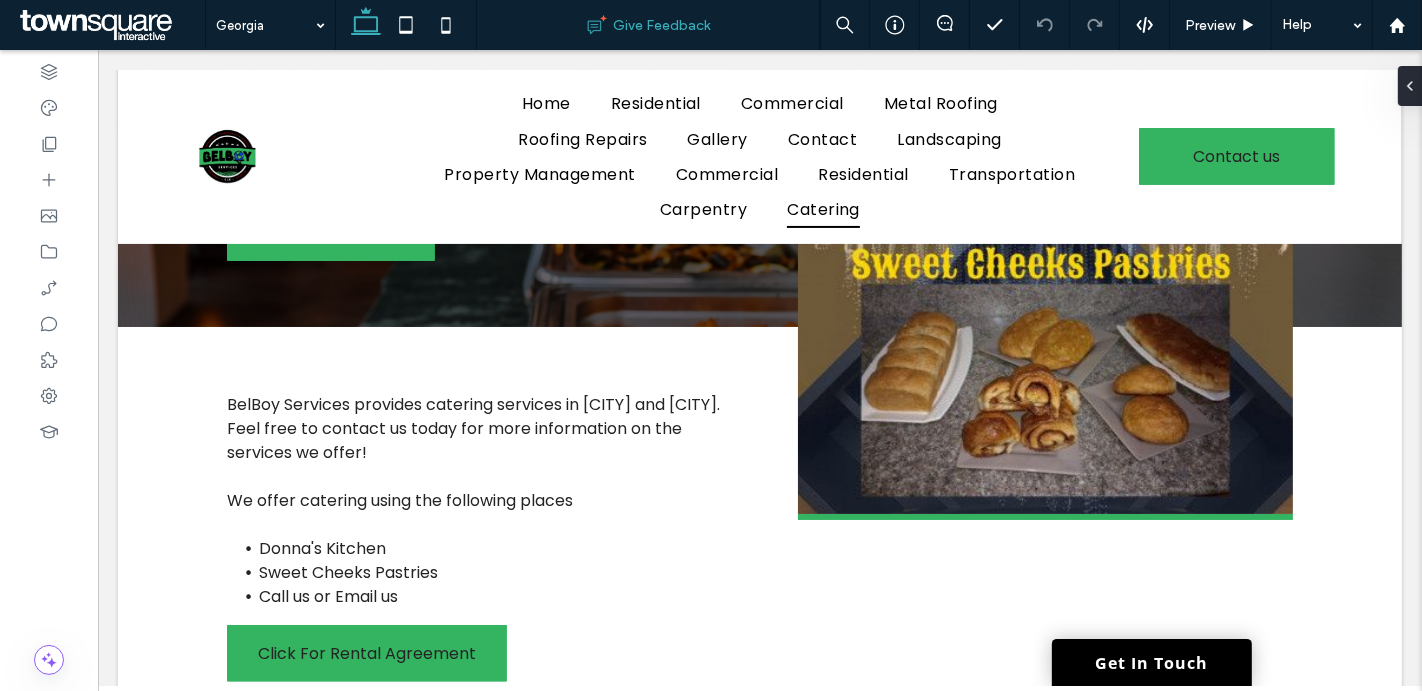 type on "*******" 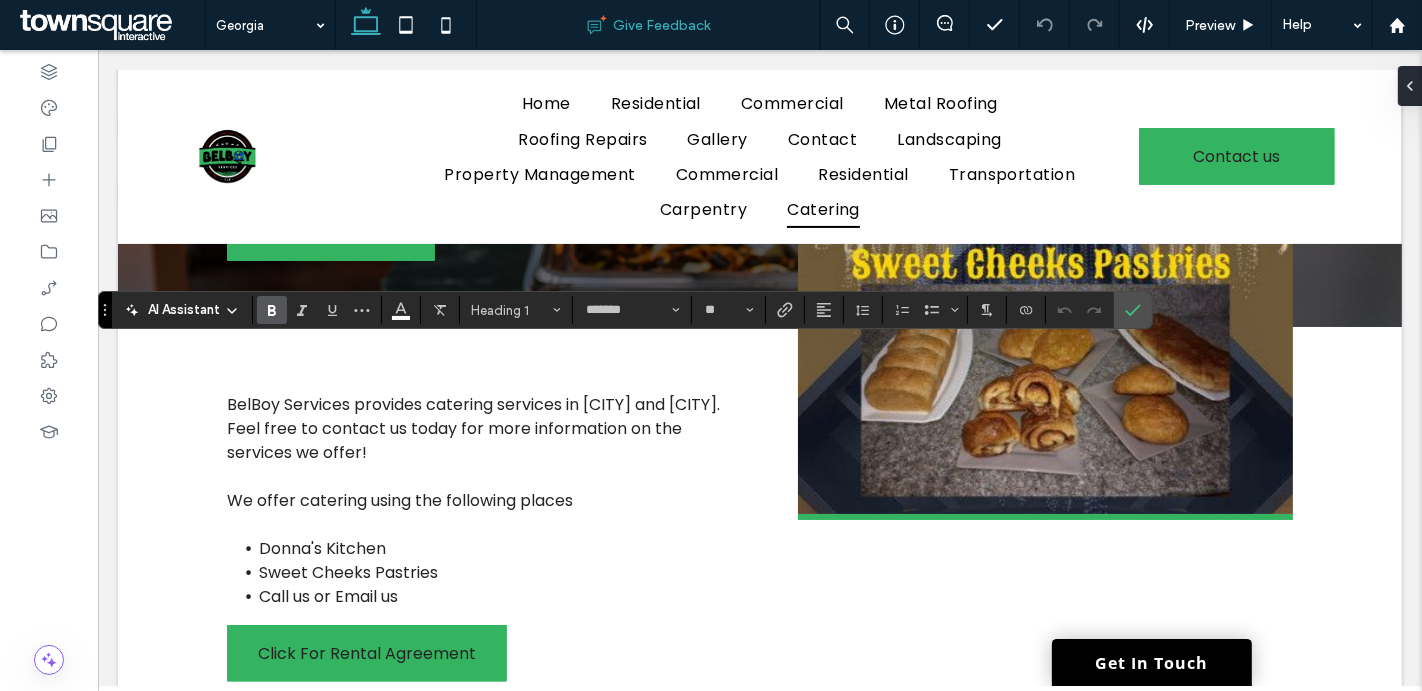 type 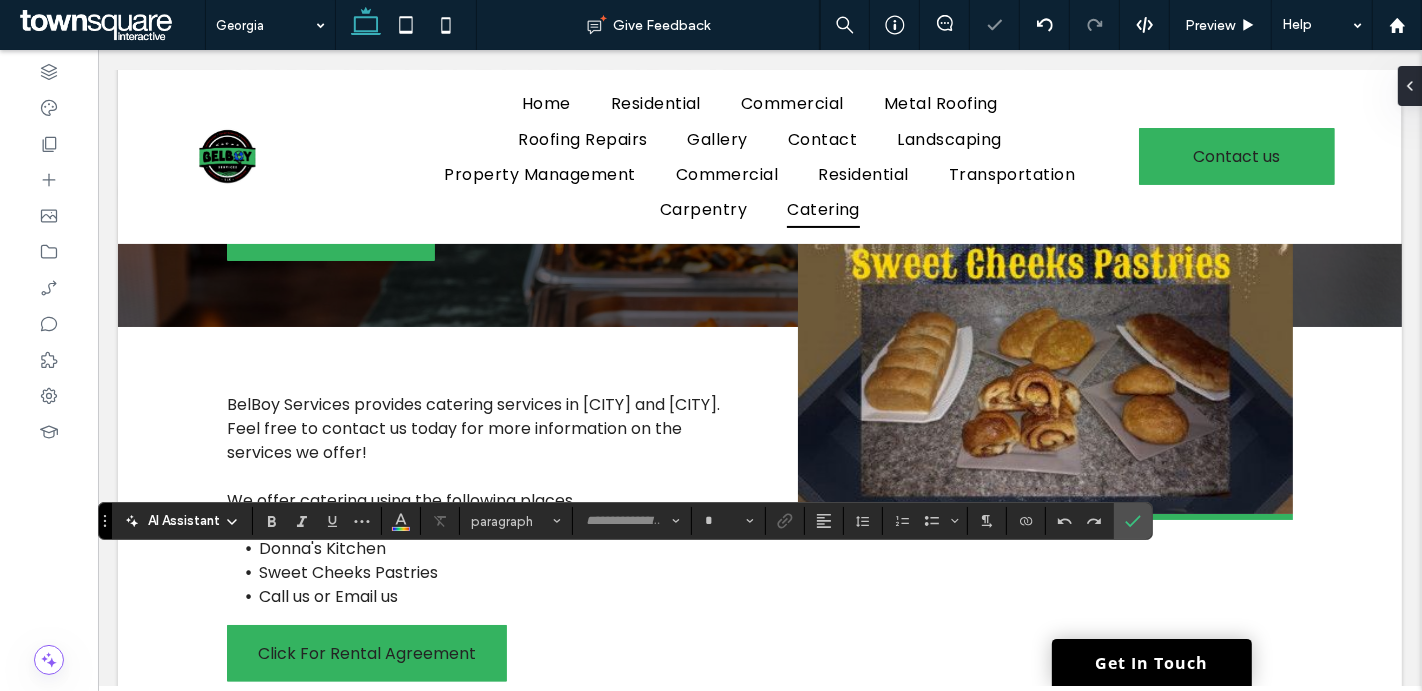 type on "*******" 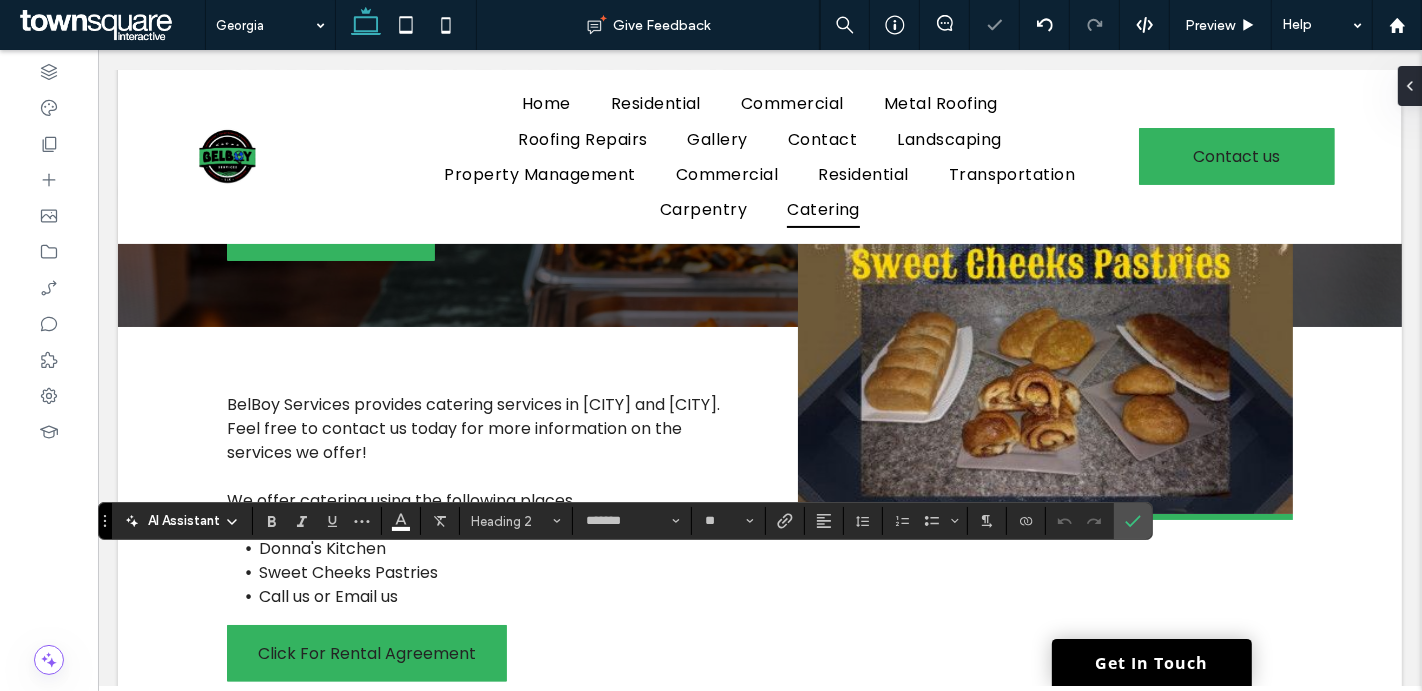 type 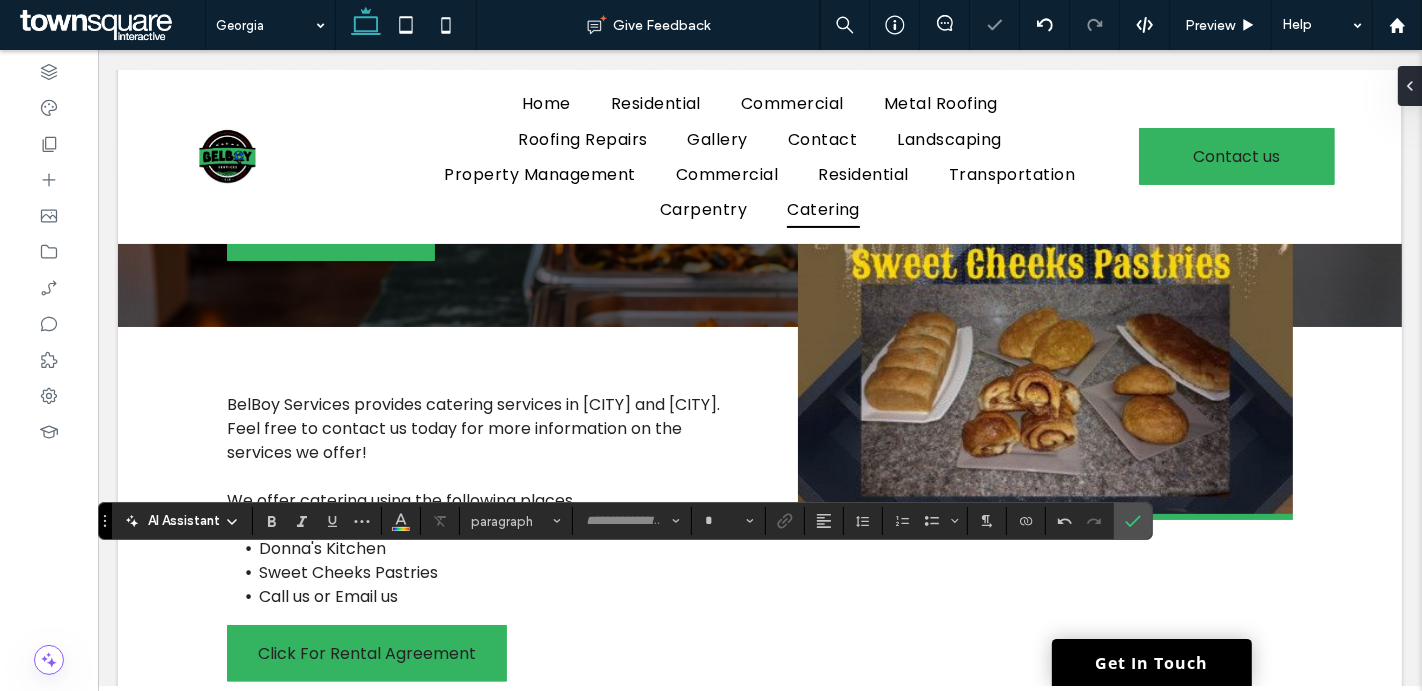 type on "*******" 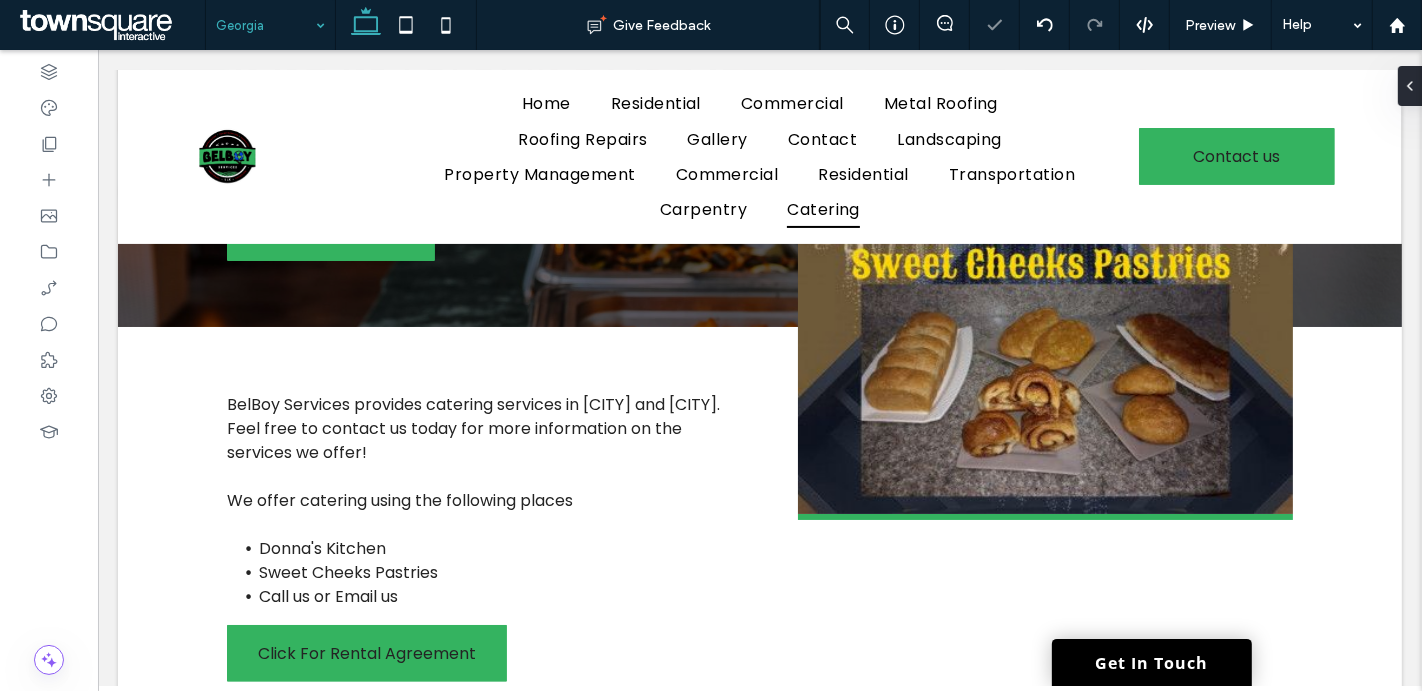 type on "*******" 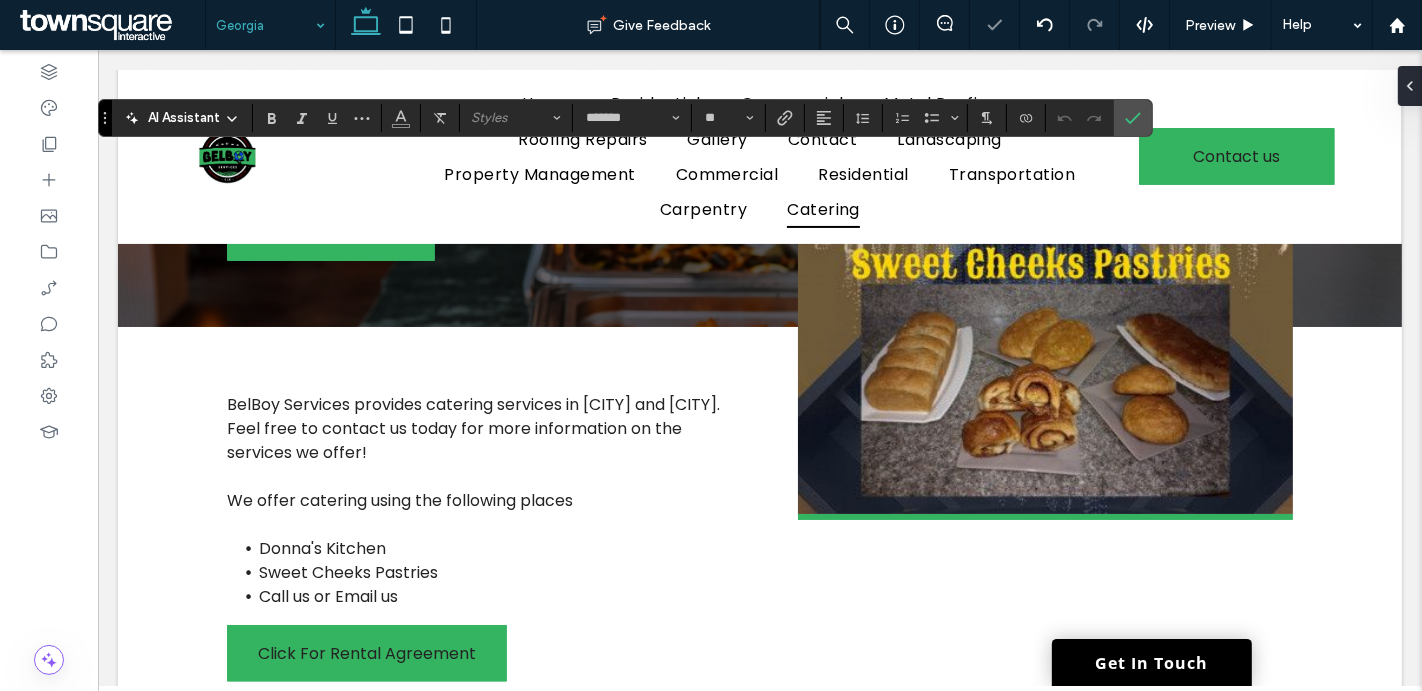 type 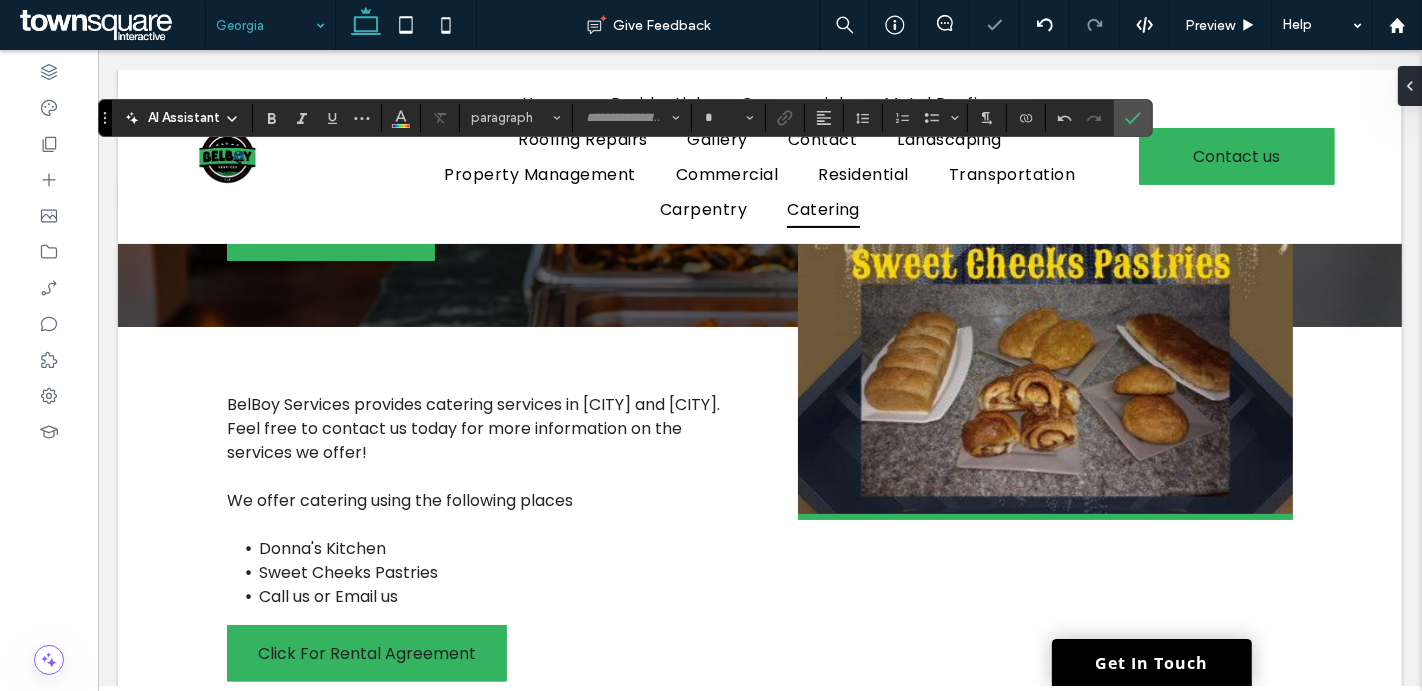 type on "*******" 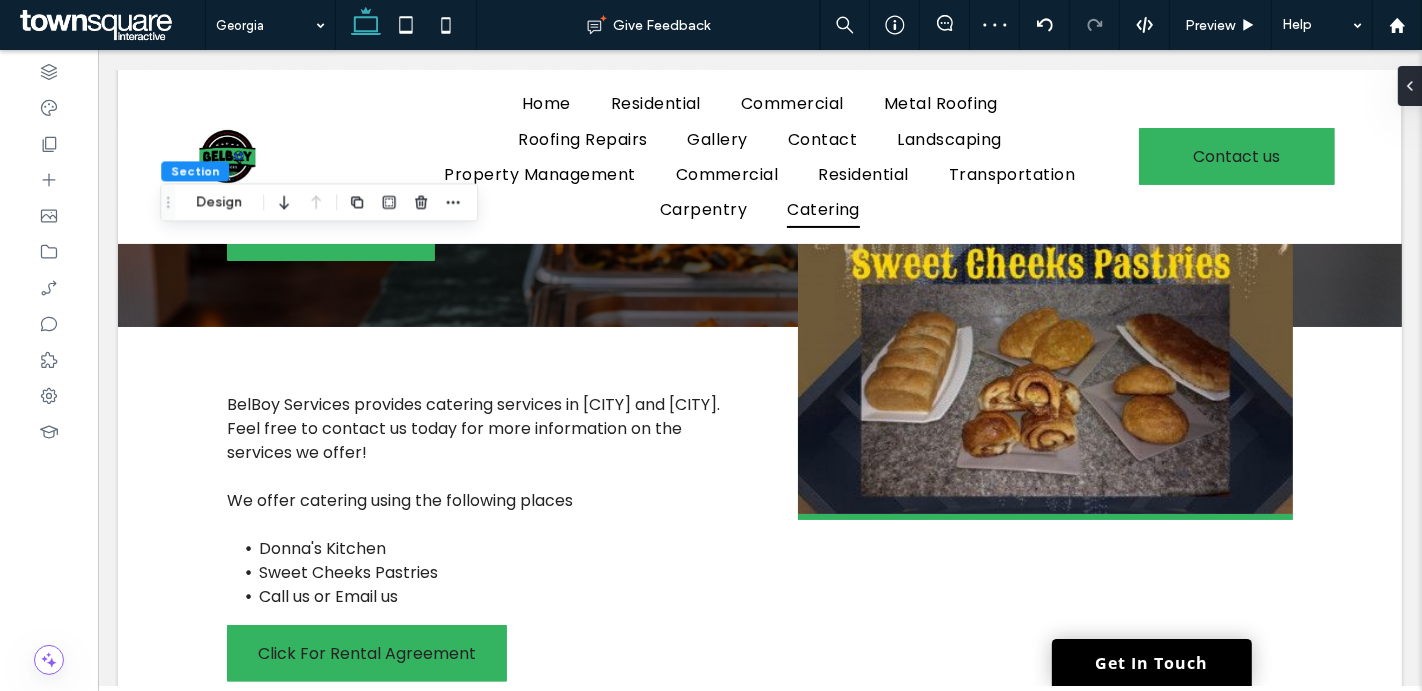 click on "Section Design" at bounding box center (319, 202) 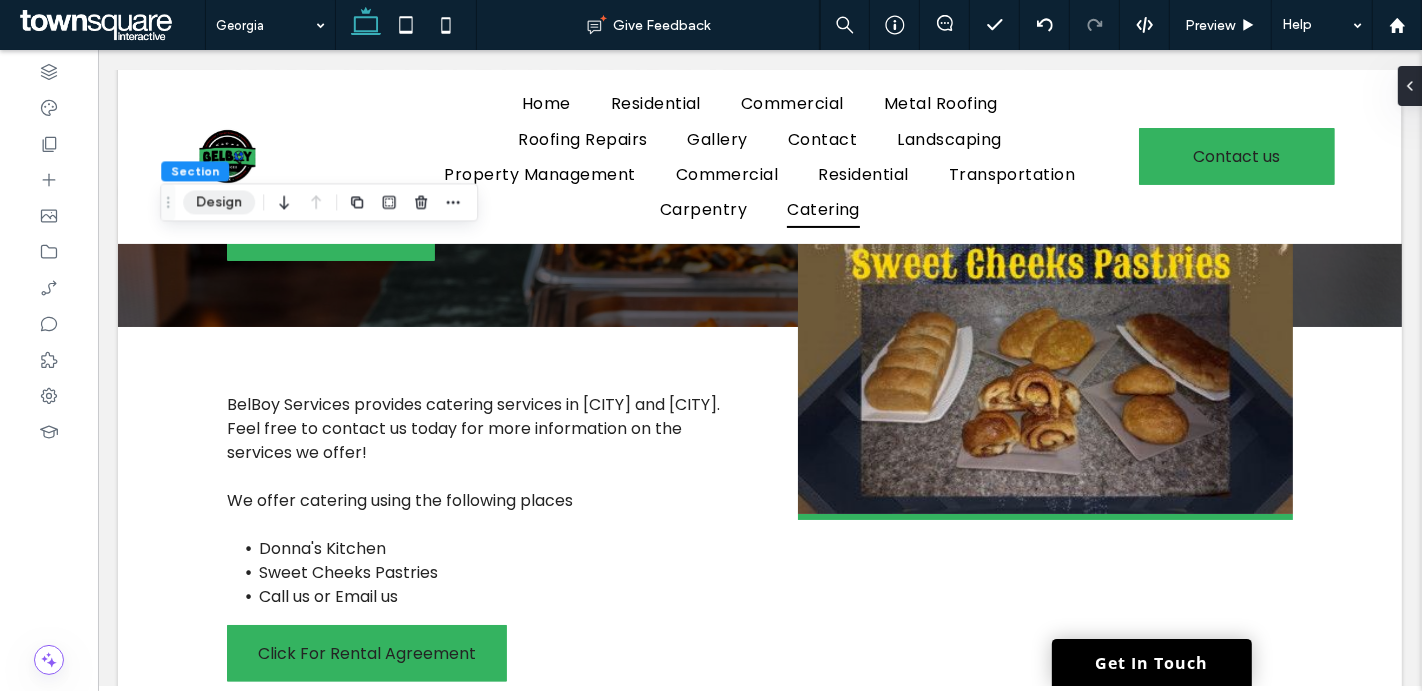click on "Design" at bounding box center [219, 202] 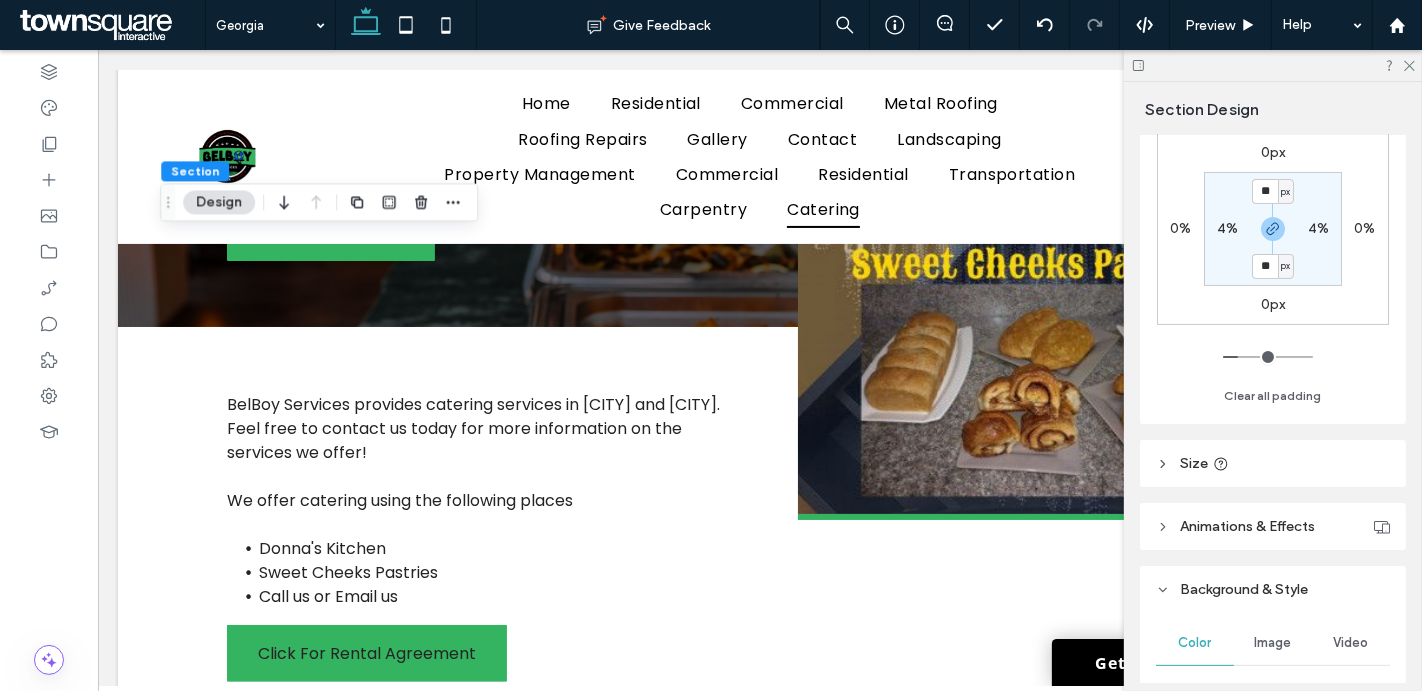 scroll, scrollTop: 404, scrollLeft: 0, axis: vertical 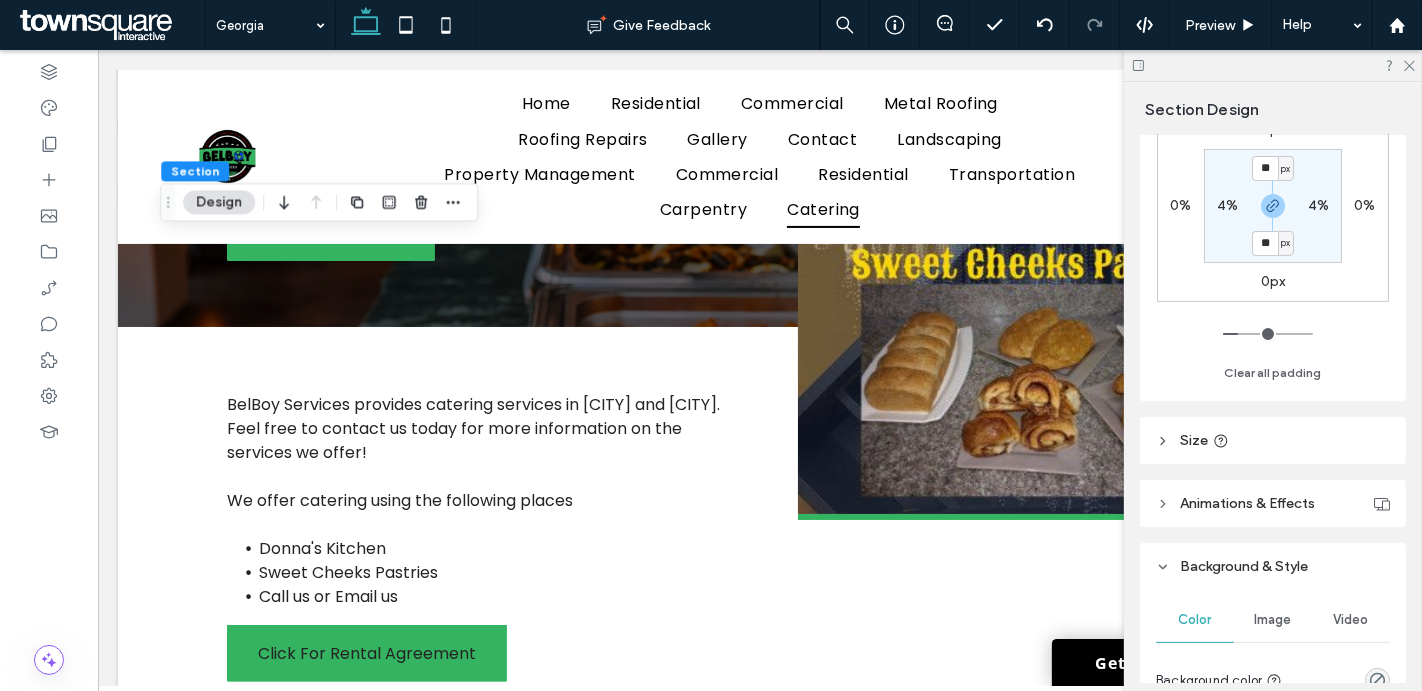click on "Image" at bounding box center (1273, 620) 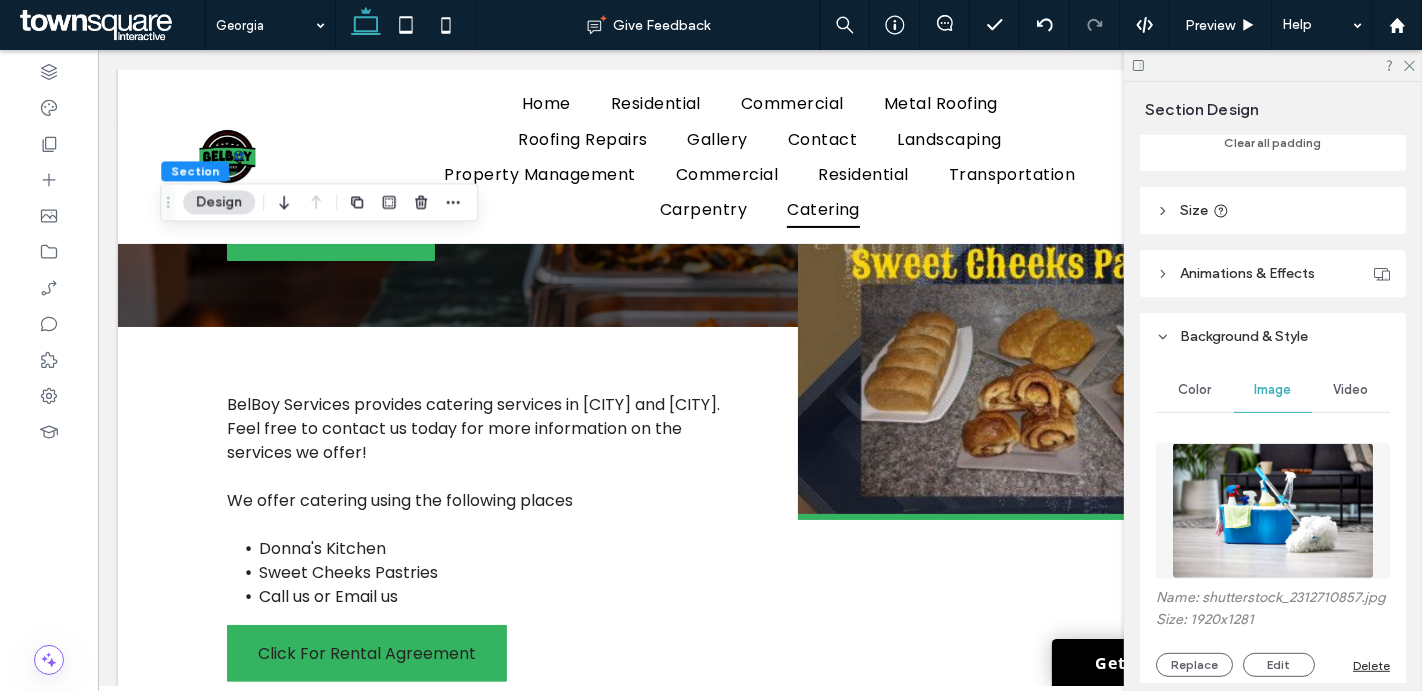 scroll, scrollTop: 665, scrollLeft: 0, axis: vertical 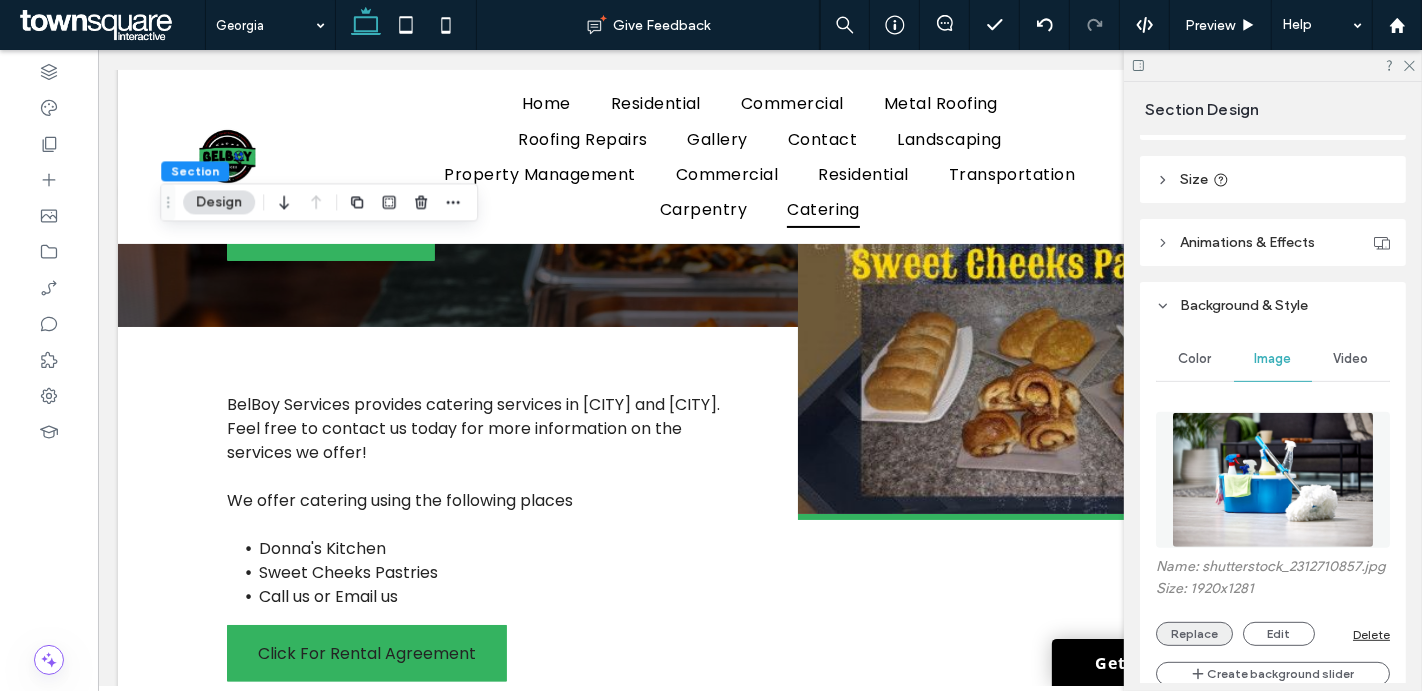 click on "Replace" at bounding box center [1194, 634] 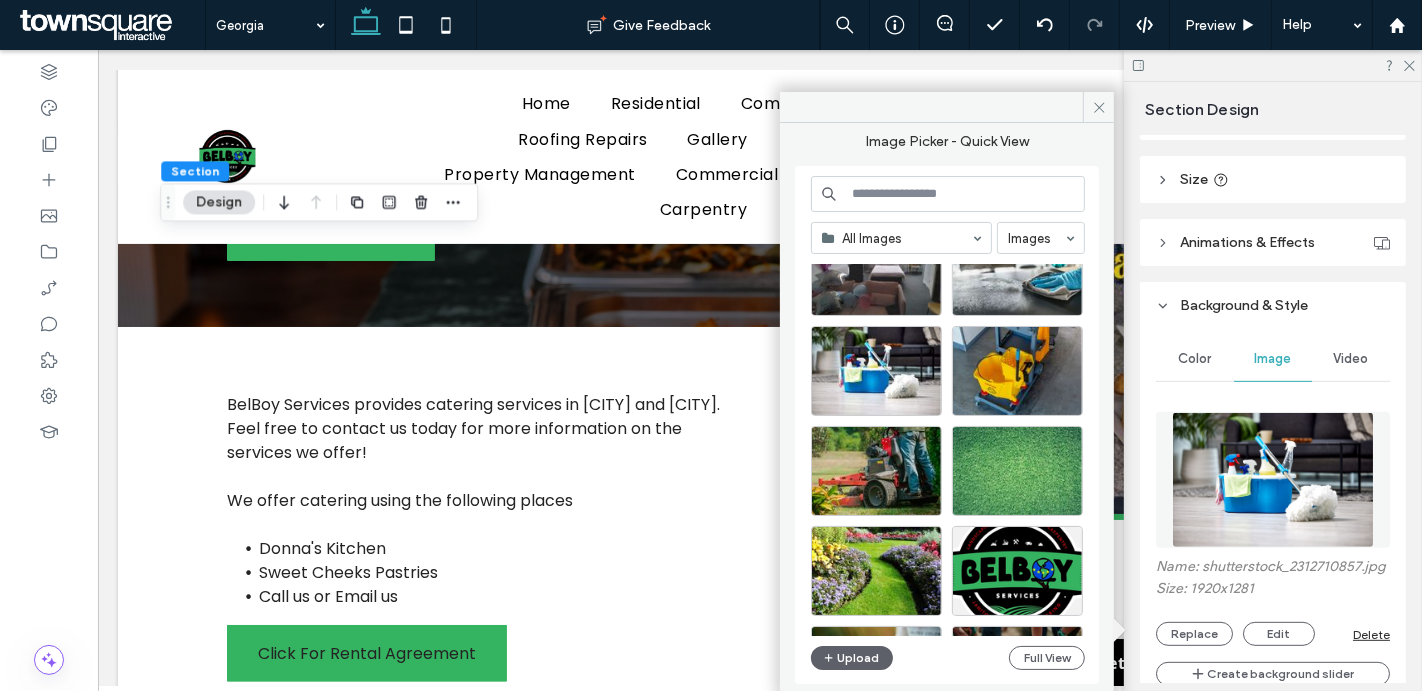 scroll, scrollTop: 1491, scrollLeft: 0, axis: vertical 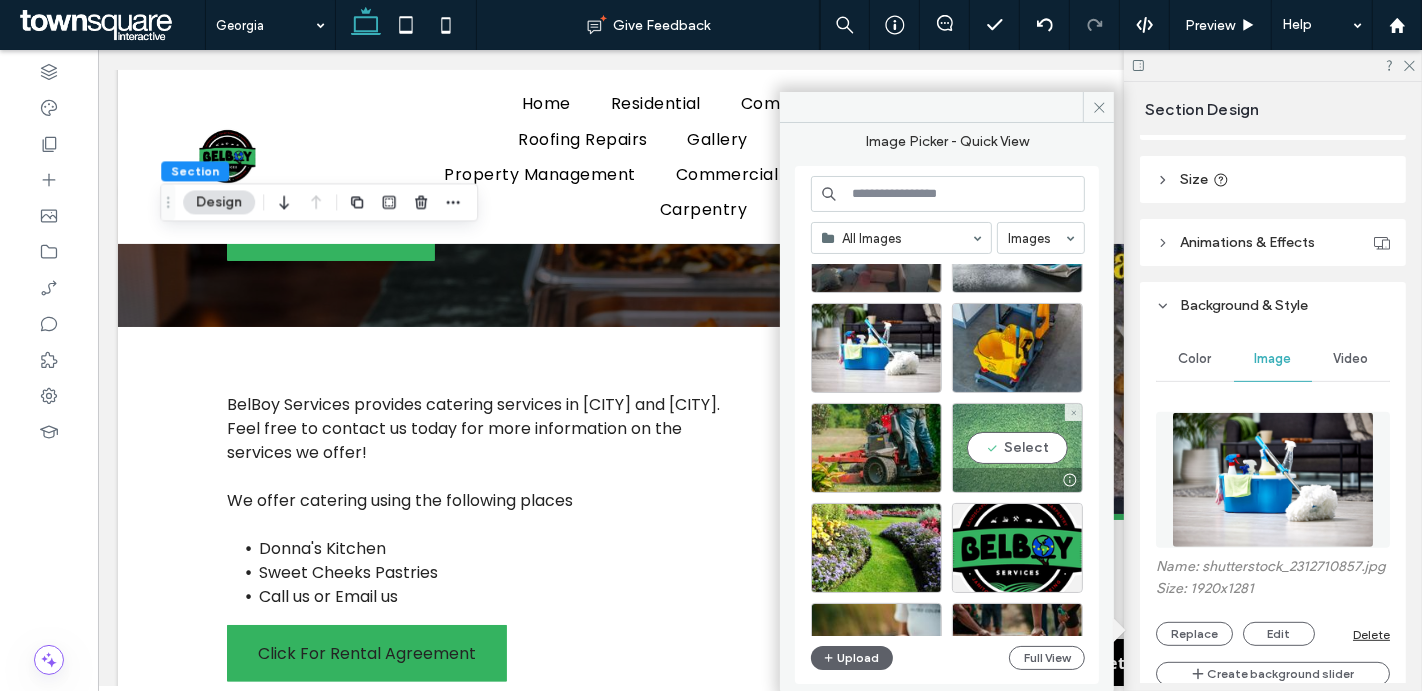 click on "Select" at bounding box center [1017, 448] 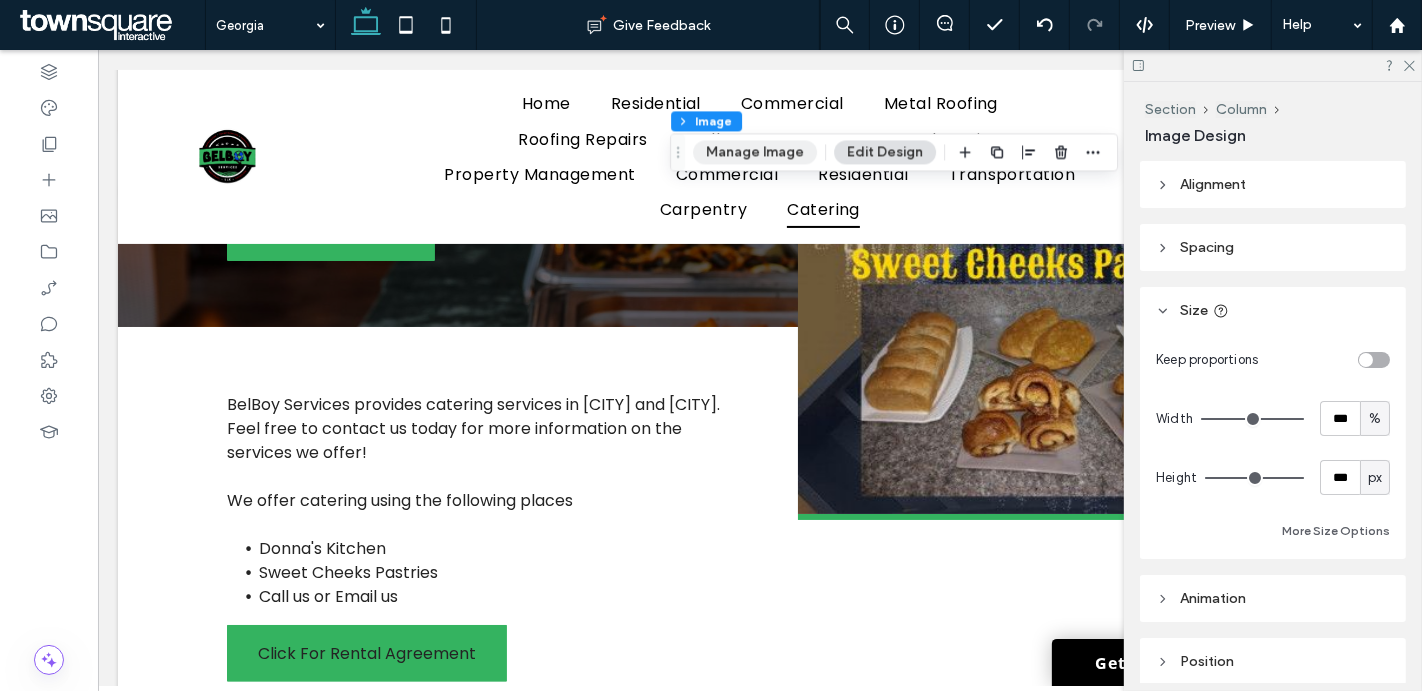 click on "Manage Image" at bounding box center [755, 152] 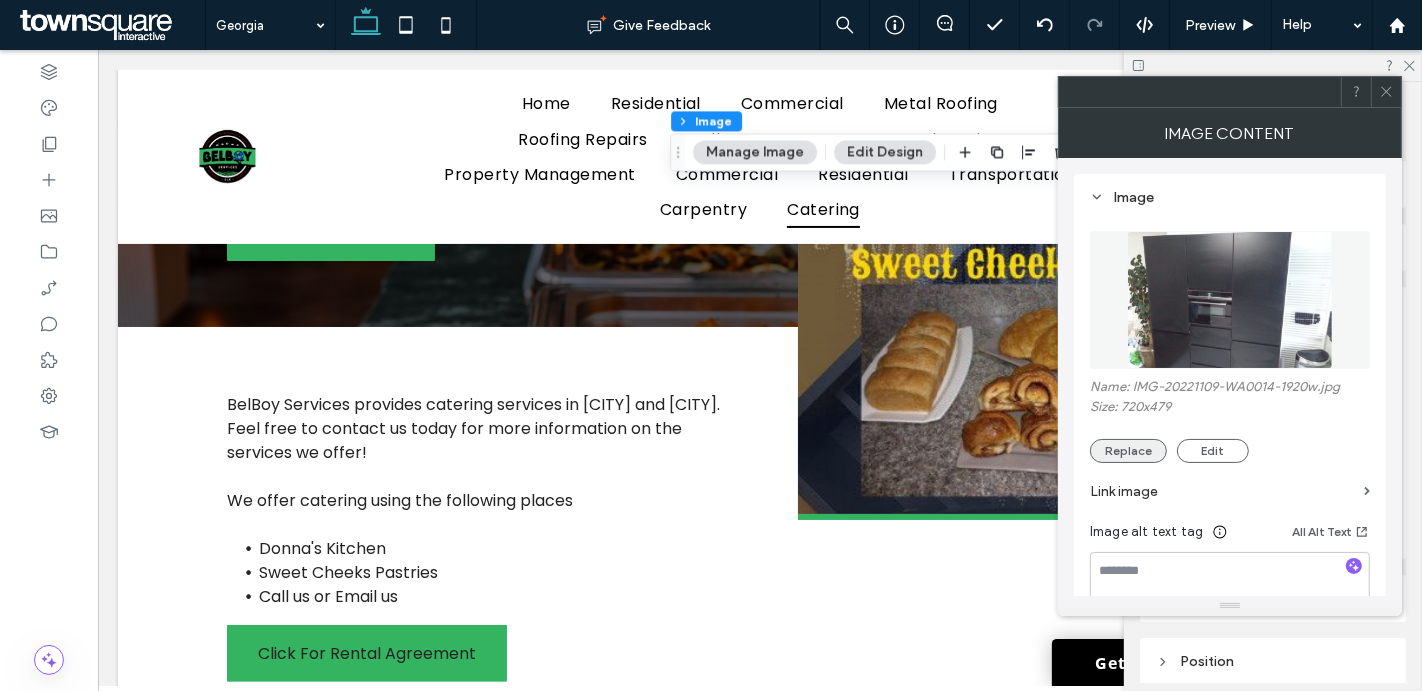 click on "Replace" at bounding box center [1128, 451] 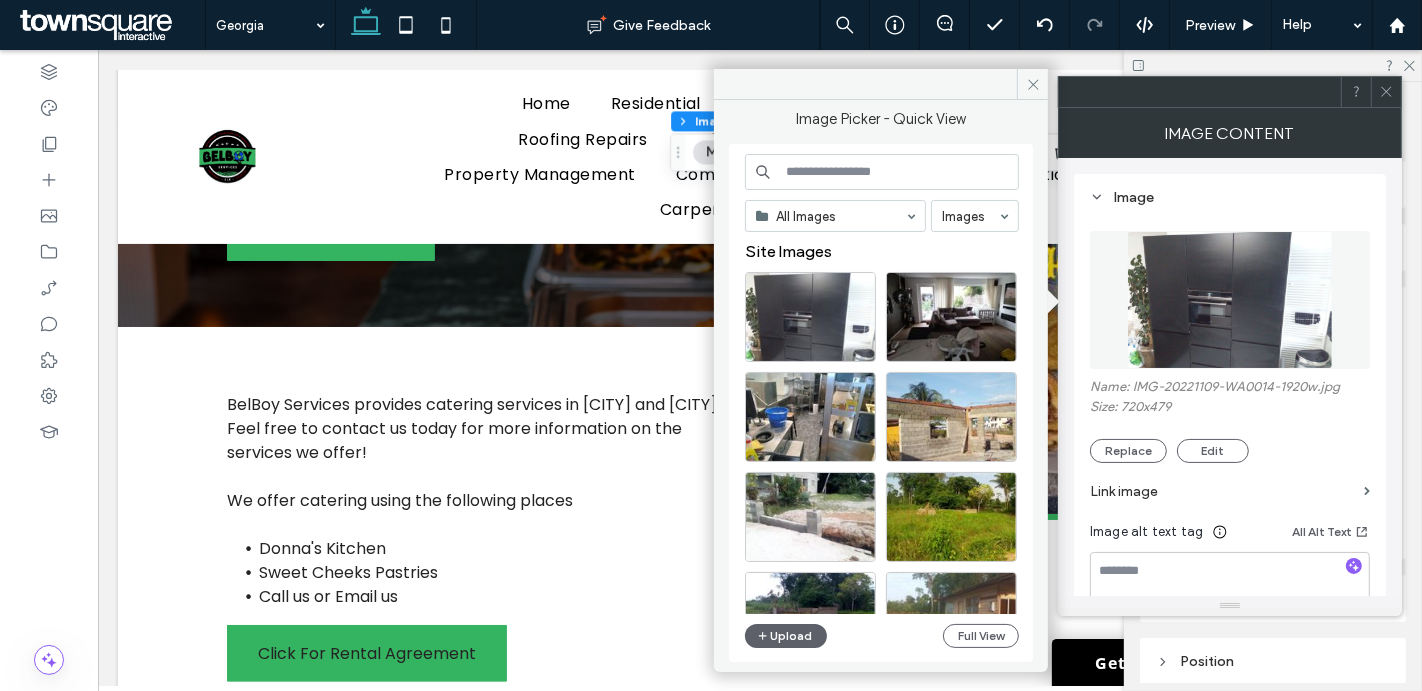 click at bounding box center (882, 172) 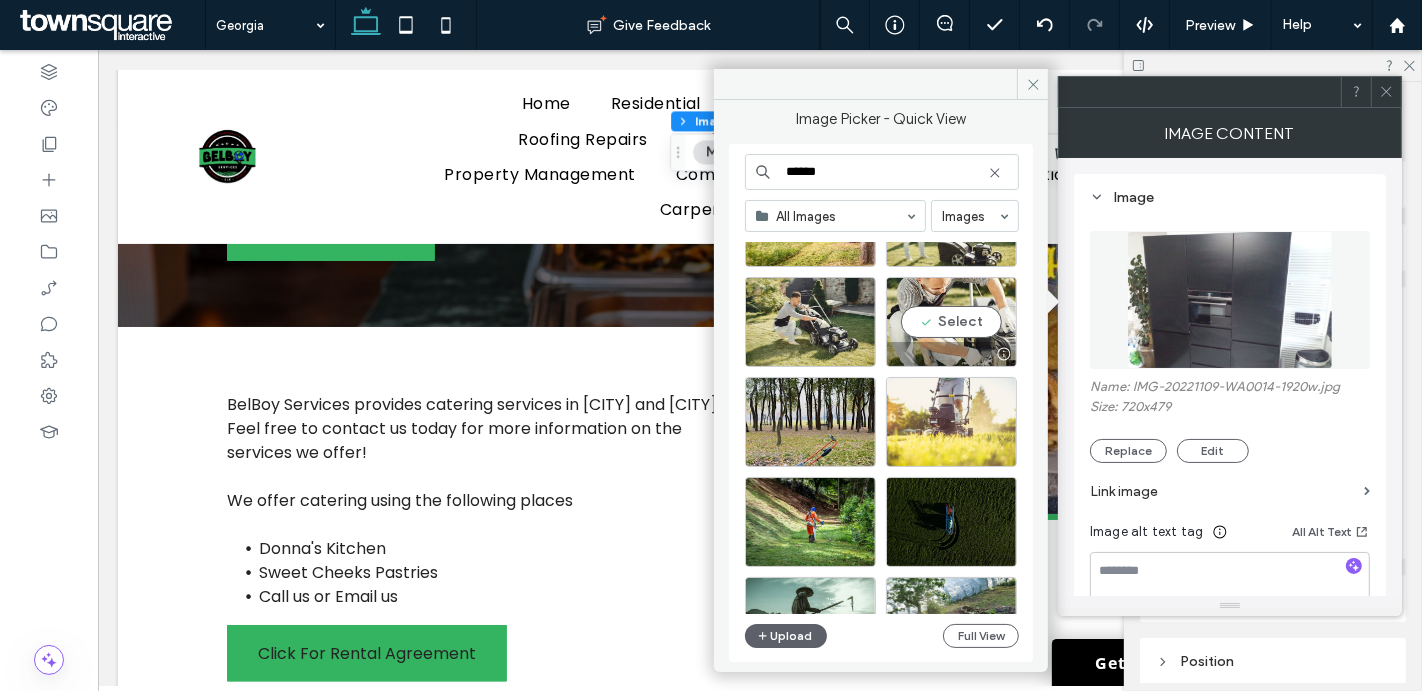 scroll, scrollTop: 1736, scrollLeft: 0, axis: vertical 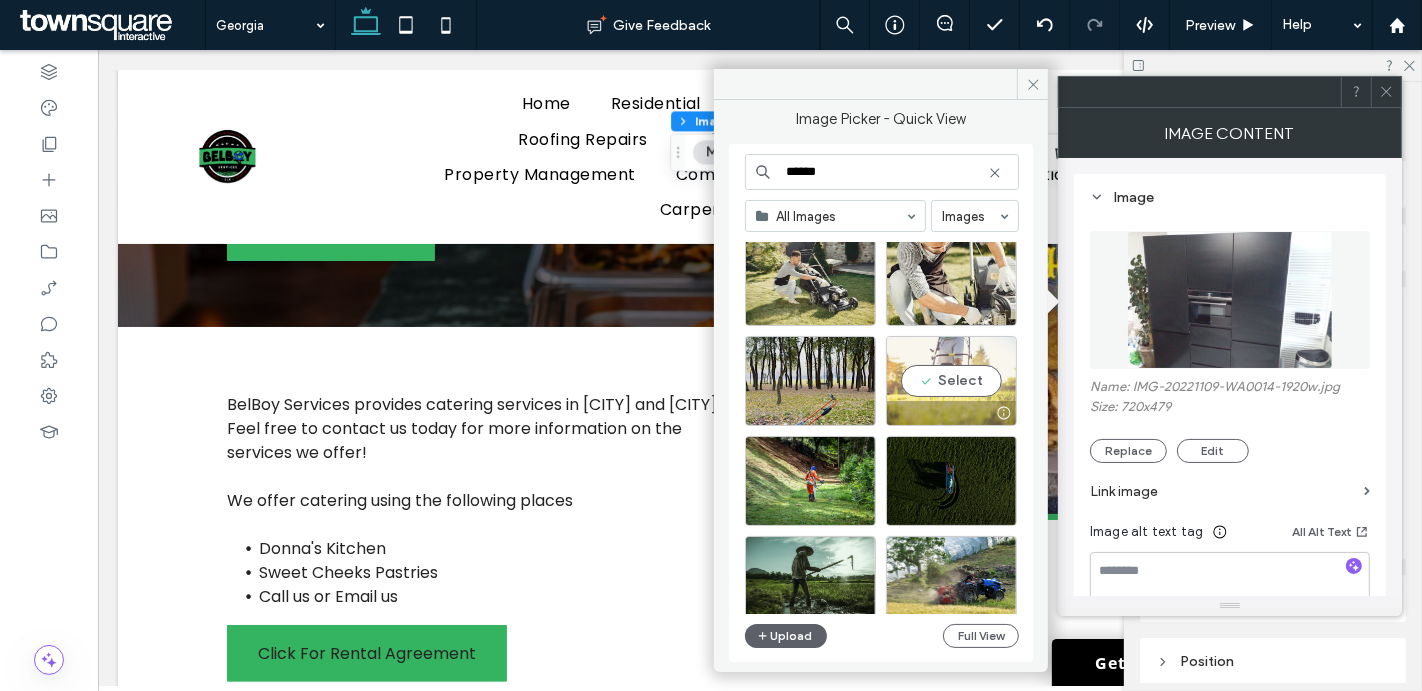 type on "******" 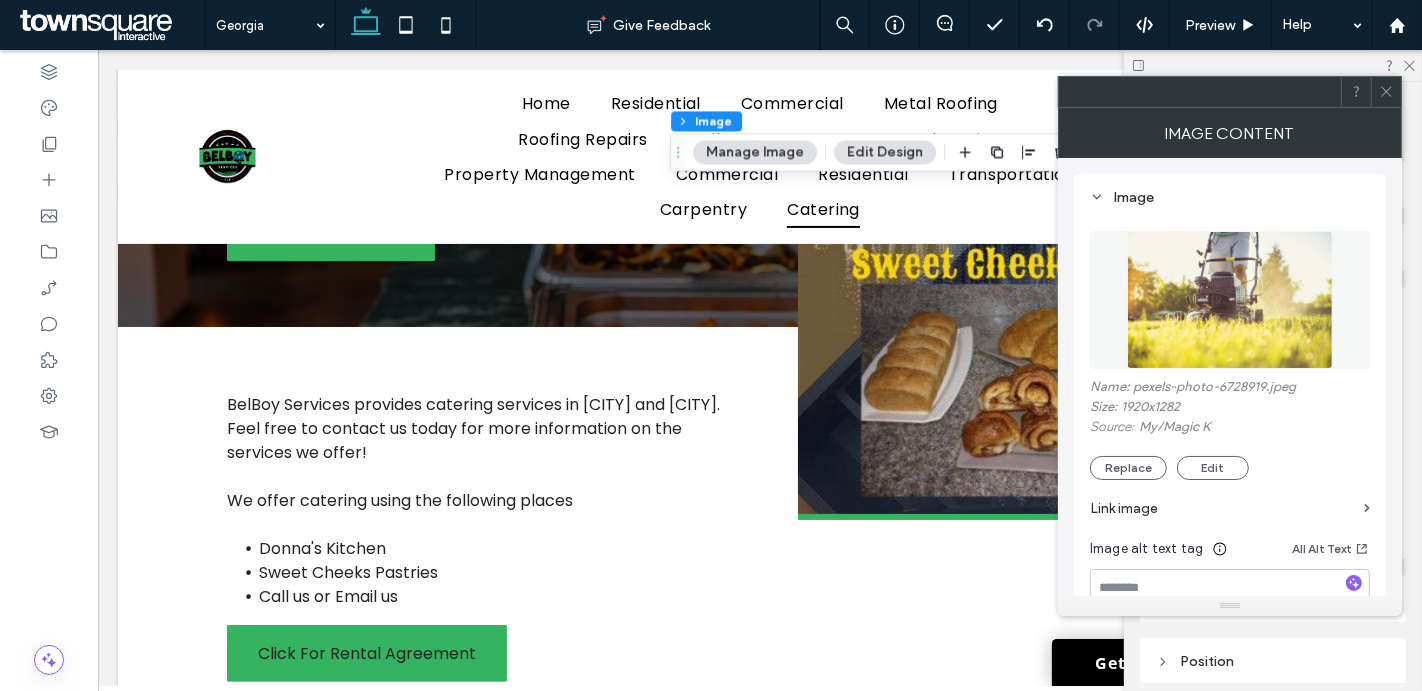 click 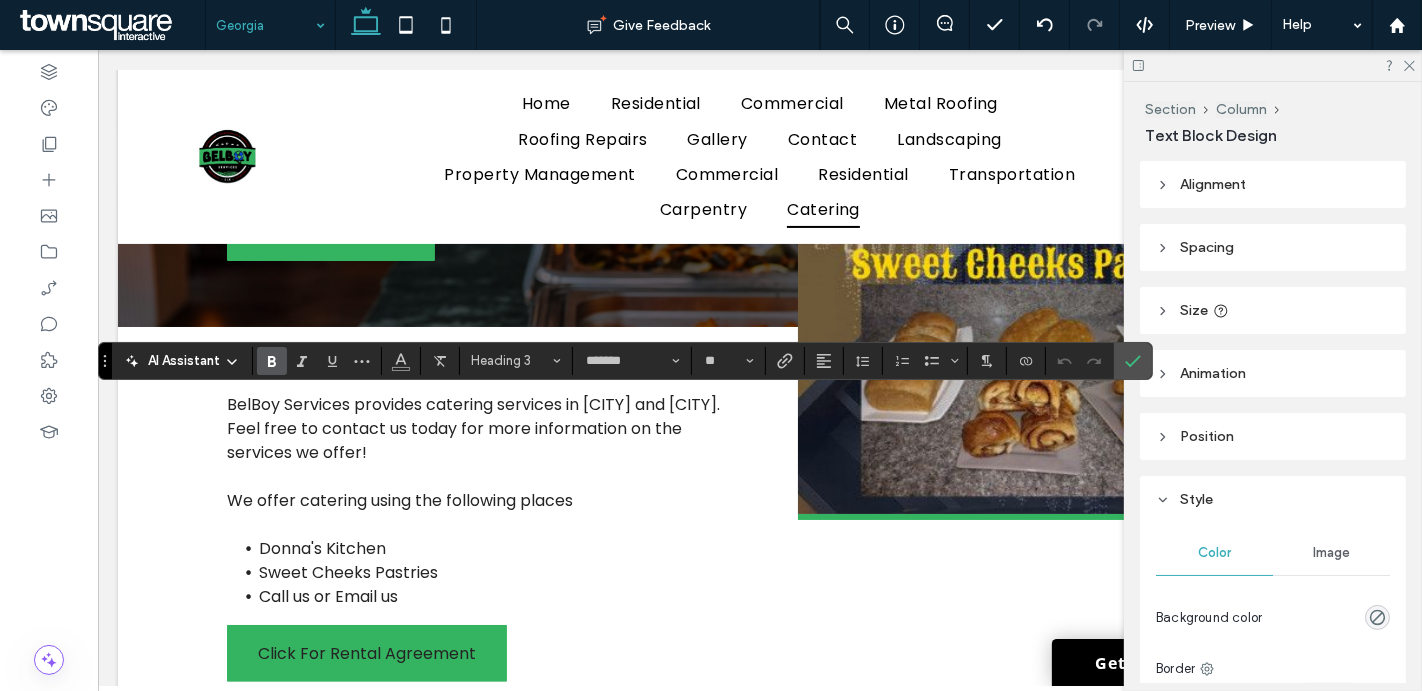 type 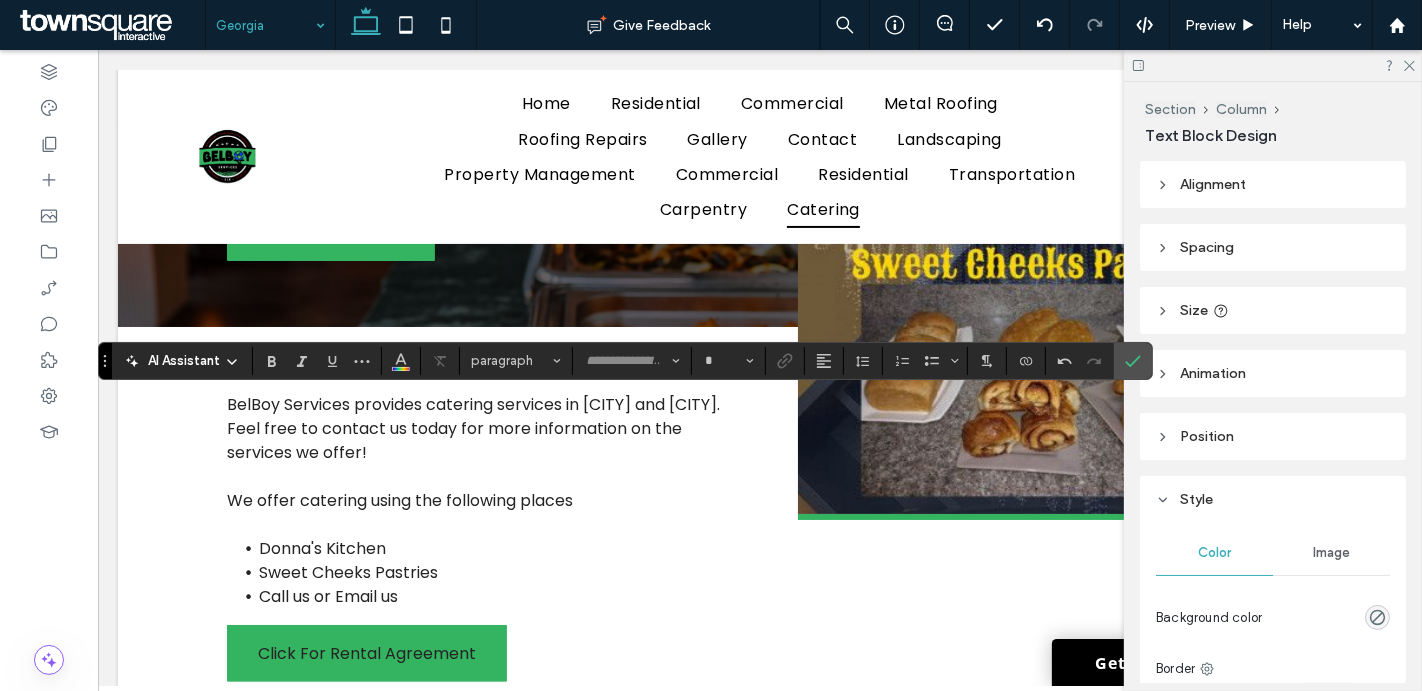 type on "*******" 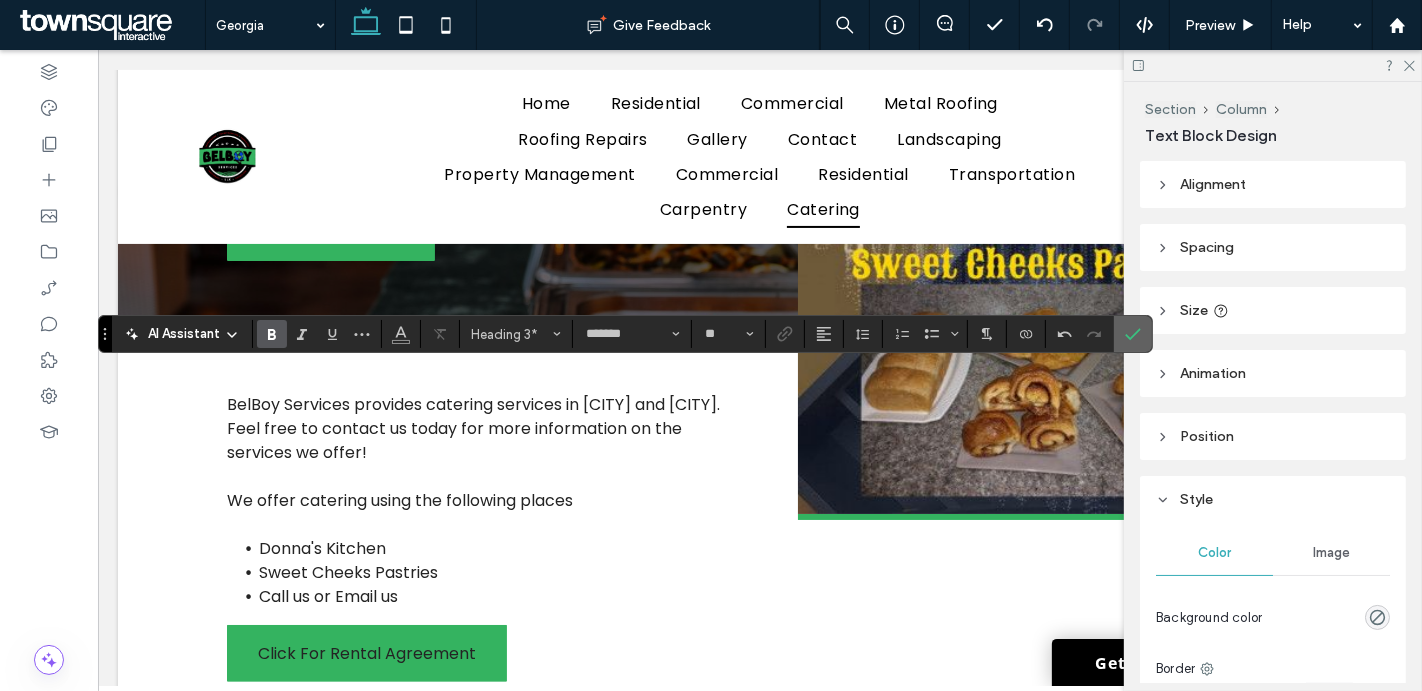 click at bounding box center [1129, 334] 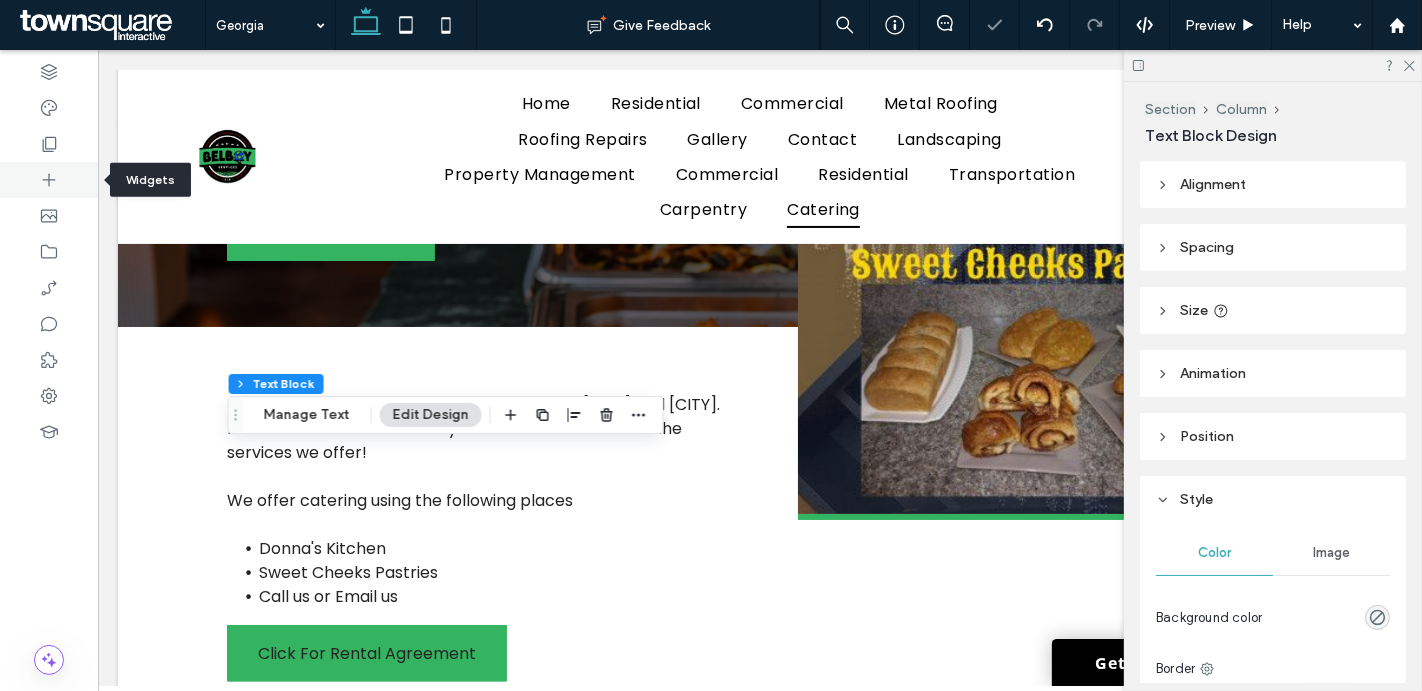 click 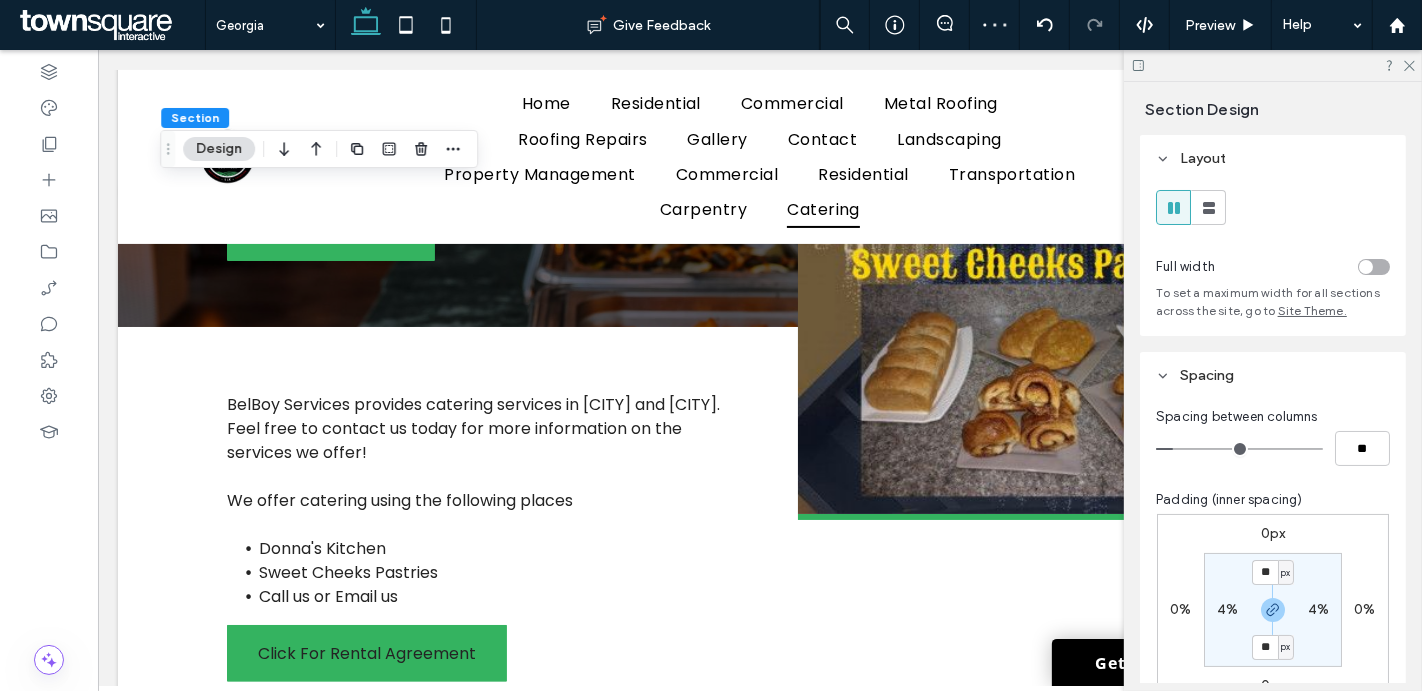 drag, startPoint x: 336, startPoint y: 482, endPoint x: 379, endPoint y: 23, distance: 461.00977 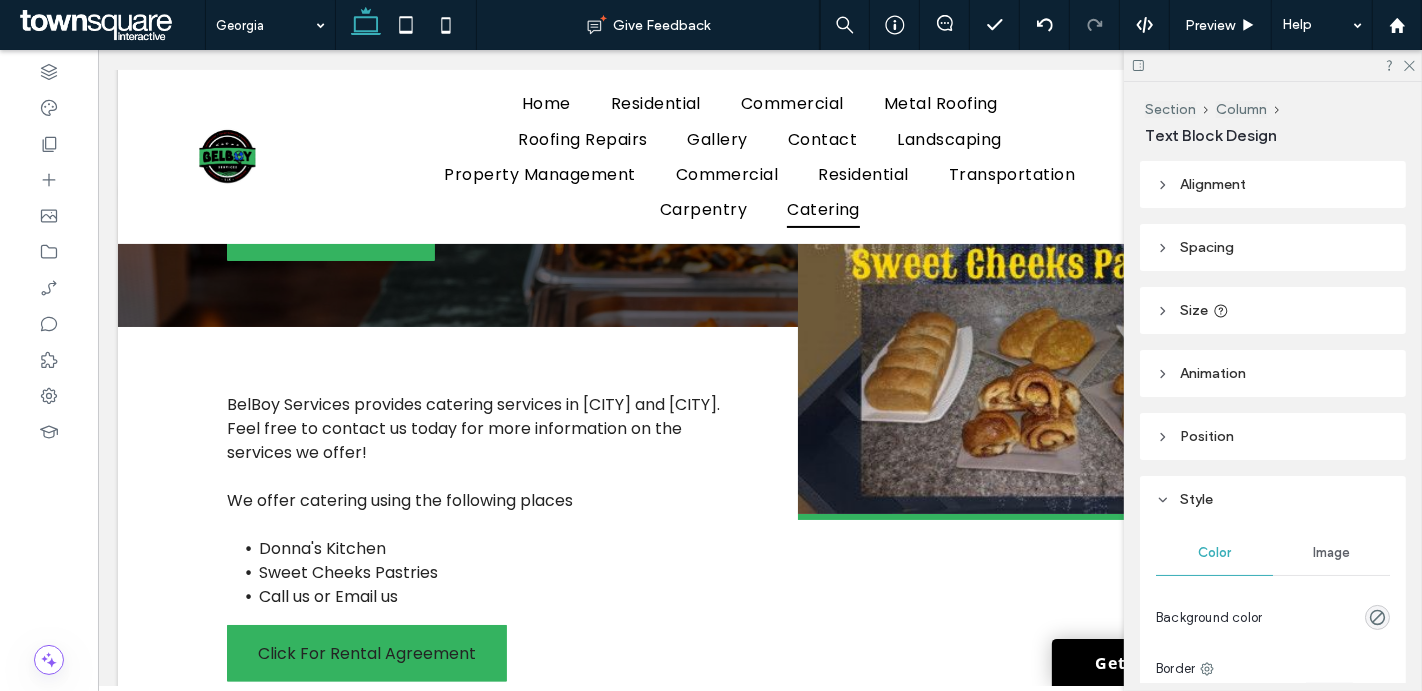 type on "*******" 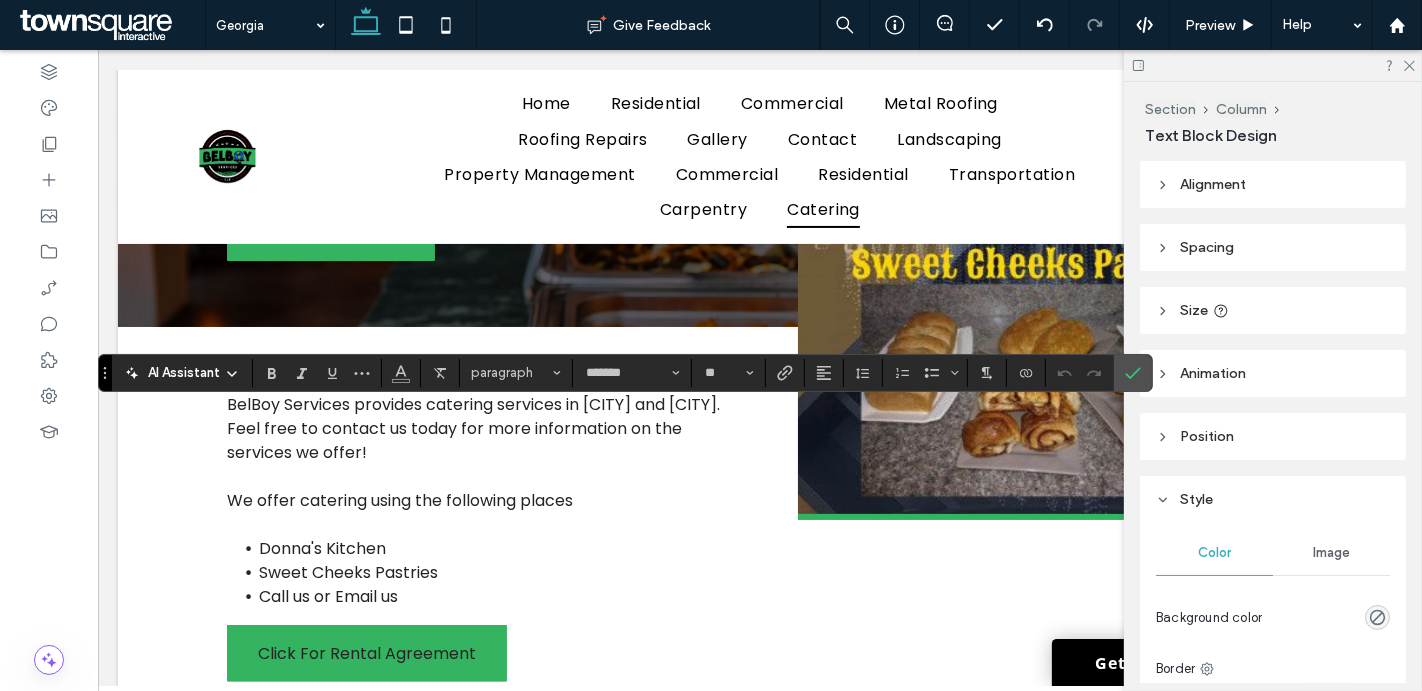 type 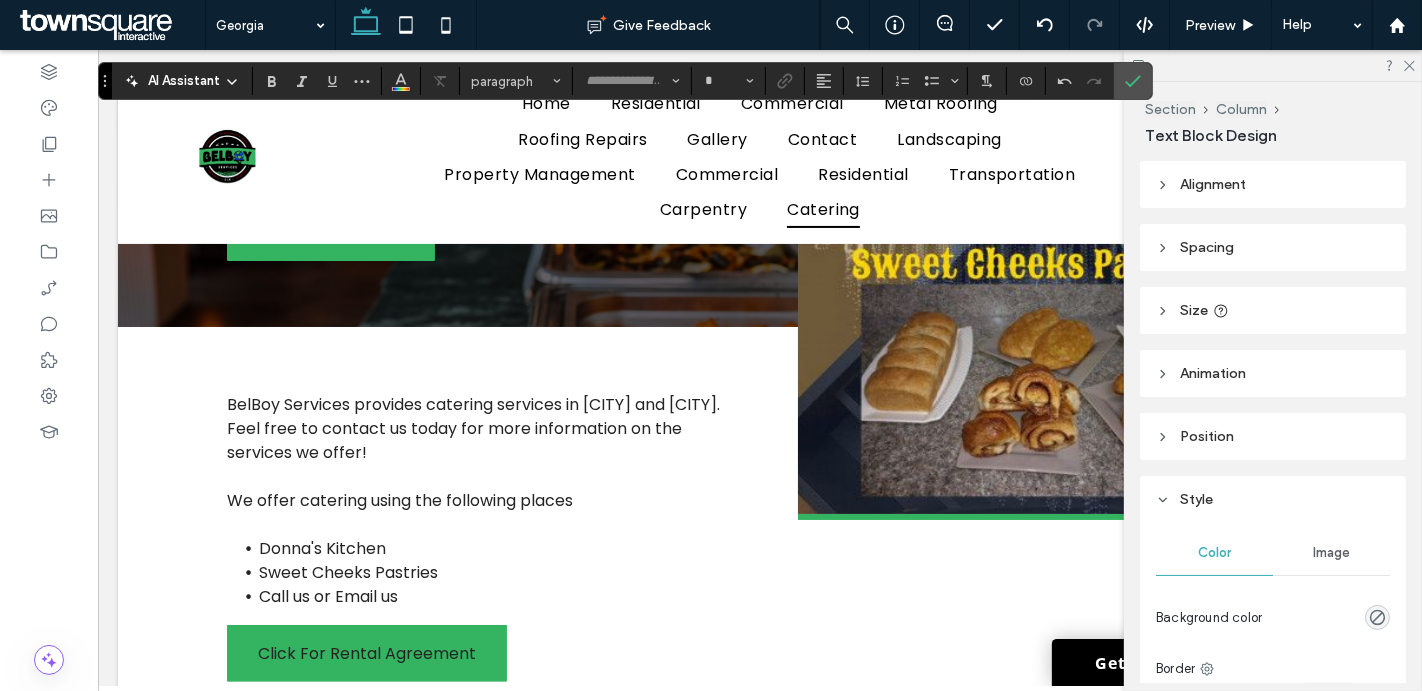 type on "*******" 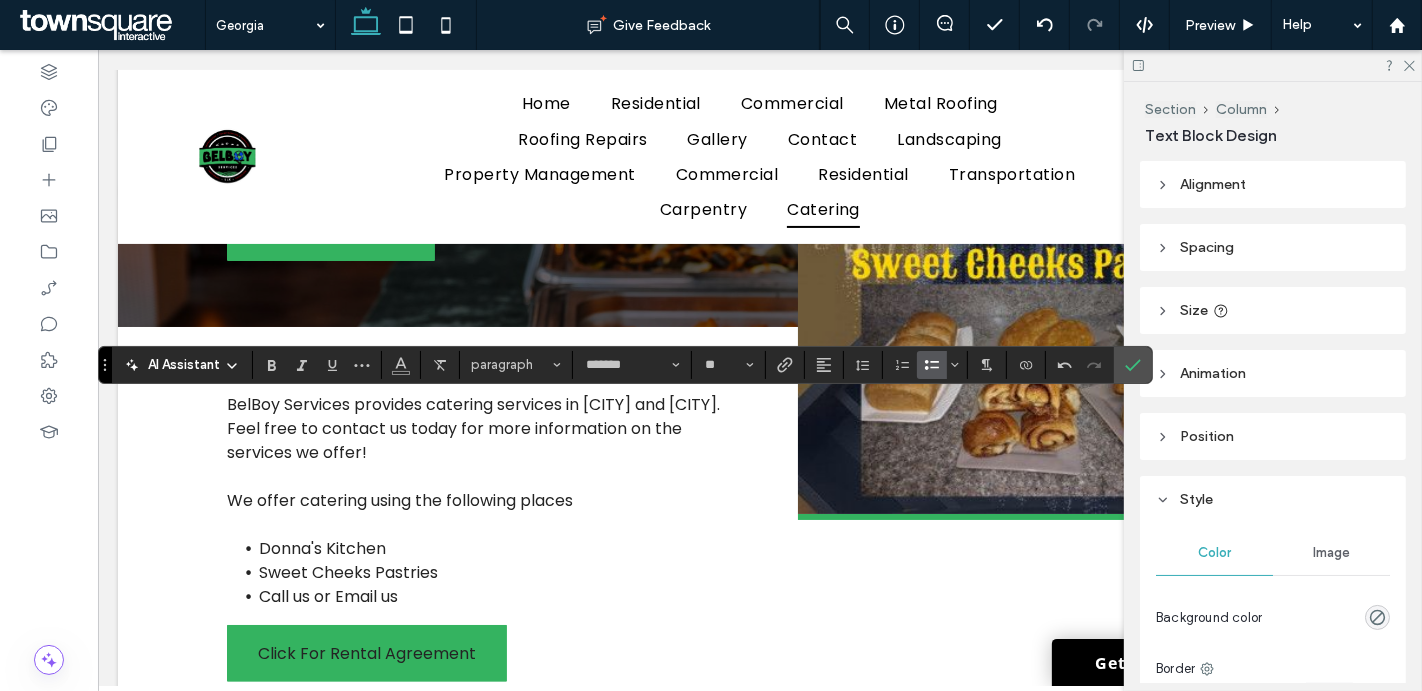 click 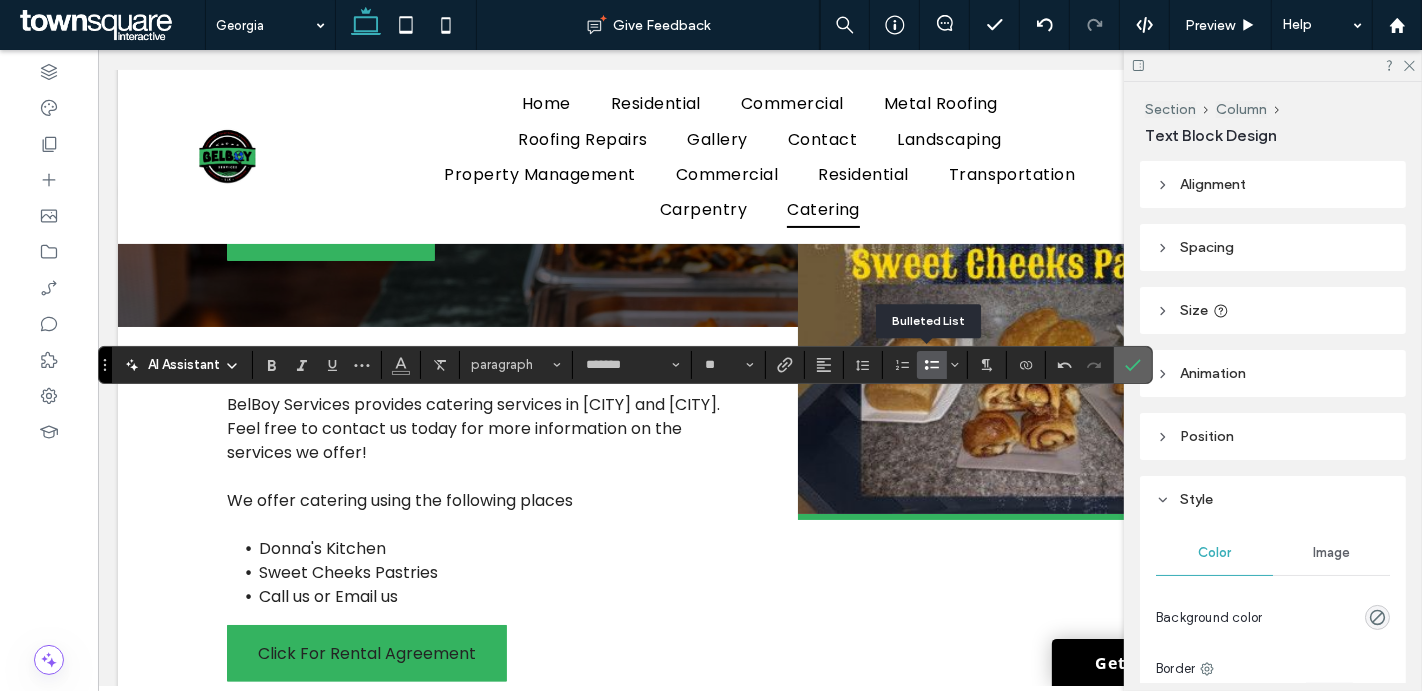 click 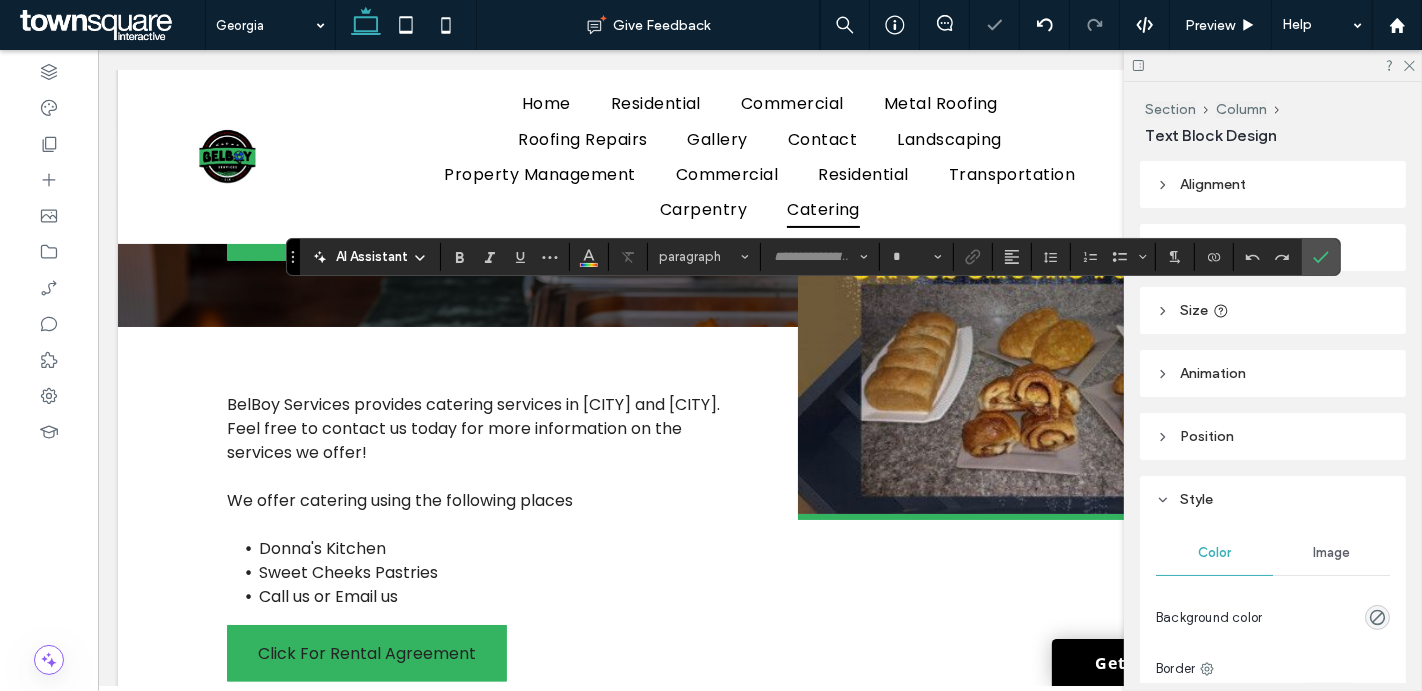 type on "*******" 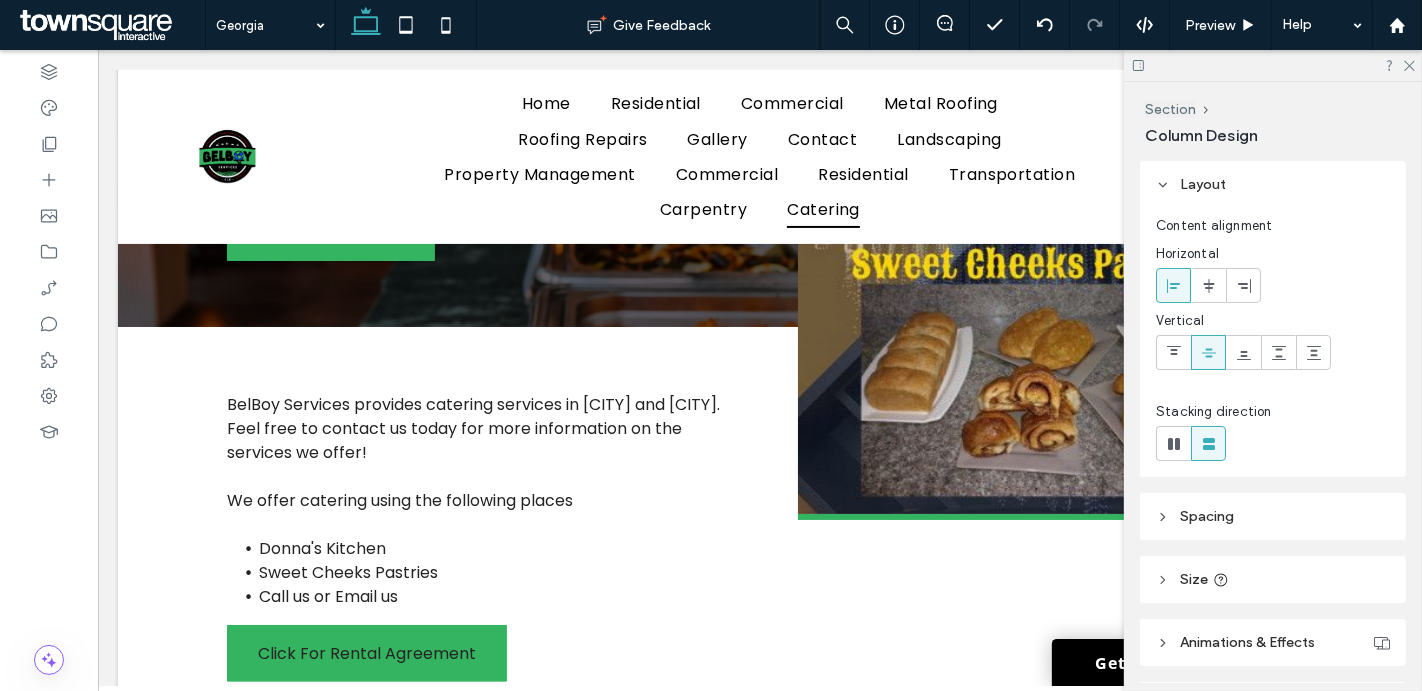 type on "**" 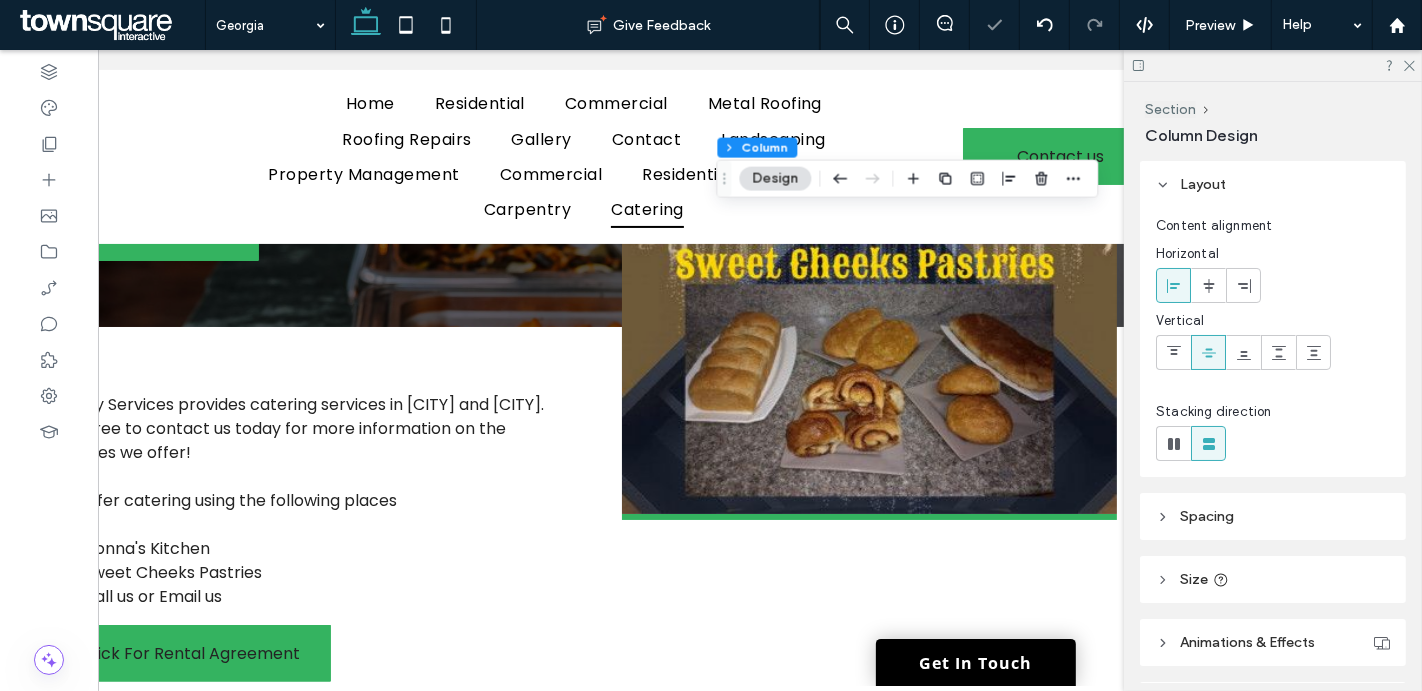 scroll, scrollTop: 0, scrollLeft: 297, axis: horizontal 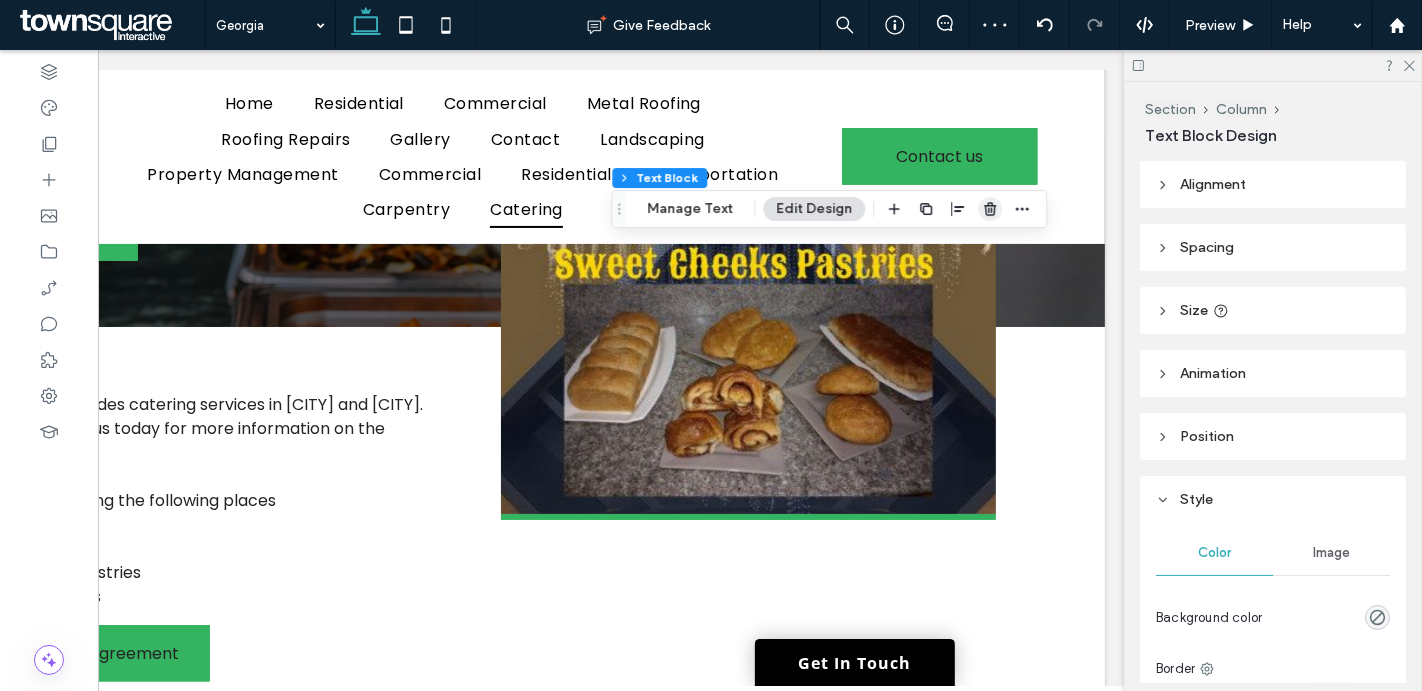 click 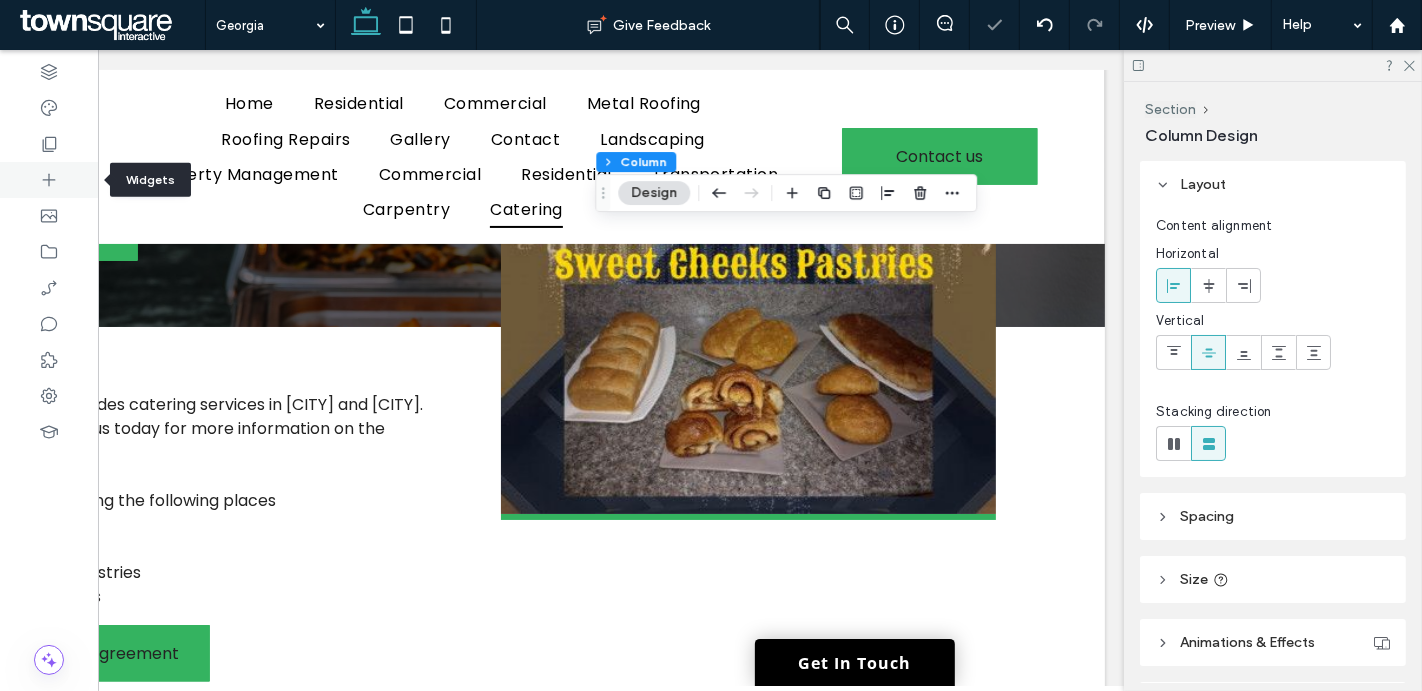 click 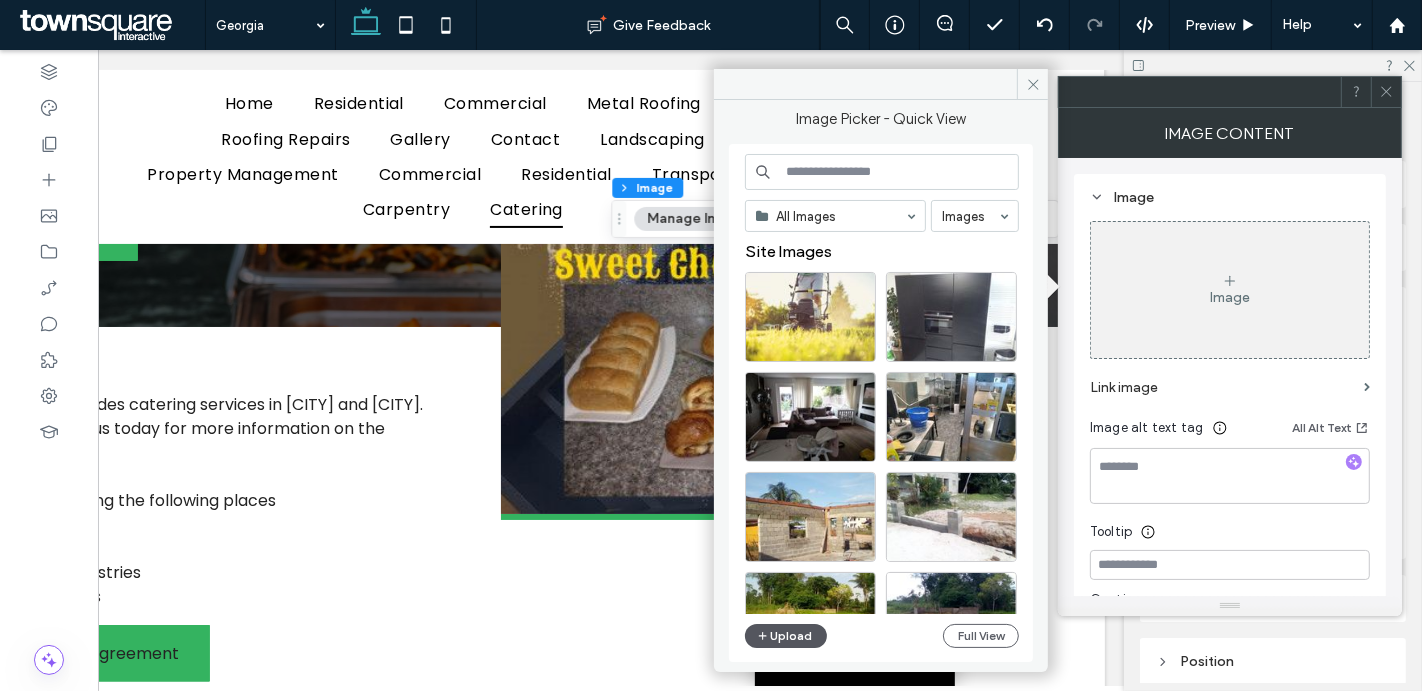 click on "Upload" at bounding box center [786, 636] 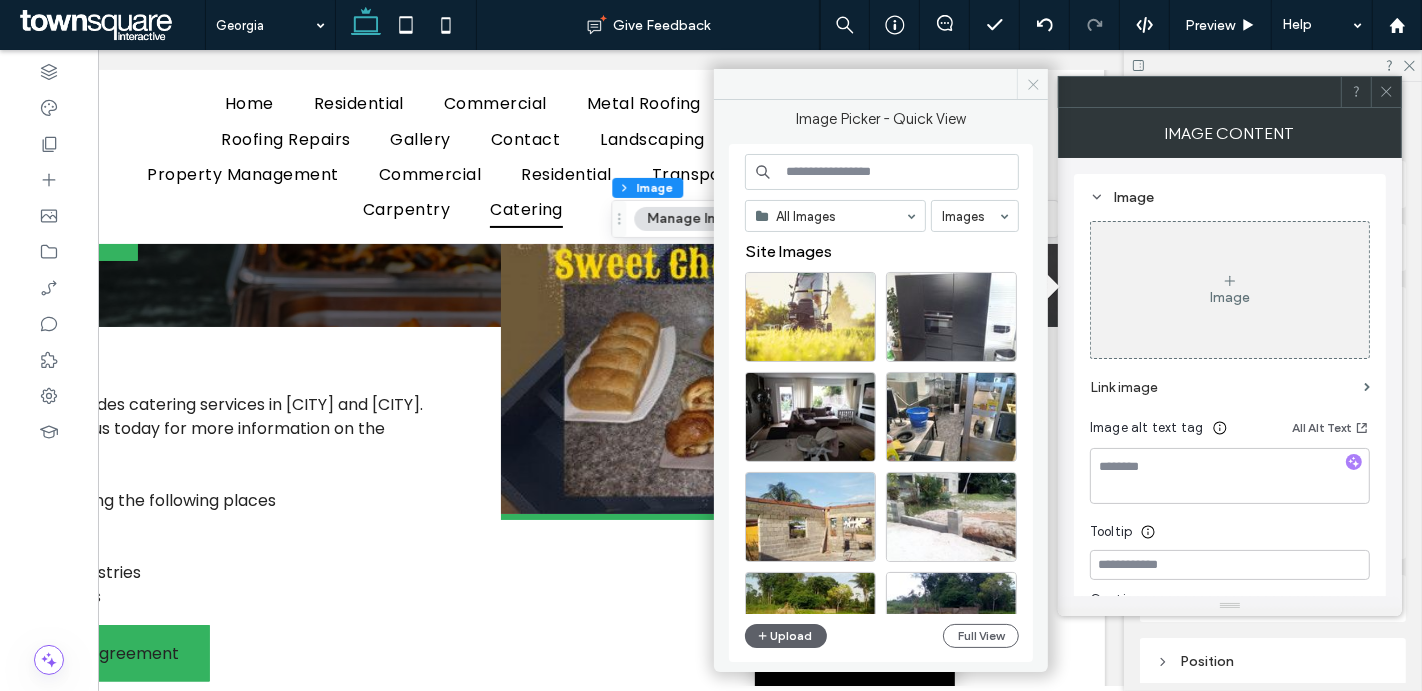 click 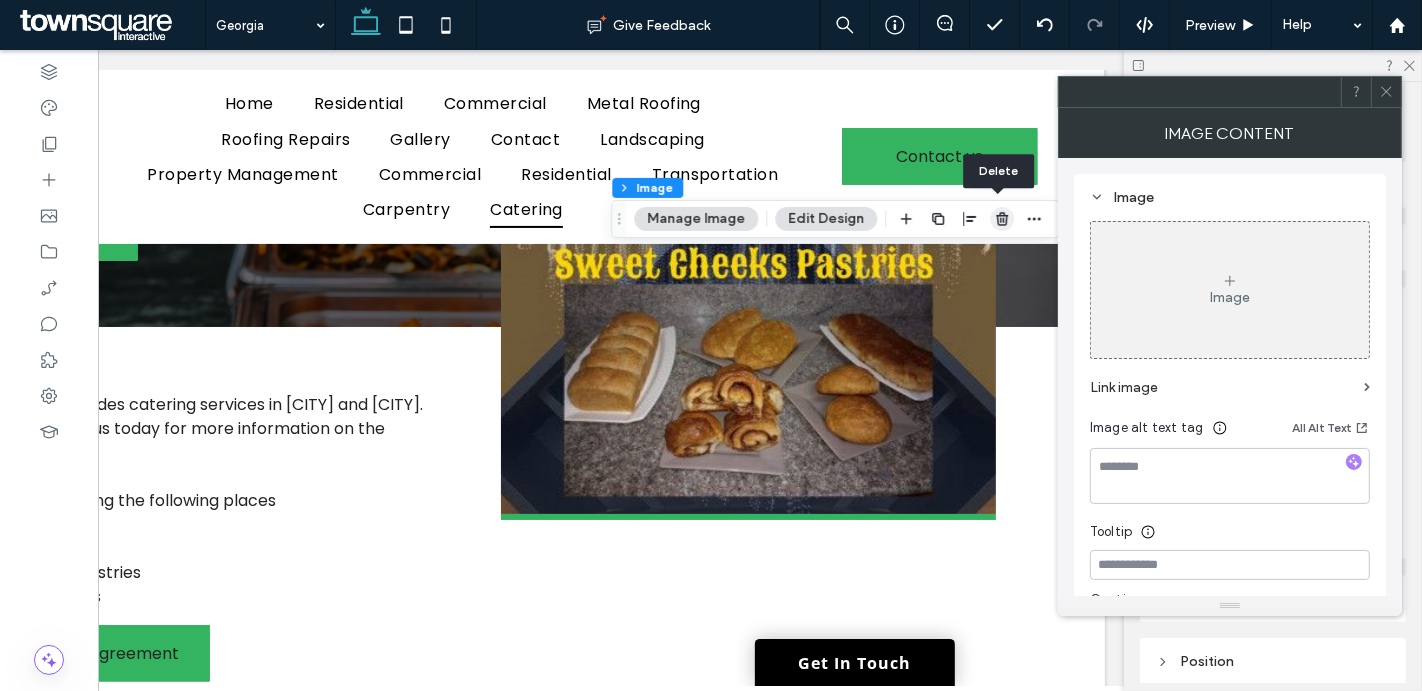 click 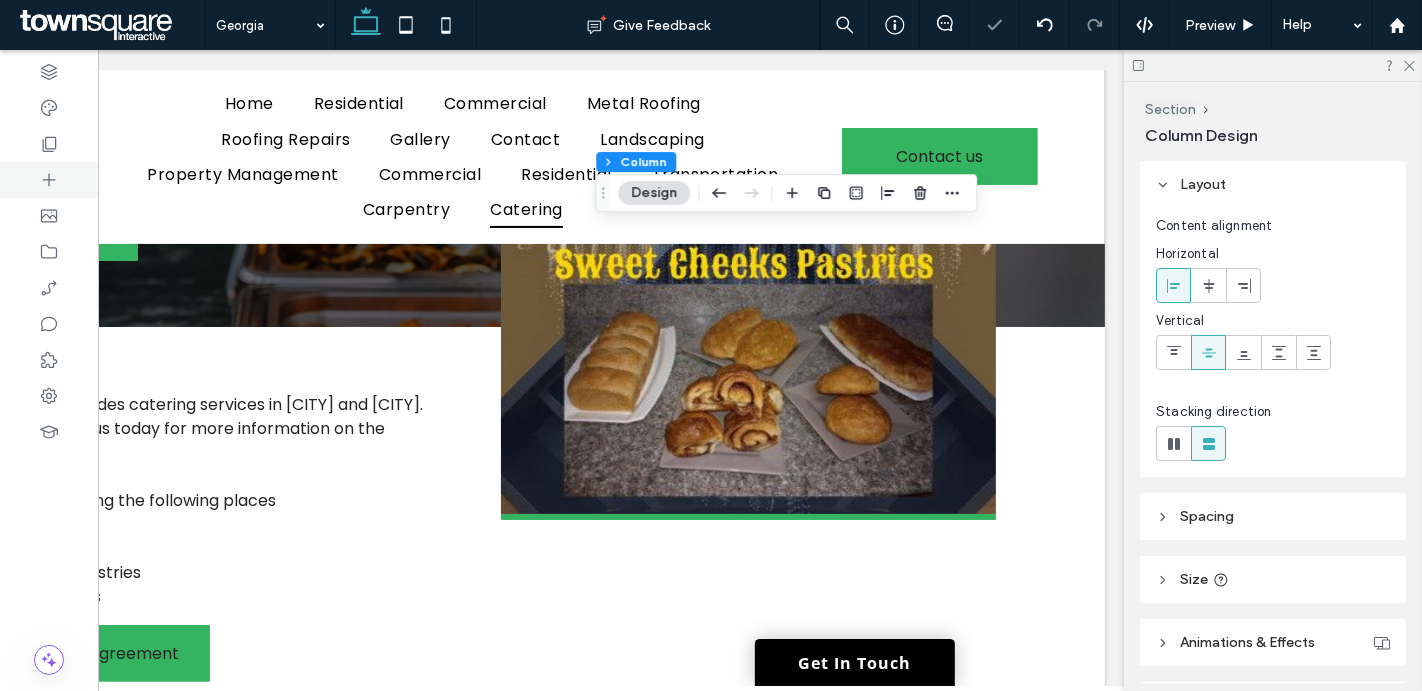 click at bounding box center [49, 180] 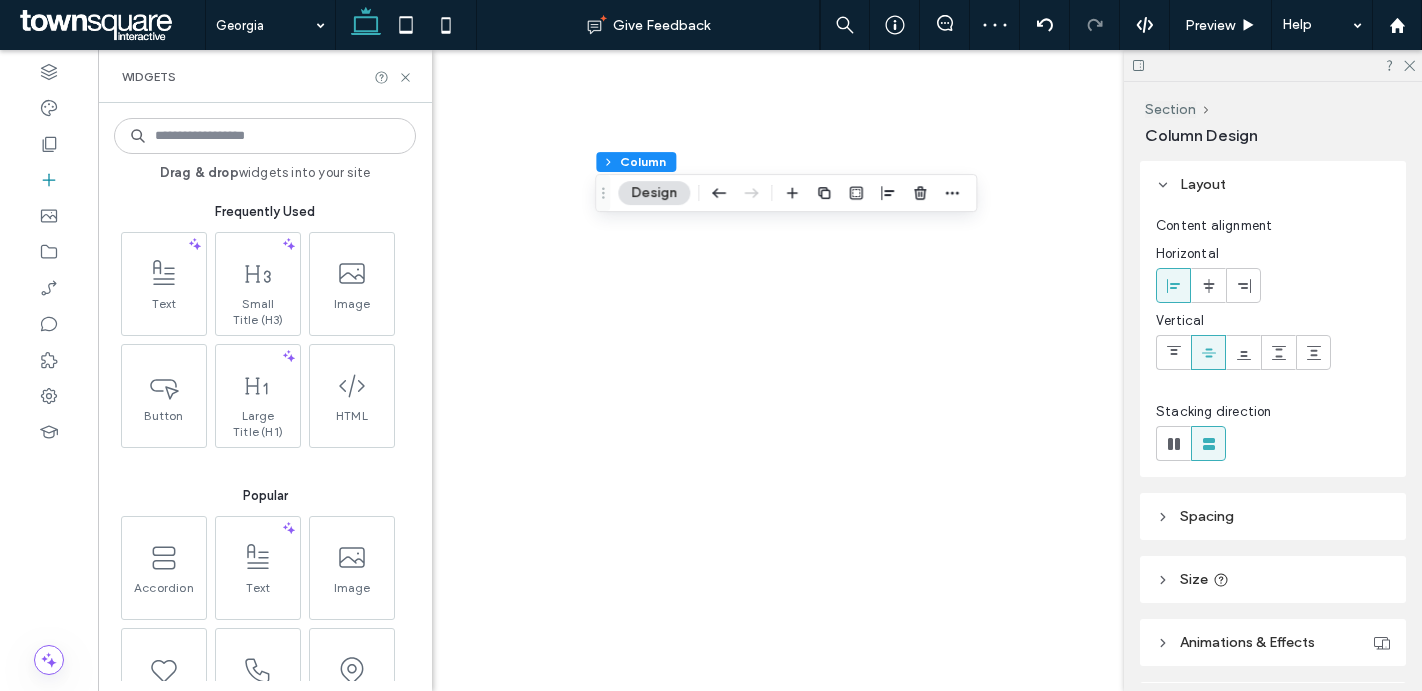 scroll, scrollTop: 0, scrollLeft: 0, axis: both 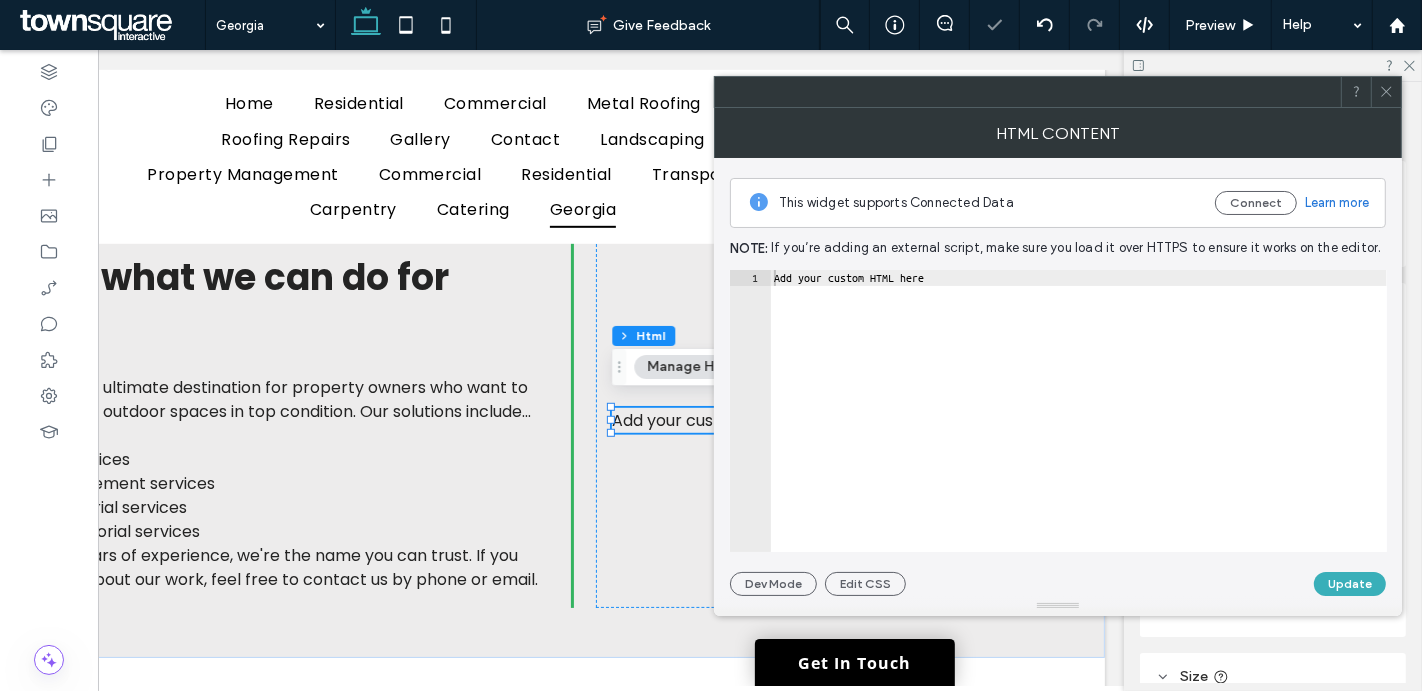 type on "**********" 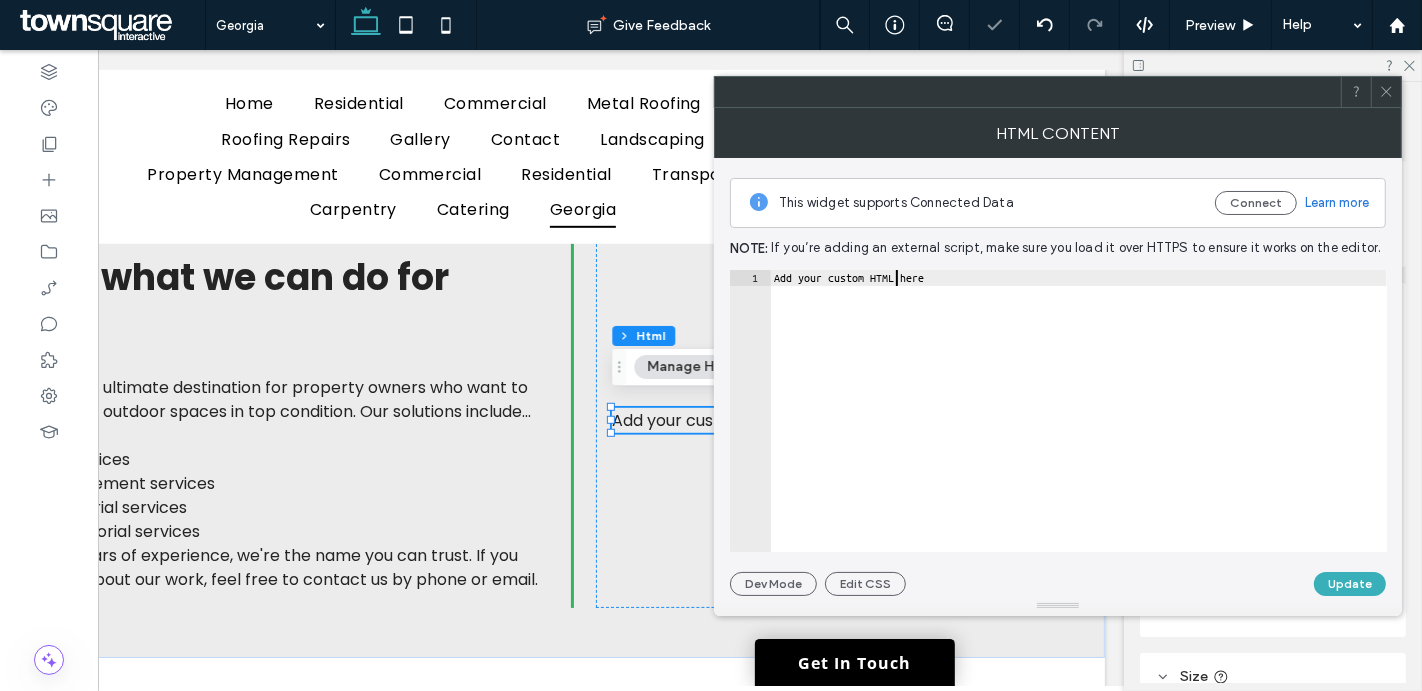 click on "Add your custom HTML here" at bounding box center (1078, 428) 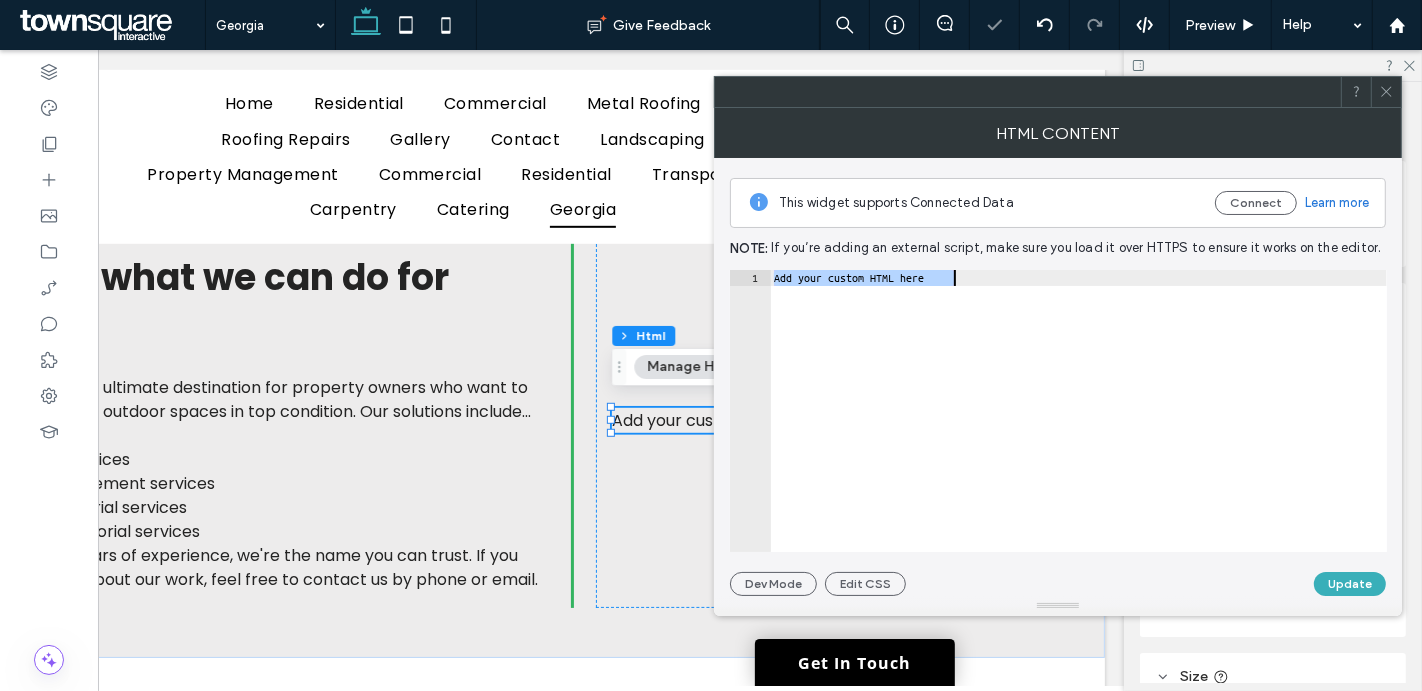 click on "Add your custom HTML here" at bounding box center [1078, 428] 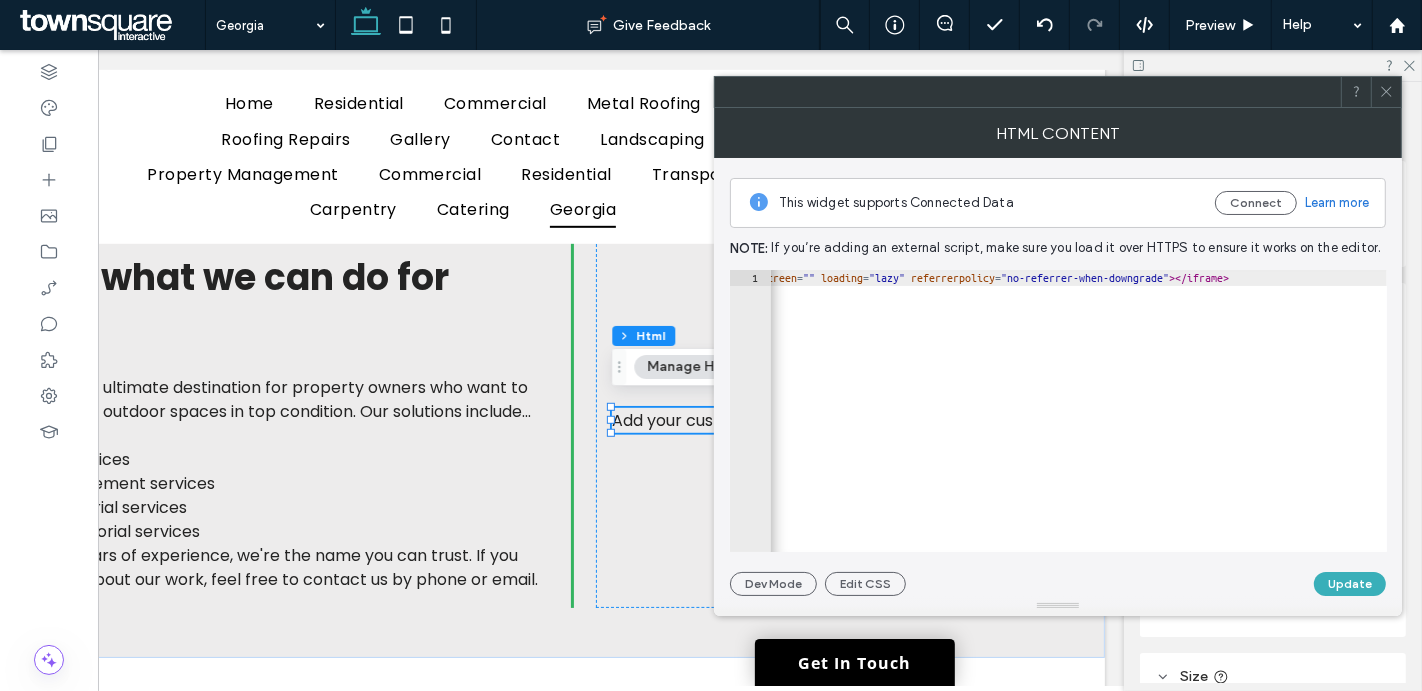 scroll, scrollTop: 0, scrollLeft: 1963, axis: horizontal 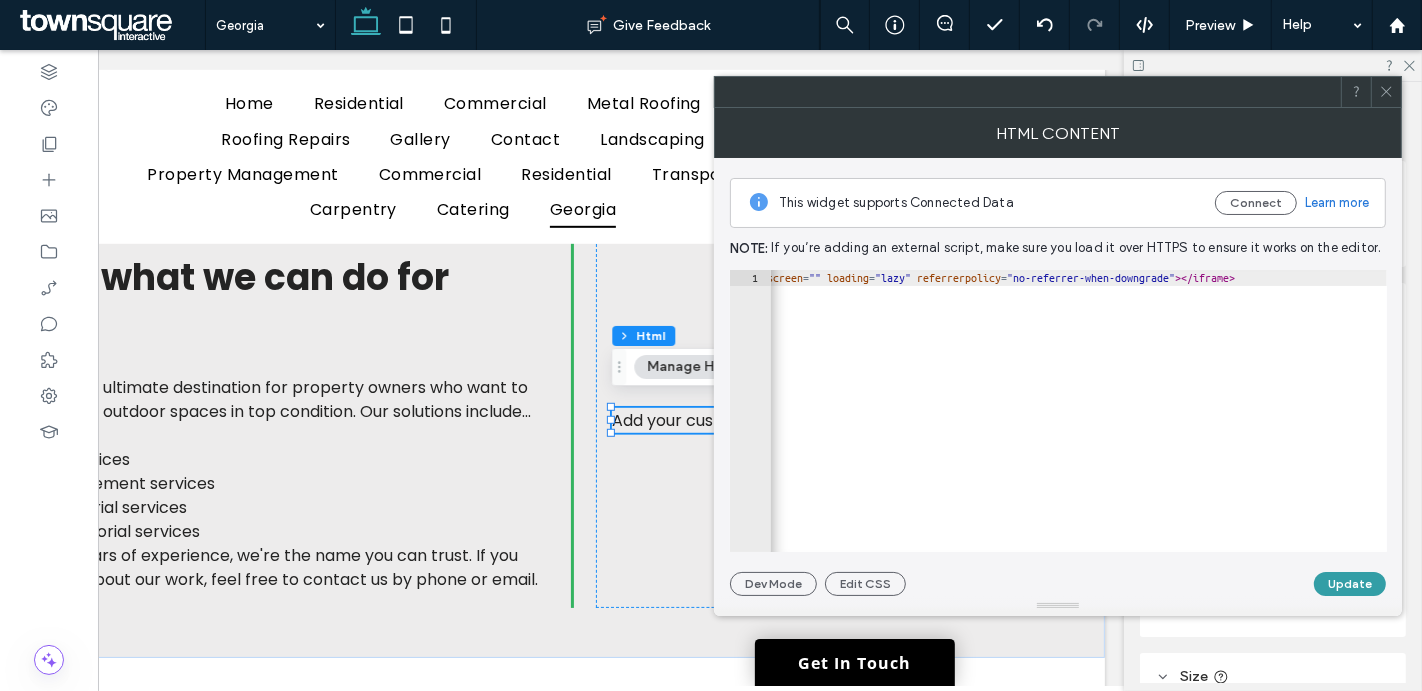 click on "Update" at bounding box center [1350, 584] 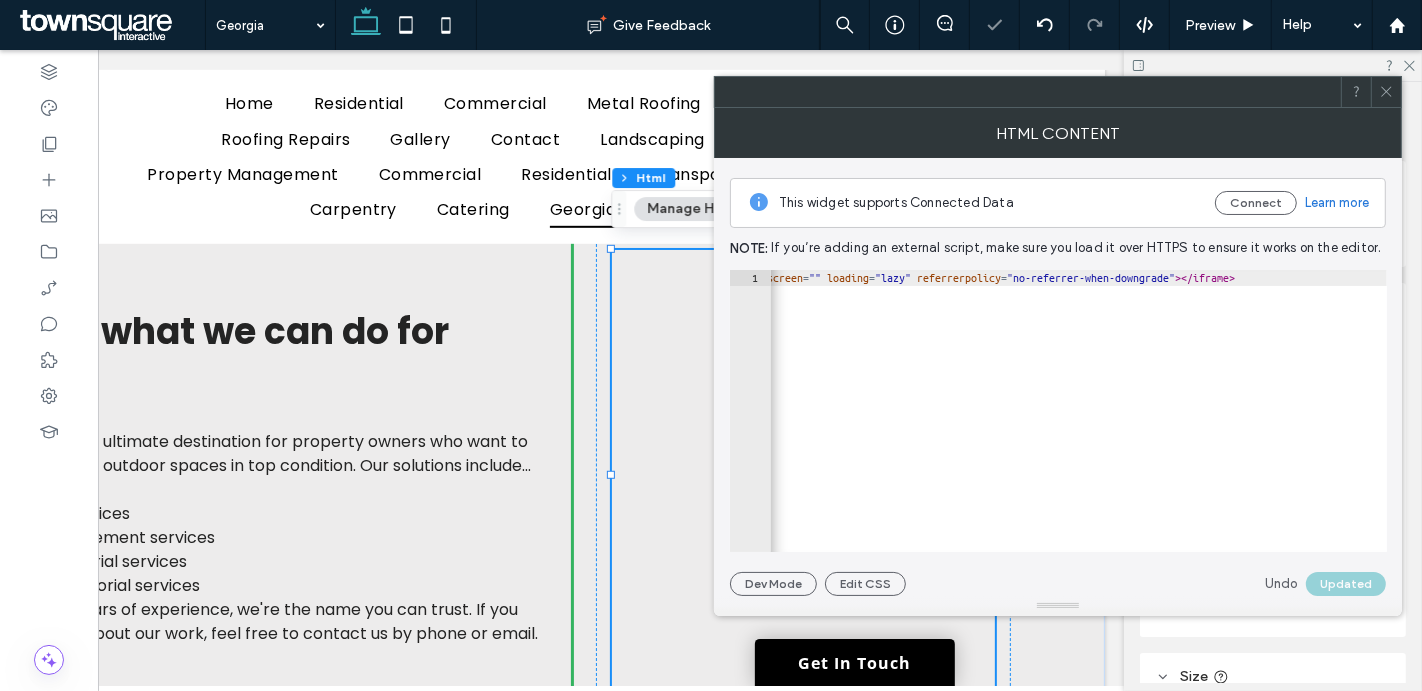 click 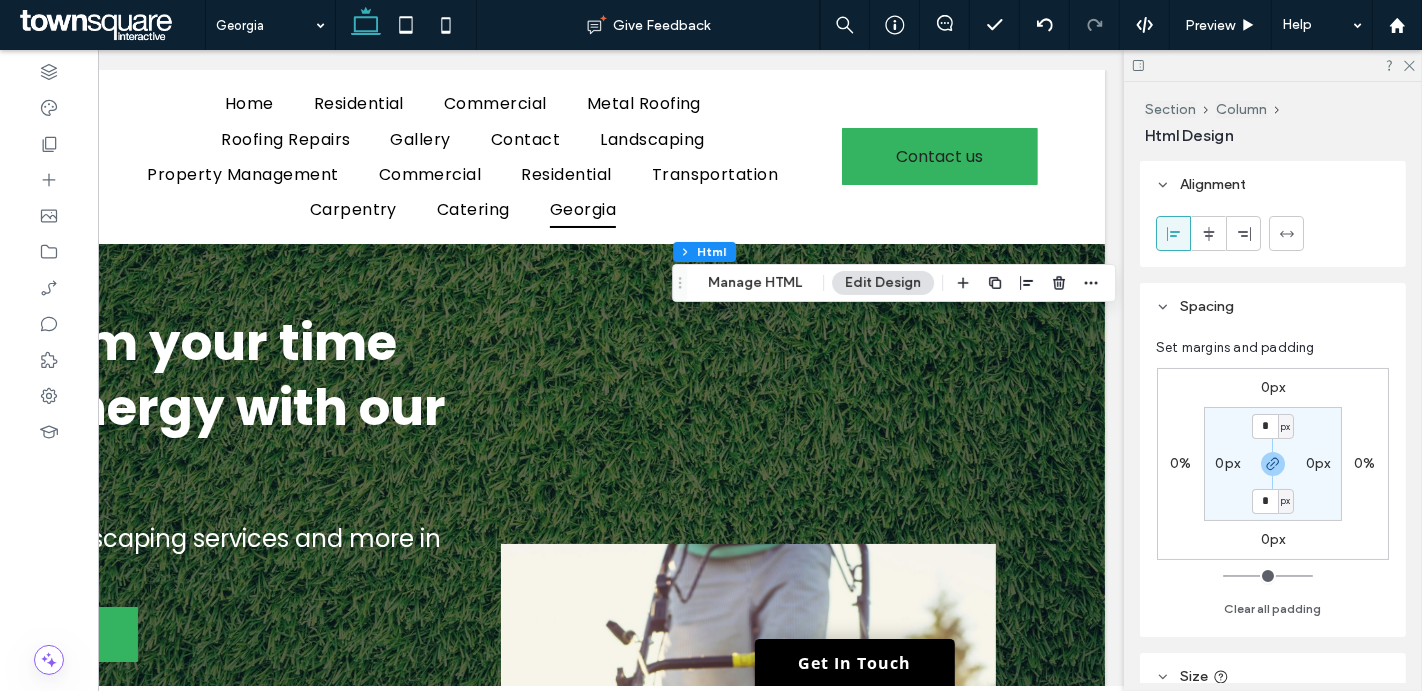 scroll, scrollTop: 935, scrollLeft: 0, axis: vertical 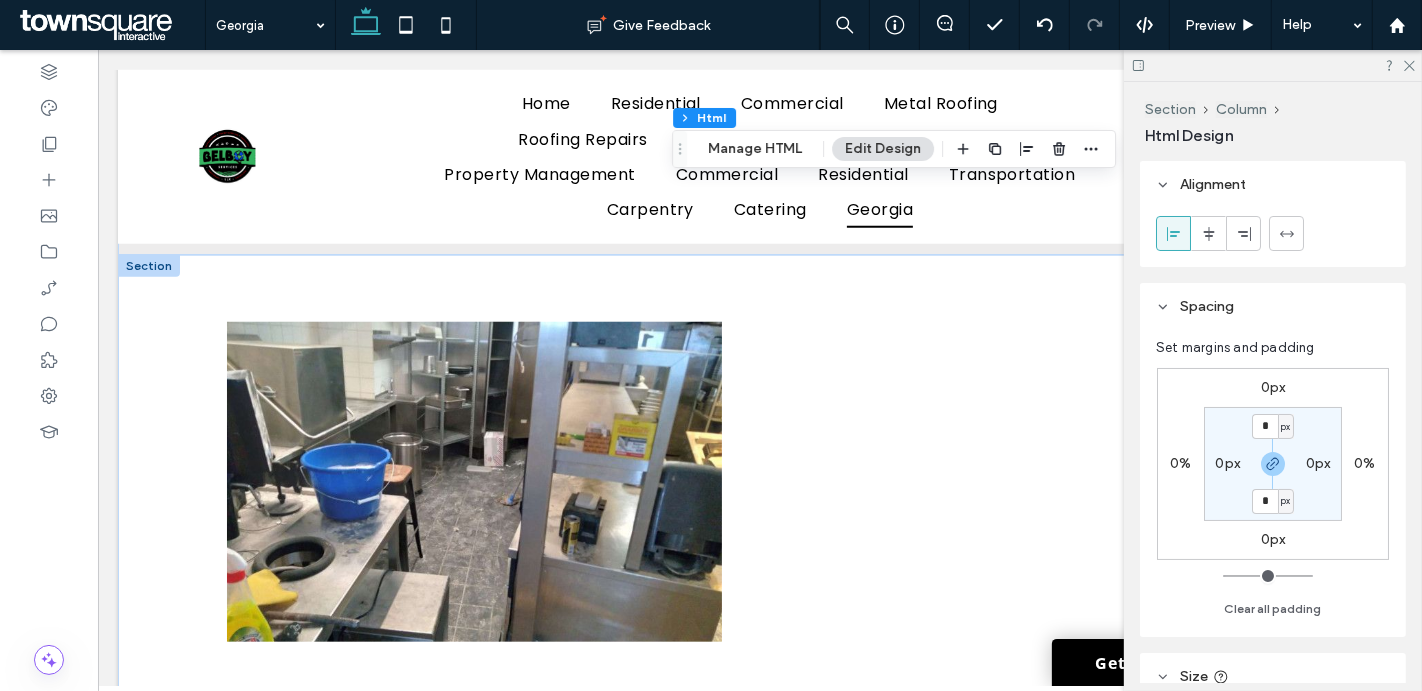 click at bounding box center (148, 266) 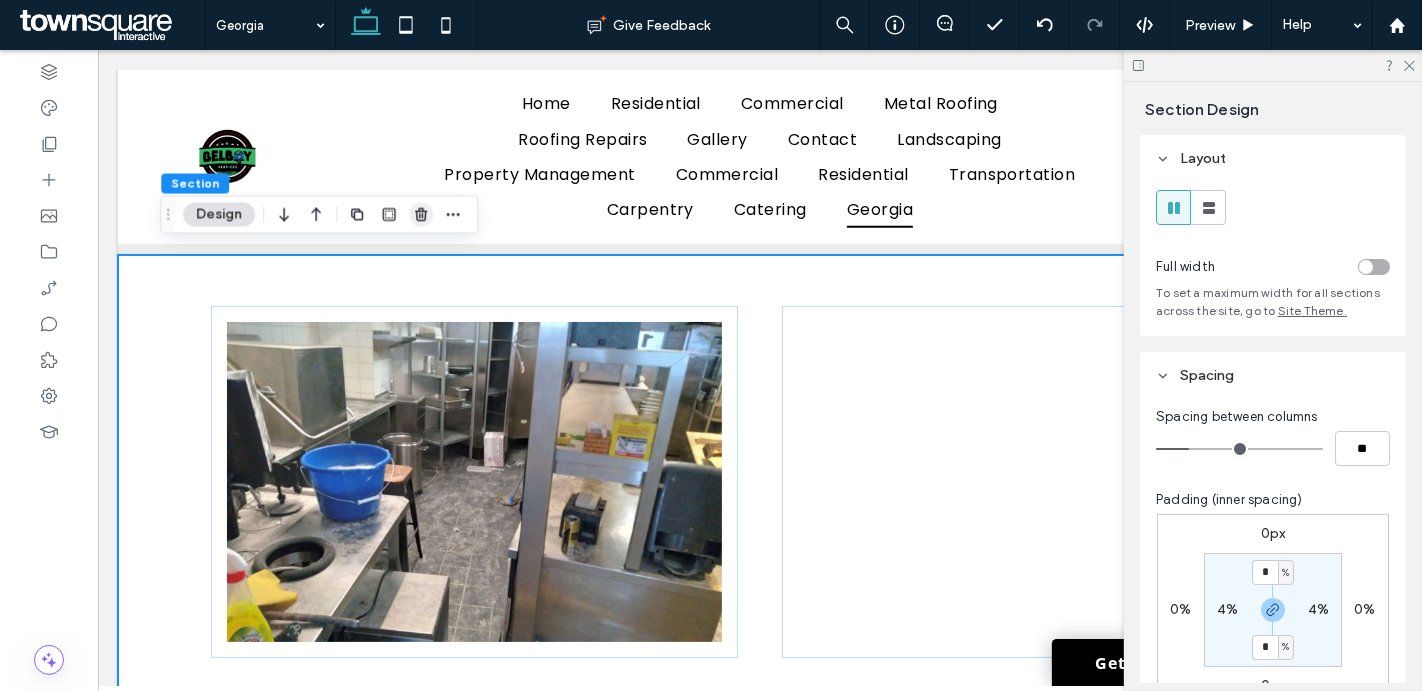 click 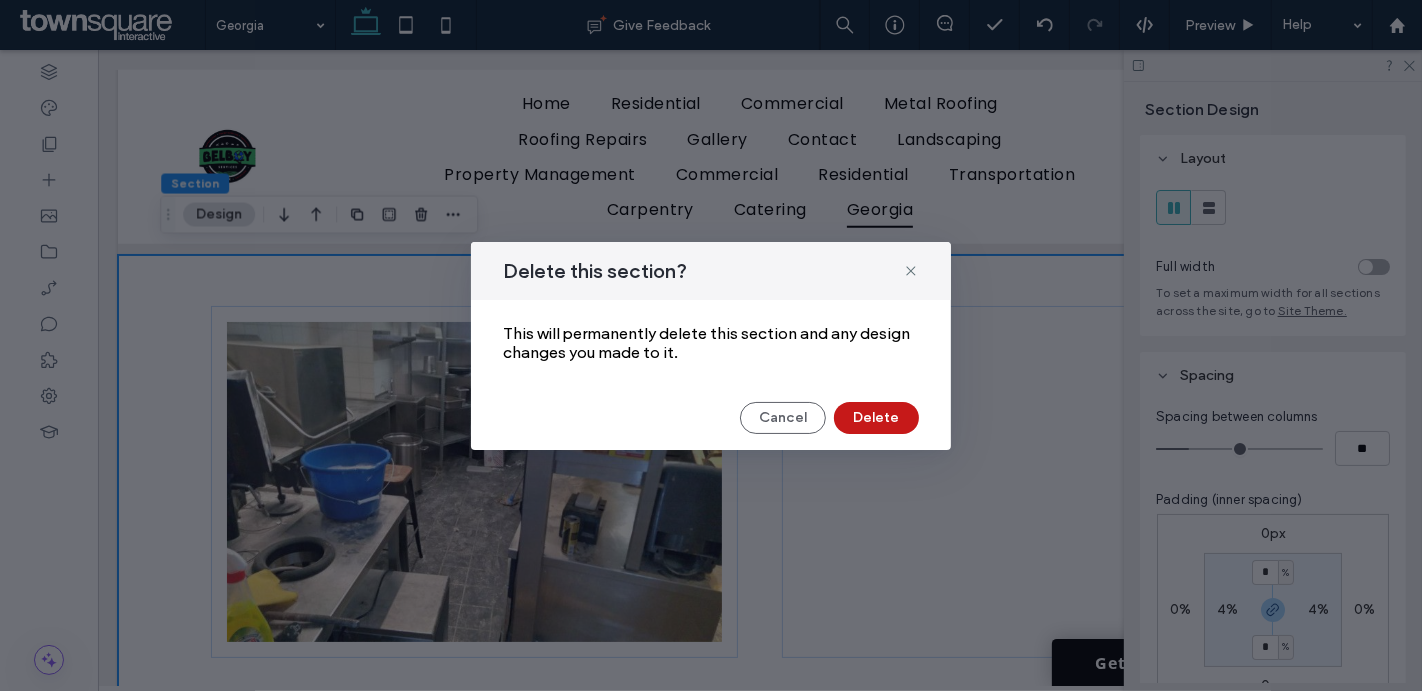 click on "Delete" at bounding box center (876, 418) 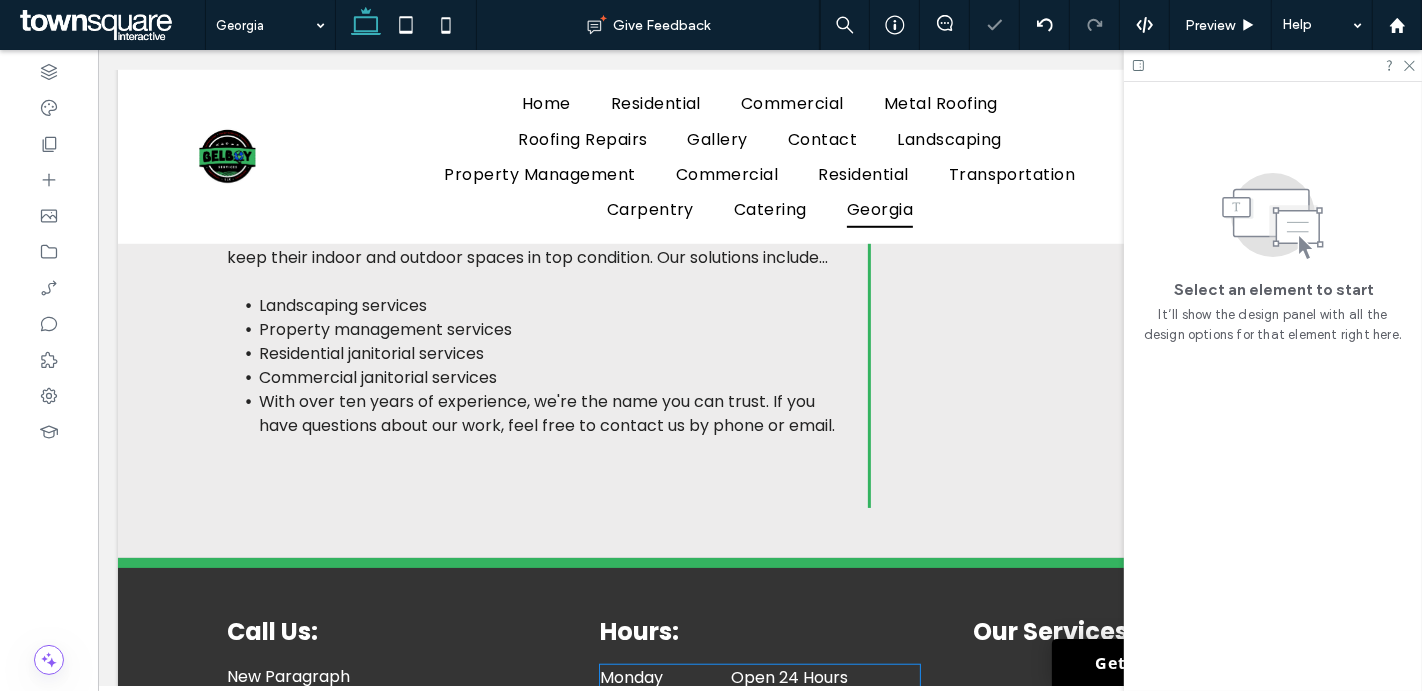 scroll, scrollTop: 1213, scrollLeft: 0, axis: vertical 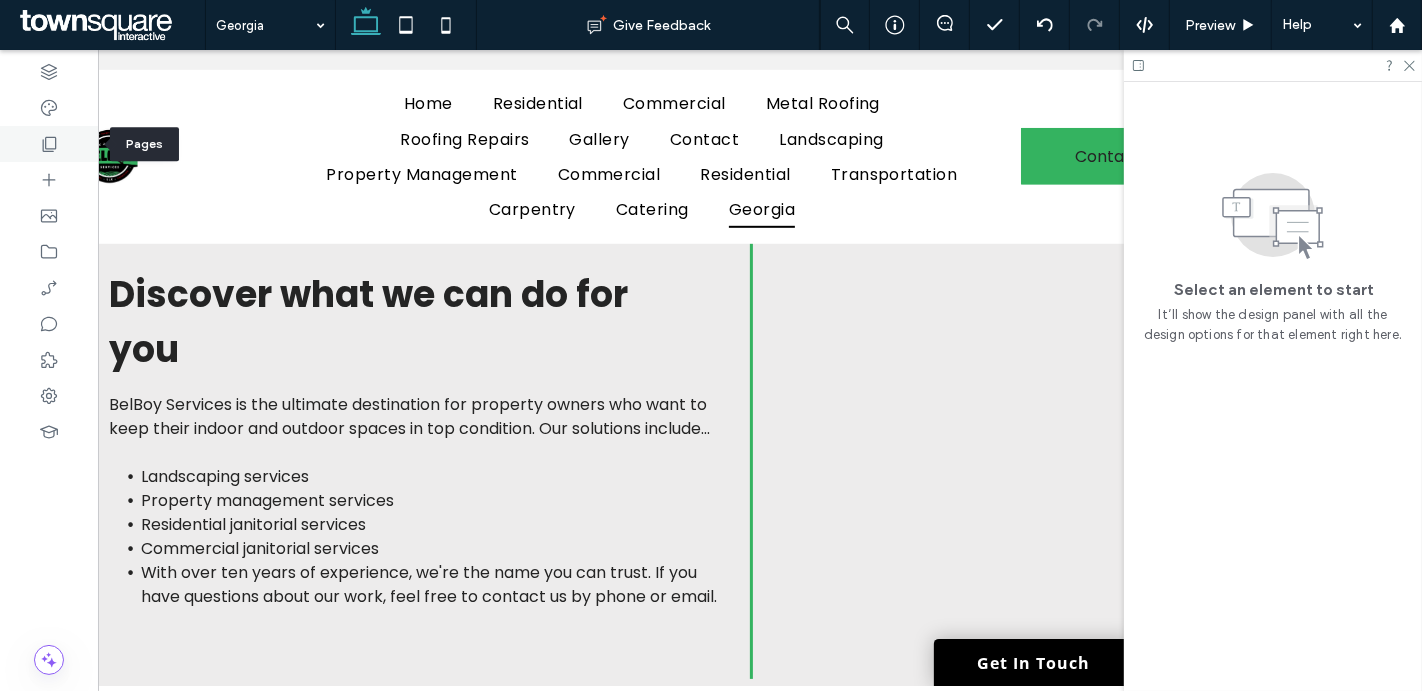 click 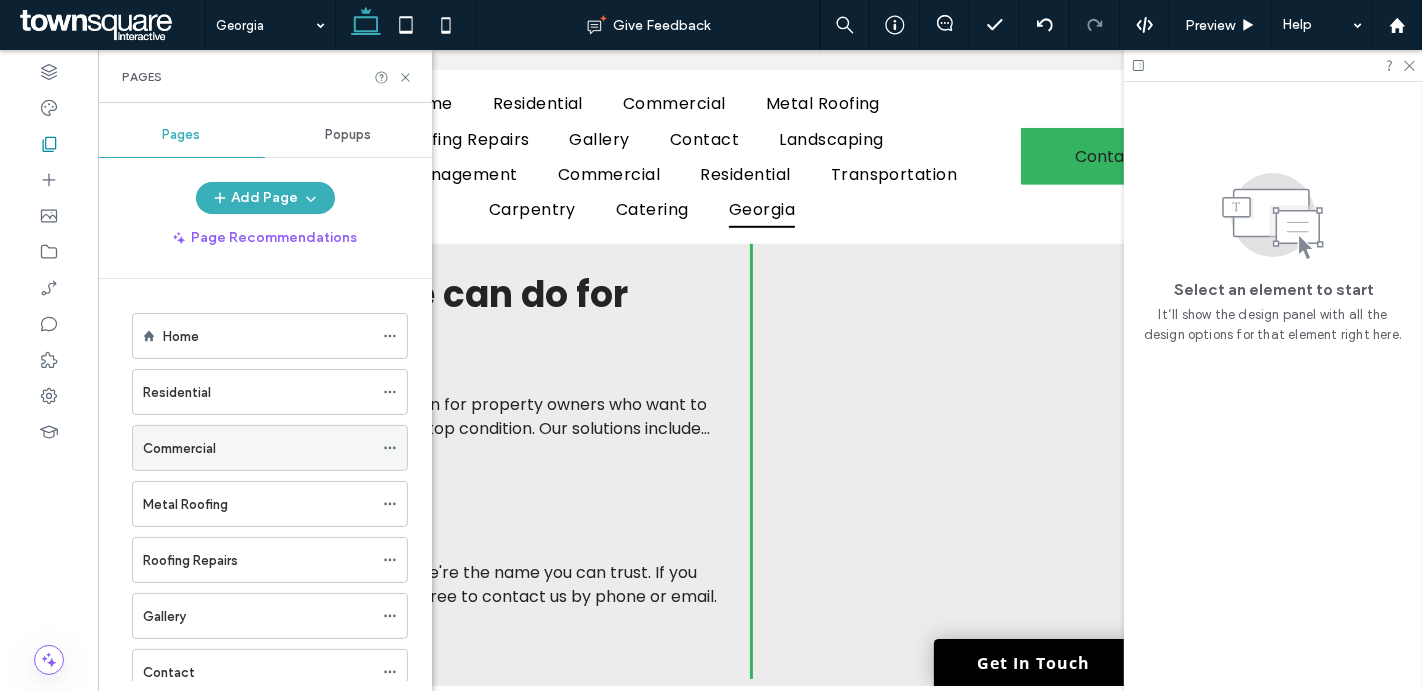 scroll, scrollTop: 552, scrollLeft: 0, axis: vertical 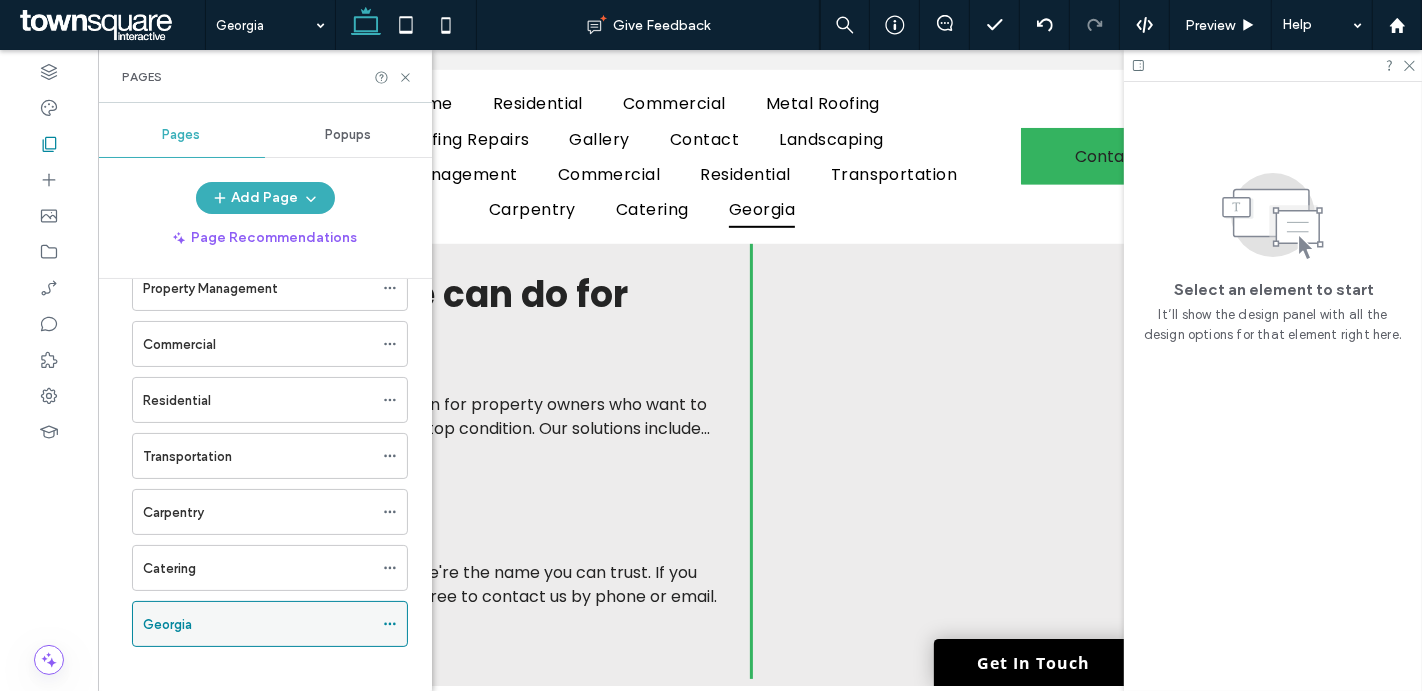click 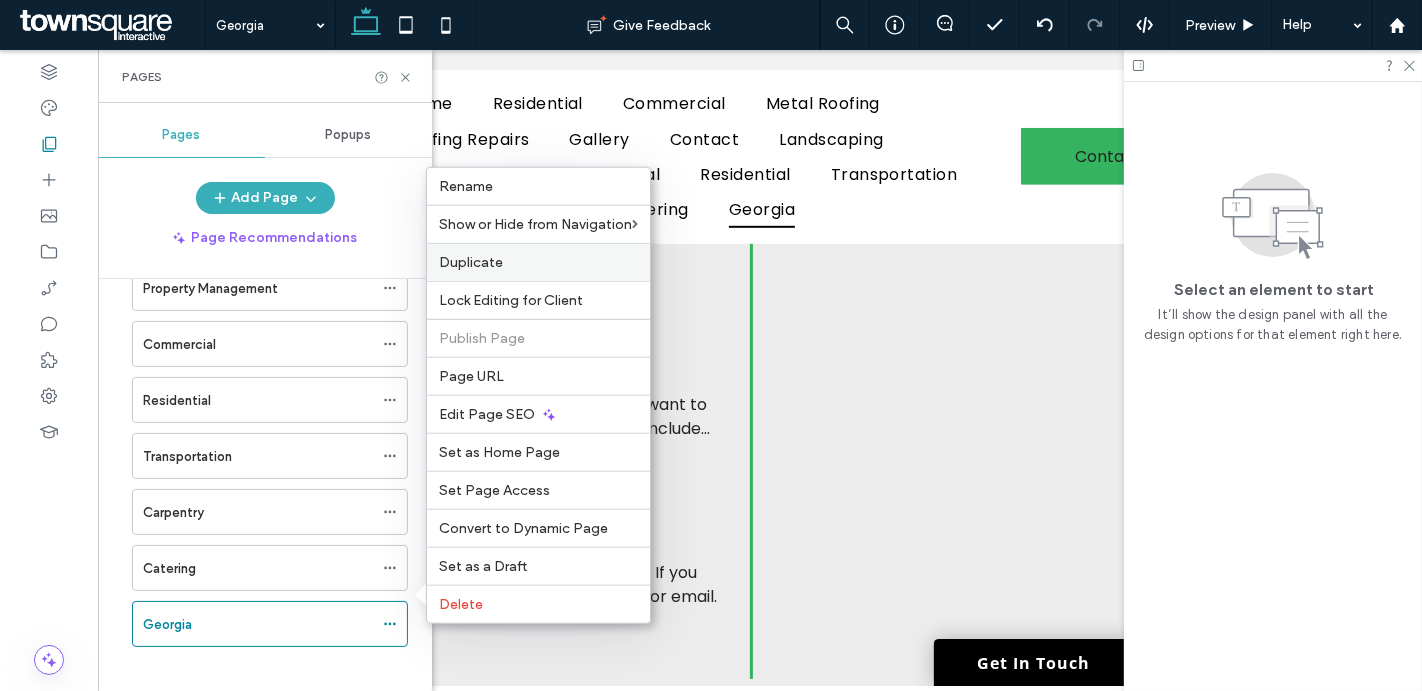 click on "Duplicate" at bounding box center (538, 262) 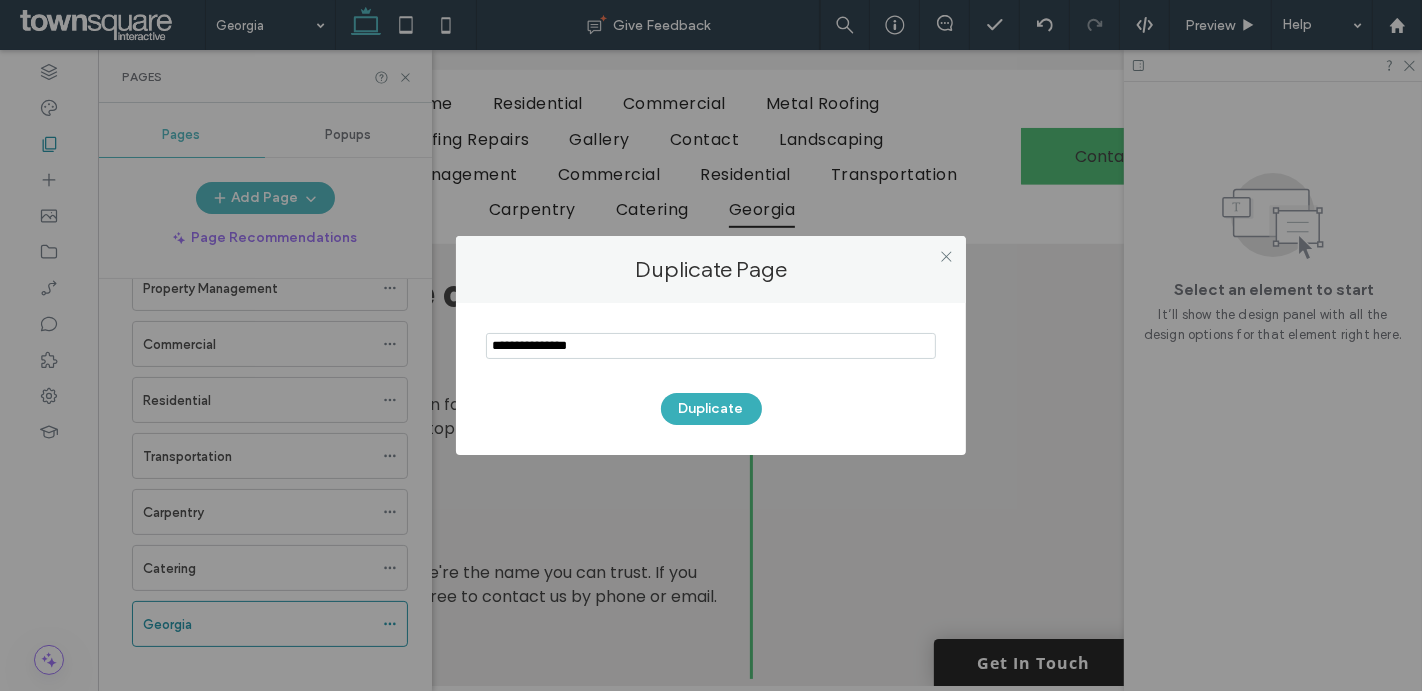 click at bounding box center [711, 346] 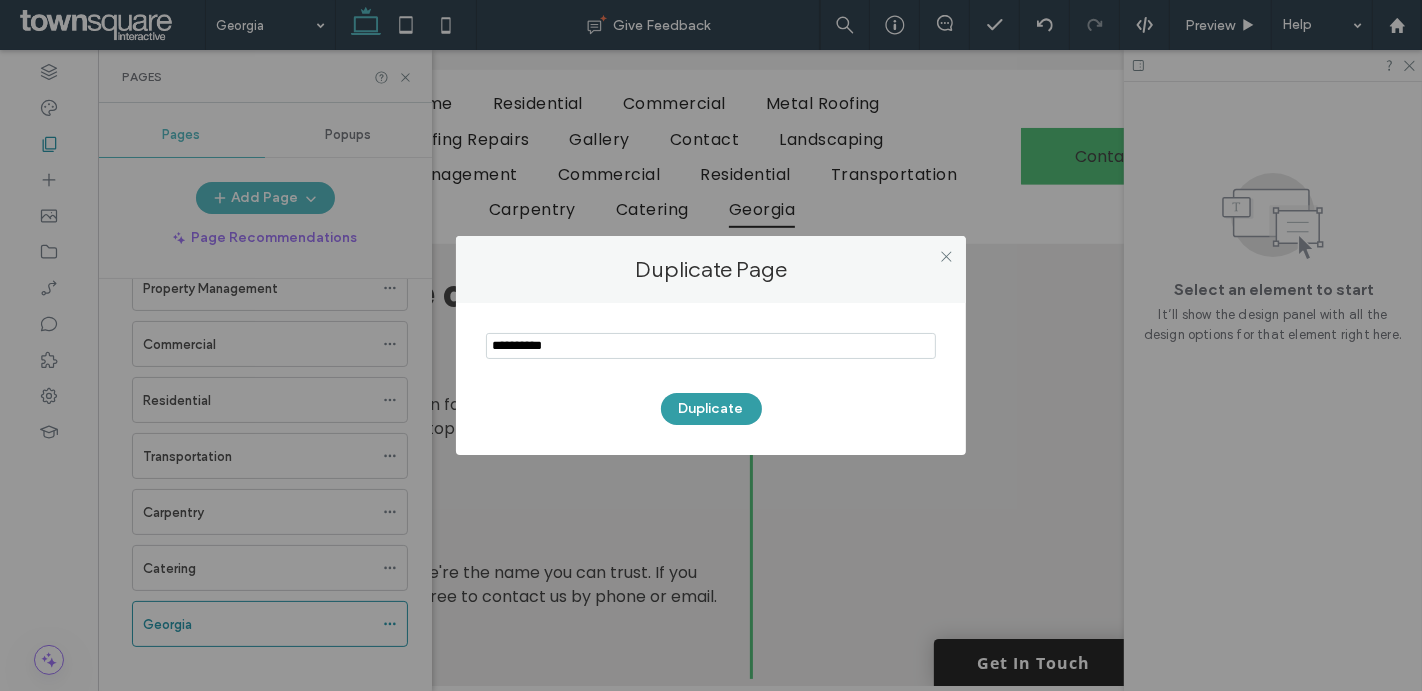 type on "**********" 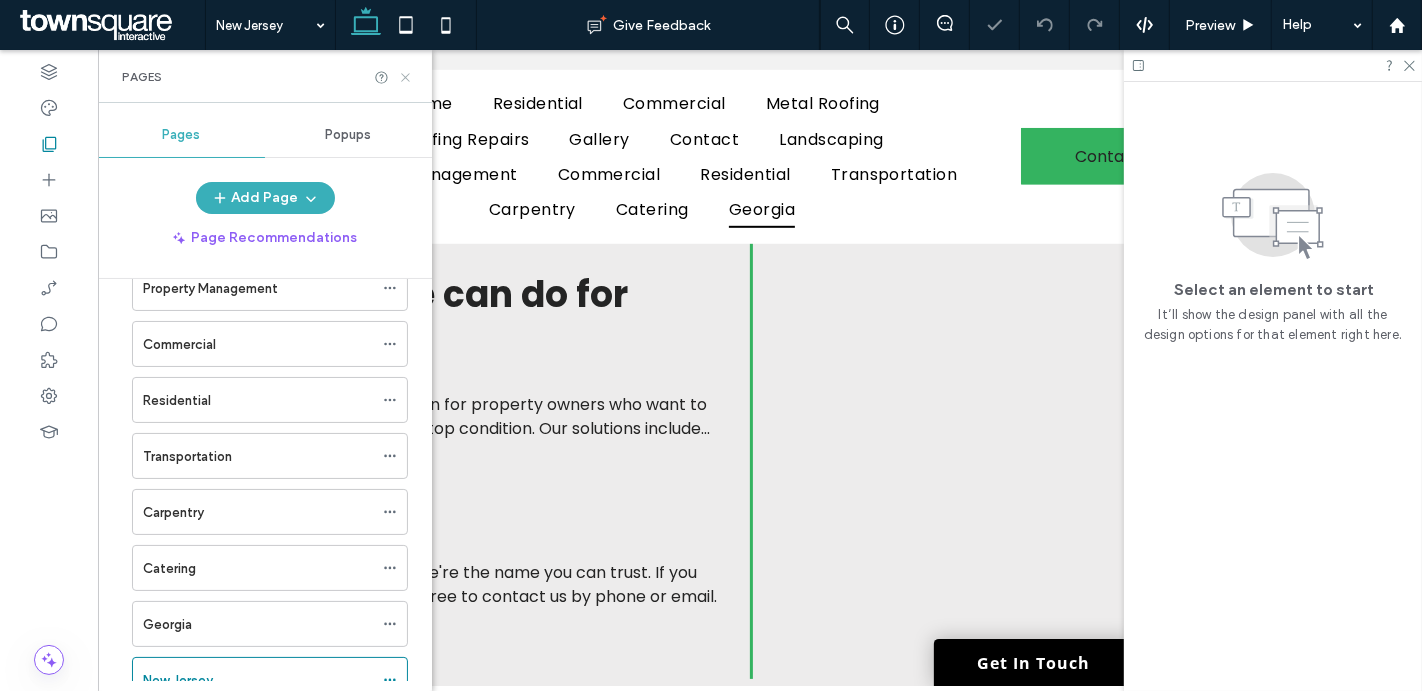 click 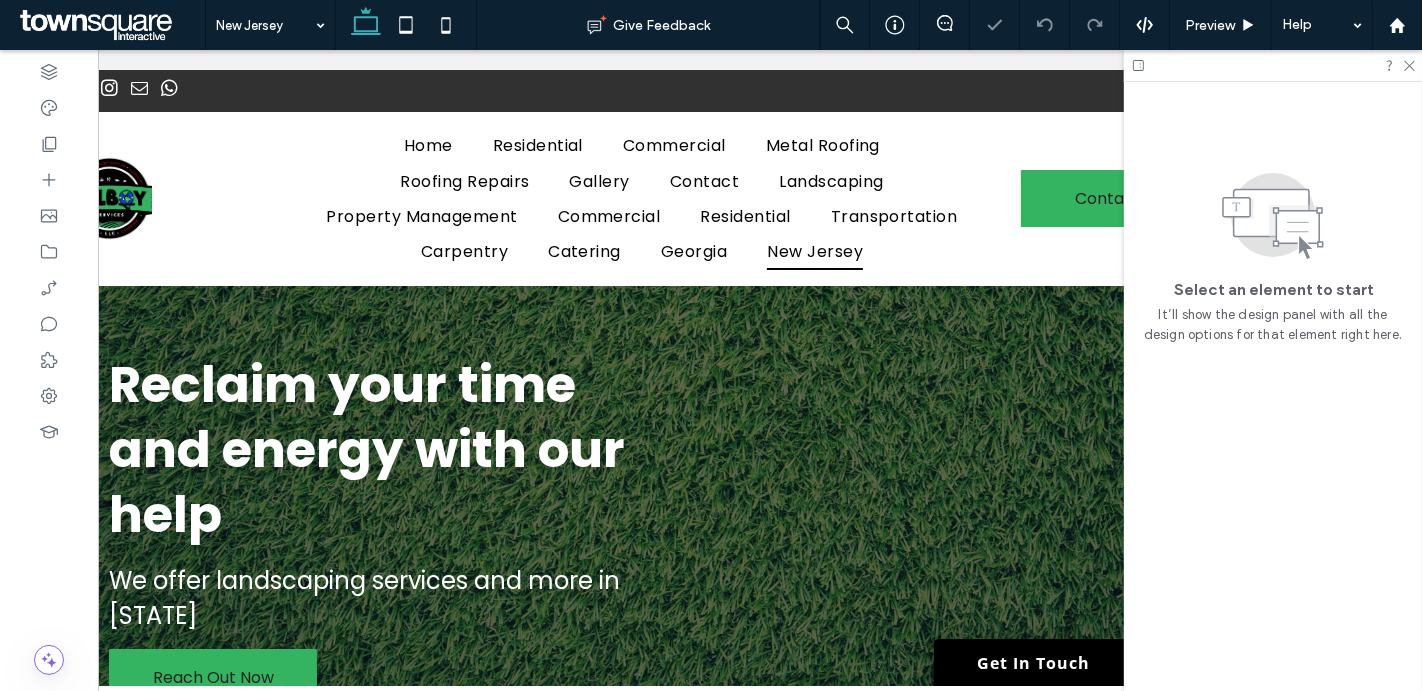 scroll, scrollTop: 0, scrollLeft: 0, axis: both 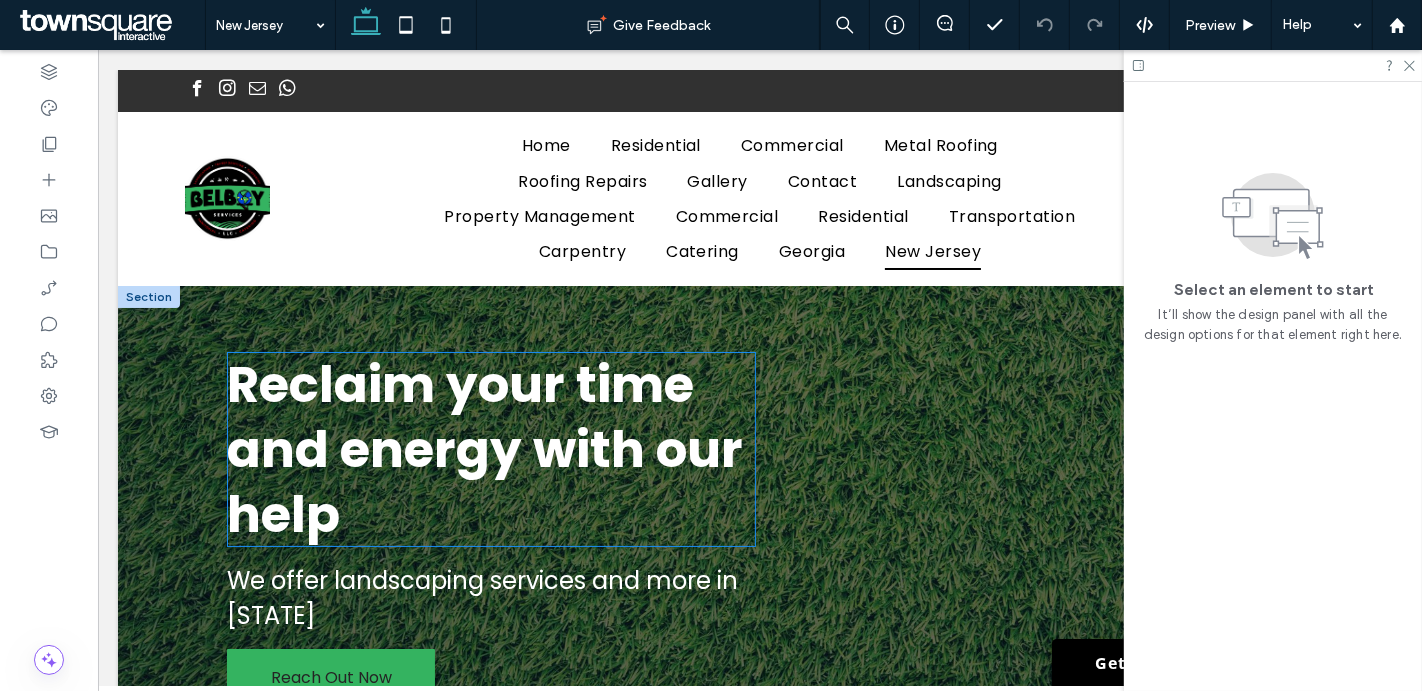 click on "Reclaim your time and energy with our help" at bounding box center (484, 449) 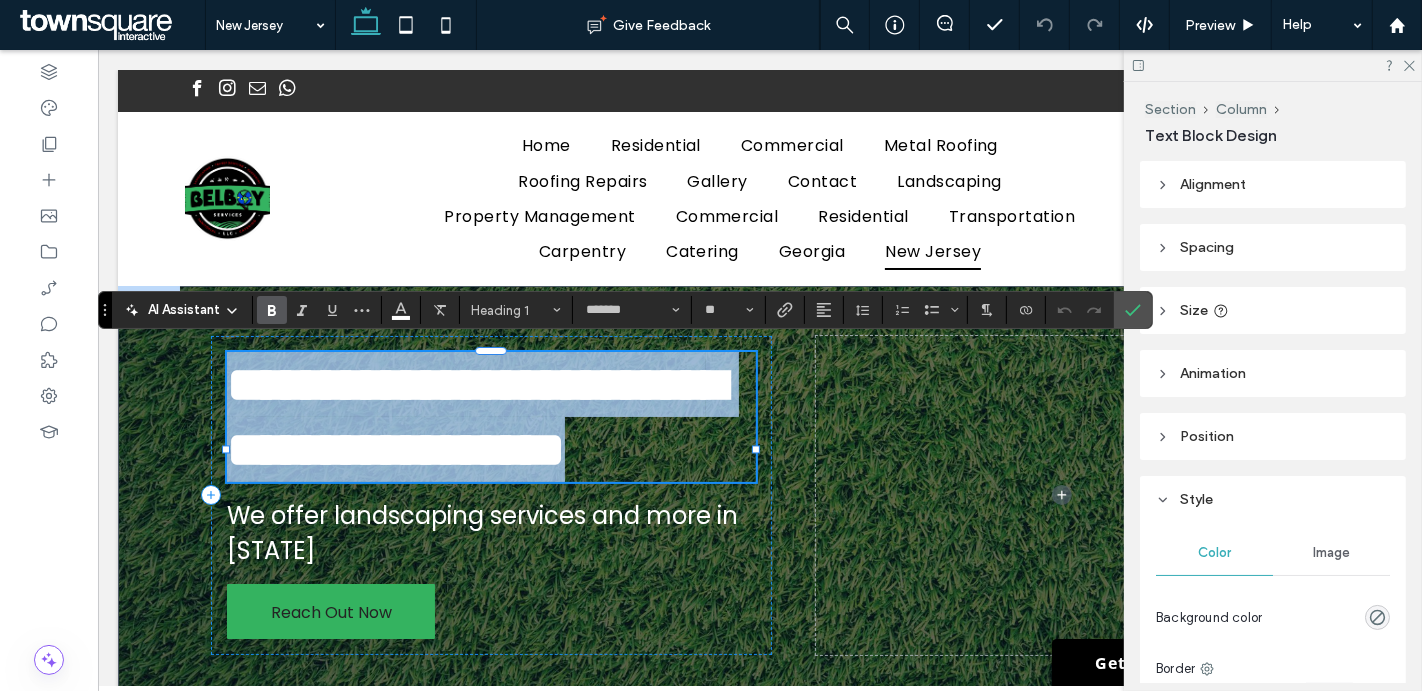 paste 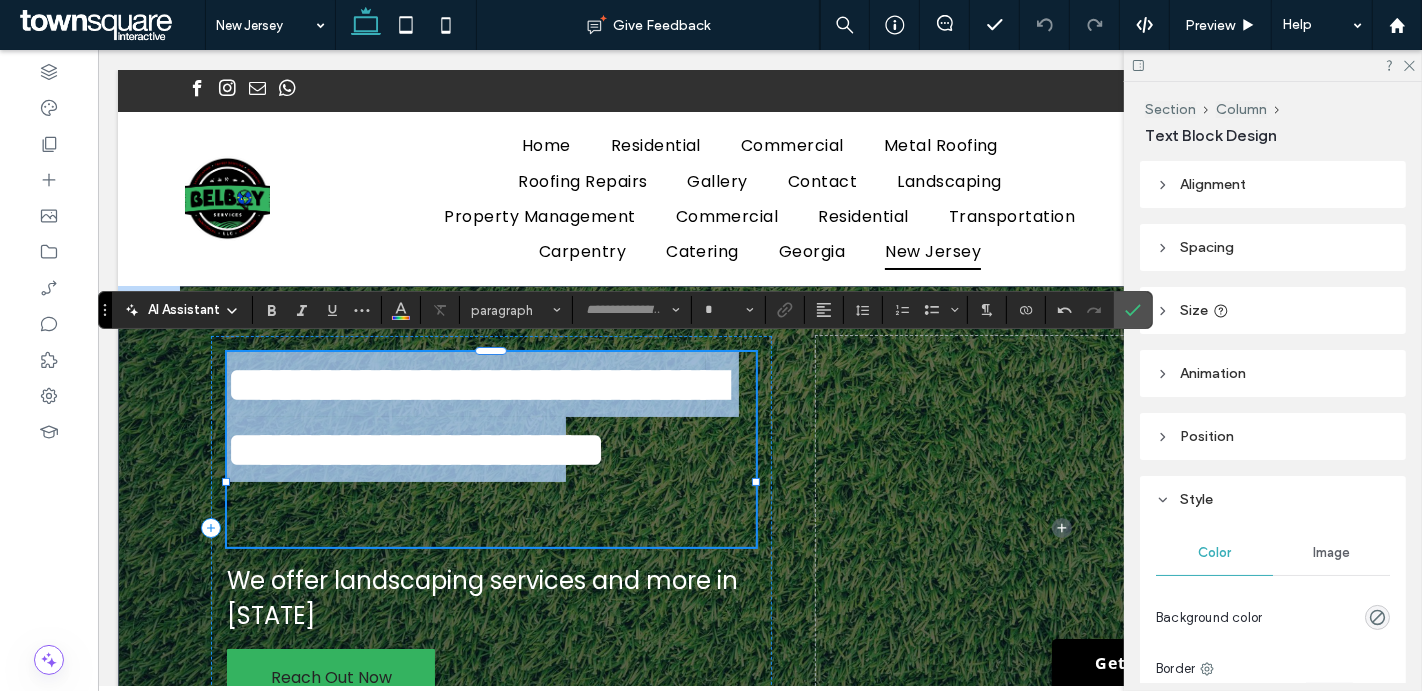 scroll, scrollTop: 80, scrollLeft: 0, axis: vertical 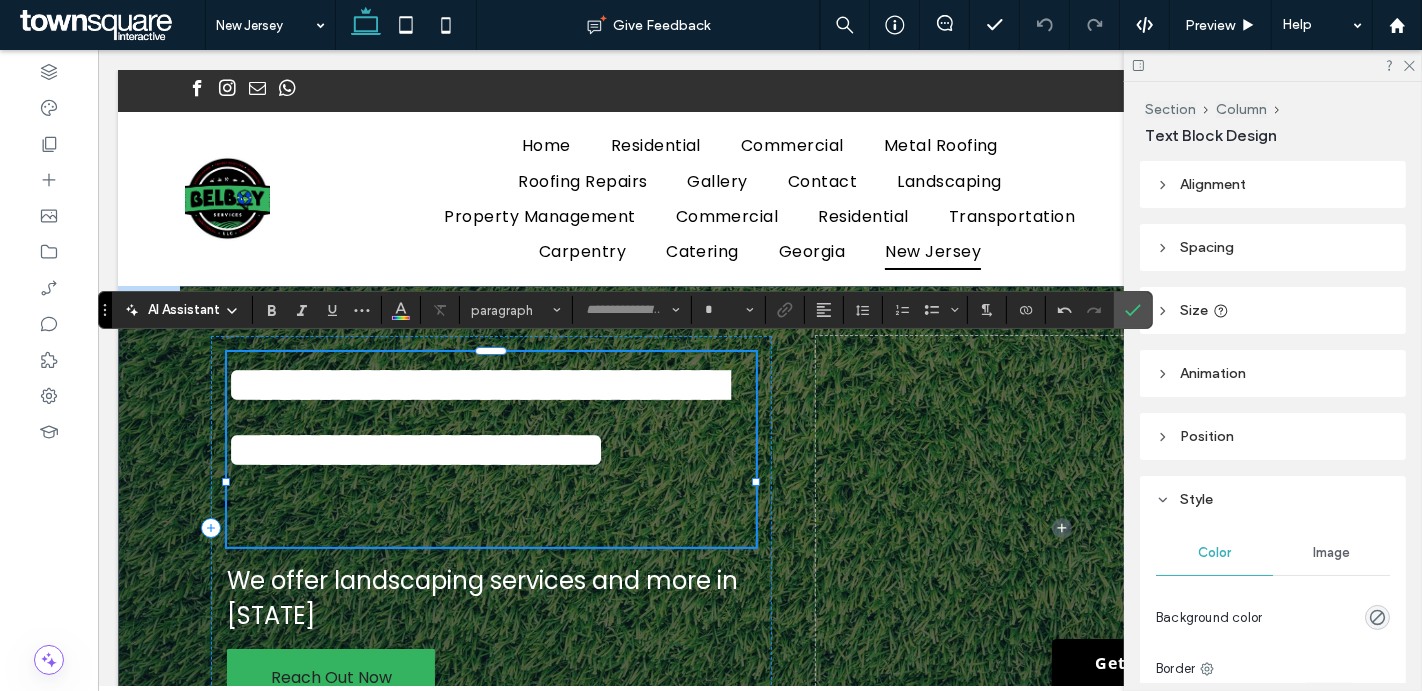 type 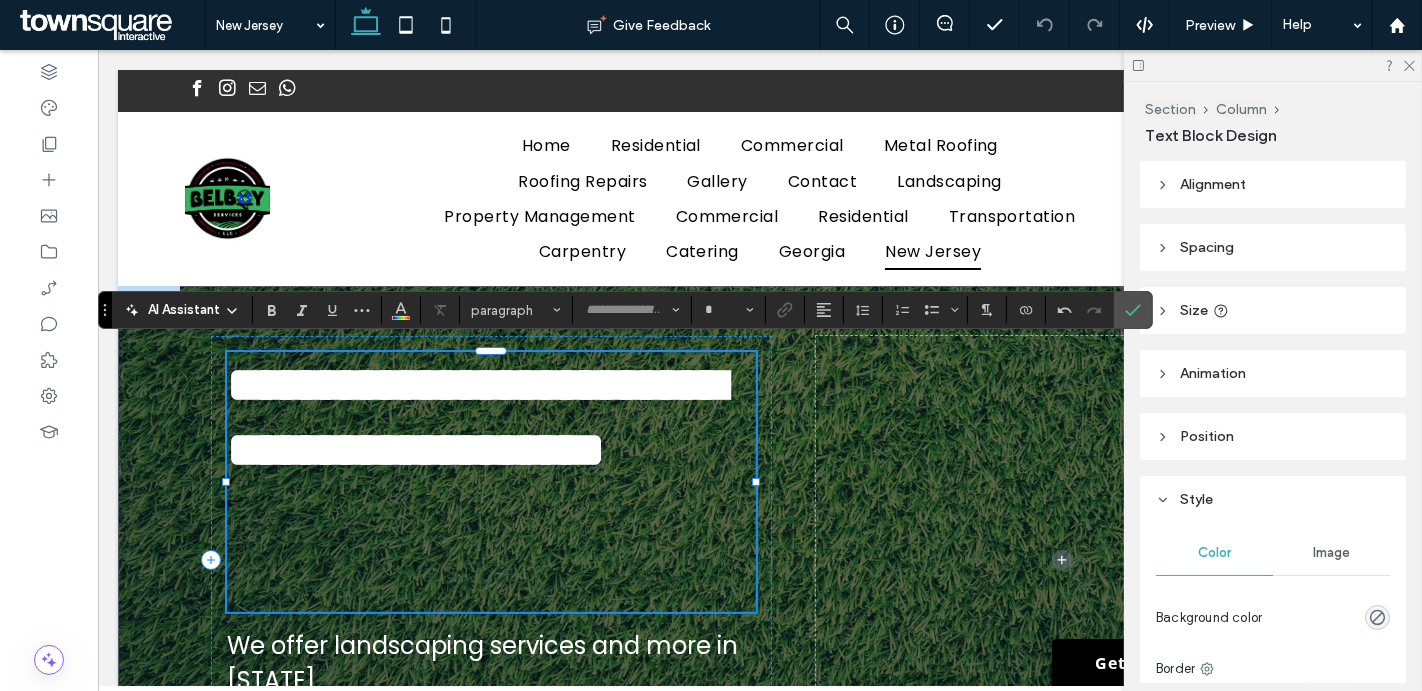 type on "*******" 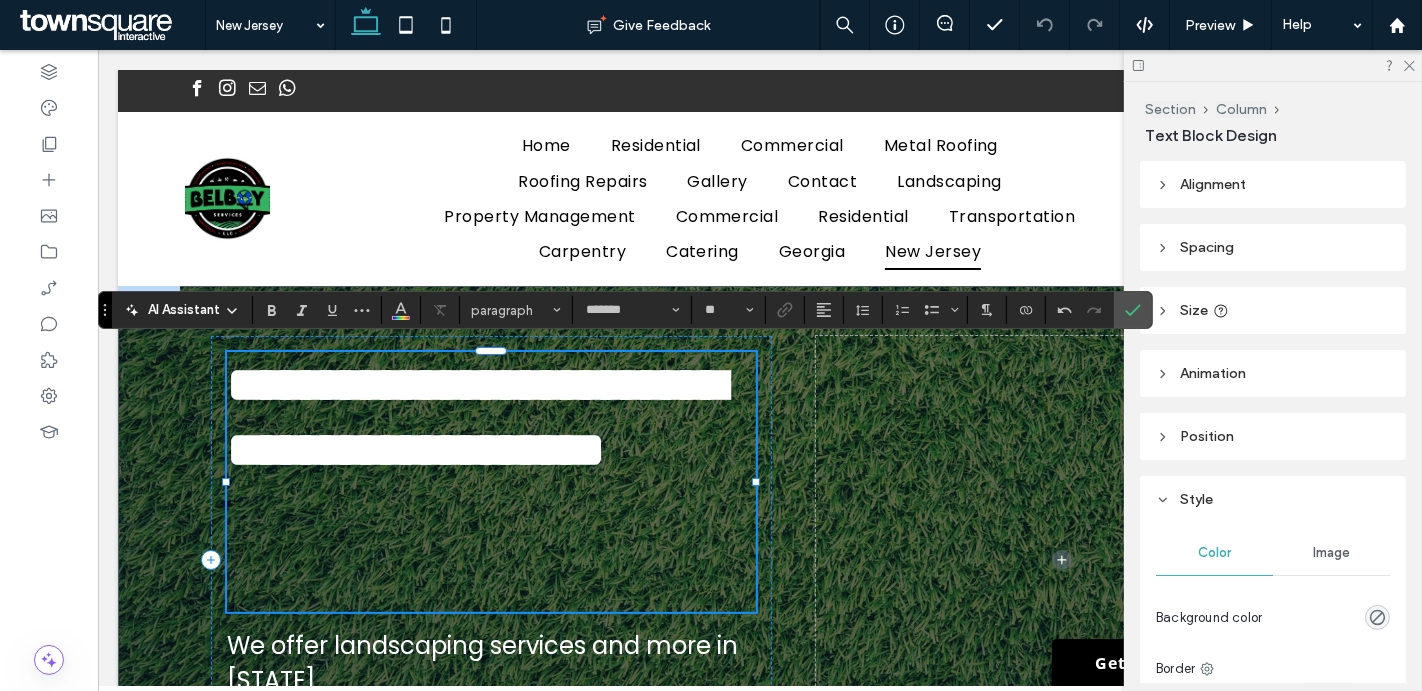 scroll, scrollTop: 2, scrollLeft: 0, axis: vertical 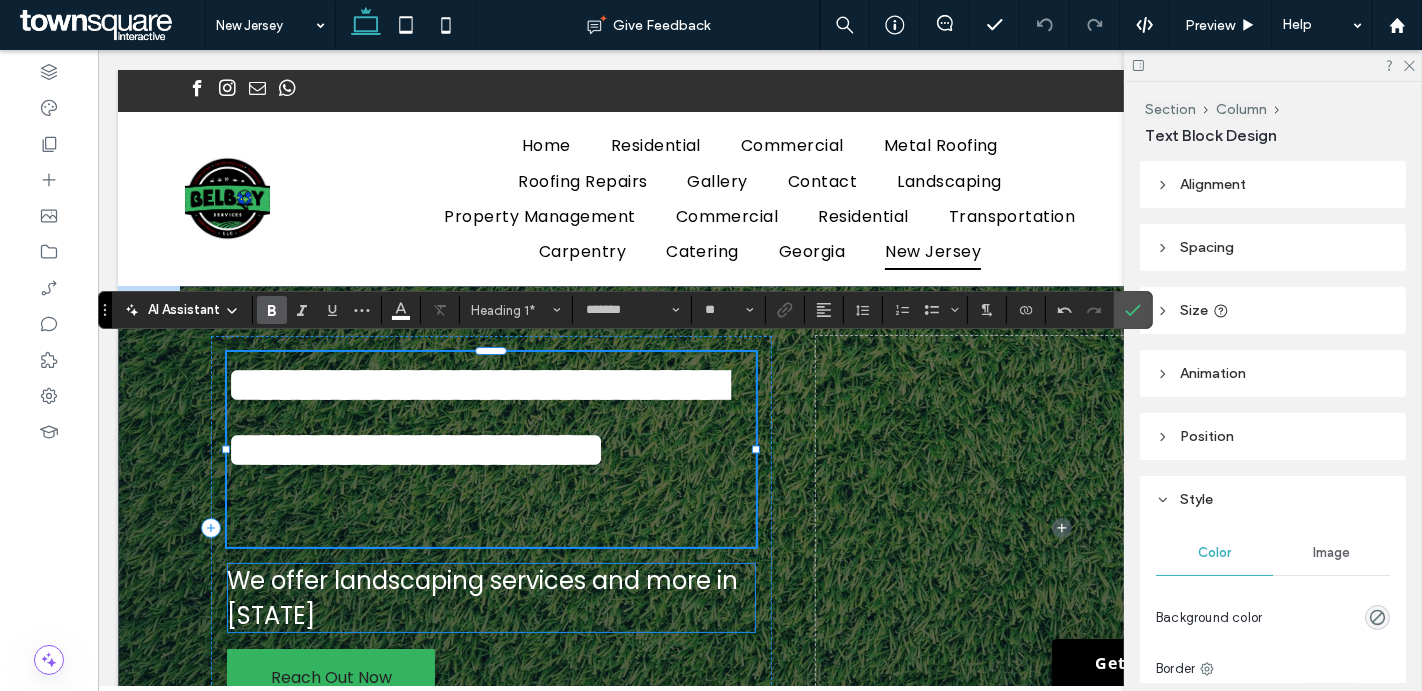 click on "We offer landscaping services and more in Georgia" at bounding box center (481, 598) 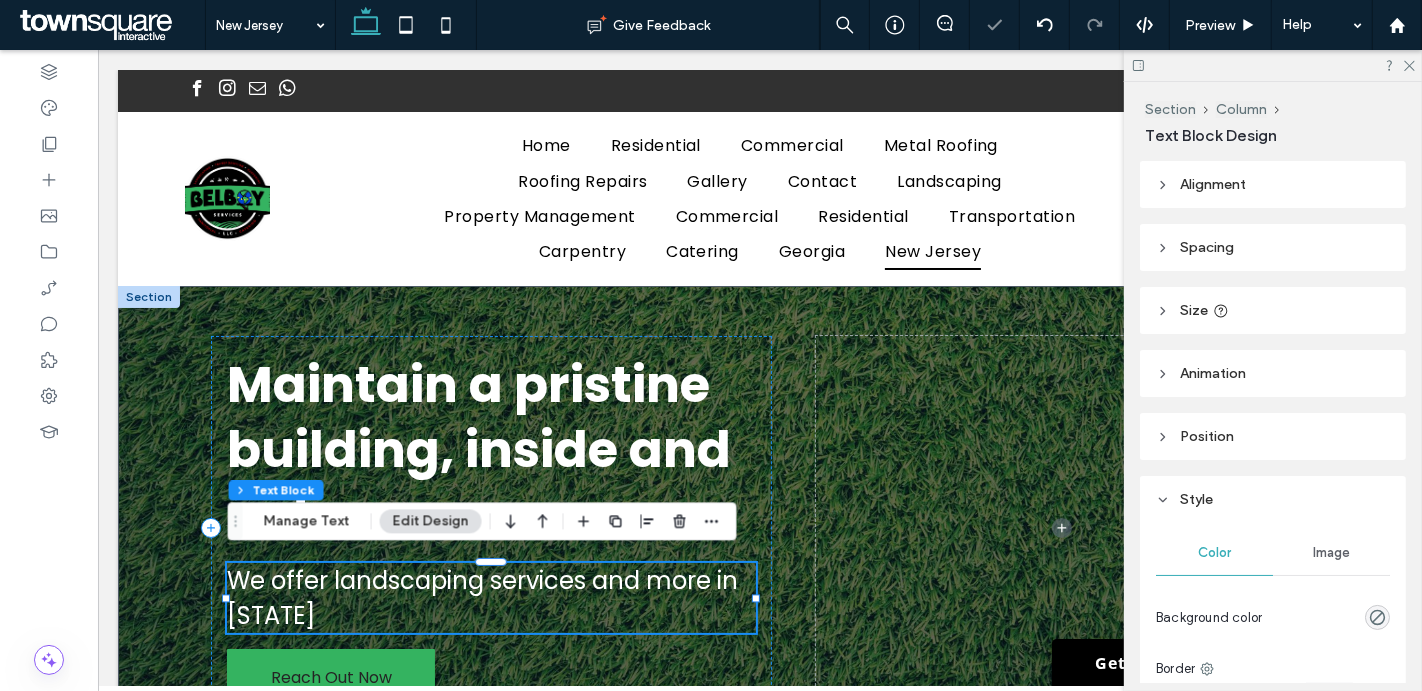 click on "We offer landscaping services and more in Georgia" at bounding box center (481, 598) 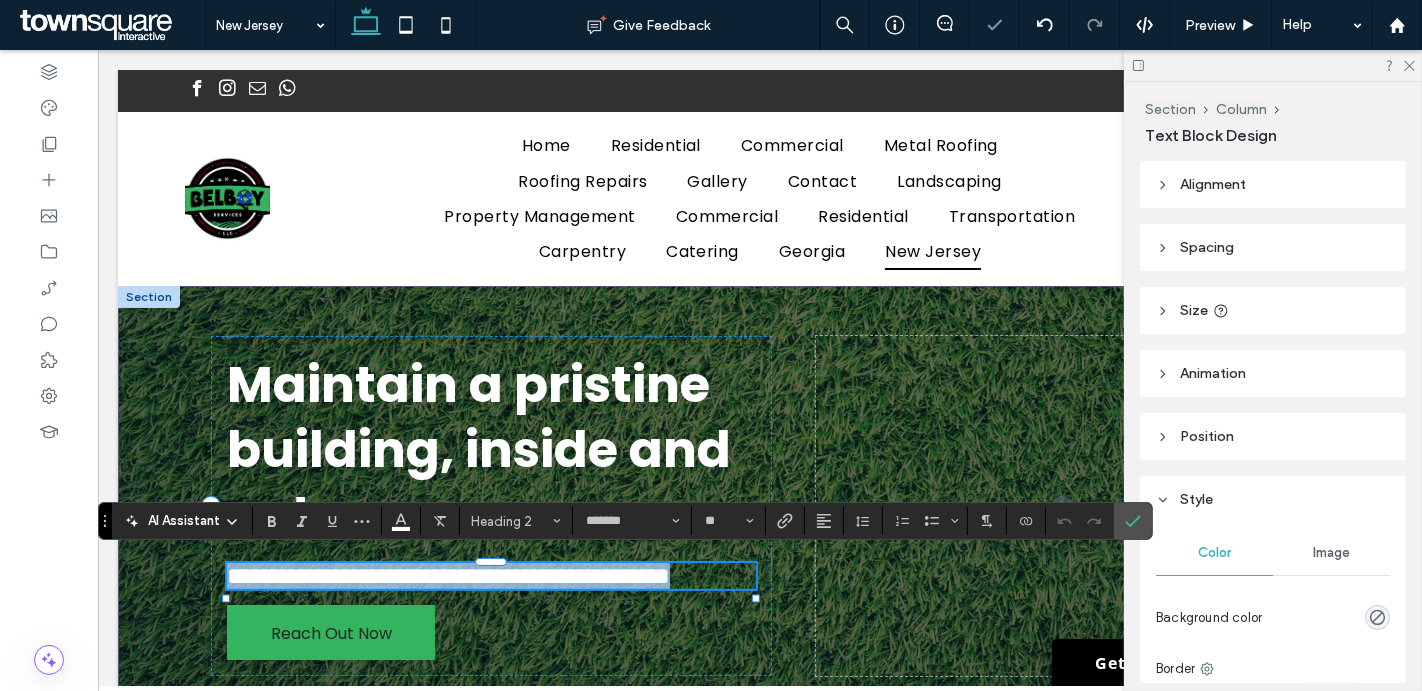 paste 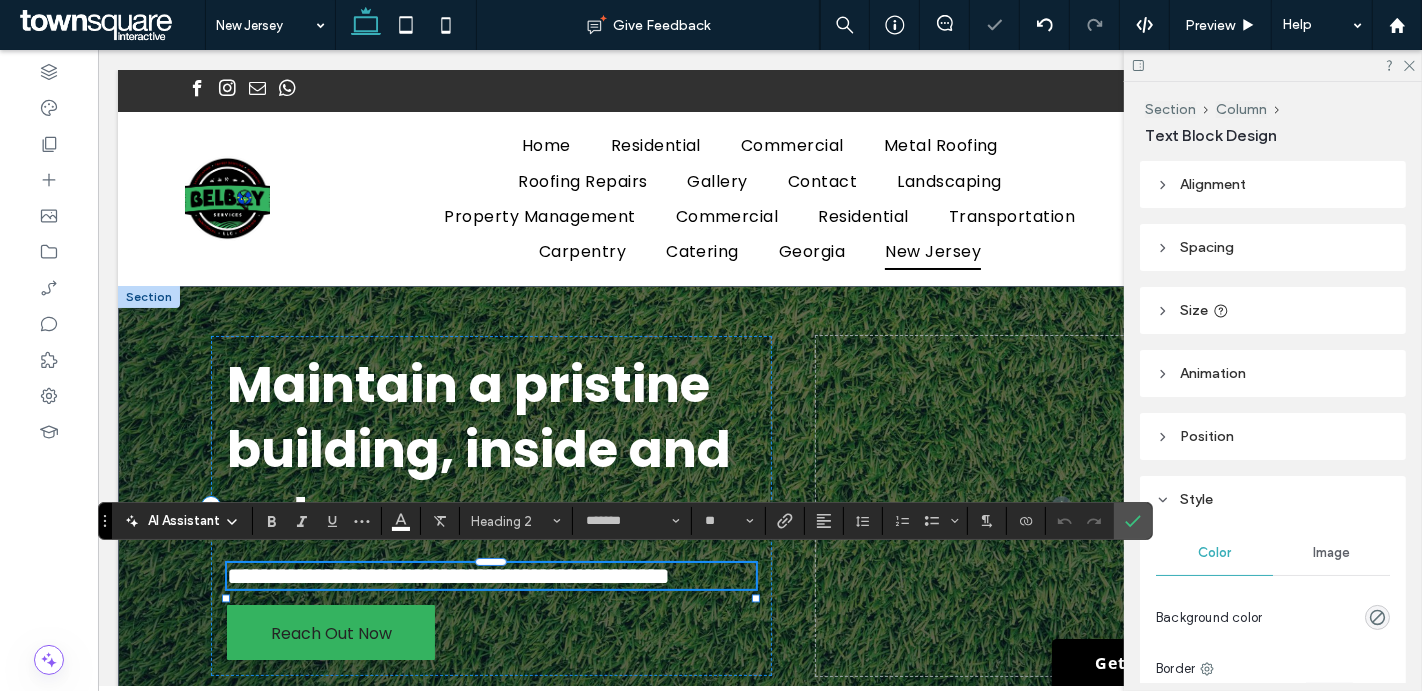 type 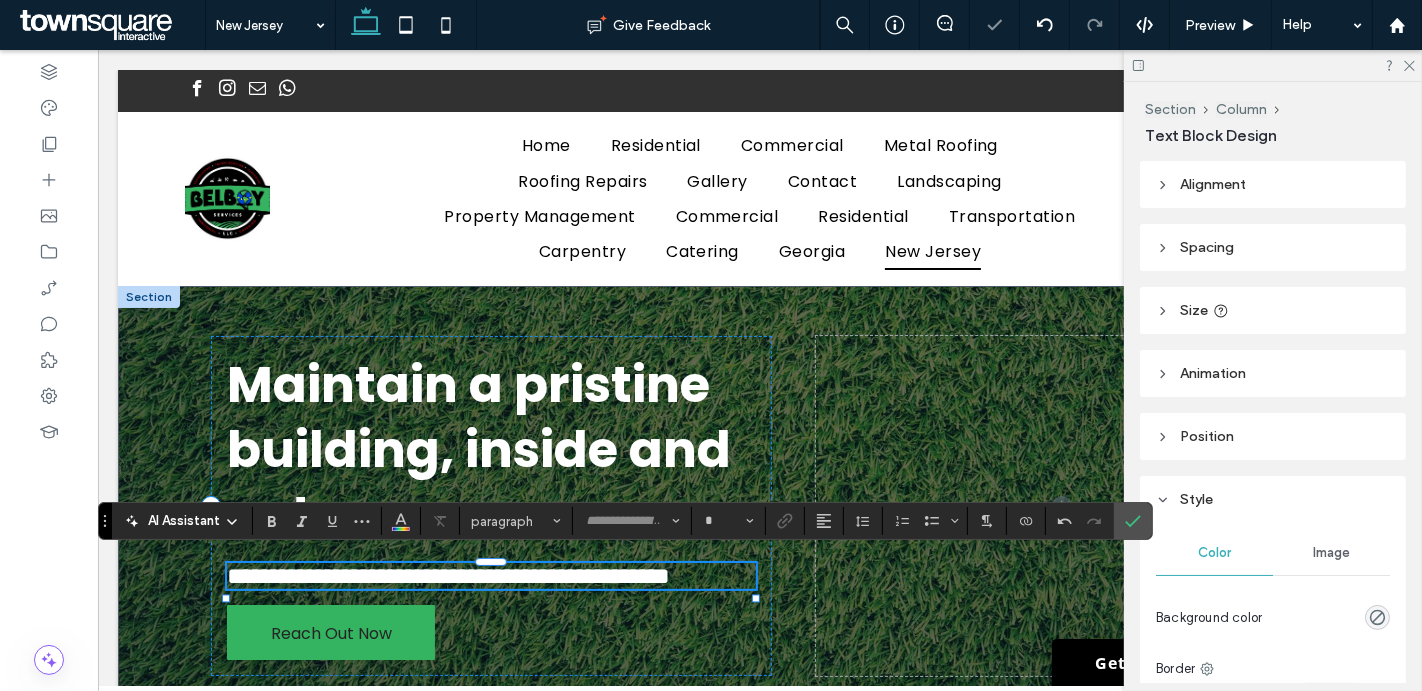 scroll, scrollTop: 56, scrollLeft: 0, axis: vertical 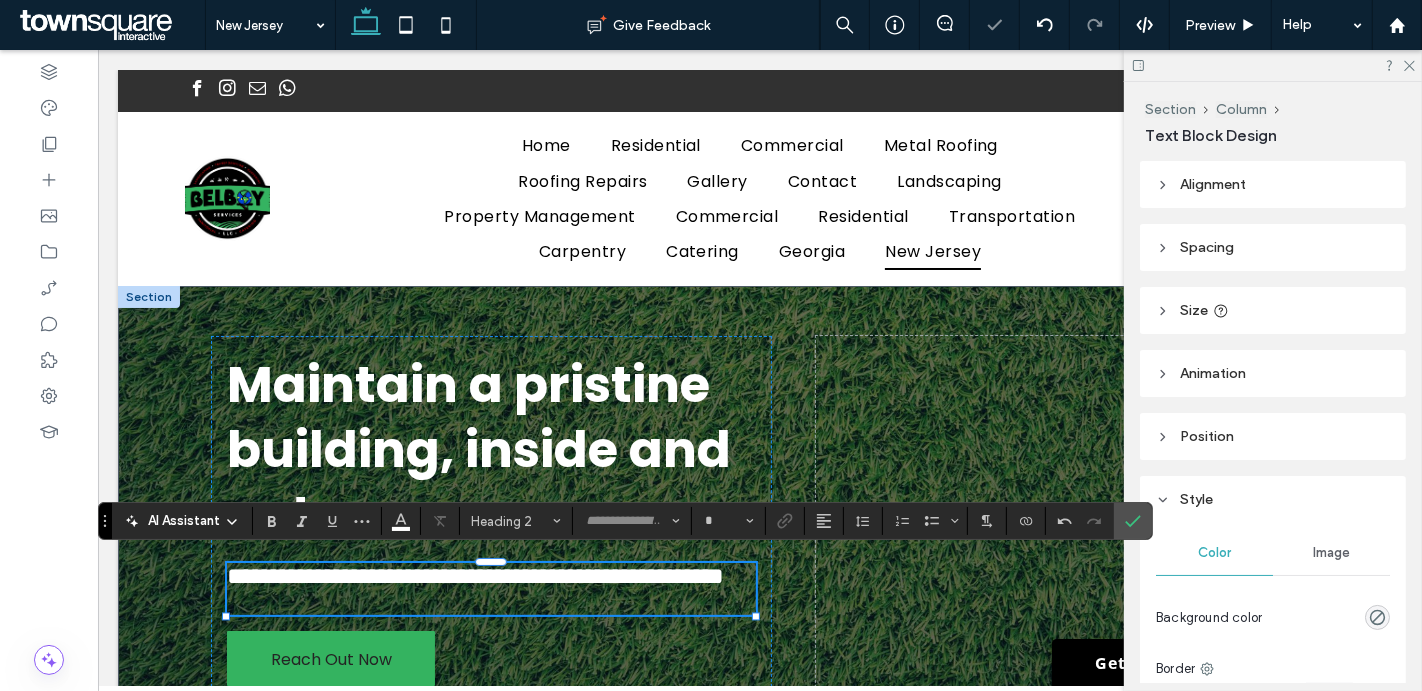 type on "*******" 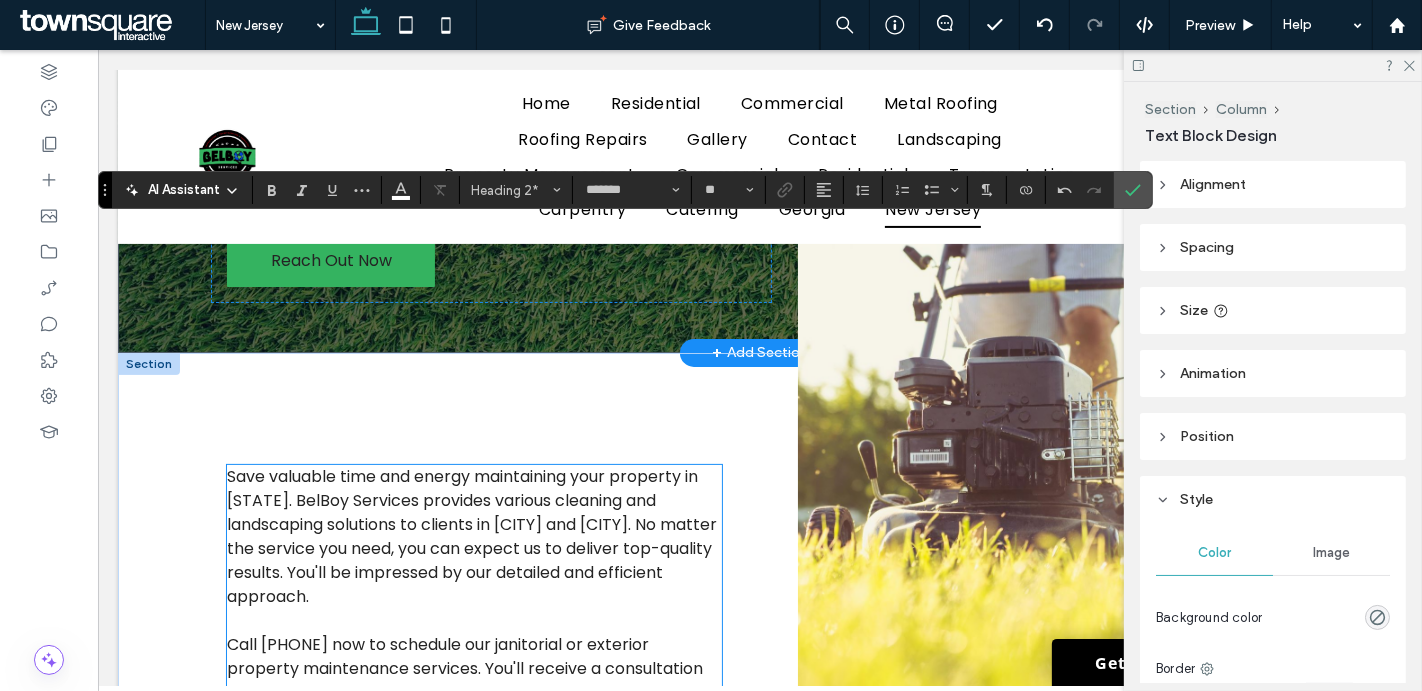 click on "Save valuable time and energy maintaining your property in Georgia. BelBoy Services provides various cleaning and landscaping solutions to clients in Atlanta and Douglasville. No matter the service you need, you can expect us to deliver top-quality results. You'll be impressed by our detailed and efficient approach." at bounding box center [471, 536] 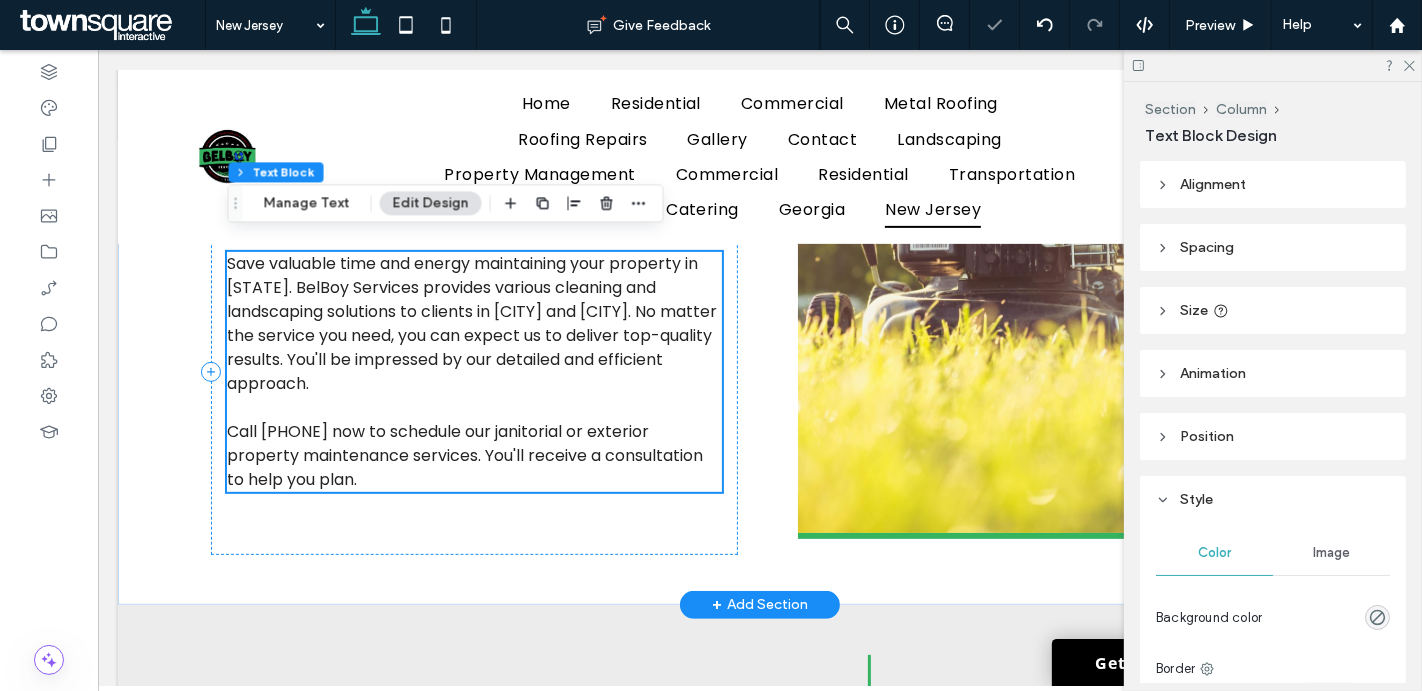 scroll, scrollTop: 598, scrollLeft: 0, axis: vertical 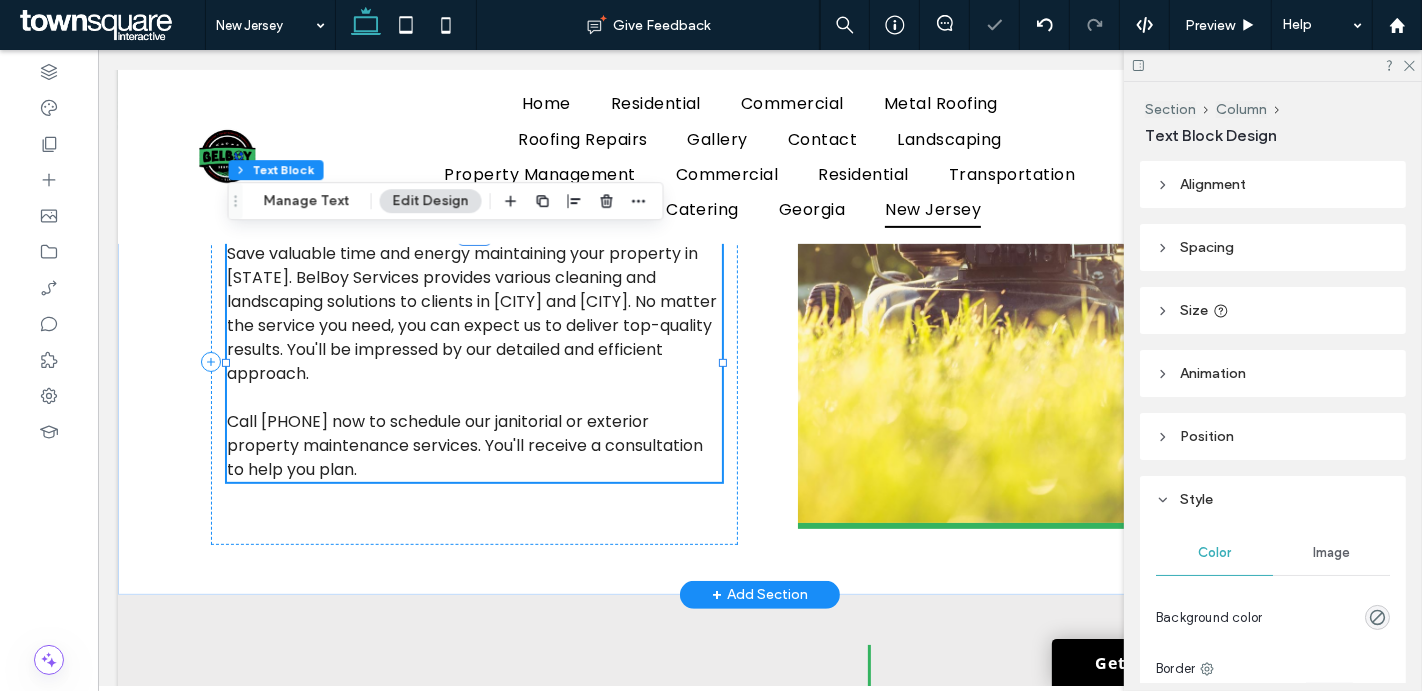 click at bounding box center [473, 398] 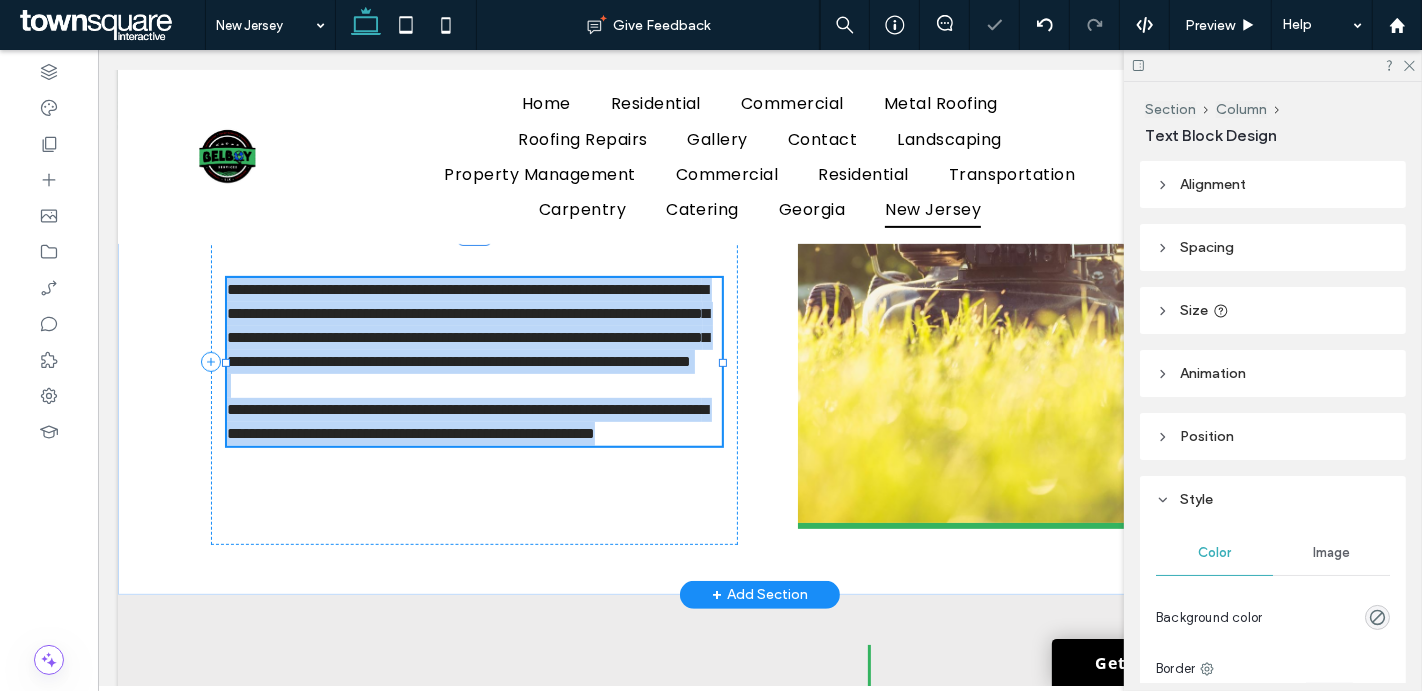 type on "*******" 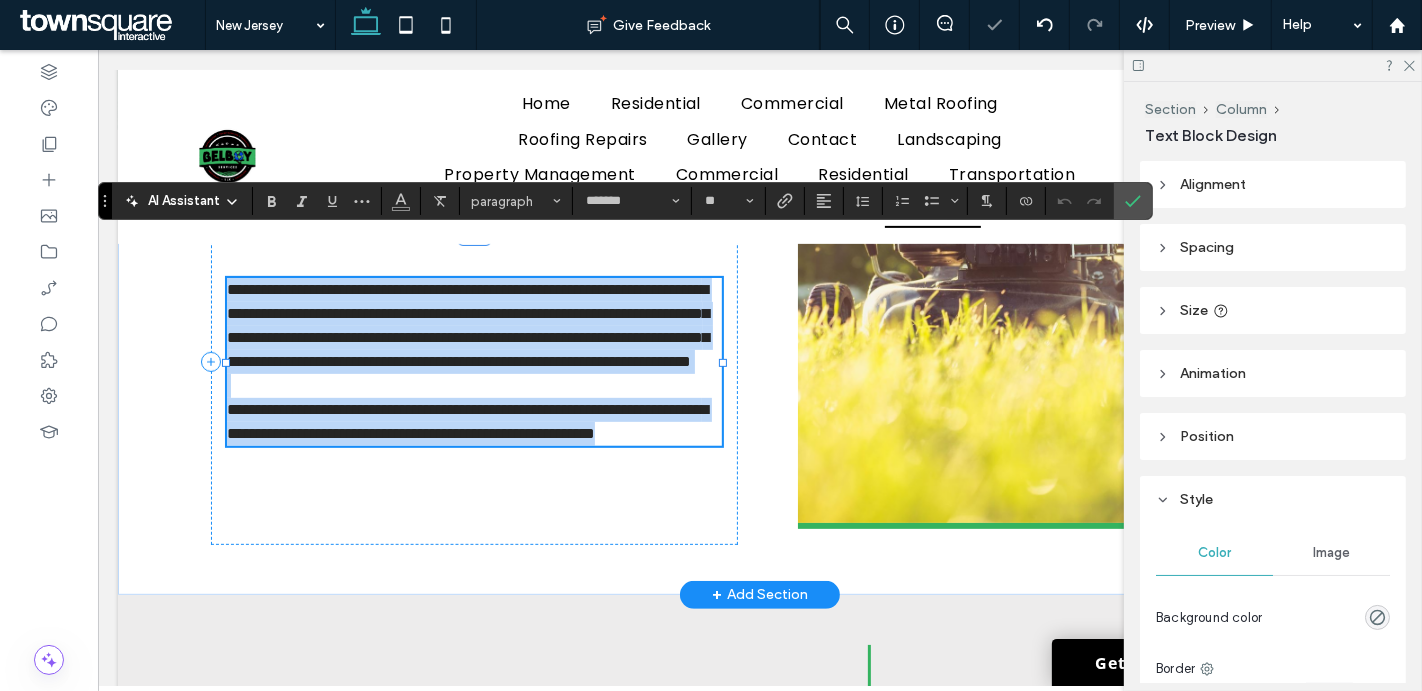 paste 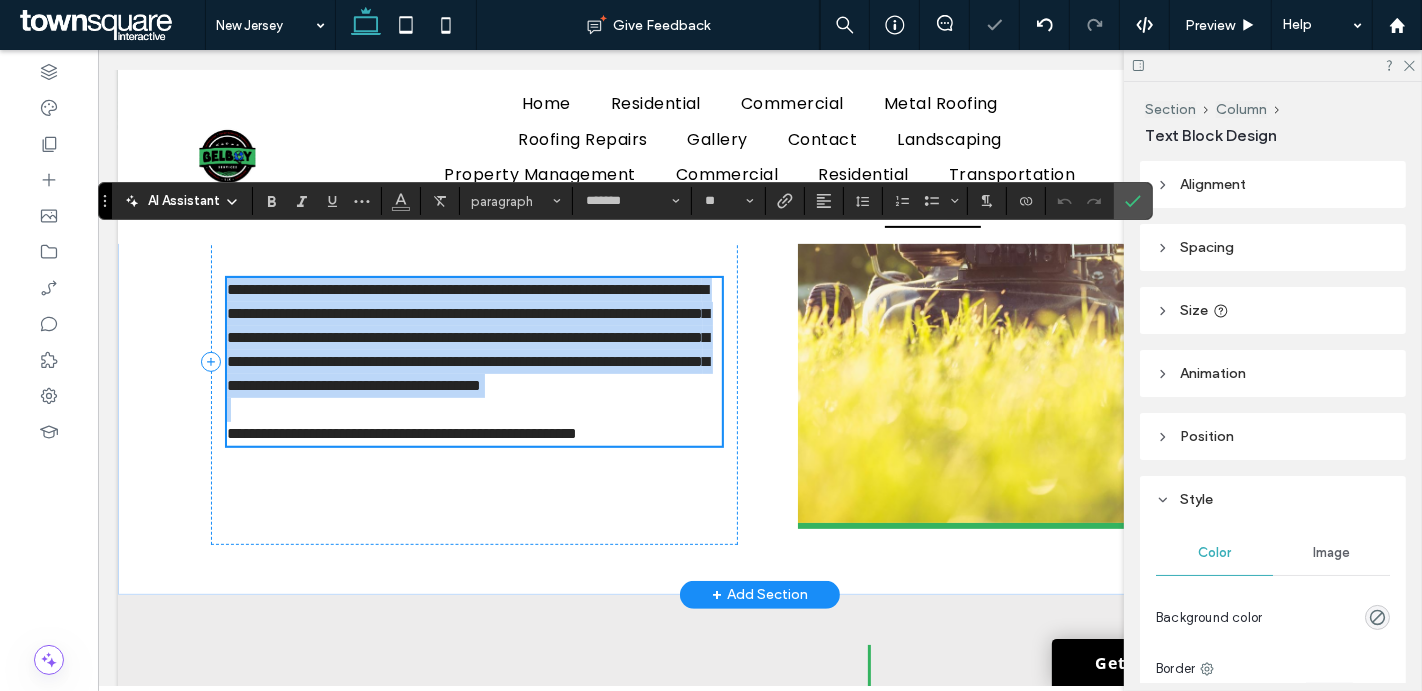 type 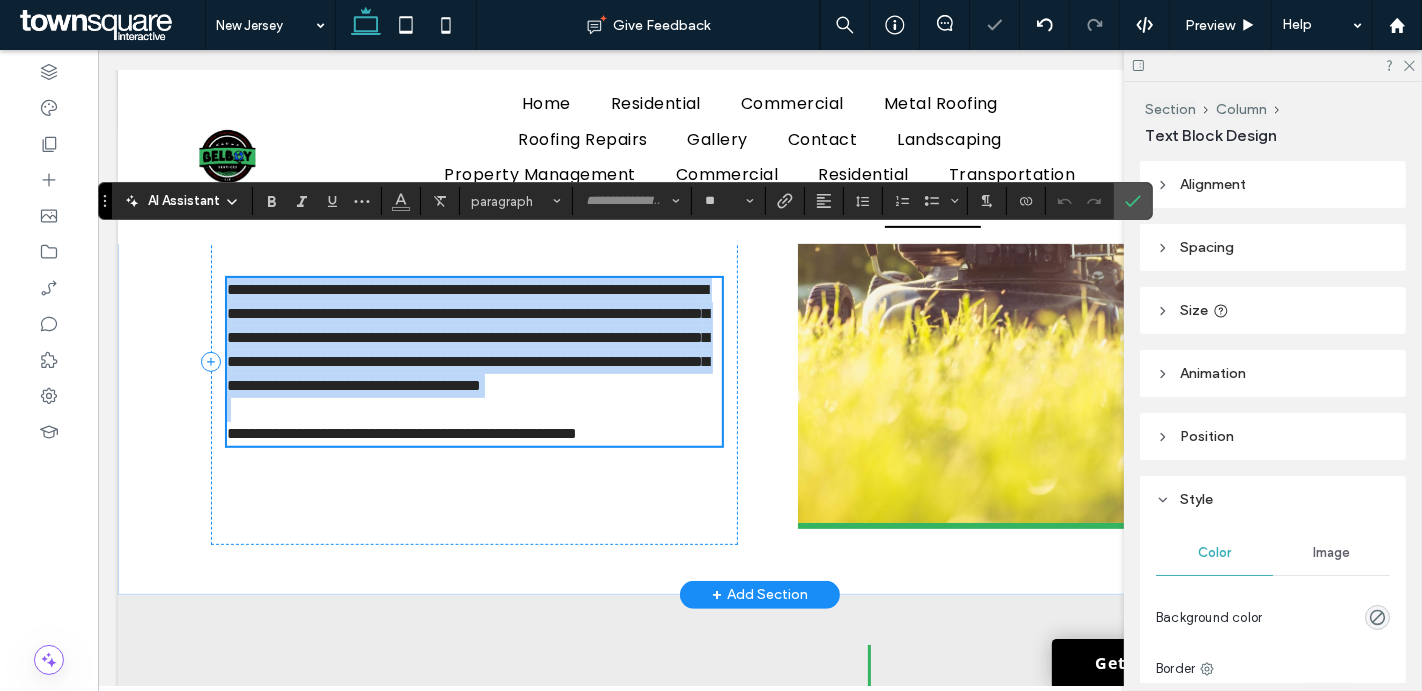 scroll, scrollTop: 50, scrollLeft: 0, axis: vertical 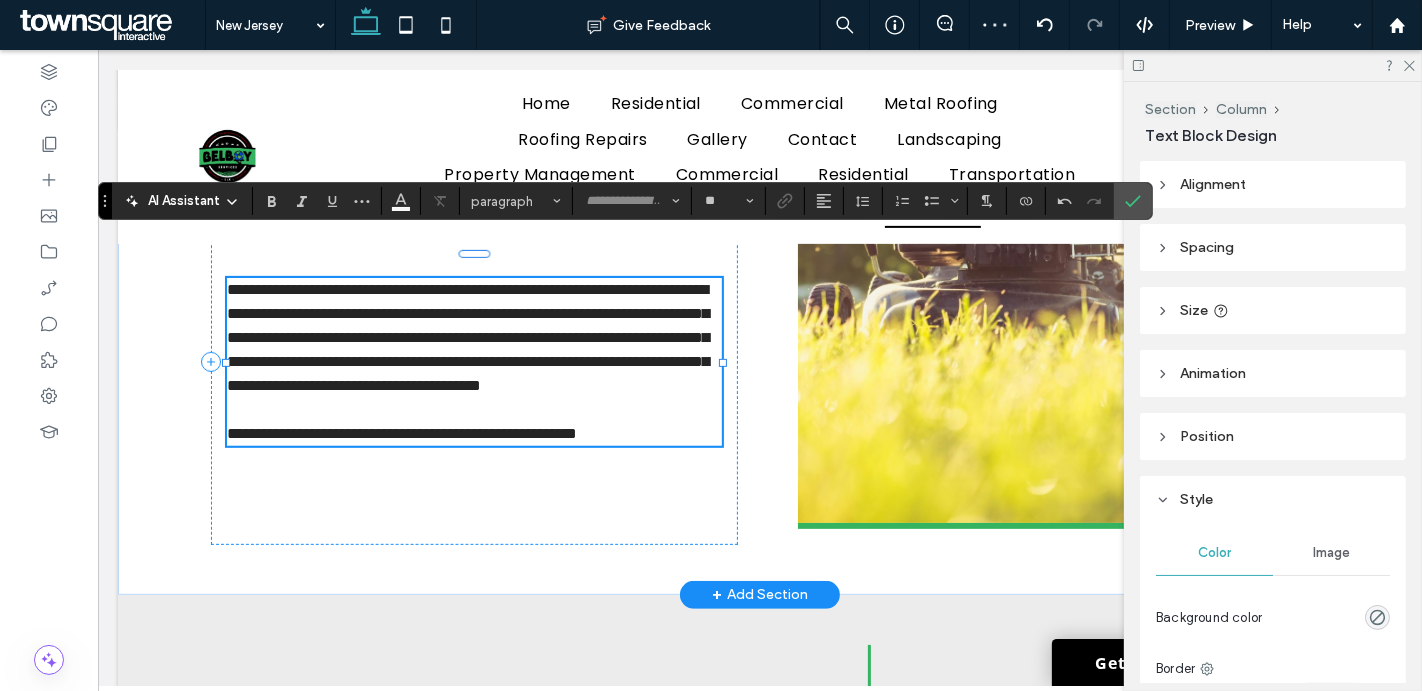 type 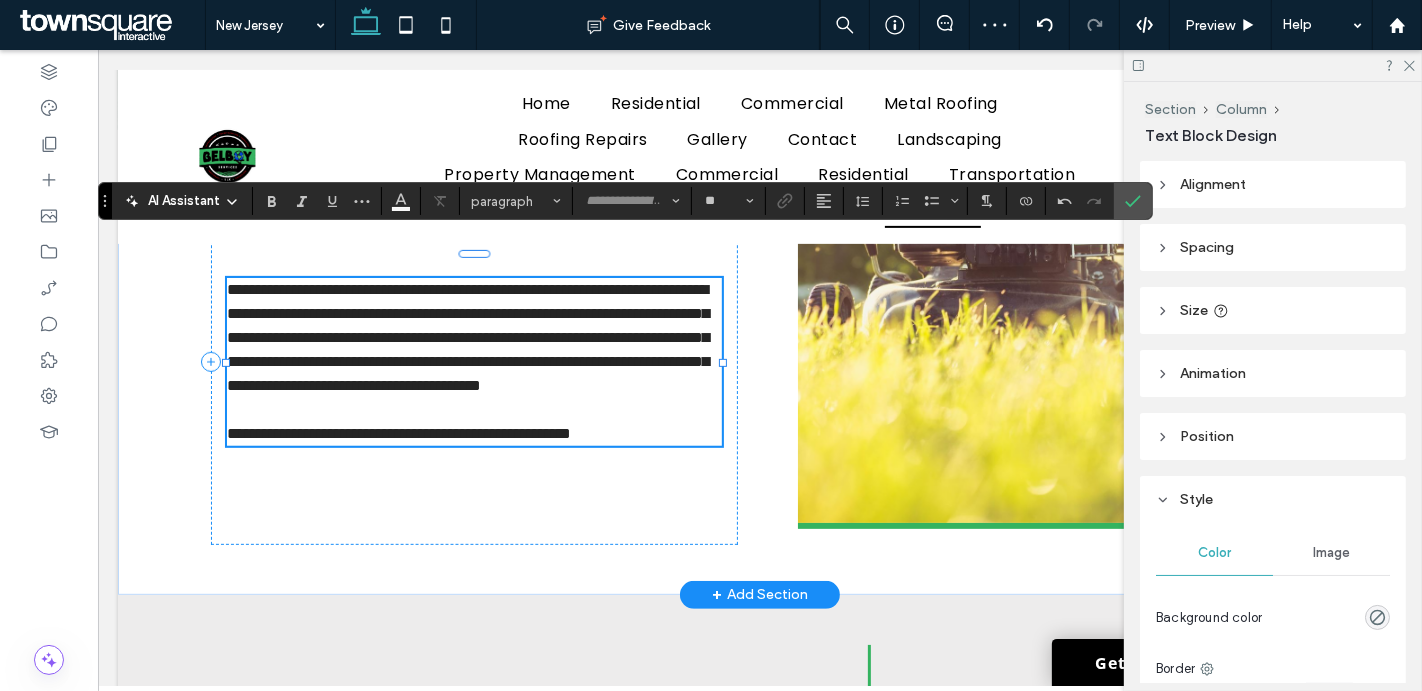 type on "*******" 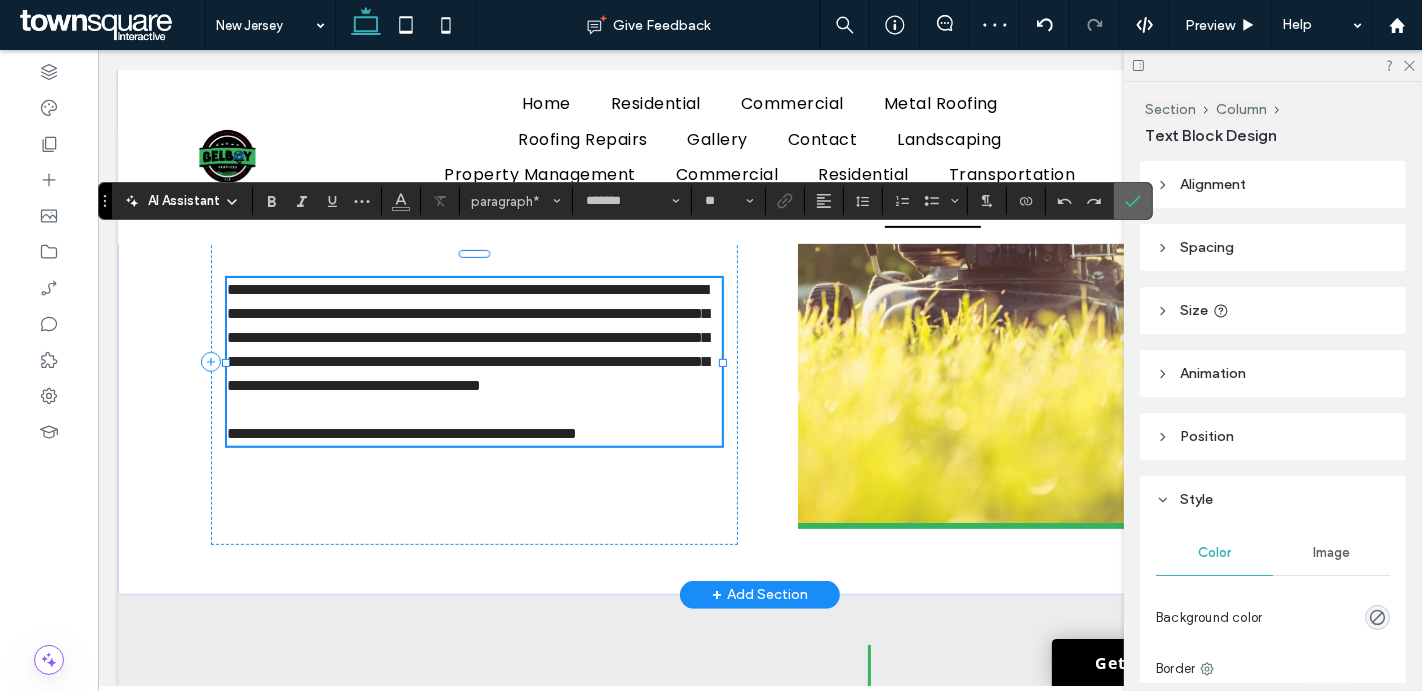 click 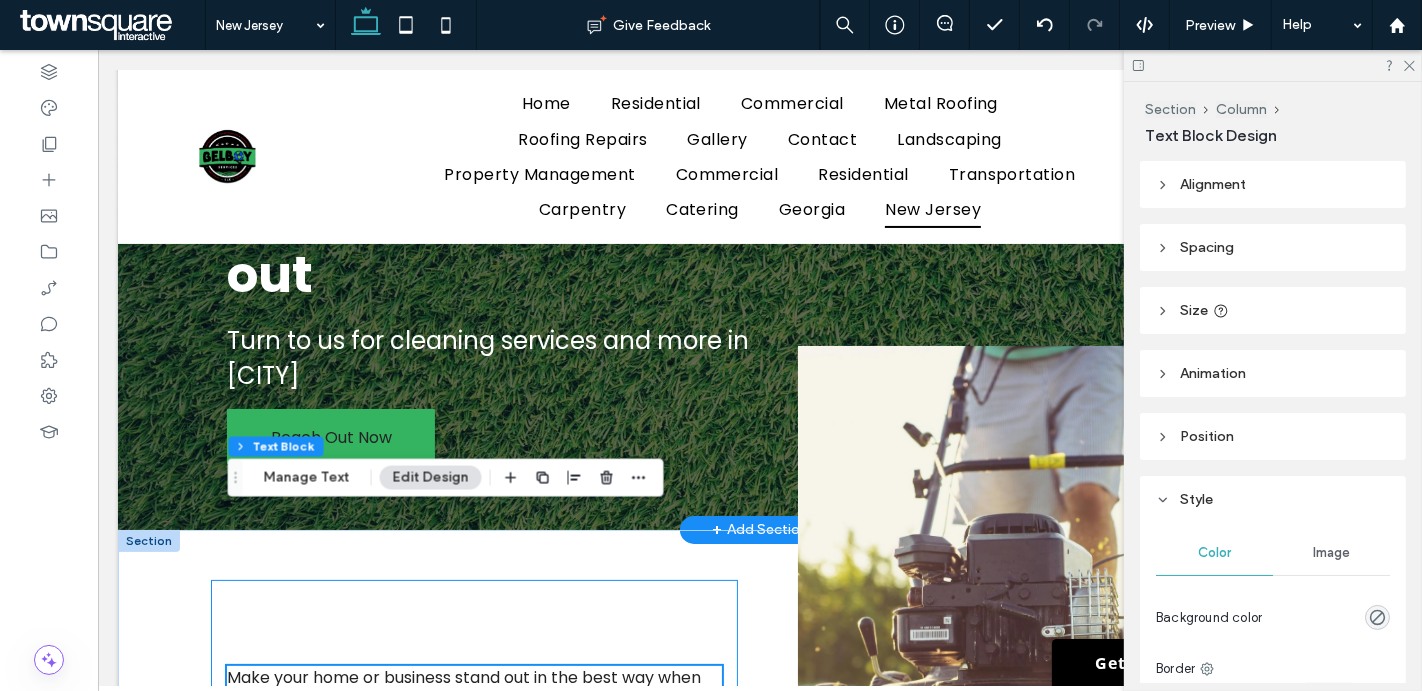 scroll, scrollTop: 0, scrollLeft: 0, axis: both 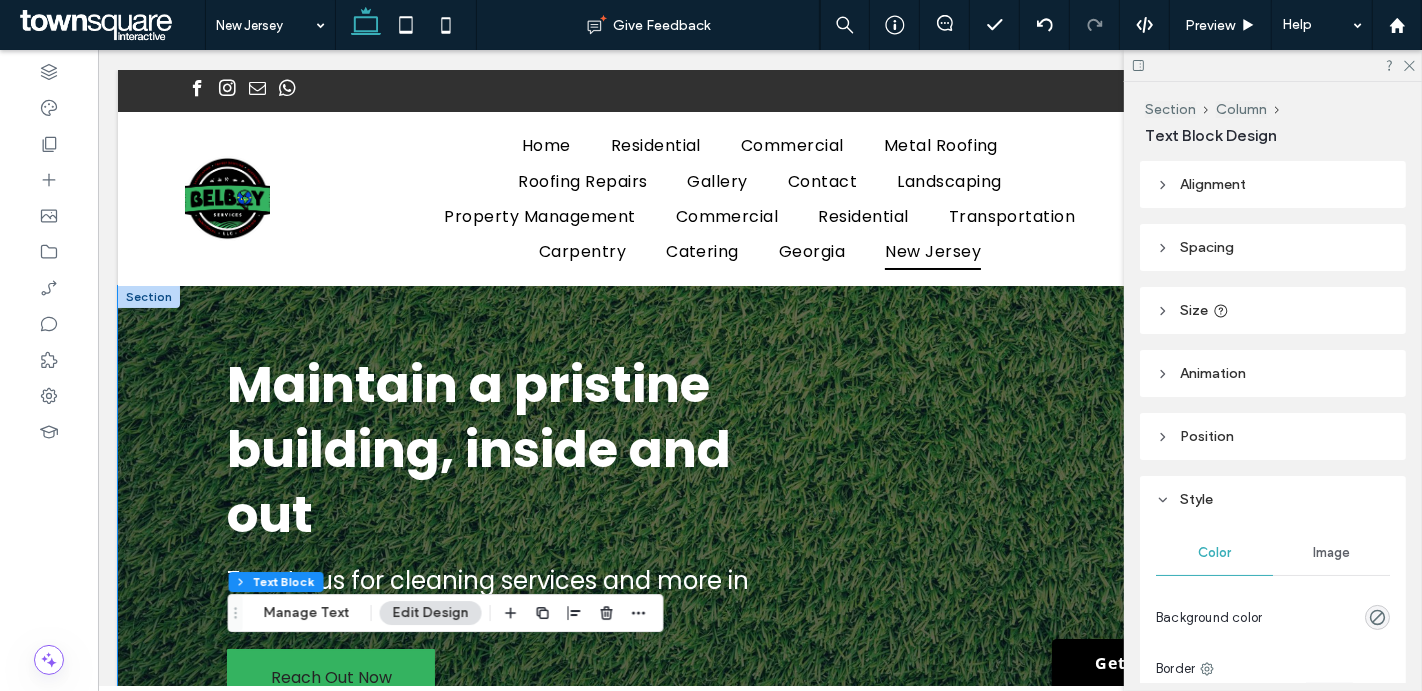 click on "Maintain a pristine building, inside and out
Turn to us for cleaning services and more in New Jersey
Reach Out Now" at bounding box center [759, 528] 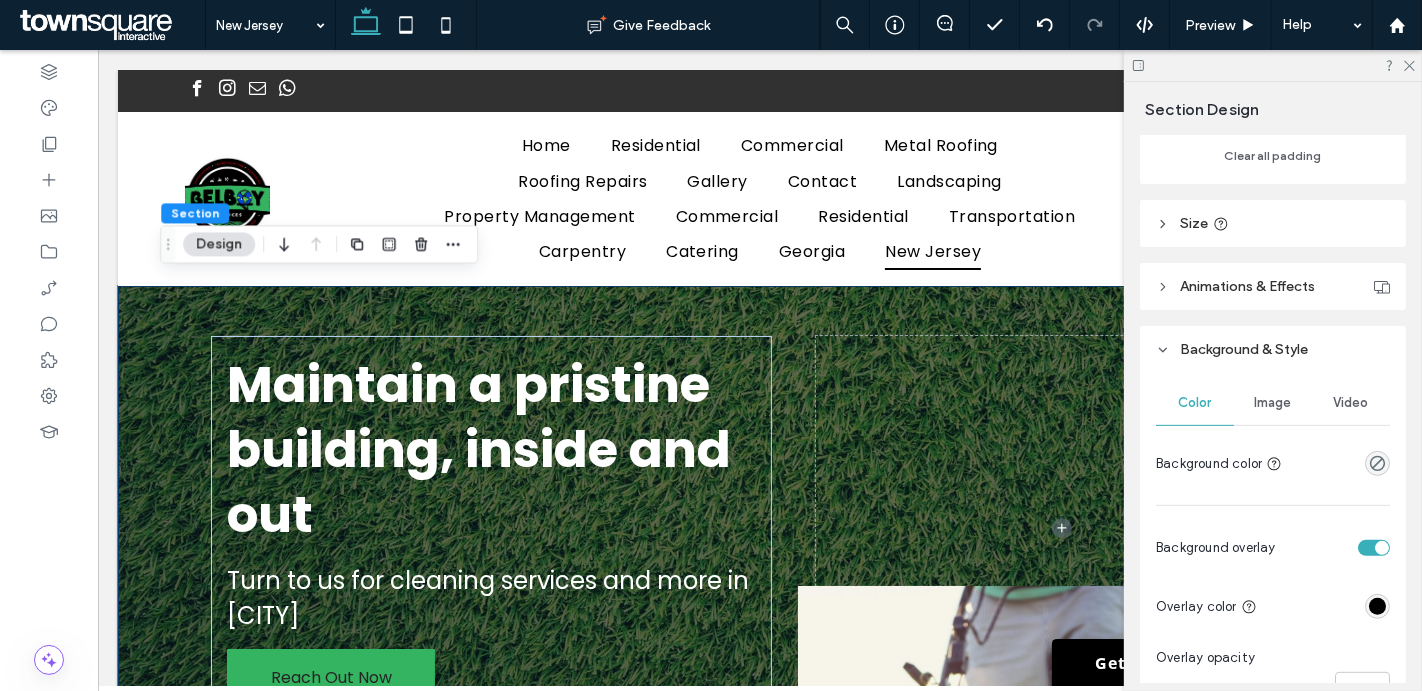 scroll, scrollTop: 663, scrollLeft: 0, axis: vertical 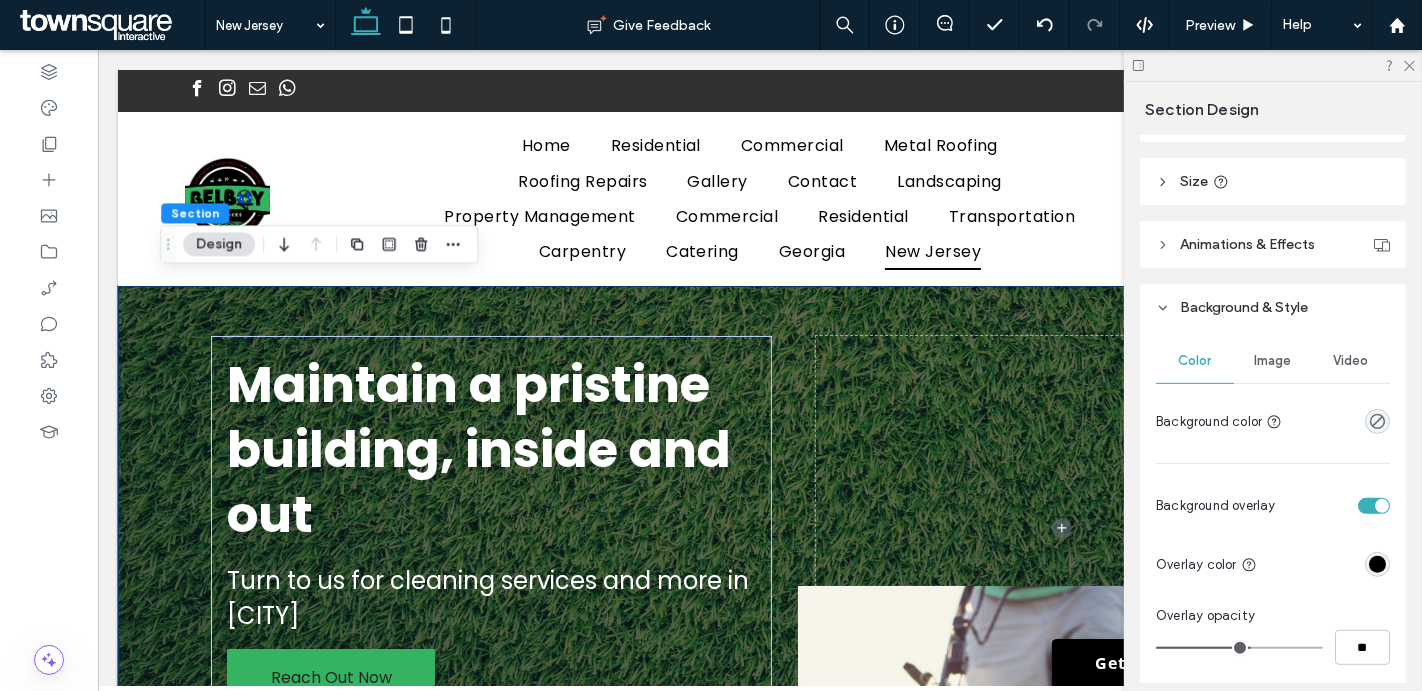 click on "Image" at bounding box center (1273, 361) 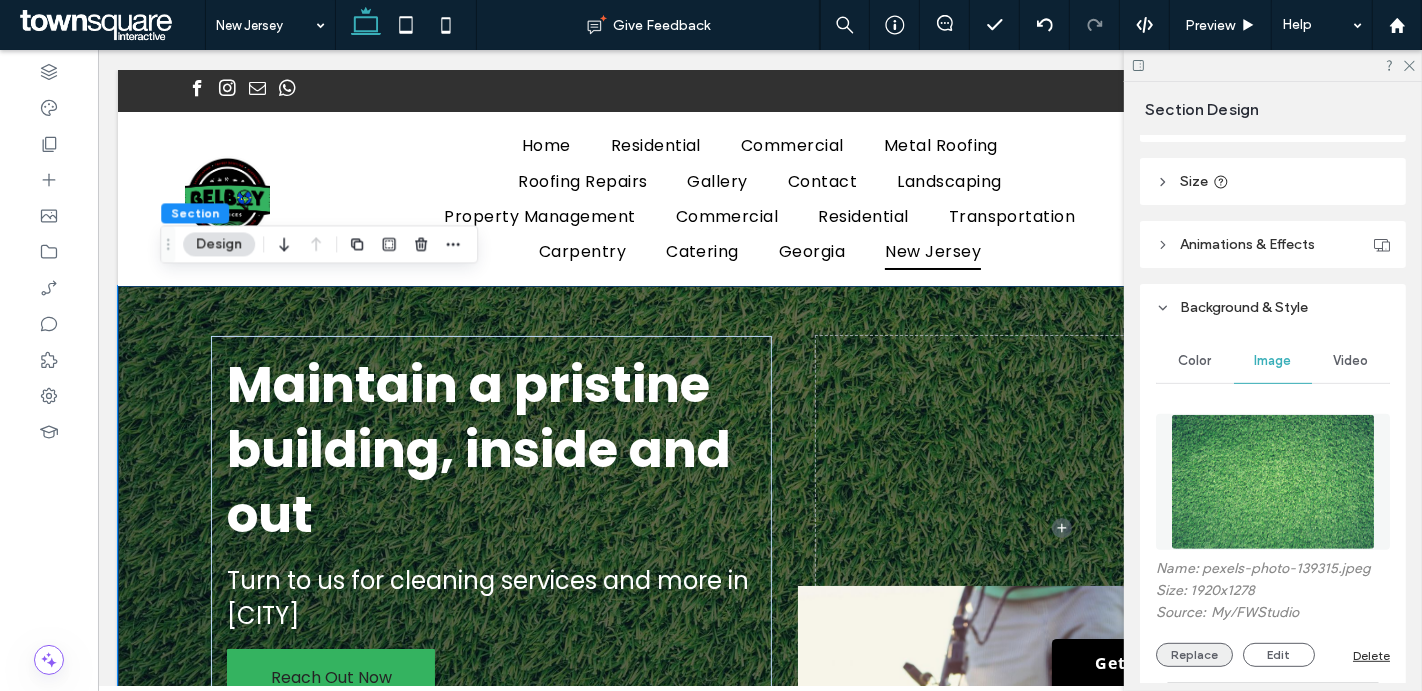 click on "Replace" at bounding box center [1194, 655] 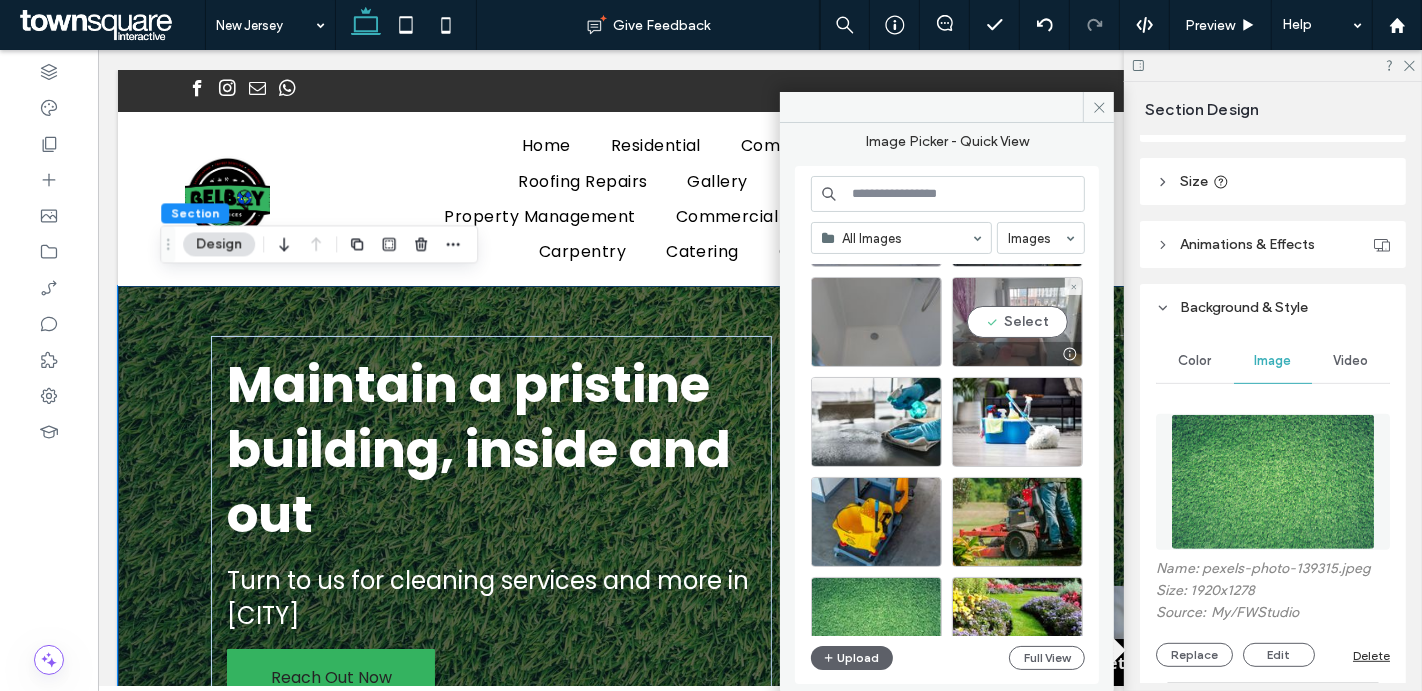 scroll, scrollTop: 1432, scrollLeft: 0, axis: vertical 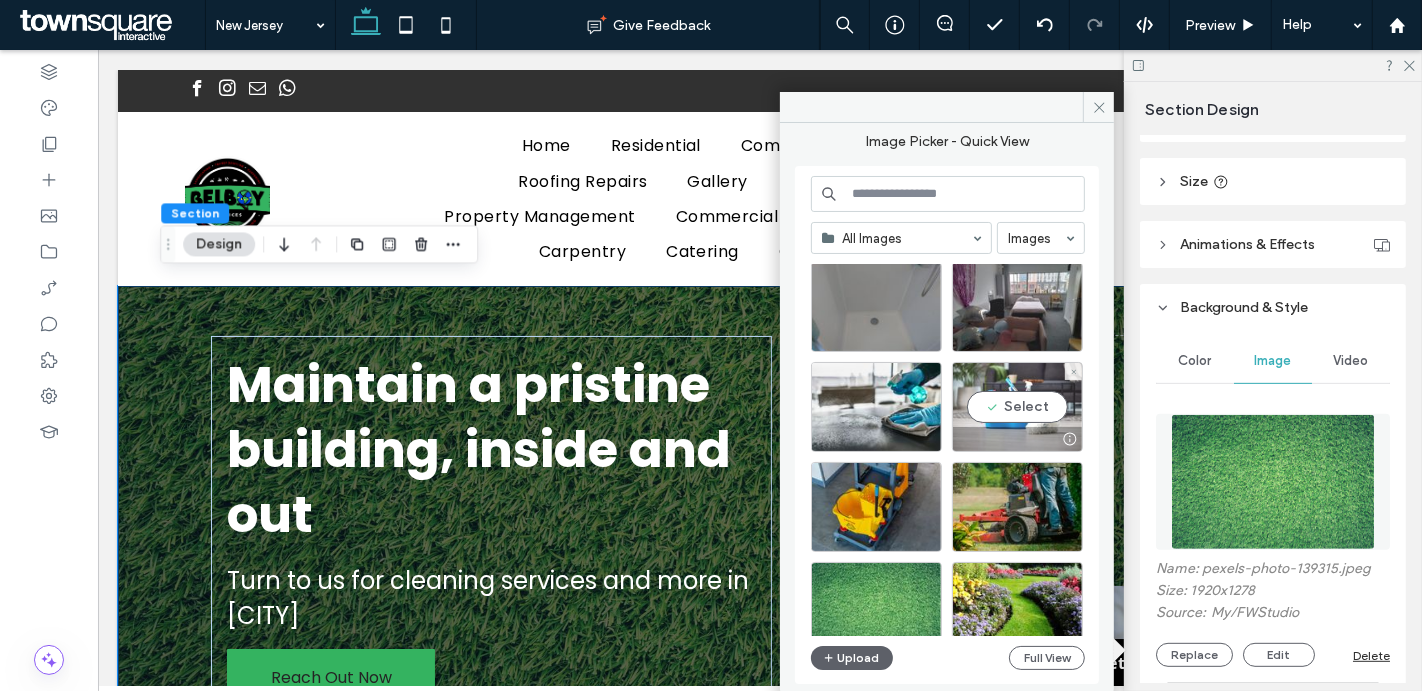 click on "Select" at bounding box center [1017, 407] 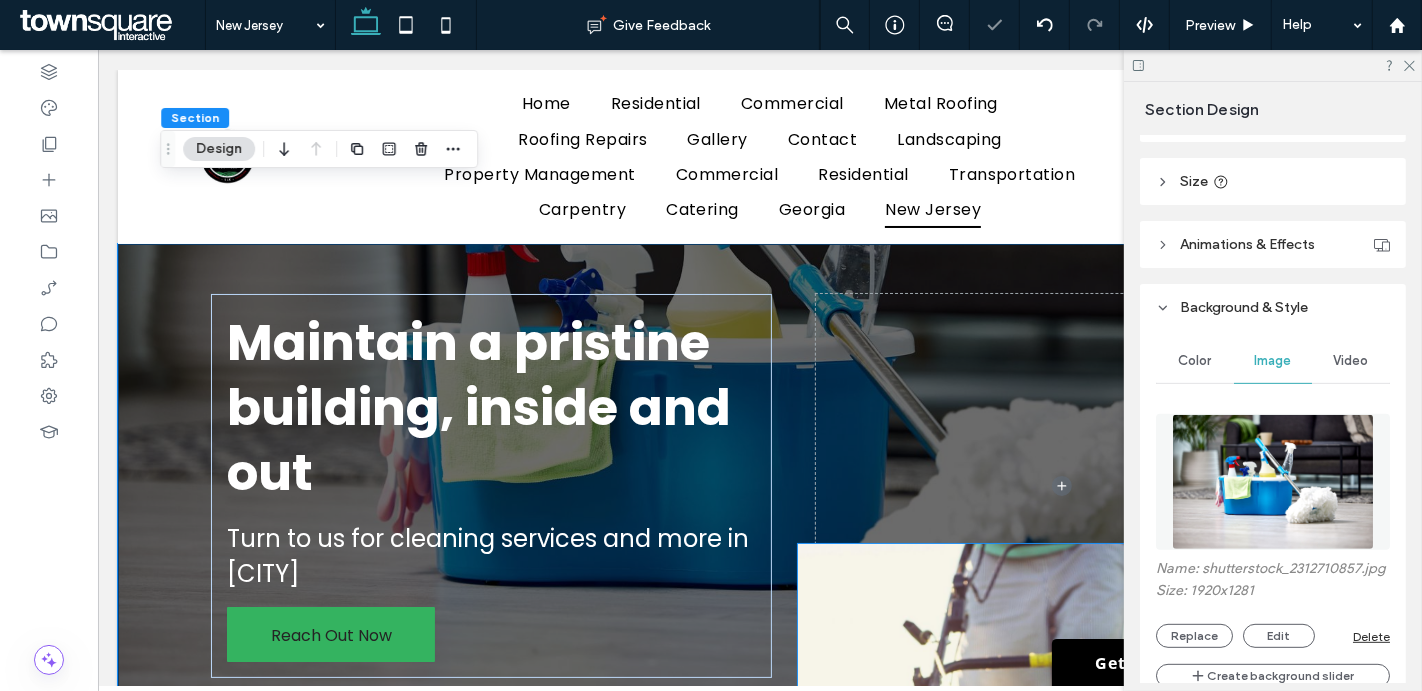 scroll, scrollTop: 371, scrollLeft: 0, axis: vertical 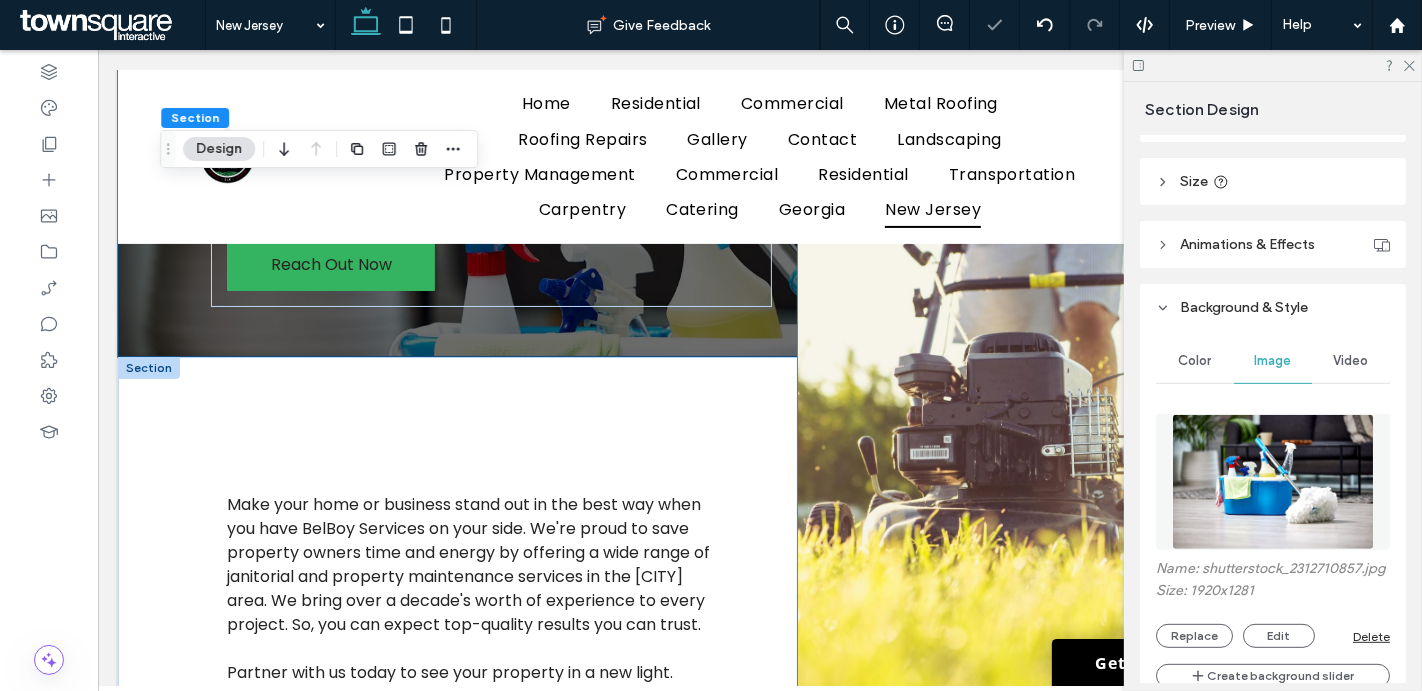click at bounding box center [1044, 456] 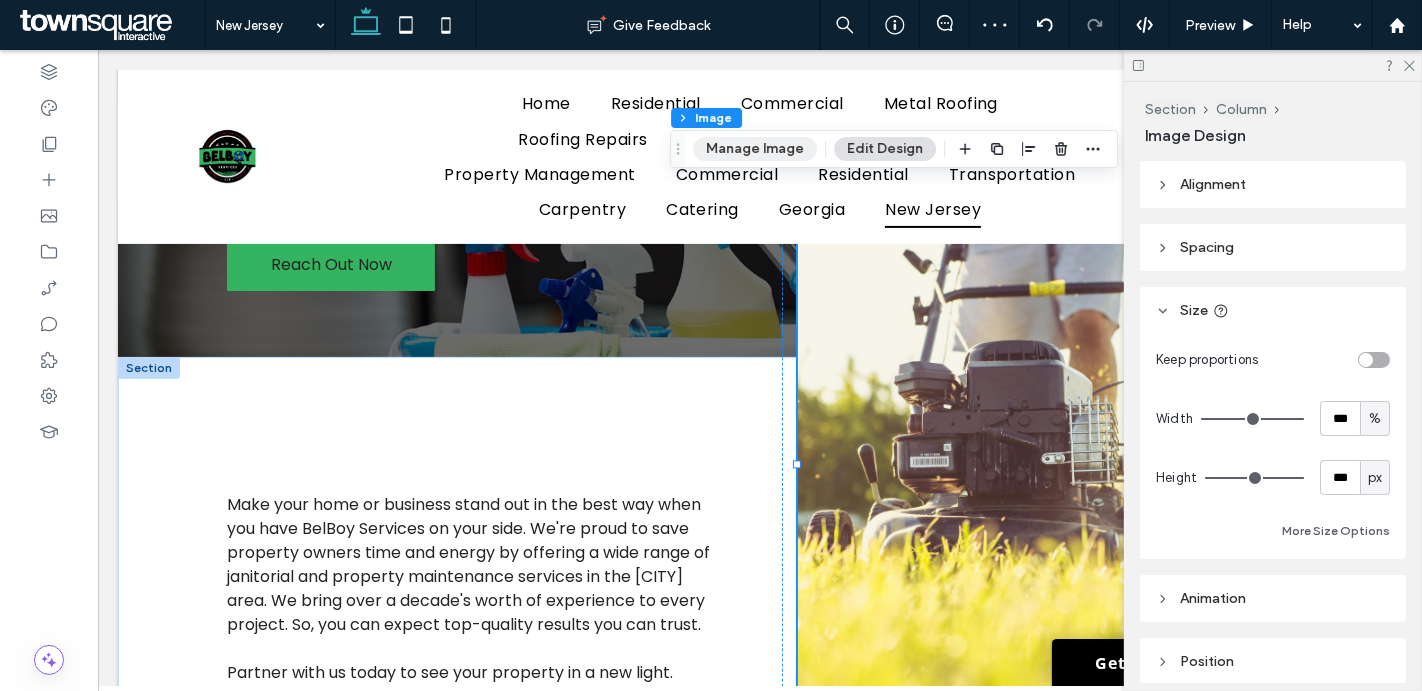 click on "Manage Image" at bounding box center (755, 149) 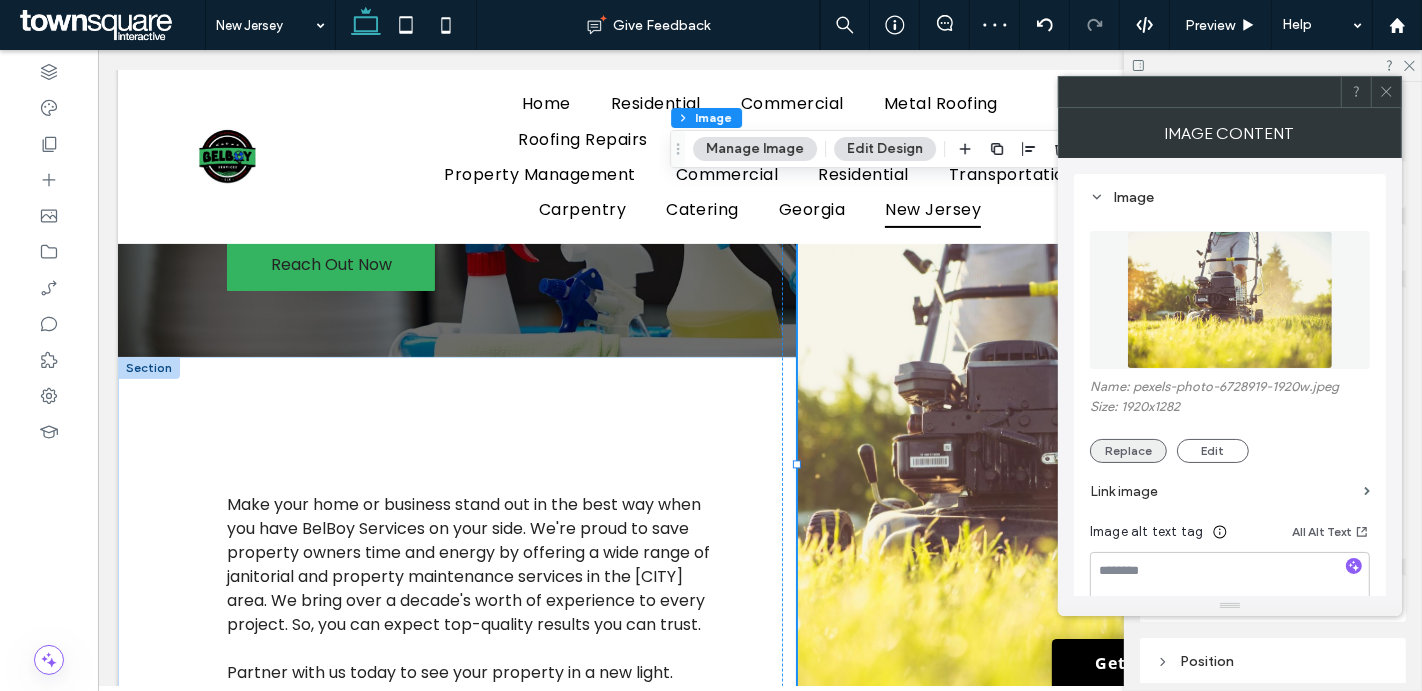 click on "Replace" at bounding box center (1128, 451) 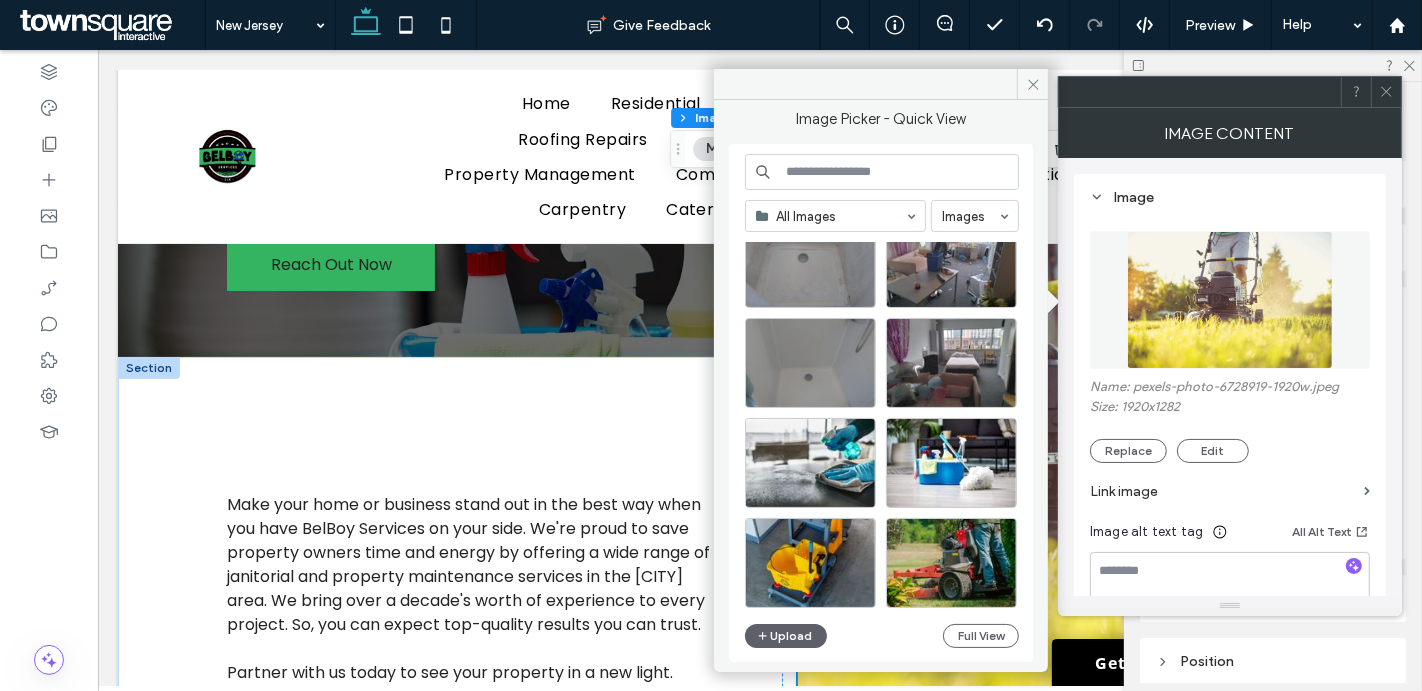 scroll, scrollTop: 1356, scrollLeft: 0, axis: vertical 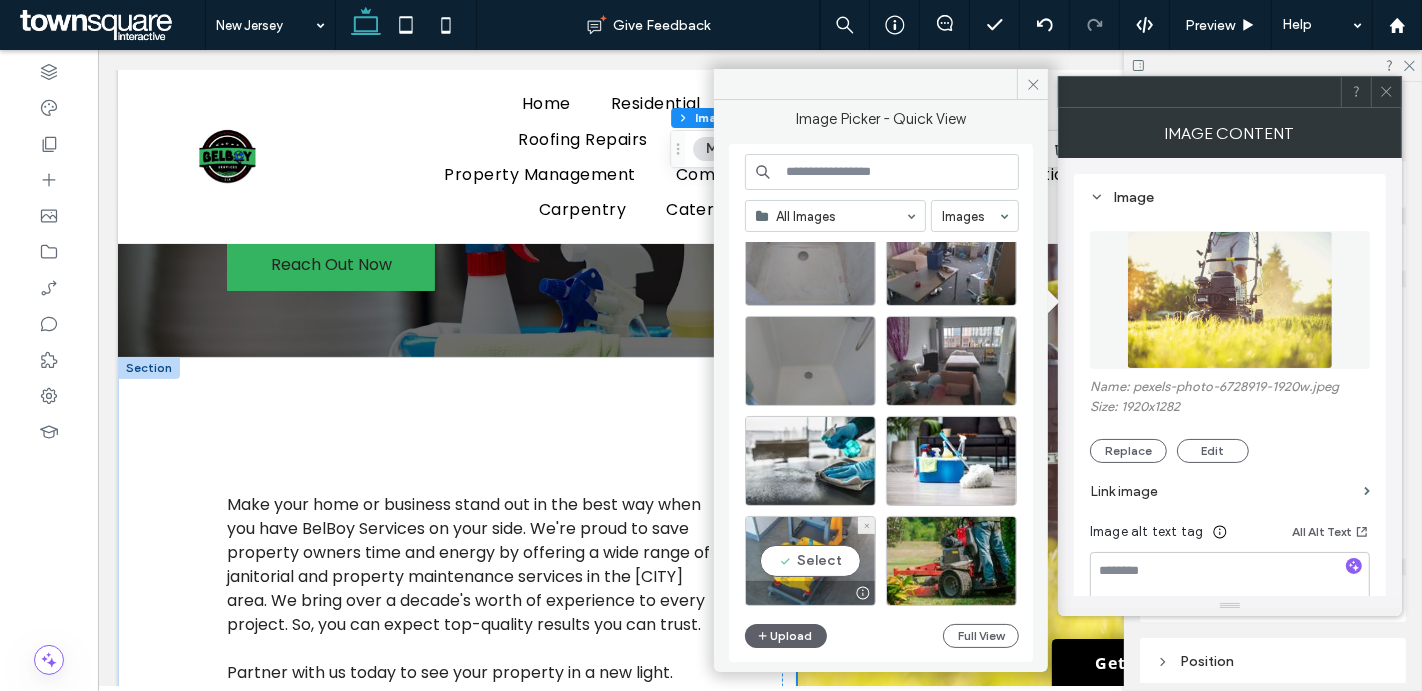 click on "Select" at bounding box center (810, 561) 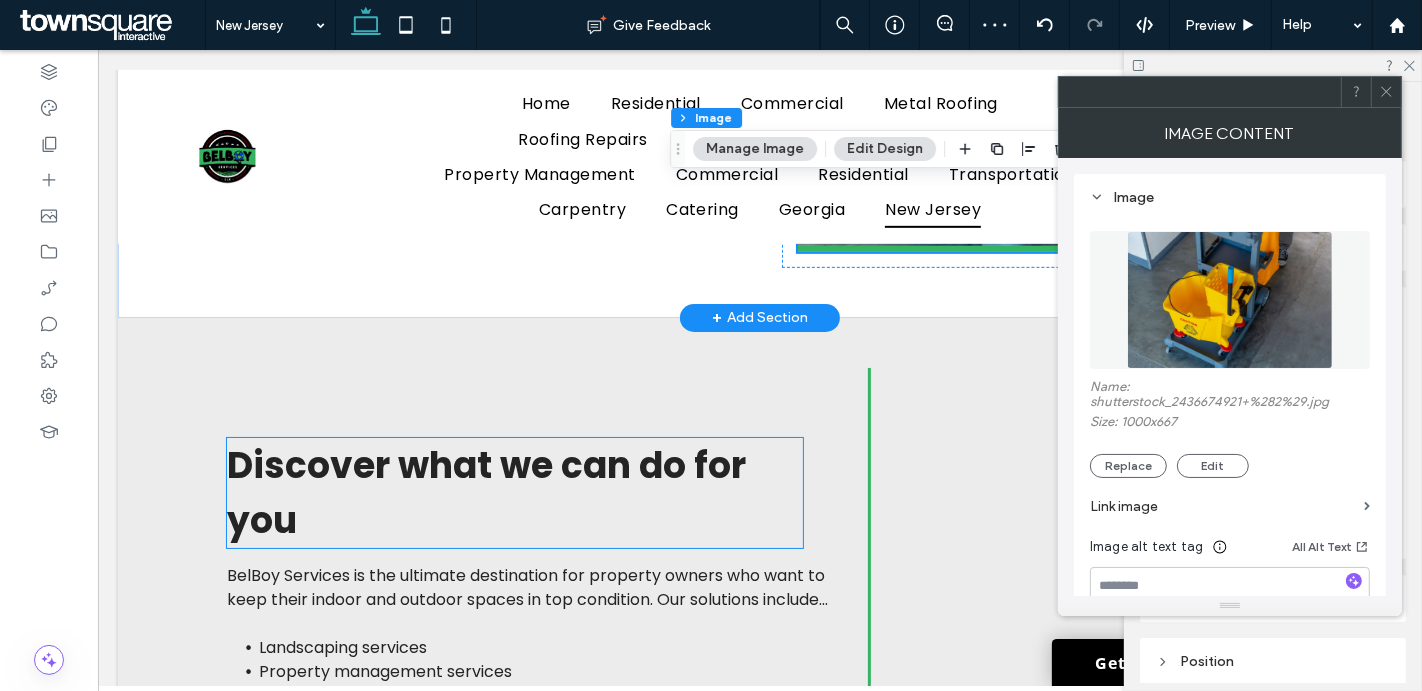 scroll, scrollTop: 868, scrollLeft: 0, axis: vertical 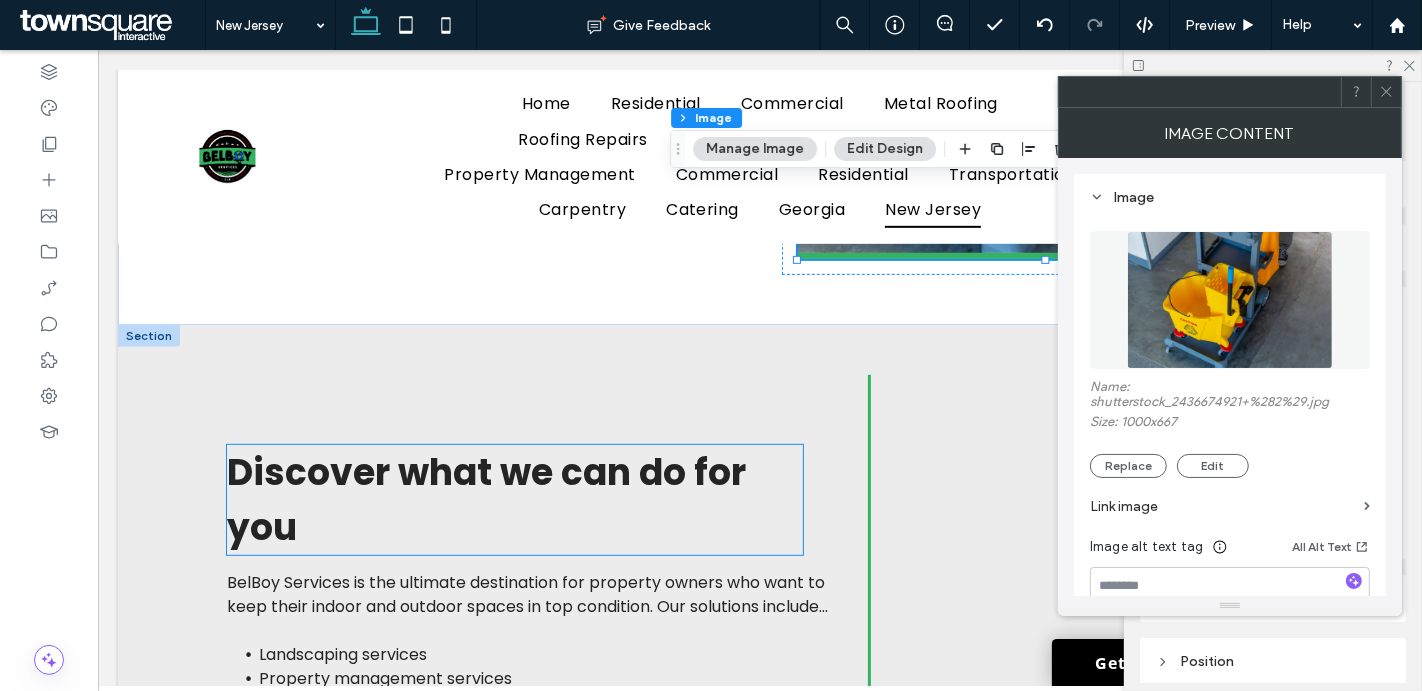 click on "Discover what we can do for you" at bounding box center [485, 500] 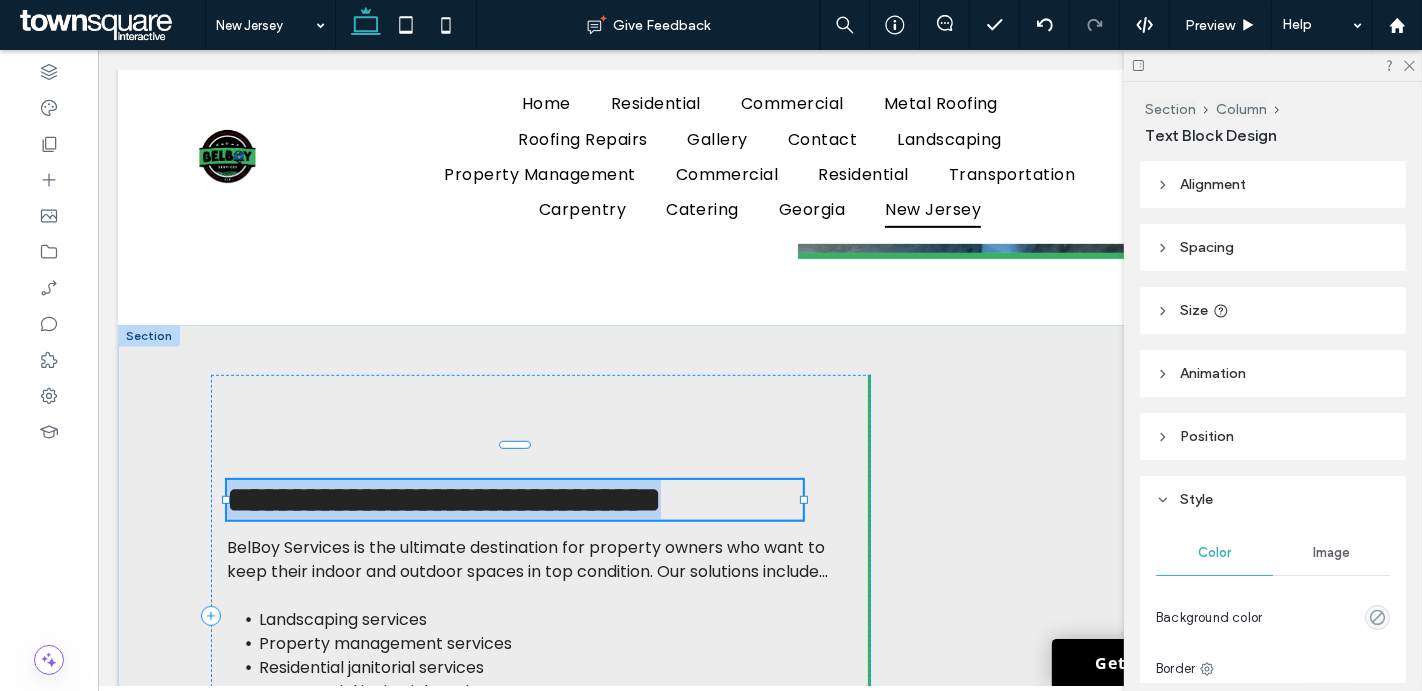 type on "*******" 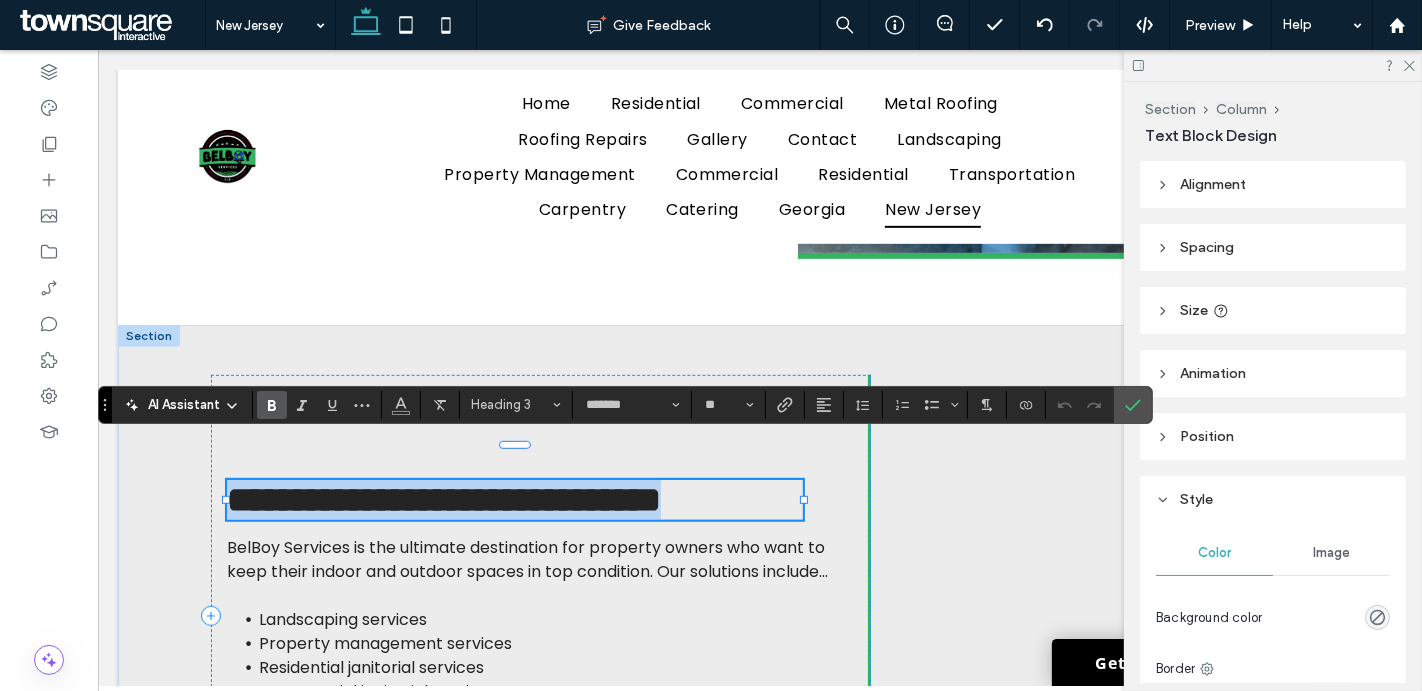 type 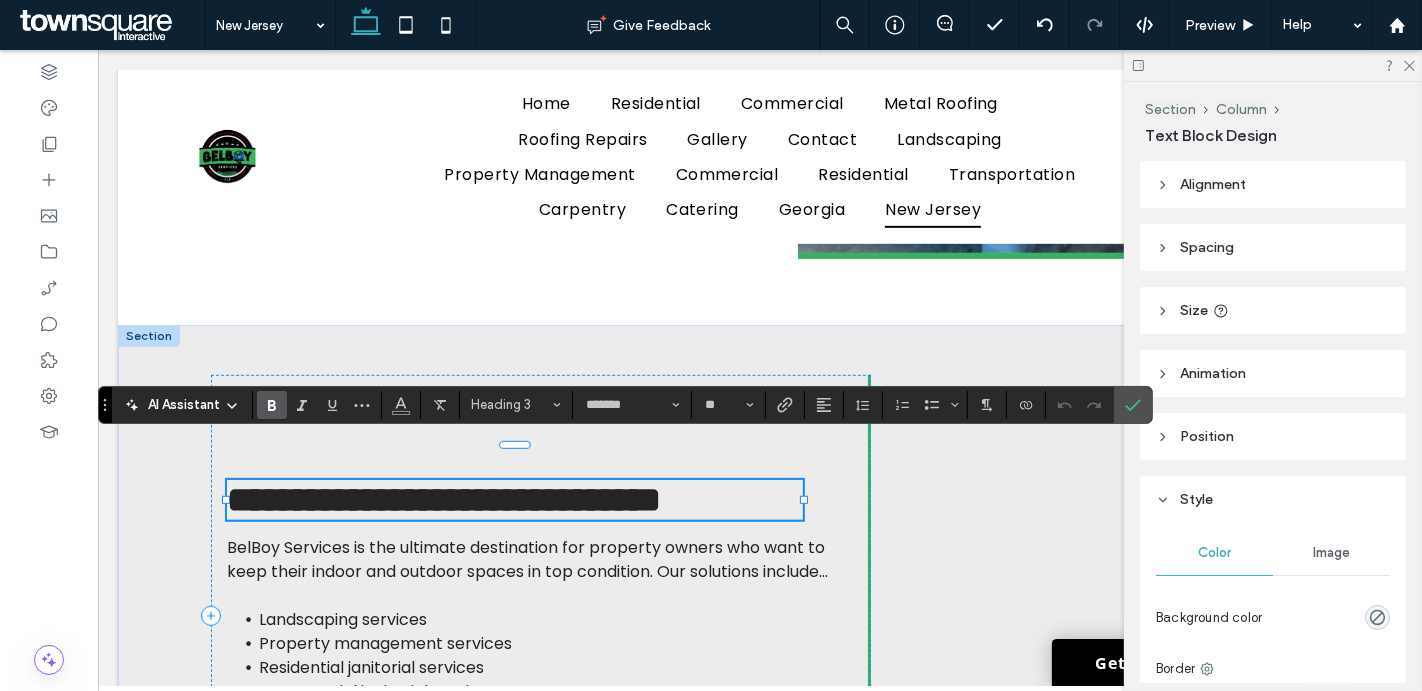 type 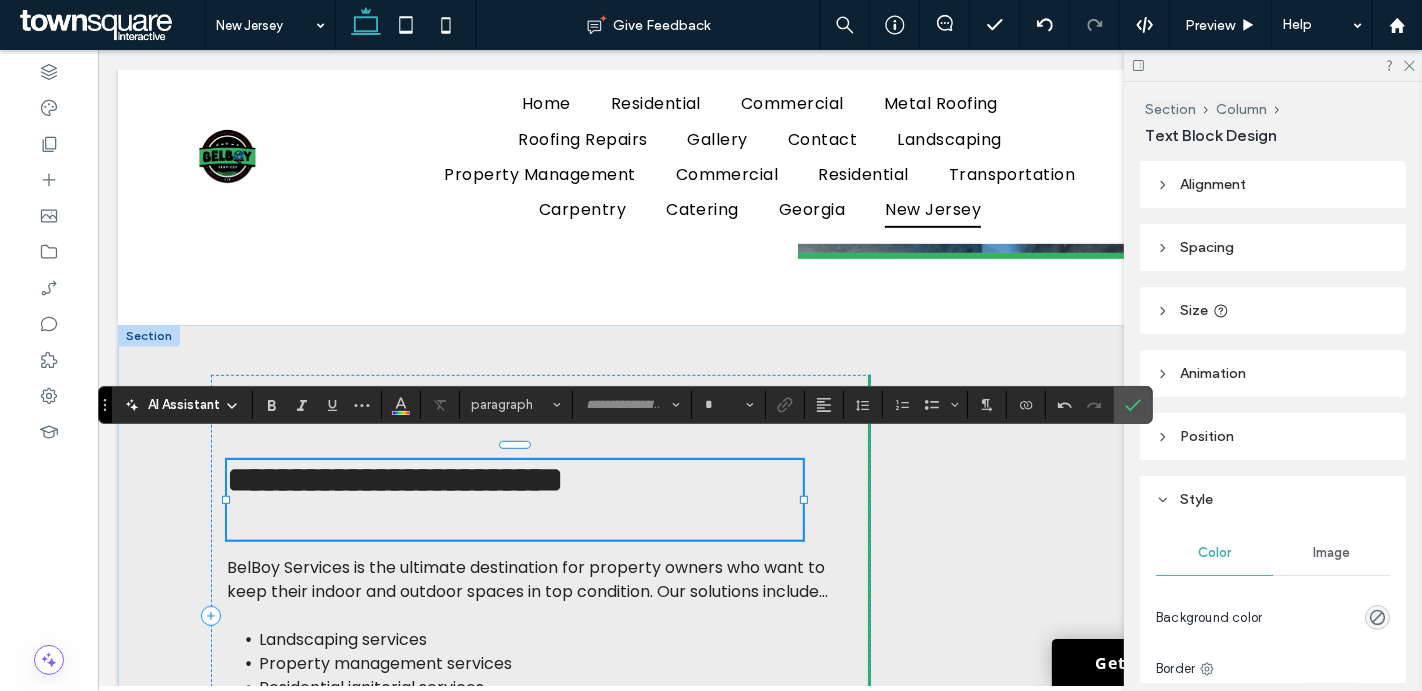 scroll, scrollTop: 56, scrollLeft: 0, axis: vertical 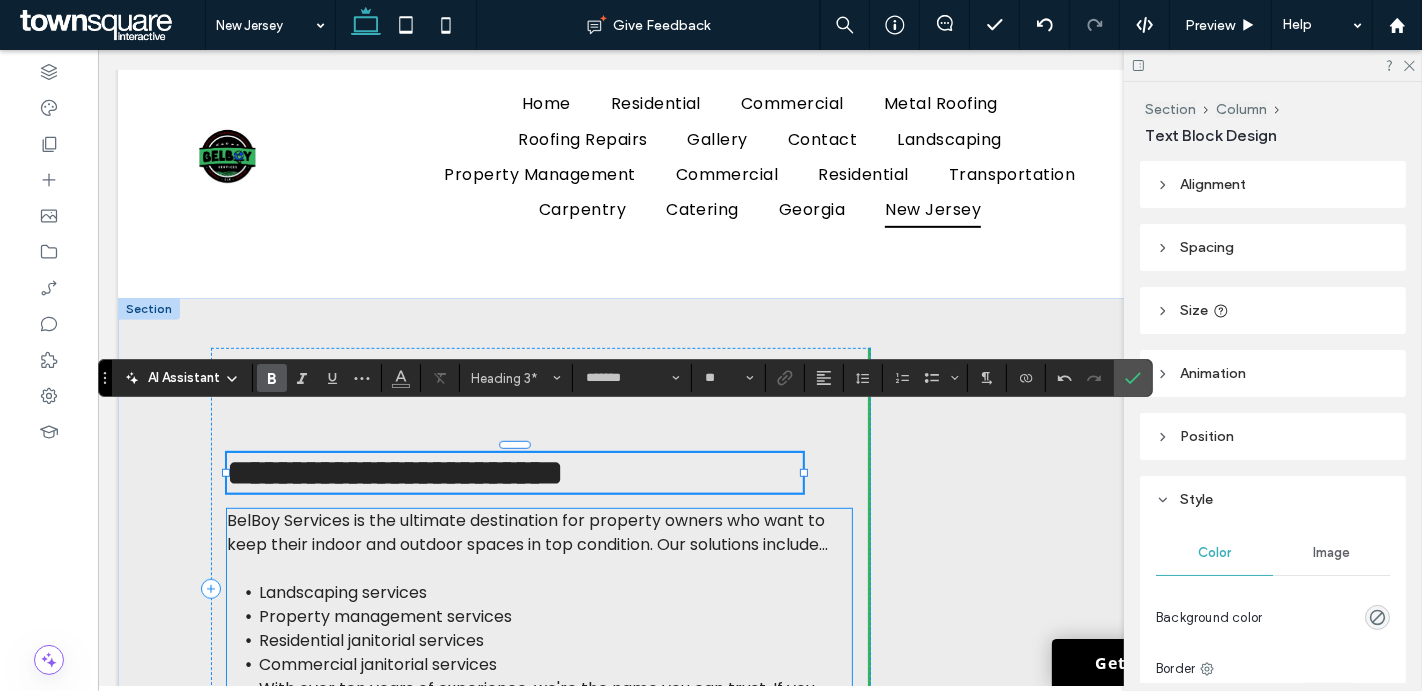 click on "BelBoy Services is the ultimate destination for property owners who want to keep their indoor and outdoor spaces in top condition. Our solutions include..." at bounding box center (526, 532) 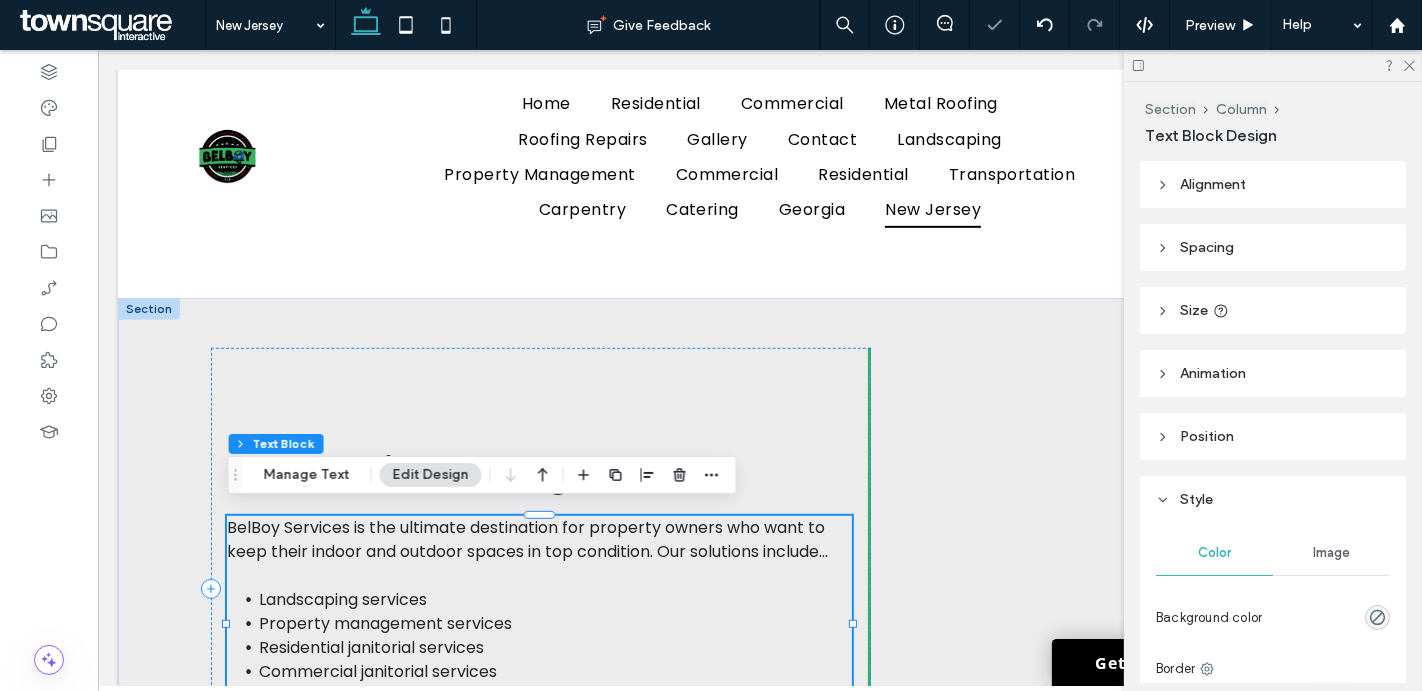 click on "BelBoy Services is the ultimate destination for property owners who want to keep their indoor and outdoor spaces in top condition. Our solutions include..." at bounding box center (526, 539) 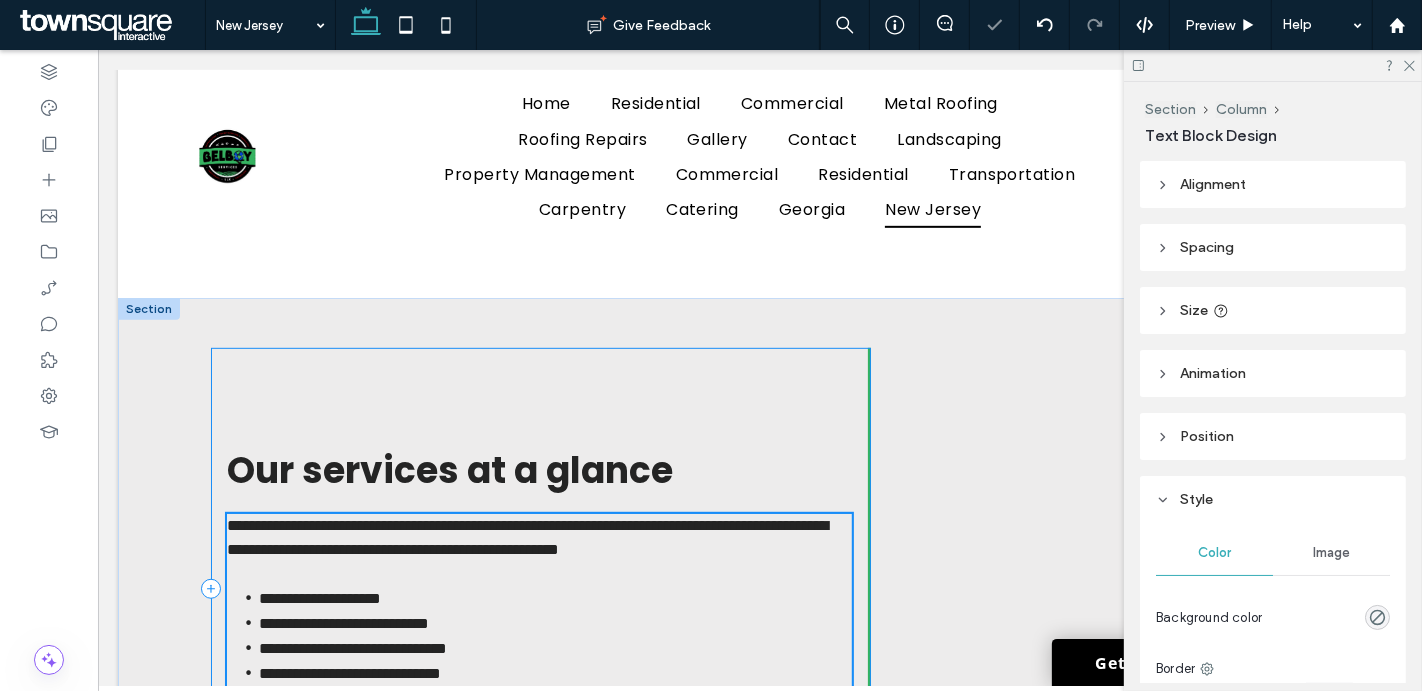 type on "*******" 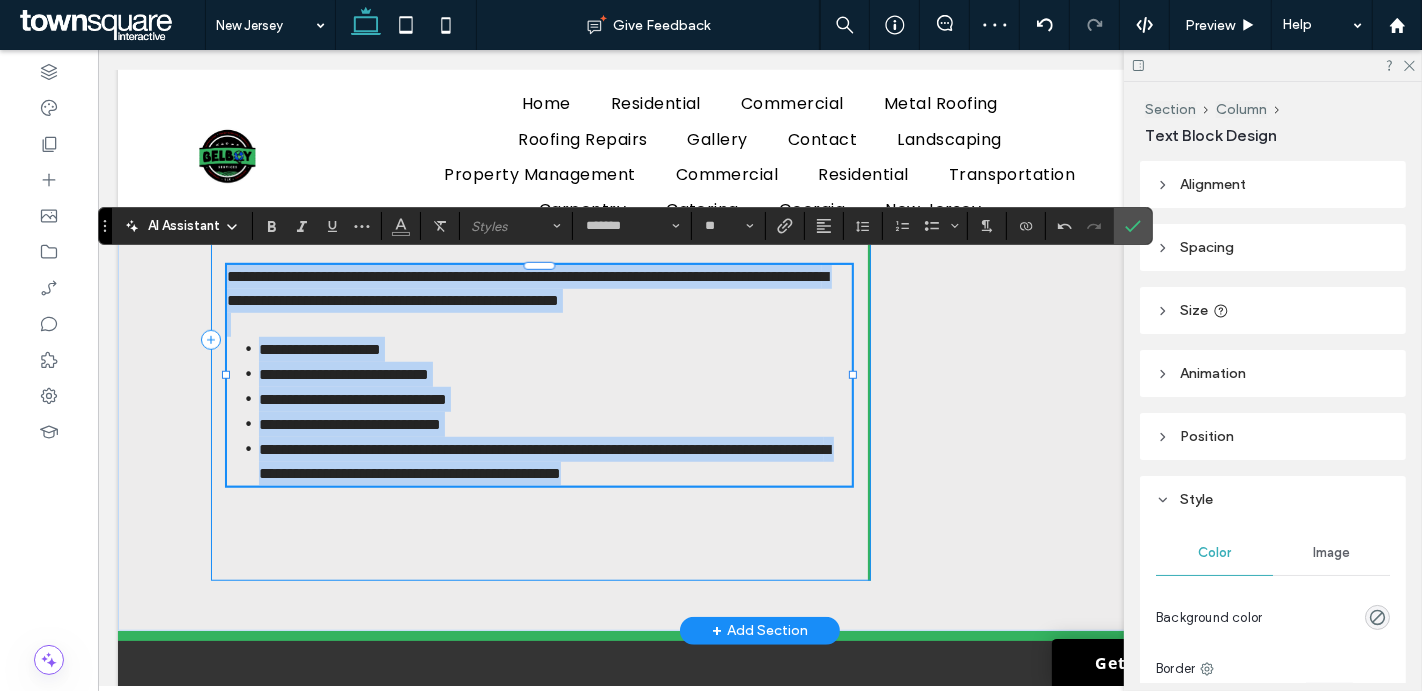 paste 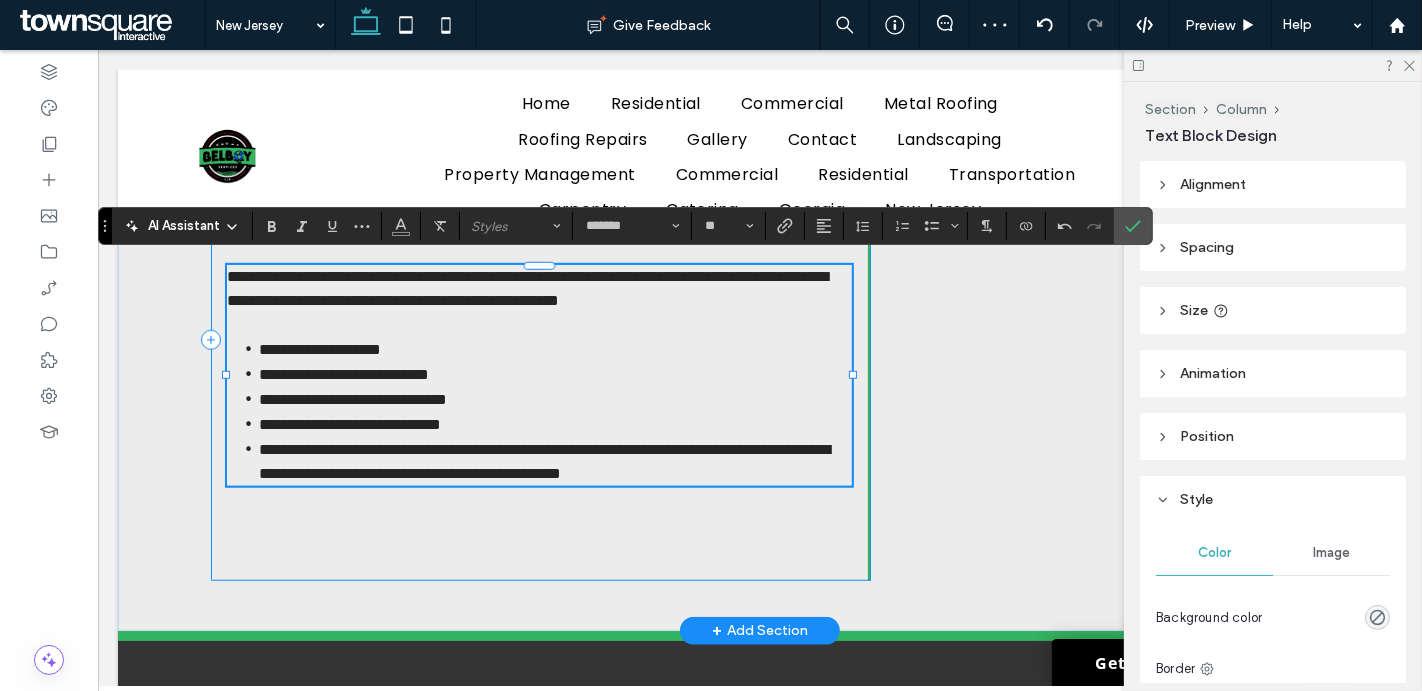 type 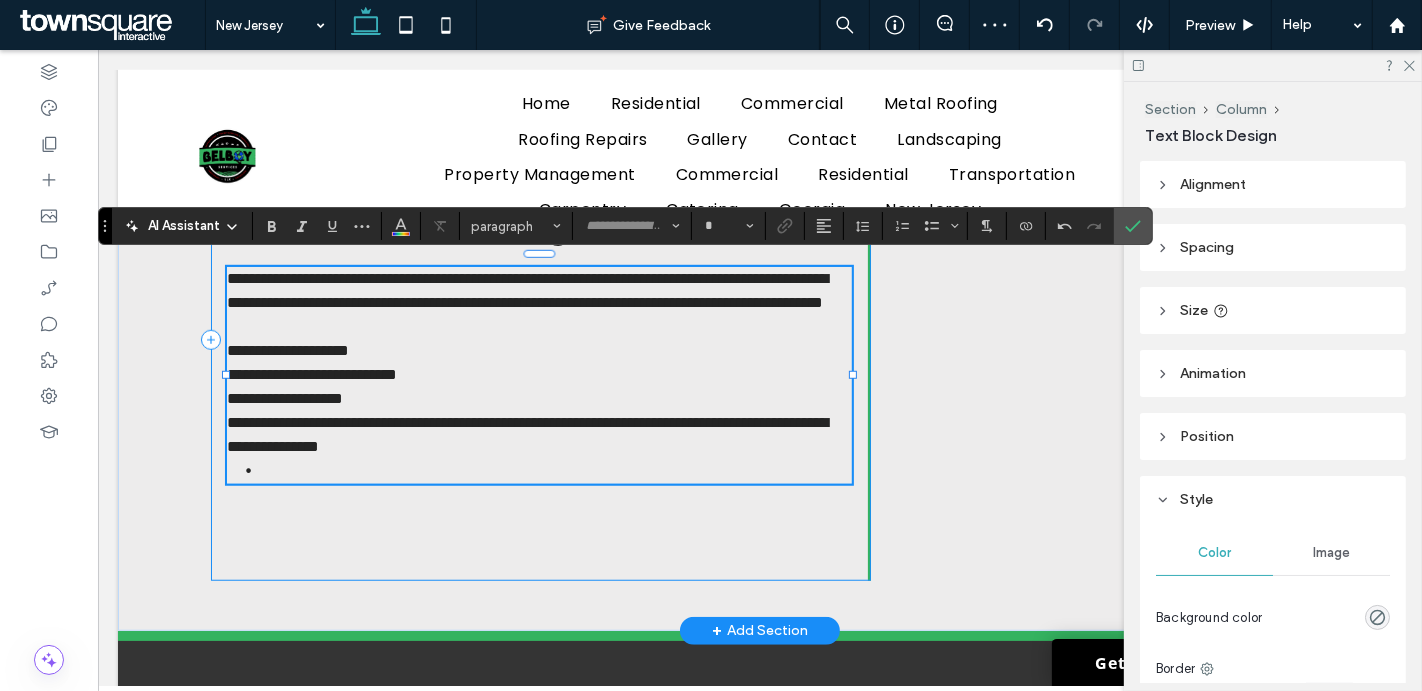 type on "*******" 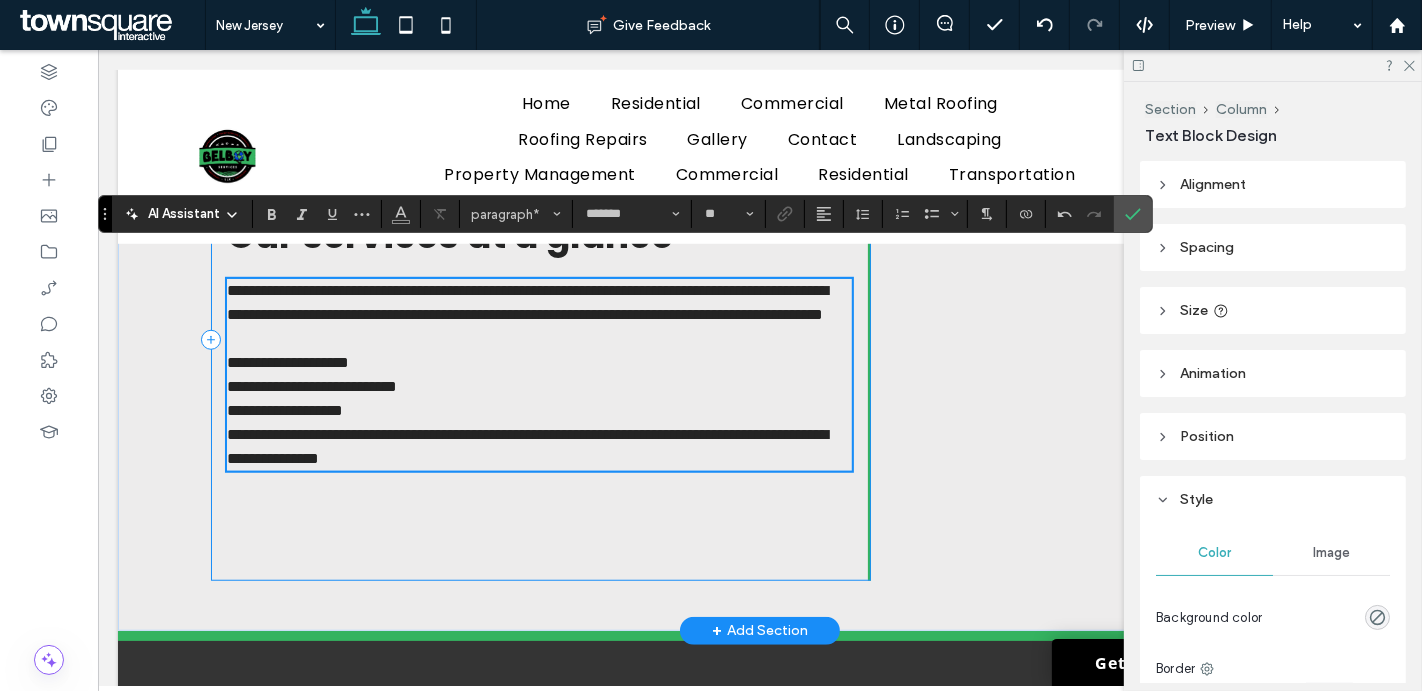 scroll, scrollTop: 1156, scrollLeft: 0, axis: vertical 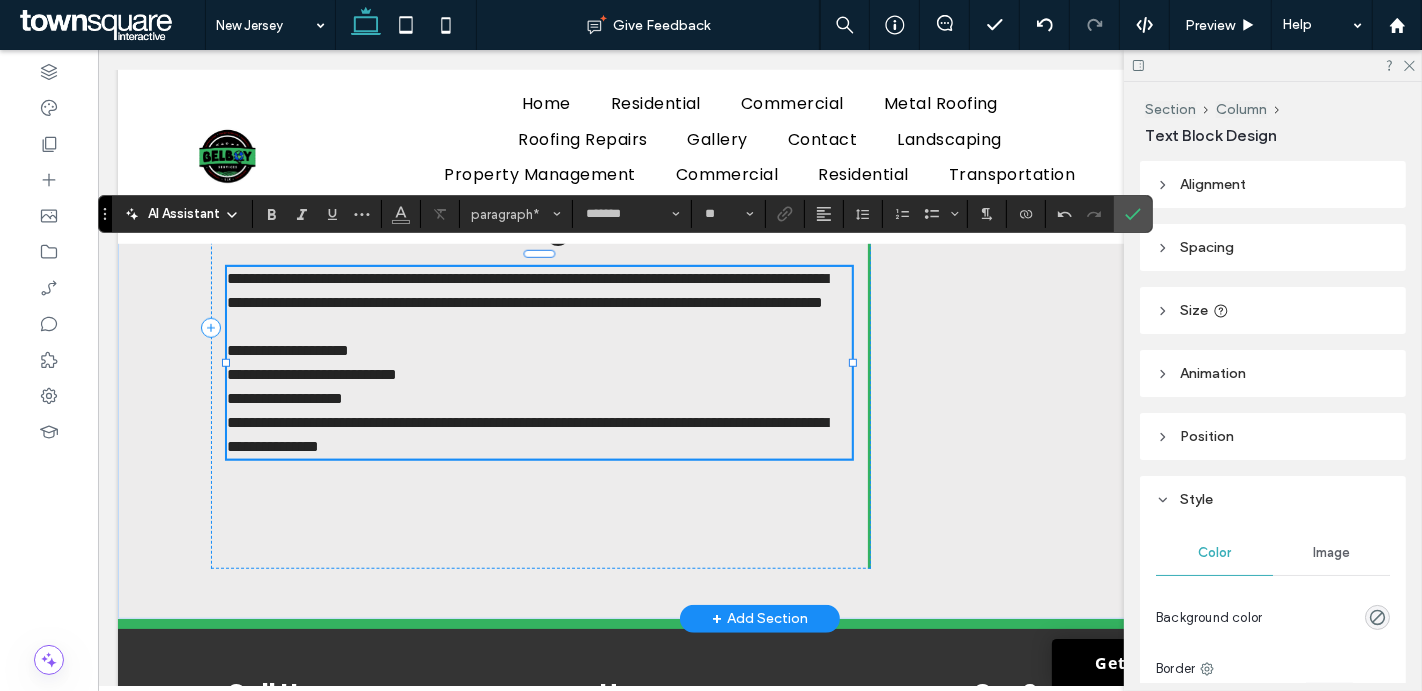 click on "**********" at bounding box center [538, 399] 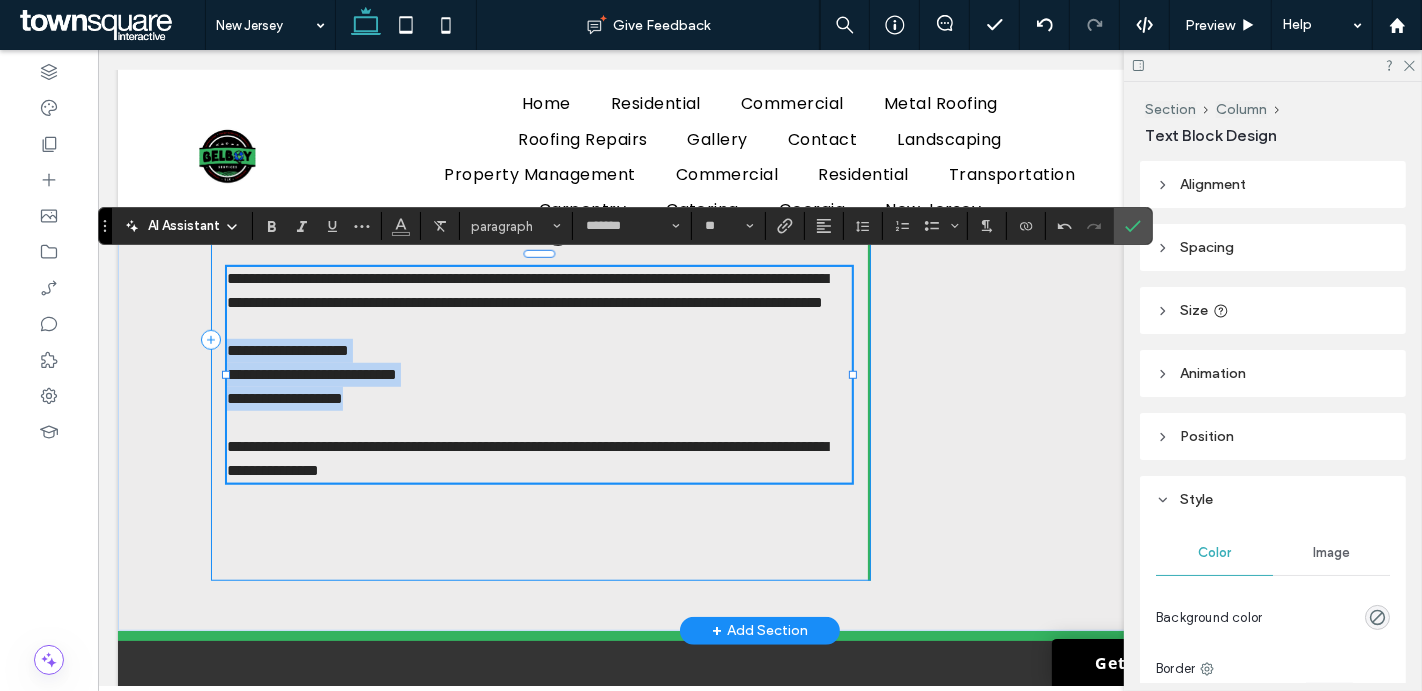 drag, startPoint x: 394, startPoint y: 397, endPoint x: 222, endPoint y: 362, distance: 175.52493 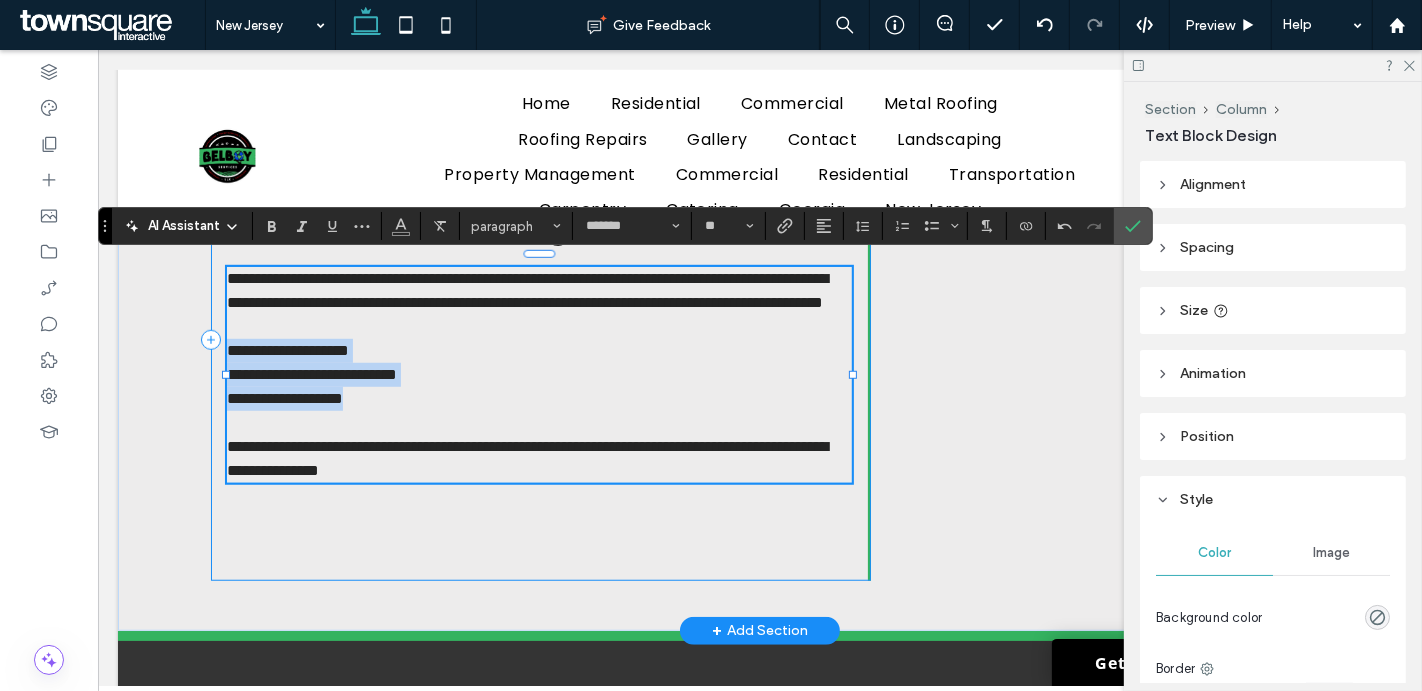 click on "**********" at bounding box center (540, 340) 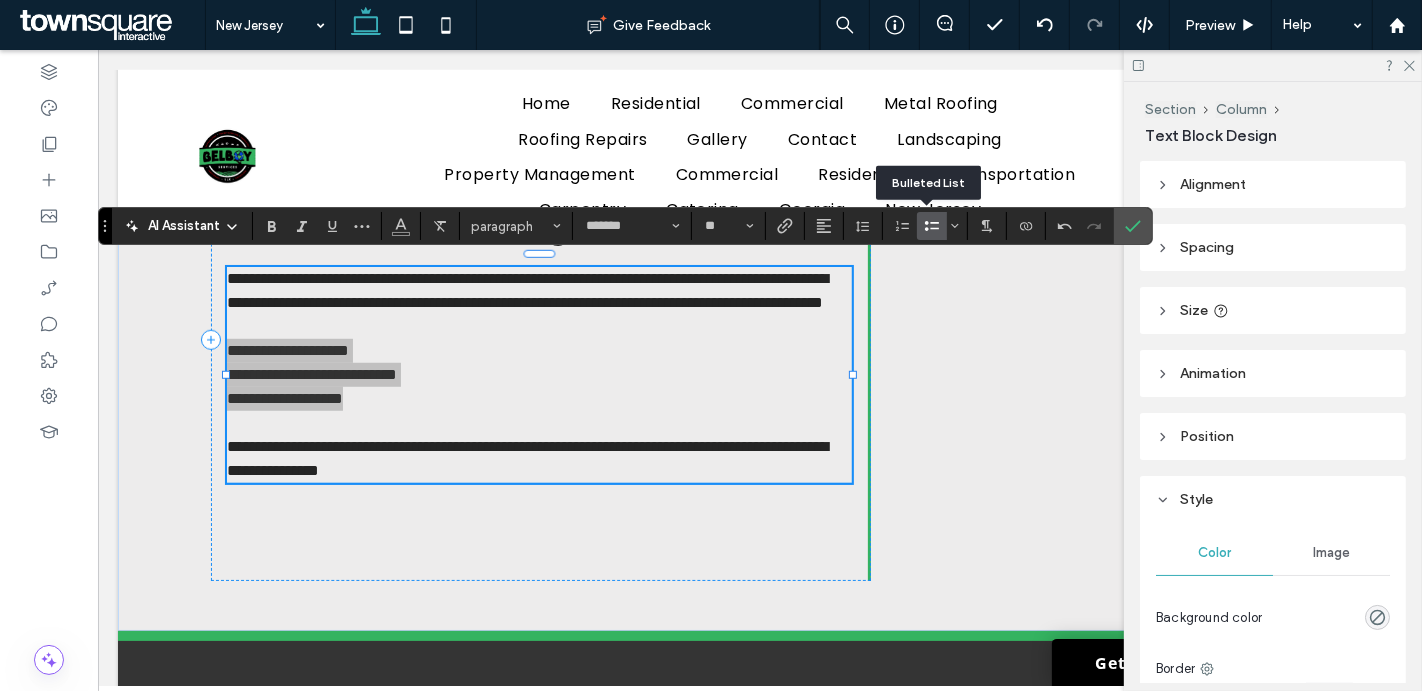 click 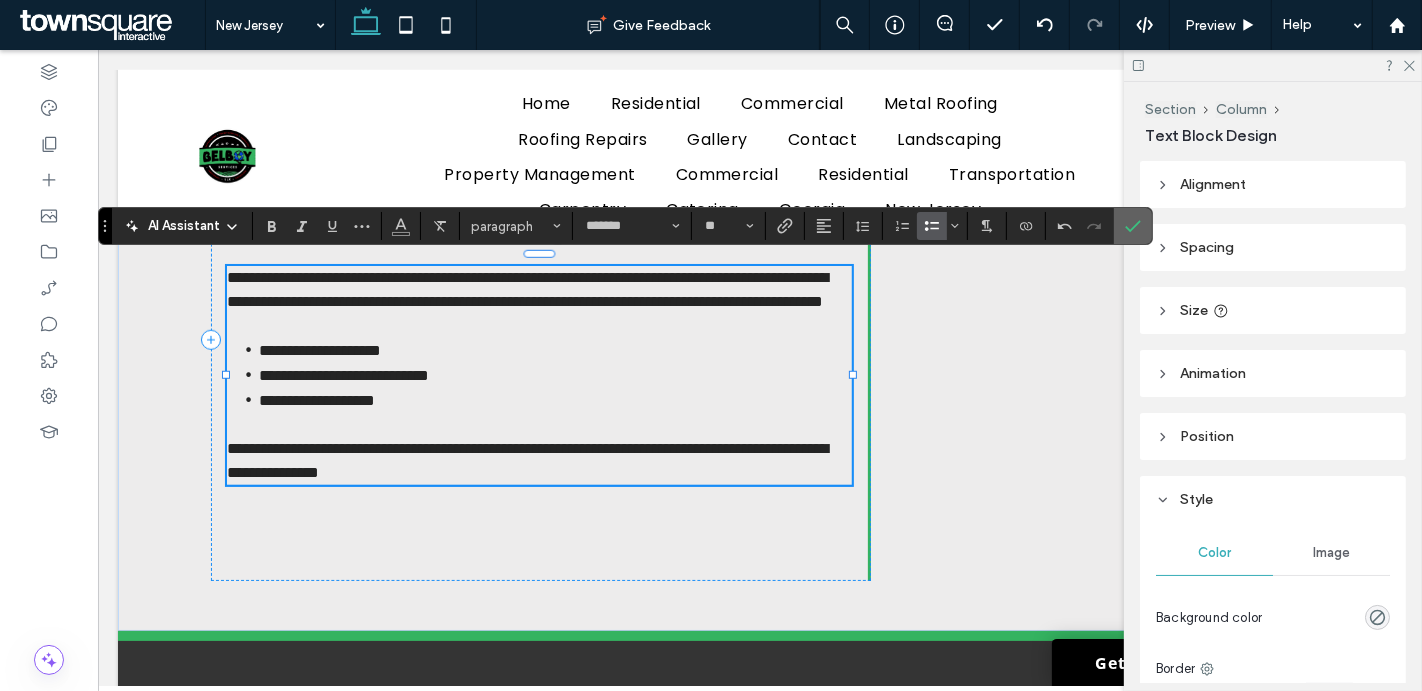 click 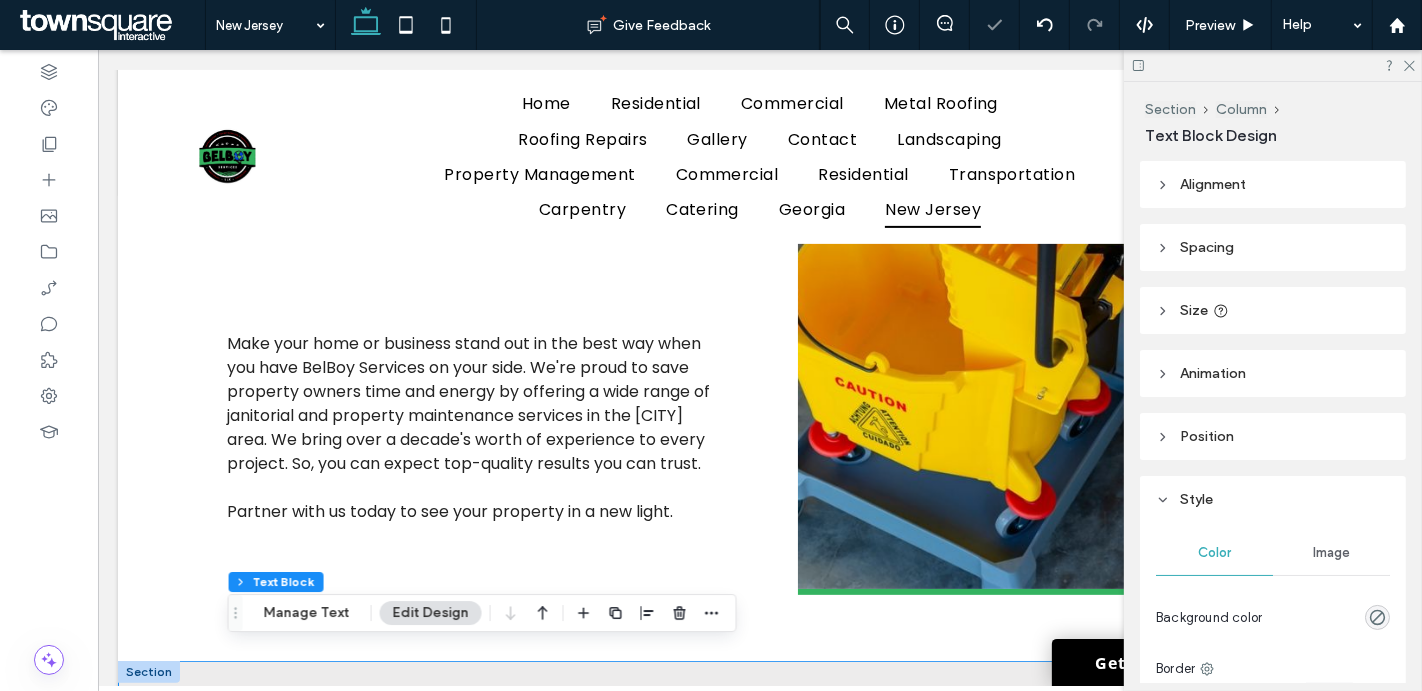 scroll, scrollTop: 514, scrollLeft: 0, axis: vertical 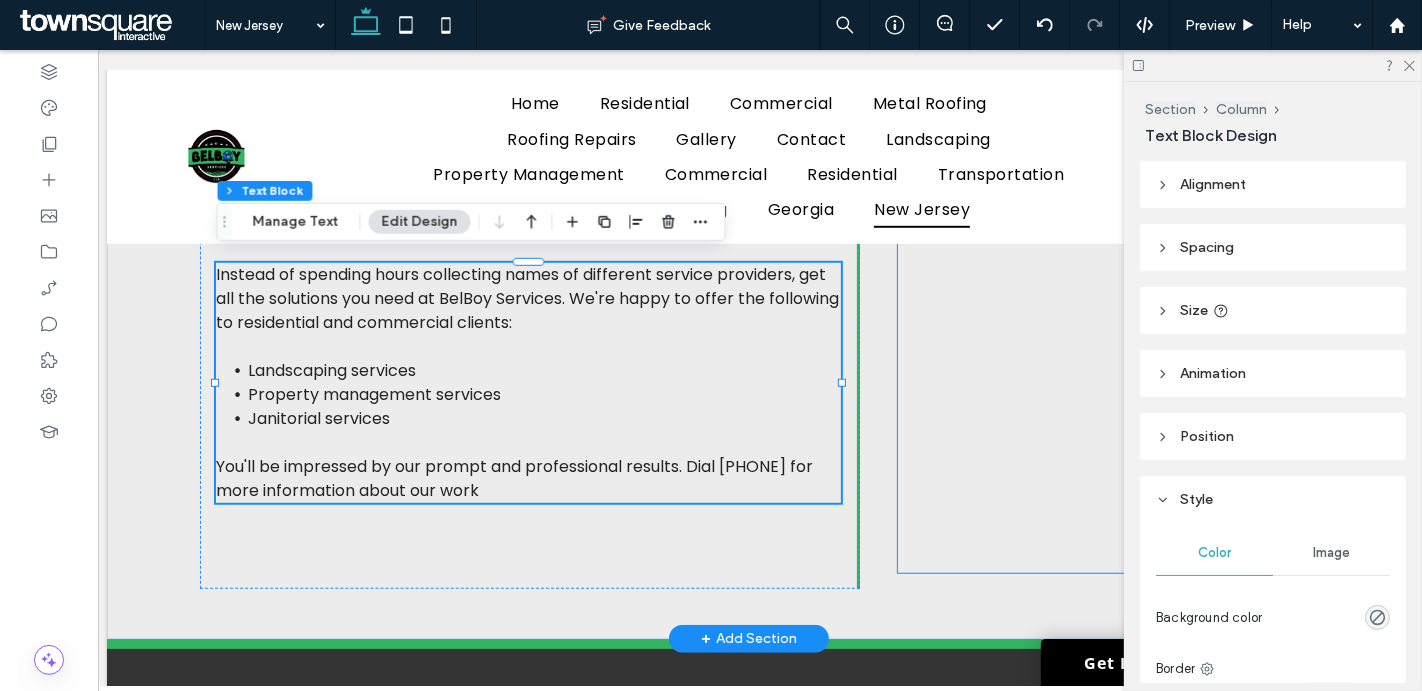 click at bounding box center [1088, 348] 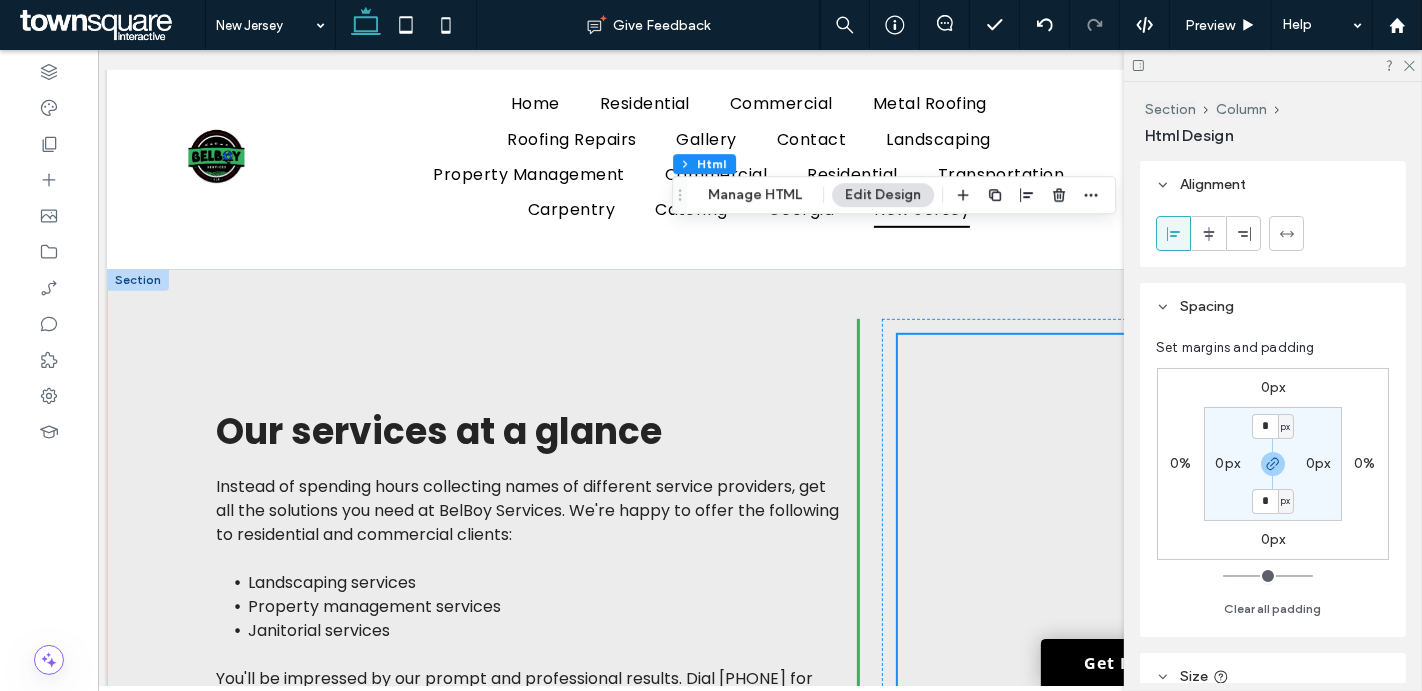scroll, scrollTop: 918, scrollLeft: 0, axis: vertical 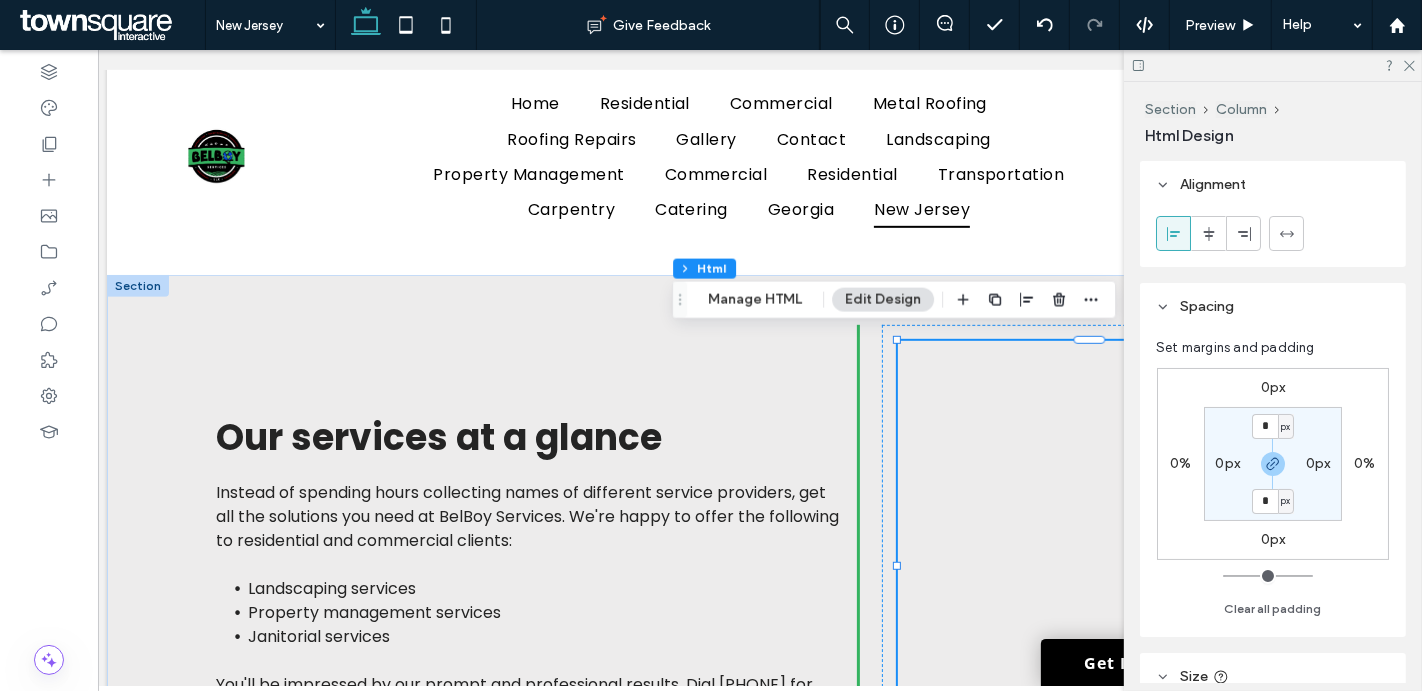 click at bounding box center (1088, 566) 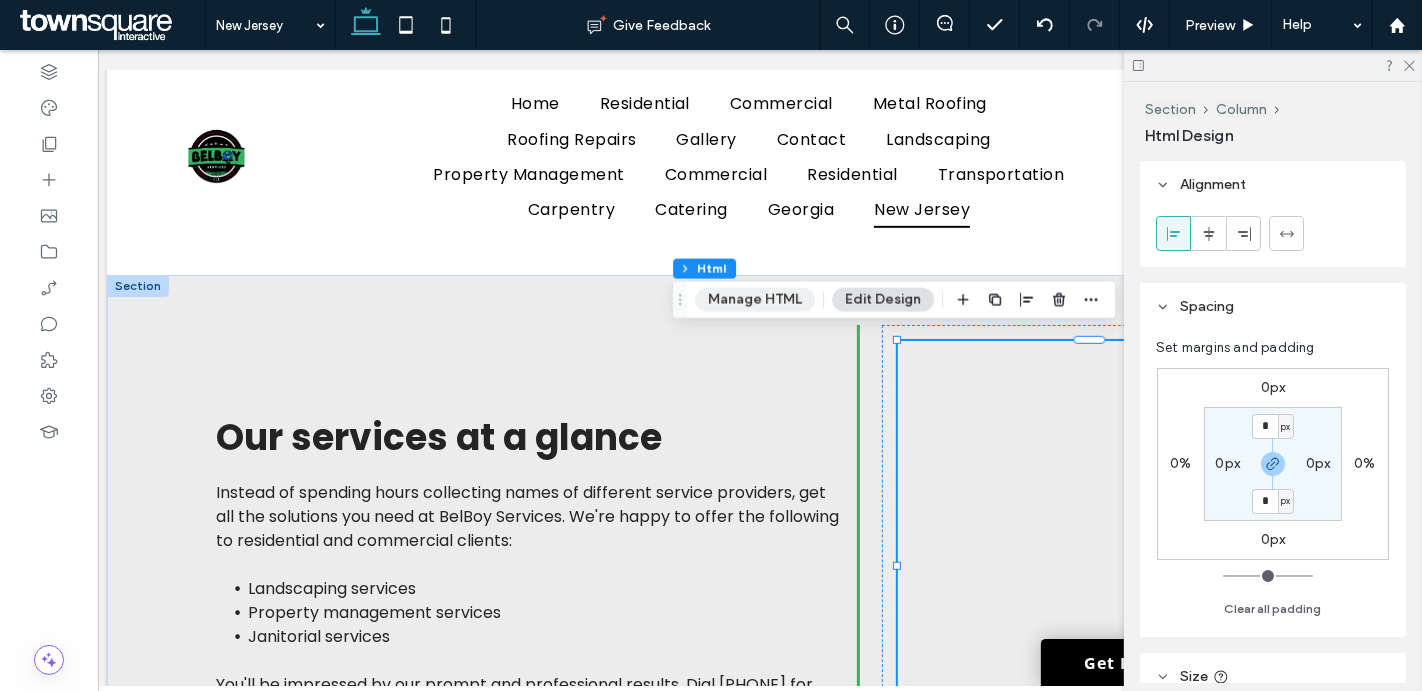 click on "Manage HTML" at bounding box center [755, 300] 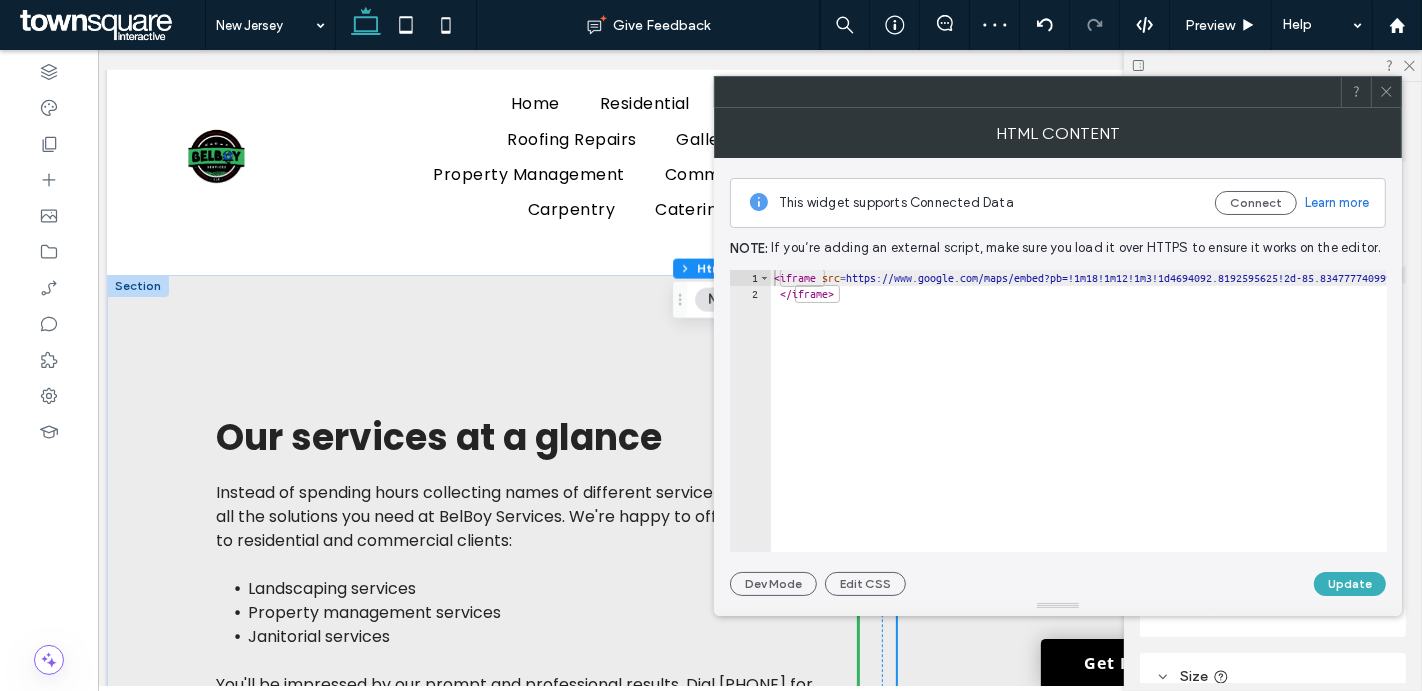 type on "*********" 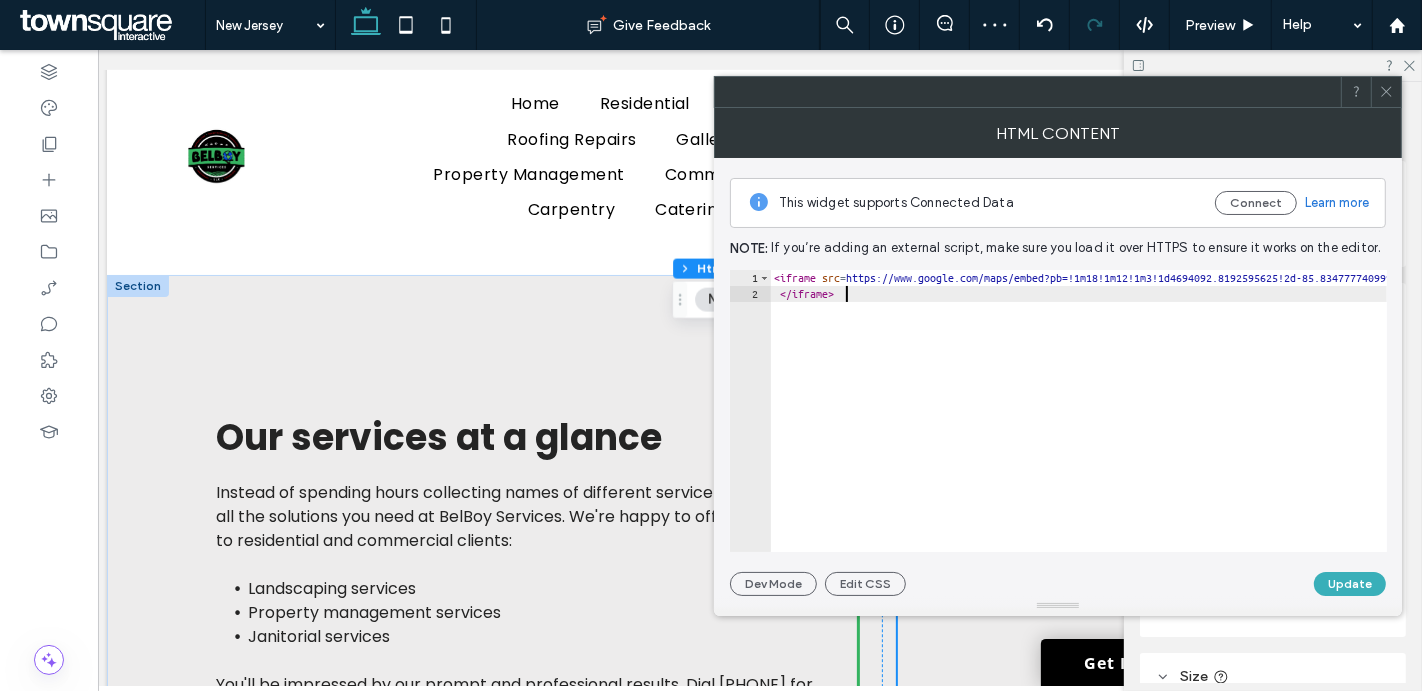 drag, startPoint x: 1105, startPoint y: 419, endPoint x: 1112, endPoint y: 17, distance: 402.06094 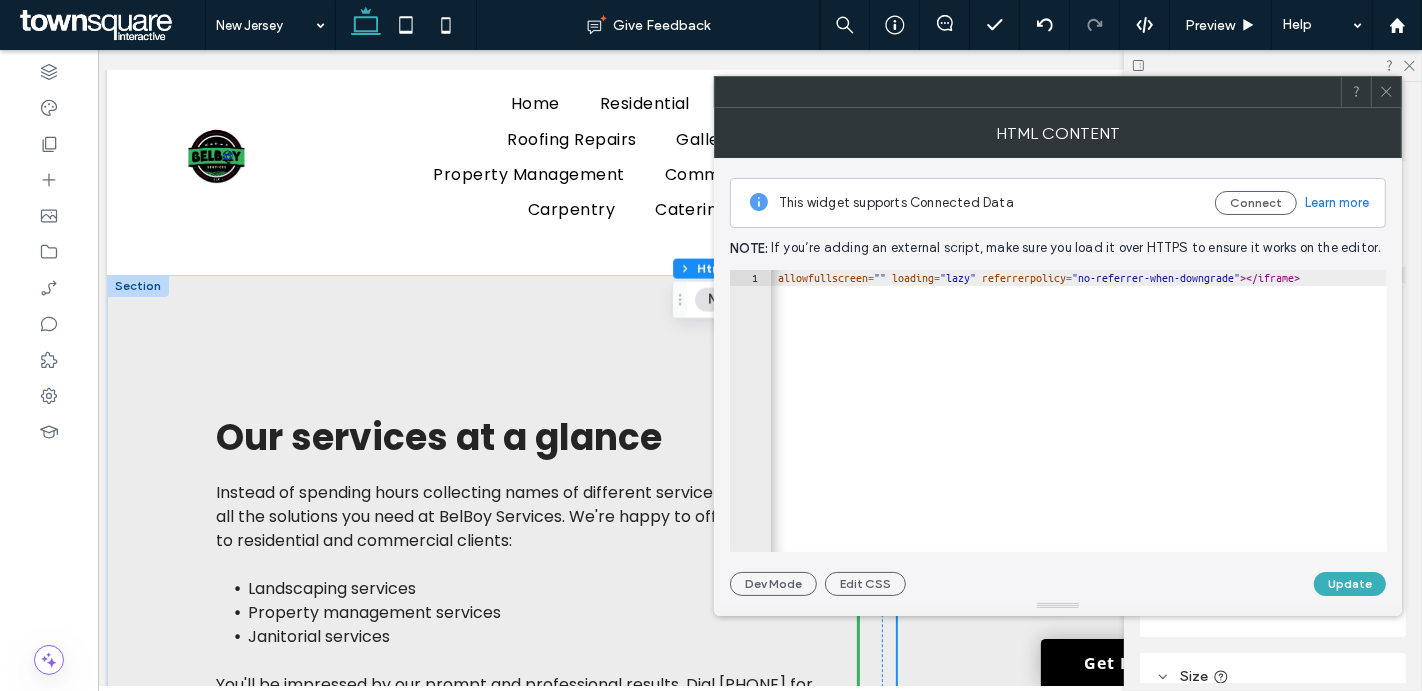 scroll, scrollTop: 0, scrollLeft: 1927, axis: horizontal 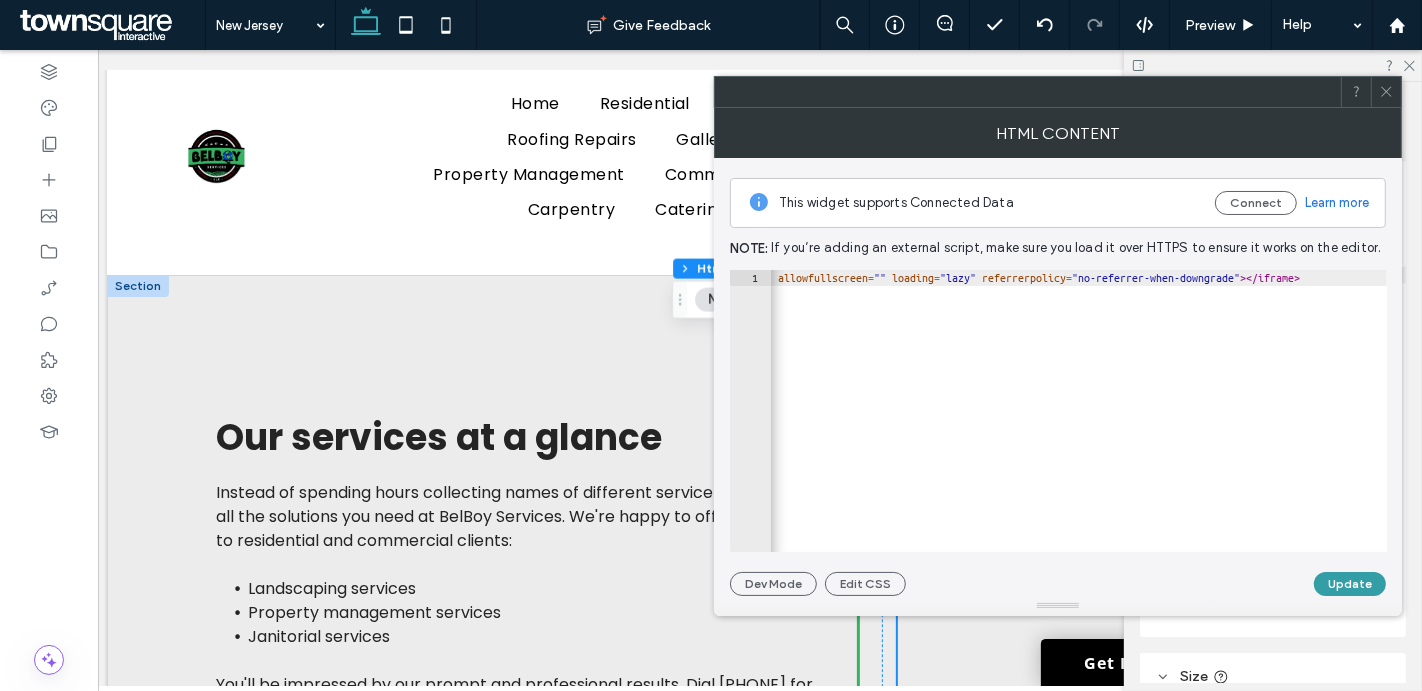 click on "Update" at bounding box center (1350, 584) 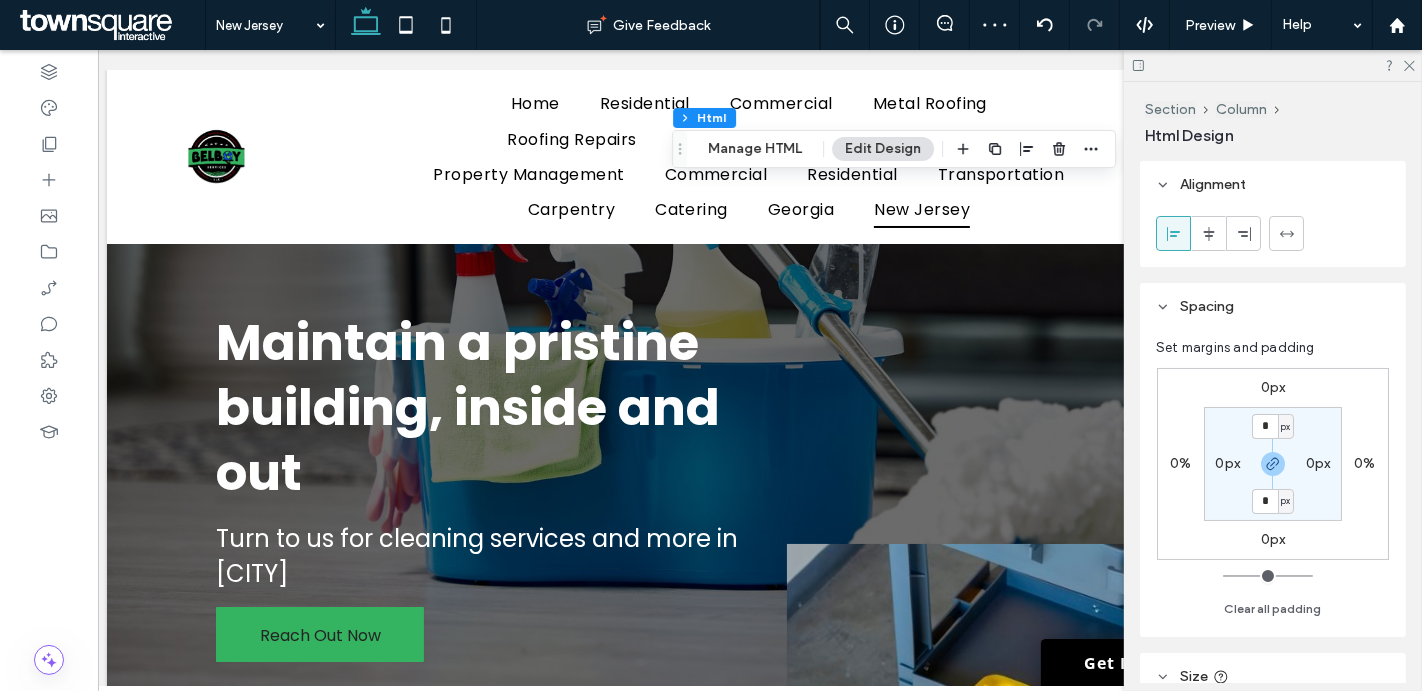 scroll, scrollTop: 1151, scrollLeft: 0, axis: vertical 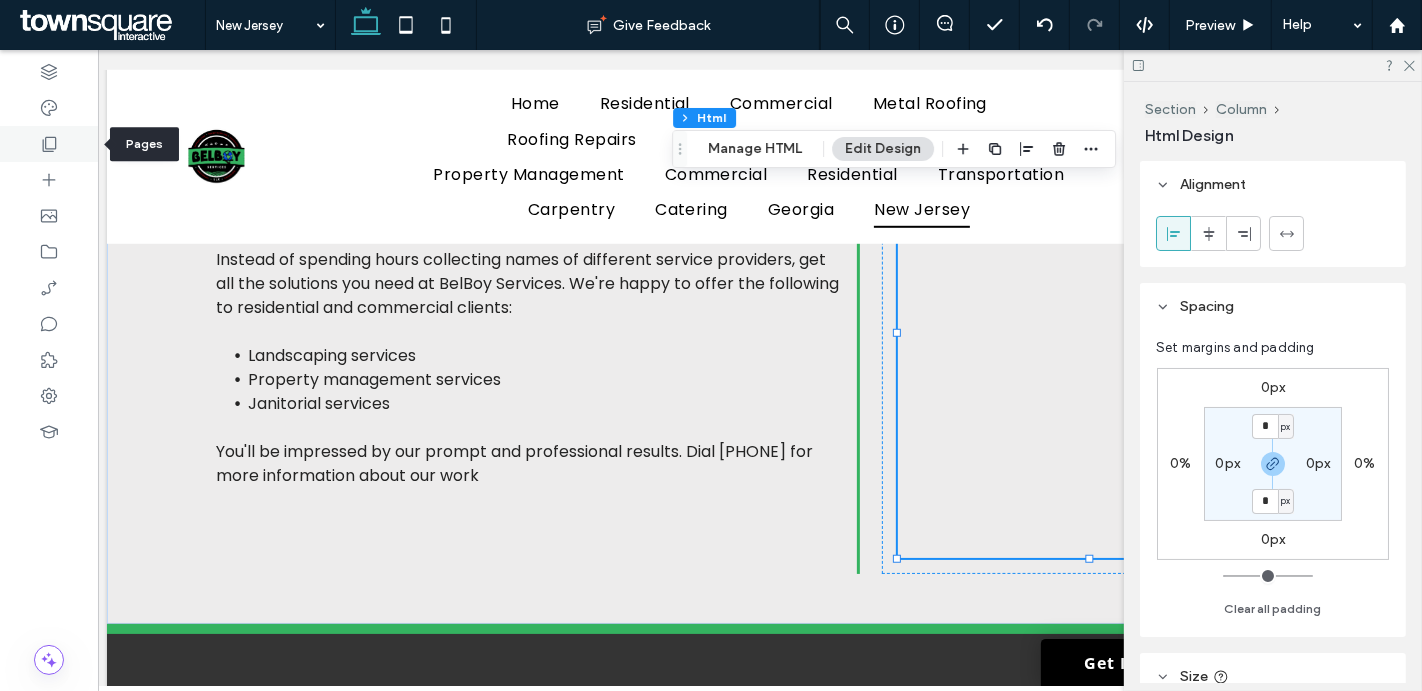 click 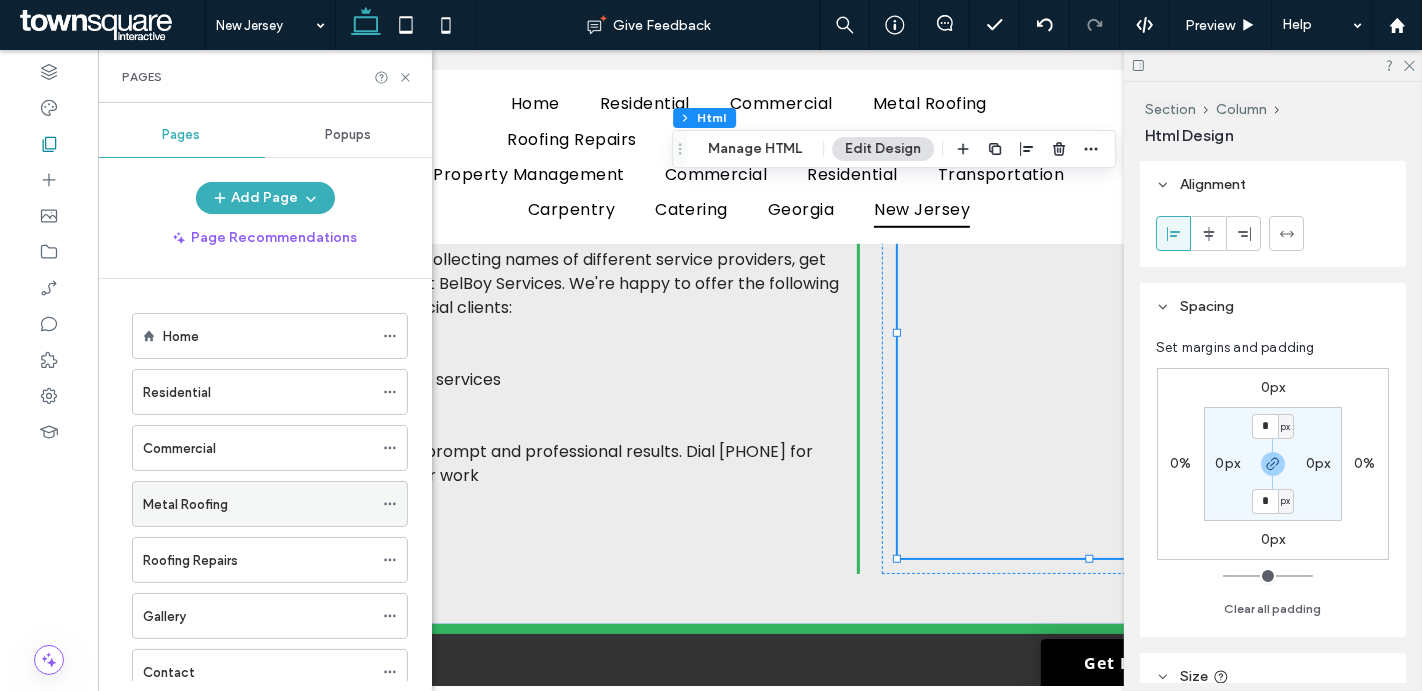 scroll, scrollTop: 607, scrollLeft: 0, axis: vertical 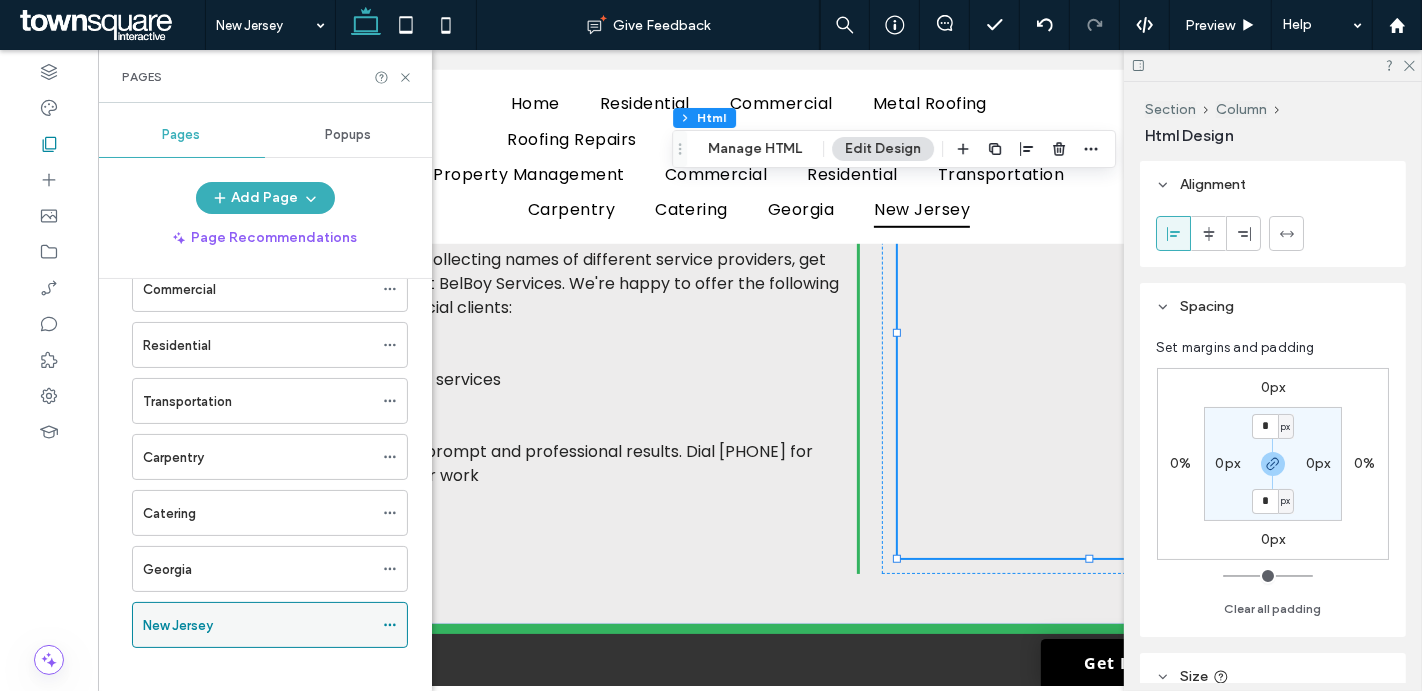 click 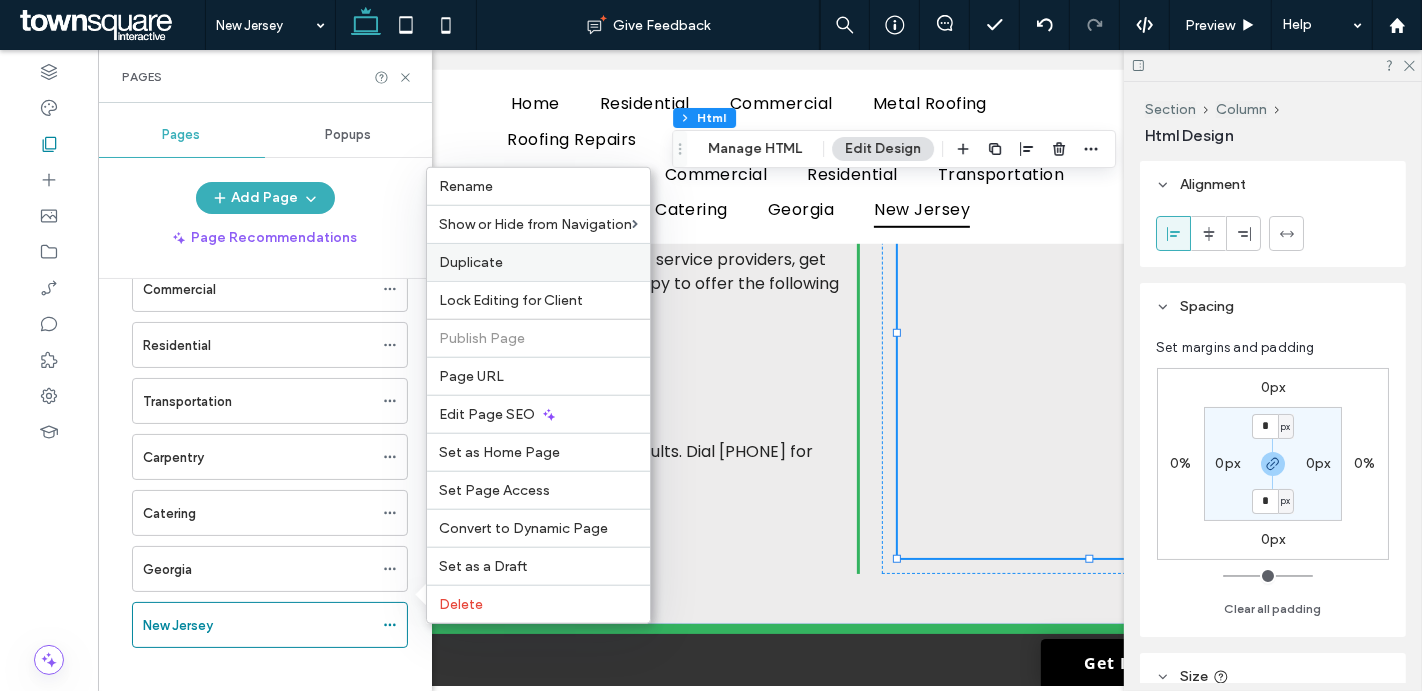 click on "Duplicate" at bounding box center (471, 262) 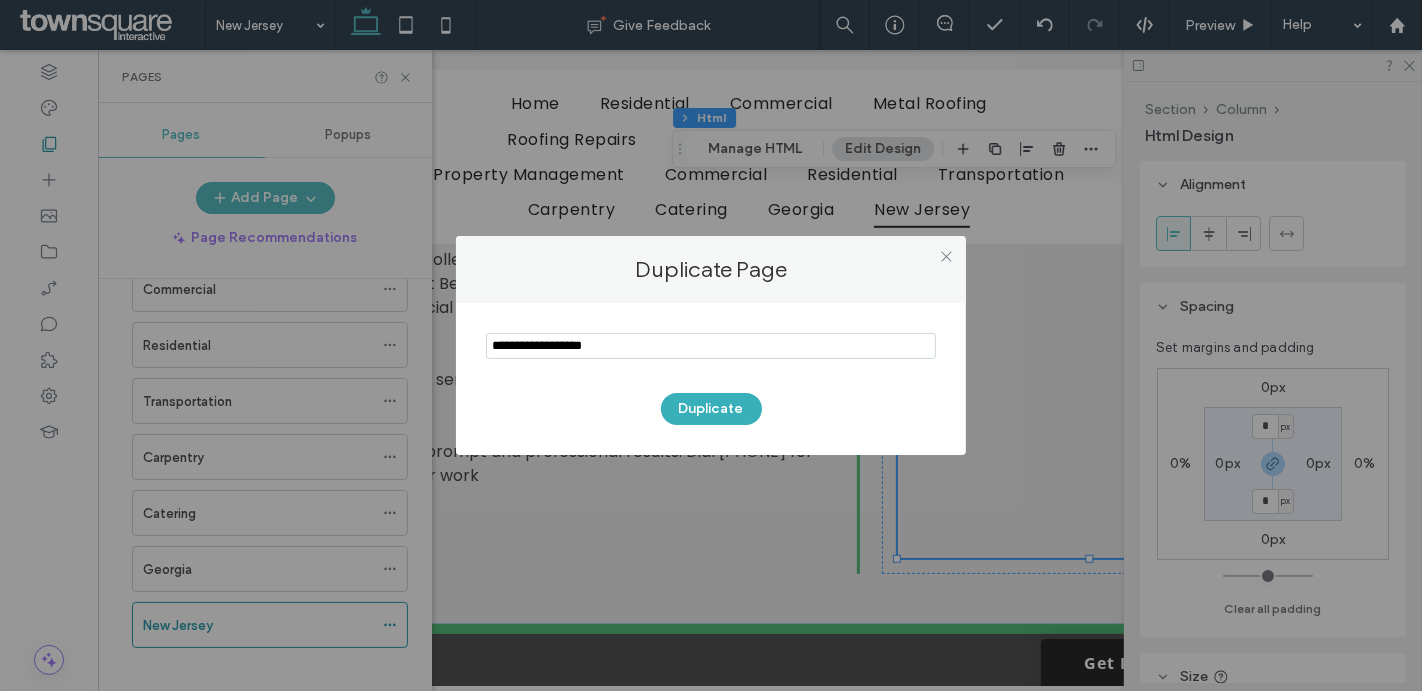 click at bounding box center (711, 346) 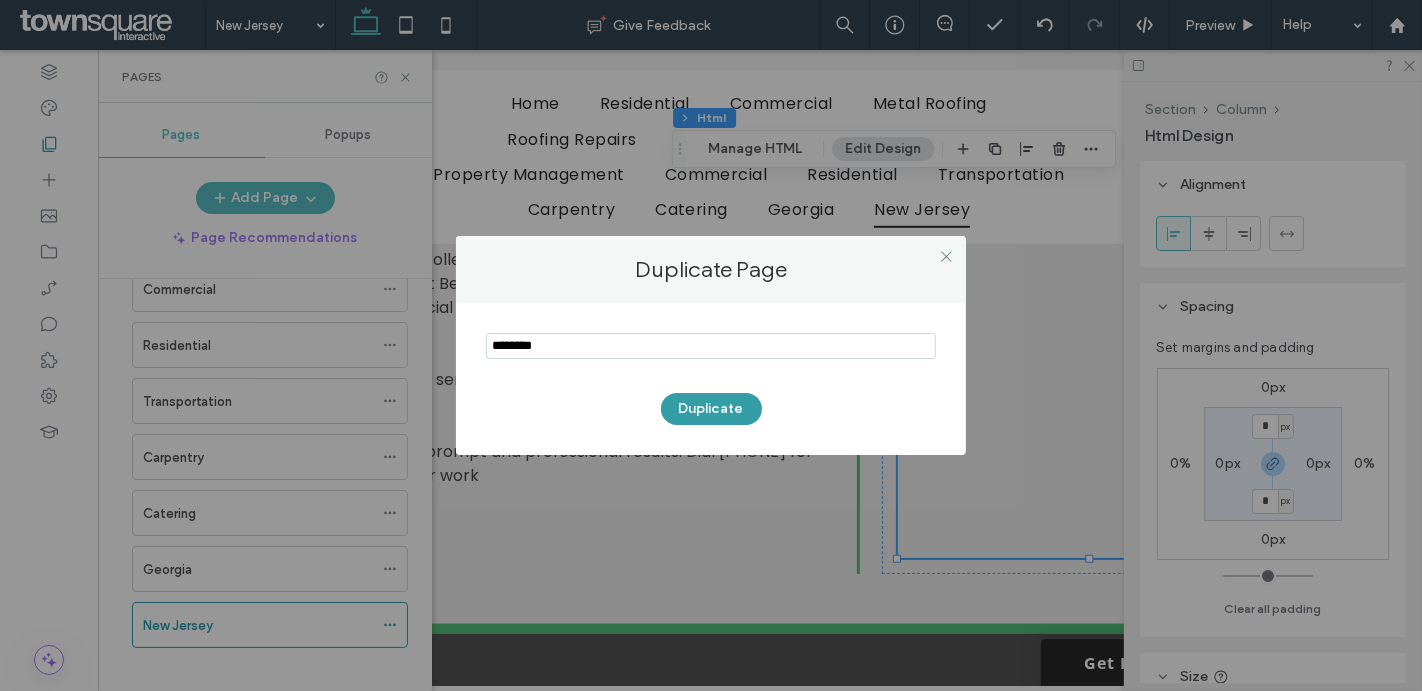 type on "********" 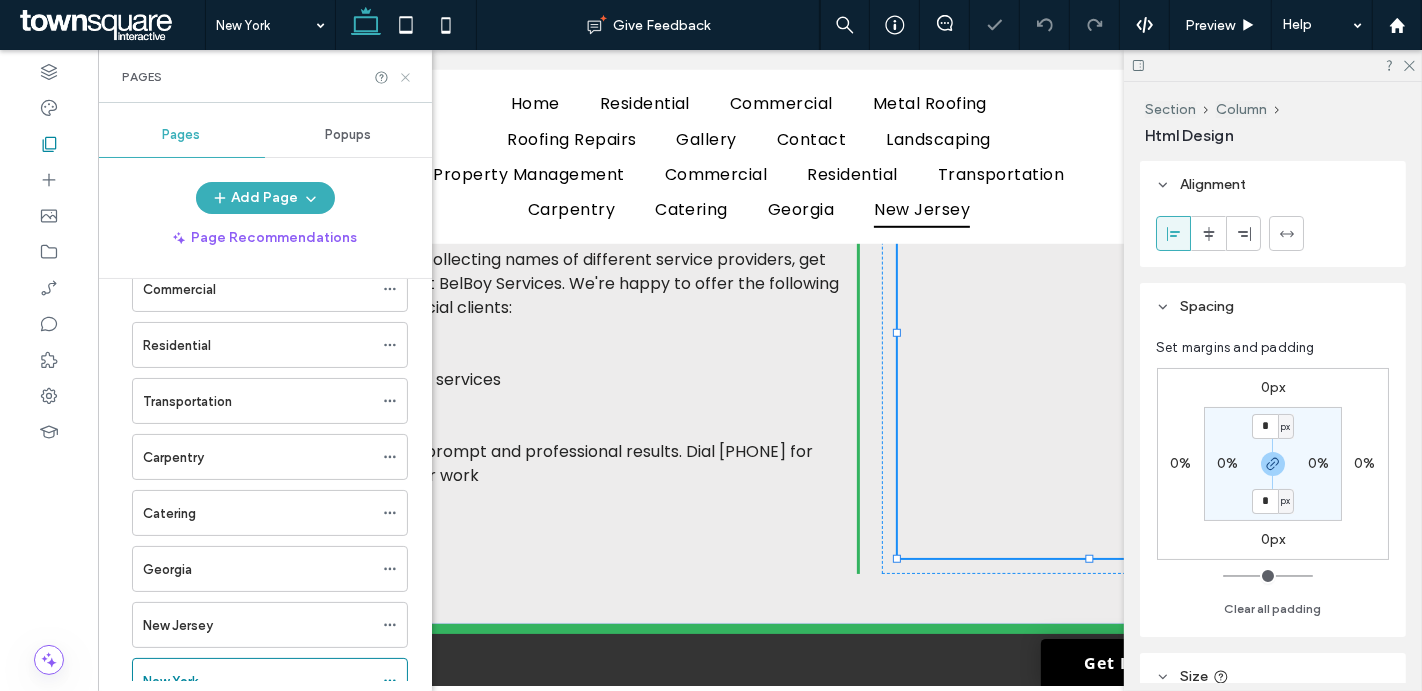 click 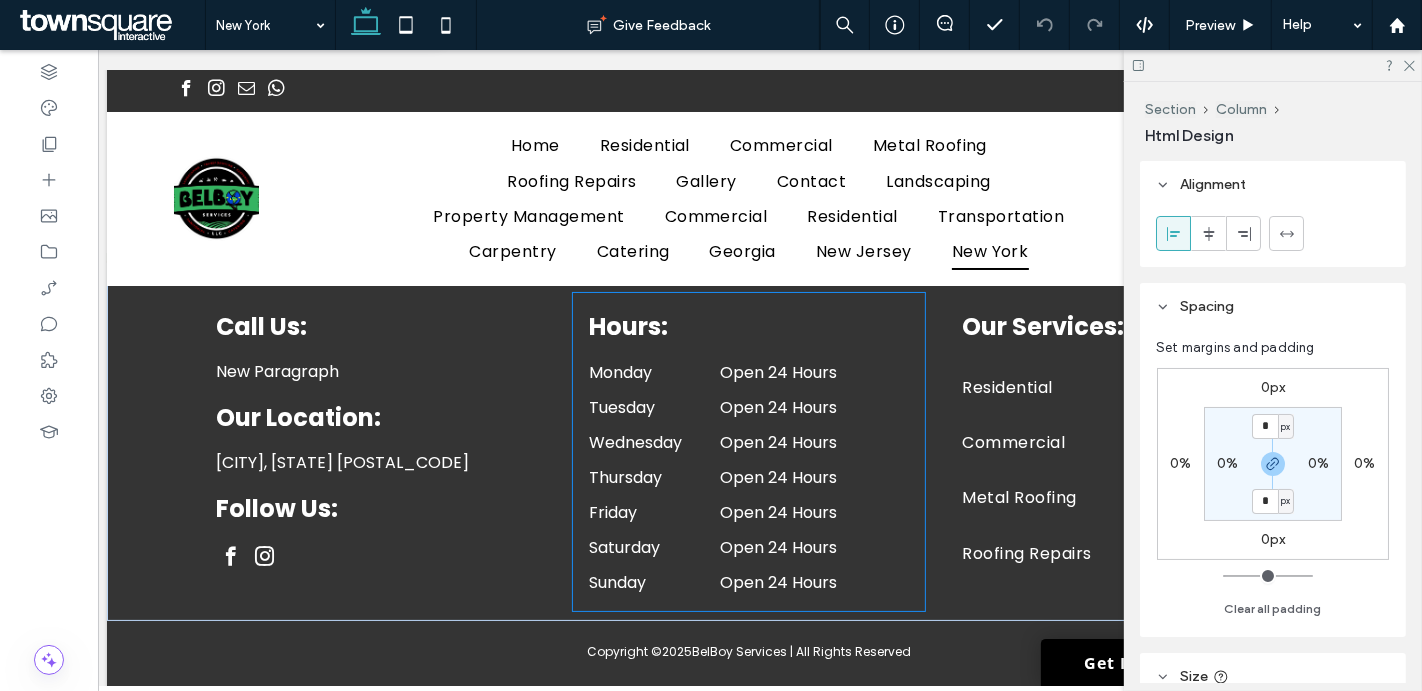 scroll, scrollTop: 0, scrollLeft: 0, axis: both 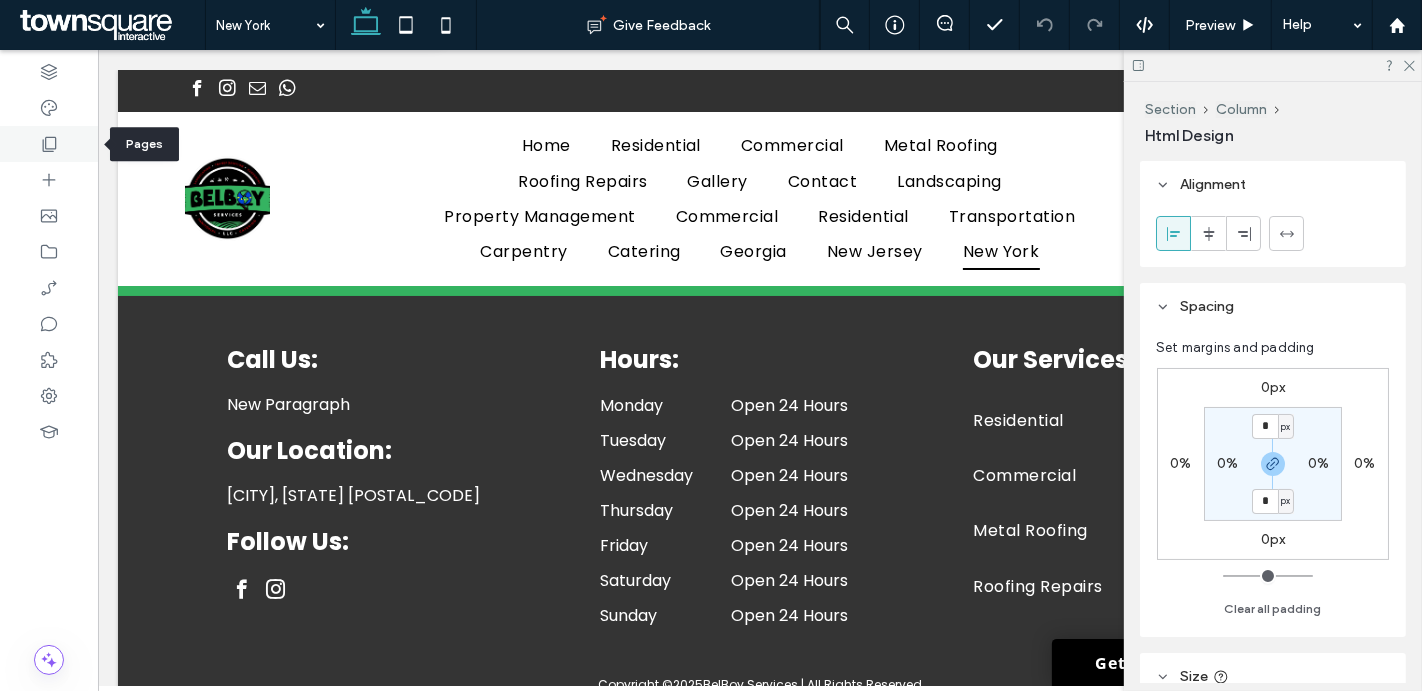 click 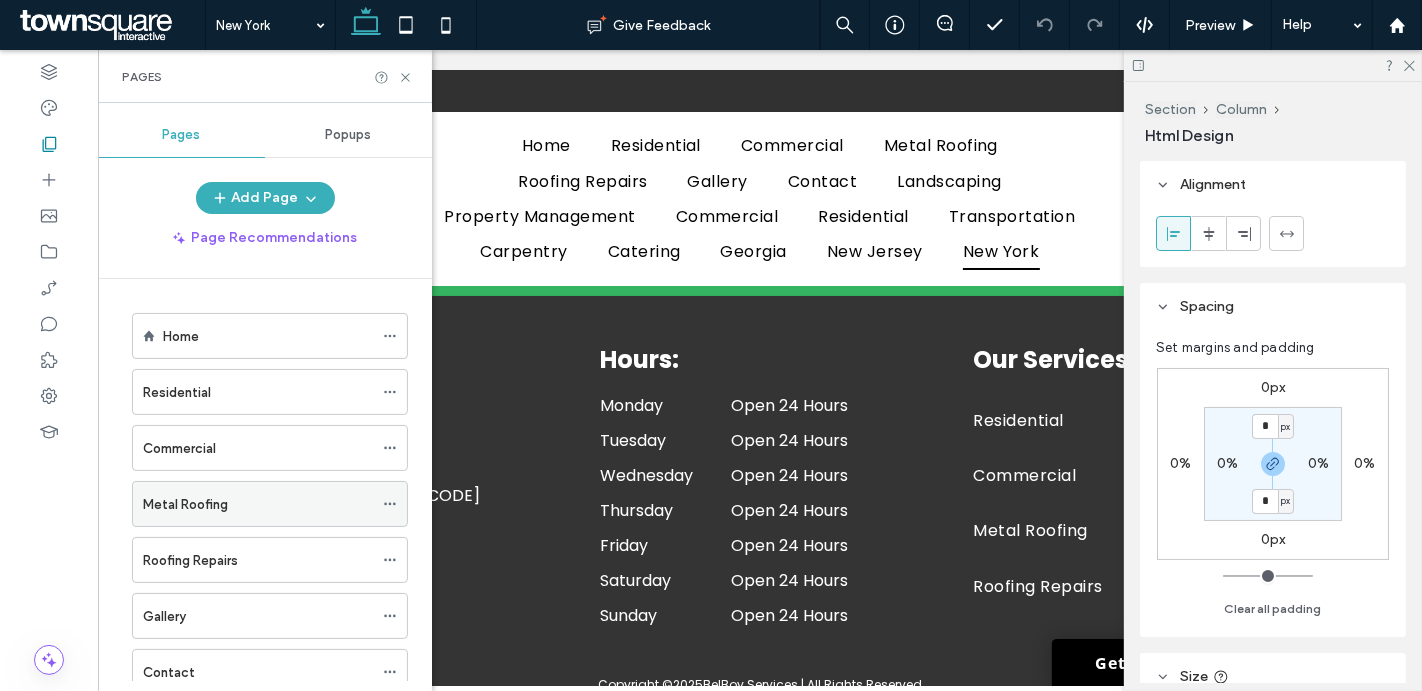 scroll, scrollTop: 662, scrollLeft: 0, axis: vertical 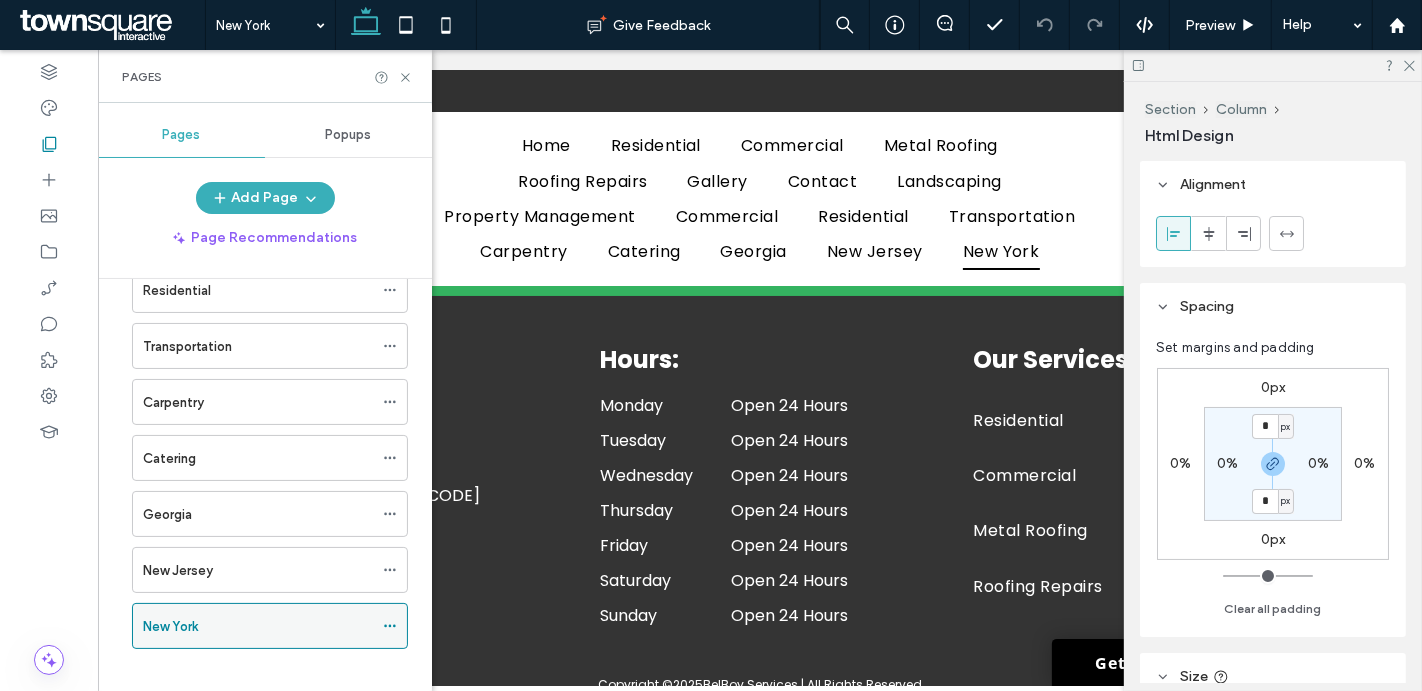click 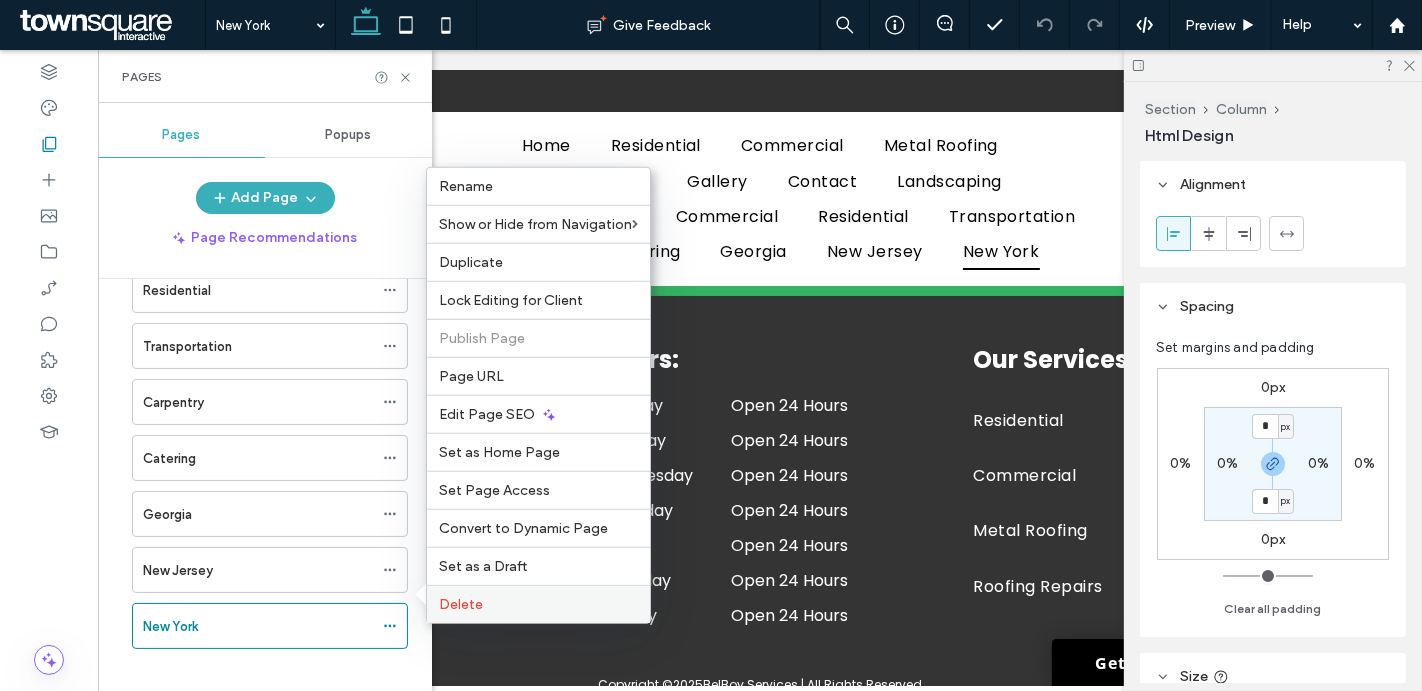 click on "Delete" at bounding box center (461, 604) 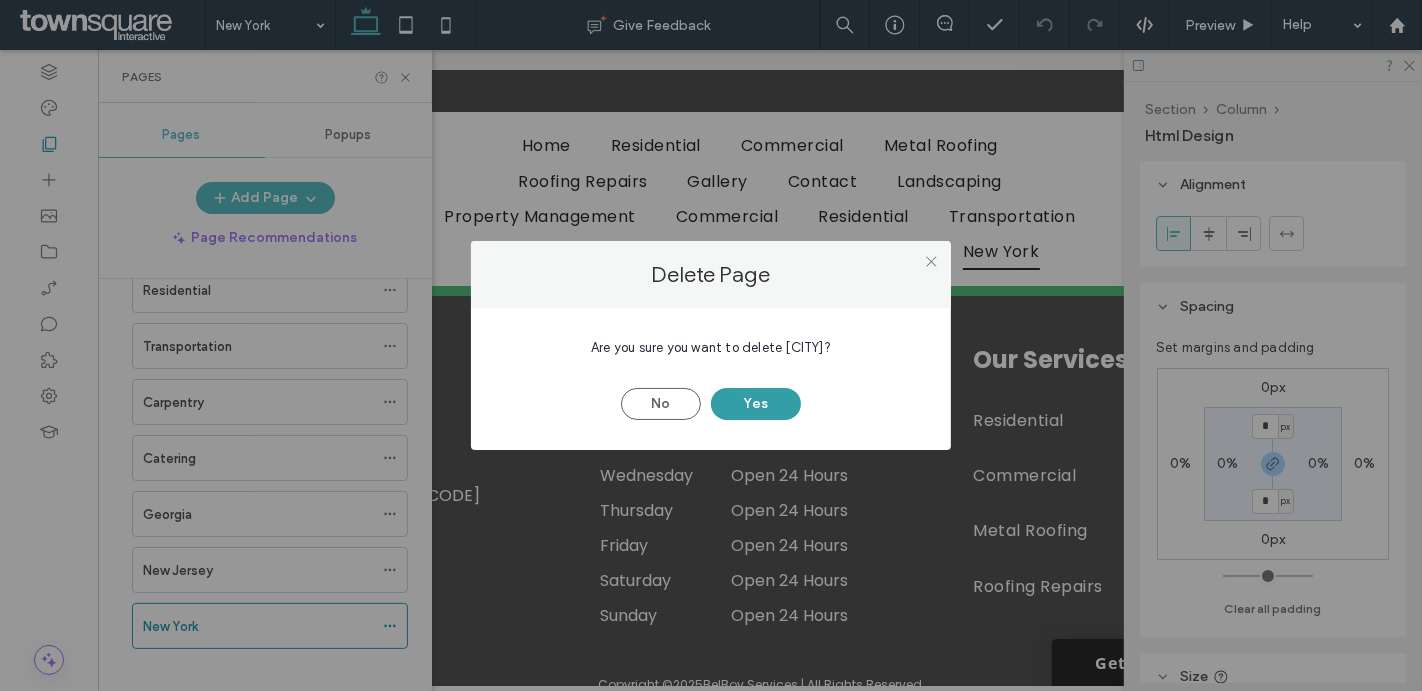 click on "Yes" at bounding box center [756, 404] 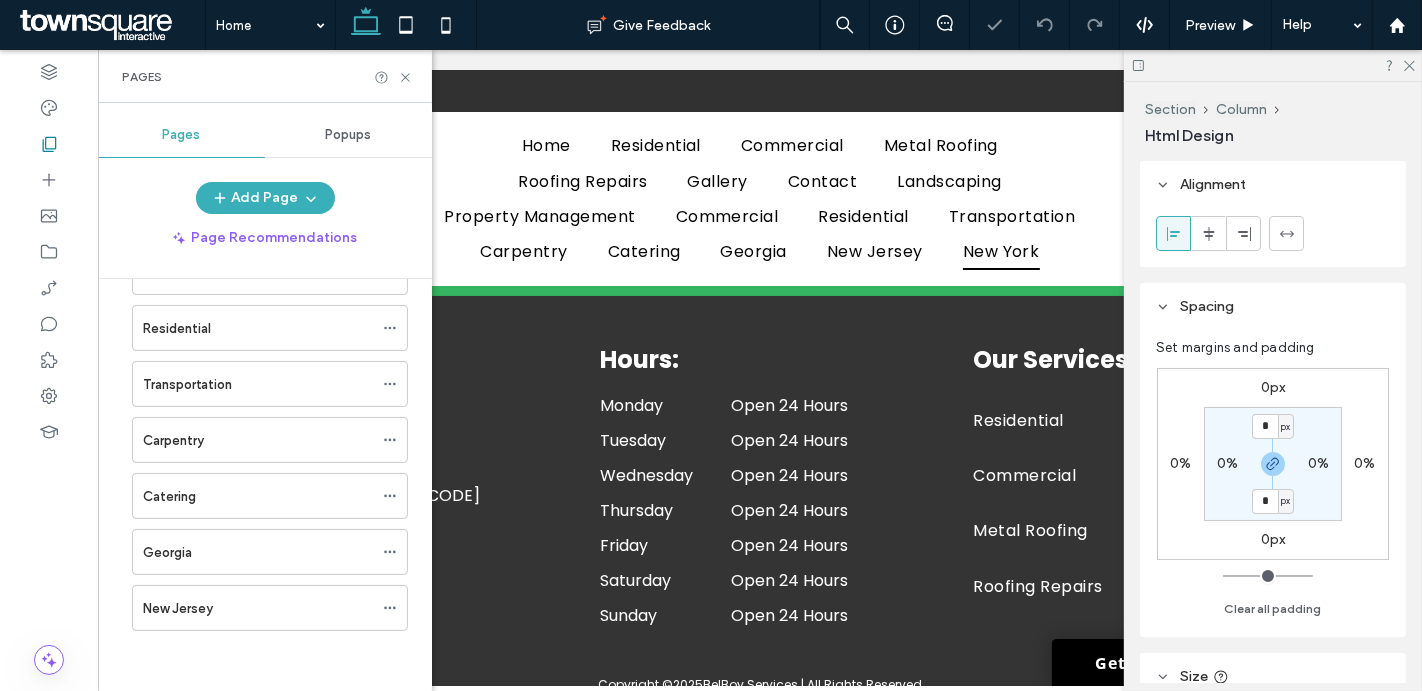 scroll, scrollTop: 607, scrollLeft: 0, axis: vertical 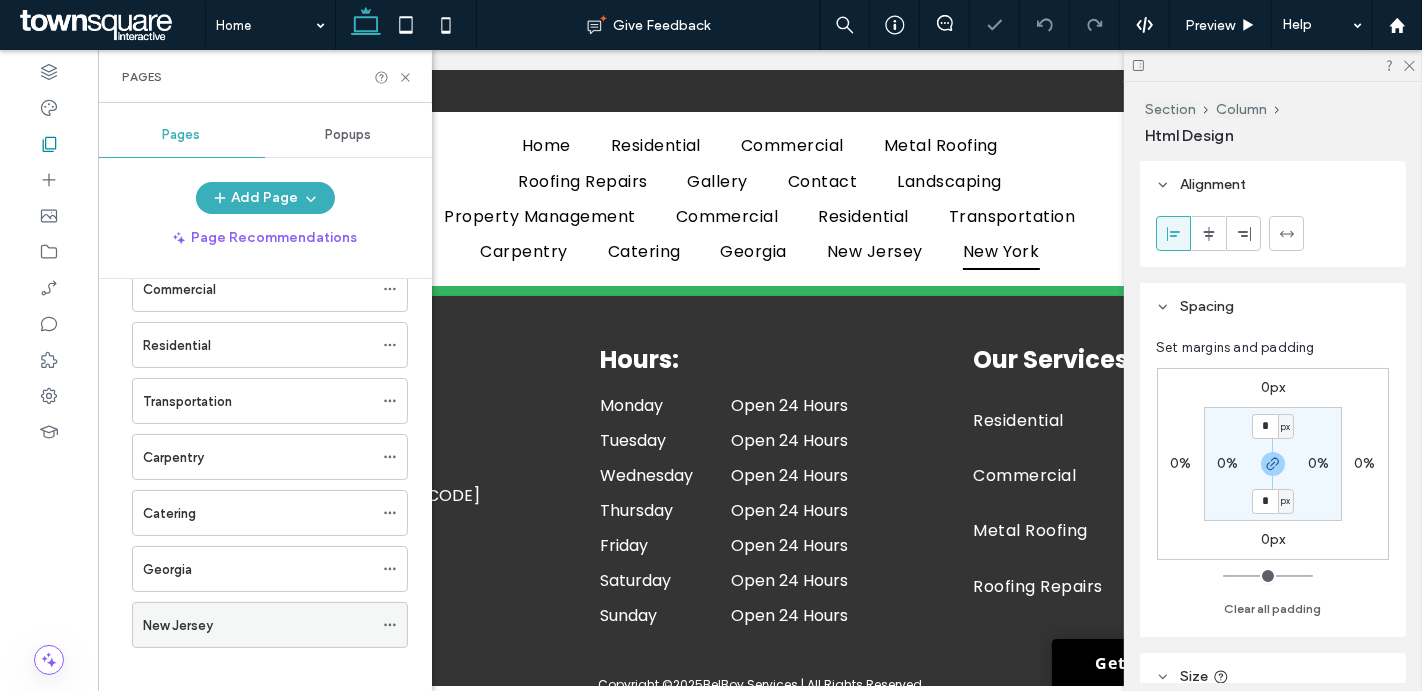 click 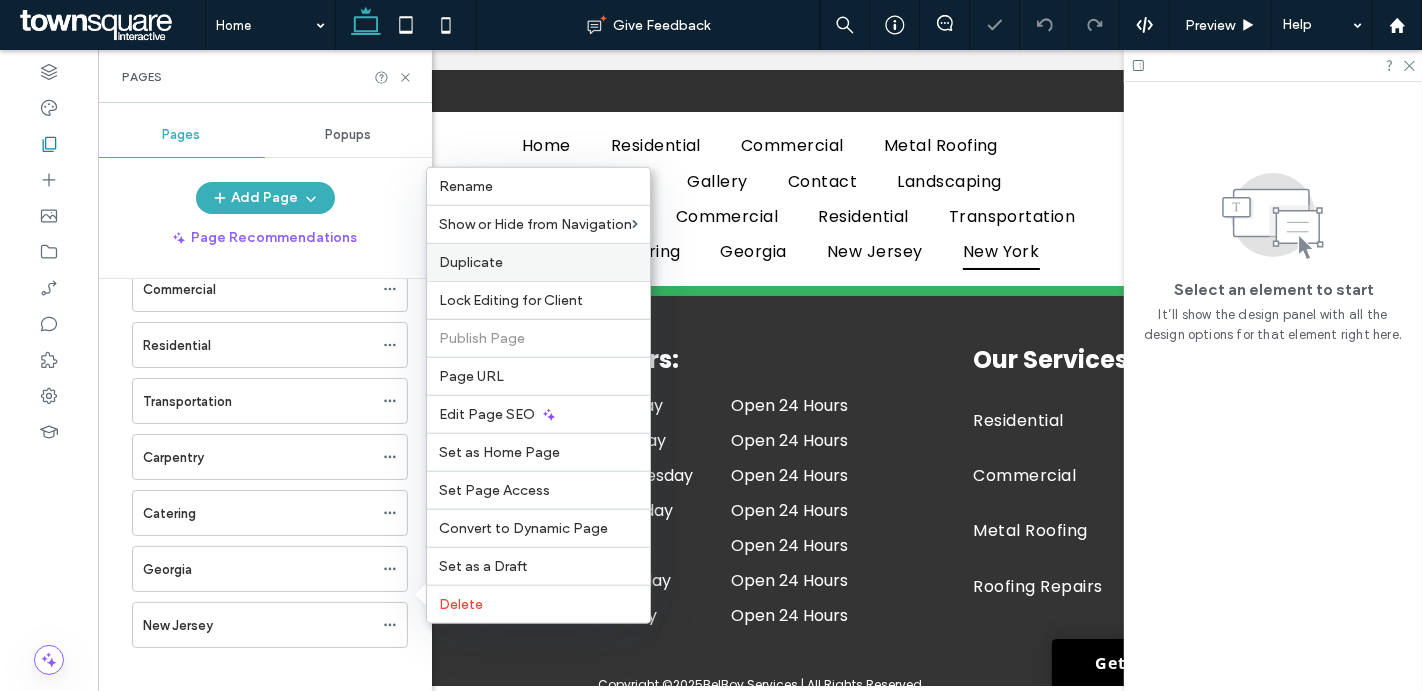click on "Duplicate" at bounding box center [471, 262] 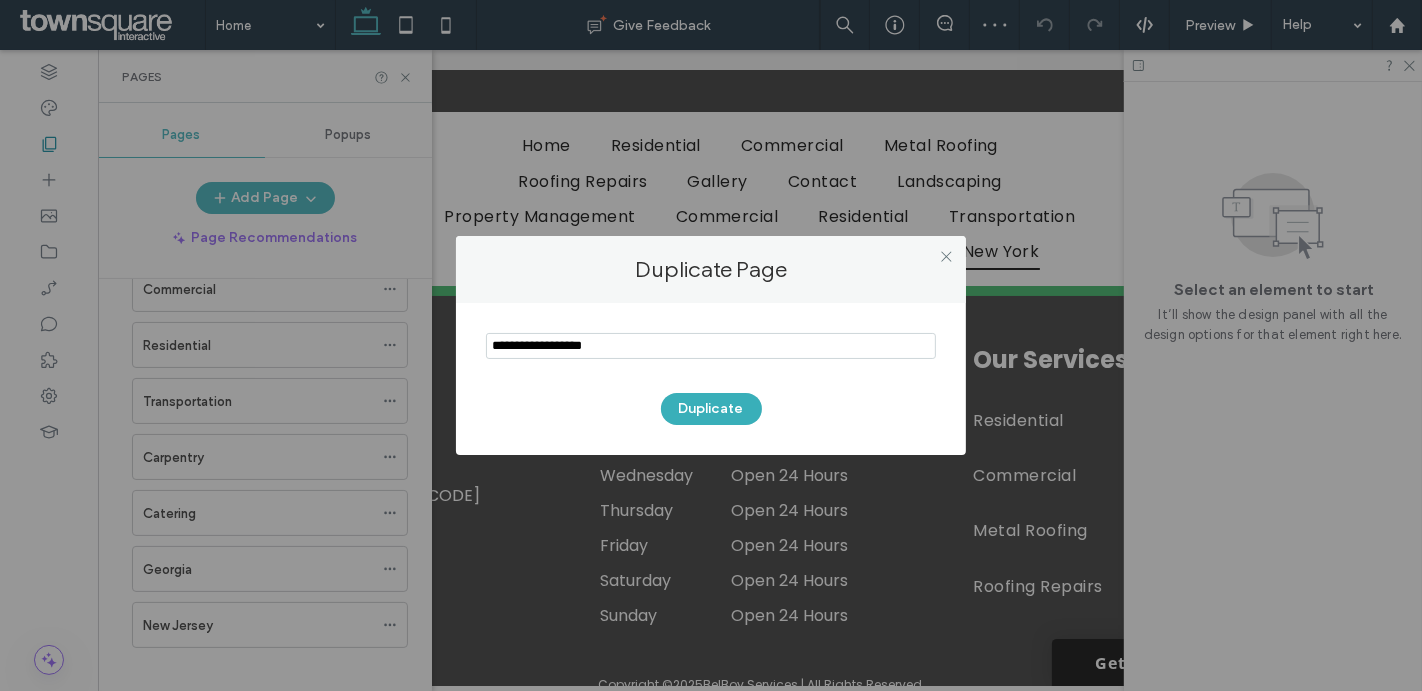 click at bounding box center [711, 346] 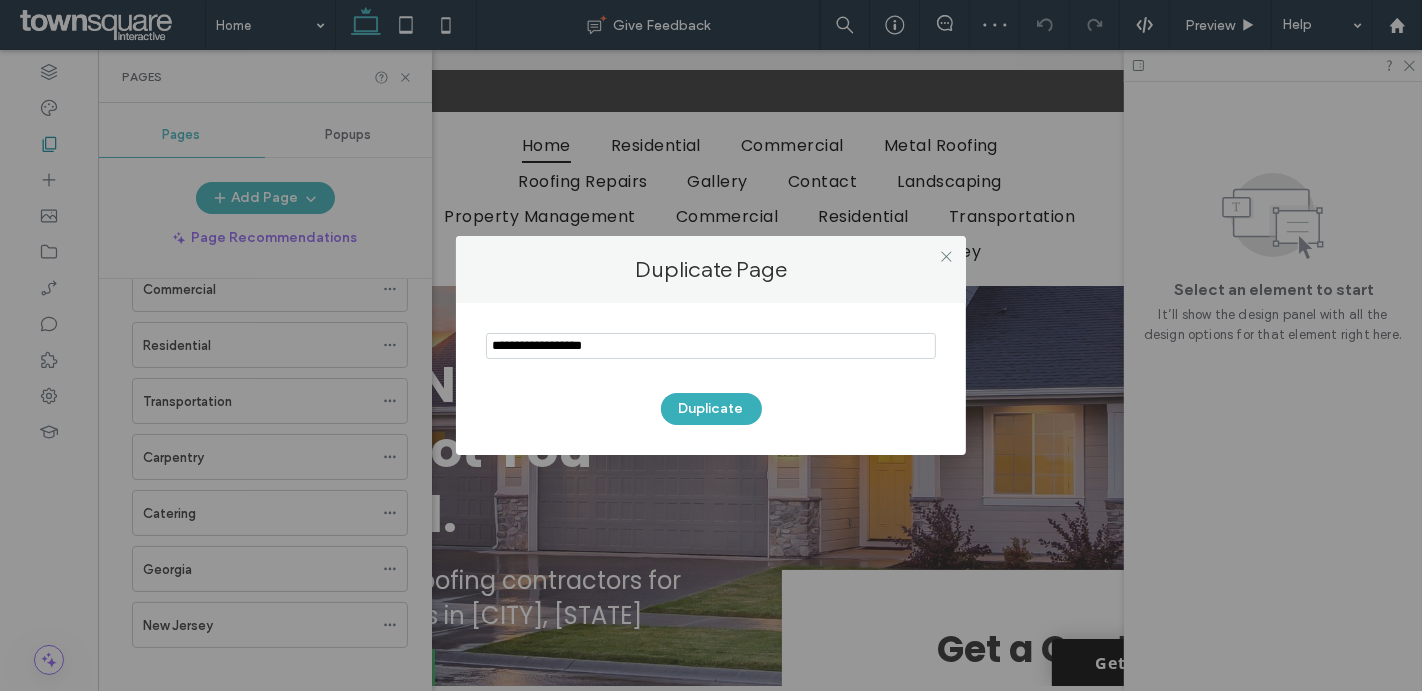scroll, scrollTop: 0, scrollLeft: 0, axis: both 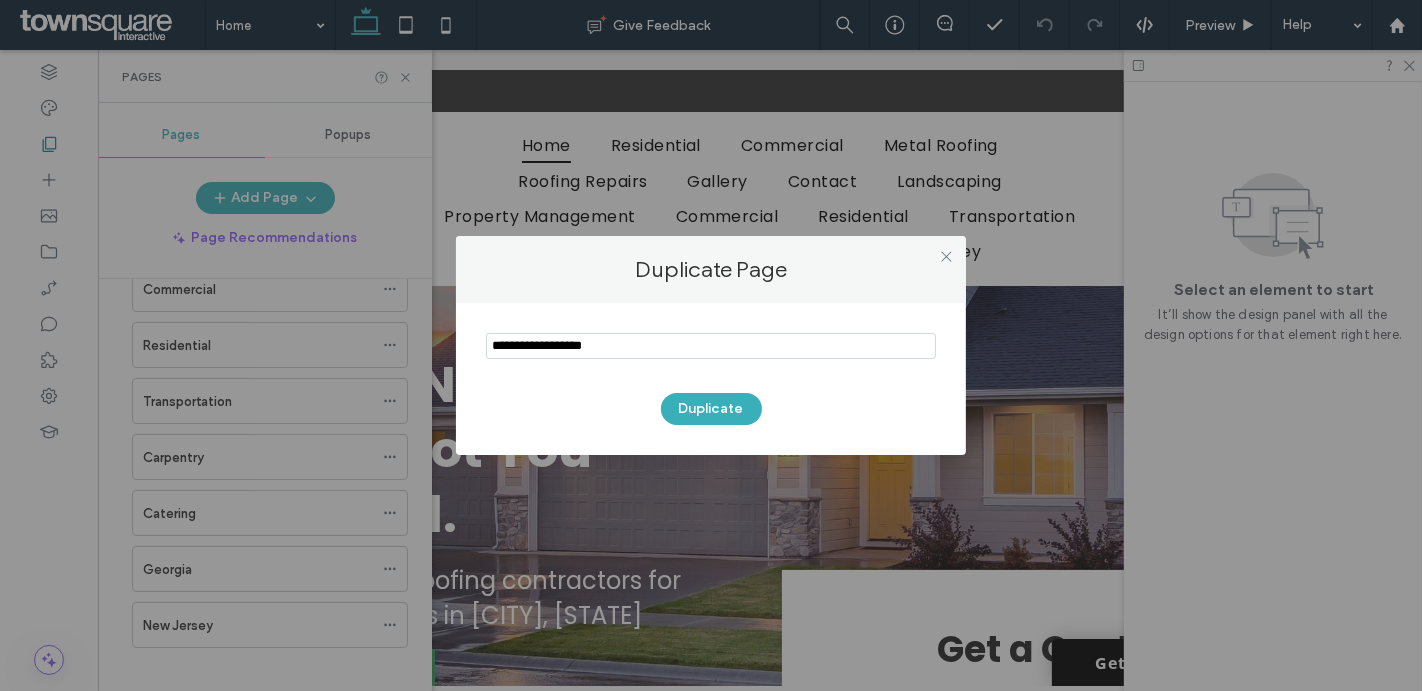 click at bounding box center [711, 346] 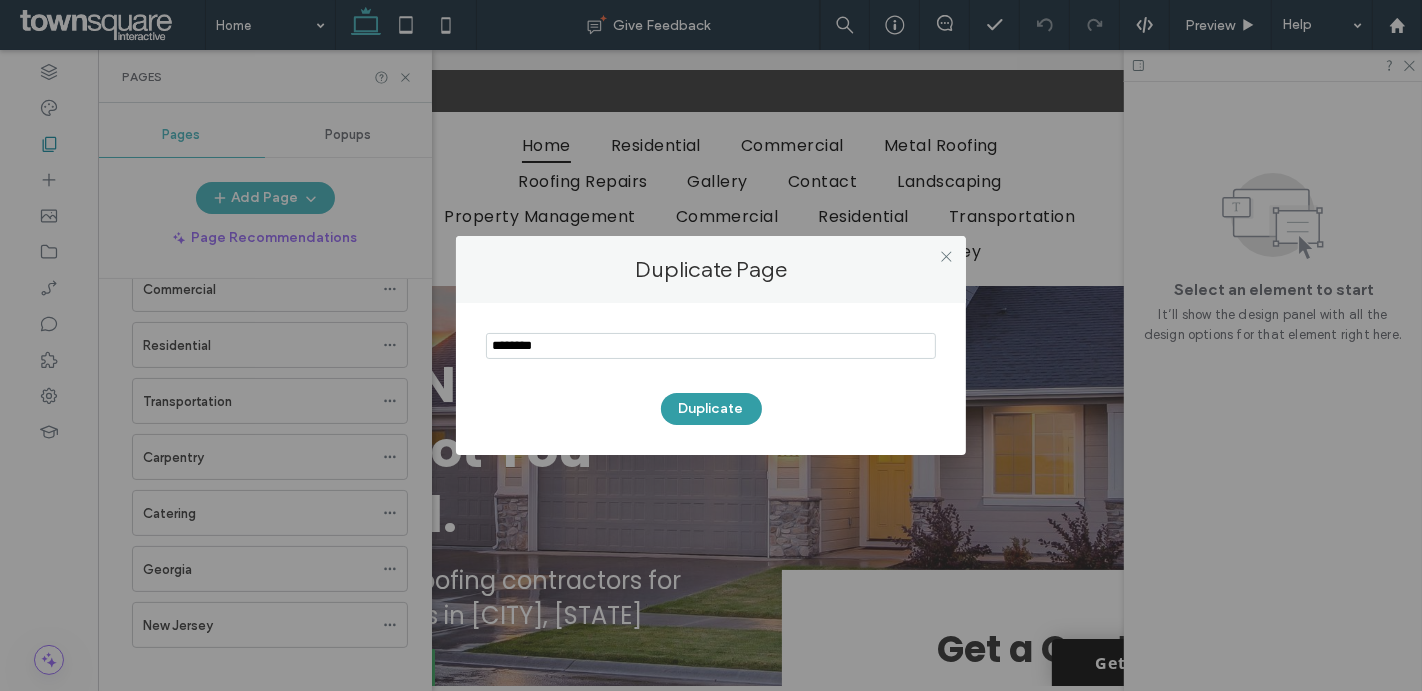 type on "********" 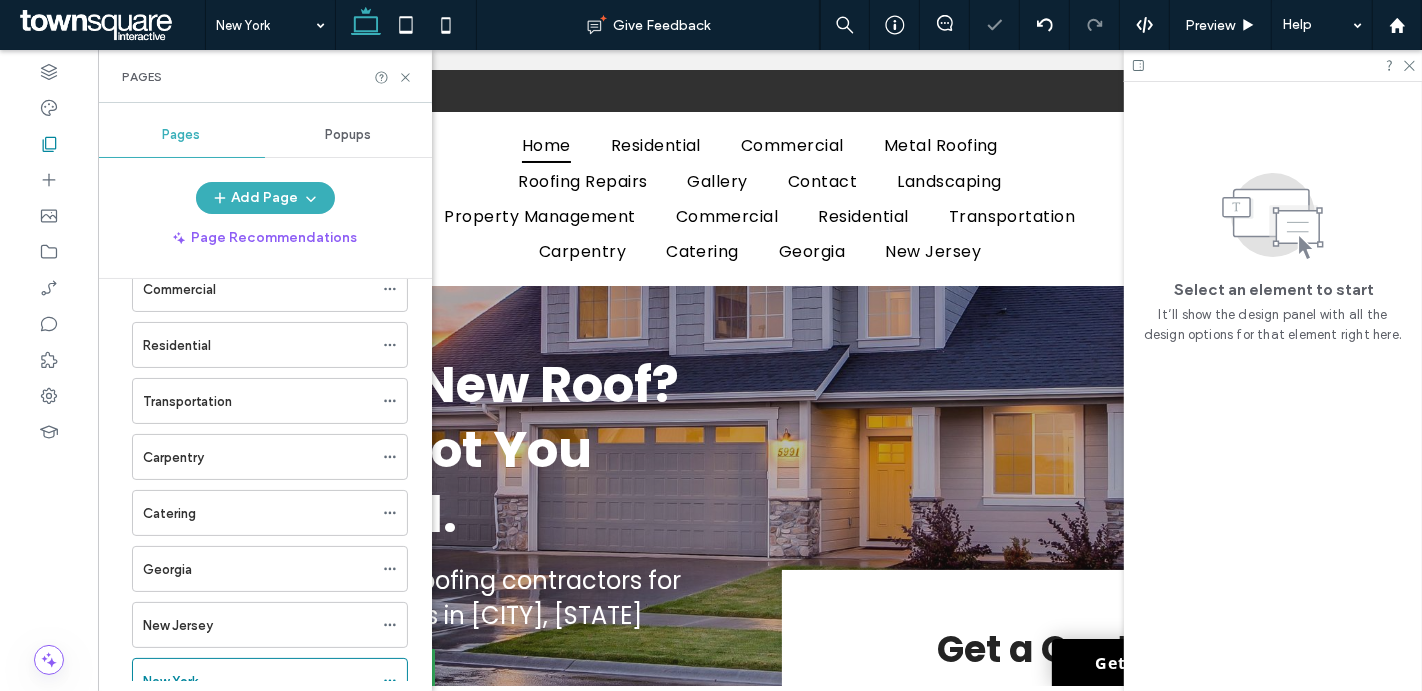 scroll, scrollTop: 662, scrollLeft: 0, axis: vertical 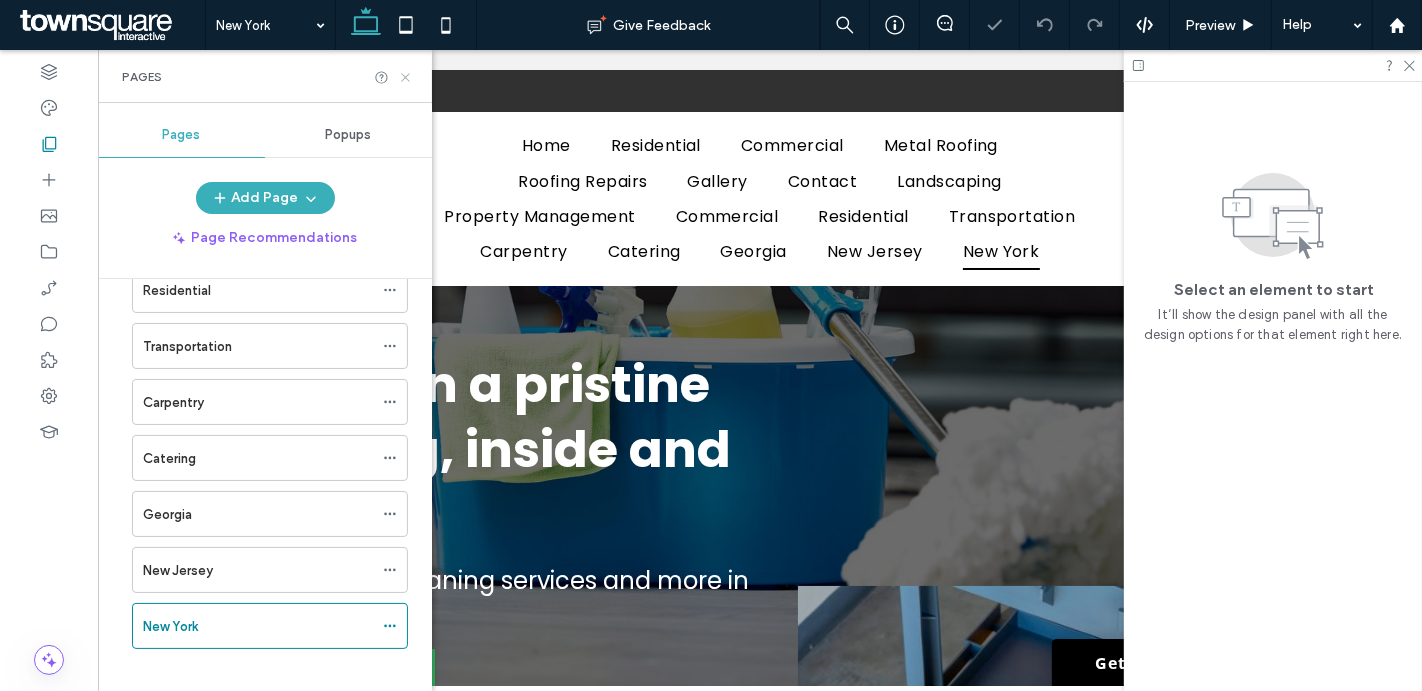 click 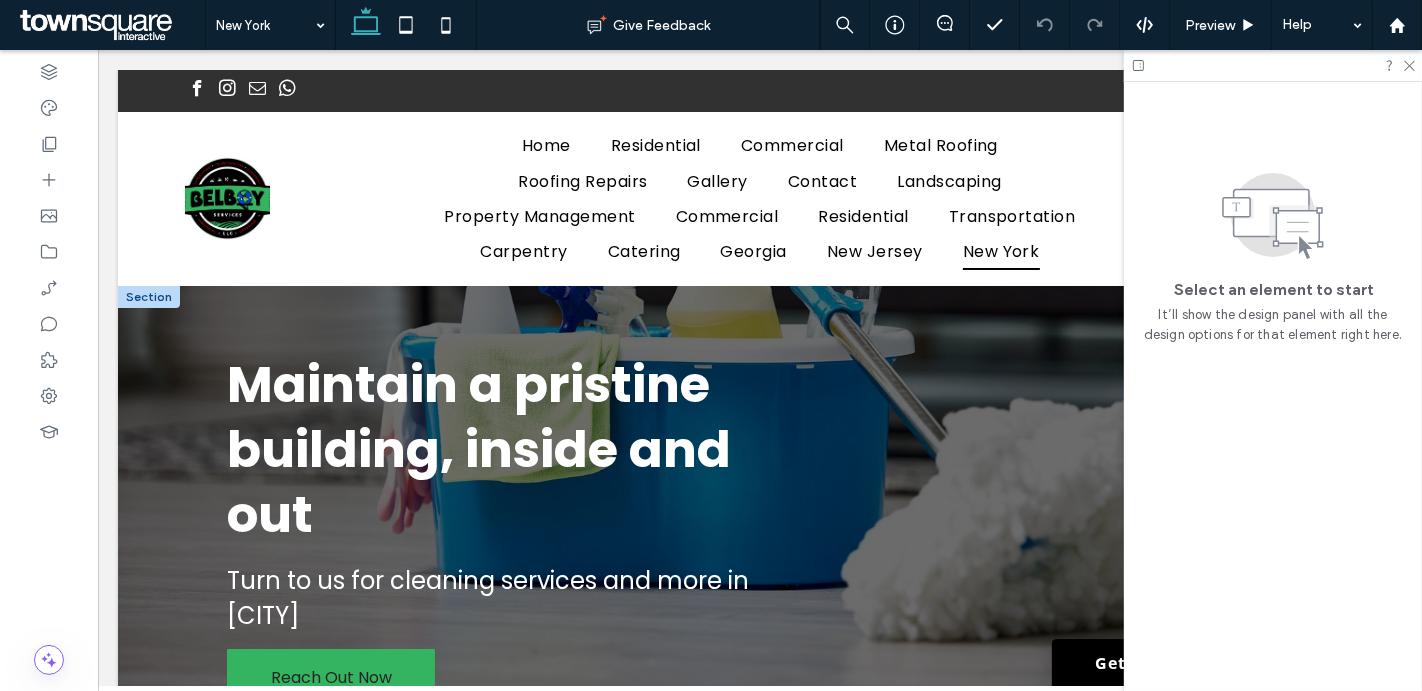 click on "Maintain a pristine building, inside and out" at bounding box center (478, 449) 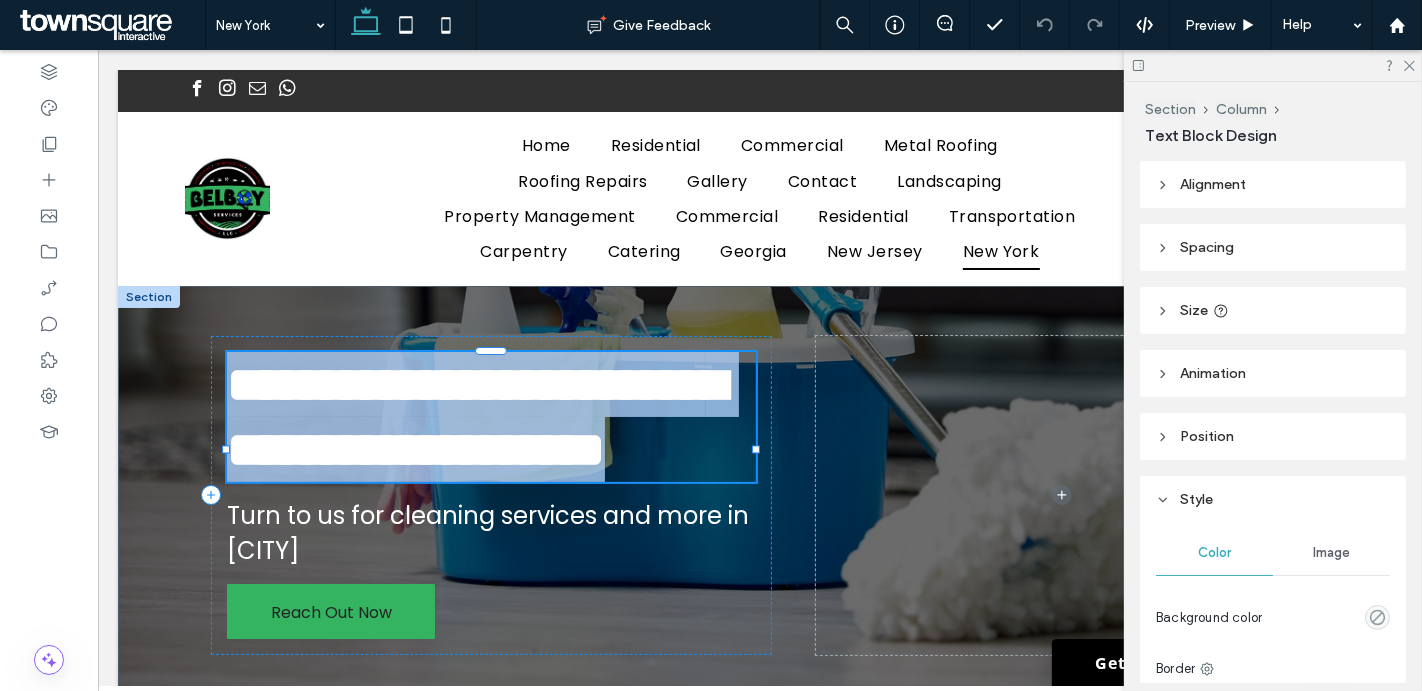 type on "*******" 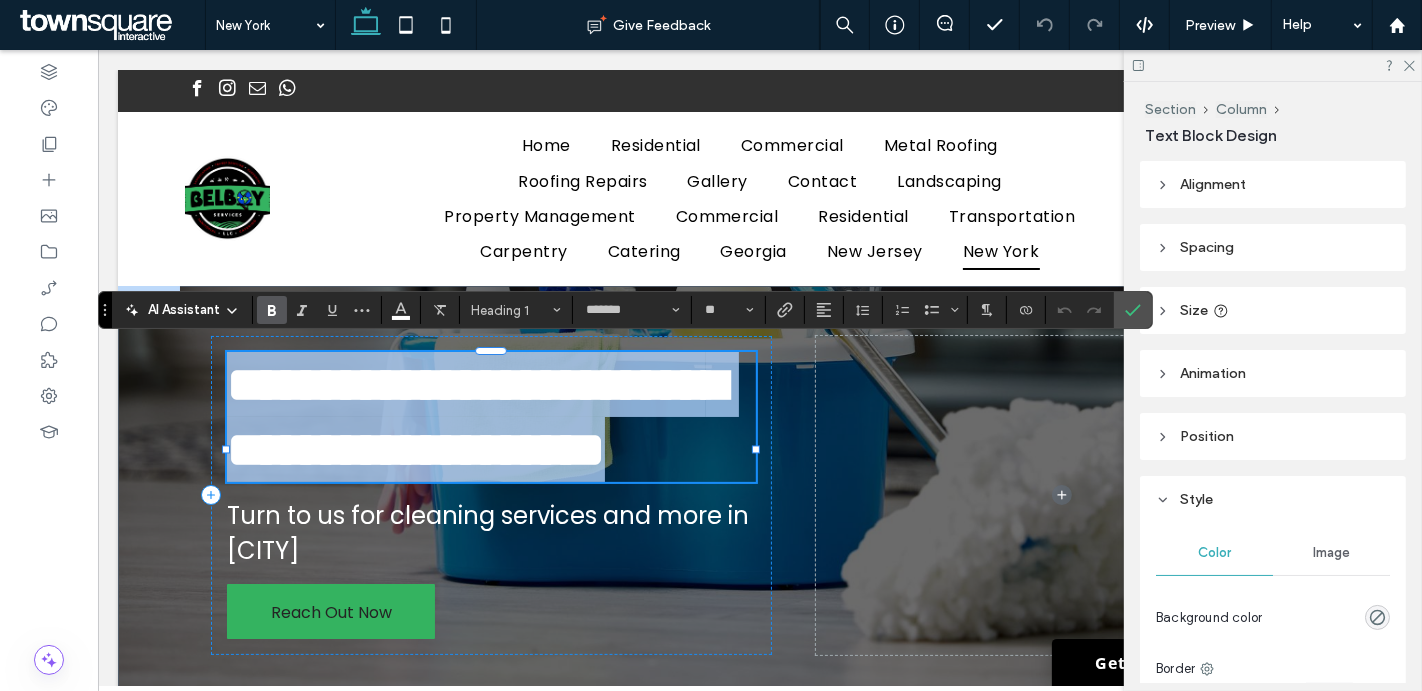 paste 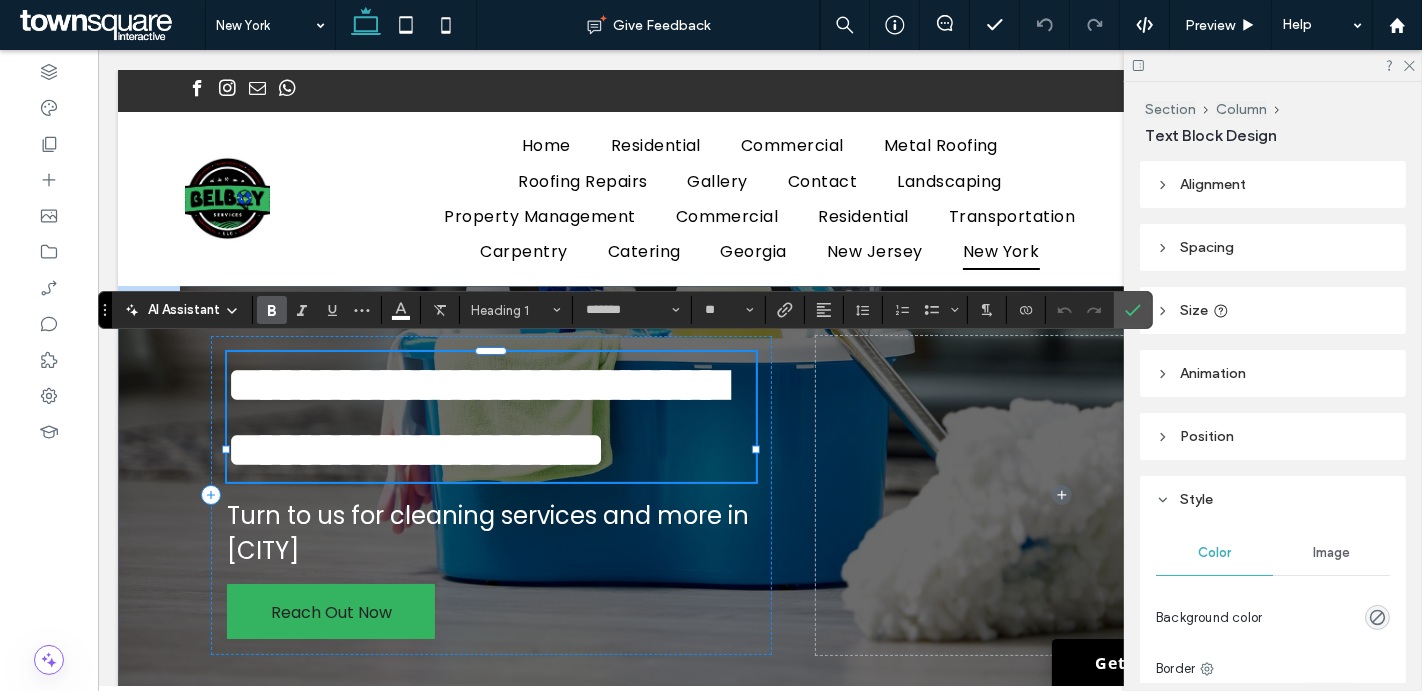 type 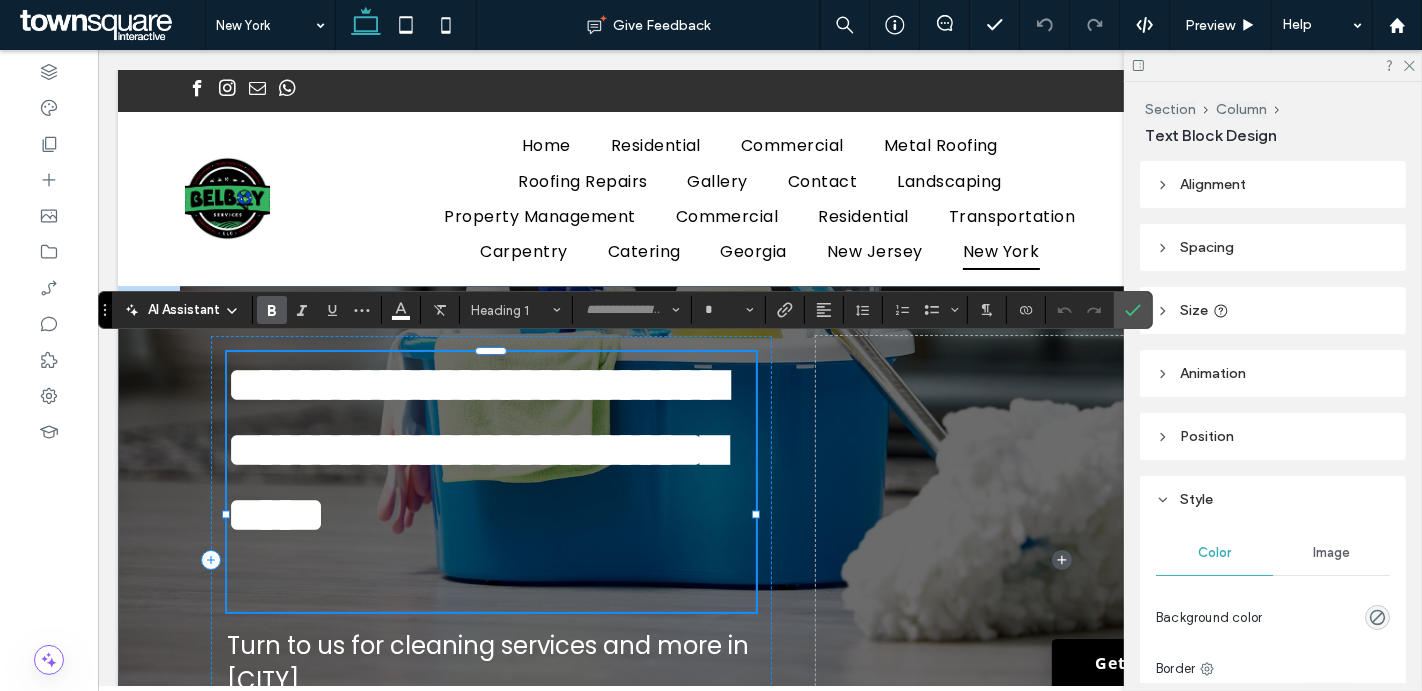 scroll, scrollTop: 0, scrollLeft: 0, axis: both 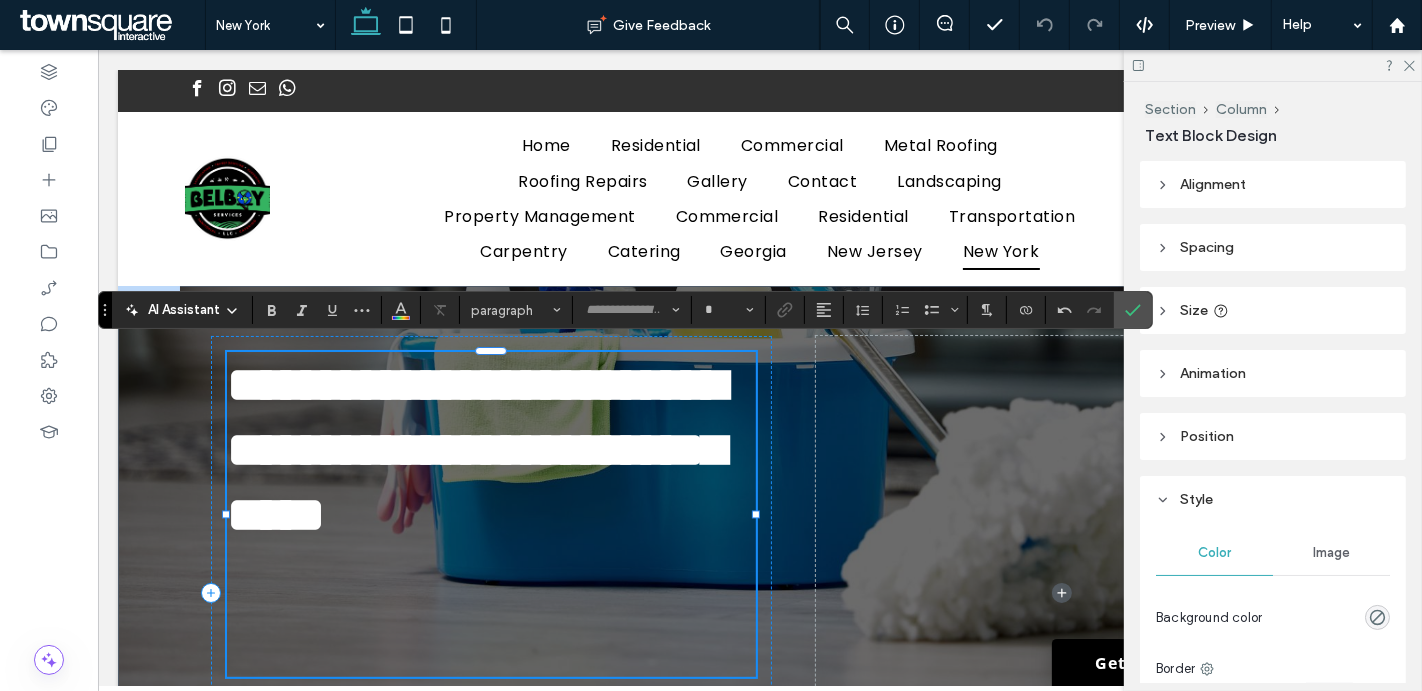 type on "*******" 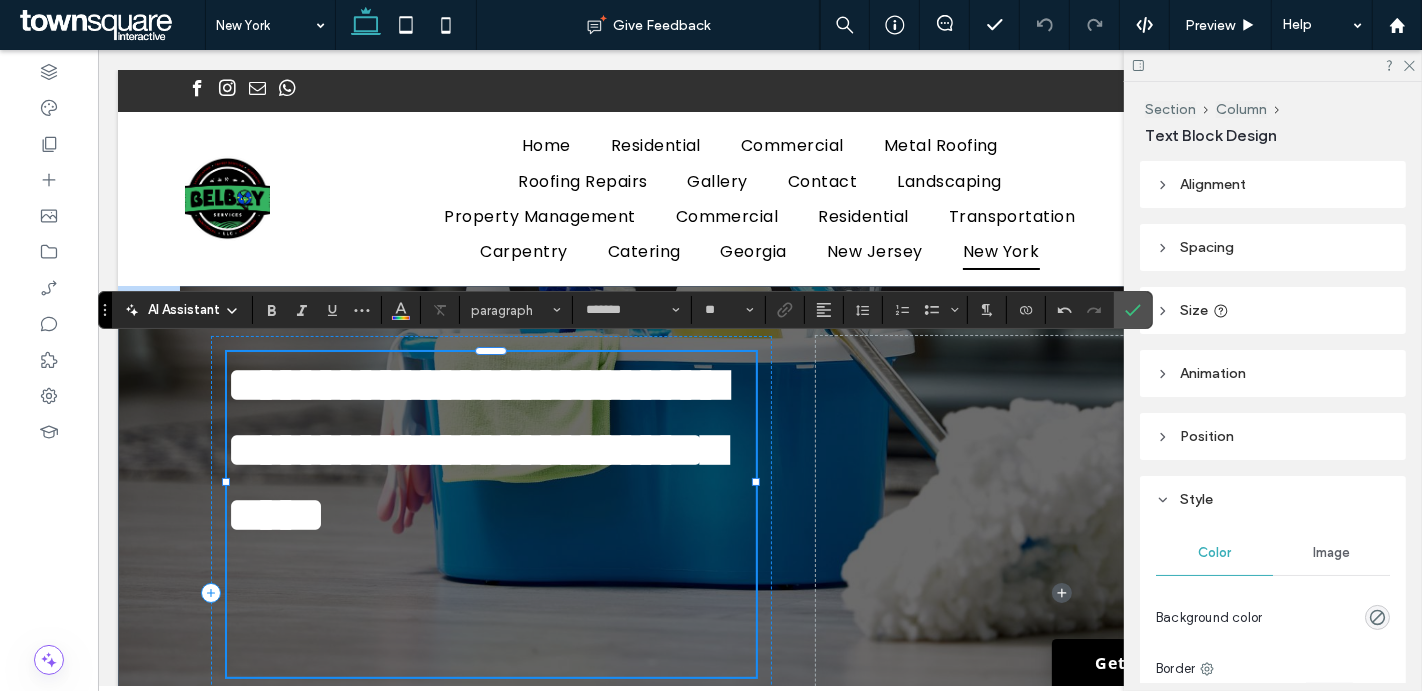 scroll, scrollTop: 2, scrollLeft: 0, axis: vertical 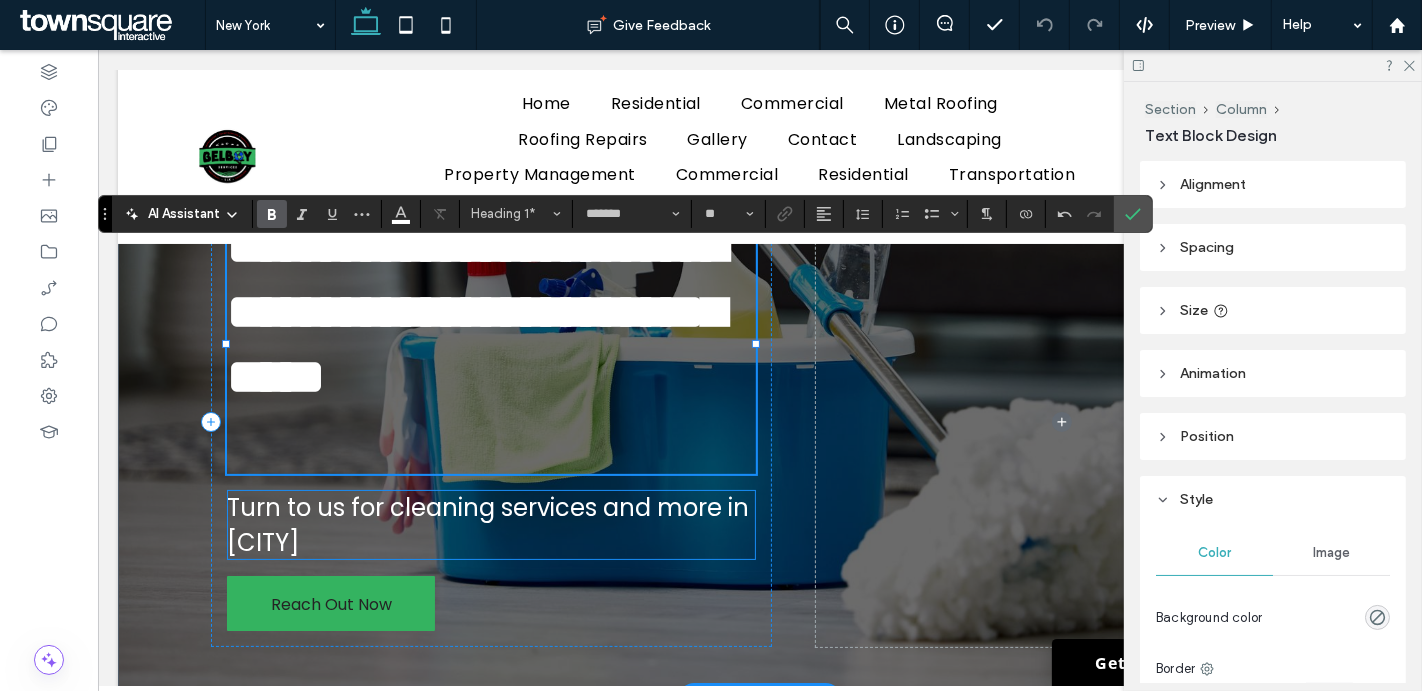 click on "Turn to us for cleaning services and more in New Jersey" at bounding box center [487, 525] 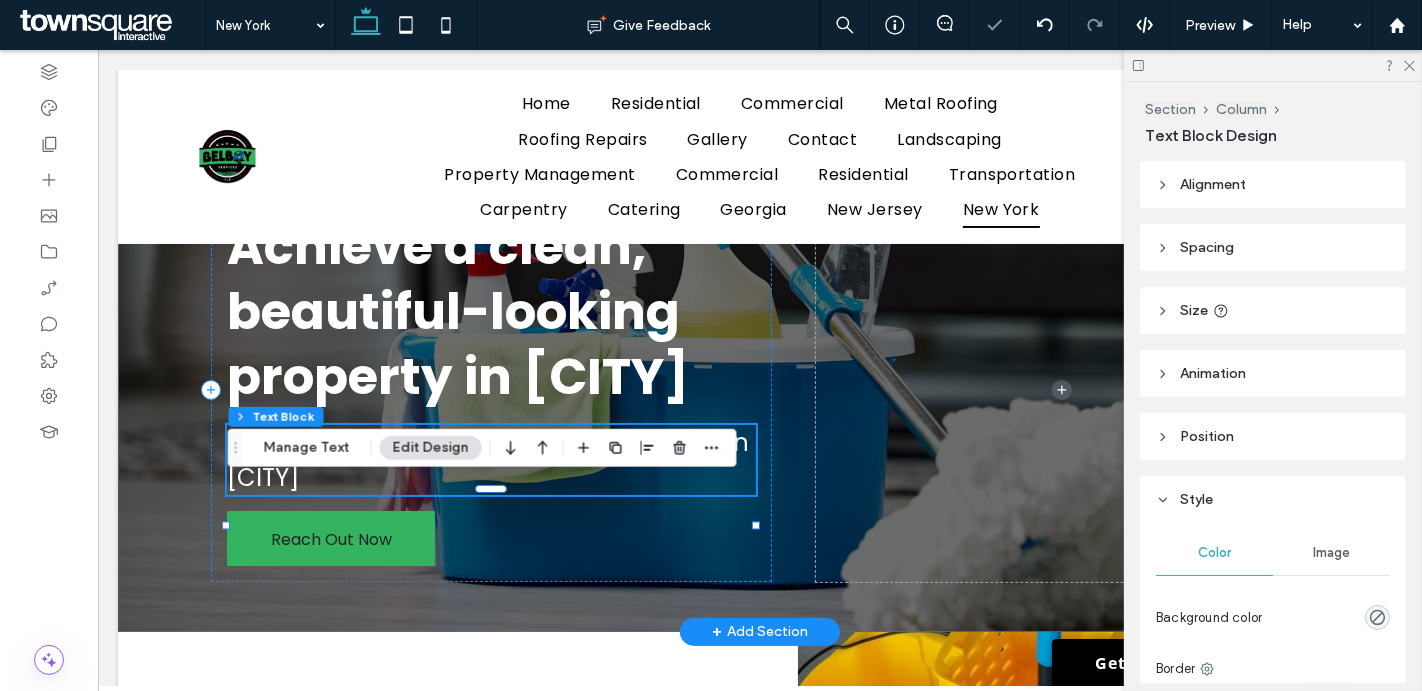 click on "Turn to us for cleaning services and more in New Jersey" at bounding box center [487, 460] 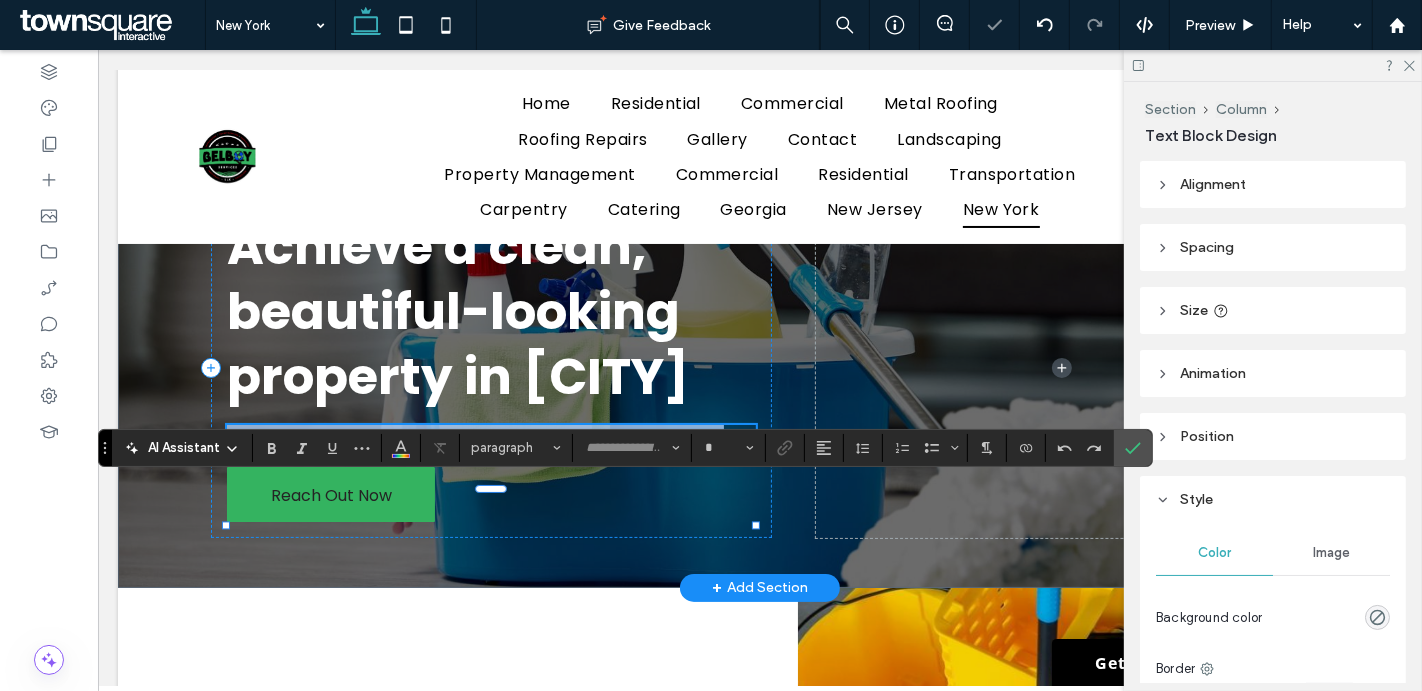 type on "*******" 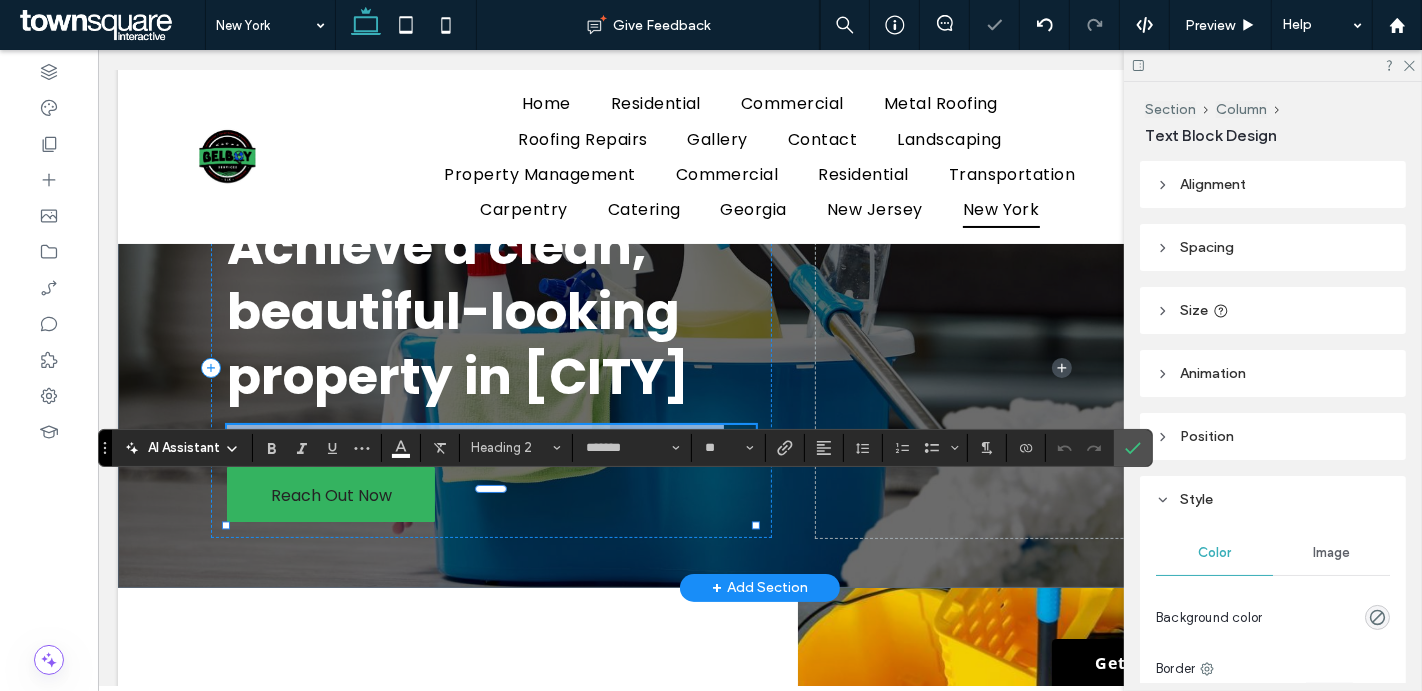 paste 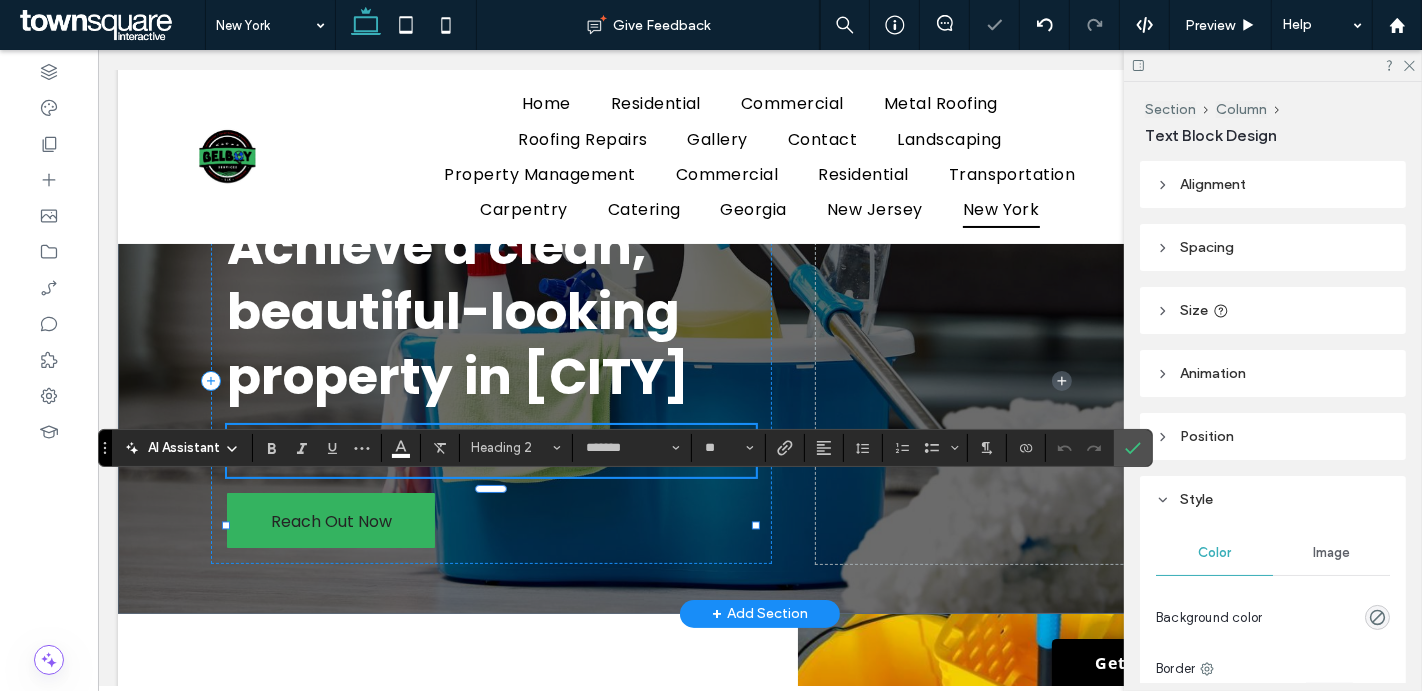 type 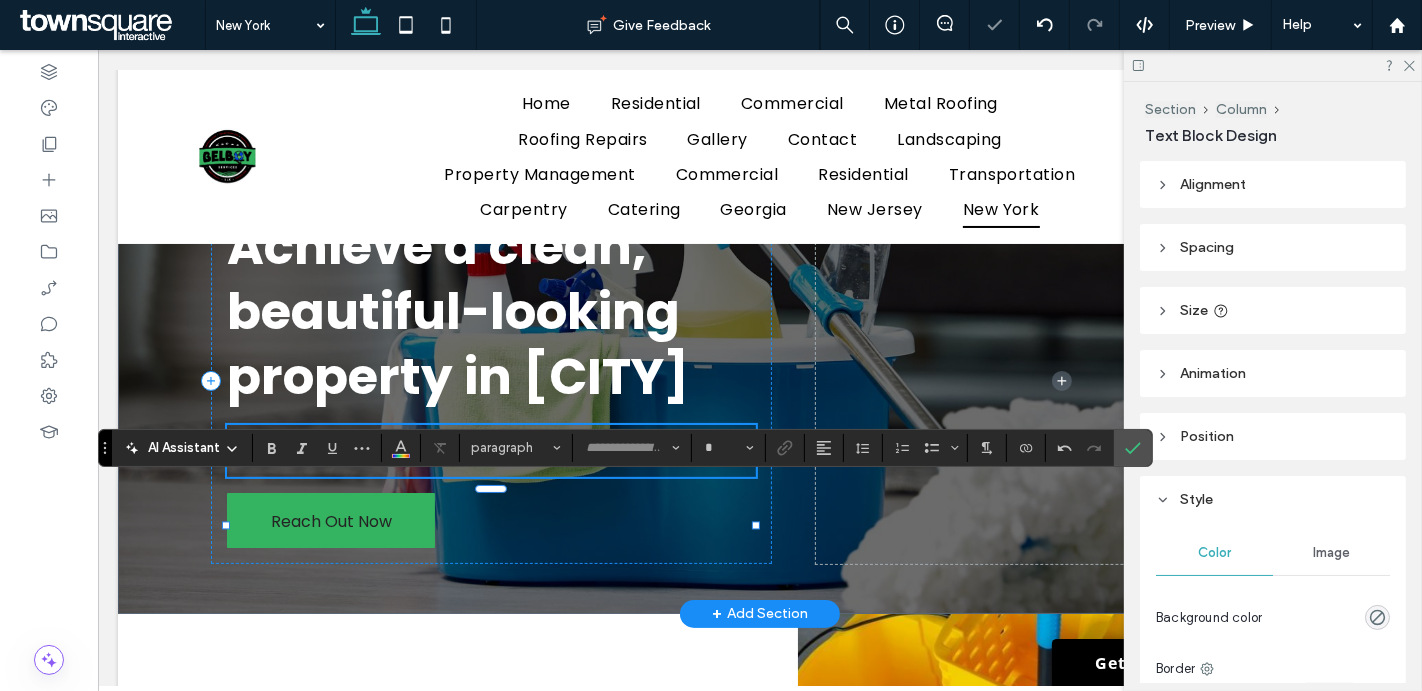 scroll, scrollTop: 56, scrollLeft: 0, axis: vertical 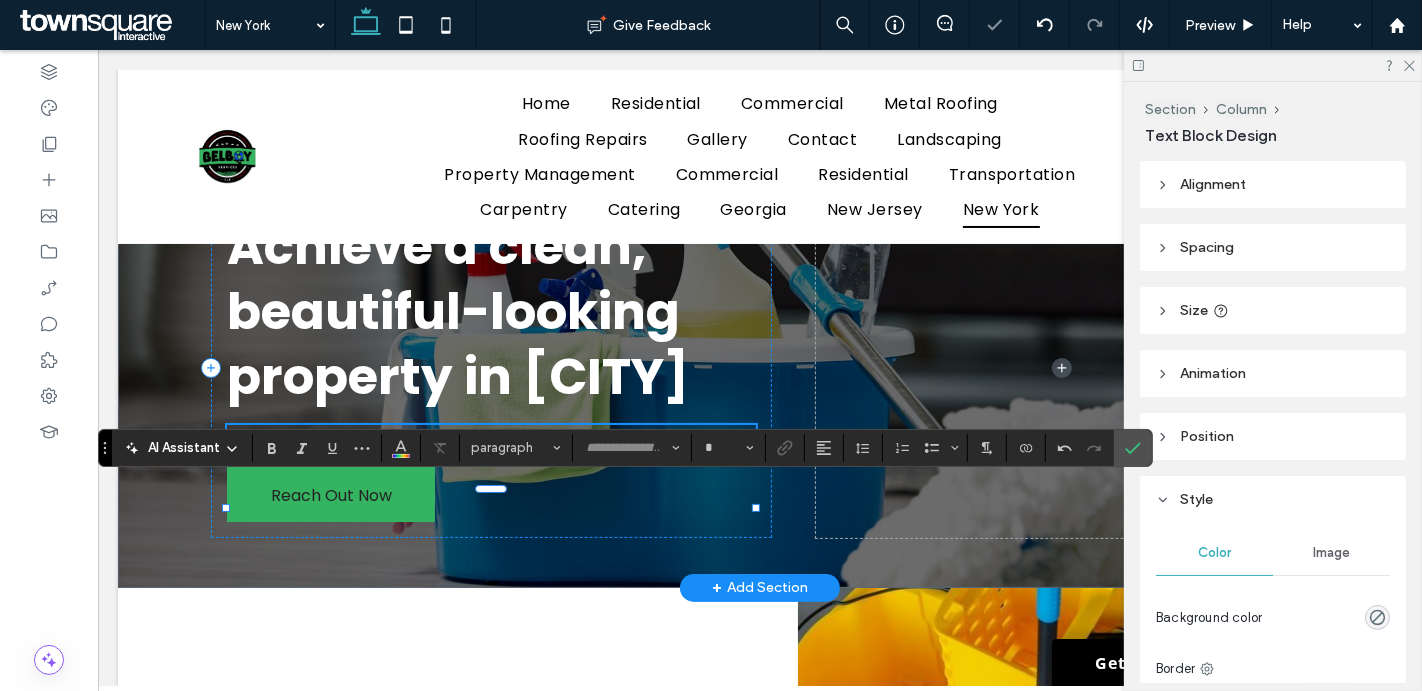 type on "*******" 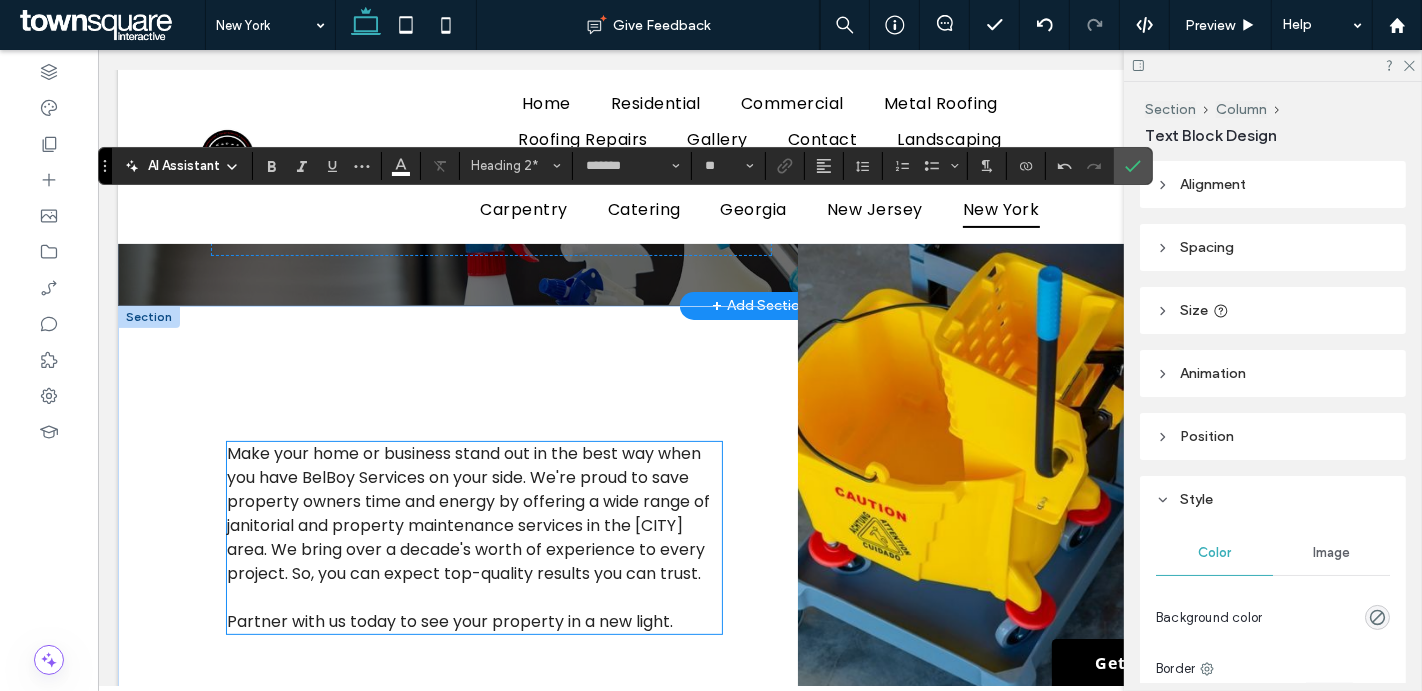 scroll, scrollTop: 447, scrollLeft: 0, axis: vertical 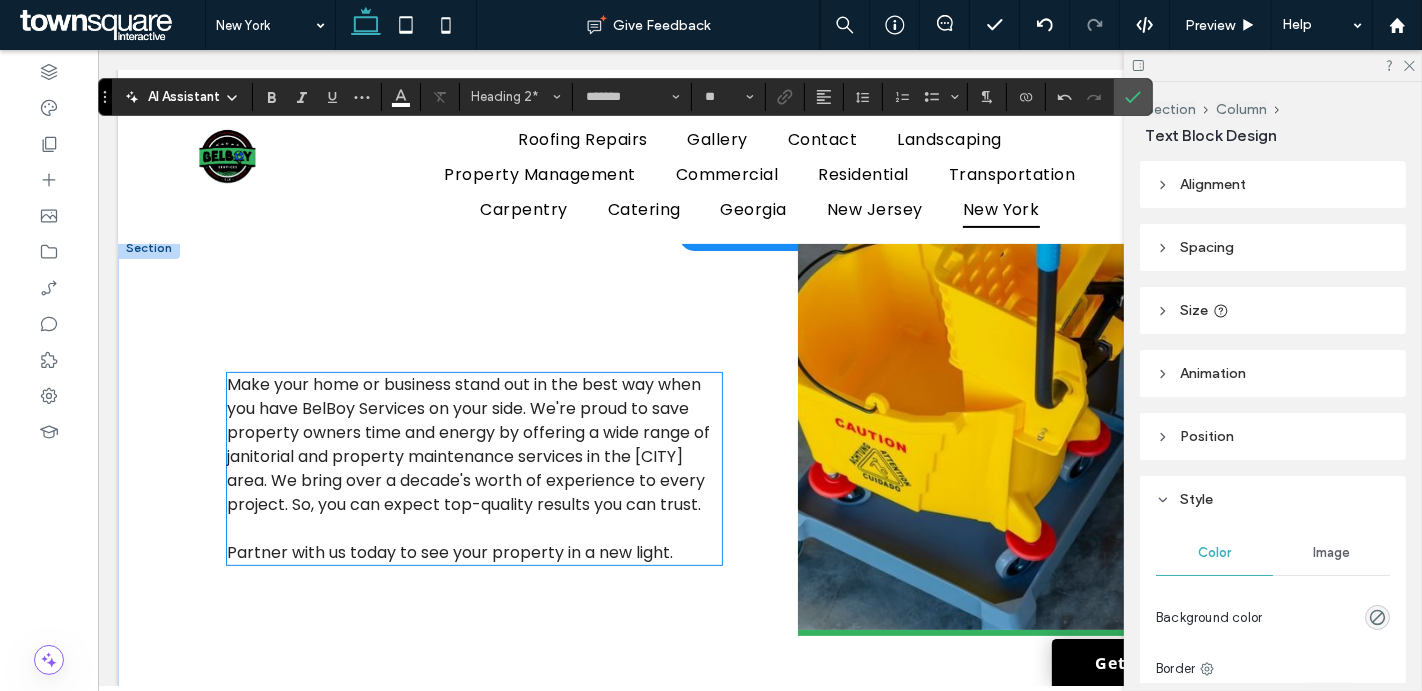 click on "Make your home or business stand out in the best way when you have BelBoy Services on your side. We're proud to save property owners time and energy by offering a wide range of janitorial and property maintenance services in the New Jersey area. We bring over a decade's worth of experience to every project. So, you can expect top-quality results you can trust." at bounding box center [467, 444] 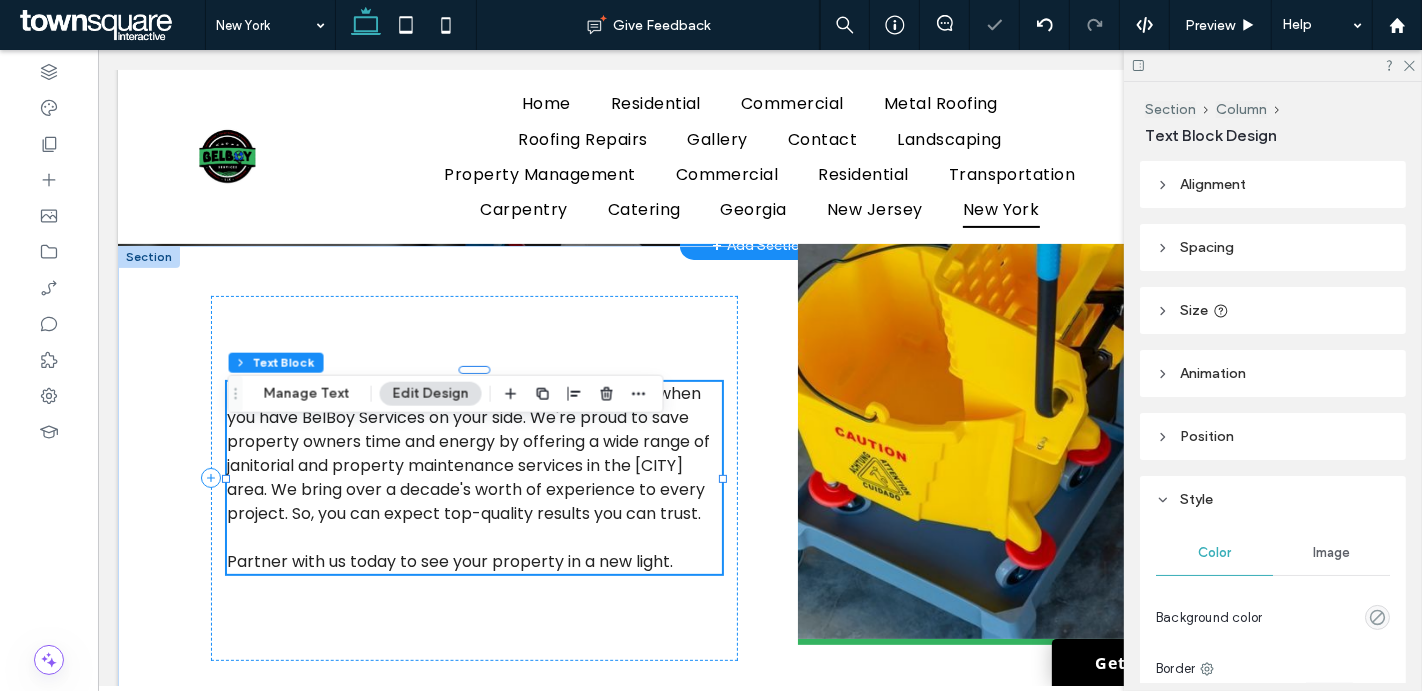 click on "Make your home or business stand out in the best way when you have BelBoy Services on your side. We're proud to save property owners time and energy by offering a wide range of janitorial and property maintenance services in the New Jersey area. We bring over a decade's worth of experience to every project. So, you can expect top-quality results you can trust. Partner with us today to see your property in a new light." at bounding box center (473, 478) 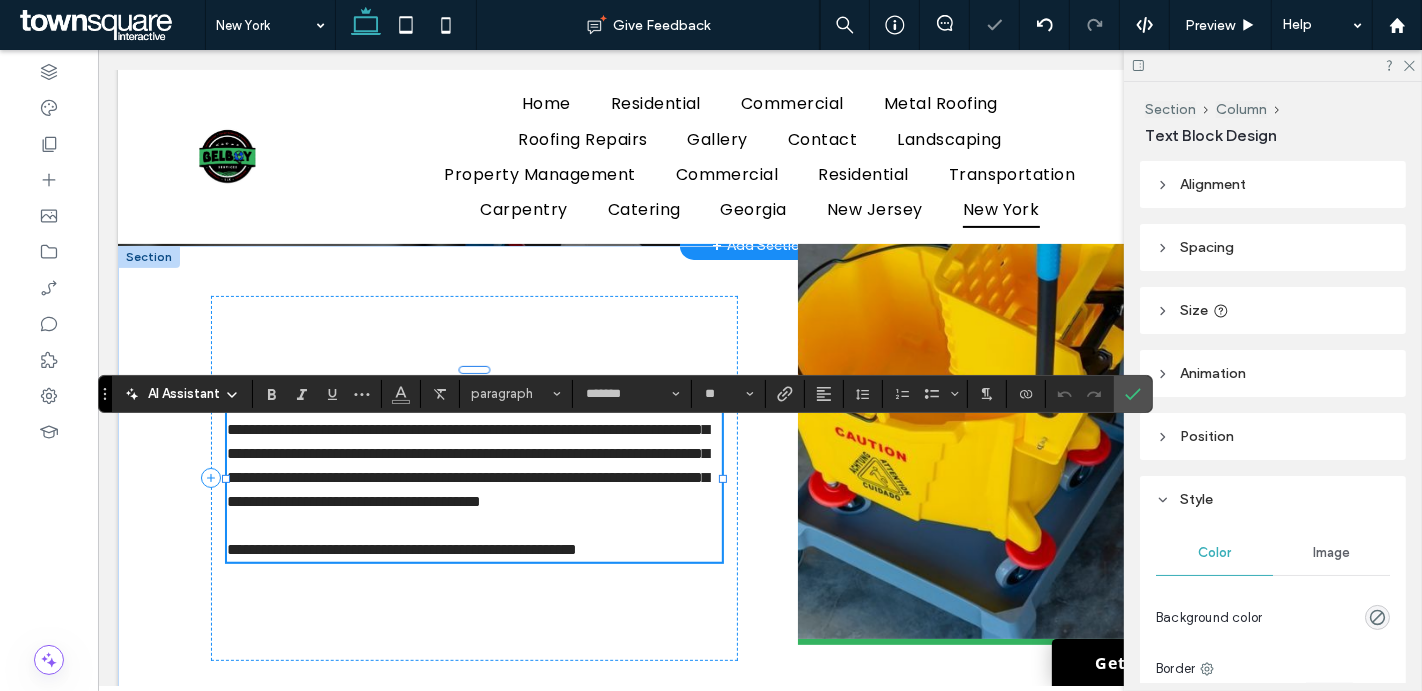 paste 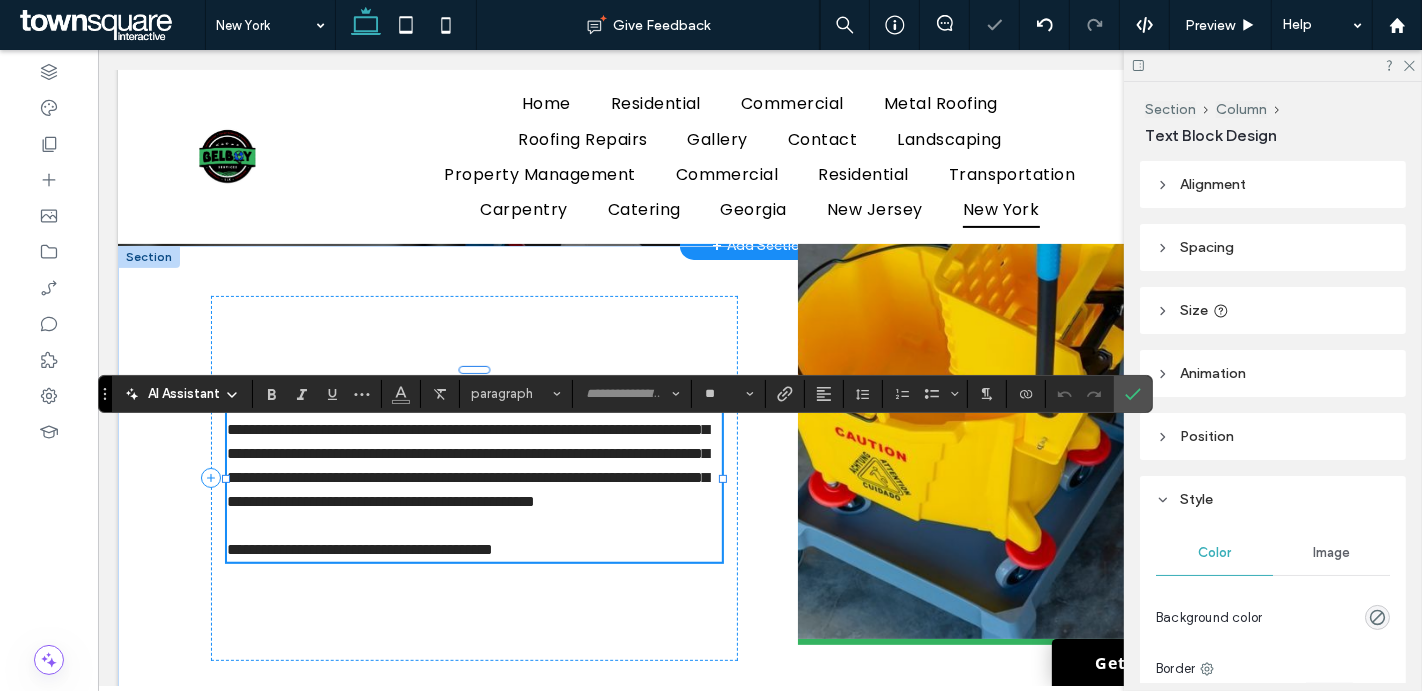 scroll, scrollTop: 50, scrollLeft: 0, axis: vertical 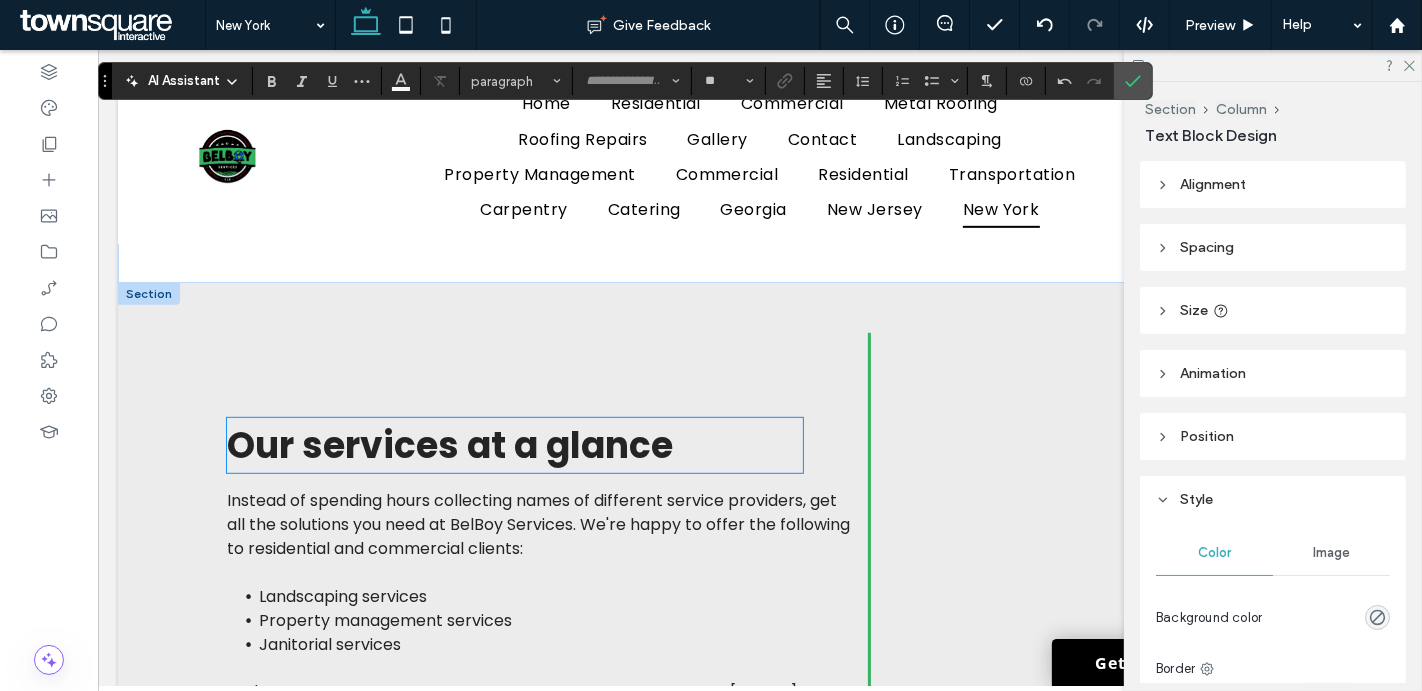 click on "Our services at a glance" at bounding box center [449, 445] 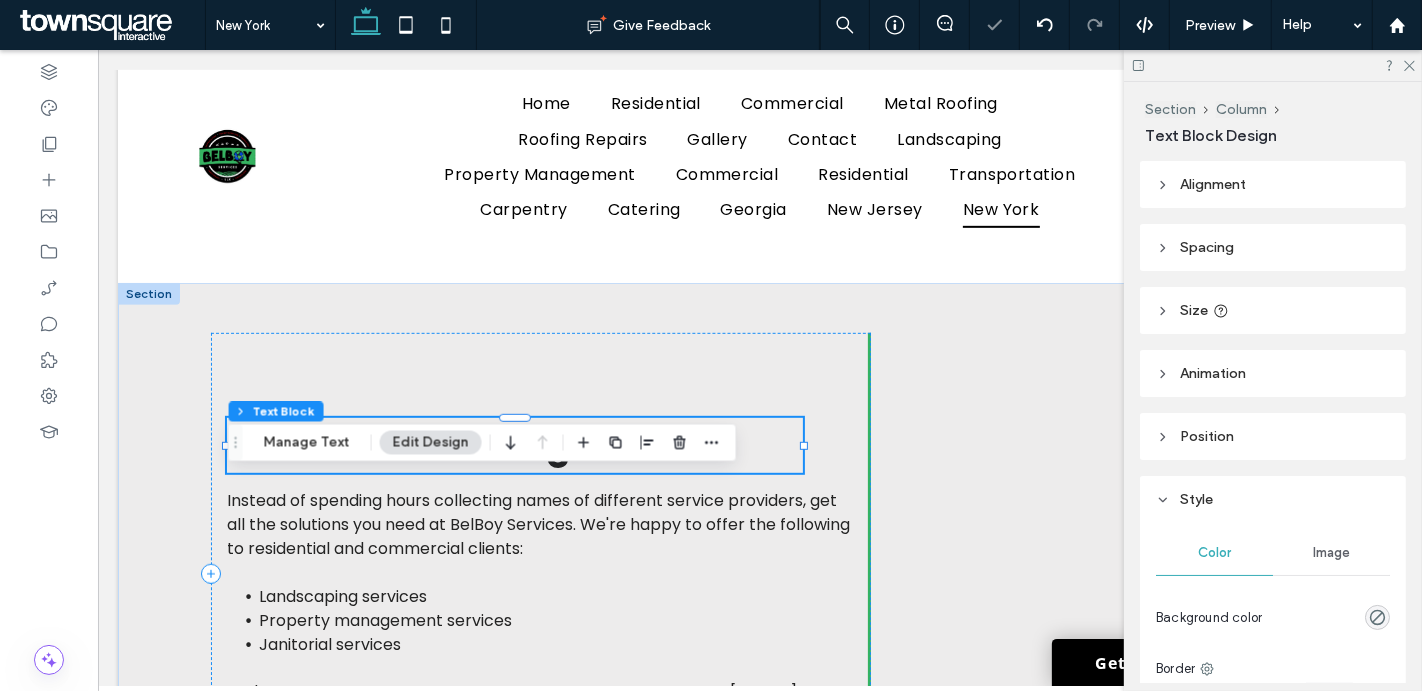 click on "Our services at a glance" at bounding box center [513, 445] 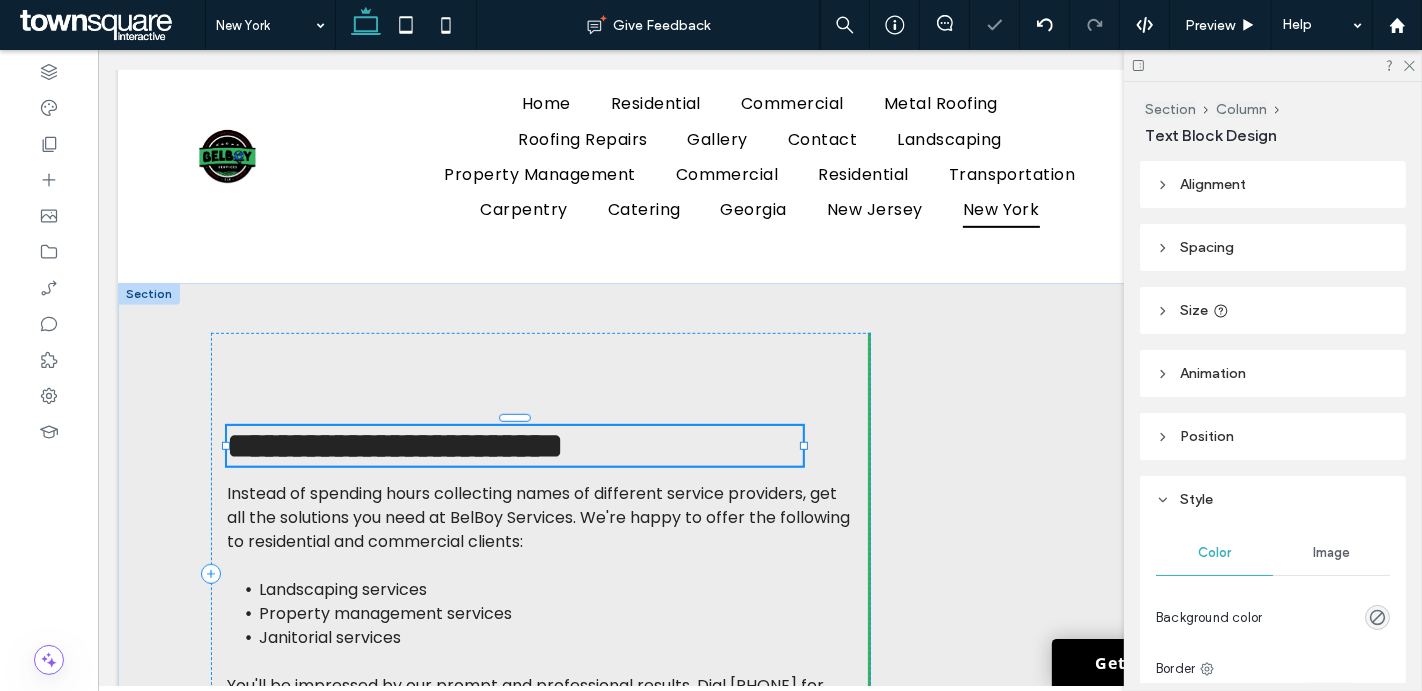 type 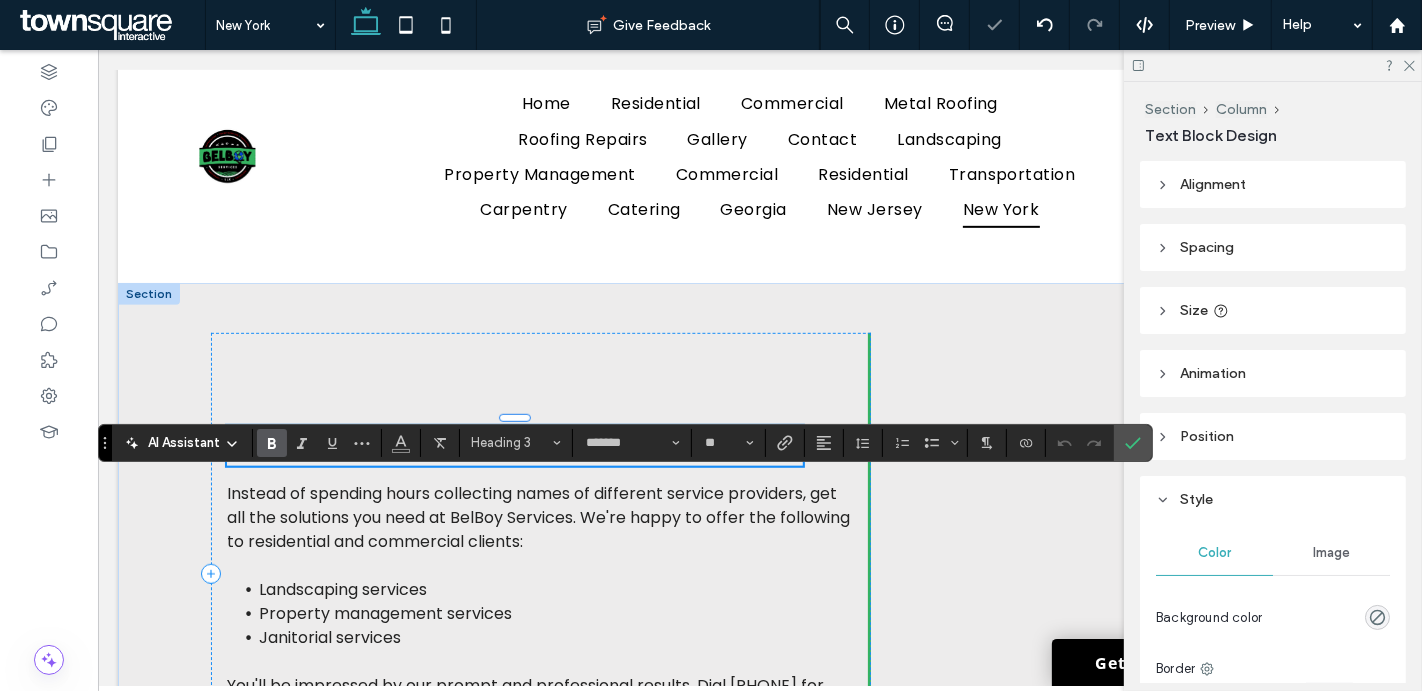 type on "*******" 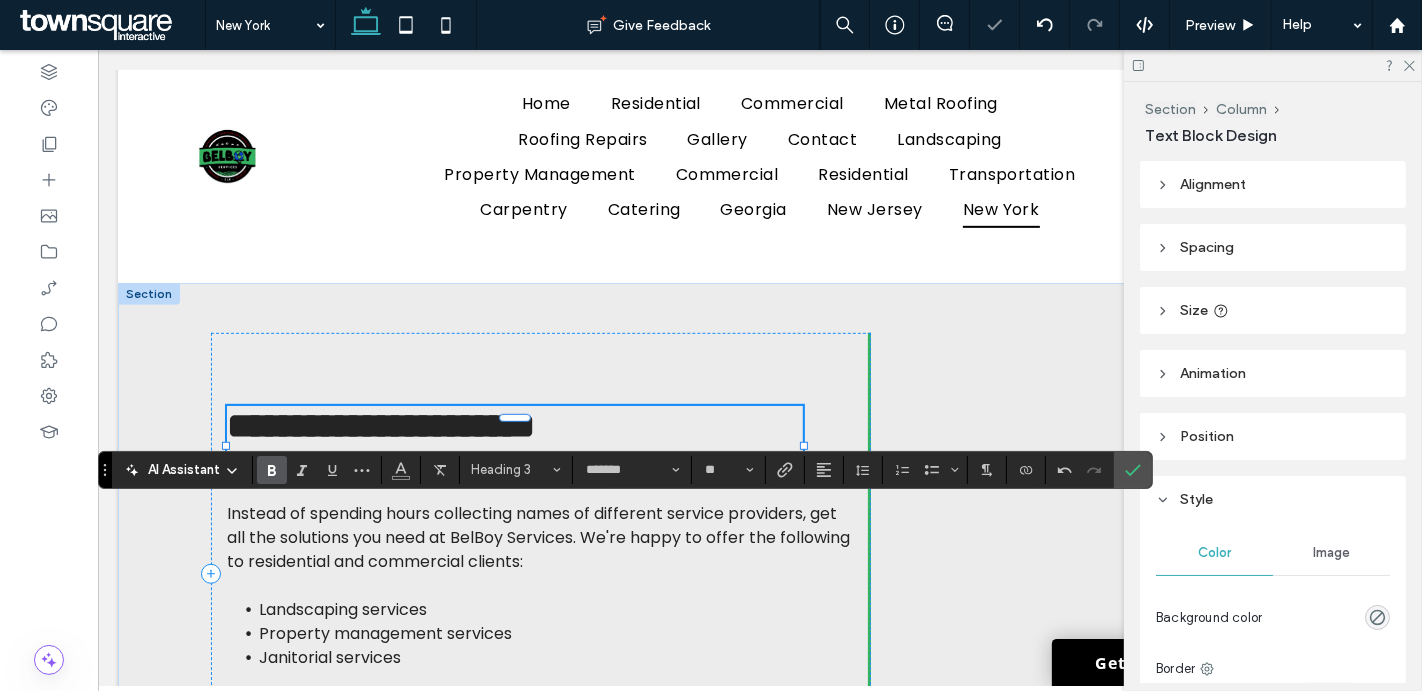 scroll, scrollTop: 848, scrollLeft: 0, axis: vertical 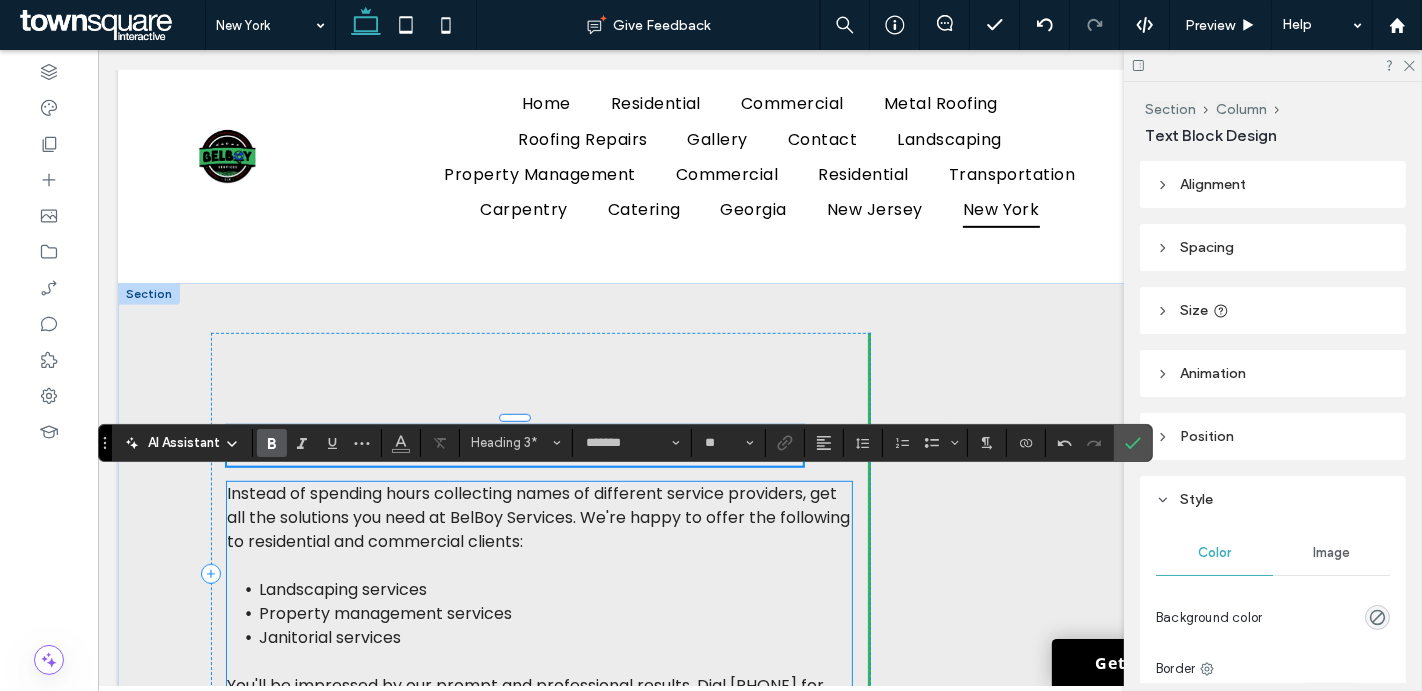 click on "Instead of spending hours collecting names of different service providers, get all the solutions you need at BelBoy Services. We're happy to offer the following to residential and commercial clients:" at bounding box center (537, 517) 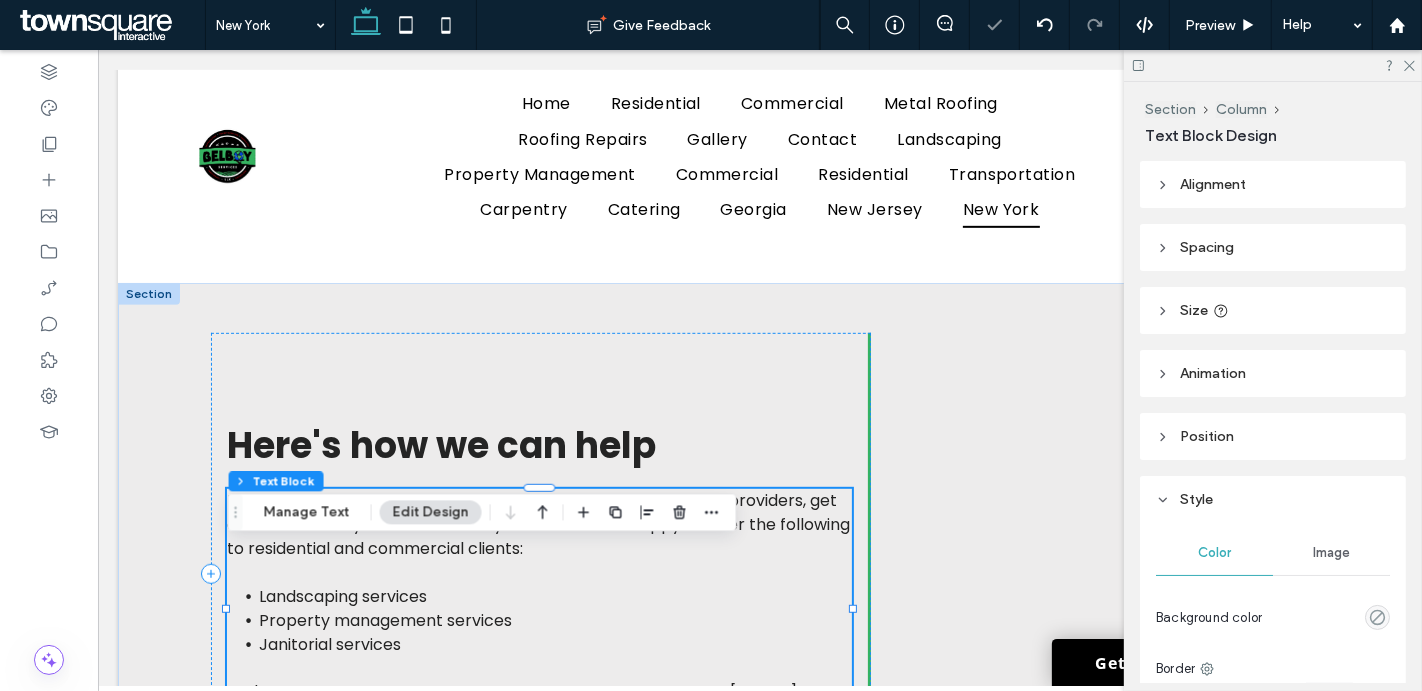 click on "Instead of spending hours collecting names of different service providers, get all the solutions you need at BelBoy Services. We're happy to offer the following to residential and commercial clients:   Landscaping services Property management services Janitorial services
You'll be impressed by our prompt and professional results. Dial (855) 598-5968 for more information about our work" at bounding box center (538, 609) 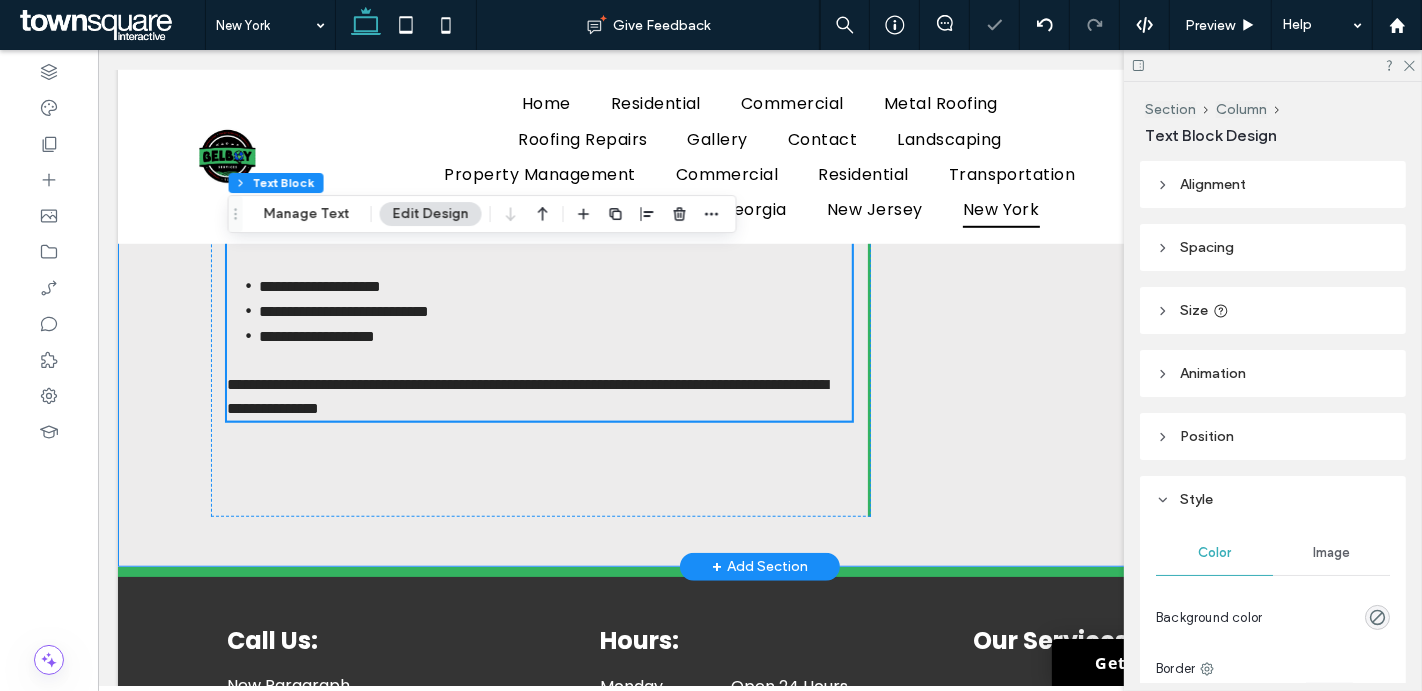type on "*******" 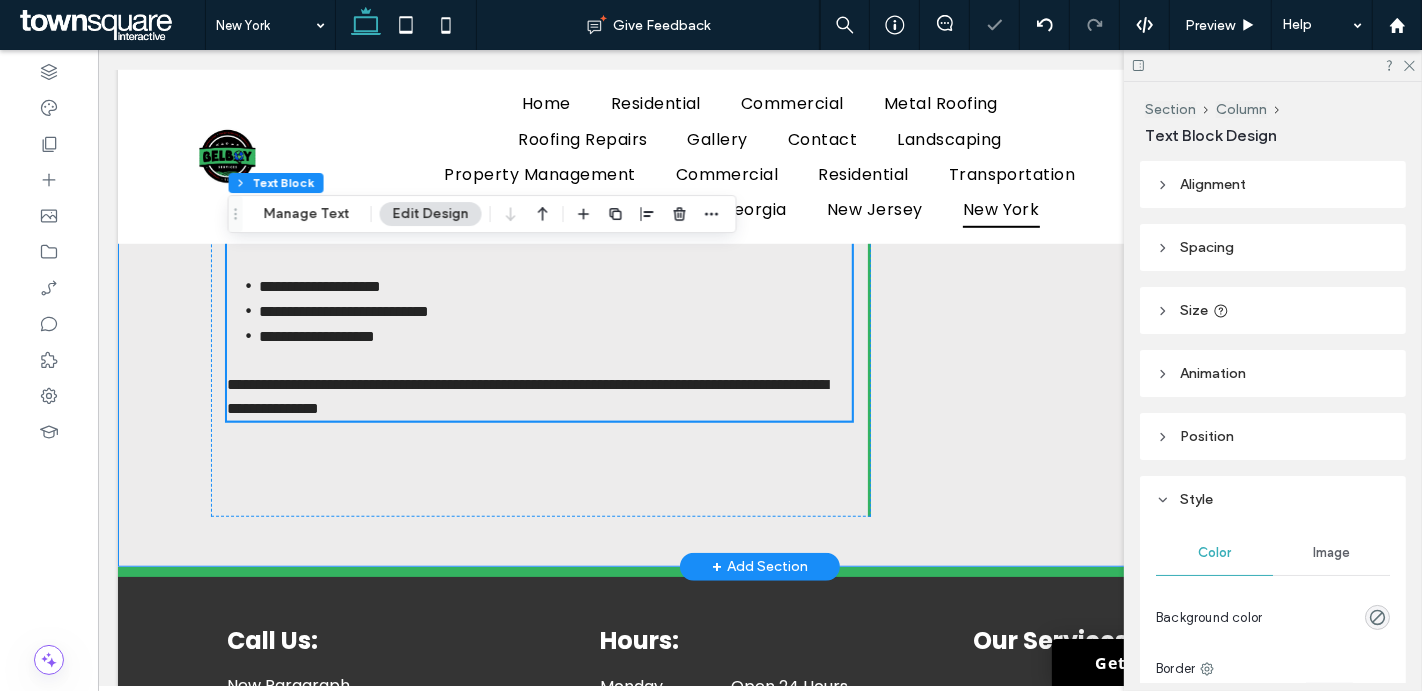 type on "**" 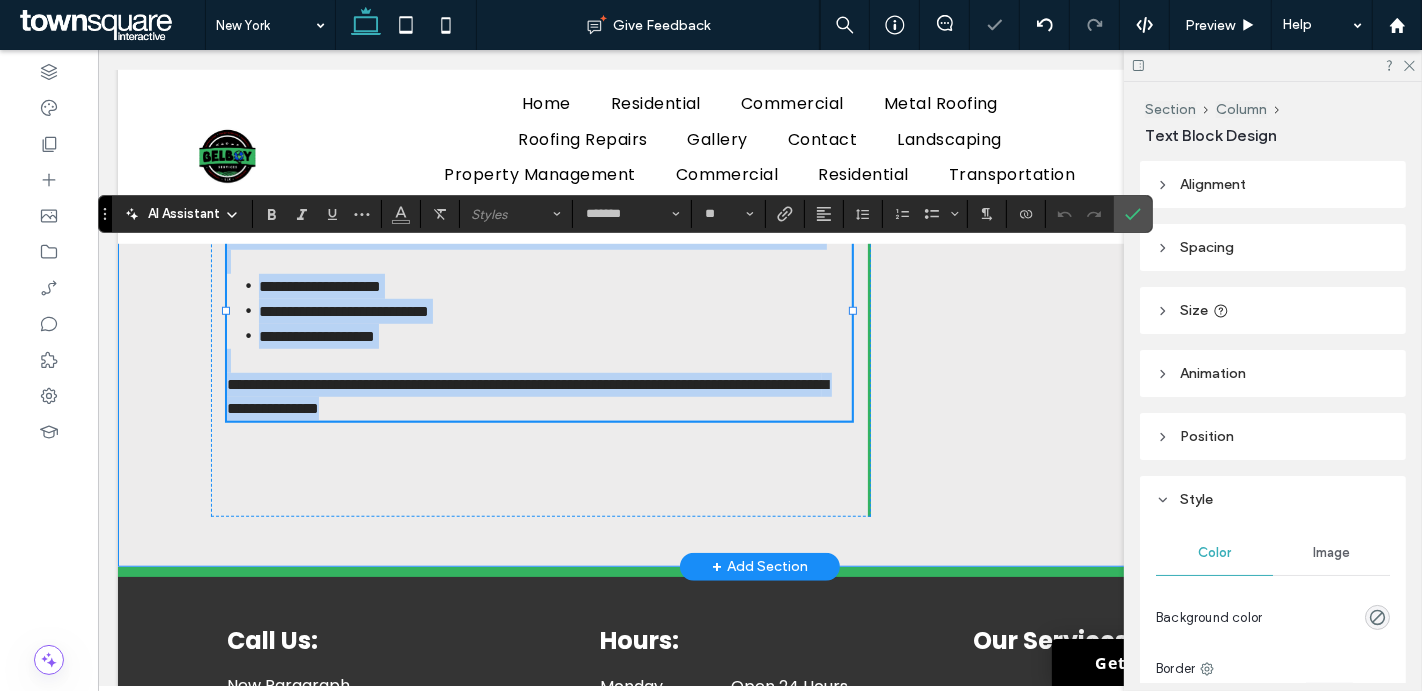paste 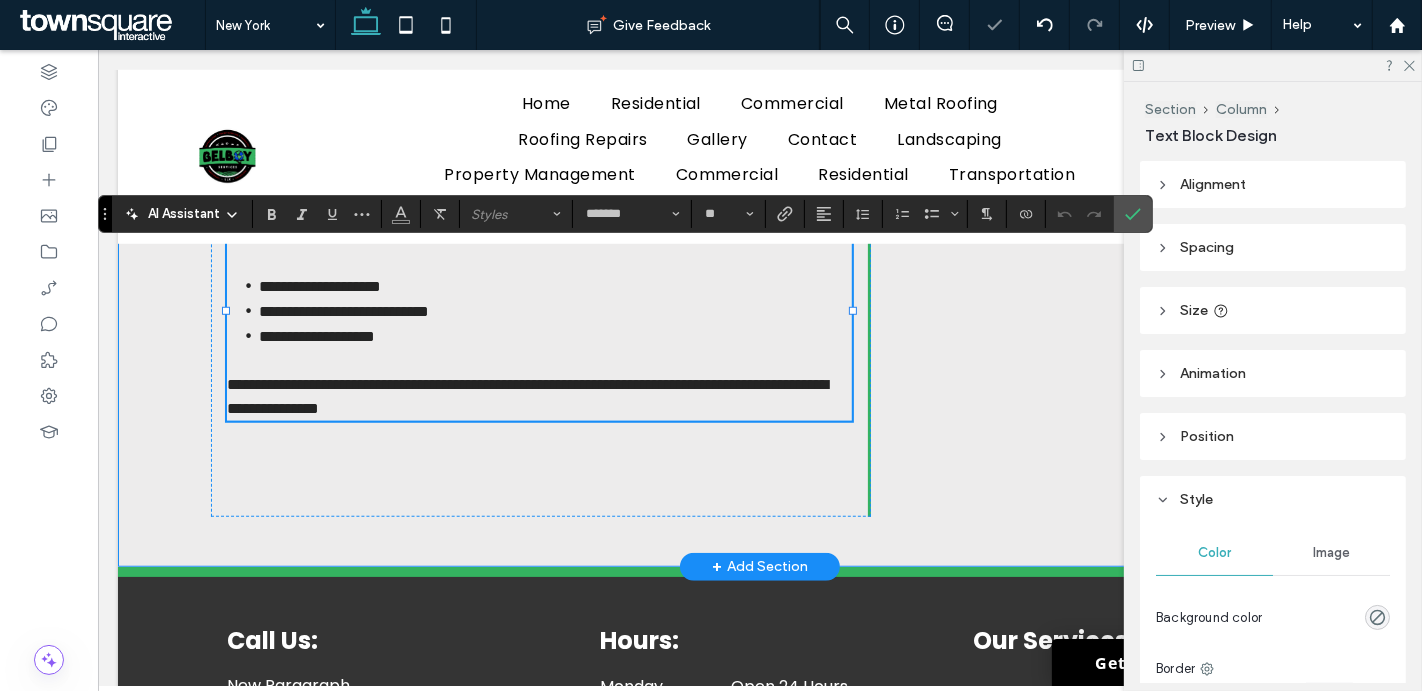type 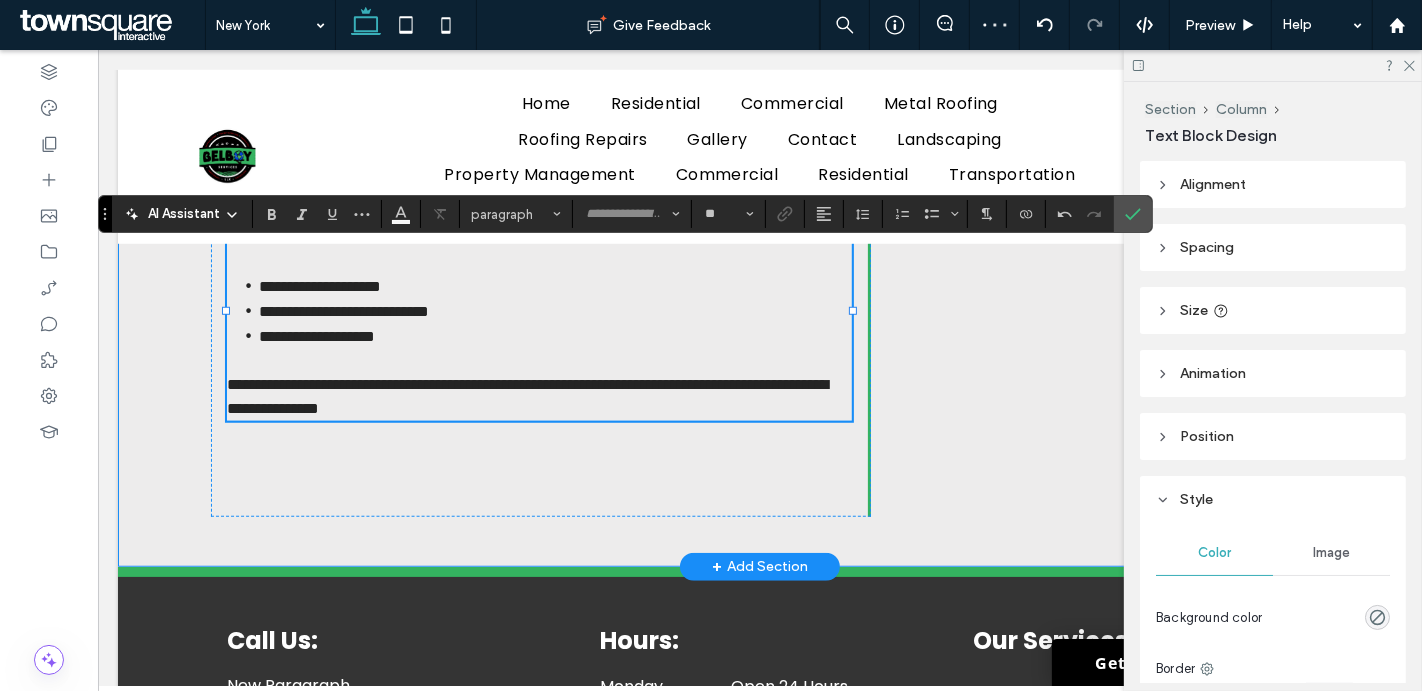 scroll, scrollTop: 148, scrollLeft: 0, axis: vertical 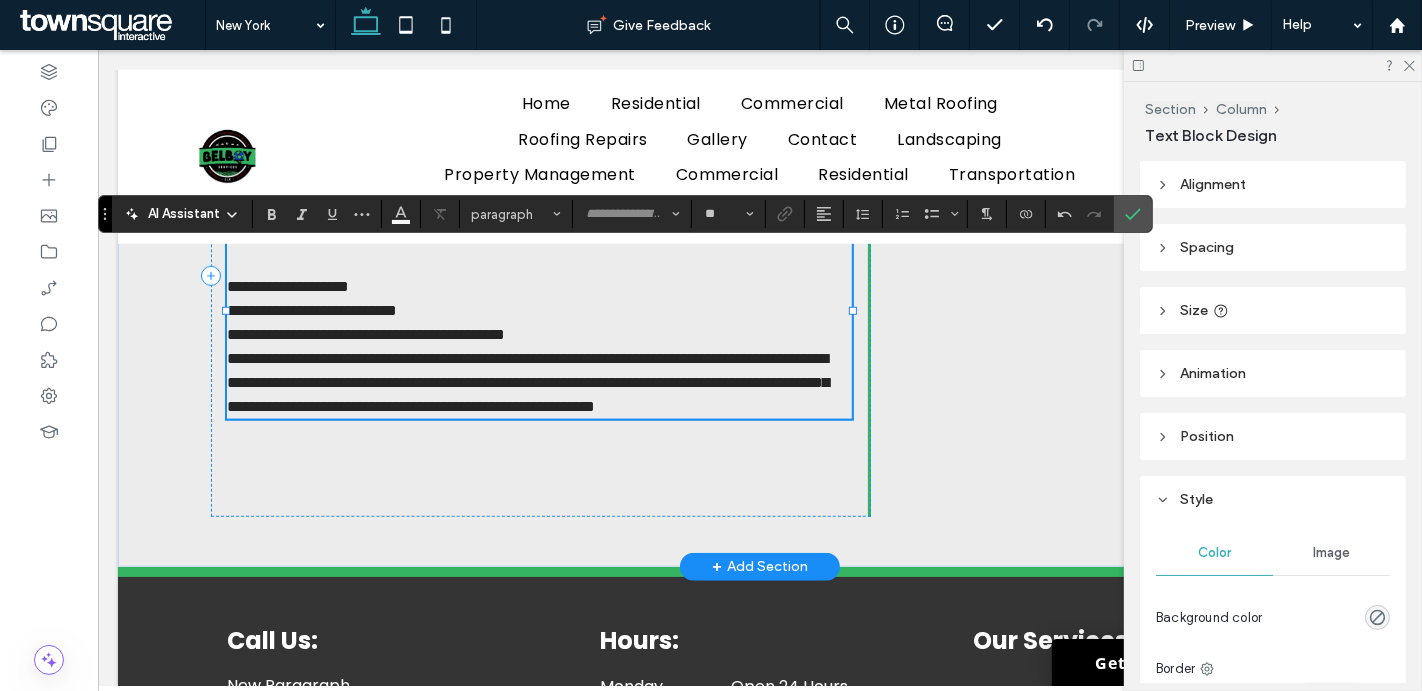 type on "*******" 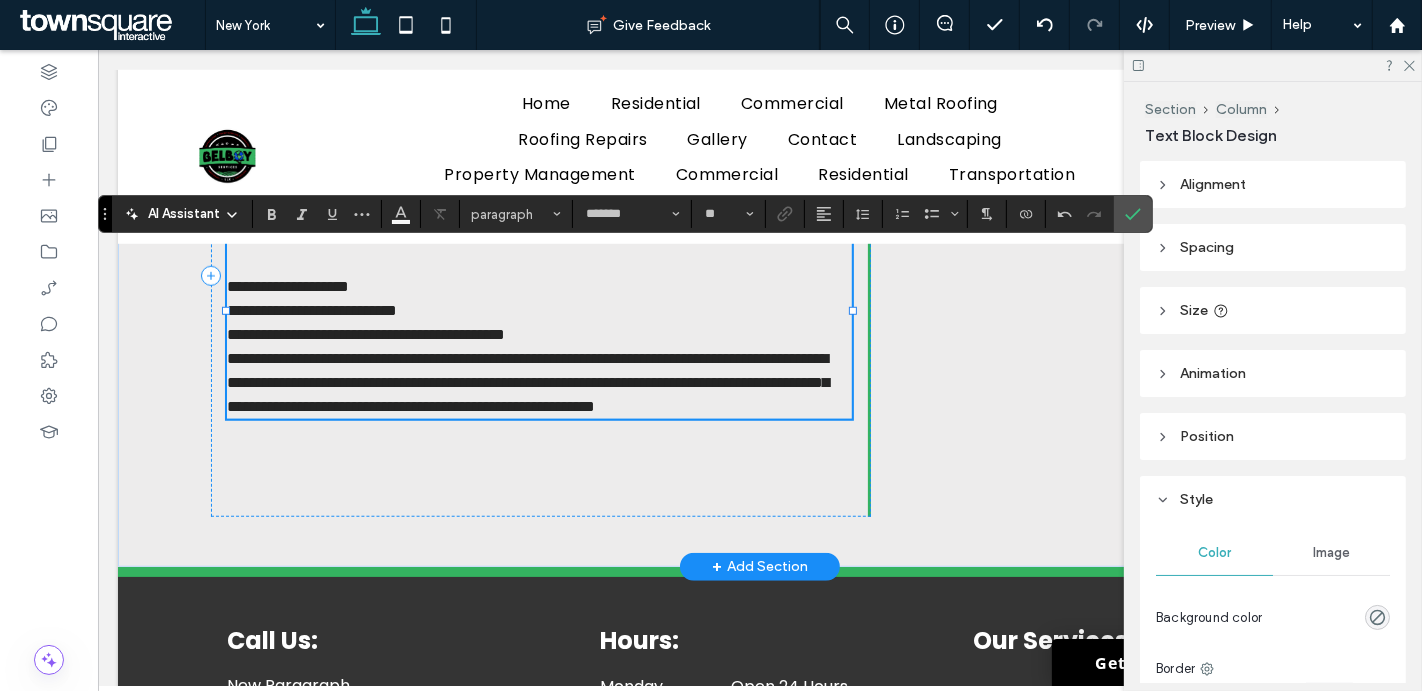 click on "**********" at bounding box center (538, 335) 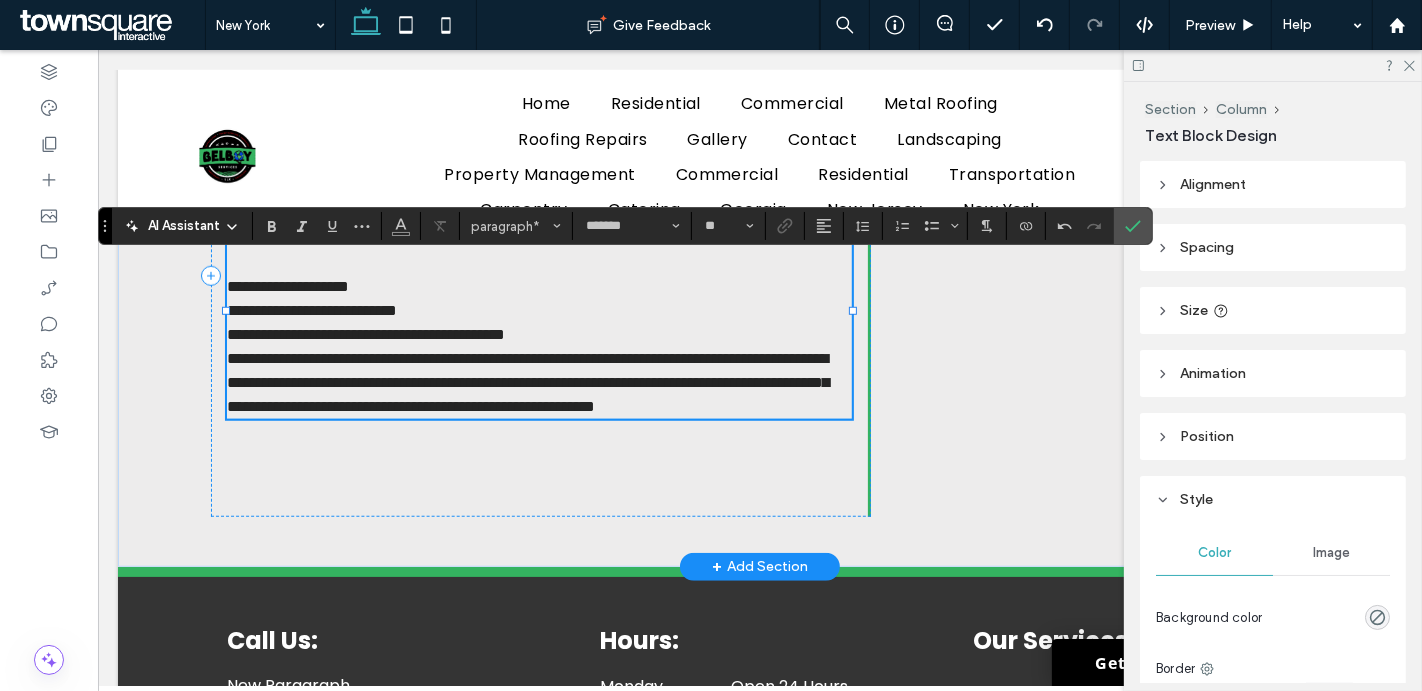 scroll, scrollTop: 1161, scrollLeft: 0, axis: vertical 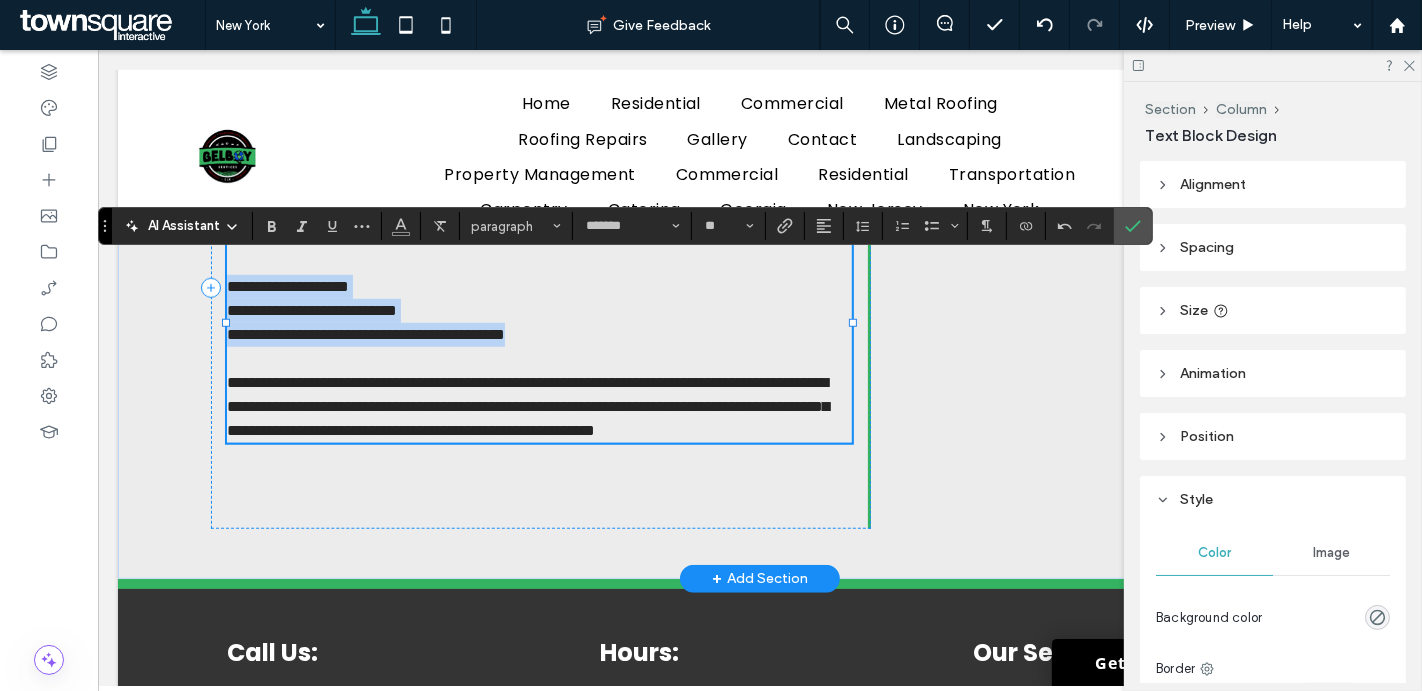 drag, startPoint x: 617, startPoint y: 381, endPoint x: 227, endPoint y: 338, distance: 392.36334 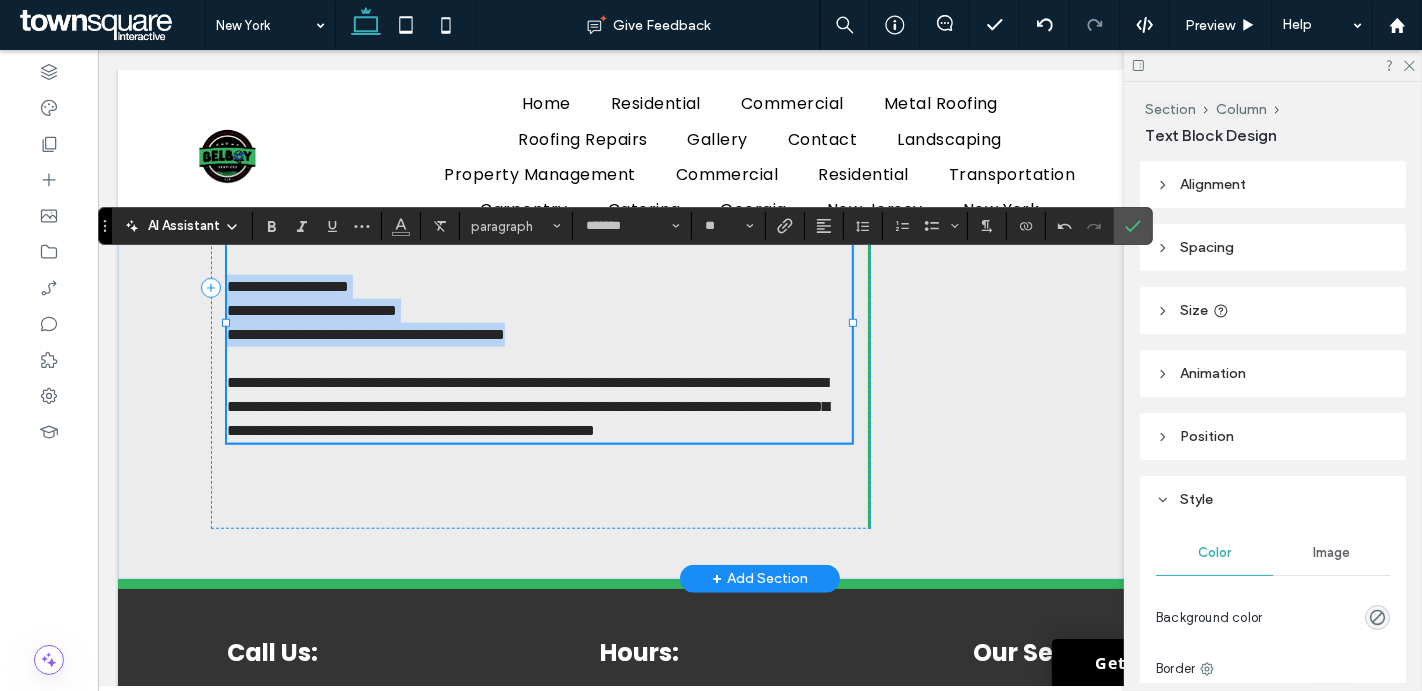 click on "**********" at bounding box center [538, 323] 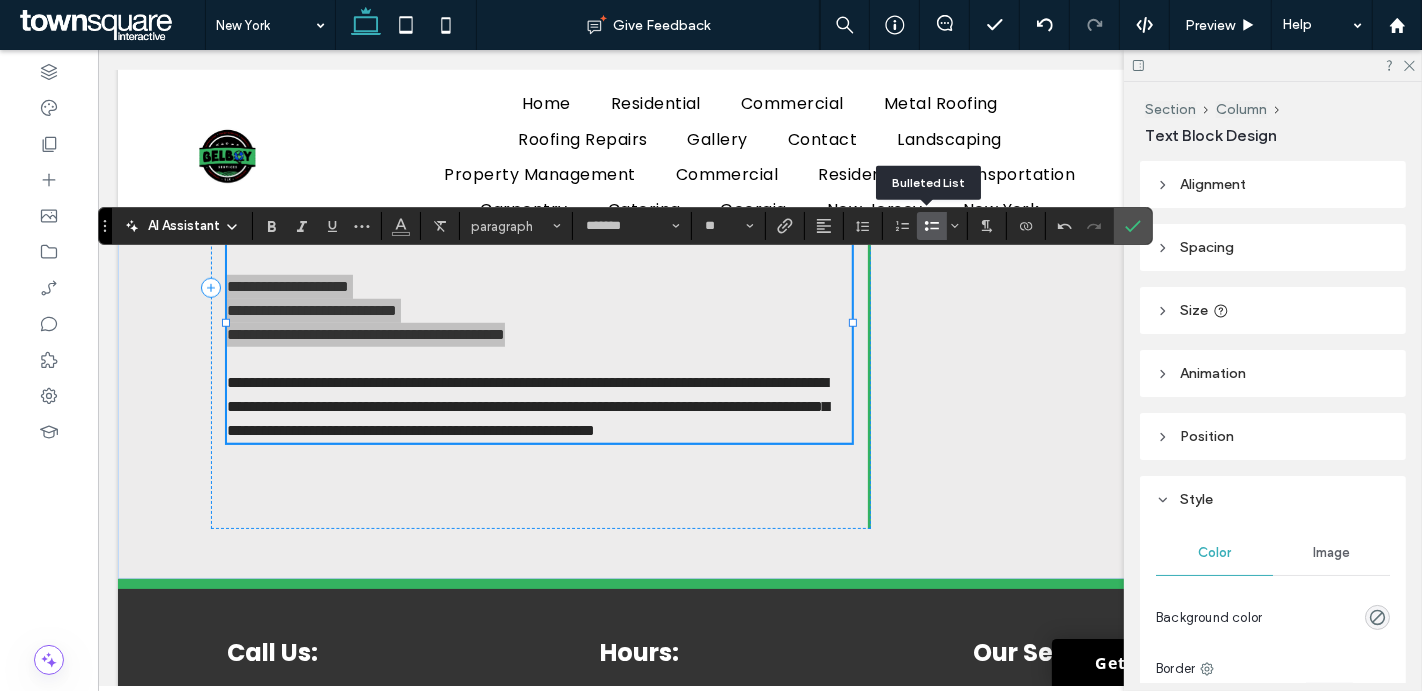 click 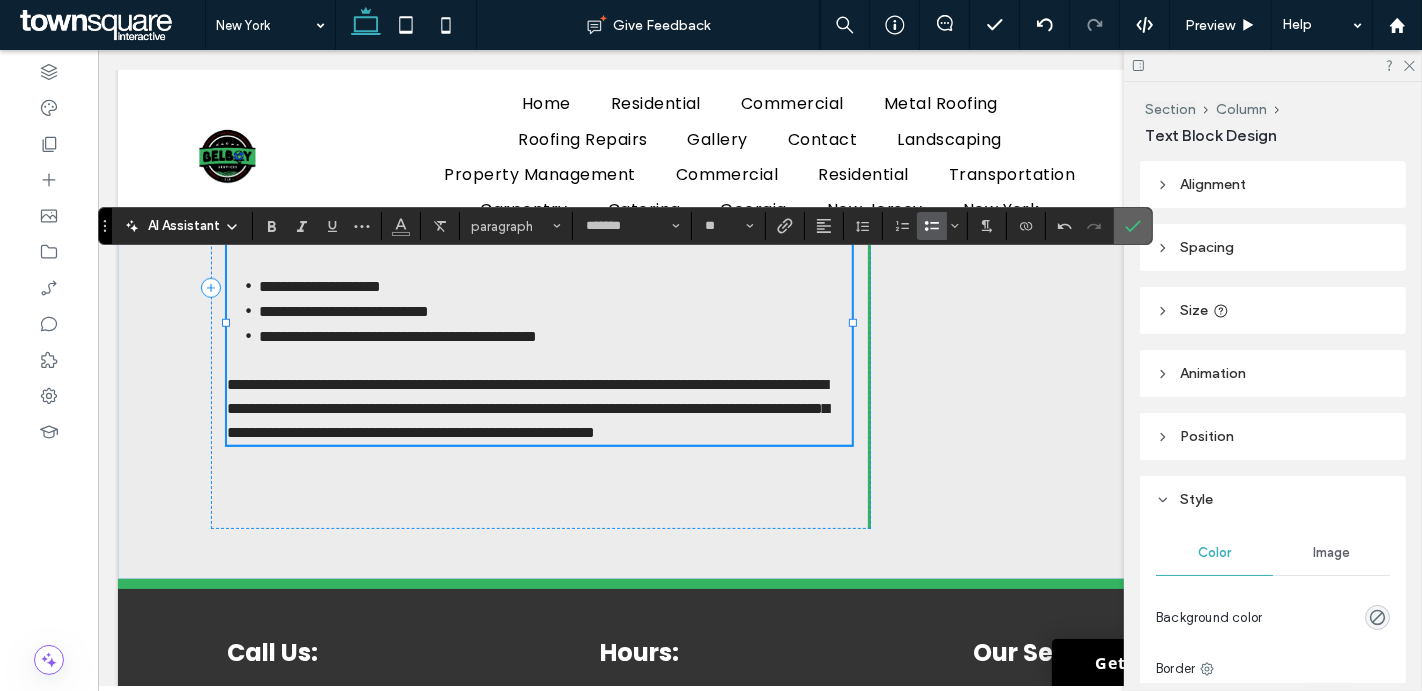 click 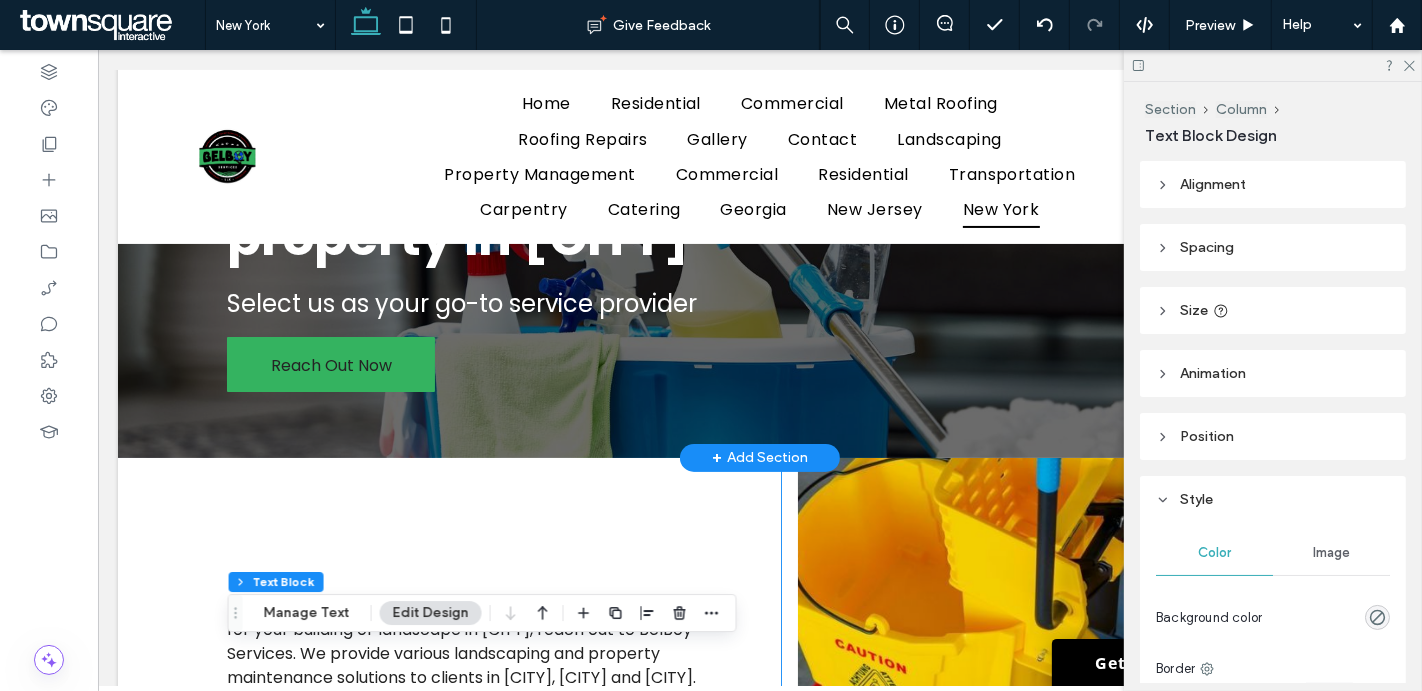 scroll, scrollTop: 901, scrollLeft: 0, axis: vertical 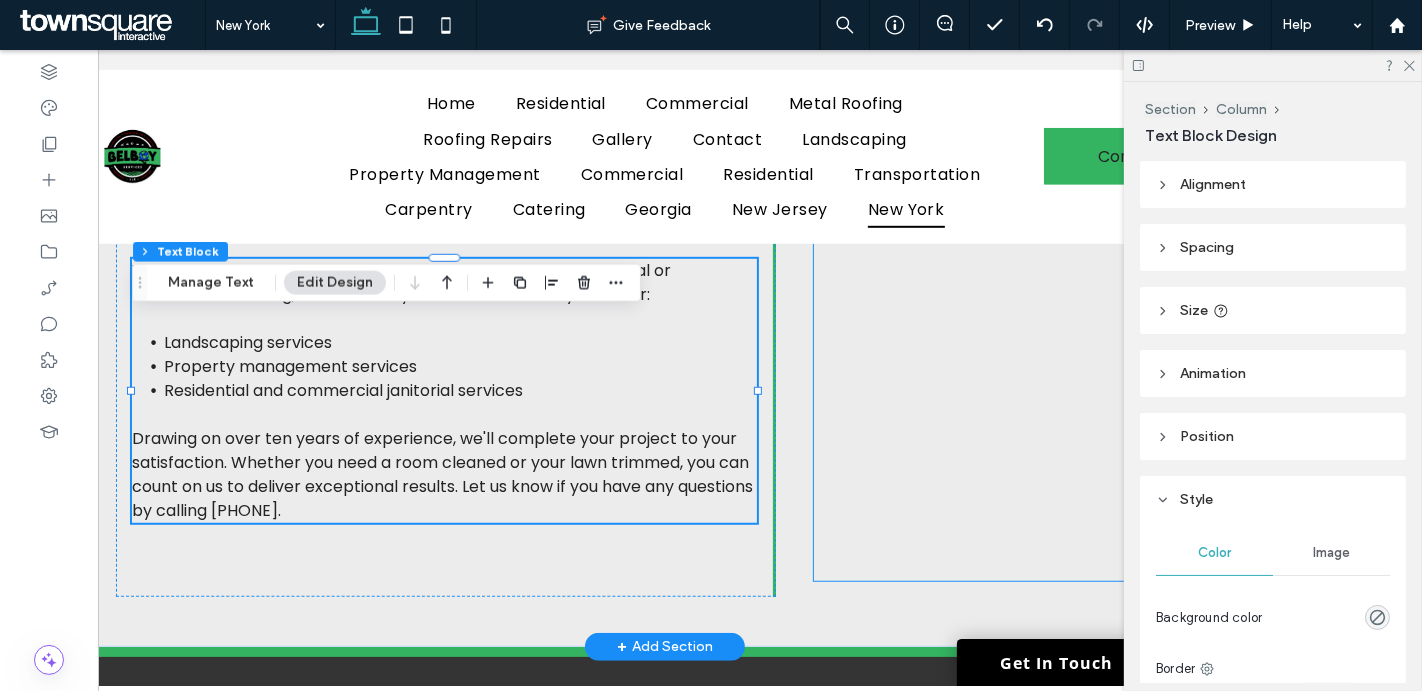 click at bounding box center (1005, 356) 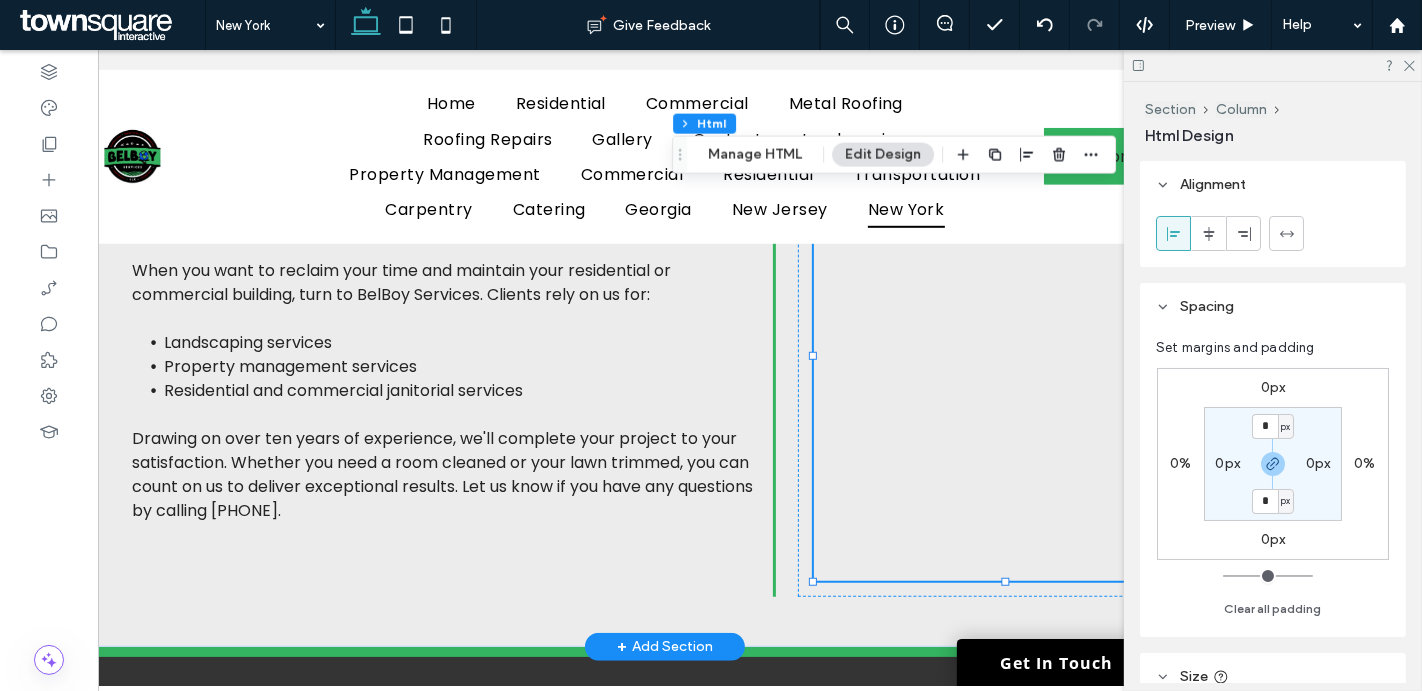 click at bounding box center [1005, 356] 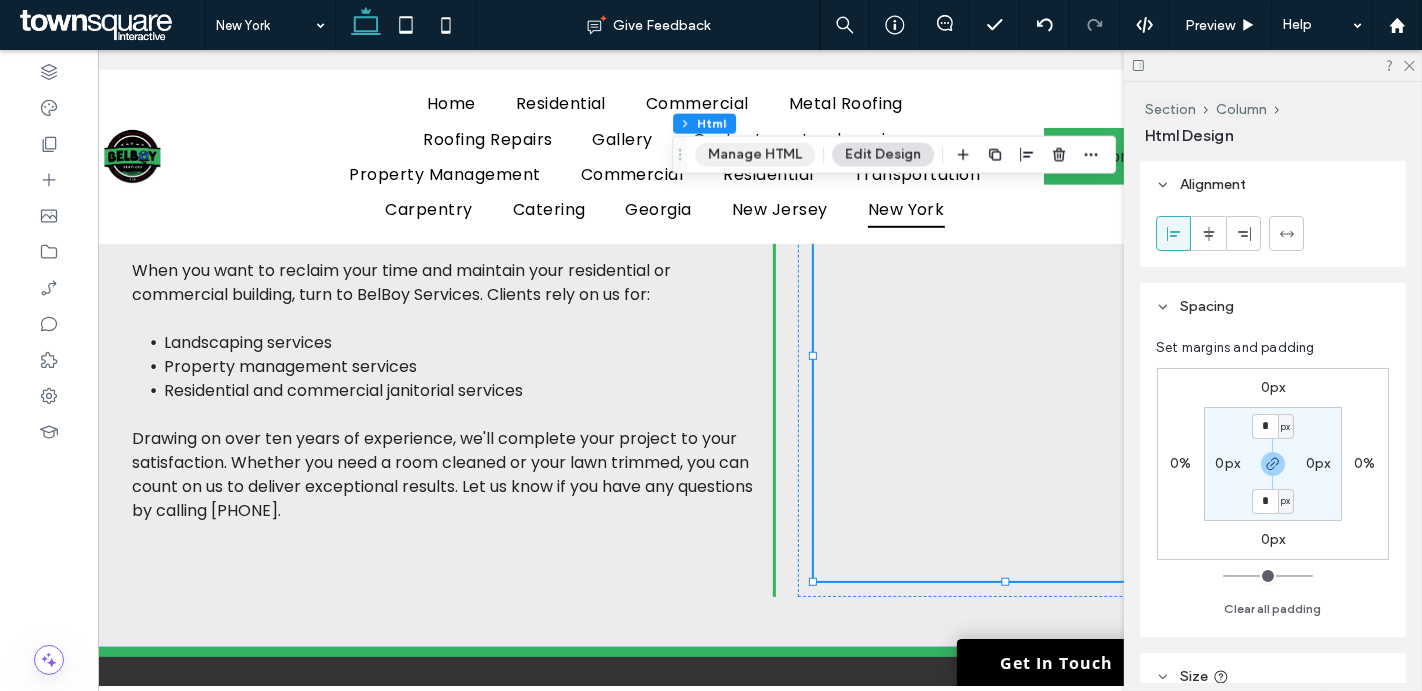 click on "Manage HTML" at bounding box center [755, 155] 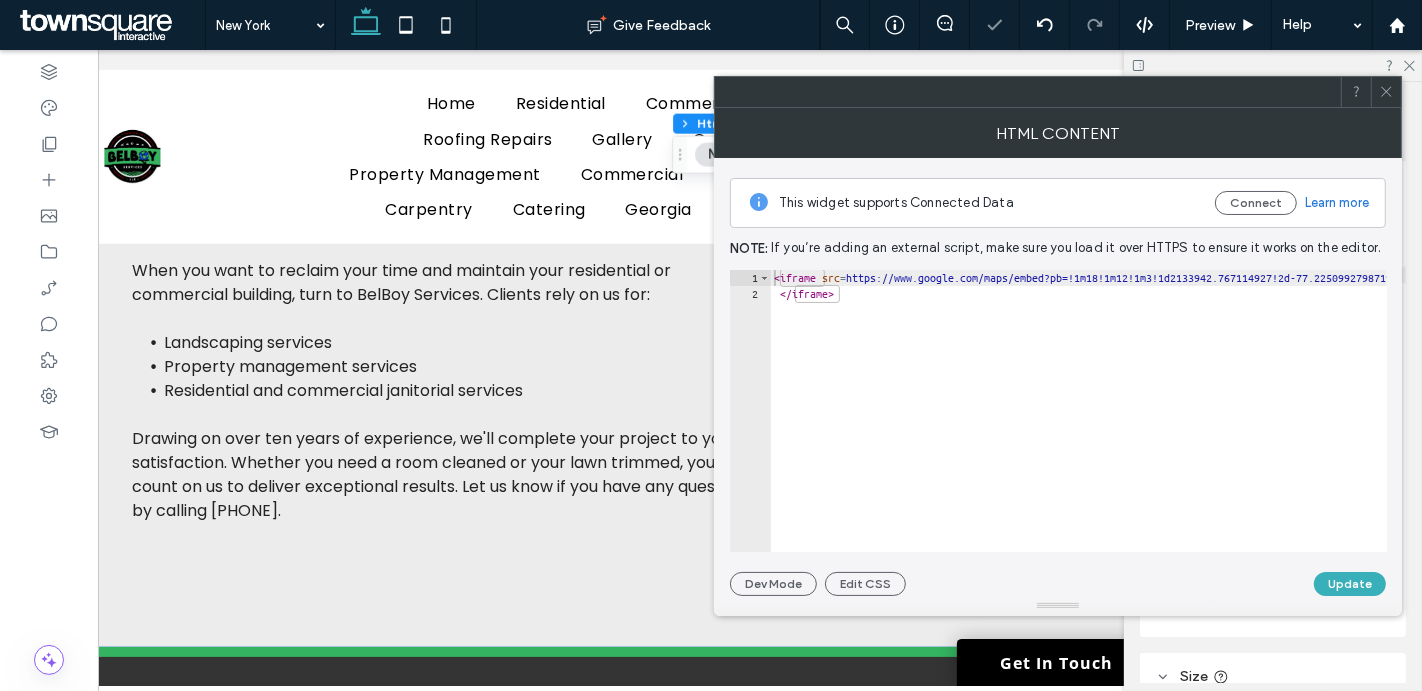 type on "*********" 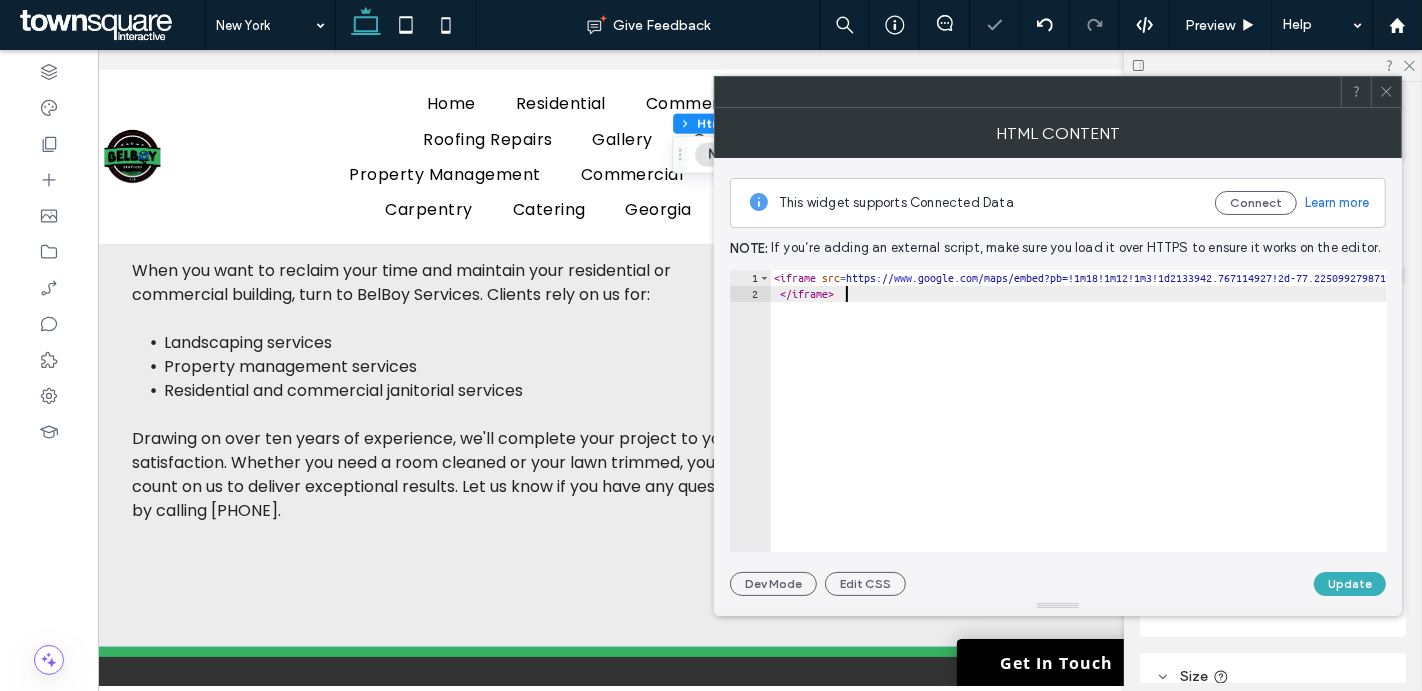 drag, startPoint x: 882, startPoint y: 348, endPoint x: 861, endPoint y: 200, distance: 149.48244 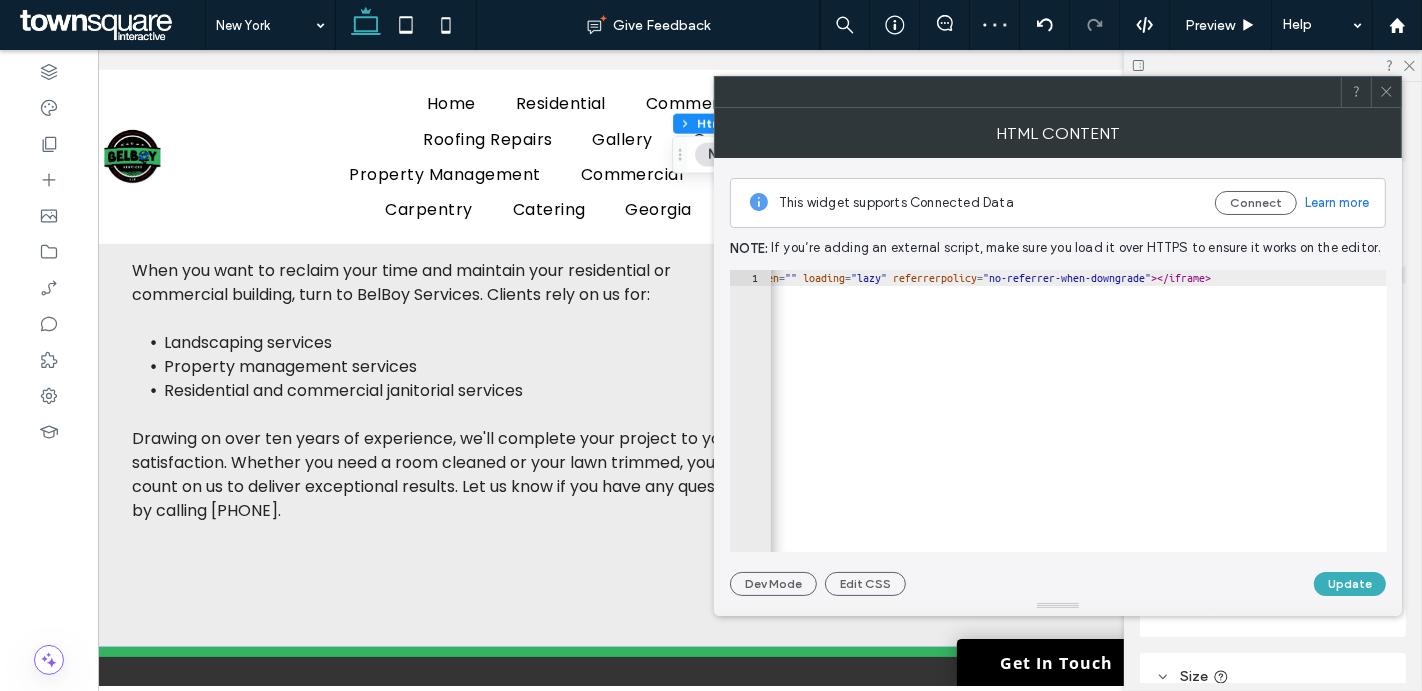 scroll, scrollTop: 0, scrollLeft: 2052, axis: horizontal 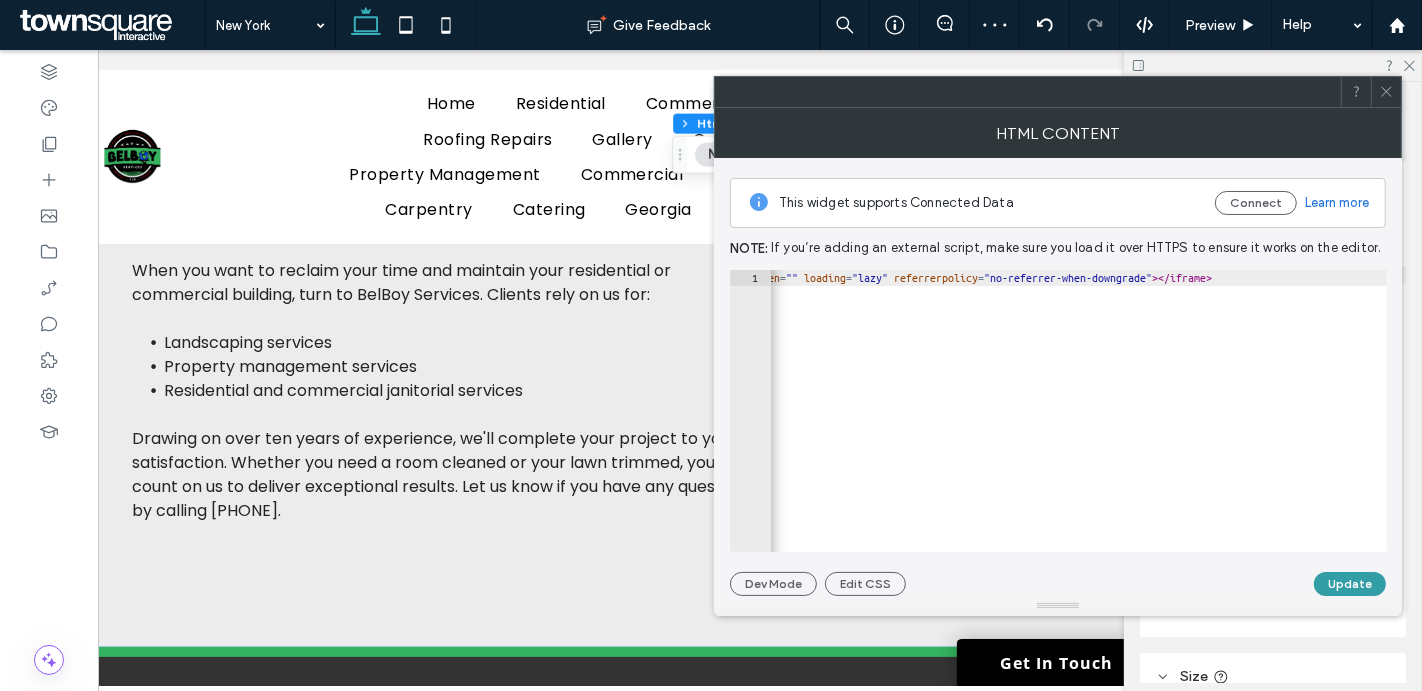 click on "Update" at bounding box center (1350, 584) 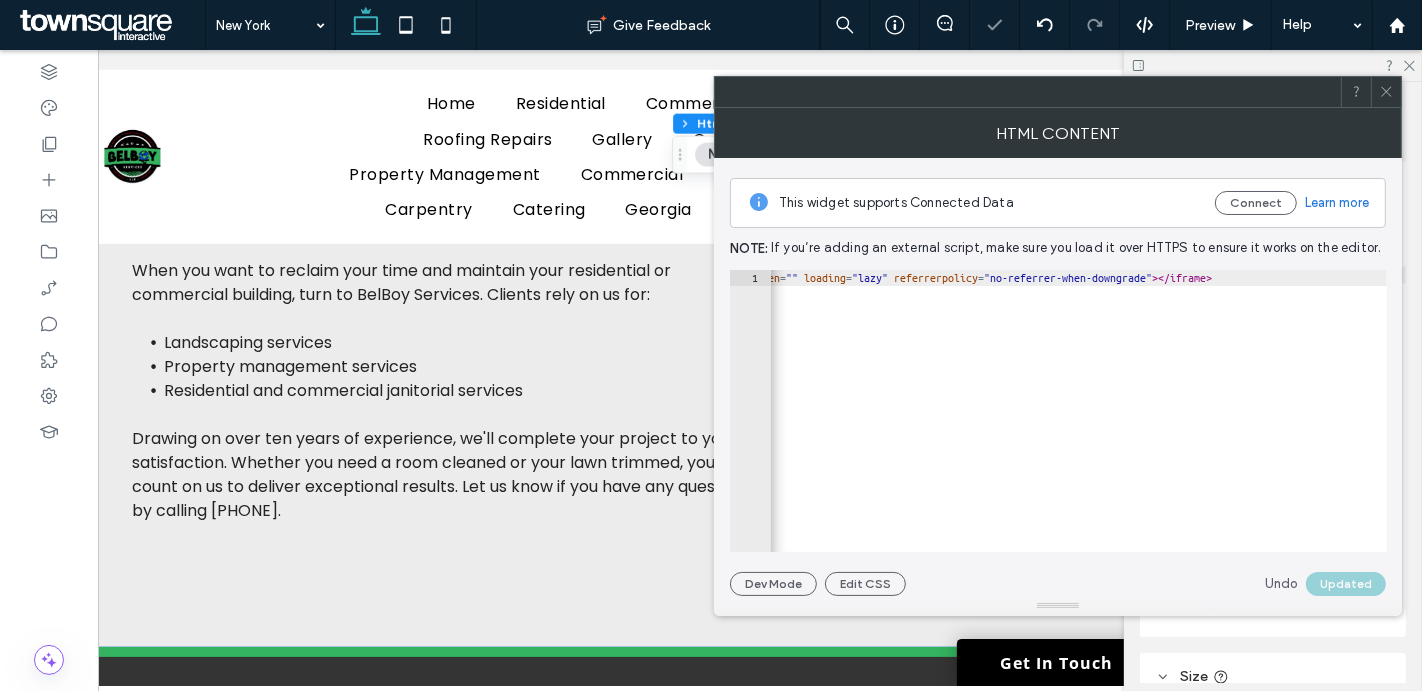 click at bounding box center (1386, 92) 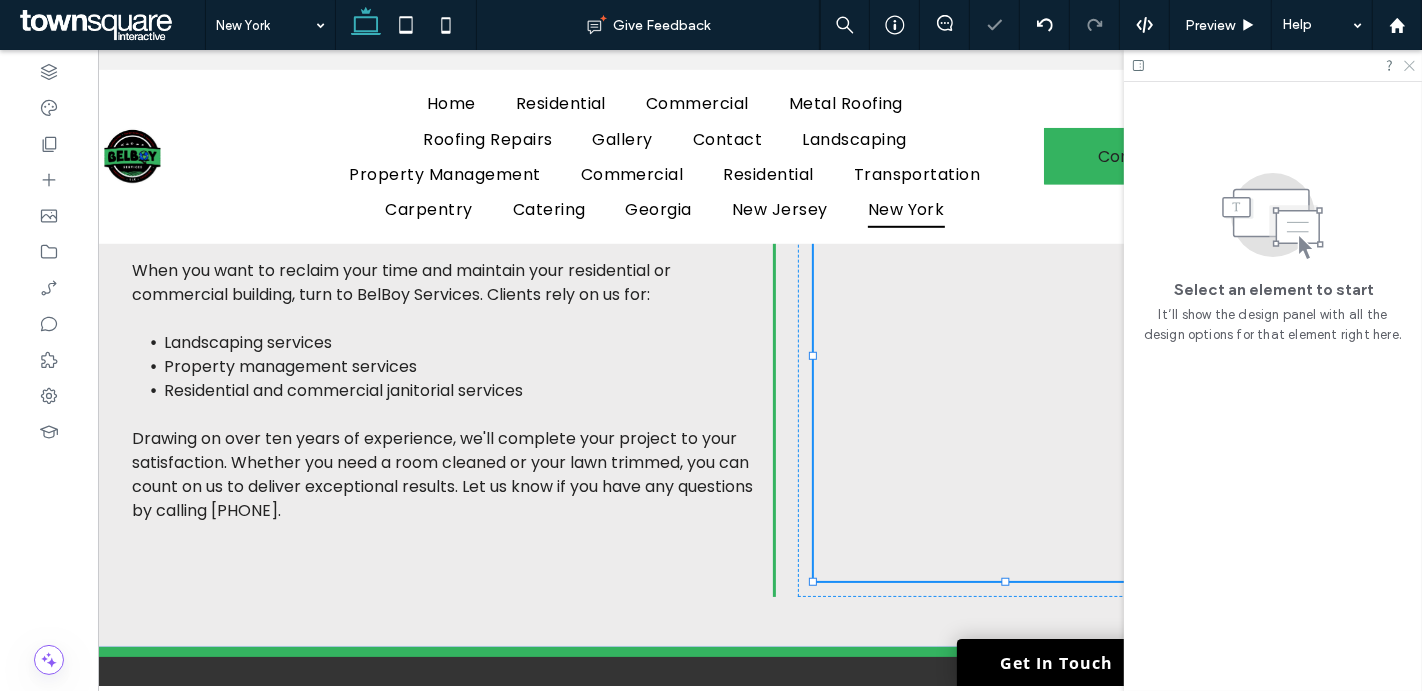 click 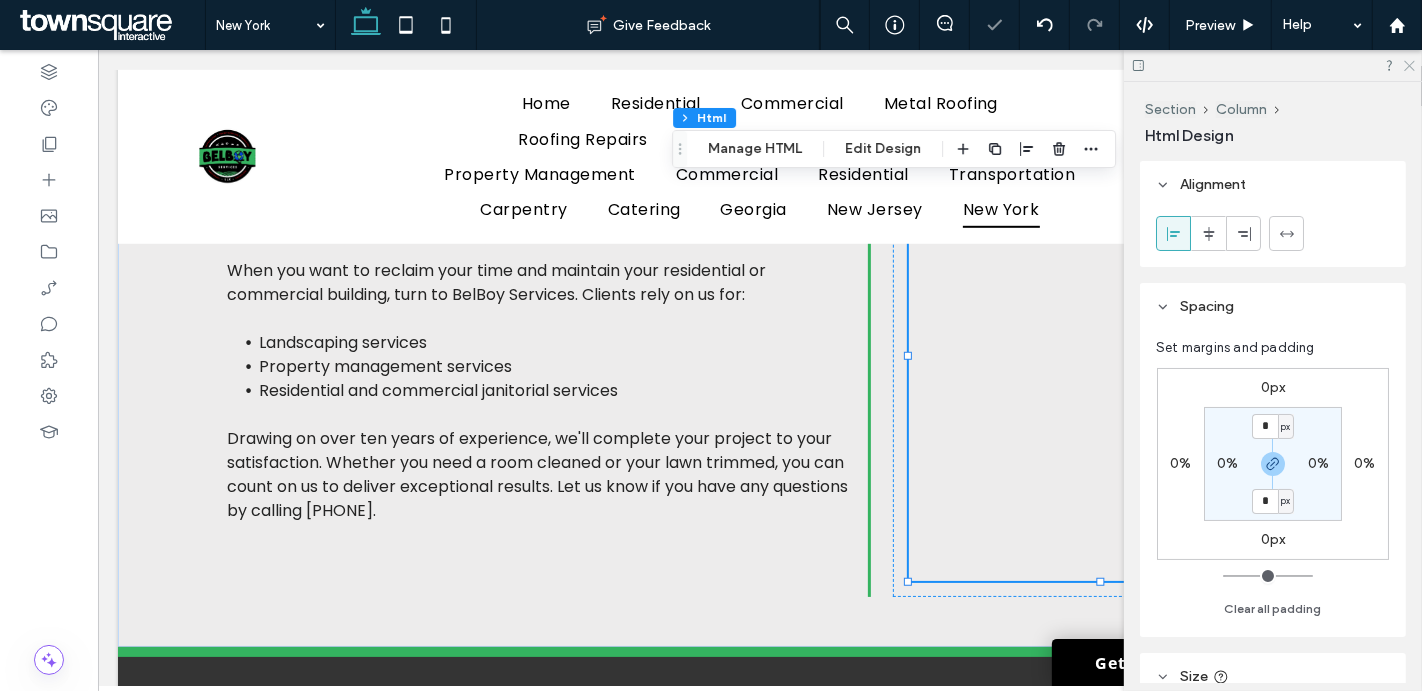 scroll, scrollTop: 0, scrollLeft: 0, axis: both 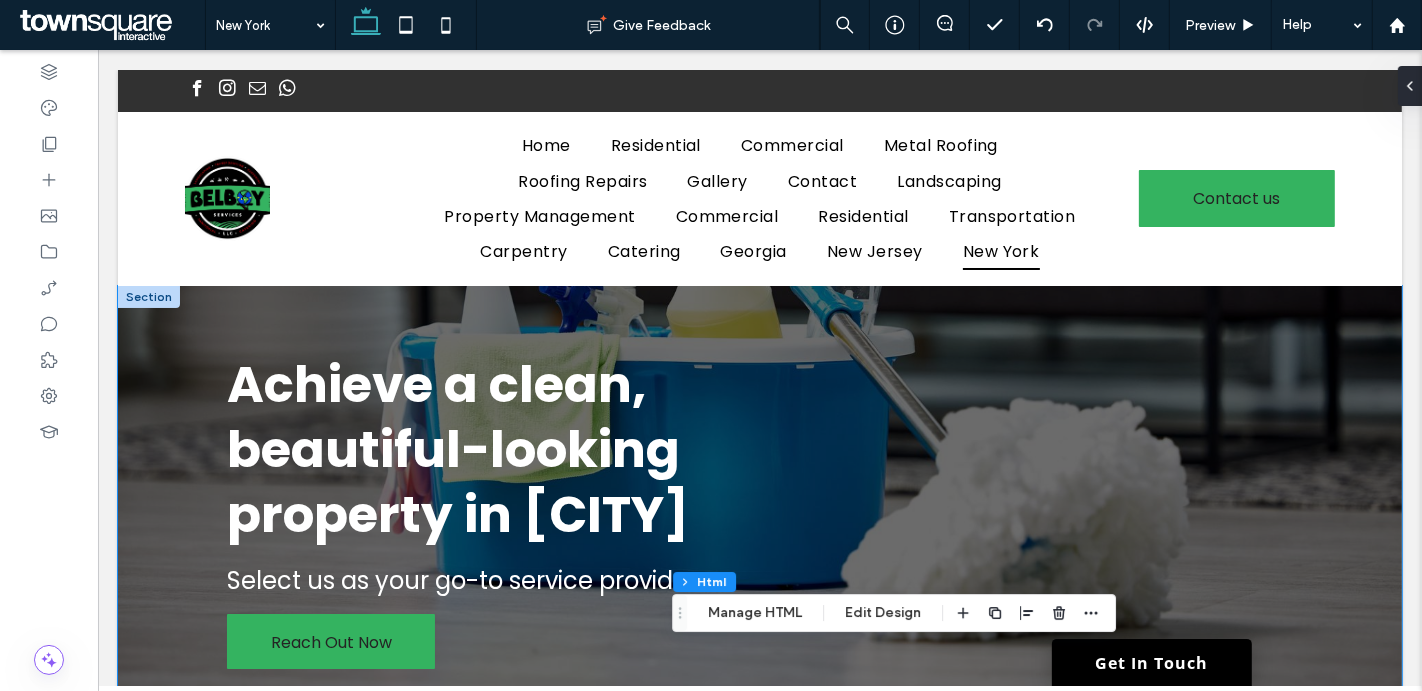 click on "Achieve a clean, beautiful-looking property in New York
Select us as your go-to service provider
Reach Out Now" at bounding box center (759, 510) 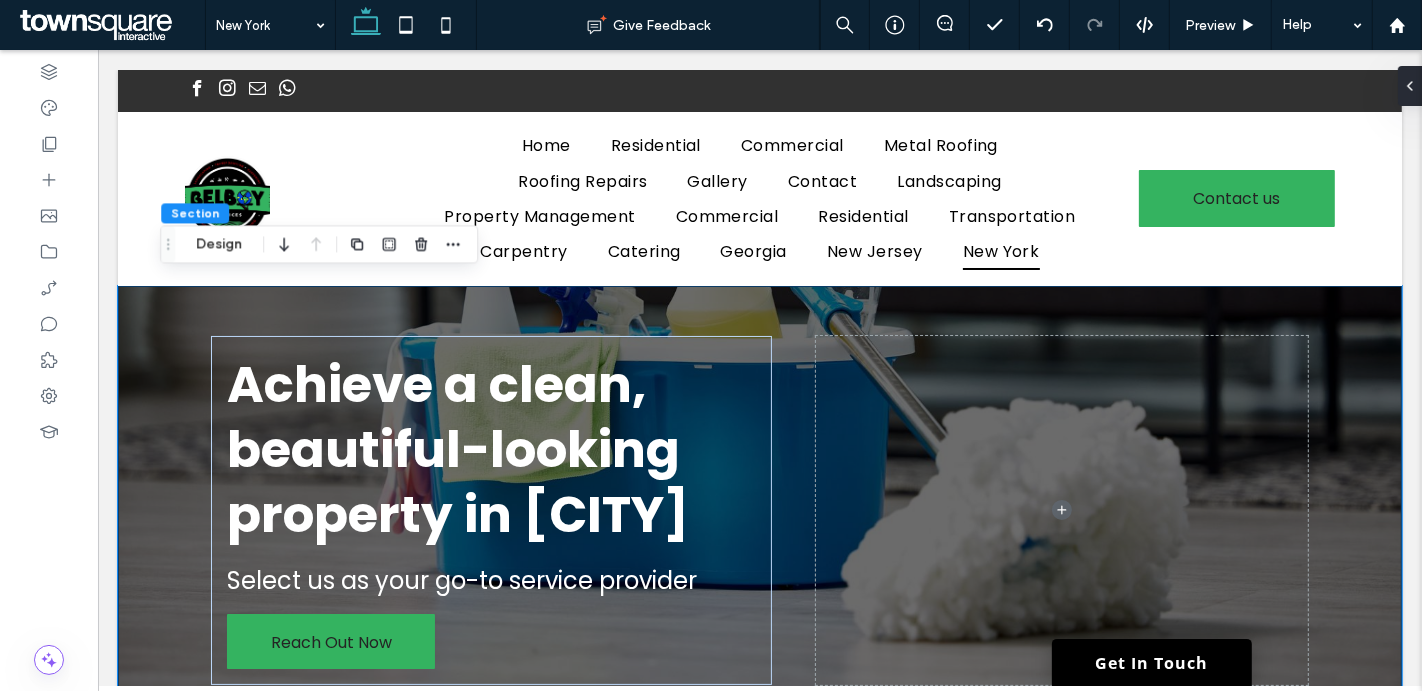 click on "Achieve a clean, beautiful-looking property in New York
Select us as your go-to service provider
Reach Out Now" at bounding box center [759, 510] 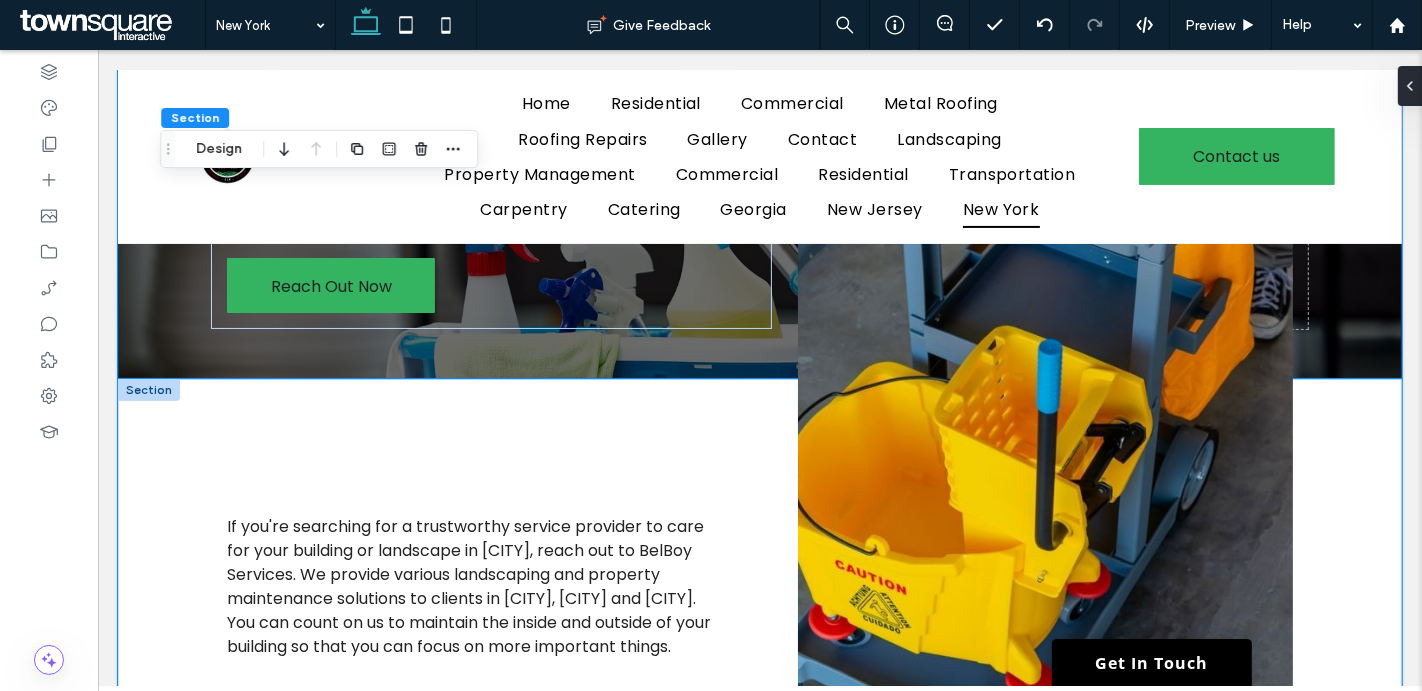 scroll, scrollTop: 0, scrollLeft: 0, axis: both 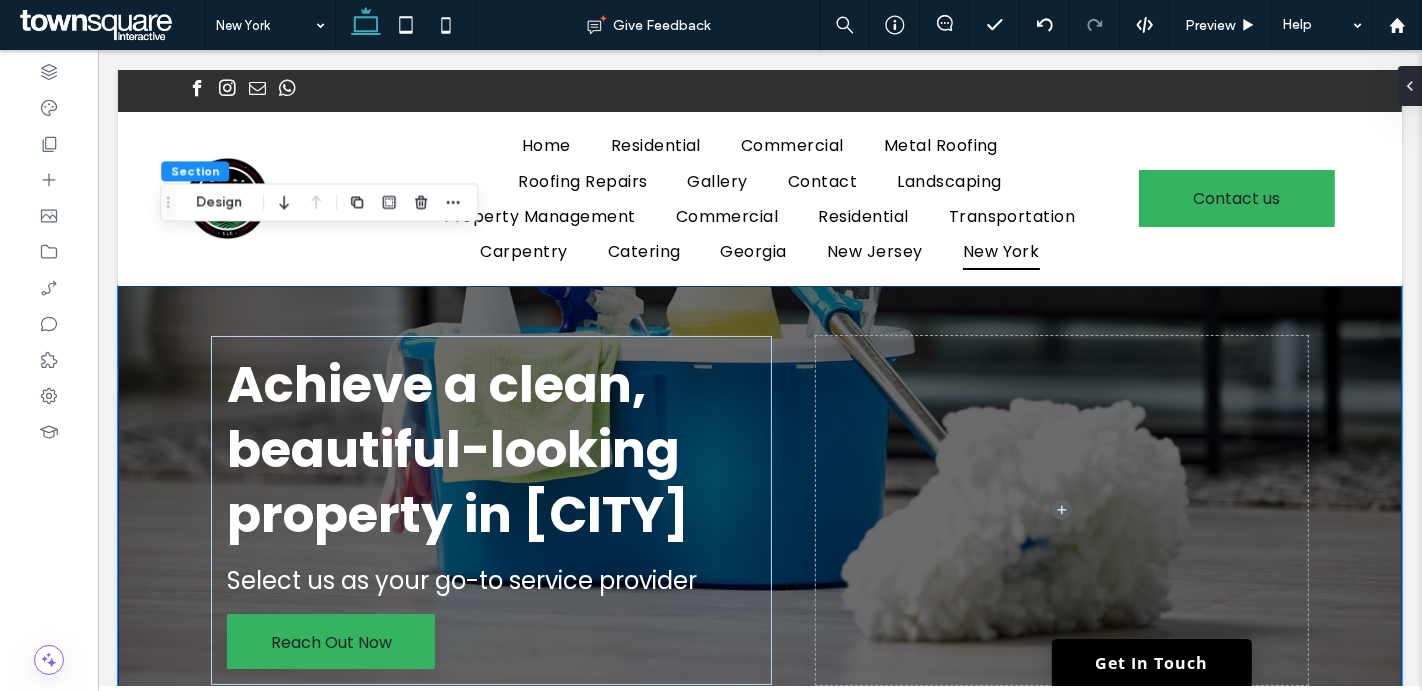 click on "Achieve a clean, beautiful-looking property in New York
Select us as your go-to service provider
Reach Out Now" at bounding box center (759, 510) 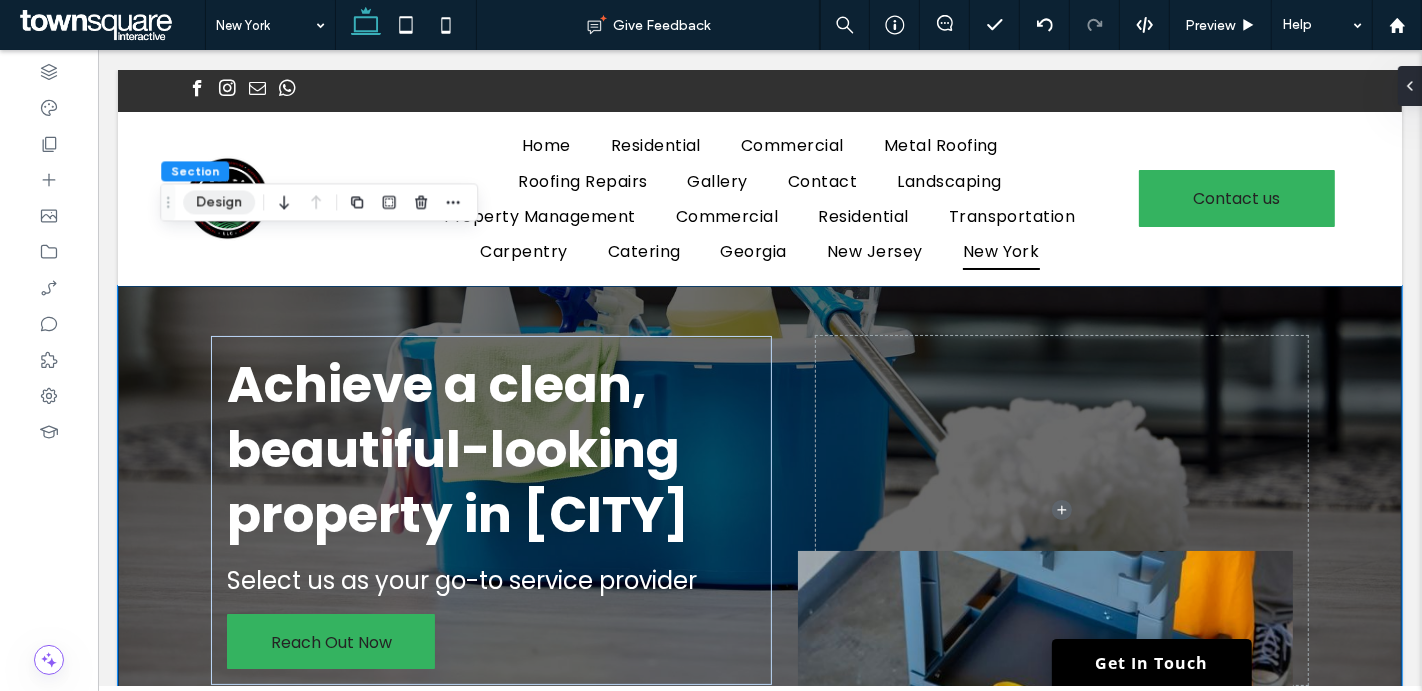 click on "Design" at bounding box center (219, 202) 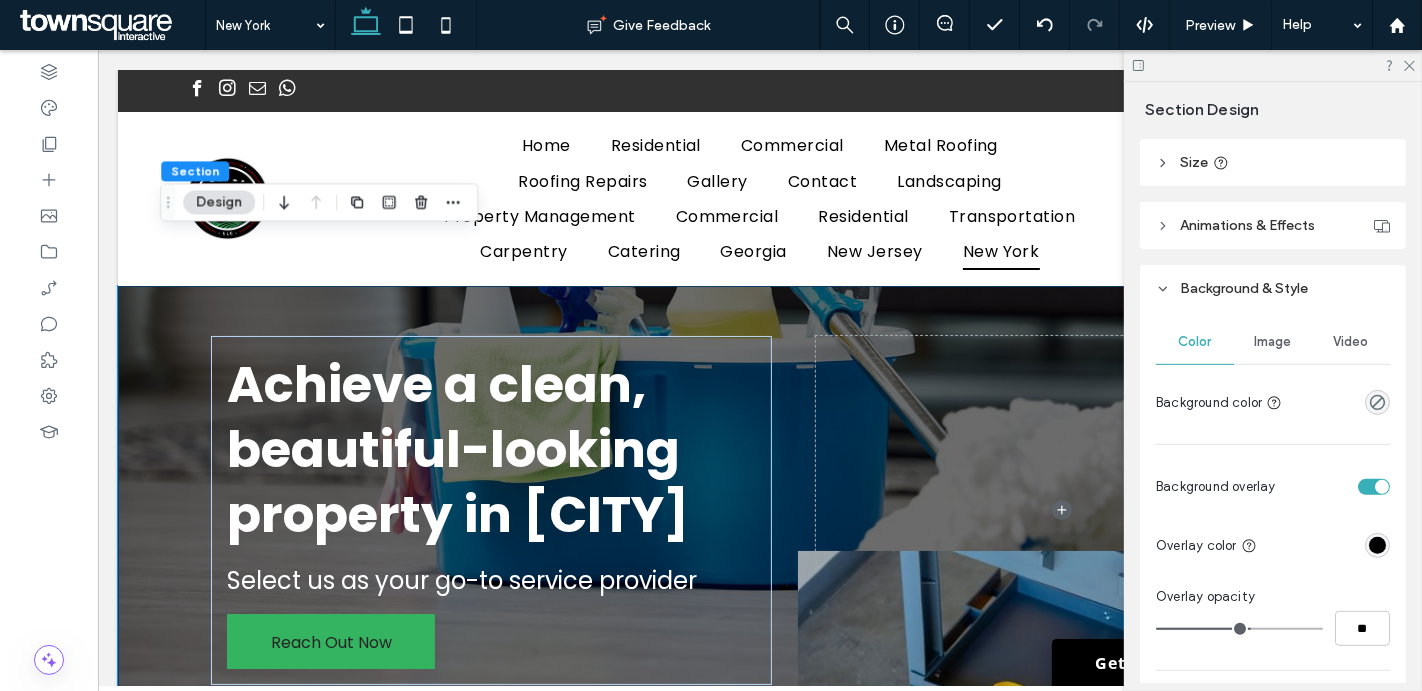 scroll, scrollTop: 681, scrollLeft: 0, axis: vertical 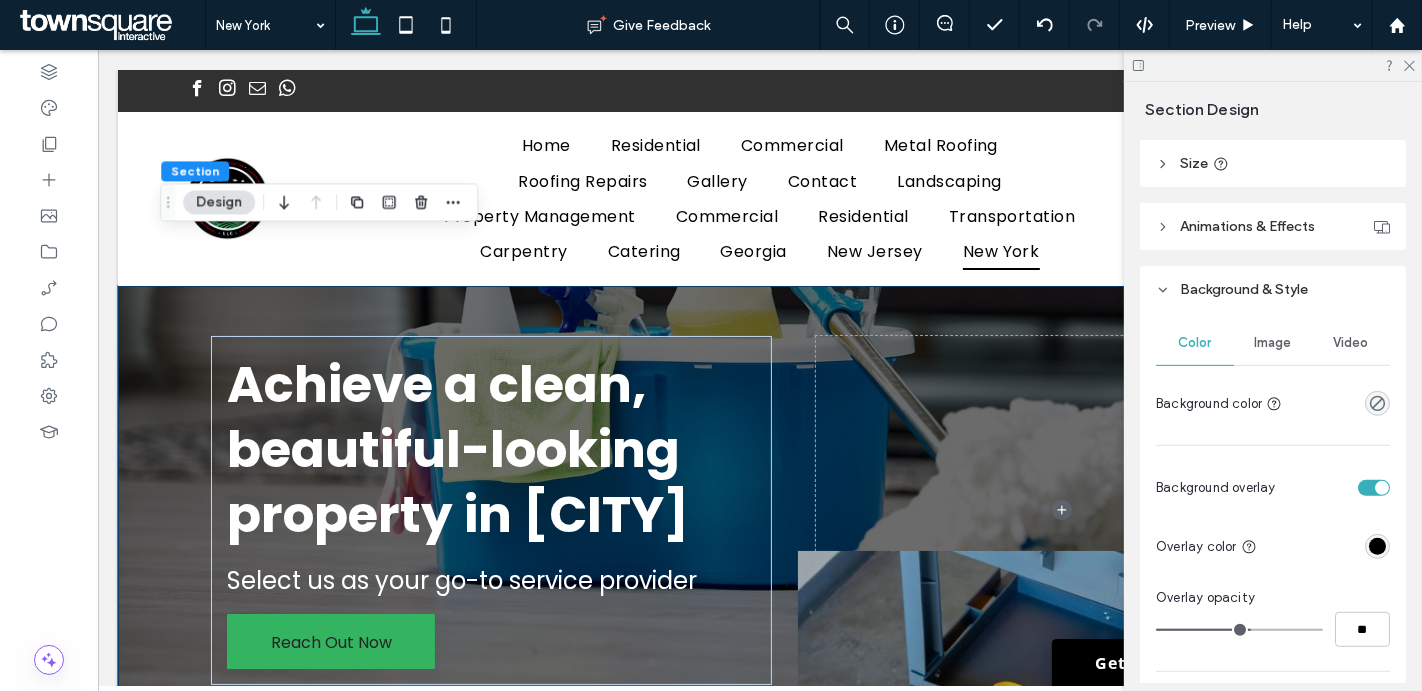 click on "Image" at bounding box center [1273, 343] 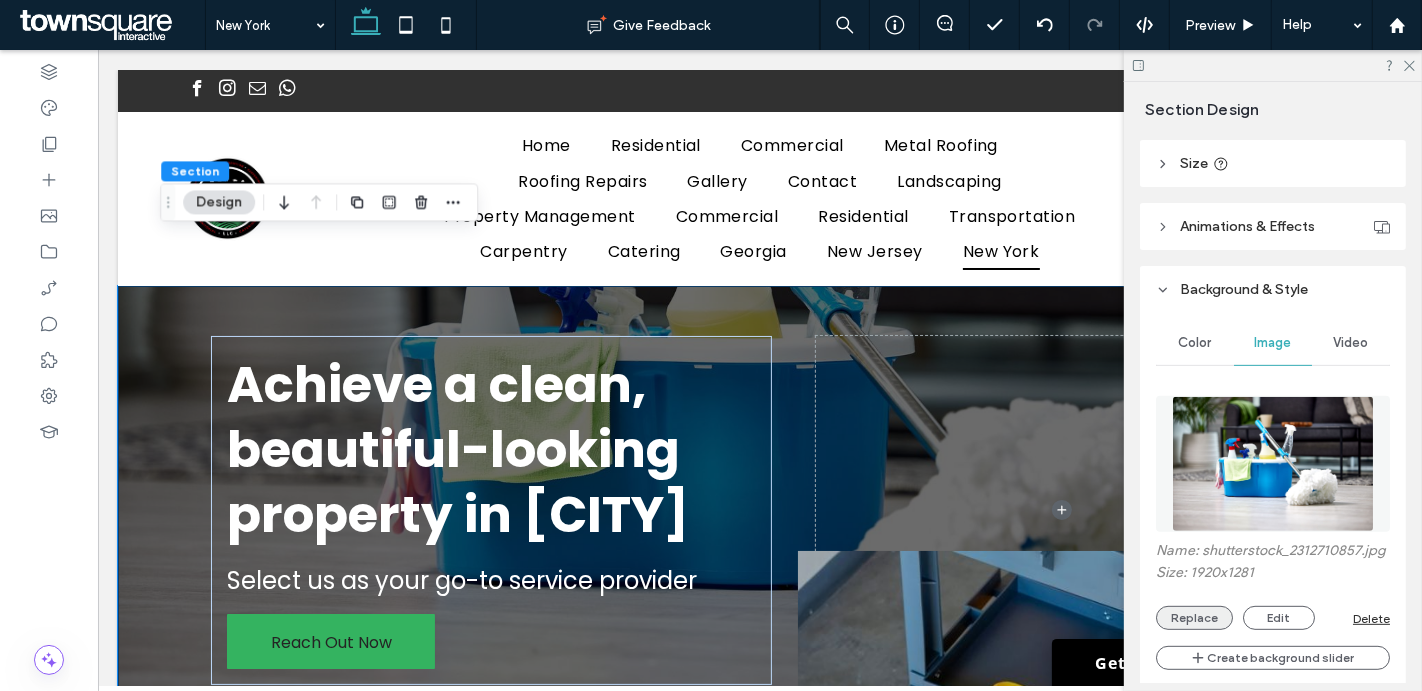 click on "Replace" at bounding box center [1194, 618] 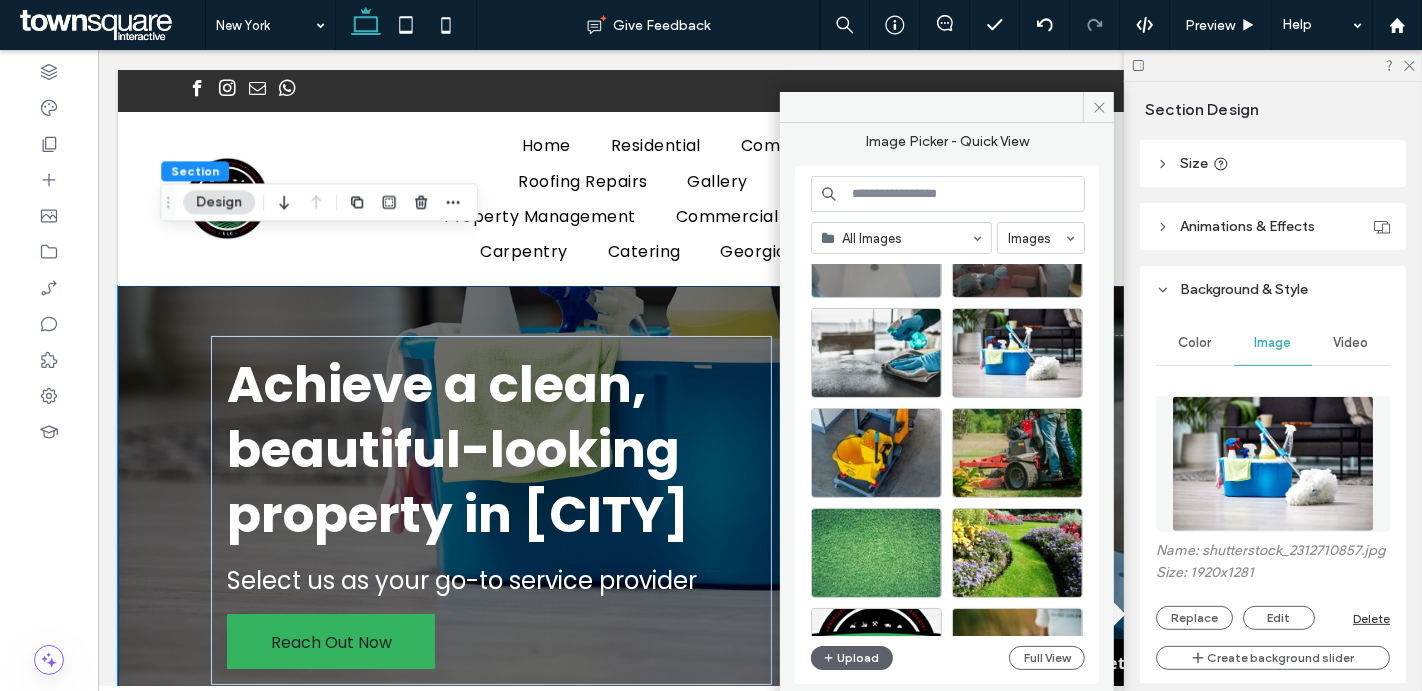 scroll, scrollTop: 1541, scrollLeft: 0, axis: vertical 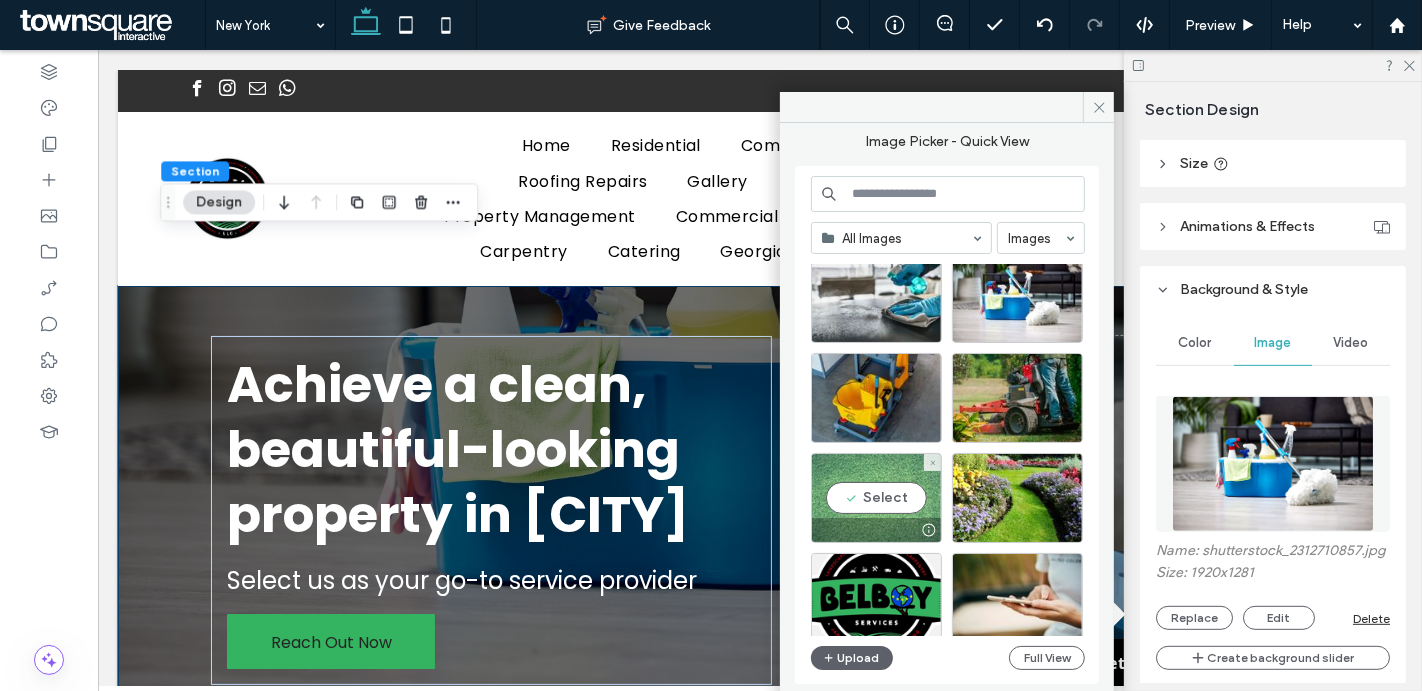 click on "Select" at bounding box center (876, 498) 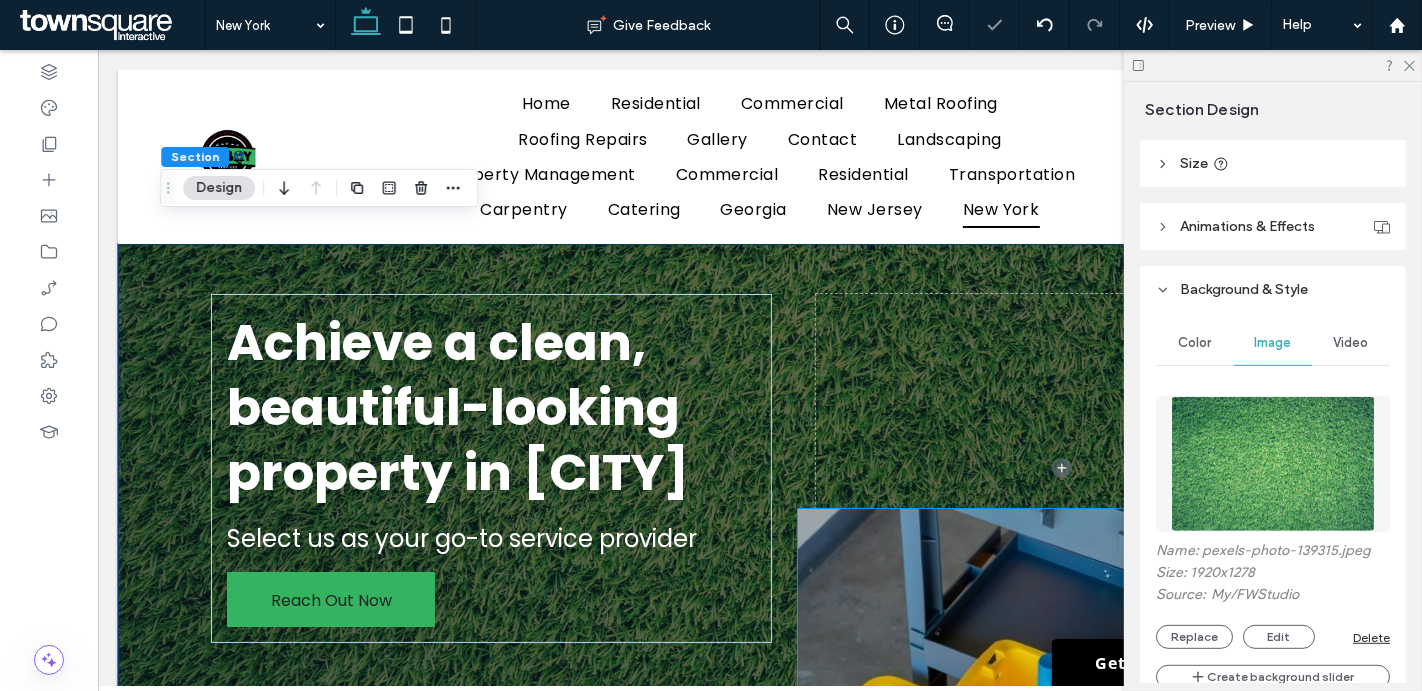 scroll, scrollTop: 423, scrollLeft: 0, axis: vertical 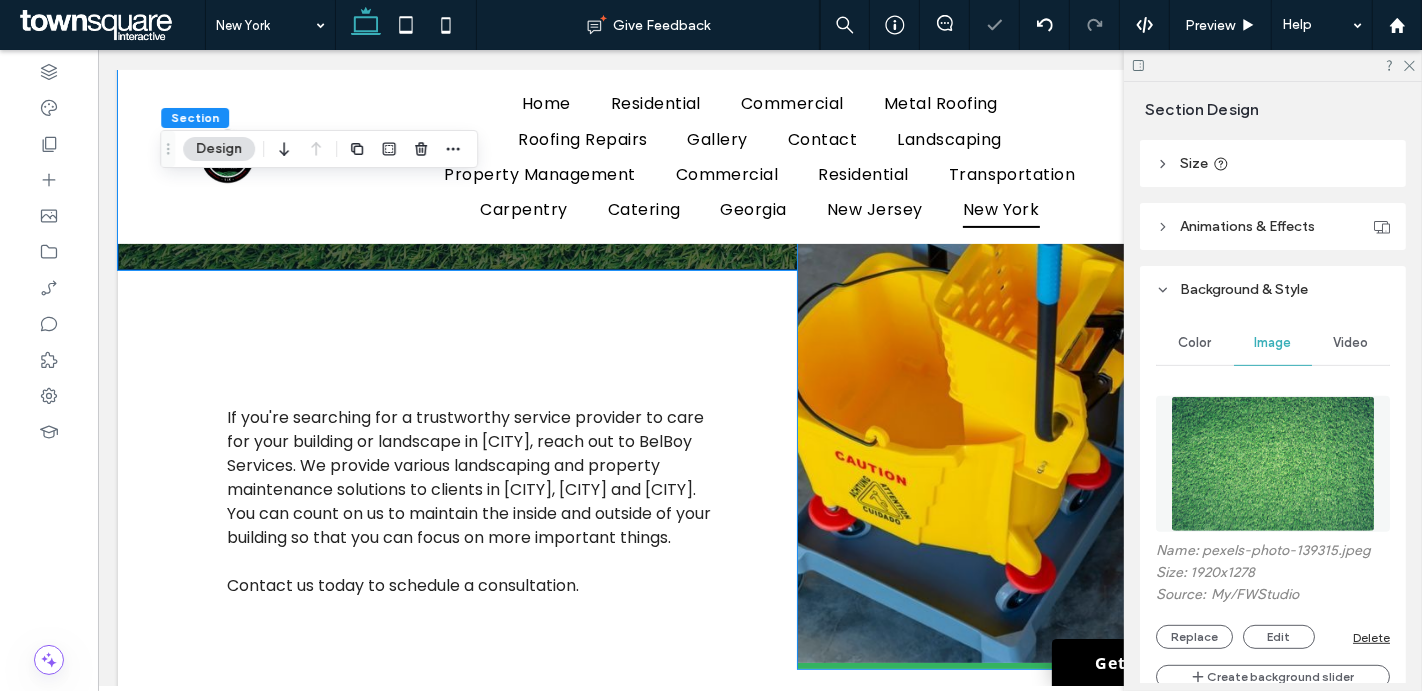 click at bounding box center (1044, 377) 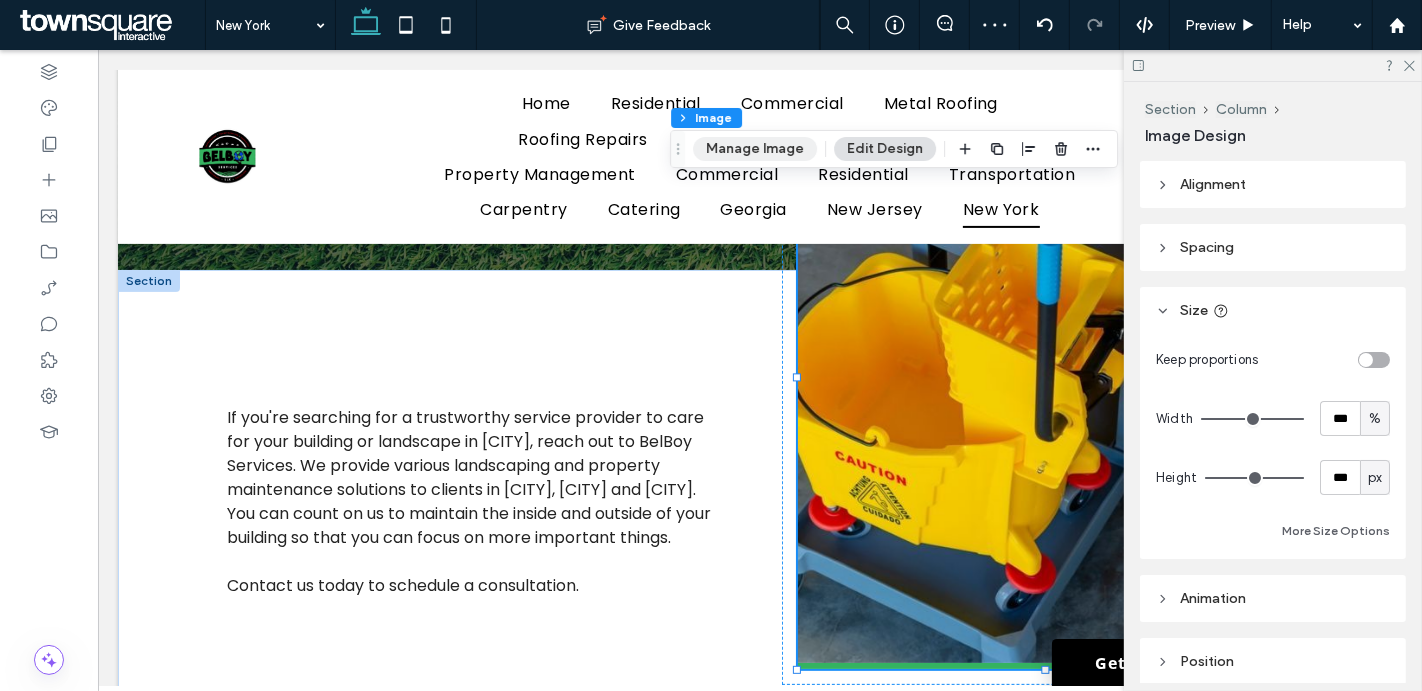 click on "Manage Image" at bounding box center [755, 149] 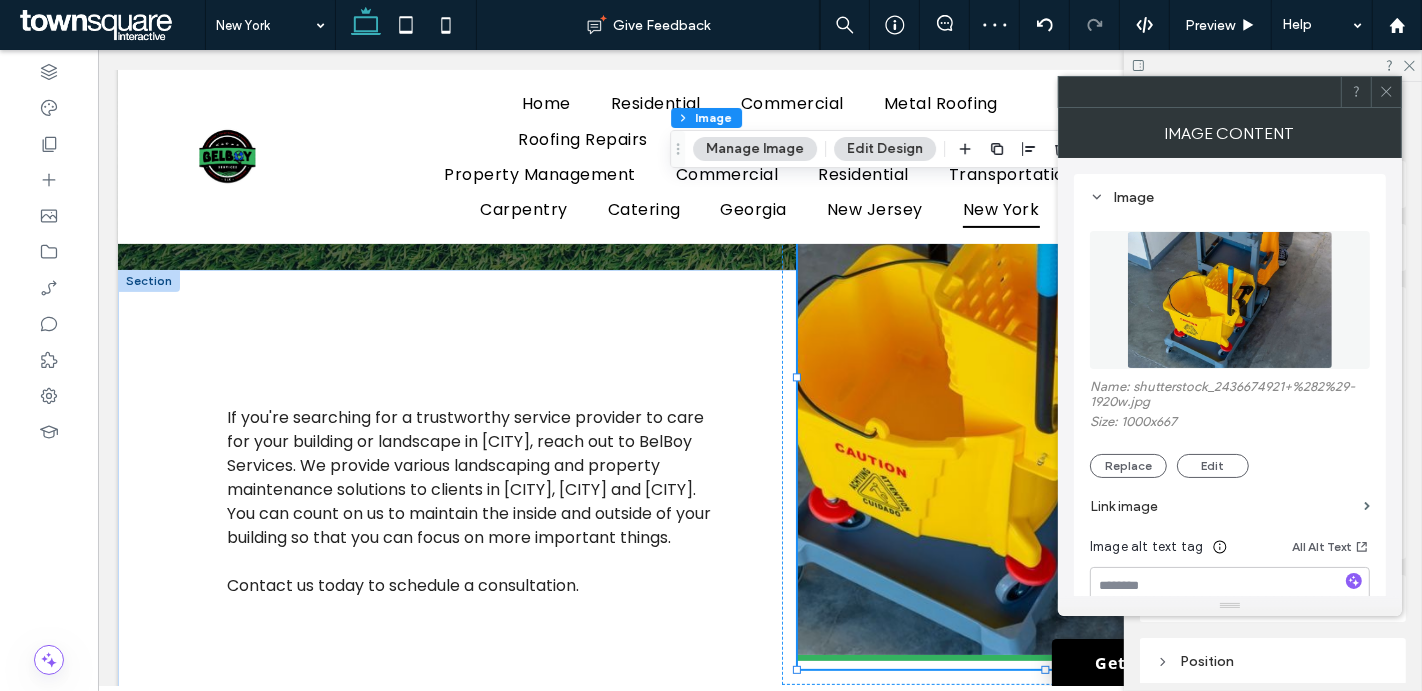 click on "Replace" at bounding box center [1128, 466] 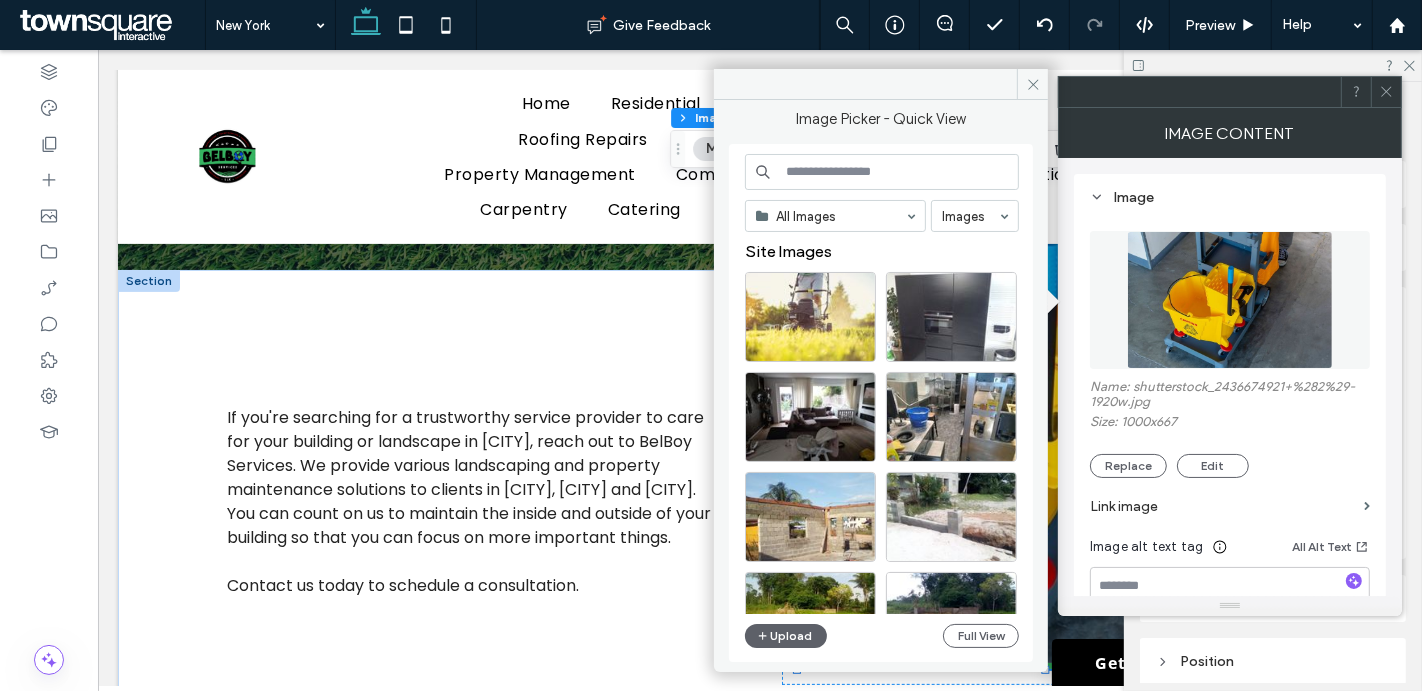 click at bounding box center (882, 172) 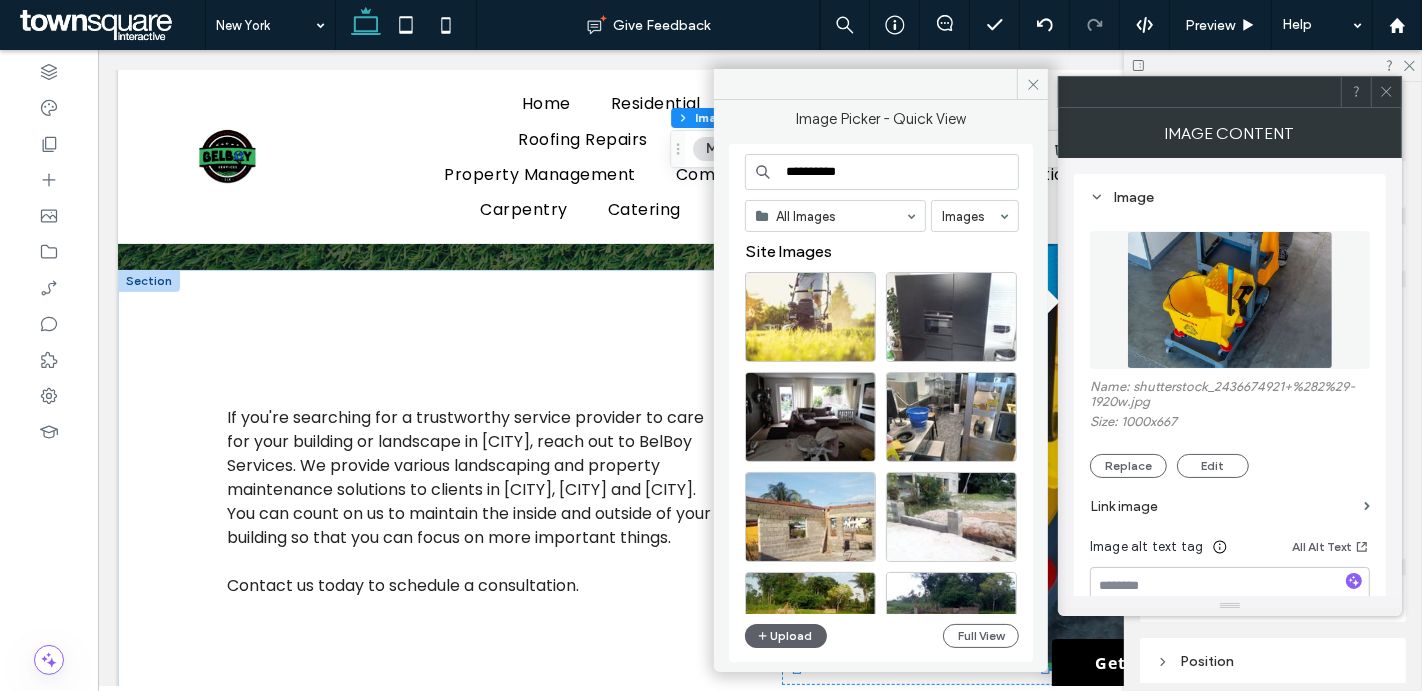 type on "**********" 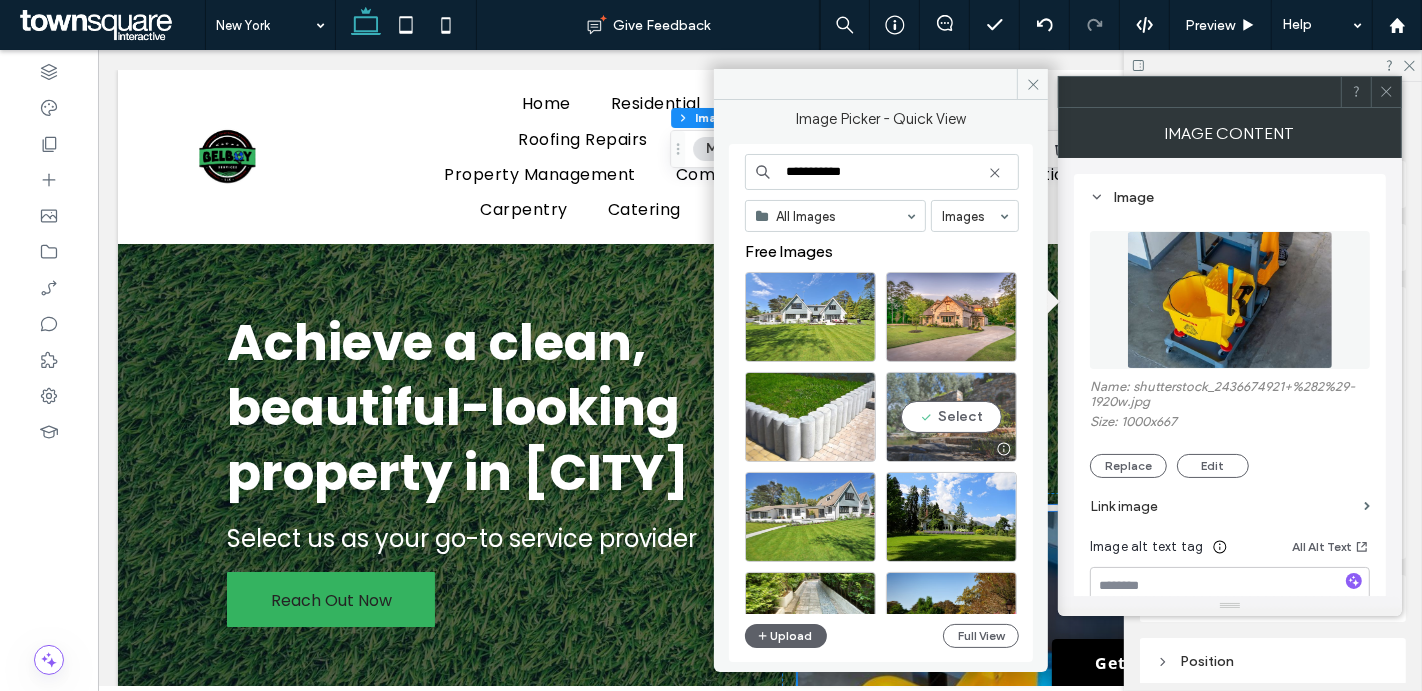 scroll, scrollTop: 423, scrollLeft: 0, axis: vertical 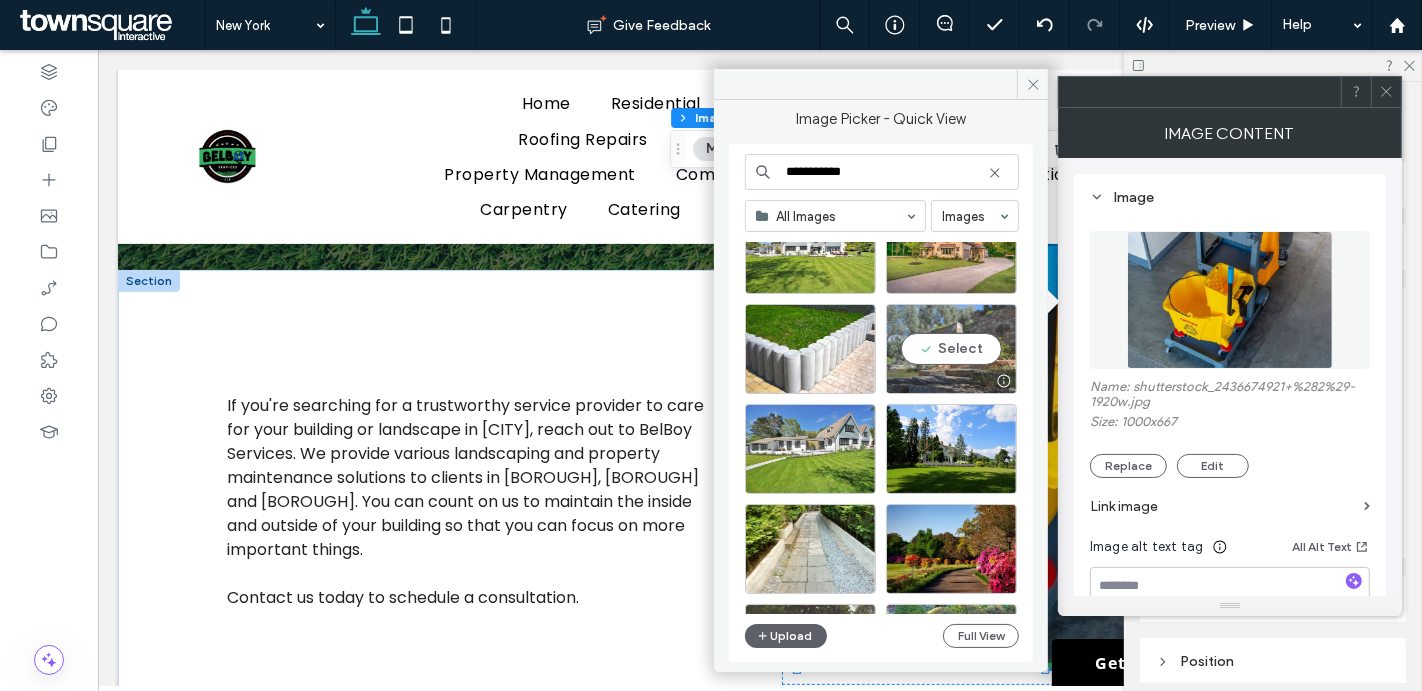 type on "**********" 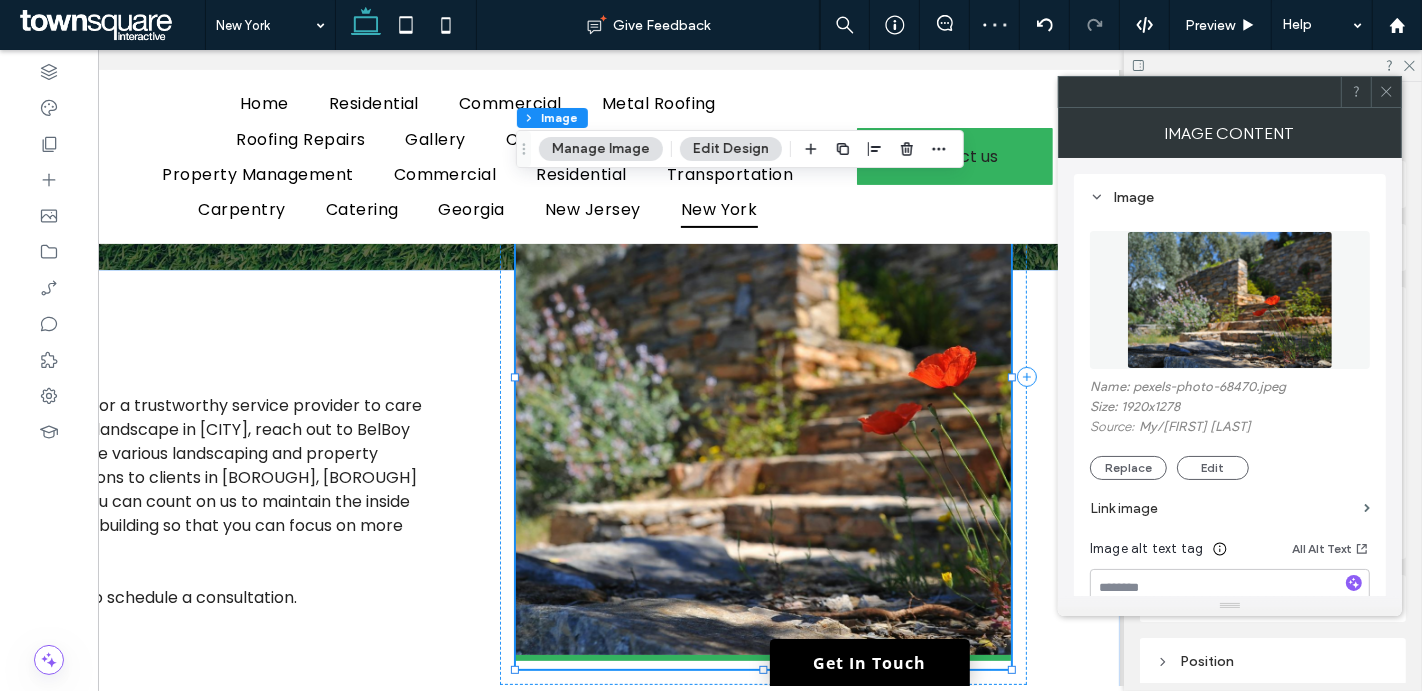 scroll, scrollTop: 0, scrollLeft: 297, axis: horizontal 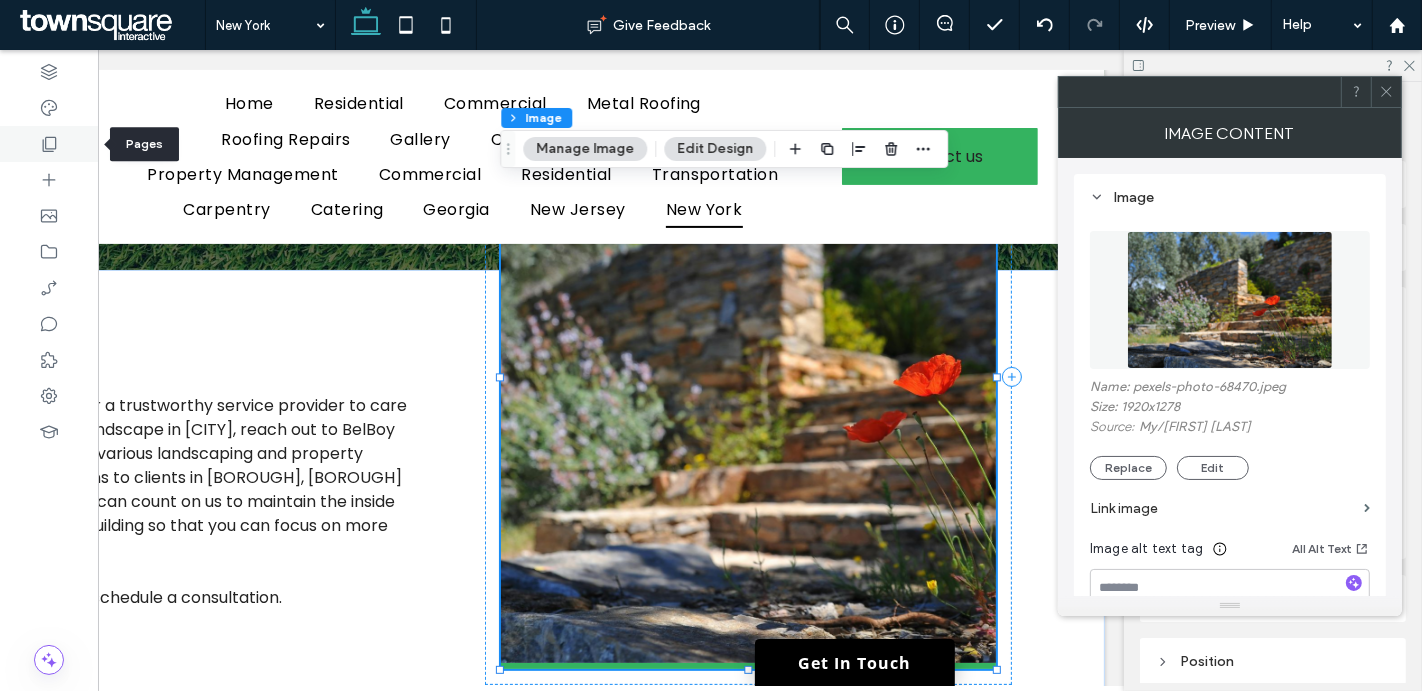 click 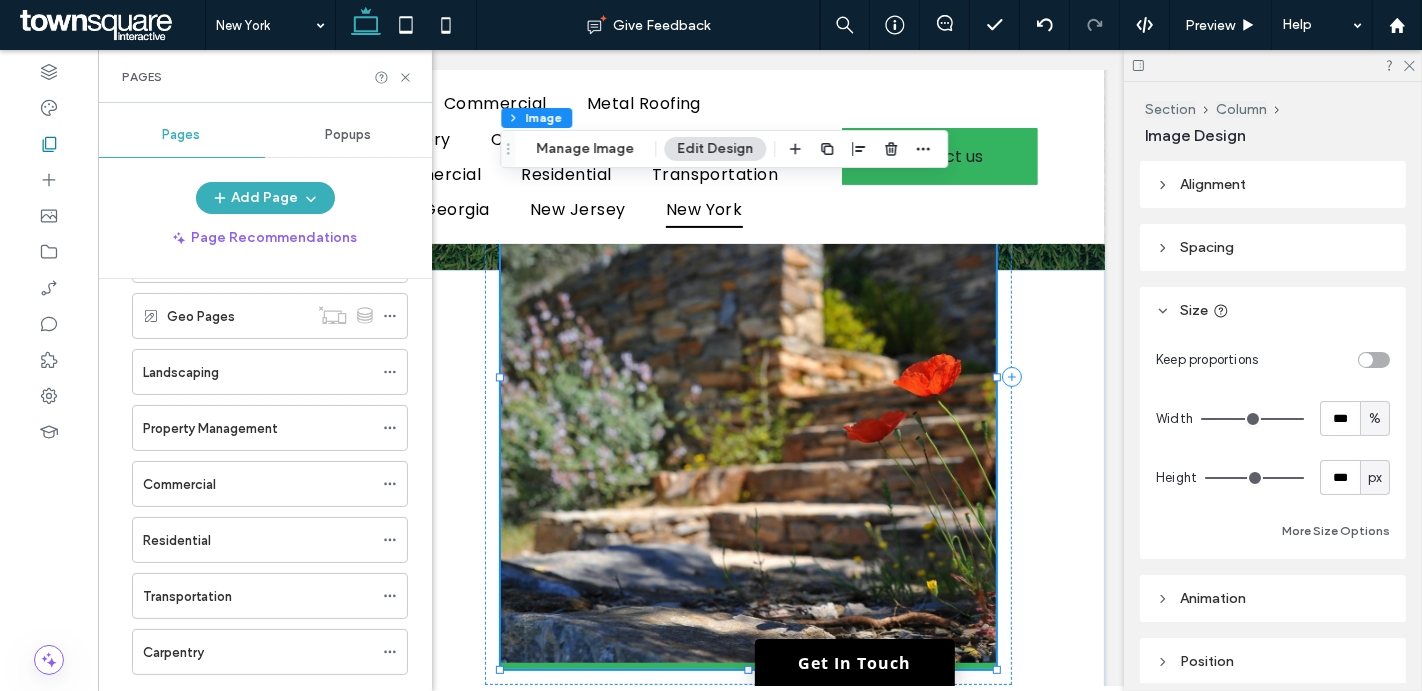 scroll, scrollTop: 0, scrollLeft: 0, axis: both 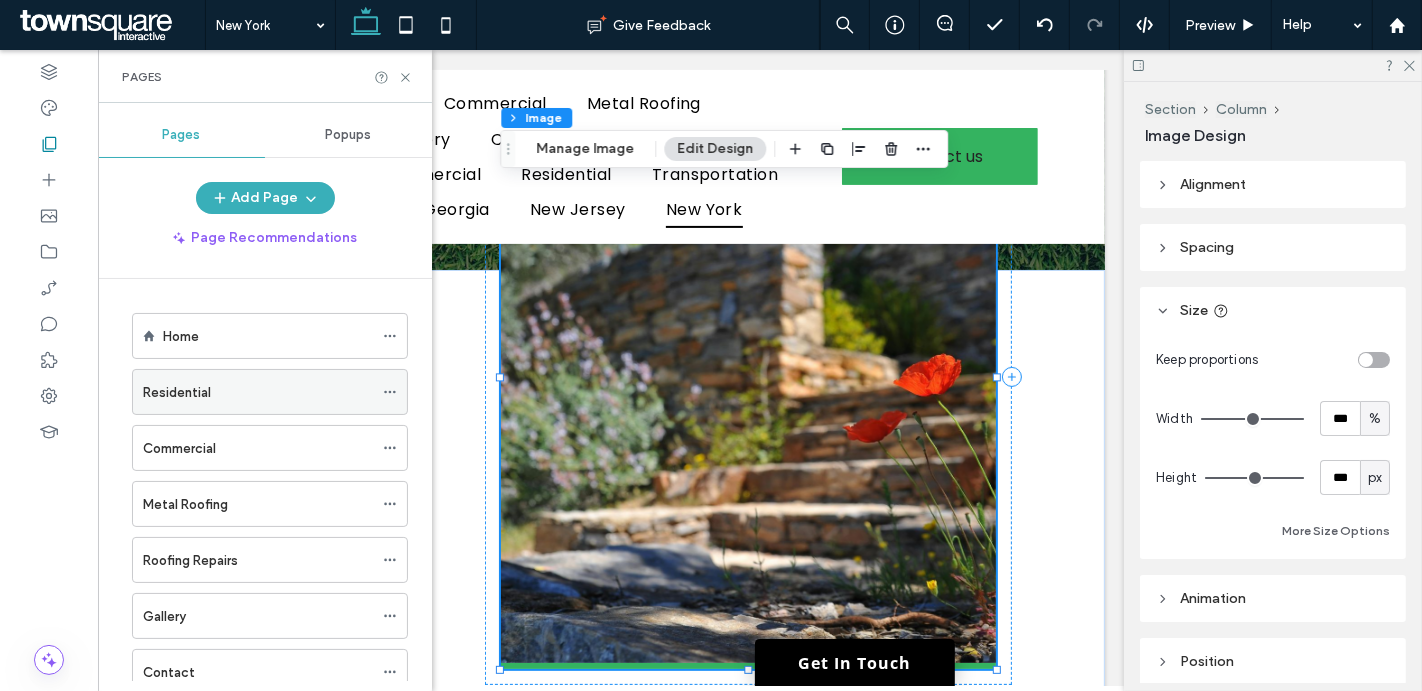 click 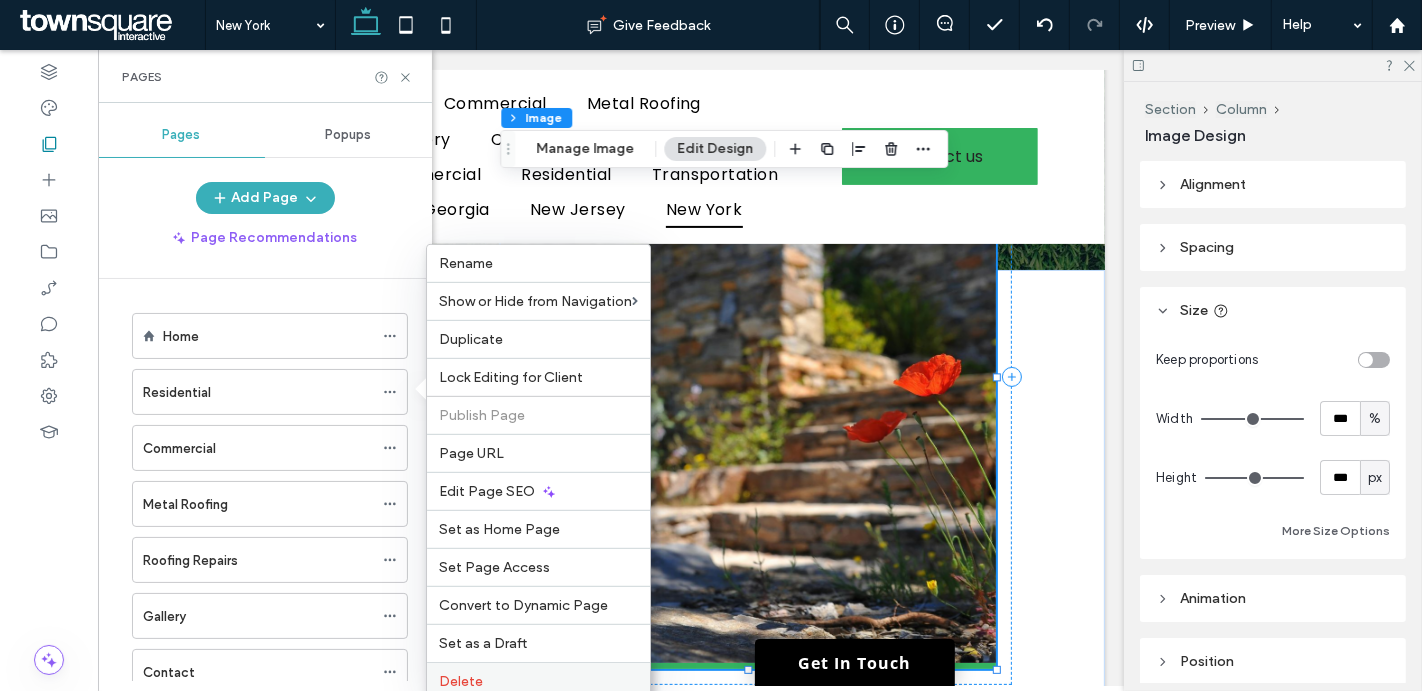 click on "Delete" at bounding box center [538, 681] 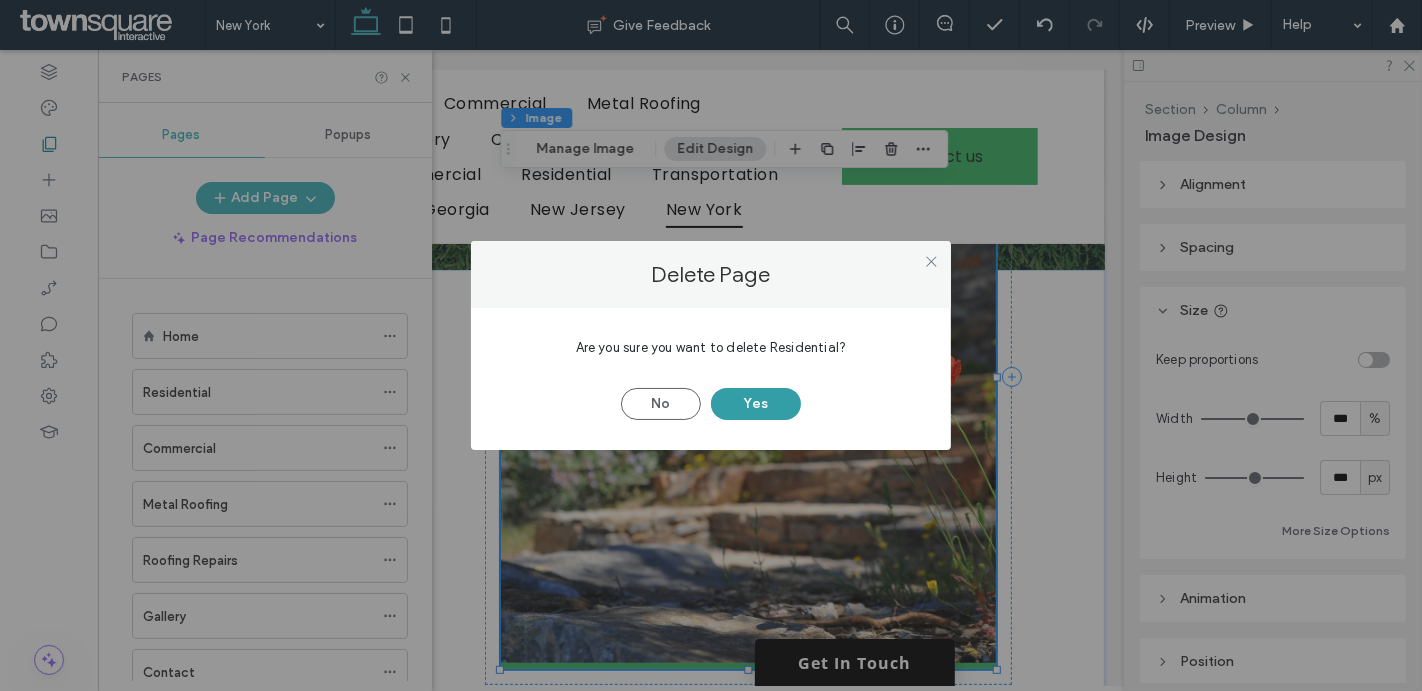 click on "Yes" at bounding box center [756, 404] 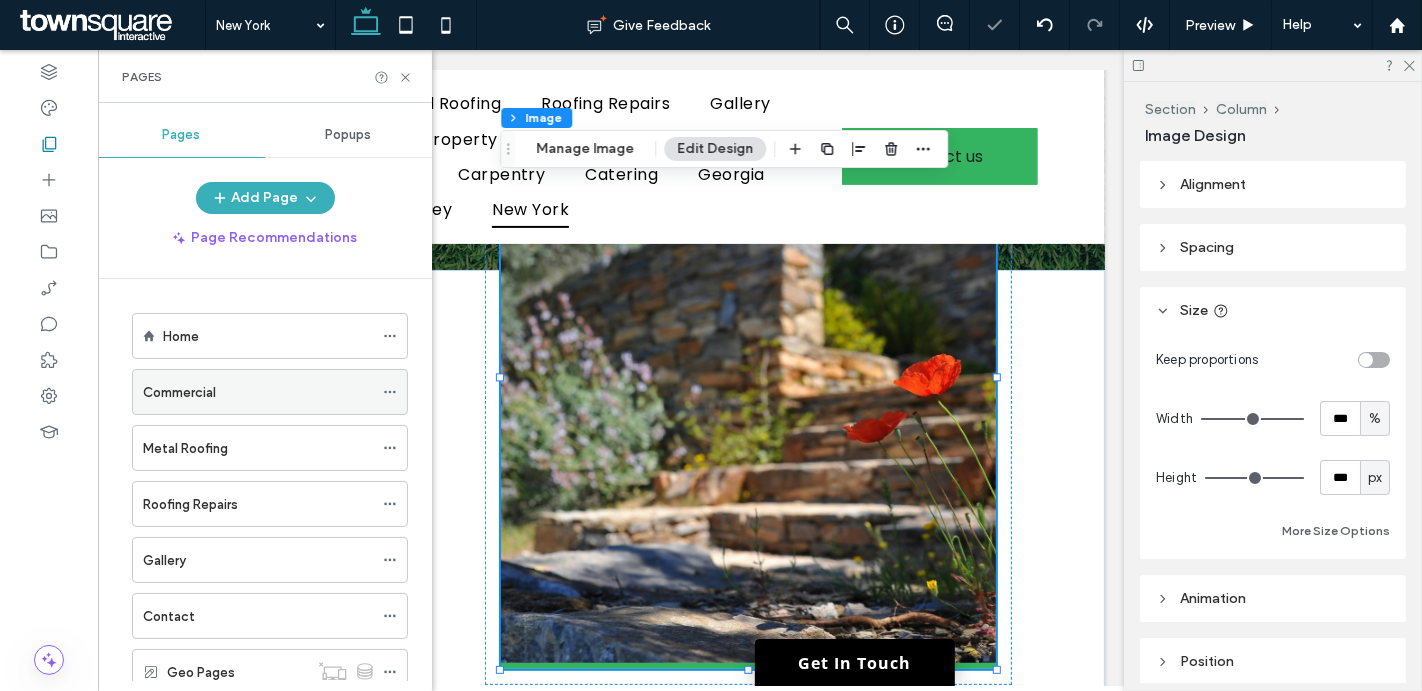 click 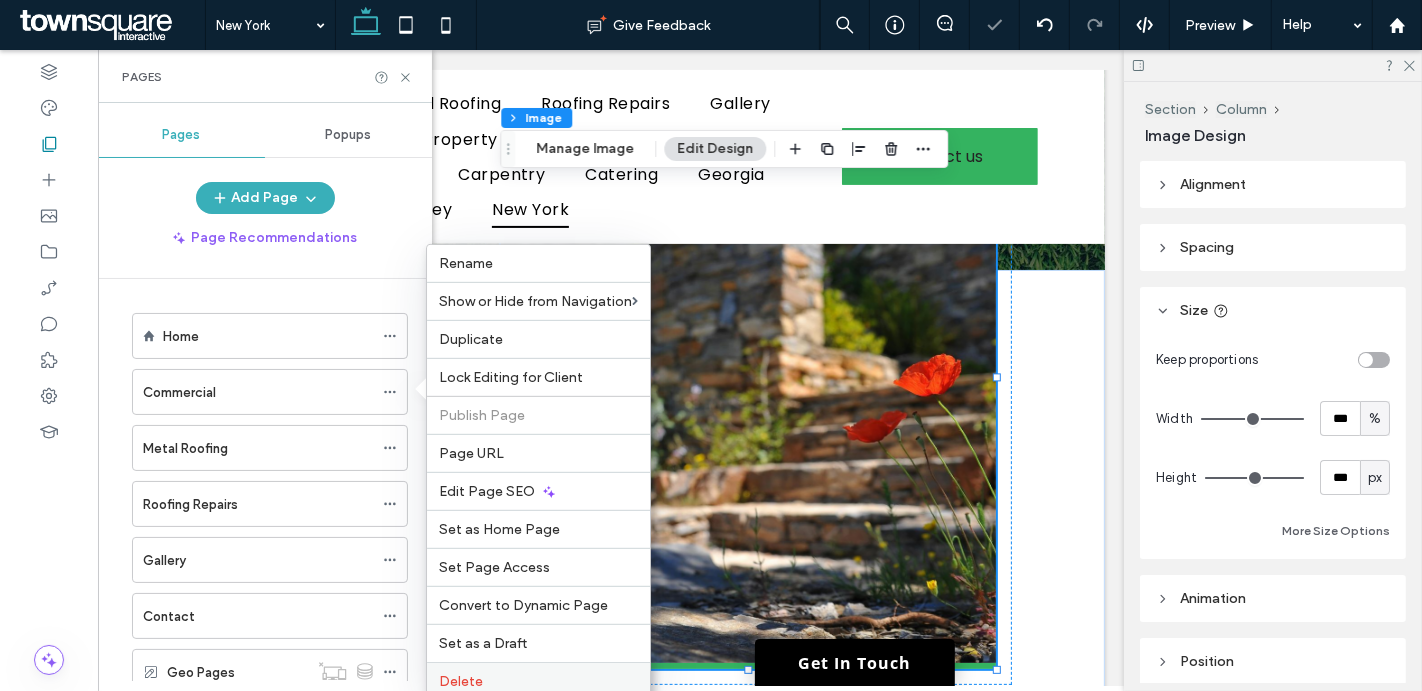 click on "Delete" at bounding box center [538, 681] 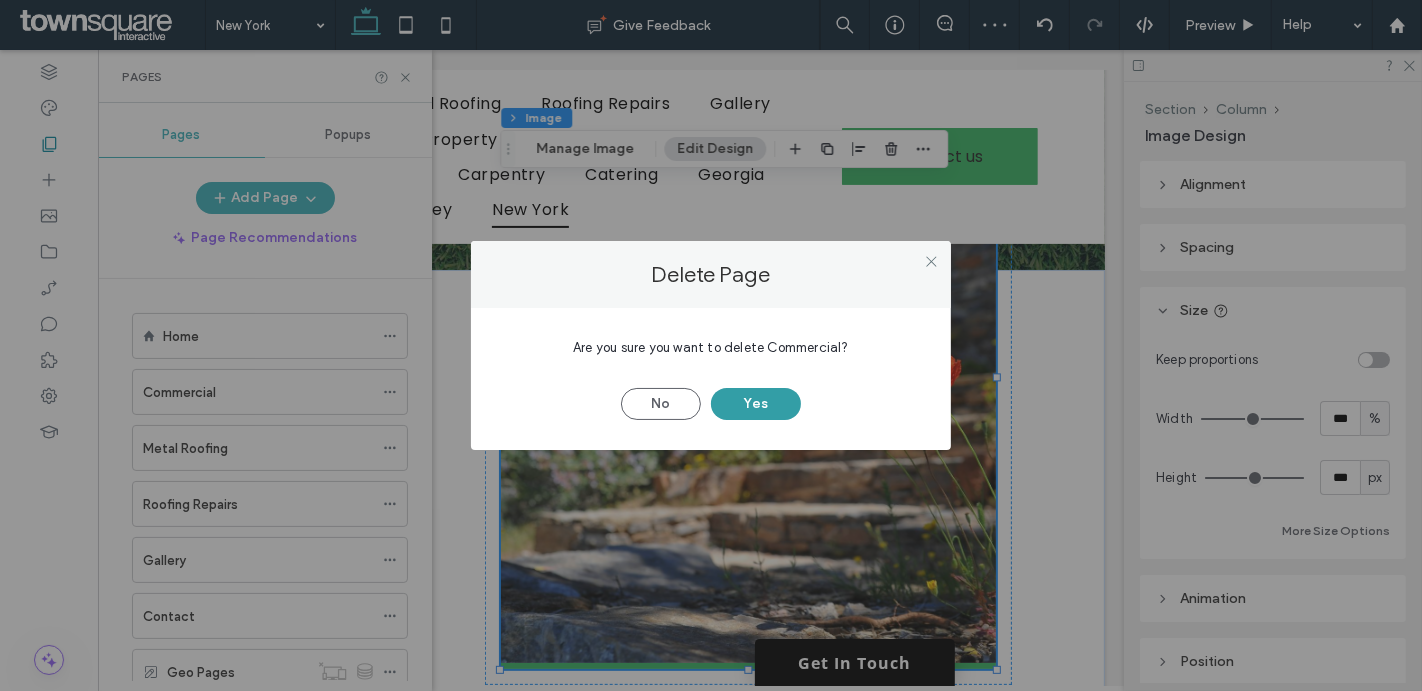 click on "Yes" at bounding box center [756, 404] 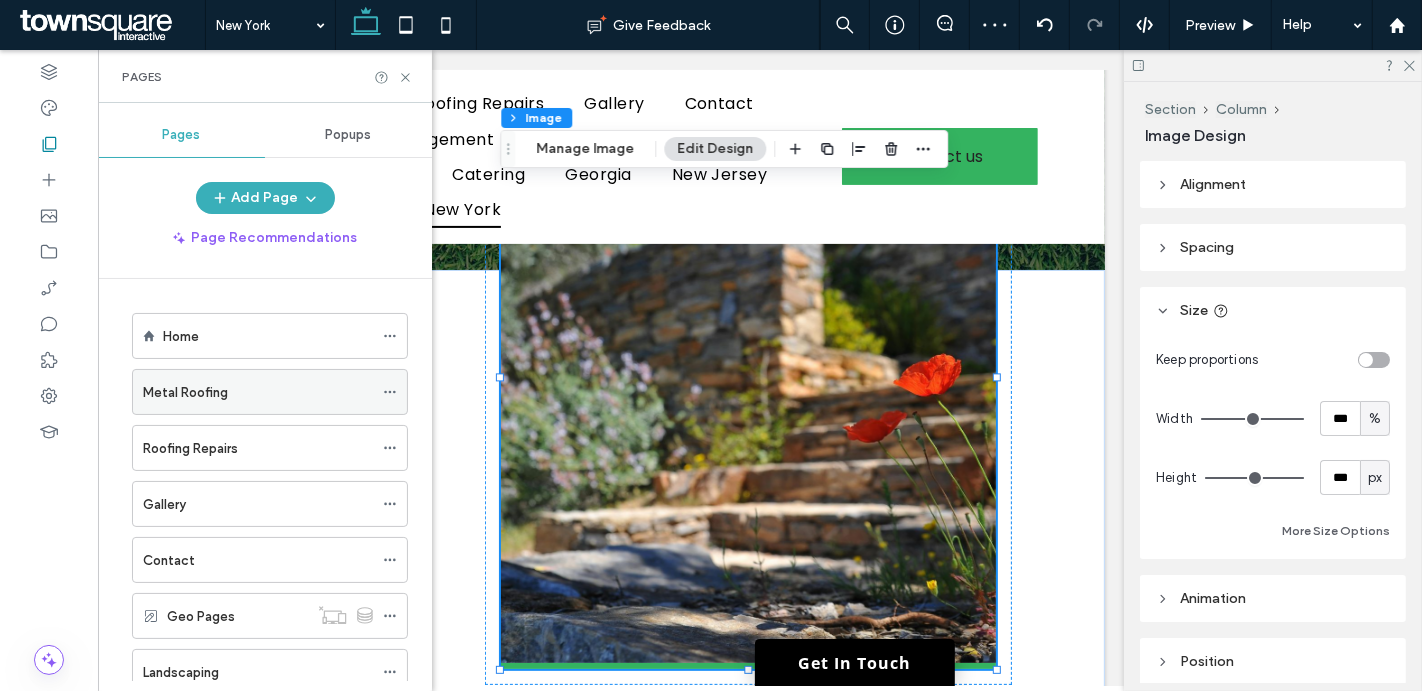 click 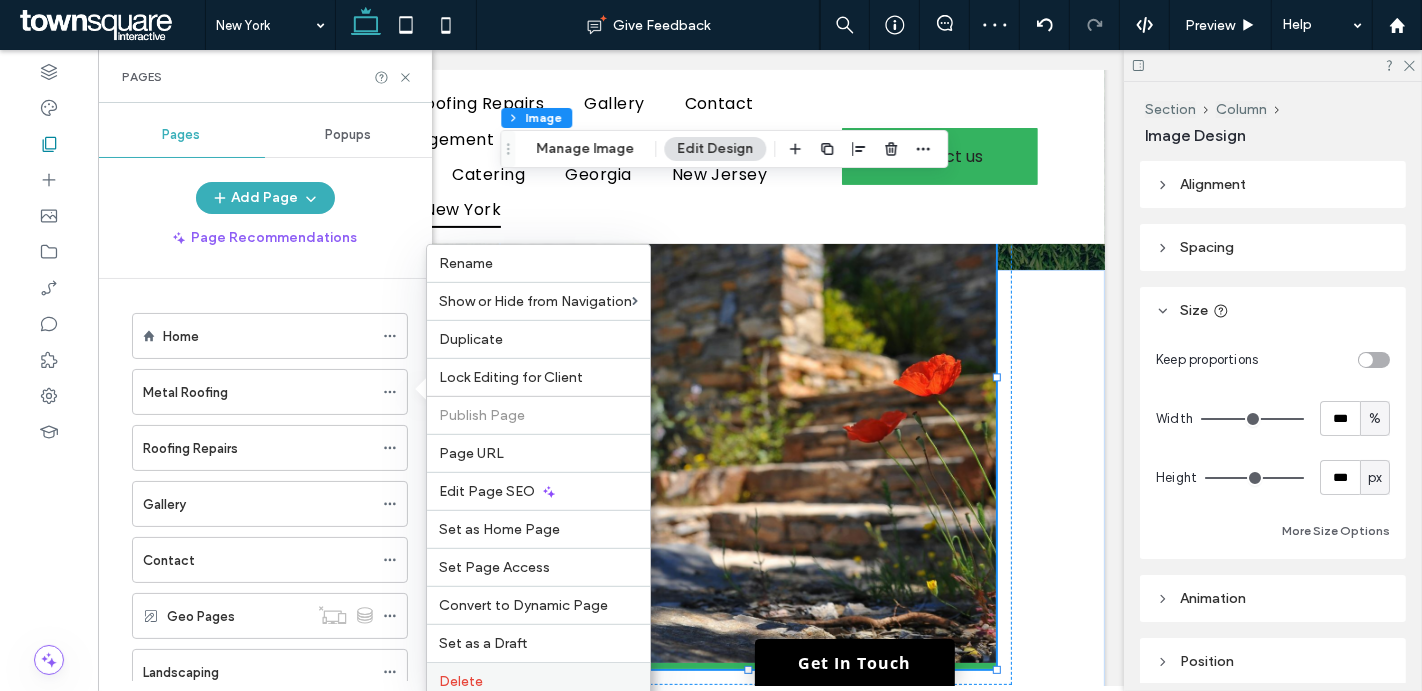 click on "Delete" at bounding box center (461, 681) 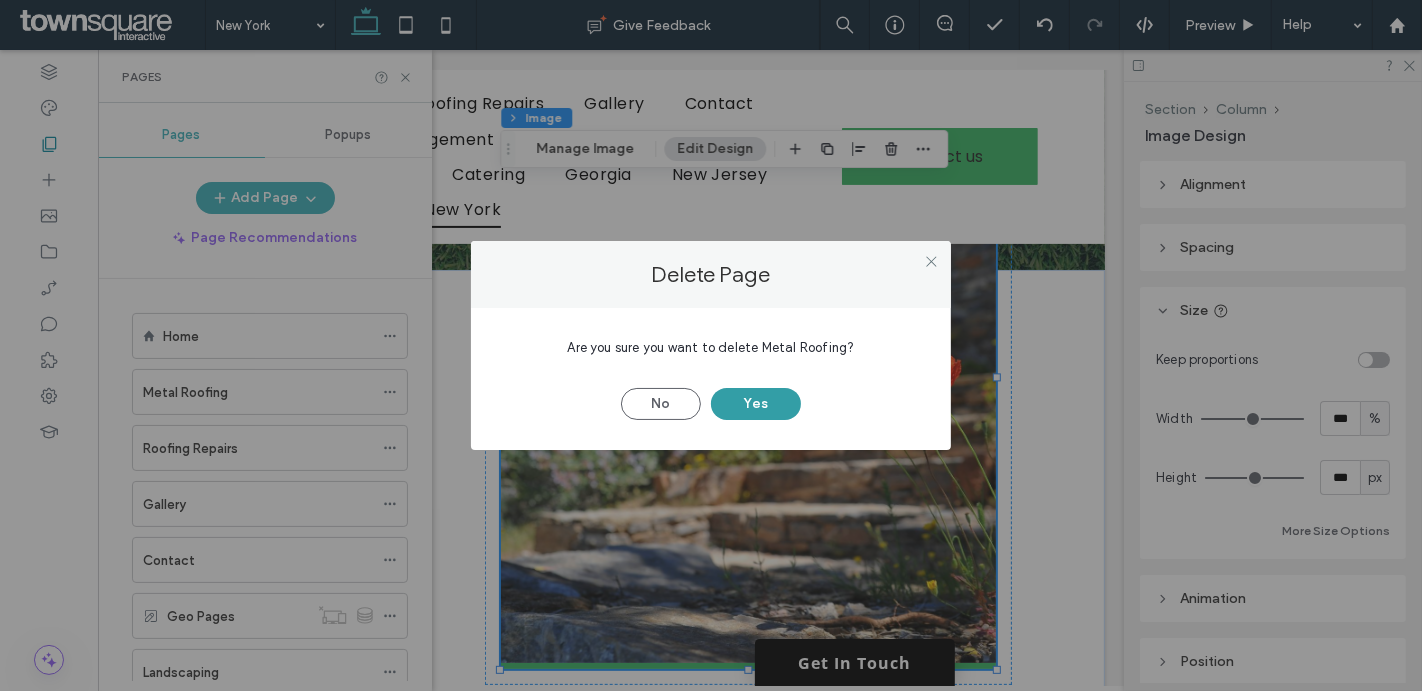 click on "Yes" at bounding box center (756, 404) 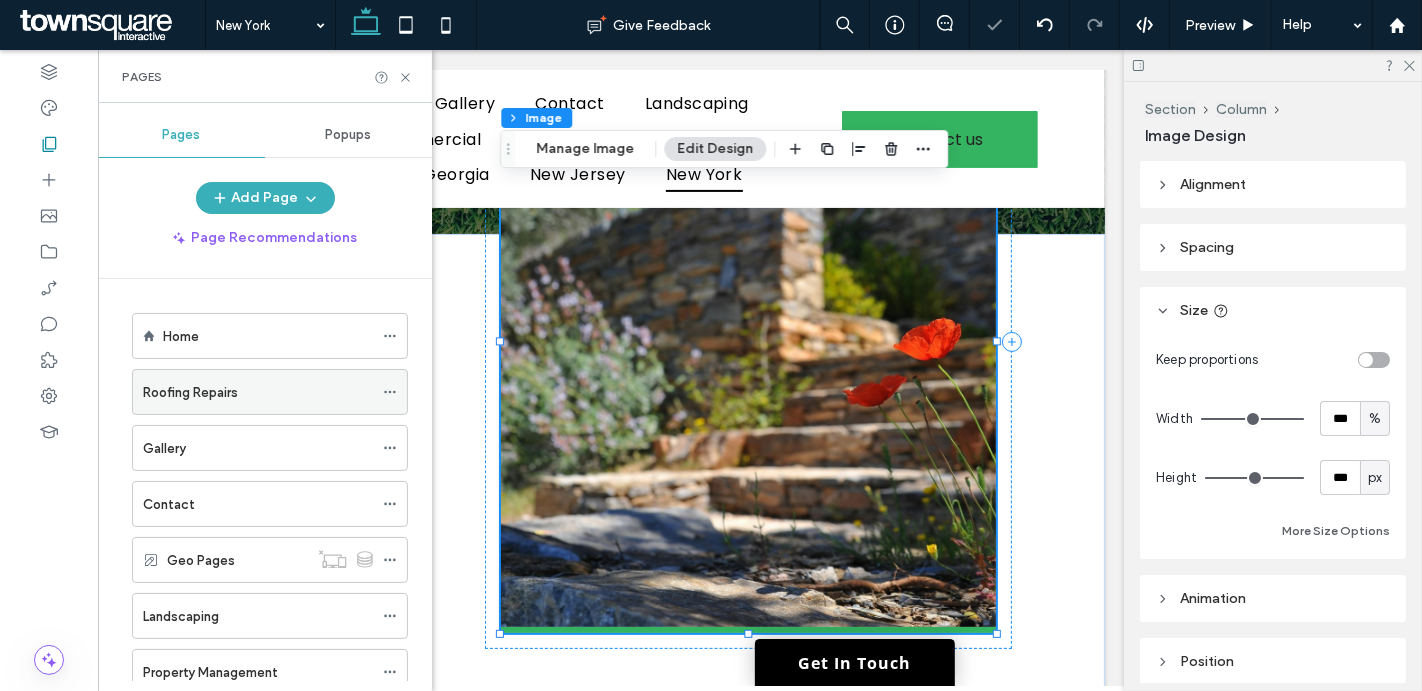 scroll, scrollTop: 389, scrollLeft: 0, axis: vertical 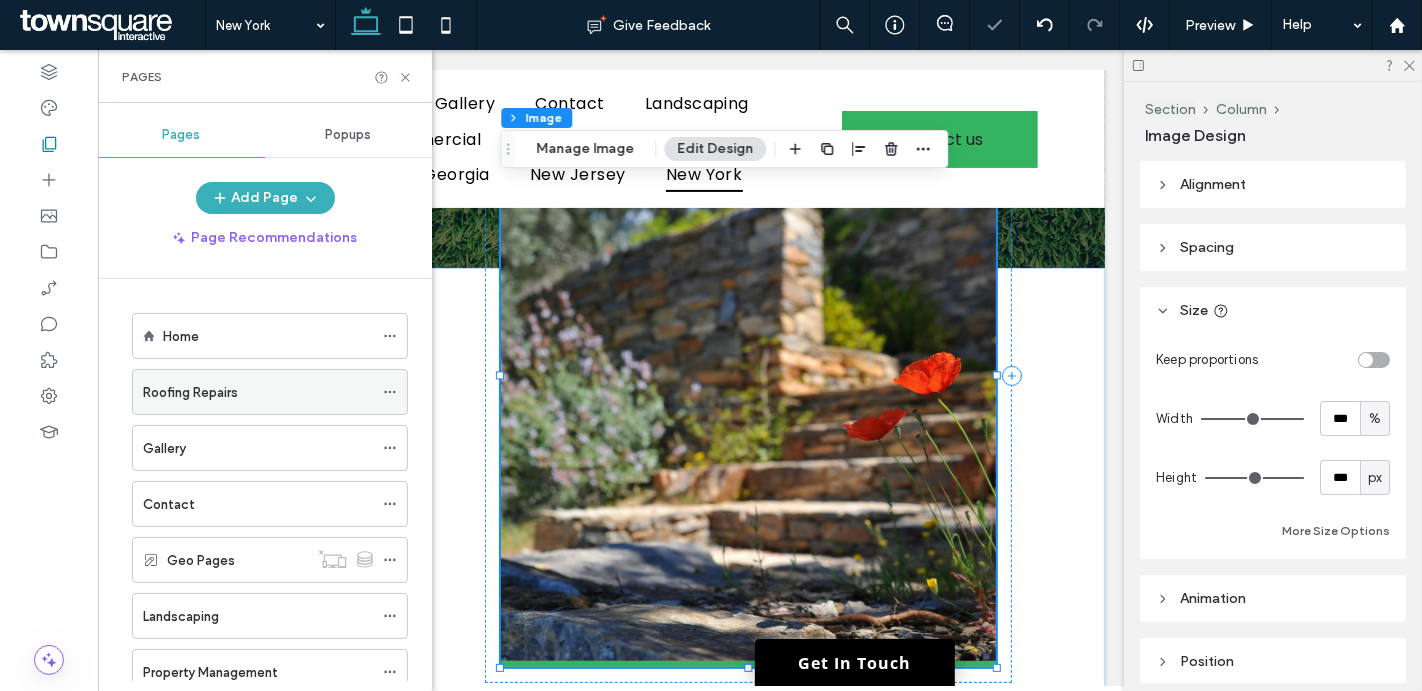 click 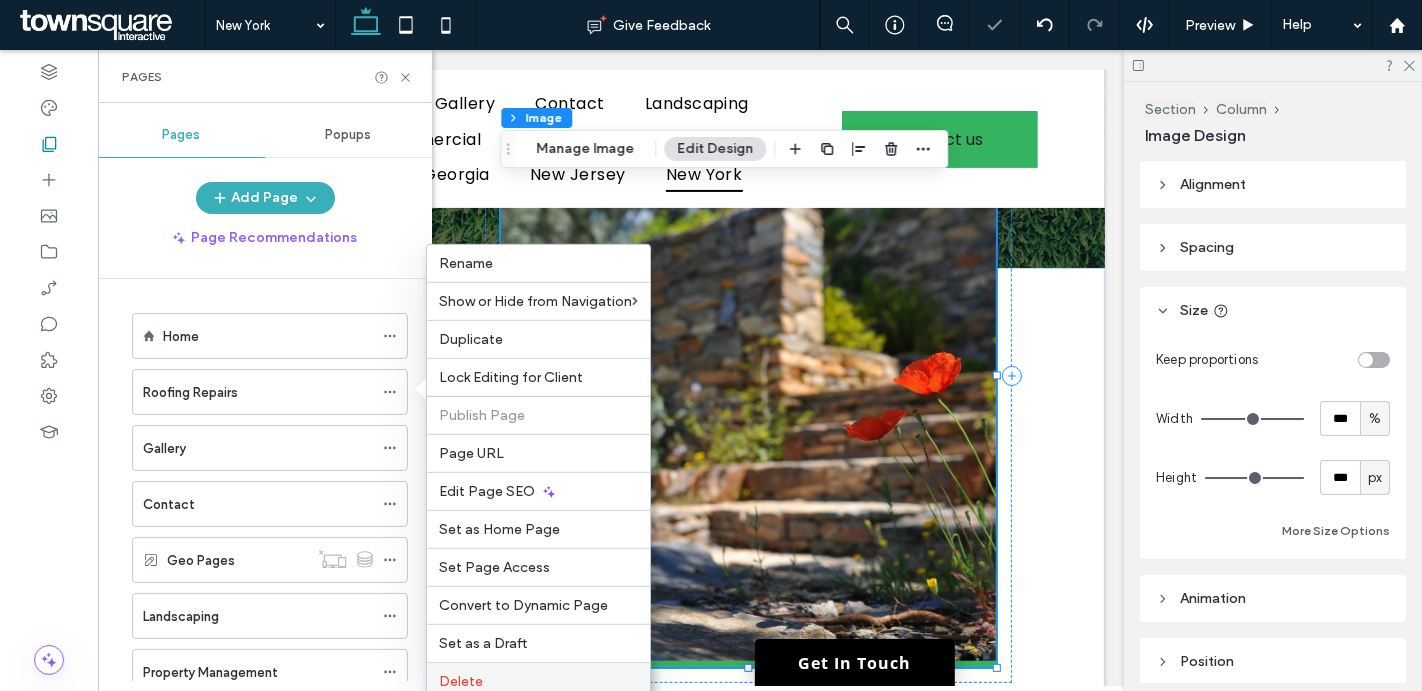 click on "Delete" at bounding box center [538, 681] 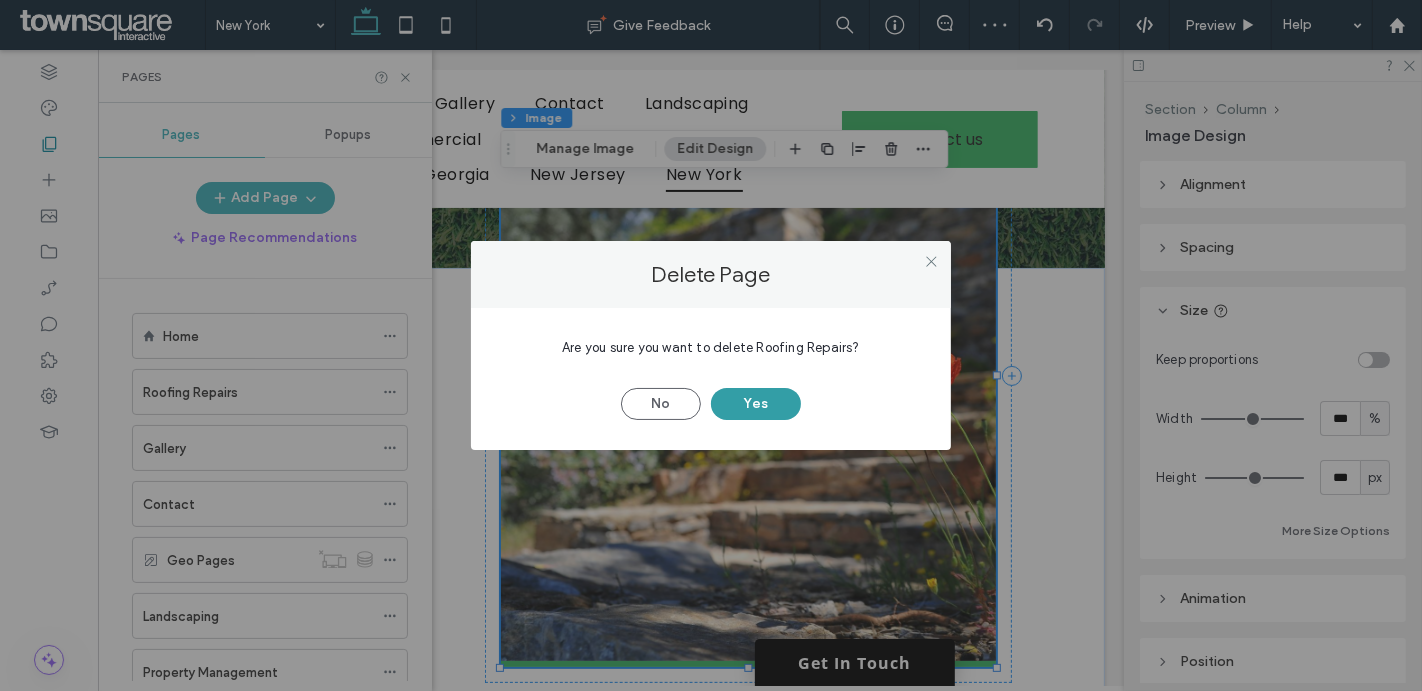 click on "Yes" at bounding box center [756, 404] 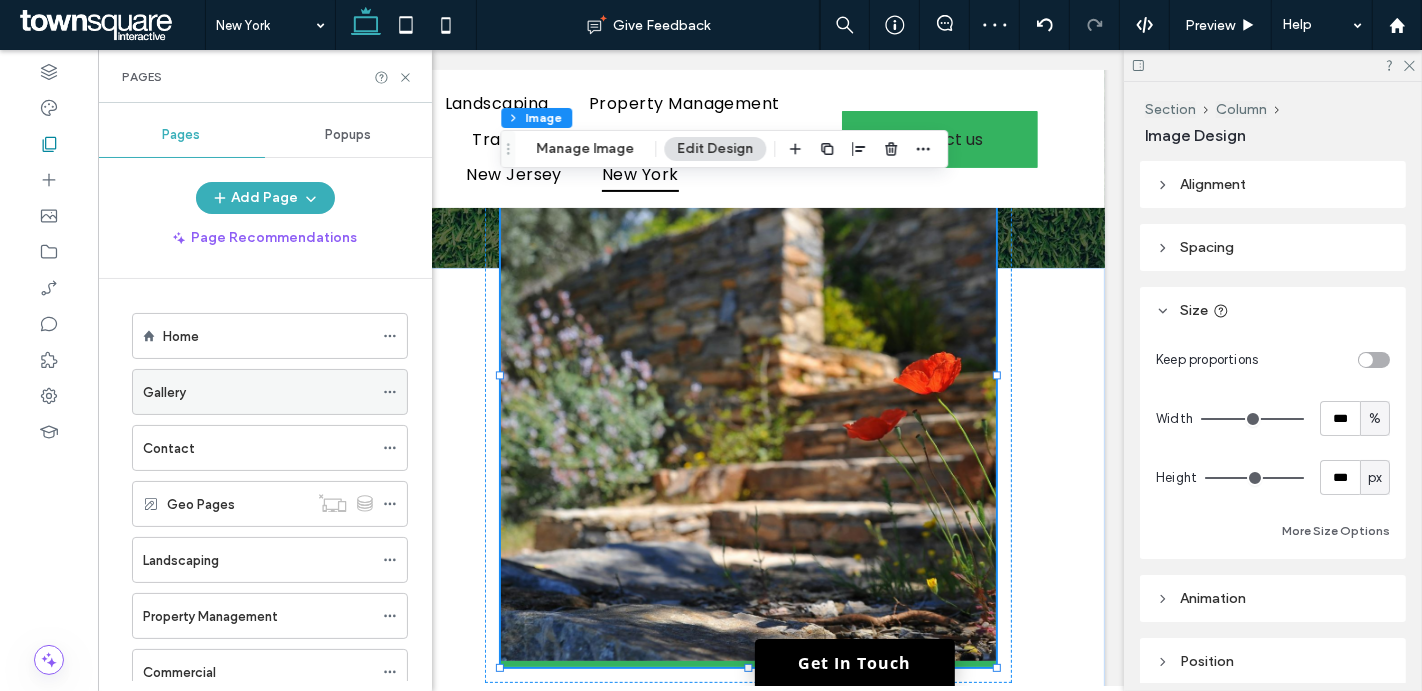 click 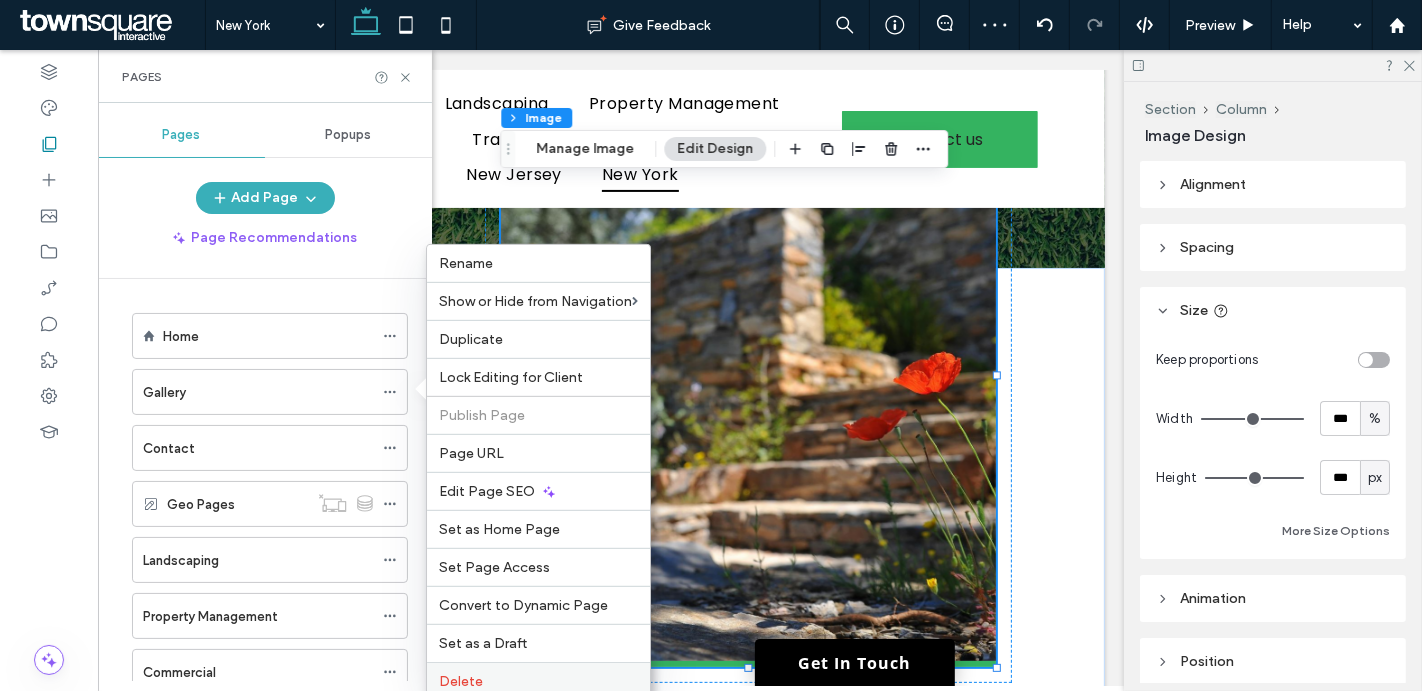 click on "Delete" at bounding box center (538, 681) 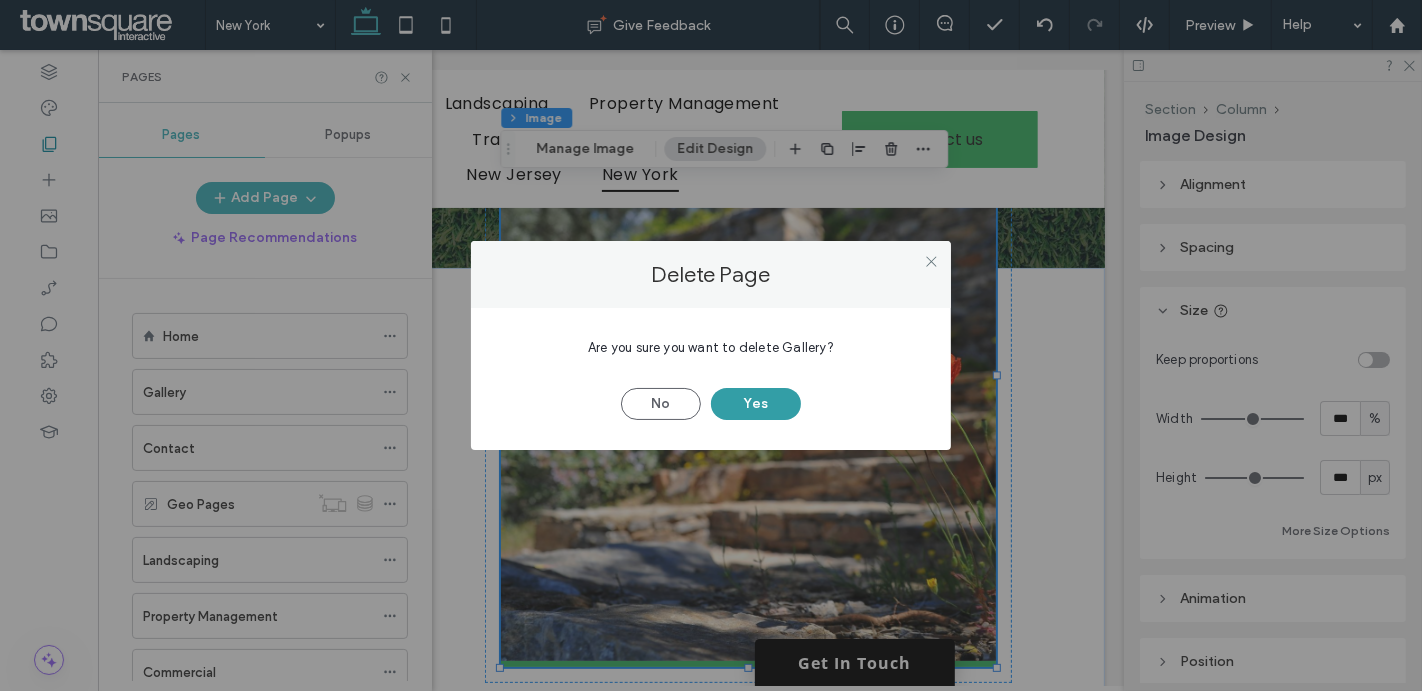 click on "Yes" at bounding box center [756, 404] 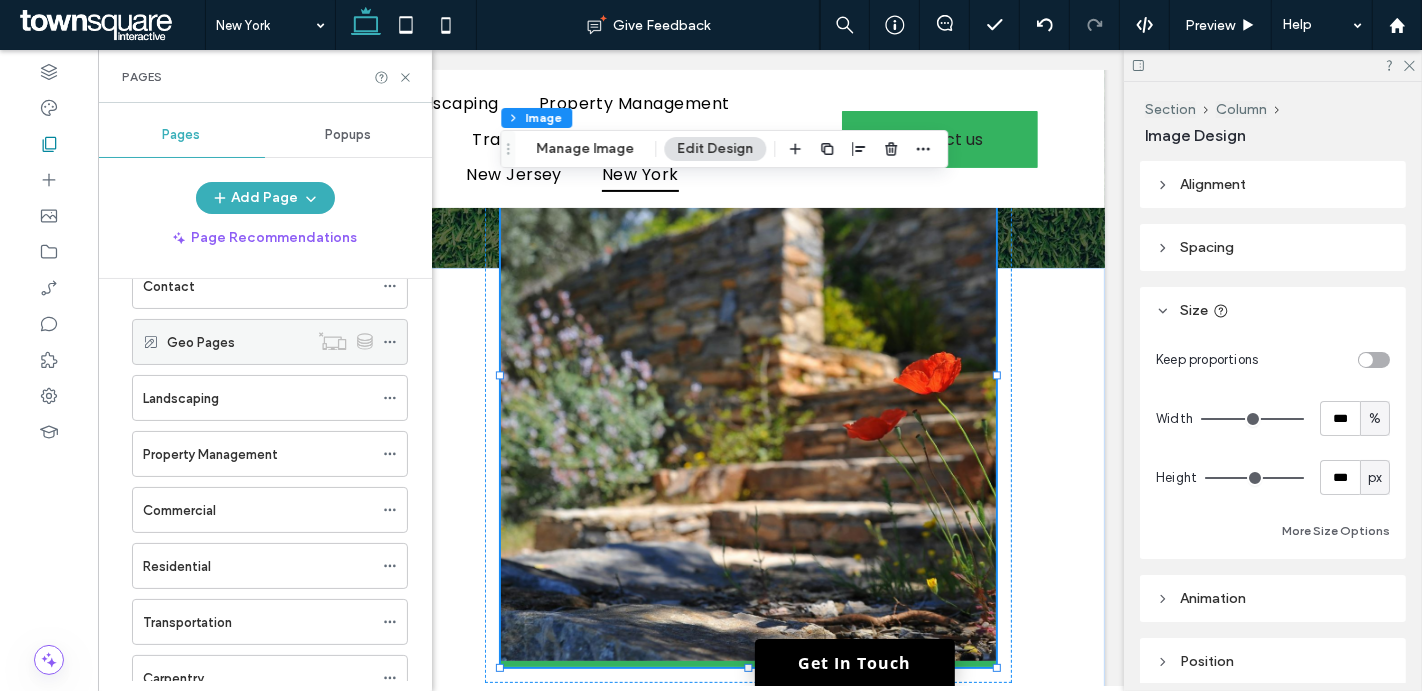 scroll, scrollTop: 0, scrollLeft: 0, axis: both 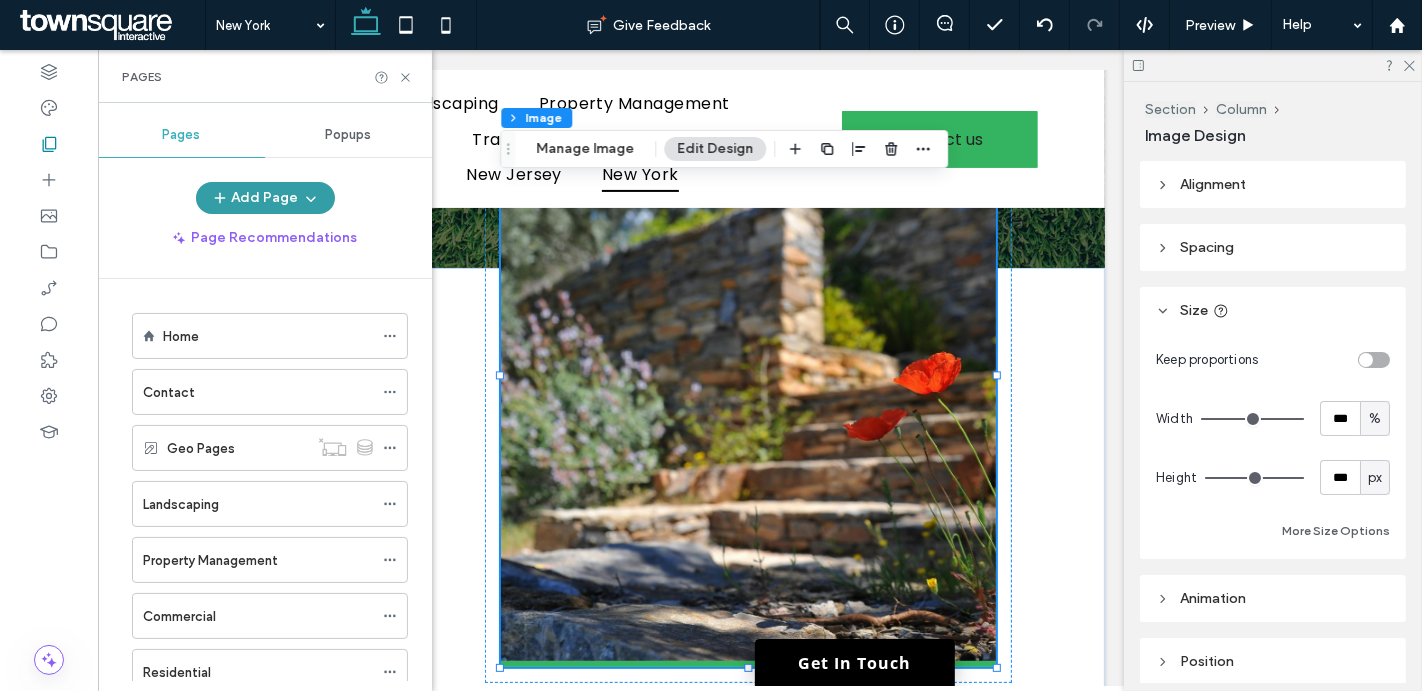 click on "Add Page" at bounding box center [265, 198] 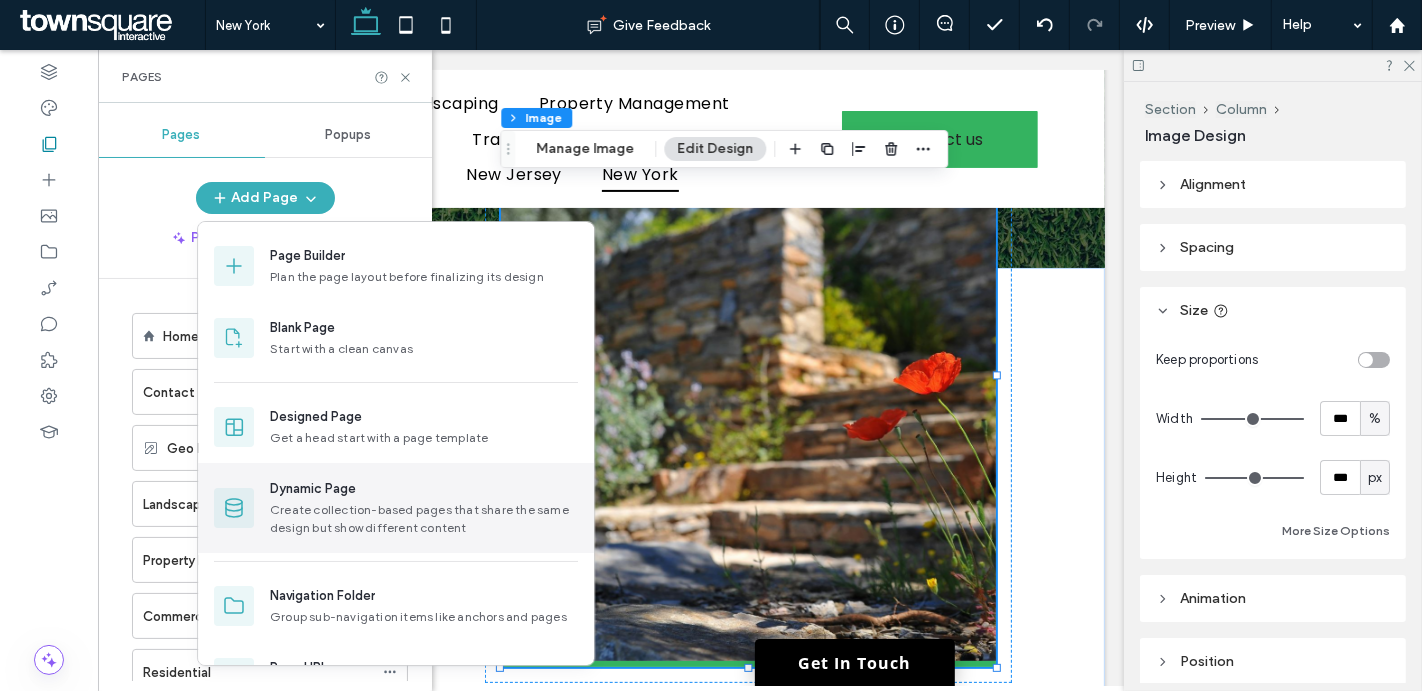 scroll, scrollTop: 54, scrollLeft: 0, axis: vertical 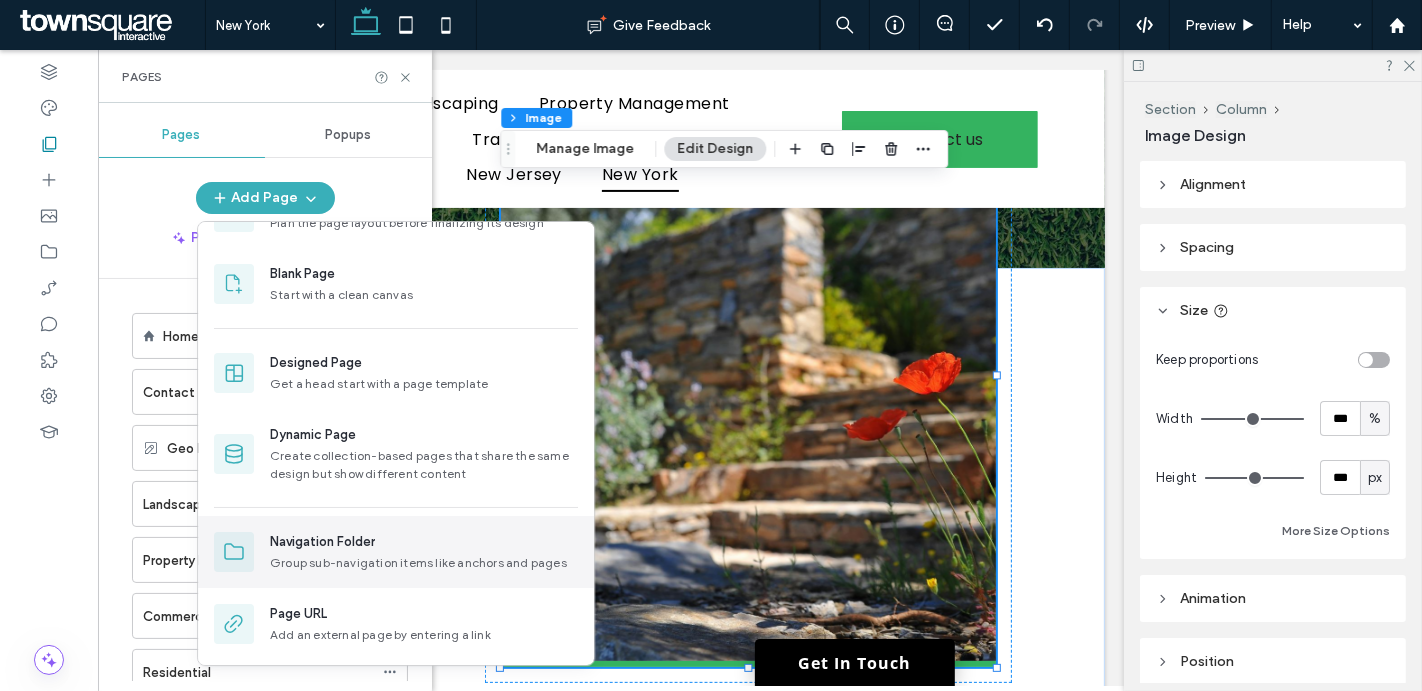 click on "Group sub-navigation items like anchors and pages" at bounding box center [424, 563] 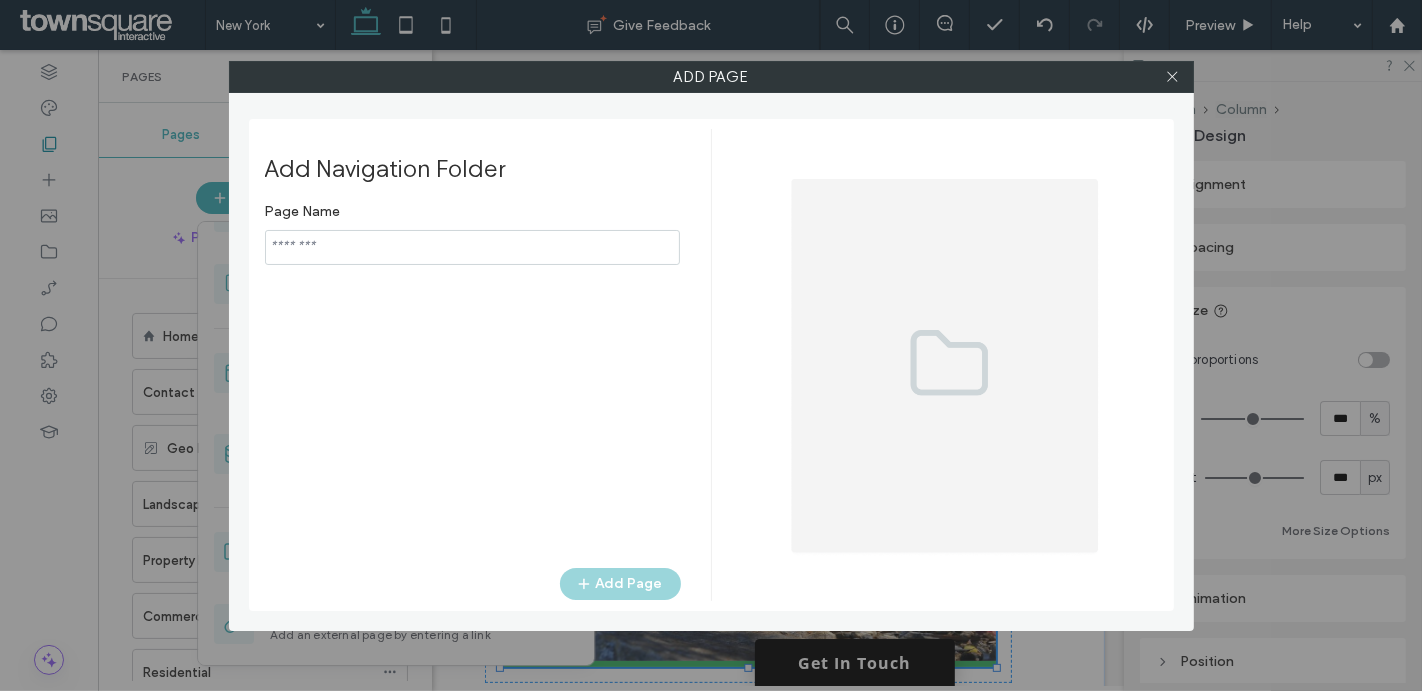click at bounding box center [472, 247] 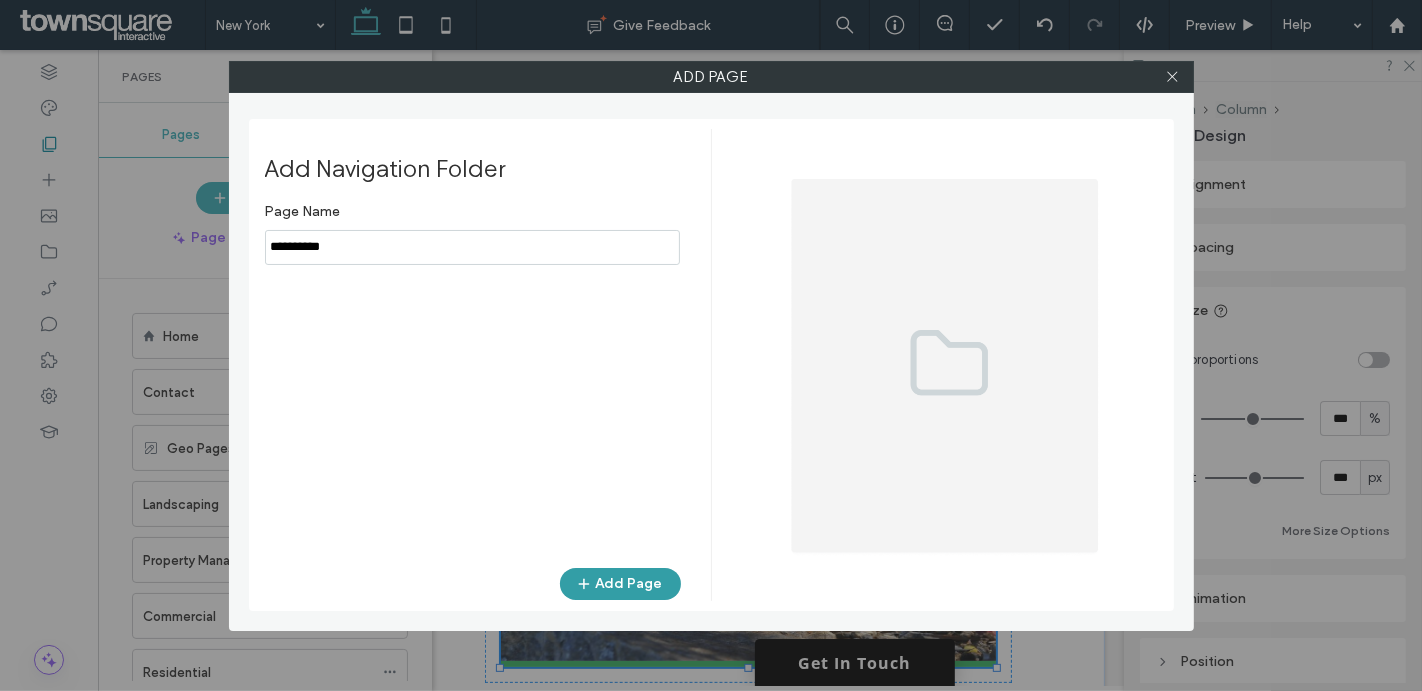 type on "**********" 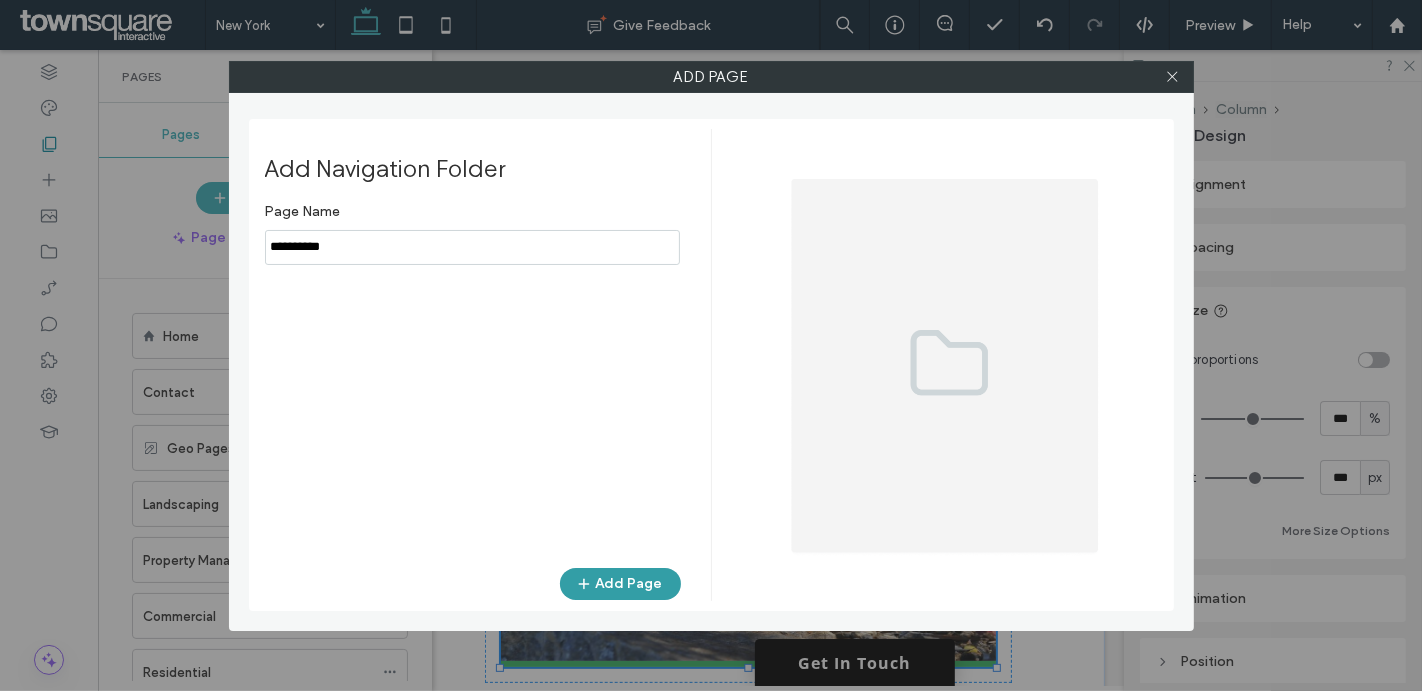 click at bounding box center (586, 584) 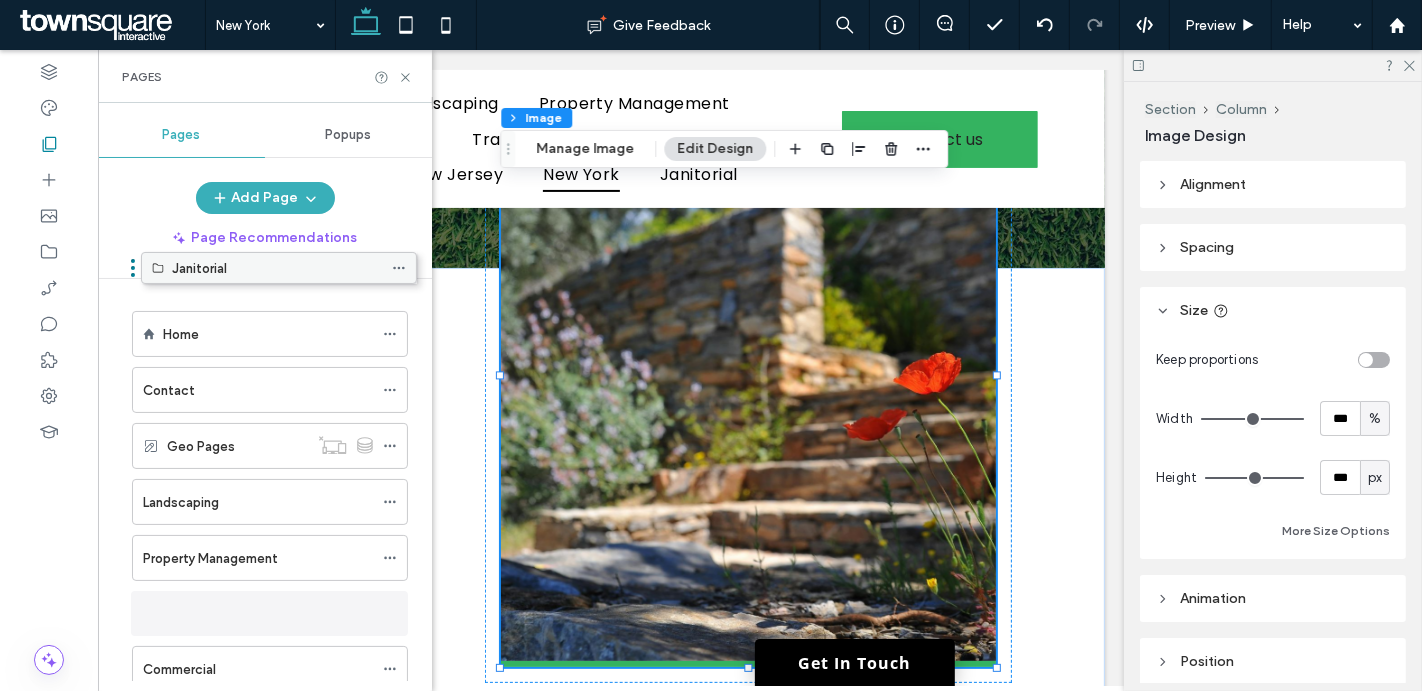 scroll, scrollTop: 0, scrollLeft: 0, axis: both 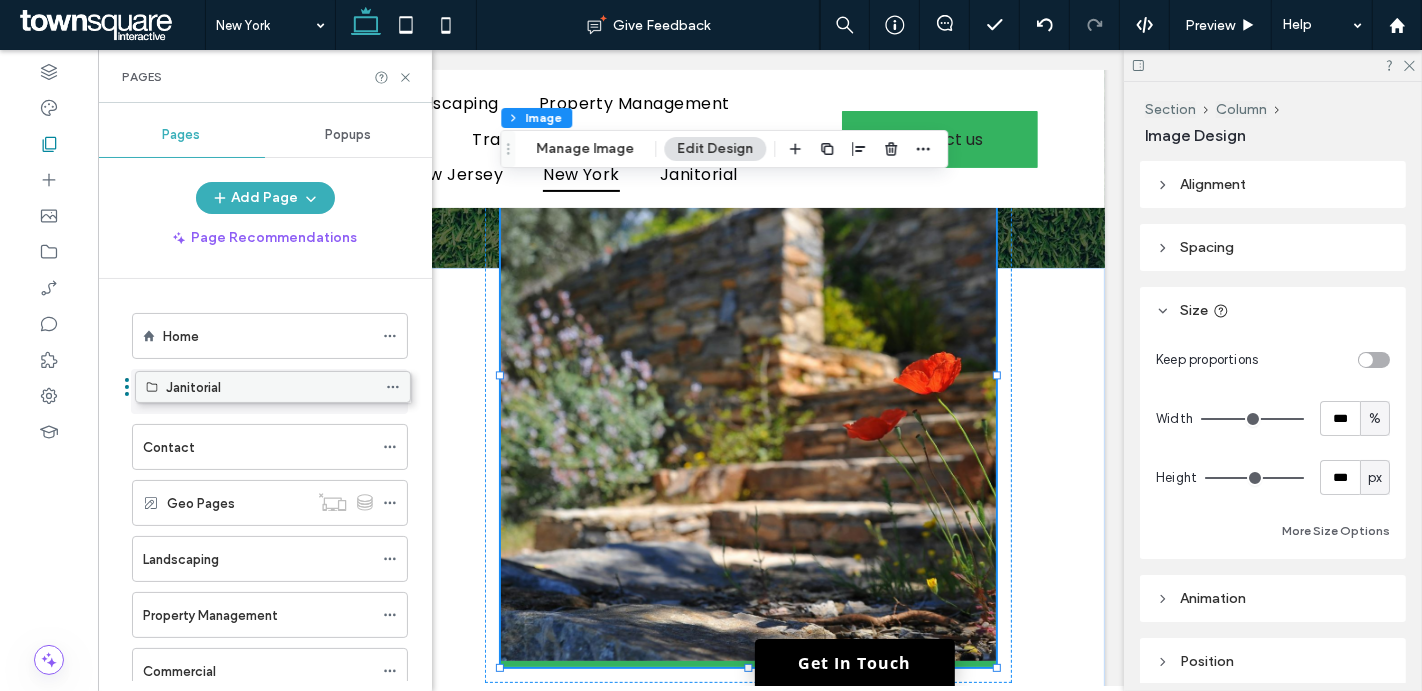 drag, startPoint x: 229, startPoint y: 604, endPoint x: 232, endPoint y: 386, distance: 218.02065 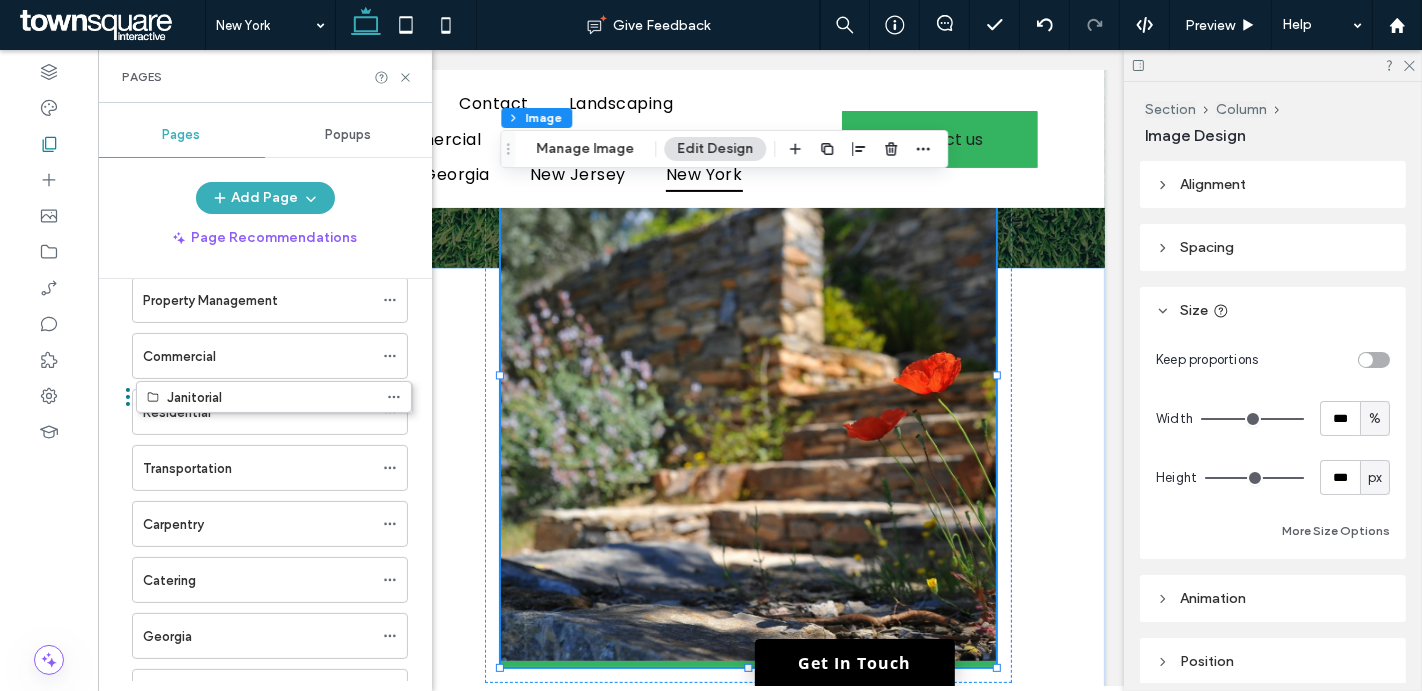 scroll, scrollTop: 260, scrollLeft: 0, axis: vertical 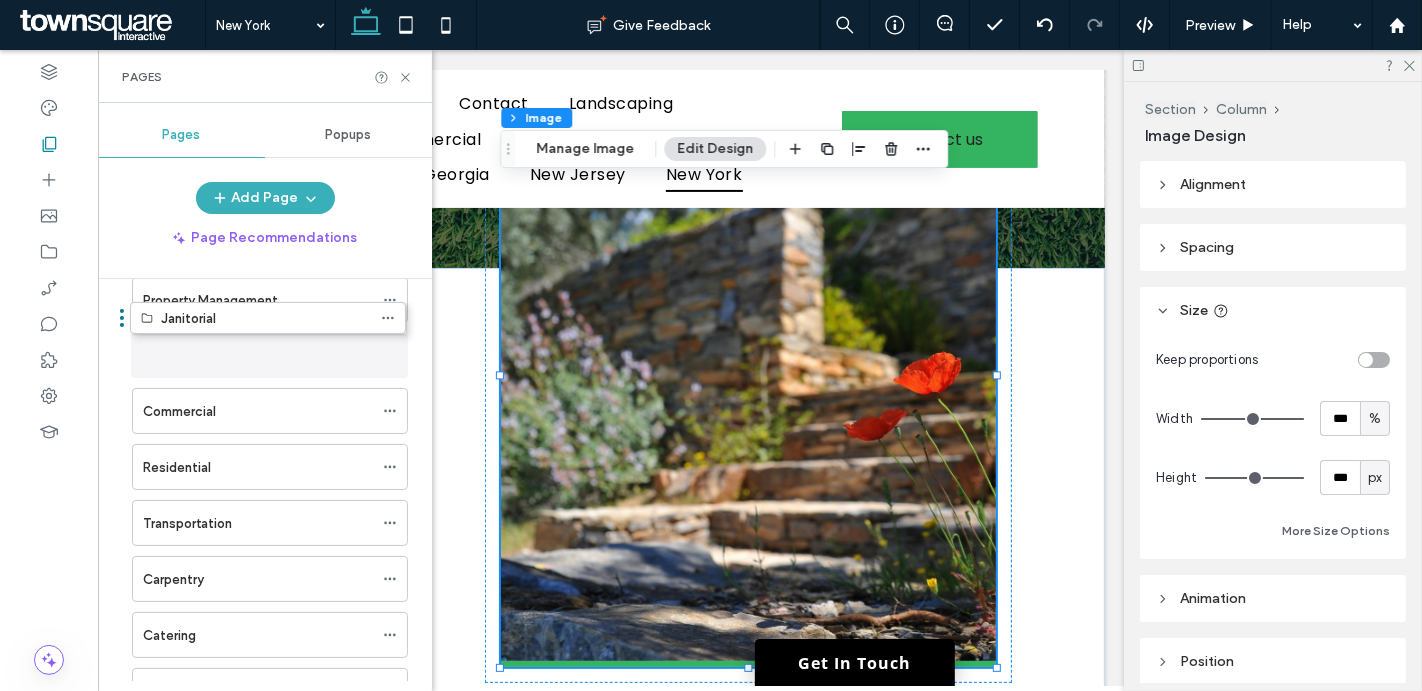 drag, startPoint x: 215, startPoint y: 401, endPoint x: 213, endPoint y: 342, distance: 59.03389 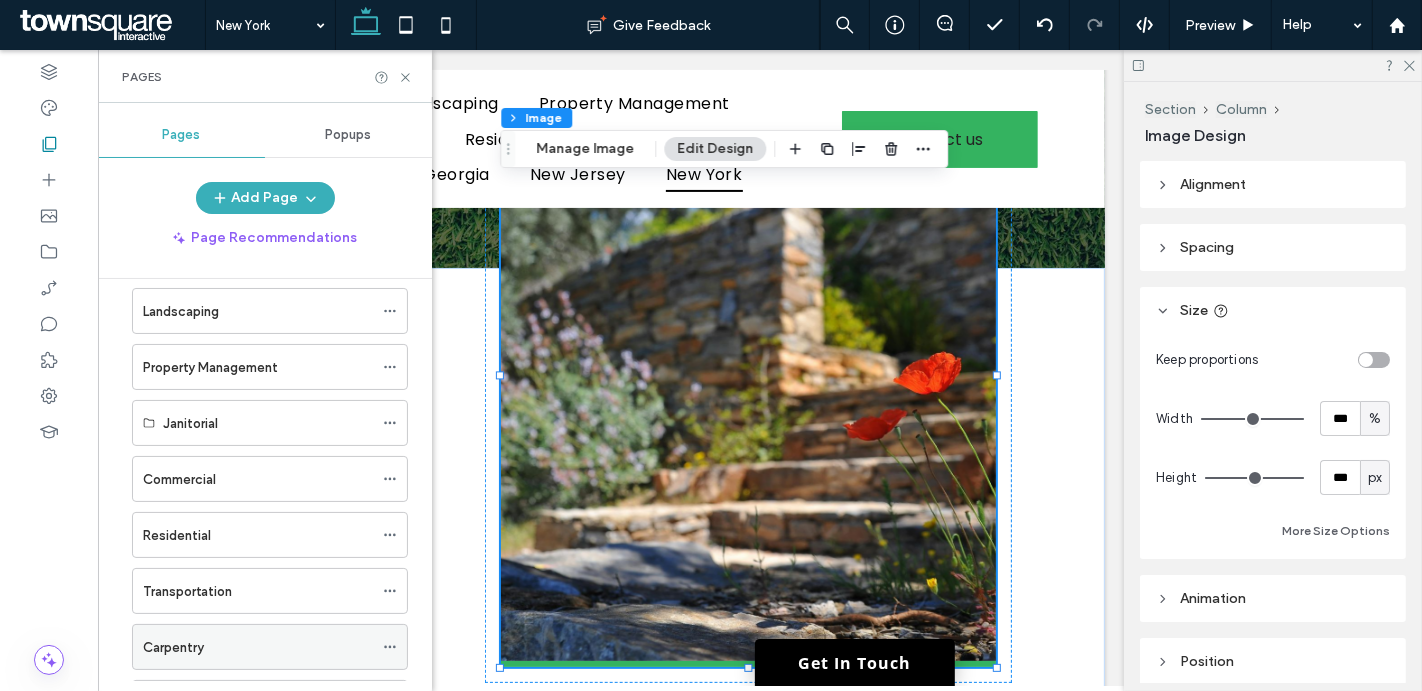 scroll, scrollTop: 192, scrollLeft: 0, axis: vertical 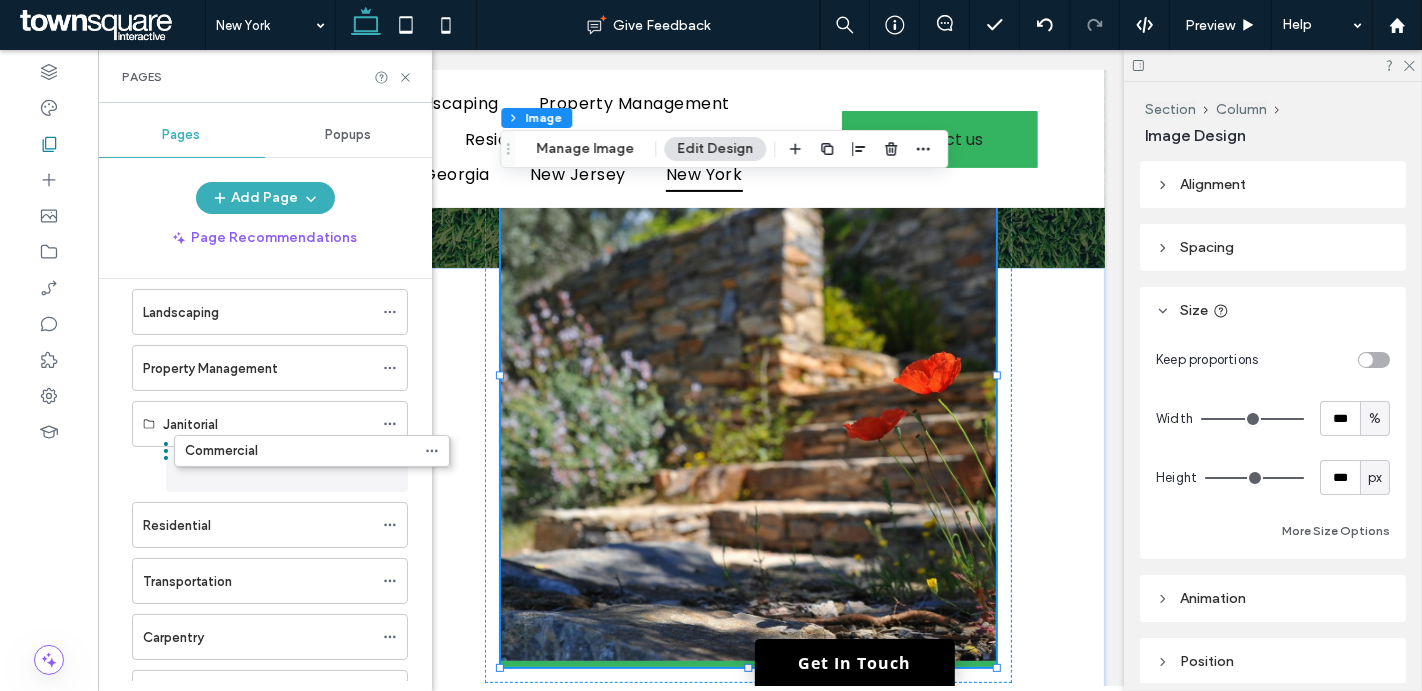 drag, startPoint x: 211, startPoint y: 481, endPoint x: 253, endPoint y: 466, distance: 44.598206 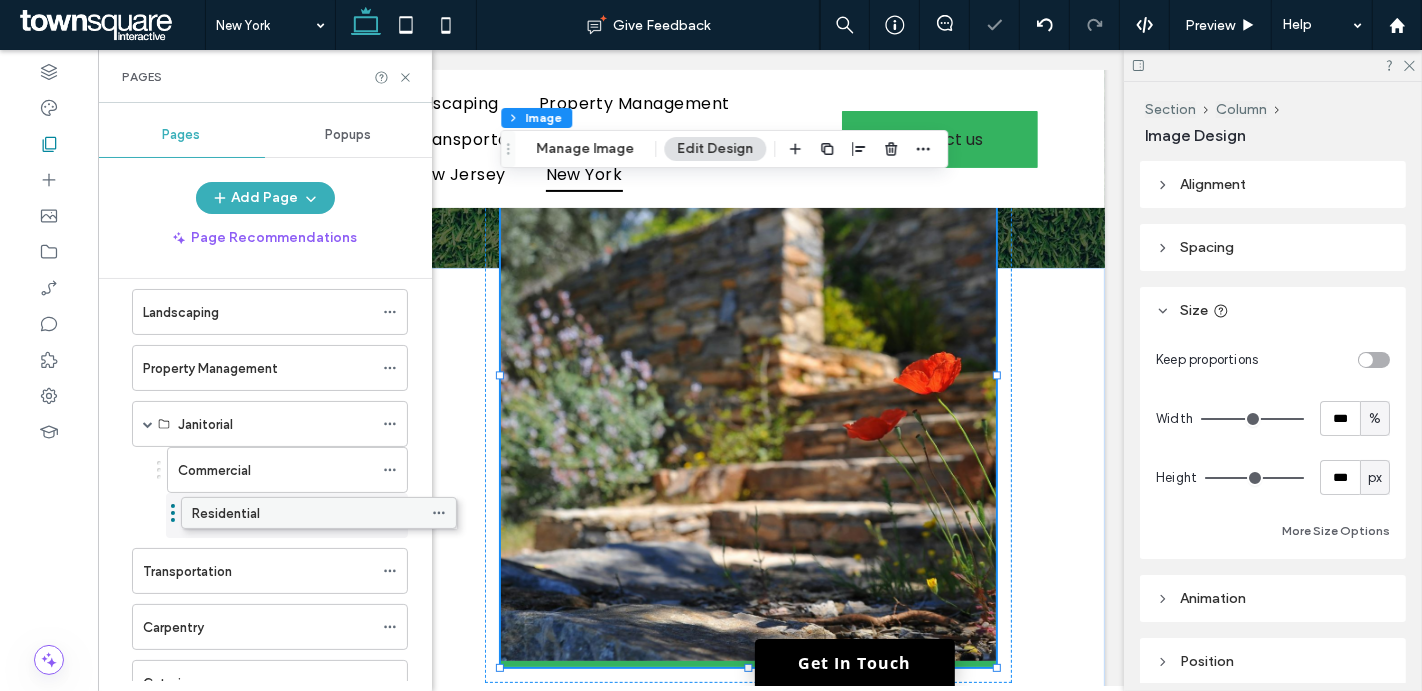drag, startPoint x: 217, startPoint y: 519, endPoint x: 266, endPoint y: 521, distance: 49.0408 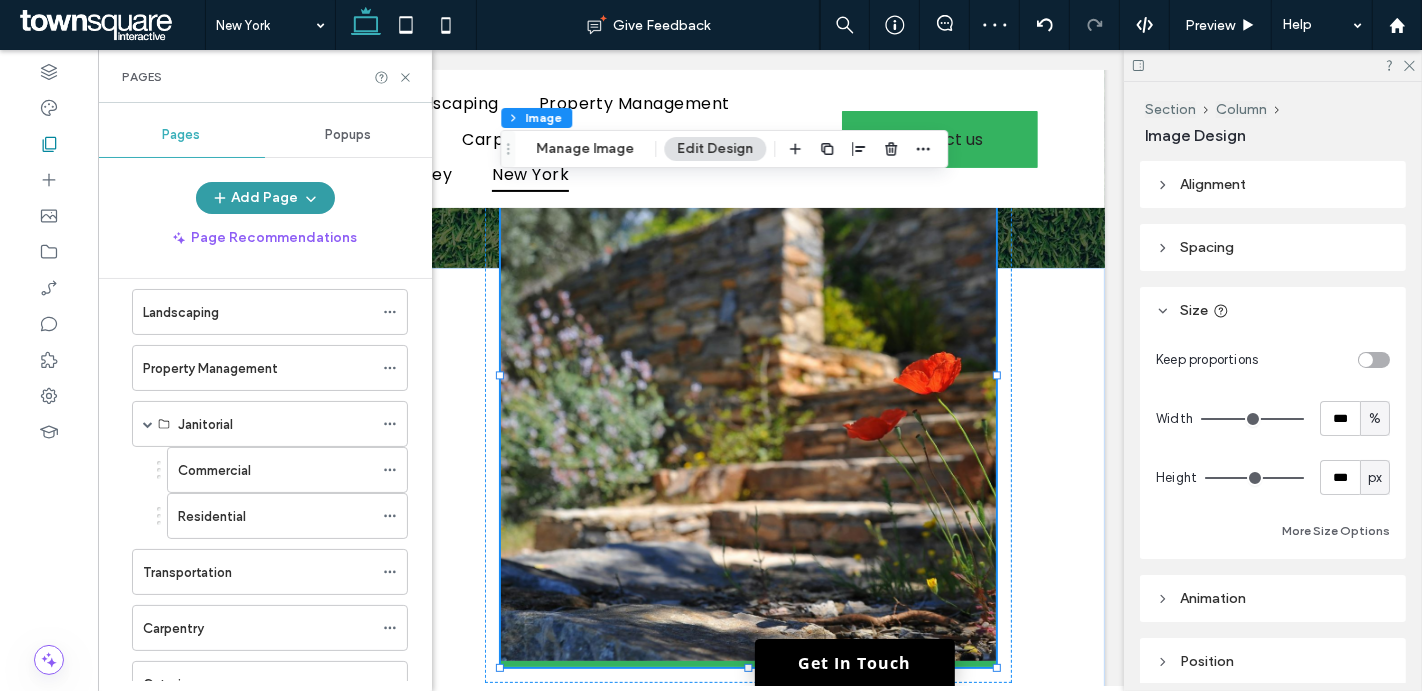 click on "Add Page" at bounding box center (265, 198) 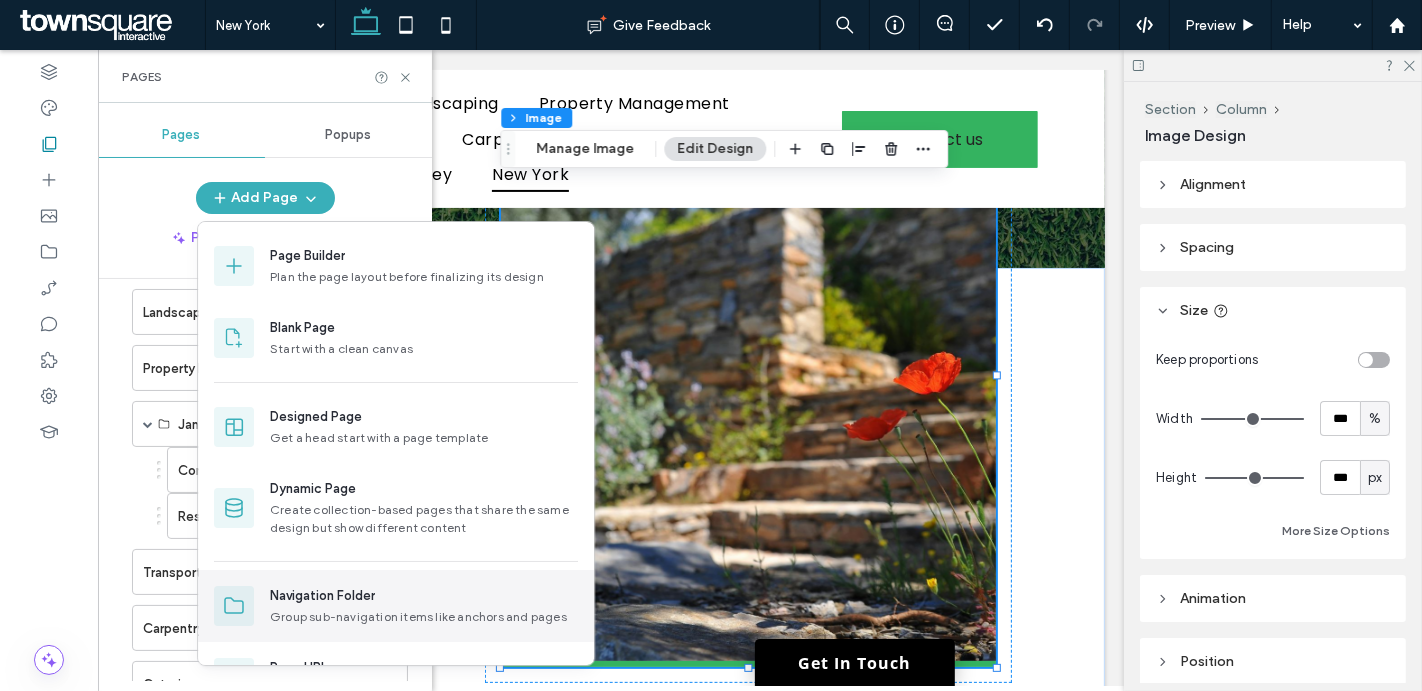 click on "Navigation Folder" at bounding box center [322, 596] 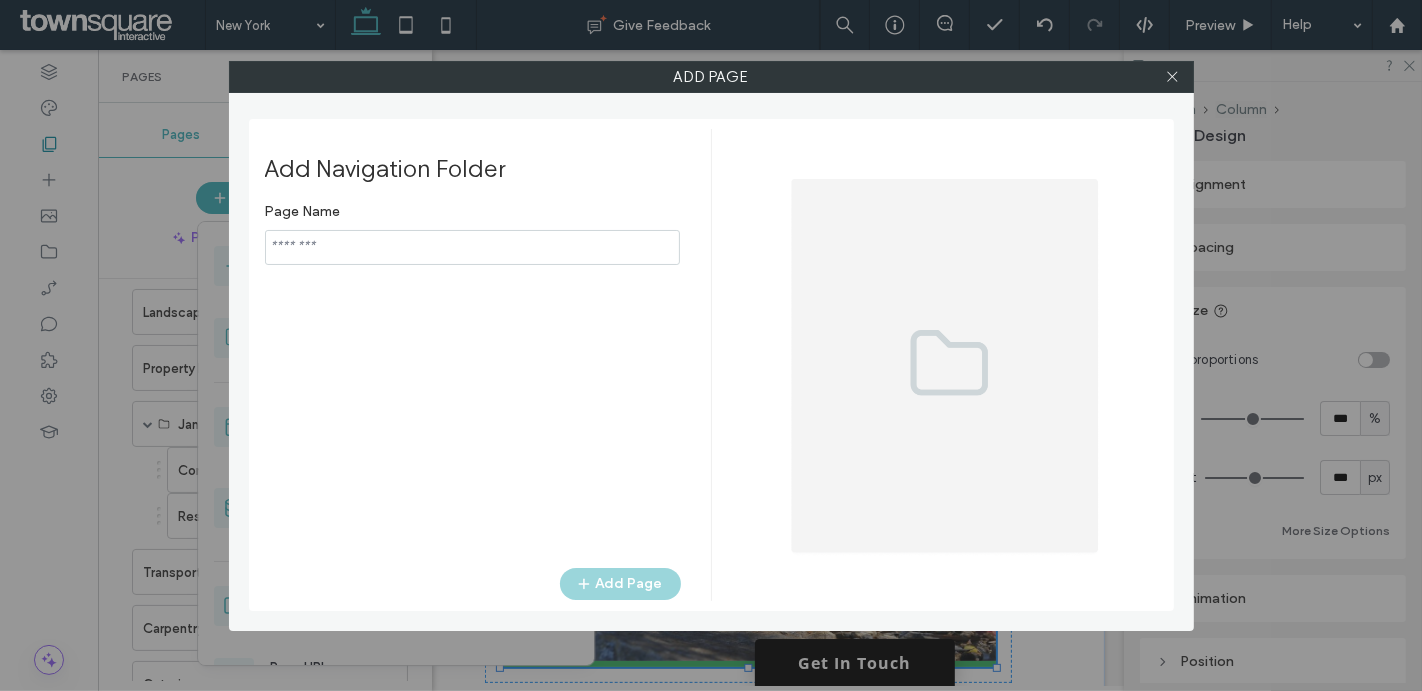 click at bounding box center [472, 247] 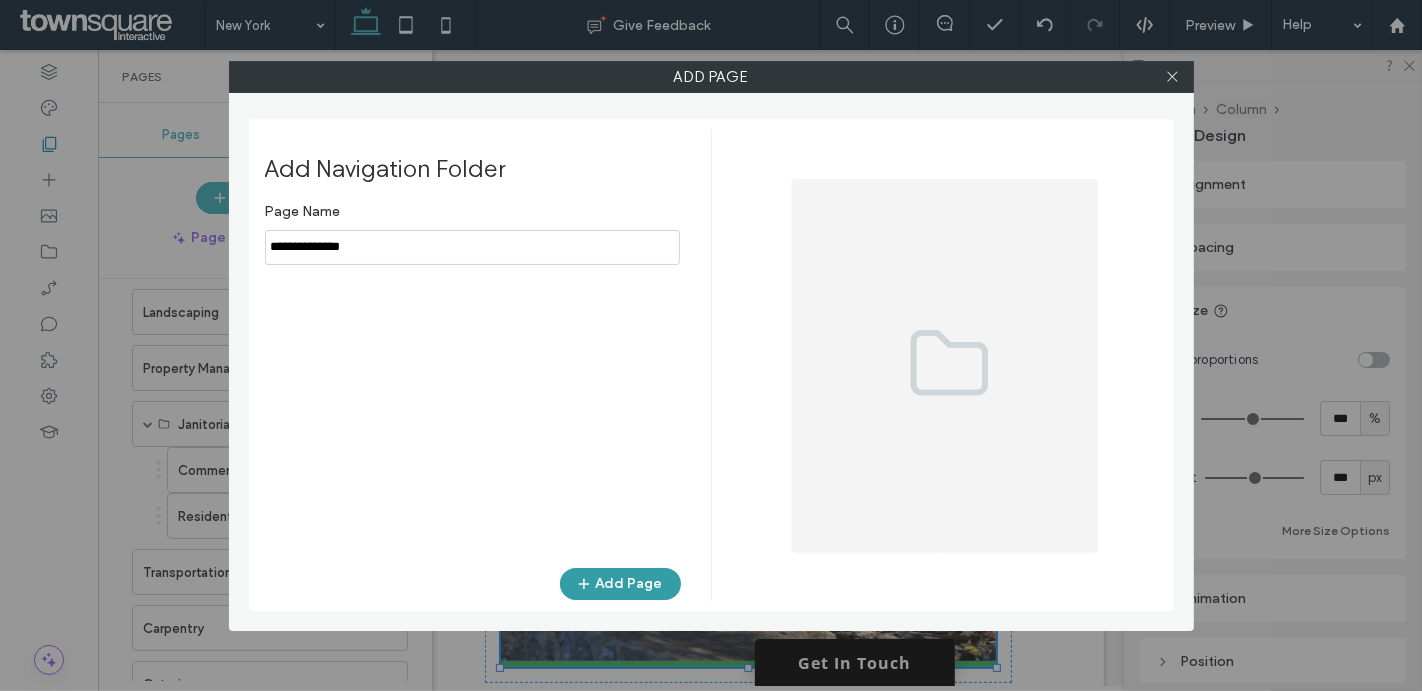 type on "**********" 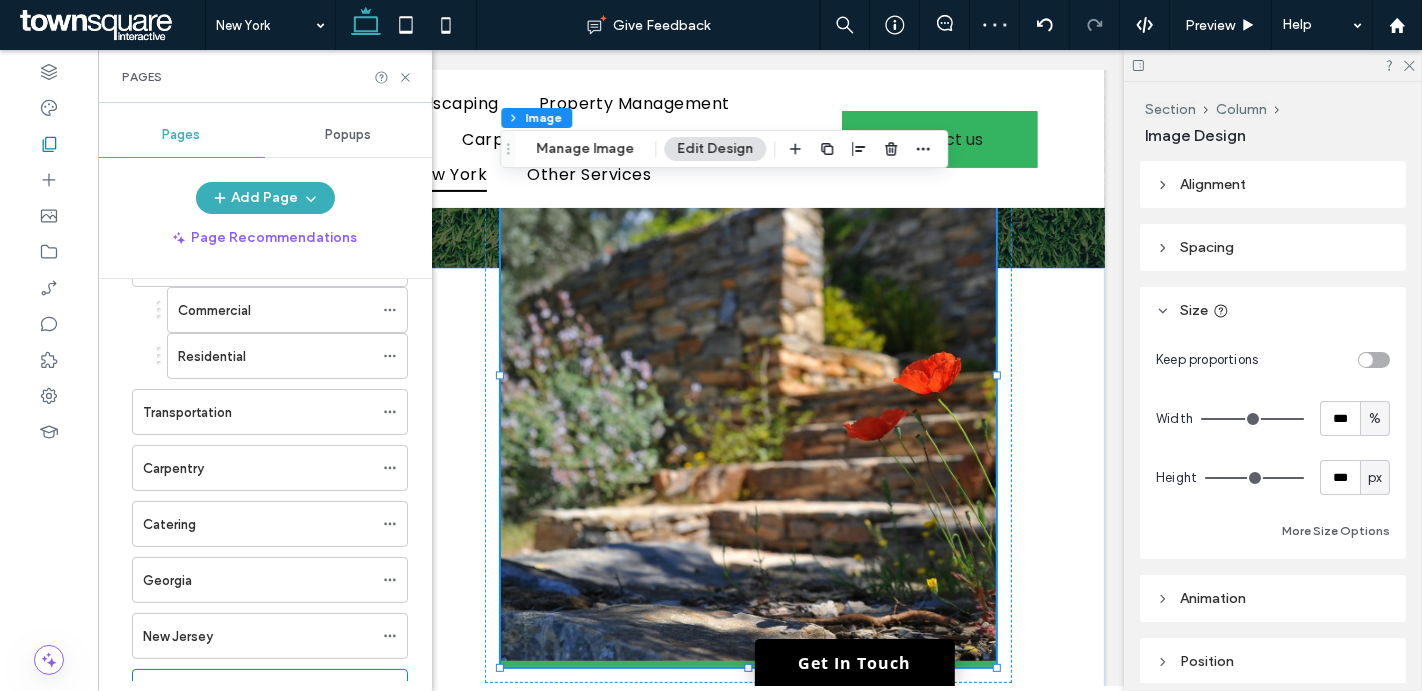 scroll, scrollTop: 477, scrollLeft: 0, axis: vertical 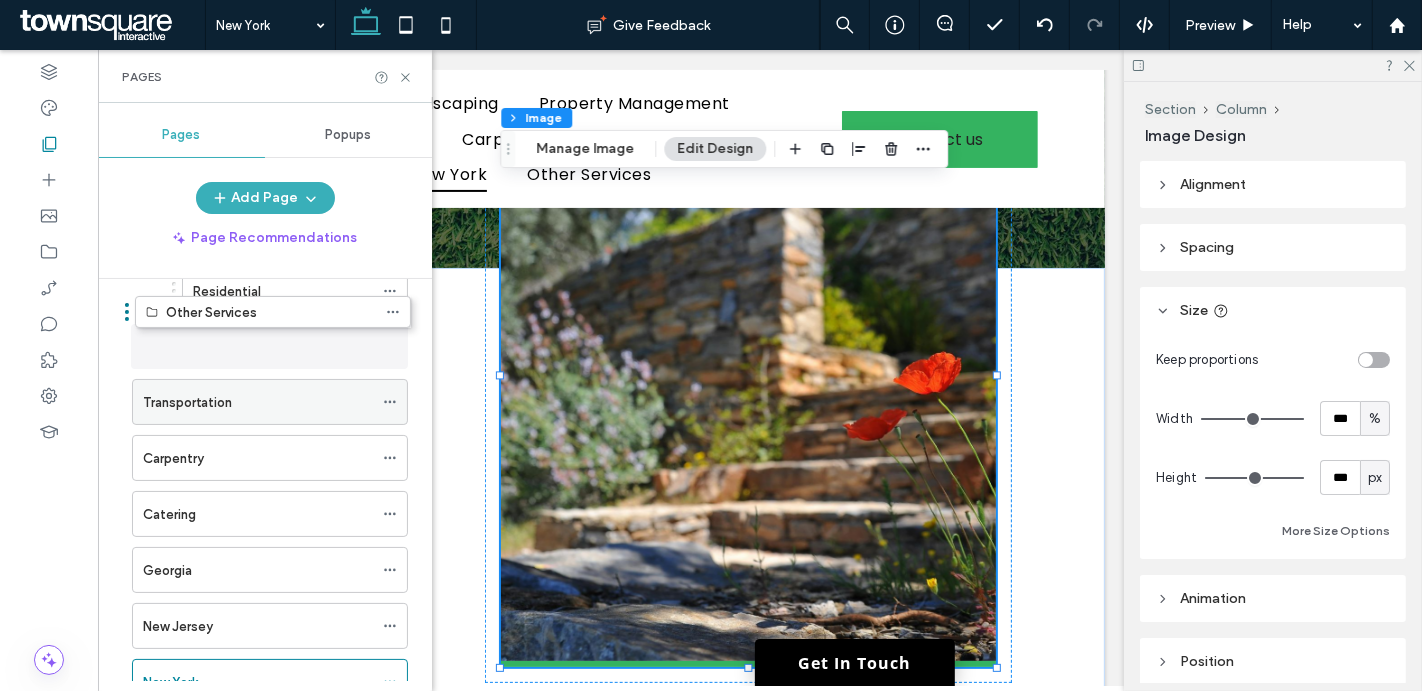 drag, startPoint x: 160, startPoint y: 608, endPoint x: 162, endPoint y: 324, distance: 284.00705 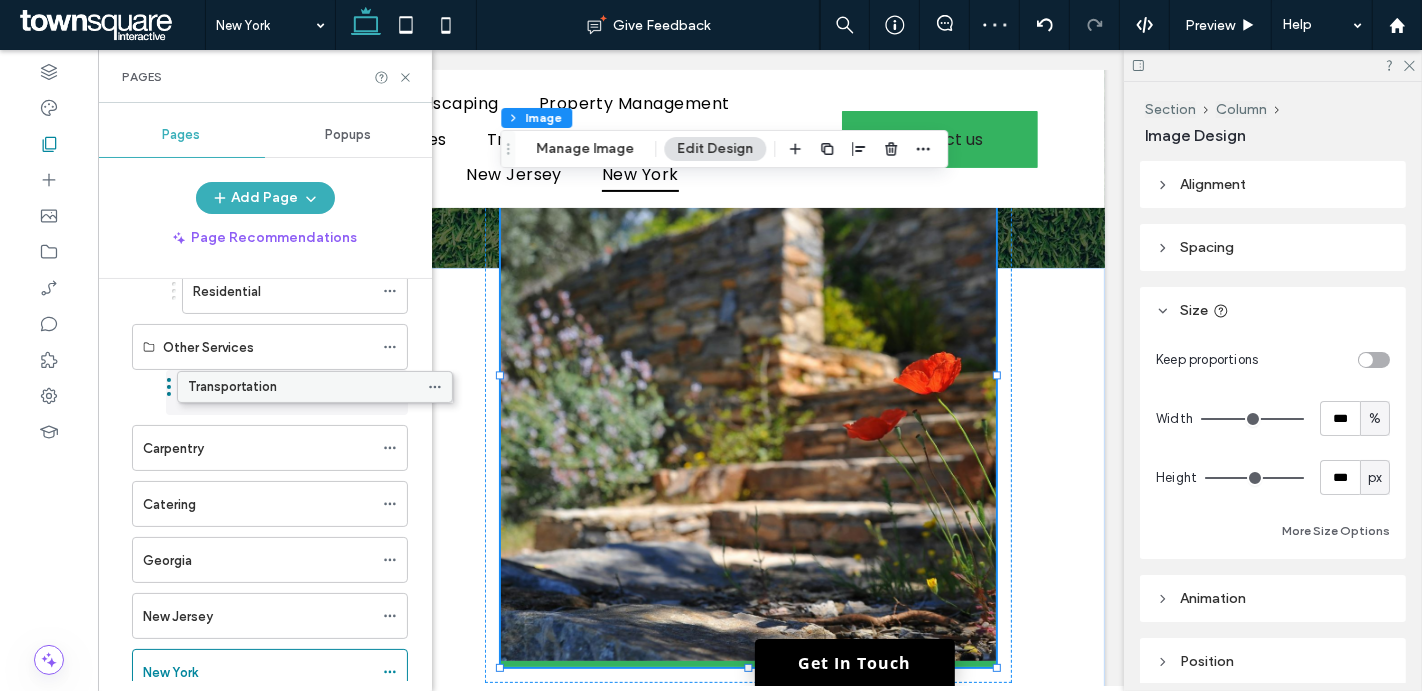 drag, startPoint x: 190, startPoint y: 395, endPoint x: 236, endPoint y: 395, distance: 46 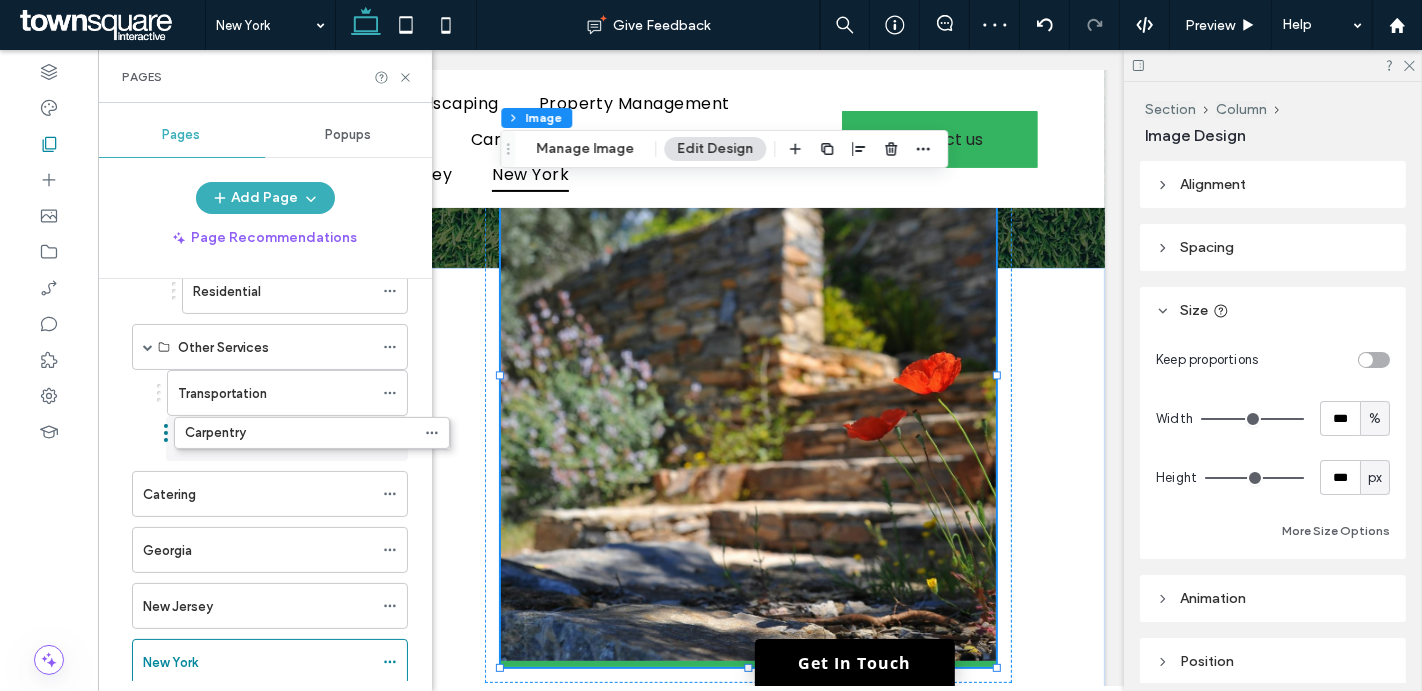 drag, startPoint x: 201, startPoint y: 449, endPoint x: 243, endPoint y: 453, distance: 42.190044 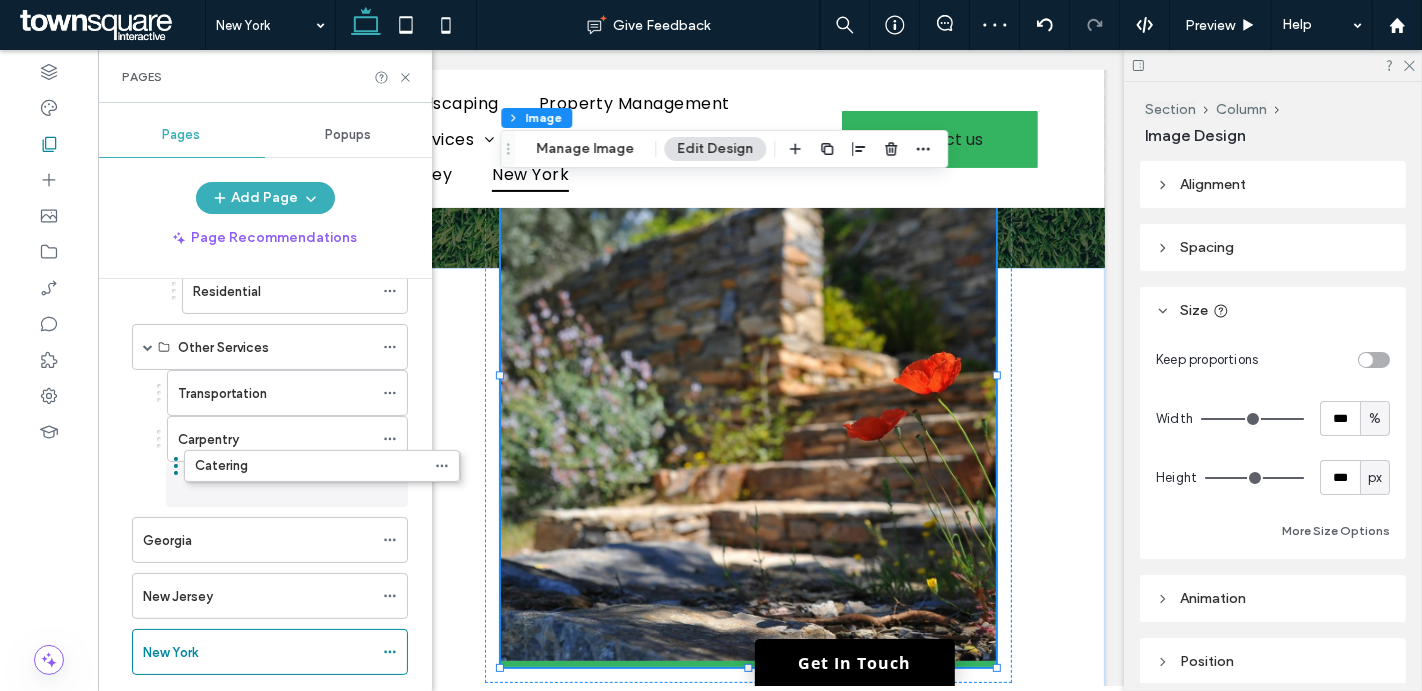 drag, startPoint x: 185, startPoint y: 494, endPoint x: 237, endPoint y: 483, distance: 53.15073 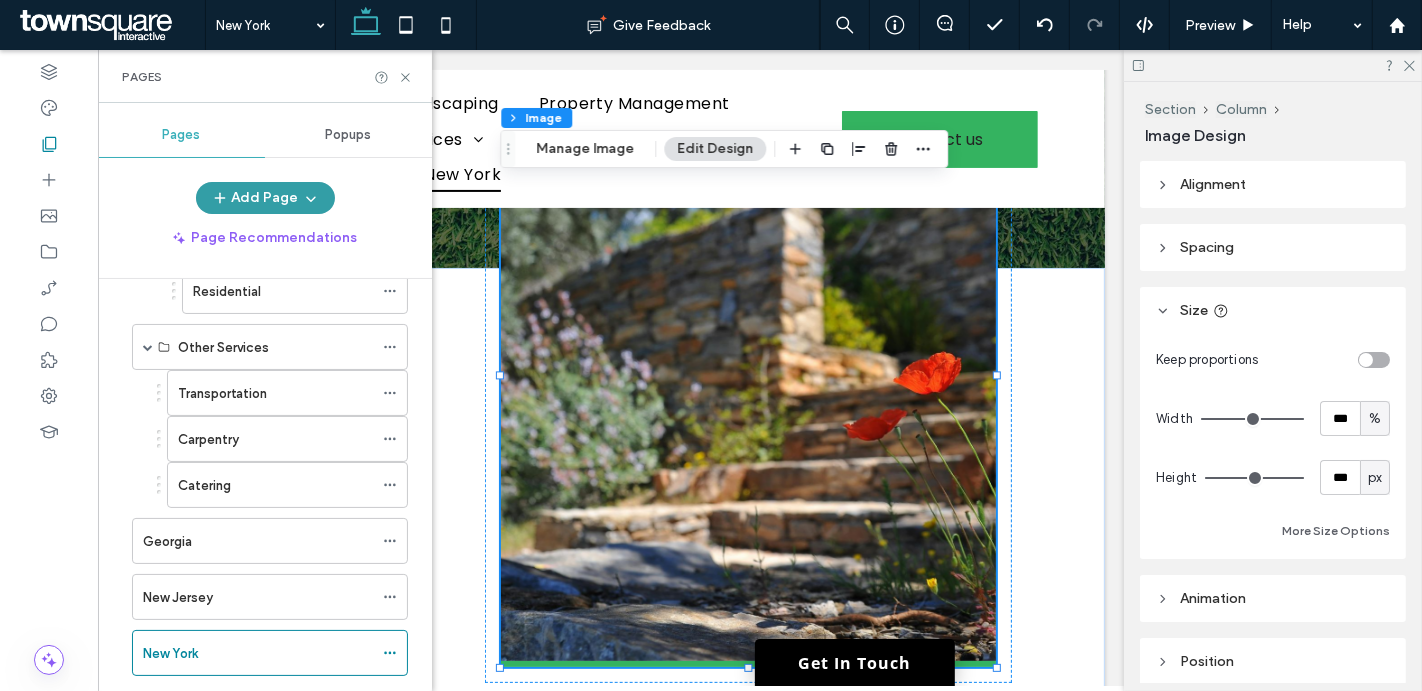click on "Add Page" at bounding box center (265, 198) 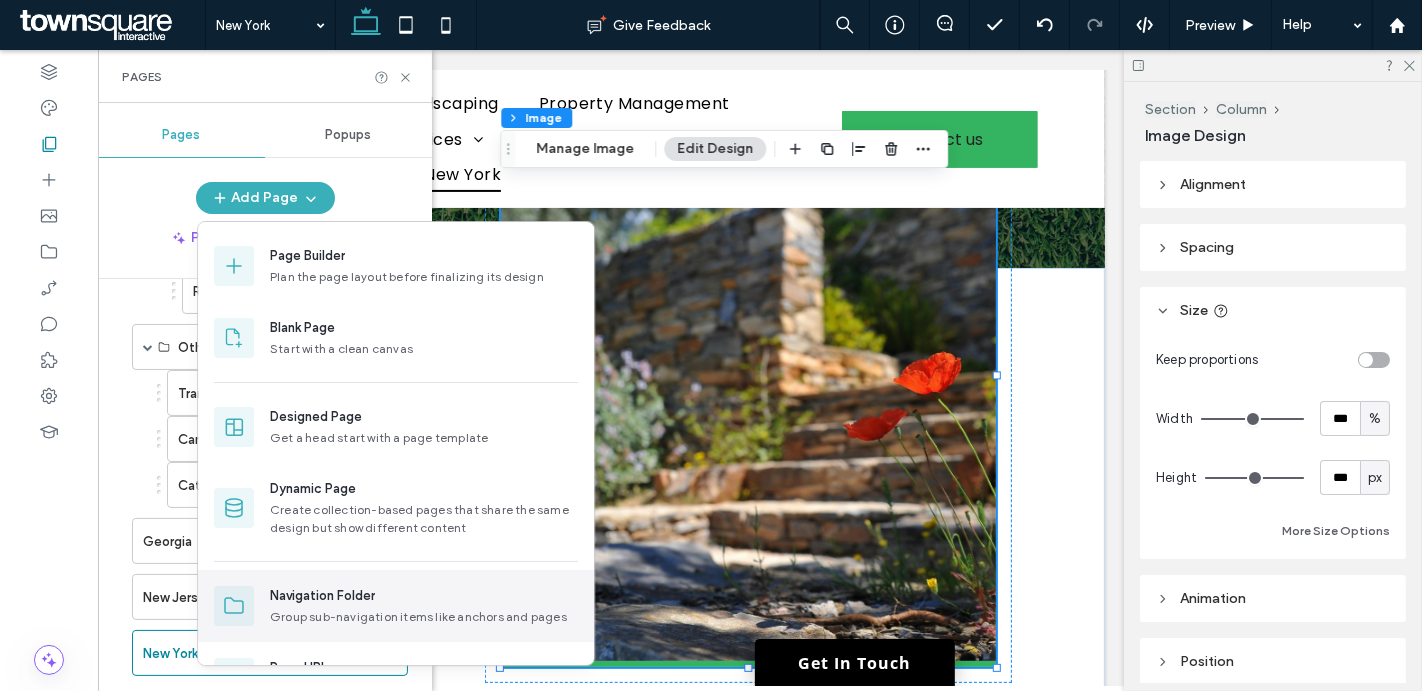 click on "Navigation Folder" at bounding box center [322, 596] 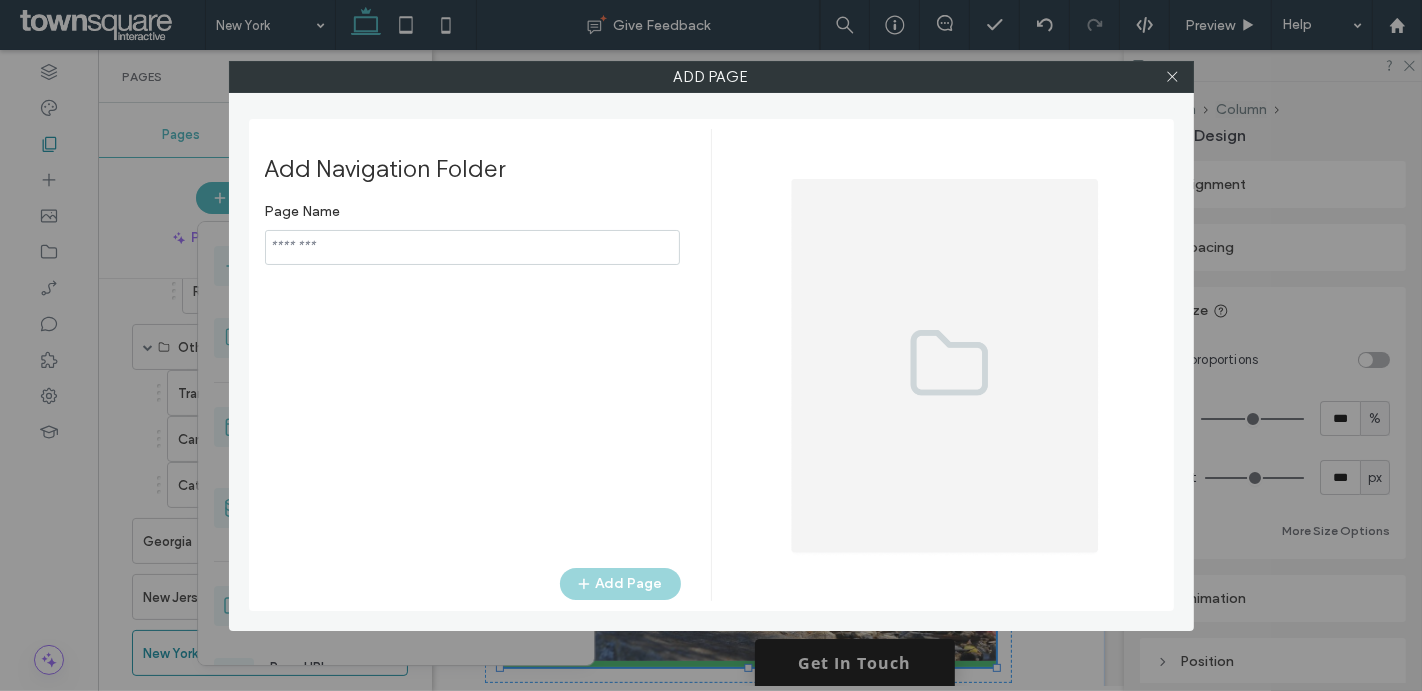 click at bounding box center [472, 247] 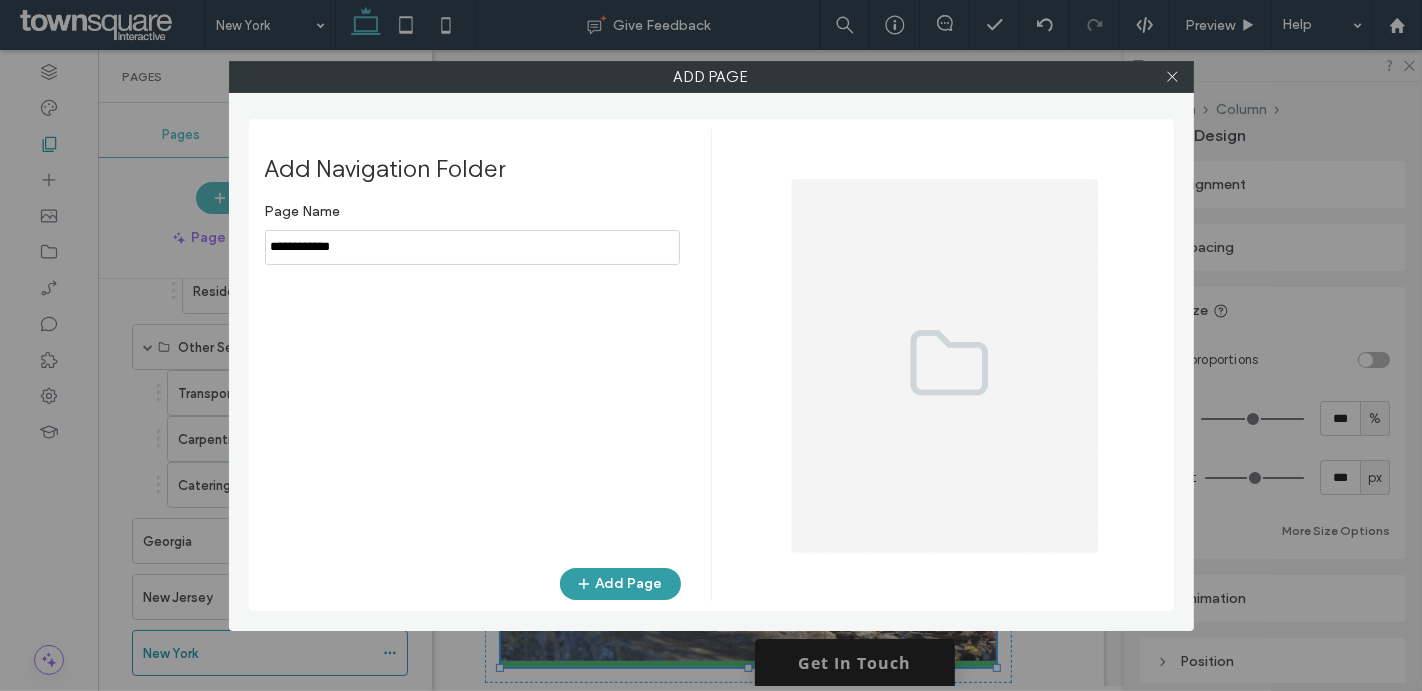 type on "**********" 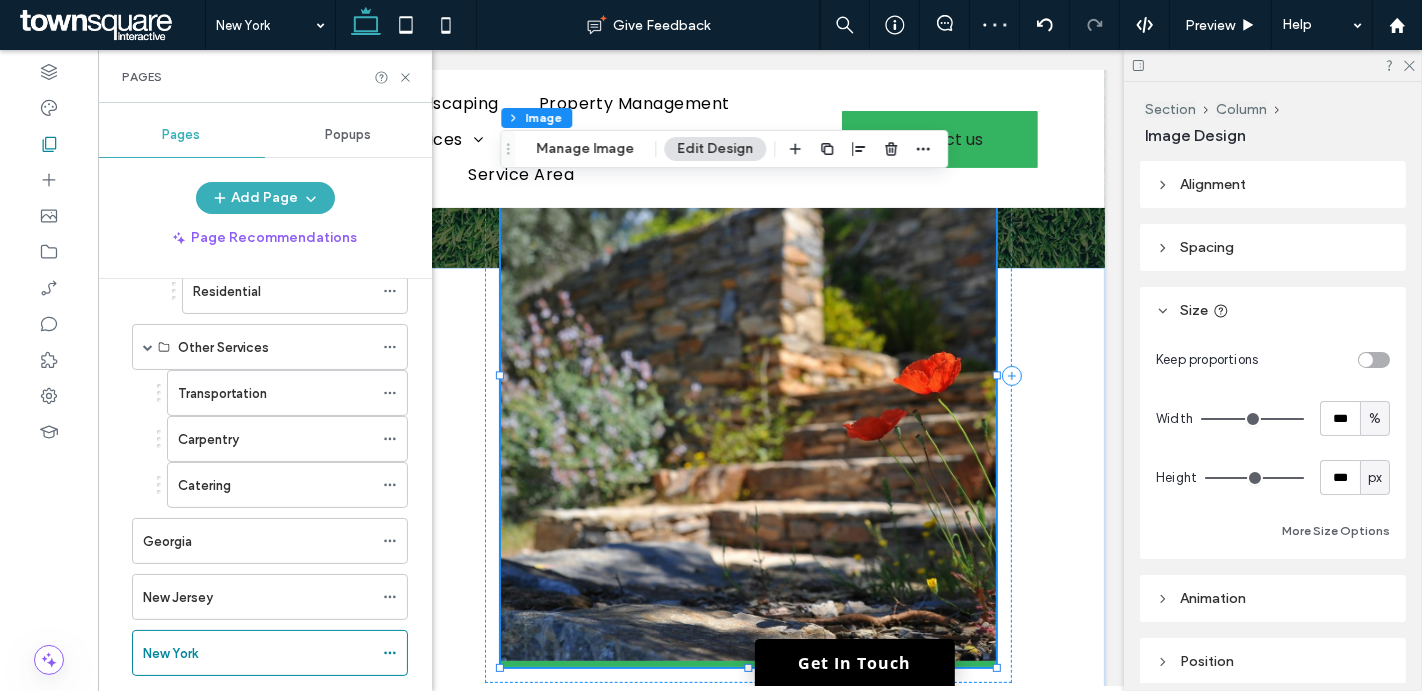 scroll, scrollTop: 502, scrollLeft: 0, axis: vertical 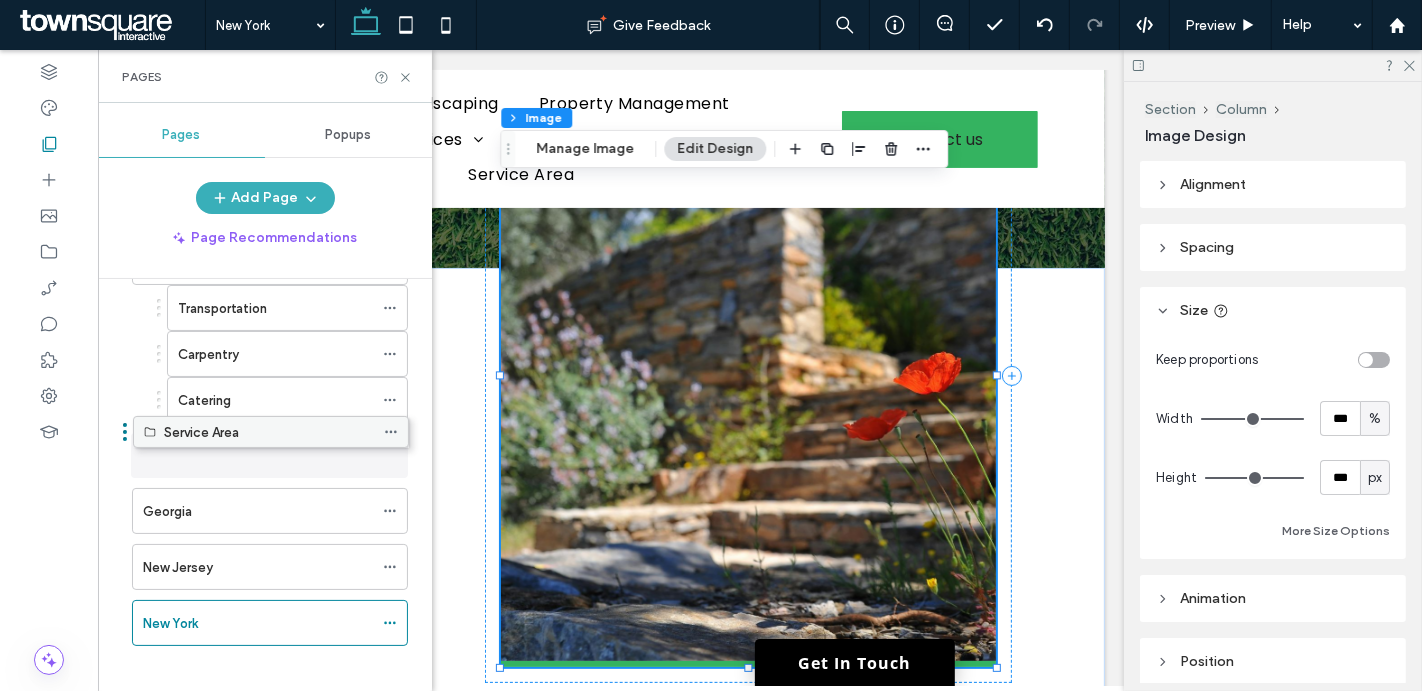 drag, startPoint x: 216, startPoint y: 597, endPoint x: 217, endPoint y: 427, distance: 170.00294 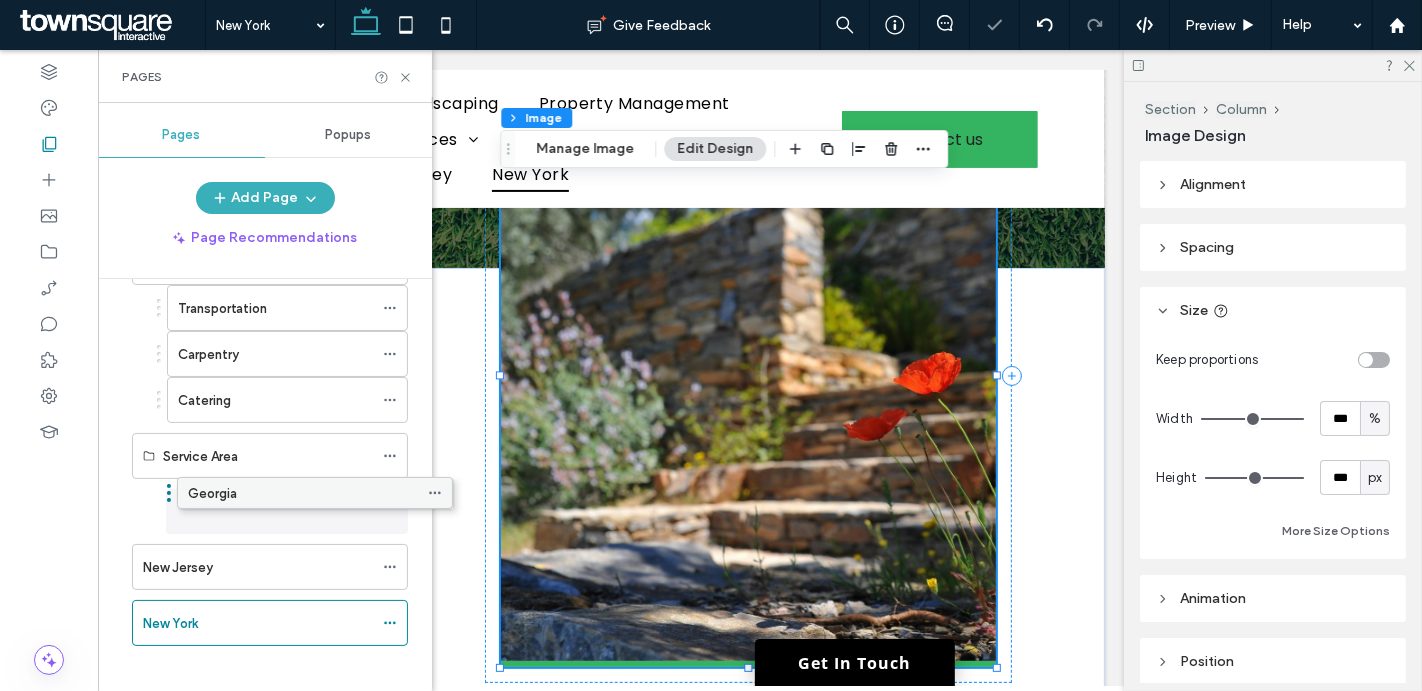 drag, startPoint x: 181, startPoint y: 487, endPoint x: 227, endPoint y: 489, distance: 46.043457 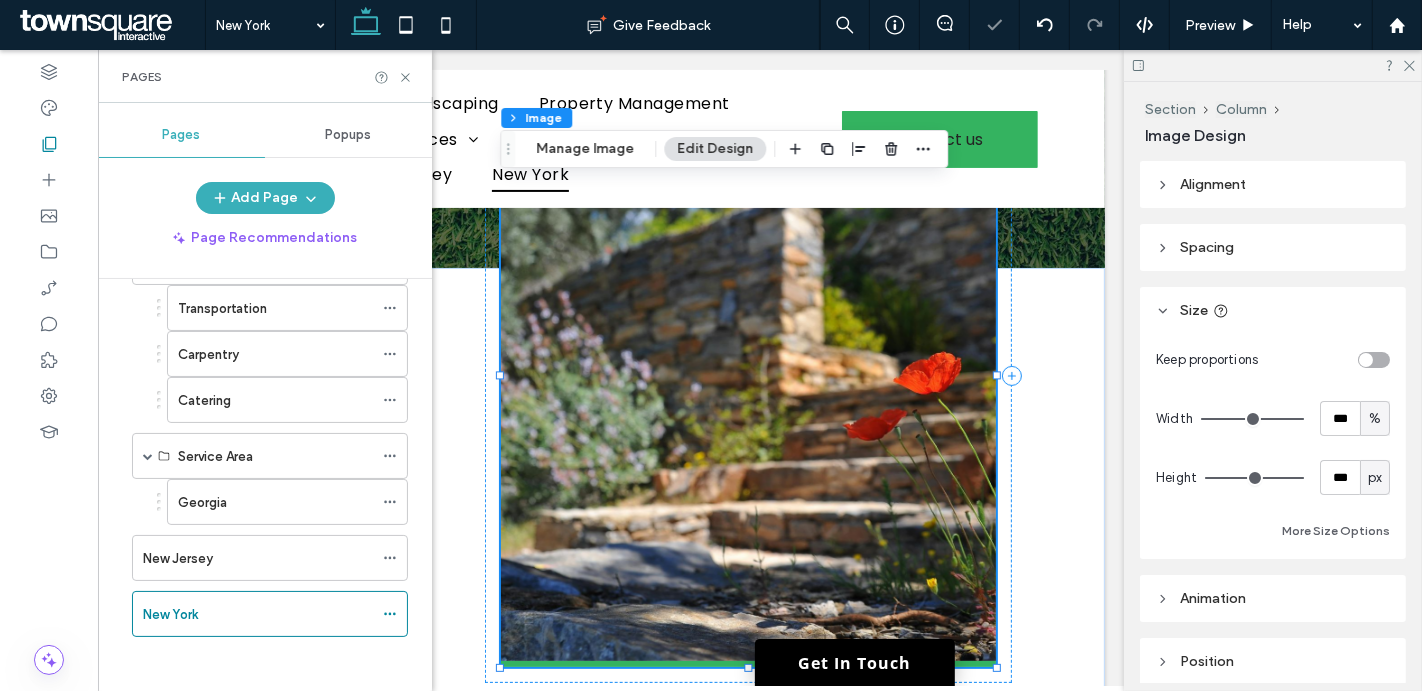 scroll, scrollTop: 492, scrollLeft: 0, axis: vertical 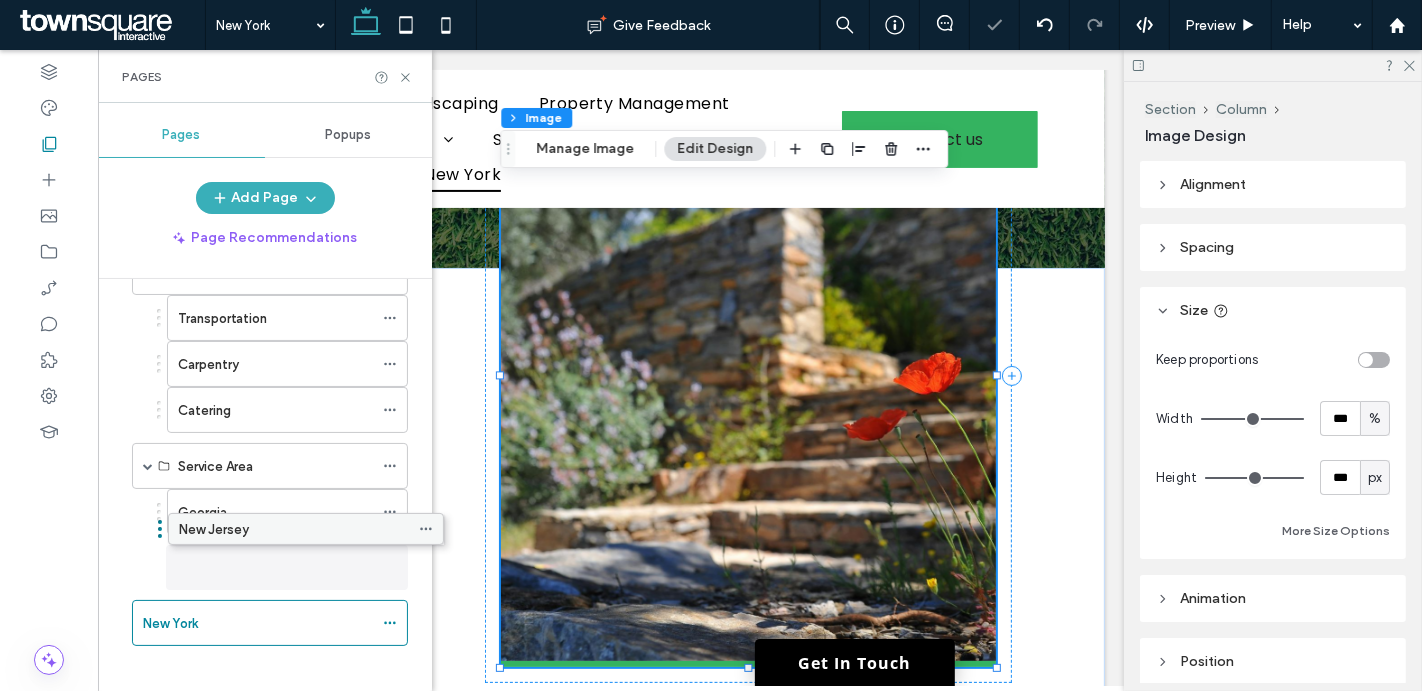 drag, startPoint x: 207, startPoint y: 540, endPoint x: 243, endPoint y: 532, distance: 36.878178 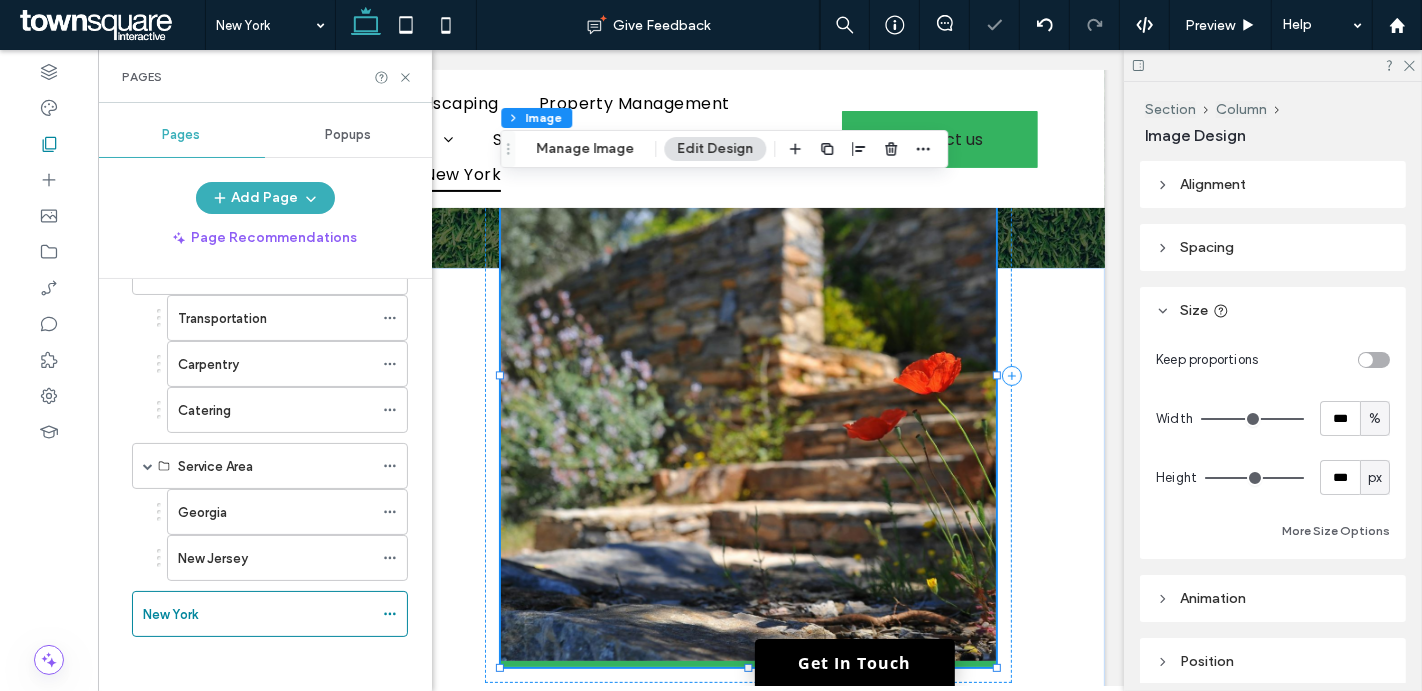 scroll, scrollTop: 482, scrollLeft: 0, axis: vertical 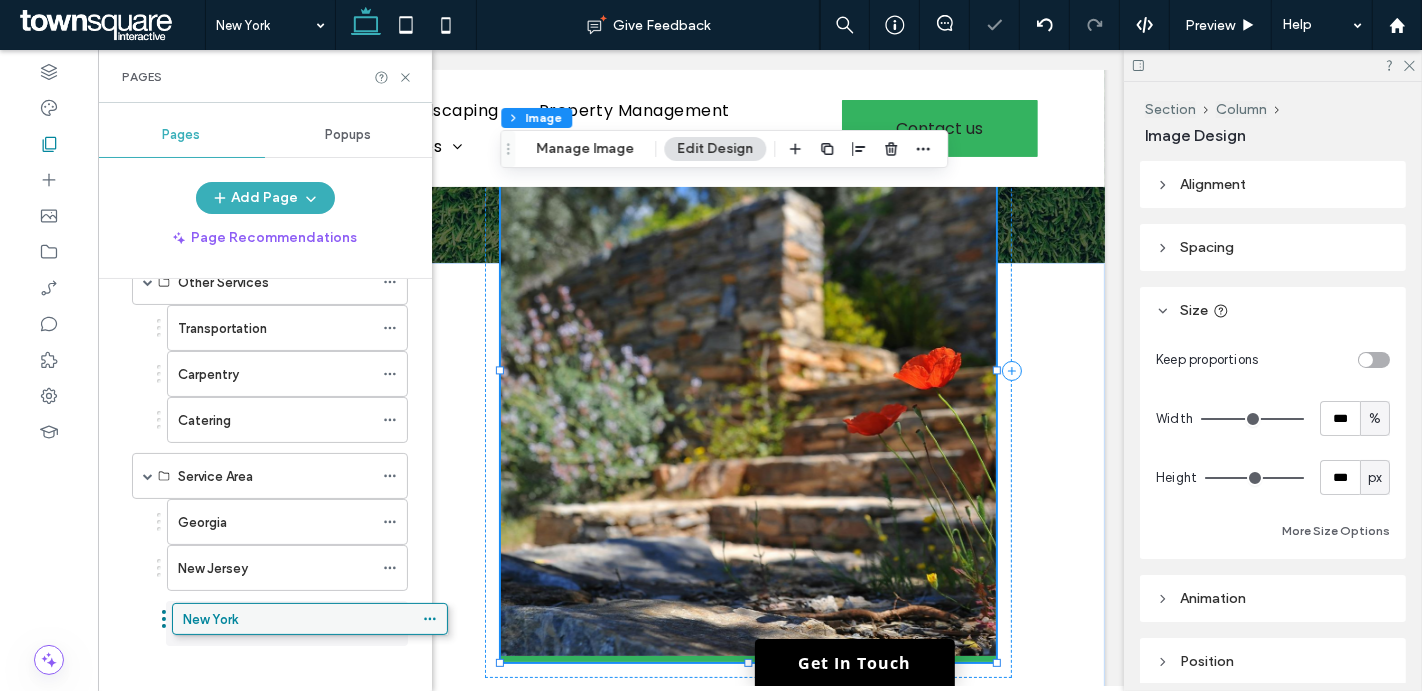 drag, startPoint x: 210, startPoint y: 606, endPoint x: 250, endPoint y: 633, distance: 48.259712 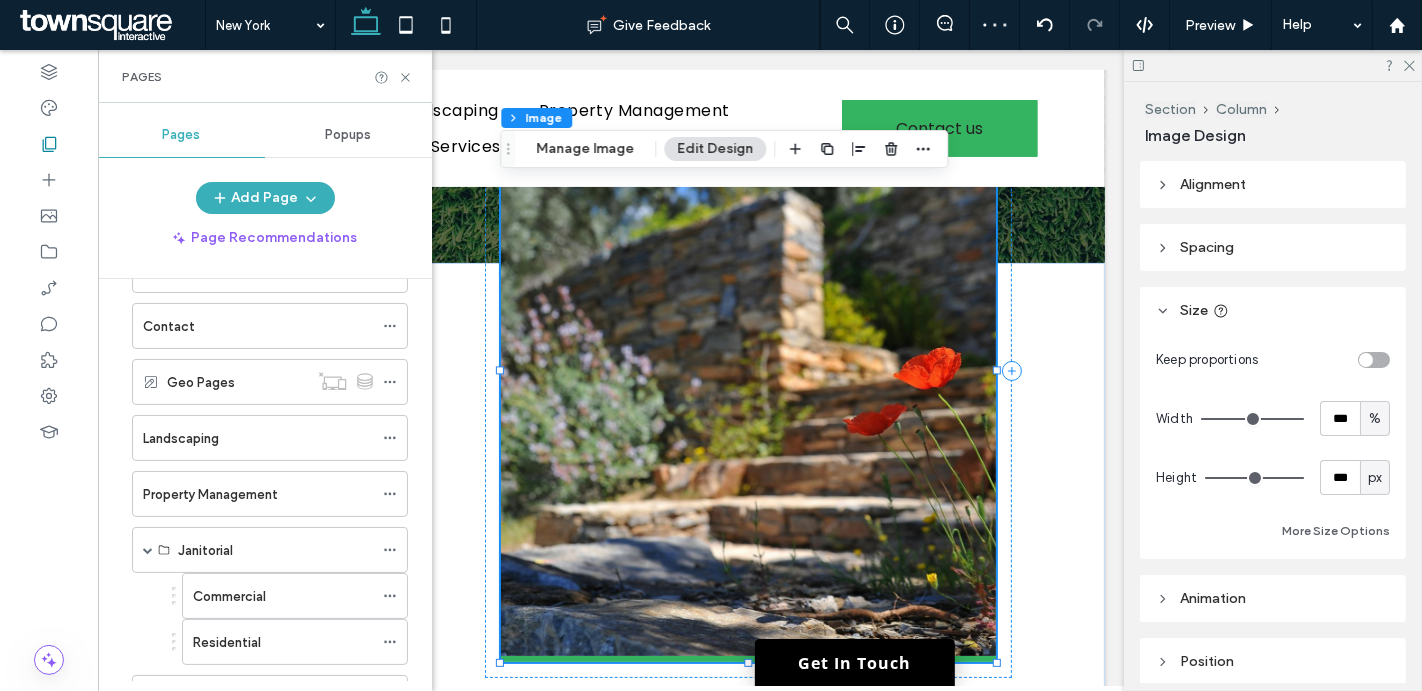 scroll, scrollTop: 0, scrollLeft: 0, axis: both 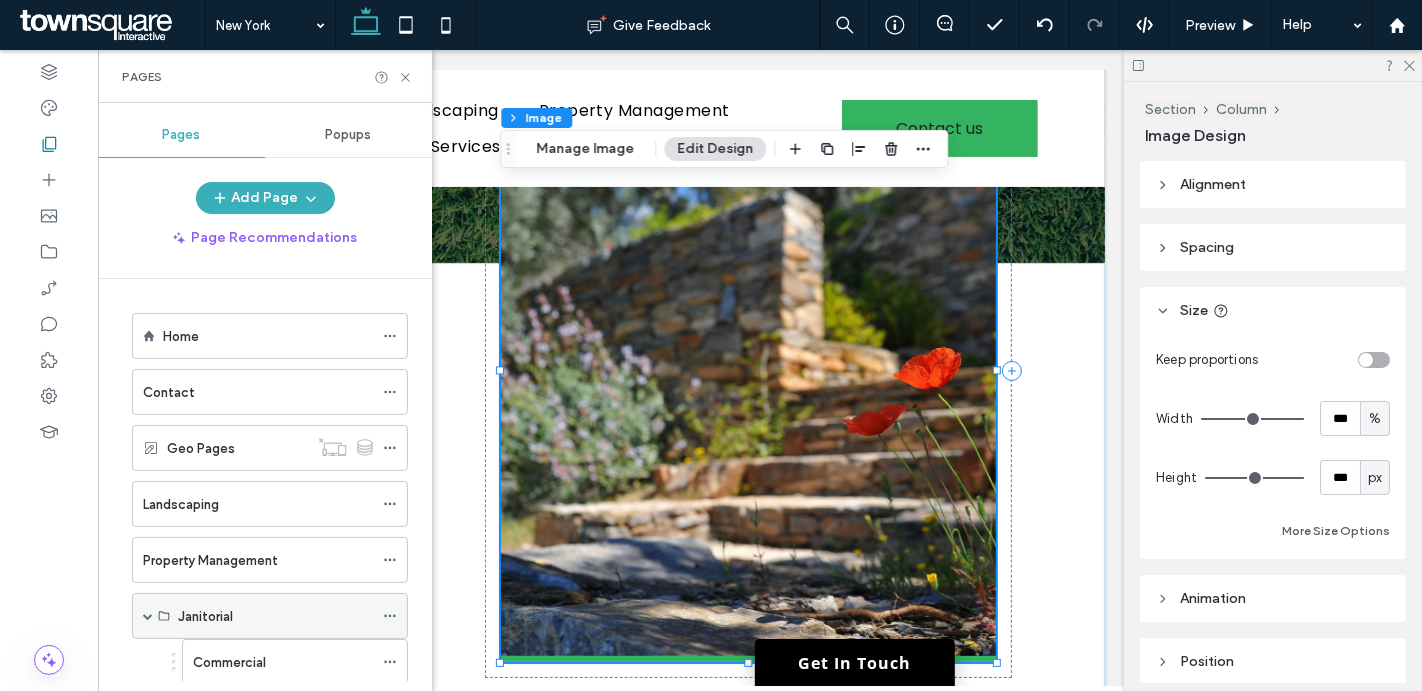 click at bounding box center (148, 616) 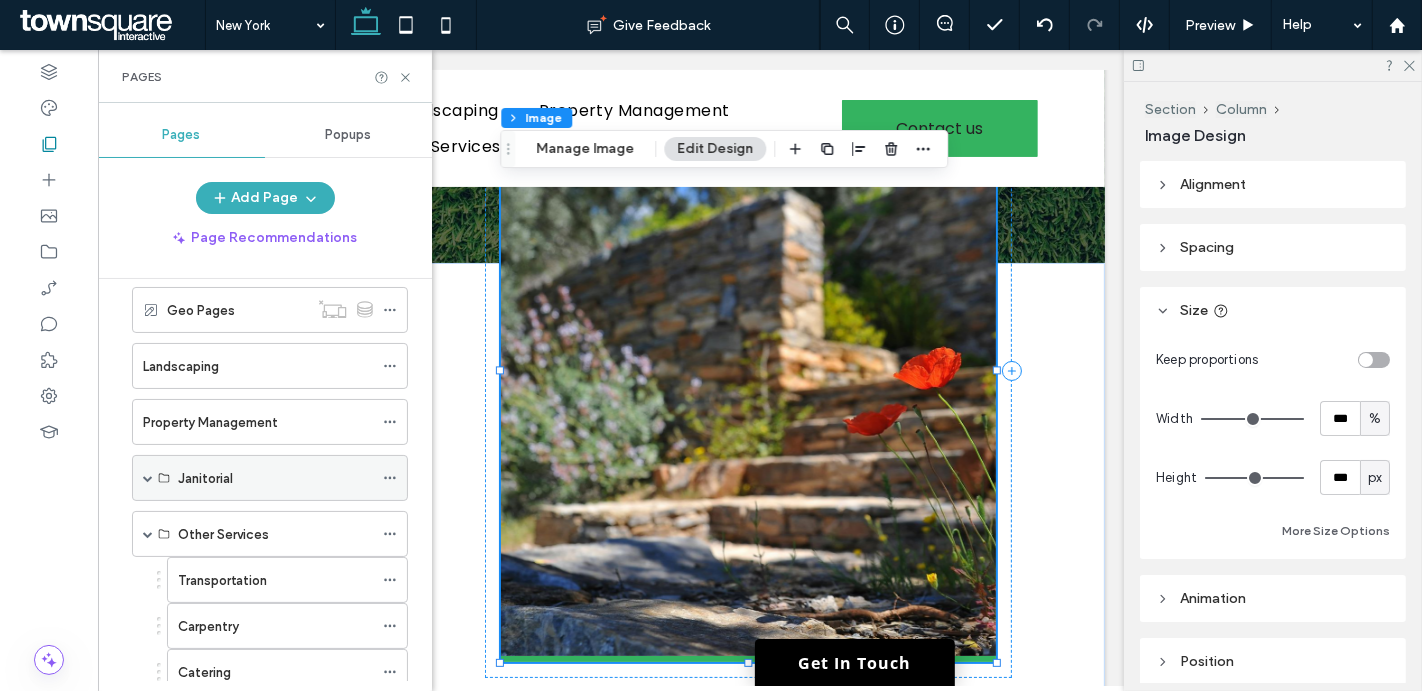 scroll, scrollTop: 167, scrollLeft: 0, axis: vertical 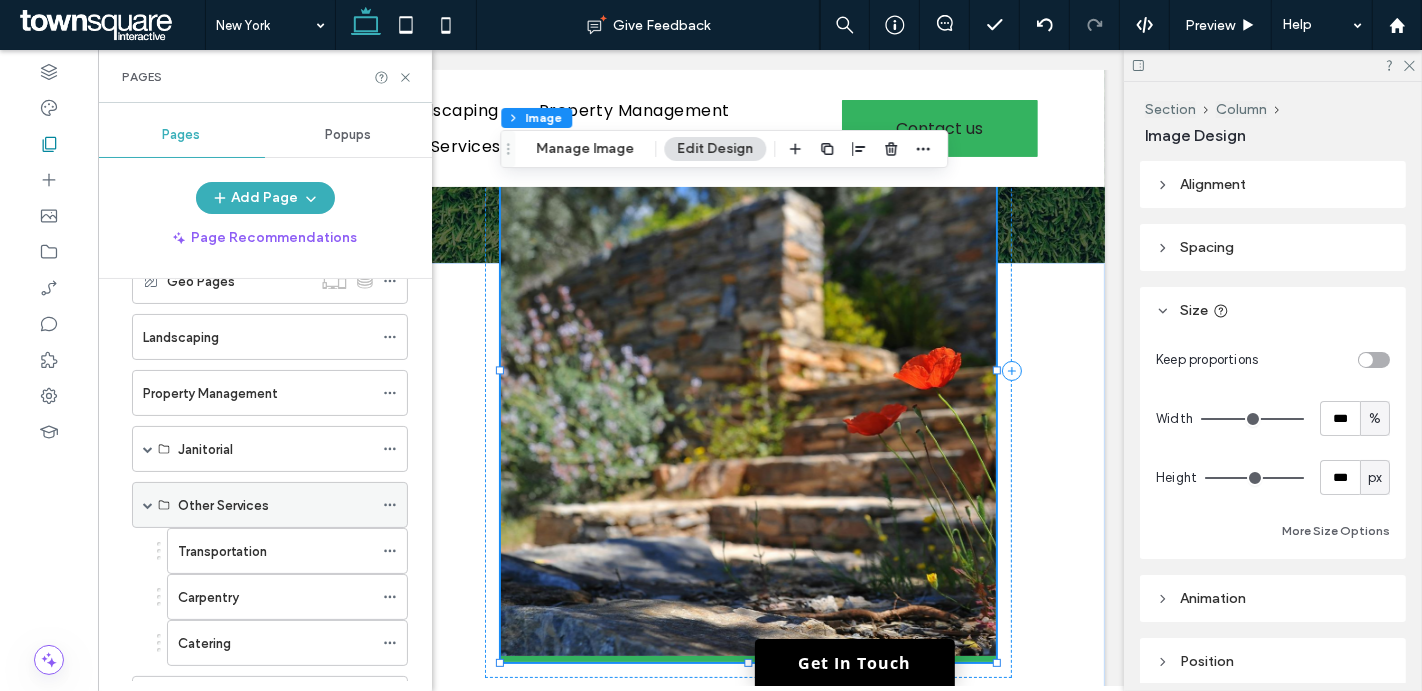 click at bounding box center (148, 505) 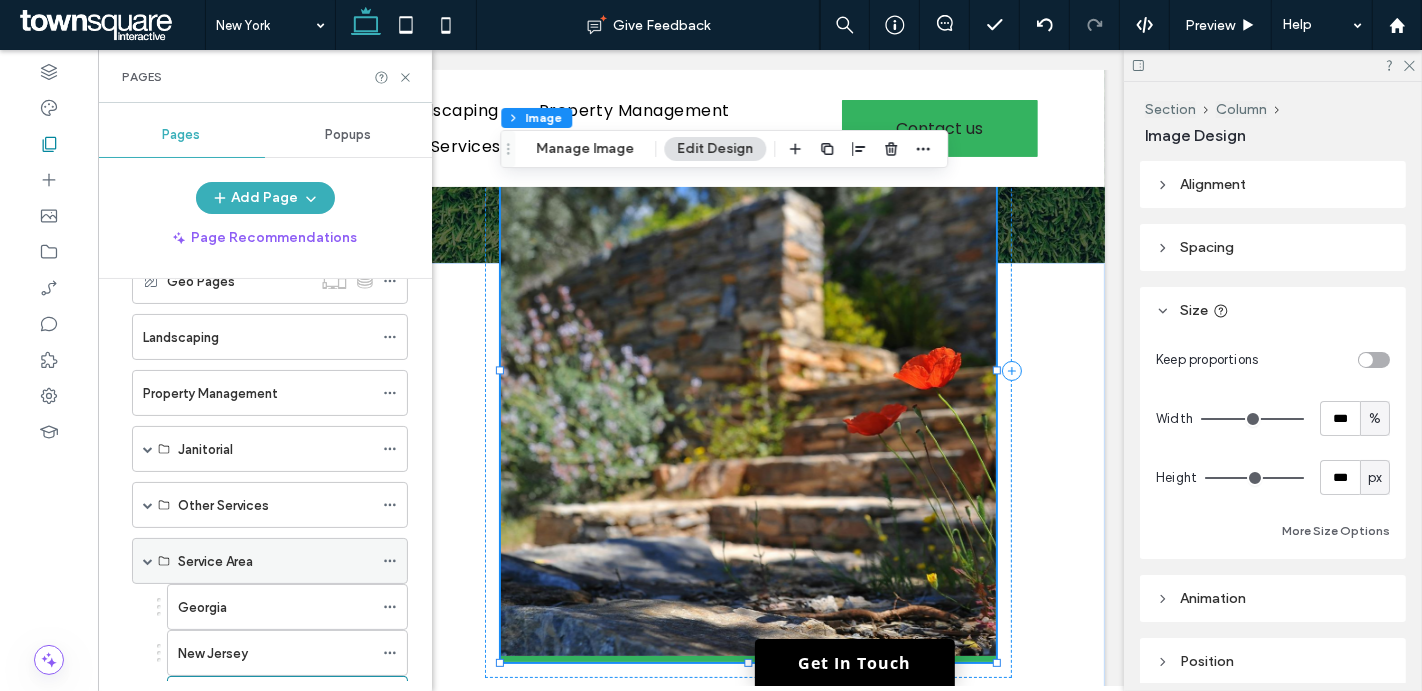 click at bounding box center [148, 561] 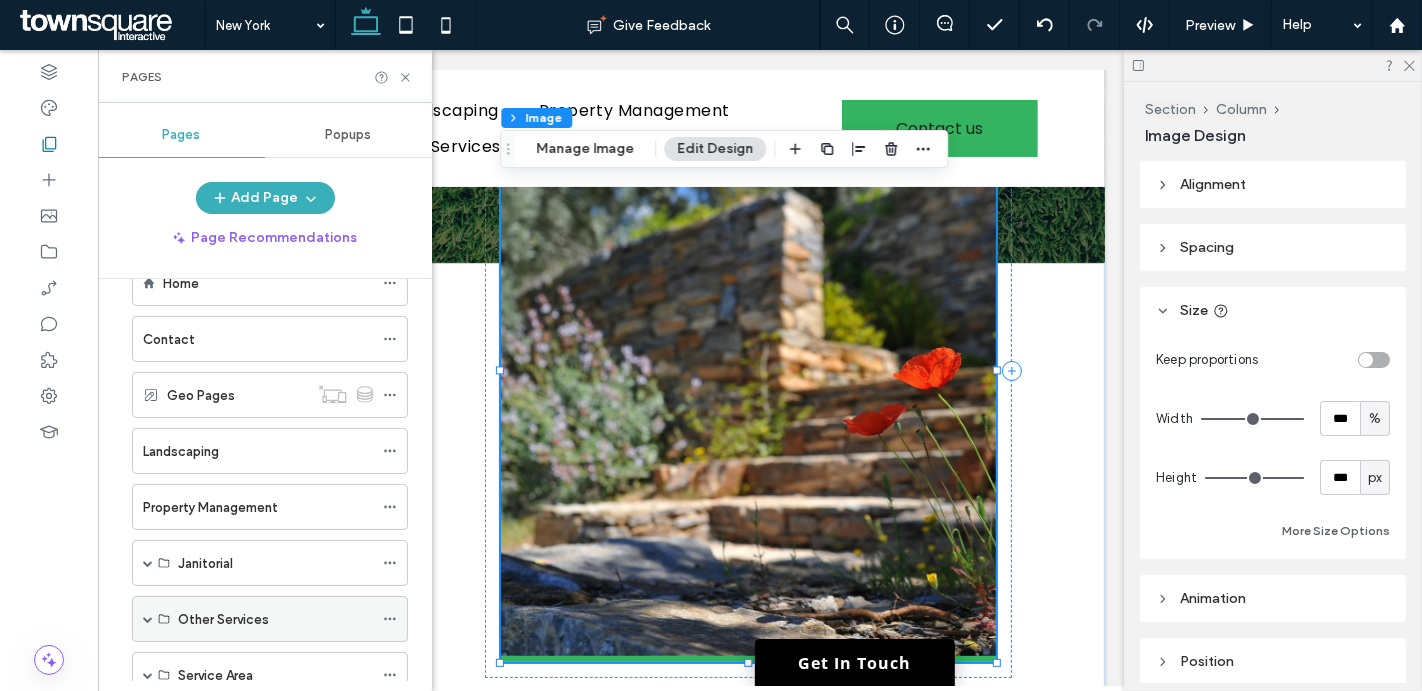 scroll, scrollTop: 76, scrollLeft: 0, axis: vertical 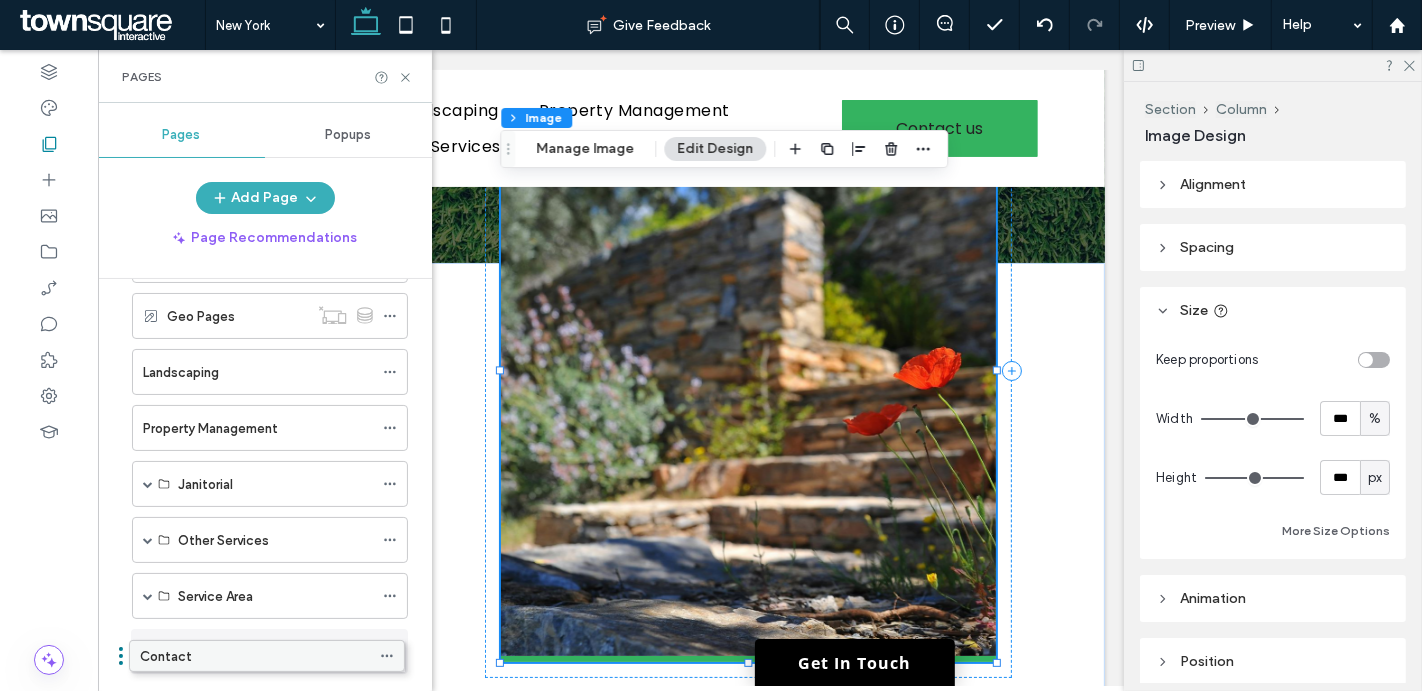 drag, startPoint x: 174, startPoint y: 308, endPoint x: 171, endPoint y: 657, distance: 349.0129 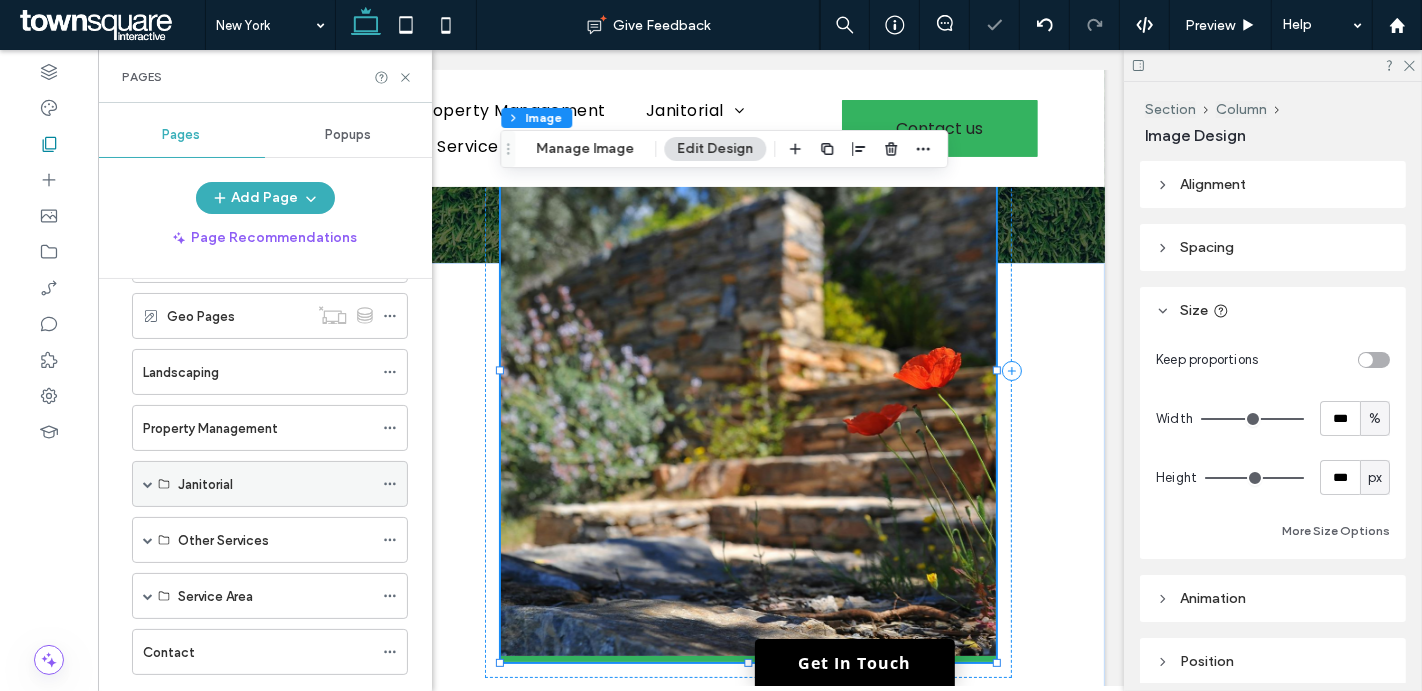 scroll, scrollTop: 0, scrollLeft: 0, axis: both 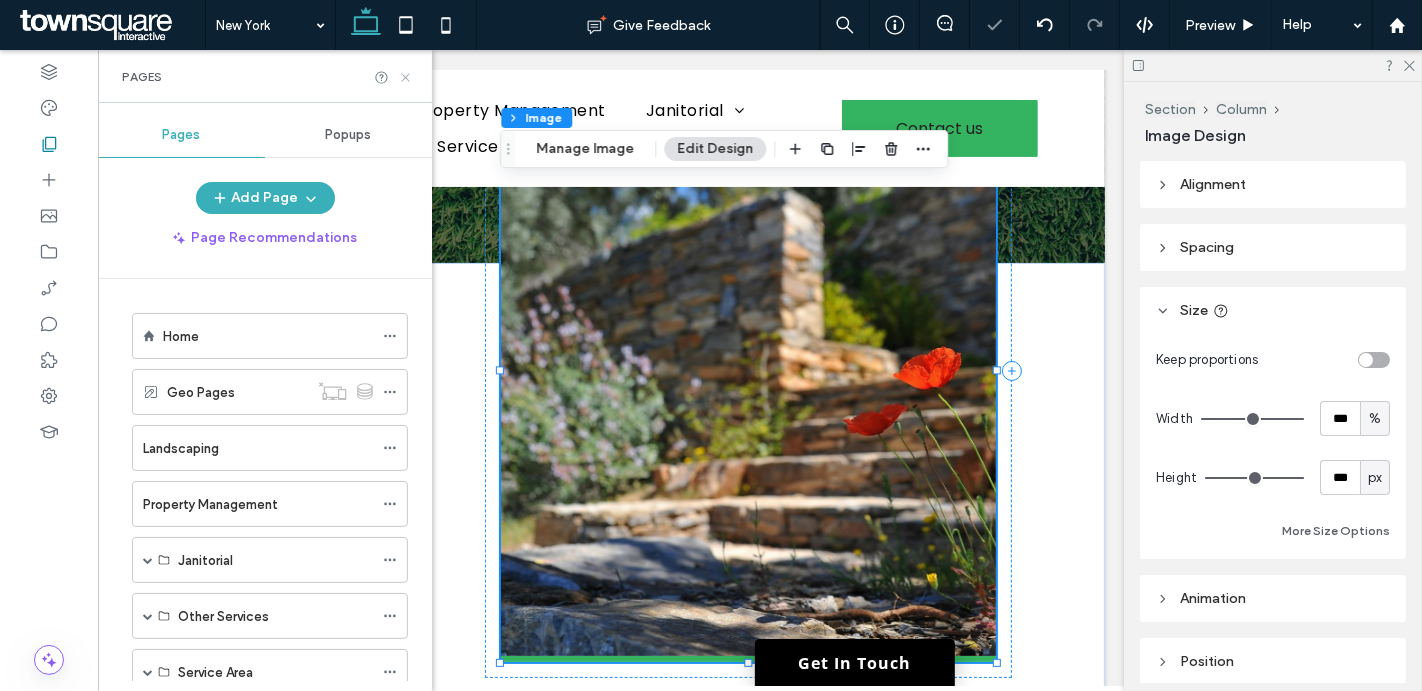 click 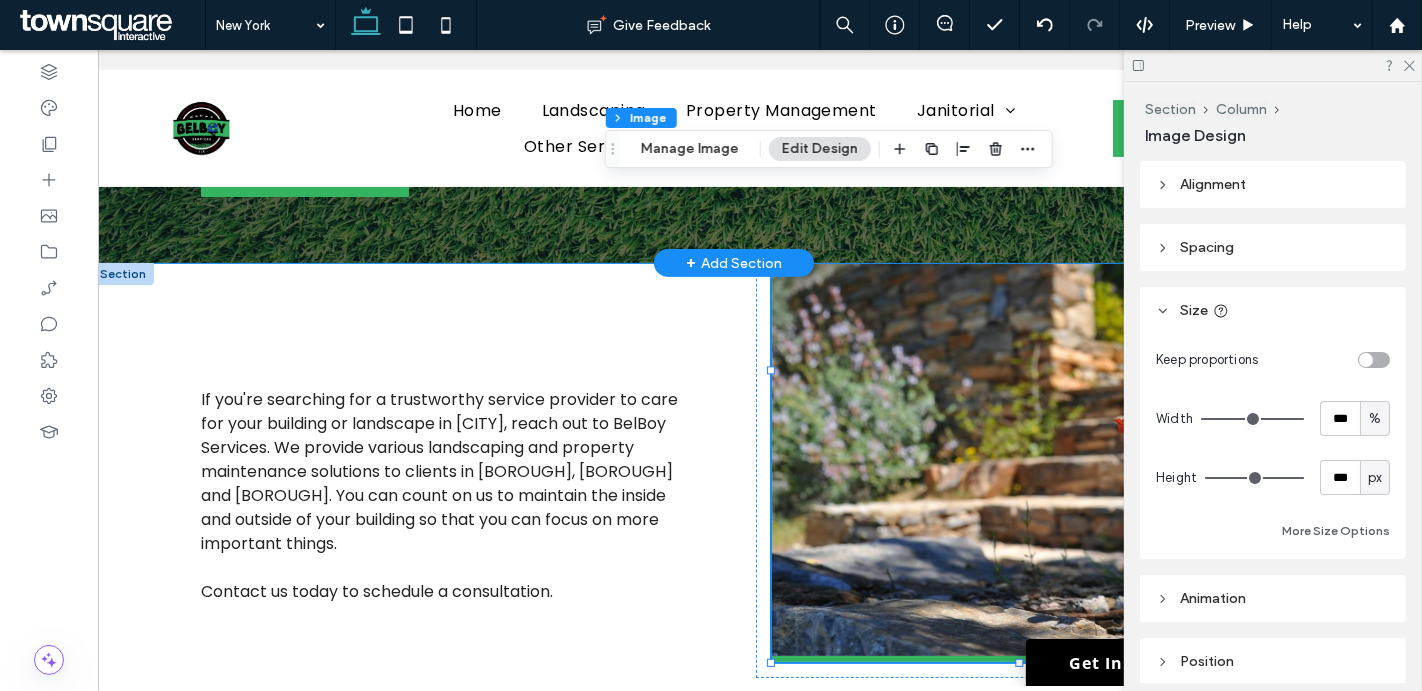 scroll, scrollTop: 0, scrollLeft: 0, axis: both 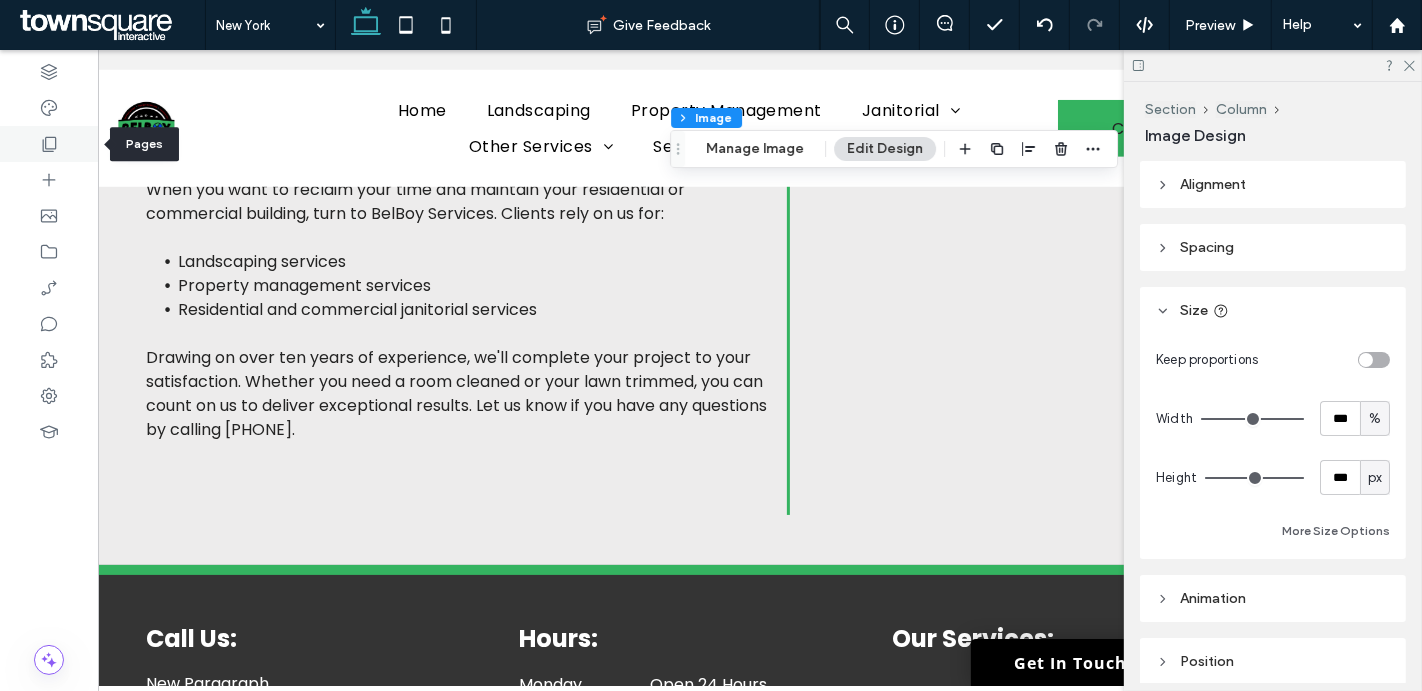 click 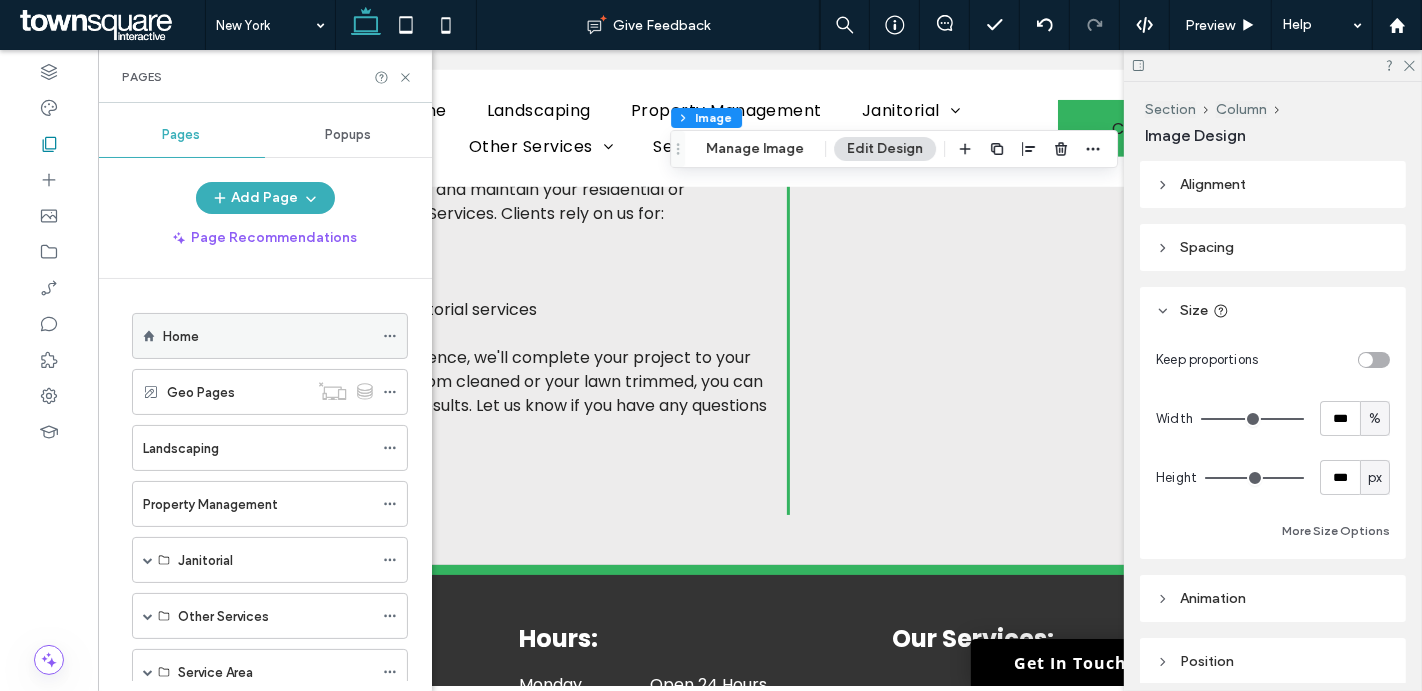 click on "Home" at bounding box center [181, 336] 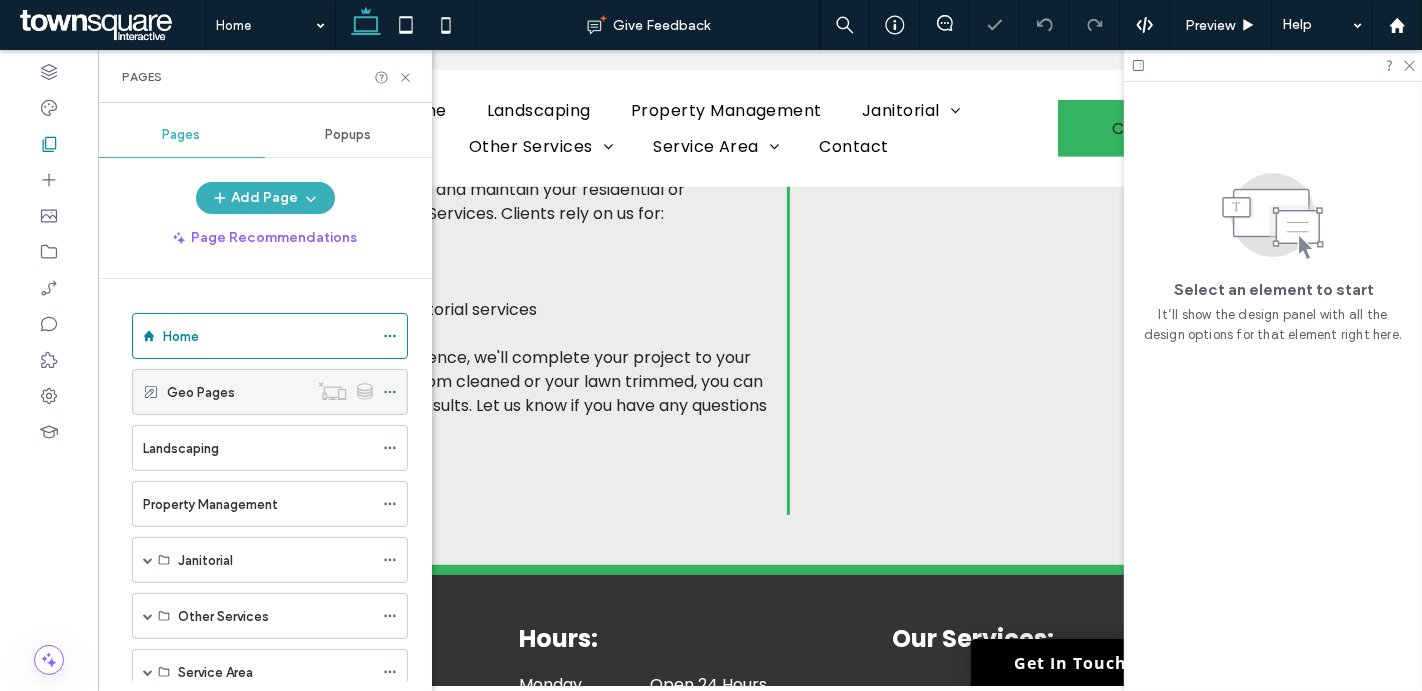scroll, scrollTop: 66, scrollLeft: 0, axis: vertical 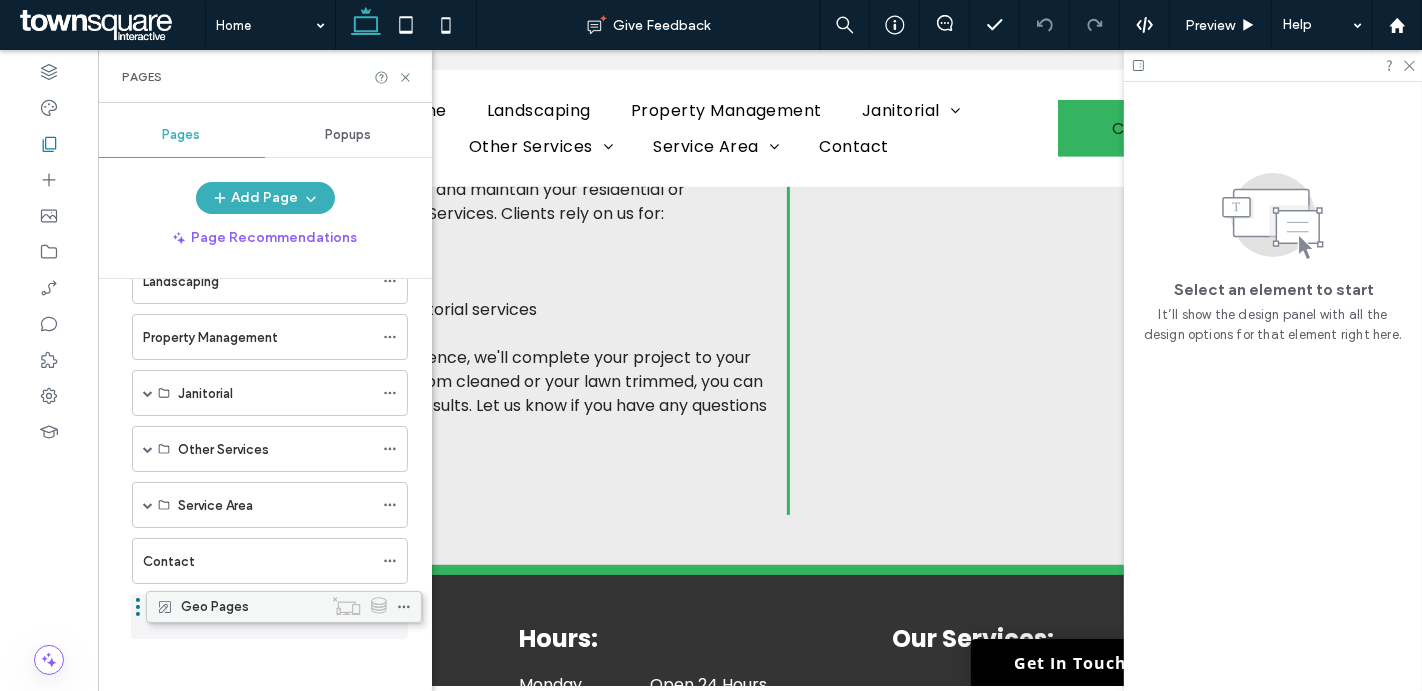 drag, startPoint x: 178, startPoint y: 326, endPoint x: 193, endPoint y: 615, distance: 289.389 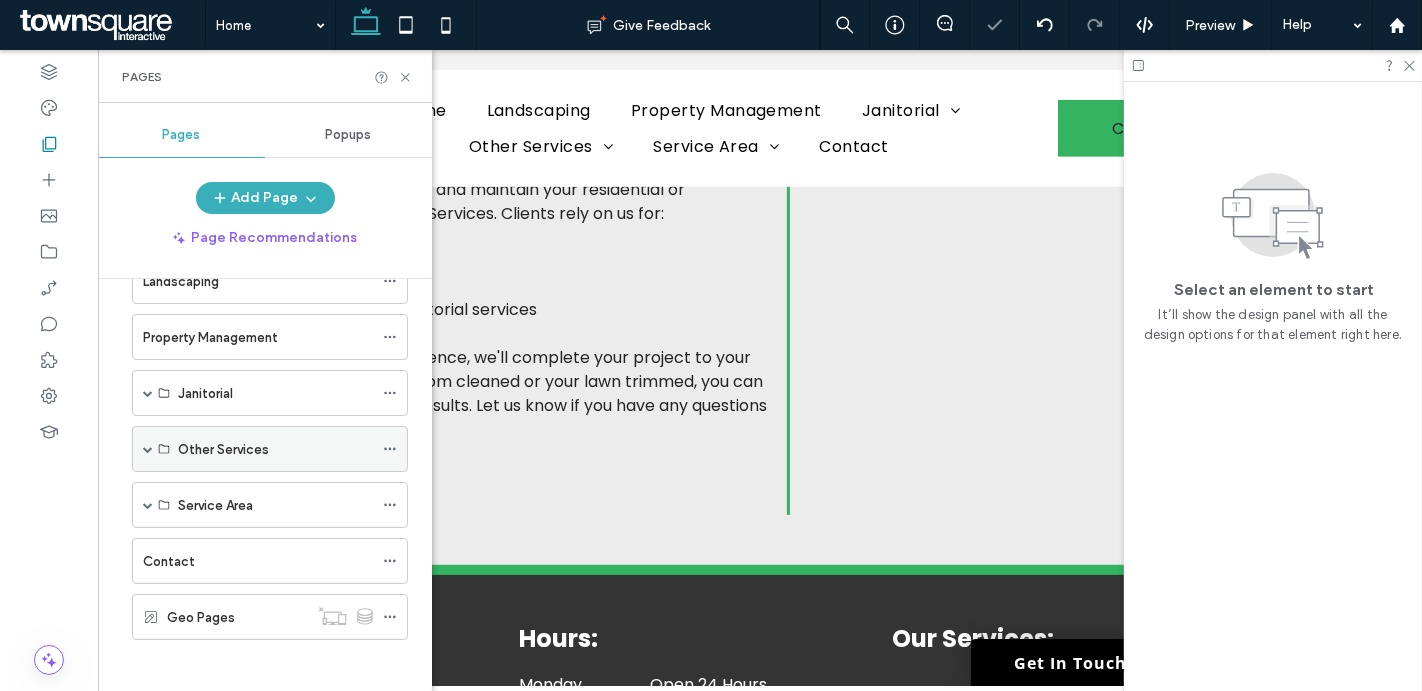 scroll, scrollTop: 0, scrollLeft: 0, axis: both 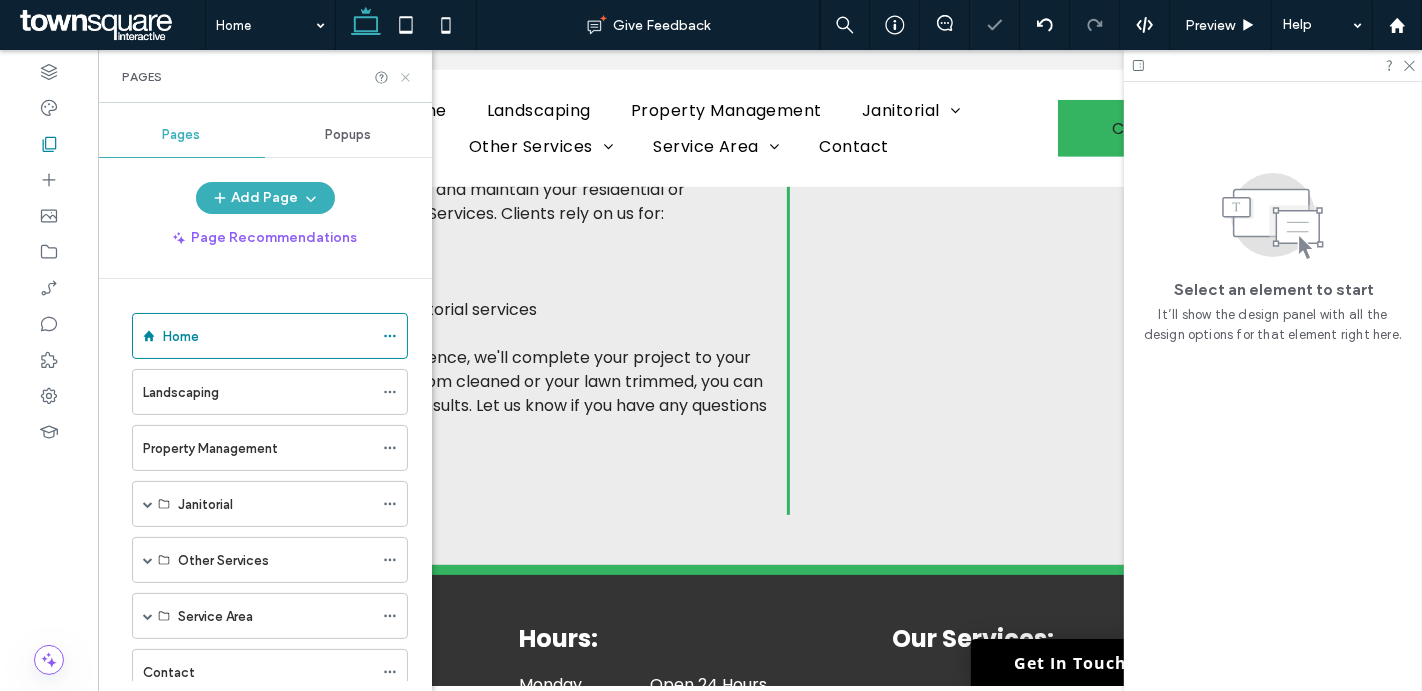 click 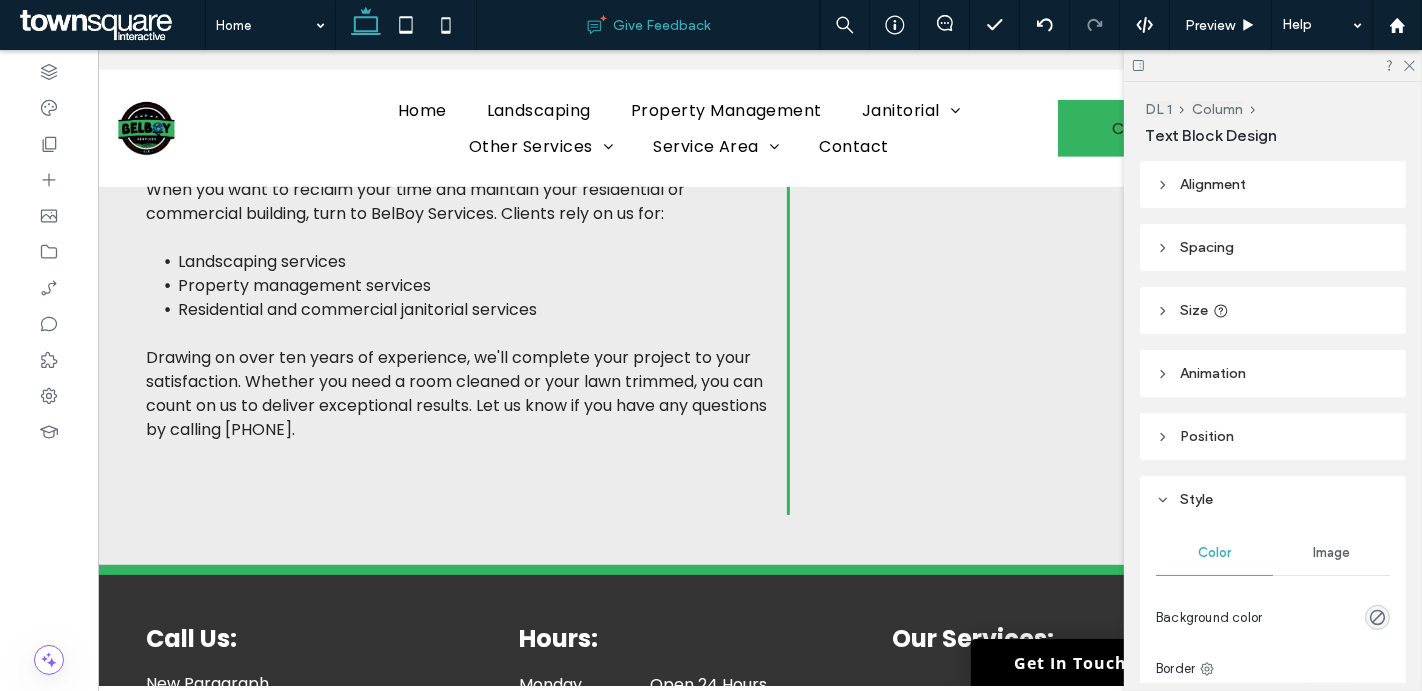 type on "*******" 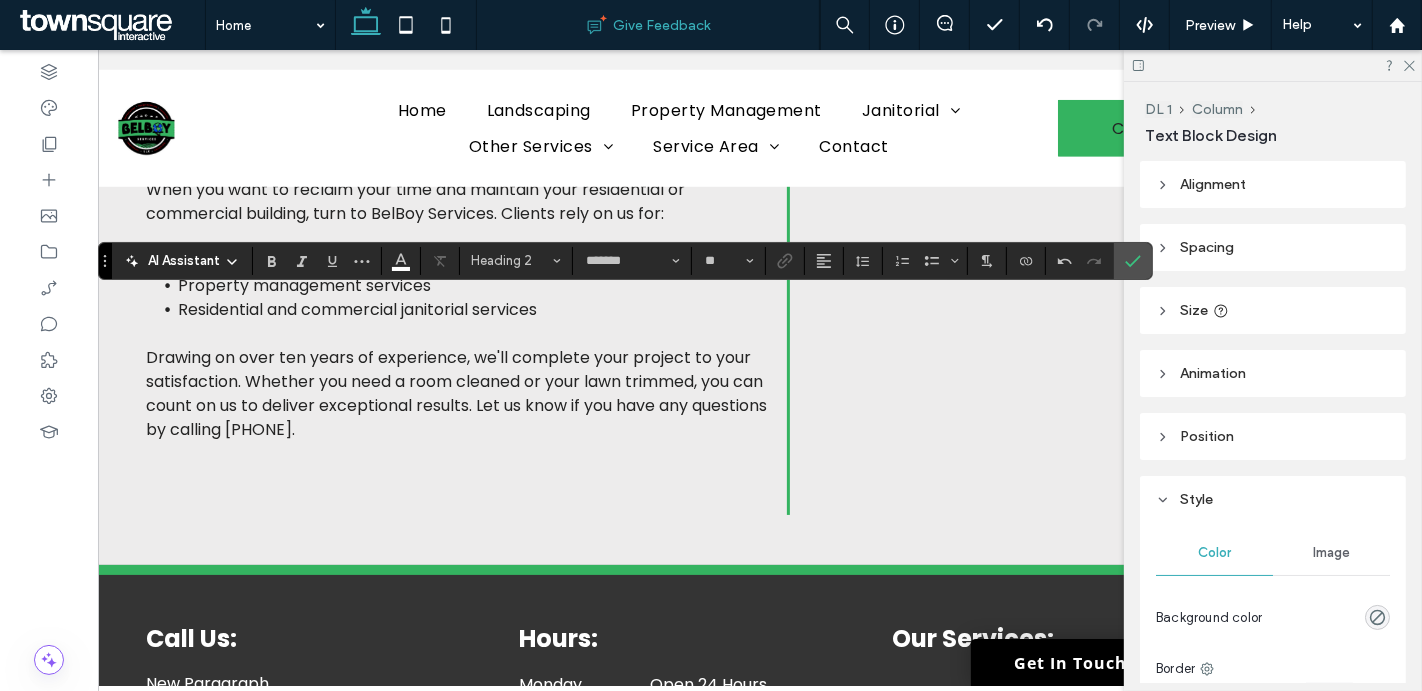 scroll, scrollTop: 0, scrollLeft: 0, axis: both 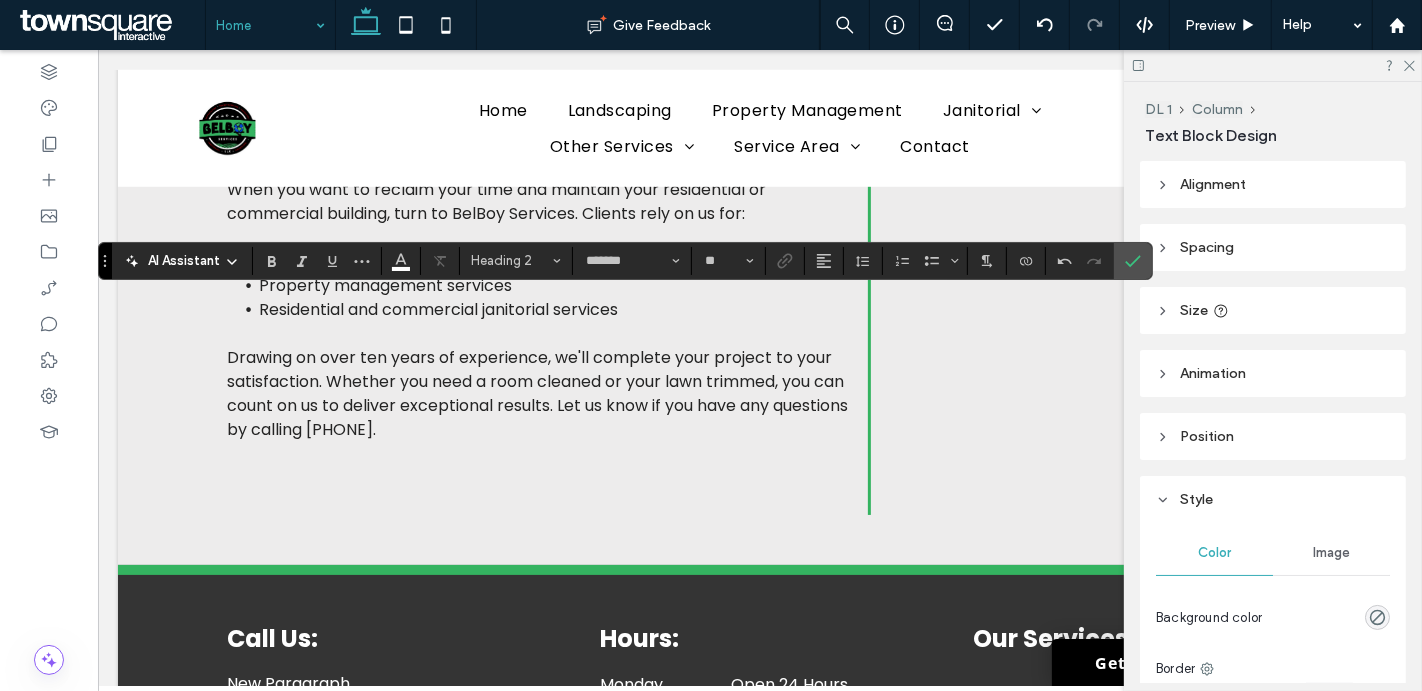 type on "**" 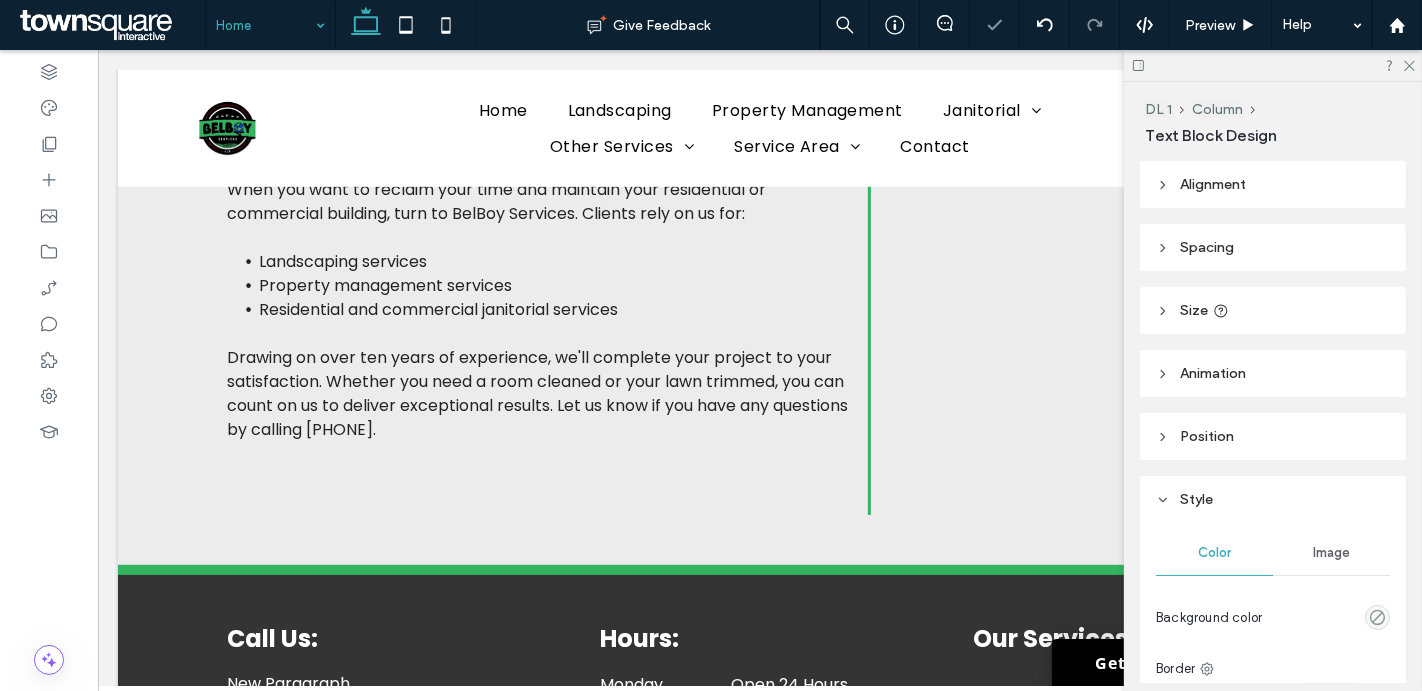 type on "*******" 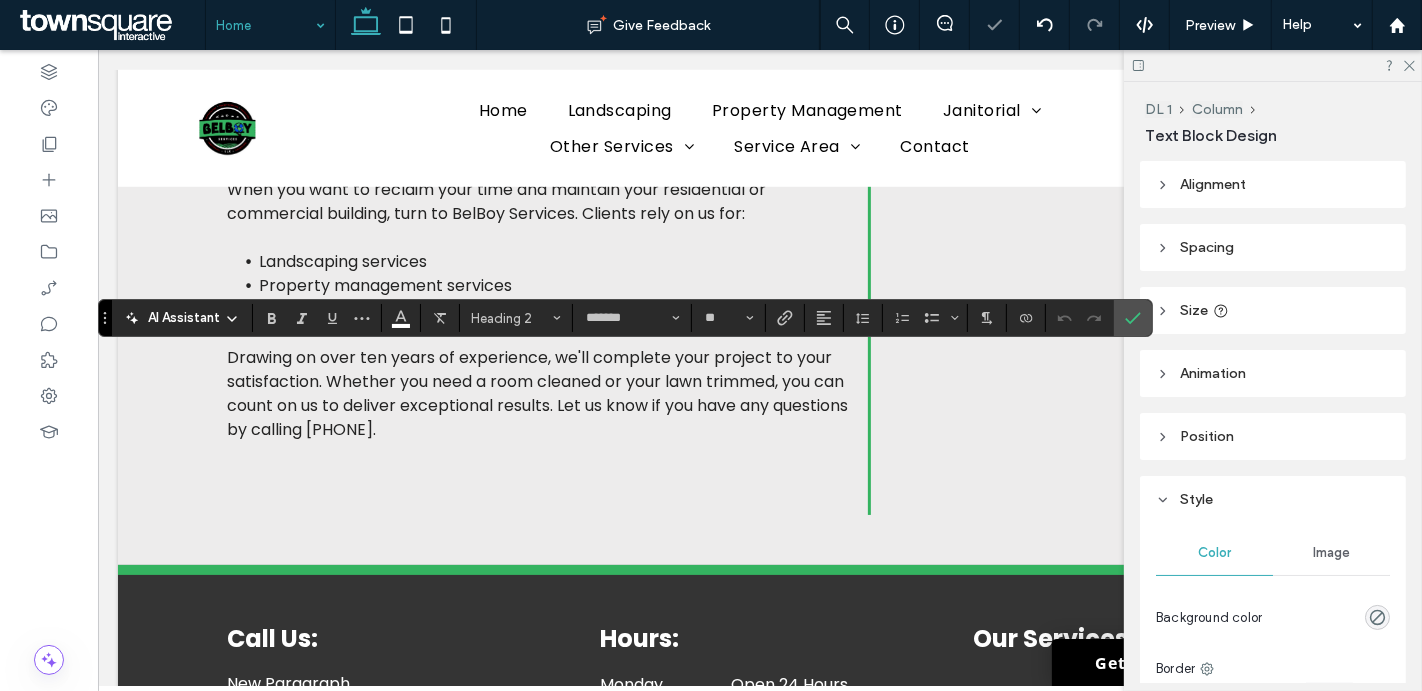 type on "**" 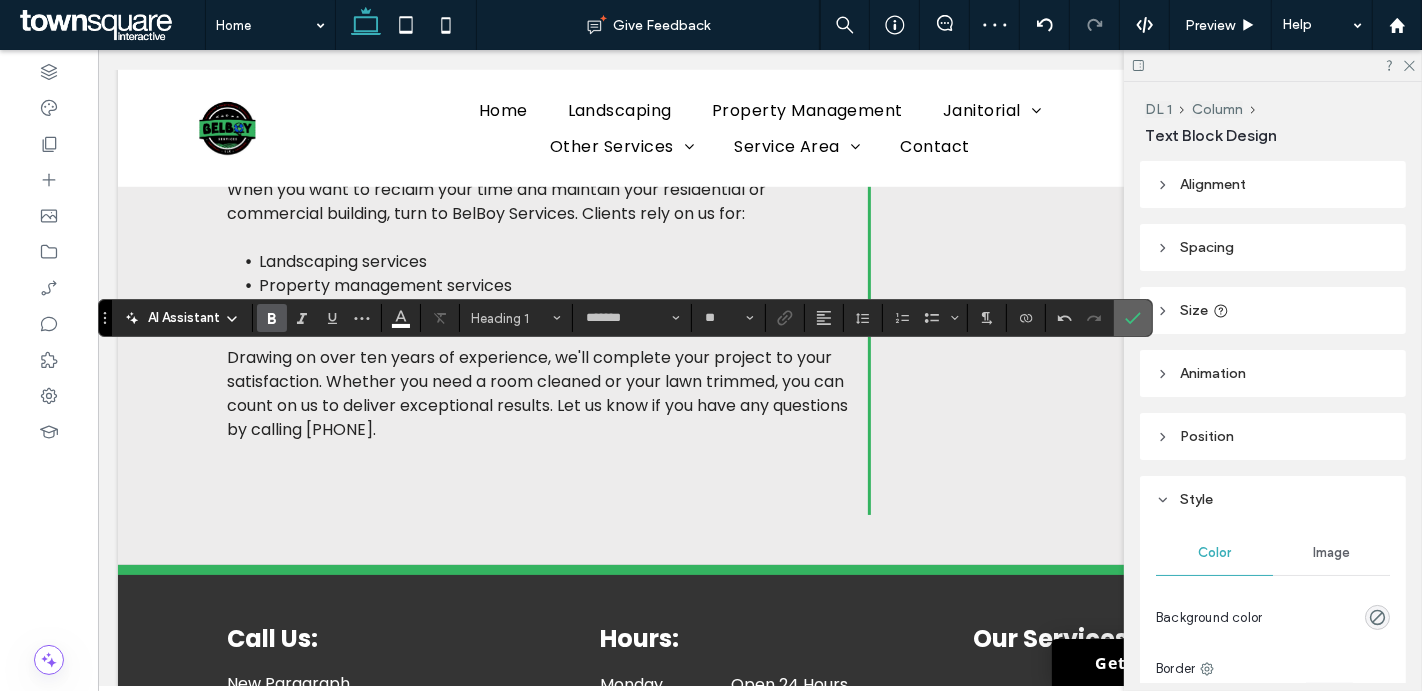 click 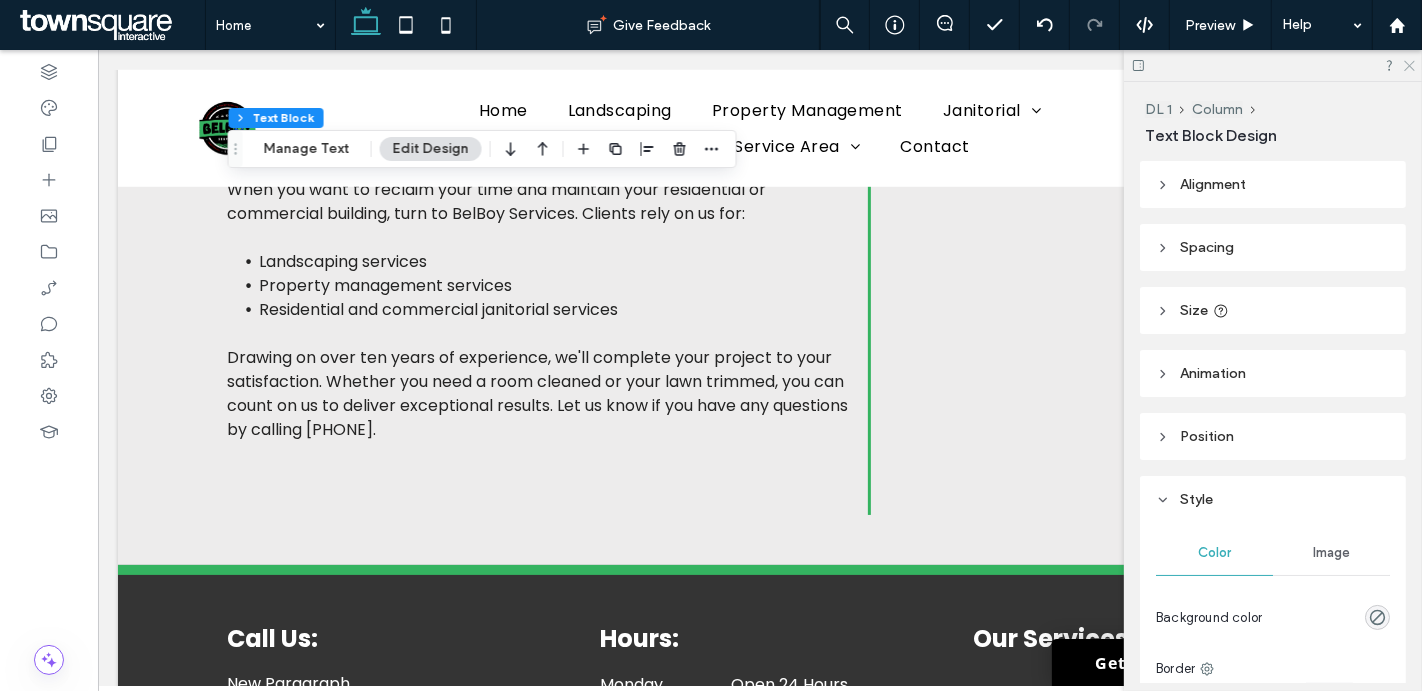 click 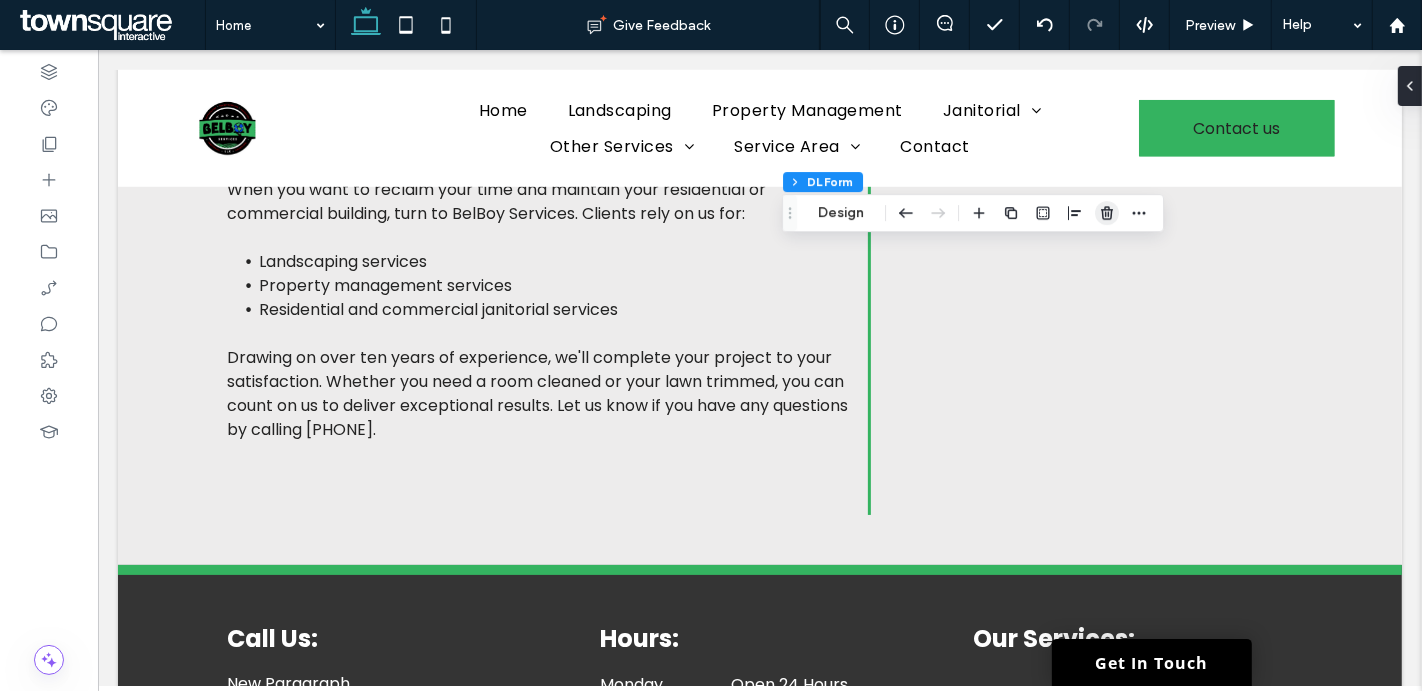 click 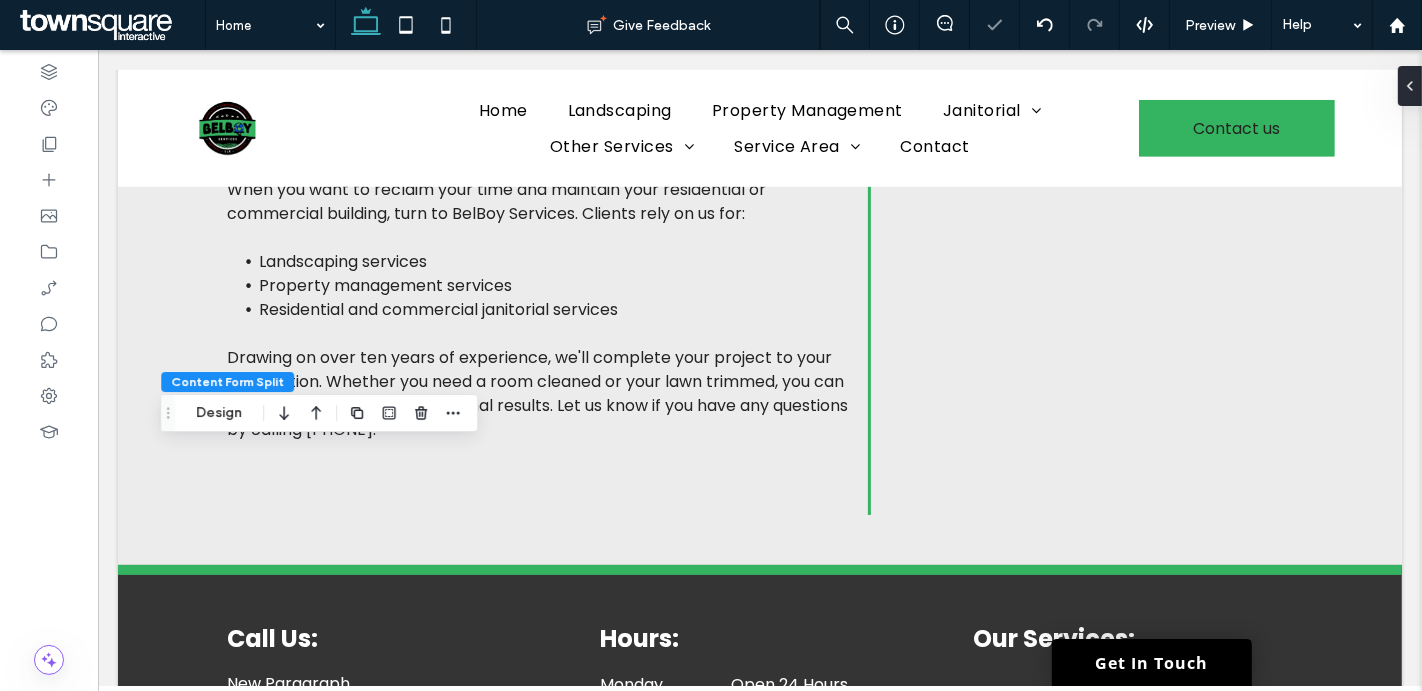 type on "***" 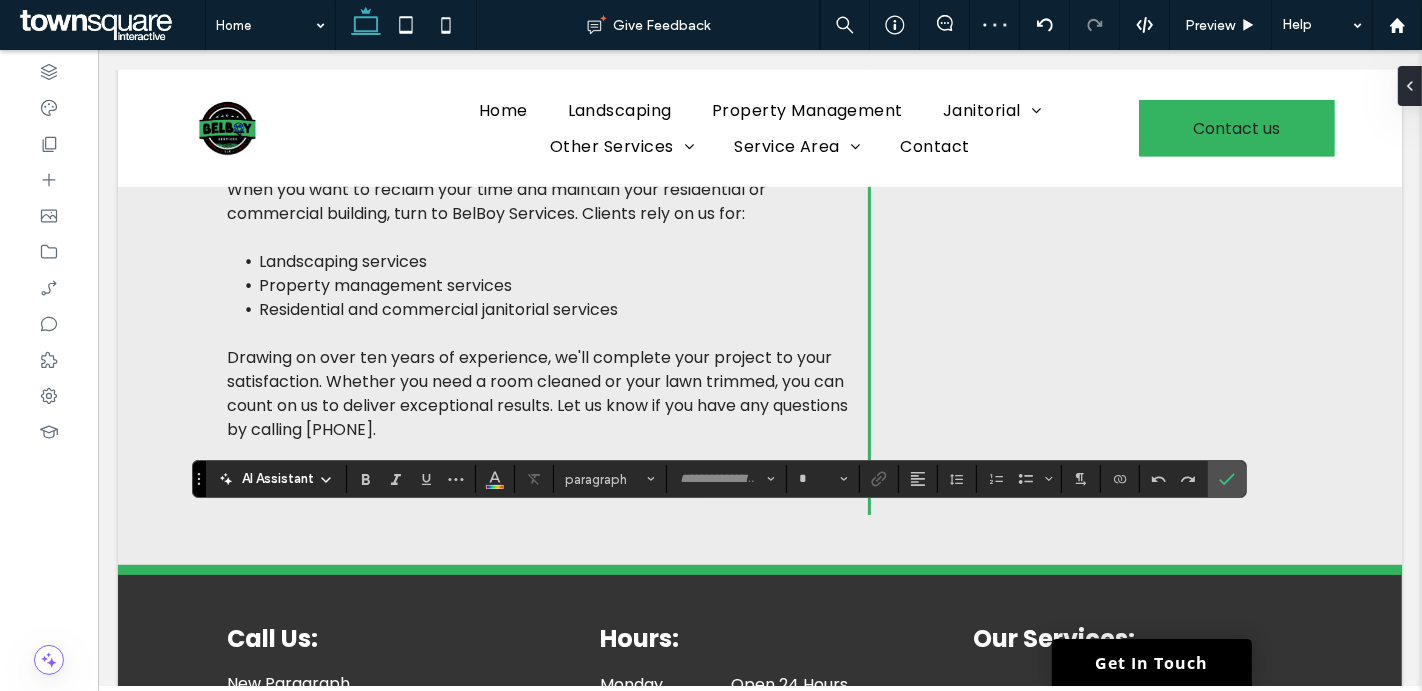 type on "*******" 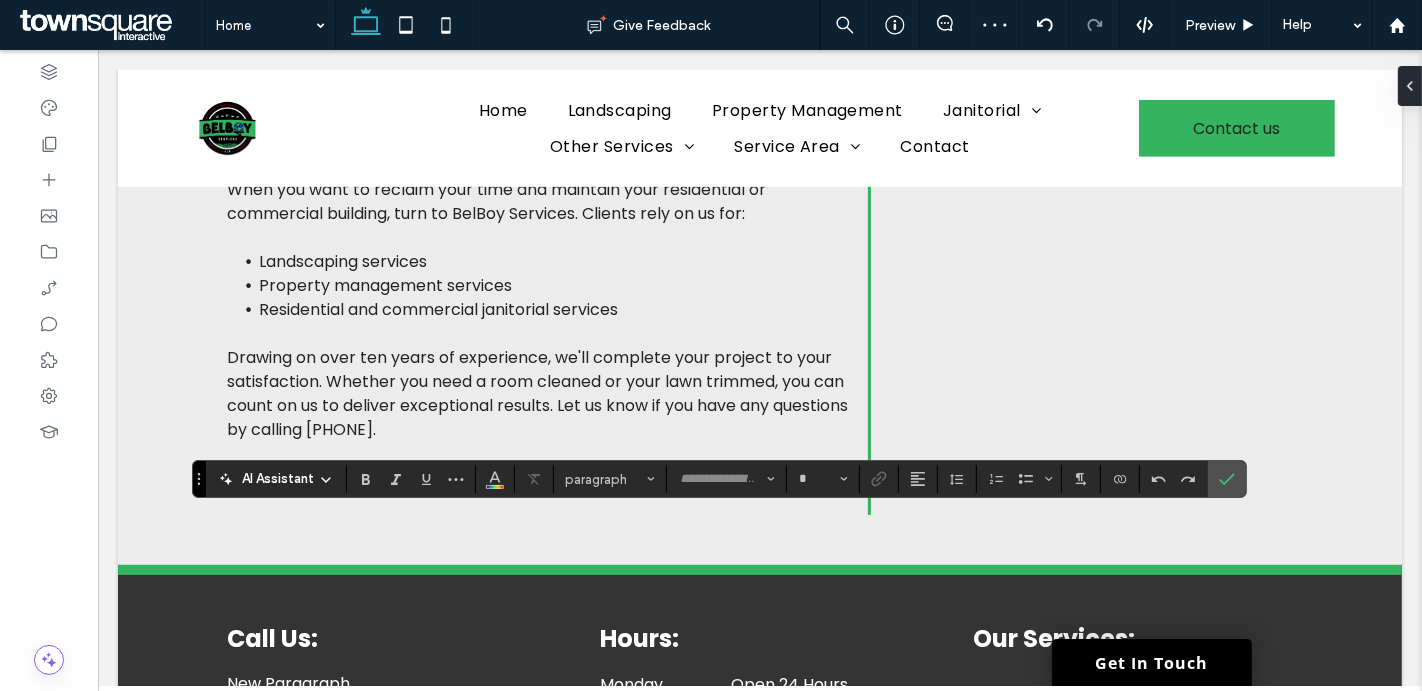 type on "**" 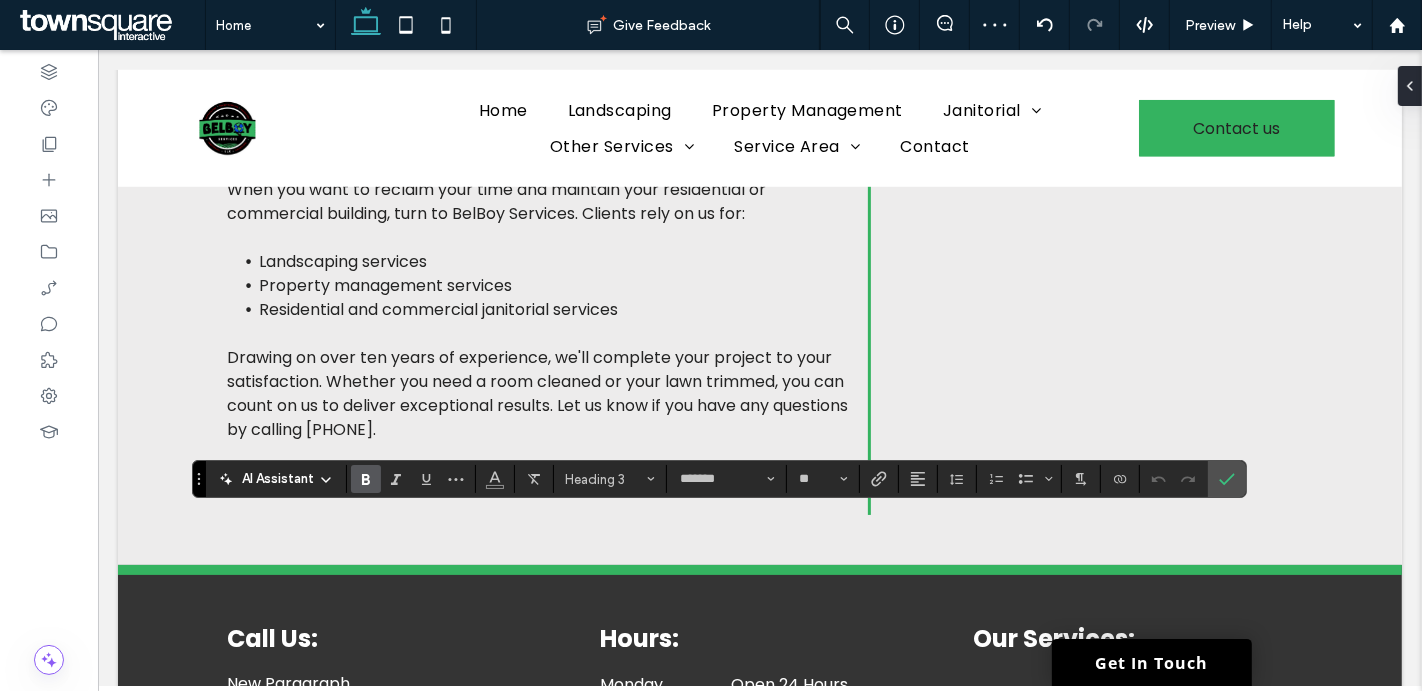 type 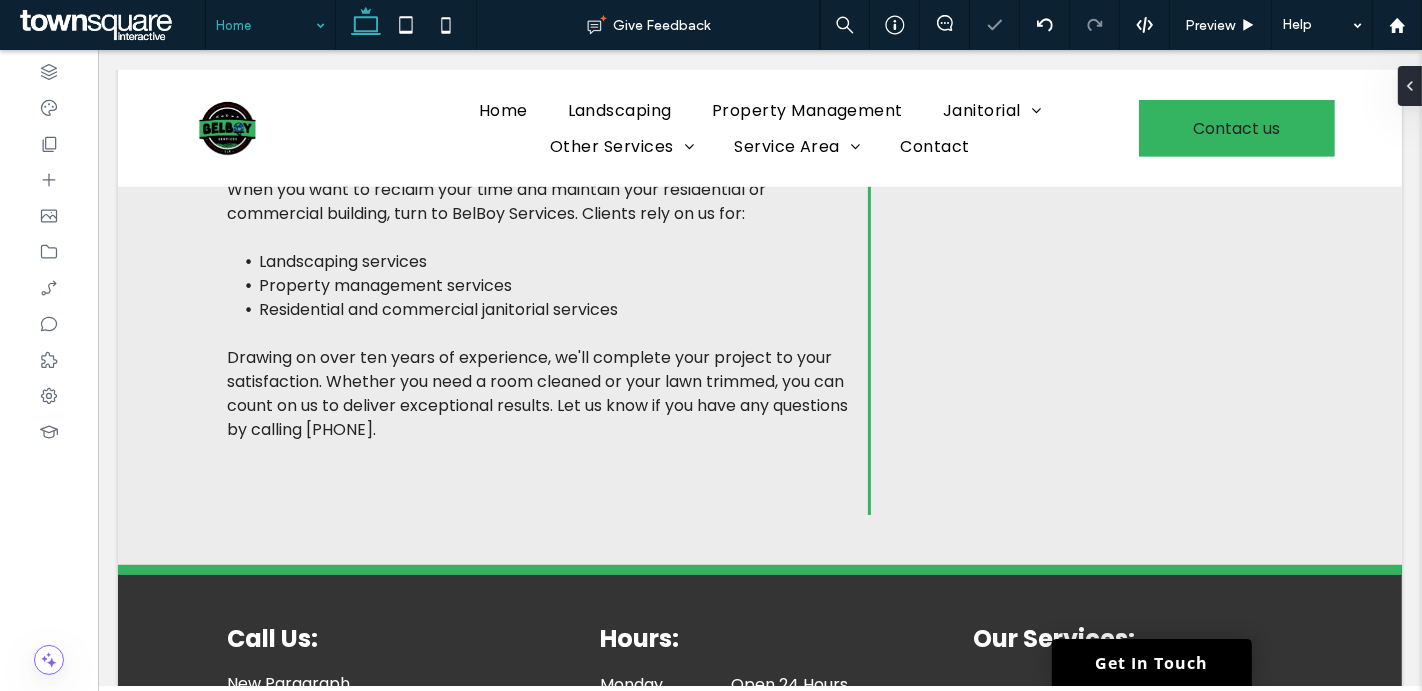 type on "*******" 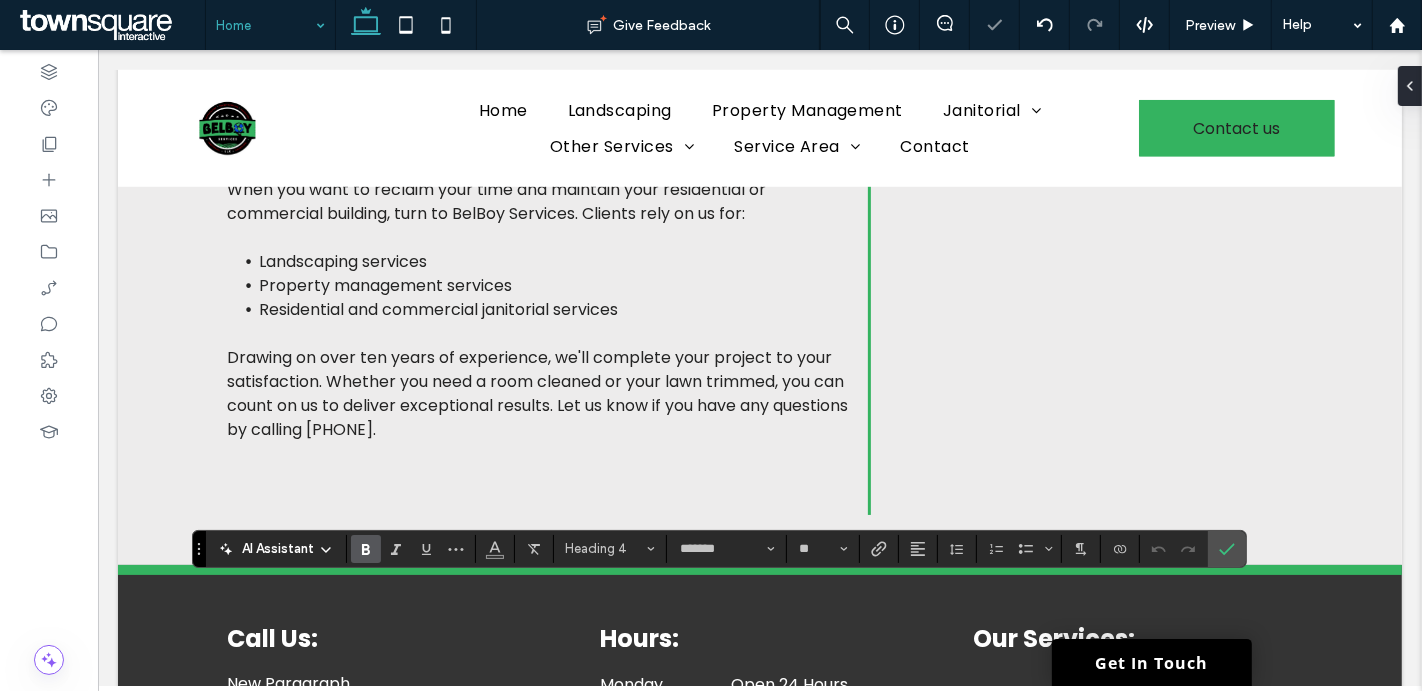 type 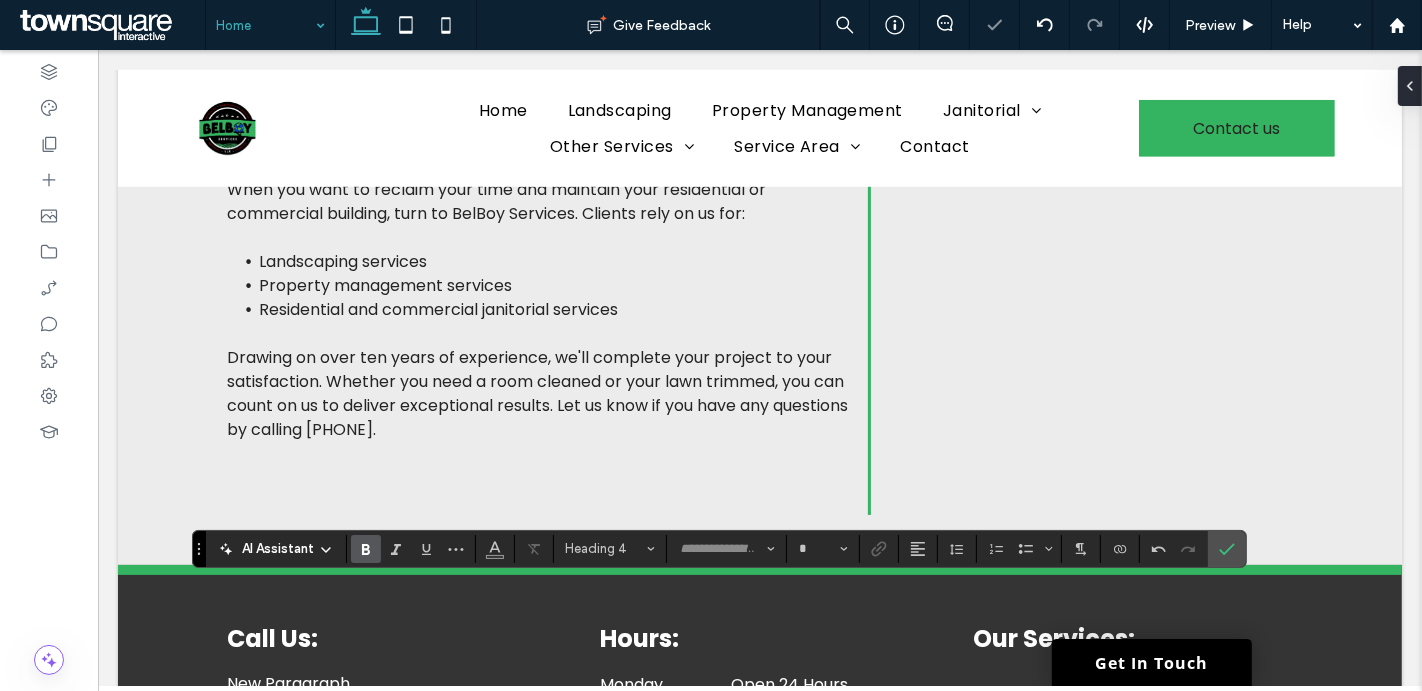 type on "*******" 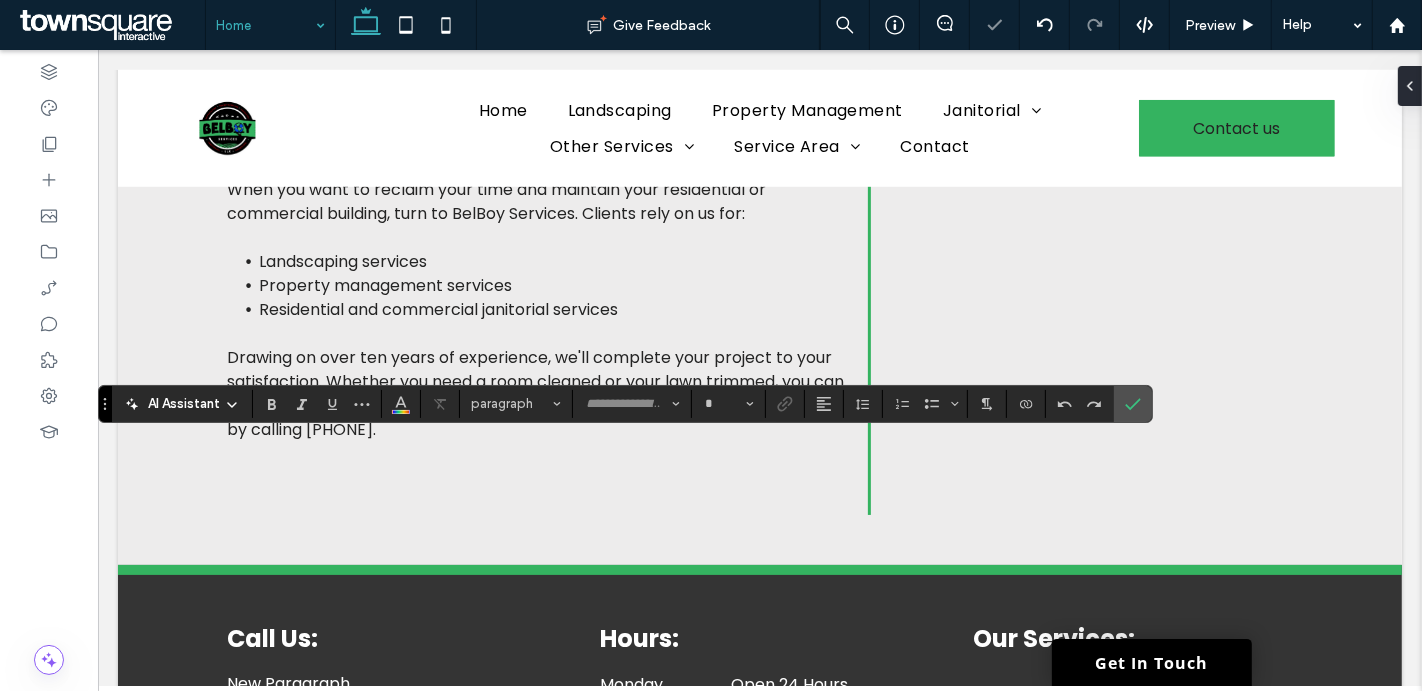 type on "*******" 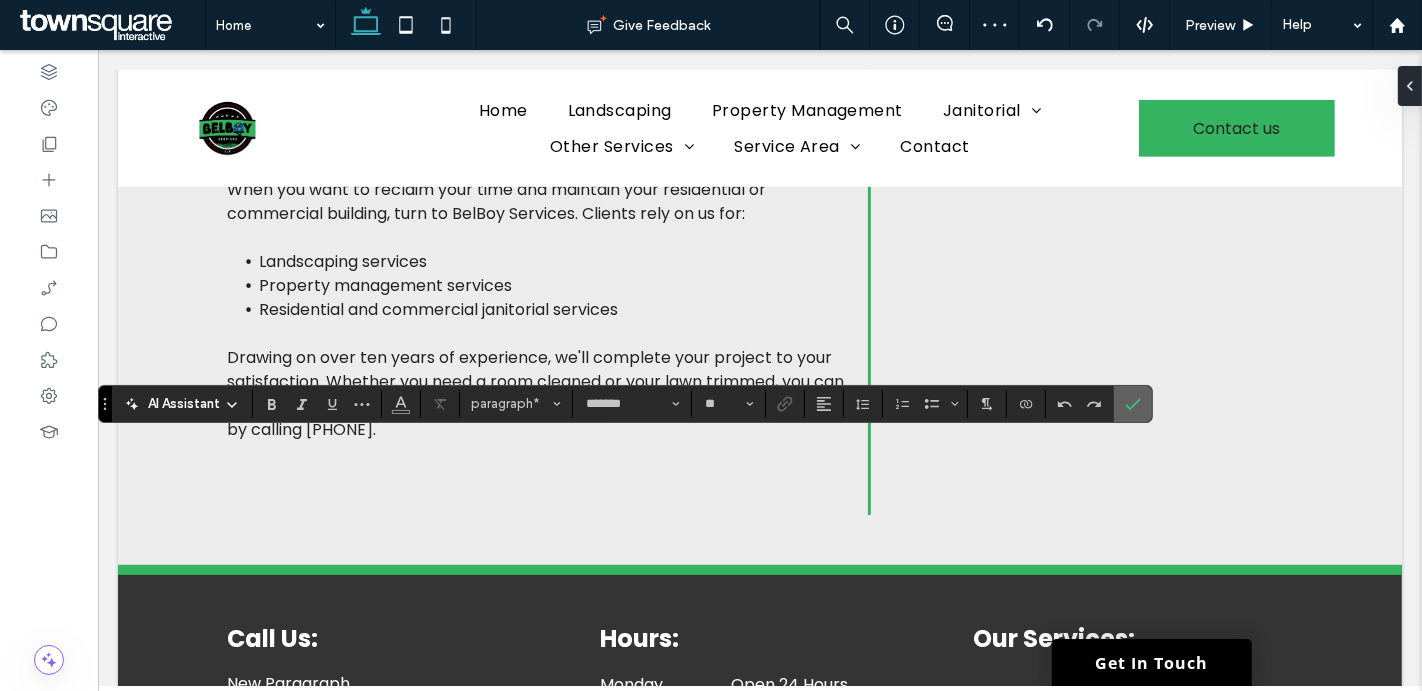 click 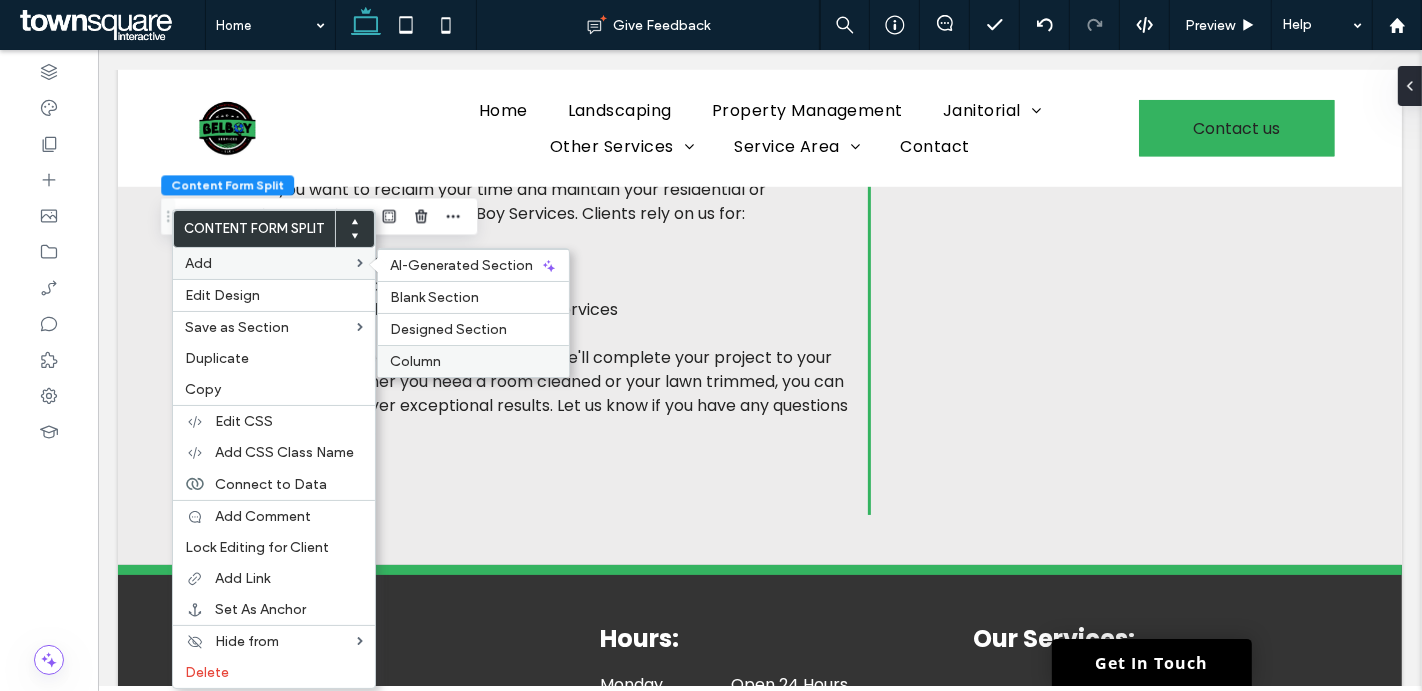 click on "Column" at bounding box center (473, 361) 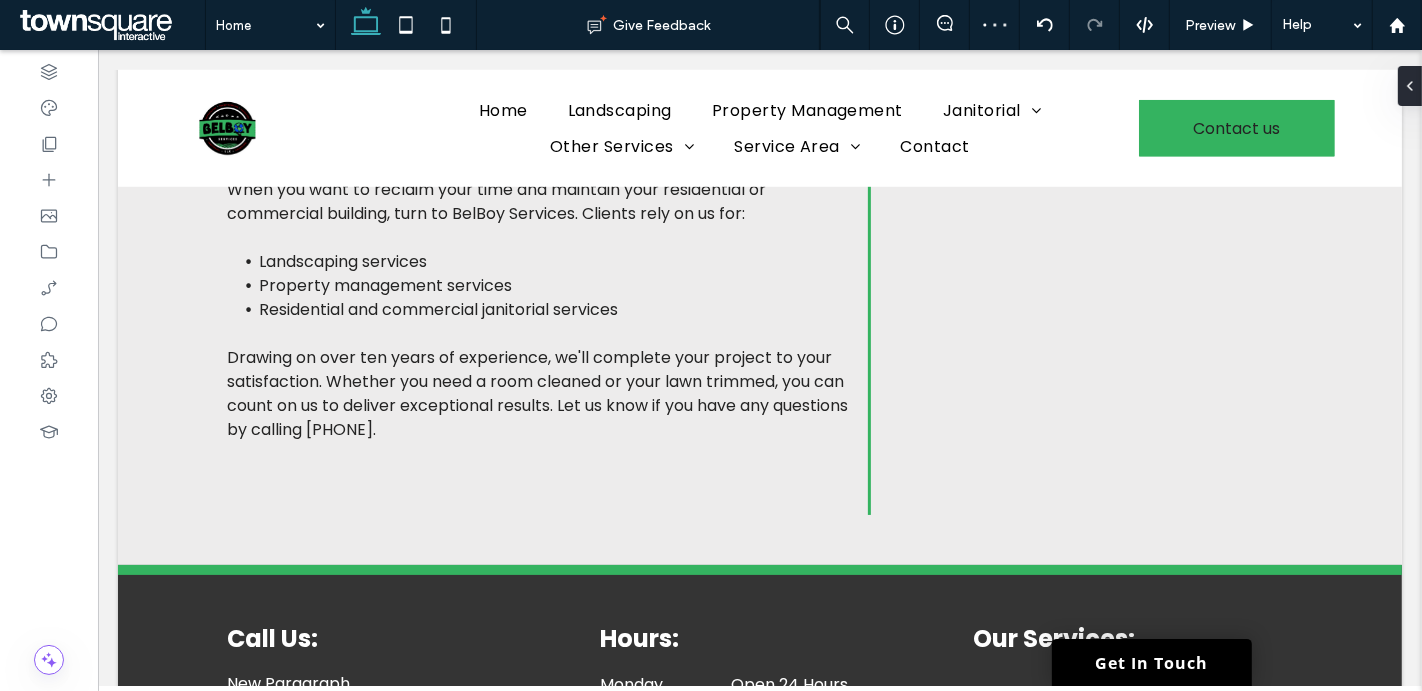 type on "*******" 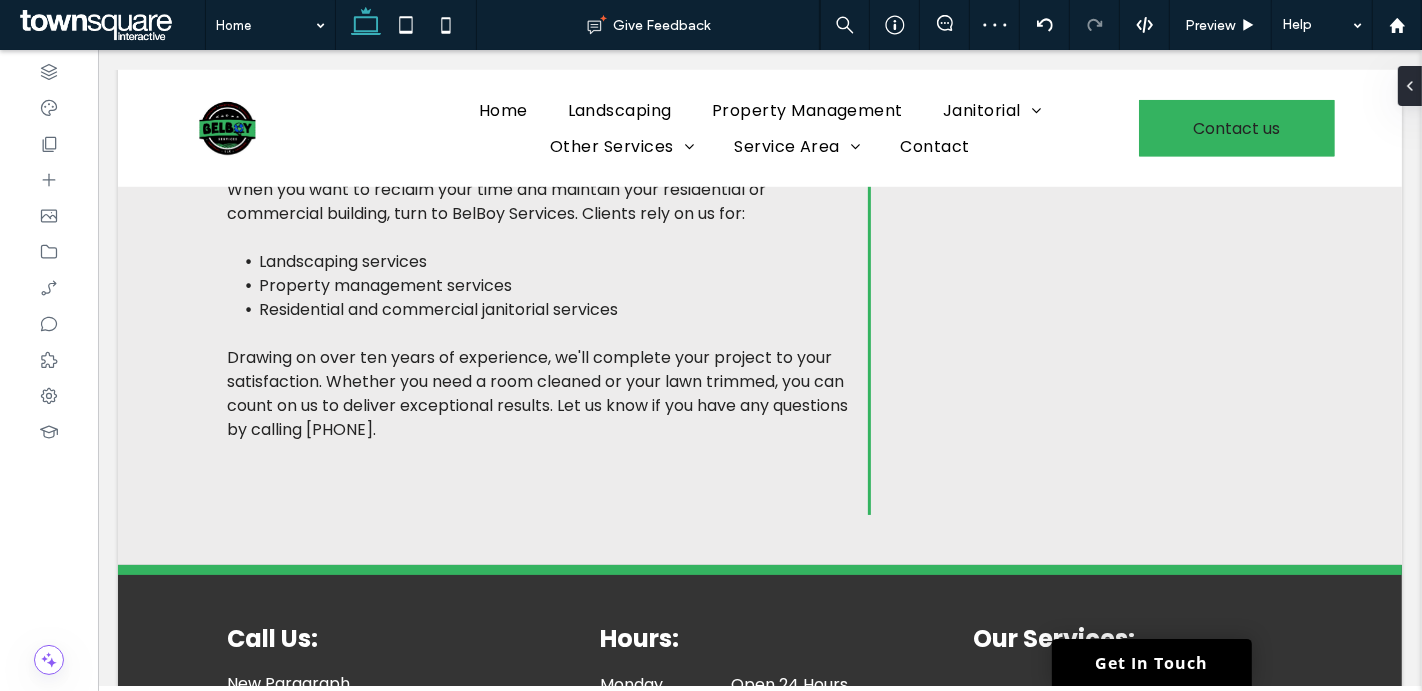 type on "**" 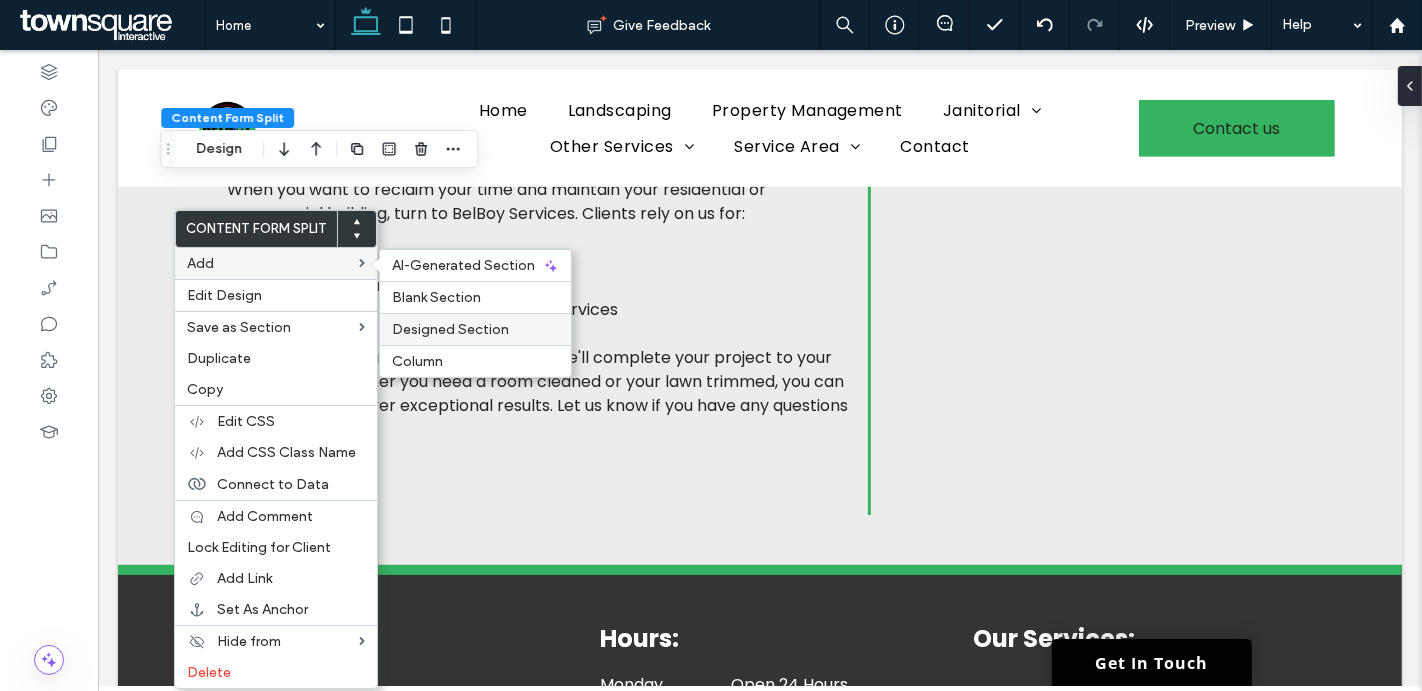 click on "Designed Section" at bounding box center [475, 329] 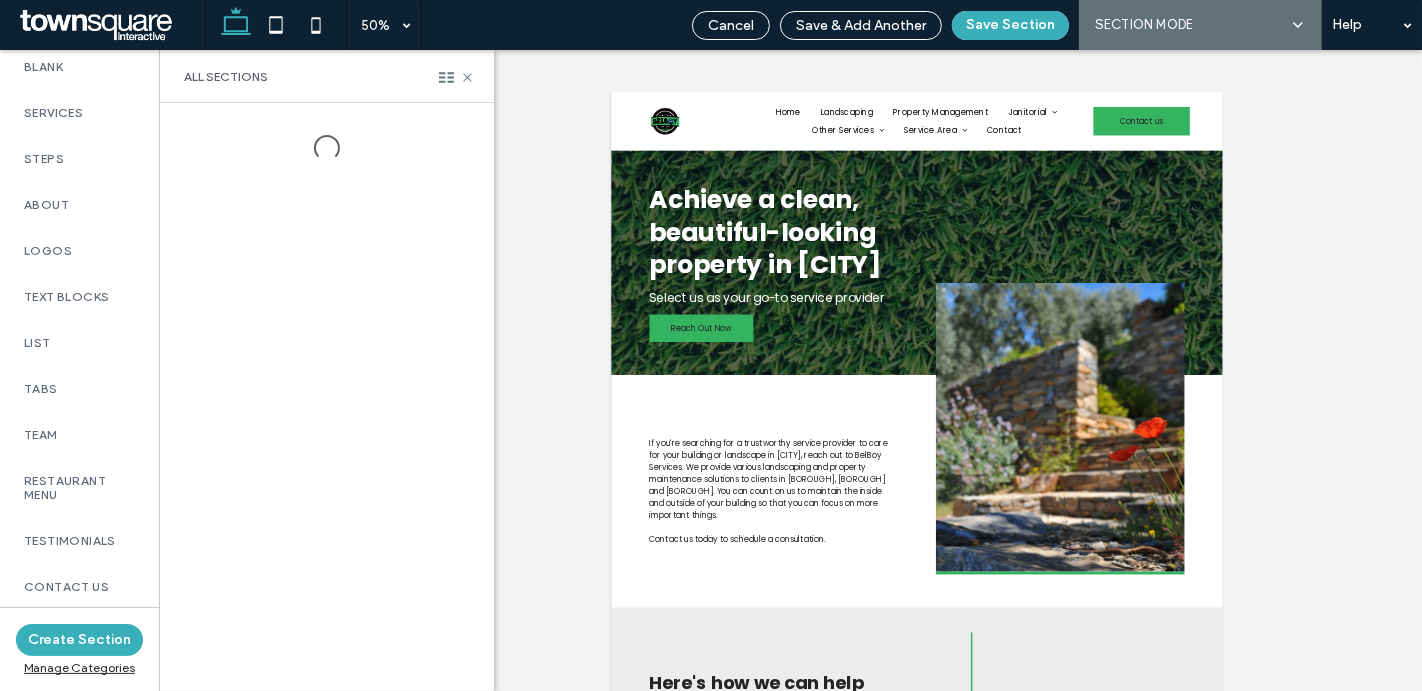scroll, scrollTop: 243, scrollLeft: 0, axis: vertical 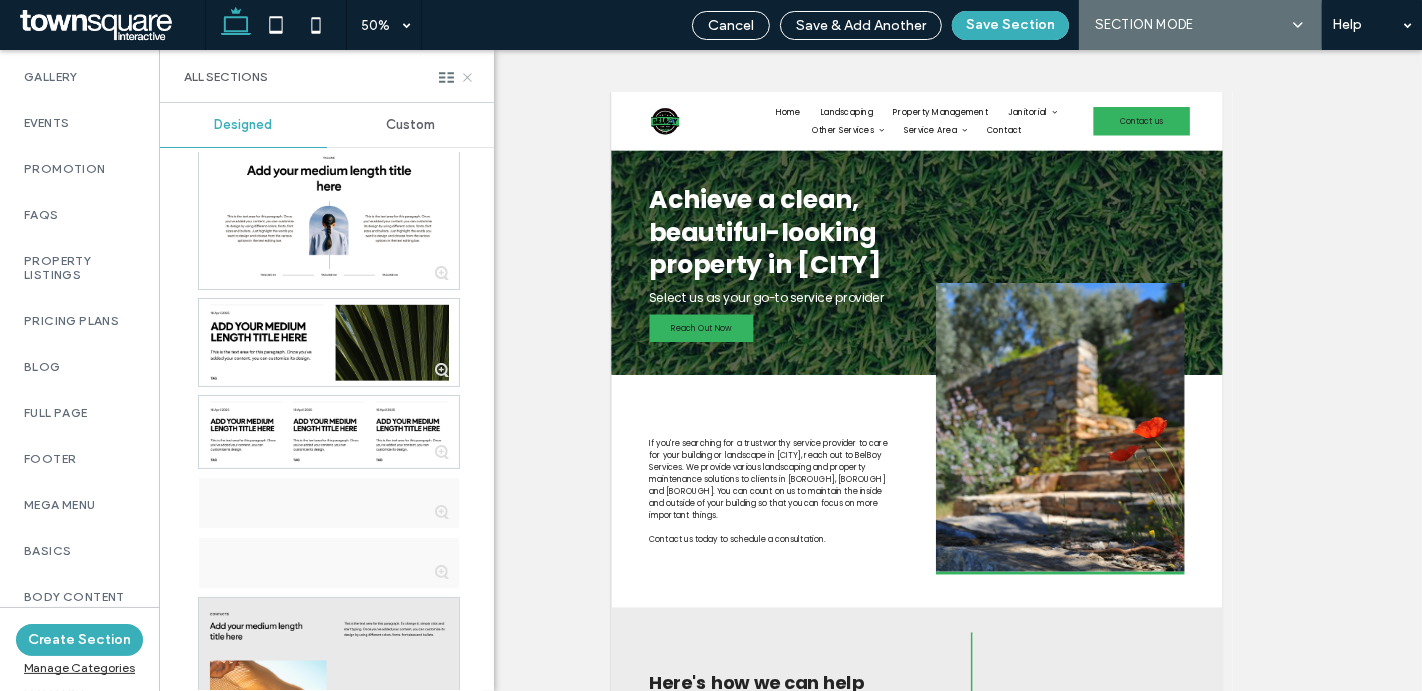 click 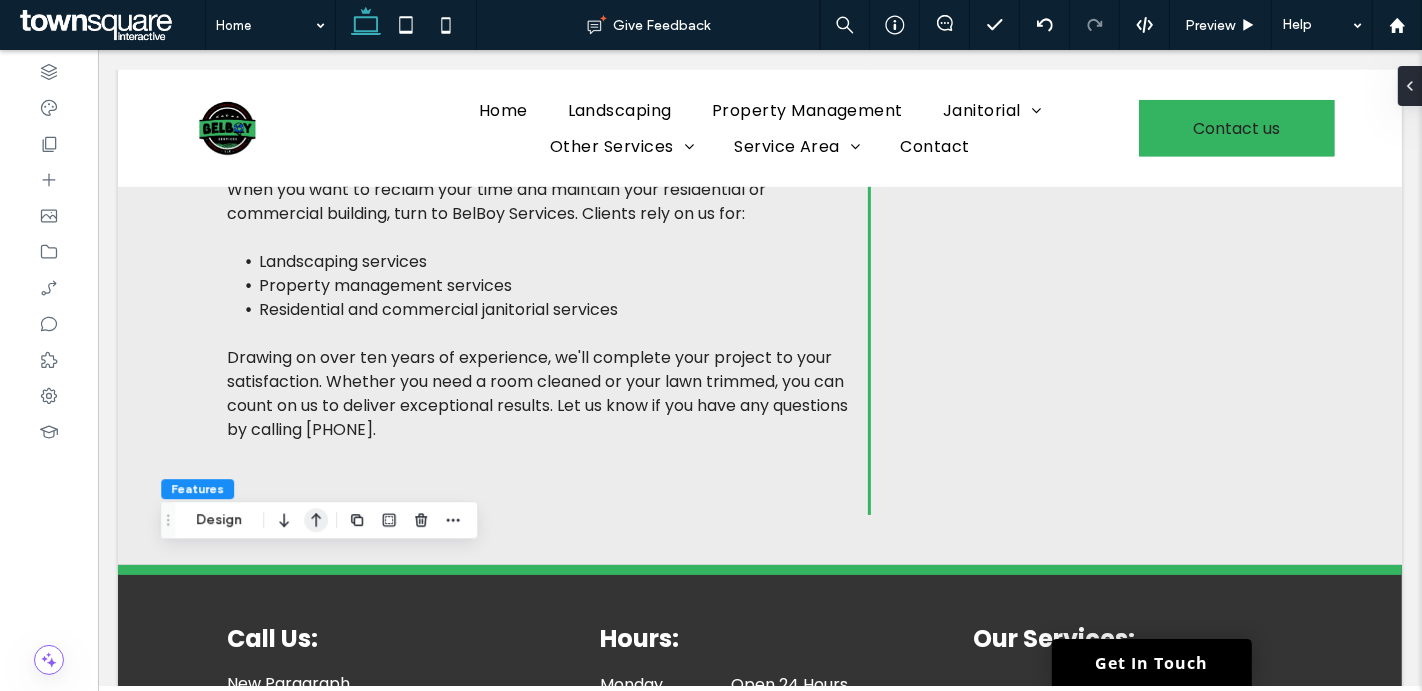 click 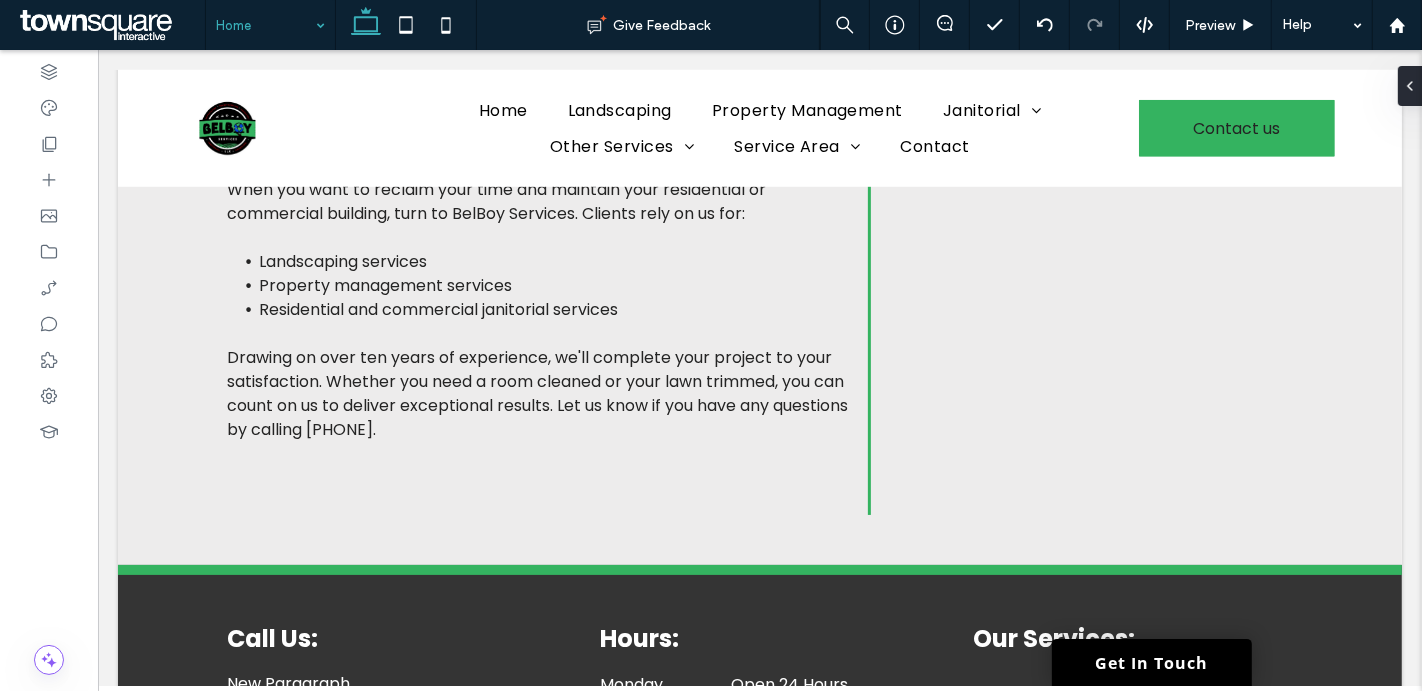 type on "*******" 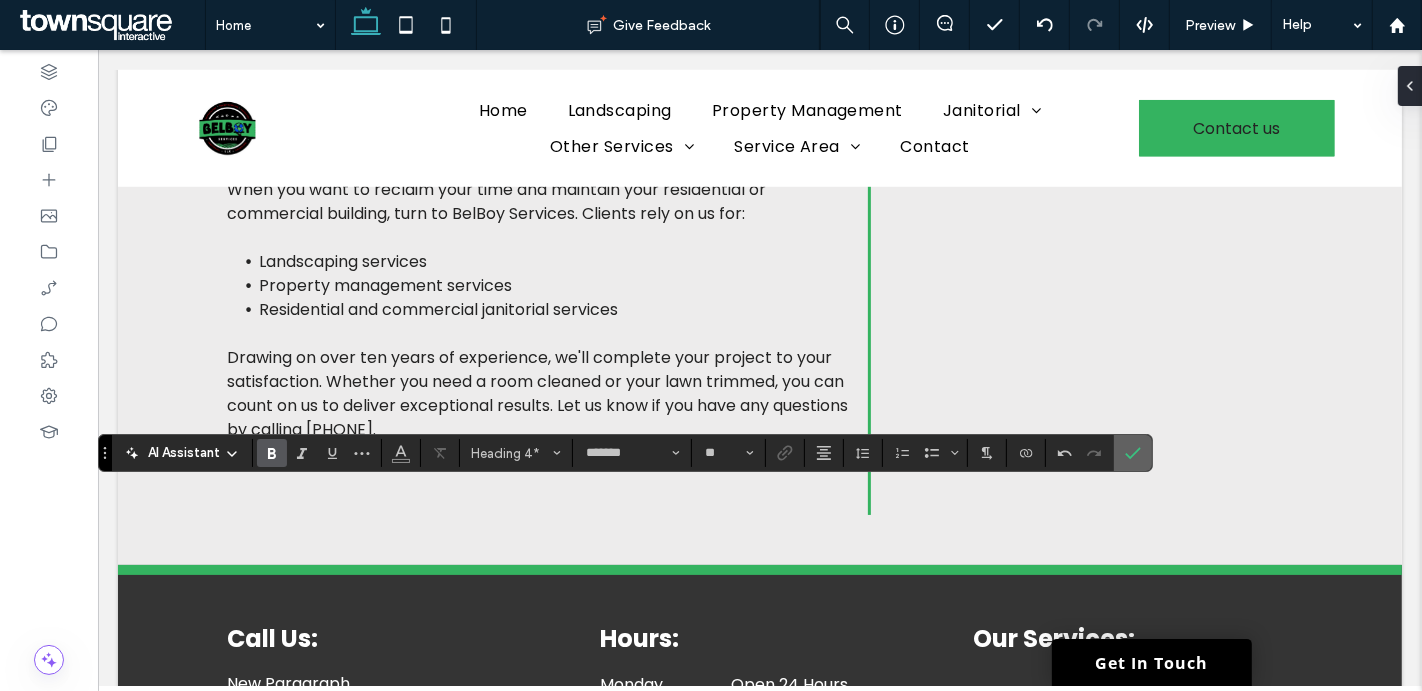 click 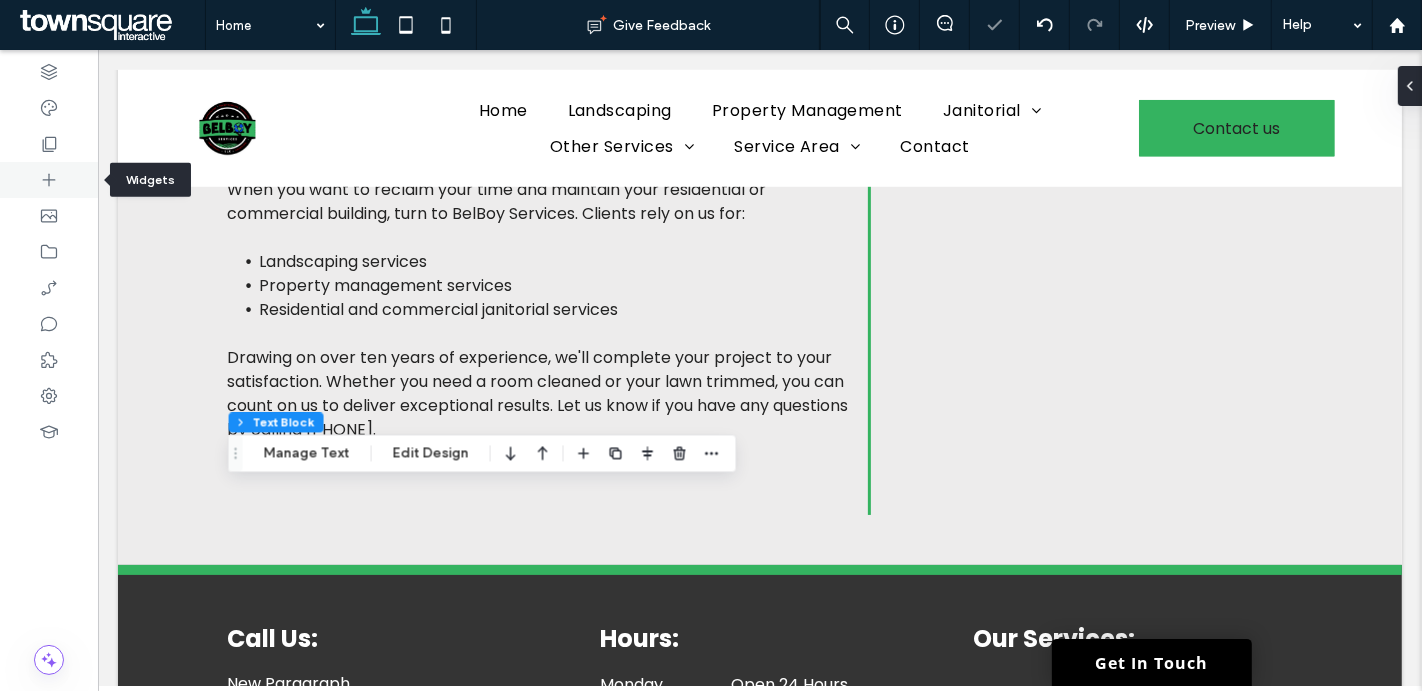 click 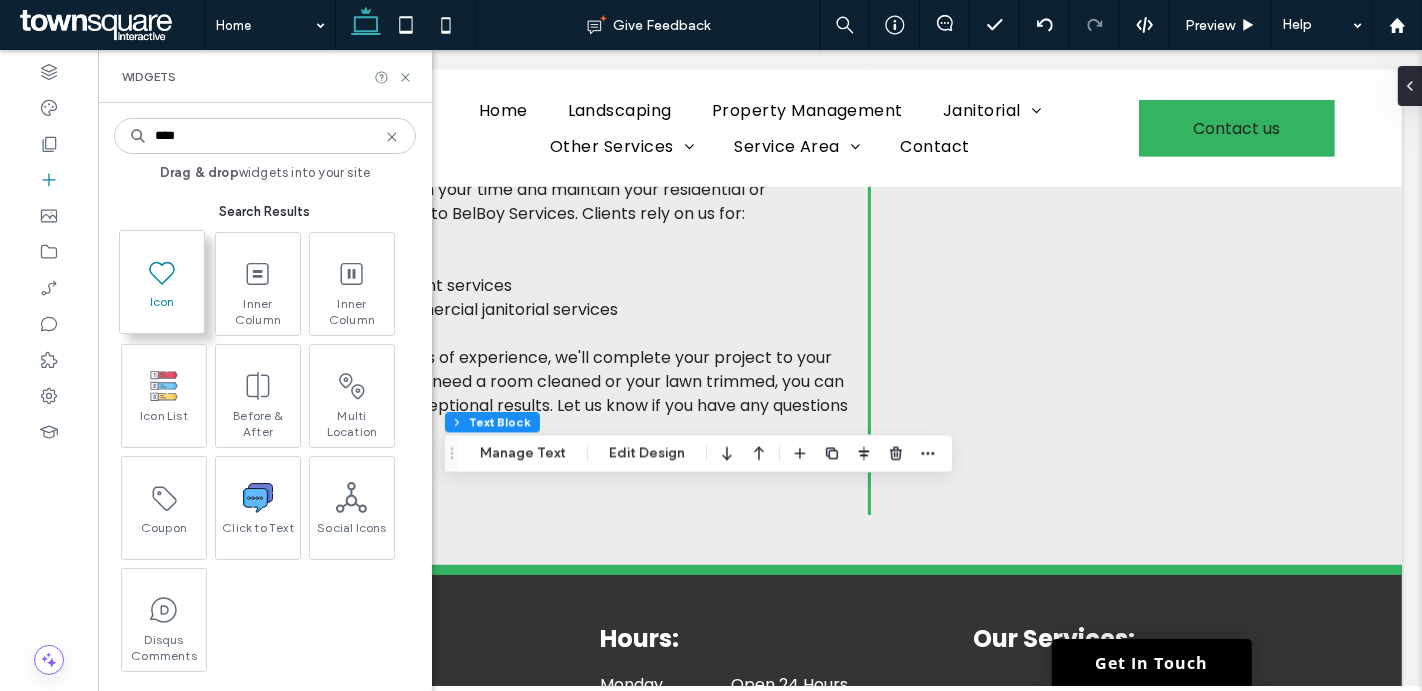 type on "****" 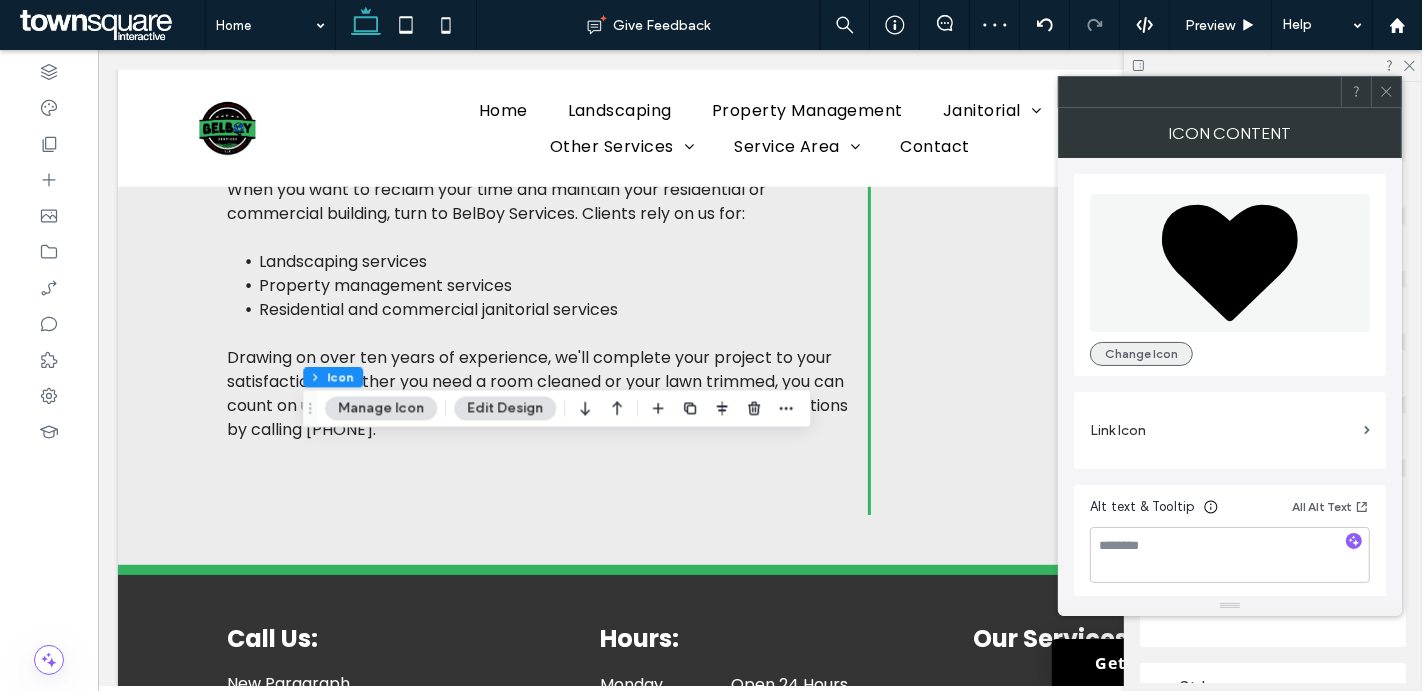 click on "Change Icon" at bounding box center (1141, 354) 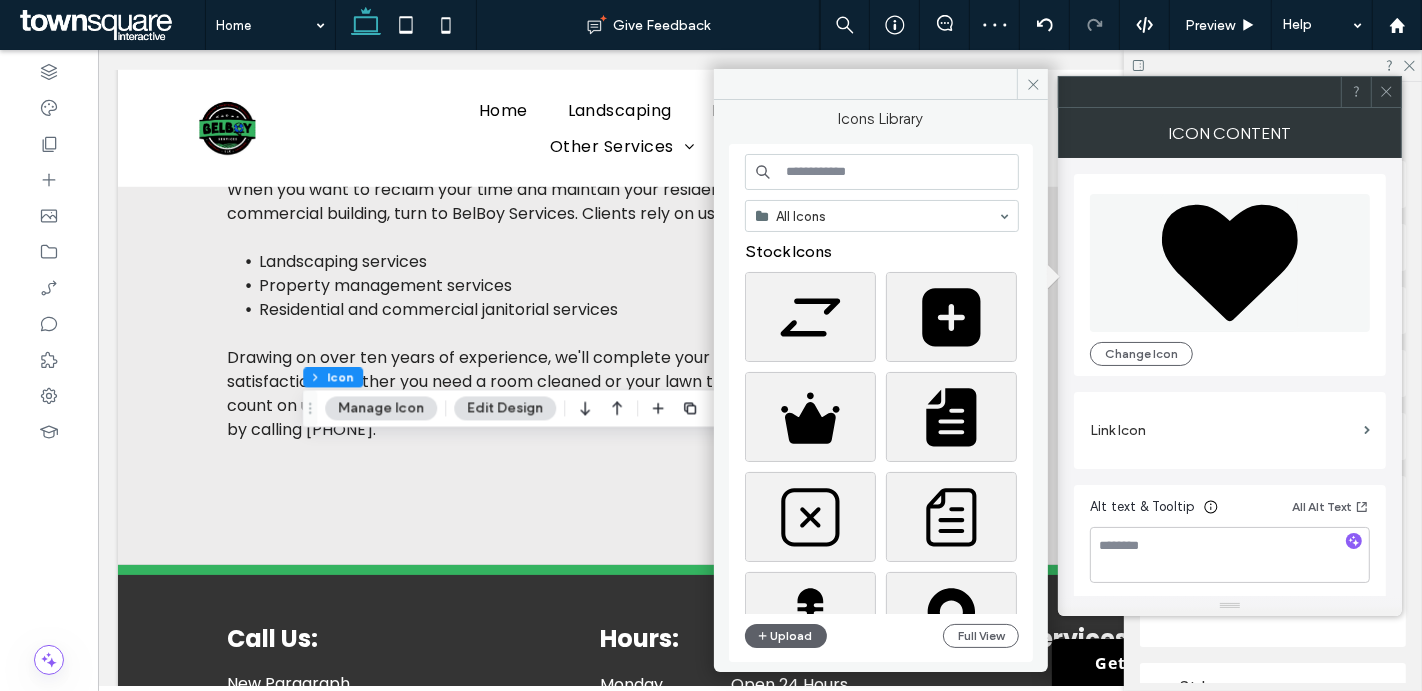 click at bounding box center (882, 172) 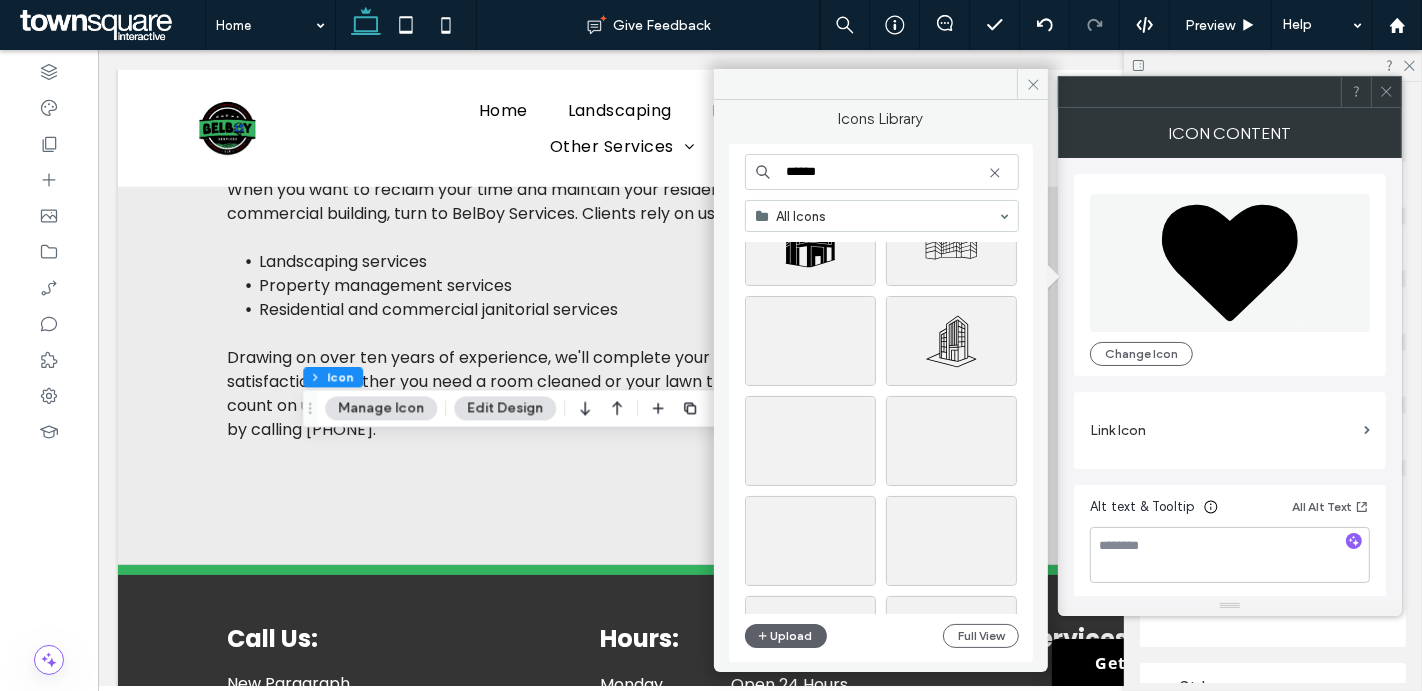 scroll, scrollTop: 4063, scrollLeft: 0, axis: vertical 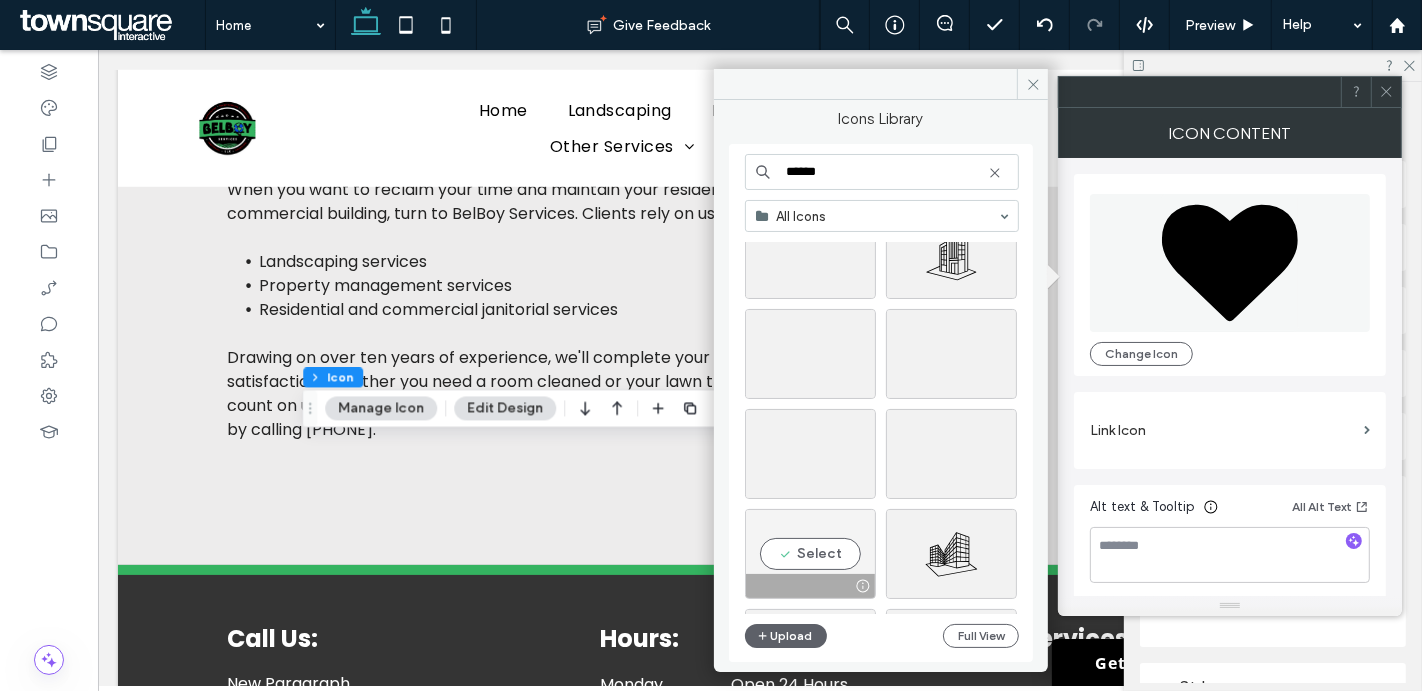 type on "******" 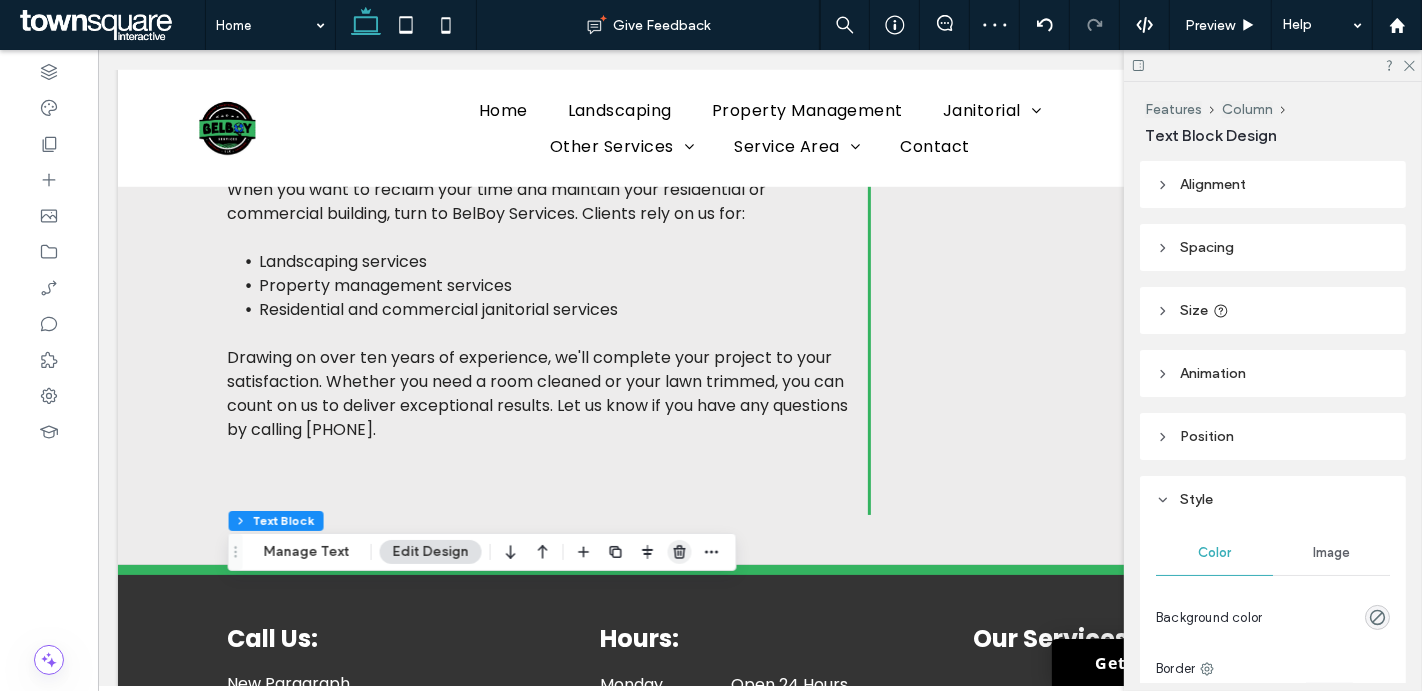 click 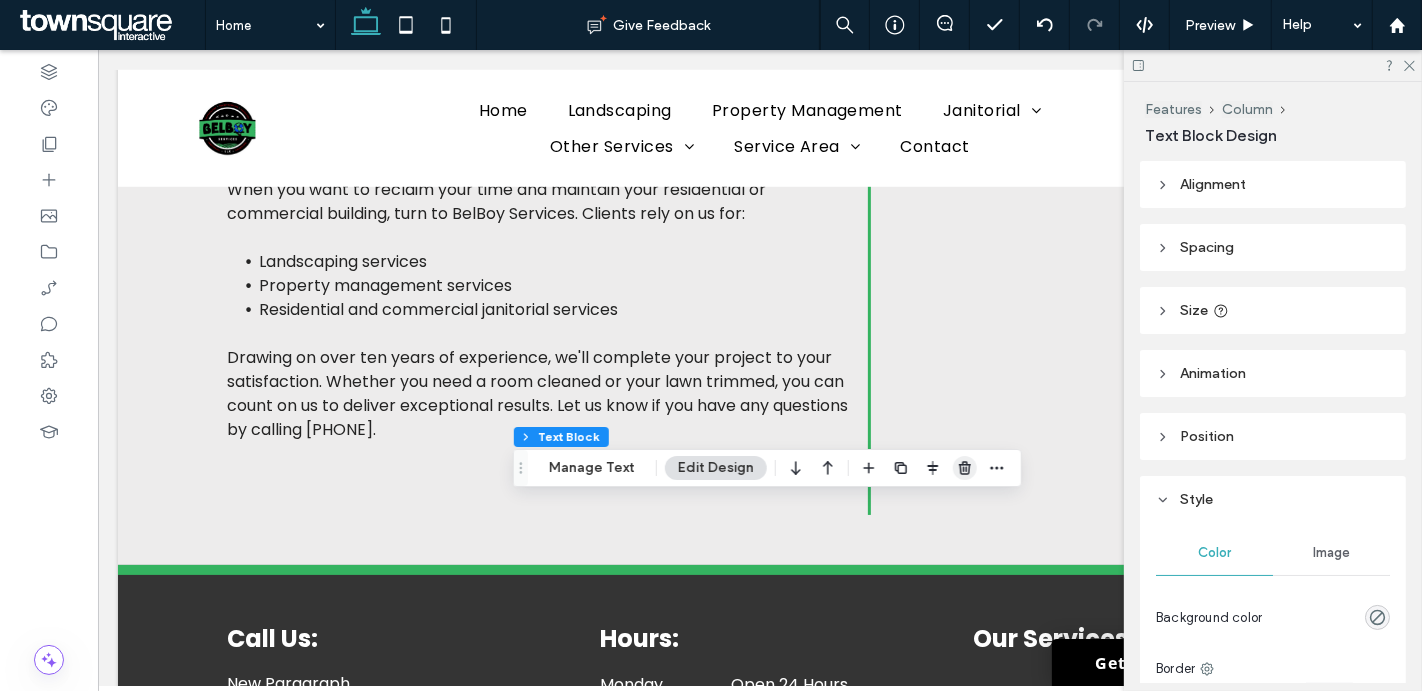 click 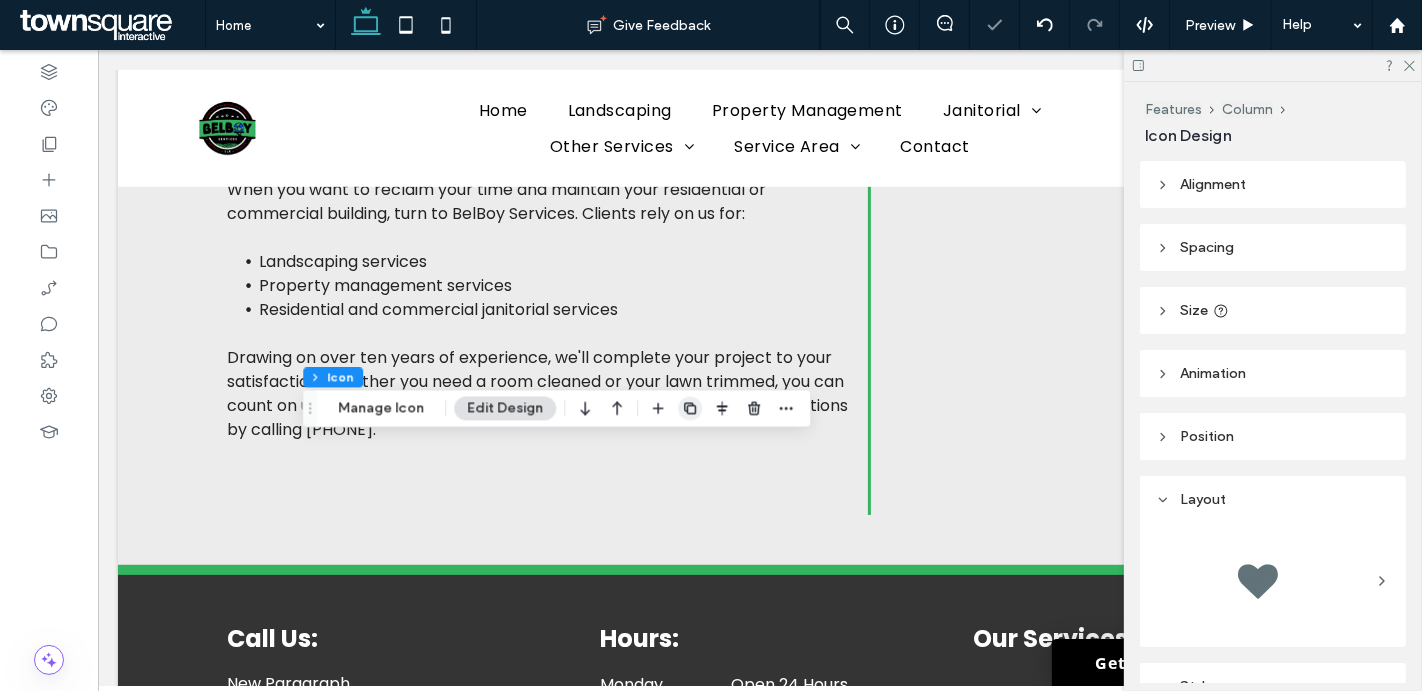 click 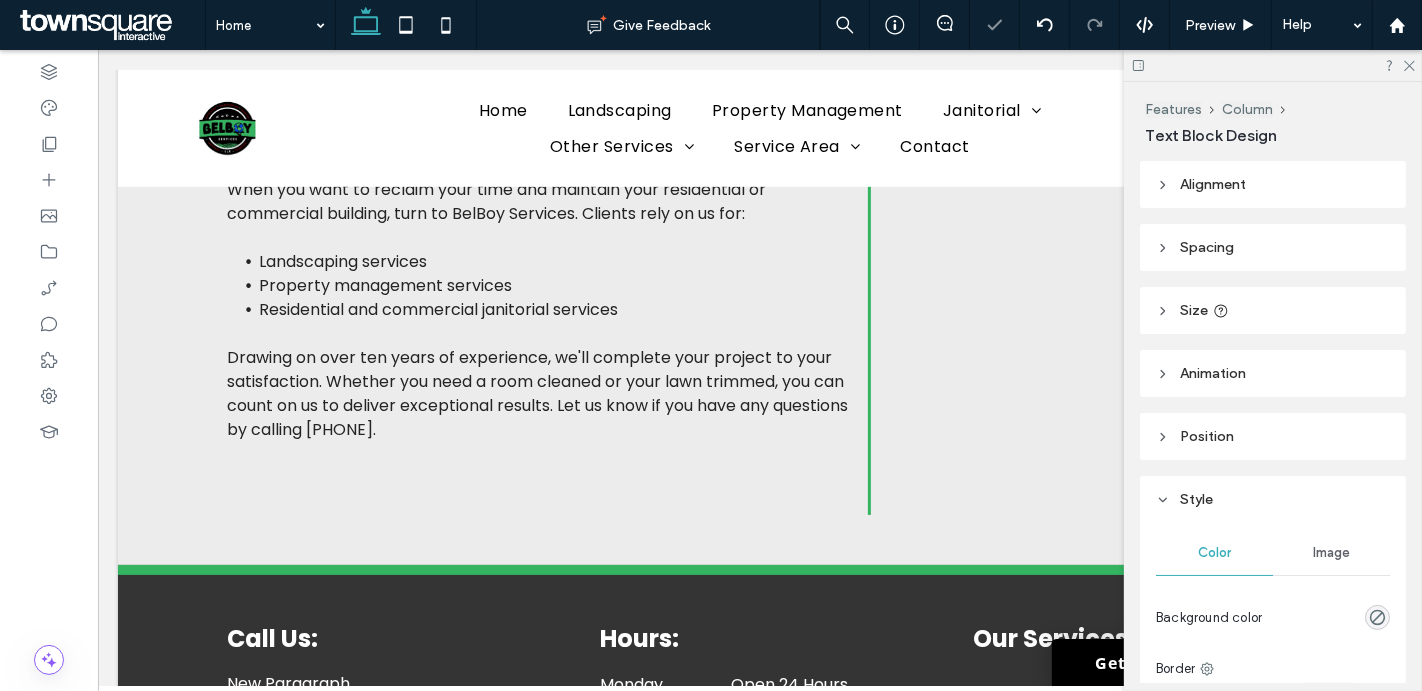 type on "*******" 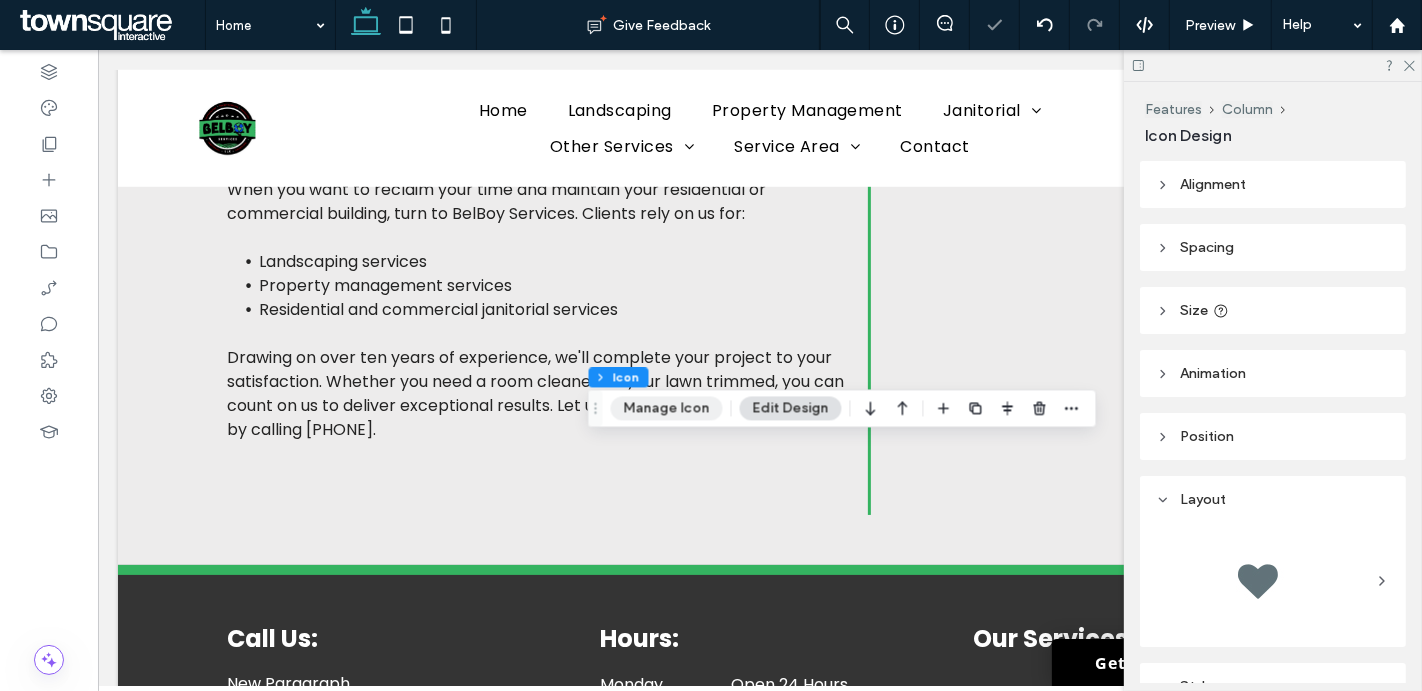 click on "Manage Icon" at bounding box center (667, 408) 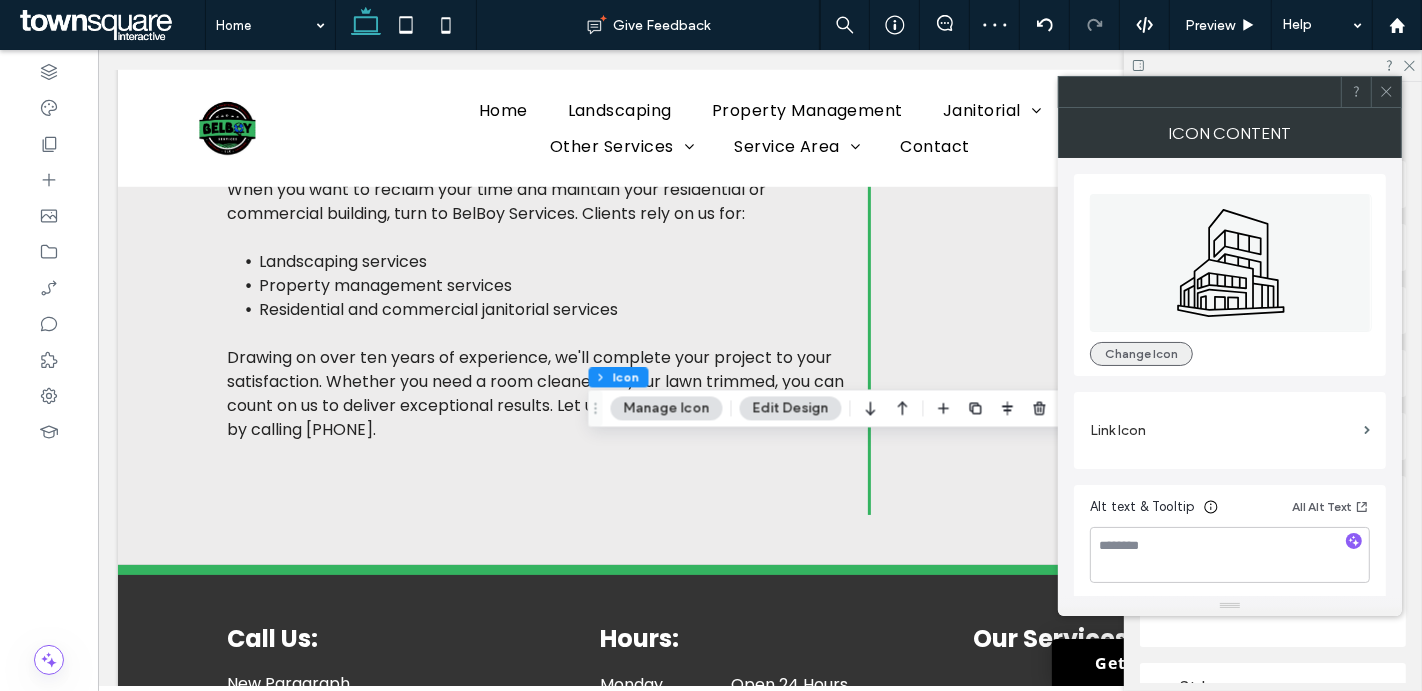 click on "Change Icon" at bounding box center [1141, 354] 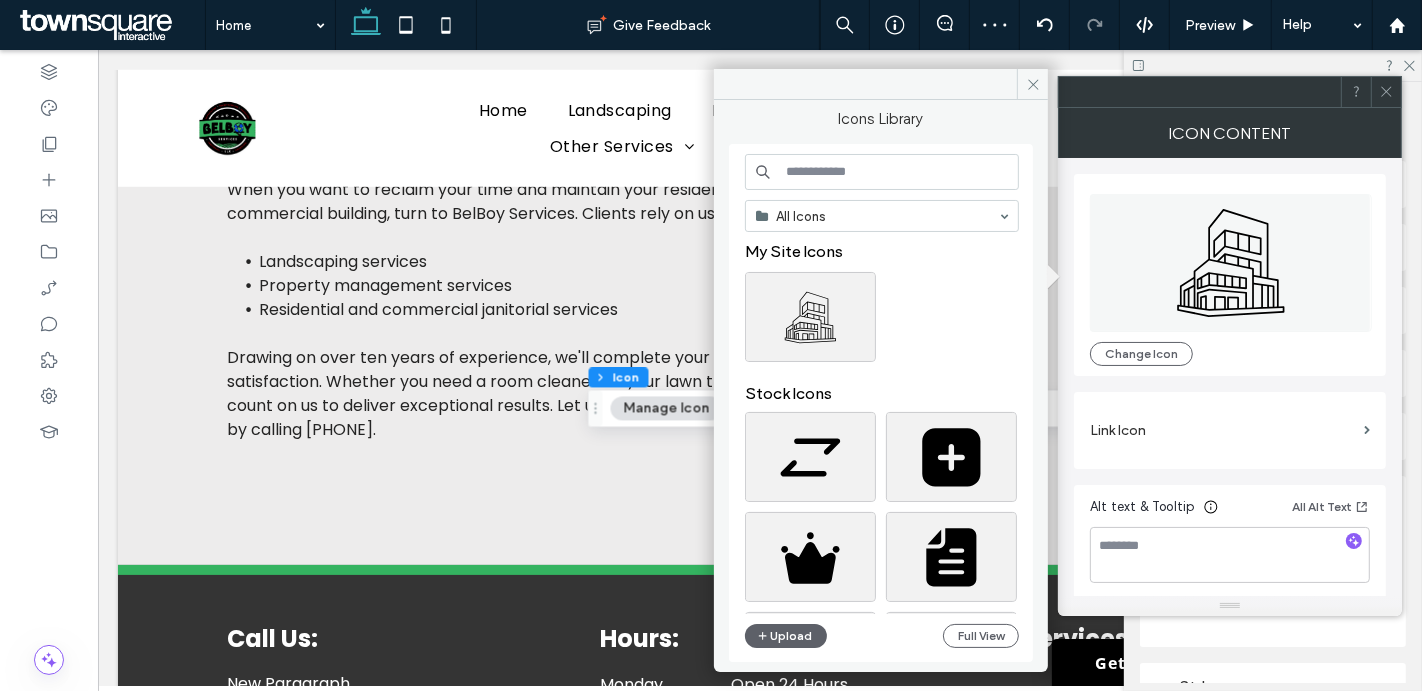 click at bounding box center (882, 172) 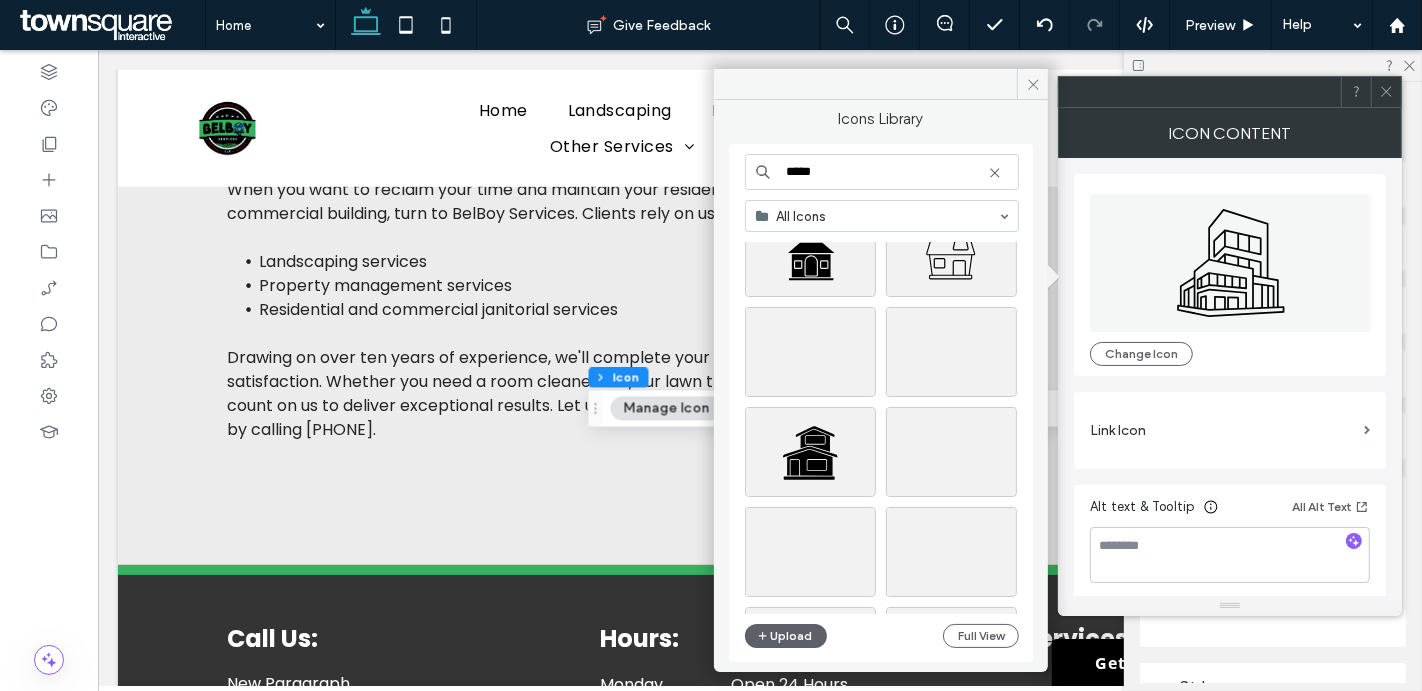 scroll, scrollTop: 9644, scrollLeft: 0, axis: vertical 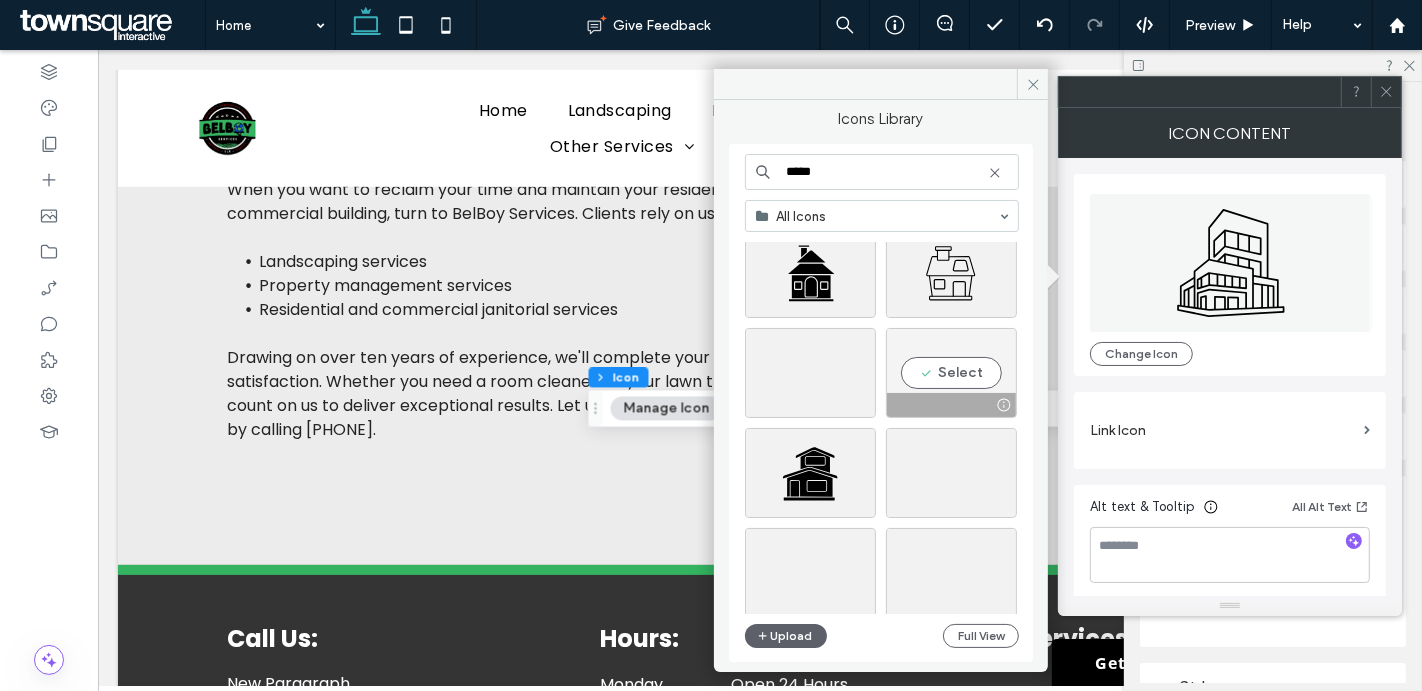 type on "*****" 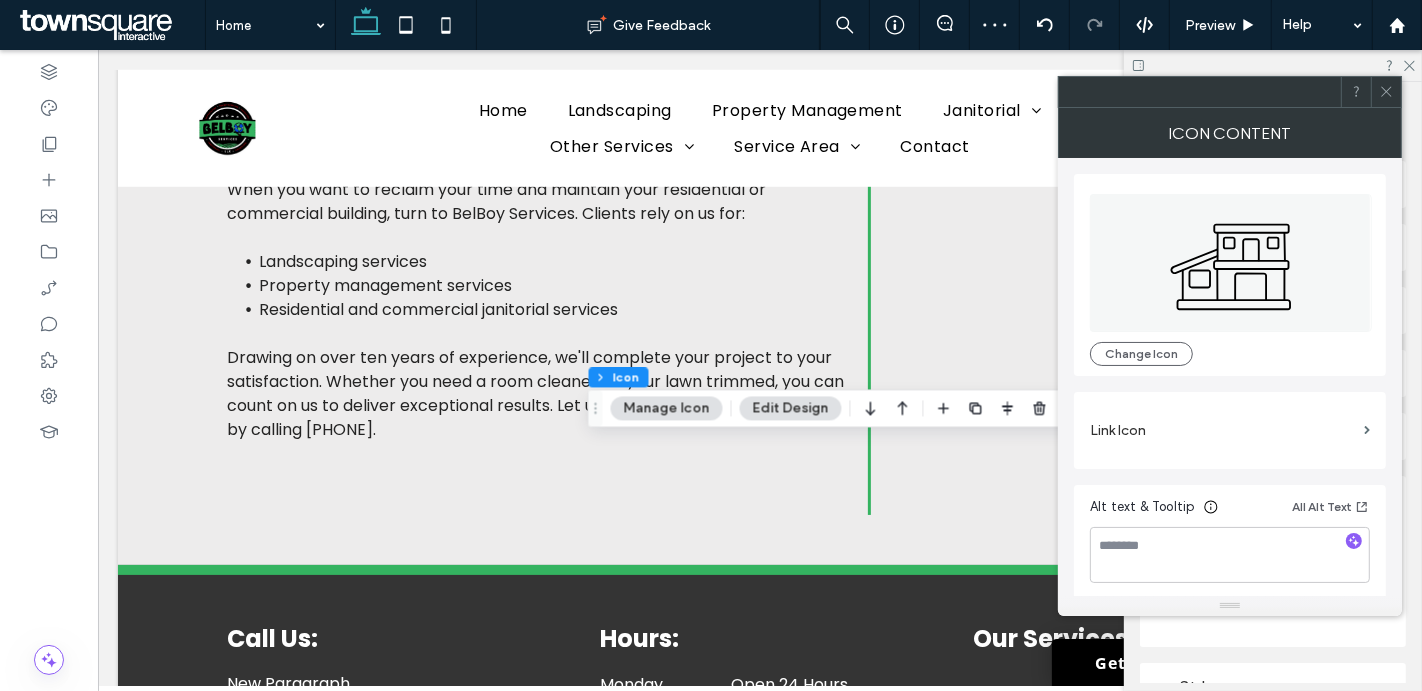 click at bounding box center (1386, 92) 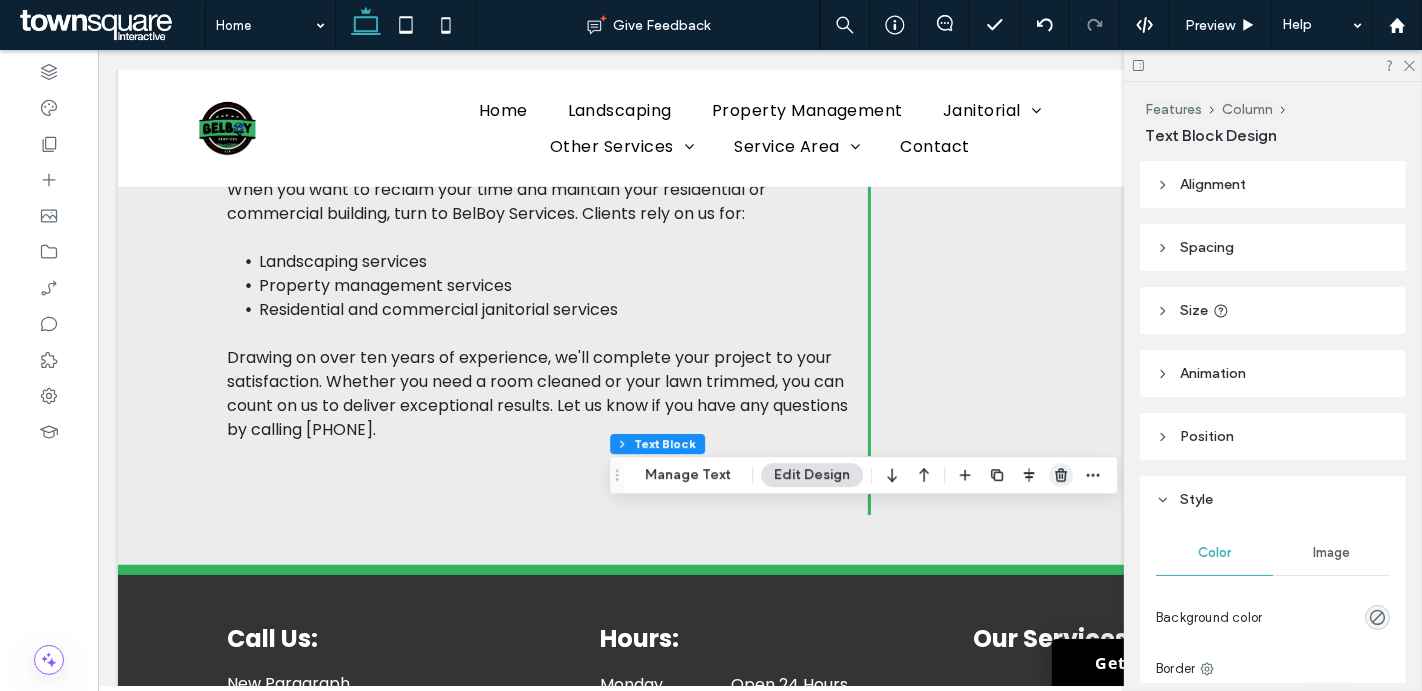click 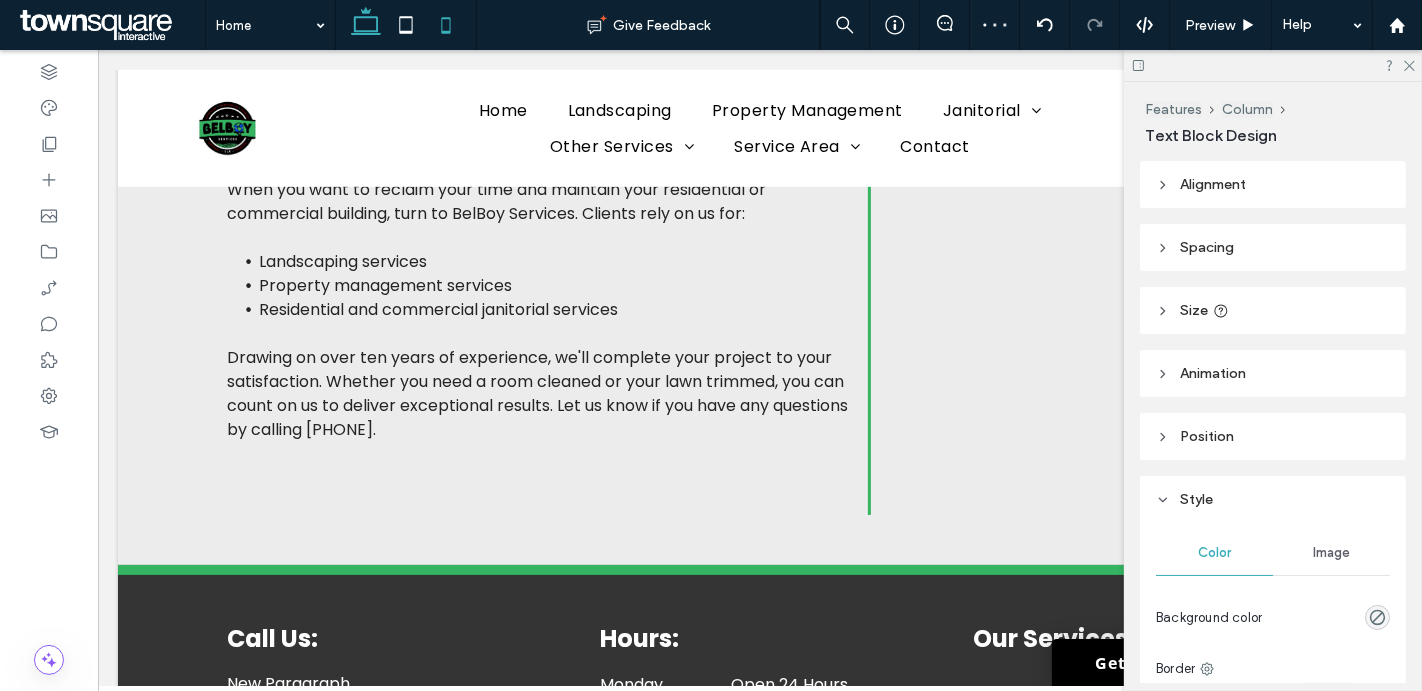 type on "*******" 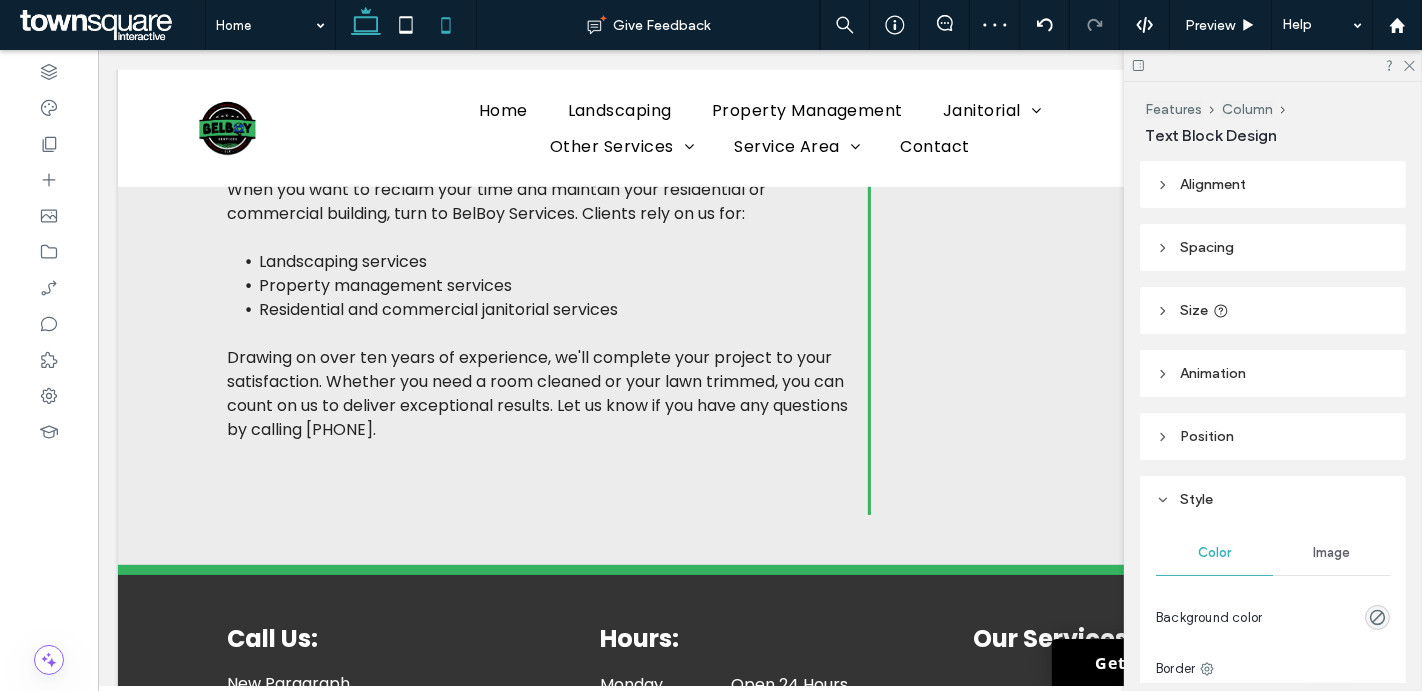 type on "**" 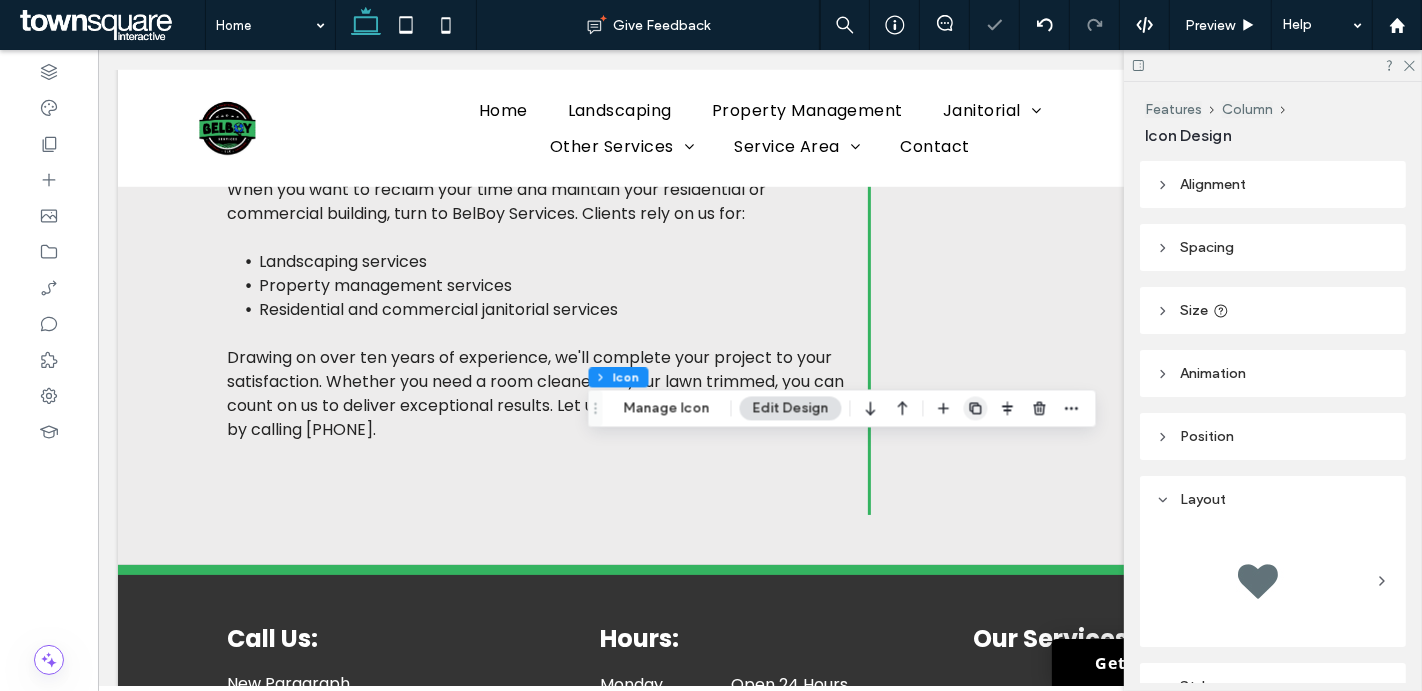 click 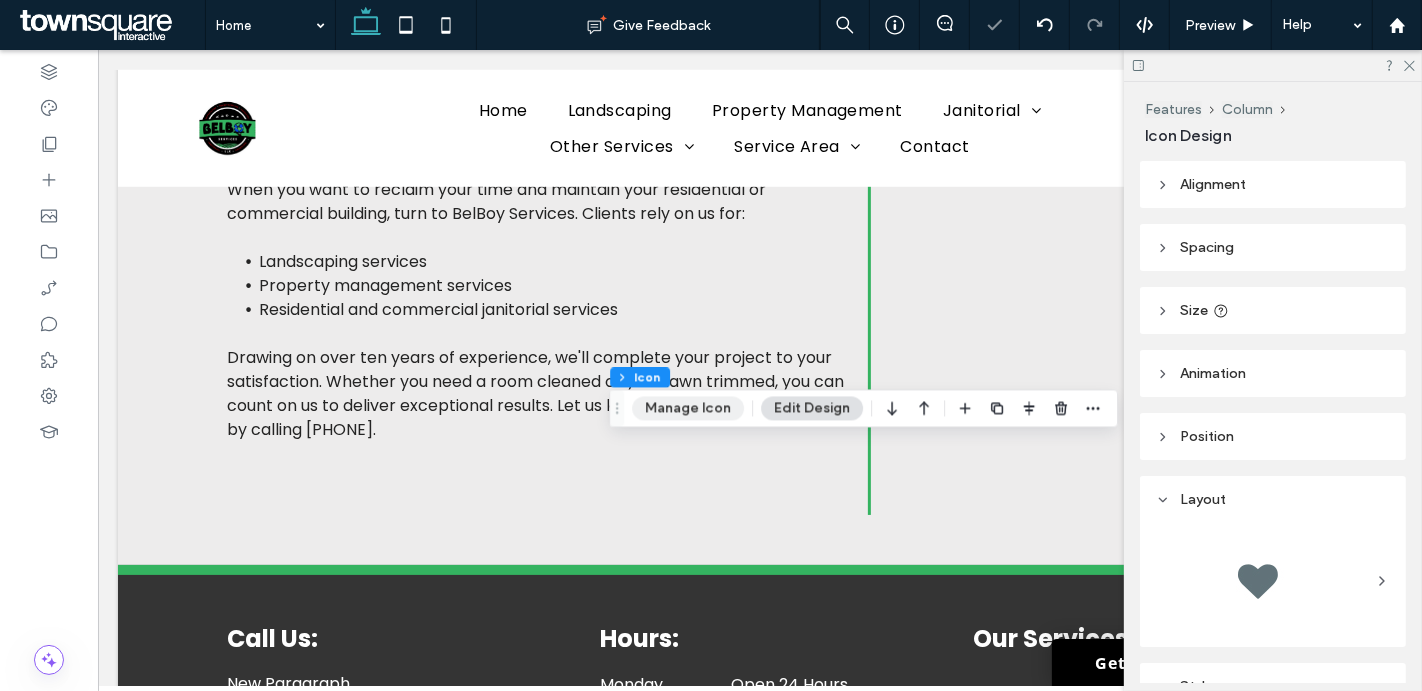 click on "Manage Icon" at bounding box center [688, 408] 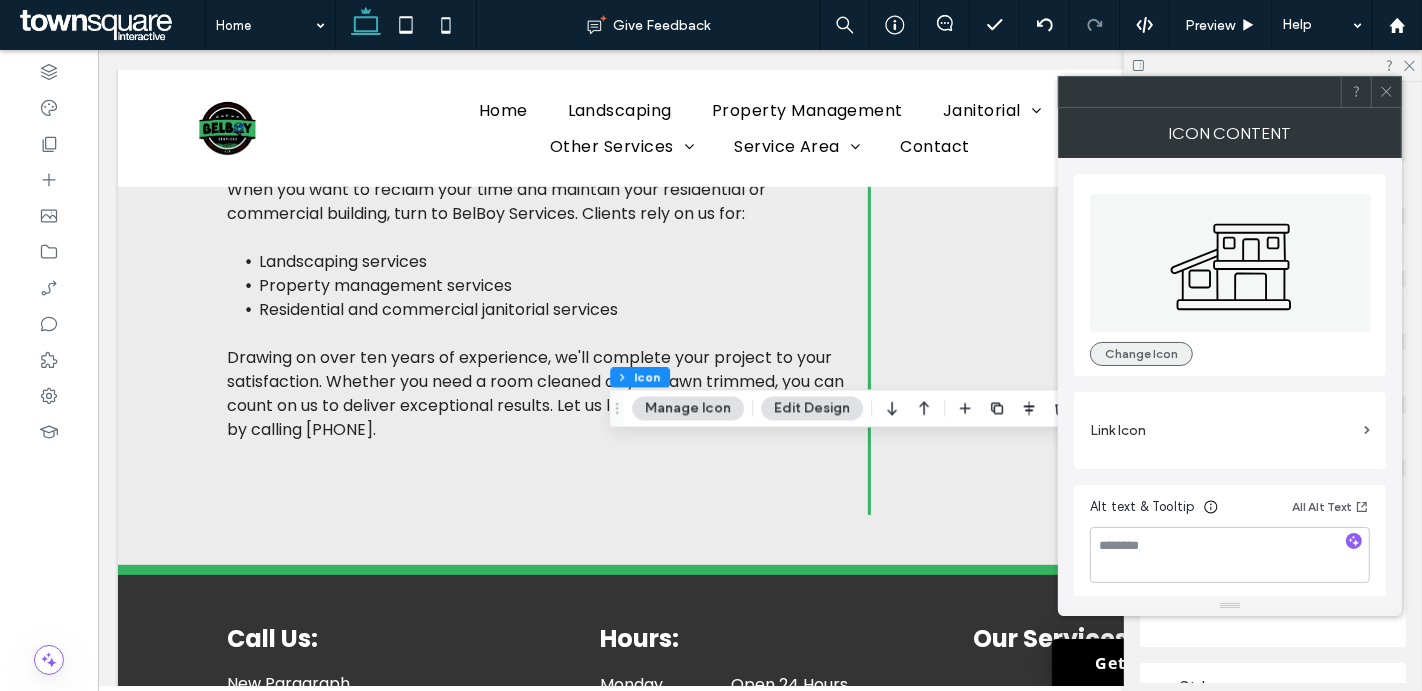 click on "Change Icon" at bounding box center (1141, 354) 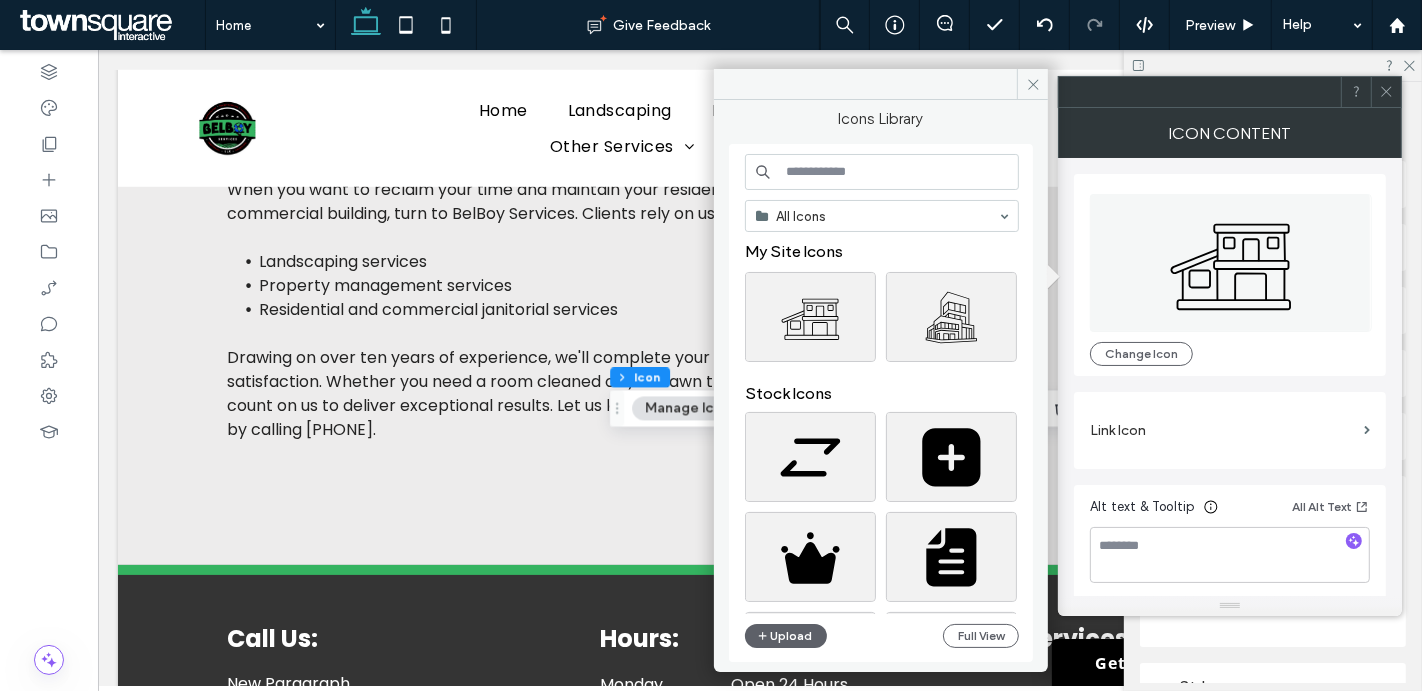 click at bounding box center (882, 172) 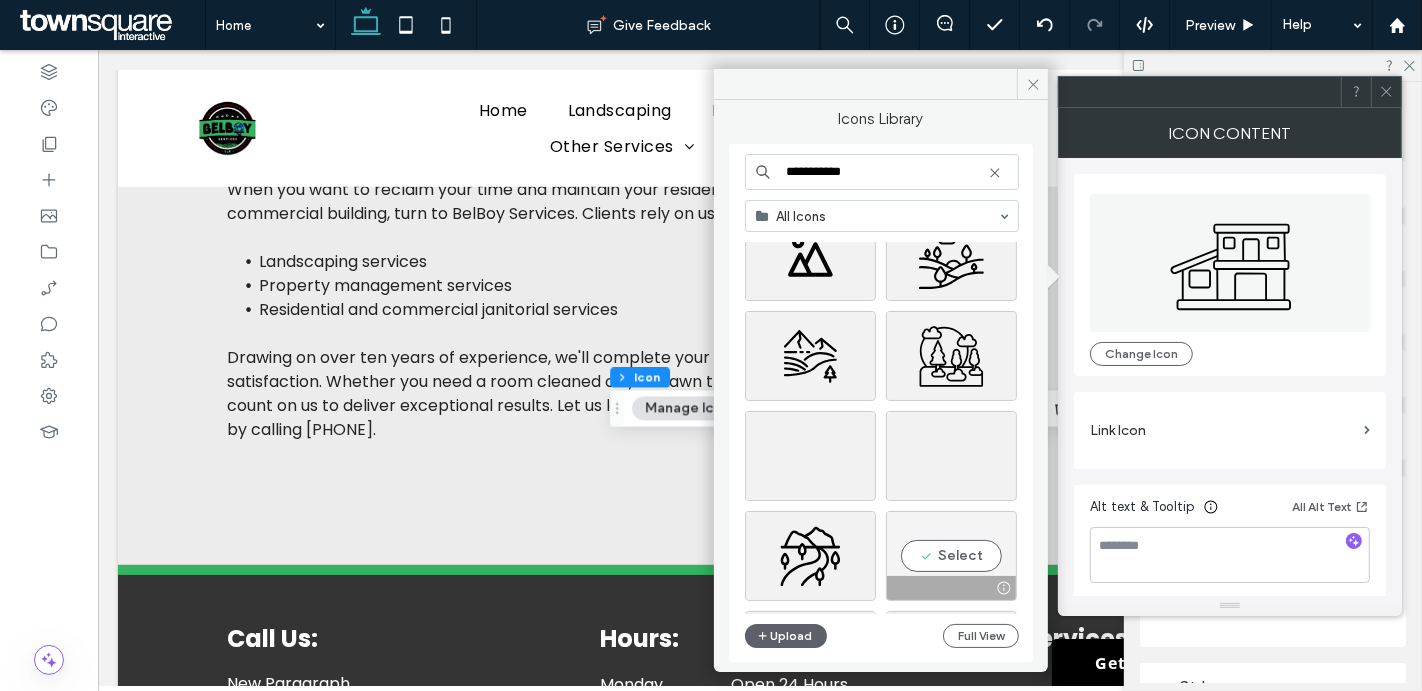 scroll, scrollTop: 60, scrollLeft: 0, axis: vertical 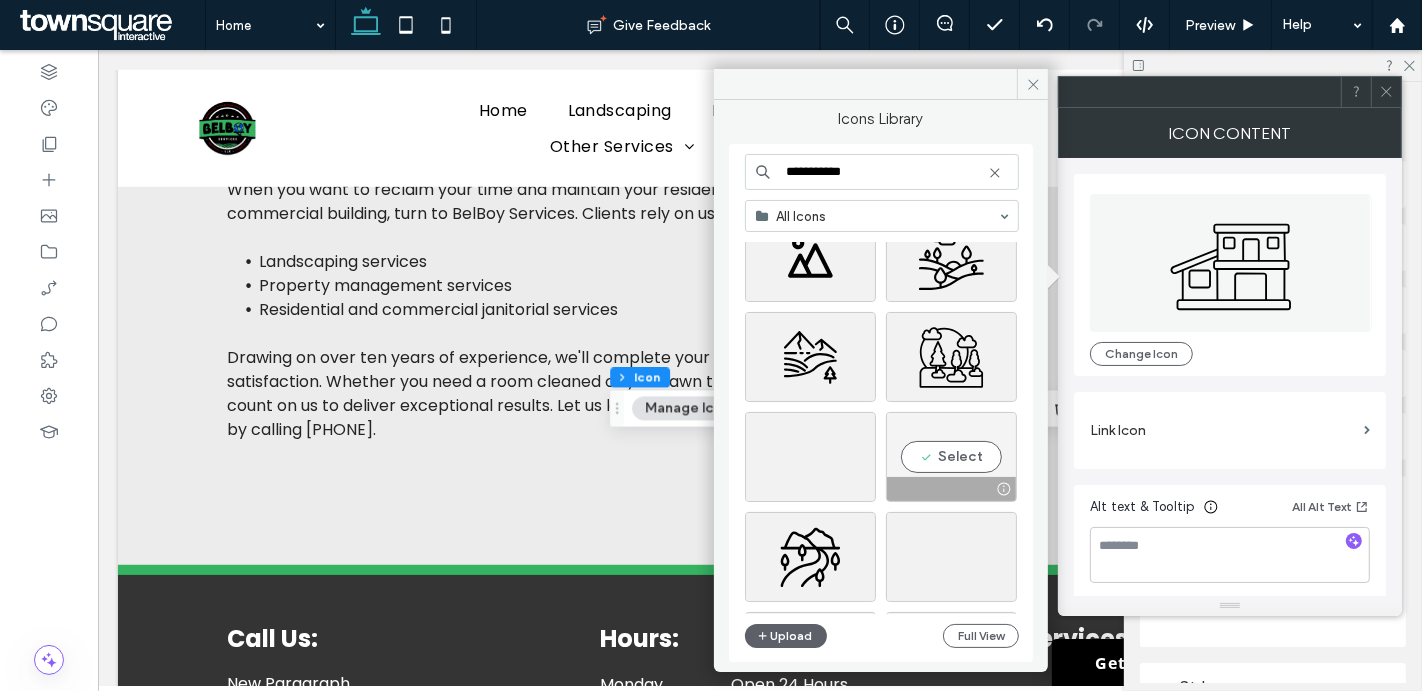 type on "**********" 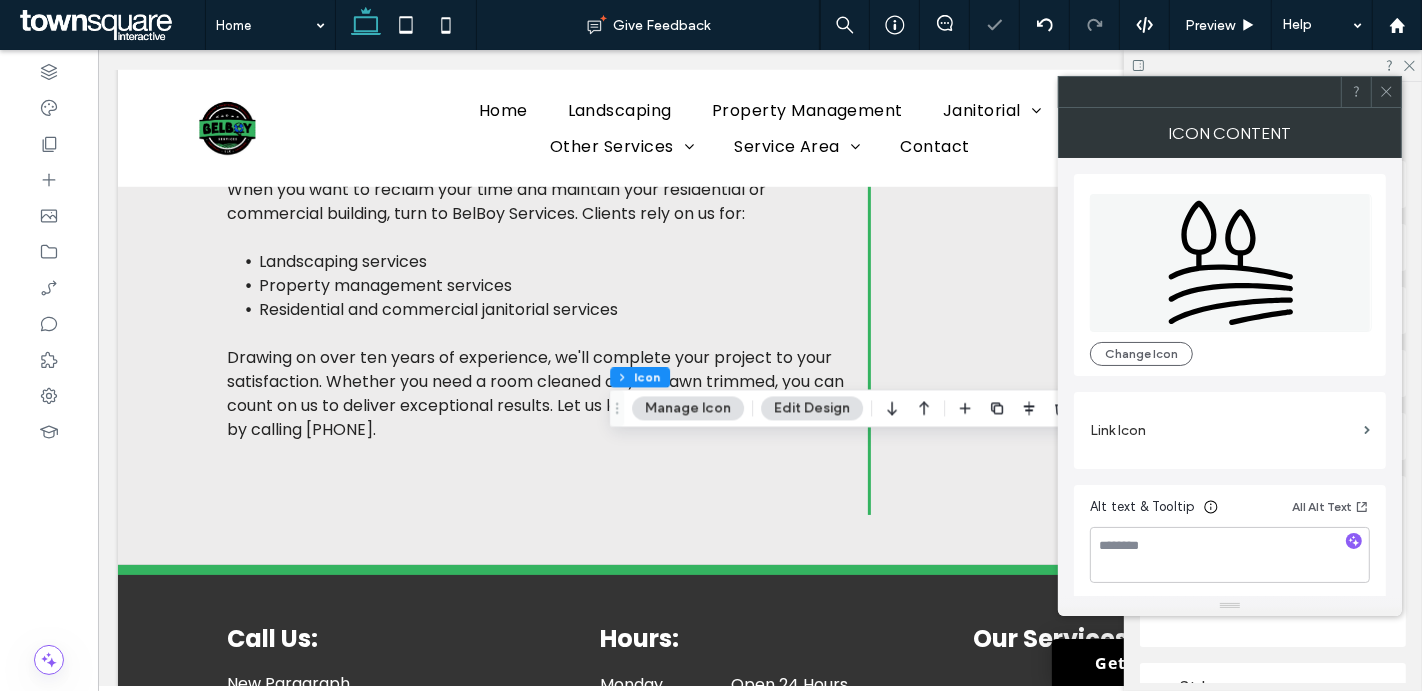 click on "Manage Icon" at bounding box center [688, 408] 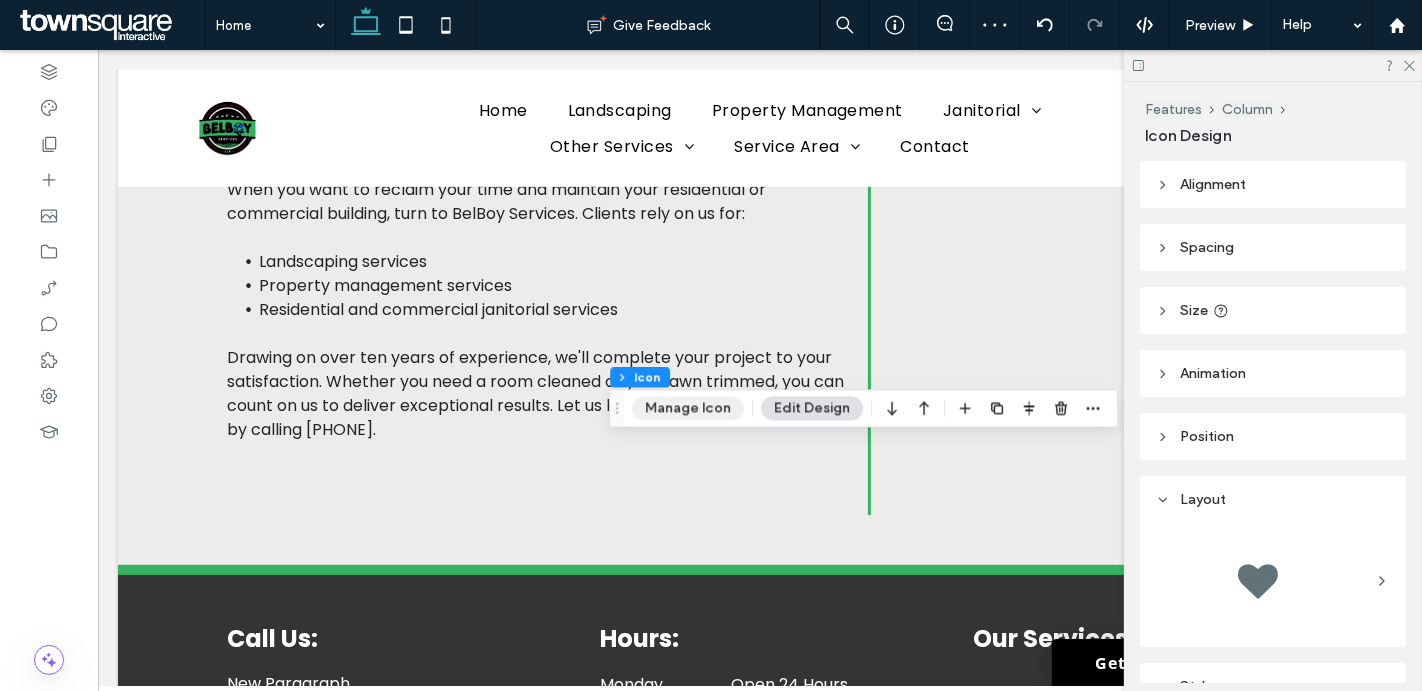 click on "Manage Icon" at bounding box center (688, 408) 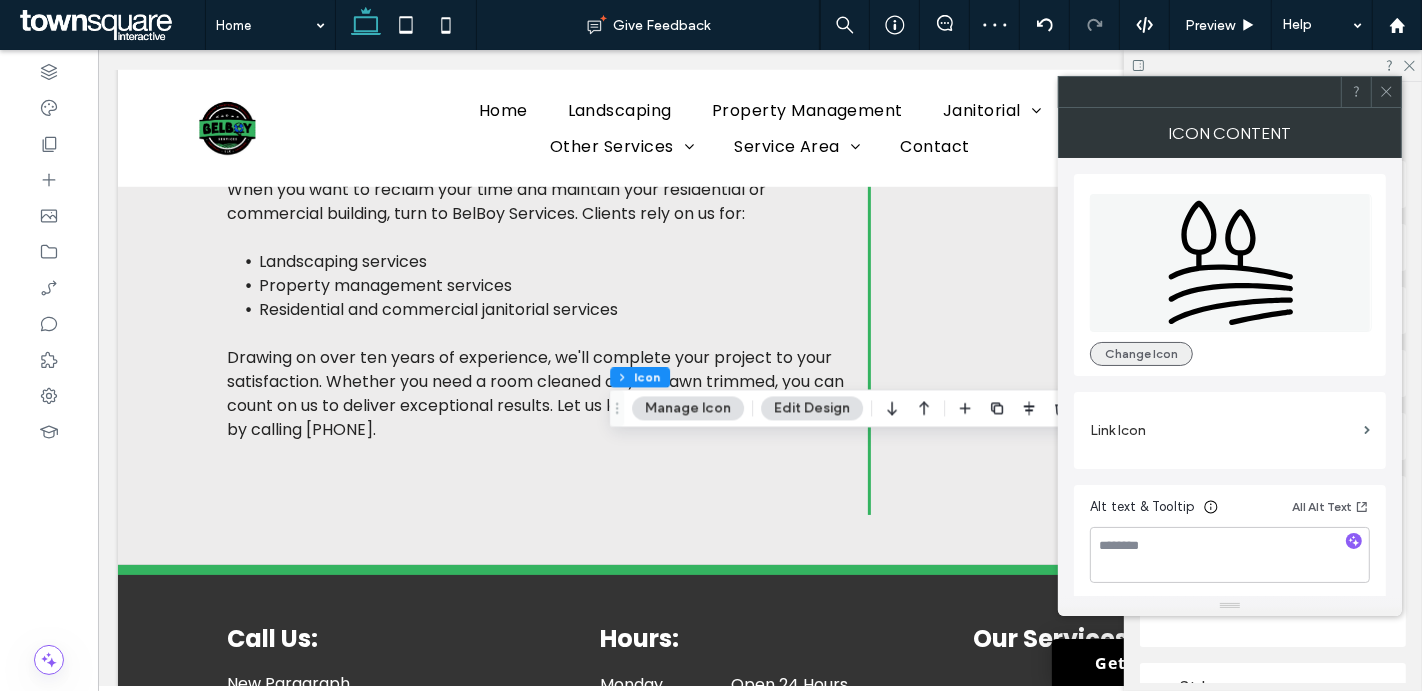 click on "Change Icon" at bounding box center [1141, 354] 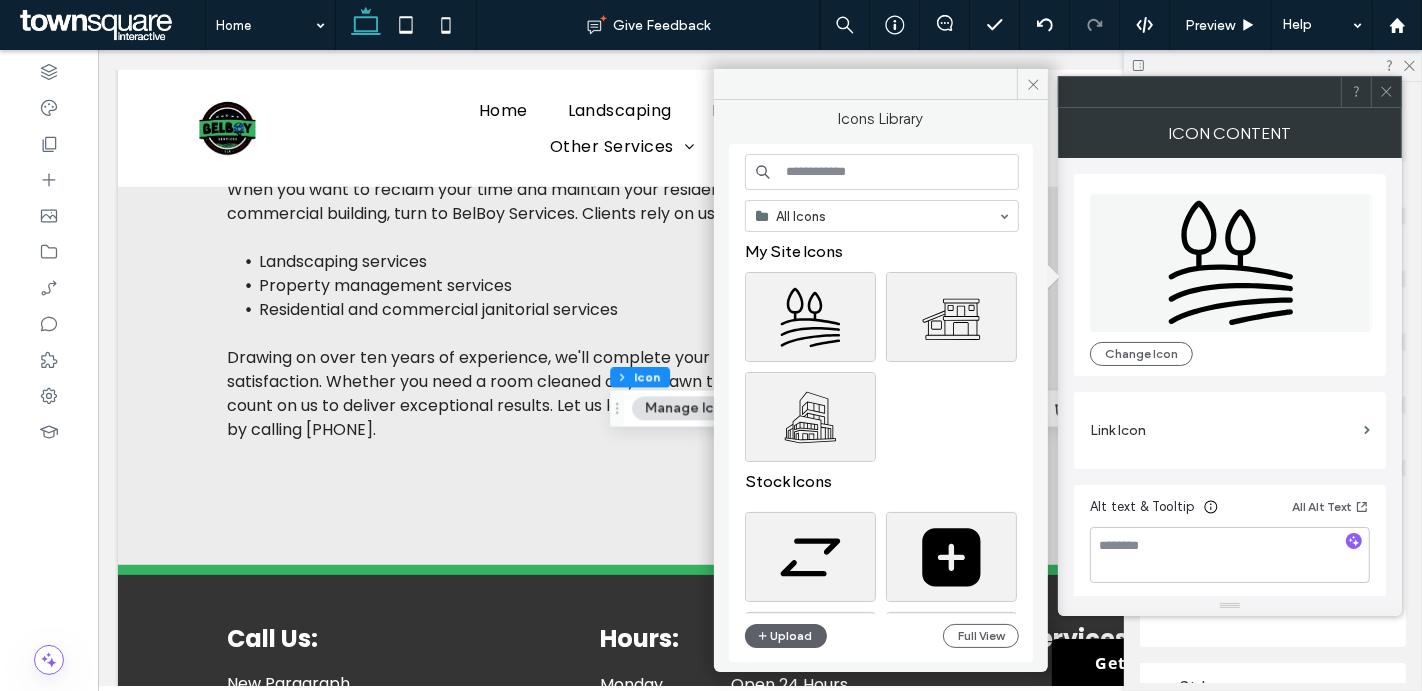 click at bounding box center (882, 172) 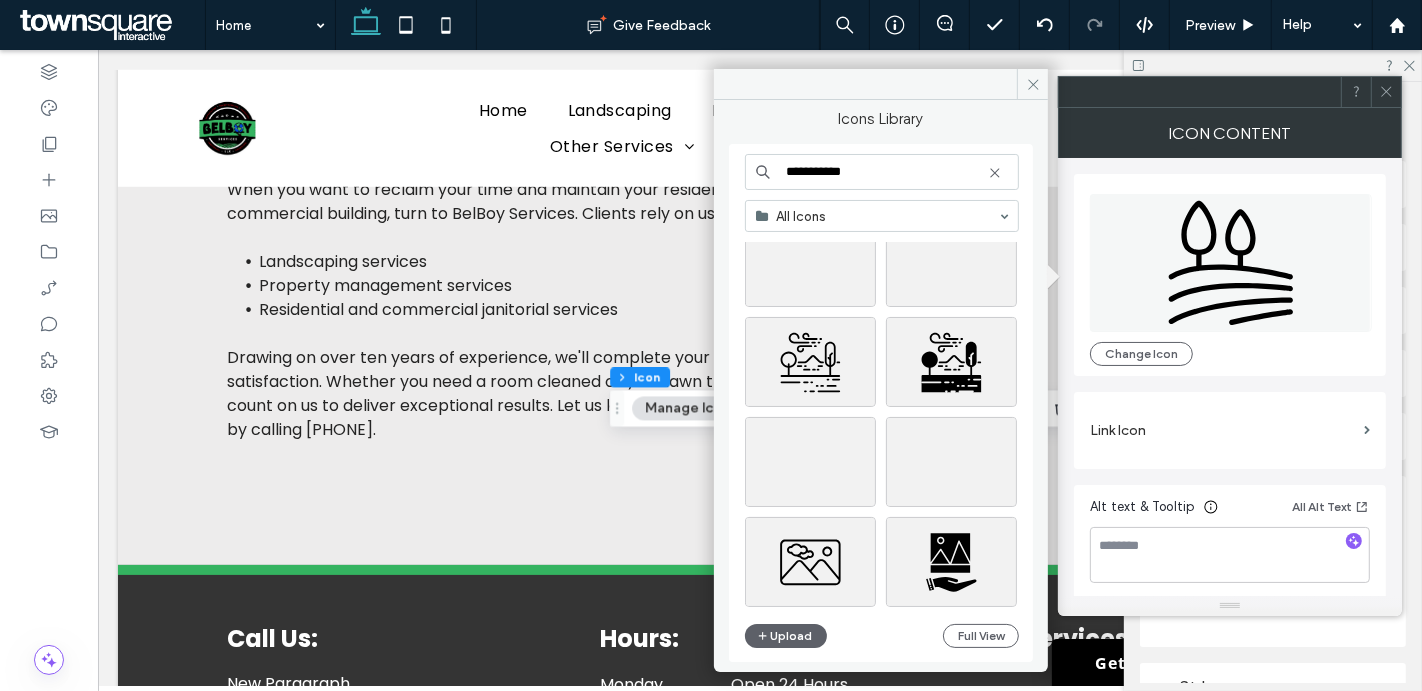 scroll, scrollTop: 8974, scrollLeft: 0, axis: vertical 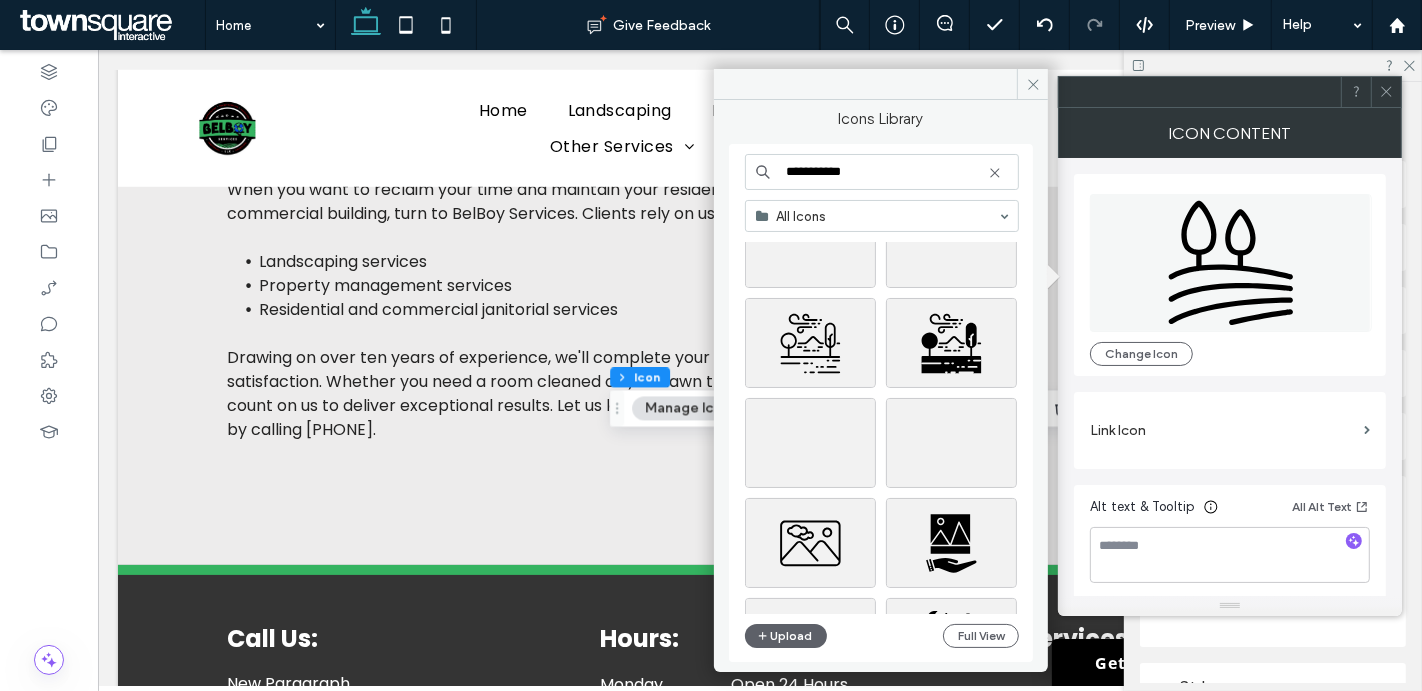 click on "**********" at bounding box center (882, 172) 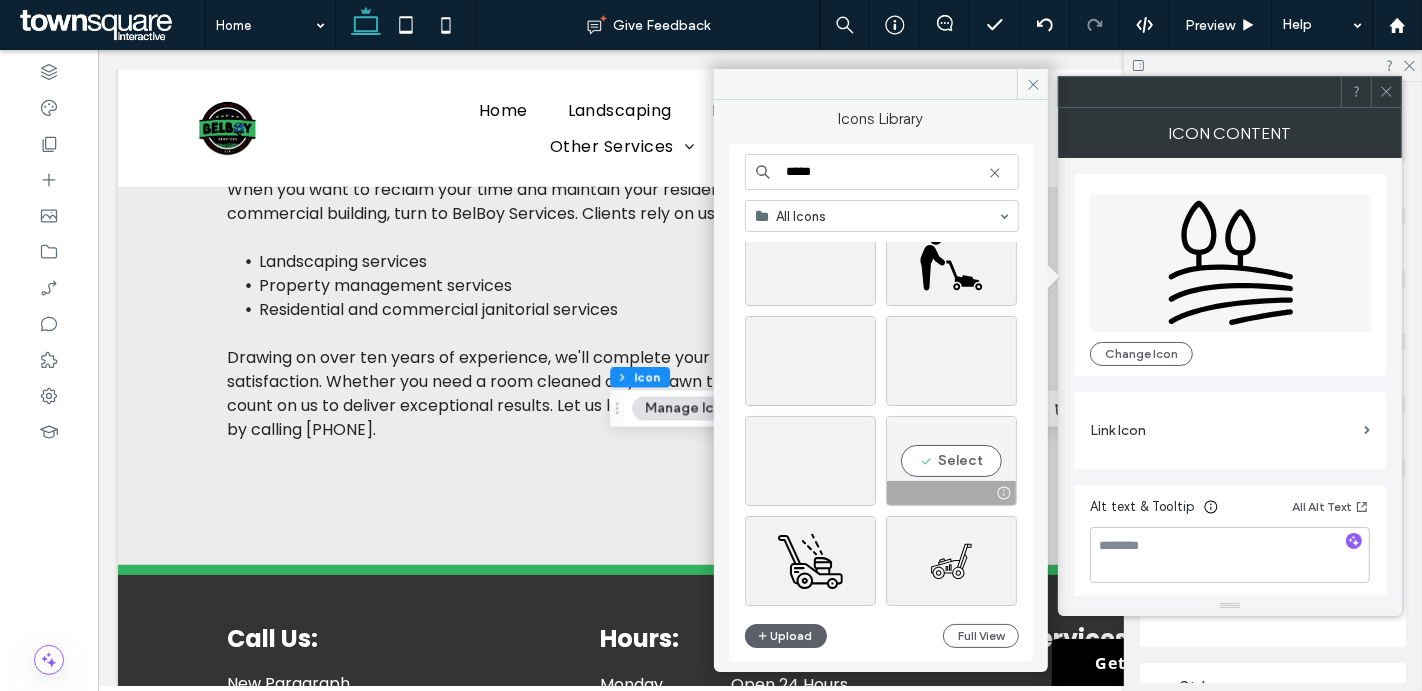 scroll, scrollTop: 1211, scrollLeft: 0, axis: vertical 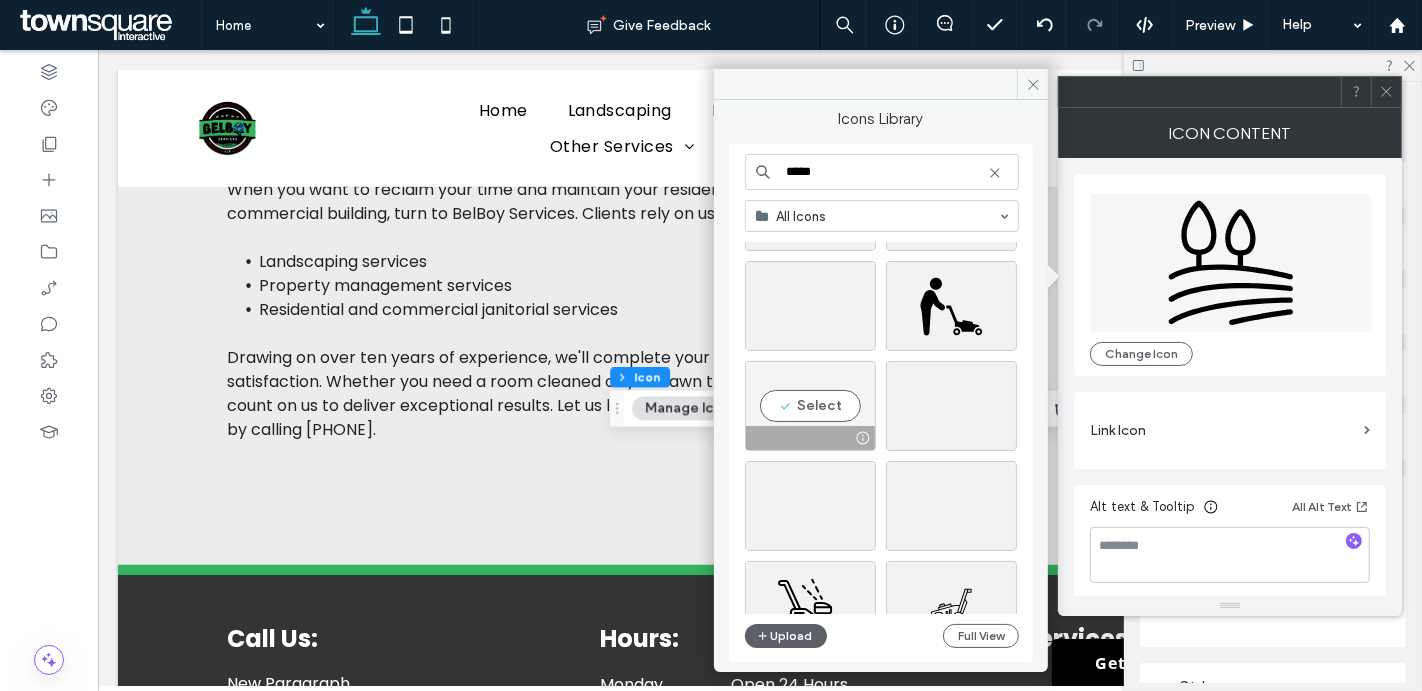 type on "*****" 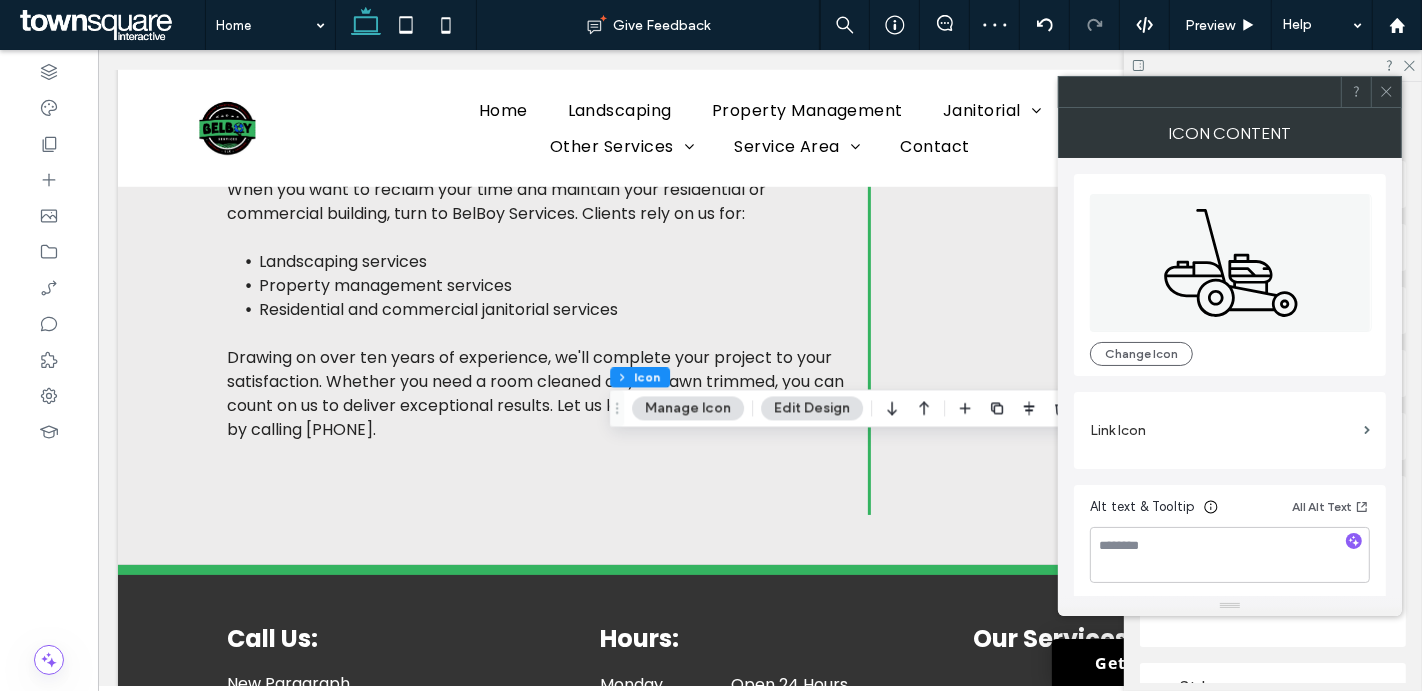 click 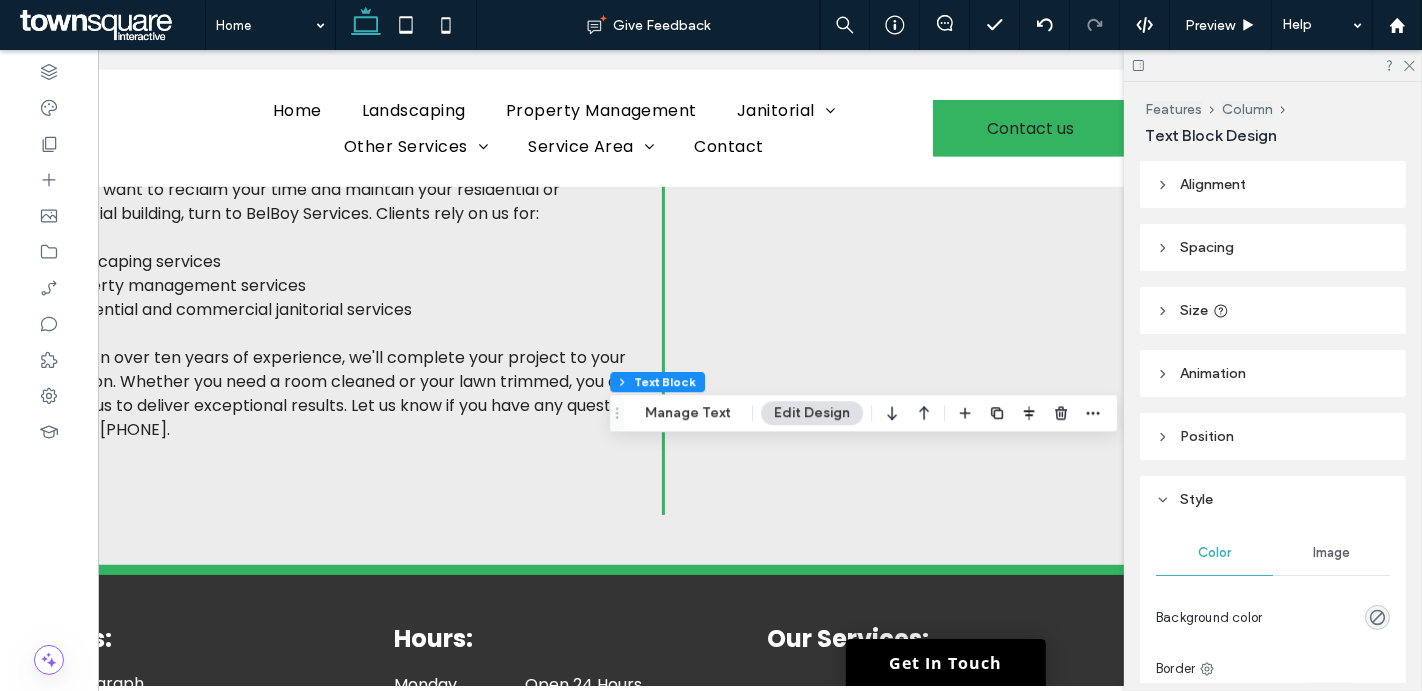 scroll, scrollTop: 0, scrollLeft: 215, axis: horizontal 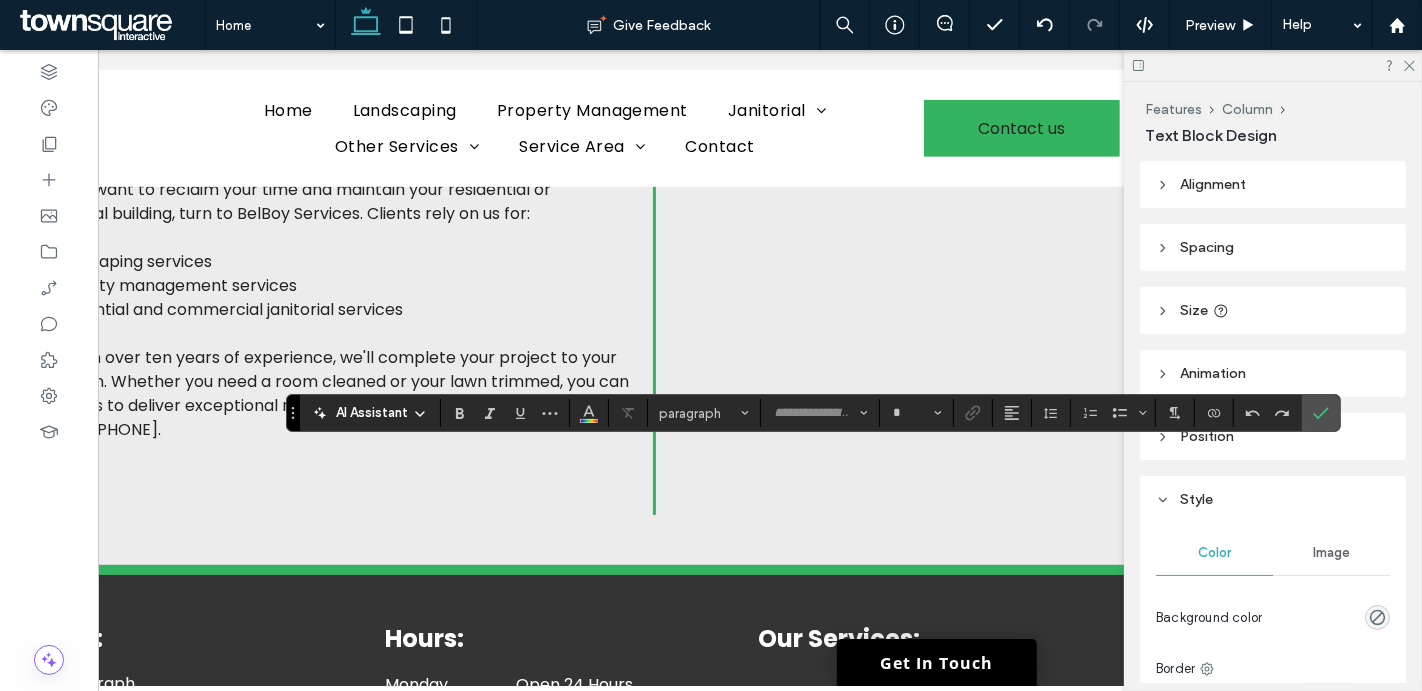 type on "*******" 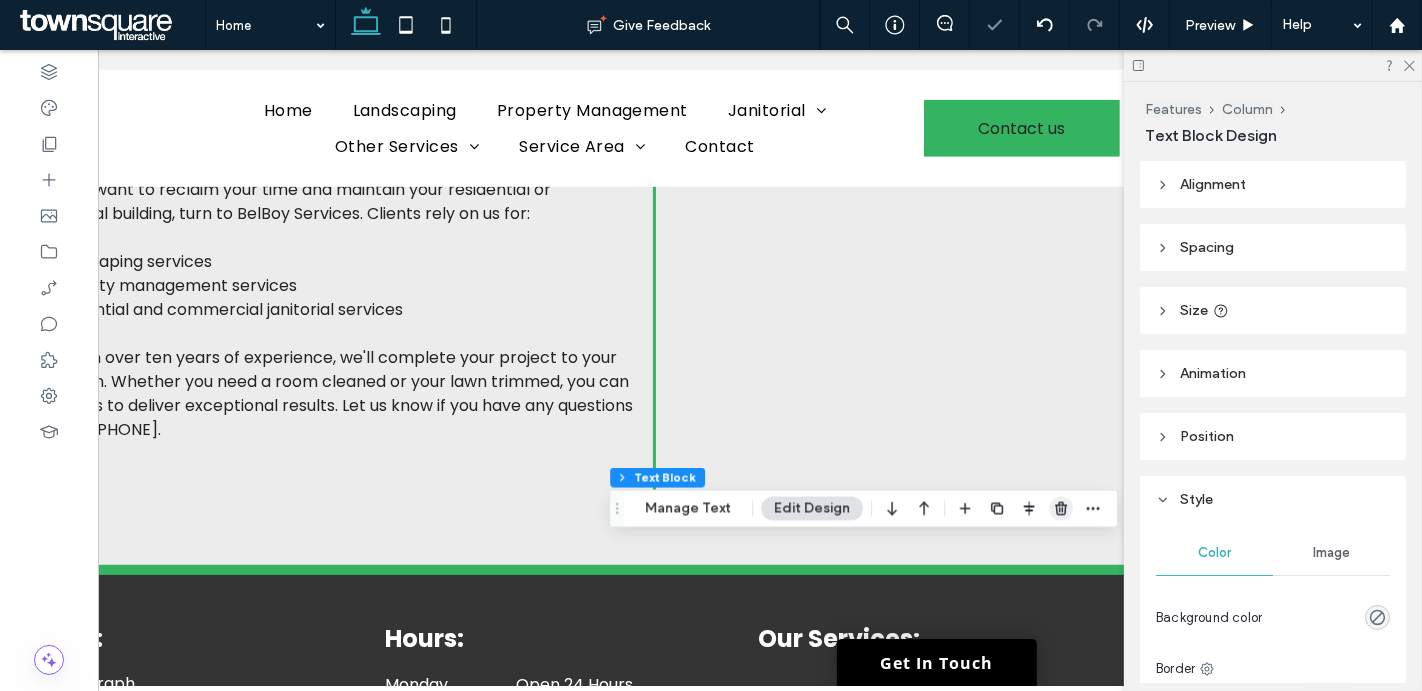 click 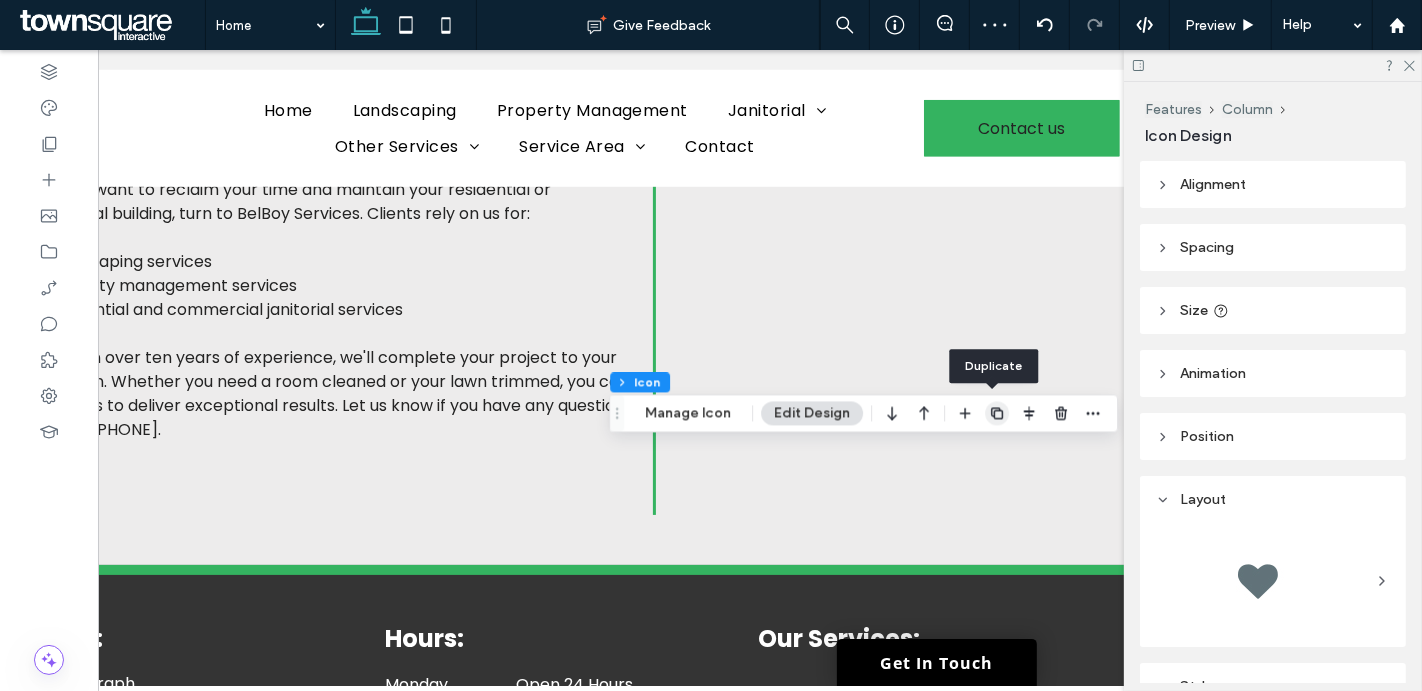 click 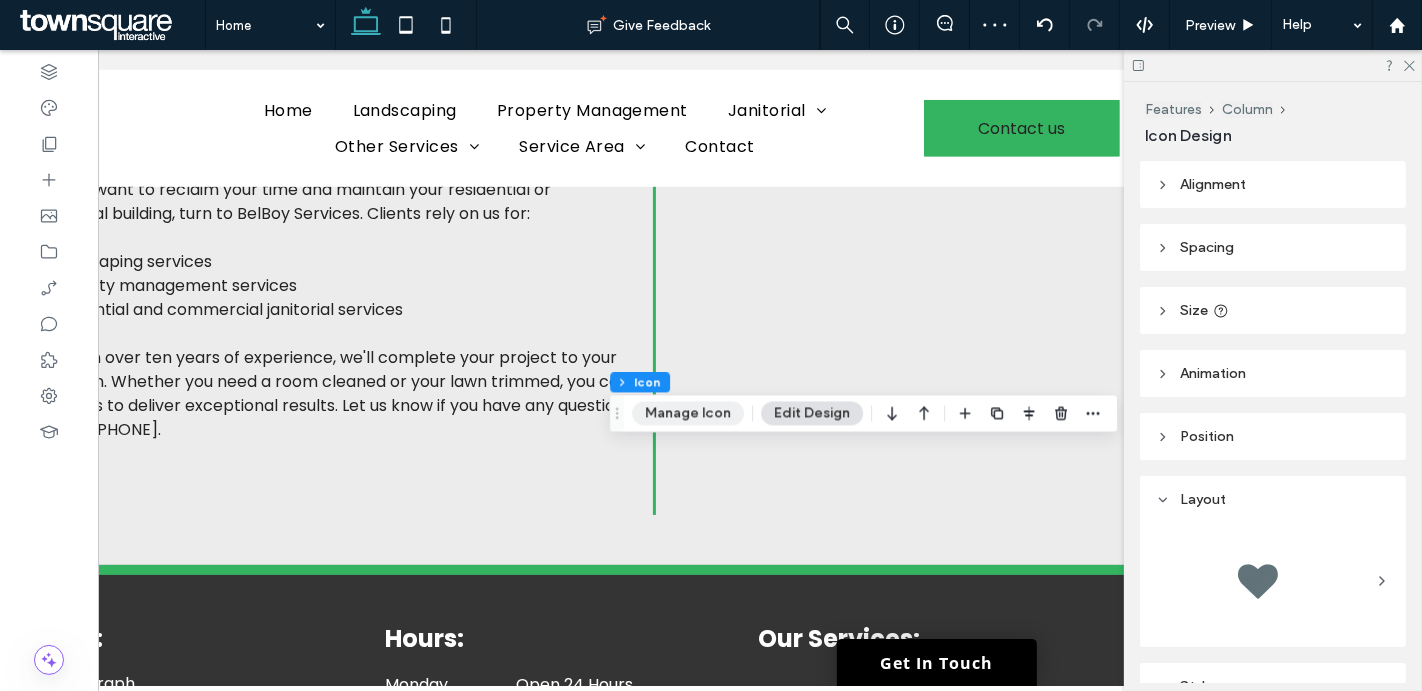 click on "Manage Icon" at bounding box center [688, 413] 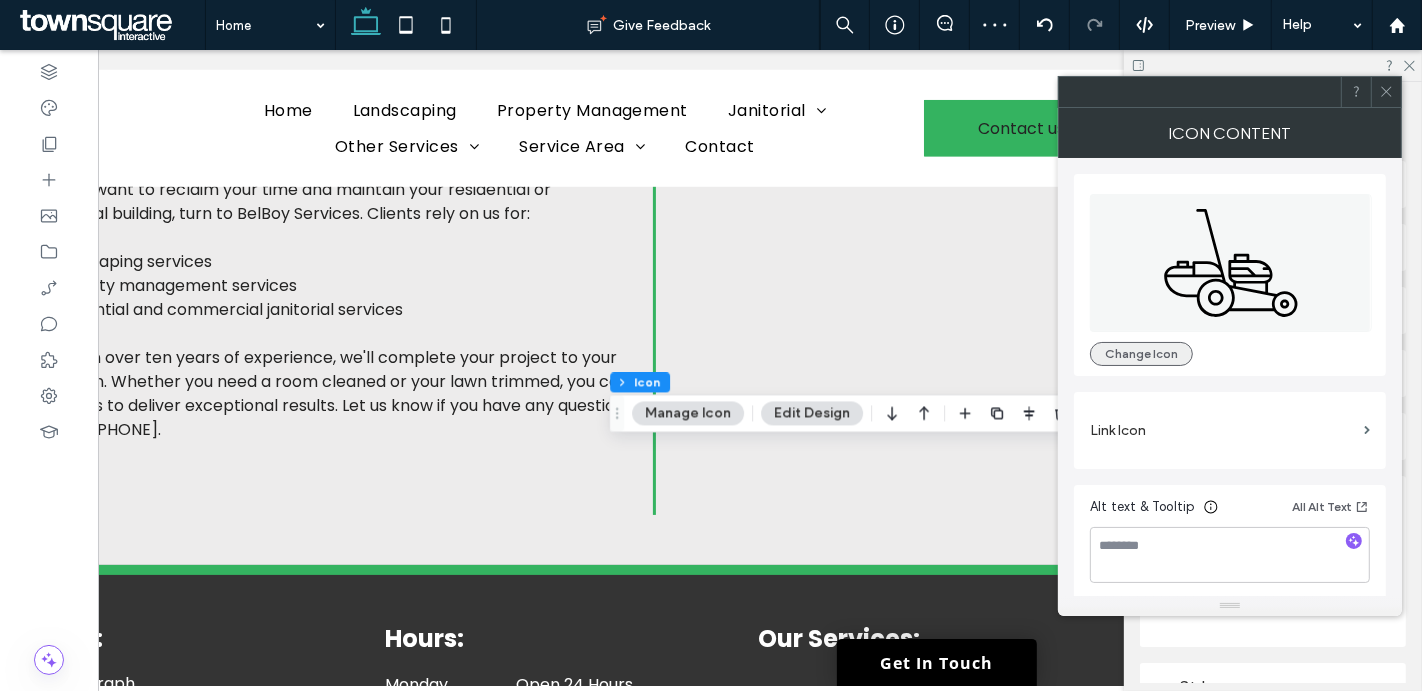 click on "Change Icon" at bounding box center [1141, 354] 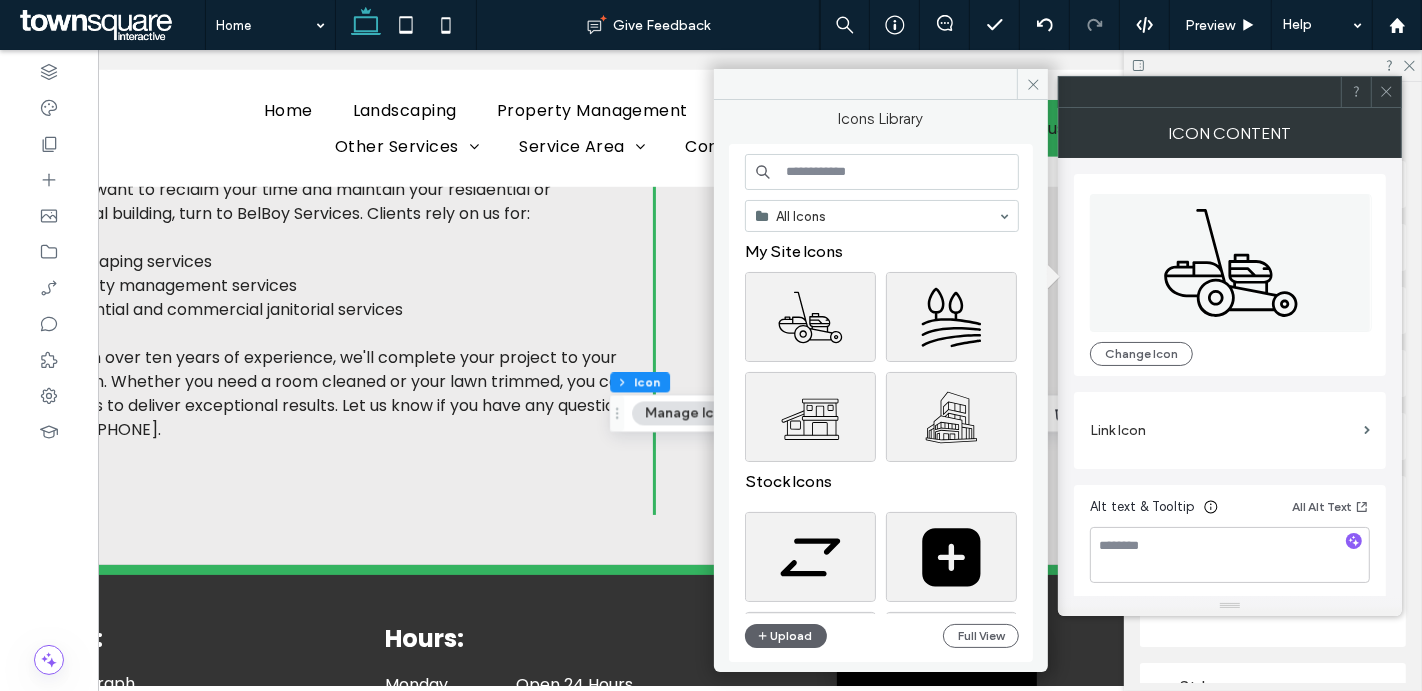 click at bounding box center [882, 172] 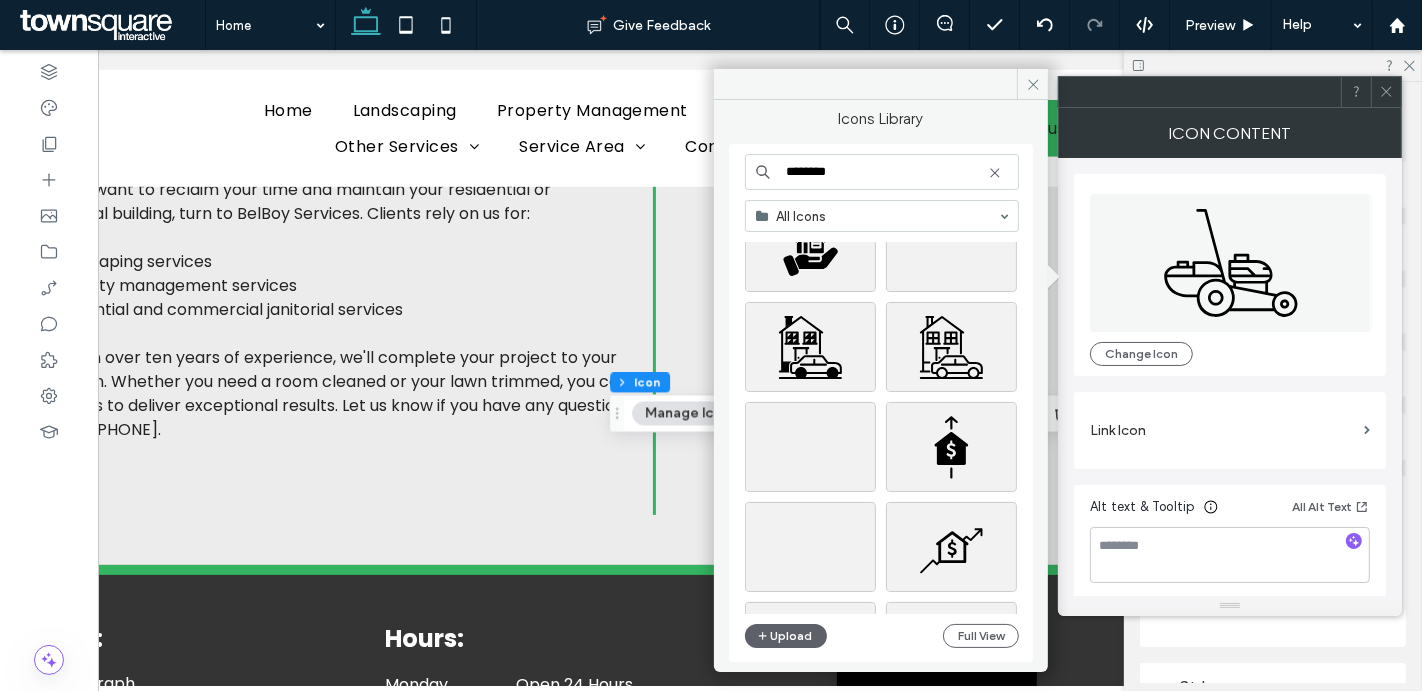 scroll, scrollTop: 1471, scrollLeft: 0, axis: vertical 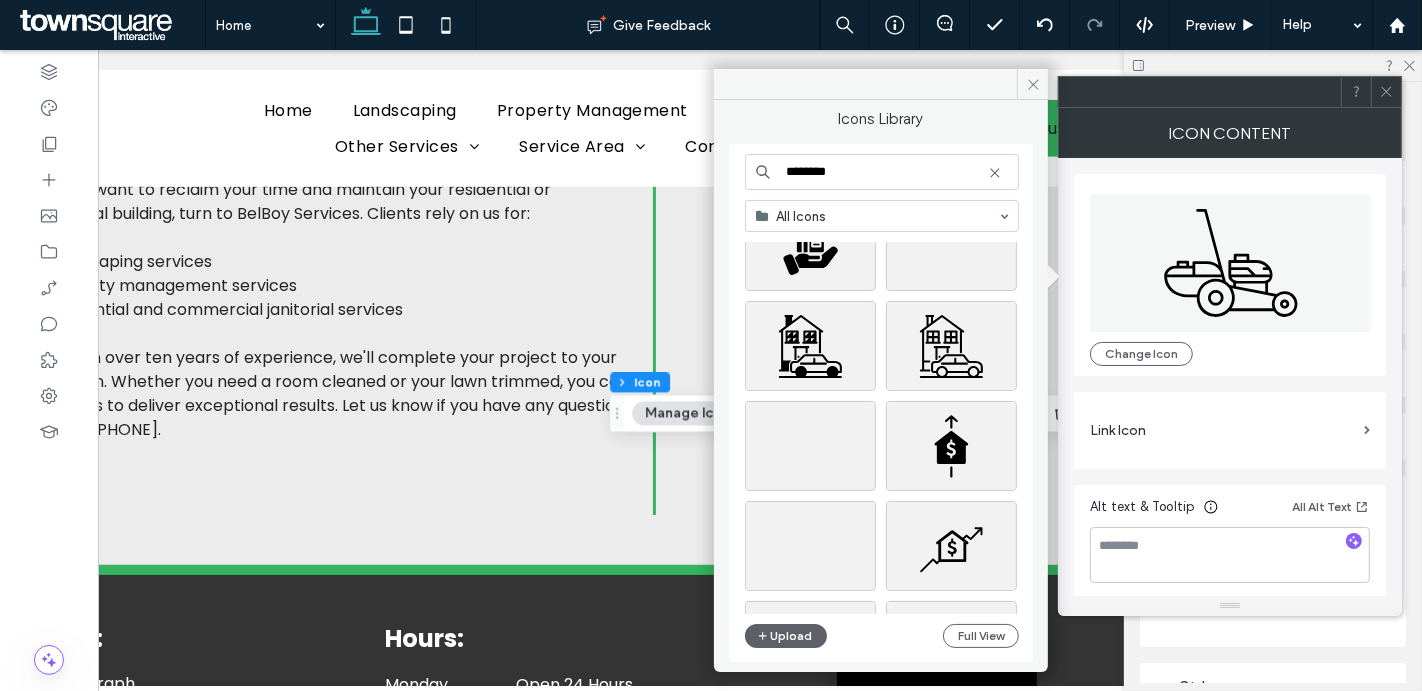 click on "********" at bounding box center [882, 172] 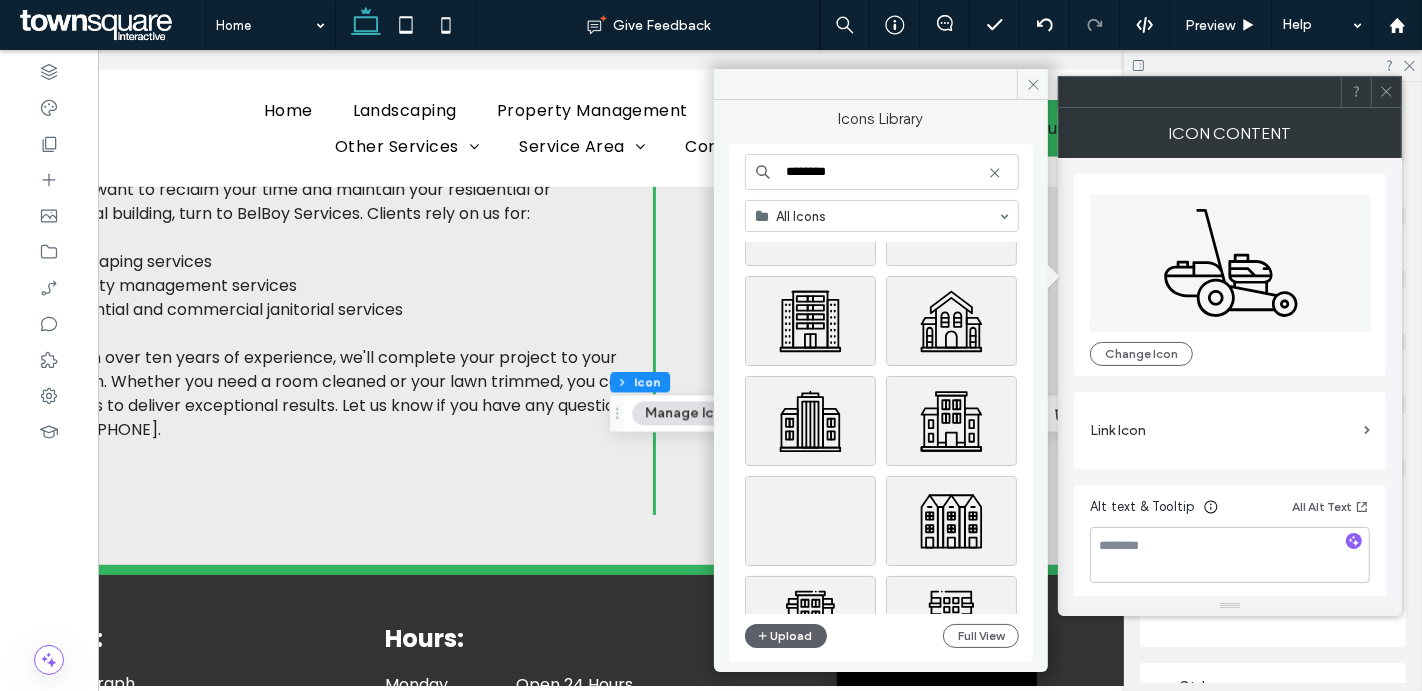 scroll, scrollTop: 6401, scrollLeft: 0, axis: vertical 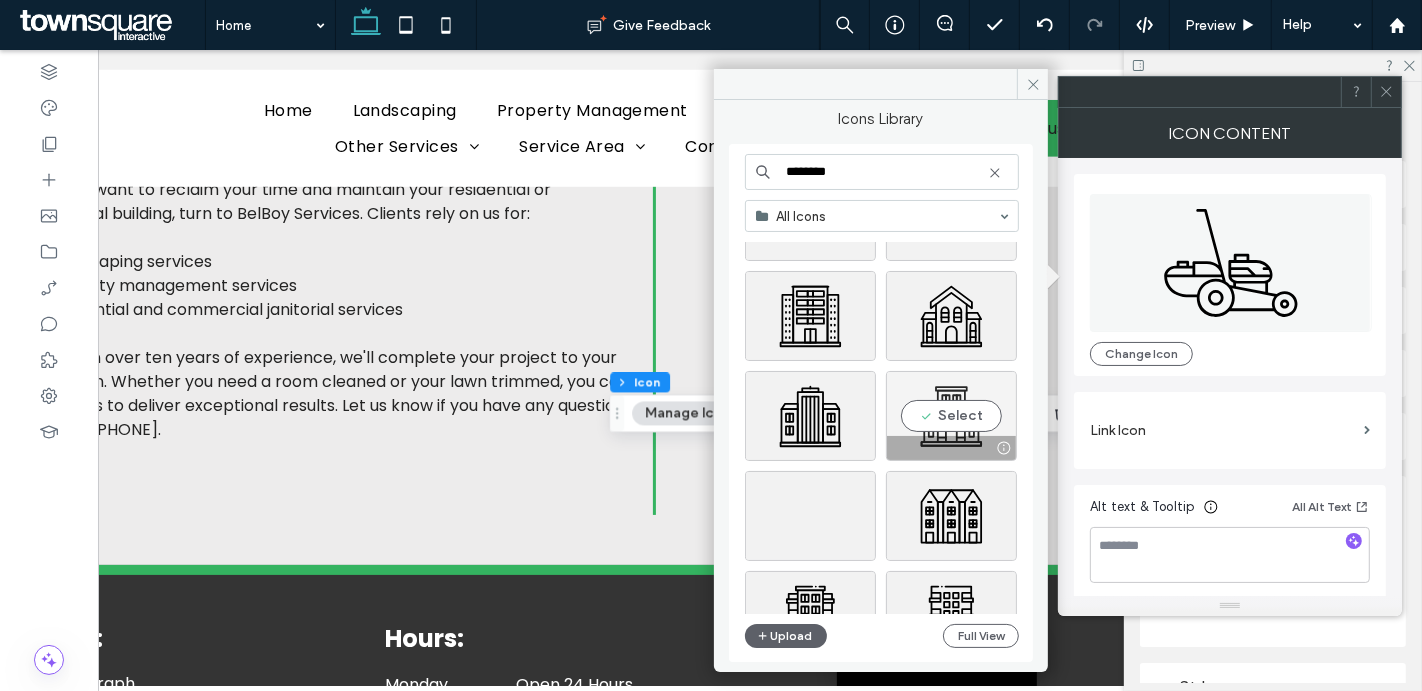 type on "********" 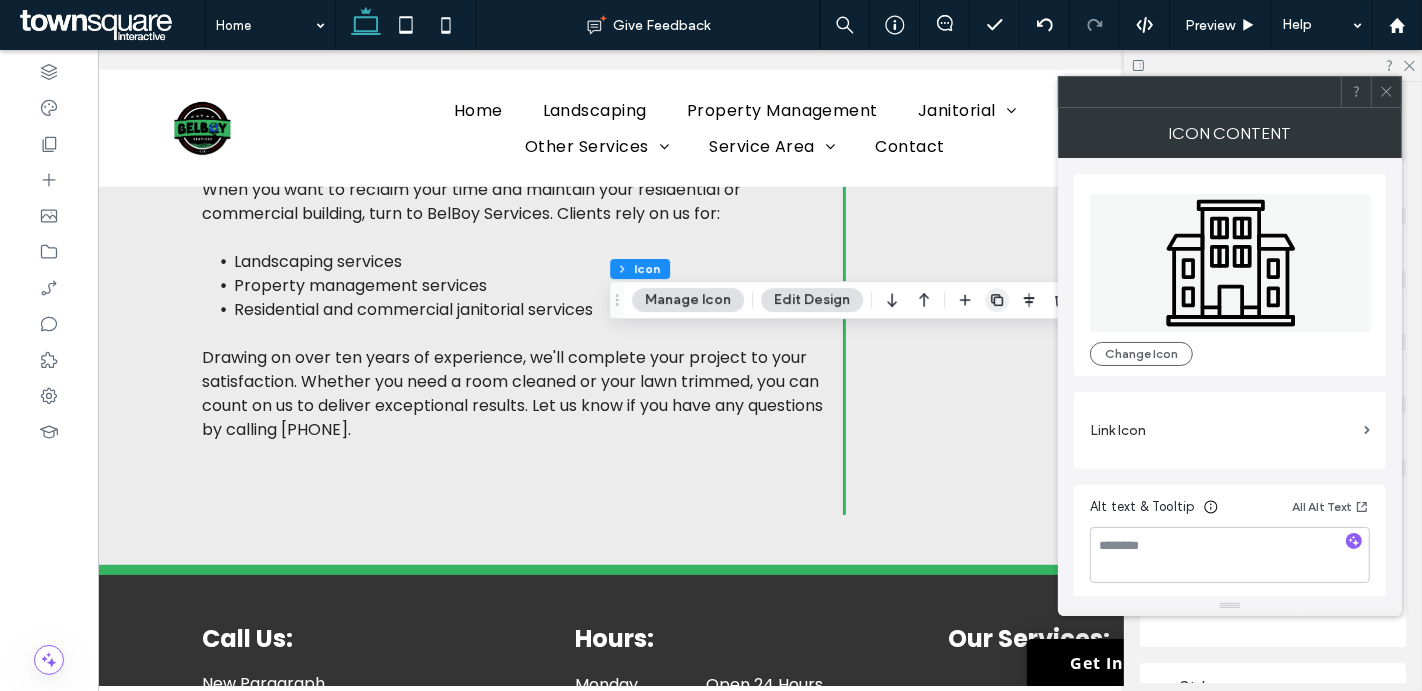 scroll, scrollTop: 0, scrollLeft: 0, axis: both 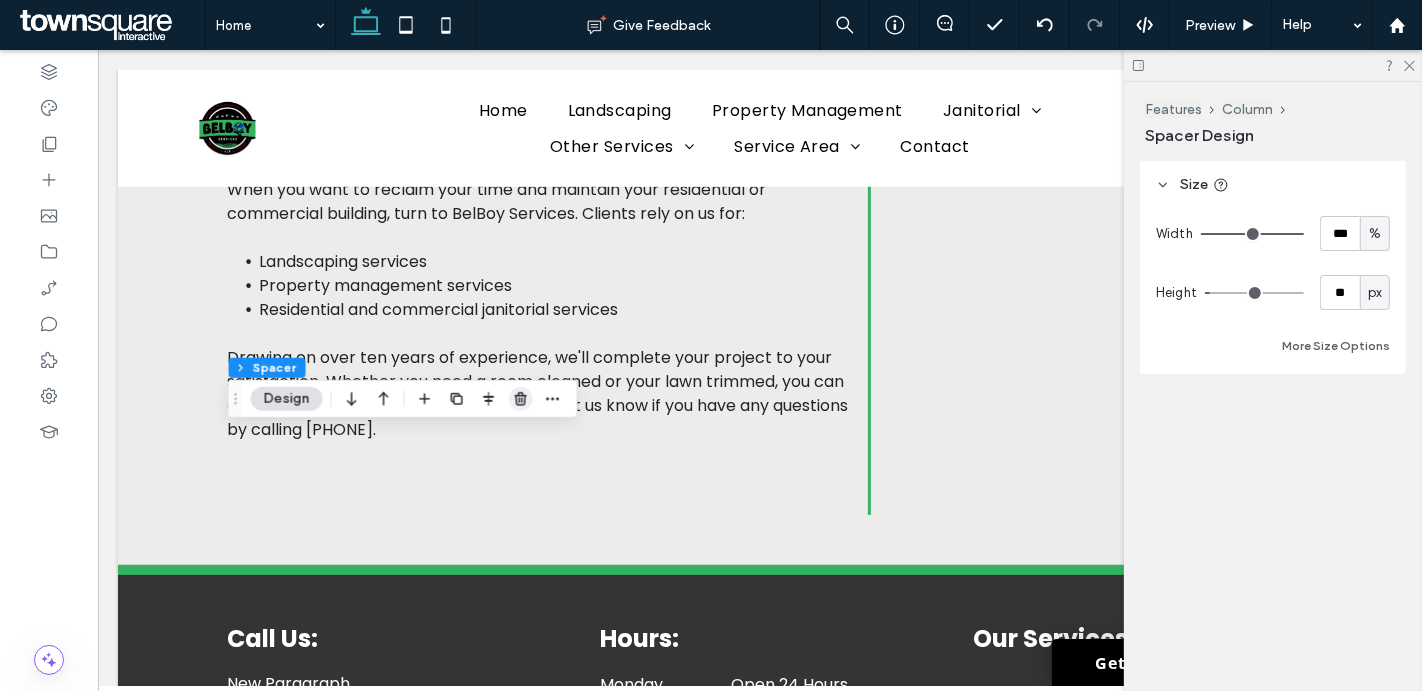 click 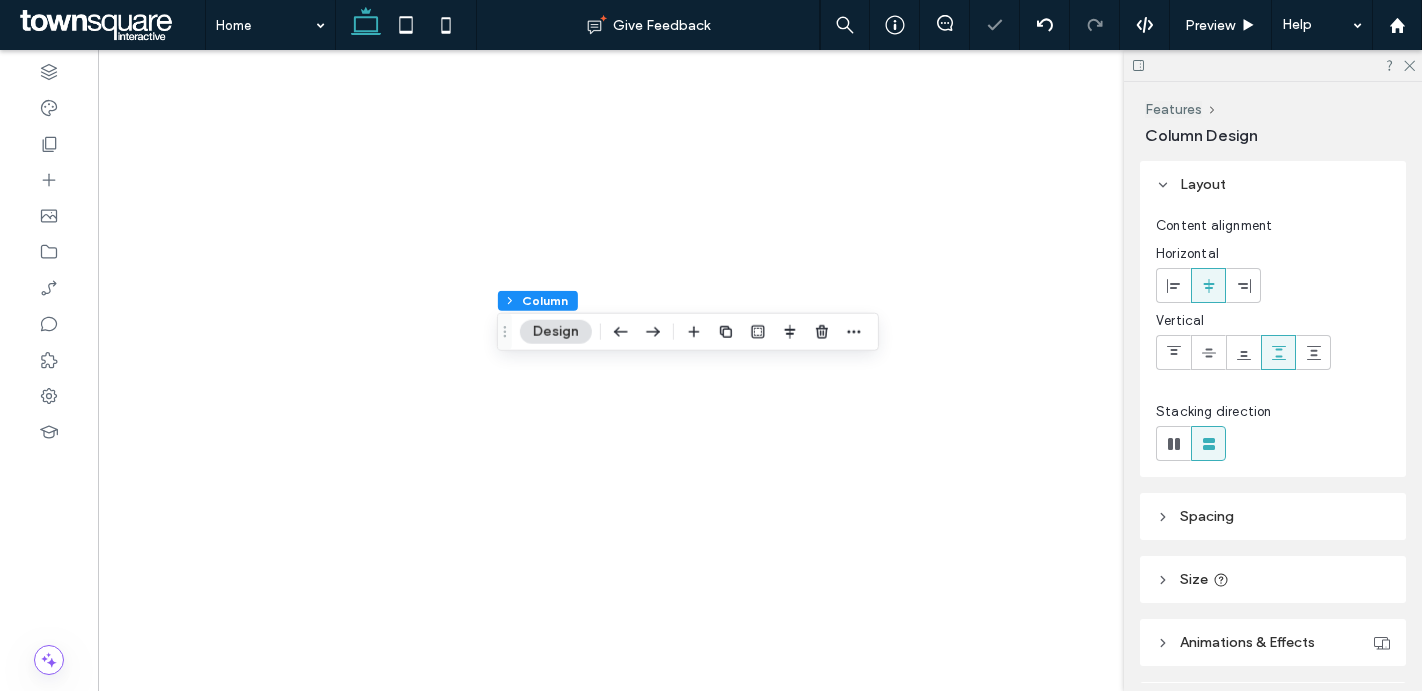 scroll, scrollTop: 0, scrollLeft: 0, axis: both 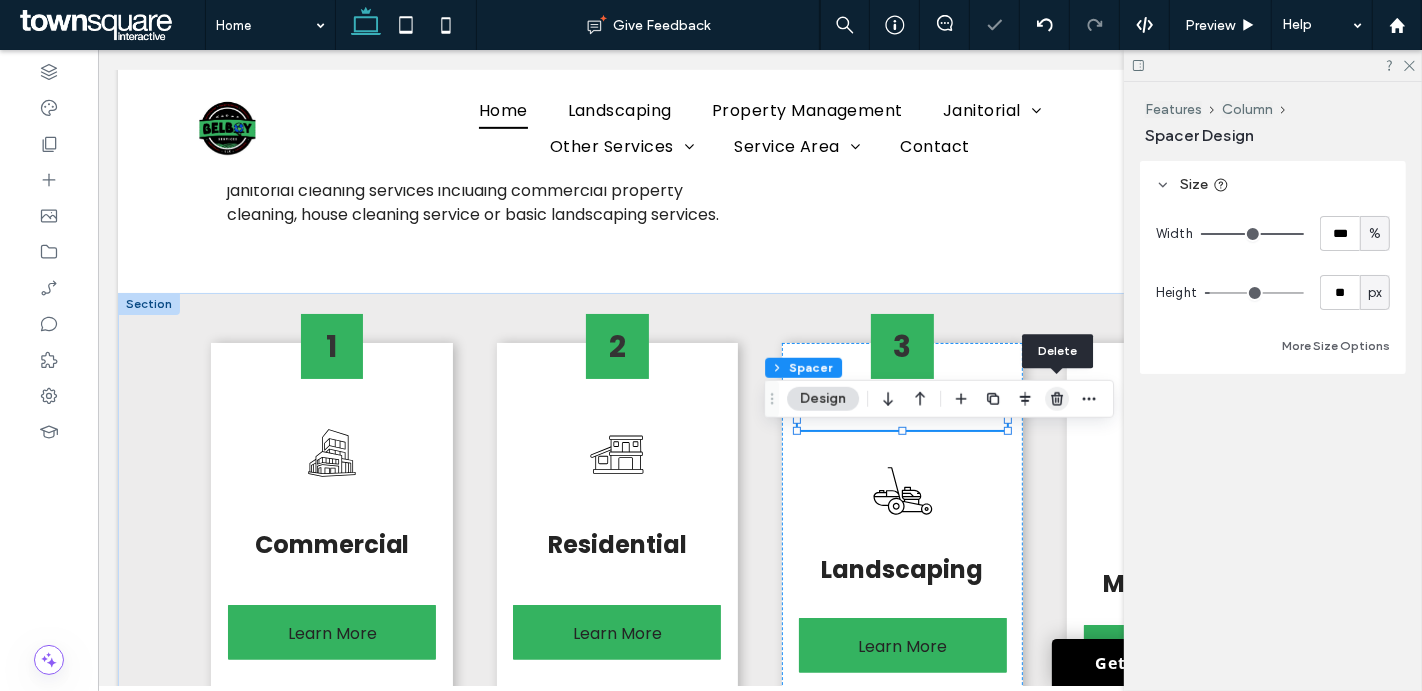 click 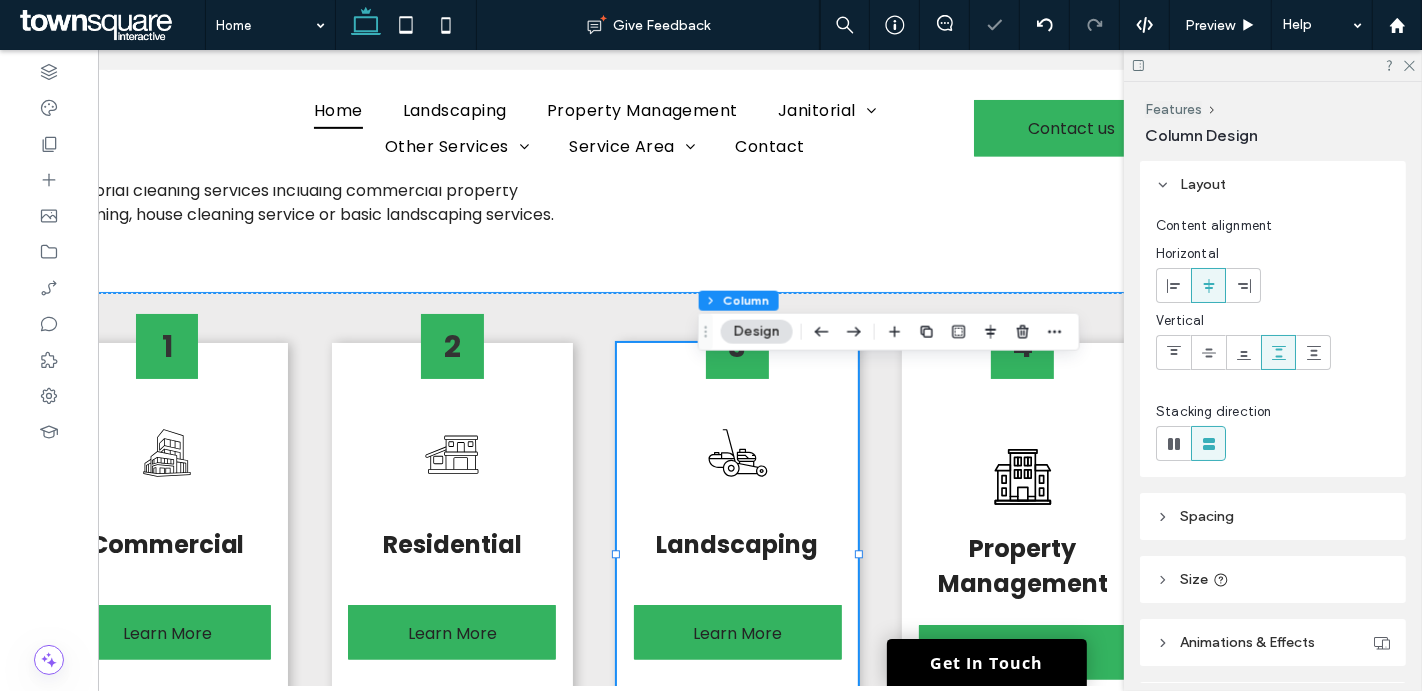 scroll, scrollTop: 0, scrollLeft: 166, axis: horizontal 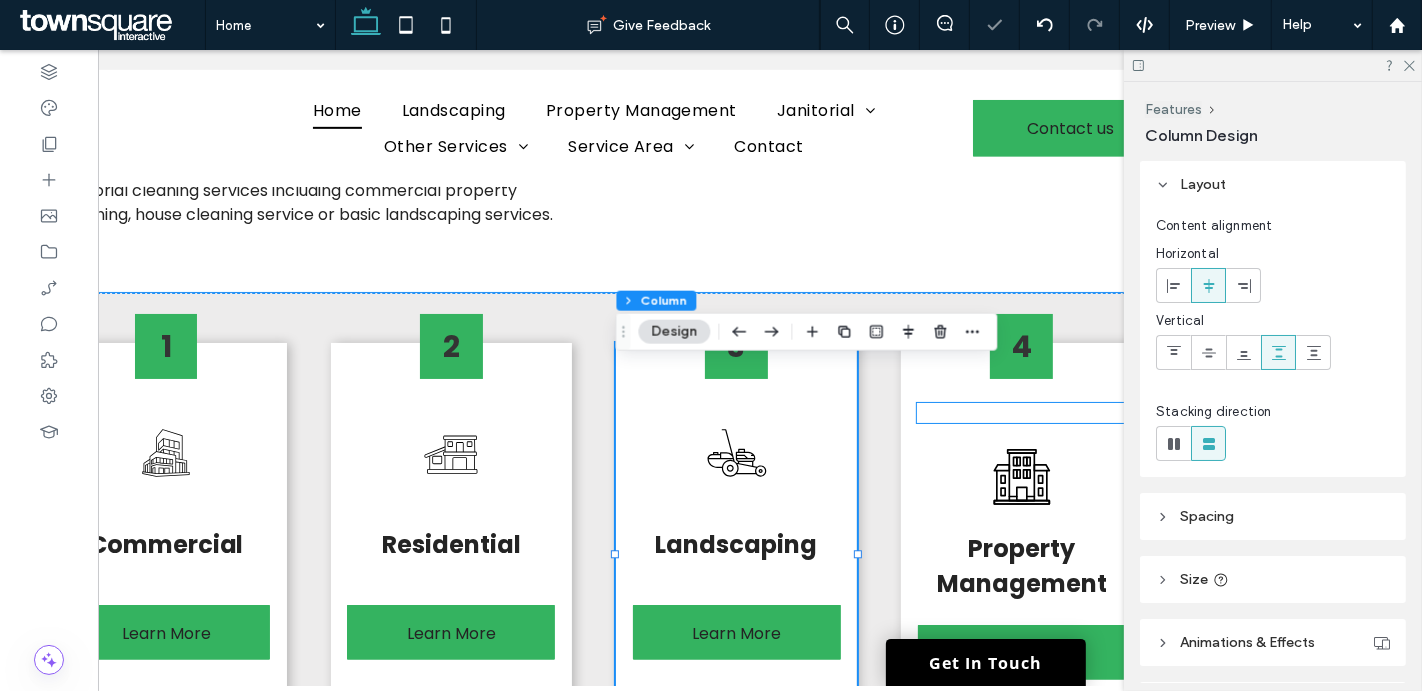 click at bounding box center [1022, 413] 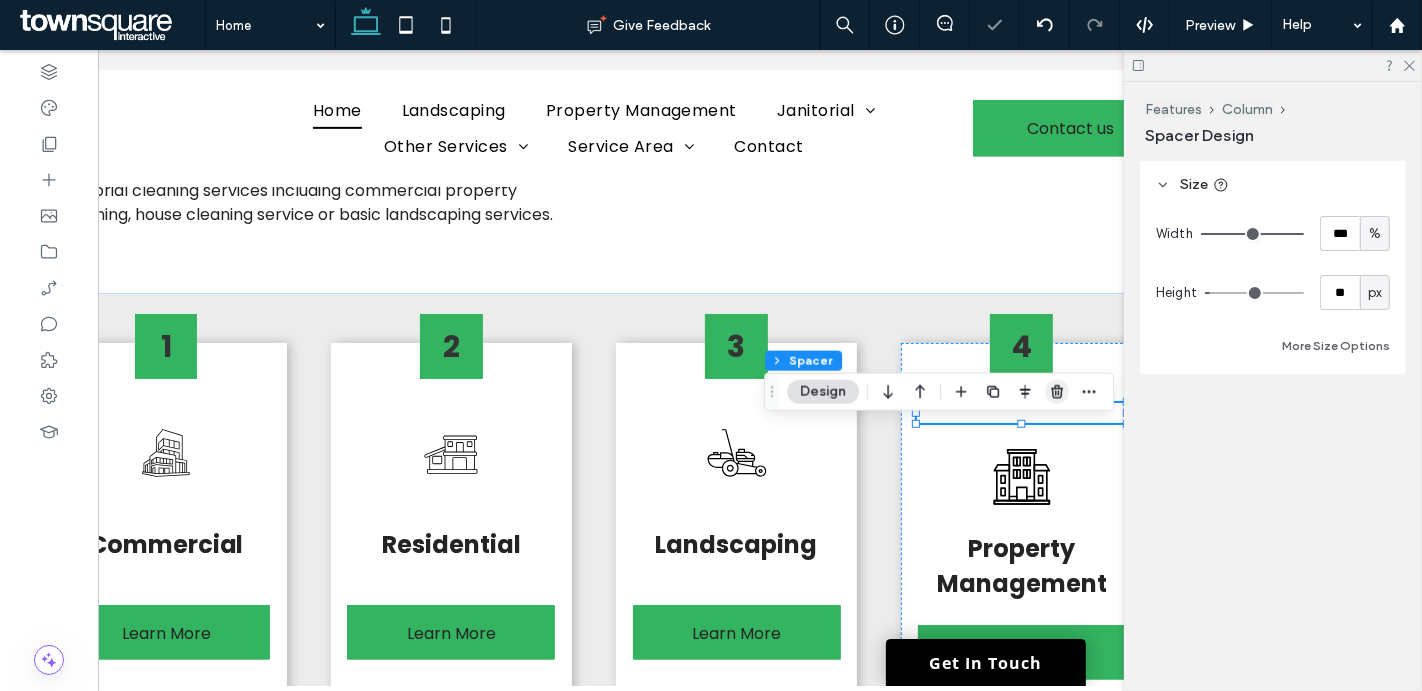 click 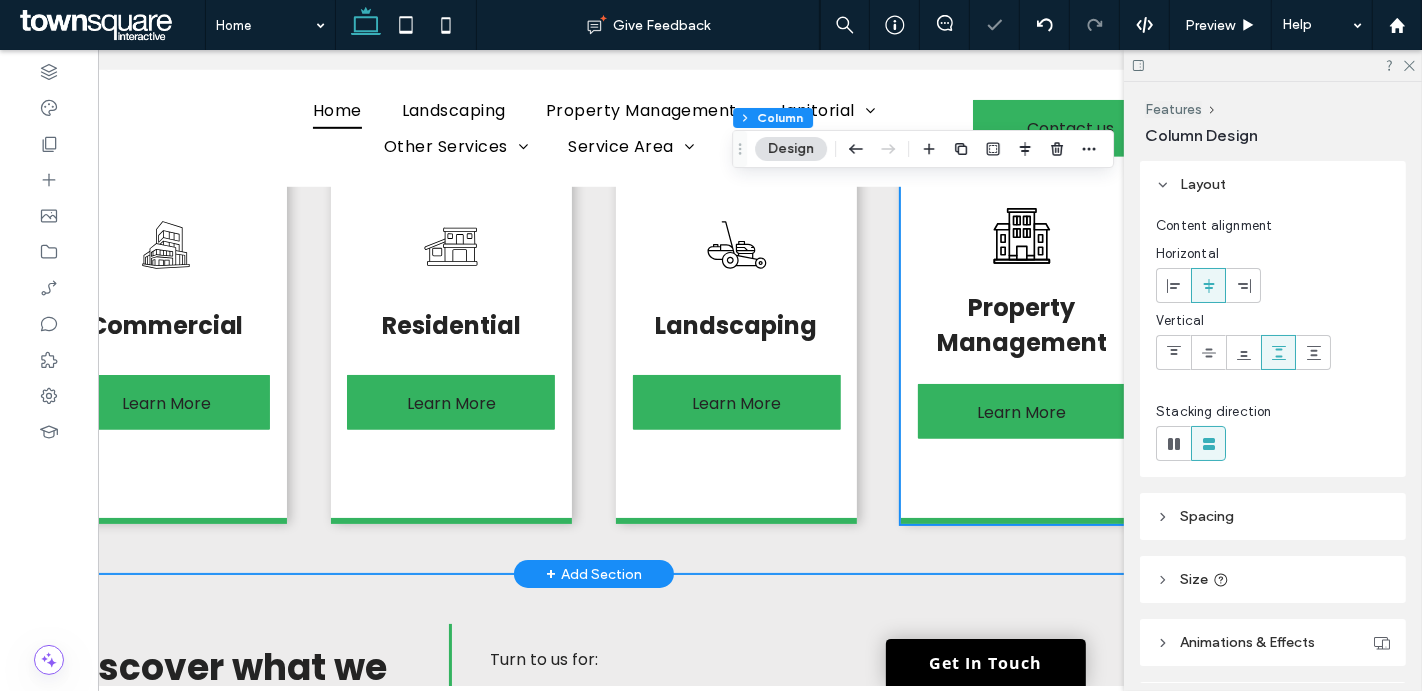 scroll, scrollTop: 1120, scrollLeft: 0, axis: vertical 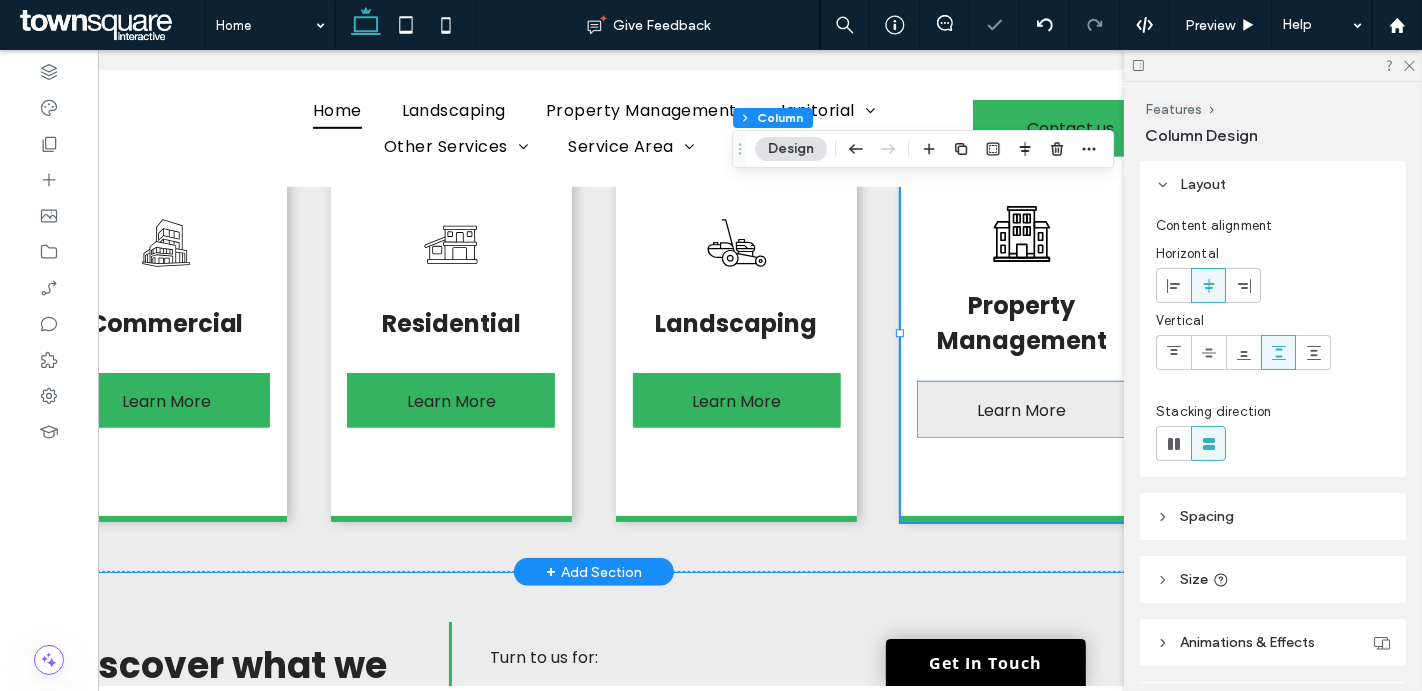 click on "Learn More" at bounding box center [1022, 410] 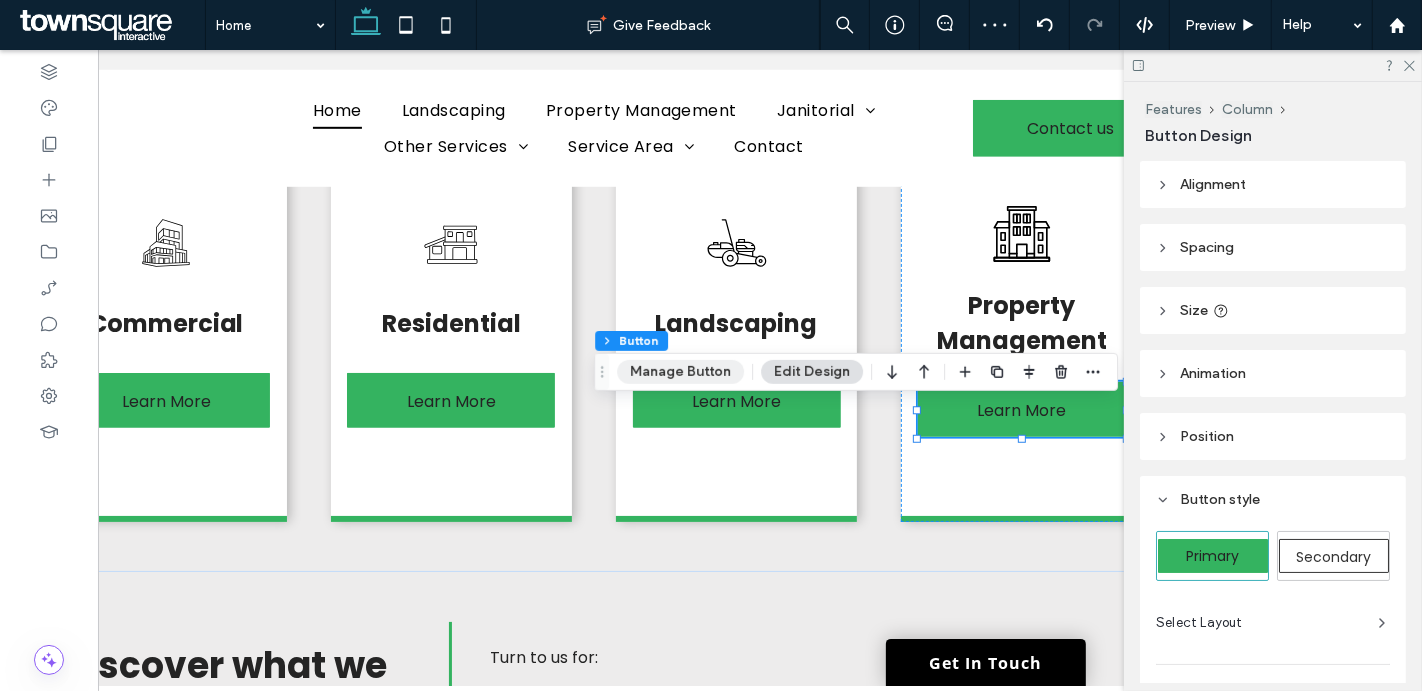 click on "Manage Button" at bounding box center (680, 372) 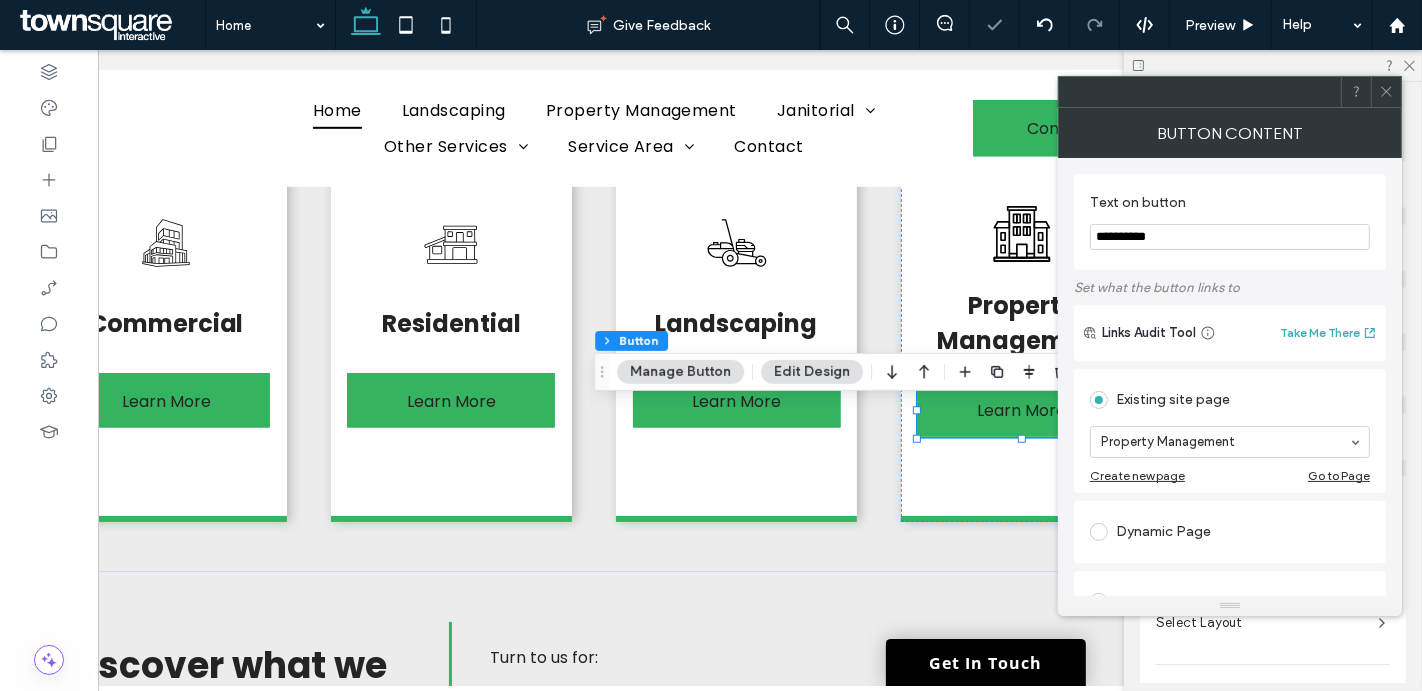click 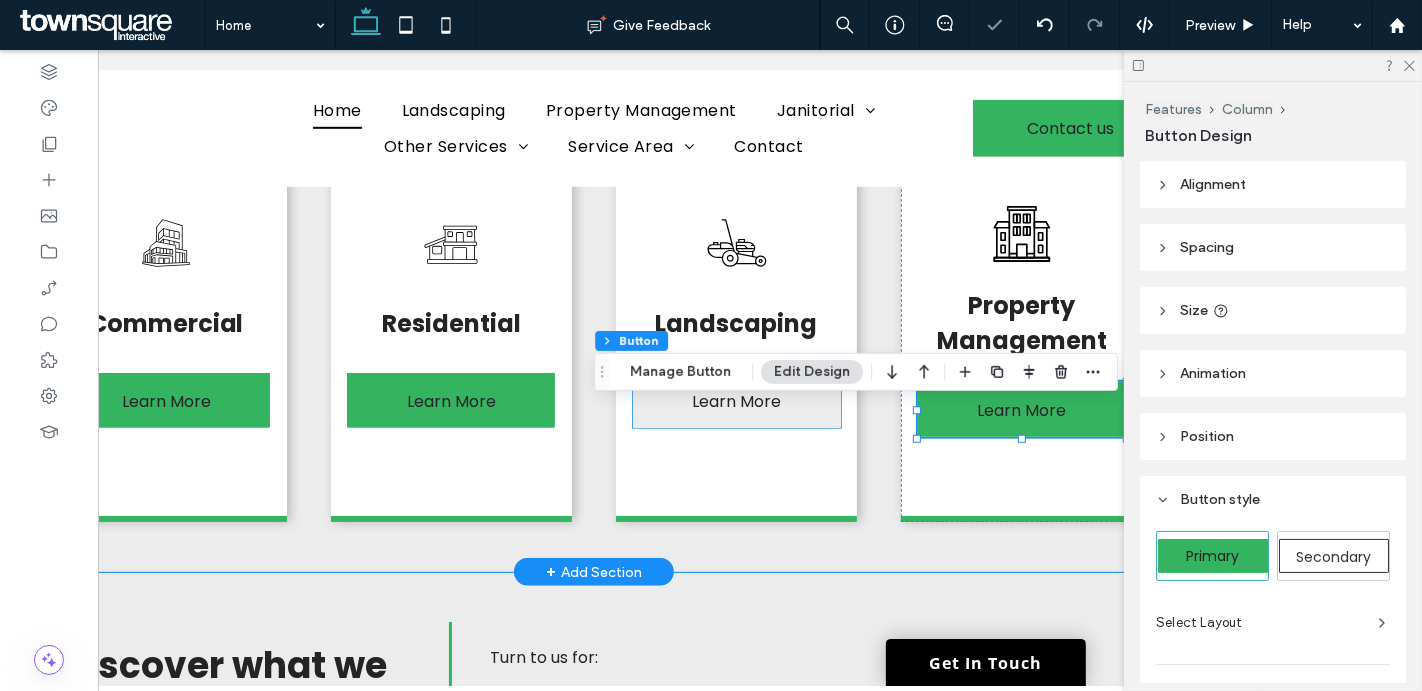 click on "Learn More" at bounding box center (737, 401) 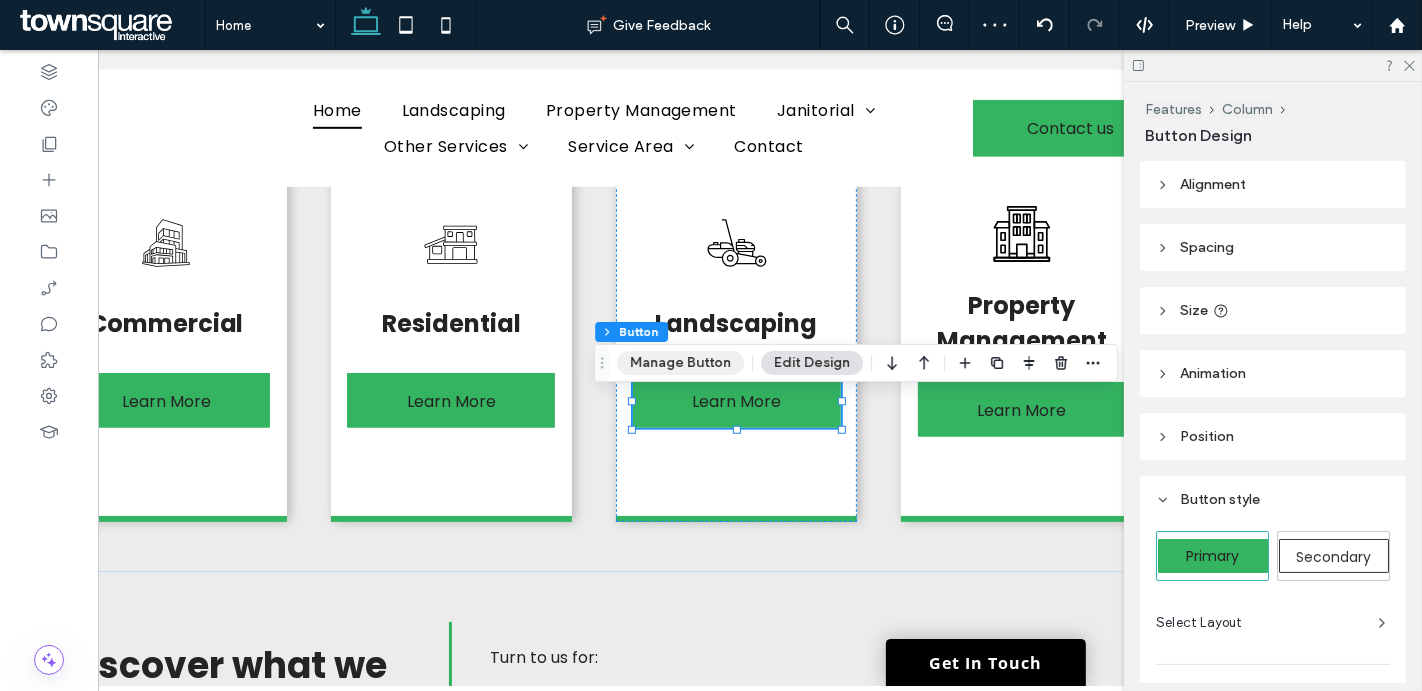 click on "Manage Button" at bounding box center [680, 363] 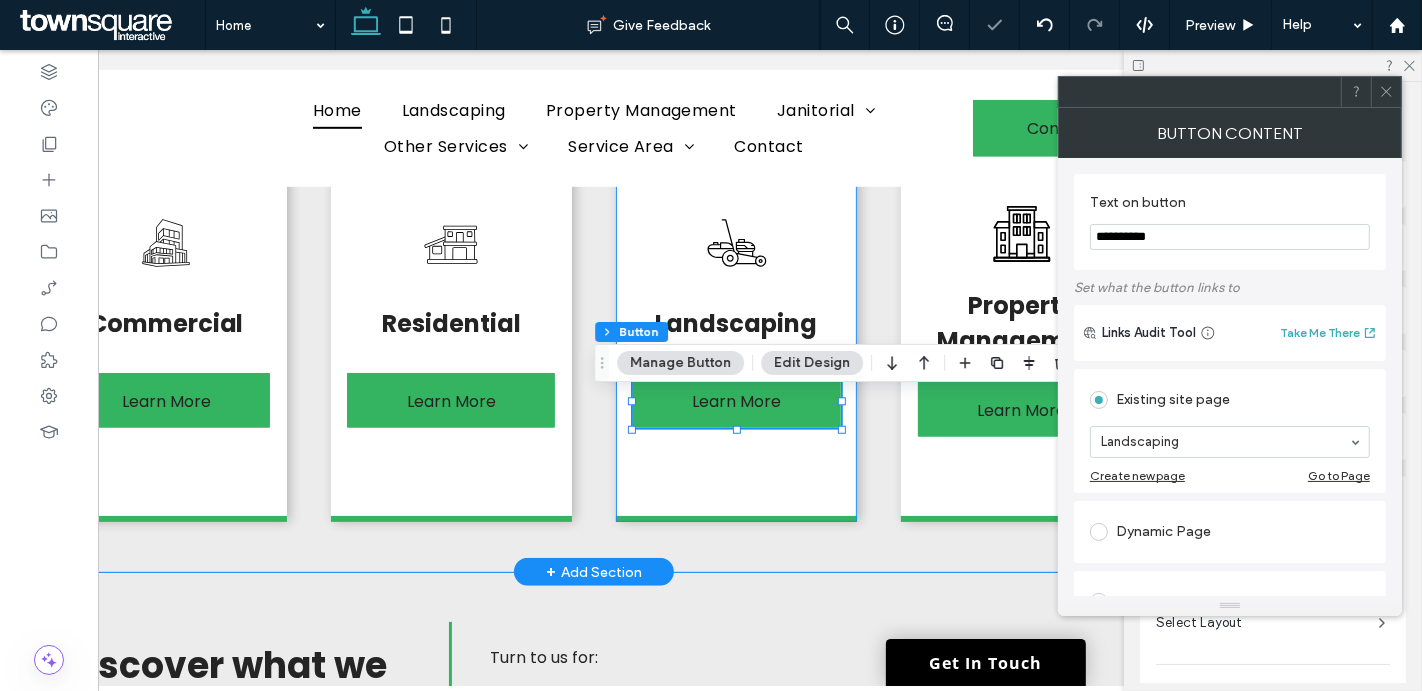 click on "3
Landscaping
Learn More" at bounding box center [737, 333] 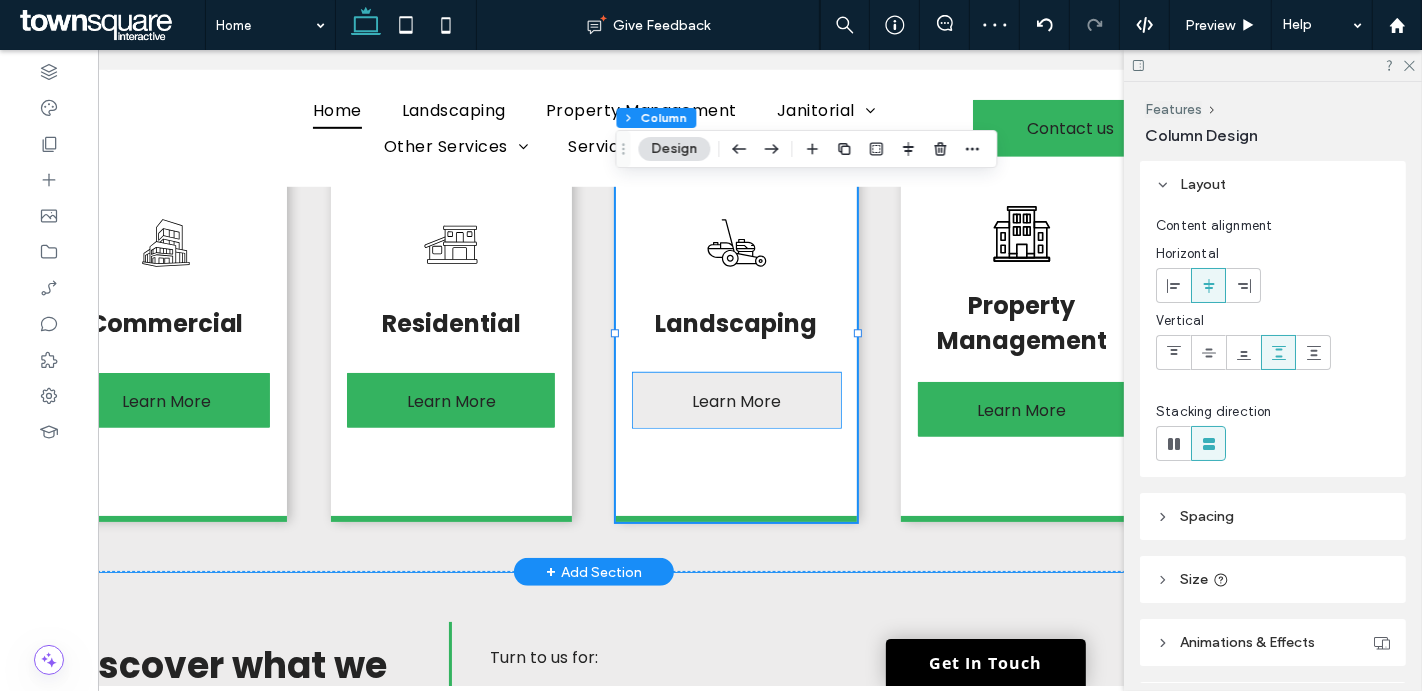 click on "Learn More" at bounding box center (737, 401) 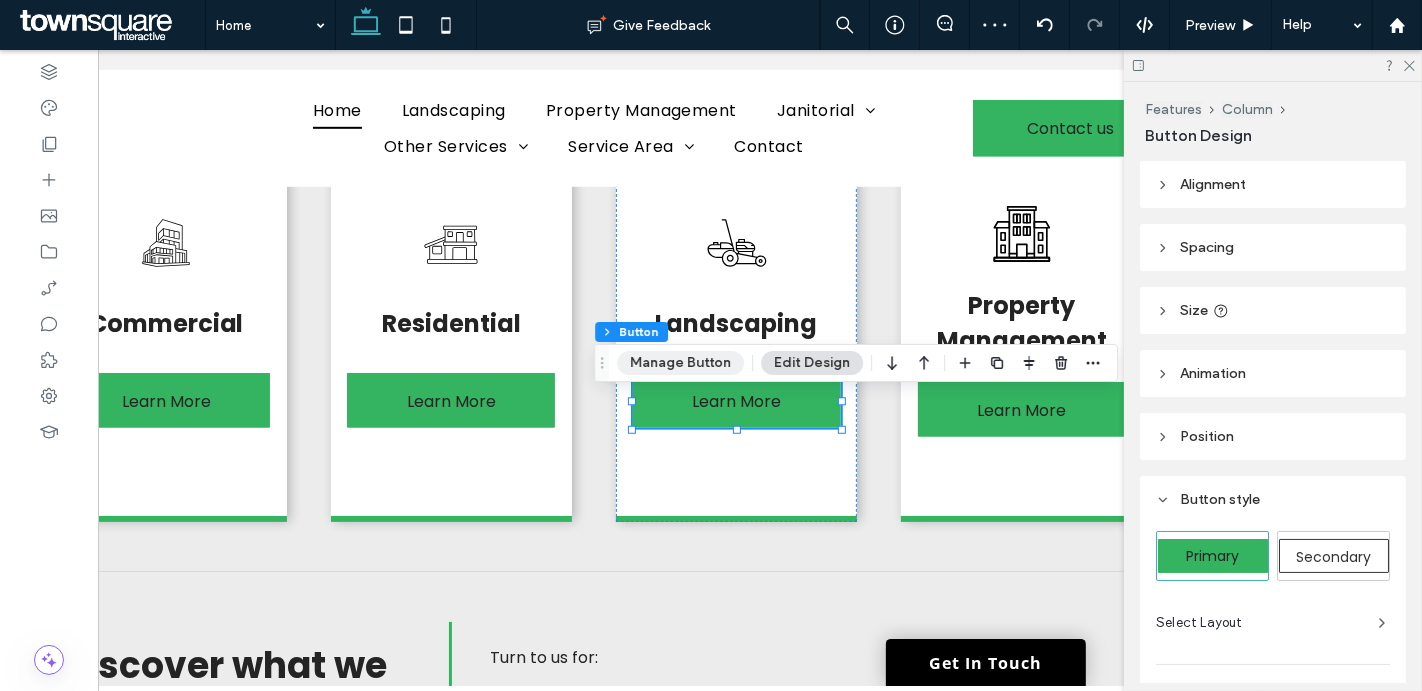 click on "Manage Button" at bounding box center [680, 363] 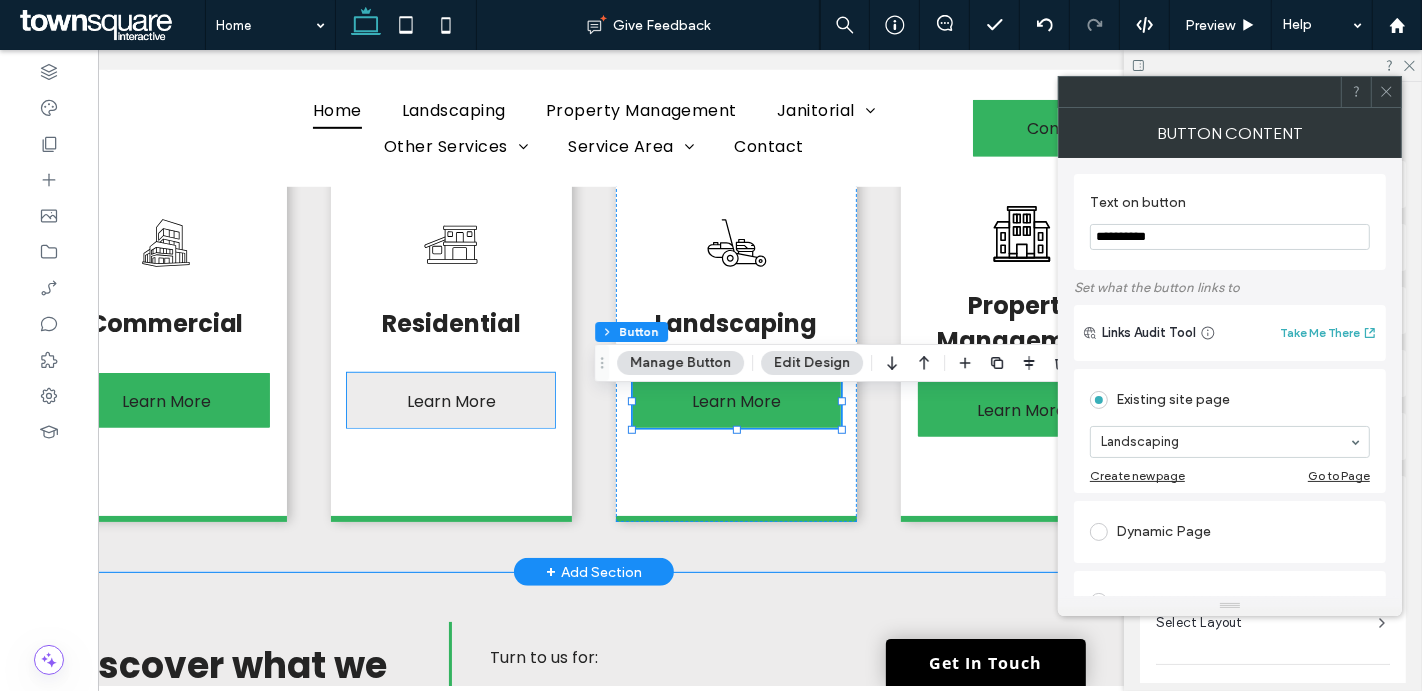 click on "Learn More" at bounding box center (452, 400) 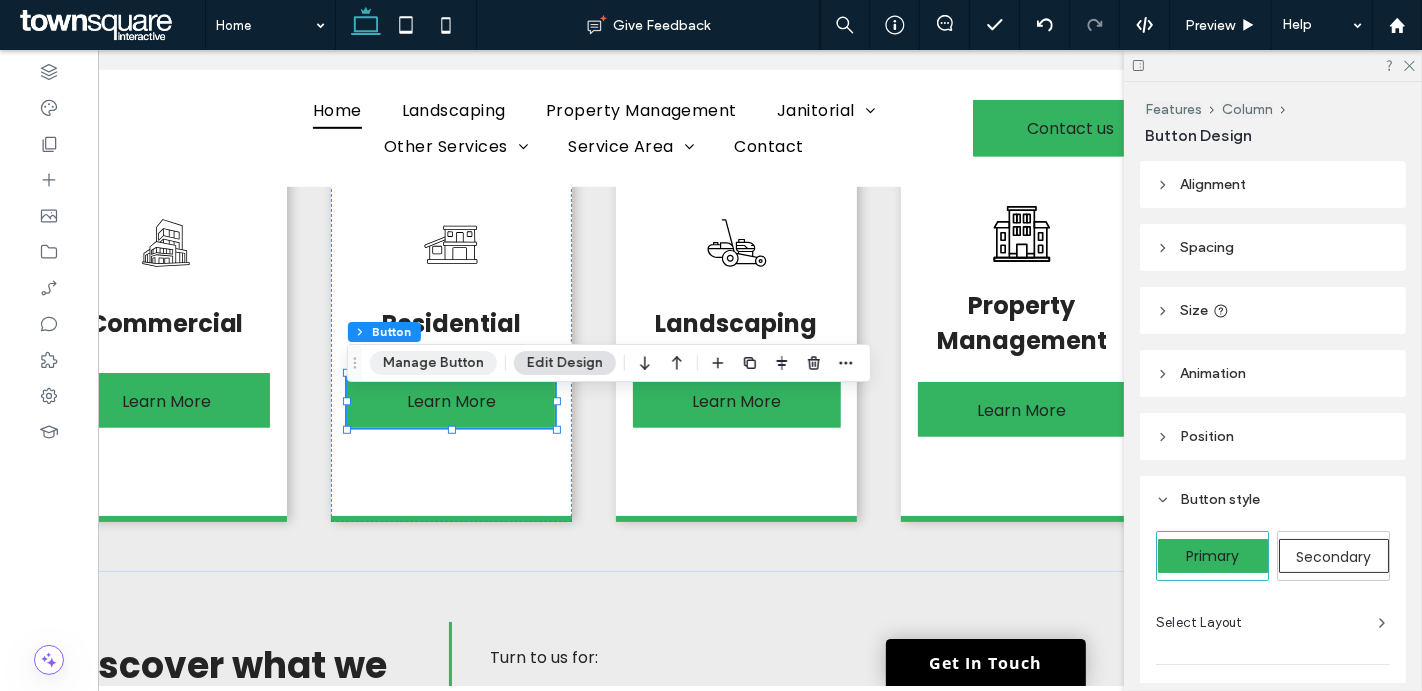 click on "Manage Button" at bounding box center [433, 363] 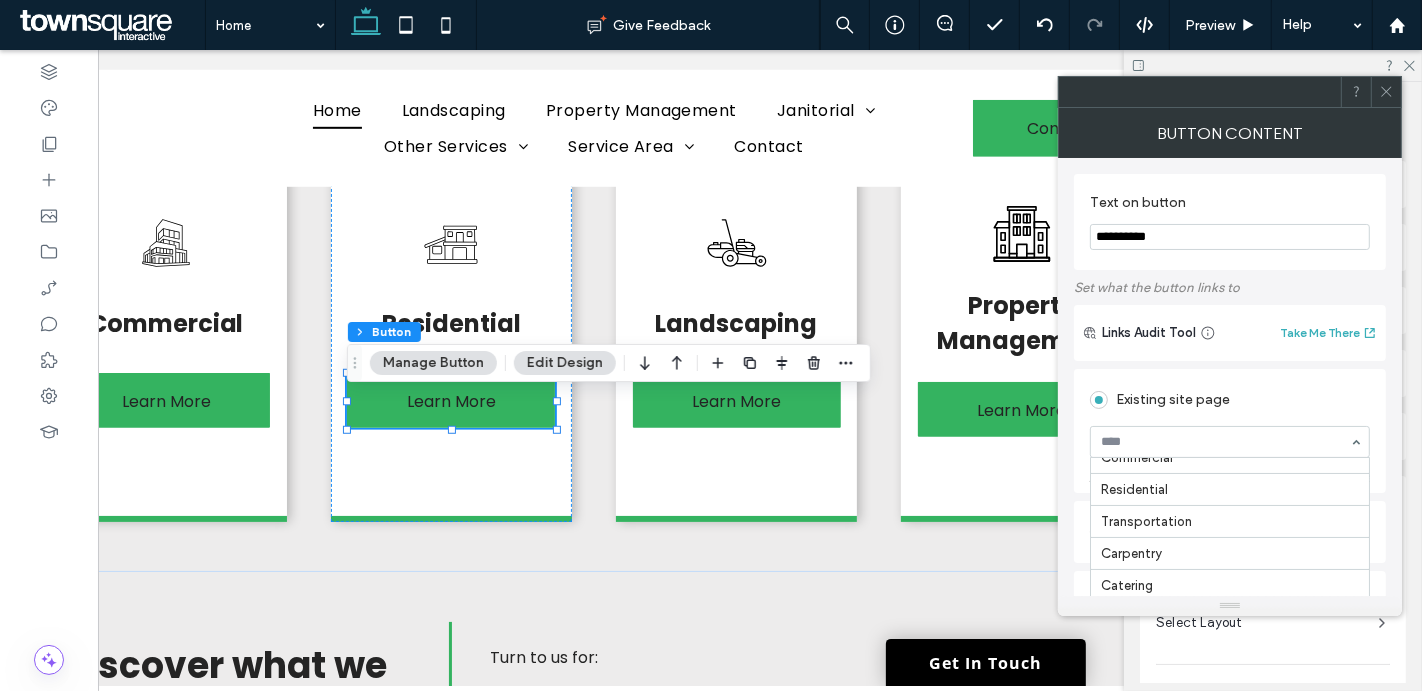 scroll, scrollTop: 115, scrollLeft: 0, axis: vertical 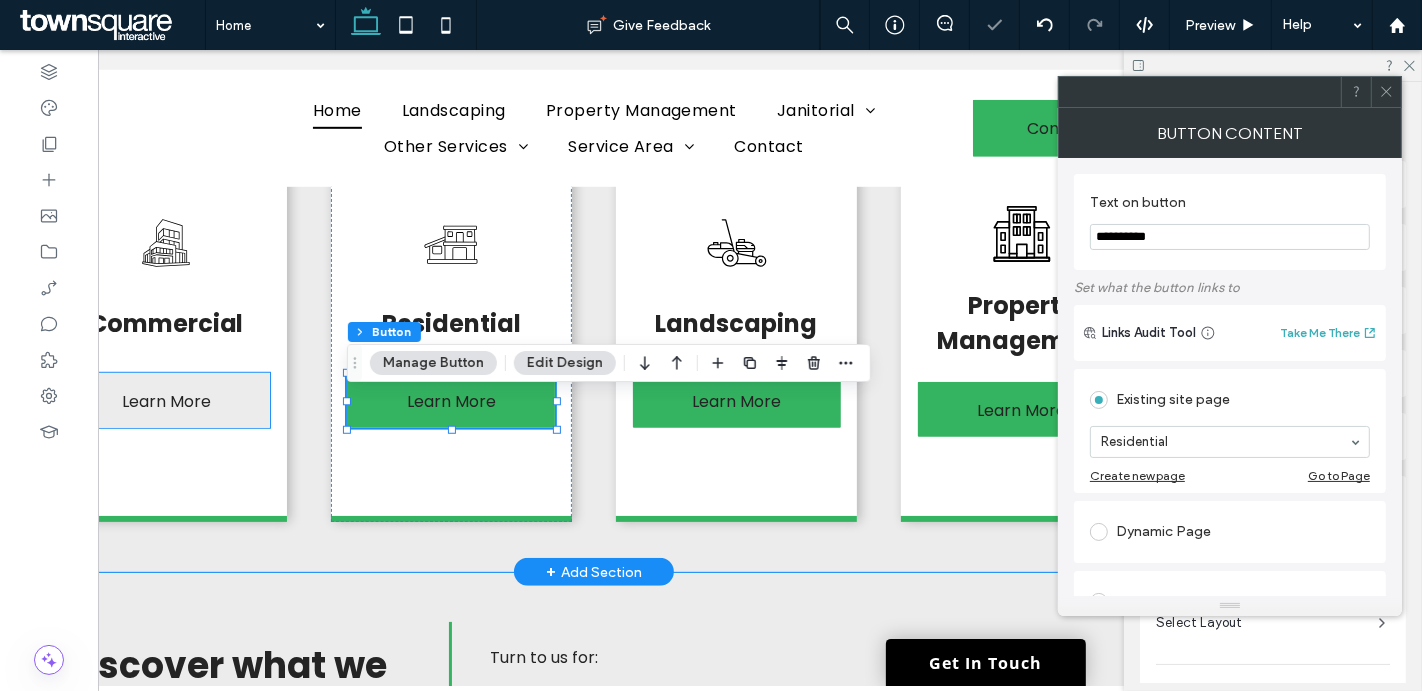click on "Learn More" at bounding box center [167, 400] 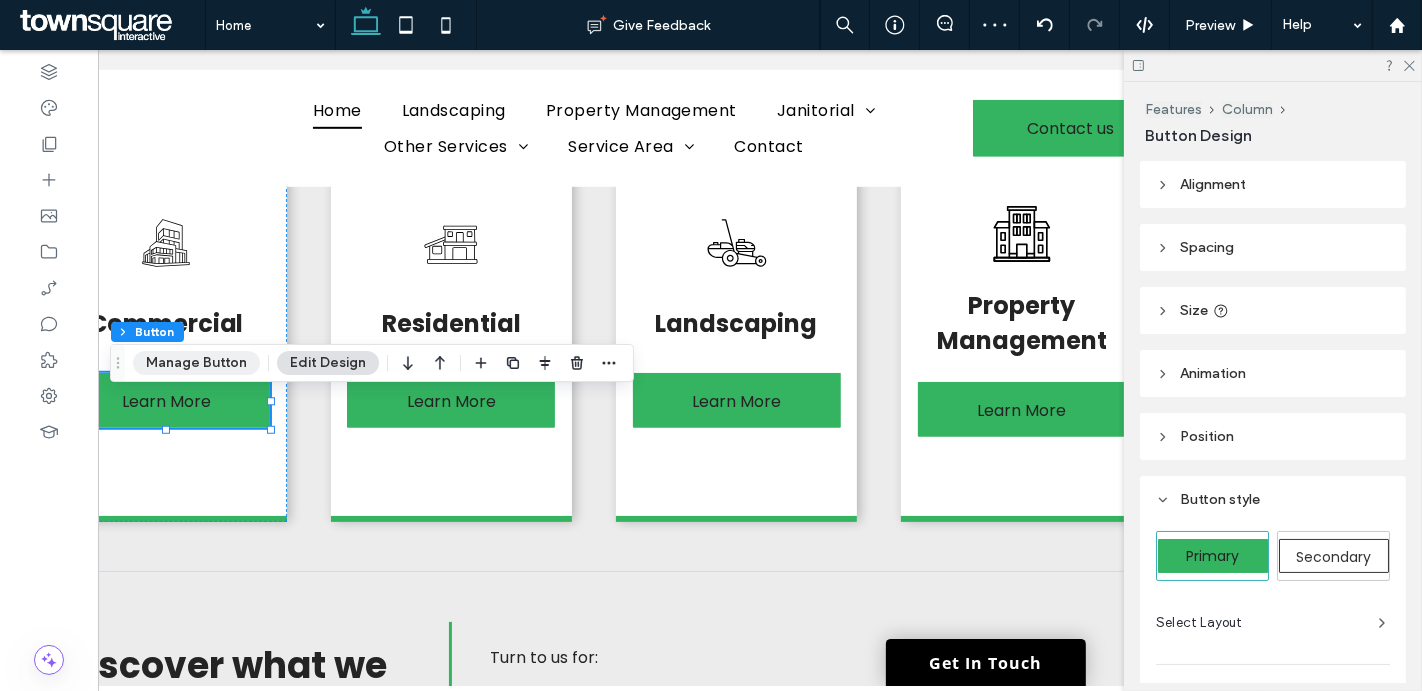 click on "Manage Button" at bounding box center [196, 363] 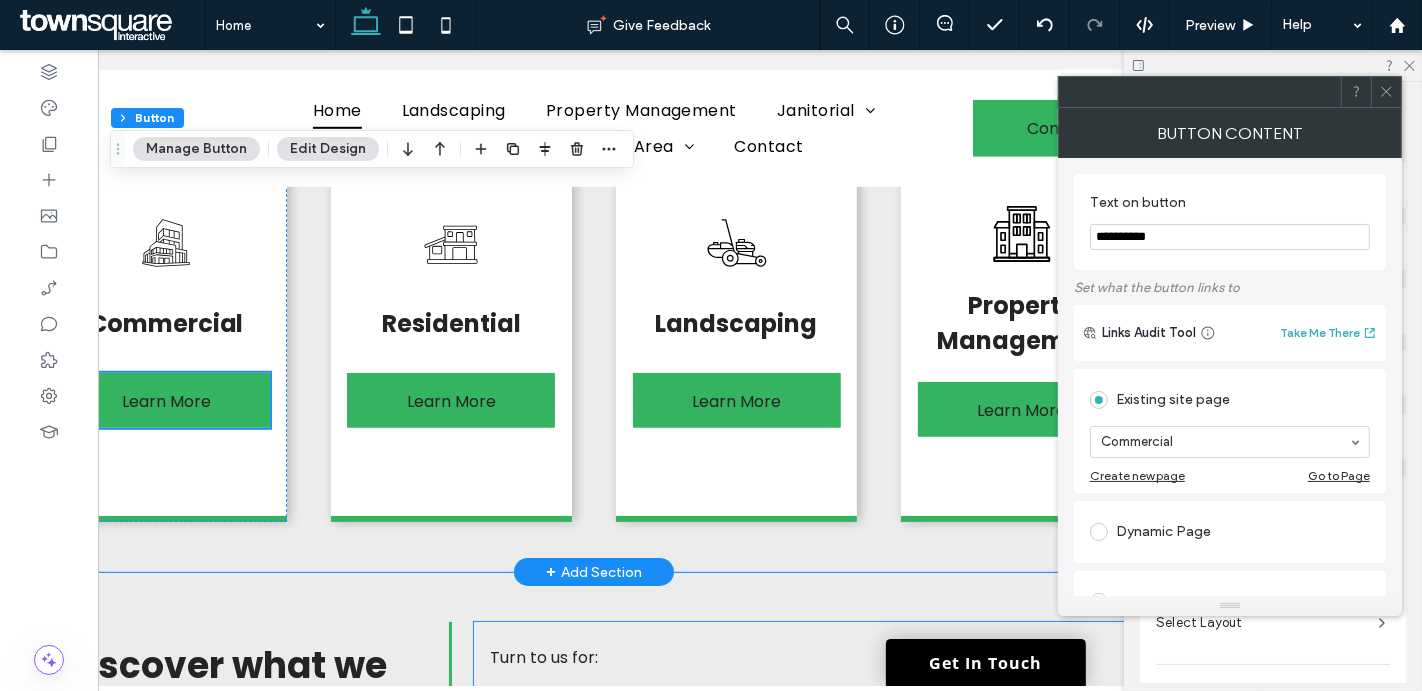 scroll, scrollTop: 1374, scrollLeft: 0, axis: vertical 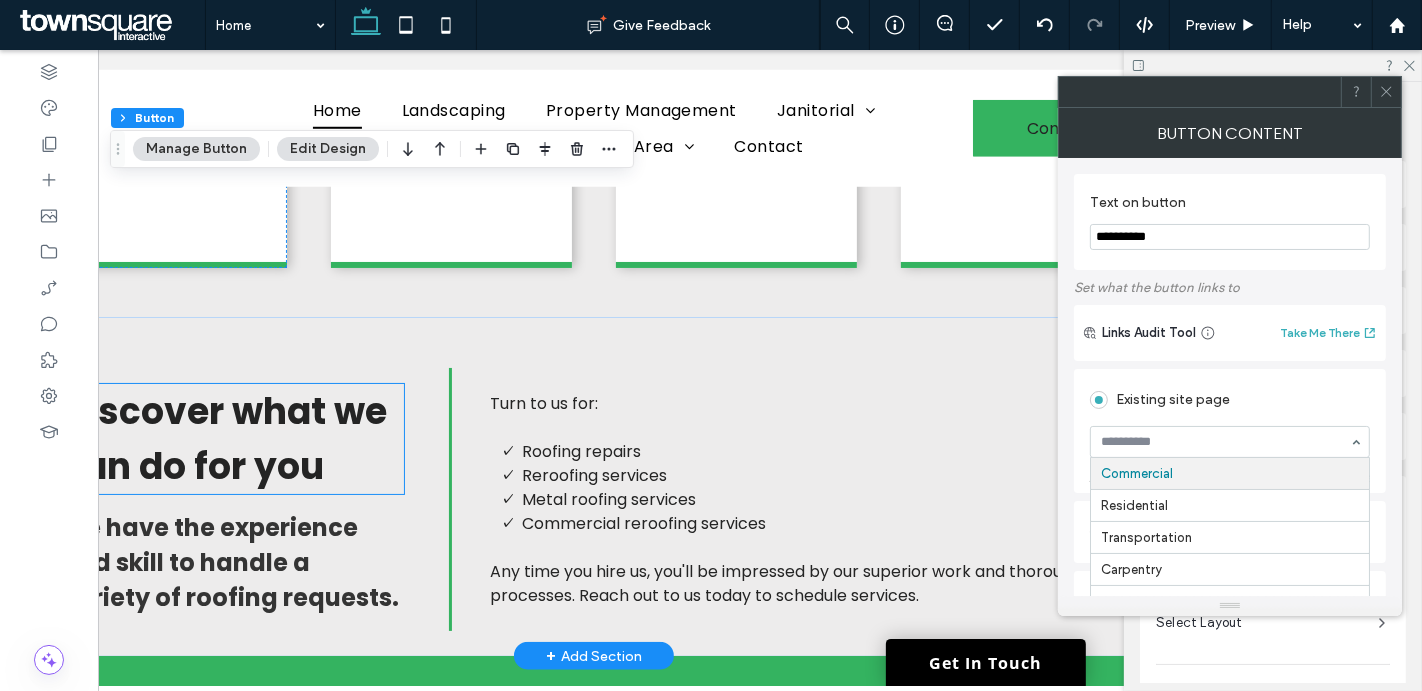 click on "Discover what we can do for you" at bounding box center [225, 439] 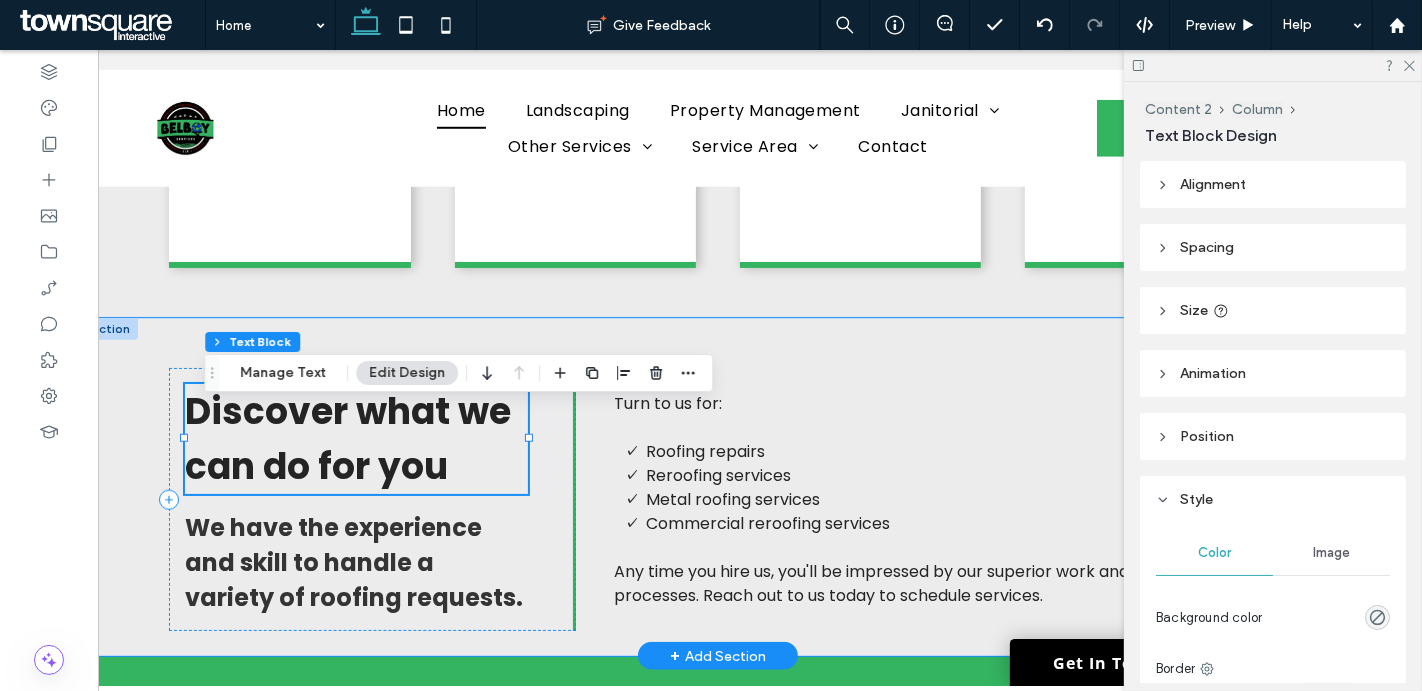 scroll, scrollTop: 0, scrollLeft: 10, axis: horizontal 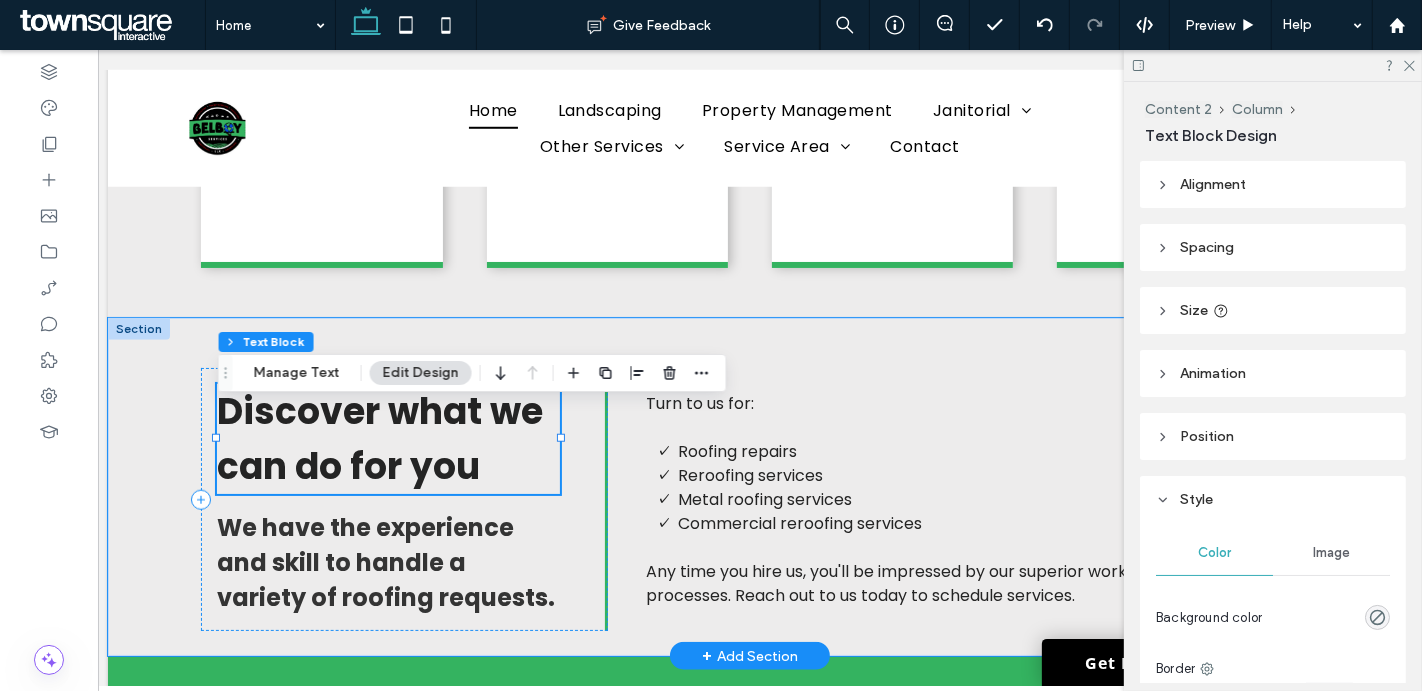 click on "Discover what we can do for you" at bounding box center [379, 439] 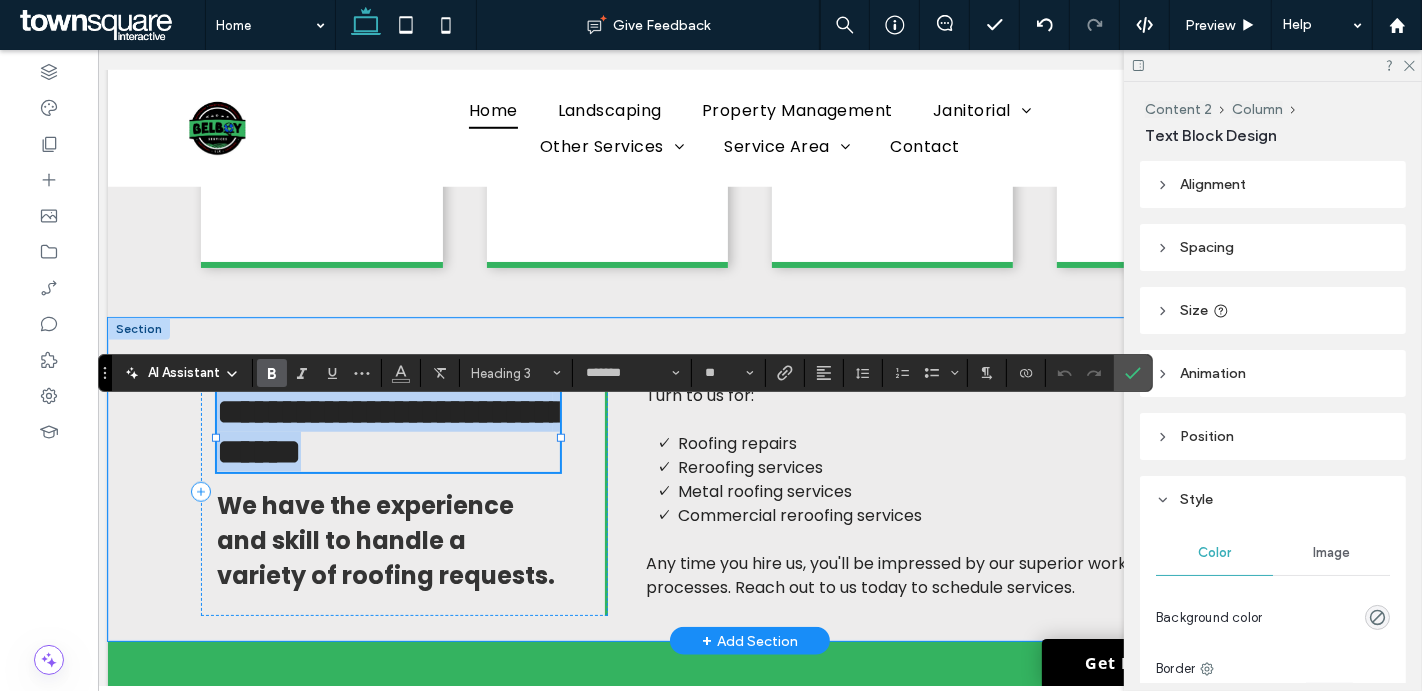 paste 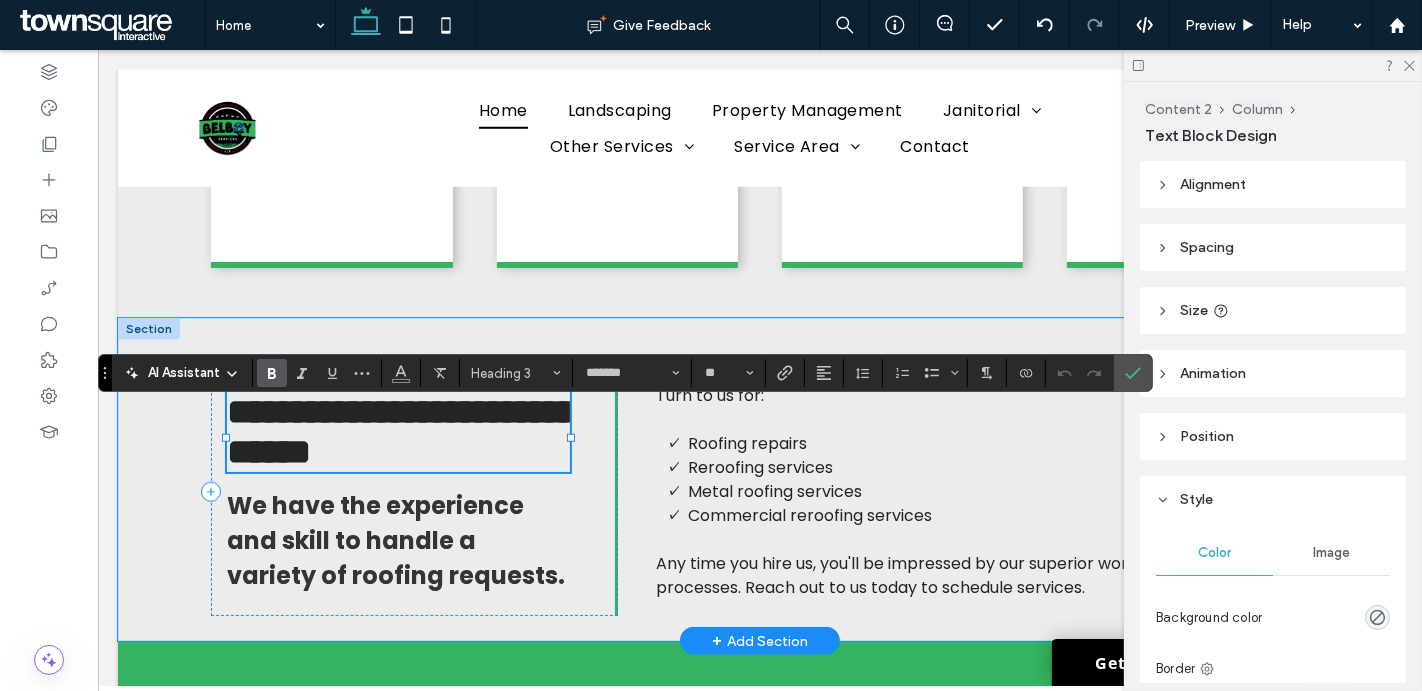type on "**" 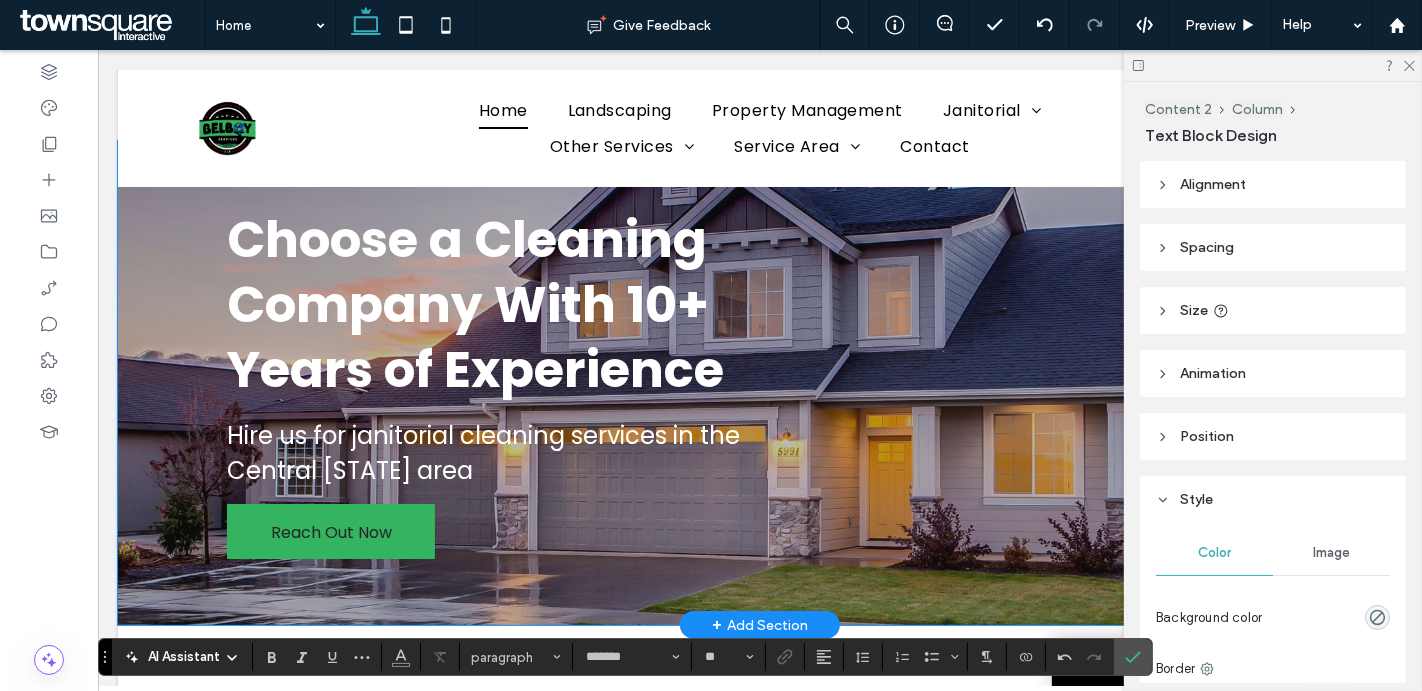 scroll, scrollTop: 323, scrollLeft: 0, axis: vertical 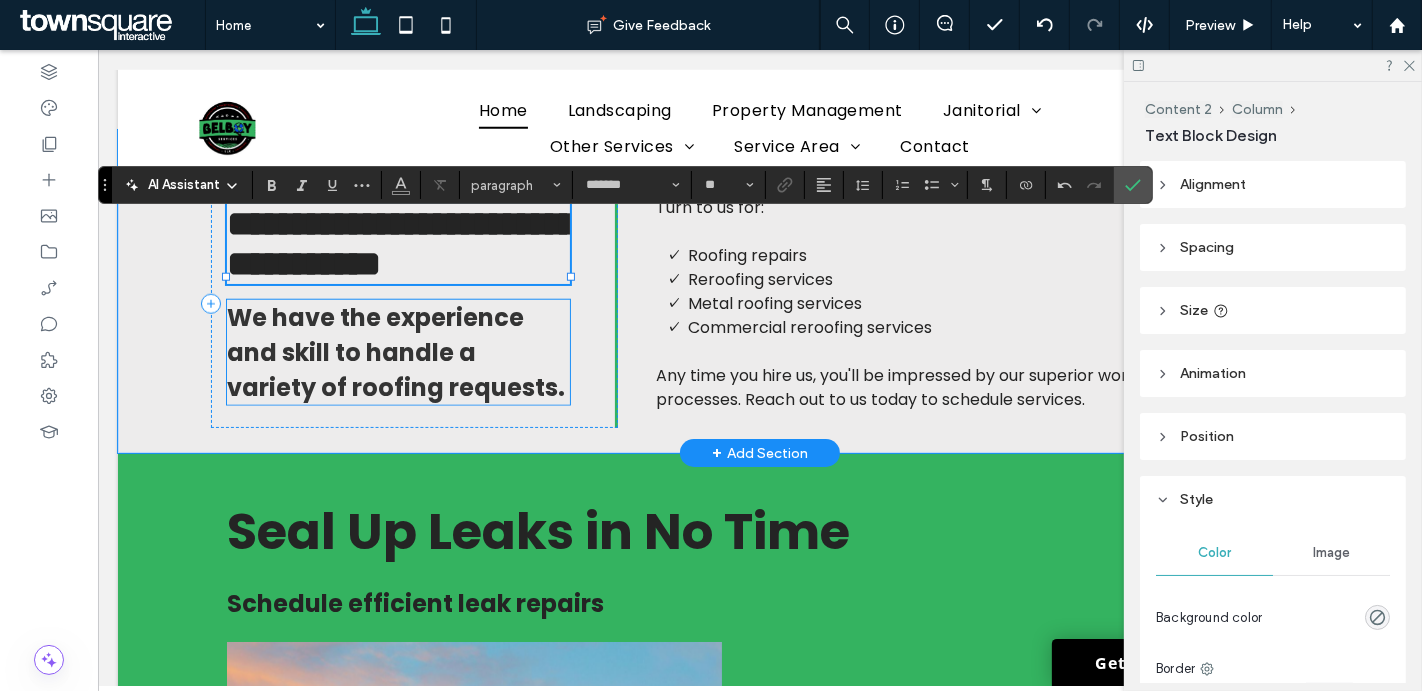 click on "We have the experience and skill to handle a variety of roofing requests." at bounding box center (395, 352) 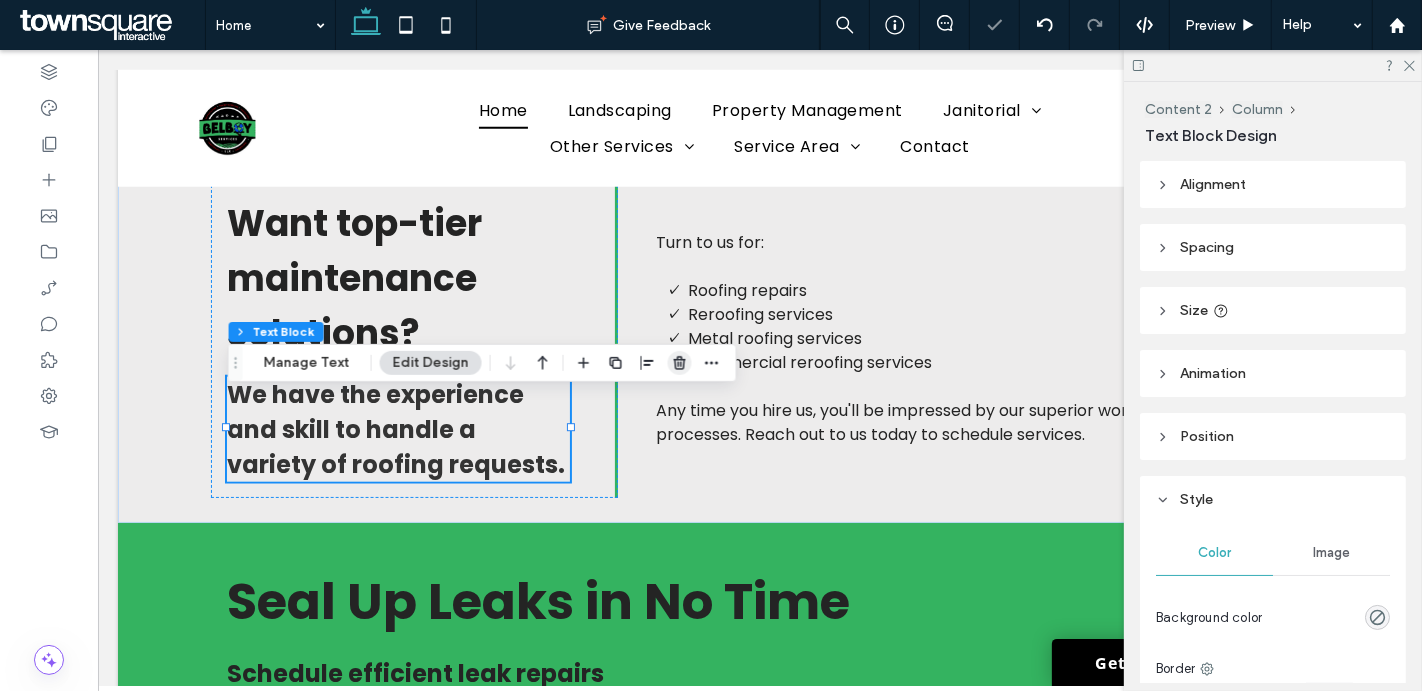 click 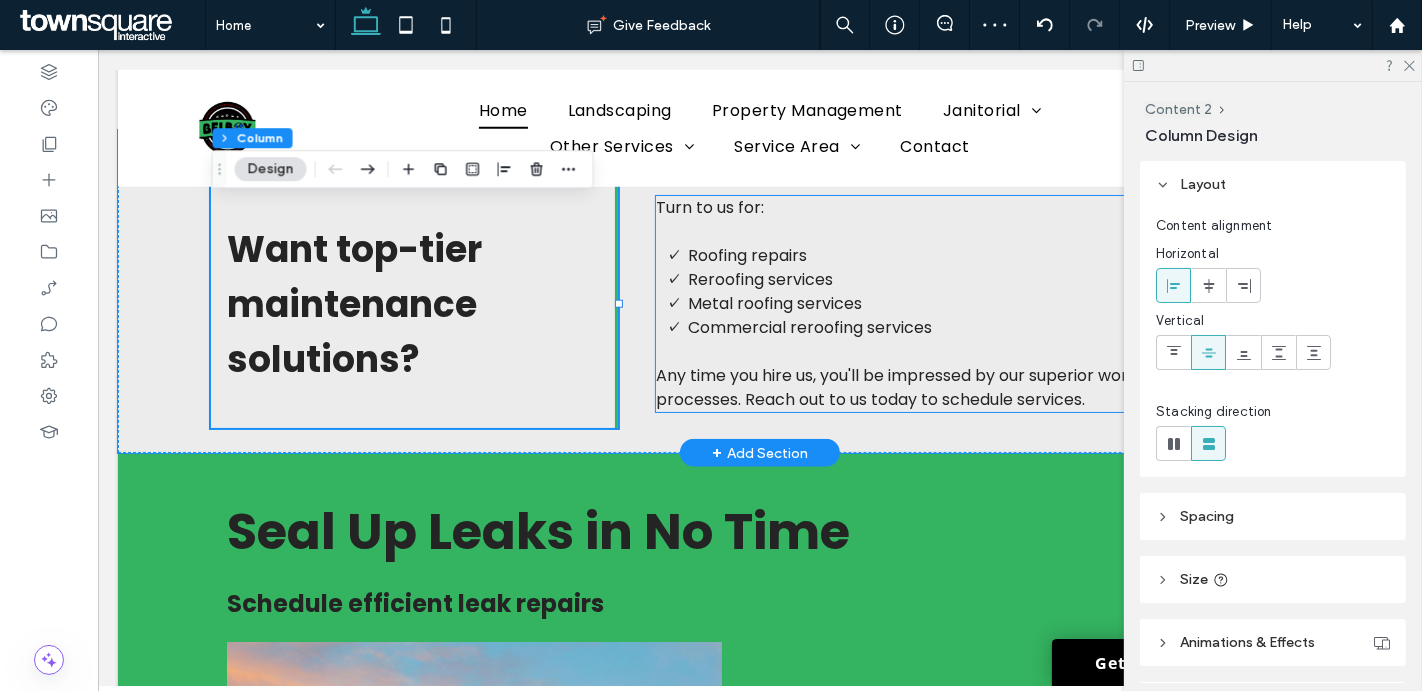 click on "Roofing repairs" at bounding box center [746, 255] 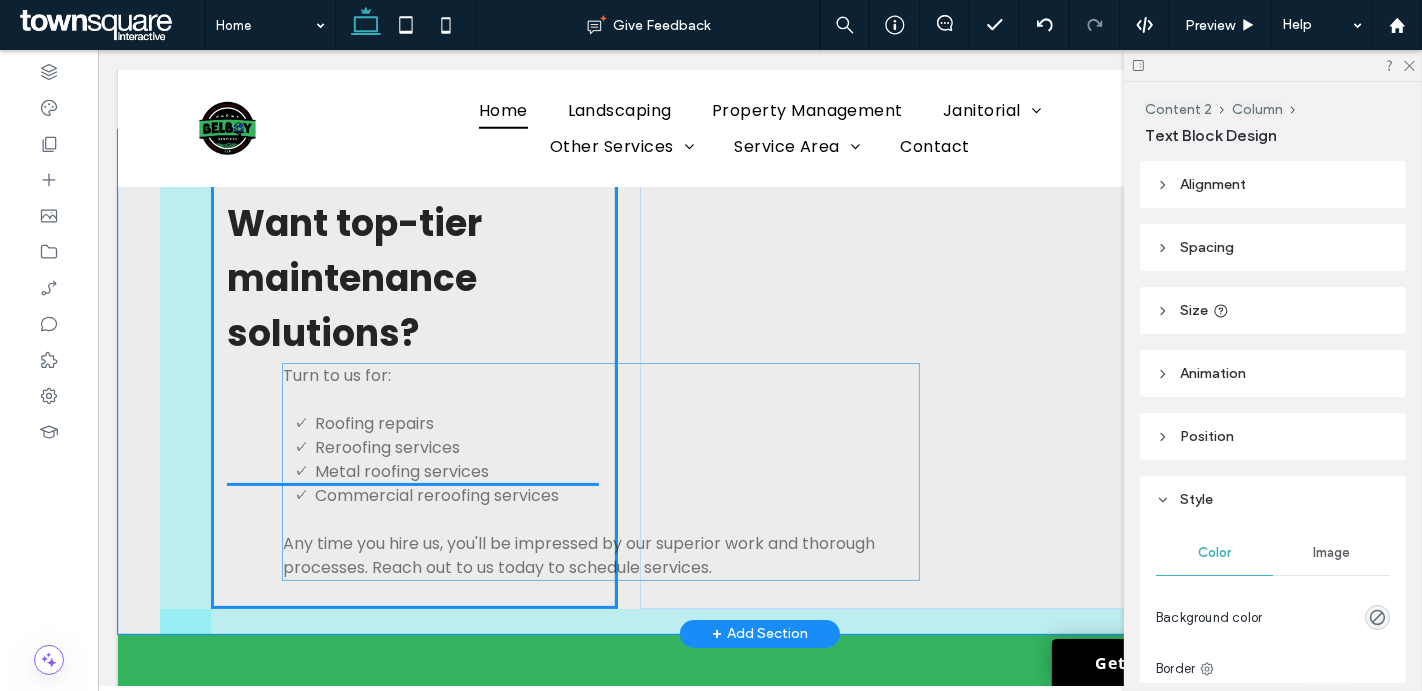 drag, startPoint x: 850, startPoint y: 248, endPoint x: 473, endPoint y: 395, distance: 404.64554 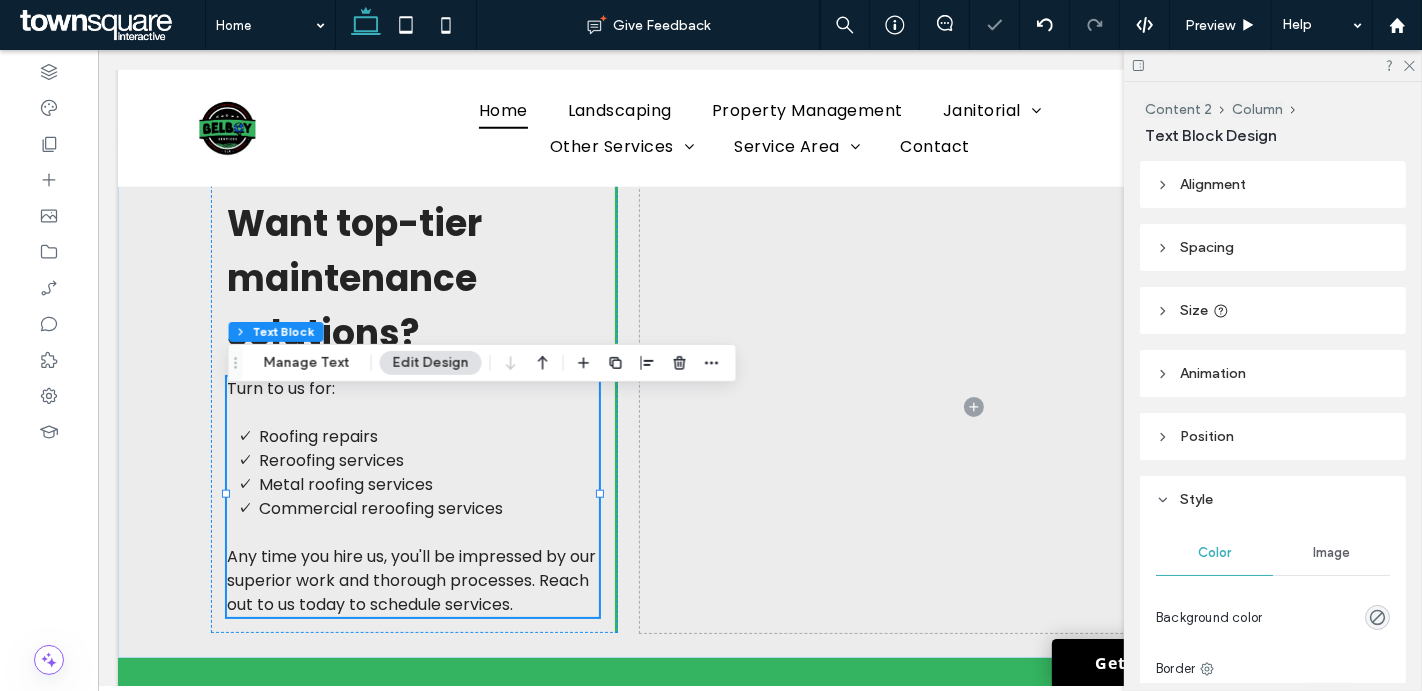 click at bounding box center [648, 363] 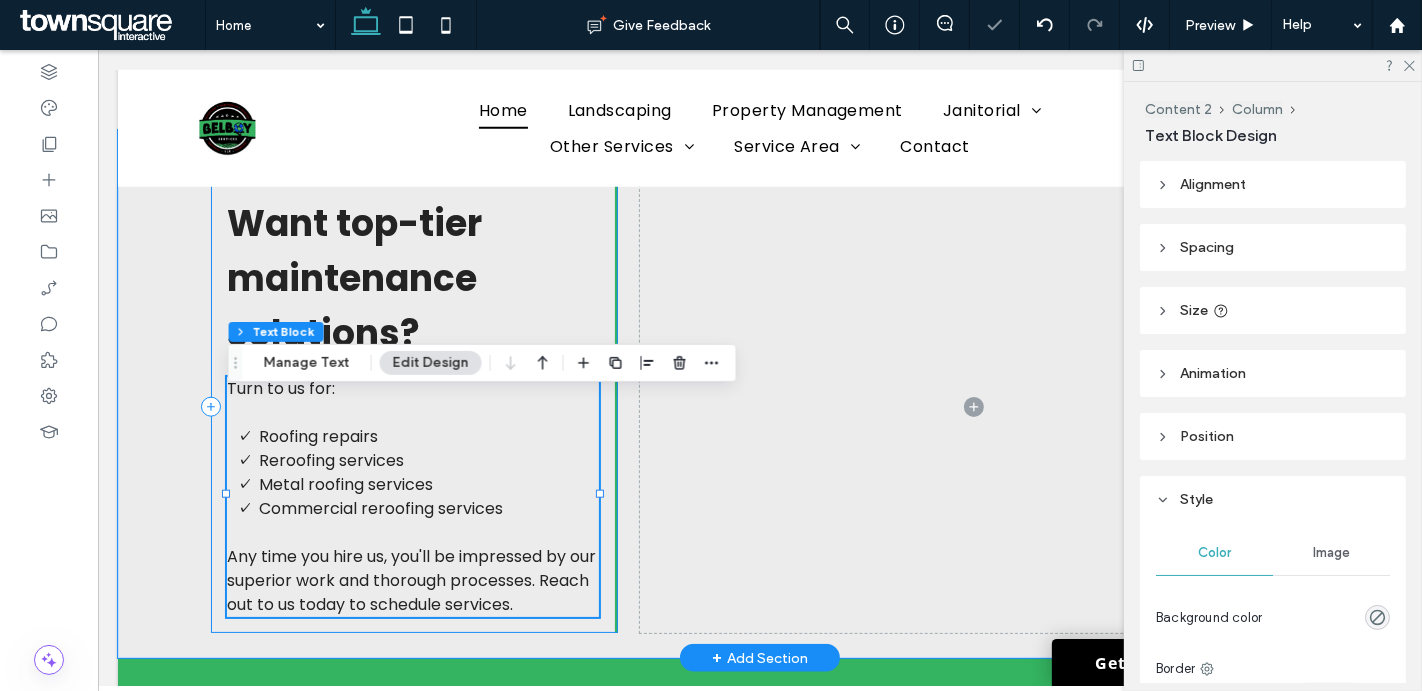 click on "Want top-tier maintenance solutions?
Turn to us for:
Roofing repairs Reroofing services Metal roofing services Commercial reroofing services
Any time you hire us, you'll be impressed by our superior work and thorough processes. Reach out to us today to schedule services." at bounding box center (413, 406) 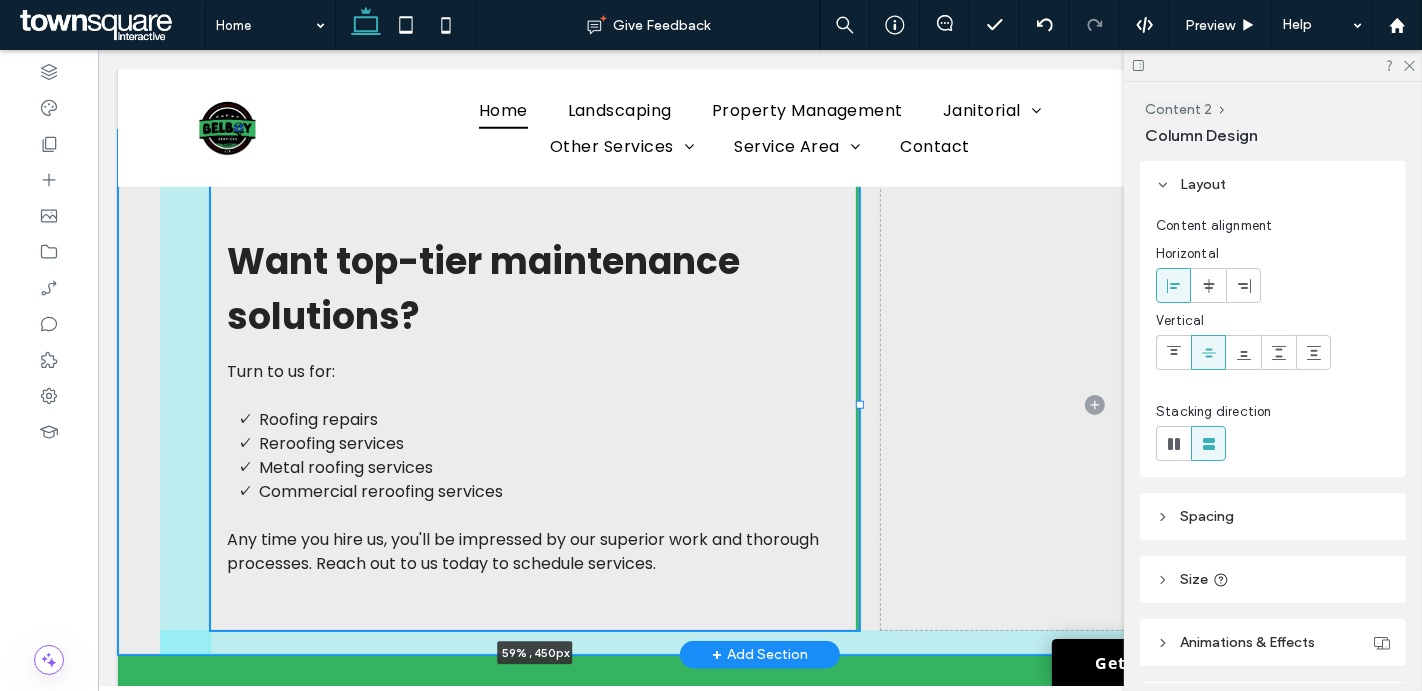 drag, startPoint x: 617, startPoint y: 427, endPoint x: 858, endPoint y: 435, distance: 241.13274 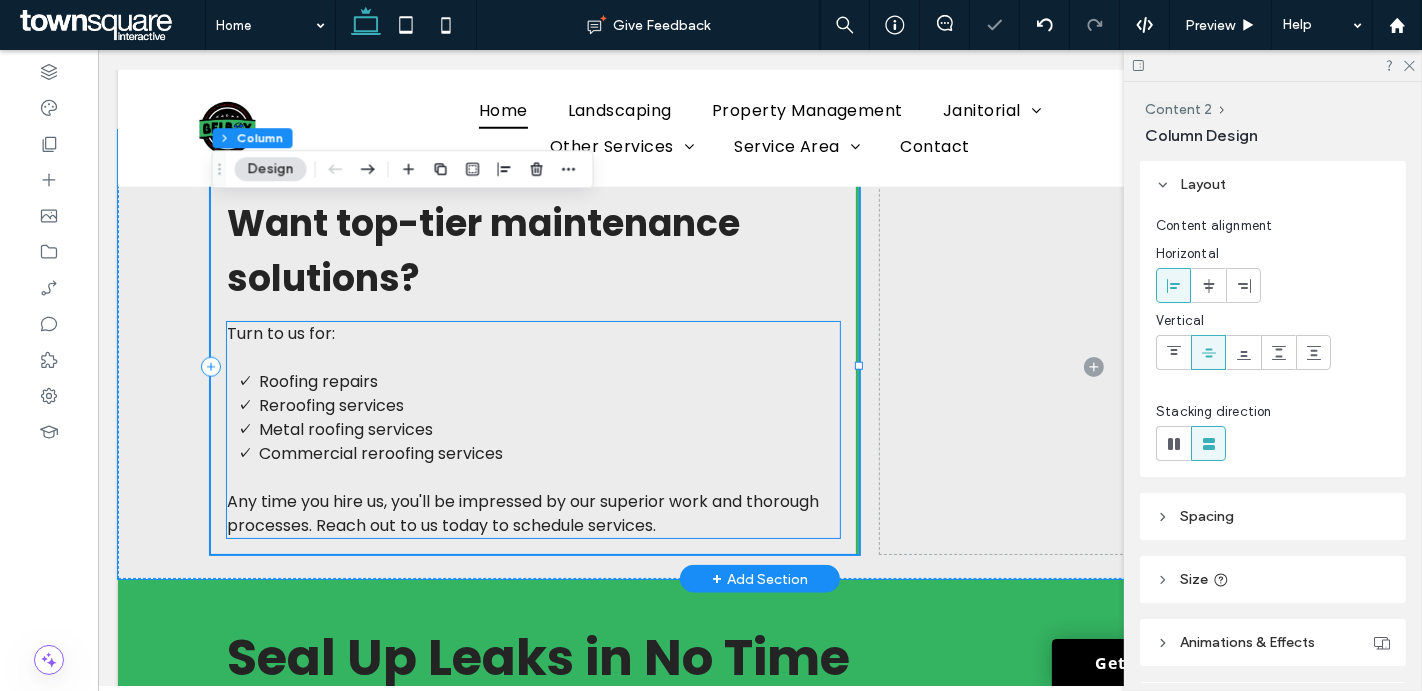 click on "Roofing repairs" at bounding box center (317, 381) 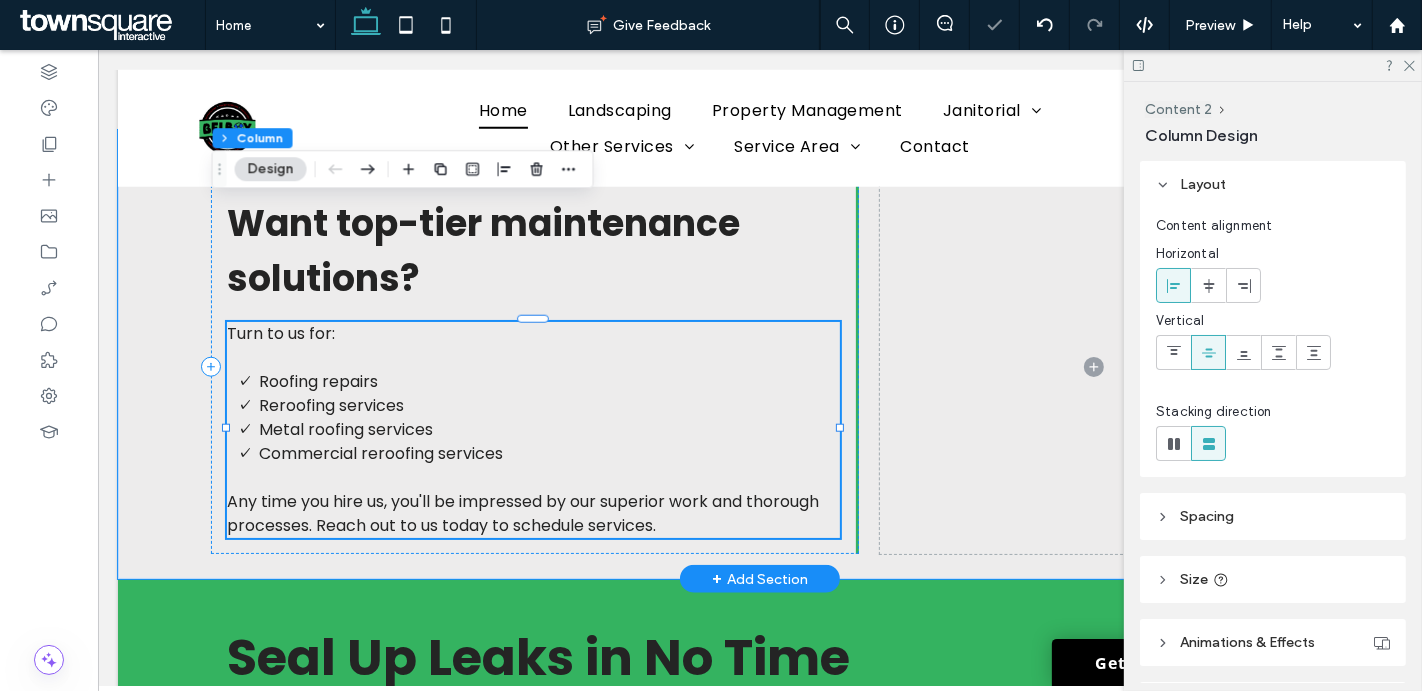 click on "Turn to us for:
Roofing repairs Reroofing services Metal roofing services Commercial reroofing services
Any time you hire us, you'll be impressed by our superior work and thorough processes. Reach out to us today to schedule services." at bounding box center [532, 430] 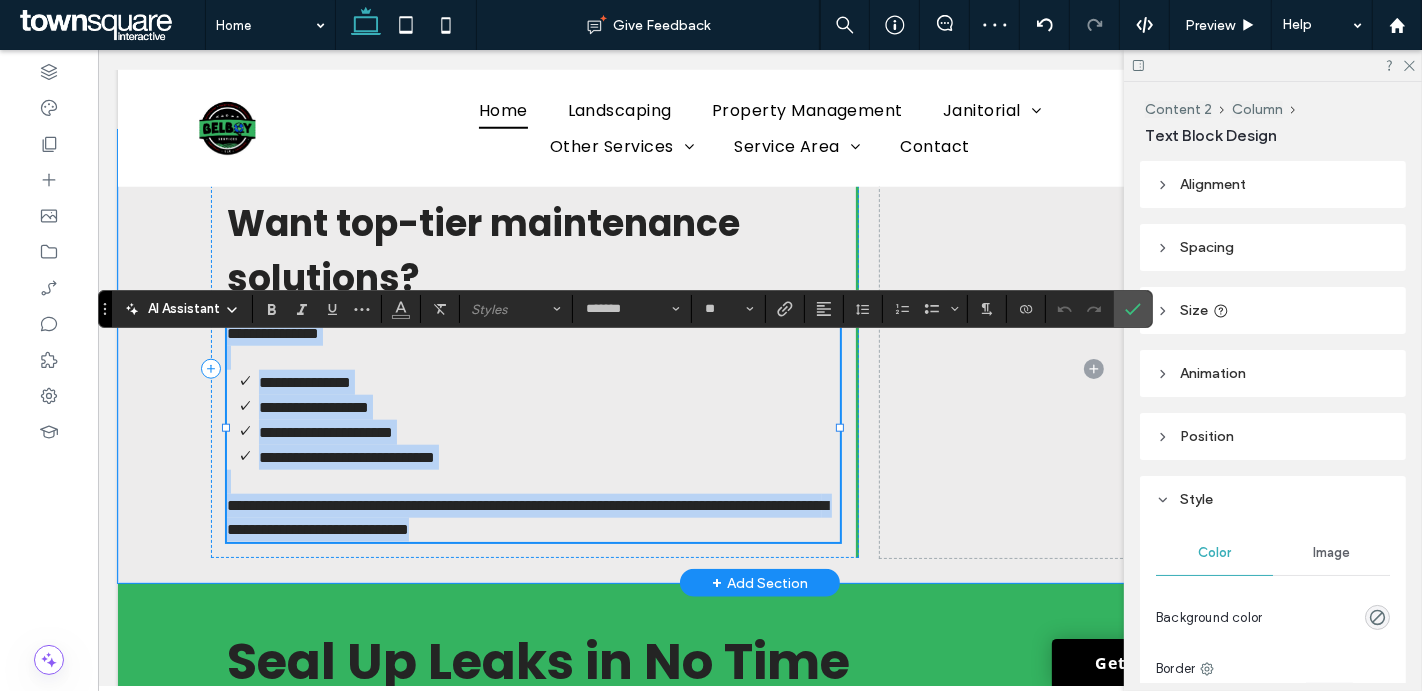 paste 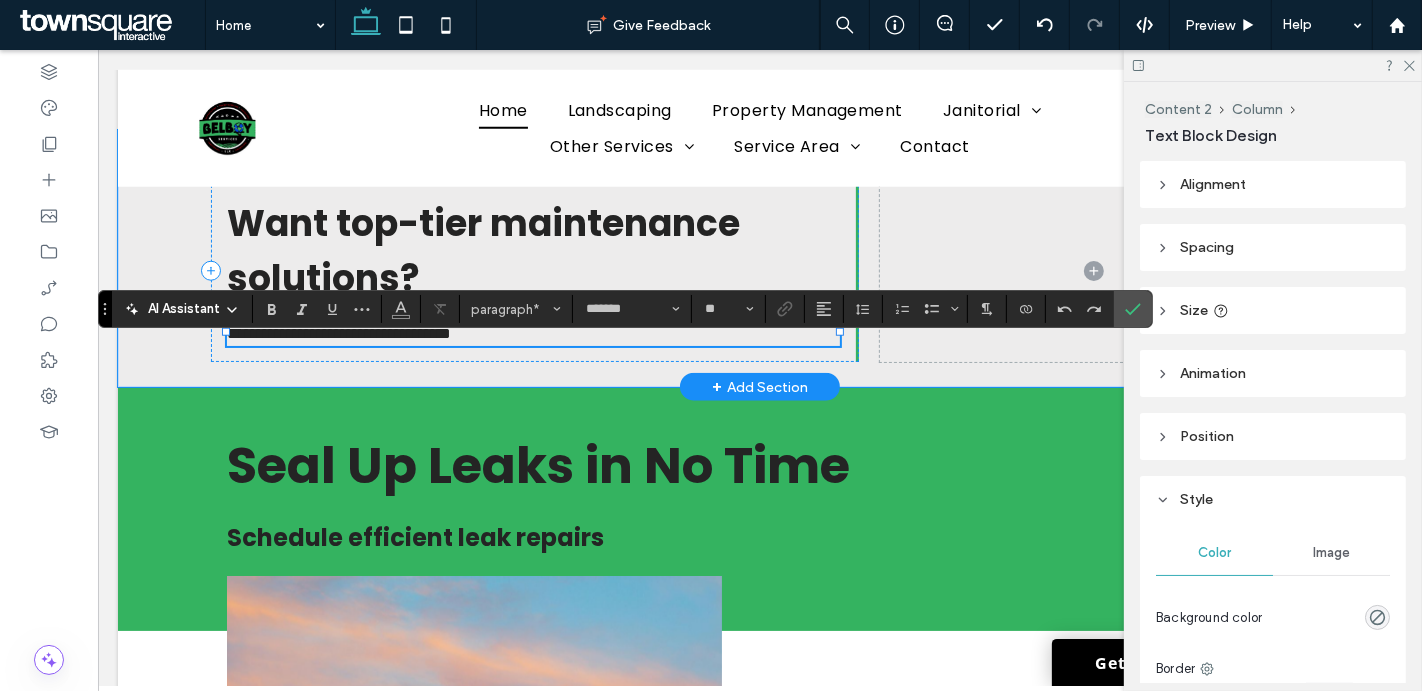 click on "**********" at bounding box center (338, 333) 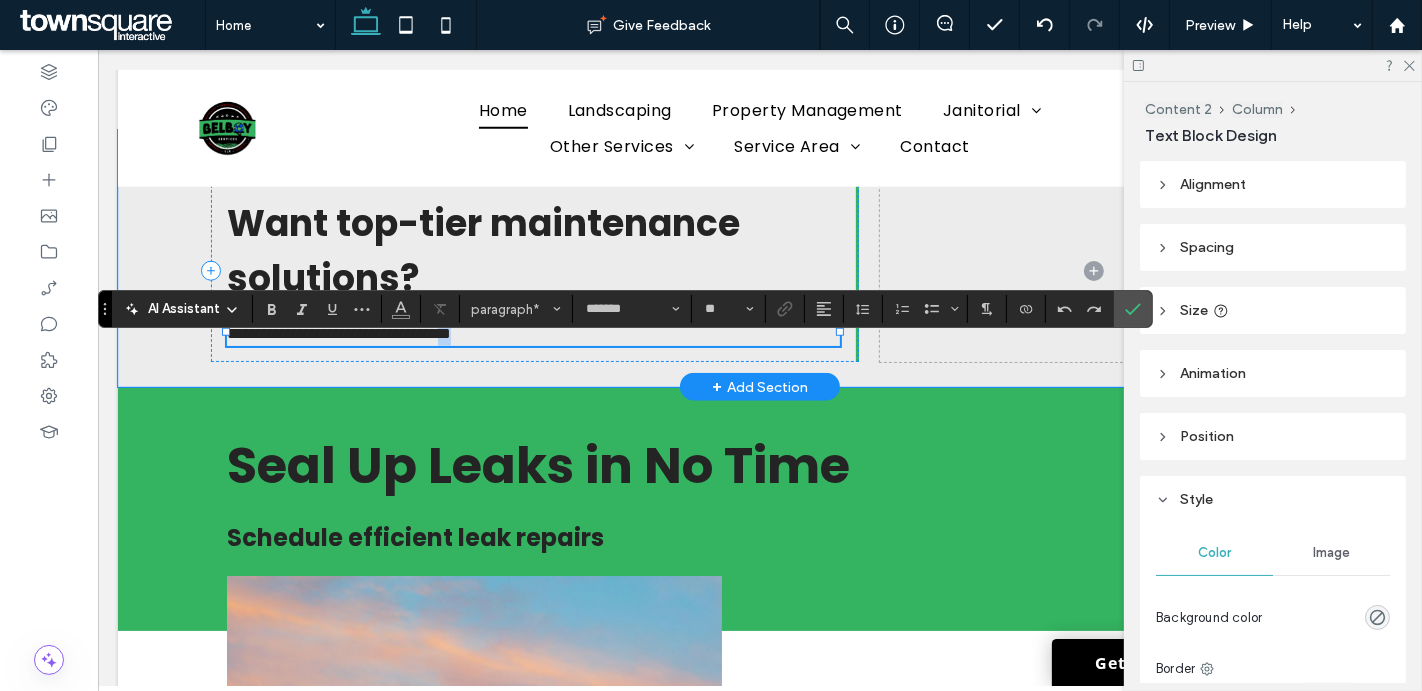 click on "**********" at bounding box center [338, 333] 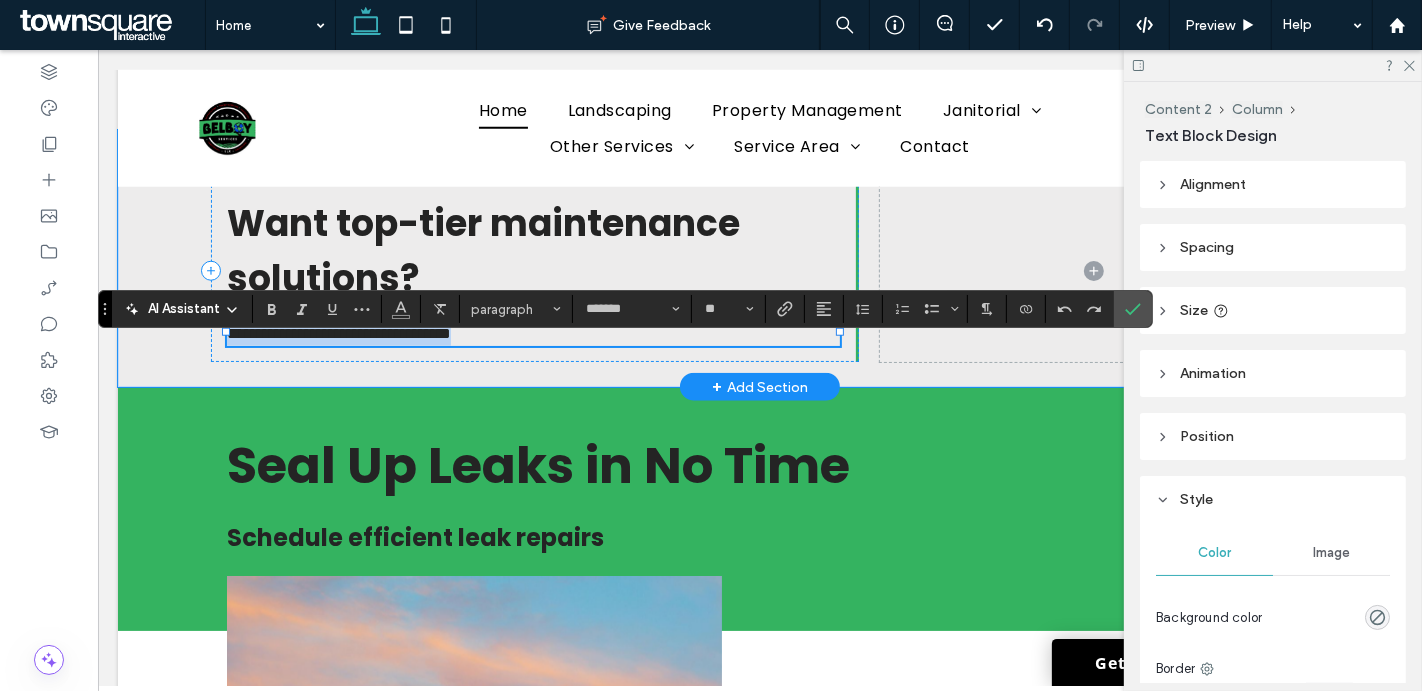 click on "**********" at bounding box center [338, 333] 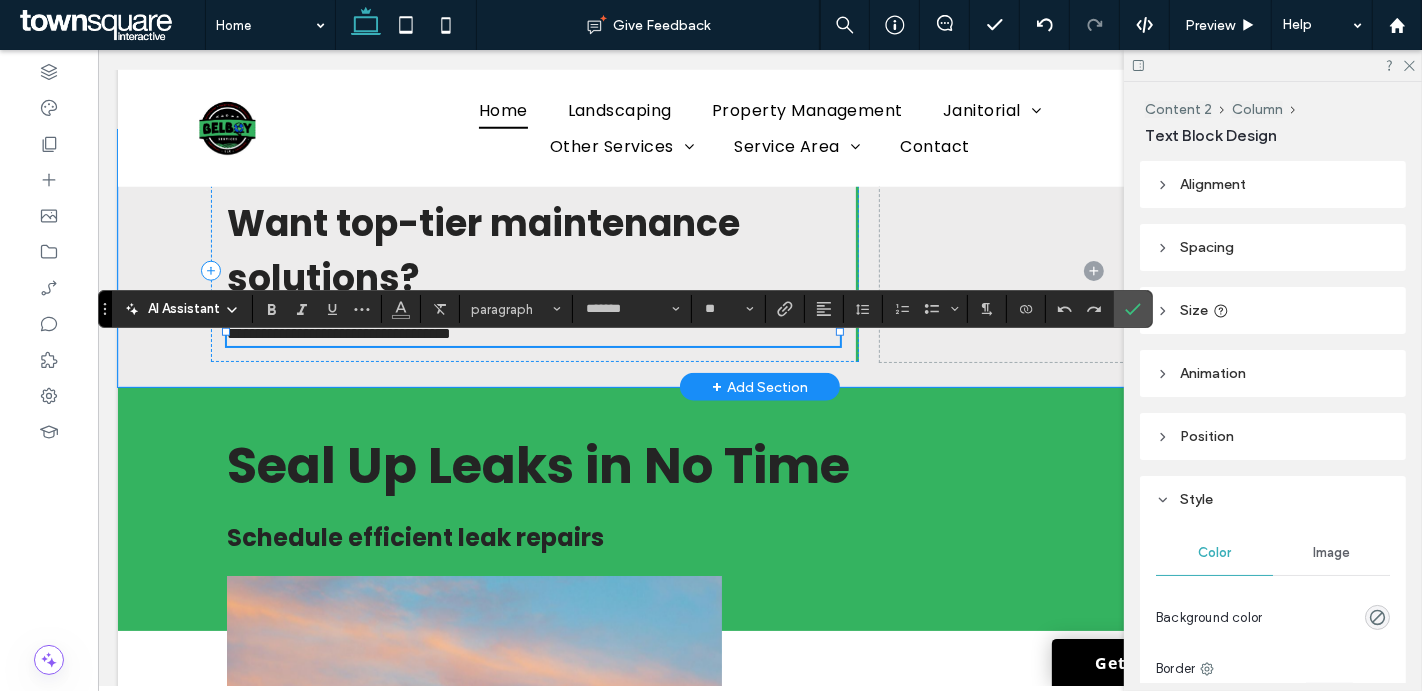 type 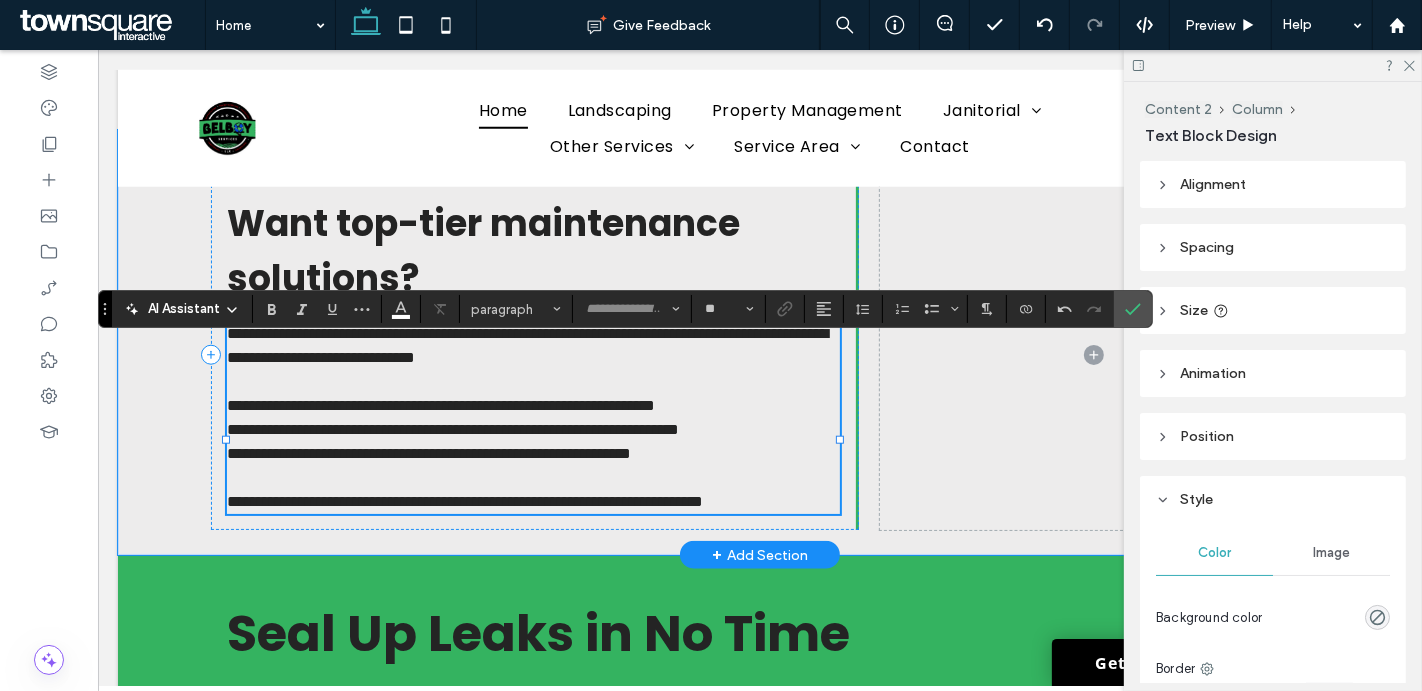 type on "*******" 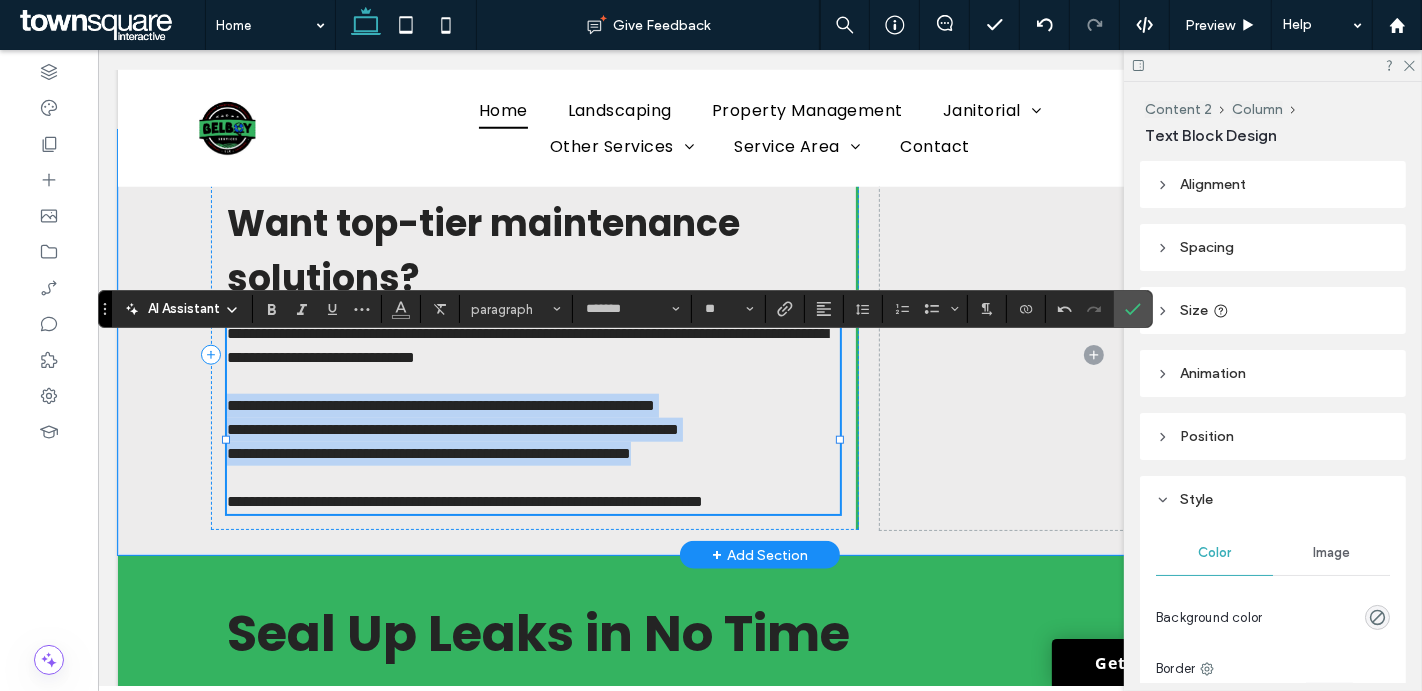drag, startPoint x: 812, startPoint y: 503, endPoint x: 227, endPoint y: 432, distance: 589.2928 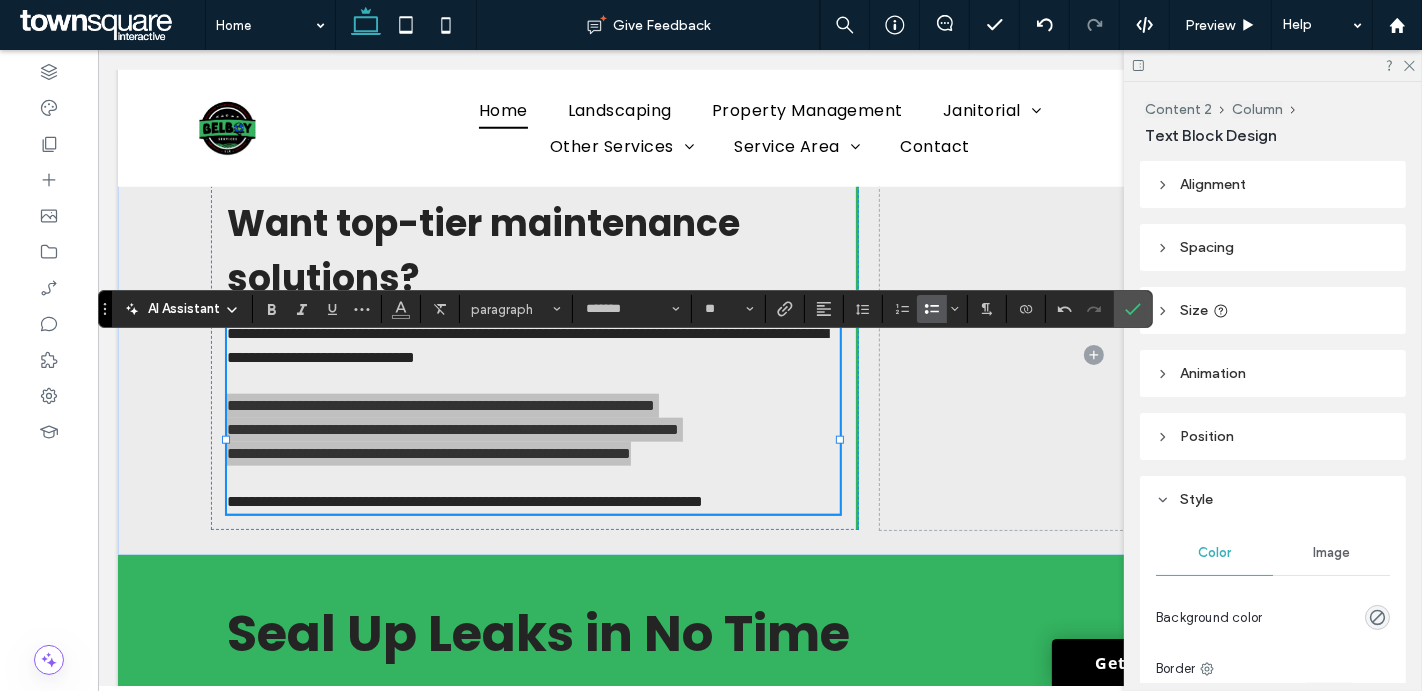 click 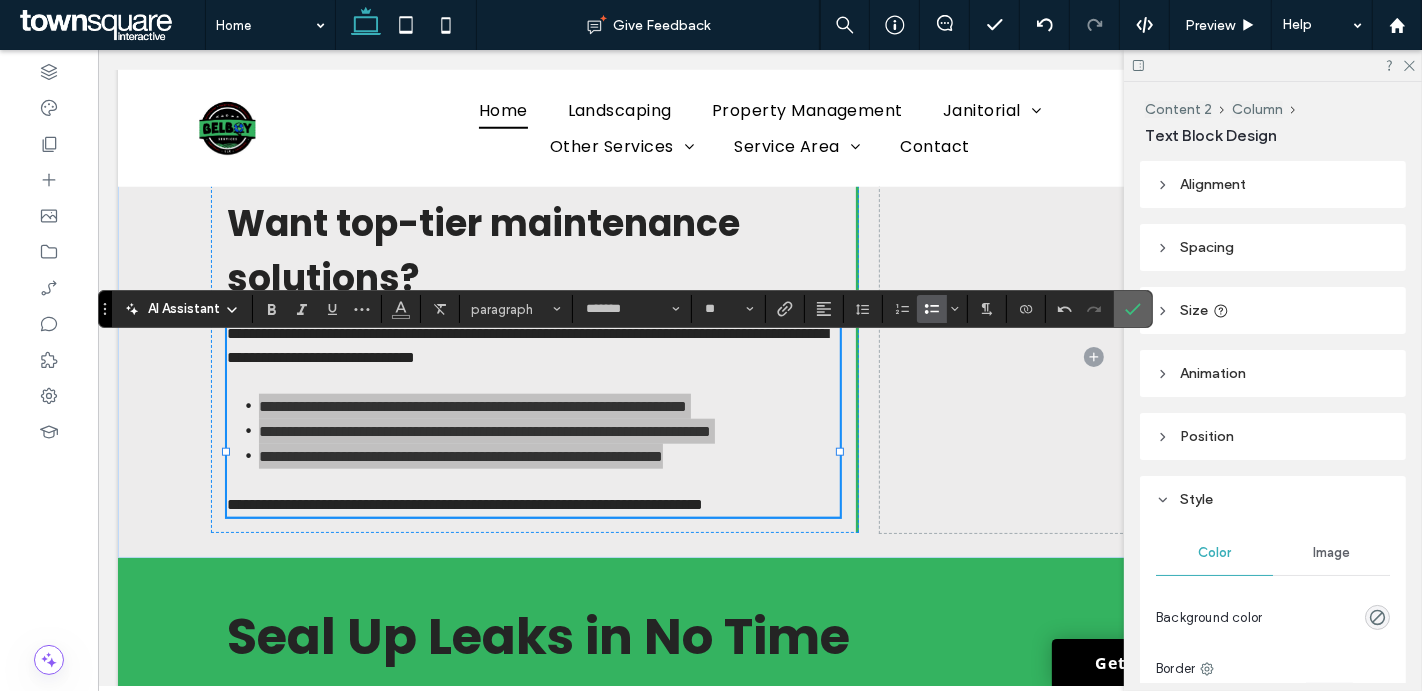 click 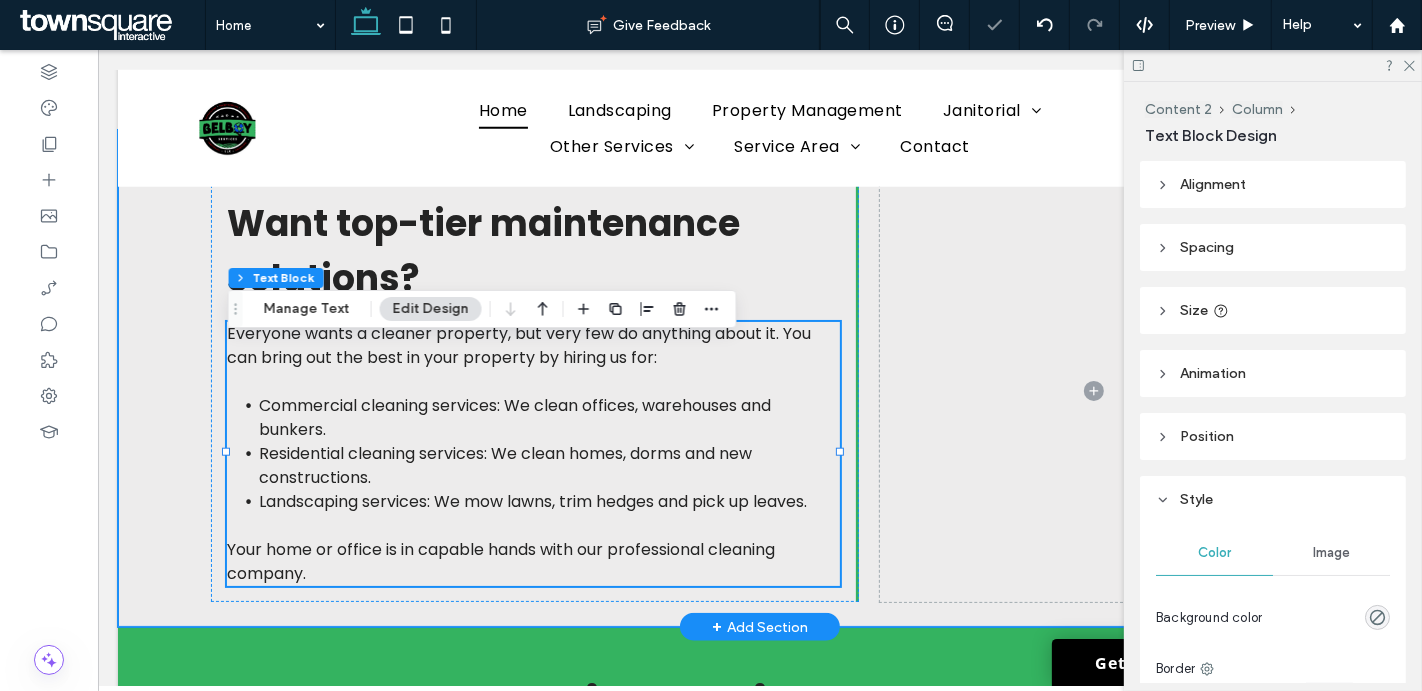click on "Want top-tier maintenance solutions?
Everyone wants a cleaner property, but very few do anything about it. You can bring out the best in your property by hiring us for: Commercial cleaning services: We clean offices, warehouses and bunkers. Residential cleaning services: We clean homes, dorms and new constructions. Landscaping services: We mow lawns, trim hedges and pick up leaves. Your home or office is in capable hands with our professional cleaning company." at bounding box center [759, 378] 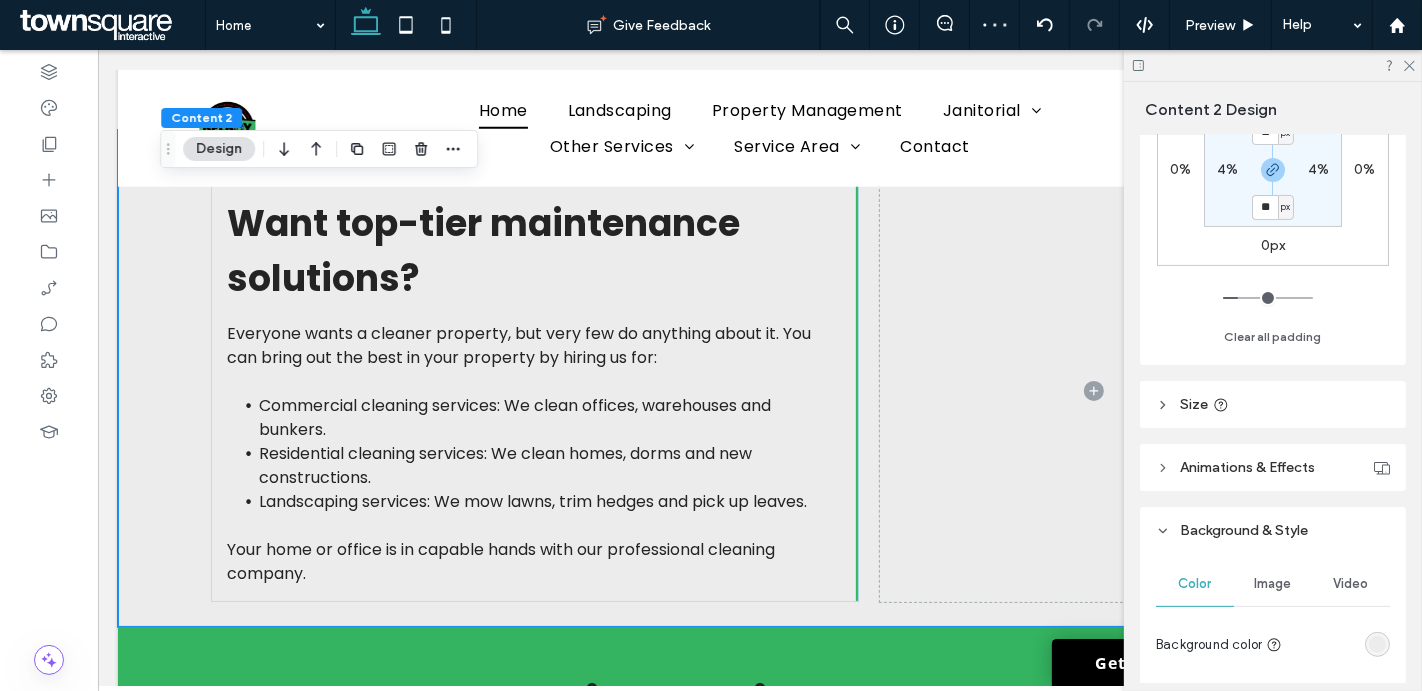 scroll, scrollTop: 506, scrollLeft: 0, axis: vertical 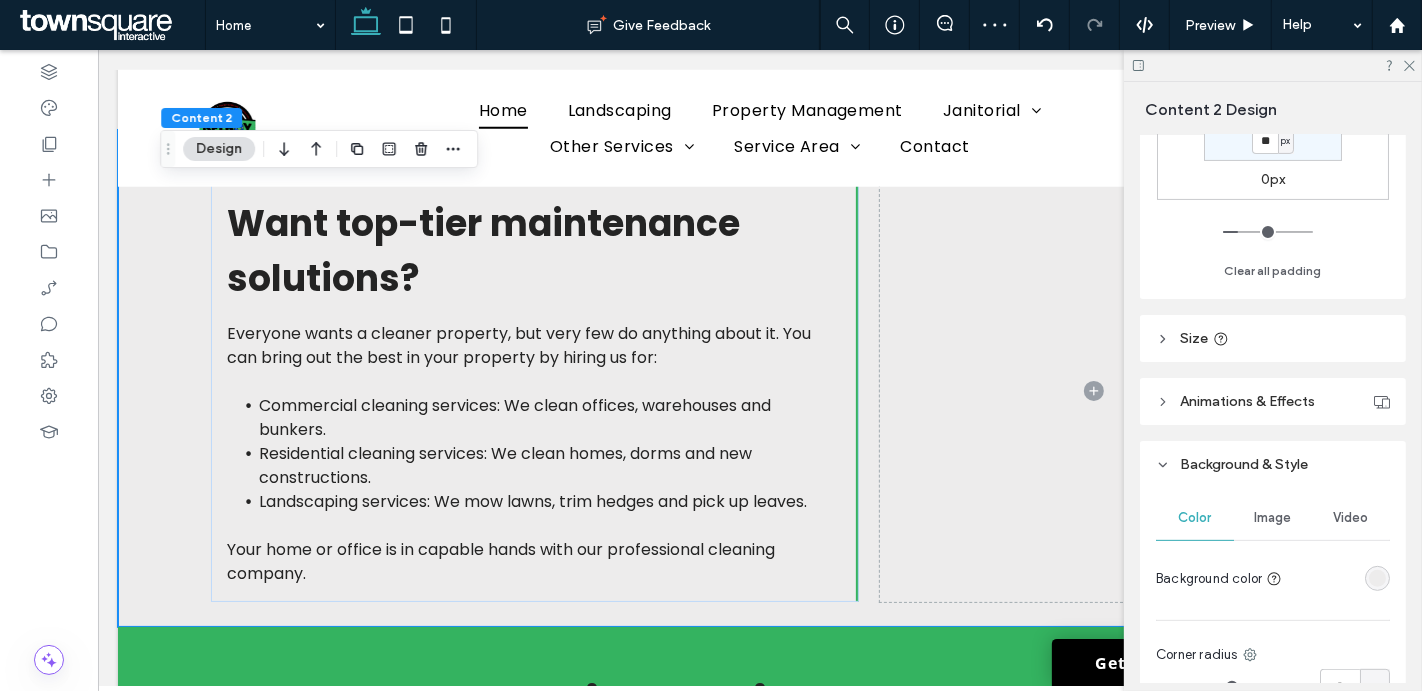 click at bounding box center [1377, 578] 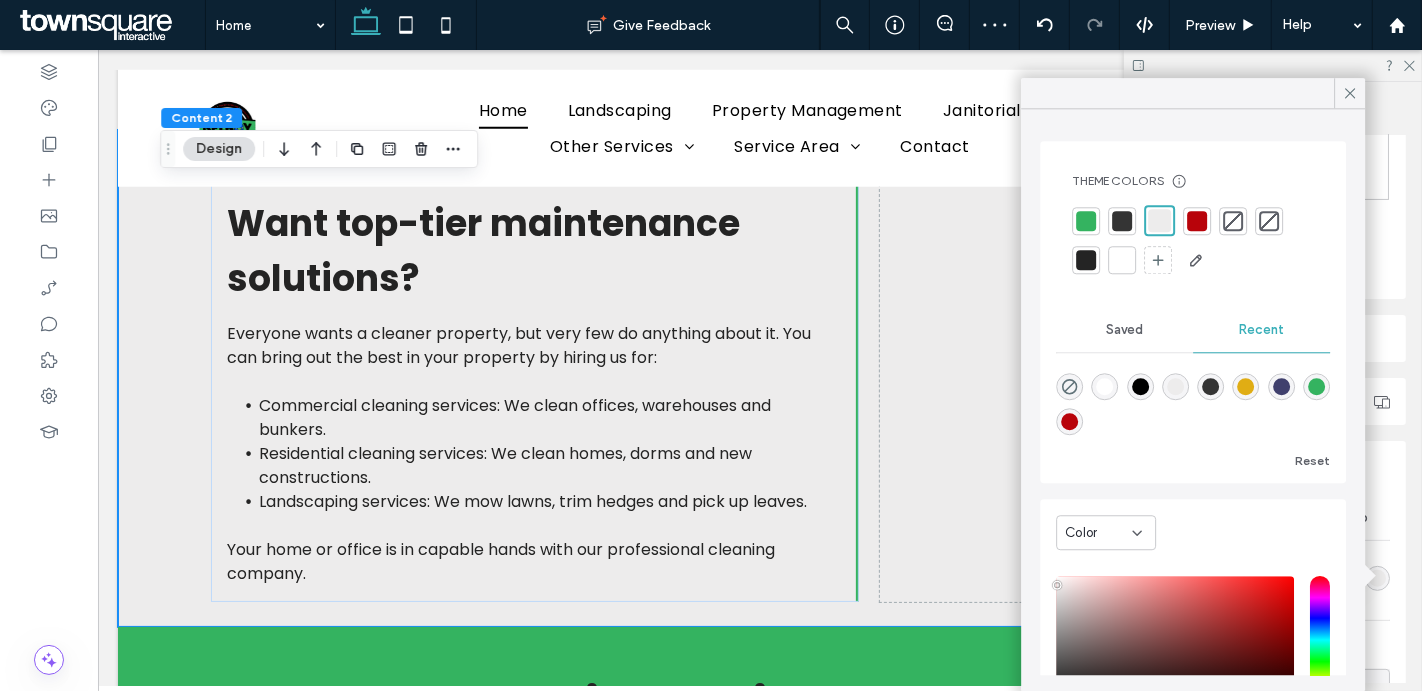 click at bounding box center [1269, 221] 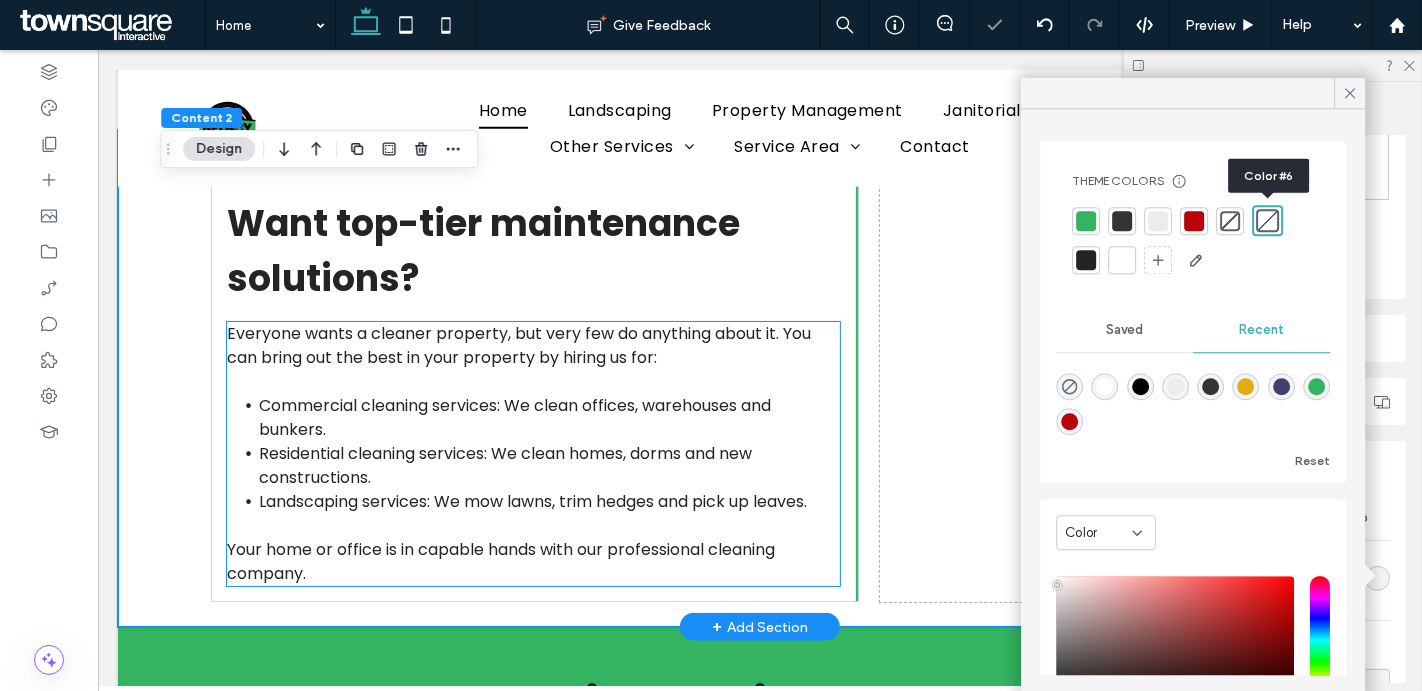 click at bounding box center [532, 382] 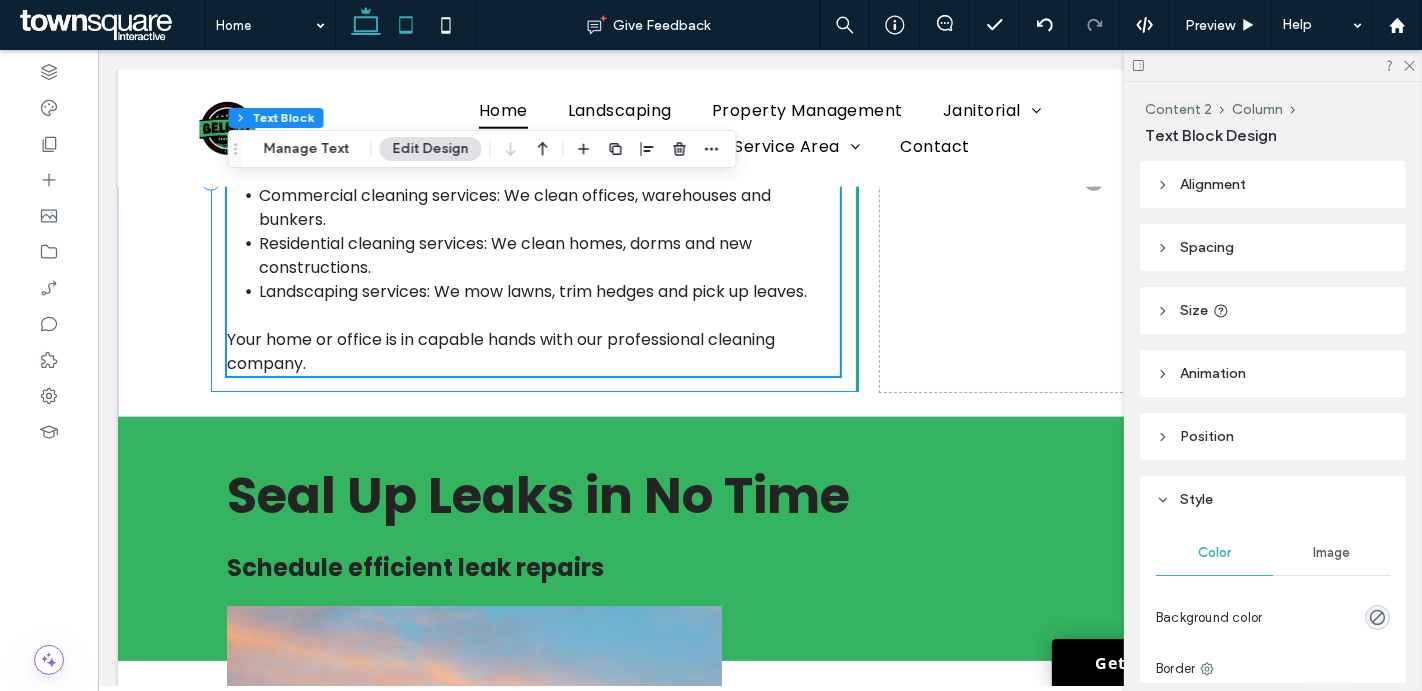 scroll, scrollTop: 1810, scrollLeft: 0, axis: vertical 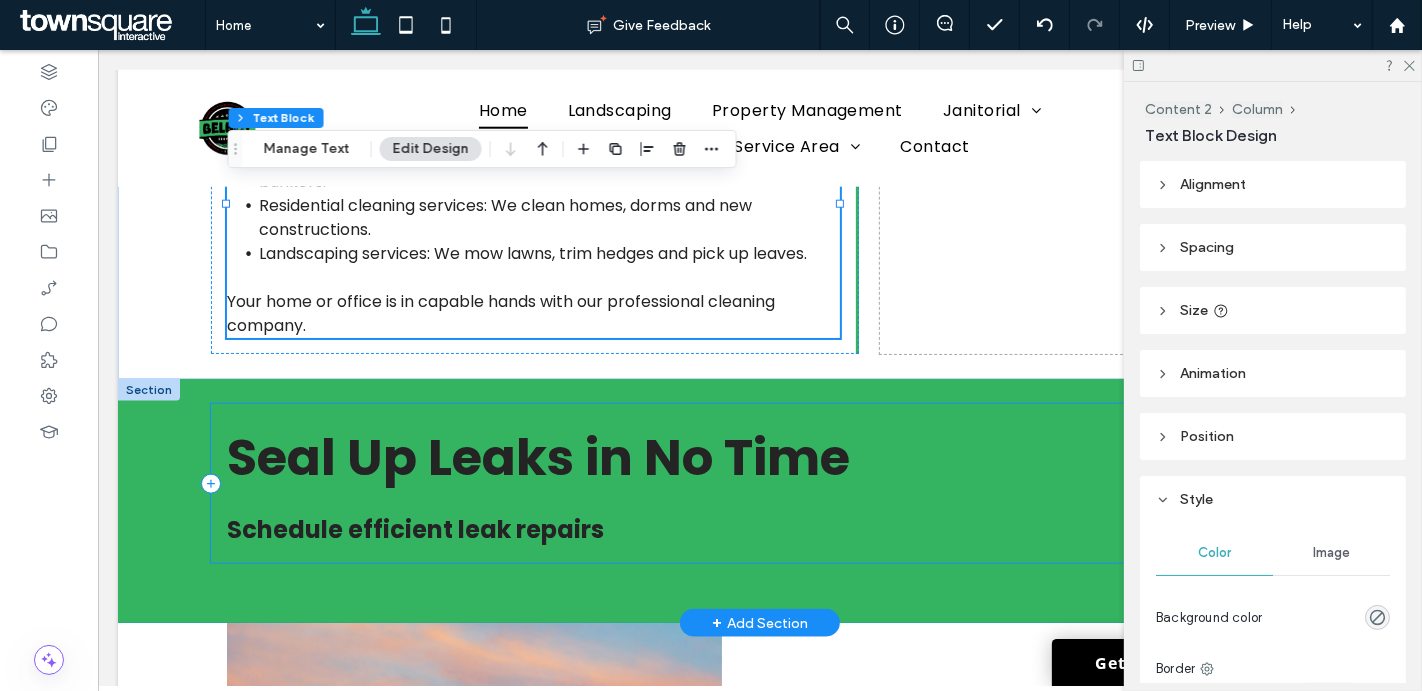 click on "Seal Up Leaks in No Time" at bounding box center (537, 457) 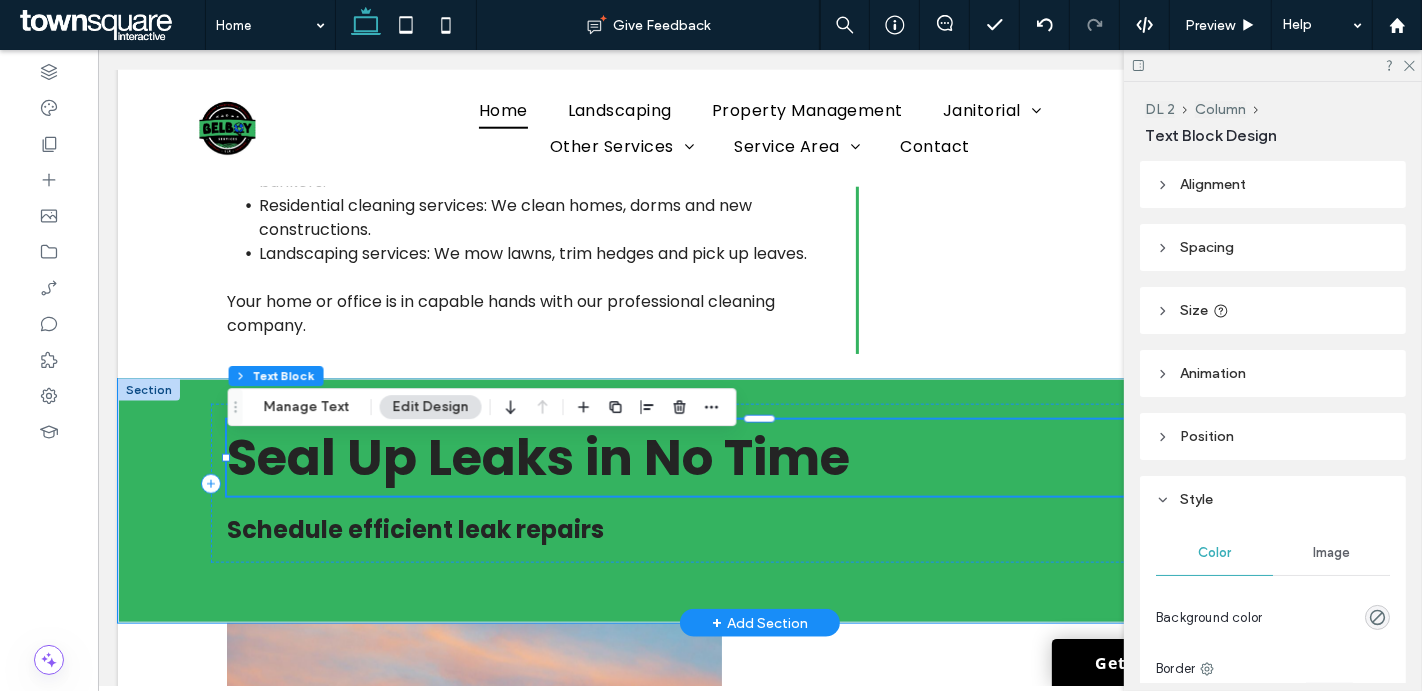 click on "Seal Up Leaks in No Time" at bounding box center [537, 457] 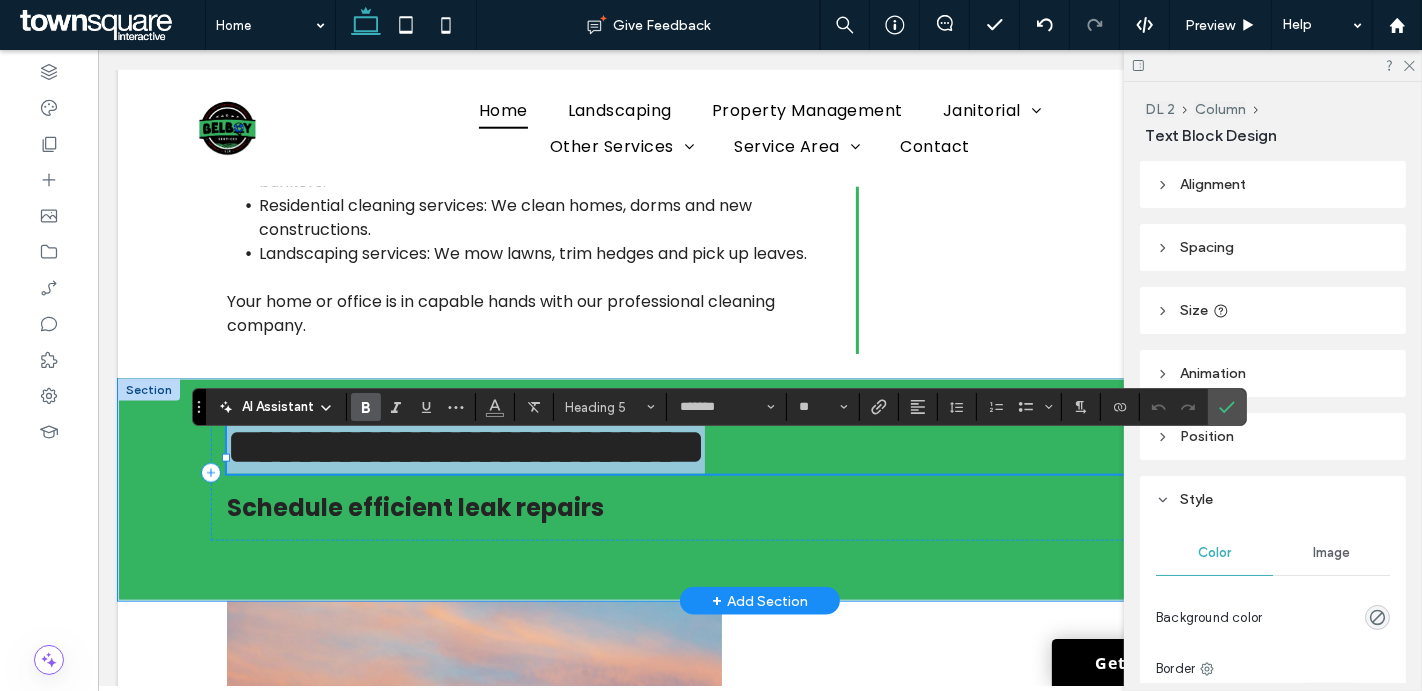 paste 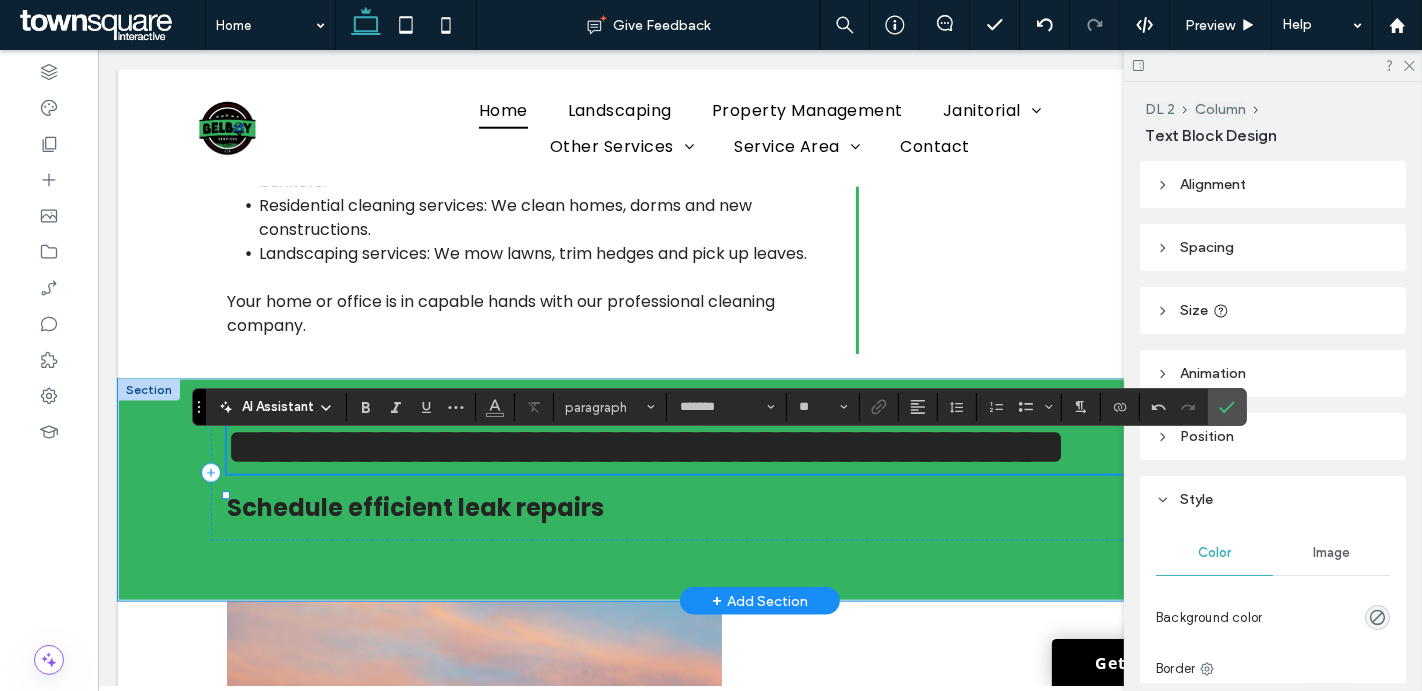 scroll, scrollTop: 0, scrollLeft: 0, axis: both 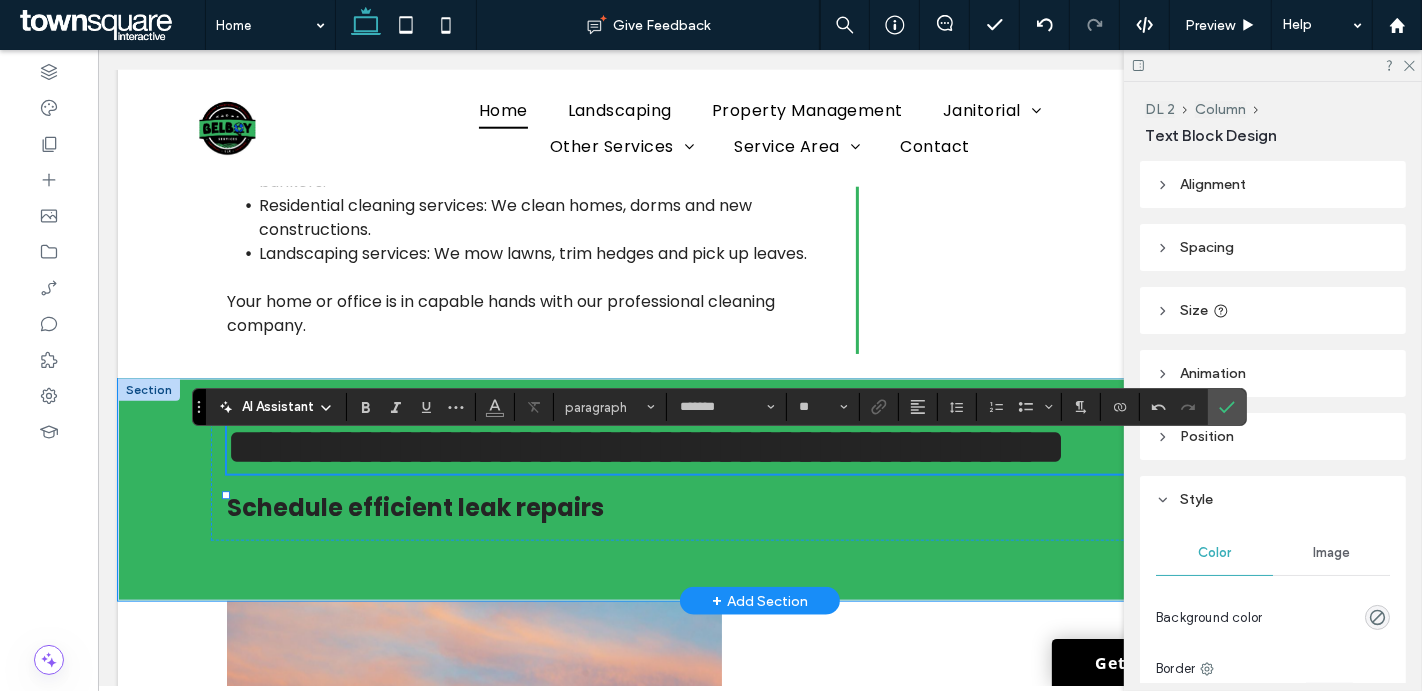 click on "**********" at bounding box center [758, 472] 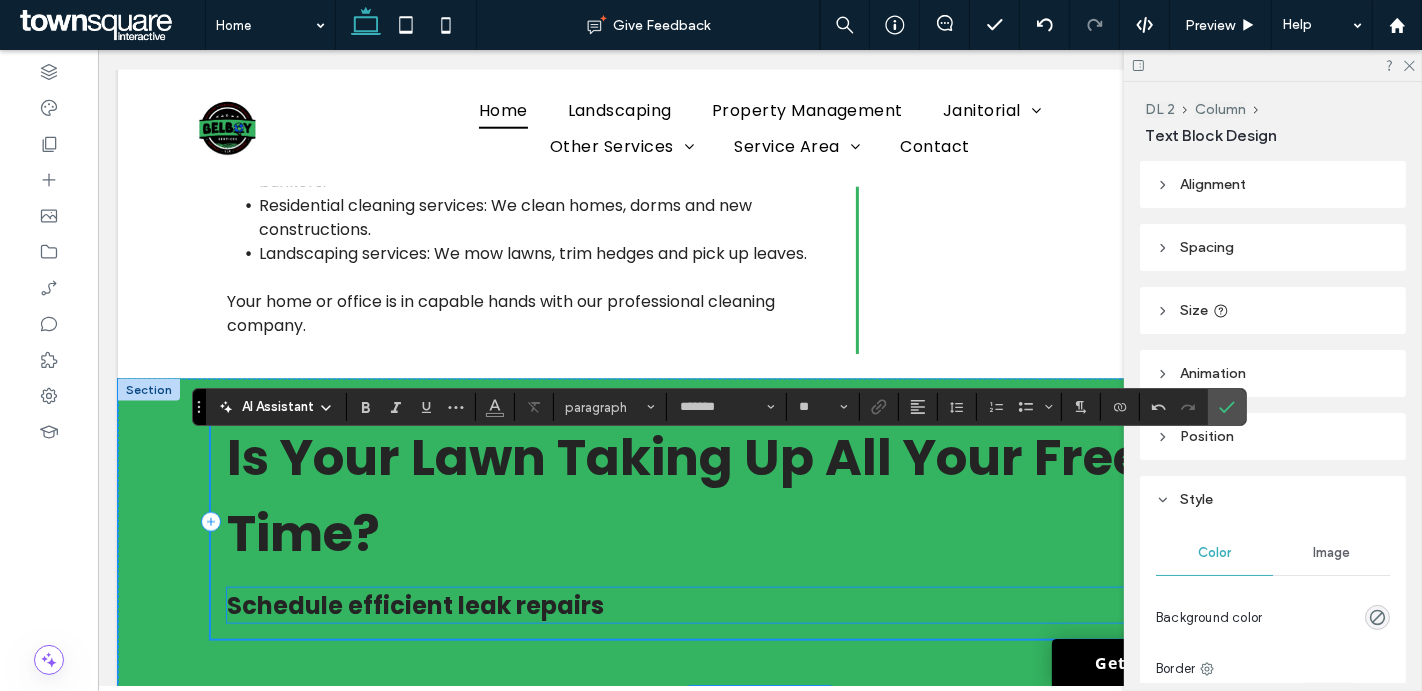 click on "Schedule efficient leak repairs" at bounding box center [414, 605] 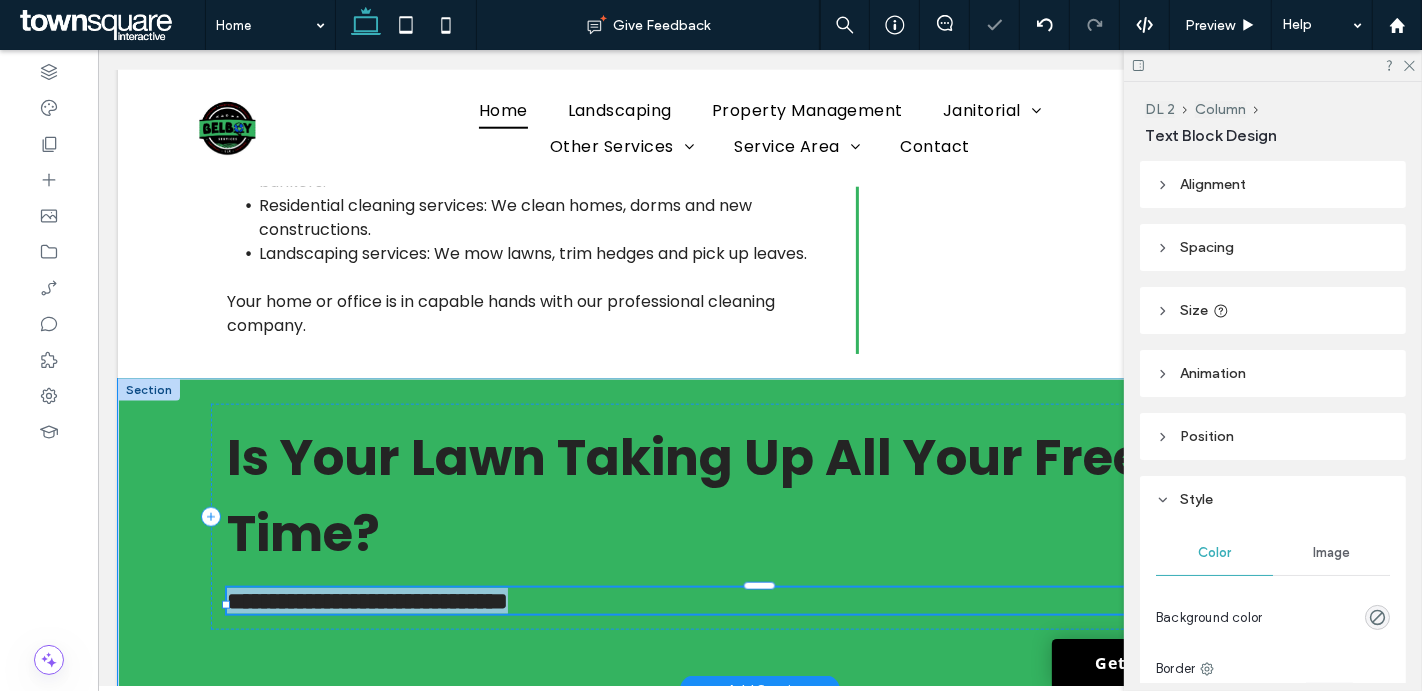 type on "*******" 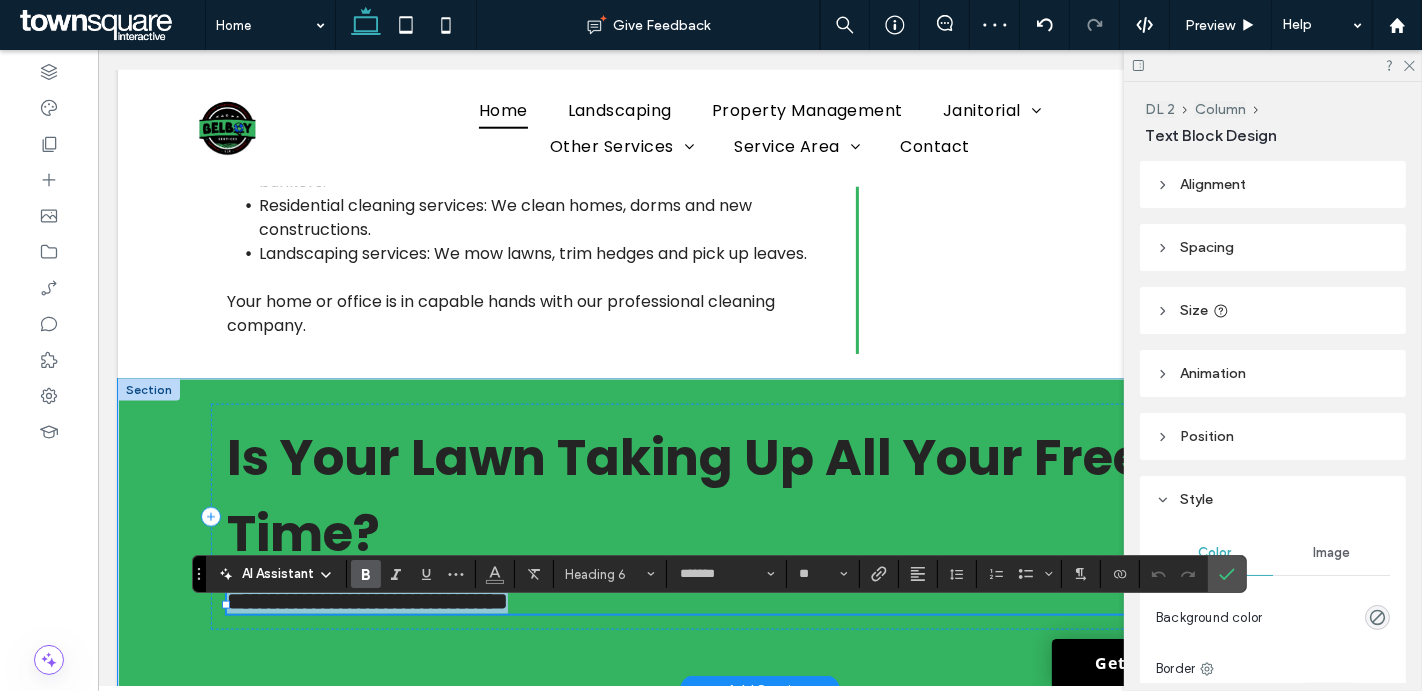 paste 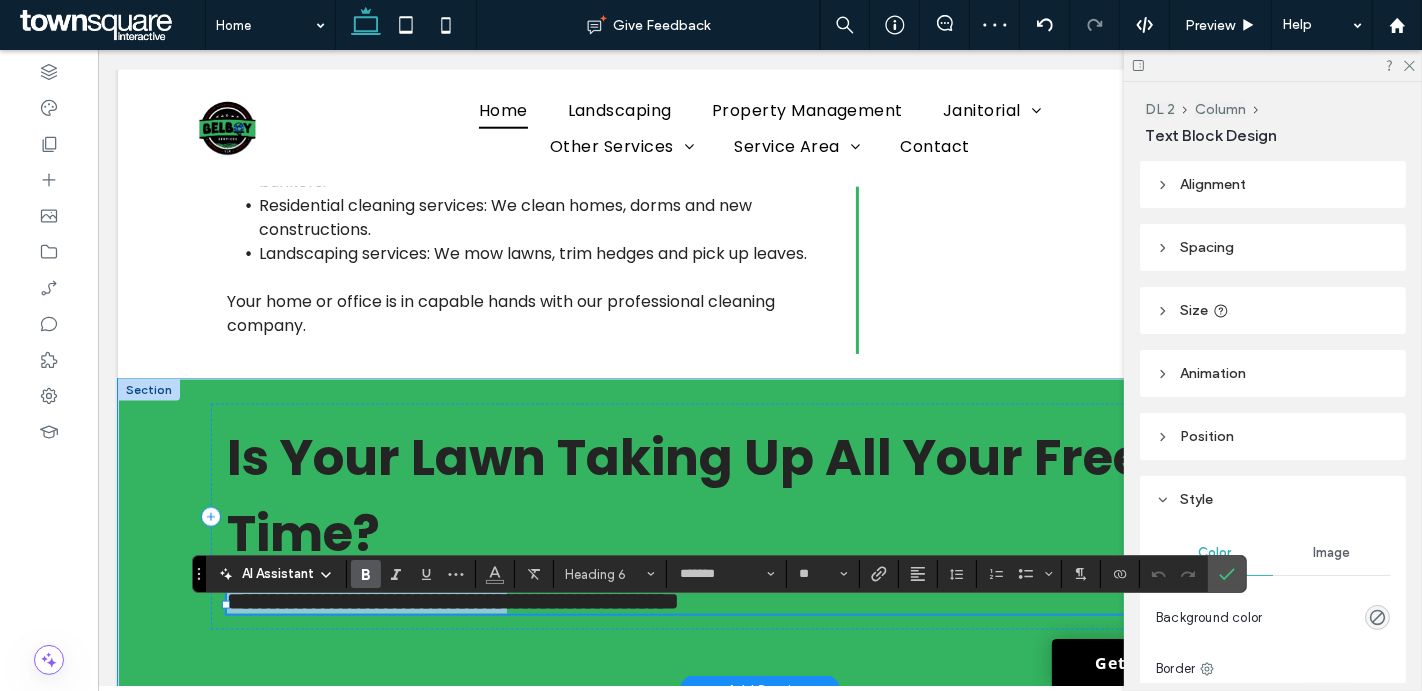 type on "**" 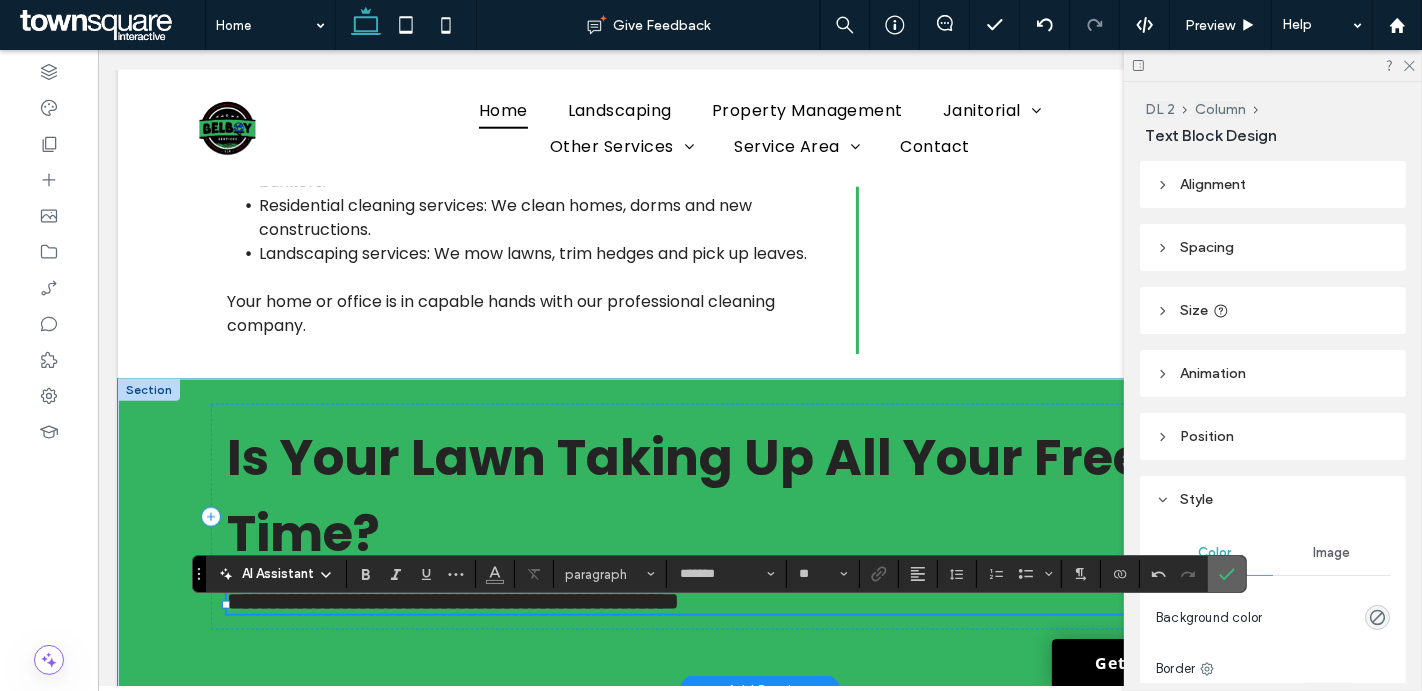 click 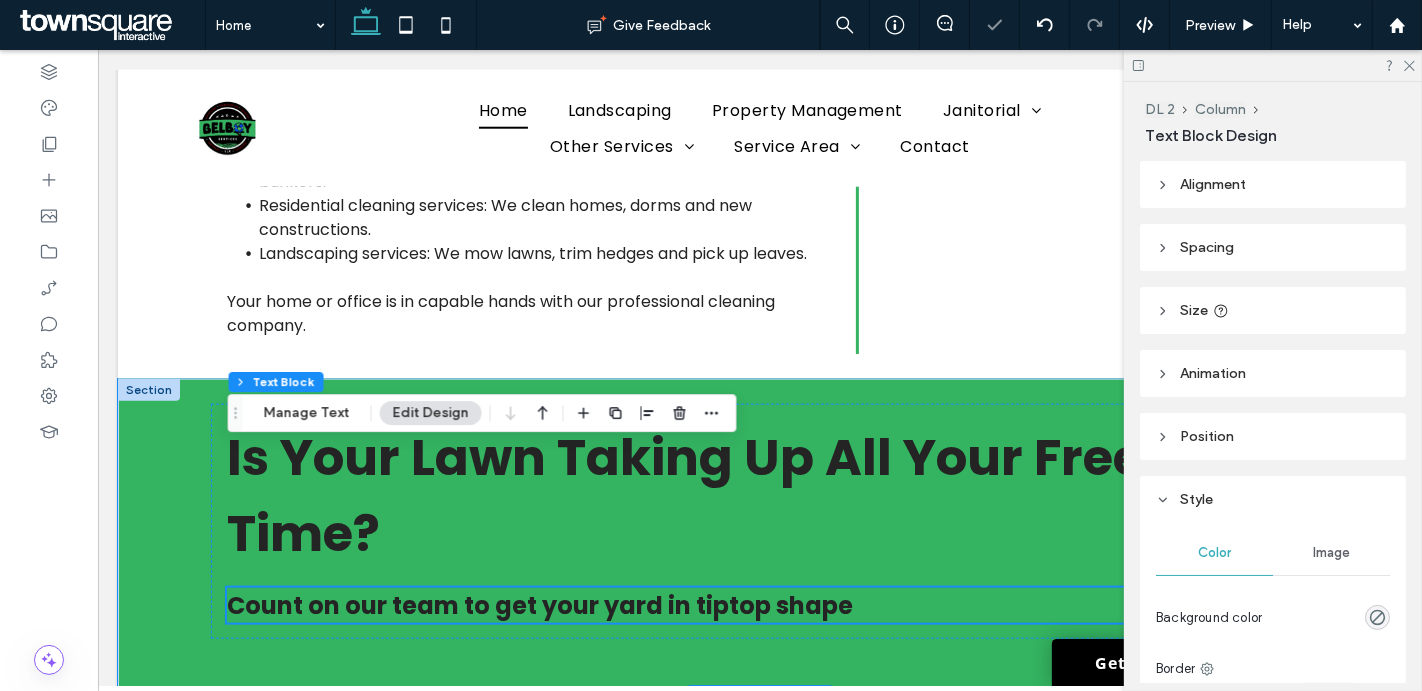 scroll, scrollTop: 2095, scrollLeft: 0, axis: vertical 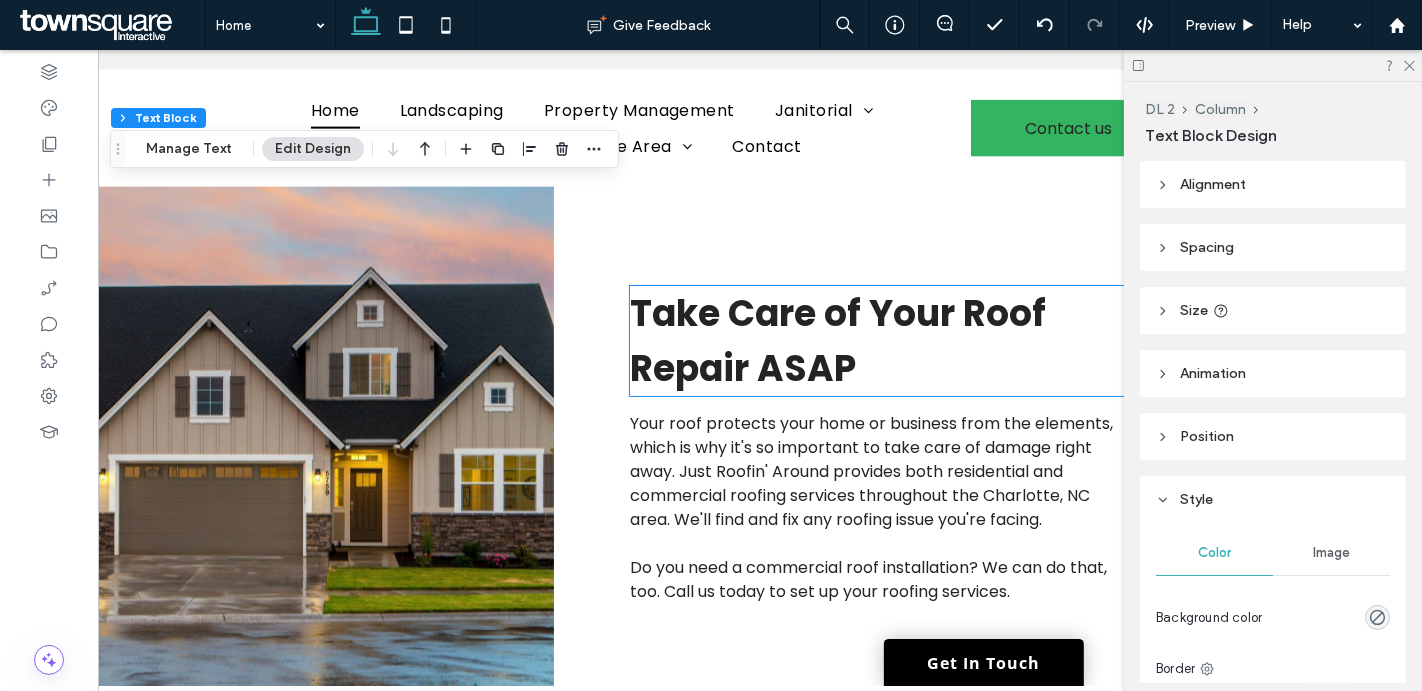 click on "Take Care of Your Roof Repair ASAP" at bounding box center (839, 341) 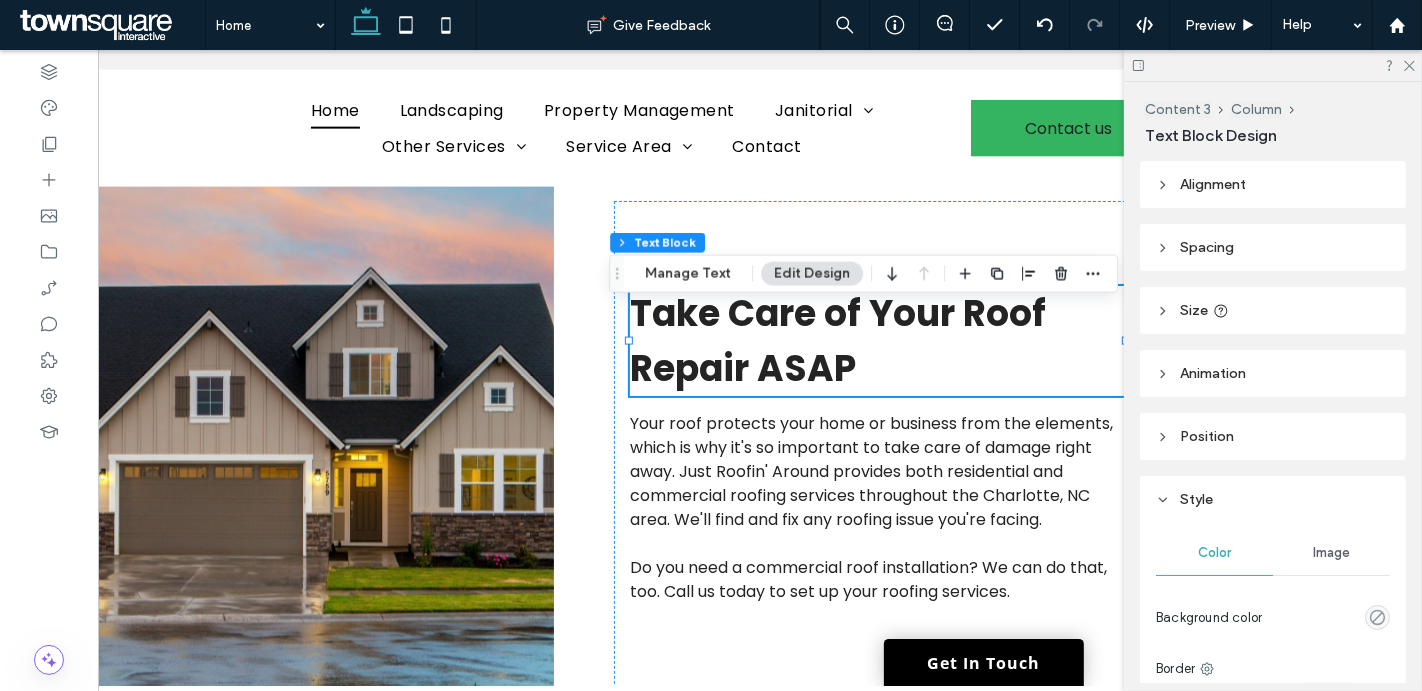 click on "Take Care of Your Roof Repair ASAP" at bounding box center [839, 341] 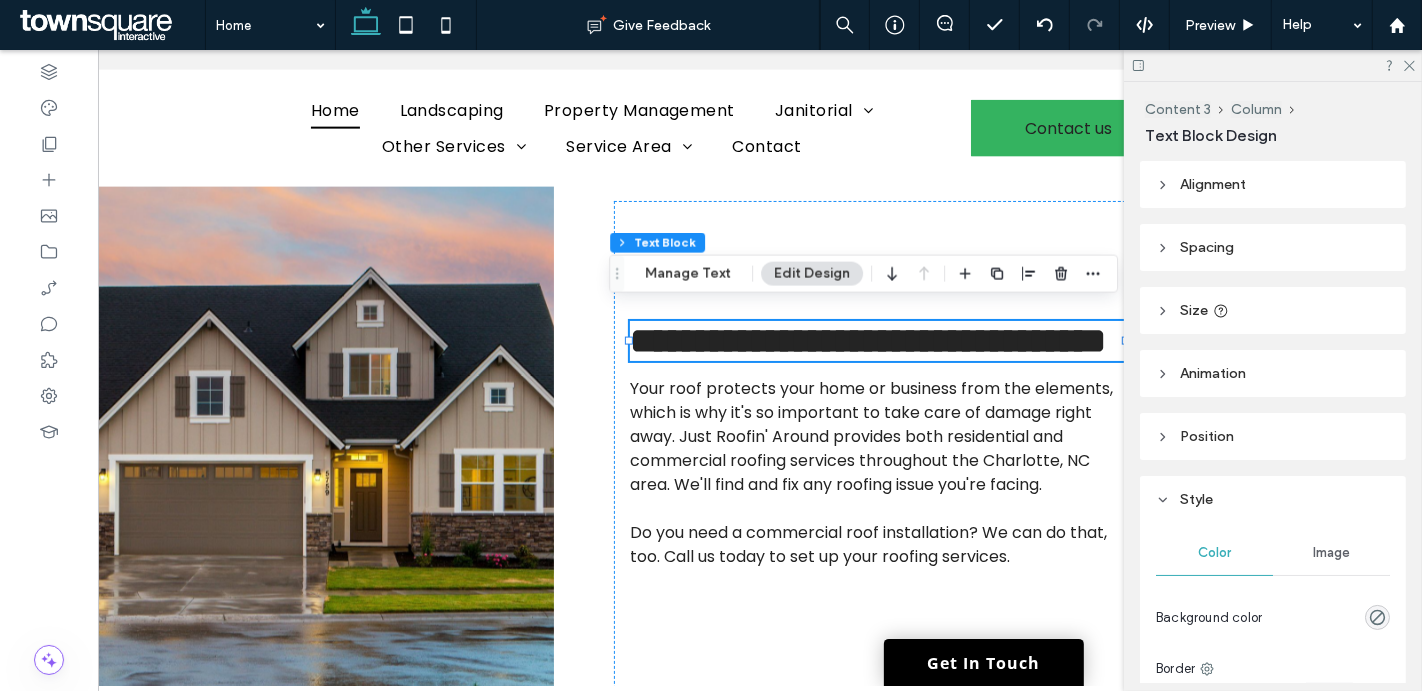 click on "**********" at bounding box center (869, 341) 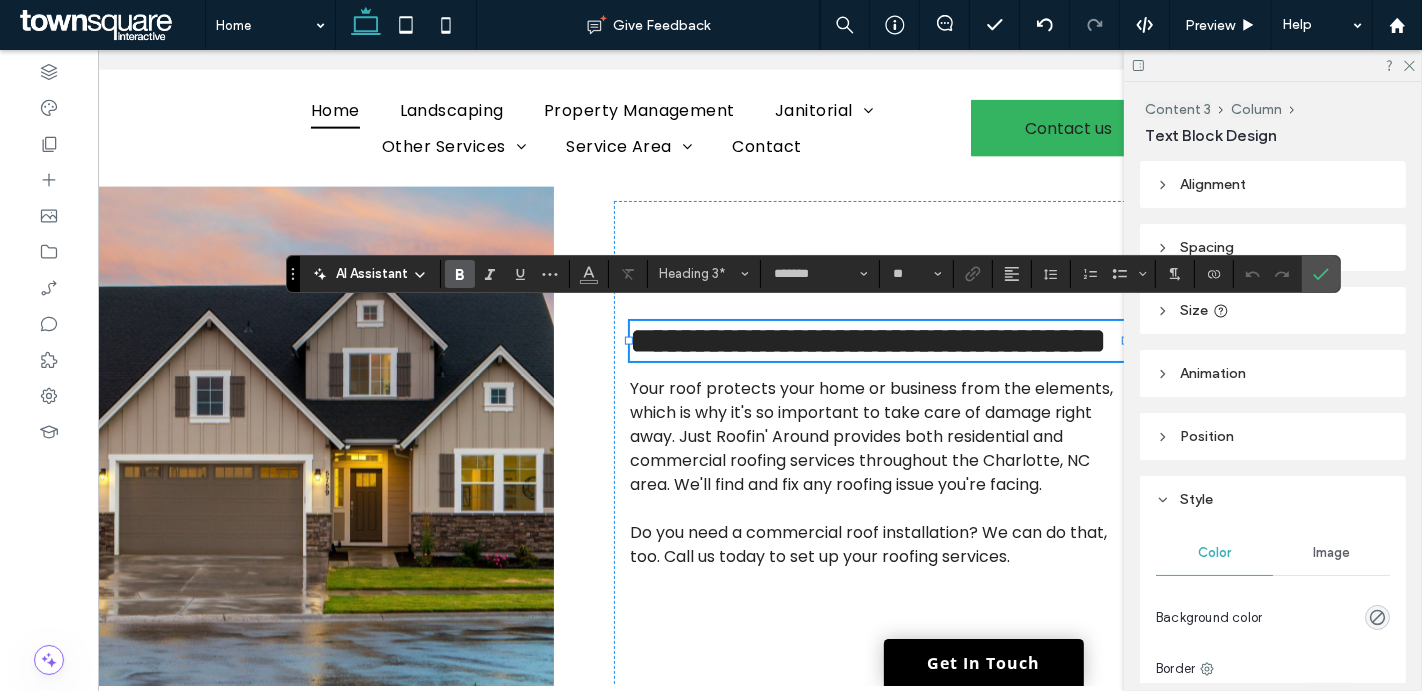 click on "**********" at bounding box center (869, 341) 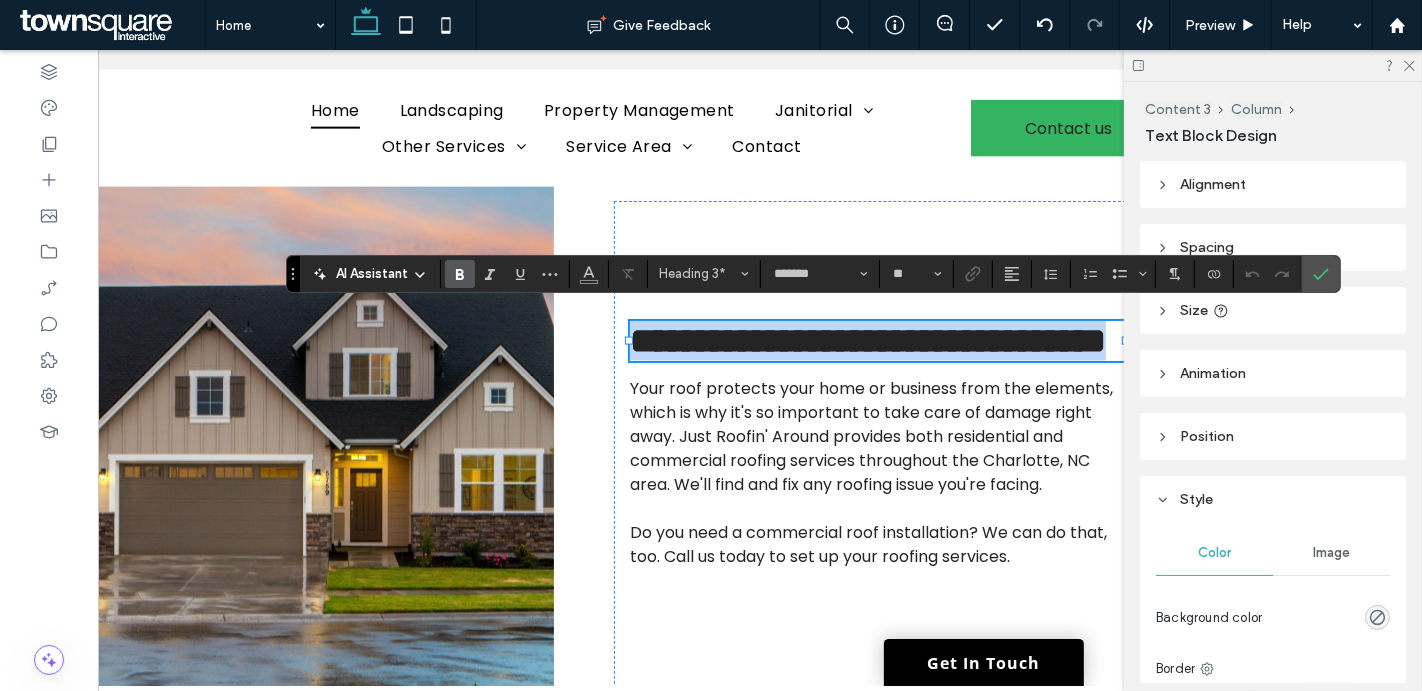 click on "**********" at bounding box center [869, 341] 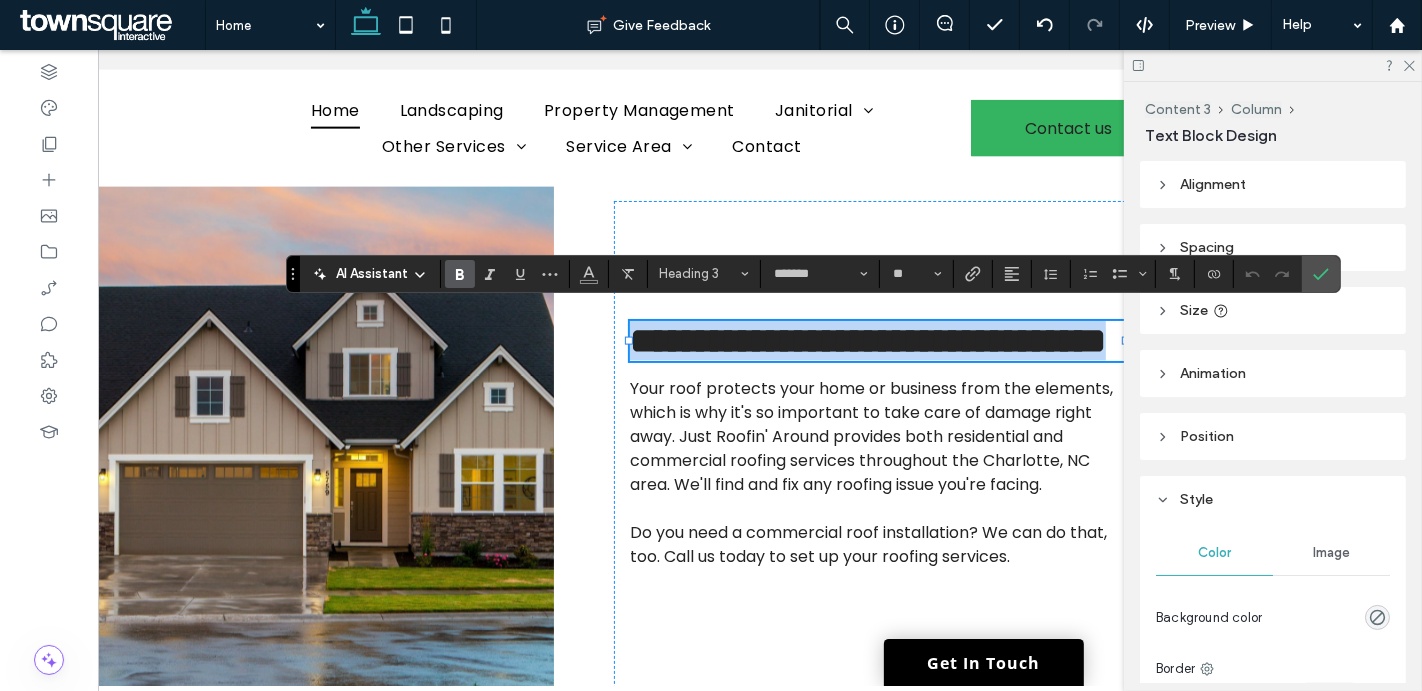paste 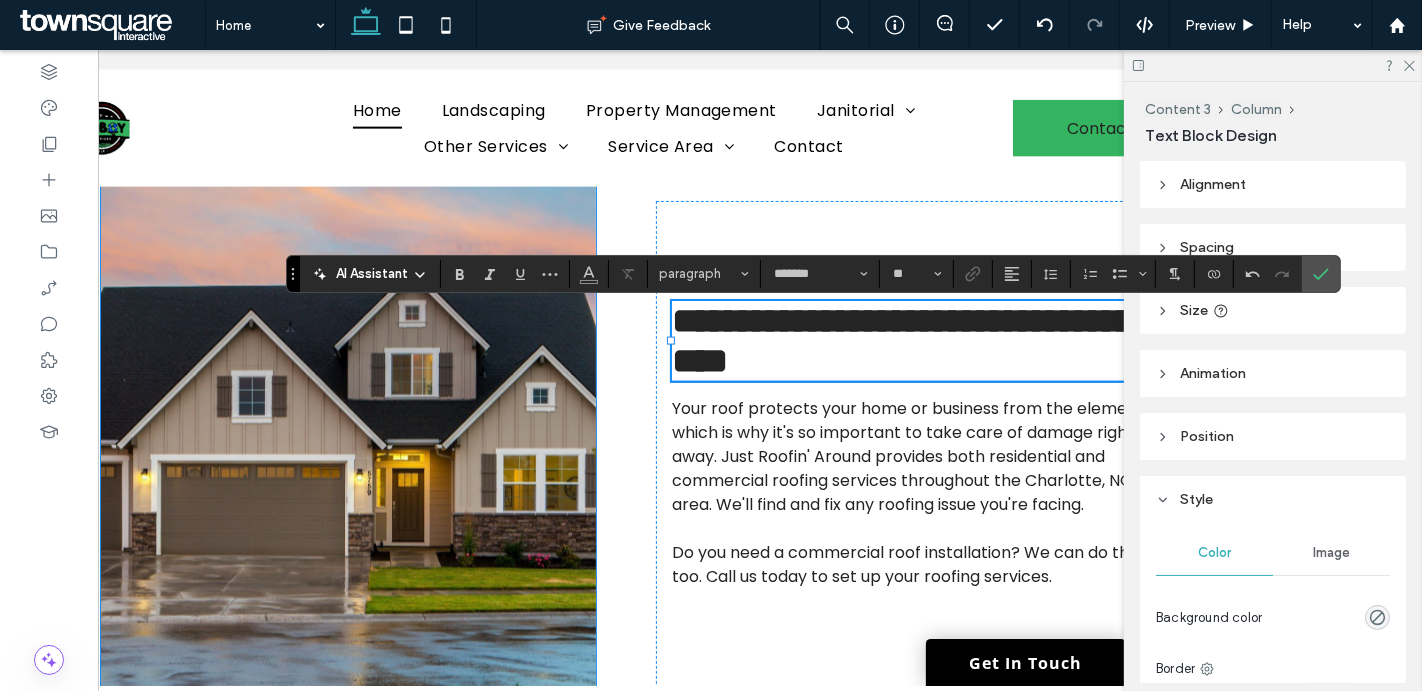 scroll, scrollTop: 0, scrollLeft: 195, axis: horizontal 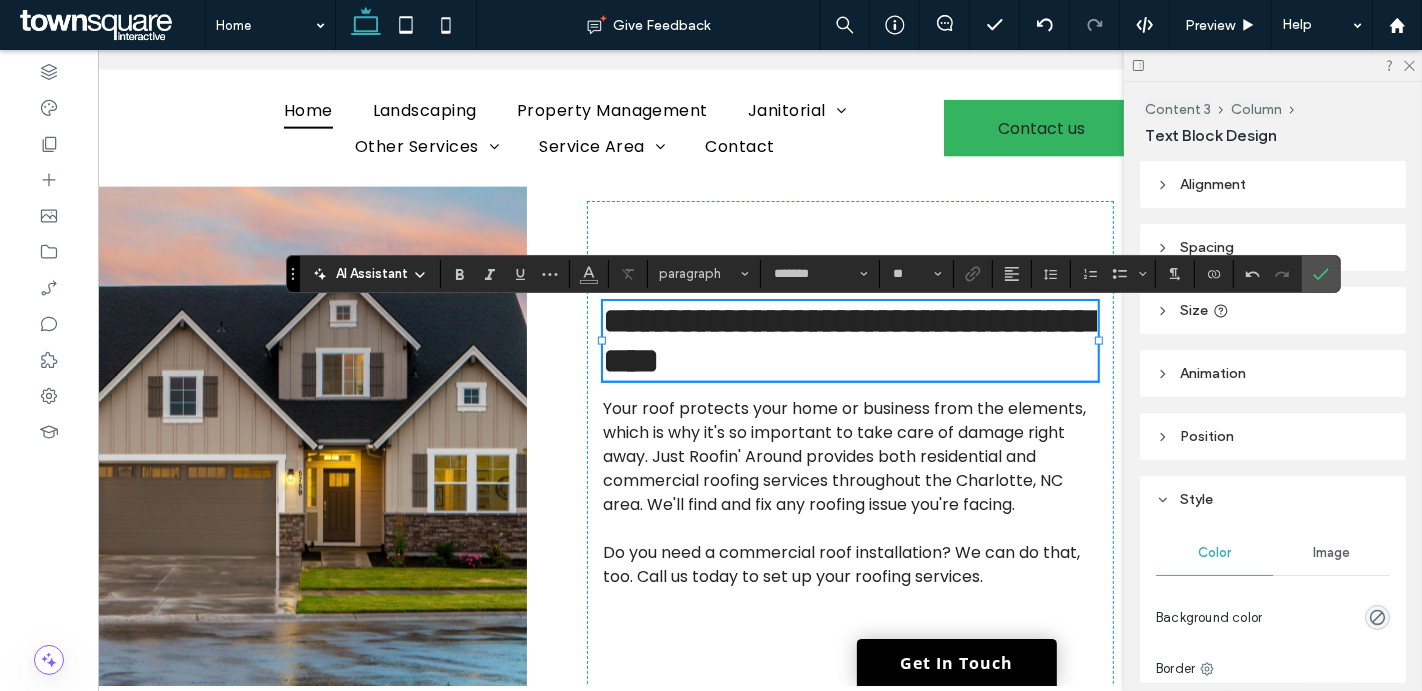click on "Your roof protects your home or business from the elements, which is why it's so important to take care of damage right away. Just Roofin' Around provides both residential and commercial roofing services throughout the Charlotte, NC area. We'll find and fix any roofing issue you're facing." at bounding box center [845, 456] 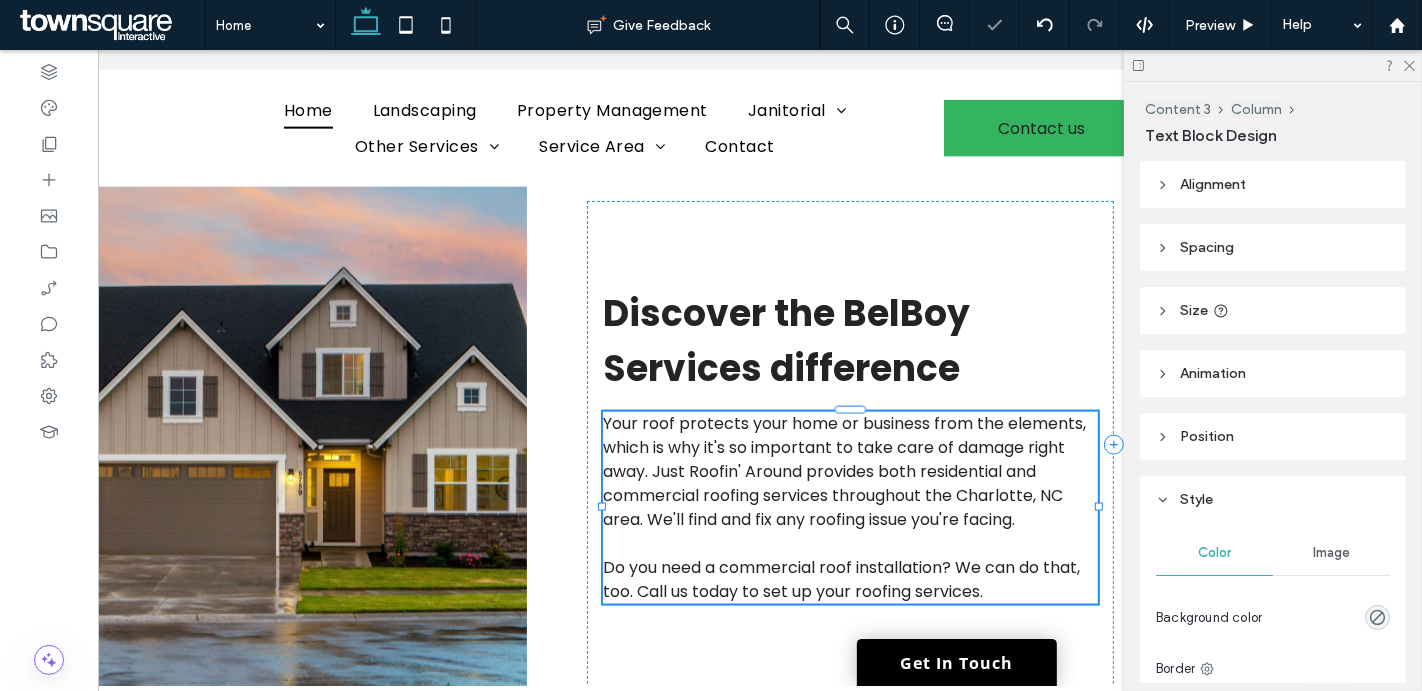 click on "Your roof protects your home or business from the elements, which is why it's so important to take care of damage right away. Just Roofin' Around provides both residential and commercial roofing services throughout the [CITY], [STATE] area. We'll find and fix any roofing issue you're facing. Do you need a commercial roof installation? We can do that, too. Call us today to set up your roofing services." at bounding box center (851, 508) 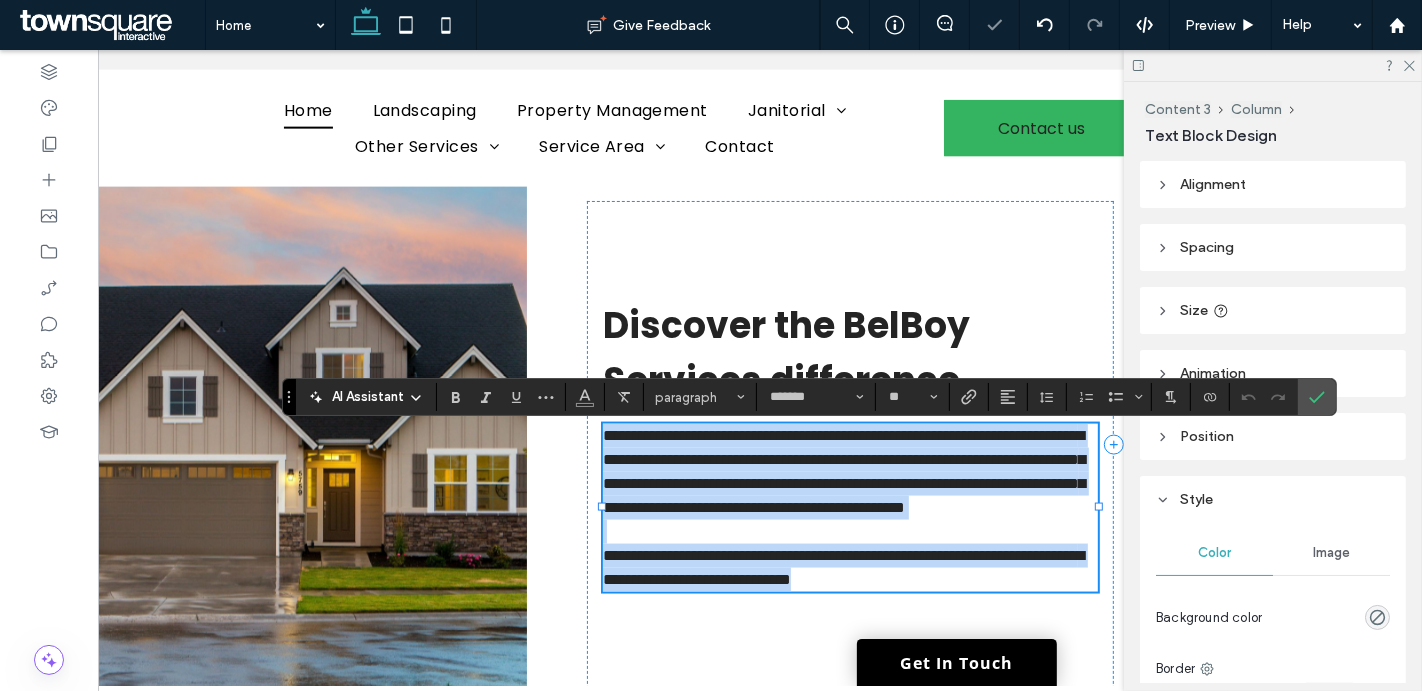 paste 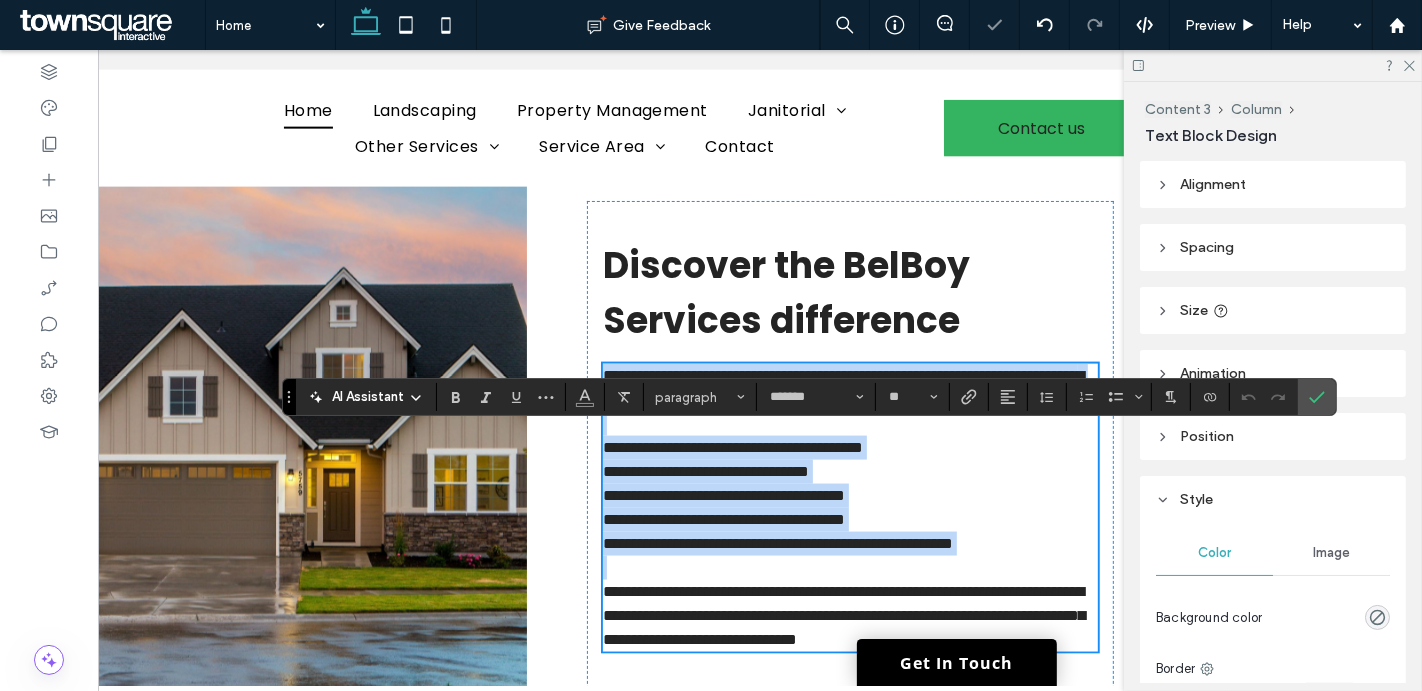 scroll, scrollTop: 2650, scrollLeft: 0, axis: vertical 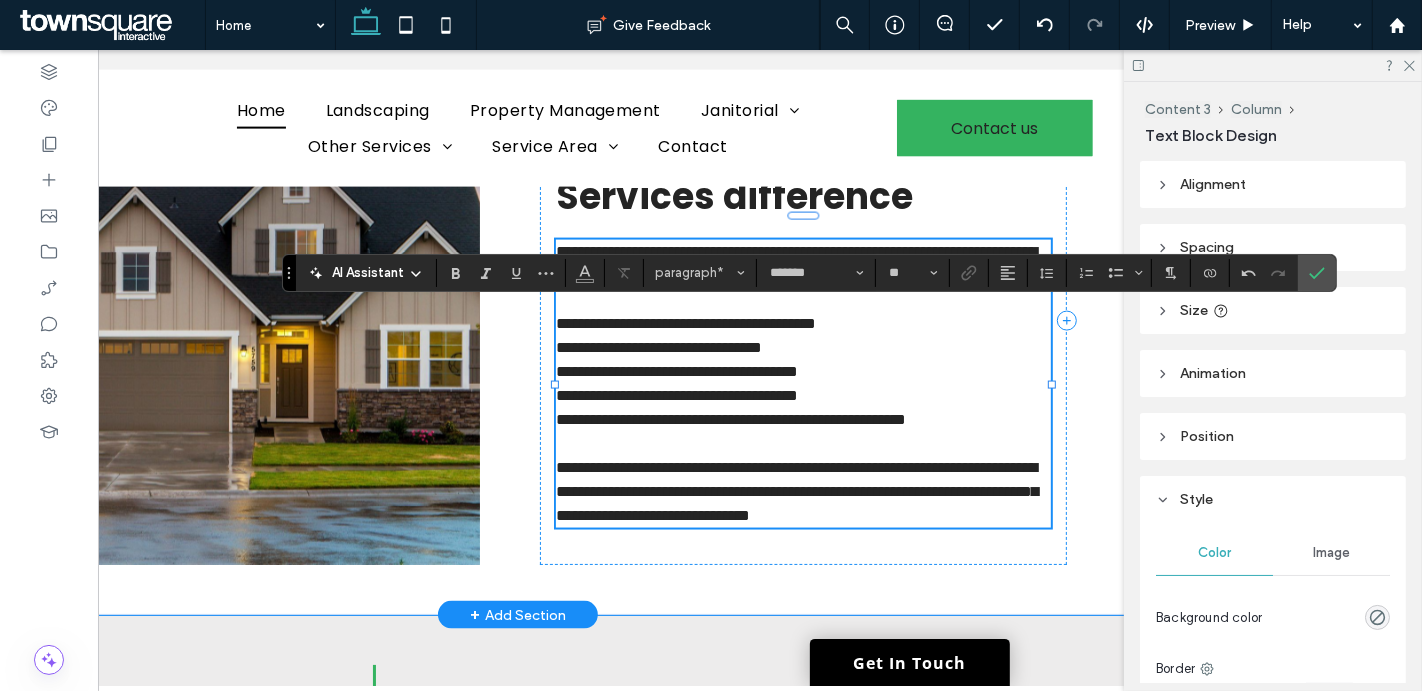 drag, startPoint x: 625, startPoint y: 344, endPoint x: 582, endPoint y: 344, distance: 43 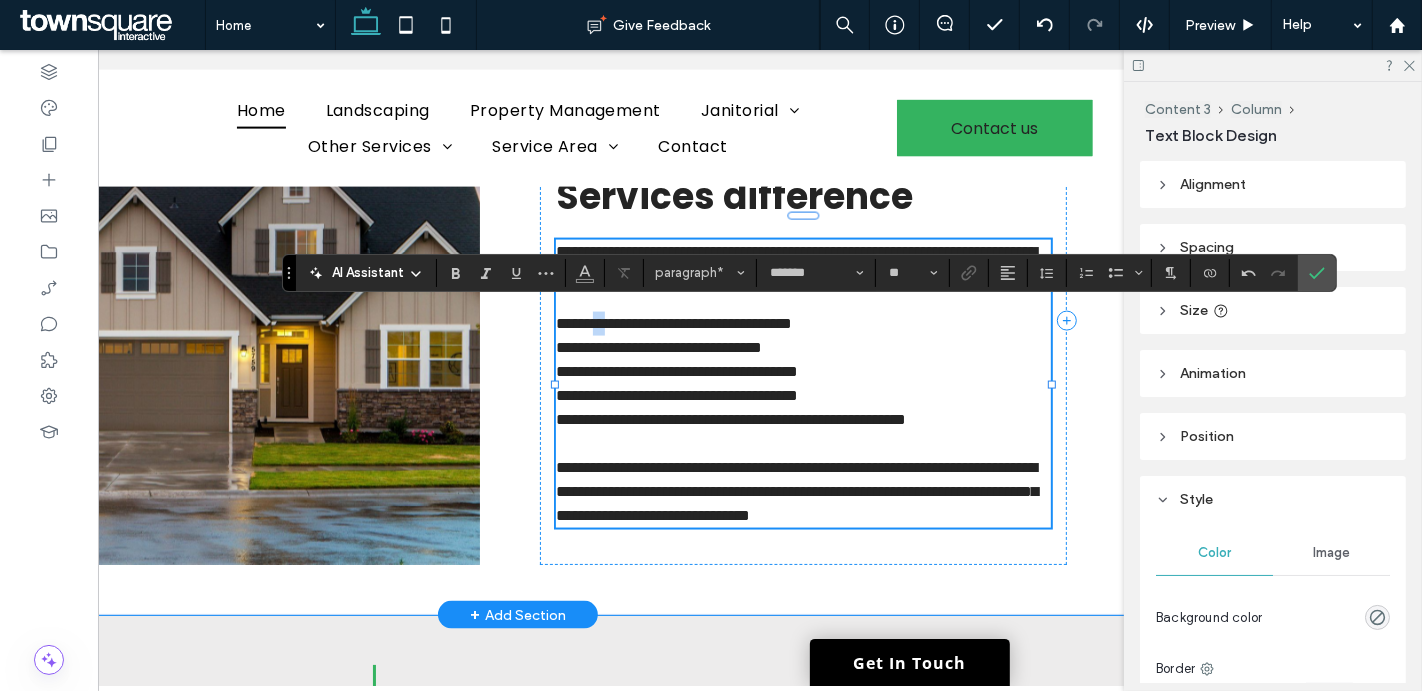 type 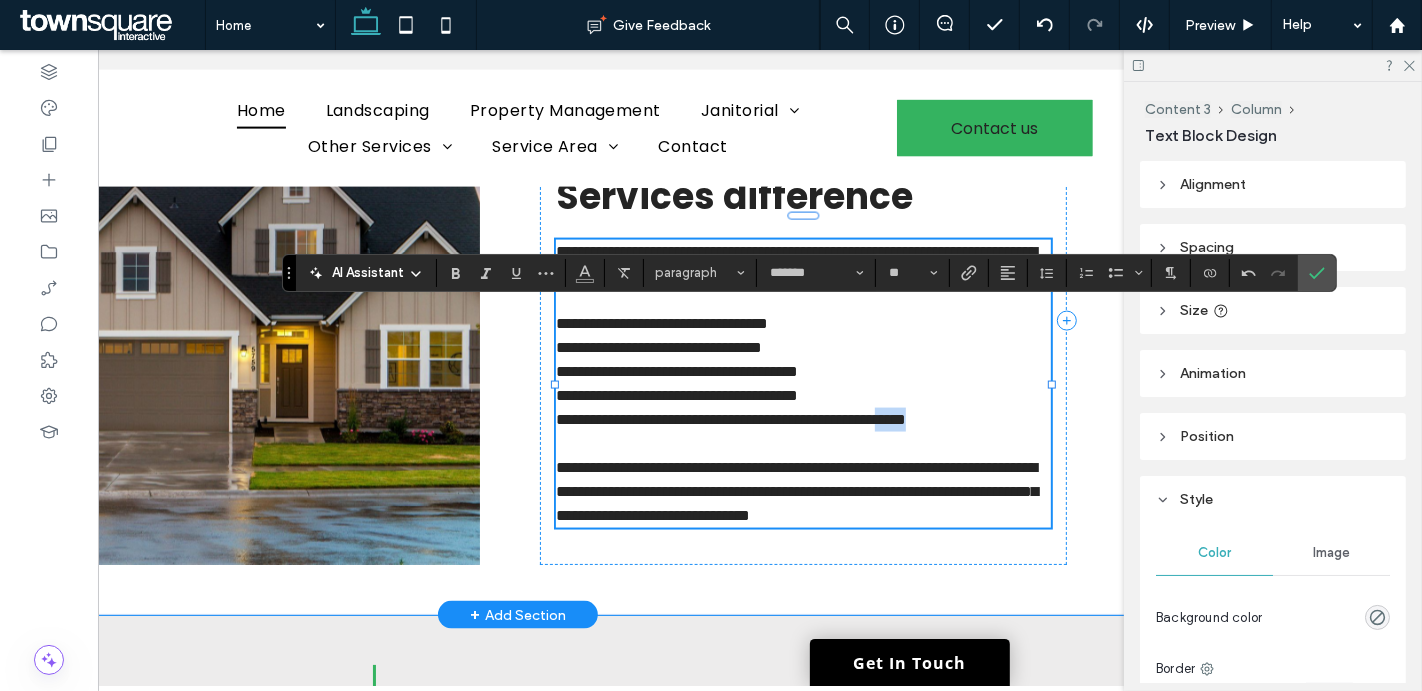 drag, startPoint x: 1044, startPoint y: 439, endPoint x: 994, endPoint y: 441, distance: 50.039986 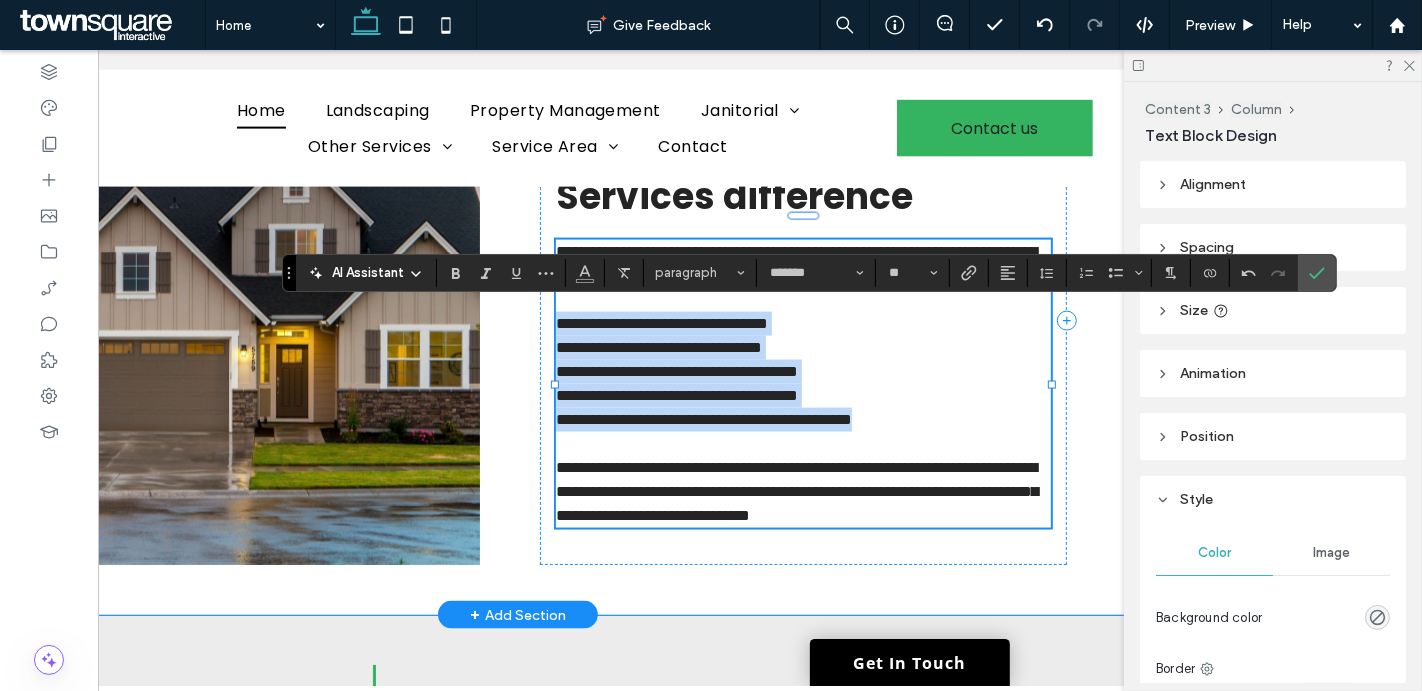 drag, startPoint x: 992, startPoint y: 451, endPoint x: 559, endPoint y: 351, distance: 444.39734 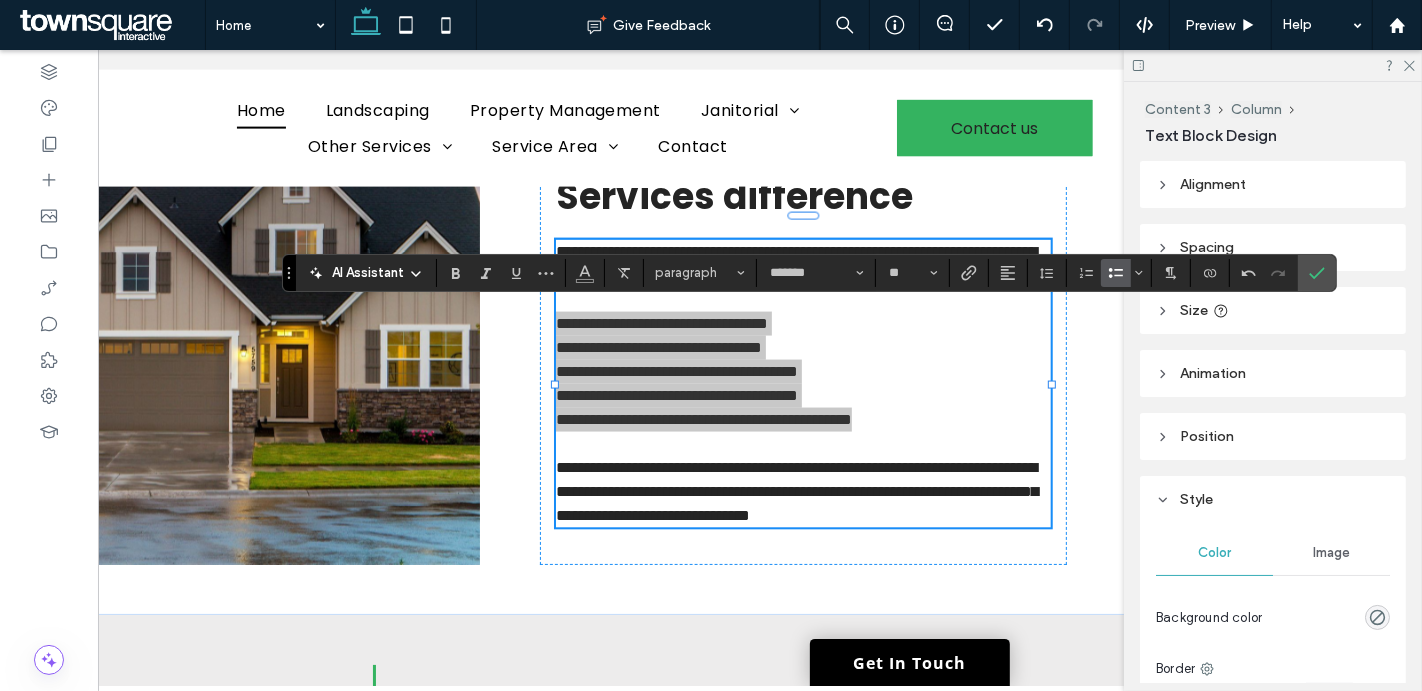 click 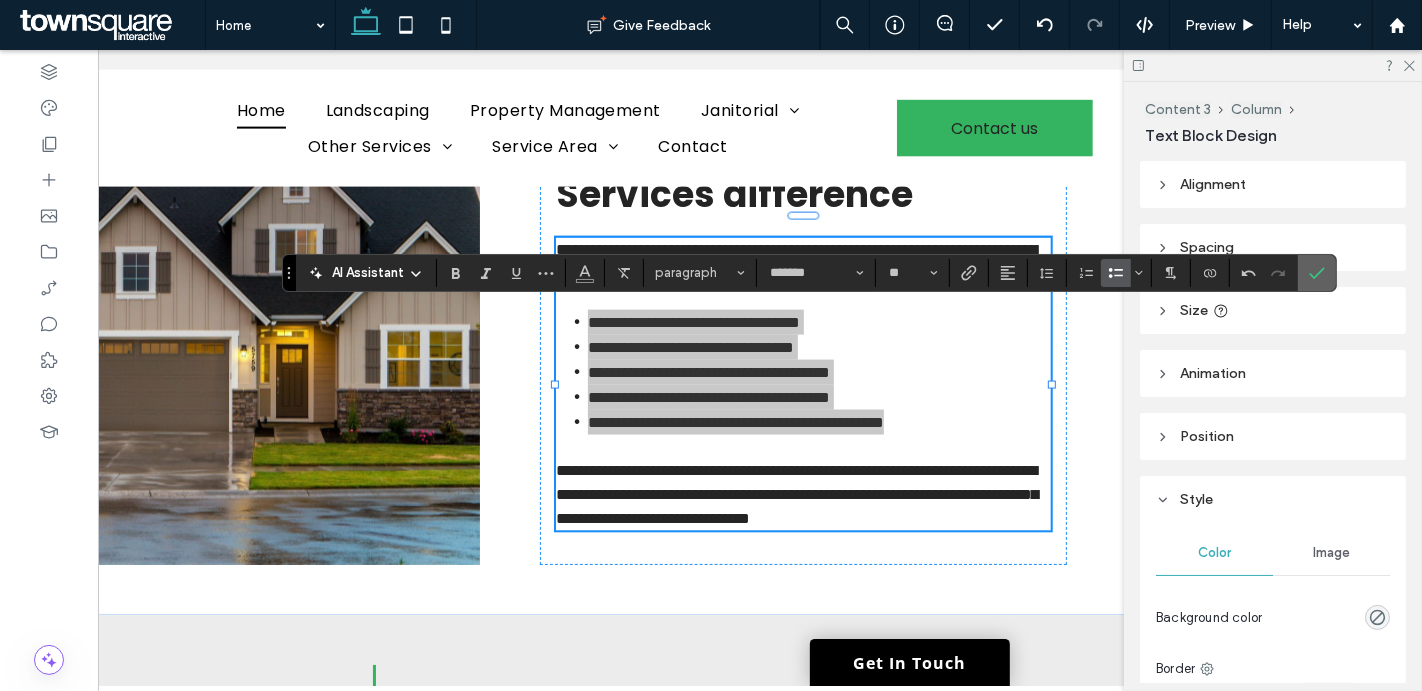click 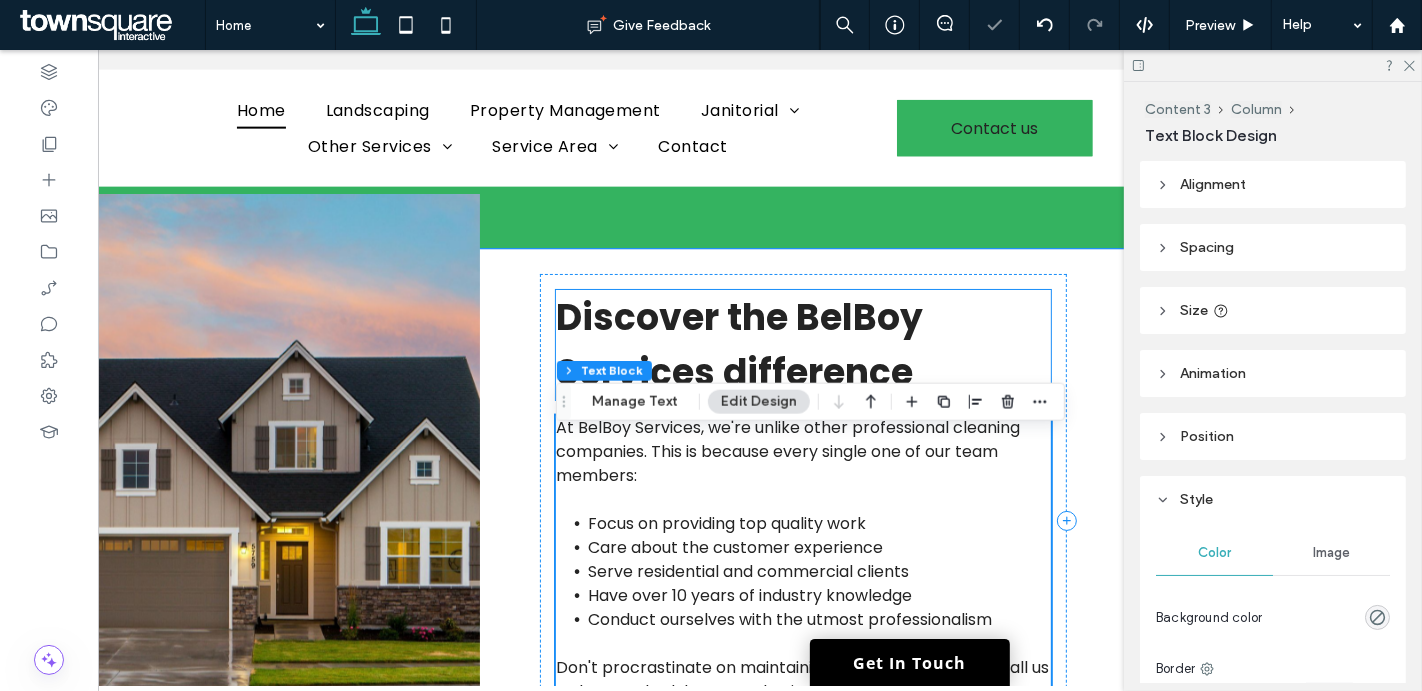 scroll, scrollTop: 2255, scrollLeft: 0, axis: vertical 